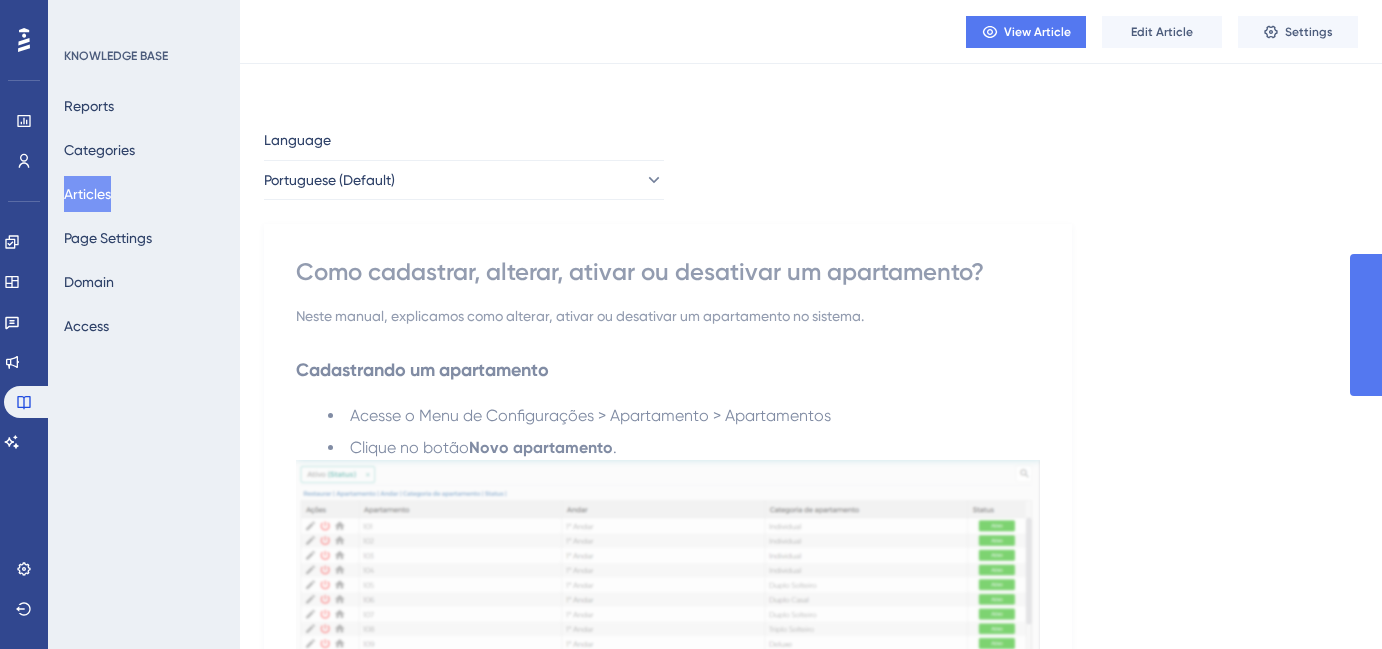 scroll, scrollTop: 3946, scrollLeft: 0, axis: vertical 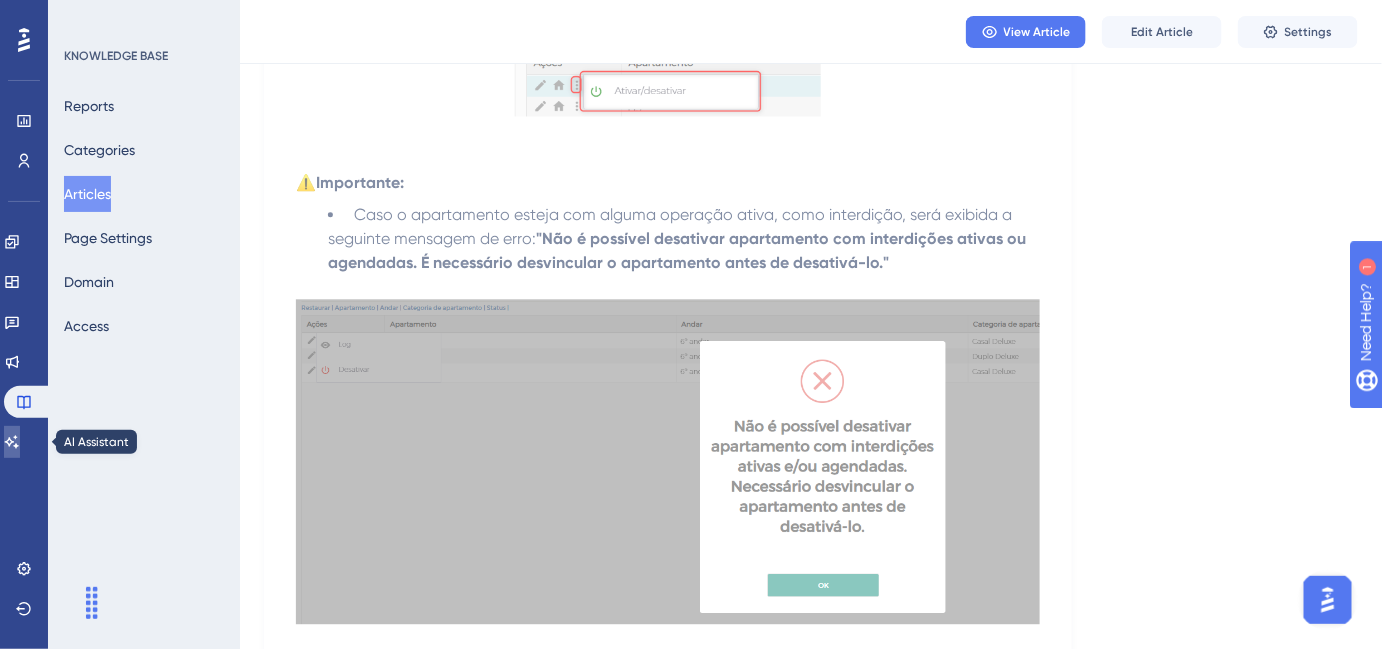 click 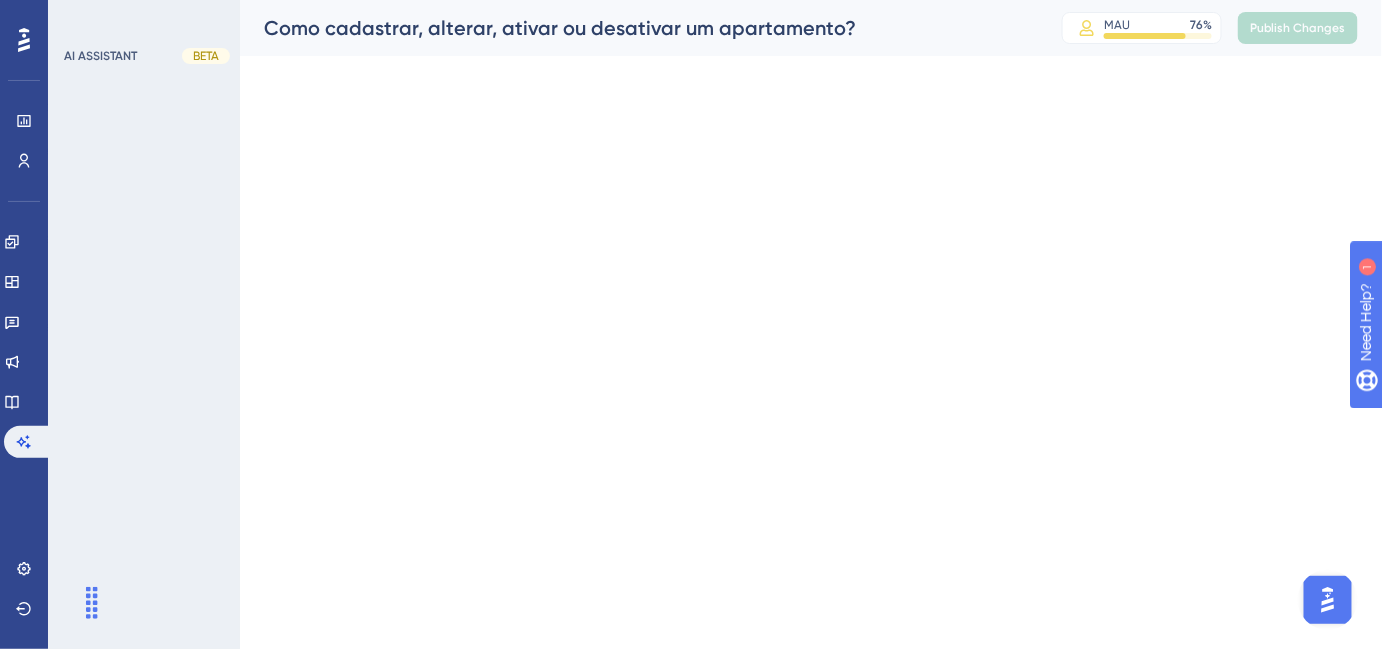 scroll, scrollTop: 0, scrollLeft: 0, axis: both 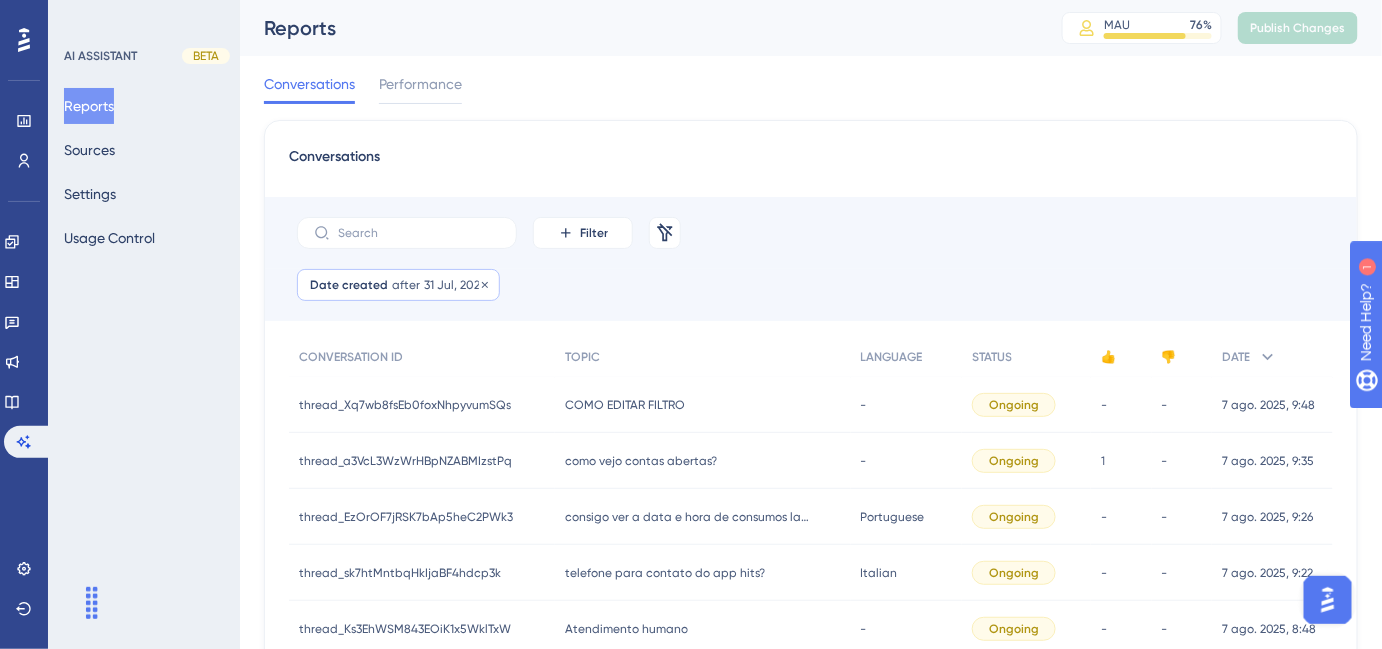 click on "31 Jul, 2025" at bounding box center (455, 285) 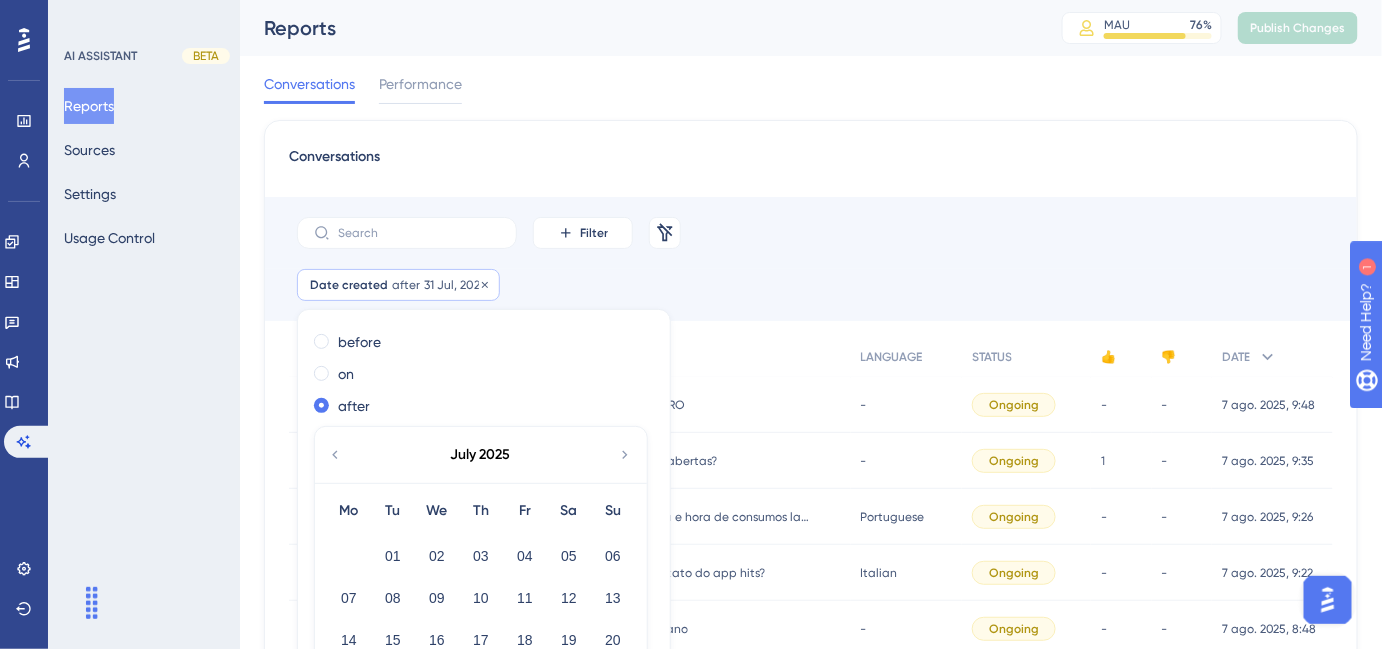scroll, scrollTop: 61, scrollLeft: 0, axis: vertical 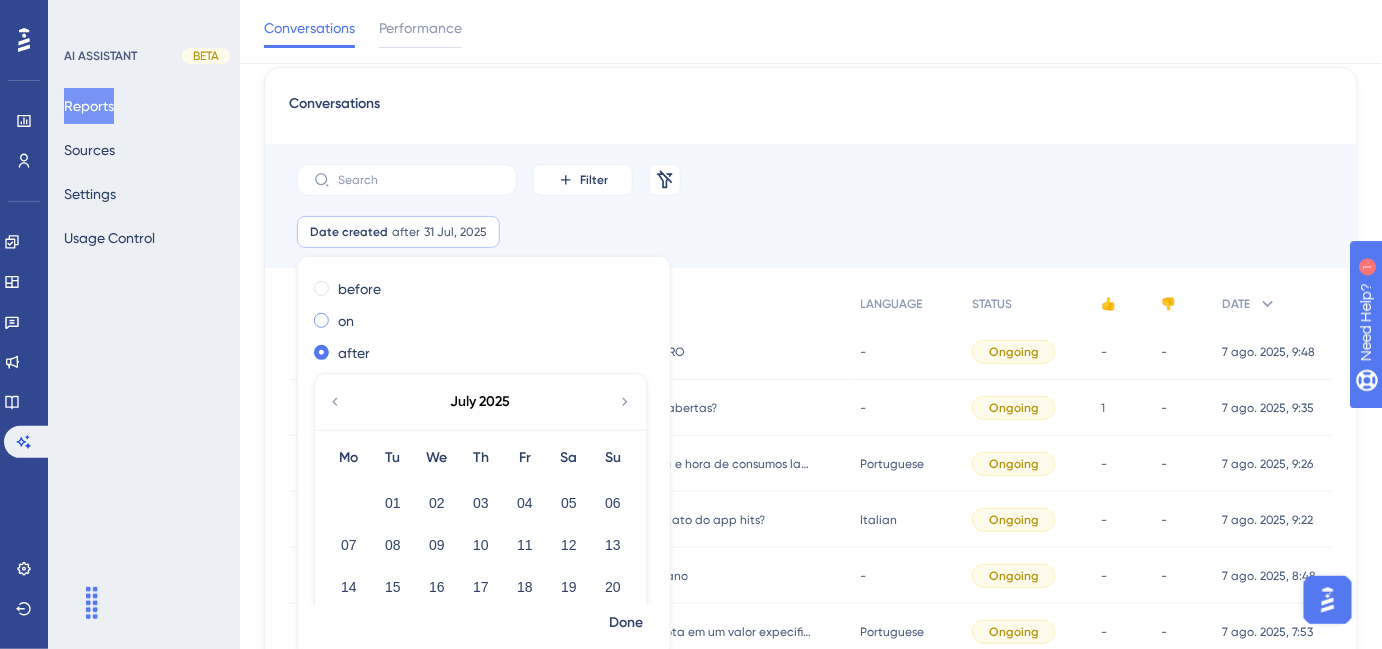 click at bounding box center [321, 320] 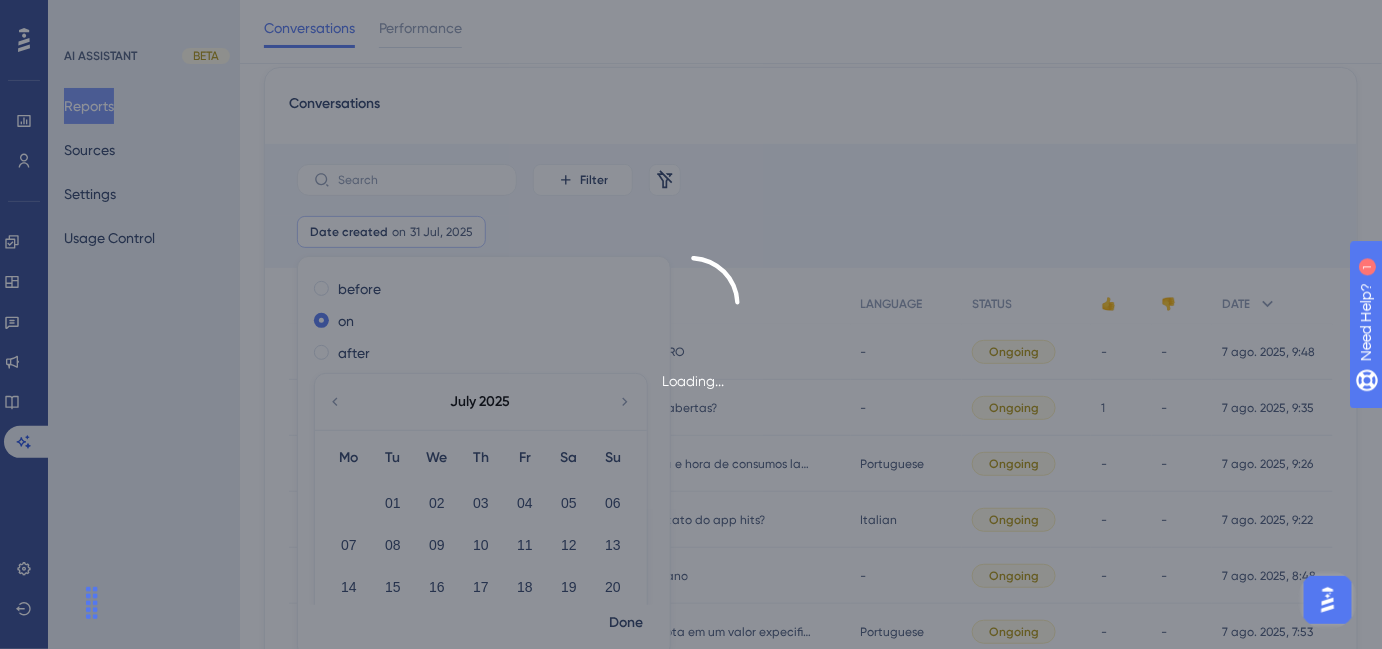 scroll, scrollTop: 69, scrollLeft: 0, axis: vertical 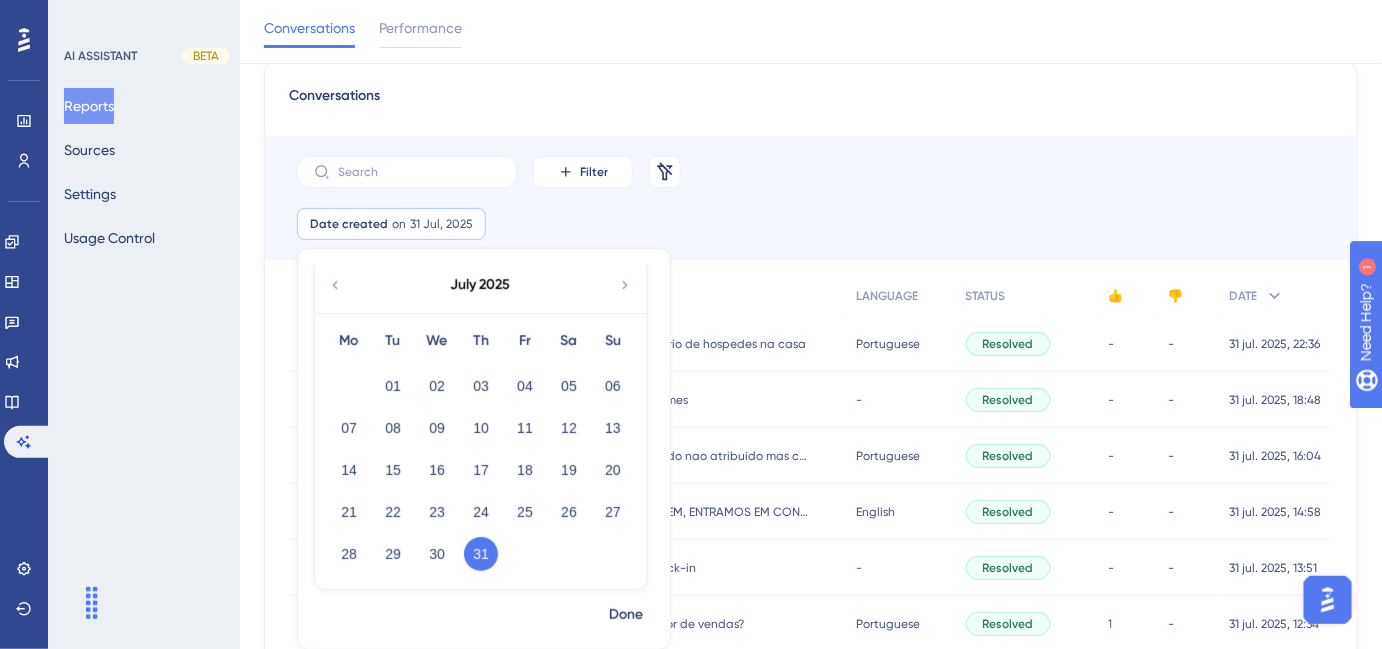 click 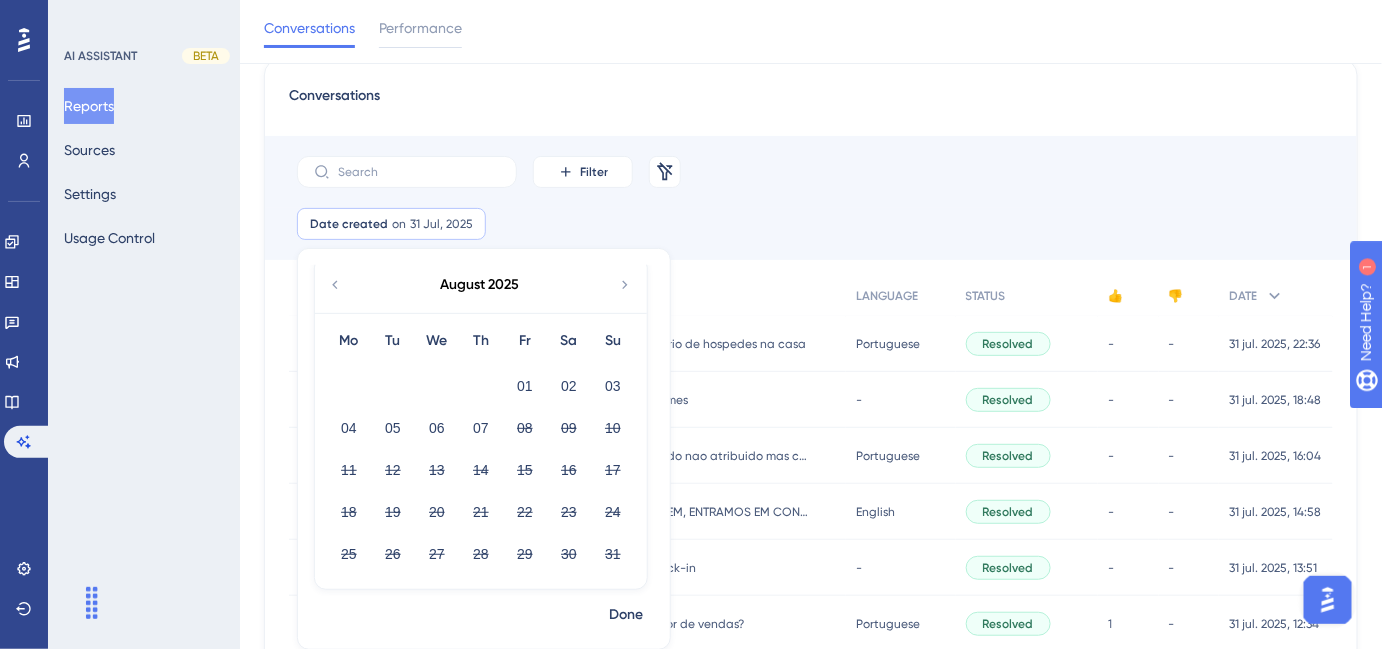click 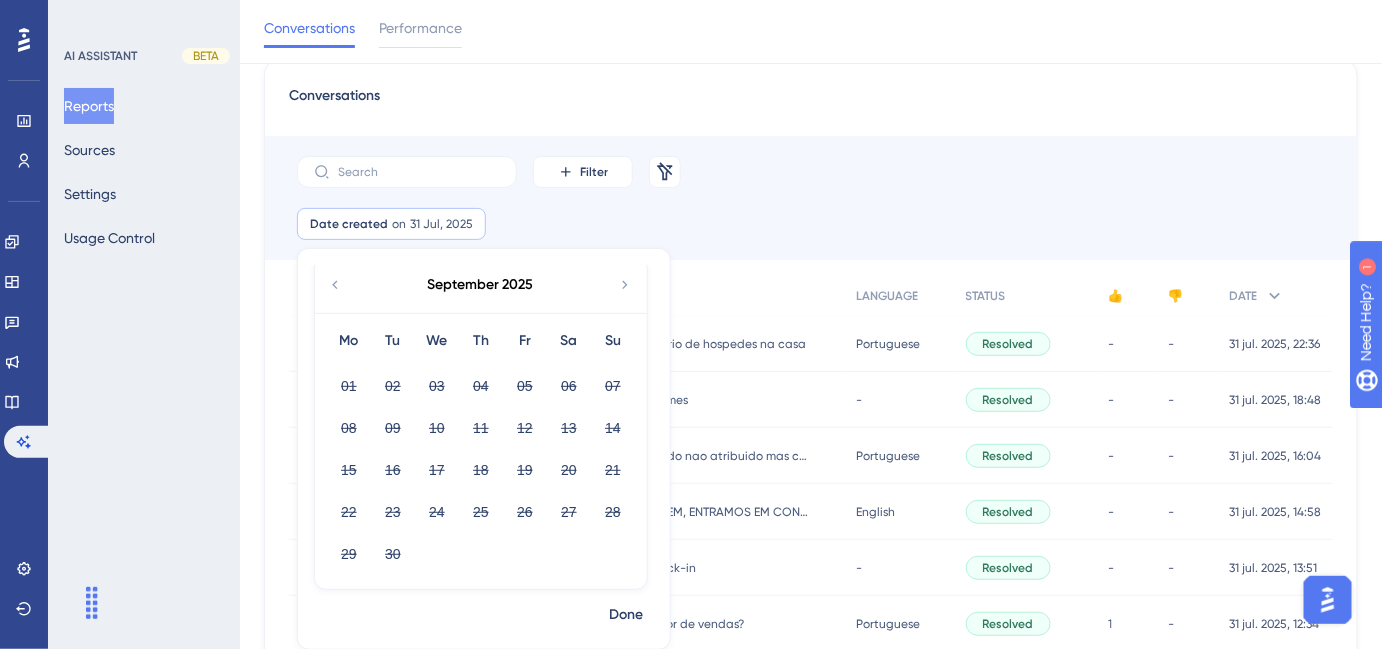 scroll, scrollTop: 18, scrollLeft: 0, axis: vertical 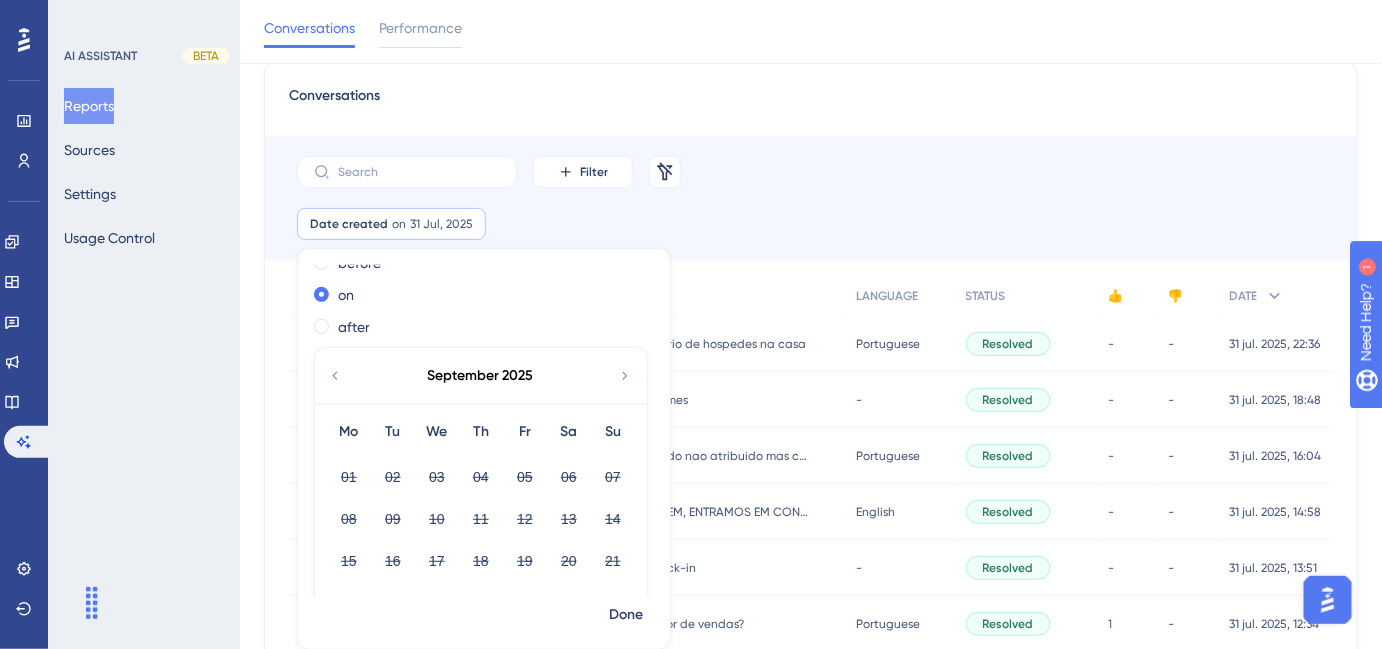 click 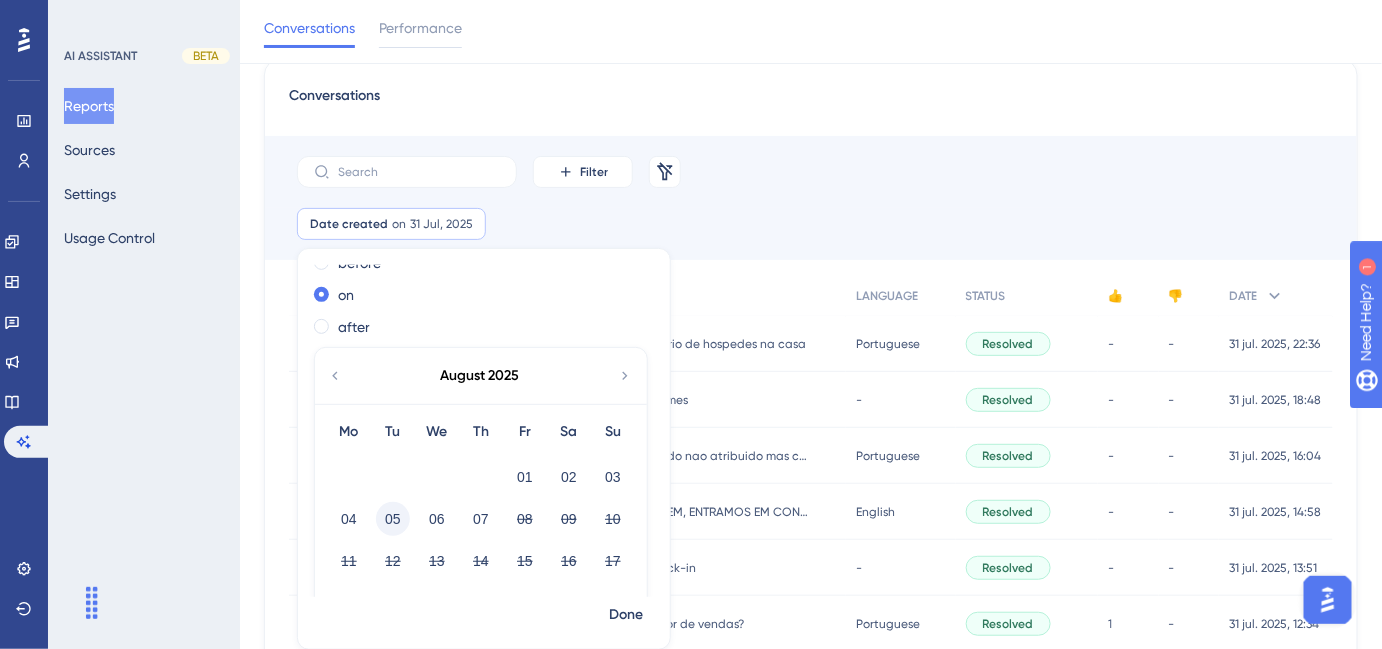 click on "05" at bounding box center [393, 519] 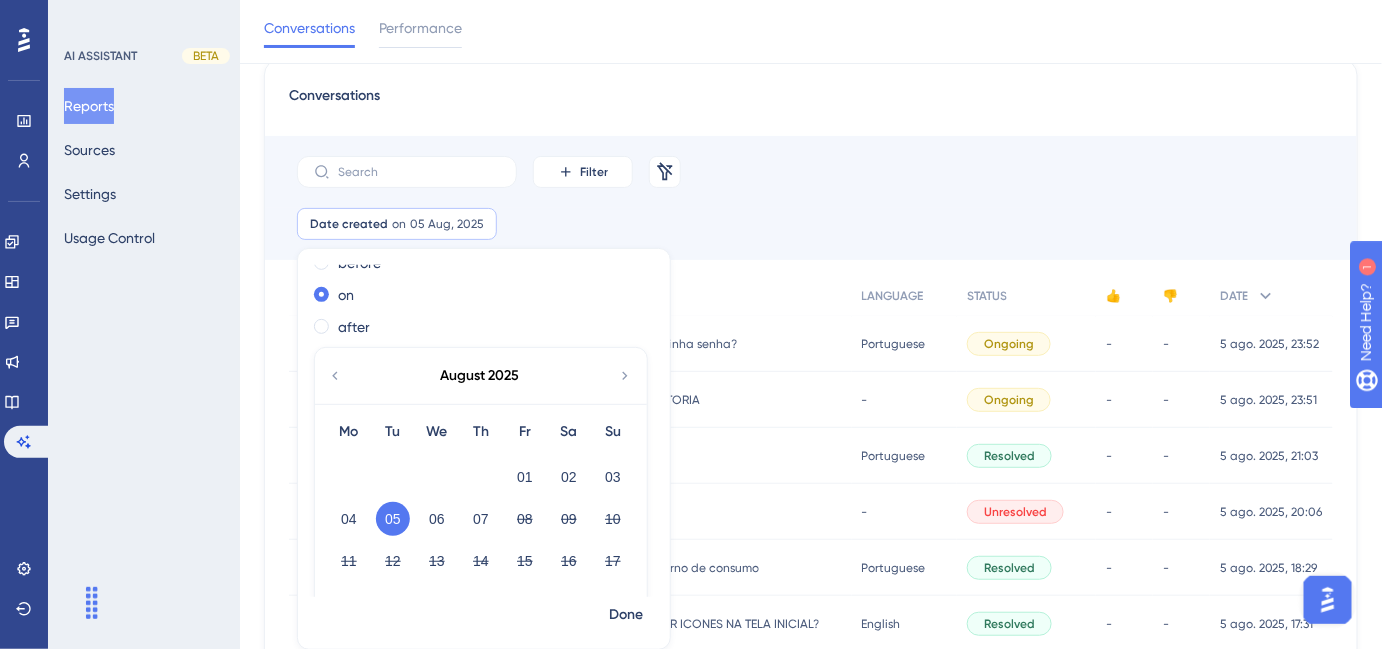 click on "Filter Remove Filters" at bounding box center [811, 172] 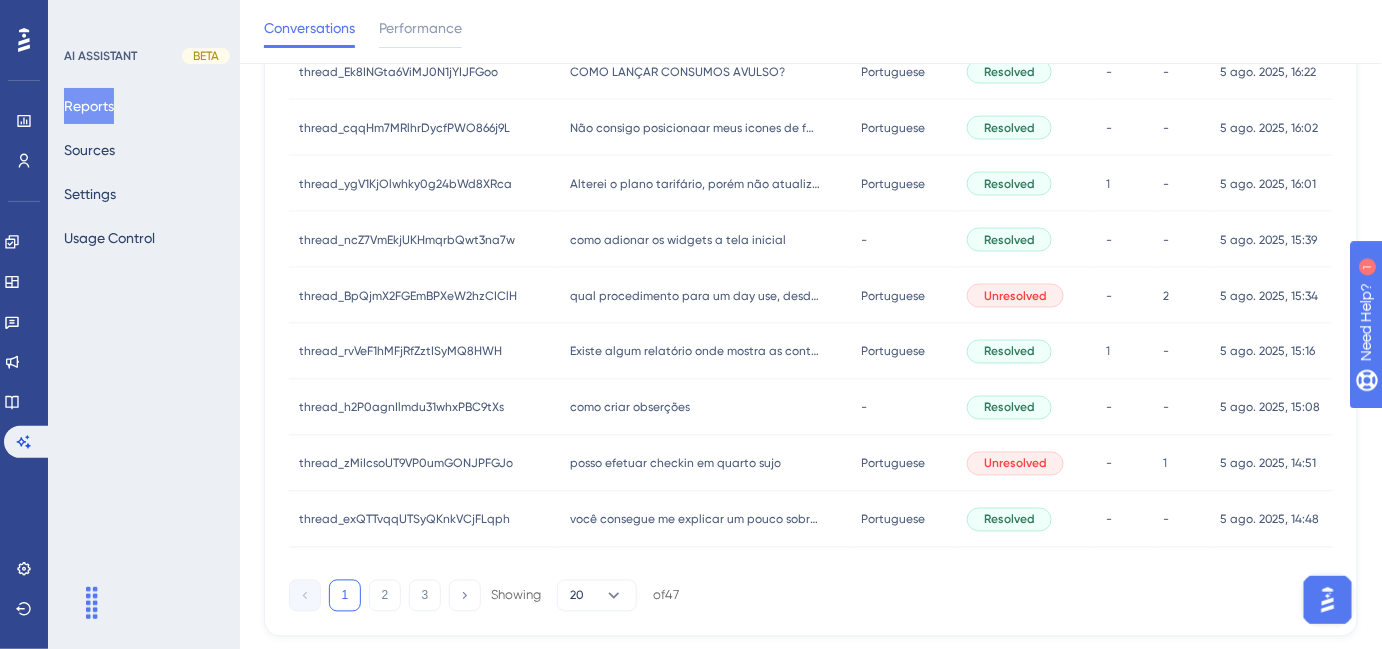 scroll, scrollTop: 1008, scrollLeft: 0, axis: vertical 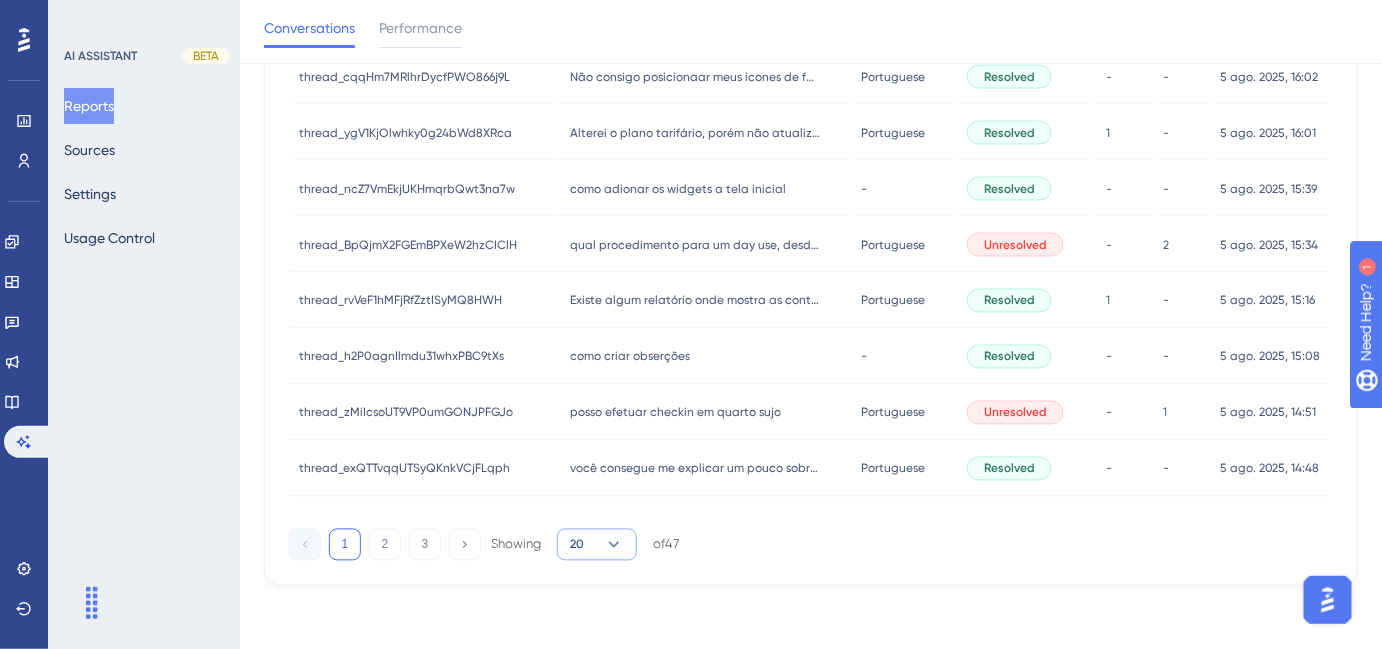 click on "20" at bounding box center [597, 545] 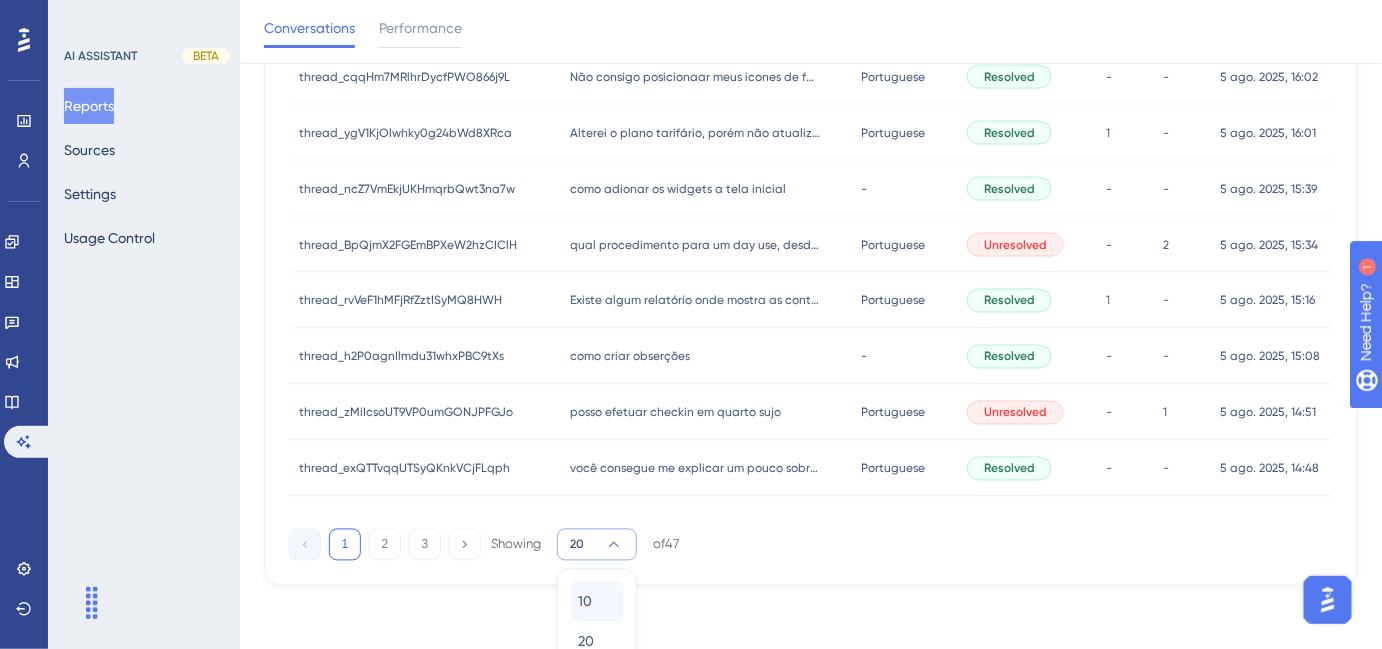 scroll, scrollTop: 1072, scrollLeft: 0, axis: vertical 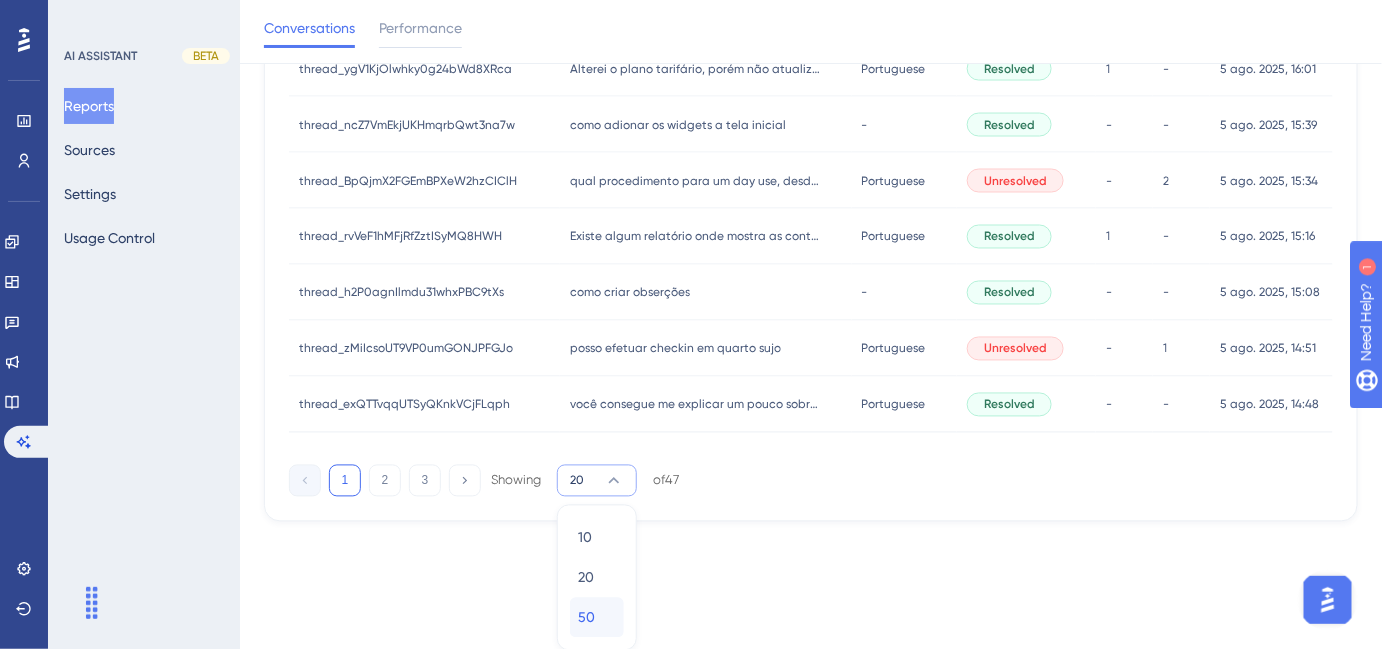 click on "50 50" at bounding box center (597, 618) 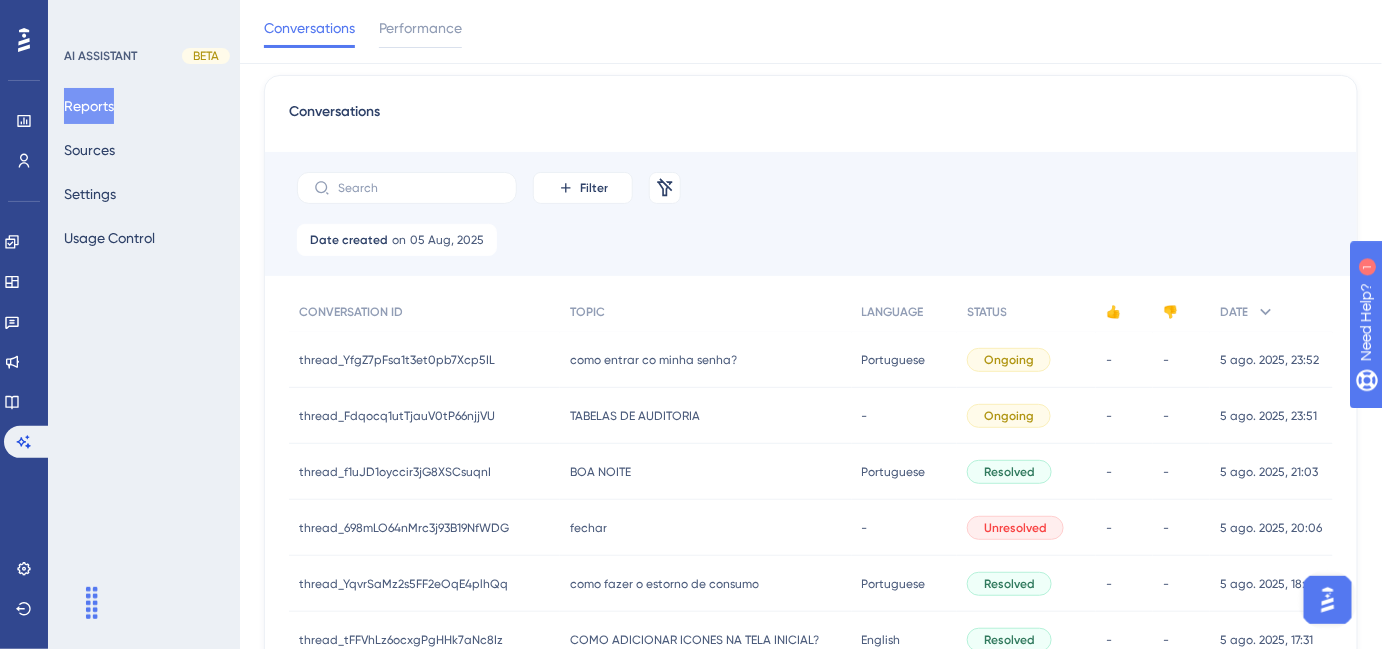 scroll, scrollTop: 90, scrollLeft: 0, axis: vertical 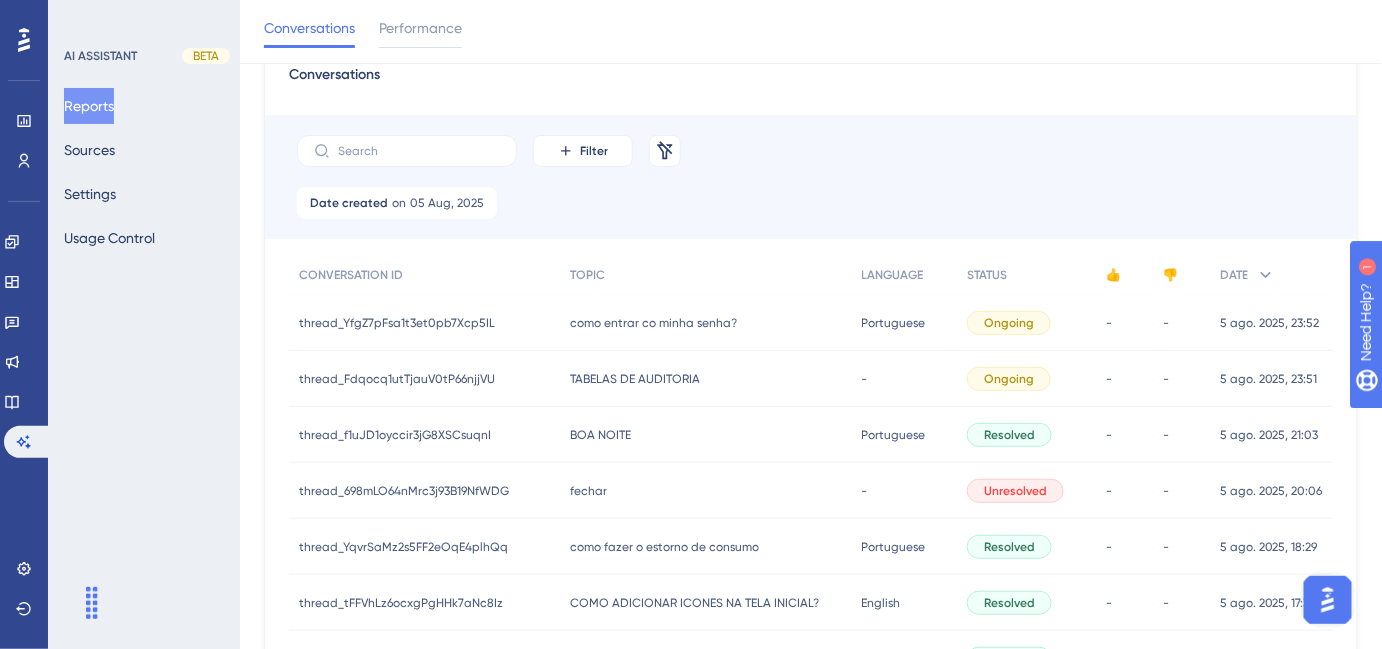 click on "thread_YfgZ7pFsa1t3et0pb7Xcp5IL" at bounding box center (397, 323) 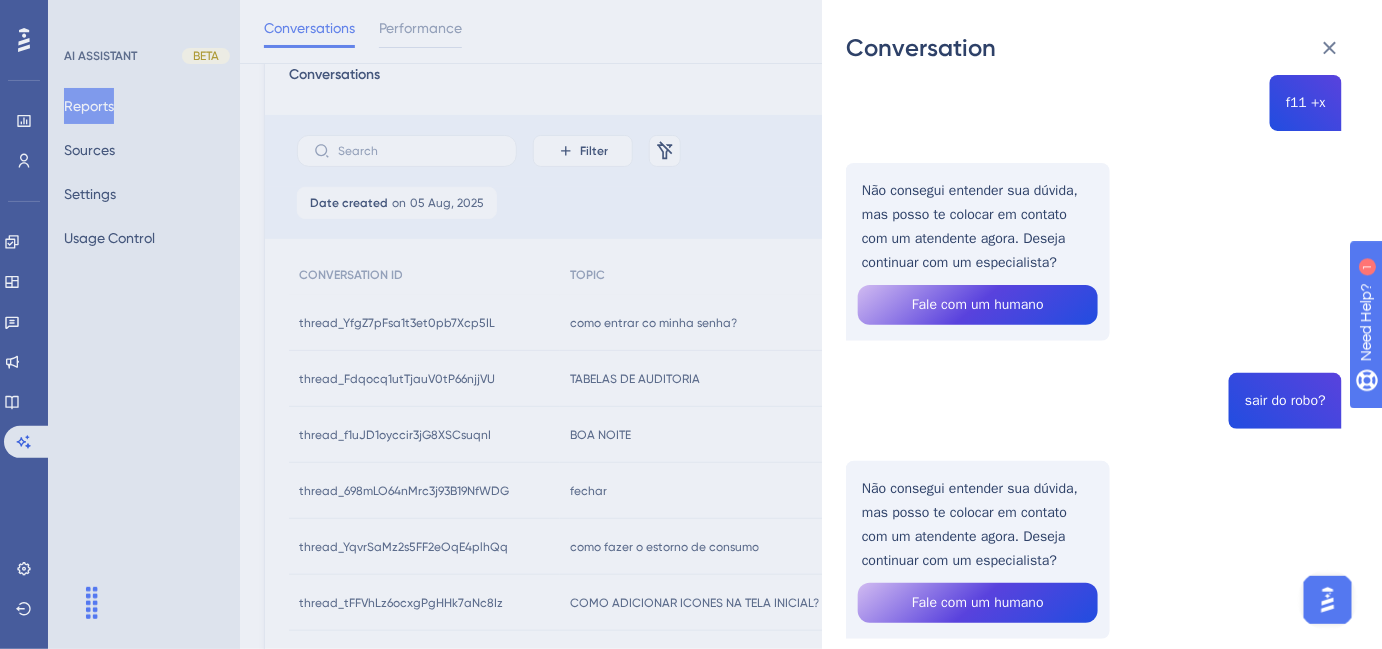 scroll, scrollTop: 752, scrollLeft: 0, axis: vertical 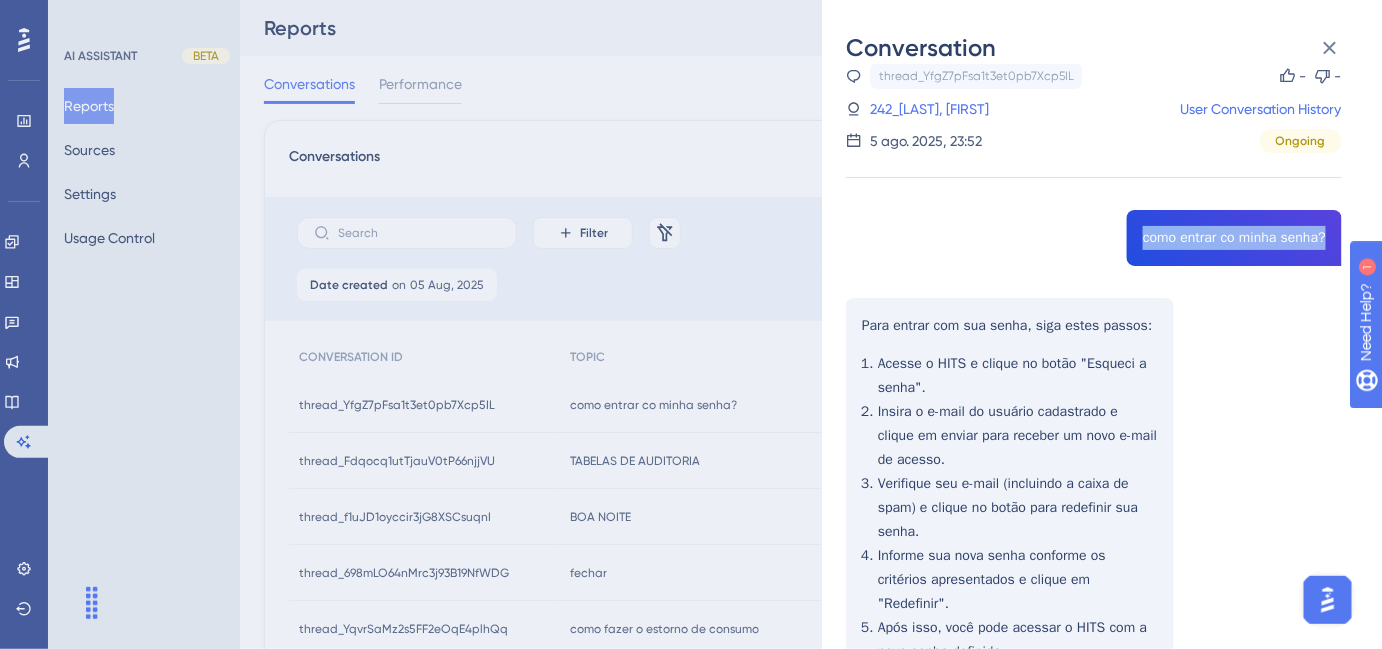 drag, startPoint x: 1135, startPoint y: 239, endPoint x: 1320, endPoint y: 240, distance: 185.0027 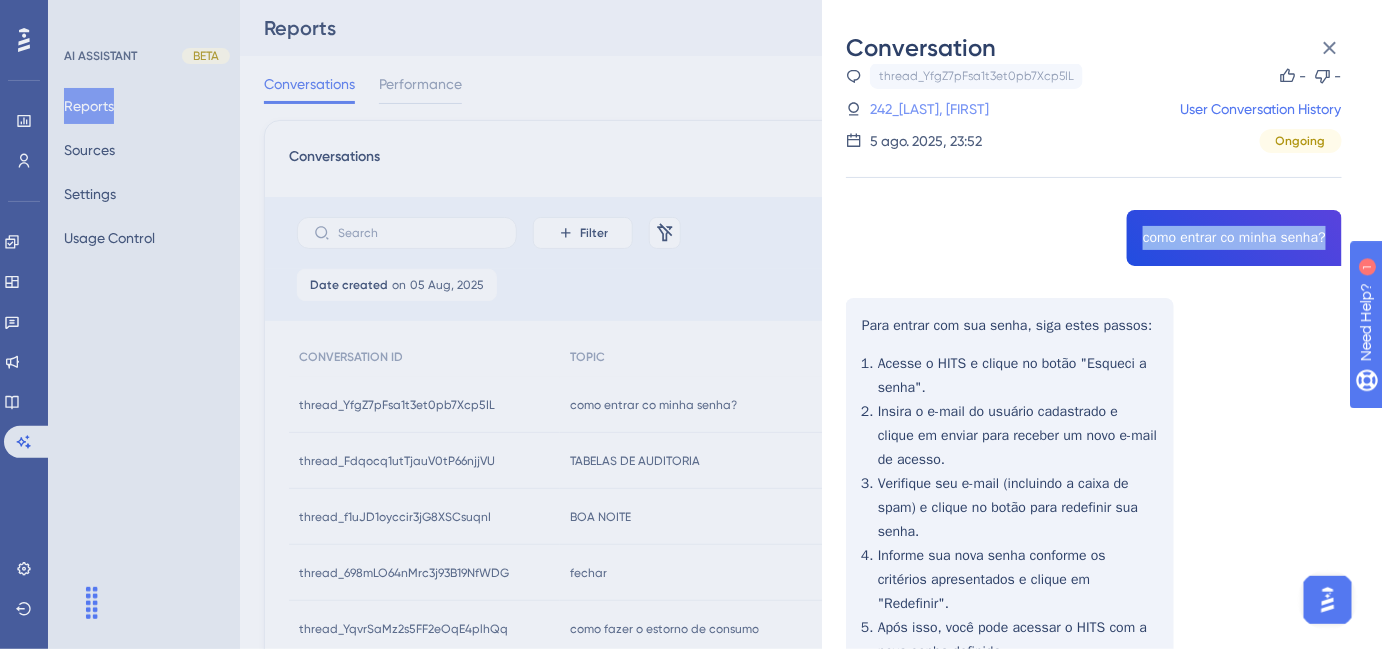 copy on "como entrar co minha senha?" 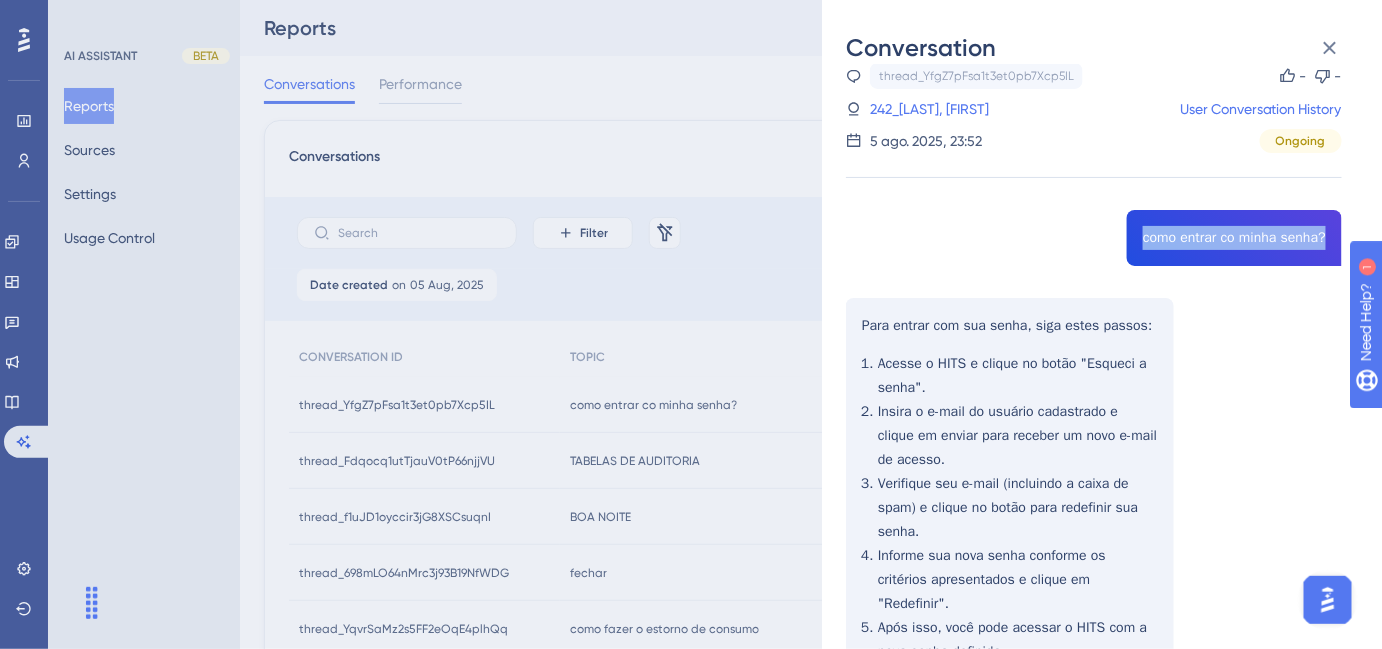 copy on "como entrar co minha senha?" 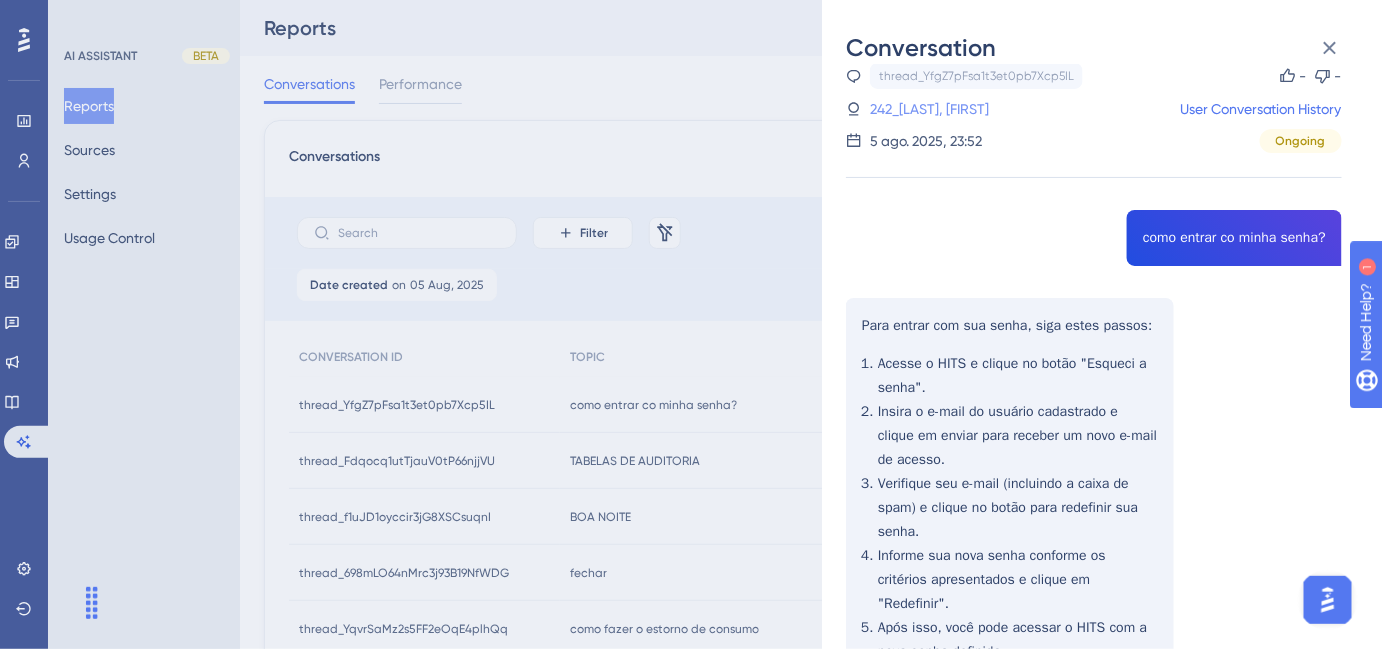 click on "242_[LAST], [FIRST]" at bounding box center (929, 109) 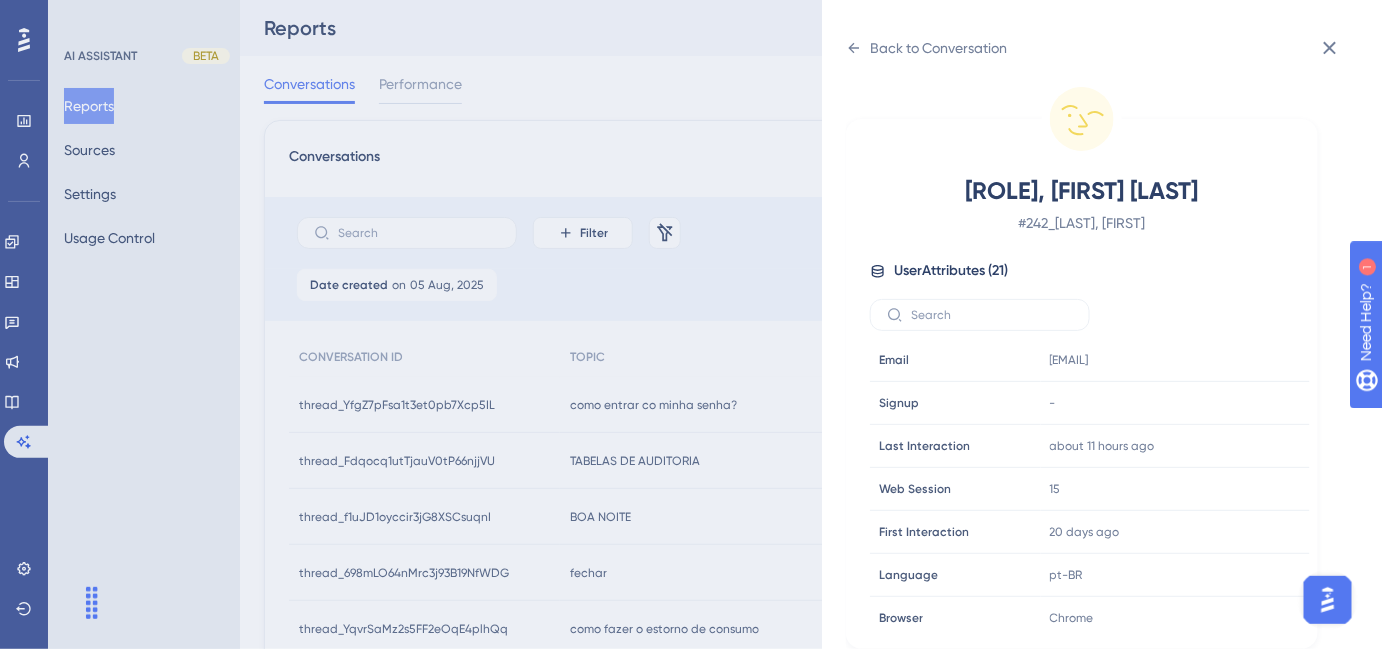 scroll, scrollTop: 0, scrollLeft: 0, axis: both 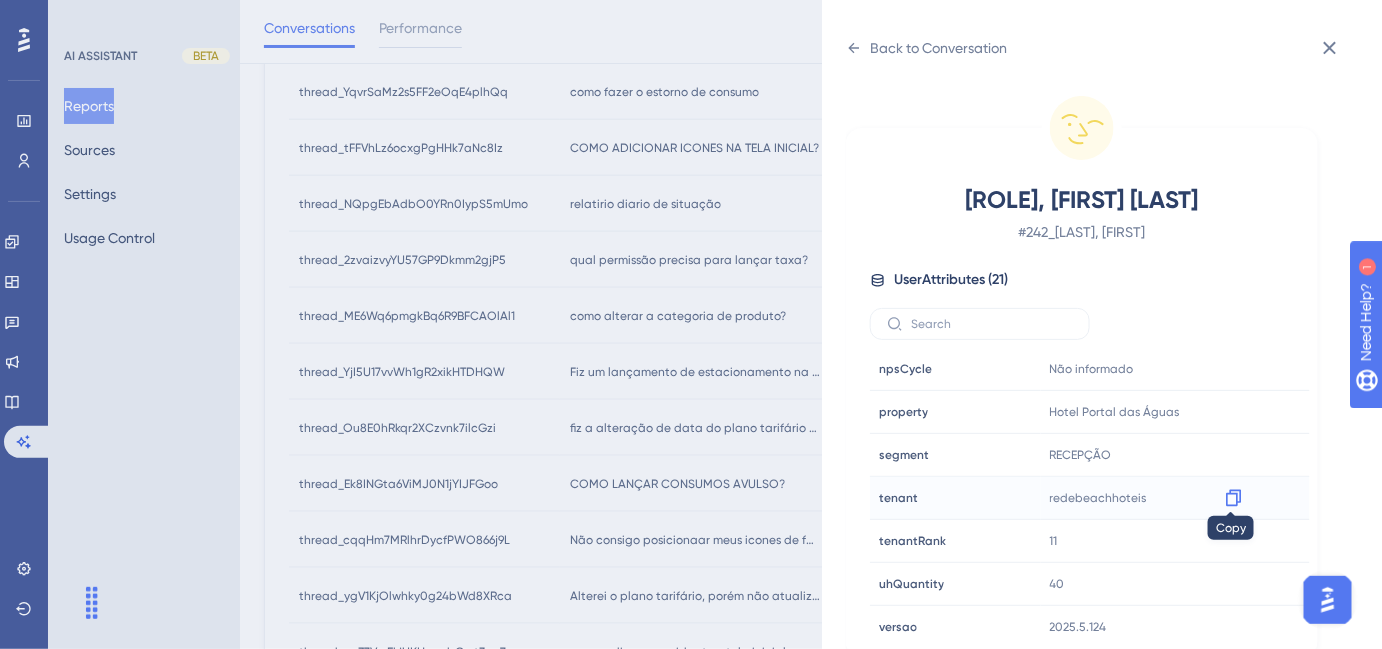 click 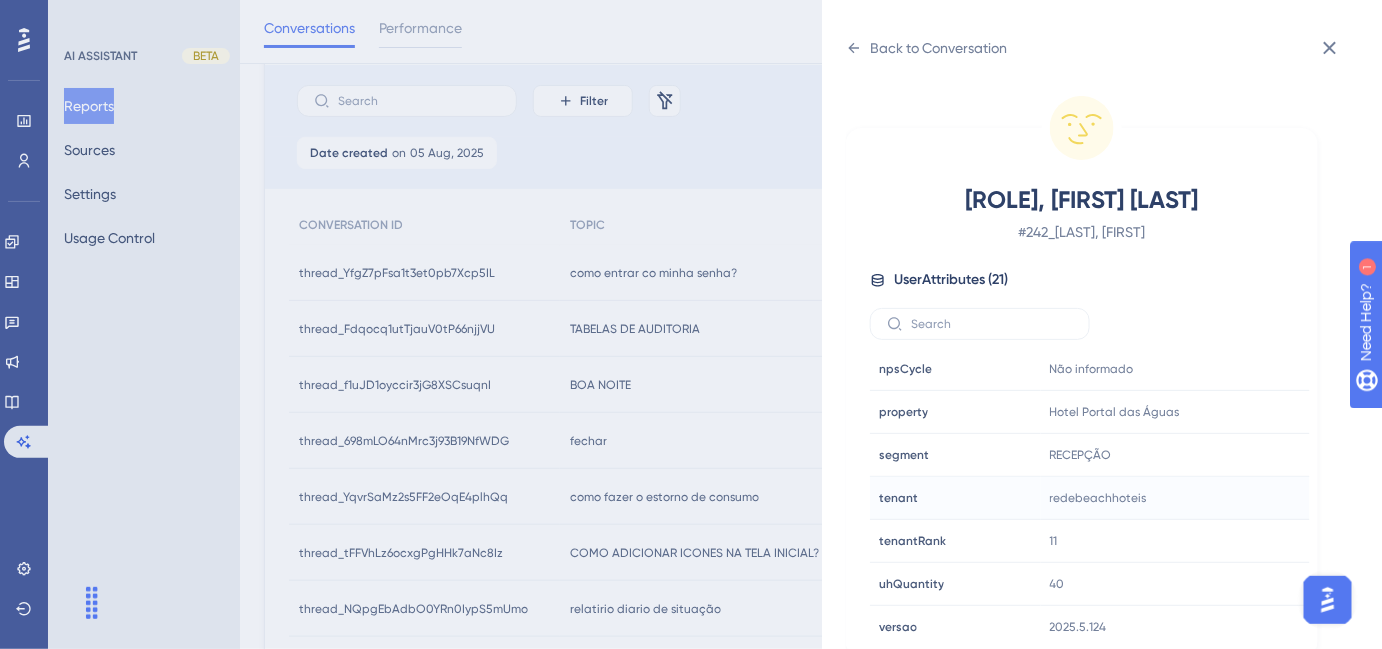 scroll, scrollTop: 0, scrollLeft: 0, axis: both 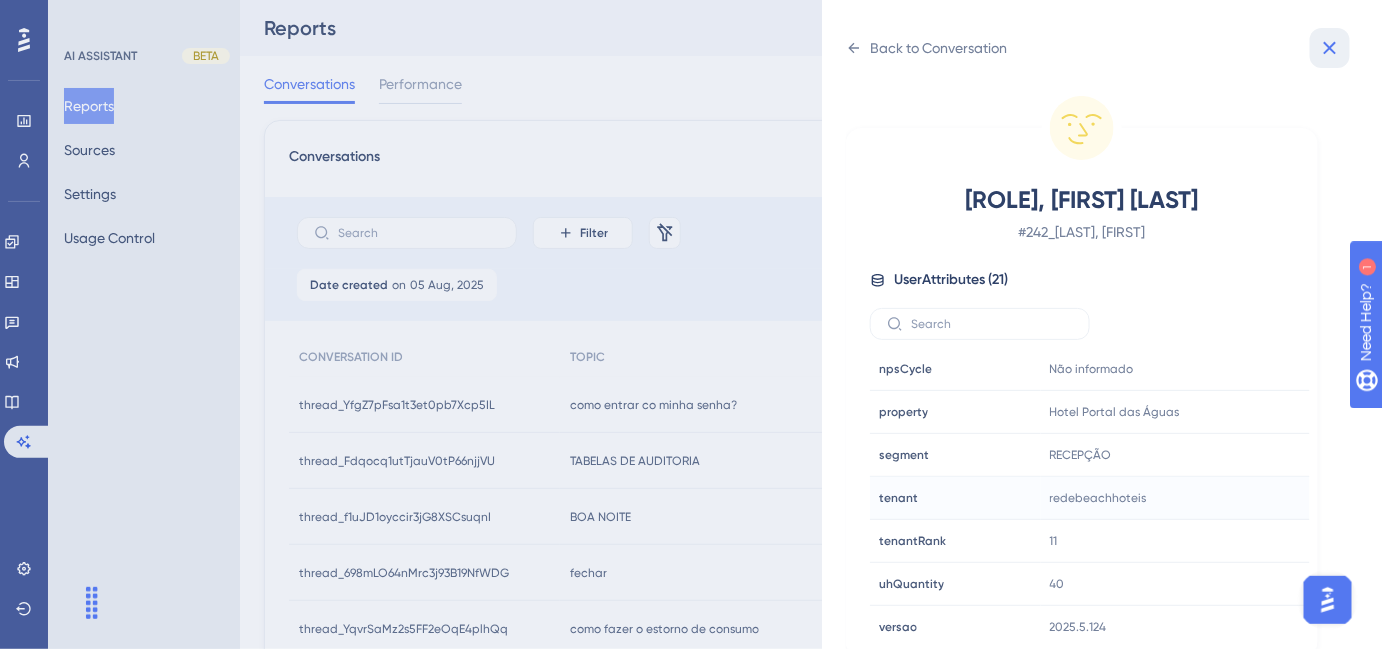 click 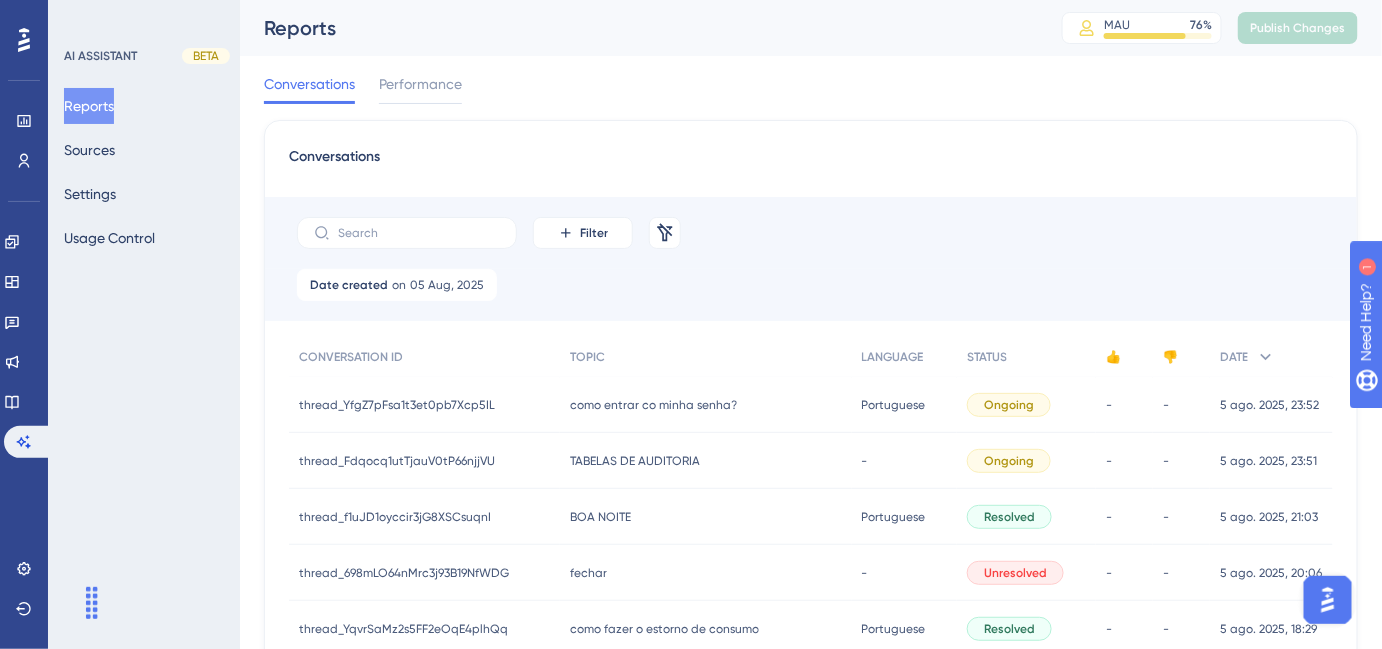 click on "como entrar co minha senha?" at bounding box center [653, 405] 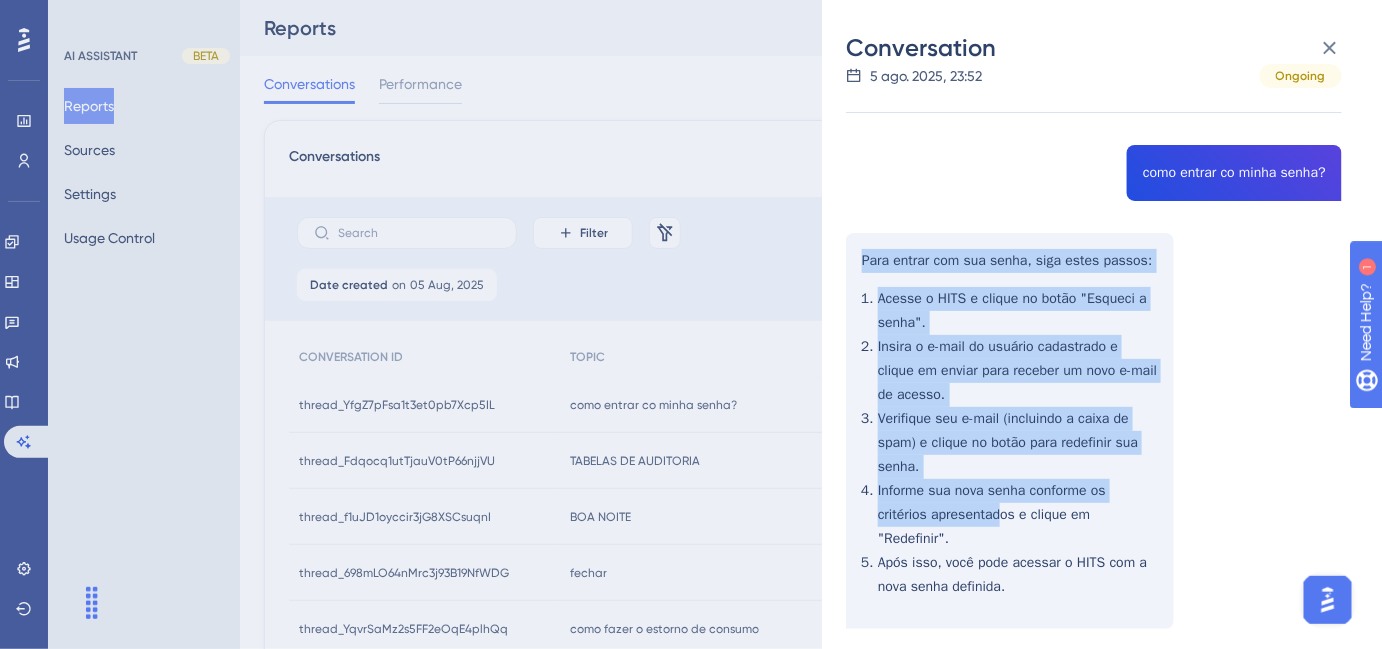 scroll, scrollTop: 181, scrollLeft: 0, axis: vertical 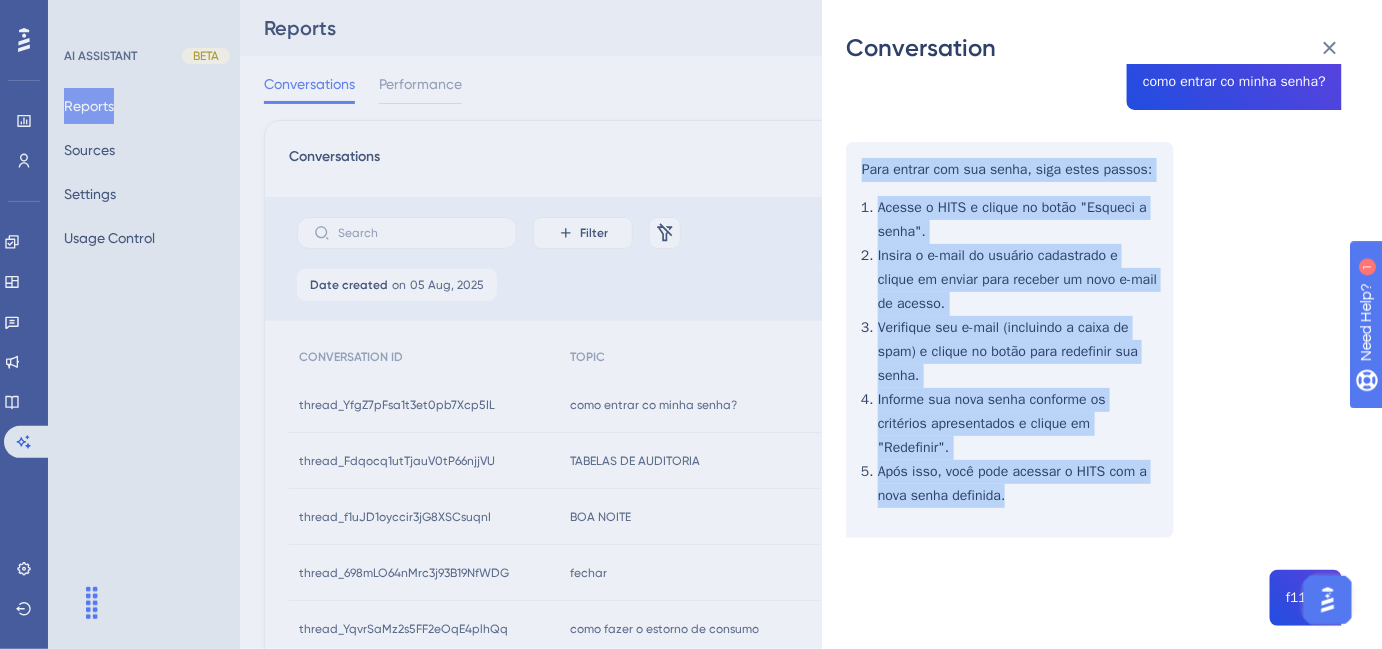 drag, startPoint x: 865, startPoint y: 350, endPoint x: 1023, endPoint y: 510, distance: 224.86441 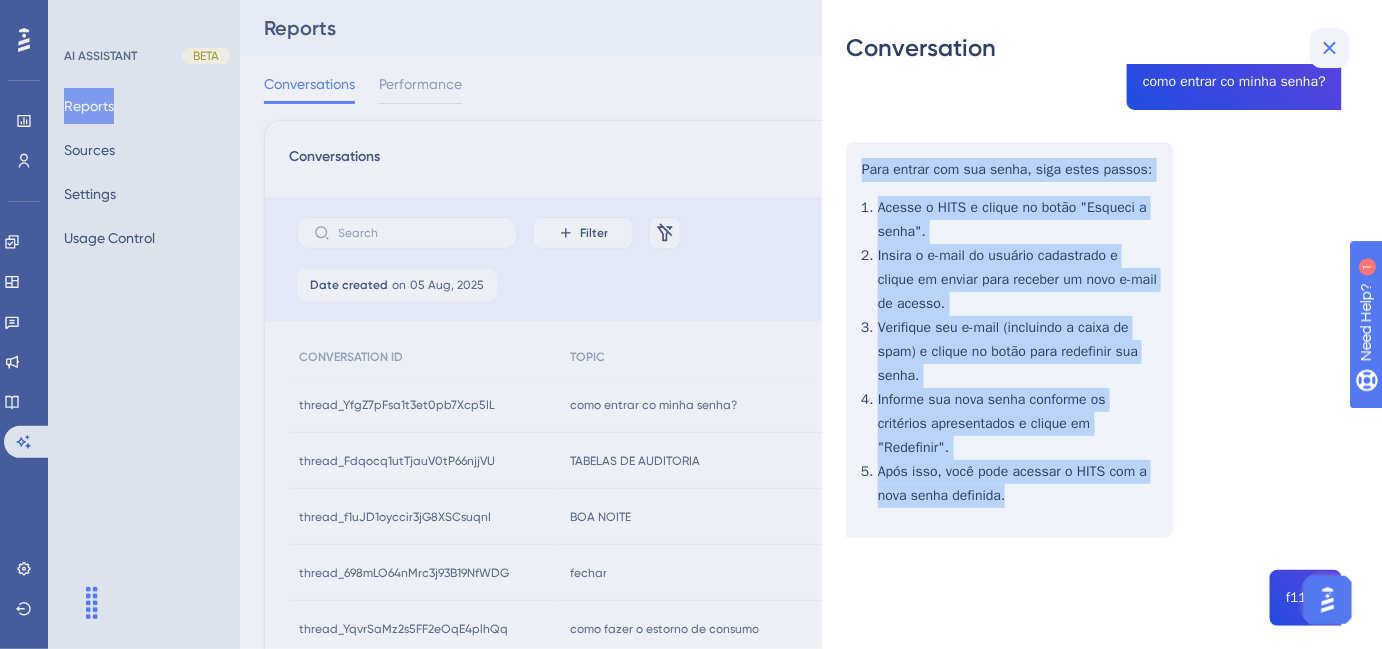 click 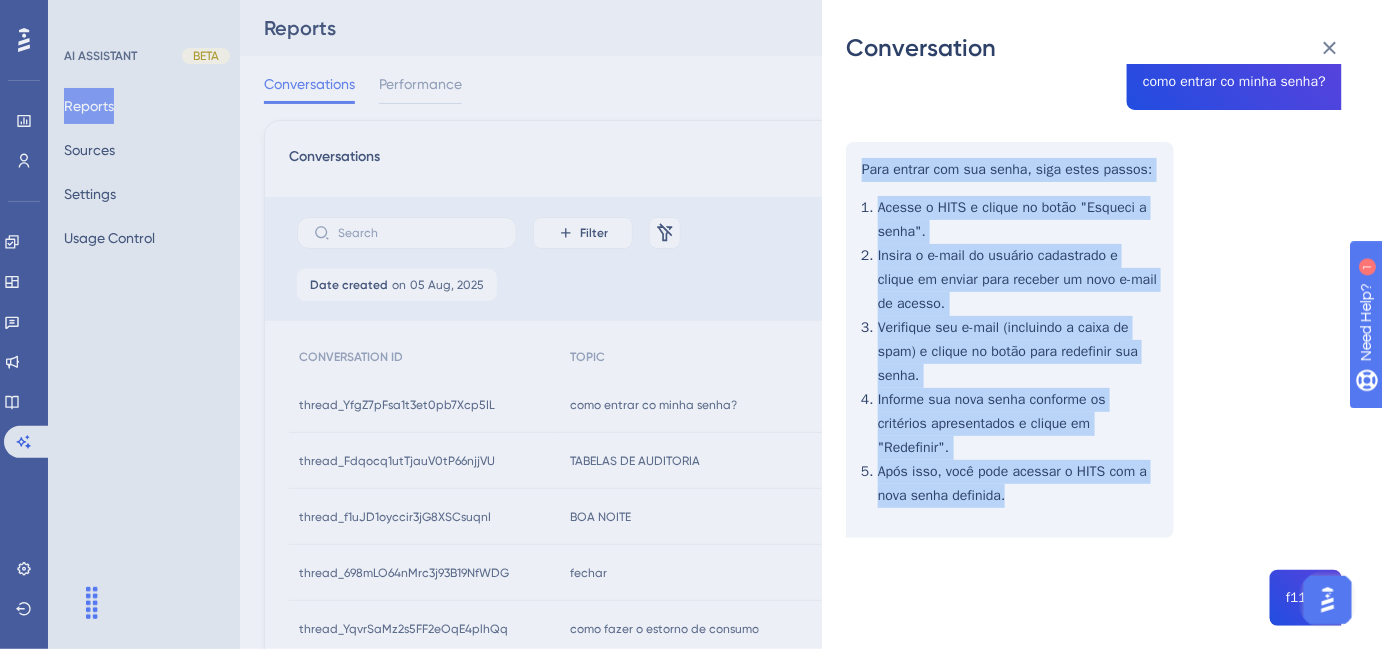 scroll, scrollTop: 0, scrollLeft: 0, axis: both 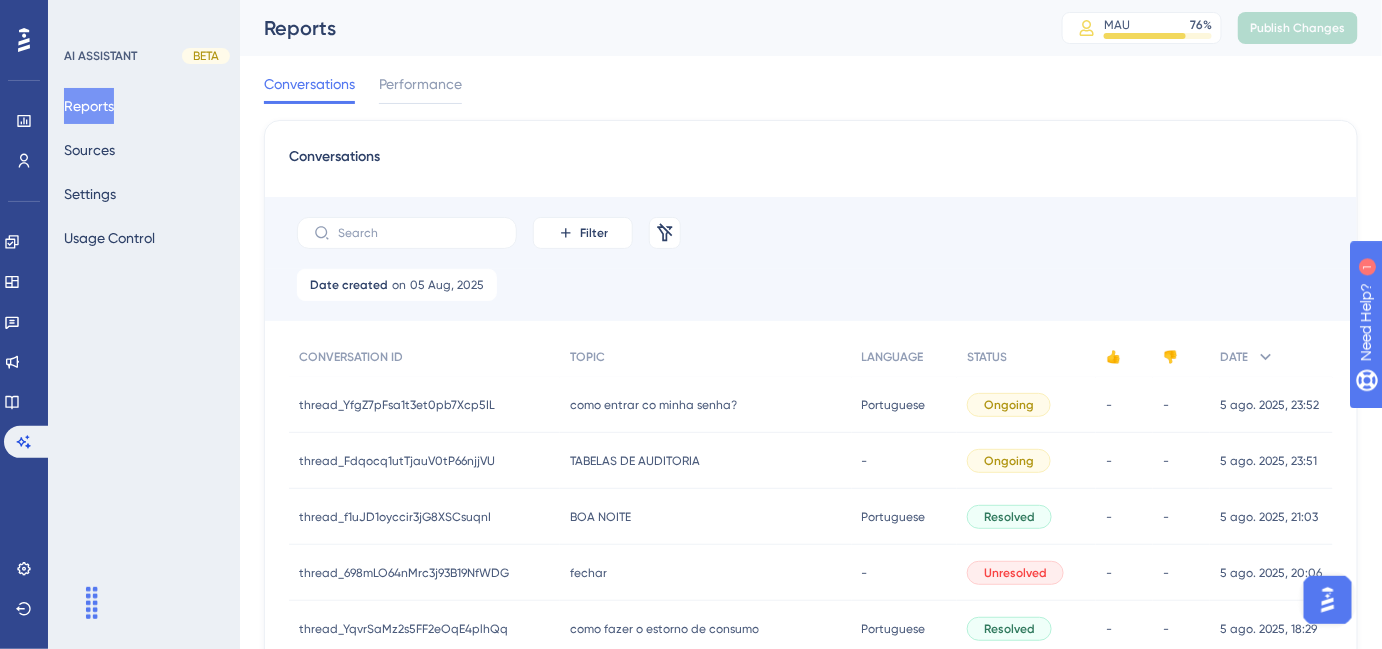 click on "TABELAS DE AUDITORIA" at bounding box center [635, 461] 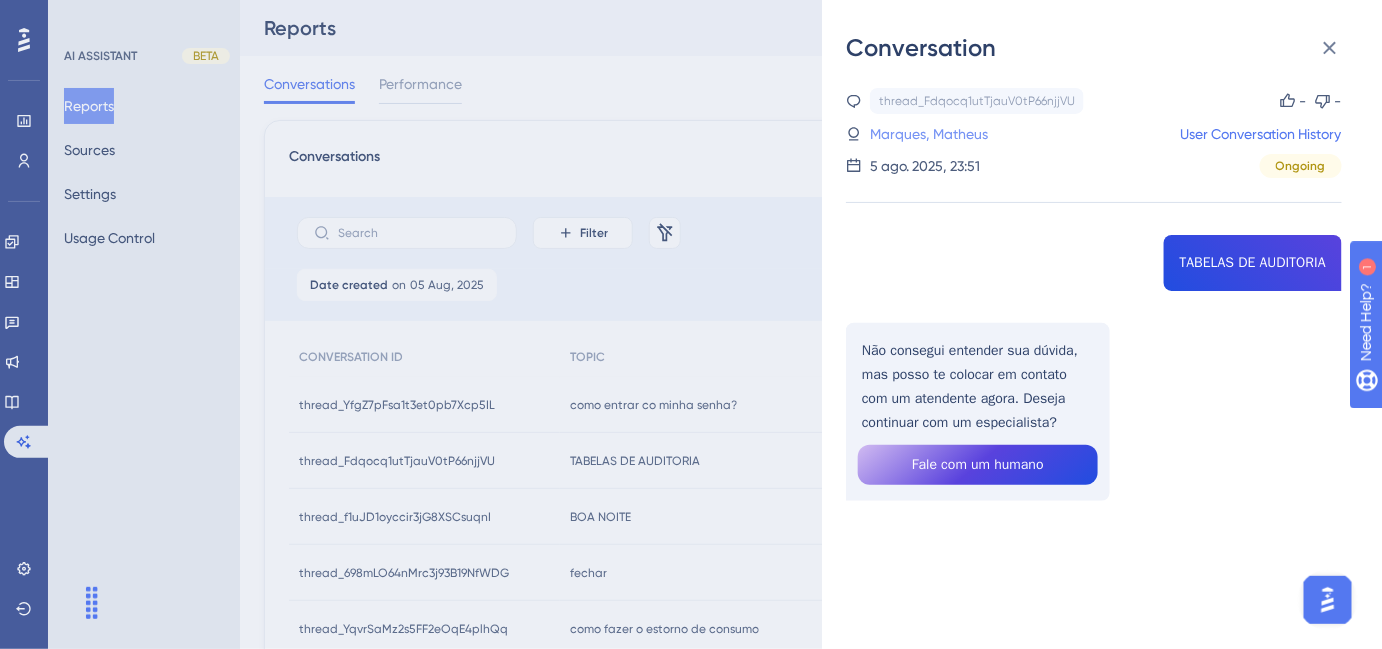 click on "Marques, Matheus" at bounding box center (929, 134) 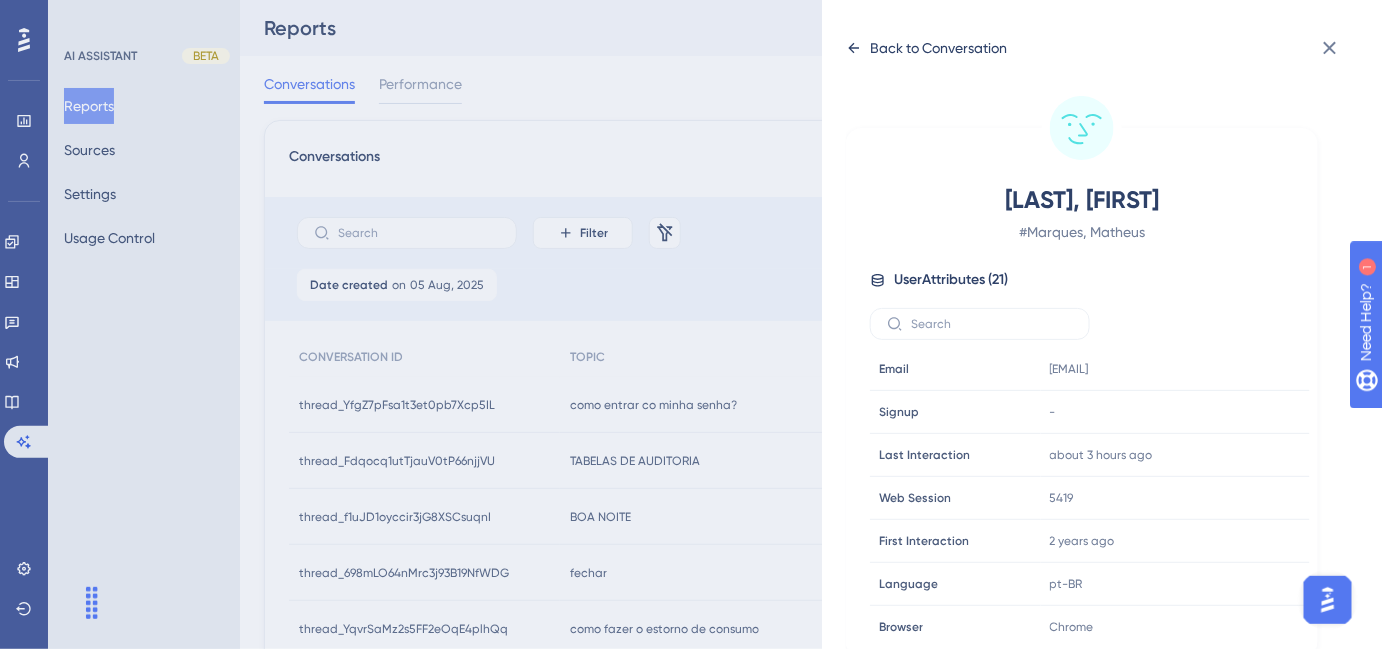 click on "Back to Conversation" at bounding box center (938, 48) 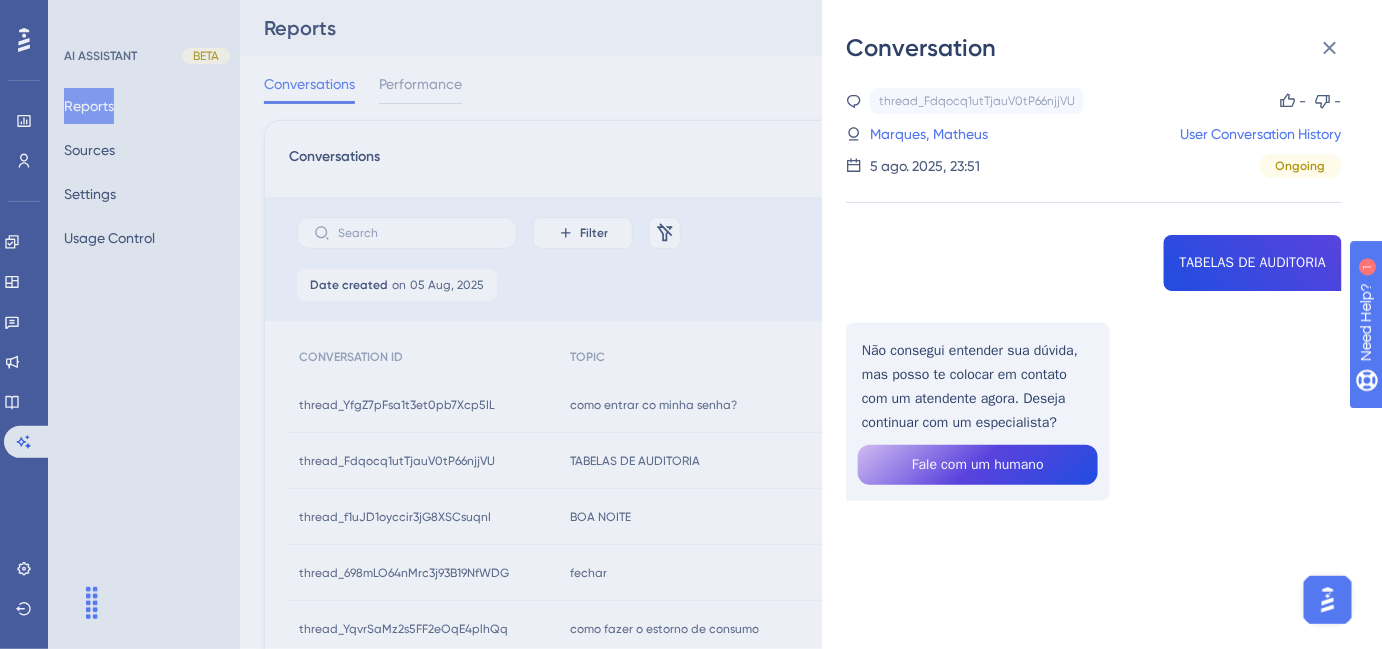 click on "Conversation thread_Fdqocq1utTjauV0tP66njjVU Copy - - 2061_[LAST], [FIRST] User Conversation History 5 ago. 2025,
23:51 Ongoing TABELAS DE AUDITORIA Não consegui entender sua dúvida, mas posso te colocar em contato com um atendente agora. Deseja continuar com um especialista? Fale com um humano" at bounding box center [691, 324] 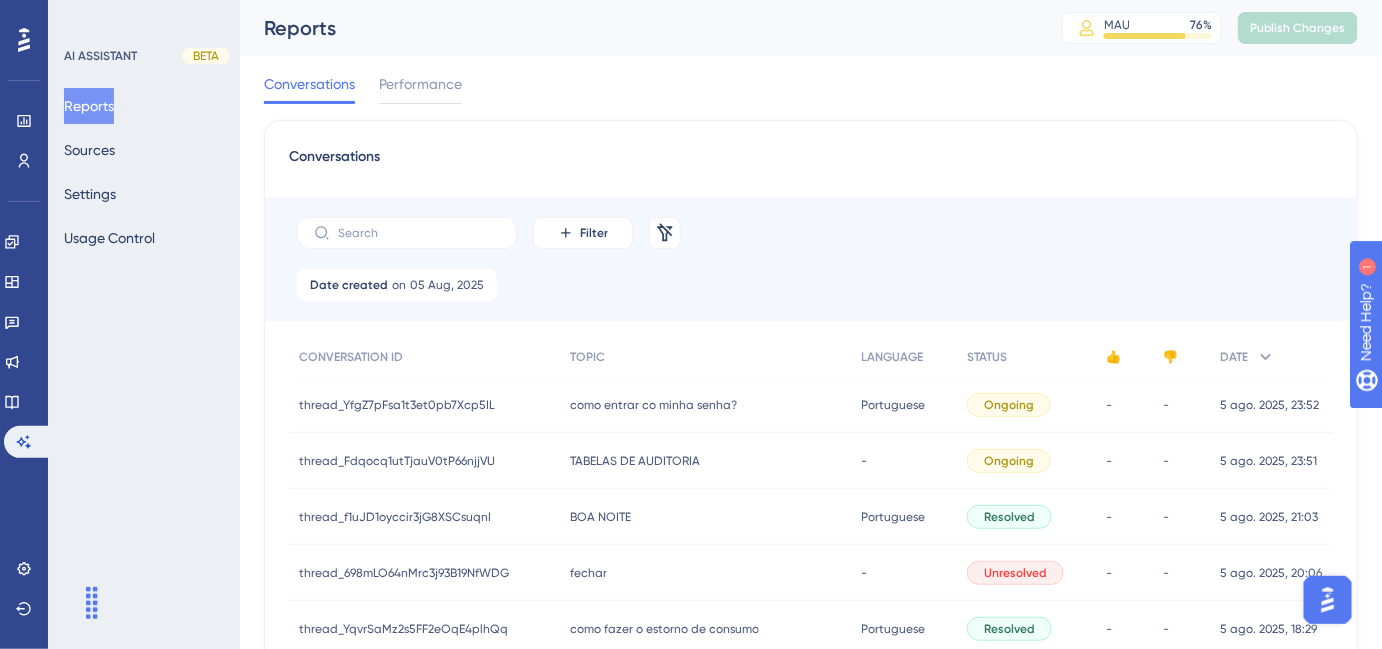 click on "BOA NOITE" at bounding box center (600, 517) 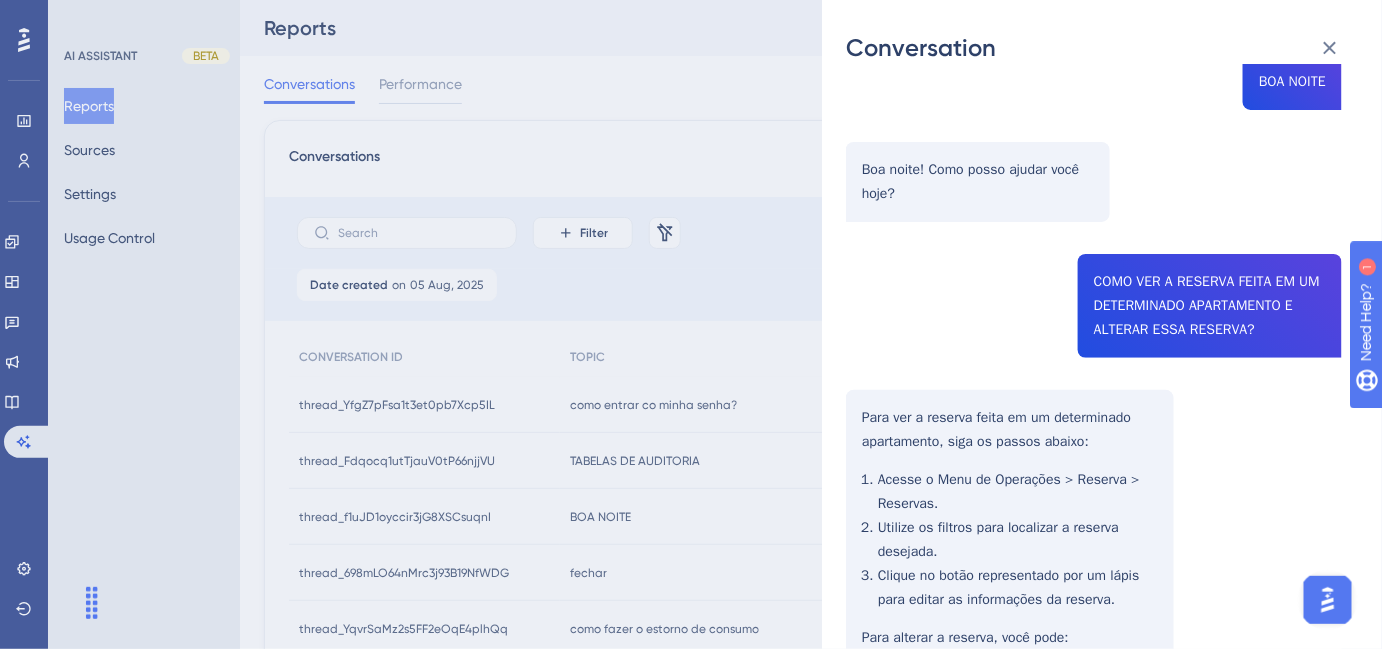 scroll, scrollTop: 272, scrollLeft: 0, axis: vertical 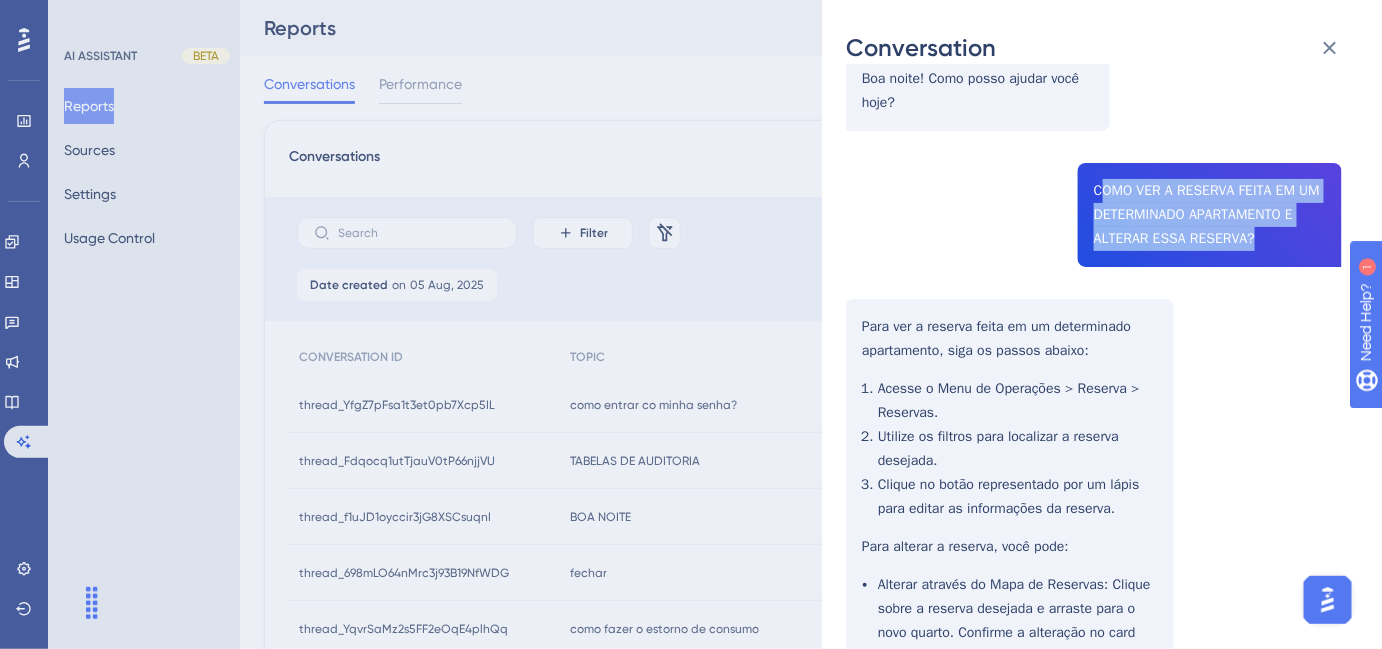drag, startPoint x: 1092, startPoint y: 187, endPoint x: 1248, endPoint y: 244, distance: 166.08733 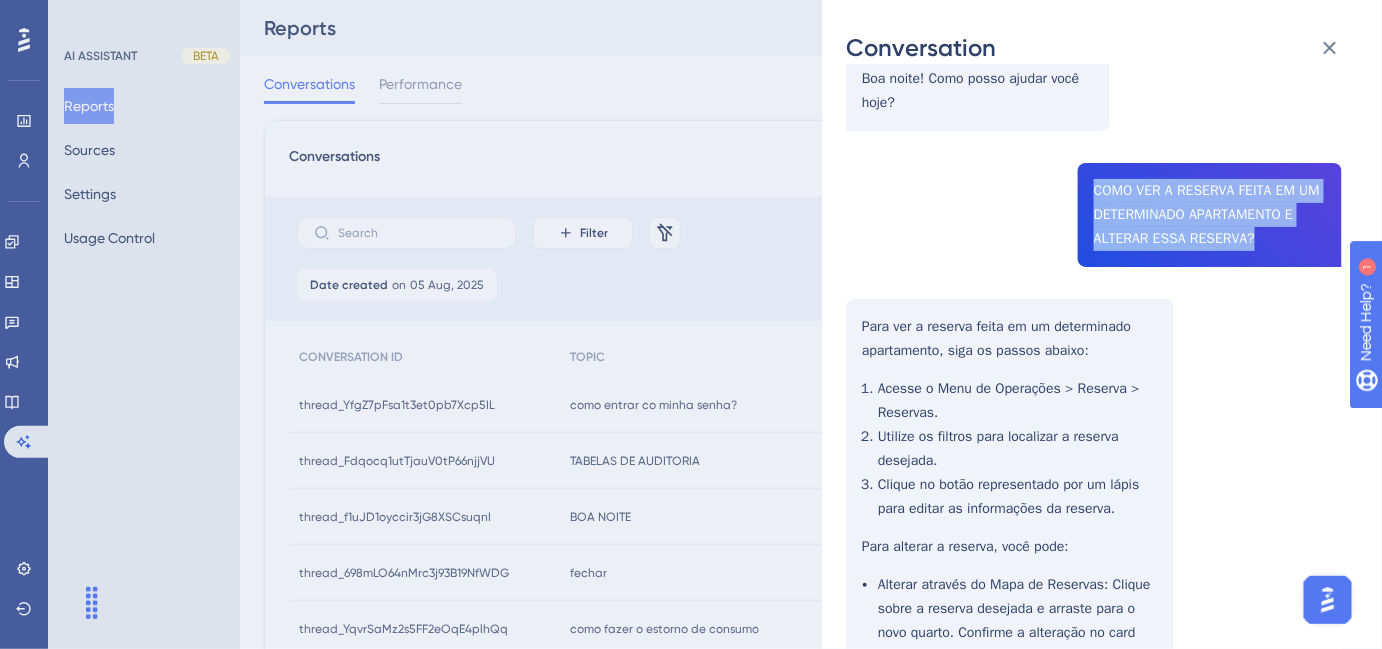 drag, startPoint x: 1086, startPoint y: 194, endPoint x: 1251, endPoint y: 248, distance: 173.61163 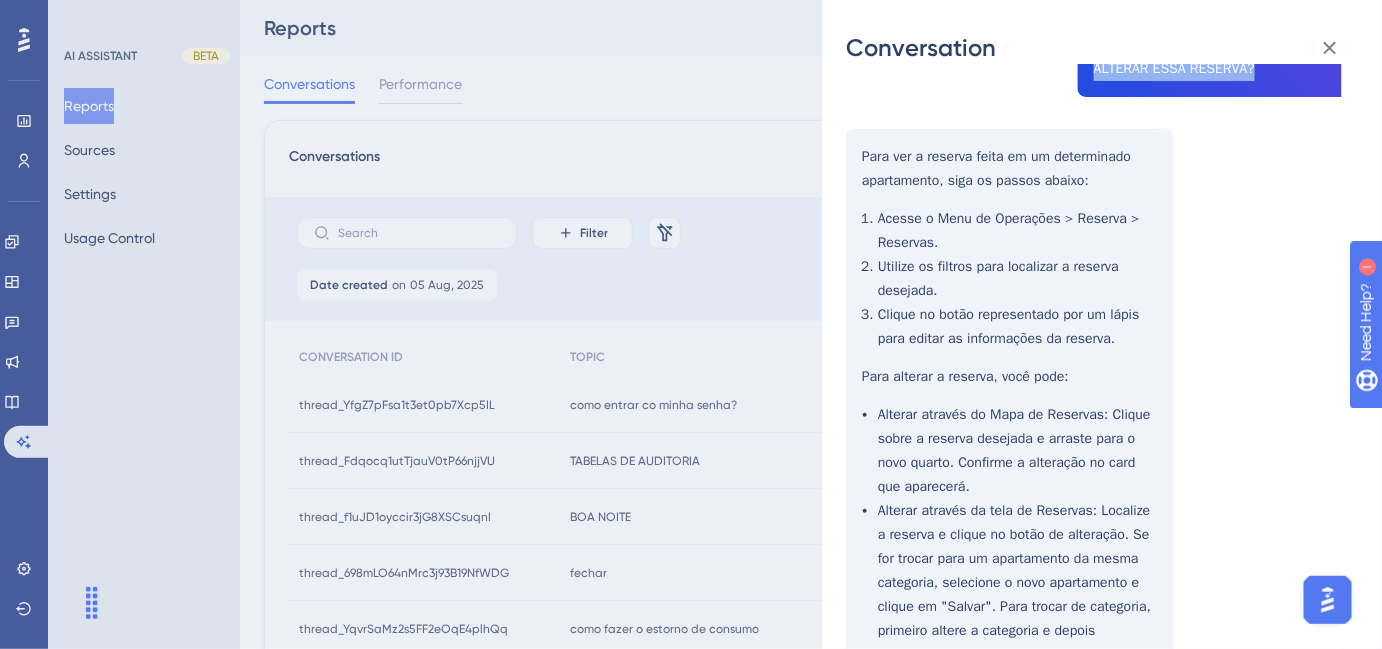 scroll, scrollTop: 352, scrollLeft: 0, axis: vertical 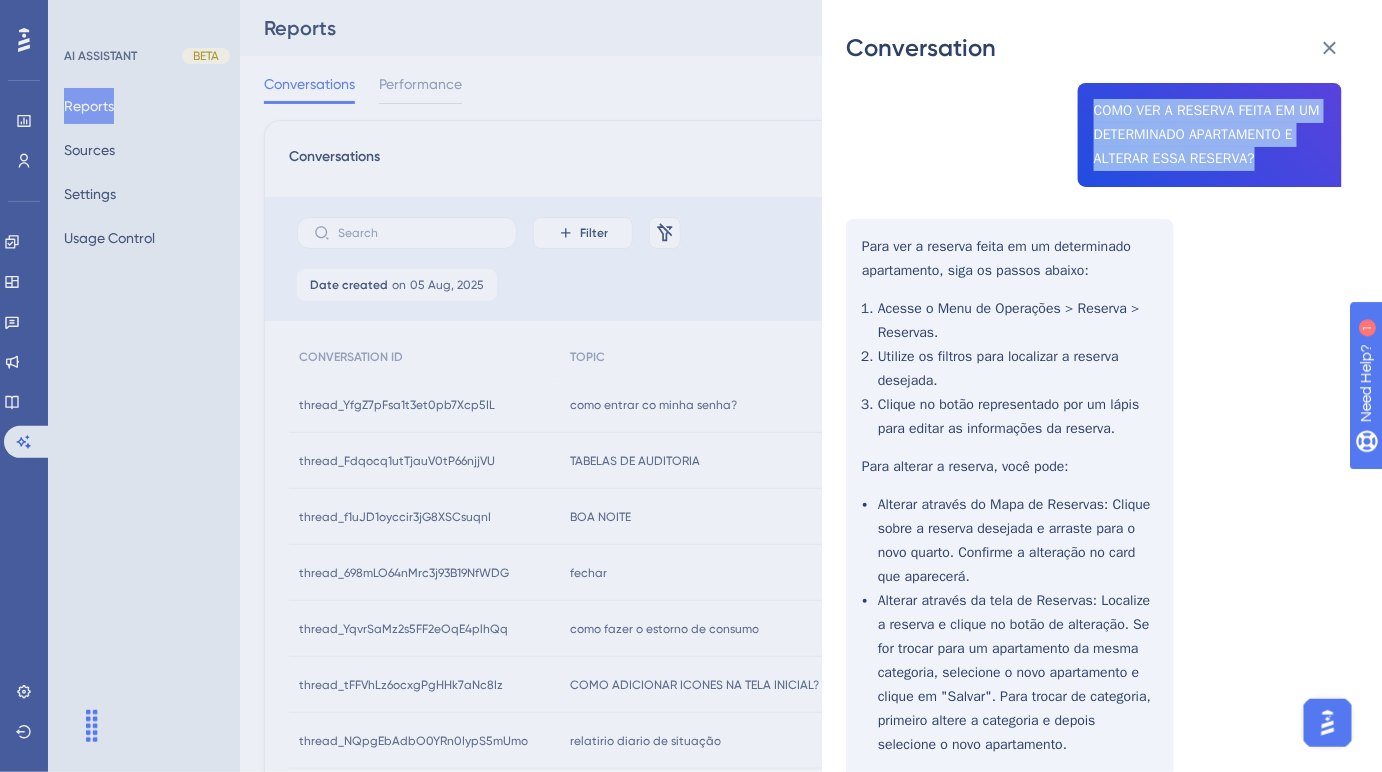 click on "thread_f1uJD1oyccir3jG8XSCsuqnI Copy - - 4807_[LAST], [FIRST] User Conversation History 5 ago. 2025,
21:03 Resolved BOA NOITE Boa noite! Como posso ajudar você hoje? COMO VER A RESERVA FEITA EM UM DETERMINADO APARTAMENTO E ALTERAR ESSA RESERVA? Para ver a reserva feita em um determinado apartamento, siga os passos abaixo:
Acesse o Menu de Operações > Reserva > Reservas.
Utilize os filtros para localizar a reserva desejada.
Clique no botão representado por um lápis para editar as informações da reserva.
Para alterar a reserva, você pode:
Alterar através do Mapa de Reservas : Clique sobre a reserva desejada e arraste para o novo quarto. Confirme a alteração no card que aparecerá.
Alterar através da tela de Reservas : Localize a reserva e clique no botão de alteração. Se for trocar para um apartamento da mesma categoria, selecione o novo apartamento e clique em "Salvar". Para trocar de categoria, primeiro altere a categoria e depois selecione o novo apartamento." at bounding box center [1094, 336] 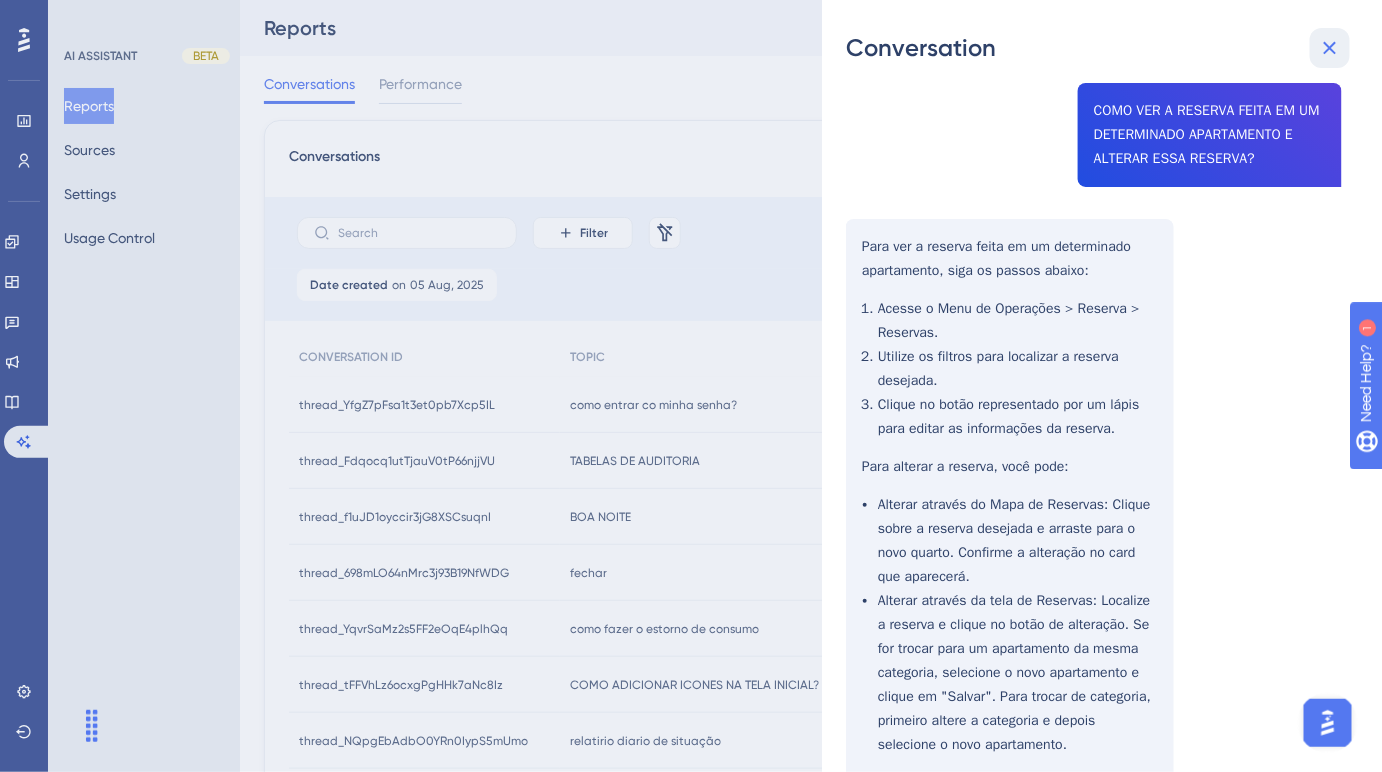 drag, startPoint x: 1330, startPoint y: 53, endPoint x: 1148, endPoint y: 6, distance: 187.97075 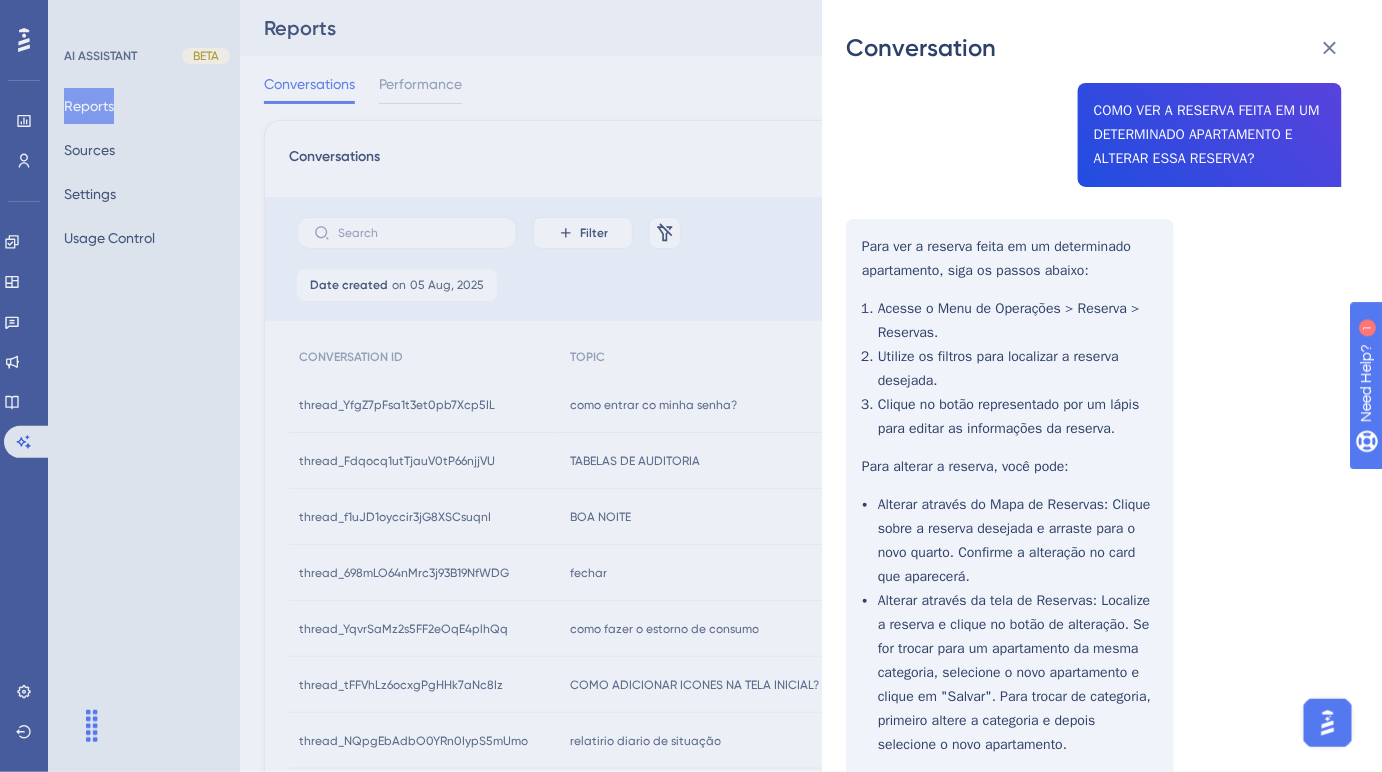 click 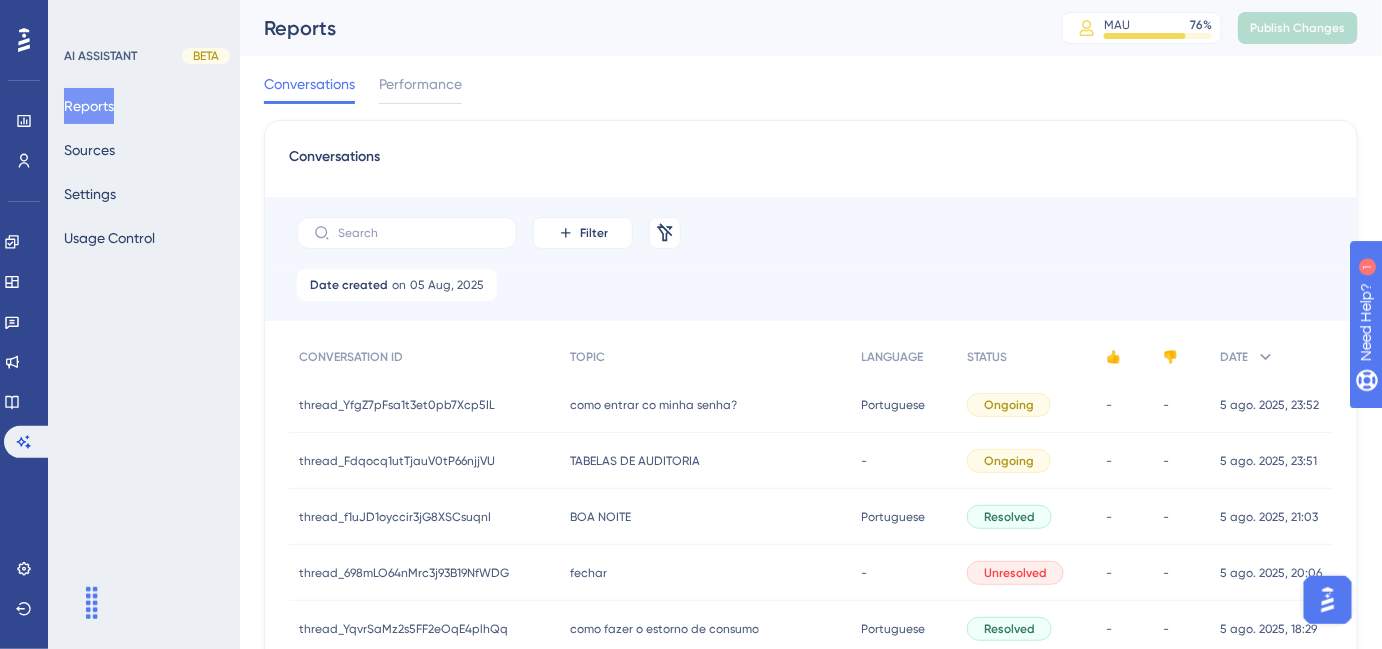 click on "BOA NOITE" at bounding box center [600, 517] 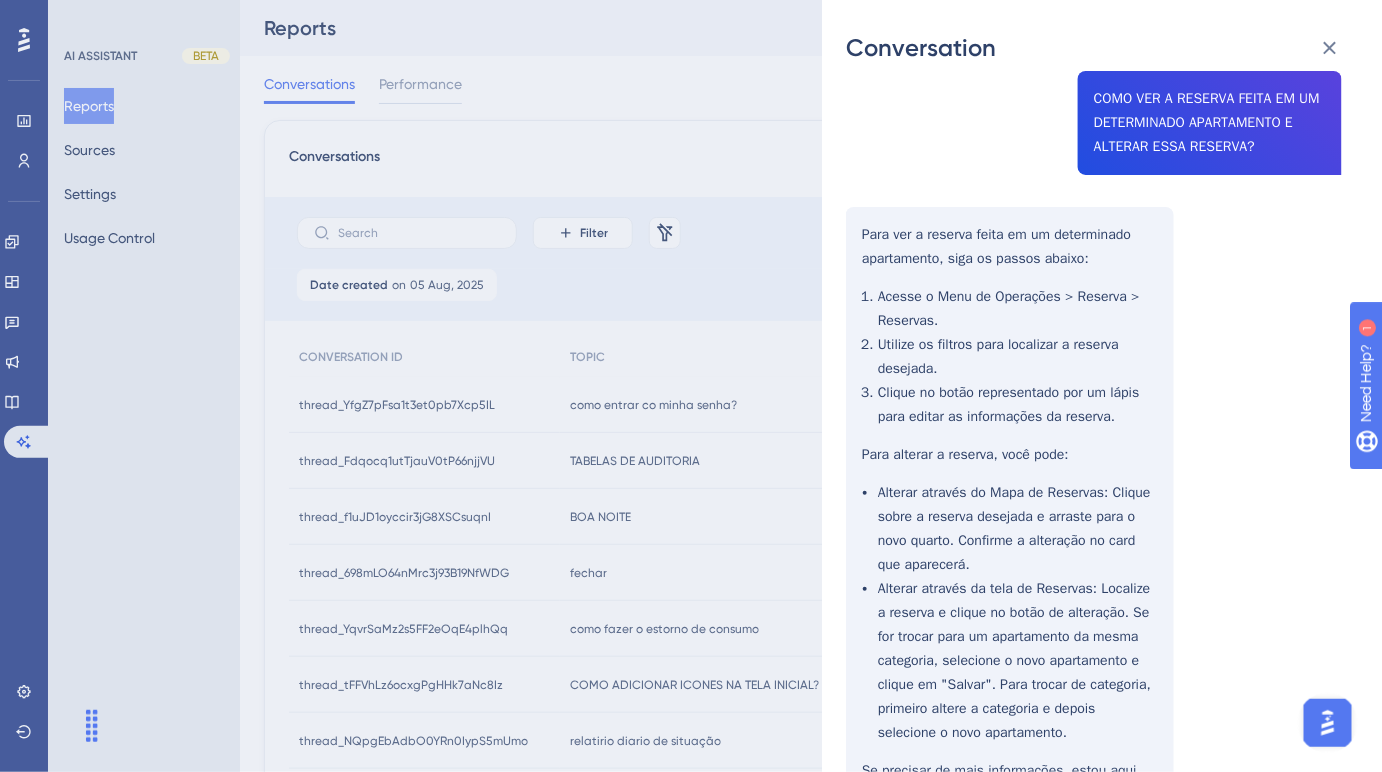 scroll, scrollTop: 363, scrollLeft: 0, axis: vertical 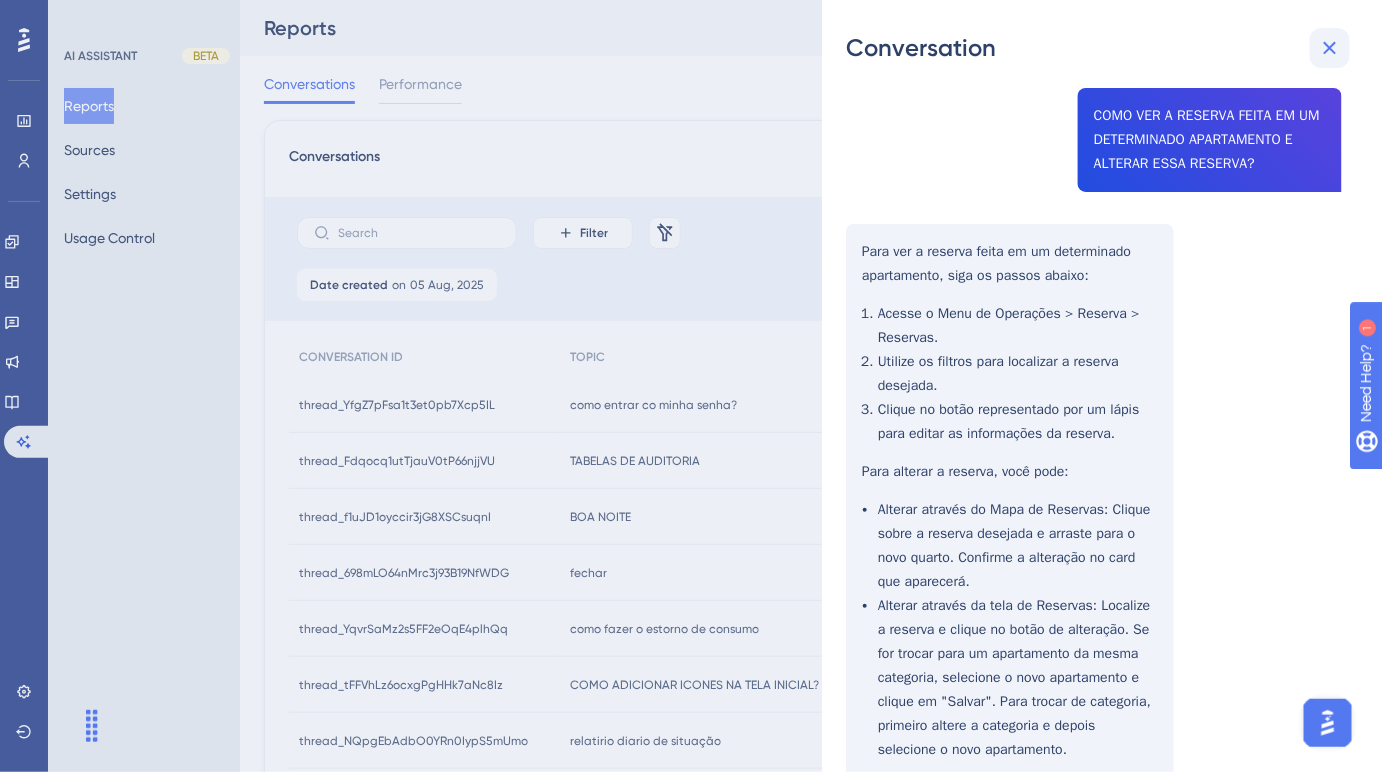 click 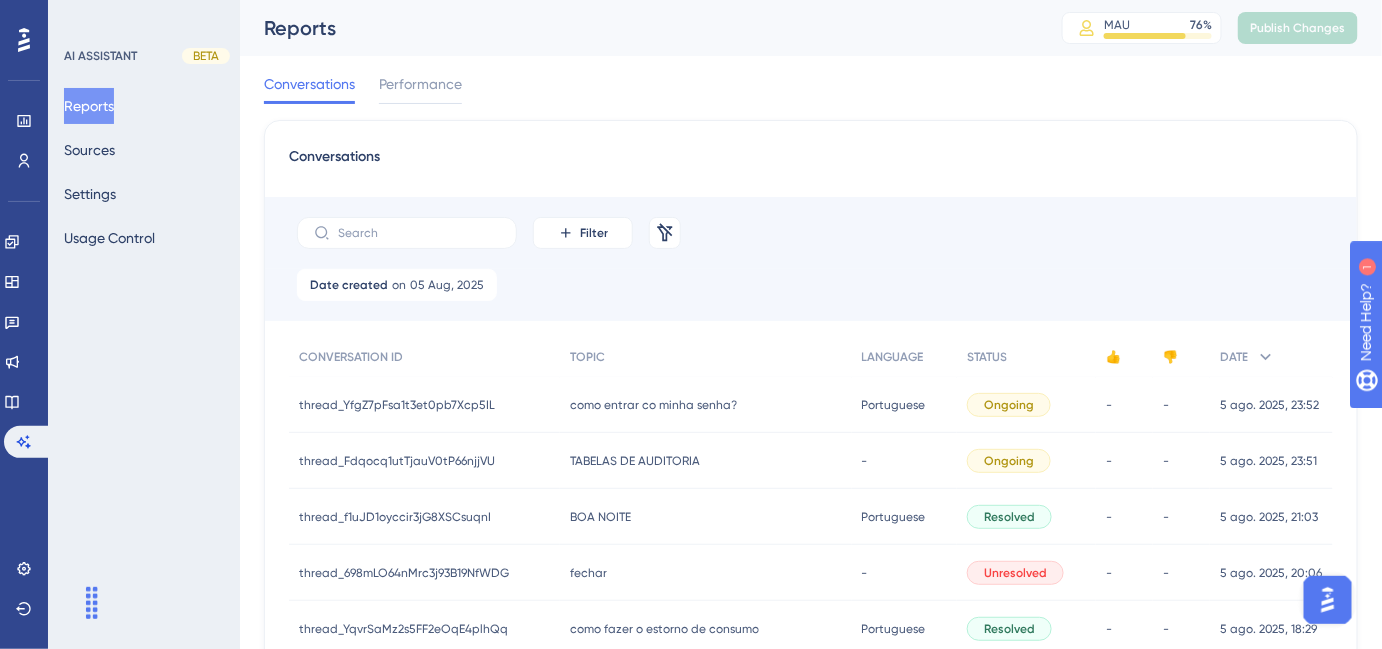 click on "TABELAS DE AUDITORIA TABELAS DE AUDITORIA" at bounding box center (706, 461) 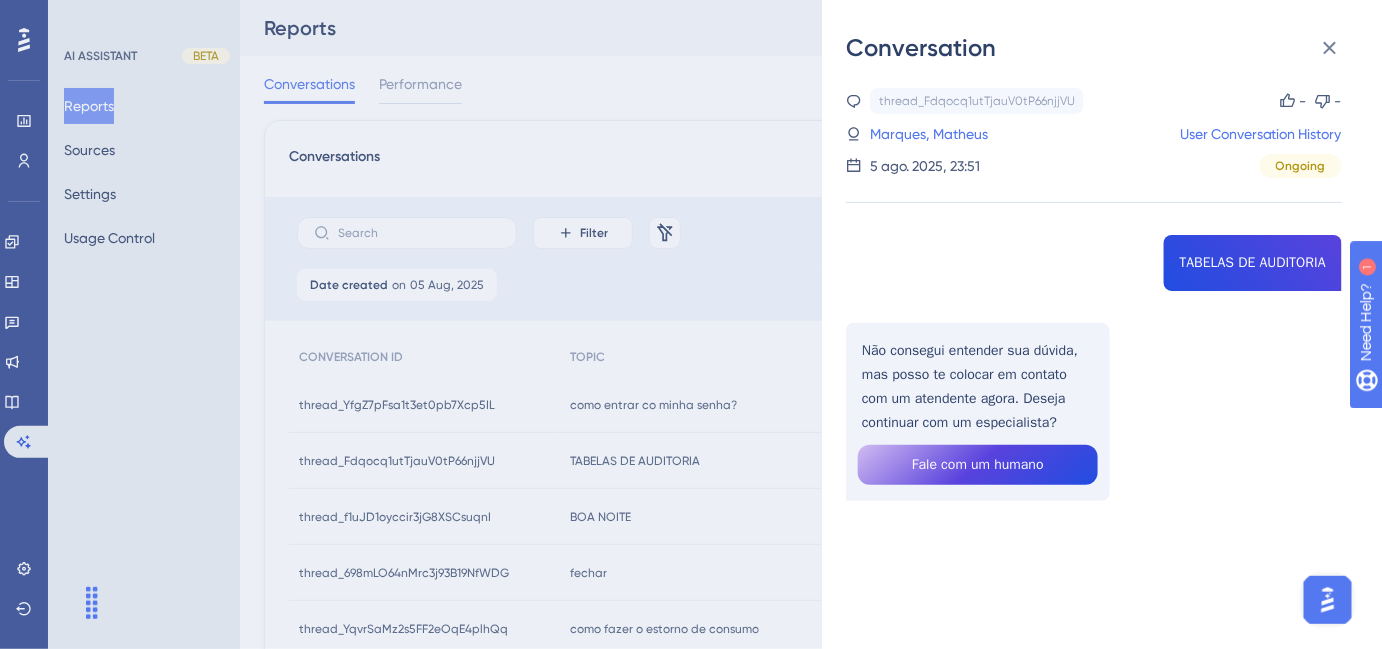 click on "Conversation thread_Fdqocq1utTjauV0tP66njjVU Copy - - 2061_[LAST], [FIRST] User Conversation History 5 ago. 2025,
23:51 Ongoing TABELAS DE AUDITORIA Não consegui entender sua dúvida, mas posso te colocar em contato com um atendente agora. Deseja continuar com um especialista? Fale com um humano" at bounding box center [691, 324] 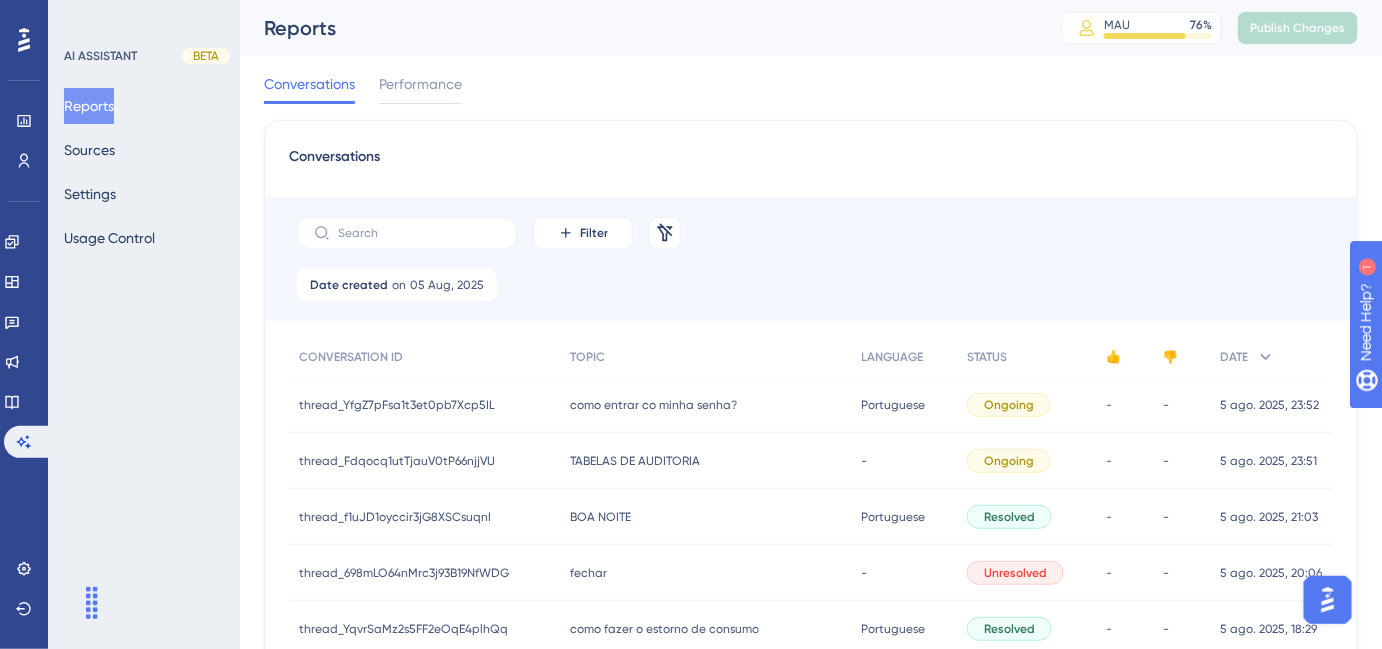 click on "BOA NOITE" at bounding box center (600, 517) 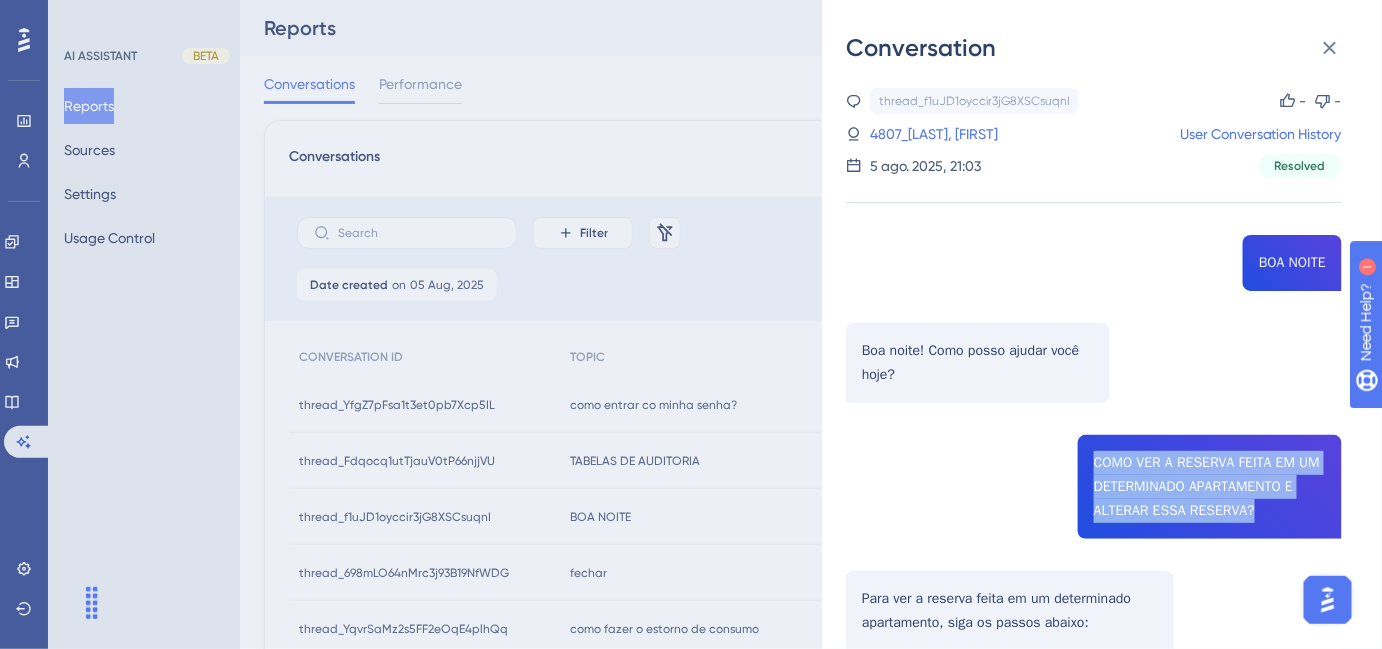 drag, startPoint x: 1087, startPoint y: 457, endPoint x: 1262, endPoint y: 526, distance: 188.11166 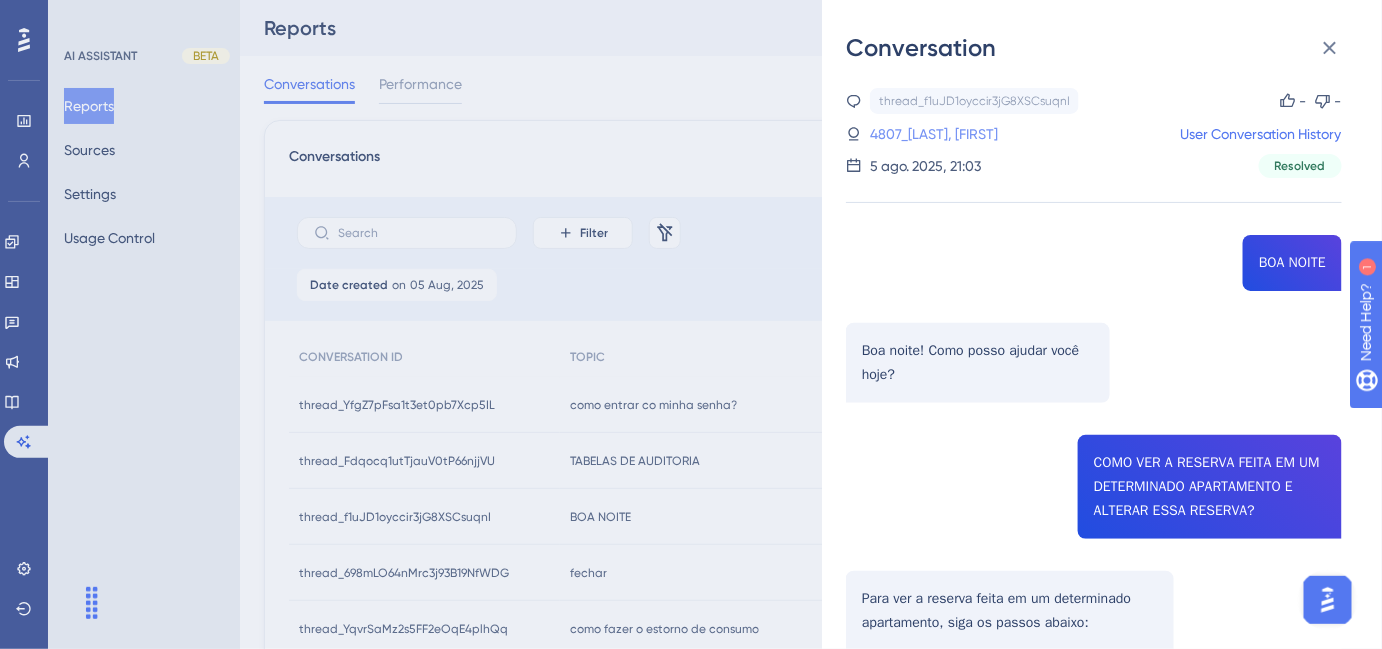 click on "4807_[LAST], [FIRST]" at bounding box center [934, 134] 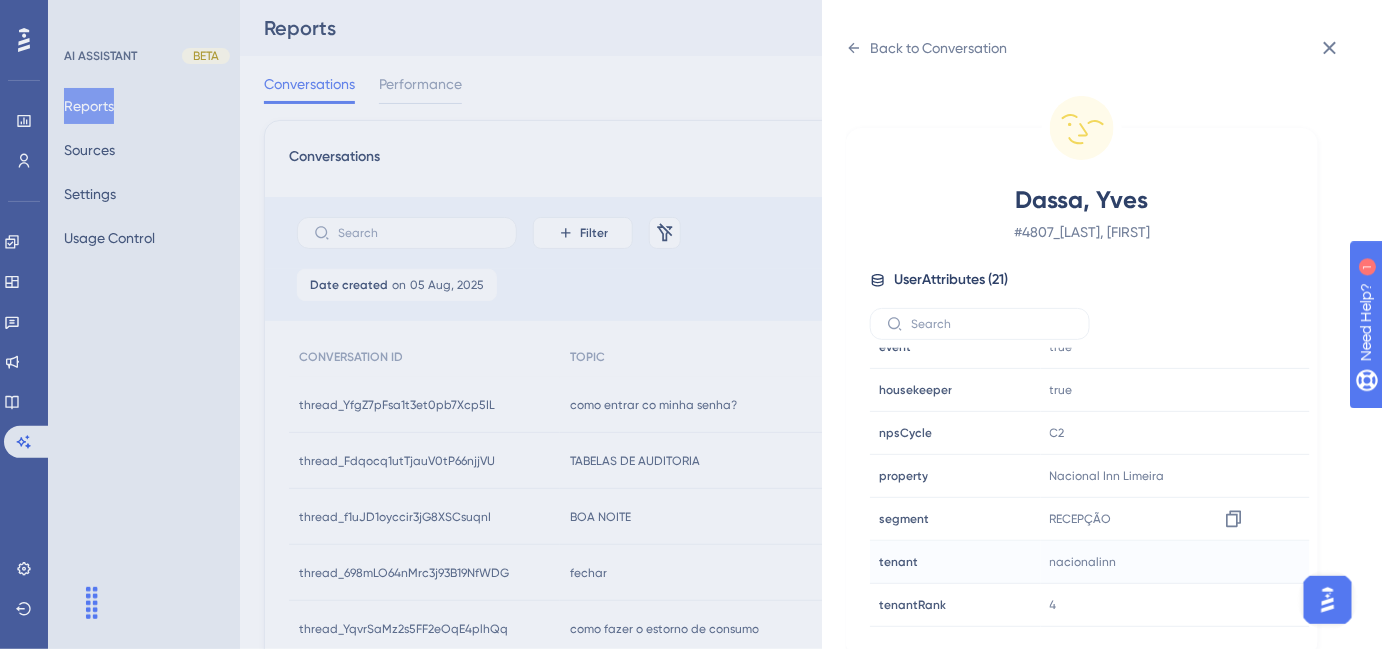 scroll, scrollTop: 545, scrollLeft: 0, axis: vertical 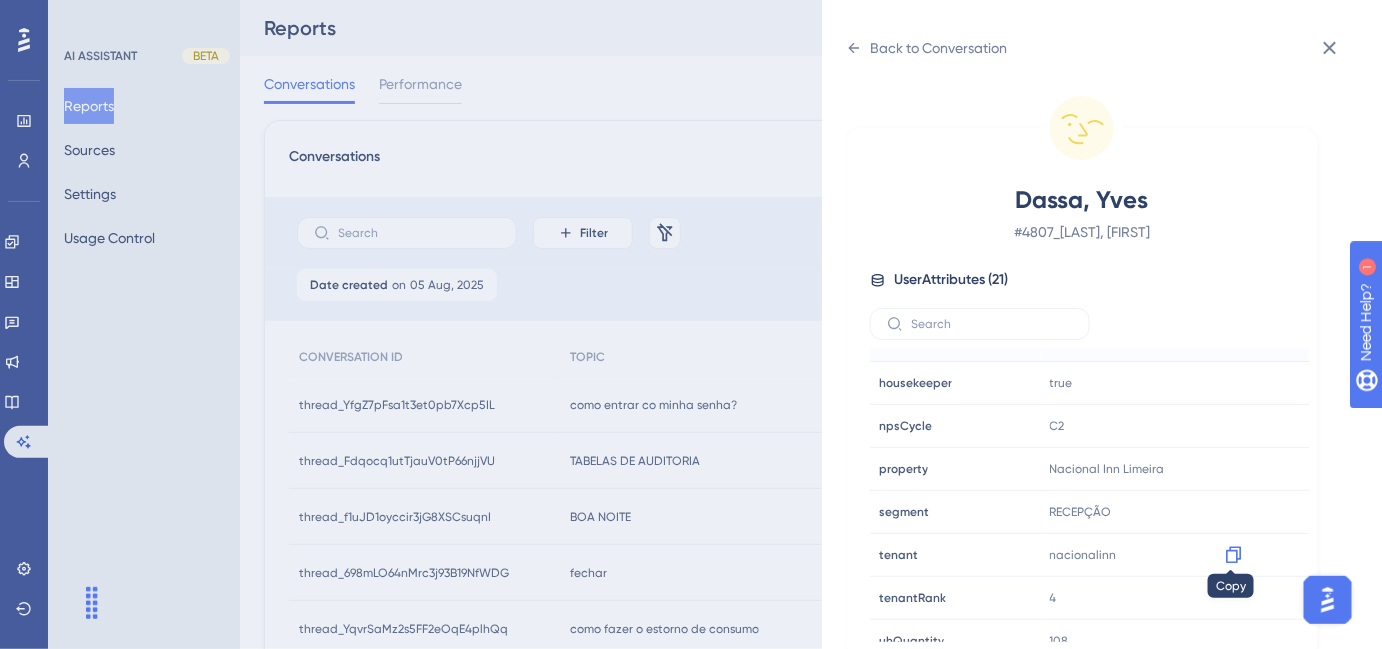 click 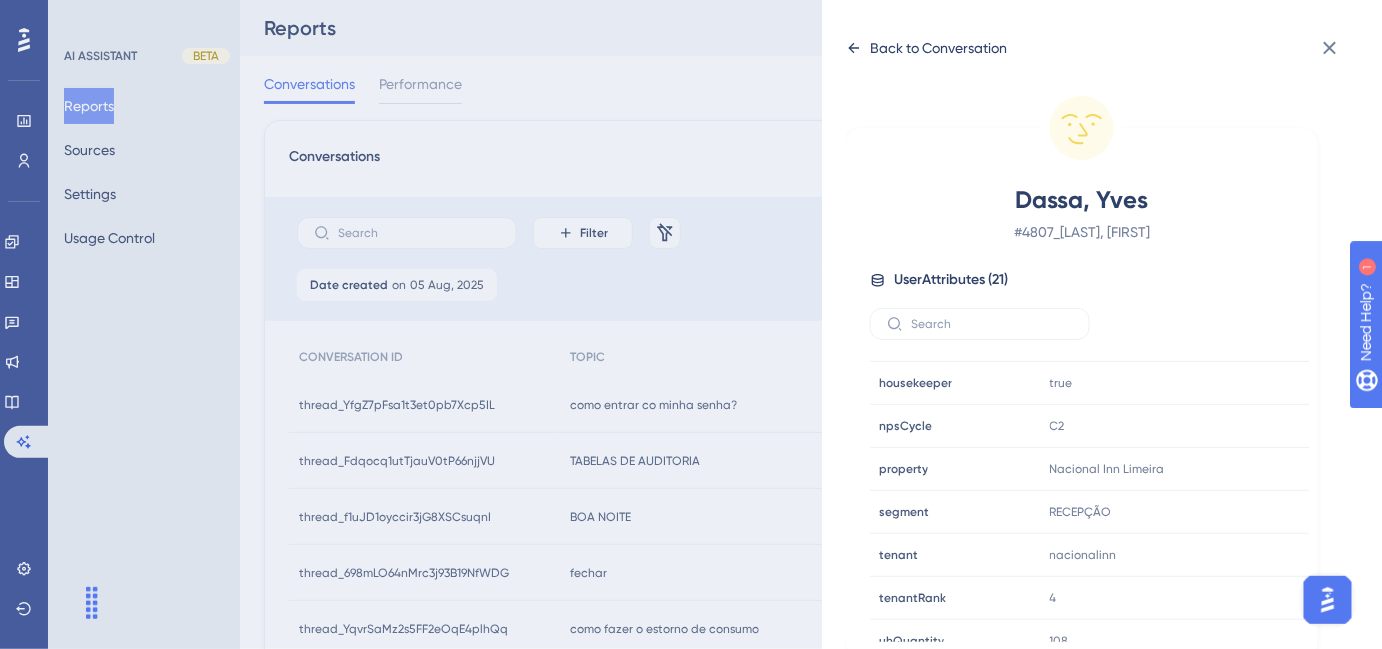 click on "Back to Conversation" at bounding box center (926, 48) 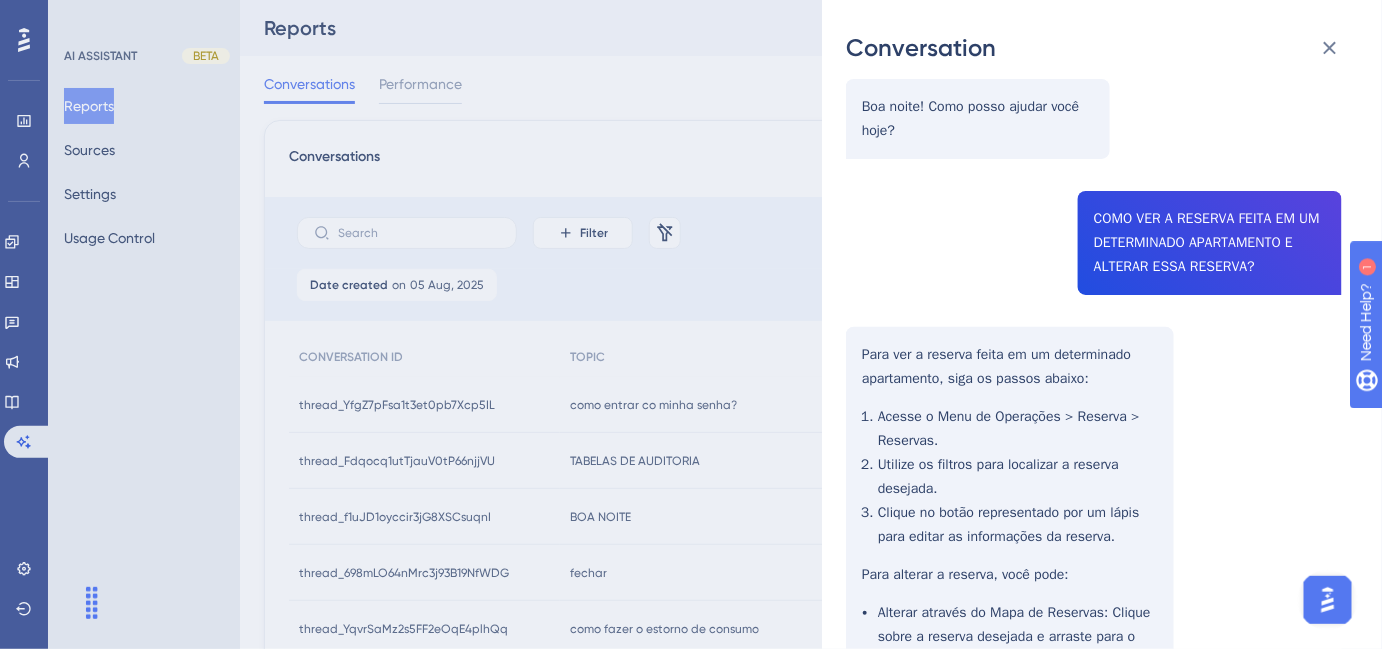 scroll, scrollTop: 272, scrollLeft: 0, axis: vertical 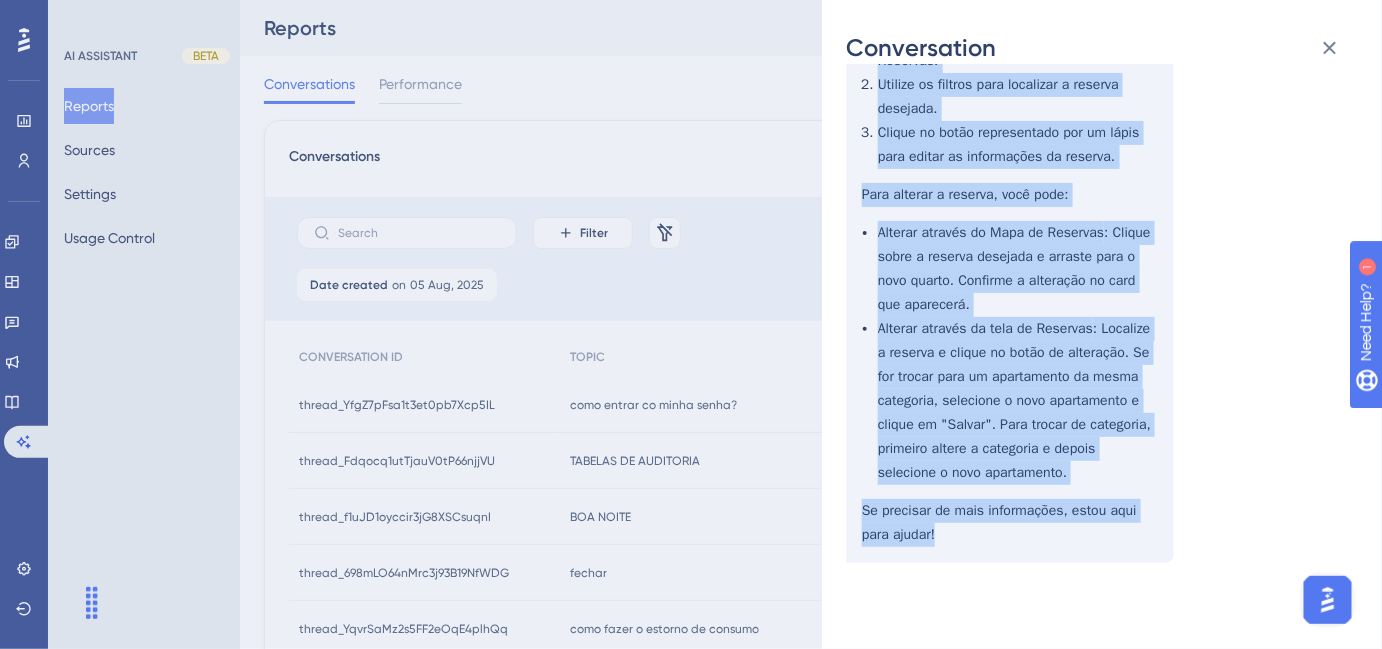 drag, startPoint x: 864, startPoint y: 328, endPoint x: 1045, endPoint y: 523, distance: 266.0564 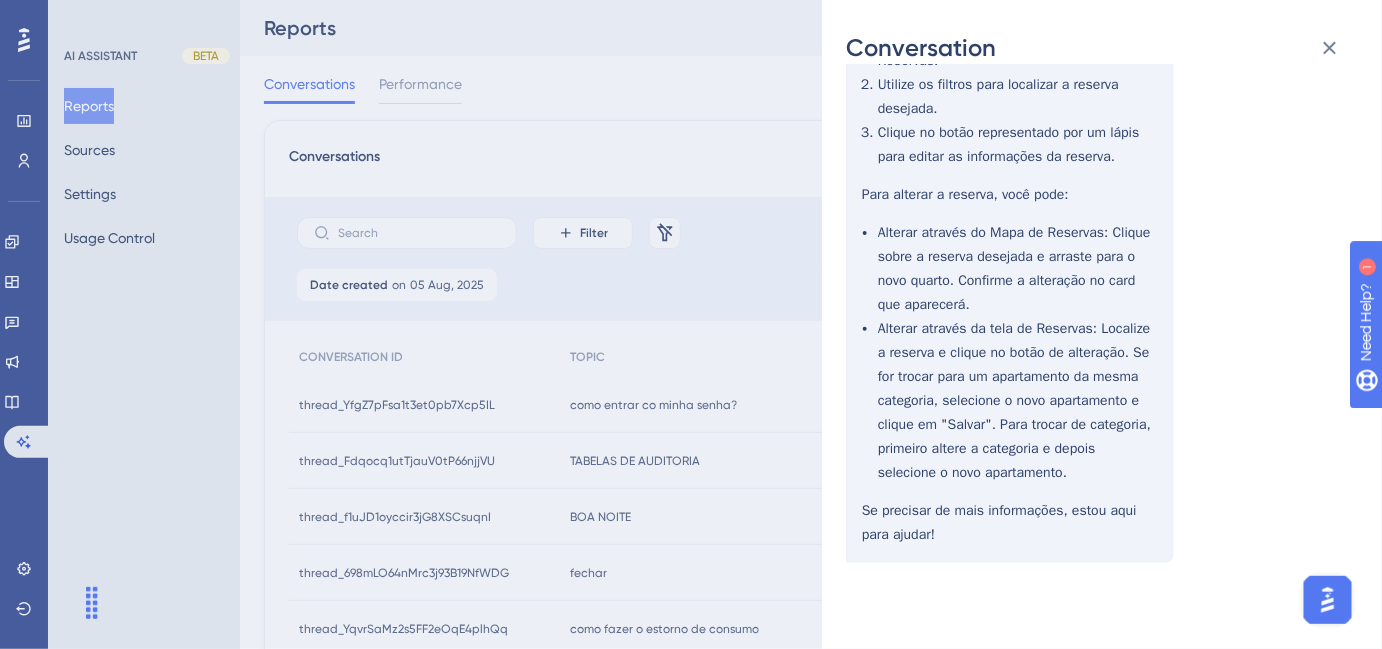 click on "Conversation thread_f1uJD1oyccir3jG8XSCsuqnI Copy - - 4807_[LAST], [FIRST] User Conversation History 5 ago. 2025,
21:03 Resolved BOA NOITE Boa noite! Como posso ajudar você hoje? COMO VER A RESERVA FEITA EM UM DETERMINADO APARTAMENTO E ALTERAR ESSA RESERVA? Para ver a reserva feita em um determinado apartamento, siga os passos abaixo:
Acesse o Menu de Operações > Reserva > Reservas.
Utilize os filtros para localizar a reserva desejada.
Clique no botão representado por um lápis para editar as informações da reserva.
Para alterar a reserva, você pode:
Alterar através do Mapa de Reservas : Clique sobre a reserva desejada e arraste para o novo quarto. Confirme a alteração no card que aparecerá.
Alterar através da tela de Reservas : Localize a reserva e clique no botão de alteração. Se for trocar para um apartamento da mesma categoria, selecione o novo apartamento e clique em "Salvar". Para trocar de categoria, primeiro altere a categoria e depois selecione o novo apartamento." at bounding box center (691, 324) 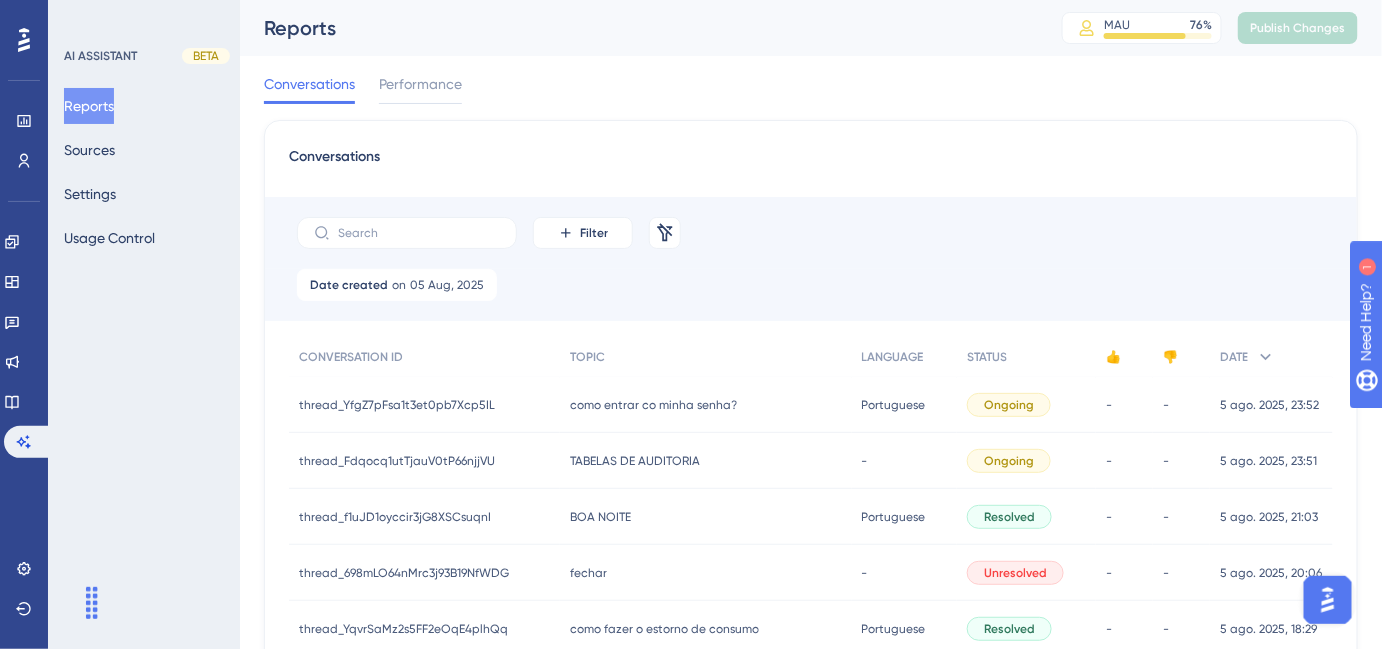 click on "BOA NOITE" at bounding box center [600, 517] 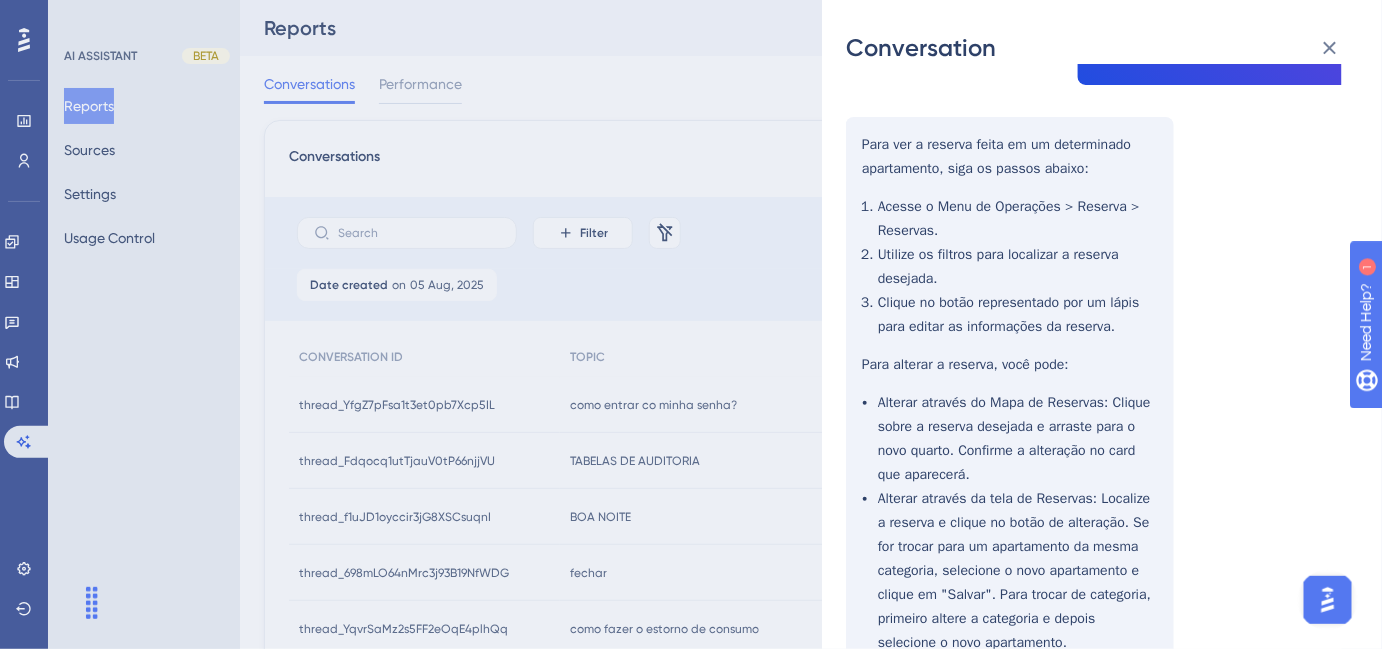 scroll, scrollTop: 624, scrollLeft: 0, axis: vertical 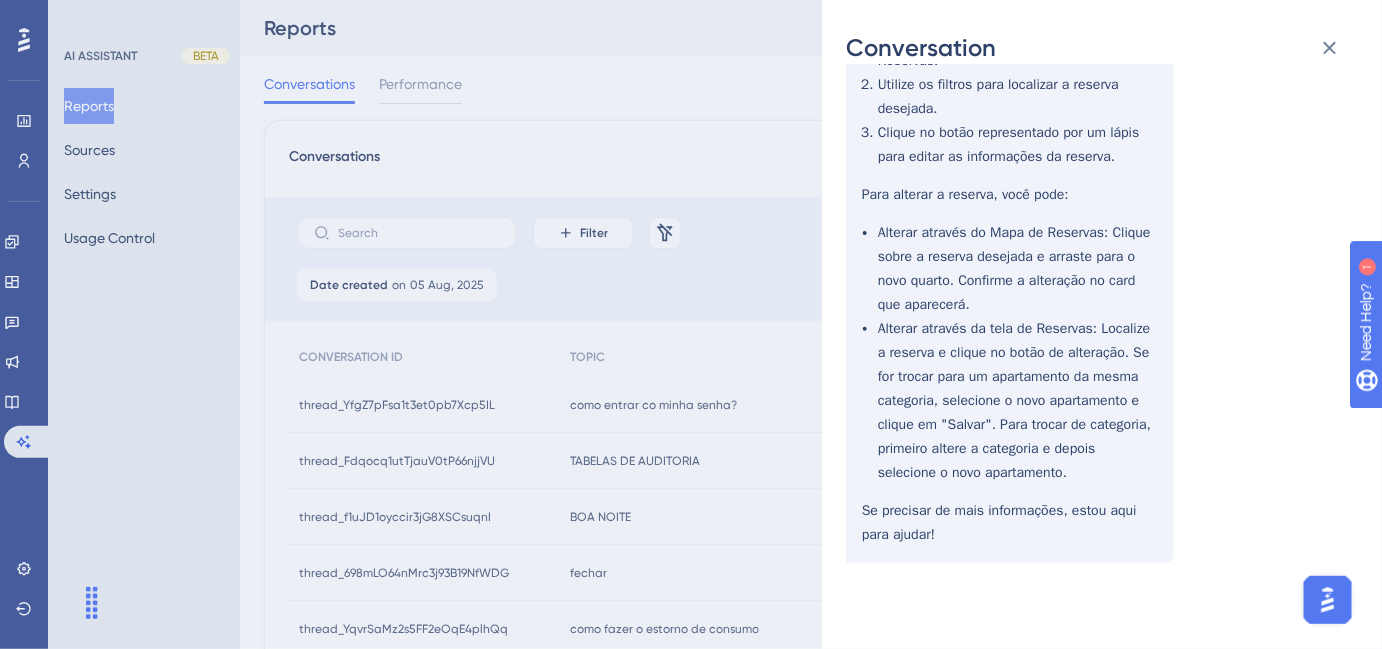click on "Conversation thread_f1uJD1oyccir3jG8XSCsuqnI Copy - - 4807_[LAST], [FIRST] User Conversation History 5 ago. 2025,
21:03 Resolved BOA NOITE Boa noite! Como posso ajudar você hoje? COMO VER A RESERVA FEITA EM UM DETERMINADO APARTAMENTO E ALTERAR ESSA RESERVA? Para ver a reserva feita em um determinado apartamento, siga os passos abaixo:
Acesse o Menu de Operações > Reserva > Reservas.
Utilize os filtros para localizar a reserva desejada.
Clique no botão representado por um lápis para editar as informações da reserva.
Para alterar a reserva, você pode:
Alterar através do Mapa de Reservas : Clique sobre a reserva desejada e arraste para o novo quarto. Confirme a alteração no card que aparecerá.
Alterar através da tela de Reservas : Localize a reserva e clique no botão de alteração. Se for trocar para um apartamento da mesma categoria, selecione o novo apartamento e clique em "Salvar". Para trocar de categoria, primeiro altere a categoria e depois selecione o novo apartamento." at bounding box center (691, 324) 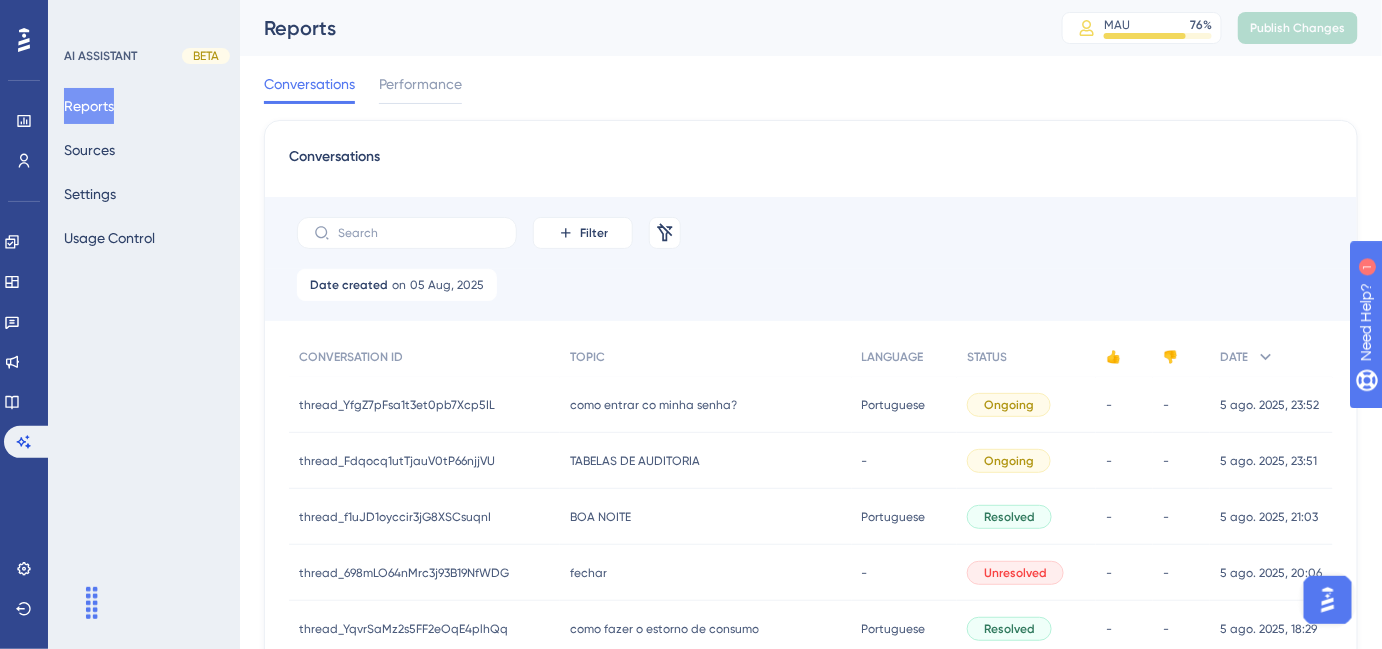 click on "fechar" at bounding box center (588, 573) 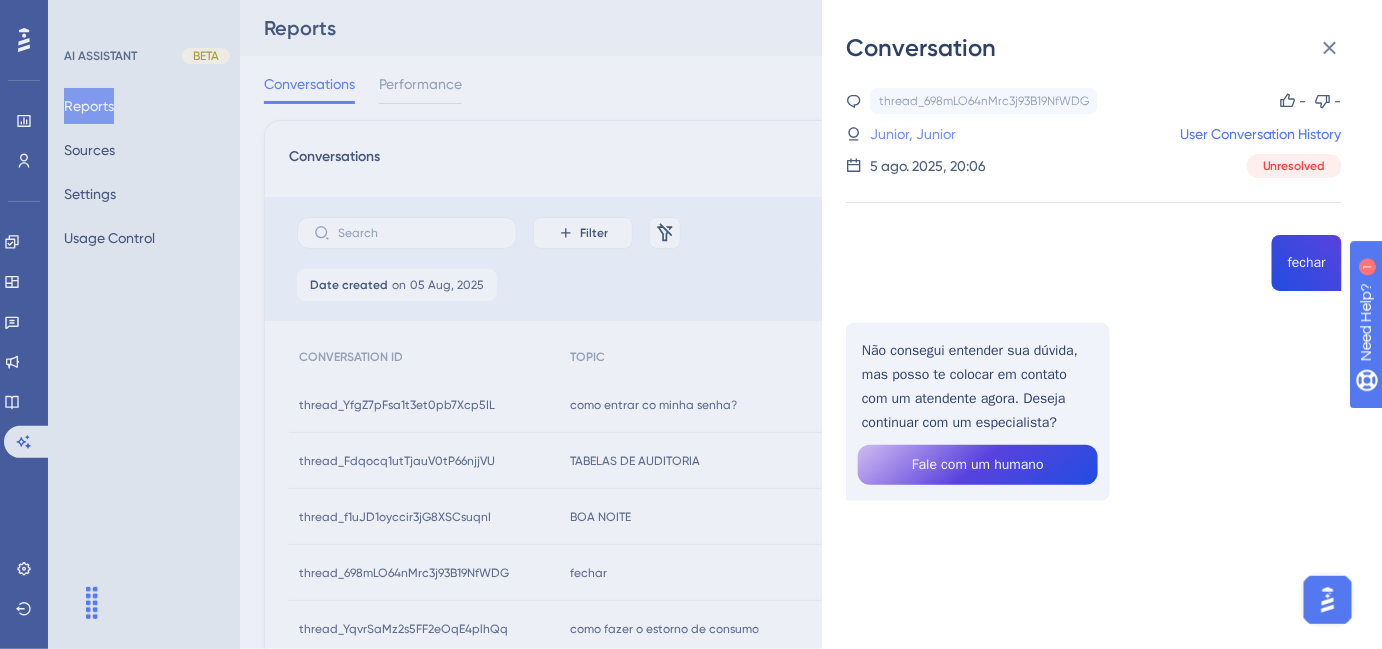 click on "Junior, Junior" at bounding box center [913, 134] 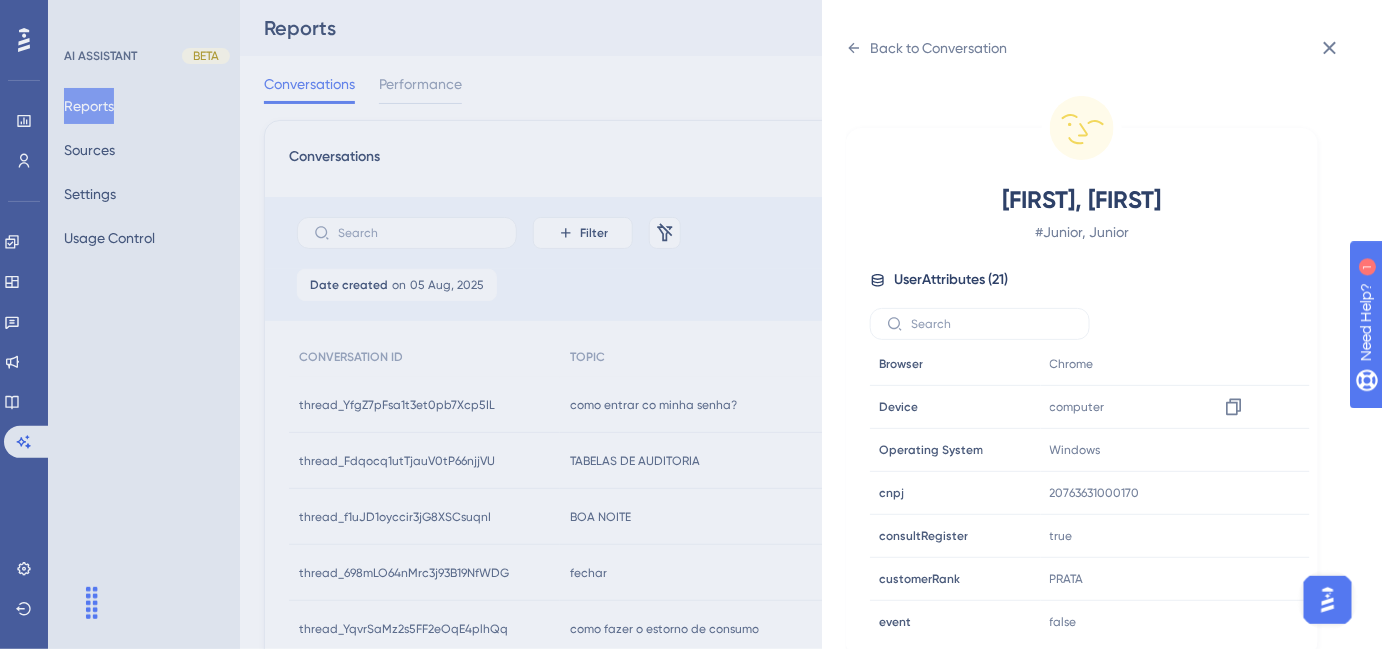 scroll, scrollTop: 272, scrollLeft: 0, axis: vertical 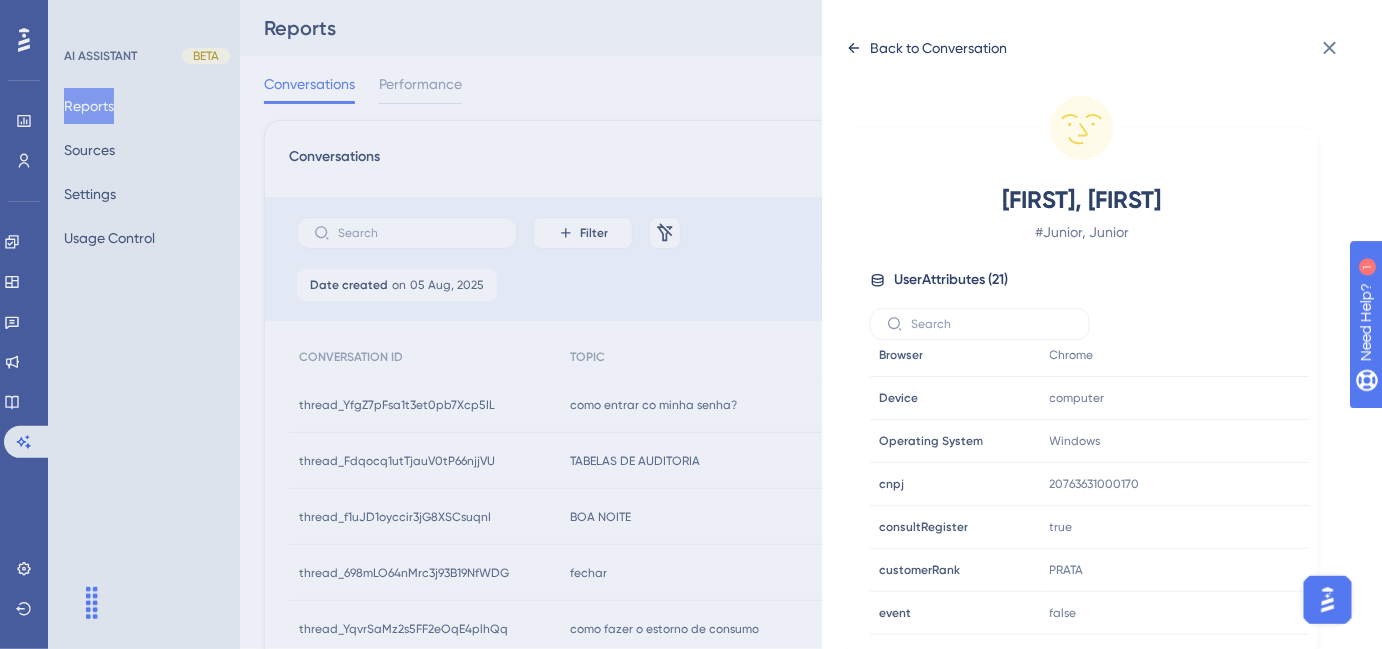 click 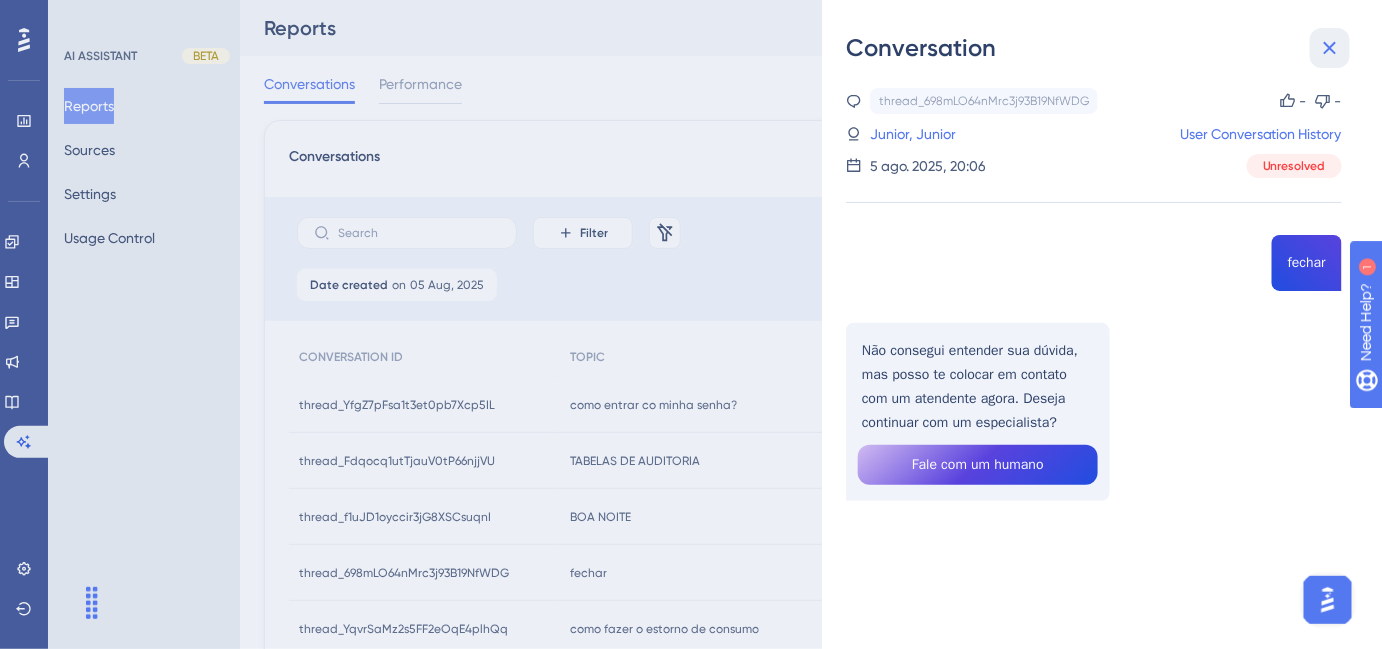 click 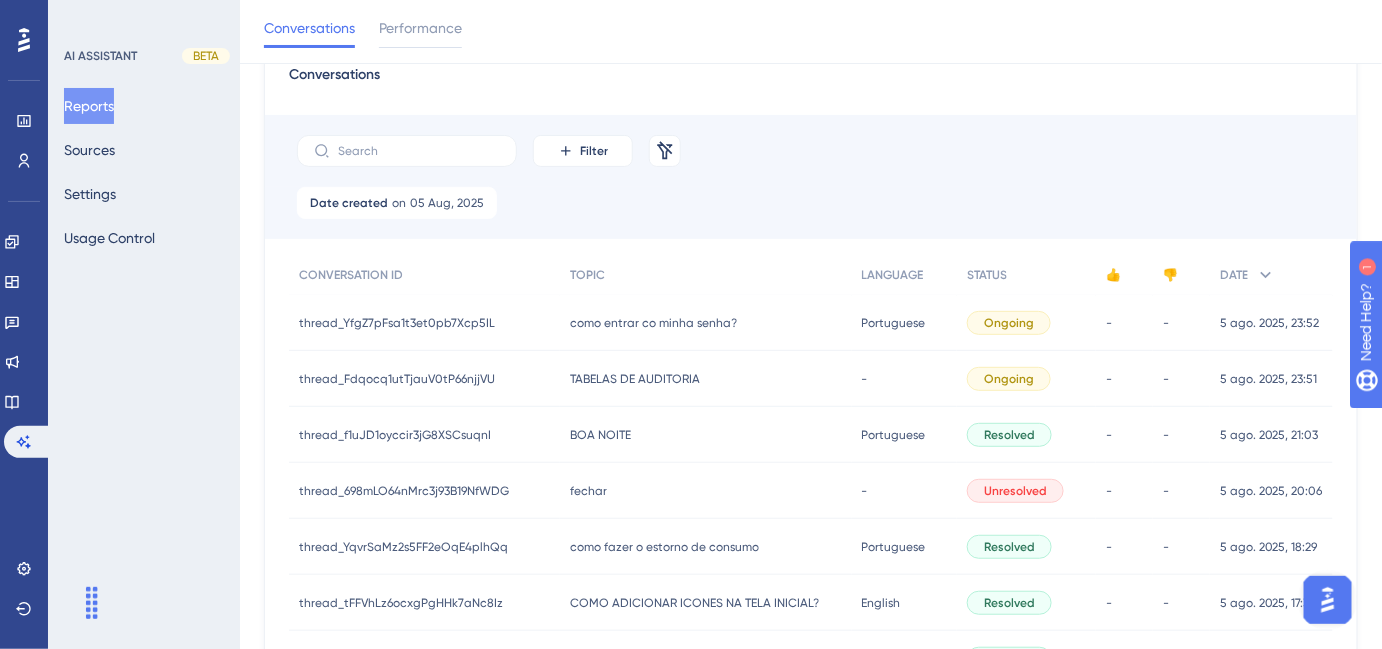 scroll, scrollTop: 181, scrollLeft: 0, axis: vertical 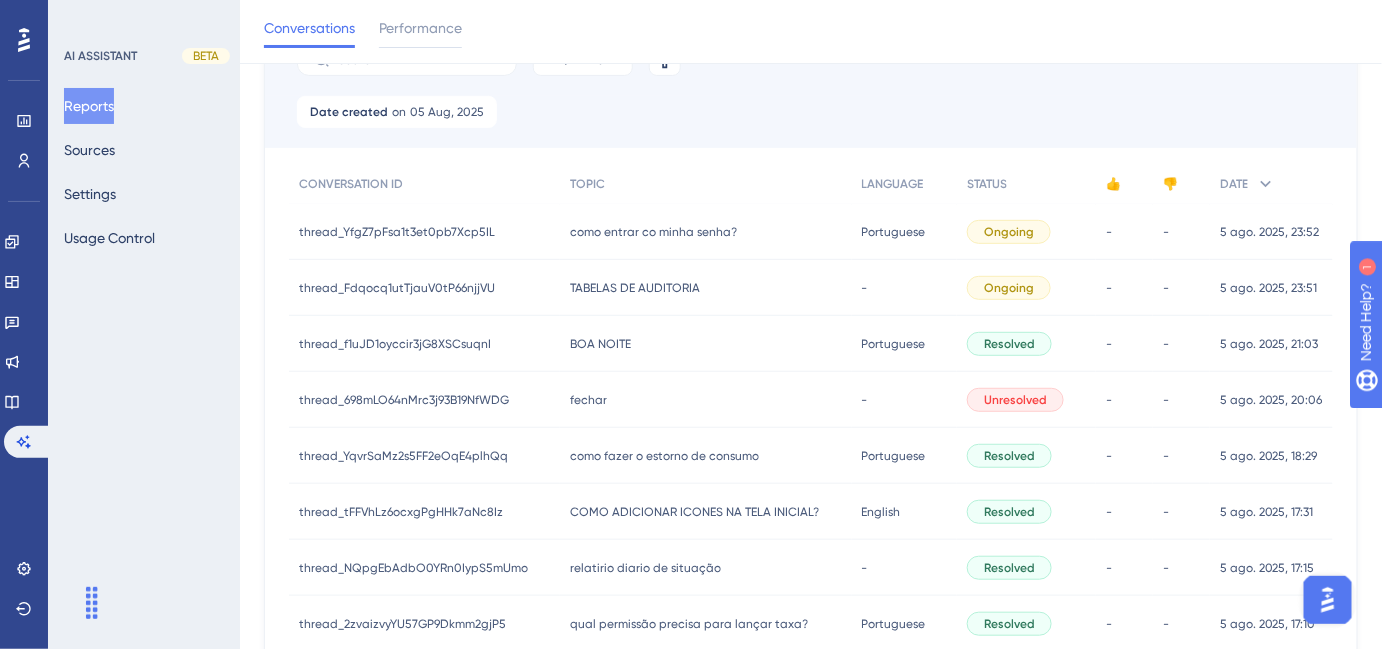 click on "como  fazer o estorno de consumo" at bounding box center (664, 456) 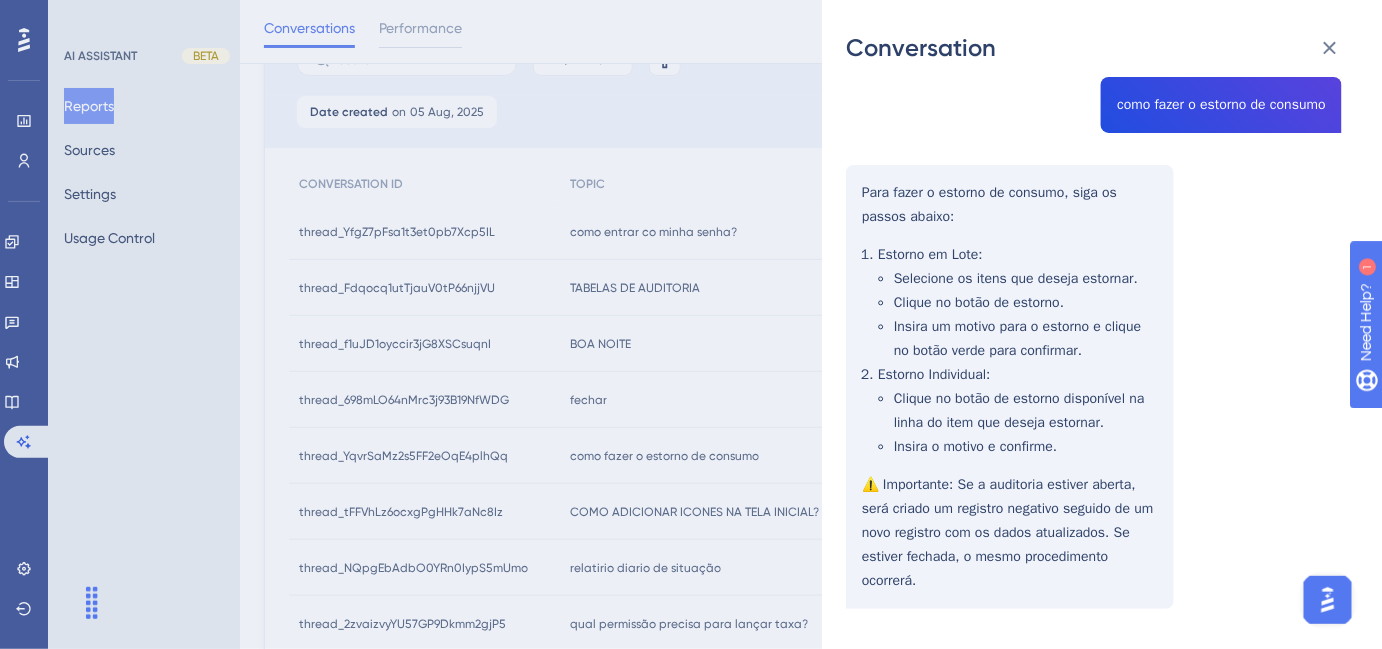 scroll, scrollTop: 114, scrollLeft: 0, axis: vertical 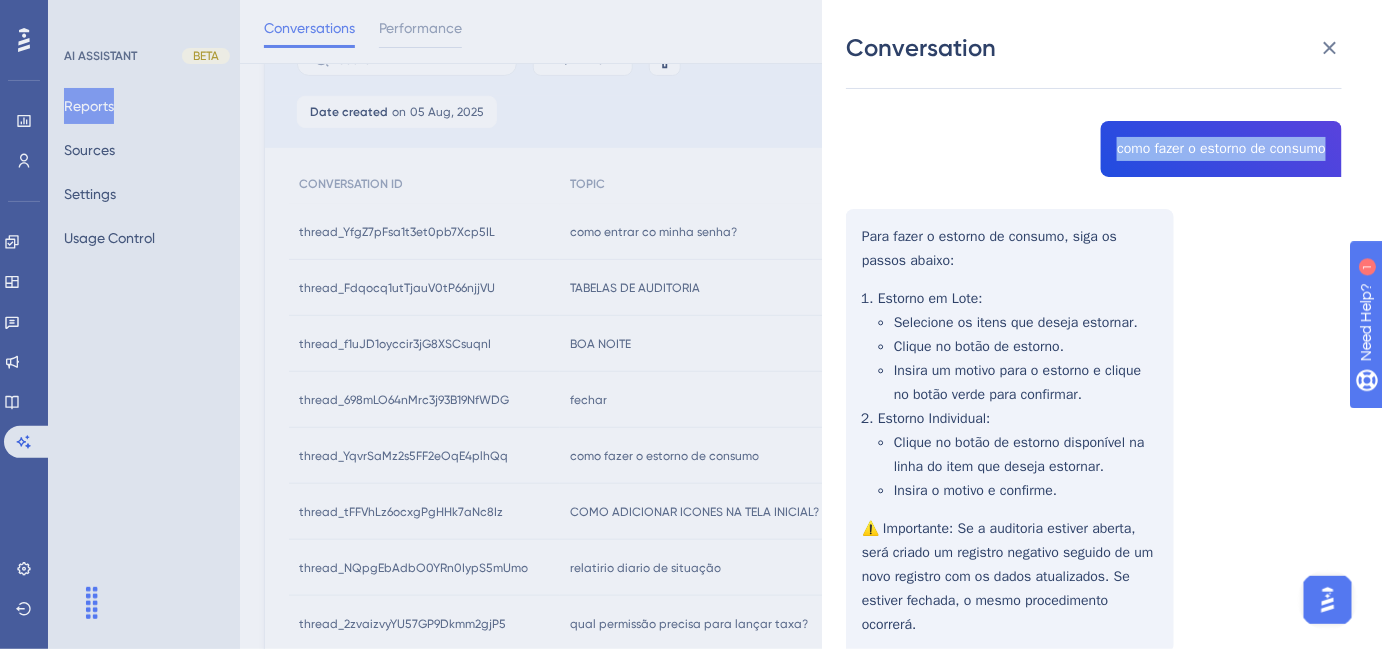 drag, startPoint x: 1109, startPoint y: 150, endPoint x: 1321, endPoint y: 158, distance: 212.1509 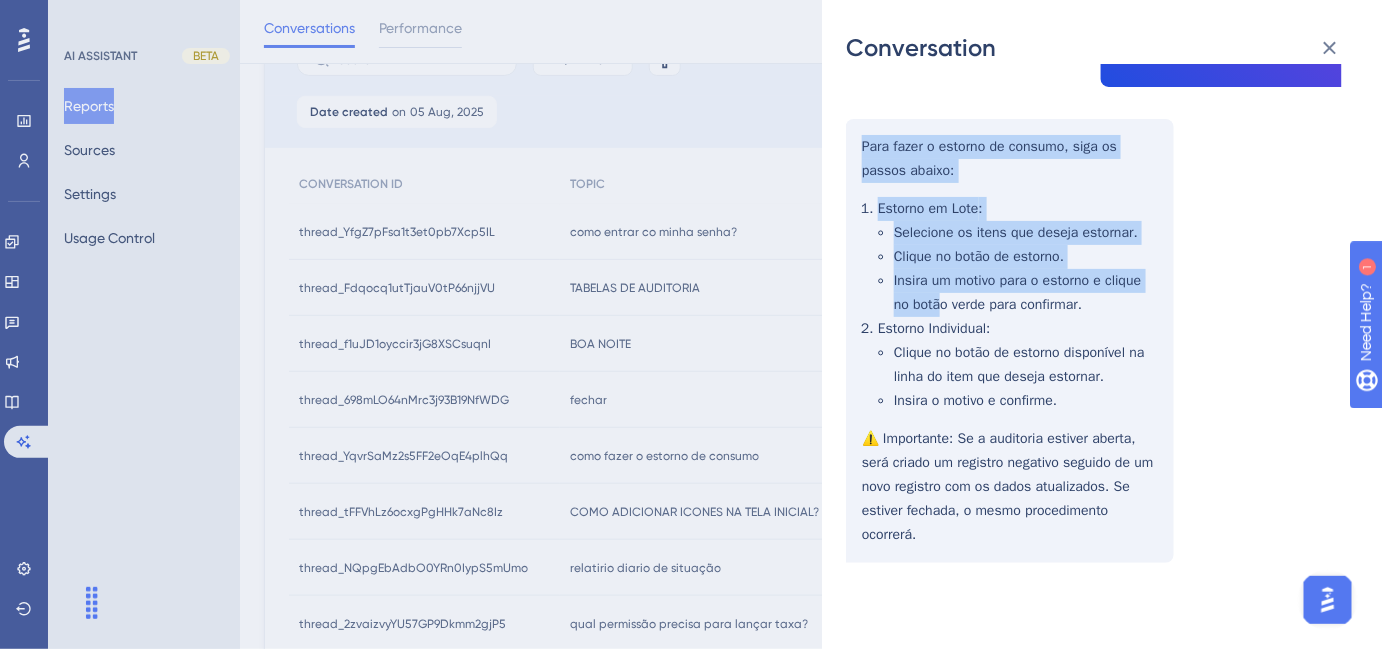 scroll, scrollTop: 205, scrollLeft: 0, axis: vertical 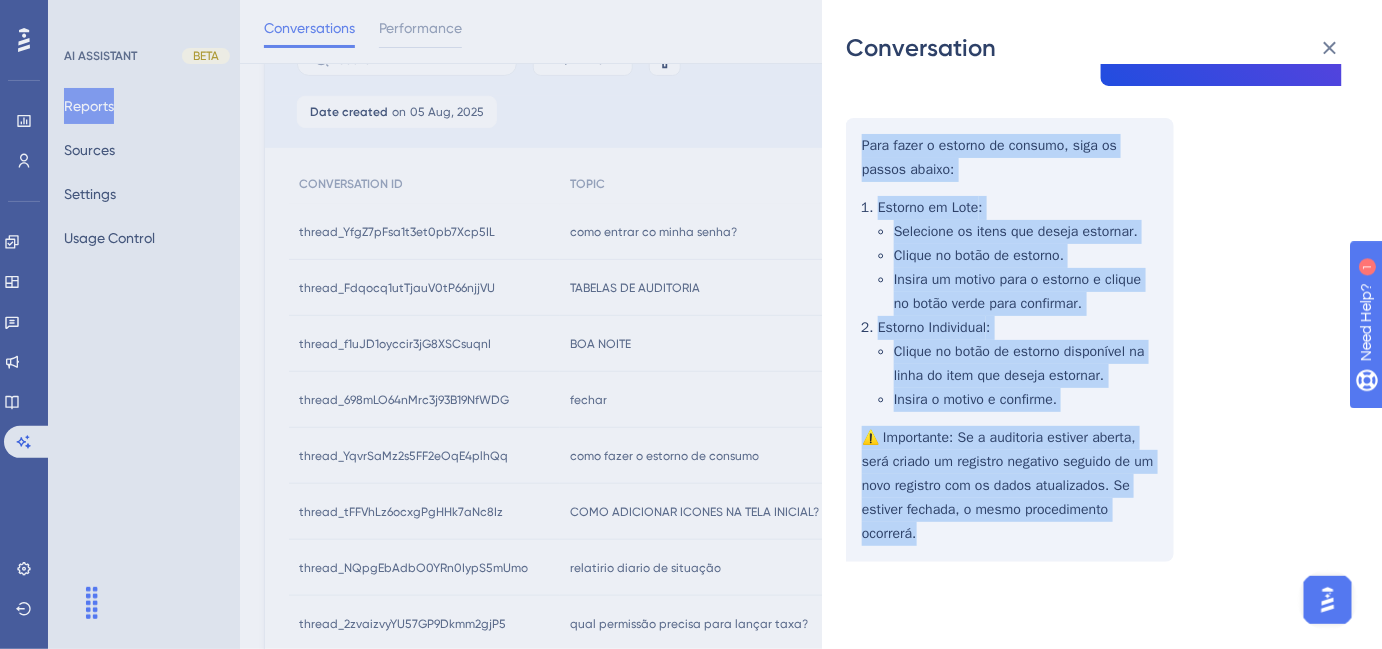 drag, startPoint x: 864, startPoint y: 239, endPoint x: 997, endPoint y: 535, distance: 324.50732 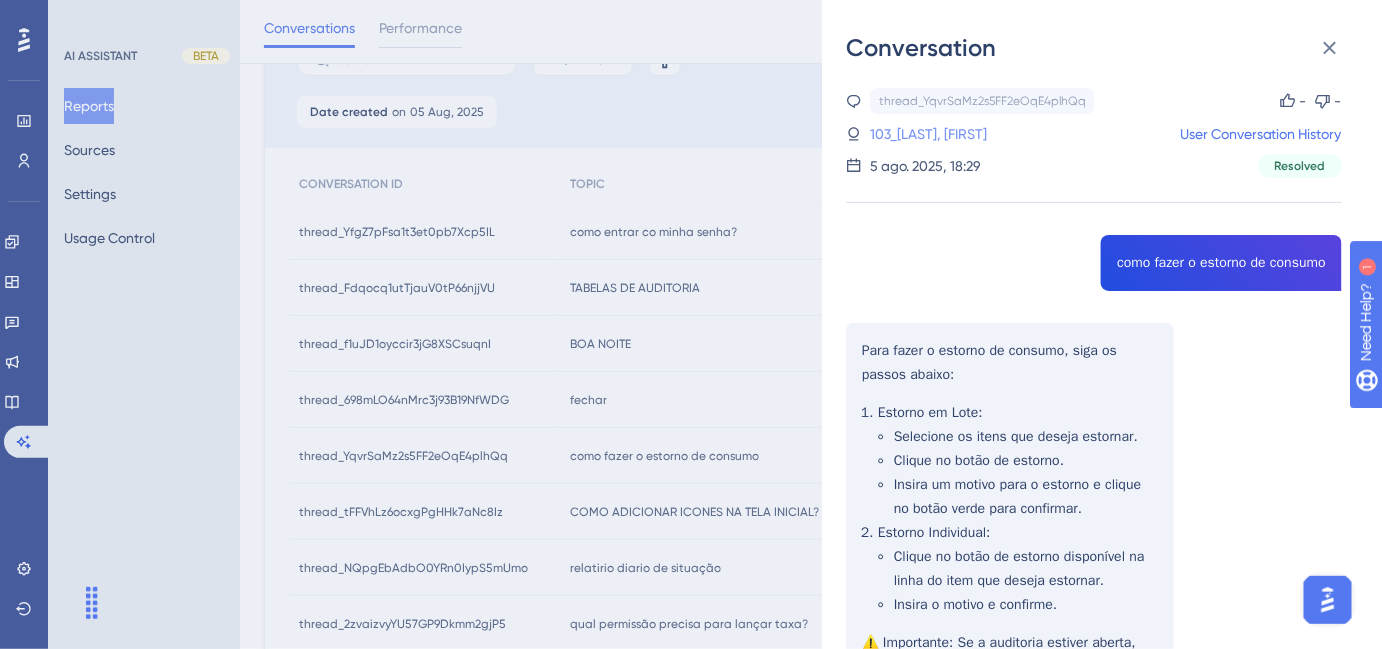 click on "103_[LAST], [FIRST]" at bounding box center (928, 134) 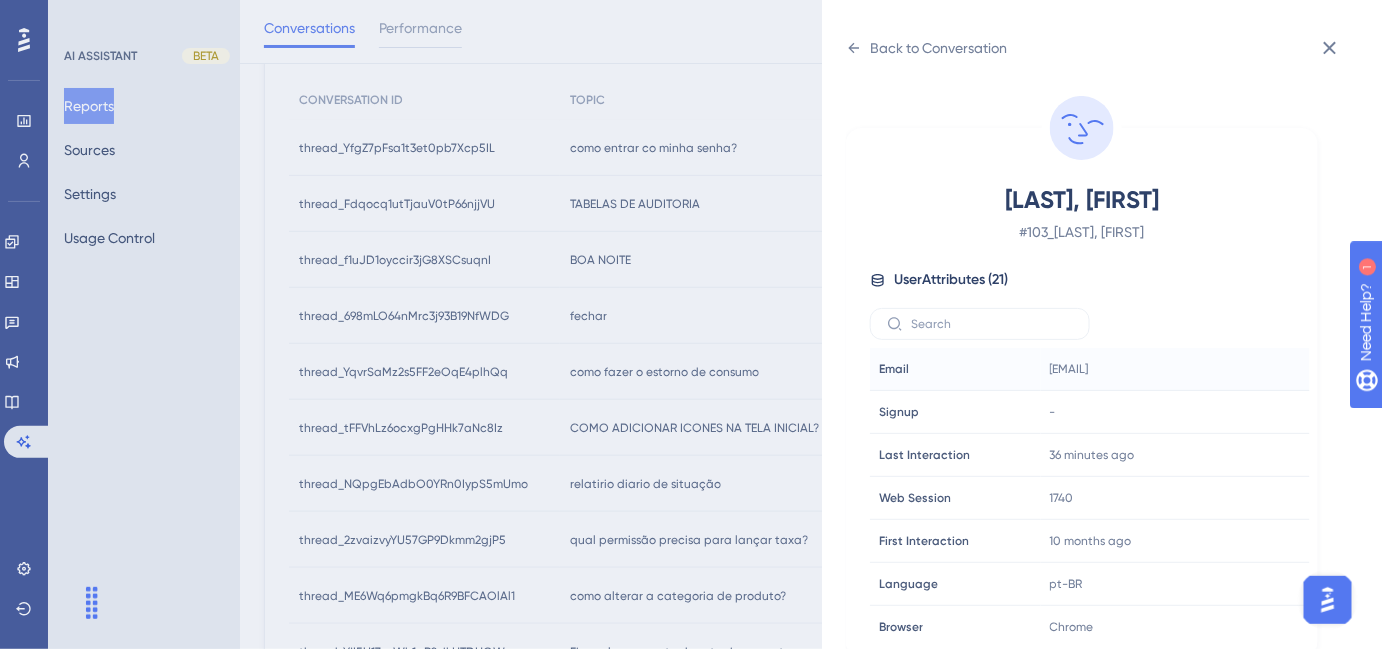 scroll, scrollTop: 272, scrollLeft: 0, axis: vertical 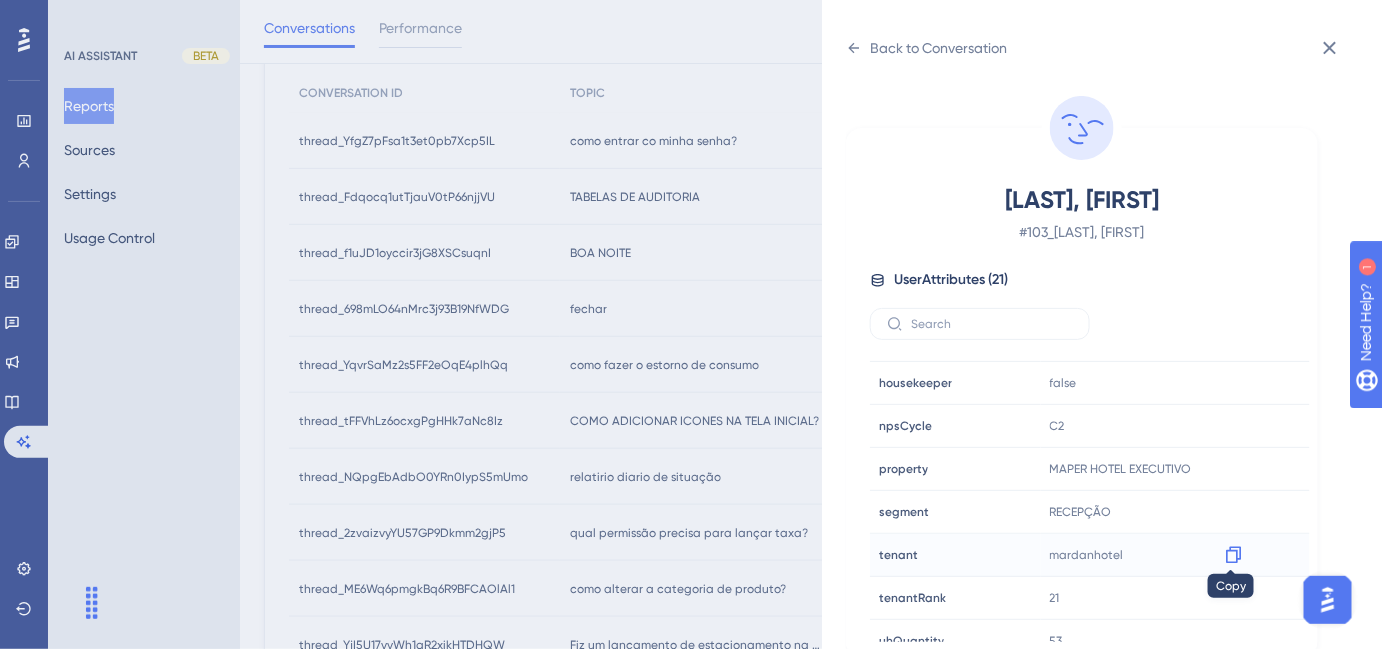 click 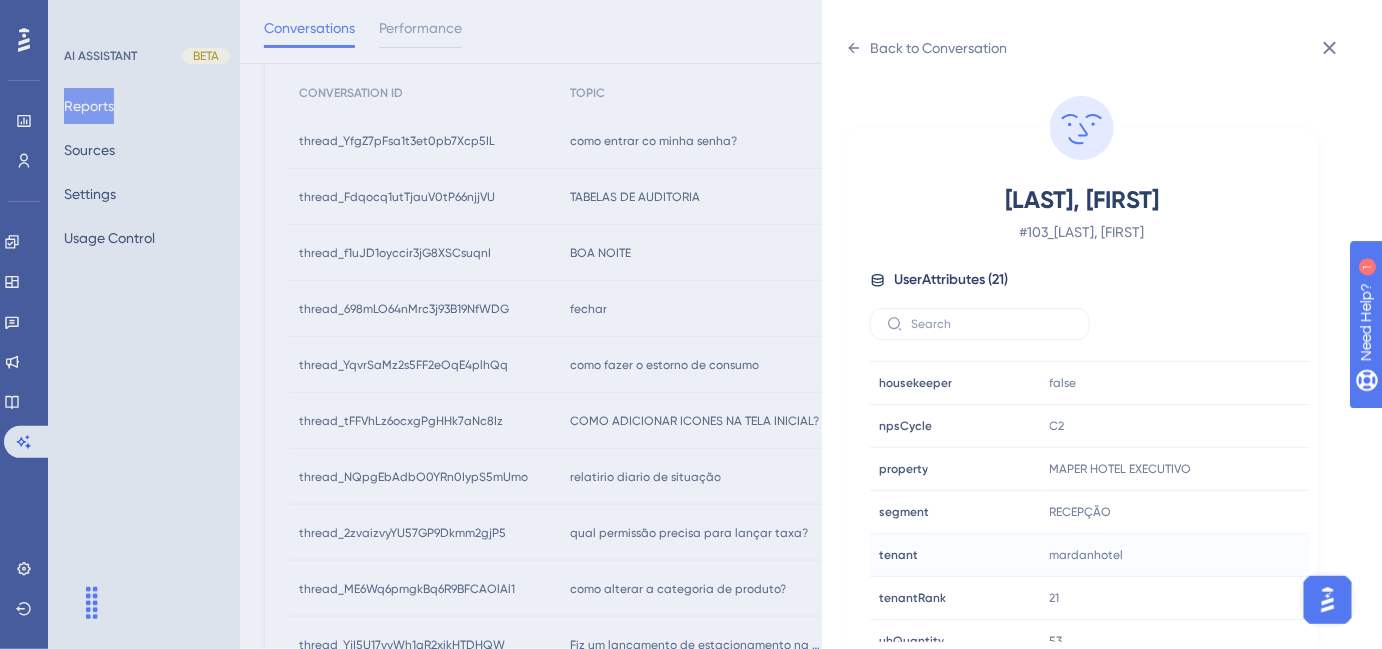 click on "Back to Conversation CUNHA, [FIRST] #  103_CUNHA, [FIRST] User  Attributes ( 21 ) Email Email [EMAIL] Signup Signup - Last Interaction Last Interaction 36 minutes ago 07 Aug 2025, 09:34 Web Session Web Session 1740 First Interaction First Interaction 10 months ago 21 Oct 2024, 09:09 Language Language pt-BR Browser Browser Chrome Device Device computer Operating System Operating System Windows cnpj cnpj [CNPJ] consultRegister consultRegister true customerRank customerRank PRATA event event false housekeeper housekeeper false npsCycle npsCycle C2 property property MAPER HOTEL EXECUTIVO segment segment RECEPÇÃO tenant tenant mardanhotel tenantRank tenantRank 21 uhQuantity uhQuantity 53 versao versao 2025.5.124" at bounding box center (691, 324) 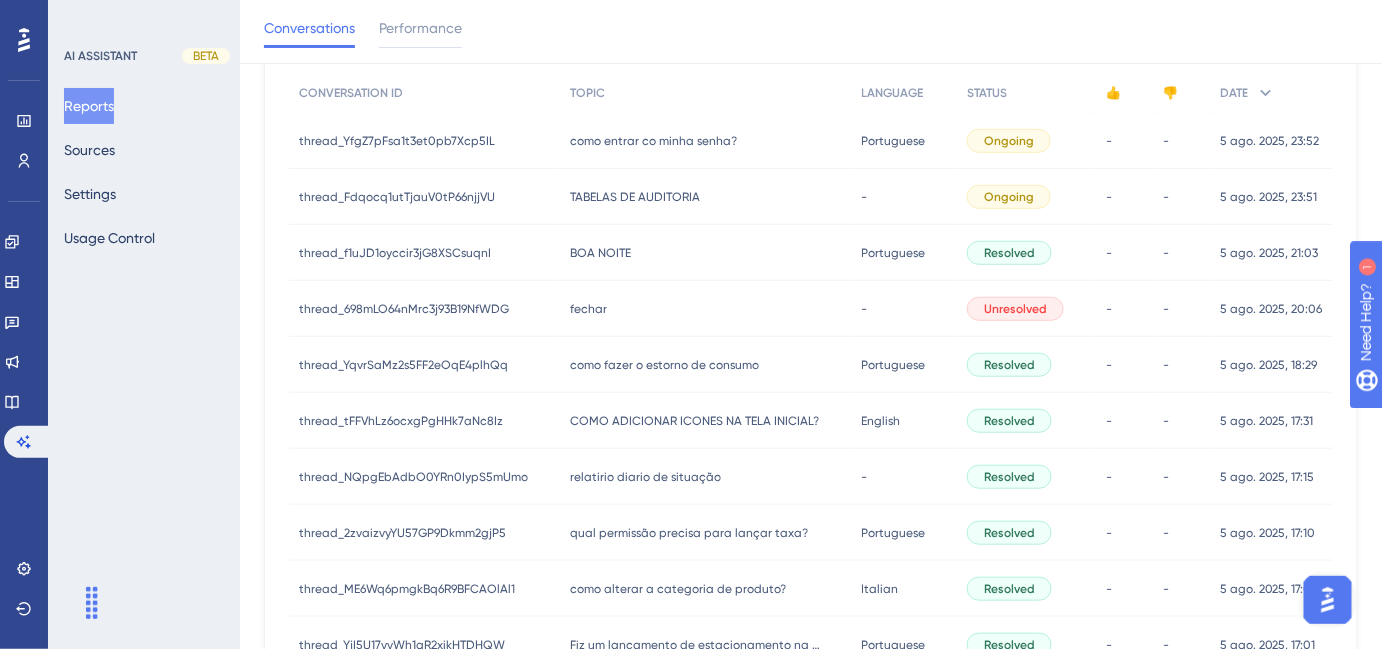 click on "COMO ADICIONAR ICONES NA TELA INICIAL?" at bounding box center [694, 421] 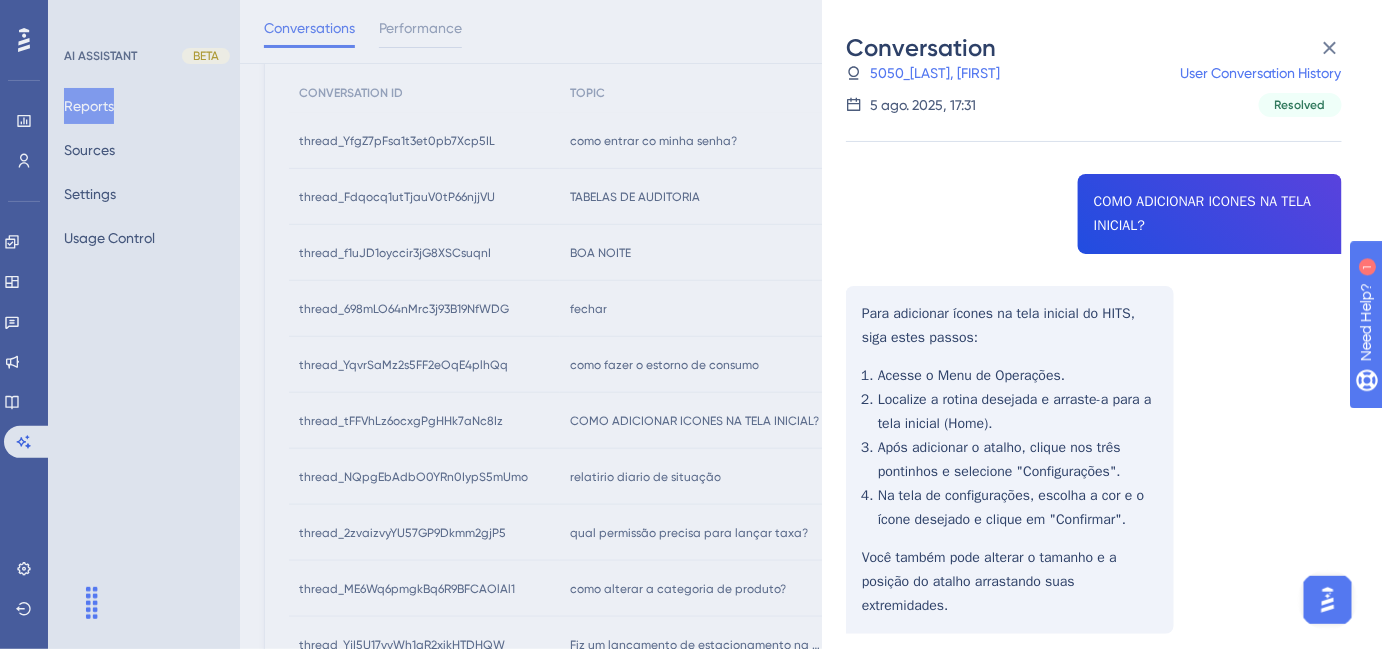 scroll, scrollTop: 90, scrollLeft: 0, axis: vertical 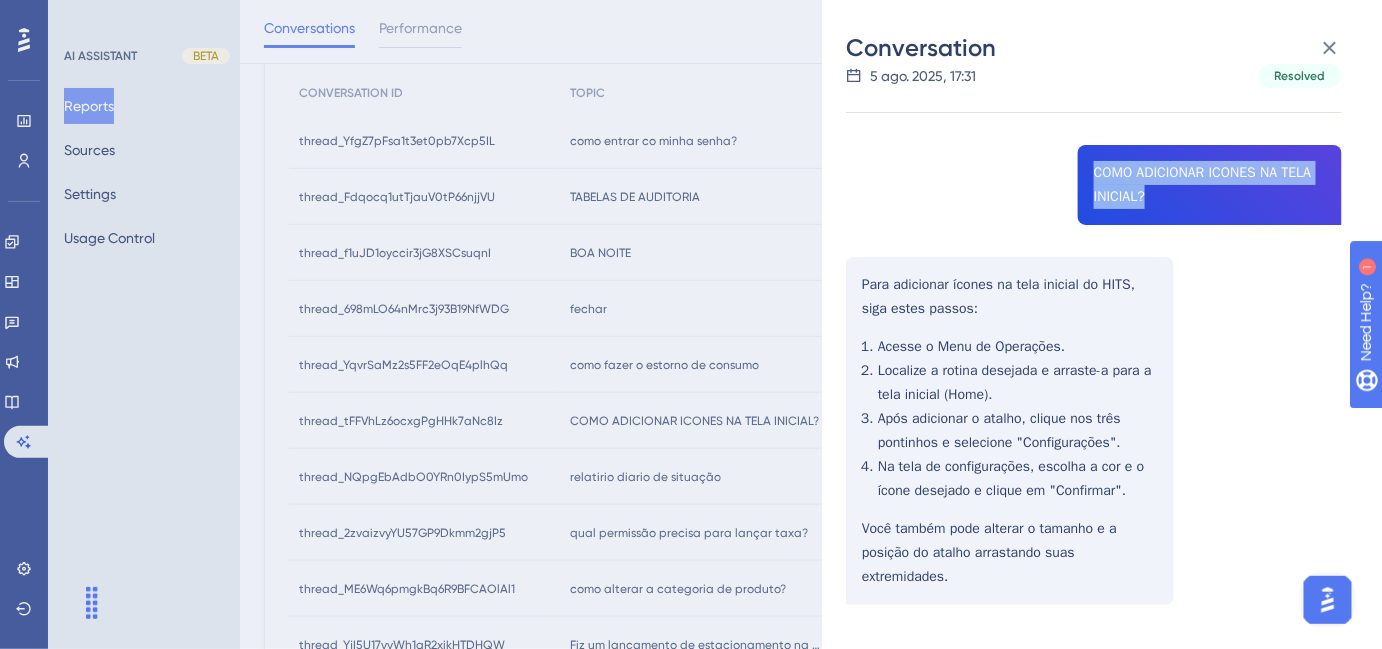 drag, startPoint x: 1089, startPoint y: 175, endPoint x: 1167, endPoint y: 214, distance: 87.20665 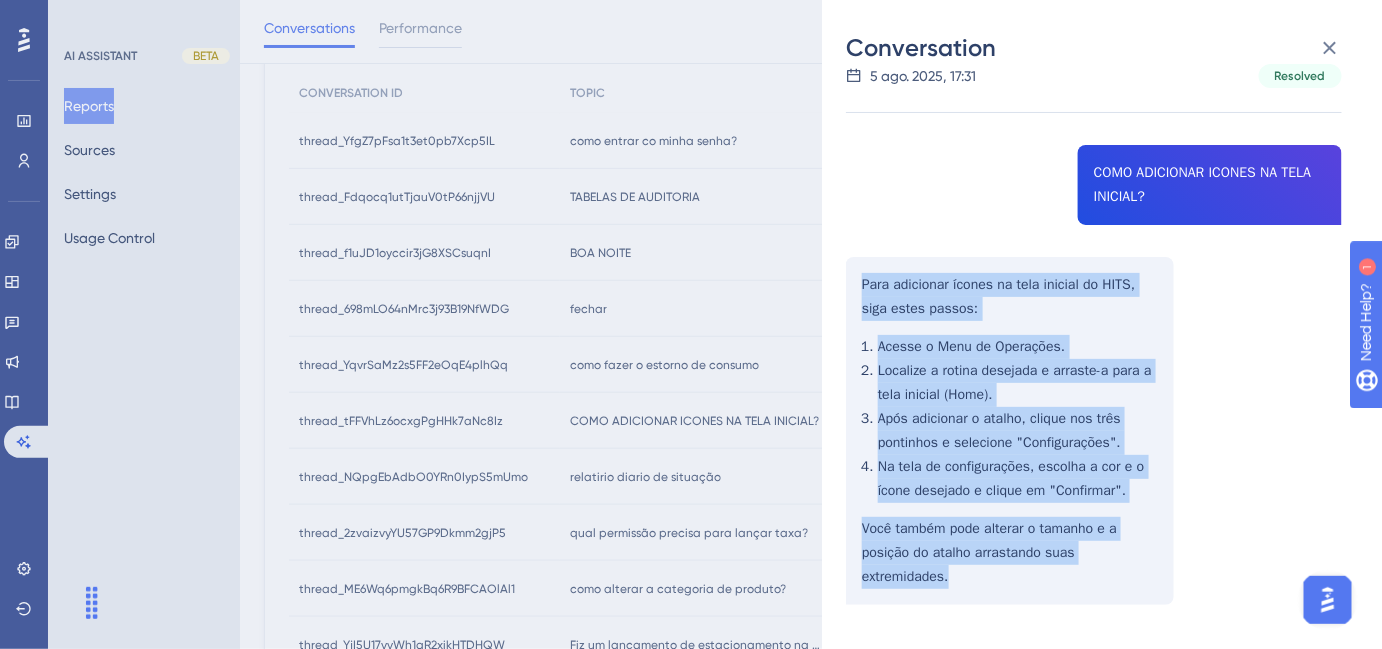 drag, startPoint x: 863, startPoint y: 277, endPoint x: 990, endPoint y: 583, distance: 331.308 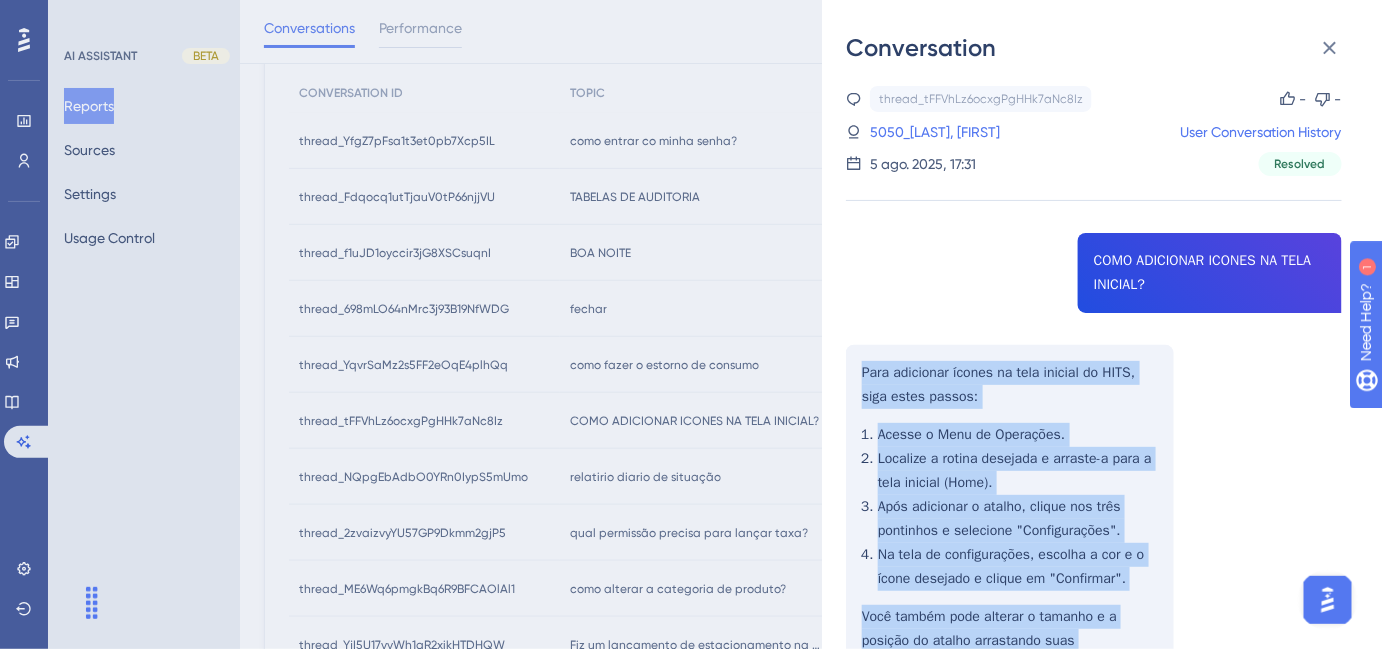 scroll, scrollTop: 0, scrollLeft: 0, axis: both 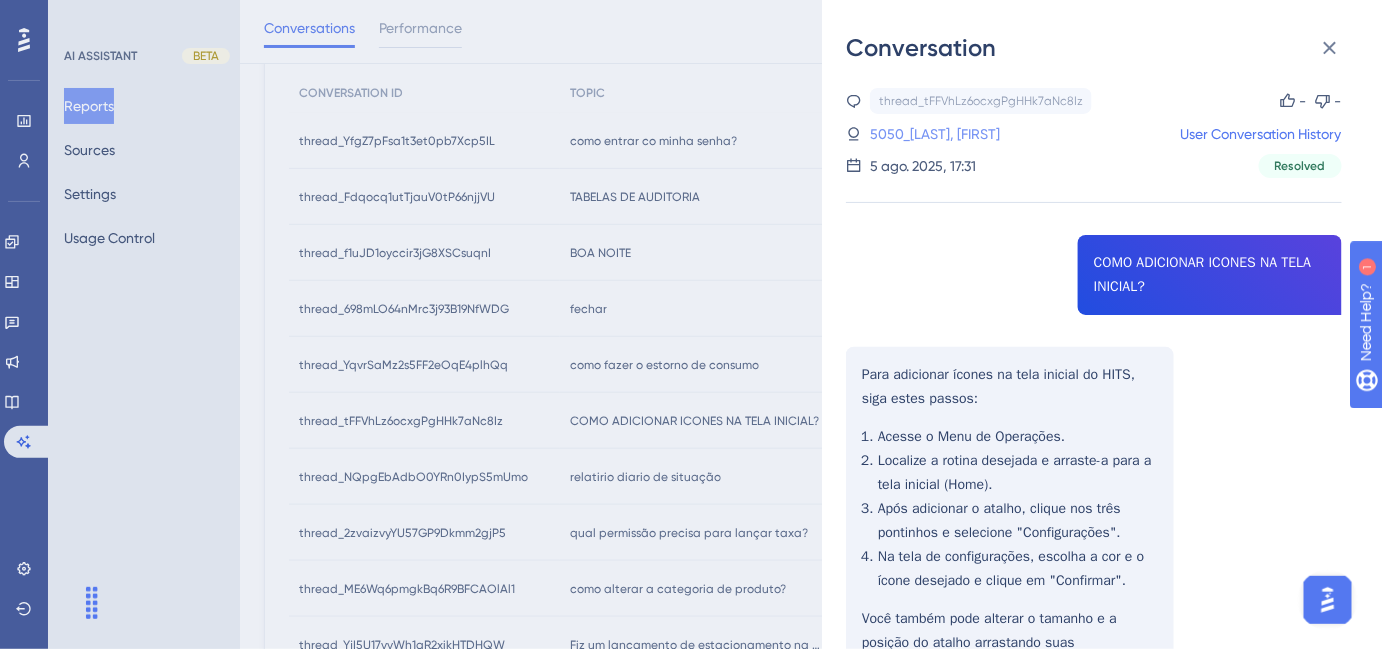 click on "5050_[LAST], [FIRST]" at bounding box center (935, 134) 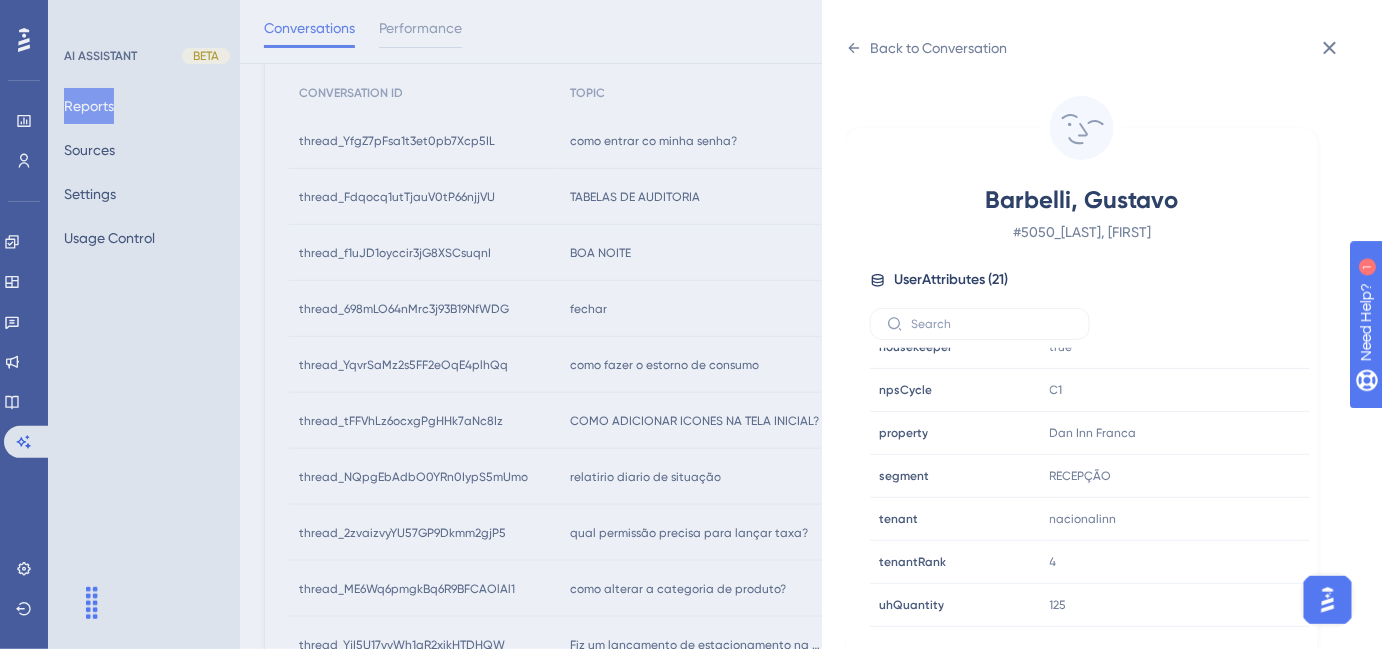 scroll, scrollTop: 602, scrollLeft: 0, axis: vertical 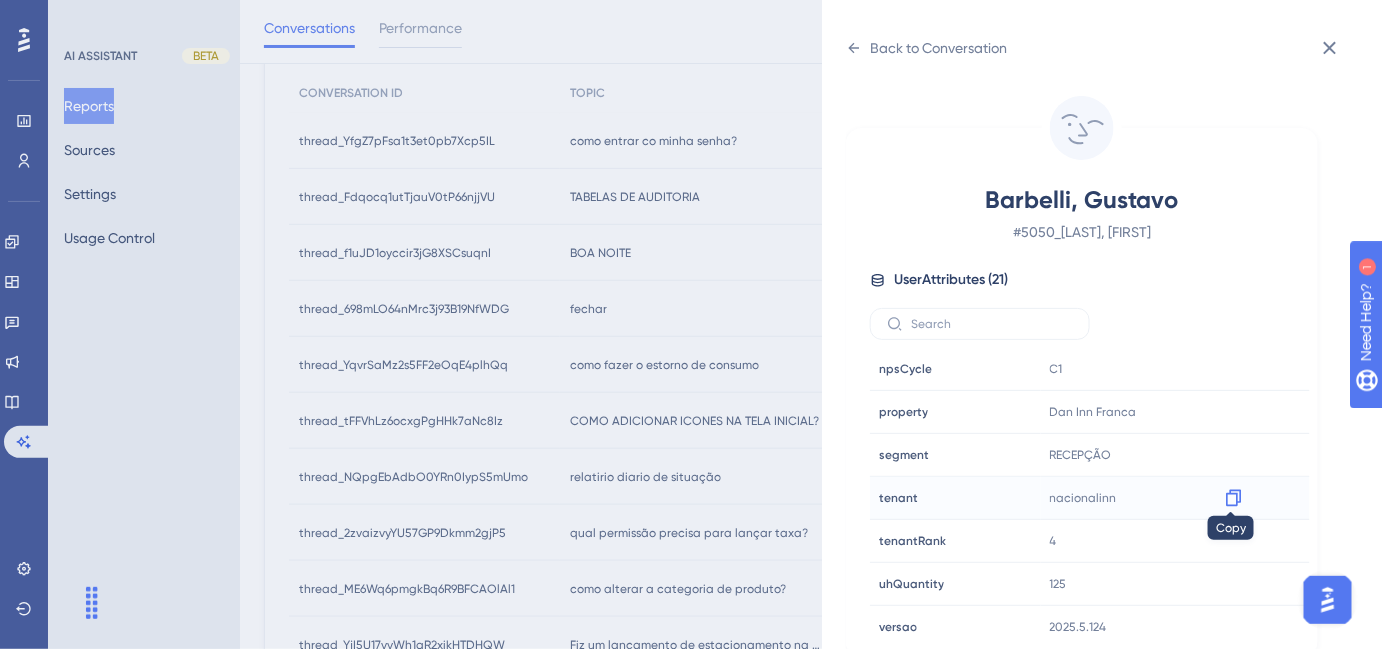 click 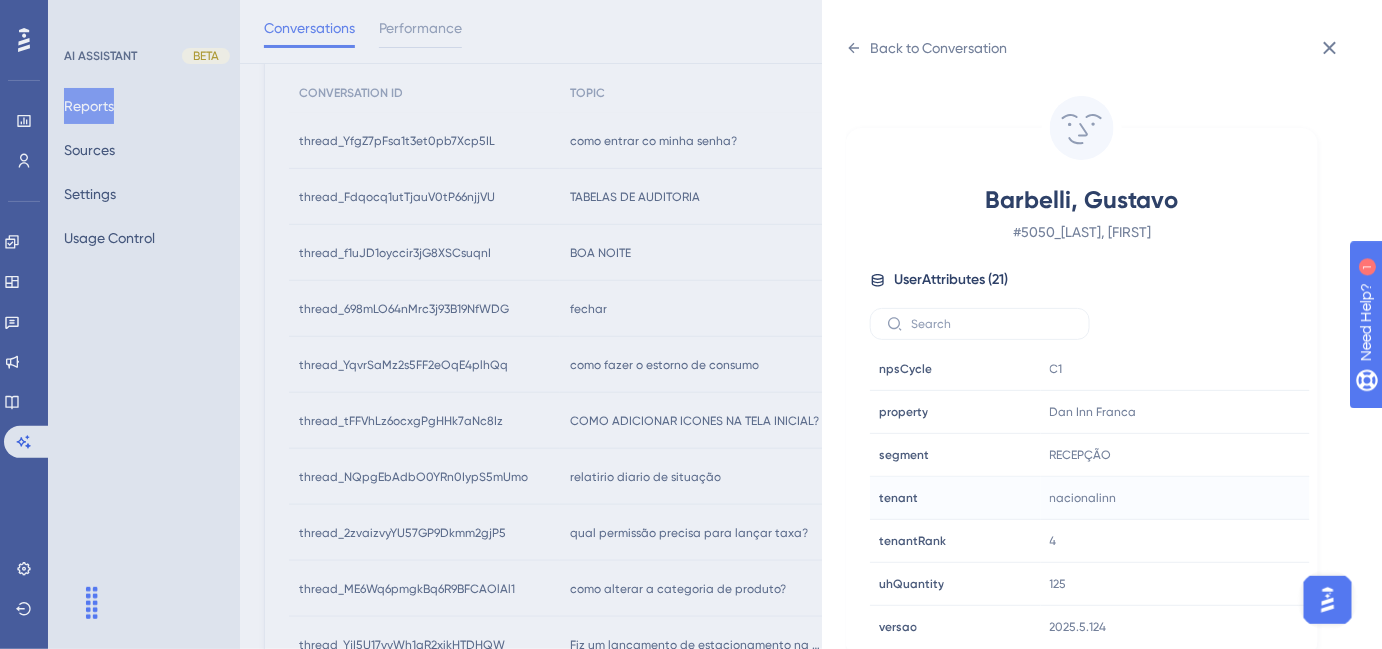drag, startPoint x: 917, startPoint y: 51, endPoint x: 925, endPoint y: 80, distance: 30.083218 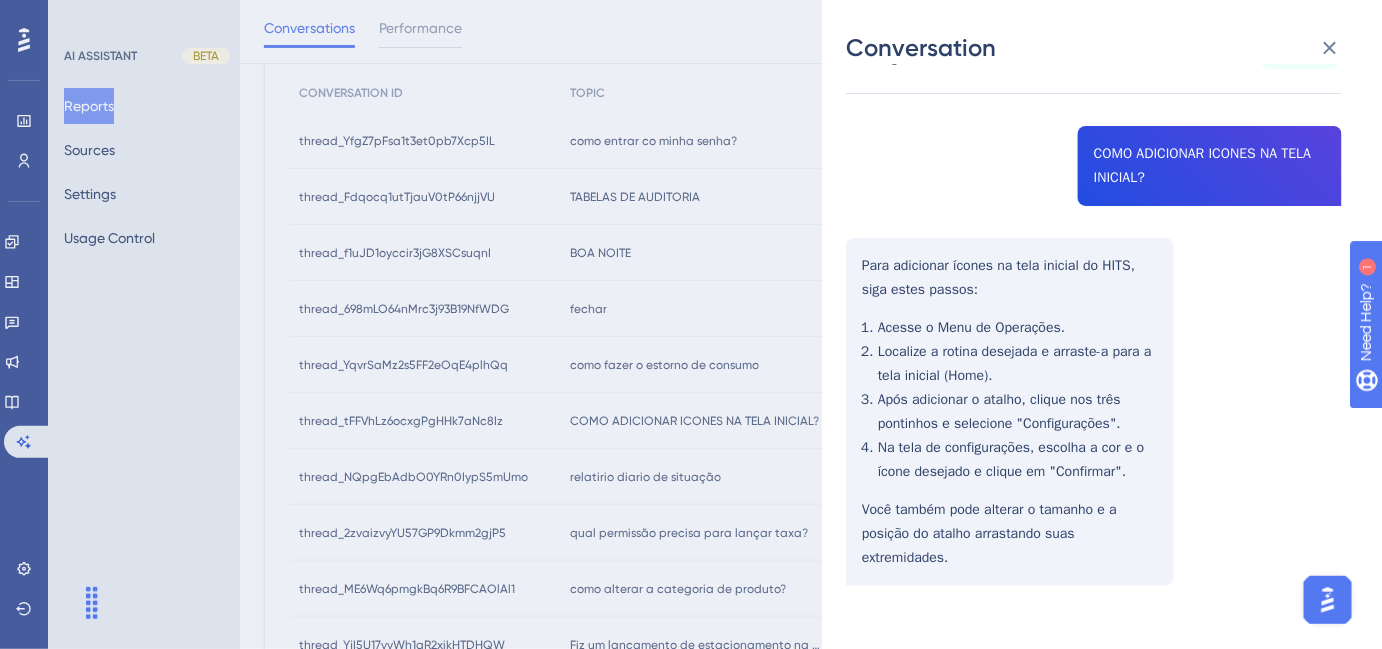 scroll, scrollTop: 133, scrollLeft: 0, axis: vertical 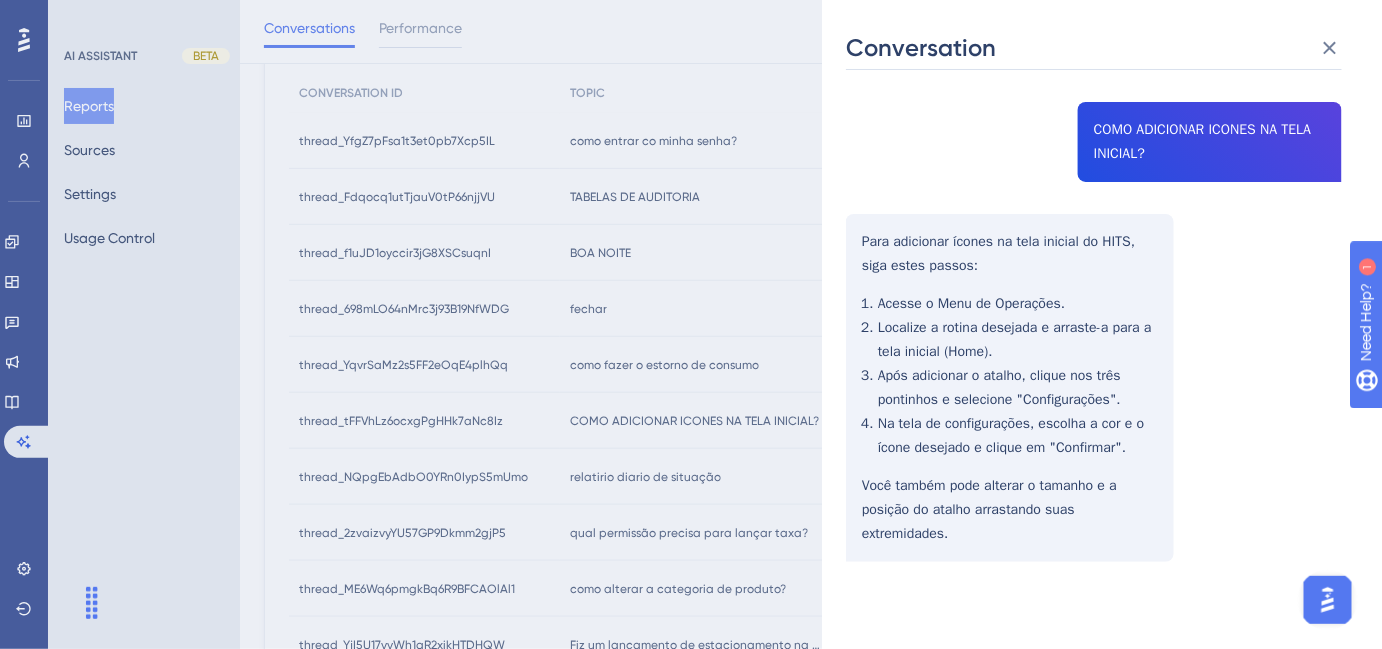 click on "Conversation thread_tFFVhLz6ocxgPgHHk7aNc8Iz Copy - - 5050_Barbelli, Gustavo User Conversation History 5 ago. 2025,
17:31 Resolved COMO ADICIONAR ICONES NA TELA INICIAL? Para adicionar ícones na tela inicial do HITS, siga estes passos:
Acesse o Menu de Operações.
Localize a rotina desejada e arraste-a para a tela inicial (Home).
Após adicionar o atalho, clique nos três pontinhos e selecione "Configurações".
Na tela de configurações, escolha a cor e o ícone desejado e clique em "Confirmar".
Você também pode alterar o tamanho e a posição do atalho arrastando suas extremidades." at bounding box center (691, 324) 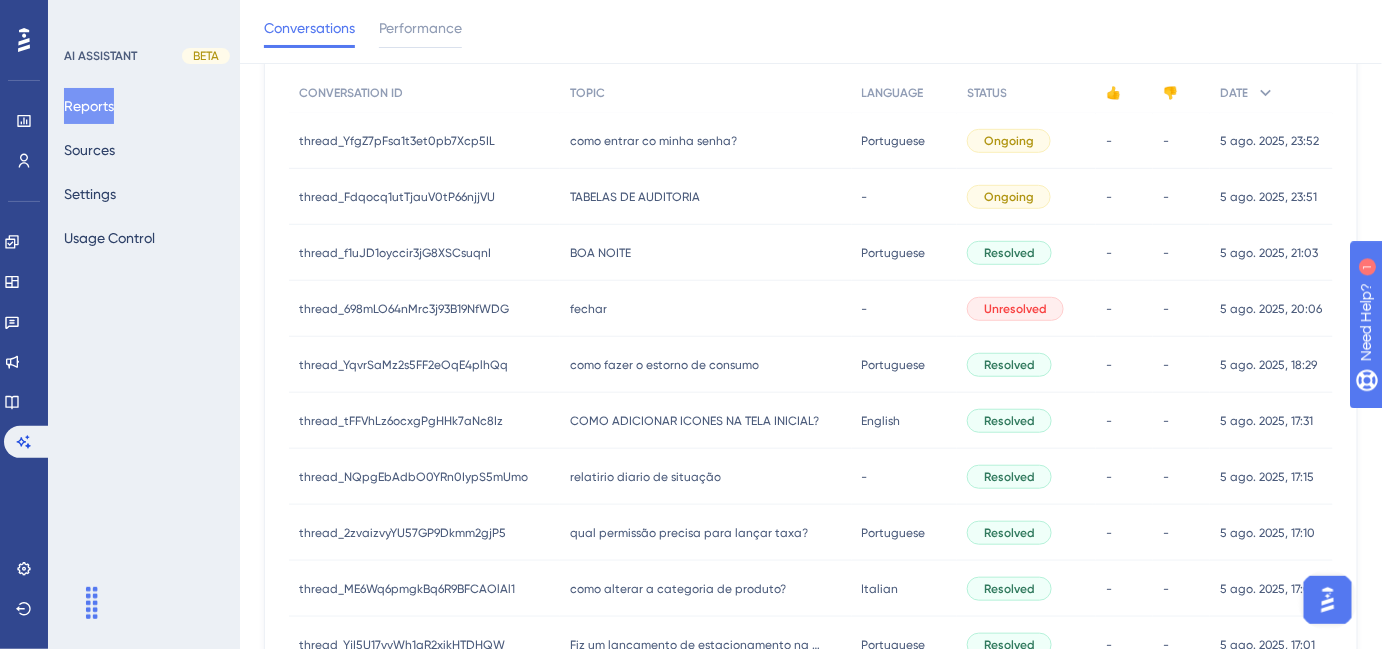 click on "relatirio diario de situação" at bounding box center [645, 477] 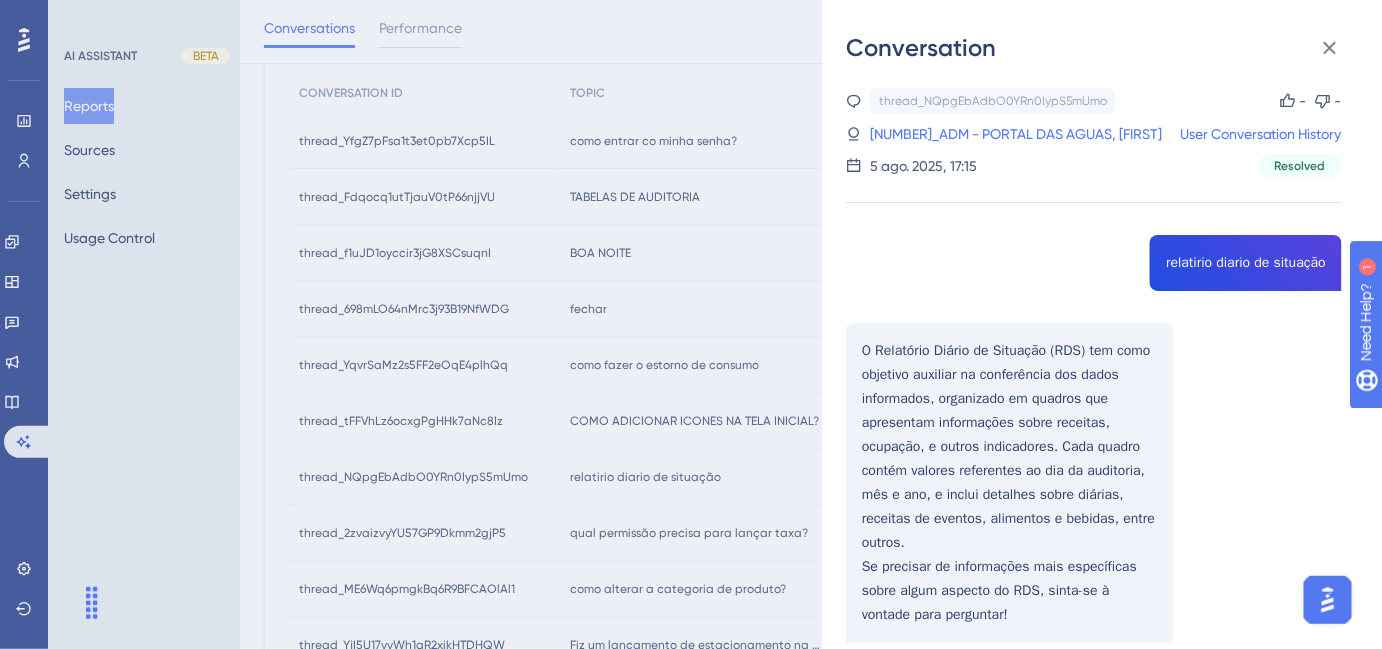 scroll, scrollTop: 80, scrollLeft: 0, axis: vertical 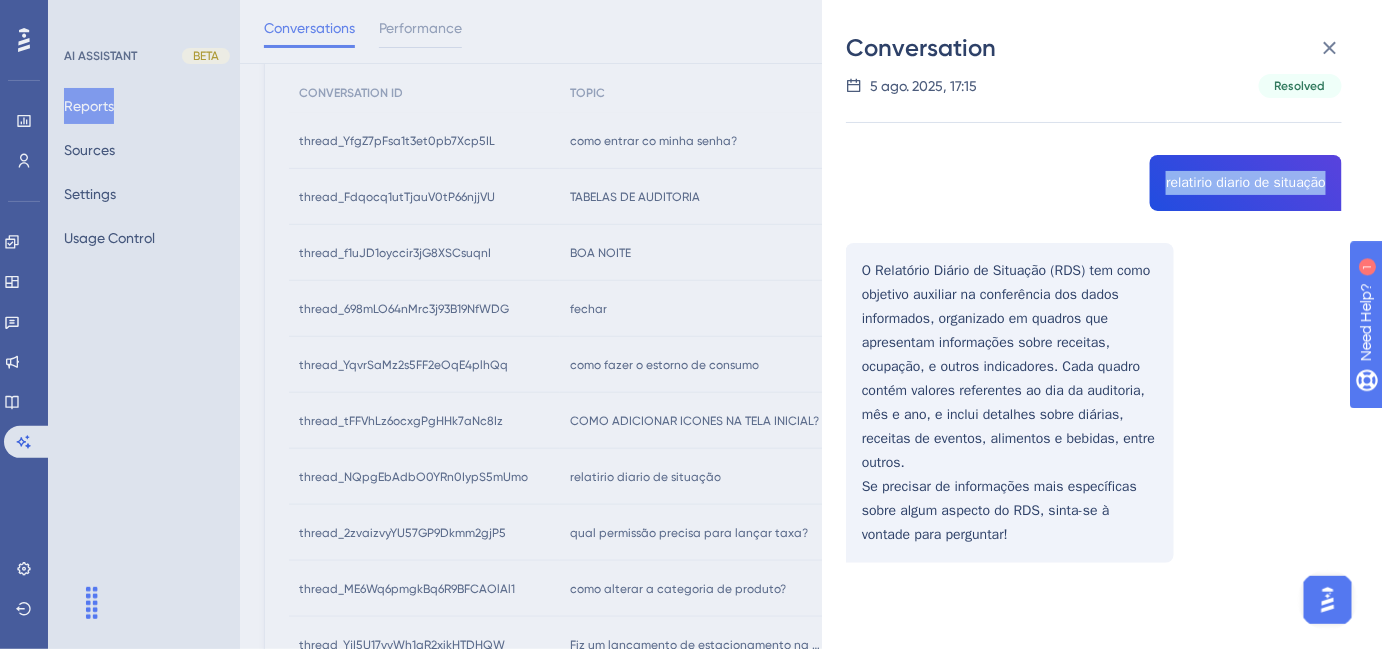 drag, startPoint x: 1160, startPoint y: 183, endPoint x: 1320, endPoint y: 181, distance: 160.0125 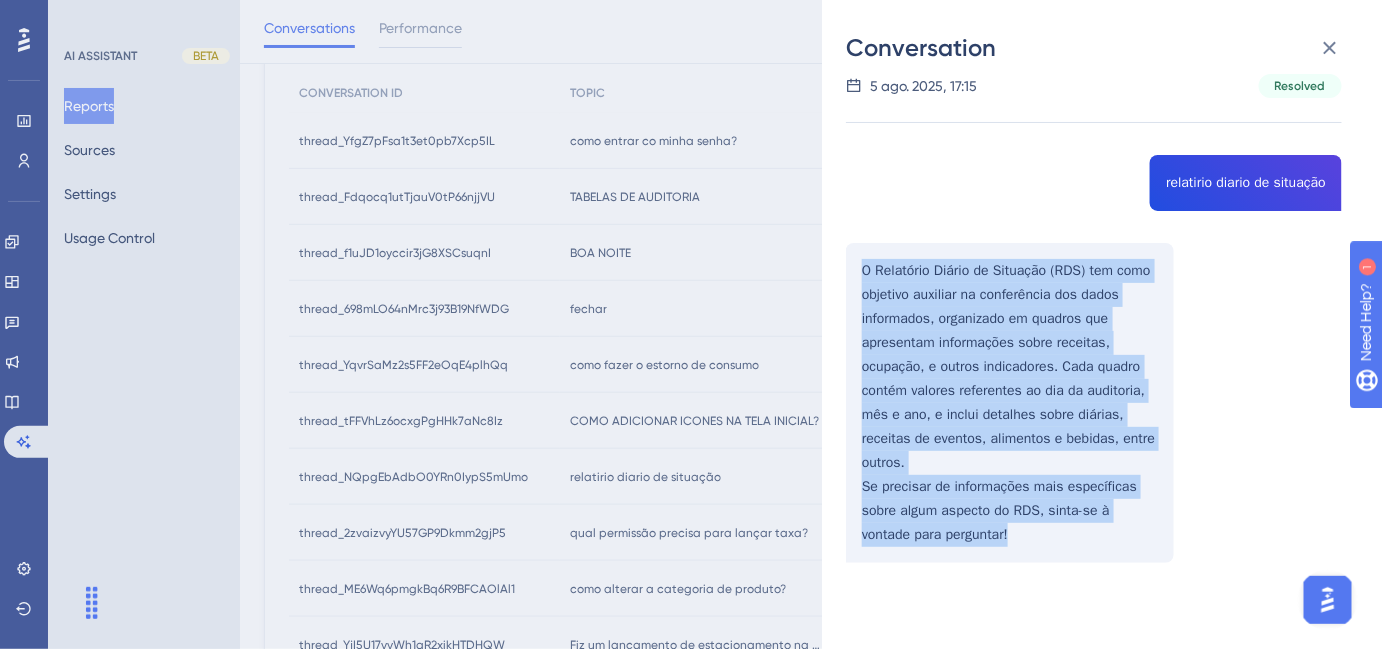 drag, startPoint x: 862, startPoint y: 272, endPoint x: 1050, endPoint y: 550, distance: 335.60095 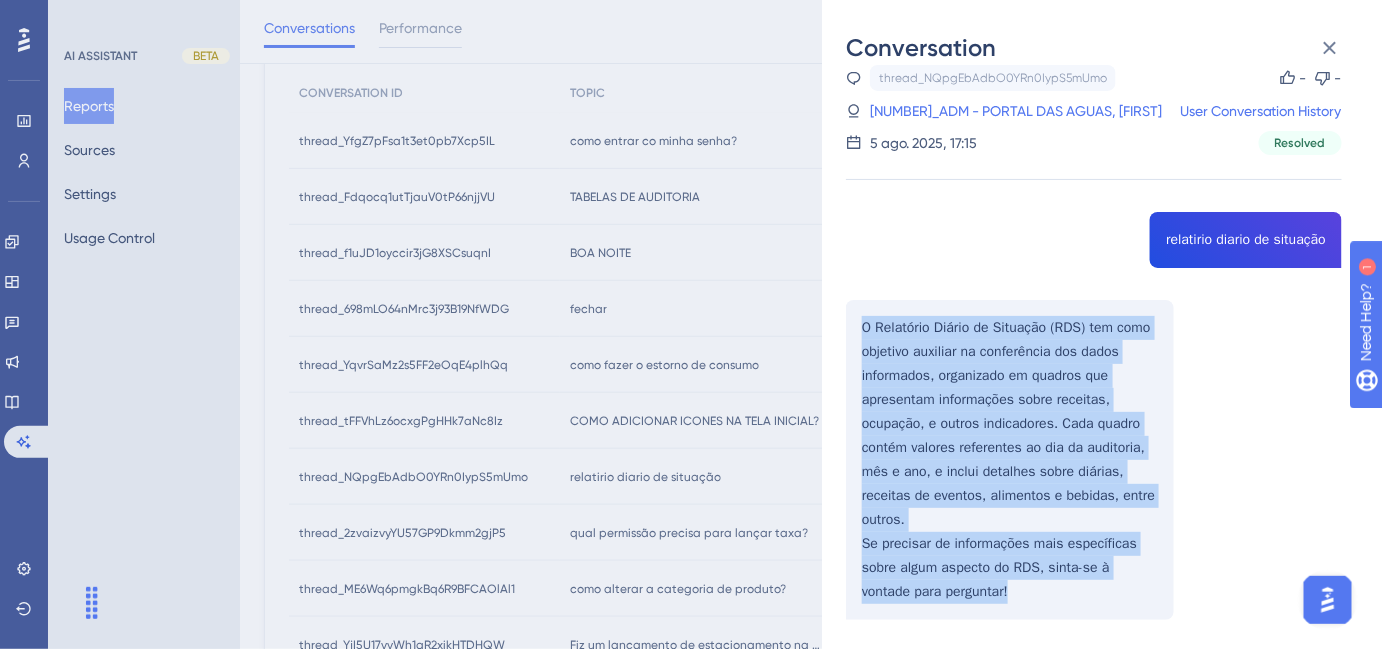 scroll, scrollTop: 0, scrollLeft: 0, axis: both 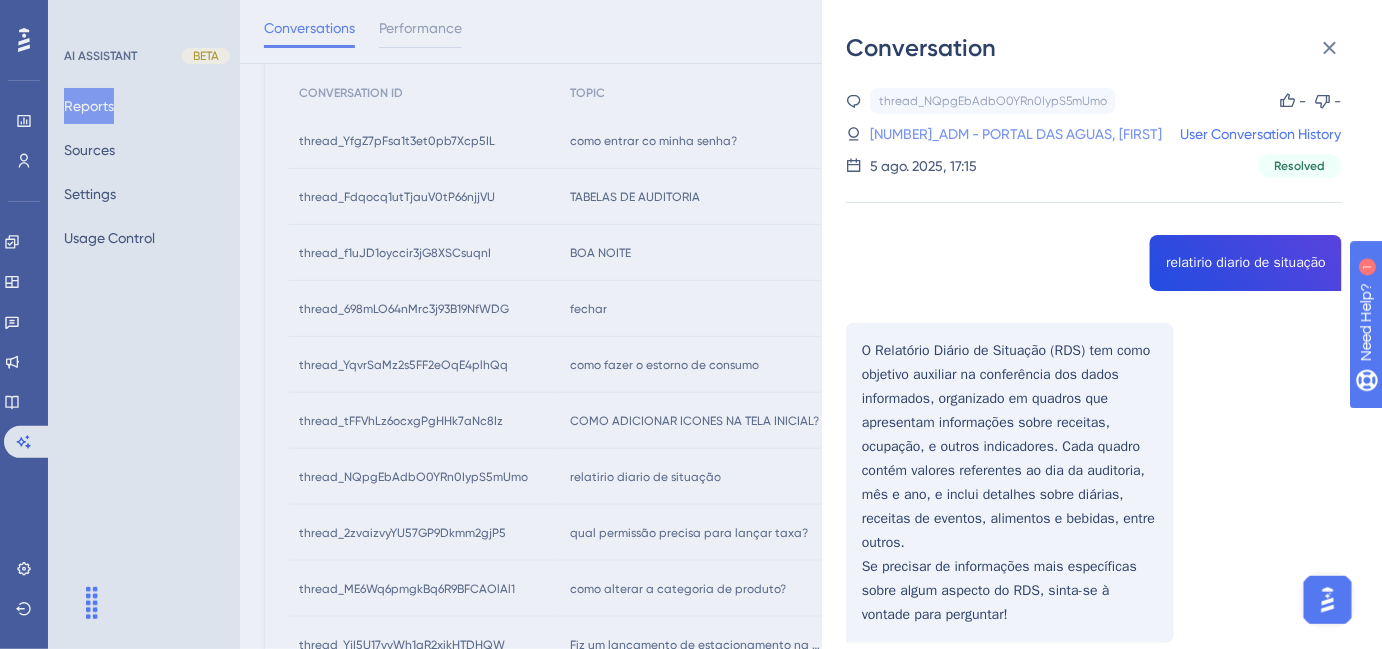 click on "[NUMBER]_ADM - PORTAL DAS AGUAS, [FIRST]" at bounding box center (1016, 134) 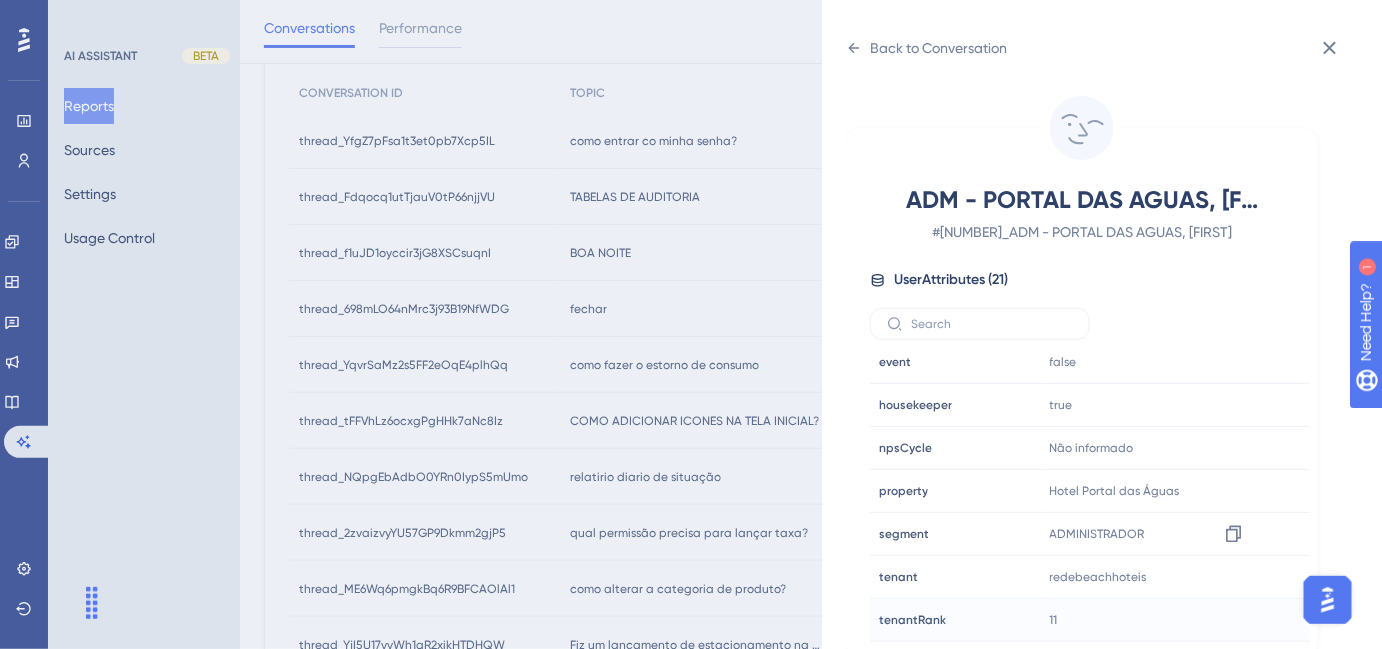 scroll, scrollTop: 602, scrollLeft: 0, axis: vertical 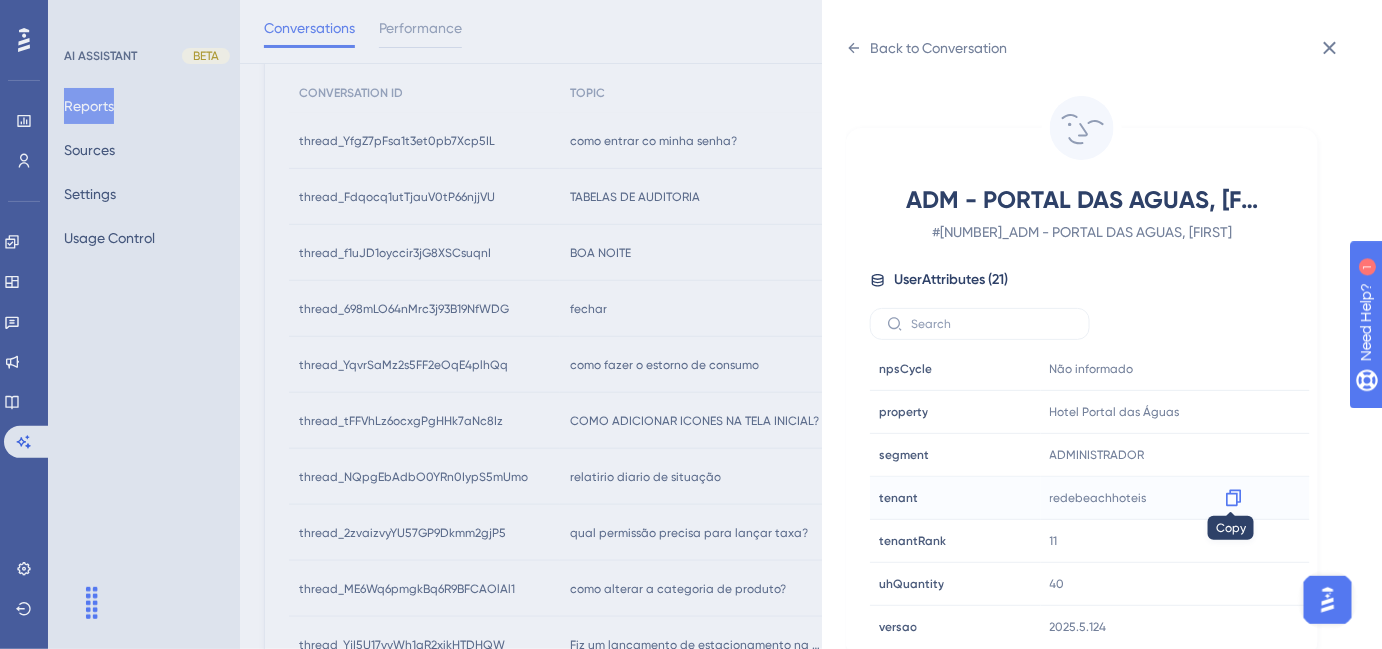 click 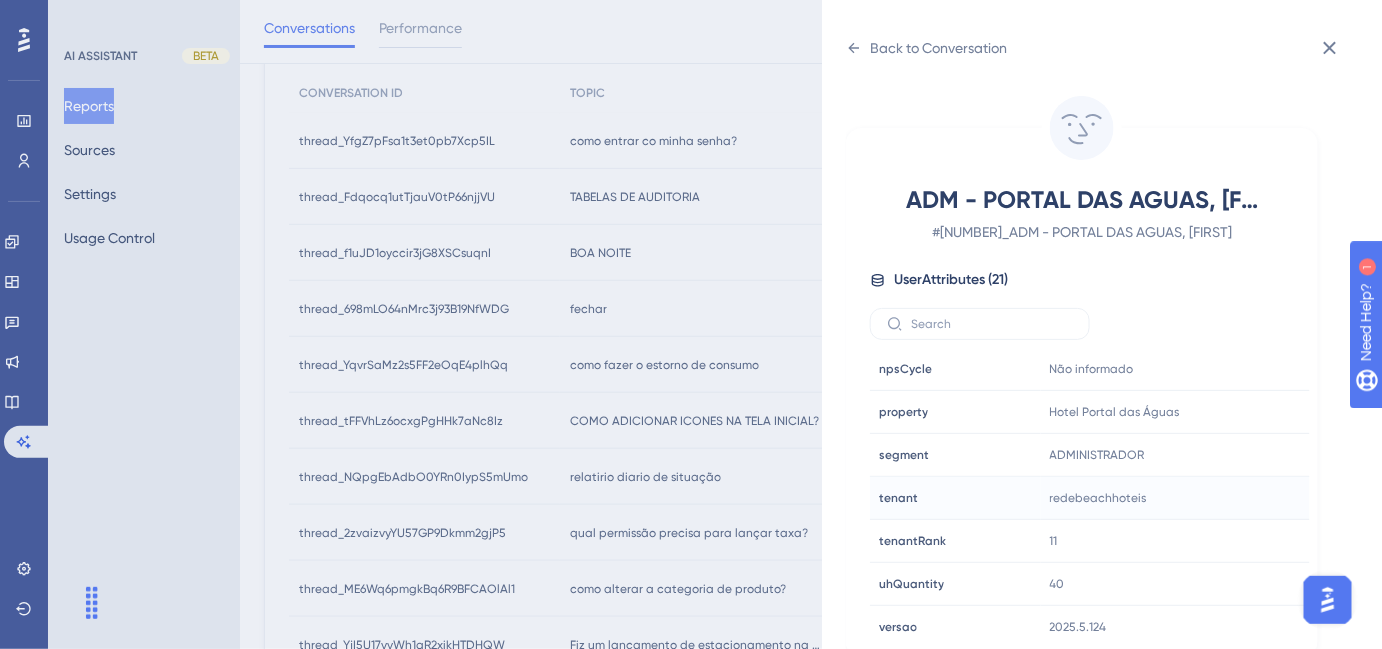 click on "ADM - PORTAL DAS AGUAS, Leandro User  Attributes ( 21 ) Email Email [EMAIL] Signup Signup - Last Interaction Last Interaction 19 minutes ago 07 Aug 2025, 09:54 Web Session Web Session 4 First Interaction First Interaction 7 days ago 31 Jul 2025, 09:23 Language Language pt-BR Browser Browser Chrome Device Device computer Operating System Operating System Windows cnpj cnpj 63987010000182 consultRegister consultRegister false customerRank customerRank Não informado event event false housekeeper housekeeper true npsCycle npsCycle Não informado property property Hotel Portal das Águas segment segment ADMINISTRADOR tenant tenant redebeachhoteis tenantRank tenantRank 11 uhQuantity uhQuantity 40 versao versao 2025.5.124" at bounding box center (691, 324) 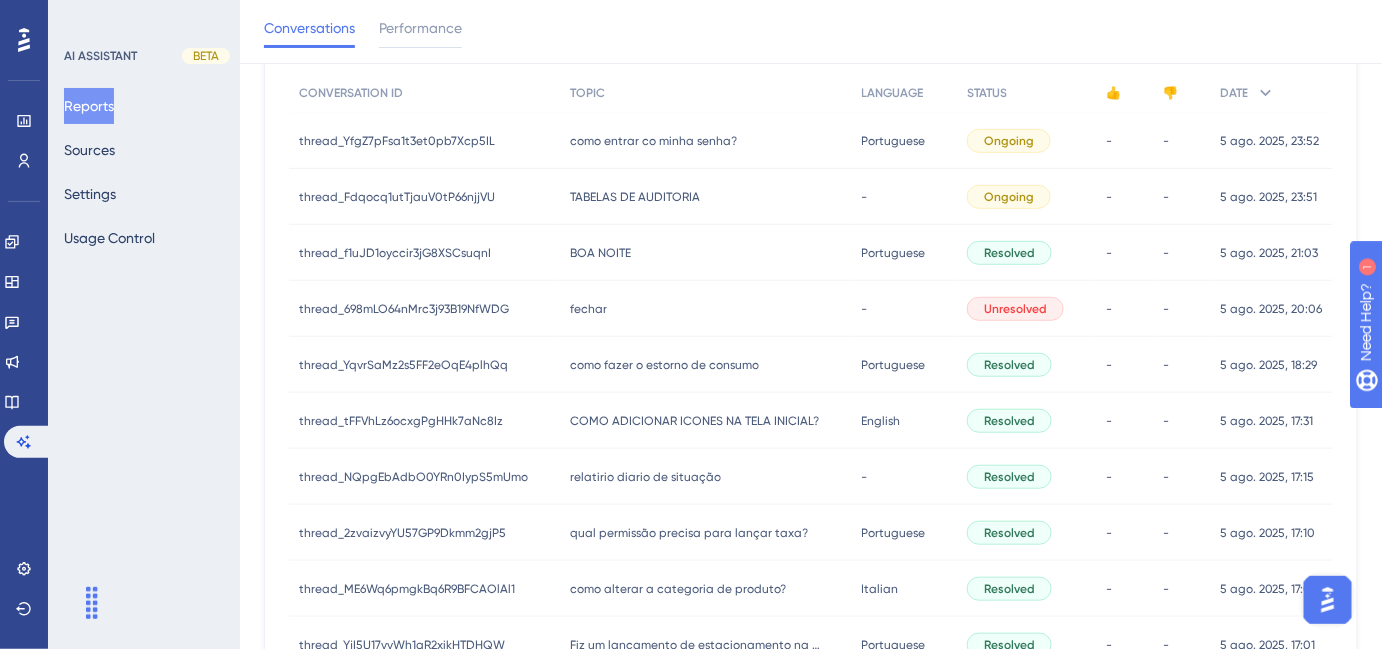 click on "qual permissão precisa para lançar taxa?" at bounding box center (689, 533) 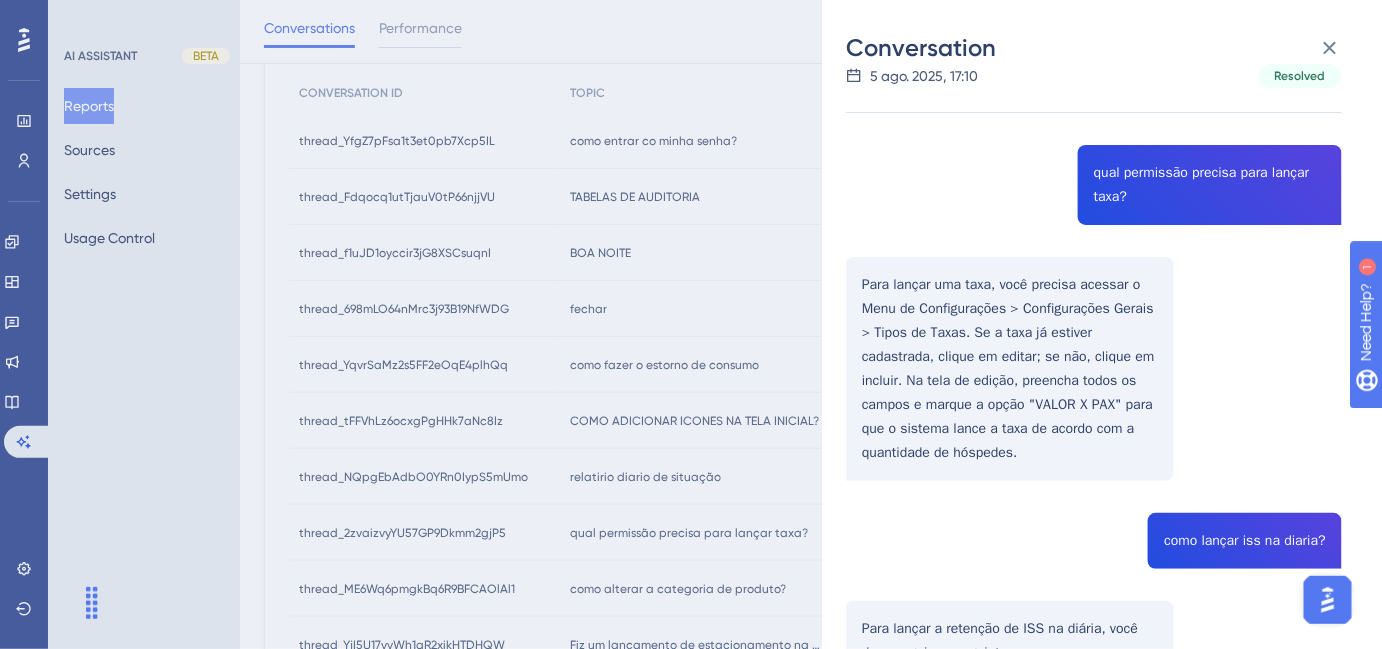 scroll, scrollTop: 0, scrollLeft: 0, axis: both 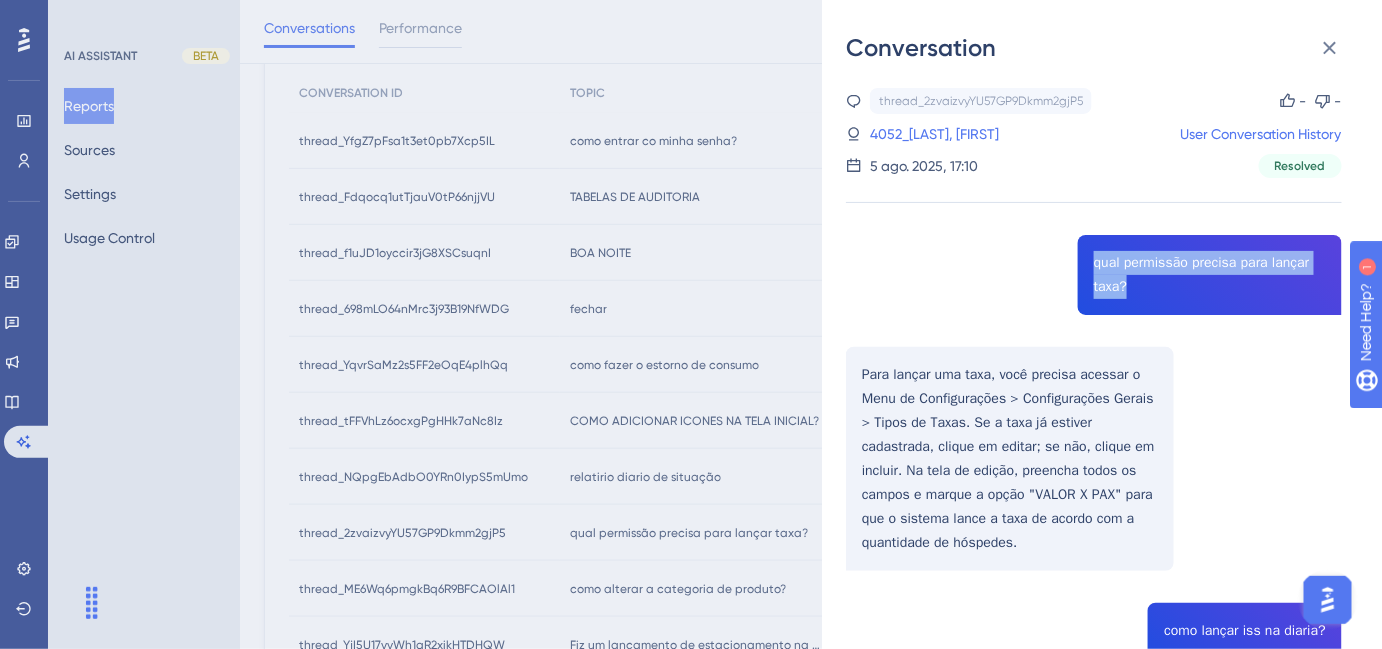 drag, startPoint x: 1085, startPoint y: 267, endPoint x: 1140, endPoint y: 288, distance: 58.872746 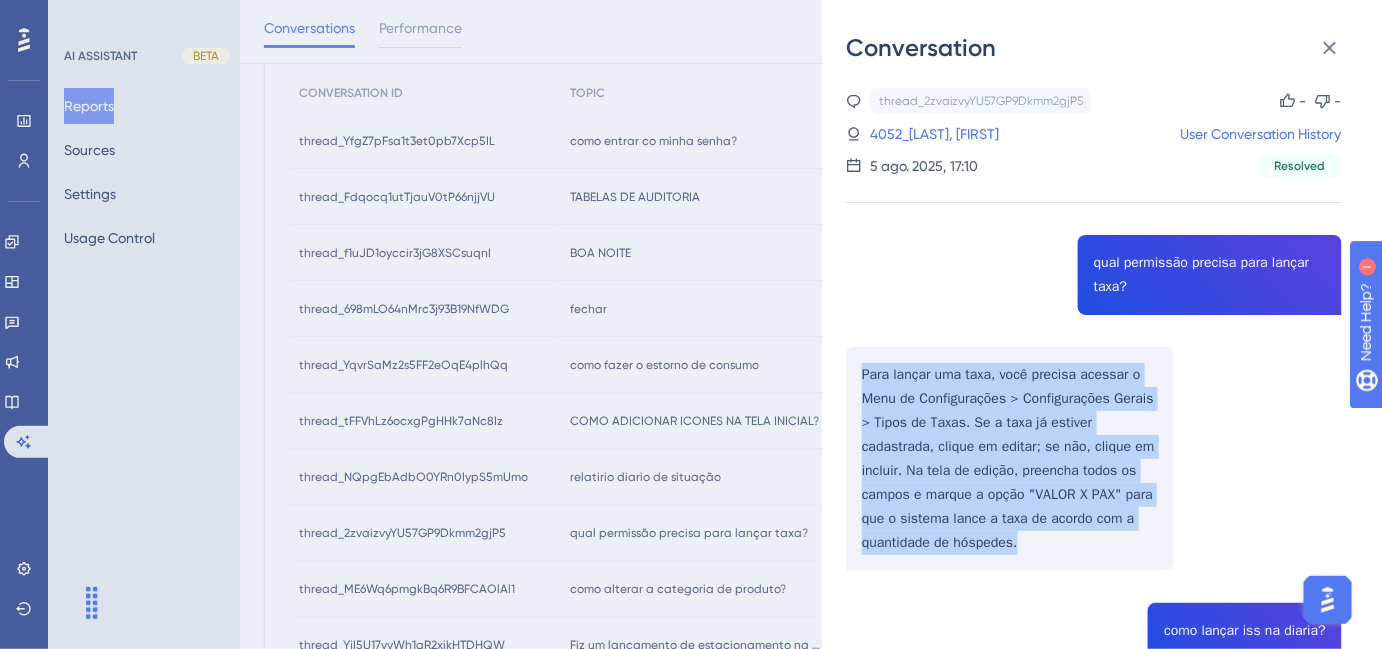 drag, startPoint x: 862, startPoint y: 369, endPoint x: 1069, endPoint y: 552, distance: 276.29333 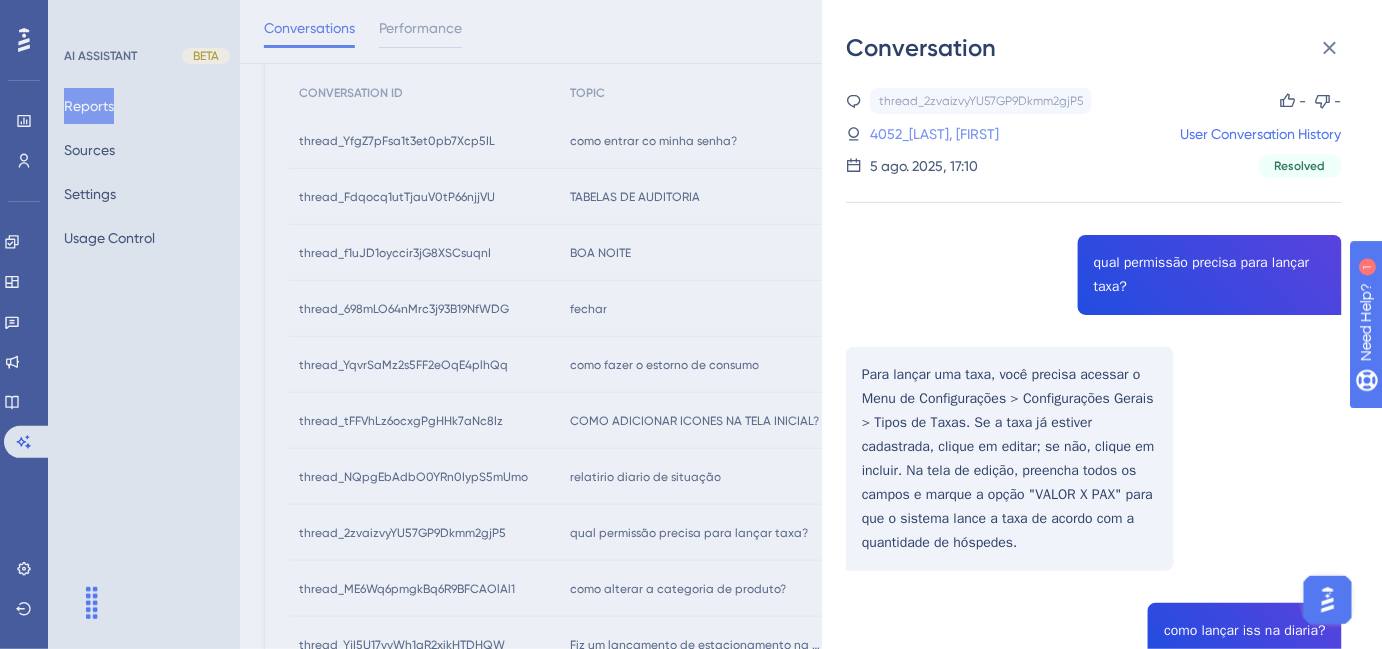 click on "4052_[LAST], [FIRST]" at bounding box center [934, 134] 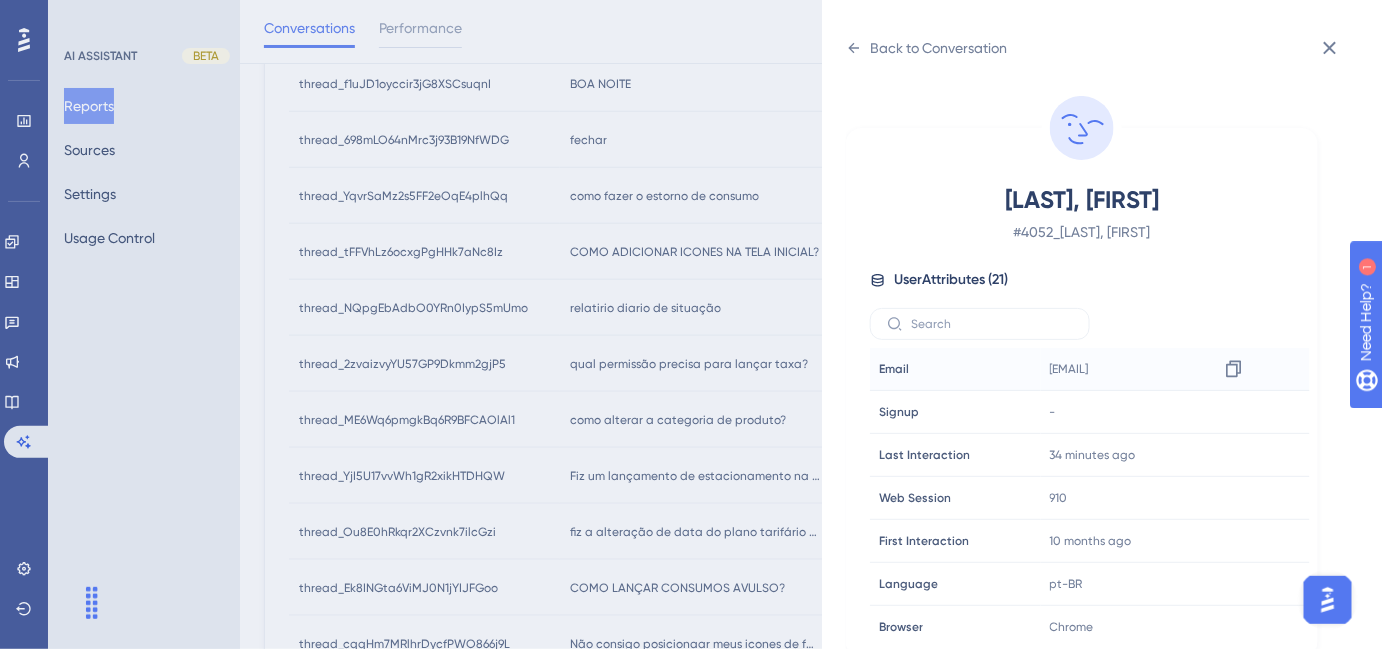 scroll, scrollTop: 454, scrollLeft: 0, axis: vertical 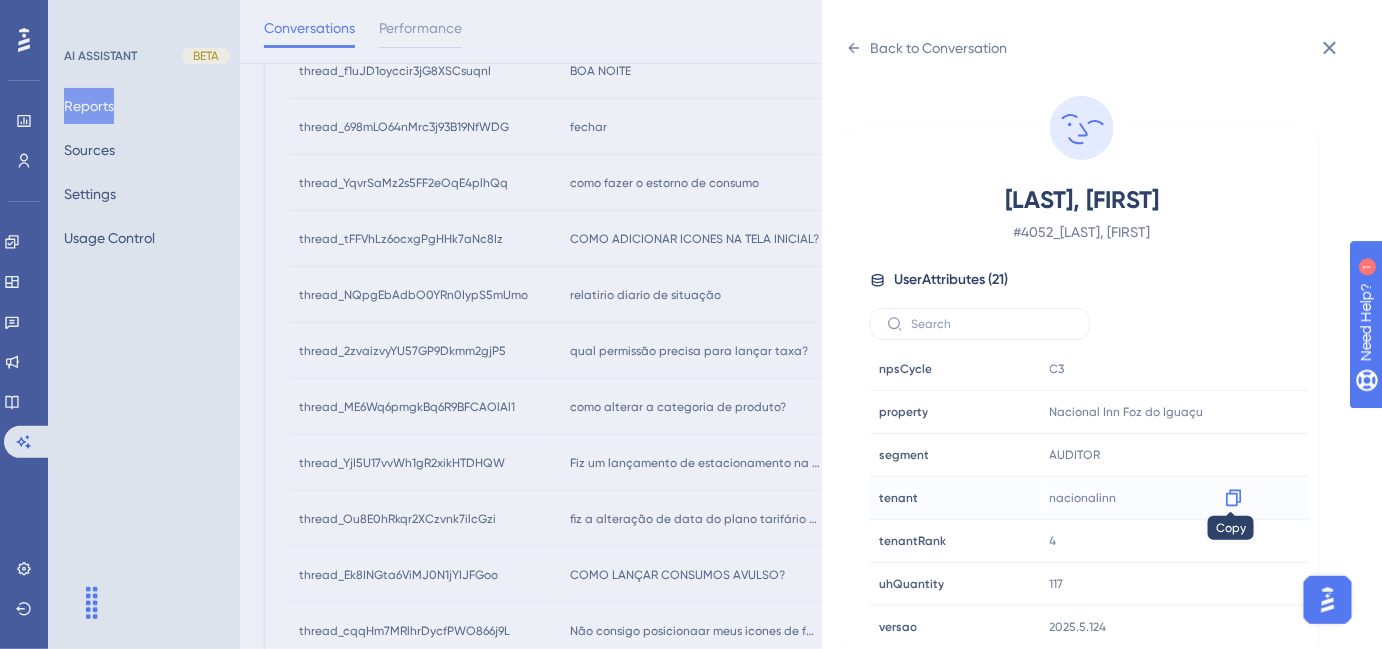 click 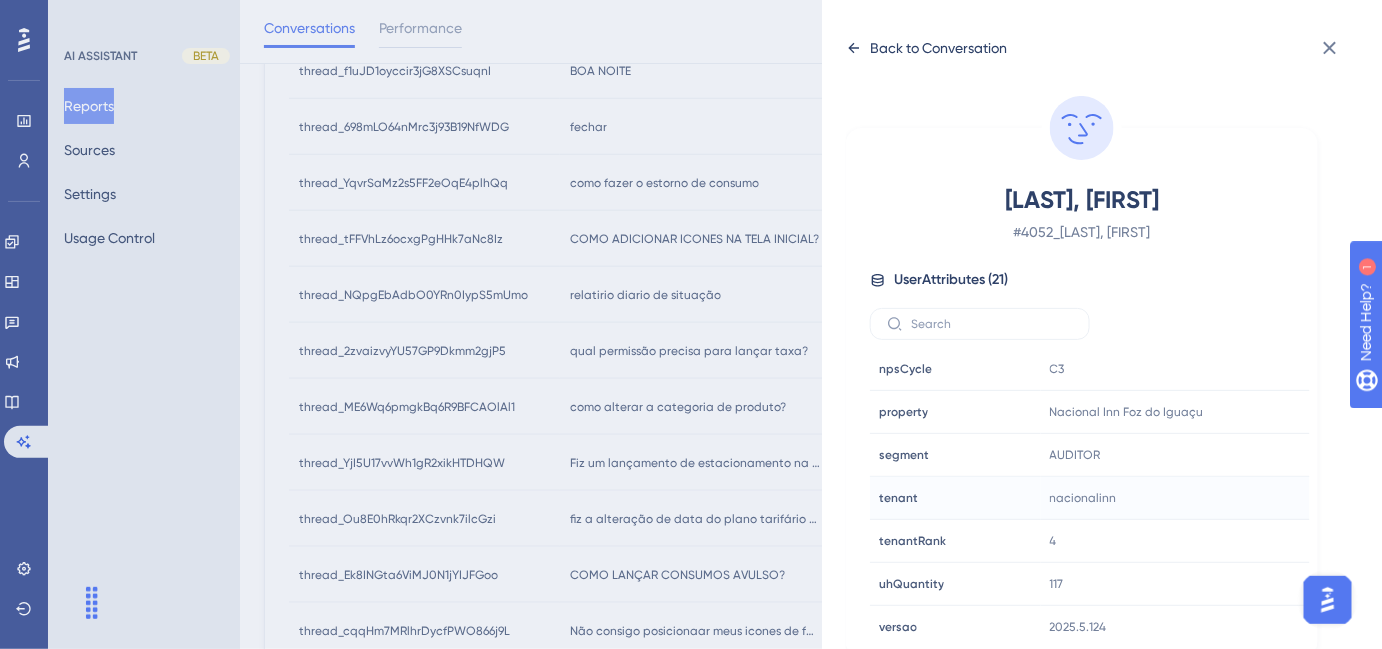 click on "Back to Conversation" at bounding box center [938, 48] 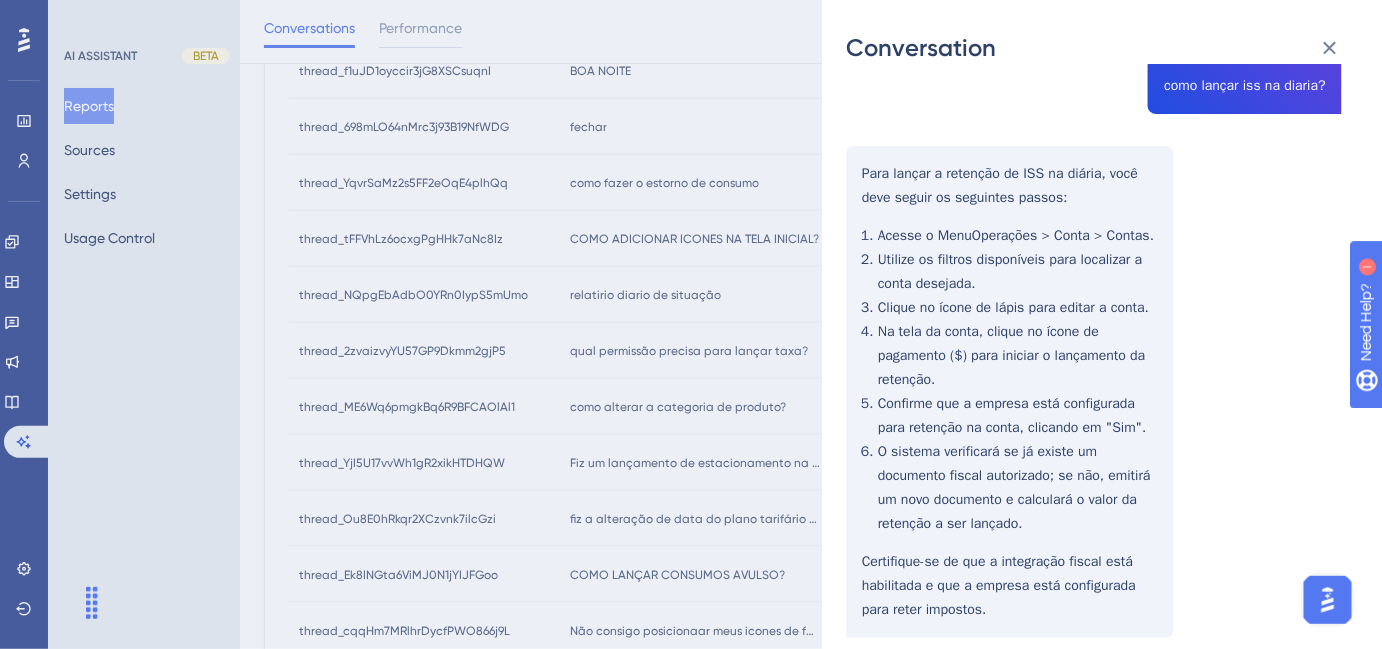scroll, scrollTop: 454, scrollLeft: 0, axis: vertical 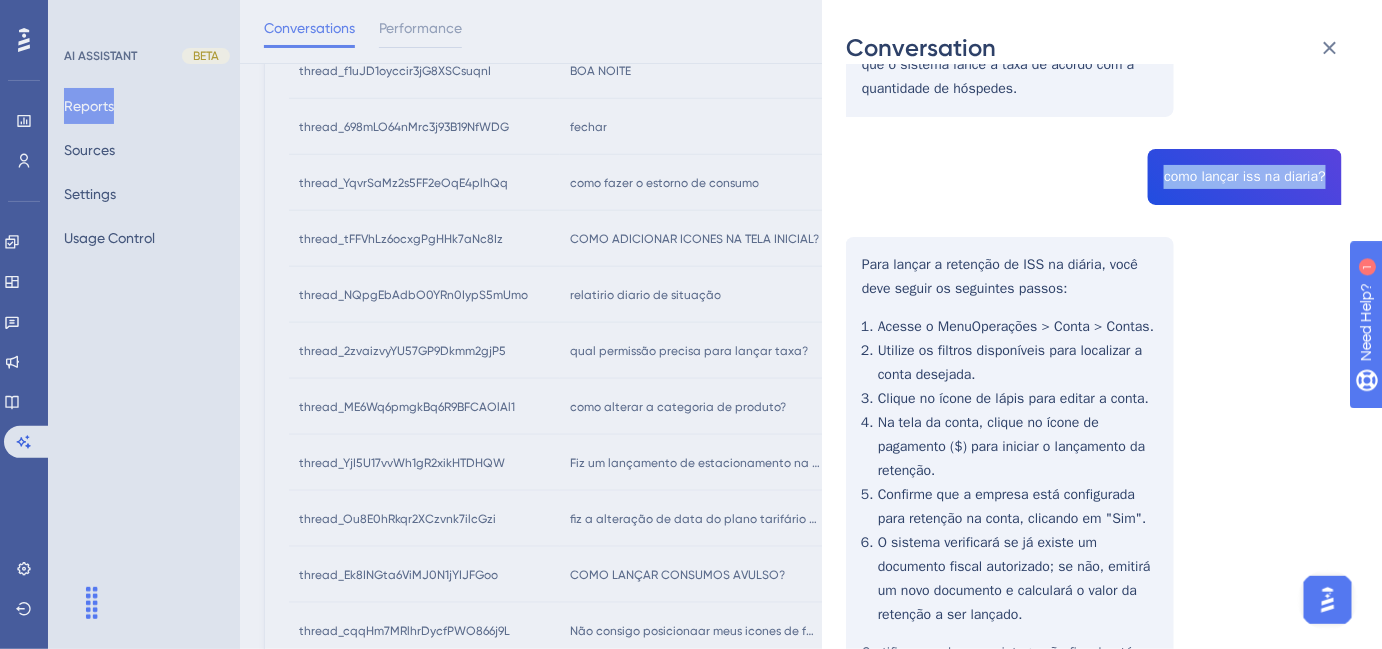 drag, startPoint x: 1160, startPoint y: 175, endPoint x: 1320, endPoint y: 179, distance: 160.04999 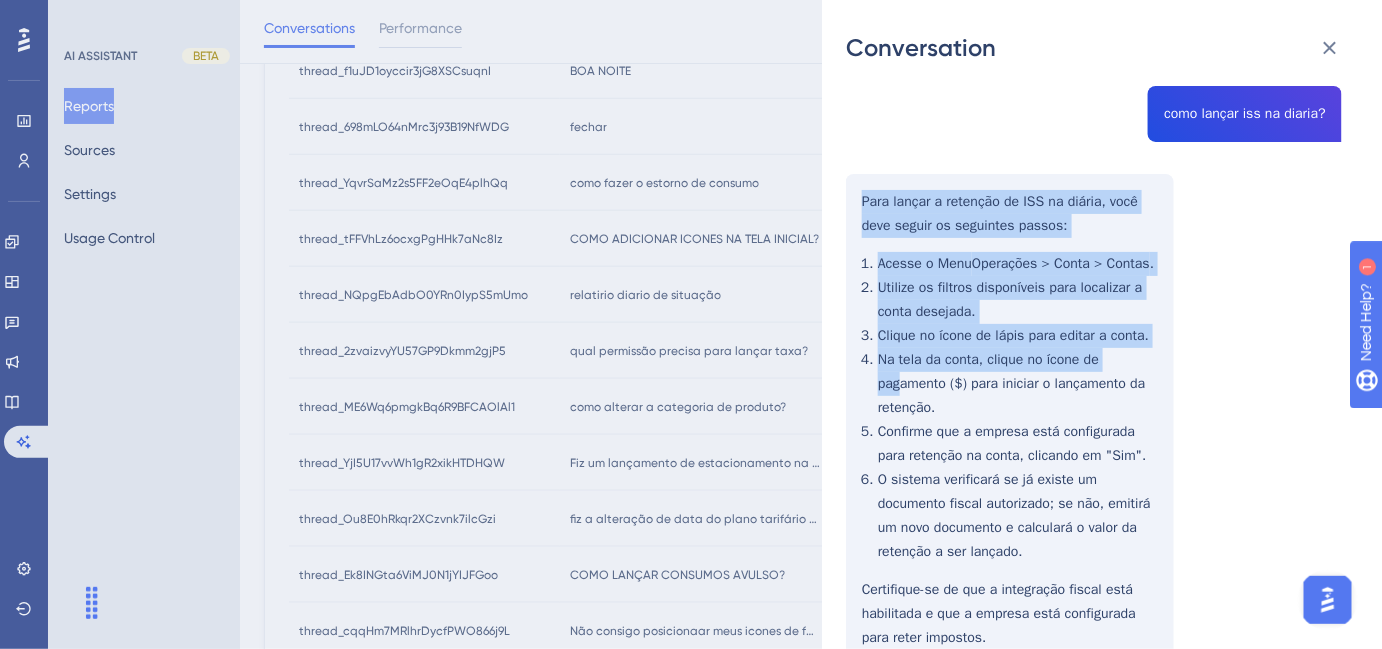 scroll, scrollTop: 636, scrollLeft: 0, axis: vertical 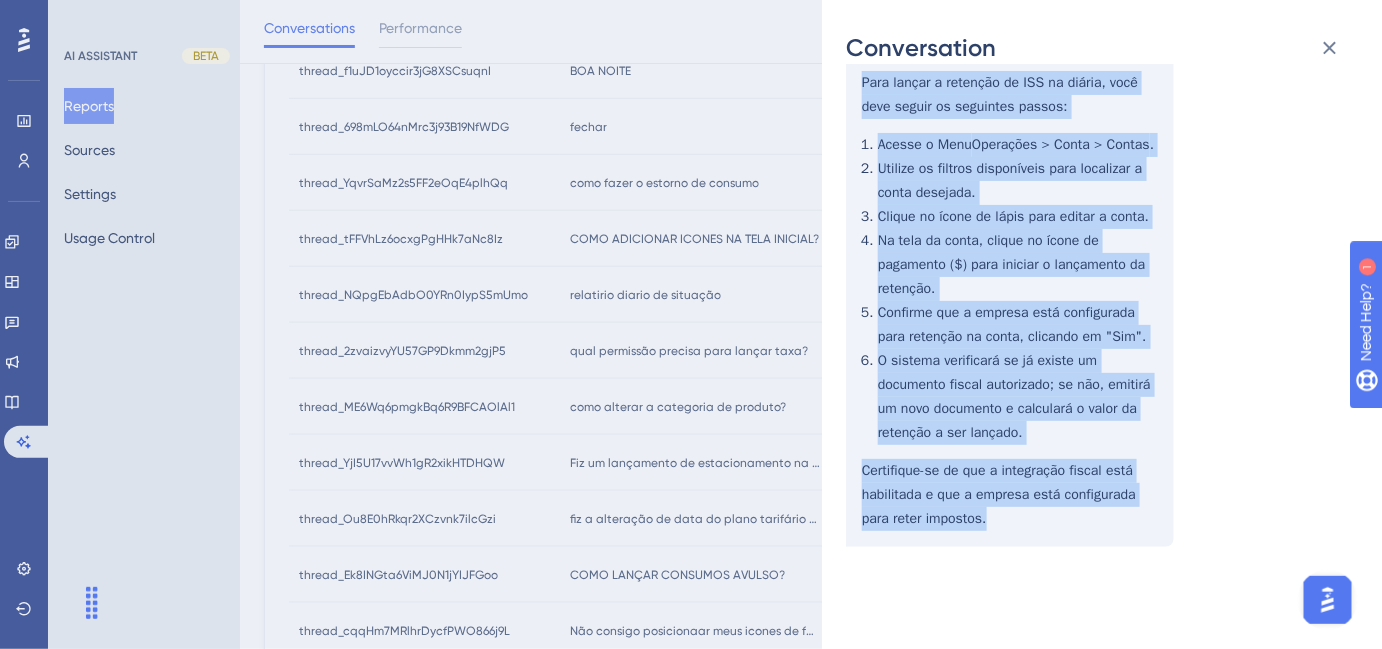 drag, startPoint x: 858, startPoint y: 259, endPoint x: 1044, endPoint y: 550, distance: 345.36502 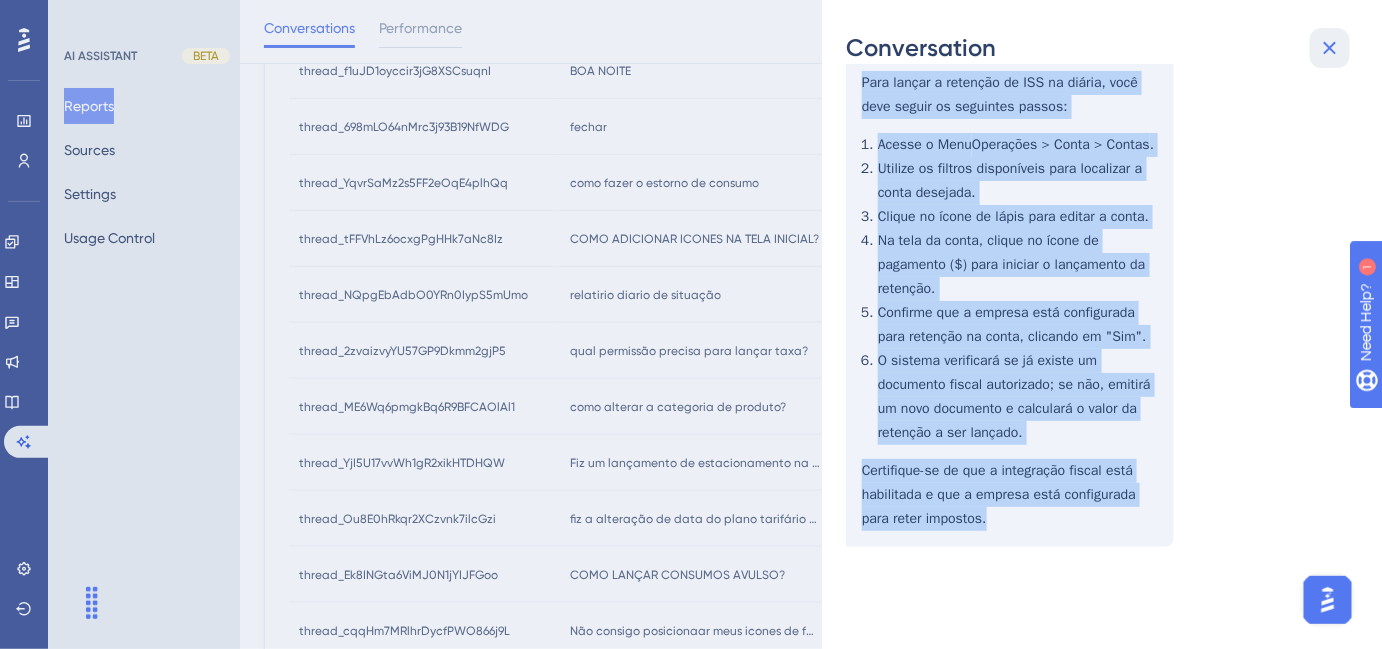 click 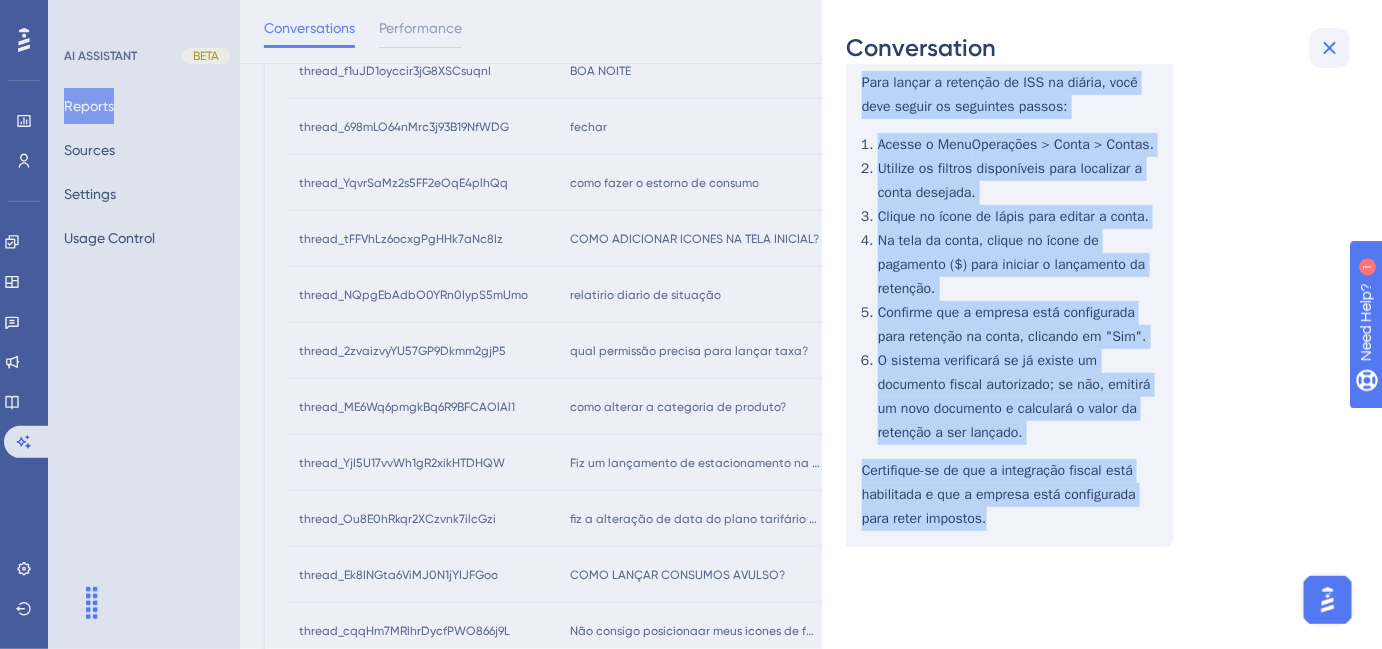 scroll, scrollTop: 0, scrollLeft: 0, axis: both 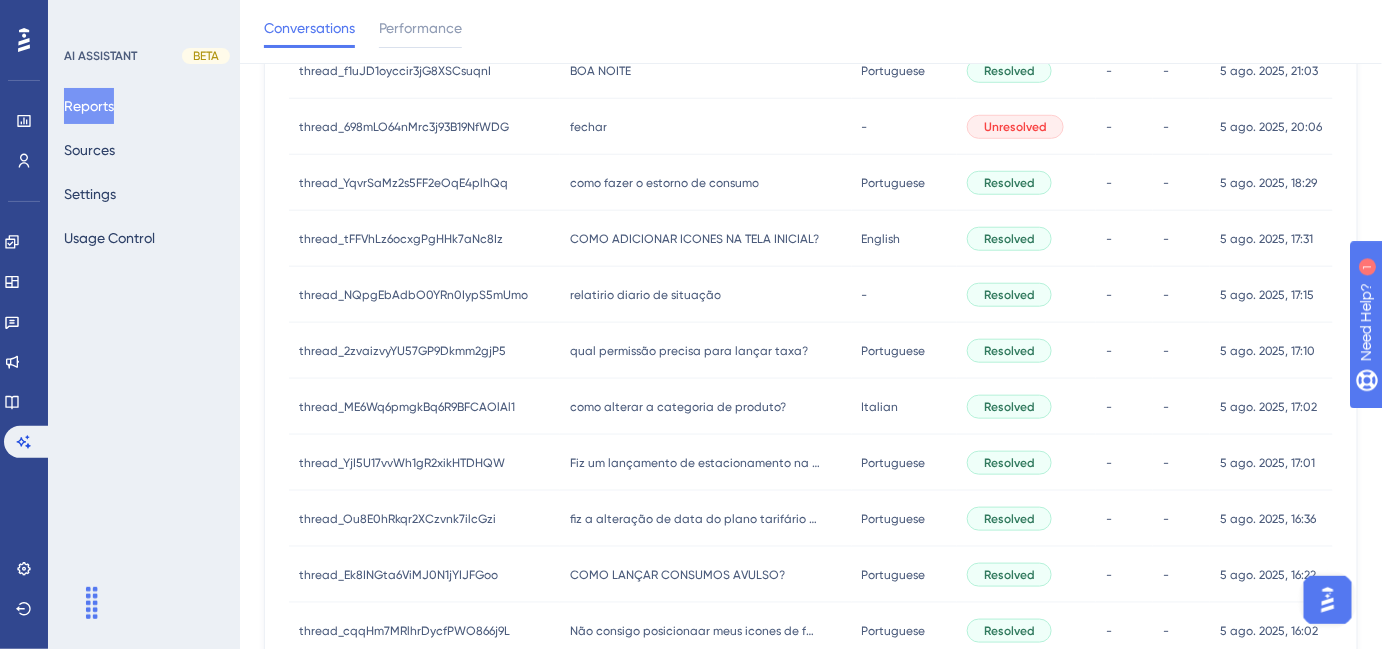 click on "como alterar a categoria de produto?" at bounding box center [678, 407] 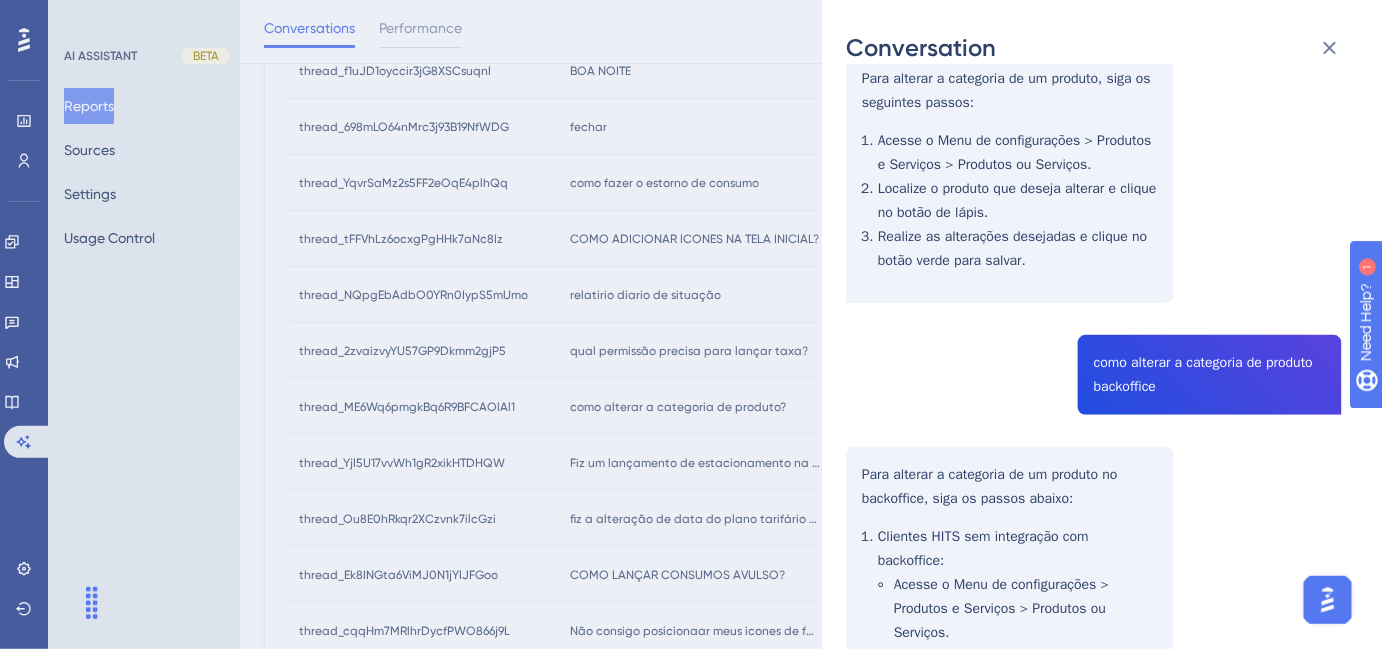 scroll, scrollTop: 363, scrollLeft: 0, axis: vertical 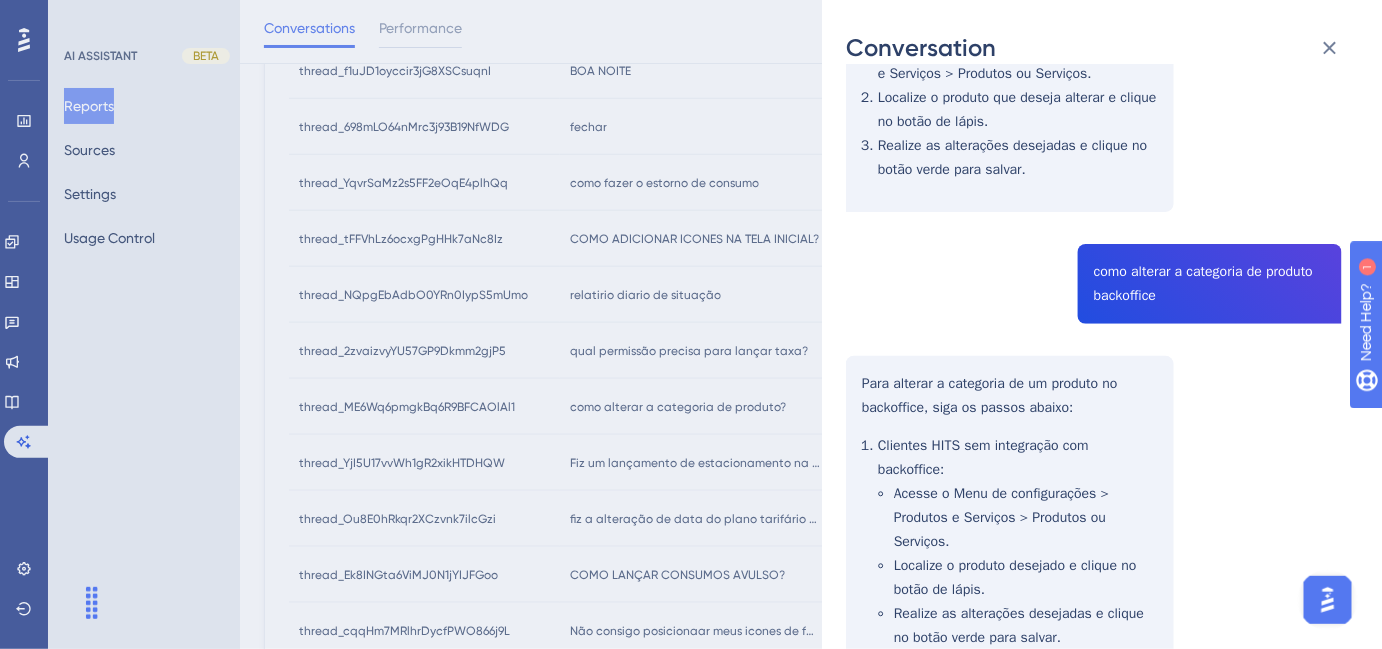 drag, startPoint x: 696, startPoint y: 449, endPoint x: 662, endPoint y: 461, distance: 36.05551 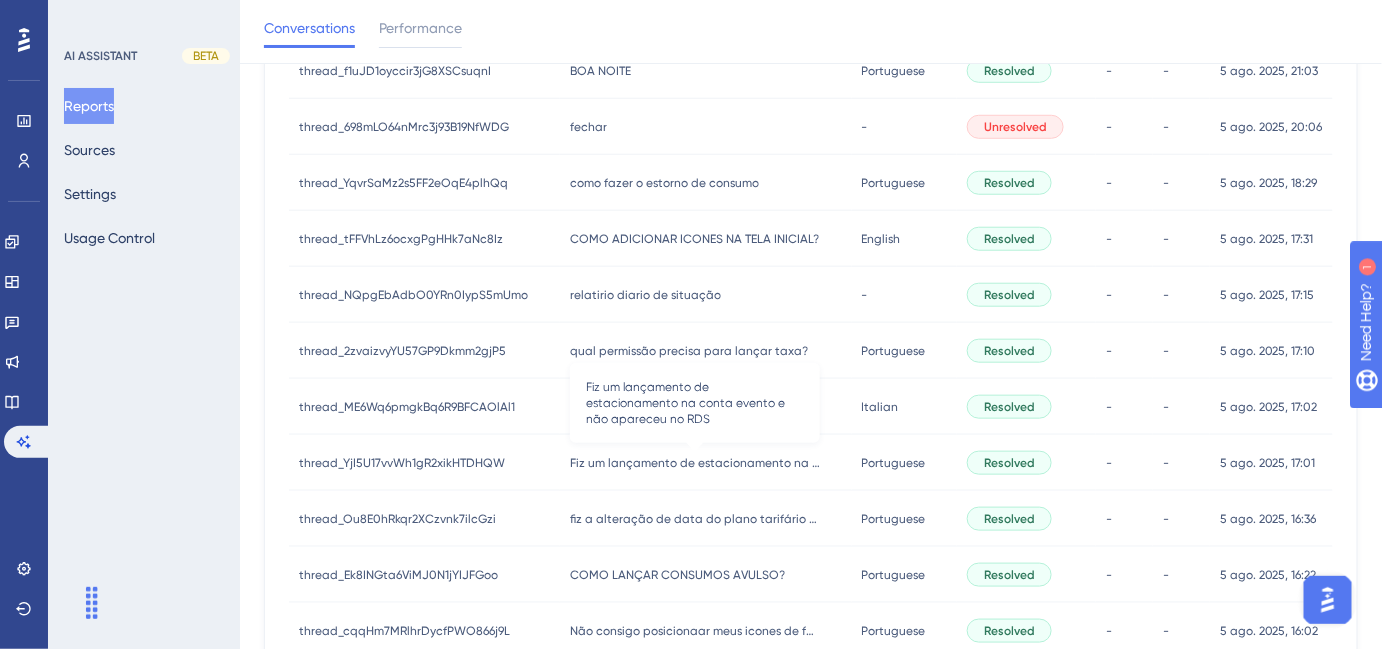 click on "Fiz um lançamento de estacionamento na conta evento e não apareceu no RDS" at bounding box center [695, 463] 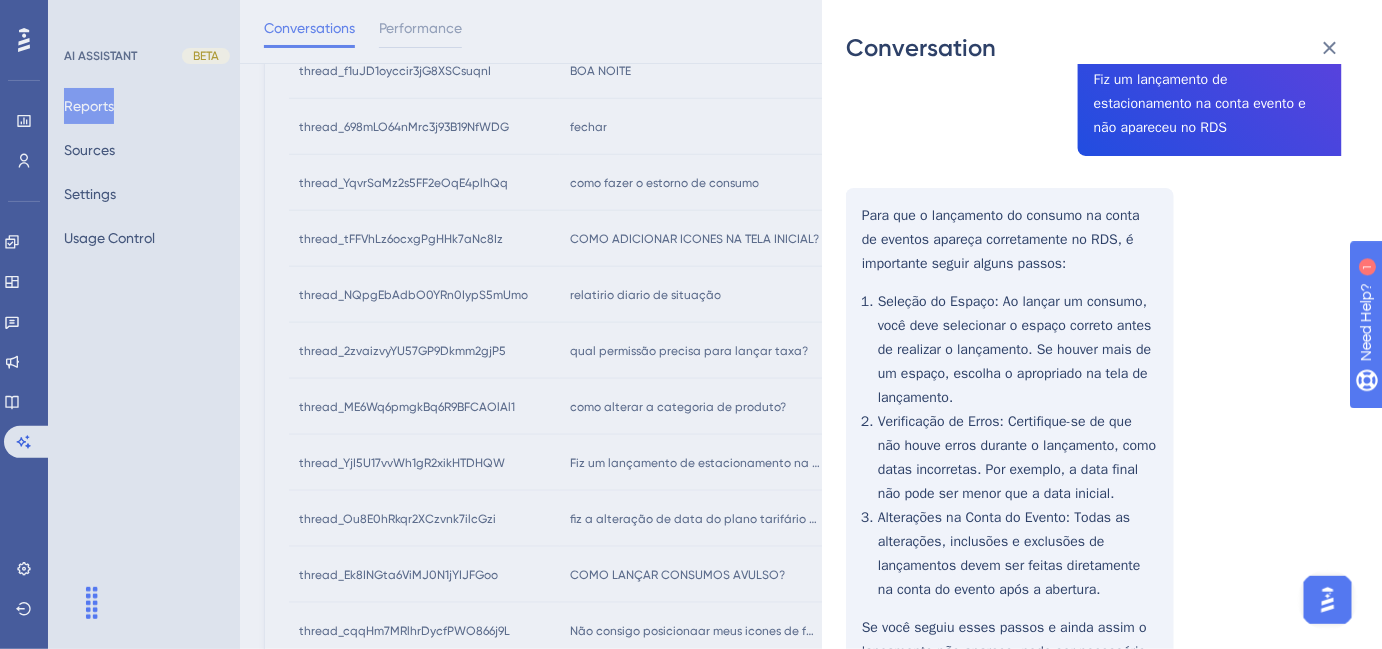 scroll, scrollTop: 181, scrollLeft: 0, axis: vertical 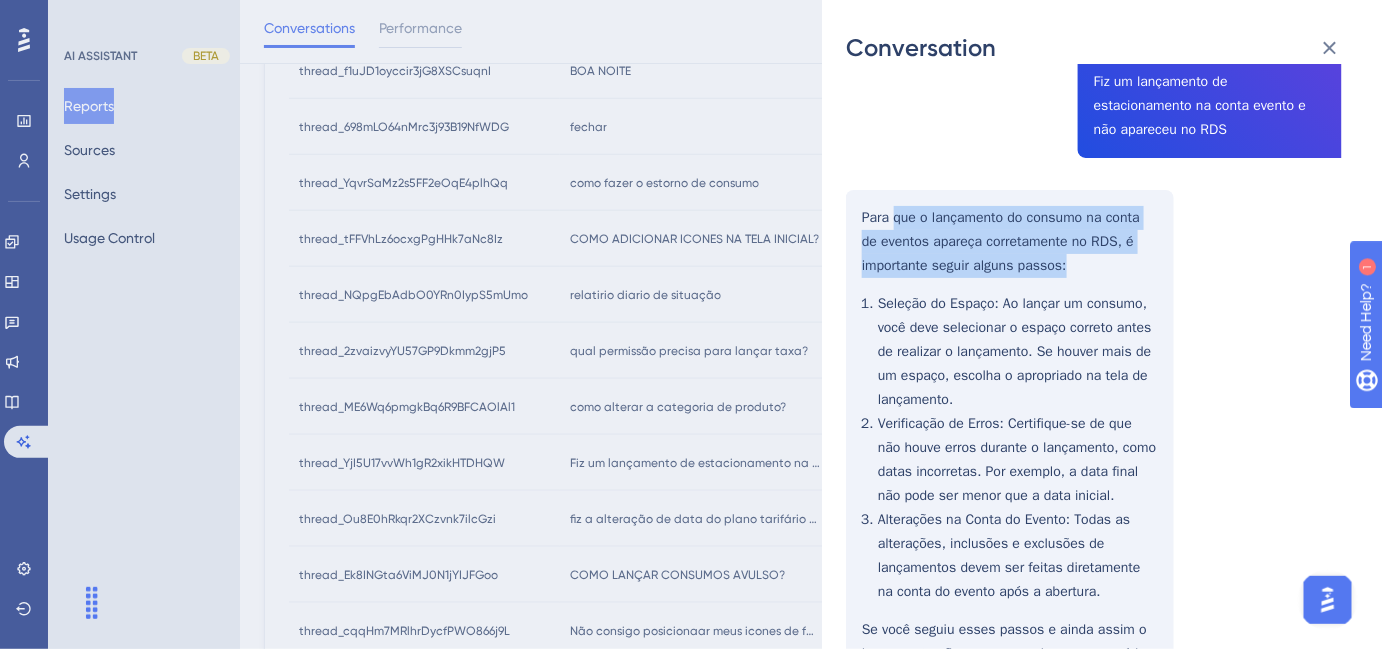 drag, startPoint x: 895, startPoint y: 221, endPoint x: 1117, endPoint y: 264, distance: 226.12607 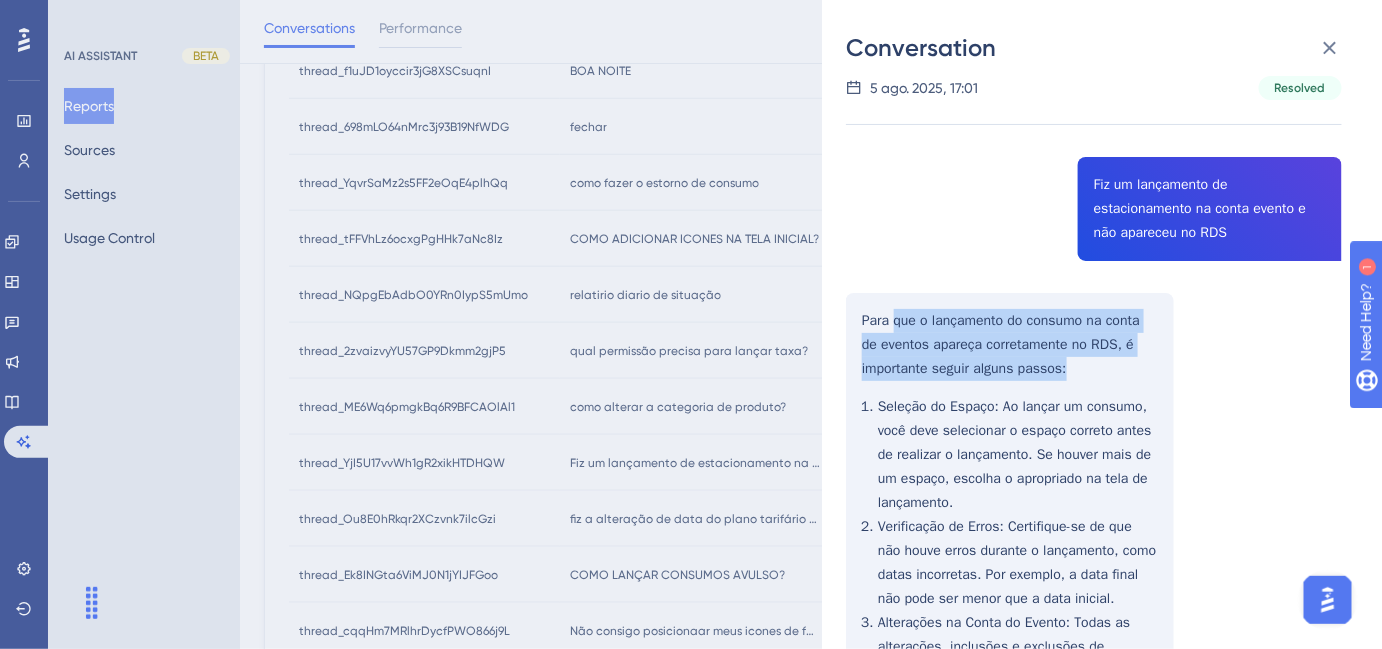 scroll, scrollTop: 42, scrollLeft: 0, axis: vertical 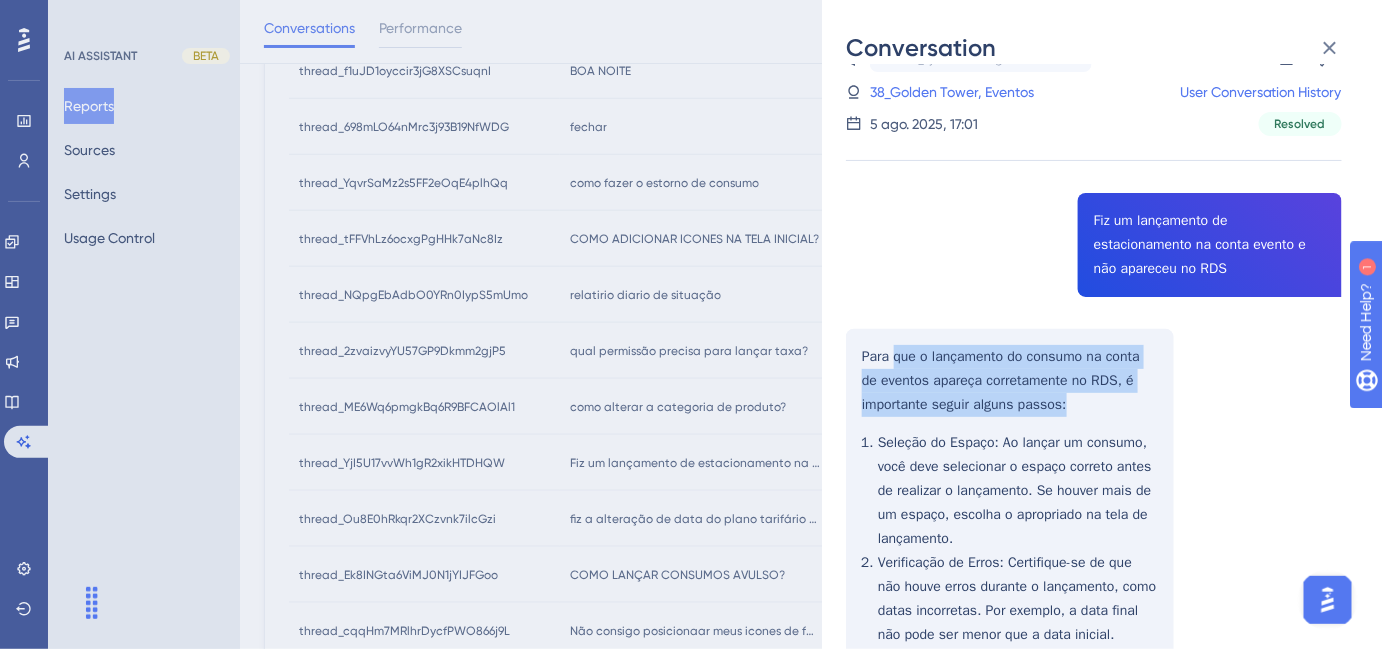 drag, startPoint x: 1086, startPoint y: 219, endPoint x: 1242, endPoint y: 266, distance: 162.92636 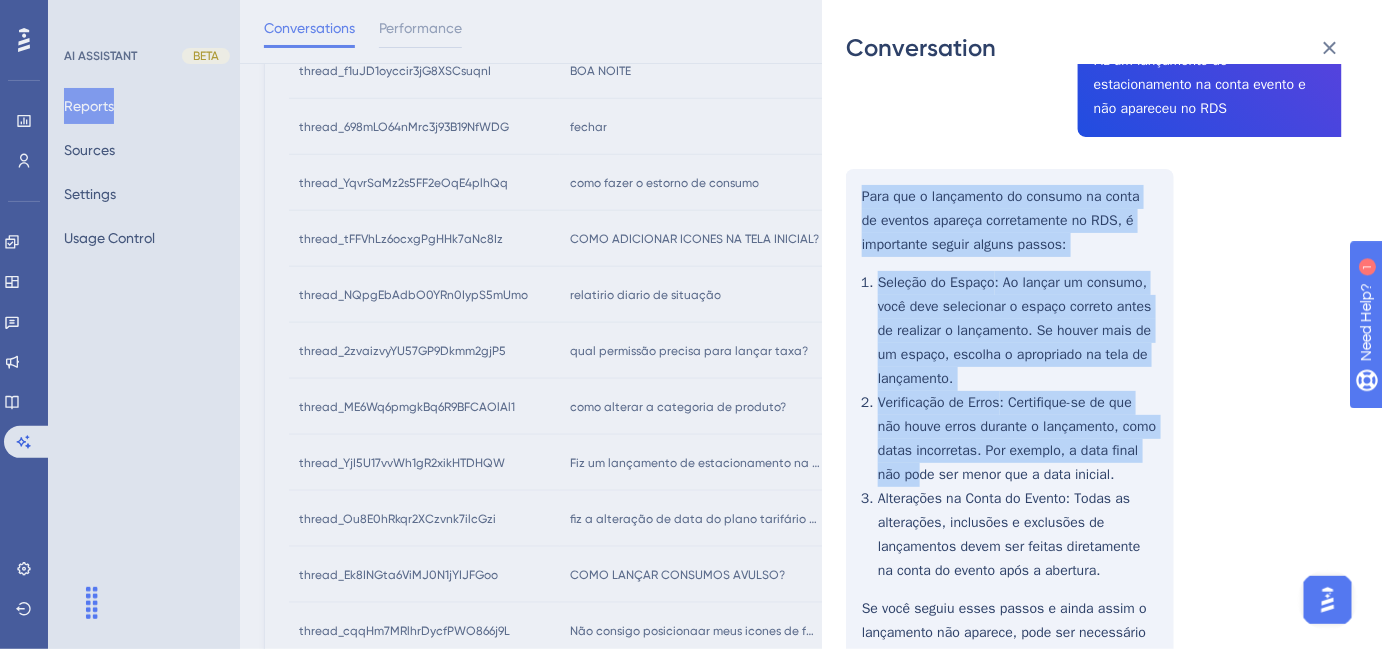 scroll, scrollTop: 315, scrollLeft: 0, axis: vertical 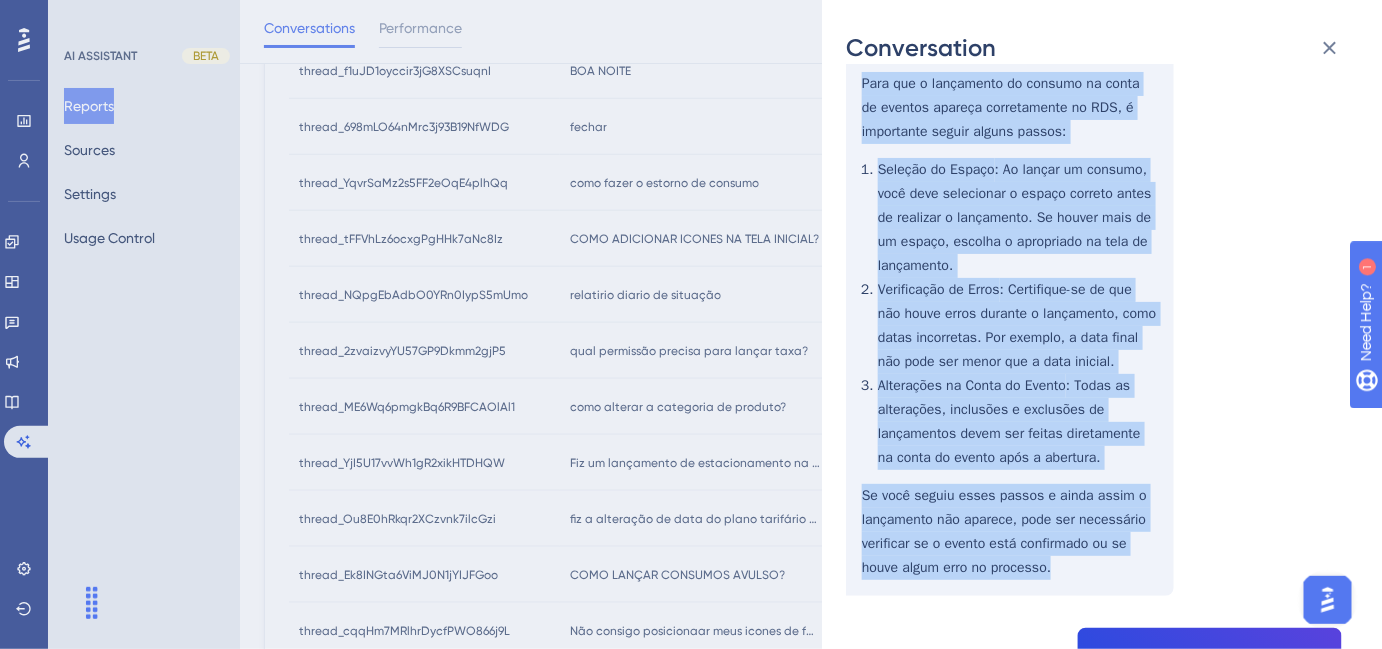 drag, startPoint x: 862, startPoint y: 352, endPoint x: 1086, endPoint y: 566, distance: 309.7935 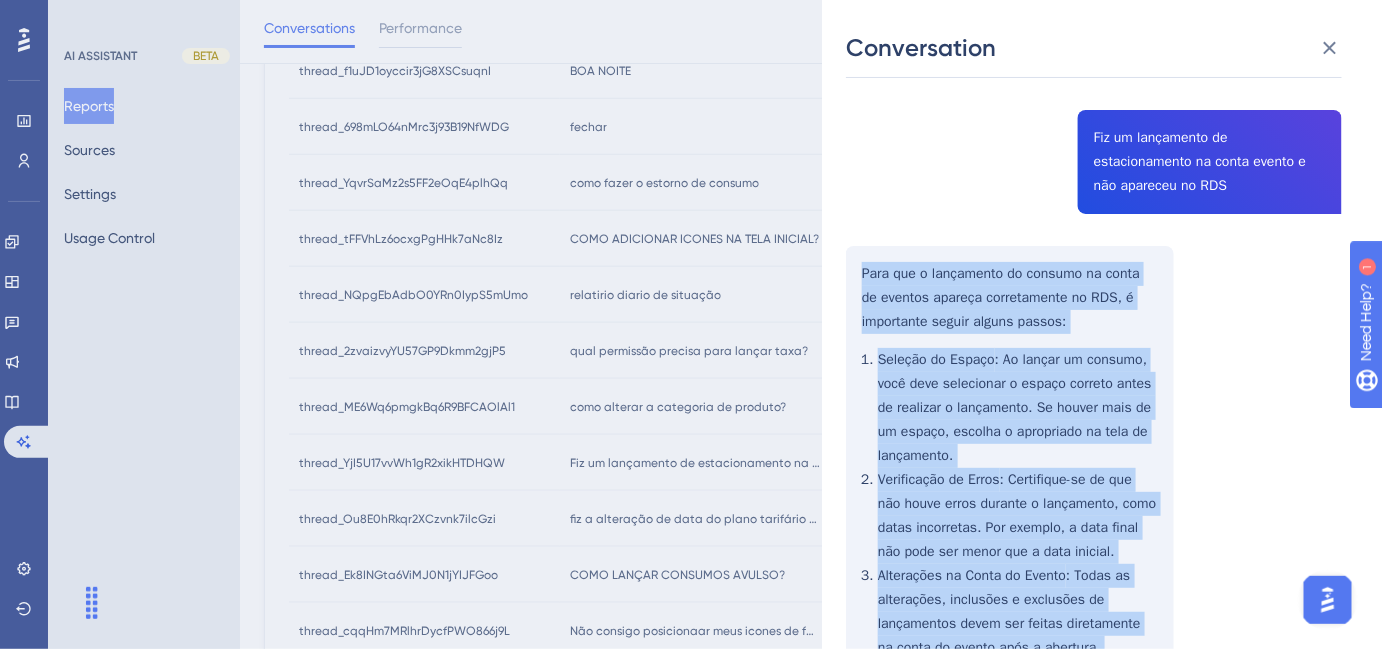 scroll, scrollTop: 0, scrollLeft: 0, axis: both 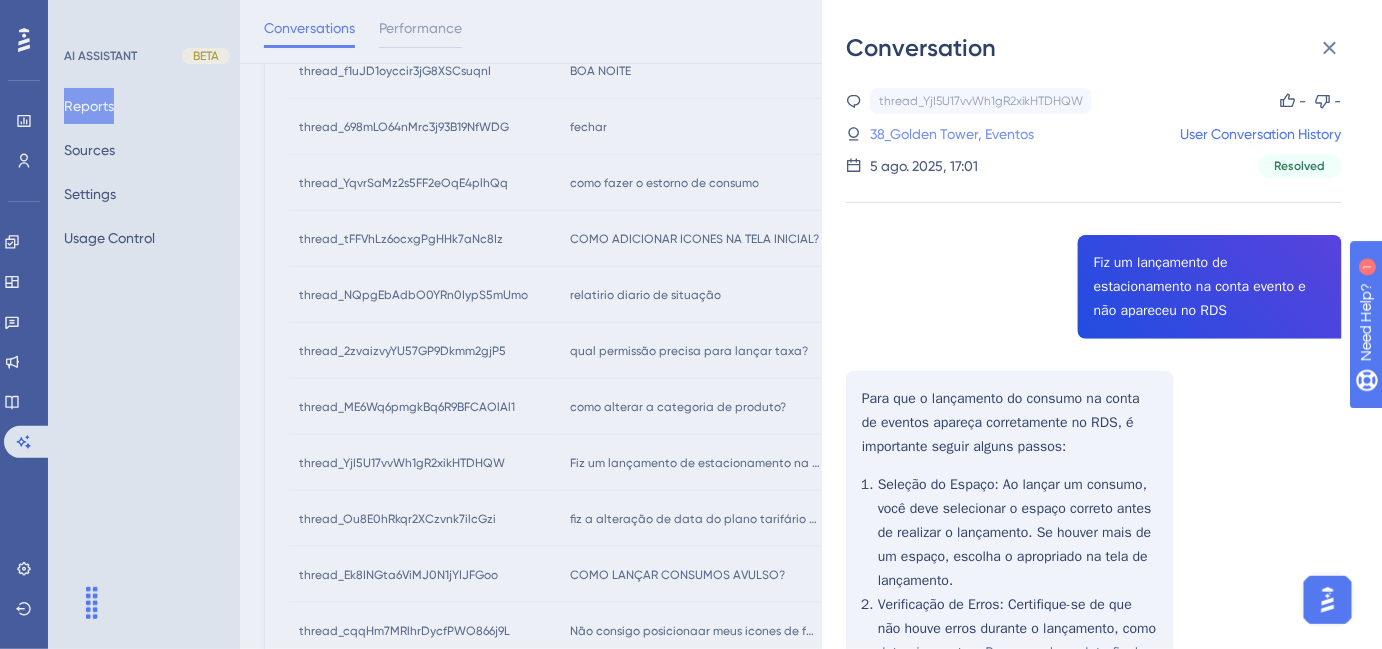 click on "38_Golden Tower, Eventos" at bounding box center [952, 134] 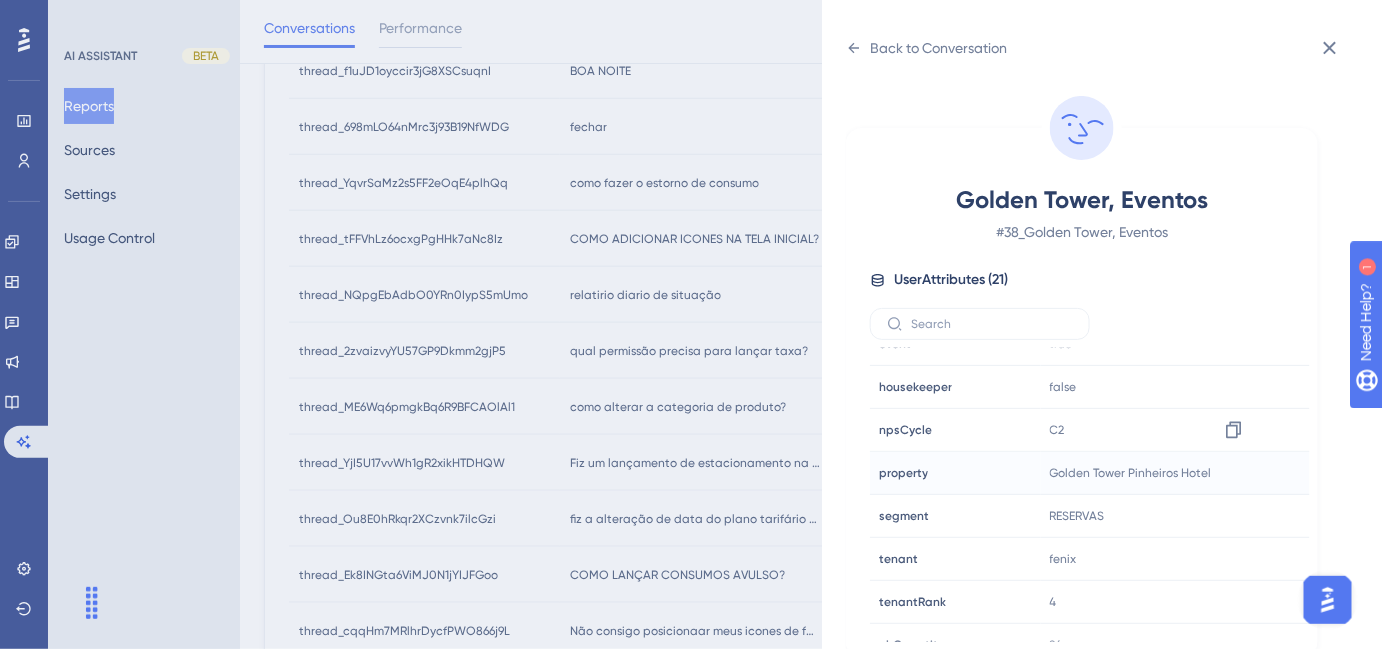scroll, scrollTop: 545, scrollLeft: 0, axis: vertical 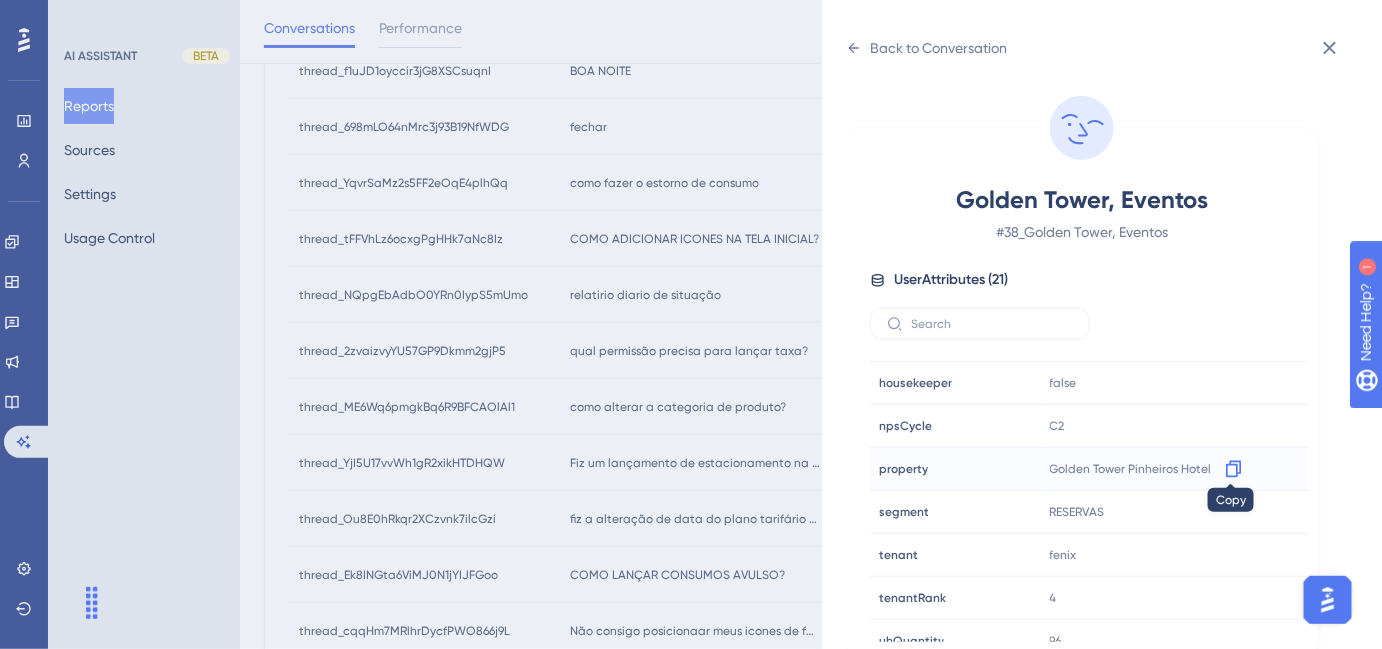 click 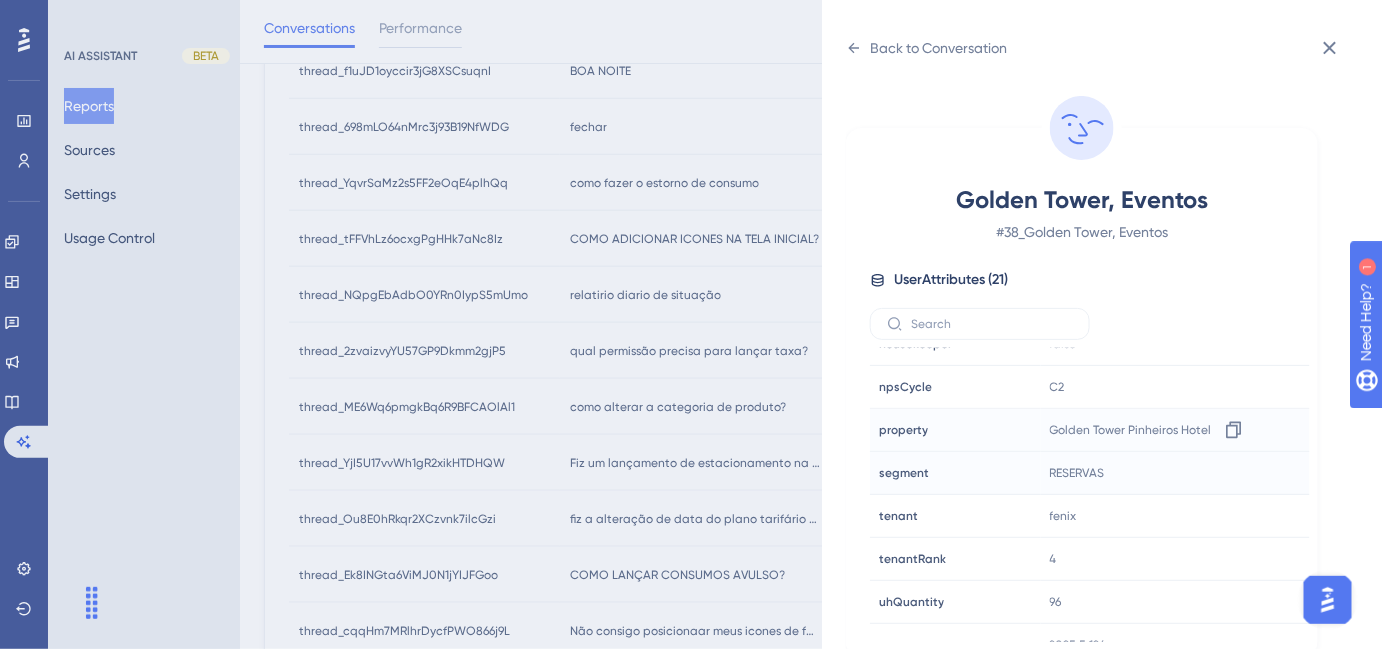 scroll, scrollTop: 602, scrollLeft: 0, axis: vertical 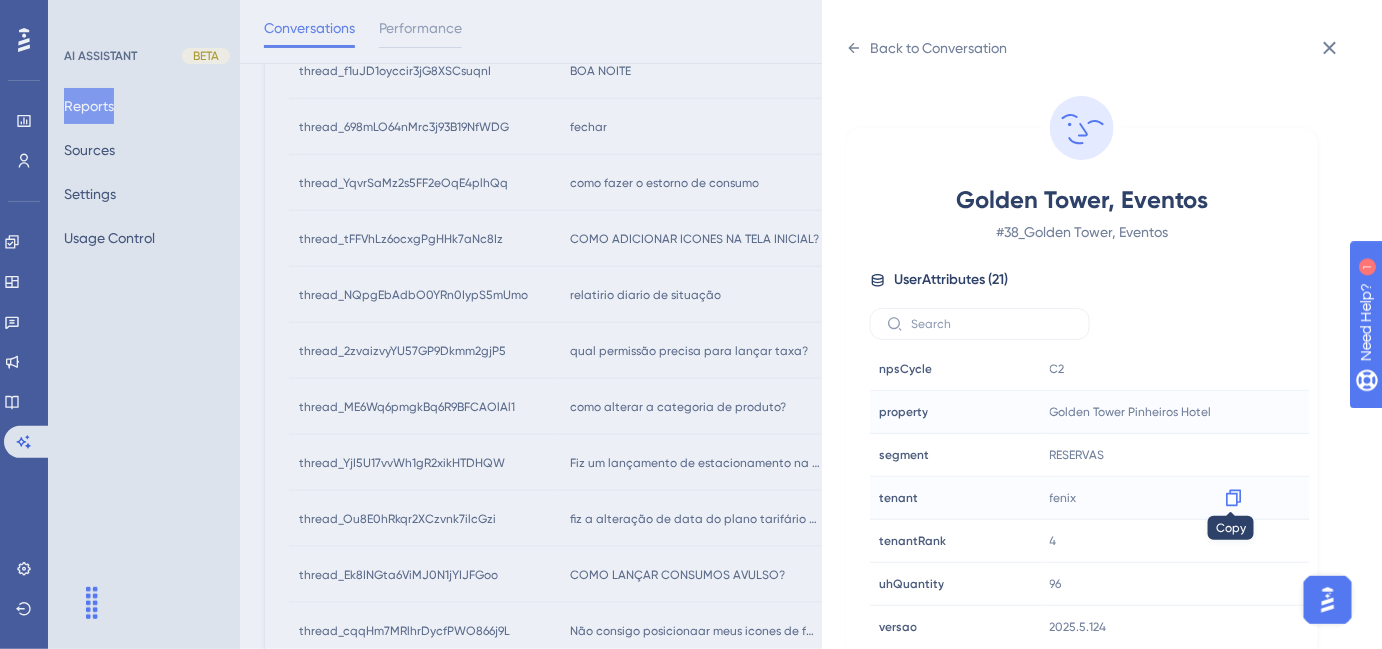click 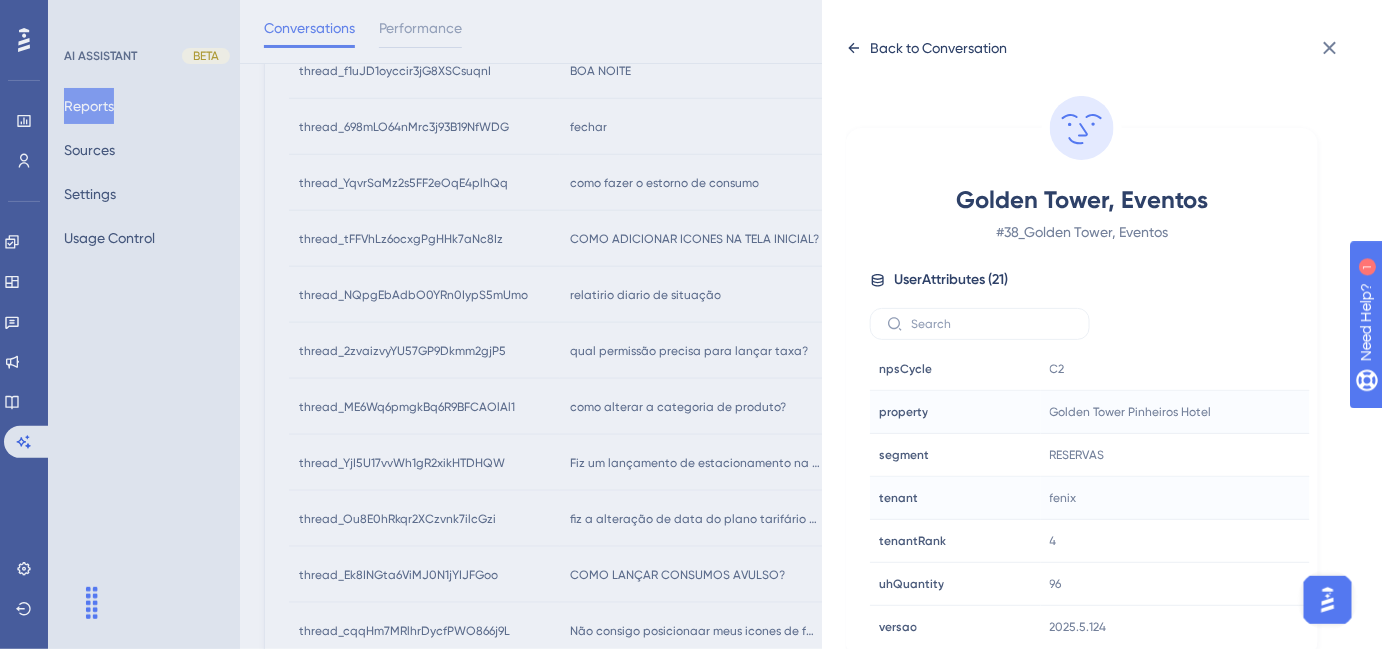 click on "Back to Conversation" at bounding box center (938, 48) 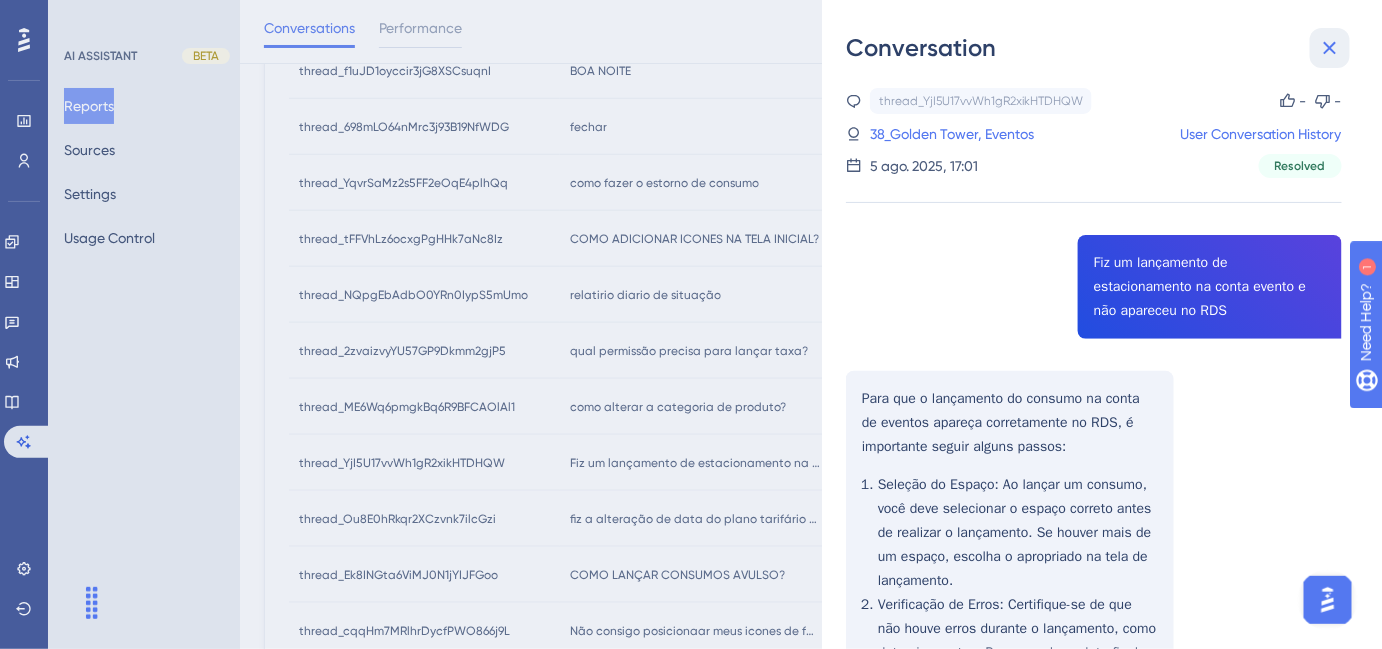 click 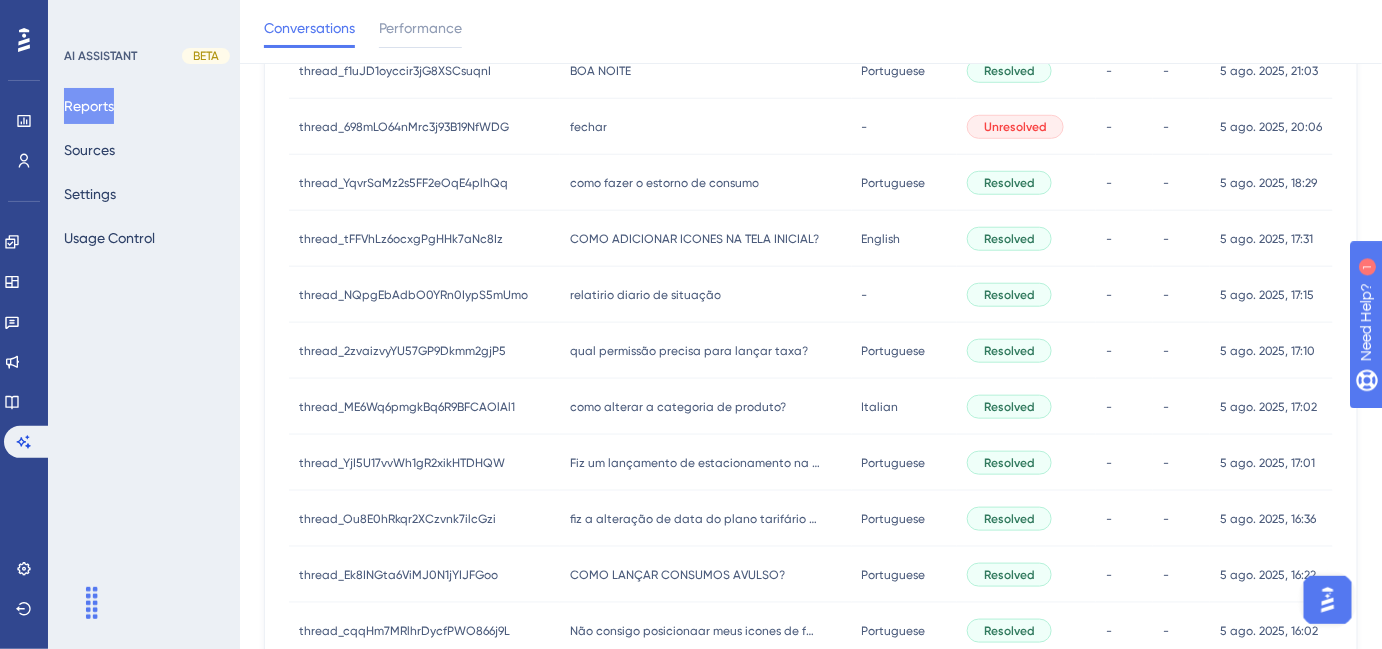 click on "como alterar a categoria de produto?" at bounding box center (678, 407) 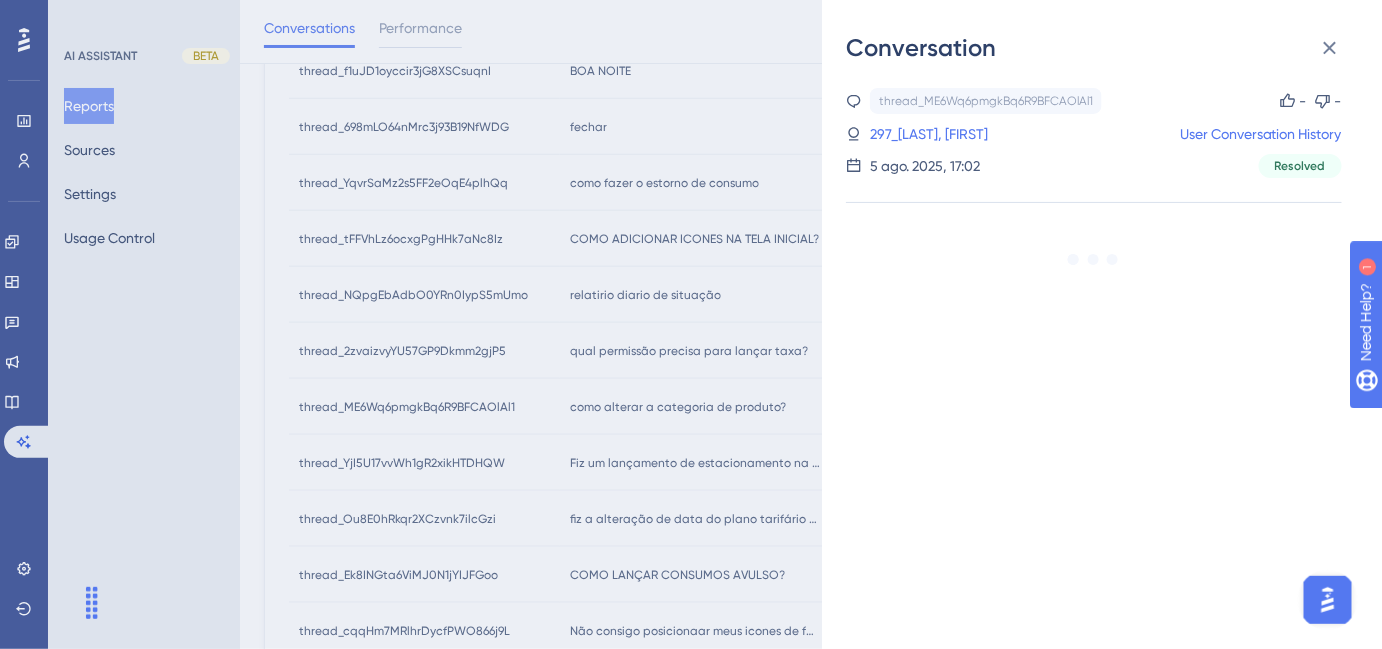 click on "Conversation thread_ME6Wq6pmgkBq6R9BFCAOlAl1 Copy - - 297_Araujo, Amanda User Conversation History 5 ago. 2025,
17:02 Resolved" at bounding box center [691, 324] 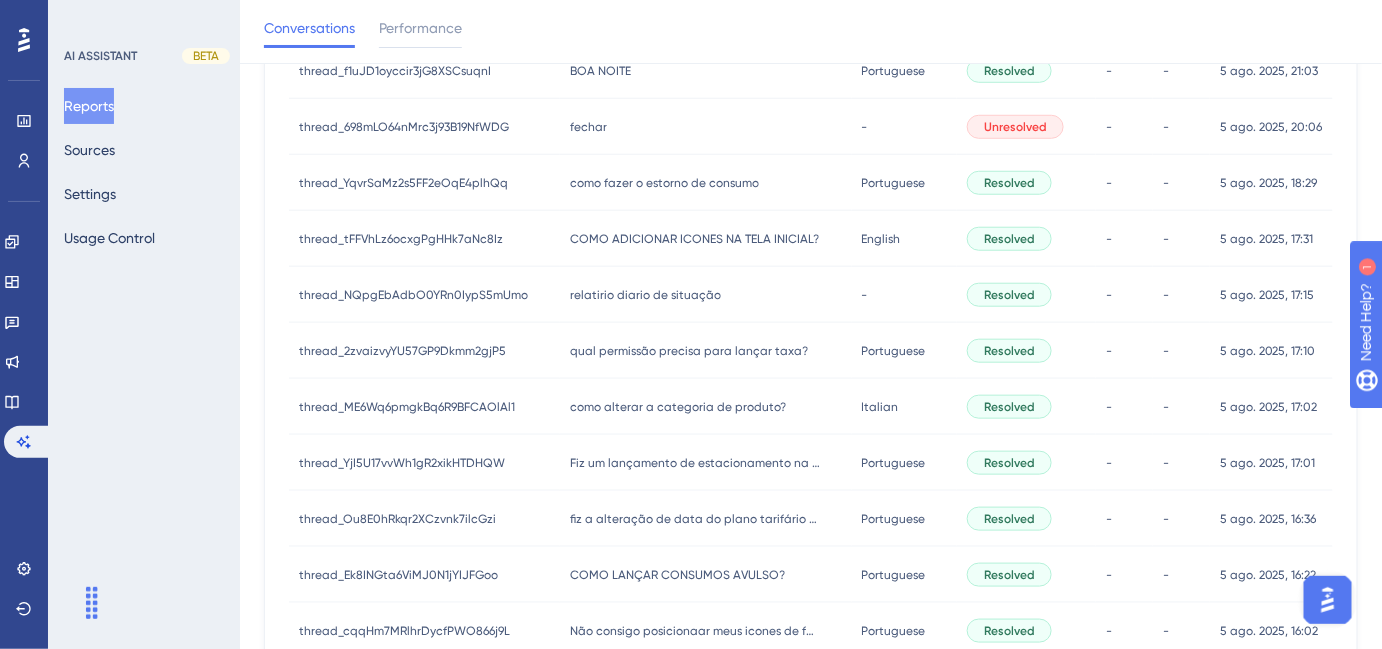 click on "fiz a alteração de data do plano tarifário room available sem café da manhã de 31 de dezembro de 2025 para 31 de dezembro de 2026, no entanto ainda não estamos conseguindo efetuar uma reserva sem café para março de 2026. o que faltou fazer?  fiz a alteração de data do plano tarifário room available sem café da manhã de 31 de dezembro de 2025 para 31 de dezembro de 2026, no entanto ainda não estamos conseguindo efetuar uma reserva sem café para março de 2026. o que faltou fazer?" at bounding box center [706, 519] 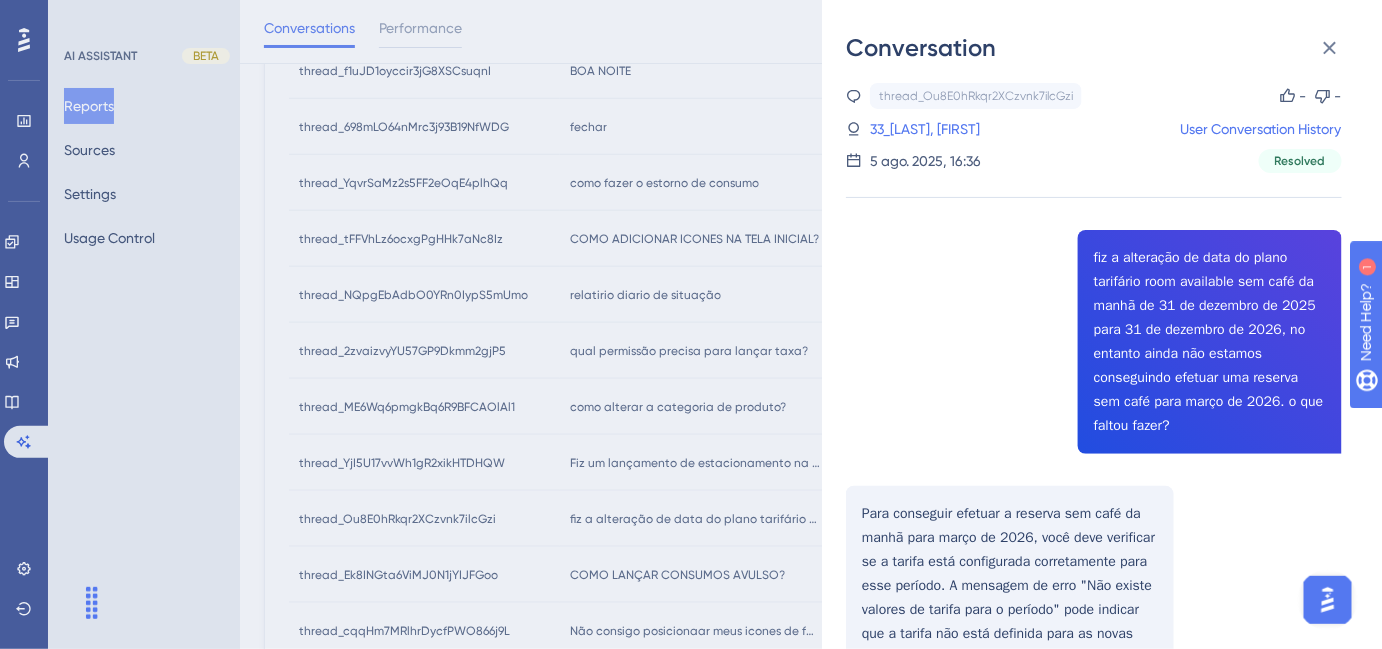 scroll, scrollTop: 0, scrollLeft: 0, axis: both 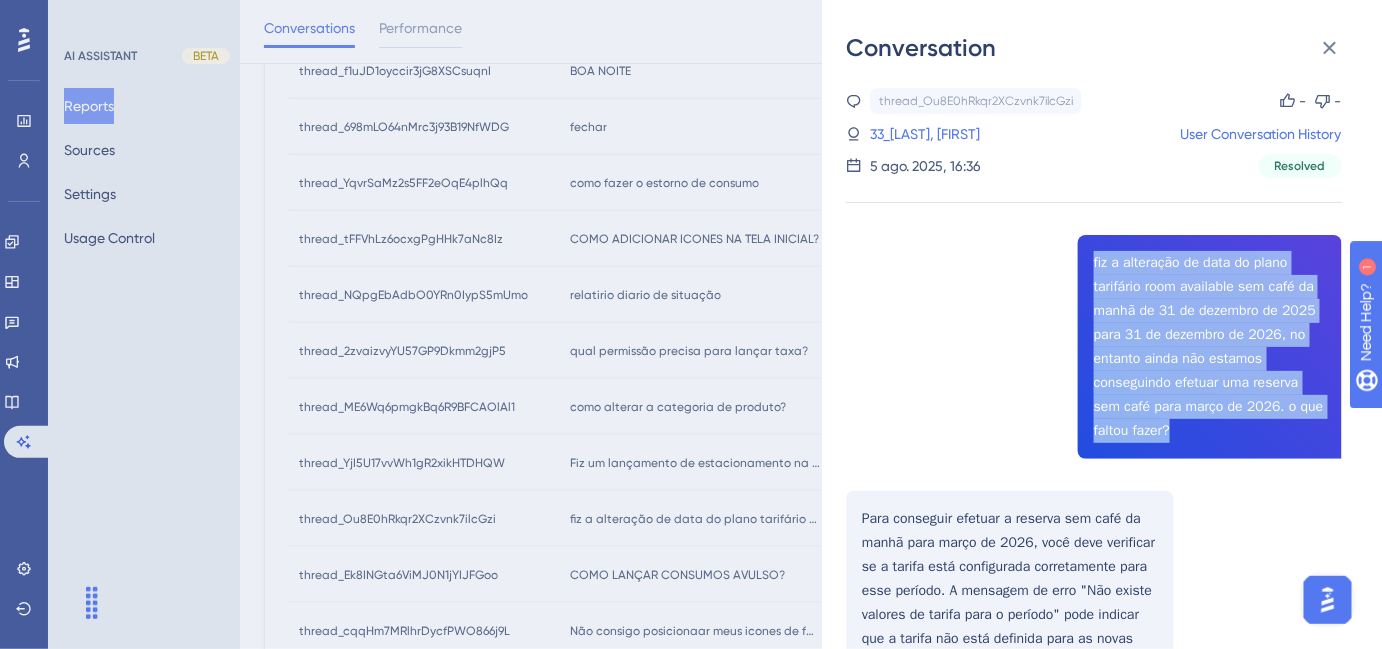 drag, startPoint x: 1089, startPoint y: 264, endPoint x: 1191, endPoint y: 435, distance: 199.11052 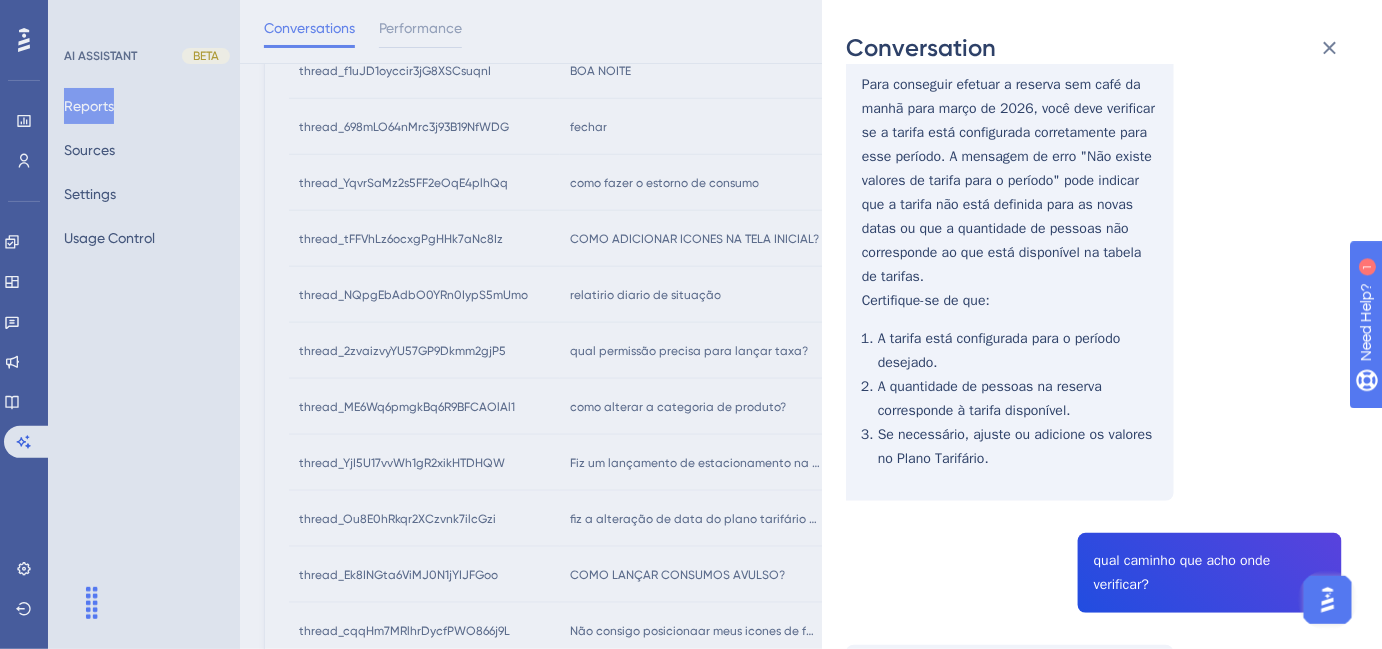scroll, scrollTop: 70, scrollLeft: 0, axis: vertical 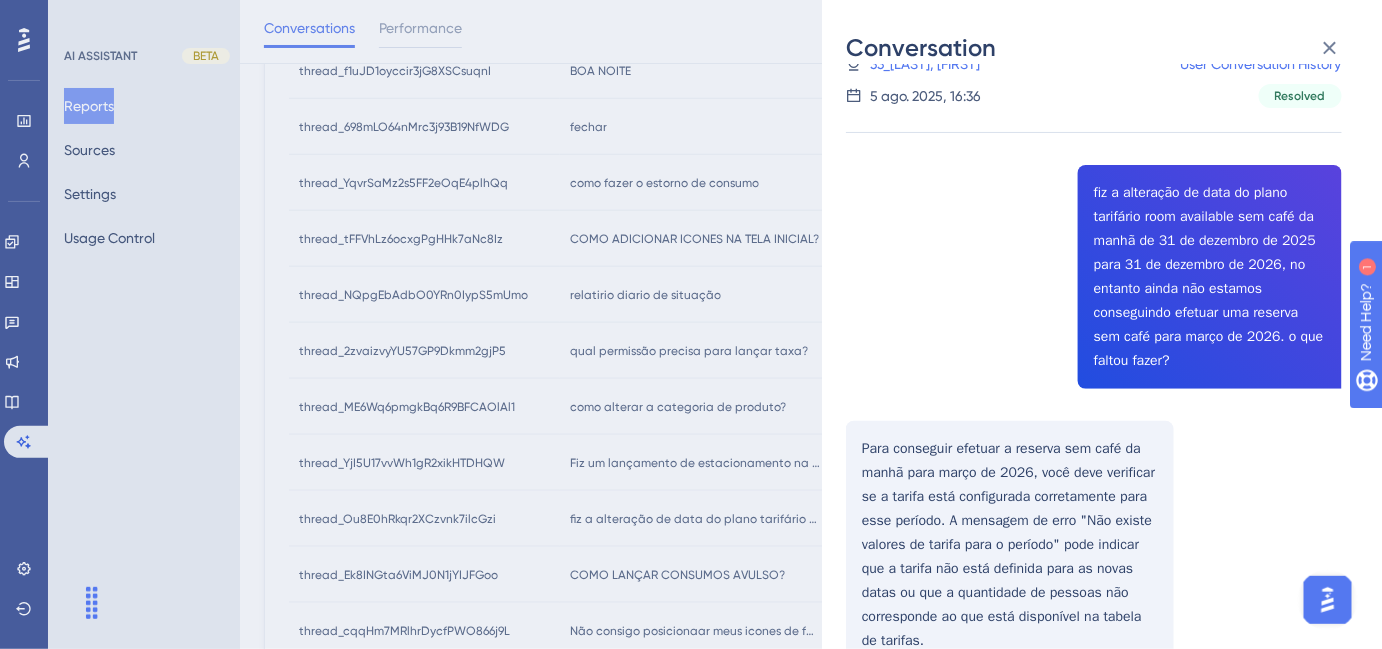 click on "thread_Ou8E0hRkqr2XCzvnk7ilcGzi Copy - - 33_Marinho, Erica User Conversation History 5 ago. 2025,
16:36 Resolved fiz a alteração de data do plano tarifário room available sem café da manhã de 31 de dezembro de 2025 para 31 de dezembro de 2026, no entanto ainda não estamos conseguindo efetuar uma reserva sem café para março de 2026. o que faltou fazer?  Para conseguir efetuar a reserva sem café da manhã para março de 2026, você deve verificar se a tarifa está configurada corretamente para esse período. A mensagem de erro "Não existe valores de tarifa para o período" pode indicar que a tarifa não está definida para as novas datas ou que a quantidade de pessoas não corresponde ao que está disponível na tabela de tarifas.
Certifique-se de que:
A tarifa está configurada para o período desejado.
A quantidade de pessoas na reserva corresponde à tarifa disponível.
Se necessário, ajuste ou adicione os valores no Plano Tarifário.
qual caminho que acho onde verificar?
.
." at bounding box center (1094, 750) 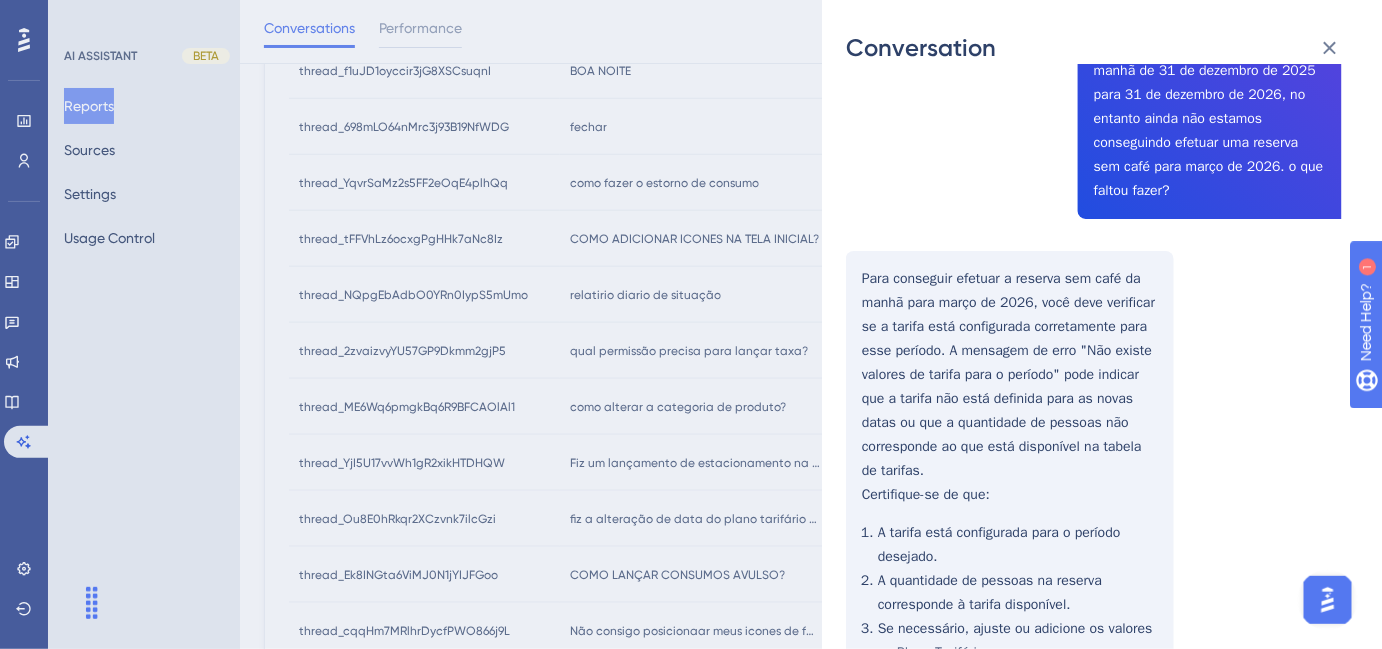 scroll, scrollTop: 252, scrollLeft: 0, axis: vertical 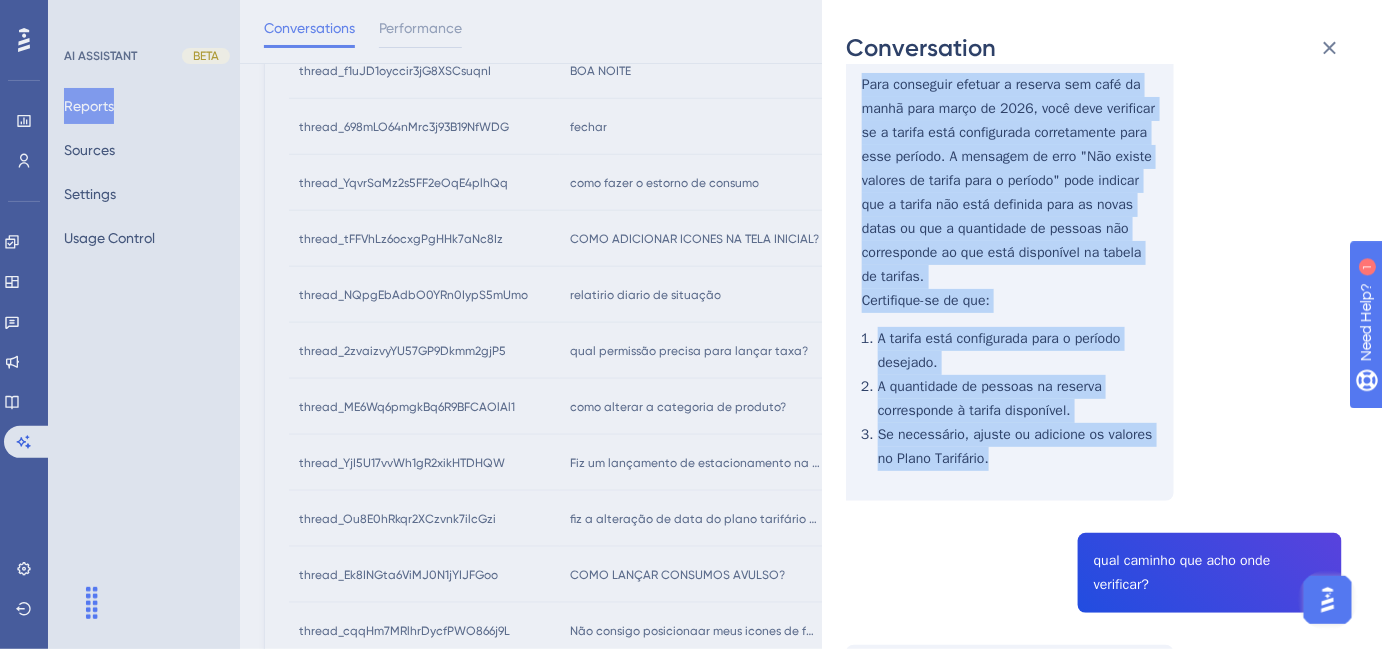 drag, startPoint x: 936, startPoint y: 317, endPoint x: 1074, endPoint y: 472, distance: 207.53072 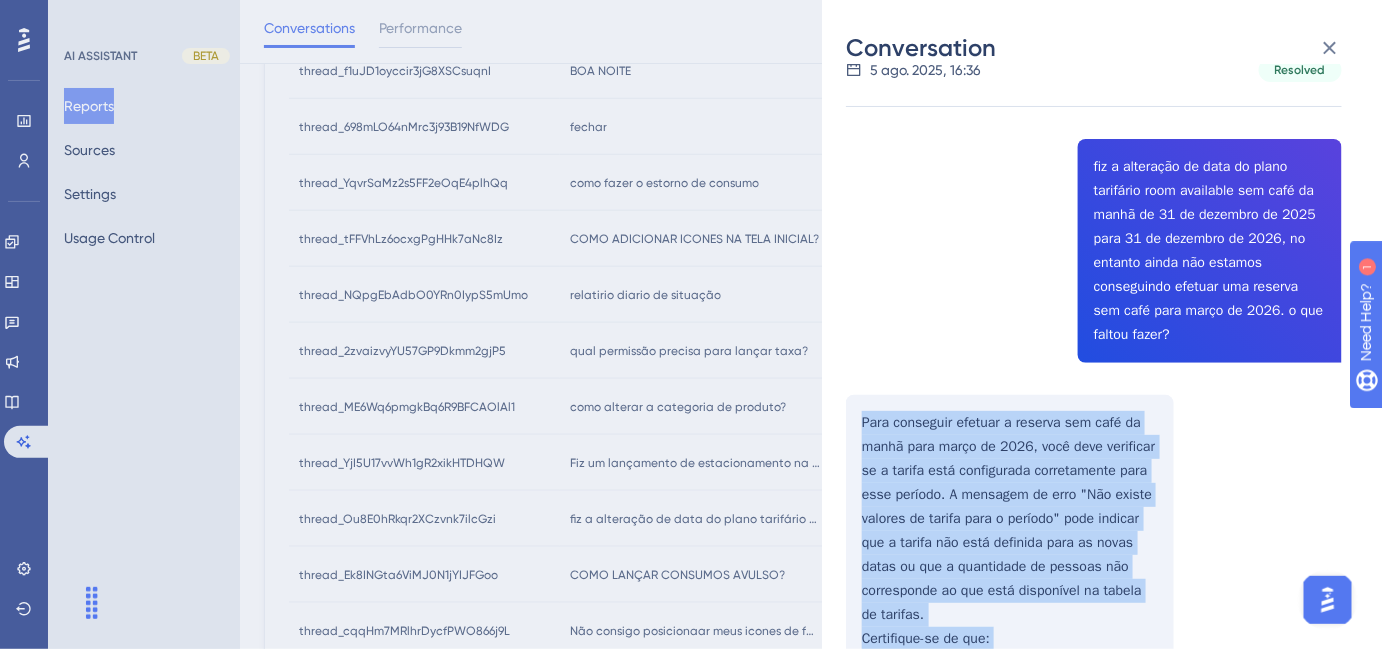 scroll, scrollTop: 70, scrollLeft: 0, axis: vertical 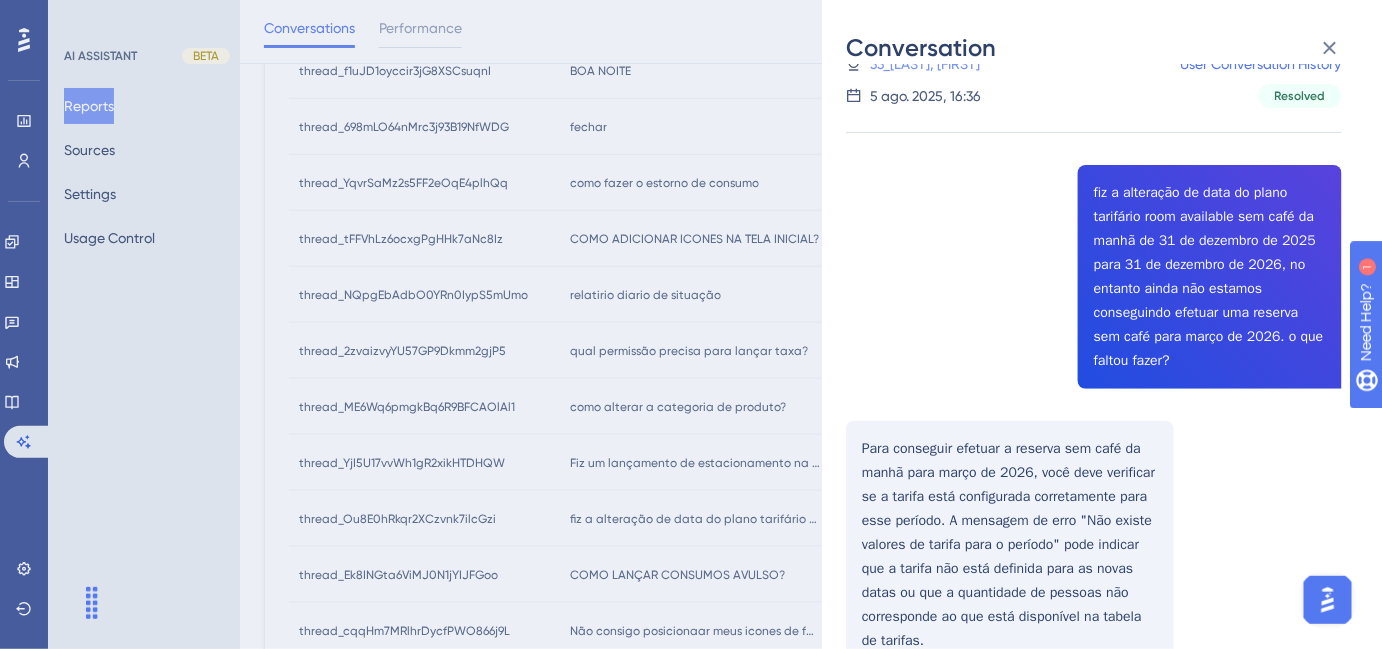 click on "33_[LAST], [FIRST]" at bounding box center (925, 64) 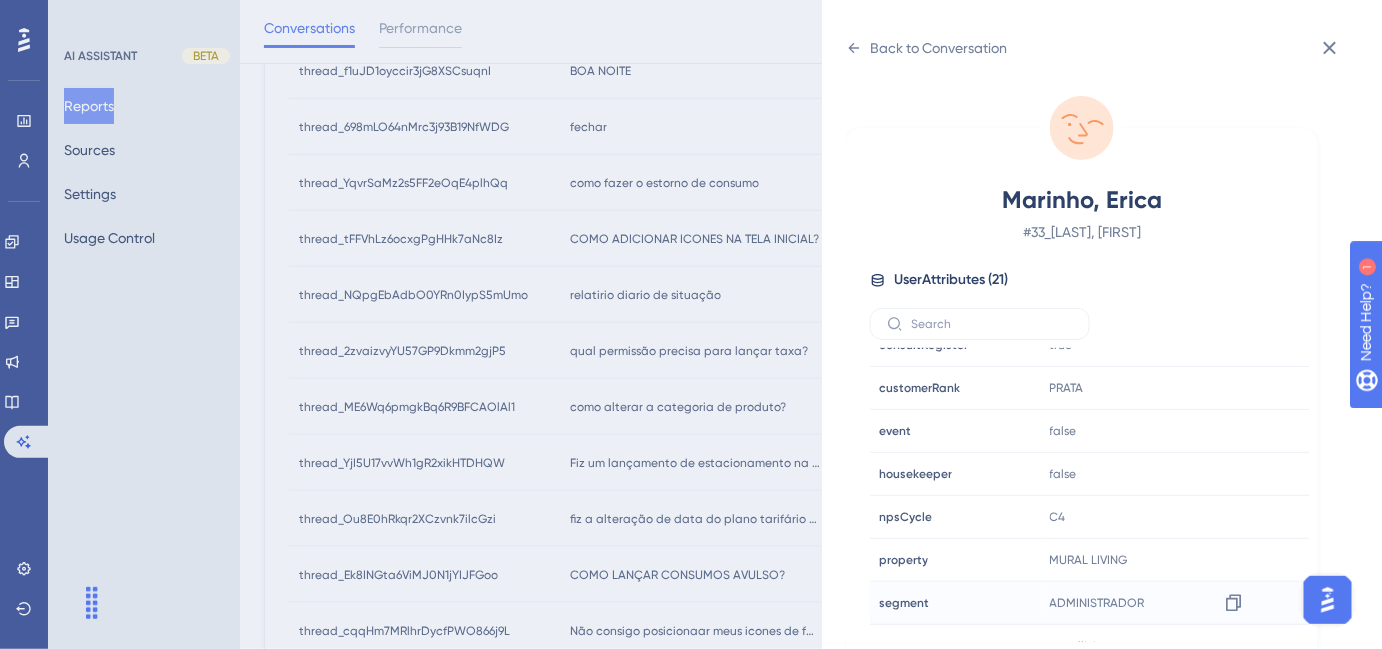scroll, scrollTop: 545, scrollLeft: 0, axis: vertical 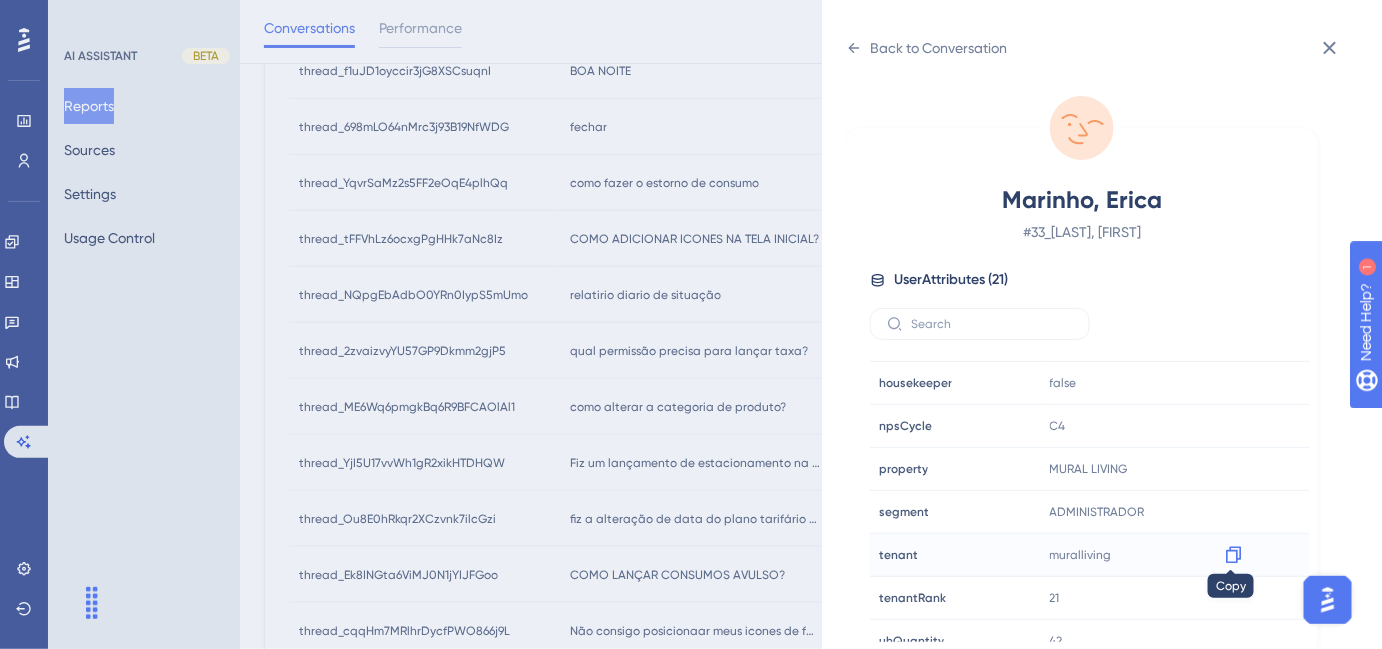 click 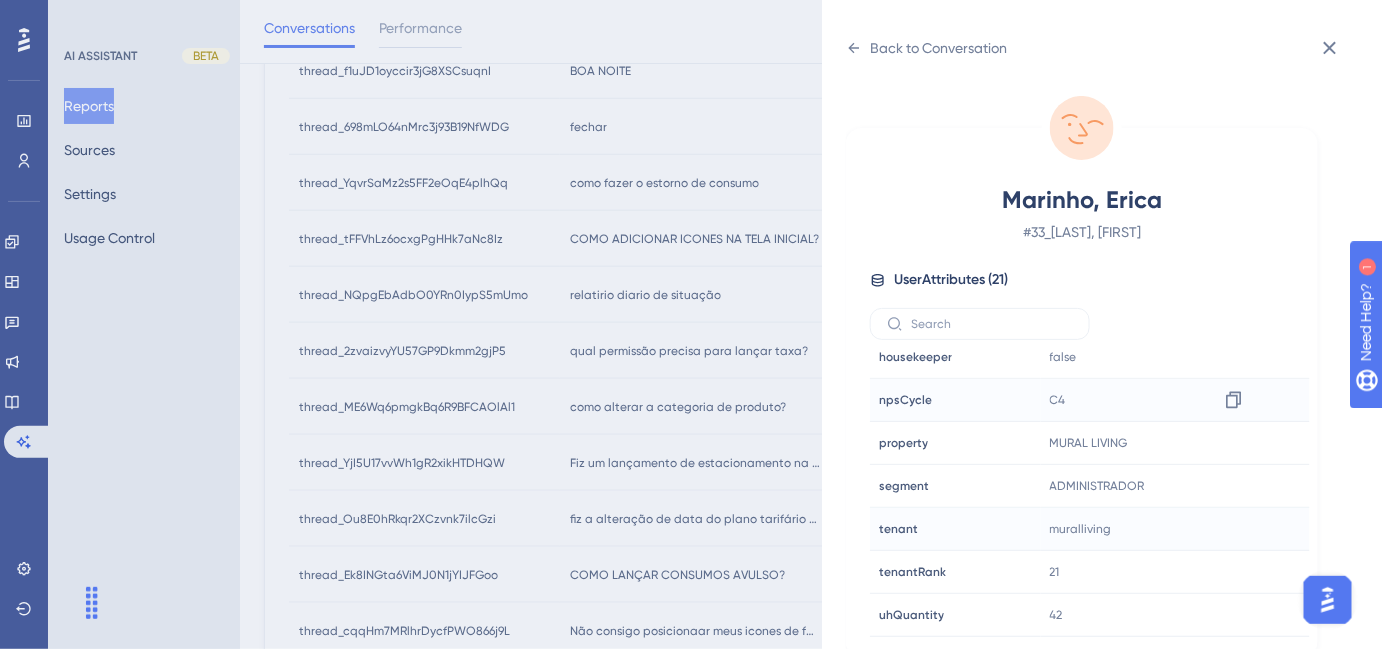 scroll, scrollTop: 602, scrollLeft: 0, axis: vertical 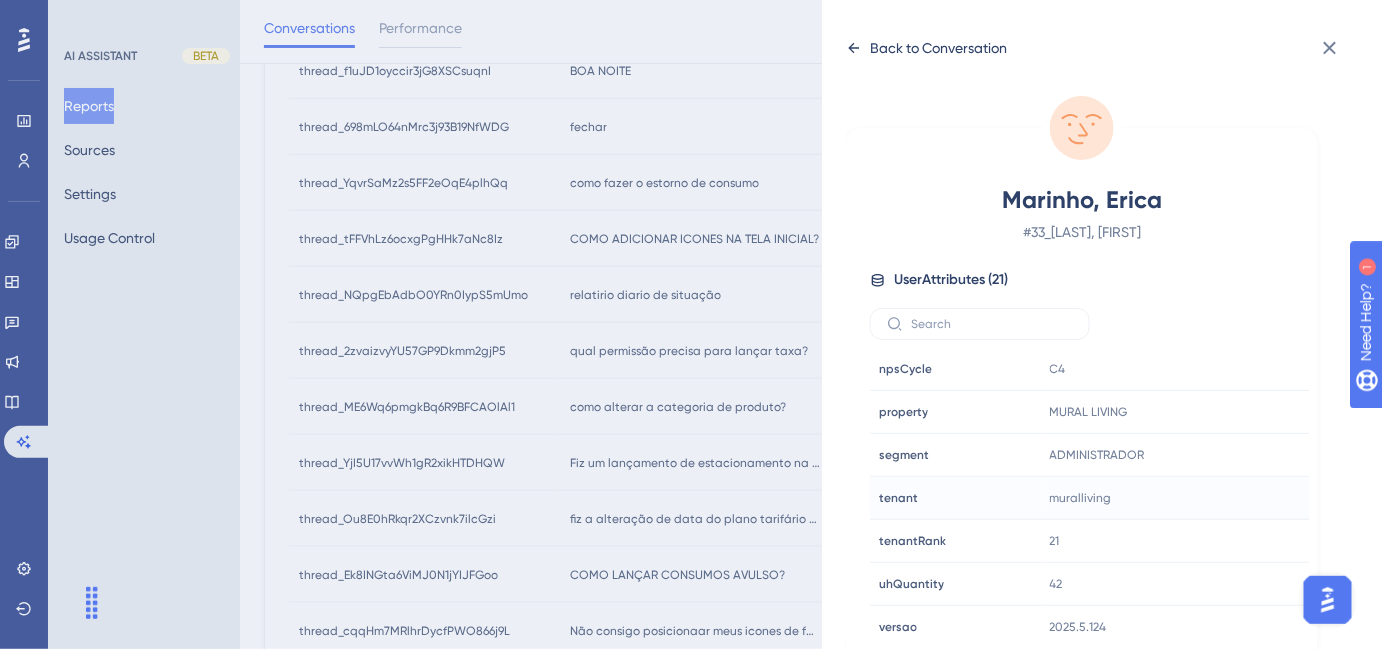 click on "Back to Conversation" at bounding box center (938, 48) 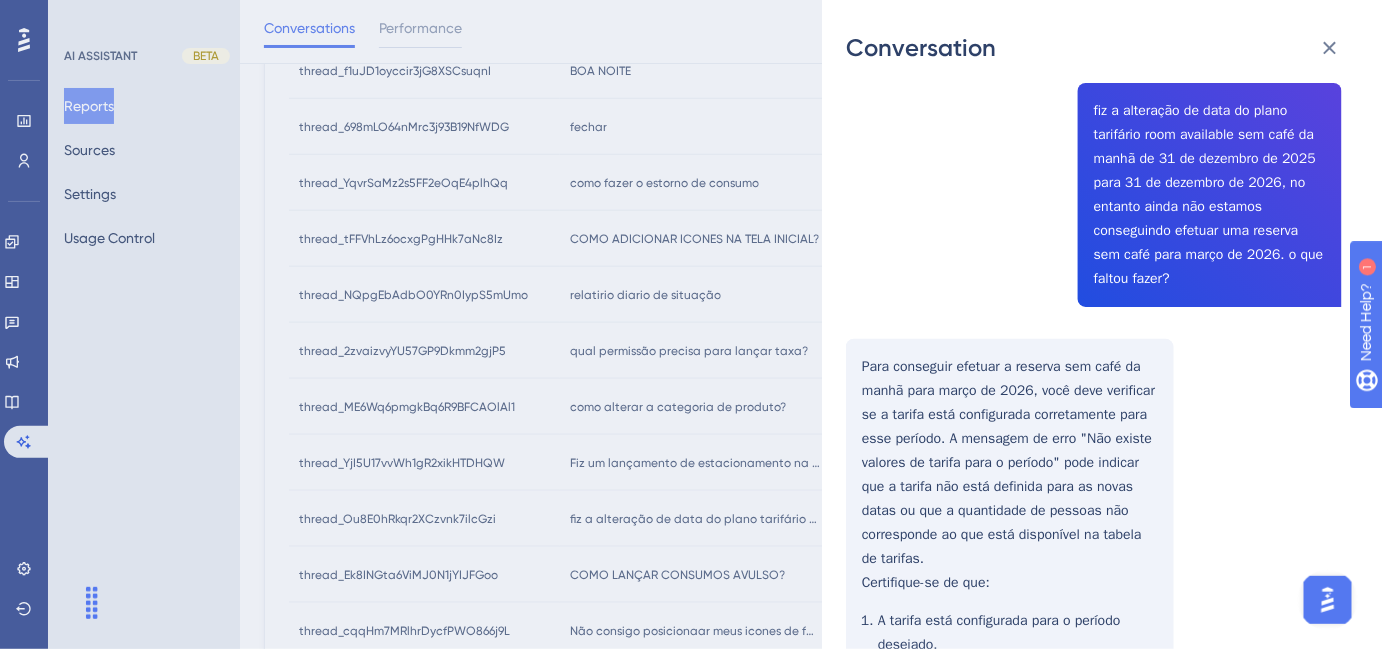 scroll, scrollTop: 0, scrollLeft: 0, axis: both 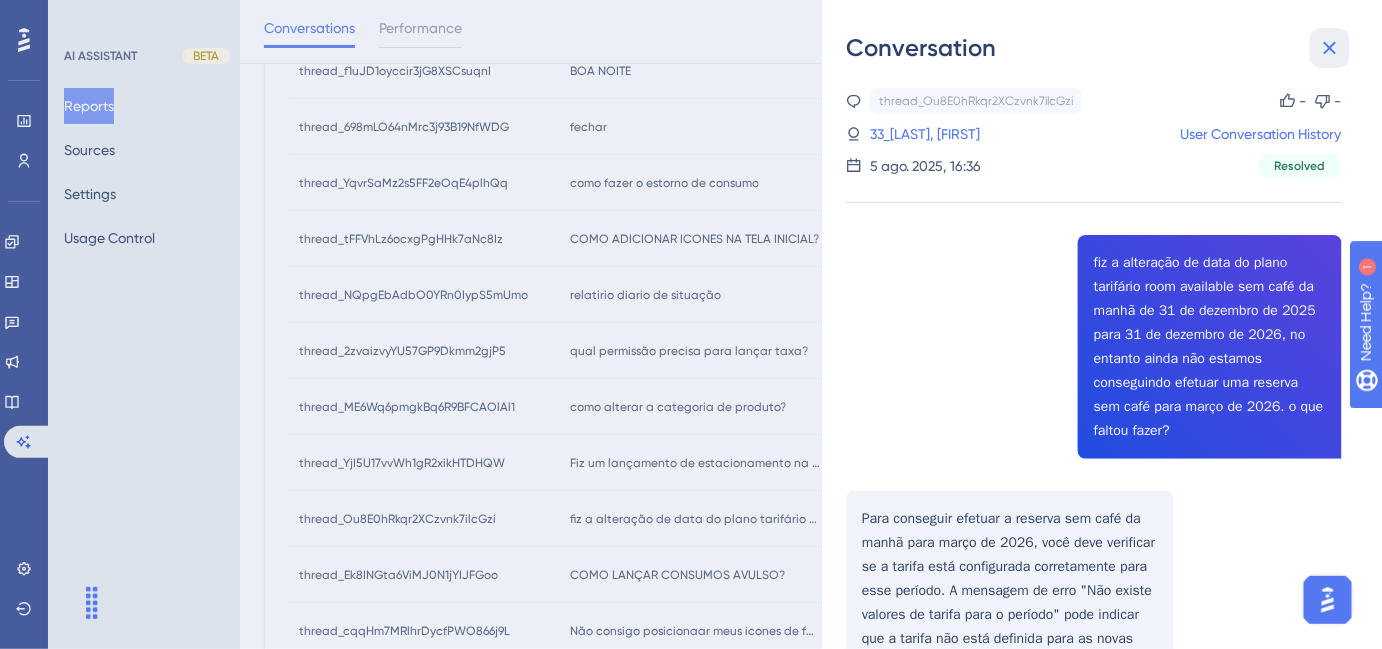 click 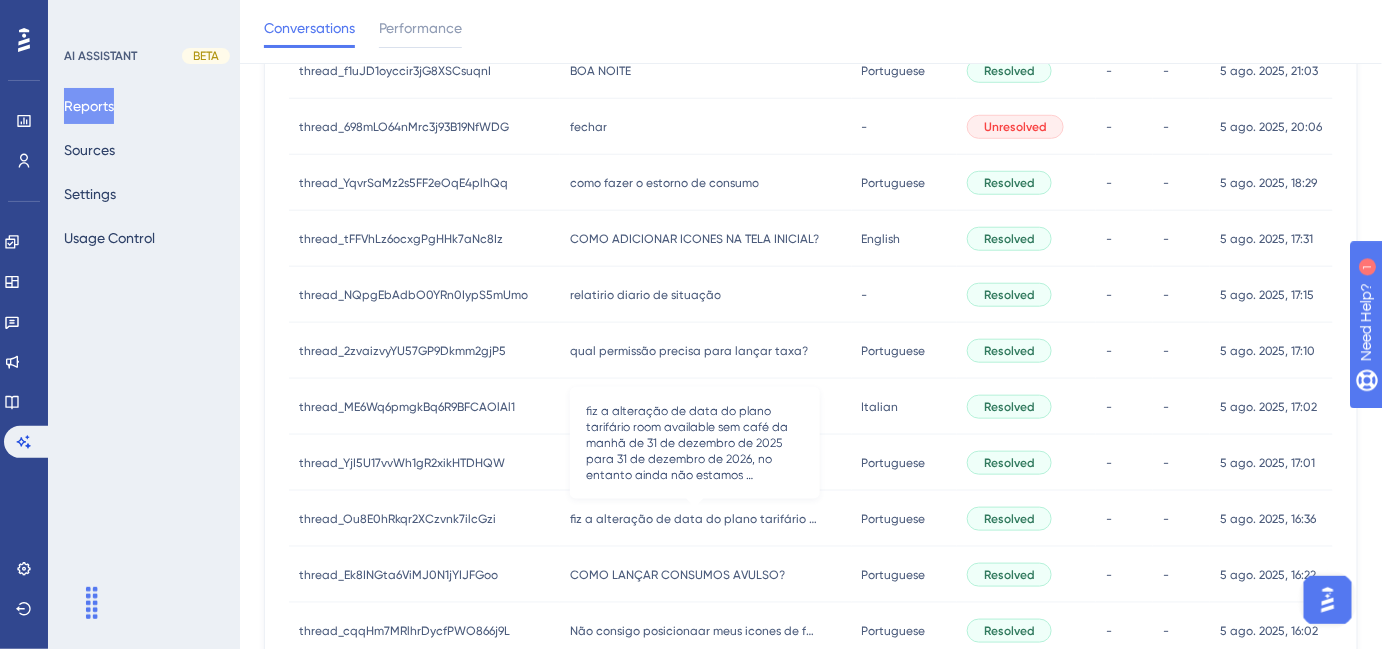 scroll, scrollTop: 545, scrollLeft: 0, axis: vertical 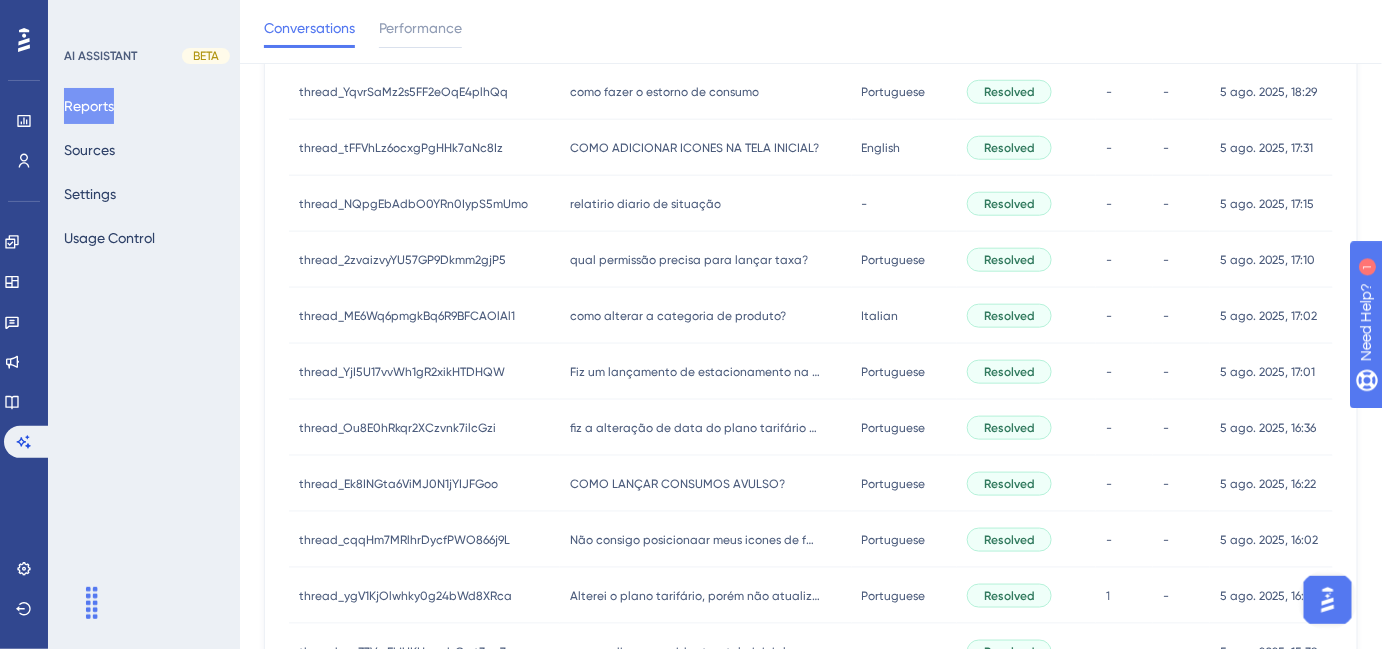 click on "COMO LANÇAR CONSUMOS AVULSO?" at bounding box center (677, 484) 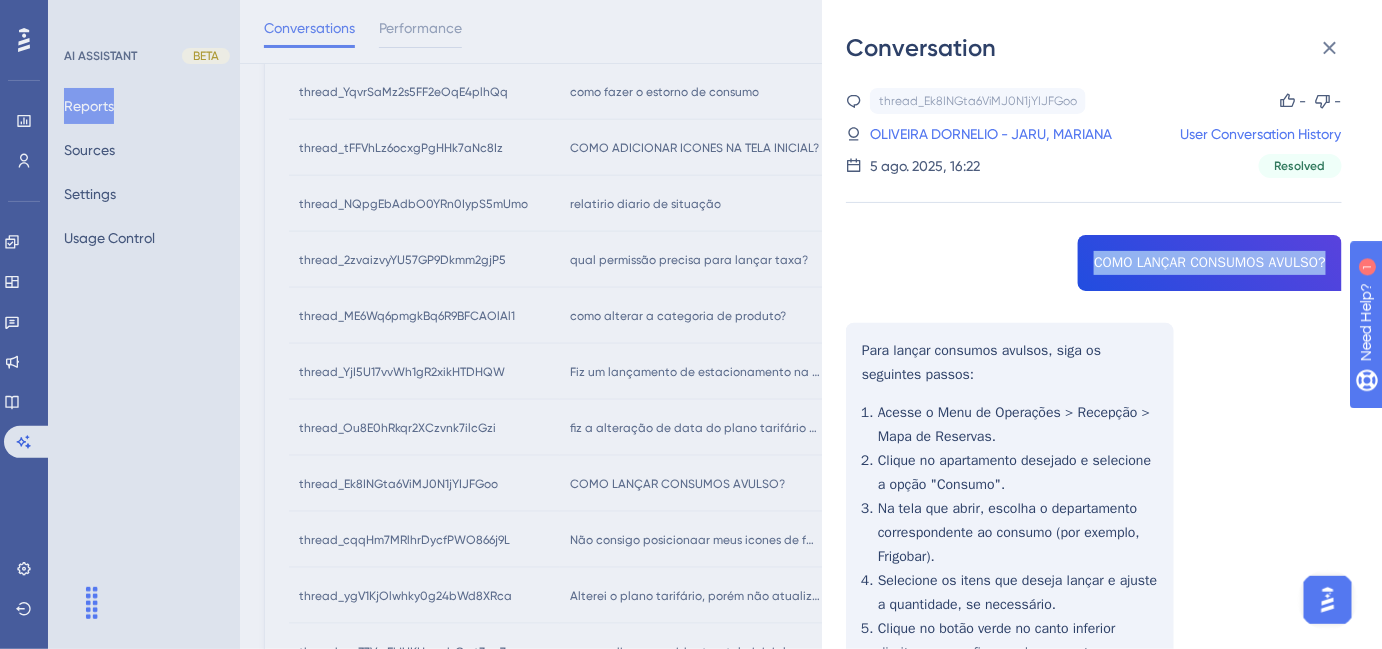 drag, startPoint x: 1088, startPoint y: 261, endPoint x: 1178, endPoint y: 288, distance: 93.96276 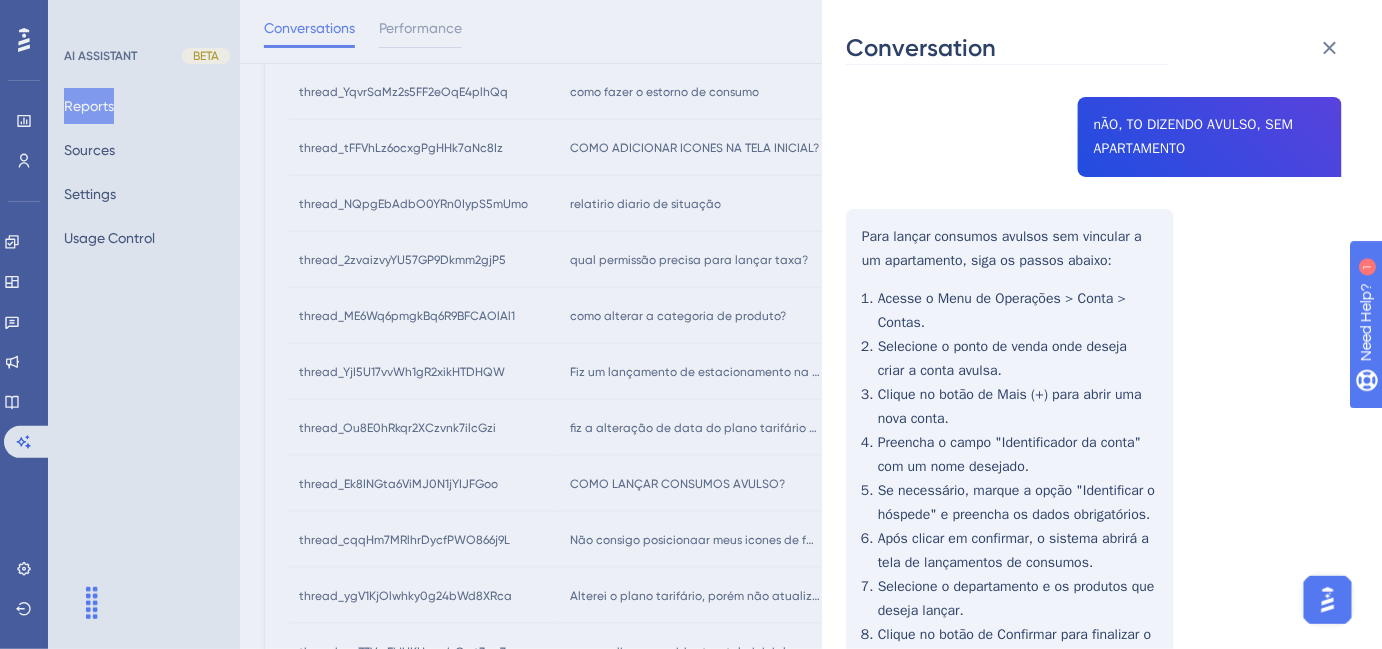 scroll, scrollTop: 727, scrollLeft: 0, axis: vertical 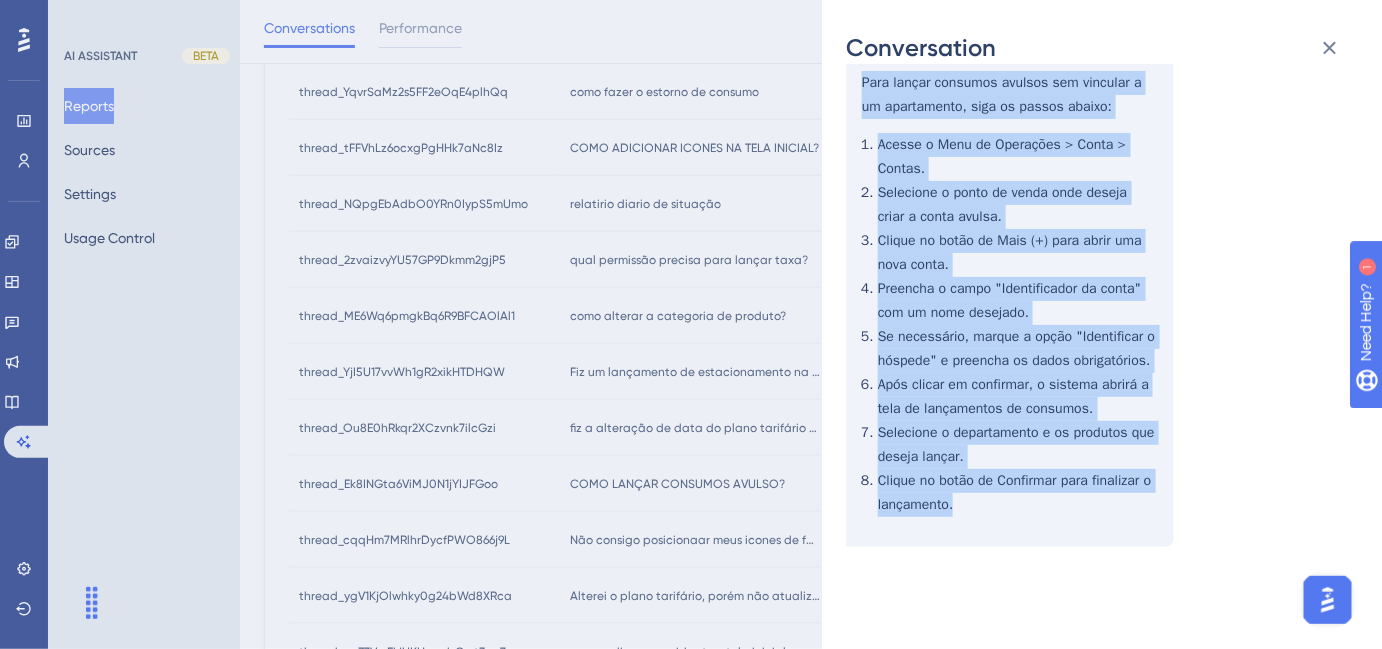 drag, startPoint x: 859, startPoint y: 281, endPoint x: 981, endPoint y: 518, distance: 266.55768 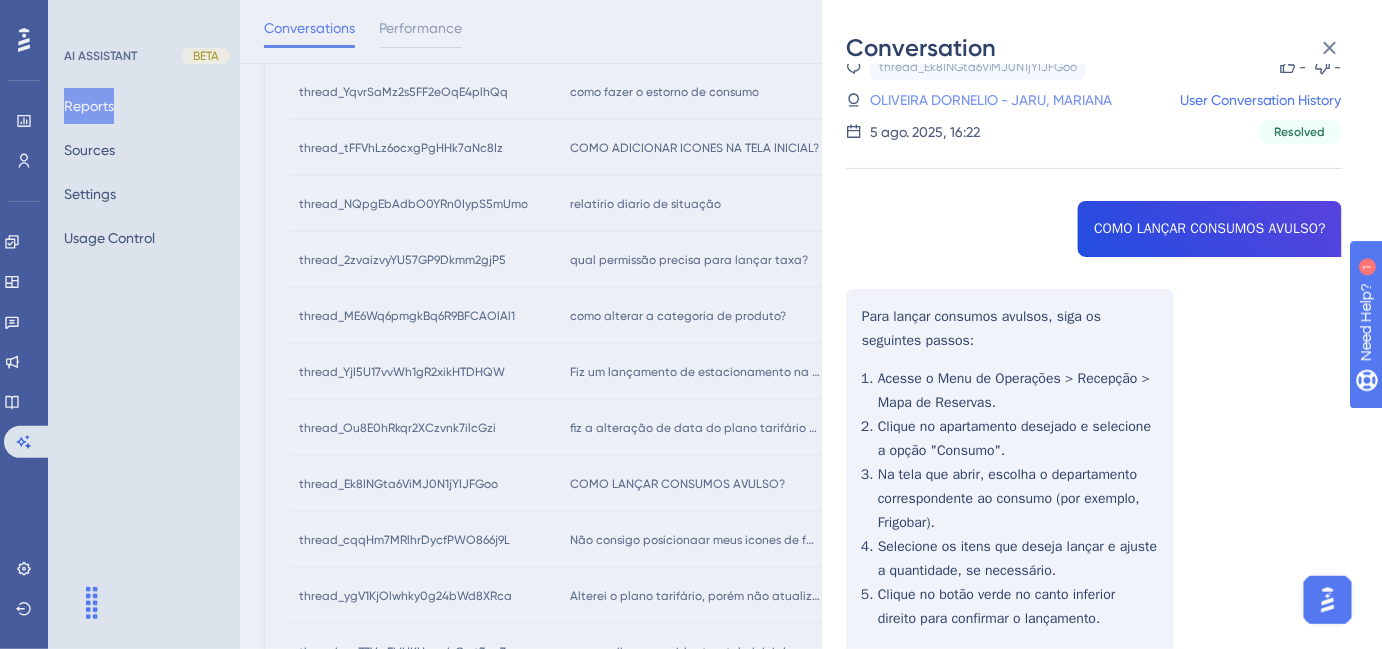 scroll, scrollTop: 0, scrollLeft: 0, axis: both 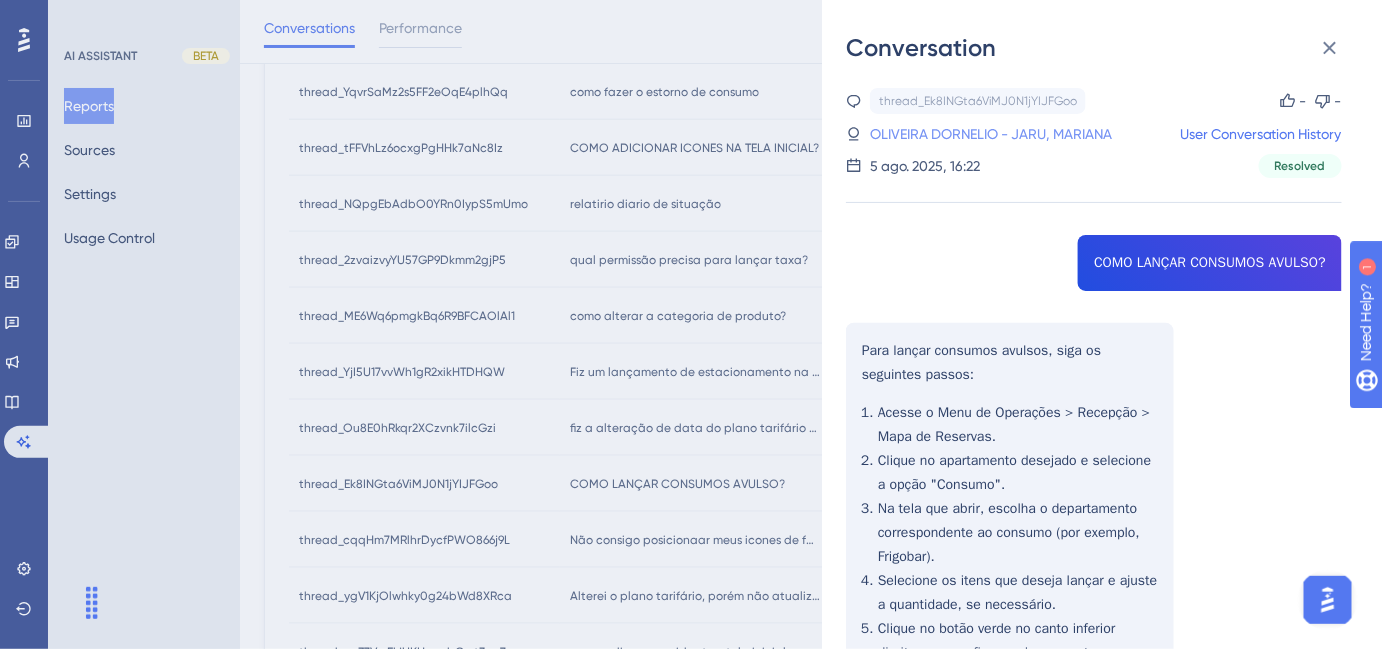 click on "OLIVEIRA DORNELIO - JARU, MARIANA" at bounding box center [991, 134] 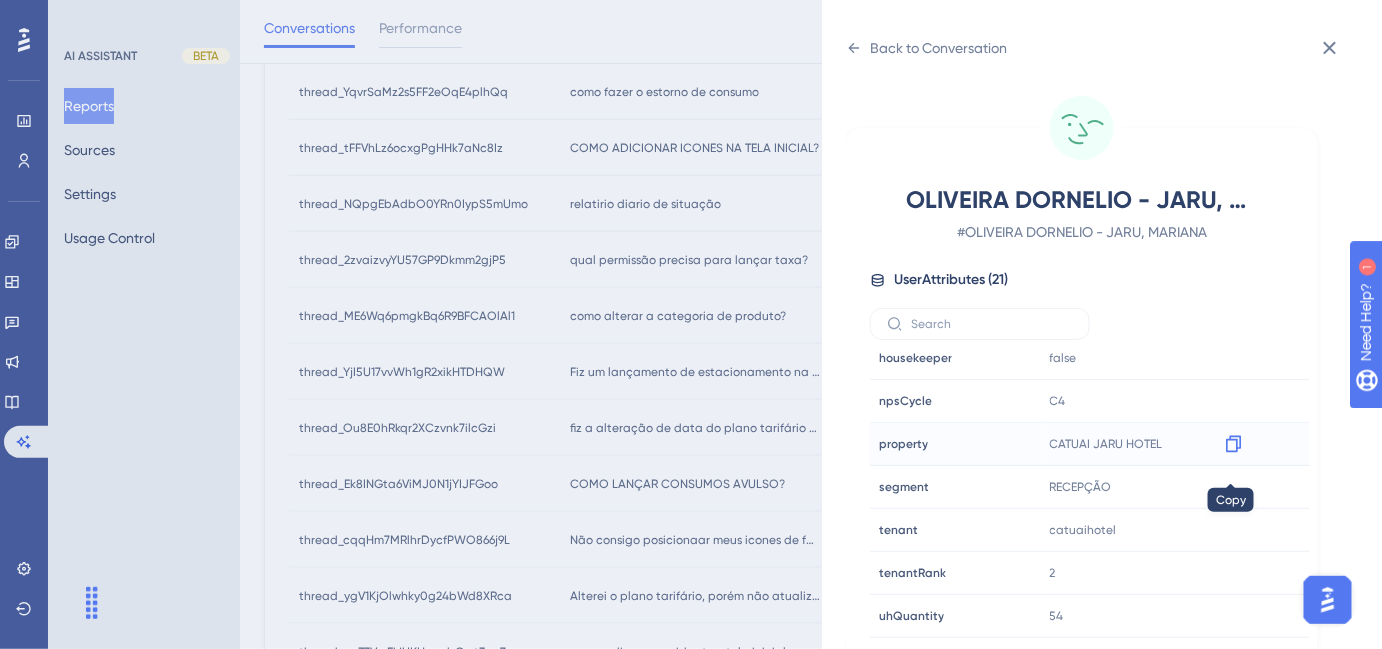 scroll, scrollTop: 602, scrollLeft: 0, axis: vertical 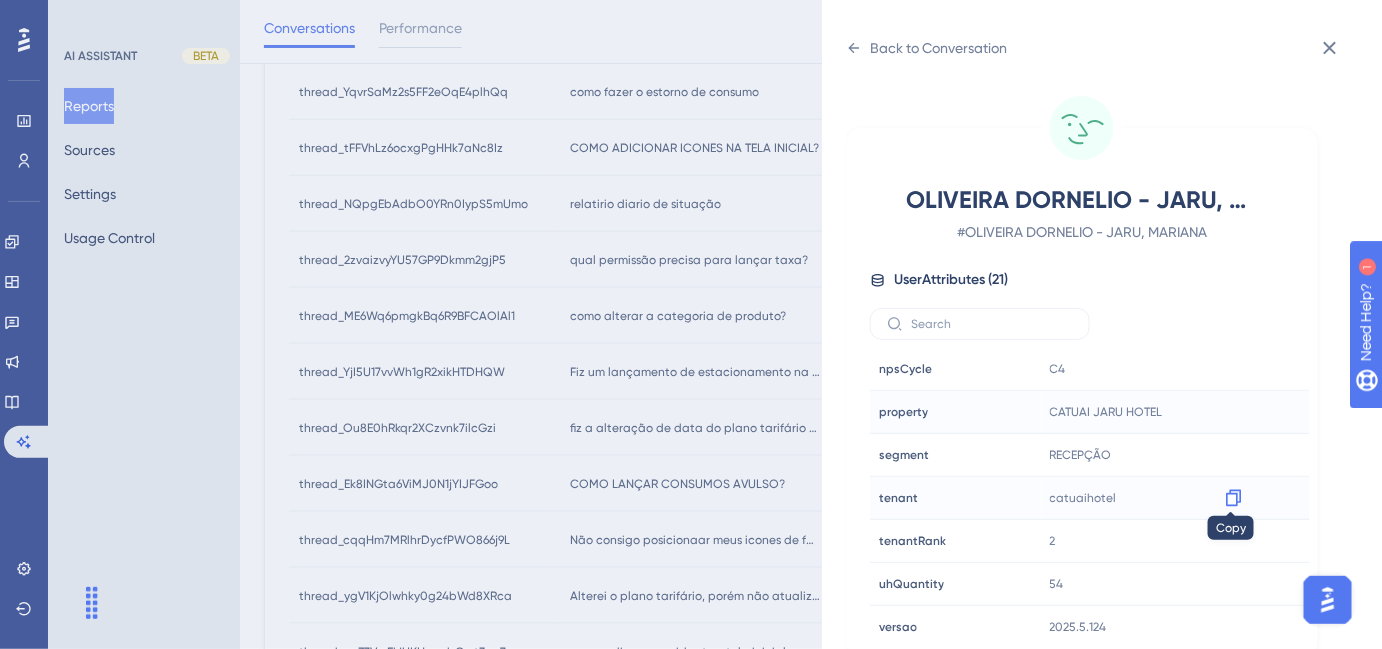 click 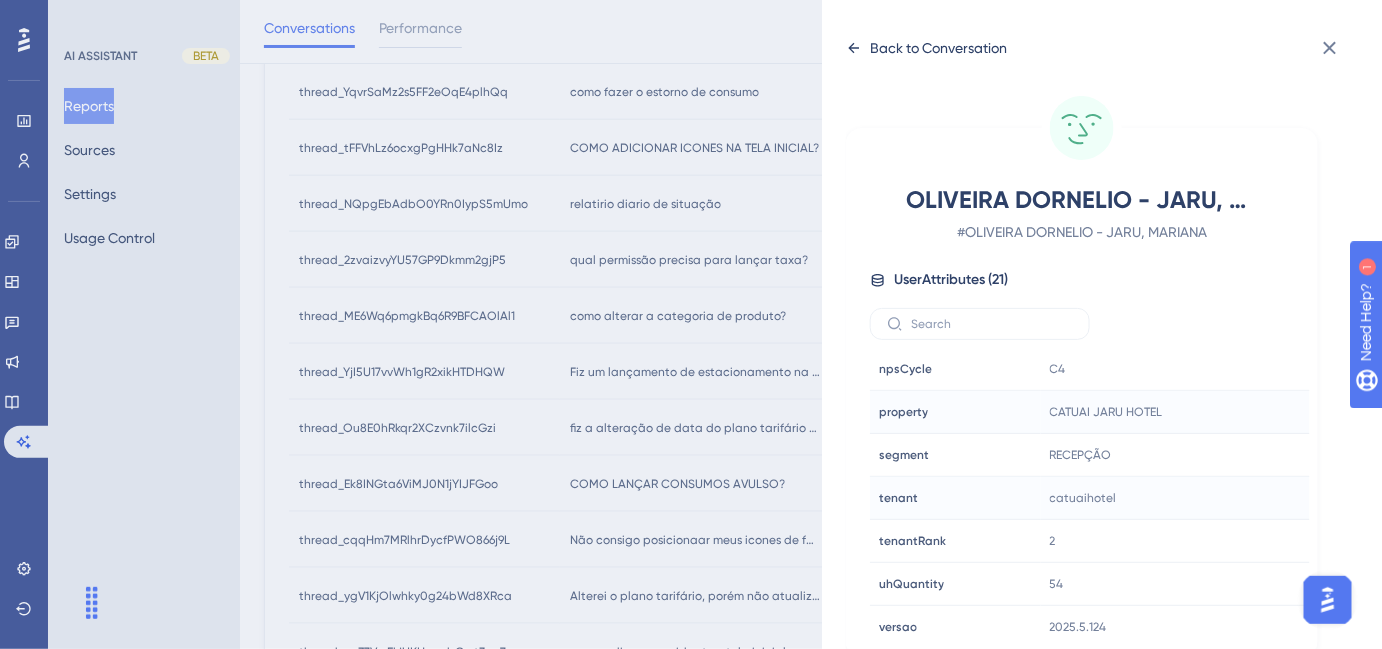 click on "Back to Conversation" at bounding box center (938, 48) 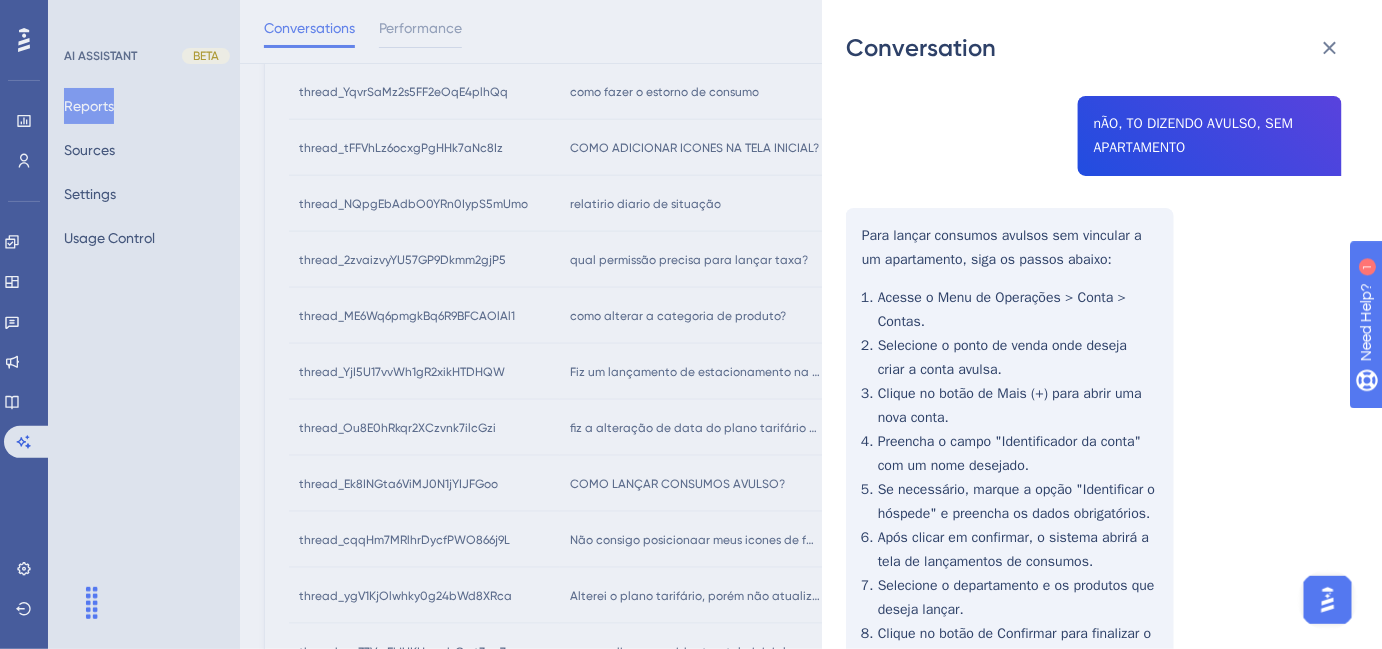 scroll, scrollTop: 888, scrollLeft: 0, axis: vertical 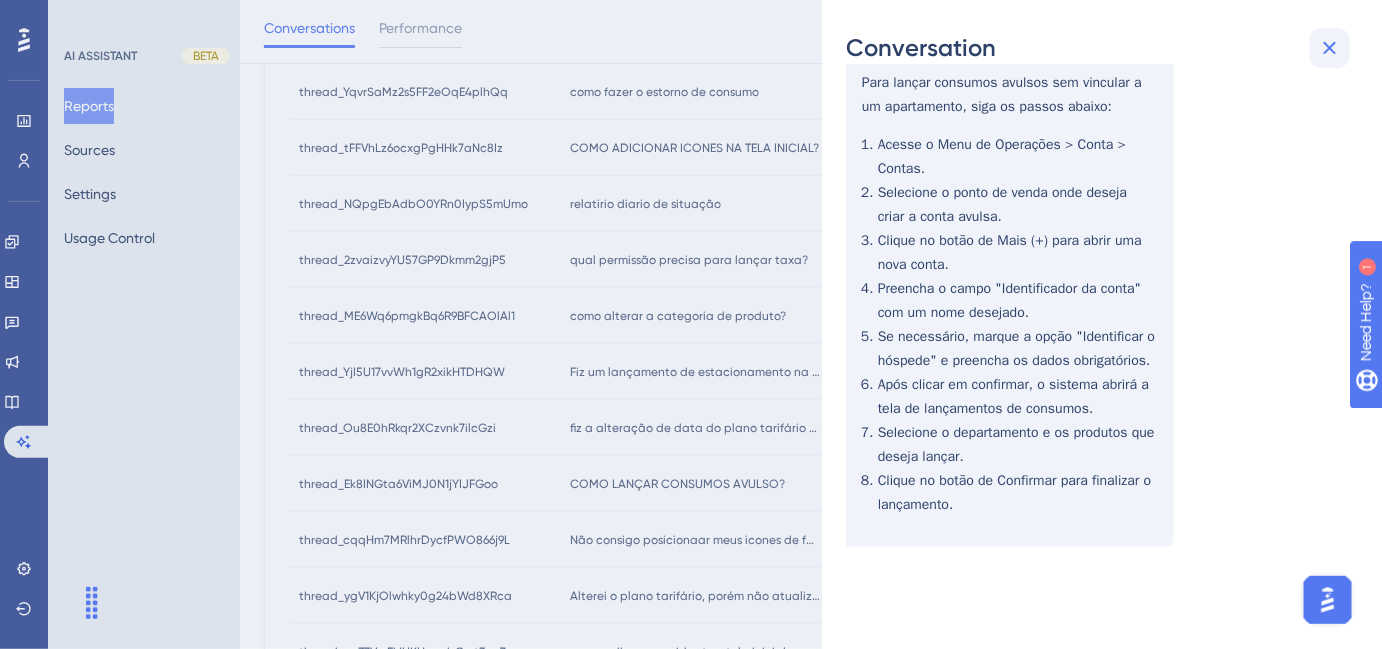 click 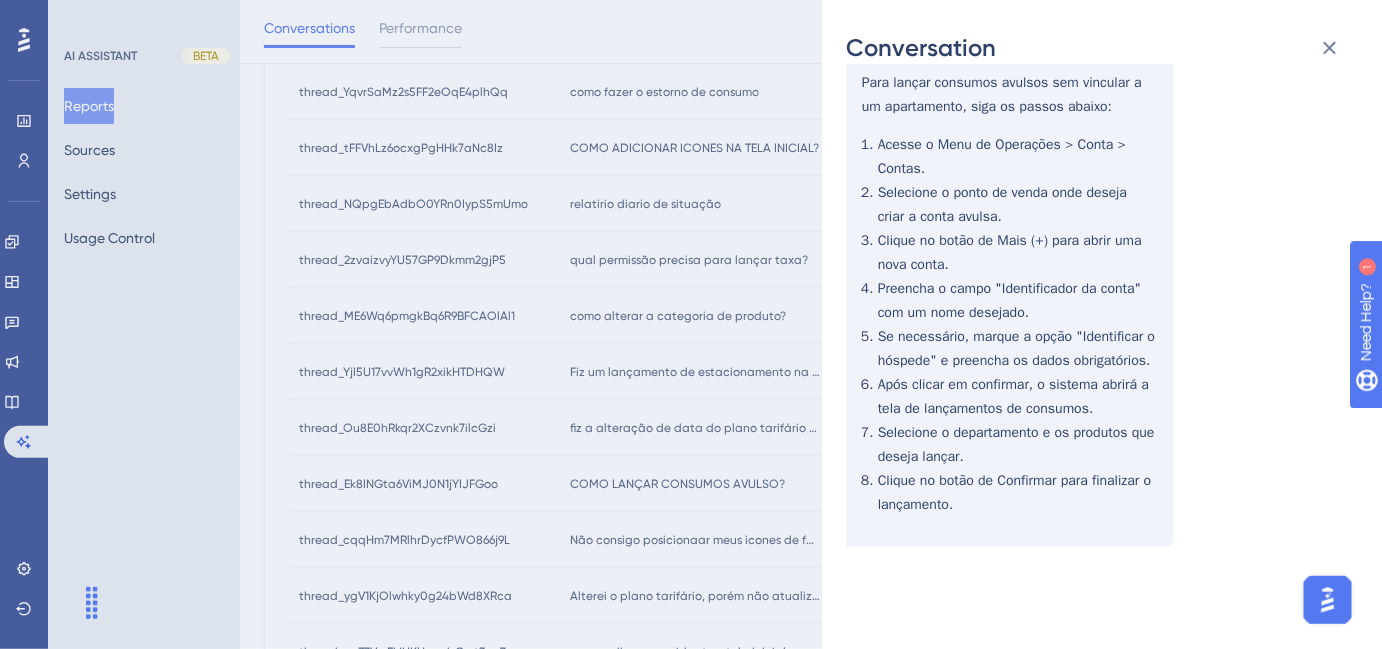 scroll, scrollTop: 0, scrollLeft: 0, axis: both 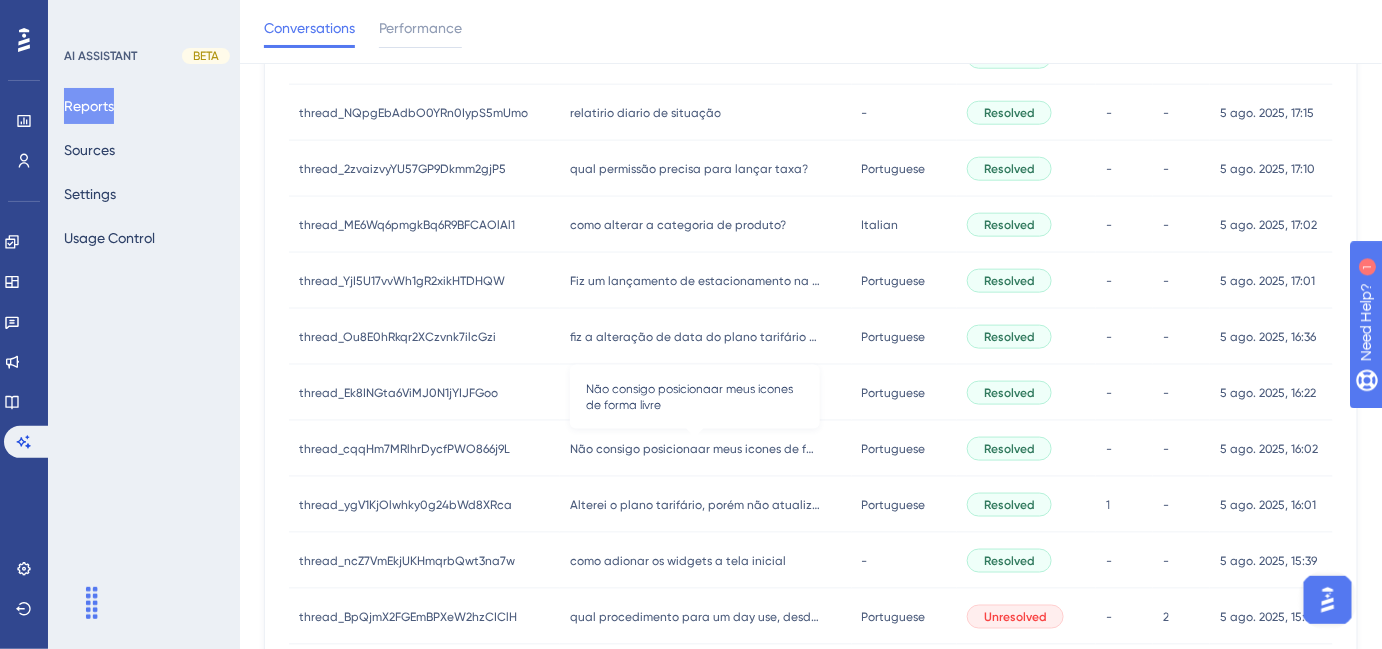 click on "Não consigo posicionaar meus icones de forma livre" at bounding box center (695, 449) 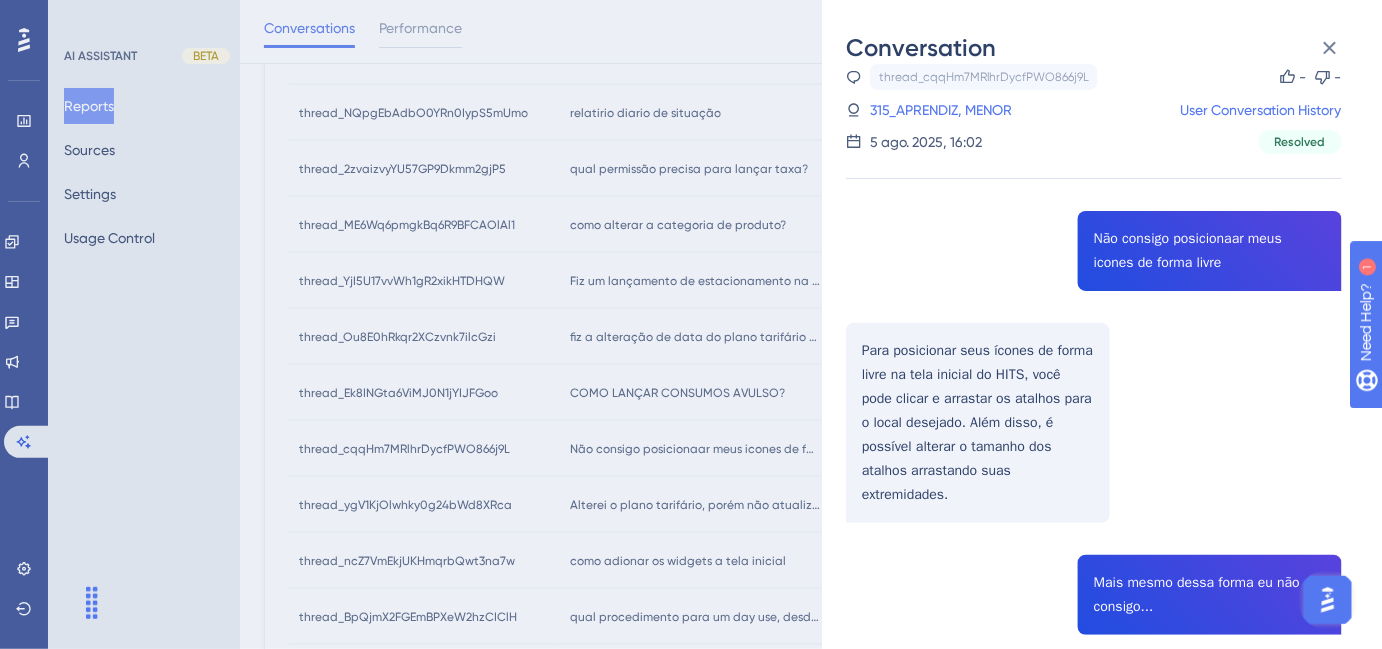 scroll, scrollTop: 0, scrollLeft: 0, axis: both 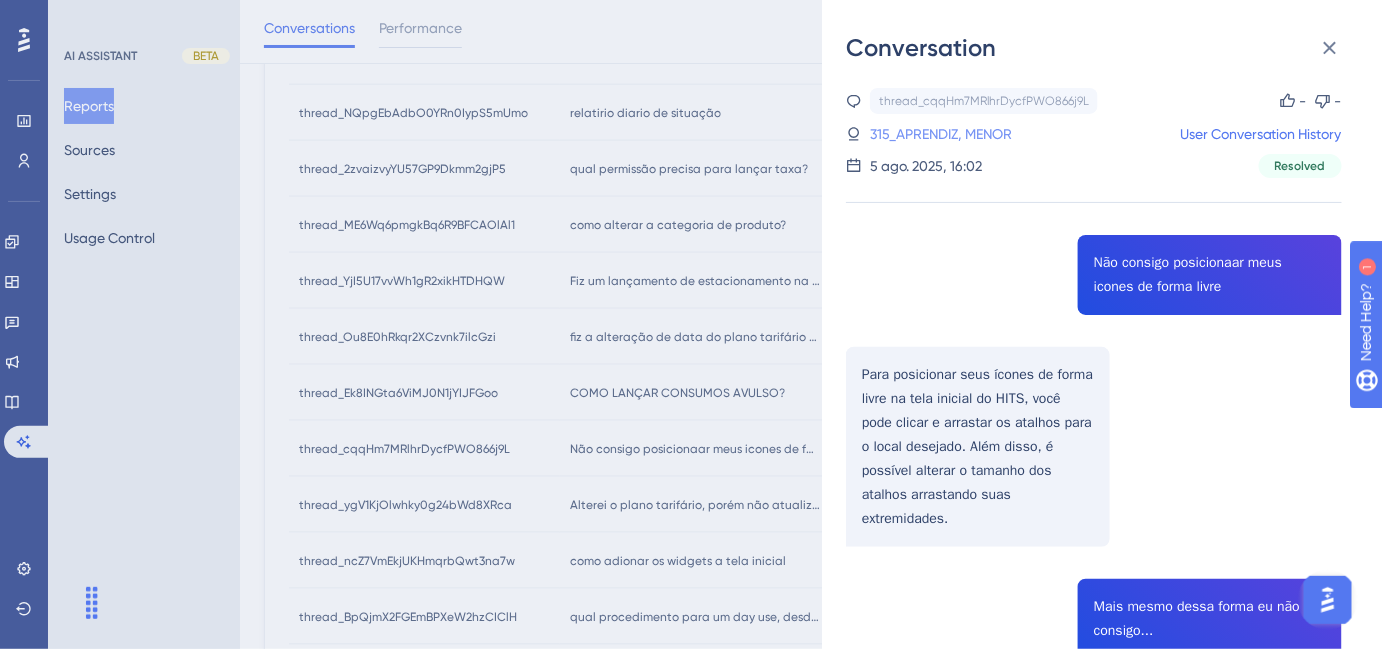 click on "315_APRENDIZ, MENOR" at bounding box center [941, 134] 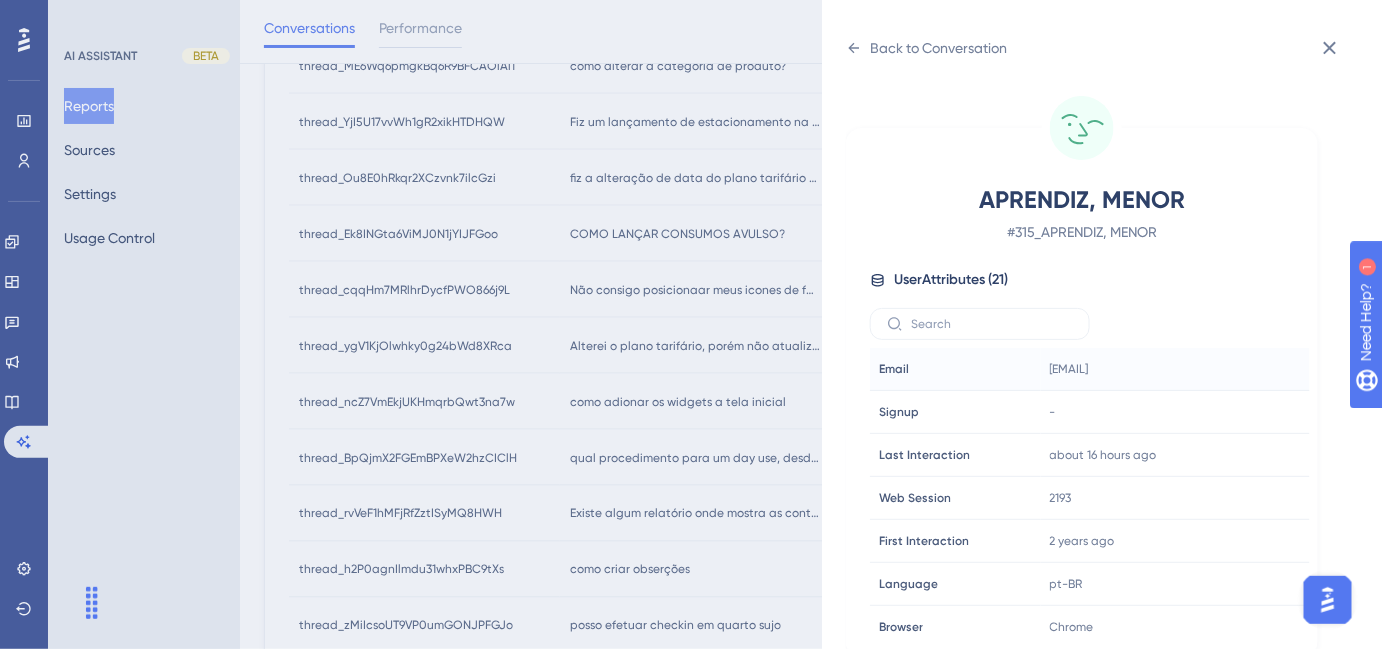 scroll, scrollTop: 818, scrollLeft: 0, axis: vertical 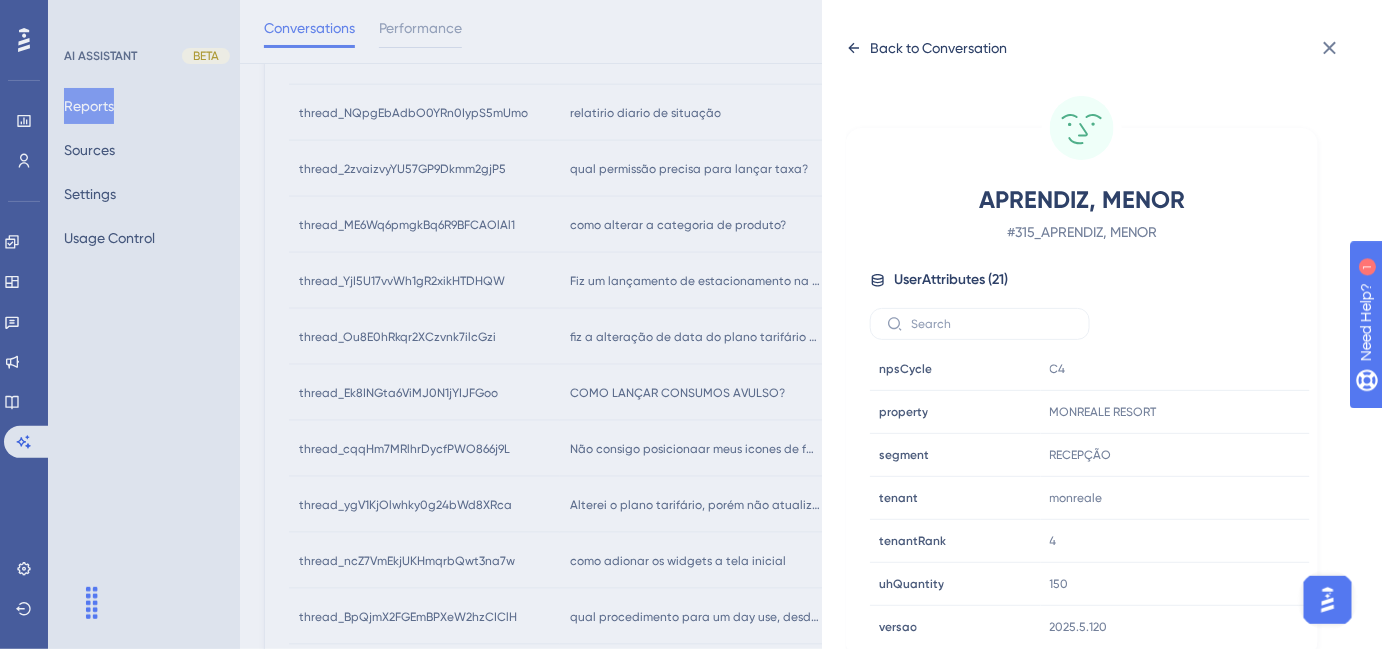 click 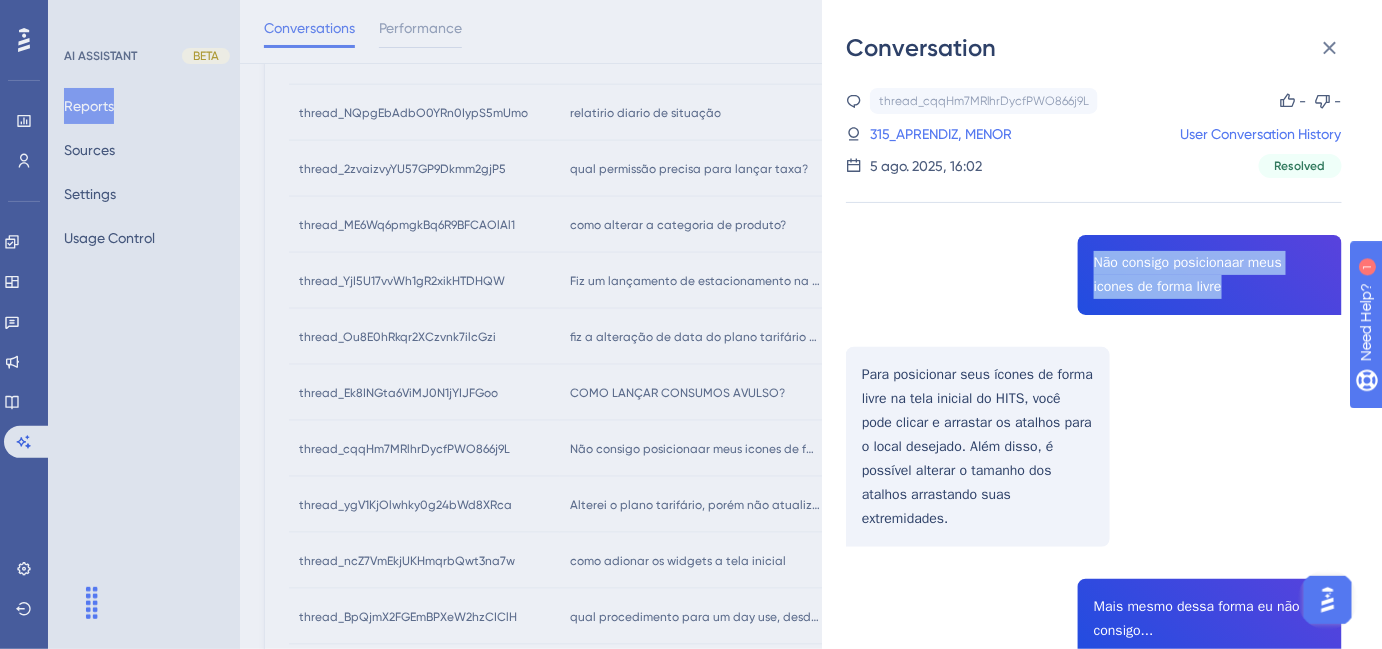 drag, startPoint x: 1096, startPoint y: 262, endPoint x: 1229, endPoint y: 288, distance: 135.51753 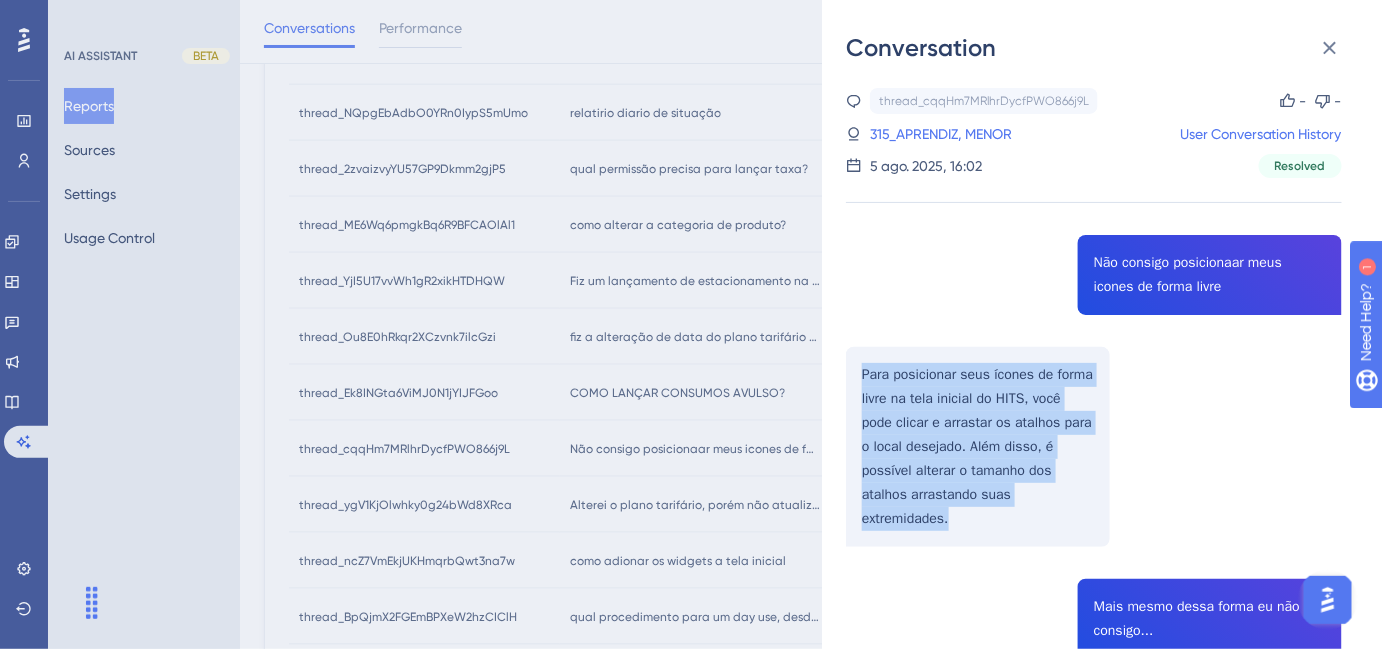 drag, startPoint x: 881, startPoint y: 383, endPoint x: 959, endPoint y: 531, distance: 167.29614 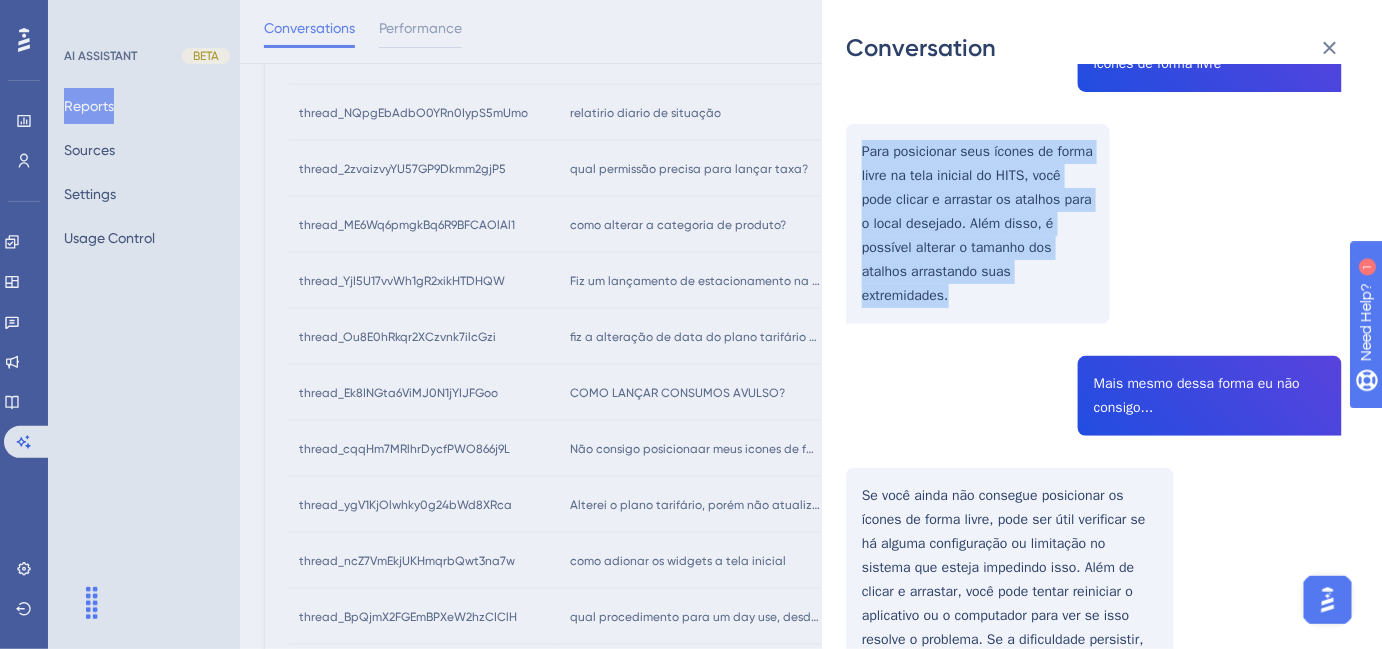 scroll, scrollTop: 272, scrollLeft: 0, axis: vertical 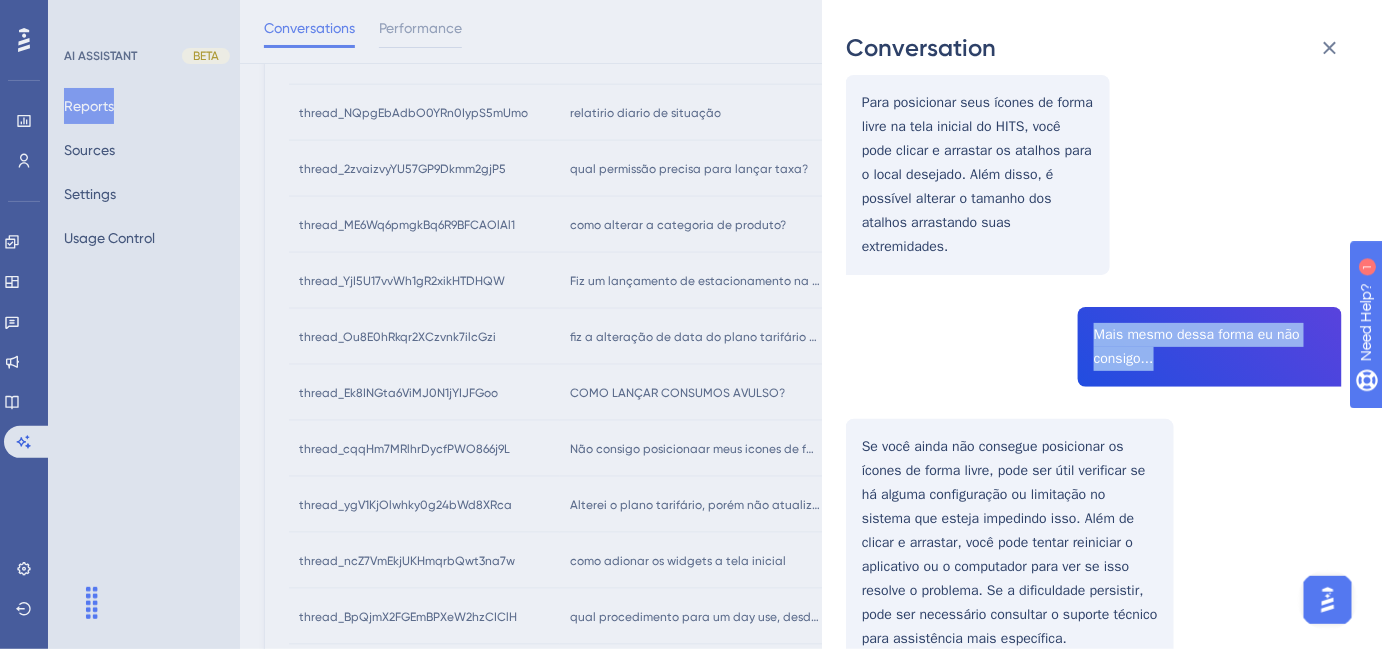 drag, startPoint x: 1090, startPoint y: 336, endPoint x: 1163, endPoint y: 359, distance: 76.537575 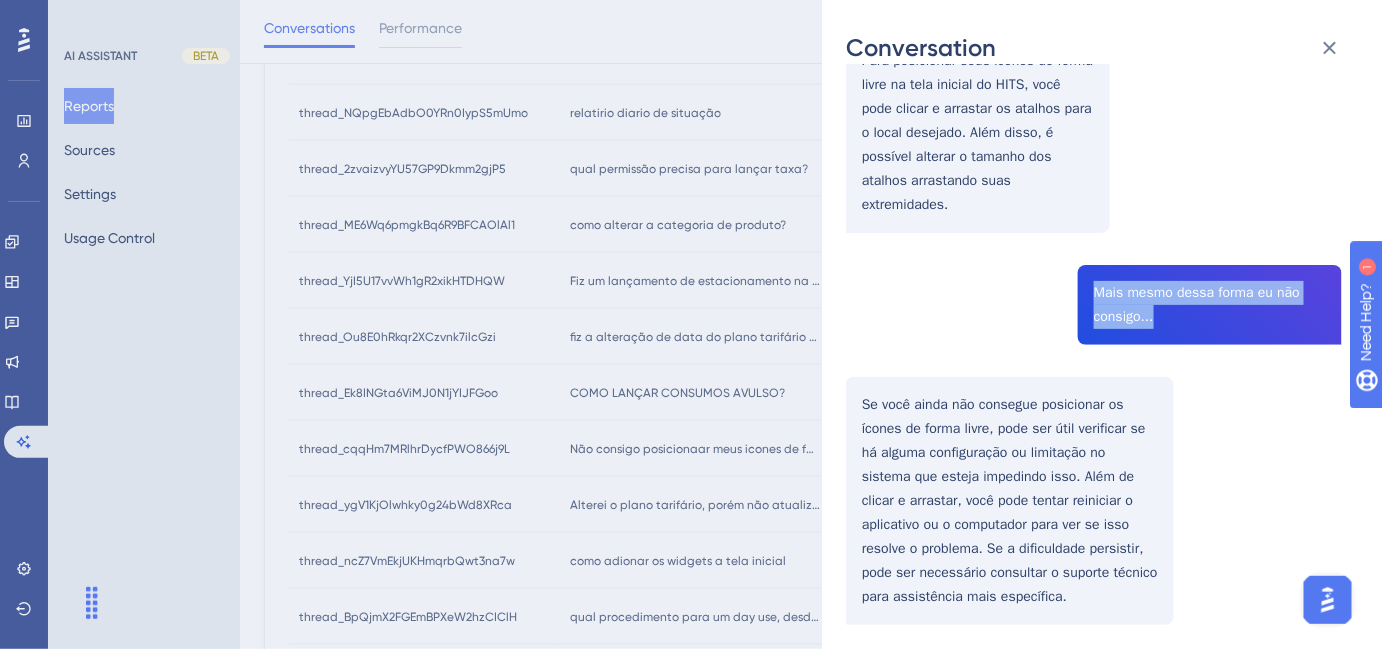 scroll, scrollTop: 376, scrollLeft: 0, axis: vertical 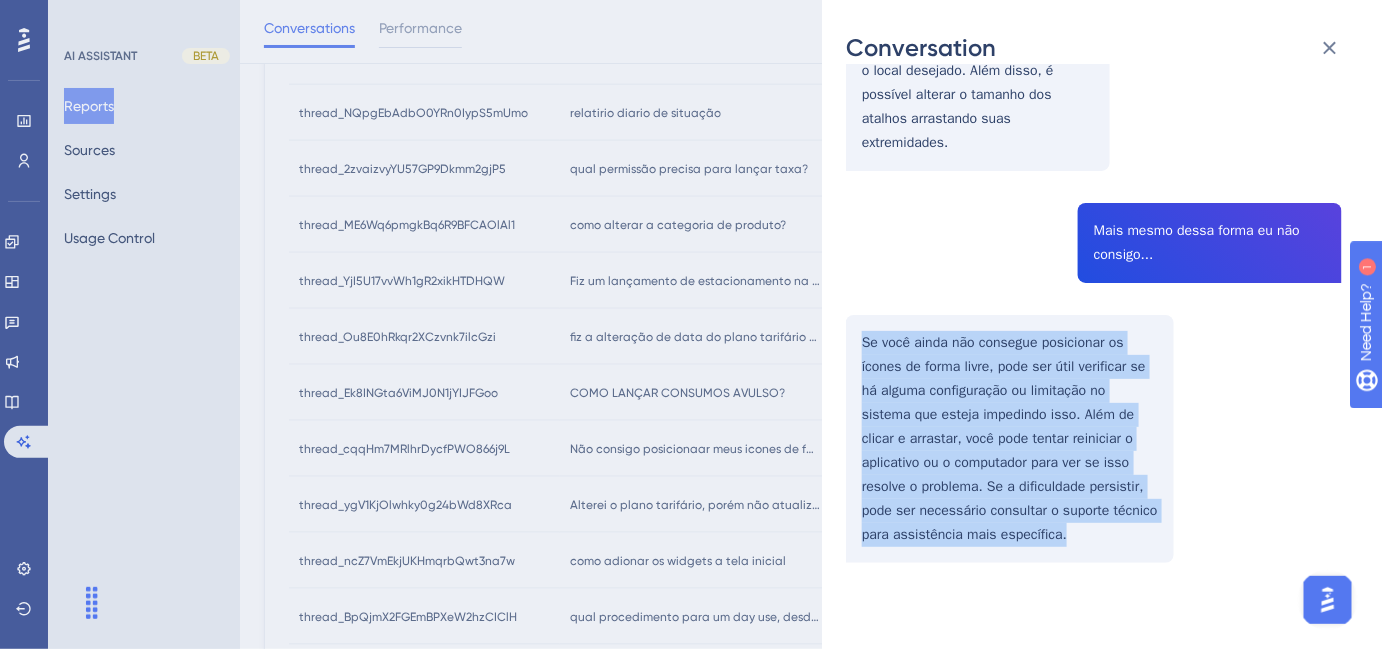 drag, startPoint x: 862, startPoint y: 342, endPoint x: 1080, endPoint y: 526, distance: 285.2718 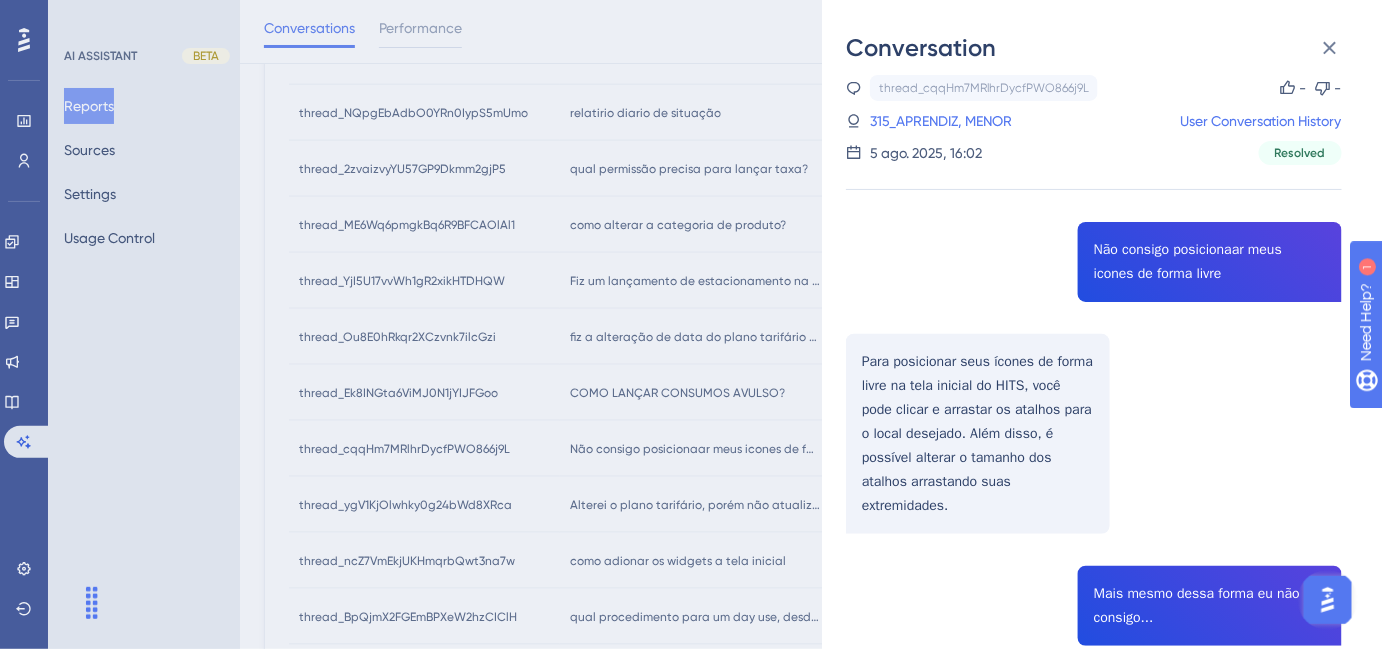 scroll, scrollTop: 0, scrollLeft: 0, axis: both 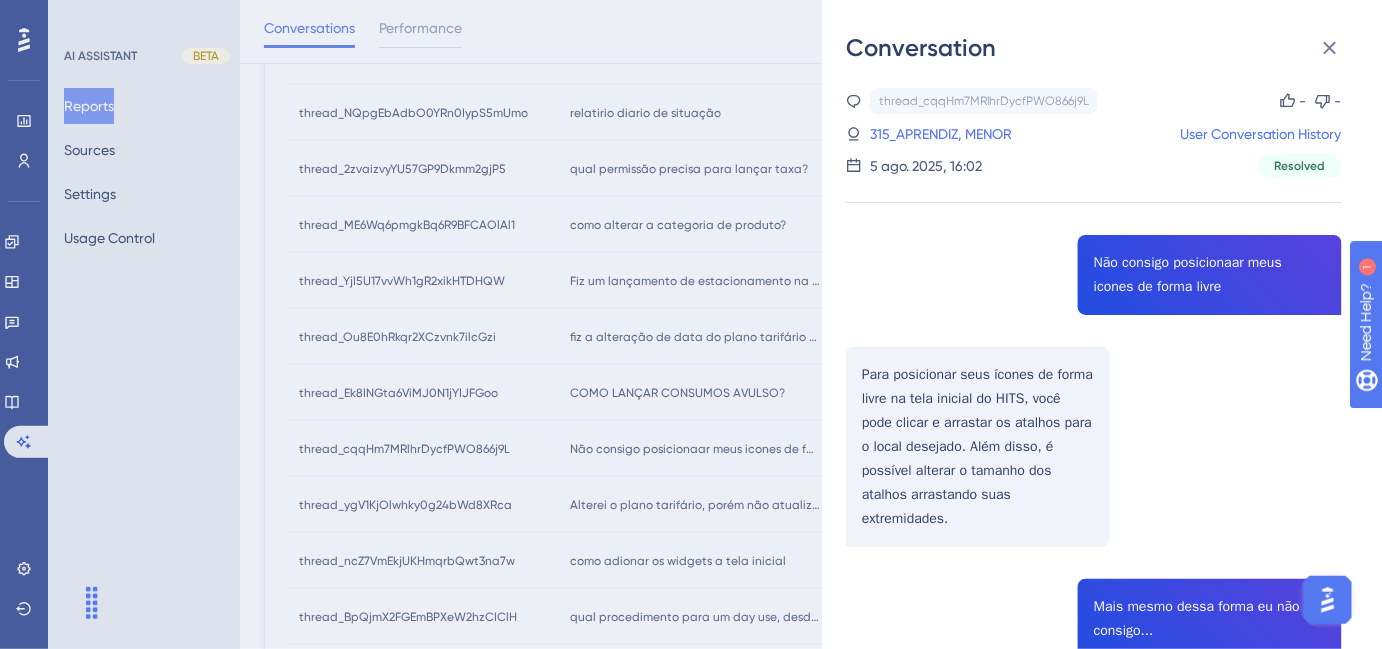 click on "Conversation thread_cqqHm7MRlhrDycfPWO866j9L Copy - - 315_[ROLE], [ROLE] User Conversation History 5 ago. 2025,
16:02 Resolved Não consigo posicionaar meus icones de forma livre Para posicionar seus ícones de forma livre na tela inicial do HITS, você pode clicar e arrastar os atalhos para o local desejado. Além disso, é possível alterar o tamanho dos atalhos arrastando suas extremidades. Mais mesmo dessa forma eu não consigo... Se você ainda não consegue posicionar os ícones de forma livre, pode ser útil verificar se há alguma configuração ou limitação no sistema que esteja impedindo isso. Além de clicar e arrastar, você pode tentar reiniciar o aplicativo ou o computador para ver se isso resolve o problema. Se a dificuldade persistir, pode ser necessário consultar o suporte técnico para assistência mais específica." at bounding box center [691, 324] 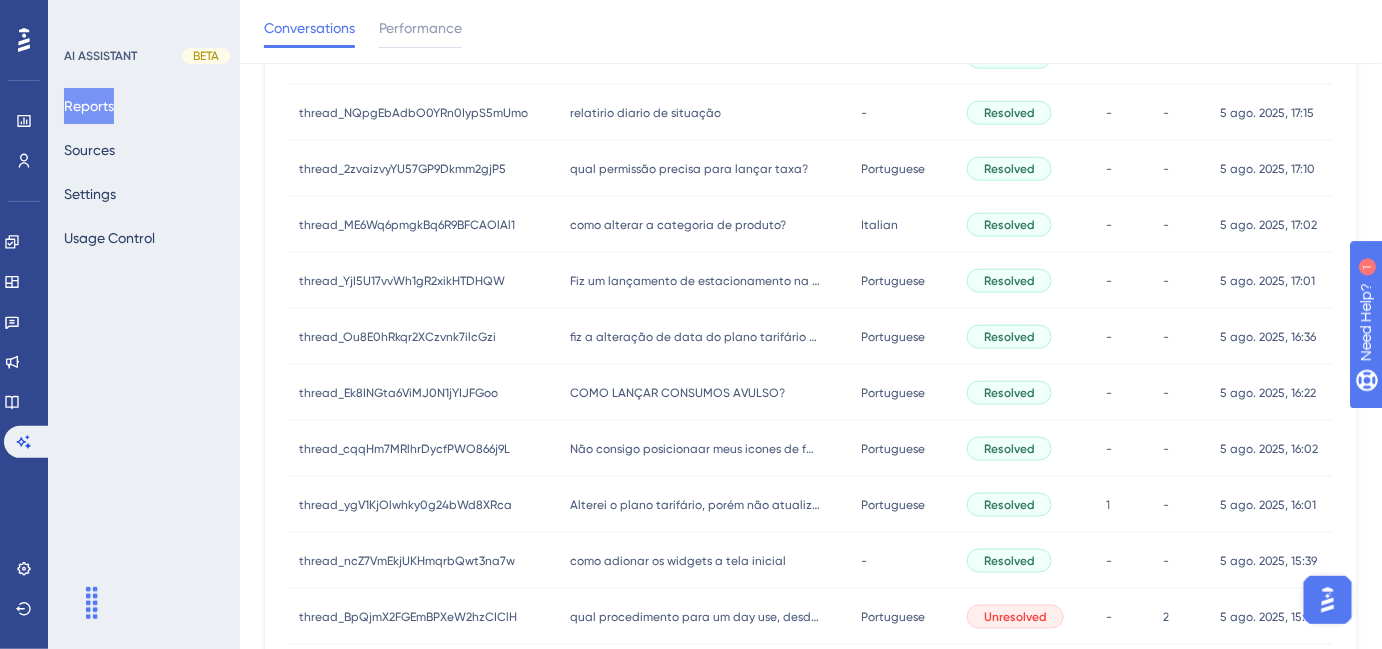 click on "Alterei o plano tarifário, porém não atualizou" at bounding box center (695, 505) 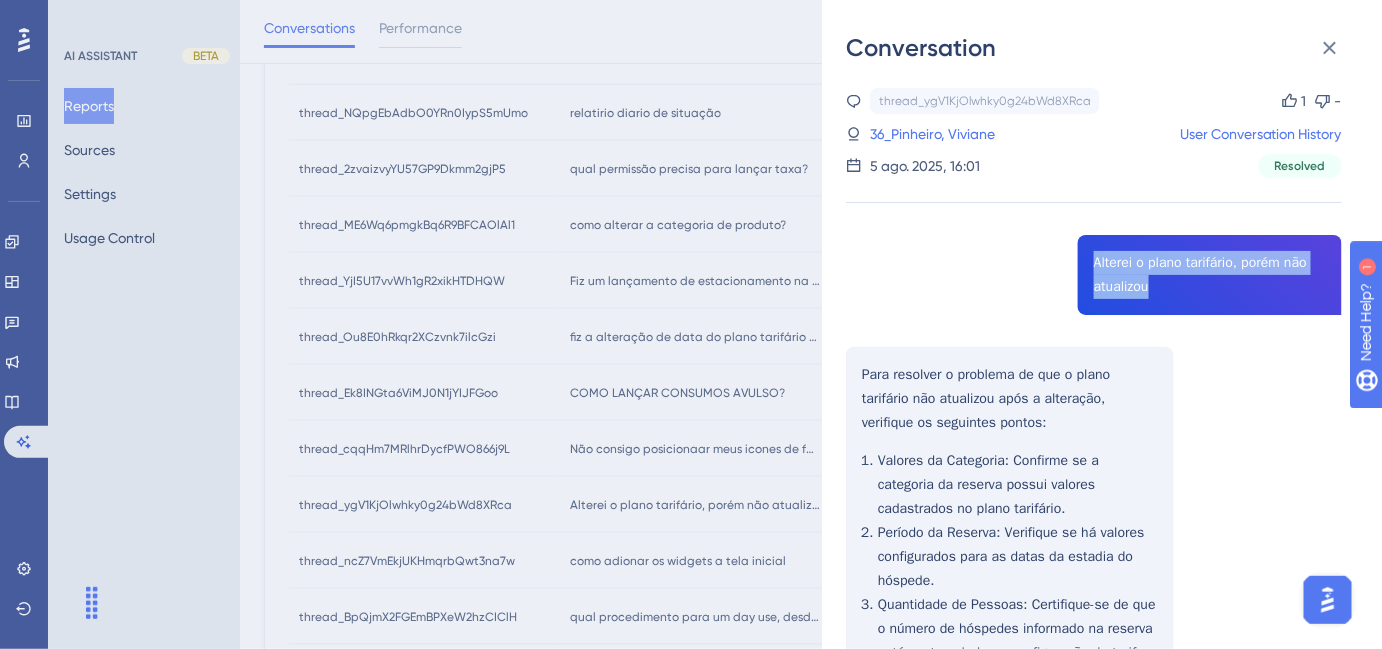 drag, startPoint x: 1085, startPoint y: 262, endPoint x: 1203, endPoint y: 289, distance: 121.049576 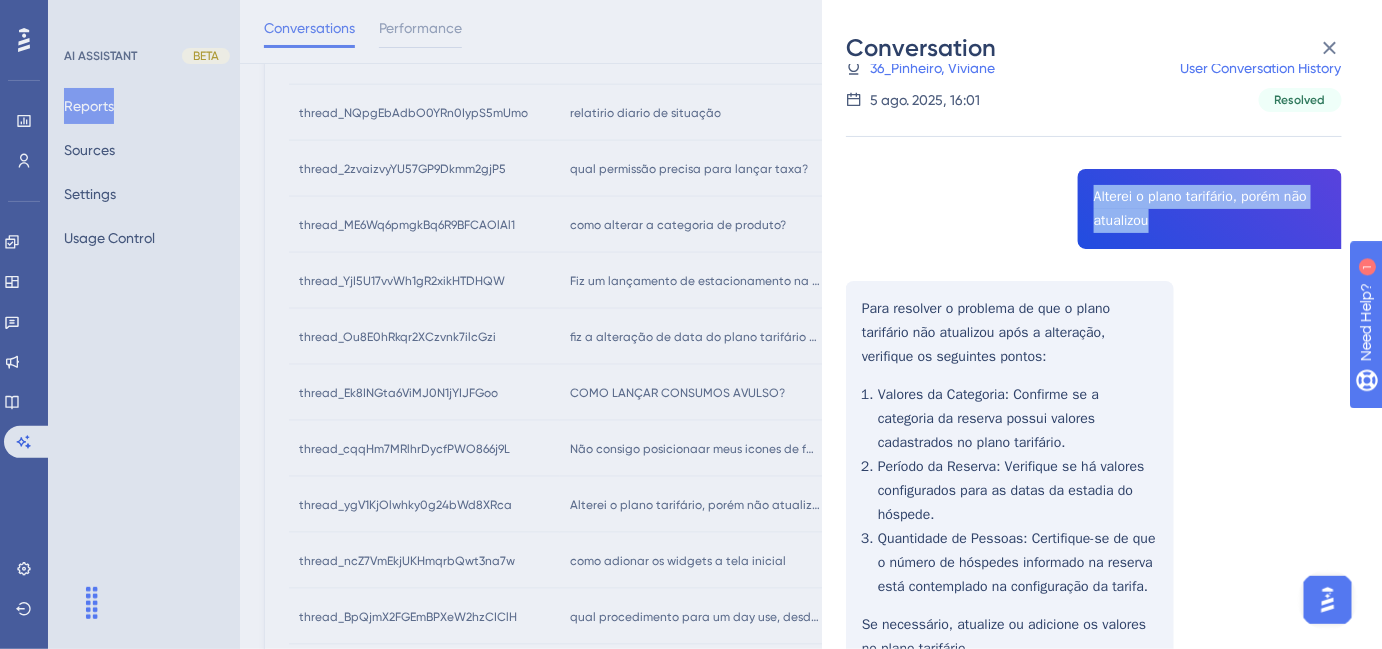scroll, scrollTop: 63, scrollLeft: 0, axis: vertical 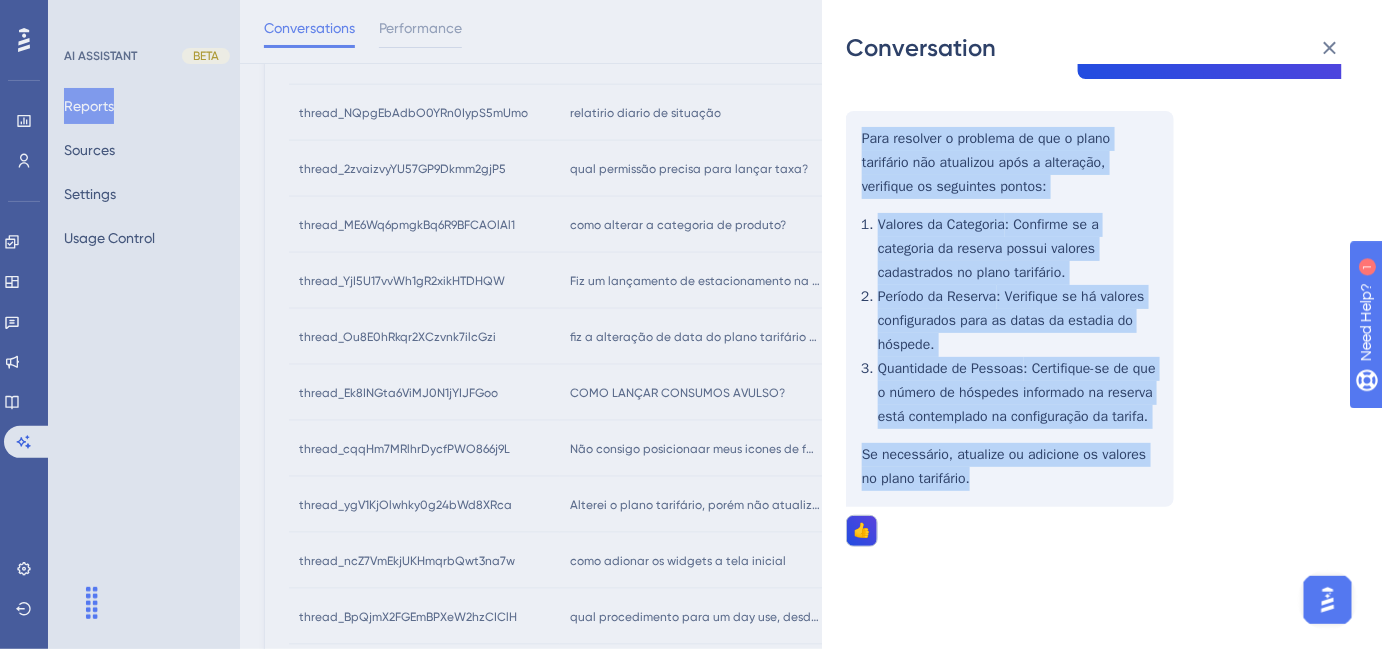 drag, startPoint x: 865, startPoint y: 306, endPoint x: 1022, endPoint y: 486, distance: 238.84932 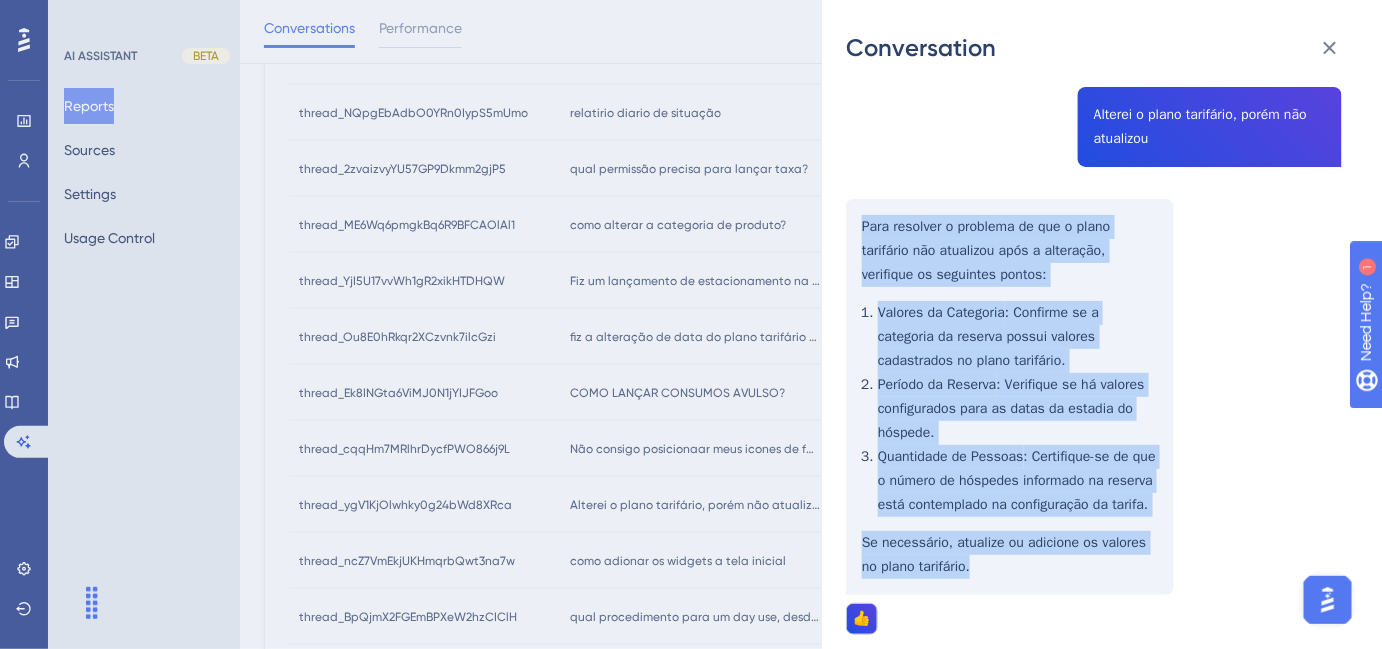 scroll, scrollTop: 0, scrollLeft: 0, axis: both 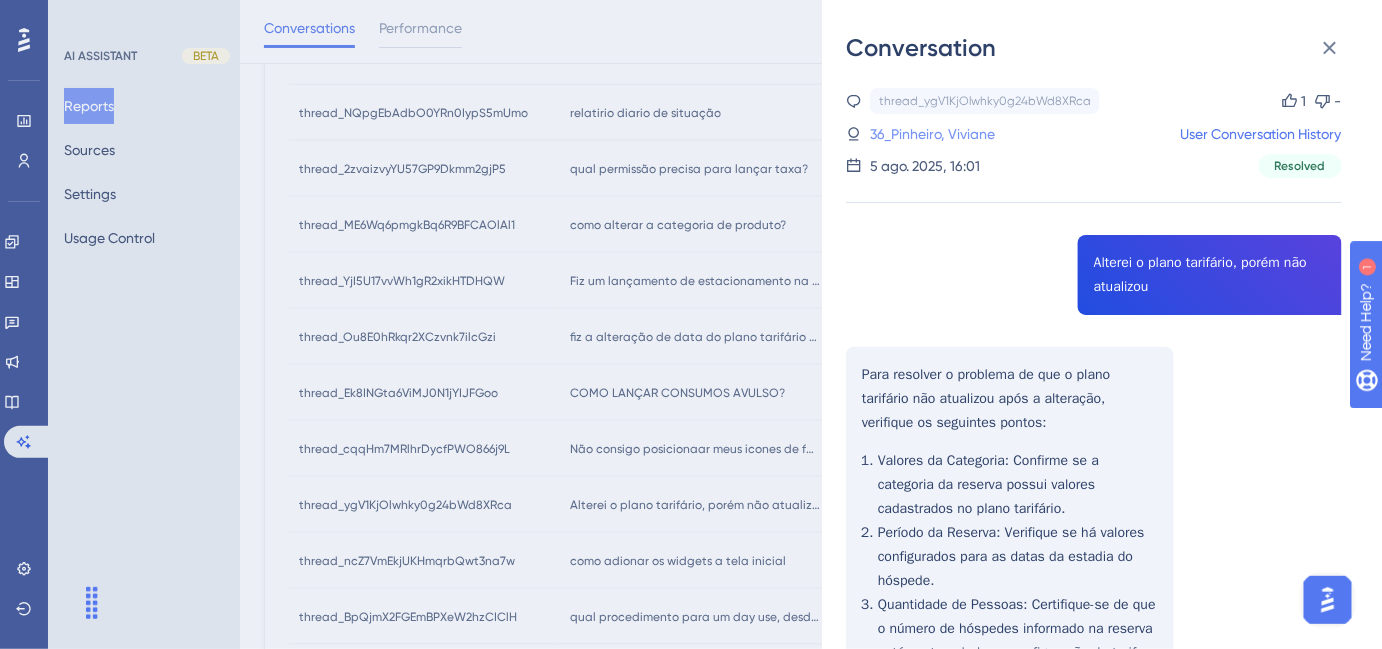 click on "36_Pinheiro, Viviane" at bounding box center [932, 134] 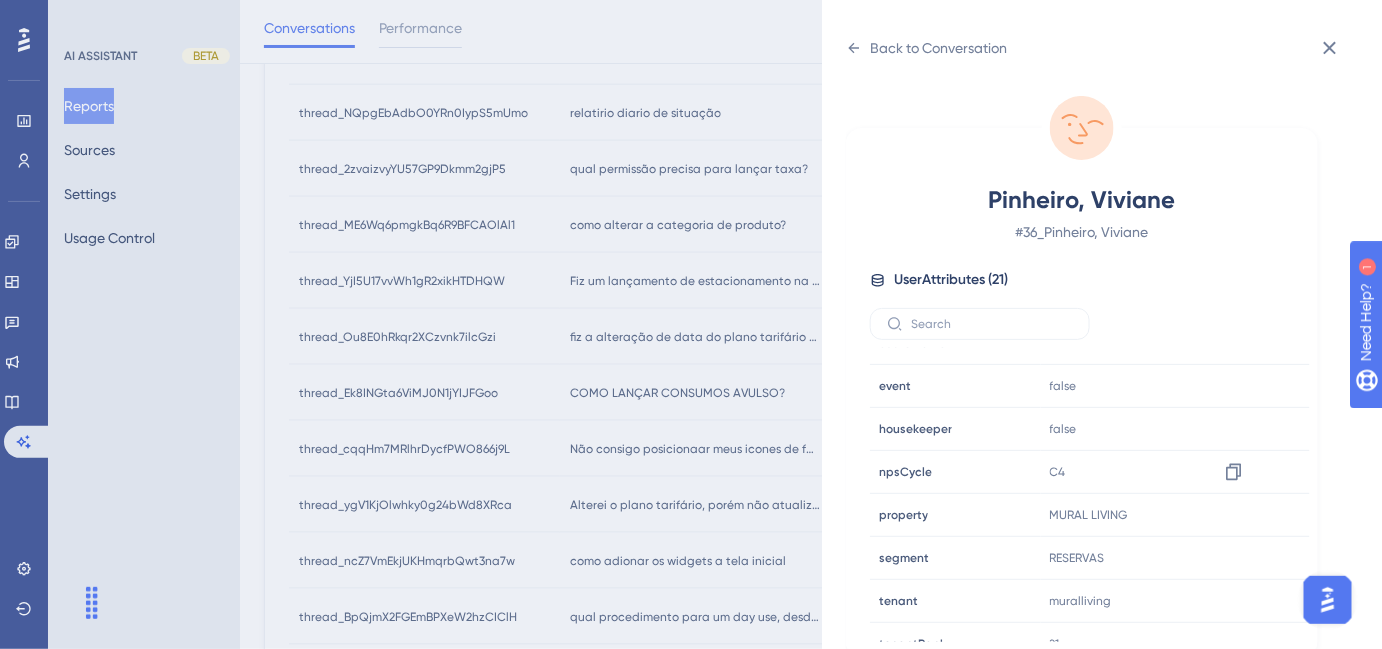 scroll, scrollTop: 545, scrollLeft: 0, axis: vertical 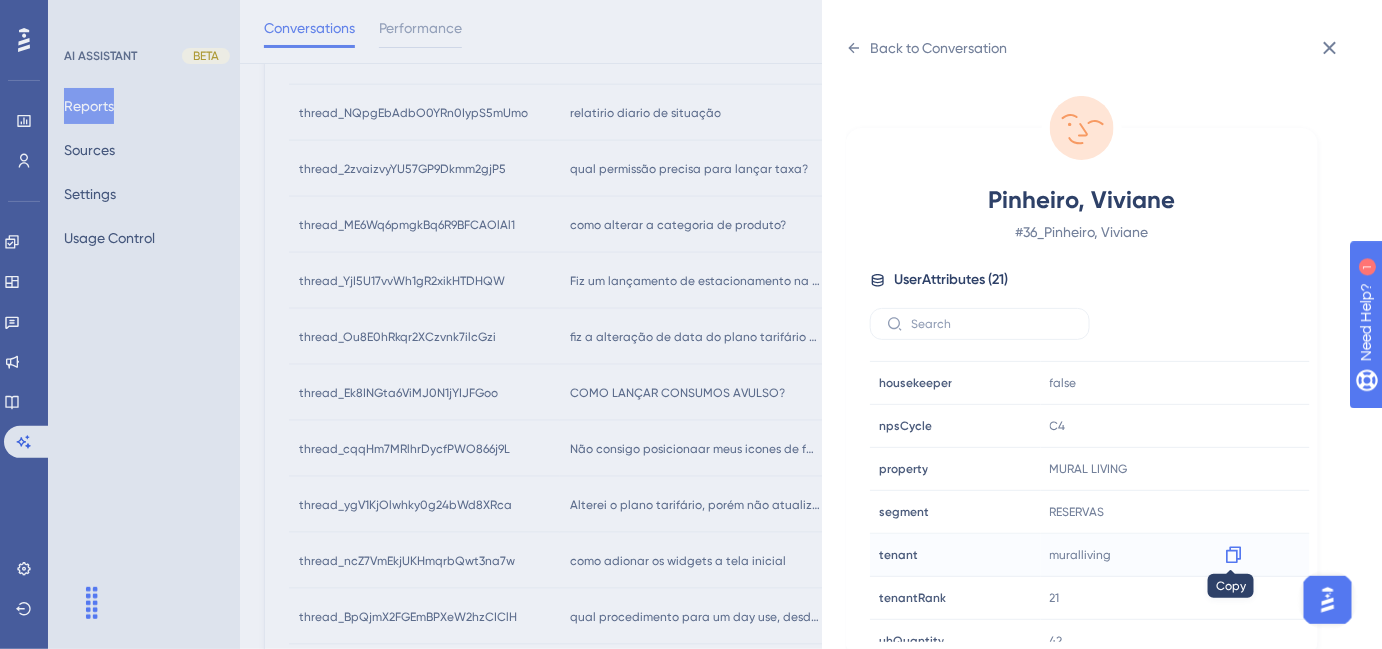 click 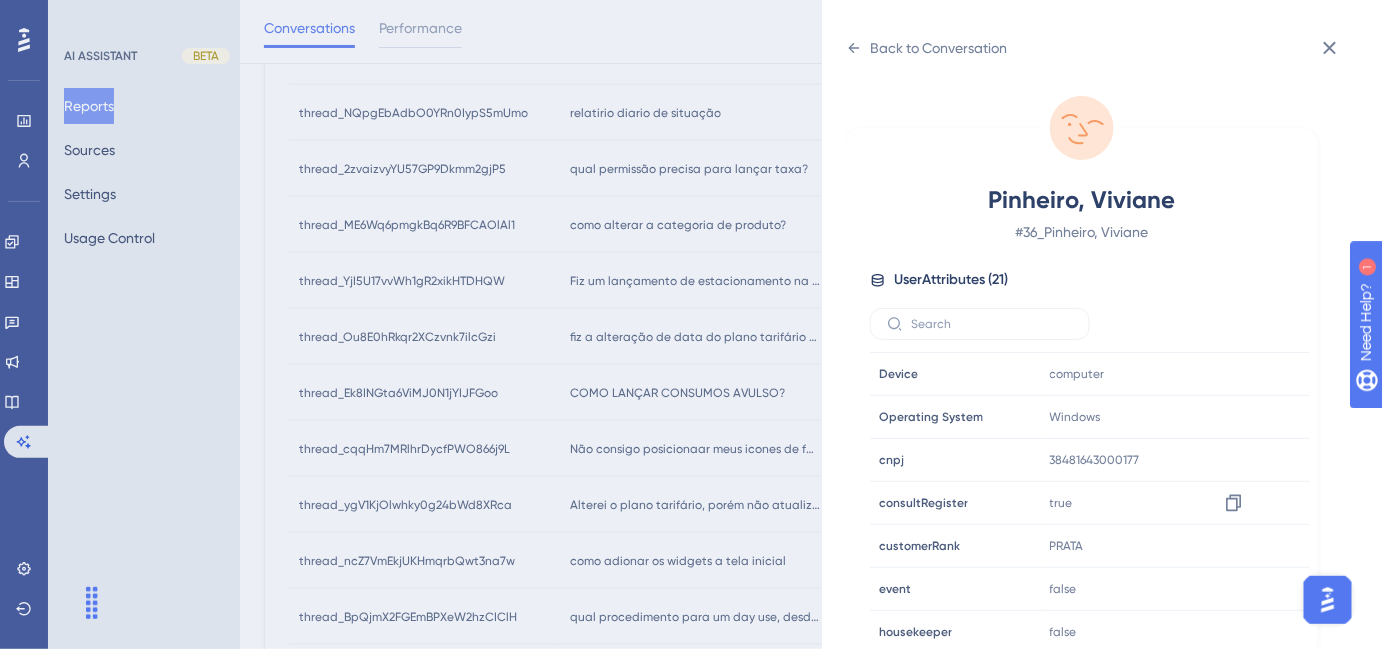 scroll, scrollTop: 57, scrollLeft: 0, axis: vertical 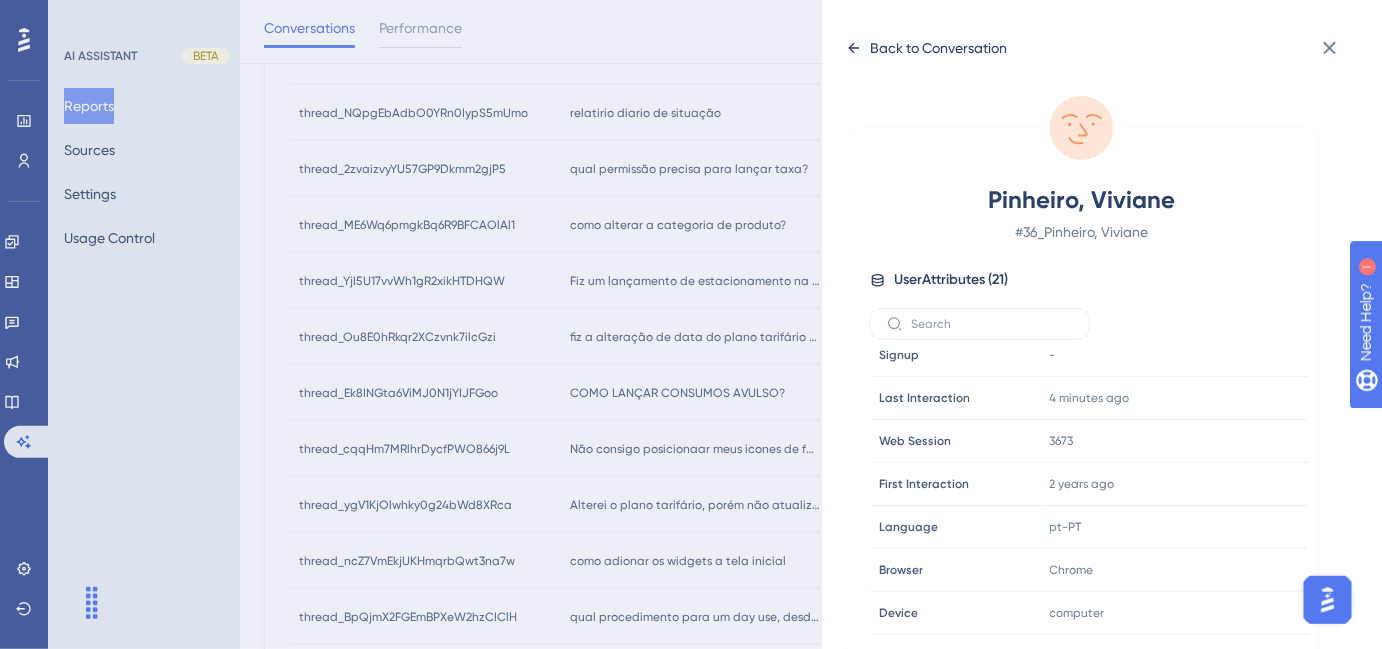 click on "Back to Conversation" at bounding box center [938, 48] 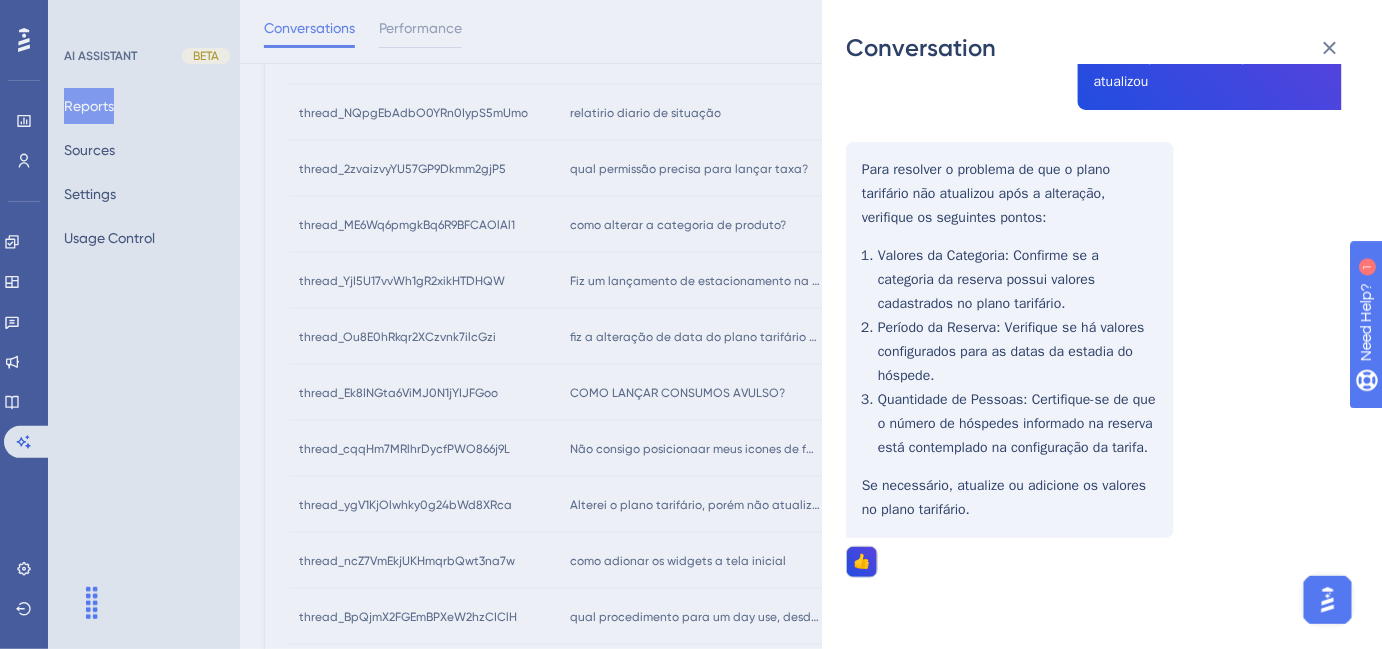 scroll, scrollTop: 154, scrollLeft: 0, axis: vertical 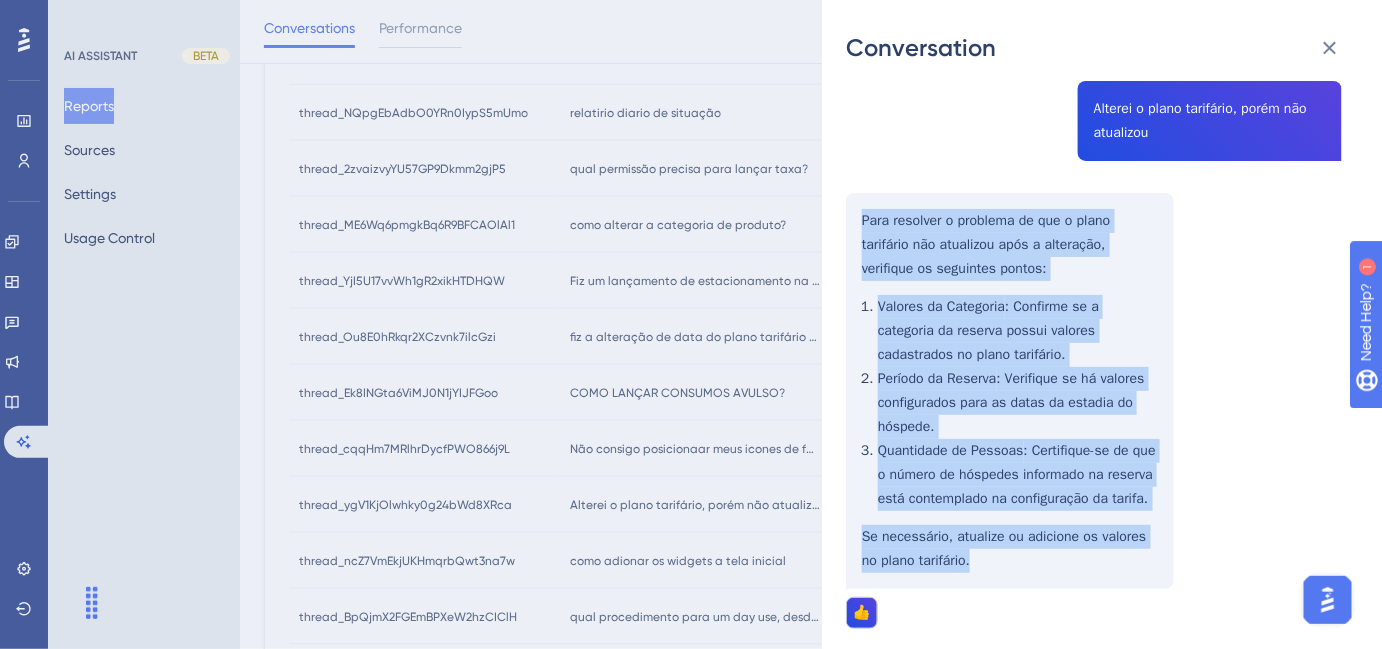 drag, startPoint x: 861, startPoint y: 224, endPoint x: 1038, endPoint y: 583, distance: 400.26242 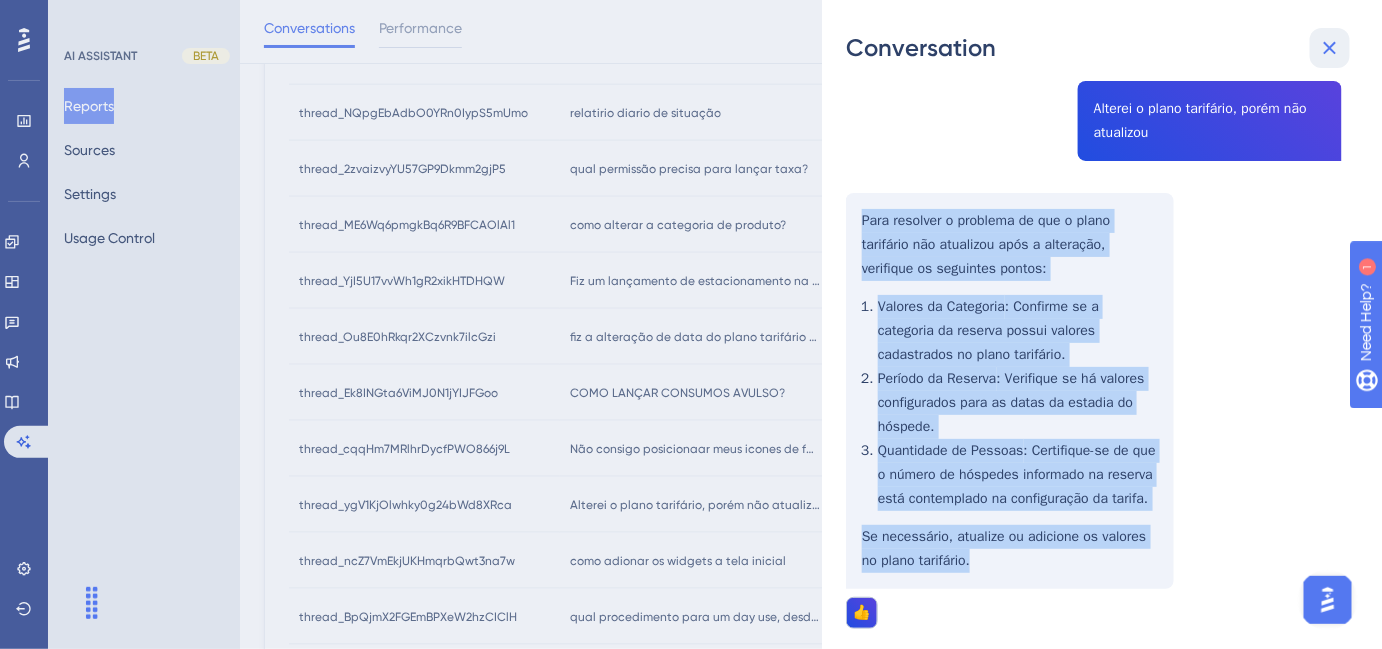 click 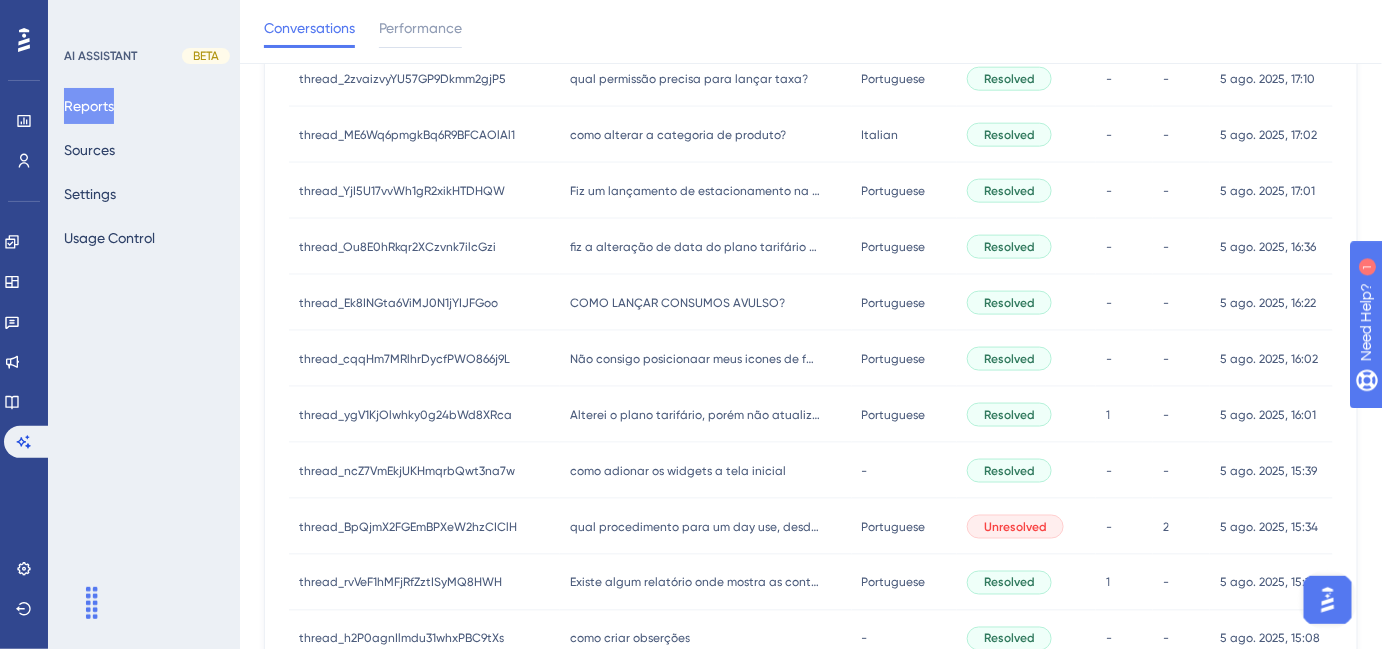 scroll, scrollTop: 727, scrollLeft: 0, axis: vertical 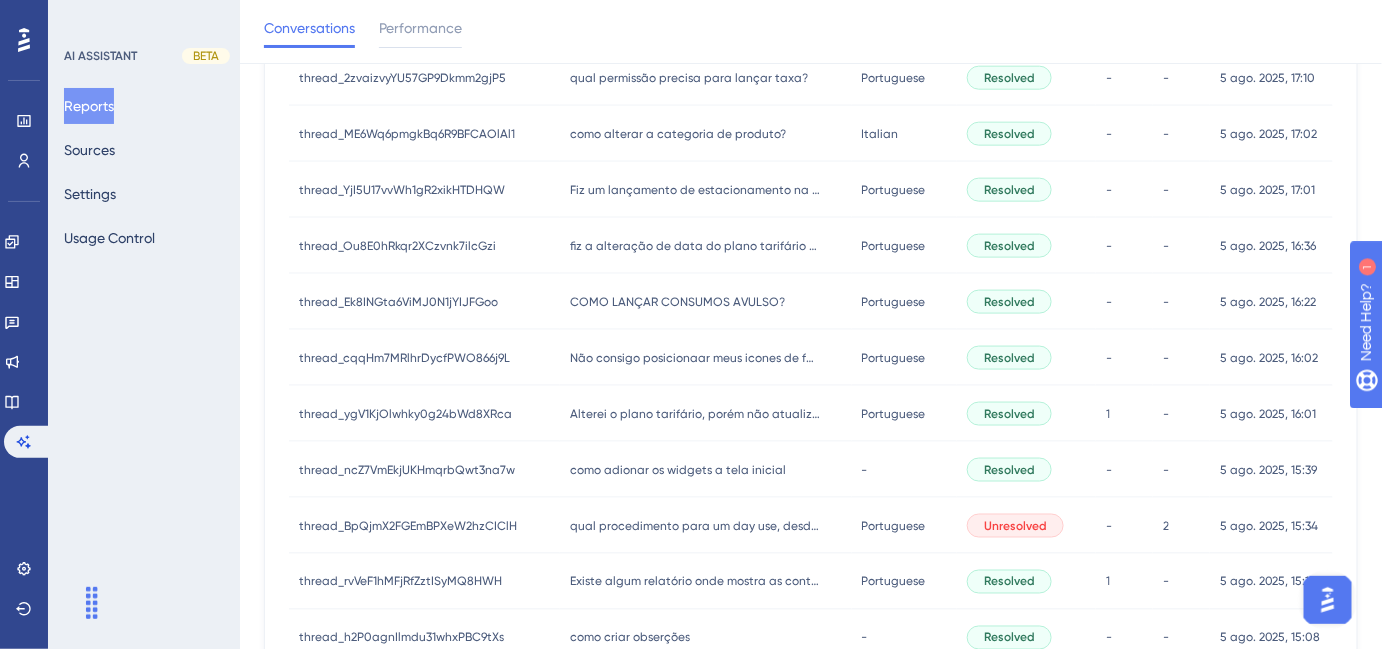 click on "como adionar os widgets a tela inicial" at bounding box center (678, 470) 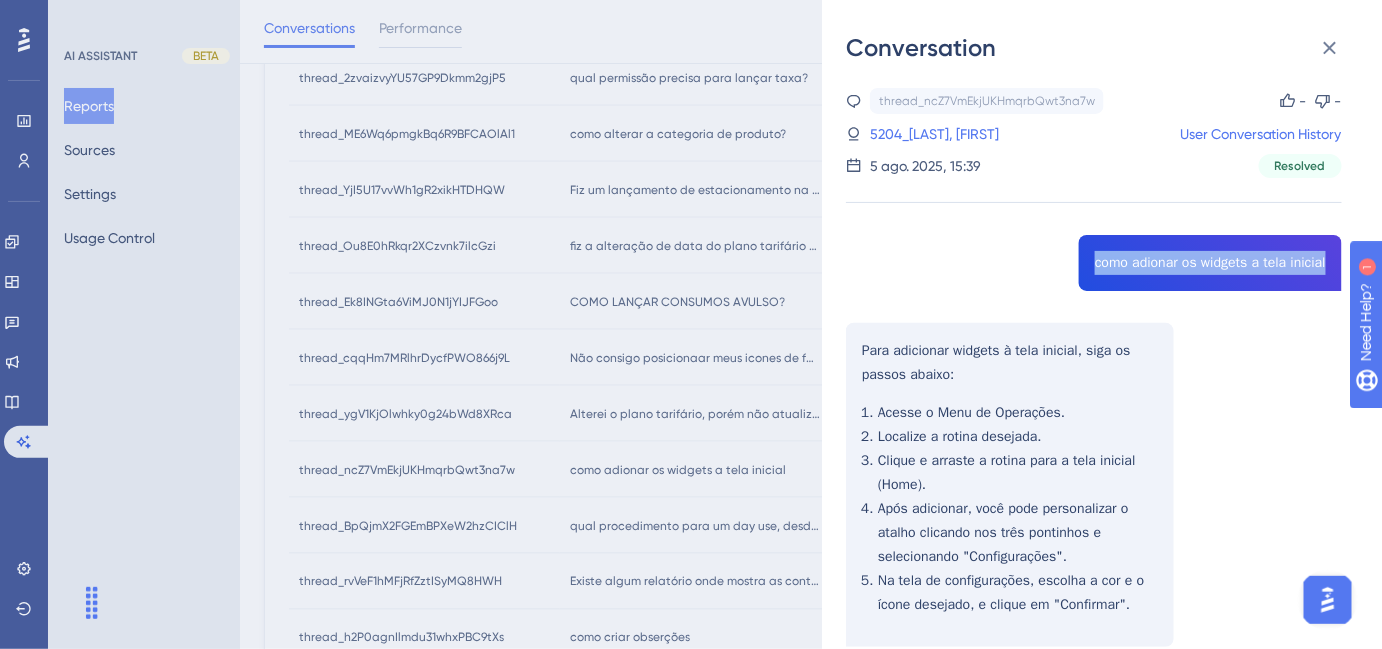 drag, startPoint x: 1090, startPoint y: 264, endPoint x: 1325, endPoint y: 263, distance: 235.00212 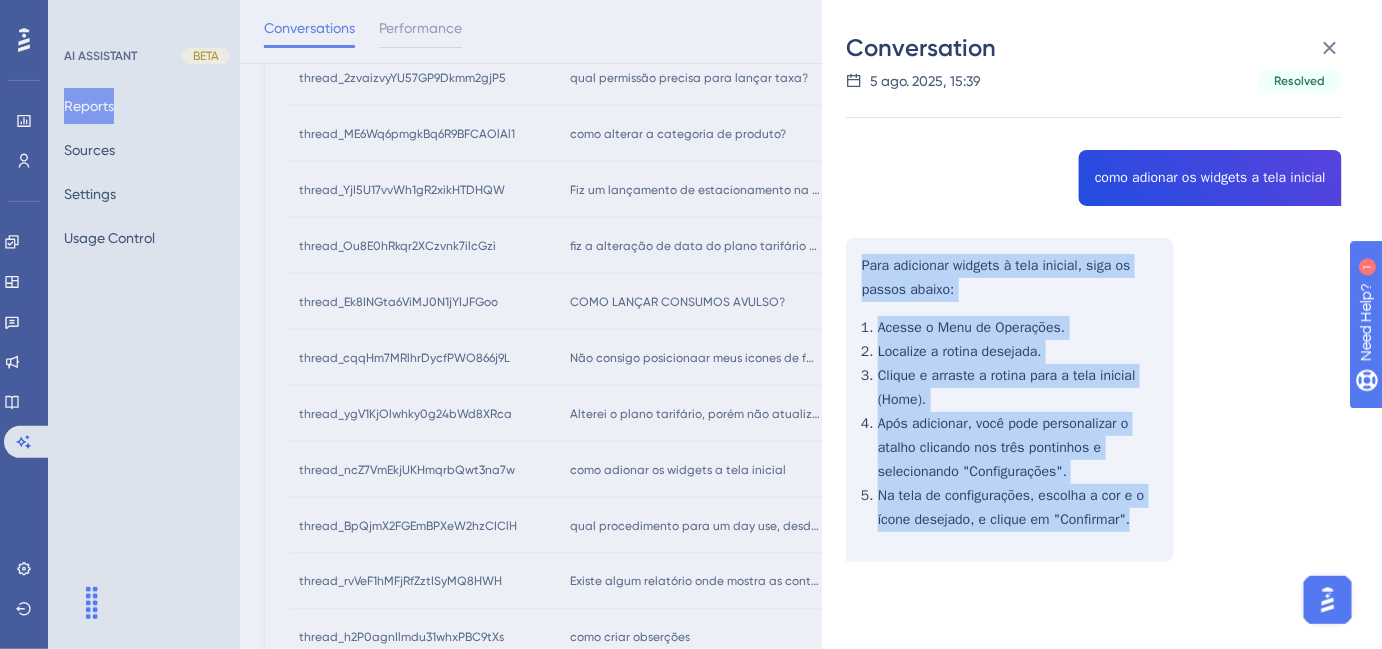 drag, startPoint x: 888, startPoint y: 279, endPoint x: 1146, endPoint y: 526, distance: 357.1736 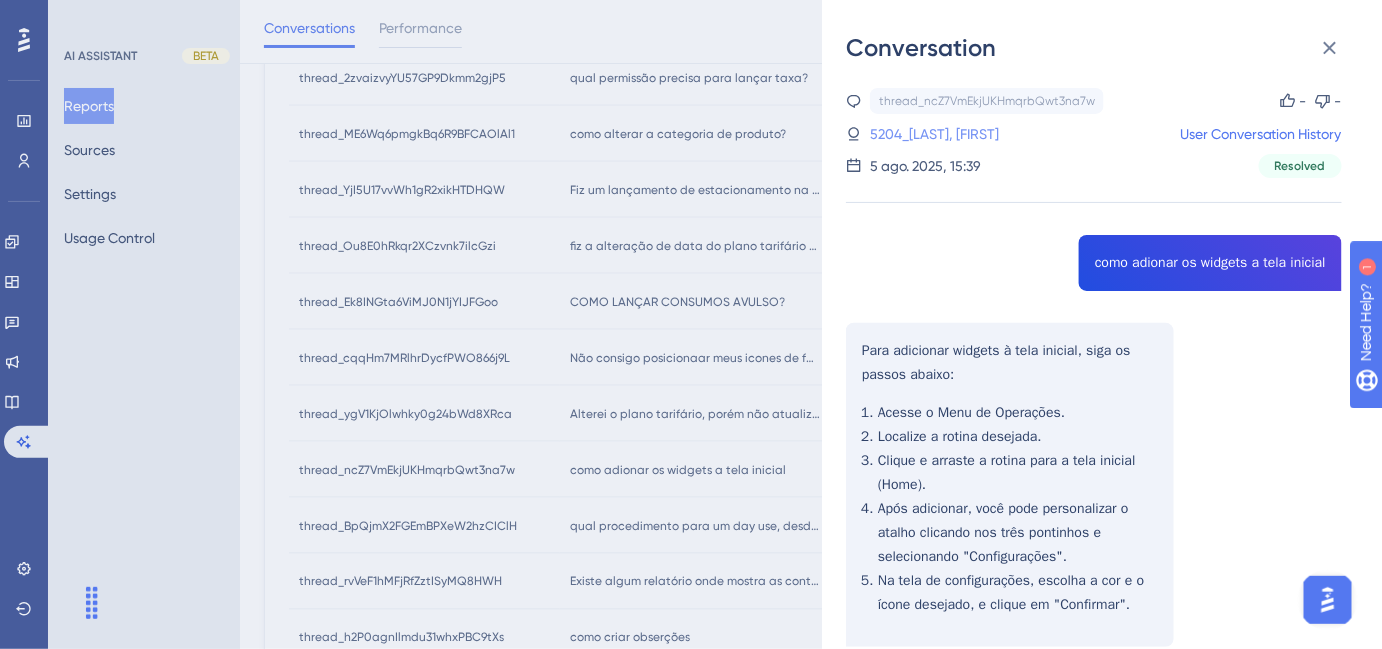 click on "5204_[LAST], [FIRST]" at bounding box center (934, 134) 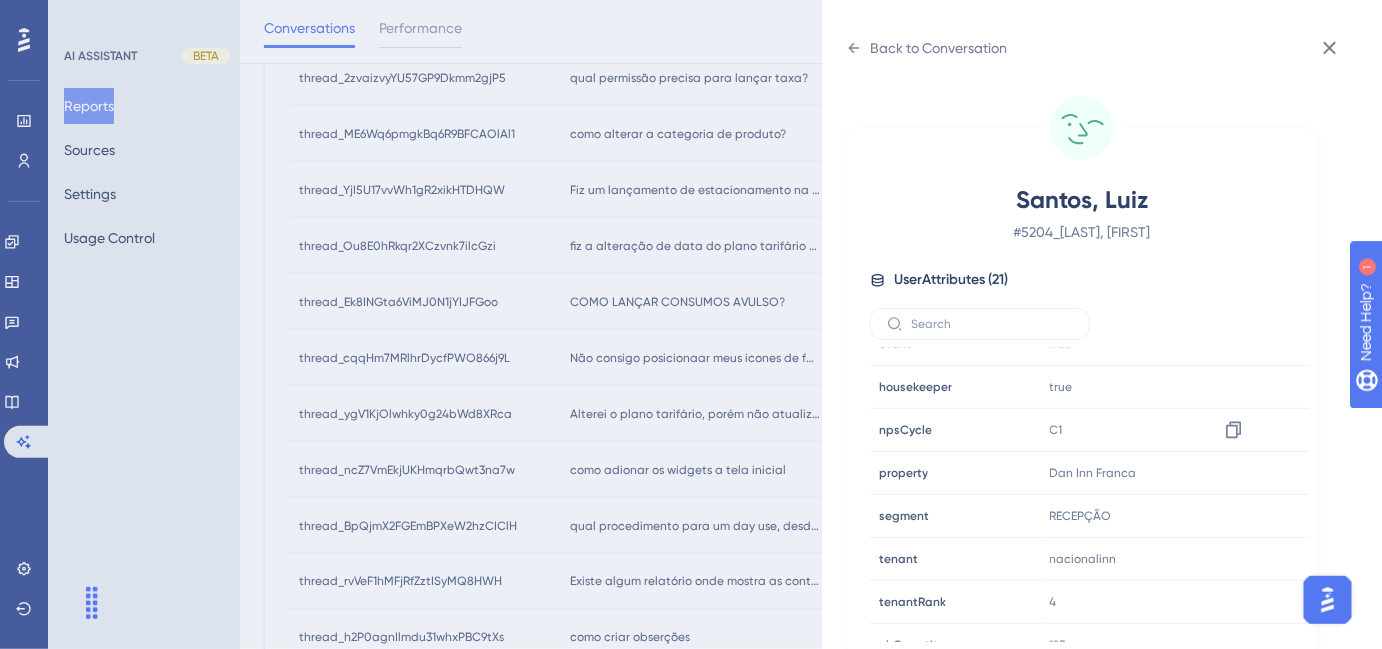 scroll, scrollTop: 545, scrollLeft: 0, axis: vertical 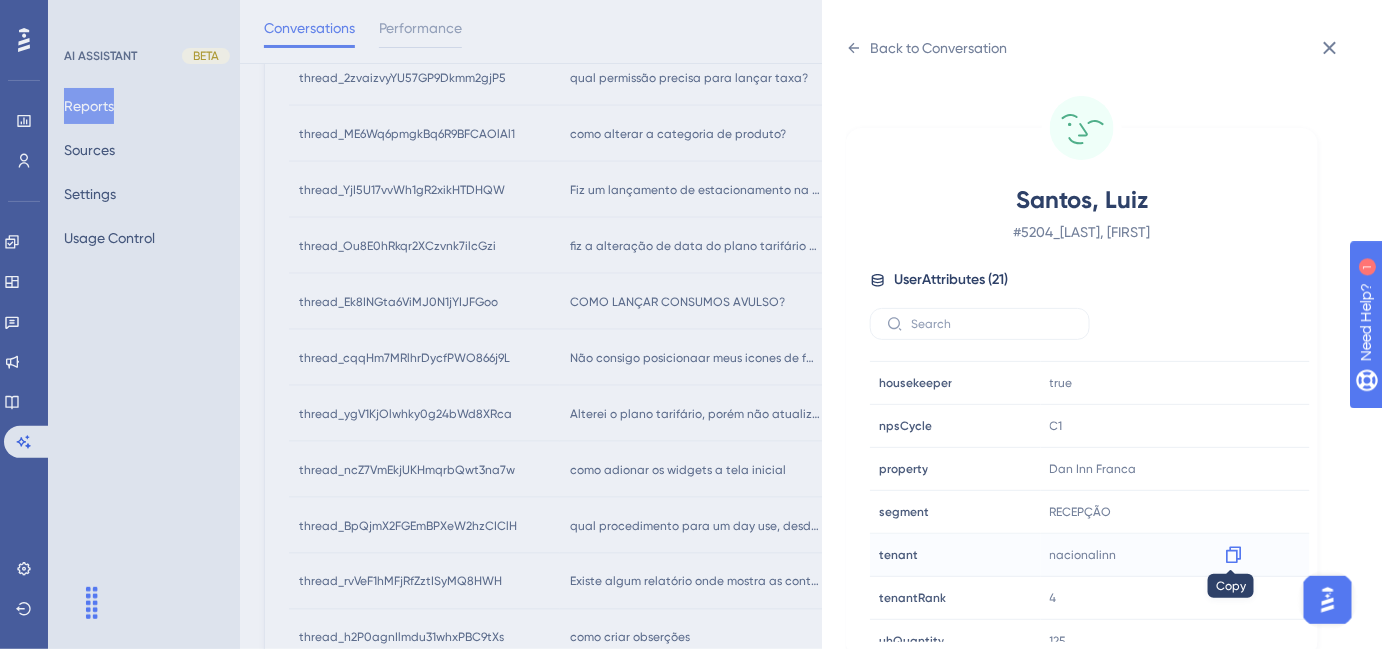 click 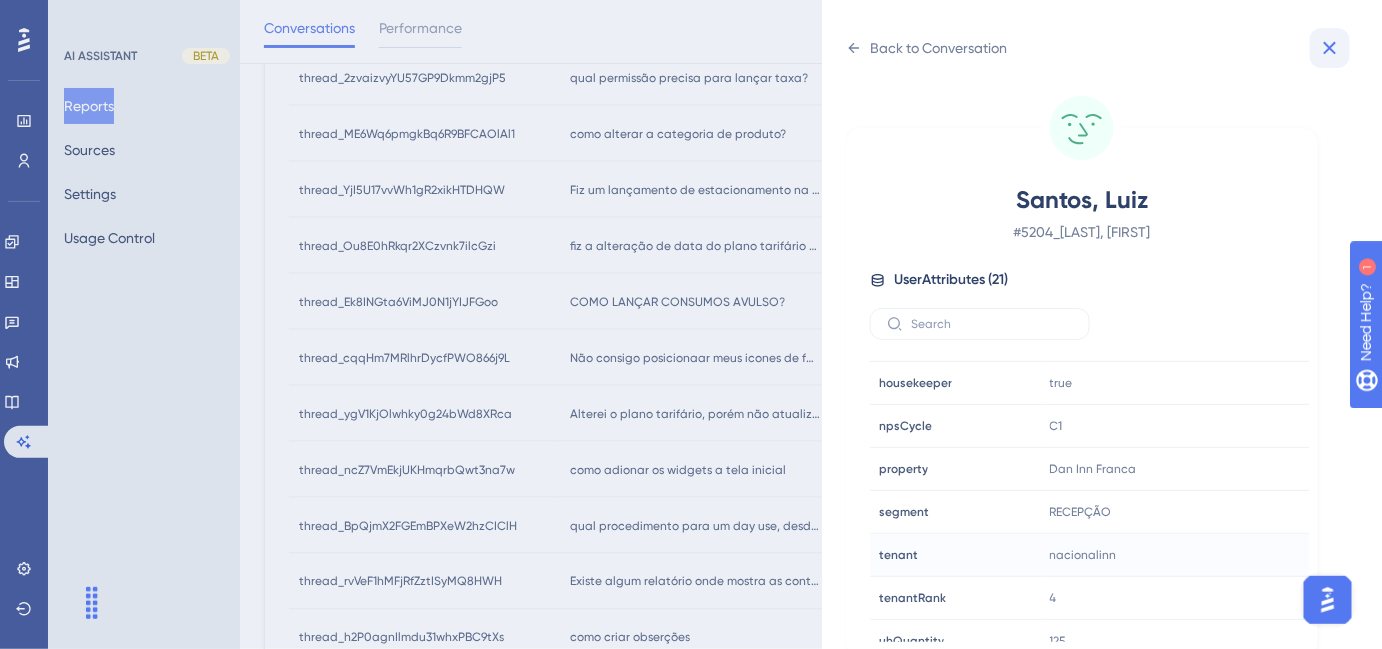 click 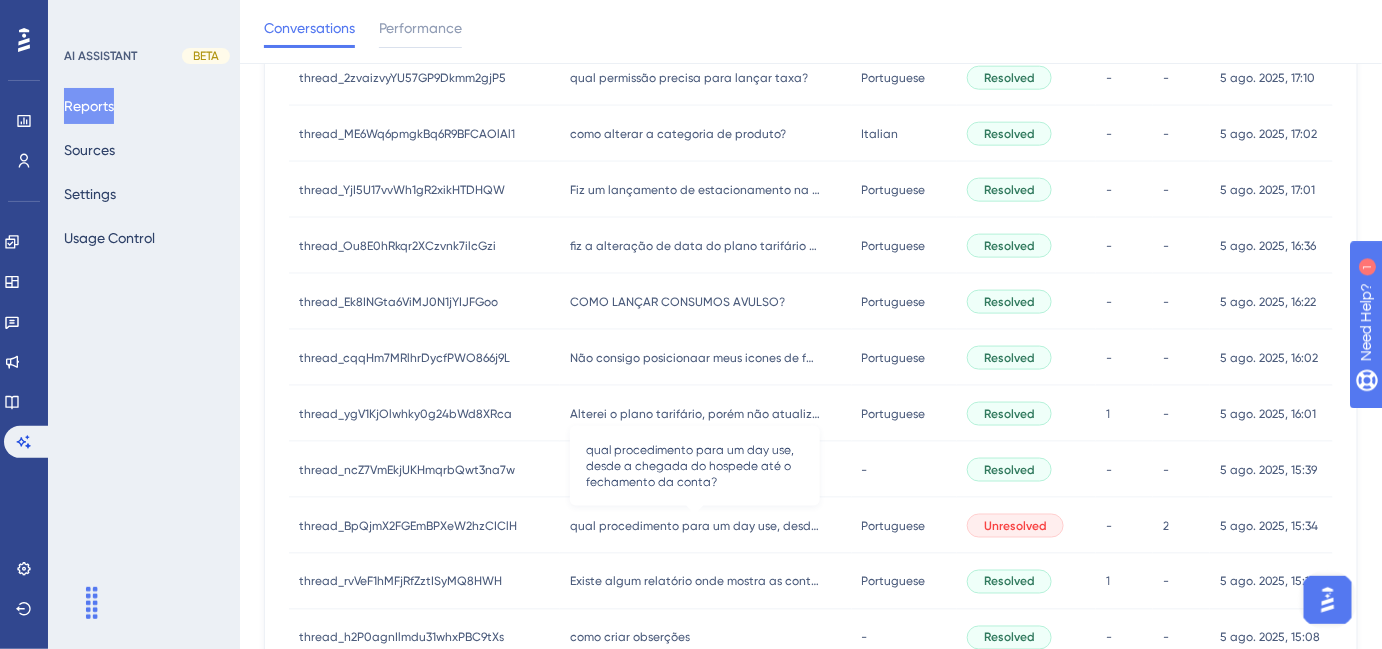 click on "qual procedimento para um day use, desde a chegada do hospede até o fechamento da conta?" at bounding box center [695, 526] 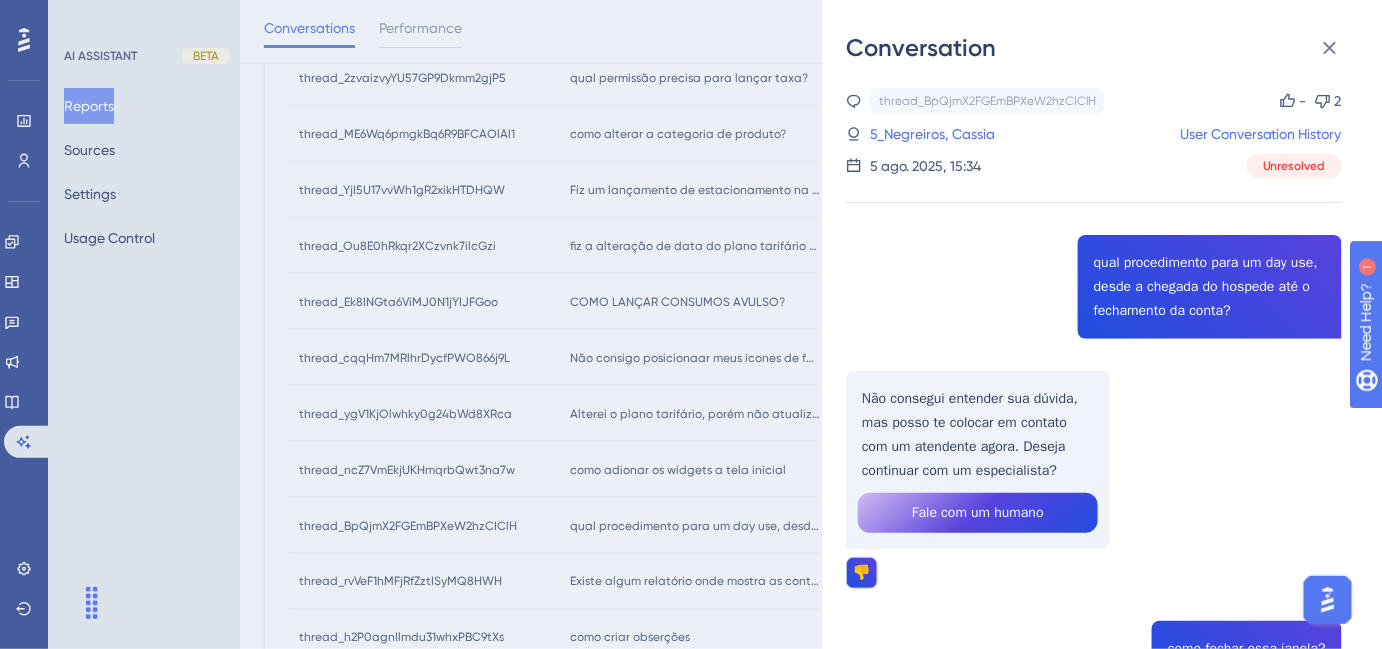 scroll, scrollTop: 0, scrollLeft: 0, axis: both 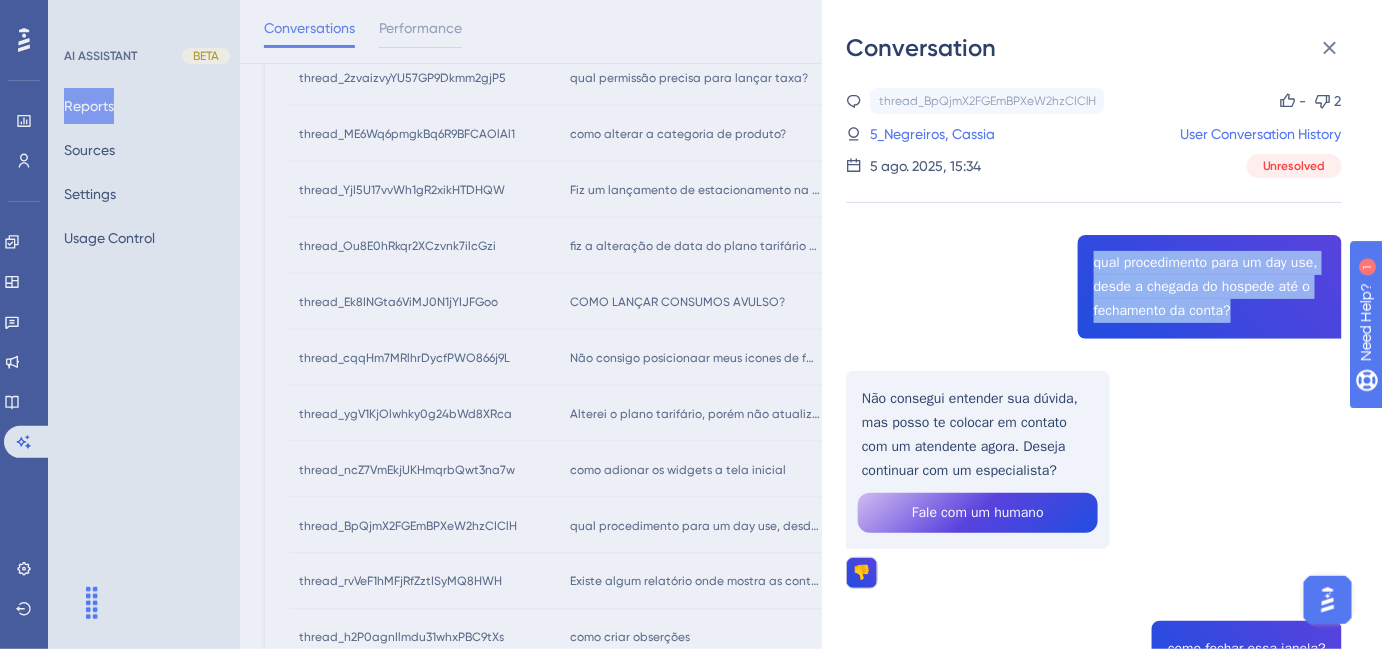 drag, startPoint x: 1088, startPoint y: 267, endPoint x: 1255, endPoint y: 310, distance: 172.4471 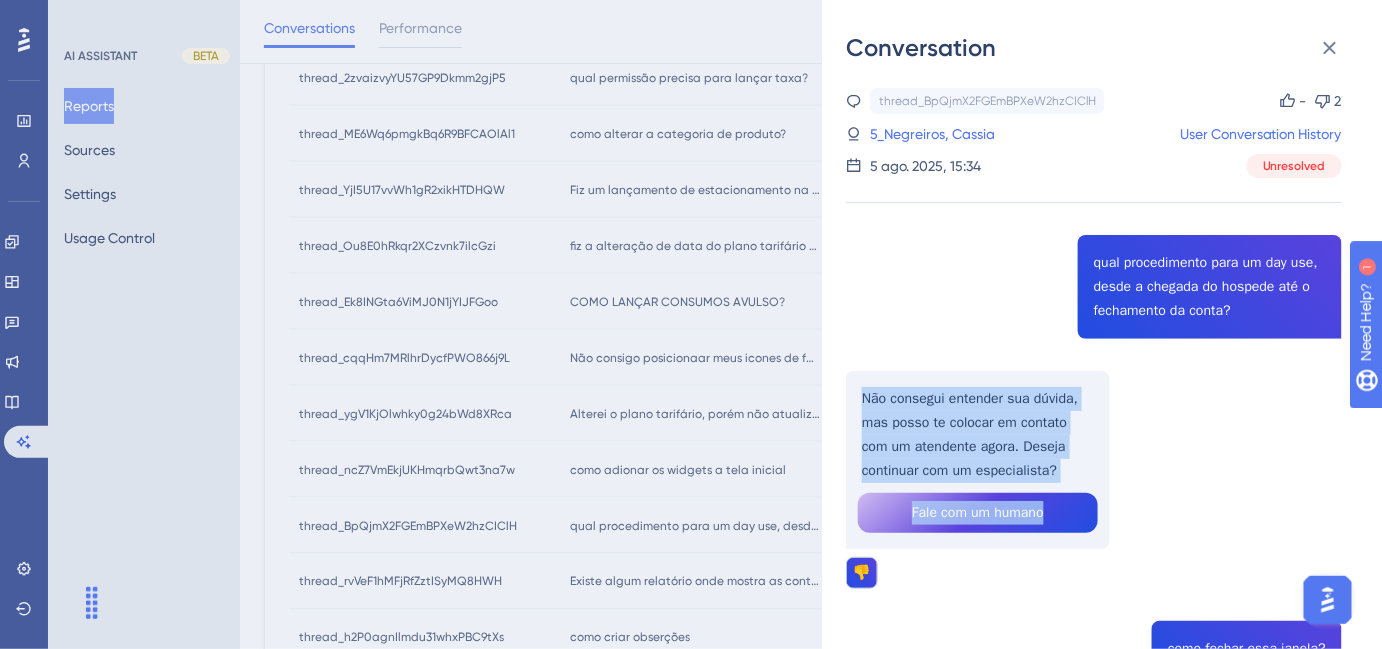 drag, startPoint x: 853, startPoint y: 395, endPoint x: 1122, endPoint y: 515, distance: 294.55222 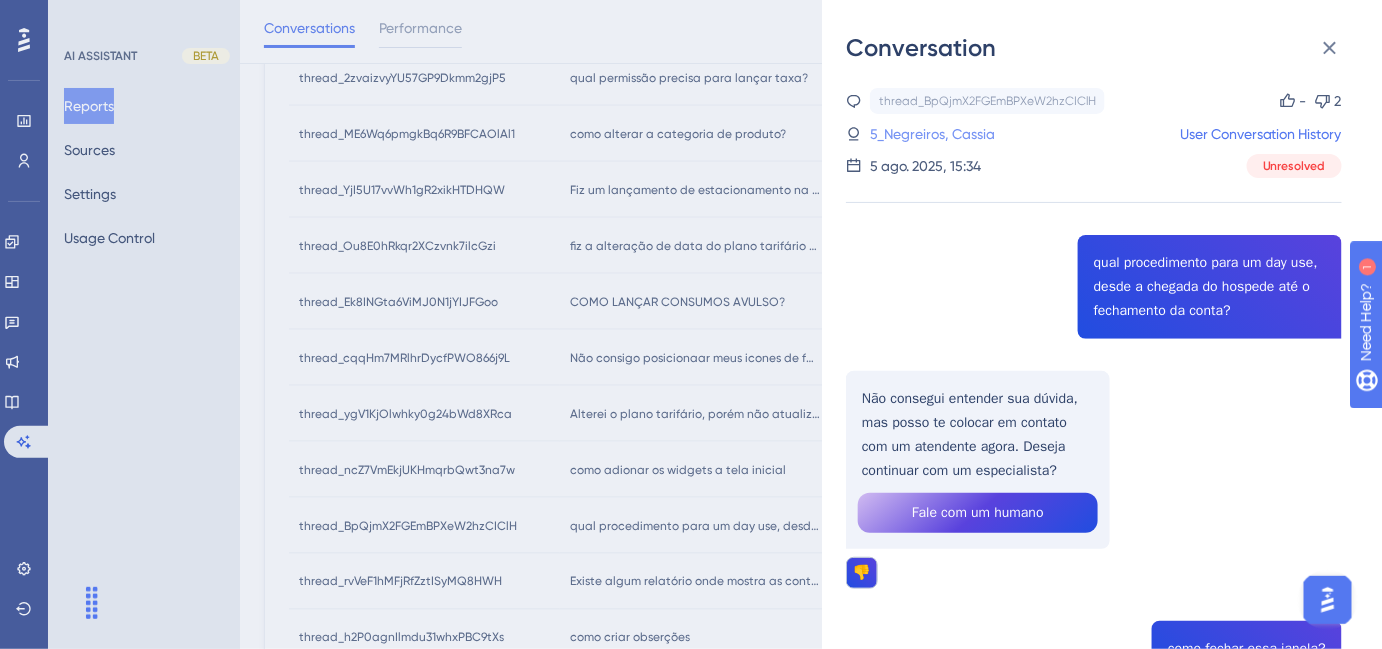 click on "5_Negreiros, Cassia" at bounding box center [932, 134] 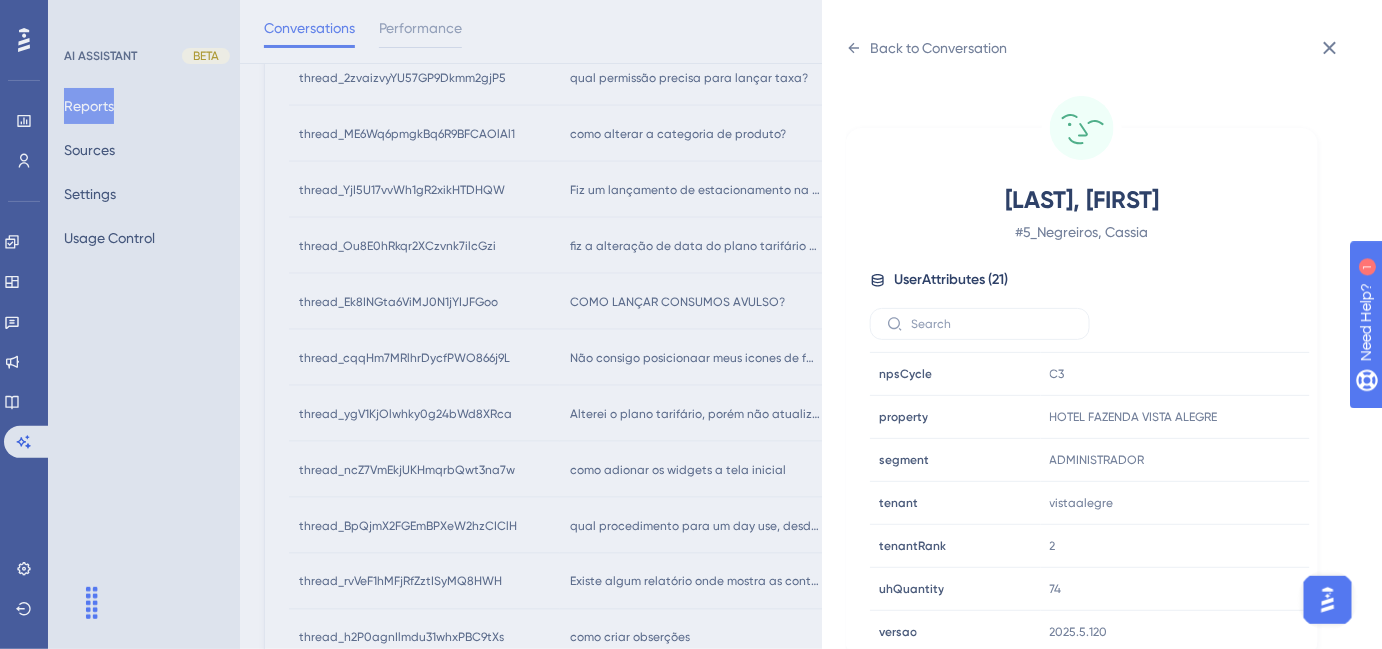scroll, scrollTop: 602, scrollLeft: 0, axis: vertical 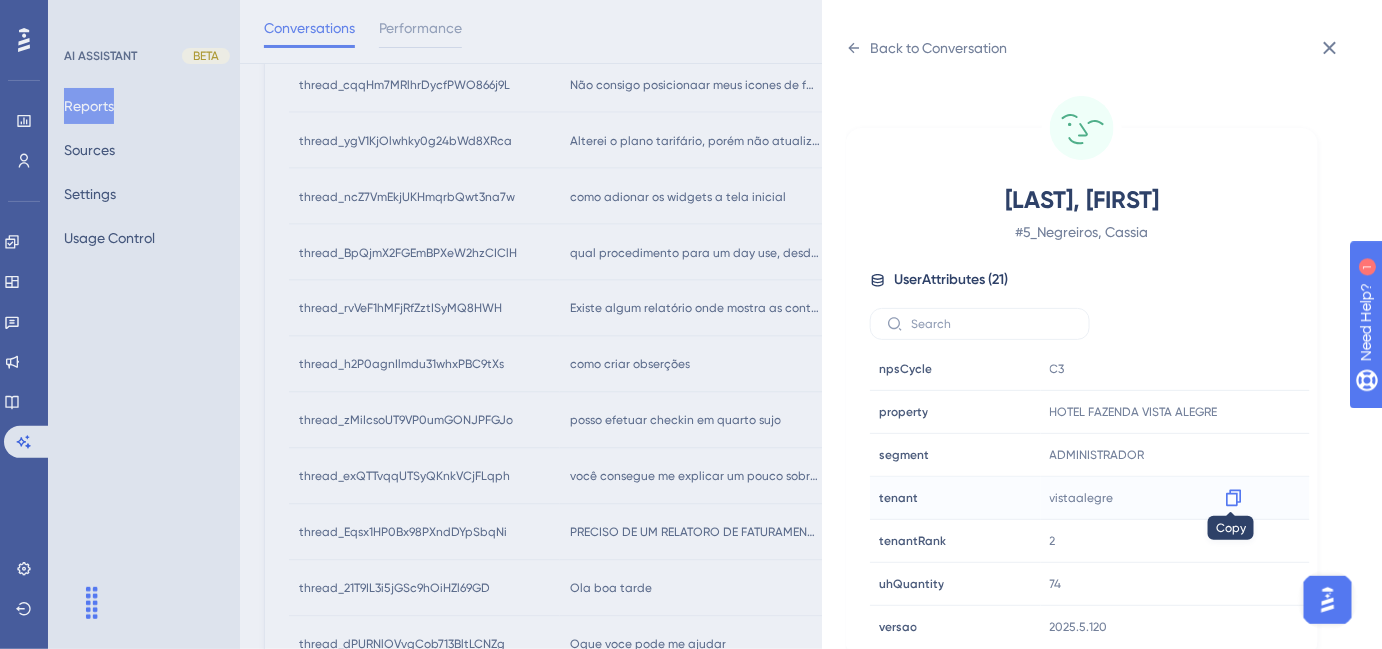 click 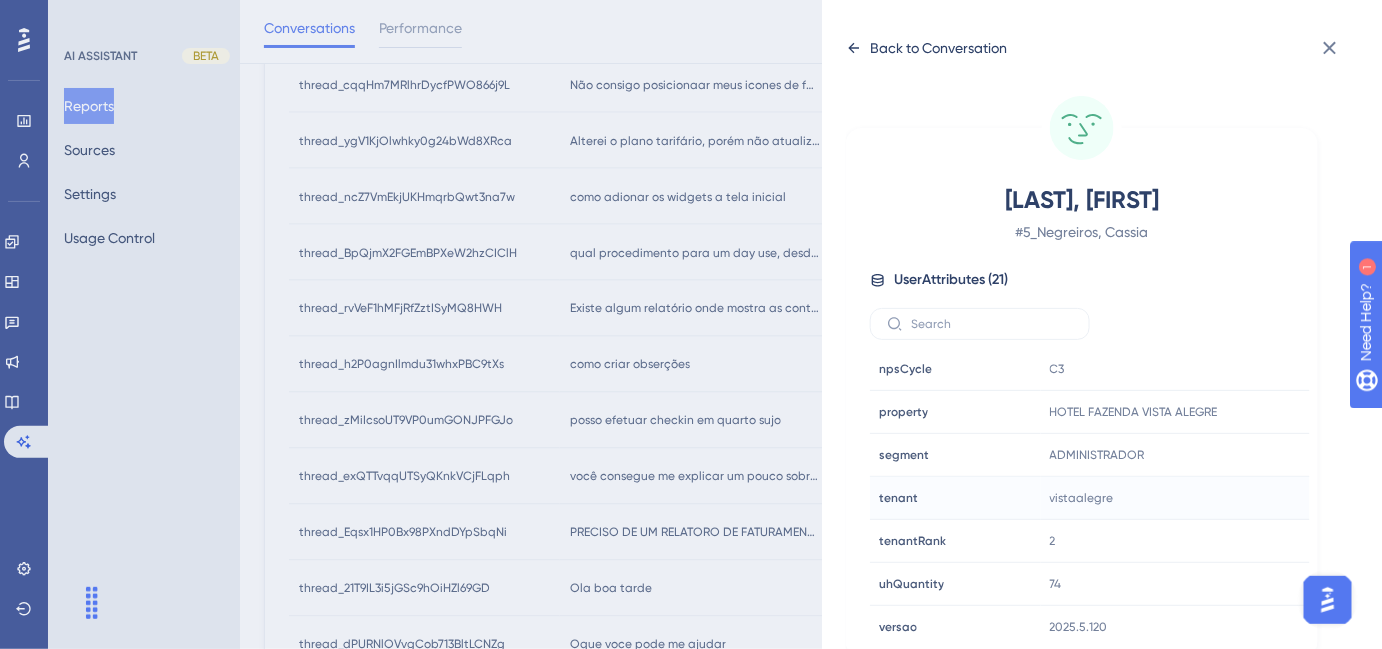 click on "Back to Conversation" at bounding box center (938, 48) 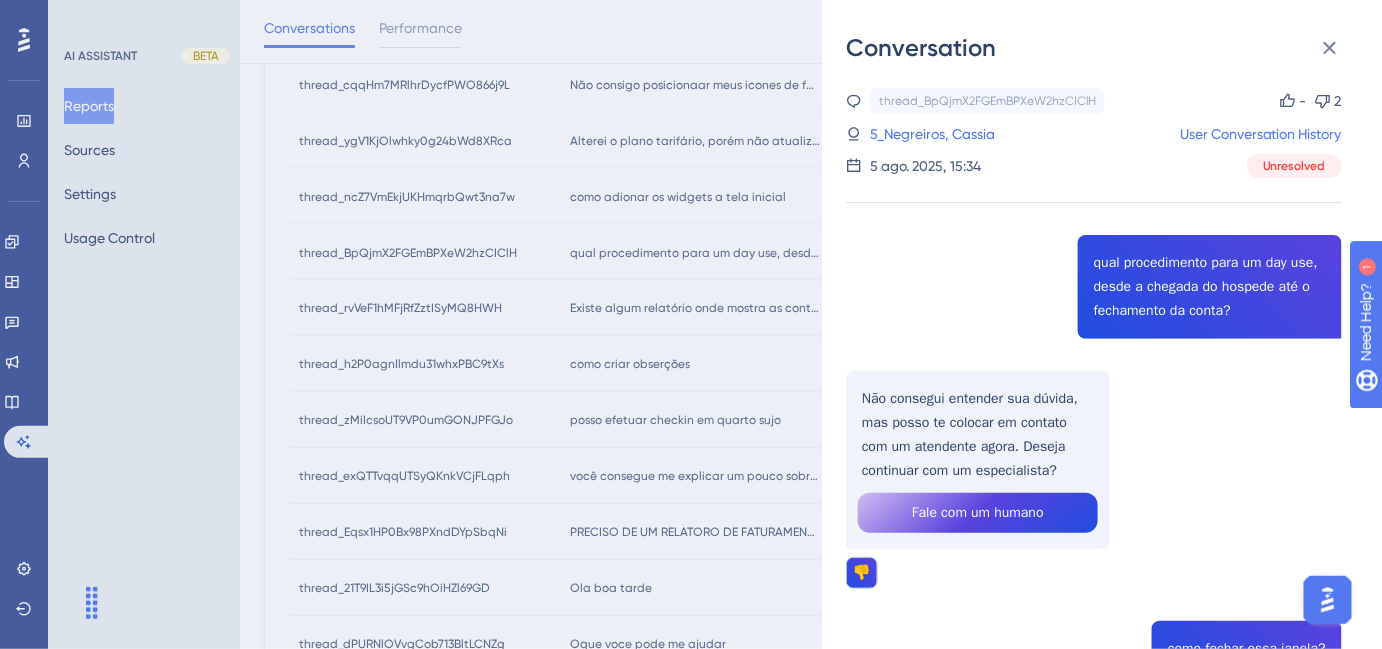 click on "Conversation thread_BpQjmX2FGEmBPXeW2hzCIClH Copy - 2 5_Negreiros, Cassia User Conversation History 5 ago. 2025,
15:34 Unresolved qual procedimento para um day use, desde a chegada do hospede até o fechamento da conta? Não consegui entender sua dúvida, mas posso te colocar em contato com um atendente agora. Deseja continuar com um especialista? Fale com um humano 👎 como fechar essa janela? Não consegui entender sua dúvida, mas posso te colocar em contato com um atendente agora. Deseja continuar com um especialista? Fale com um humano 👎" at bounding box center [691, 324] 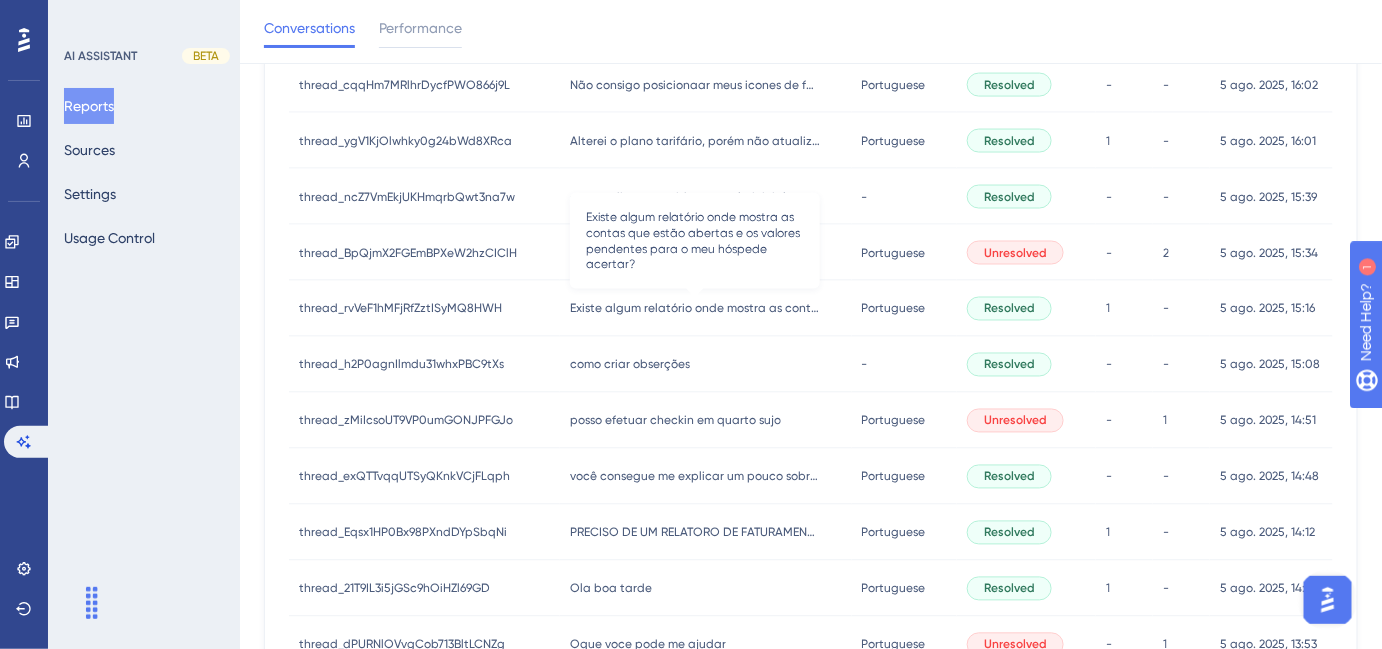 click on "Existe algum relatório onde mostra as contas que estão abertas e os valores pendentes para o meu hóspede acertar?" at bounding box center (695, 309) 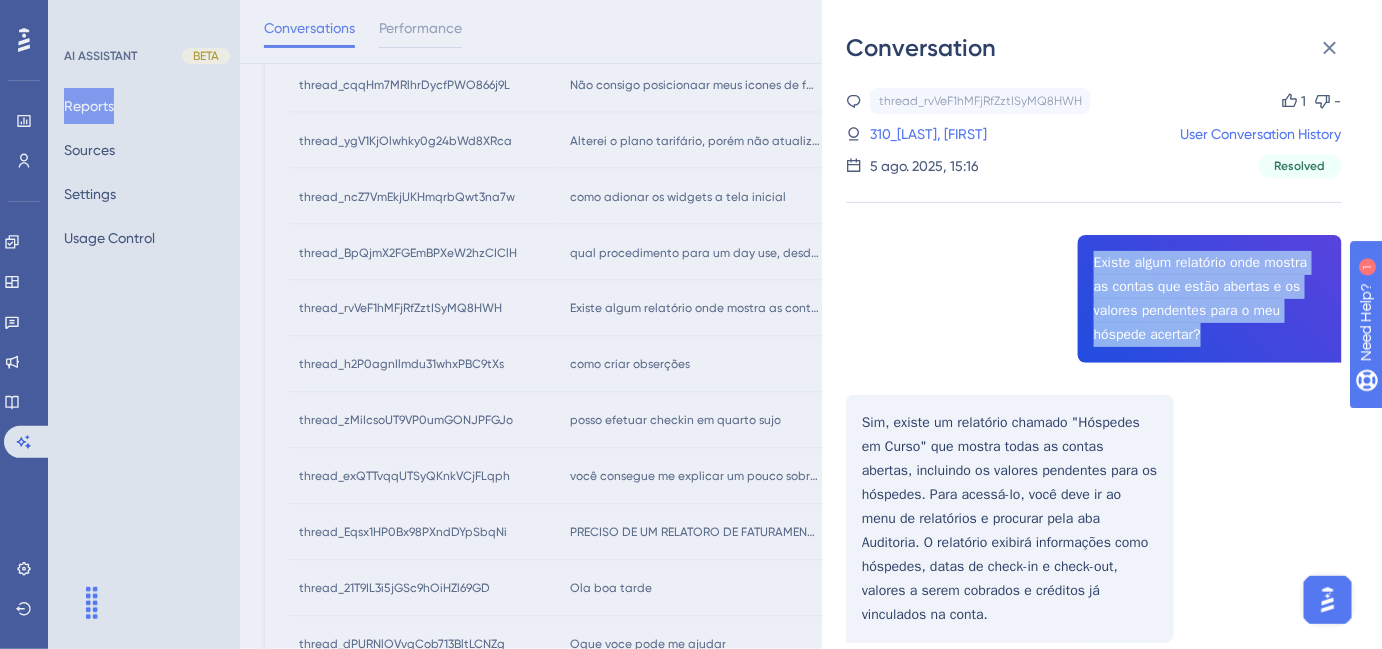 drag, startPoint x: 1086, startPoint y: 260, endPoint x: 1224, endPoint y: 342, distance: 160.52414 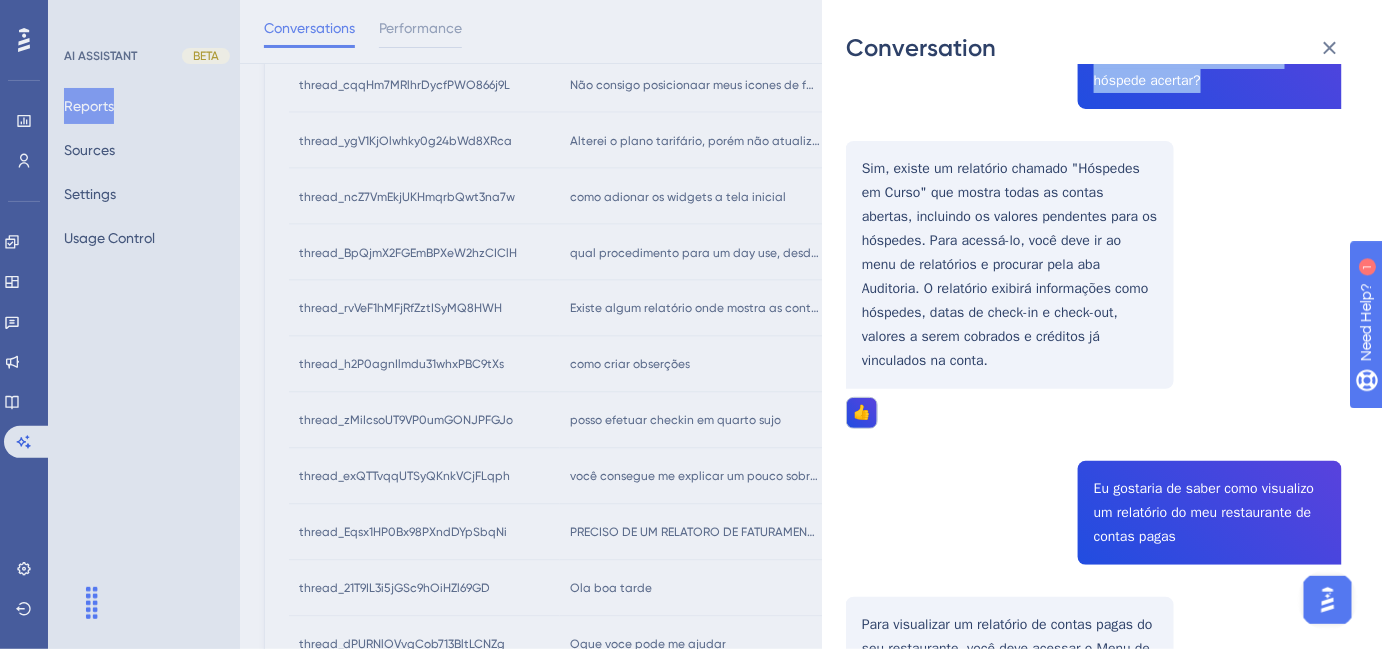 scroll, scrollTop: 272, scrollLeft: 0, axis: vertical 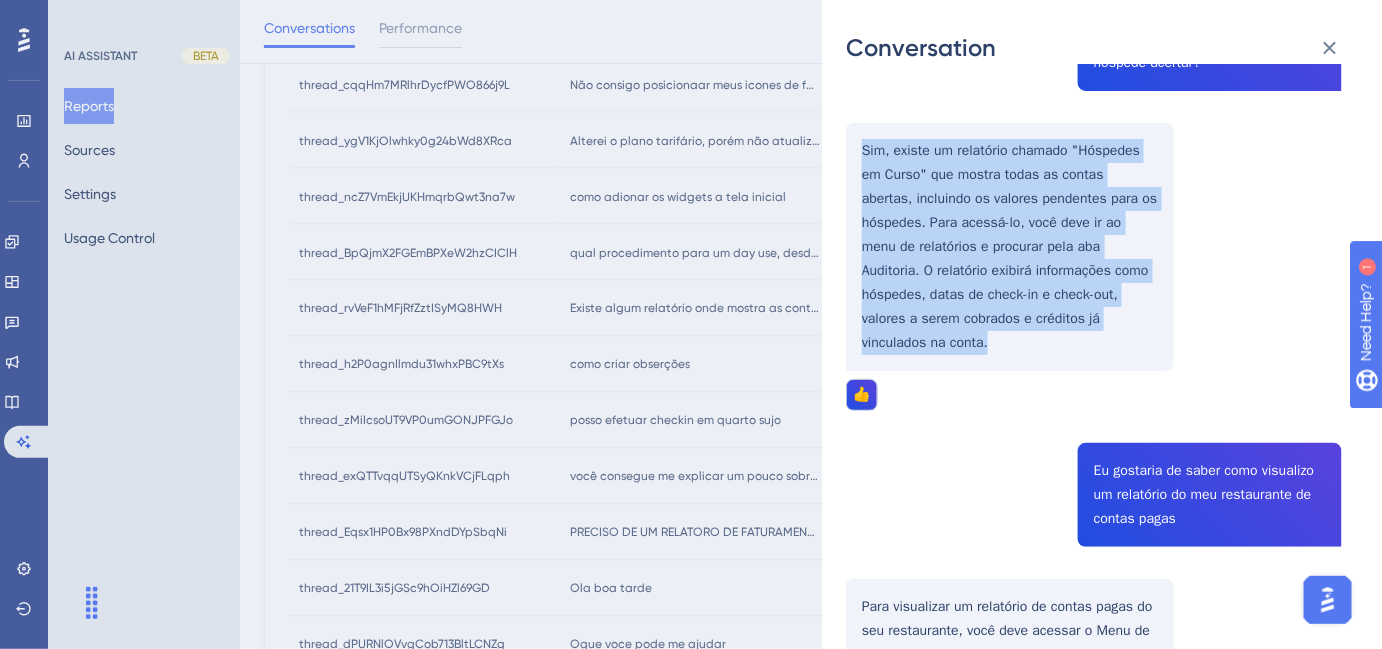 drag, startPoint x: 862, startPoint y: 149, endPoint x: 1158, endPoint y: 318, distance: 340.84747 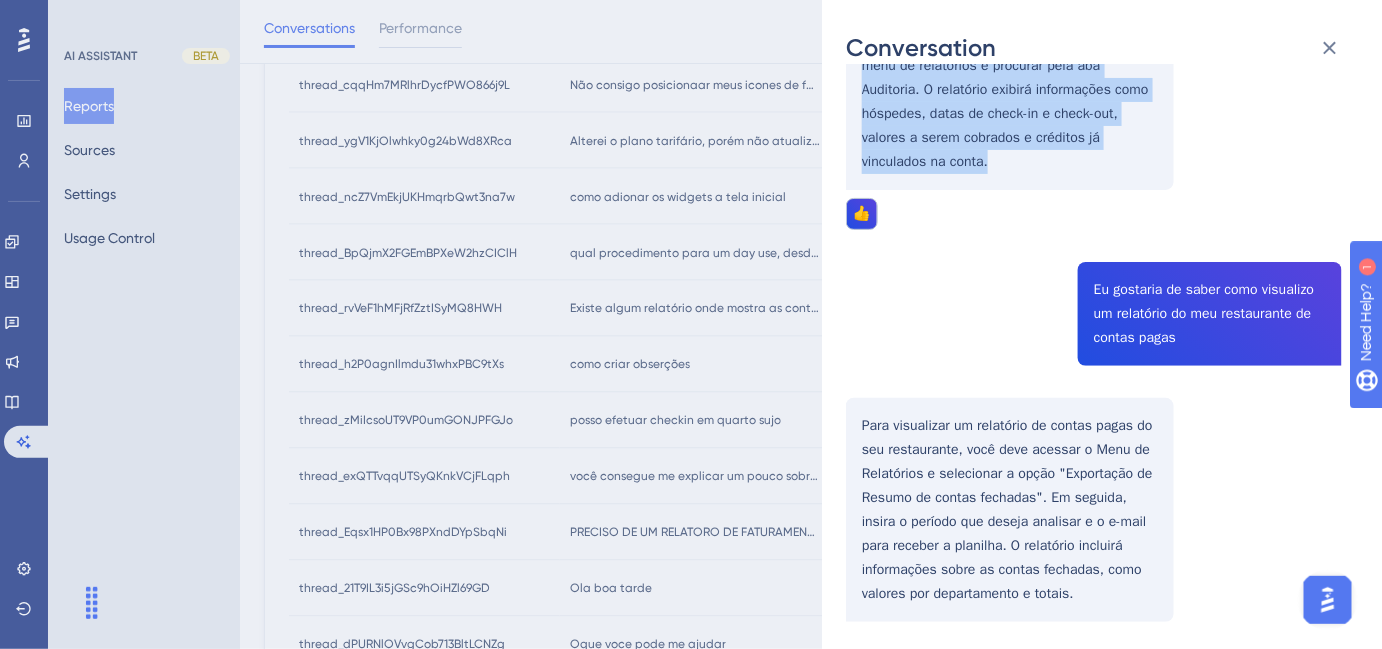 scroll, scrollTop: 454, scrollLeft: 0, axis: vertical 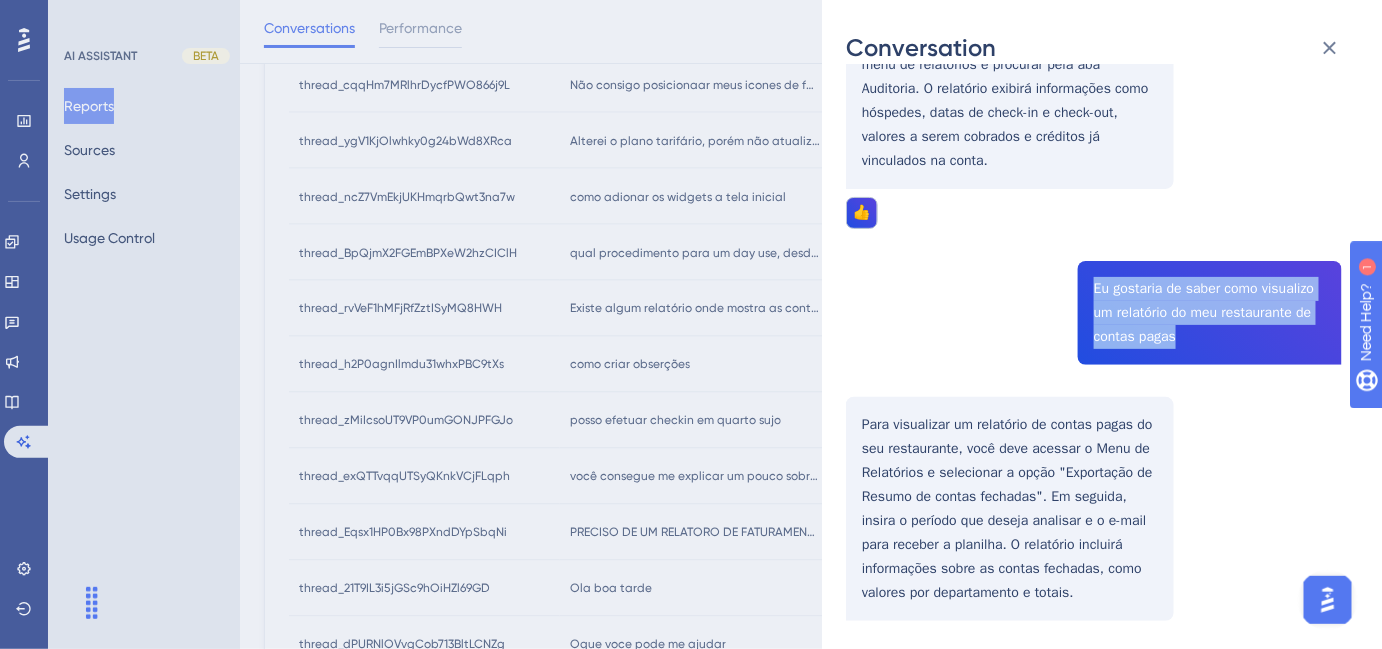 drag, startPoint x: 1088, startPoint y: 266, endPoint x: 1198, endPoint y: 310, distance: 118.473625 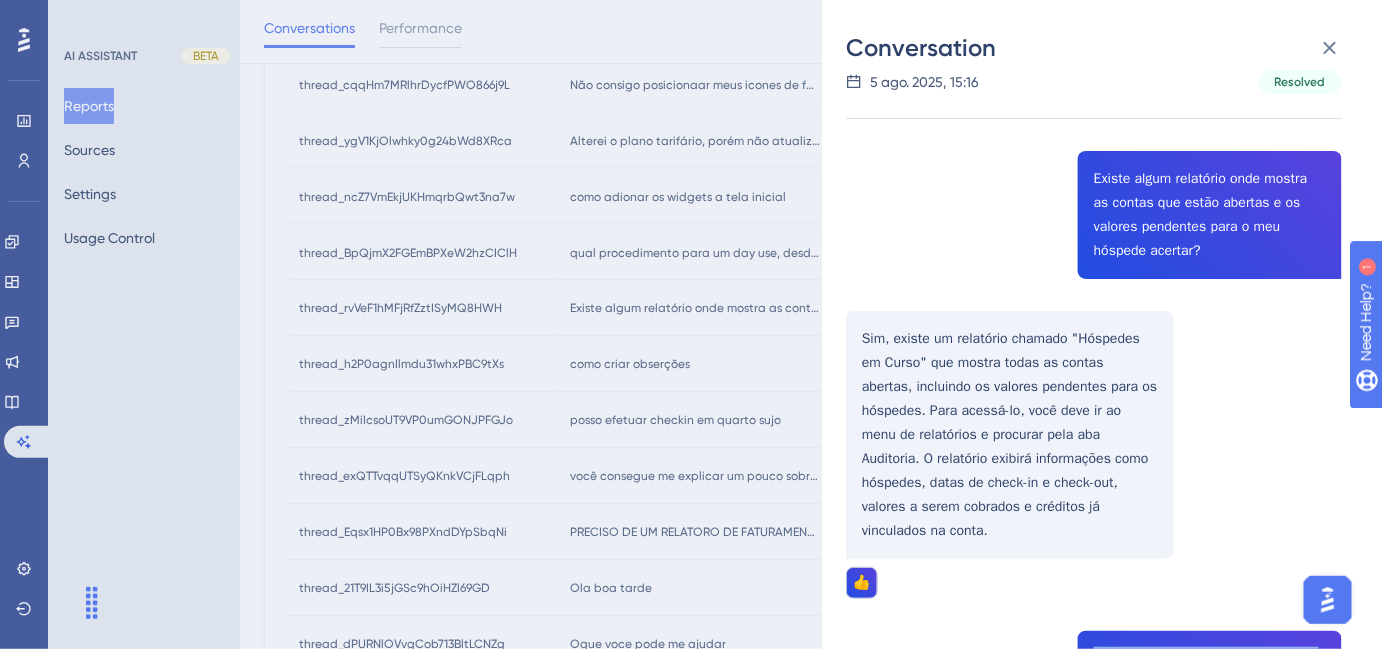 scroll, scrollTop: 0, scrollLeft: 0, axis: both 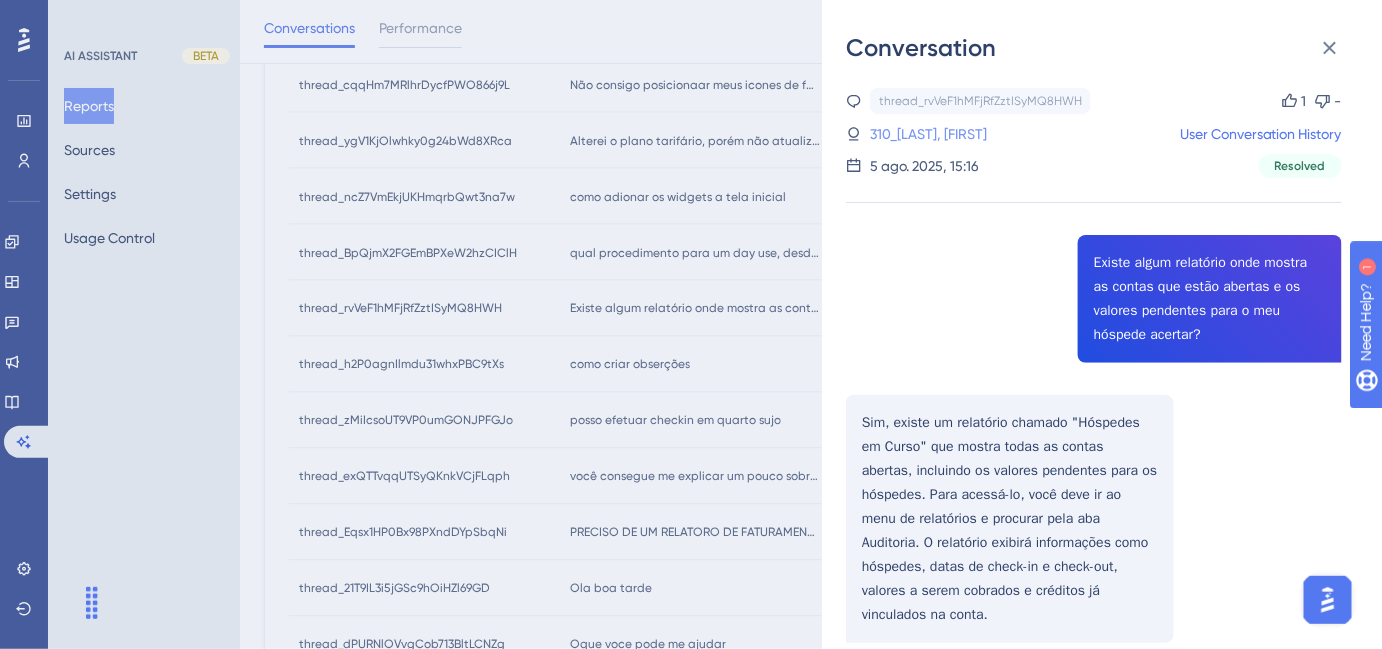 click on "310_[LAST], [FIRST]" at bounding box center [928, 134] 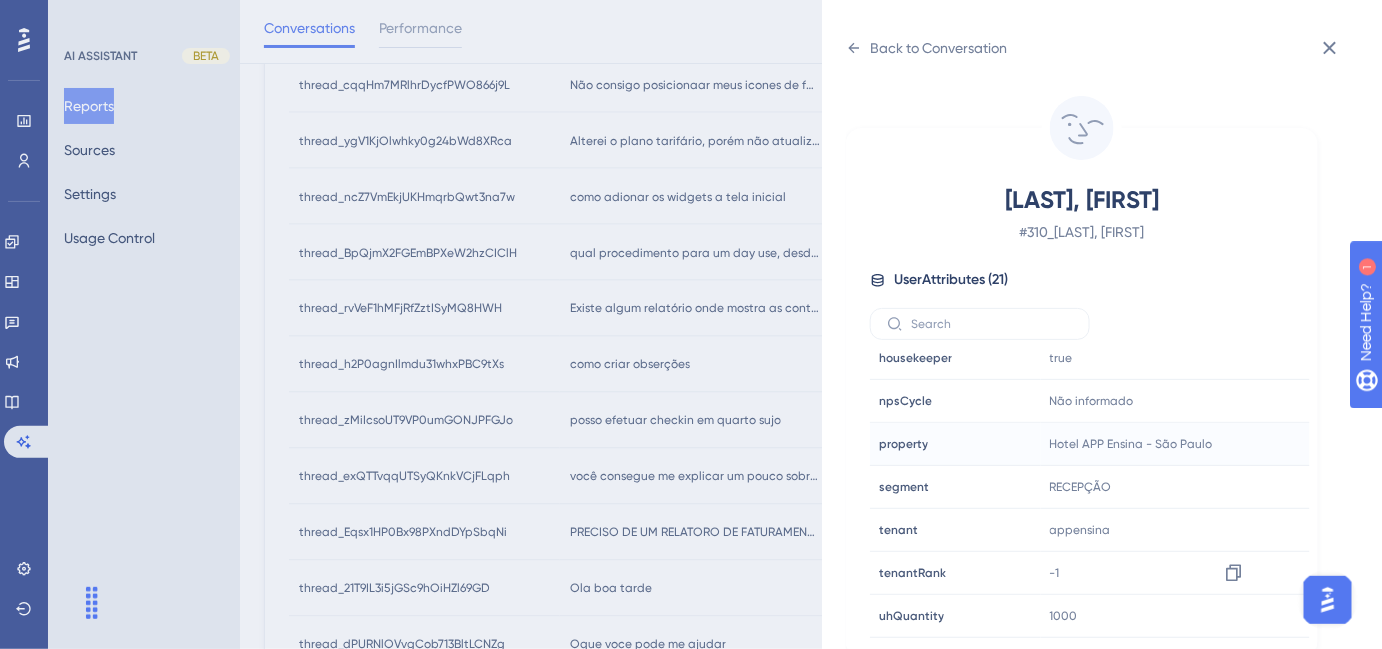 scroll, scrollTop: 602, scrollLeft: 0, axis: vertical 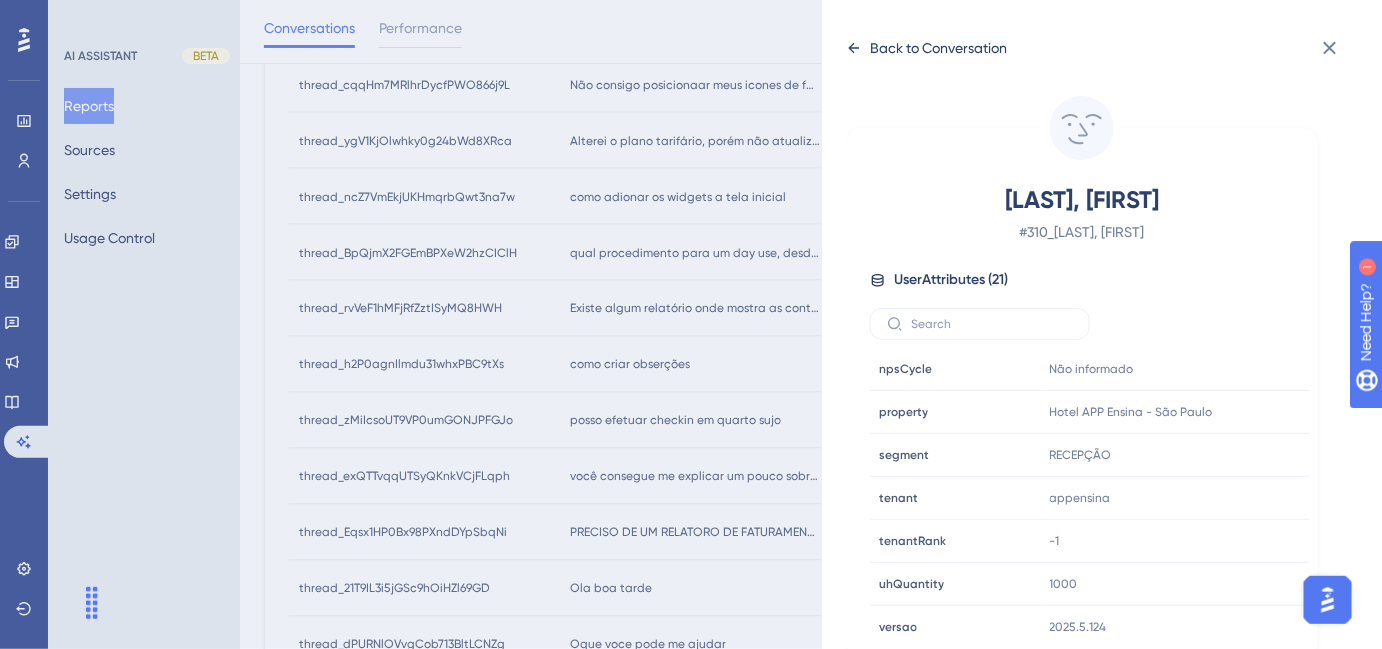 click on "Back to Conversation" at bounding box center [938, 48] 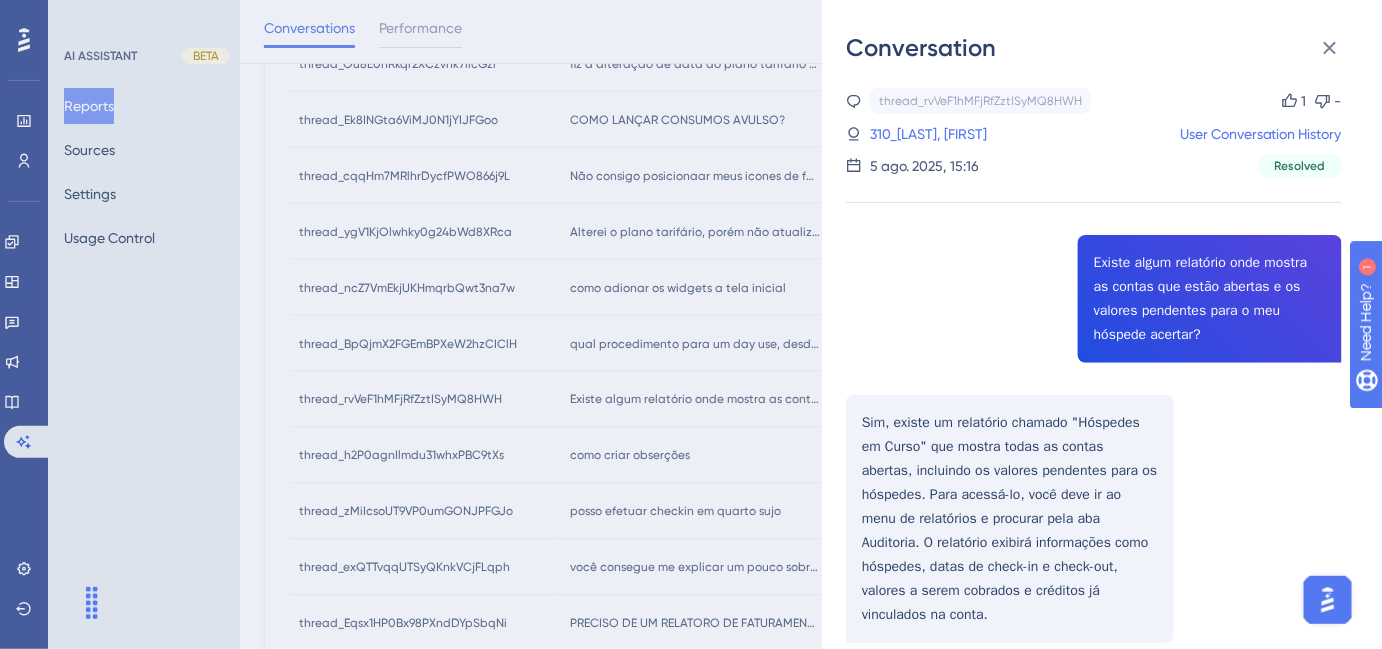 scroll, scrollTop: 1090, scrollLeft: 0, axis: vertical 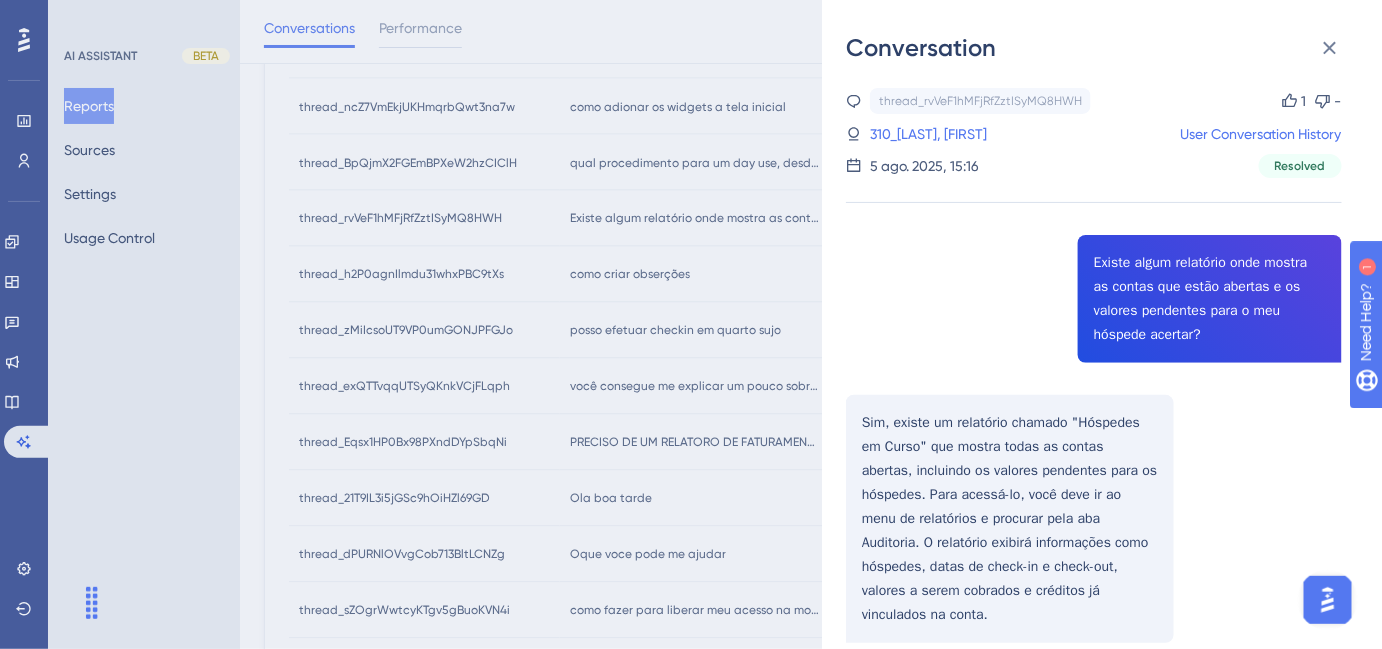 click on "Conversation thread_rvVeF1hMFjRfZztISyMQ8HWH Copy 1 - 310_[LAST], [FIRST] User Conversation History 5 ago. 2025,
15:16 Resolved Existe algum relatório onde mostra as contas que estão abertas e os valores pendentes para o meu hóspede acertar? Sim, existe um relatório chamado "Hóspedes em Curso" que mostra todas as contas abertas, incluindo os valores pendentes para os hóspedes. Para acessá-lo, você deve ir ao menu de relatórios e procurar pela aba Auditoria. O relatório exibirá informações como hóspedes, datas de check-in e check-out, valores a serem cobrados e créditos já vinculados na conta. 👍 Eu gostaria de saber como visualizo um relatório do meu restaurante de contas pagas" at bounding box center [691, 324] 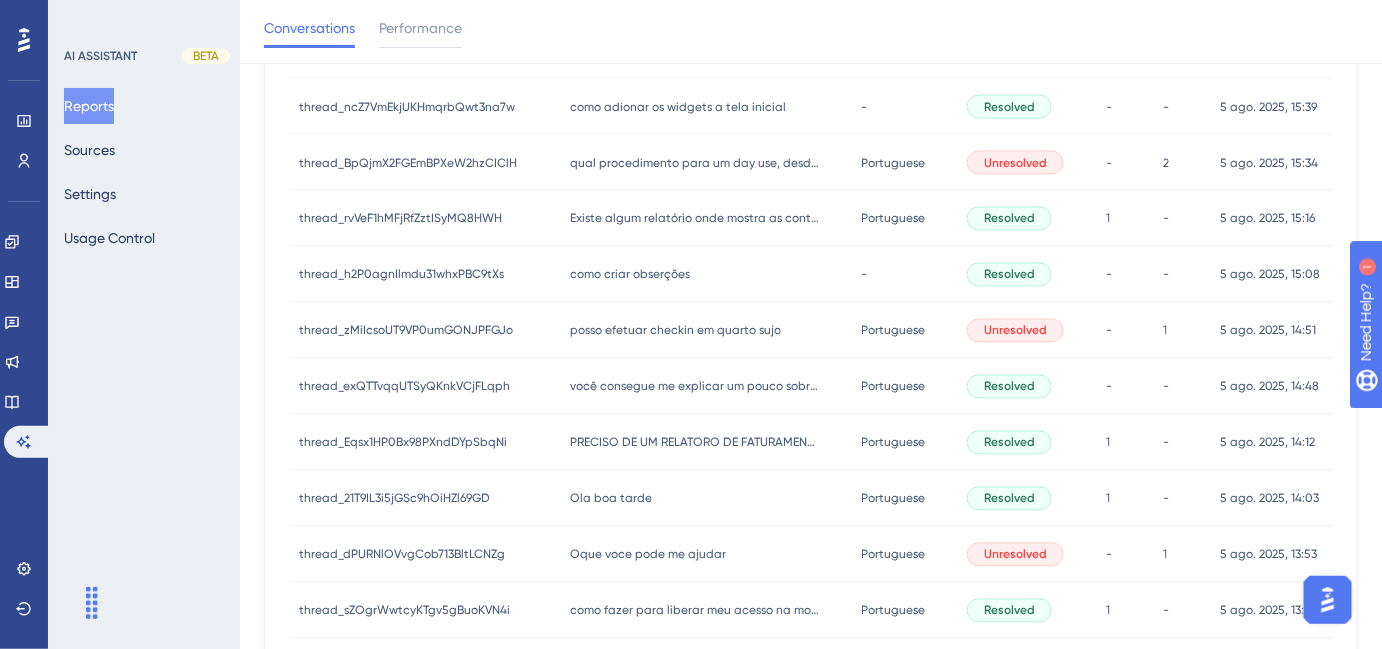 click on "como criar obserções" at bounding box center (630, 275) 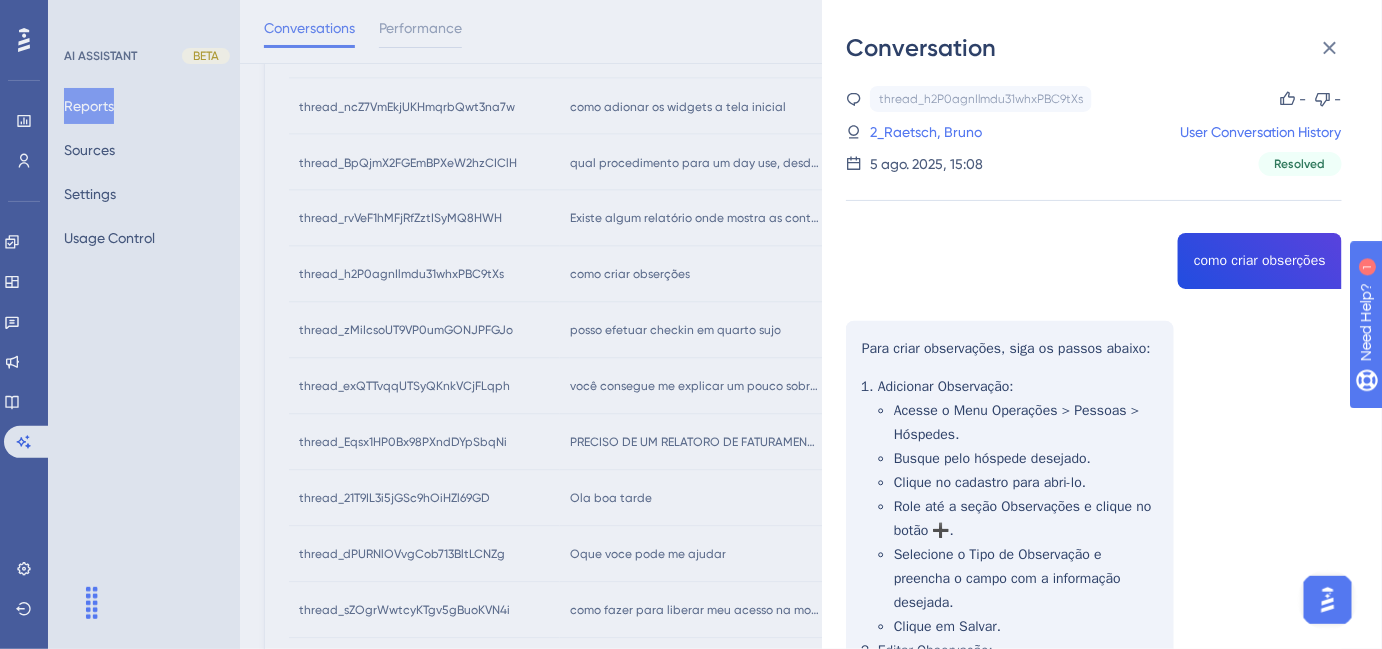 scroll, scrollTop: 0, scrollLeft: 0, axis: both 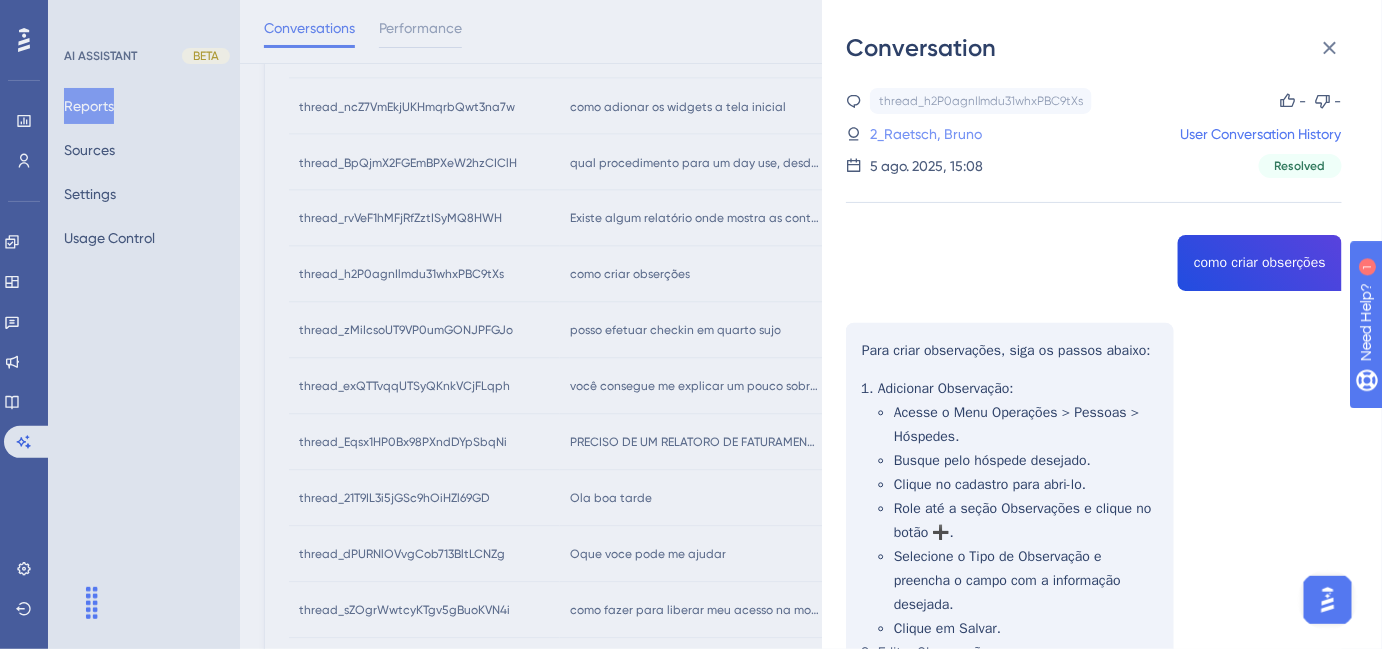 click on "2_Raetsch, Bruno" at bounding box center [926, 134] 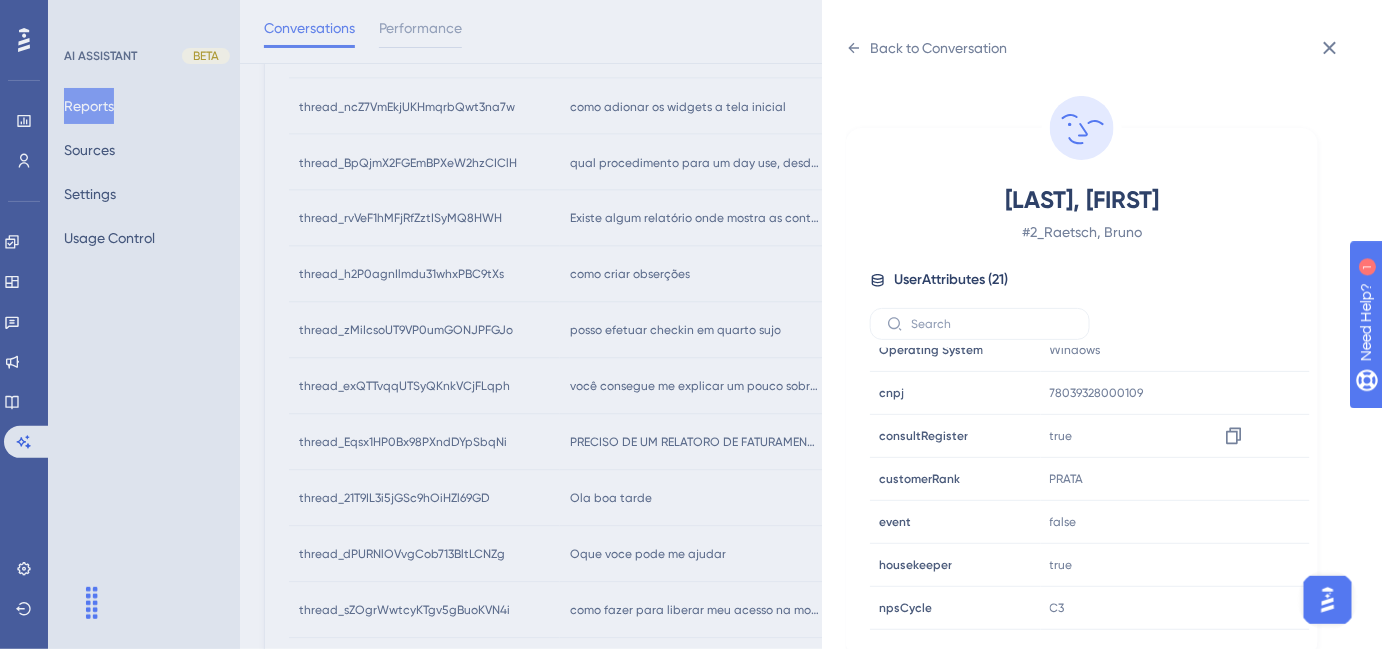 scroll, scrollTop: 602, scrollLeft: 0, axis: vertical 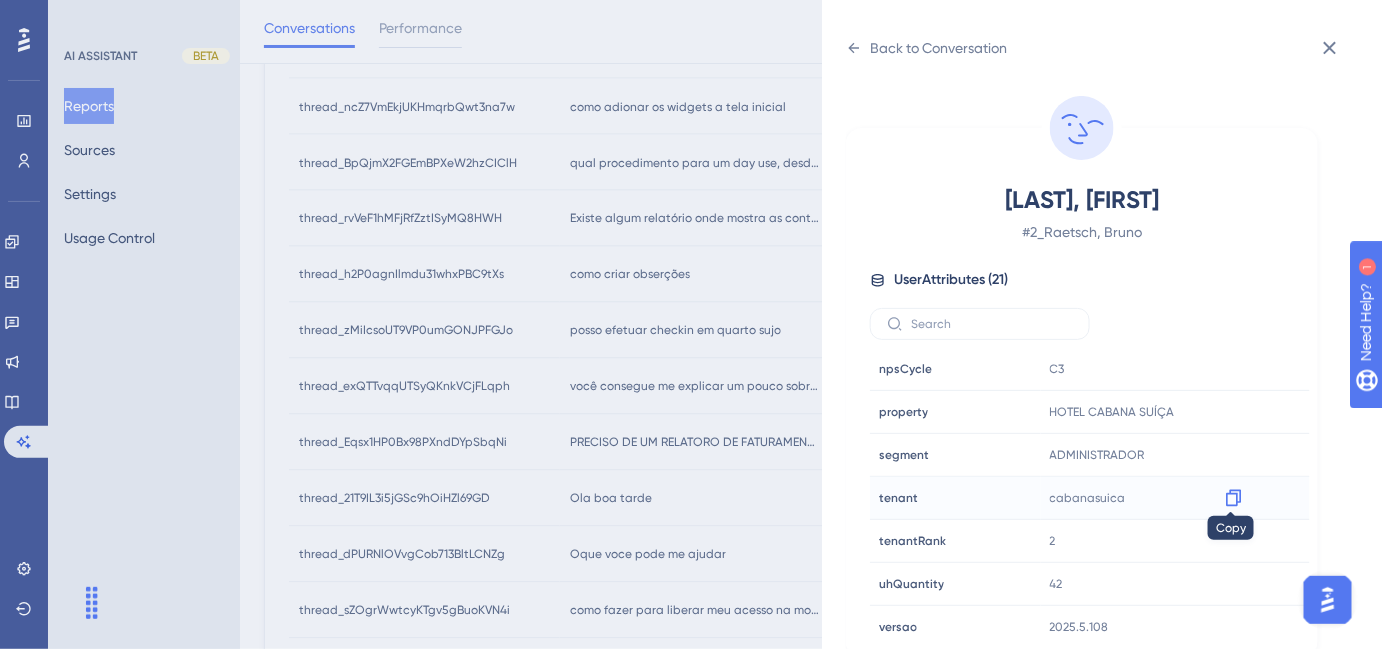 click at bounding box center (1234, 498) 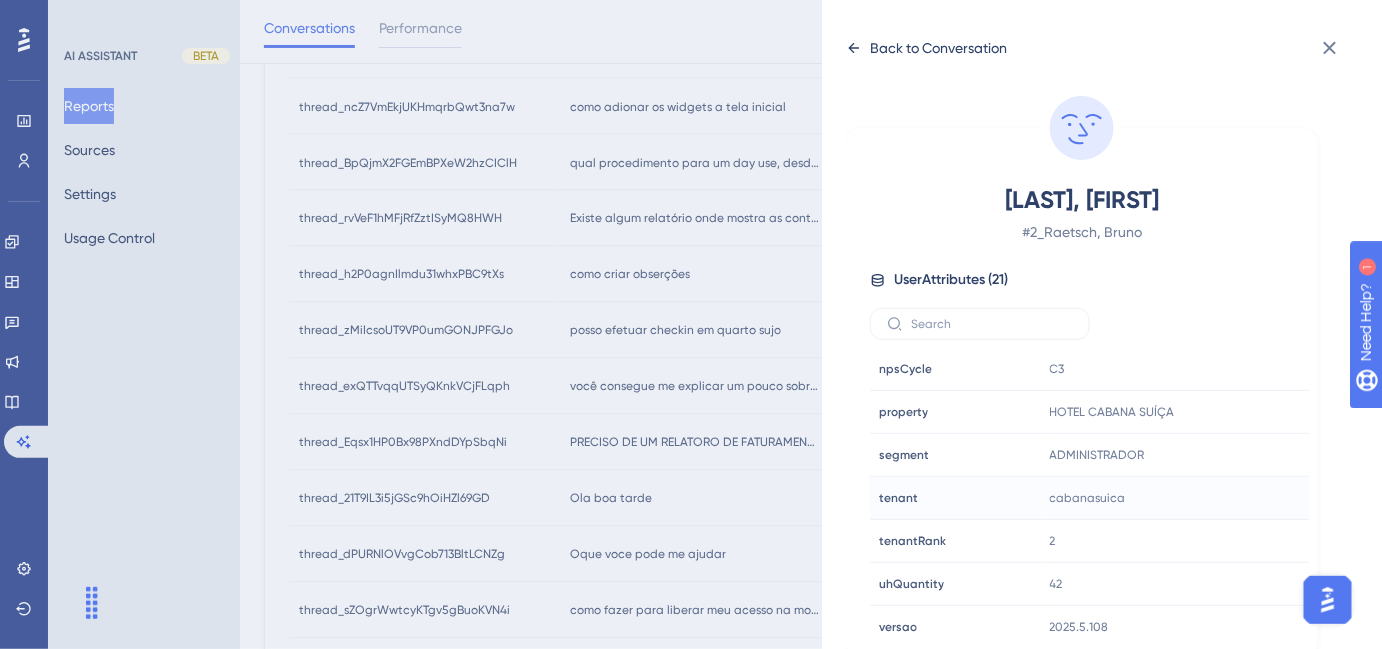 click on "Back to Conversation" at bounding box center (926, 48) 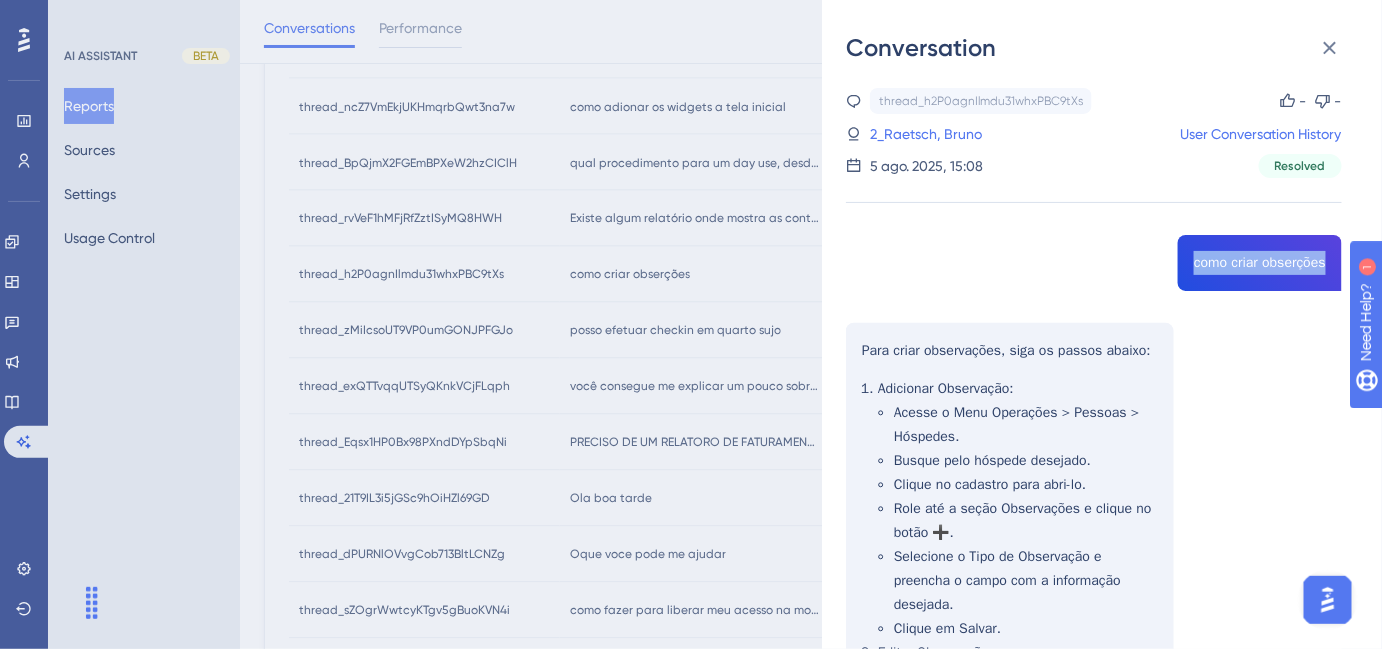 drag, startPoint x: 1238, startPoint y: 266, endPoint x: 1330, endPoint y: 261, distance: 92.13577 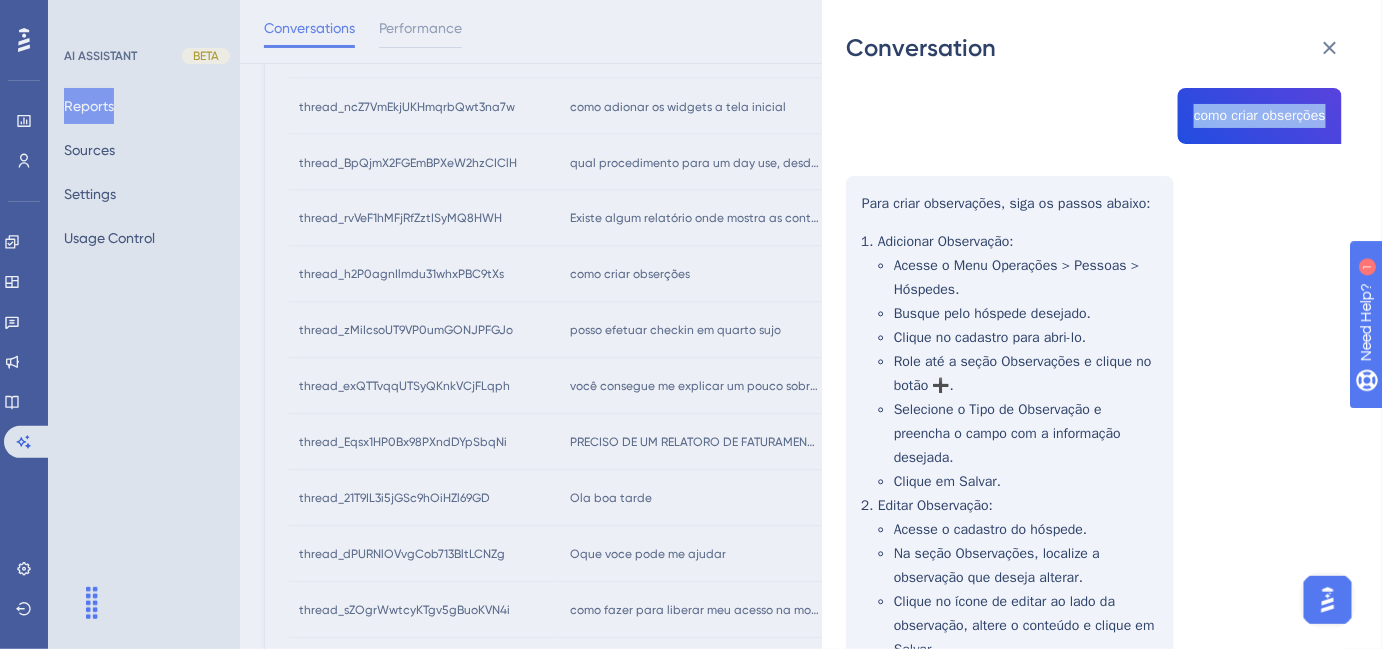 scroll, scrollTop: 181, scrollLeft: 0, axis: vertical 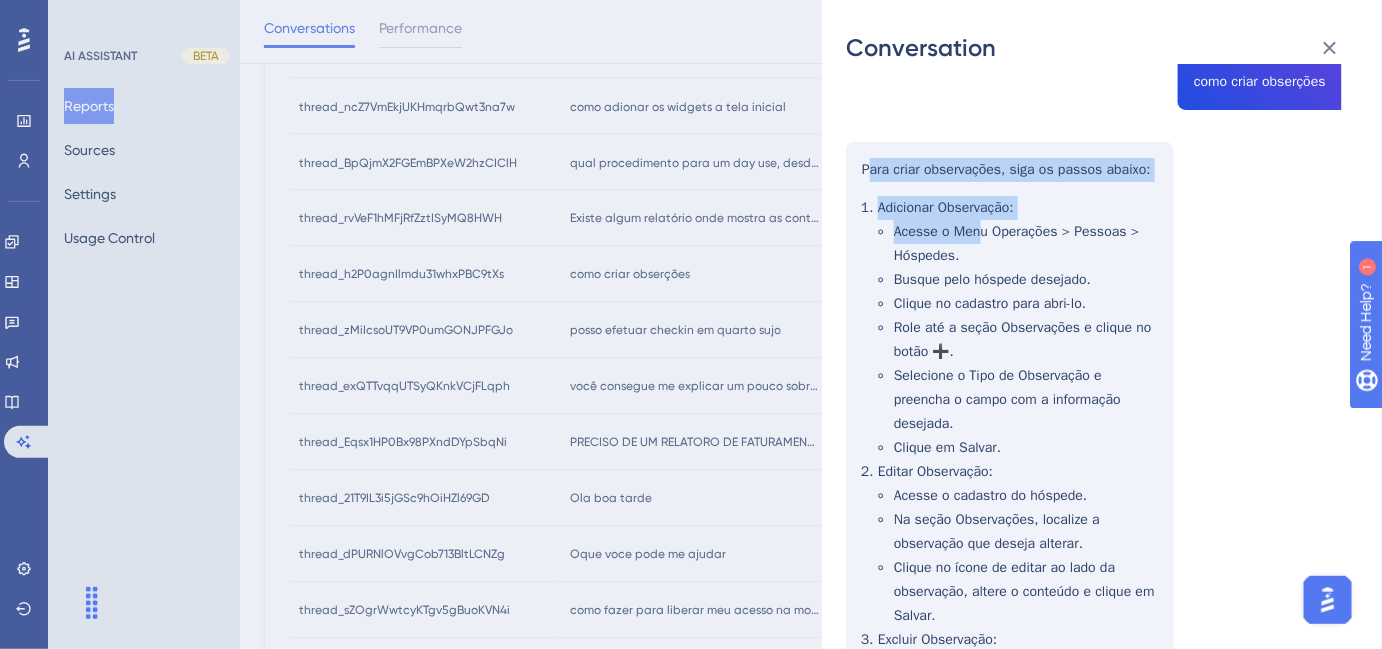 drag, startPoint x: 867, startPoint y: 171, endPoint x: 984, endPoint y: 240, distance: 135.83078 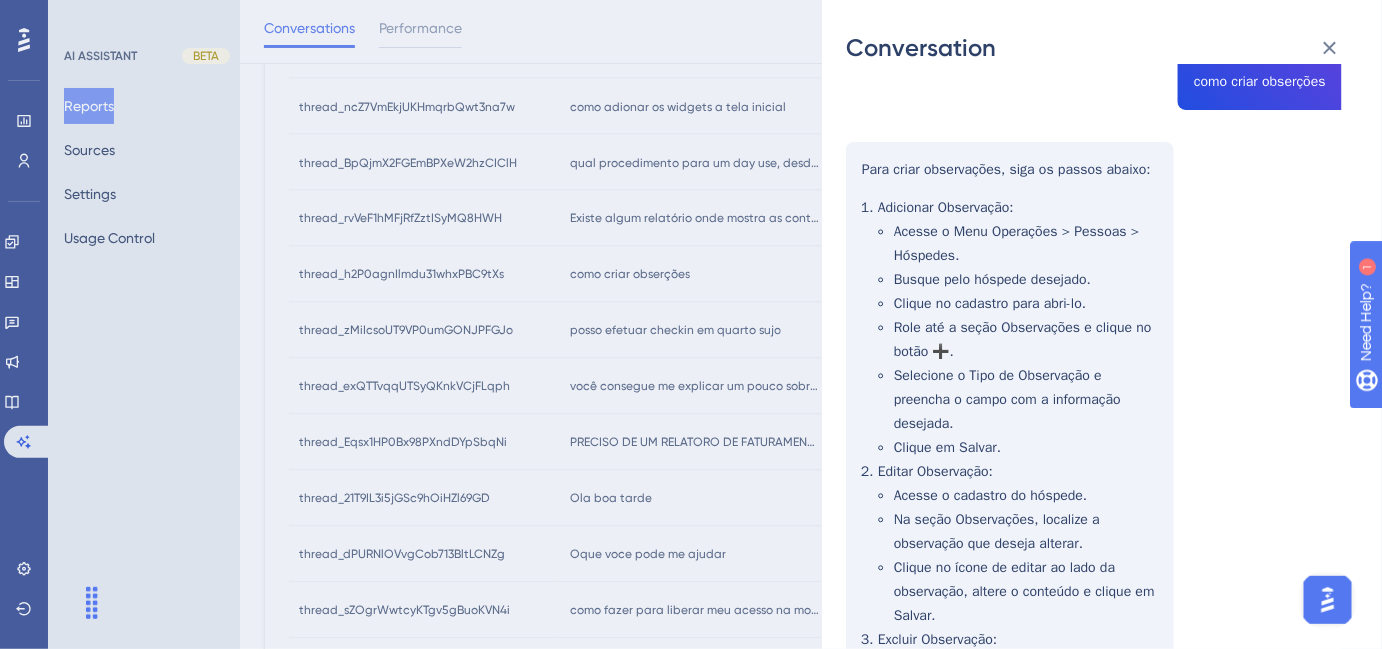 click on "thread_h2P0agnIlmdu31whxPBC9tXs Copy - - 2_Raetsch, Bruno User Conversation History 5 ago. 2025,
15:08 Resolved como criar obserções Para criar observações, siga os passos abaixo:
Adicionar Observação :
Acesse o Menu Operações > Pessoas > Hóspedes.
Busque pelo hóspede desejado.
Clique no cadastro para abri-lo.
Role até a seção Observações e clique no botão ➕.
Selecione o Tipo de Observação e preencha o campo com a informação desejada.
Clique em Salvar.
Editar Observação :
Acesse o cadastro do hóspede.
Na seção Observações, localize a observação que deseja alterar.
Clique no ícone de editar ao lado da observação, altere o conteúdo e clique em Salvar.
Excluir Observação :
Vá até a seção Observações no cadastro do hóspede.
Identifique a observação que deseja excluir e clique no ícone de lixeira ao lado.
Confirme a exclusão quando solicitado." at bounding box center [1094, 405] 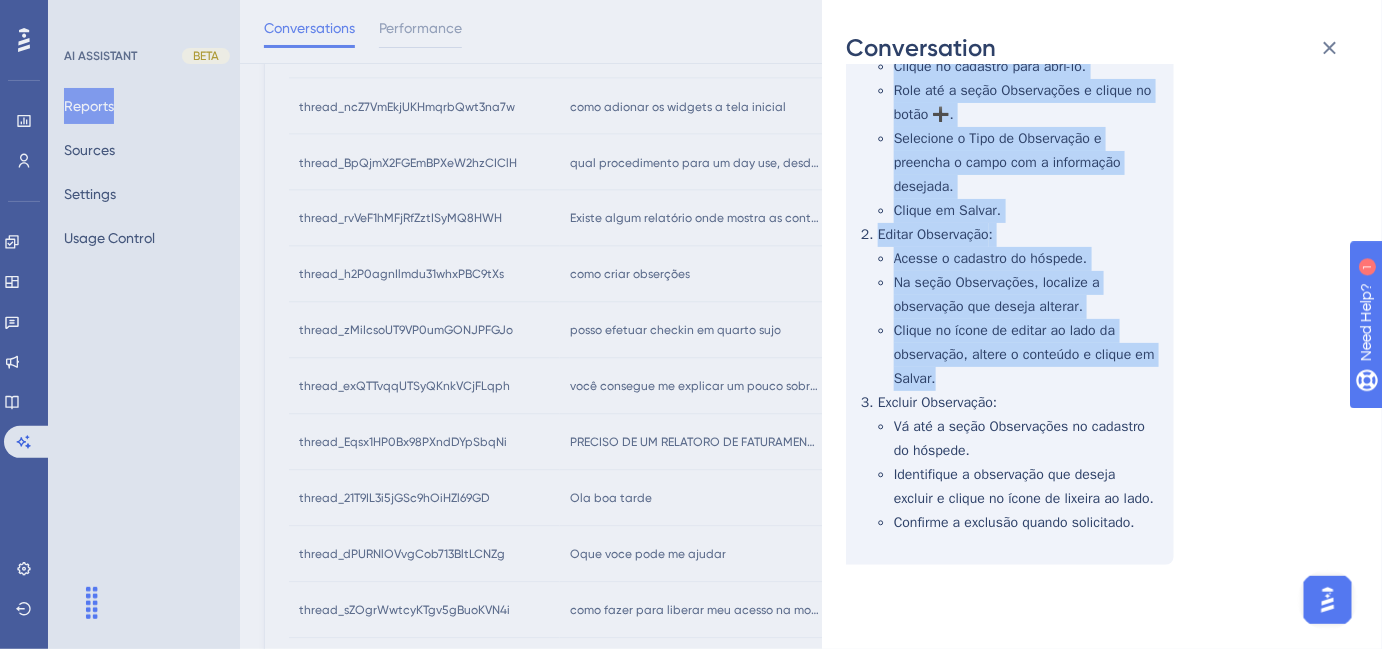 scroll, scrollTop: 421, scrollLeft: 0, axis: vertical 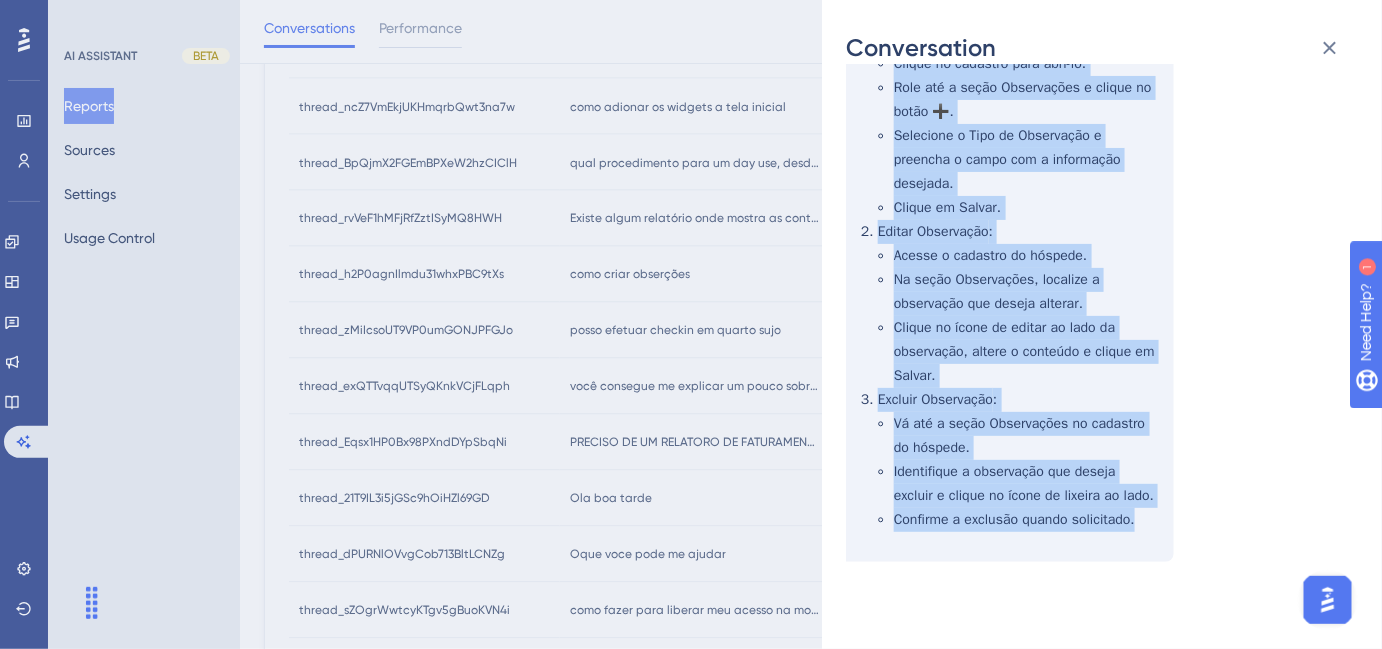 drag, startPoint x: 863, startPoint y: 170, endPoint x: 1141, endPoint y: 513, distance: 441.51218 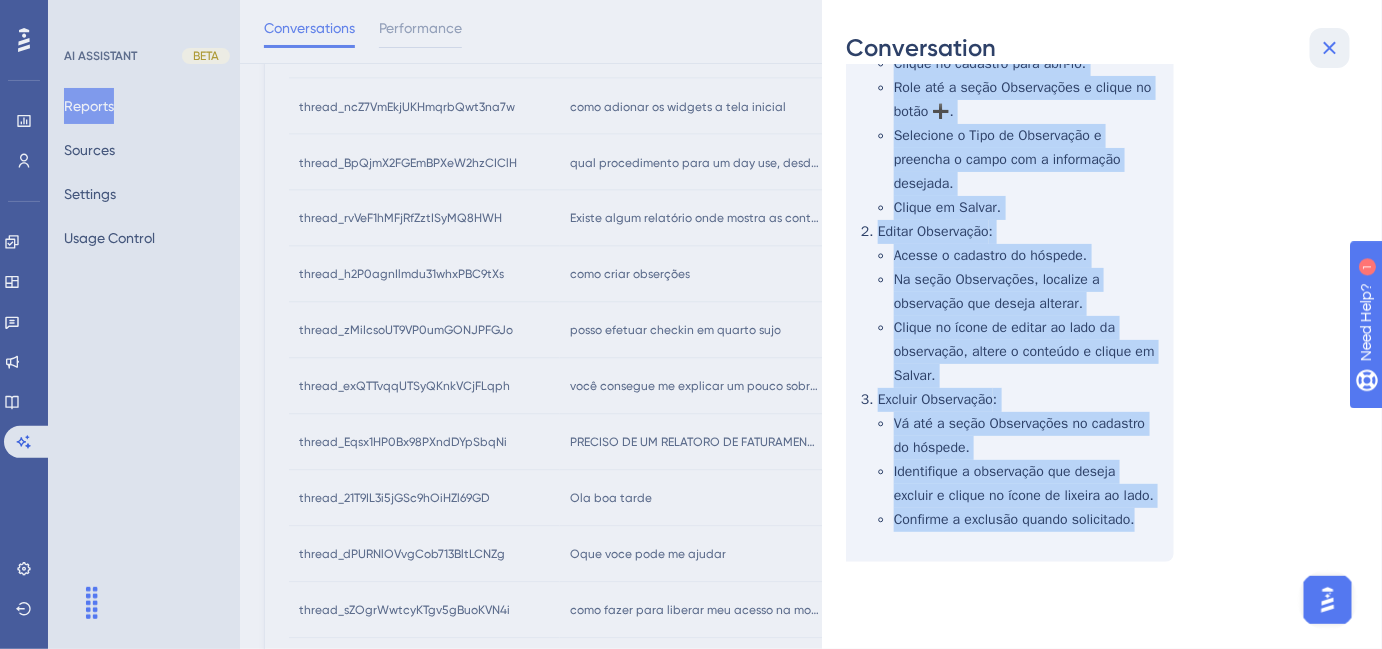 click 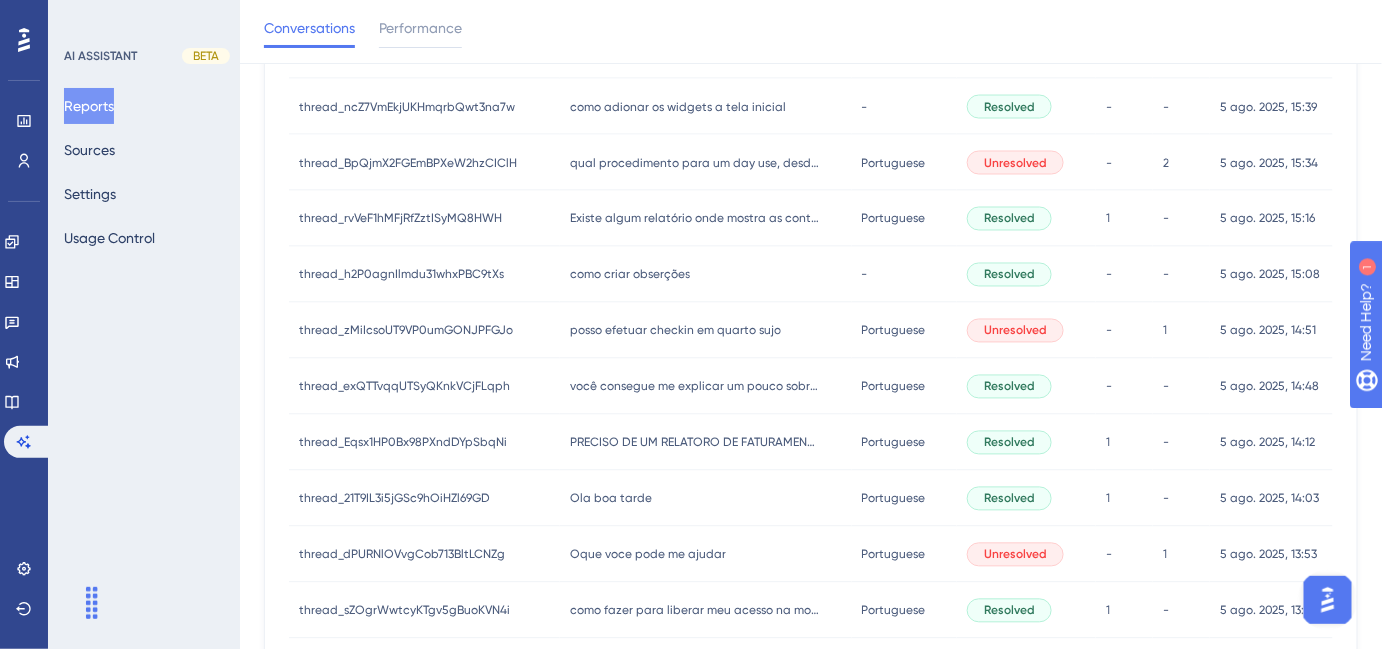 click on "posso efetuar checkin em quarto sujo" at bounding box center (675, 331) 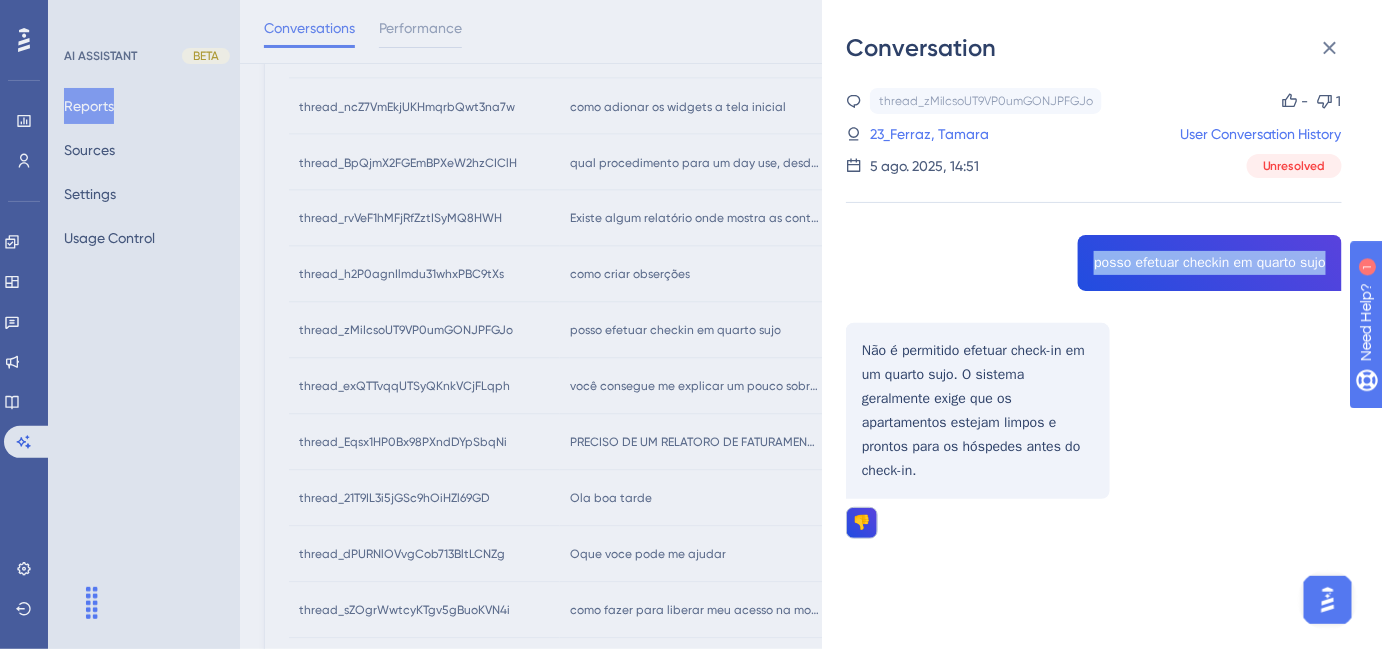 drag, startPoint x: 1096, startPoint y: 267, endPoint x: 1318, endPoint y: 263, distance: 222.03603 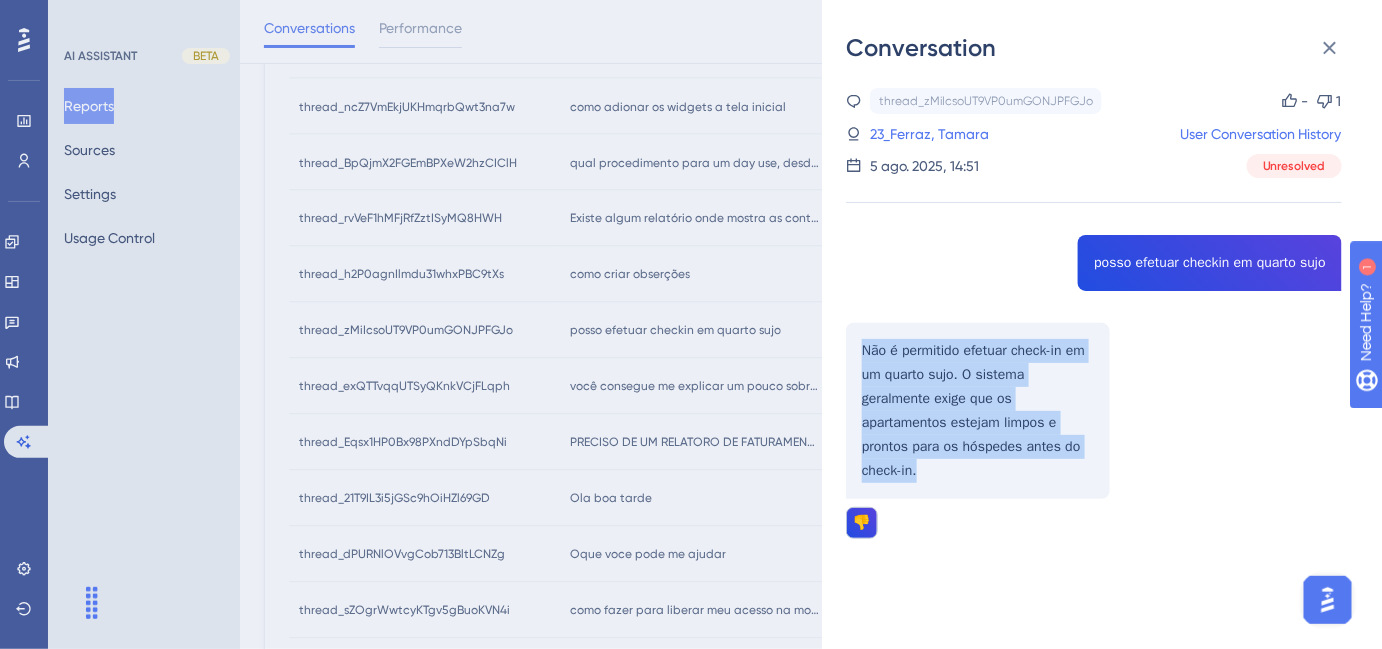 drag, startPoint x: 859, startPoint y: 346, endPoint x: 955, endPoint y: 487, distance: 170.57843 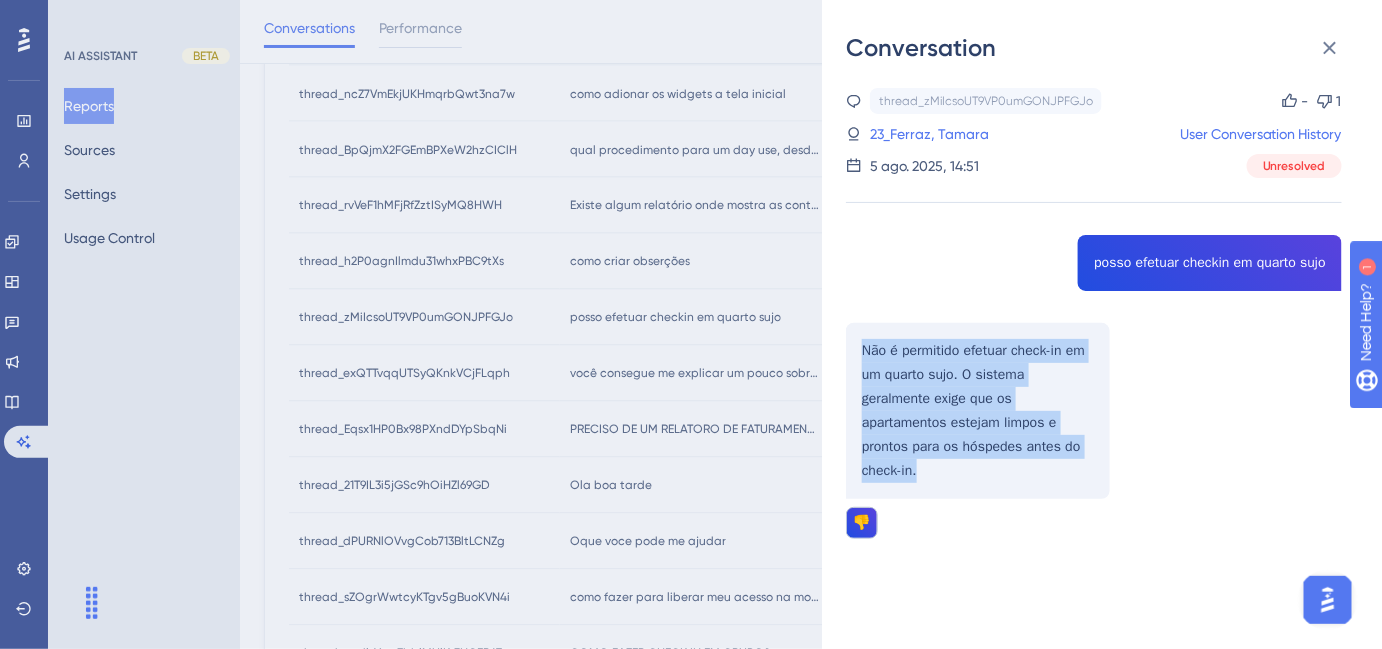scroll, scrollTop: 1181, scrollLeft: 0, axis: vertical 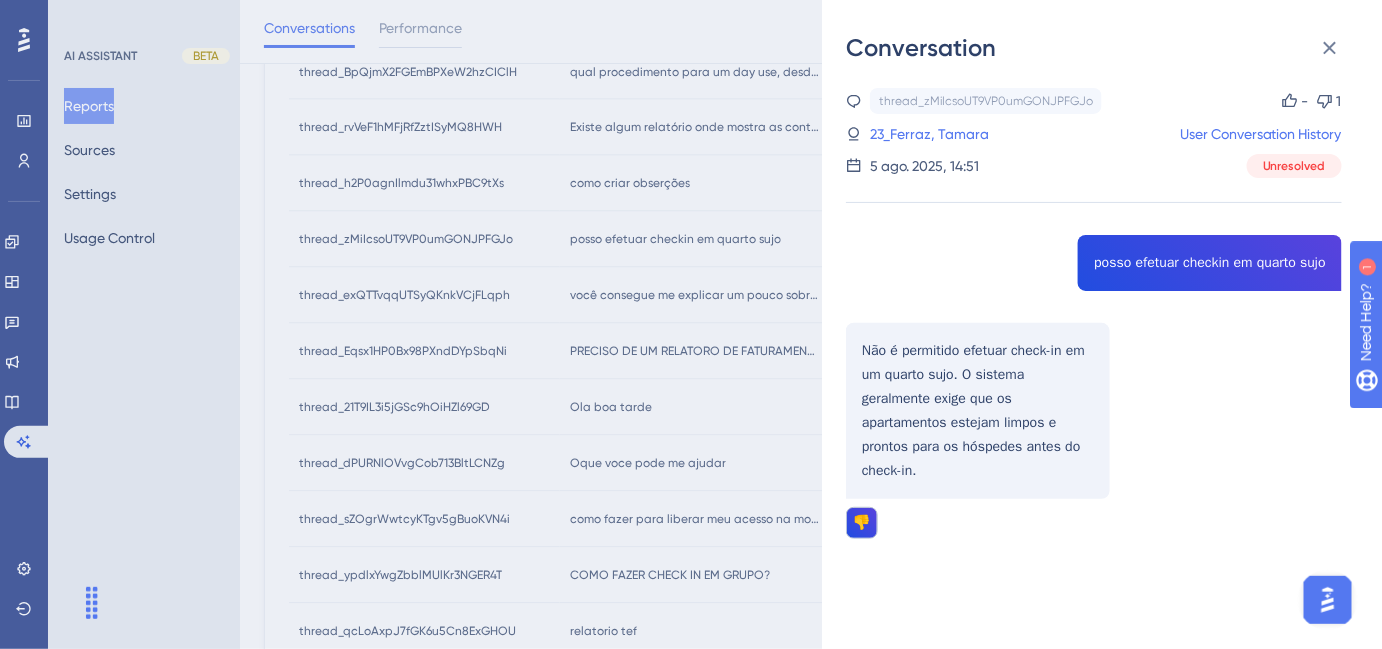 click on "Conversation thread_zMiIcsoUT9VP0umGONJPFGJo Copy - 1 23_[LAST], [FIRST] User Conversation History 5 ago. 2025,
14:51 Unresolved posso efetuar checkin em quarto sujo Não é permitido efetuar check-in em um quarto sujo. O sistema geralmente exige que os apartamentos estejam limpos e prontos para os hóspedes antes do check-in. 👎" at bounding box center [691, 324] 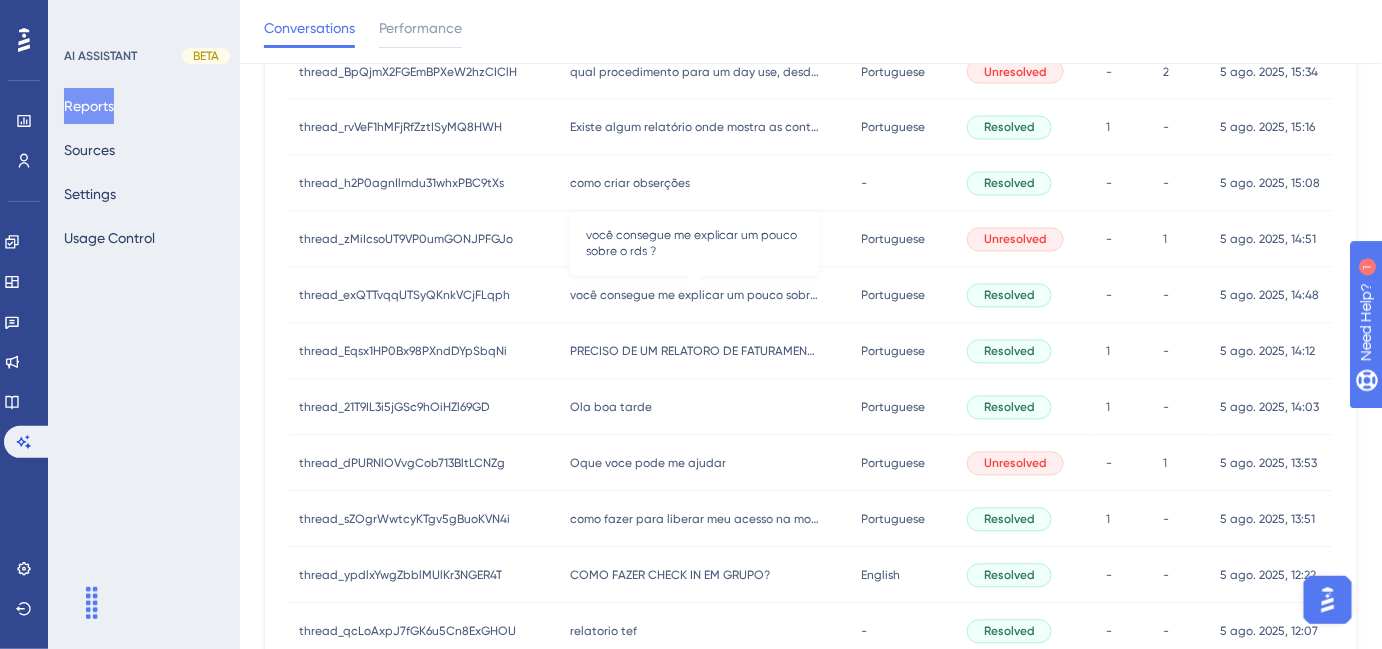 click on "você consegue me explicar um pouco sobre o rds ?" at bounding box center [695, 296] 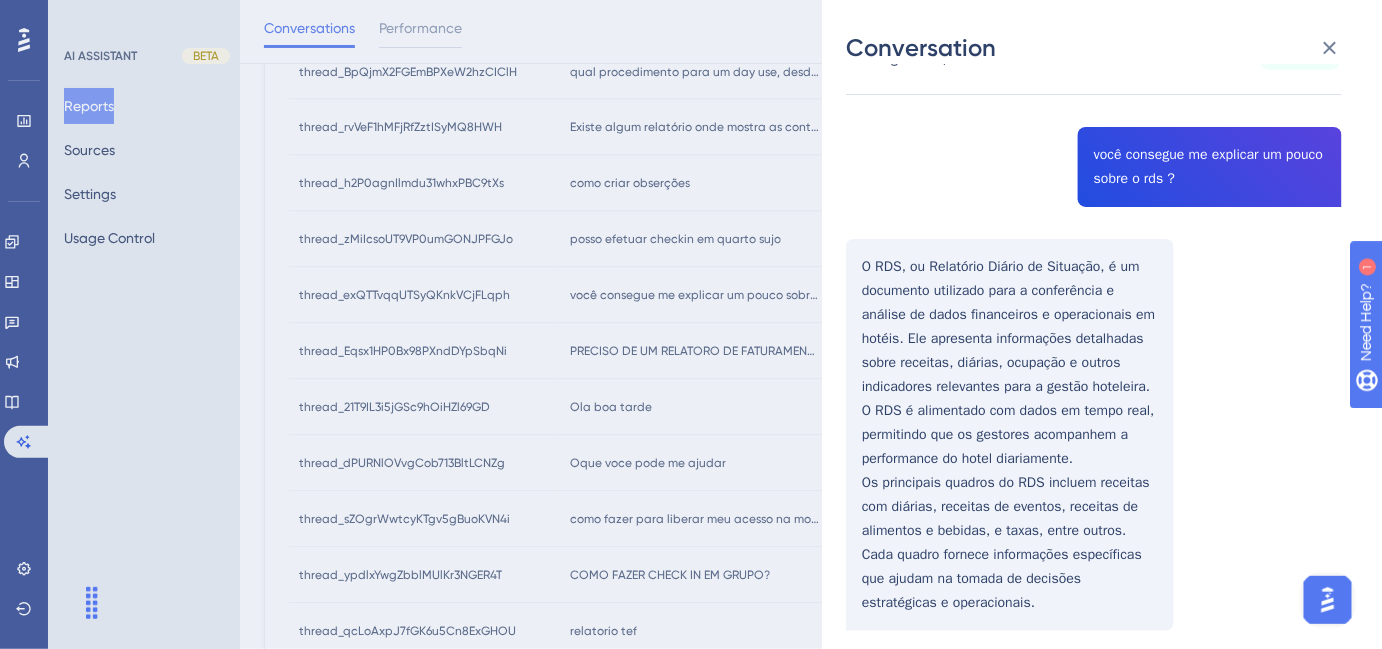 scroll, scrollTop: 0, scrollLeft: 0, axis: both 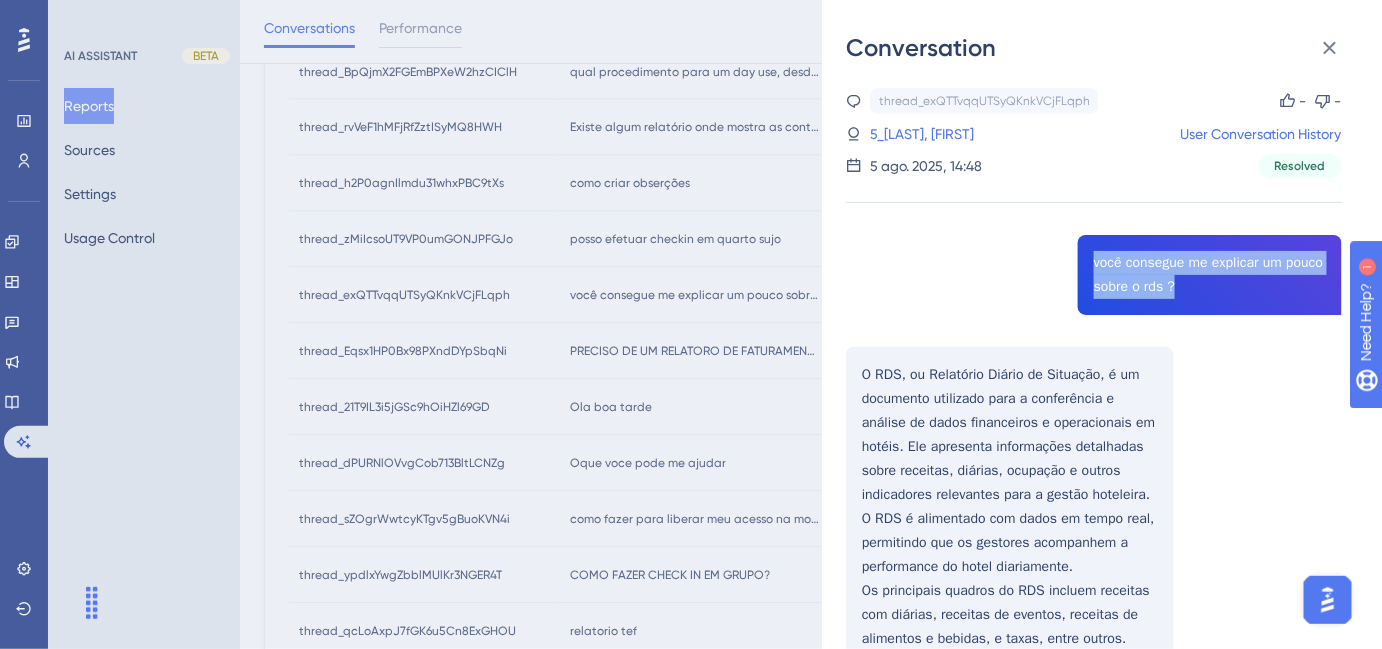 drag, startPoint x: 1090, startPoint y: 264, endPoint x: 1212, endPoint y: 293, distance: 125.39936 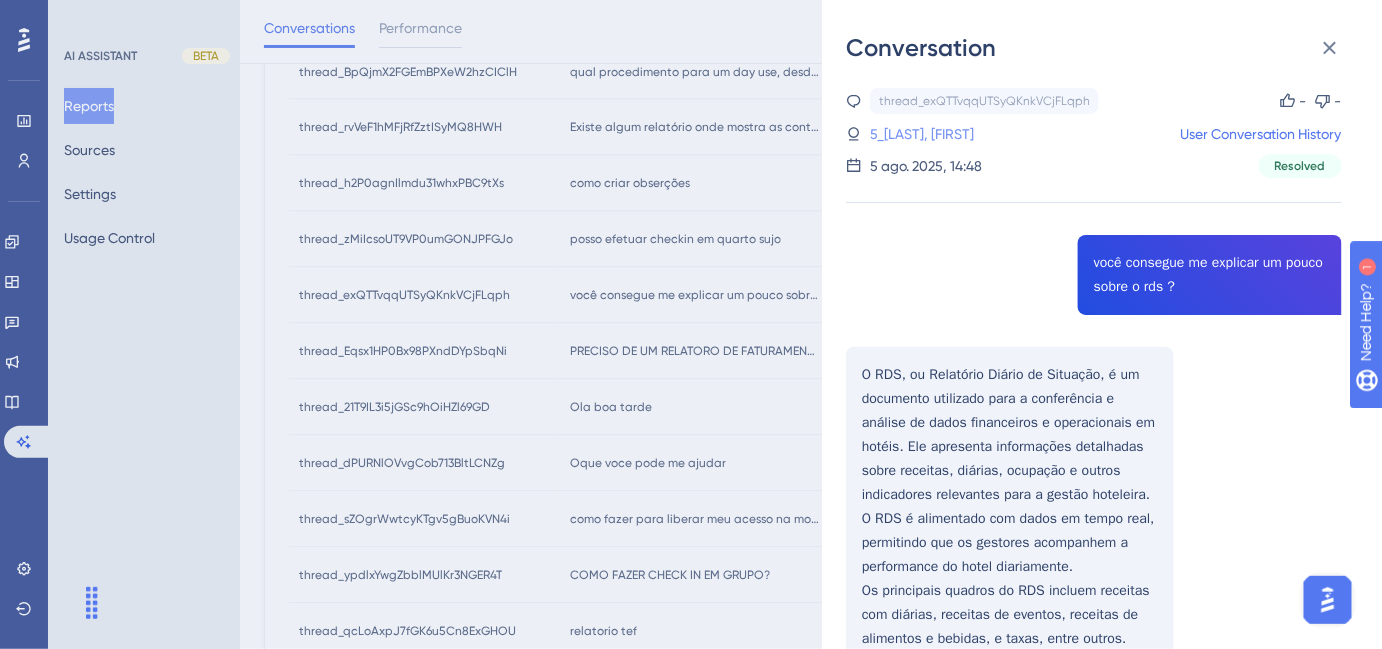 click on "5_[LAST], [FIRST]" at bounding box center (922, 134) 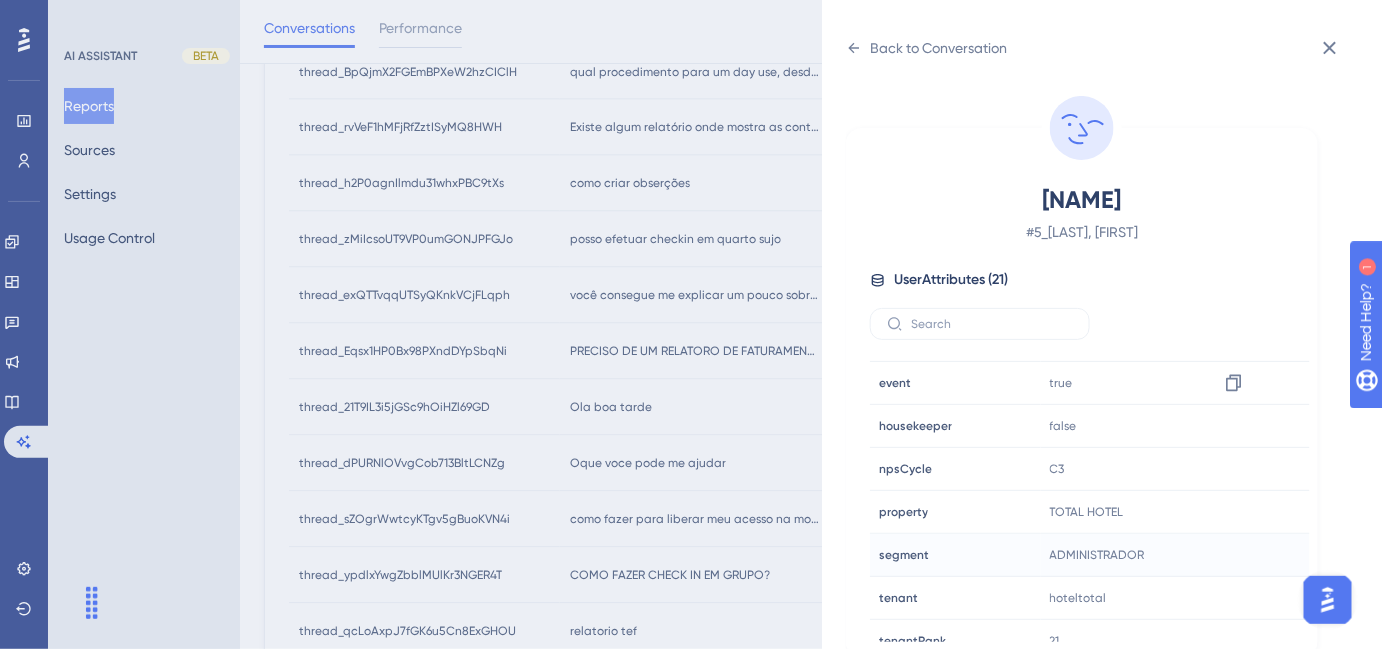 scroll, scrollTop: 545, scrollLeft: 0, axis: vertical 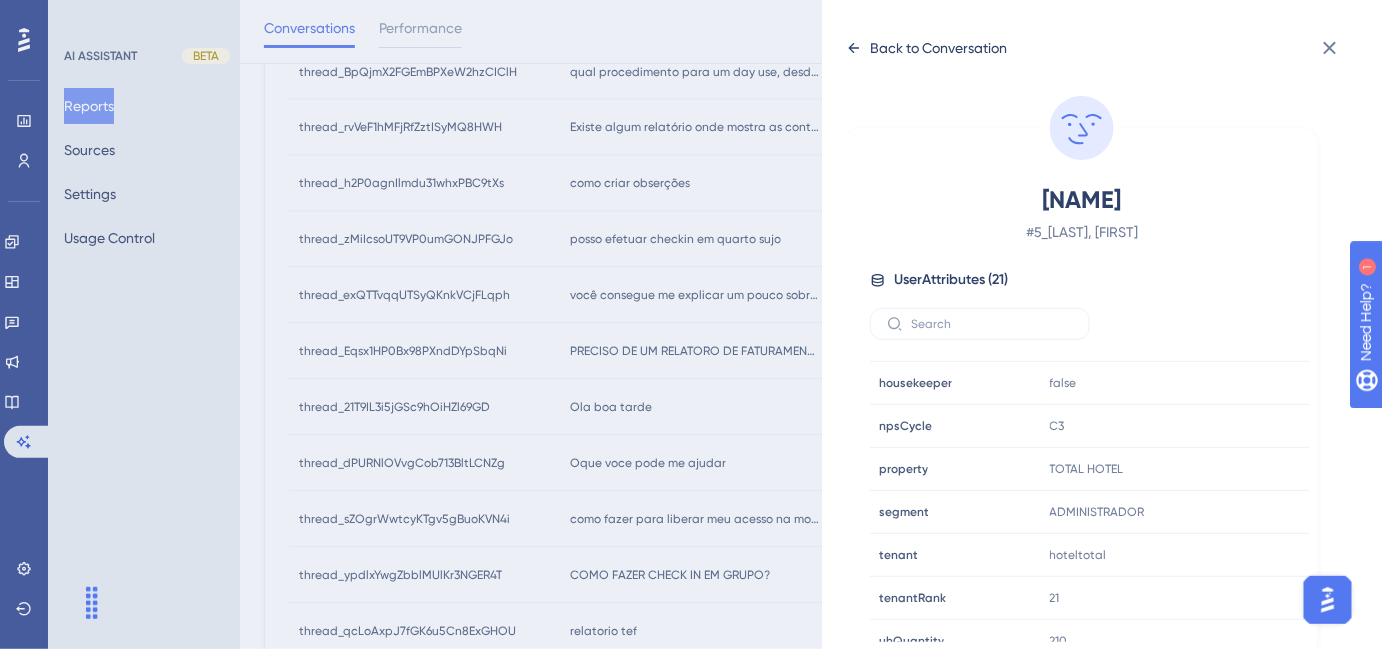 click on "Back to Conversation" at bounding box center (938, 48) 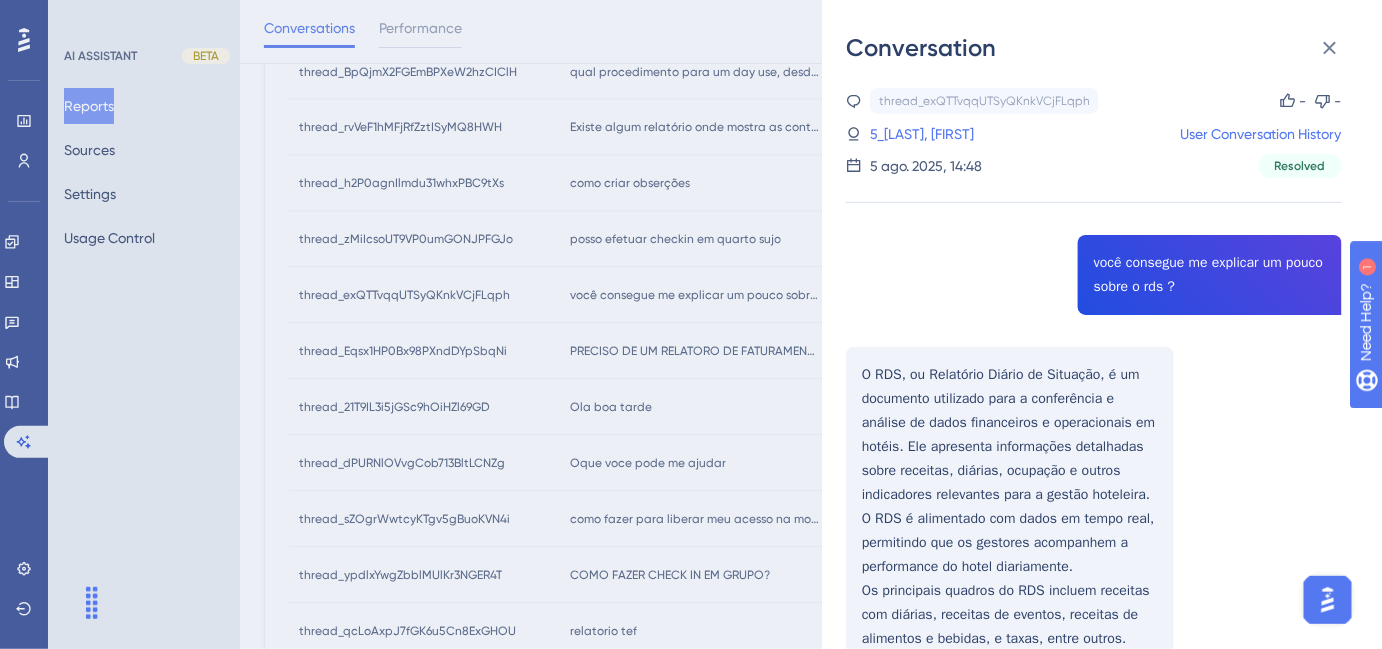 scroll, scrollTop: 0, scrollLeft: 0, axis: both 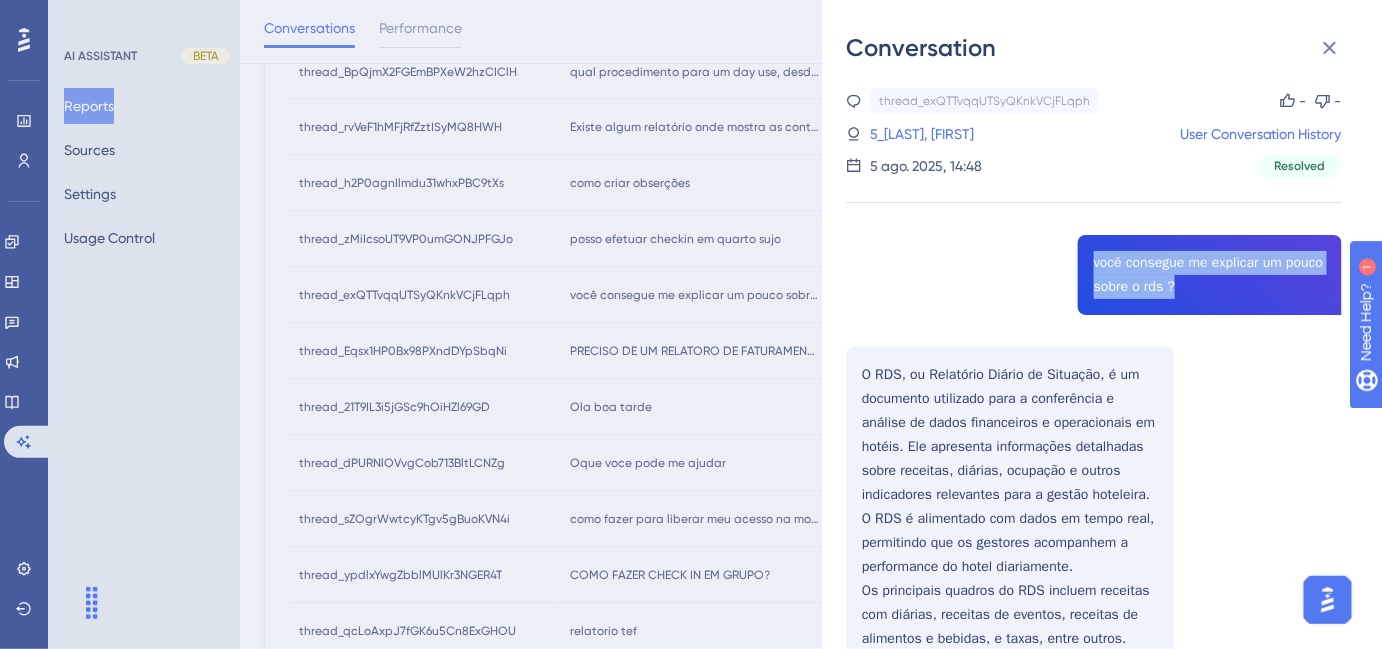 drag, startPoint x: 1088, startPoint y: 259, endPoint x: 1250, endPoint y: 289, distance: 164.75436 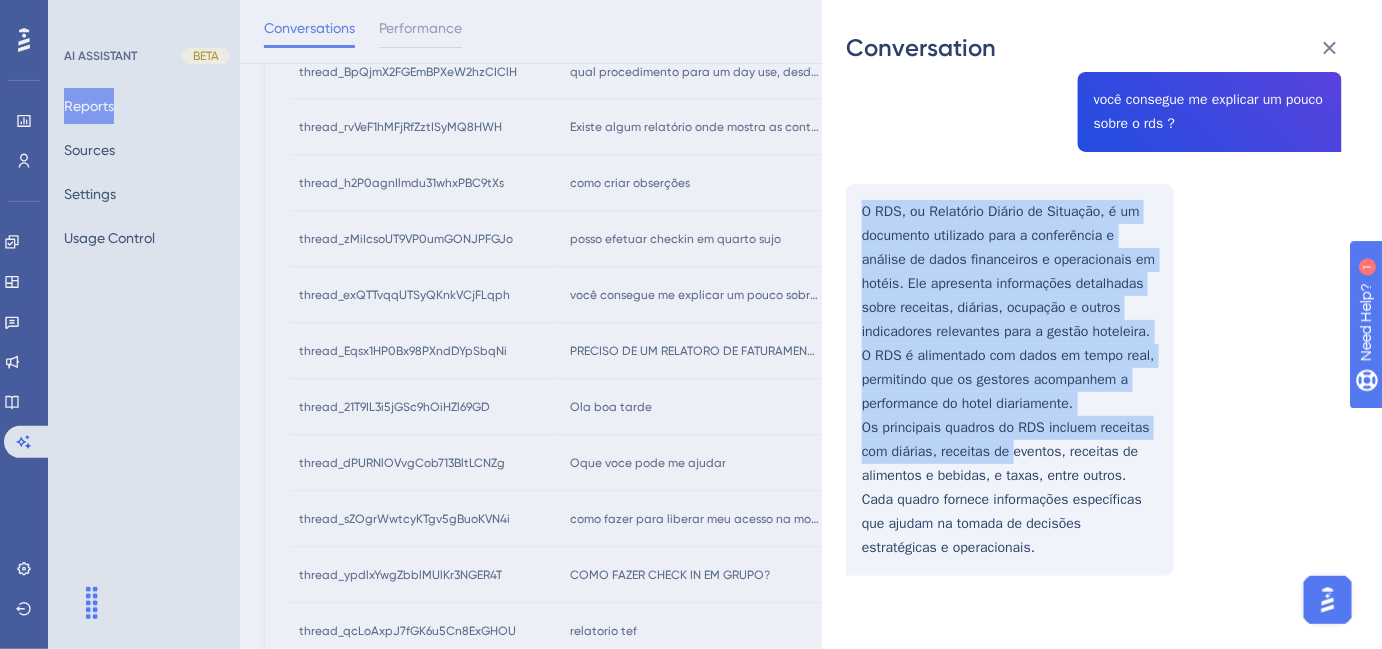 scroll, scrollTop: 176, scrollLeft: 0, axis: vertical 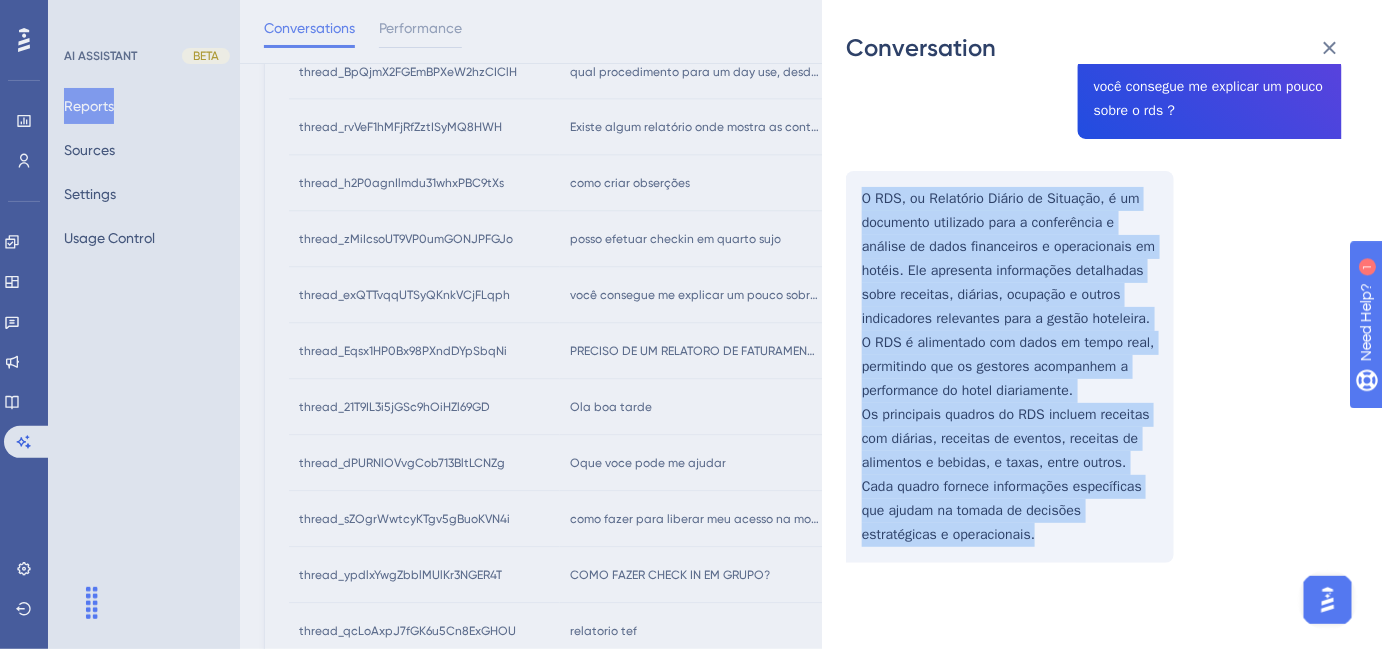 drag, startPoint x: 864, startPoint y: 366, endPoint x: 1062, endPoint y: 539, distance: 262.93155 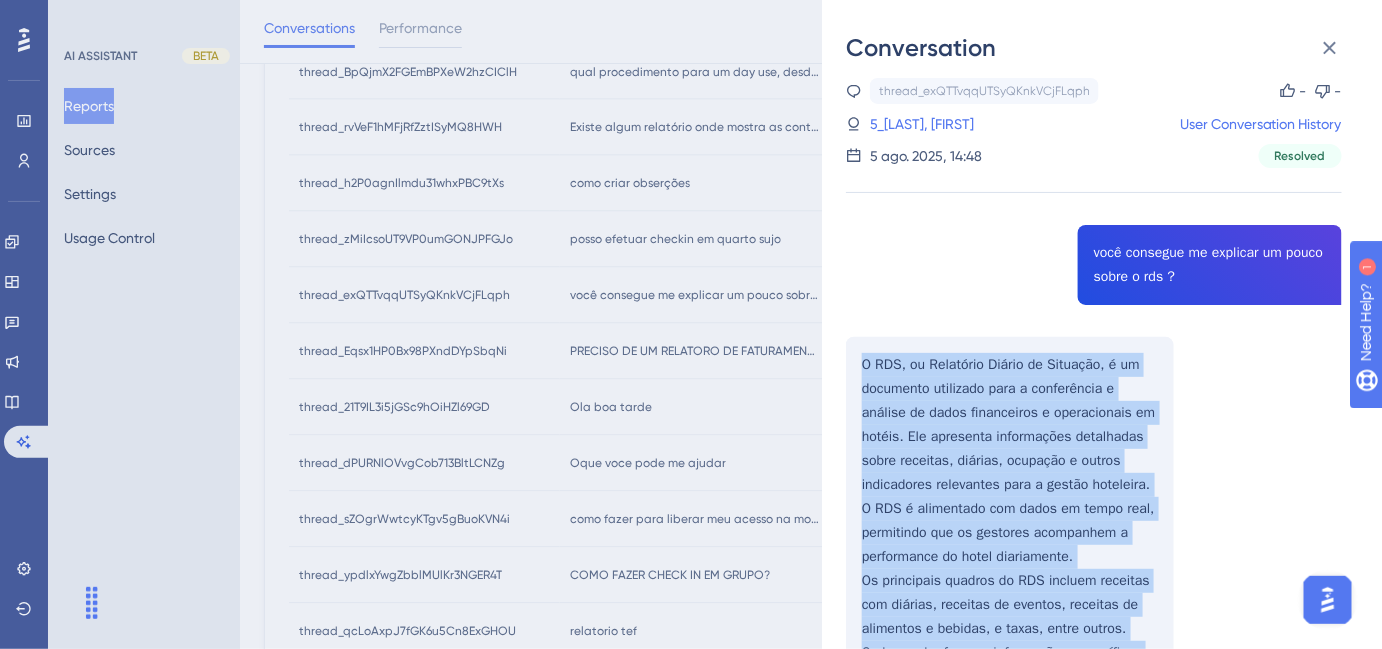 scroll, scrollTop: 0, scrollLeft: 0, axis: both 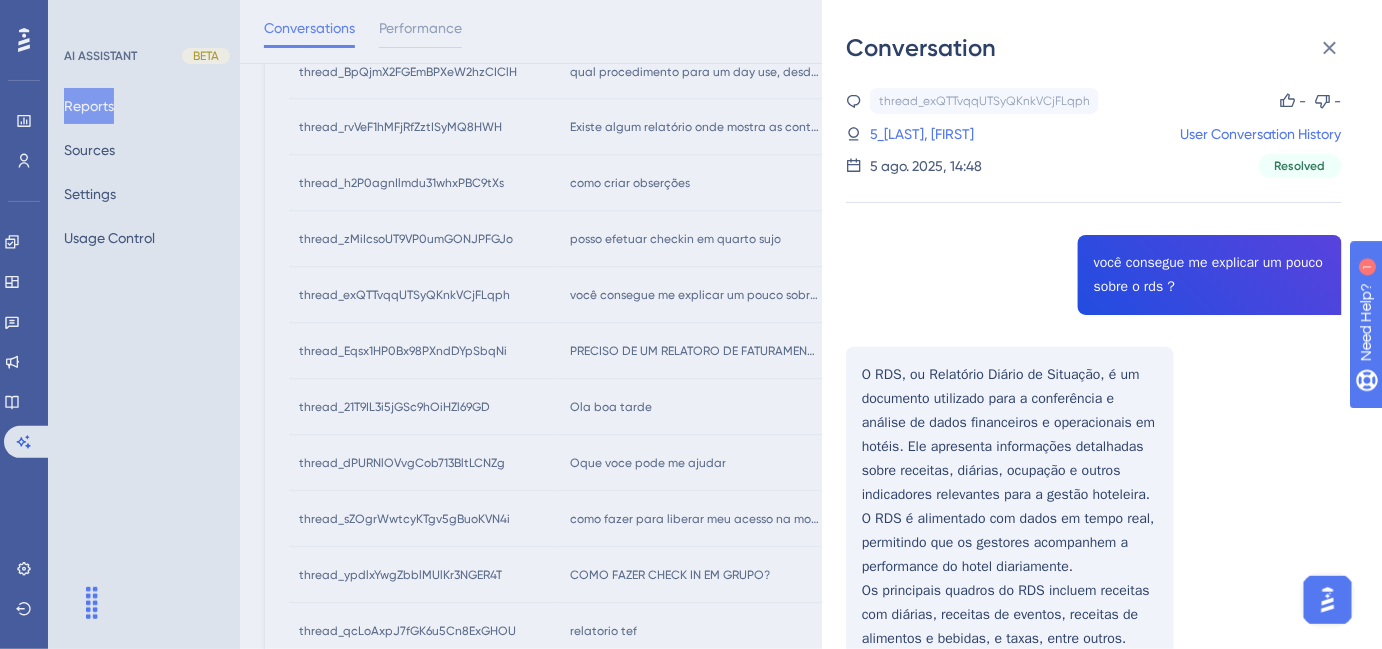 click on "Conversation thread_exQTTvqqUTSyQKnkVCjFLqph Copy - - 5_Rodrigues Junior, [FIRST] User Conversation History 5 ago. 2025,
14:48 Resolved você consegue me explicar um pouco sobre o rds ? O RDS, ou Relatório Diário de Situação, é um documento utilizado para a conferência e análise de dados financeiros e operacionais em hotéis. Ele apresenta informações detalhadas sobre receitas, diárias, ocupação e outros indicadores relevantes para a gestão hoteleira. O RDS é alimentado com dados em tempo real, permitindo que os gestores acompanhem a performance do hotel diariamente.
Os principais quadros do RDS incluem receitas com diárias, receitas de eventos, receitas de alimentos e bebidas, e taxas, entre outros. Cada quadro fornece informações específicas que ajudam na tomada de decisões estratégicas e operacionais." at bounding box center (691, 324) 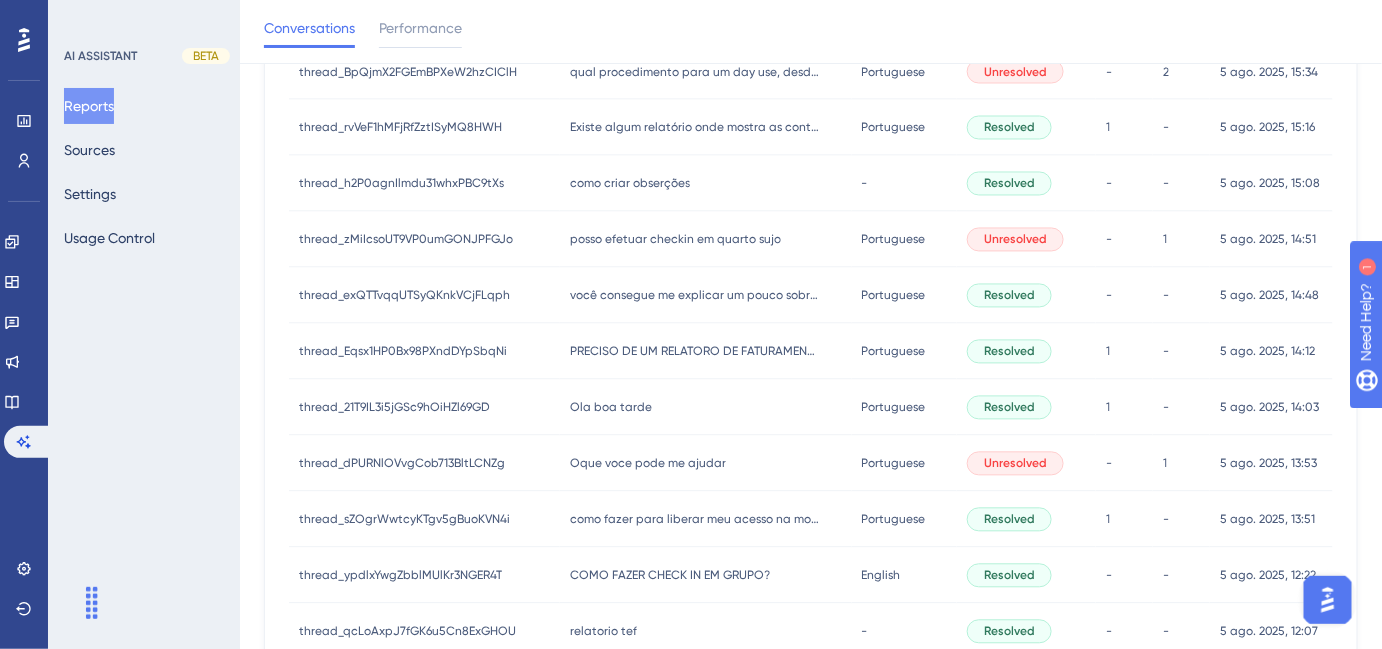 click on "Ola boa tarde Ola boa tarde" at bounding box center (706, 408) 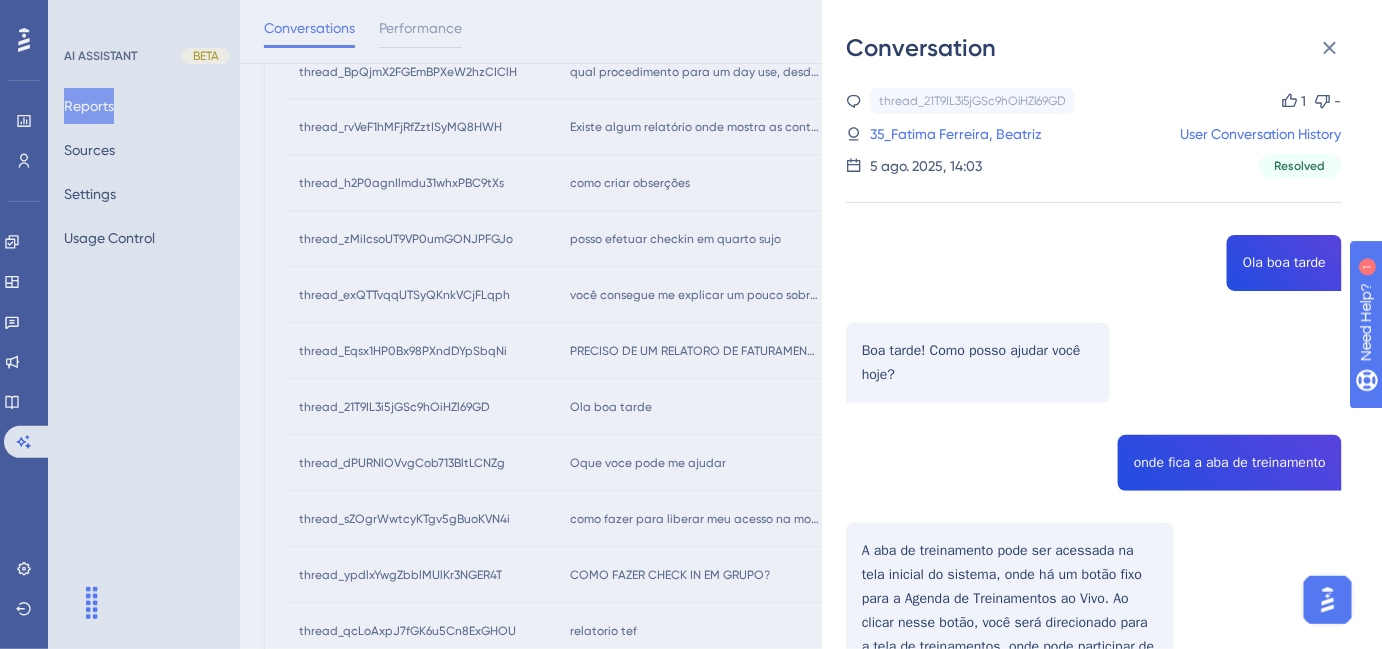 click on "Fatima Ferreira, Beatriz User Conversation History 5 ago. 2025,
14:03 Resolved Ola boa tarde Boa tarde! Como posso ajudar você hoje? onde fica a aba de treinamento  A aba de treinamento pode ser acessada na tela inicial do sistema, onde há um botão fixo para a Agenda de Treinamentos ao Vivo. Ao clicar nesse botão, você será direcionado para a tela de treinamentos, onde pode participar de aulas ao vivo ou se inscrever em treinamentos futuros. 👍" at bounding box center [691, 324] 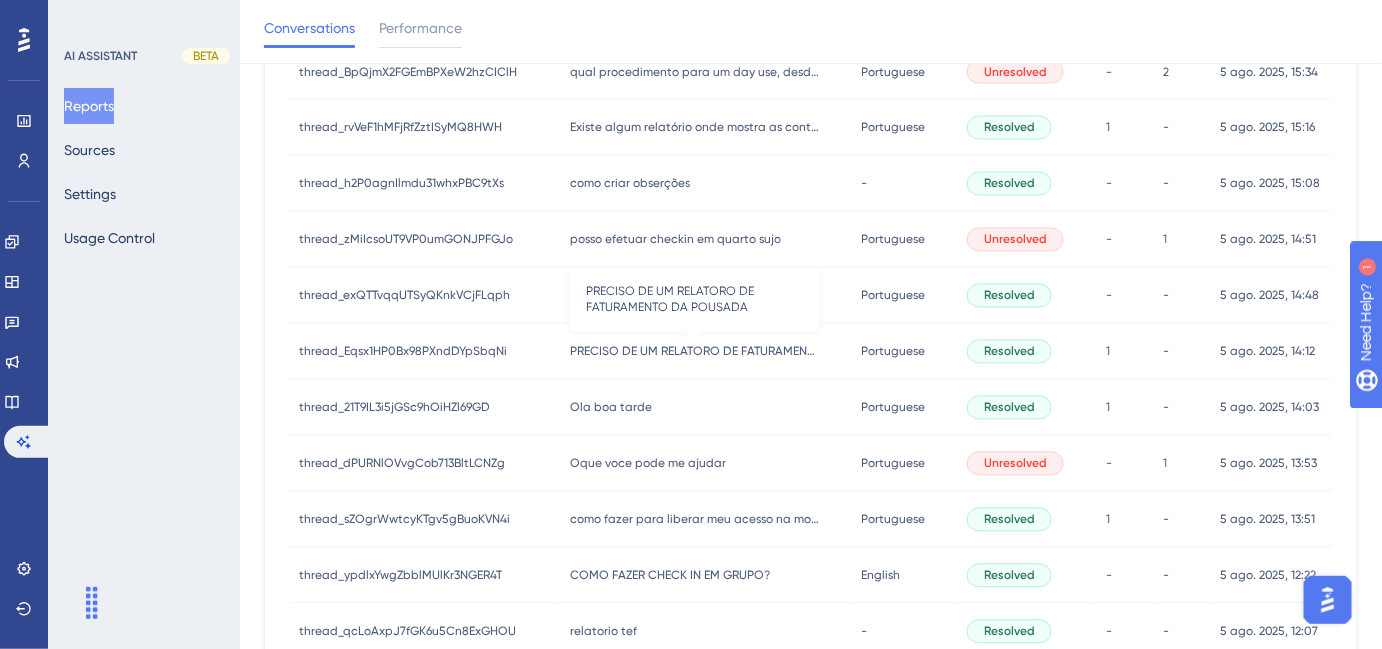 click on "PRECISO DE UM RELATORO DE FATURAMENTO DA POUSADA" at bounding box center (695, 352) 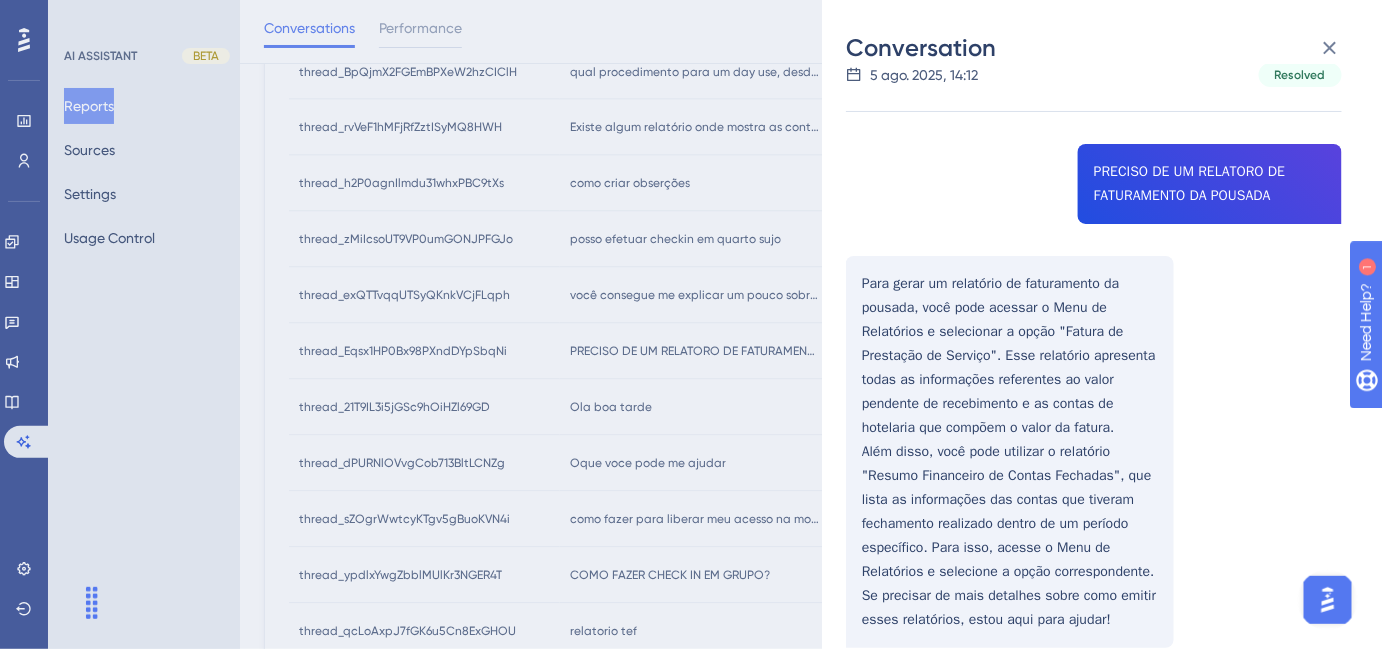 scroll, scrollTop: 90, scrollLeft: 0, axis: vertical 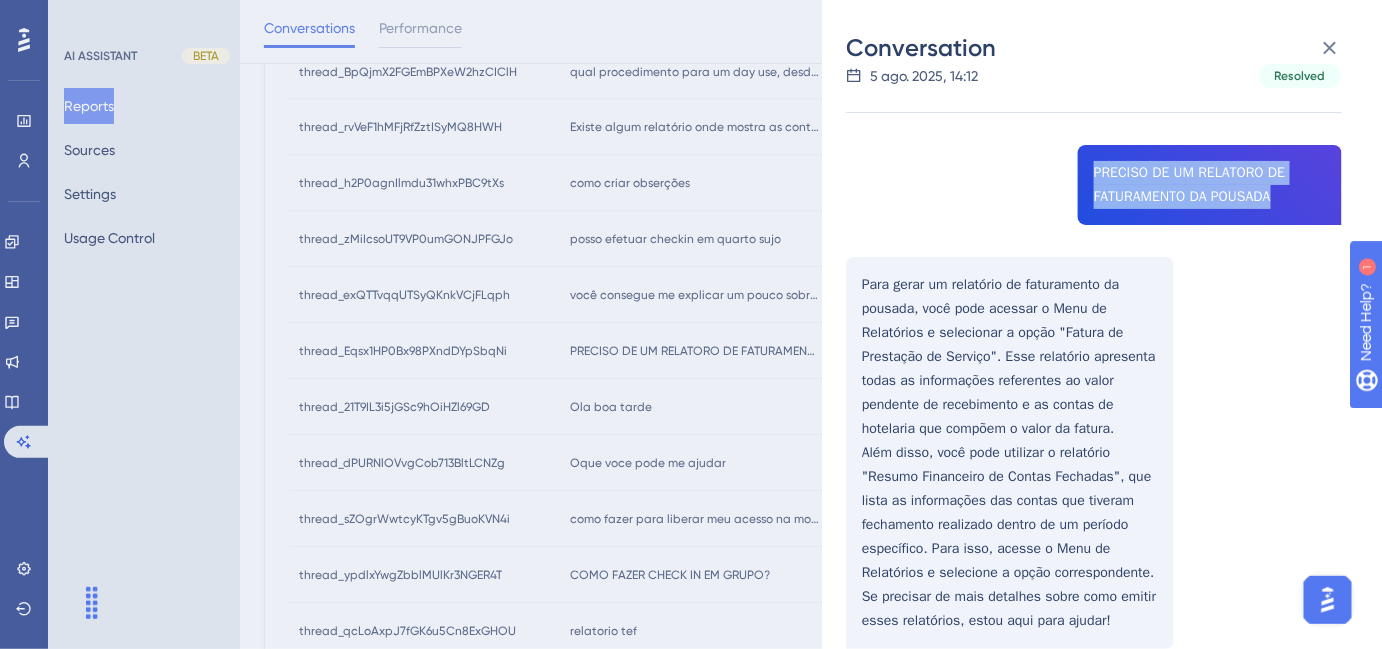 drag, startPoint x: 1101, startPoint y: 174, endPoint x: 1285, endPoint y: 200, distance: 185.82788 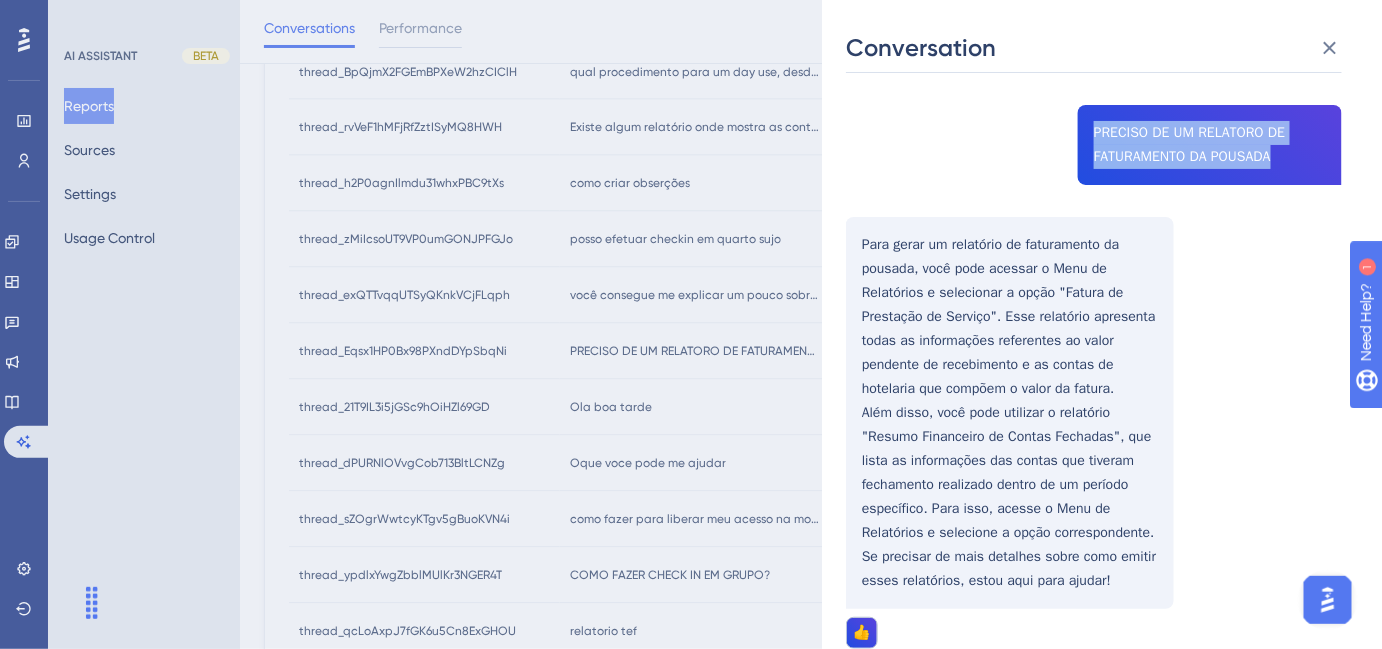 scroll, scrollTop: 181, scrollLeft: 0, axis: vertical 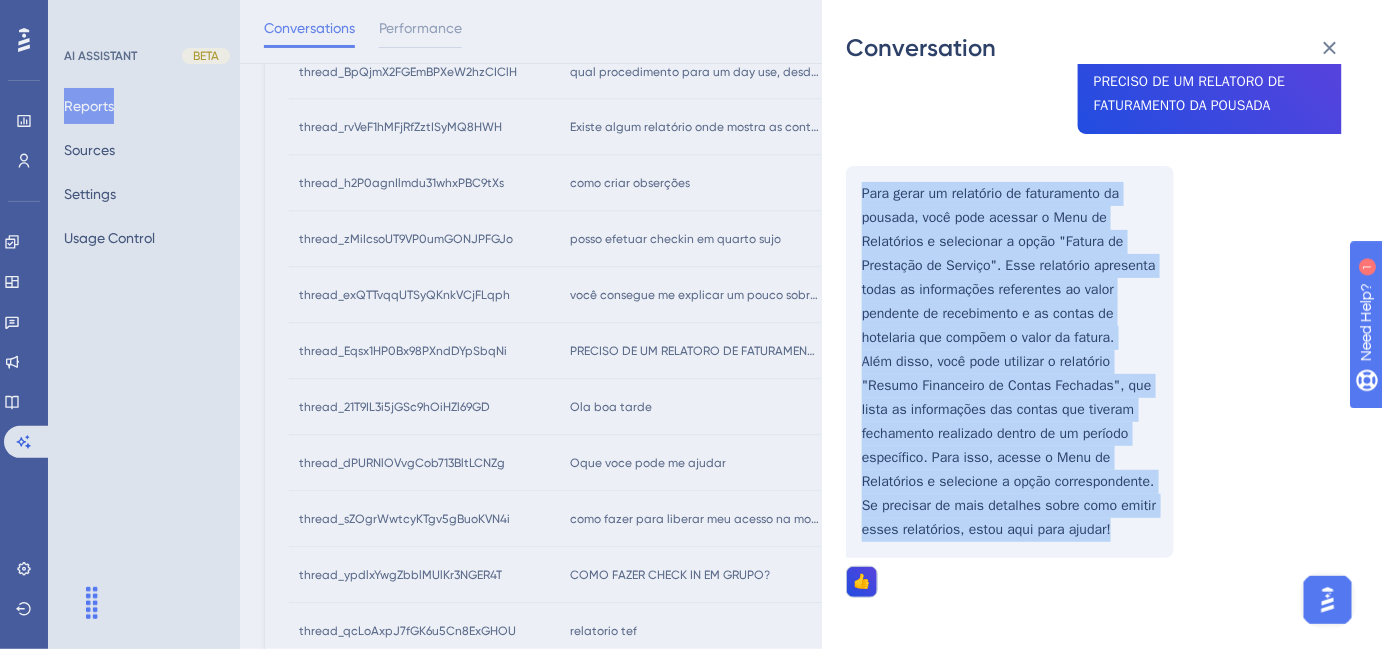 drag, startPoint x: 865, startPoint y: 191, endPoint x: 1108, endPoint y: 528, distance: 415.47324 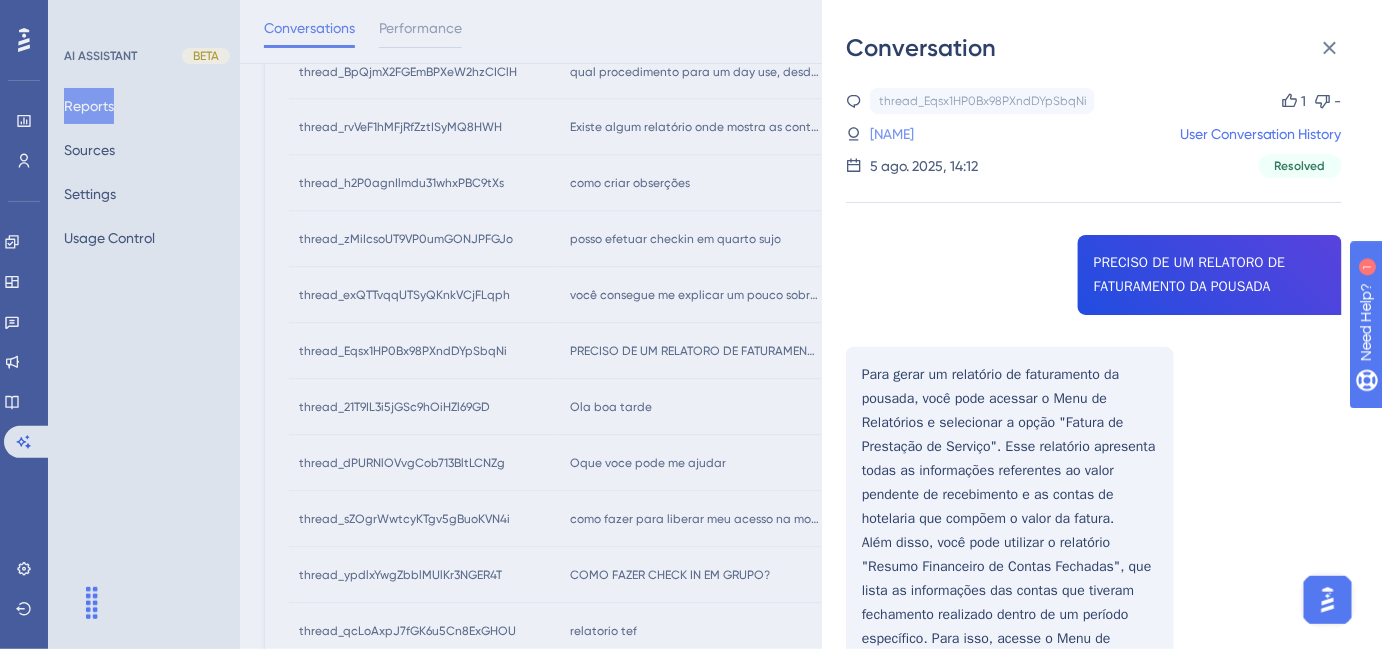 click on "[NAME]" at bounding box center [892, 134] 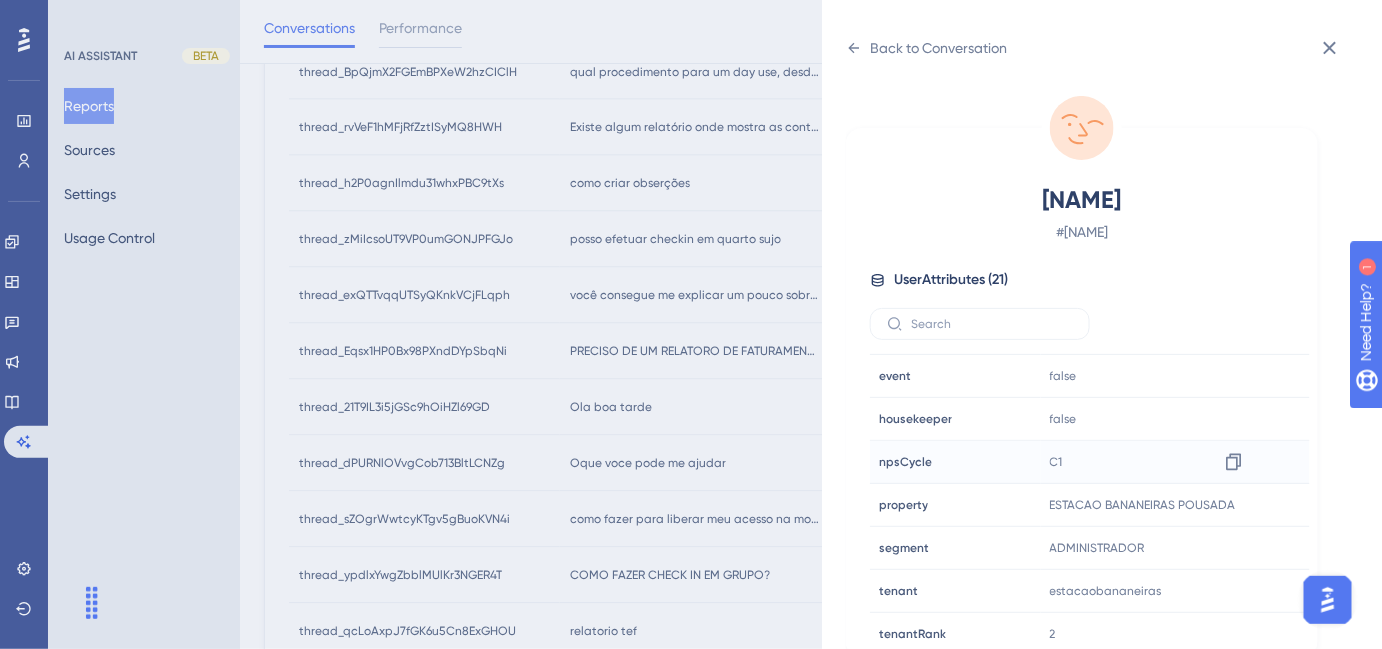 scroll, scrollTop: 602, scrollLeft: 0, axis: vertical 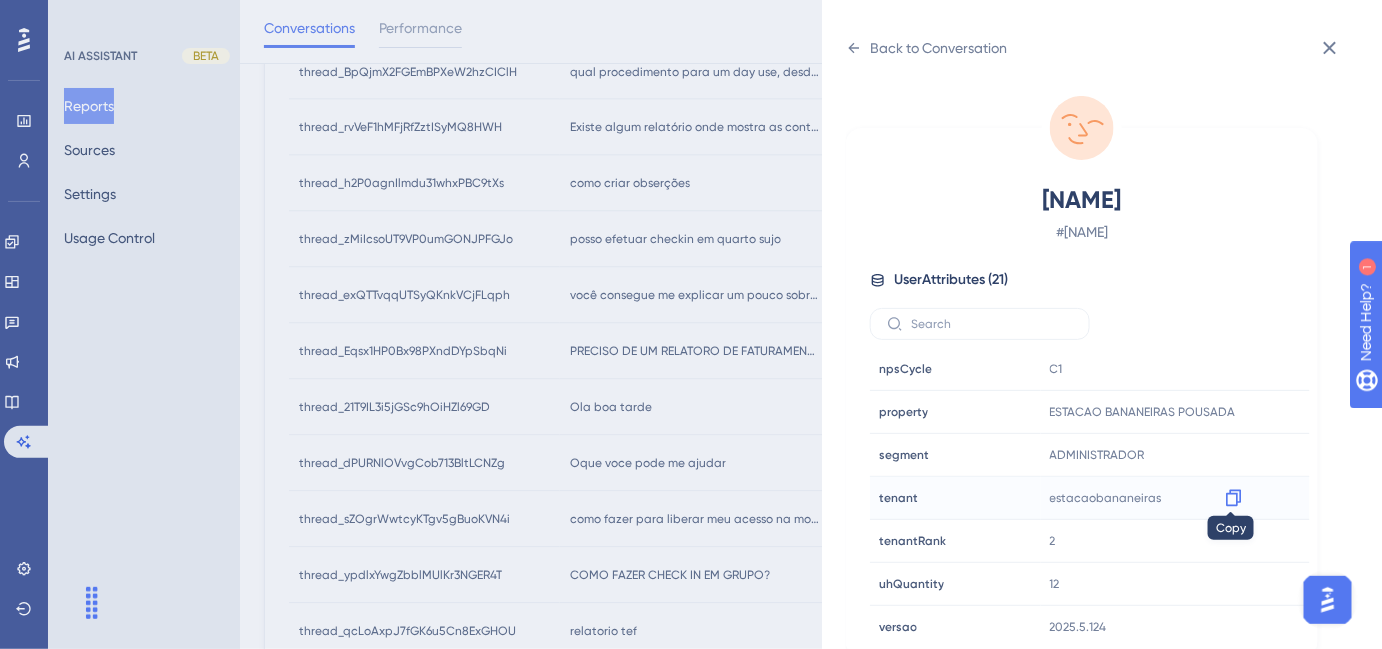 click 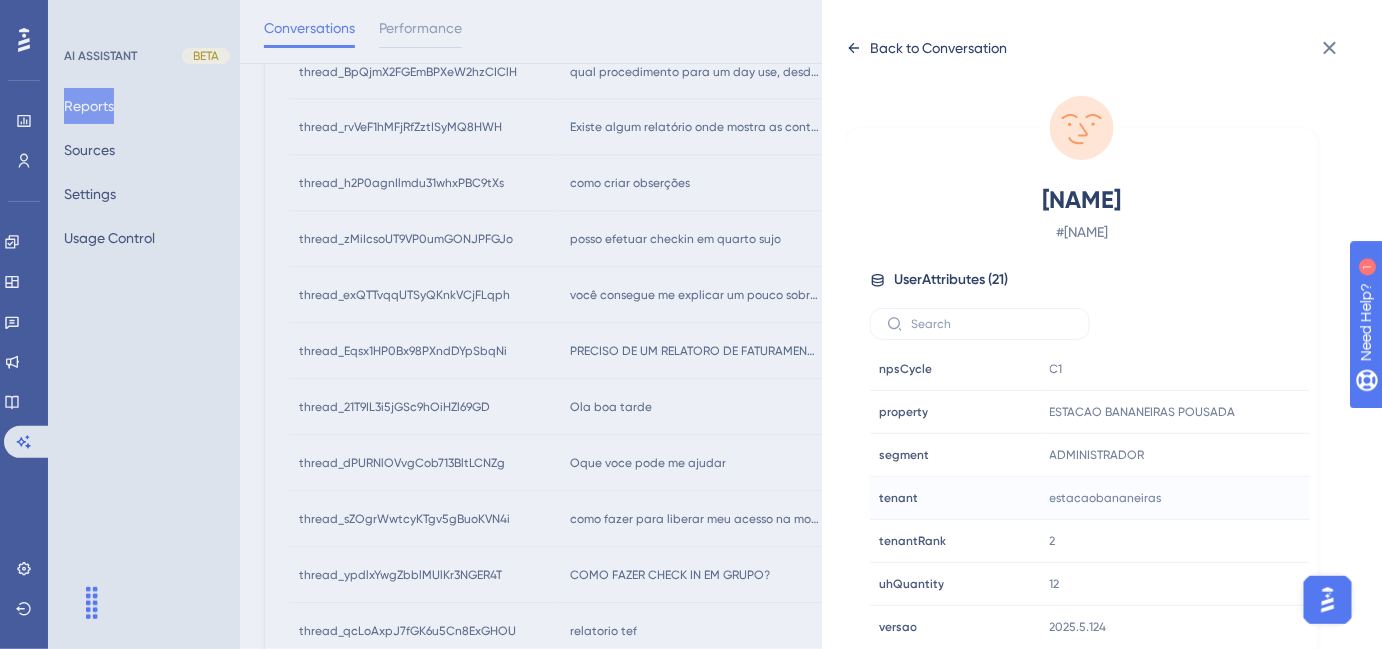 click on "Back to Conversation" at bounding box center (938, 48) 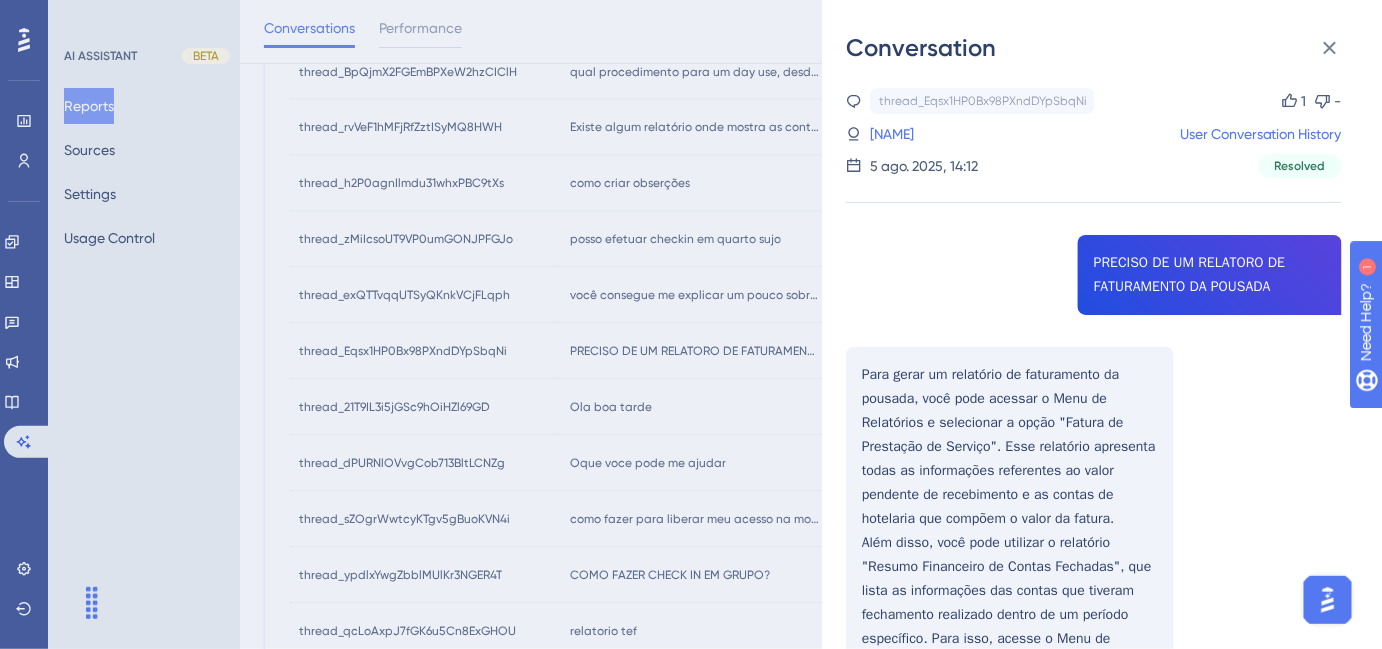 scroll, scrollTop: 0, scrollLeft: 0, axis: both 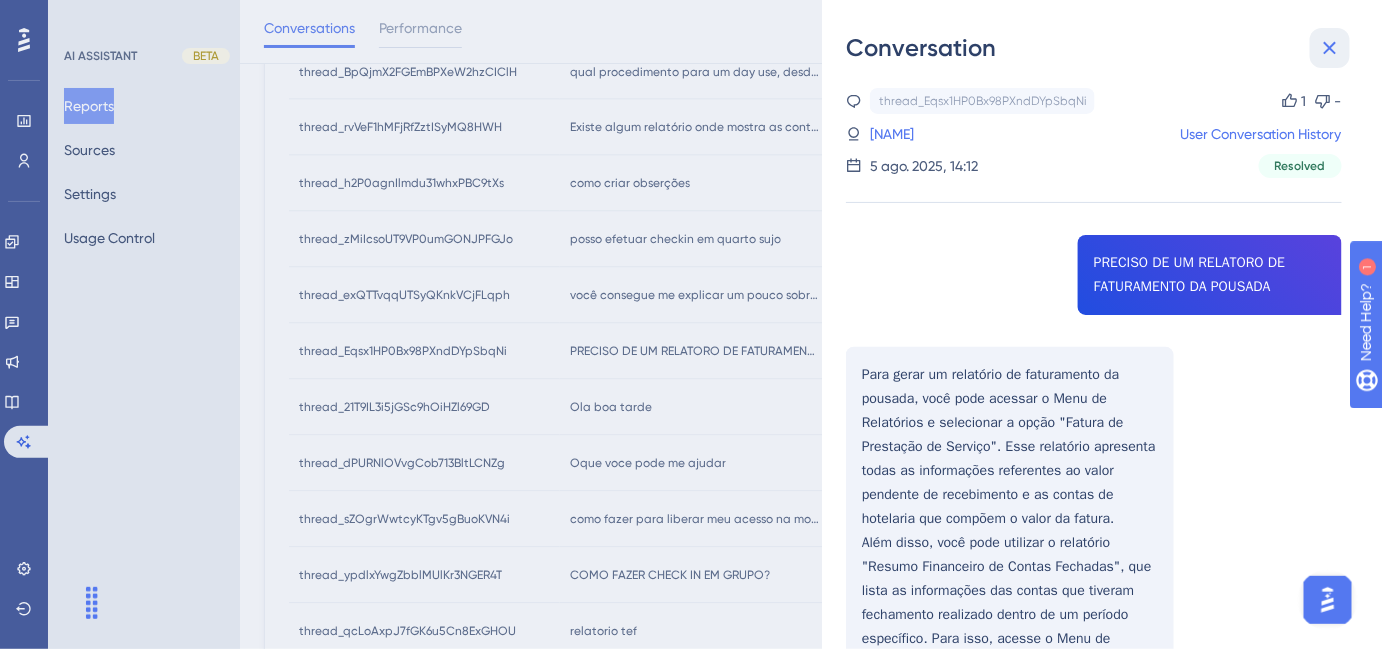 click 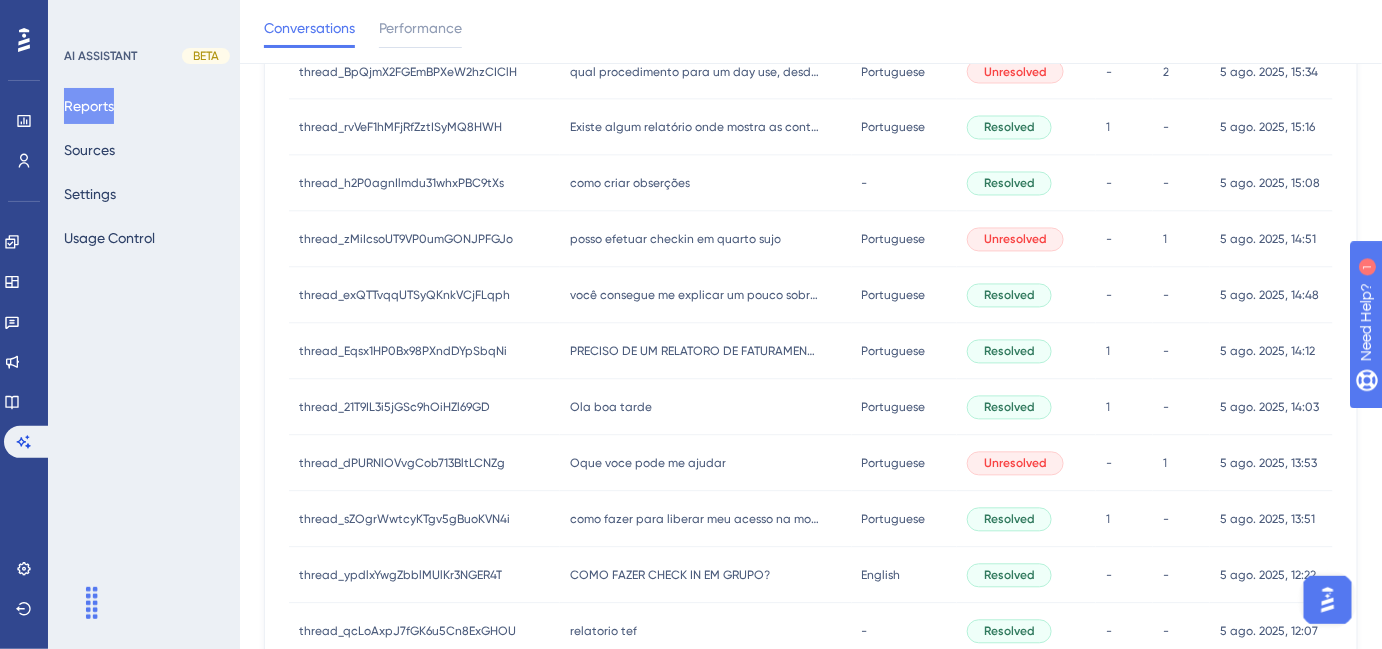 click on "Ola boa tarde" at bounding box center (611, 408) 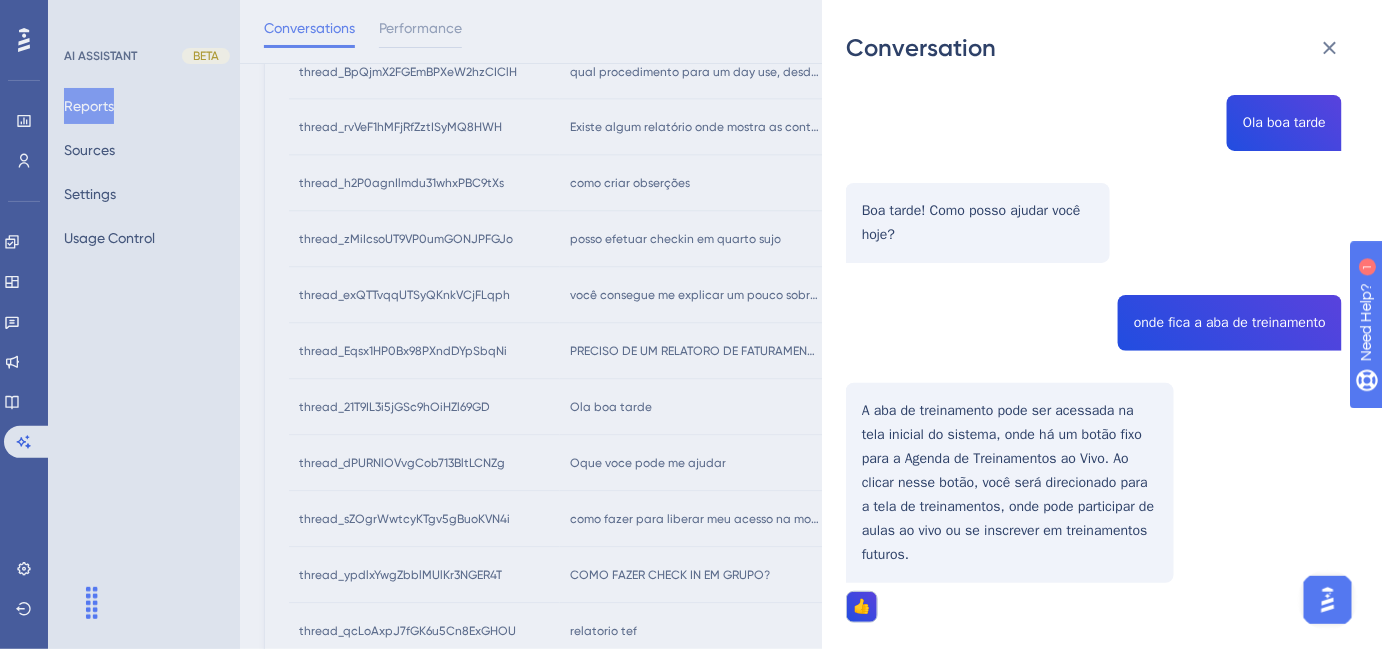 scroll, scrollTop: 90, scrollLeft: 0, axis: vertical 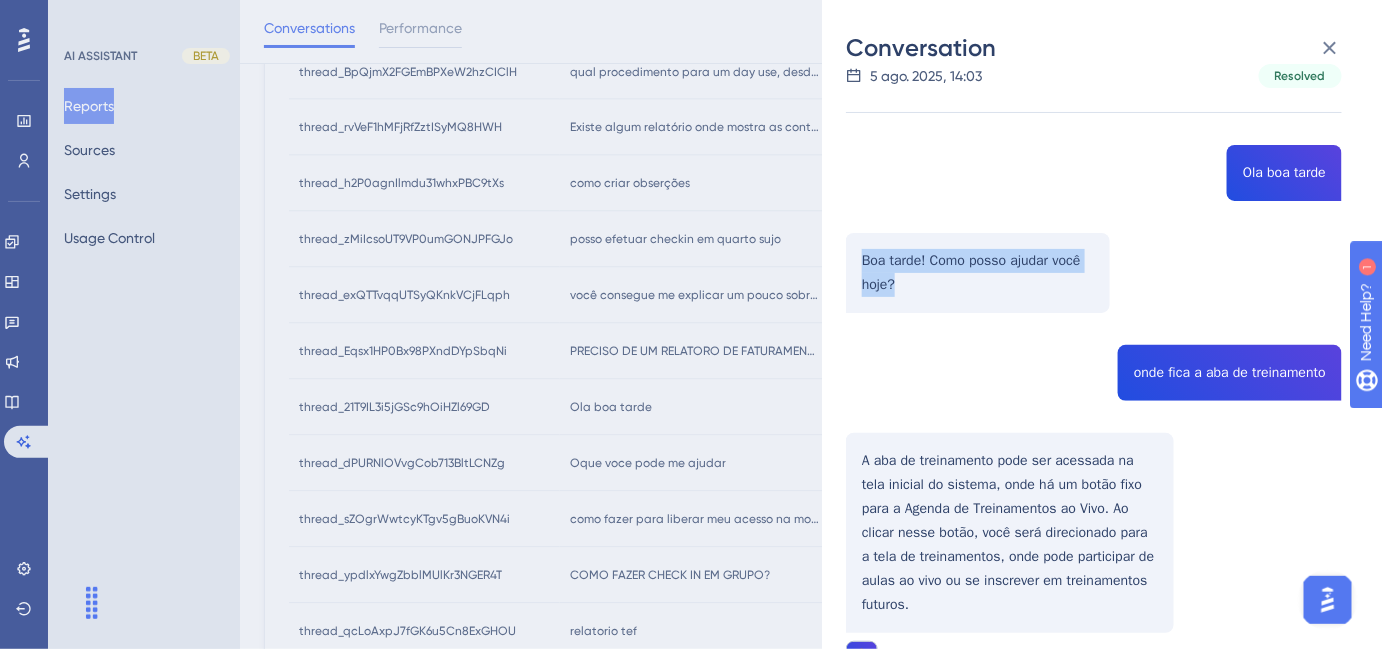drag, startPoint x: 858, startPoint y: 256, endPoint x: 912, endPoint y: 289, distance: 63.28507 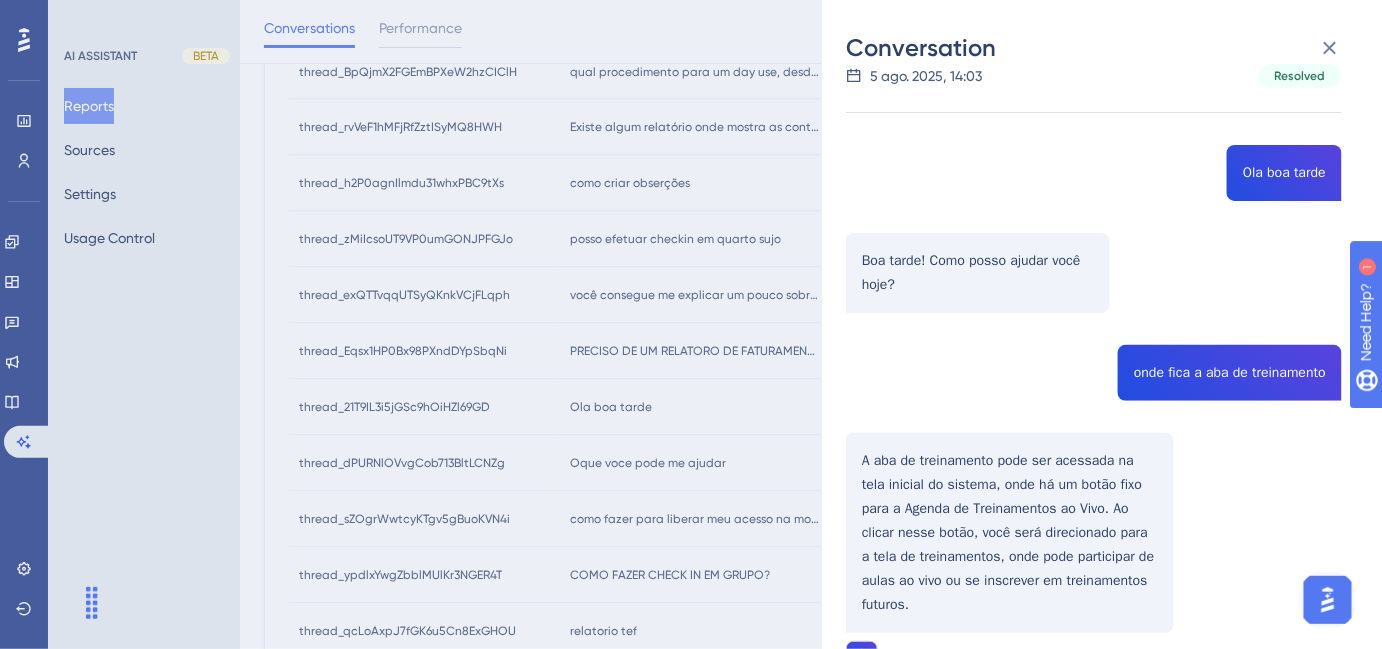 click on "thread_21T9IL3i5jGSc9hOiHZl69GD Copy 1 - 35_Fatima Ferreira, Beatriz User Conversation History 5 ago. 2025,
14:03 Resolved Ola boa tarde Boa tarde! Como posso ajudar você hoje? onde fica a aba de treinamento  A aba de treinamento pode ser acessada na tela inicial do sistema, onde há um botão fixo para a Agenda de Treinamentos ao Vivo. Ao clicar nesse botão, você será direcionado para a tela de treinamentos, onde pode participar de aulas ao vivo ou se inscrever em treinamentos futuros. 👍" at bounding box center (1094, 386) 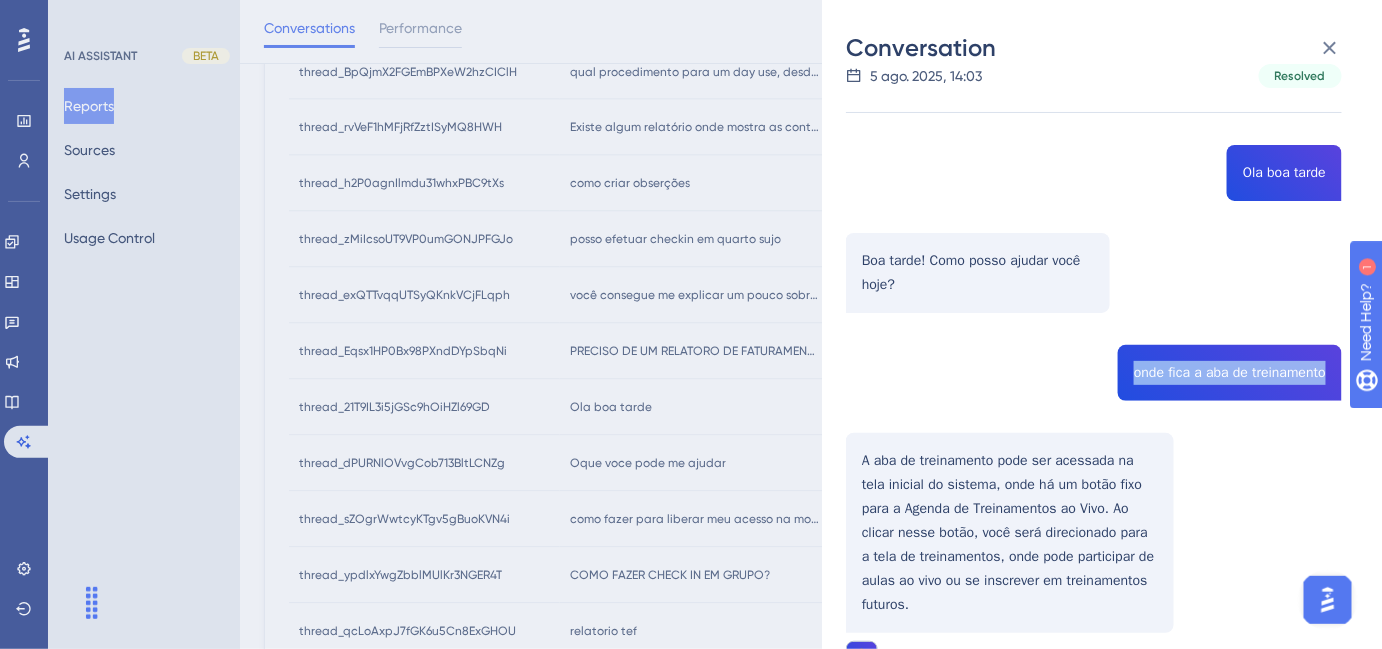 drag, startPoint x: 1124, startPoint y: 379, endPoint x: 1321, endPoint y: 376, distance: 197.02284 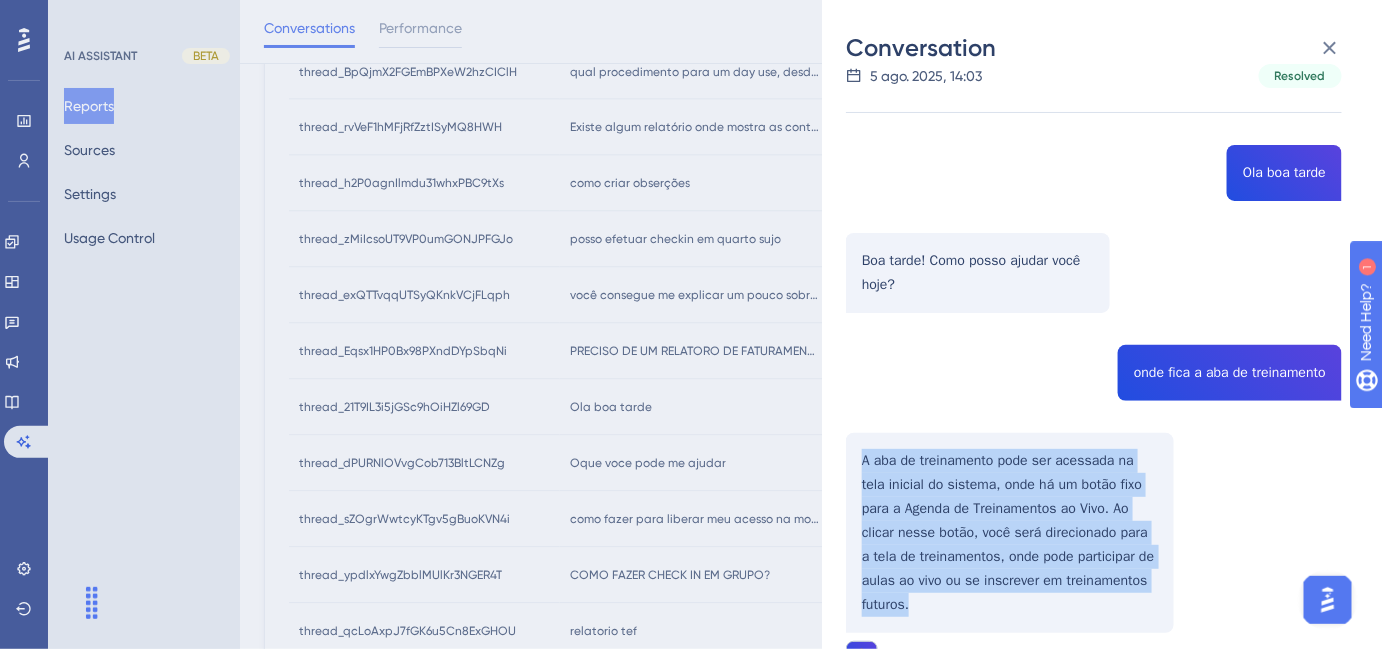 drag, startPoint x: 920, startPoint y: 532, endPoint x: 954, endPoint y: 617, distance: 91.5478 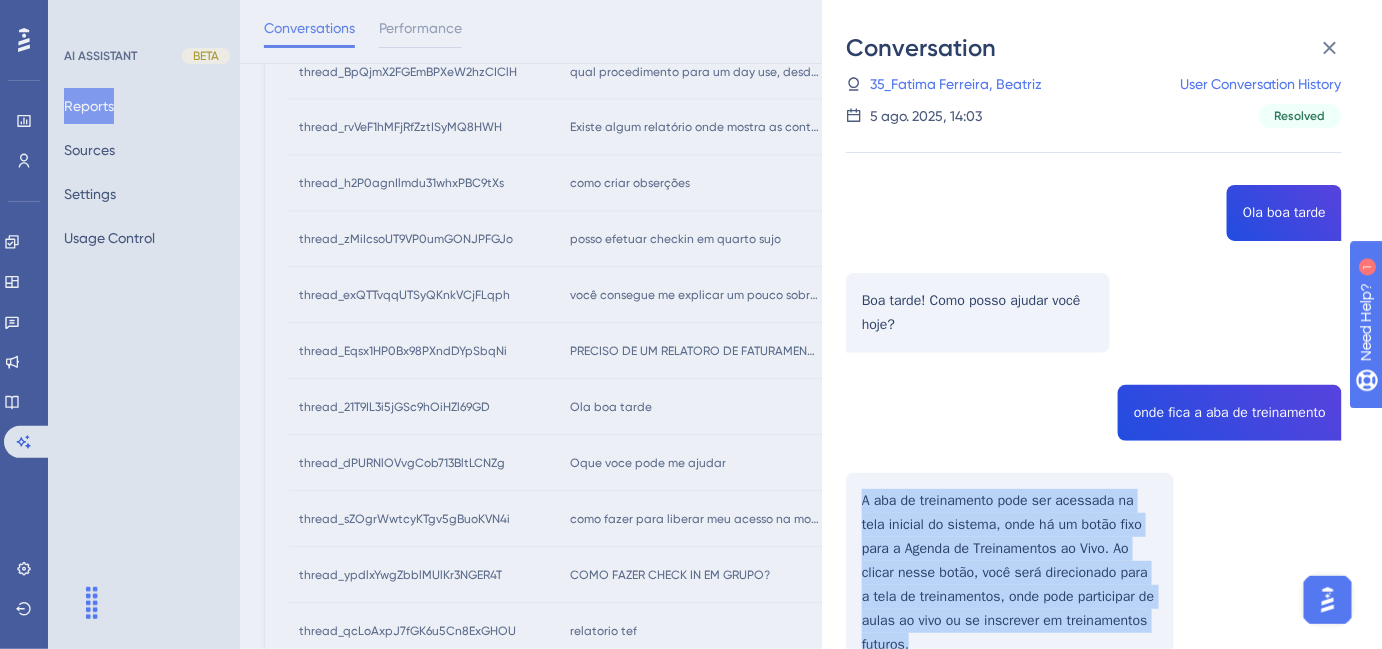 scroll, scrollTop: 0, scrollLeft: 0, axis: both 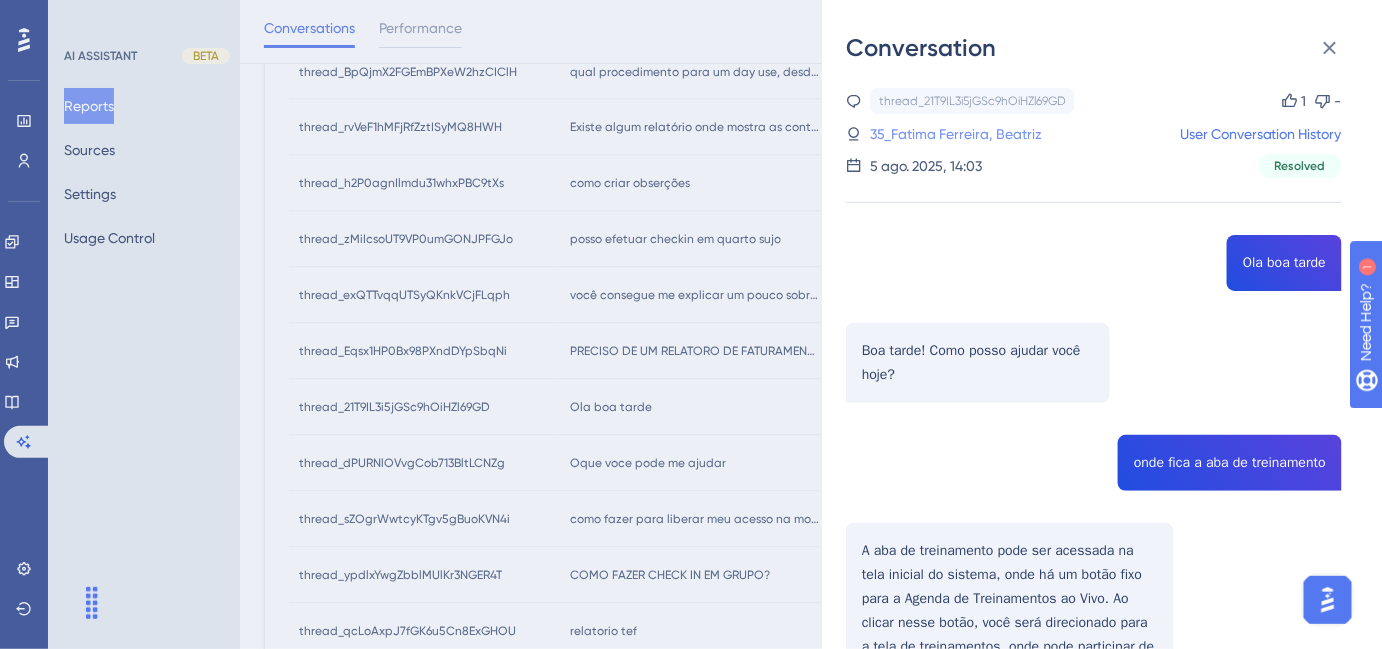 click on "35_Fatima Ferreira, Beatriz" at bounding box center (956, 134) 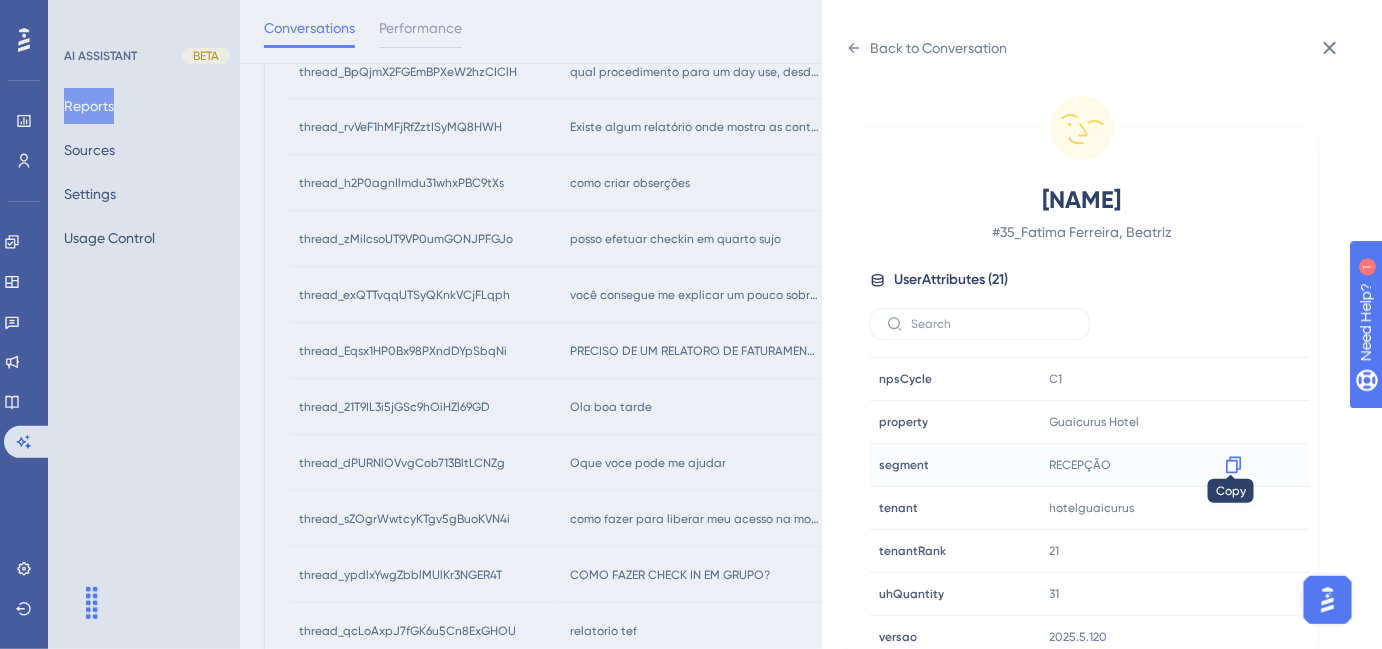scroll, scrollTop: 602, scrollLeft: 0, axis: vertical 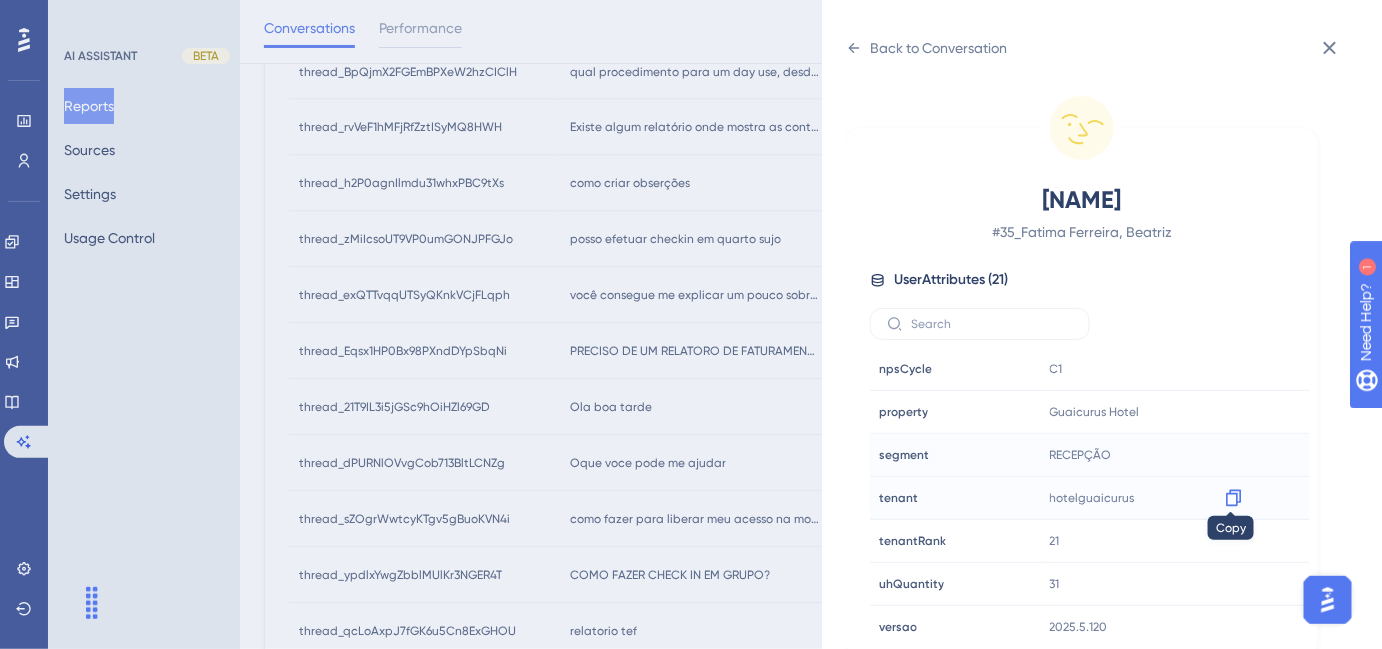 click at bounding box center [1234, 498] 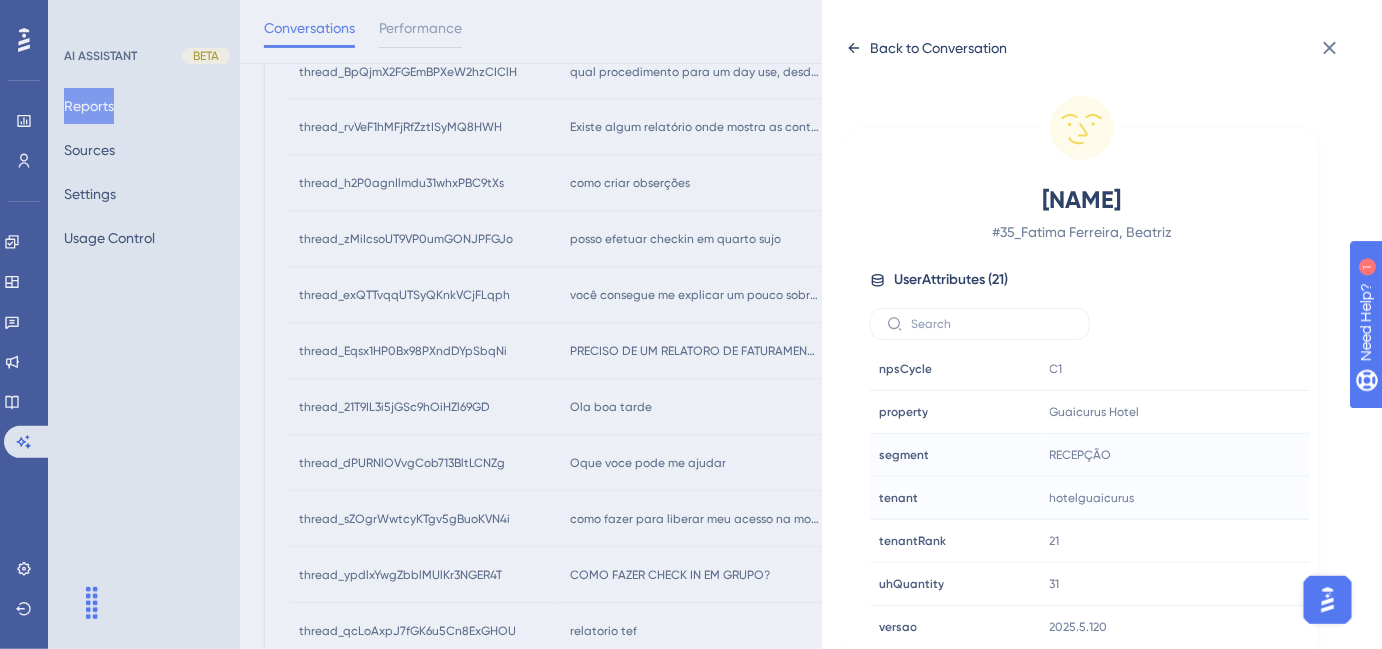 click on "Back to Conversation" at bounding box center (926, 48) 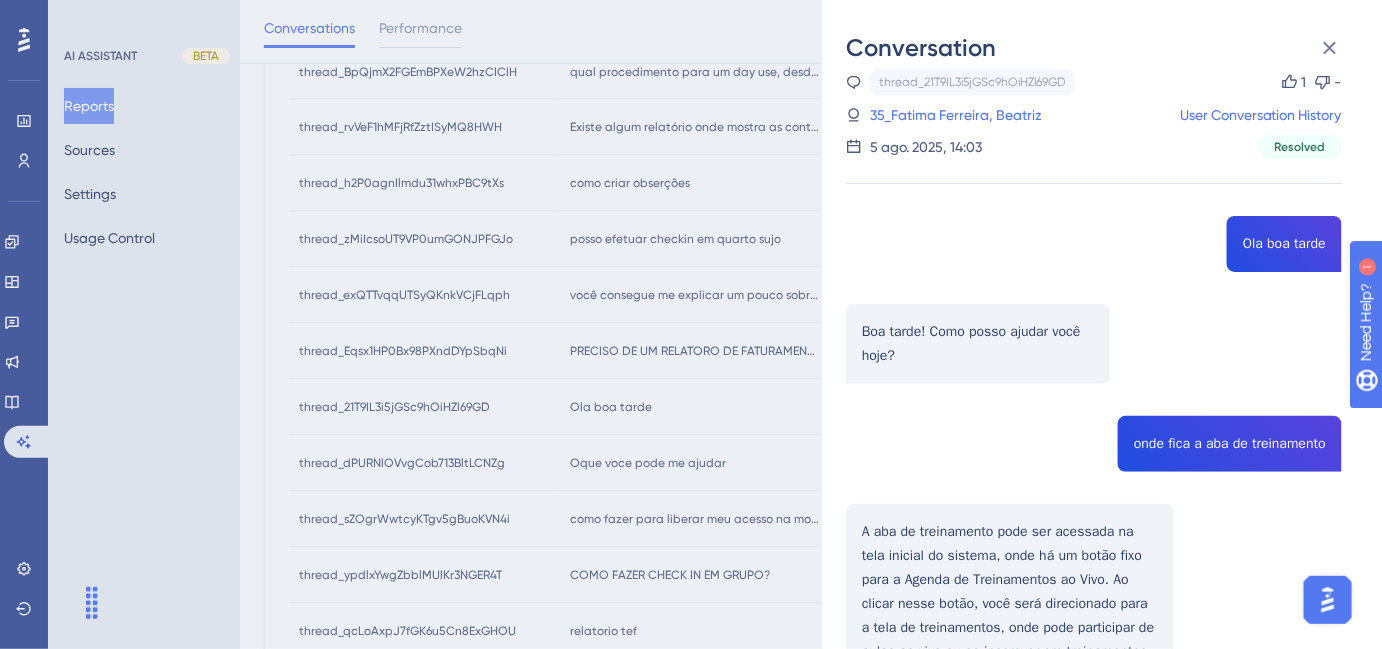 scroll, scrollTop: 0, scrollLeft: 0, axis: both 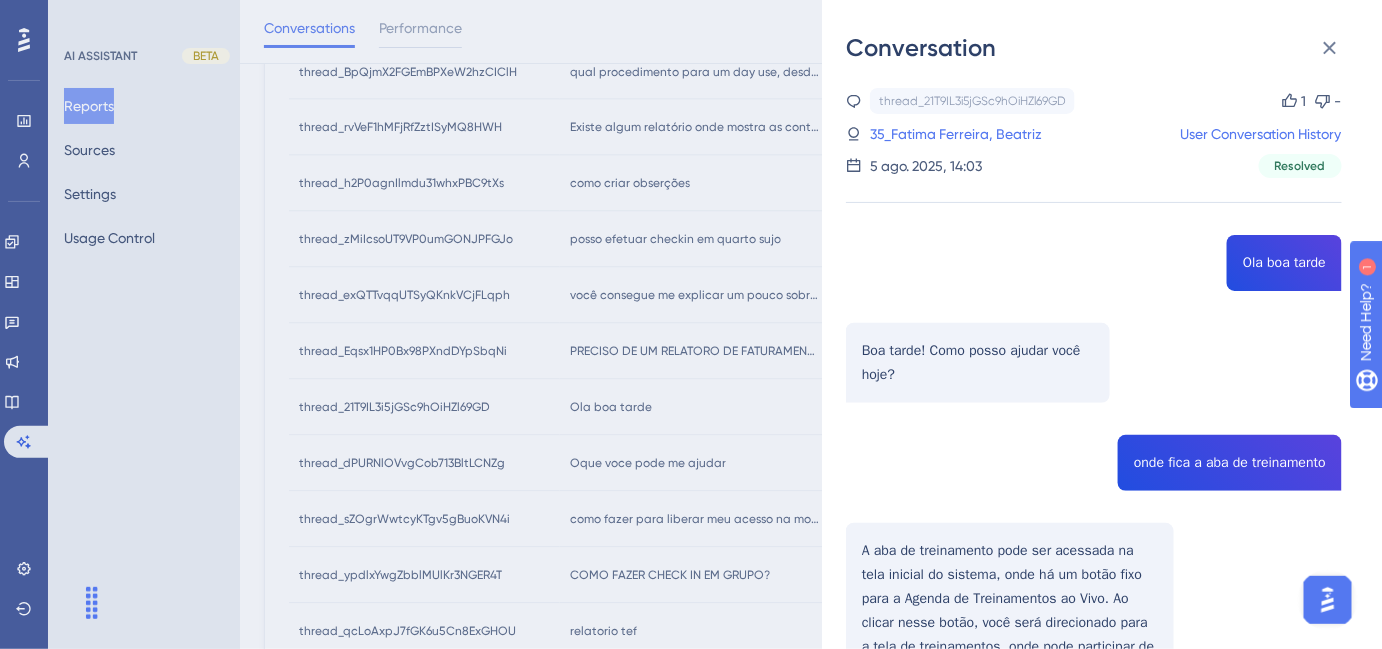 click on "Fatima Ferreira, Beatriz User Conversation History 5 ago. 2025,
14:03 Resolved Ola boa tarde Boa tarde! Como posso ajudar você hoje? onde fica a aba de treinamento  A aba de treinamento pode ser acessada na tela inicial do sistema, onde há um botão fixo para a Agenda de Treinamentos ao Vivo. Ao clicar nesse botão, você será direcionado para a tela de treinamentos, onde pode participar de aulas ao vivo ou se inscrever em treinamentos futuros. 👍" at bounding box center [691, 324] 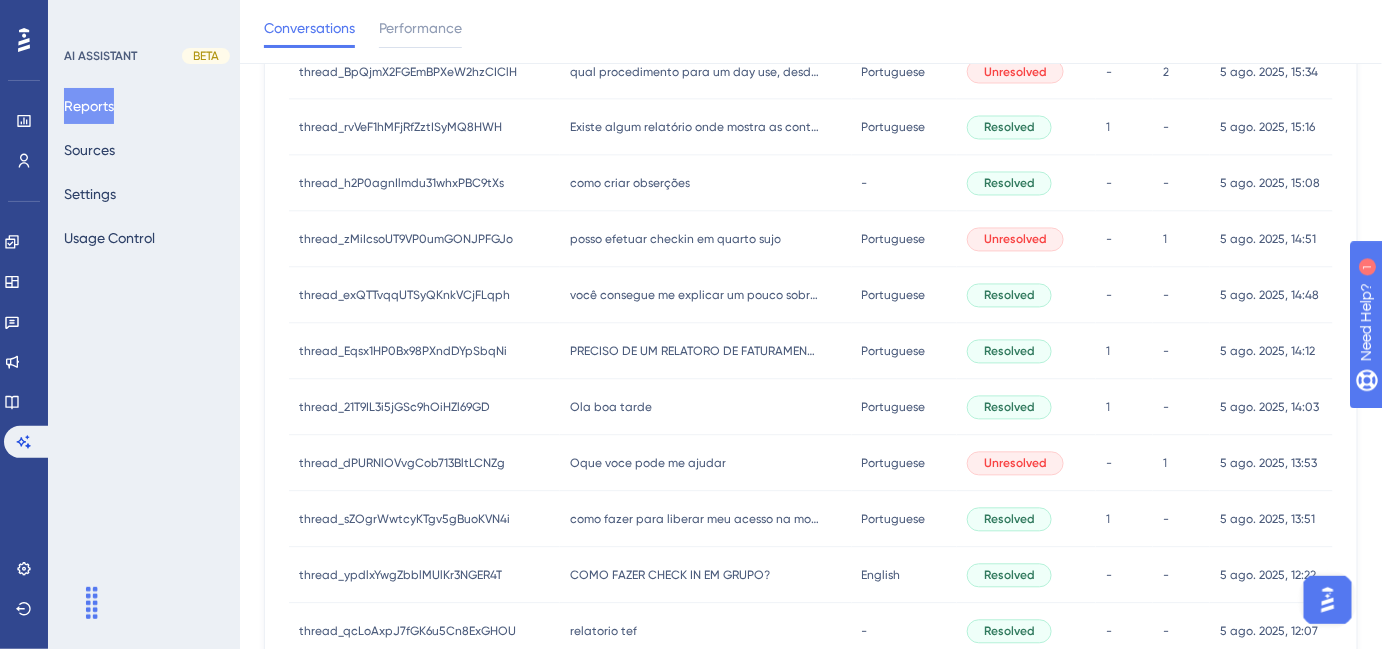 click on "Oque voce pode me ajudar" at bounding box center (648, 464) 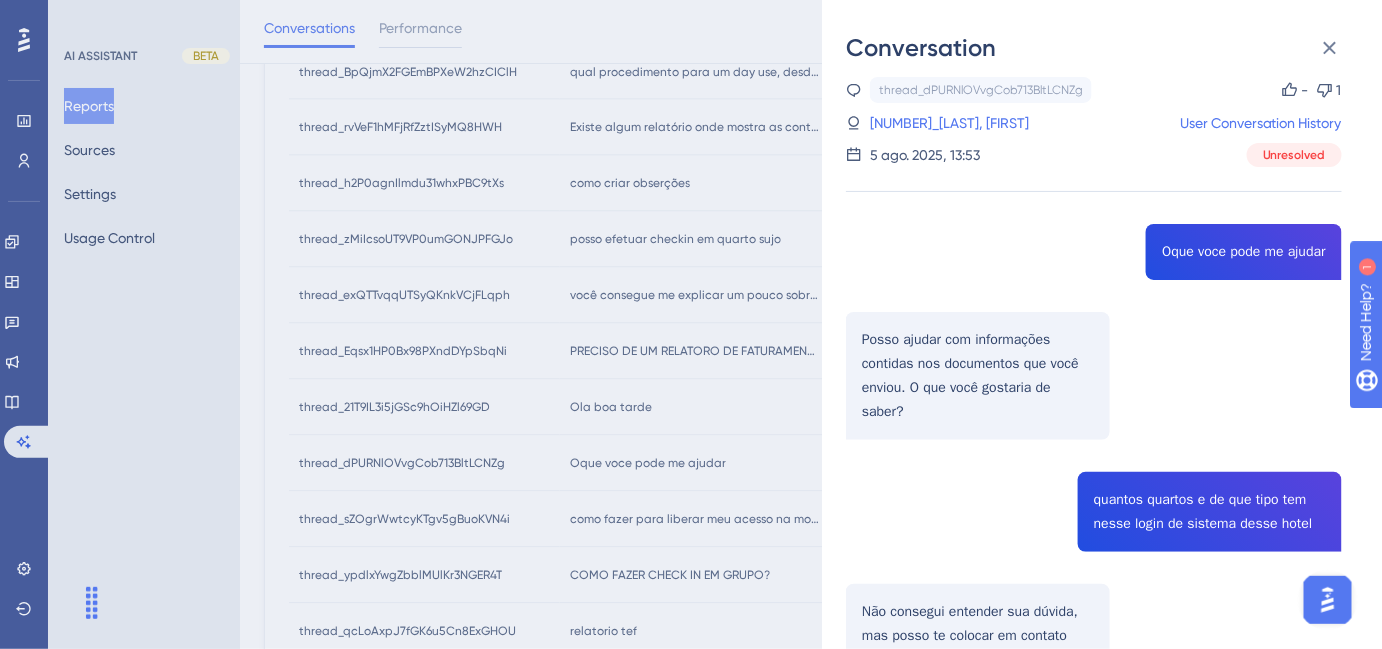 scroll, scrollTop: 0, scrollLeft: 0, axis: both 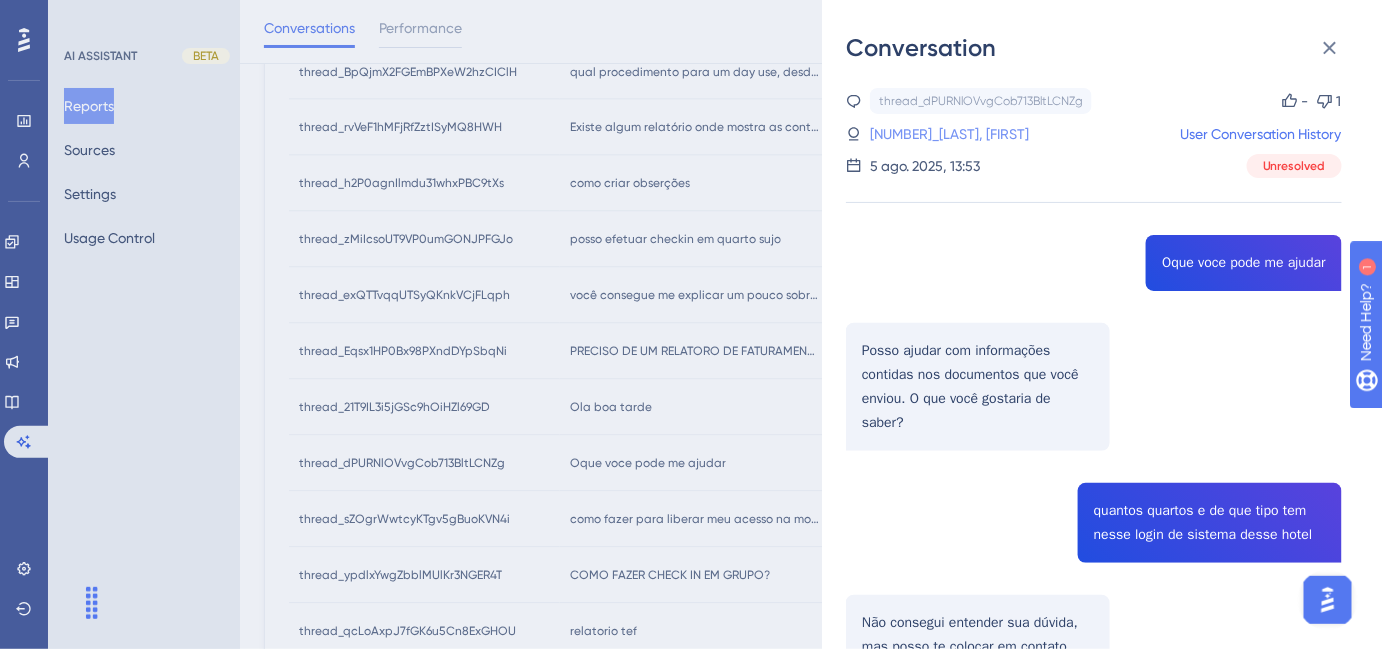 click on "[NUMBER]_[LAST], [FIRST]" at bounding box center (949, 134) 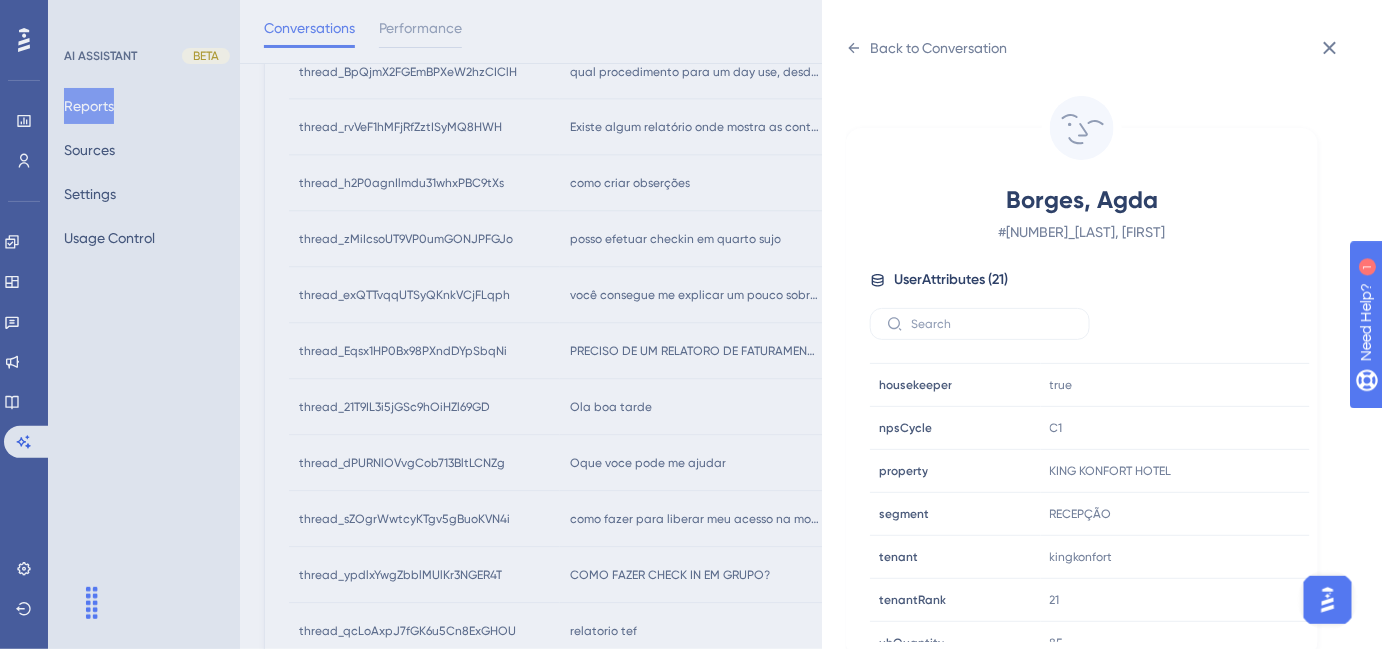 scroll, scrollTop: 545, scrollLeft: 0, axis: vertical 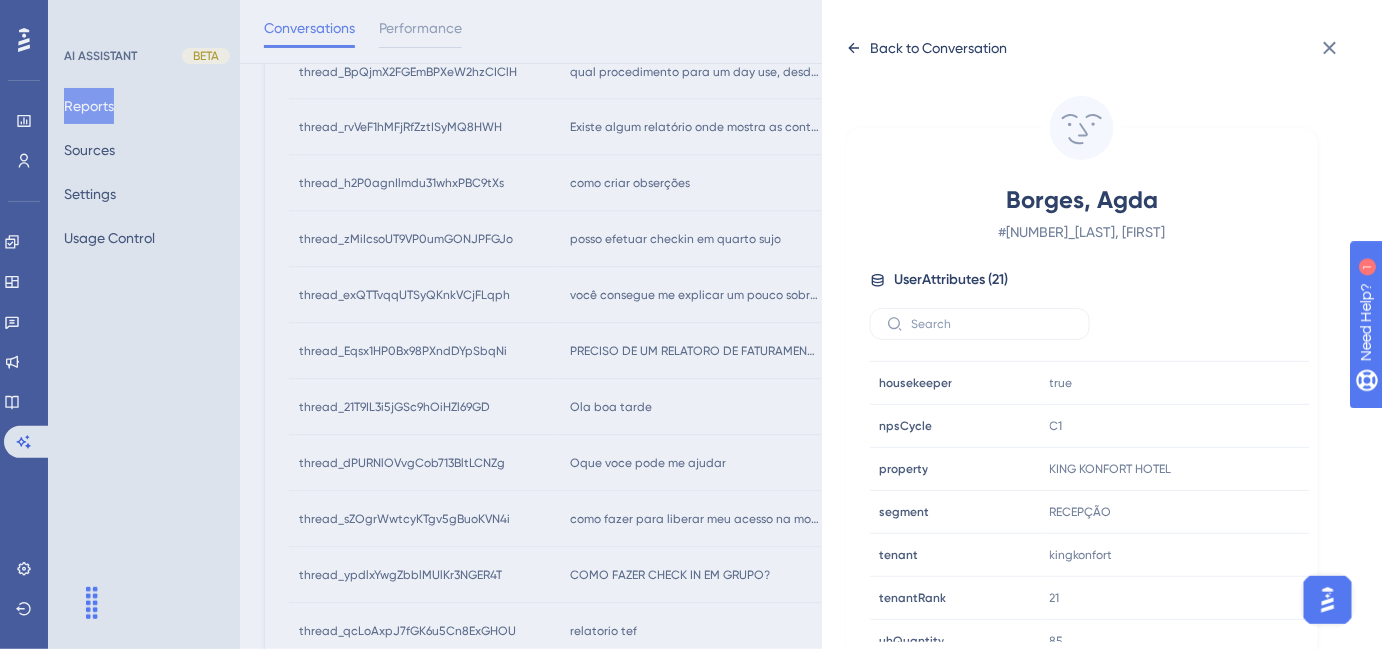 click on "Back to Conversation" at bounding box center (938, 48) 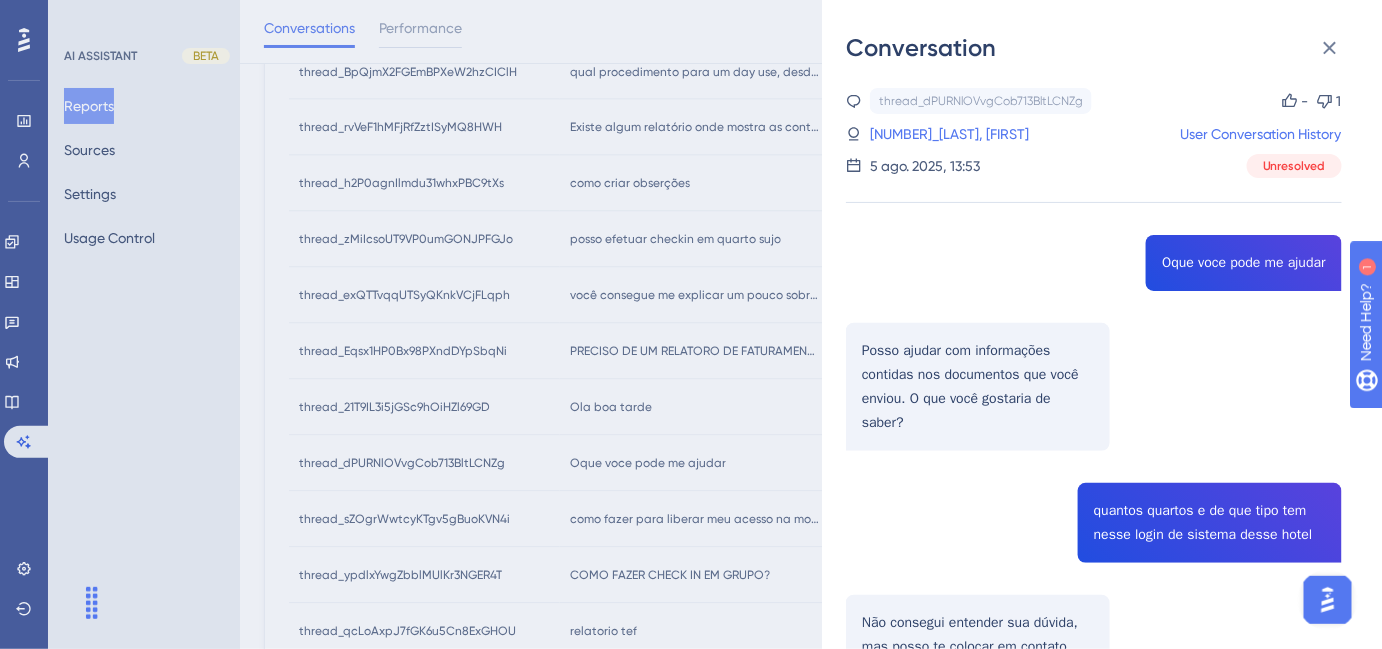 click on "Borges, Agda User Conversation History 5 ago. 2025,
13:53 Unresolved Oque voce pode me ajudar Posso ajudar com informações contidas nos documentos que você enviou. O que você gostaria de saber? quantos quartos e de que tipo tem nesse login de sistema desse hotel Não consegui entender sua dúvida, mas posso te colocar em contato com um atendente agora. Deseja continuar com um especialista? Fale com um humano 👎" at bounding box center [691, 324] 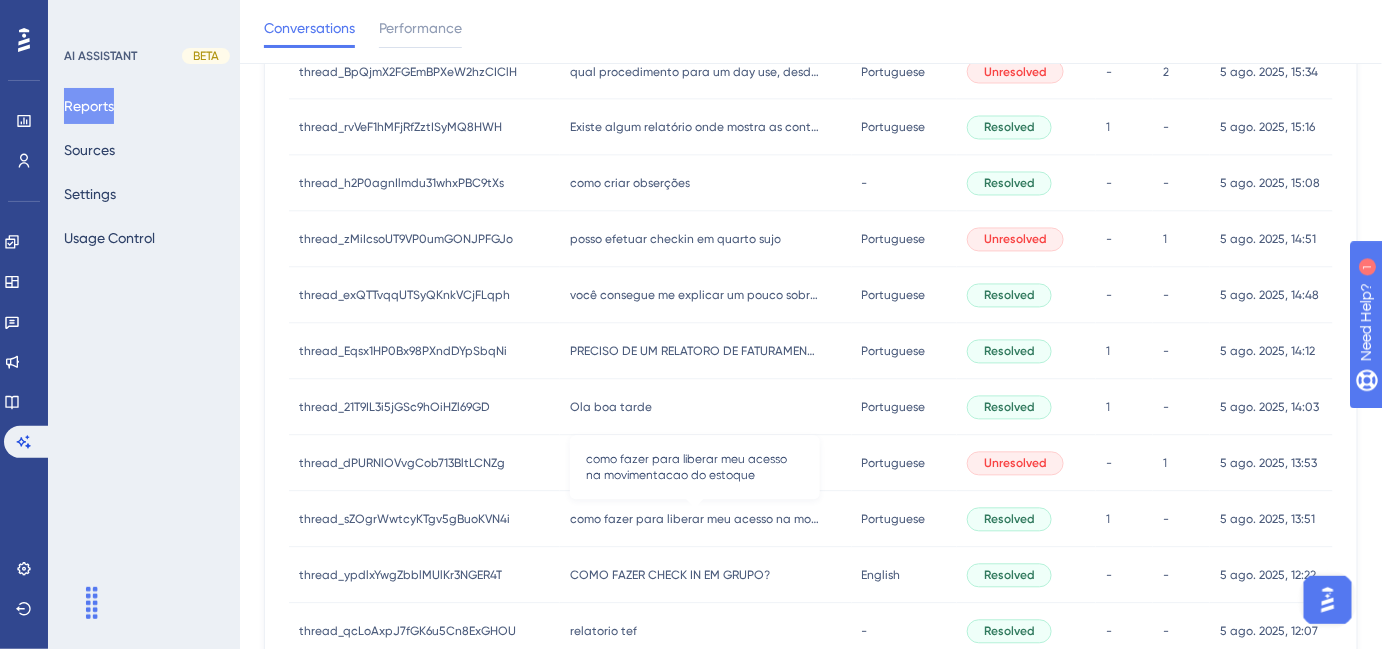 click on "como fazer para liberar meu acesso na movimentacao do estoque" at bounding box center (695, 520) 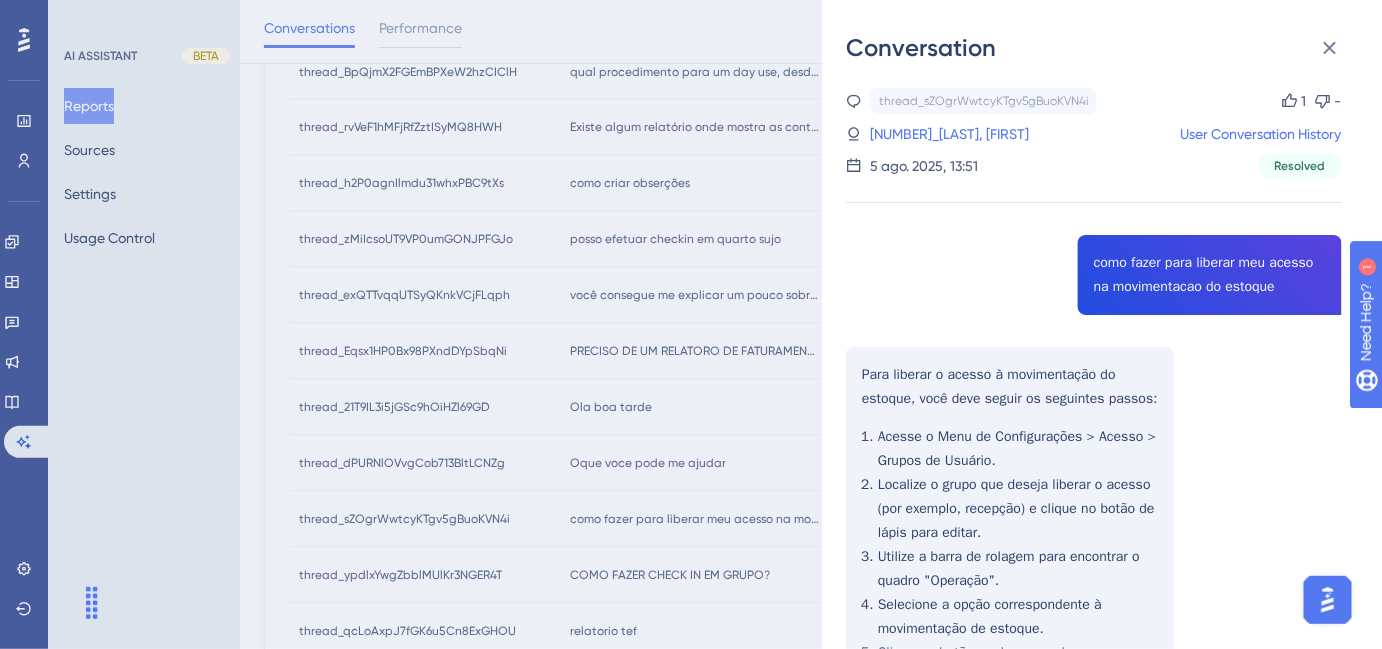scroll, scrollTop: 90, scrollLeft: 0, axis: vertical 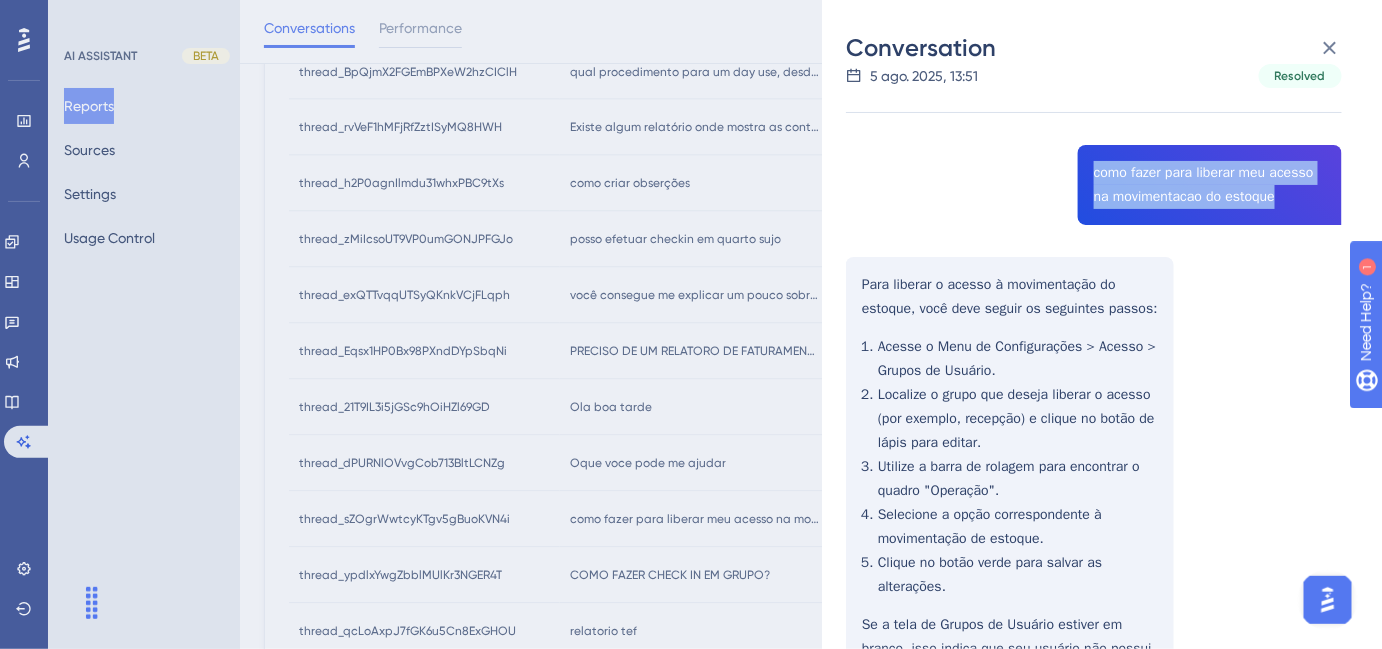 drag, startPoint x: 1088, startPoint y: 172, endPoint x: 1293, endPoint y: 196, distance: 206.4001 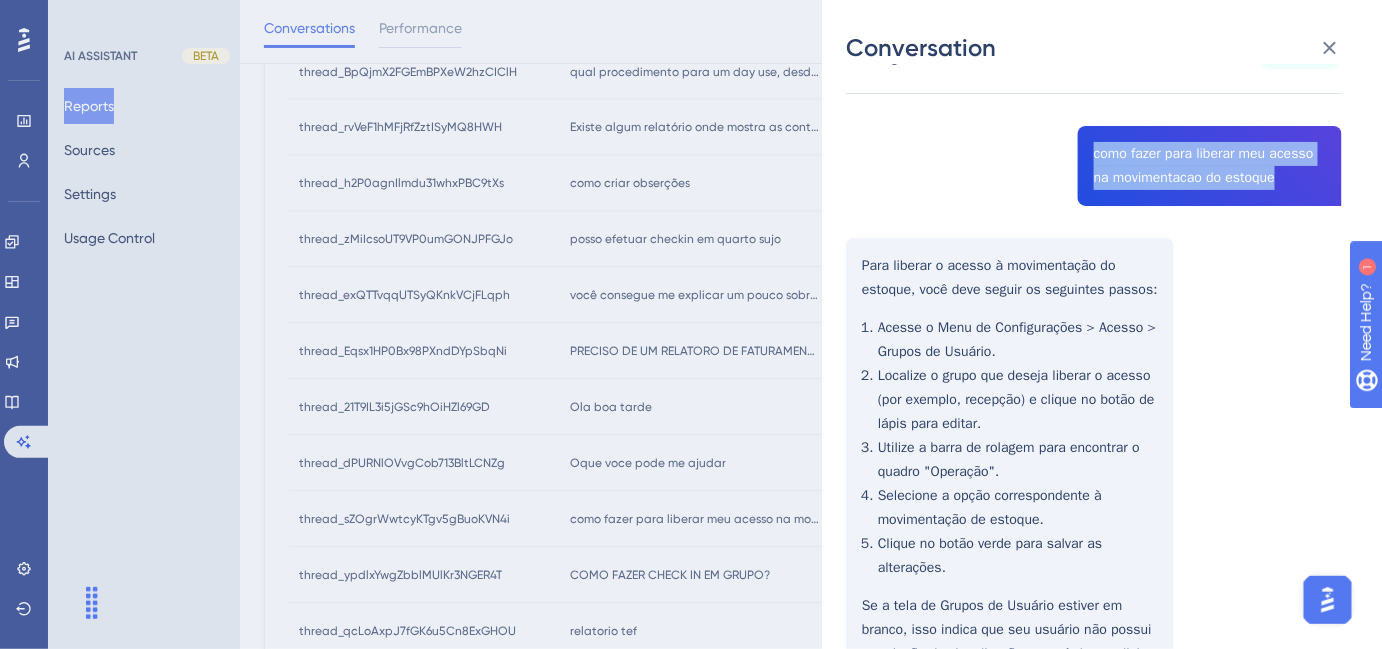scroll, scrollTop: 90, scrollLeft: 0, axis: vertical 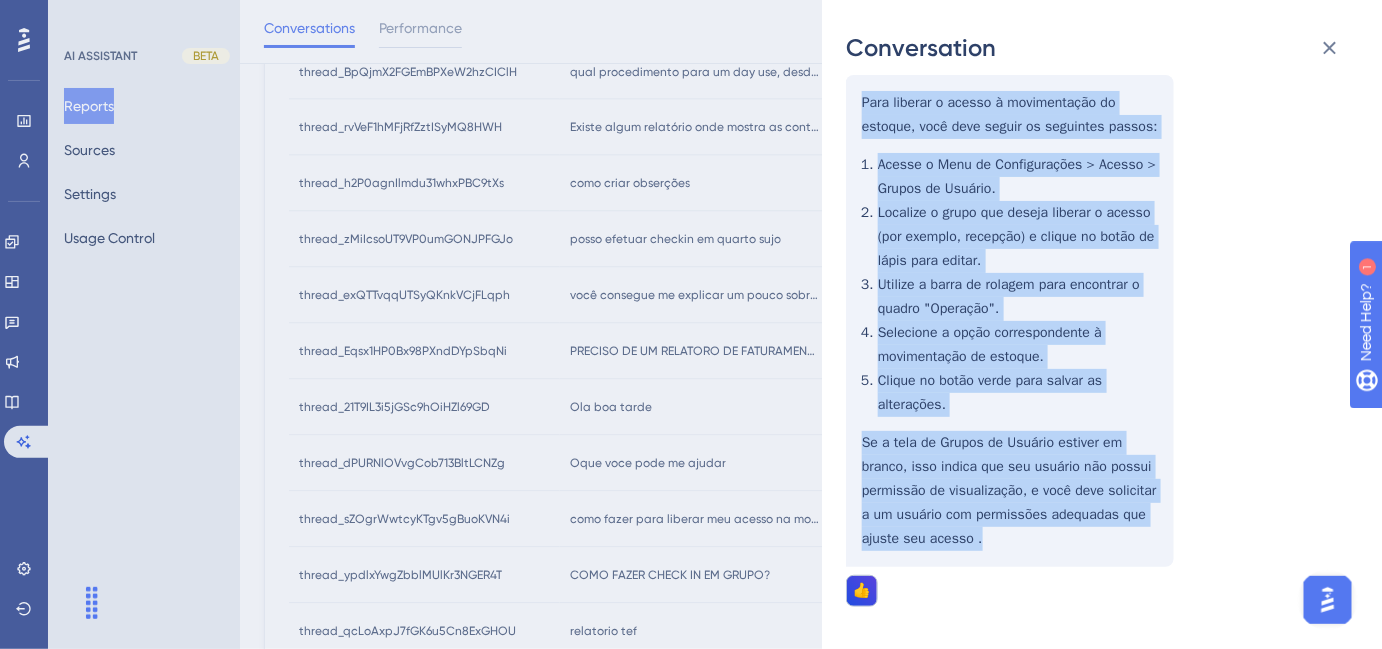 drag, startPoint x: 861, startPoint y: 292, endPoint x: 1118, endPoint y: 540, distance: 357.14563 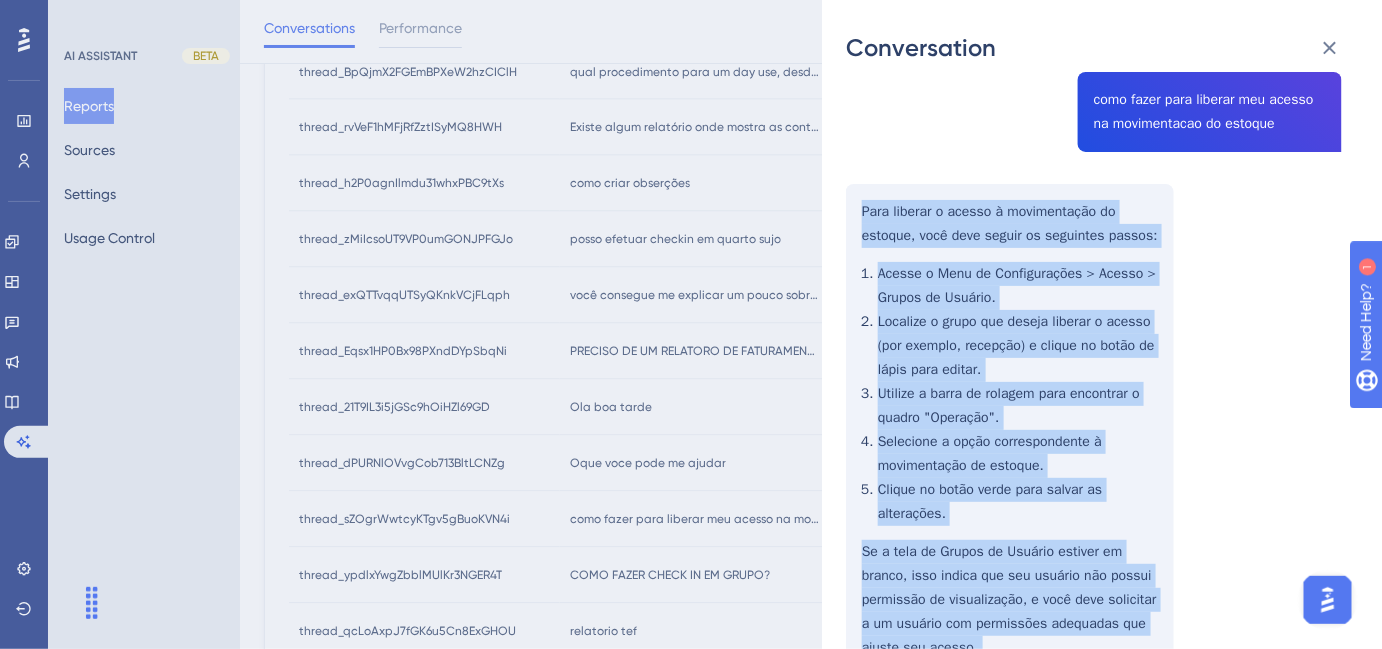 scroll, scrollTop: 0, scrollLeft: 0, axis: both 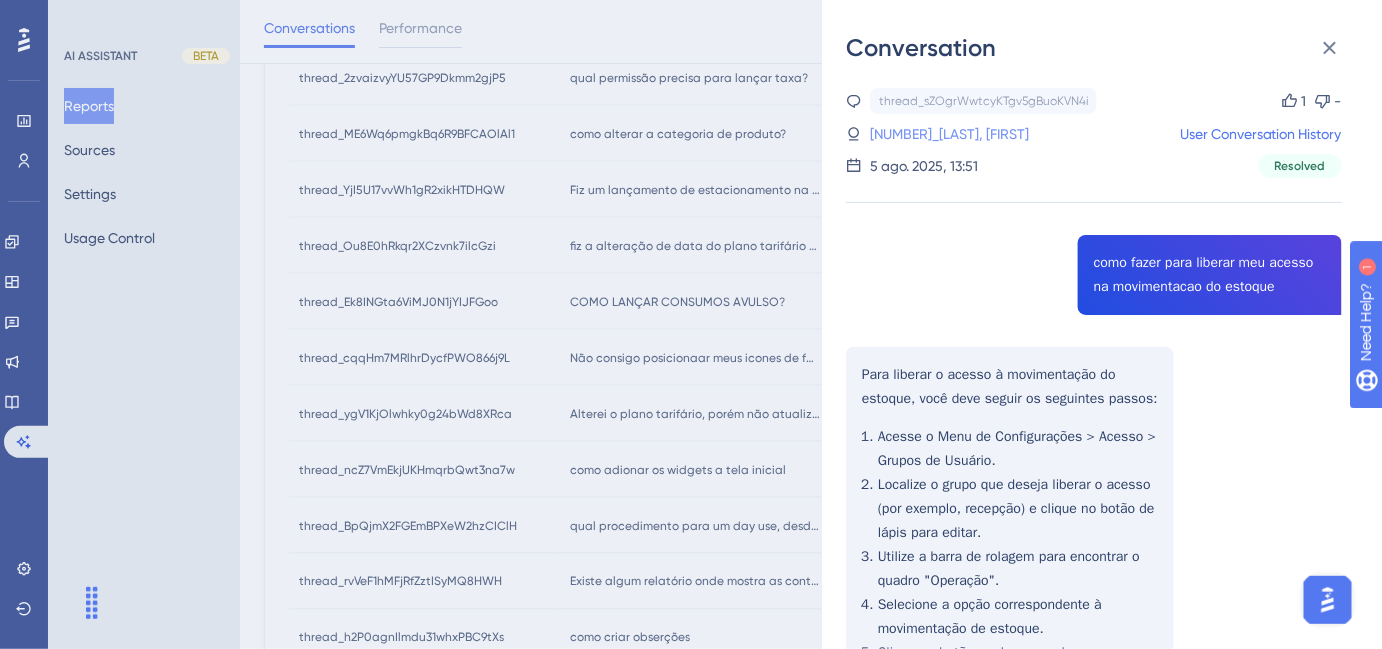 click on "[NUMBER]_[LAST], [FIRST]" at bounding box center [949, 134] 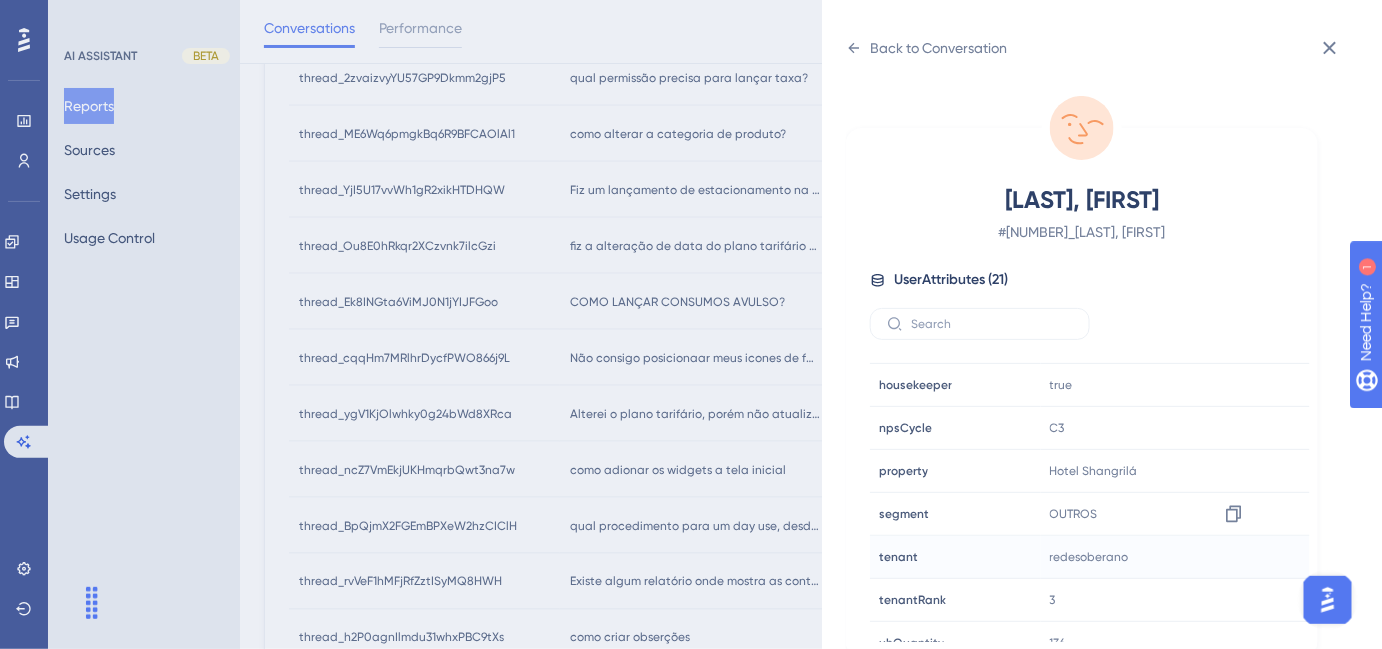 scroll, scrollTop: 545, scrollLeft: 0, axis: vertical 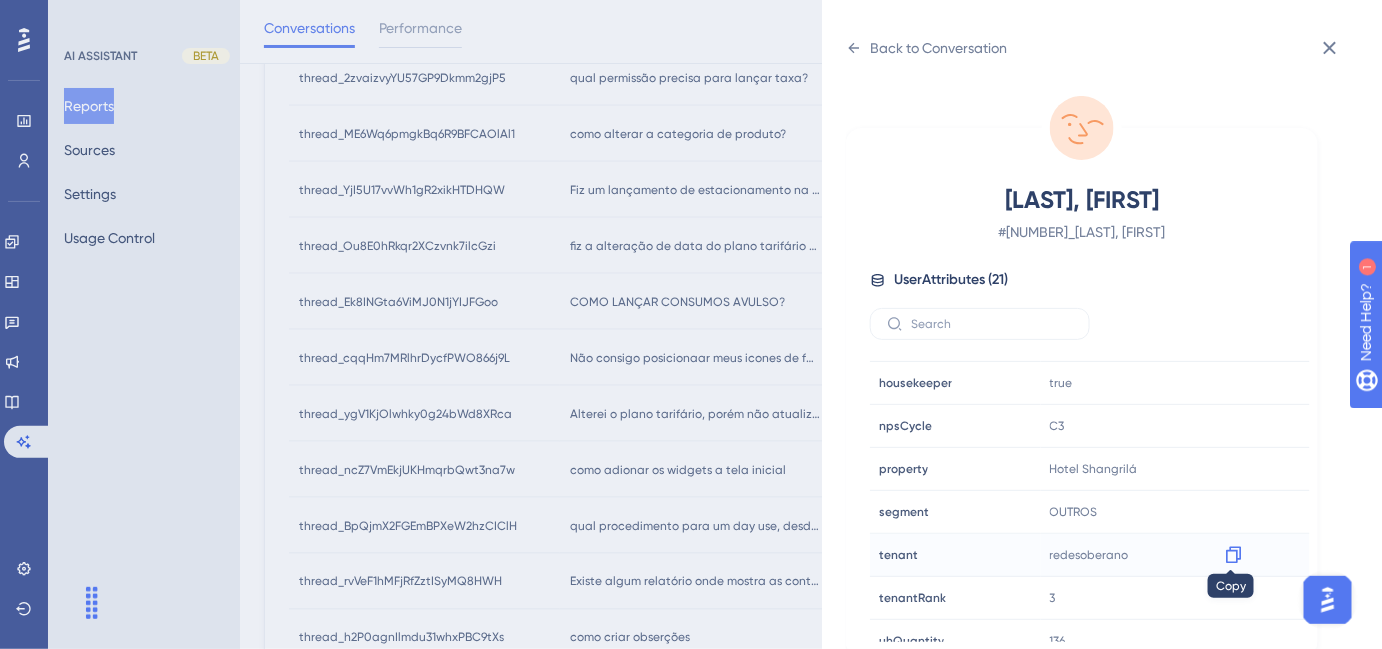 click 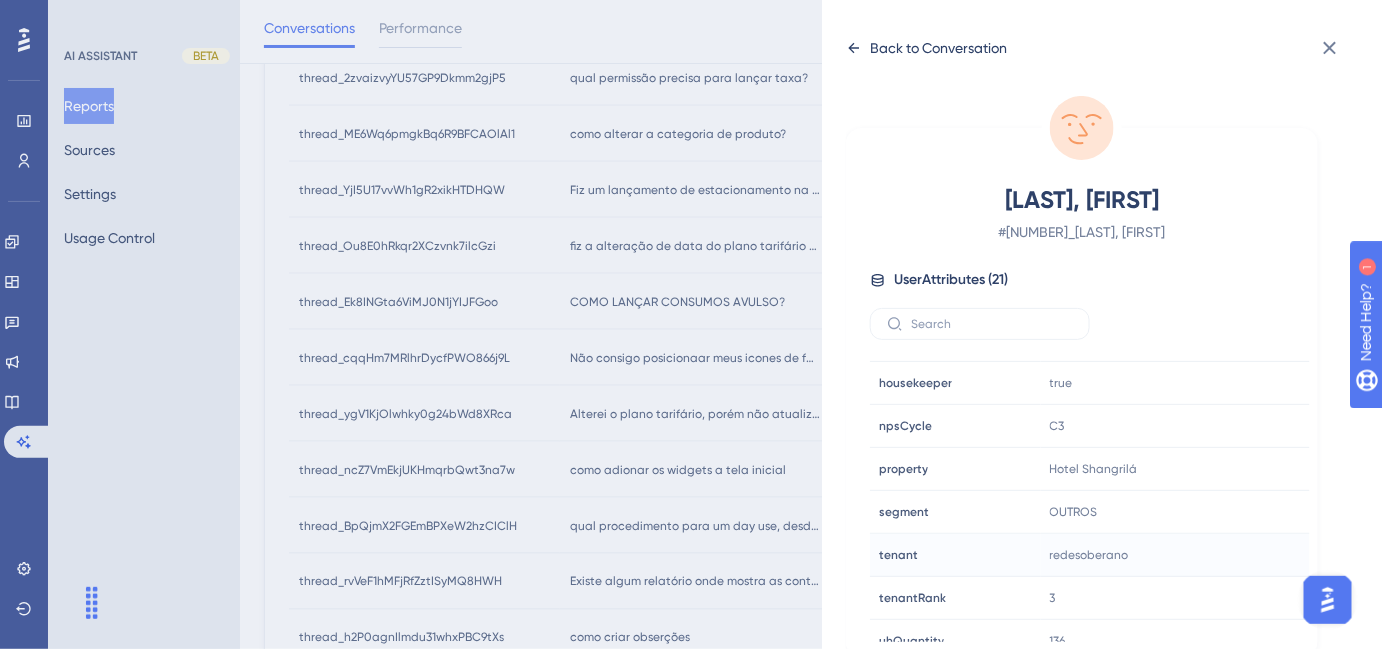 click 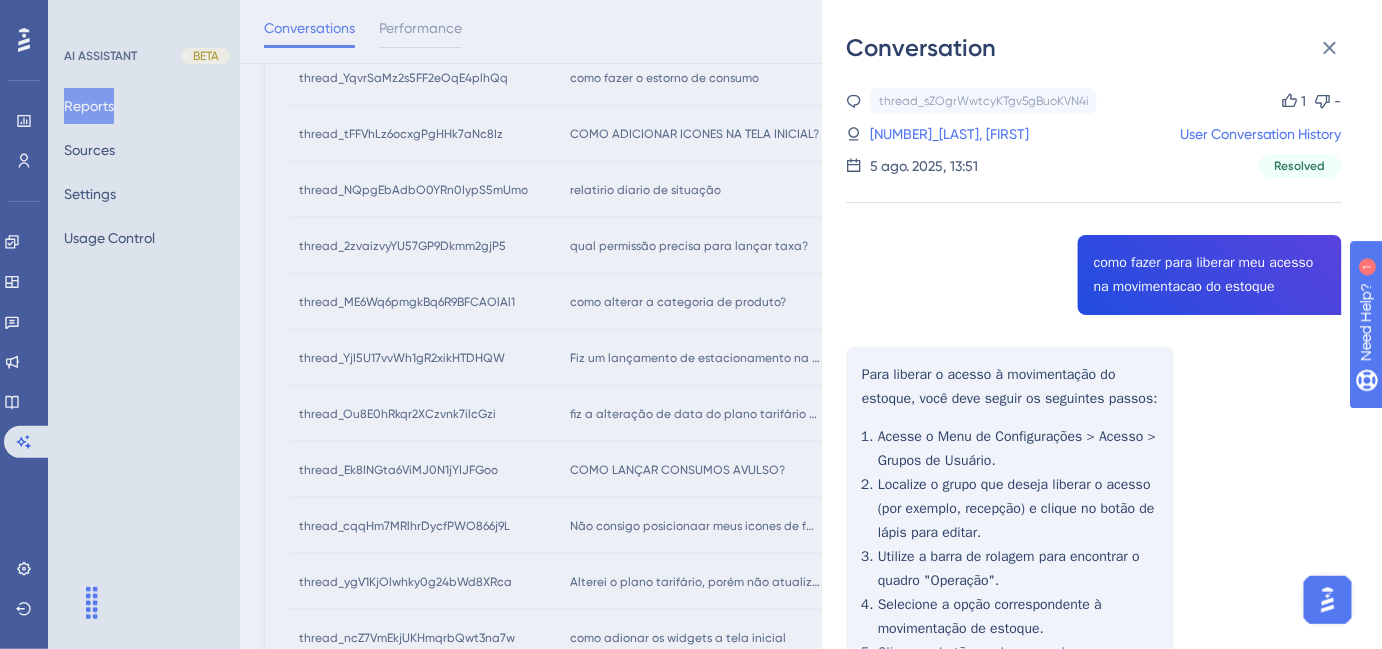 scroll, scrollTop: 454, scrollLeft: 0, axis: vertical 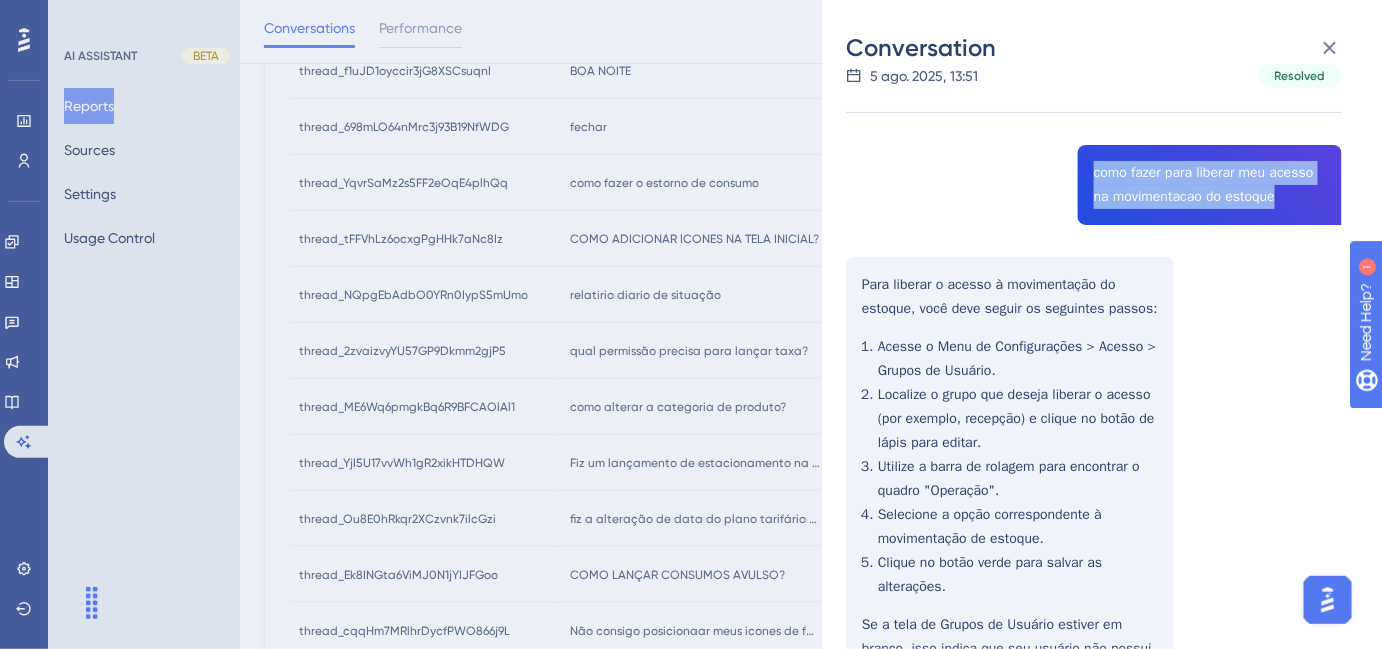 drag, startPoint x: 1085, startPoint y: 167, endPoint x: 1280, endPoint y: 199, distance: 197.6082 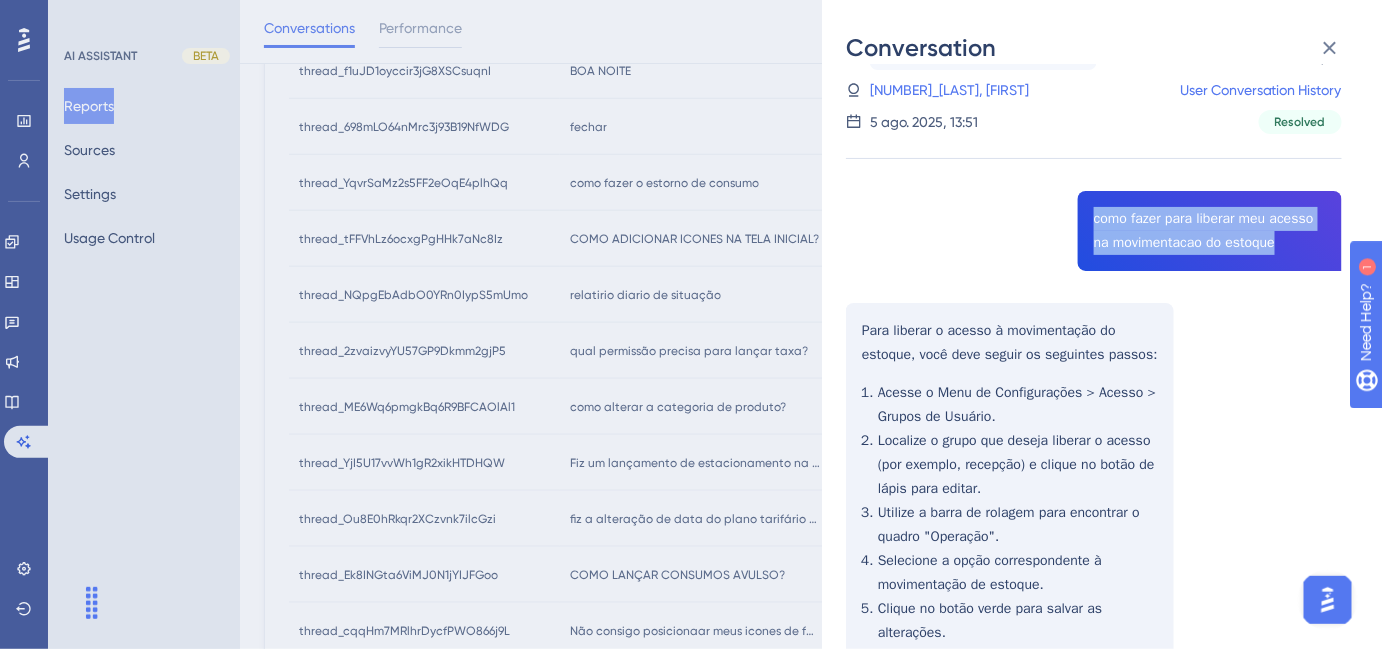 scroll, scrollTop: 0, scrollLeft: 0, axis: both 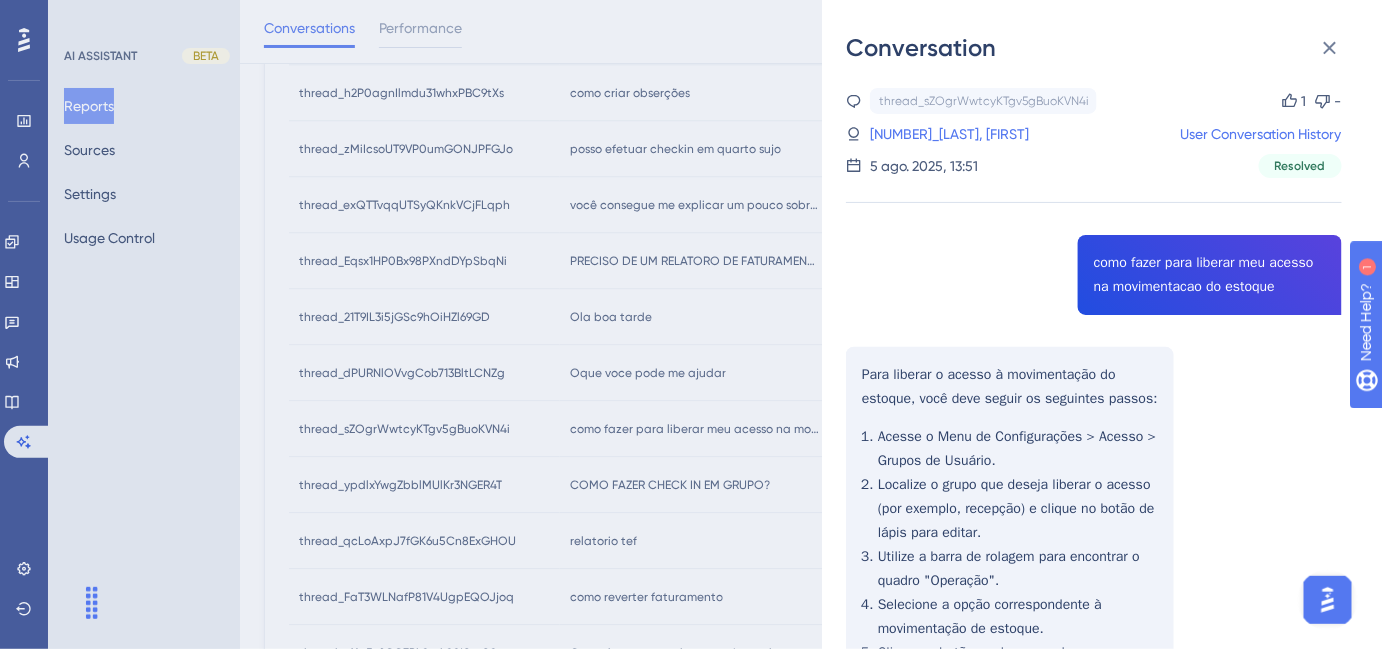 click on "Conversation thread_sZOgrWwtcyKTgv5gBuoKVN4i Copy 1 - 78_[LAST], [FIRST] User Conversation History 5 ago. 2025,
13:51 Resolved como fazer para liberar meu acesso na movimentacao do estoque  Para liberar o acesso à movimentação do estoque, você deve seguir os seguintes passos:
Acesse o Menu de Configurações > Acesso > Grupos de Usuário.
Localize o grupo que deseja liberar o acesso (por exemplo, recepção) e clique no botão de lápis para editar.
Utilize a barra de rolagem para encontrar o quadro "Operação".
Selecione a opção correspondente à movimentação de estoque.
Clique no botão verde para salvar as alterações.
Se a tela de Grupos de Usuário estiver em branco, isso indica que seu usuário não possui permissão de visualização, e você deve solicitar a um usuário com permissões adequadas que ajuste seu acesso . 👍" at bounding box center [691, 324] 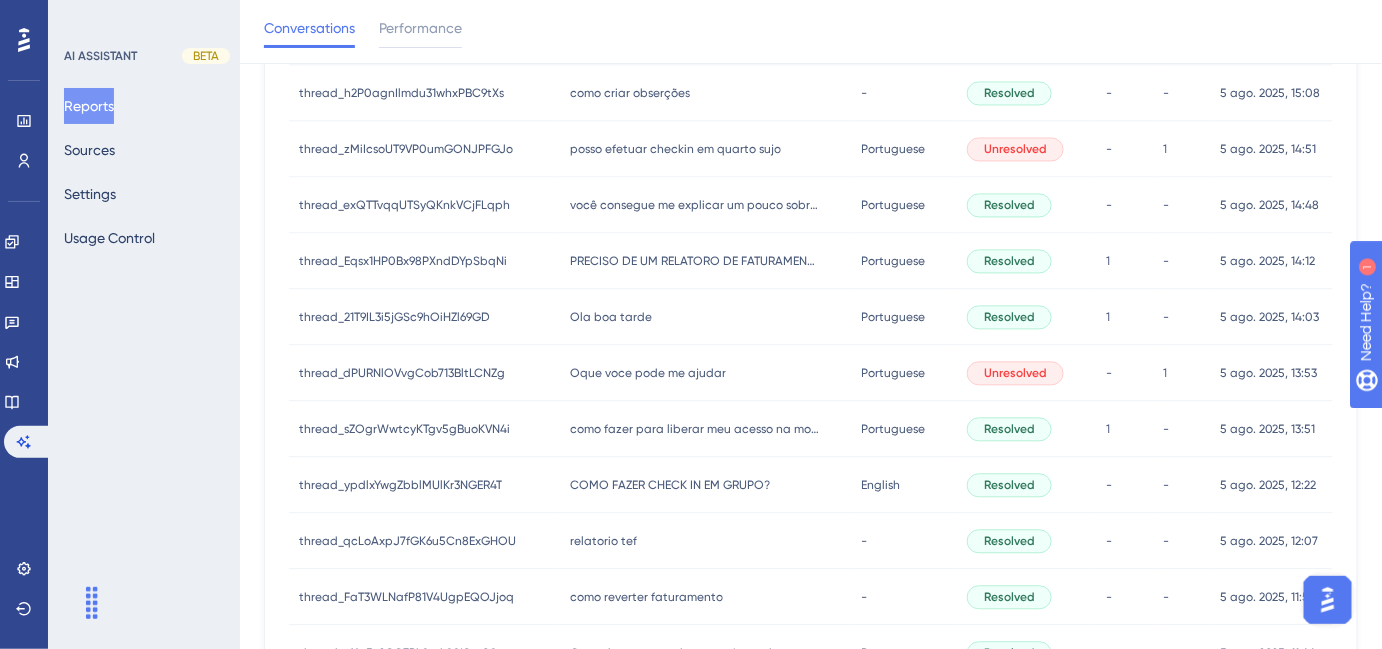 click on "COMO FAZER CHECK IN EM GRUPO? COMO FAZER CHECK IN EM GRUPO?" at bounding box center (706, 485) 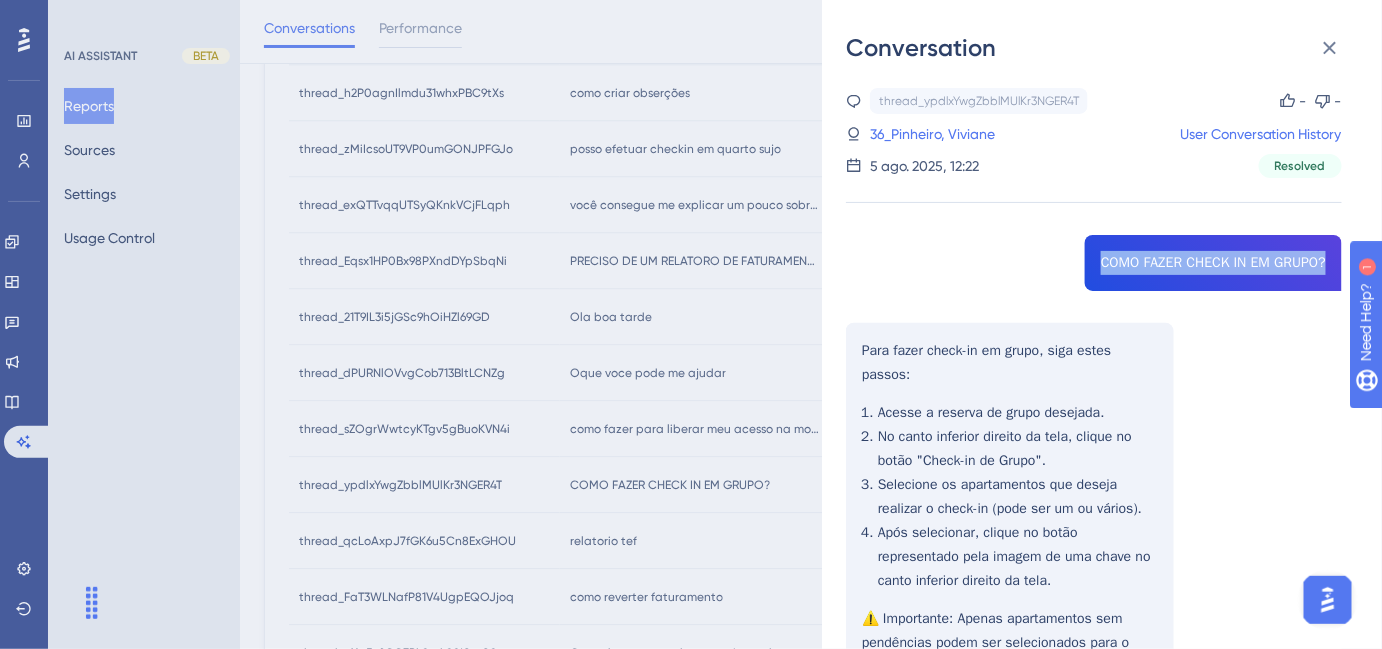 drag, startPoint x: 1092, startPoint y: 261, endPoint x: 1320, endPoint y: 261, distance: 228 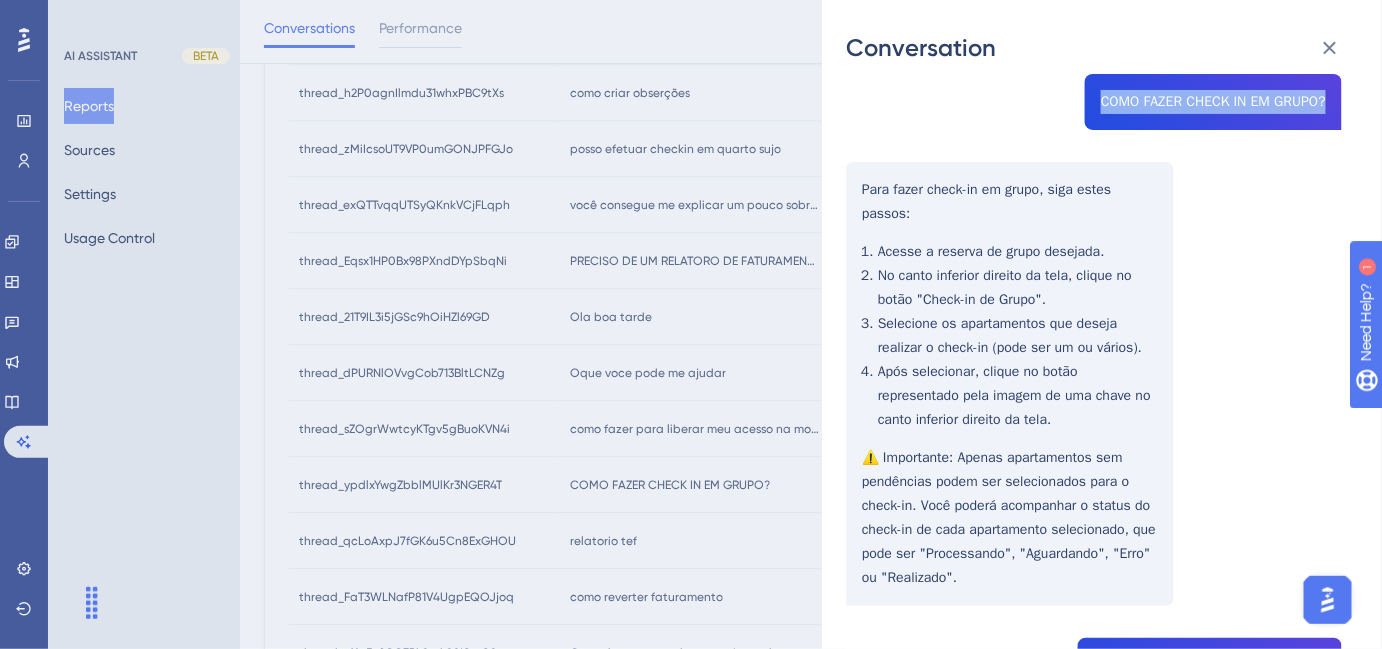 scroll, scrollTop: 181, scrollLeft: 0, axis: vertical 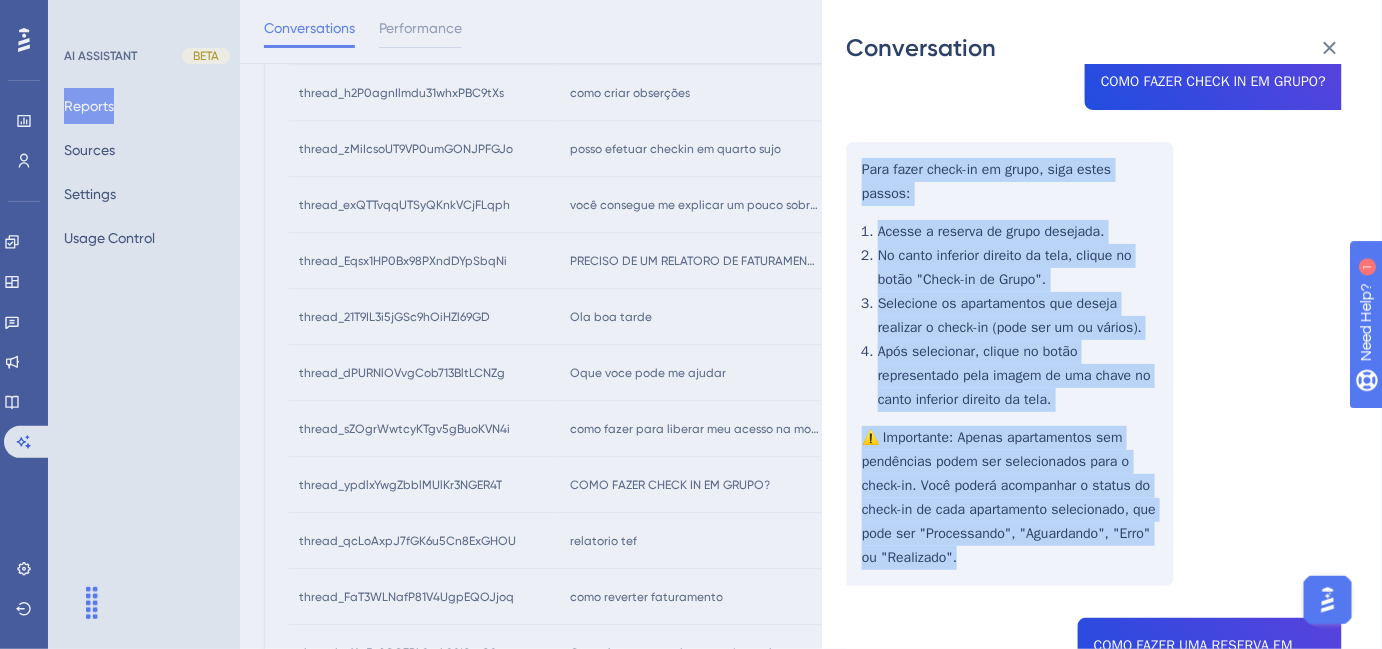 drag, startPoint x: 861, startPoint y: 168, endPoint x: 1000, endPoint y: 538, distance: 395.24802 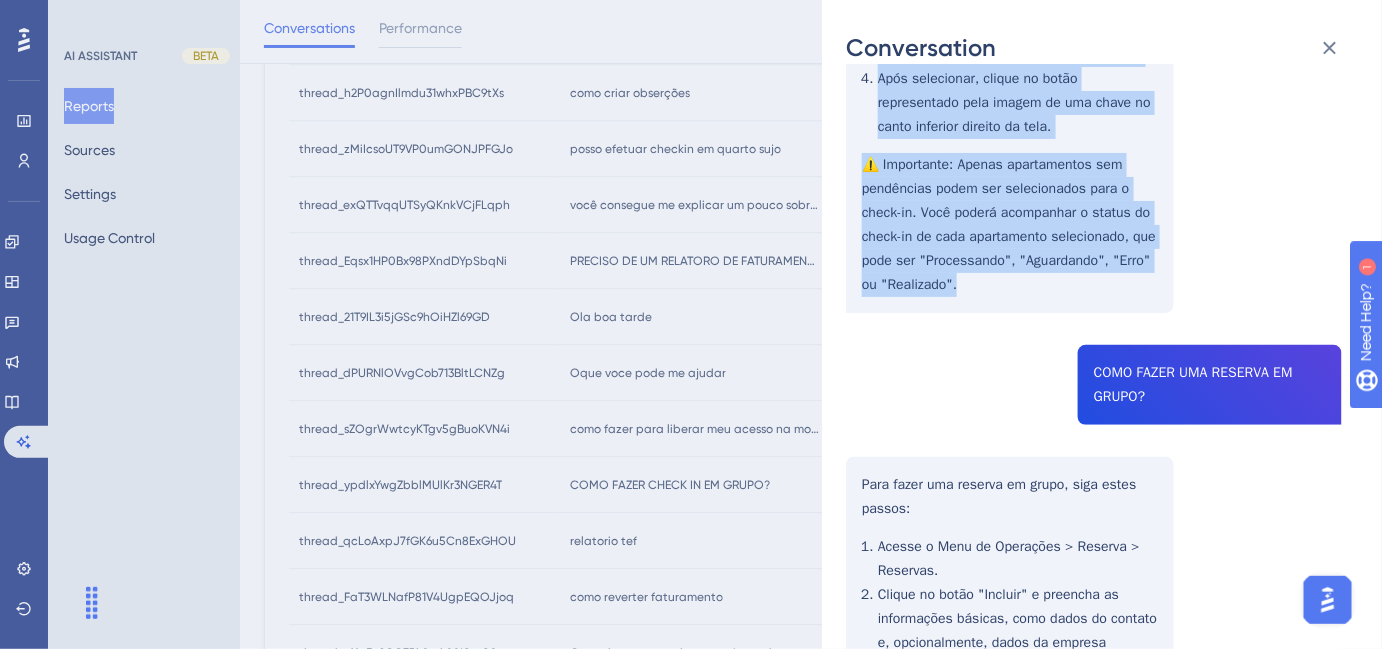 scroll, scrollTop: 545, scrollLeft: 0, axis: vertical 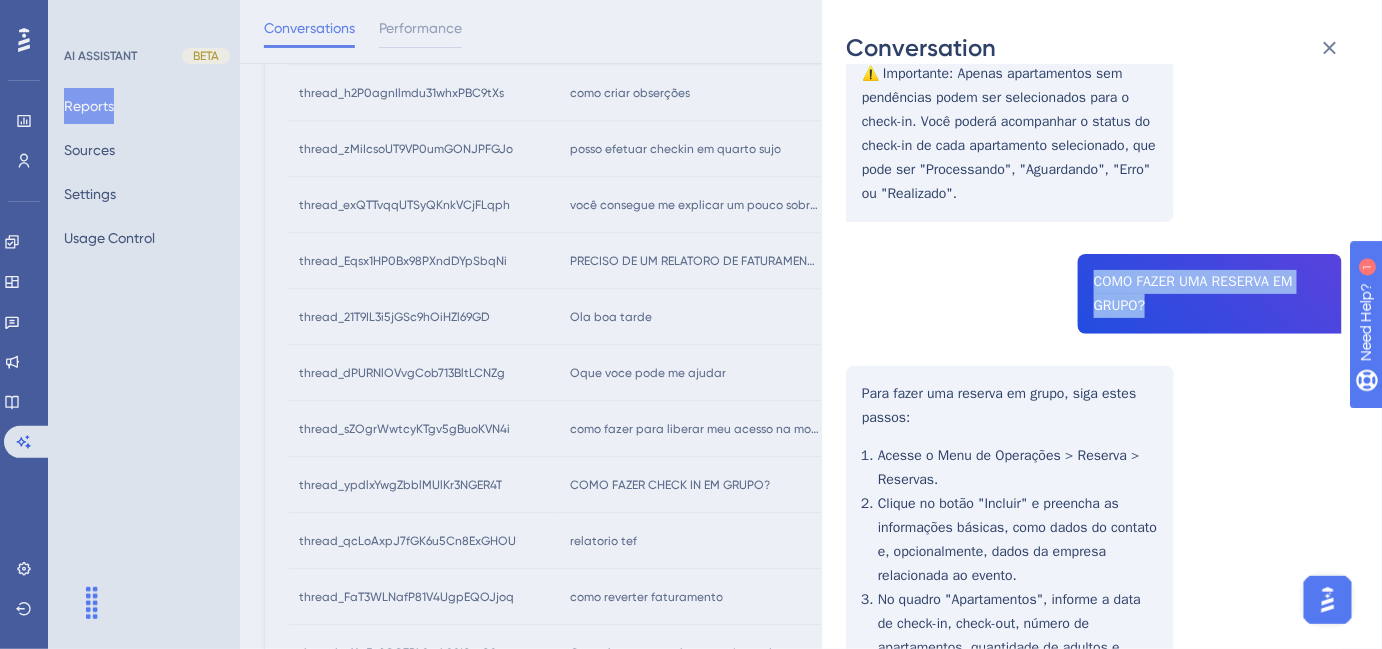 drag, startPoint x: 1087, startPoint y: 253, endPoint x: 1162, endPoint y: 291, distance: 84.07735 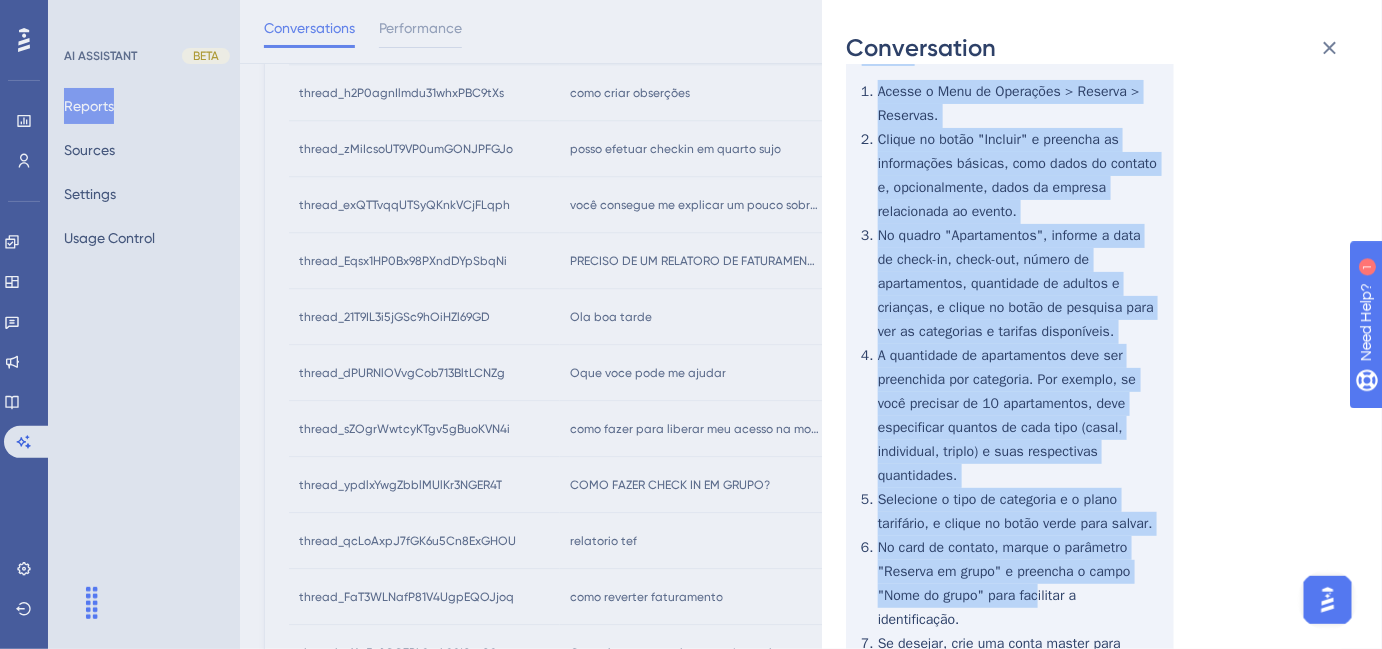 scroll, scrollTop: 1090, scrollLeft: 0, axis: vertical 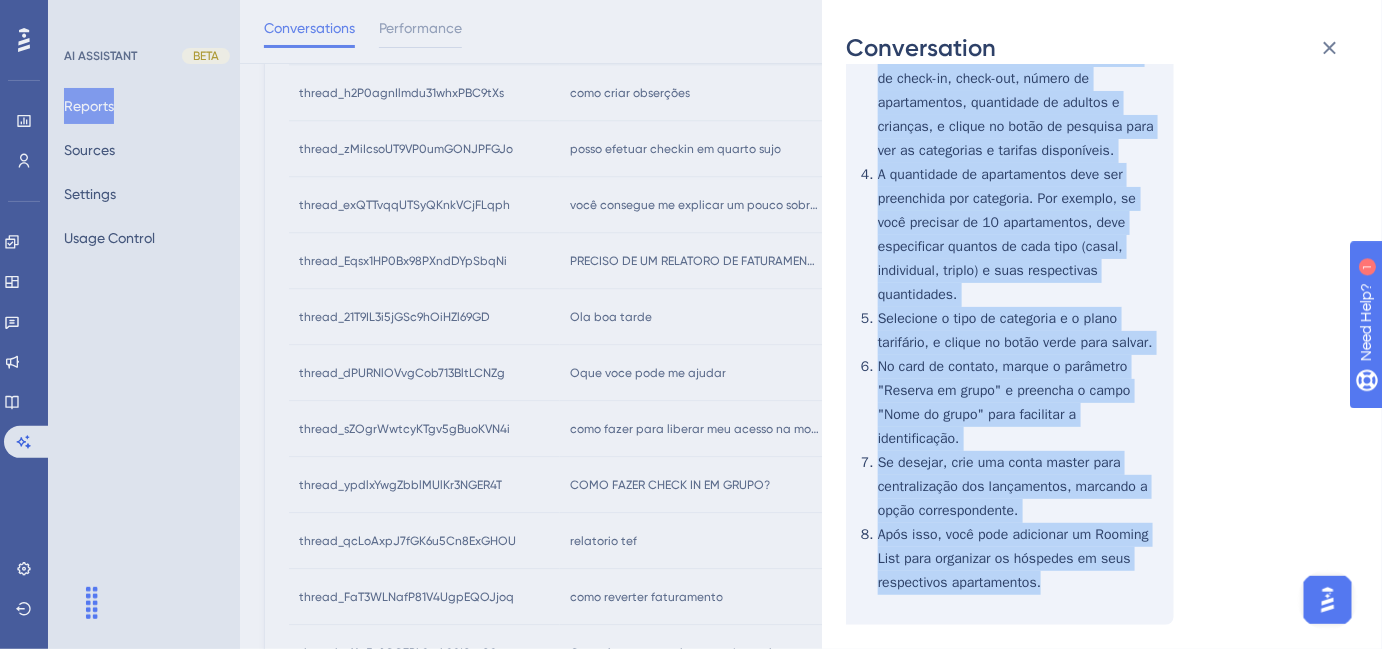 drag, startPoint x: 861, startPoint y: 372, endPoint x: 1060, endPoint y: 555, distance: 270.35162 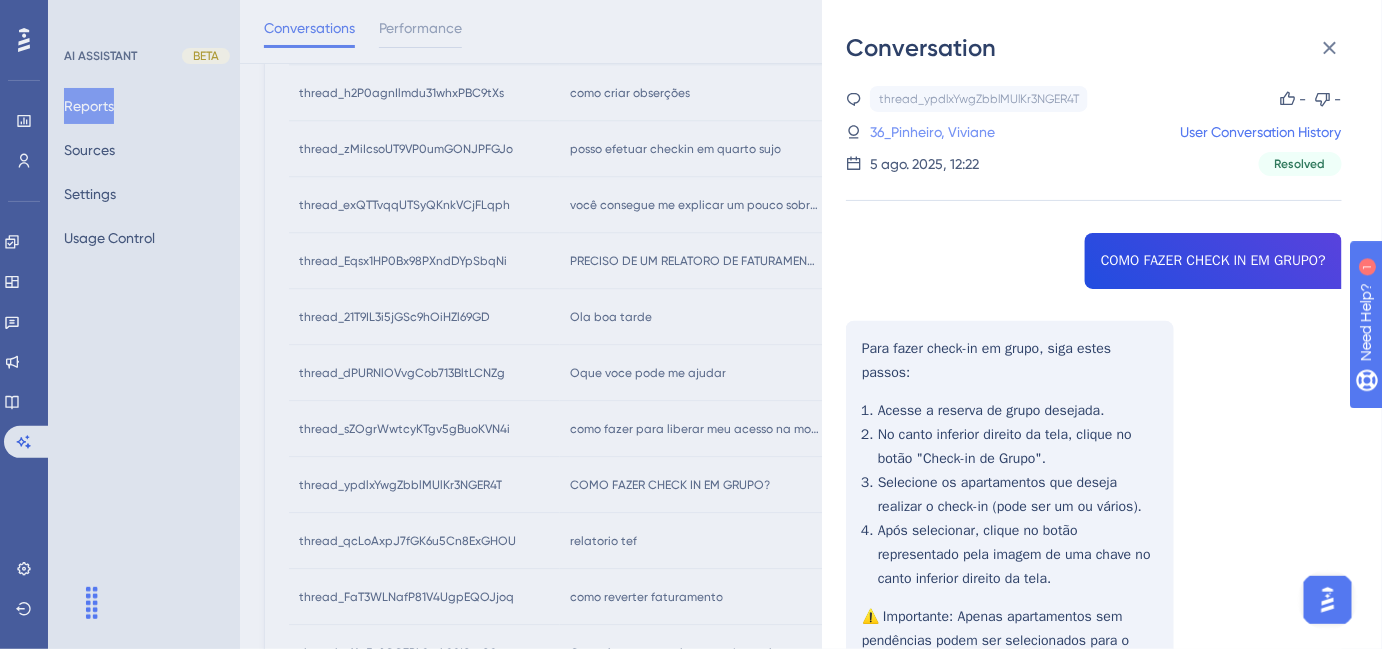 scroll, scrollTop: 0, scrollLeft: 0, axis: both 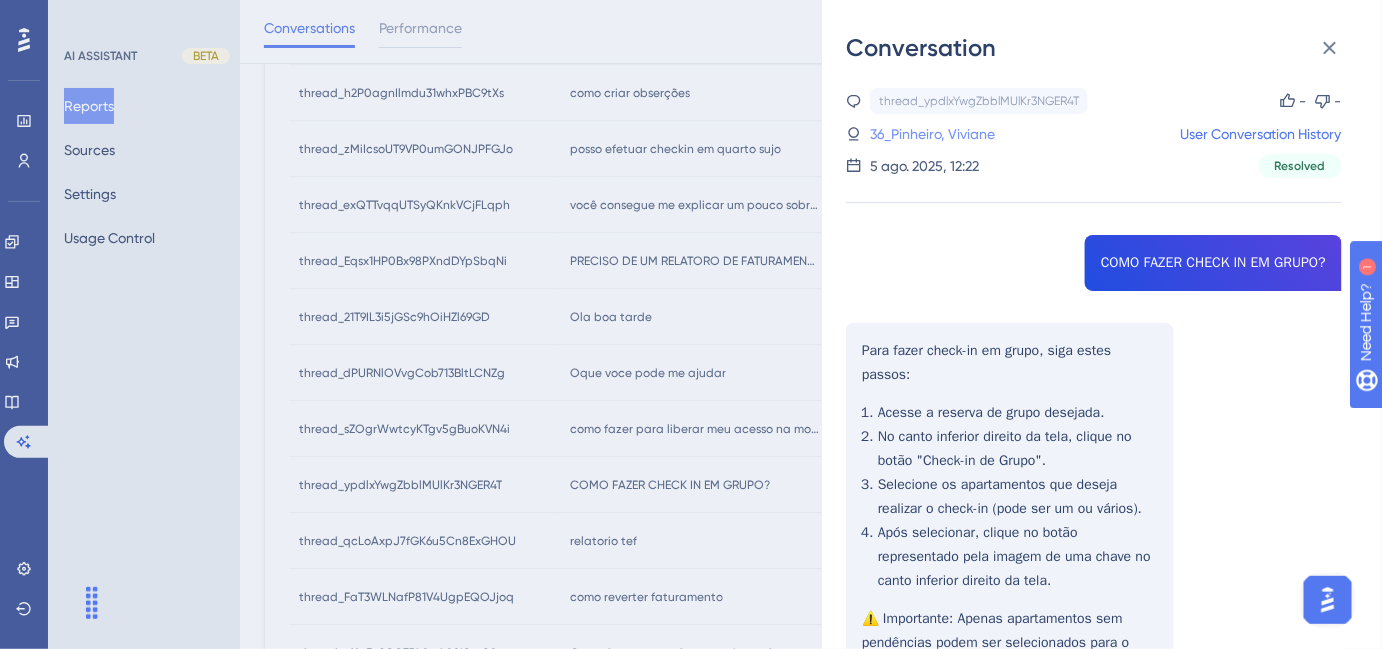 click on "36_Pinheiro, Viviane" at bounding box center [932, 134] 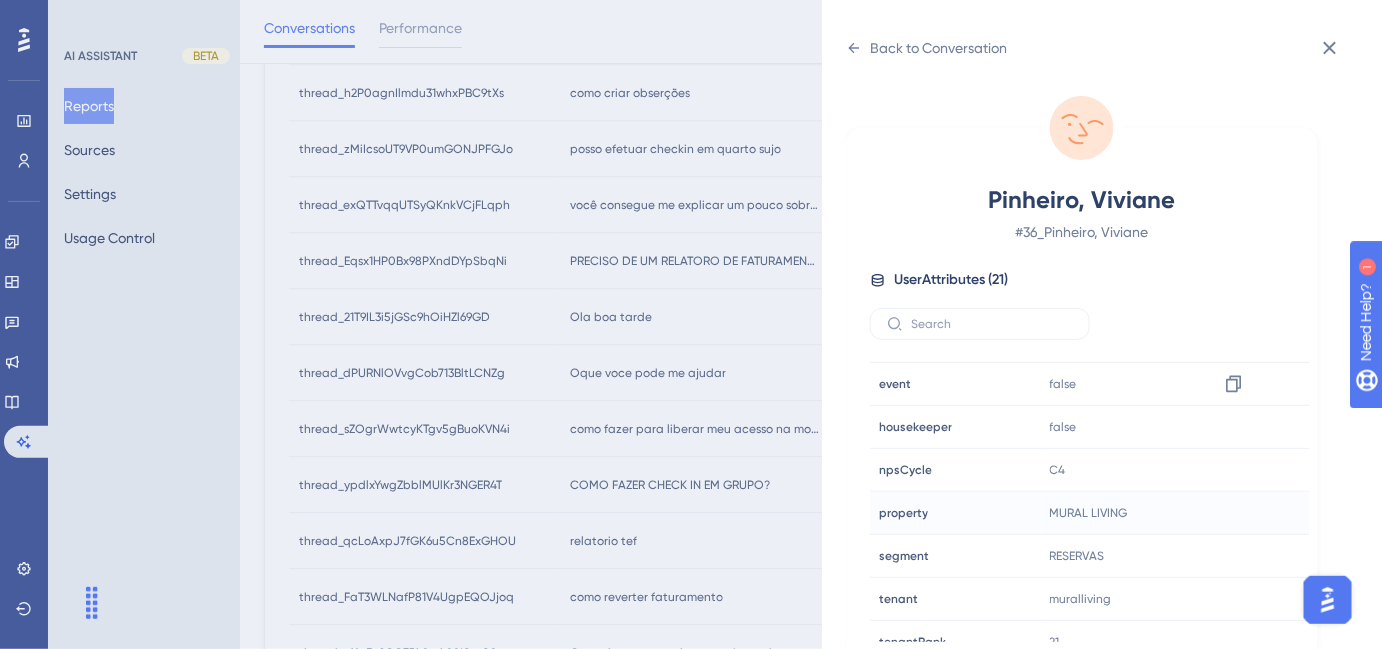scroll, scrollTop: 545, scrollLeft: 0, axis: vertical 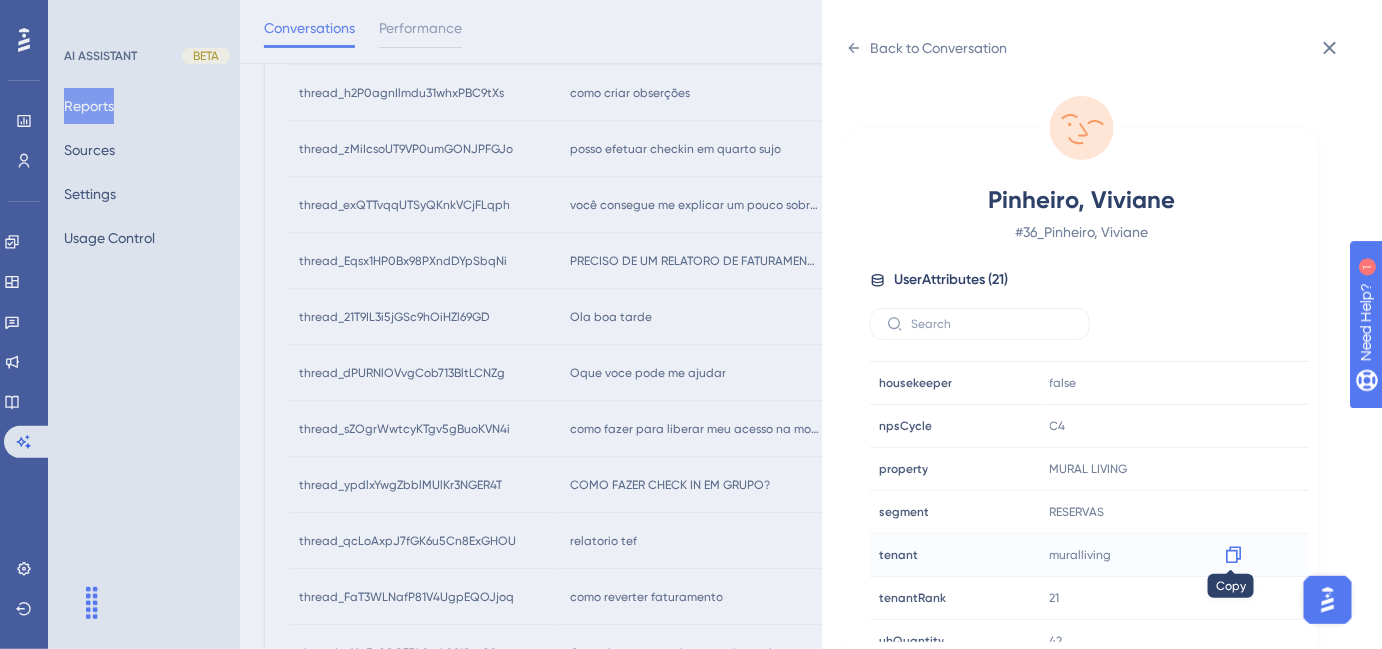 click 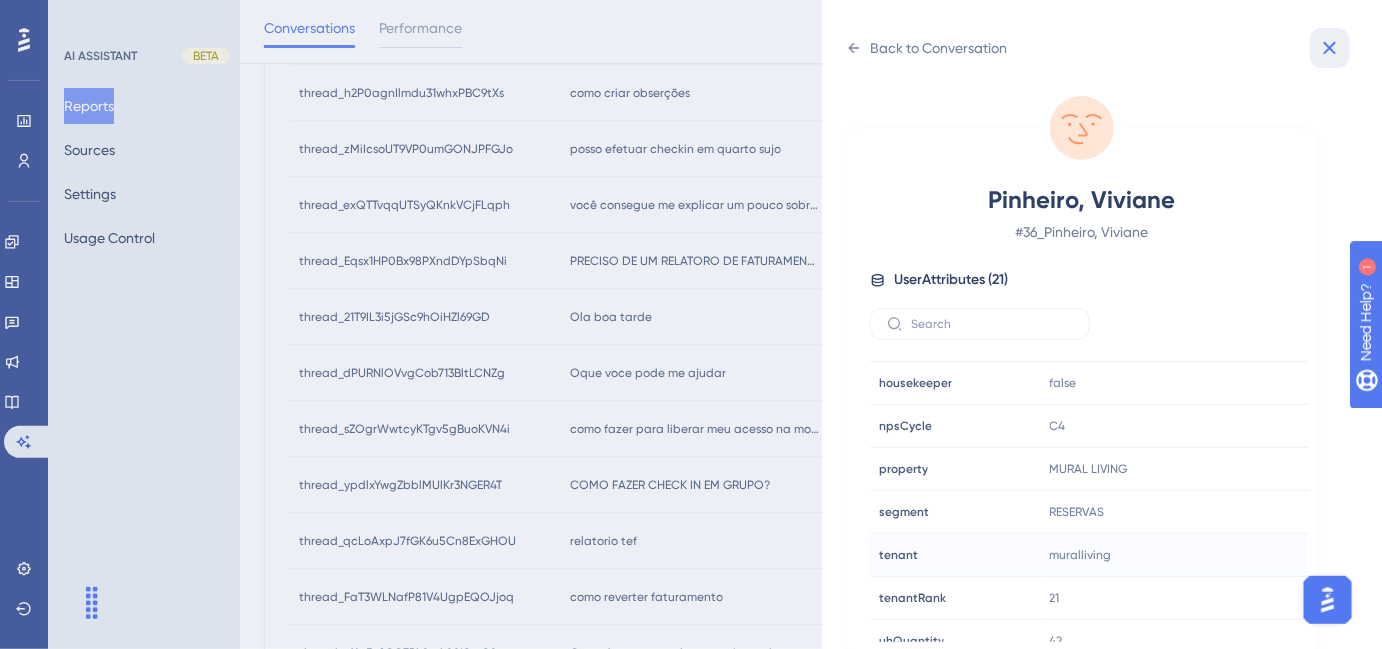 click 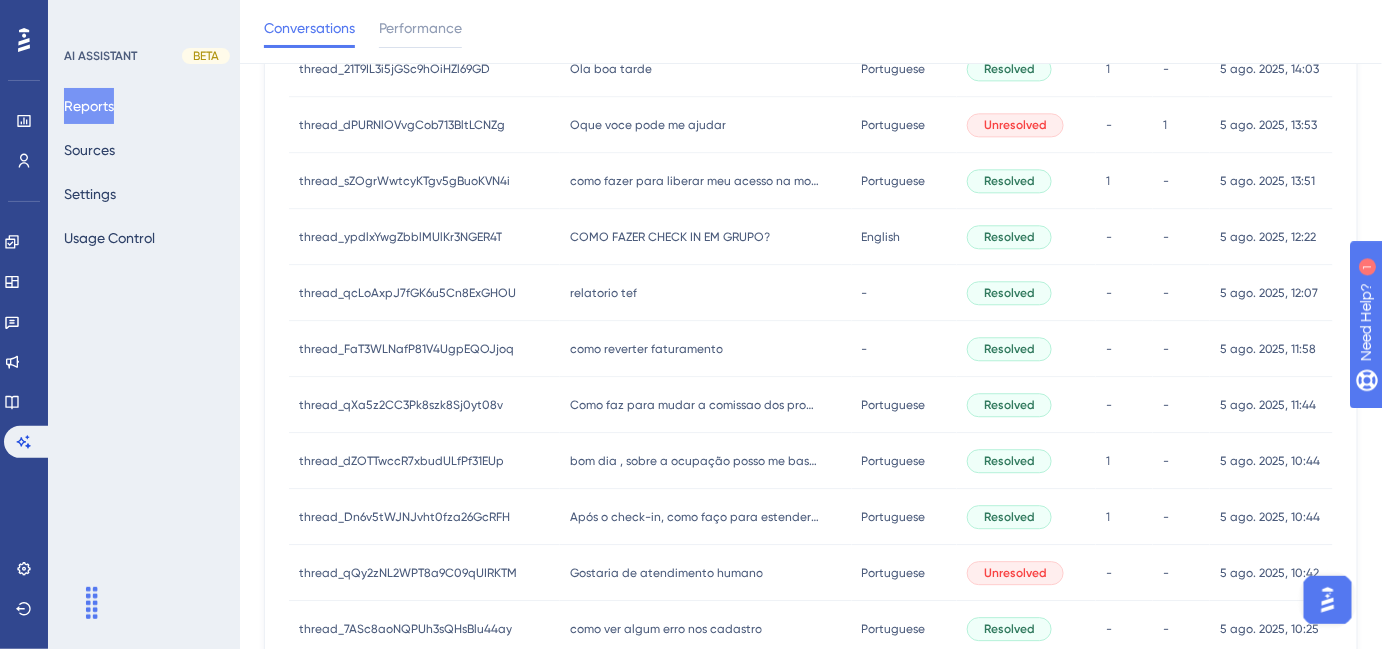 scroll, scrollTop: 1545, scrollLeft: 0, axis: vertical 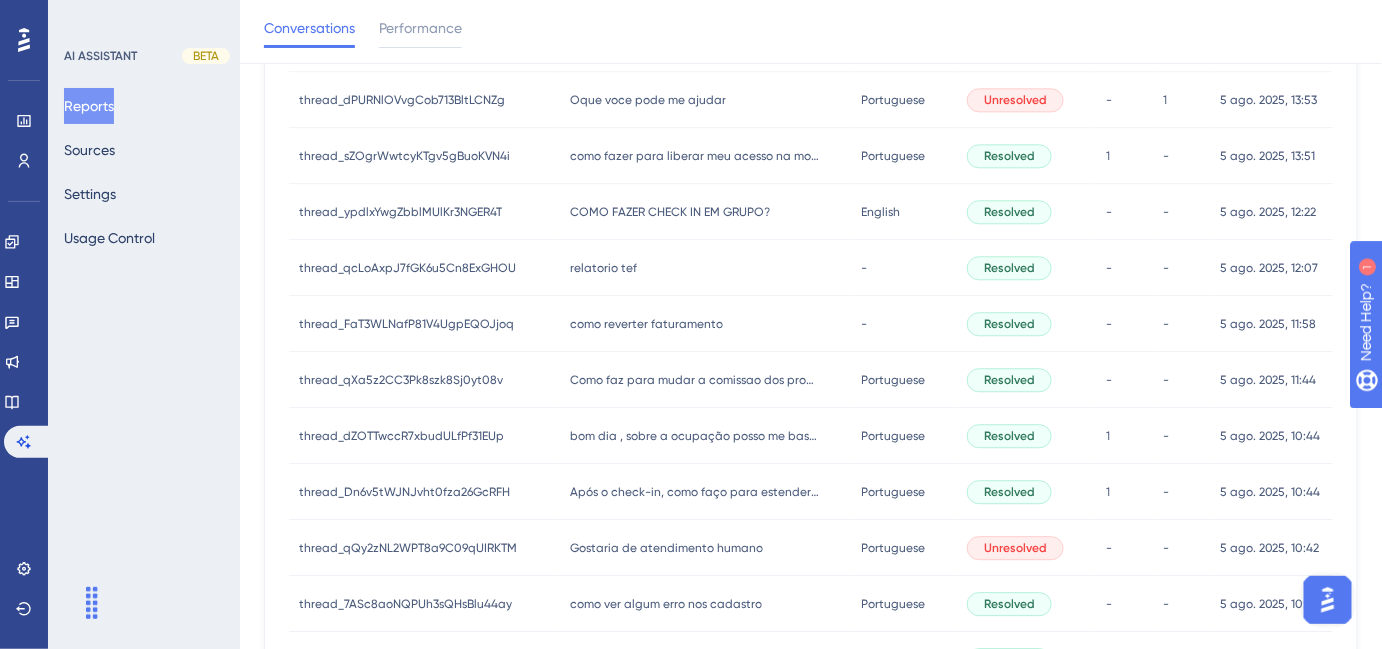 click on "relatorio tef" at bounding box center [603, 268] 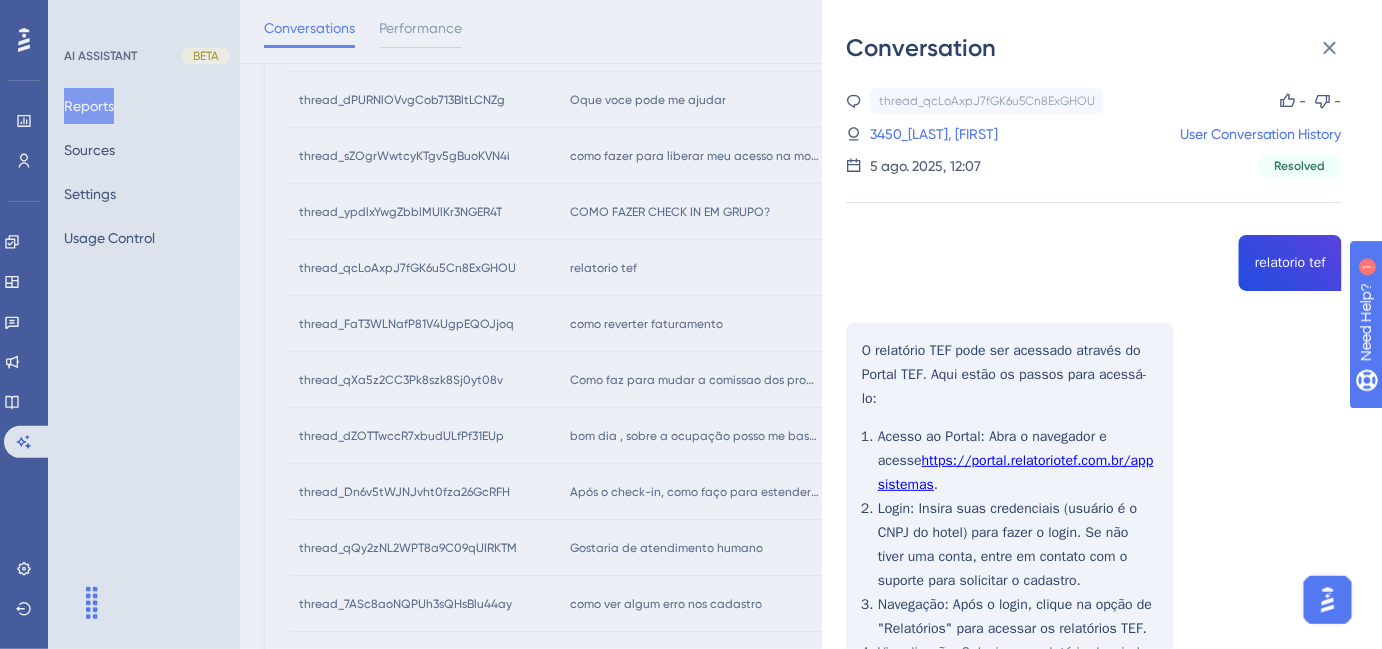 scroll, scrollTop: 90, scrollLeft: 0, axis: vertical 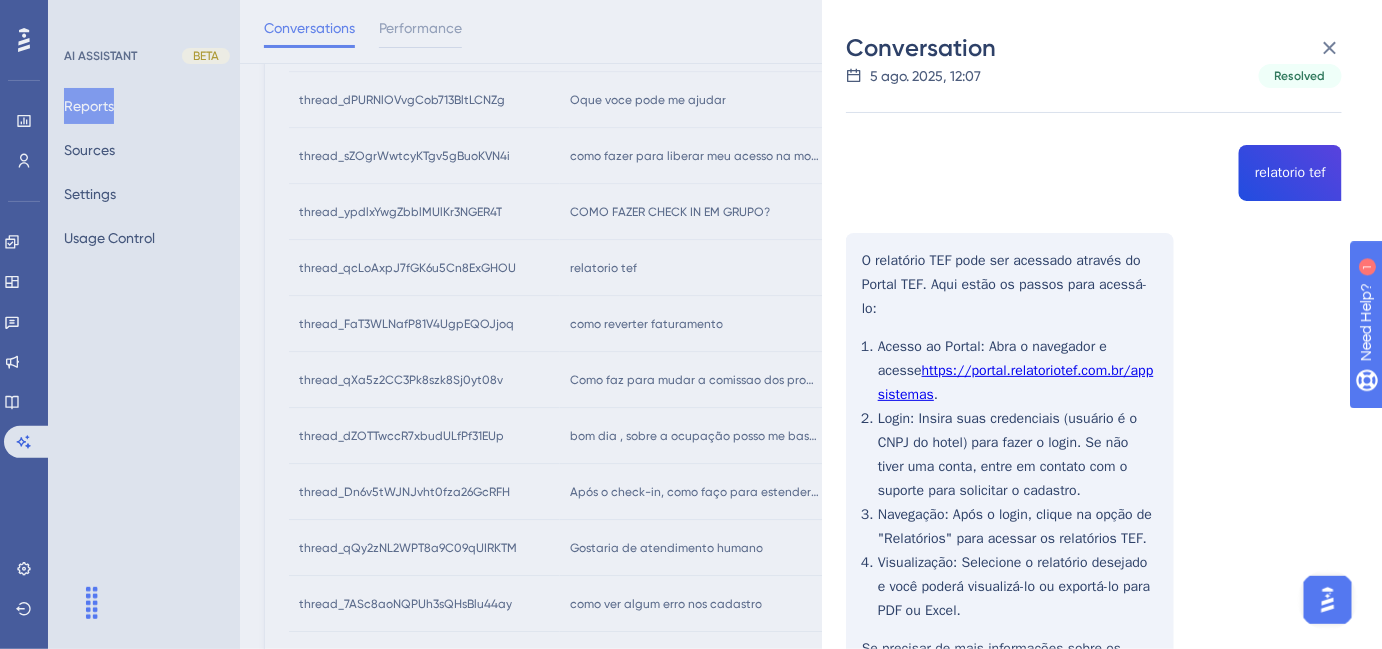 click on "Conversation thread_qcLoAxpJ7fGK6u5Cn8ExGHOU Copy - - 3450_Silva, Thais User Conversation History 5 ago. 2025,
12:07 Resolved relatorio tef O relatório TEF pode ser acessado através do Portal TEF. Aqui estão os passos para acessá-lo:
Acesso ao Portal : Abra o navegador e acesse  https://portal.relatoriotef.com.br/appsistemas .
Login : Insira suas credenciais (usuário é o CNPJ do hotel) para fazer o login. Se não tiver uma conta, entre em contato com o suporte para solicitar o cadastro.
Navegação : Após o login, clique na opção de "Relatórios" para acessar os relatórios TEF.
Visualização : Selecione o relatório desejado e você poderá visualizá-lo ou exportá-lo para PDF ou Excel.
Se precisar de mais informações sobre os relatórios de pagamentos, o relatório "Pagamentos Efetuados" fornece um resumo das movimentações via TEF, com filtros para facilitar a busca." at bounding box center (691, 324) 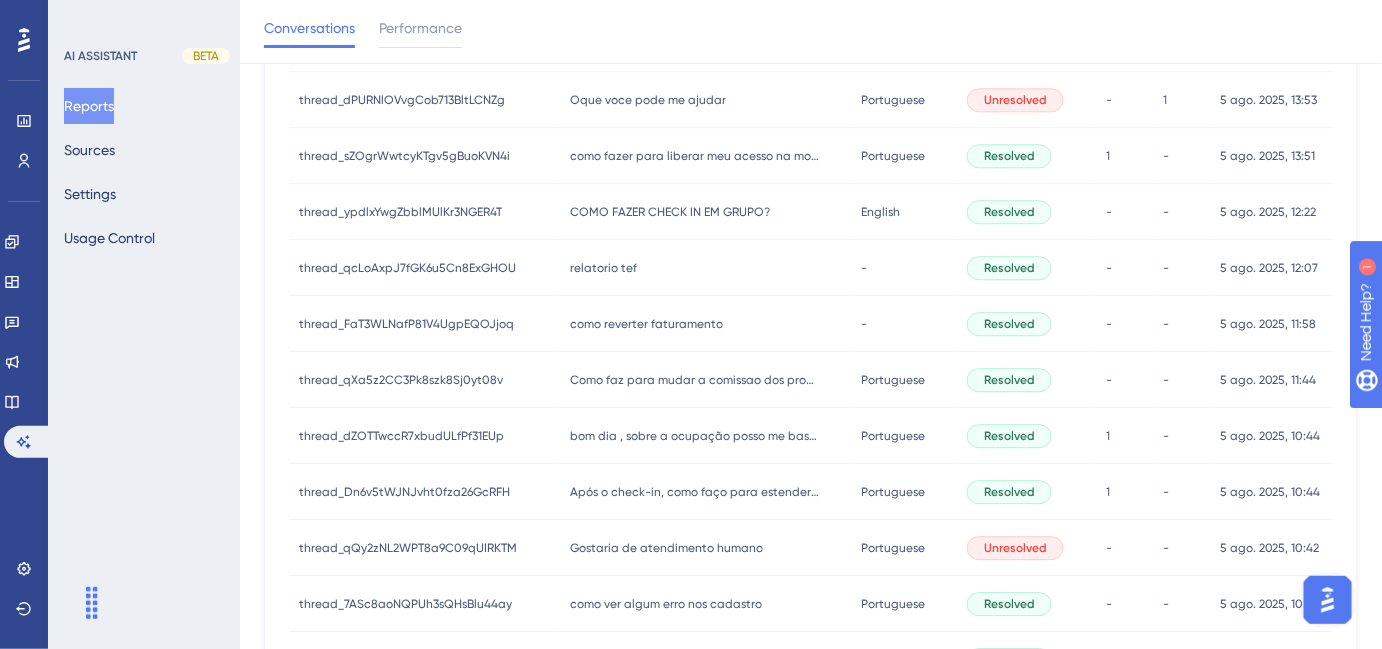 click on "como reverter faturamento" at bounding box center (646, 324) 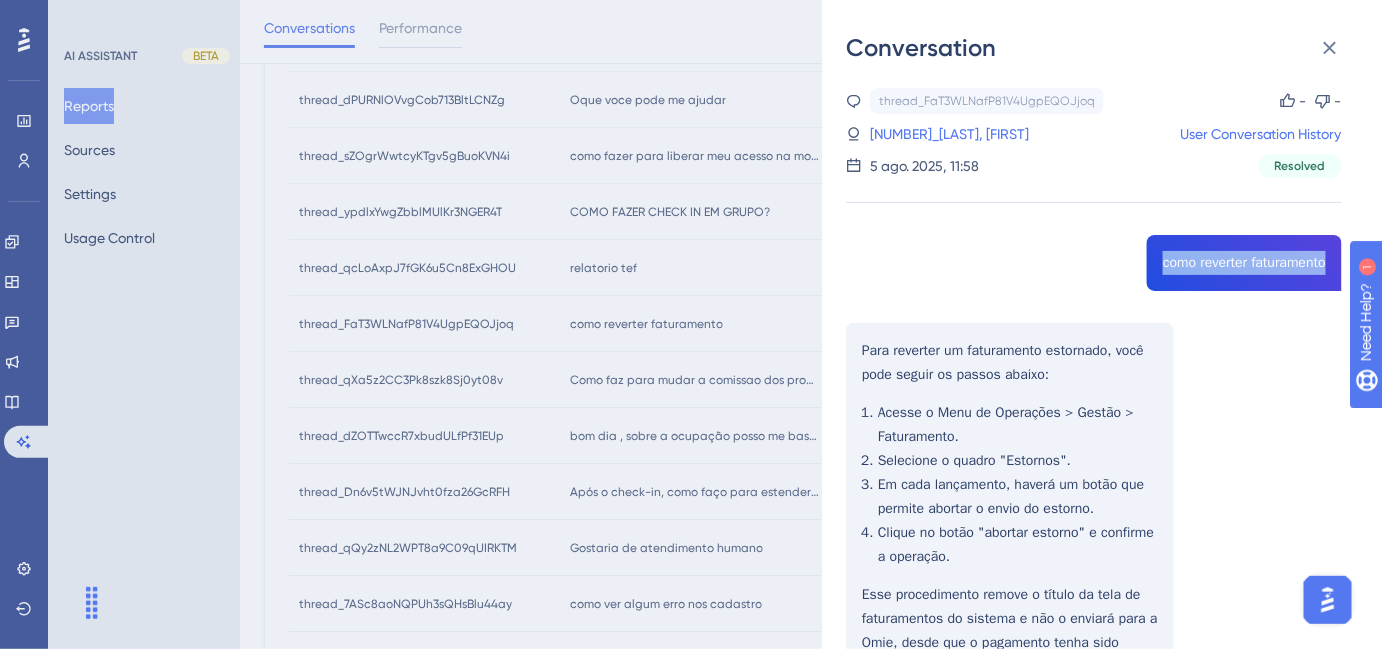 drag, startPoint x: 1150, startPoint y: 271, endPoint x: 1319, endPoint y: 267, distance: 169.04733 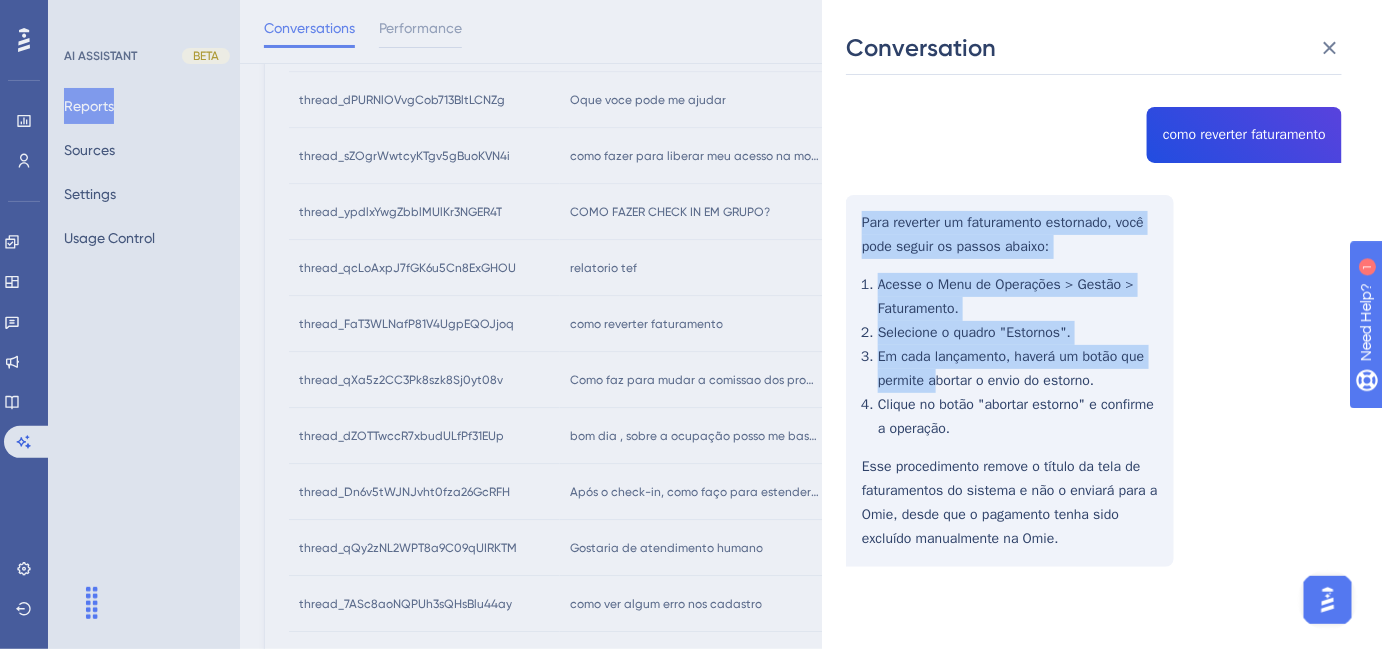 scroll, scrollTop: 133, scrollLeft: 0, axis: vertical 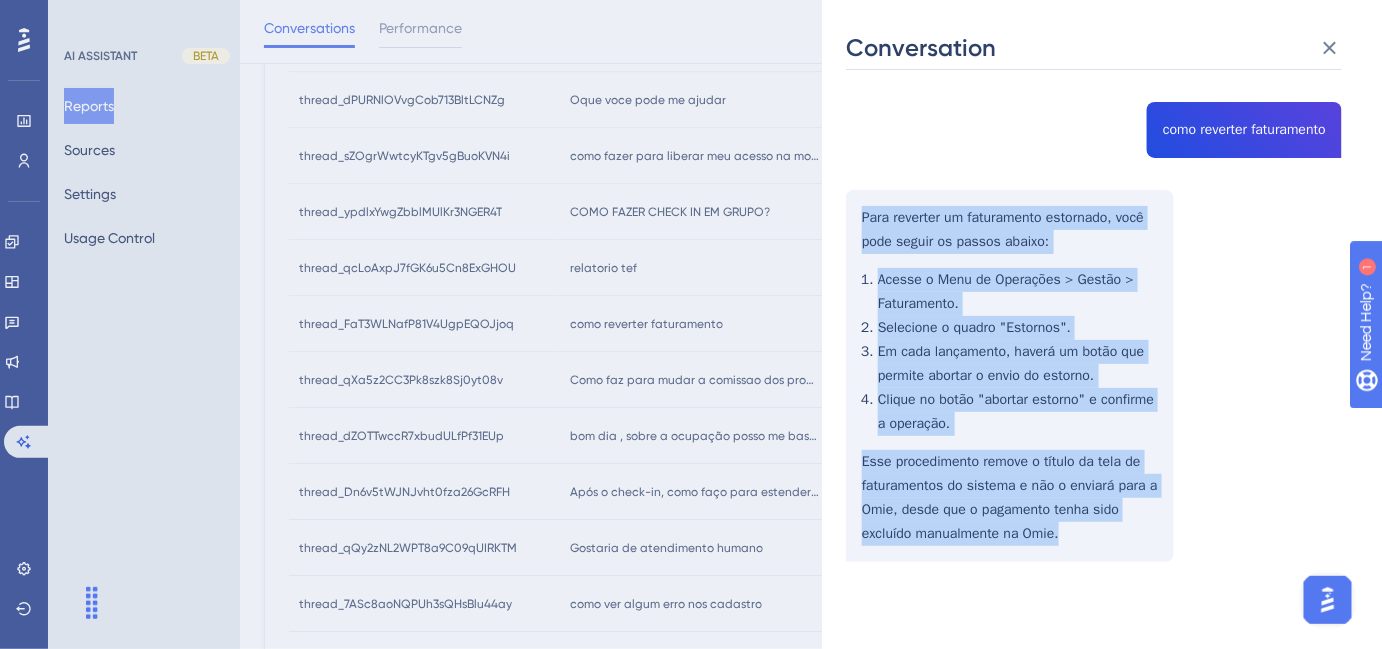 drag, startPoint x: 878, startPoint y: 355, endPoint x: 1110, endPoint y: 526, distance: 288.21 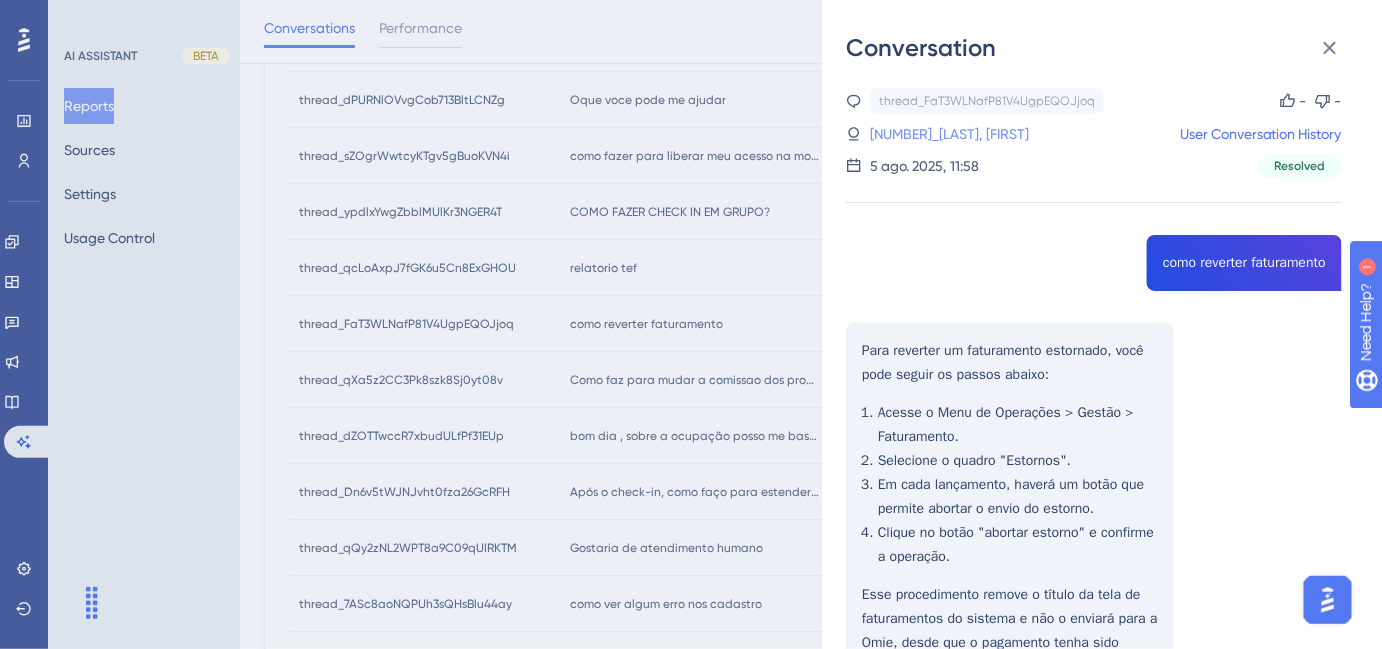 click on "[NUMBER]_[LAST], [FIRST]" at bounding box center (949, 134) 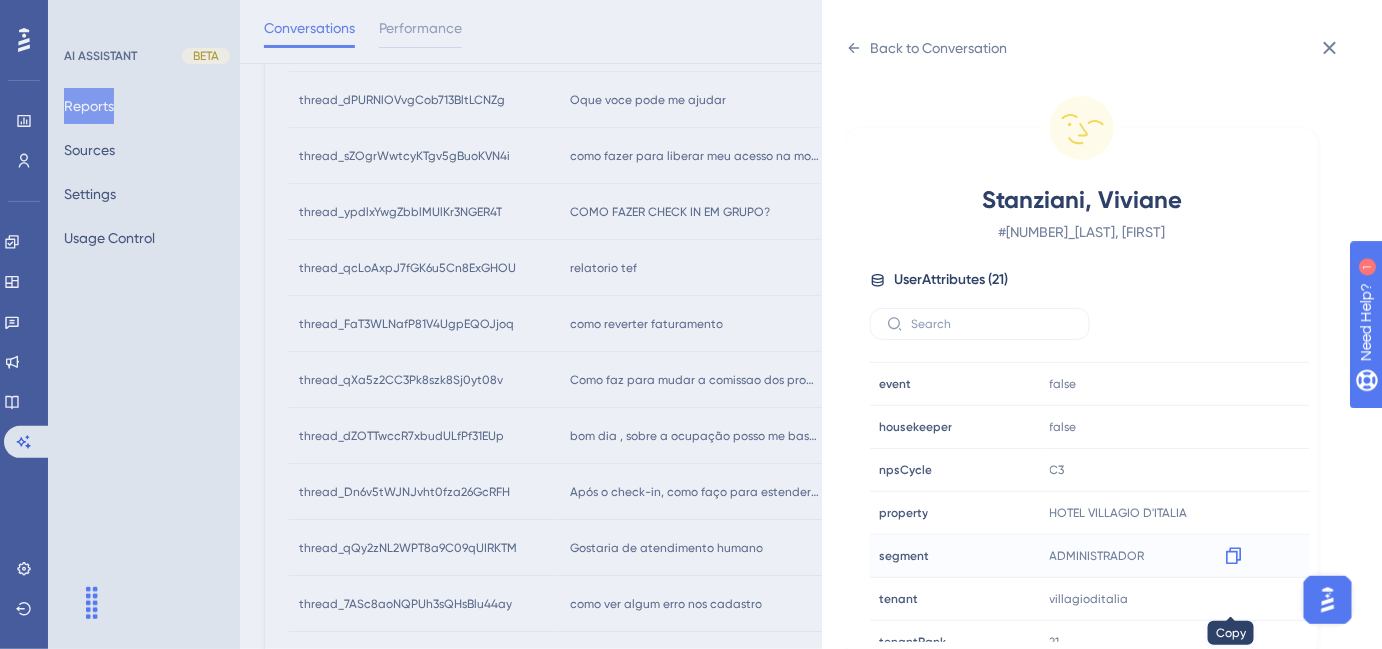 scroll, scrollTop: 545, scrollLeft: 0, axis: vertical 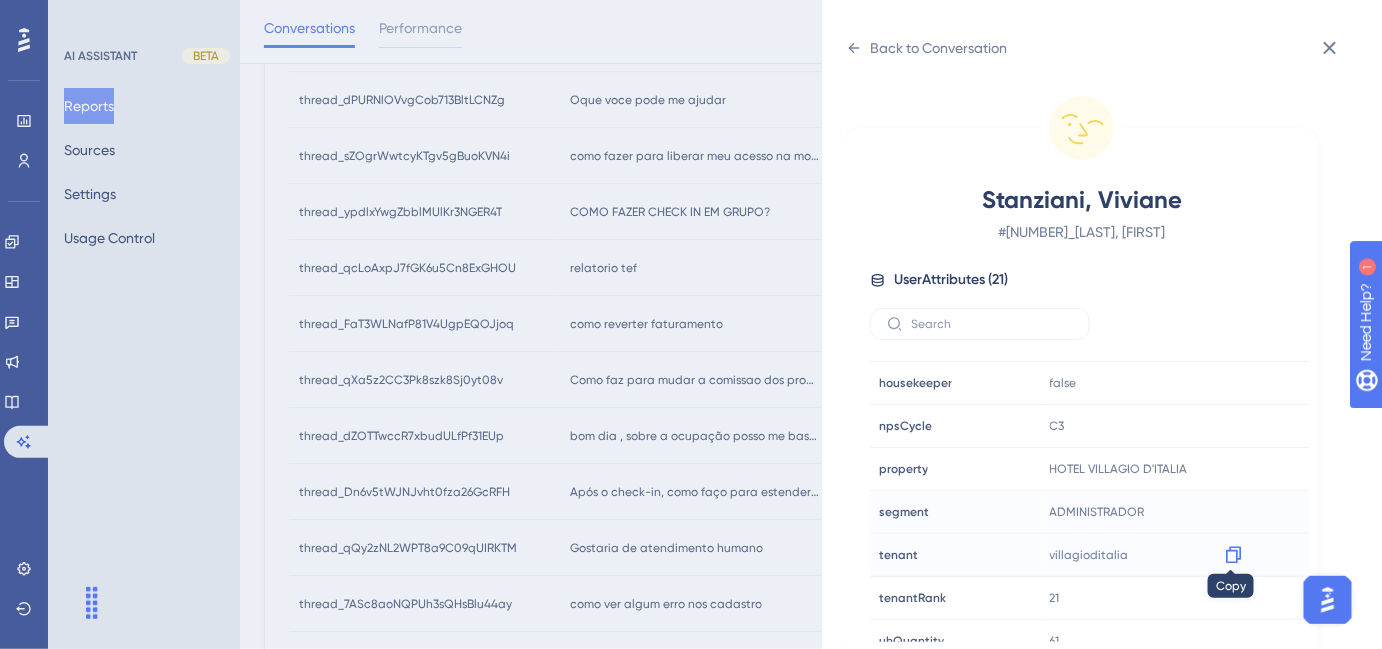 click at bounding box center (1234, 555) 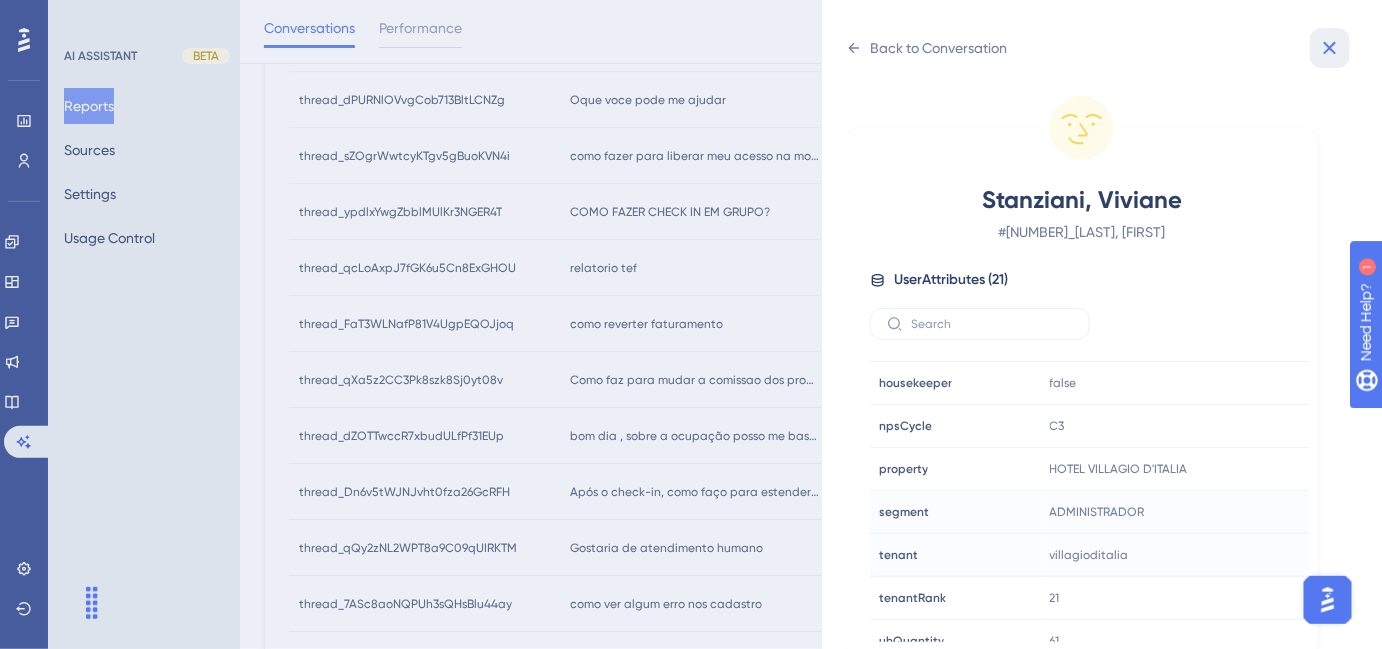 click at bounding box center [1330, 48] 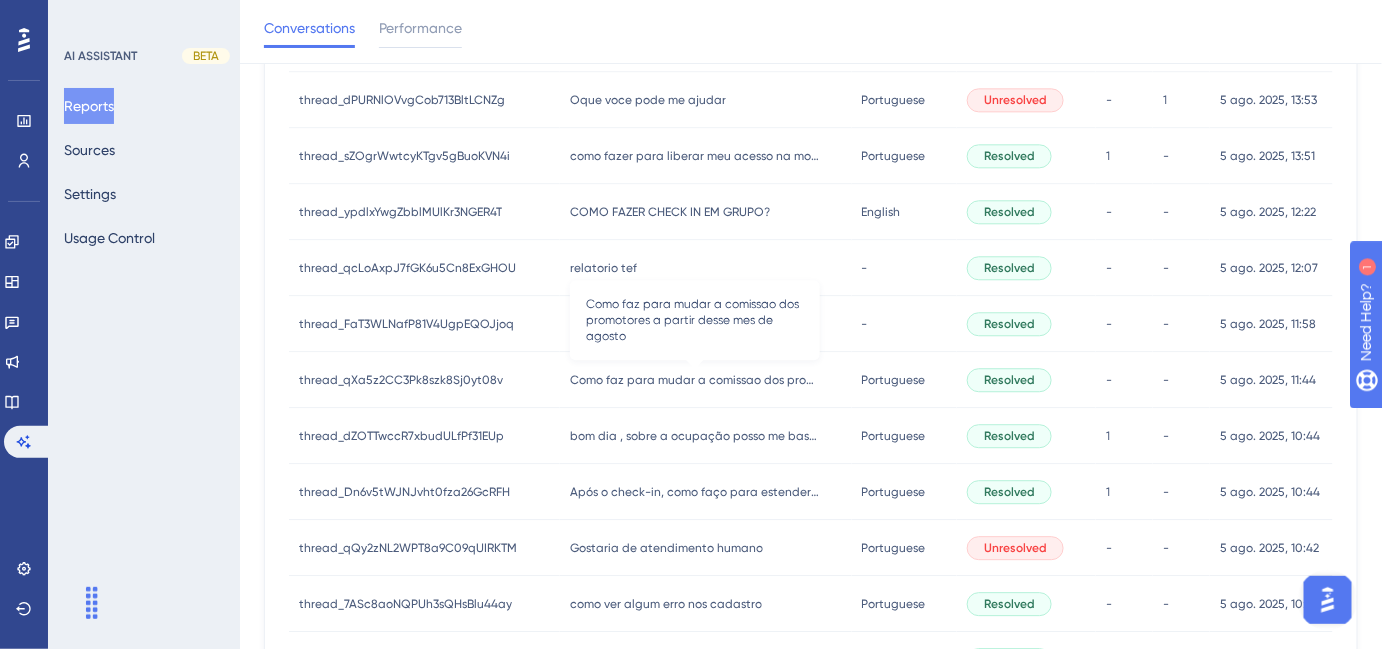 click on "Como faz para mudar a comissao dos promotores a partir desse mes de agosto" at bounding box center [695, 380] 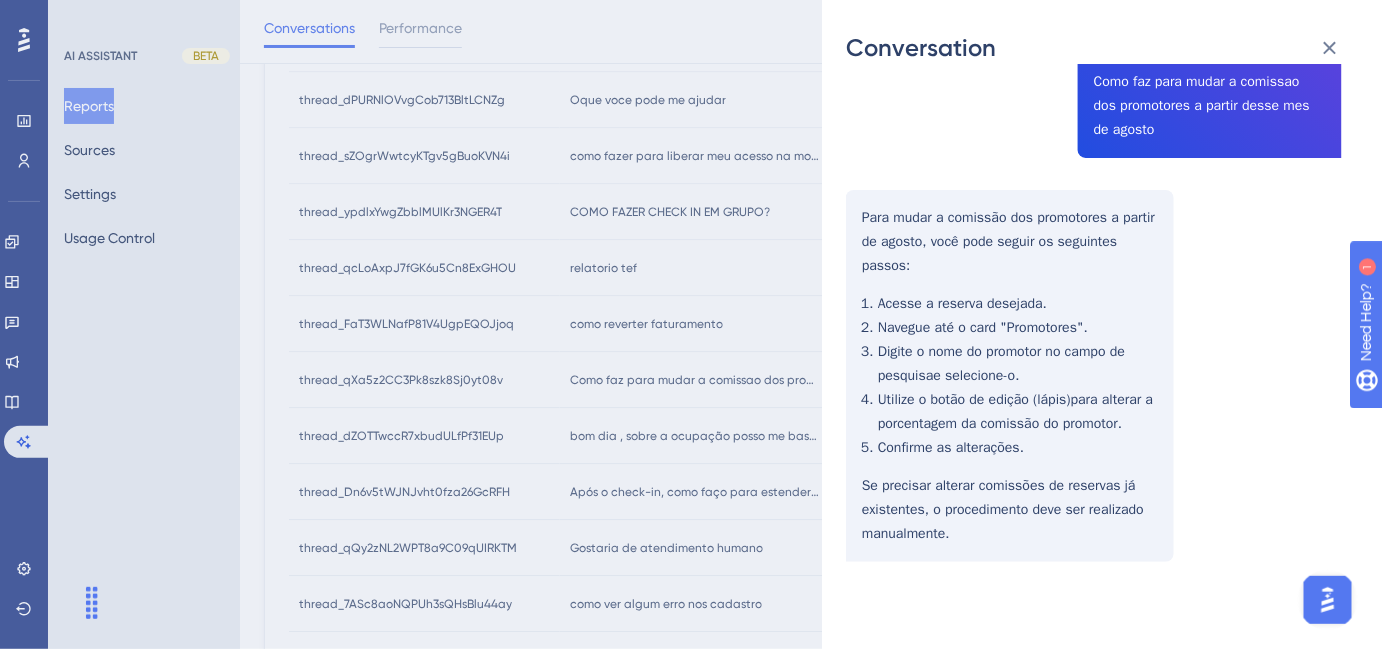 scroll, scrollTop: 90, scrollLeft: 0, axis: vertical 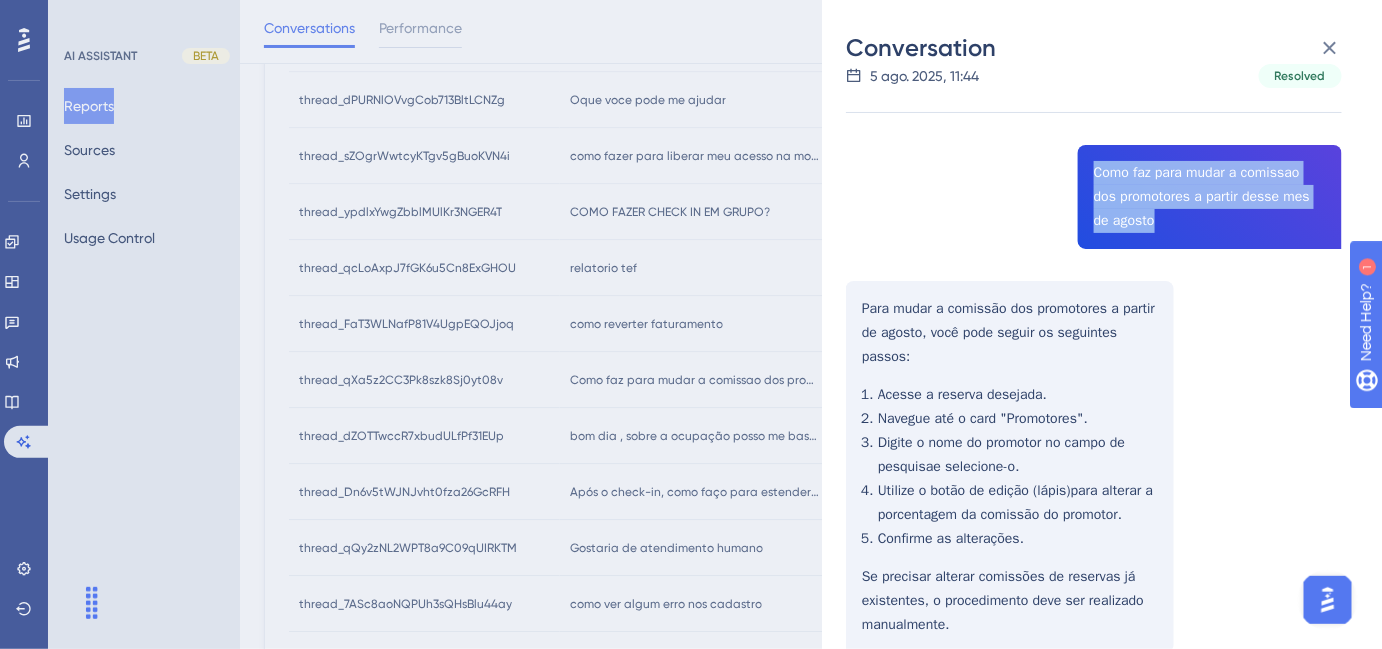 drag, startPoint x: 1090, startPoint y: 174, endPoint x: 1159, endPoint y: 214, distance: 79.755875 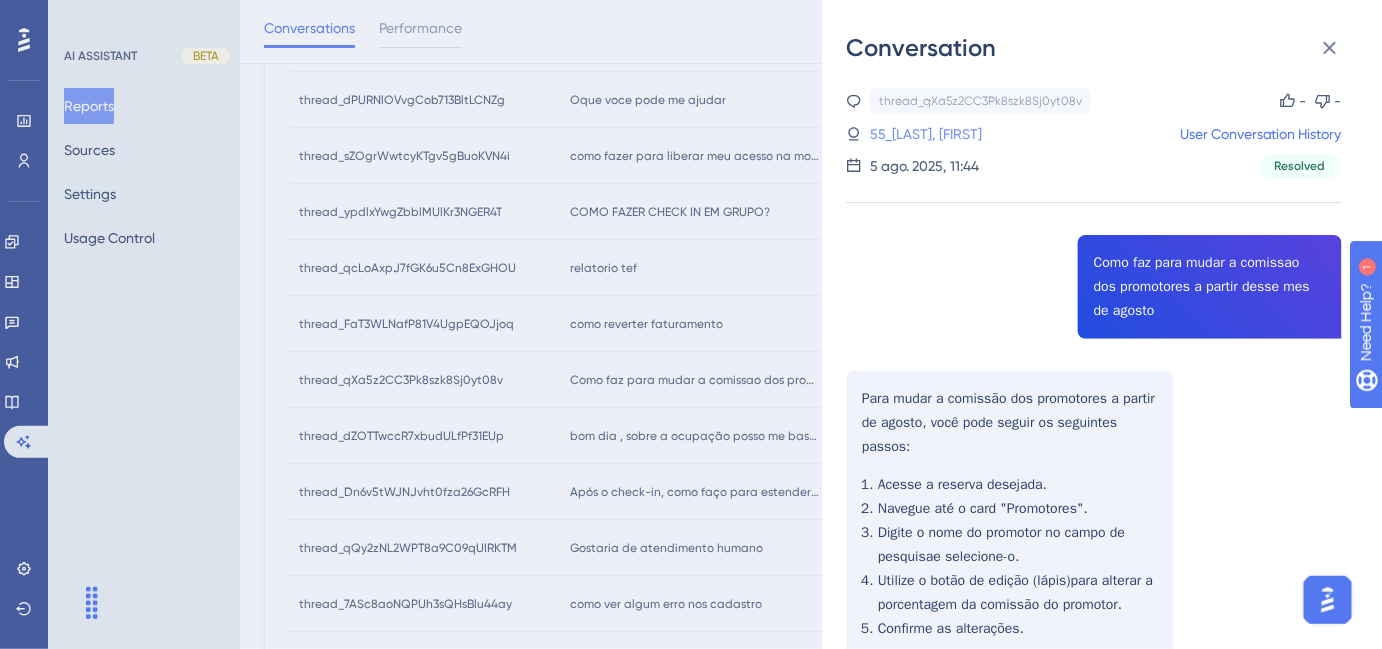 click on "55_[LAST], [FIRST]" at bounding box center [926, 134] 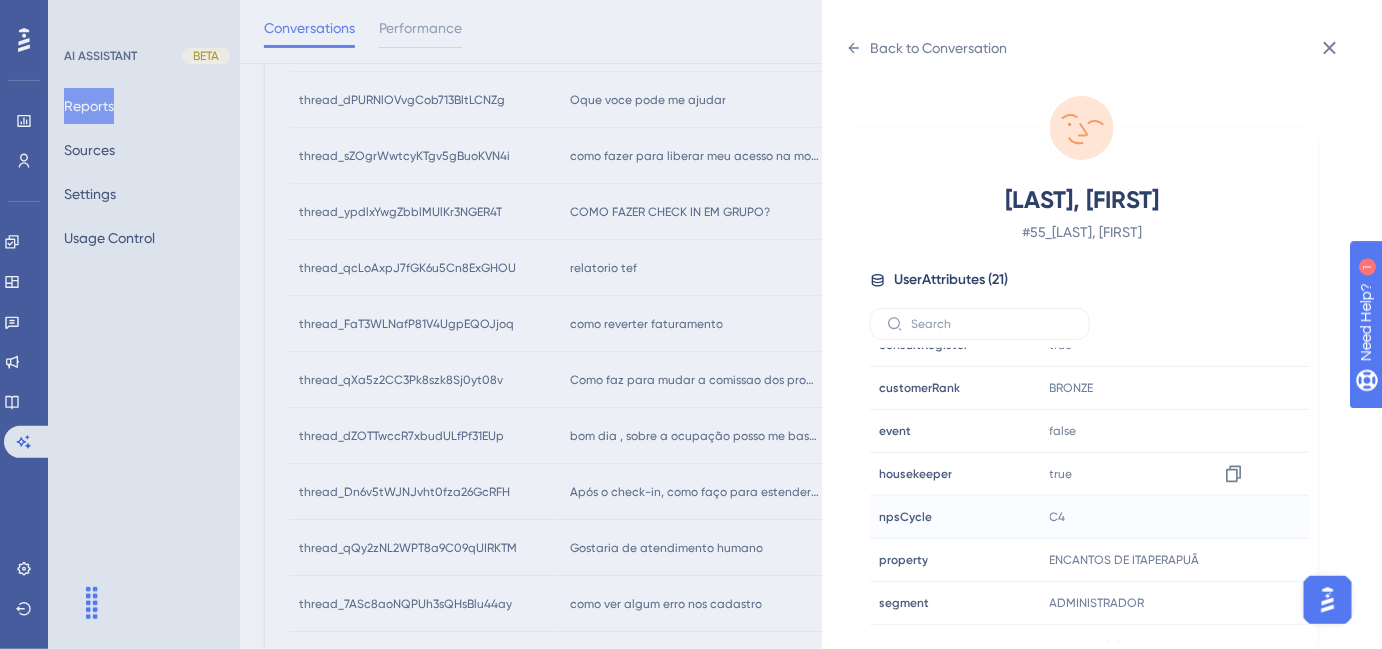 scroll, scrollTop: 545, scrollLeft: 0, axis: vertical 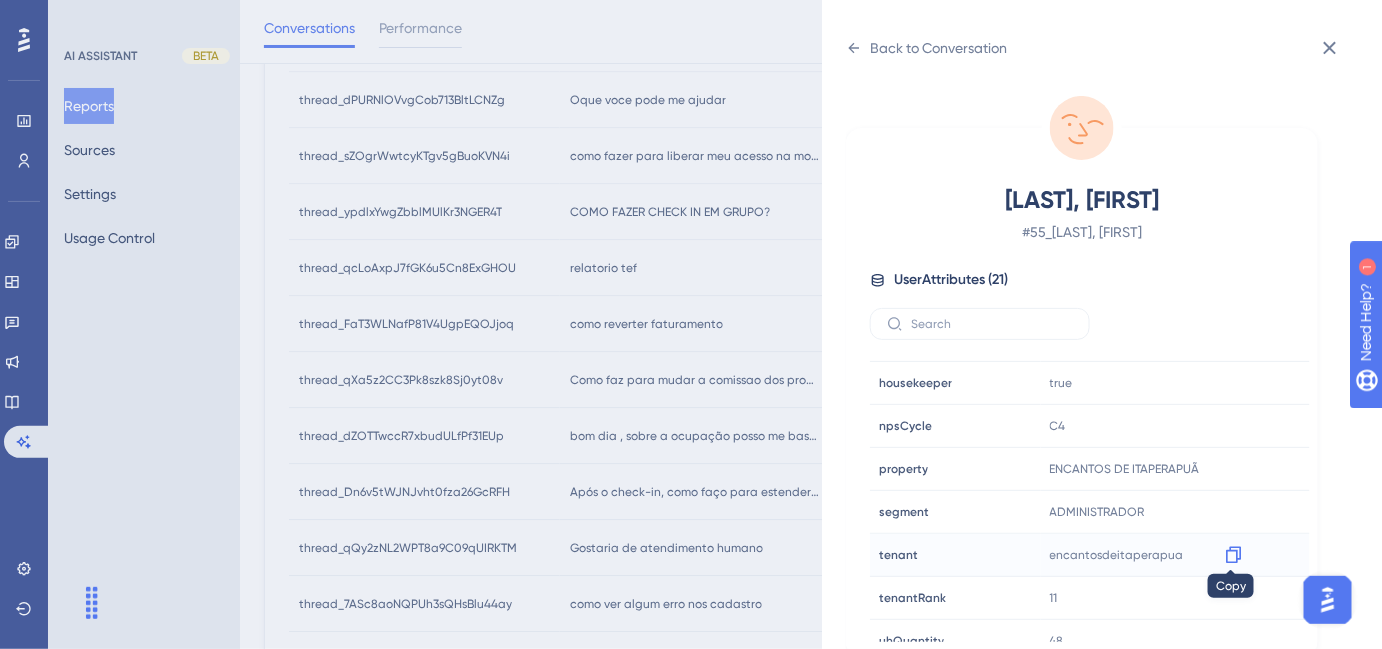 click 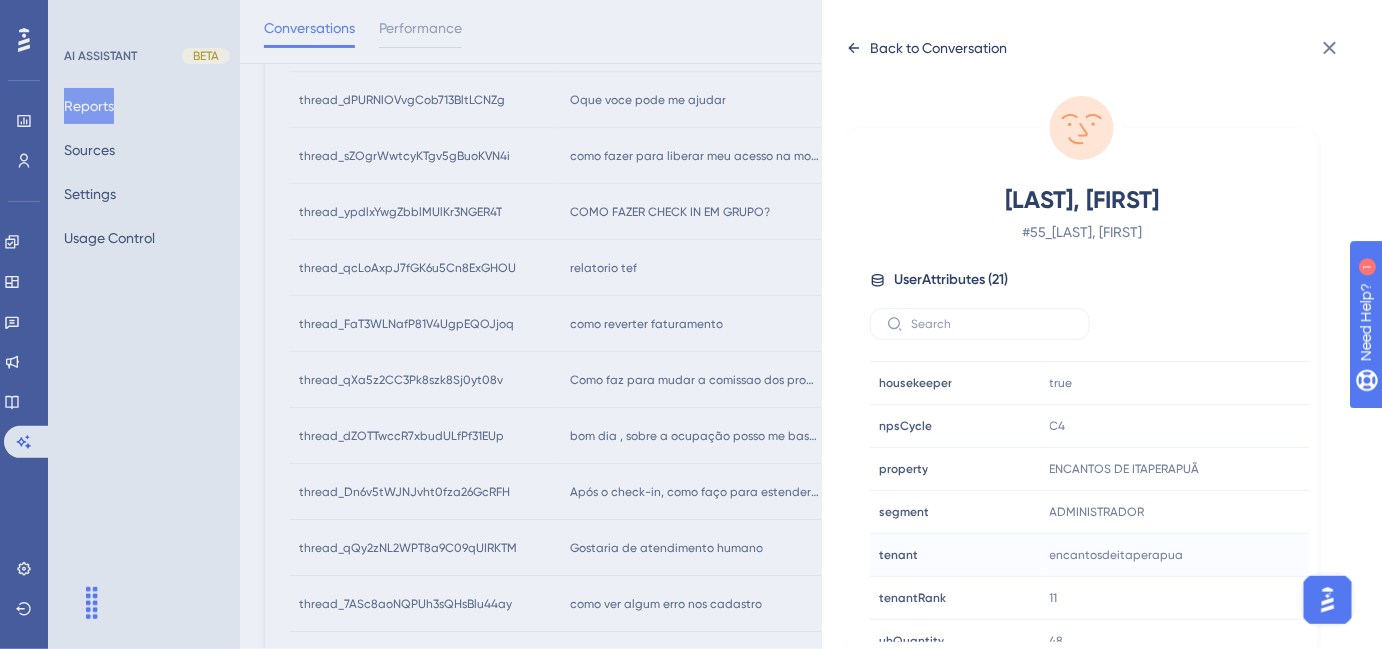 click on "Back to Conversation" at bounding box center [938, 48] 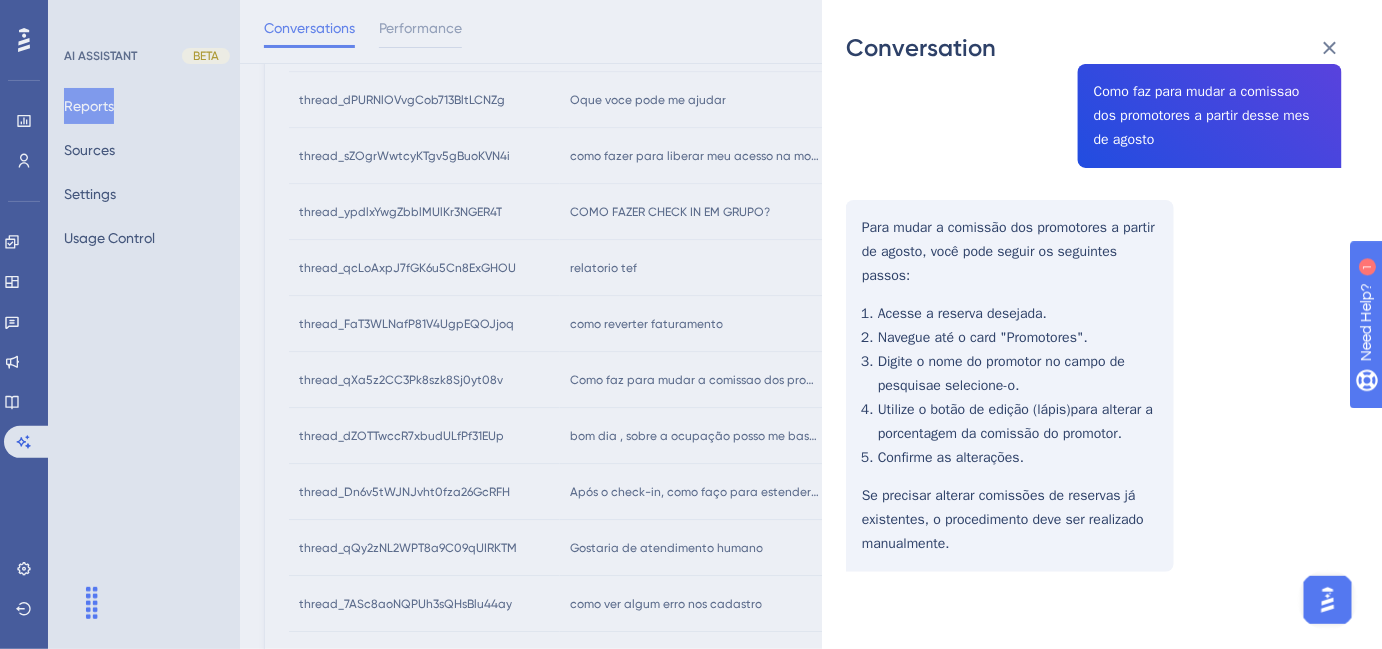 scroll, scrollTop: 181, scrollLeft: 0, axis: vertical 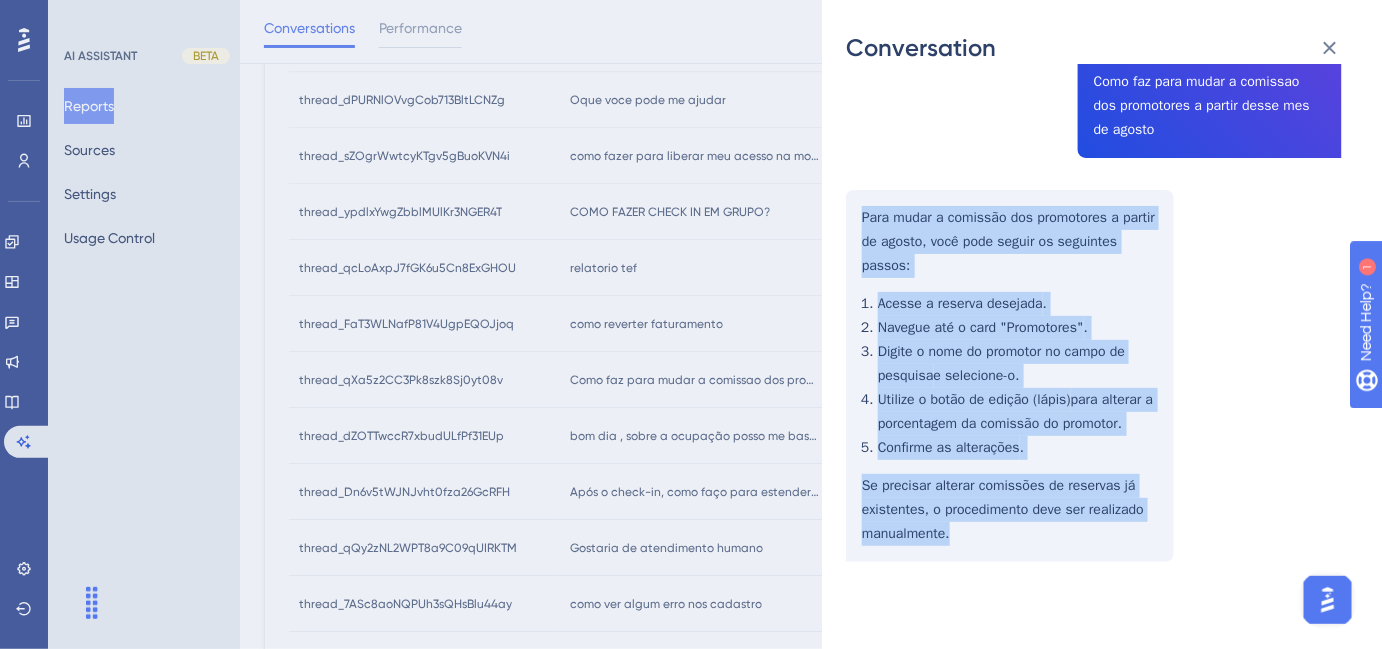 drag, startPoint x: 862, startPoint y: 212, endPoint x: 1013, endPoint y: 566, distance: 384.8597 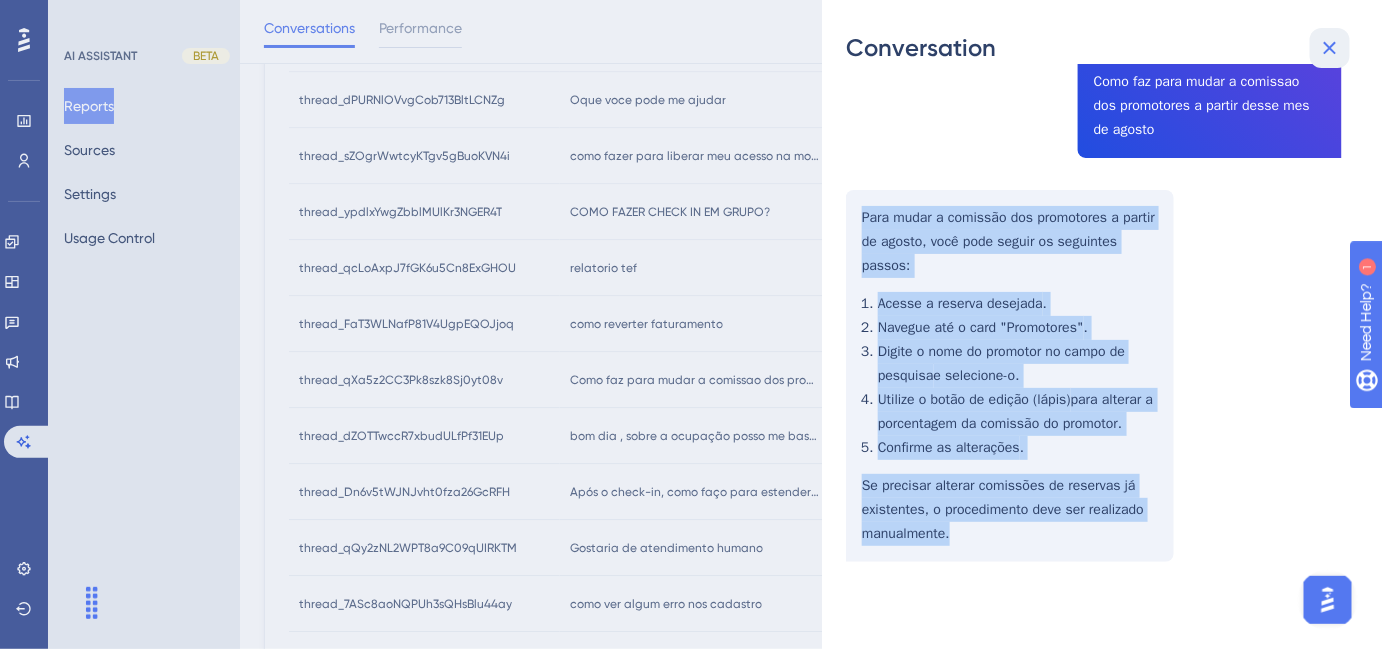 click 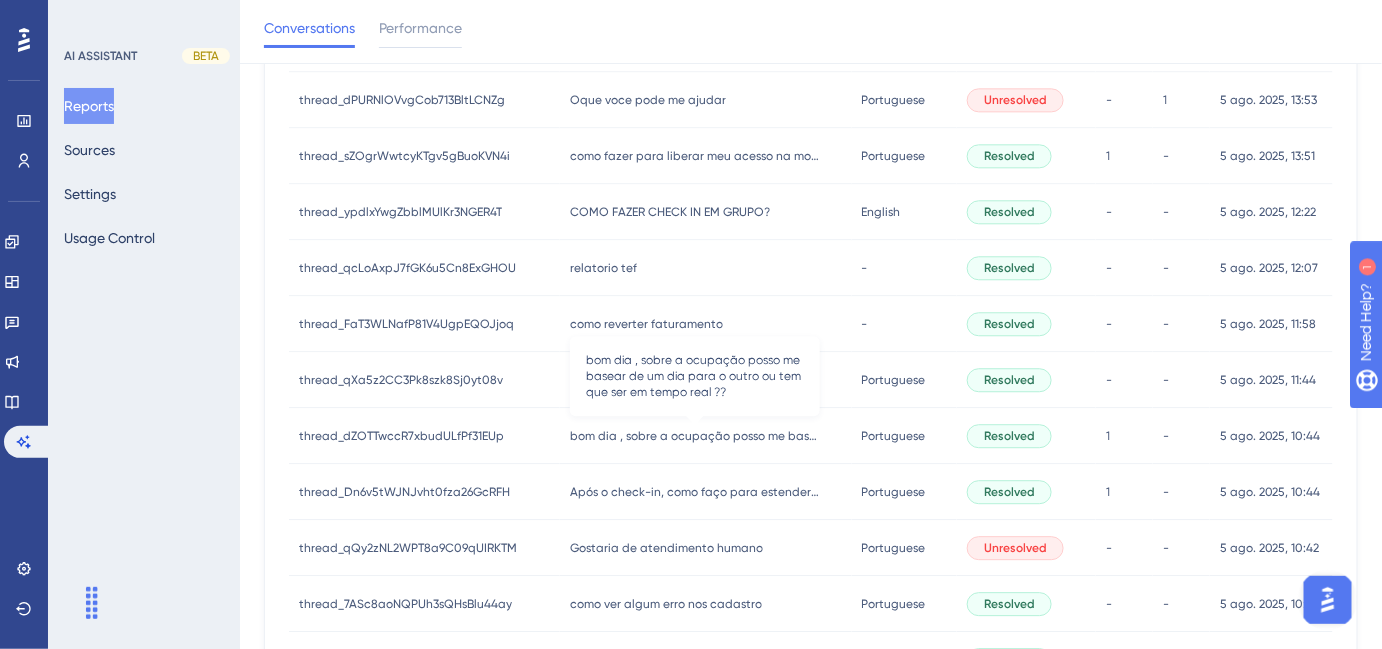 click on "bom dia , sobre a ocupação posso me basear de um dia para o outro ou tem que ser em tempo real ??" at bounding box center (695, 436) 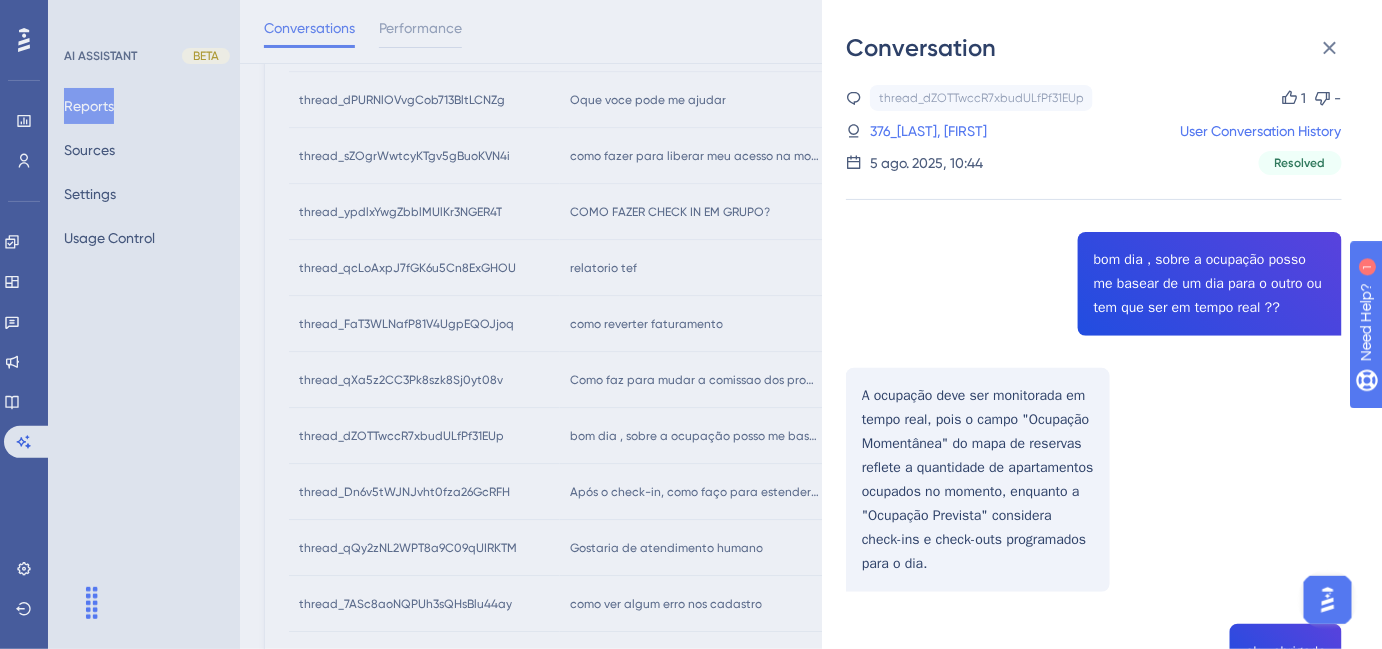 scroll, scrollTop: 0, scrollLeft: 0, axis: both 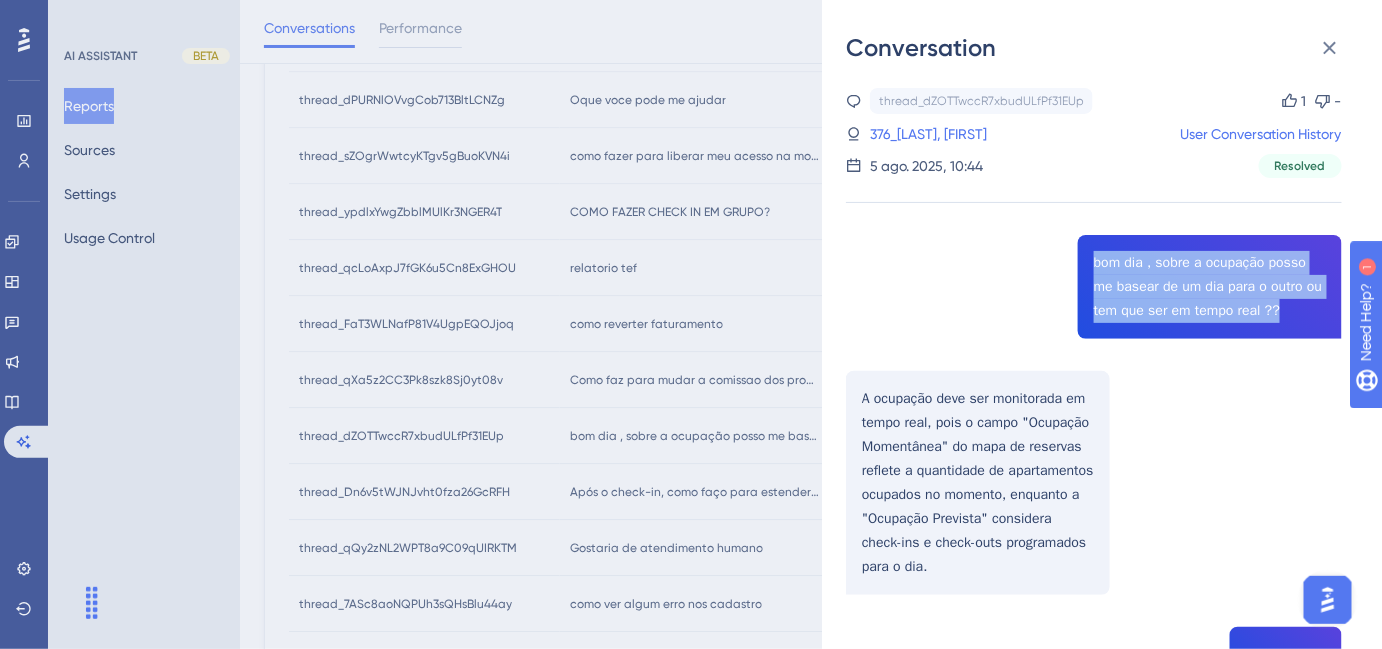 drag, startPoint x: 1089, startPoint y: 262, endPoint x: 1285, endPoint y: 308, distance: 201.3256 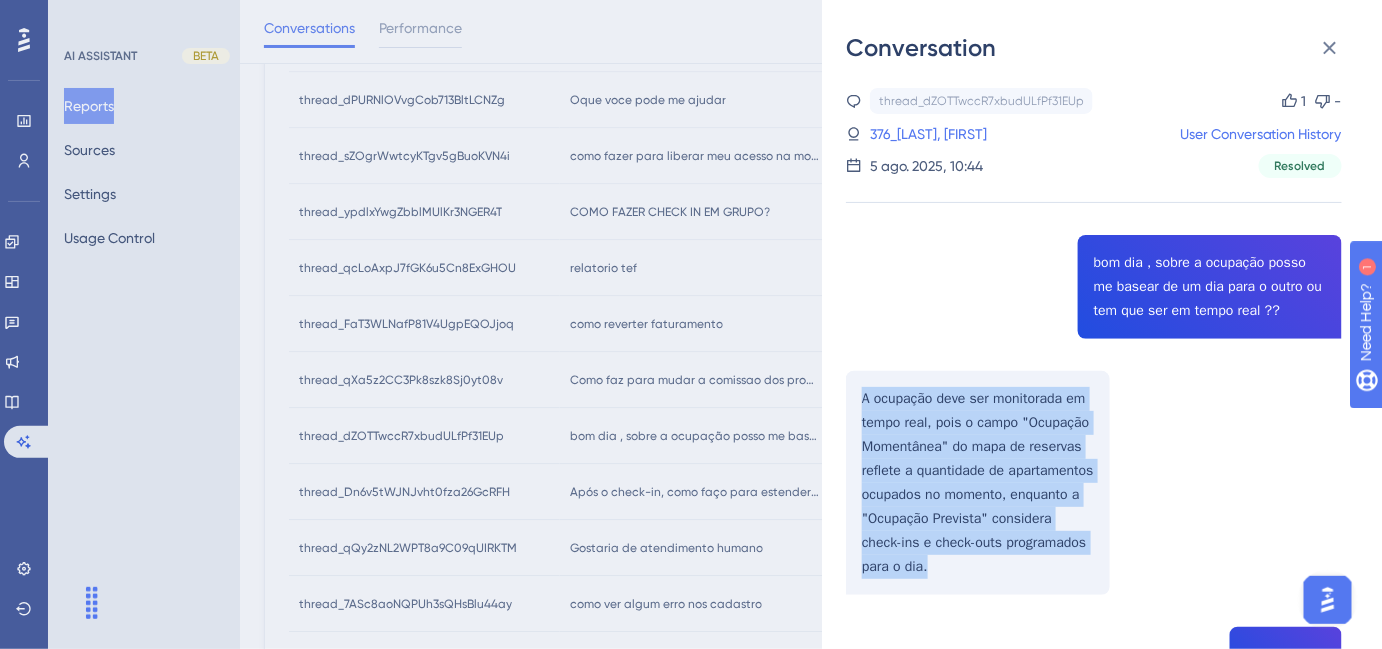 drag, startPoint x: 858, startPoint y: 396, endPoint x: 1110, endPoint y: 594, distance: 320.4809 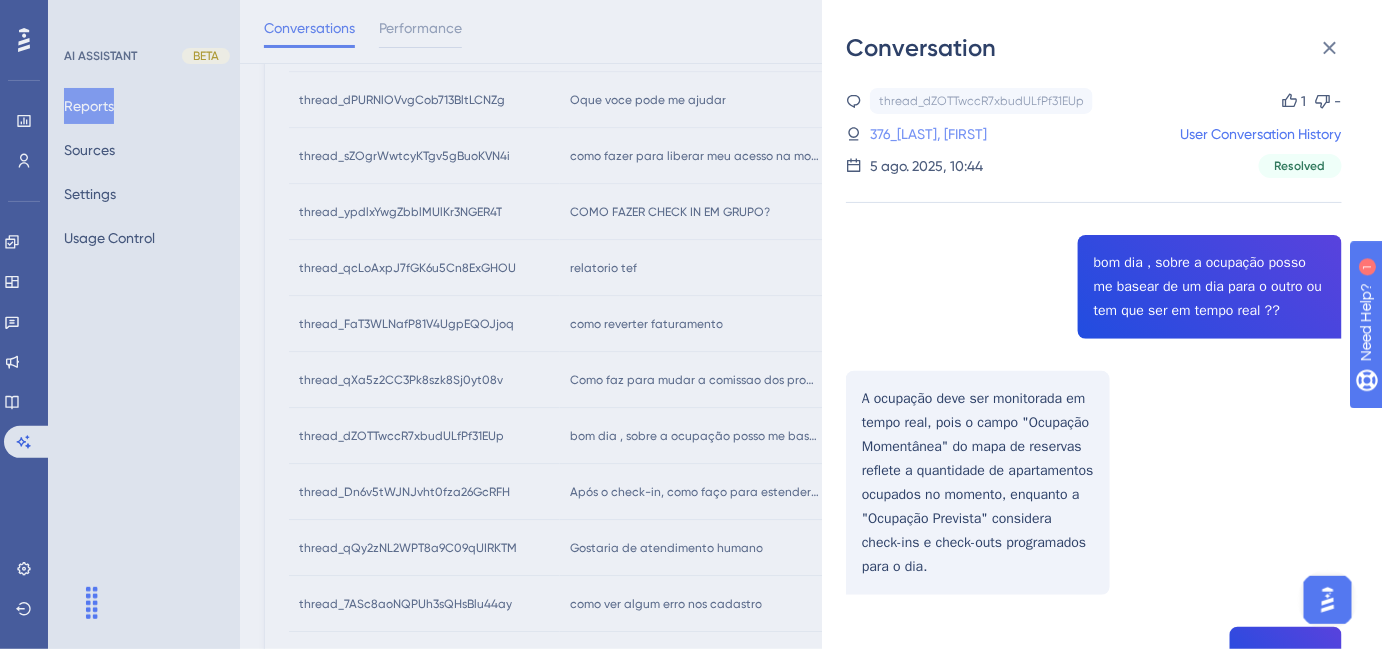 click on "376_[LAST], [FIRST]" at bounding box center [928, 134] 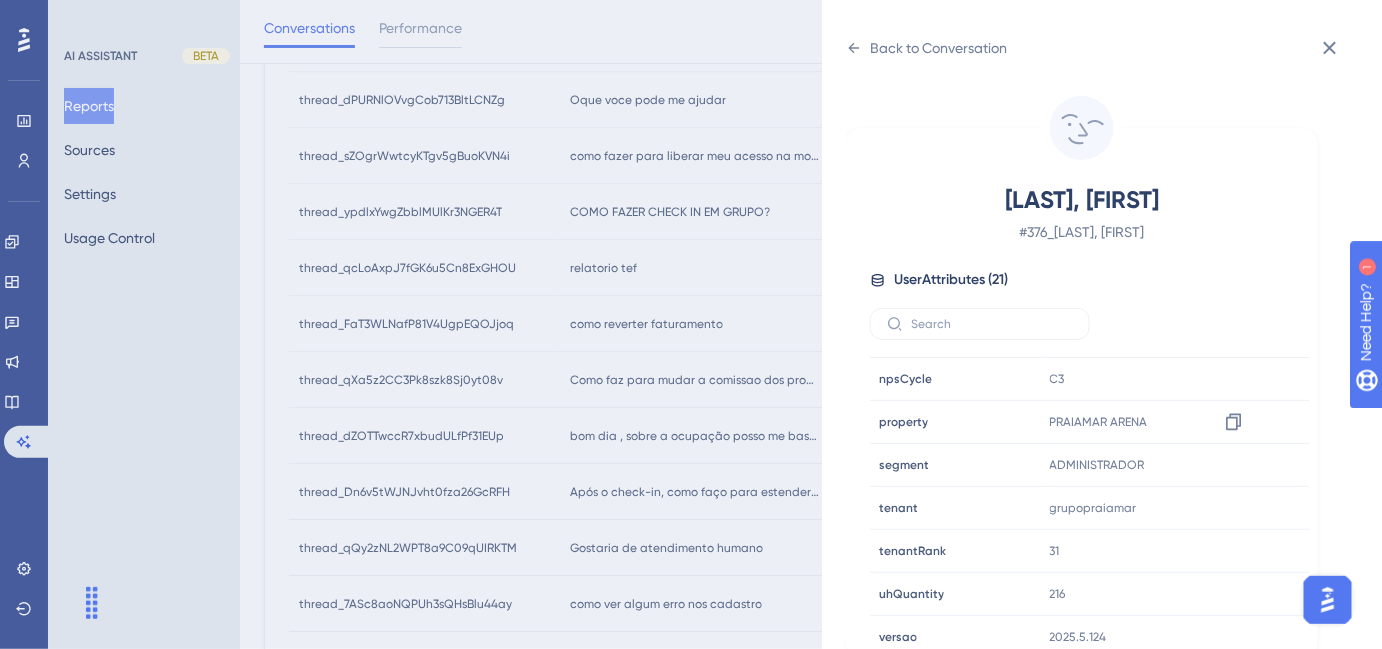 scroll, scrollTop: 602, scrollLeft: 0, axis: vertical 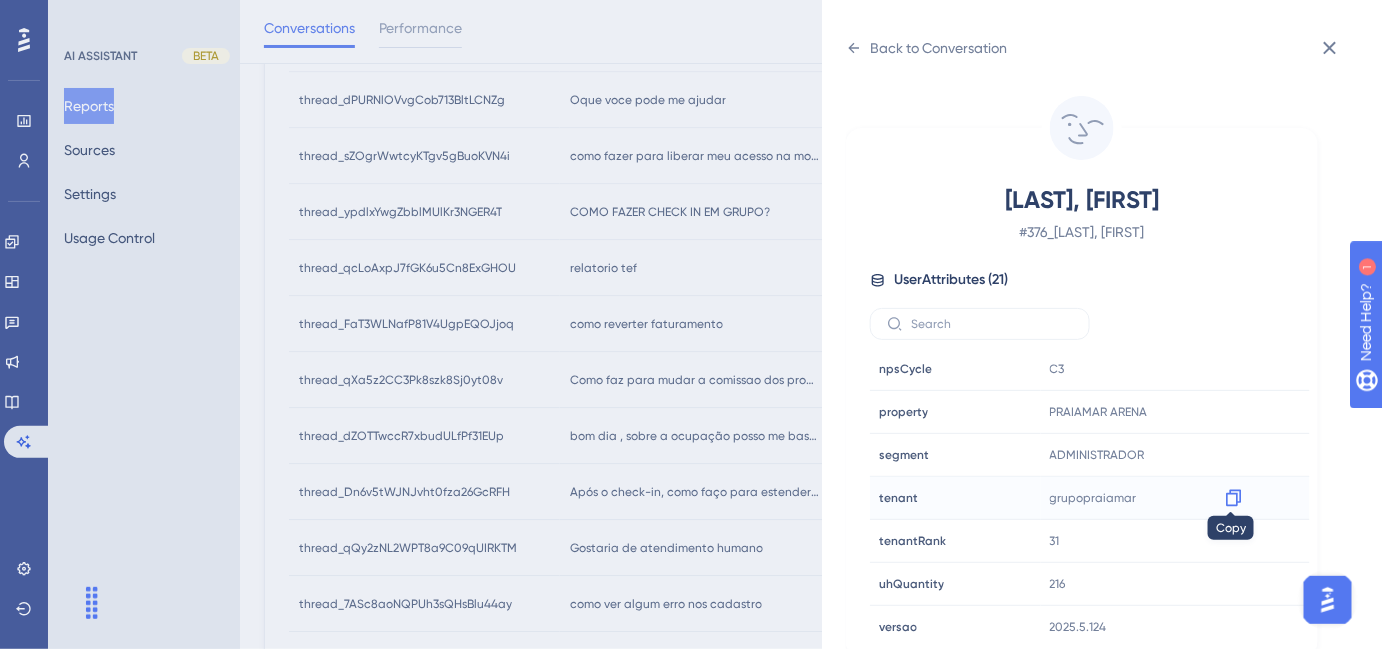 click 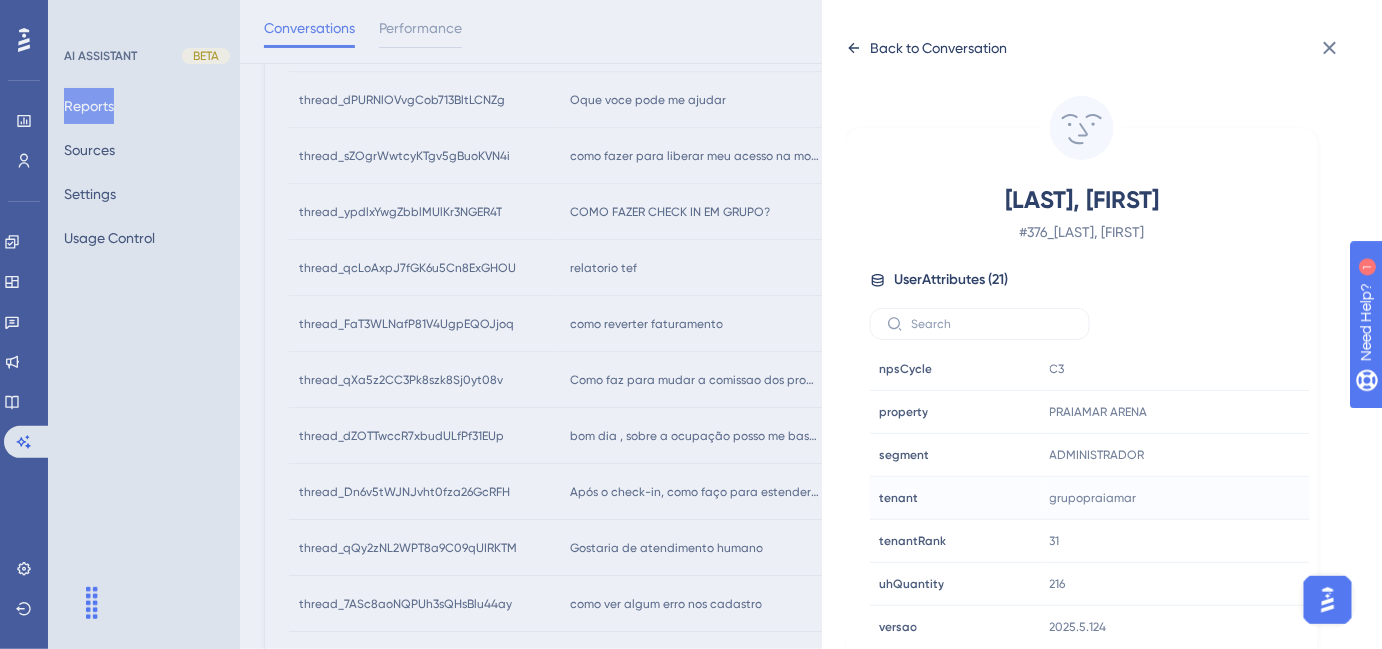click on "Back to Conversation" at bounding box center [938, 48] 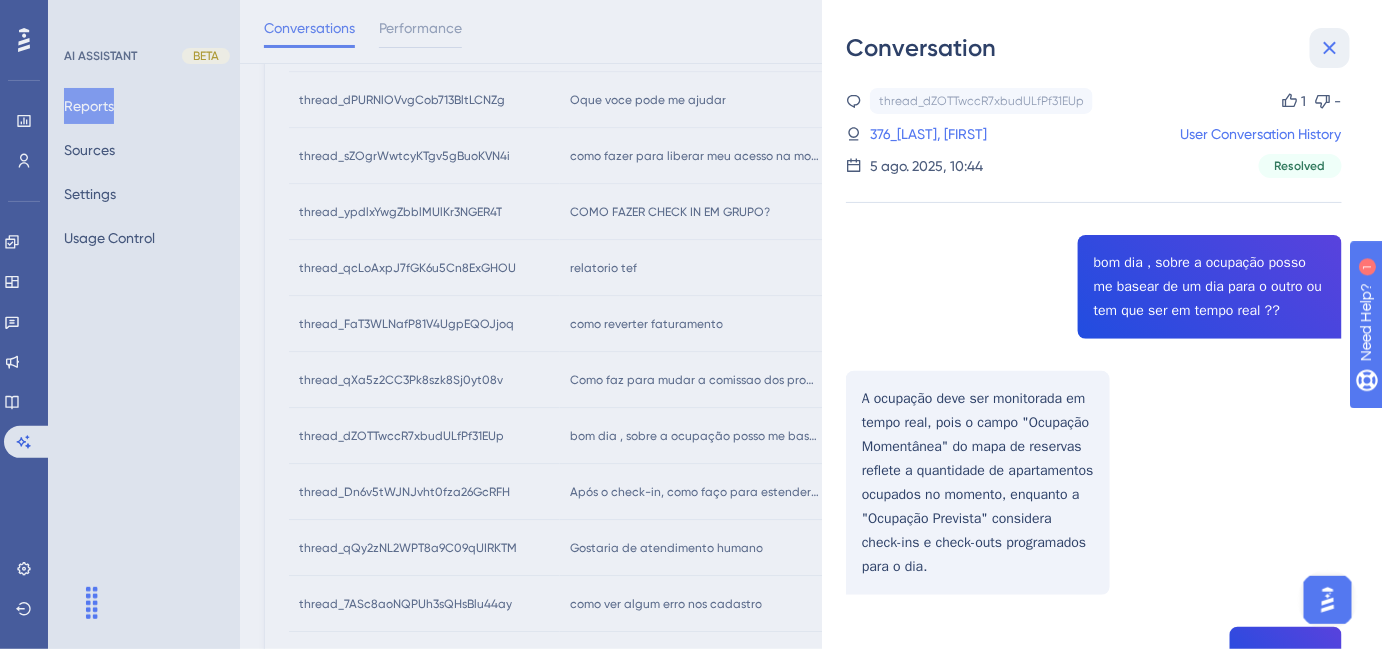 click 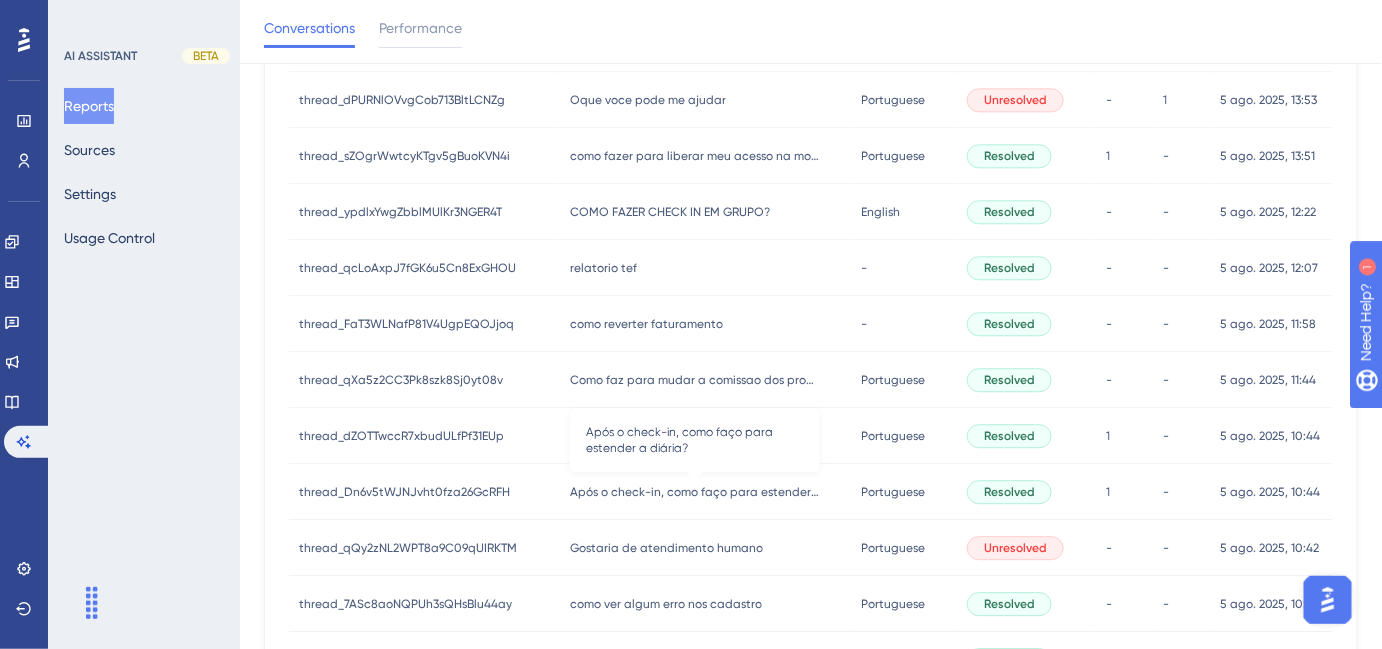click on "Após o check-in, como faço para estender a diária?" at bounding box center [695, 492] 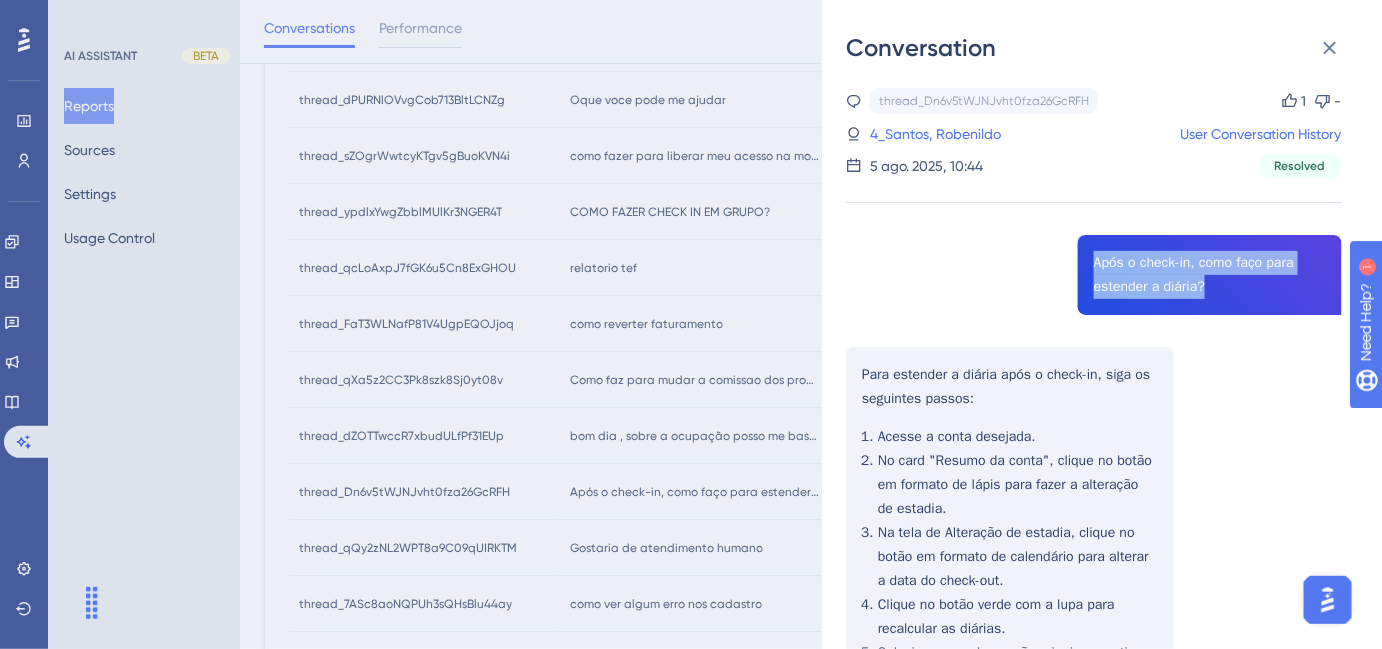 drag, startPoint x: 1088, startPoint y: 260, endPoint x: 1229, endPoint y: 278, distance: 142.14429 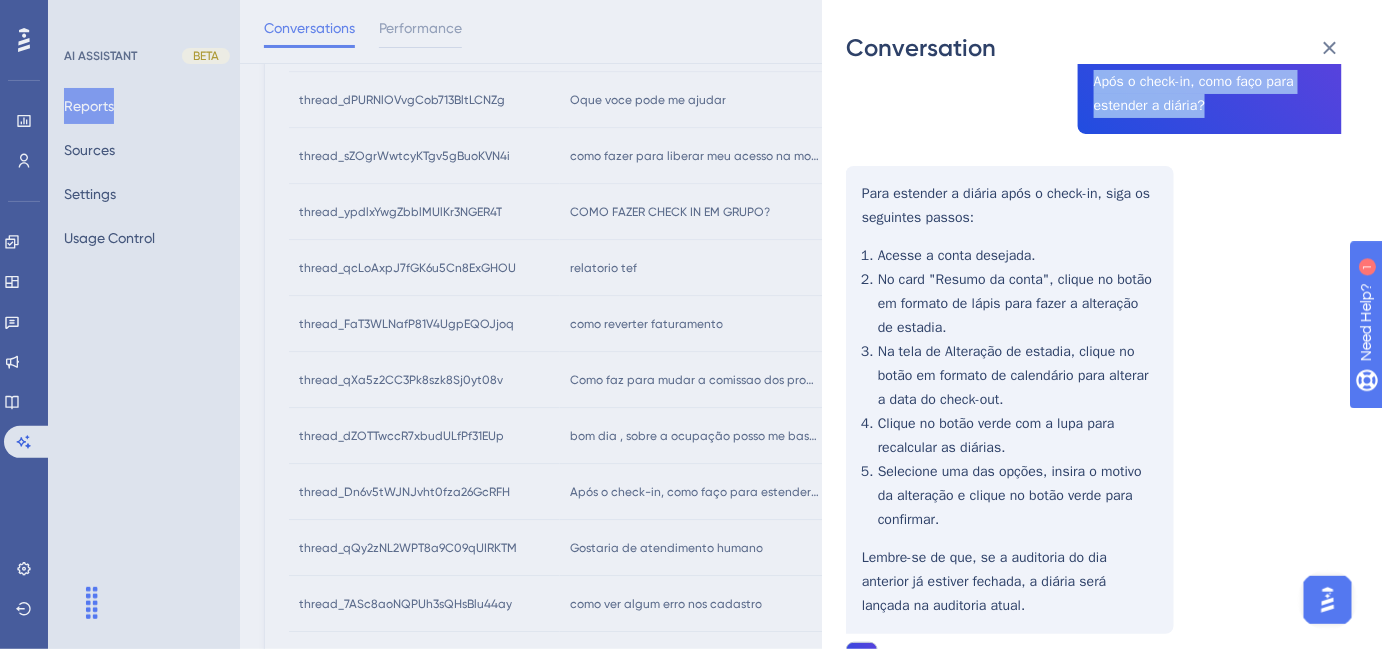 scroll, scrollTop: 272, scrollLeft: 0, axis: vertical 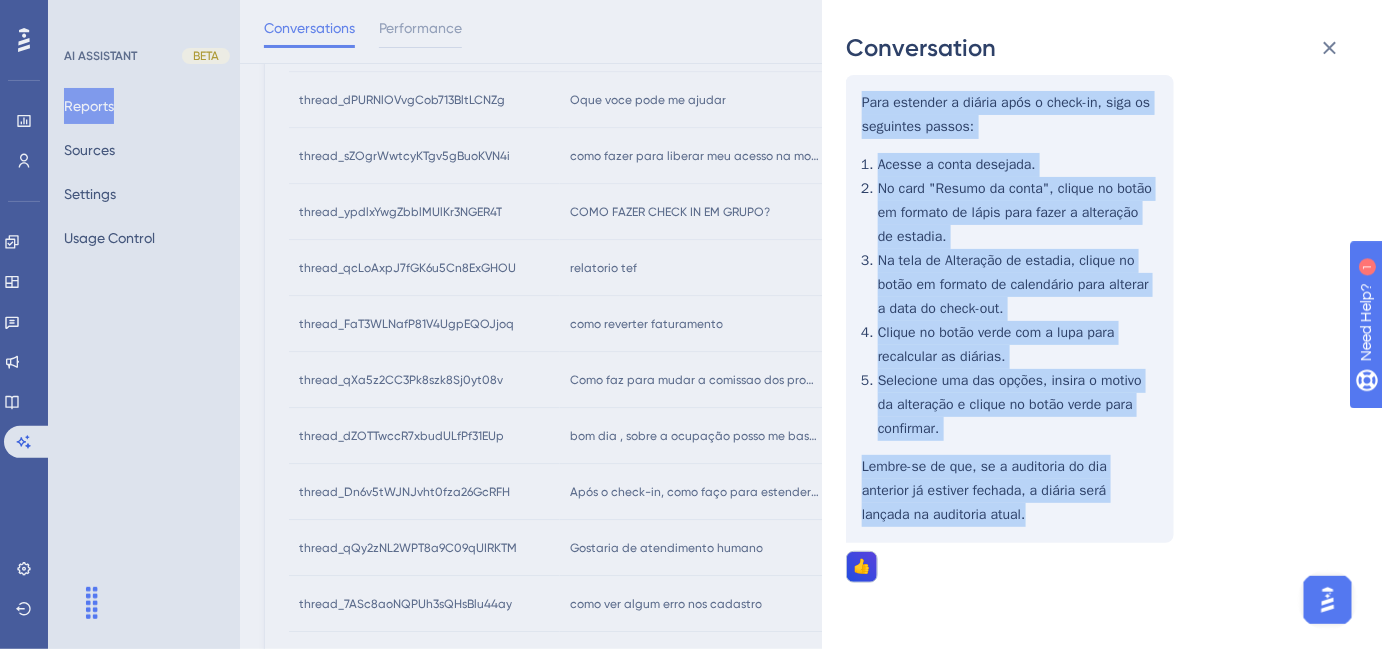 drag, startPoint x: 885, startPoint y: 123, endPoint x: 1065, endPoint y: 506, distance: 423.1891 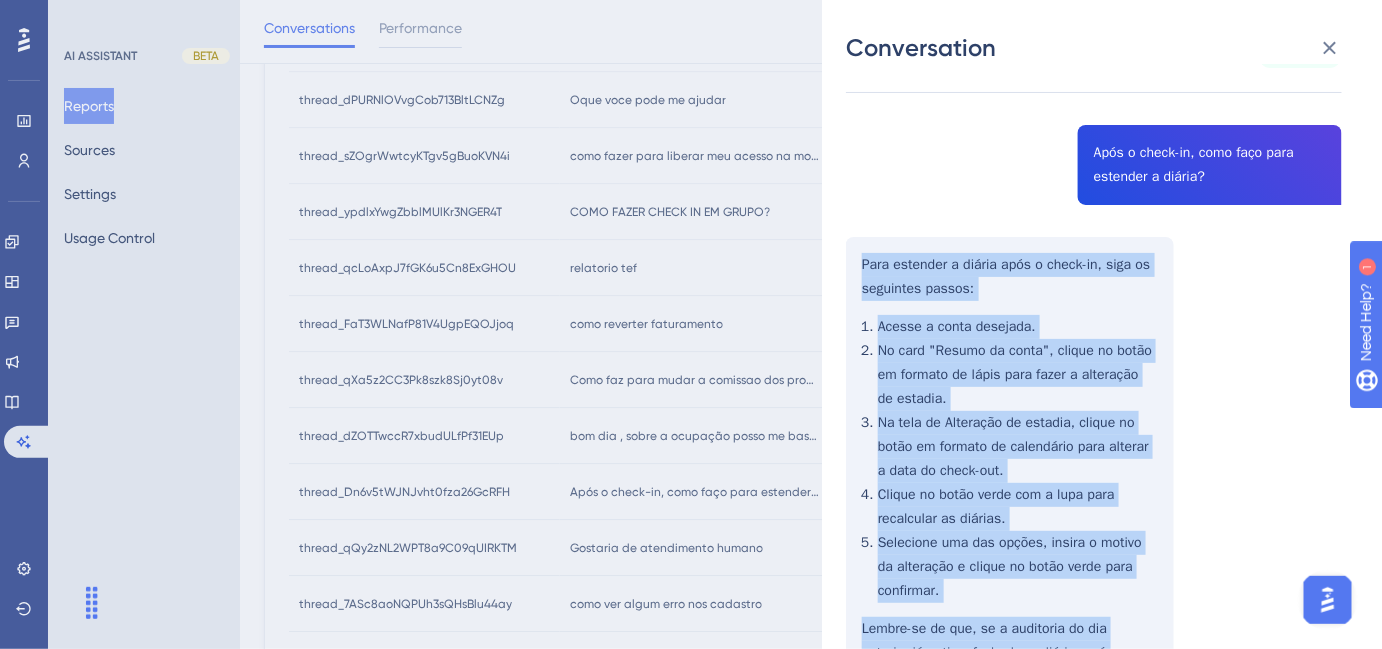 scroll, scrollTop: 0, scrollLeft: 0, axis: both 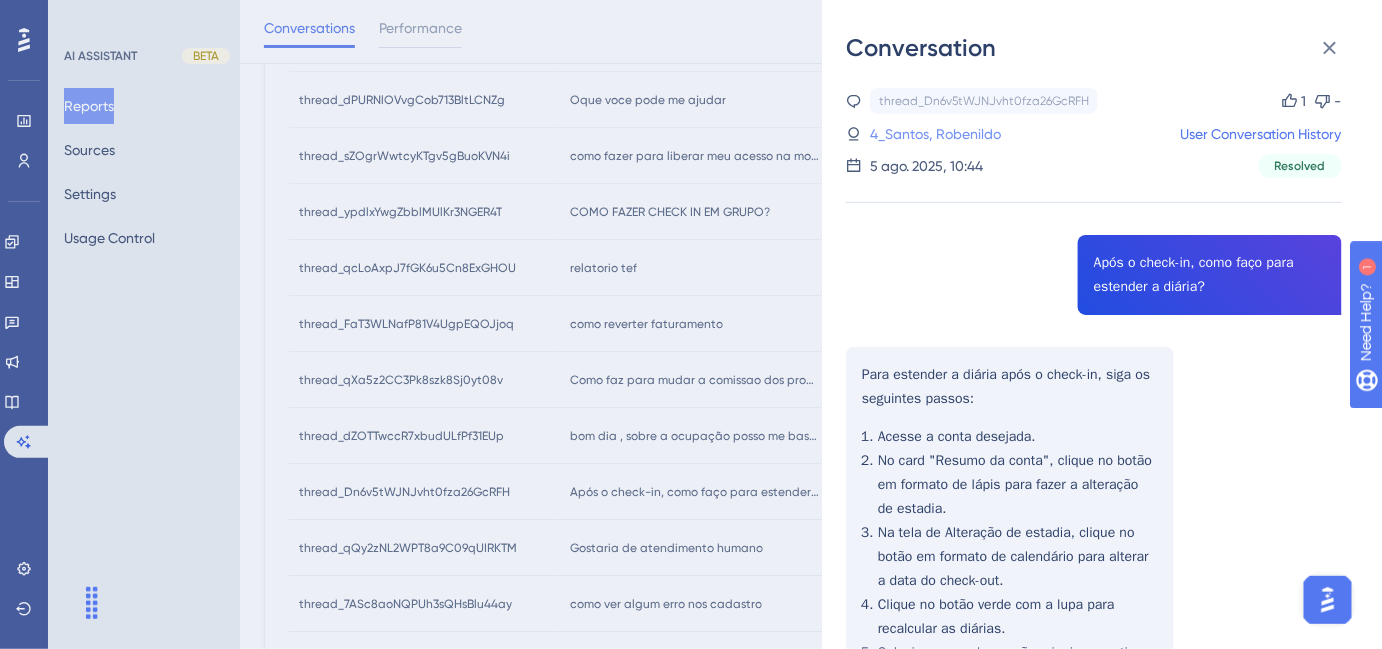 click on "4_Santos, Robenildo" at bounding box center (935, 134) 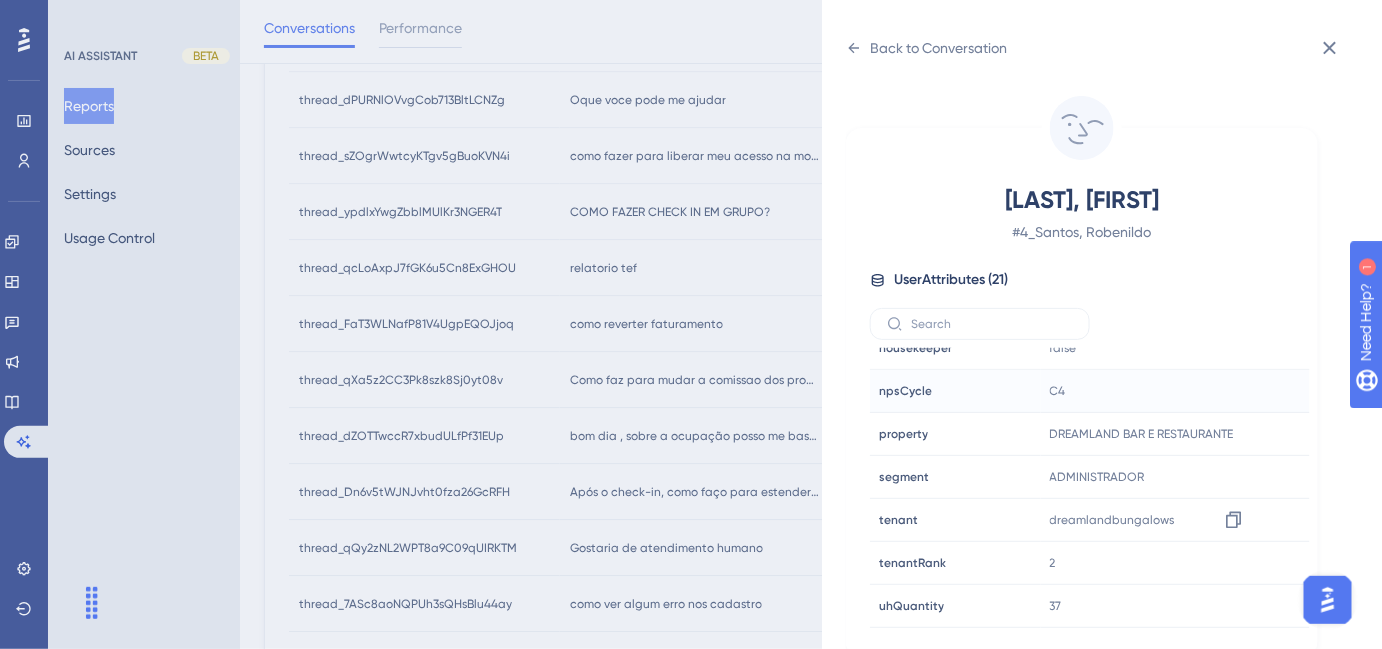 scroll, scrollTop: 602, scrollLeft: 0, axis: vertical 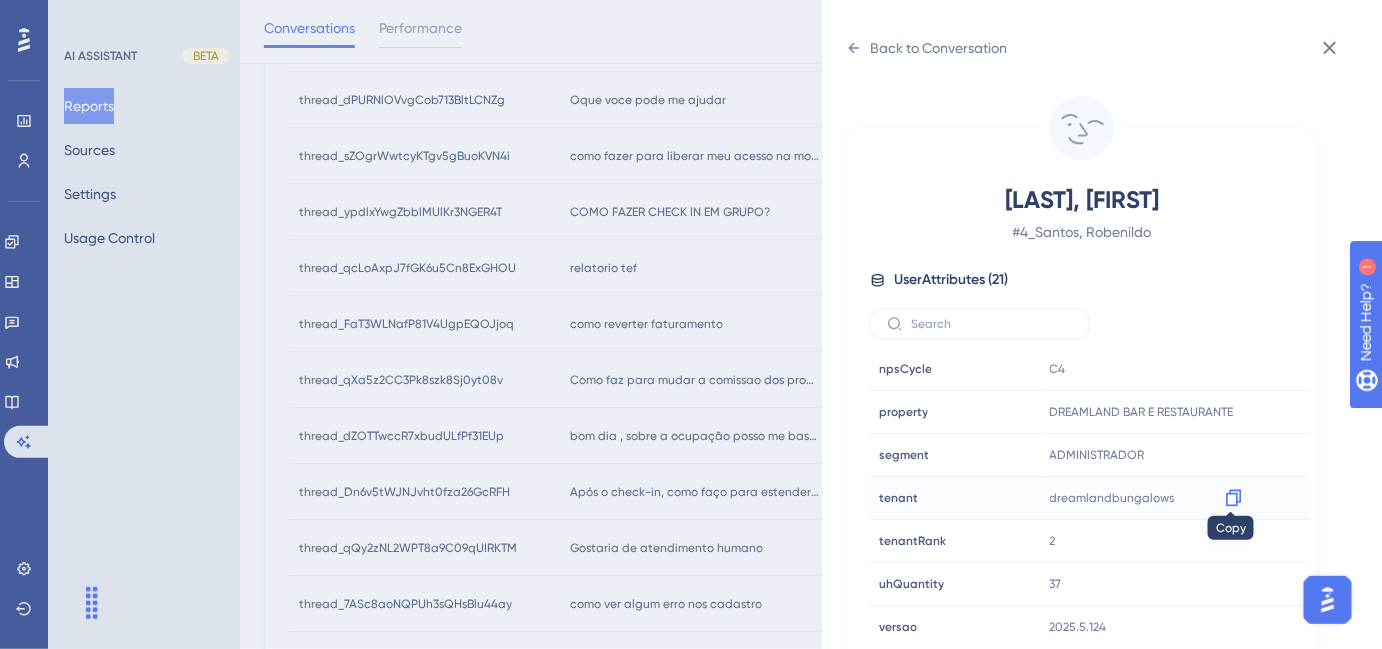 click 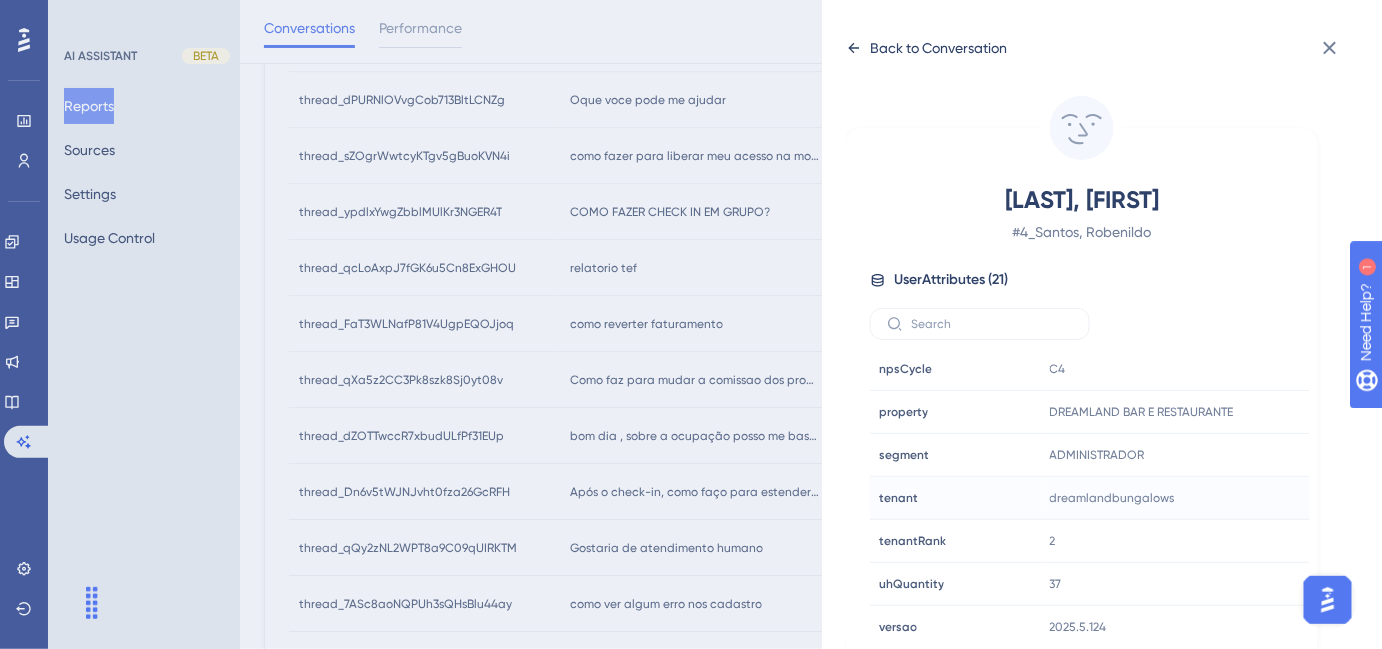 click on "Back to Conversation" at bounding box center (938, 48) 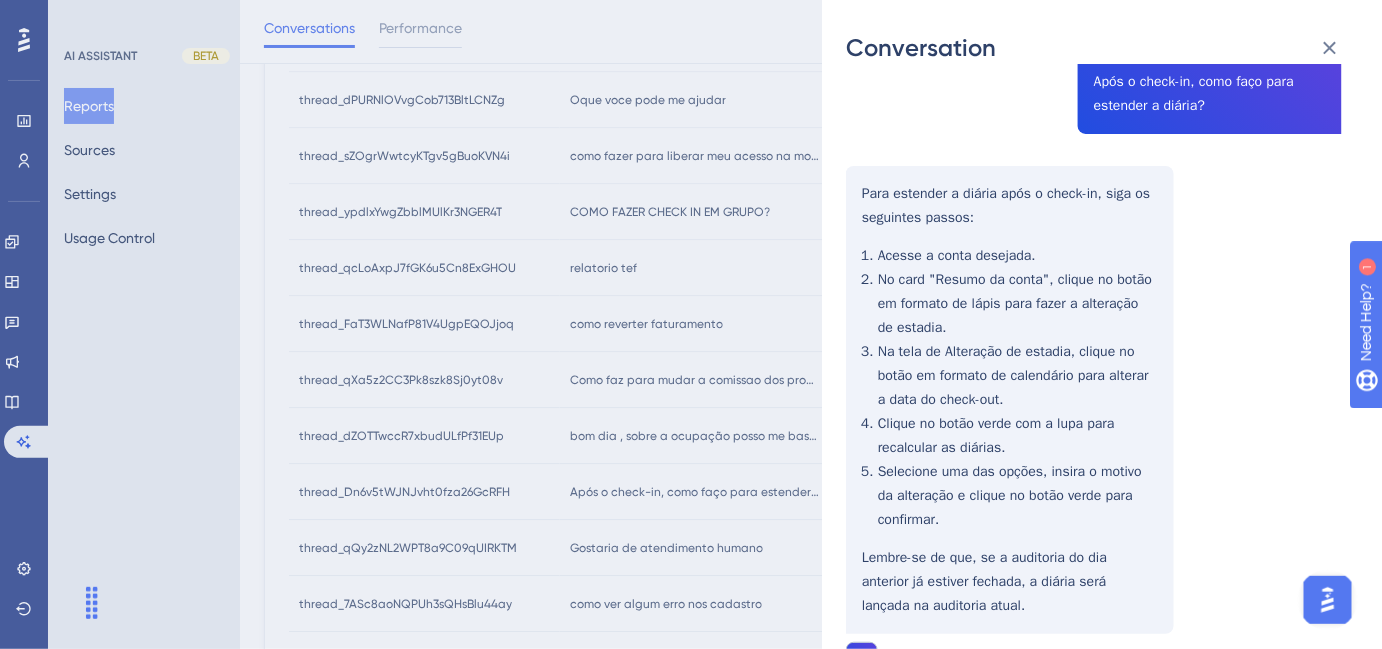 scroll, scrollTop: 181, scrollLeft: 0, axis: vertical 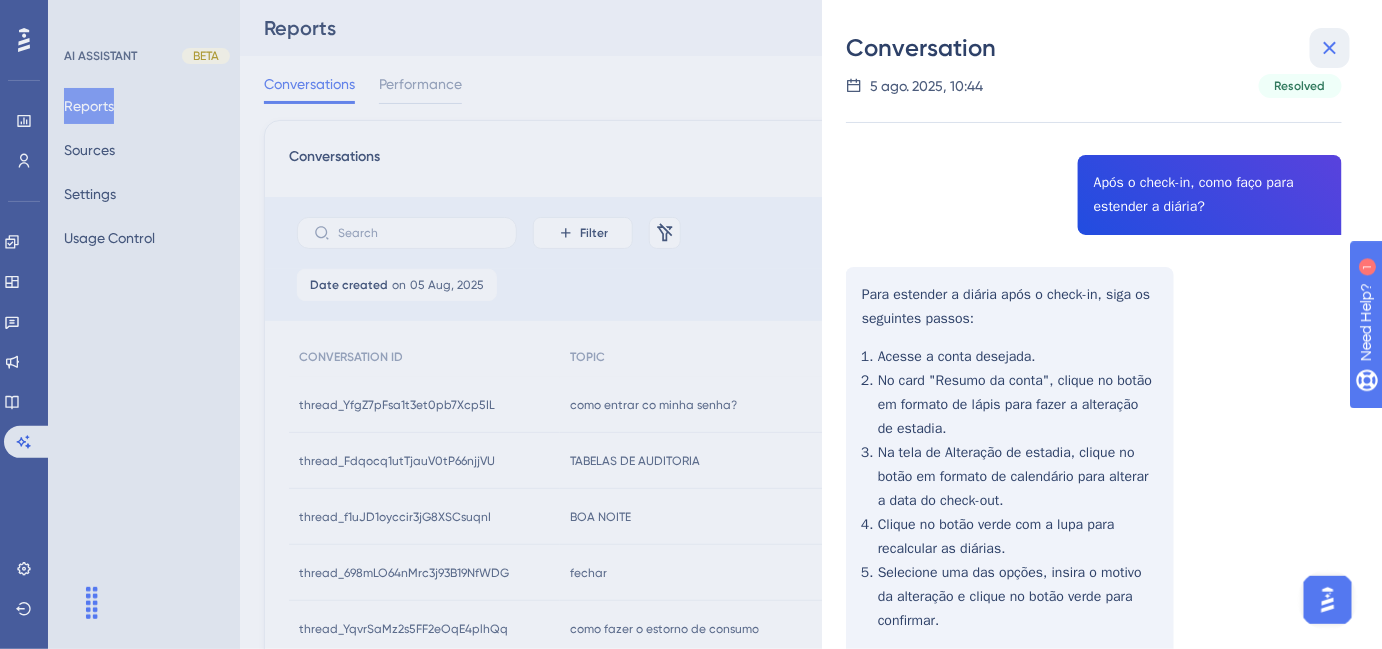 drag, startPoint x: 1340, startPoint y: 41, endPoint x: 736, endPoint y: 456, distance: 732.8308 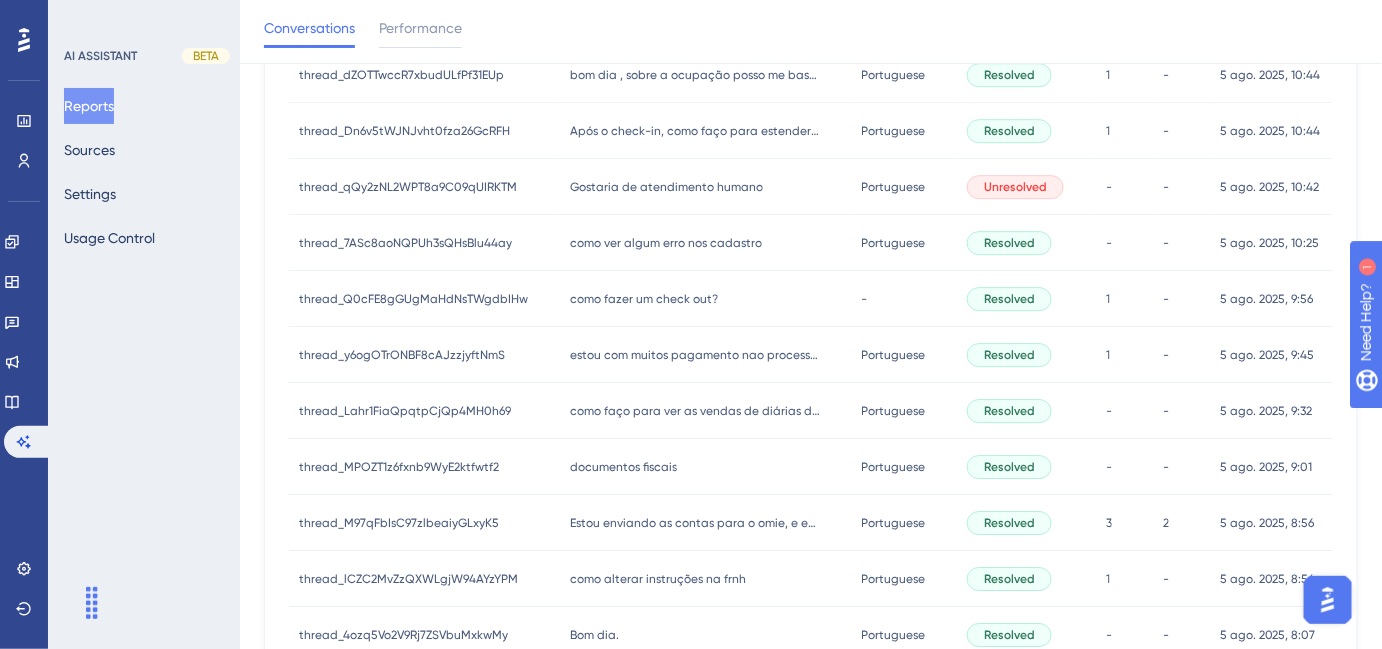 scroll, scrollTop: 1818, scrollLeft: 0, axis: vertical 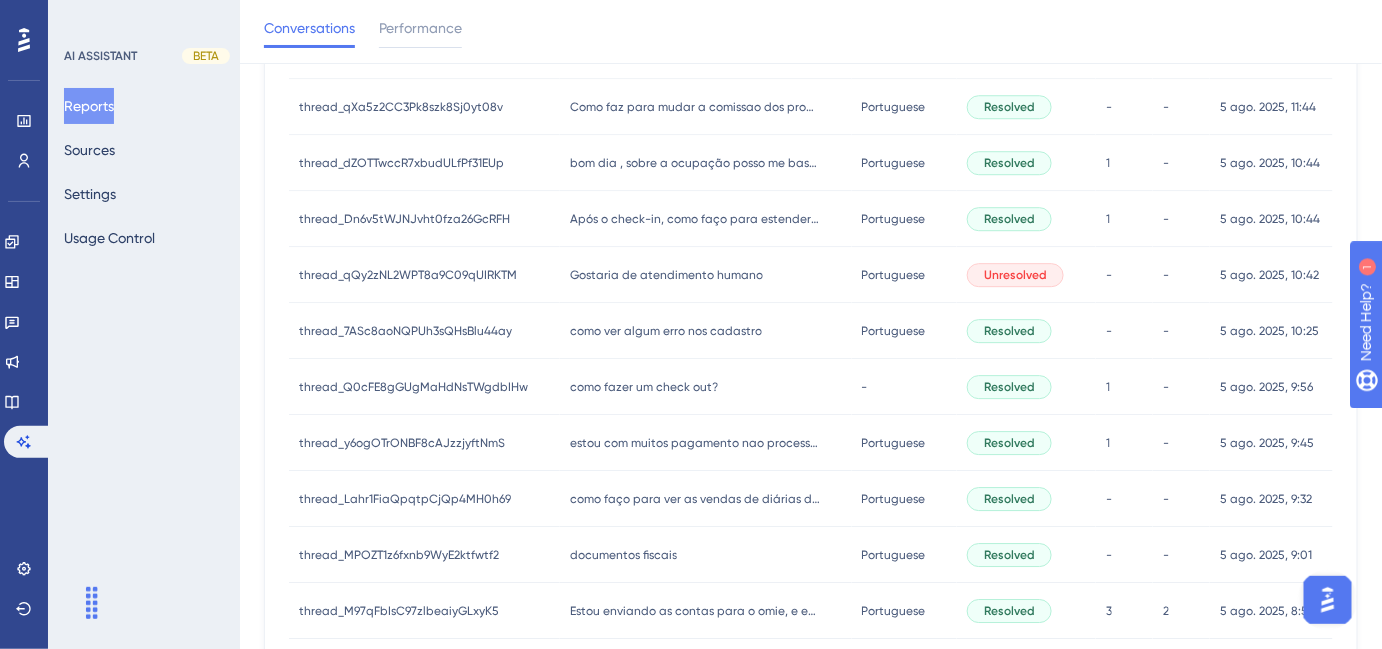 click on "Gostaria de atendimento humano" at bounding box center [666, 275] 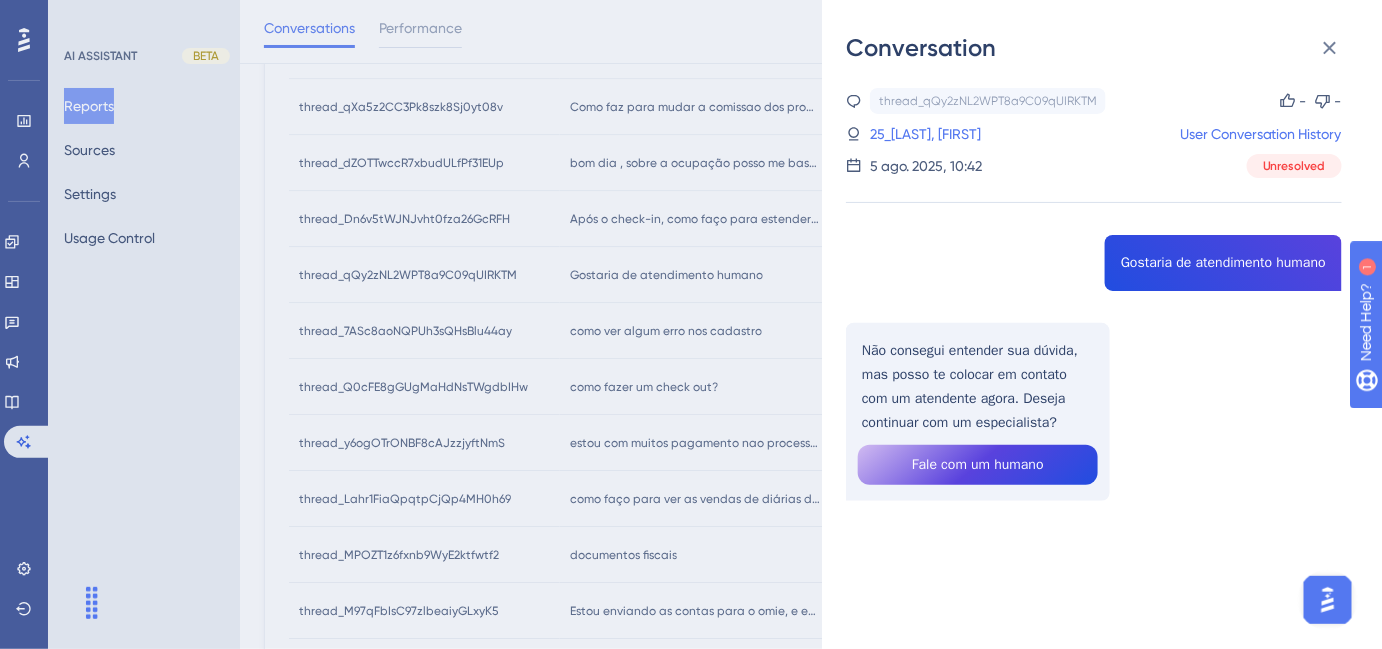 click on "Conversation thread_qQy2zNL2WPT8a9C09qUIRKTM Copy - - 25_[LAST], [FIRST] User Conversation History 5 ago. 2025,
10:42 Unresolved Gostaria de atendimento humano Não consegui entender sua dúvida, mas posso te colocar em contato com um atendente agora. Deseja continuar com um especialista? Fale com um humano" at bounding box center [691, 324] 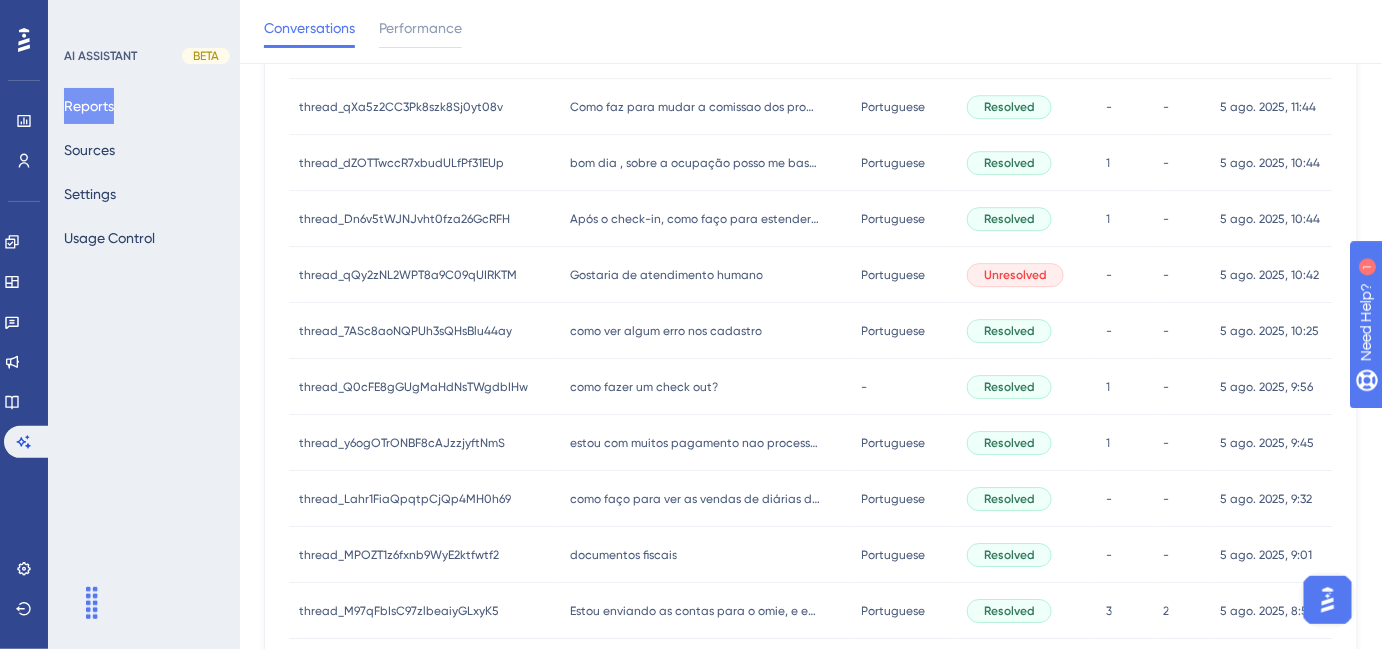 click on "como ver algum erro nos cadastro" at bounding box center (666, 331) 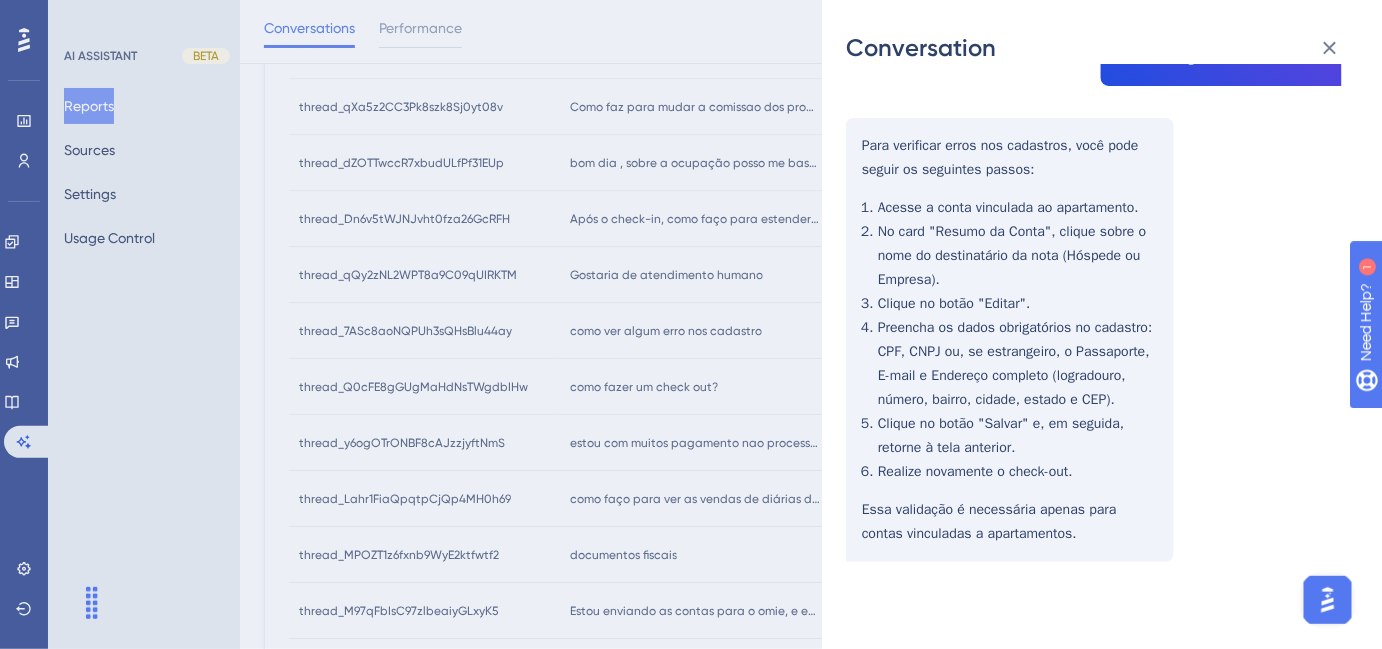scroll, scrollTop: 114, scrollLeft: 0, axis: vertical 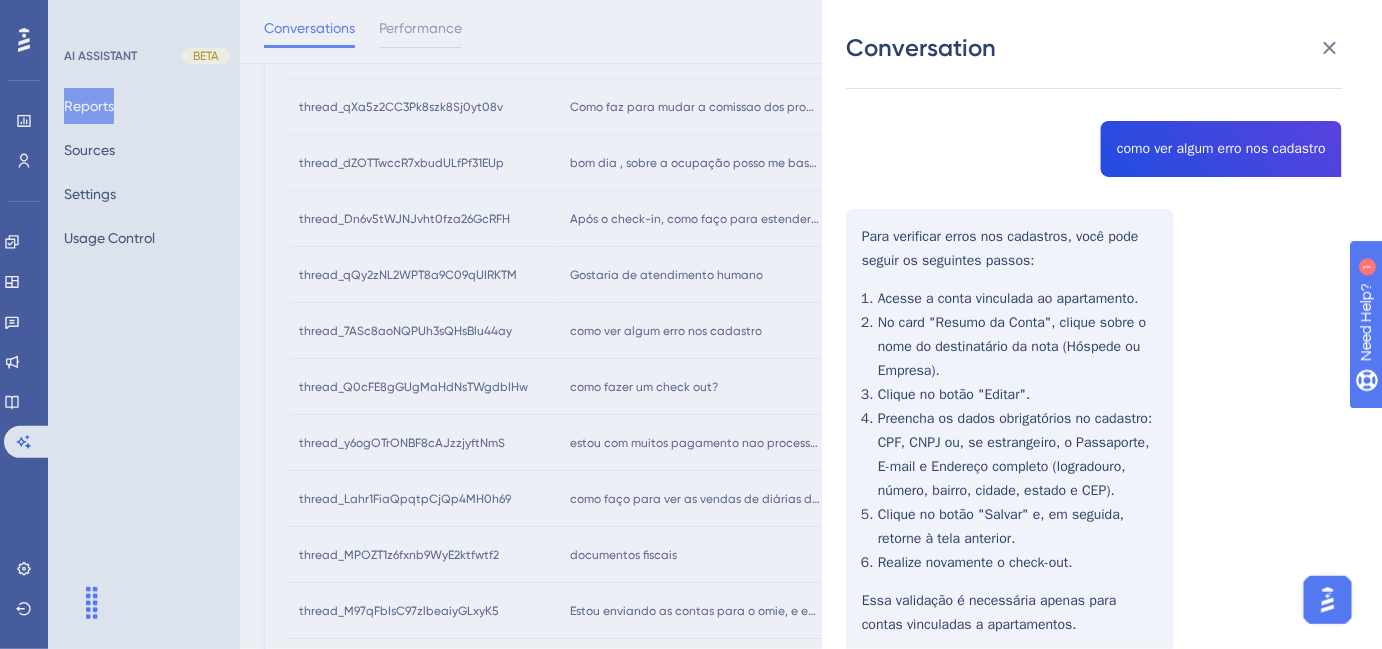 click on "thread_7ASc8aoNQPUh3sQHsBlu44ay Copy - - 10_Xavier, Iasmim User Conversation History 5 ago. 2025,
10:25 Resolved como ver algum erro nos cadastro Para verificar erros nos cadastros, você pode seguir os seguintes passos:
Acesse a conta vinculada ao apartamento.
No card "Resumo da Conta", clique sobre o nome do destinatário da nota (Hóspede ou Empresa).
Clique no botão "Editar".
Preencha os dados obrigatórios no cadastro: CPF, CNPJ ou, se estrangeiro, o Passaporte, E-mail e Endereço completo (logradouro, número, bairro, cidade, estado e CEP).
Clique no botão "Salvar" e, em seguida, retorne à tela anterior.
Realize novamente o check-out.
Essa validação é necessária apenas para contas vinculadas a apartamentos." at bounding box center [1094, 364] 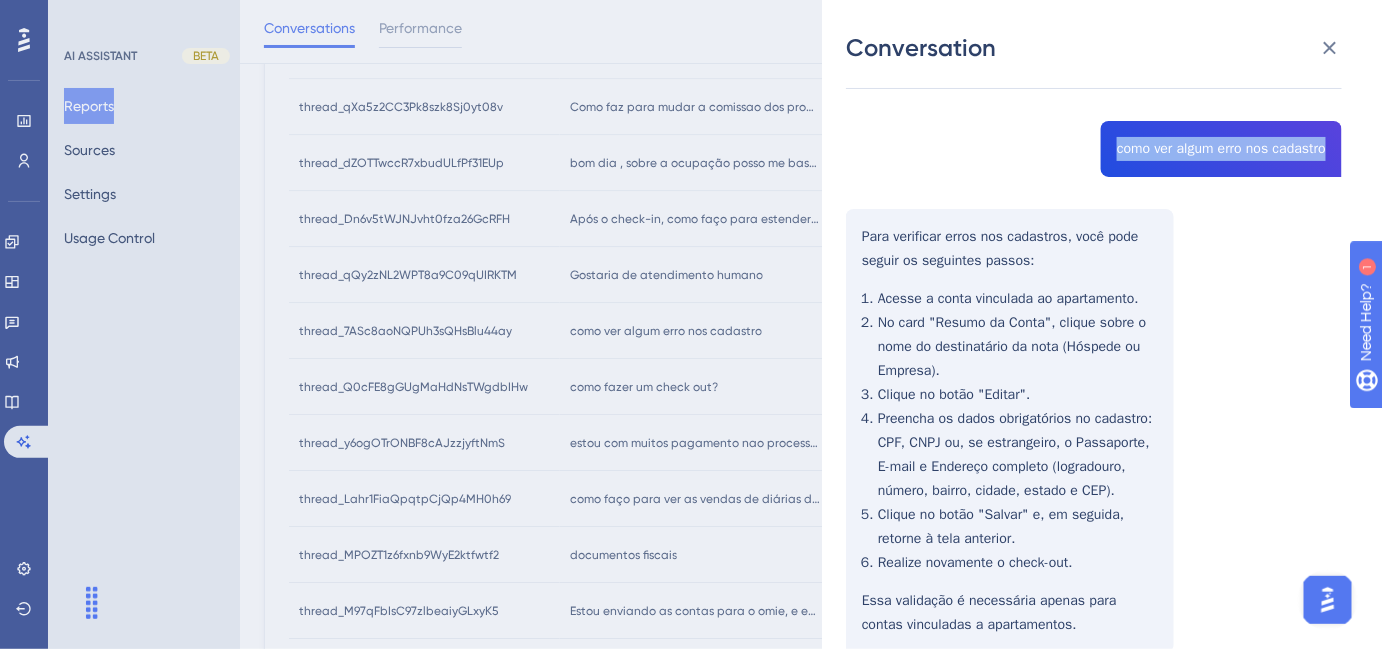 drag, startPoint x: 1106, startPoint y: 151, endPoint x: 1320, endPoint y: 149, distance: 214.00934 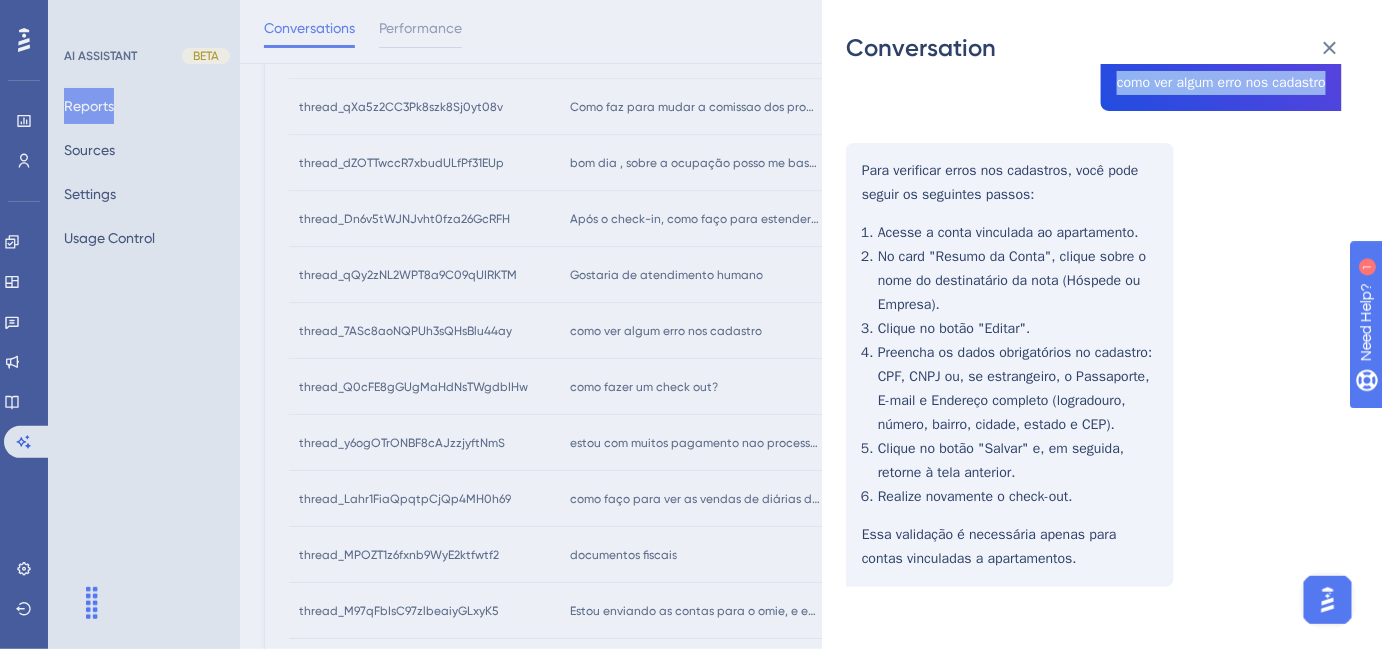 scroll, scrollTop: 181, scrollLeft: 0, axis: vertical 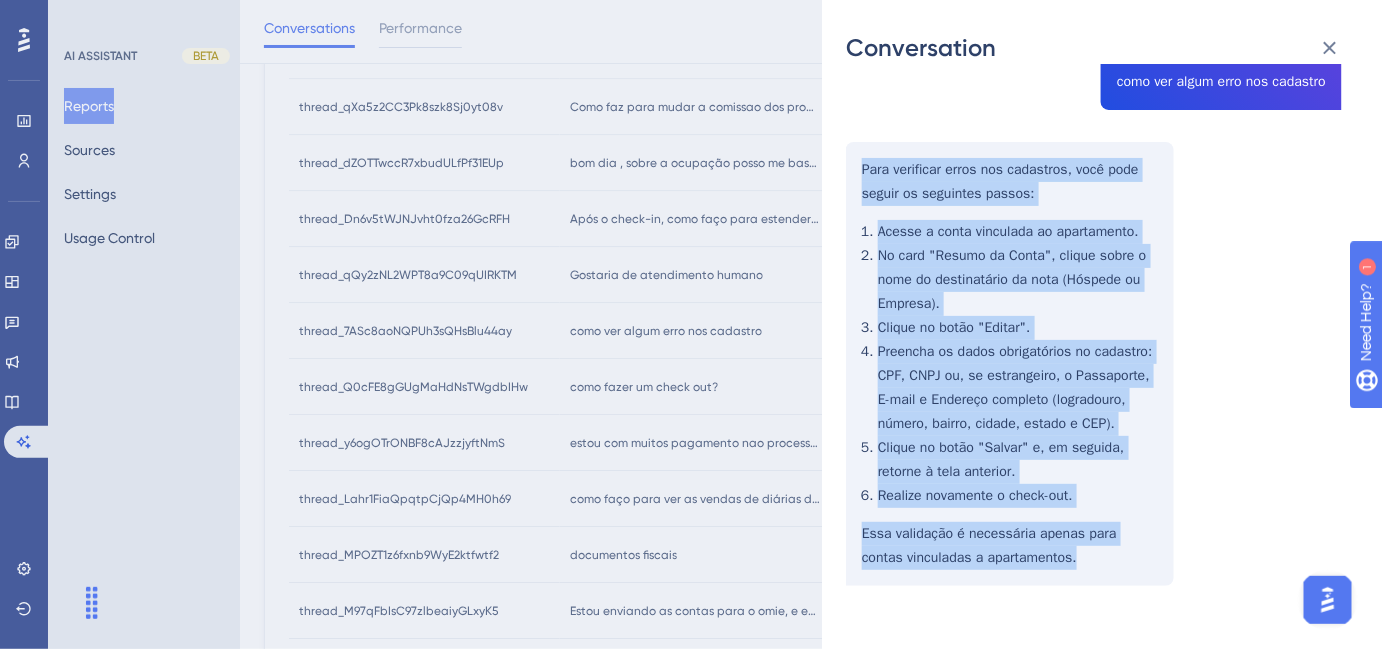 drag, startPoint x: 859, startPoint y: 169, endPoint x: 1086, endPoint y: 549, distance: 442.63867 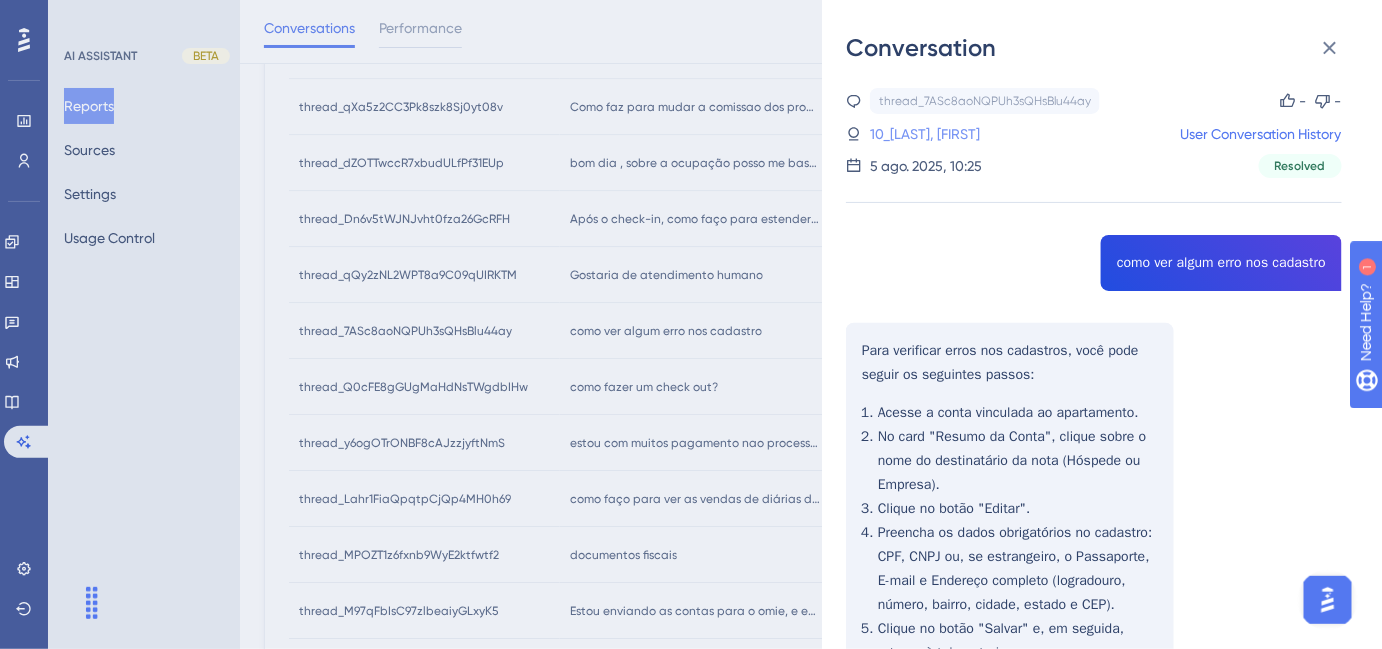 click on "10_[LAST], [FIRST]" at bounding box center [925, 134] 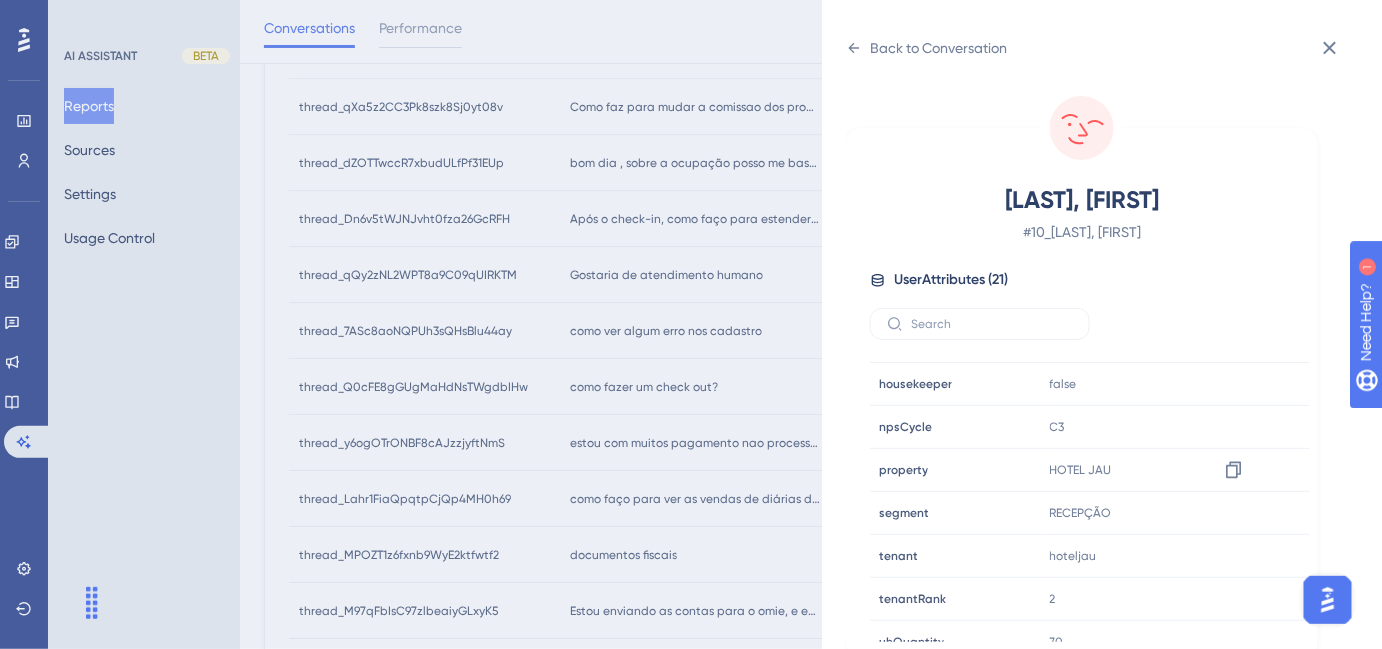 scroll, scrollTop: 545, scrollLeft: 0, axis: vertical 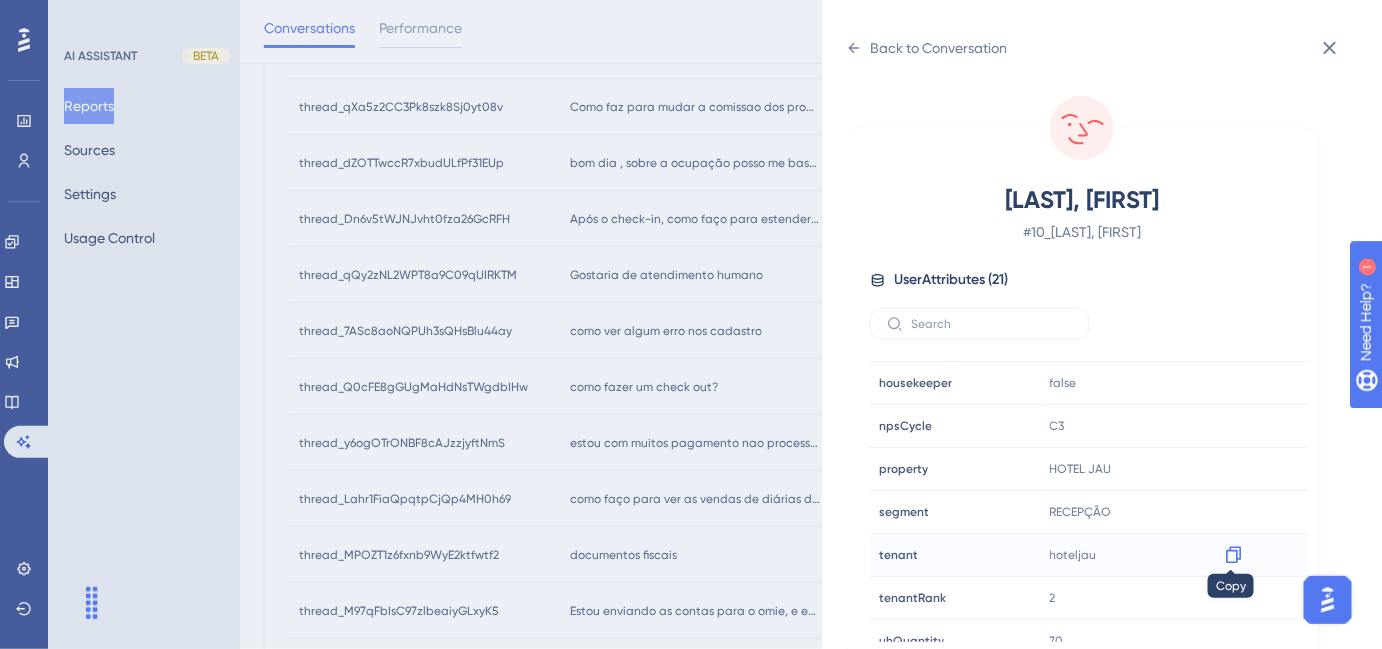 click 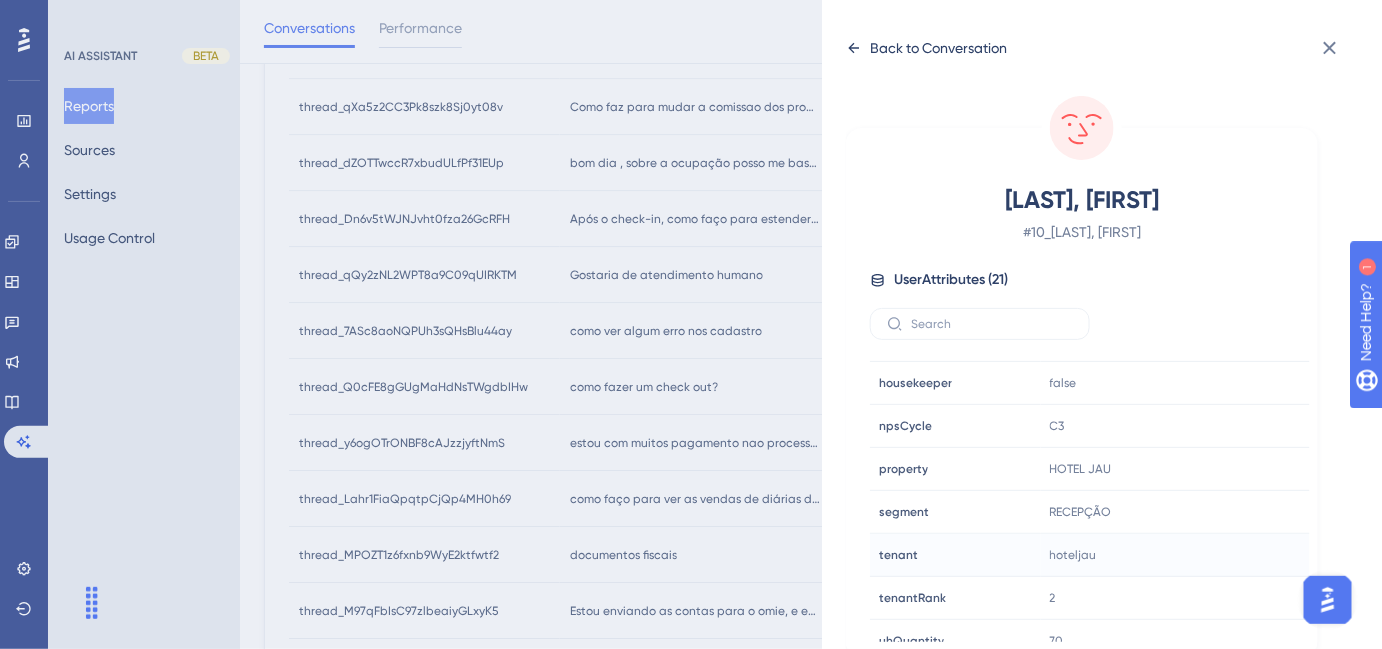 click on "Back to Conversation" at bounding box center (938, 48) 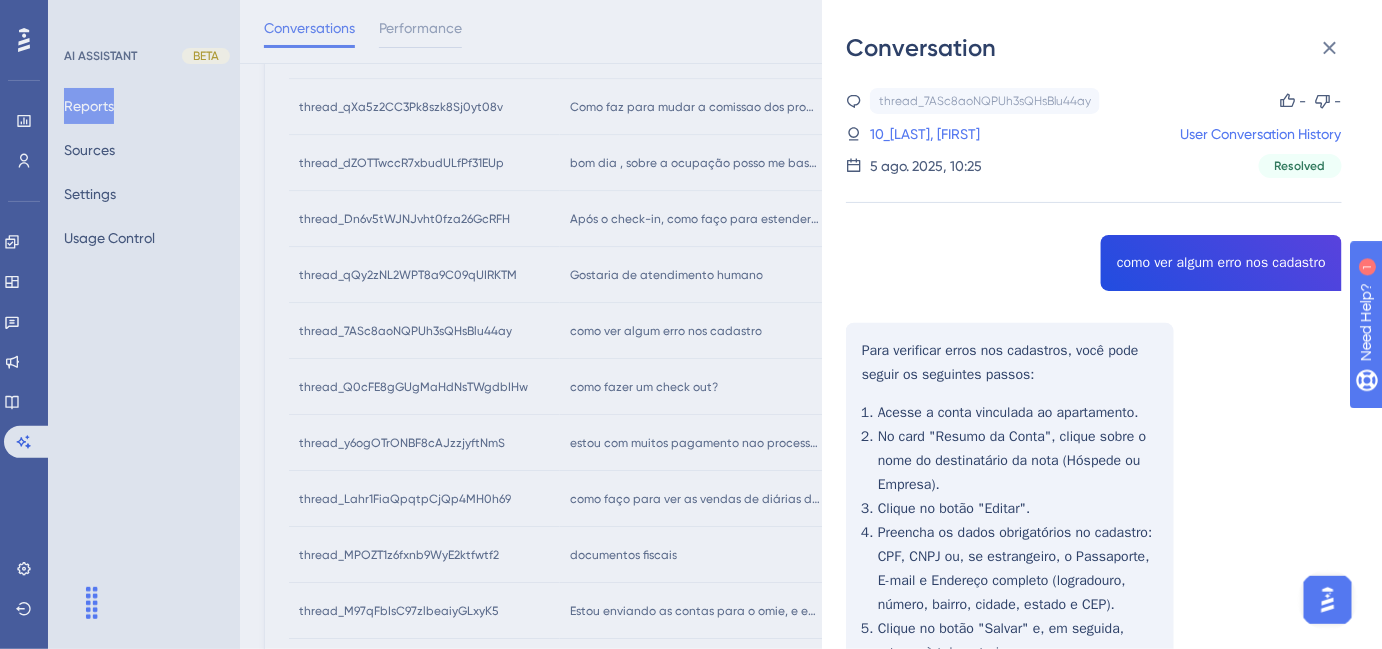 click on "Conversation thread_7ASc8aoNQPUh3sQHsBlu44ay Copy - - 10_Xavier, Iasmim User Conversation History 5 ago. 2025,
10:25 Resolved como ver algum erro nos cadastro Para verificar erros nos cadastros, você pode seguir os seguintes passos:
Acesse a conta vinculada ao apartamento.
No card "Resumo da Conta", clique sobre o nome do destinatário da nota (Hóspede ou Empresa).
Clique no botão "Editar".
Preencha os dados obrigatórios no cadastro: CPF, CNPJ ou, se estrangeiro, o Passaporte, E-mail e Endereço completo (logradouro, número, bairro, cidade, estado e CEP).
Clique no botão "Salvar" e, em seguida, retorne à tela anterior.
Realize novamente o check-out.
Essa validação é necessária apenas para contas vinculadas a apartamentos." at bounding box center [691, 324] 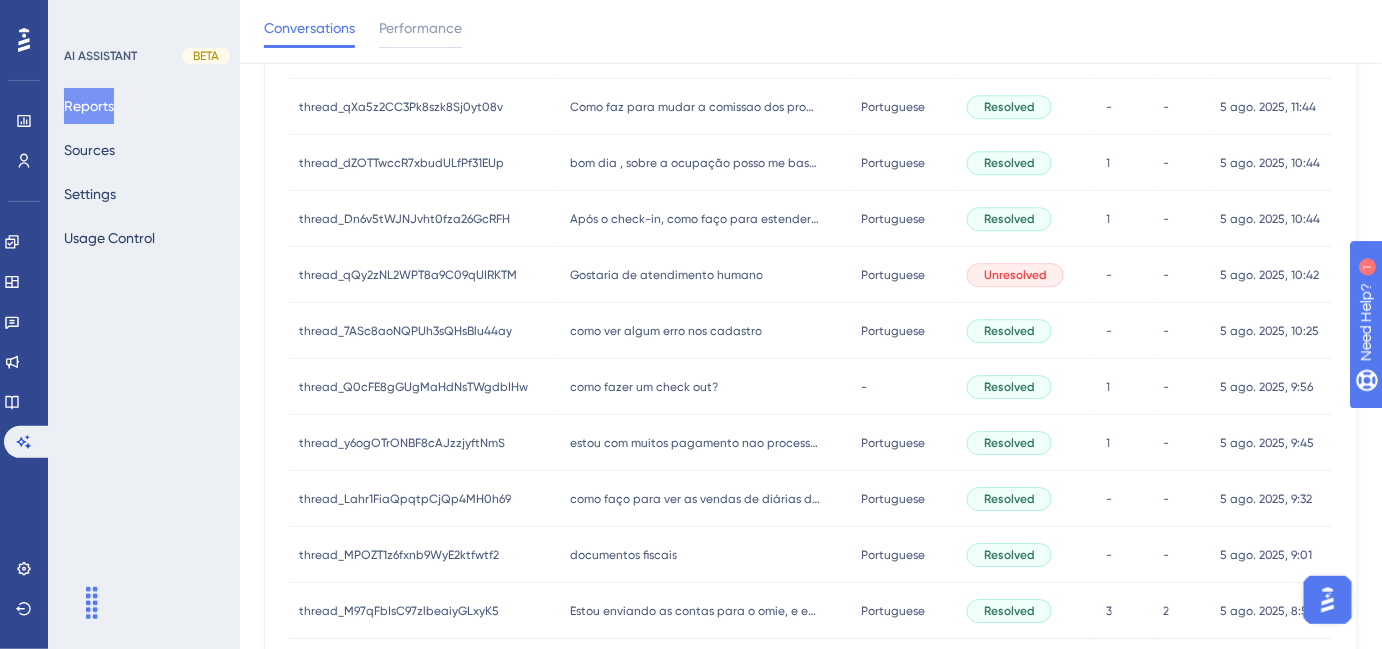 click on "como fazer um check out?" at bounding box center (644, 387) 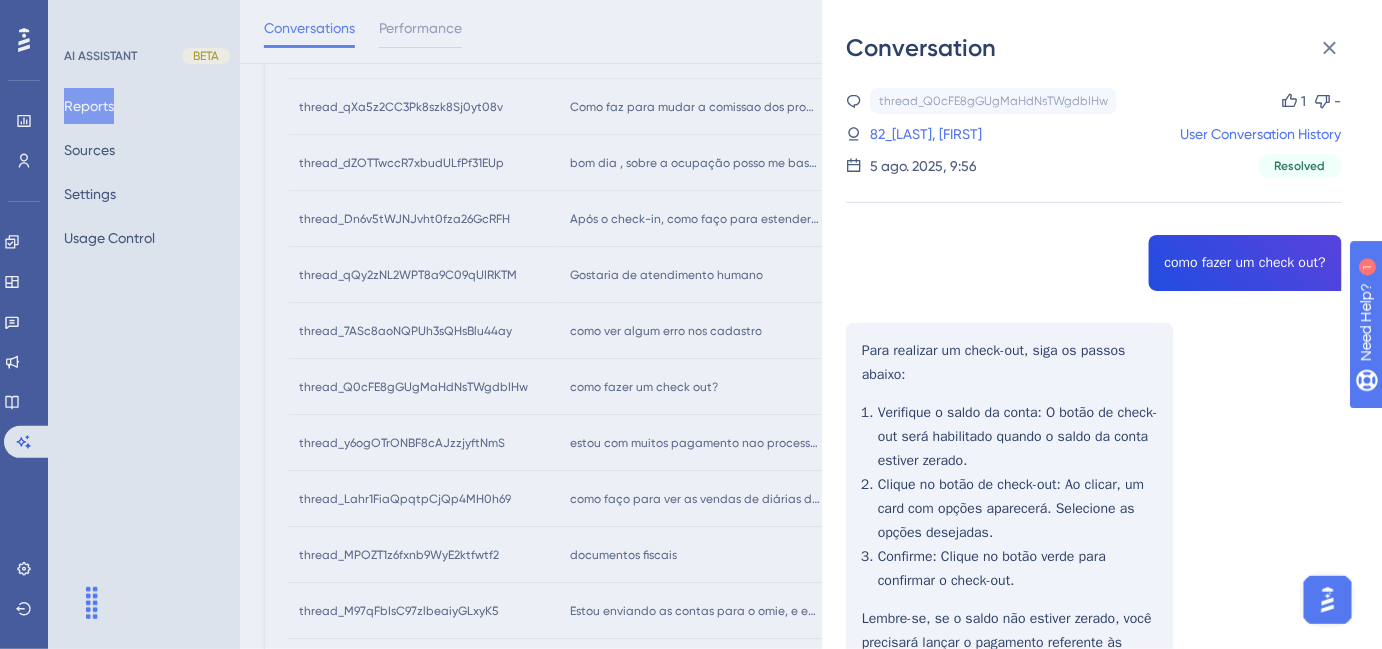 click on "Conversation thread_Q0cFE8gGUgMaHdNsTWgdbIHw Copy 1 - 82_Alves, Raquel User Conversation History 5 ago. 2025,
9:56 Resolved como fazer um check out? Para realizar um check-out, siga os passos abaixo:
Verifique o saldo da conta : O botão de check-out será habilitado quando o saldo da conta estiver zerado.
Clique no botão de check-out : Ao clicar, um card com opções aparecerá. Selecione as opções desejadas.
Confirme : Clique no botão verde para confirmar o check-out.
Lembre-se, se o saldo não estiver zerado, você precisará lançar o pagamento referente às despesas antes de realizar o check-out . 👍" at bounding box center (691, 324) 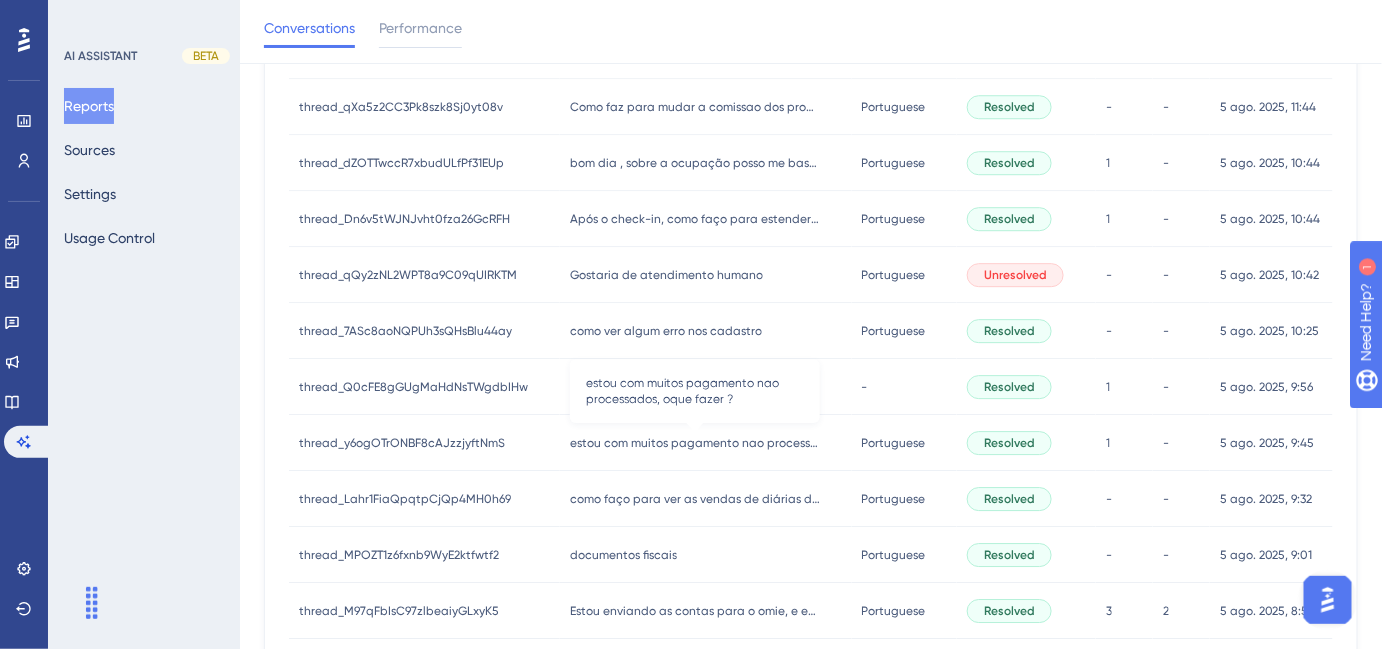 click on "estou com muitos pagamento nao processados, oque fazer ?" at bounding box center [695, 443] 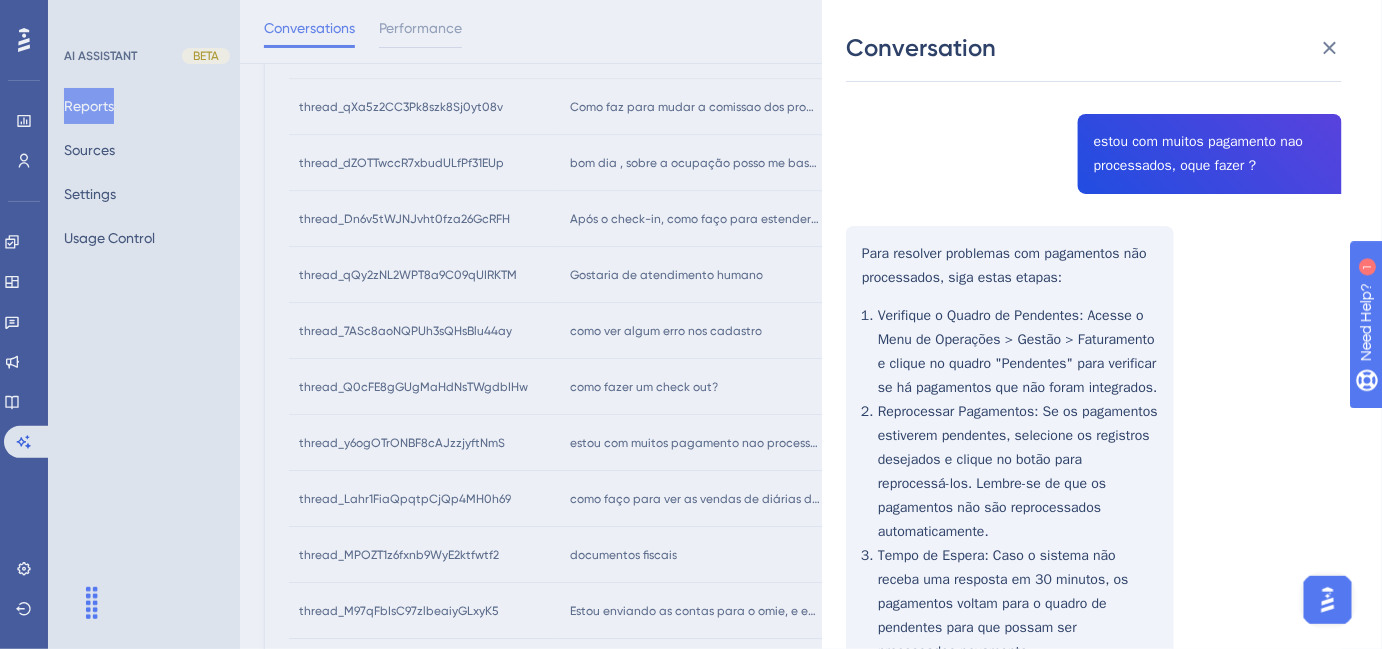 scroll, scrollTop: 0, scrollLeft: 0, axis: both 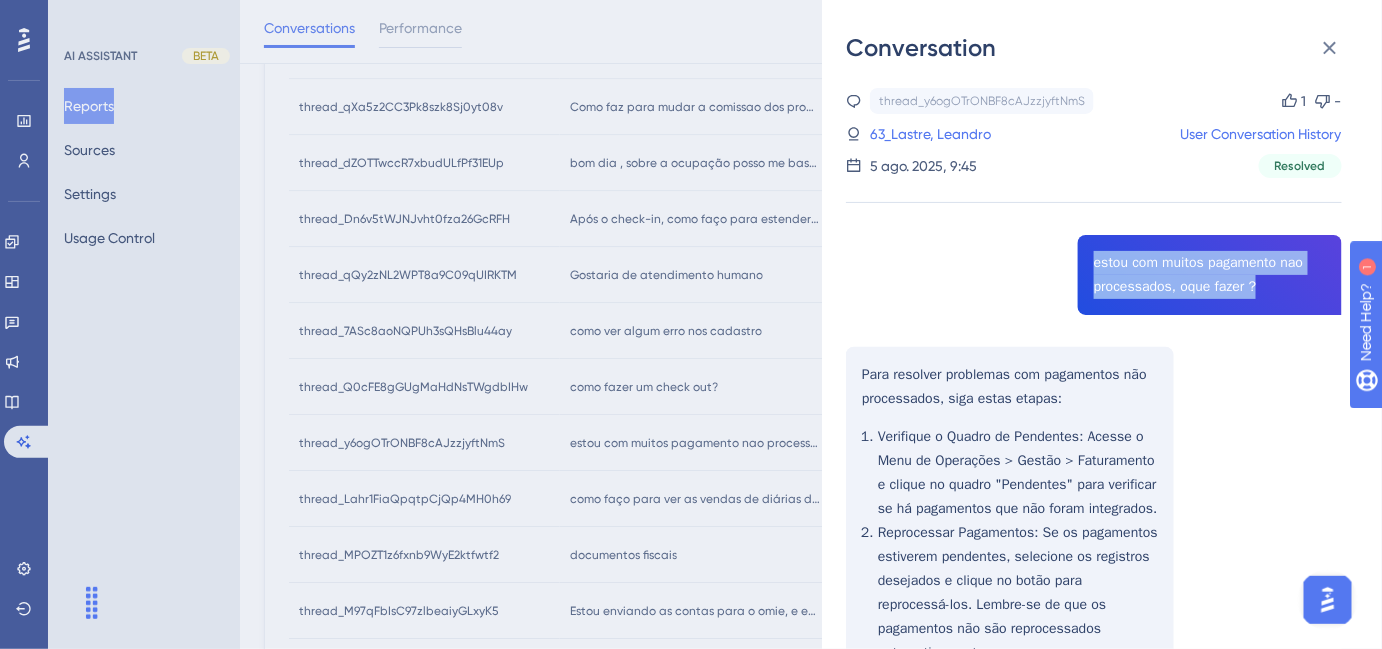 drag, startPoint x: 1086, startPoint y: 259, endPoint x: 1265, endPoint y: 291, distance: 181.83784 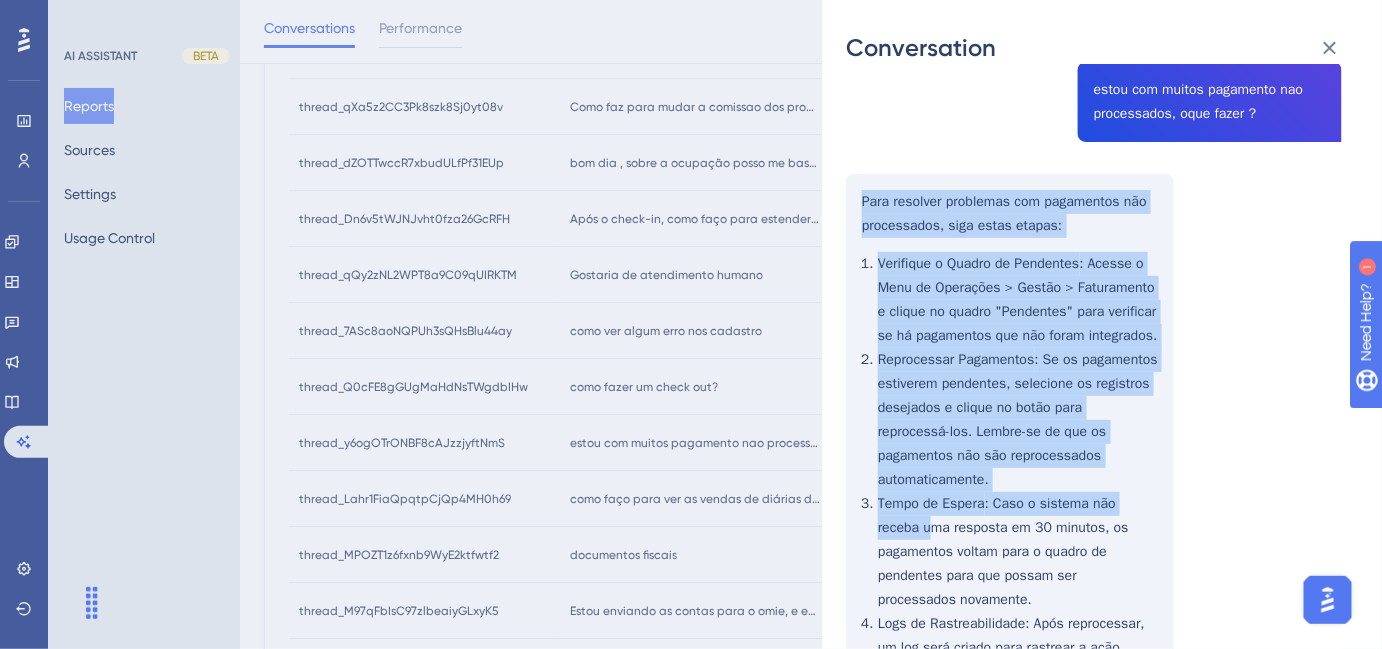 scroll, scrollTop: 363, scrollLeft: 0, axis: vertical 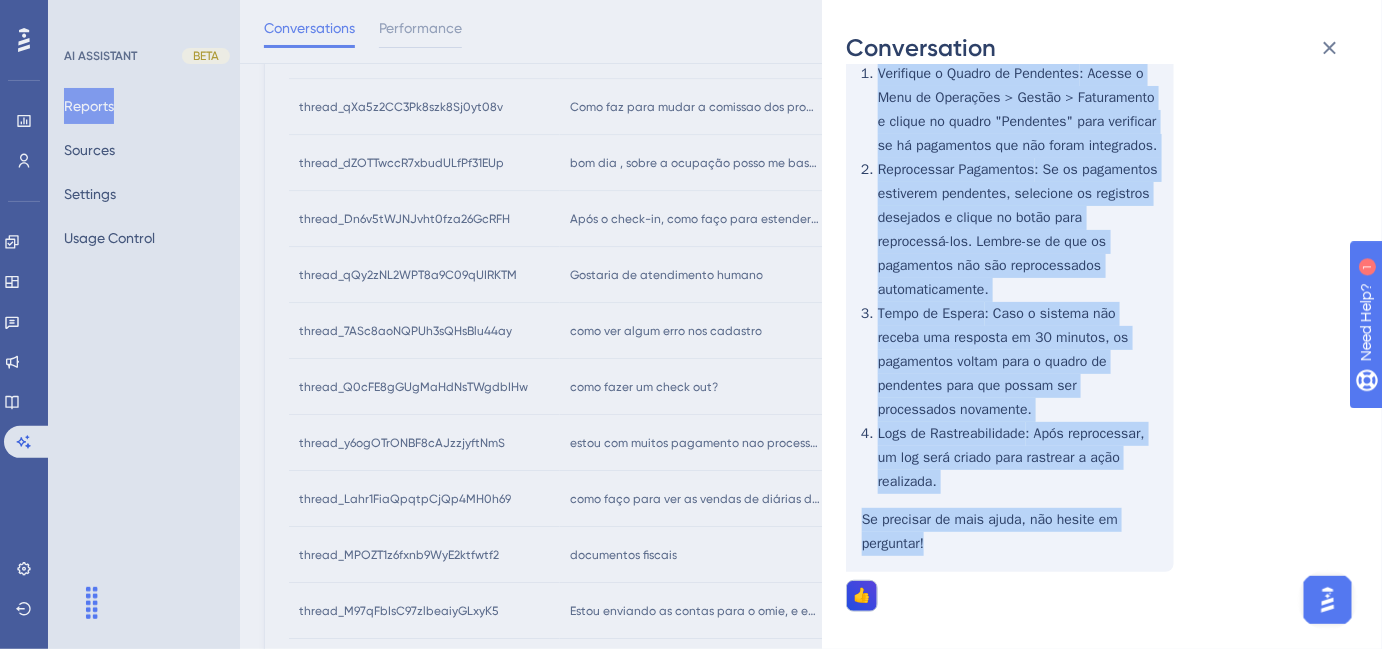 drag, startPoint x: 858, startPoint y: 374, endPoint x: 1061, endPoint y: 560, distance: 275.3271 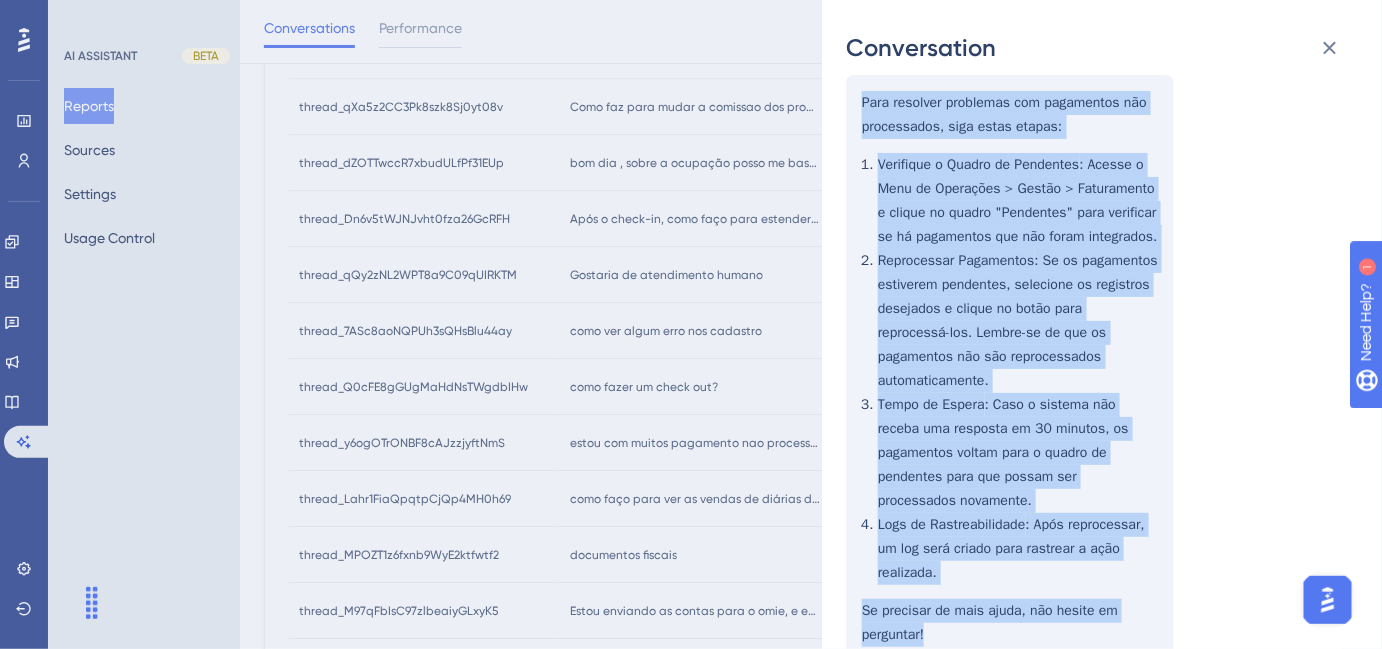 click on "thread_y6ogOTrONBF8cAJzzjyftNmS Copy 1 - 63_Lastre, Leandro User Conversation History 5 ago. 2025,
9:45 Resolved estou com muitos pagamento nao processados, oque fazer ? Para resolver problemas com pagamentos não processados, siga estas etapas:
Verifique o Quadro de Pendentes : Acesse o Menu de Operações > Gestão > Faturamento e clique no quadro "Pendentes" para verificar se há pagamentos que não foram integrados.
Reprocessar Pagamentos : Se os pagamentos estiverem pendentes, selecione os registros desejados e clique no botão para reprocessá-los. Lembre-se de que os pagamentos não são reprocessados automaticamente.
Tempo de Espera : Caso o sistema não receba uma resposta em 30 minutos, os pagamentos voltam para o quadro de pendentes para que possam ser processados novamente.
Logs de Rastreabilidade : Após reprocessar, um log será criado para rastrear a ação realizada.
Se precisar de mais ajuda, não hesite em perguntar! 👍" at bounding box center (1094, 310) 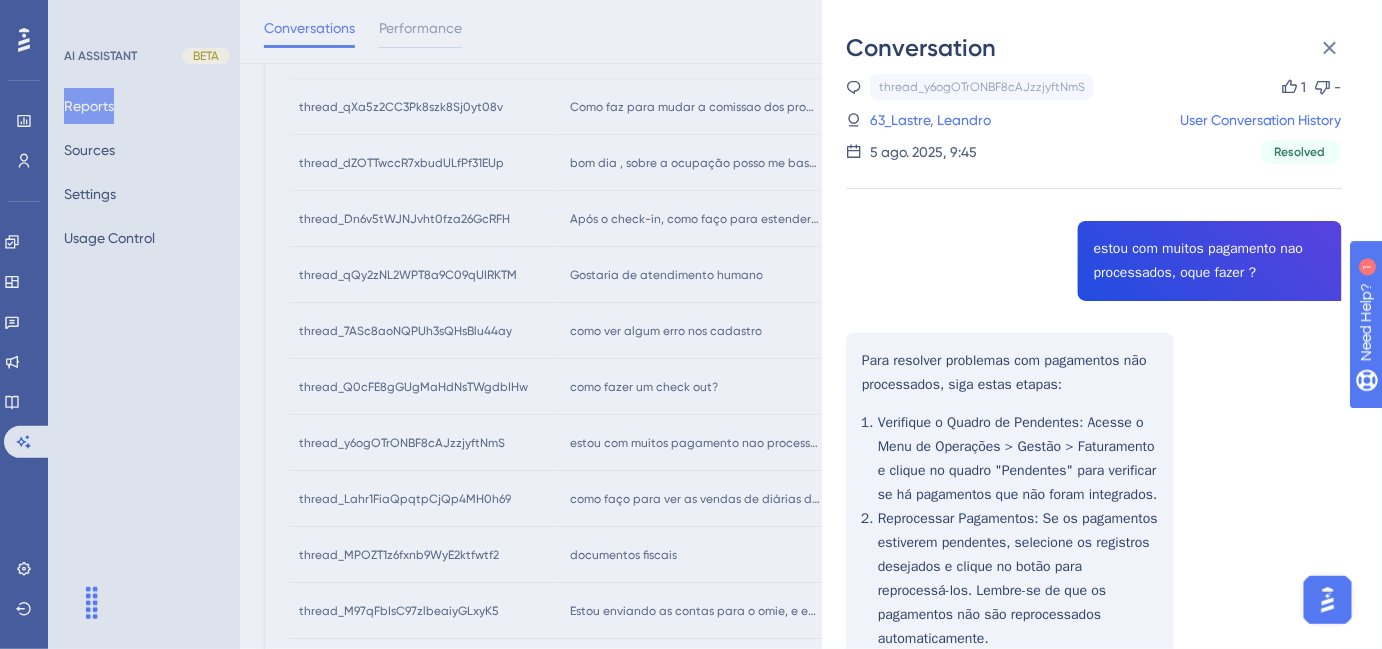 scroll, scrollTop: 0, scrollLeft: 0, axis: both 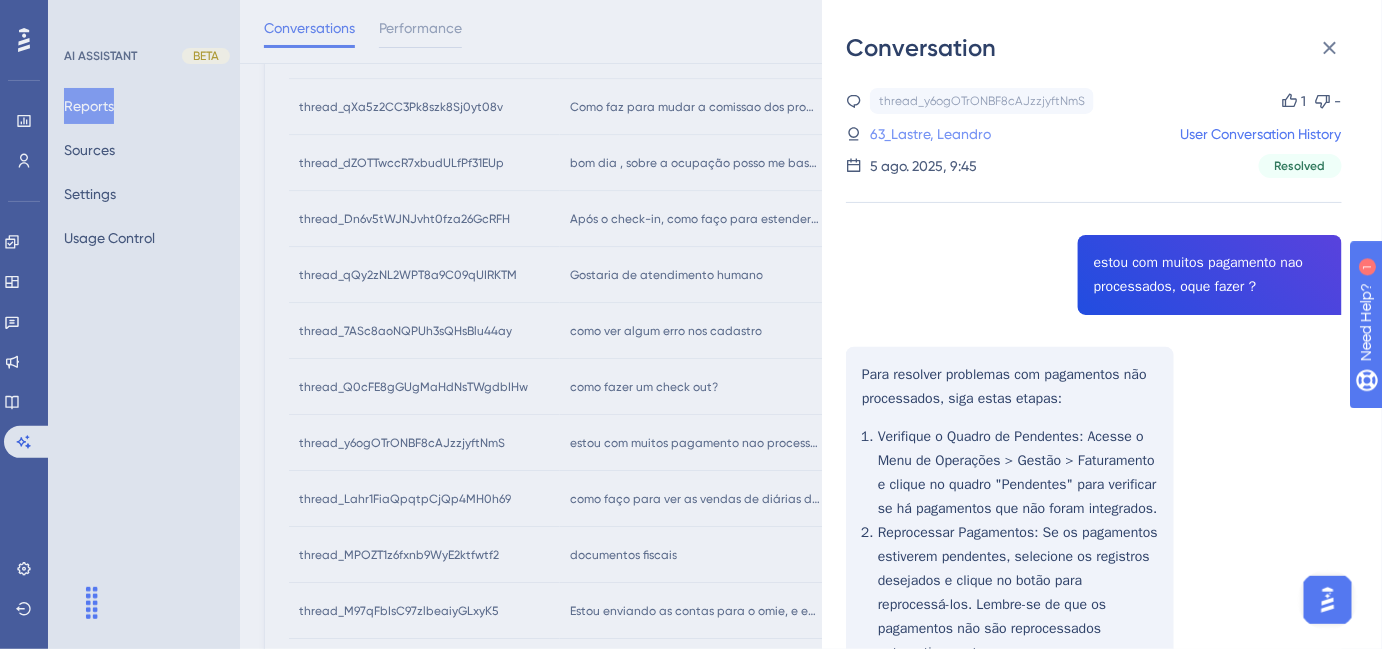 click on "63_Lastre, Leandro" at bounding box center [930, 134] 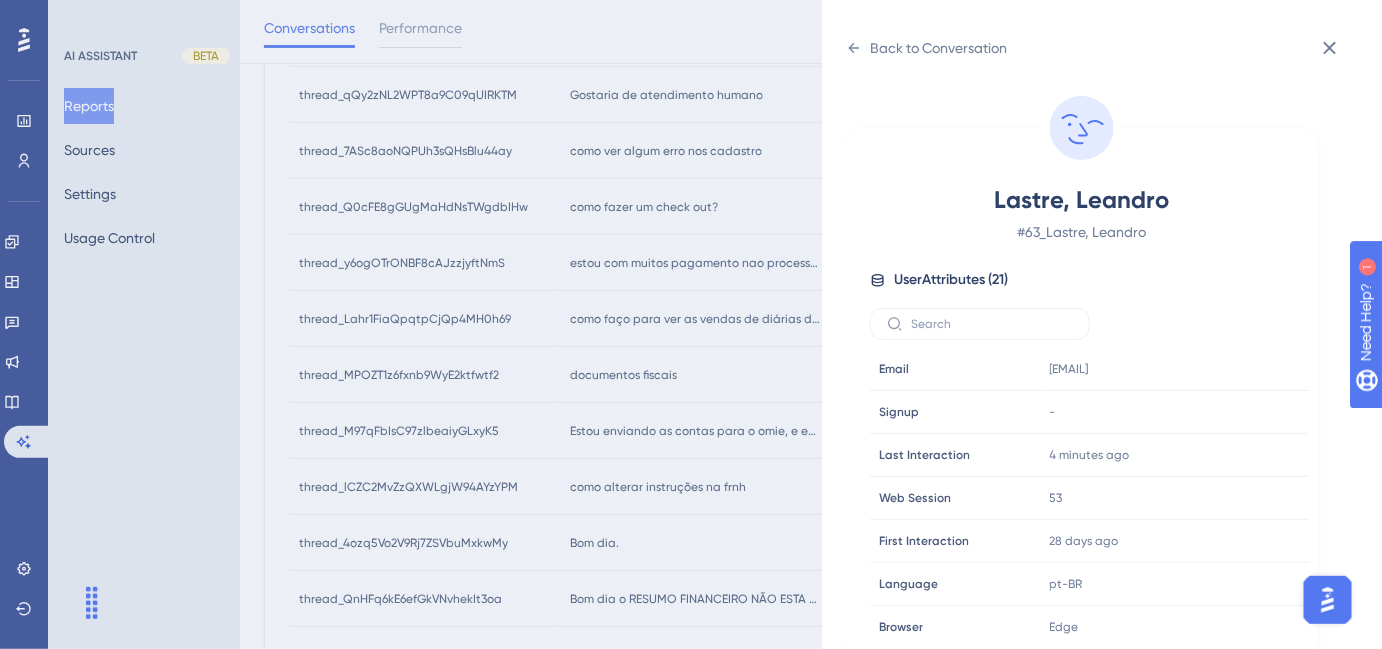 scroll, scrollTop: 2000, scrollLeft: 0, axis: vertical 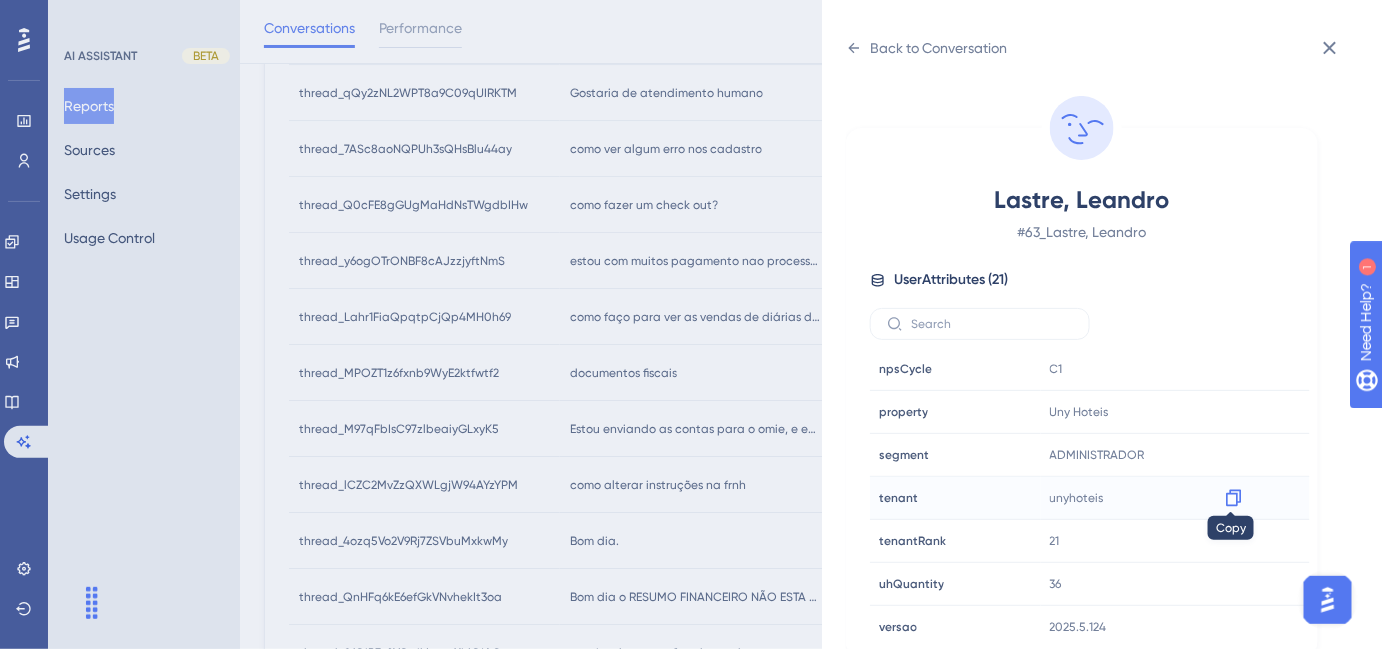click 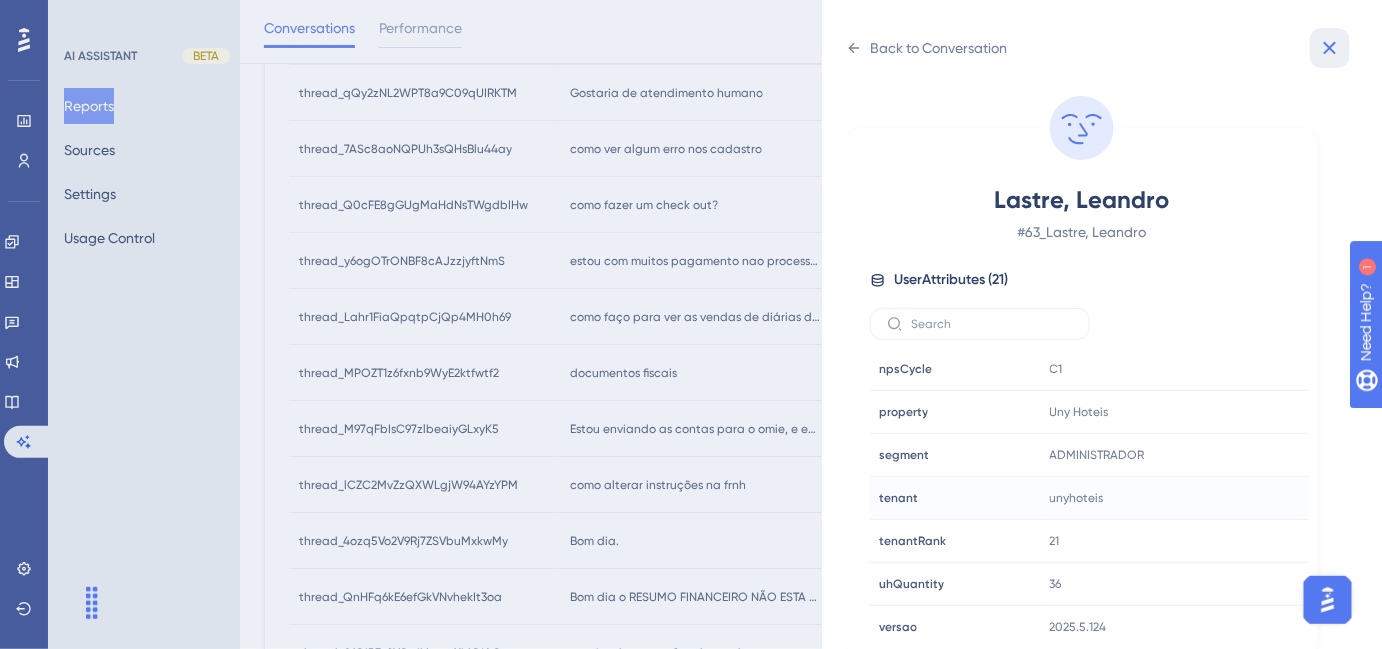 click 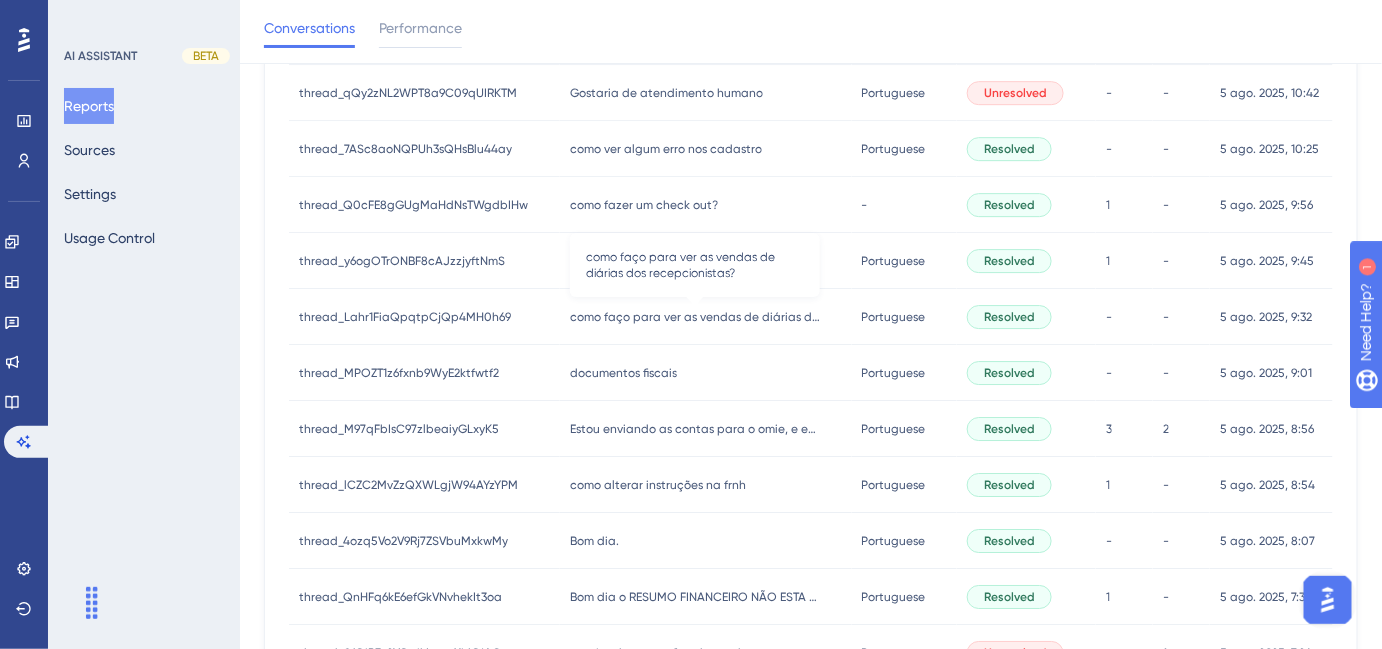 click on "como faço para ver as vendas de diárias dos recepcionistas?" at bounding box center (695, 317) 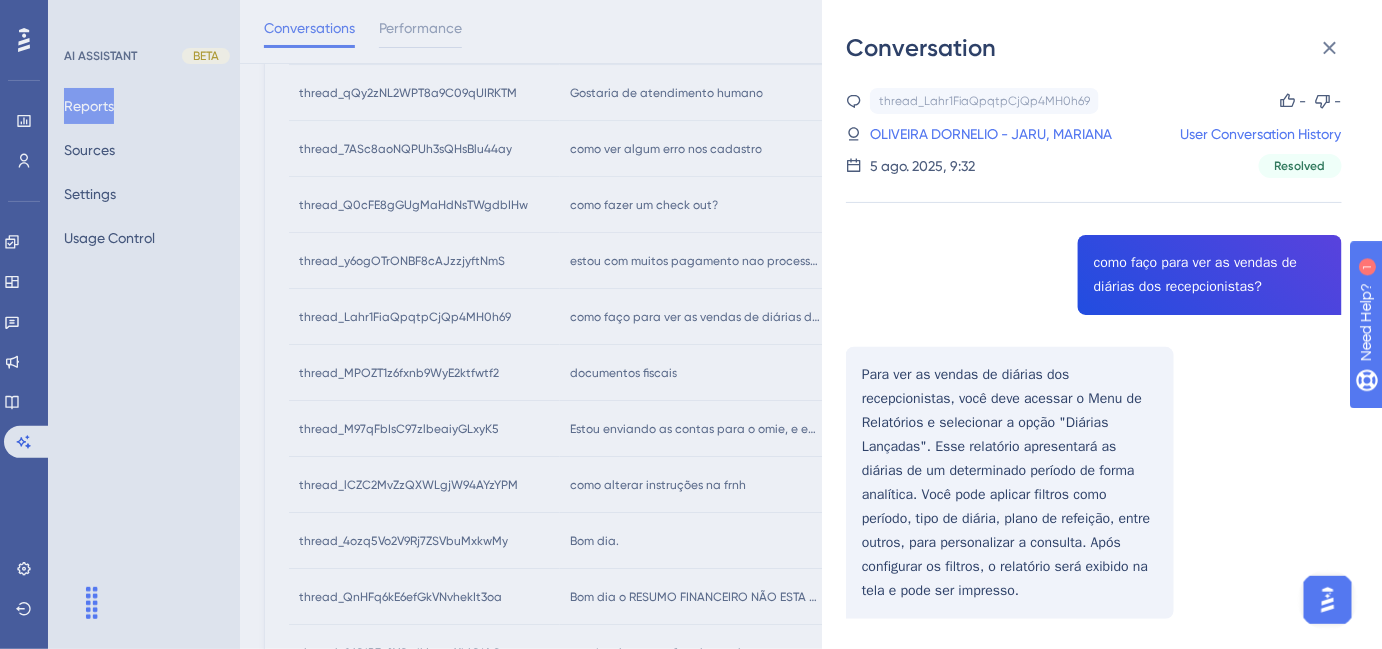 scroll, scrollTop: 56, scrollLeft: 0, axis: vertical 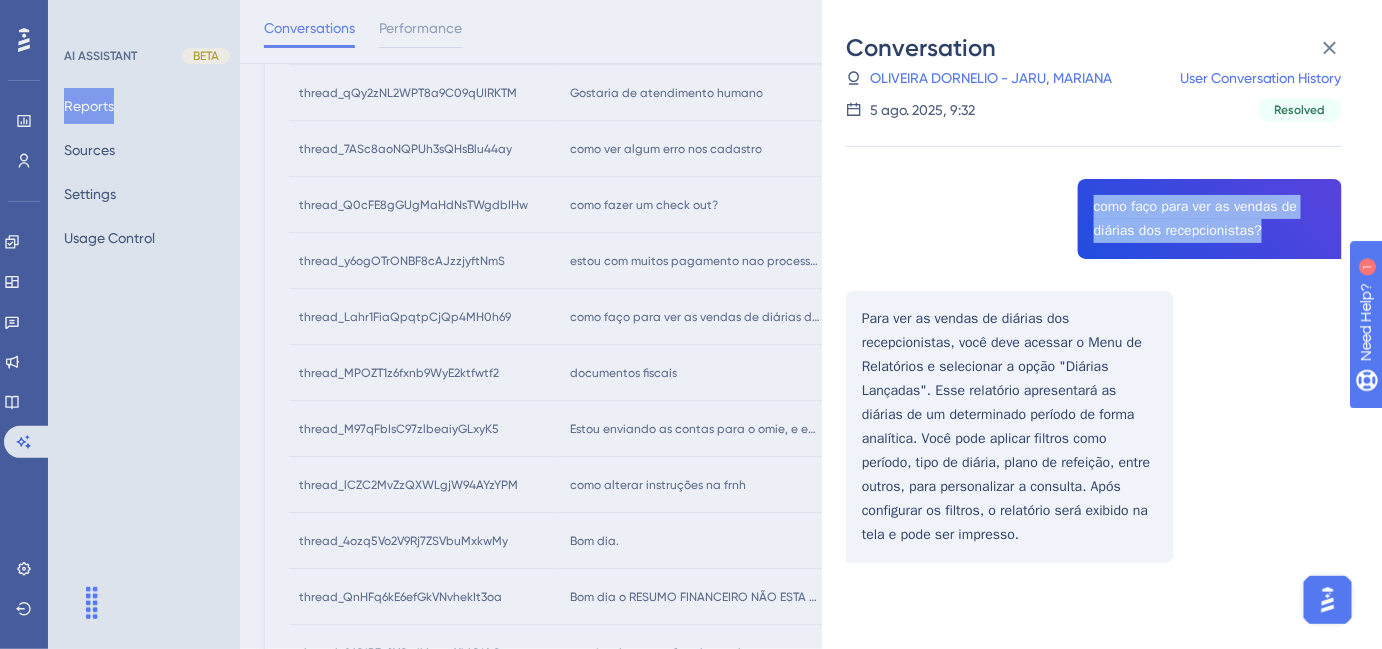 drag, startPoint x: 1086, startPoint y: 202, endPoint x: 1258, endPoint y: 223, distance: 173.27724 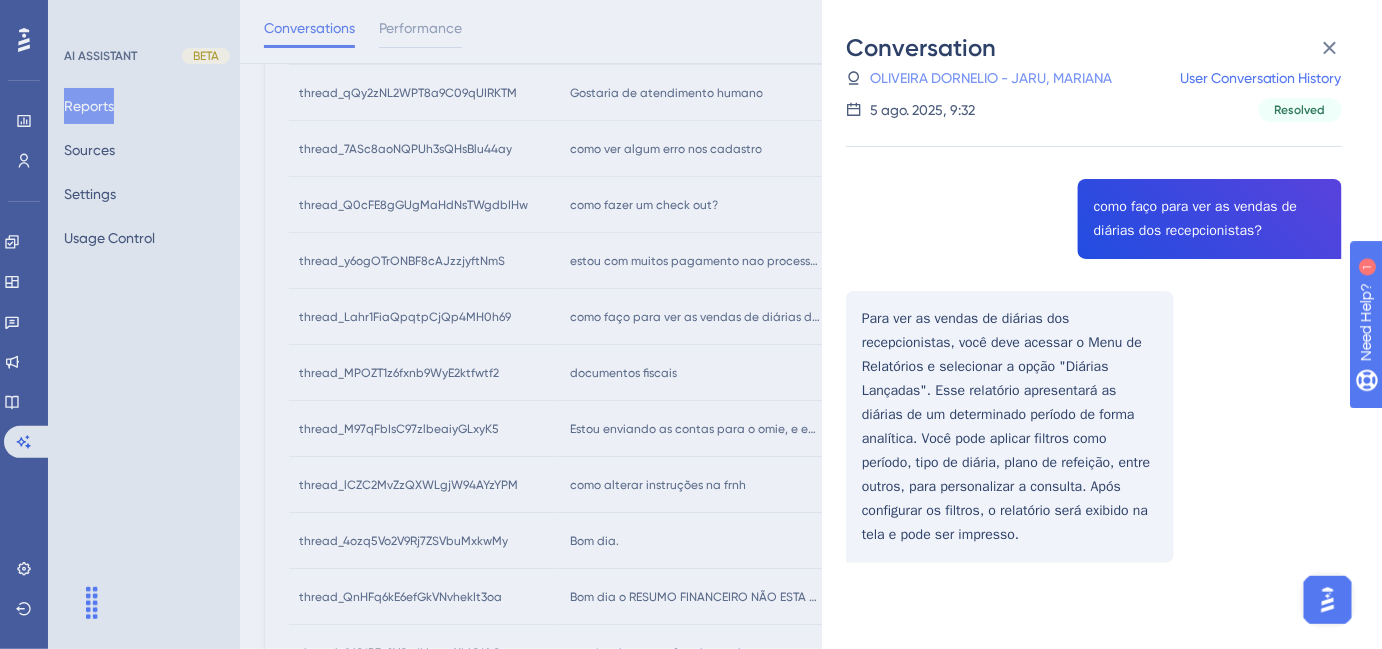 click on "OLIVEIRA DORNELIO - JARU, MARIANA" at bounding box center [991, 78] 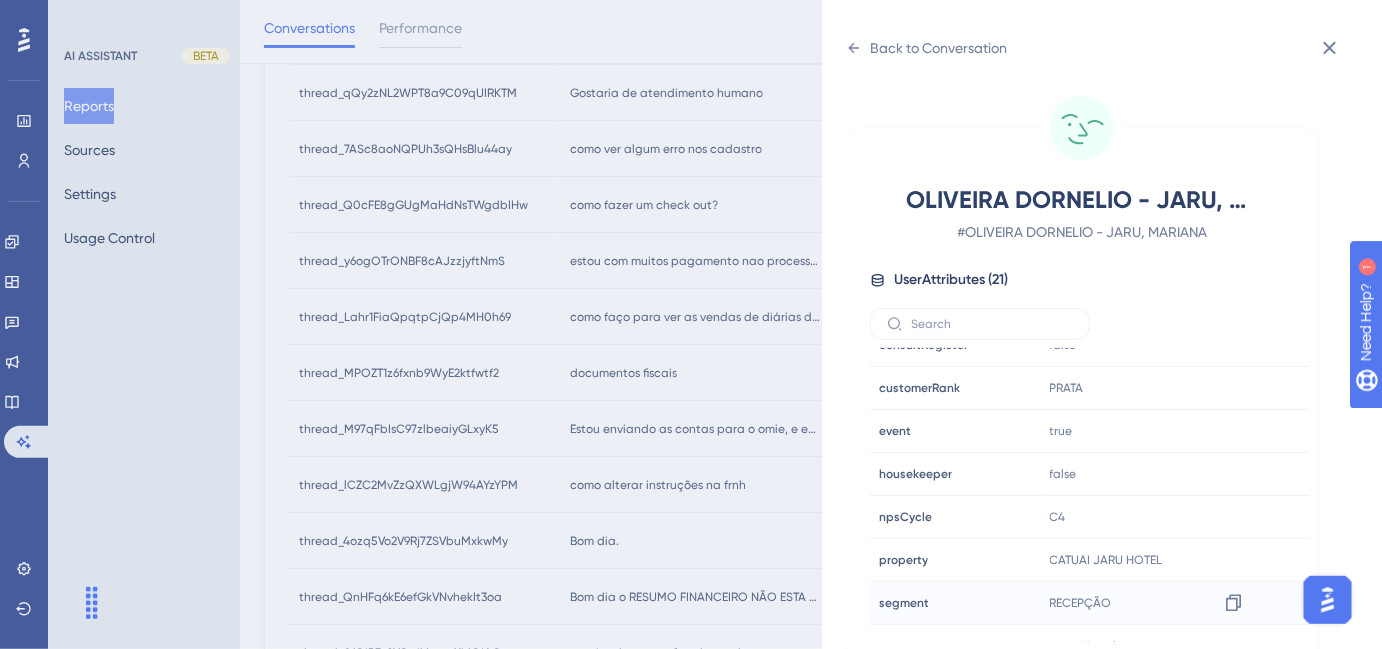 scroll, scrollTop: 545, scrollLeft: 0, axis: vertical 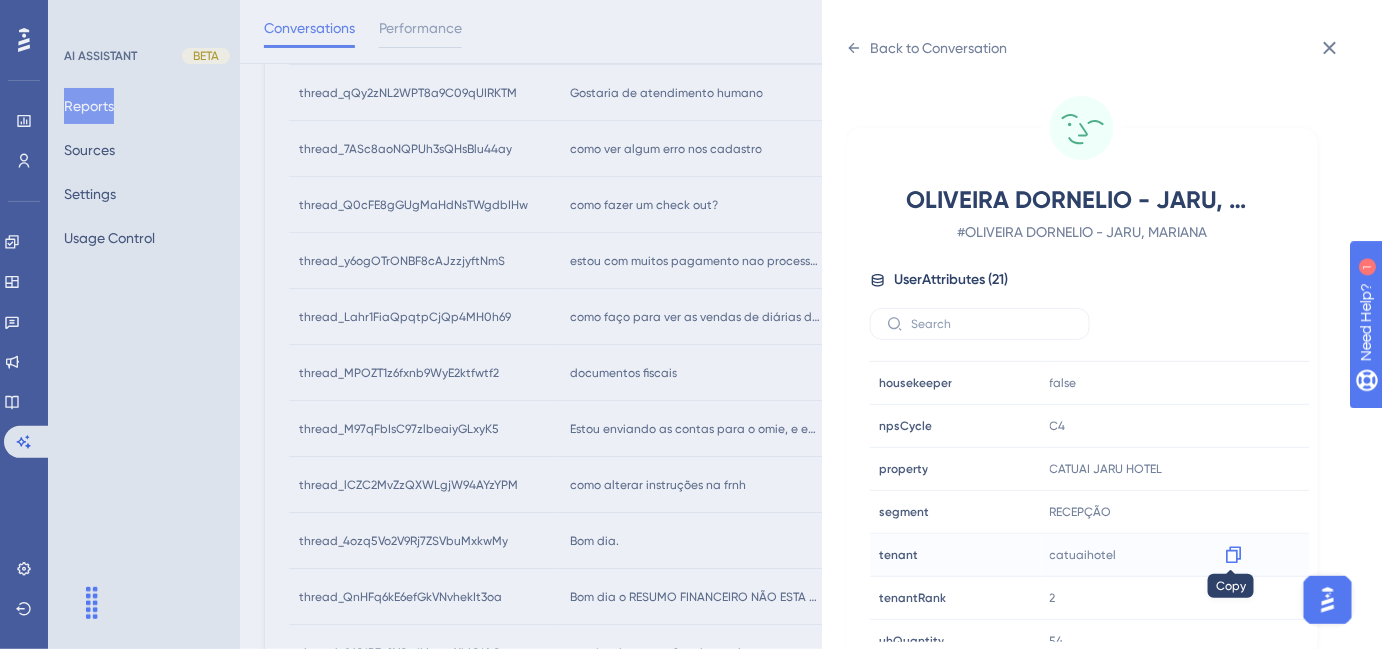 click 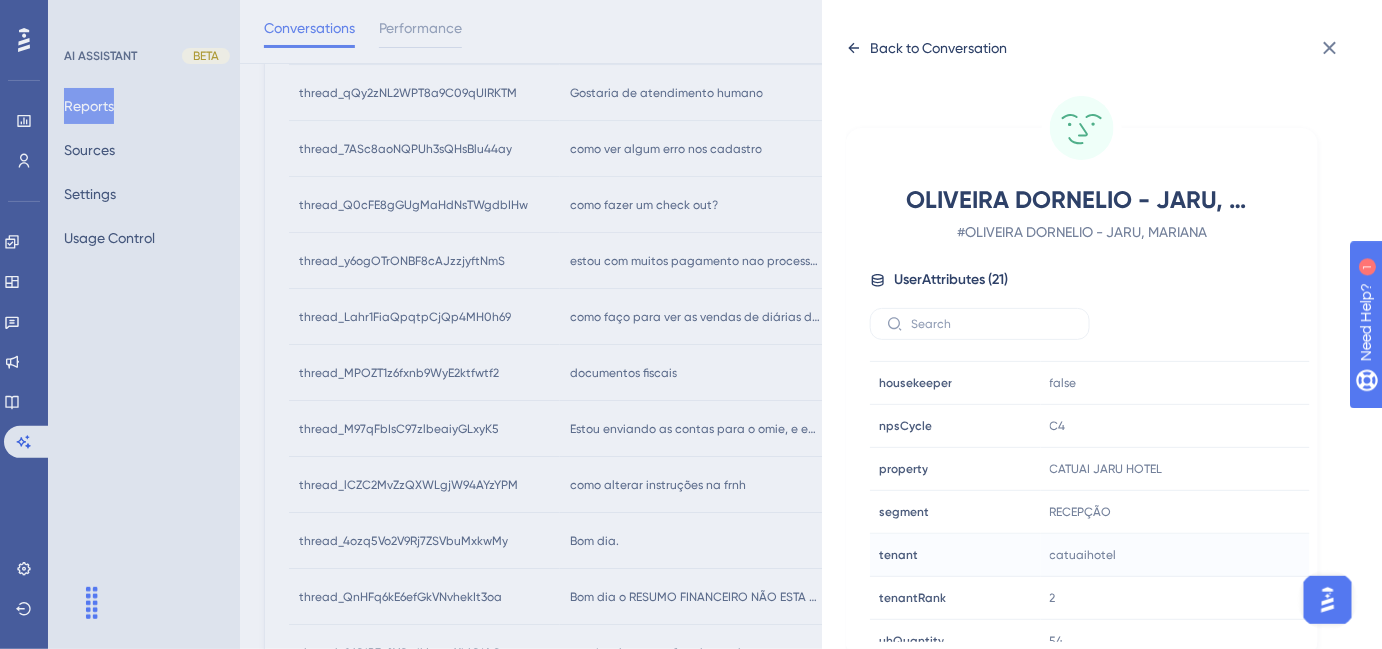 click on "Back to Conversation" at bounding box center [938, 48] 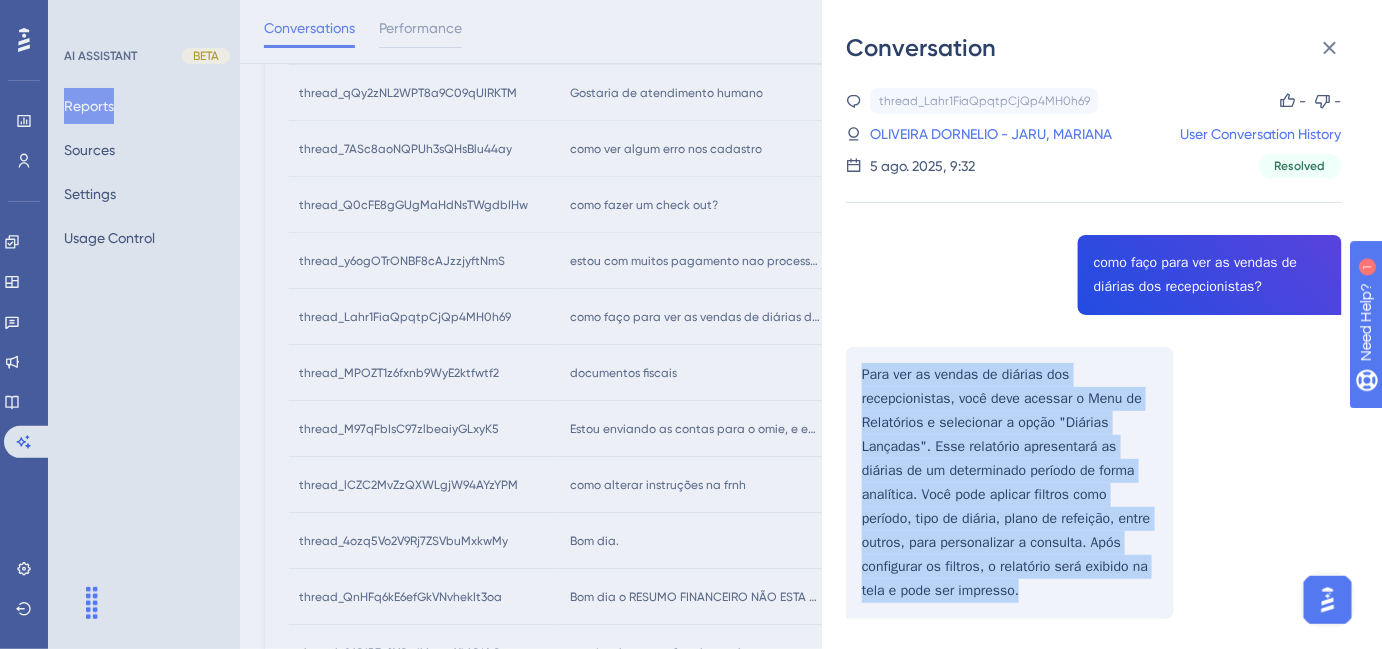 drag, startPoint x: 861, startPoint y: 374, endPoint x: 990, endPoint y: 588, distance: 249.87396 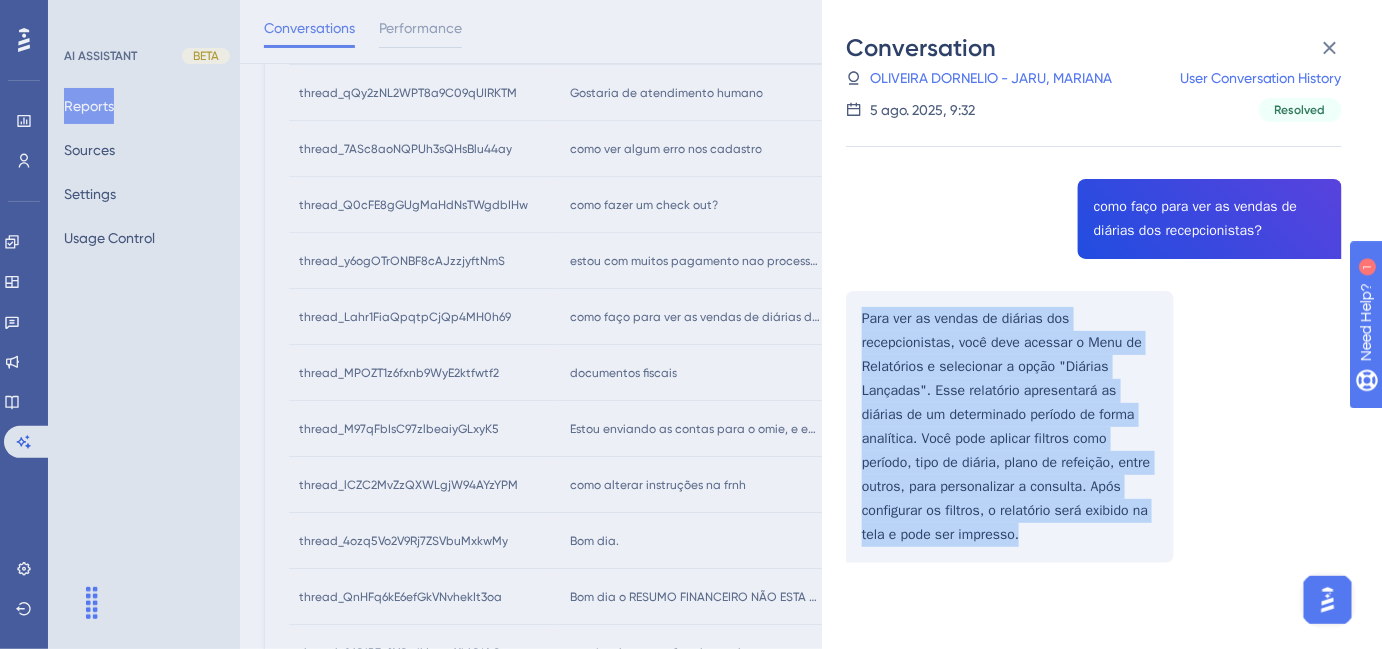 scroll, scrollTop: 0, scrollLeft: 0, axis: both 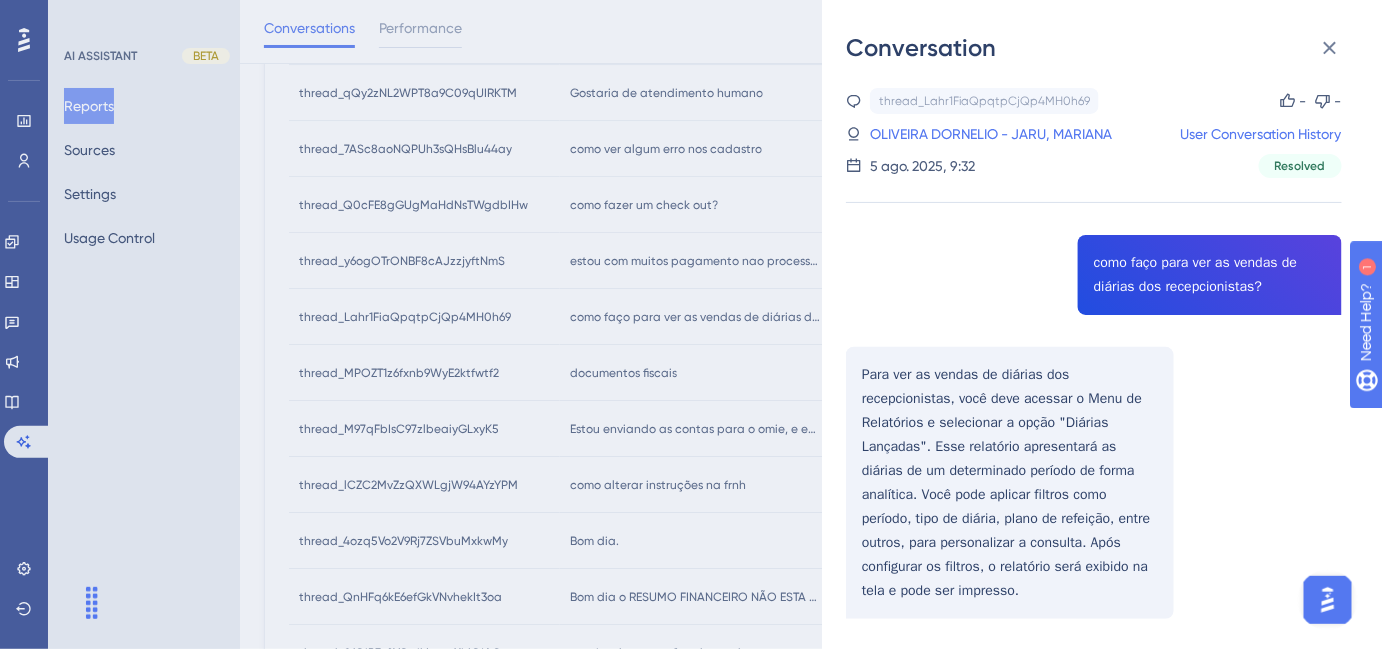 drag, startPoint x: 674, startPoint y: 355, endPoint x: 650, endPoint y: 363, distance: 25.298222 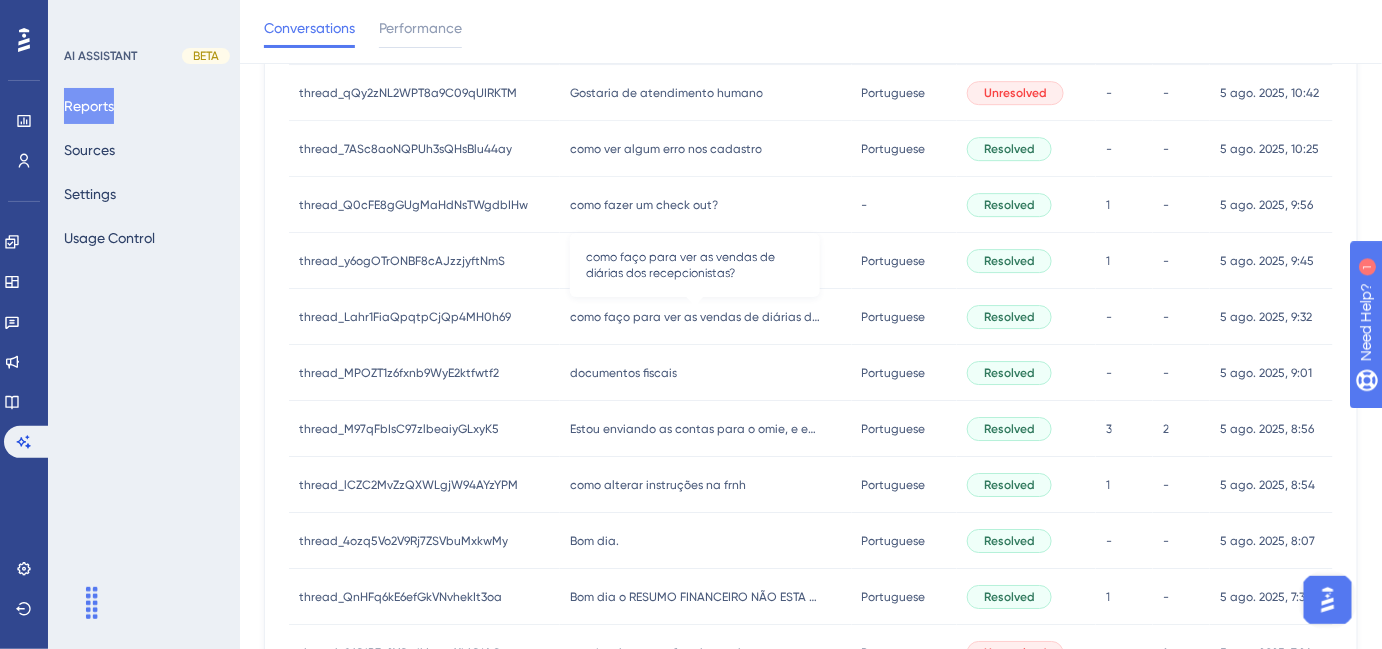 click on "como faço para ver as vendas de diárias dos recepcionistas?" at bounding box center [695, 317] 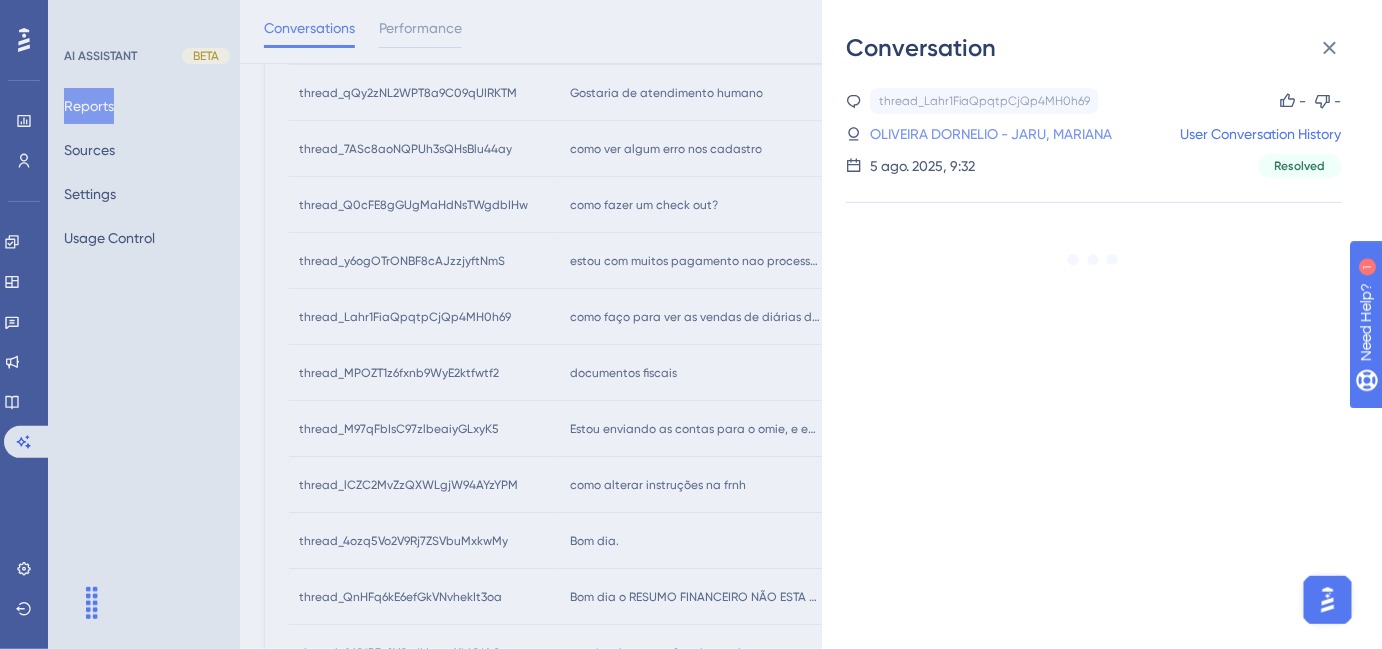 click on "OLIVEIRA DORNELIO - JARU, MARIANA" at bounding box center (991, 134) 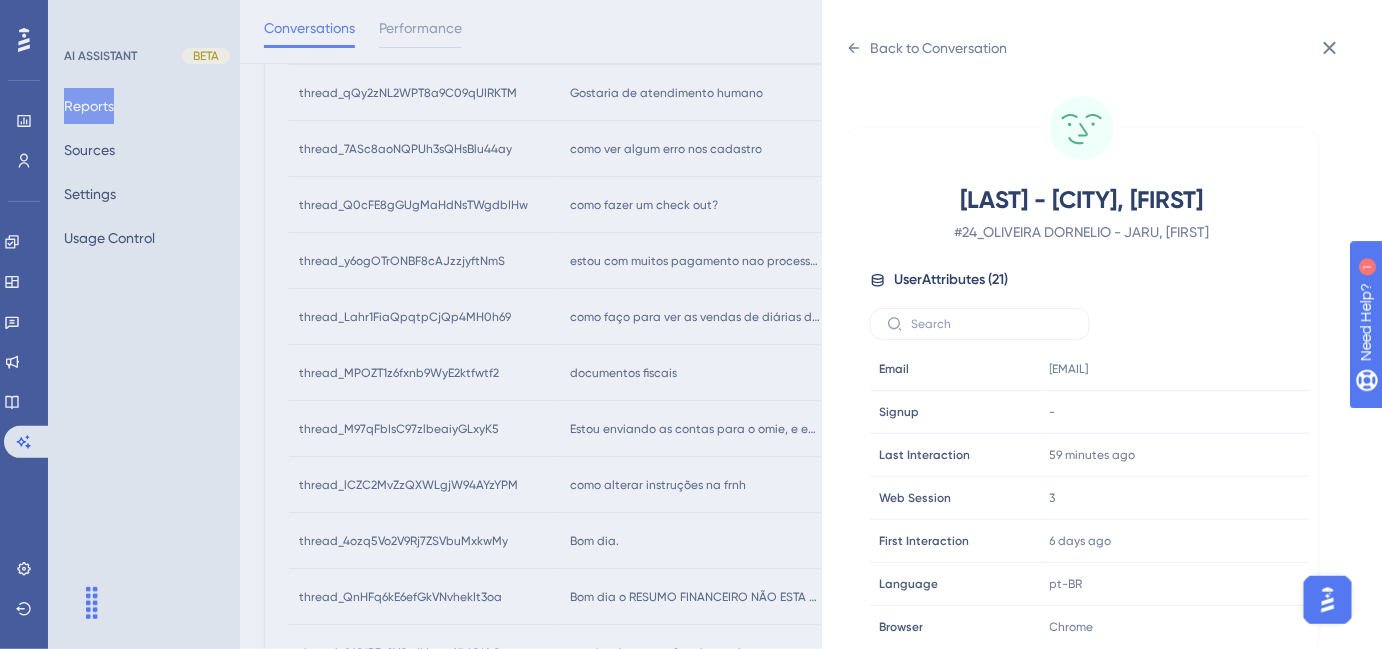 click on "Back to Conversation OLIVEIRA DORNELIO - JARU, [FIRST] #  24_OLIVEIRA DORNELIO - JARU, [FIRST] User  Attributes ( 21 ) Email Email [EMAIL] Signup Signup - Last Interaction Last Interaction 59 minutes ago 07 Aug 2025, 10:25 Web Session Web Session 3 First Interaction First Interaction 6 days ago 01 Aug 2025, 11:16 Language Language pt-BR Browser Browser Chrome Device Device computer Operating System Operating System Windows cnpj cnpj [CNPJ] consultRegister consultRegister false customerRank customerRank PRATA event event true housekeeper housekeeper false npsCycle npsCycle C4 property property CATUAI JARU HOTEL segment segment RECEPÇÃO tenant tenant catuaihotel tenantRank tenantRank 2 uhQuantity uhQuantity 54 versao versao 2025.5.124" at bounding box center (691, 324) 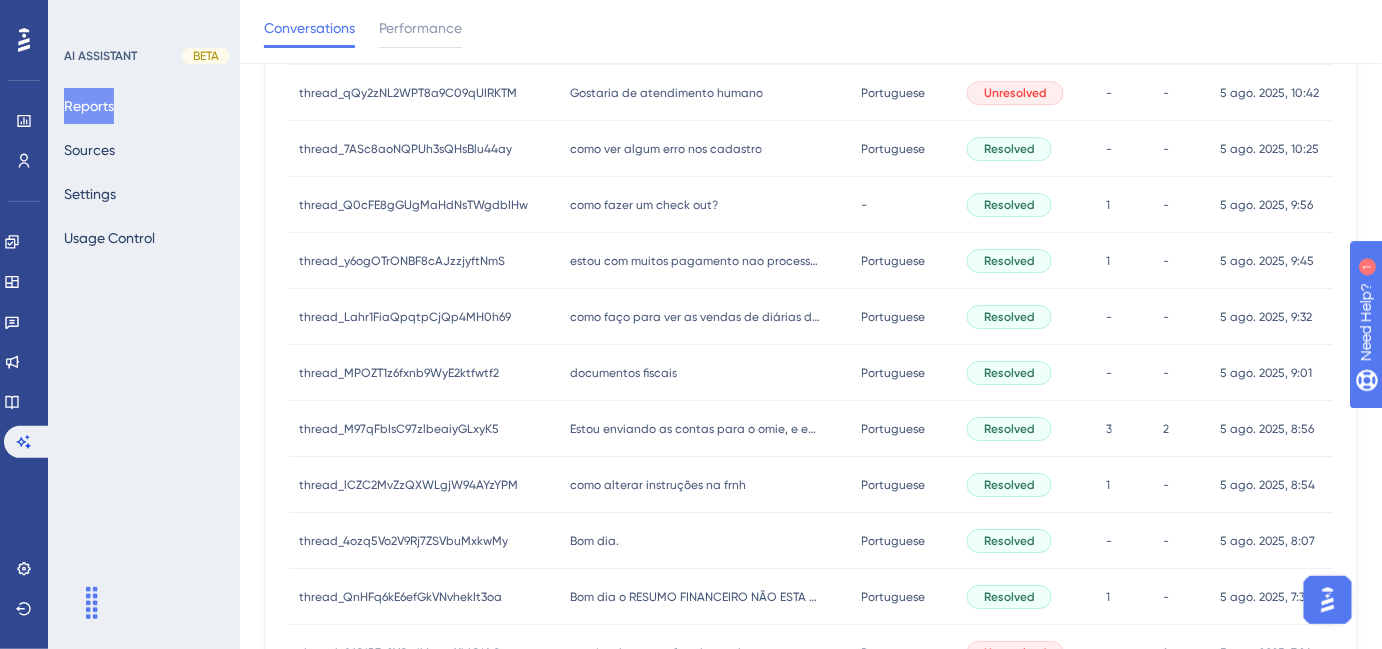 click on "documentos fiscais" at bounding box center (623, 373) 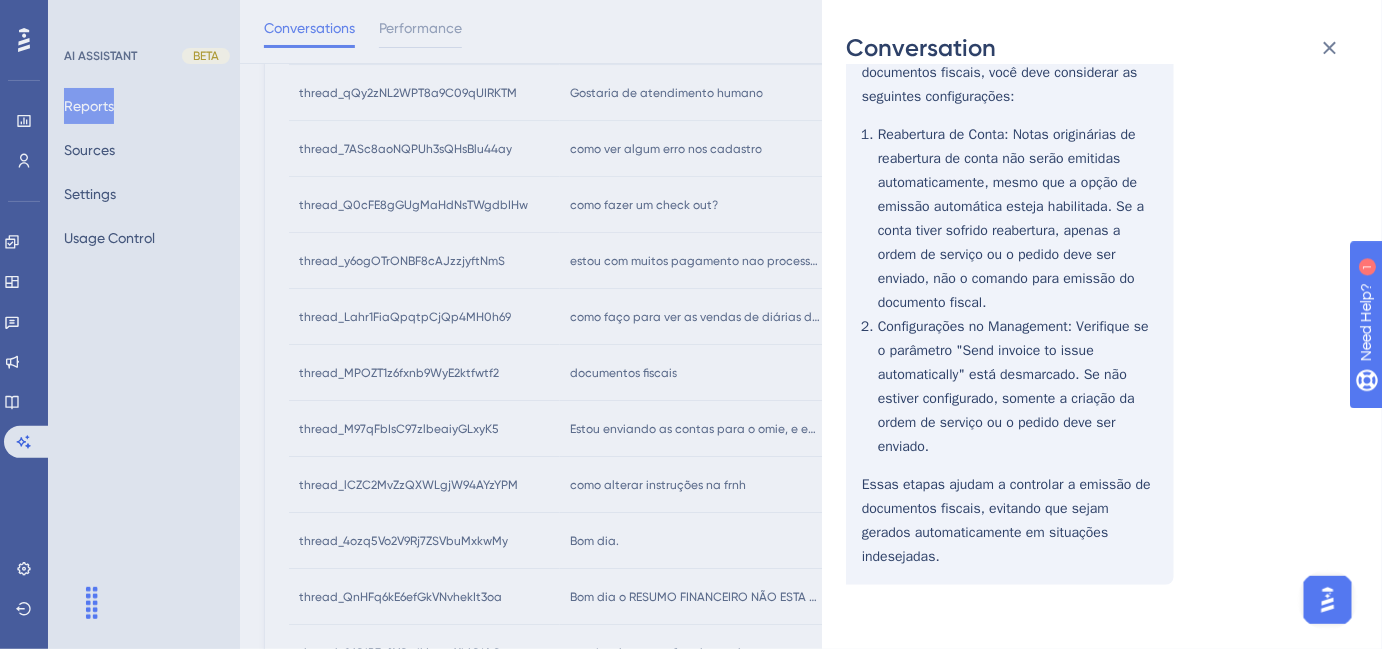scroll, scrollTop: 1416, scrollLeft: 0, axis: vertical 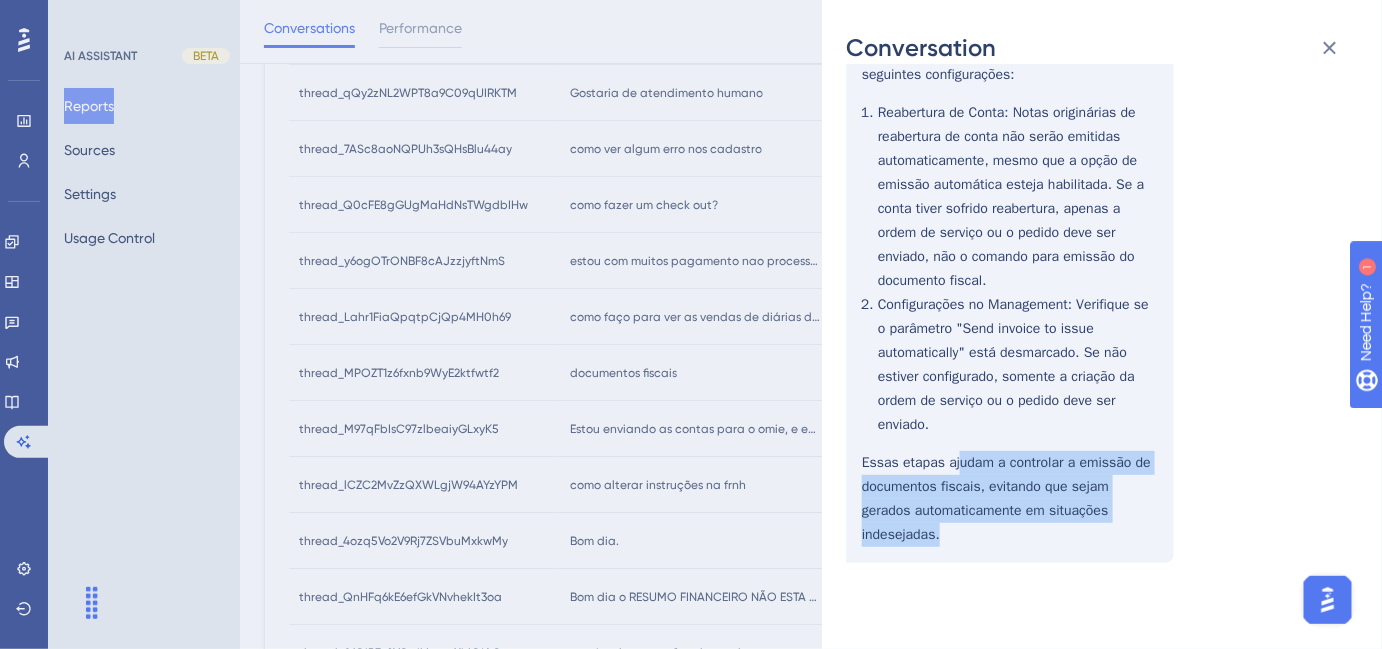 drag, startPoint x: 952, startPoint y: 459, endPoint x: 1126, endPoint y: 532, distance: 188.69287 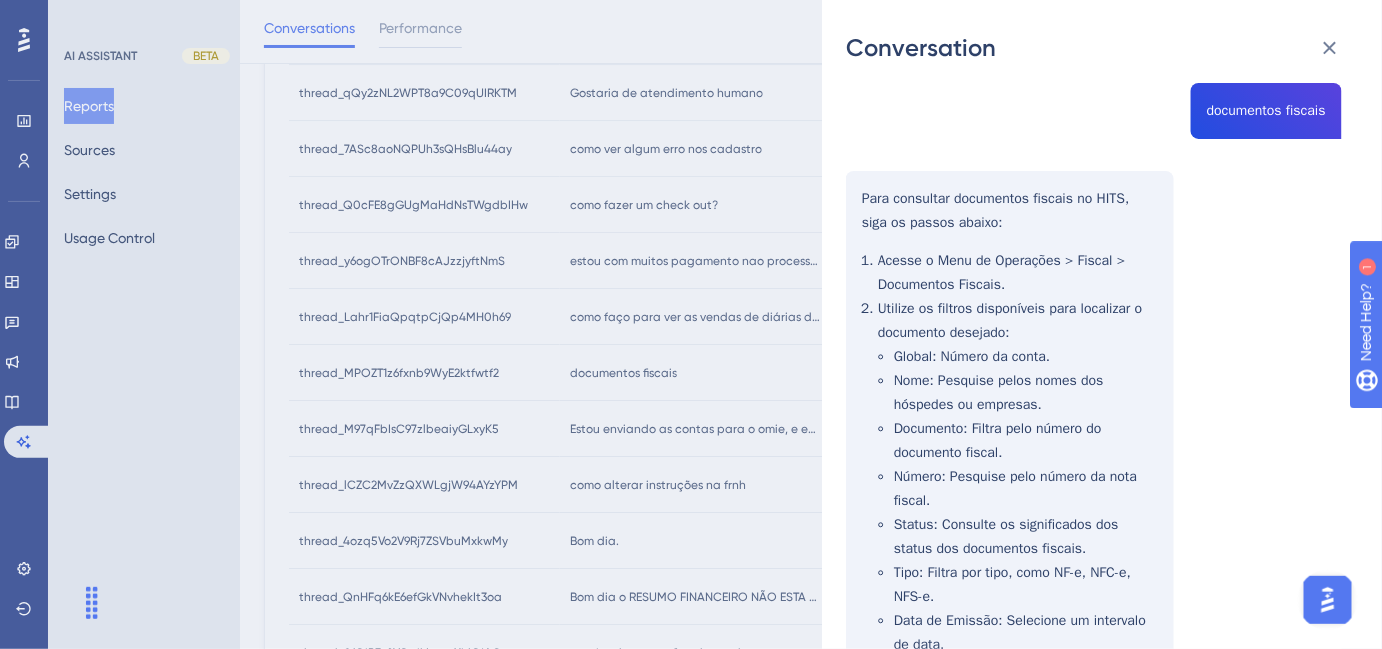 scroll, scrollTop: 0, scrollLeft: 0, axis: both 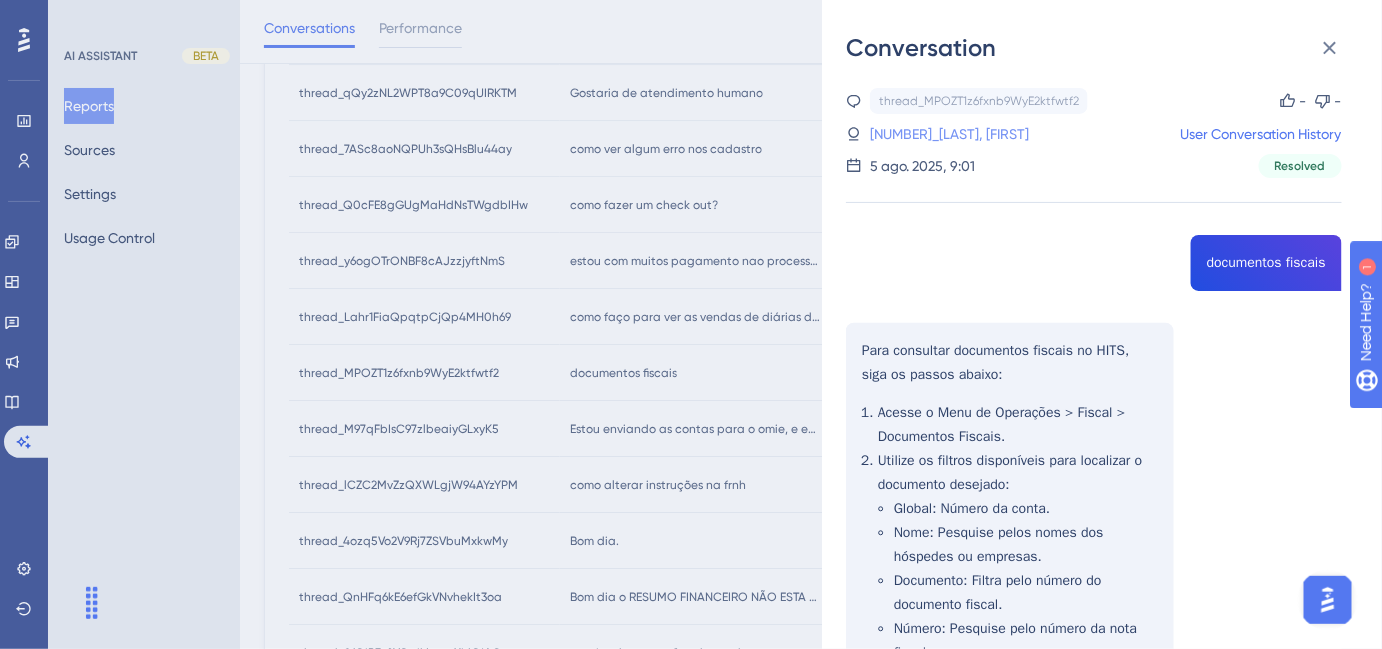 click on "4576_[LAST], [FIRST]" at bounding box center (933, 134) 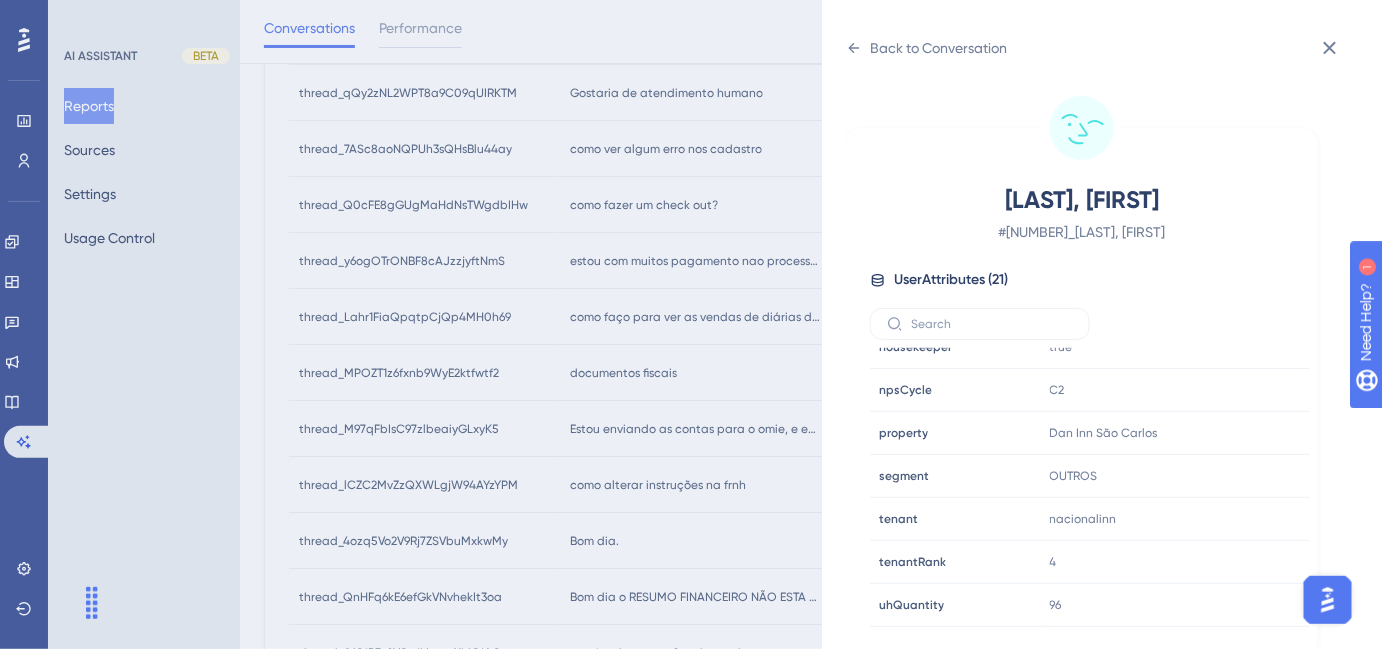 scroll, scrollTop: 602, scrollLeft: 0, axis: vertical 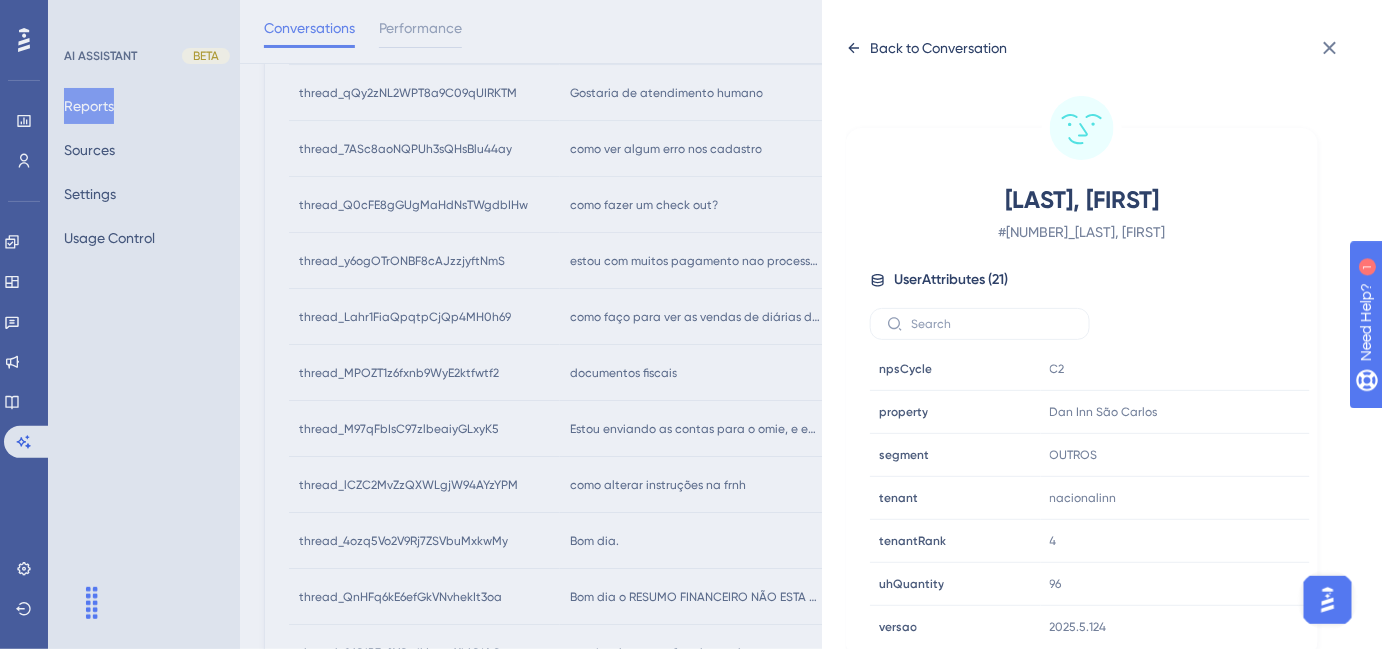 click on "Back to Conversation" at bounding box center (938, 48) 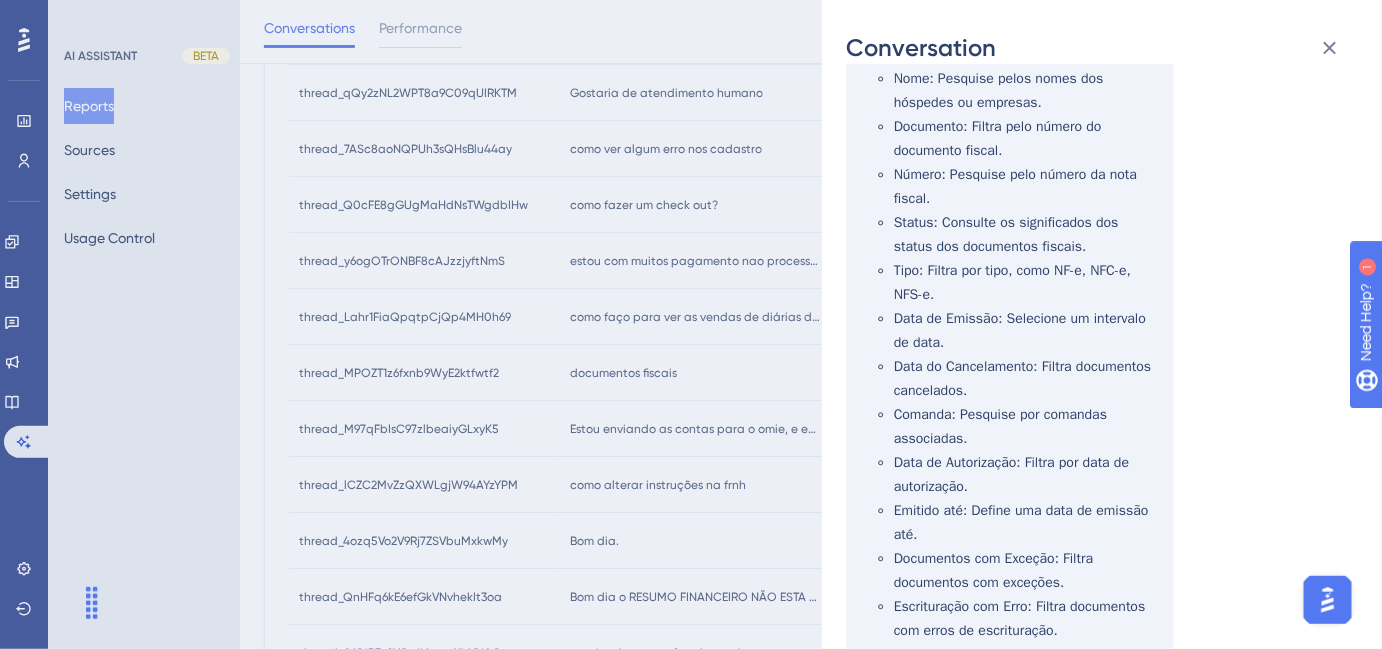 scroll, scrollTop: 90, scrollLeft: 0, axis: vertical 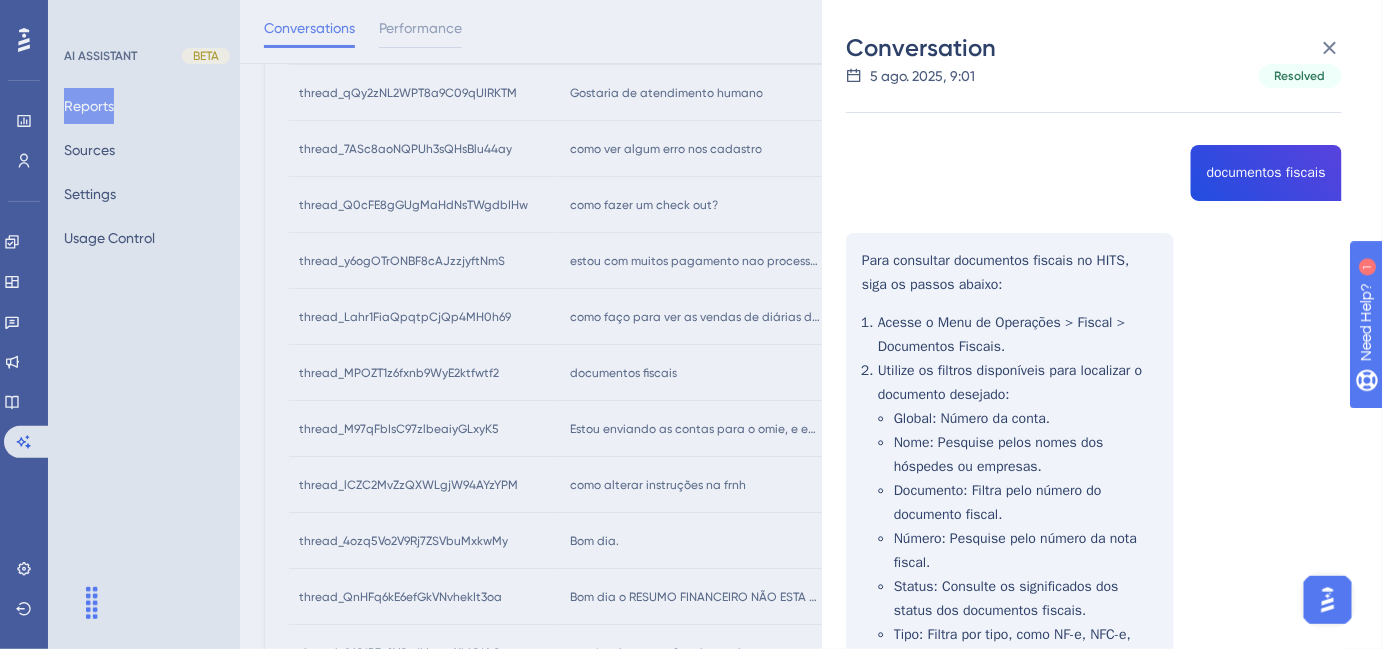 click on "Oliveira, Anderson User Conversation History 5 ago. 2025,
9:01 Resolved documentos fiscais Para consultar documentos fiscais no HITS, siga os passos abaixo:
Acesse o Menu de Operações > Fiscal > Documentos Fiscais.
Utilize os filtros disponíveis para localizar o documento desejado:
Global : Número da conta.
Nome : Pesquise pelos nomes dos hóspedes ou empresas.
Documento : Filtra pelo número do documento fiscal.
Número : Pesquise pelo número da nota fiscal.
Status : Consulte os significados dos status dos documentos fiscais.
Tipo : Filtra por tipo, como NF-e, NFC-e, NFS-e.
Data de Emissão : Selecione um intervalo de data.
Data do Cancelamento : Filtra documentos cancelados.
Comanda : Pesquise por comandas associadas.
Data de Autorização : Filtra por data de autorização.
Emitido até : Define uma data de emissão até.
Documentos com Exceção : Filtra documentos com exceções.
Escrituração com Erro" at bounding box center [691, 324] 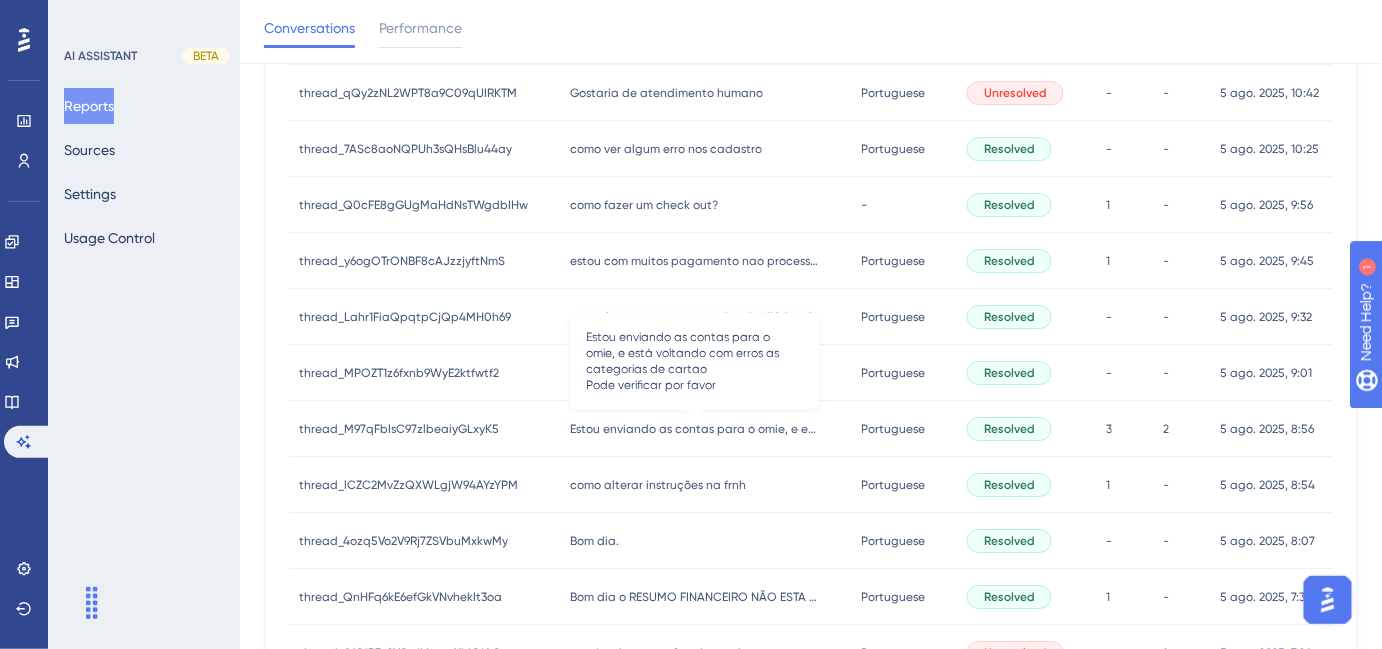 click on "Estou enviando as contas para o omie, e está voltando com erros as categorias de cartao
Pode verificar por favor" at bounding box center [695, 429] 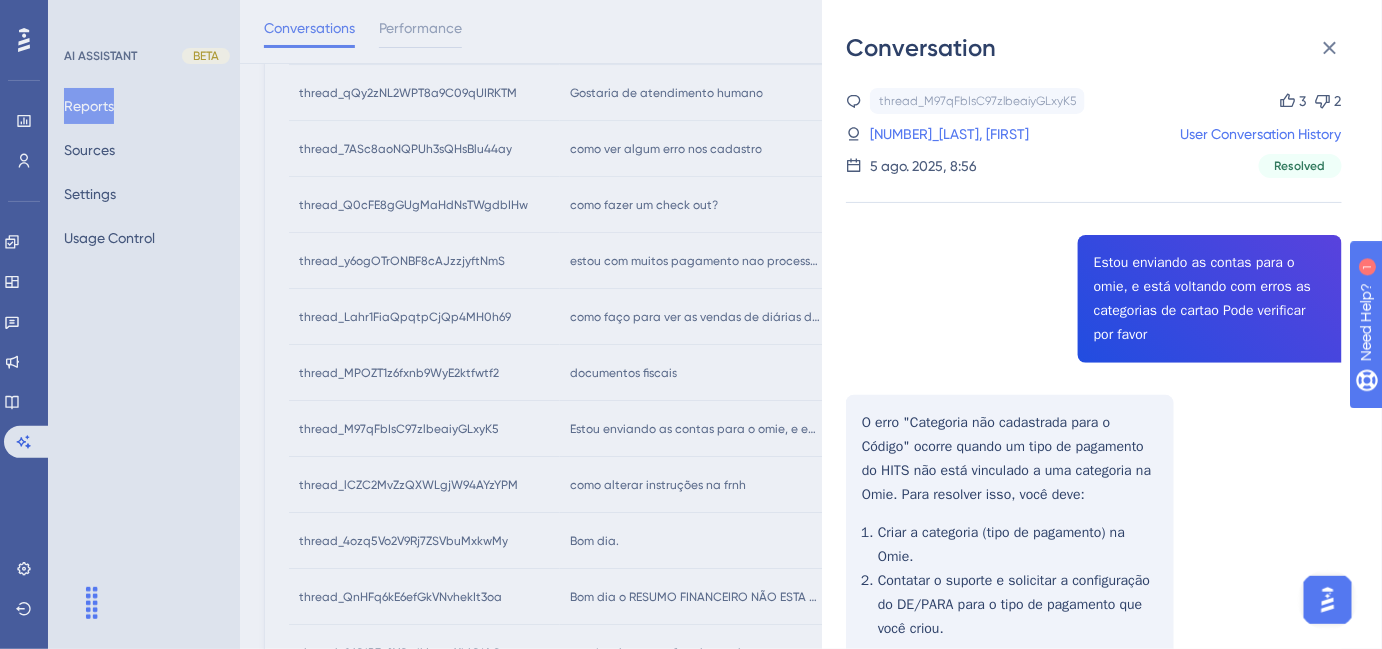 click on "Conversation thread_M97qFbIsC97zlbeaiyGLxyK5 Copy 3 2 35_Cruz Carlos, Giovanna User Conversation History 5 ago. 2025,
8:56 Resolved Estou enviando as contas para o omie, e está voltando com erros as categorias de cartao
Pode verificar por favor O erro "Categoria não cadastrada para o Código" ocorre quando um tipo de pagamento do HITS não está vinculado a uma categoria na Omie. Para resolver isso, você deve:
Criar a categoria (tipo de pagamento) na Omie.
Contatar o suporte e solicitar a configuração do DE/PARA para o tipo de pagamento que você criou.
Ao solicitar, informe:
Tipo de pagamento HITS
Categoria na Omie
Conta bancária que receberá os pagamentos.
Após isso, reprocesse o faturamento para que os pagamentos sejam integrados corretamente na Omie. Se precisar de mais ajuda, estou aqui! 👎 Ontem tive um evento no hotel e não consegui abrir o evento no sistema
aparece módulo de evento não ativado
Verificar se o módulo de eventos está contratado.
👍" at bounding box center (691, 324) 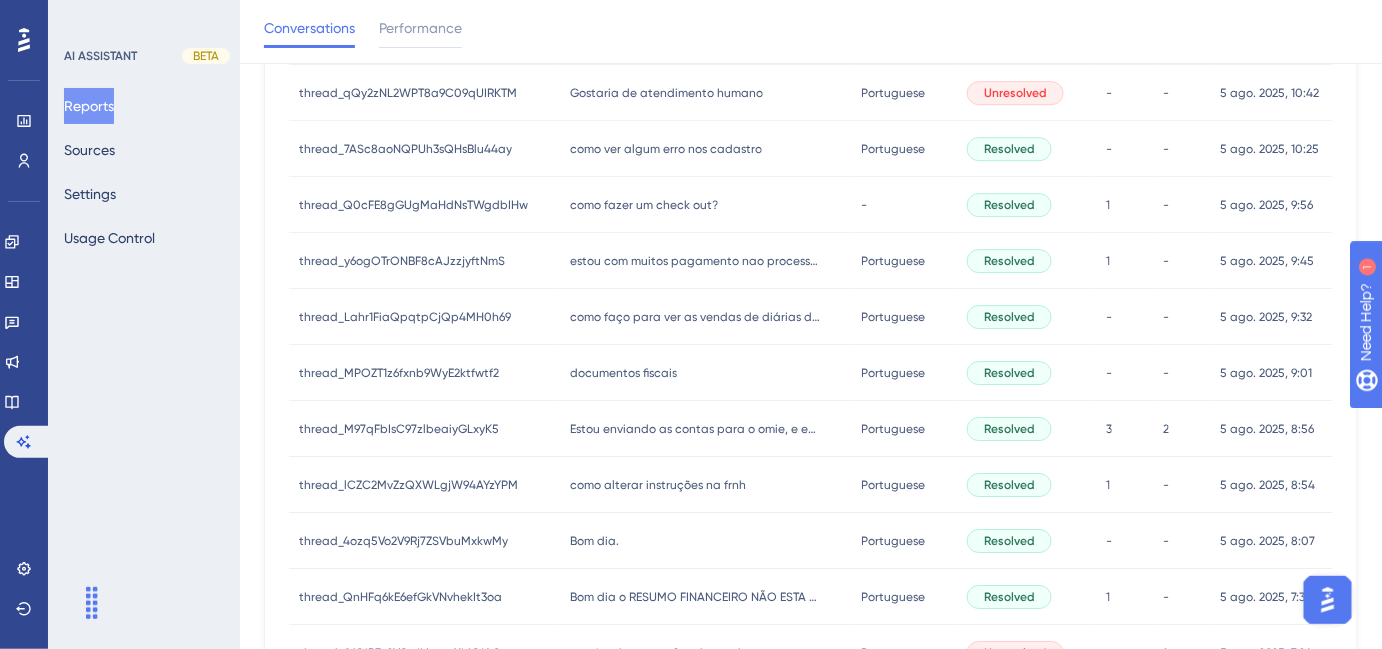 click on "como alterar instruções na frnh" at bounding box center (658, 485) 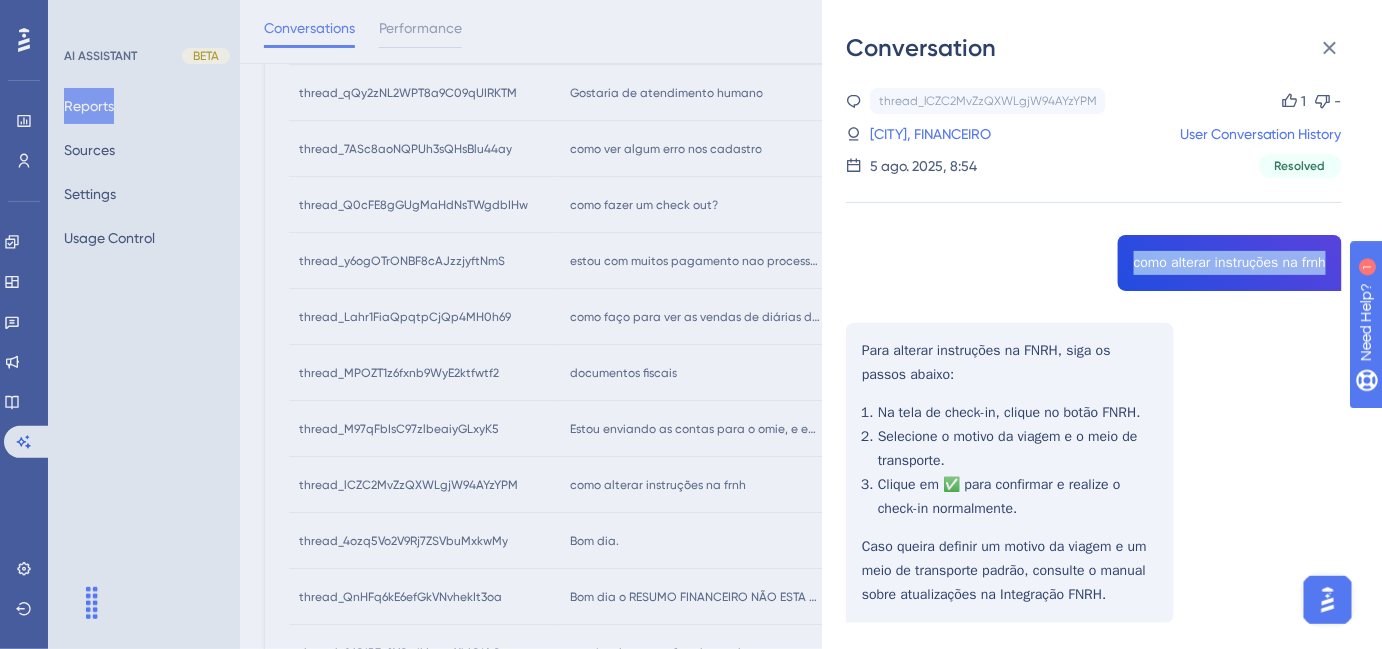 drag, startPoint x: 1125, startPoint y: 264, endPoint x: 1320, endPoint y: 267, distance: 195.02307 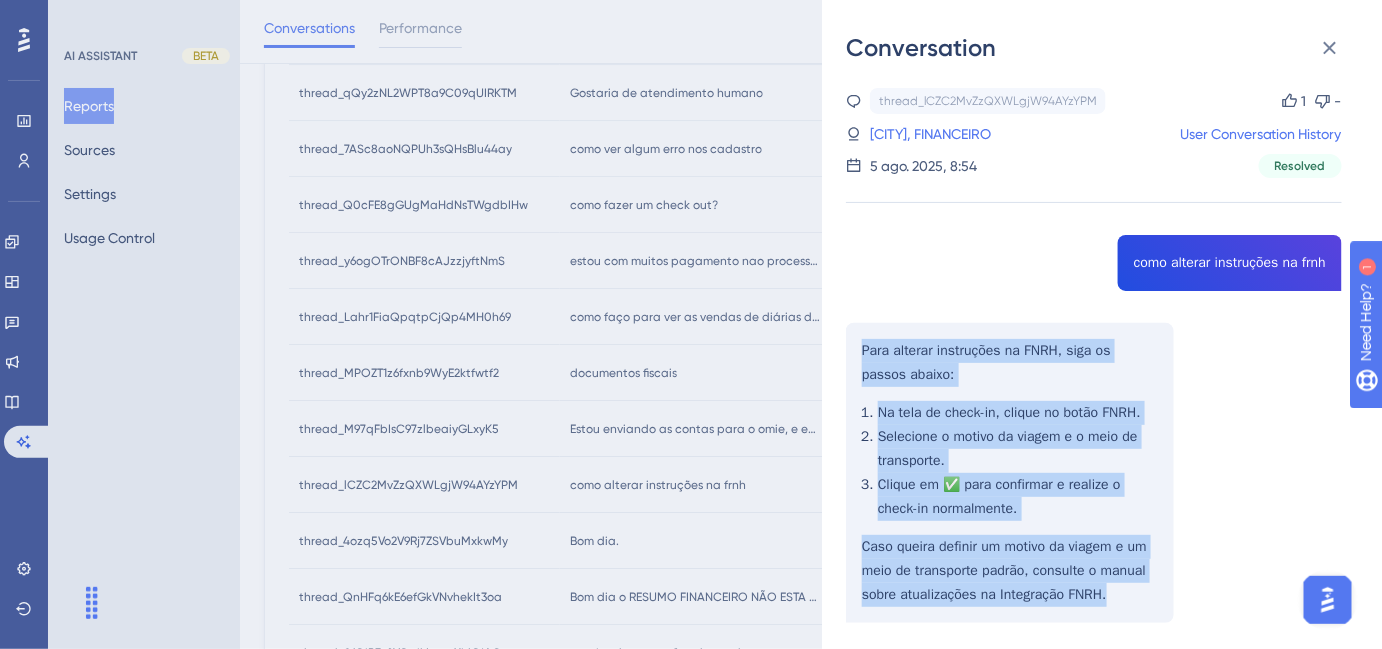 drag, startPoint x: 858, startPoint y: 354, endPoint x: 1150, endPoint y: 620, distance: 394.99368 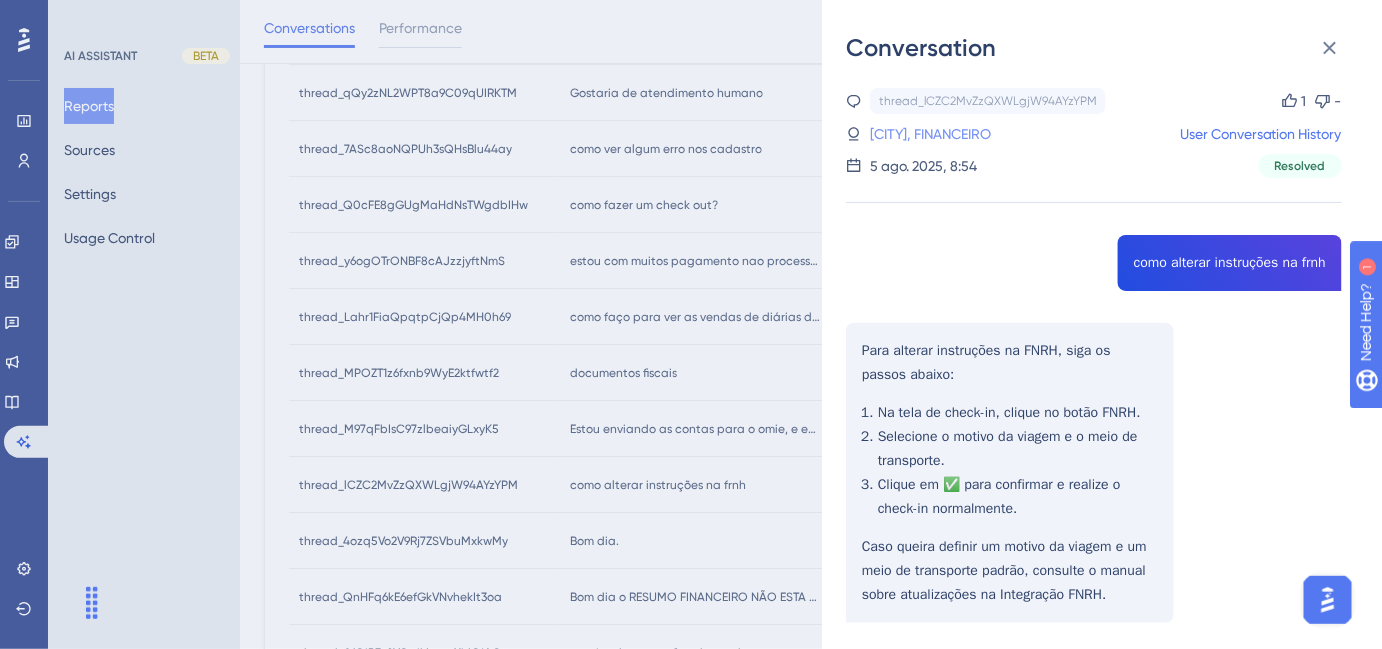 click on "[ROLE], [ROLE]" at bounding box center [915, 134] 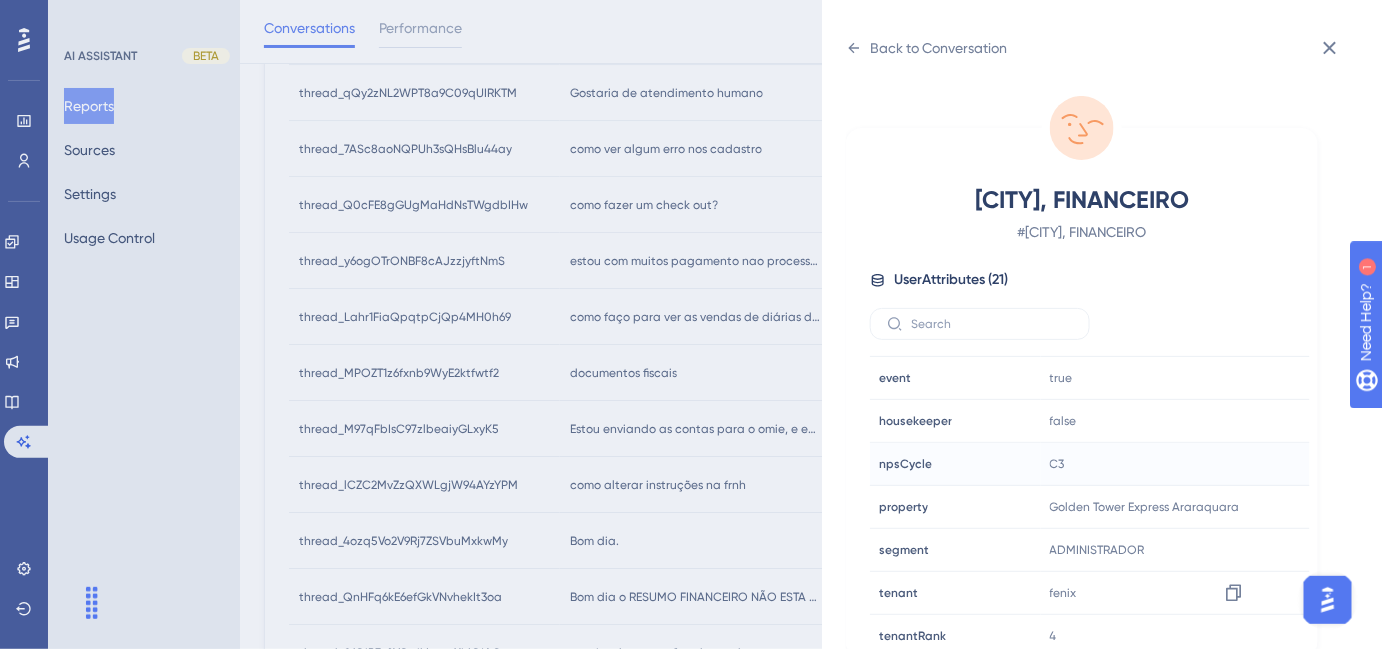scroll, scrollTop: 602, scrollLeft: 0, axis: vertical 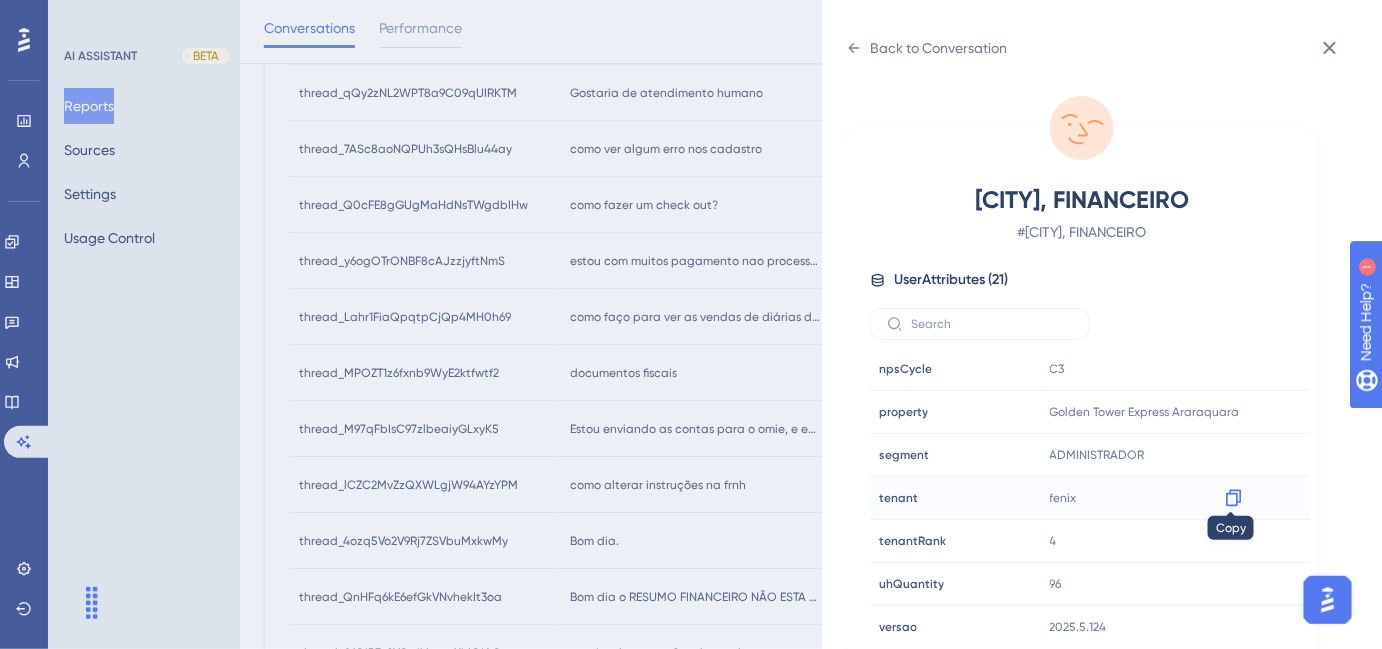 click 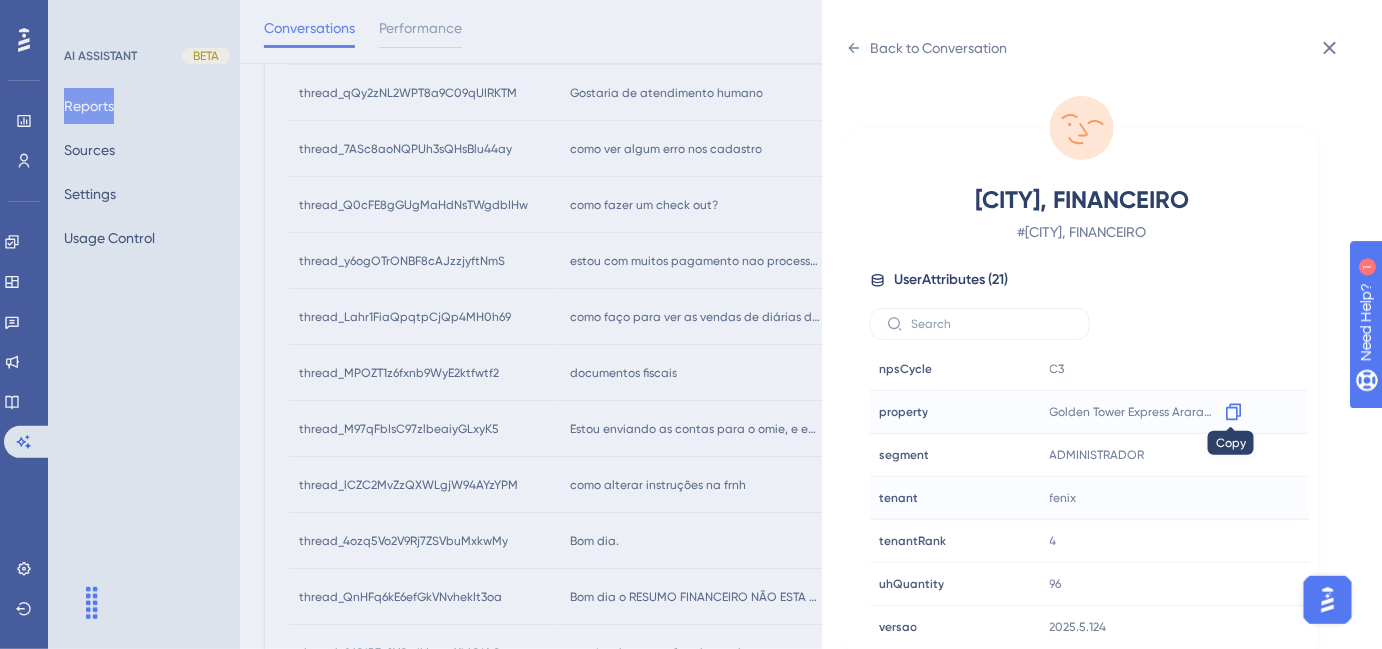 click at bounding box center (1234, 412) 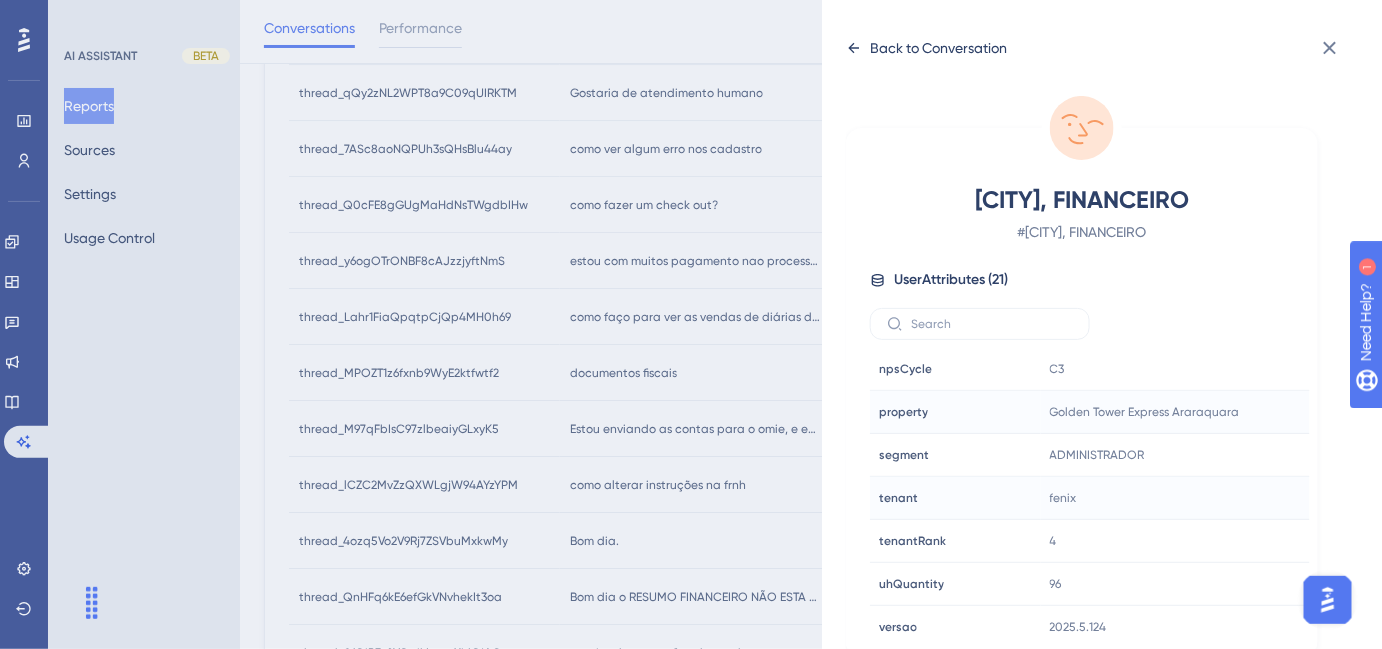 click on "Back to Conversation" at bounding box center [938, 48] 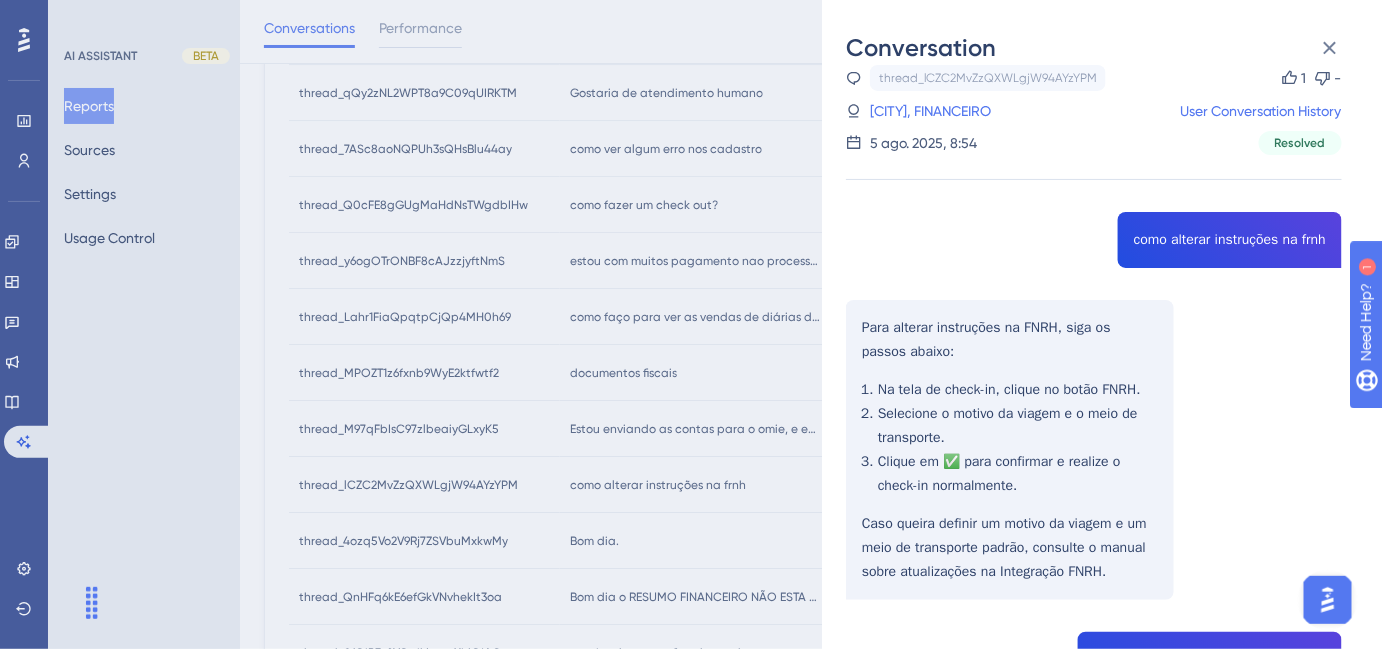 scroll, scrollTop: 0, scrollLeft: 0, axis: both 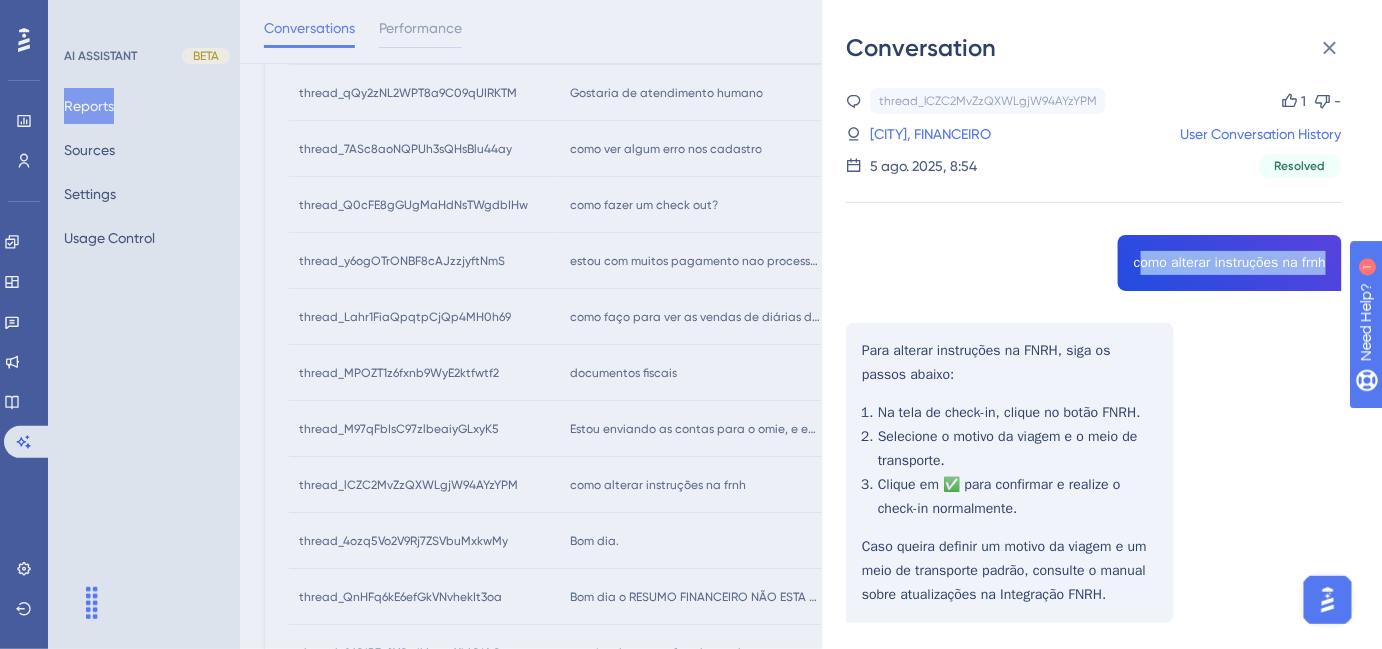 drag, startPoint x: 1131, startPoint y: 262, endPoint x: 1322, endPoint y: 261, distance: 191.00262 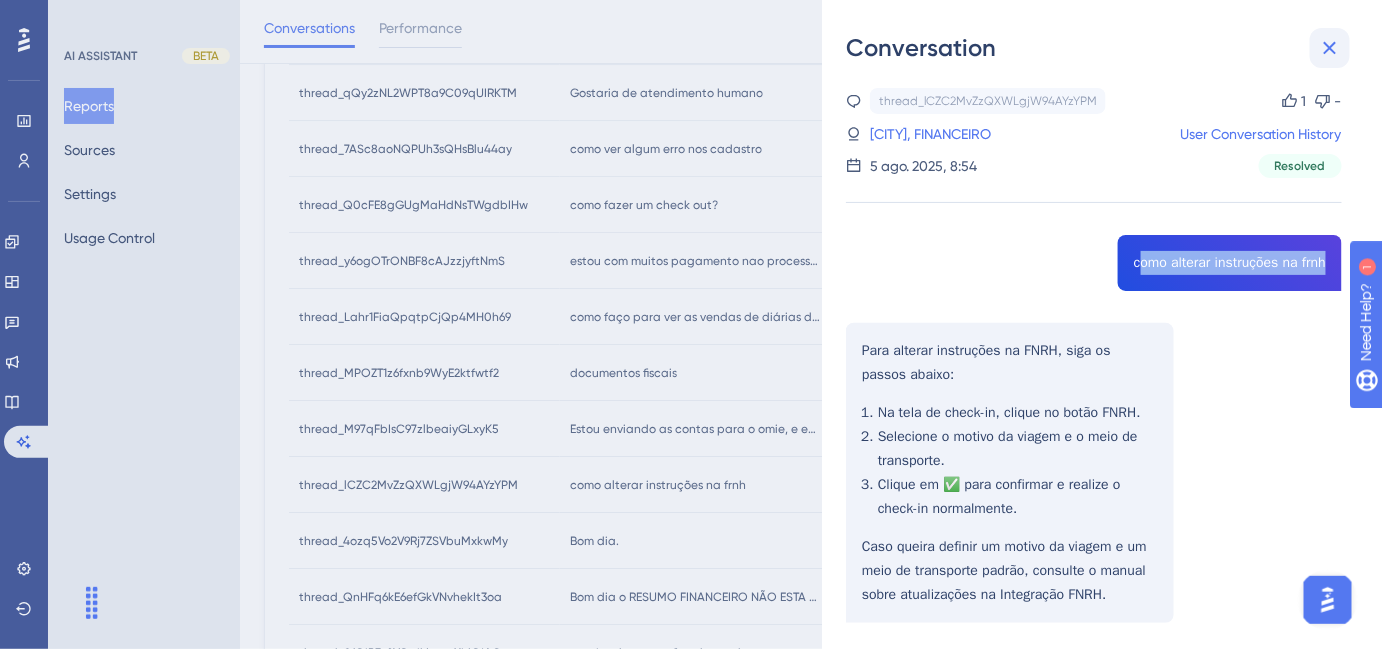 click 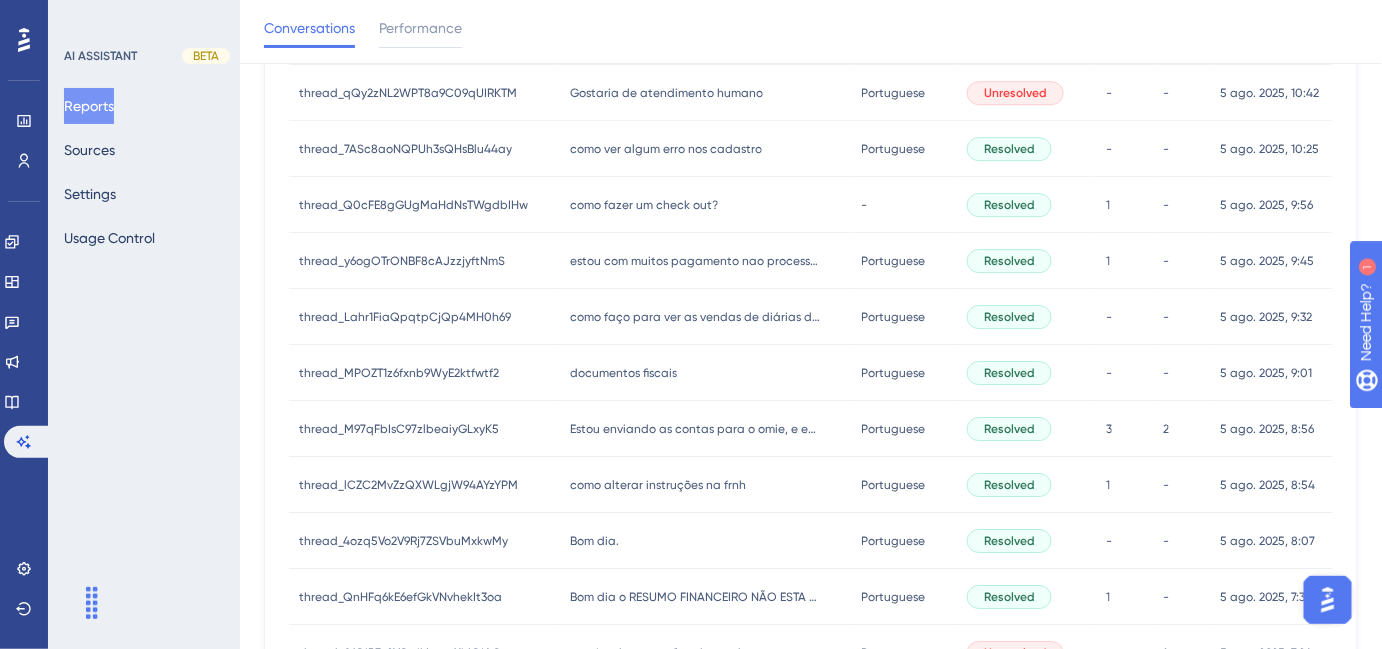 click on "Bom dia. Bom dia." at bounding box center [706, 541] 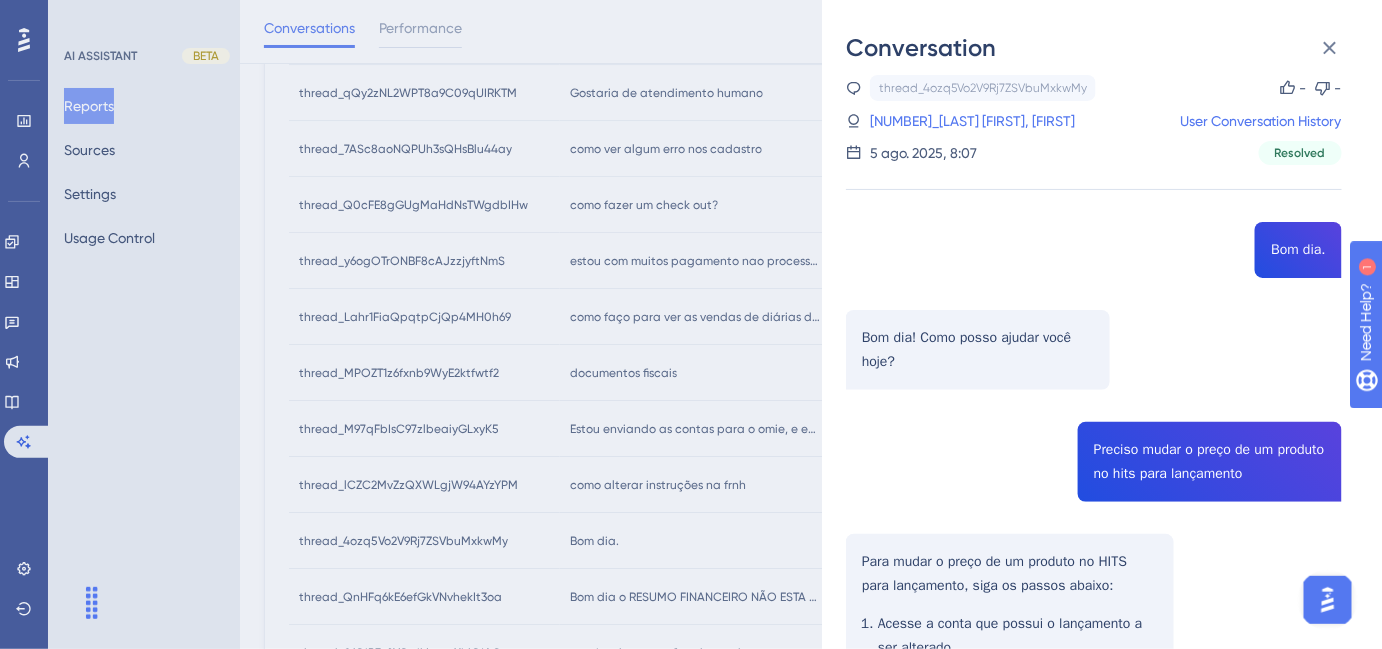 scroll, scrollTop: 11, scrollLeft: 0, axis: vertical 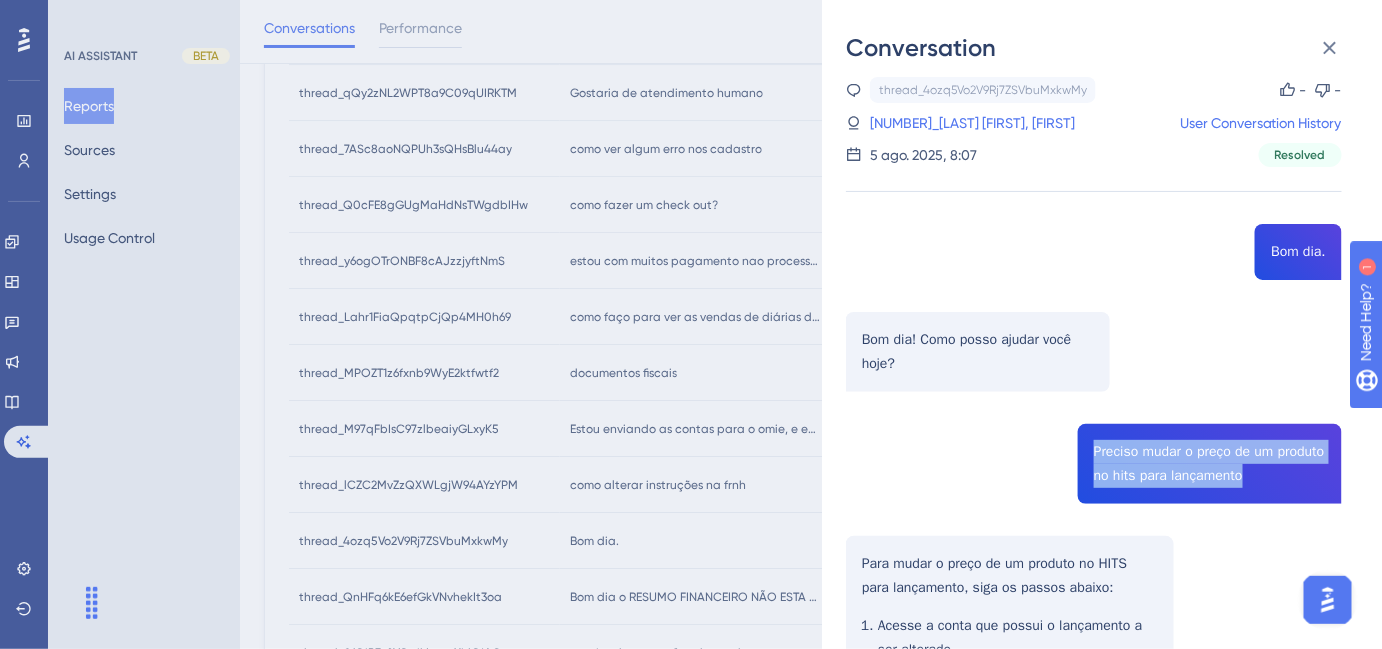 drag, startPoint x: 1087, startPoint y: 451, endPoint x: 1306, endPoint y: 476, distance: 220.42232 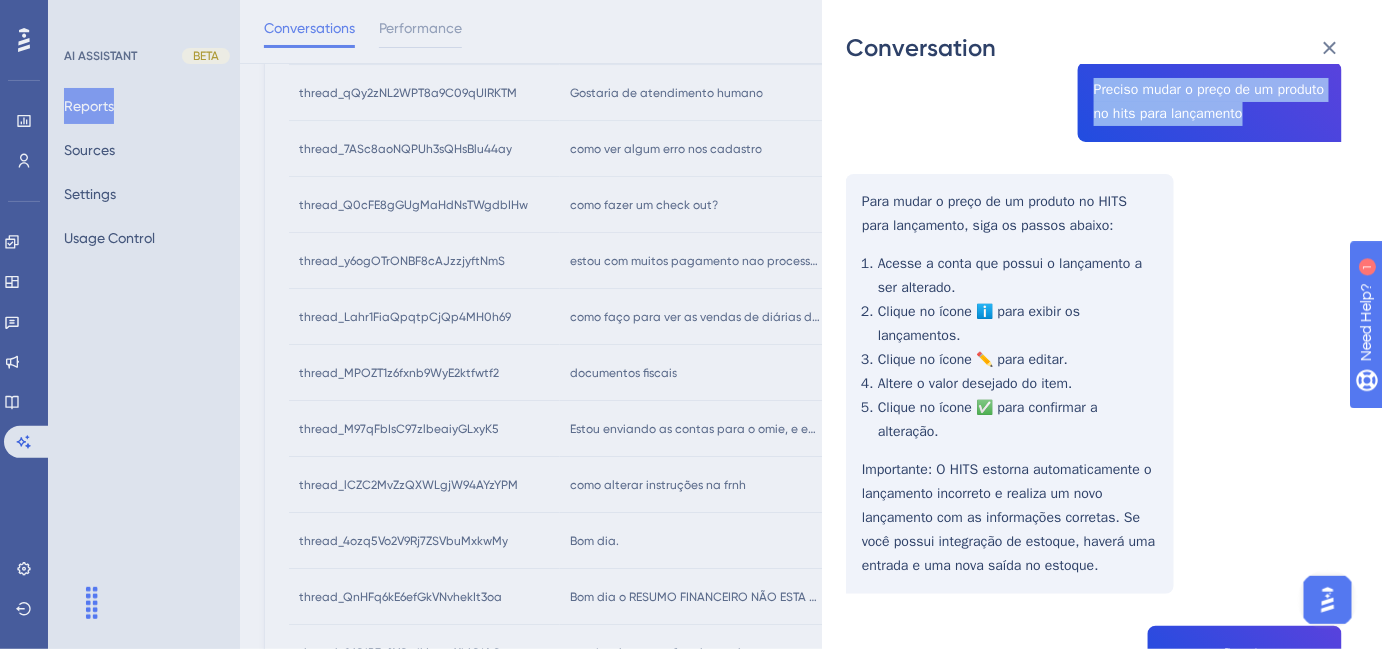 scroll, scrollTop: 375, scrollLeft: 0, axis: vertical 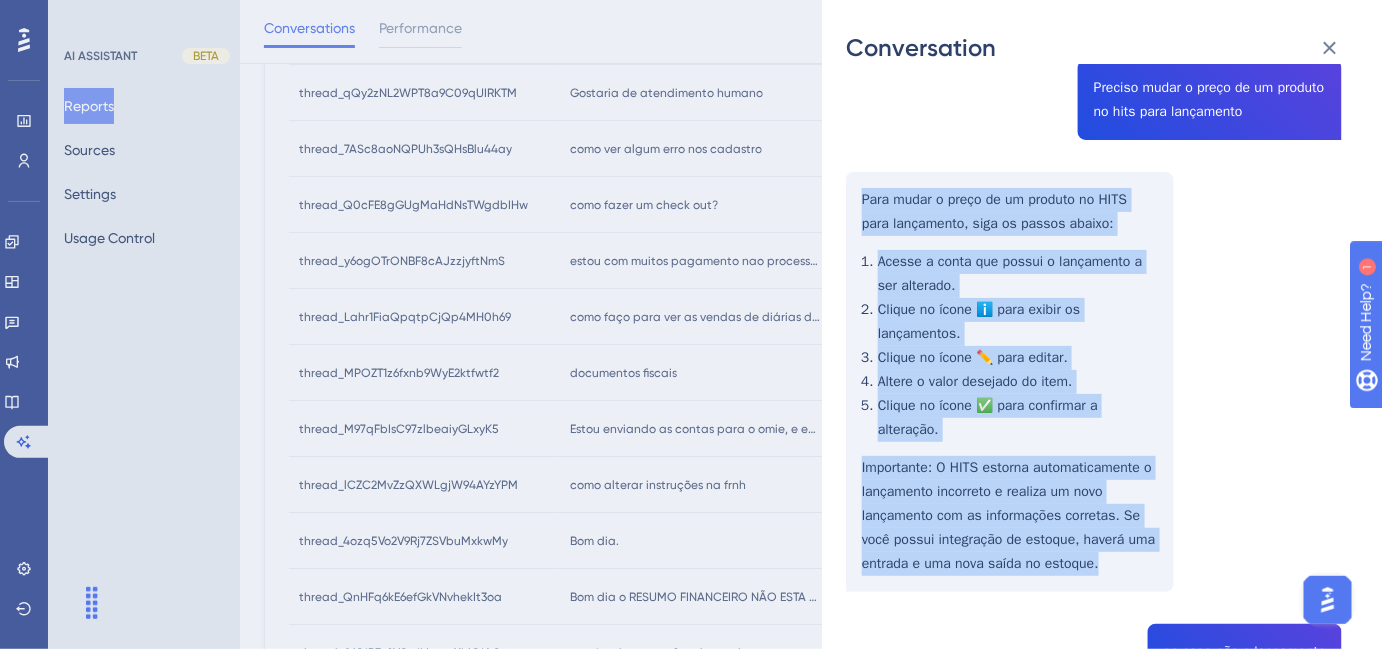 drag, startPoint x: 902, startPoint y: 224, endPoint x: 1138, endPoint y: 574, distance: 422.1327 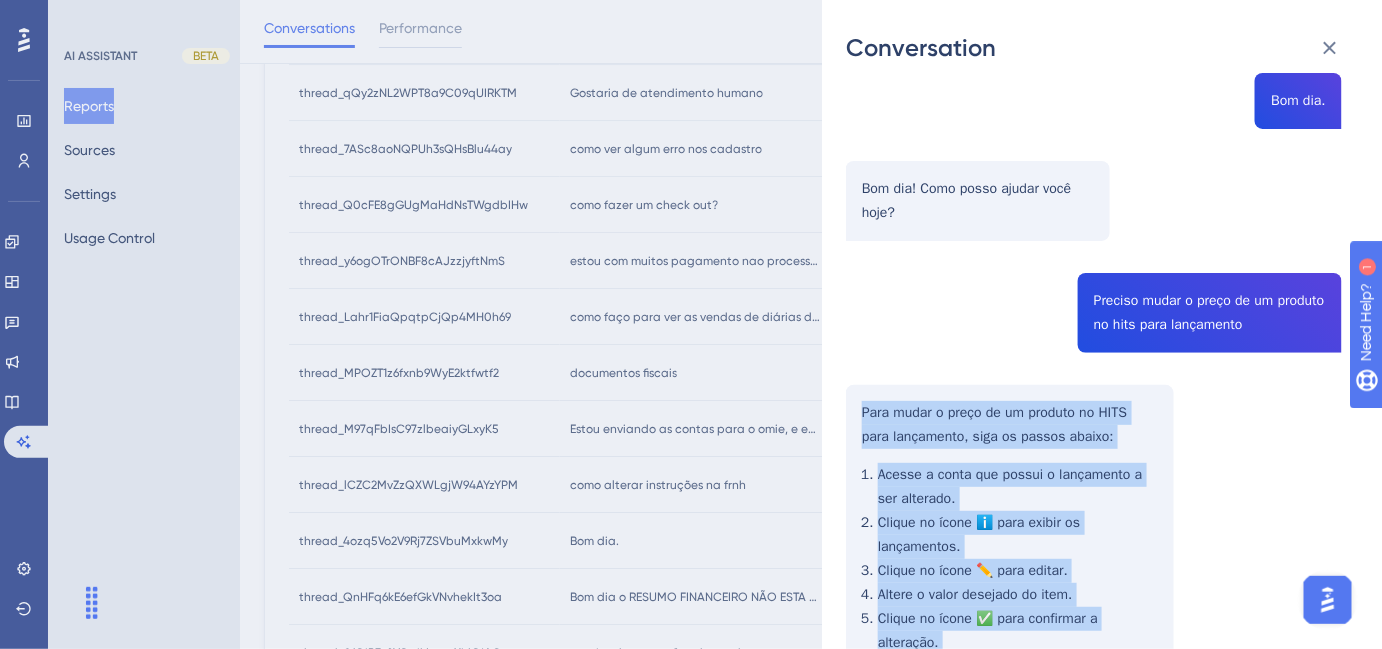 scroll, scrollTop: 0, scrollLeft: 0, axis: both 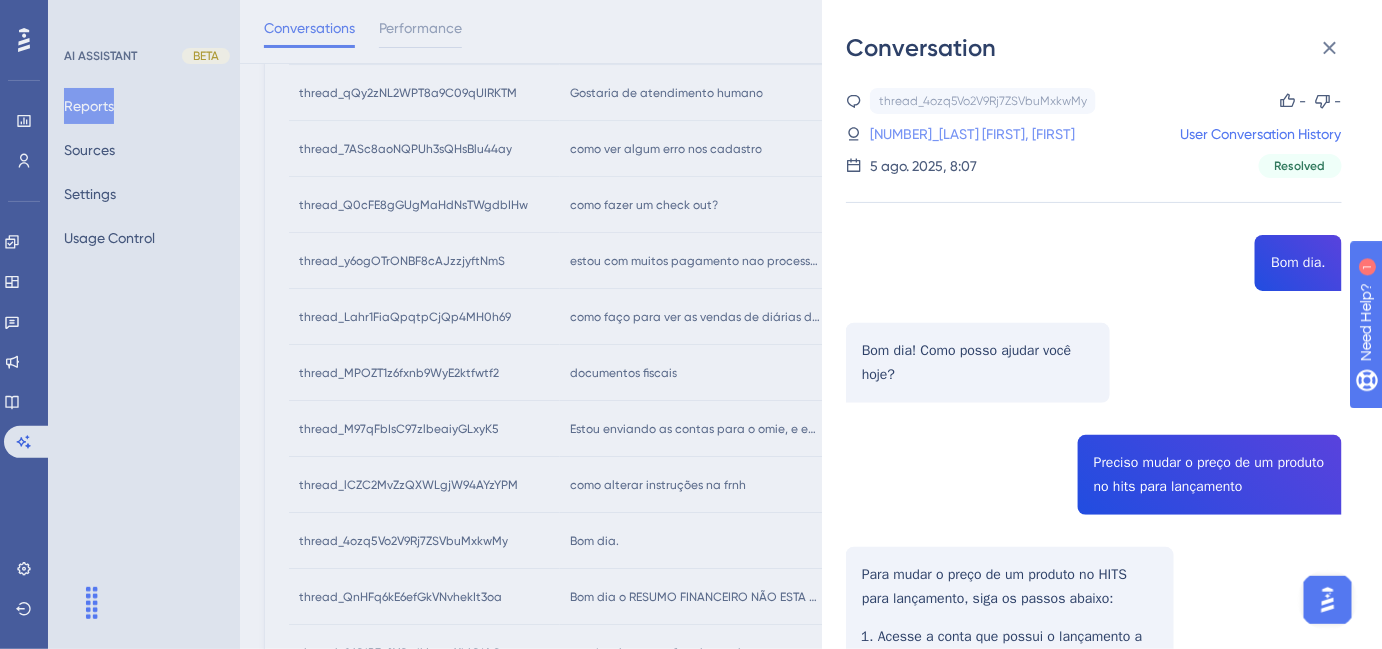 click on "[NUMBER]_[LAST] [FIRST], [LAST]" at bounding box center [971, 134] 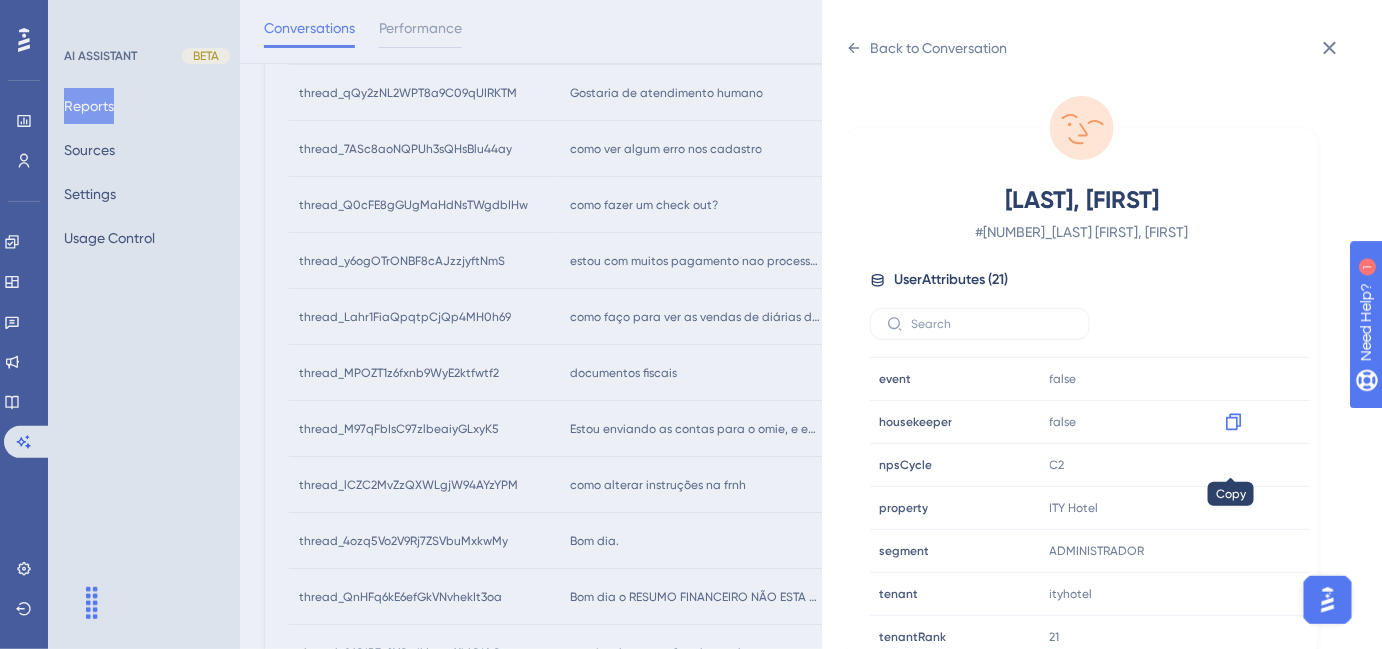 scroll, scrollTop: 545, scrollLeft: 0, axis: vertical 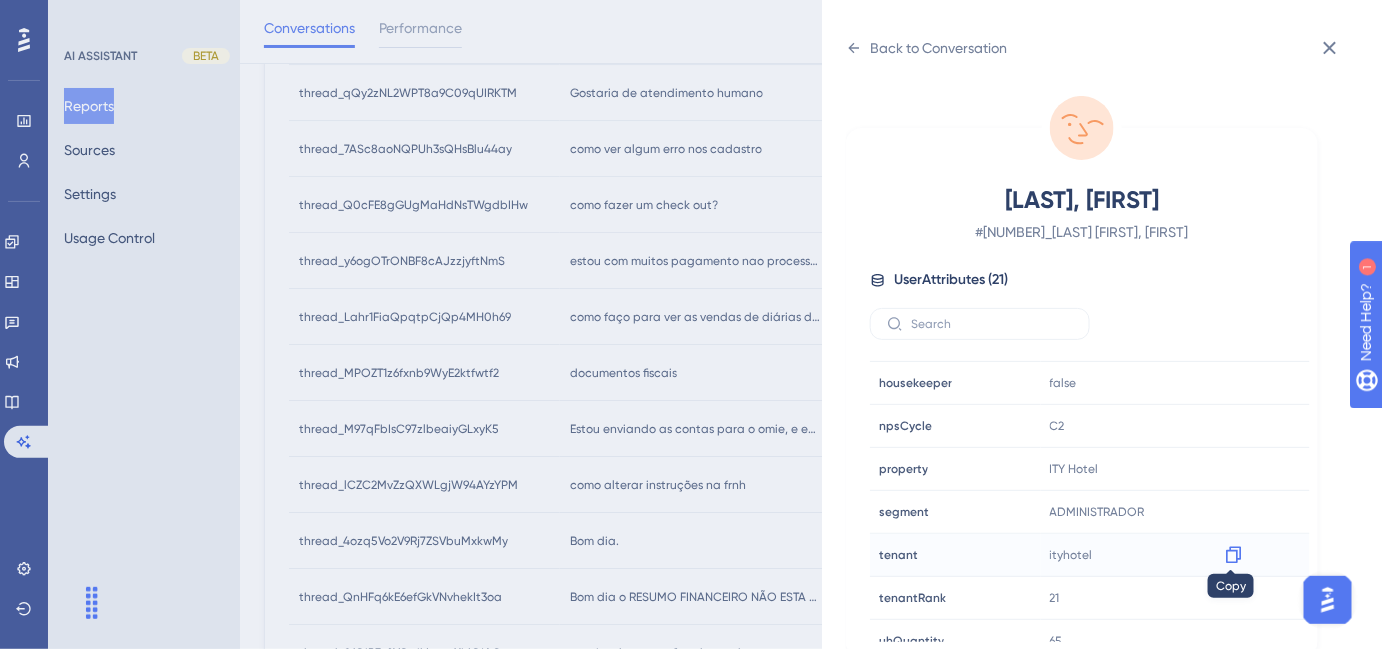 click at bounding box center (1234, 555) 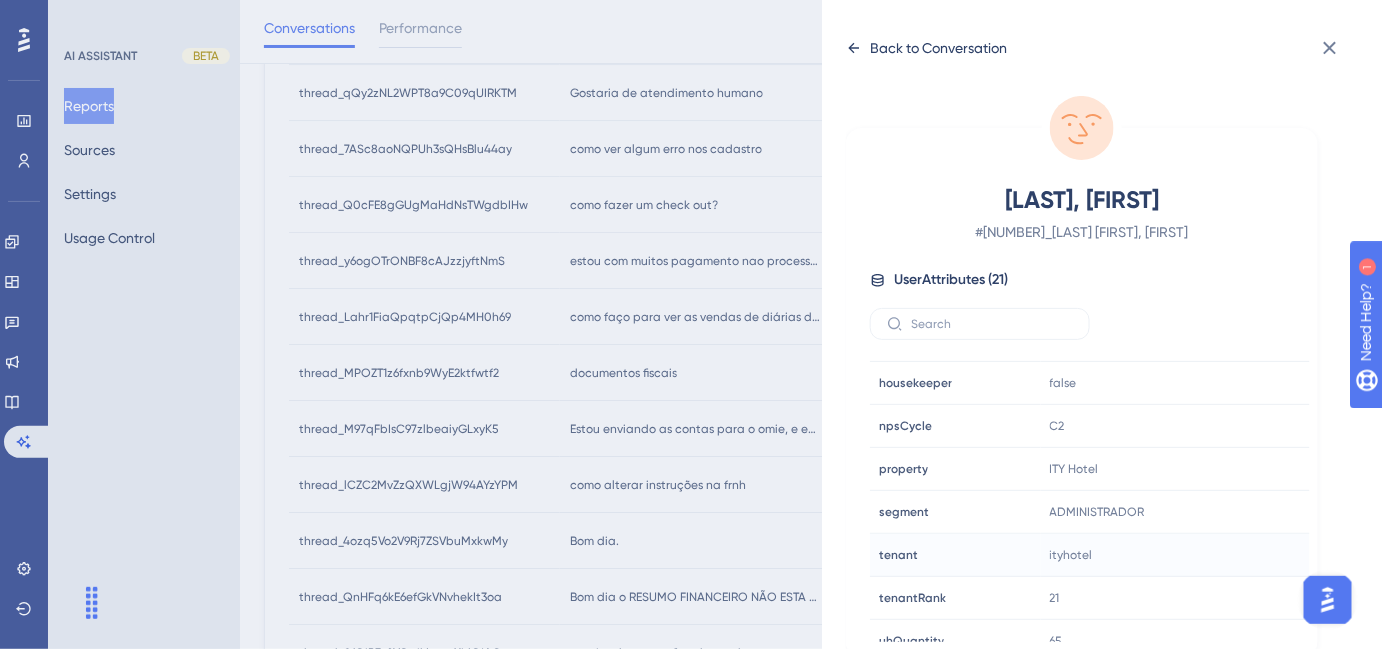 click on "Back to Conversation" at bounding box center [938, 48] 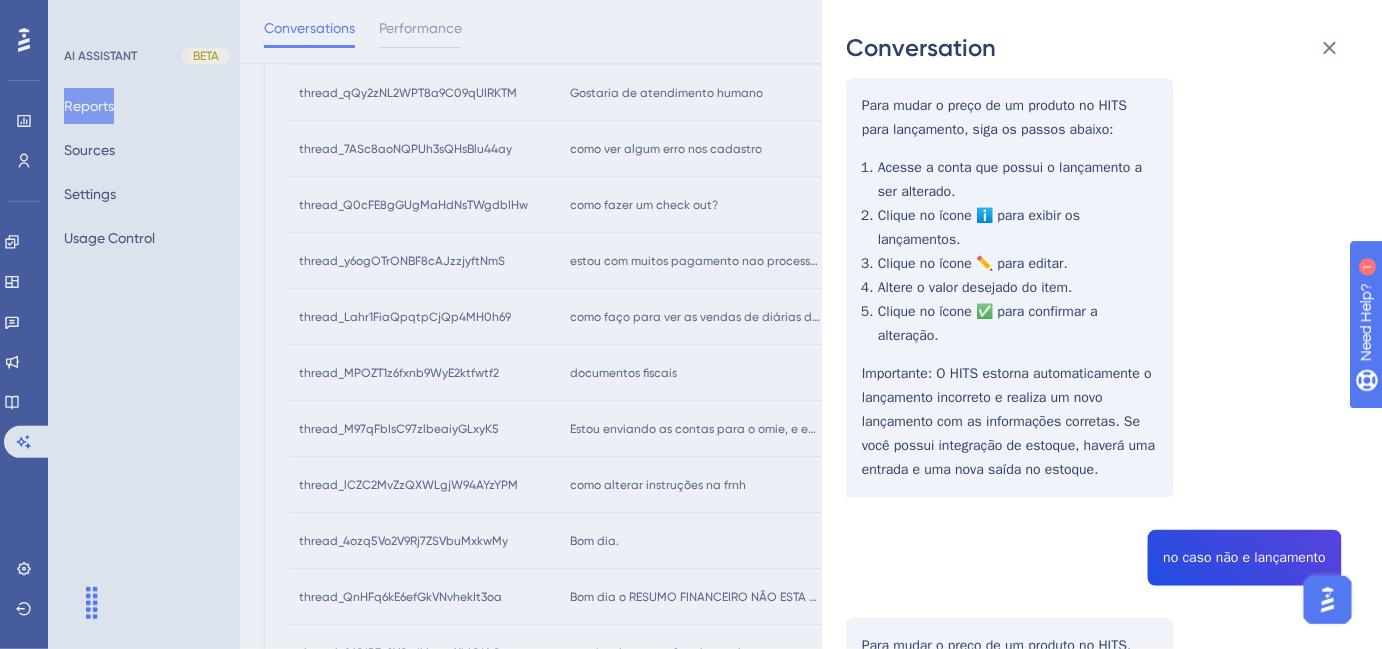 scroll, scrollTop: 727, scrollLeft: 0, axis: vertical 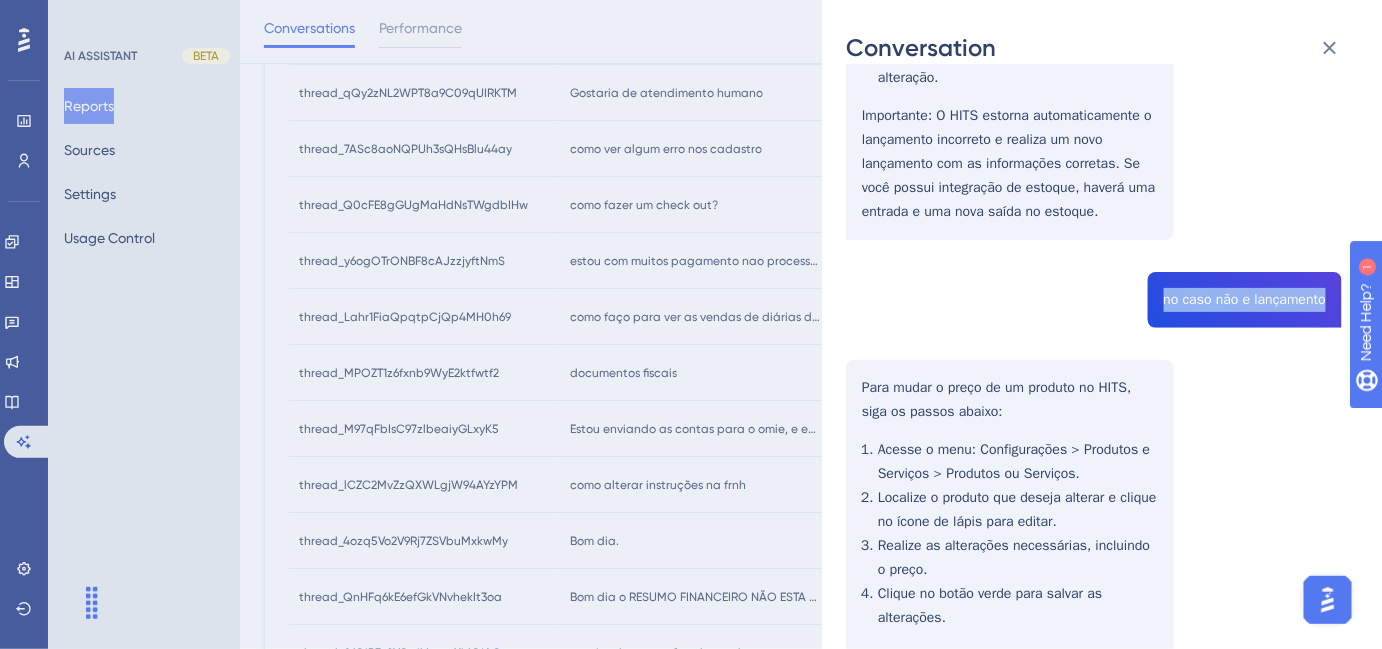 drag, startPoint x: 1156, startPoint y: 302, endPoint x: 1320, endPoint y: 302, distance: 164 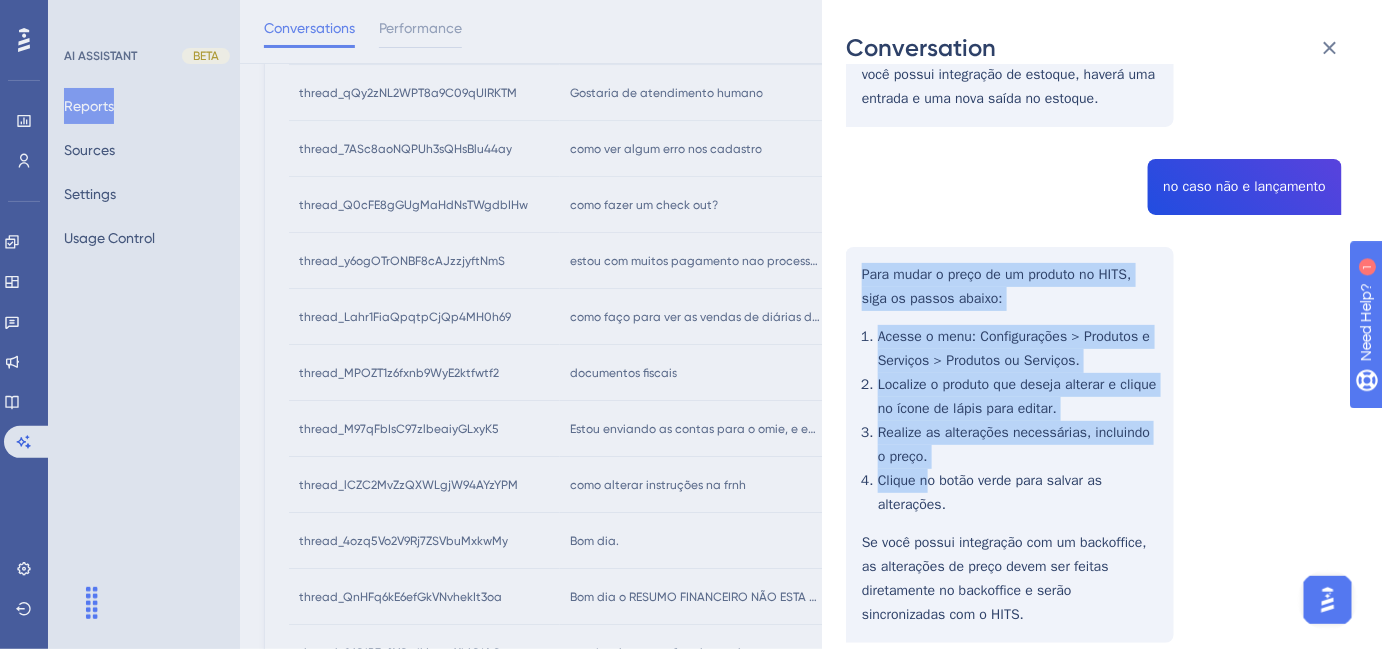 scroll, scrollTop: 920, scrollLeft: 0, axis: vertical 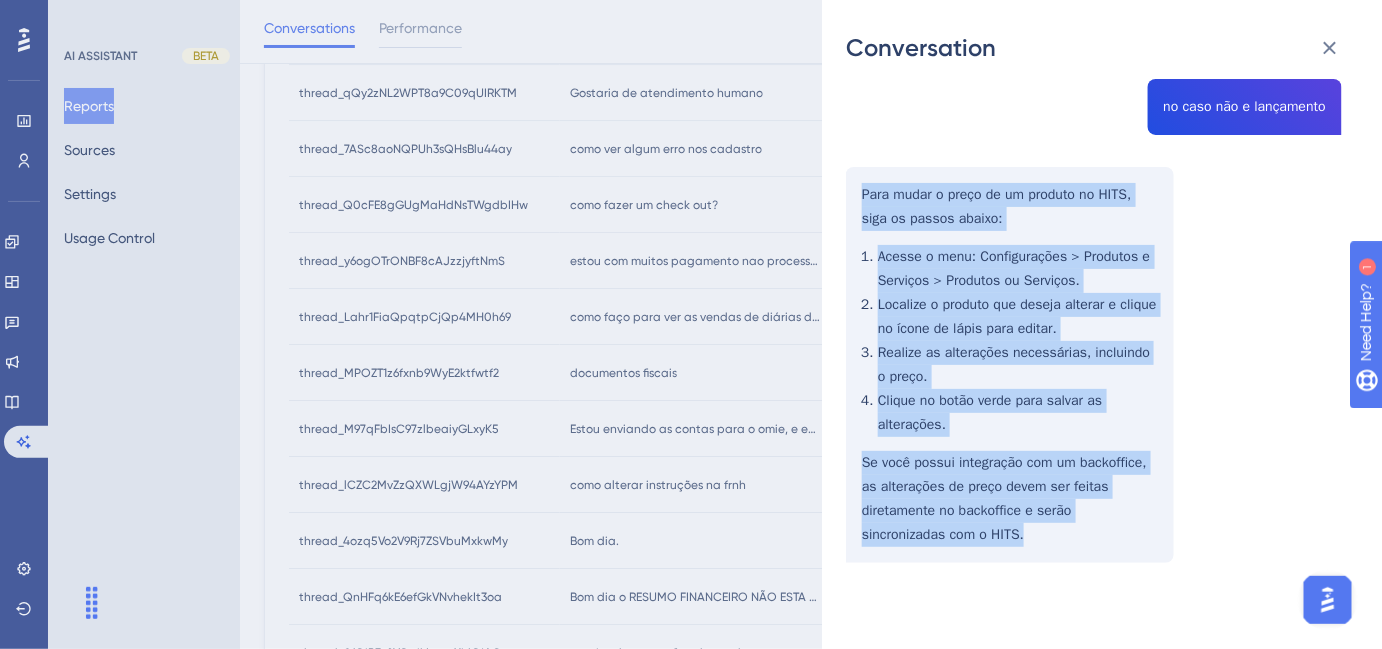 drag, startPoint x: 861, startPoint y: 382, endPoint x: 1077, endPoint y: 529, distance: 261.27573 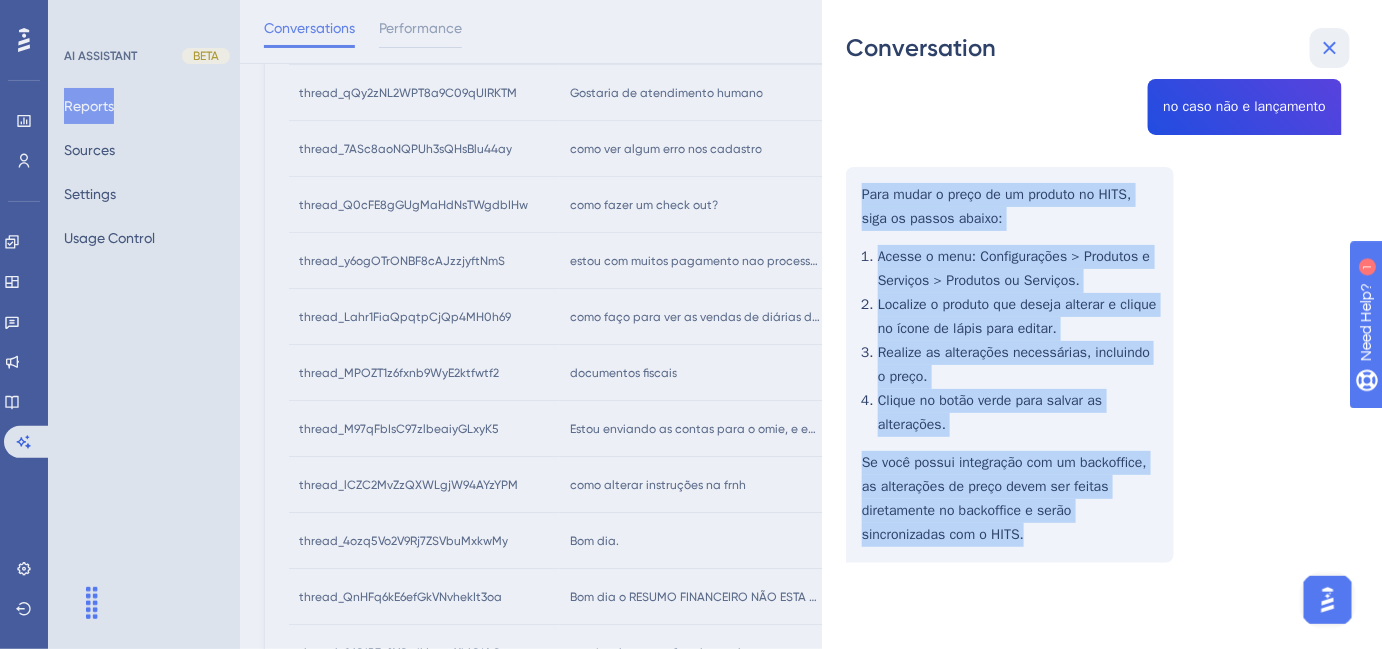 click 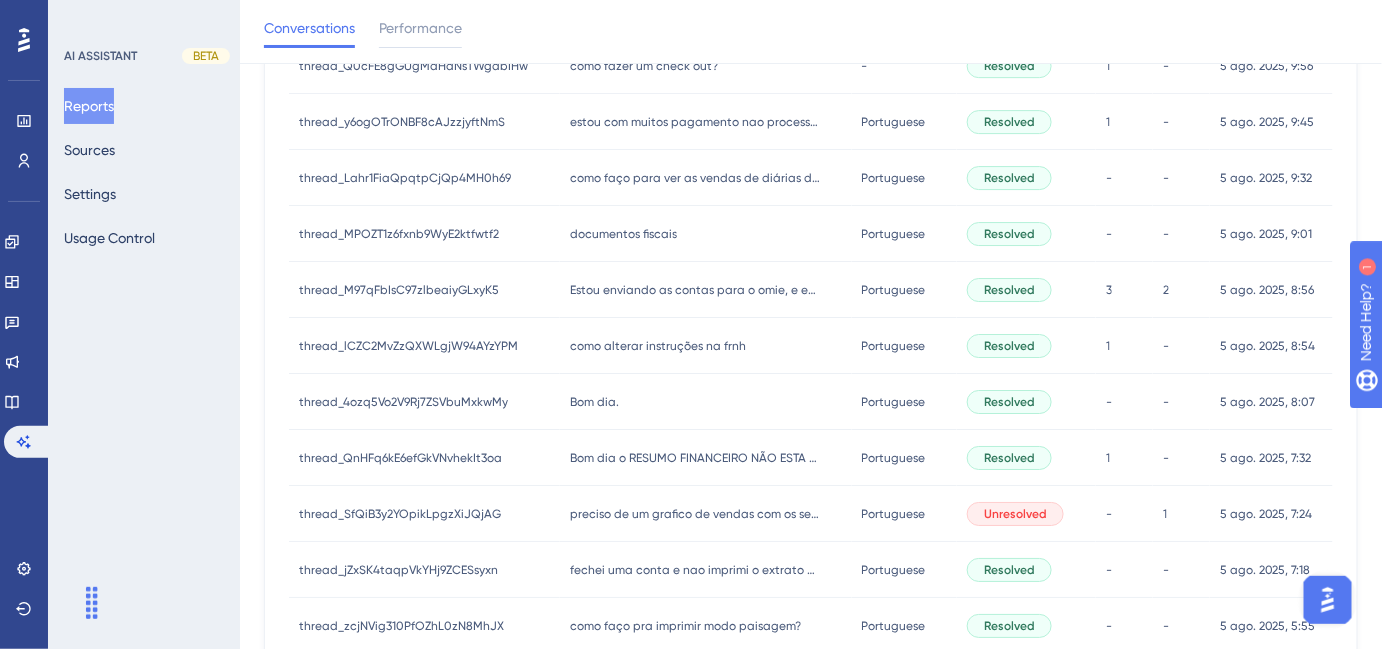 scroll, scrollTop: 2181, scrollLeft: 0, axis: vertical 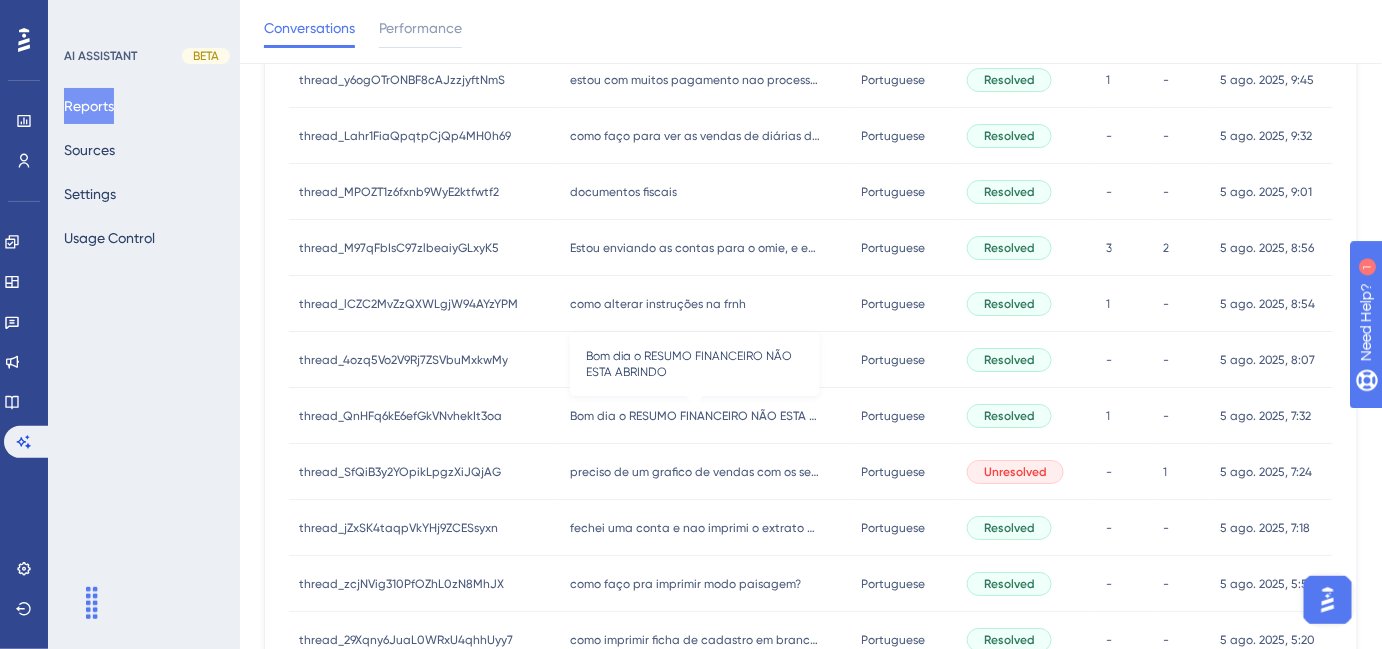 click on "Bom dia o RESUMO FINANCEIRO NÃO ESTA ABRINDO" at bounding box center (695, 416) 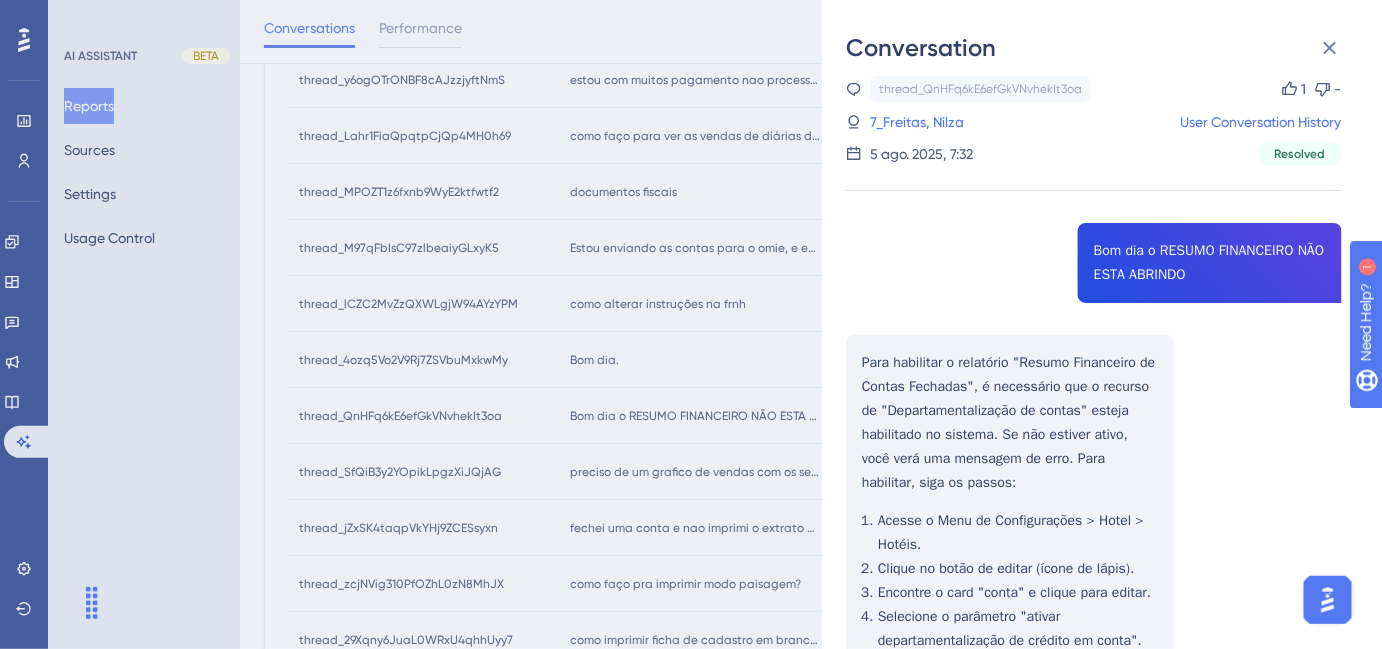 scroll, scrollTop: 0, scrollLeft: 0, axis: both 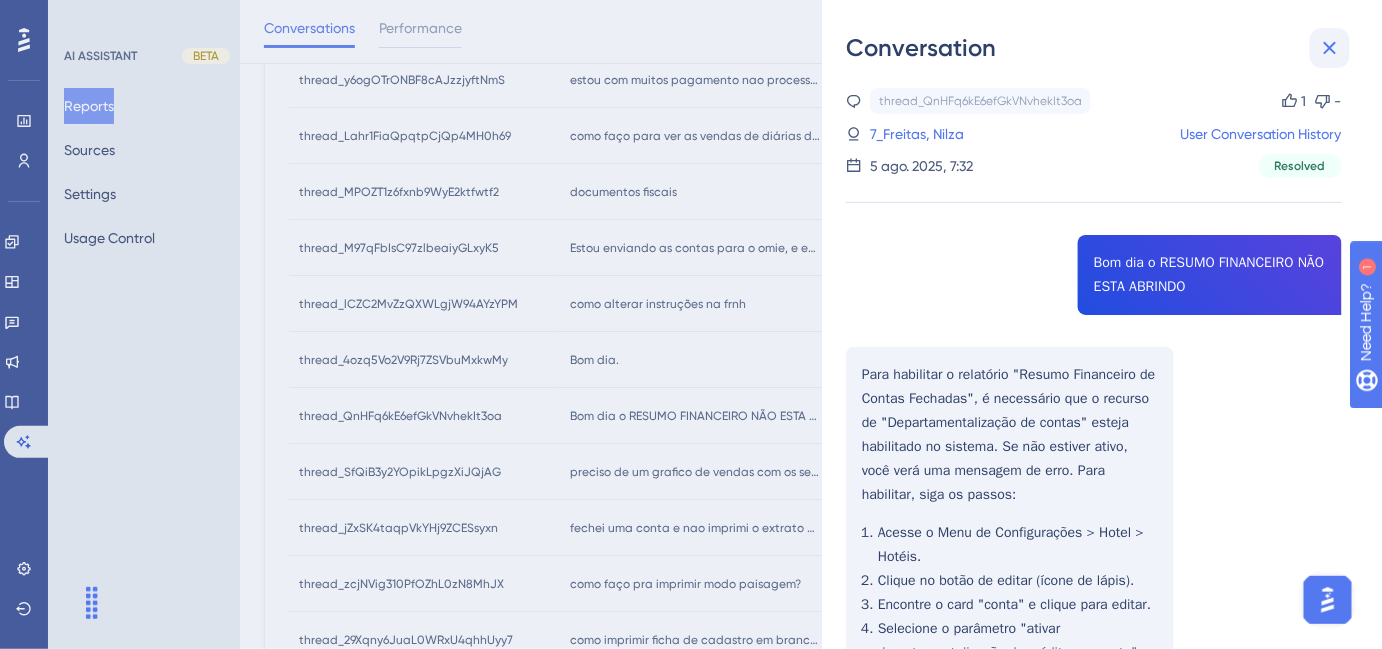 click 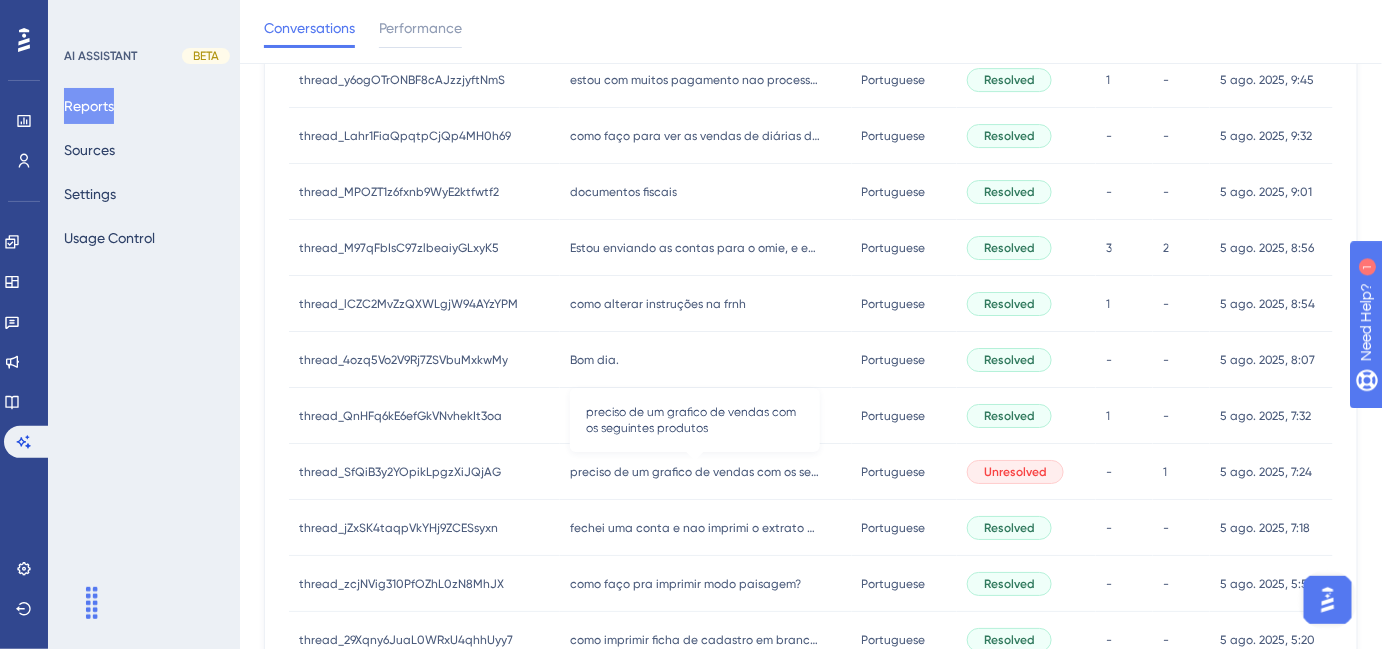 click on "preciso de um grafico de vendas com os seguintes produtos" at bounding box center [695, 472] 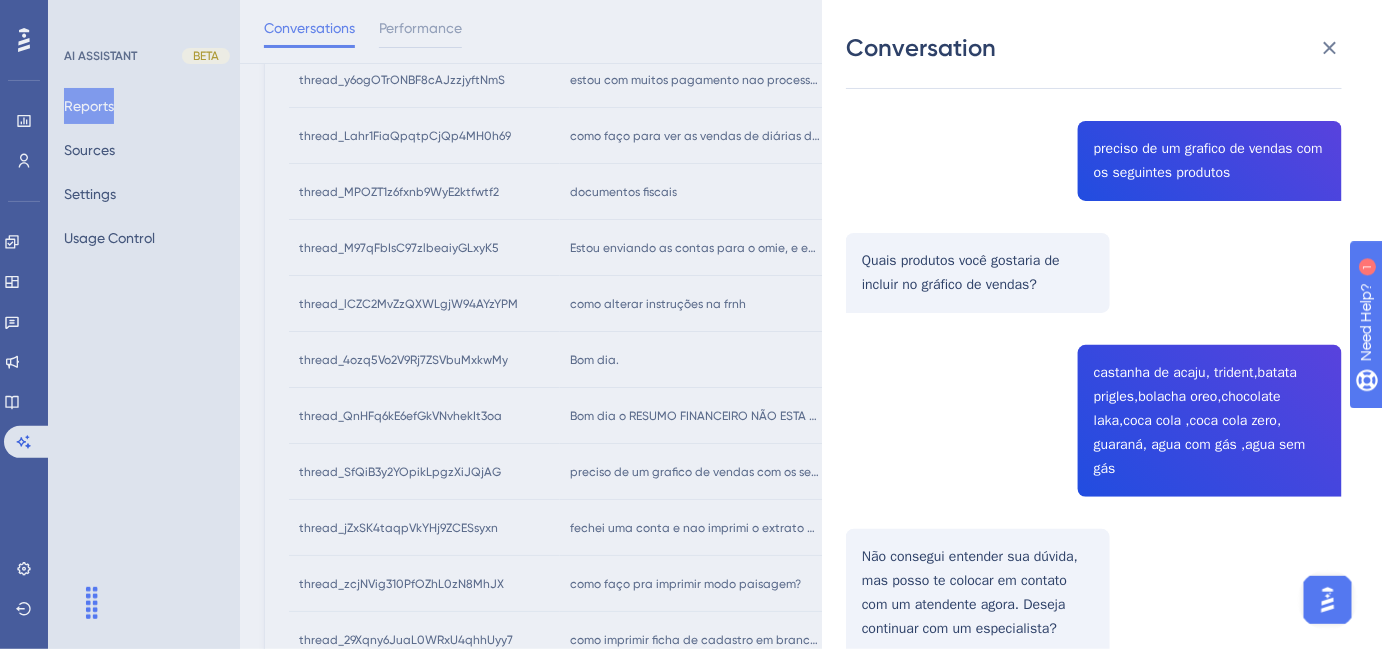 scroll, scrollTop: 90, scrollLeft: 0, axis: vertical 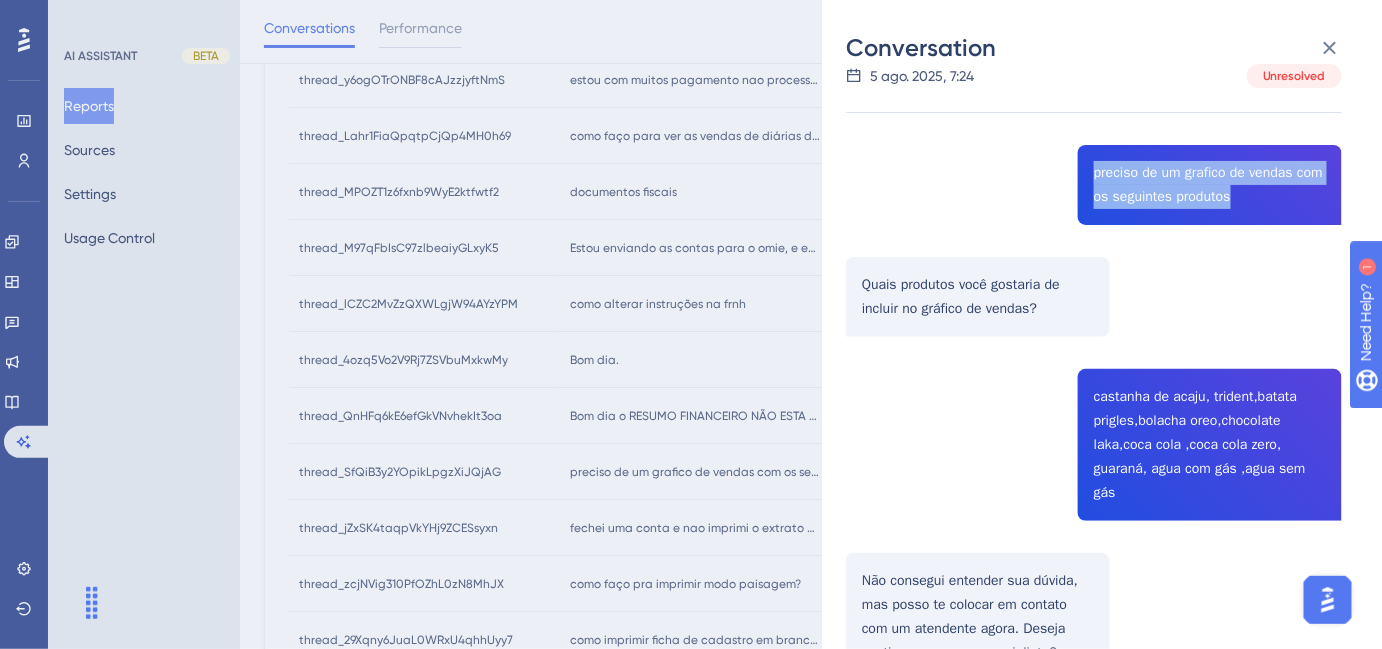 drag, startPoint x: 1085, startPoint y: 172, endPoint x: 1237, endPoint y: 199, distance: 154.37941 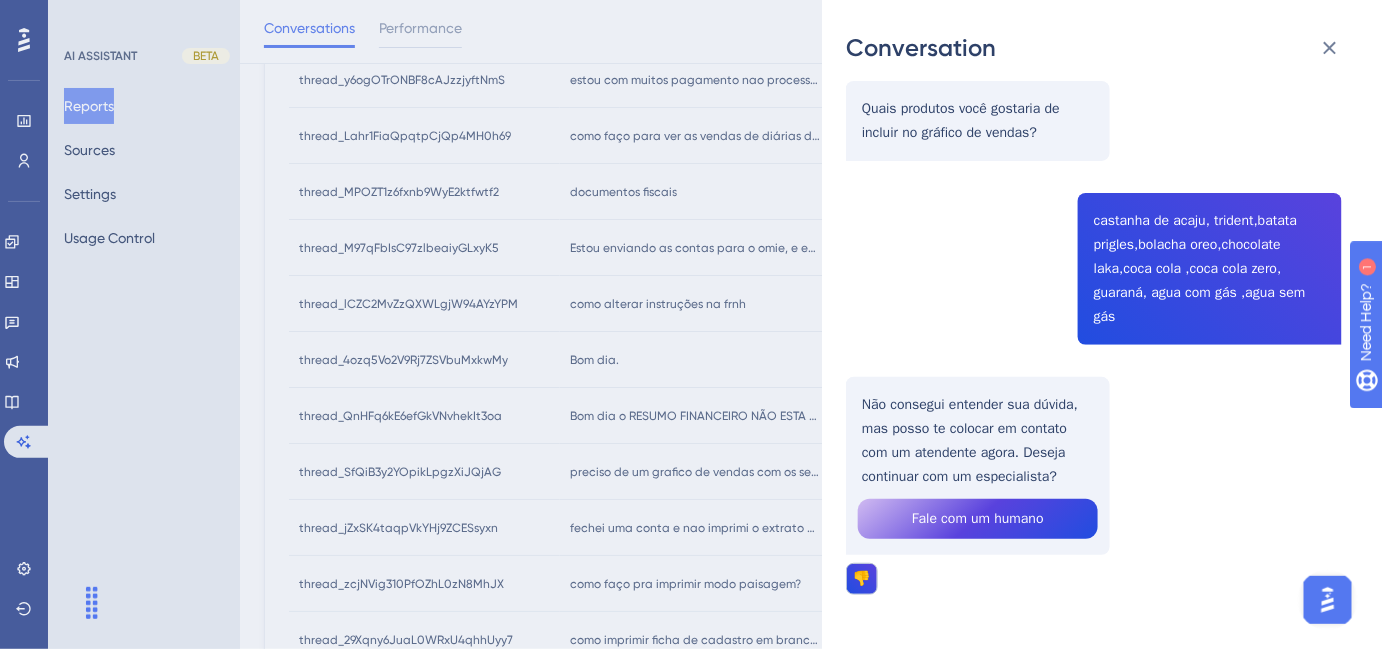 scroll, scrollTop: 272, scrollLeft: 0, axis: vertical 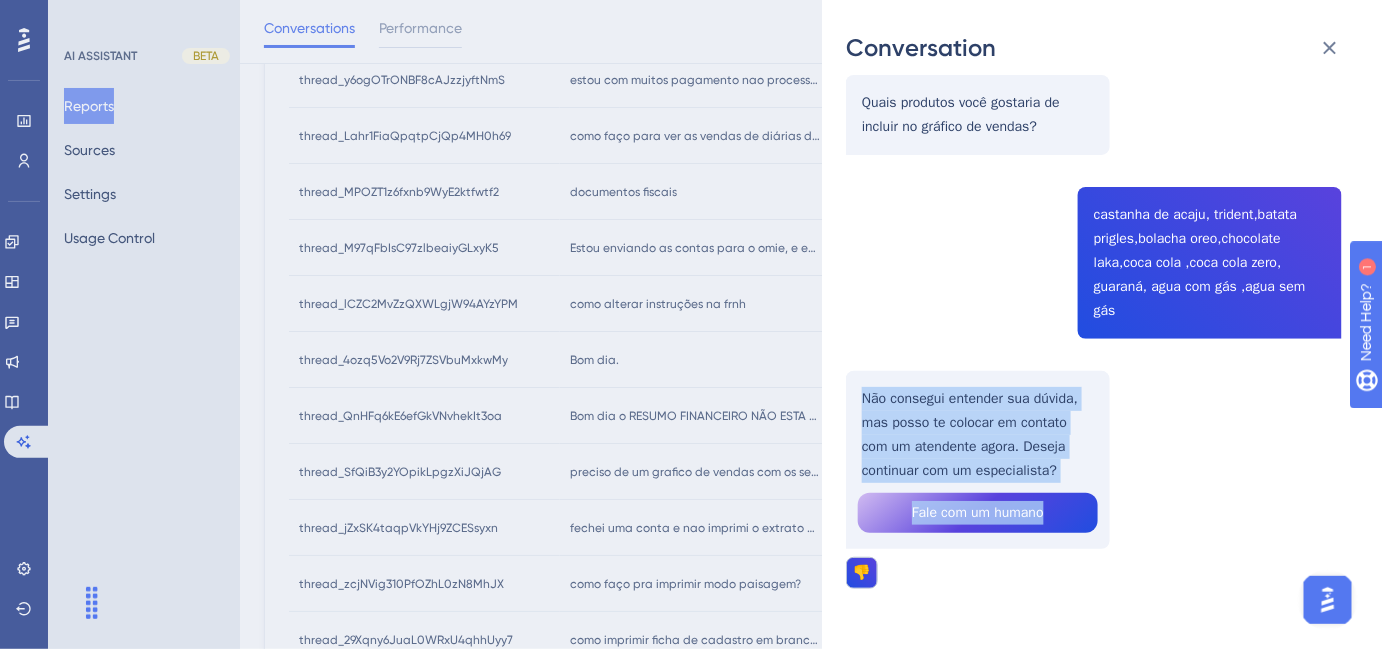 drag, startPoint x: 854, startPoint y: 401, endPoint x: 1093, endPoint y: 496, distance: 257.18866 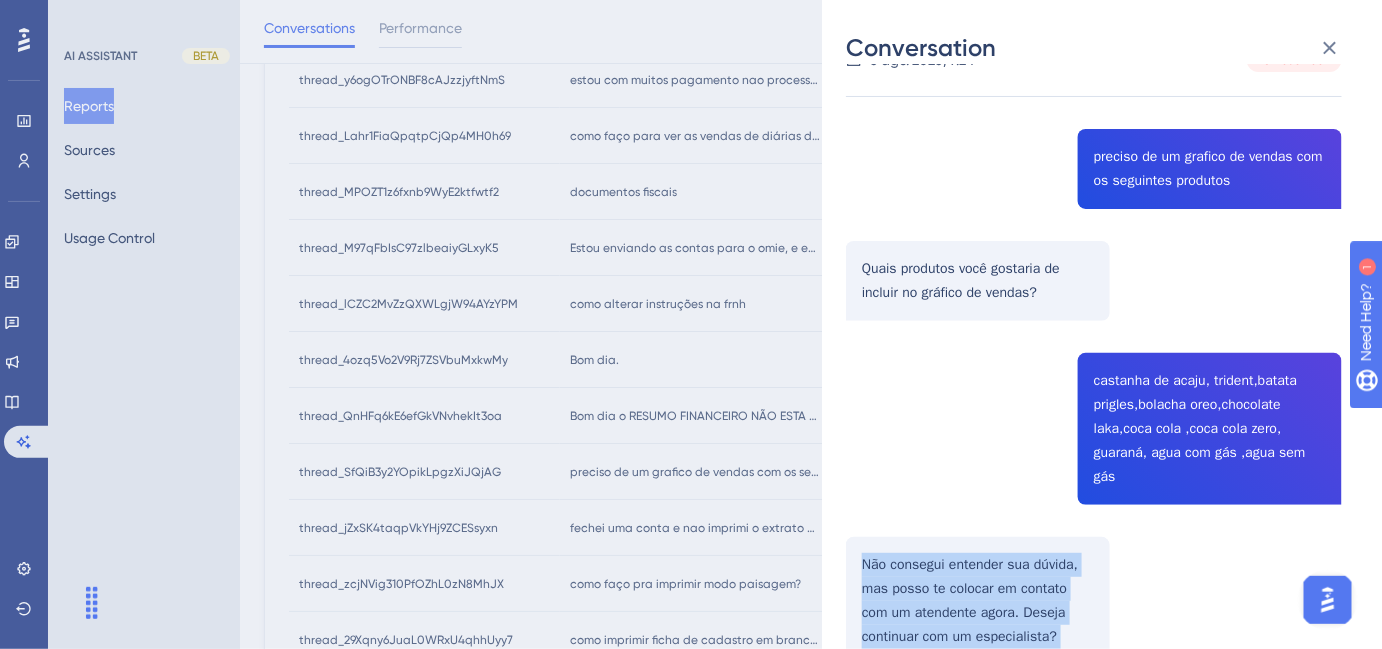 scroll, scrollTop: 0, scrollLeft: 0, axis: both 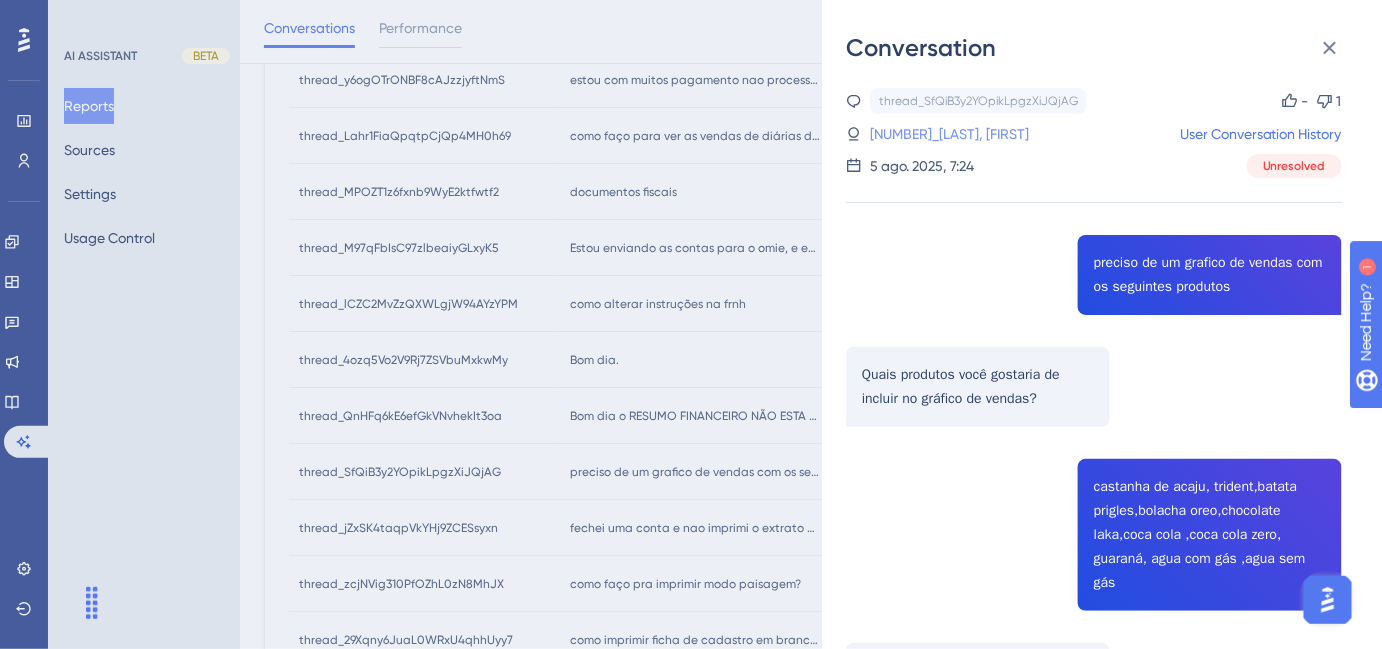 click on "8_[LAST], [FIRST]" at bounding box center (922, 134) 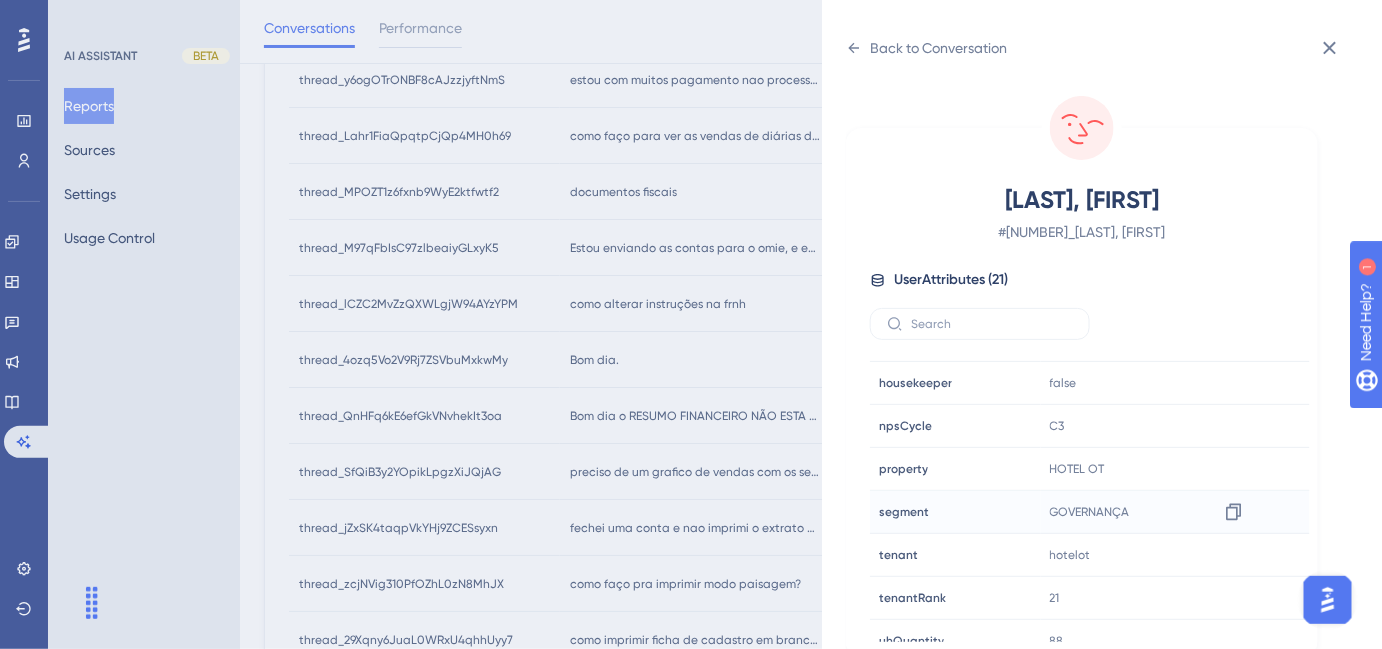 scroll, scrollTop: 602, scrollLeft: 0, axis: vertical 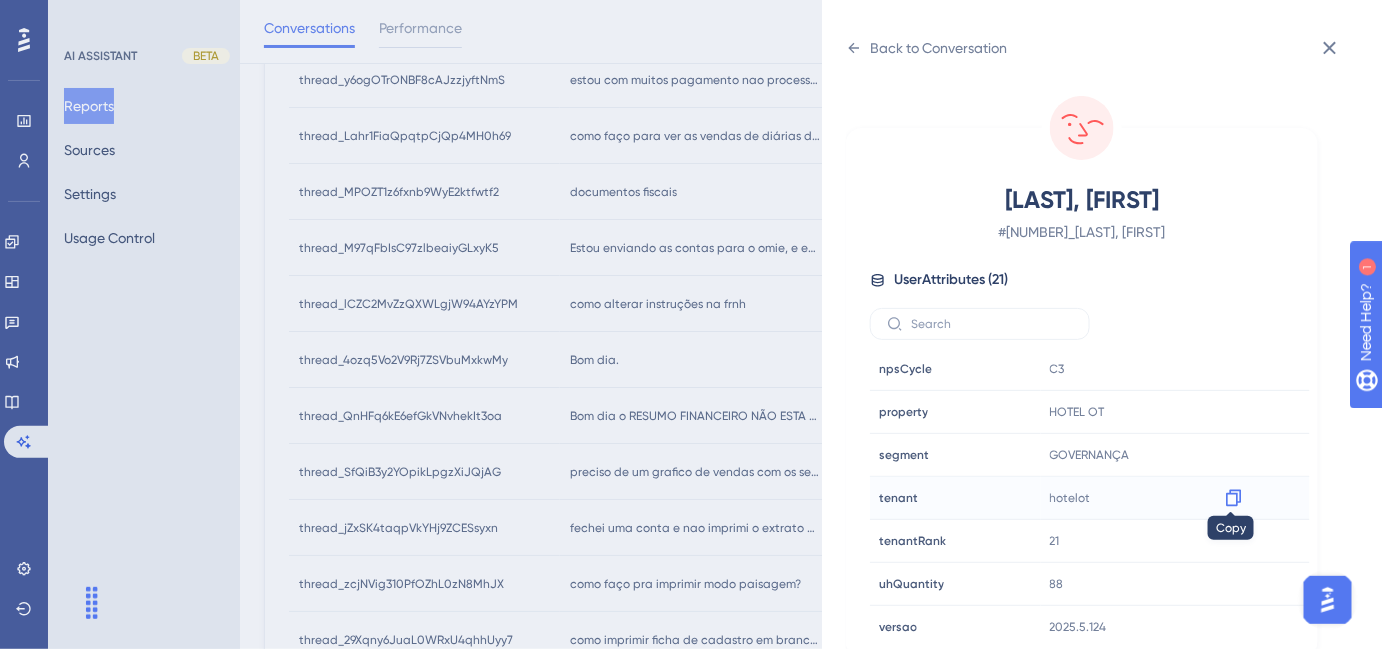 click 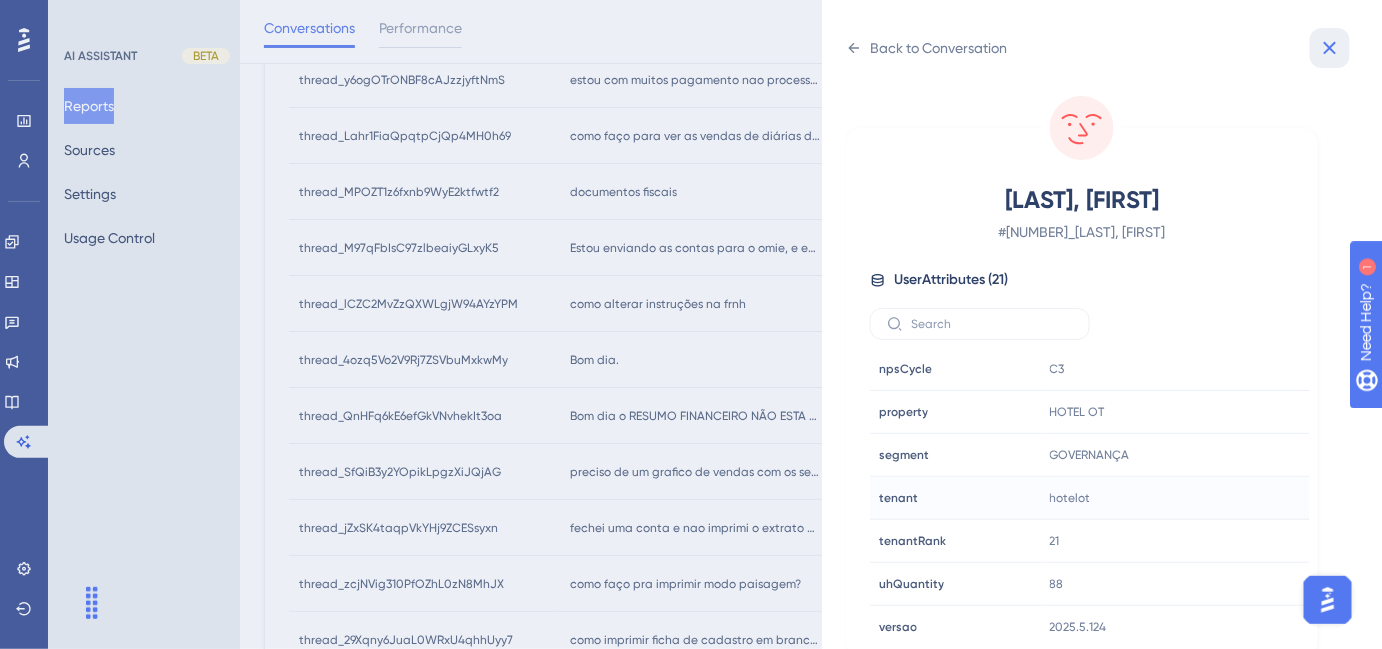 click 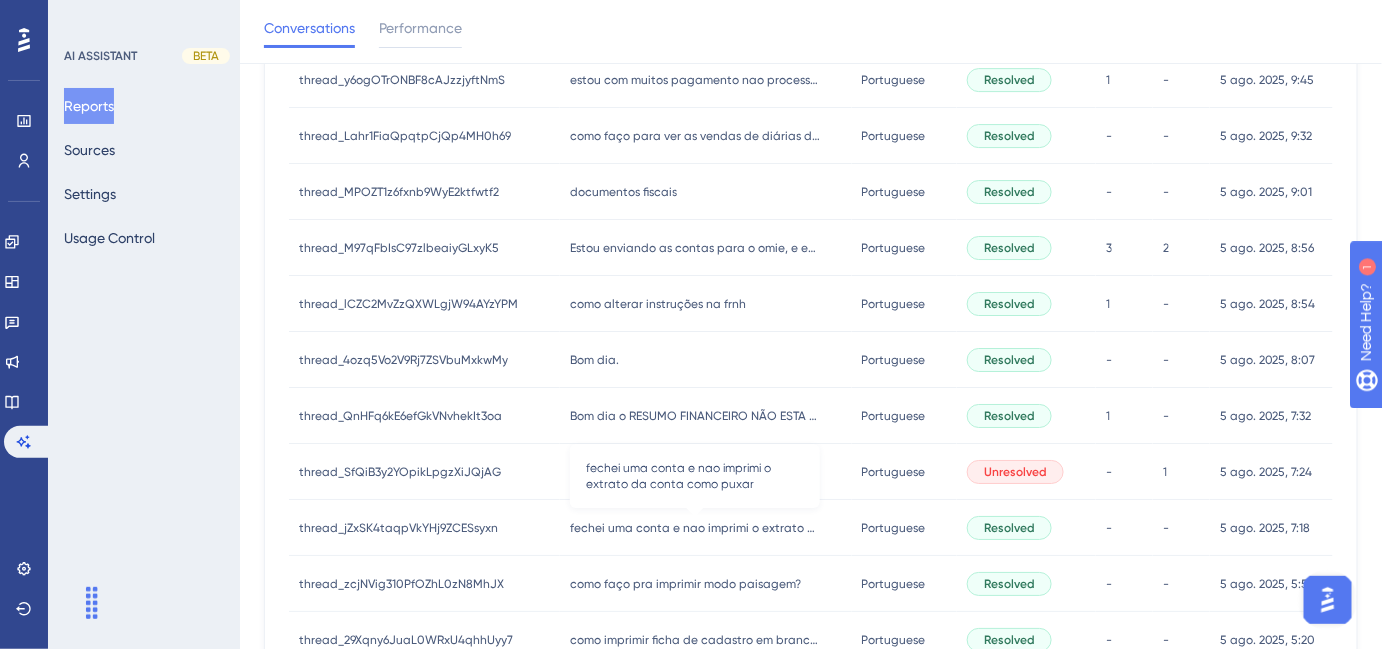 click on "fechei uma conta e nao imprimi o extrato da conta como puxar" at bounding box center [695, 528] 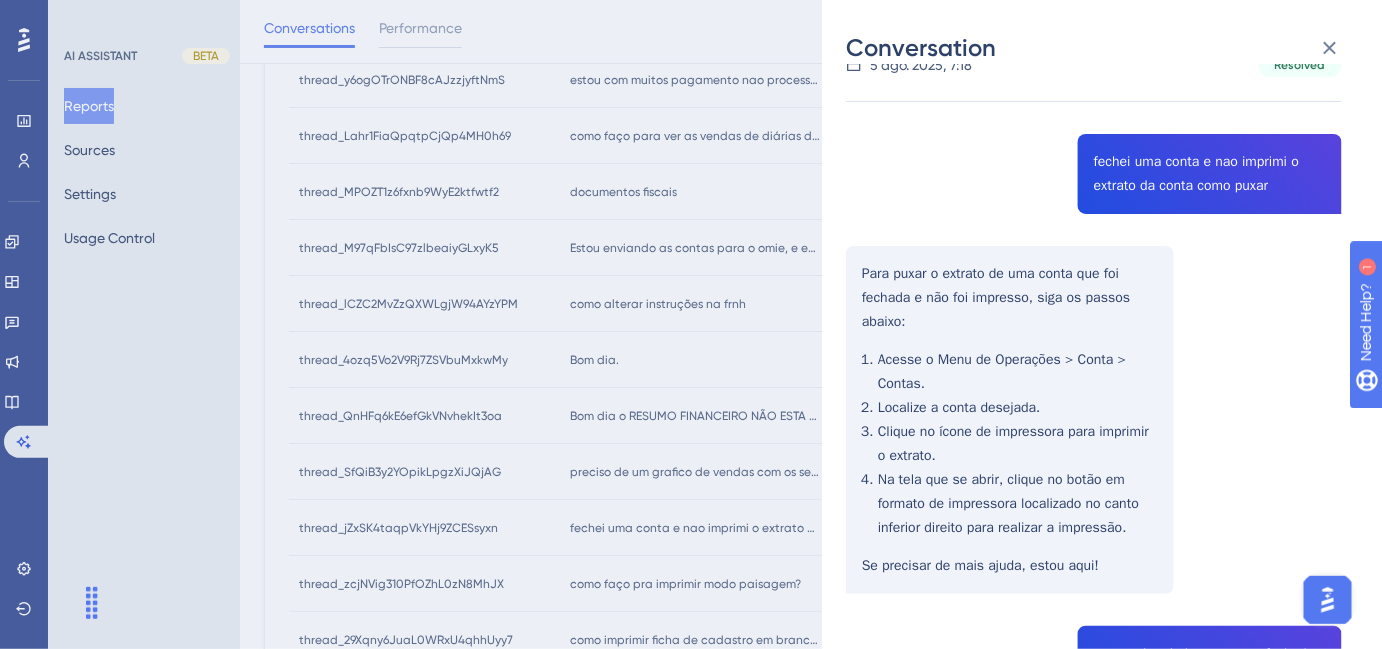 scroll, scrollTop: 79, scrollLeft: 0, axis: vertical 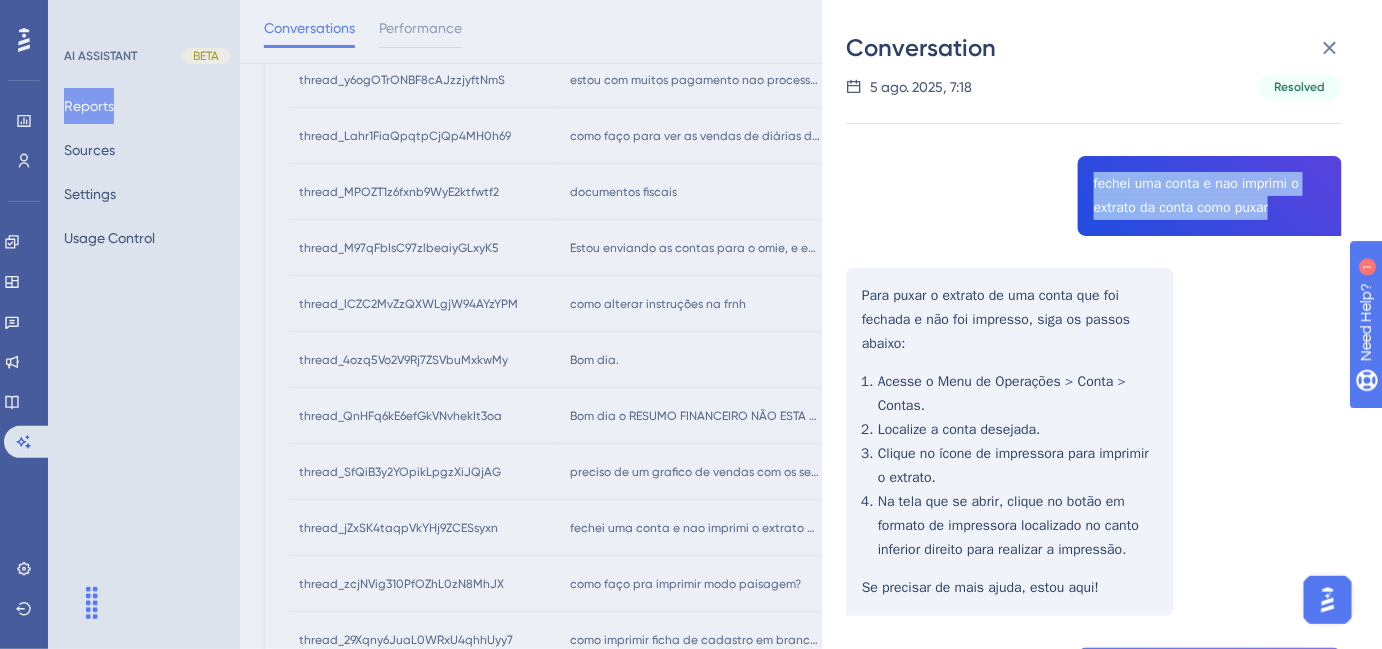 drag, startPoint x: 1085, startPoint y: 183, endPoint x: 1298, endPoint y: 216, distance: 215.54118 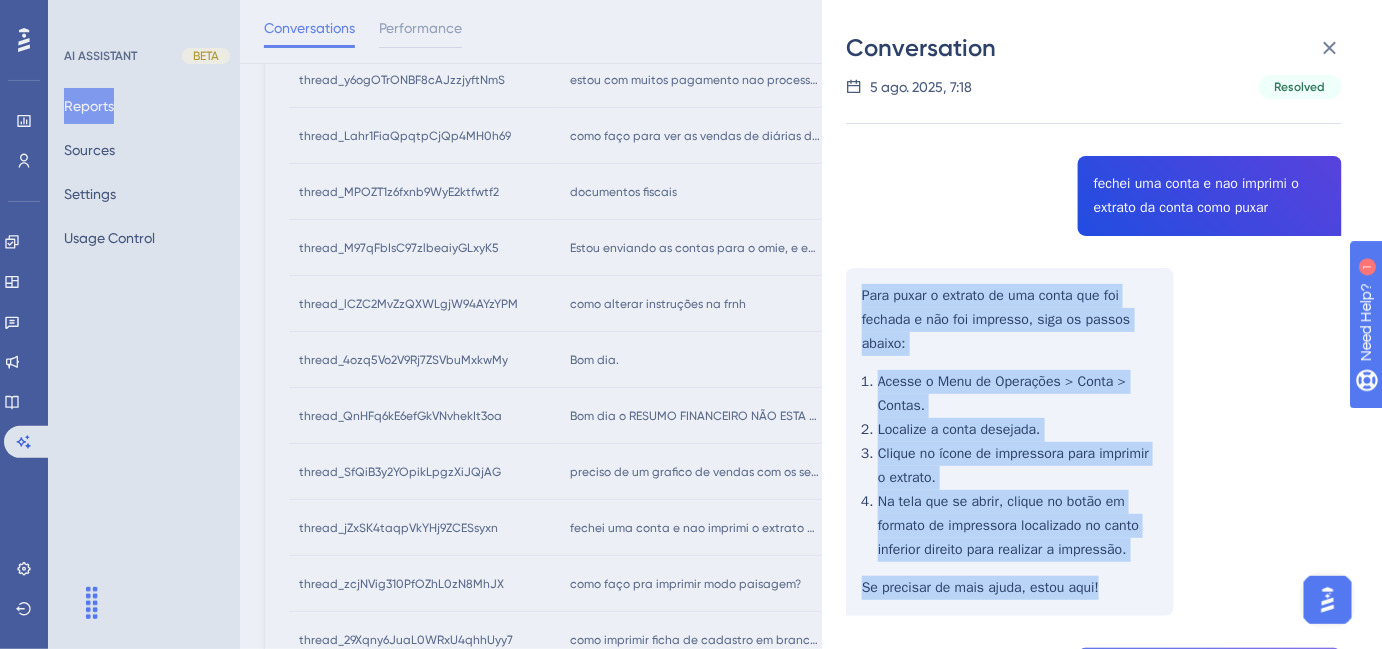 drag, startPoint x: 861, startPoint y: 298, endPoint x: 1119, endPoint y: 581, distance: 382.953 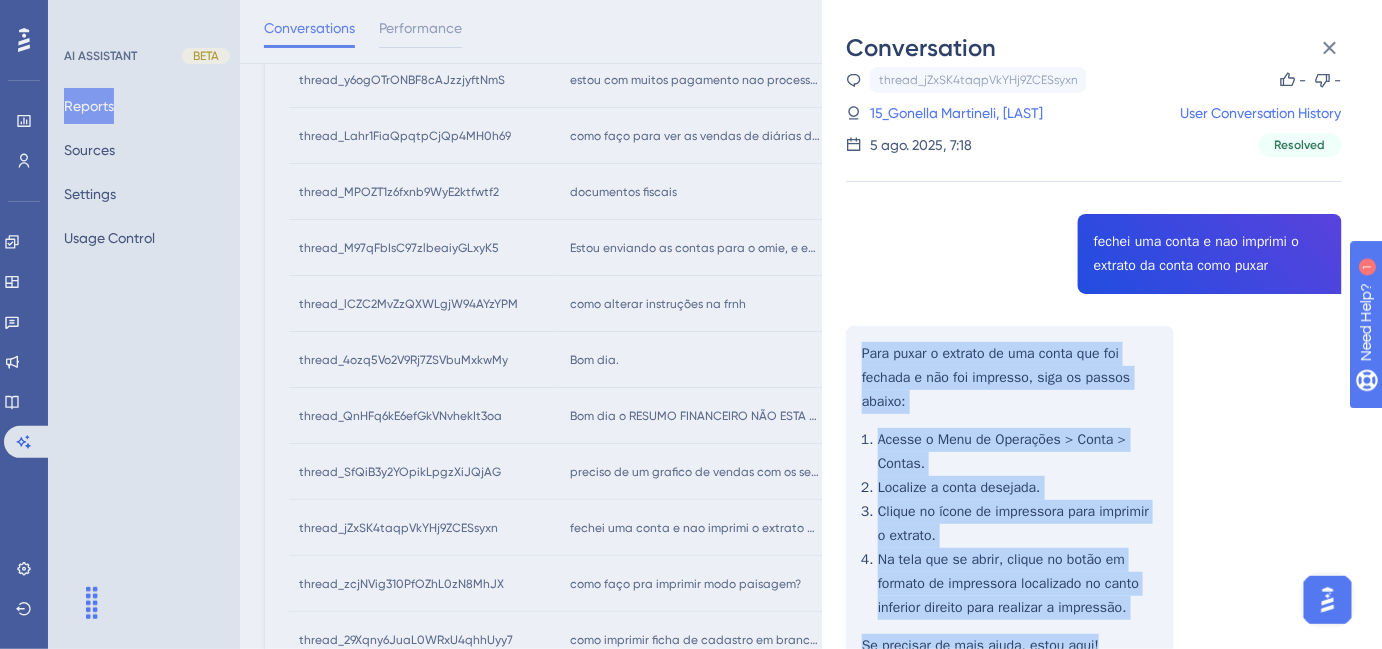 scroll, scrollTop: 0, scrollLeft: 0, axis: both 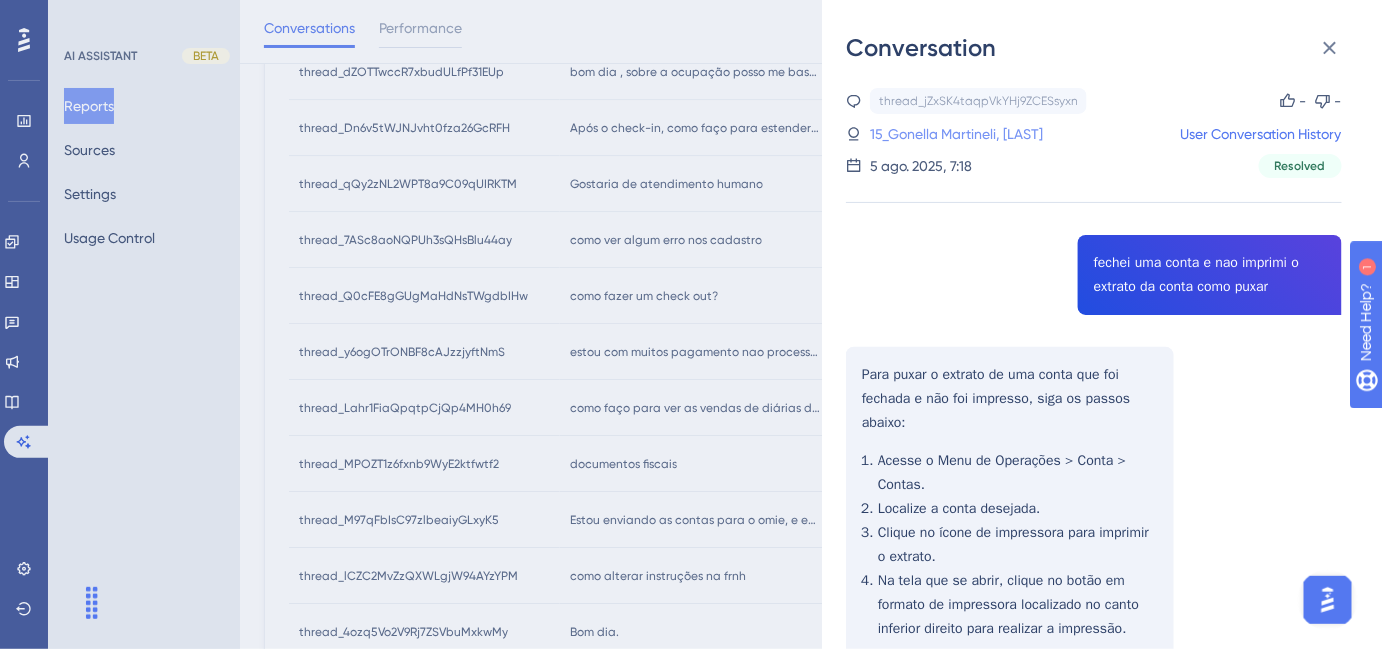 click on "Gonella Martineli, João Carlos" at bounding box center [966, 134] 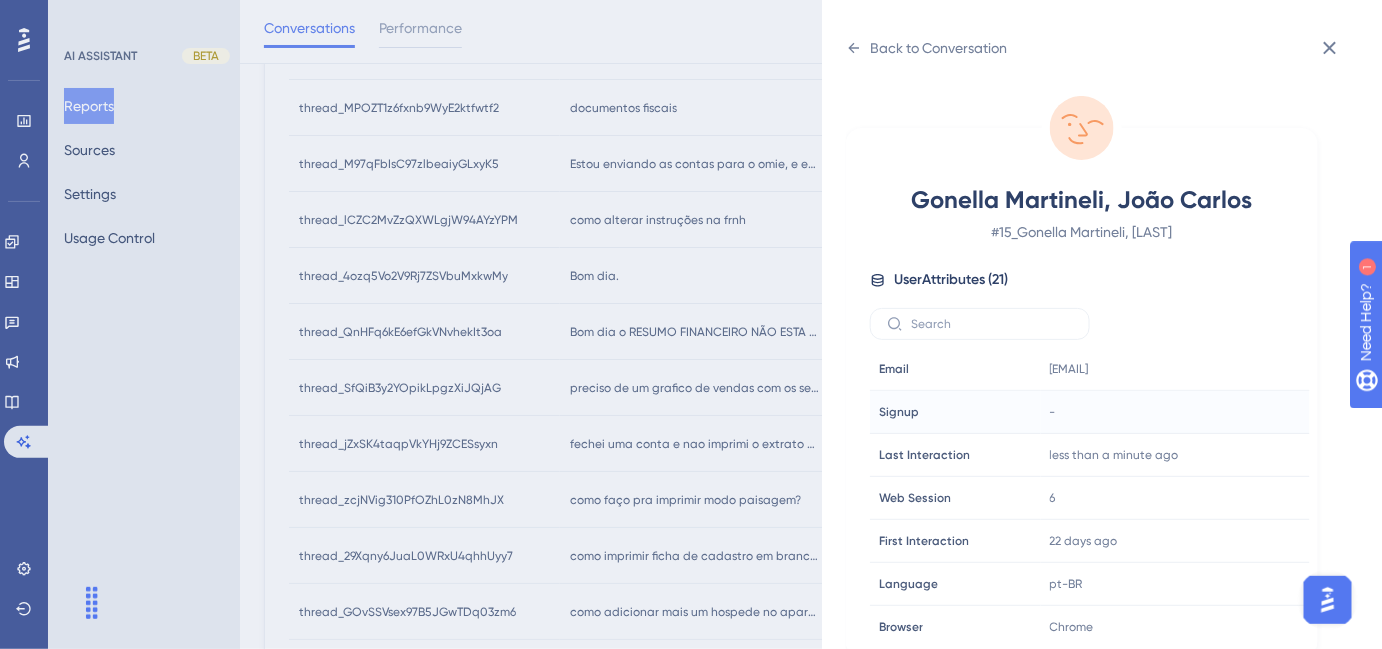 scroll, scrollTop: 2272, scrollLeft: 0, axis: vertical 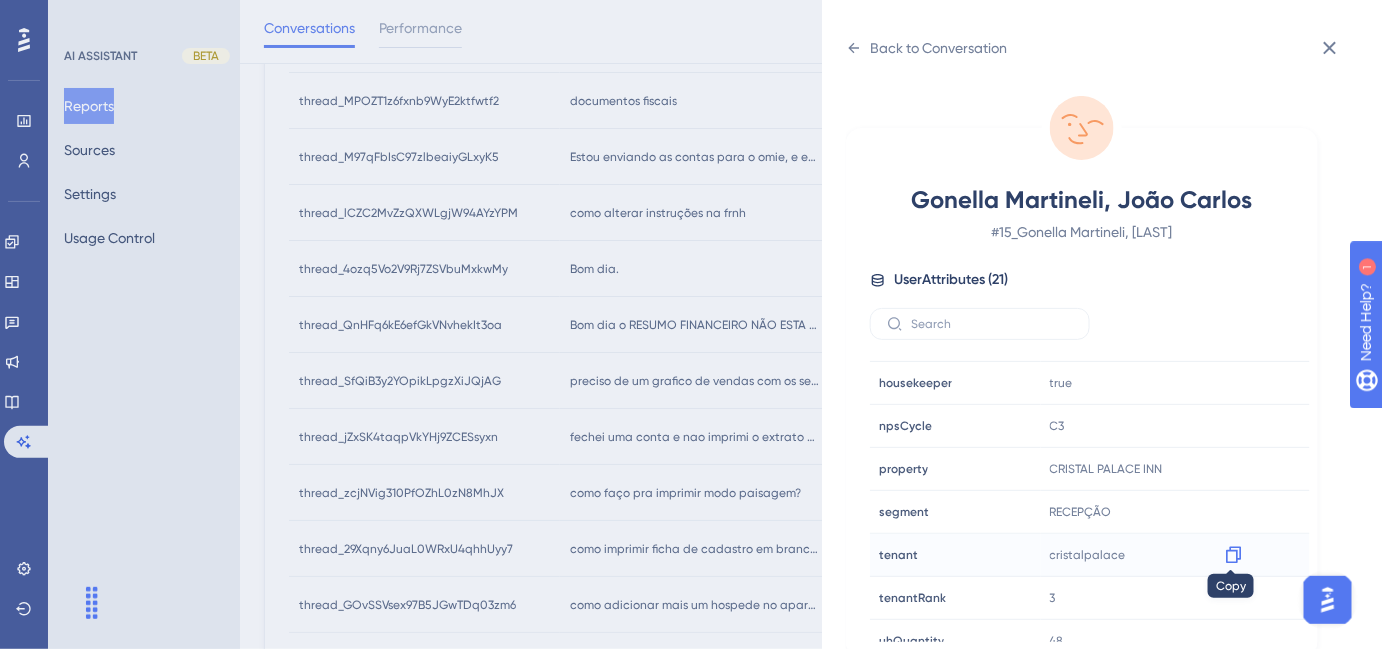 click 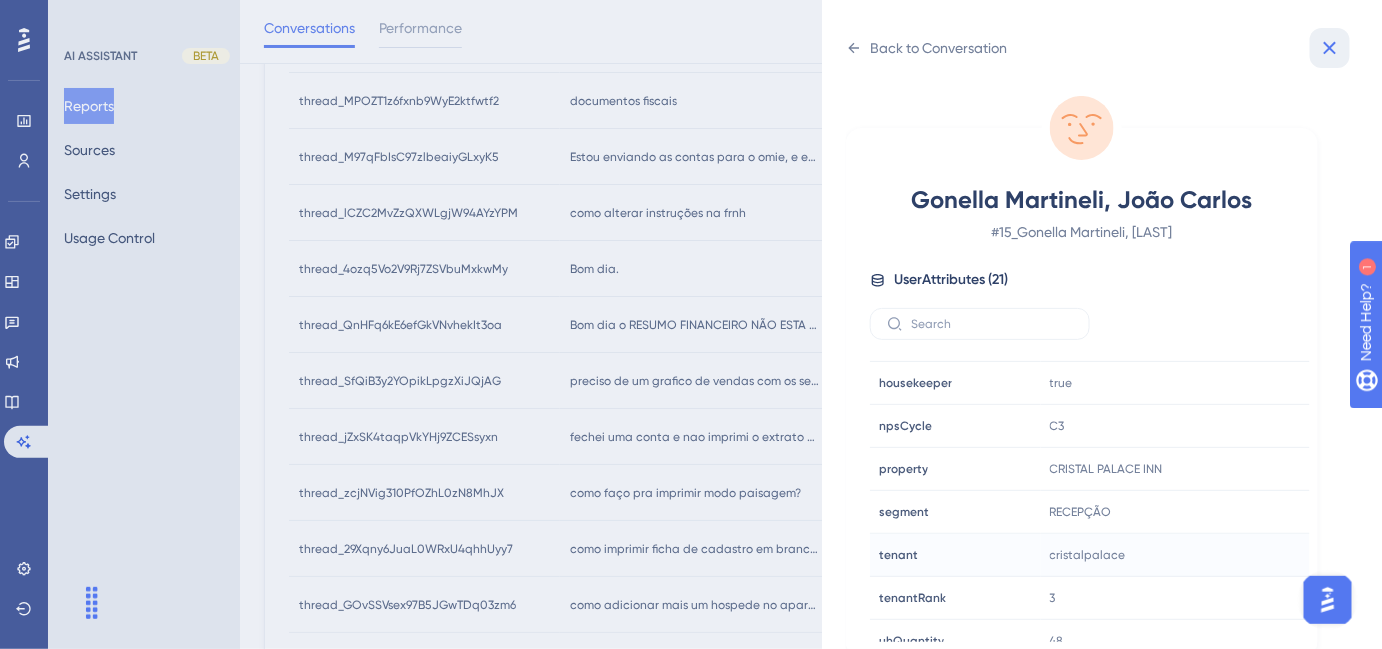 click 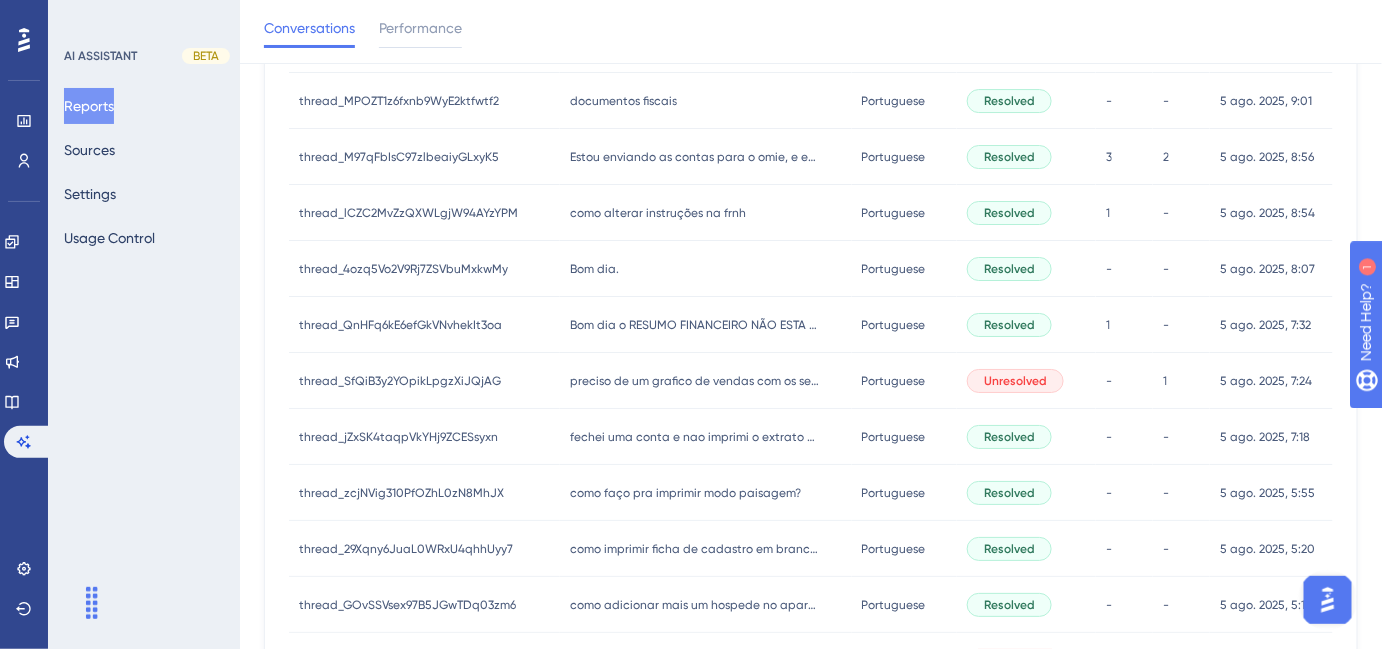 click on "como faço pra imprimir modo paisagem?" at bounding box center [685, 493] 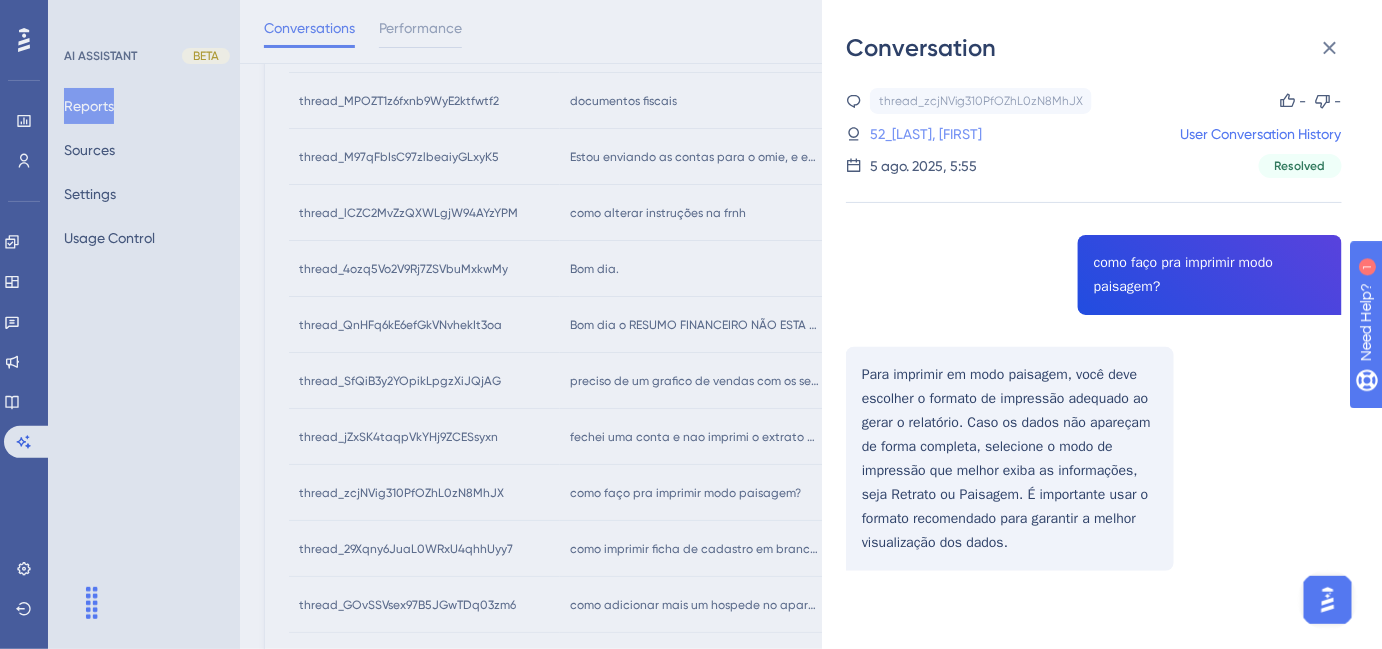 click on "52_[LAST], [FIRST]" at bounding box center [926, 134] 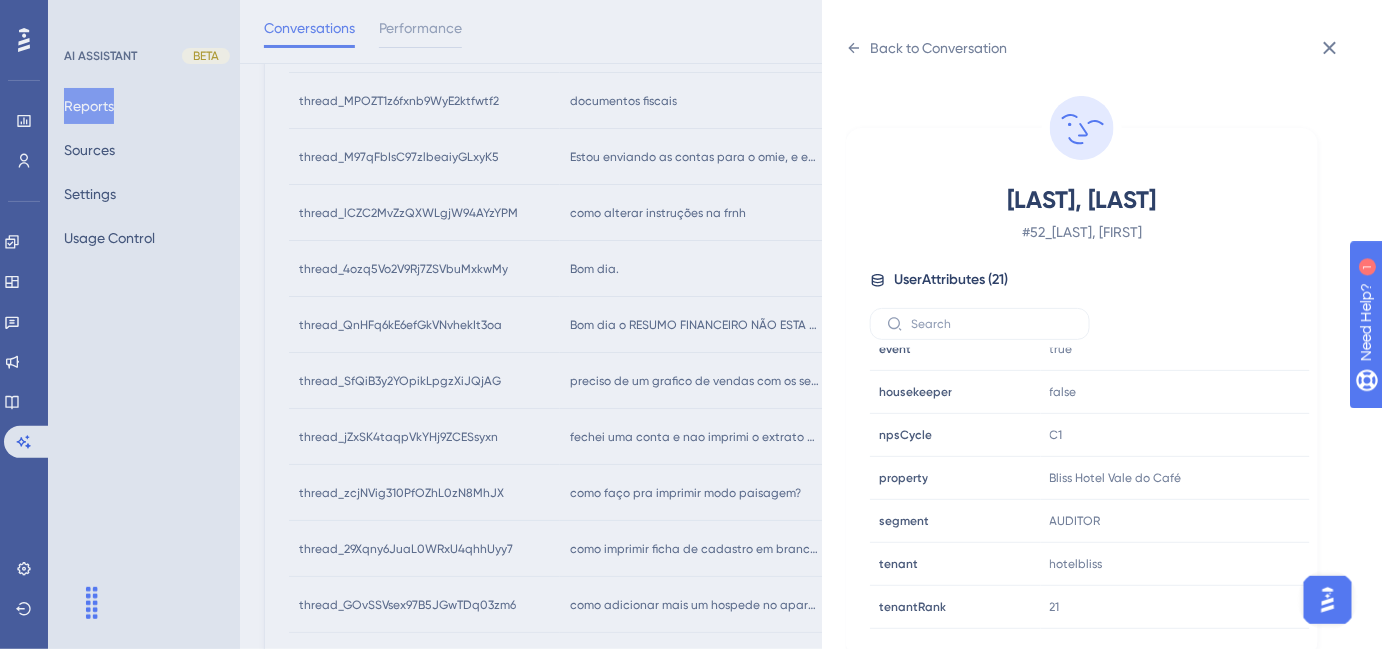 scroll, scrollTop: 545, scrollLeft: 0, axis: vertical 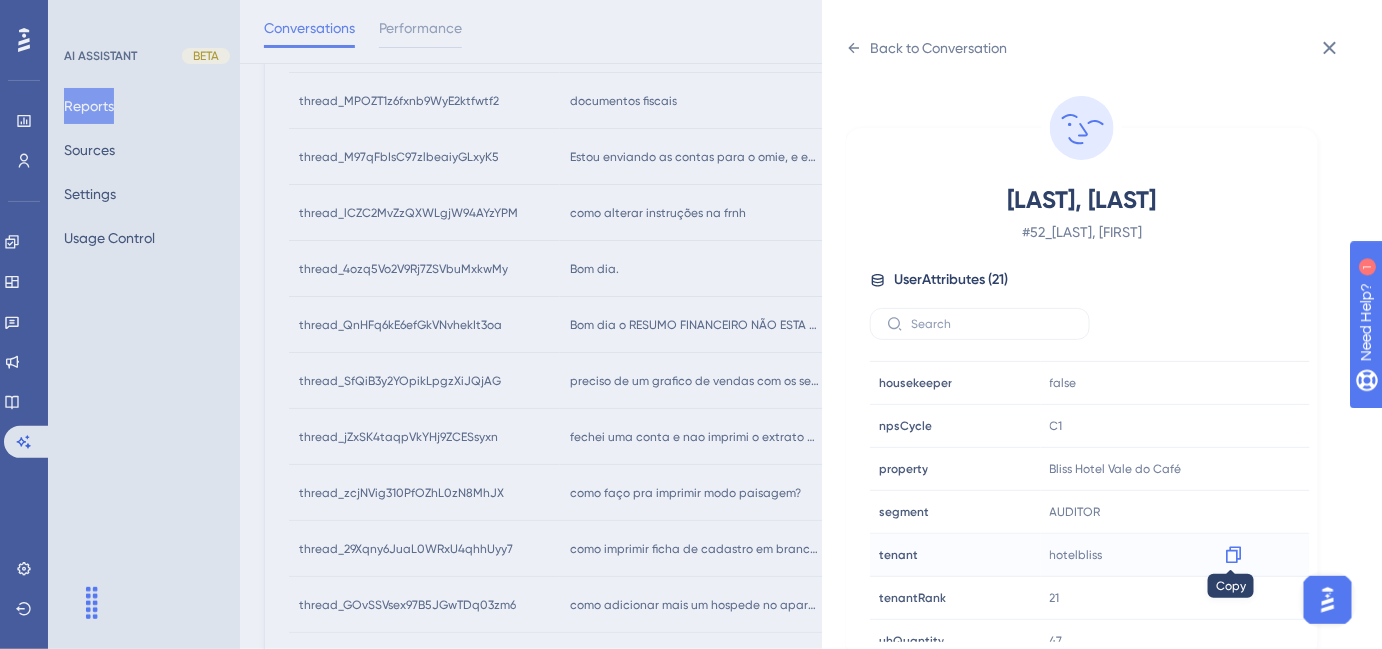 click 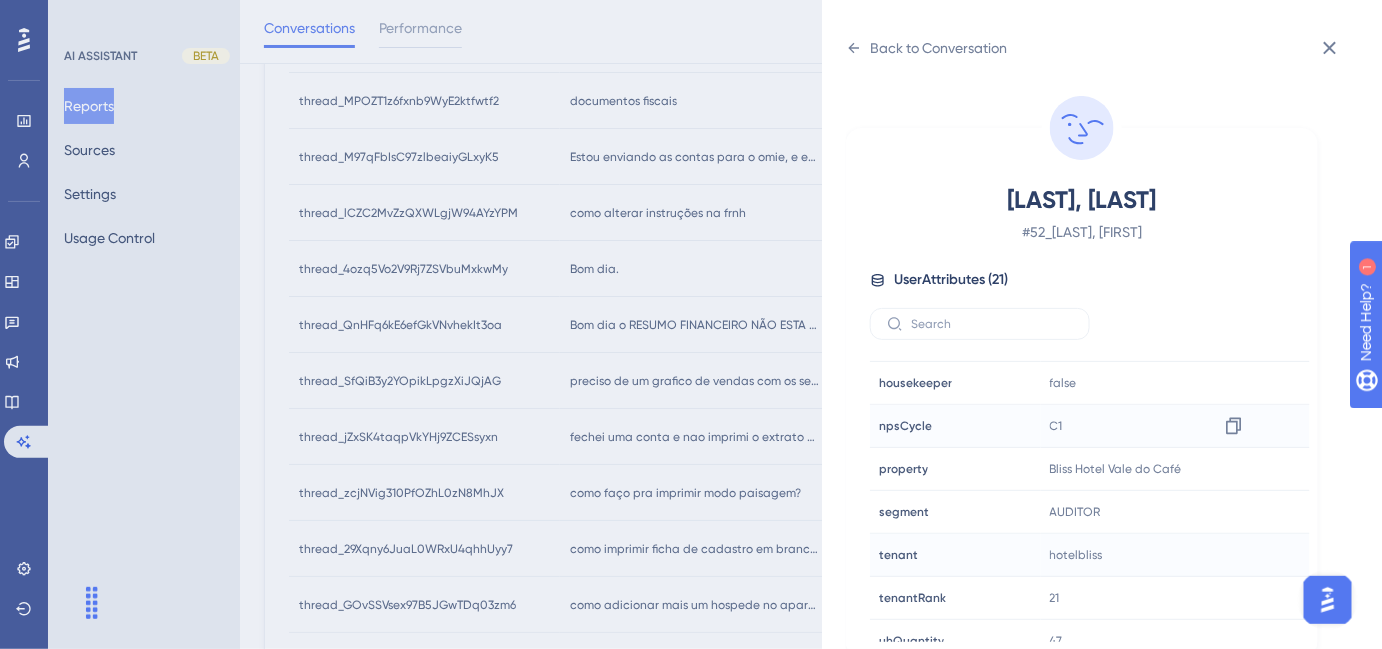 scroll, scrollTop: 602, scrollLeft: 0, axis: vertical 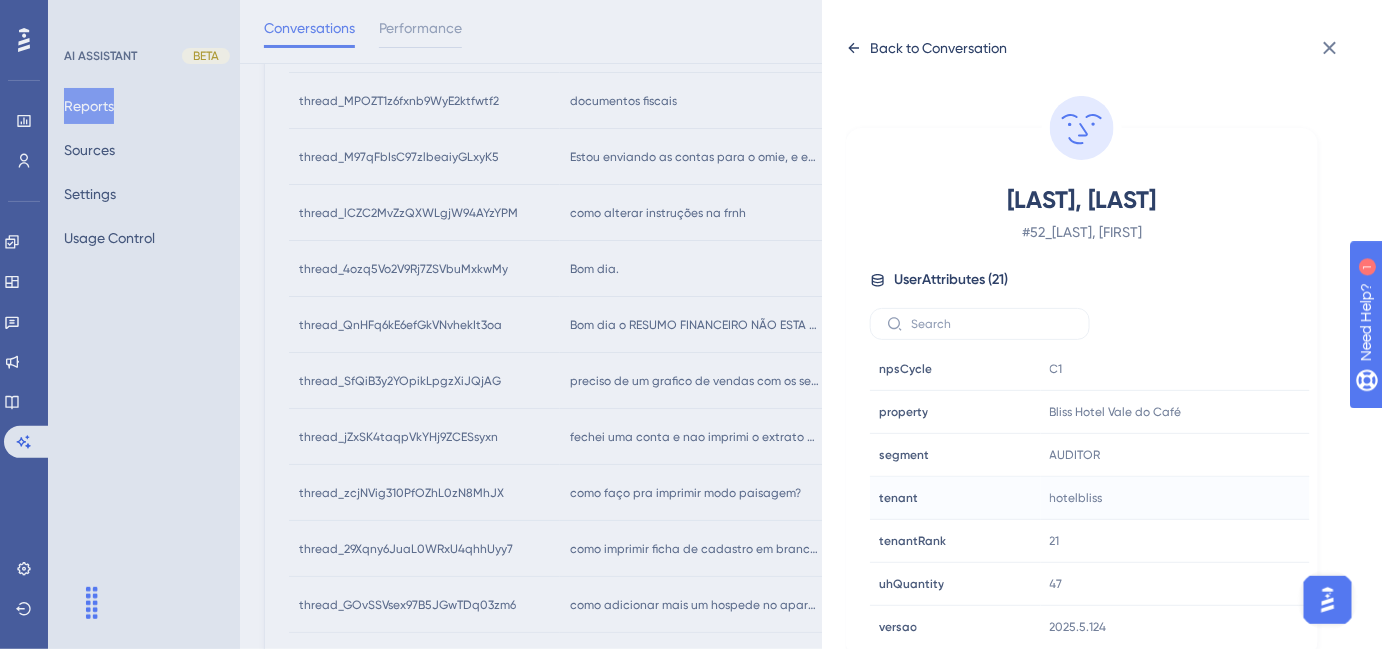 click on "Back to Conversation" at bounding box center [938, 48] 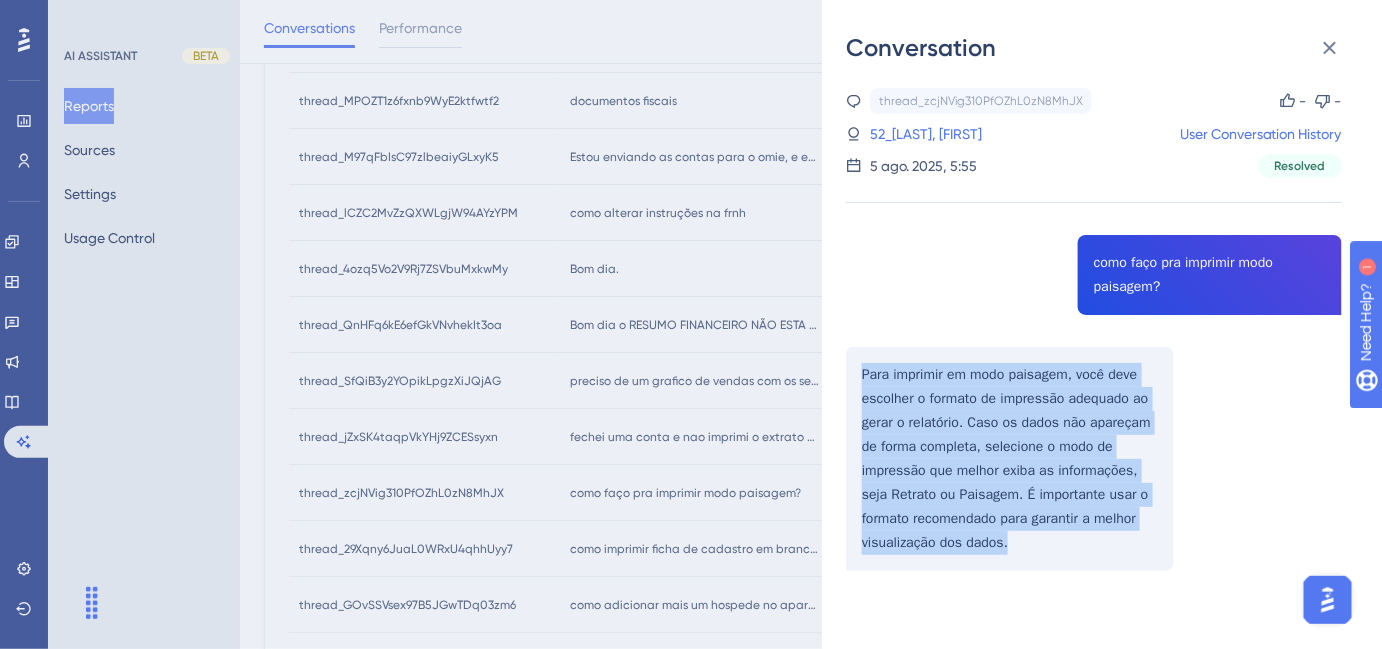 drag, startPoint x: 862, startPoint y: 376, endPoint x: 1037, endPoint y: 539, distance: 239.15266 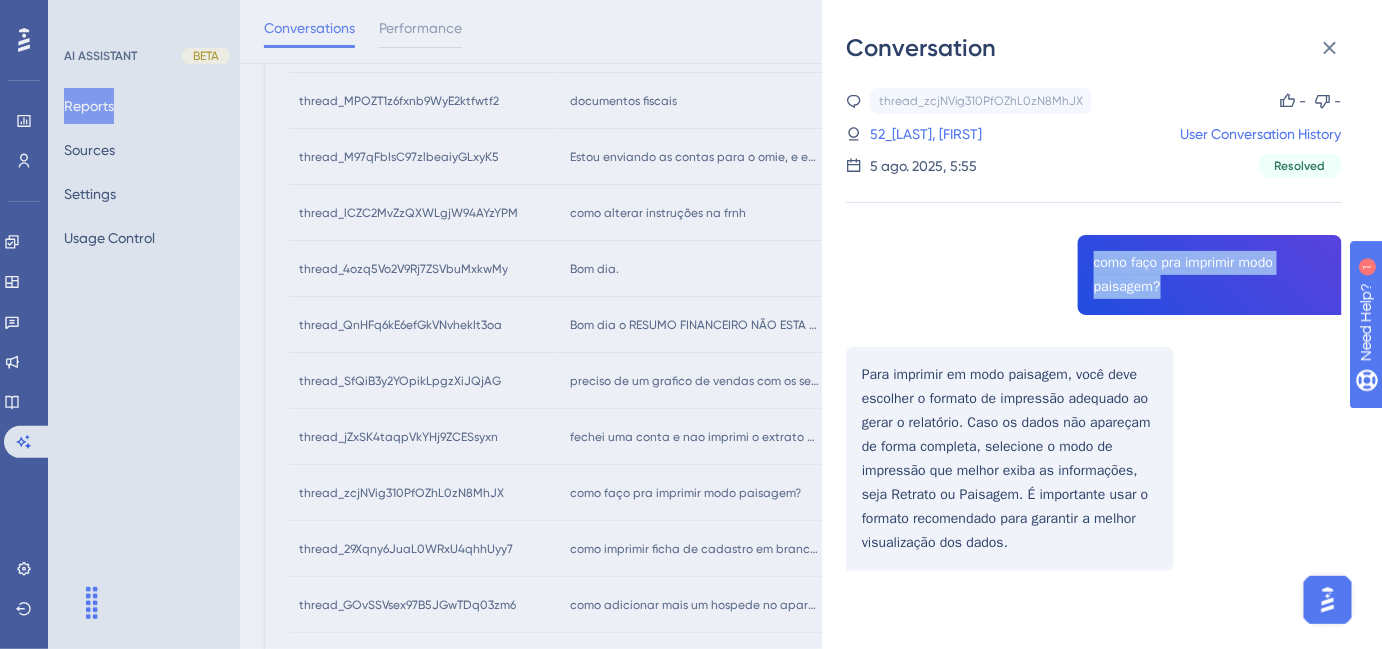 drag, startPoint x: 1117, startPoint y: 259, endPoint x: 1194, endPoint y: 290, distance: 83.00603 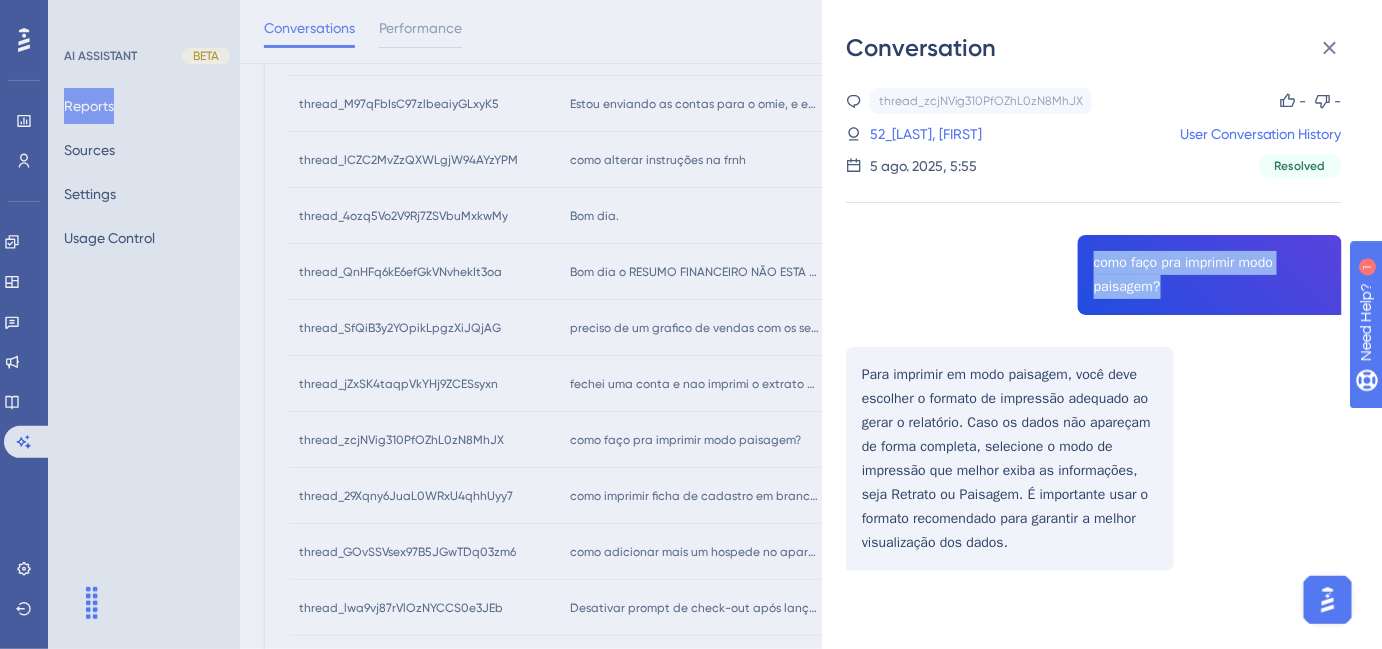 scroll, scrollTop: 2363, scrollLeft: 0, axis: vertical 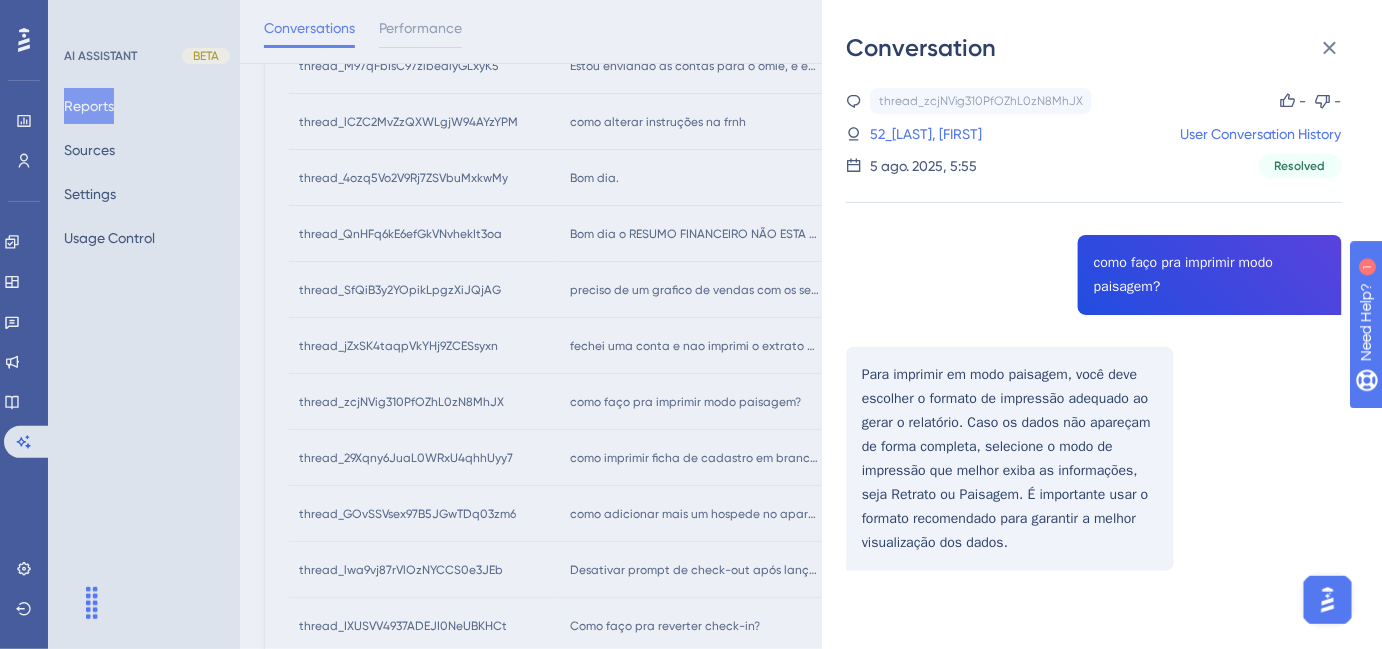 click on "Conversation thread_zcjNVig310PfOZhL0zN8MhJX Copy - - 52_BRANDAO, [FIRST] User Conversation History 5 ago. 2025,
5:55 Resolved como faço pra imprimir modo paisagem? Para imprimir em modo paisagem, você deve escolher o formato de impressão adequado ao gerar o relatório. Caso os dados não apareçam de forma completa, selecione o modo de impressão que melhor exiba as informações, seja Retrato ou Paisagem. É importante usar o formato recomendado para garantir a melhor visualização dos dados." at bounding box center [691, 324] 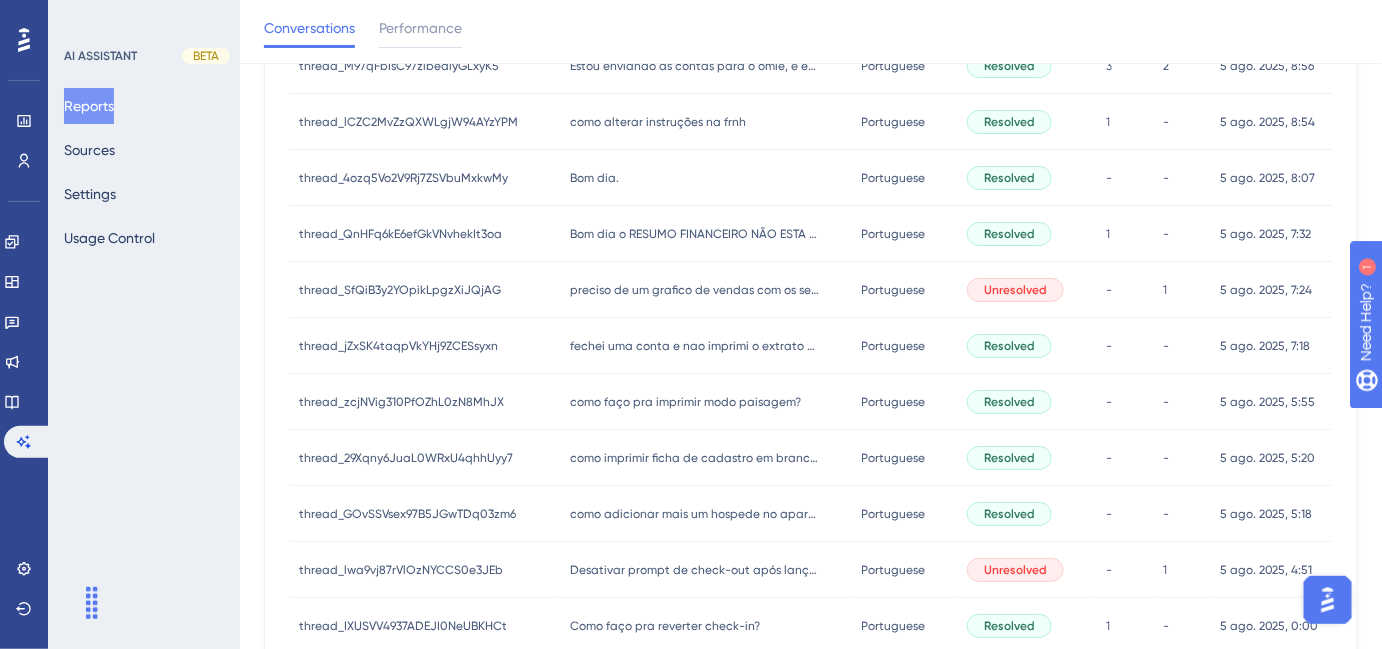 click on "como imprimir ficha de cadastro em branco ? como imprimir ficha de cadastro em branco ?" at bounding box center [706, 458] 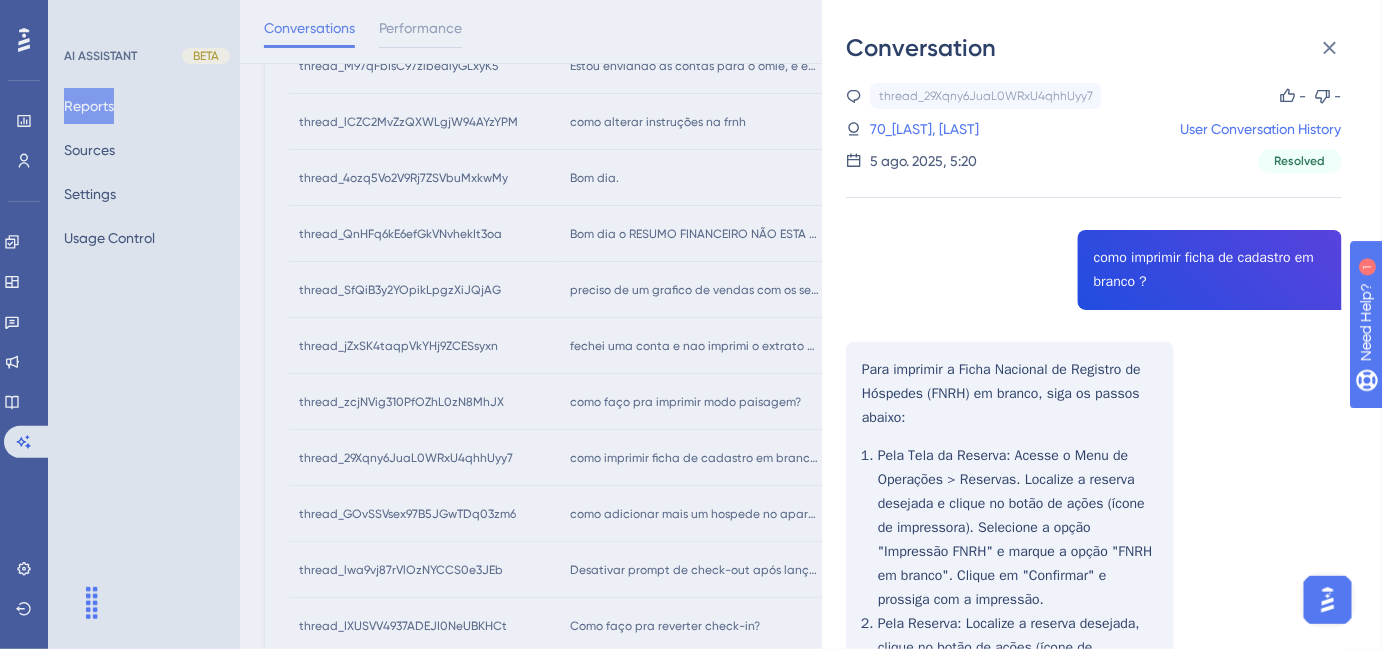 scroll, scrollTop: 0, scrollLeft: 0, axis: both 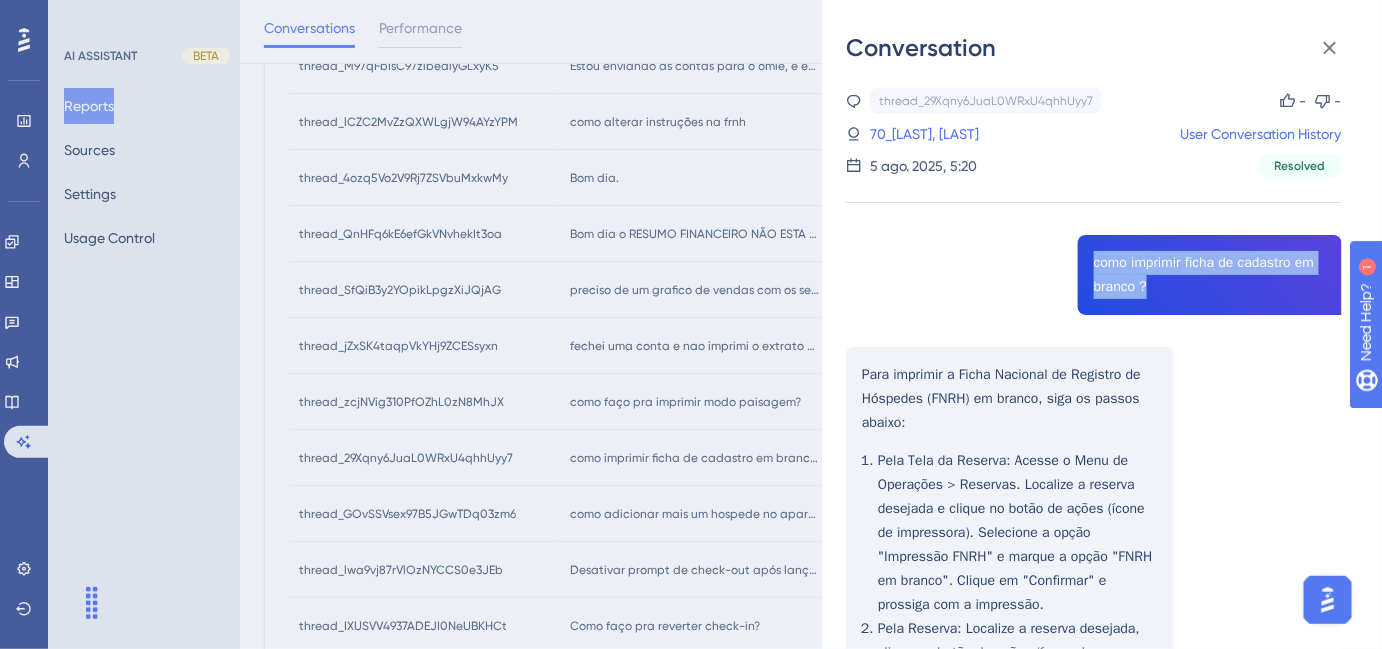 drag, startPoint x: 1095, startPoint y: 265, endPoint x: 1153, endPoint y: 290, distance: 63.15853 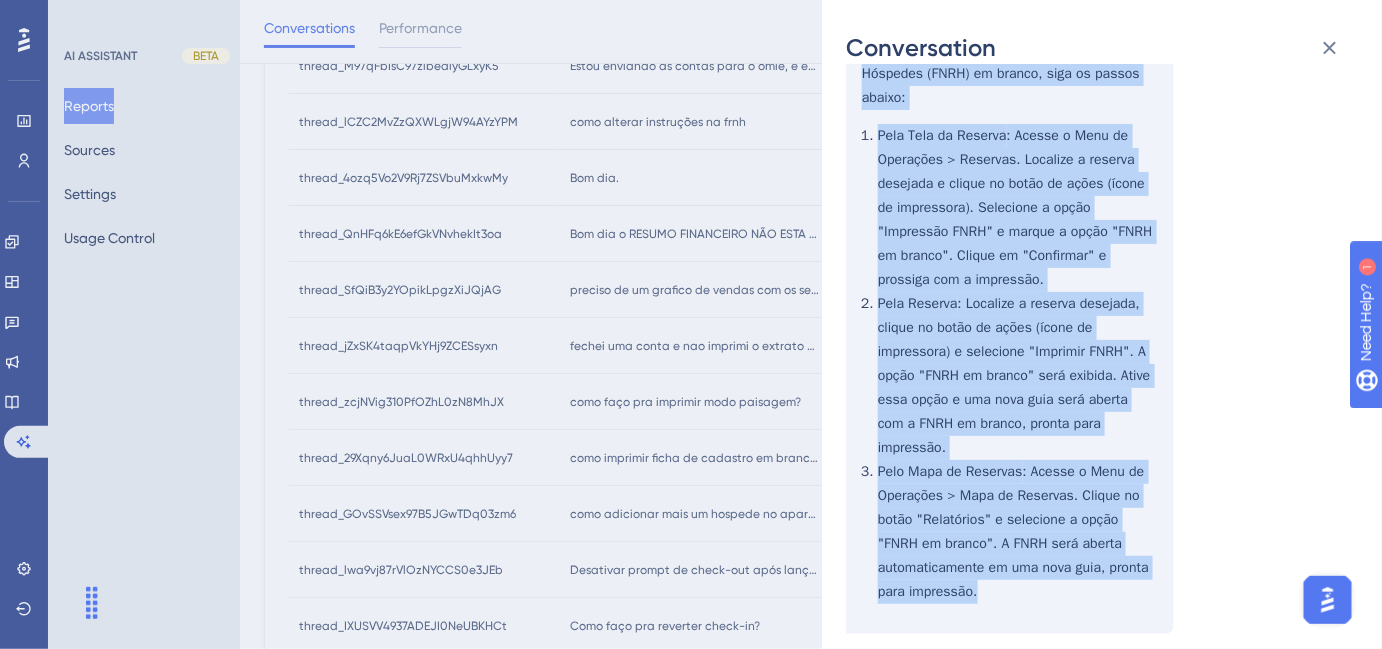 scroll, scrollTop: 373, scrollLeft: 0, axis: vertical 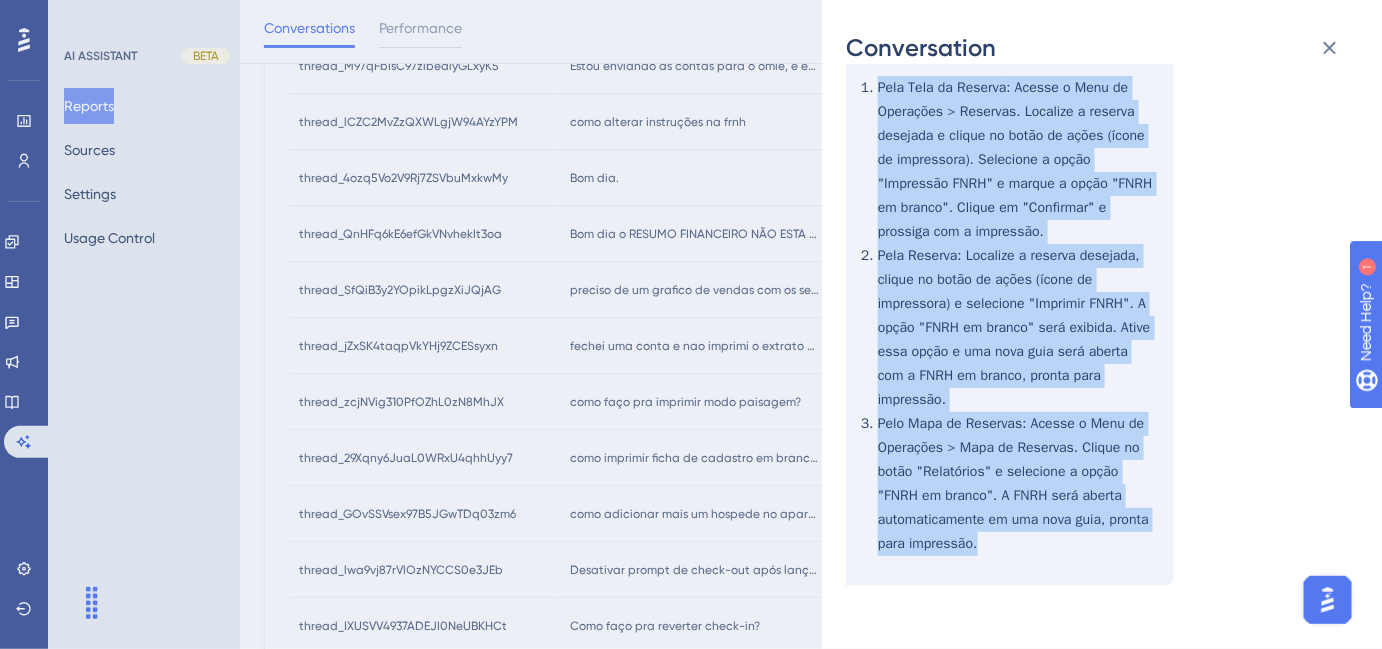 drag, startPoint x: 856, startPoint y: 374, endPoint x: 1068, endPoint y: 538, distance: 268.02985 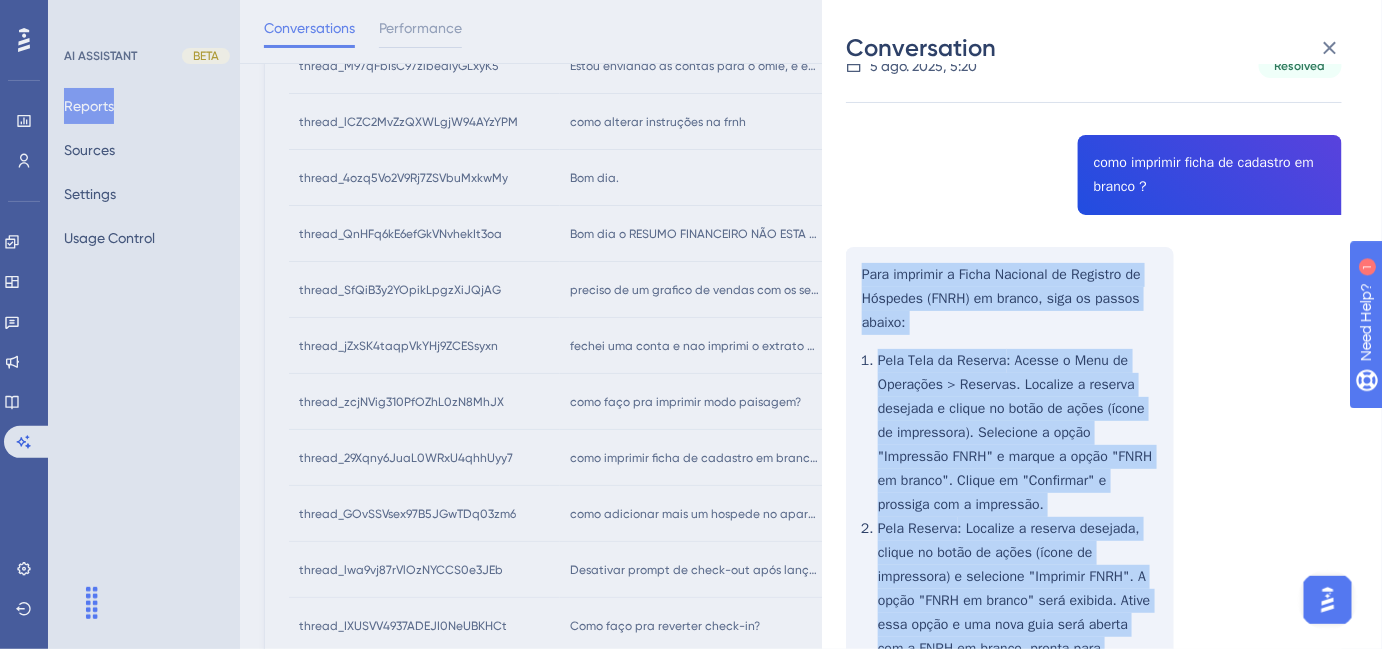 scroll, scrollTop: 9, scrollLeft: 0, axis: vertical 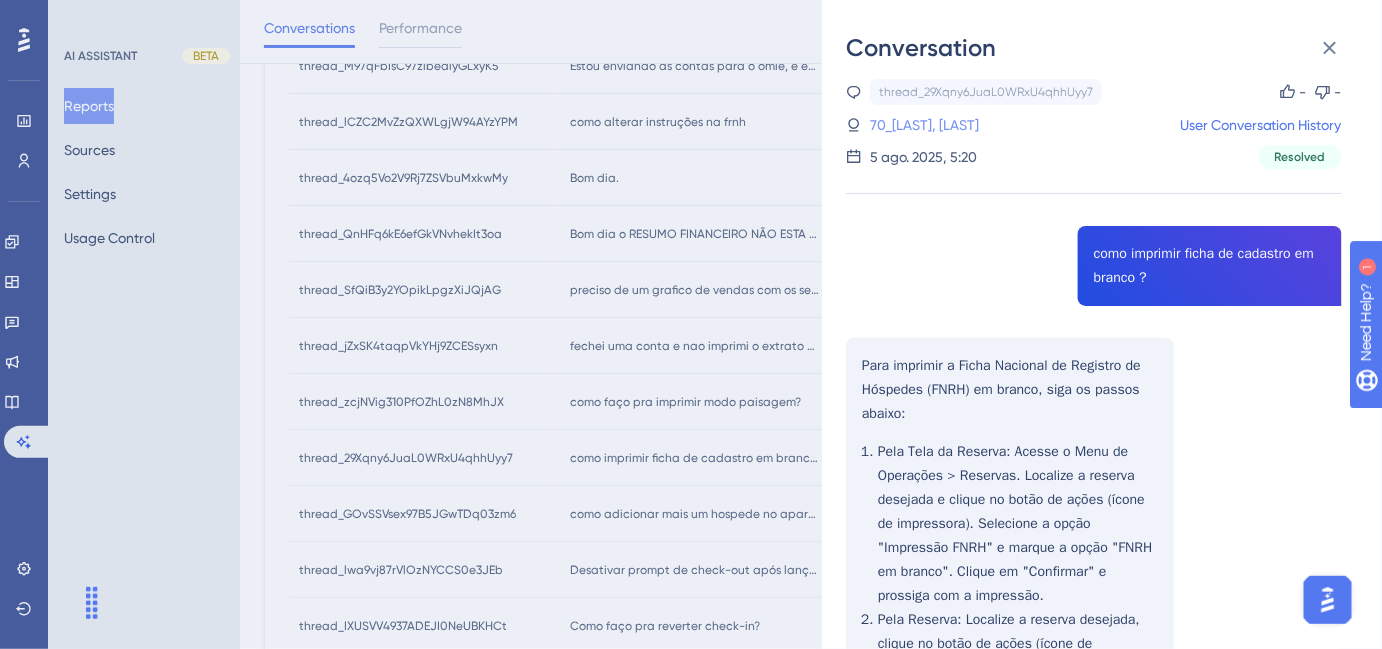 click on "70_[LAST], [FIRST]" at bounding box center (926, 125) 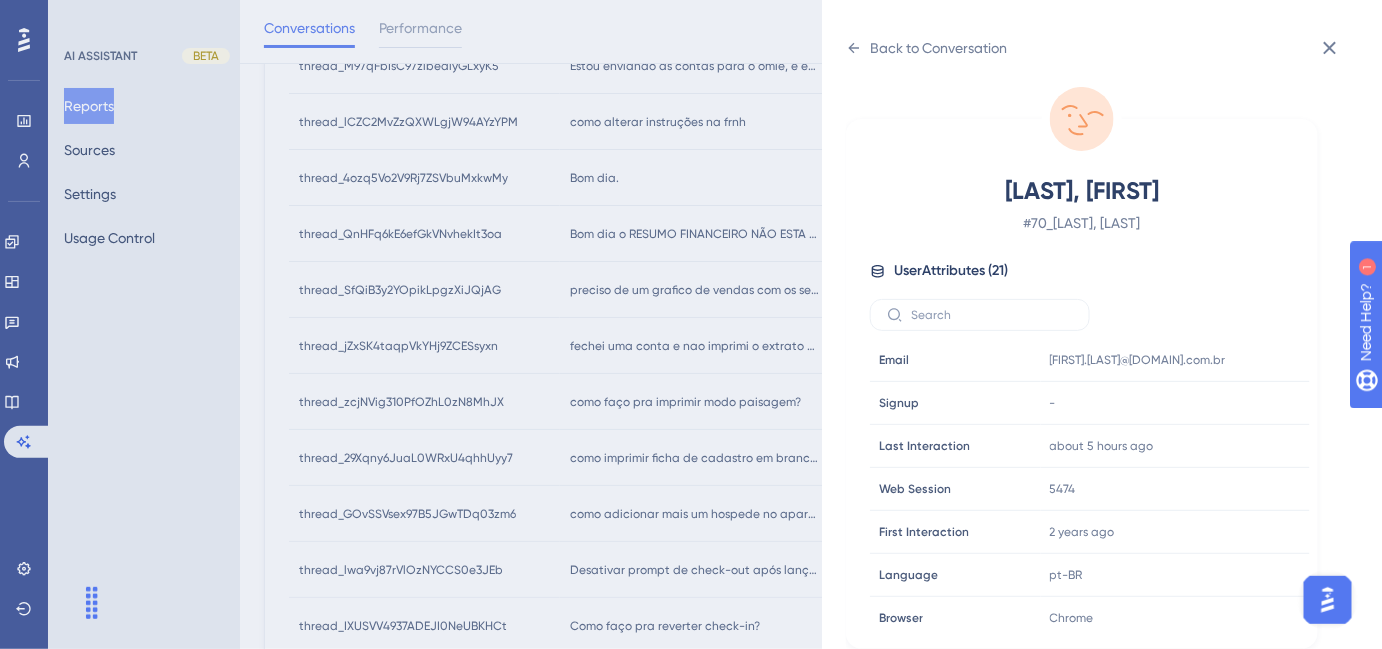 scroll, scrollTop: 0, scrollLeft: 0, axis: both 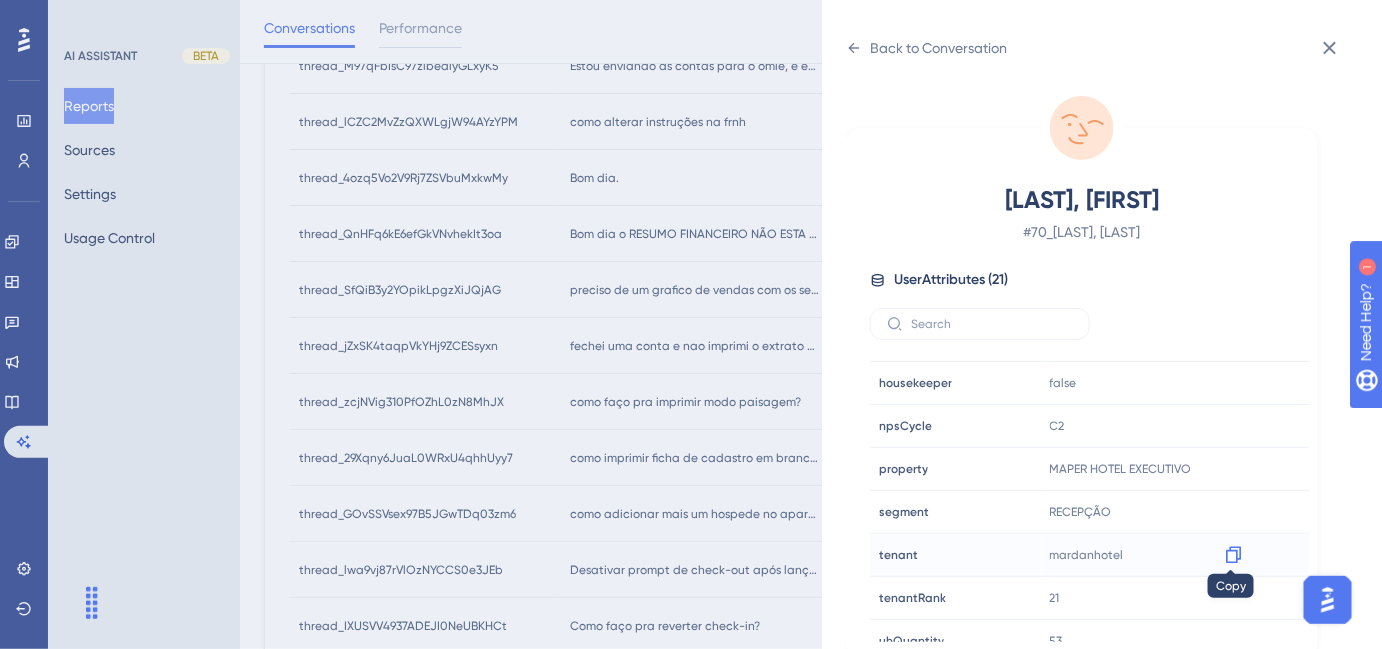 click 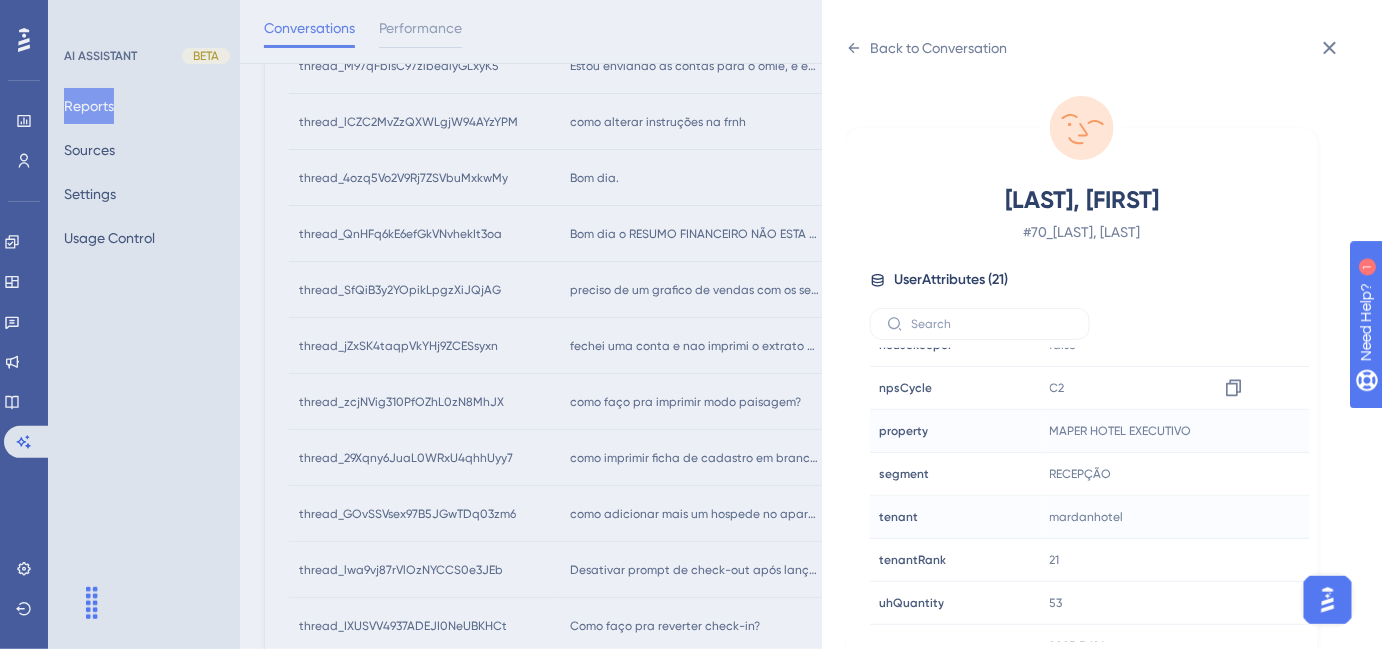 scroll, scrollTop: 602, scrollLeft: 0, axis: vertical 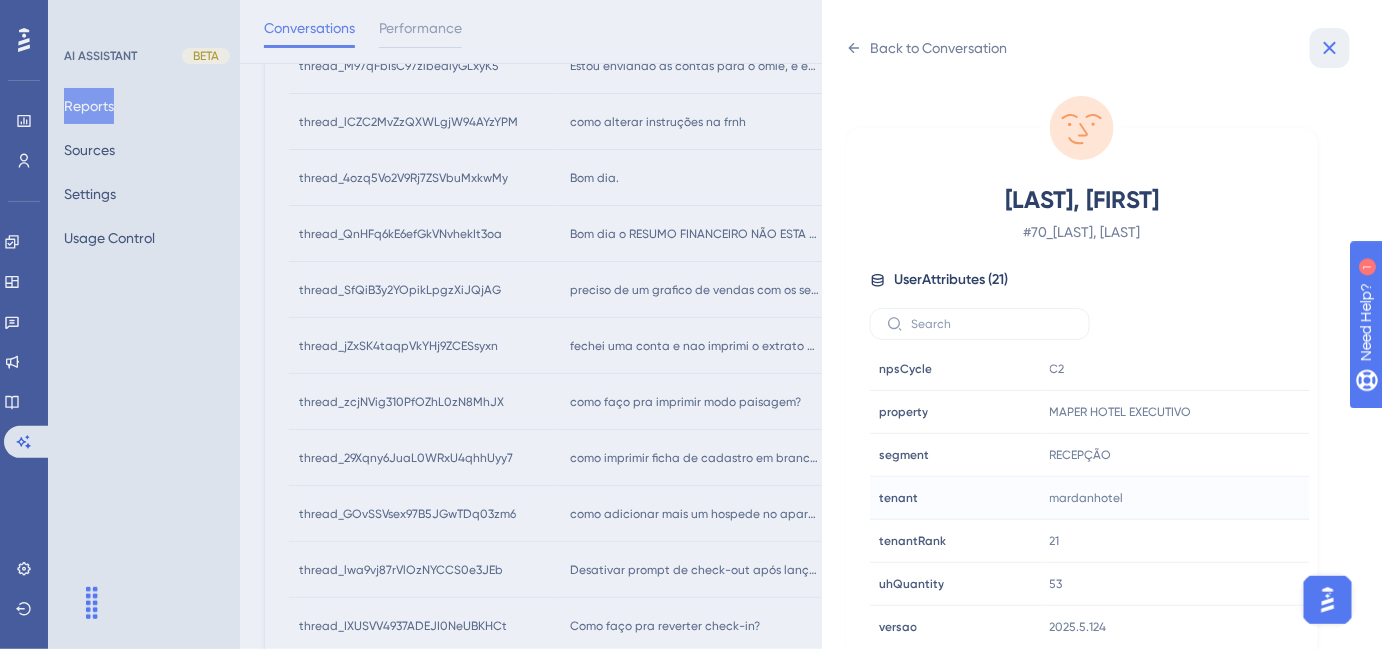 click 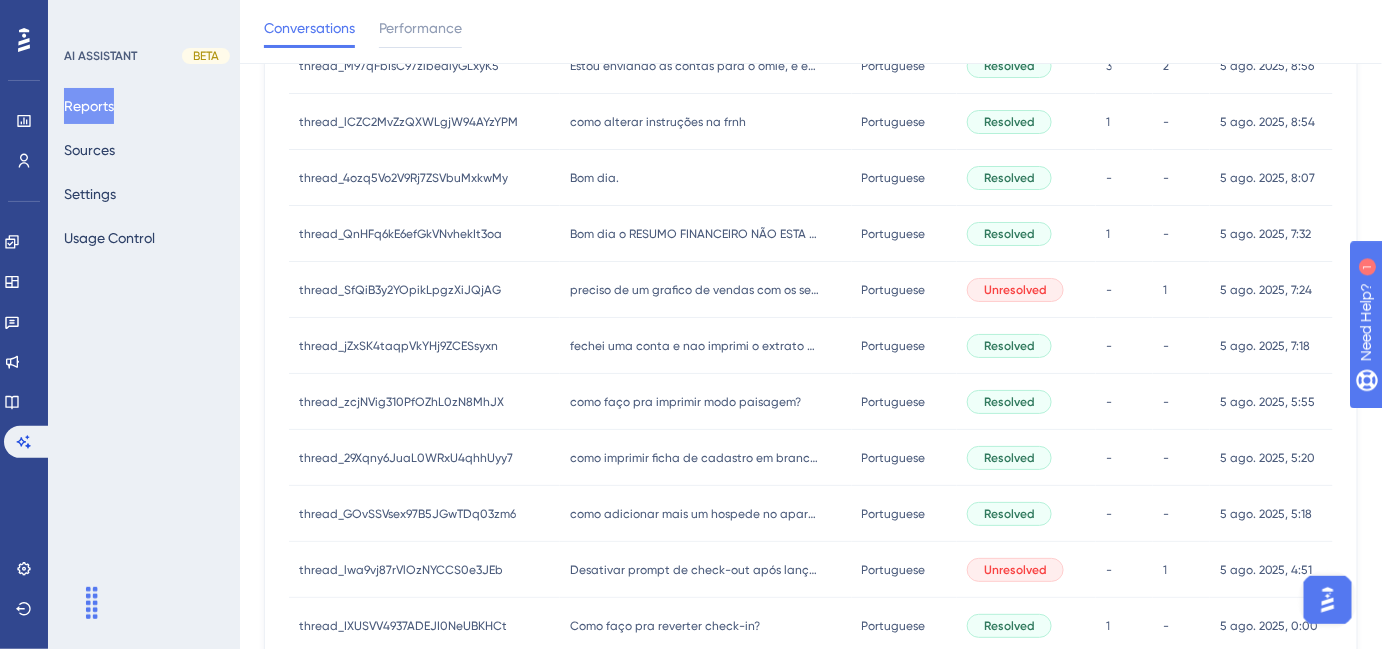 click on "como adicionar mais um hospede no apartamento ? como adicionar mais um hospede no apartamento ?" at bounding box center (706, 514) 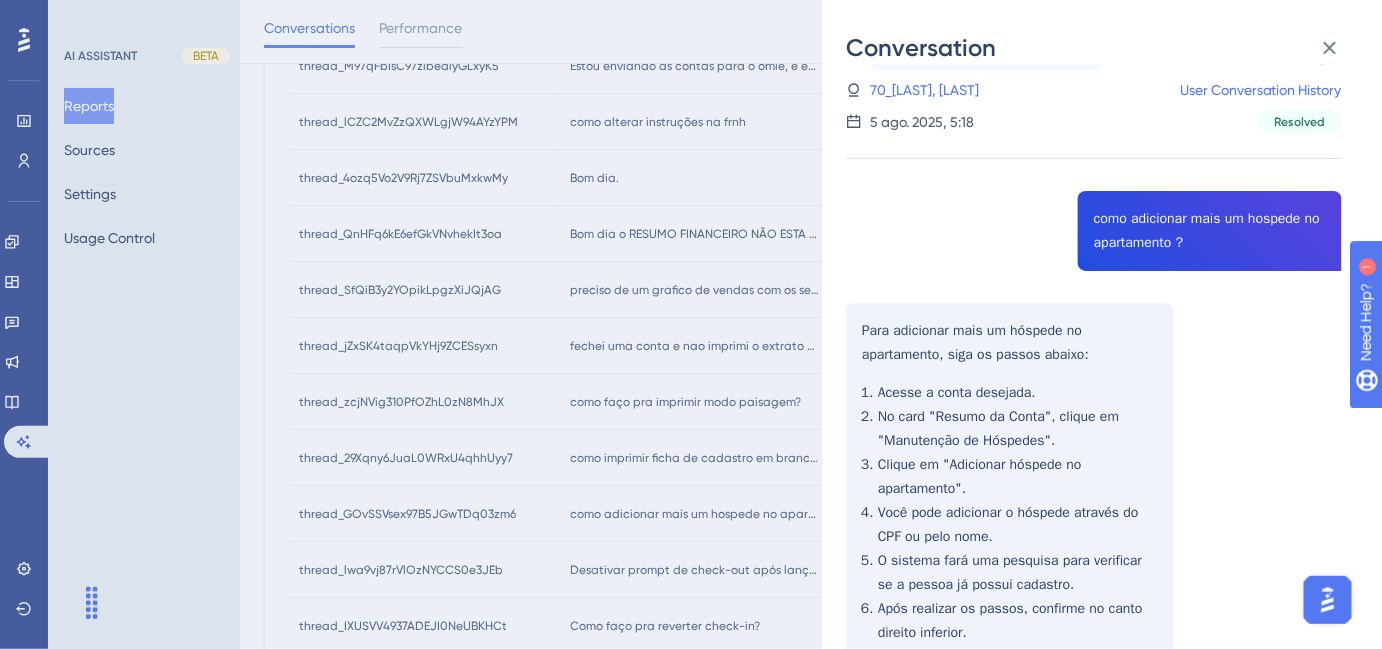 scroll, scrollTop: 0, scrollLeft: 0, axis: both 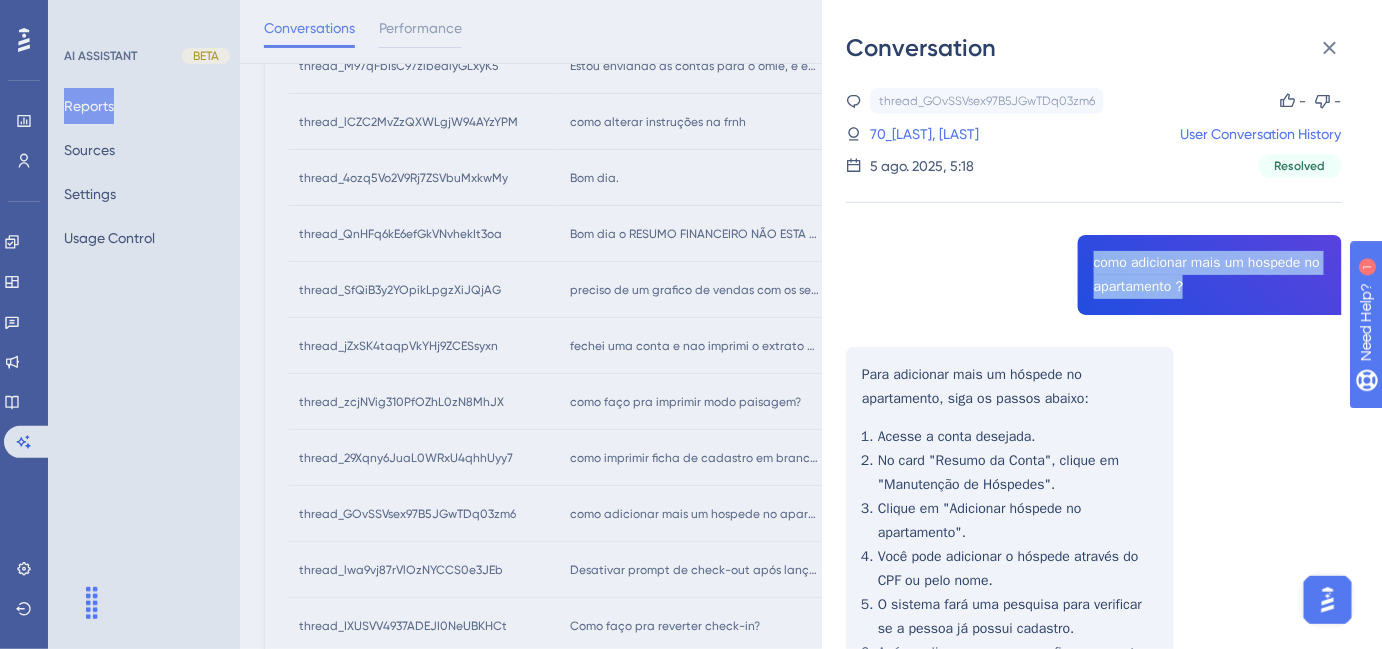 drag, startPoint x: 1085, startPoint y: 259, endPoint x: 1197, endPoint y: 294, distance: 117.341385 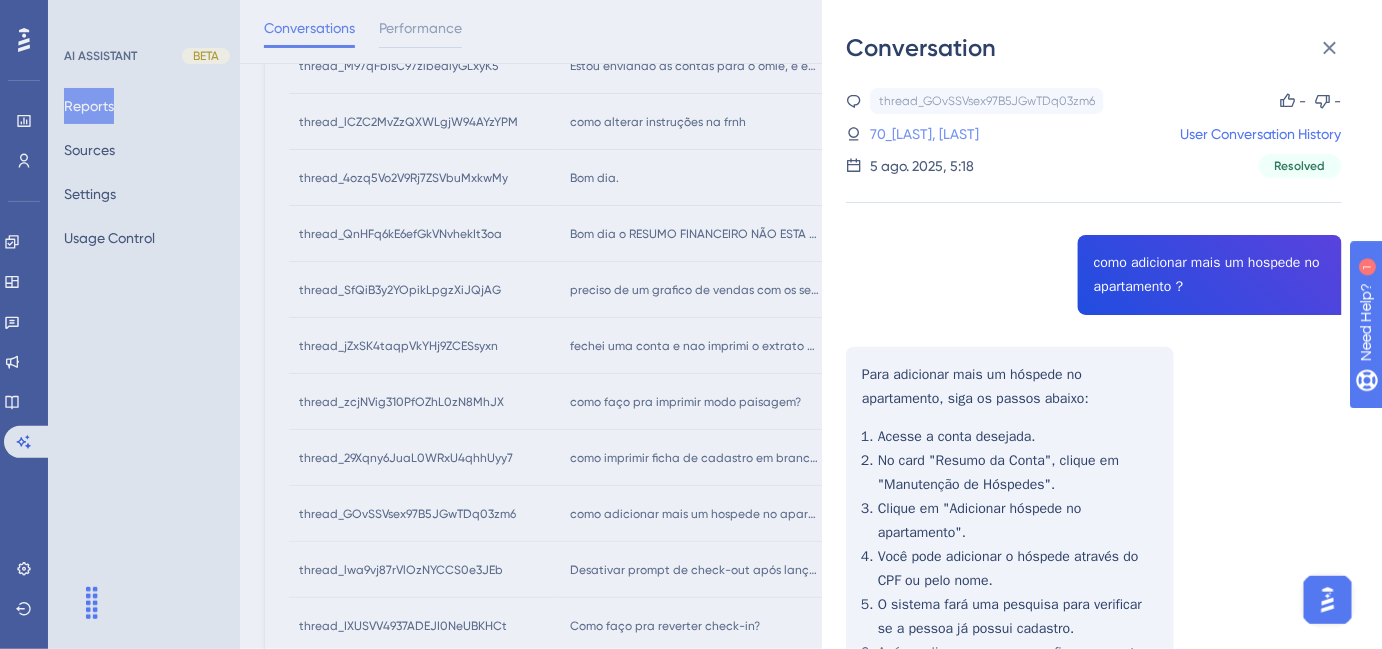 click on "70_[LAST], [FIRST]" at bounding box center (926, 134) 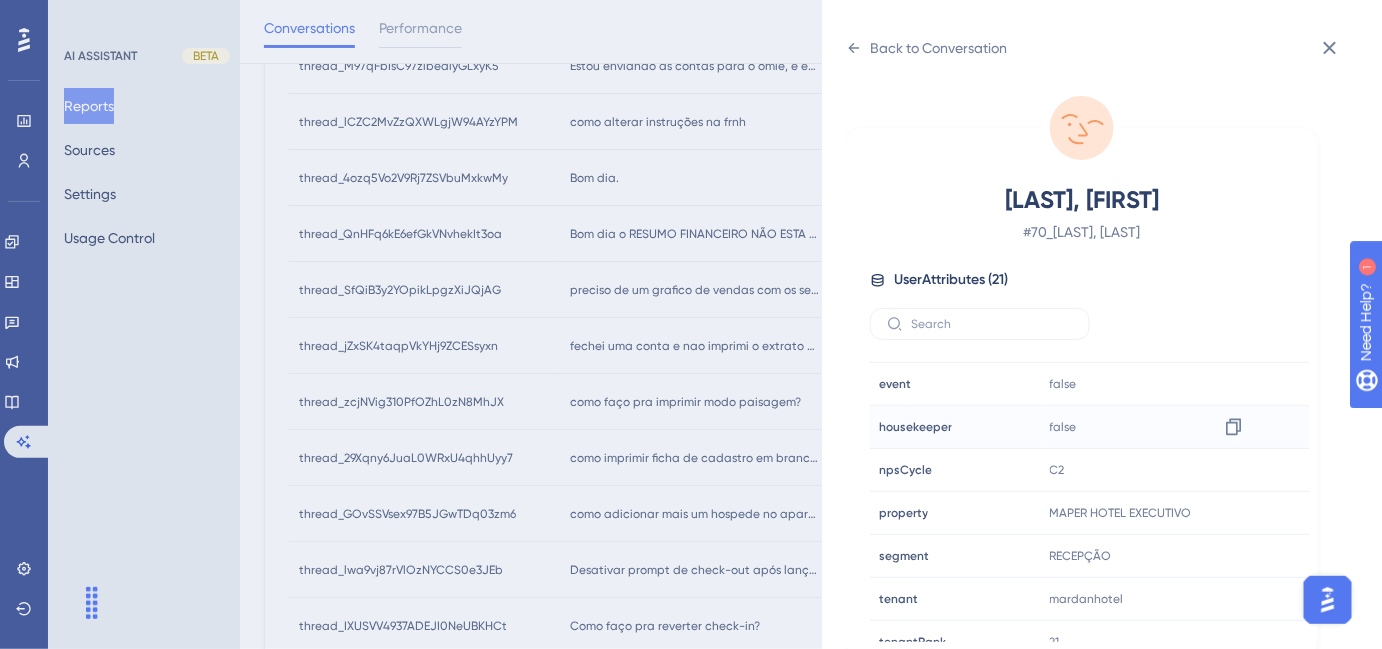 scroll, scrollTop: 545, scrollLeft: 0, axis: vertical 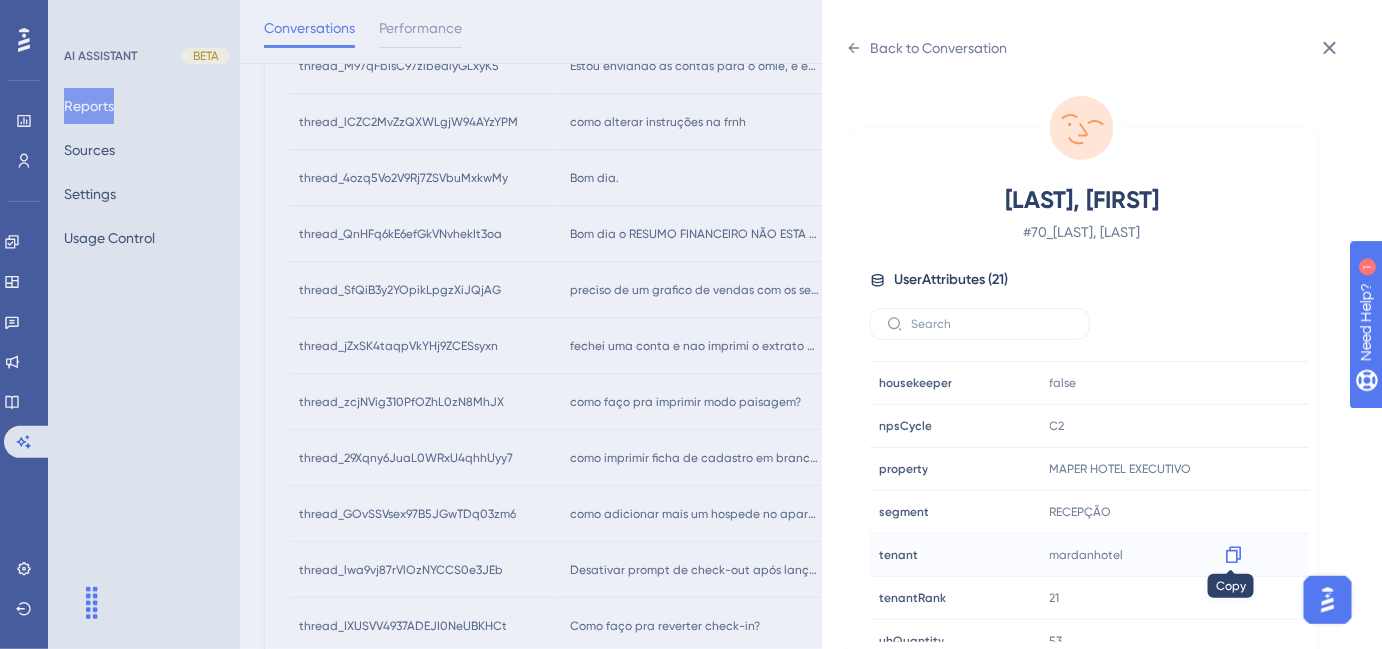 click 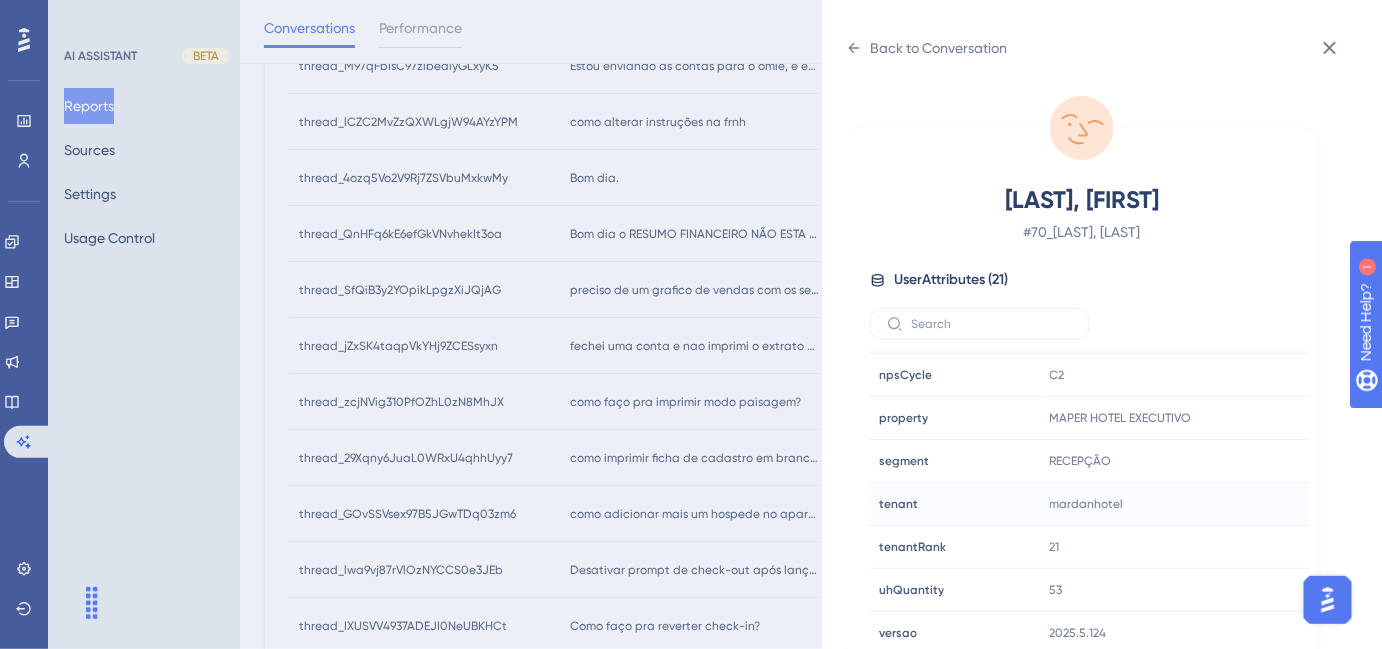scroll, scrollTop: 602, scrollLeft: 0, axis: vertical 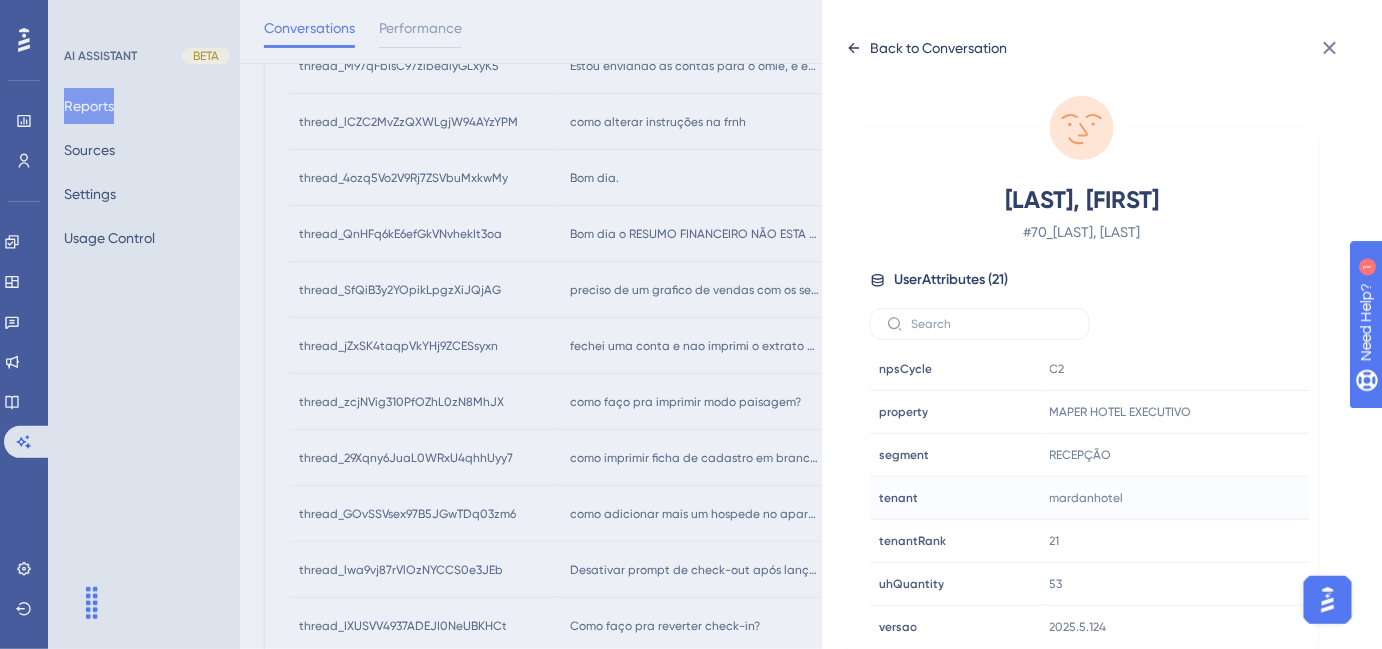 click on "Back to Conversation" at bounding box center [938, 48] 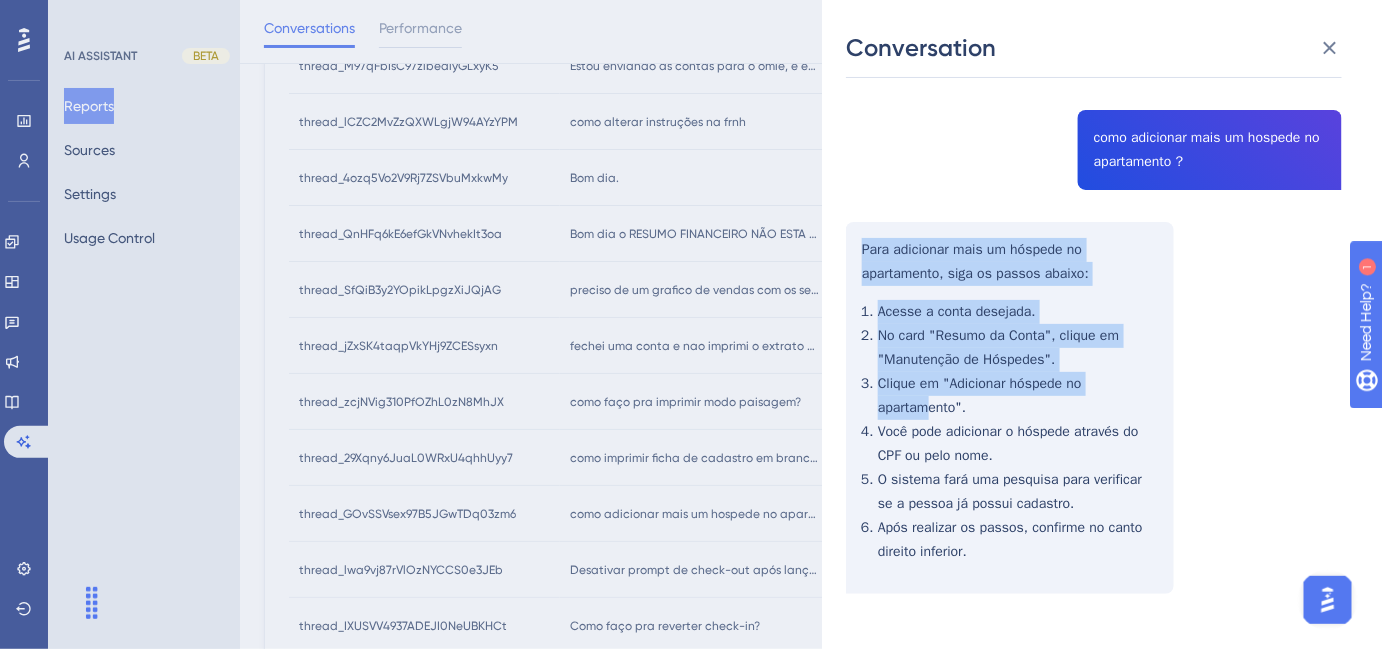 scroll, scrollTop: 157, scrollLeft: 0, axis: vertical 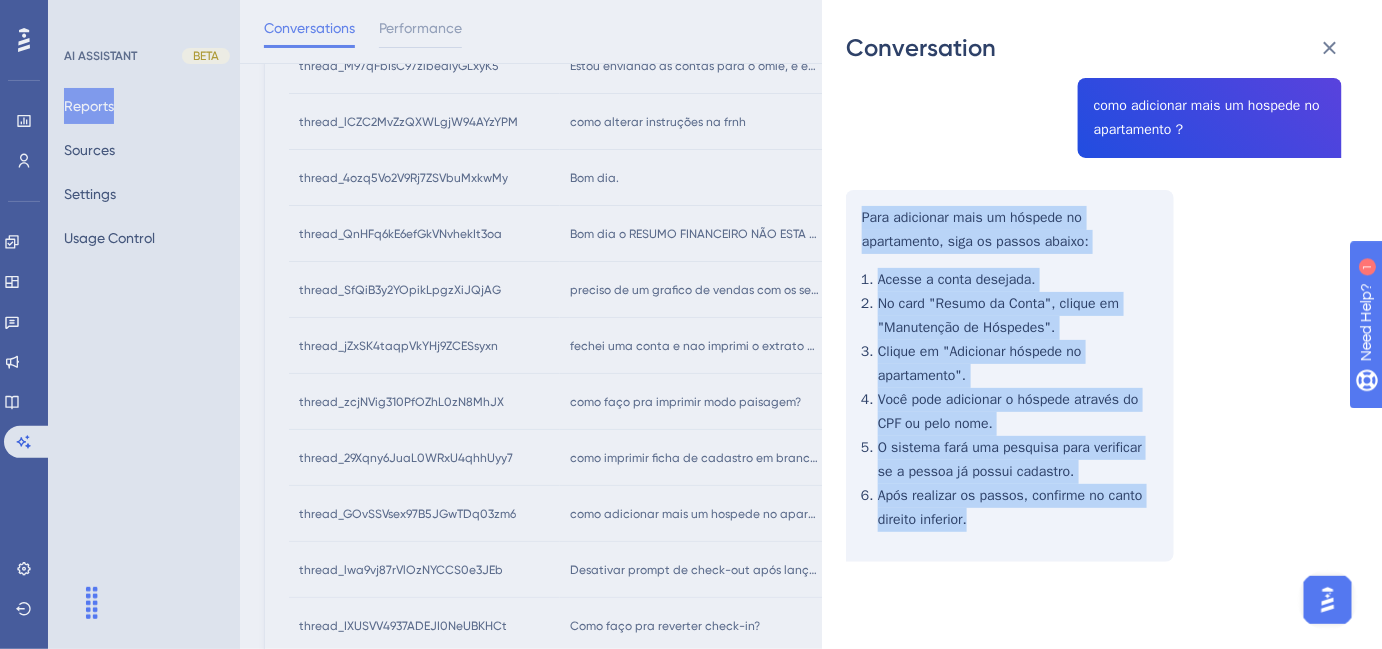 drag, startPoint x: 858, startPoint y: 376, endPoint x: 995, endPoint y: 534, distance: 209.12436 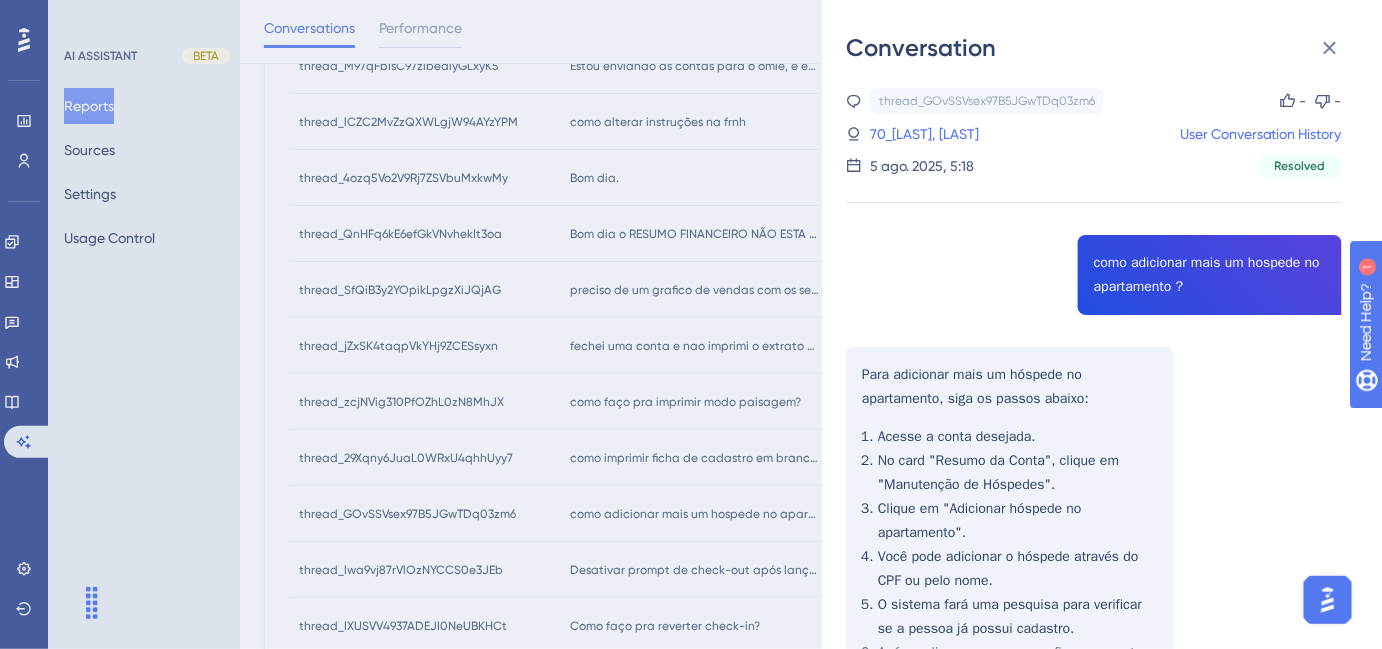 click on "Kadosh, Phillipe User Conversation History 5 ago. 2025,
5:18 Resolved como adicionar mais um hospede no apartamento ? Para adicionar mais um hóspede no apartamento, siga os passos abaixo:
Acesse a conta desejada.
No card "Resumo da Conta", clique em "Manutenção de Hóspedes".
Clique em "Adicionar hóspede no apartamento".
Você pode adicionar o hóspede através do CPF ou pelo nome.
O sistema fará uma pesquisa para verificar se a pessoa já possui cadastro.
Após realizar os passos, confirme no canto direito inferior." at bounding box center (691, 324) 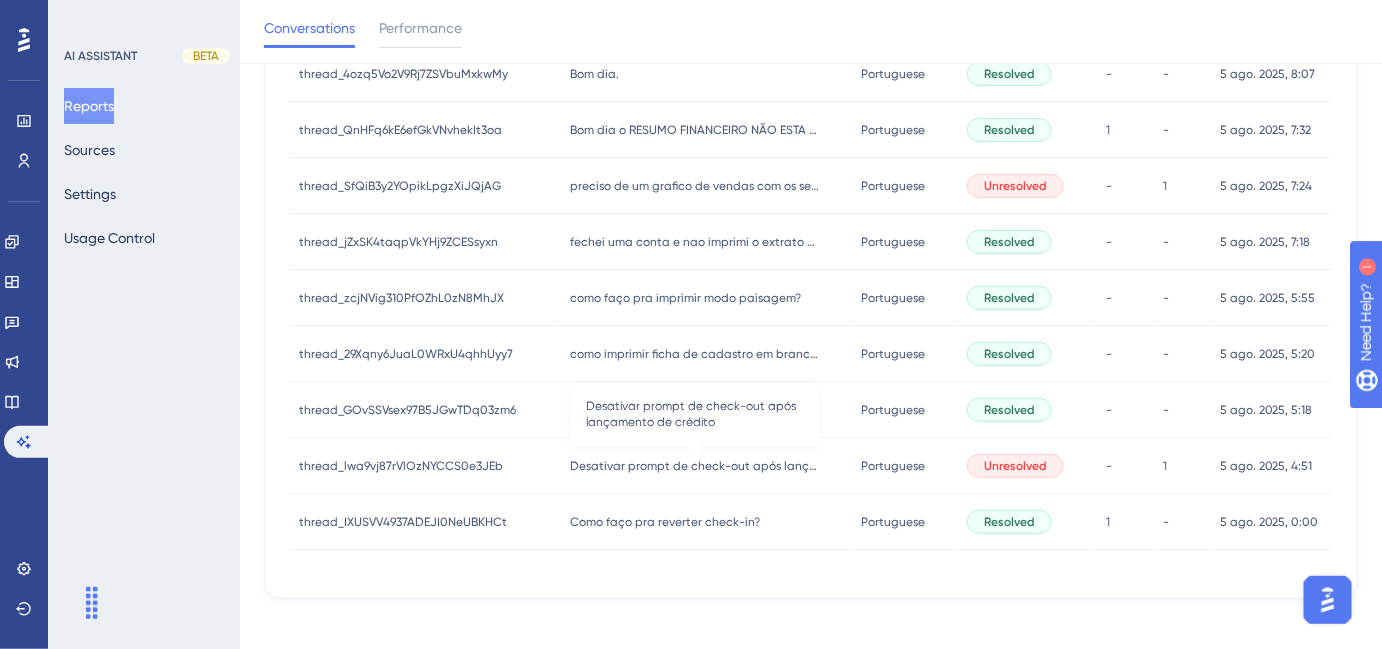 scroll, scrollTop: 2480, scrollLeft: 0, axis: vertical 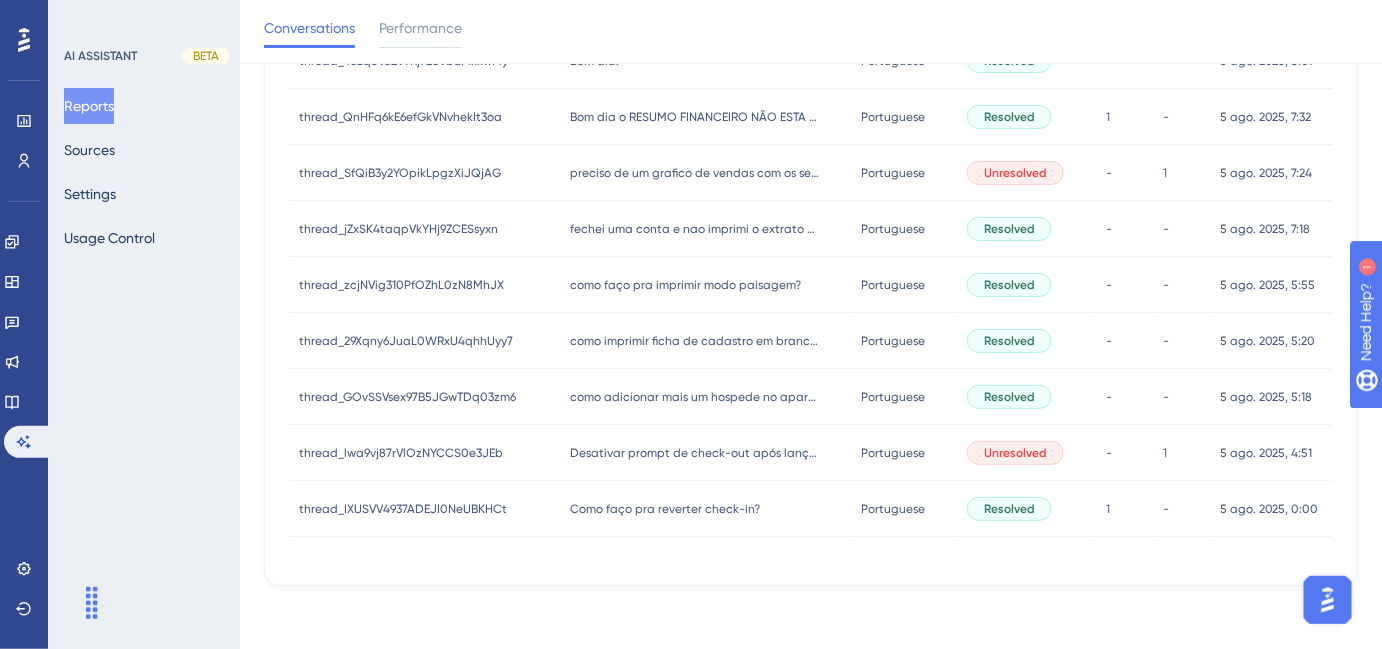 click on "Desativar prompt de check-out após lançamento de crédito Desativar prompt de check-out após lançamento de crédito" at bounding box center [706, 453] 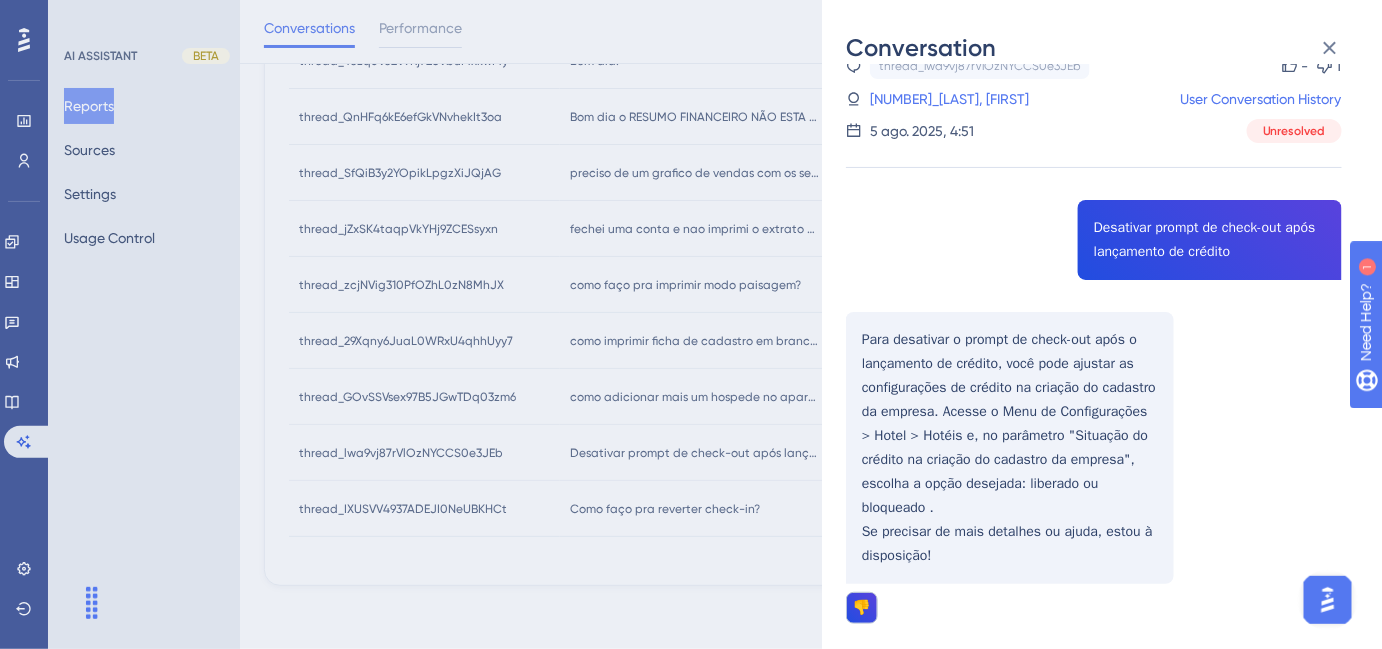 scroll, scrollTop: 31, scrollLeft: 0, axis: vertical 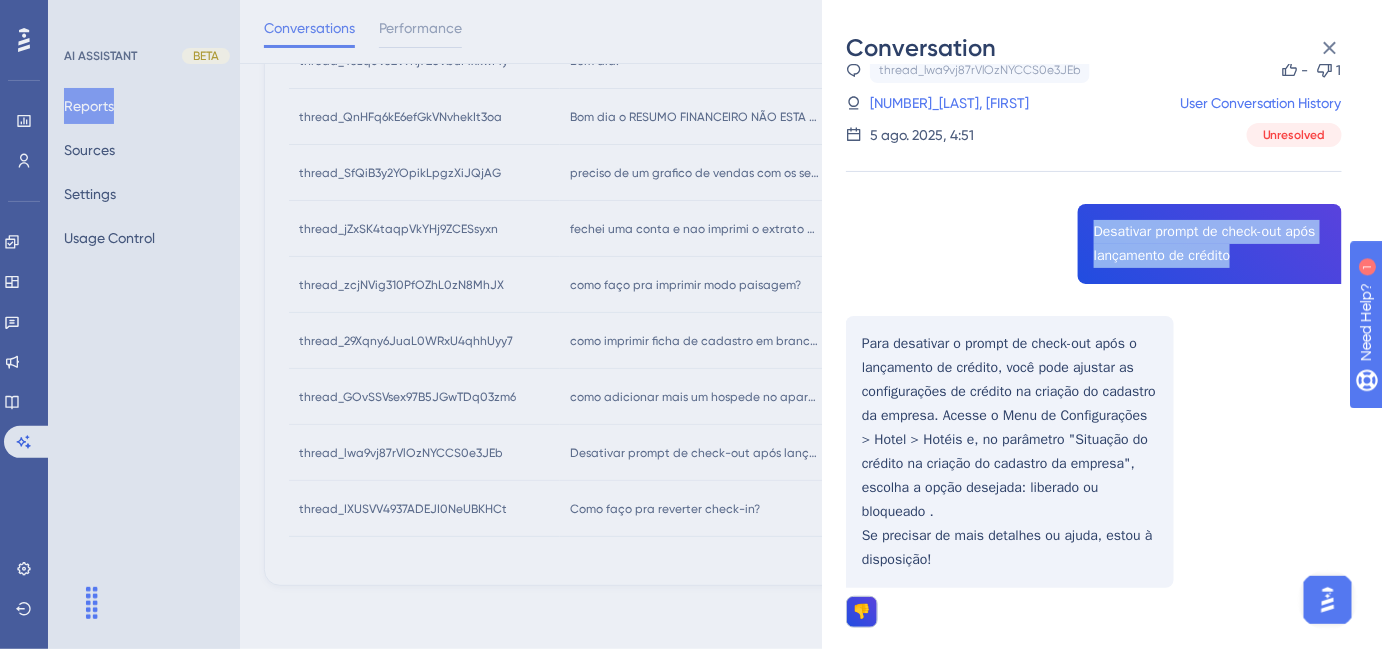 drag, startPoint x: 1085, startPoint y: 230, endPoint x: 1231, endPoint y: 252, distance: 147.64822 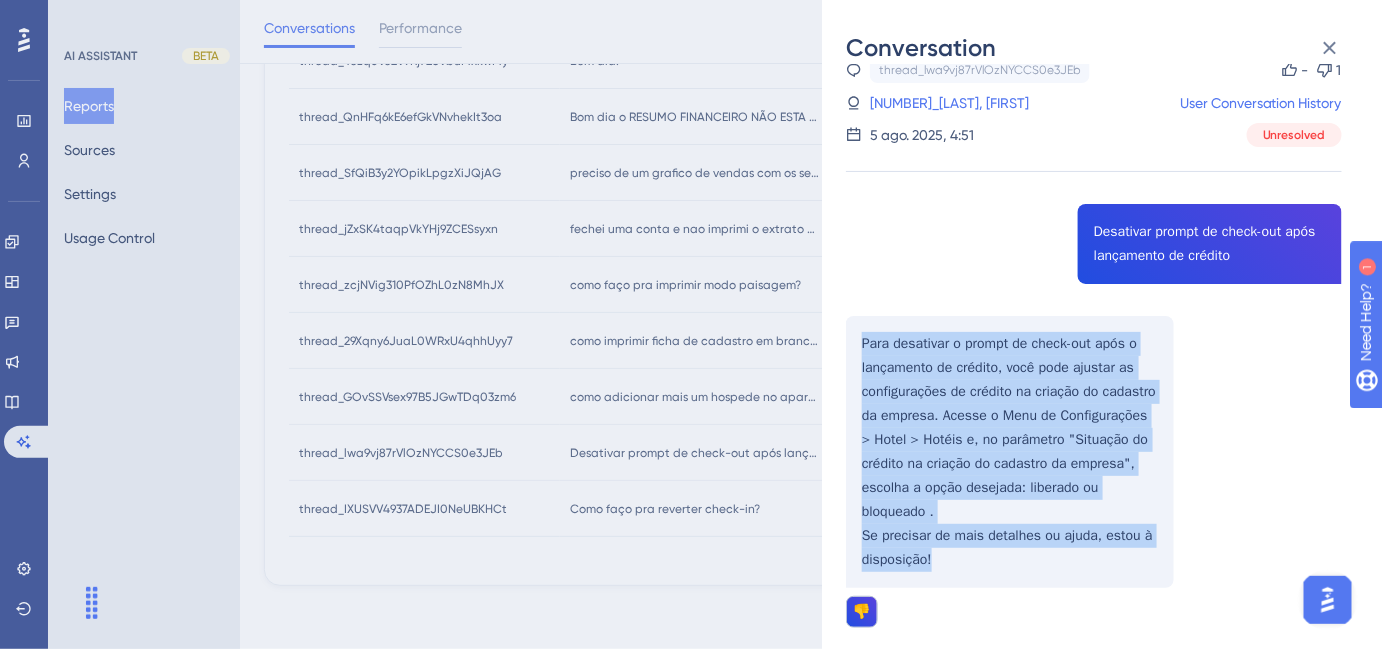 drag, startPoint x: 864, startPoint y: 344, endPoint x: 973, endPoint y: 556, distance: 238.37994 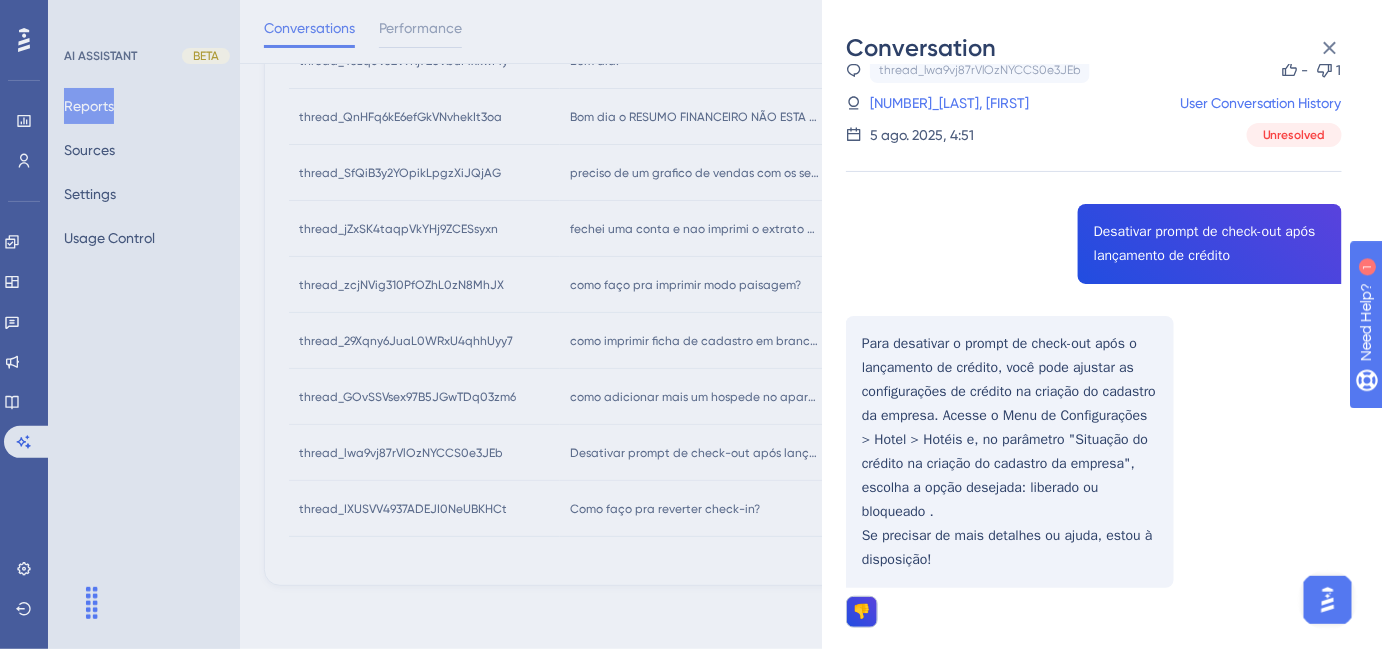 click on "1876_[LAST], [FIRST]" at bounding box center [931, 103] 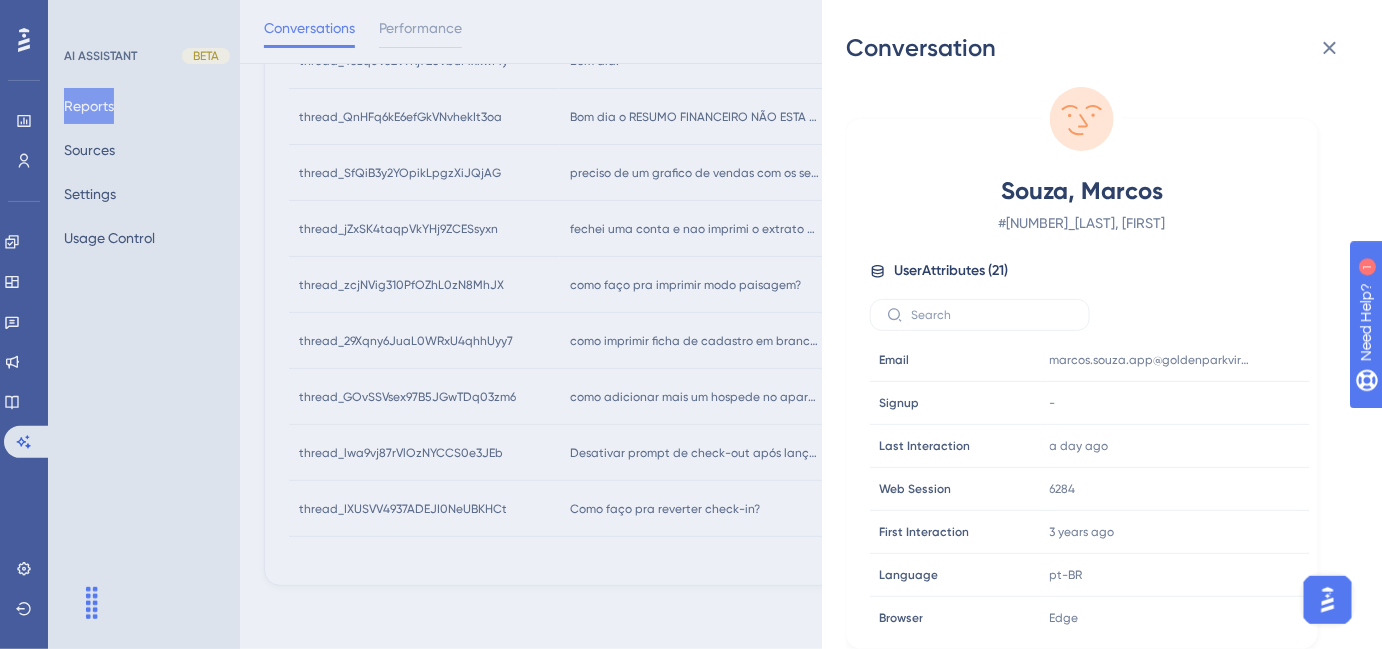 scroll, scrollTop: 0, scrollLeft: 0, axis: both 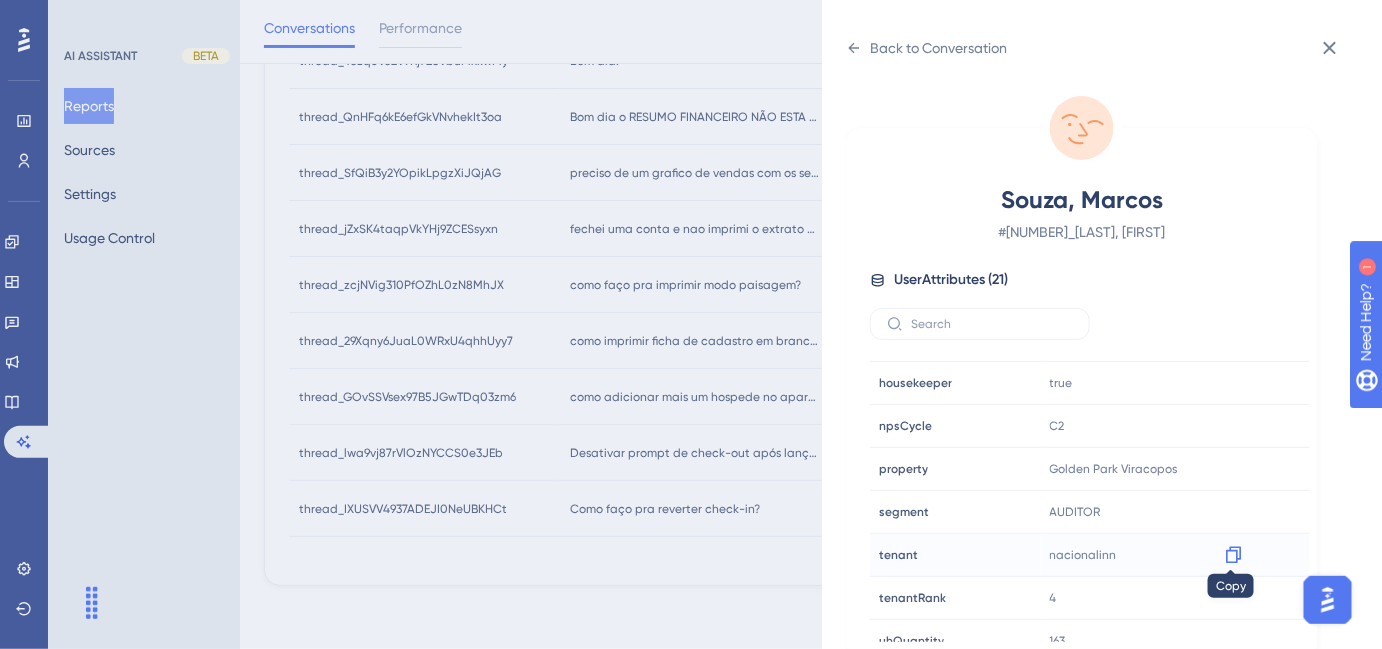 click 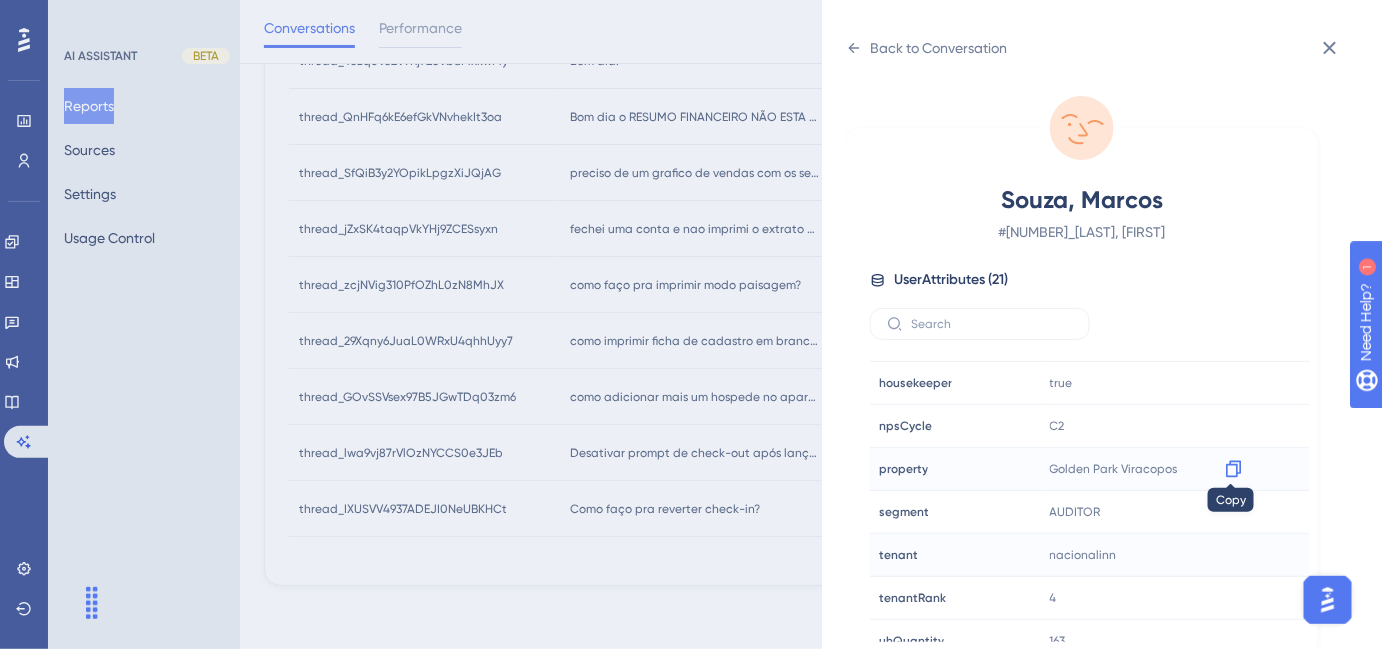 click 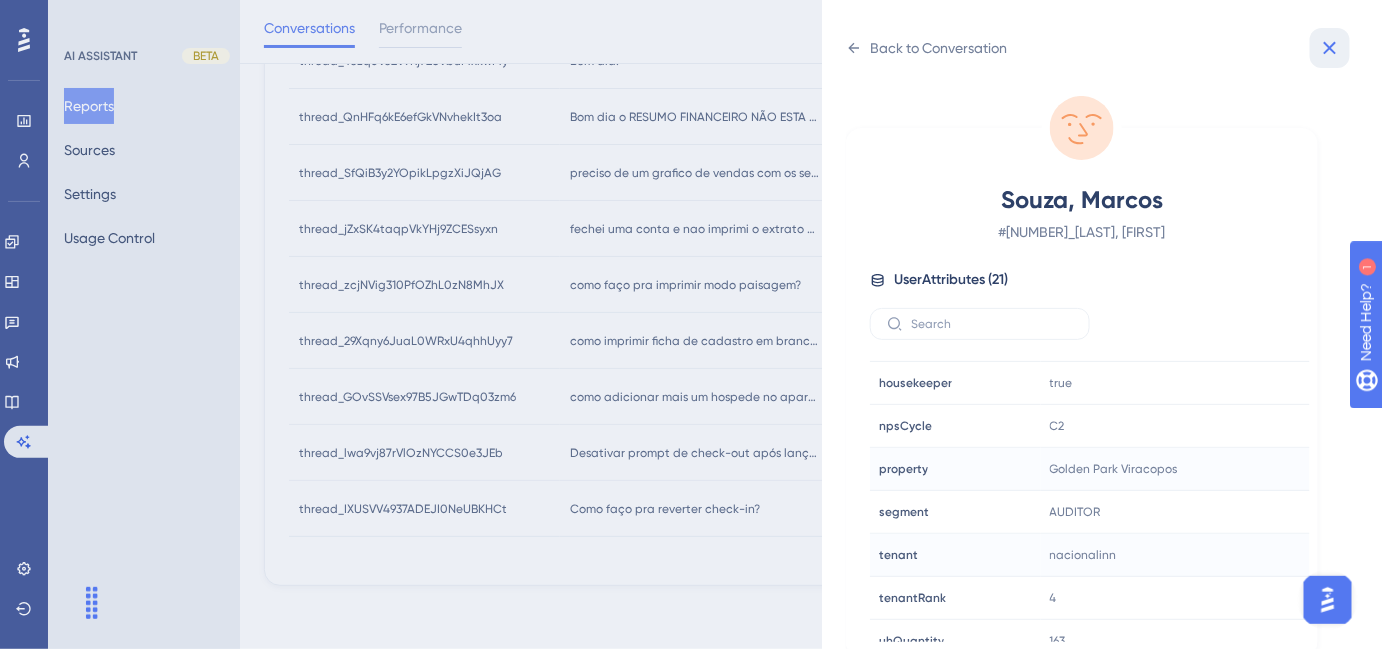 click 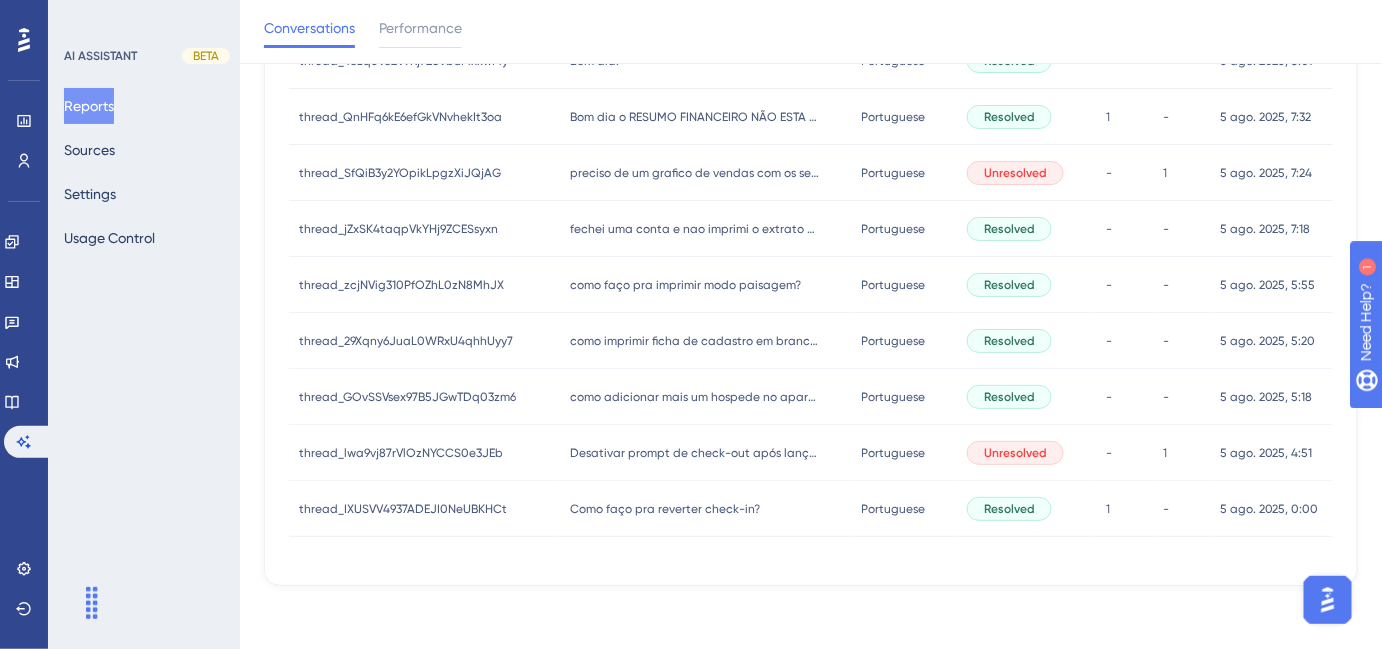 click on "Como faço pra reverter check-in?" at bounding box center [665, 509] 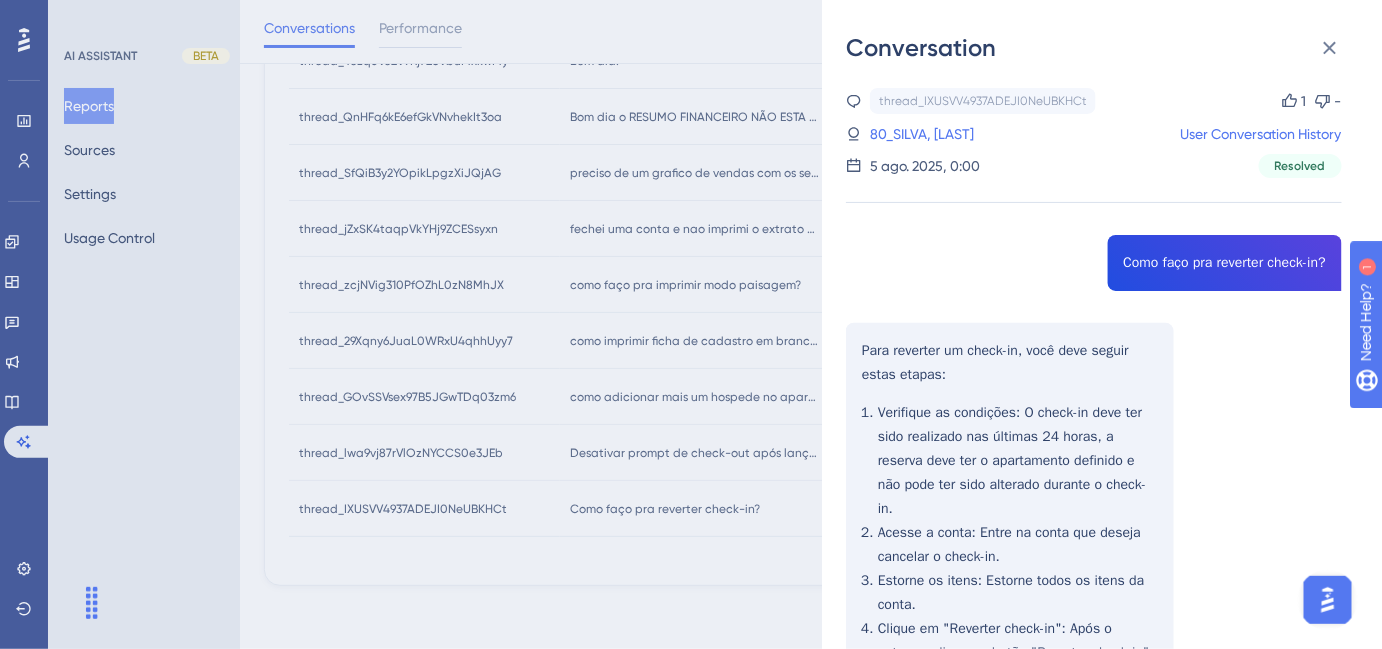 scroll, scrollTop: 90, scrollLeft: 0, axis: vertical 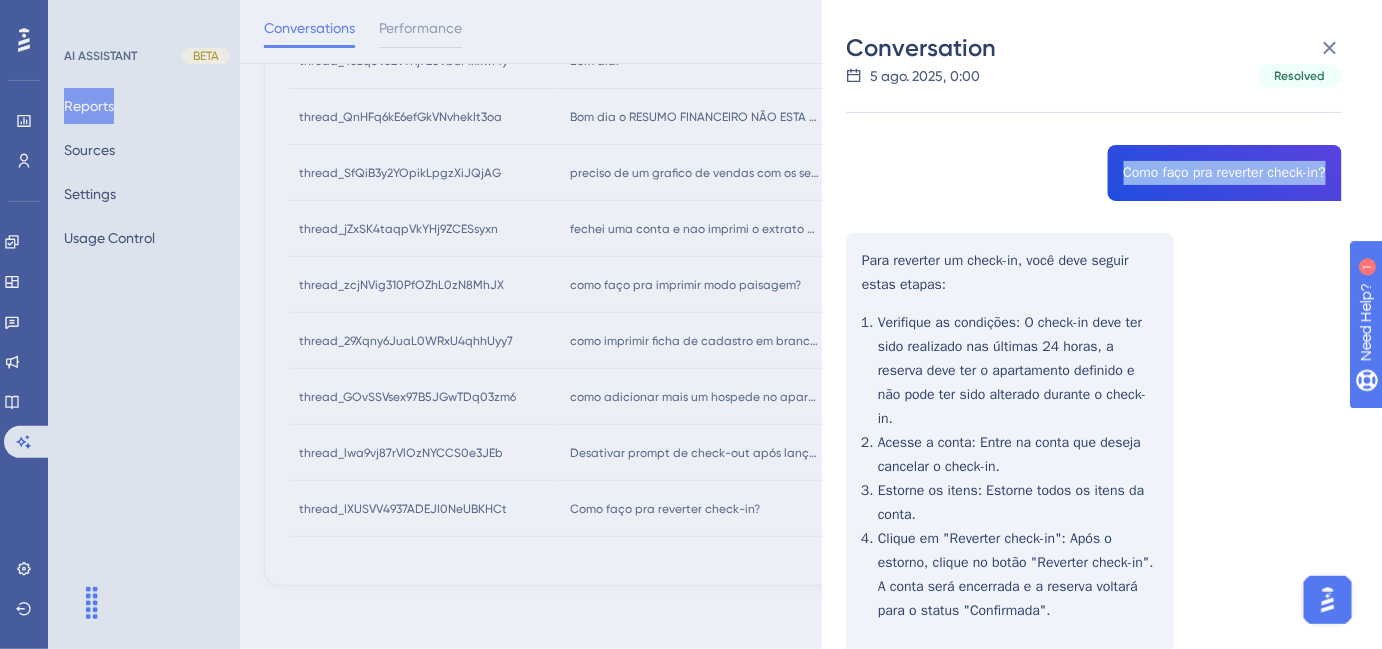 drag, startPoint x: 1117, startPoint y: 171, endPoint x: 1324, endPoint y: 170, distance: 207.00241 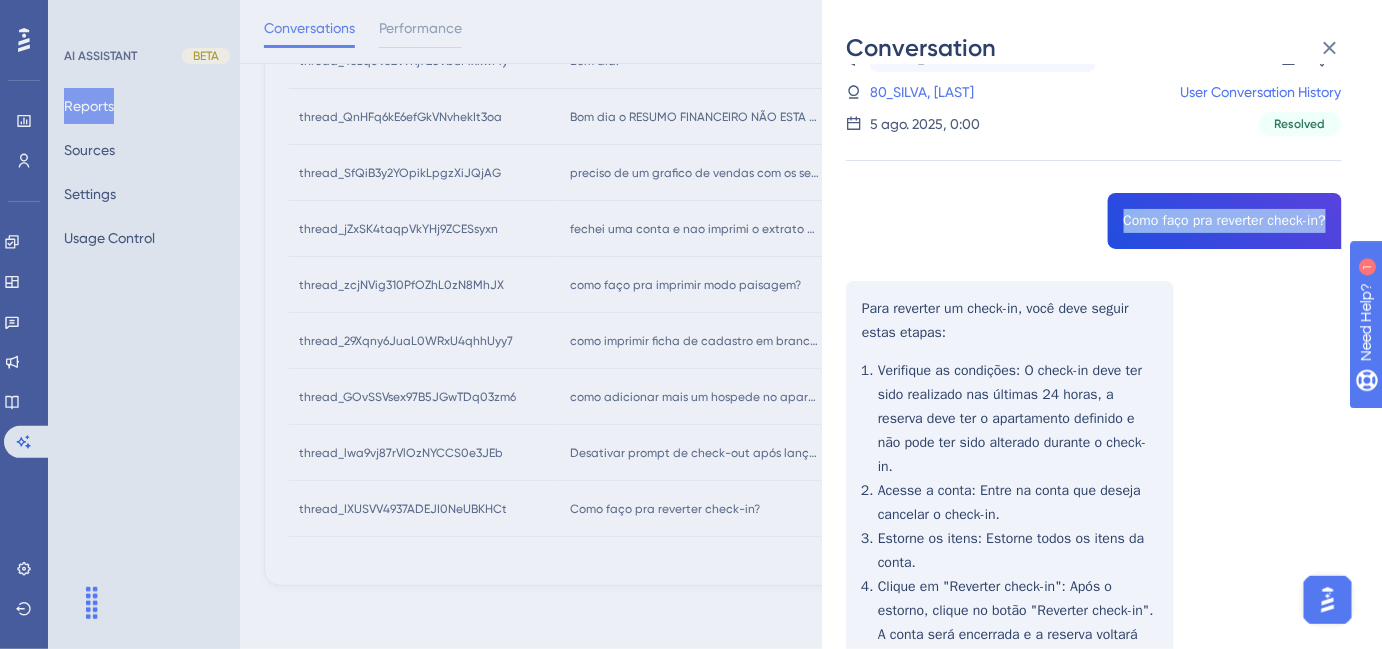 scroll, scrollTop: 0, scrollLeft: 0, axis: both 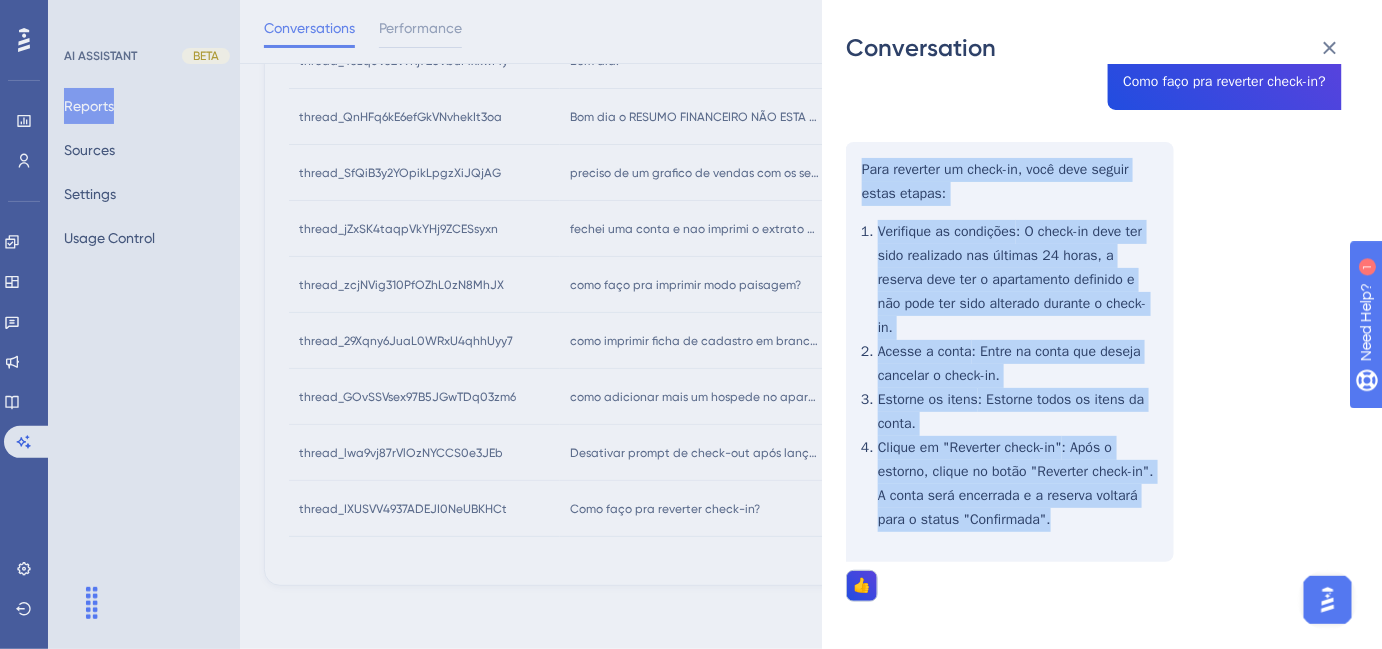 drag, startPoint x: 859, startPoint y: 350, endPoint x: 1075, endPoint y: 511, distance: 269.40118 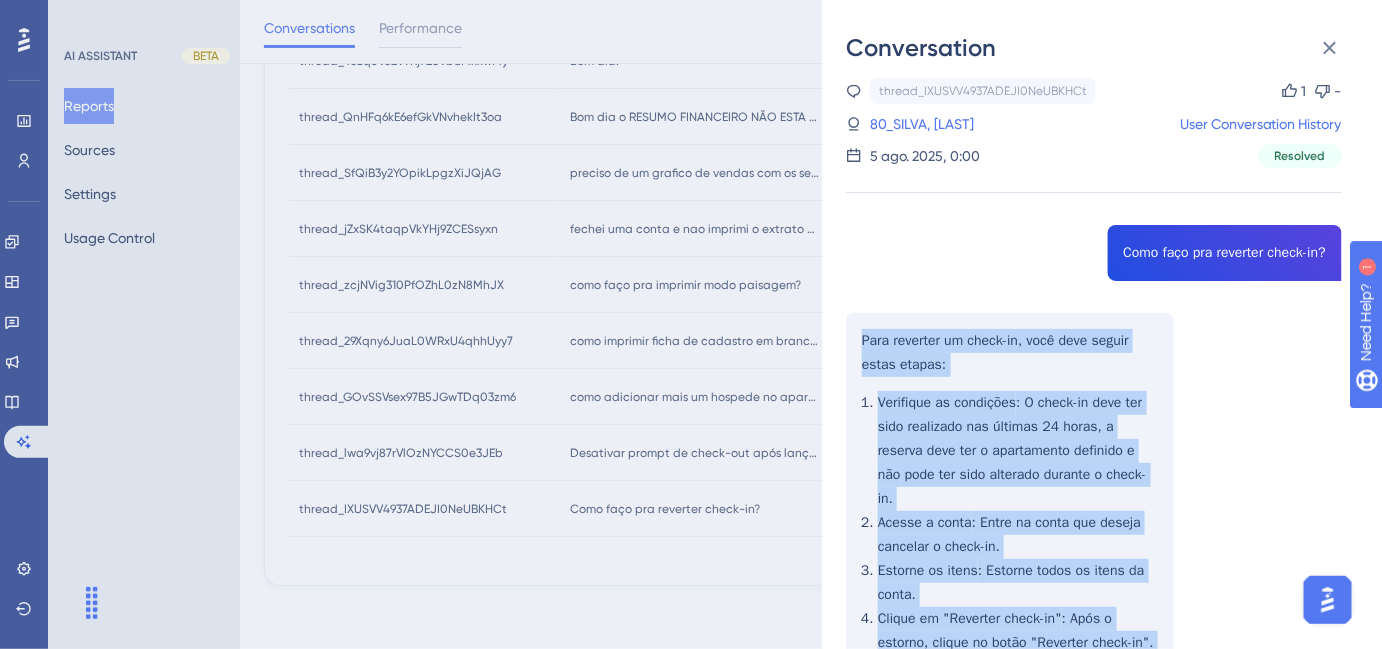 scroll, scrollTop: 0, scrollLeft: 0, axis: both 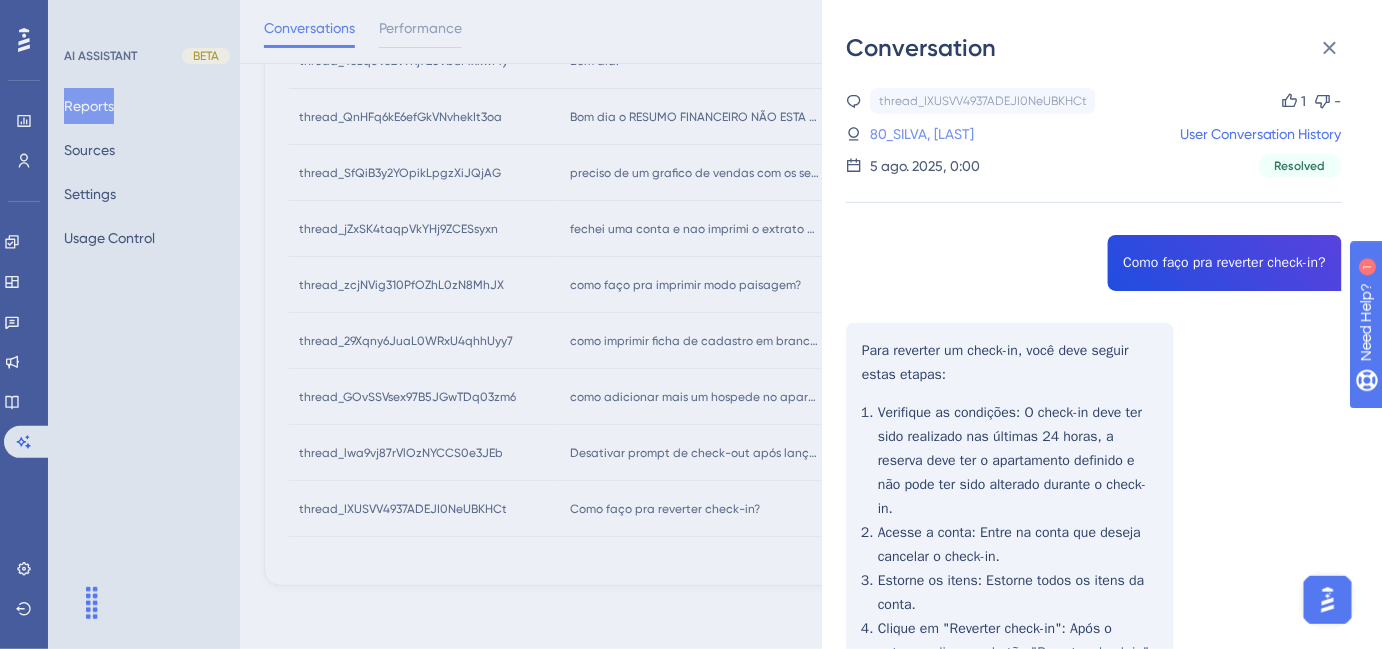 click on "[NAME]" at bounding box center [892, 134] 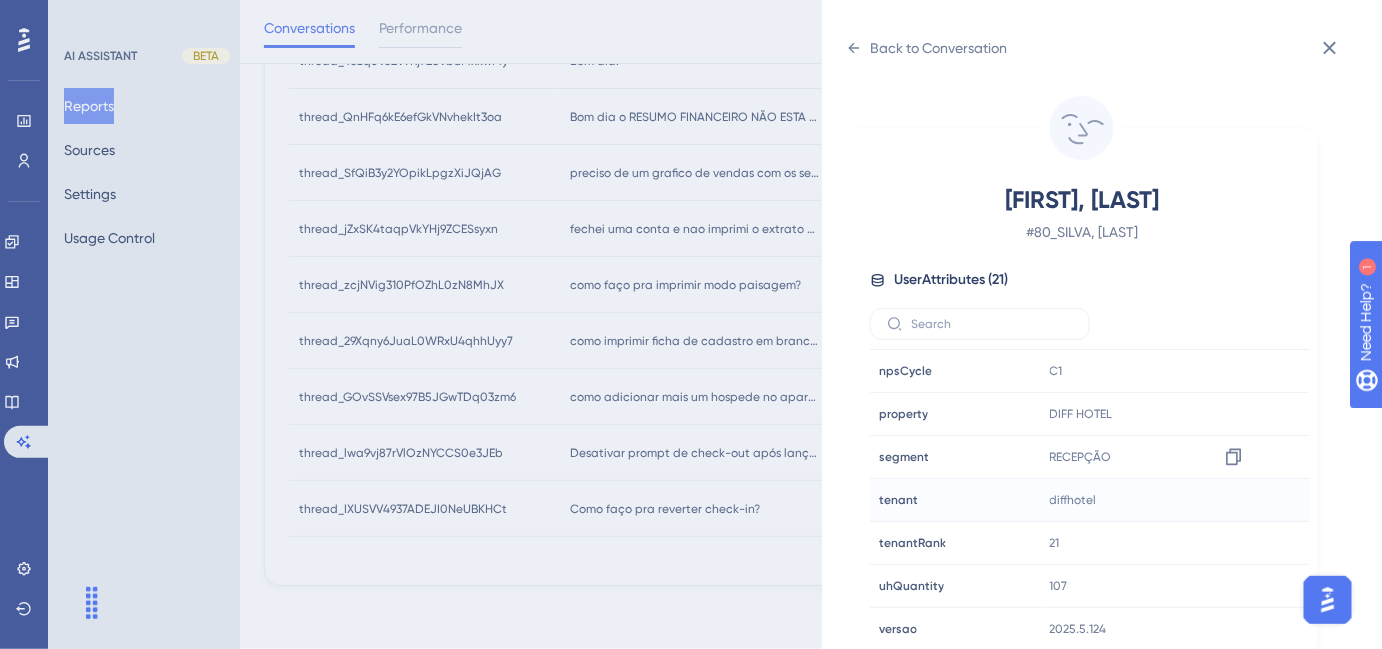 scroll, scrollTop: 602, scrollLeft: 0, axis: vertical 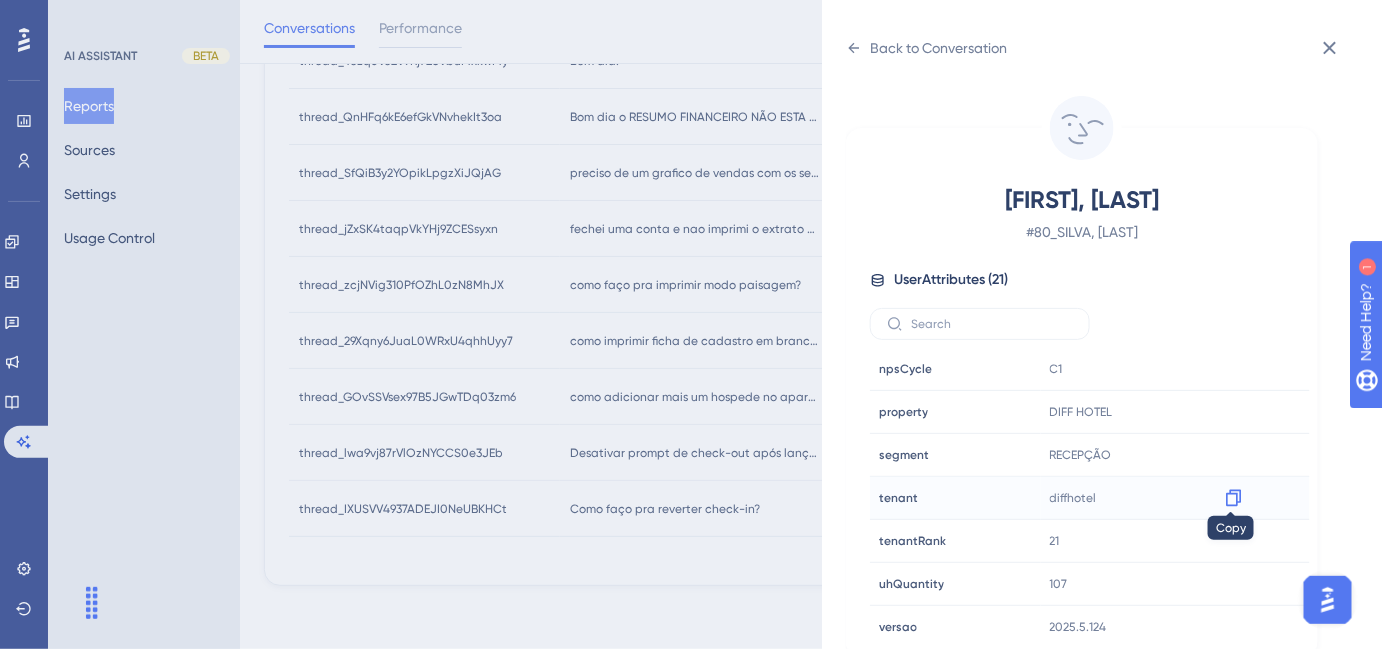click 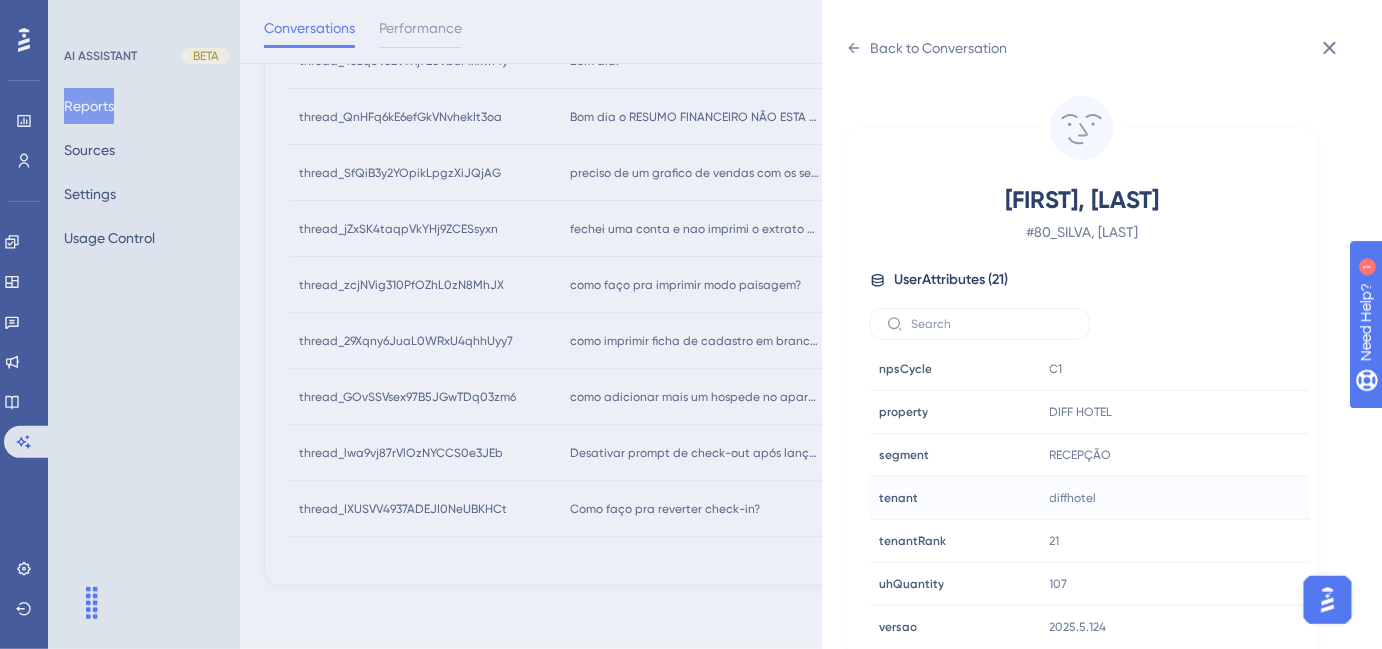 click on "SILVA, OCIDEMAR User  Attributes ( 21 ) Email Email [EMAIL] Signup Signup - Last Interaction Last Interaction about 4 hours ago 07 Aug 2025, 08:08 Web Session Web Session 5645 First Interaction First Interaction 2 years ago 17 Aug 2023, 09:25 Language Language pt Browser Browser Chrome Device Device computer Operating System Operating System Windows cnpj cnpj 12826307000125 consultRegister consultRegister true customerRank customerRank OURO event event true housekeeper housekeeper true npsCycle npsCycle C1 property property DIFF HOTEL segment segment RECEPÇÃO tenant tenant diffhotel tenantRank tenantRank 21 uhQuantity uhQuantity 107 versao versao 2025.5.124" at bounding box center [1110, 356] 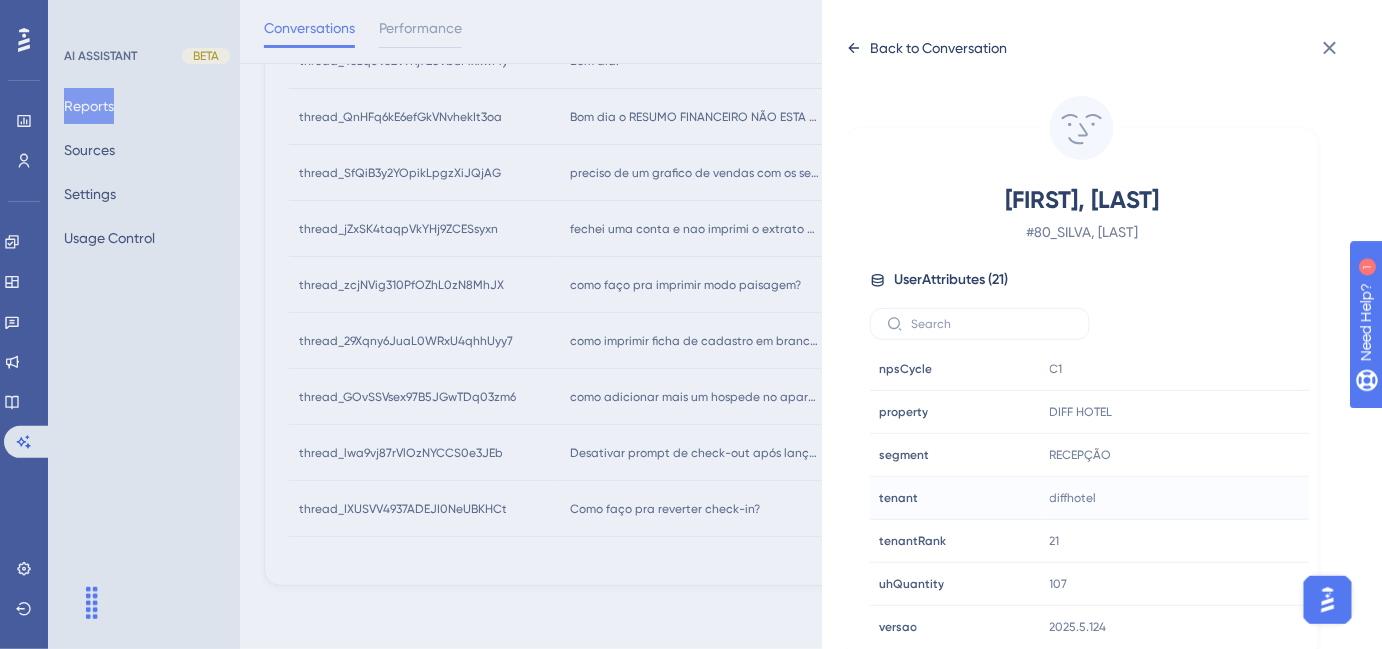 click 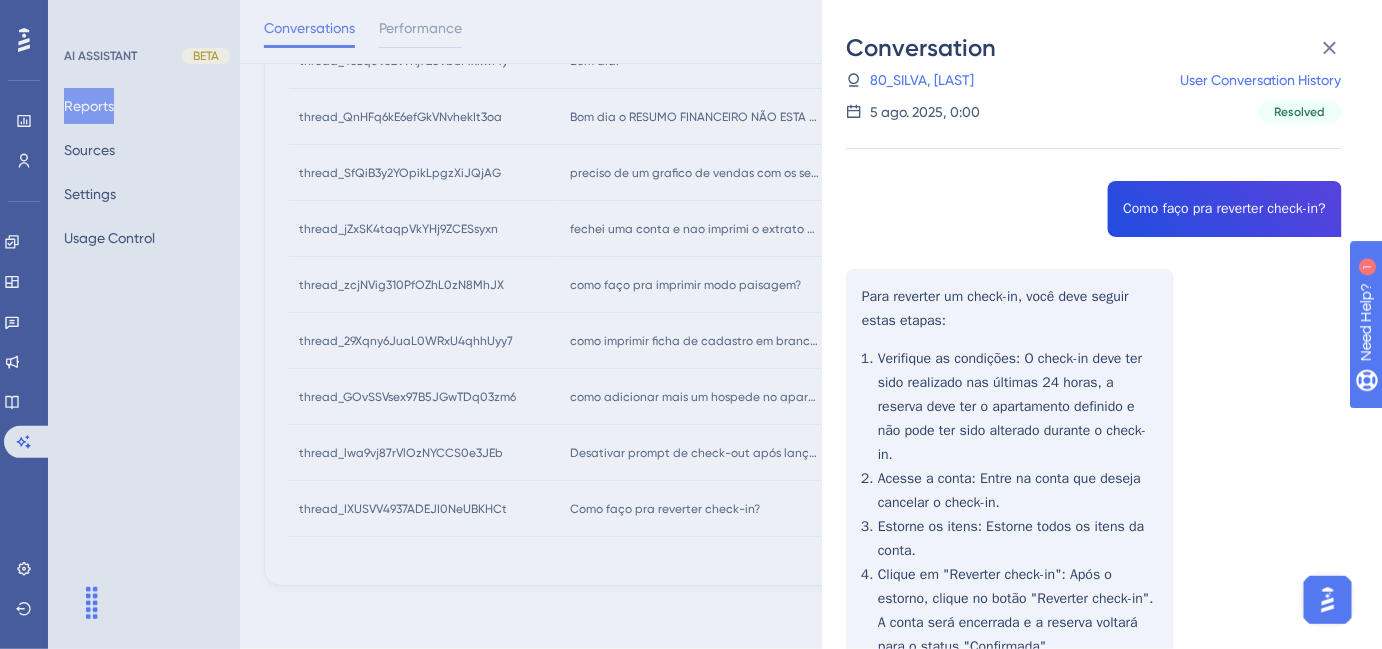 scroll, scrollTop: 90, scrollLeft: 0, axis: vertical 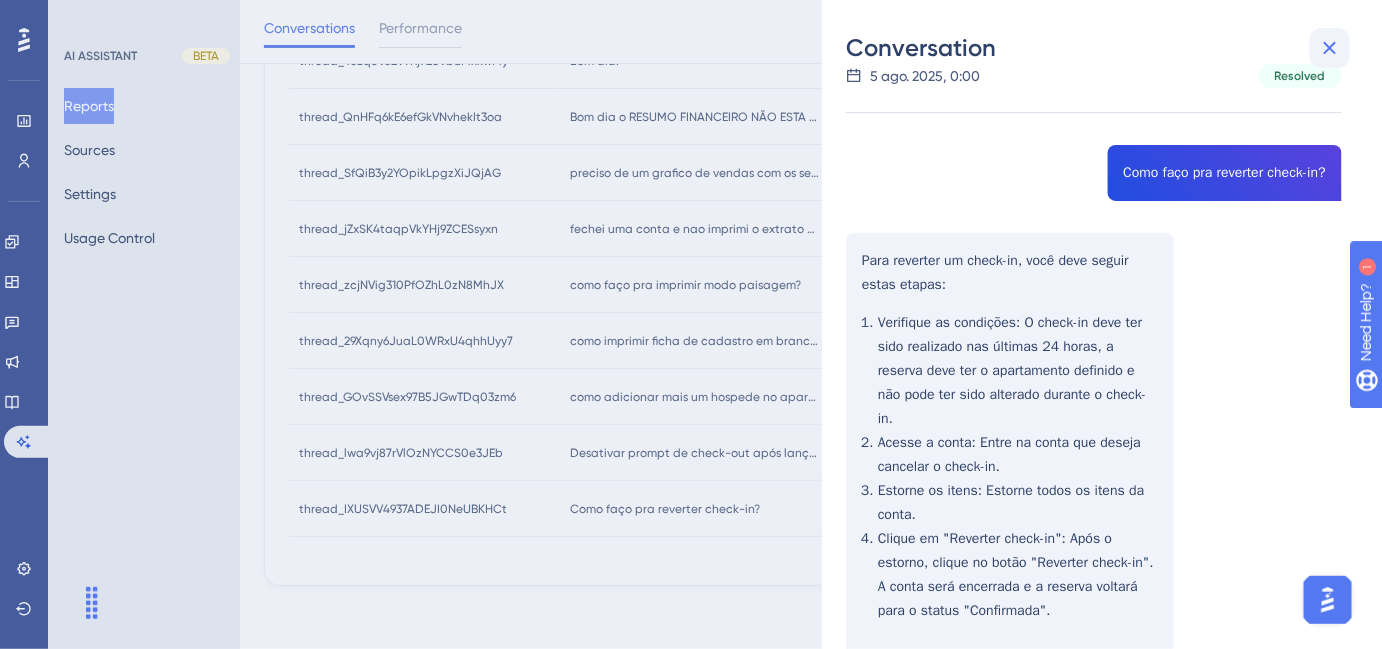 click 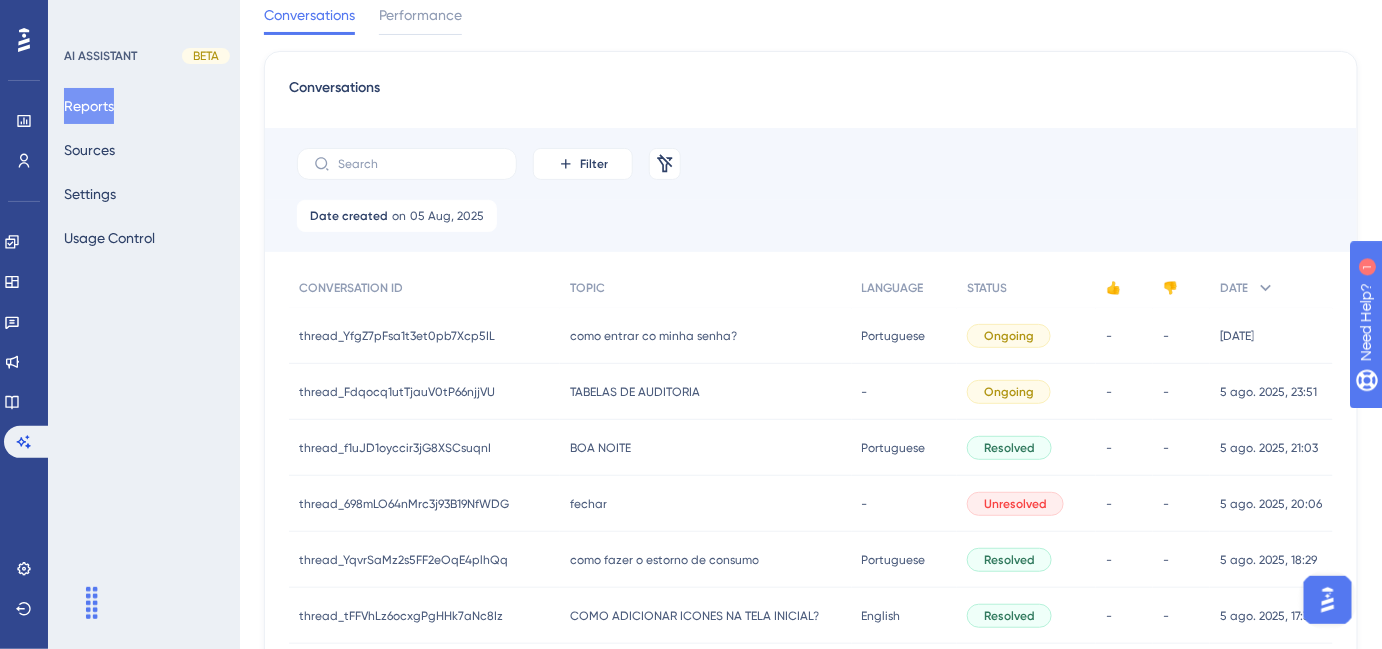 scroll, scrollTop: 0, scrollLeft: 0, axis: both 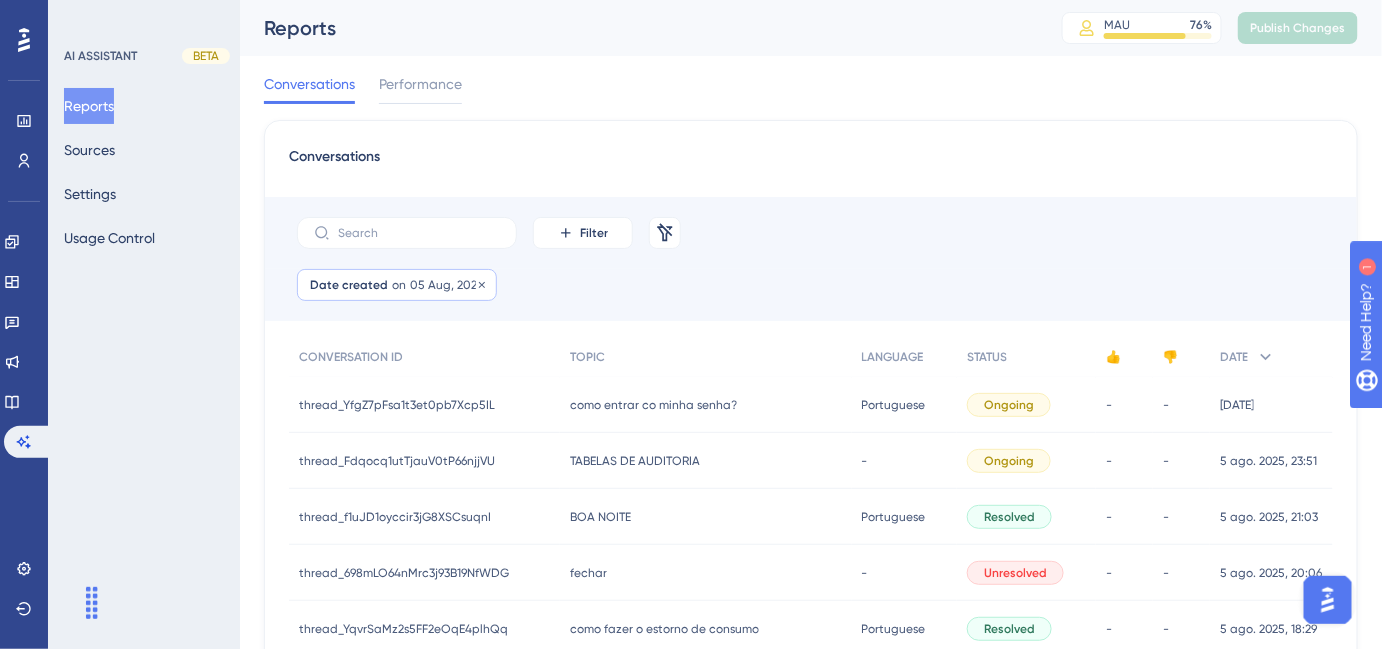 click on "05 Aug, 2025" at bounding box center [447, 285] 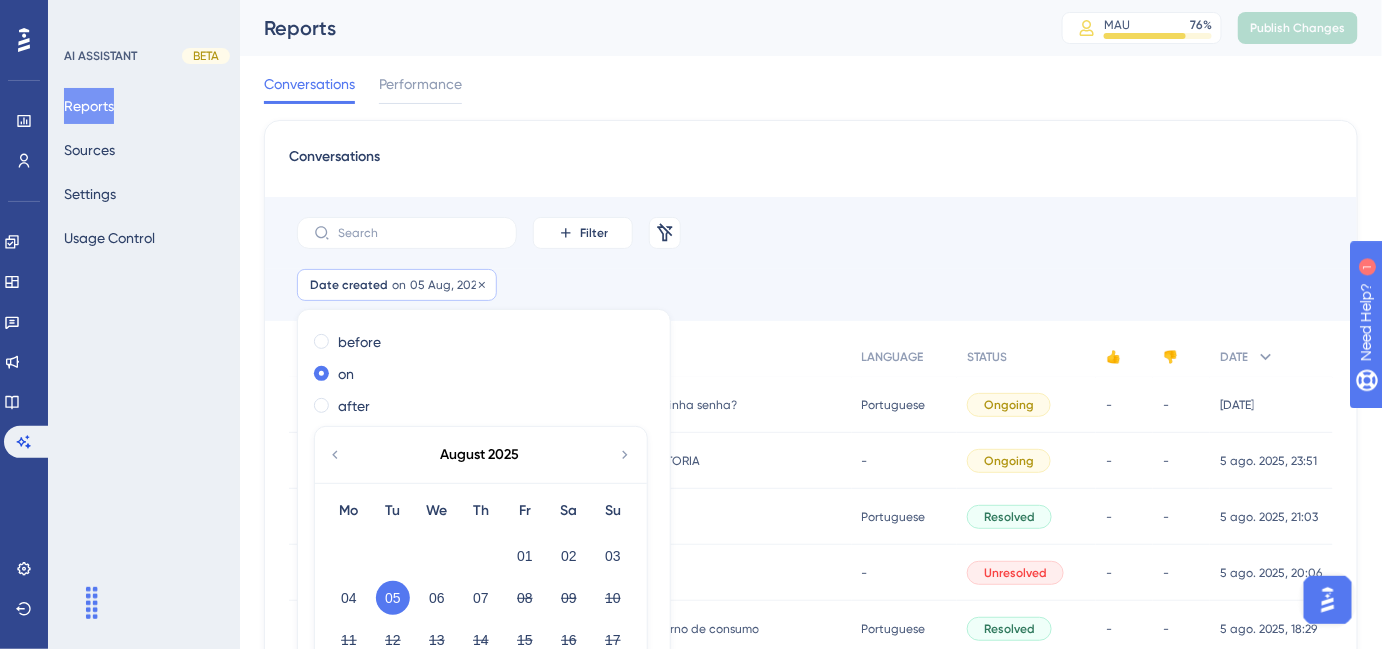scroll, scrollTop: 61, scrollLeft: 0, axis: vertical 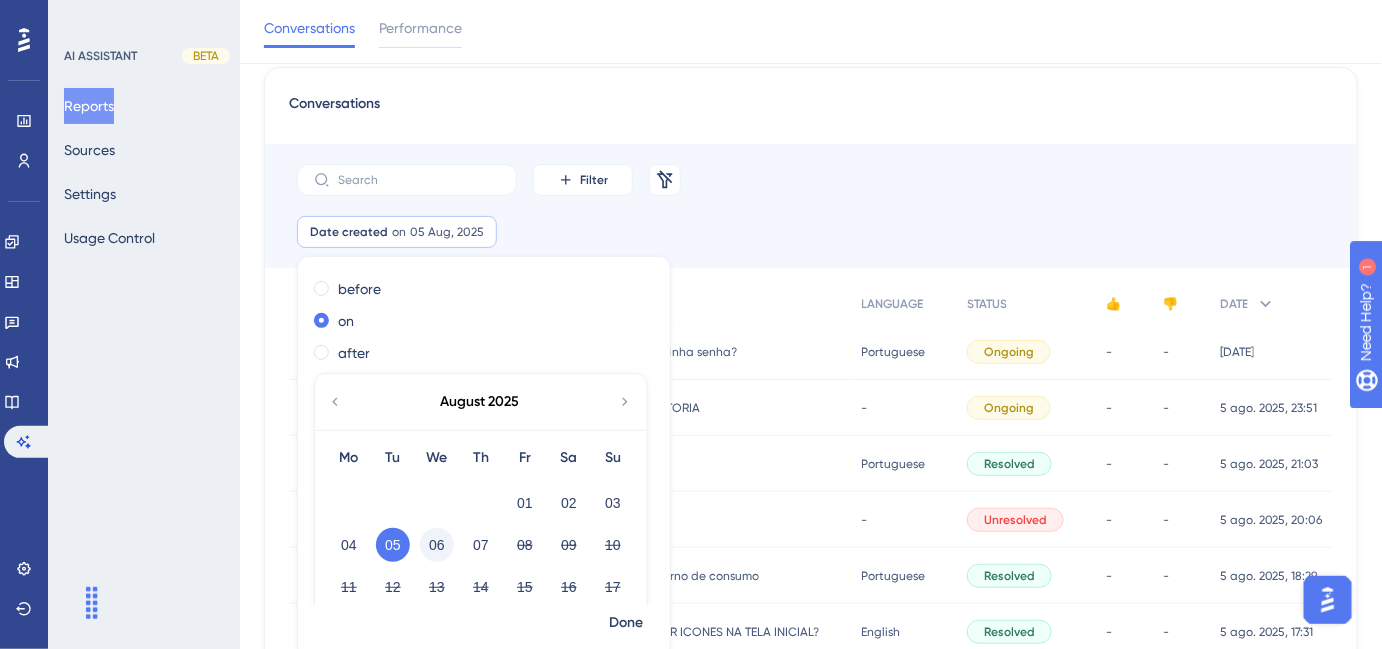click on "06" at bounding box center (437, 545) 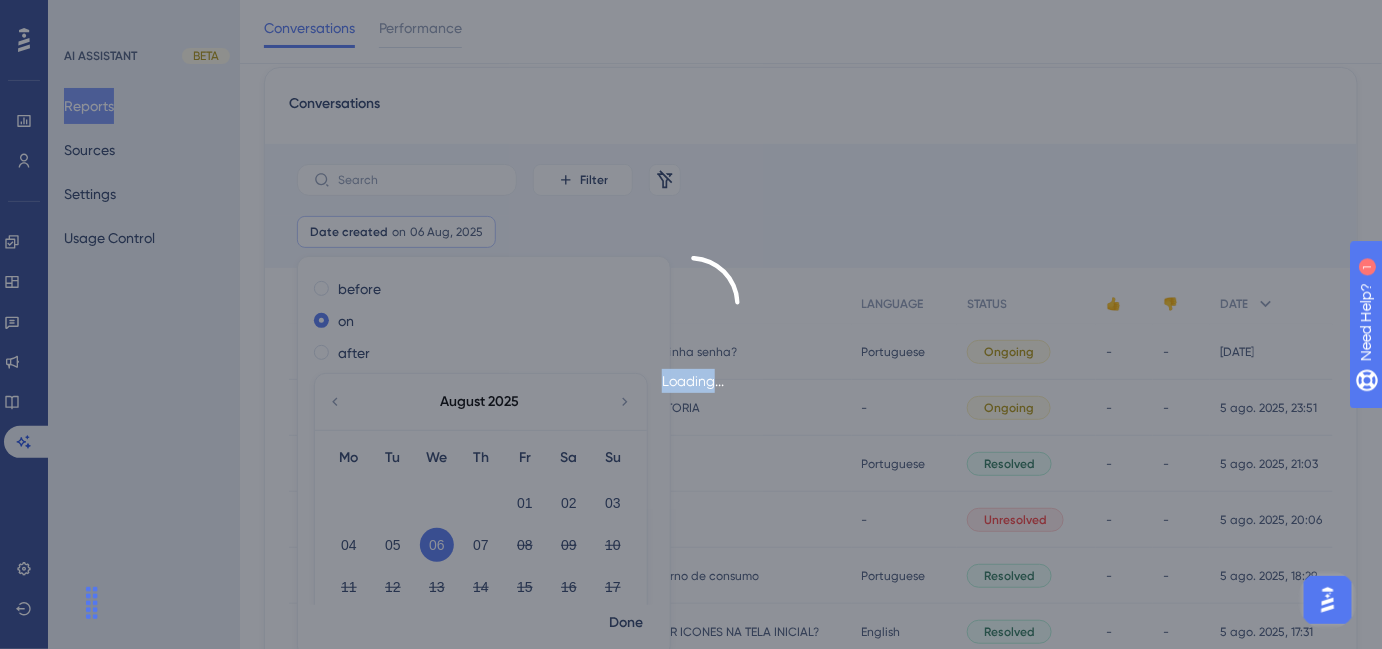 click on "Loading..." at bounding box center (691, 324) 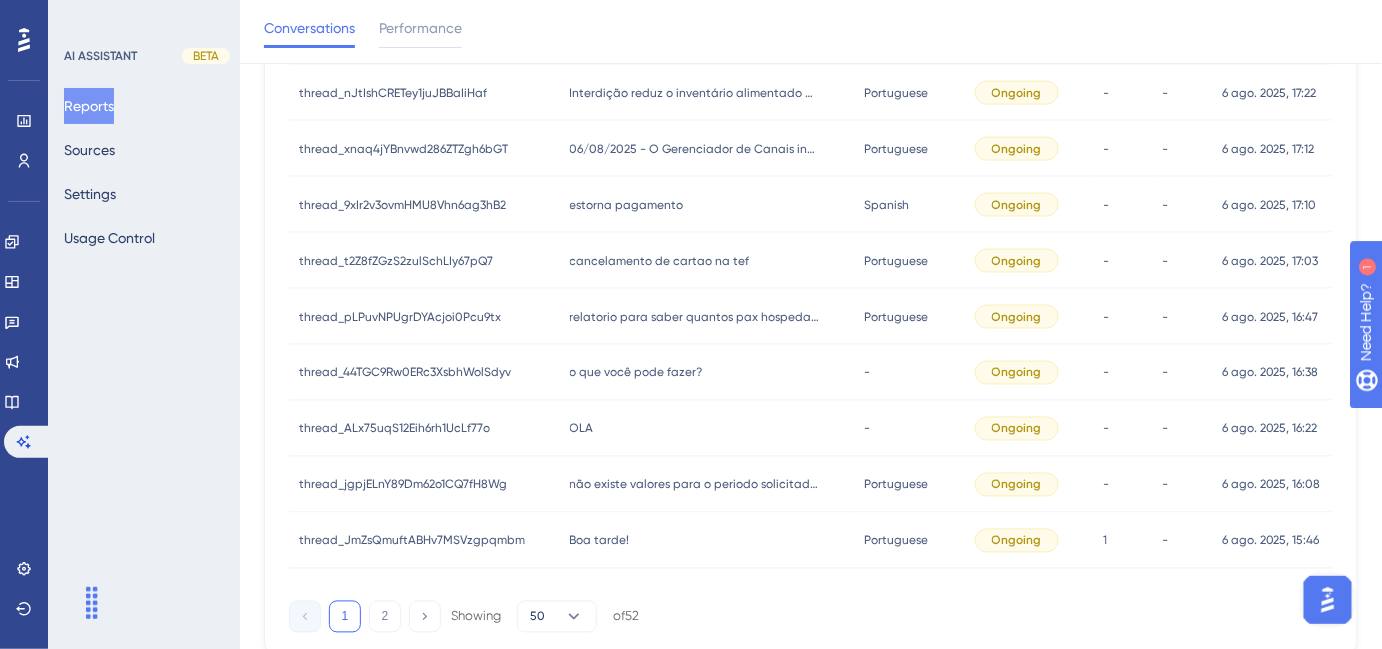 scroll, scrollTop: 1008, scrollLeft: 0, axis: vertical 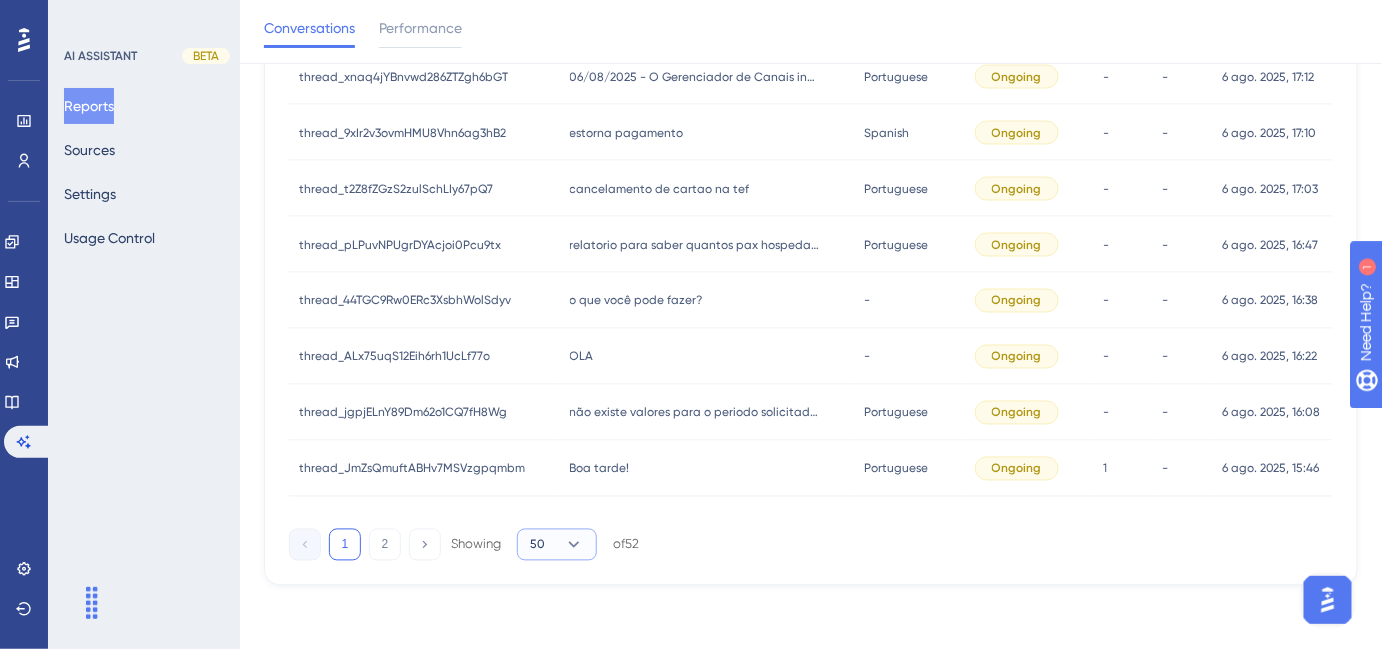 click 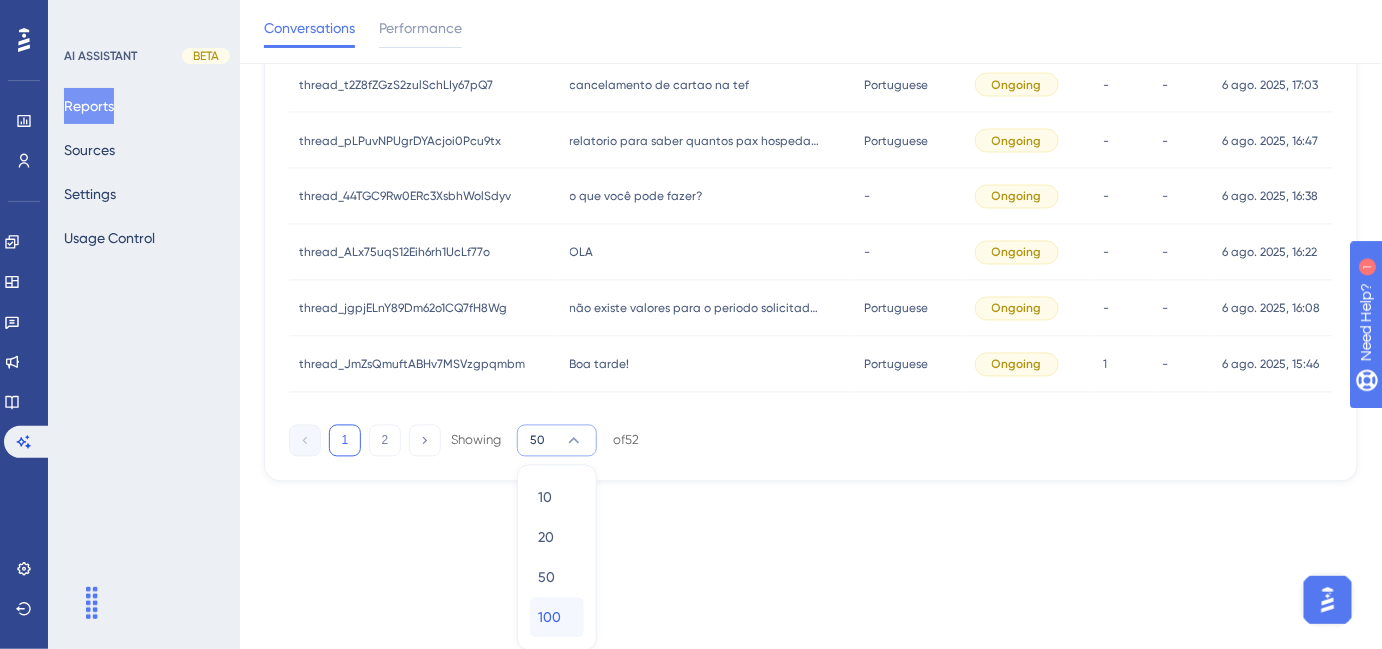 click on "100 100" at bounding box center (557, 618) 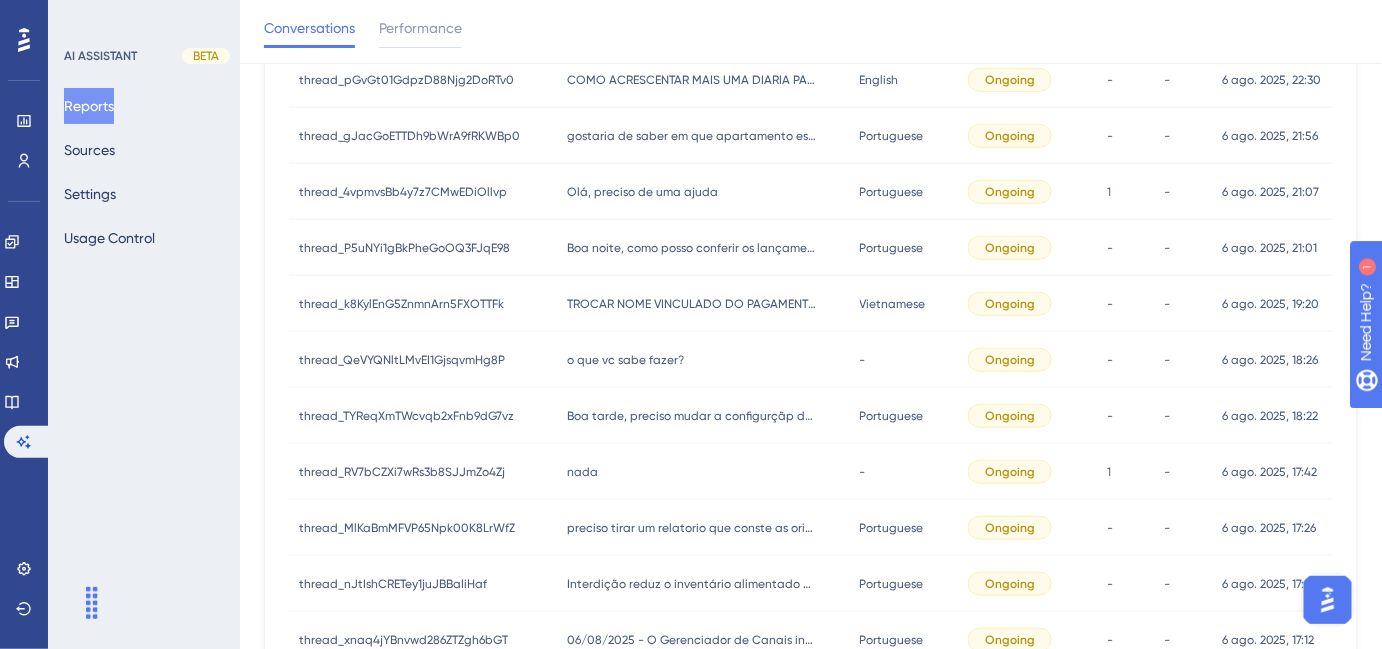 scroll, scrollTop: 214, scrollLeft: 0, axis: vertical 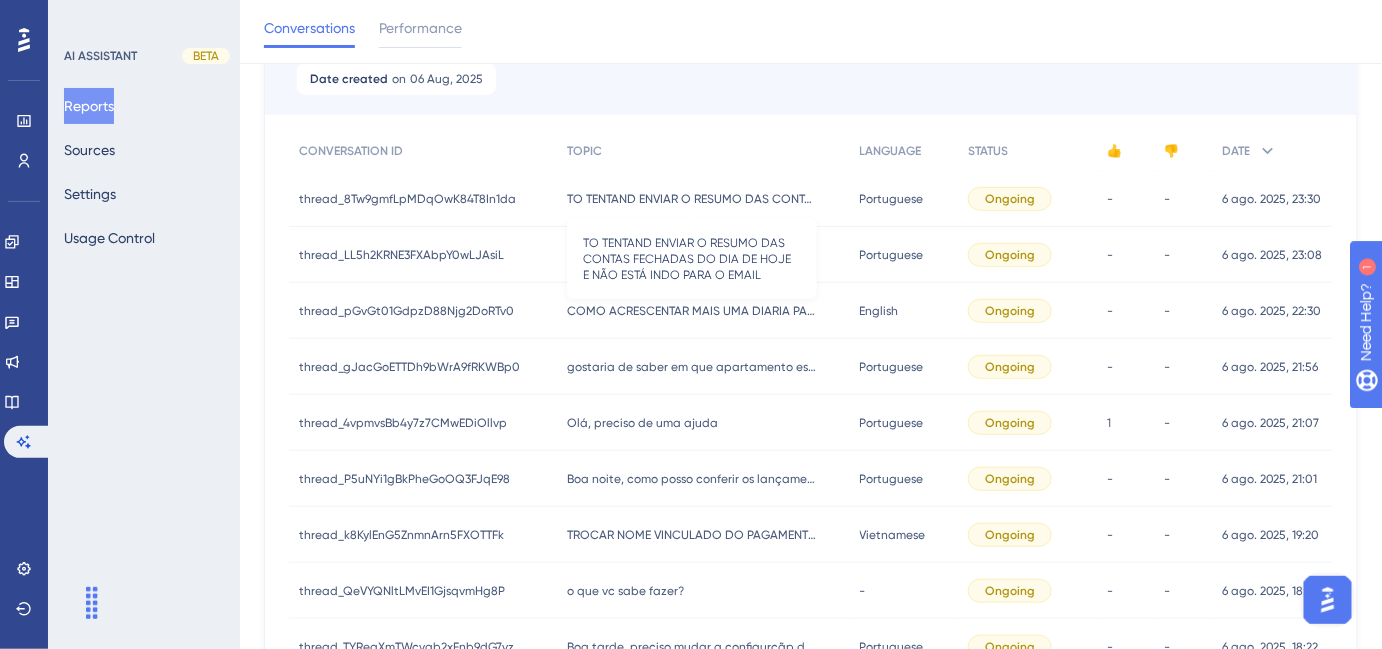 click on "TO TENTAND ENVIAR O RESUMO DAS CONTAS FECHADAS DO DIA DE HOJE E NÃO ESTÁ INDO PARA O EMAIL" at bounding box center [692, 199] 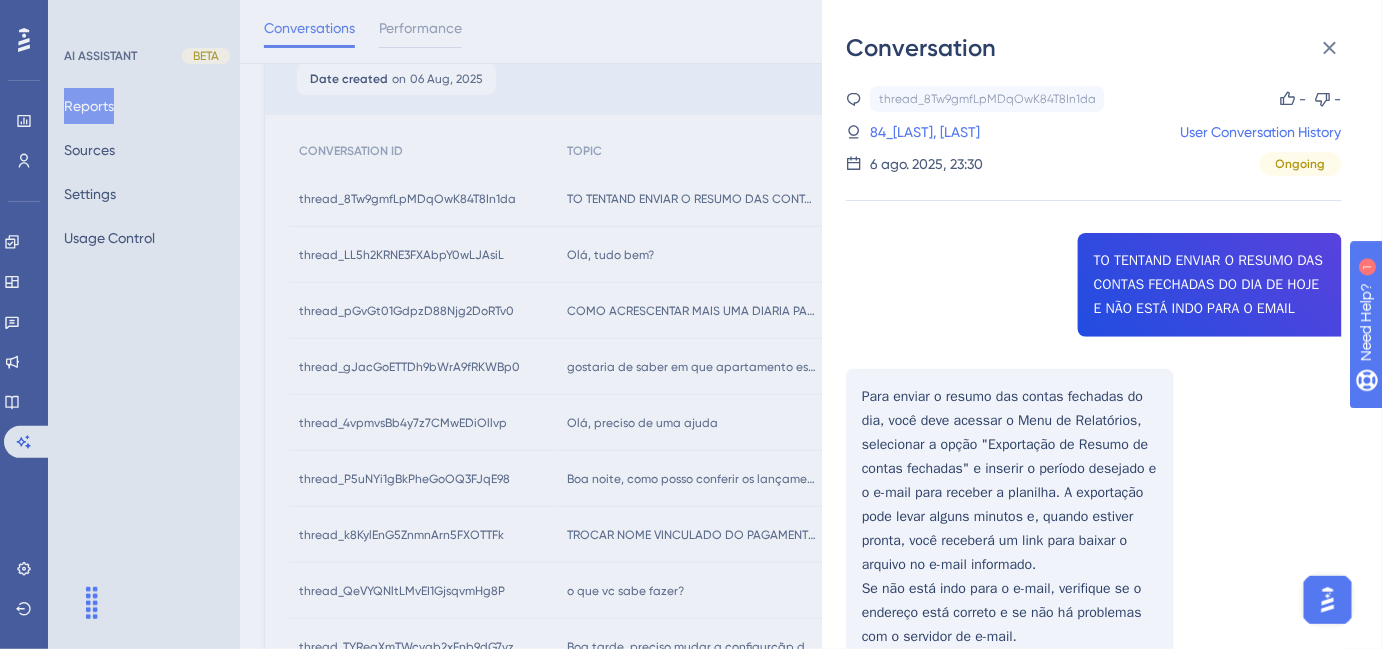 scroll, scrollTop: 0, scrollLeft: 0, axis: both 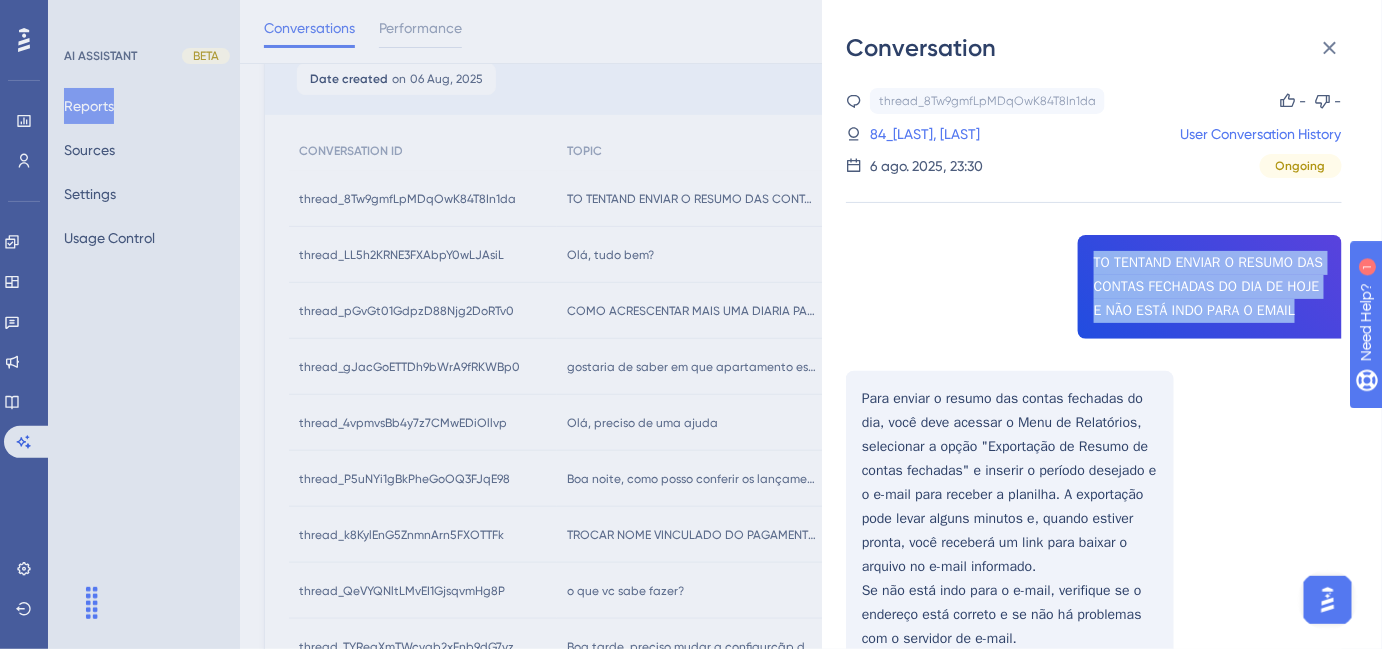 drag, startPoint x: 1084, startPoint y: 263, endPoint x: 1167, endPoint y: 337, distance: 111.19802 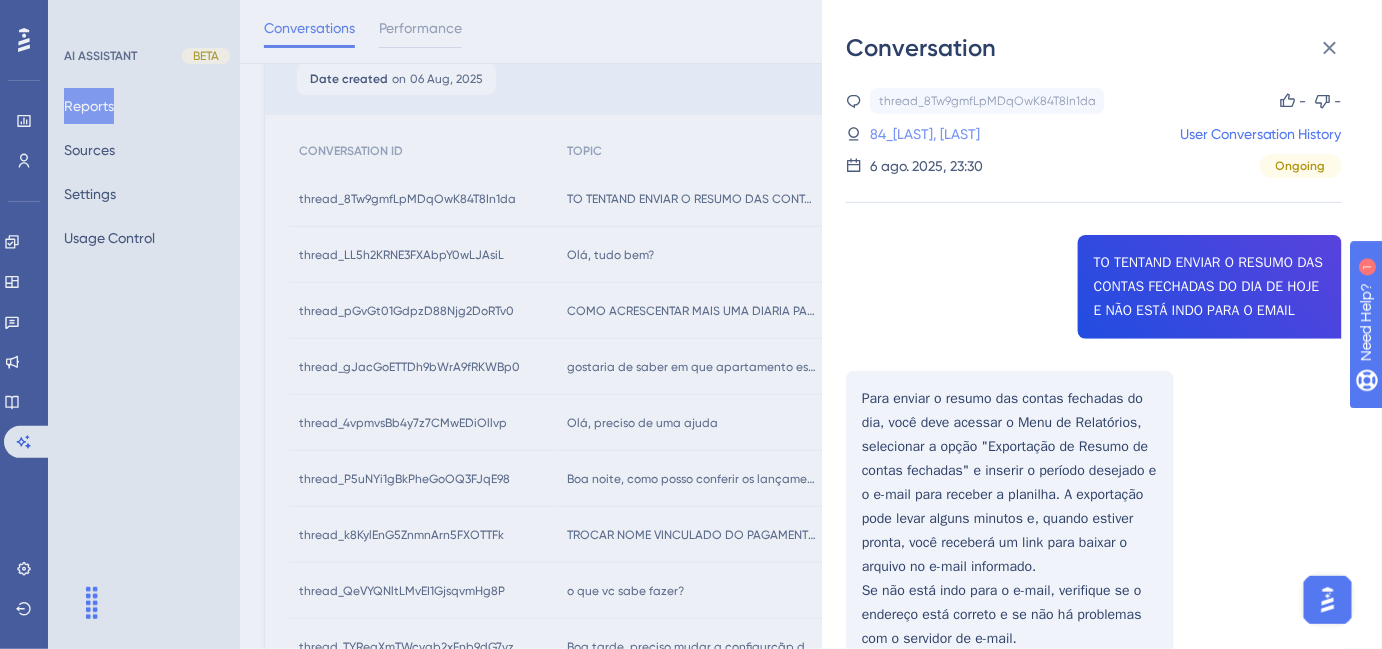 click on "thread_P5uNYi1gBkPheGoOQ3FJqE98 Copy - - 4_[LAST], [FIRST] User Conversation History 6 ago. 2025,
21:01 Ongoing Boa noite, como posso conferir os lançamentos de pagamentos? Para conferir os lançamentos de pagamentos na Omie, siga os passos abaixo:
Acesse a Omie e clique no painel "Finanças".
Passe o mouse sobre o menu suspenso "Finanças" e clique em "Contas a Receber" > "Exibir Todas".
Você pode pesquisar por nome do cliente, valor, data, tipo de pagamento ou pelo número do pagamento.
Após a geração do faturamento, utilize o filtro "Data de Registro" para visualizar os pagamentos integrados.
No HITS, acesse o relatório "Pagamentos Efetuados" e utilize o filtro de período desejado para verificar os pagamentos faturados.
Se precisar de mais detalhes ou tiver dúvidas, estou aqui para ajudar!
Acesse o Menu de Relatórios.
Clique na opção "Reservas no Período".
Aplique os filtros desejados, como data de check-in e status da reserva.
Acesse o sistema Hits." at bounding box center [1063, 326] 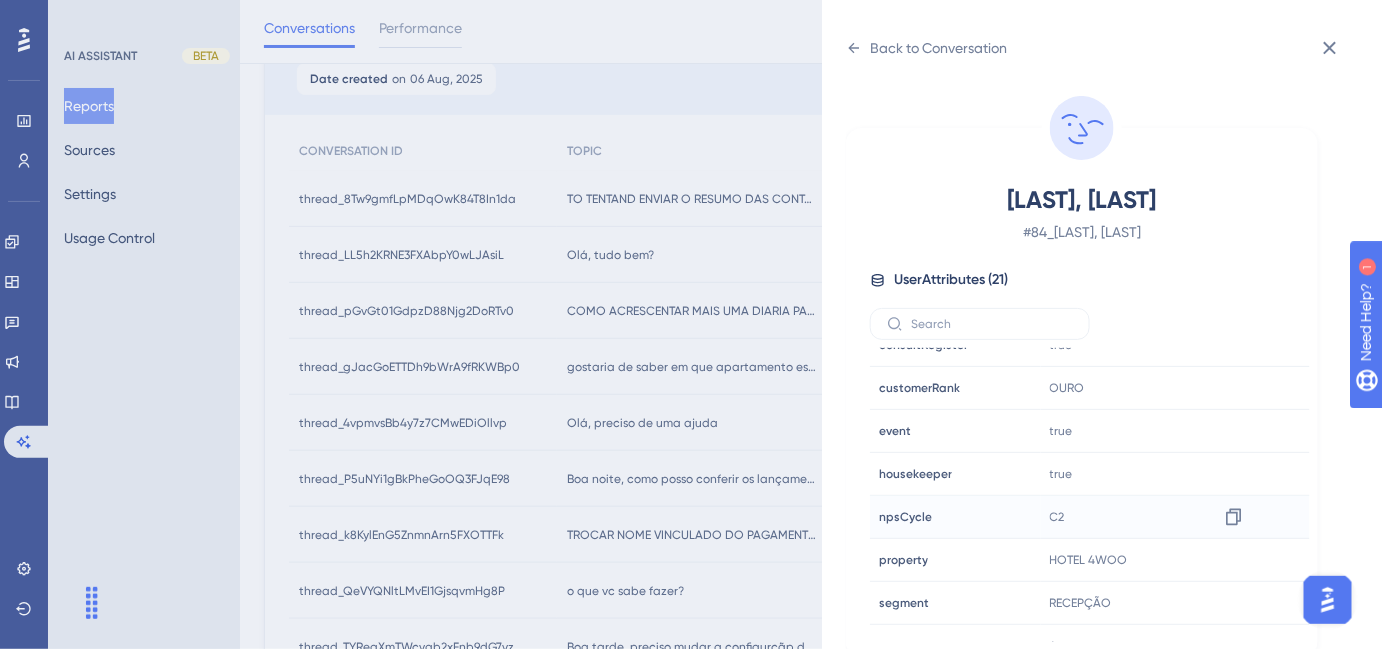 scroll, scrollTop: 602, scrollLeft: 0, axis: vertical 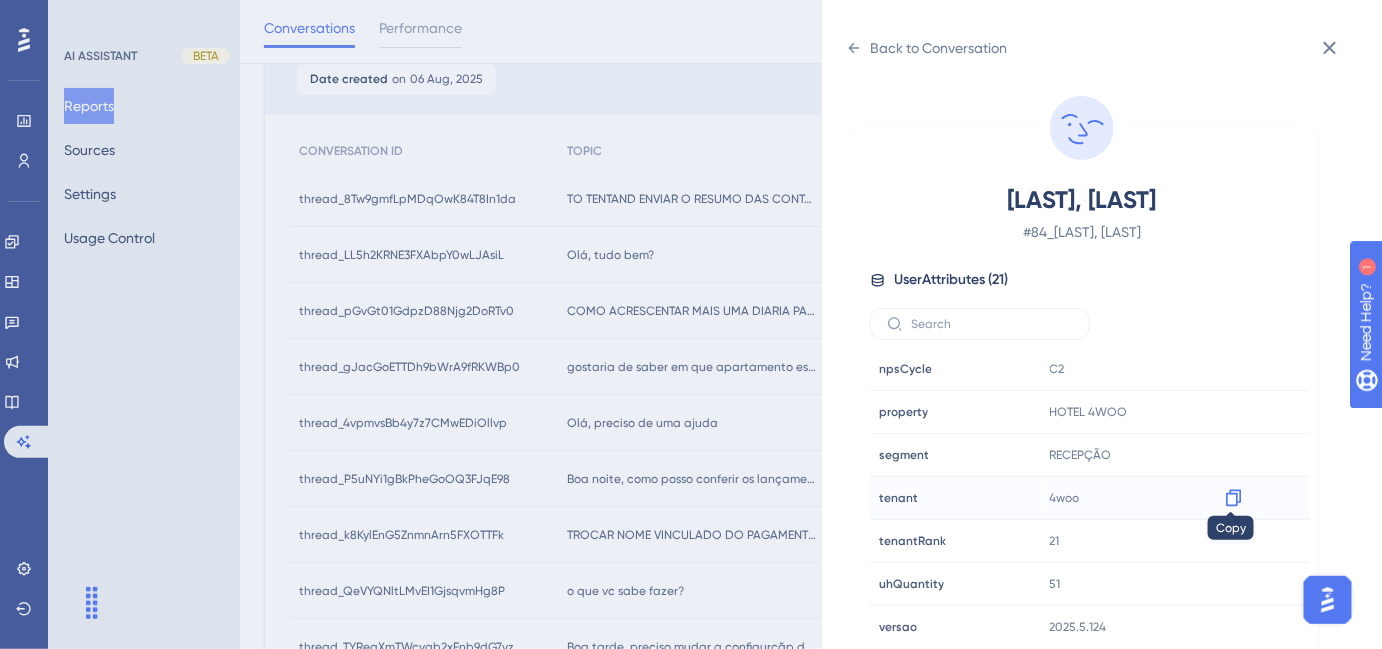 drag, startPoint x: 1213, startPoint y: 485, endPoint x: 1236, endPoint y: 491, distance: 23.769728 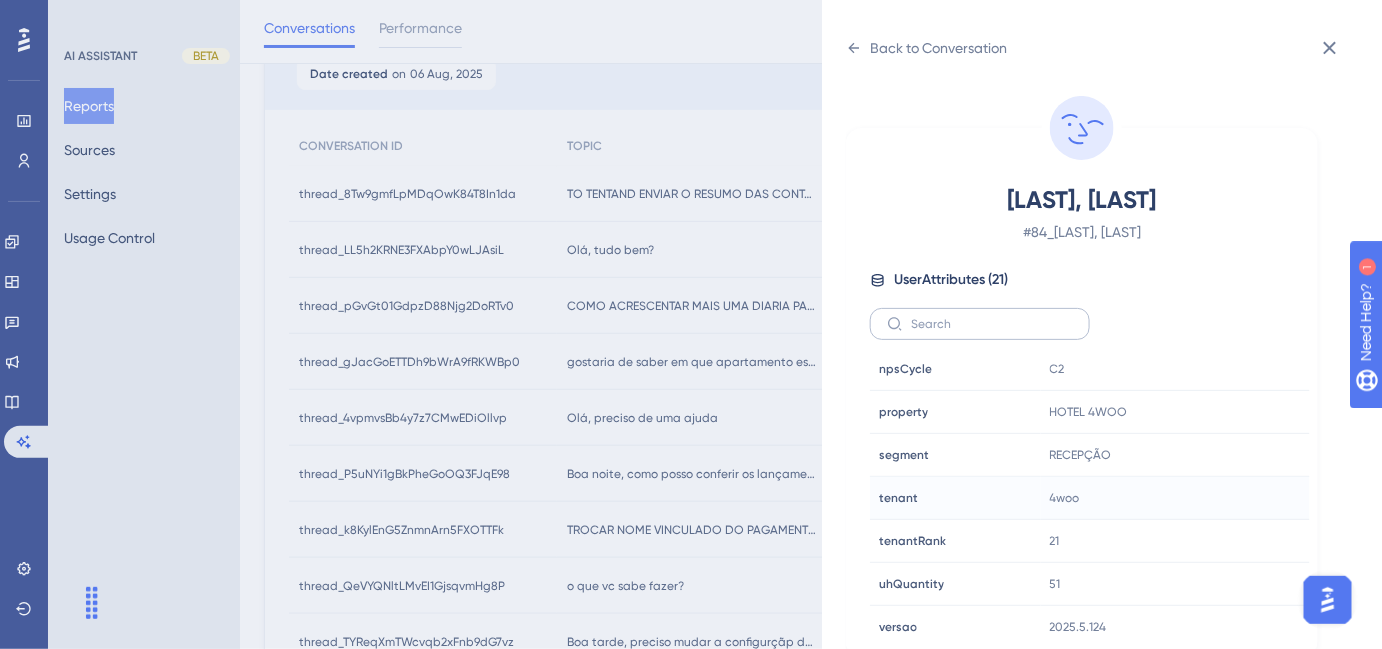 scroll, scrollTop: 760, scrollLeft: 0, axis: vertical 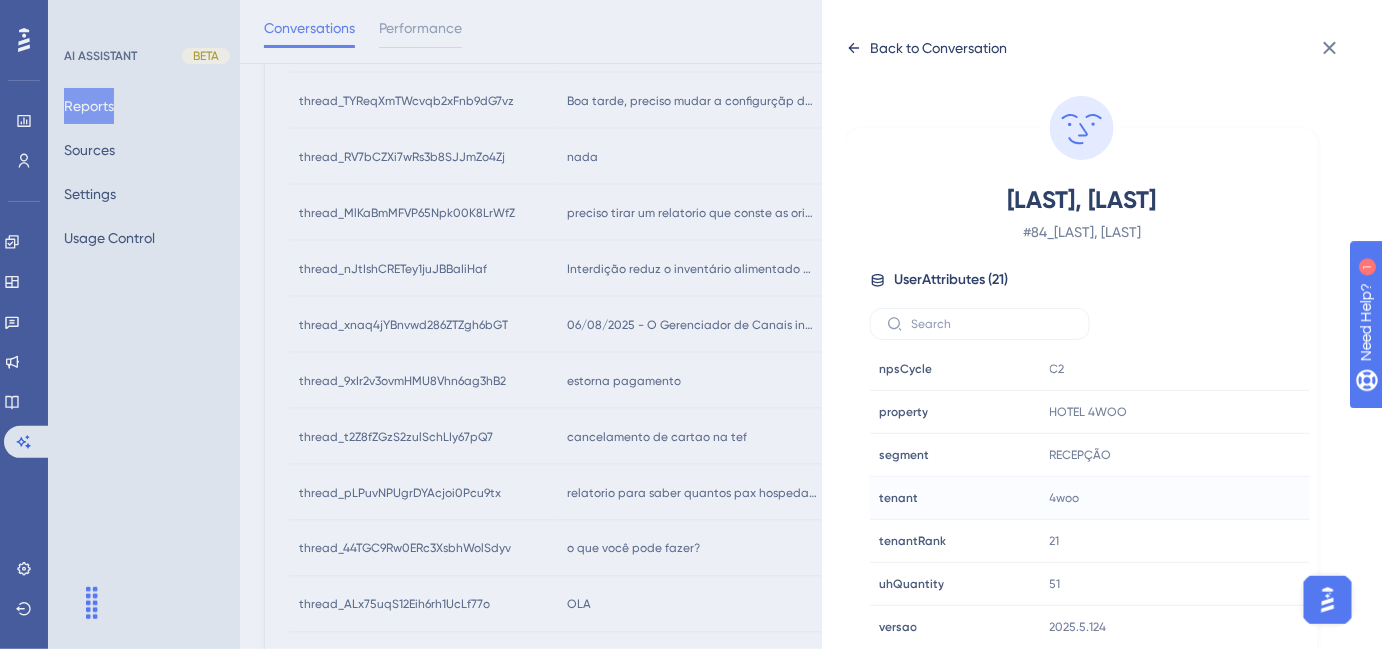 click on "Back to Conversation" at bounding box center [926, 48] 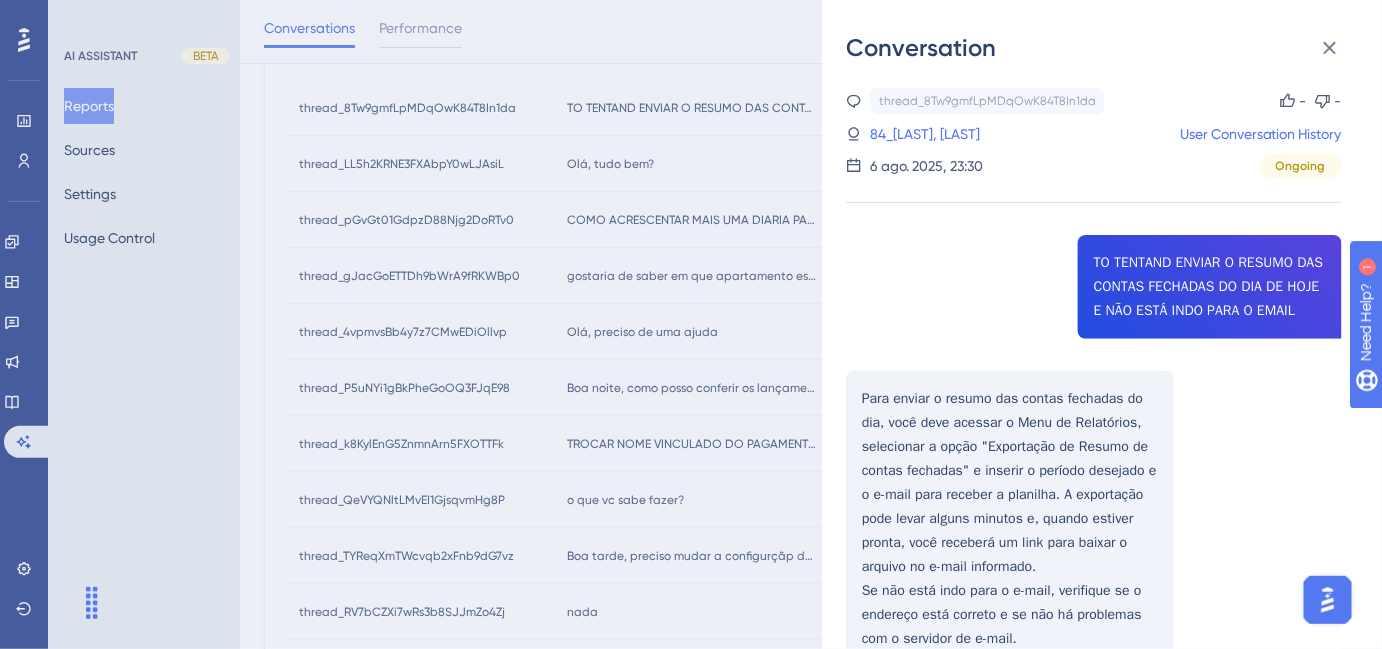 scroll, scrollTop: 0, scrollLeft: 0, axis: both 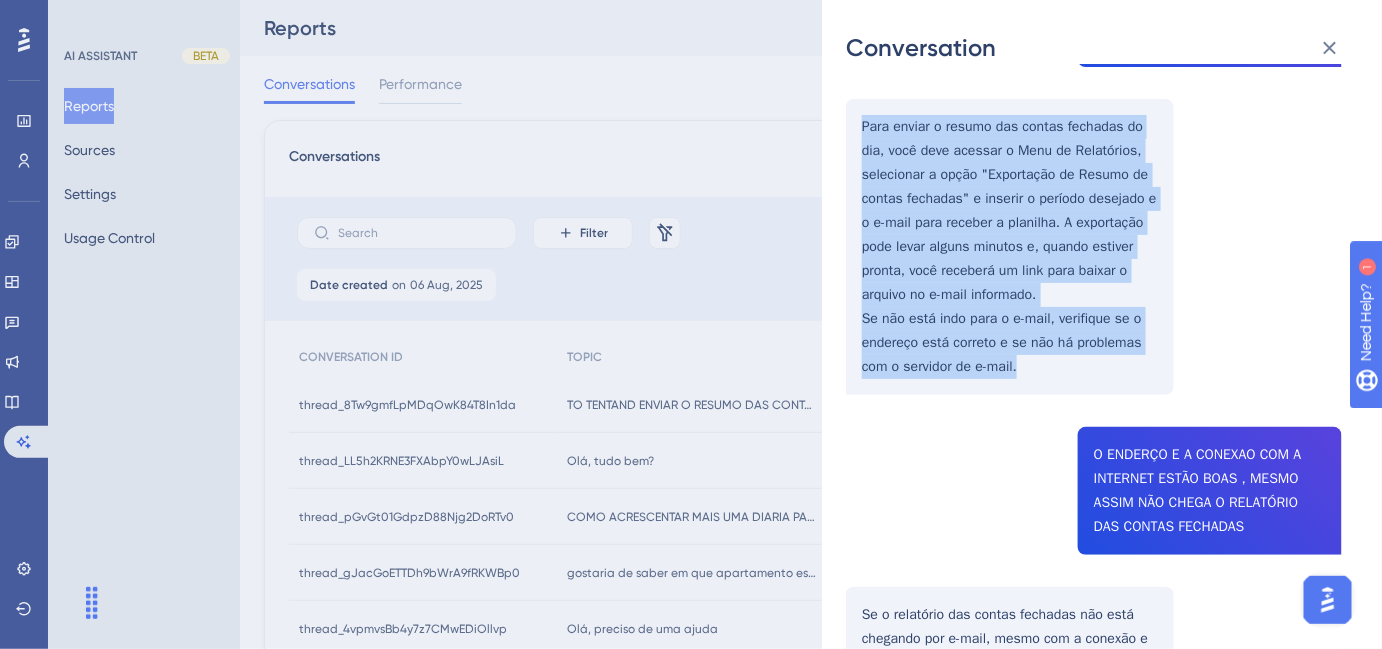 drag, startPoint x: 857, startPoint y: 423, endPoint x: 1088, endPoint y: 406, distance: 231.6247 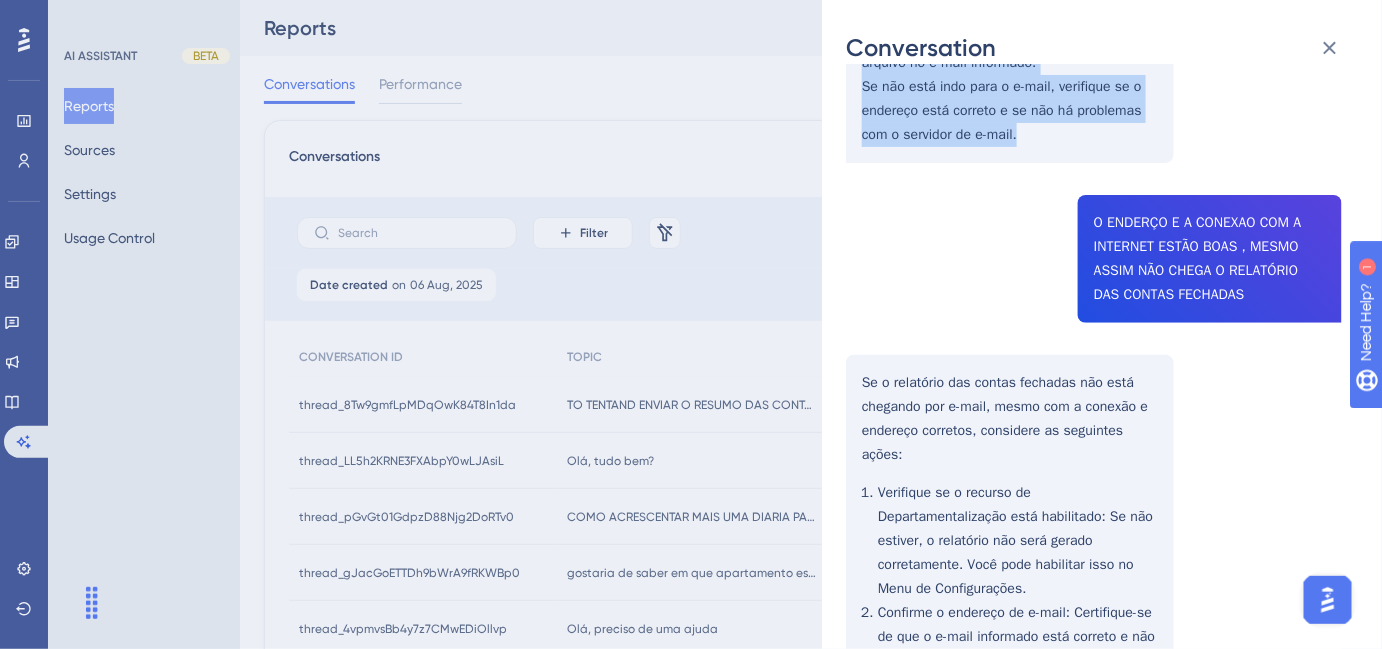 scroll, scrollTop: 545, scrollLeft: 0, axis: vertical 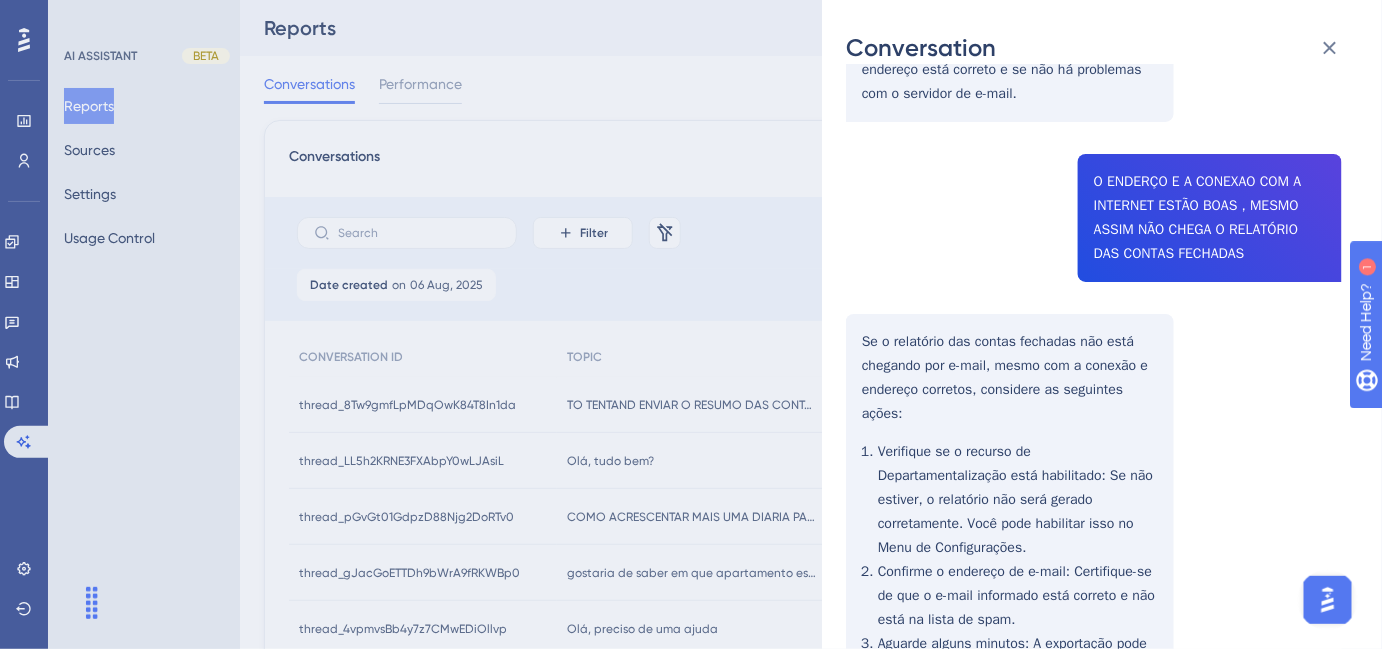 click on "Conversation thread_8Tw9gmfLpMDqOwK84T8In1da Copy - - 84_[LAST], [FIRST] User Conversation History 6 ago. 2025,
23:30 Ongoing TO TENTAND ENVIAR O RESUMO DAS CONTAS FECHADAS DO DIA DE HOJE E NÃO ESTÁ INDO PARA O EMAIL Para enviar o resumo das contas fechadas do dia, você deve acessar o Menu de Relatórios, selecionar a opção "Exportação de Resumo de contas fechadas" e inserir o período desejado e o e-mail para receber a planilha. A exportação pode levar alguns minutos e, quando estiver pronta, você receberá um link para baixar o arquivo no e-mail informado.
Se não está indo para o e-mail, verifique se o endereço está correto e se não há problemas com o servidor de e-mail. O ENDERÇO E A CONEXAO COM A INTERNET ESTÃO BOAS , MESMO ASSIM NÃO CHEGA O RELATÓRIO DAS CONTAS FECHADAS Se o relatório das contas fechadas não está chegando por e-mail, mesmo com a conexão e endereço corretos, considere as seguintes ações:
Confirme o endereço de e-mail" at bounding box center [691, 324] 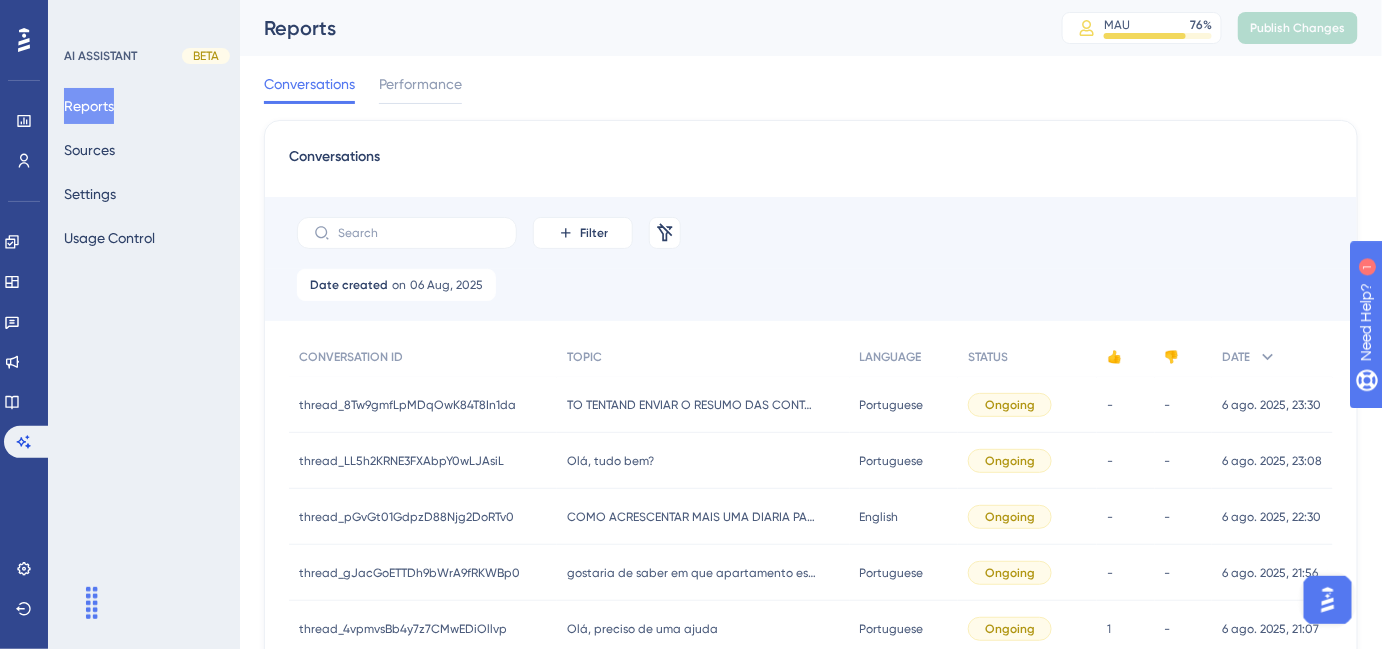 click on "Olá, tudo bem?" at bounding box center (610, 461) 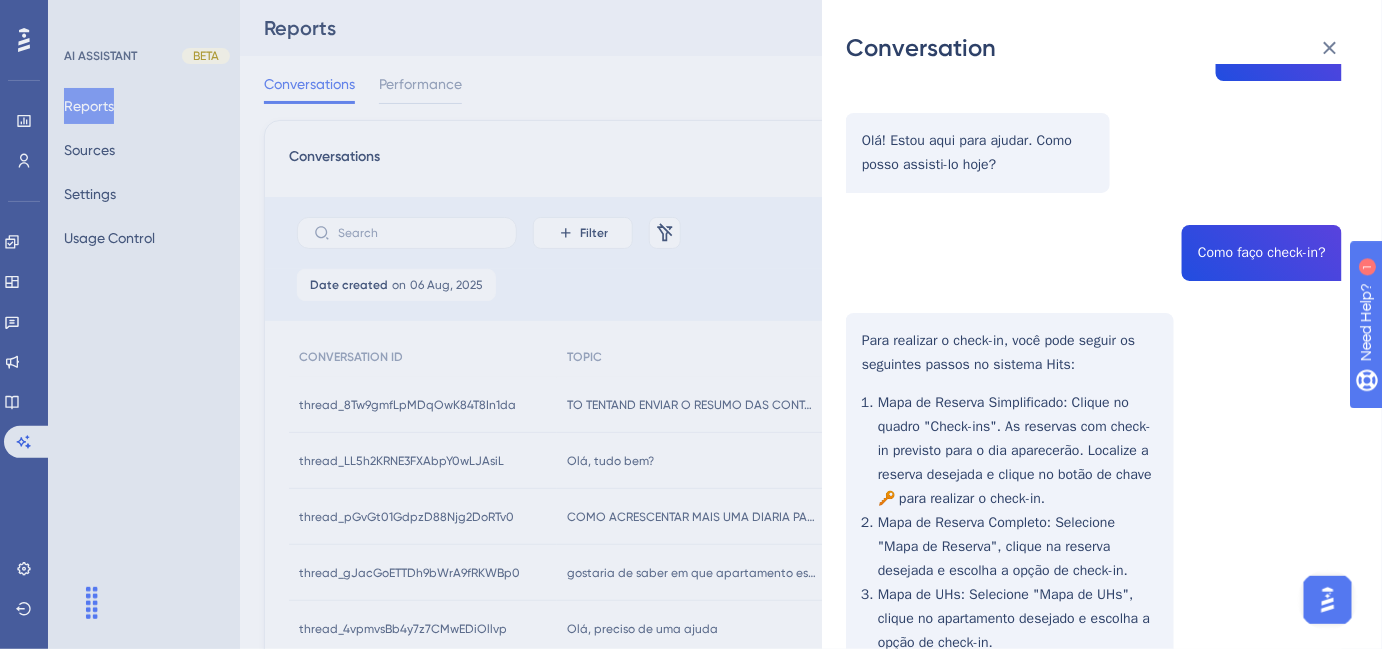 scroll, scrollTop: 209, scrollLeft: 0, axis: vertical 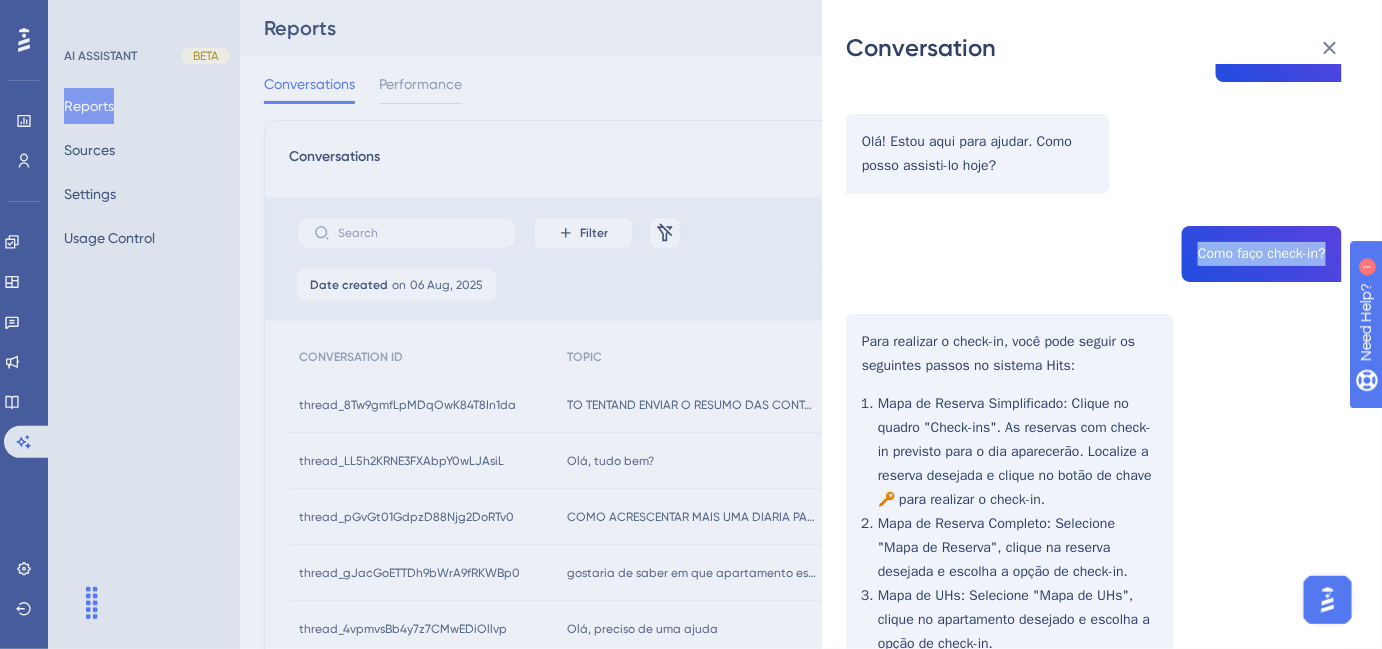 drag, startPoint x: 1192, startPoint y: 253, endPoint x: 1322, endPoint y: 256, distance: 130.0346 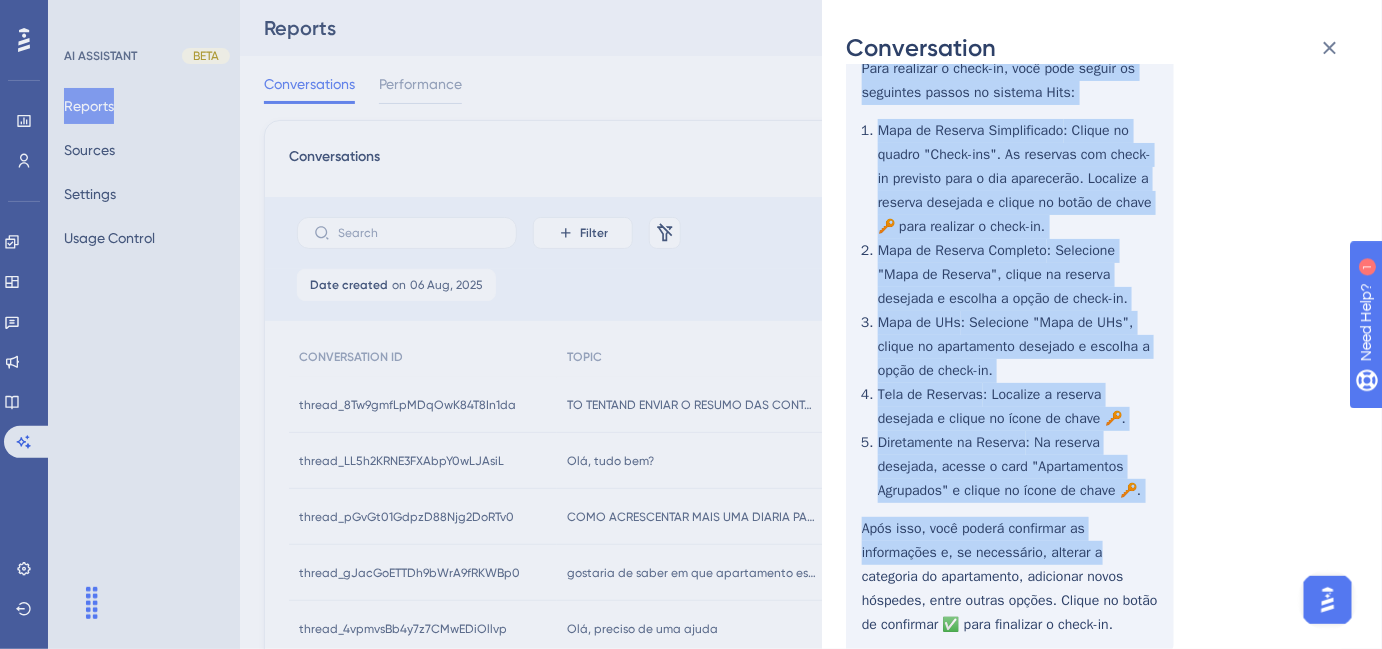 scroll, scrollTop: 573, scrollLeft: 0, axis: vertical 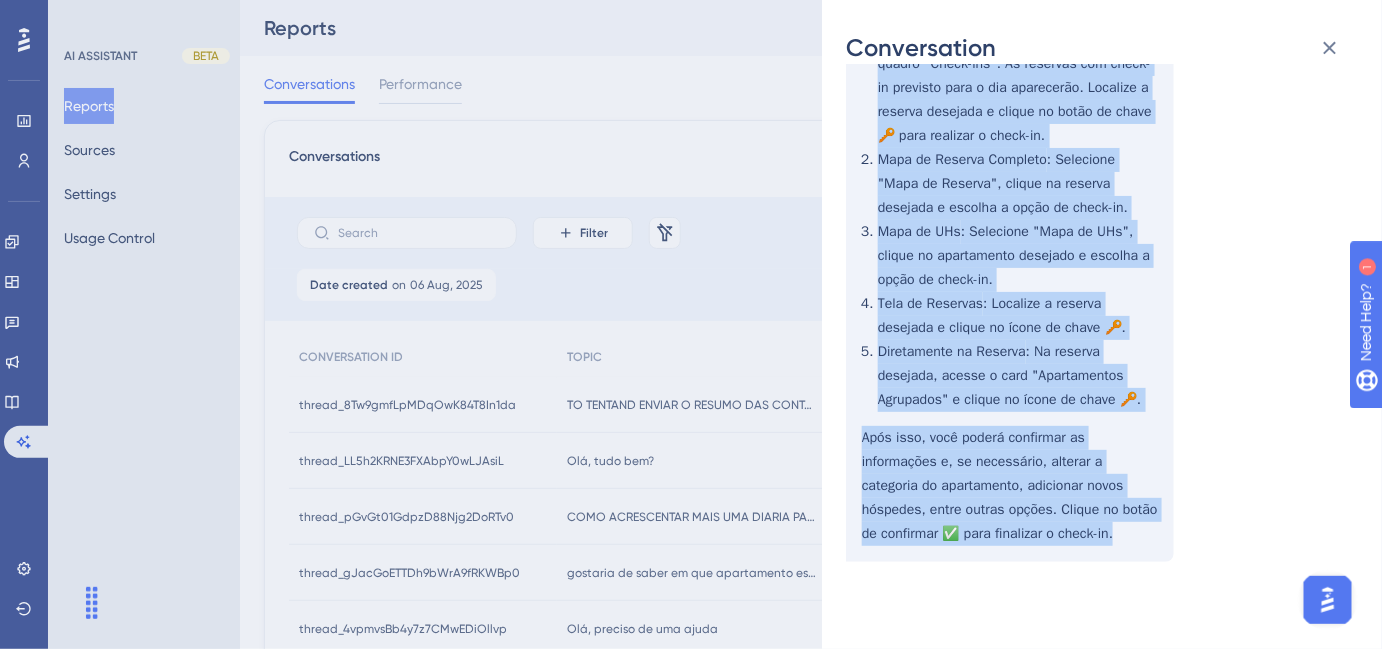 drag, startPoint x: 860, startPoint y: 340, endPoint x: 1119, endPoint y: 536, distance: 324.803 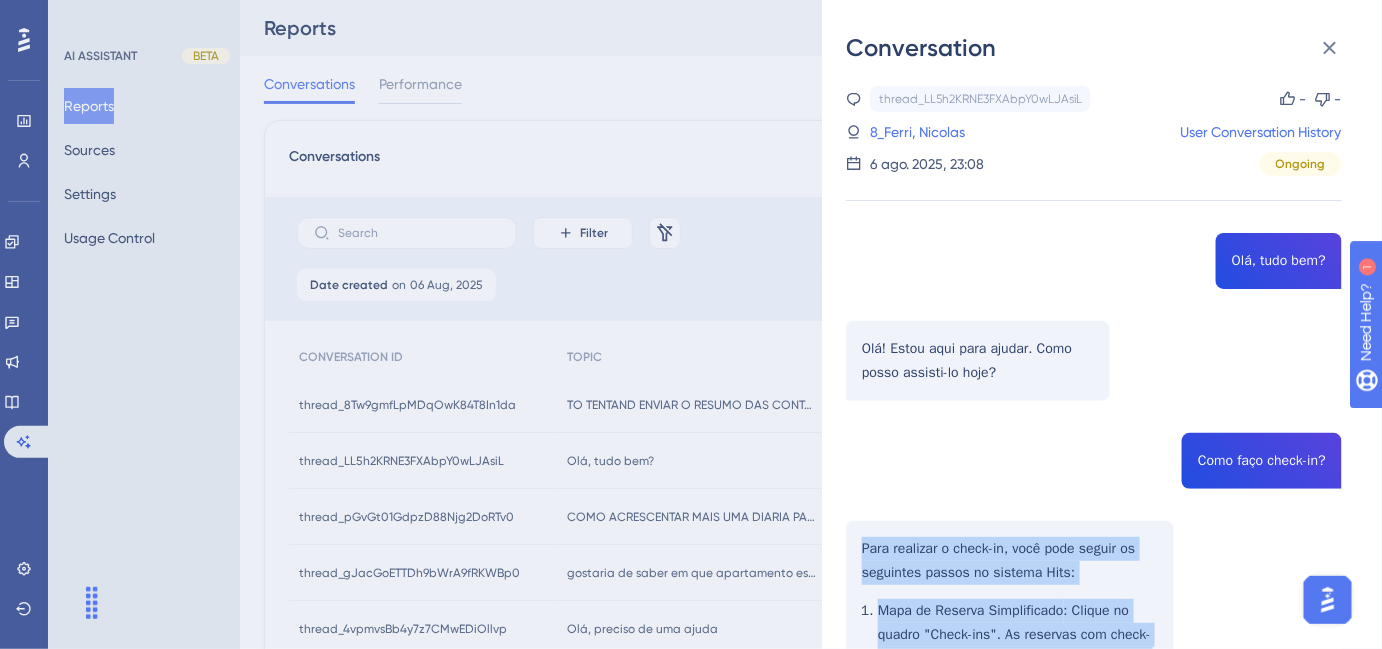 scroll, scrollTop: 0, scrollLeft: 0, axis: both 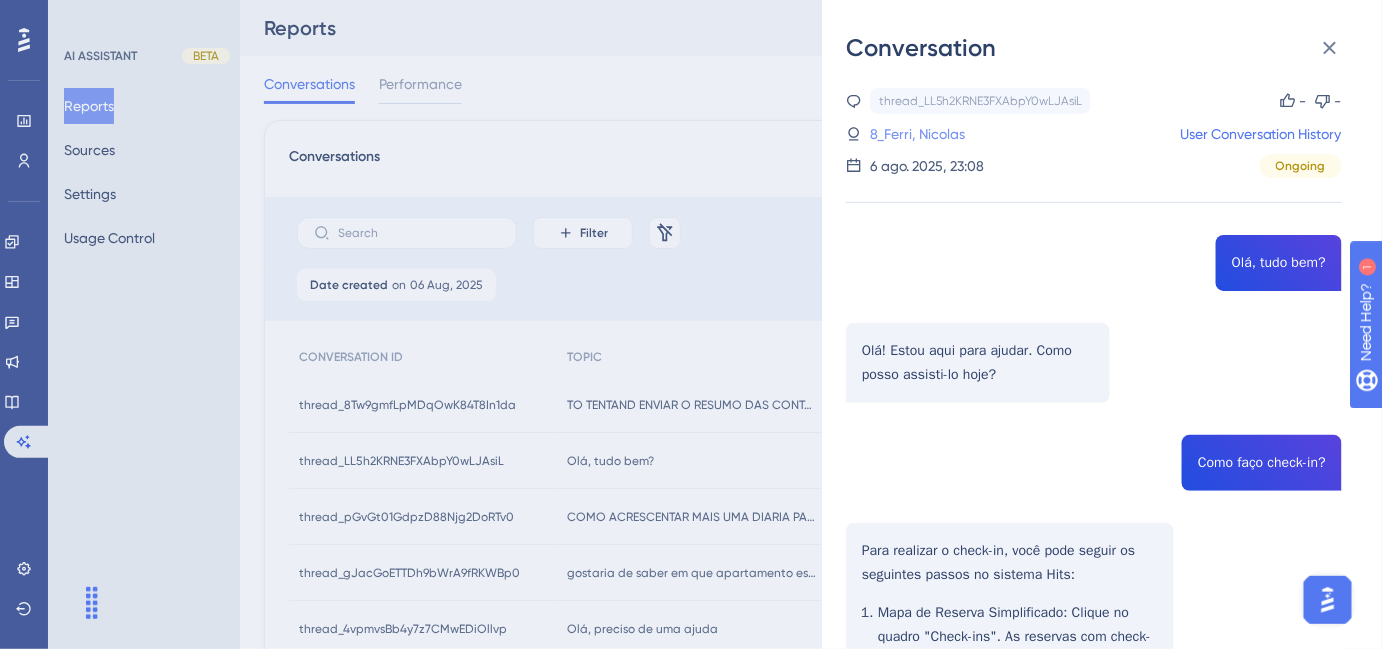 click on "8_Ferri, Nicolas" at bounding box center [917, 134] 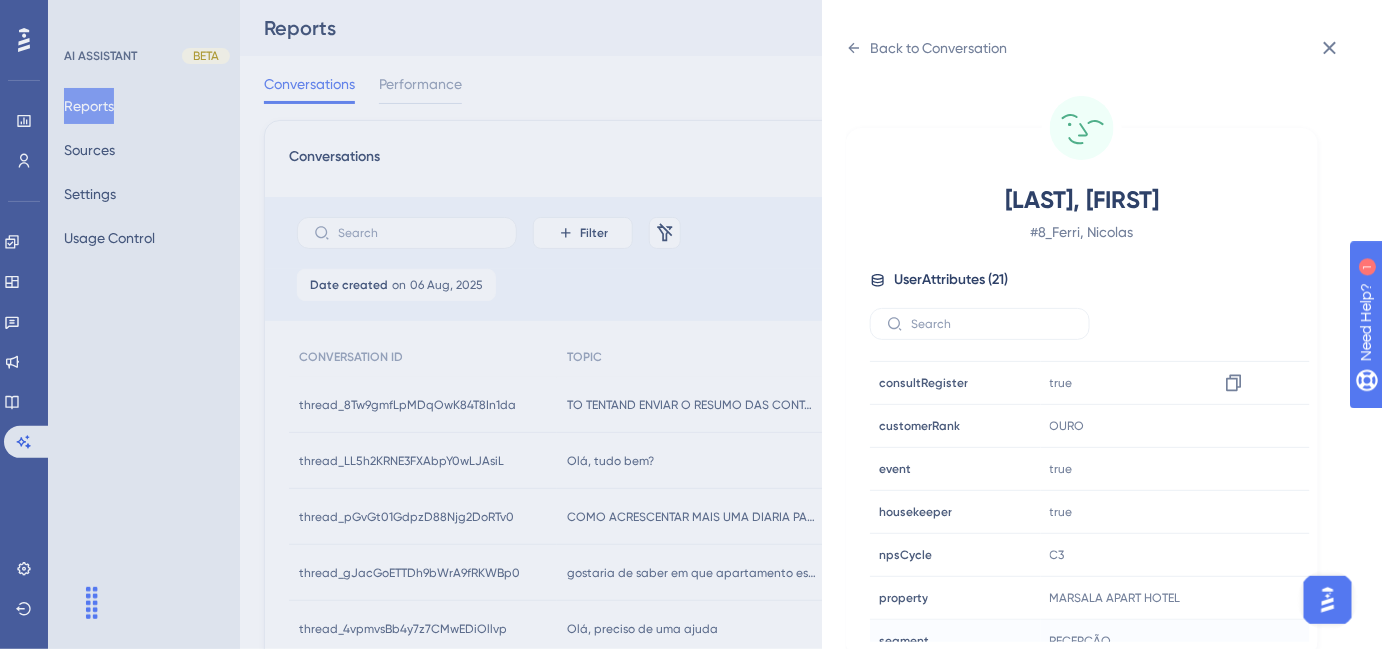 scroll, scrollTop: 545, scrollLeft: 0, axis: vertical 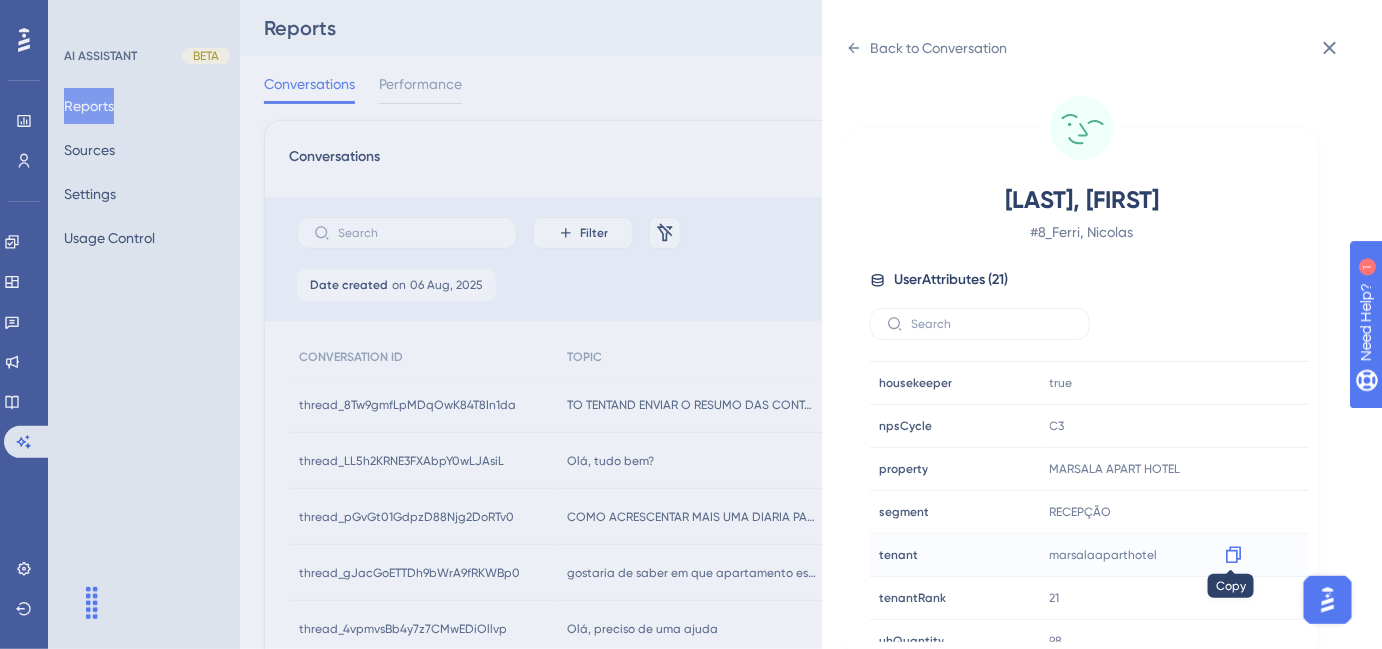 click 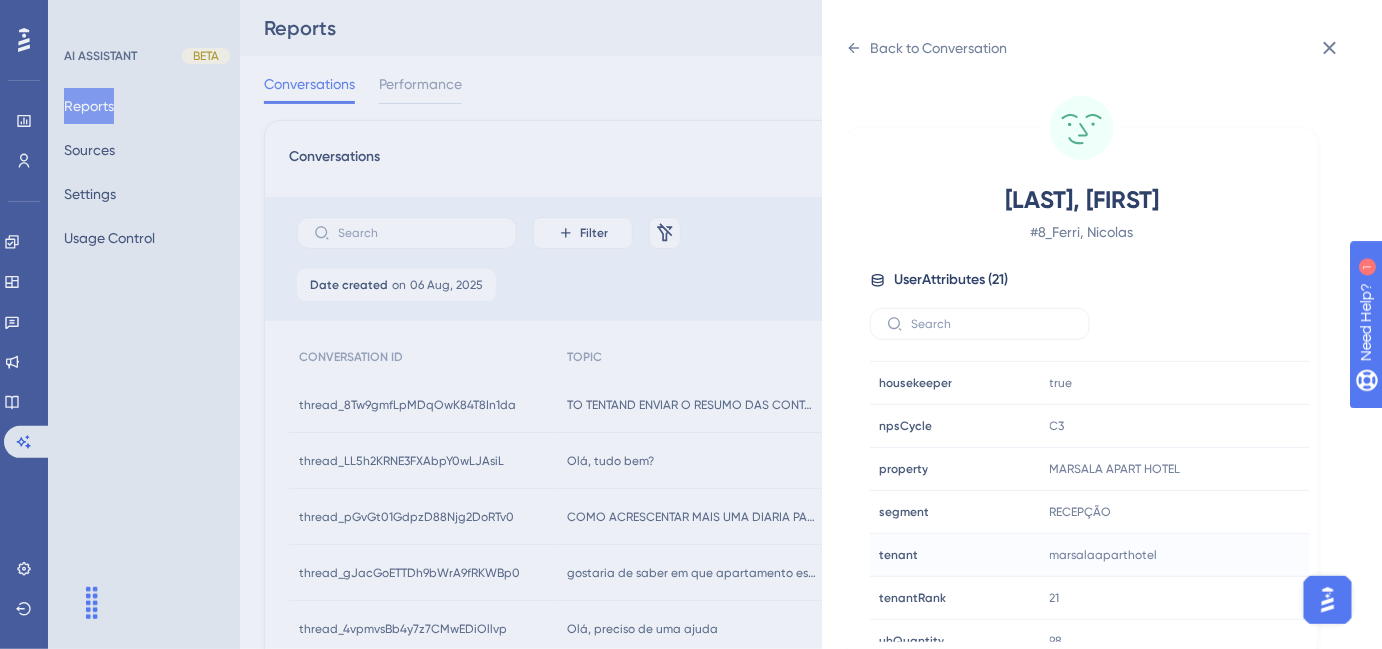 click on "Ferri, Nicolas User  Attributes ( 21 ) Email Email [EMAIL] Signup Signup - Last Interaction Last Interaction about 13 hours ago 06 Aug 2025, 23:15 Web Session Web Session 5381 First Interaction First Interaction 3 years ago 19 Jul 2022, 16:10 Language Language pt-BR Browser Browser Chrome Device Device computer Operating System Operating System Windows cnpj cnpj 97534931000101 consultRegister consultRegister true customerRank customerRank OURO event event true housekeeper housekeeper true npsCycle npsCycle C3 property property MARSALA APART HOTEL segment segment RECEPÇÃO tenant tenant marsalaaparthotel tenantRank tenantRank 21 uhQuantity uhQuantity 98 versao versao 2025.5.120" at bounding box center [691, 324] 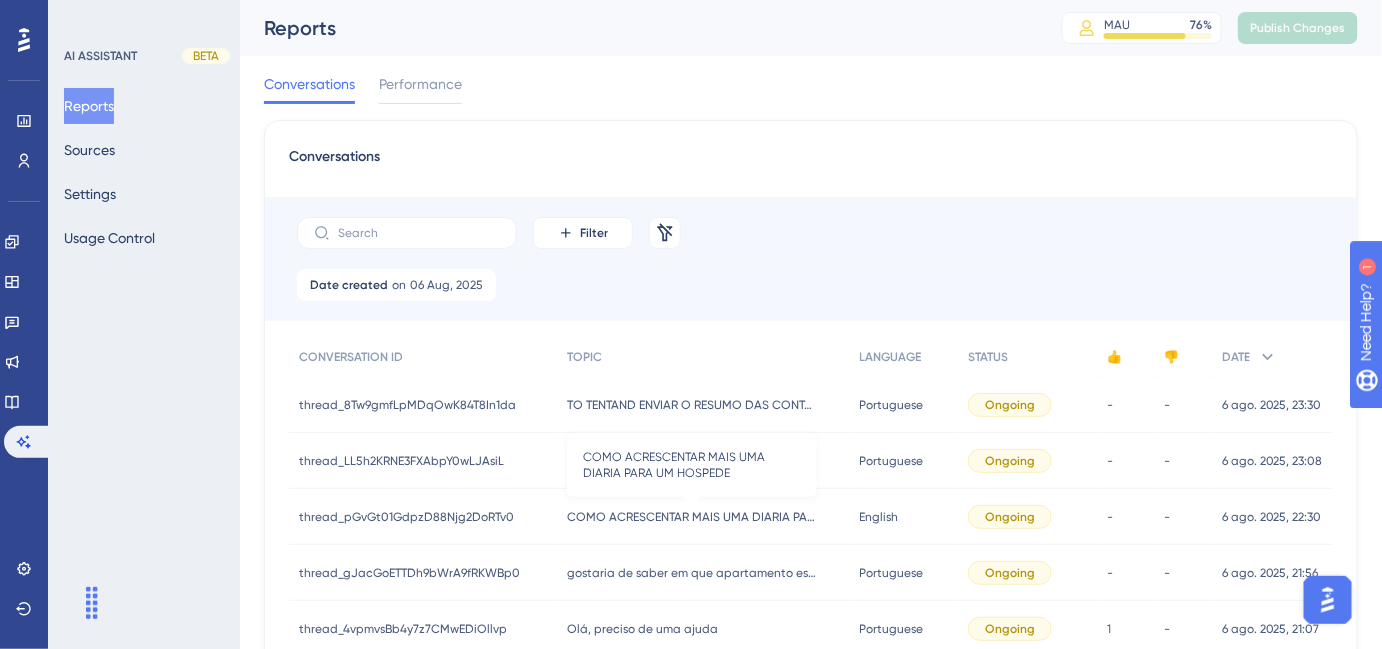 click on "COMO ACRESCENTAR MAIS UMA DIARIA PARA UM HOSPEDE" at bounding box center [692, 517] 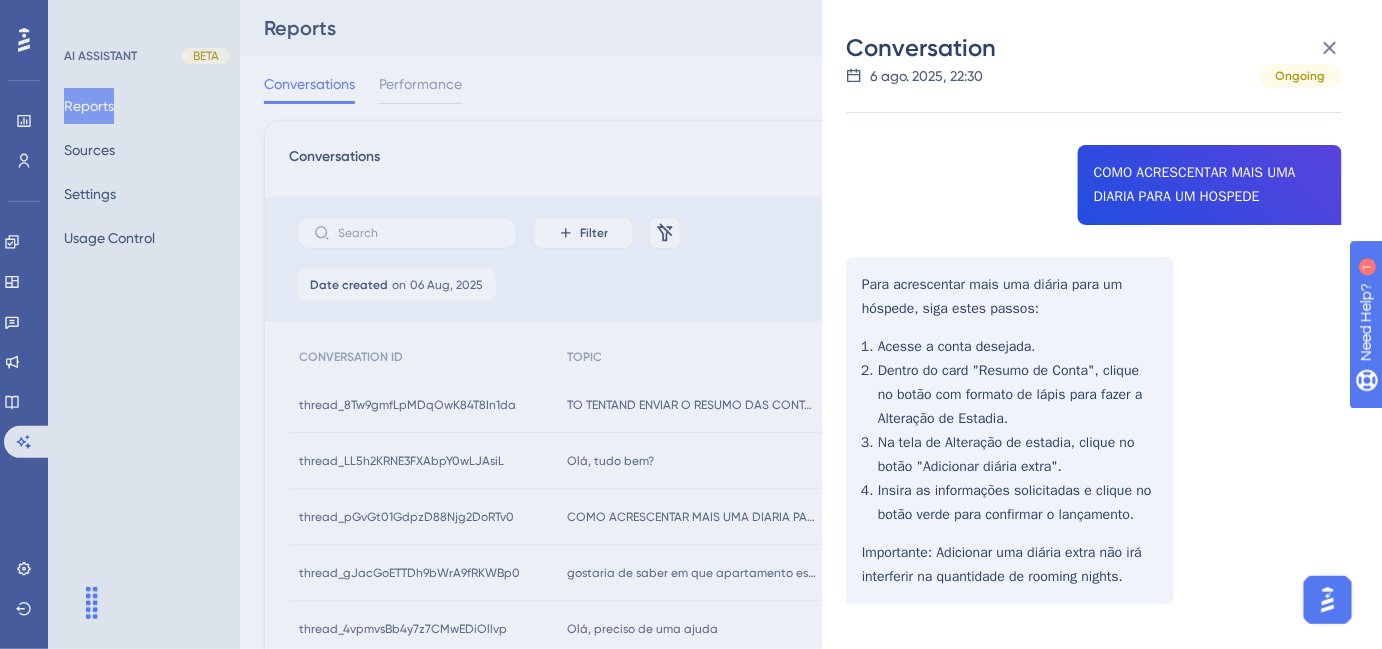 scroll, scrollTop: 90, scrollLeft: 0, axis: vertical 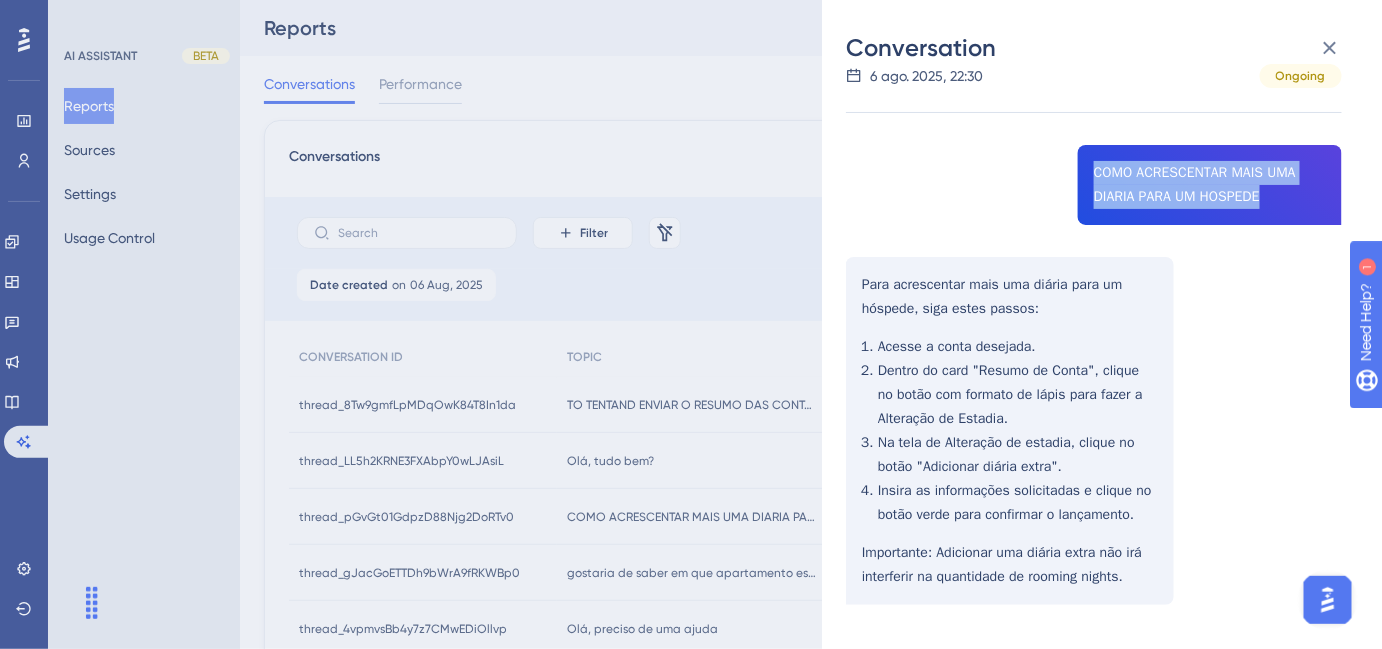 drag, startPoint x: 1088, startPoint y: 168, endPoint x: 1279, endPoint y: 191, distance: 192.37984 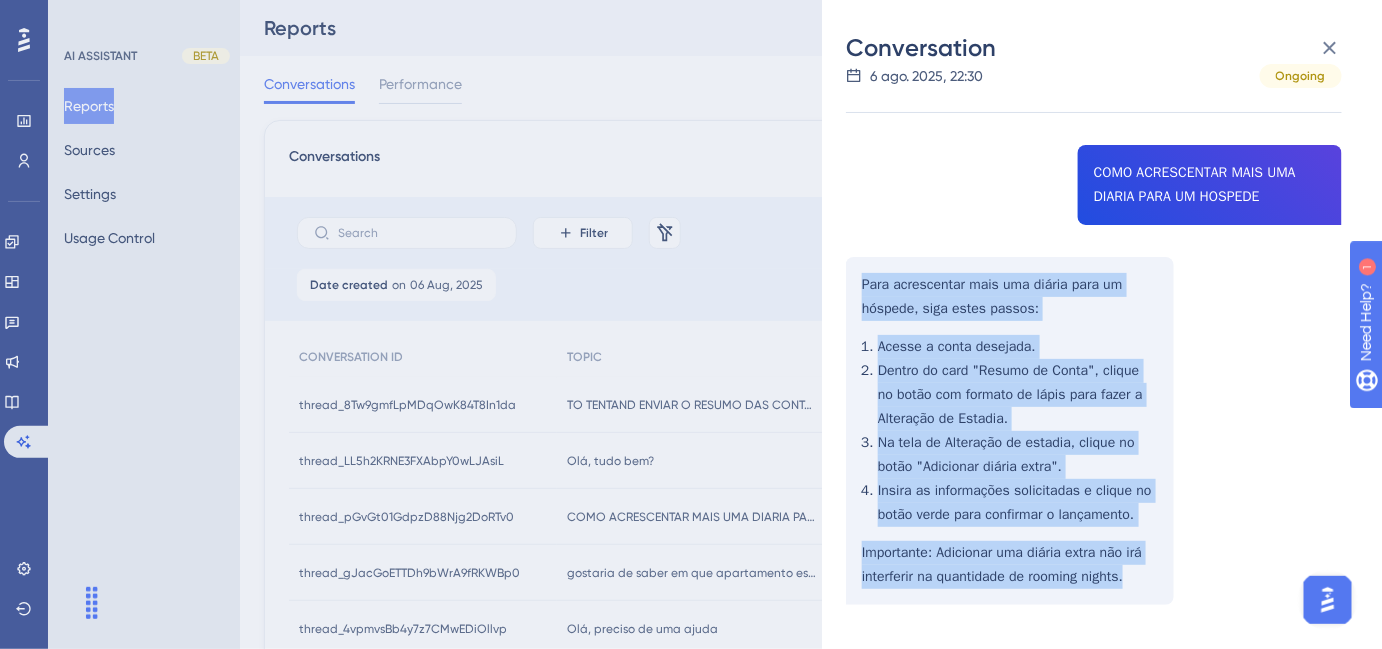 drag, startPoint x: 858, startPoint y: 280, endPoint x: 1157, endPoint y: 582, distance: 424.97647 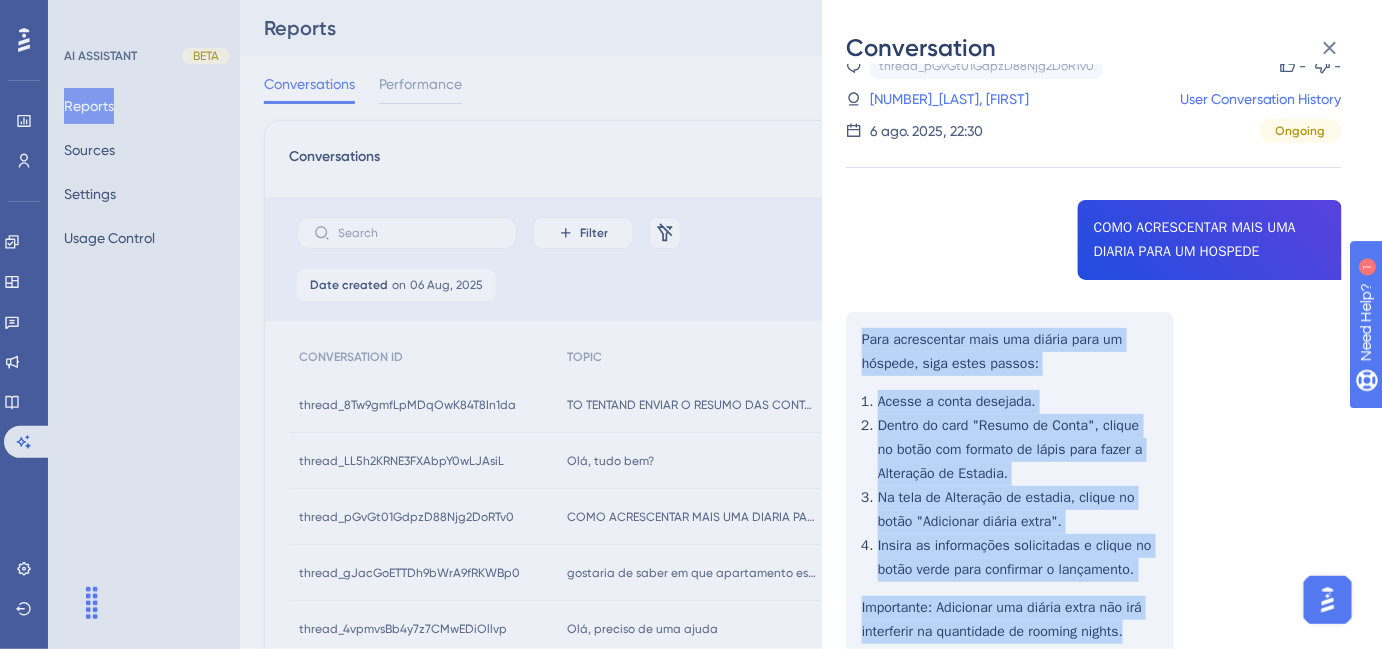scroll, scrollTop: 0, scrollLeft: 0, axis: both 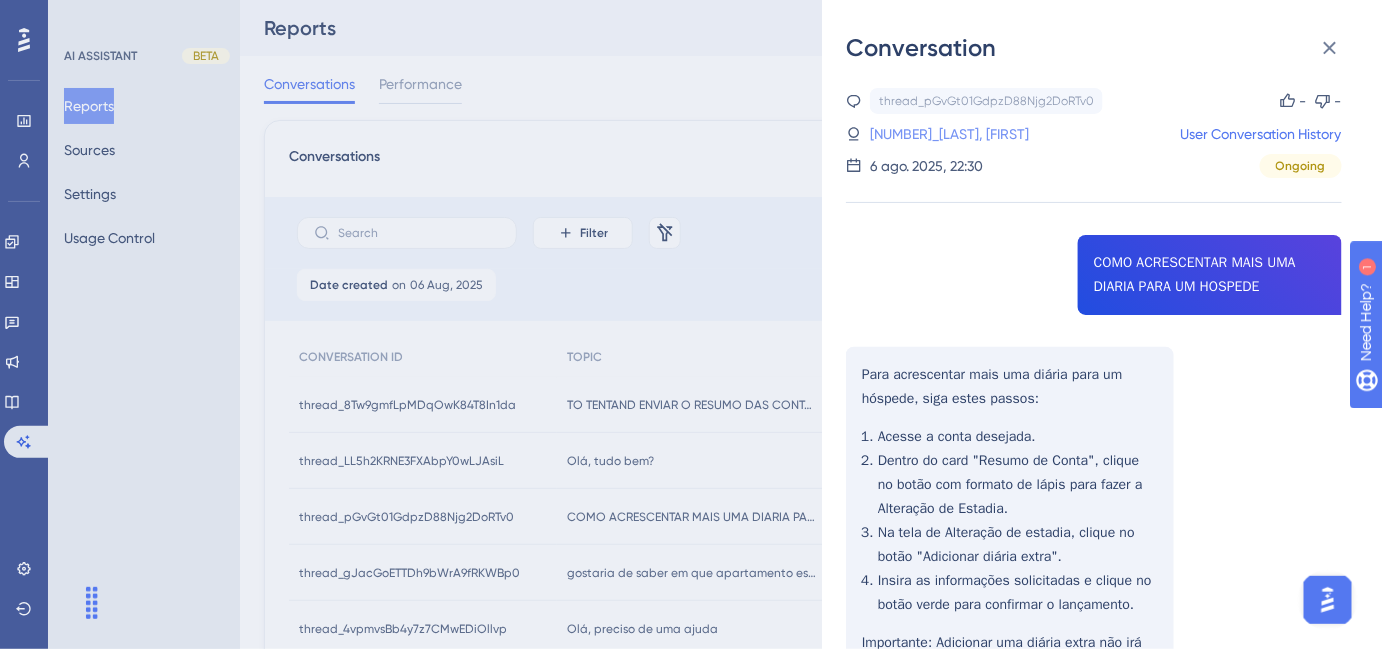 click on "64_[LAST], [FIRST]" at bounding box center (926, 134) 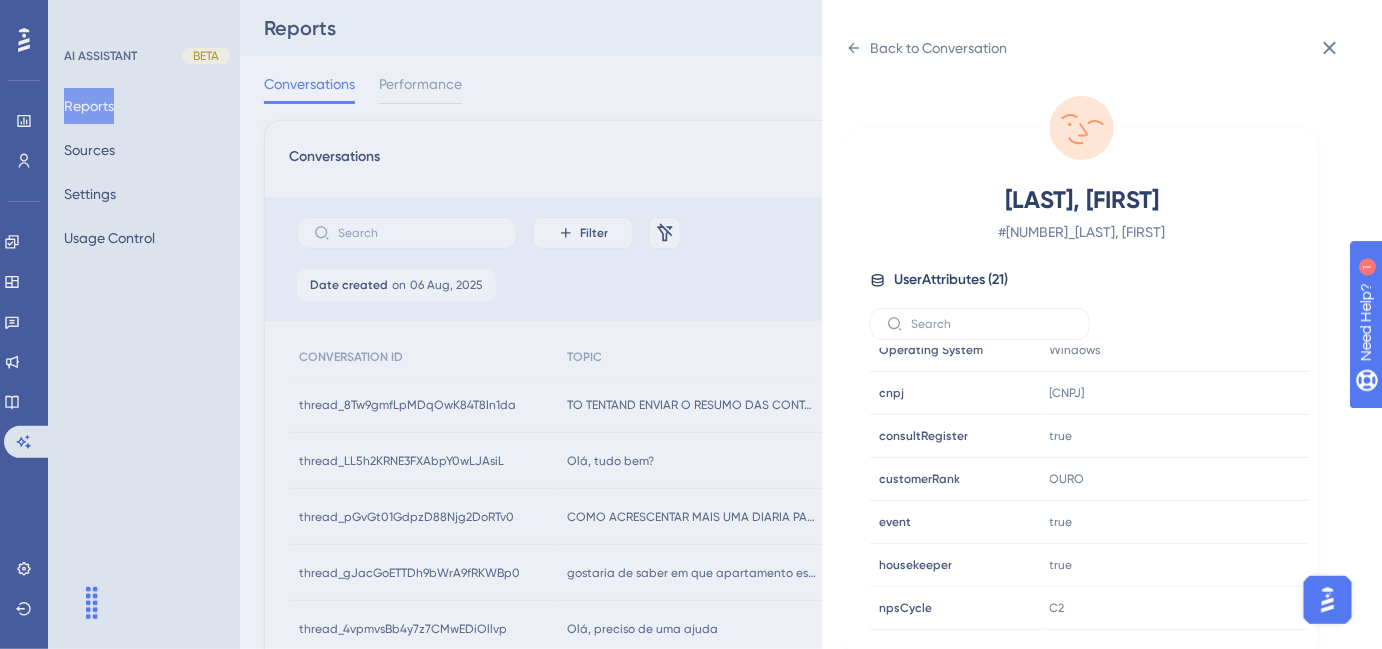 scroll, scrollTop: 602, scrollLeft: 0, axis: vertical 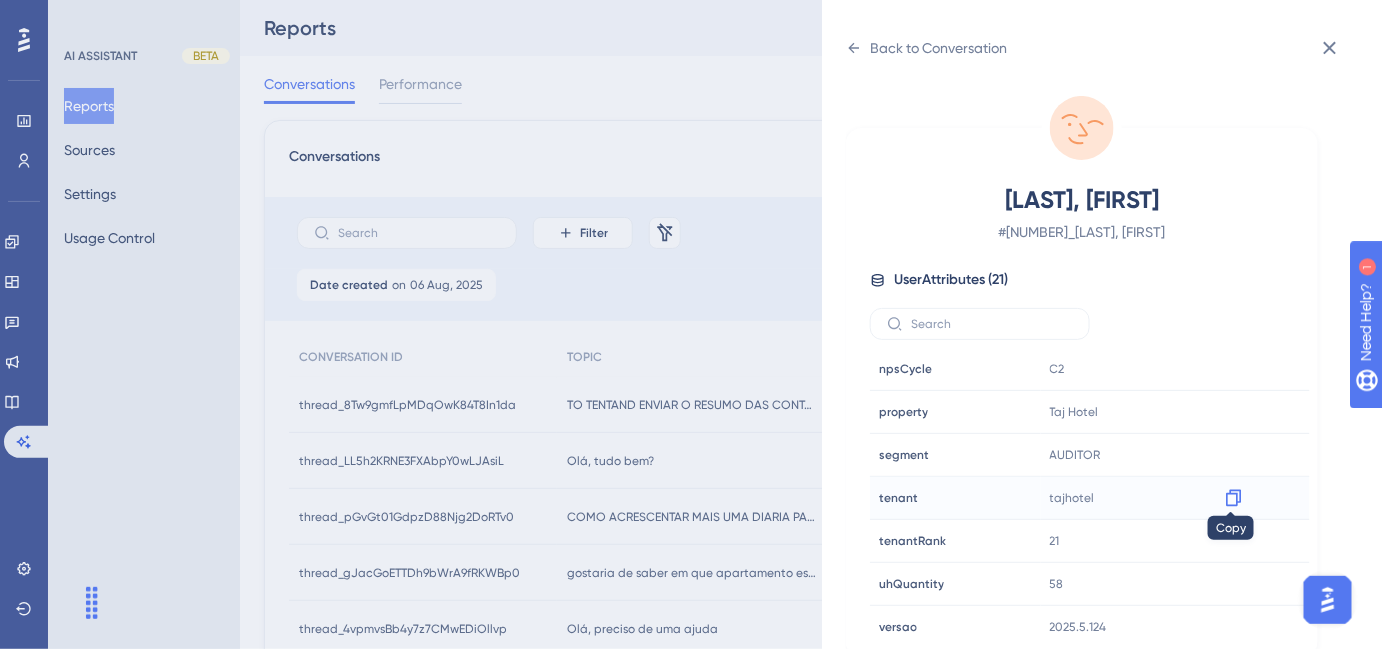 click 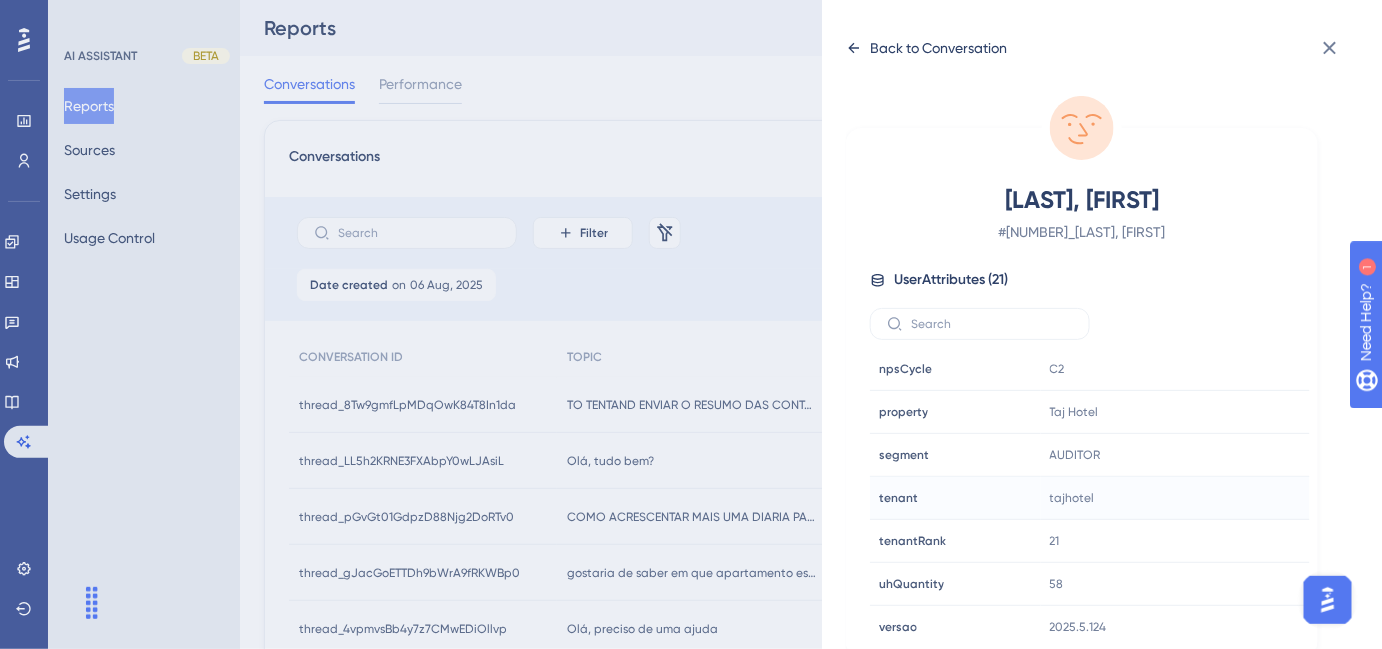 click on "Back to Conversation" at bounding box center (938, 48) 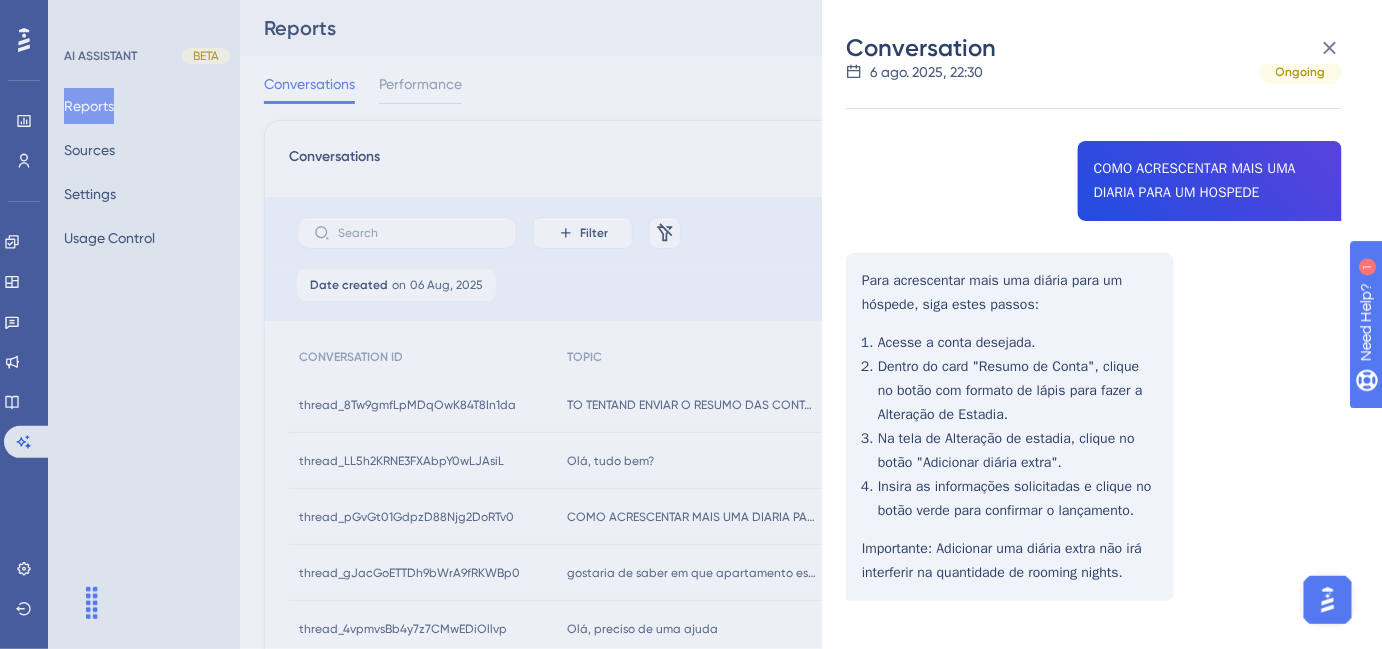 scroll, scrollTop: 133, scrollLeft: 0, axis: vertical 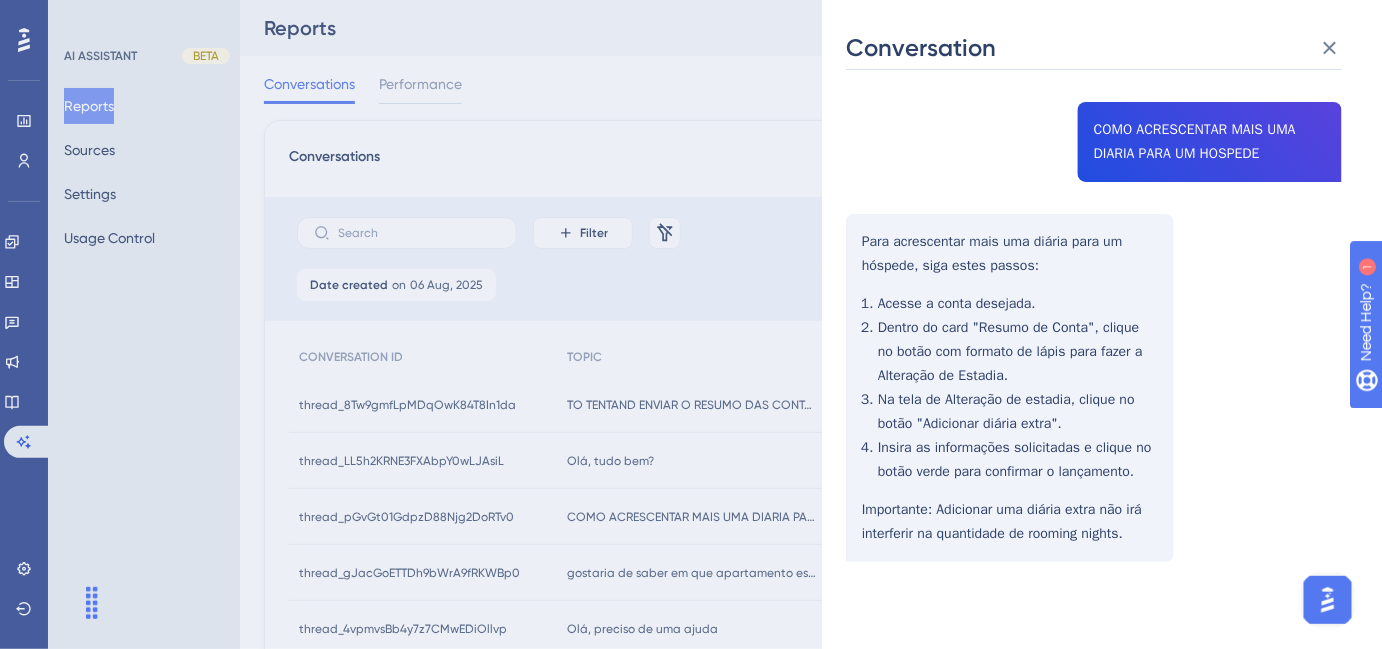 click on "Conversation thread_pGvGt01GdpzD88Njg2DoRTv0 Copy - - 64_[LAST], [FIRST] User Conversation History 6 ago. 2025,
22:30 Ongoing COMO ACRESCENTAR MAIS UMA DIARIA PARA UM HOSPEDE Para acrescentar mais uma diária para um hóspede, siga estes passos:
Acesse a conta desejada.
Dentro do card "Resumo de Conta", clique no botão com formato de lápis para fazer a Alteração de Estadia.
Na tela de Alteração de estadia, clique no botão "Adicionar diária extra".
Insira as informações solicitadas e clique no botão verde para confirmar o lançamento.
Importante: Adicionar uma diária extra não irá interferir na quantidade de rooming nights." at bounding box center (691, 324) 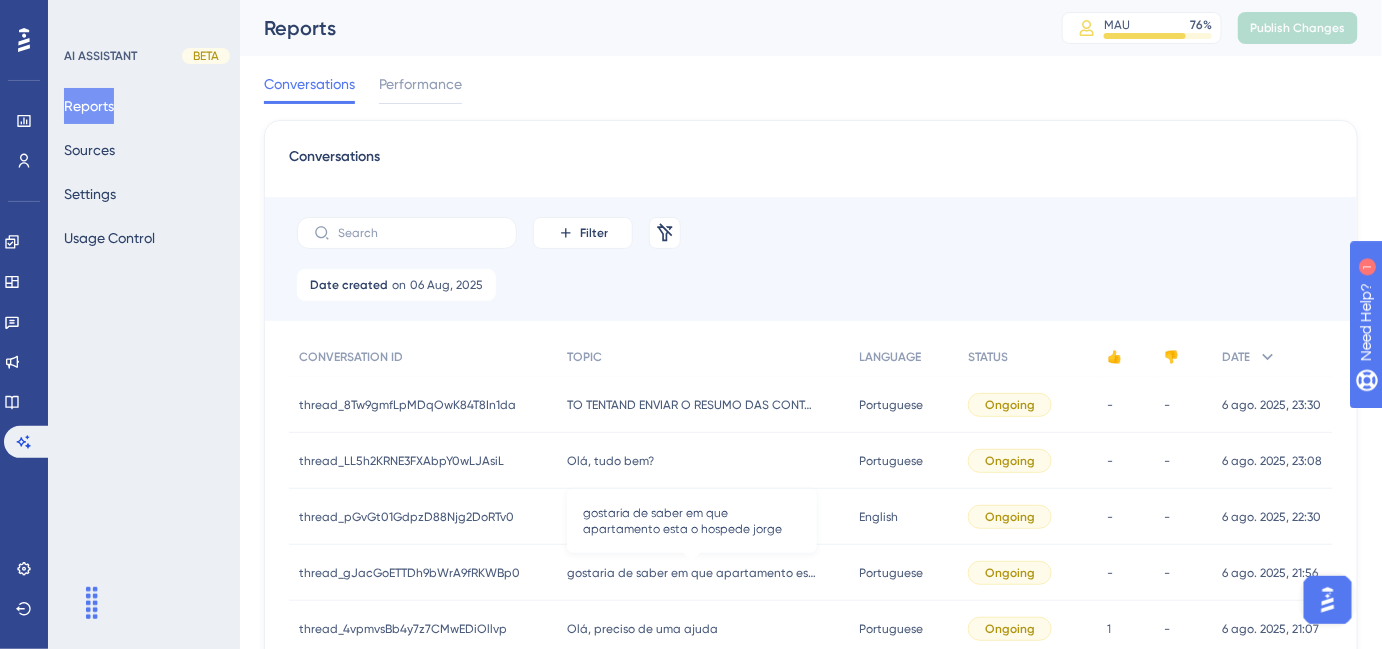 scroll, scrollTop: 90, scrollLeft: 0, axis: vertical 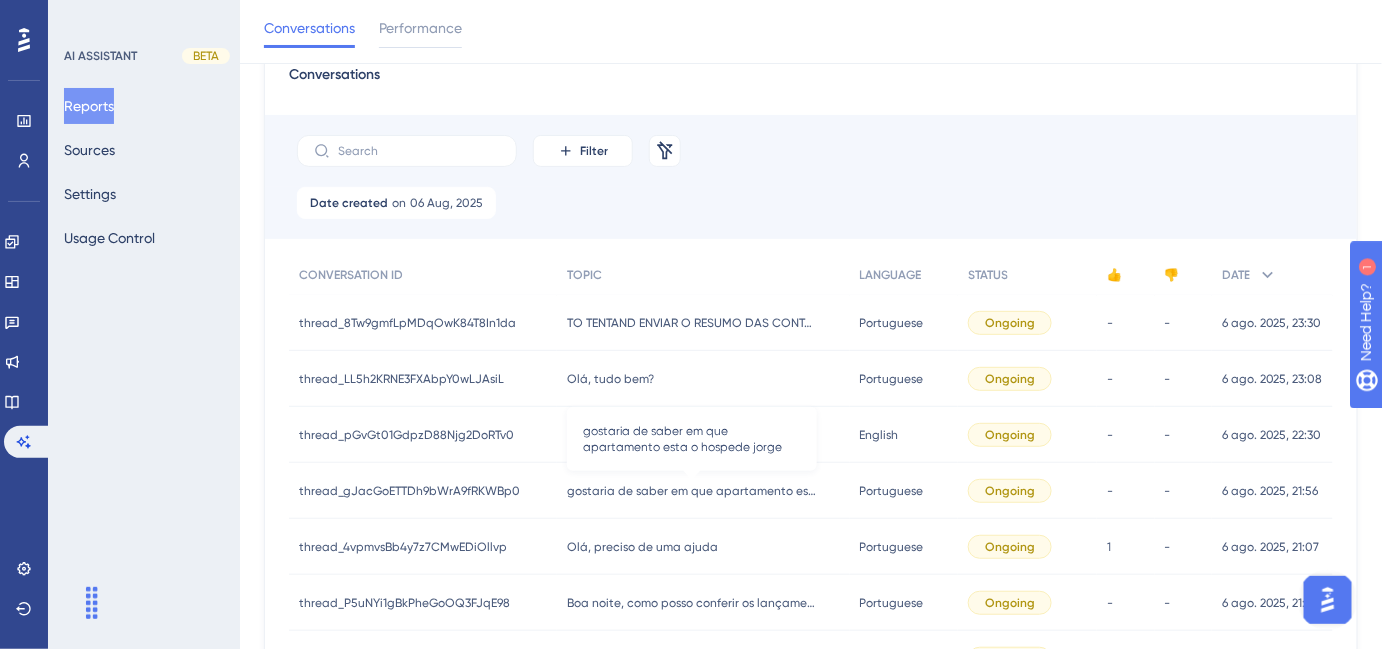 click on "gostaria de saber em que apartamento esta o hospede jorge" at bounding box center (692, 491) 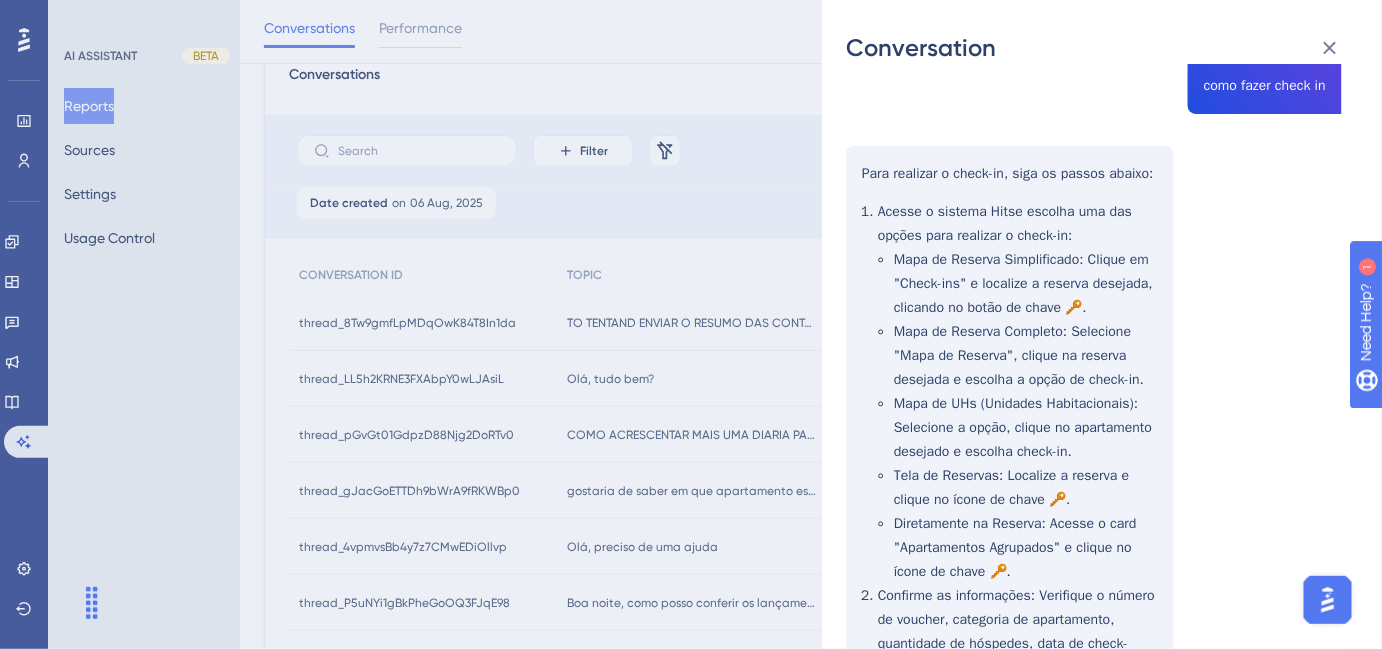 scroll, scrollTop: 0, scrollLeft: 0, axis: both 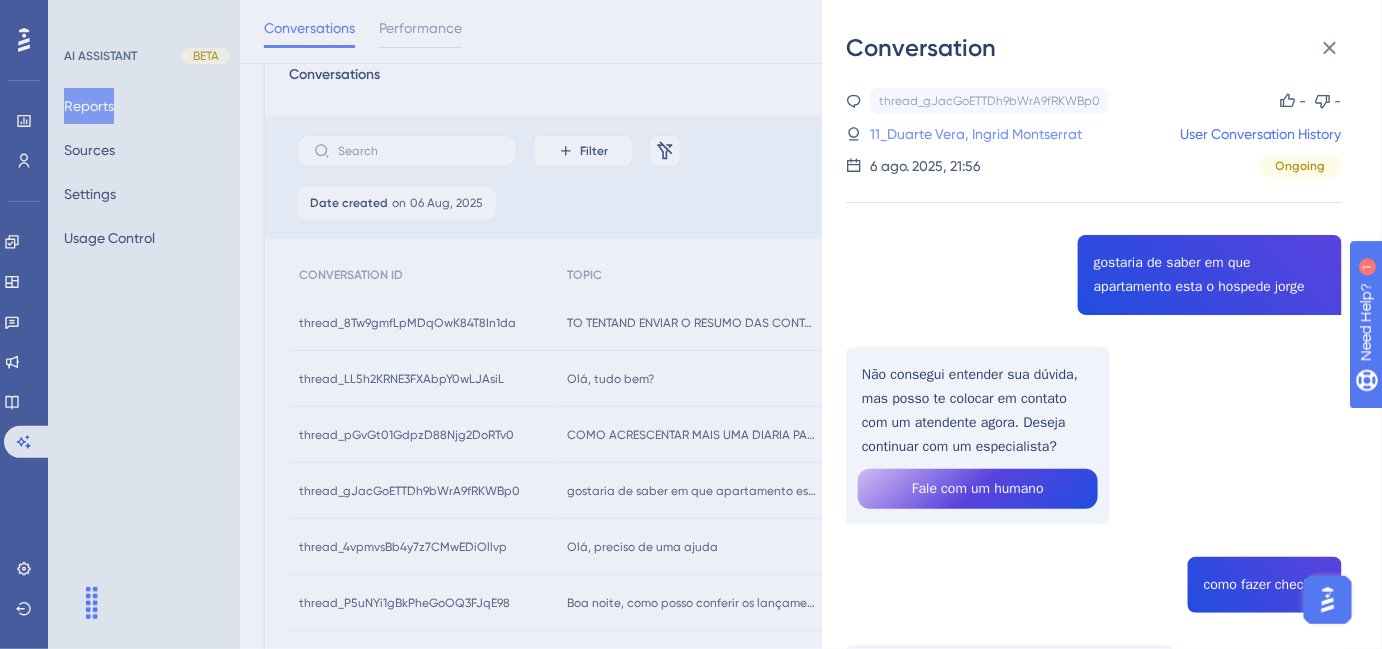 click on "11_Duarte Vera, Ingrid Montserrat" at bounding box center [976, 134] 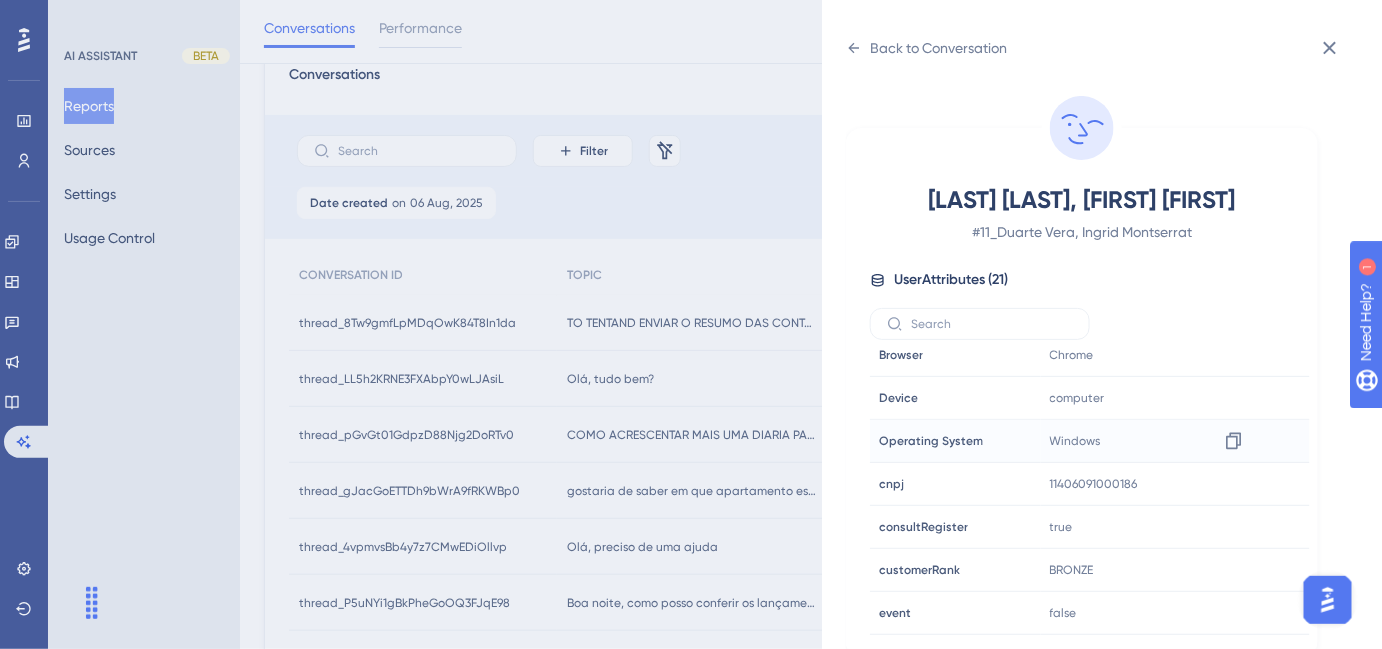 scroll, scrollTop: 545, scrollLeft: 0, axis: vertical 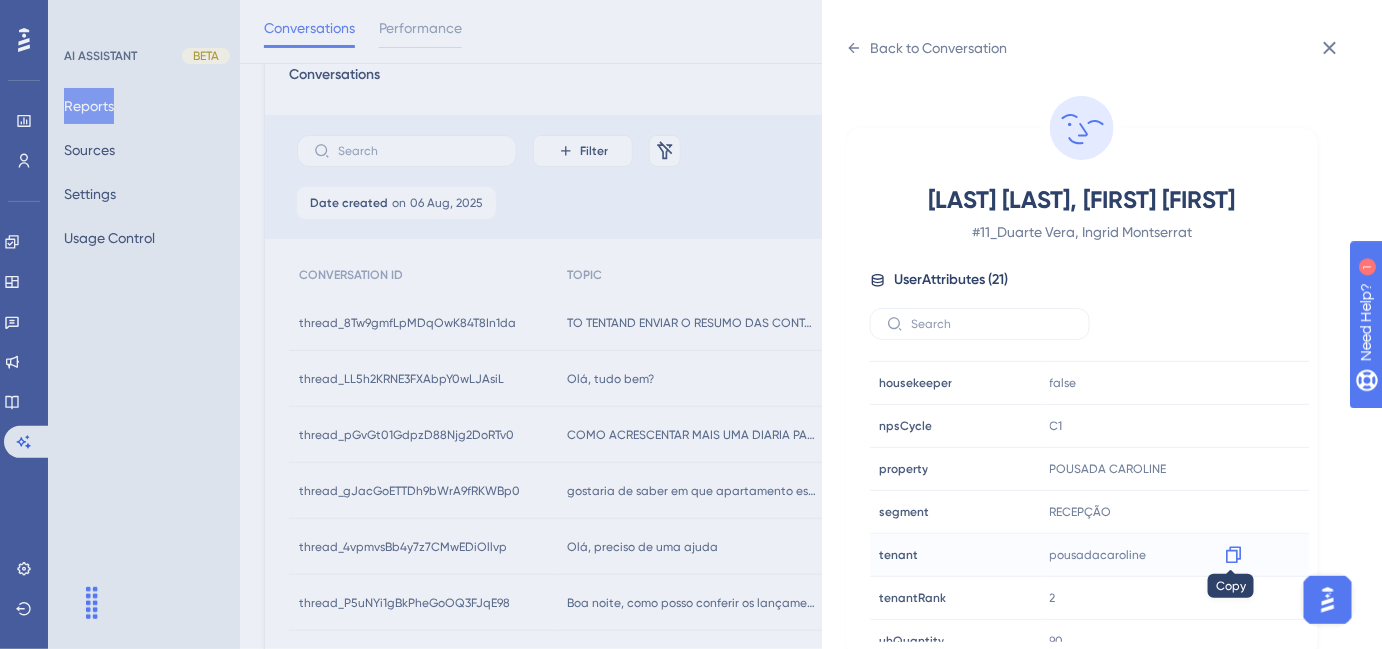 click 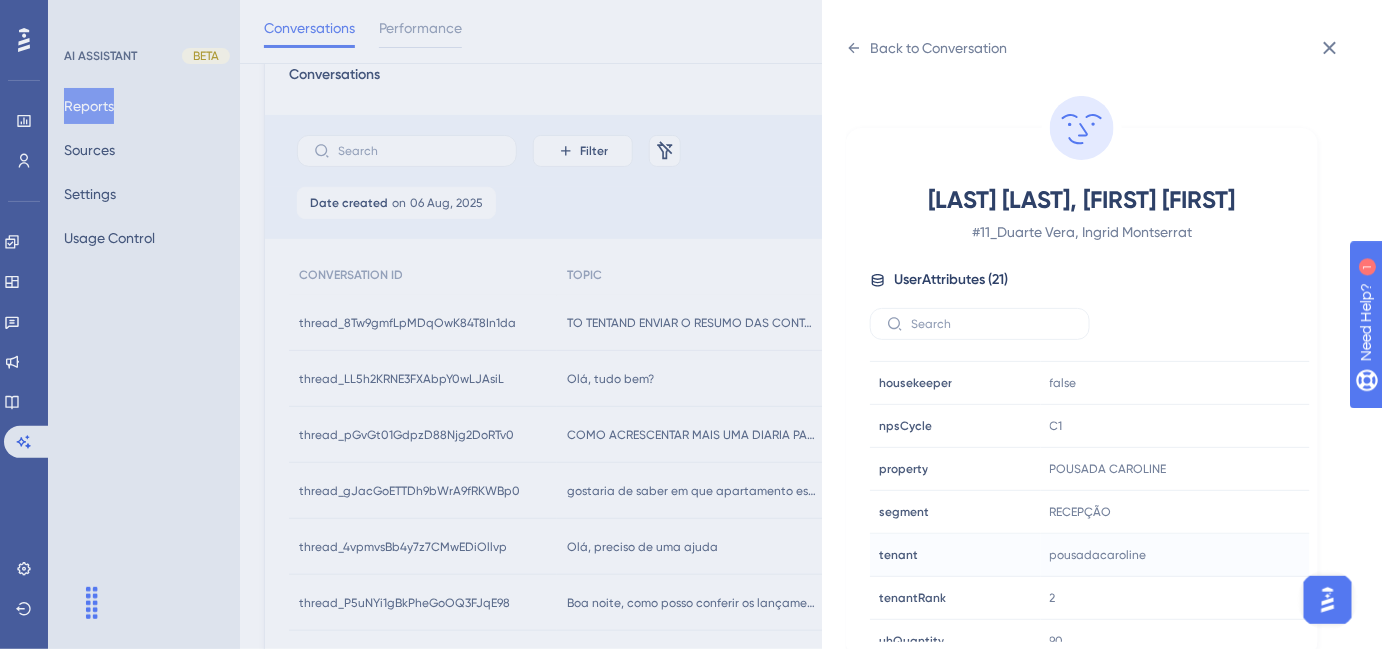 click on "Back to Conversation [LAST], [FIRST] # 11_[LAST], [FIRST] User Attributes ( 21 ) Email Email [EMAIL] Signup Signup - Last Interaction Last Interaction about 14 hours ago 06 Aug 2025, 21:57 Web Session Web Session 648 First Interaction First Interaction 4 months ago 14 Apr 2025, 15:33 Language Language pt-PT Browser Browser Chrome Device Device computer Operating System Operating System Windows cnpj cnpj [NUMBER] consultRegister consultRegister true customerRank customerRank BRONZE event event false housekeeper housekeeper false npsCycle npsCycle C1 property property POUSADA CAROLINE segment segment RECEPÇÃO tenant tenant pousadacaroline tenantRank tenantRank 2 uhQuantity uhQuantity 90 versao versao 2025.5.120" at bounding box center [691, 324] 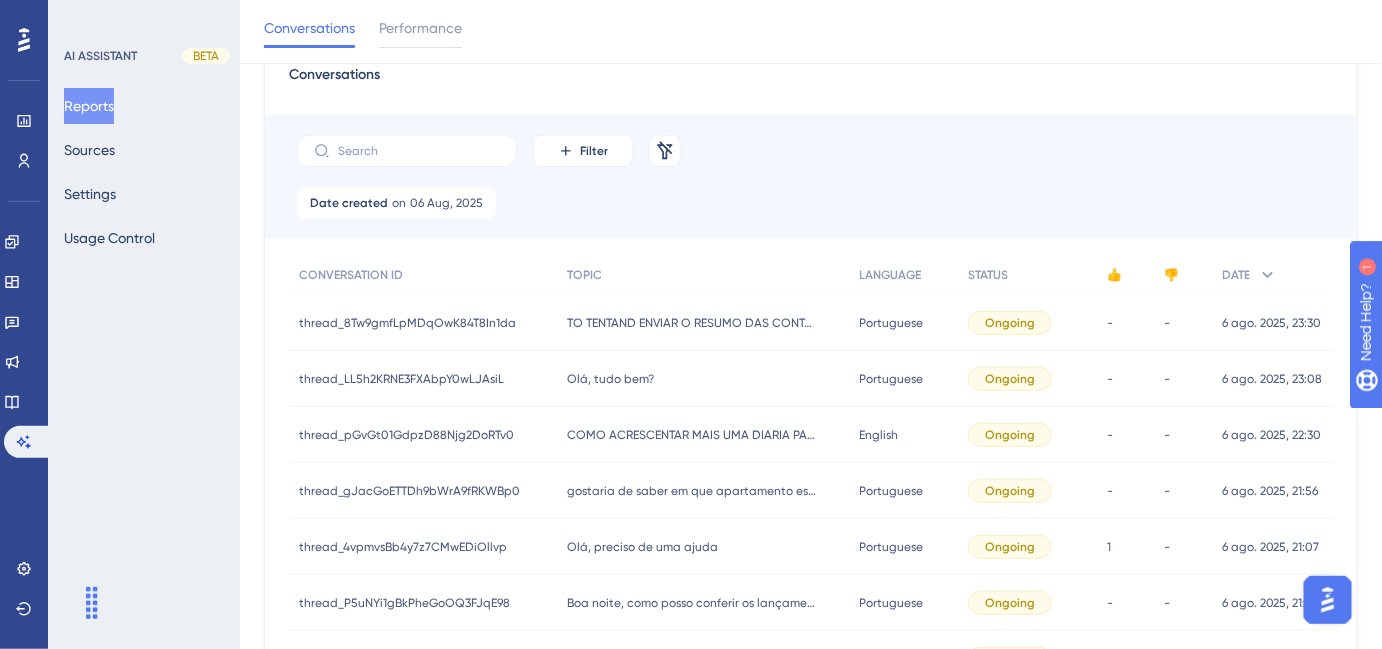 click on "Olá, preciso de uma ajuda" at bounding box center (642, 547) 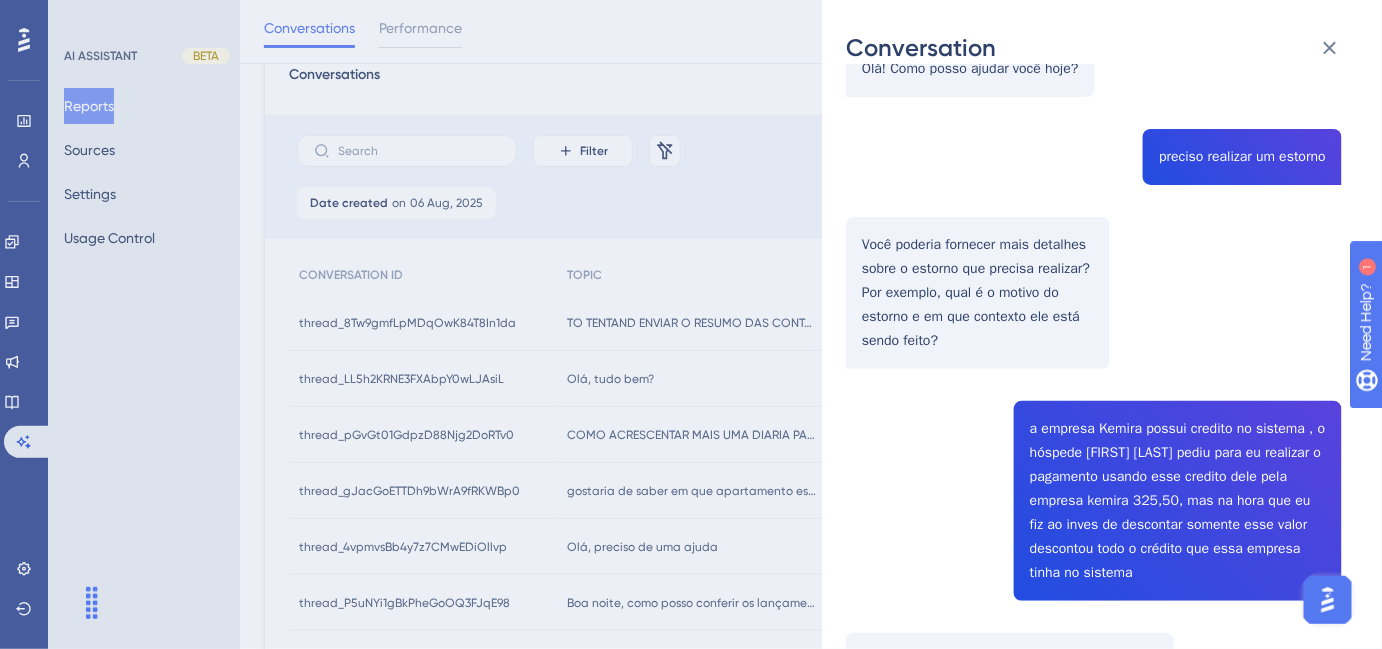 scroll, scrollTop: 272, scrollLeft: 0, axis: vertical 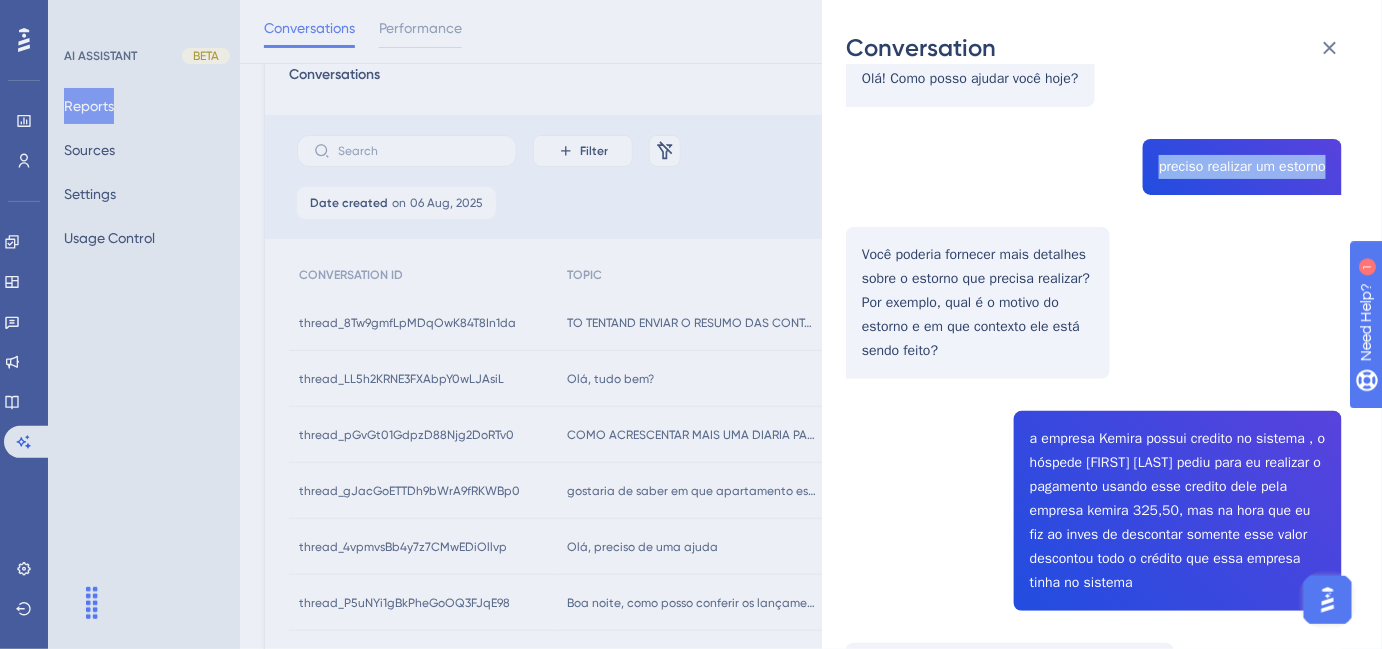 drag, startPoint x: 1242, startPoint y: 173, endPoint x: 1320, endPoint y: 170, distance: 78.05767 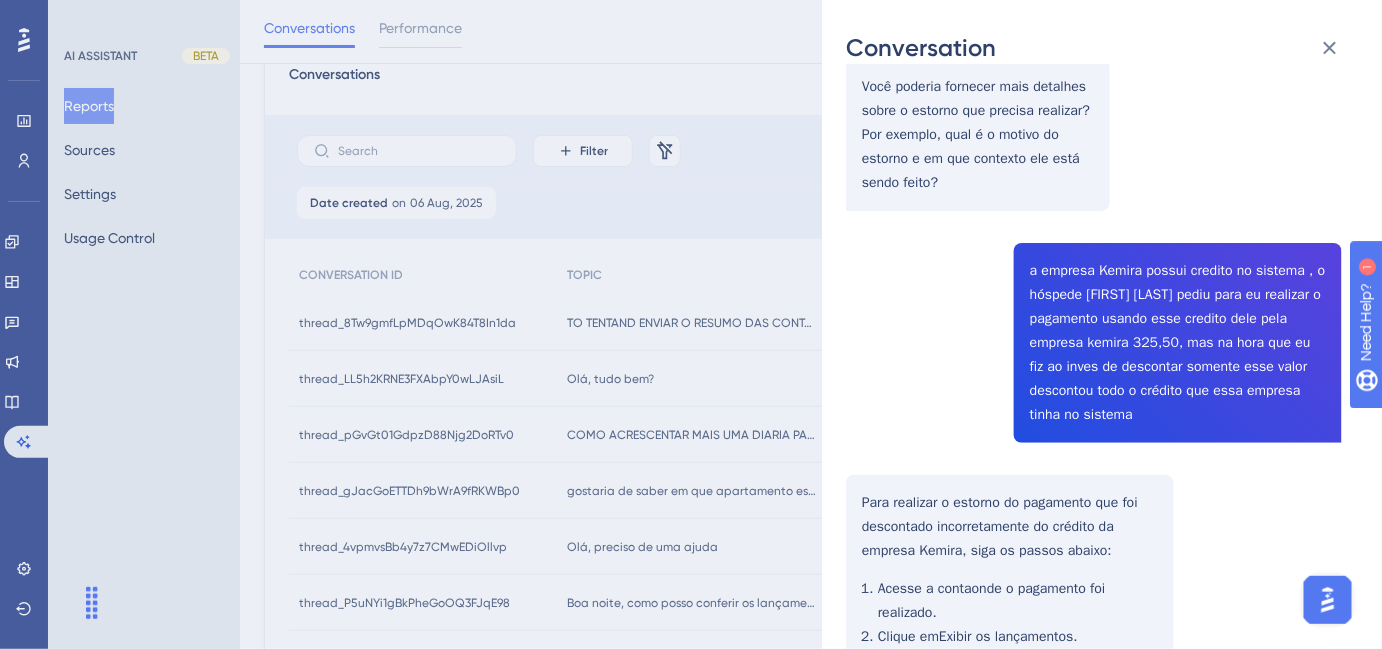 scroll, scrollTop: 454, scrollLeft: 0, axis: vertical 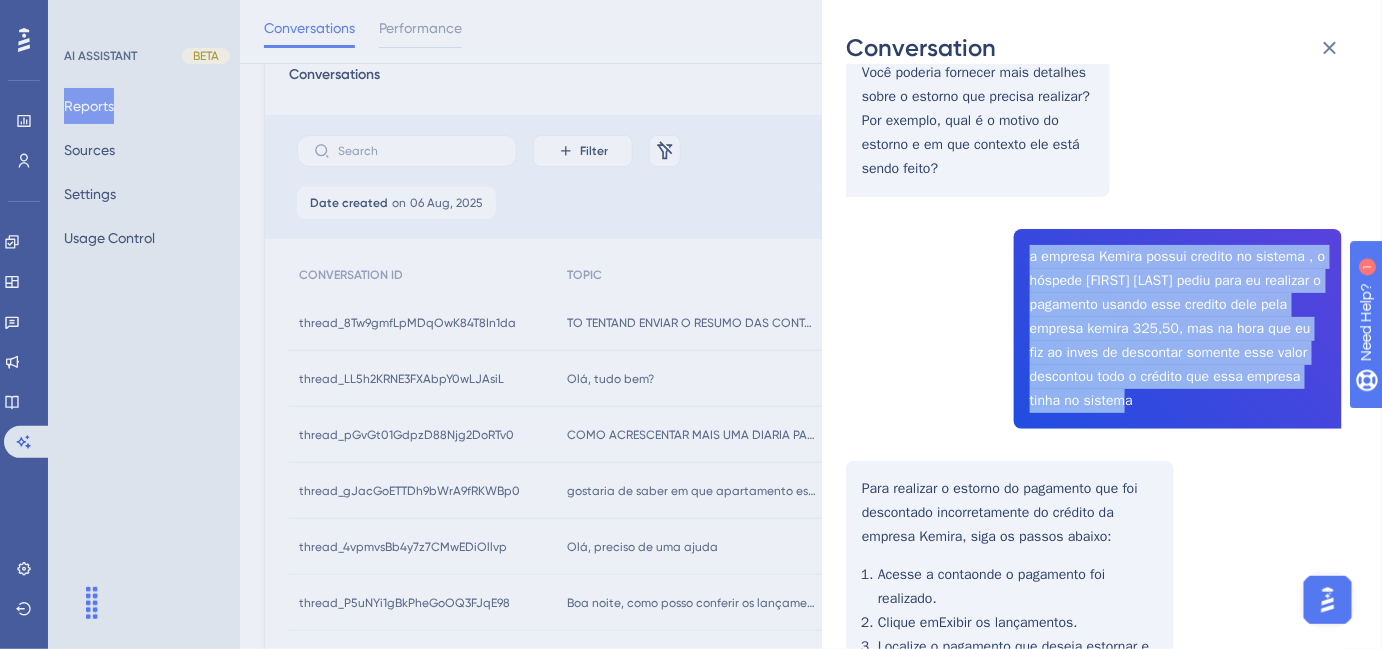 drag, startPoint x: 1032, startPoint y: 253, endPoint x: 1169, endPoint y: 403, distance: 203.14774 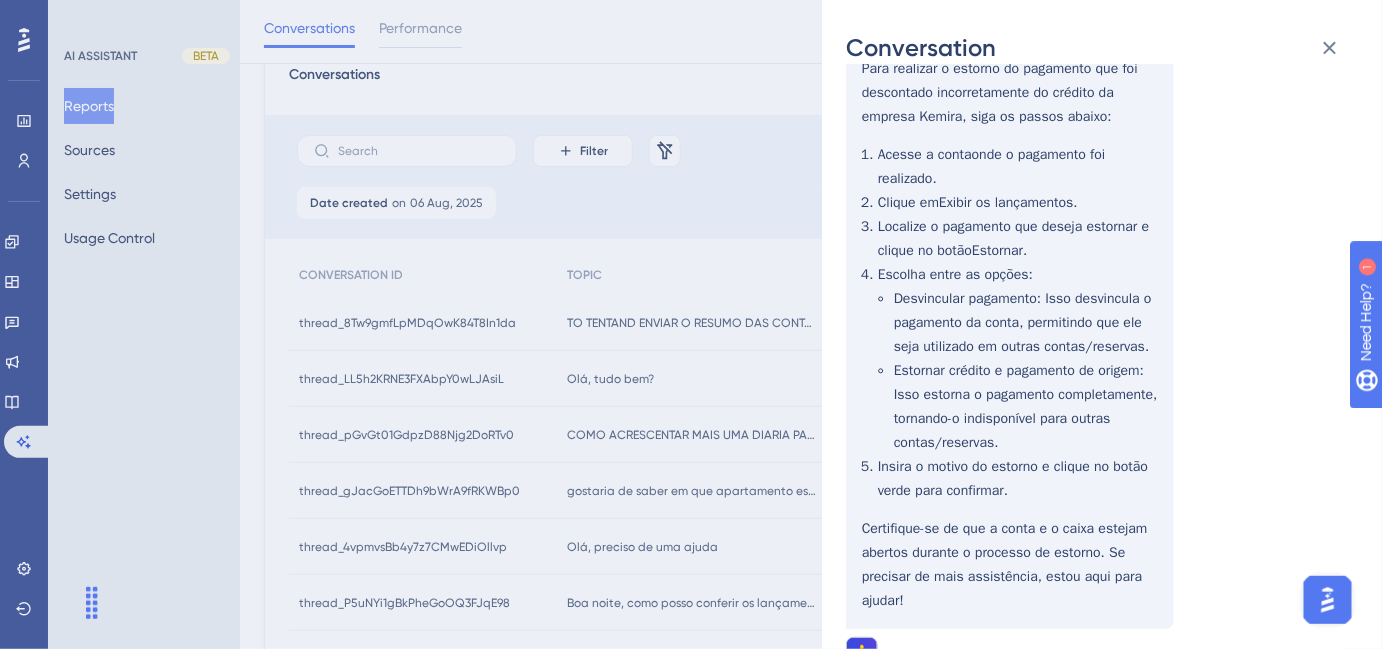 scroll, scrollTop: 823, scrollLeft: 0, axis: vertical 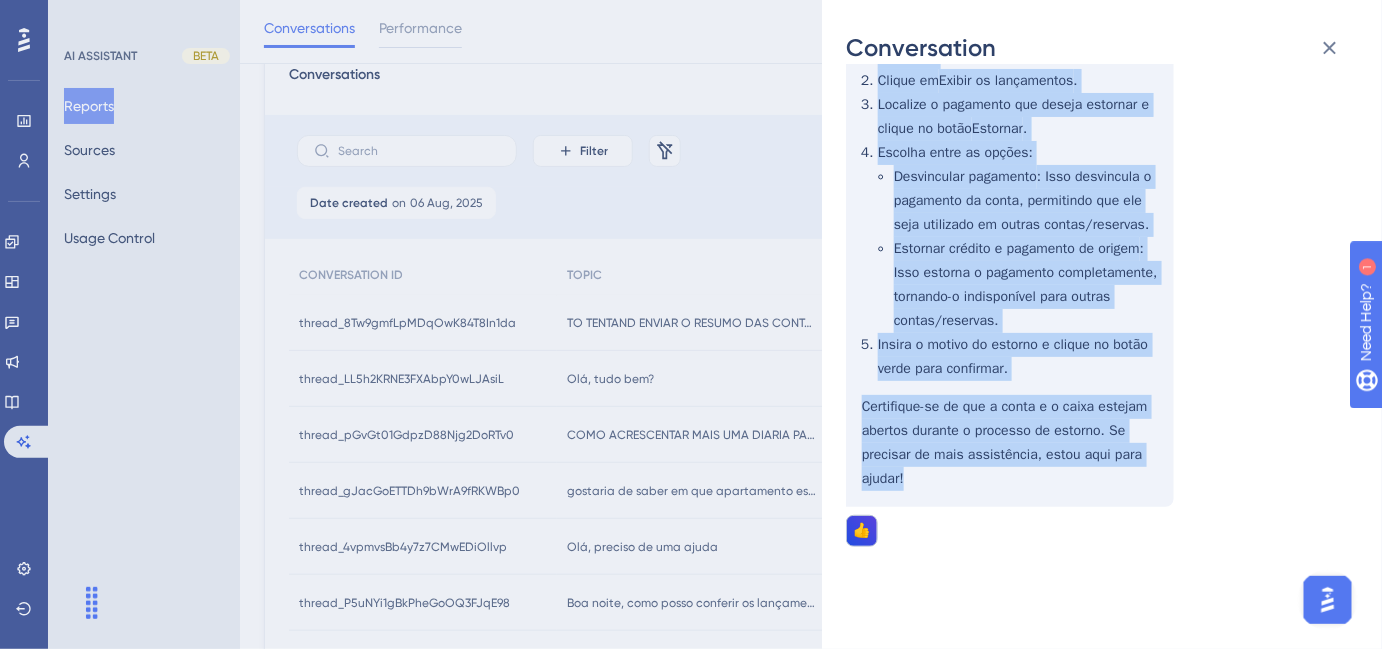 drag, startPoint x: 866, startPoint y: 119, endPoint x: 1066, endPoint y: 488, distance: 419.7154 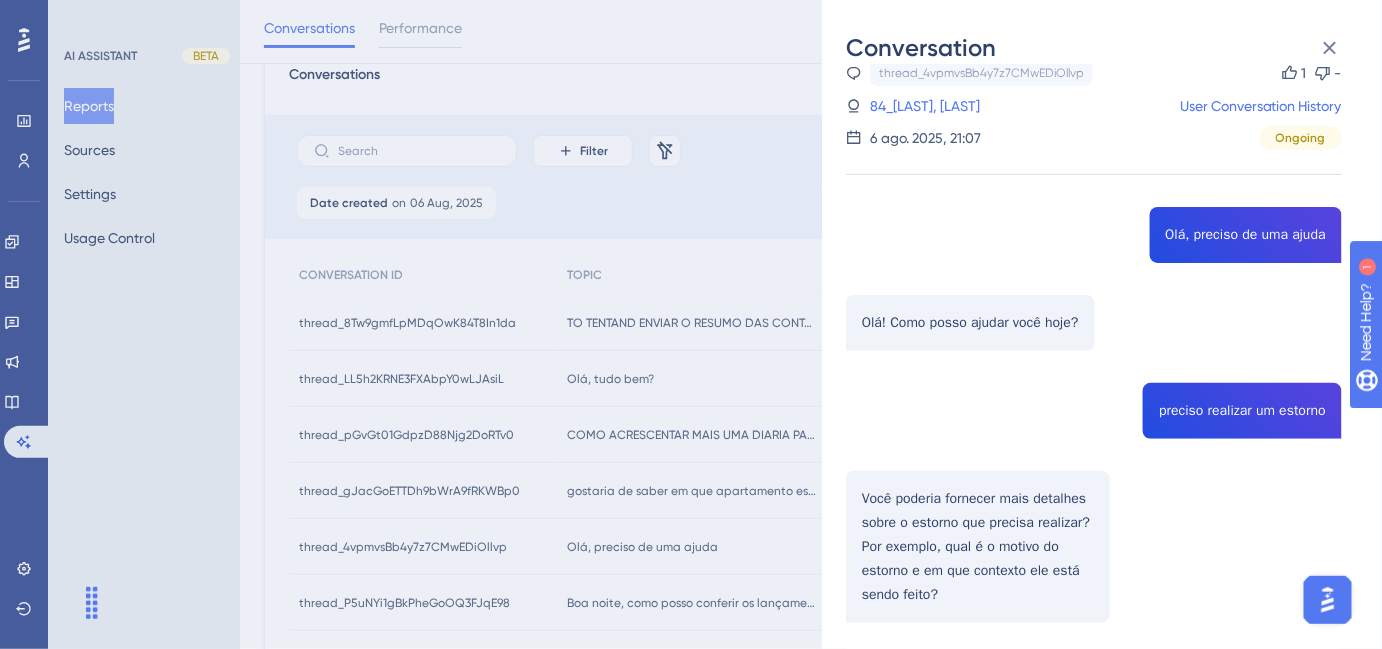 scroll, scrollTop: 0, scrollLeft: 0, axis: both 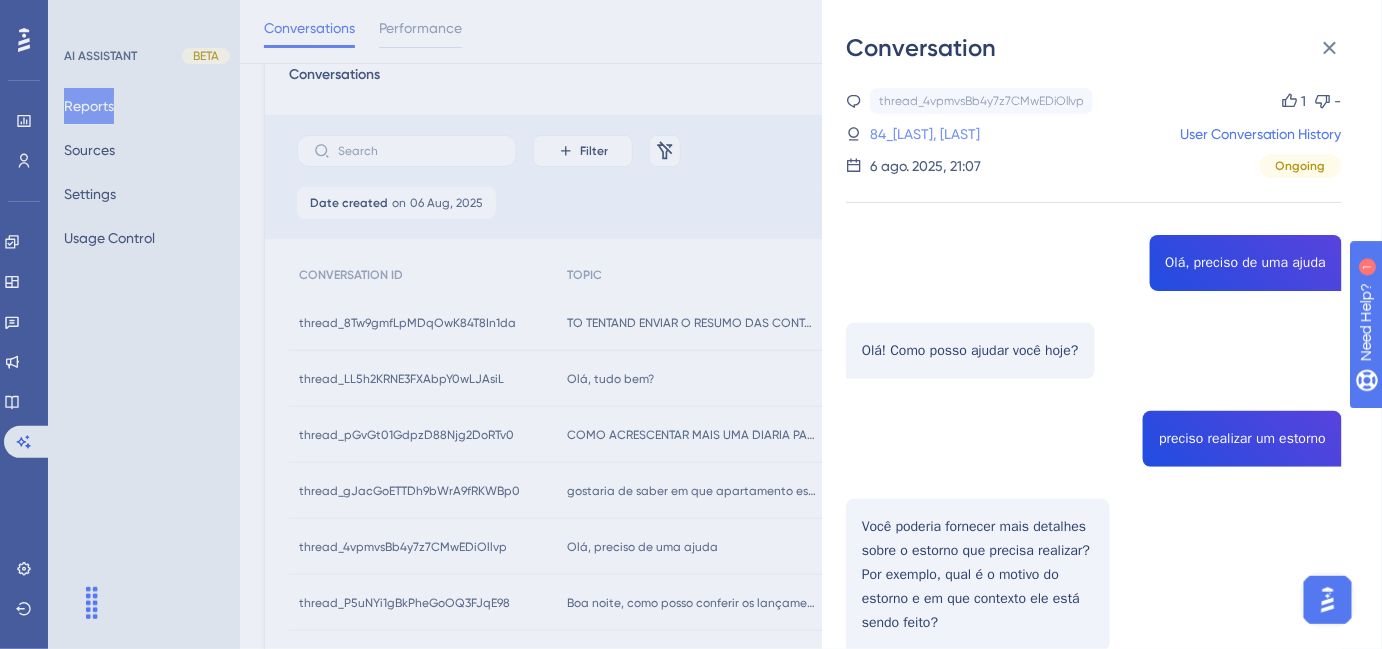 click on "thread_P5uNYi1gBkPheGoOQ3FJqE98 Copy - - 4_[LAST], [FIRST] User Conversation History 6 ago. 2025,
21:01 Ongoing Boa noite, como posso conferir os lançamentos de pagamentos? Para conferir os lançamentos de pagamentos na Omie, siga os passos abaixo:
Acesse a Omie e clique no painel "Finanças".
Passe o mouse sobre o menu suspenso "Finanças" e clique em "Contas a Receber" > "Exibir Todas".
Você pode pesquisar por nome do cliente, valor, data, tipo de pagamento ou pelo número do pagamento.
Após a geração do faturamento, utilize o filtro "Data de Registro" para visualizar os pagamentos integrados.
No HITS, acesse o relatório "Pagamentos Efetuados" e utilize o filtro de período desejado para verificar os pagamentos faturados.
Se precisar de mais detalhes ou tiver dúvidas, estou aqui para ajudar!
Acesse o Menu de Relatórios.
Clique na opção "Reservas no Período".
Aplique os filtros desejados, como data de check-in e status da reserva.
Acesse o sistema Hits." at bounding box center [1063, 326] 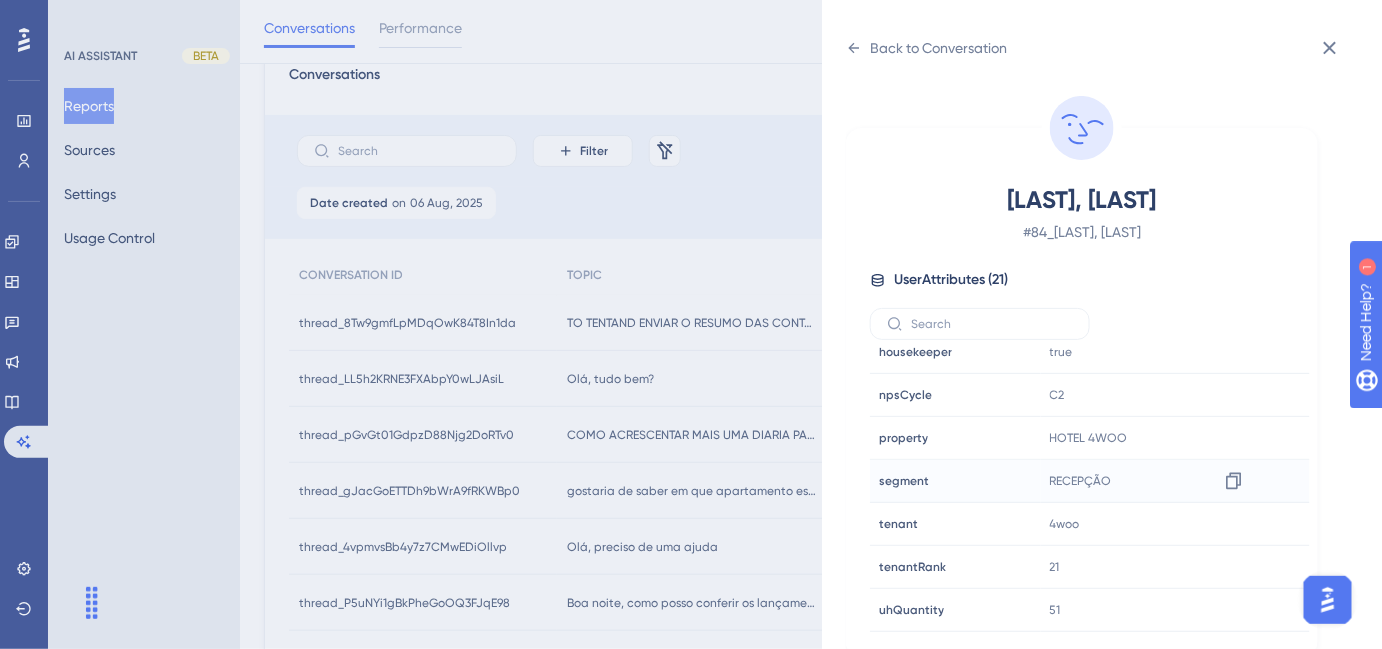 scroll, scrollTop: 602, scrollLeft: 0, axis: vertical 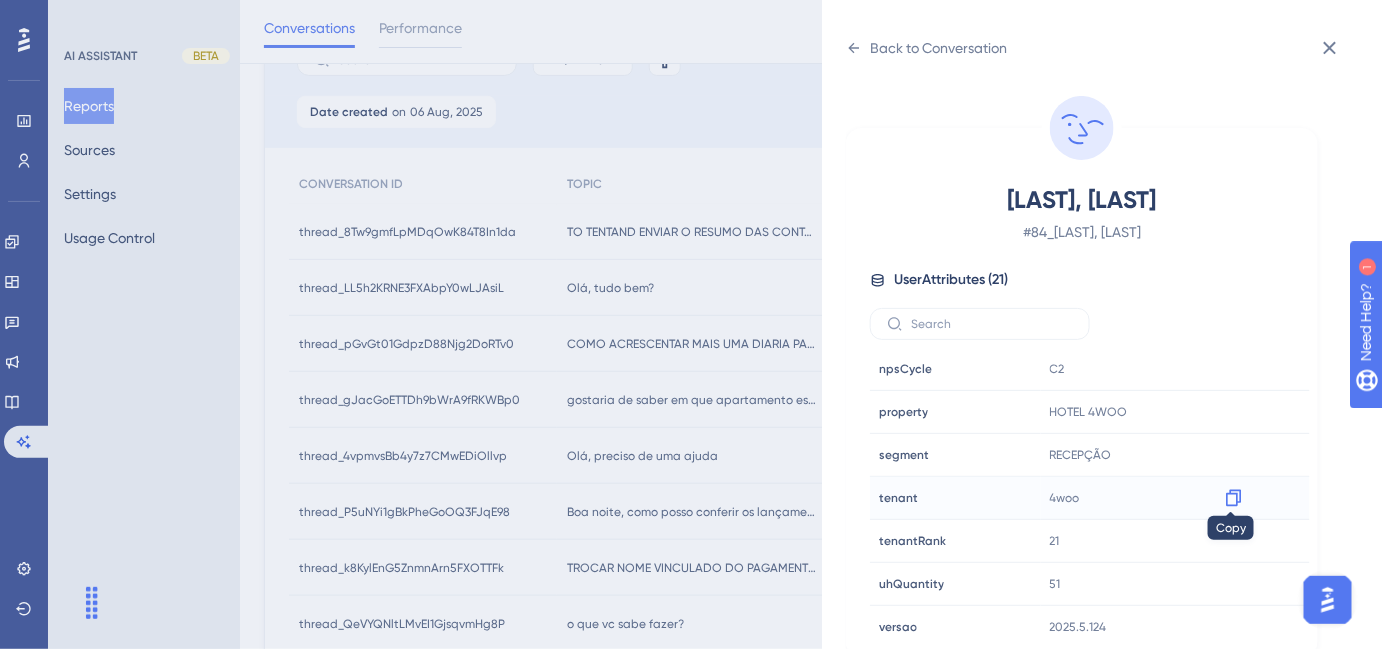 click 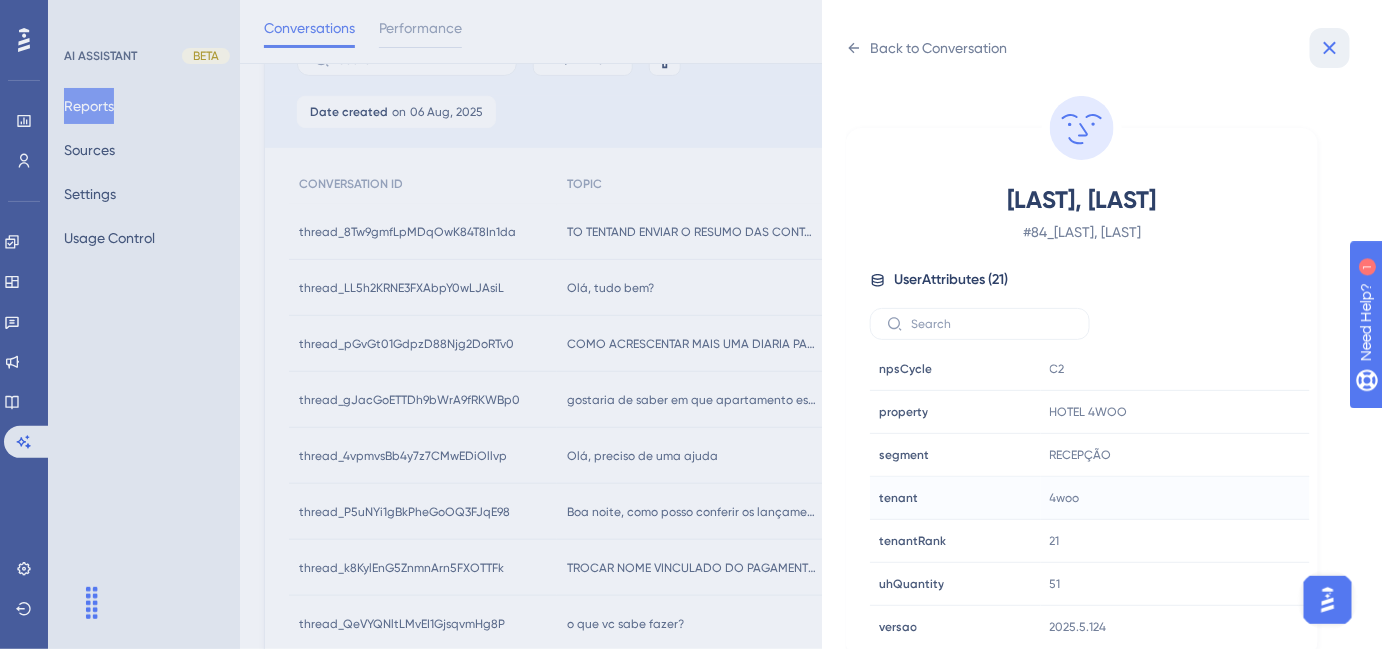 click 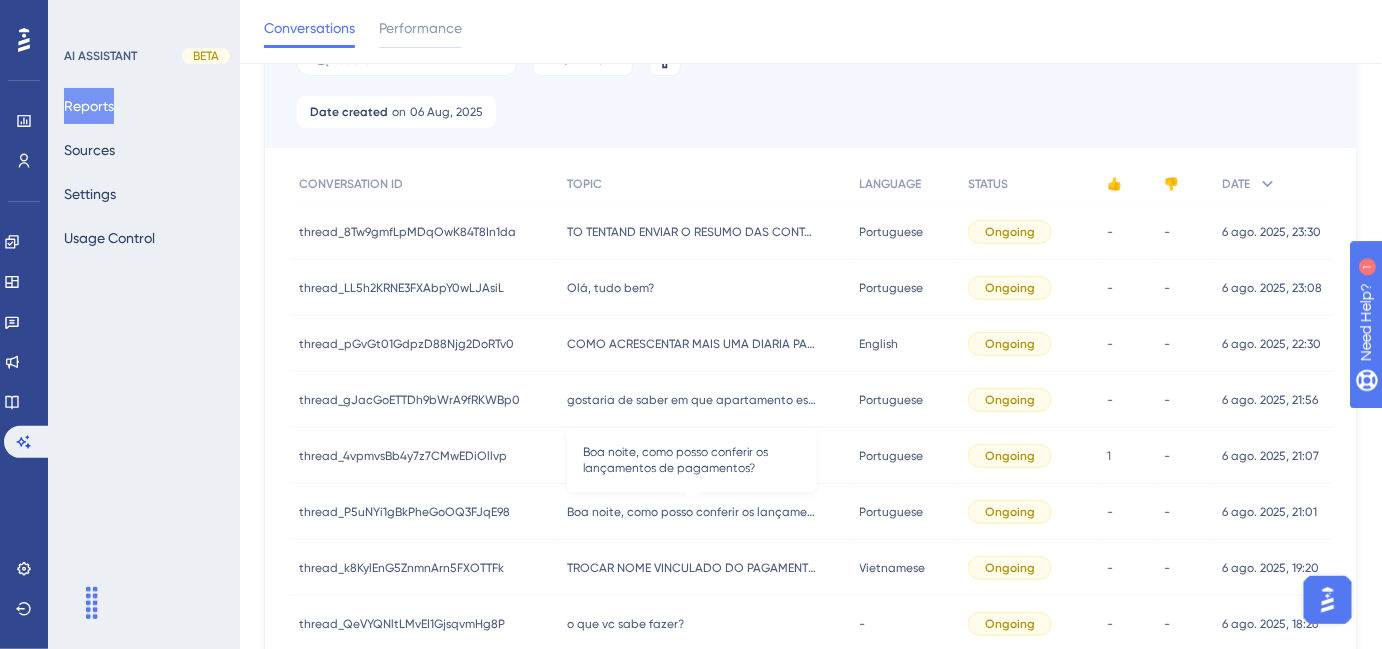click on "Boa noite, como posso conferir os lançamentos de pagamentos?" at bounding box center [692, 512] 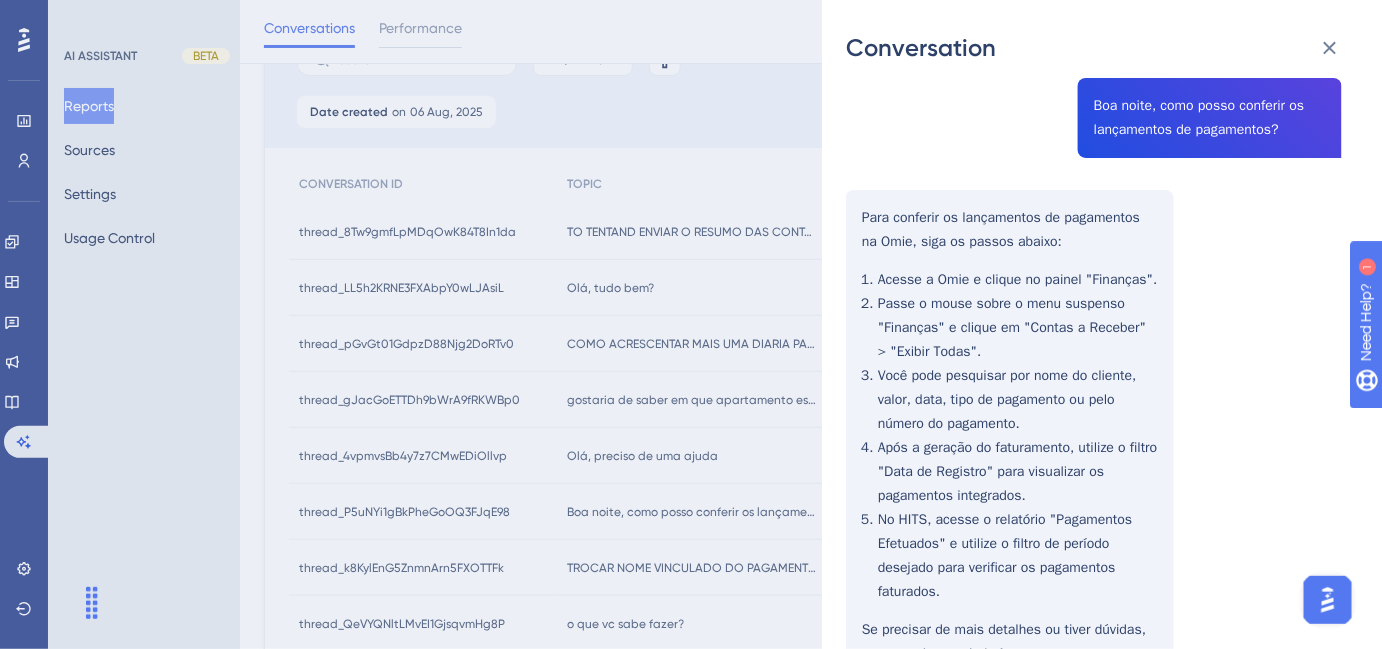 scroll, scrollTop: 0, scrollLeft: 0, axis: both 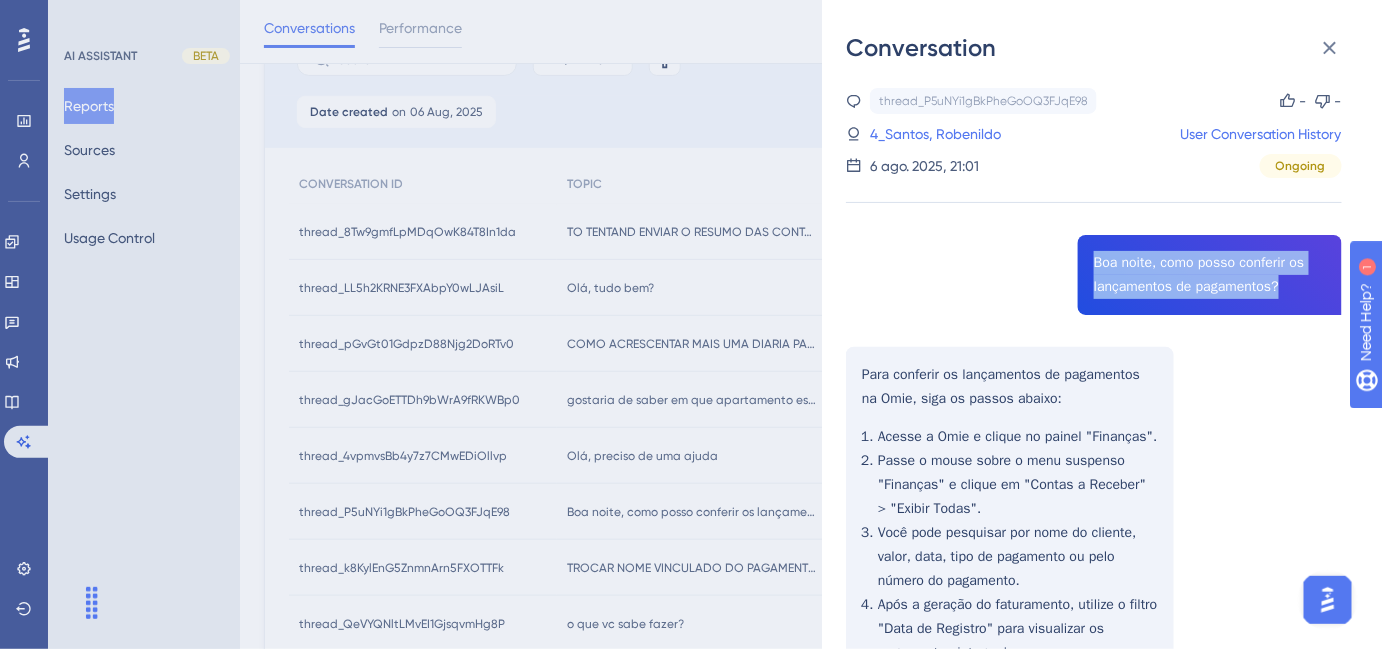 drag, startPoint x: 1098, startPoint y: 267, endPoint x: 1281, endPoint y: 290, distance: 184.4397 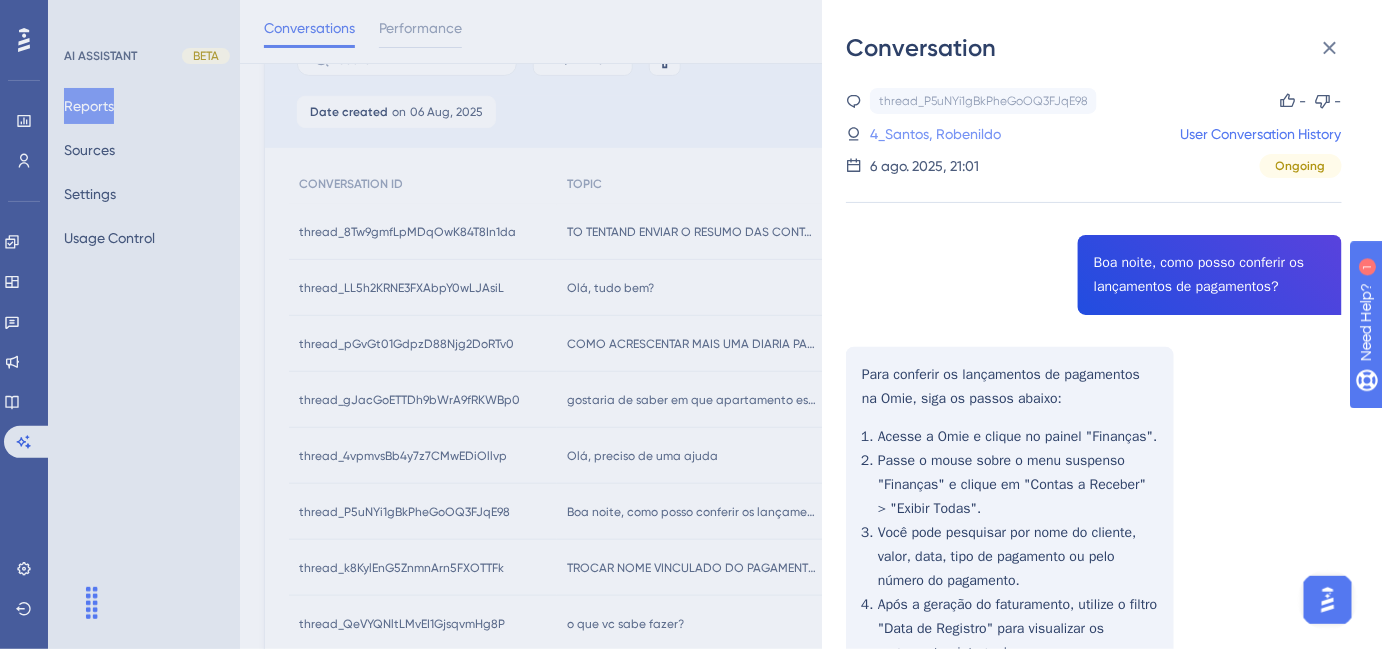 click on "4_Santos, Robenildo" at bounding box center (935, 134) 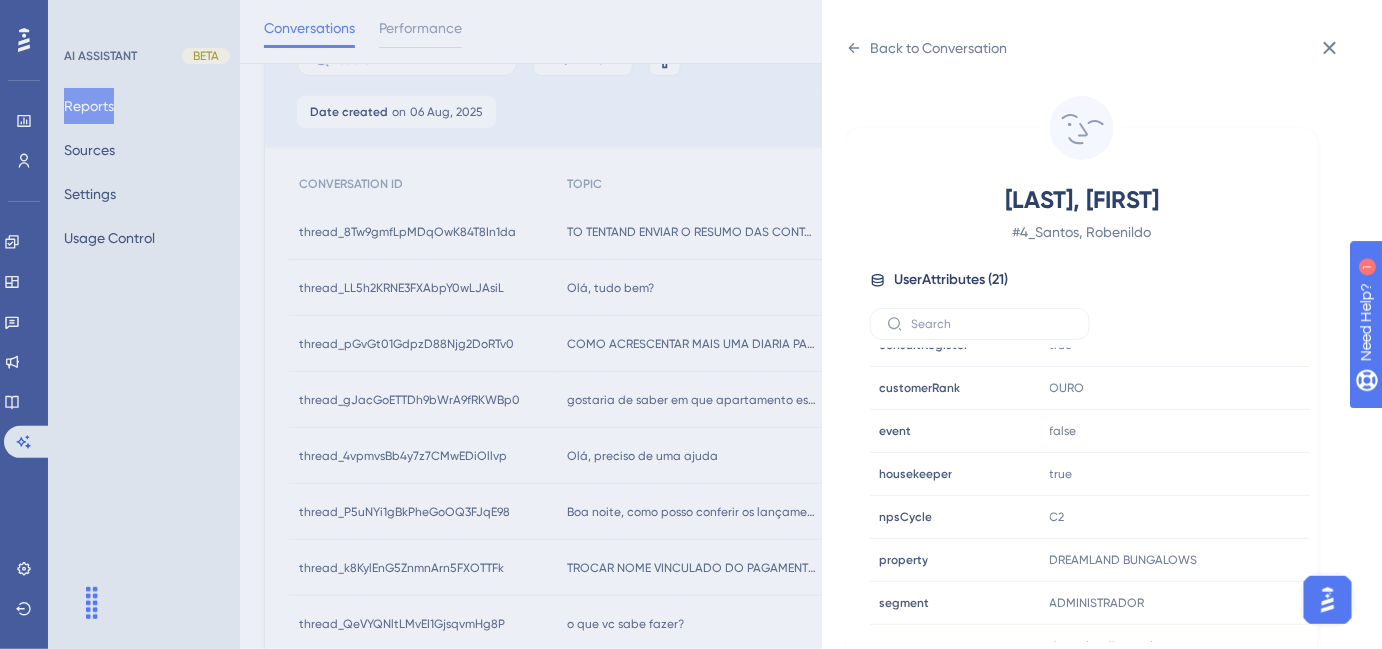 scroll, scrollTop: 545, scrollLeft: 0, axis: vertical 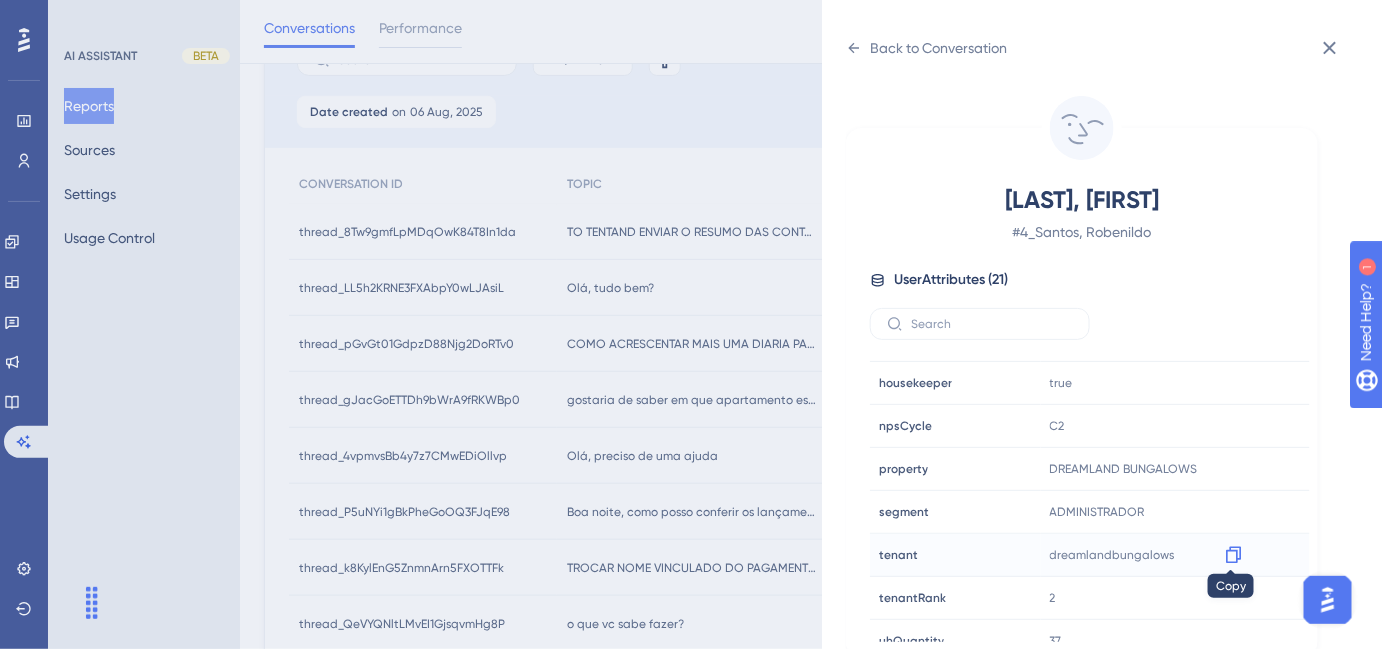 click 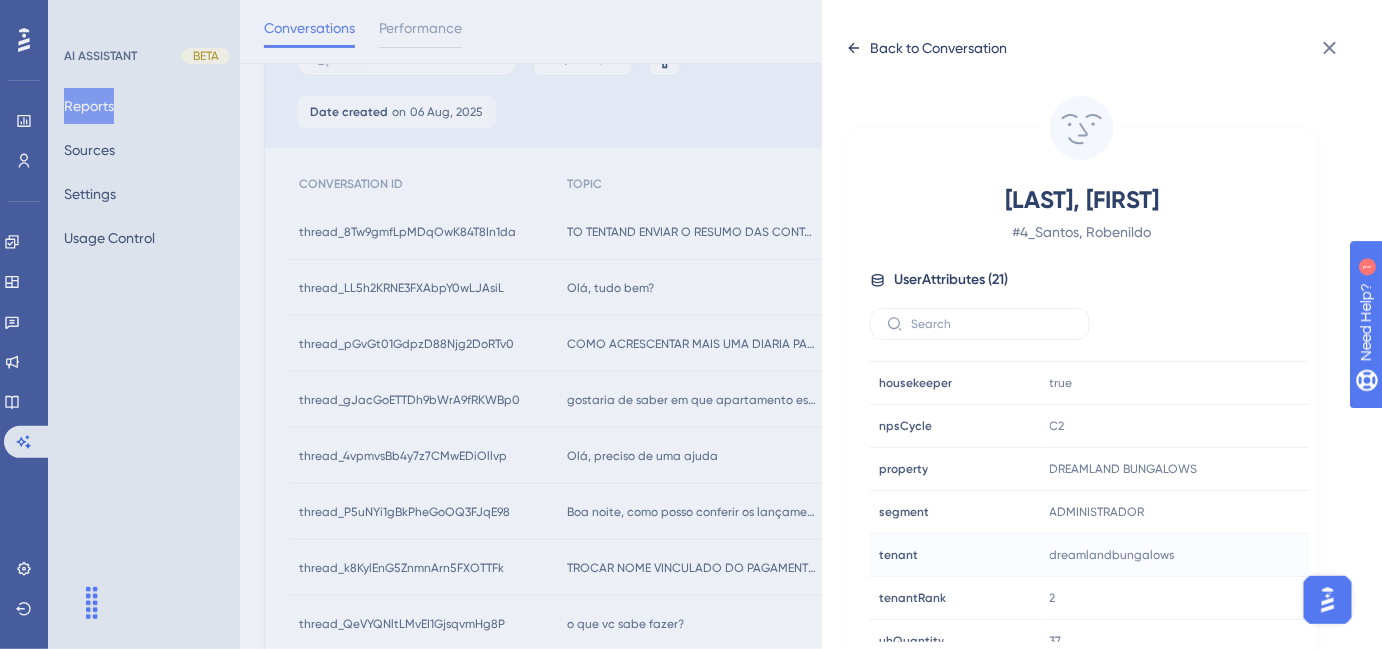 click on "Back to Conversation" at bounding box center (938, 48) 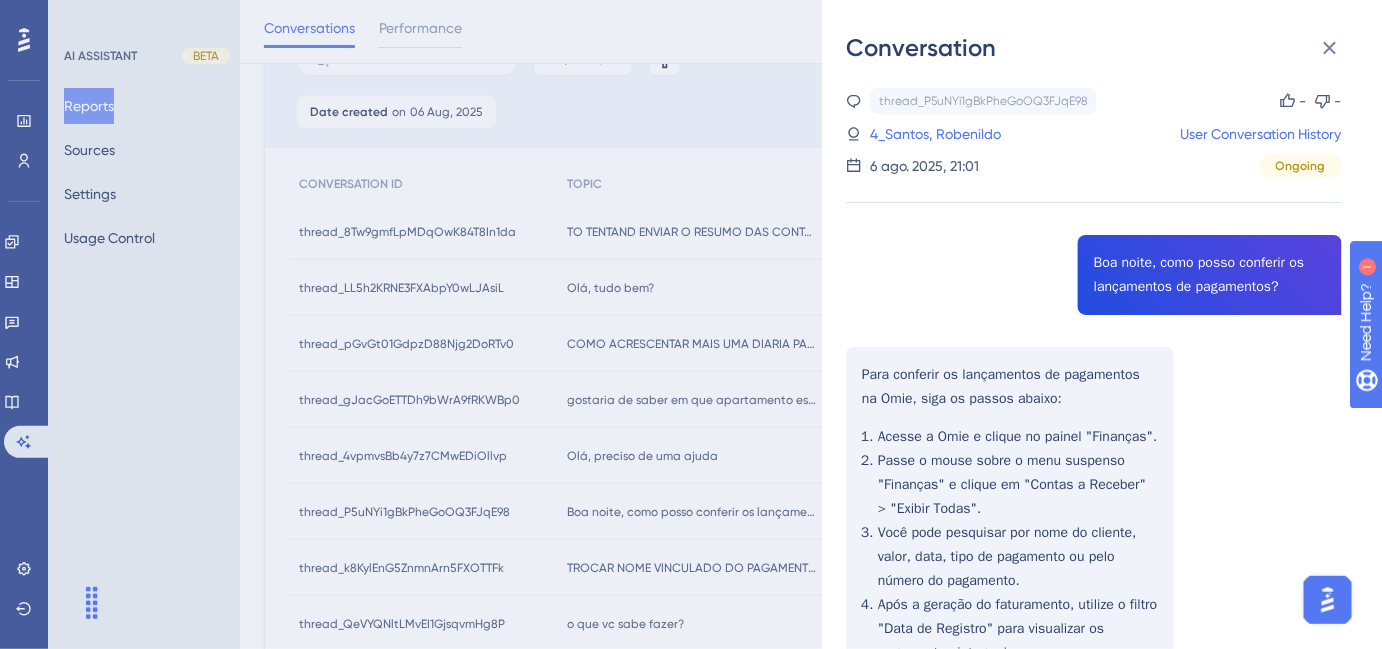 scroll, scrollTop: 181, scrollLeft: 0, axis: vertical 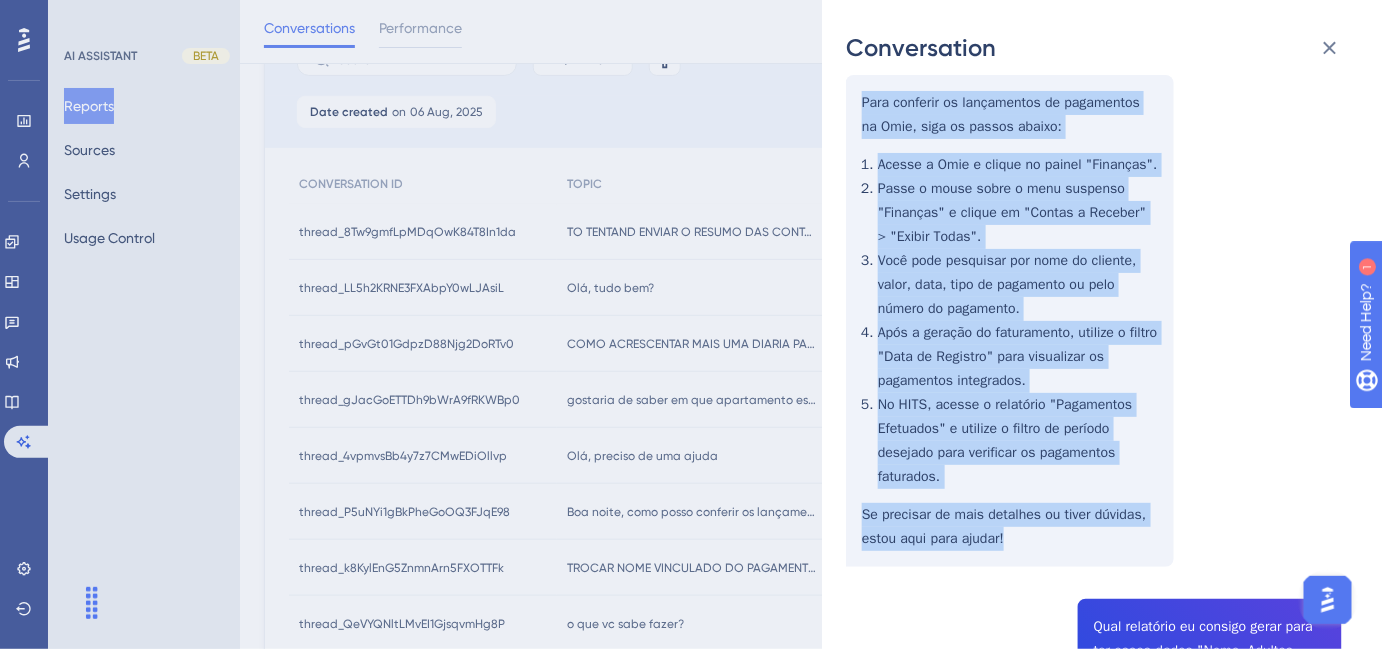 drag, startPoint x: 863, startPoint y: 192, endPoint x: 1037, endPoint y: 532, distance: 381.93716 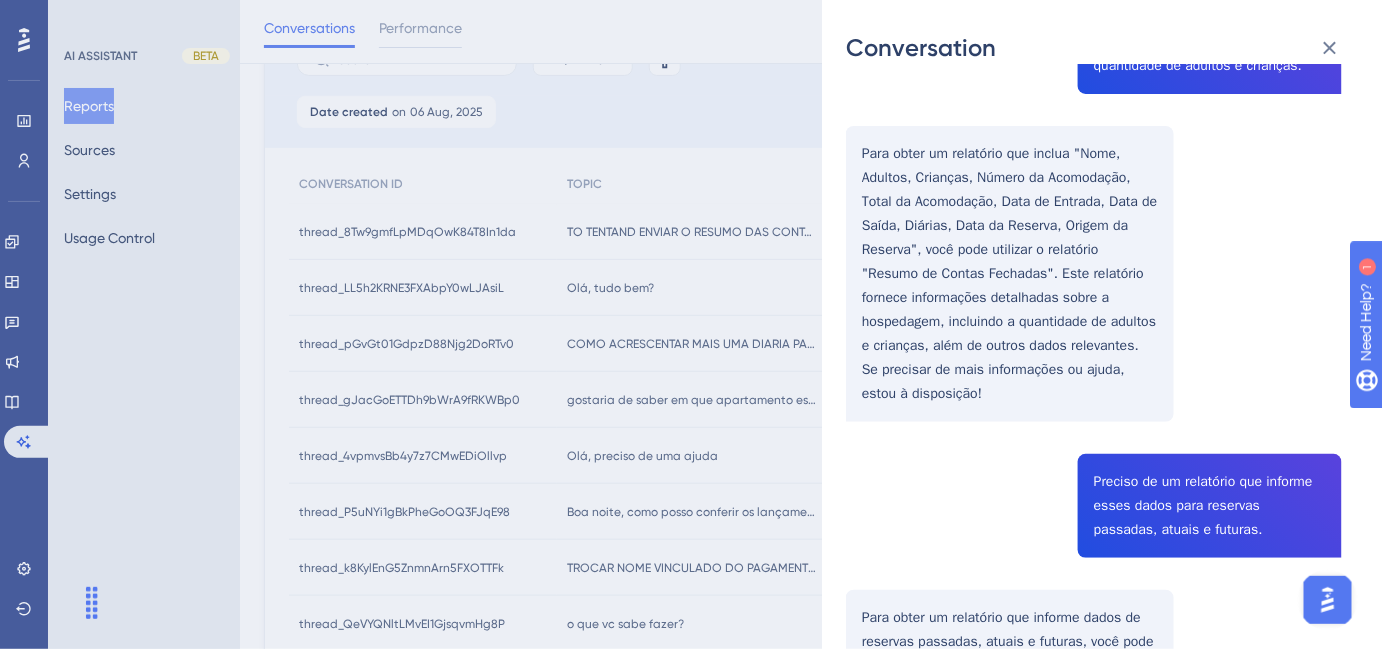 scroll, scrollTop: 1672, scrollLeft: 0, axis: vertical 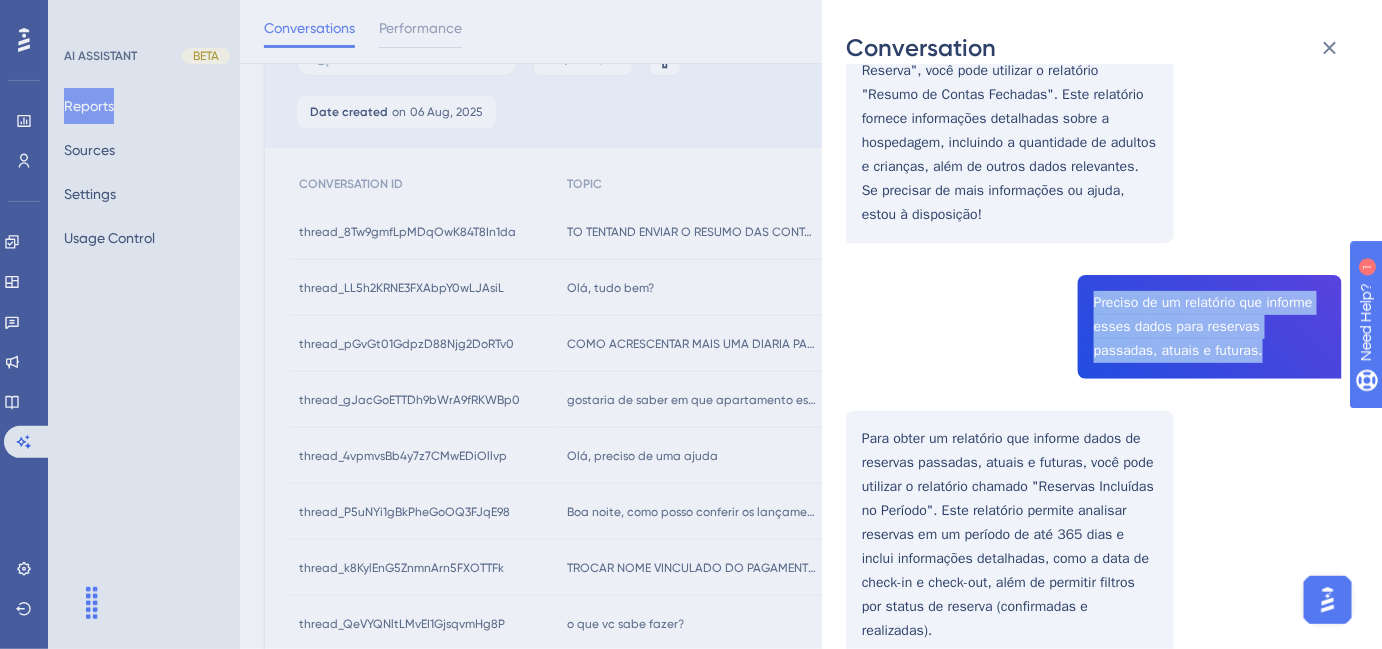 drag, startPoint x: 1089, startPoint y: 303, endPoint x: 1202, endPoint y: 358, distance: 125.67418 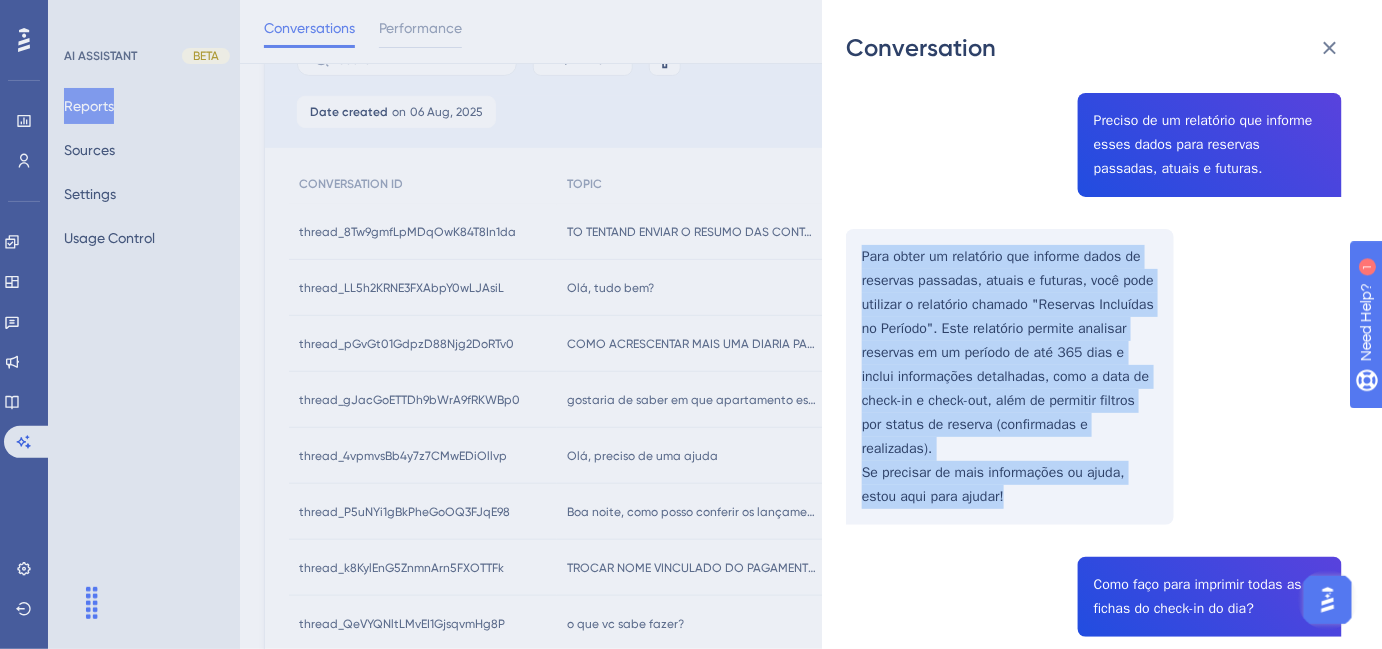 drag, startPoint x: 863, startPoint y: 253, endPoint x: 1070, endPoint y: 469, distance: 299.17386 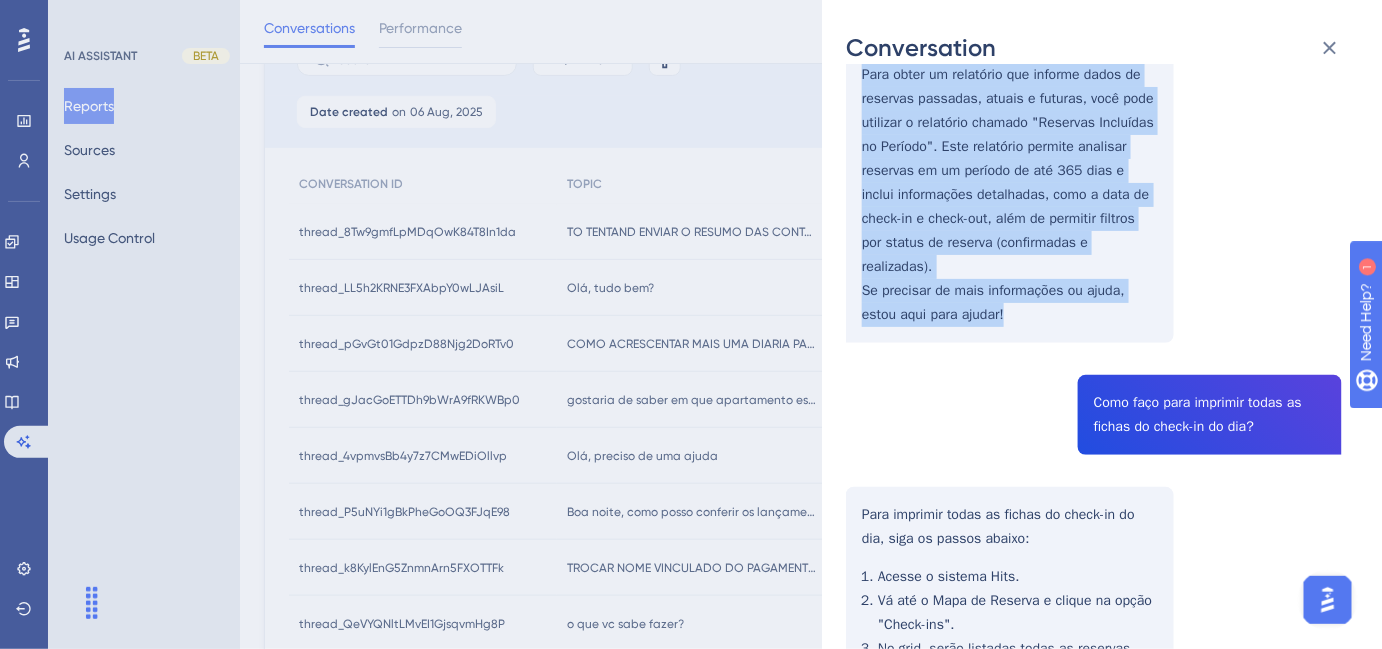 scroll, scrollTop: 2127, scrollLeft: 0, axis: vertical 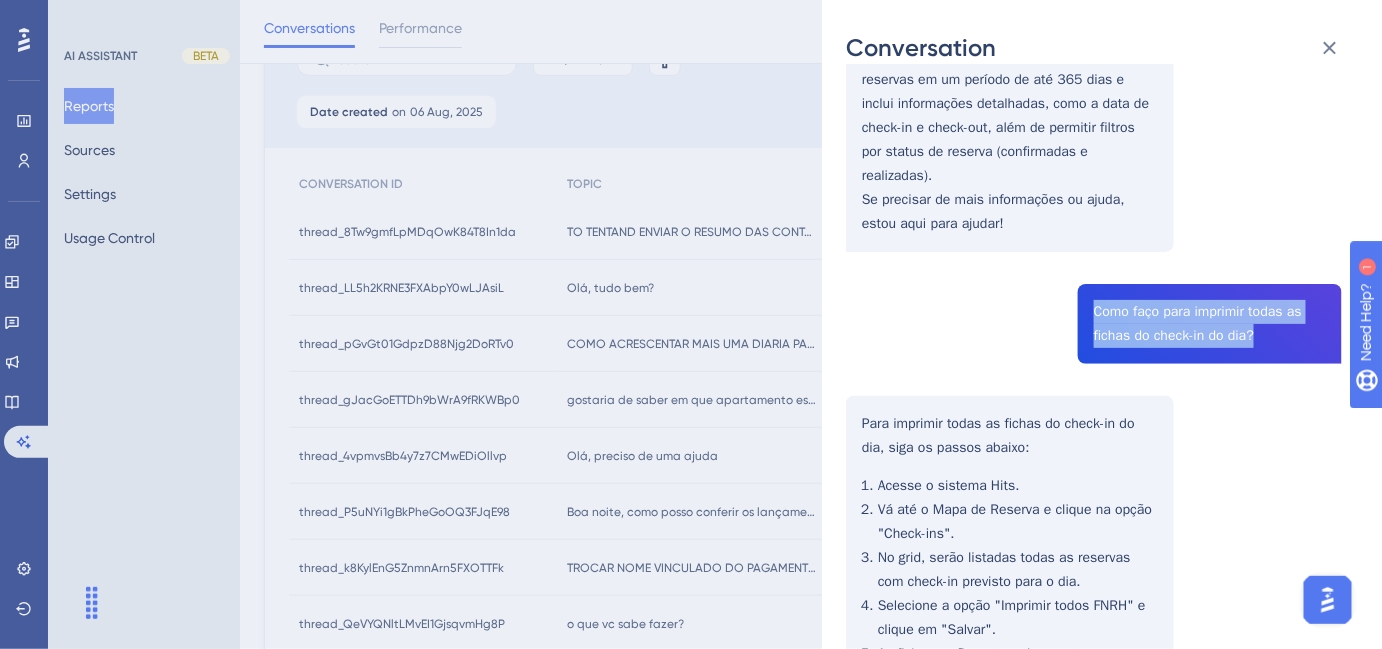 drag, startPoint x: 1088, startPoint y: 286, endPoint x: 1261, endPoint y: 312, distance: 174.94284 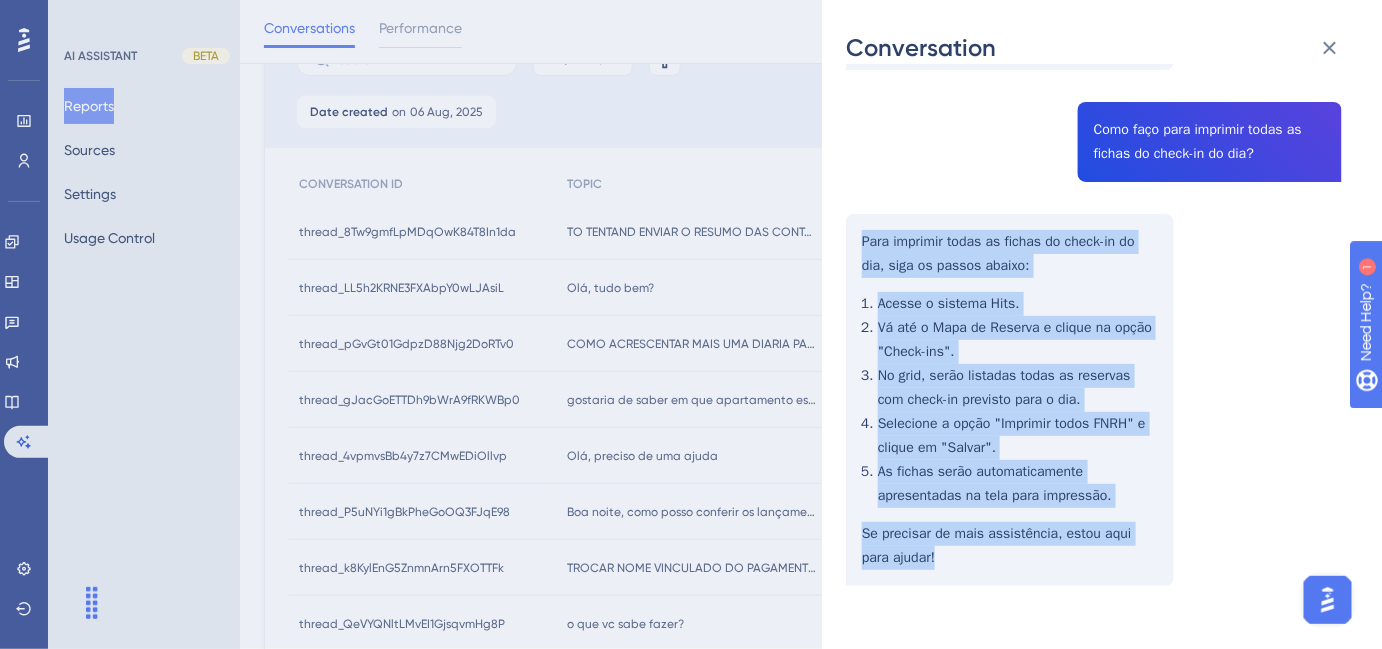 drag, startPoint x: 863, startPoint y: 220, endPoint x: 993, endPoint y: 549, distance: 353.75275 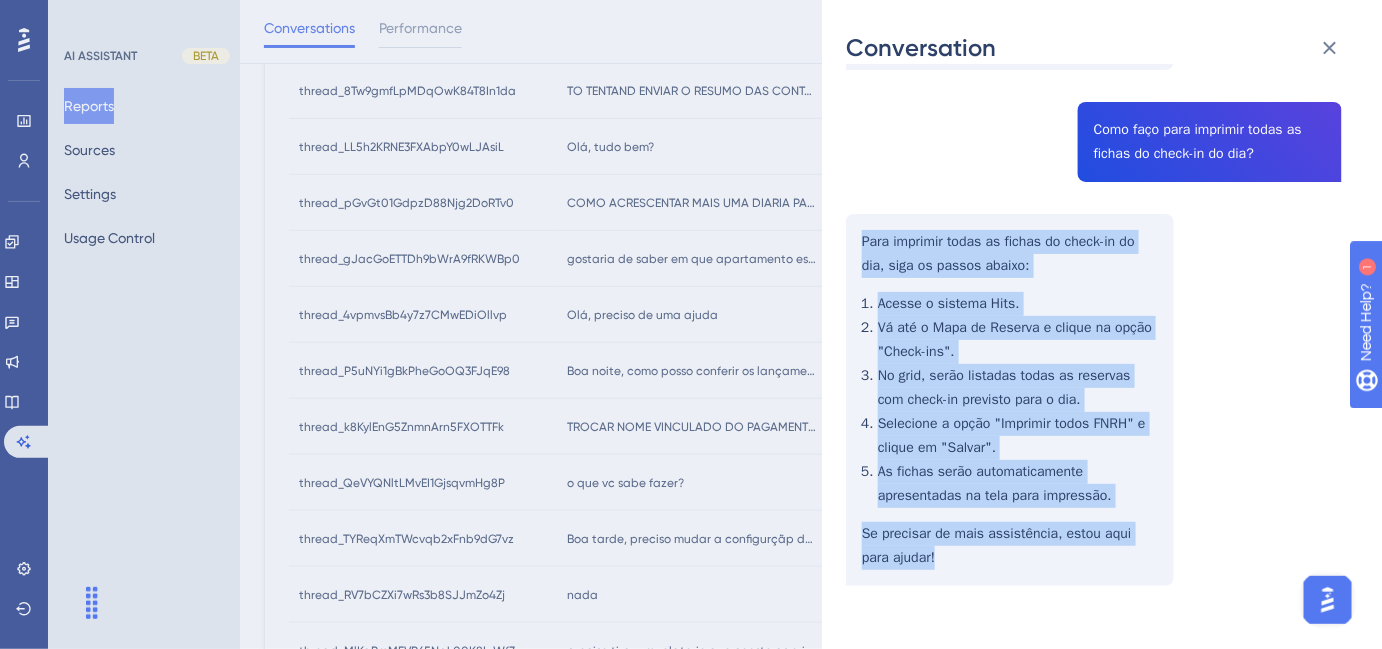 scroll, scrollTop: 454, scrollLeft: 0, axis: vertical 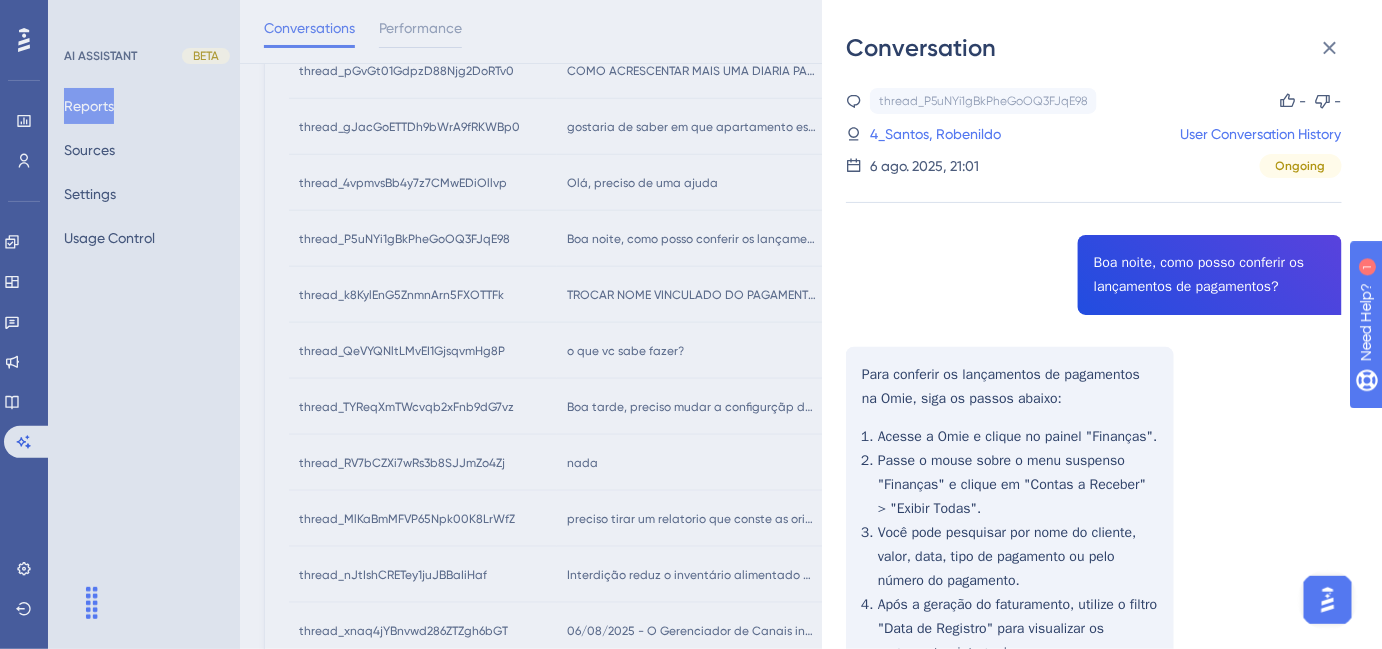 click on "Conversation thread_P5uNYi1gBkPheGoOQ3FJqE98 Copy - - 4_[LAST], [FIRST] User Conversation History 6 ago. 2025,
21:01 Ongoing Boa noite, como posso conferir os lançamentos de pagamentos? Para conferir os lançamentos de pagamentos na Omie, siga os passos abaixo:
Acesse a Omie e clique no painel "Finanças".
Passe o mouse sobre o menu suspenso "Finanças" e clique em "Contas a Receber" > "Exibir Todas".
Você pode pesquisar por nome do cliente, valor, data, tipo de pagamento ou pelo número do pagamento.
Após a geração do faturamento, utilize o filtro "Data de Registro" para visualizar os pagamentos integrados.
No HITS, acesse o relatório "Pagamentos Efetuados" e utilize o filtro de período desejado para verificar os pagamentos faturados.
Se precisar de mais detalhes ou tiver dúvidas, estou aqui para ajudar!
Acesse o Menu de Relatórios.
Clique na opção "Reservas no Período".
Aplique os filtros desejados, como data de check-in e status da reserva." at bounding box center (691, 324) 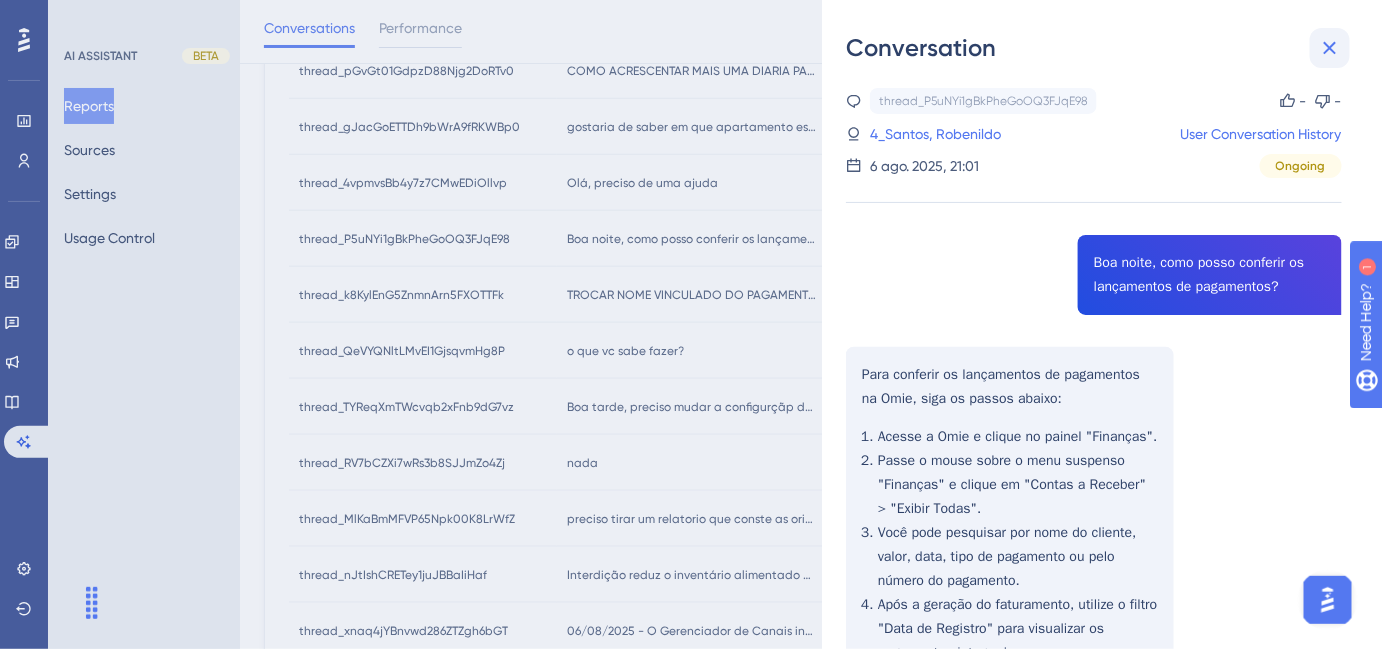 click on "Conversation thread_P5uNYi1gBkPheGoOQ3FJqE98 Copy - - 4_[LAST], [FIRST] User Conversation History 6 ago. 2025,
21:01 Ongoing Boa noite, como posso conferir os lançamentos de pagamentos? Para conferir os lançamentos de pagamentos na Omie, siga os passos abaixo:
Acesse a Omie e clique no painel "Finanças".
Passe o mouse sobre o menu suspenso "Finanças" e clique em "Contas a Receber" > "Exibir Todas".
Você pode pesquisar por nome do cliente, valor, data, tipo de pagamento ou pelo número do pagamento.
Após a geração do faturamento, utilize o filtro "Data de Registro" para visualizar os pagamentos integrados.
No HITS, acesse o relatório "Pagamentos Efetuados" e utilize o filtro de período desejado para verificar os pagamentos faturados.
Se precisar de mais detalhes ou tiver dúvidas, estou aqui para ajudar!
Acesse o Menu de Relatórios.
Clique na opção "Reservas no Período".
Aplique os filtros desejados, como data de check-in e status da reserva." at bounding box center [691, 324] 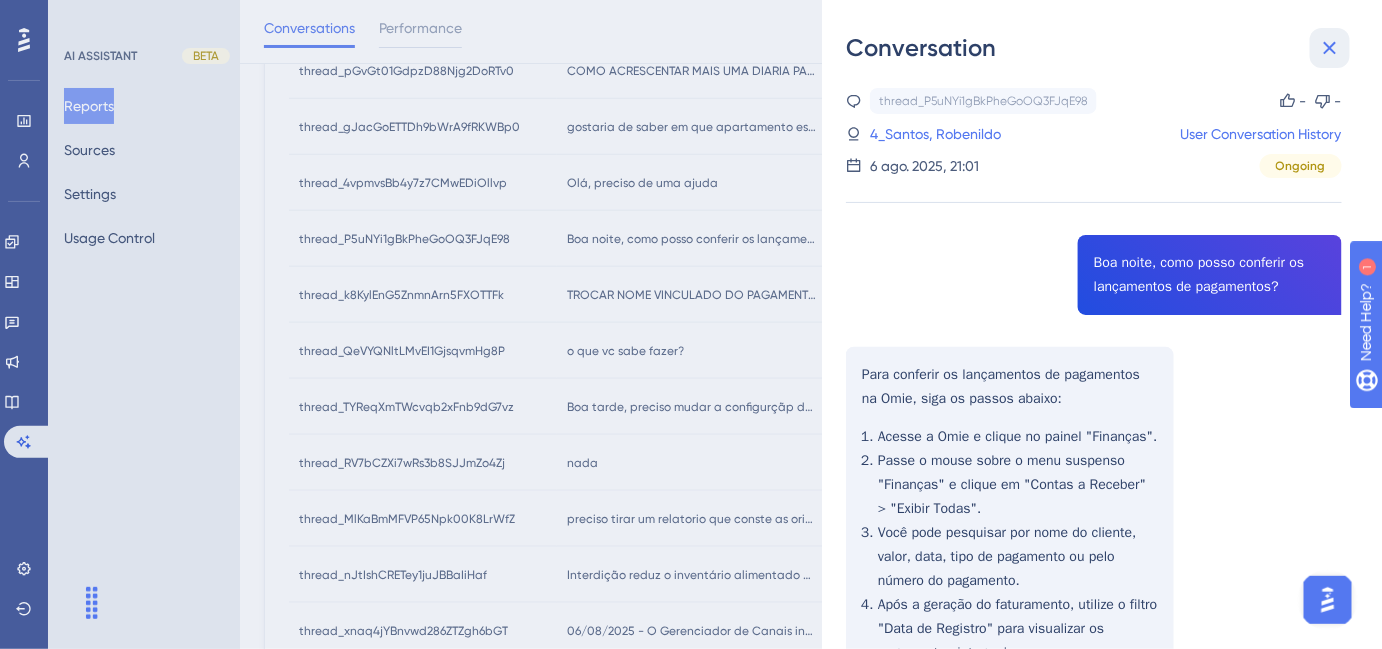 click at bounding box center [1330, 48] 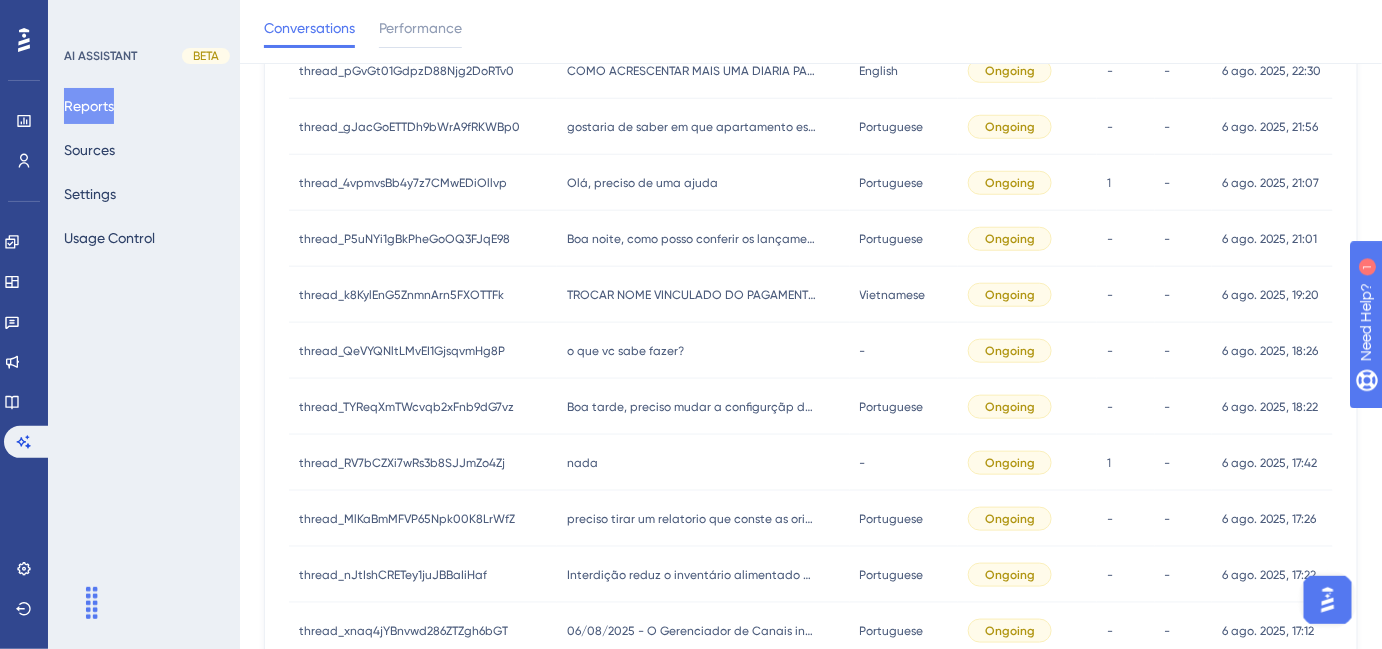 click on "Conversations Performance" at bounding box center (811, 32) 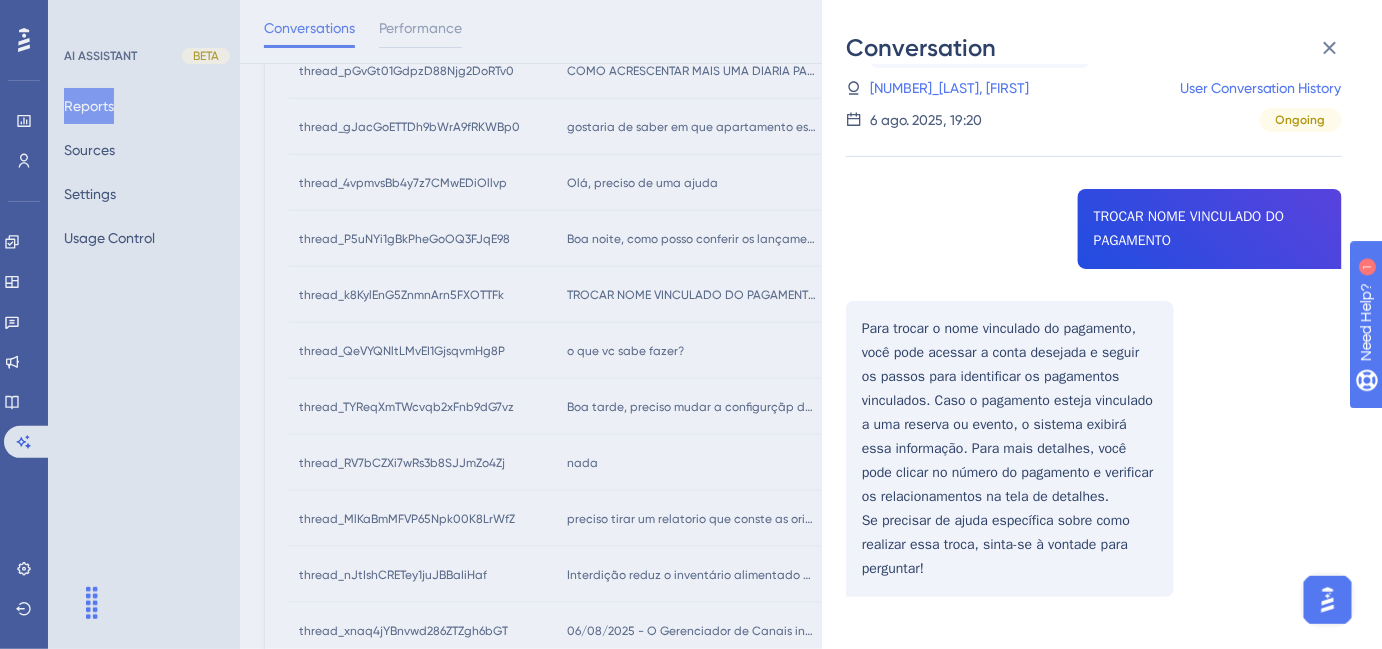 scroll, scrollTop: 80, scrollLeft: 0, axis: vertical 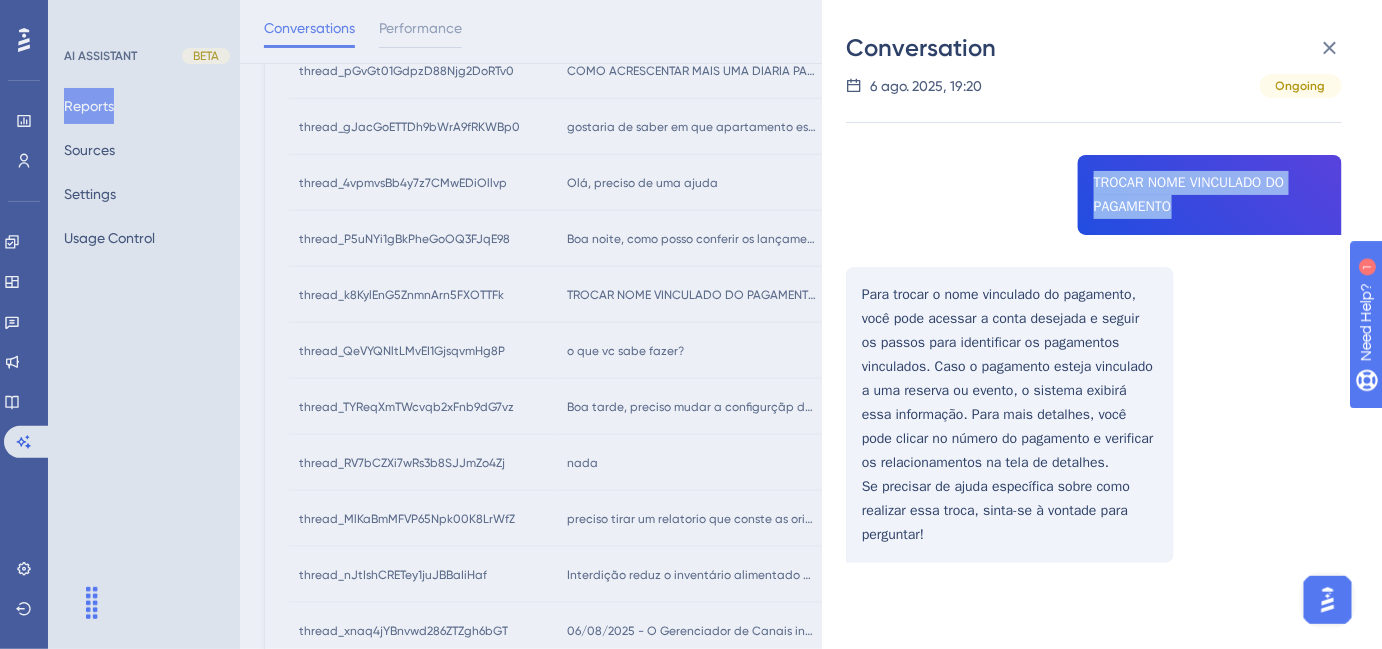 drag, startPoint x: 1081, startPoint y: 181, endPoint x: 1185, endPoint y: 200, distance: 105.72133 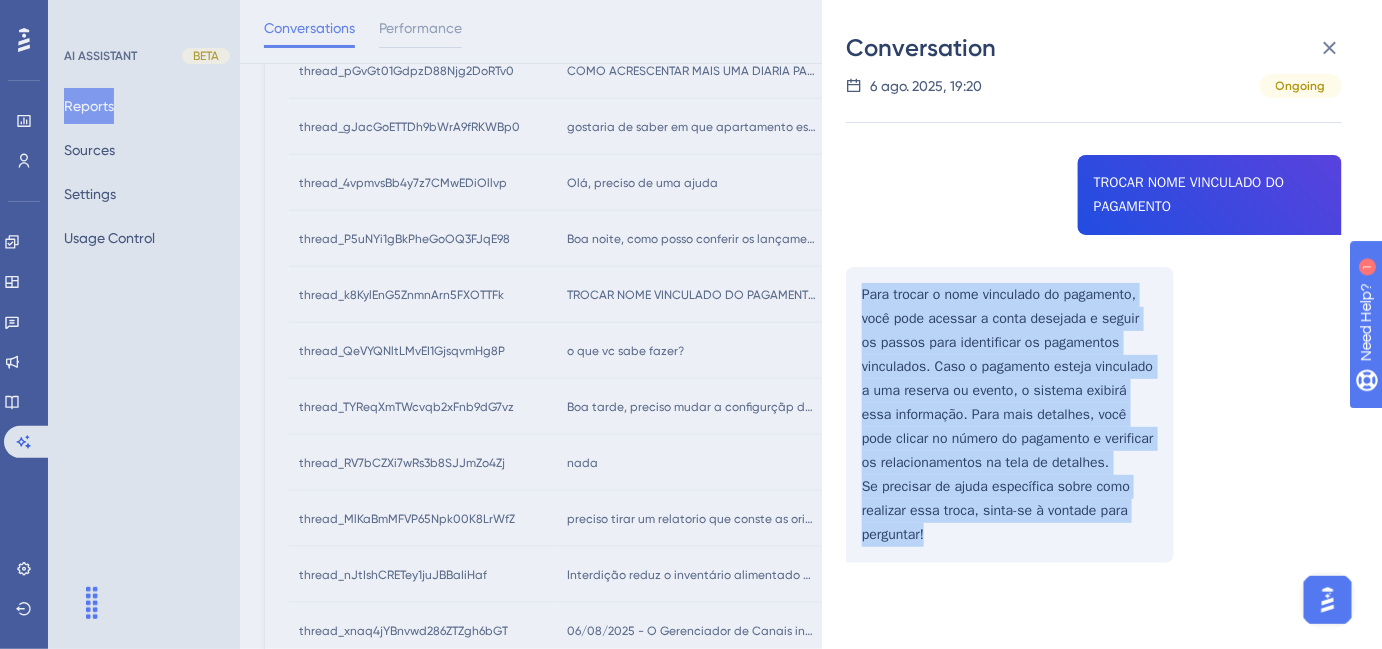drag, startPoint x: 863, startPoint y: 294, endPoint x: 944, endPoint y: 533, distance: 252.35292 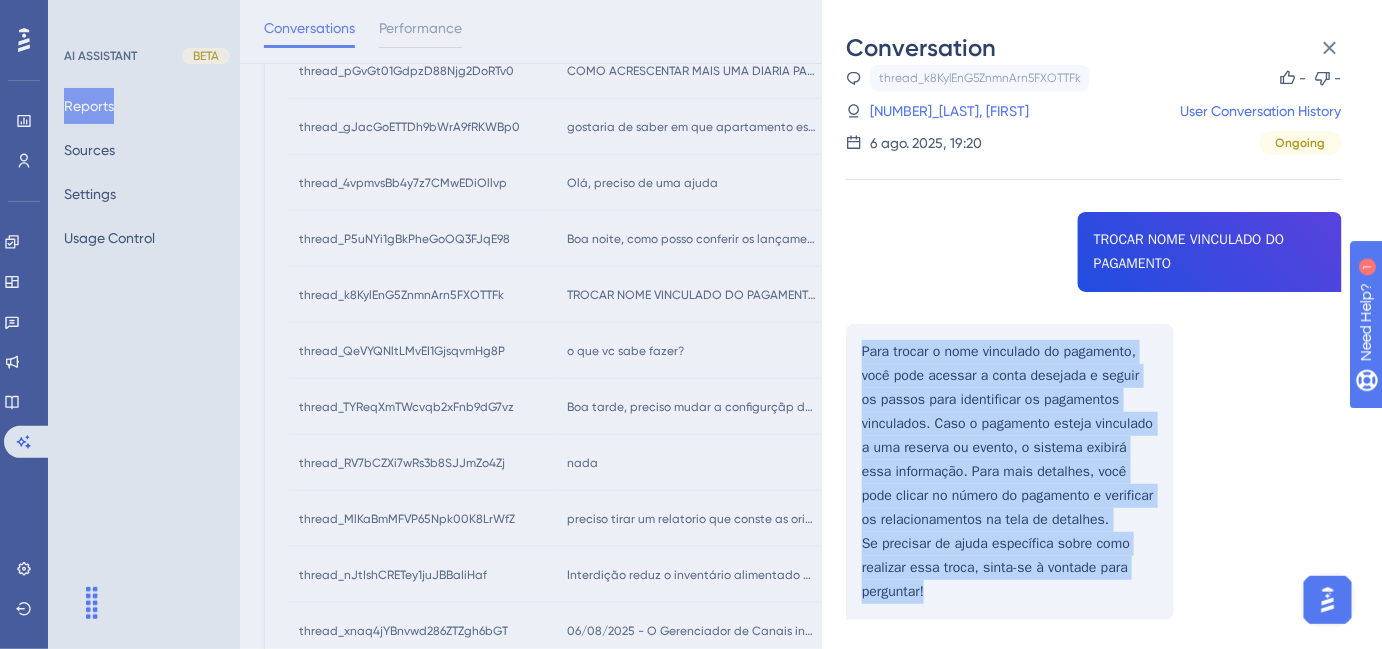scroll, scrollTop: 0, scrollLeft: 0, axis: both 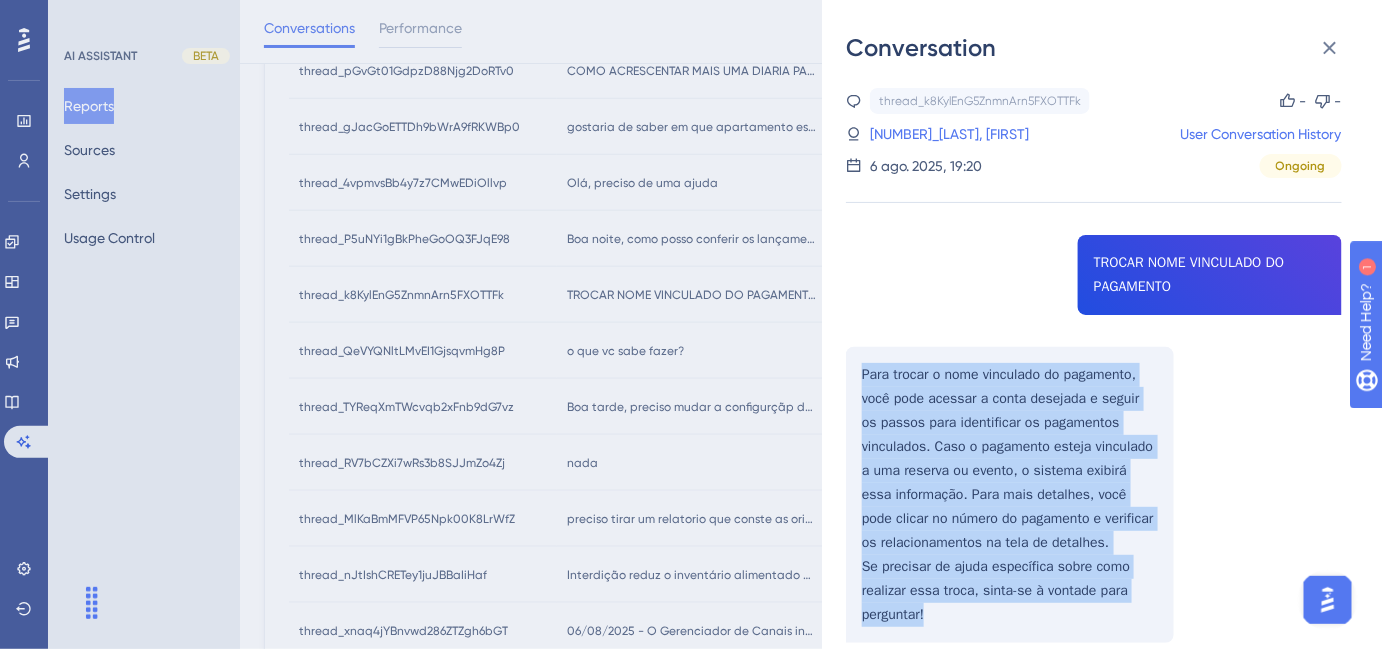 click on "4651_[LAST], [FIRST]" at bounding box center (933, 134) 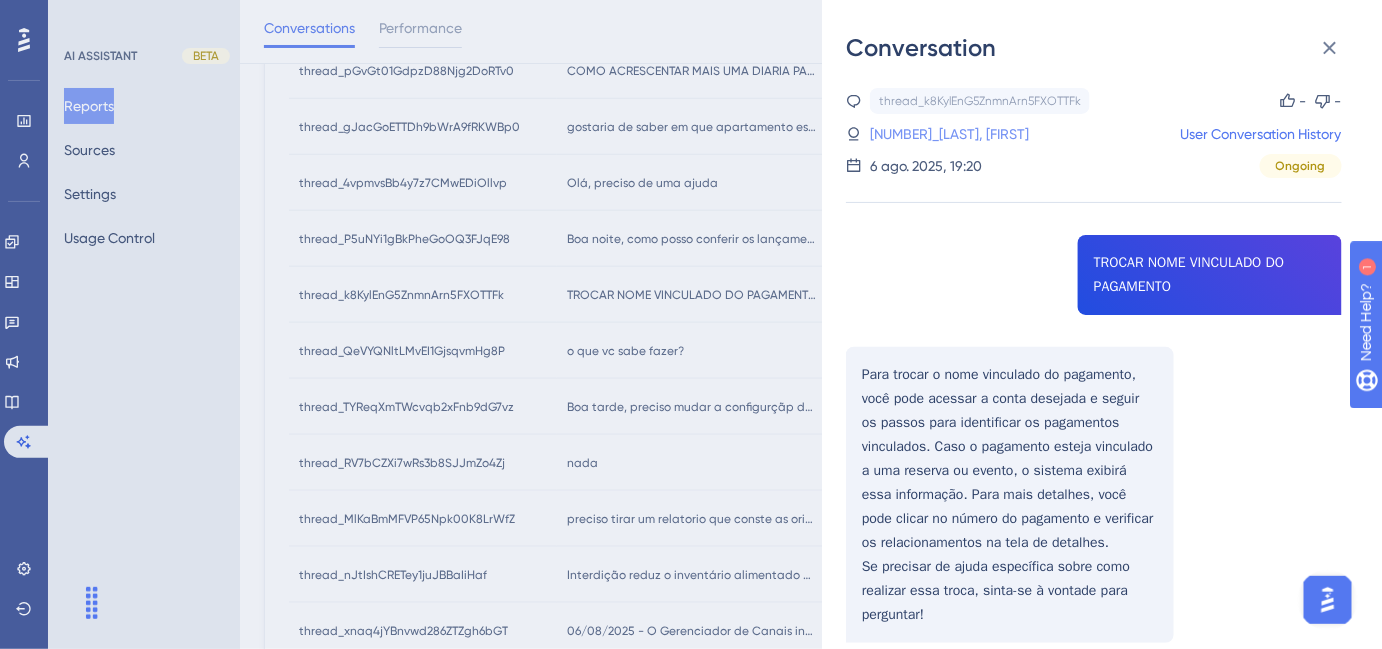 click on "4651_[LAST], [FIRST]" at bounding box center (933, 134) 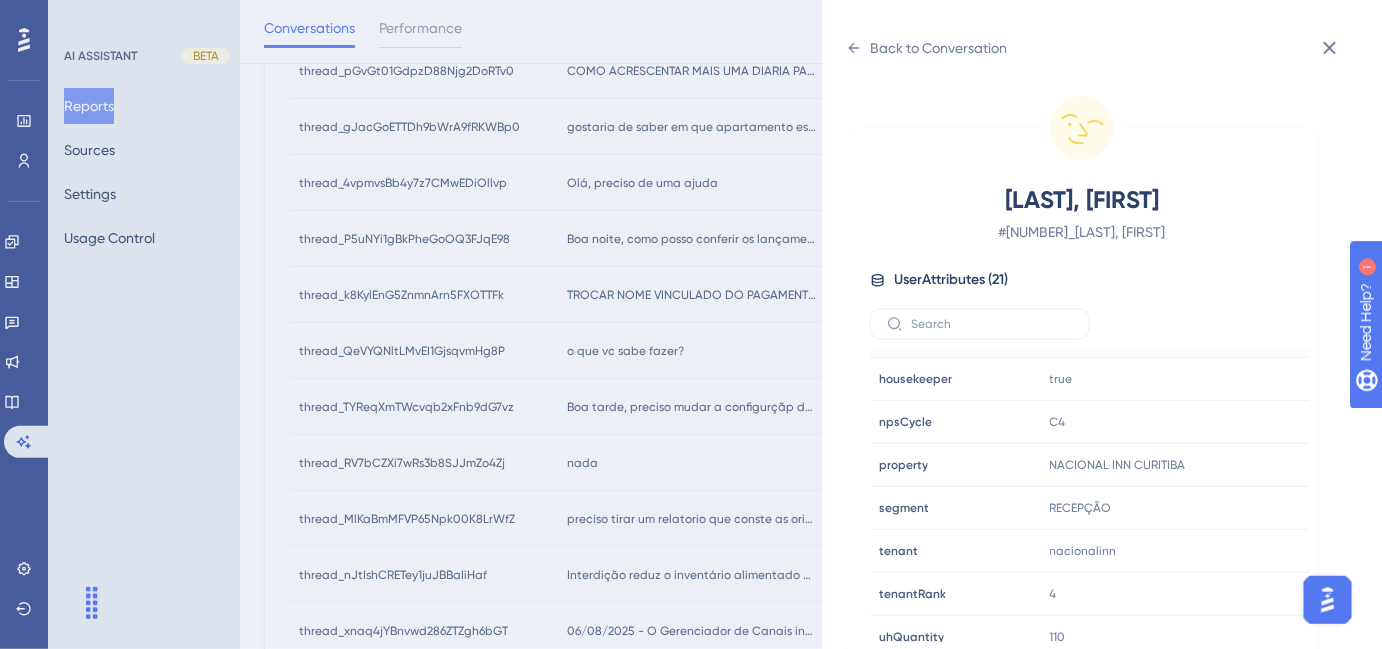 scroll, scrollTop: 602, scrollLeft: 0, axis: vertical 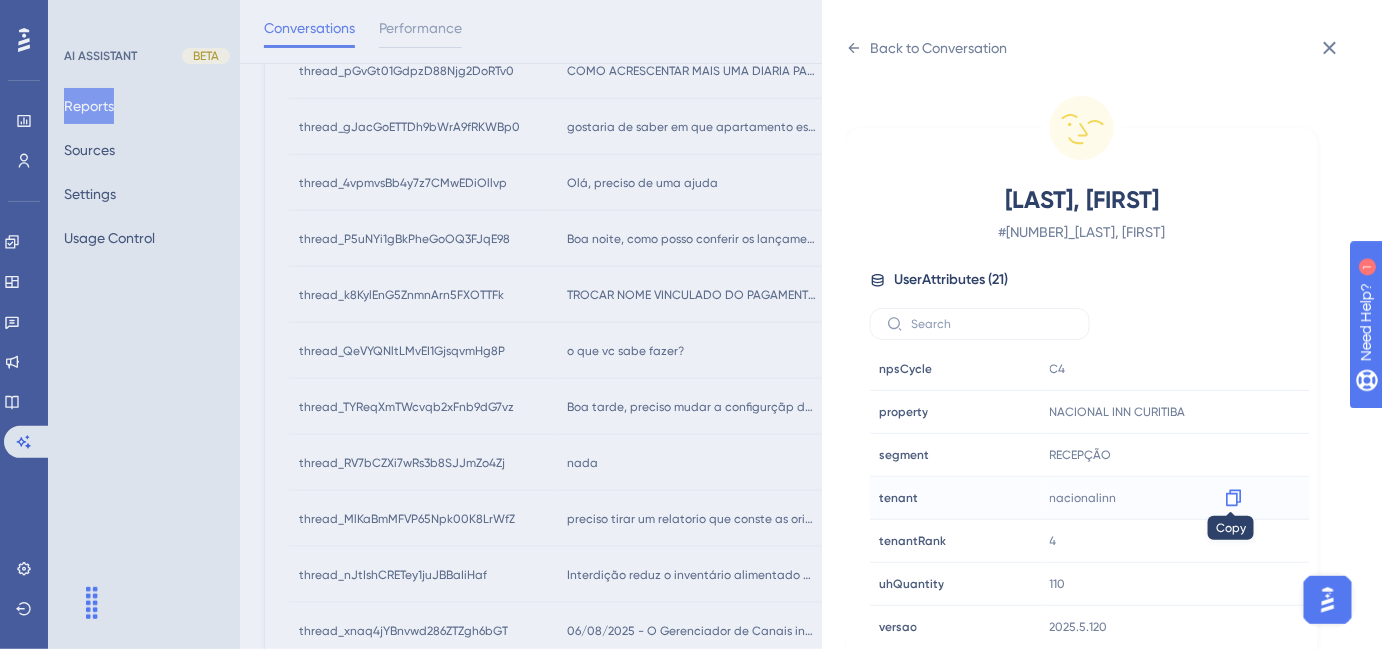 click 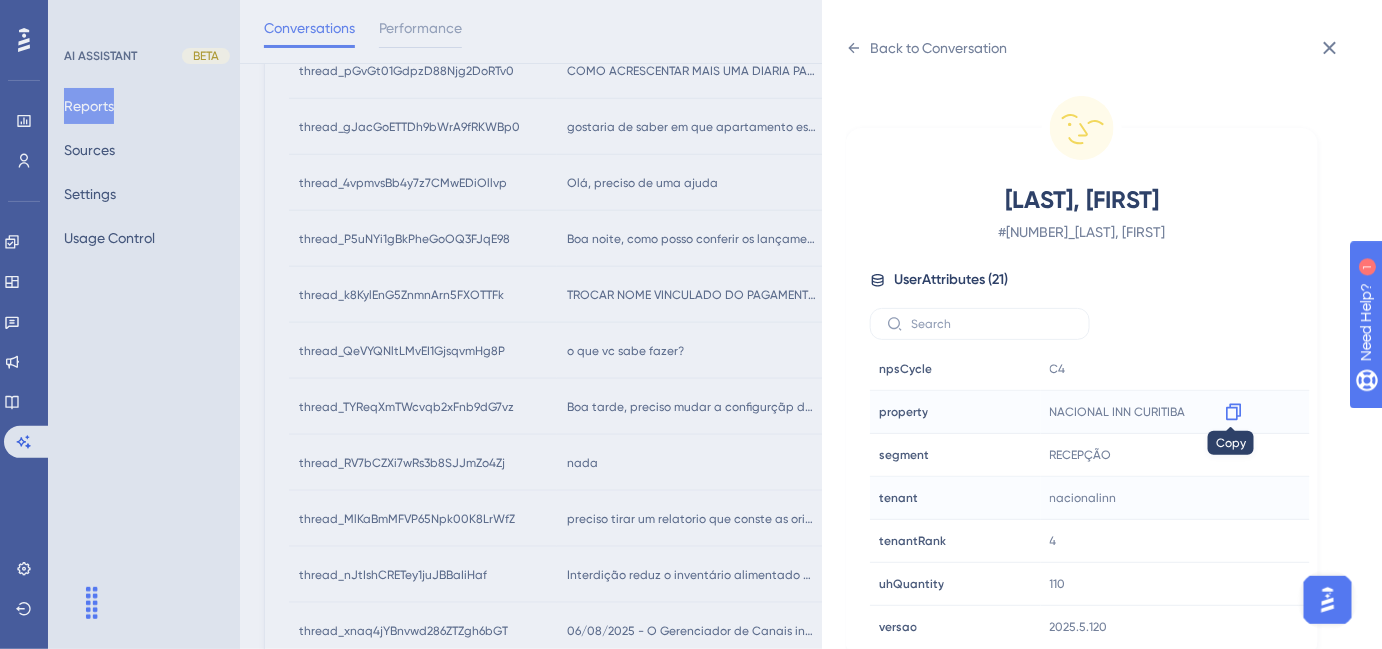 click 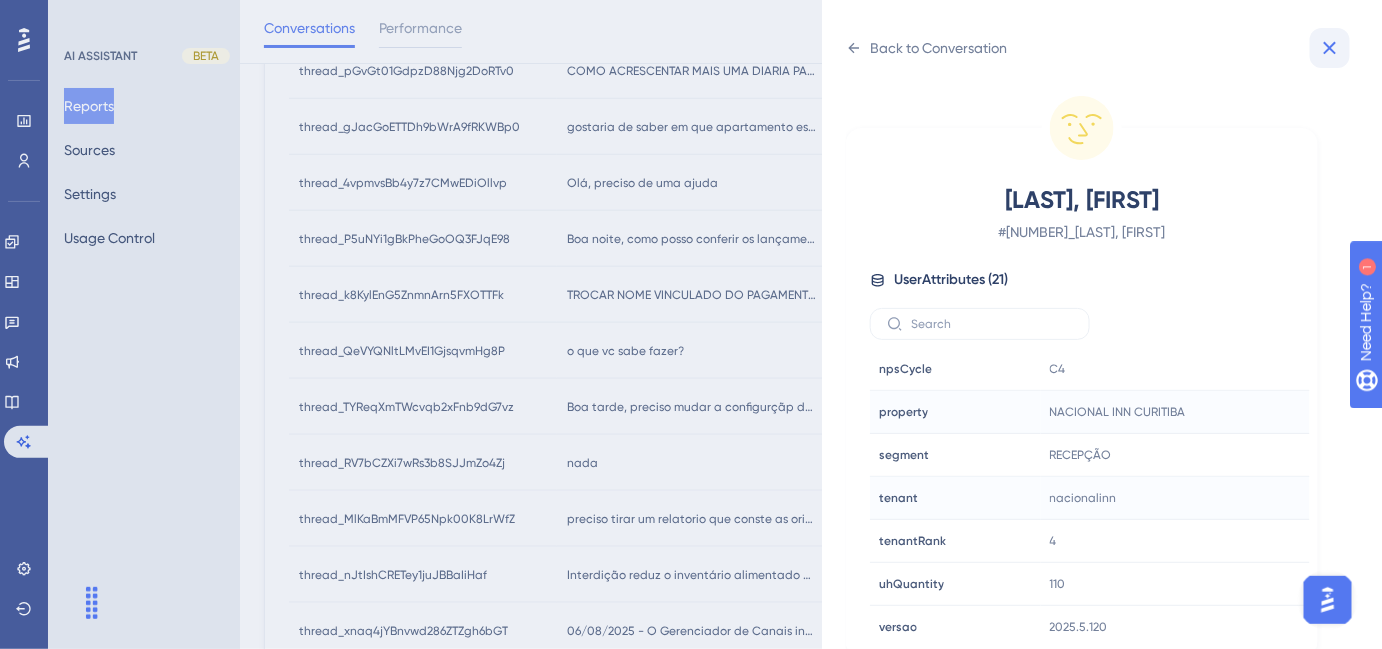 click at bounding box center [1330, 48] 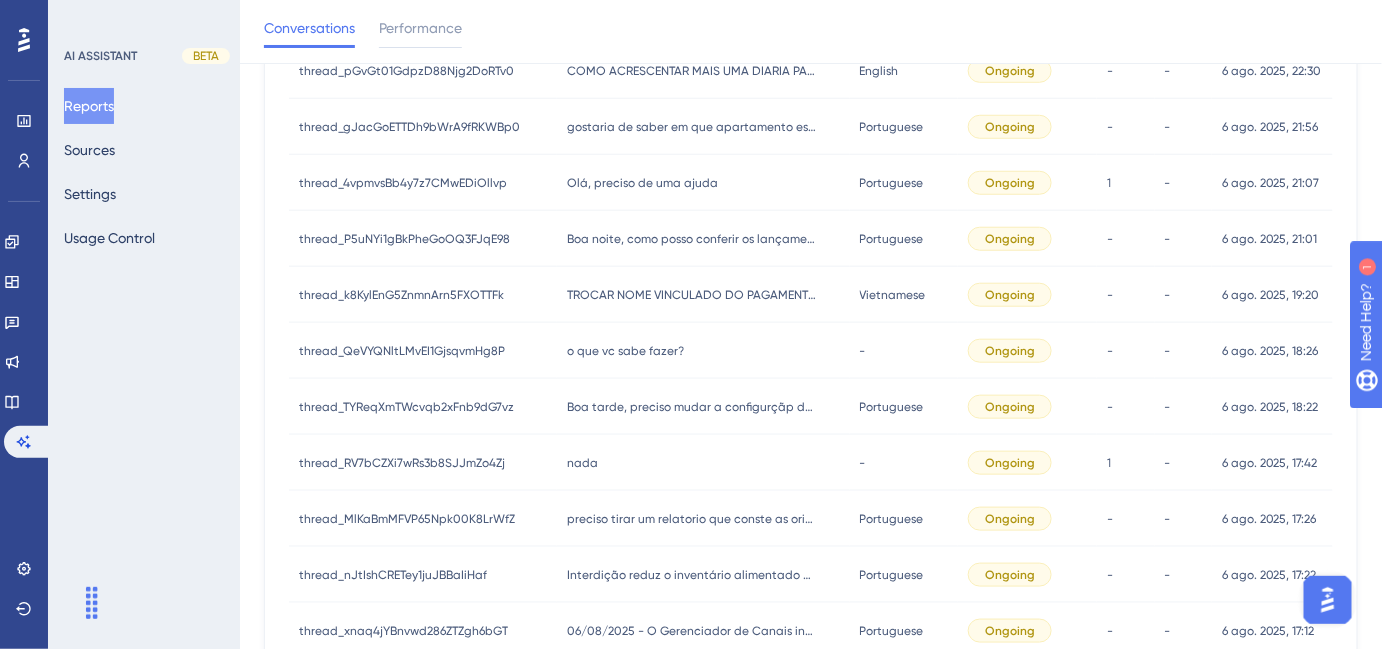 click on "o que vc sabe fazer?" at bounding box center (625, 351) 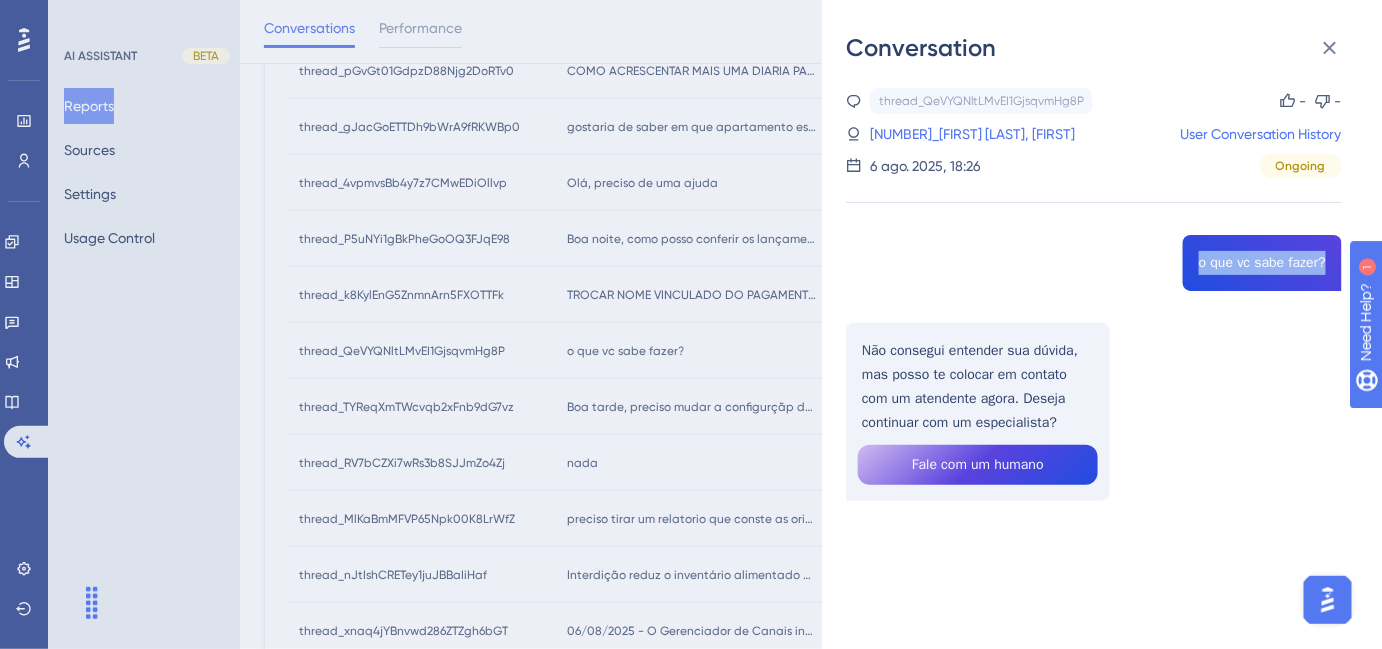drag, startPoint x: 1190, startPoint y: 260, endPoint x: 1318, endPoint y: 258, distance: 128.01562 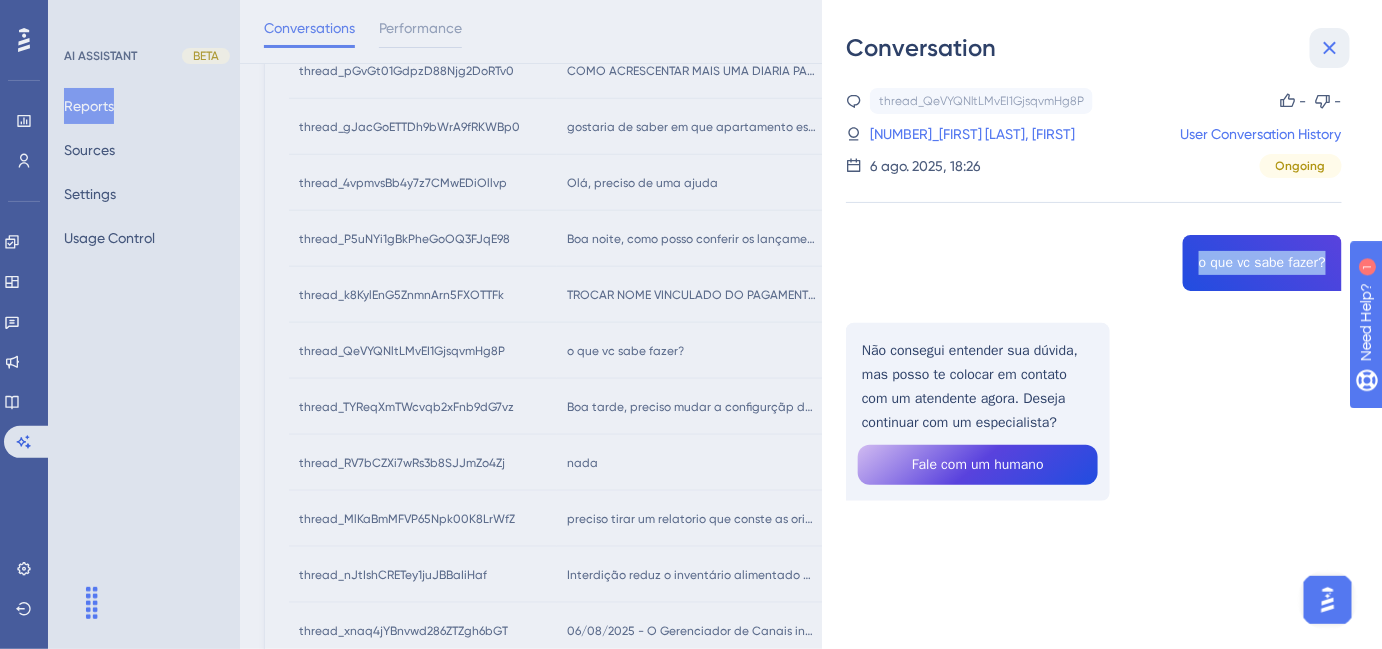 click 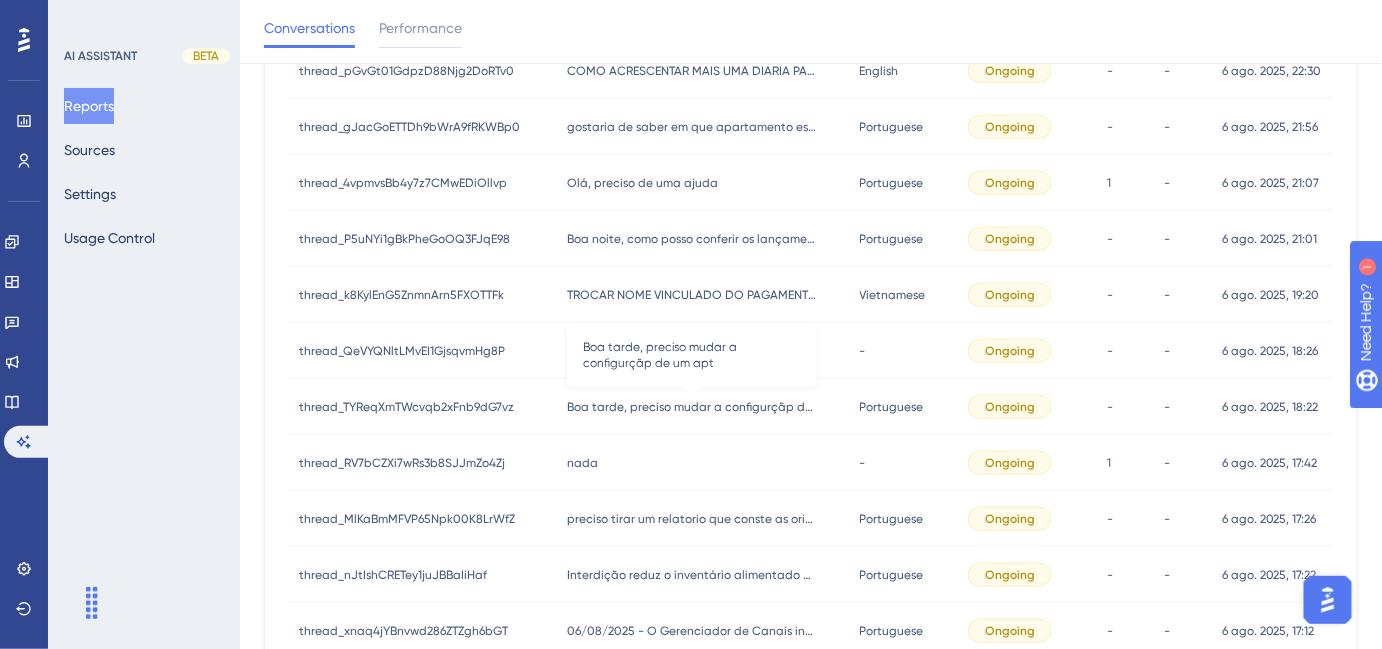click on "Boa tarde, preciso mudar a configurçãp de um apt" at bounding box center (692, 407) 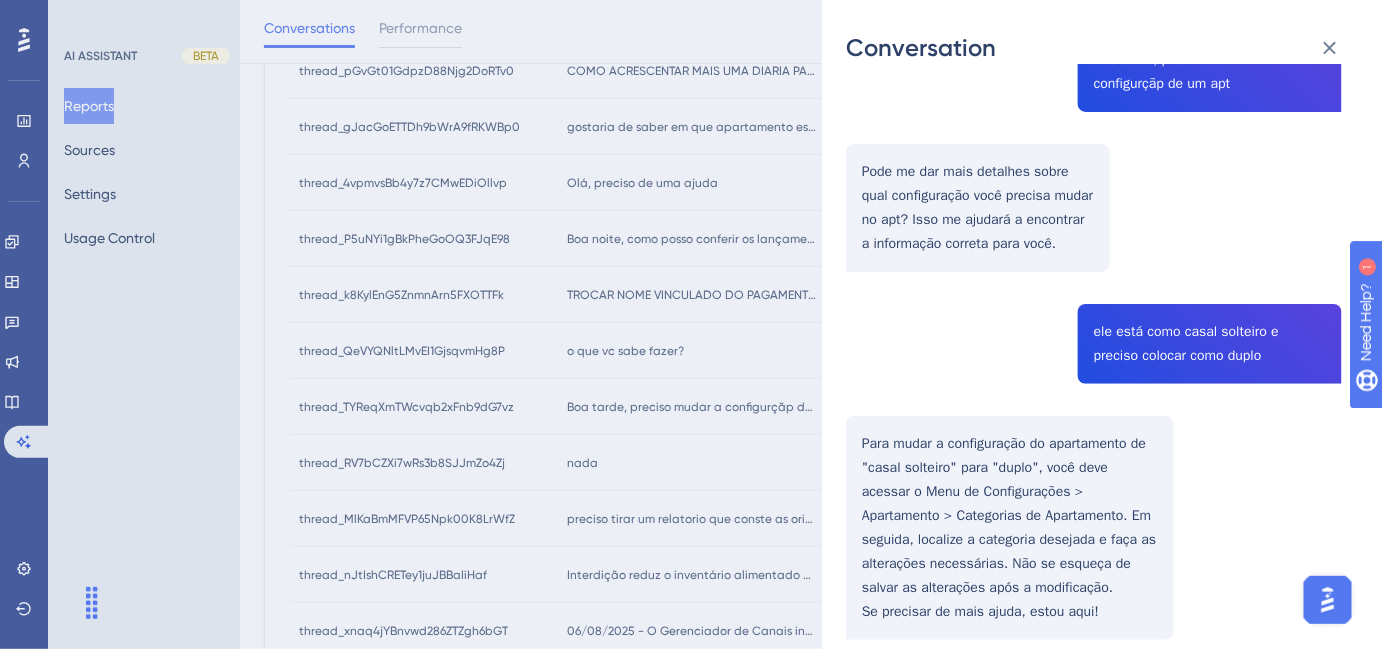 scroll, scrollTop: 213, scrollLeft: 0, axis: vertical 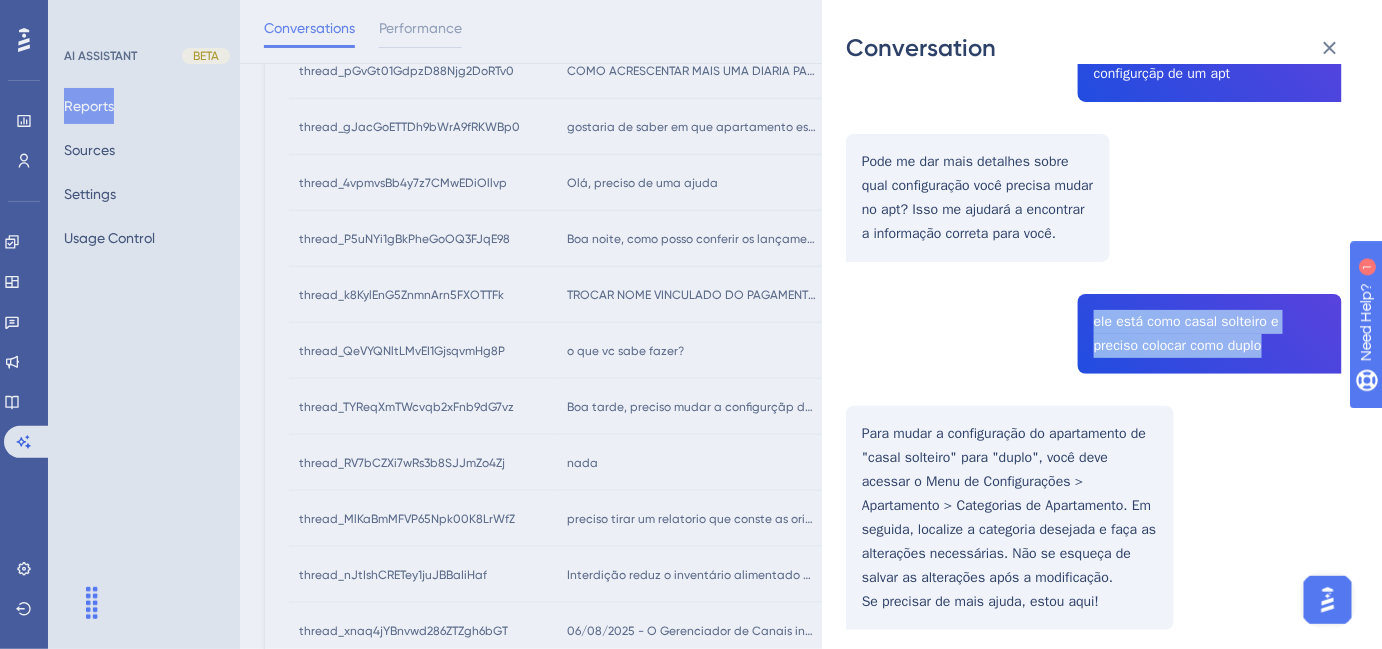 drag, startPoint x: 1088, startPoint y: 342, endPoint x: 1252, endPoint y: 376, distance: 167.48732 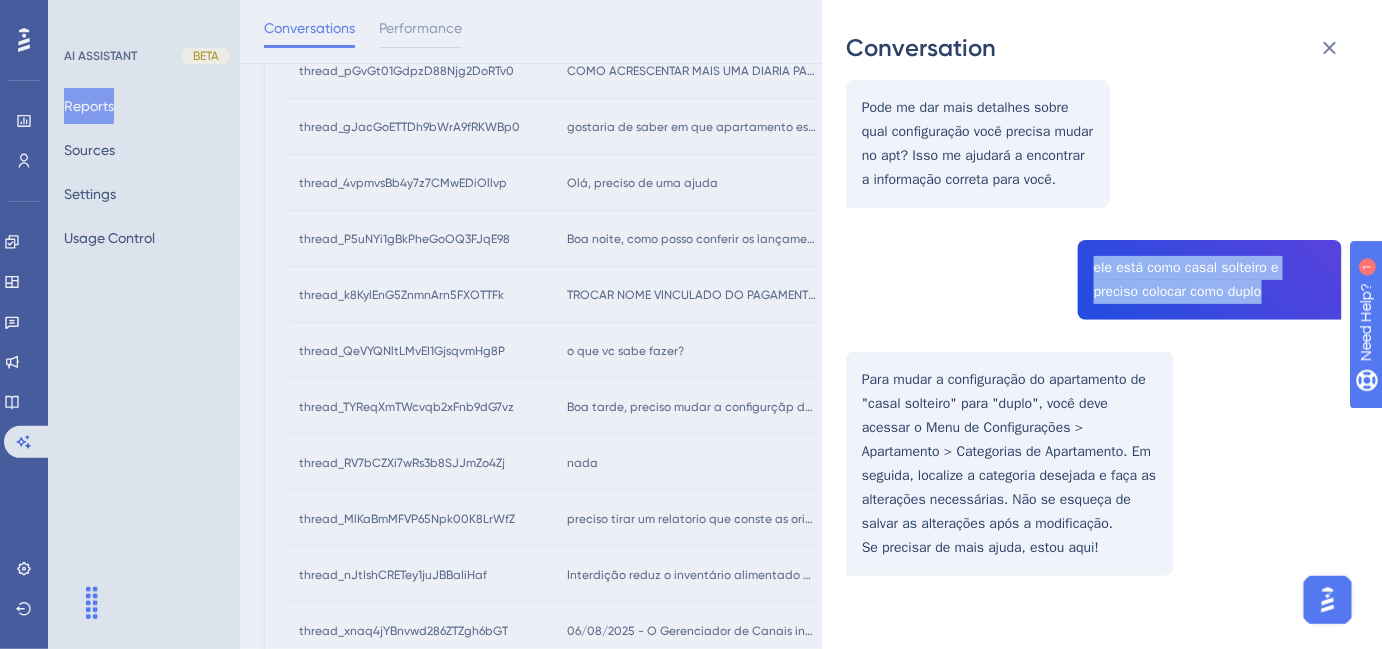 scroll, scrollTop: 304, scrollLeft: 0, axis: vertical 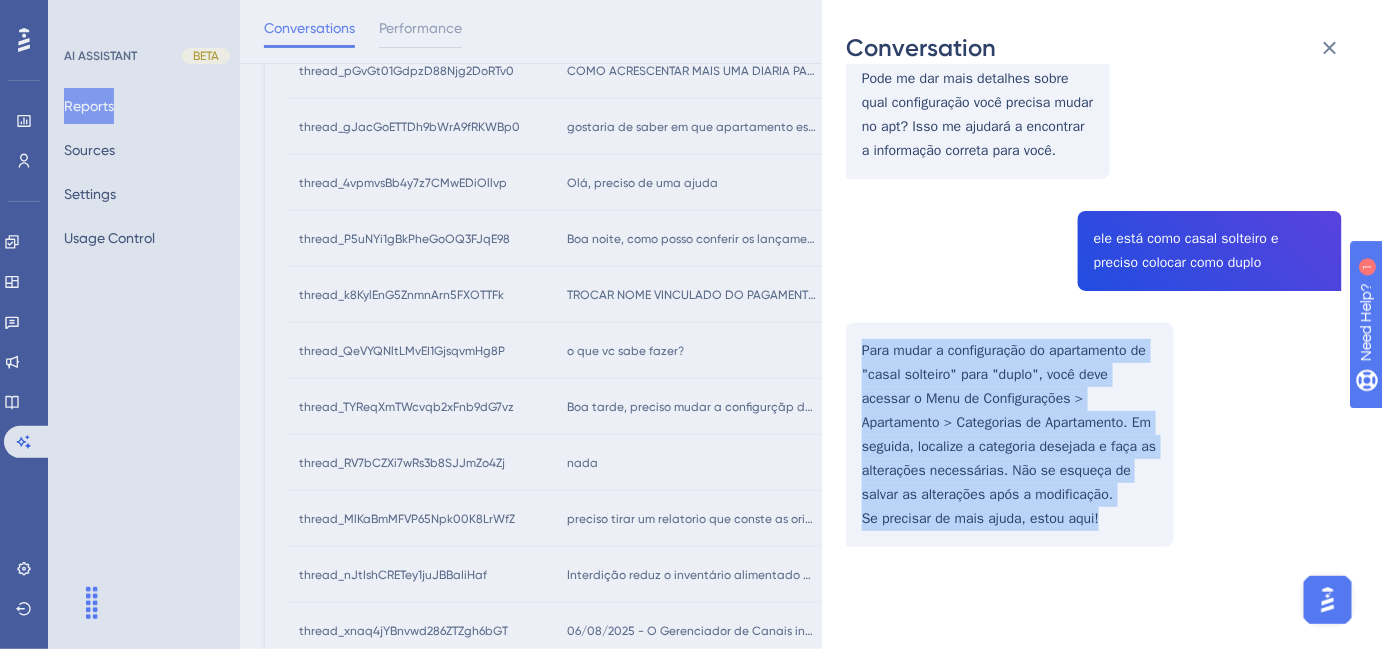 drag, startPoint x: 862, startPoint y: 362, endPoint x: 1122, endPoint y: 537, distance: 313.4087 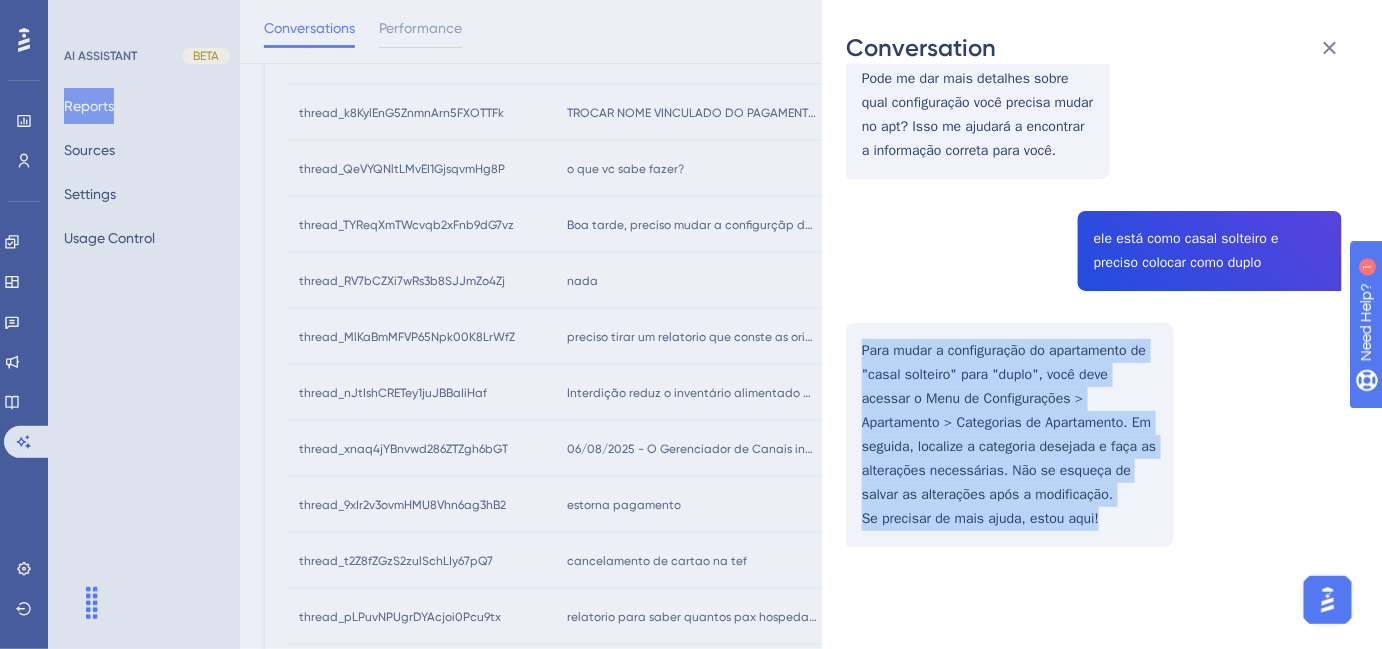 scroll, scrollTop: 0, scrollLeft: 0, axis: both 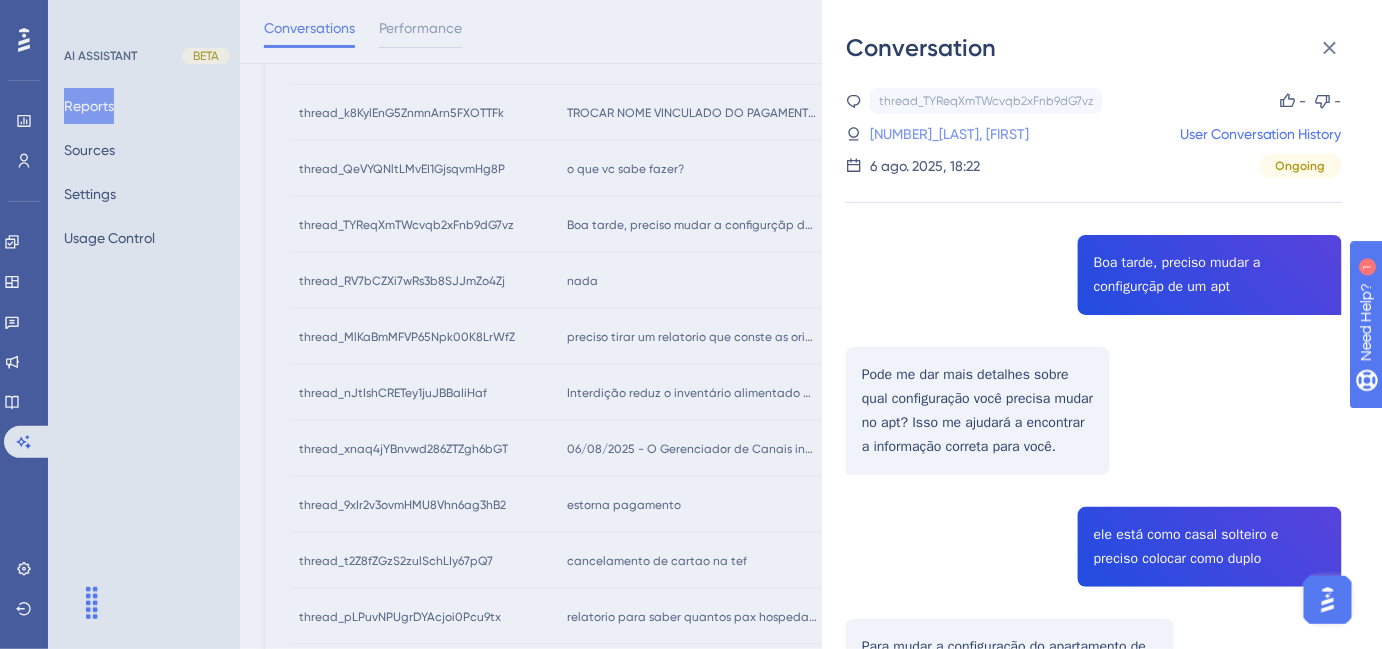 click on "[NAME]" at bounding box center (892, 134) 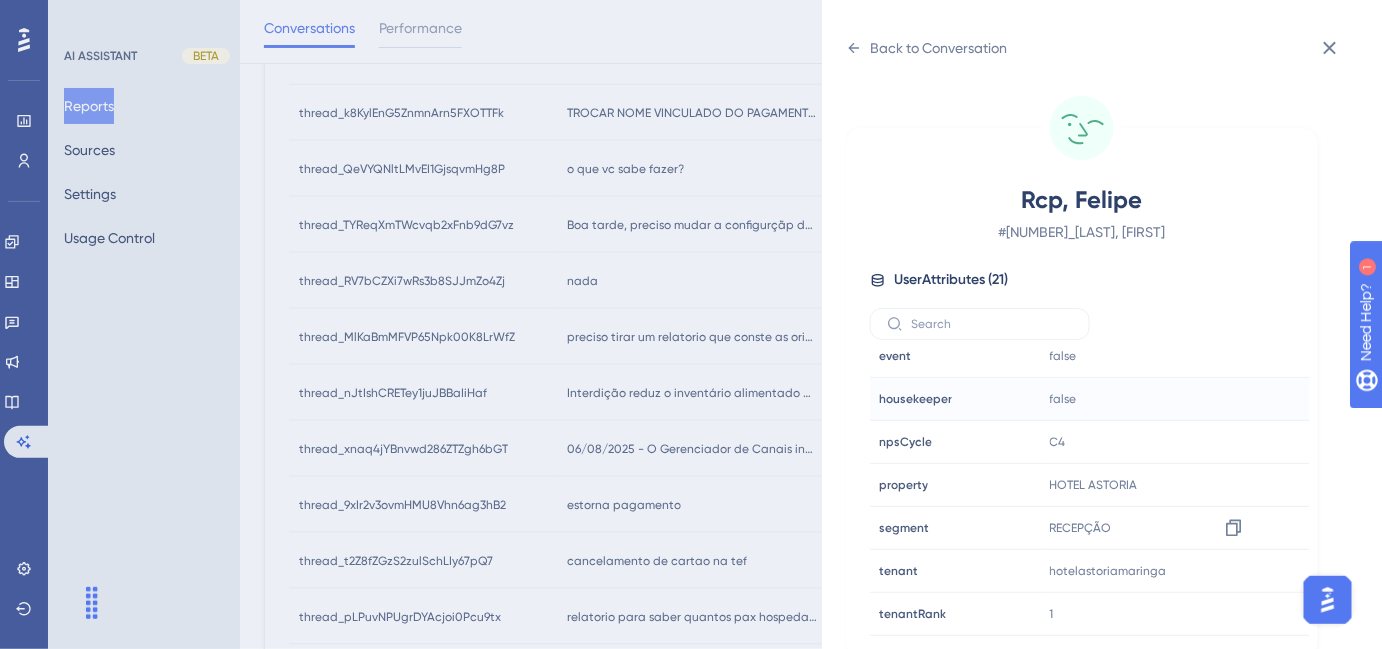 scroll, scrollTop: 545, scrollLeft: 0, axis: vertical 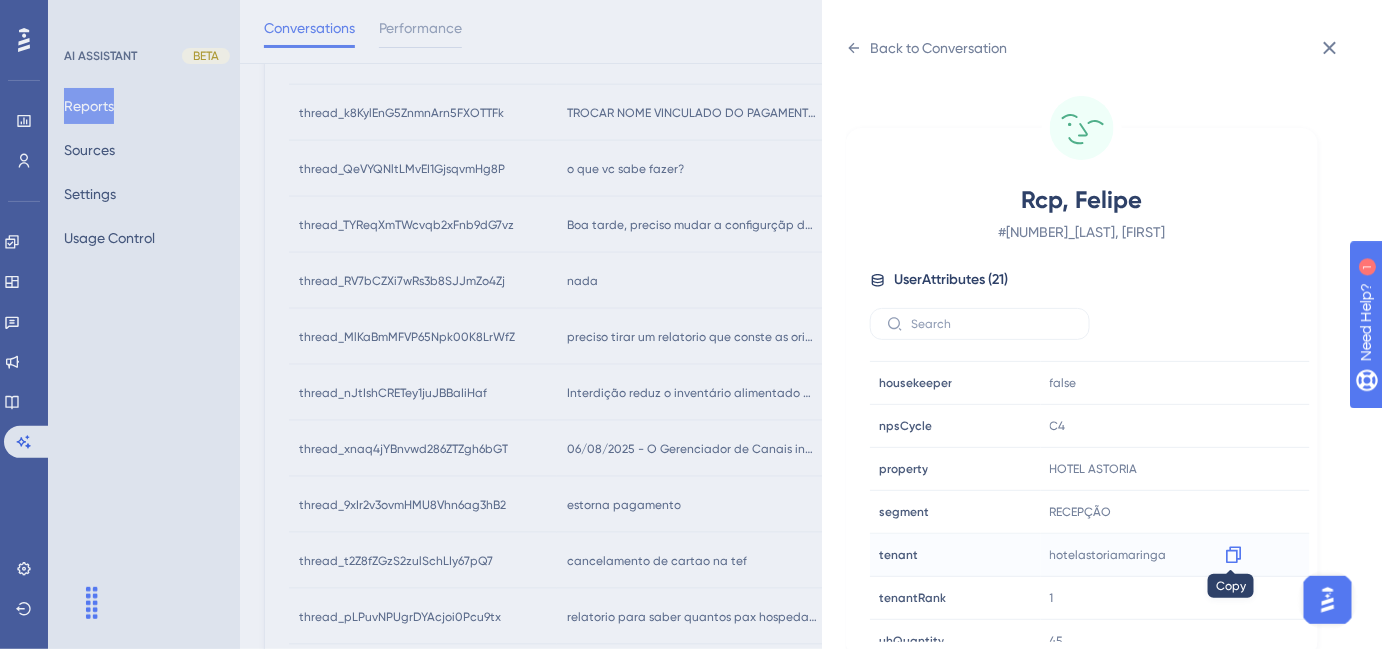 click 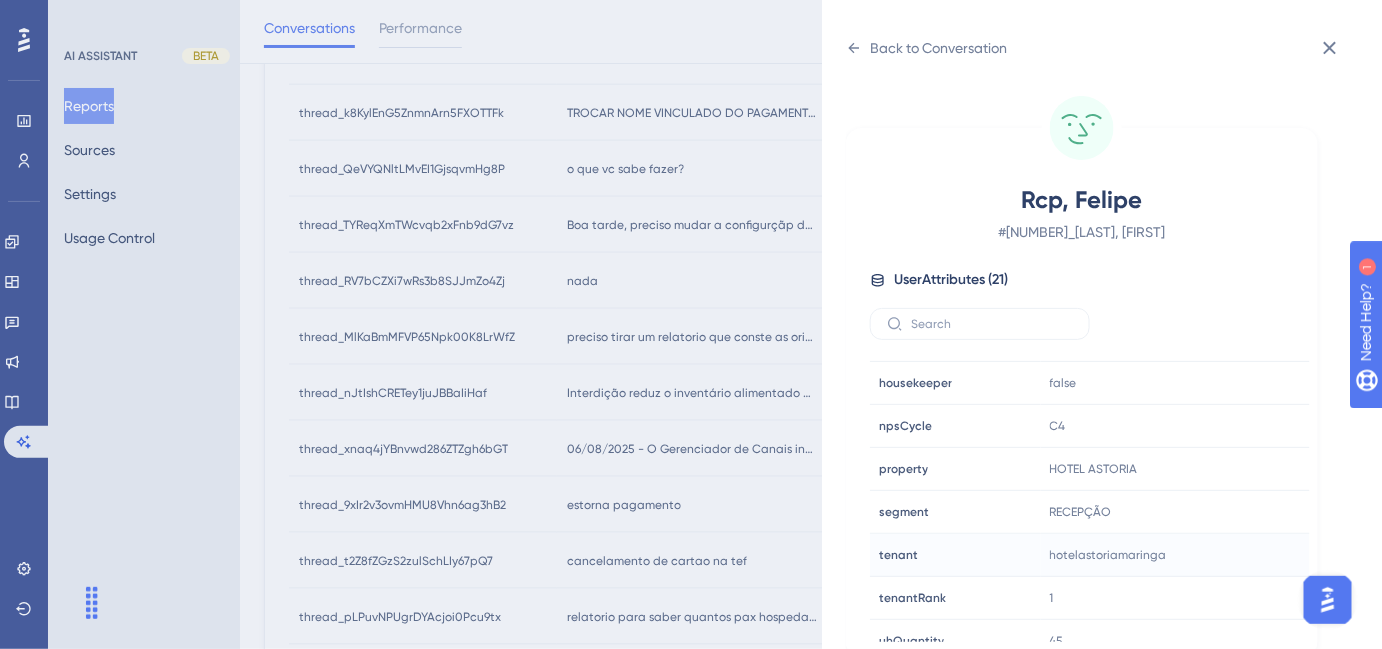 click on "Back to Conversation [LAST], [FIRST] # 14_[LAST], [FIRST] User Attributes ( 21 ) Email Email [EMAIL] Signup Signup - Last Interaction Last Interaction about 17 hours ago 06 Aug 2025, 18:36 Web Session Web Session 256 First Interaction First Interaction 8 months ago 29 Nov 2024, 09:18 Language Language pt-PT Browser Browser Chrome Device Device computer Operating System Operating System Windows cnpj cnpj Não informado consultRegister consultRegister true customerRank customerRank BRONZE event event false housekeeper housekeeper false npsCycle npsCycle C4 property property HOTEL ASTORIA segment segment RECEPÇÃO tenant tenant hotelastoriamaringa tenantRank tenantRank 1 uhQuantity uhQuantity 45 versao versao 2025.5.120" at bounding box center [691, 324] 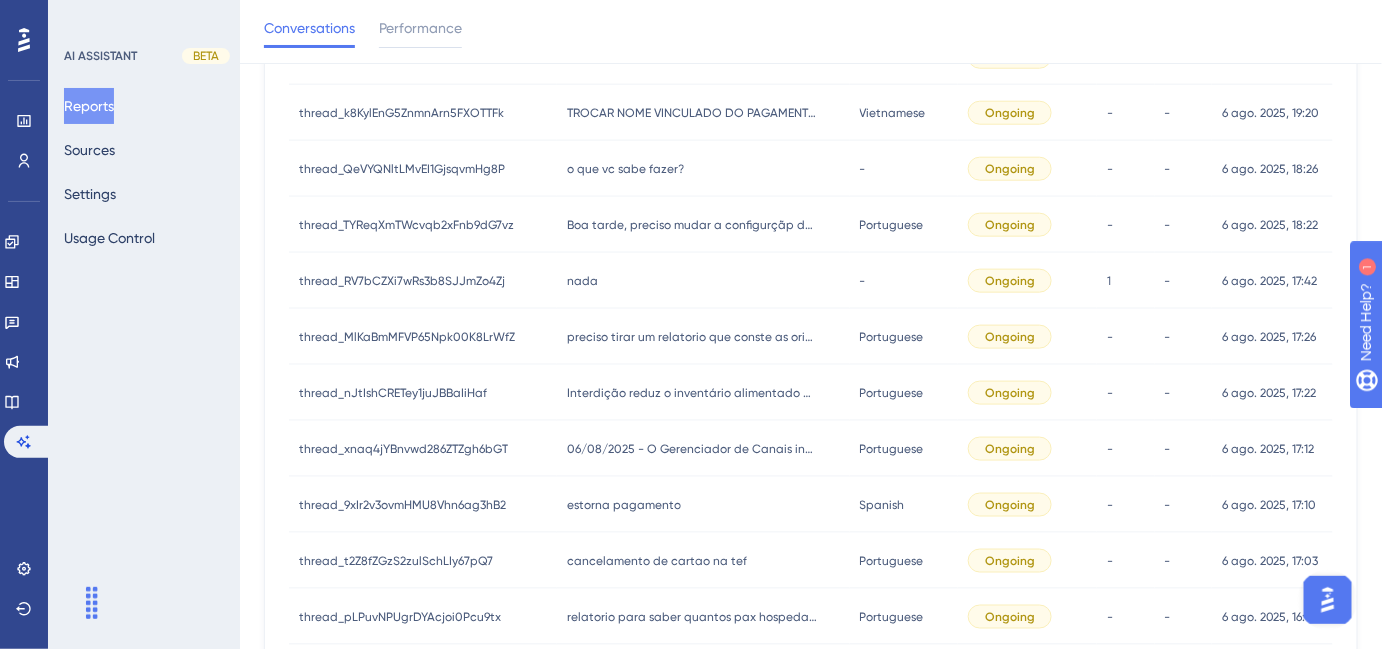 click on "nada" at bounding box center [582, 281] 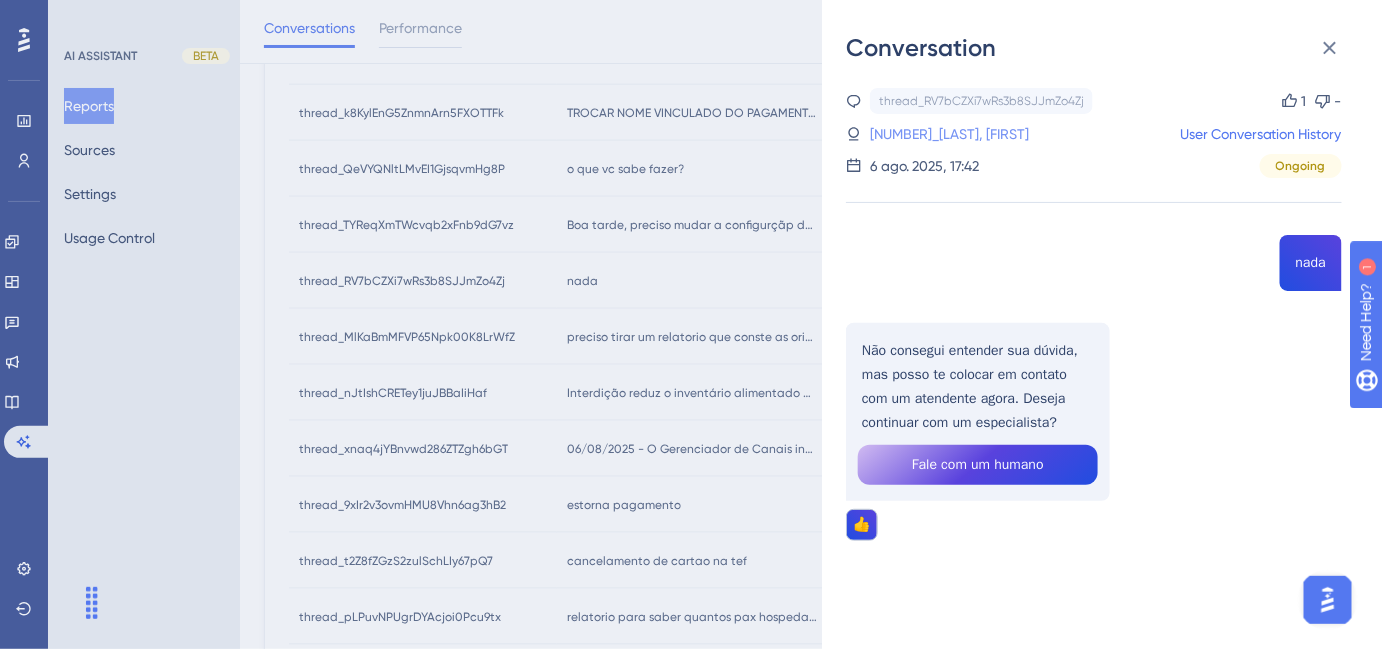 click on "4_[LAST], [FIRST]" at bounding box center [922, 134] 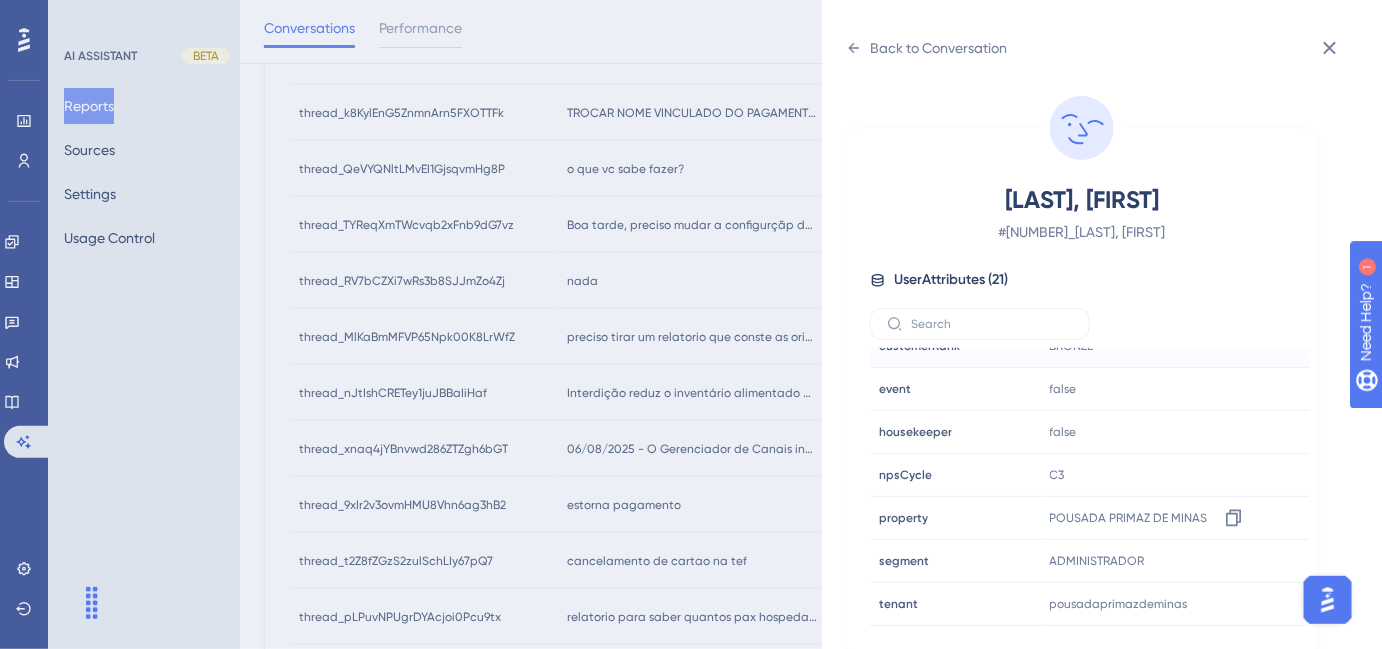 scroll, scrollTop: 602, scrollLeft: 0, axis: vertical 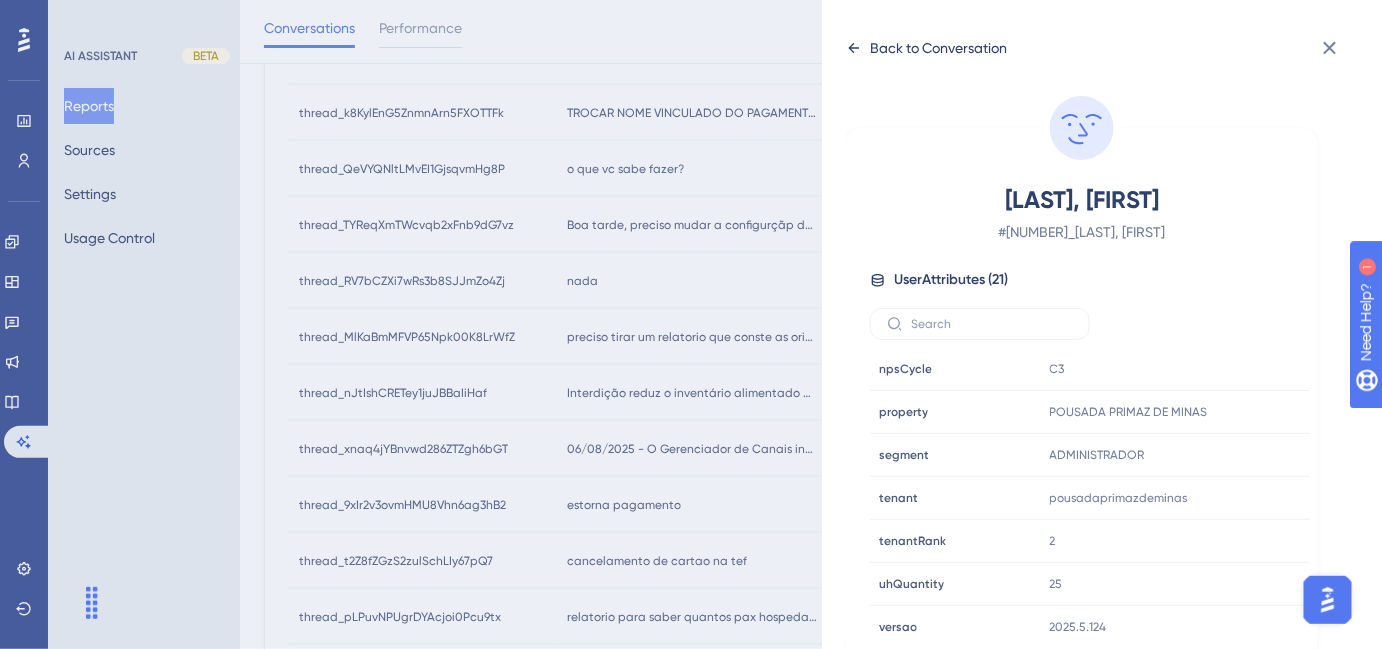 click on "Back to Conversation" at bounding box center [938, 48] 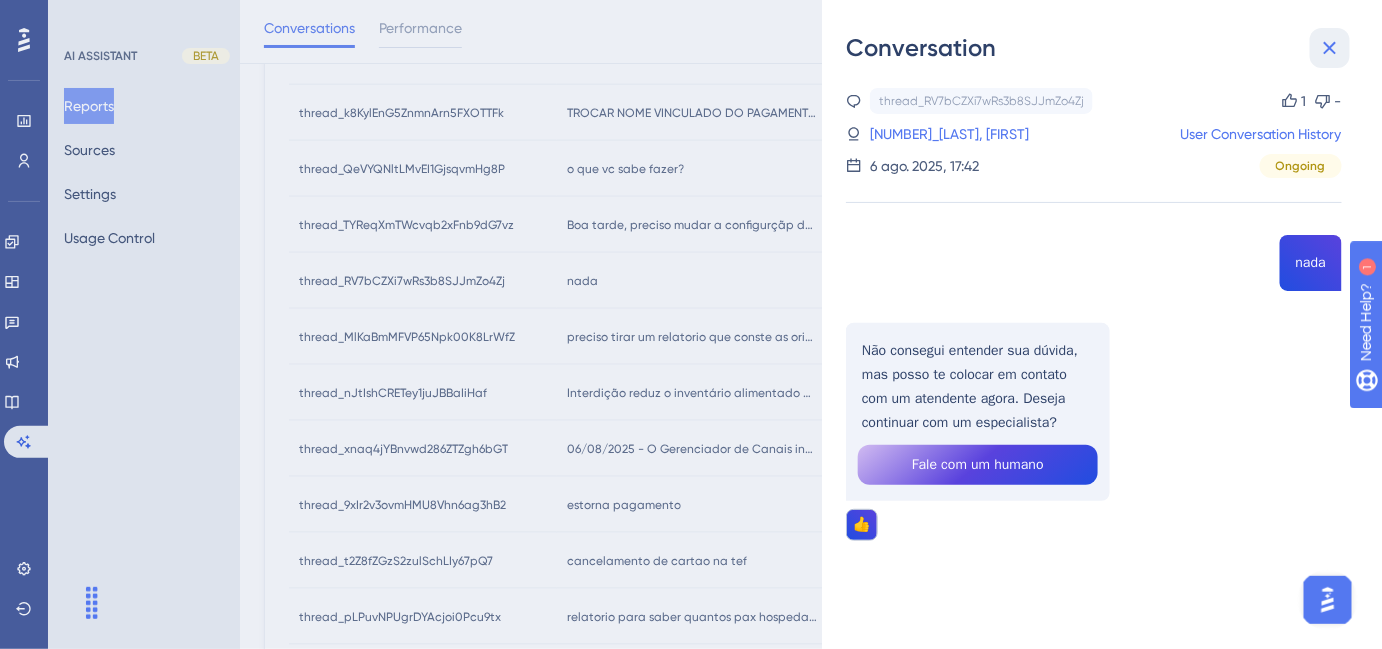 click 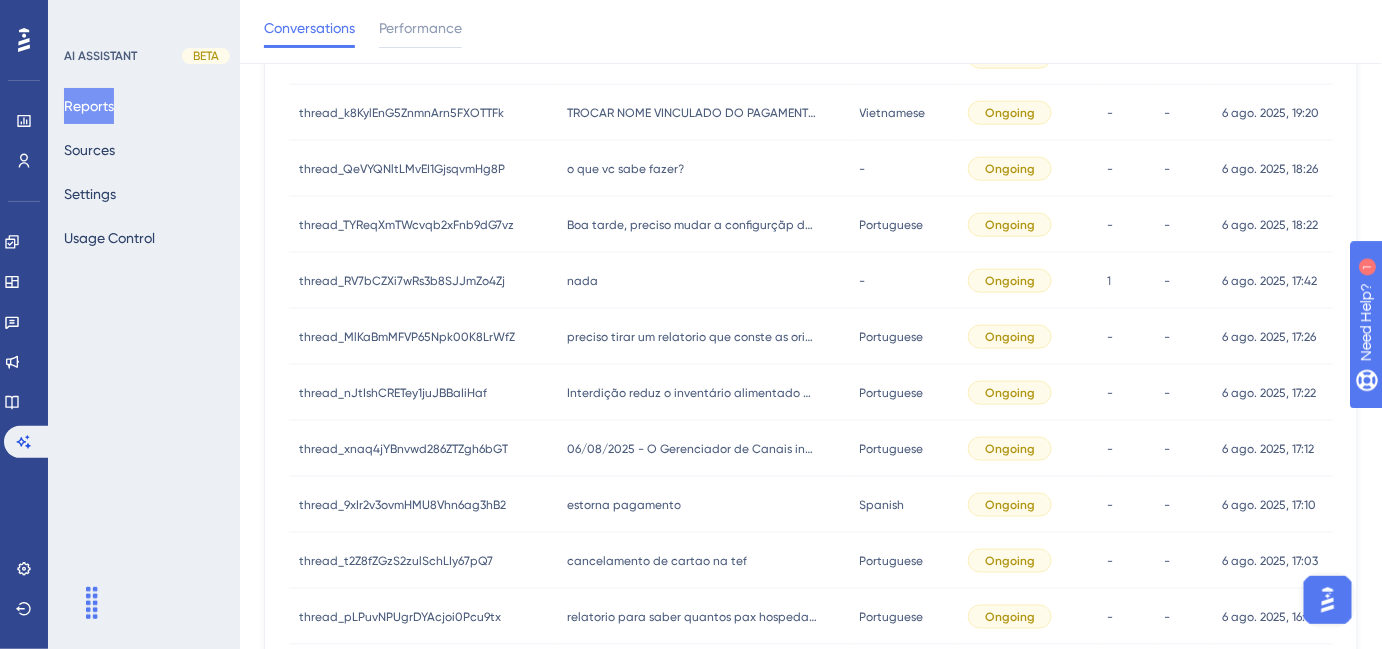 click on "preciso tirar um relatorio que conste as origens das reservas referente 07/2025 preciso tirar um relatorio que conste as origens das reservas referente 07/2025" at bounding box center [703, 337] 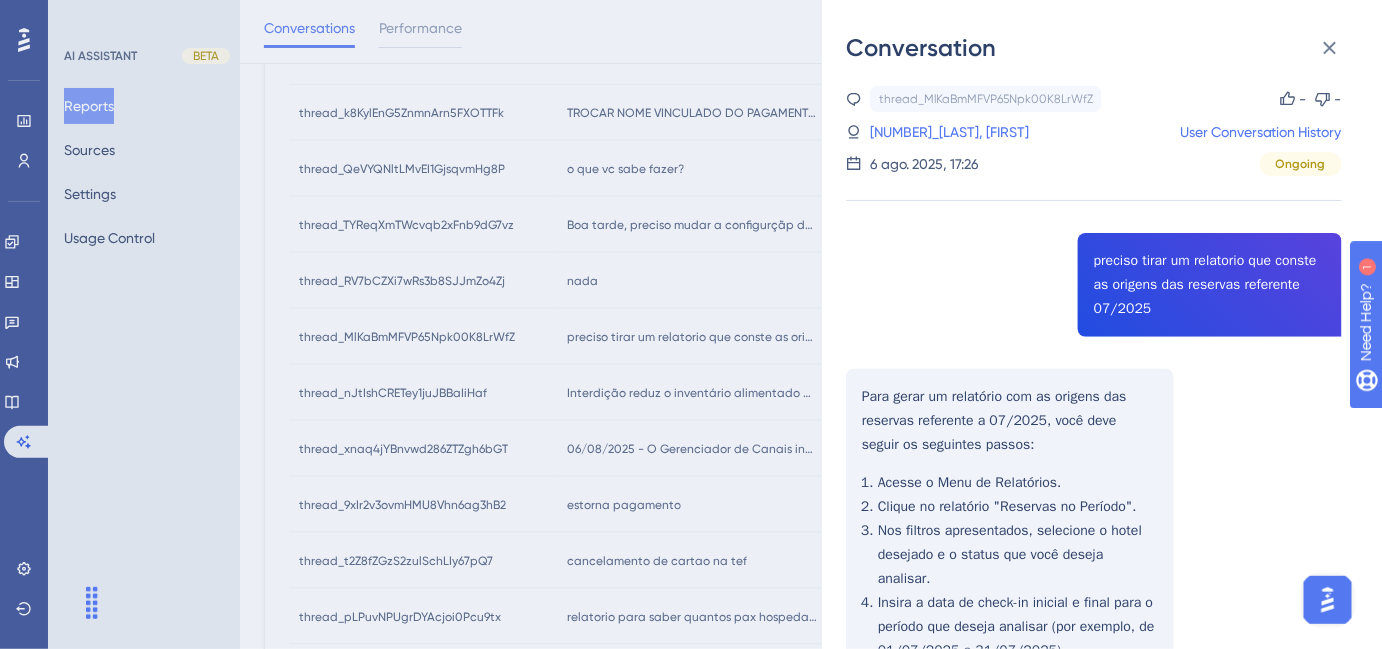scroll, scrollTop: 0, scrollLeft: 0, axis: both 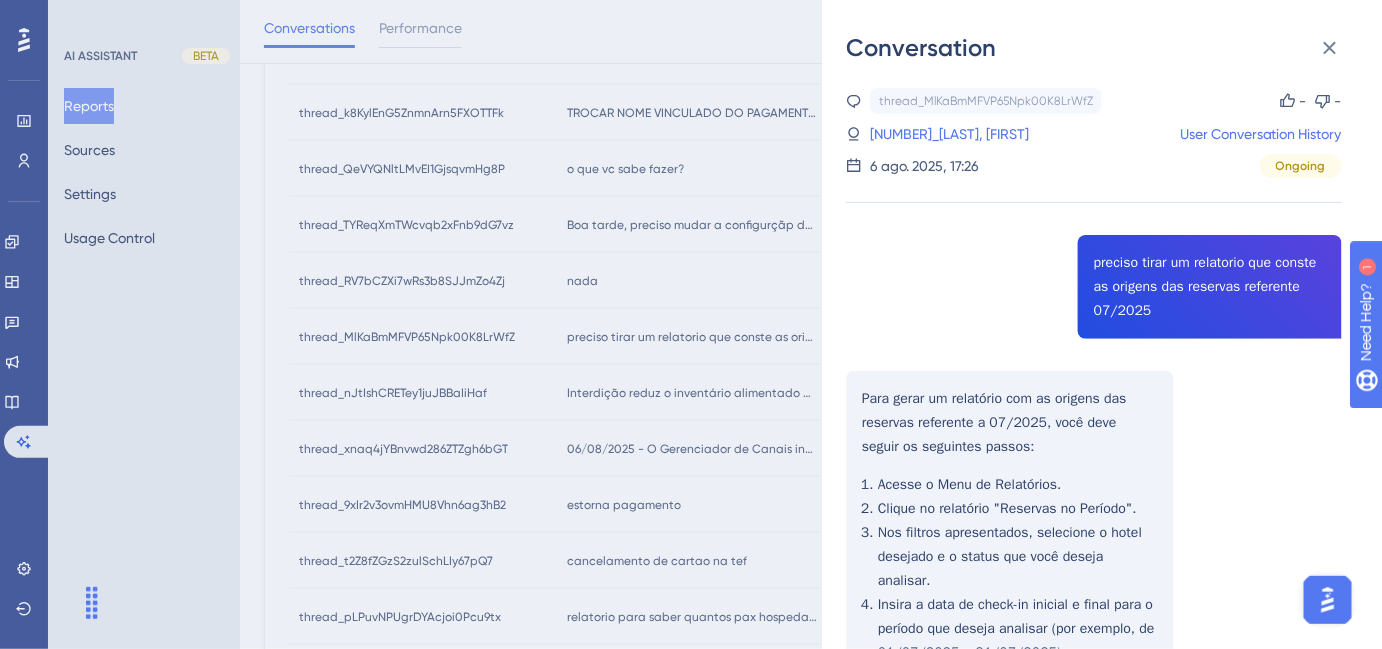 click on "2_[LAST], [FIRST]" at bounding box center (922, 134) 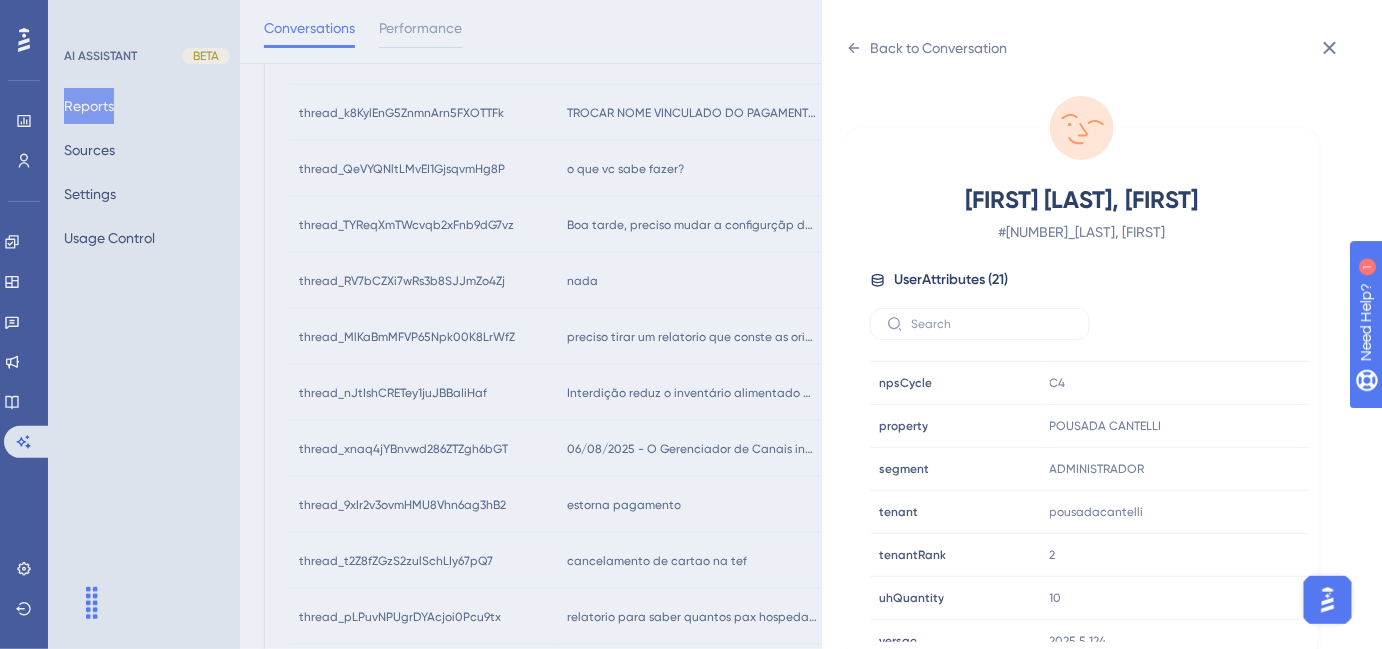 scroll, scrollTop: 602, scrollLeft: 0, axis: vertical 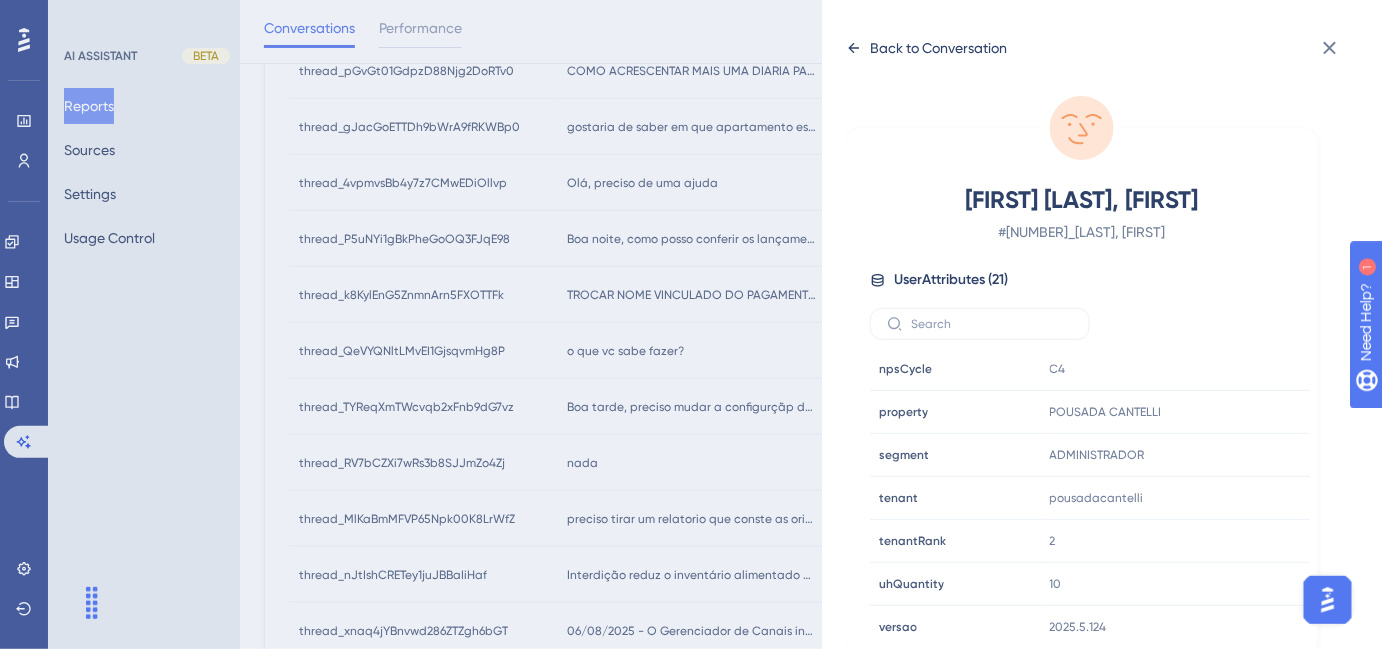 click on "Back to Conversation" at bounding box center [938, 48] 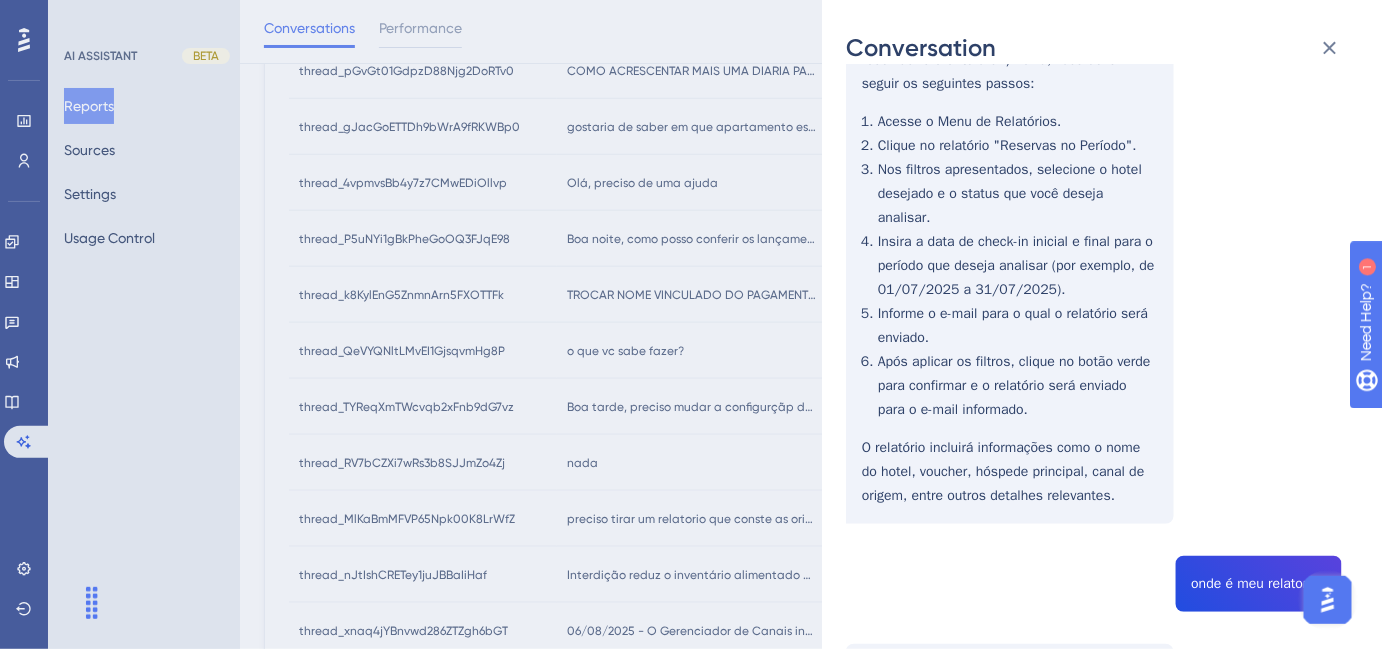 scroll, scrollTop: 0, scrollLeft: 0, axis: both 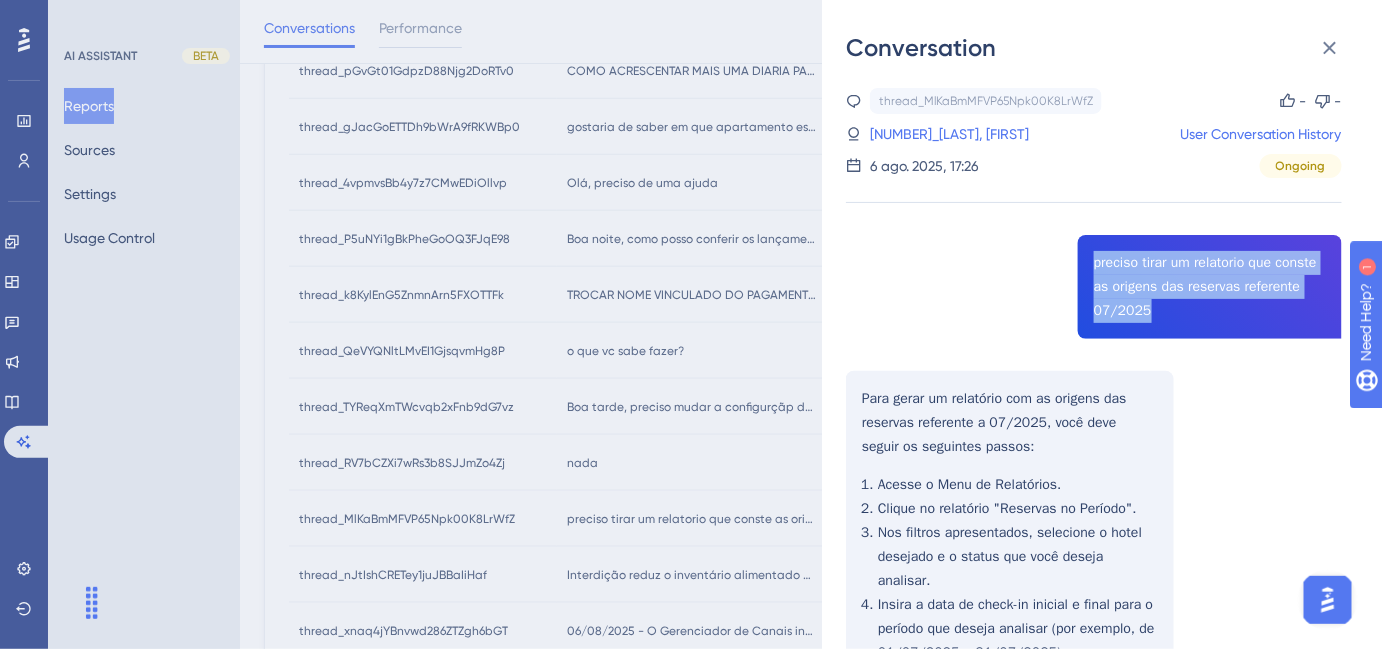 drag, startPoint x: 1088, startPoint y: 259, endPoint x: 1149, endPoint y: 312, distance: 80.80842 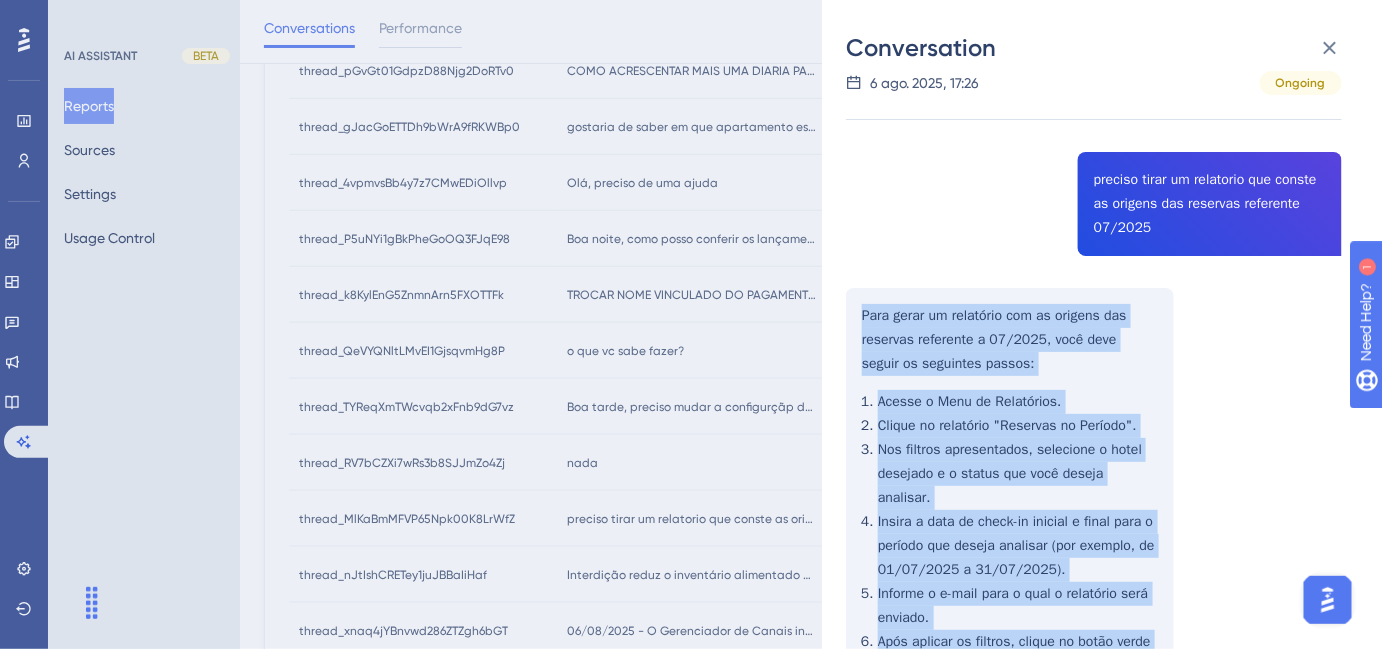 scroll, scrollTop: 272, scrollLeft: 0, axis: vertical 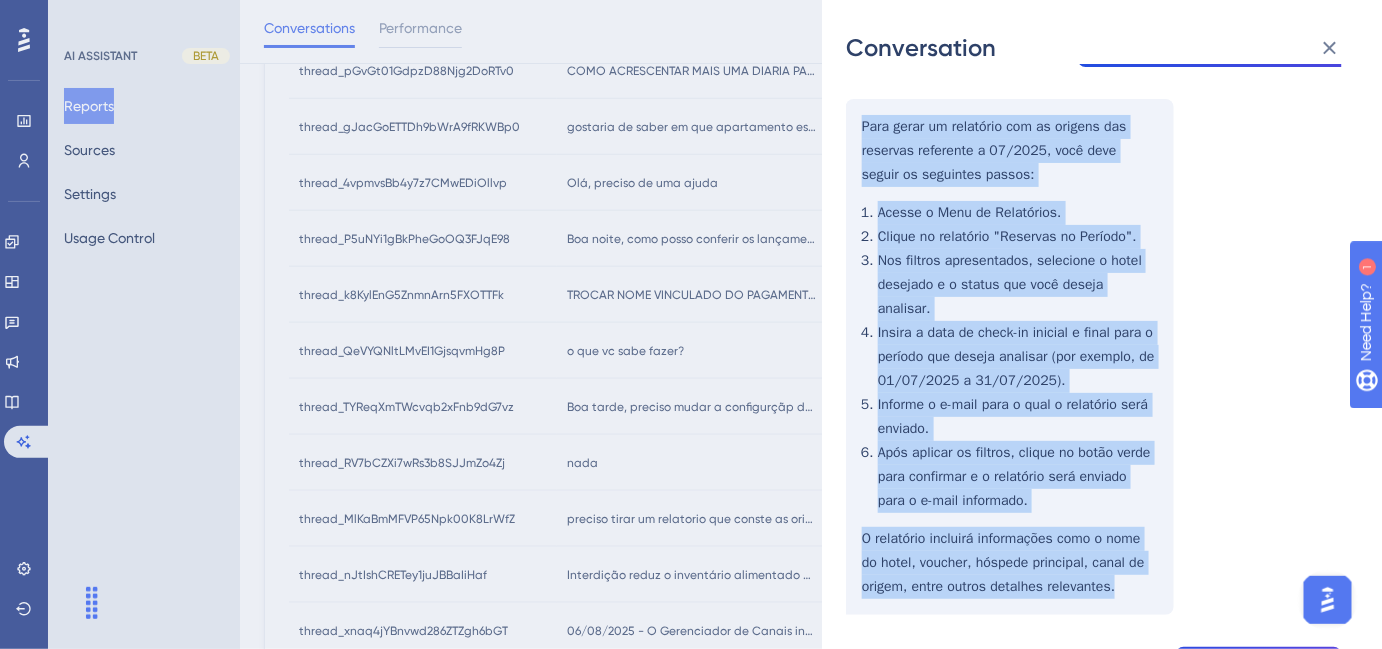 drag, startPoint x: 860, startPoint y: 393, endPoint x: 1130, endPoint y: 555, distance: 314.8714 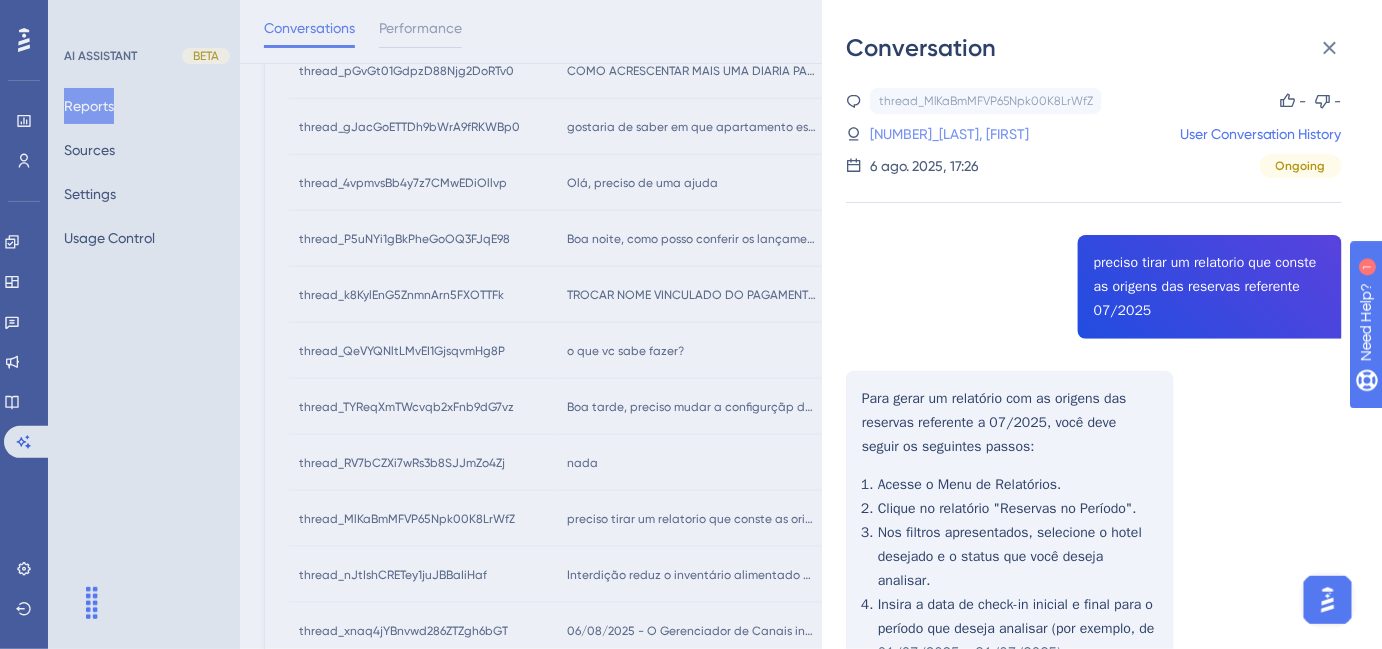 click on "2_[LAST], [FIRST]" at bounding box center (922, 134) 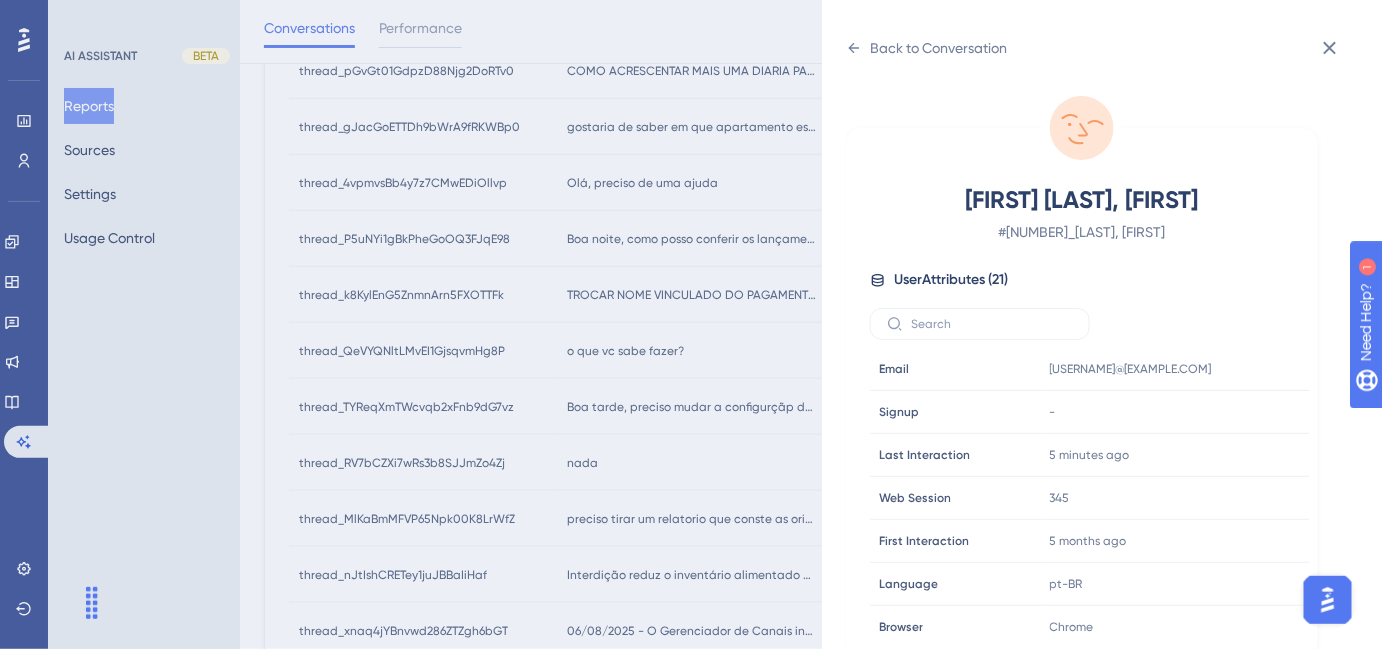 click on "P Cantelli, Vanessa #  2_P Cantelli, Vanessa User  Attributes ( 21 ) Email Email vanessa@pousadacantelli.com.br Signup Signup - Last Interaction Last Interaction 5 minutes ago 07 Aug 2025, 11:58 Web Session Web Session 345 First Interaction First Interaction 5 months ago 13 Mar 2025, 09:18 Language Language pt-BR Browser Browser Chrome Device Device computer Operating System Operating System Windows cnpj cnpj 13722291000173 consultRegister consultRegister true customerRank customerRank PRATA event event false housekeeper housekeeper true npsCycle npsCycle C4 property property POUSADA CANTELLI segment segment ADMINISTRADOR tenant tenant pousadacantelli tenantRank tenantRank 2 uhQuantity uhQuantity 10 versao versao 2025.5.124" at bounding box center (1082, 393) 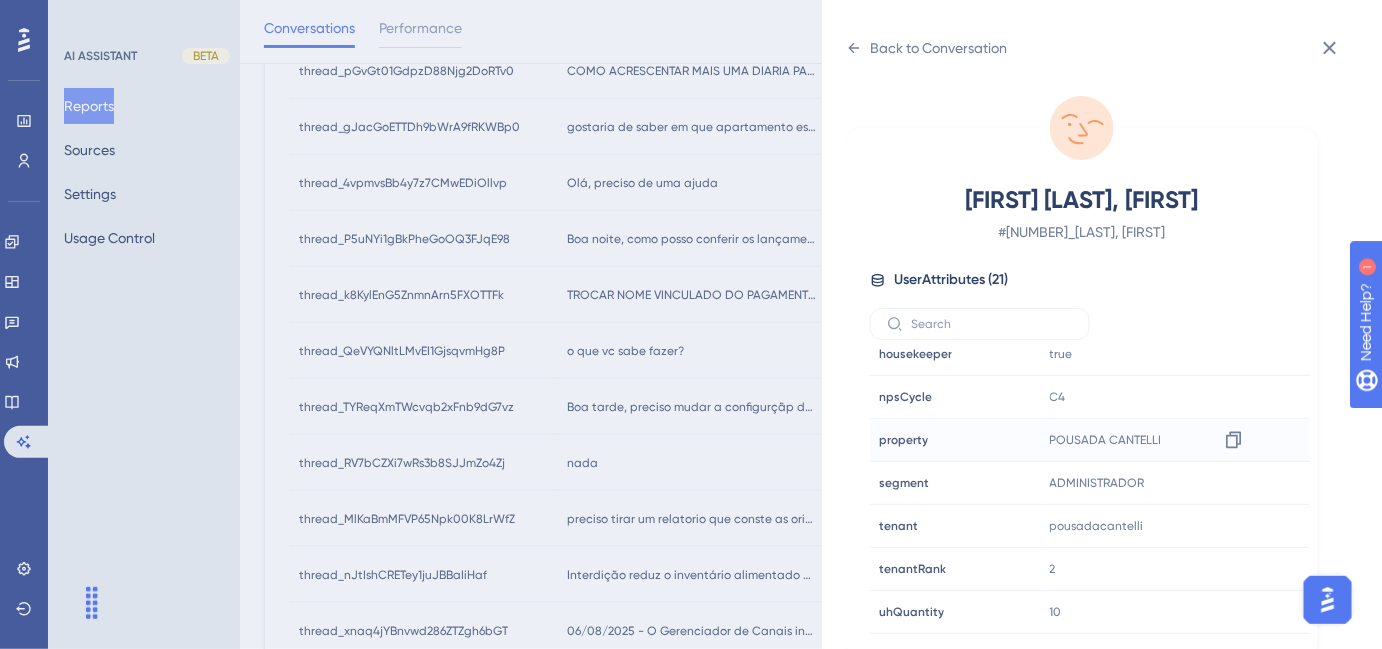 scroll, scrollTop: 602, scrollLeft: 0, axis: vertical 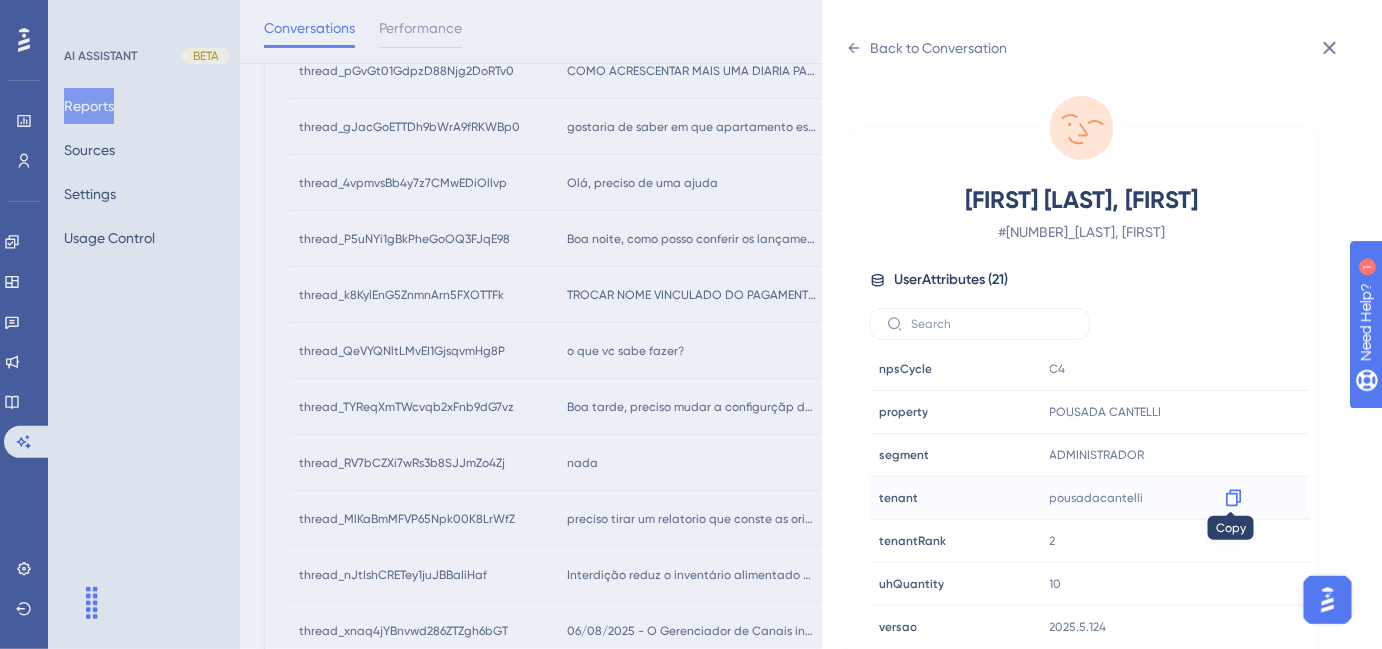 click 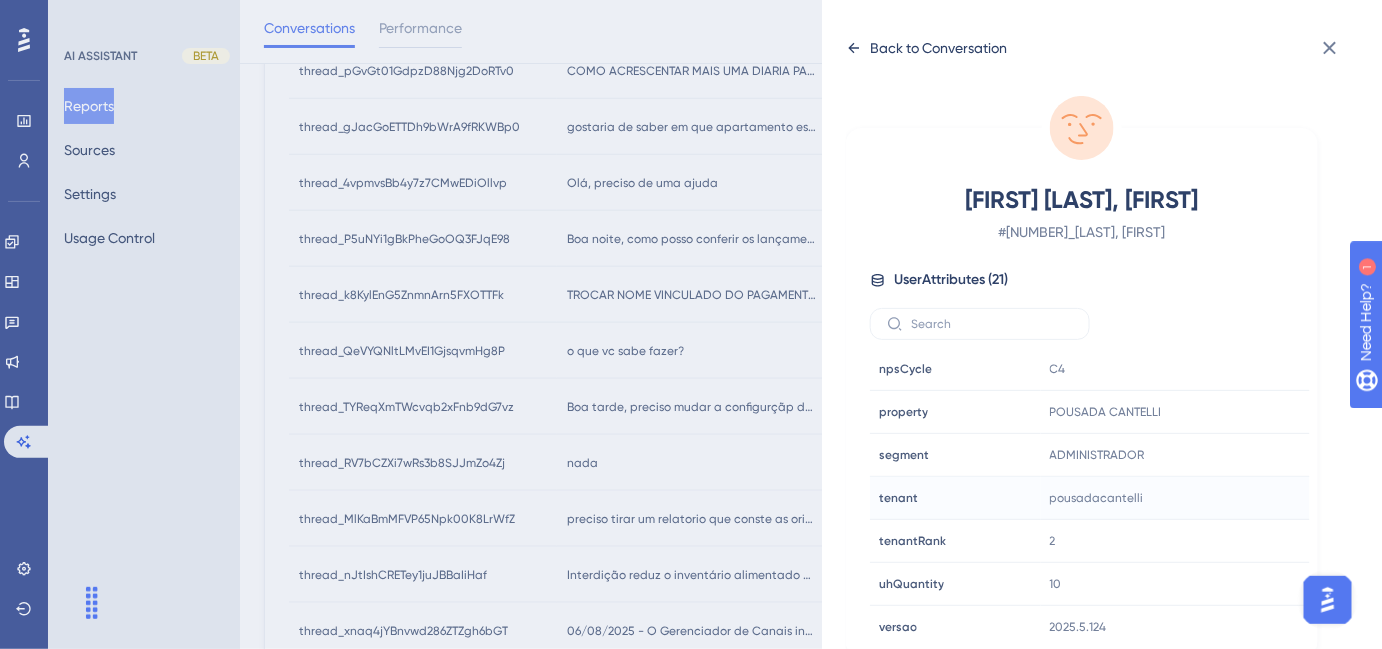 click 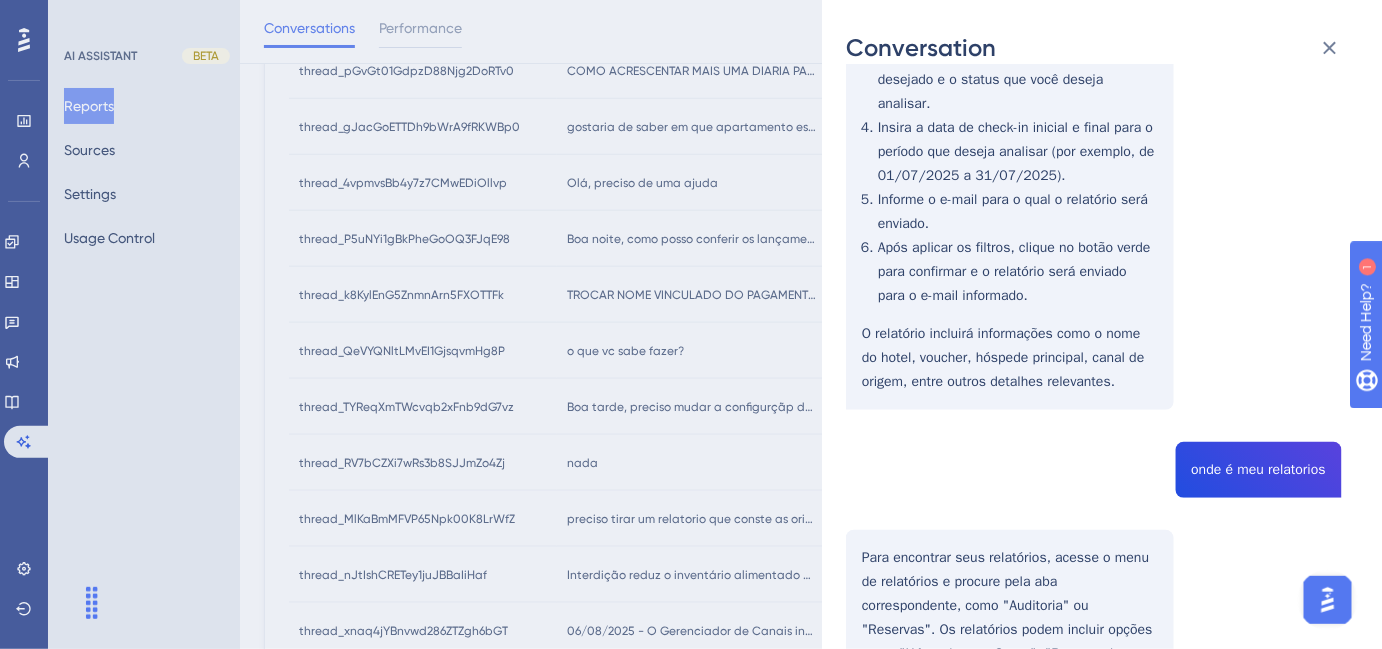 scroll, scrollTop: 545, scrollLeft: 0, axis: vertical 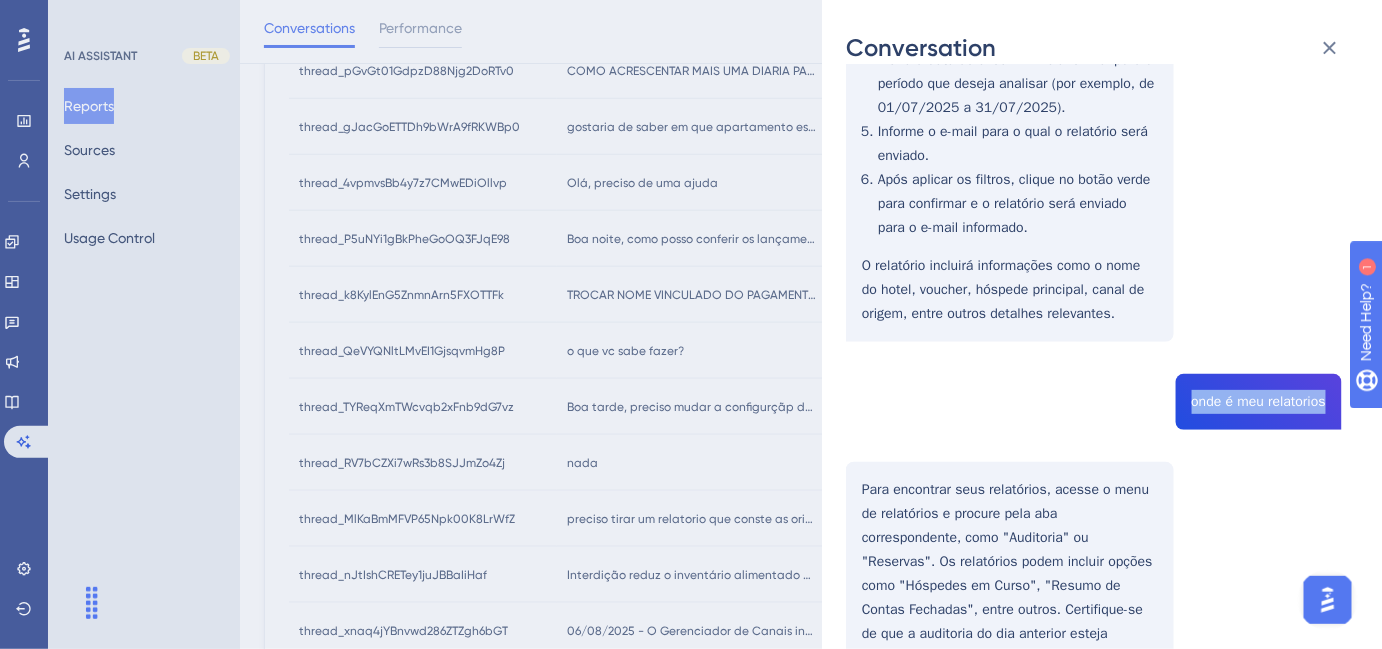 drag, startPoint x: 1187, startPoint y: 380, endPoint x: 1322, endPoint y: 378, distance: 135.01482 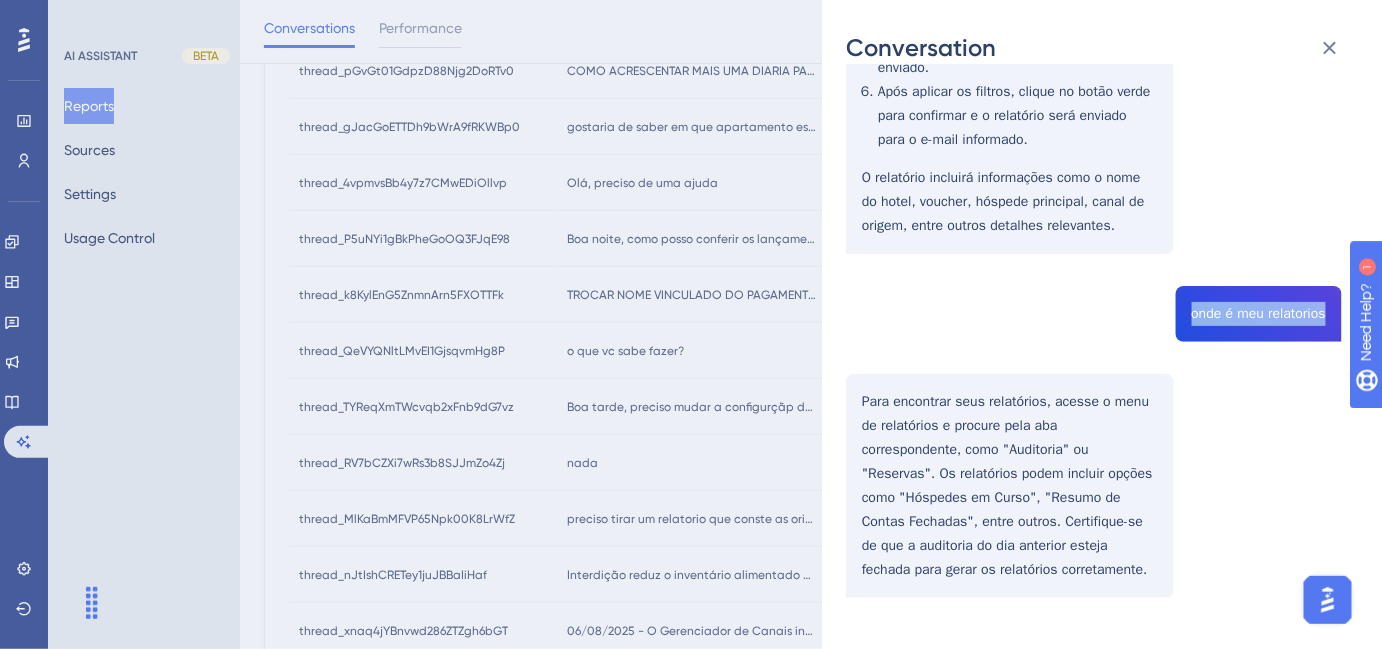 scroll, scrollTop: 645, scrollLeft: 0, axis: vertical 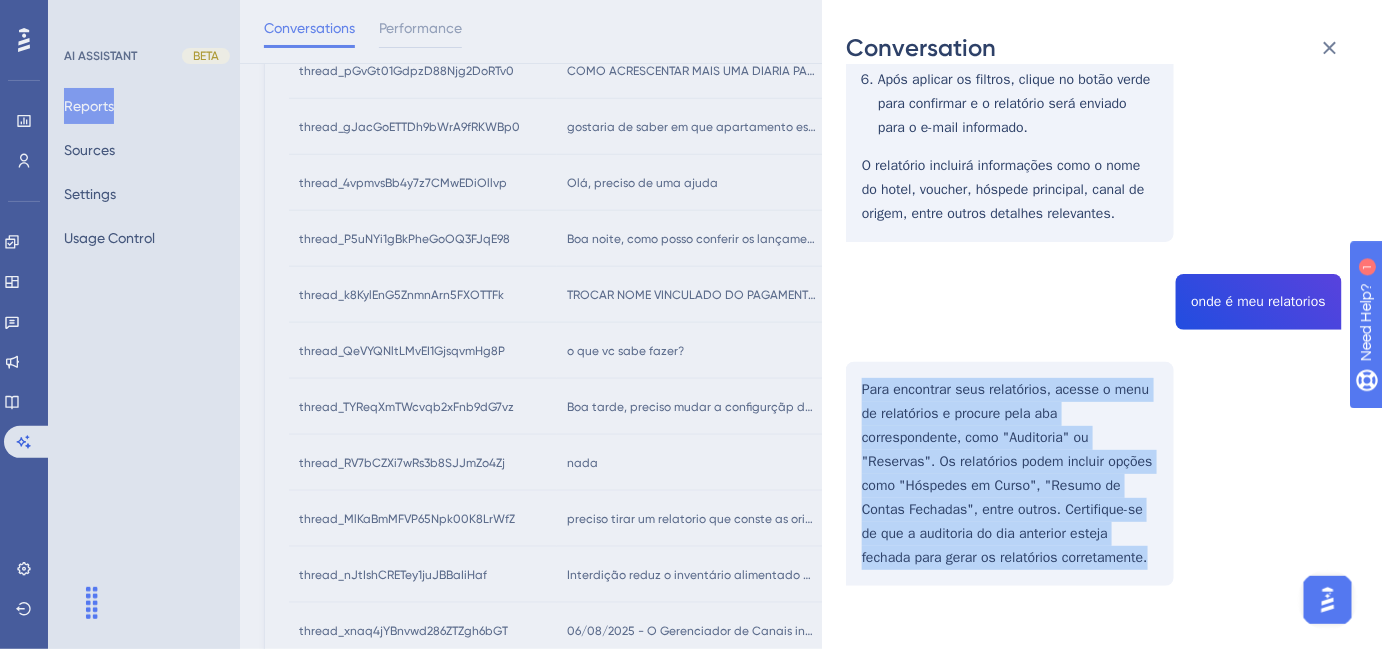 drag, startPoint x: 860, startPoint y: 371, endPoint x: 1157, endPoint y: 527, distance: 335.47726 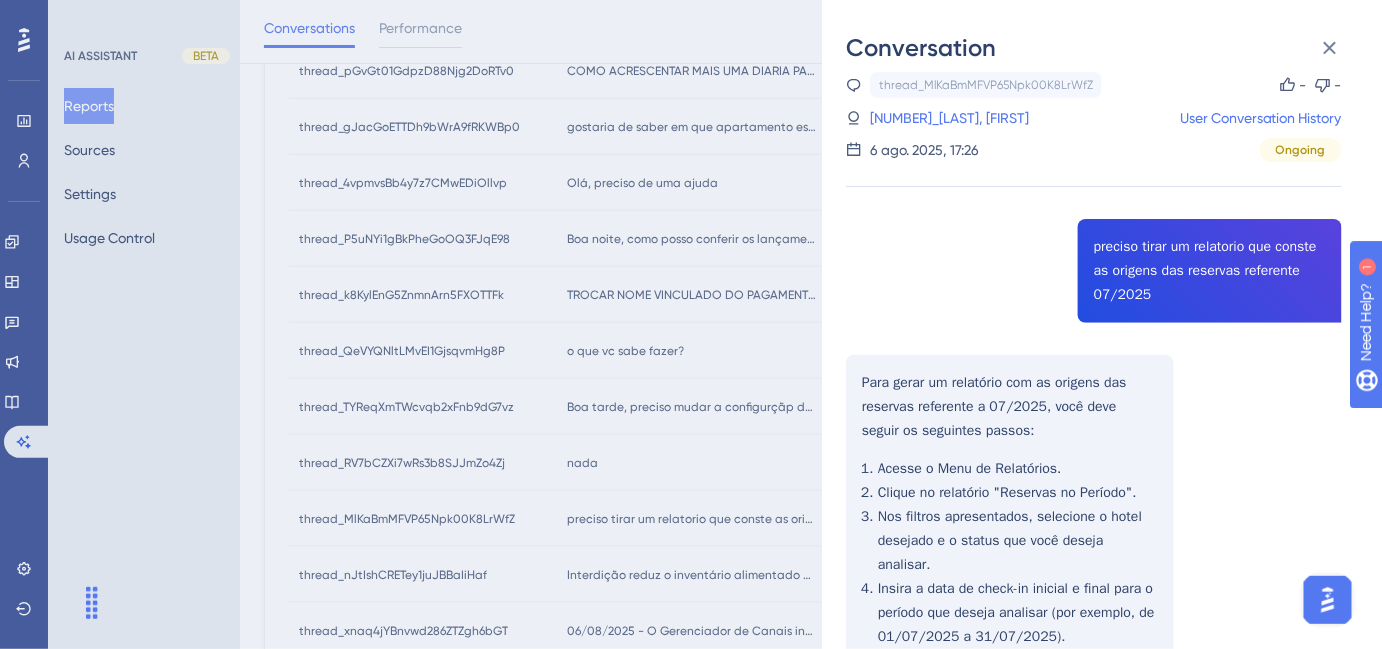 scroll, scrollTop: 0, scrollLeft: 0, axis: both 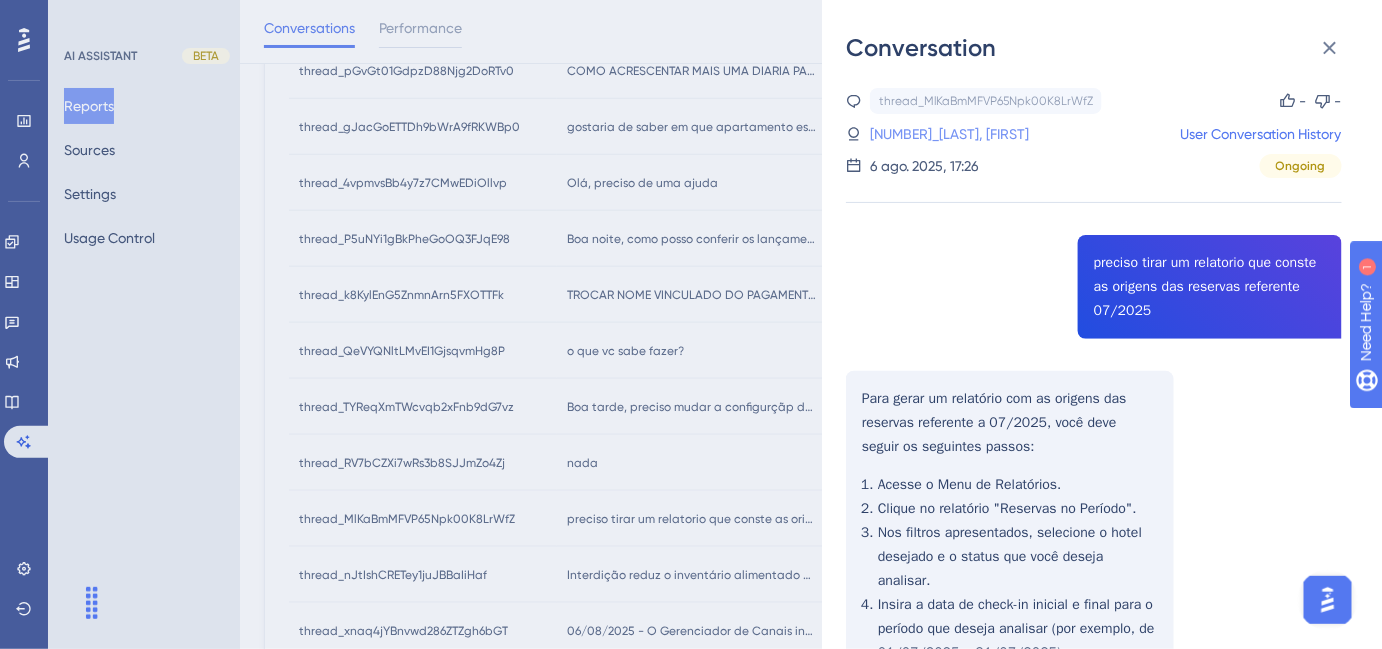 click on "2_[LAST], [FIRST]" at bounding box center [922, 134] 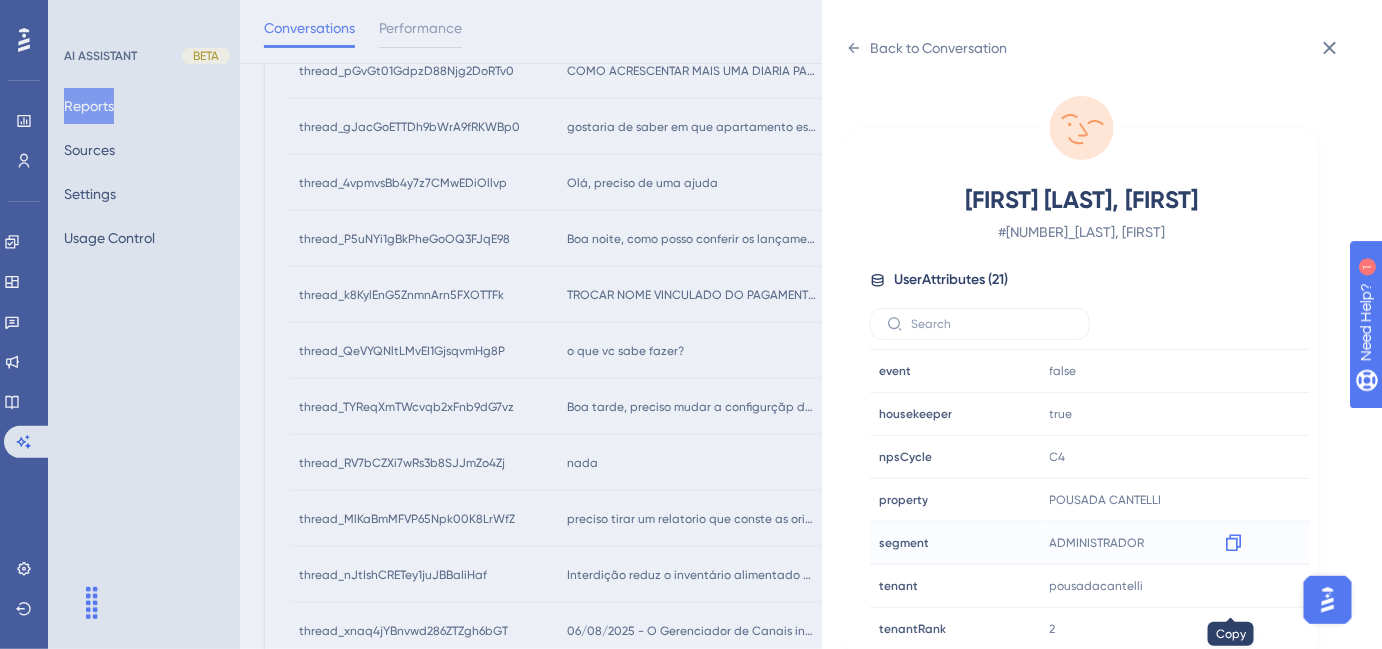 scroll, scrollTop: 545, scrollLeft: 0, axis: vertical 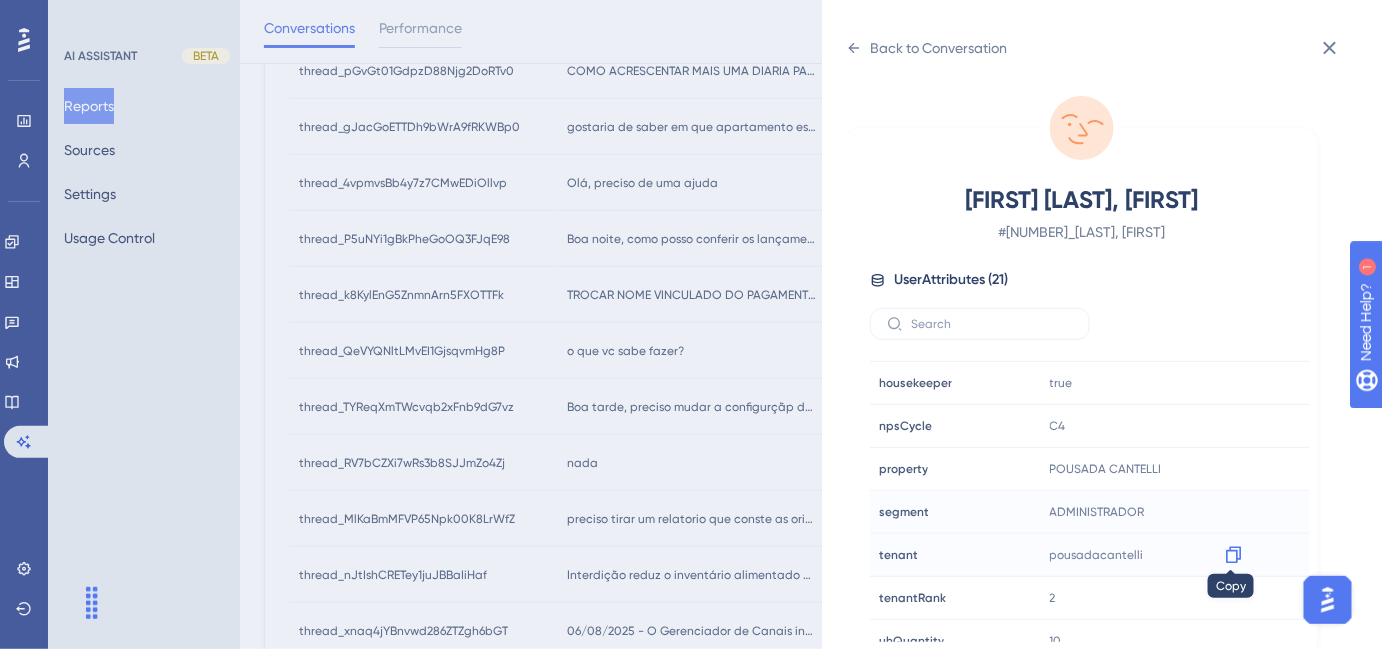 click 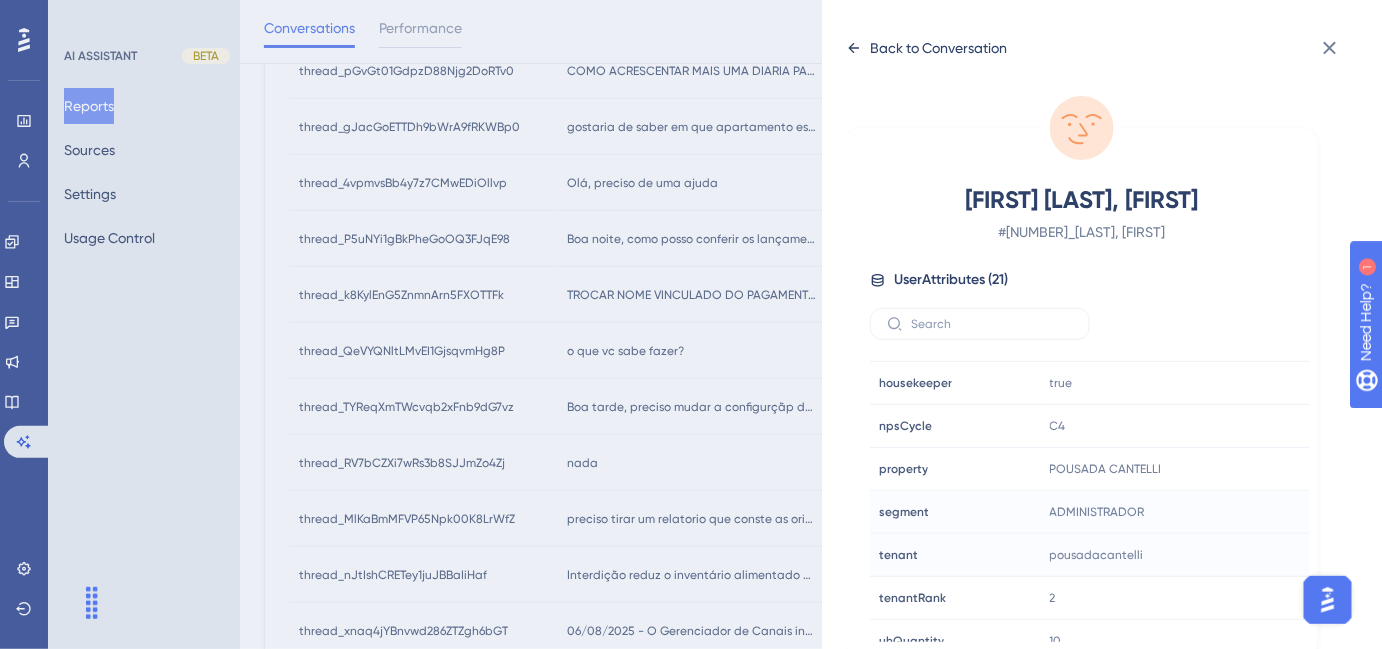 click on "Back to Conversation" at bounding box center [938, 48] 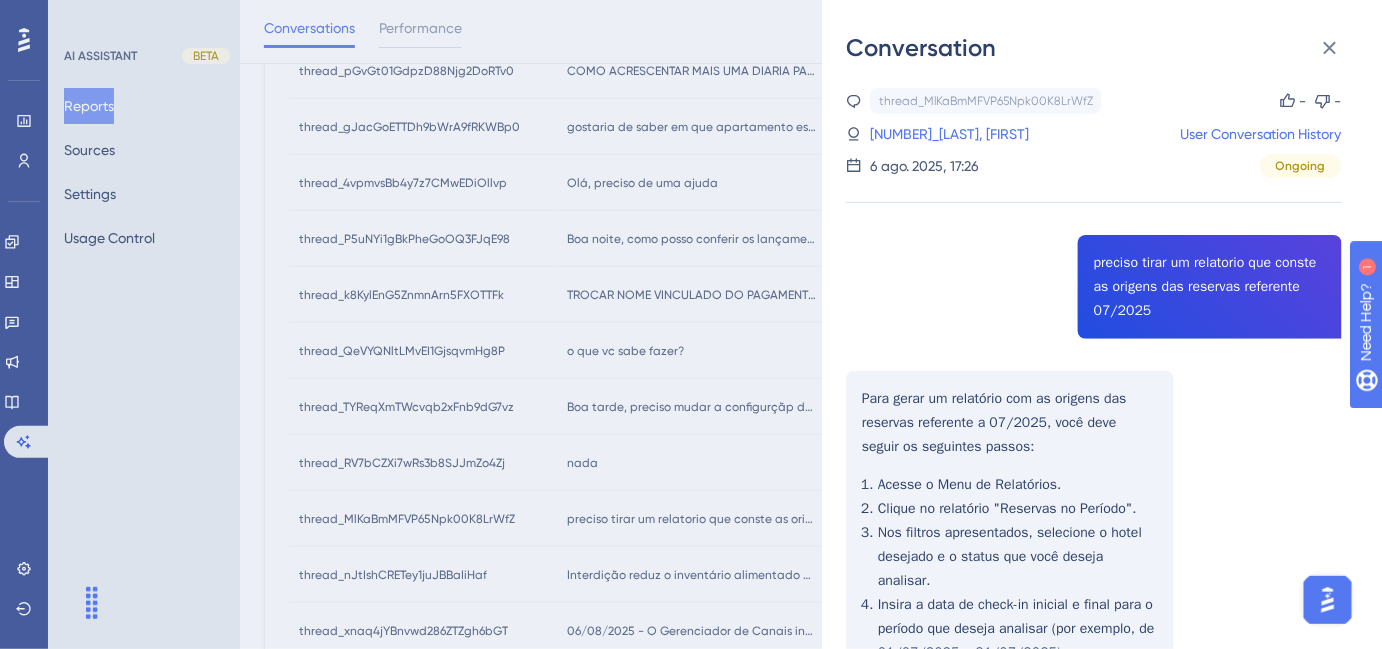 drag, startPoint x: 633, startPoint y: 451, endPoint x: 617, endPoint y: 416, distance: 38.483765 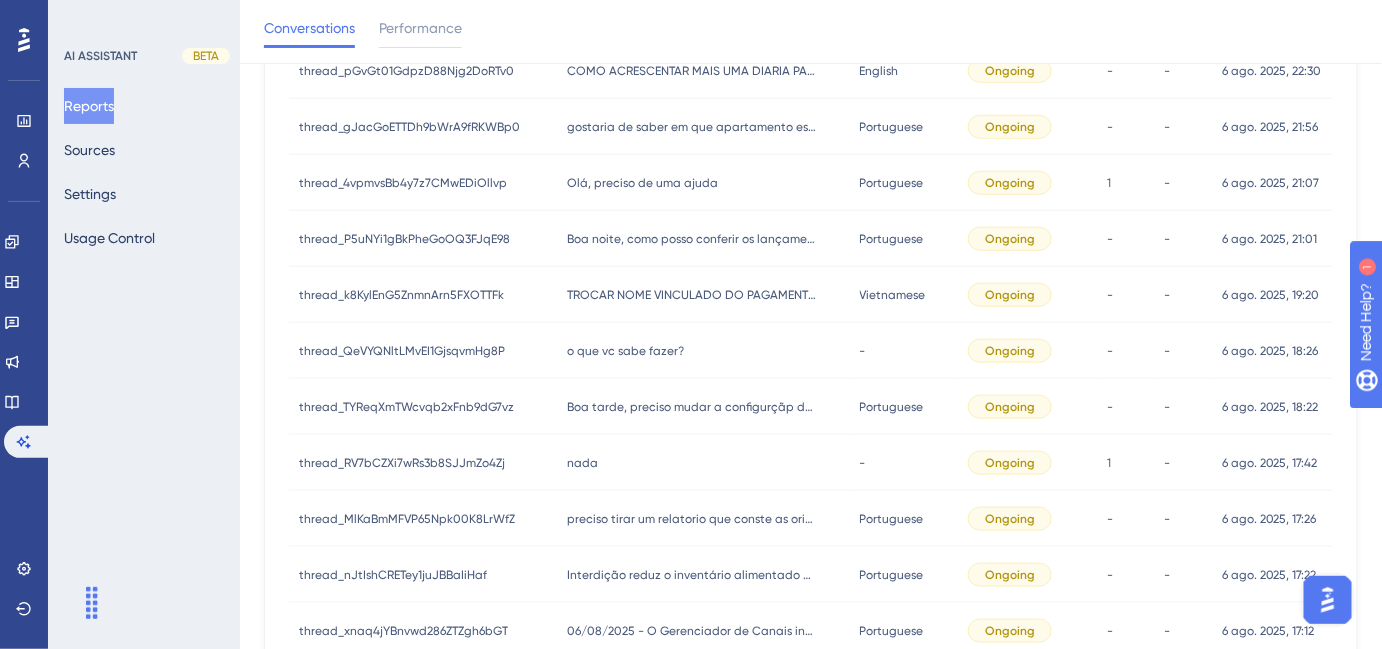 scroll, scrollTop: 545, scrollLeft: 0, axis: vertical 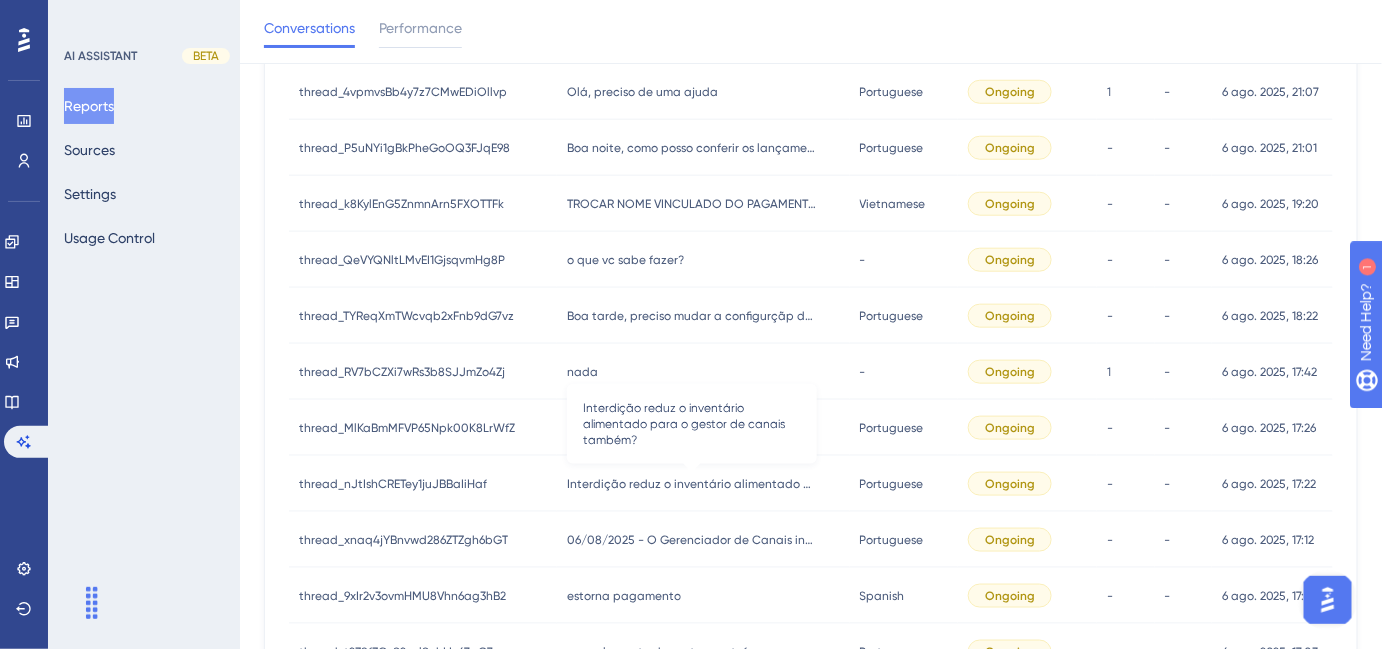 click on "Interdição reduz o inventário alimentado para o gestor de canais também?" at bounding box center (692, 484) 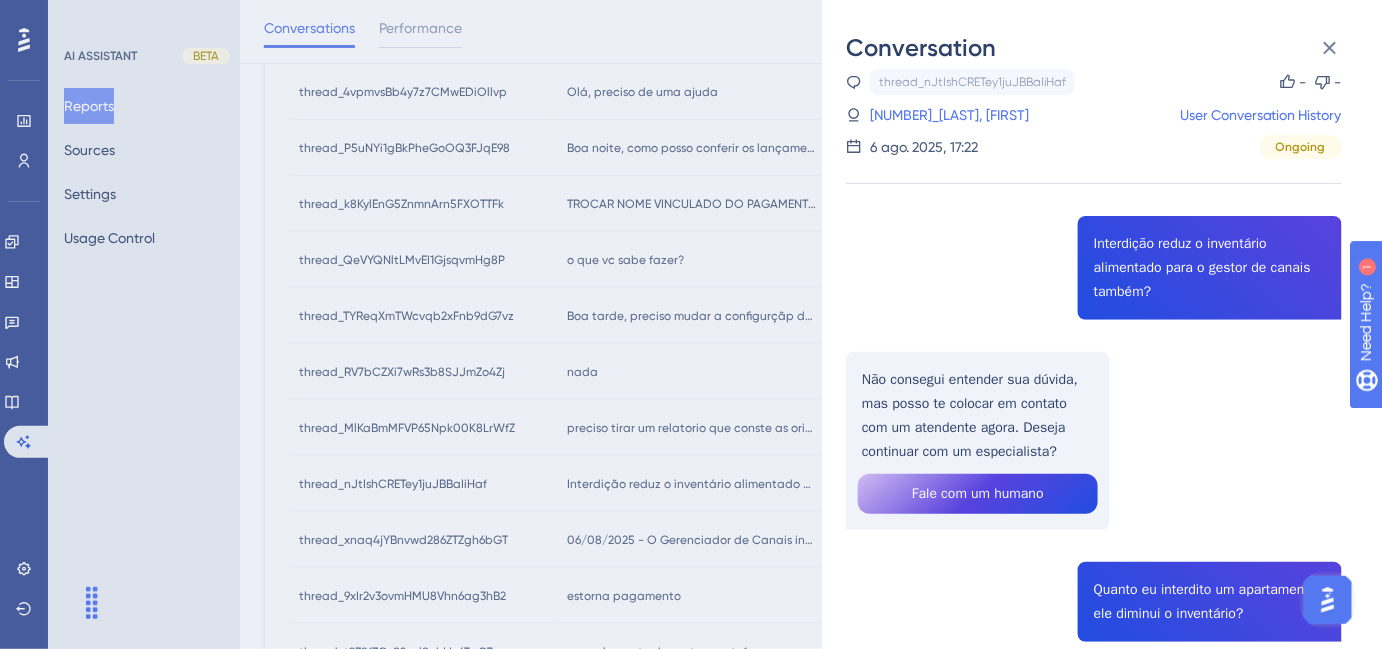 scroll, scrollTop: 0, scrollLeft: 0, axis: both 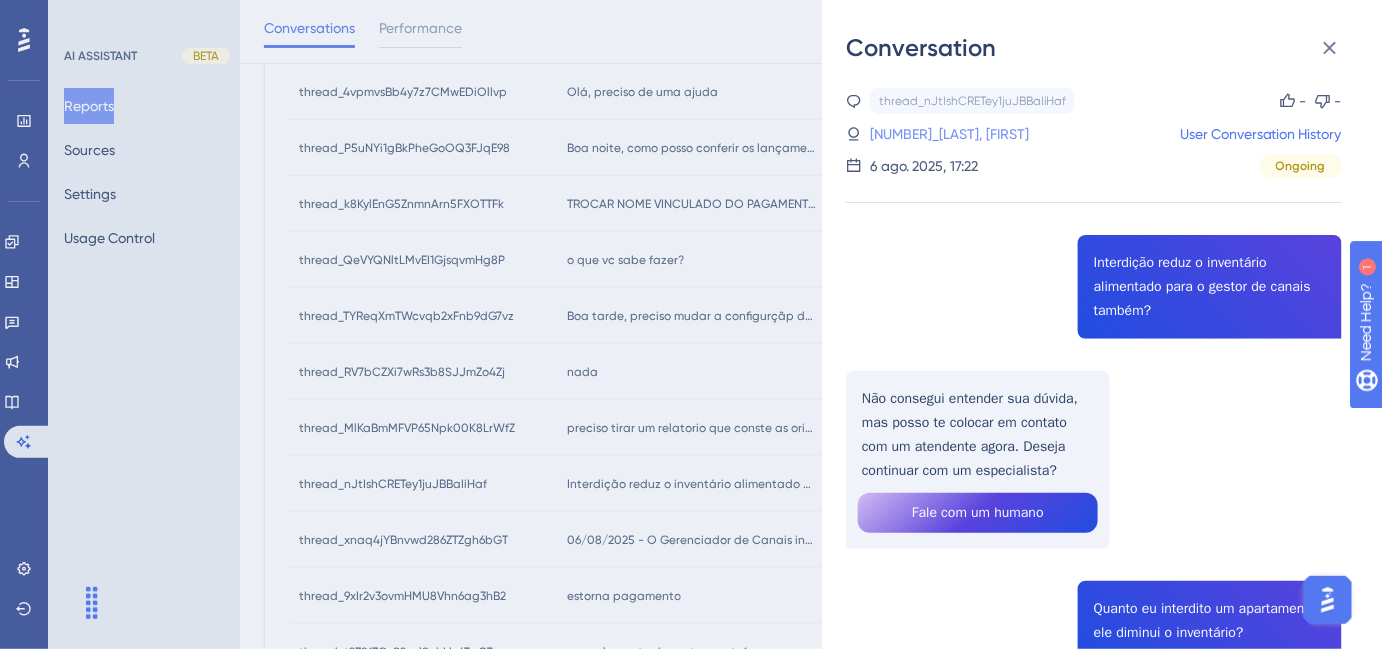 click on "2_[LAST], [FIRST]" at bounding box center (922, 134) 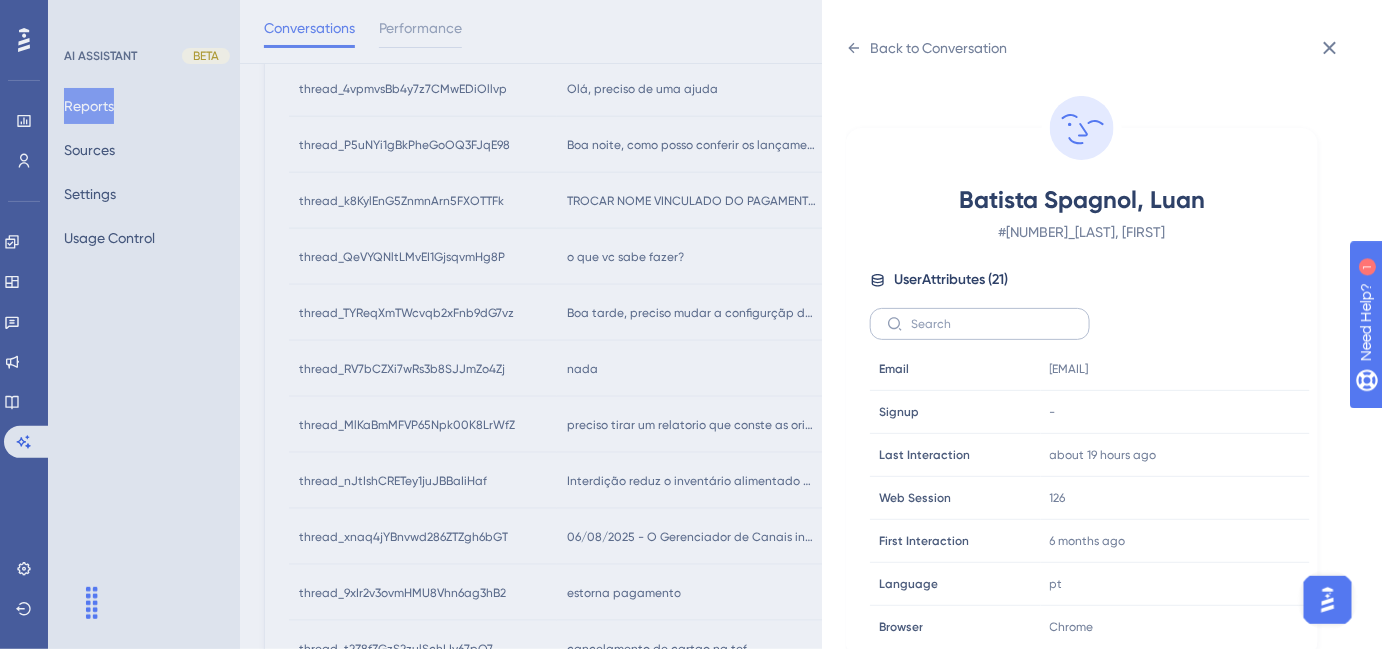 scroll, scrollTop: 727, scrollLeft: 0, axis: vertical 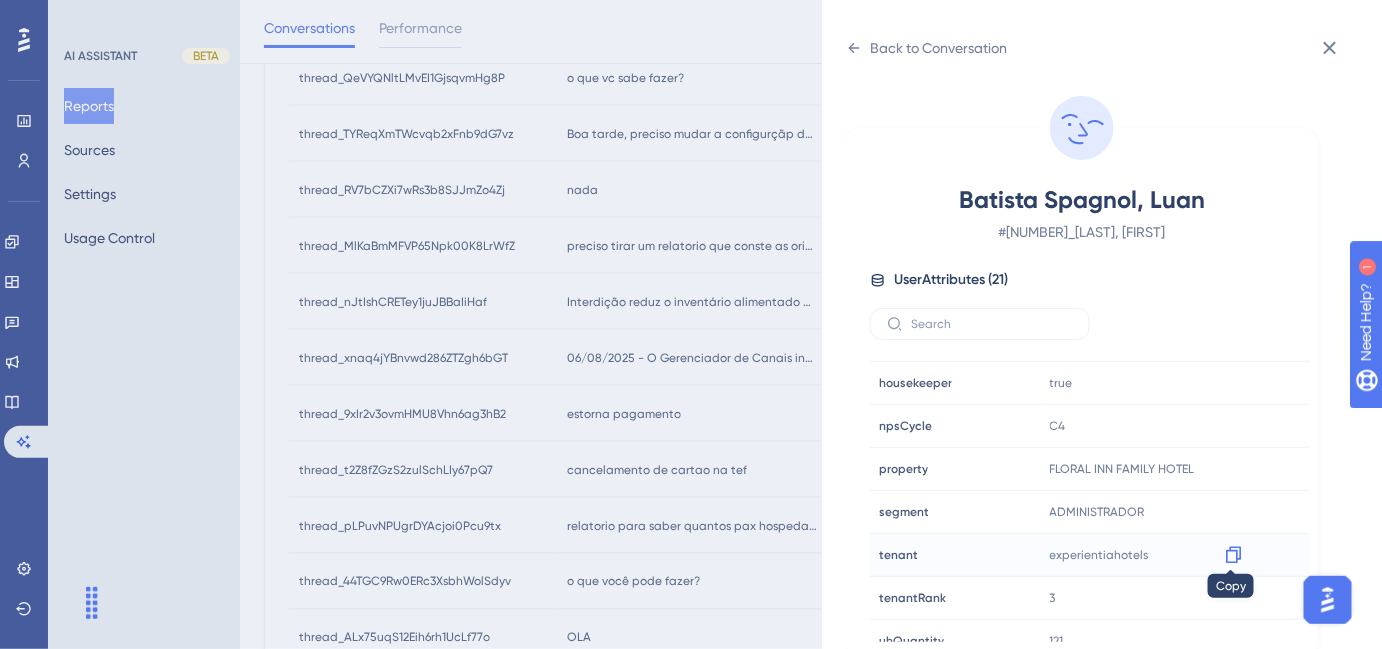 click 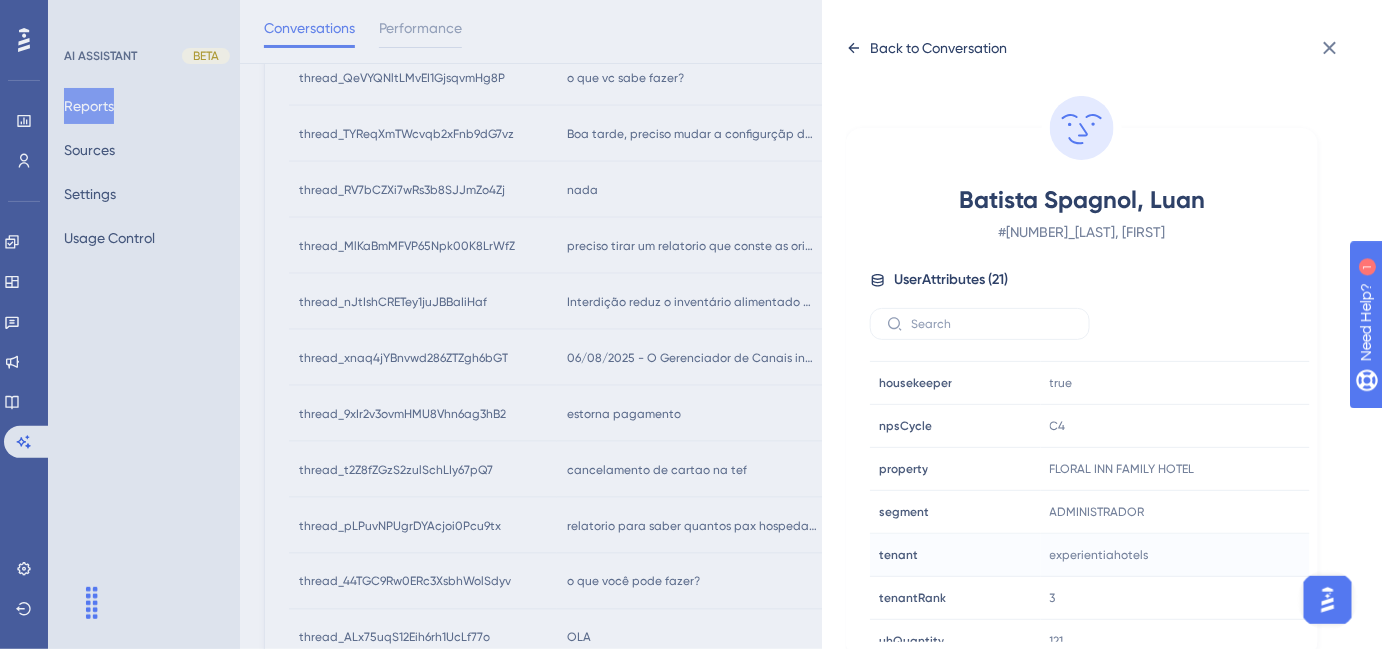 click on "Back to Conversation" at bounding box center [938, 48] 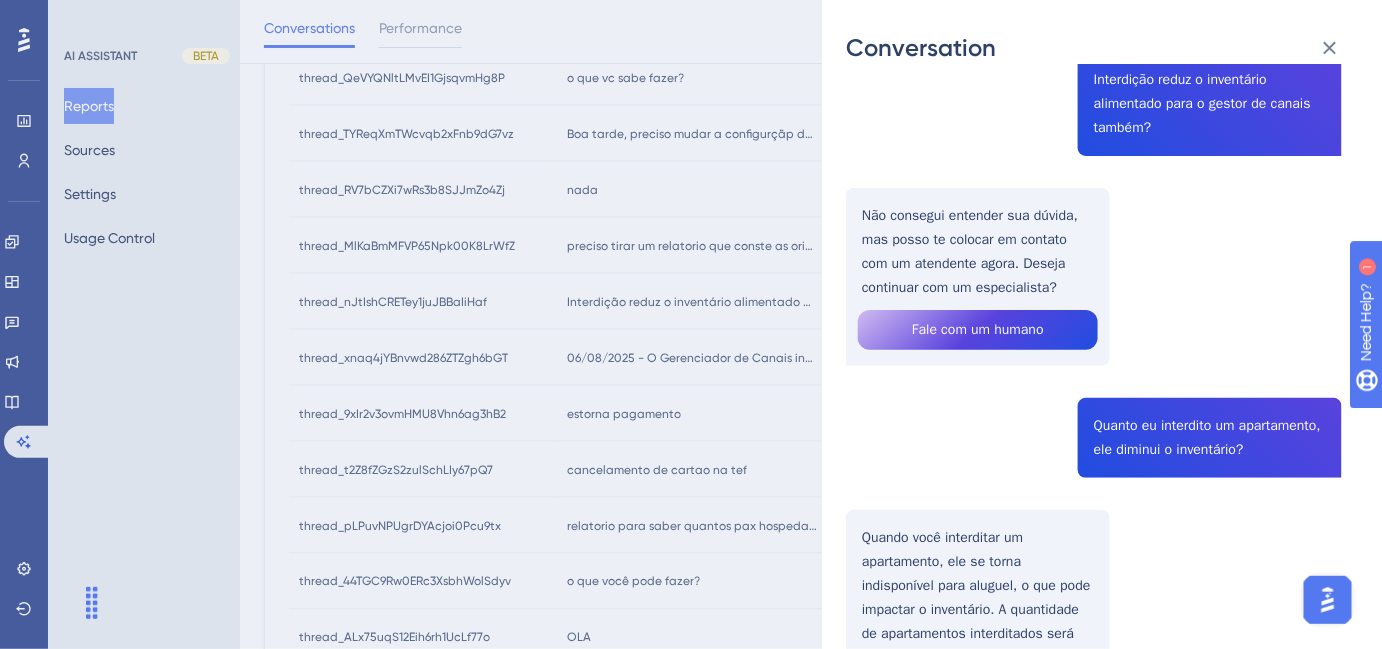 scroll, scrollTop: 272, scrollLeft: 0, axis: vertical 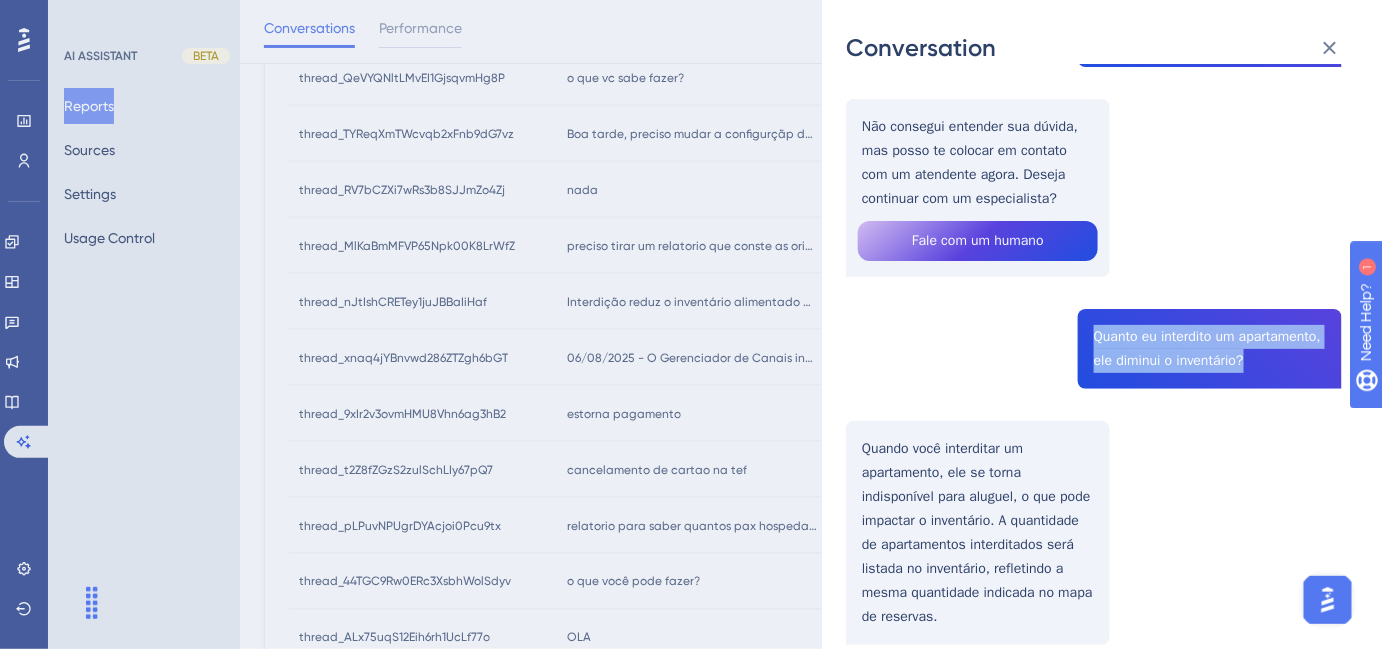 drag, startPoint x: 1088, startPoint y: 338, endPoint x: 1192, endPoint y: 391, distance: 116.72617 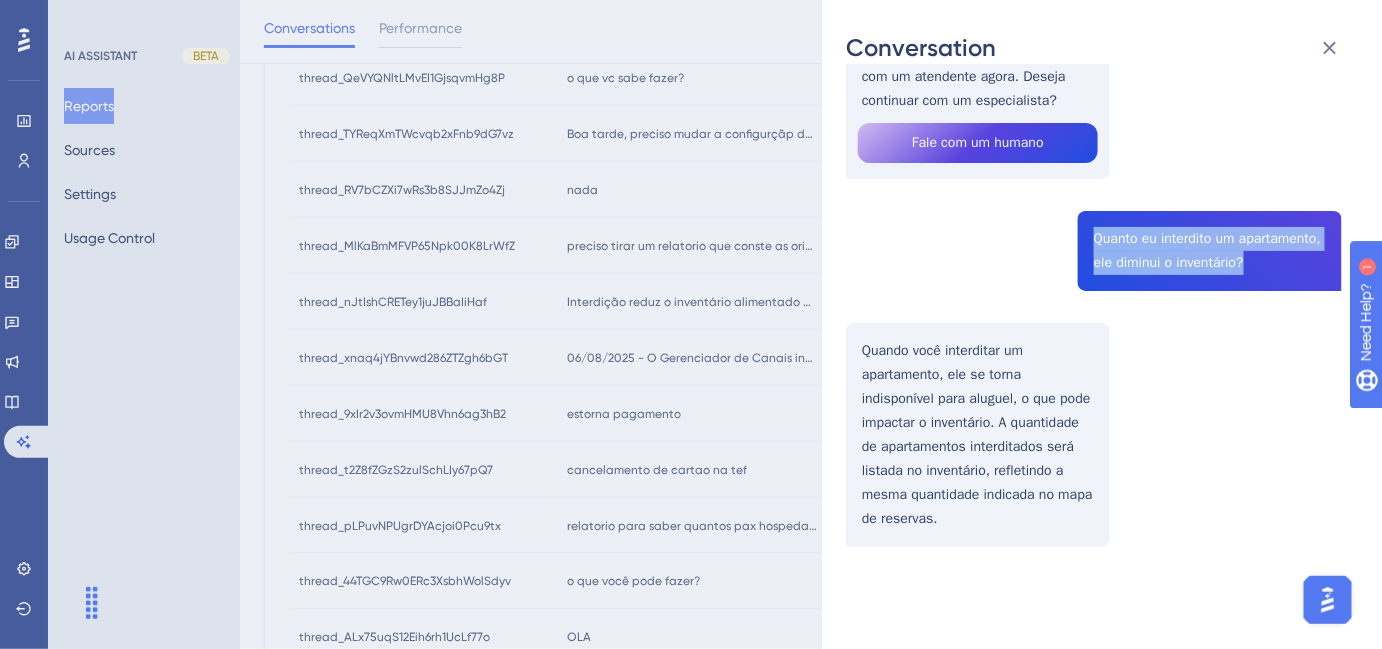 scroll, scrollTop: 402, scrollLeft: 0, axis: vertical 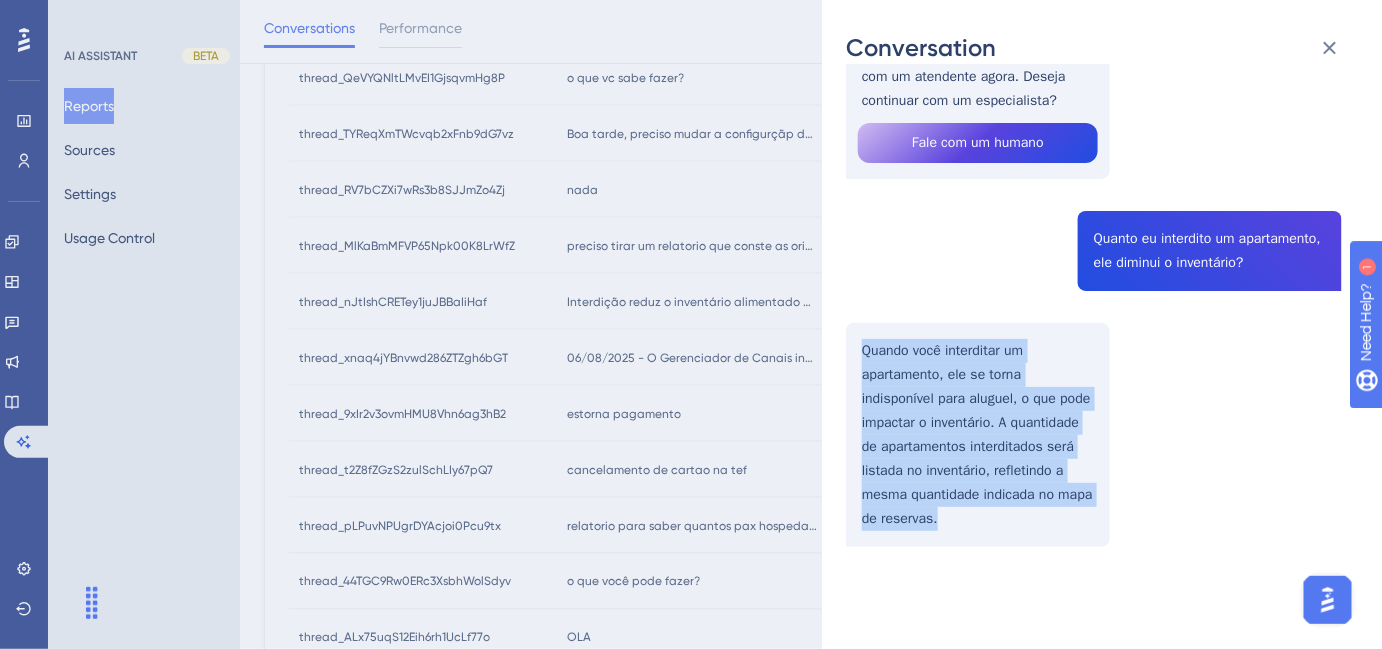 drag, startPoint x: 863, startPoint y: 340, endPoint x: 982, endPoint y: 537, distance: 230.15213 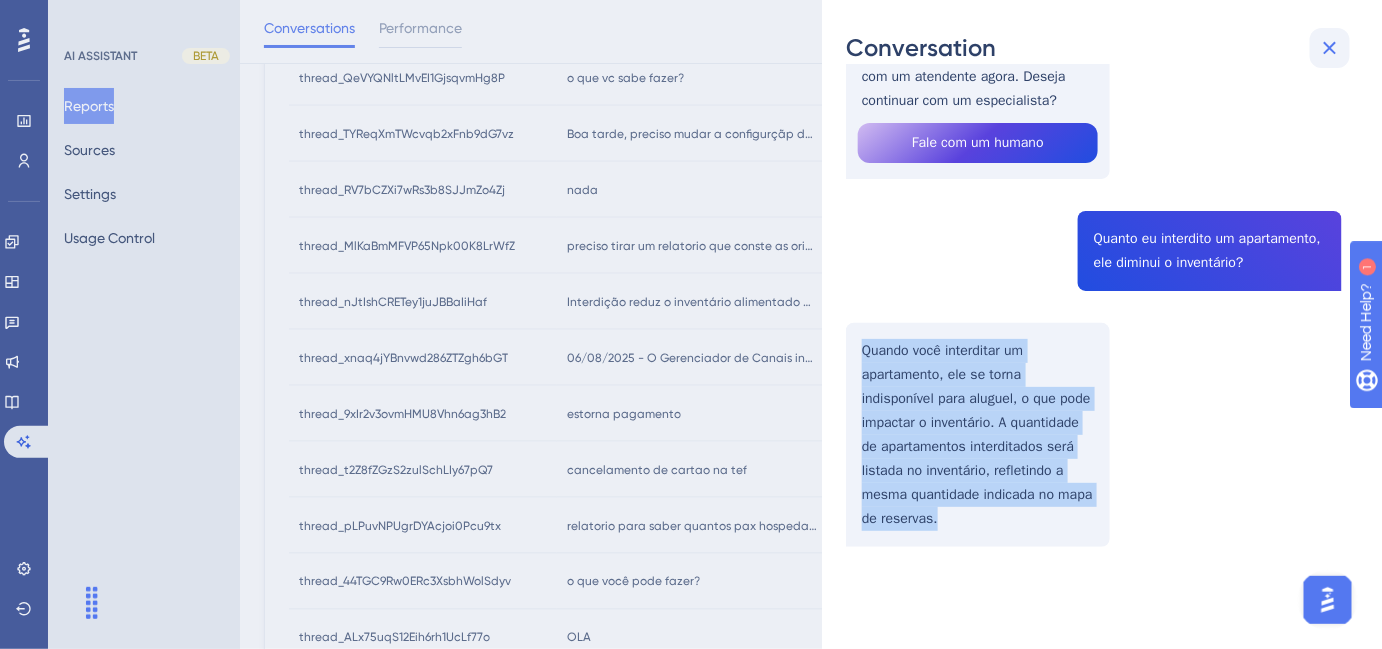 click 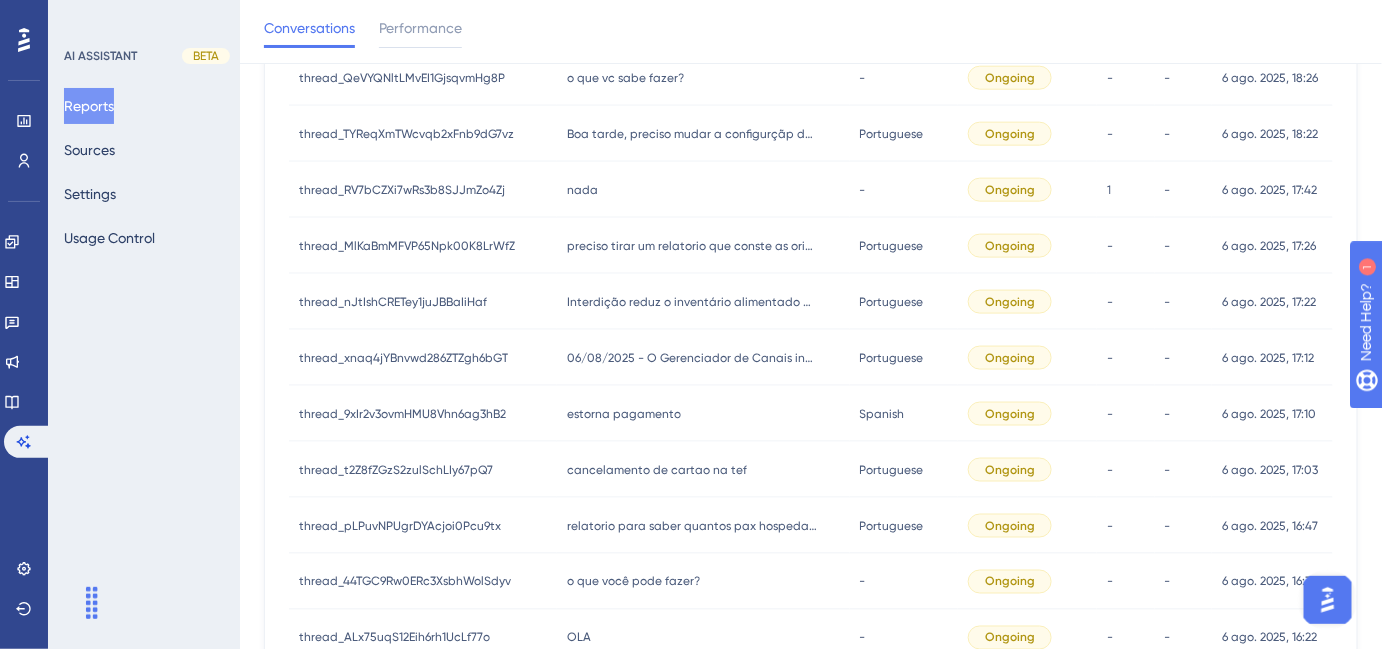 click on "estorna pagamento" at bounding box center [624, 414] 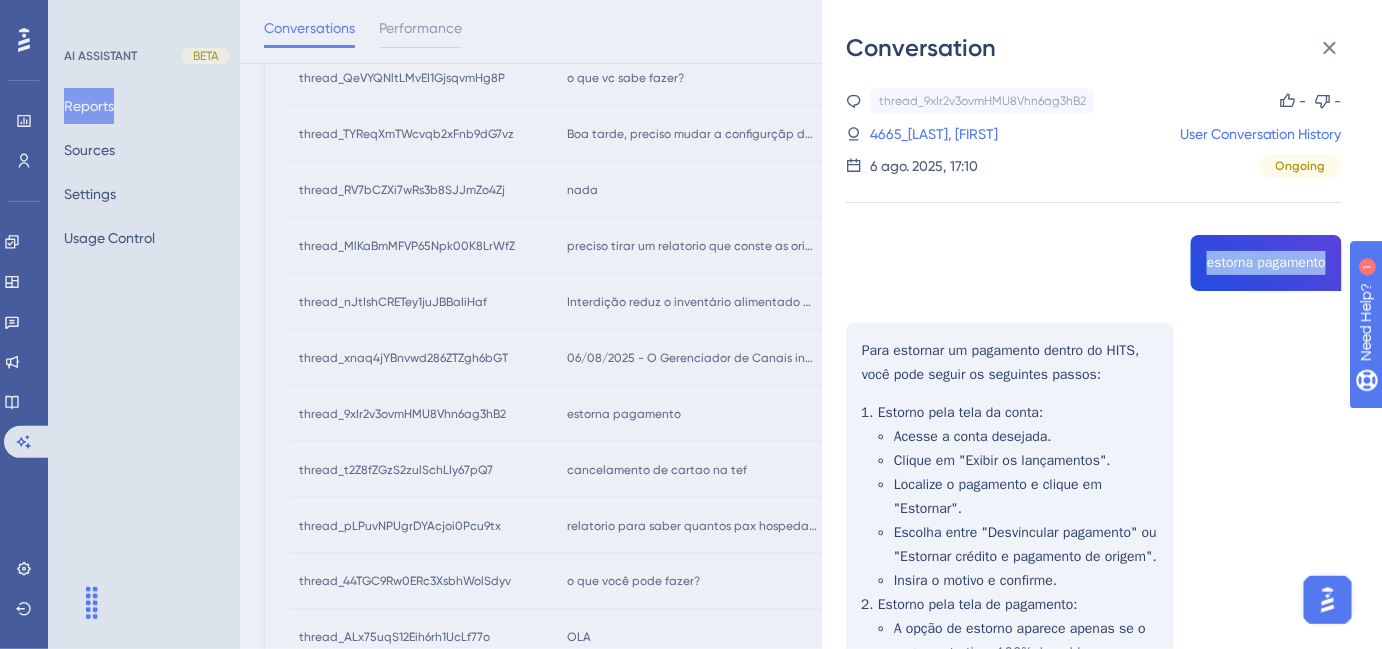 drag, startPoint x: 1196, startPoint y: 259, endPoint x: 1328, endPoint y: 262, distance: 132.03409 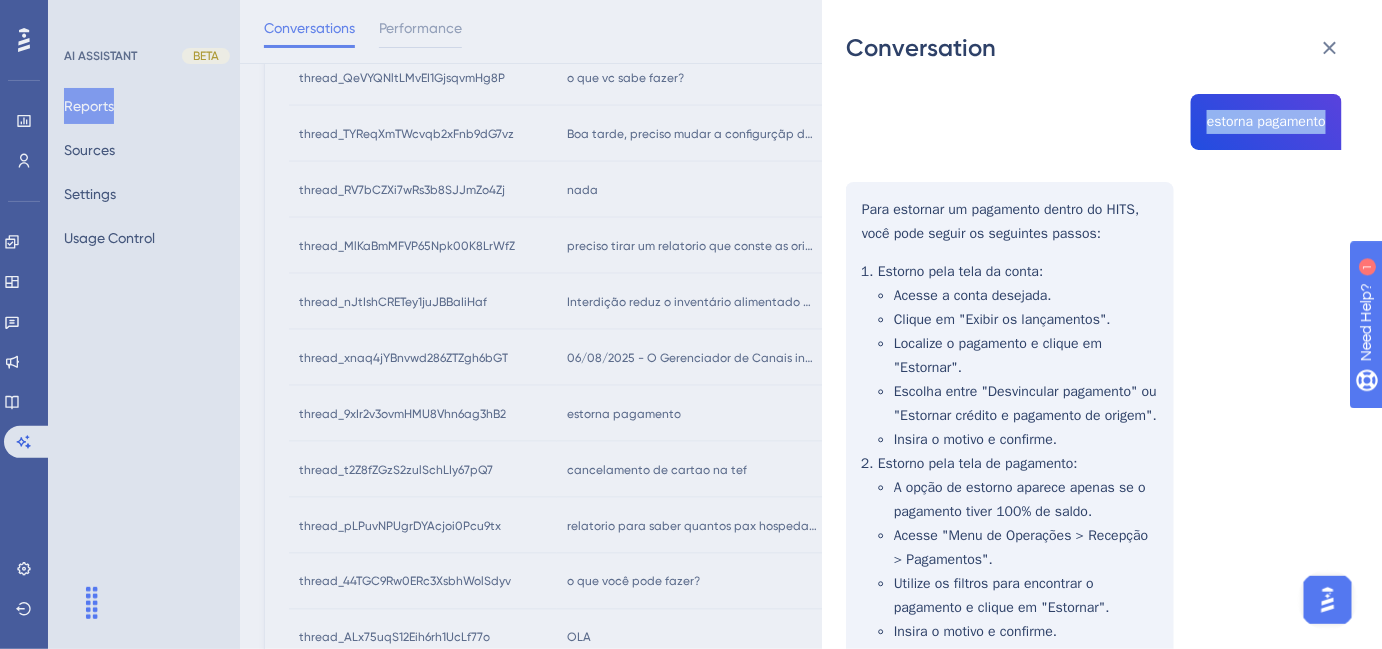 scroll, scrollTop: 181, scrollLeft: 0, axis: vertical 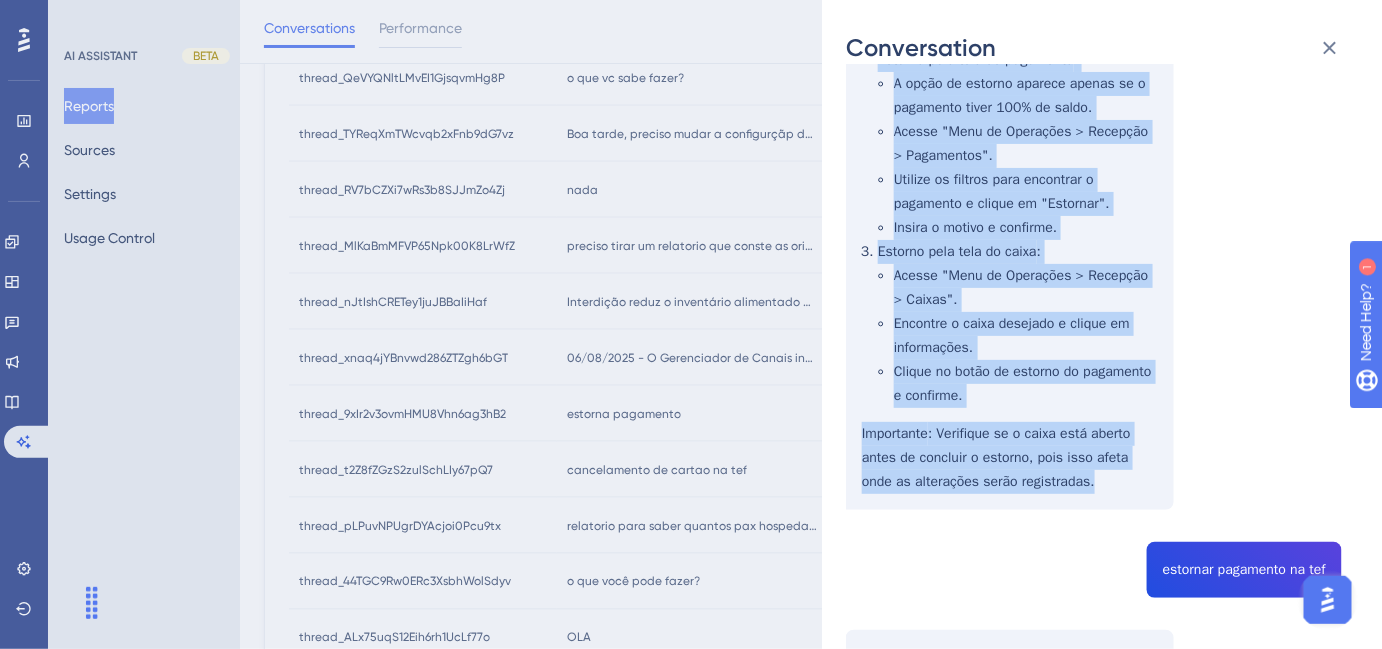 drag, startPoint x: 859, startPoint y: 167, endPoint x: 1117, endPoint y: 508, distance: 427.6038 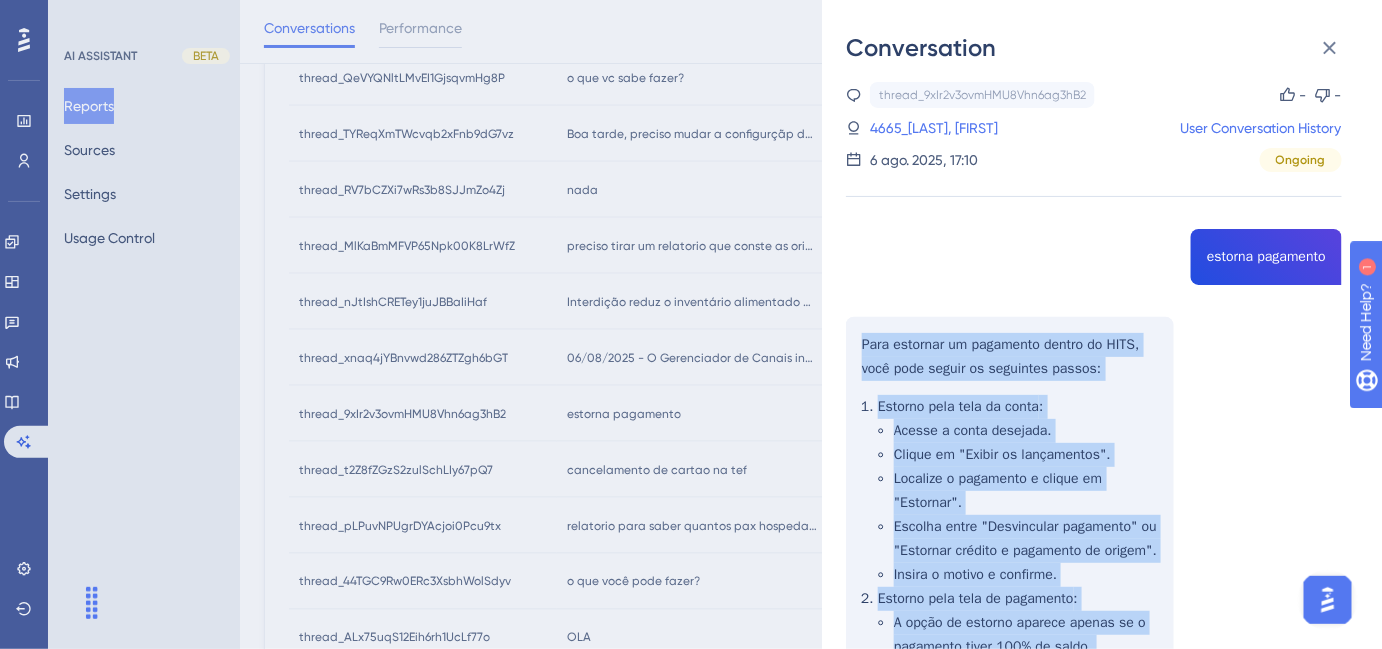 scroll, scrollTop: 0, scrollLeft: 0, axis: both 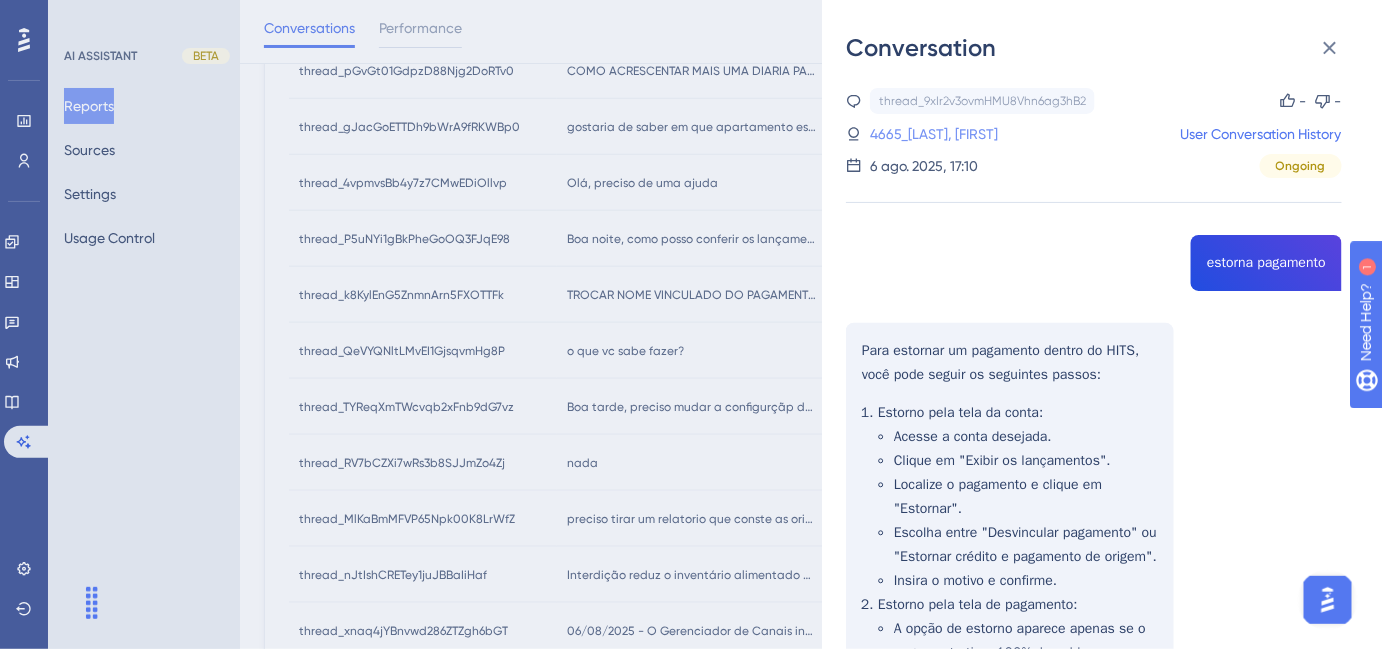 click on "[NUMBER]_[LAST], [FIRST]" at bounding box center [949, 134] 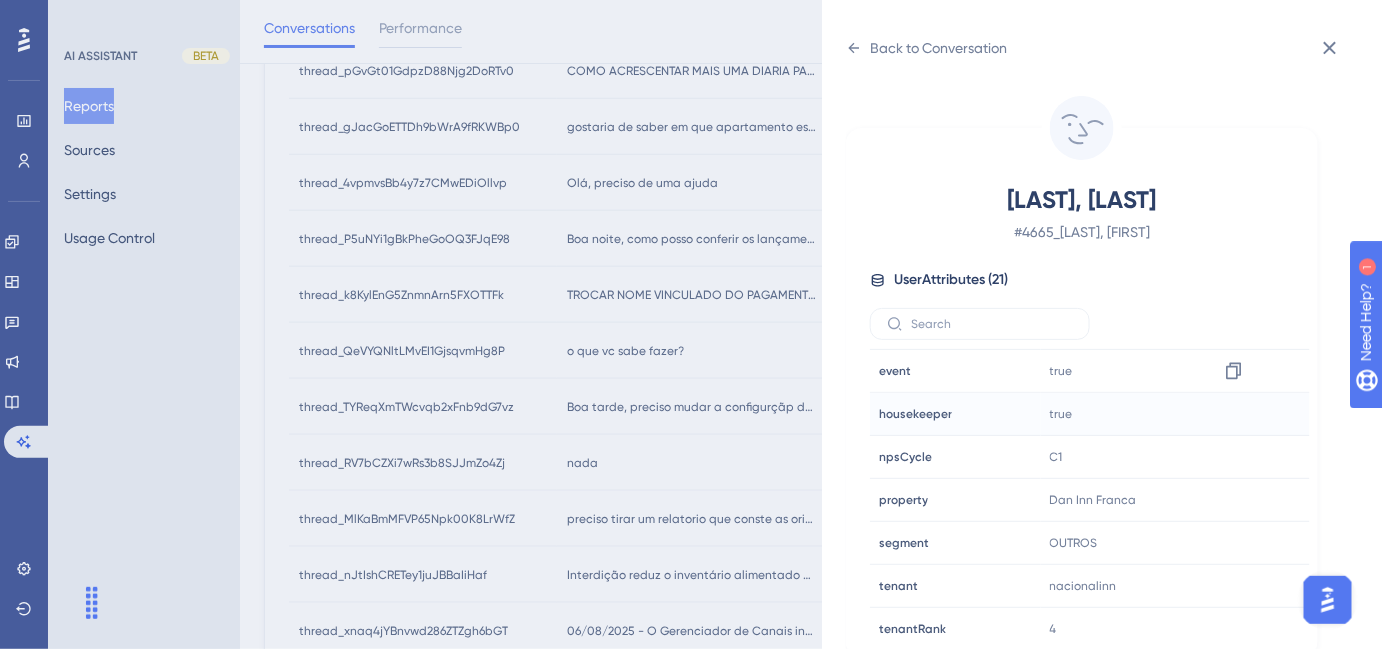 scroll, scrollTop: 545, scrollLeft: 0, axis: vertical 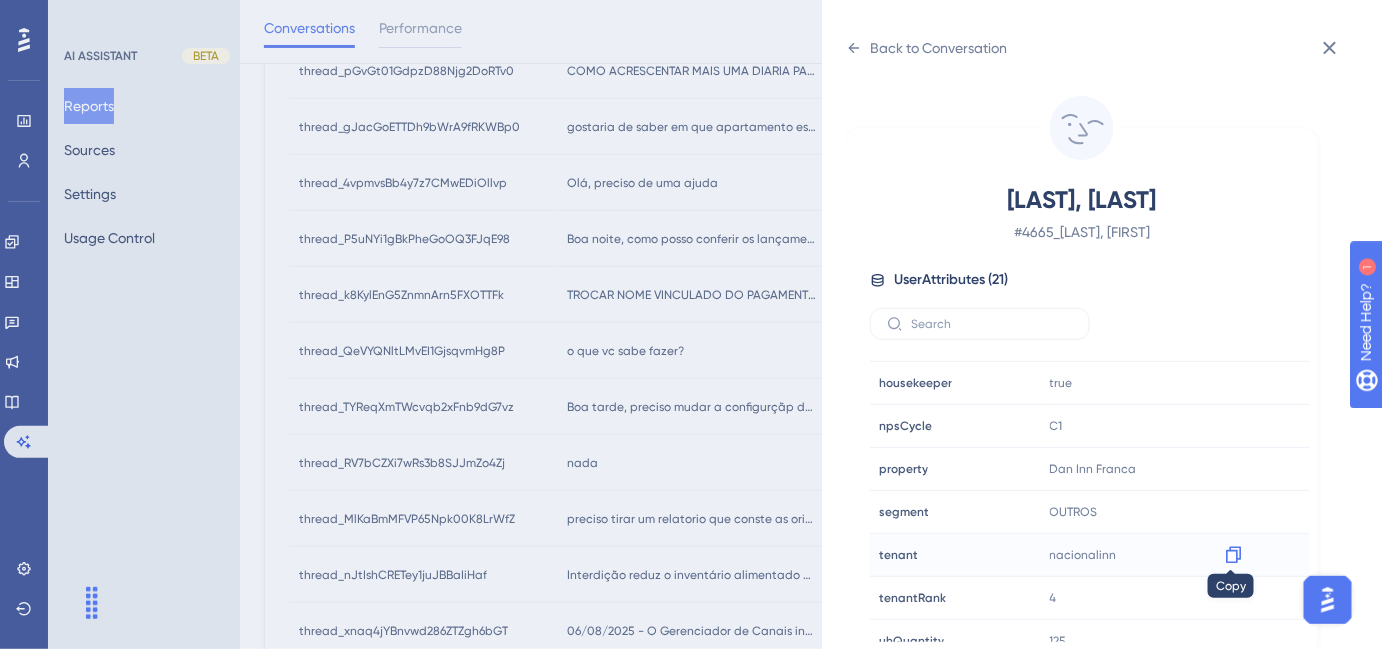 click 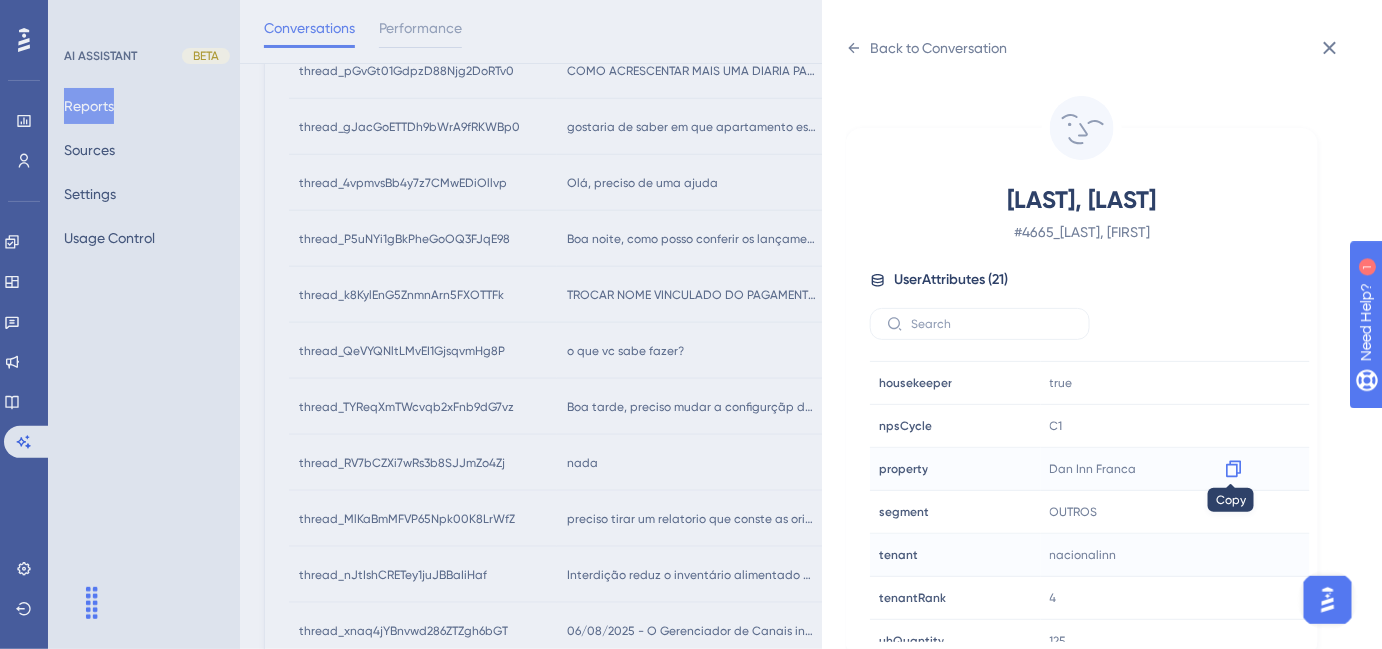 click 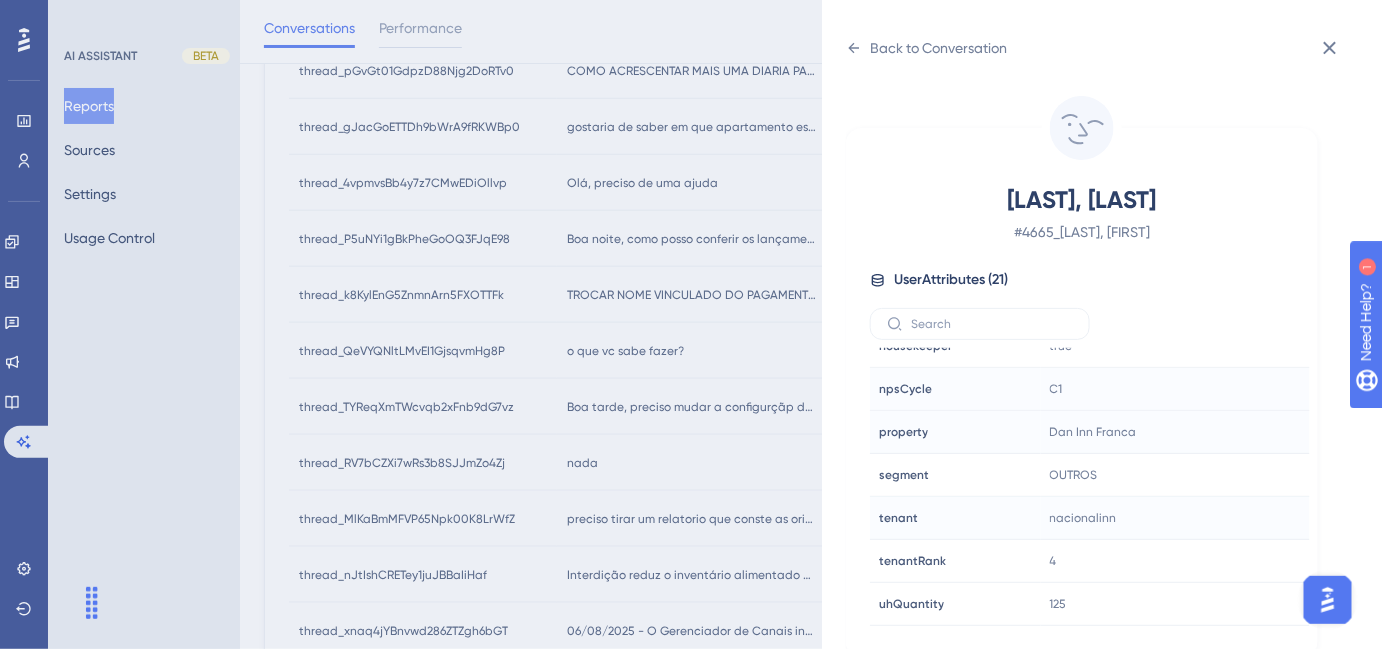 scroll, scrollTop: 602, scrollLeft: 0, axis: vertical 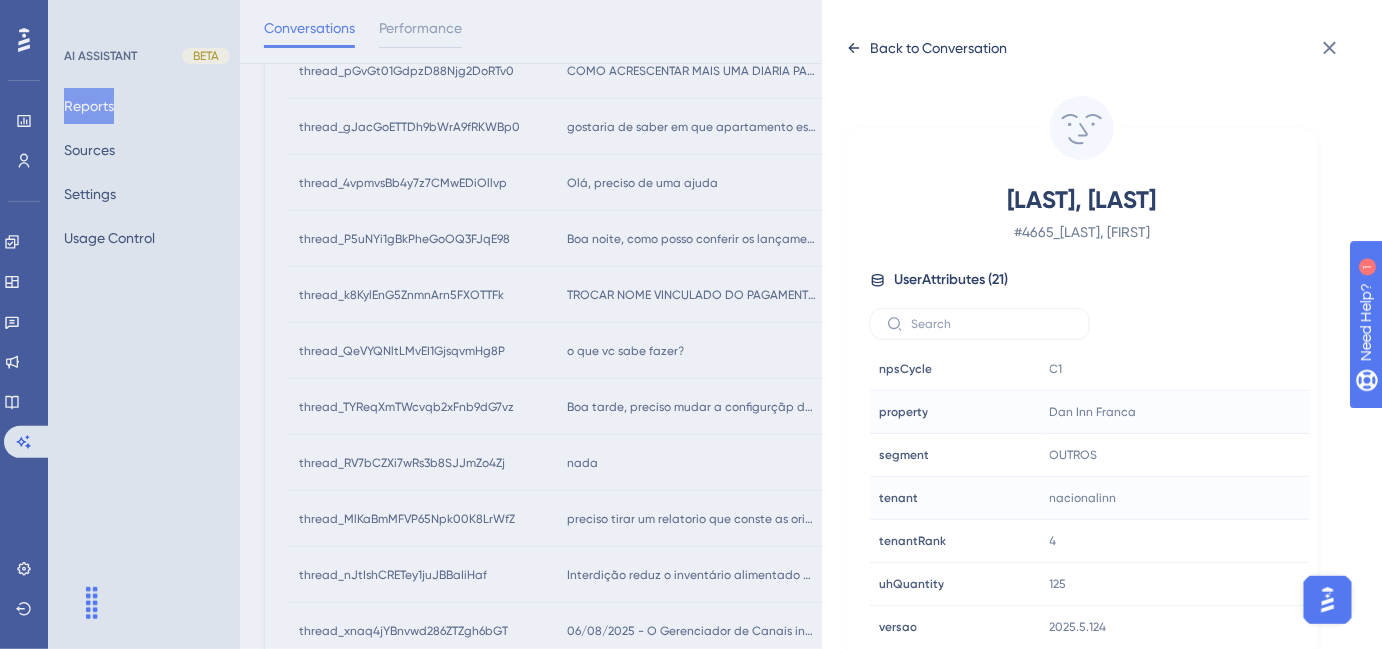 click on "Back to Conversation" at bounding box center (938, 48) 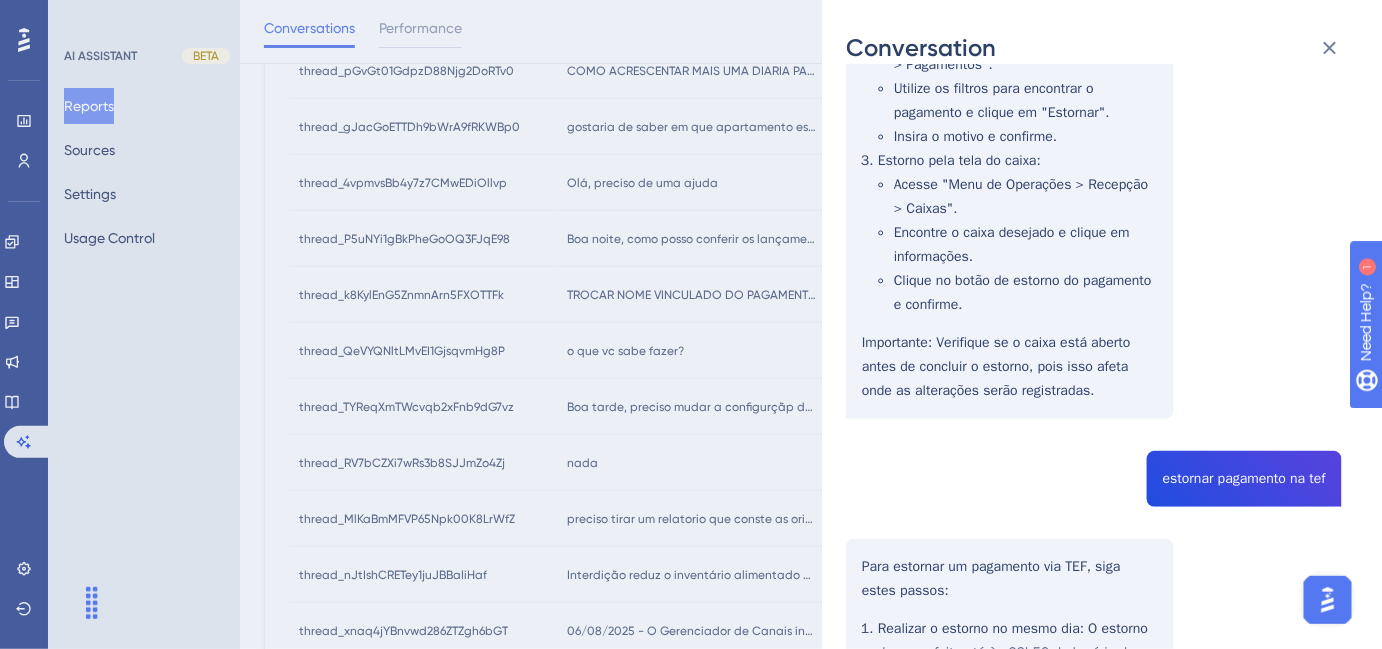 scroll, scrollTop: 727, scrollLeft: 0, axis: vertical 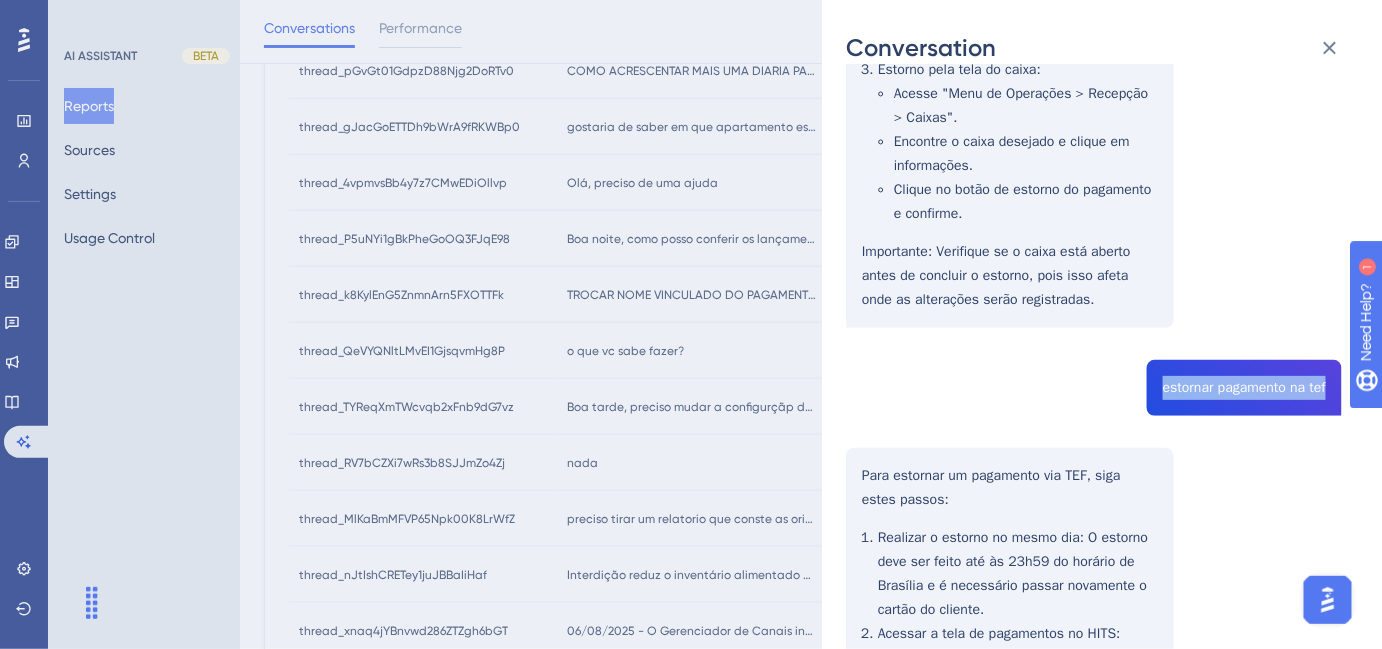 drag, startPoint x: 1152, startPoint y: 414, endPoint x: 1320, endPoint y: 414, distance: 168 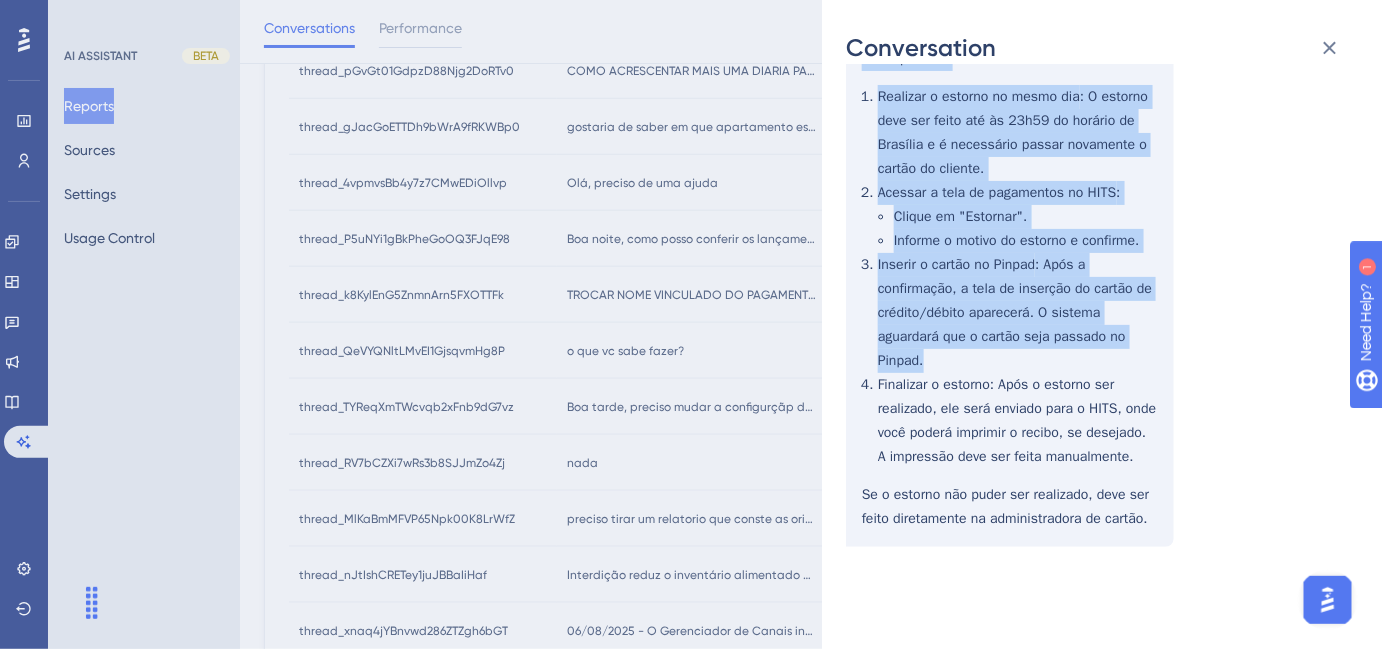 scroll, scrollTop: 1176, scrollLeft: 0, axis: vertical 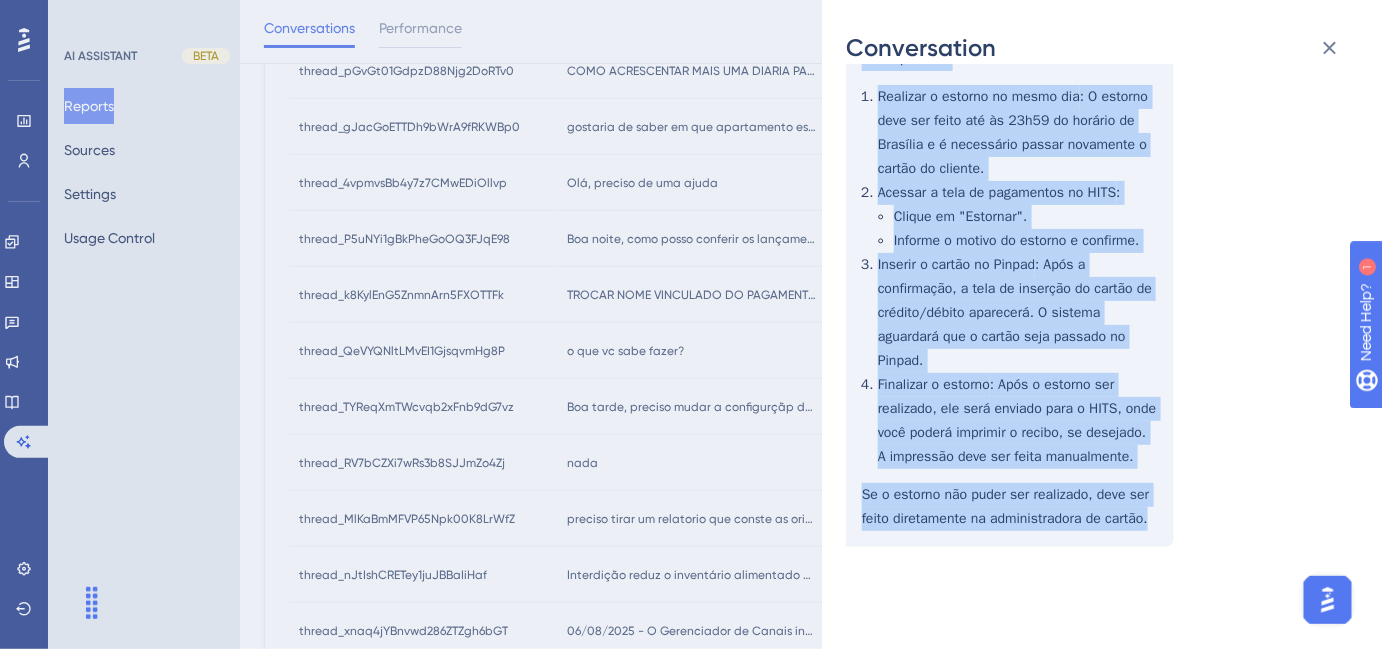 drag, startPoint x: 861, startPoint y: 320, endPoint x: 1154, endPoint y: 534, distance: 362.82916 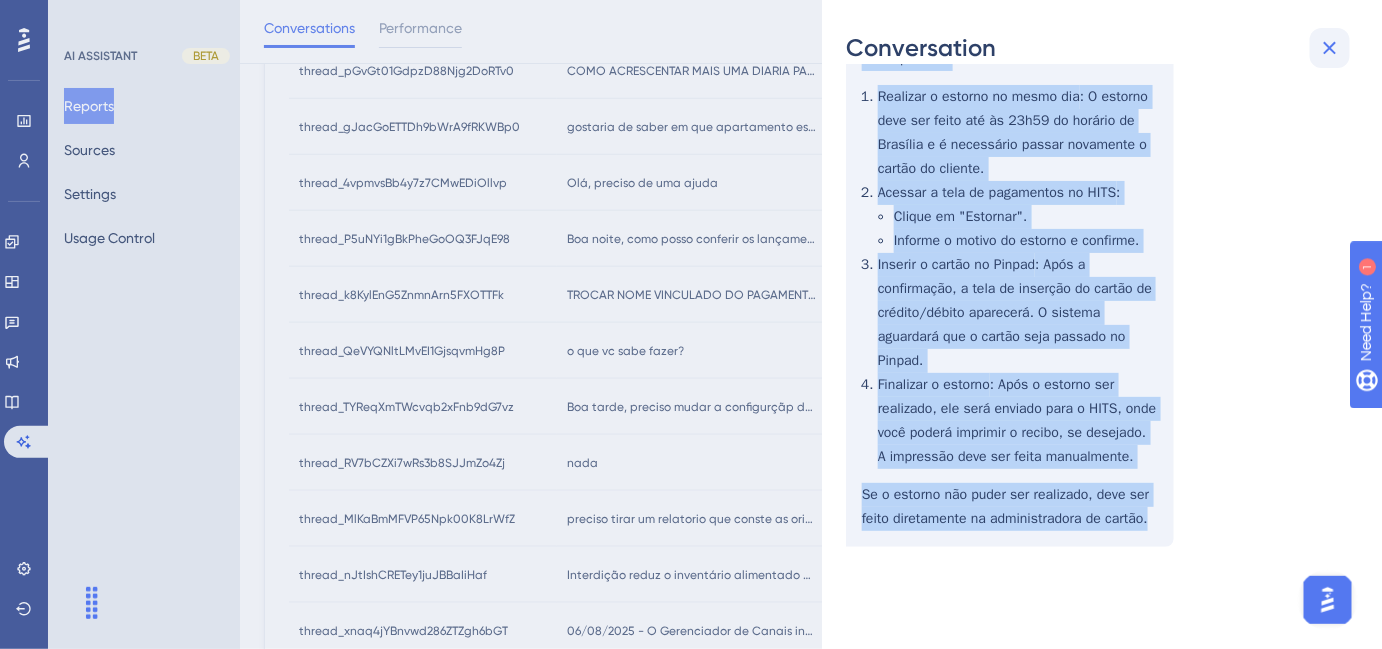 click 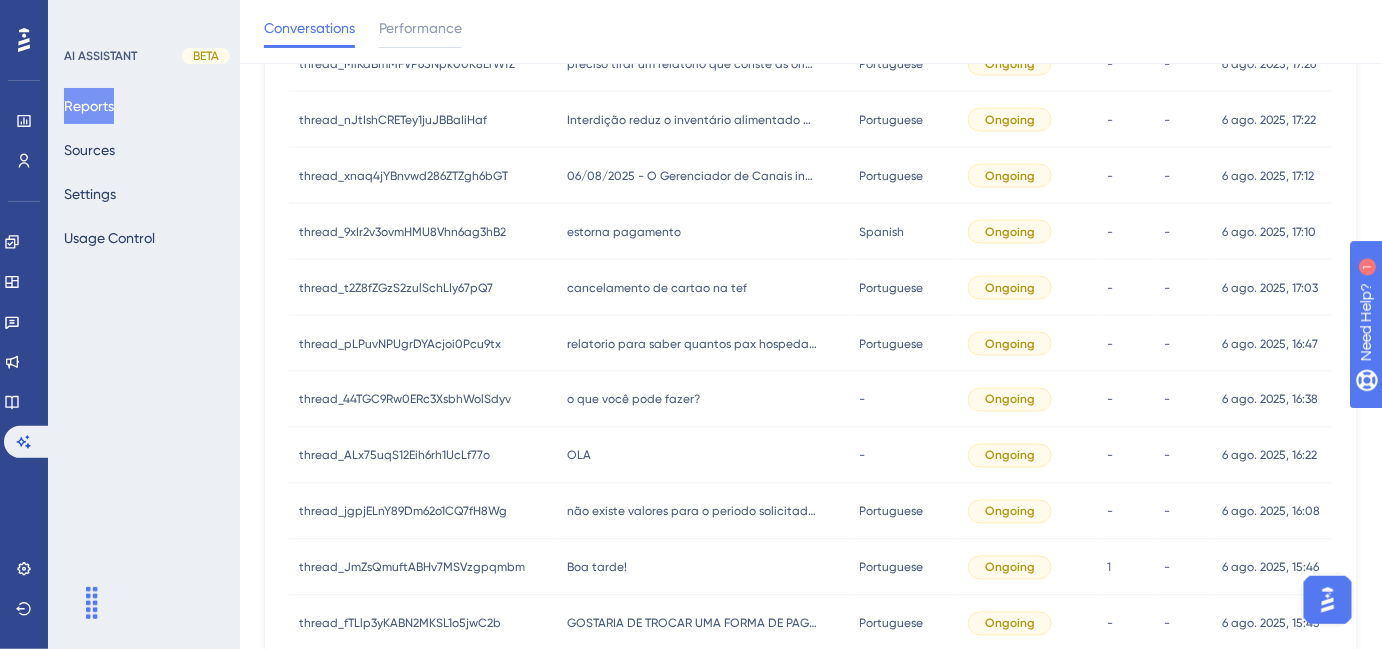 scroll, scrollTop: 1000, scrollLeft: 0, axis: vertical 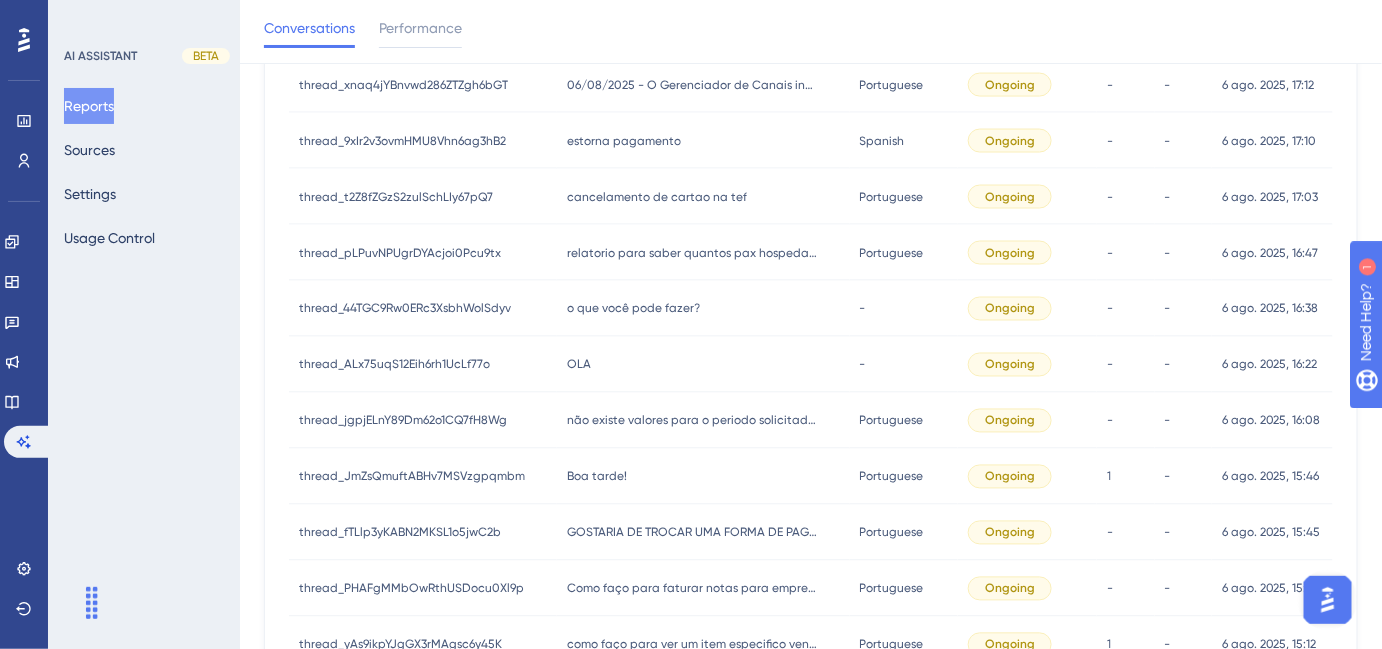 click on "cancelamento de cartao na tef cancelamento de cartao na tef" at bounding box center [703, 197] 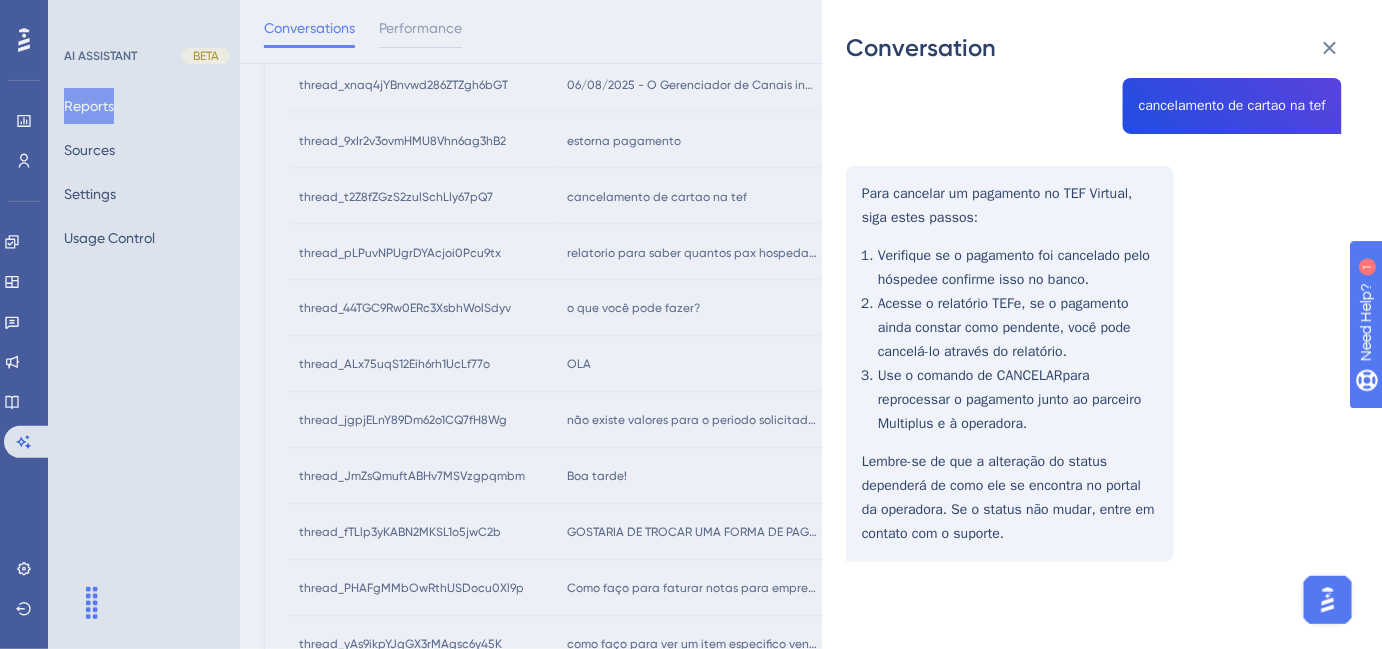 scroll, scrollTop: 0, scrollLeft: 0, axis: both 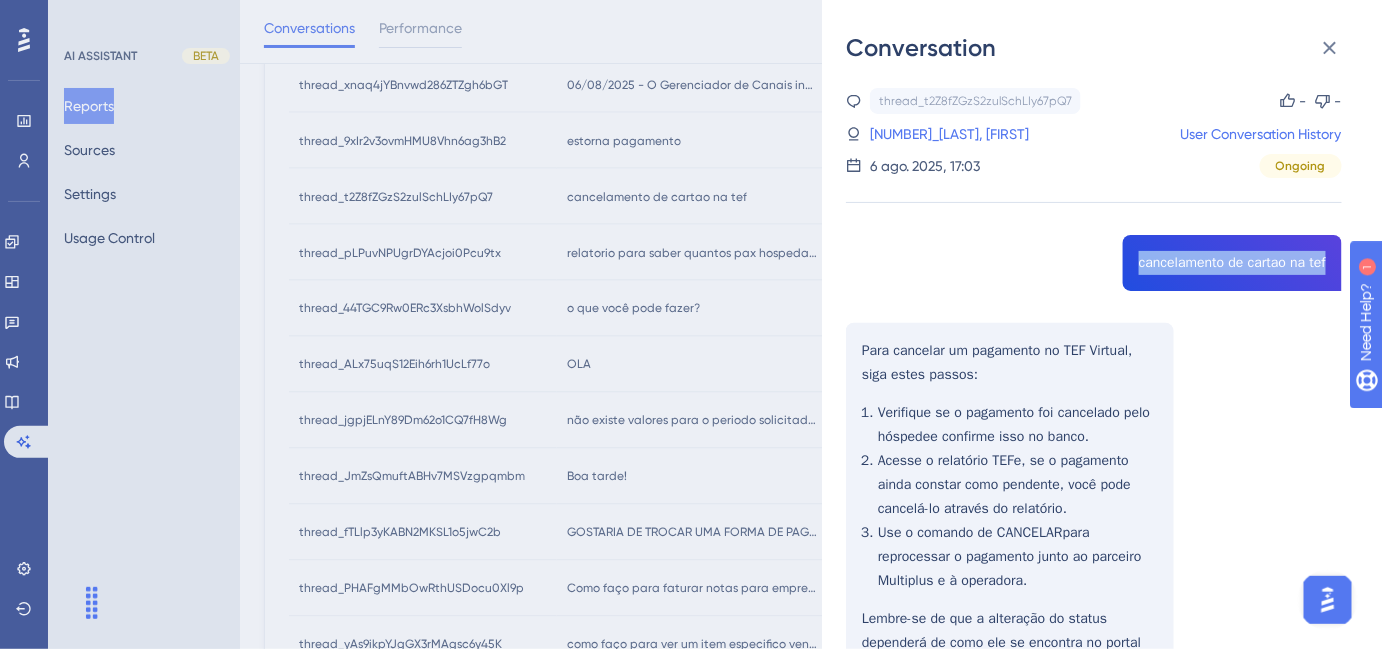 drag, startPoint x: 1131, startPoint y: 267, endPoint x: 1330, endPoint y: 273, distance: 199.09044 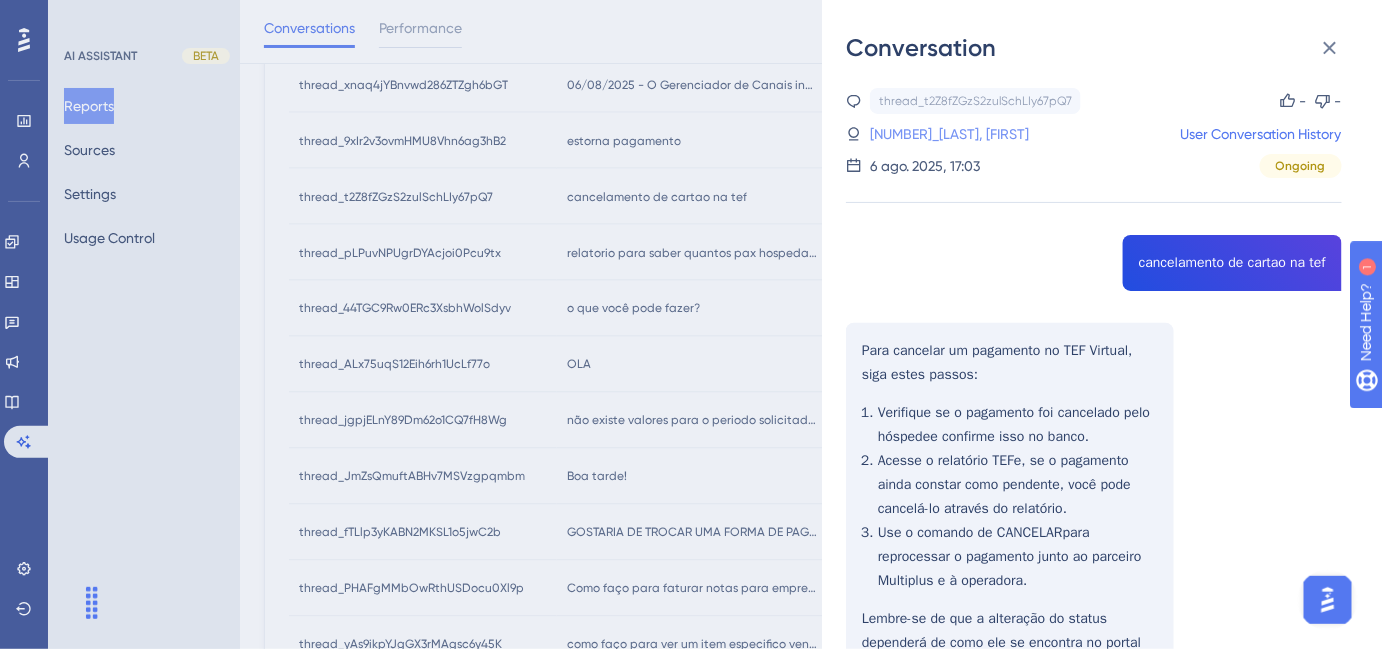 click on "[NAME]" at bounding box center (892, 134) 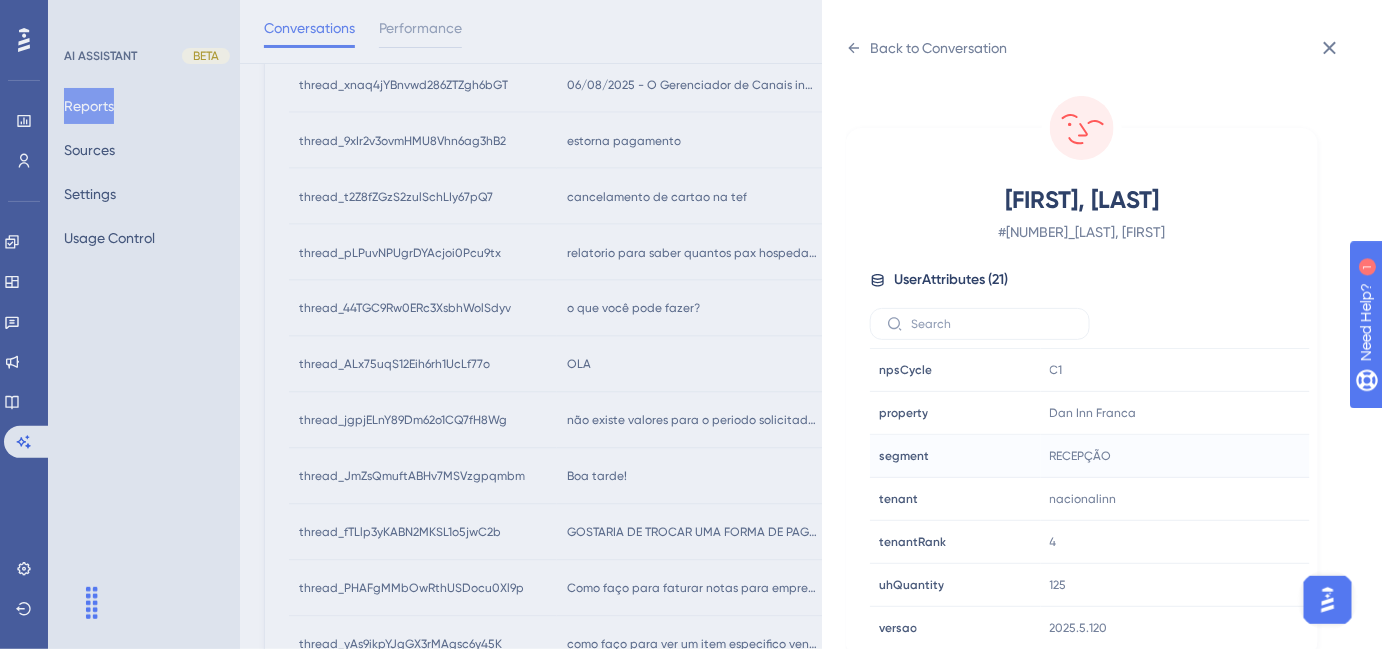 scroll, scrollTop: 602, scrollLeft: 0, axis: vertical 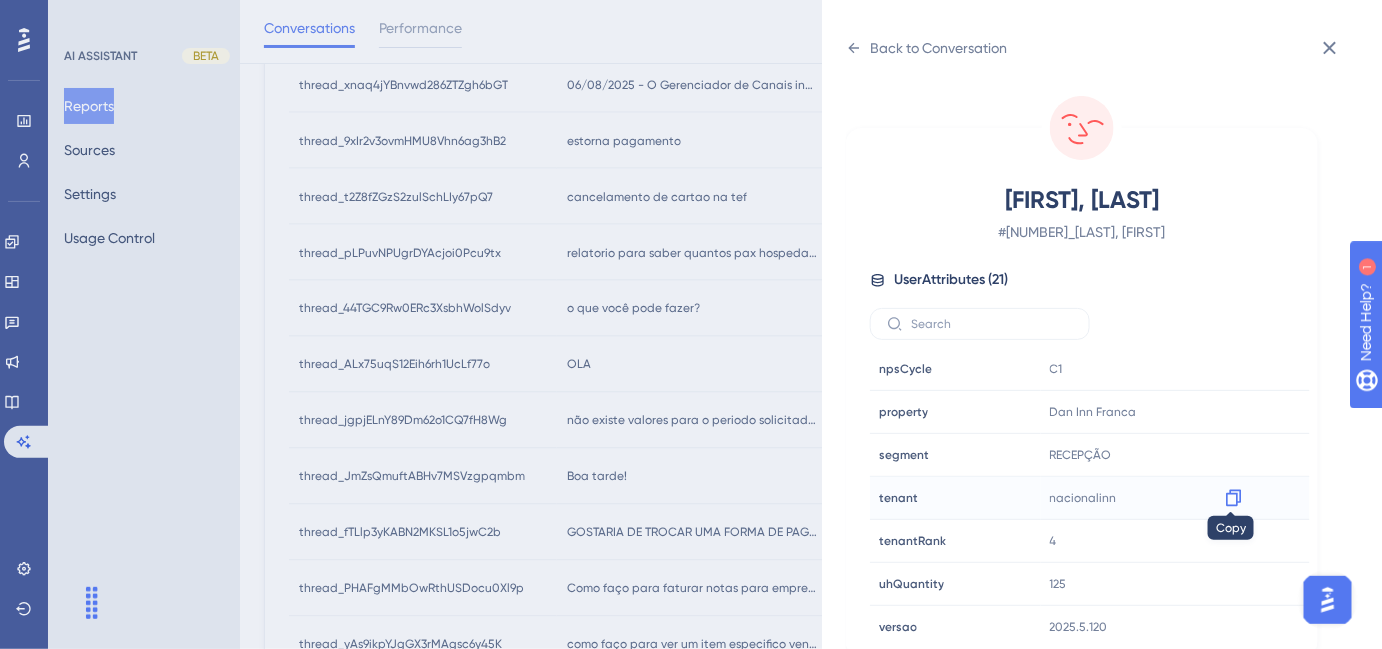 click 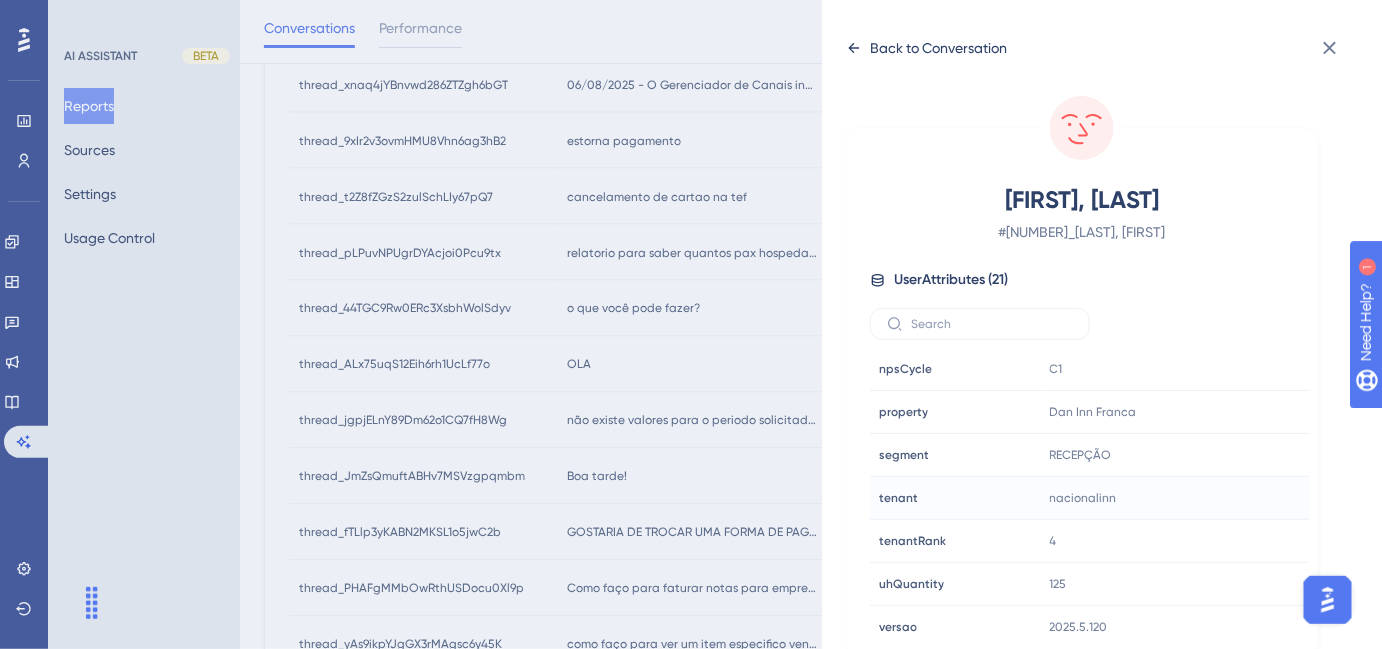 click on "Back to Conversation" at bounding box center [938, 48] 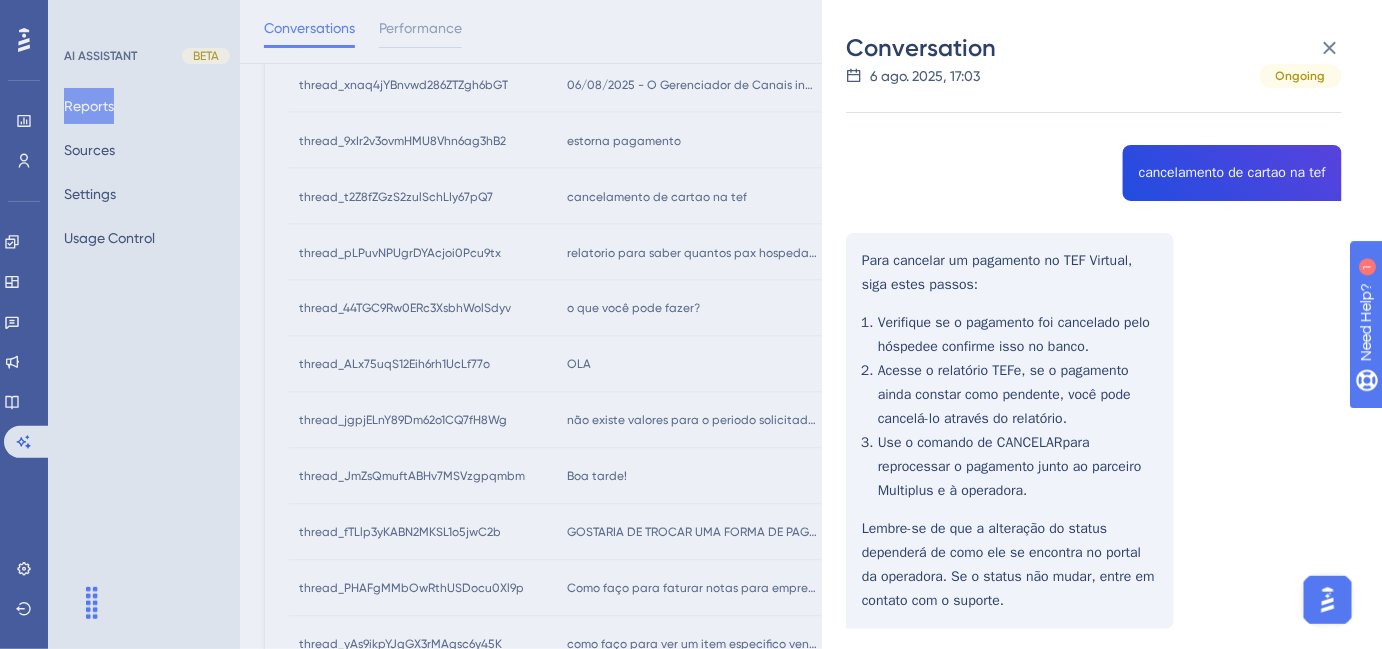 scroll, scrollTop: 157, scrollLeft: 0, axis: vertical 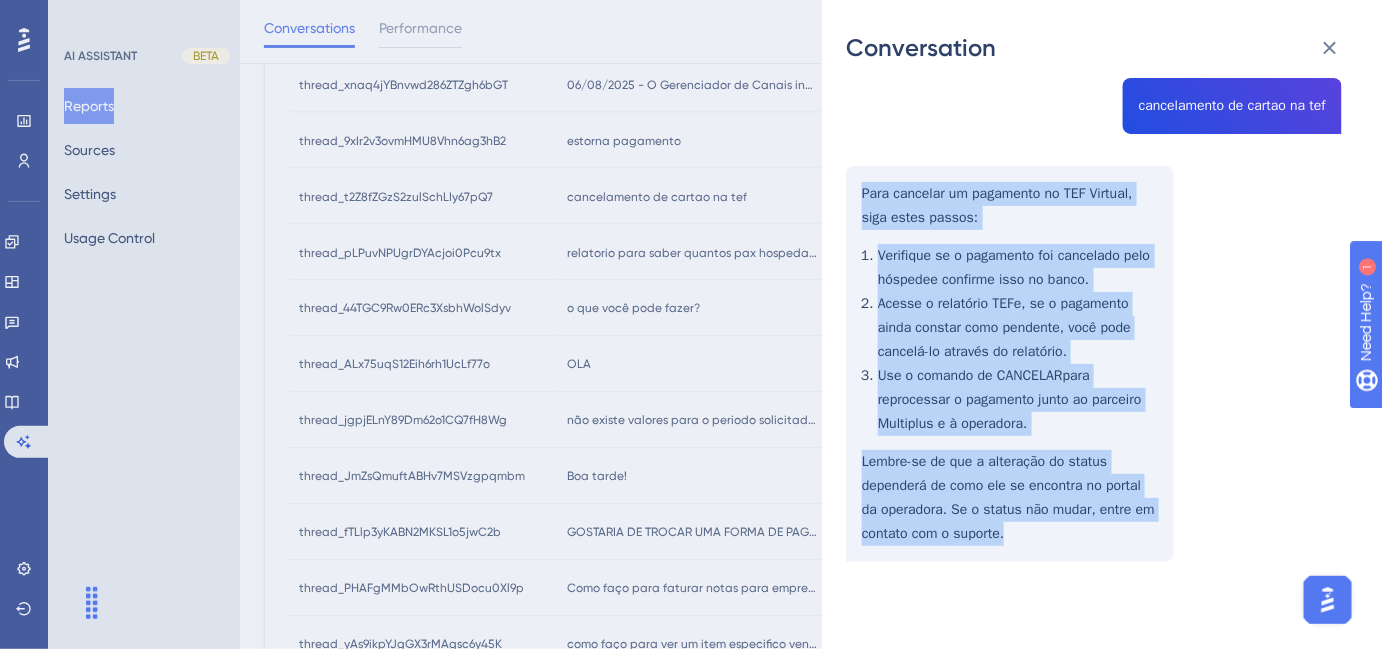 drag, startPoint x: 862, startPoint y: 194, endPoint x: 1034, endPoint y: 530, distance: 377.46524 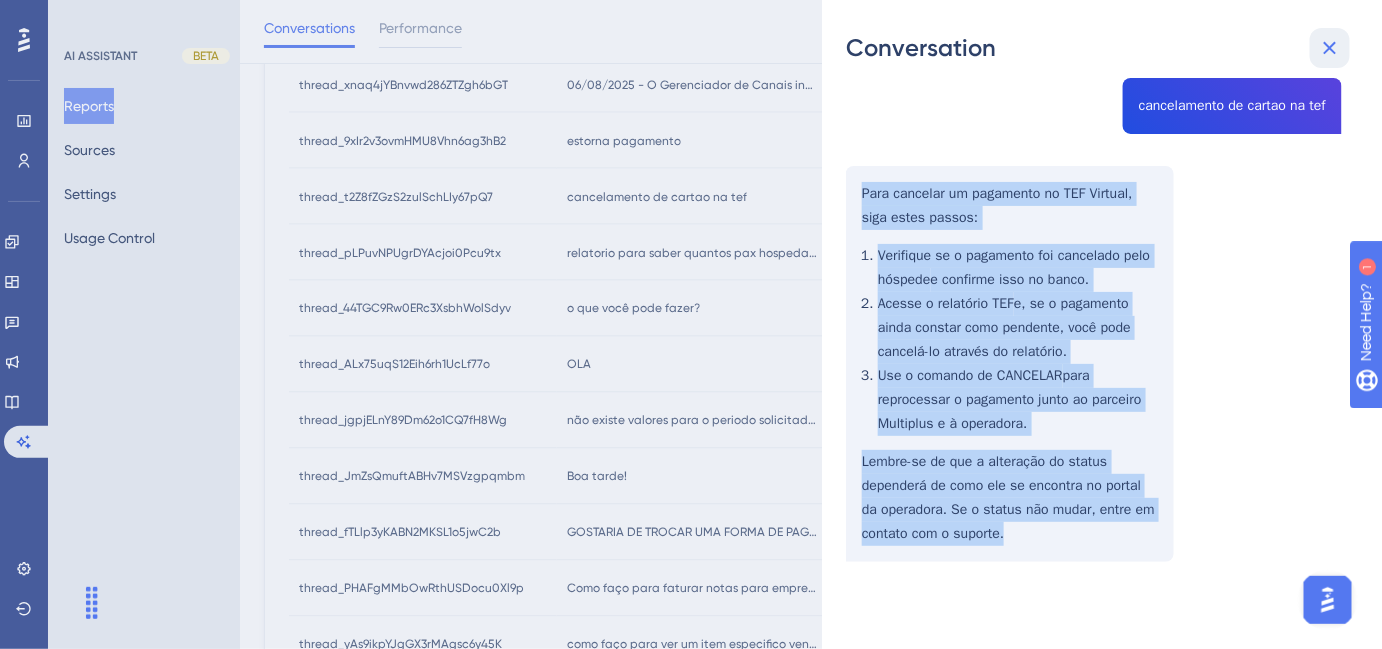 click 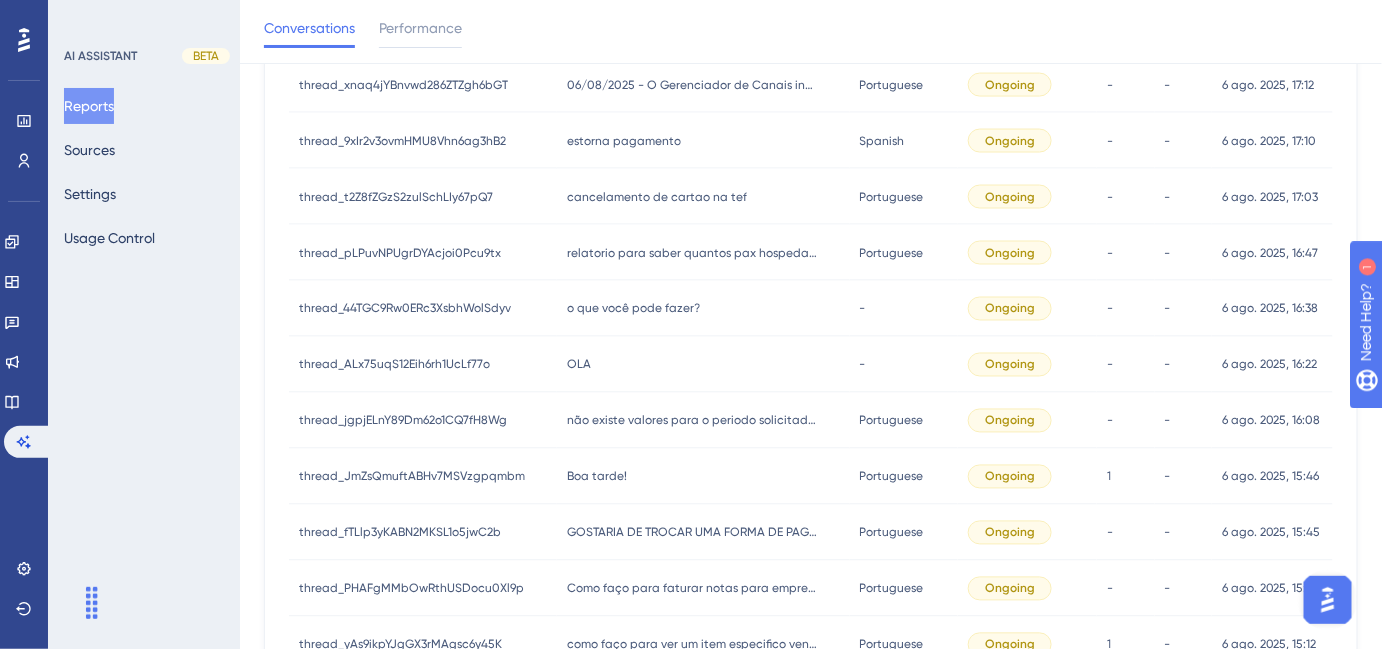 click on "OLA" at bounding box center (579, 365) 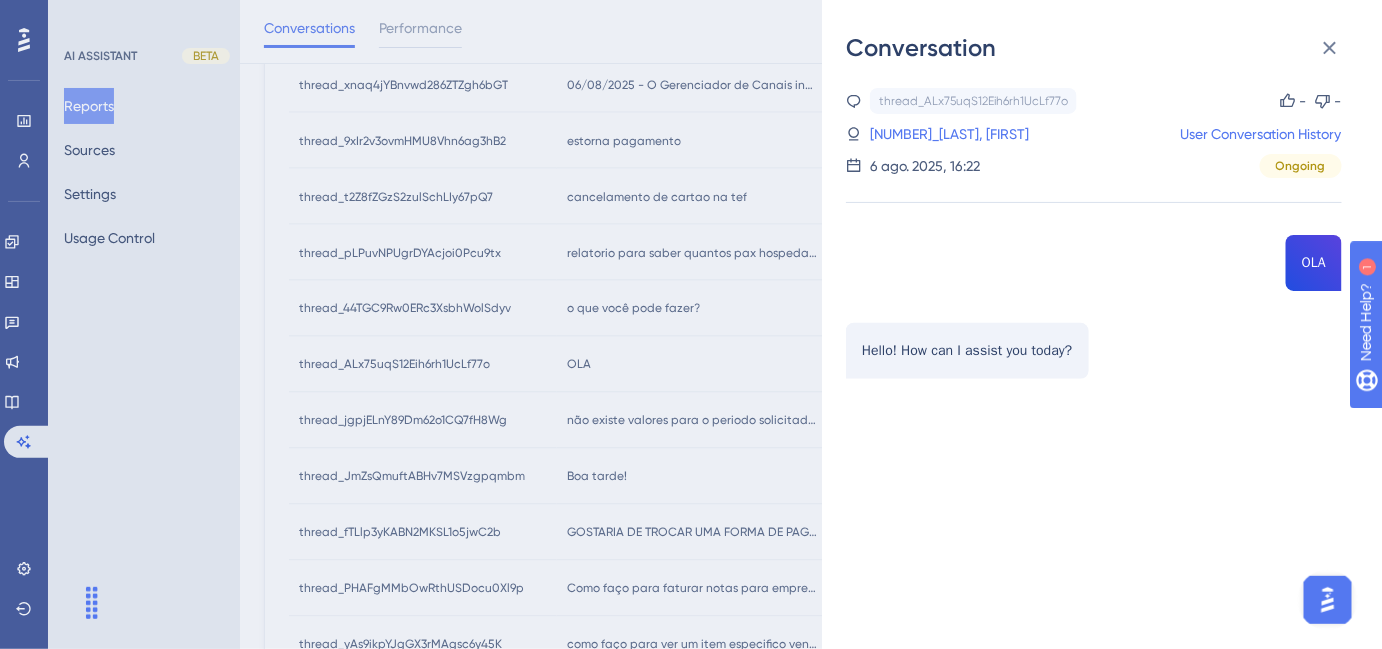 drag, startPoint x: 620, startPoint y: 307, endPoint x: 610, endPoint y: 306, distance: 10.049875 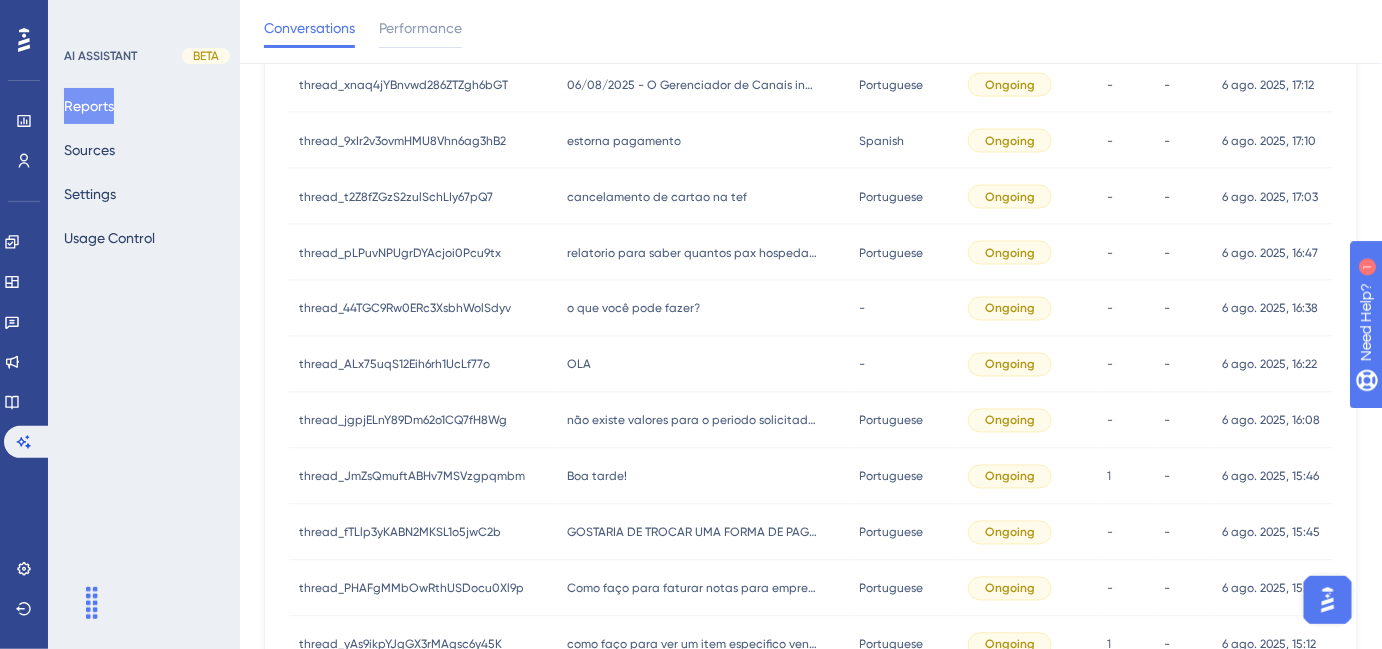 click on "o que você pode fazer?" at bounding box center (633, 309) 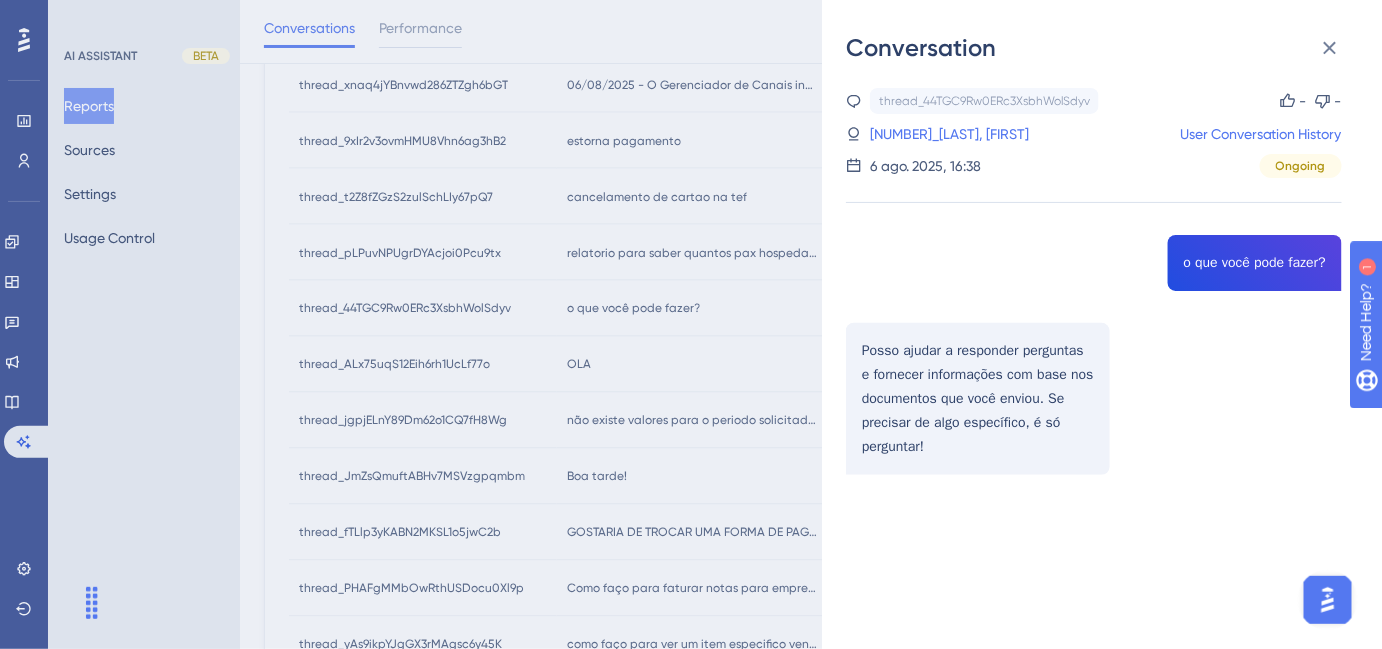 click on "Conversation thread_44TGC9Rw0ERc3XsbhWolSdyv Copy - - 52_Faria Martins, Vinicius User Conversation History 6 ago. 2025,
16:38 Ongoing o que você pode fazer? Posso ajudar a responder perguntas e fornecer informações com base nos documentos que você enviou. Se precisar de algo específico, é só perguntar!" at bounding box center (691, 324) 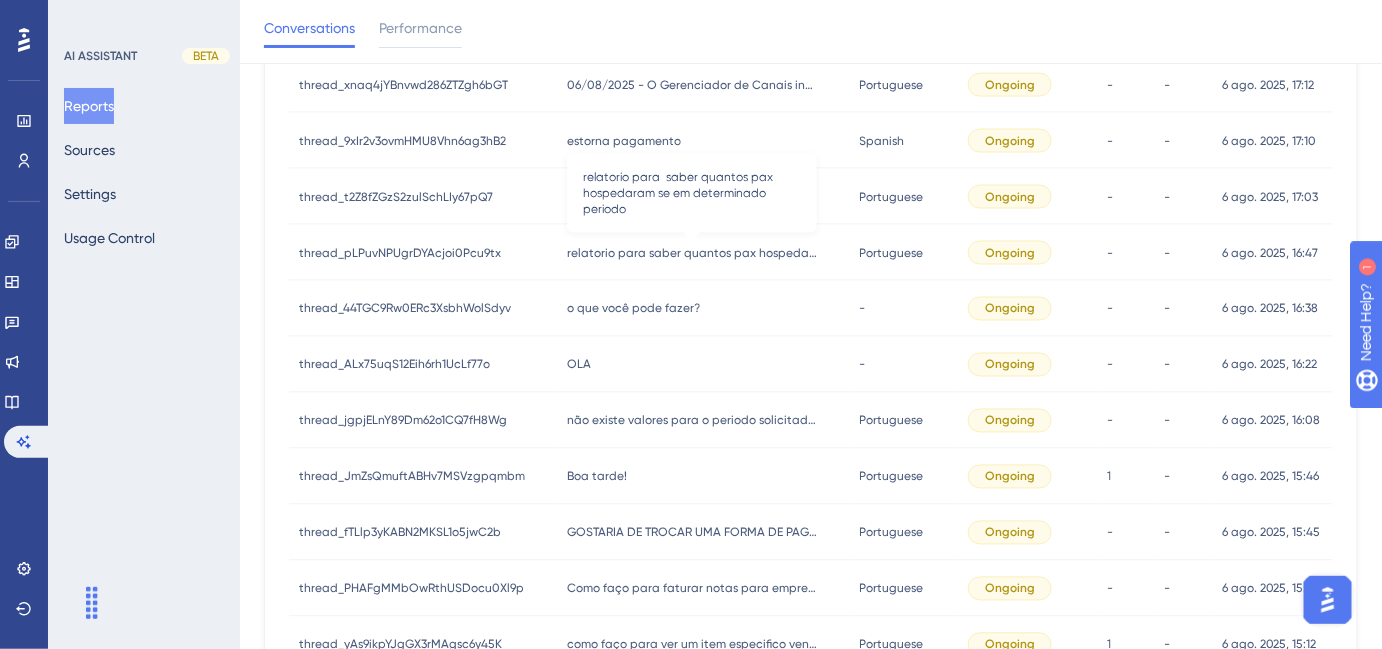 click on "relatorio para  saber quantos pax hospedaram se em determinado periodo" at bounding box center (692, 253) 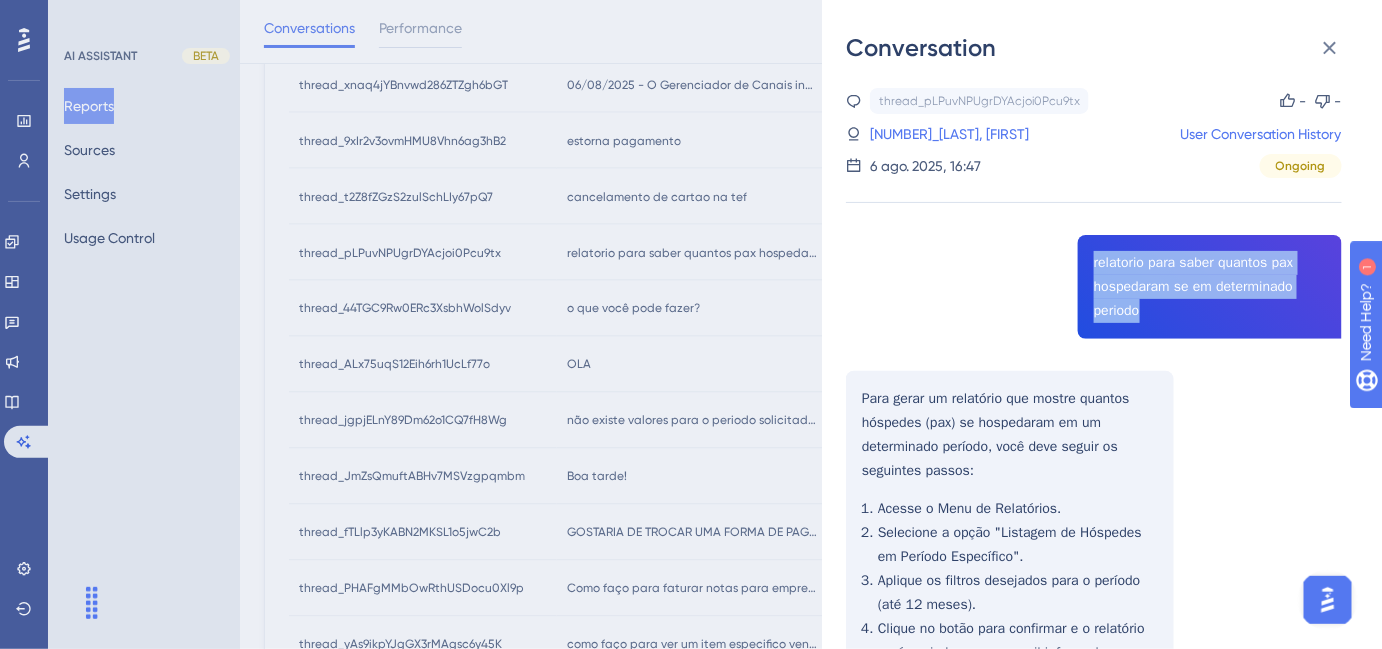 drag, startPoint x: 1086, startPoint y: 262, endPoint x: 1168, endPoint y: 313, distance: 96.56604 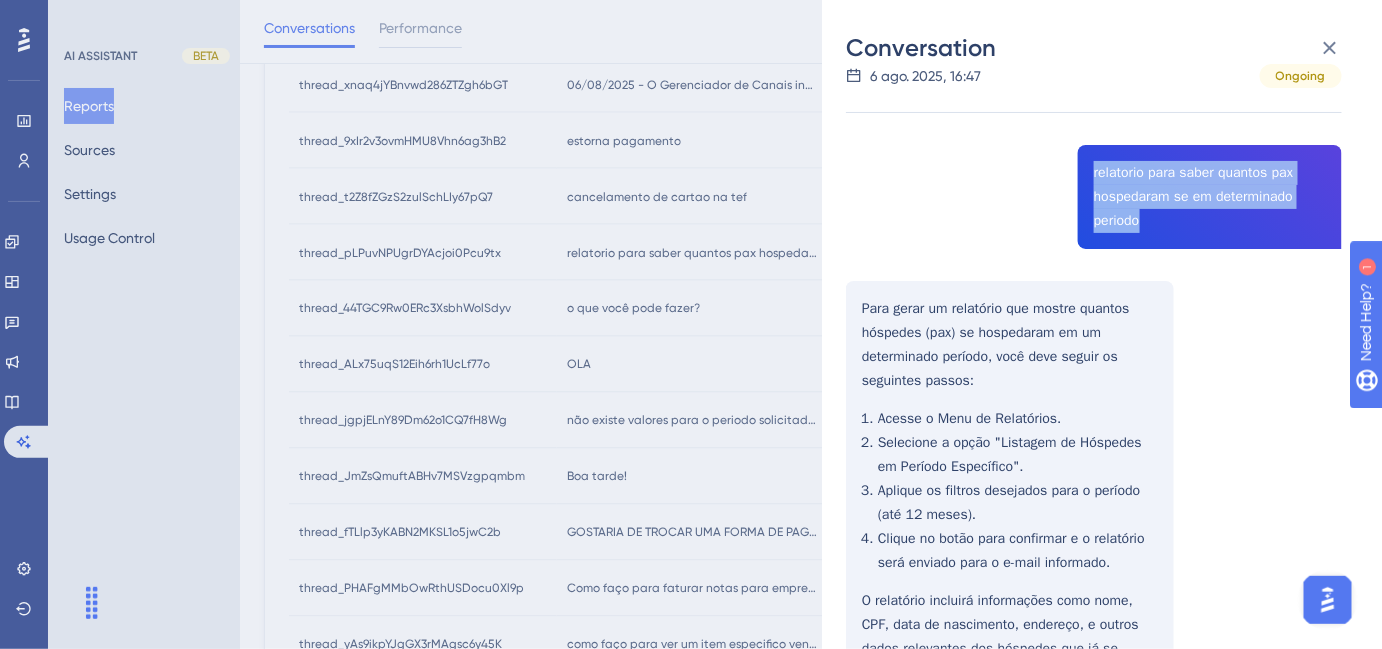 scroll, scrollTop: 181, scrollLeft: 0, axis: vertical 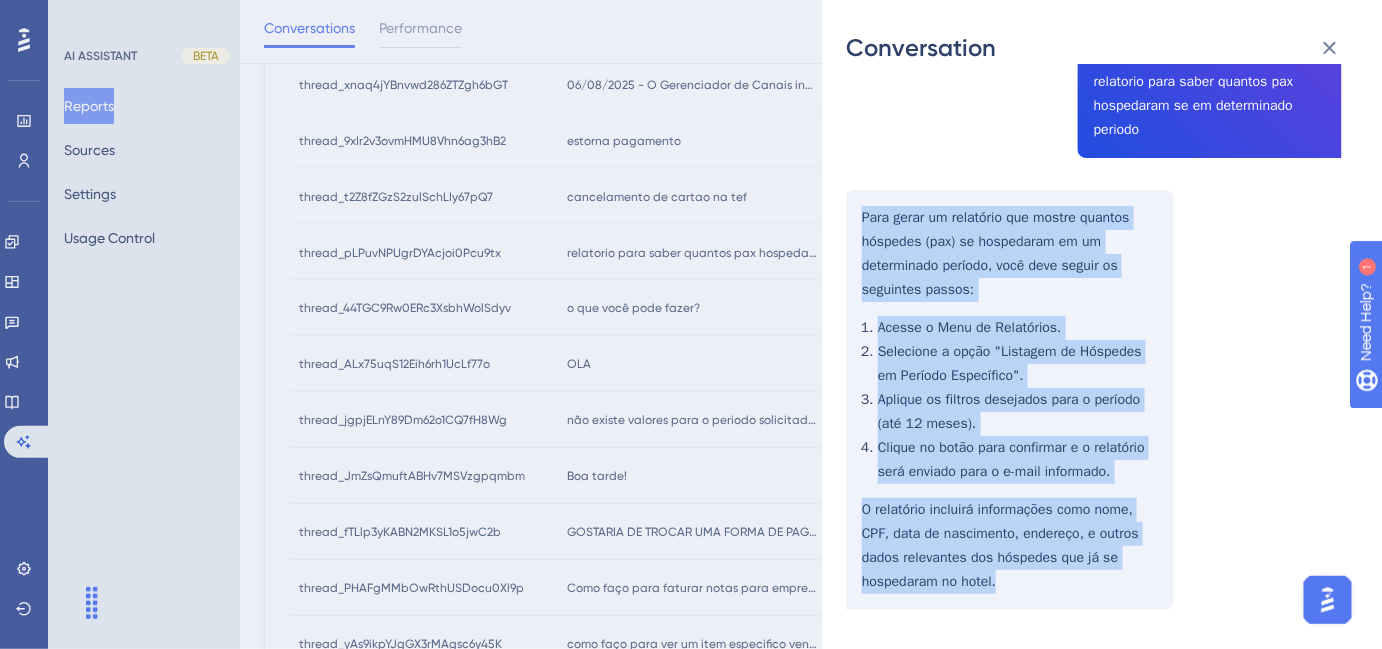 drag, startPoint x: 860, startPoint y: 211, endPoint x: 1040, endPoint y: 584, distance: 414.16058 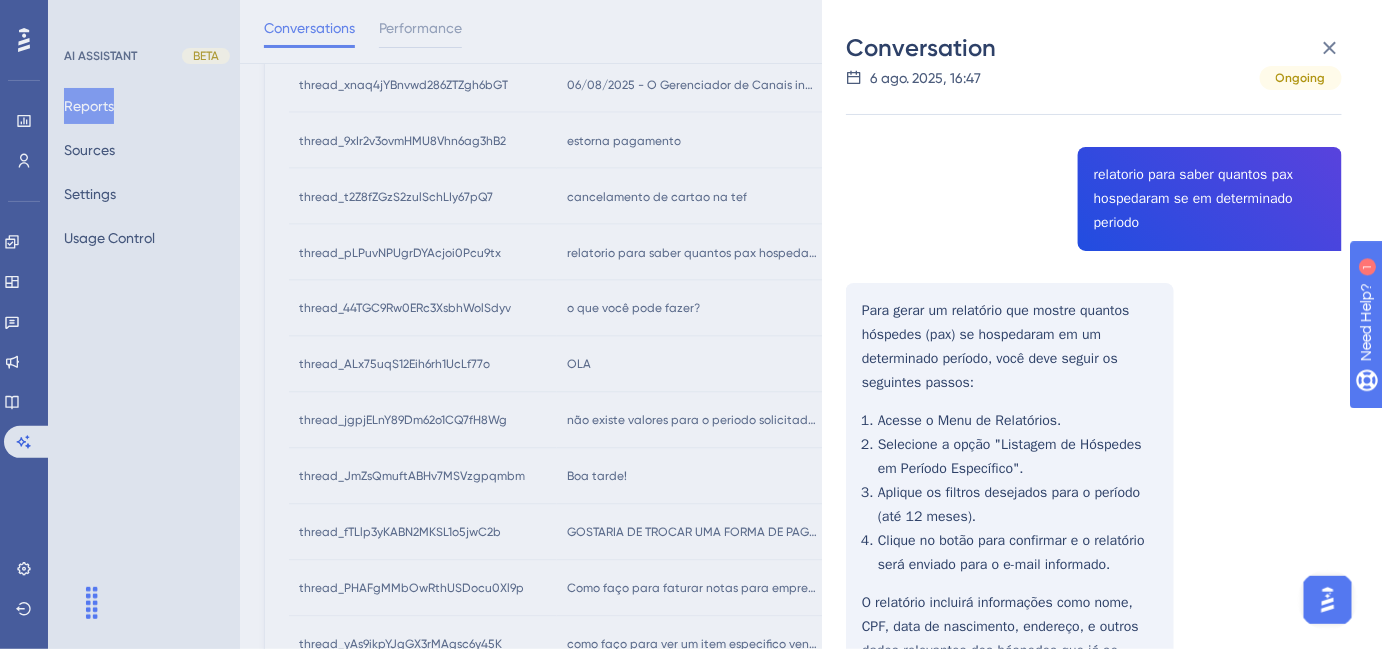scroll, scrollTop: 0, scrollLeft: 0, axis: both 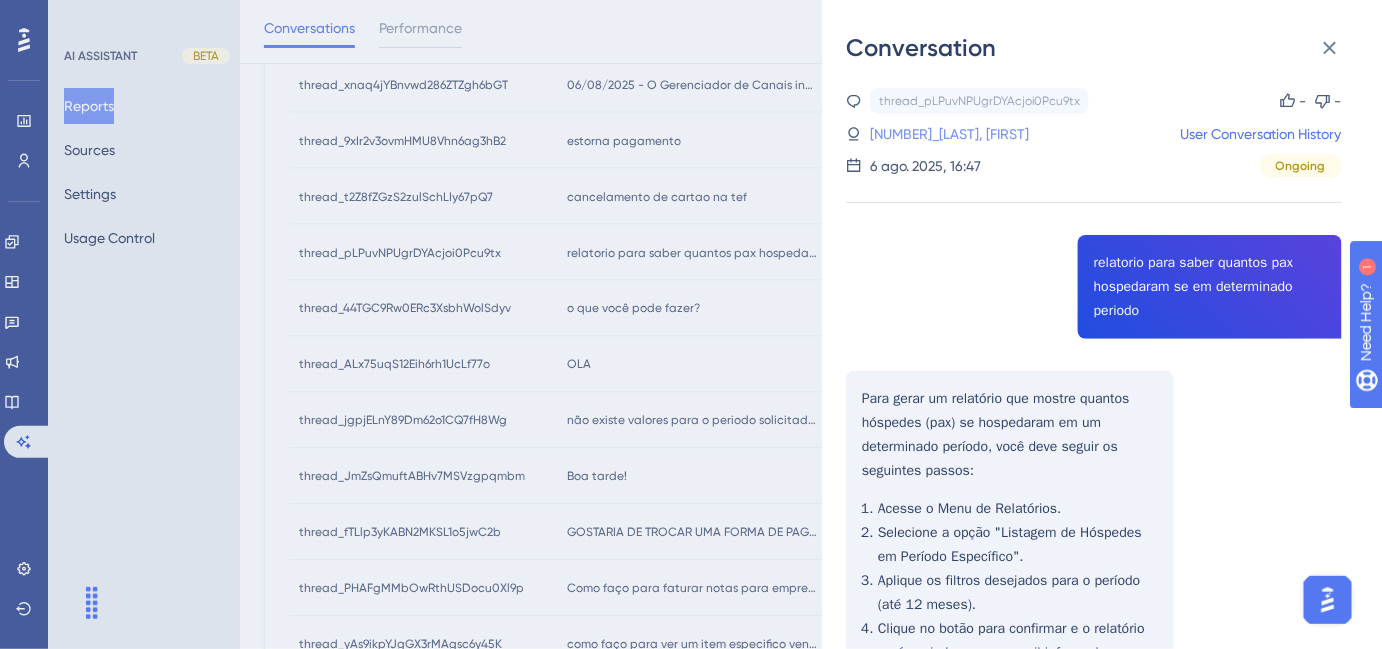 click on "127_[LAST], [FIRST]" at bounding box center (927, 134) 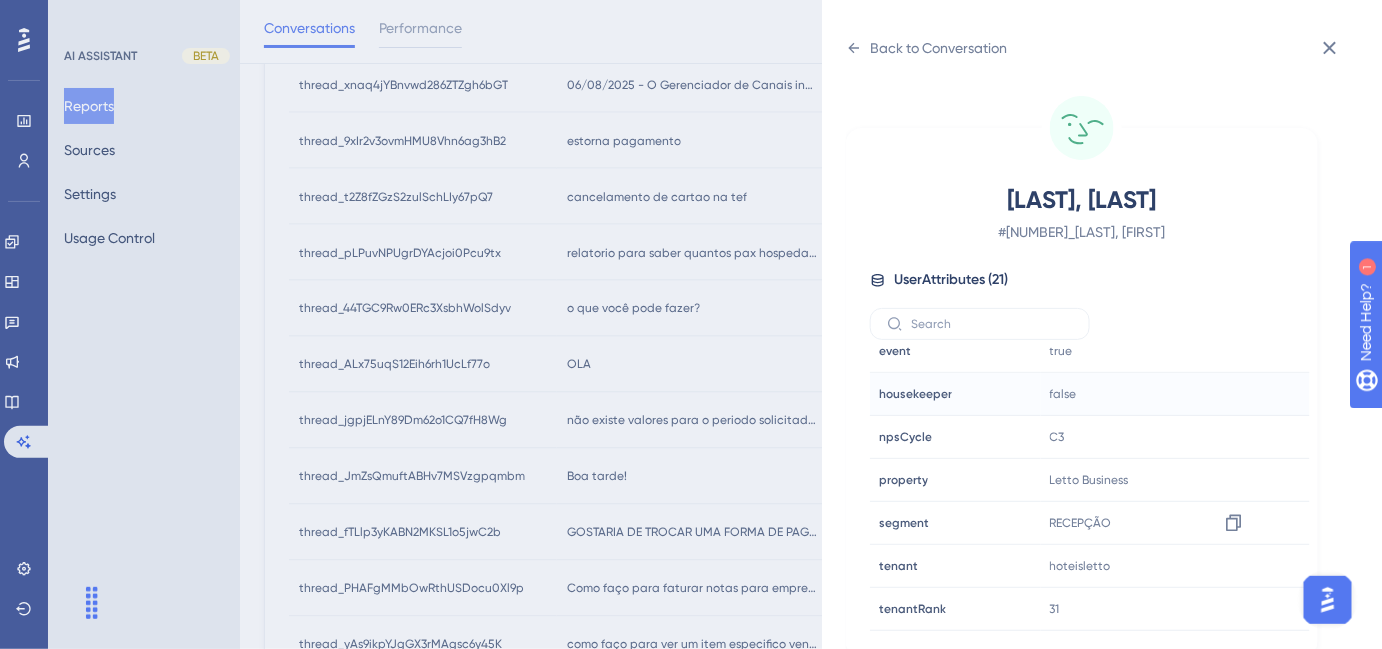 scroll, scrollTop: 602, scrollLeft: 0, axis: vertical 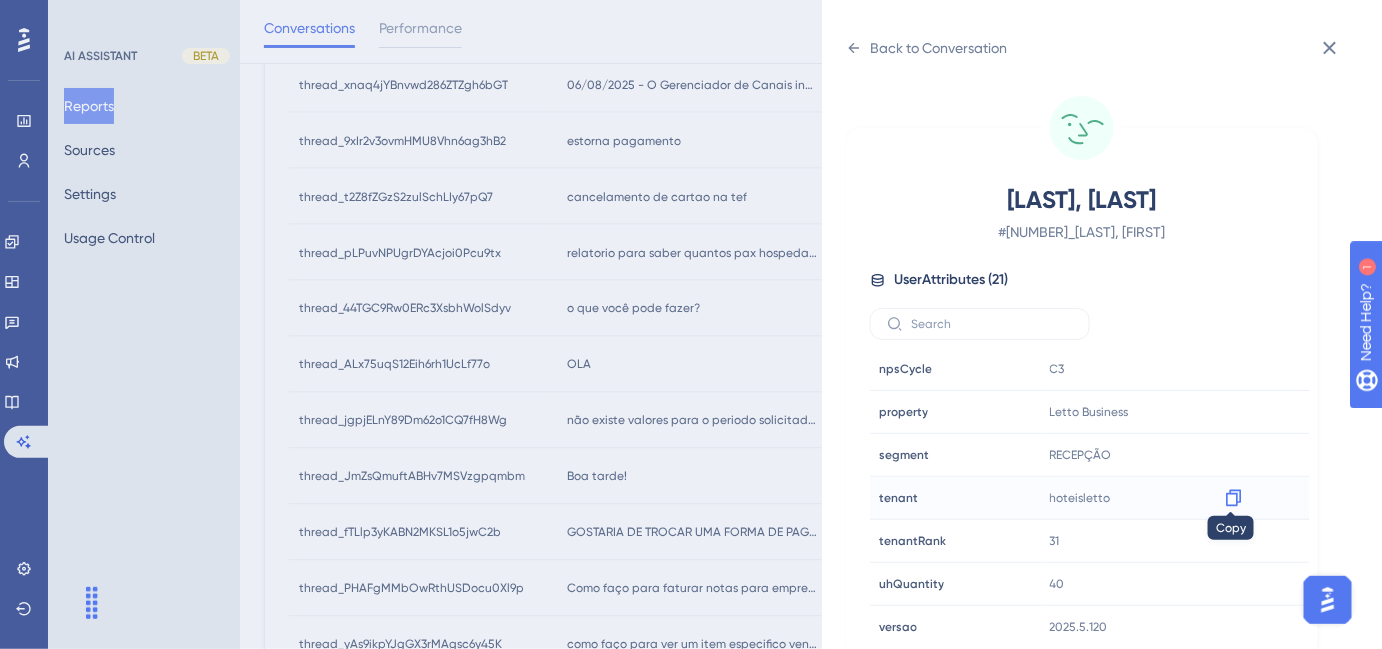 click 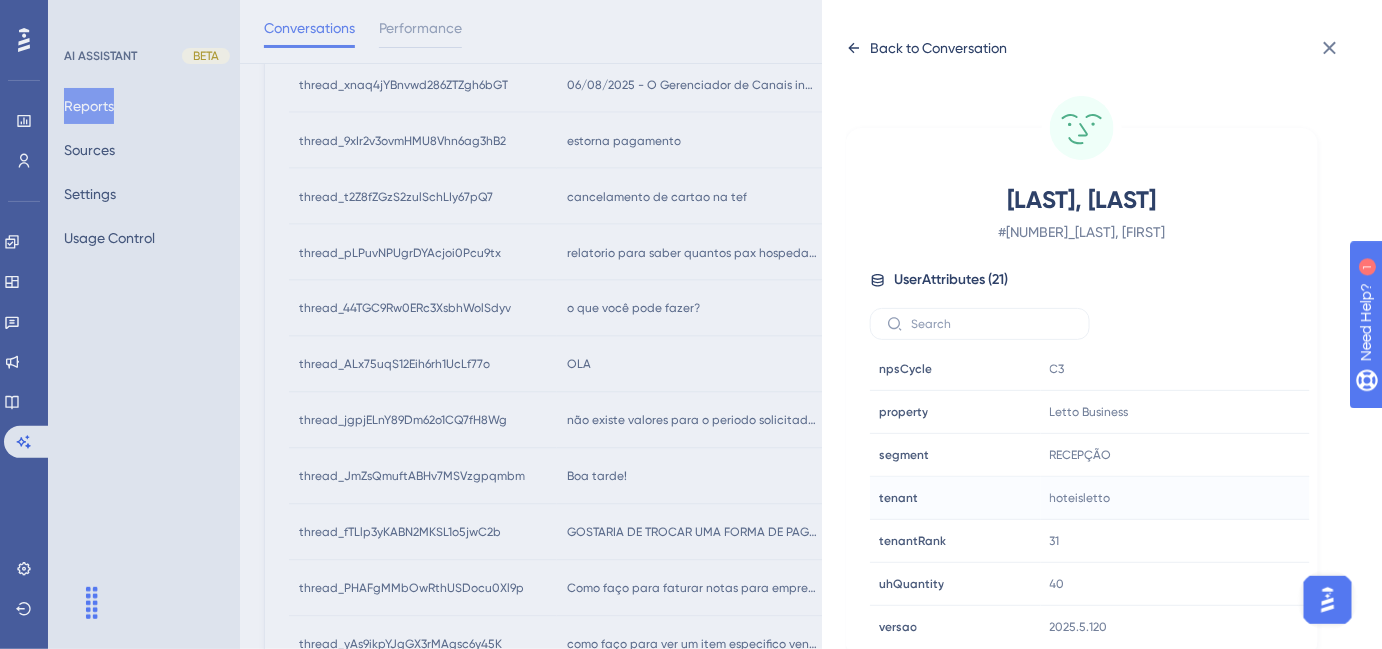 click on "Back to Conversation" at bounding box center [938, 48] 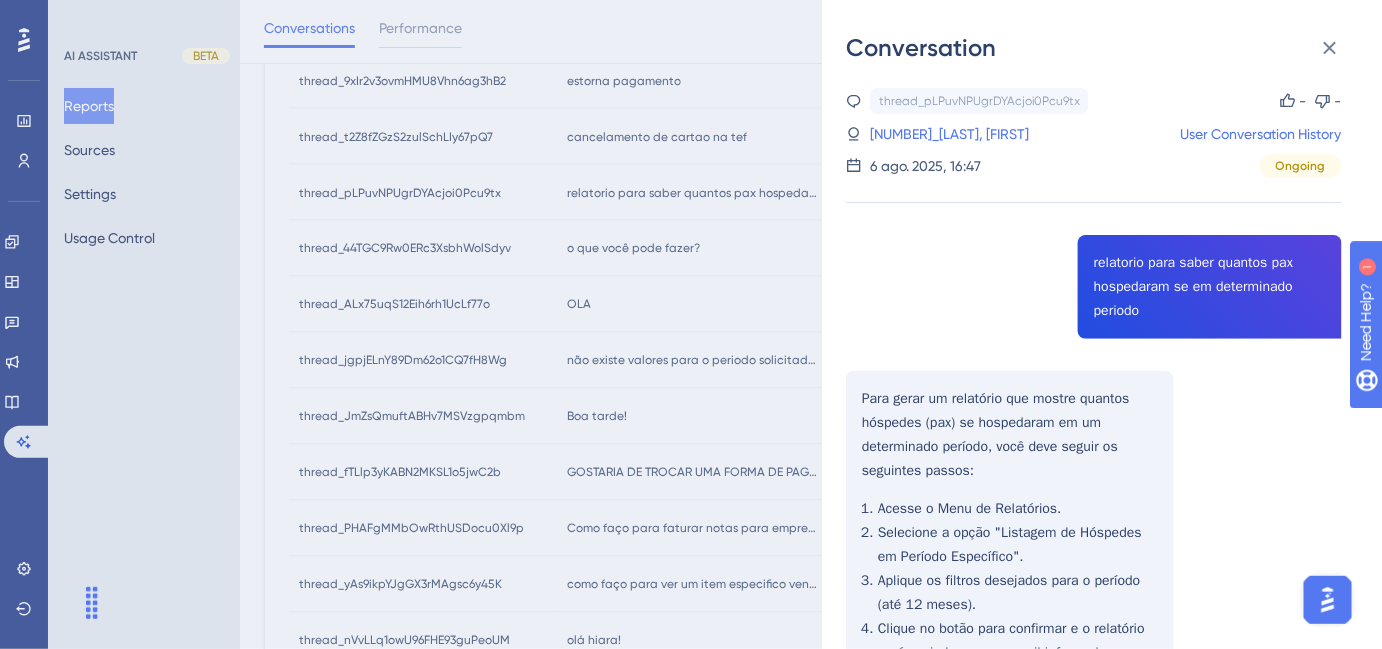 scroll, scrollTop: 1090, scrollLeft: 0, axis: vertical 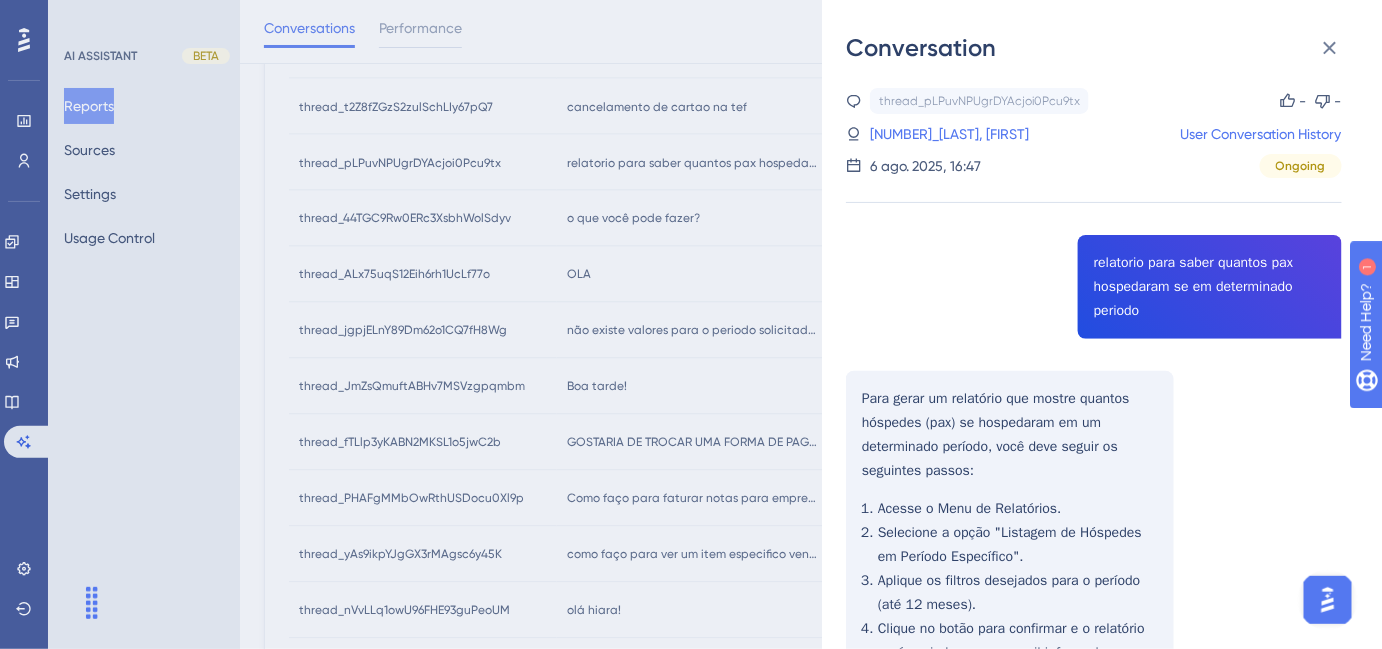 click on "Conversation thread_pLPuvNPUgrDYAcjoi0Pcu9tx Copy - - 127_[LAST], [FIRST] User Conversation History 6 ago. 2025,
16:47 Ongoing relatorio para saber quantos pax hospedaram se em determinado periodo Para gerar um relatório que mostre quantos hóspedes (pax) se hospedaram em um determinado período, você deve seguir os seguintes passos:
Acesse o Menu de Relatórios.
Selecione a opção "Listagem de Hóspedes em Período Específico".
Aplique os filtros desejados para o período (até 12 meses).
Clique no botão para confirmar e o relatório será enviado para o e-mail informado.
O relatório incluirá informações como nome, CPF, data de nascimento, endereço, e outros dados relevantes dos hóspedes que já se hospedaram no hotel." at bounding box center (691, 324) 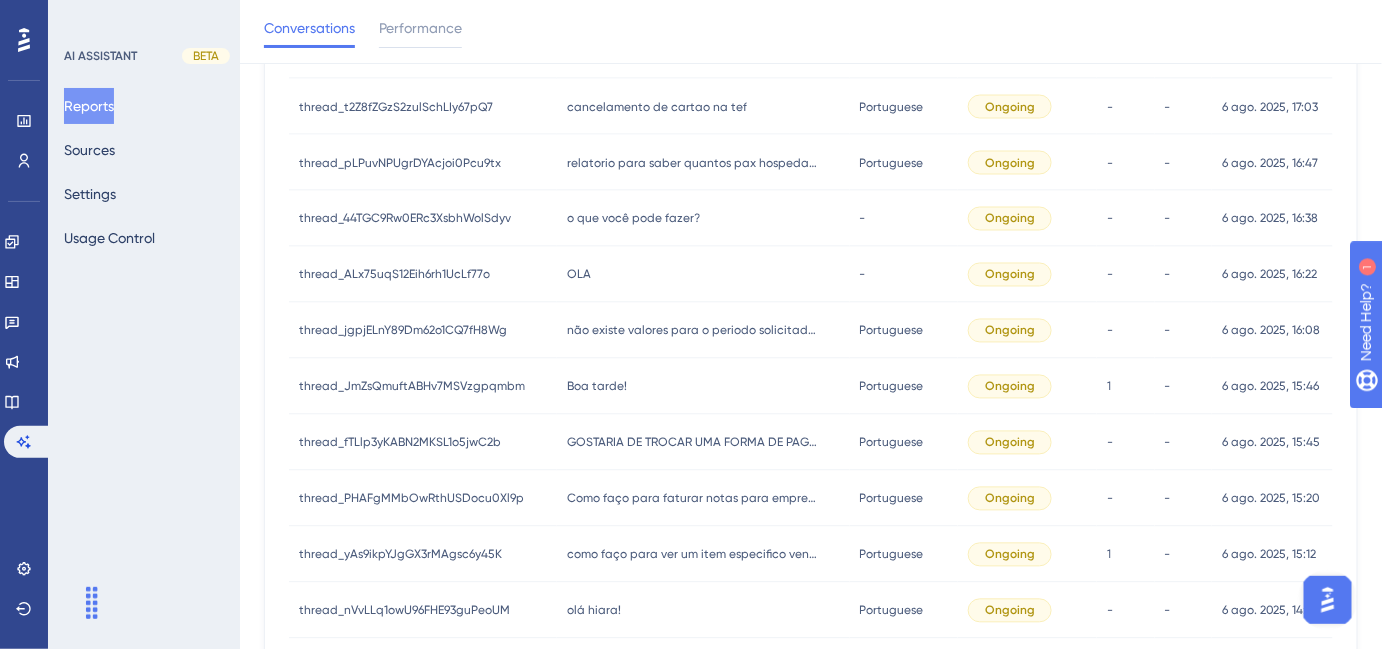 click on "OLA" at bounding box center (579, 275) 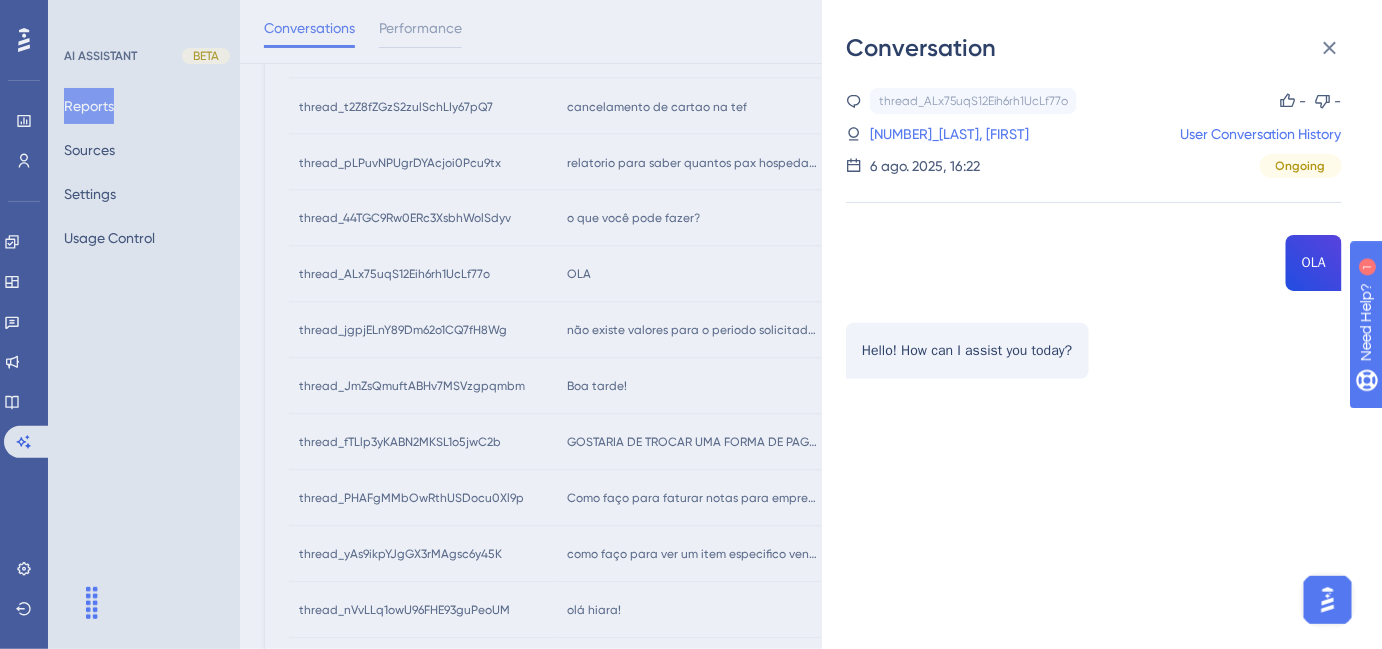 click on "Conversation thread_ALx75uqS12Eih6rh1UcLf77o Copy - - 362_[LAST], [FIRST] User Conversation History 6 ago. 2025,
16:22 Ongoing OLA Hello! How can I assist you today?" at bounding box center [691, 324] 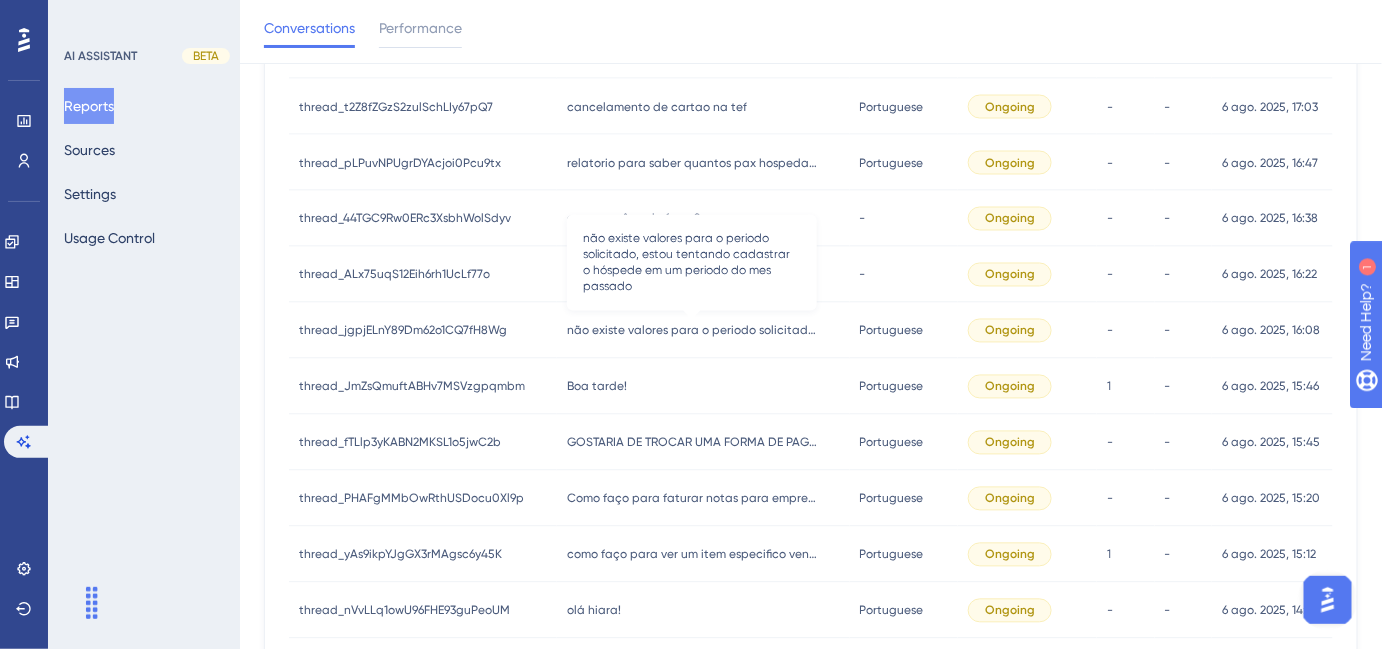 click on "não existe valores para o periodo solicitado, estou tentando cadastrar o hóspede em um periodo do mes passado" at bounding box center [692, 331] 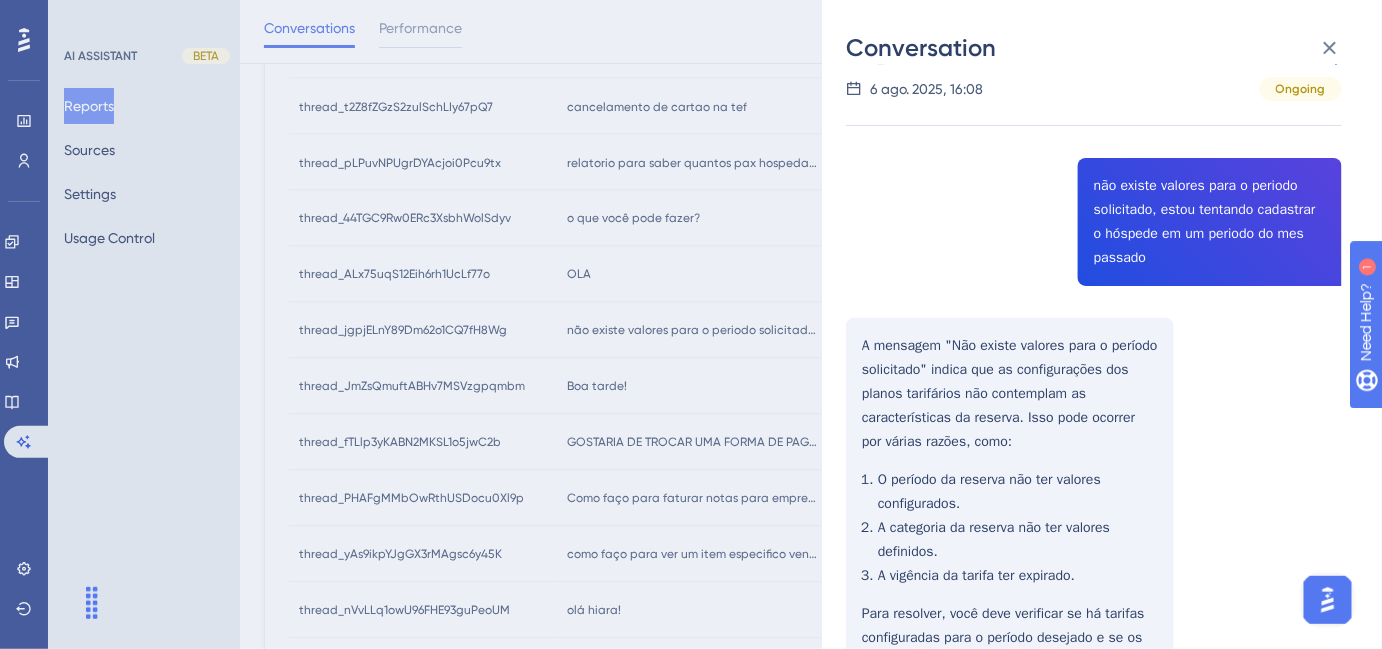 scroll, scrollTop: 0, scrollLeft: 0, axis: both 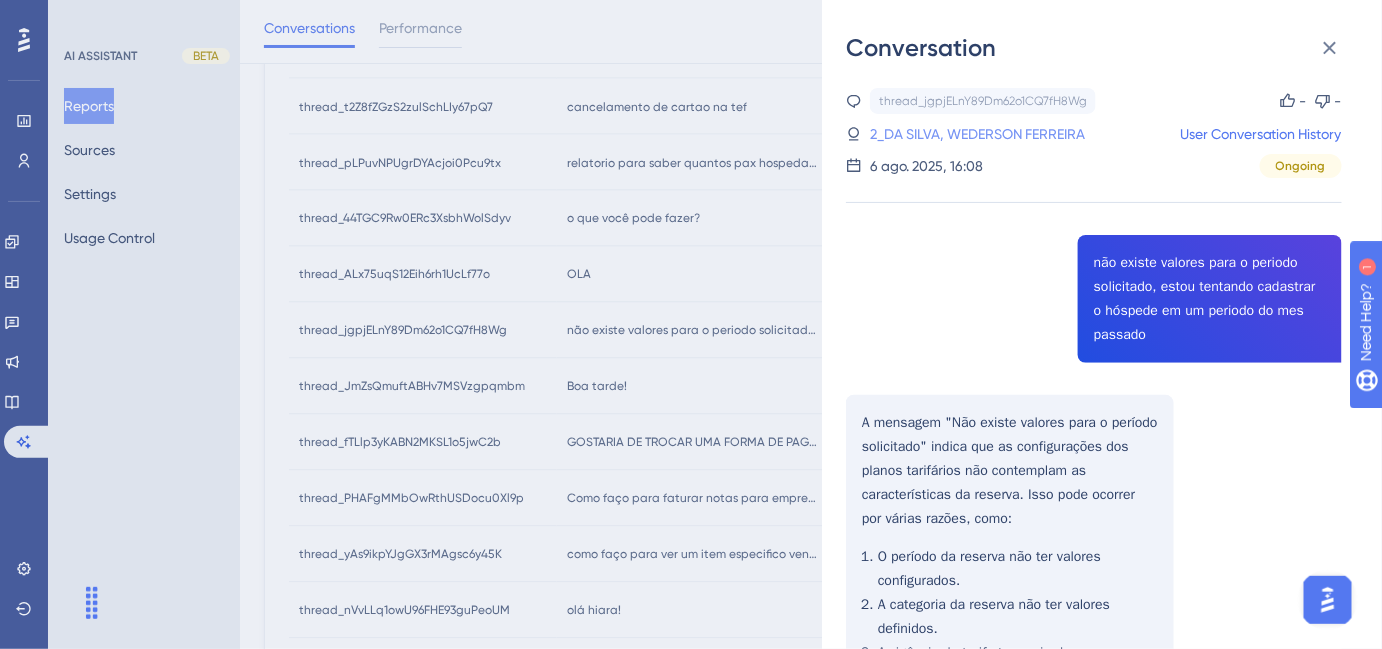 click on "2_DA SILVA, WEDERSON FERREIRA" at bounding box center [977, 134] 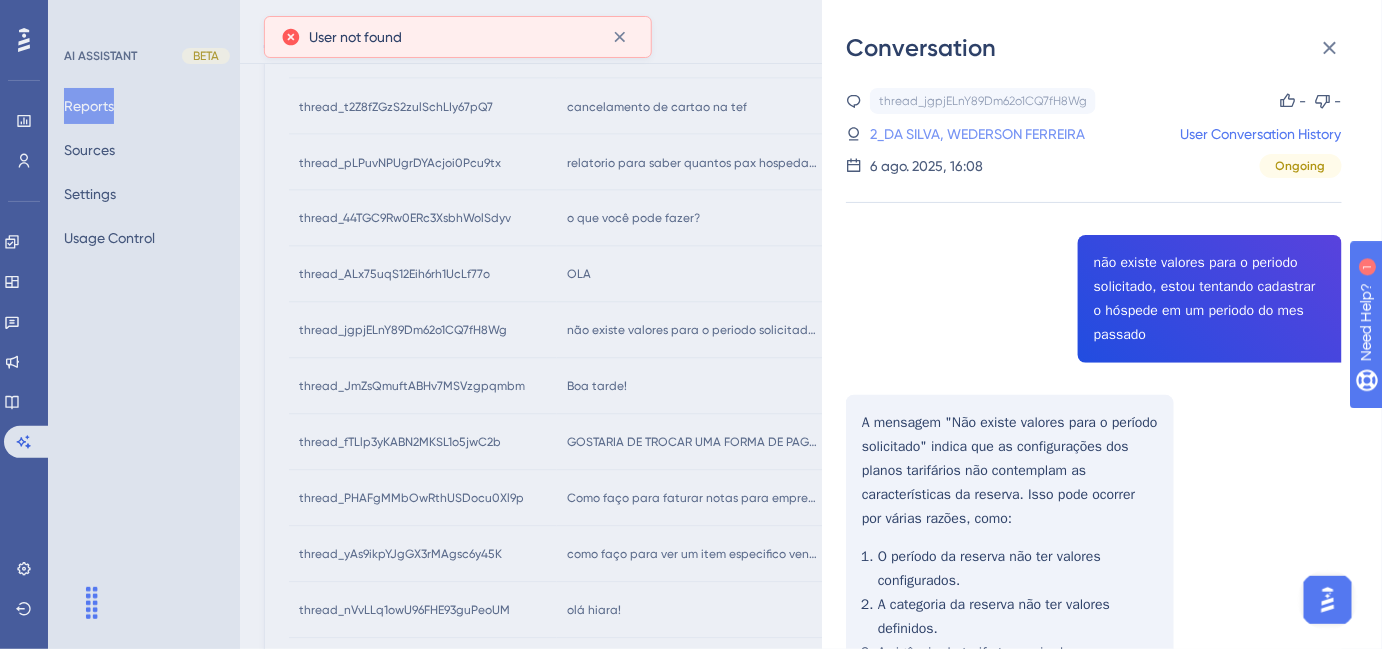 click on "2_DA SILVA, WEDERSON FERREIRA" at bounding box center [977, 134] 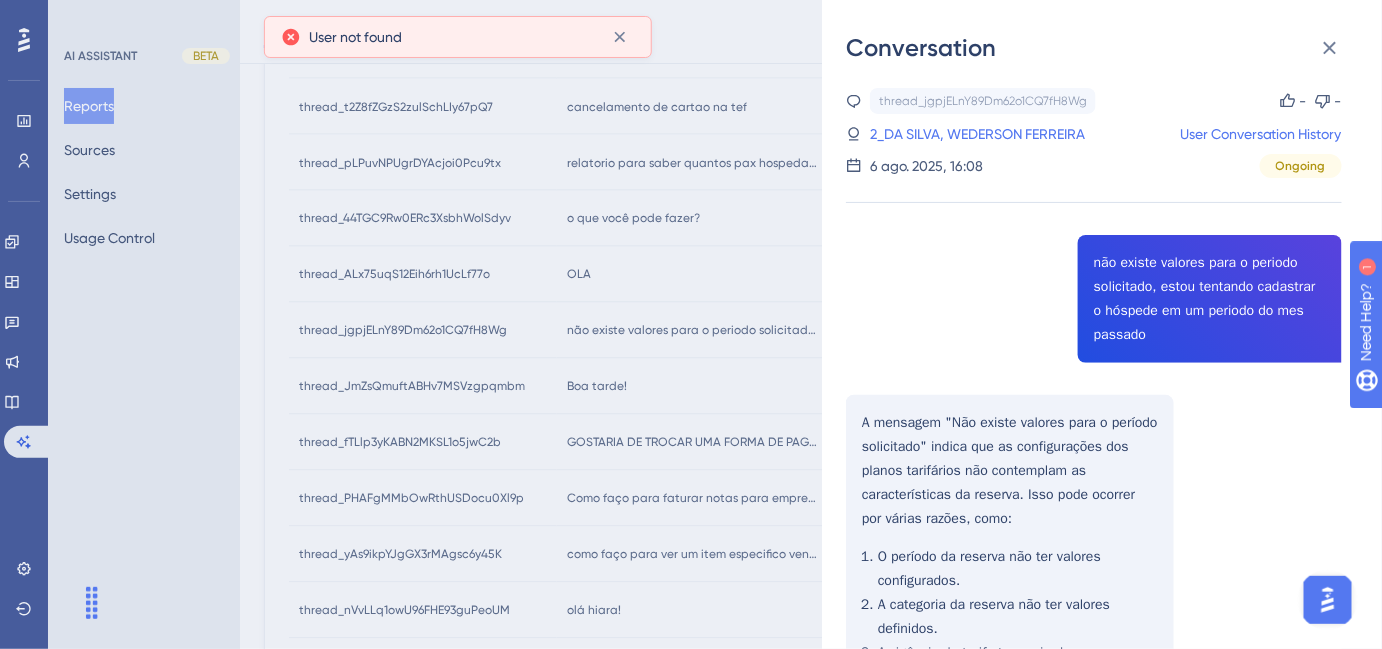 click on "thread_jgpjELnY89Dm62o1CQ7fH8Wg Copy - - 2_DA SILVA, WEDERSON FERREIRA   User Conversation History 6 ago. 2025,
16:08 Ongoing não existe valores para o periodo solicitado, estou tentando cadastrar o hóspede em um periodo do mes passado A mensagem "Não existe valores para o período solicitado" indica que as configurações dos planos tarifários não contemplam as características da reserva. Isso pode ocorrer por várias razões, como:
O período da reserva não ter valores configurados.
A categoria da reserva não ter valores definidos.
A vigência da tarifa ter expirado.
Para resolver, você deve verificar se há tarifas configuradas para o período desejado e se os valores estão adequados para a categoria e quantidade de pessoas. como faço para alterar o apartamento do hóspede na pré reserva? Para alterar o apartamento do hóspede na pré-reserva, siga os passos abaixo:
Alteração através do Mapa de Reservas :
Alteração através da tela de Reservas :" at bounding box center [1094, 904] 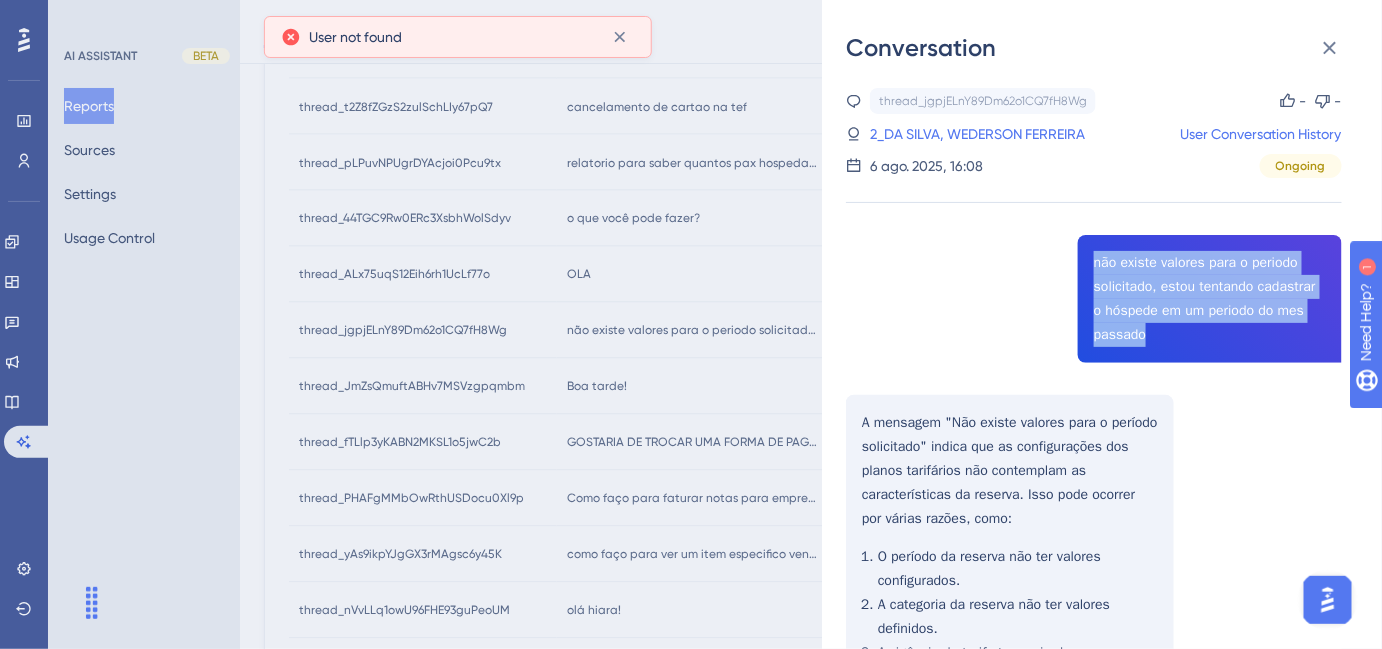 drag, startPoint x: 1086, startPoint y: 262, endPoint x: 1179, endPoint y: 341, distance: 122.02459 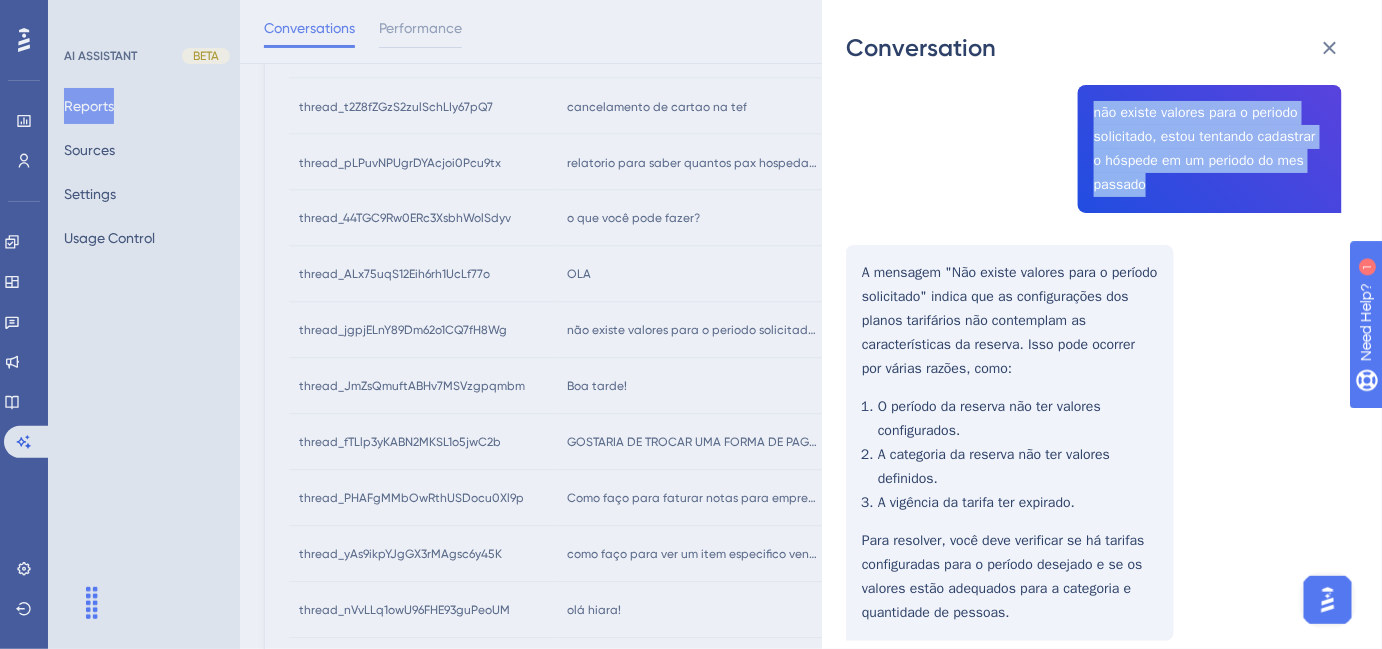 scroll, scrollTop: 181, scrollLeft: 0, axis: vertical 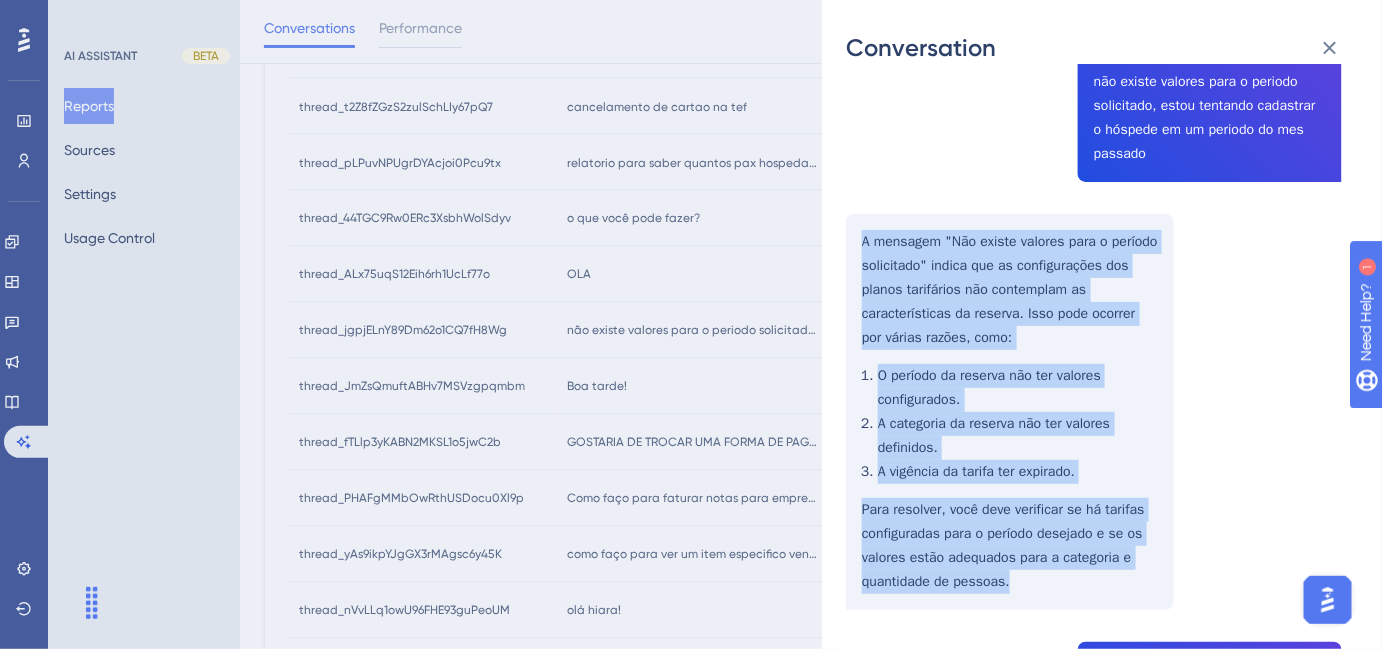 drag, startPoint x: 859, startPoint y: 240, endPoint x: 1085, endPoint y: 590, distance: 416.62454 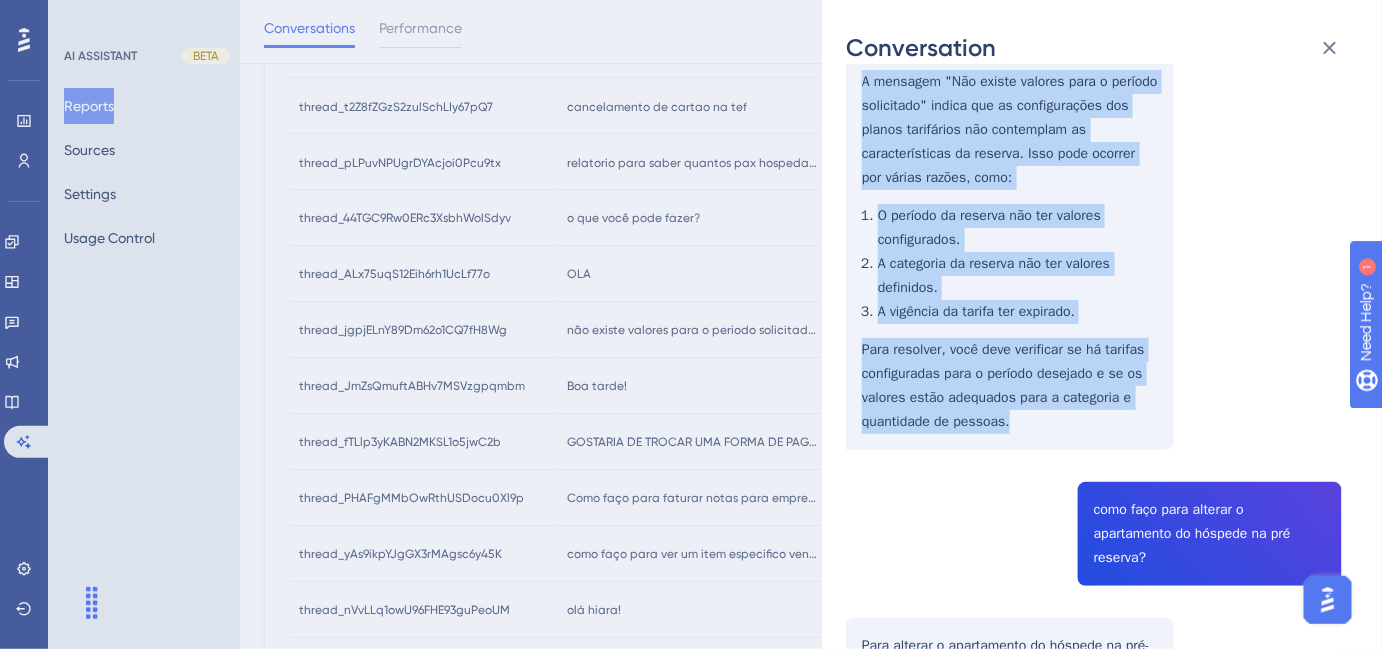 scroll, scrollTop: 545, scrollLeft: 0, axis: vertical 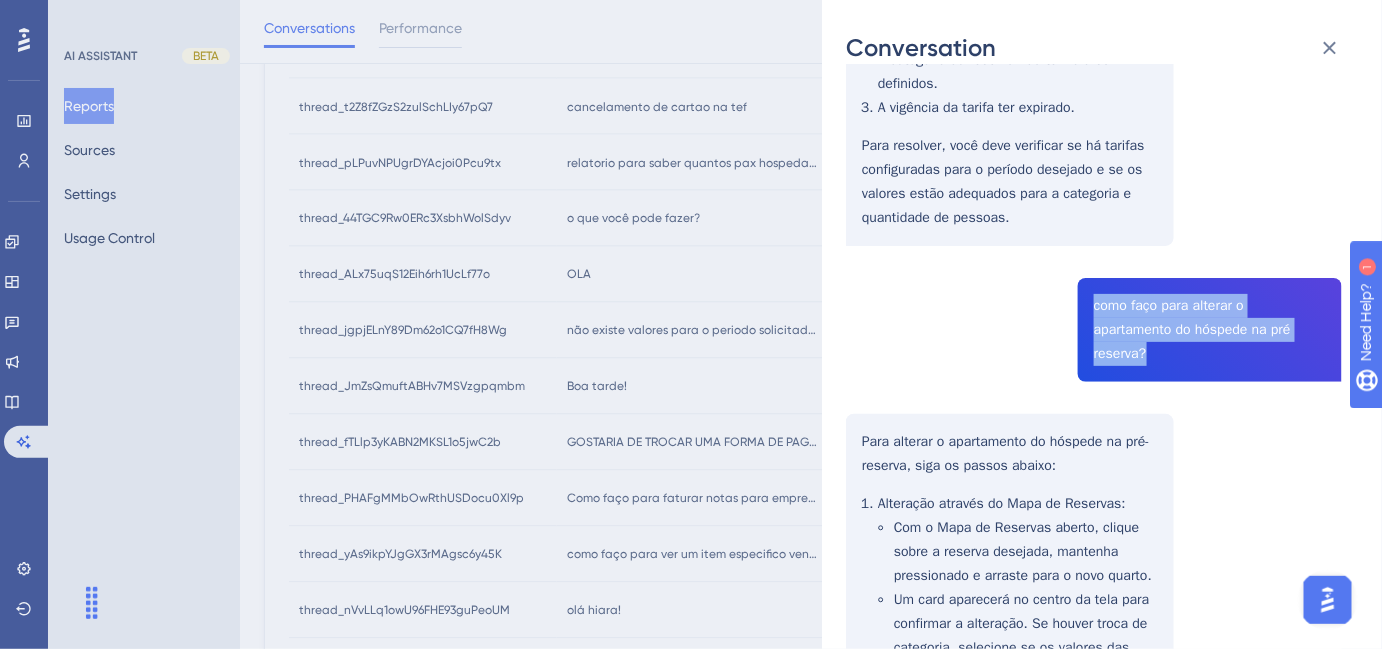 drag, startPoint x: 1088, startPoint y: 302, endPoint x: 1163, endPoint y: 370, distance: 101.23734 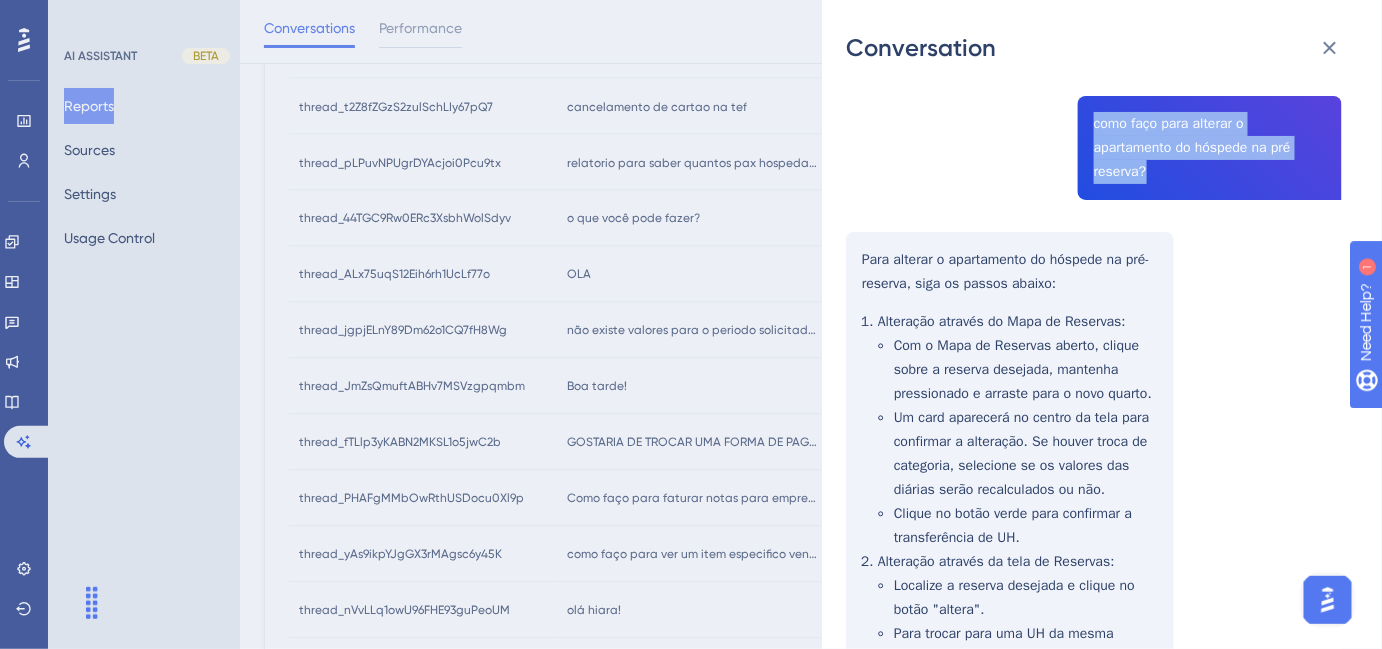 scroll, scrollTop: 818, scrollLeft: 0, axis: vertical 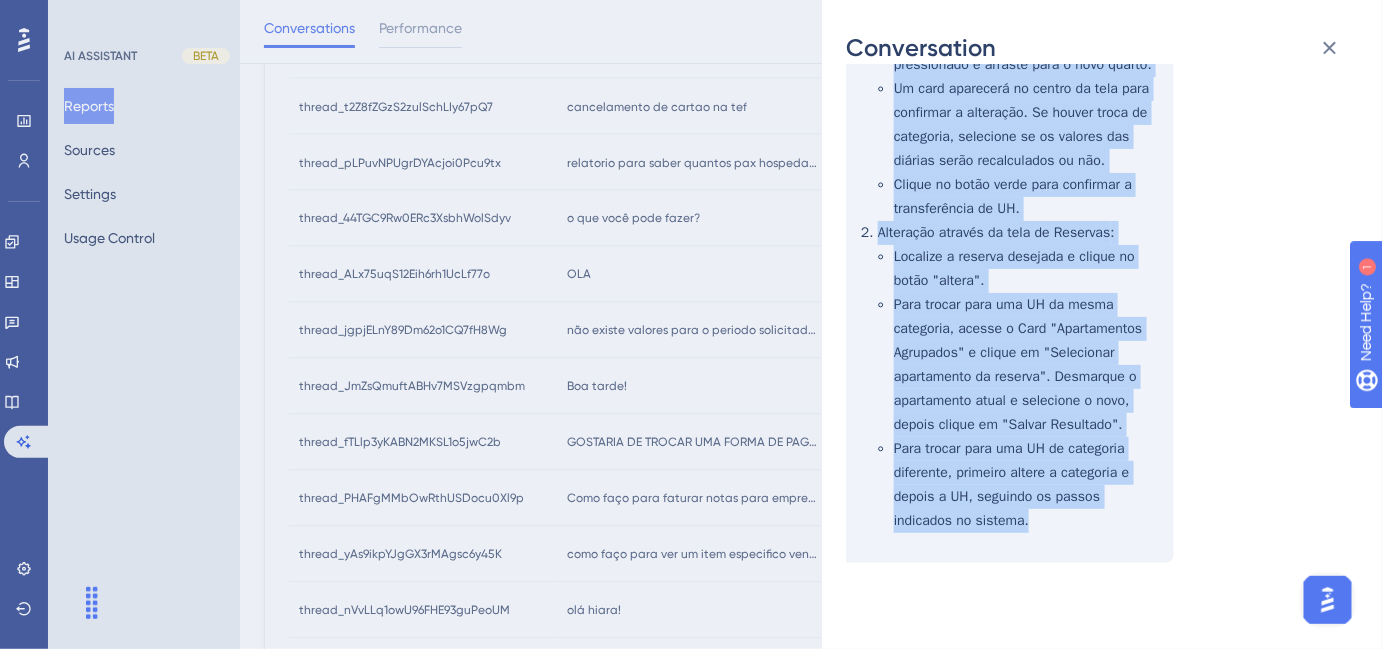 drag, startPoint x: 862, startPoint y: 168, endPoint x: 1070, endPoint y: 514, distance: 403.70782 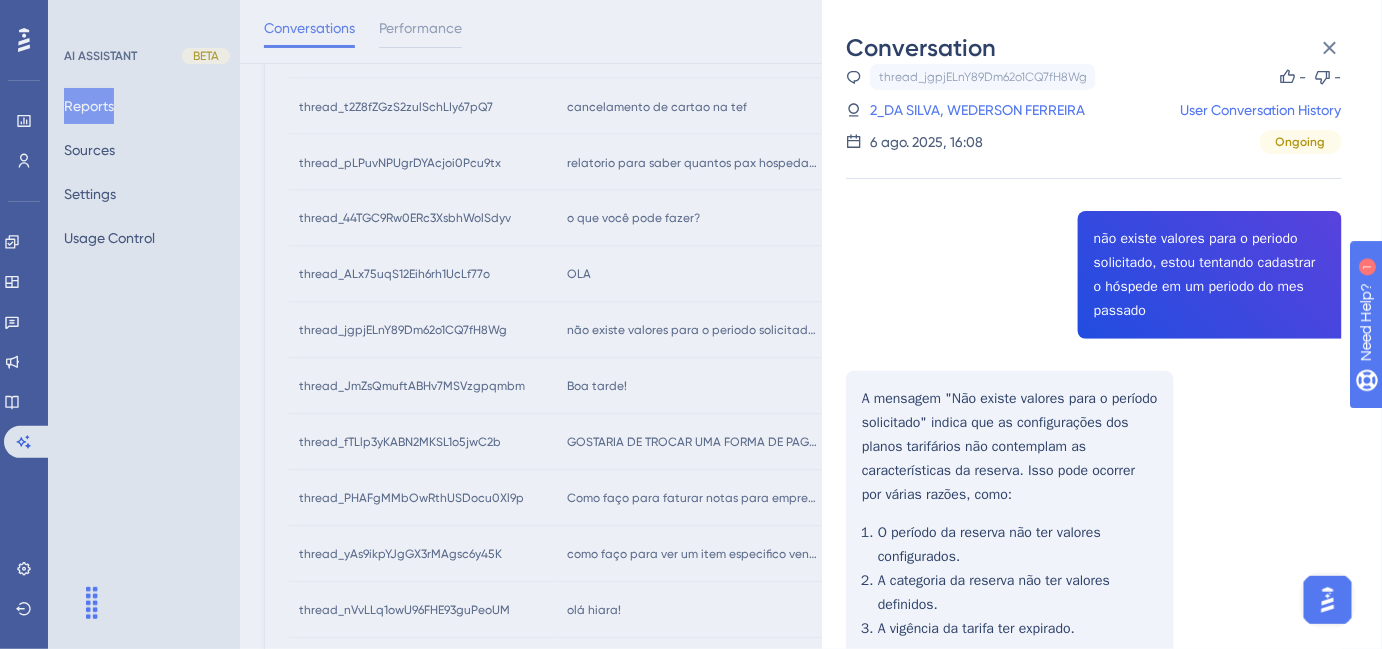 scroll, scrollTop: 0, scrollLeft: 0, axis: both 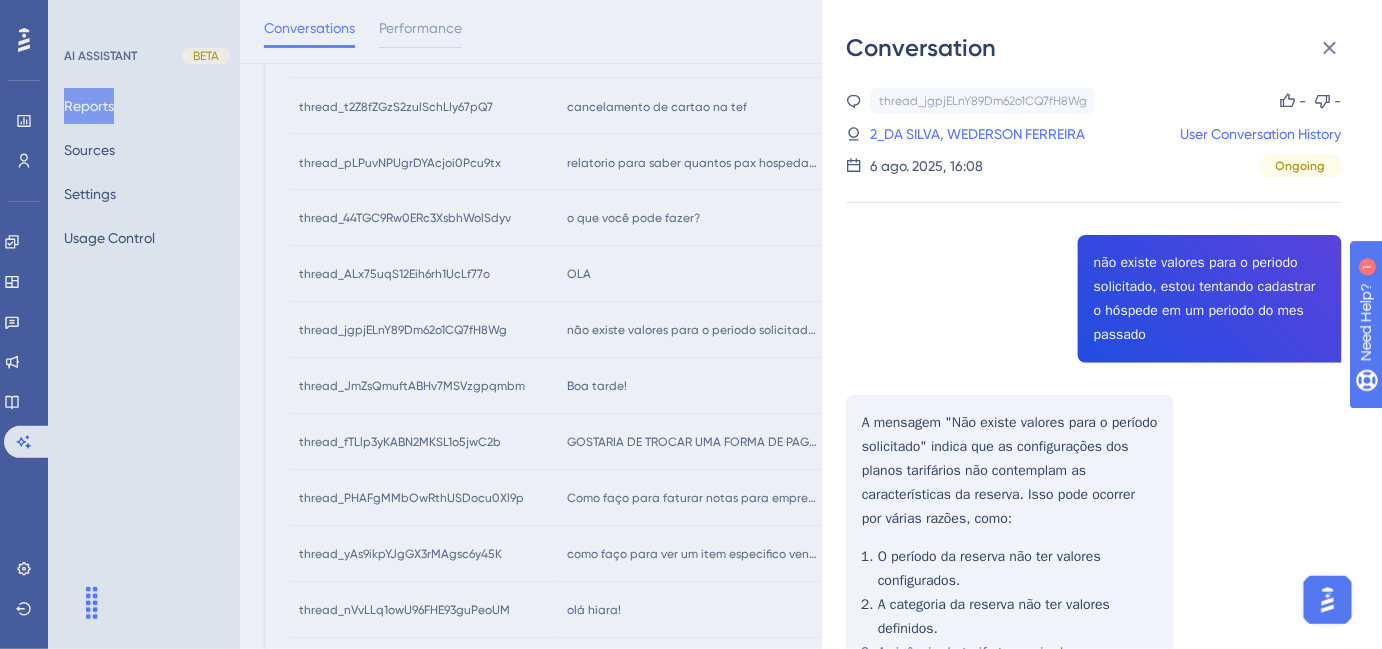 drag, startPoint x: 628, startPoint y: 387, endPoint x: 1376, endPoint y: 42, distance: 823.7287 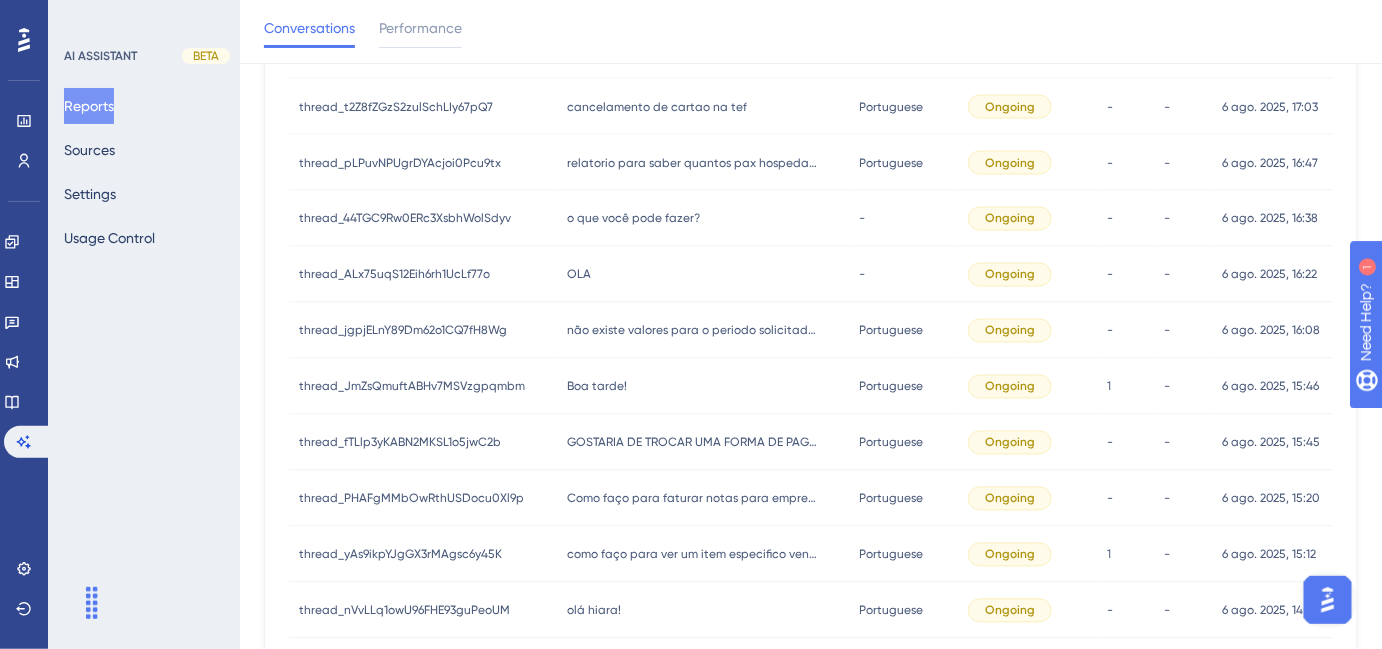 click on "Boa tarde! Boa tarde!" at bounding box center (703, 387) 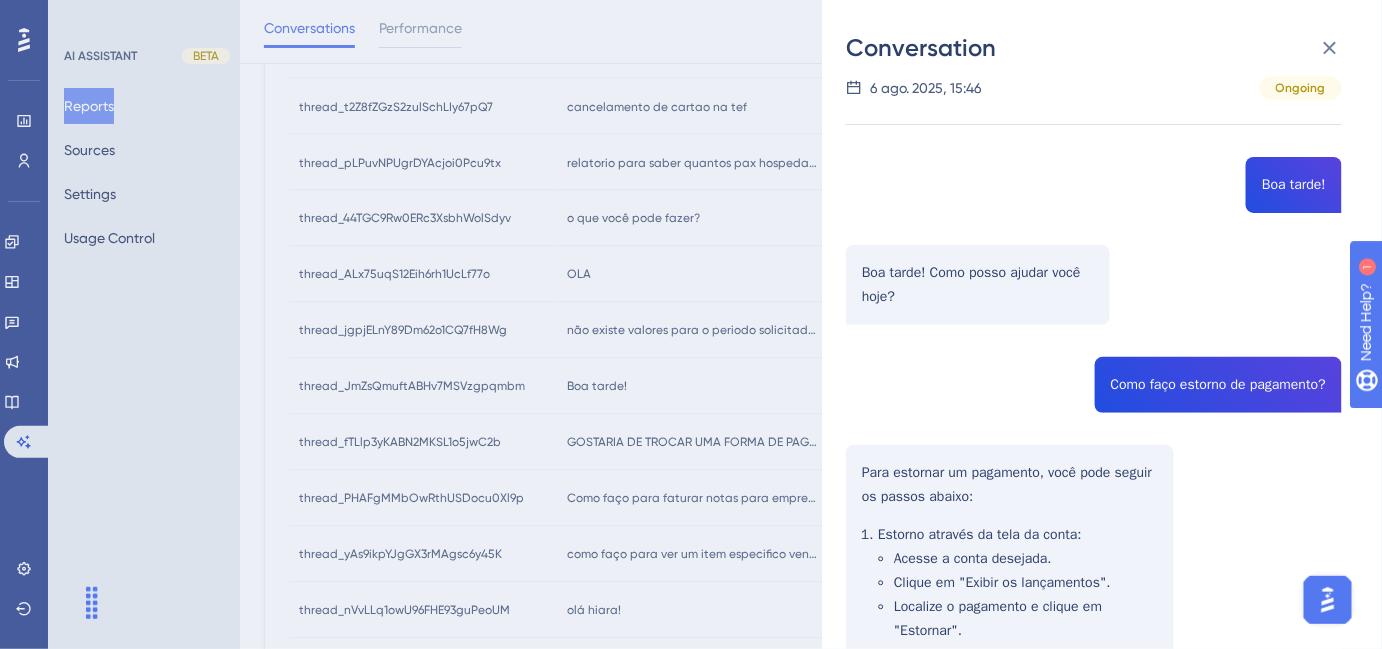 scroll, scrollTop: 272, scrollLeft: 0, axis: vertical 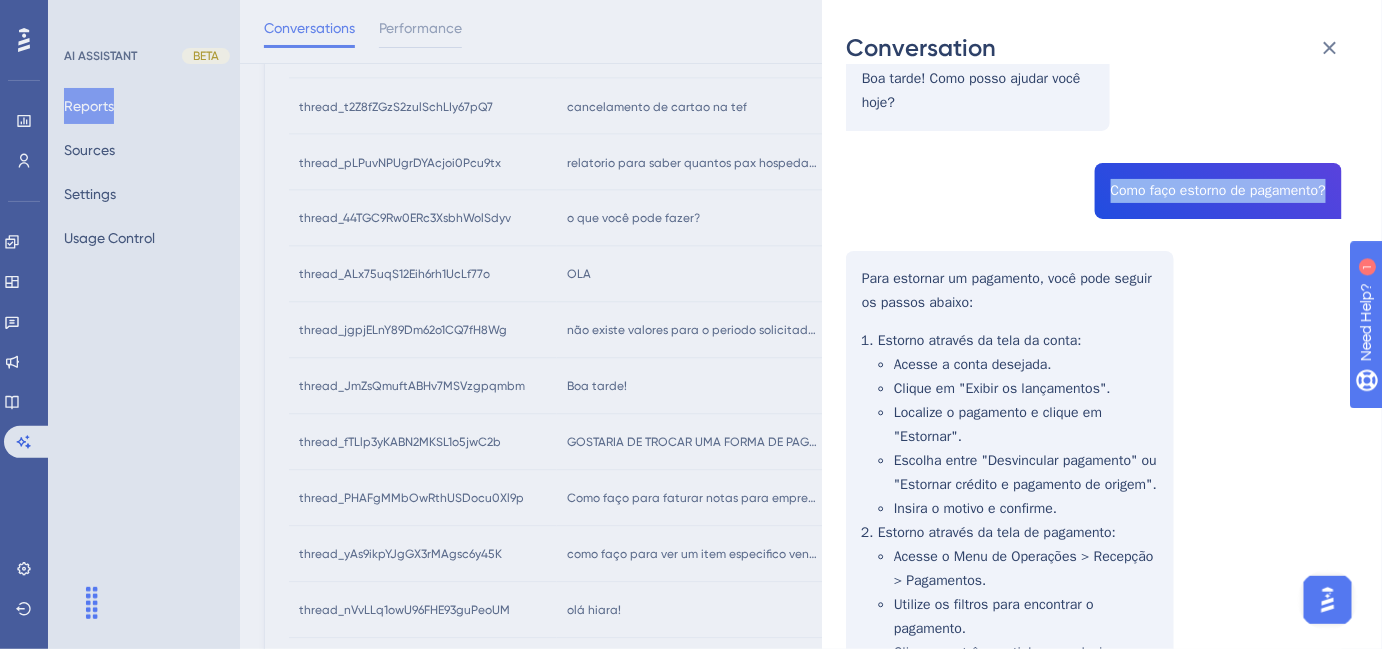 drag, startPoint x: 1102, startPoint y: 188, endPoint x: 1320, endPoint y: 185, distance: 218.02065 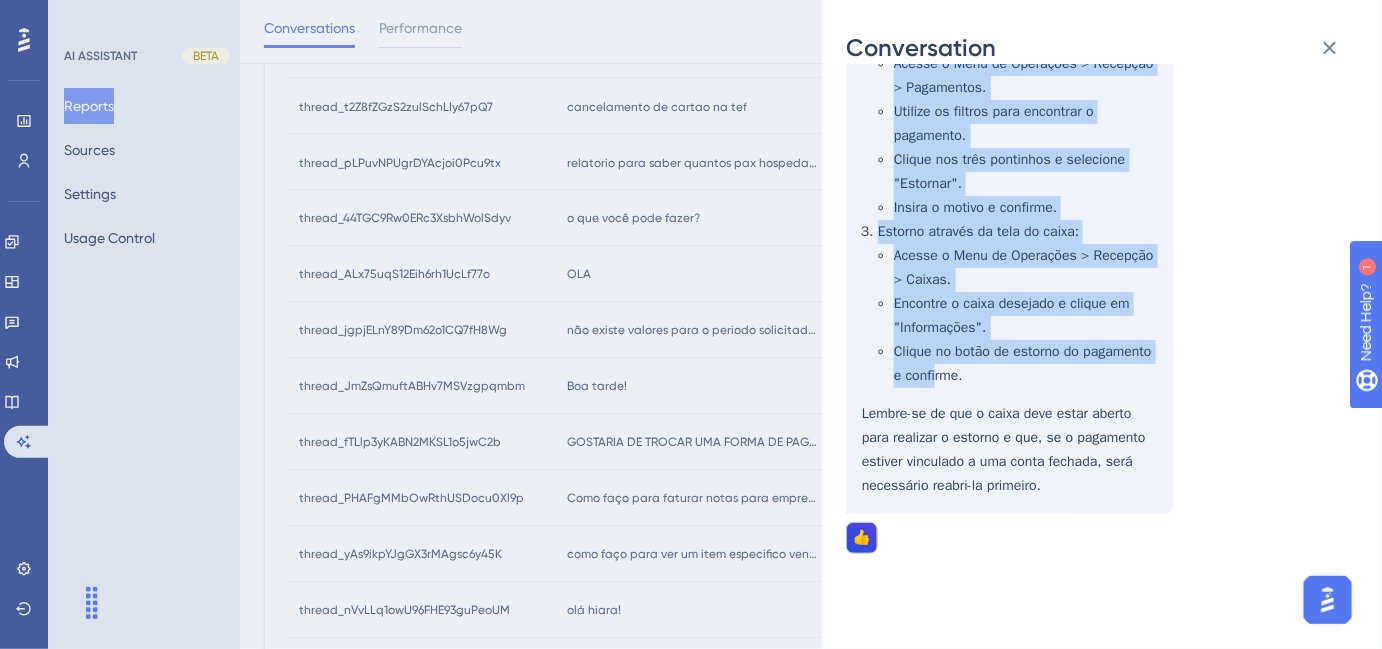 scroll, scrollTop: 781, scrollLeft: 0, axis: vertical 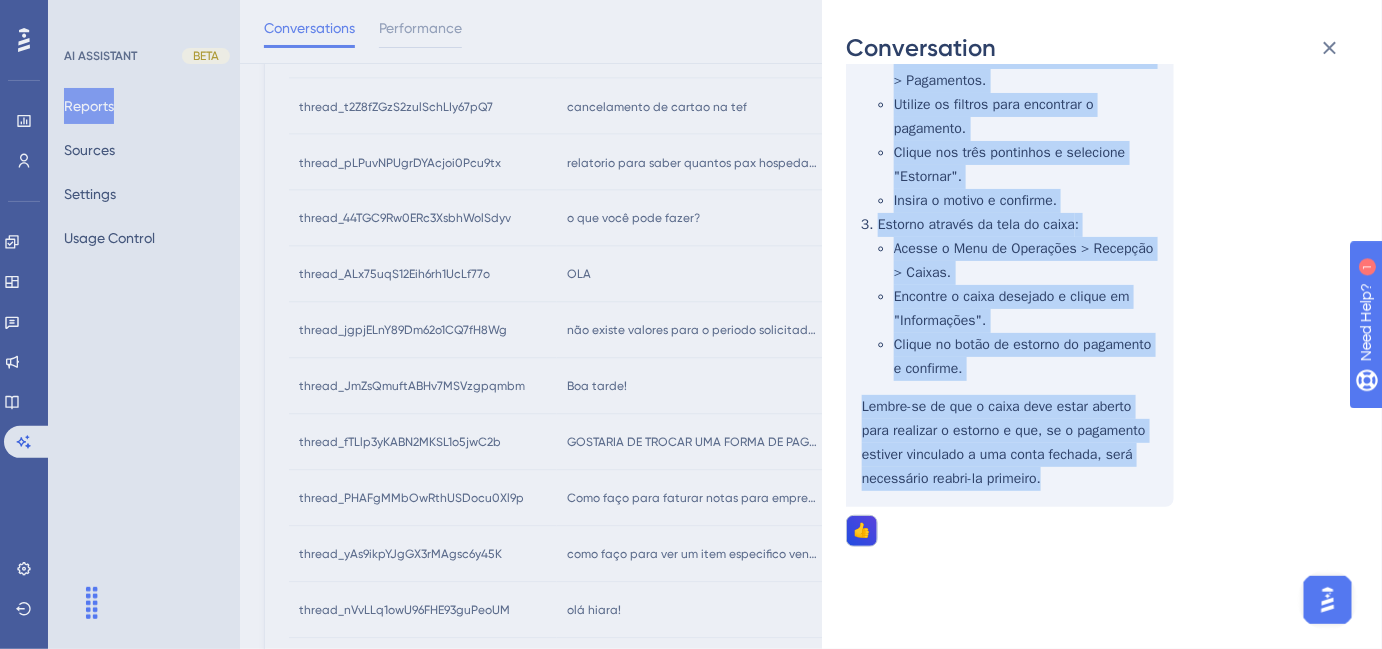 drag, startPoint x: 863, startPoint y: 272, endPoint x: 1077, endPoint y: 505, distance: 316.36212 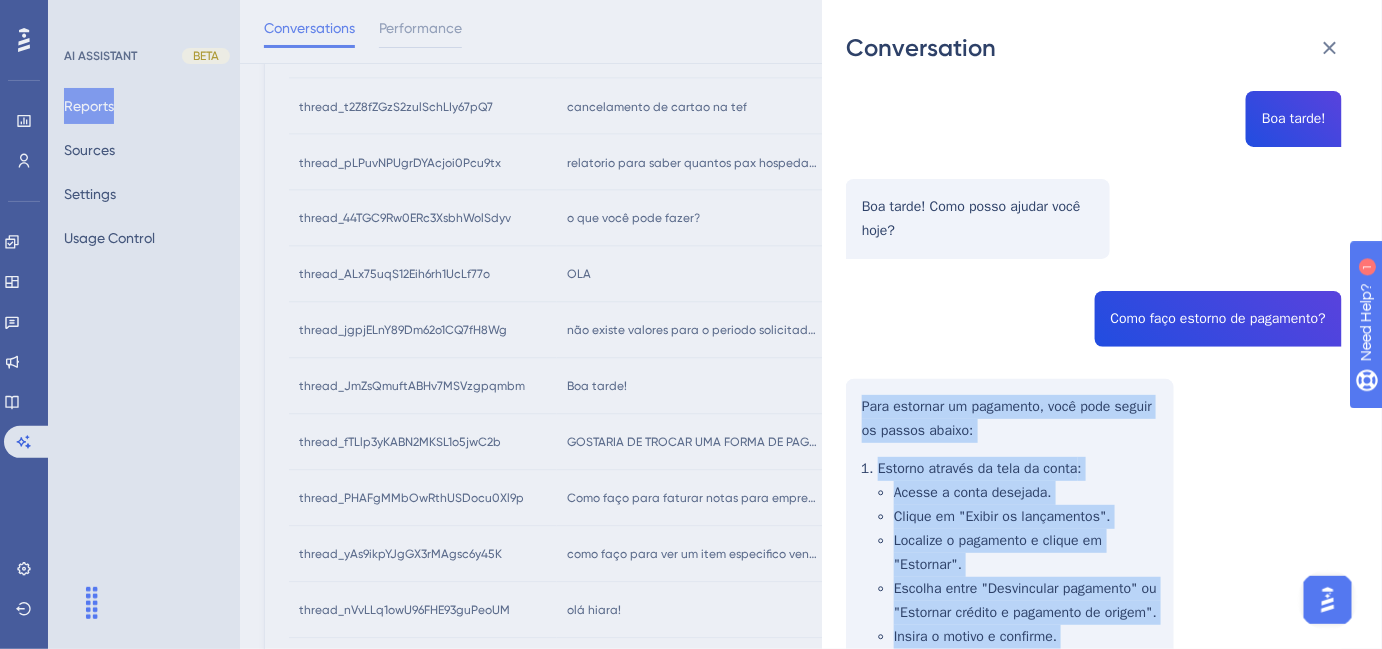 scroll, scrollTop: 0, scrollLeft: 0, axis: both 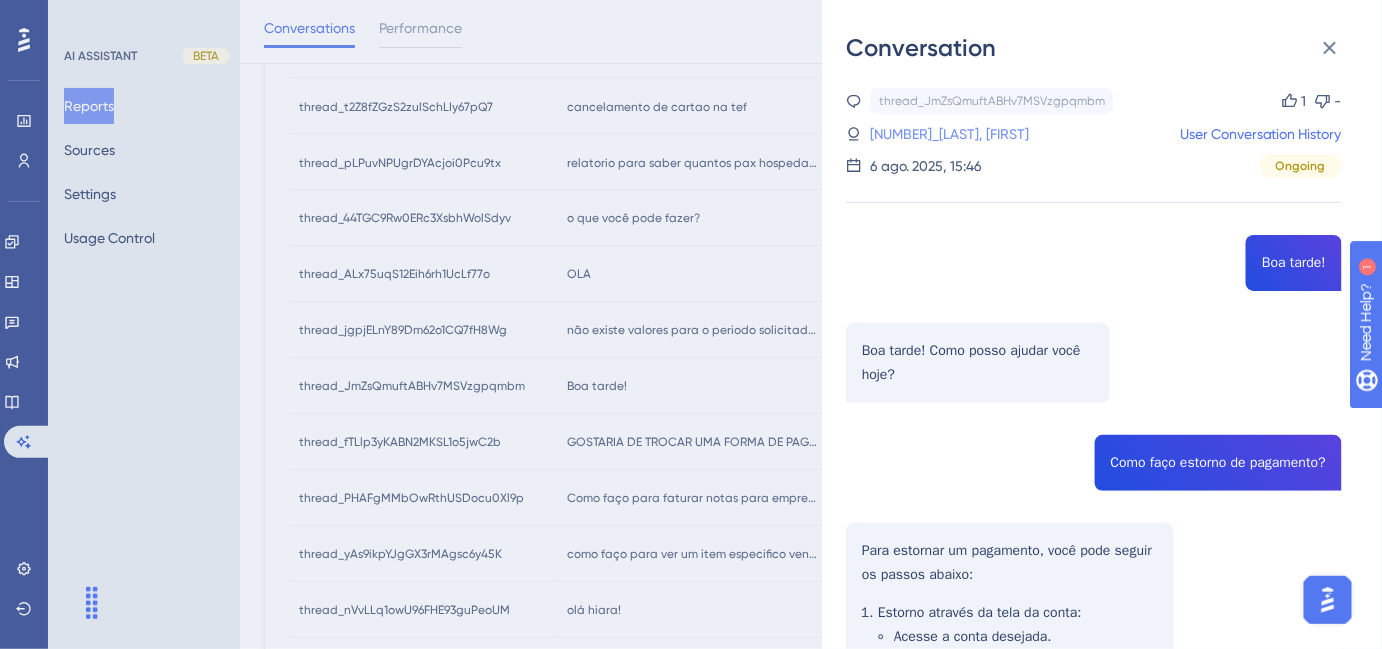 click on "245_[LAST], [FIRST]" at bounding box center (929, 134) 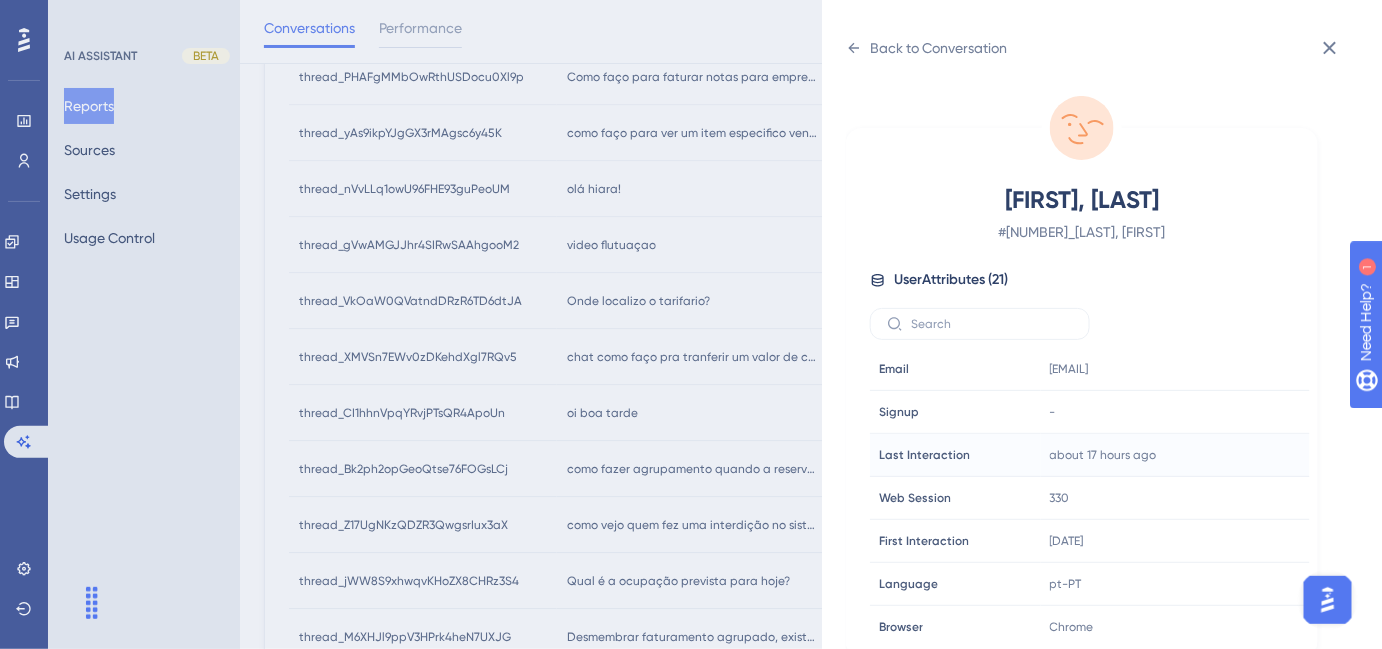 scroll, scrollTop: 1545, scrollLeft: 0, axis: vertical 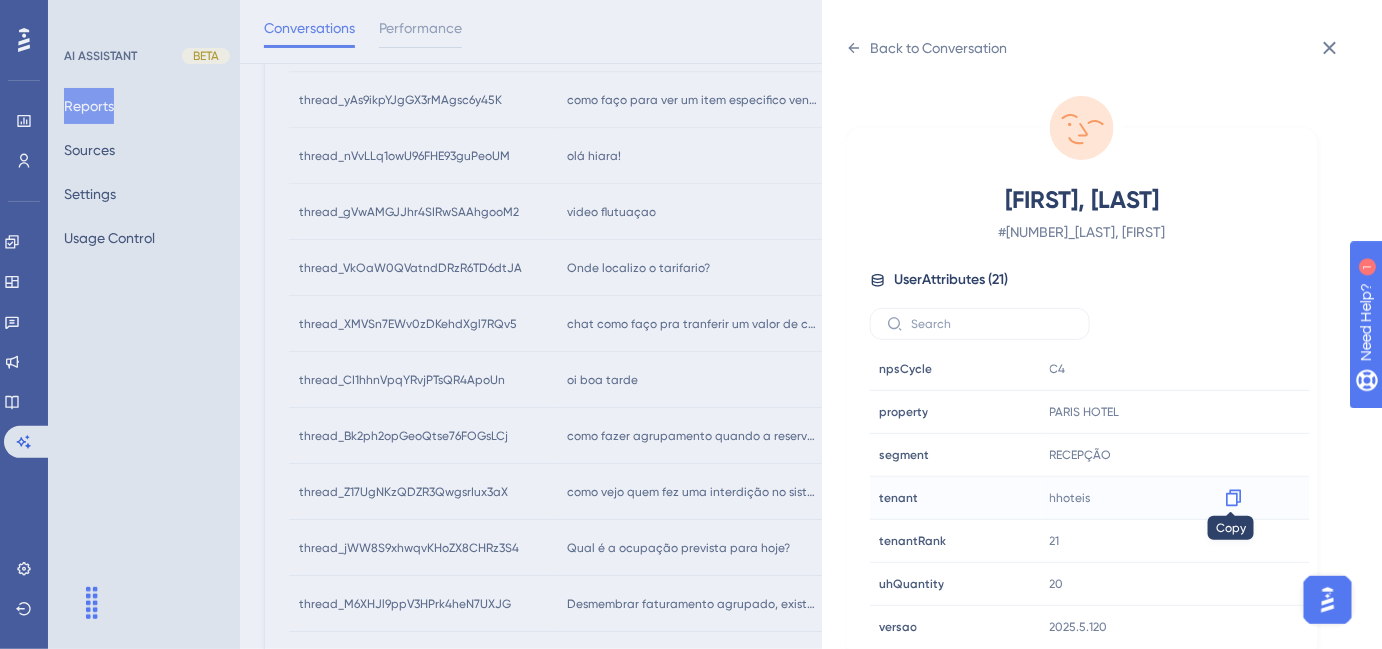 click 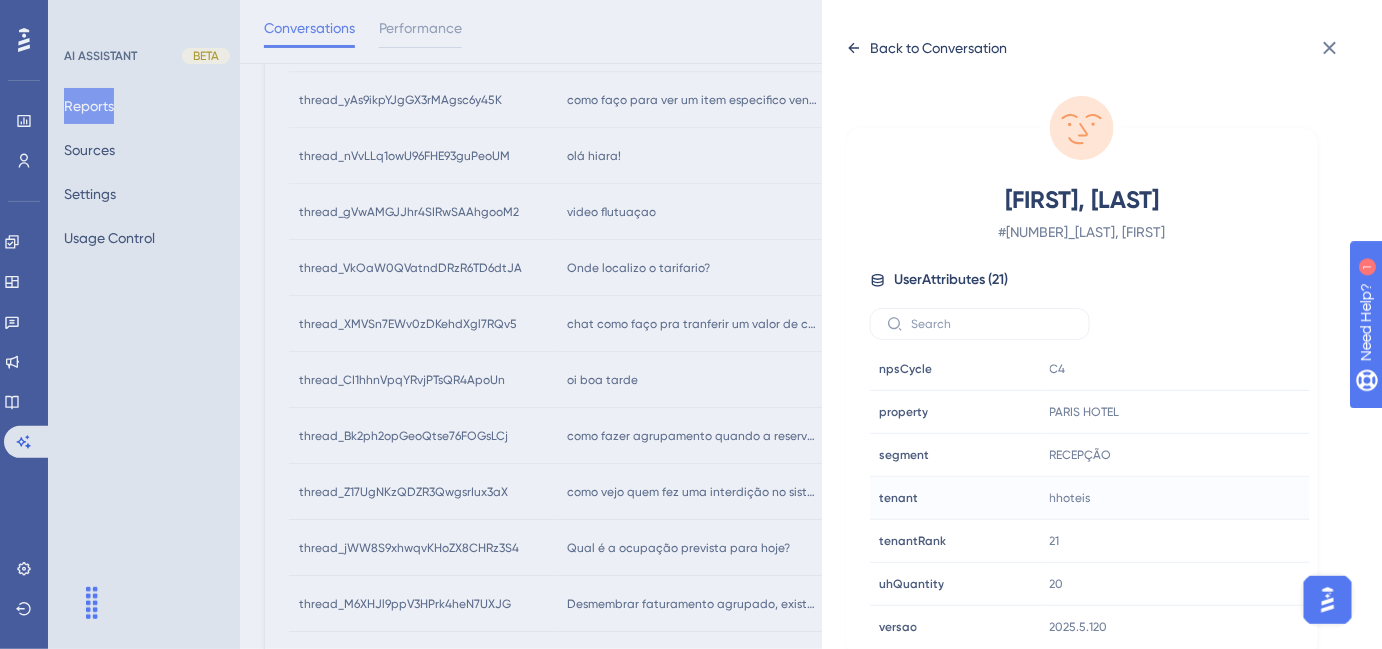 click on "Back to Conversation" at bounding box center (938, 48) 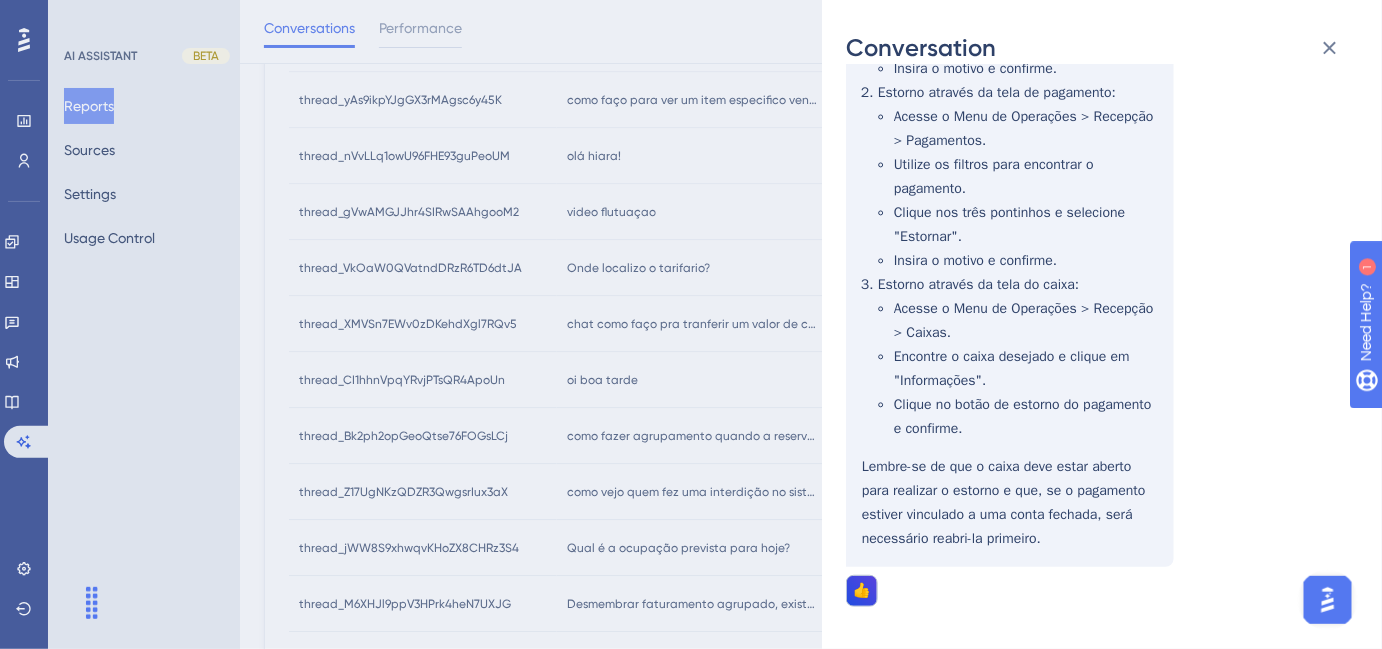 scroll, scrollTop: 781, scrollLeft: 0, axis: vertical 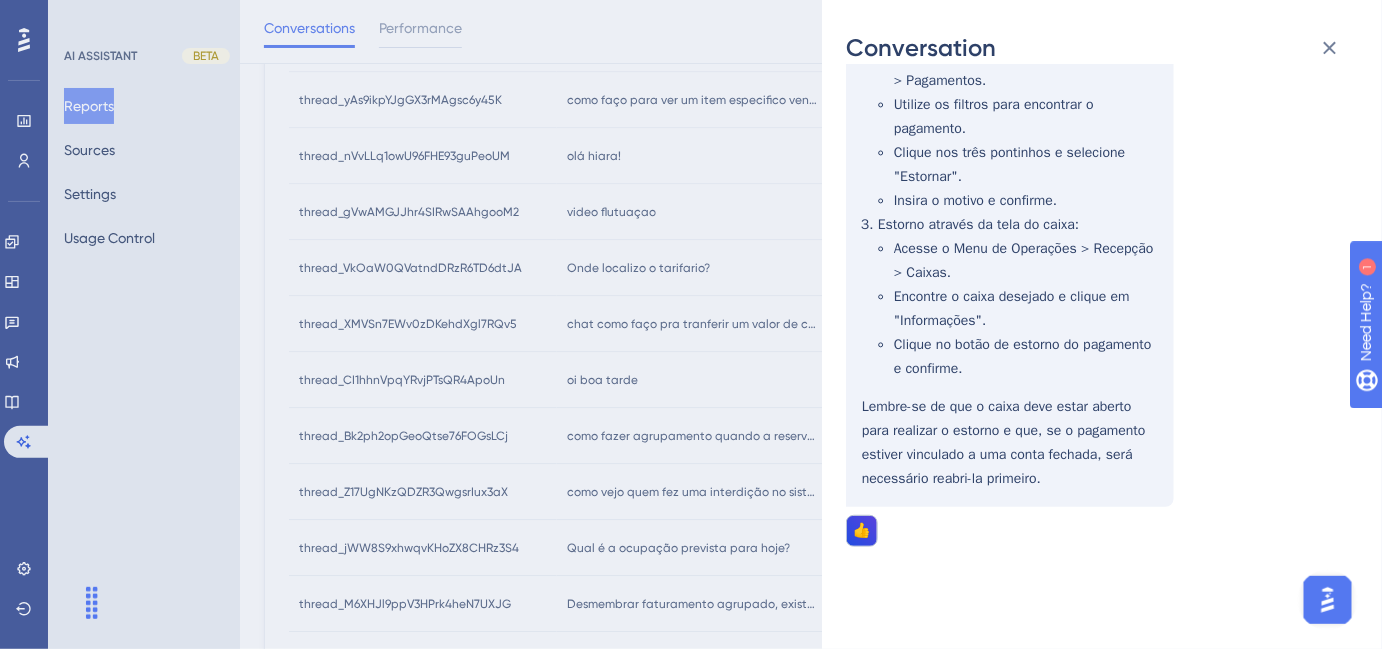 click on "Conversation thread_JmZsQmuftABHv7MSVzgpqmbm Copy 1 - 245_[LAST], [FIRST] User Conversation History 6 ago. 2025,
15:46 Ongoing Boa tarde! Boa tarde! Como posso ajudar você hoje? Como faço estorno de pagamento? Para estornar um pagamento, você pode seguir os passos abaixo:
Estorno através da tela da conta :
Acesse a conta desejada.
Clique em "Exibir os lançamentos".
Localize o pagamento e clique em "Estornar".
Escolha entre "Desvincular pagamento" ou "Estornar crédito e pagamento de origem".
Insira o motivo e confirme.
Estorno através da tela de pagamento :
Acesse o Menu de Operações > Recepção > Pagamentos.
Utilize os filtros para encontrar o pagamento.
Clique nos três pontinhos e selecione "Estornar".
Insira o motivo e confirme.
Estorno através da tela do caixa :
Acesse o Menu de Operações > Recepção > Caixas.
Encontre o caixa desejado e clique em "Informações".
Clique no botão de estorno do pagamento e confirme.
👍" at bounding box center (691, 324) 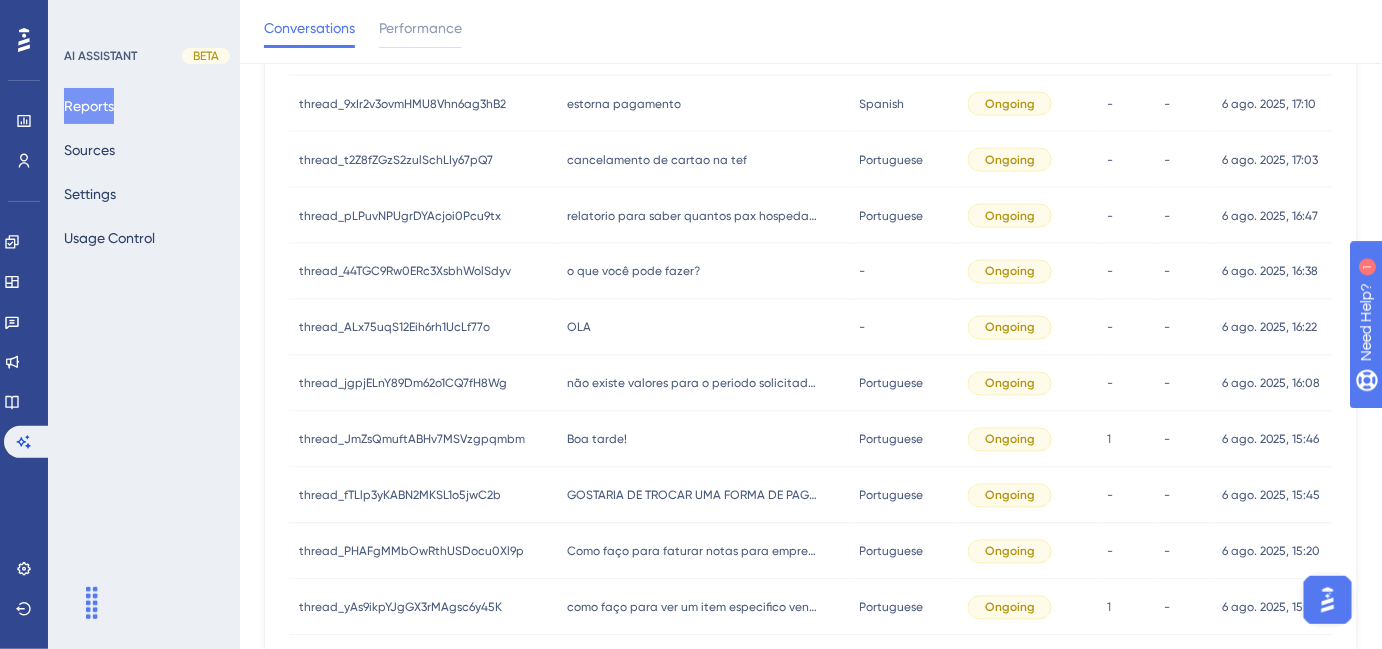 scroll, scrollTop: 1000, scrollLeft: 0, axis: vertical 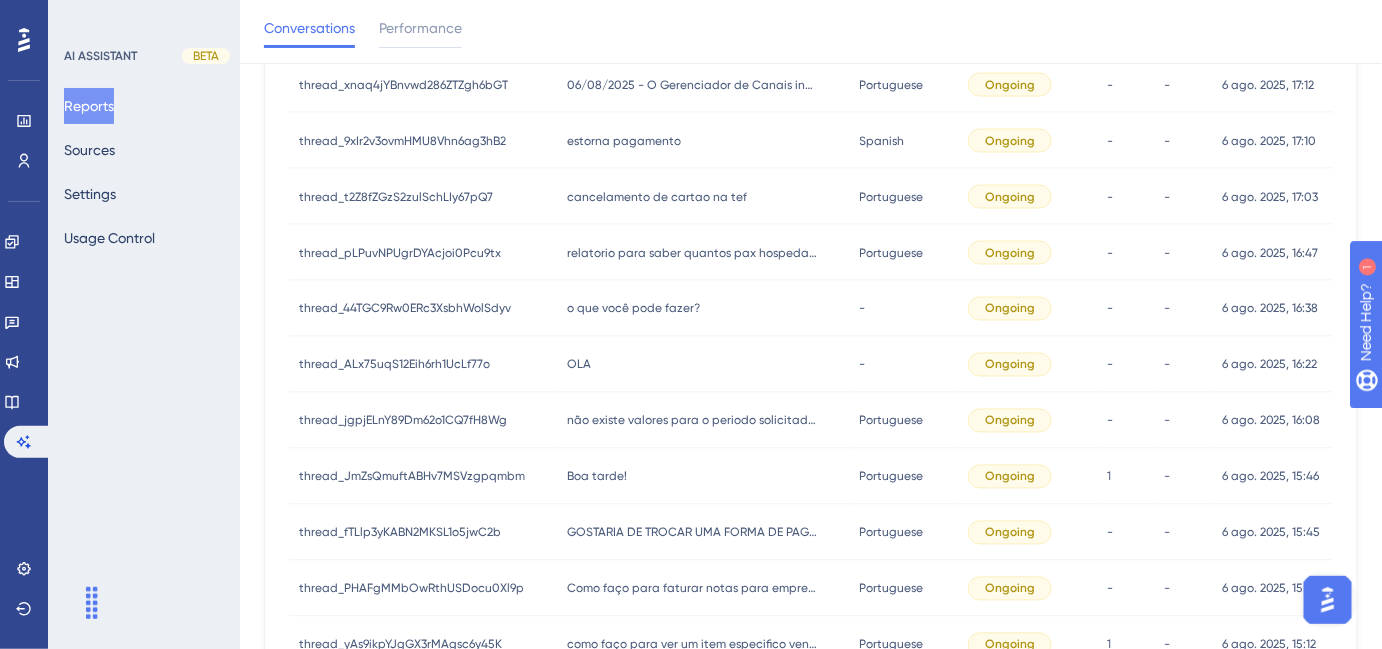 click on "o que você pode fazer?" at bounding box center (633, 309) 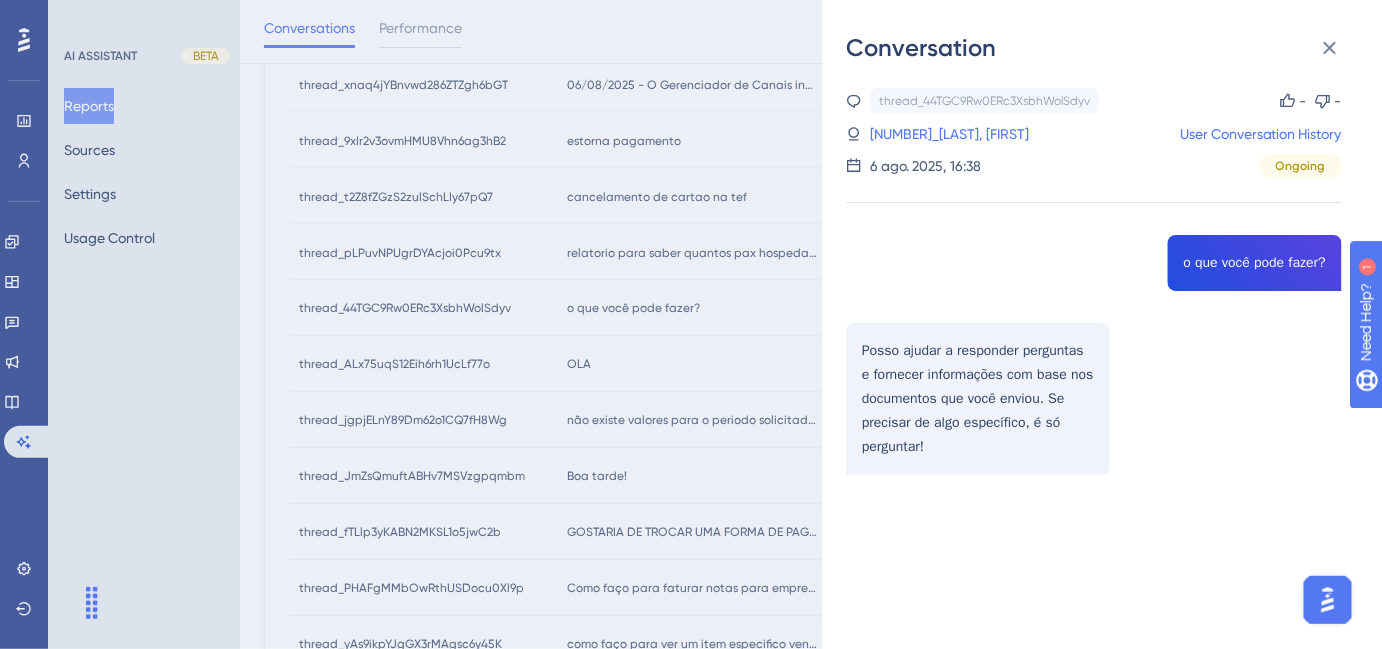 click on "Conversation thread_44TGC9Rw0ERc3XsbhWolSdyv Copy - - 52_Faria Martins, Vinicius User Conversation History 6 ago. 2025,
16:38 Ongoing o que você pode fazer? Posso ajudar a responder perguntas e fornecer informações com base nos documentos que você enviou. Se precisar de algo específico, é só perguntar!" at bounding box center [691, 324] 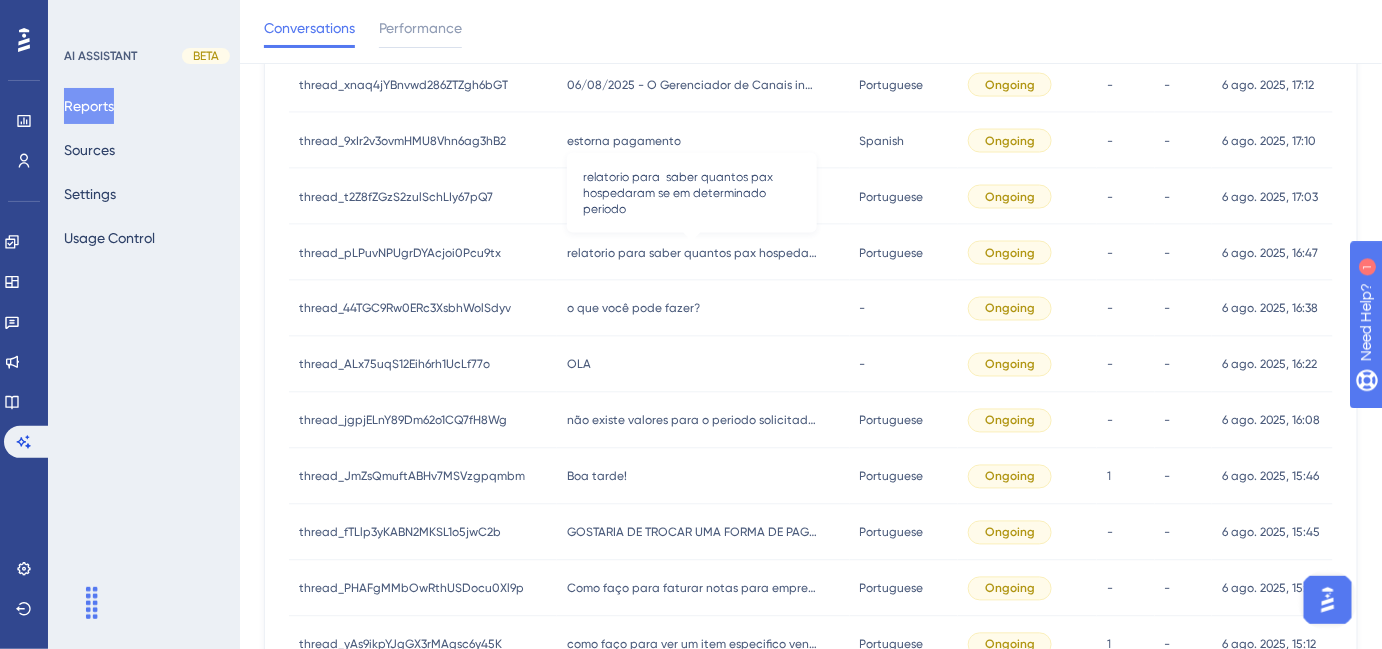 click on "relatorio para  saber quantos pax hospedaram se em determinado periodo" at bounding box center (692, 253) 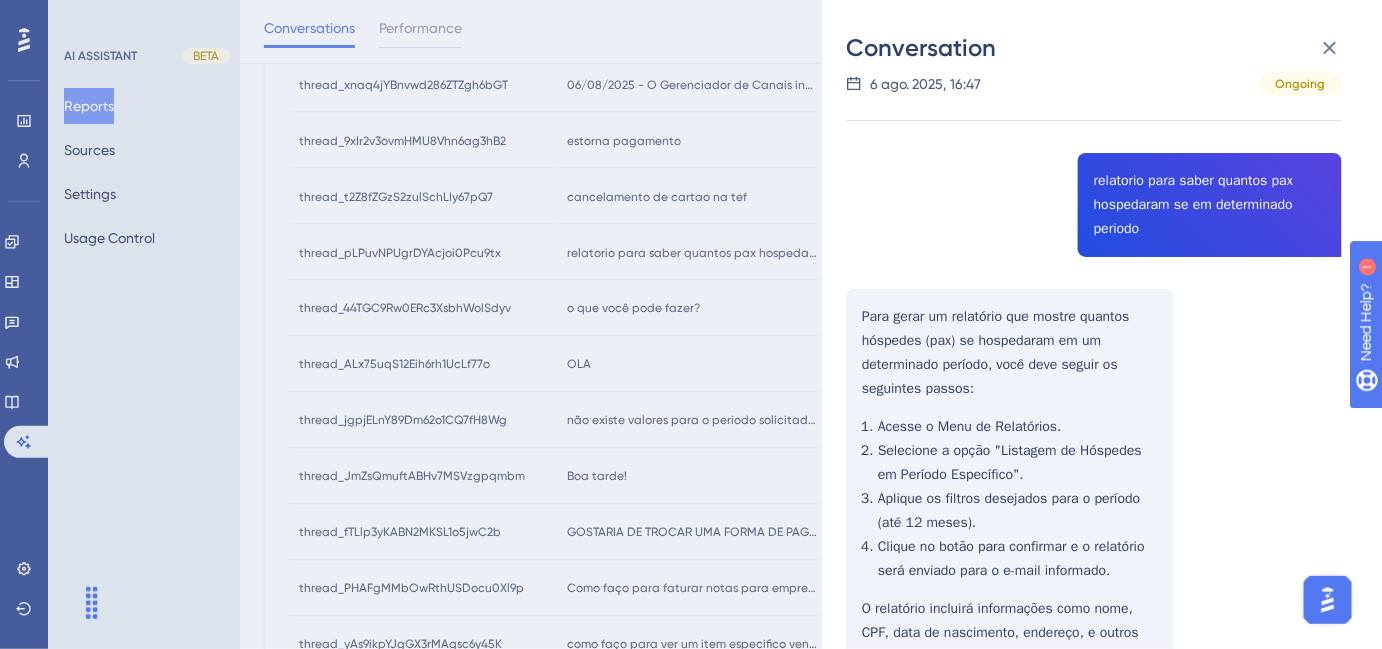 scroll, scrollTop: 0, scrollLeft: 0, axis: both 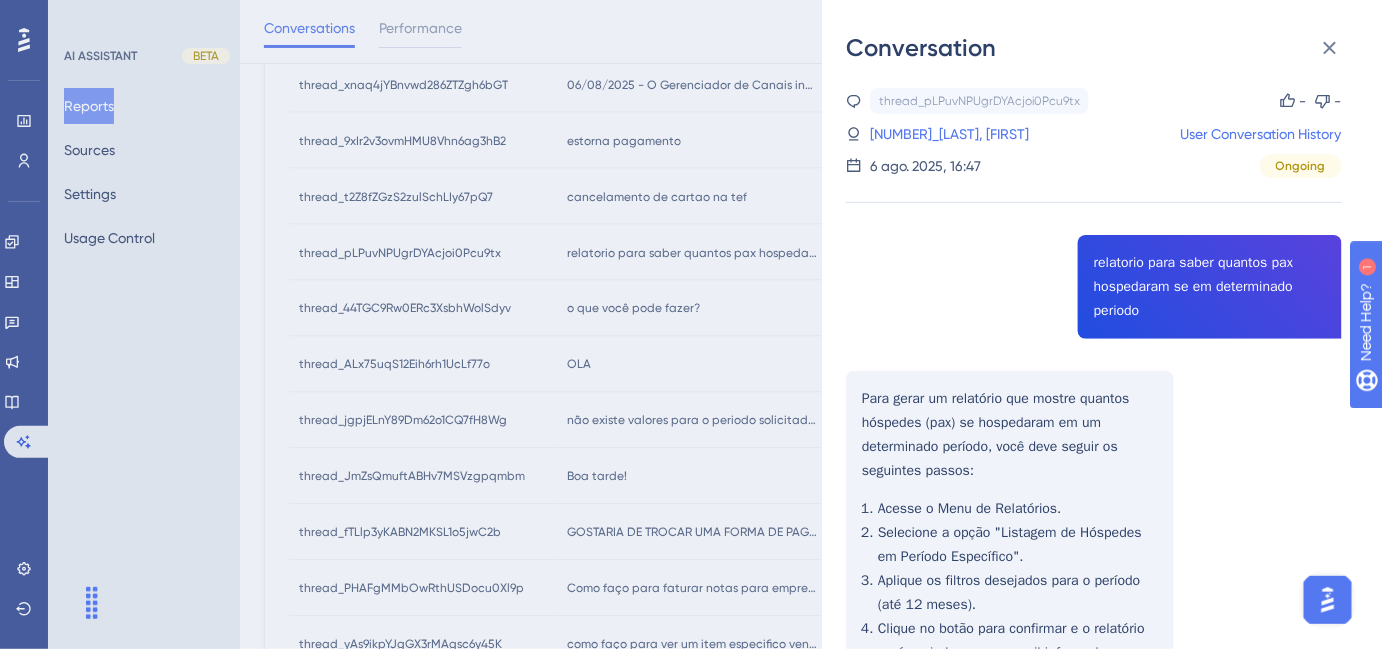 click on "Conversation thread_pLPuvNPUgrDYAcjoi0Pcu9tx Copy - - 127_[LAST], [FIRST] User Conversation History 6 ago. 2025,
16:47 Ongoing relatorio para saber quantos pax hospedaram se em determinado periodo Para gerar um relatório que mostre quantos hóspedes (pax) se hospedaram em um determinado período, você deve seguir os seguintes passos:
Acesse o Menu de Relatórios.
Selecione a opção "Listagem de Hóspedes em Período Específico".
Aplique os filtros desejados para o período (até 12 meses).
Clique no botão para confirmar e o relatório será enviado para o e-mail informado.
O relatório incluirá informações como nome, CPF, data de nascimento, endereço, e outros dados relevantes dos hóspedes que já se hospedaram no hotel." at bounding box center [691, 324] 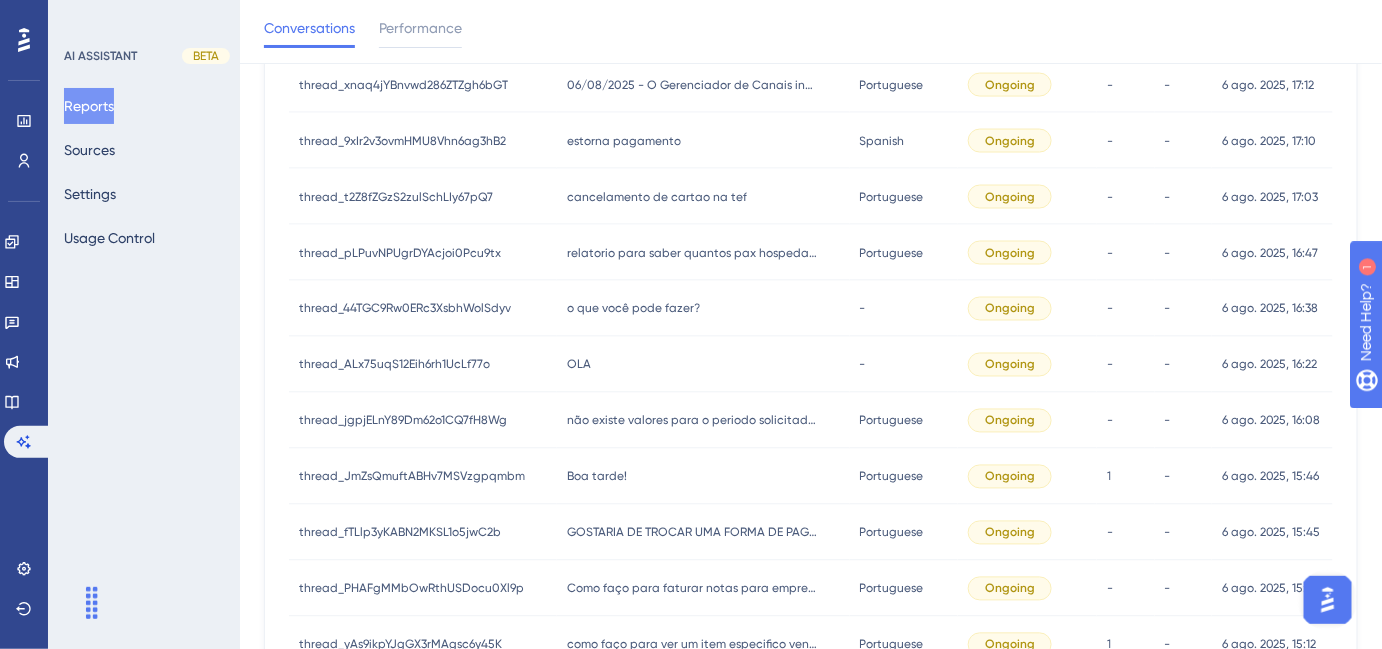 click on "o que você pode fazer? o que você pode fazer?" at bounding box center (703, 309) 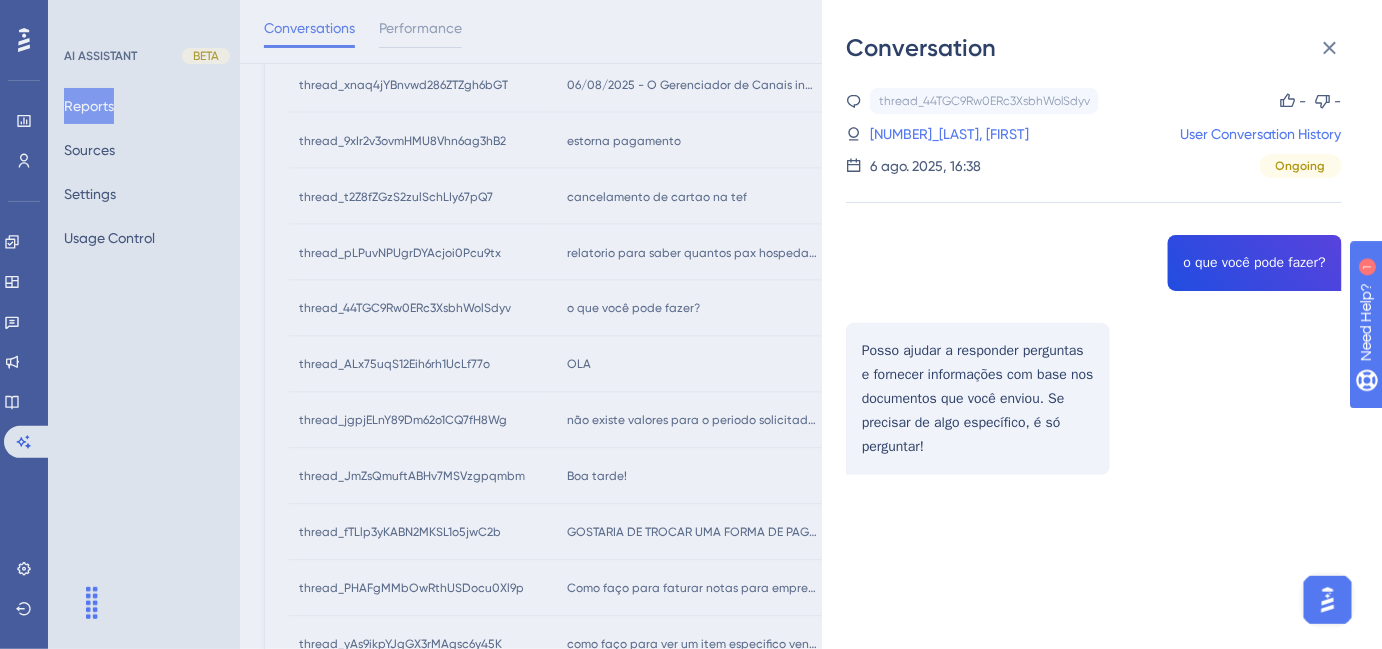 click on "Conversation thread_44TGC9Rw0ERc3XsbhWolSdyv Copy - - 52_Faria Martins, Vinicius User Conversation History 6 ago. 2025,
16:38 Ongoing o que você pode fazer? Posso ajudar a responder perguntas e fornecer informações com base nos documentos que você enviou. Se precisar de algo específico, é só perguntar!" at bounding box center (691, 324) 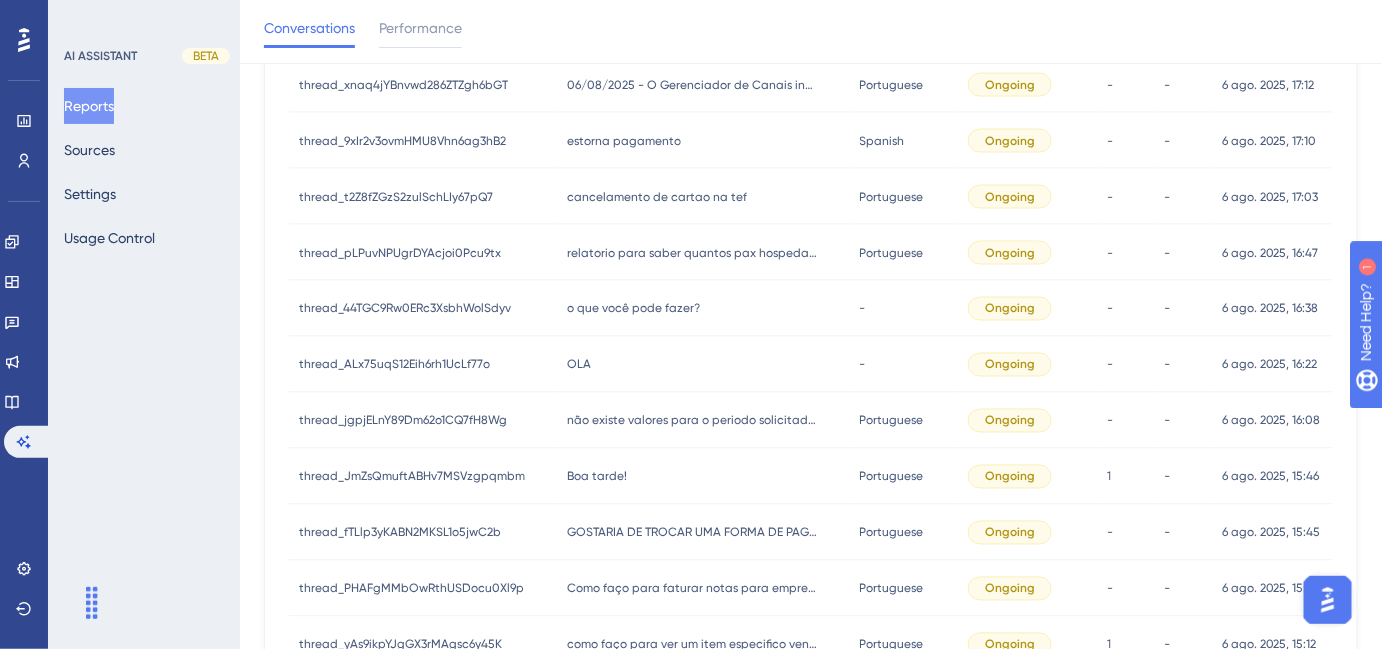 click on "OLA" at bounding box center (579, 365) 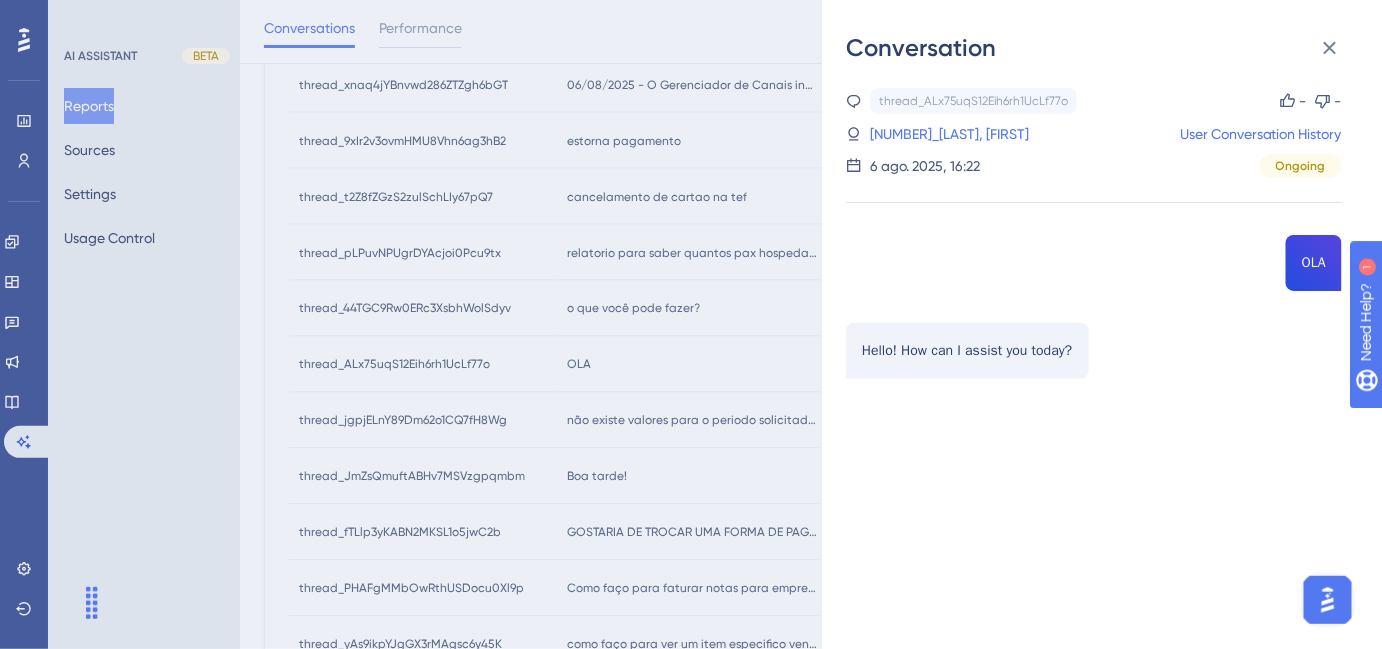 click on "Conversation thread_ALx75uqS12Eih6rh1UcLf77o Copy - - 362_[LAST], [FIRST] User Conversation History 6 ago. 2025,
16:22 Ongoing OLA Hello! How can I assist you today?" at bounding box center [691, 324] 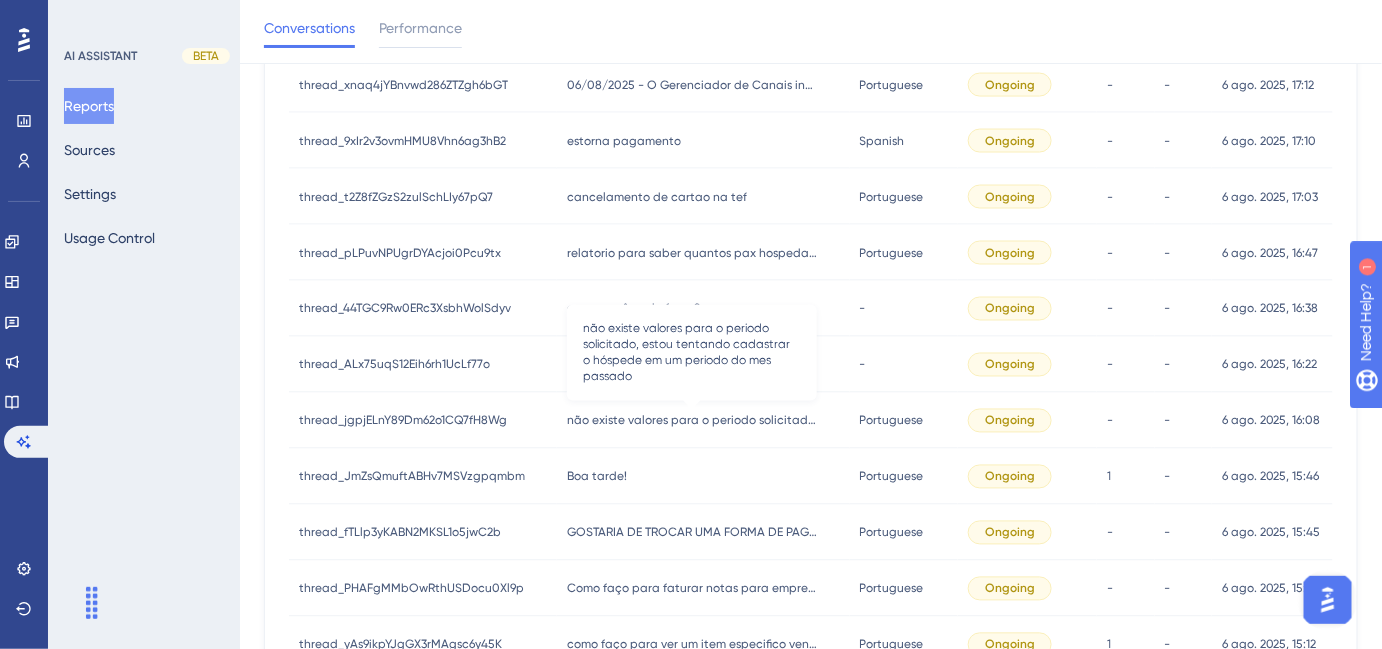 click on "não existe valores para o periodo solicitado, estou tentando cadastrar o hóspede em um periodo do mes passado" at bounding box center [692, 421] 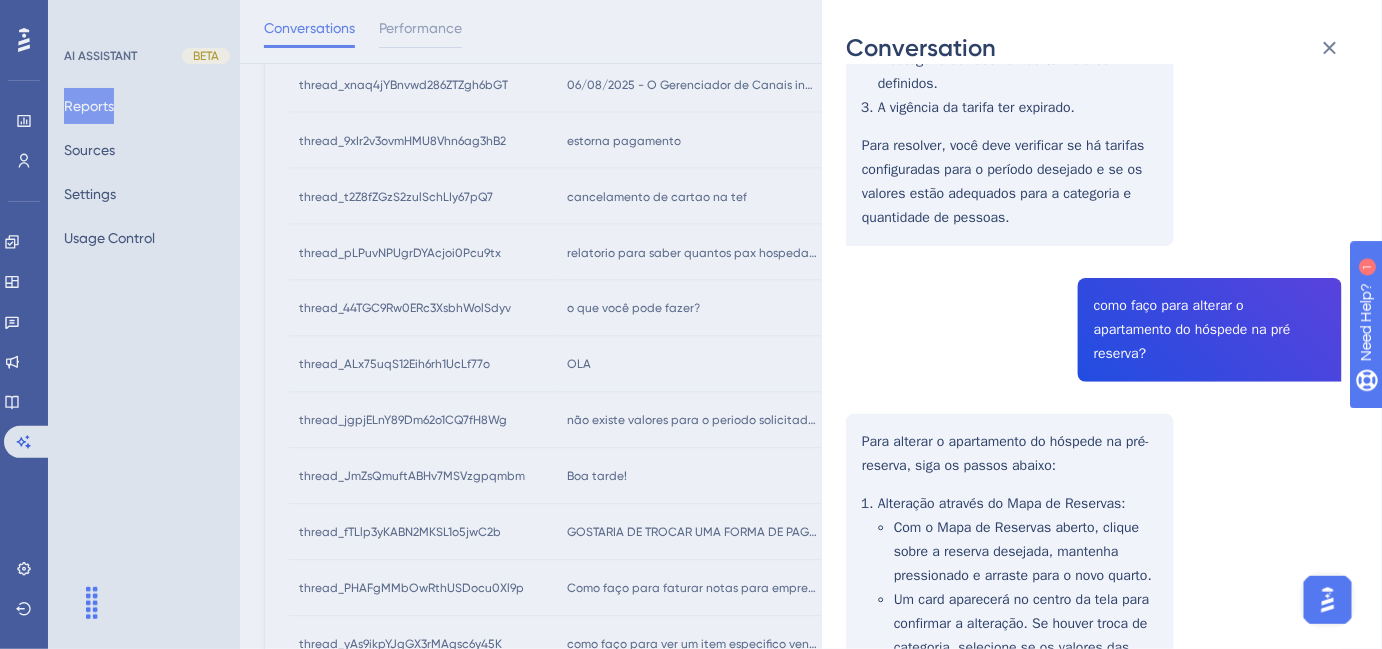 scroll, scrollTop: 636, scrollLeft: 0, axis: vertical 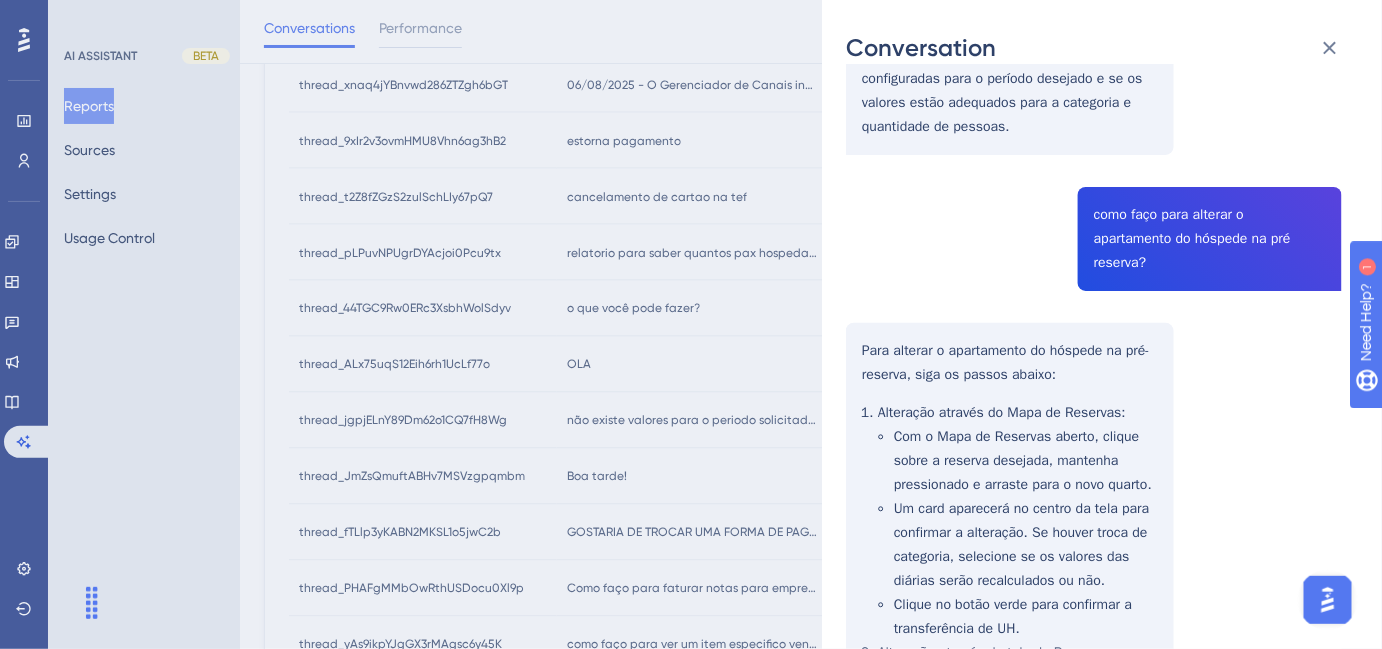 click on "Conversation thread_jgpjELnY89Dm62o1CQ7fH8Wg Copy - - 2_DA SILVA, WEDERSON FERREIRA   User Conversation History 6 ago. 2025,
16:08 Ongoing não existe valores para o periodo solicitado, estou tentando cadastrar o hóspede em um periodo do mes passado A mensagem "Não existe valores para o período solicitado" indica que as configurações dos planos tarifários não contemplam as características da reserva. Isso pode ocorrer por várias razões, como:
O período da reserva não ter valores configurados.
A categoria da reserva não ter valores definidos.
A vigência da tarifa ter expirado.
Para resolver, você deve verificar se há tarifas configuradas para o período desejado e se os valores estão adequados para a categoria e quantidade de pessoas. como faço para alterar o apartamento do hóspede na pré reserva? Para alterar o apartamento do hóspede na pré-reserva, siga os passos abaixo:
Alteração através do Mapa de Reservas :
:" at bounding box center [691, 324] 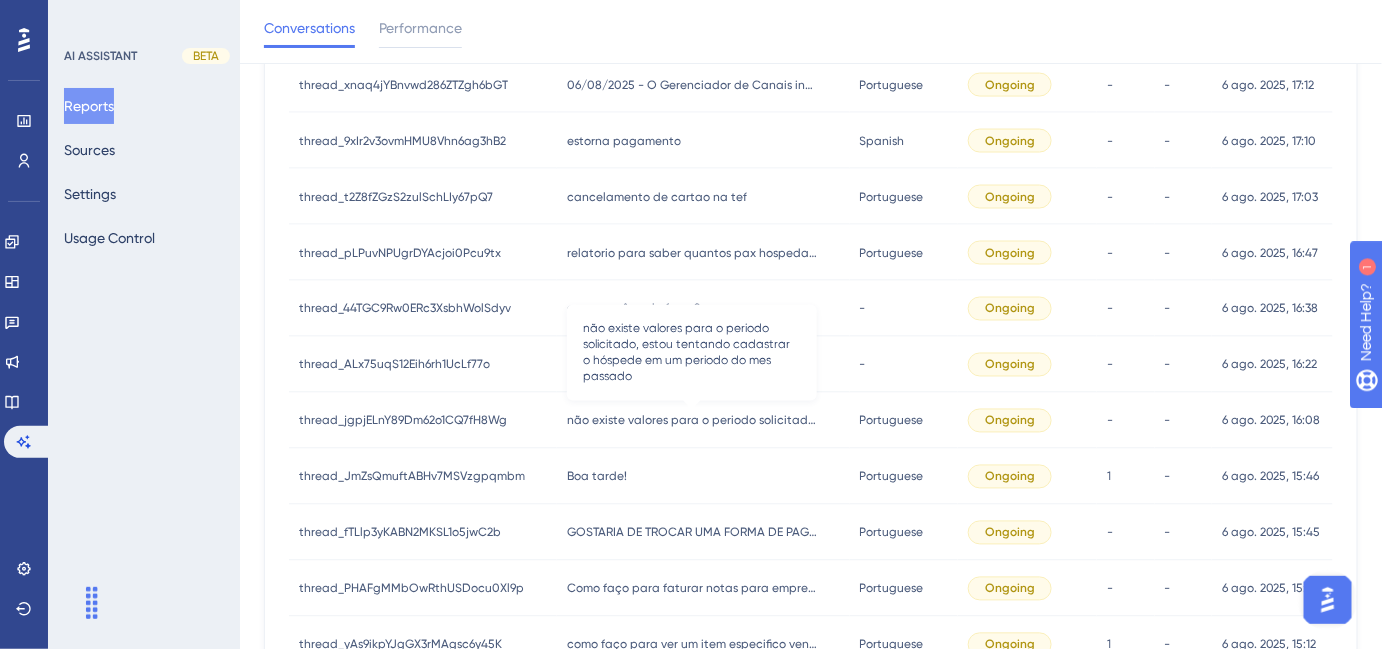 click on "não existe valores para o periodo solicitado, estou tentando cadastrar o hóspede em um periodo do mes passado" at bounding box center (692, 421) 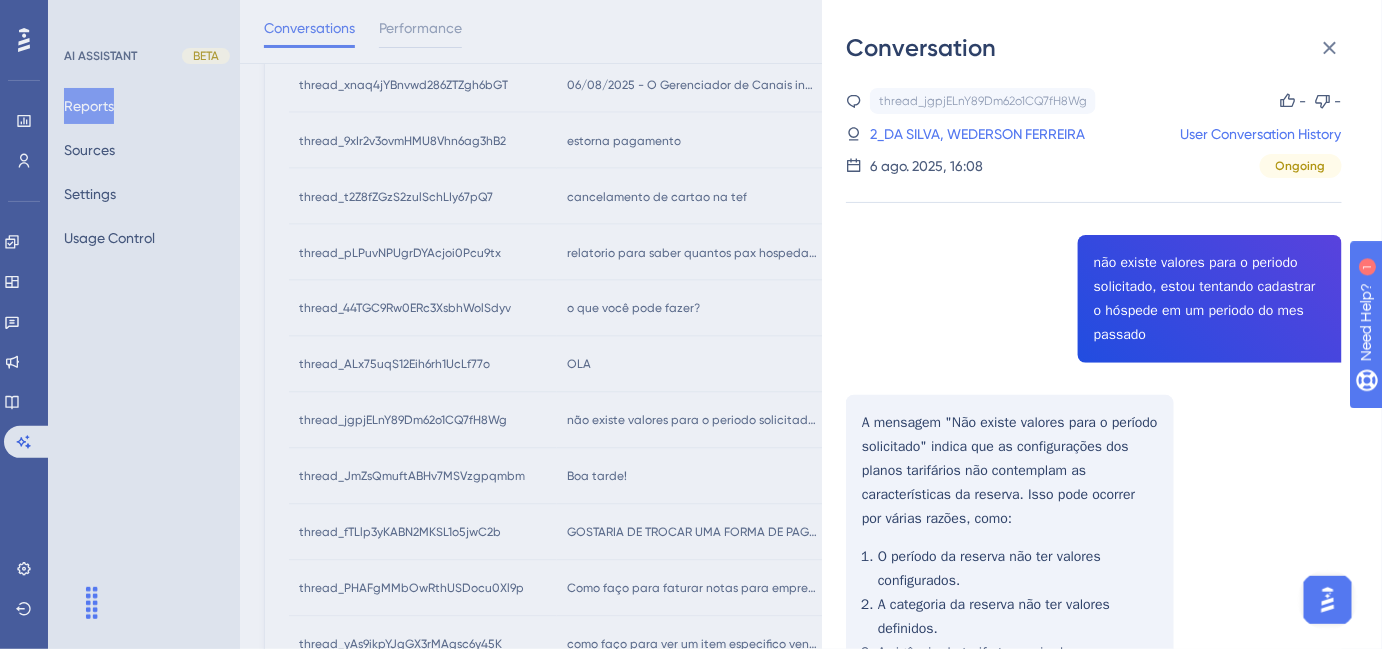 drag, startPoint x: 656, startPoint y: 470, endPoint x: 626, endPoint y: 470, distance: 30 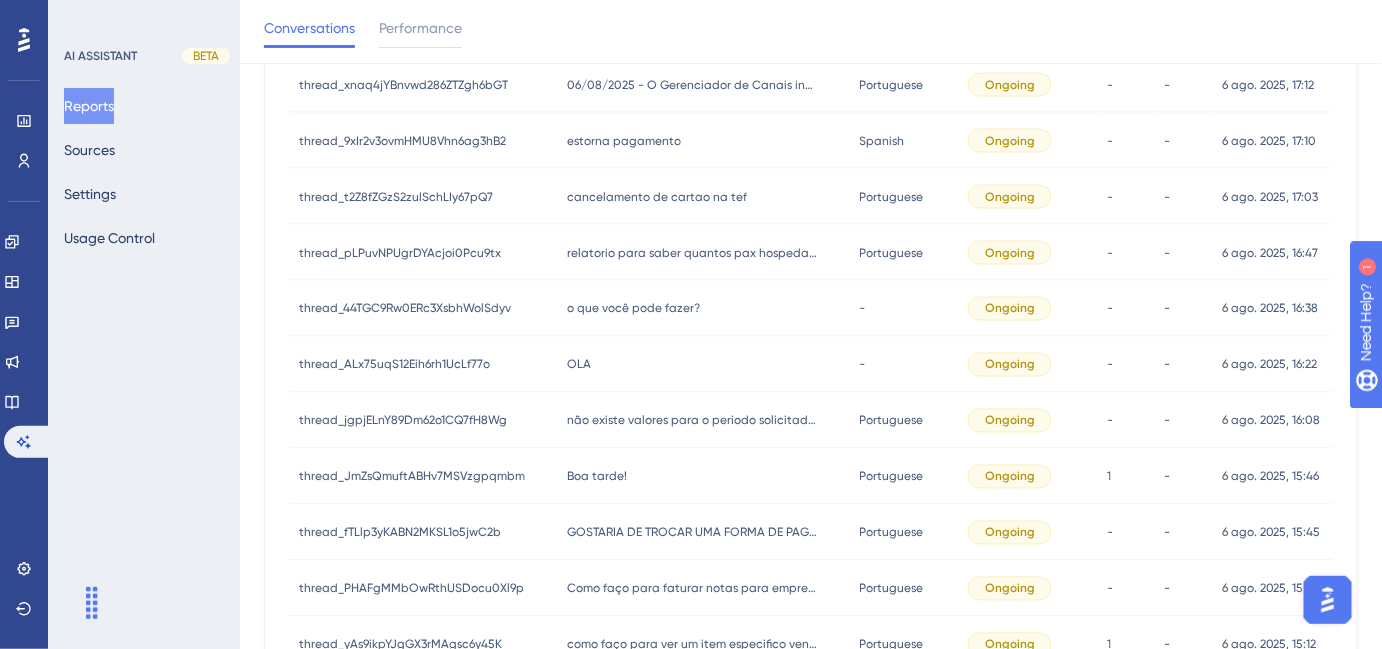 click on "Boa tarde!" at bounding box center [597, 477] 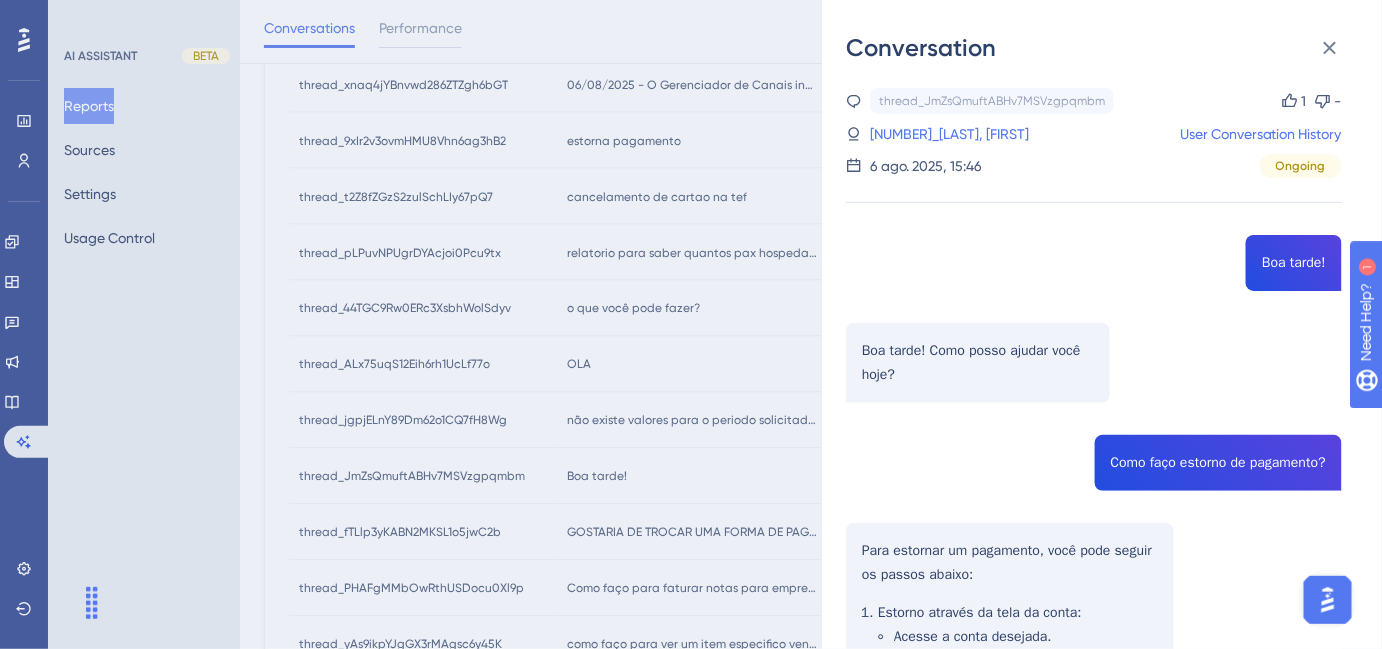 click on "Conversation thread_JmZsQmuftABHv7MSVzgpqmbm Copy 1 - 245_[LAST], [FIRST] User Conversation History 6 ago. 2025,
15:46 Ongoing Boa tarde! Boa tarde! Como posso ajudar você hoje? Como faço estorno de pagamento? Para estornar um pagamento, você pode seguir os passos abaixo:
Estorno através da tela da conta :
Acesse a conta desejada.
Clique em "Exibir os lançamentos".
Localize o pagamento e clique em "Estornar".
Escolha entre "Desvincular pagamento" ou "Estornar crédito e pagamento de origem".
Insira o motivo e confirme.
Estorno através da tela de pagamento :
Acesse o Menu de Operações > Recepção > Pagamentos.
Utilize os filtros para encontrar o pagamento.
Clique nos três pontinhos e selecione "Estornar".
Insira o motivo e confirme.
Estorno através da tela do caixa :
Acesse o Menu de Operações > Recepção > Caixas.
Encontre o caixa desejado e clique em "Informações".
Clique no botão de estorno do pagamento e confirme.
👍" at bounding box center (691, 324) 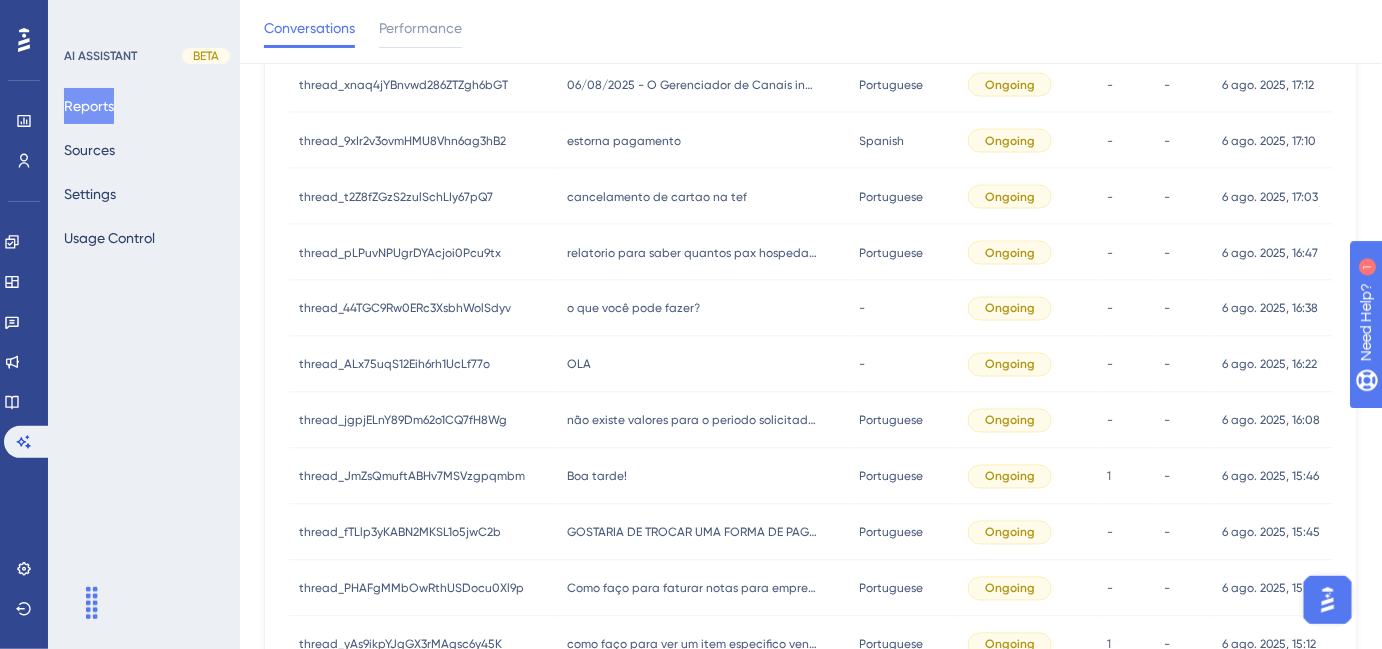 click on "GOSTARIA DE TROCAR UMA FORMA DE PAGAMENTO DE CREDITO PARA FATURADO. COMO POSSO FAZER ESSE PROCESSO ? GOSTARIA DE TROCAR UMA FORMA DE PAGAMENTO DE CREDITO PARA FATURADO. COMO POSSO FAZER ESSE PROCESSO ?" at bounding box center (703, 533) 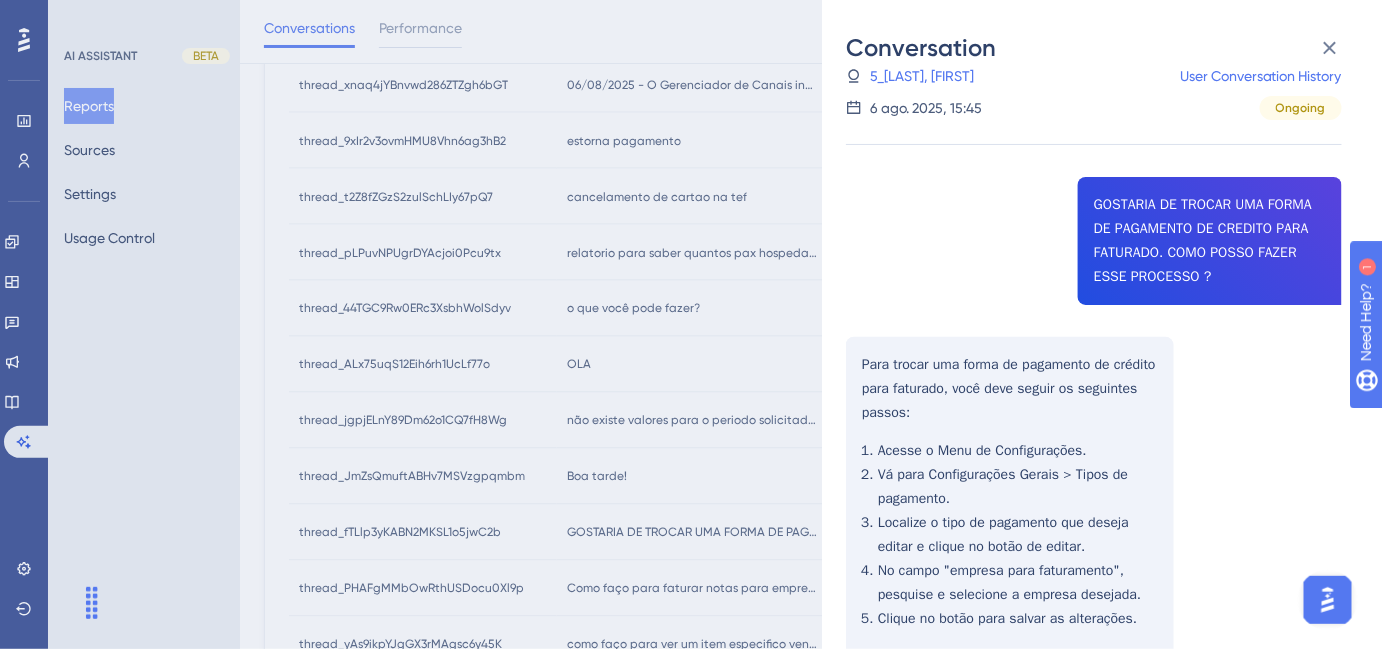 scroll, scrollTop: 0, scrollLeft: 0, axis: both 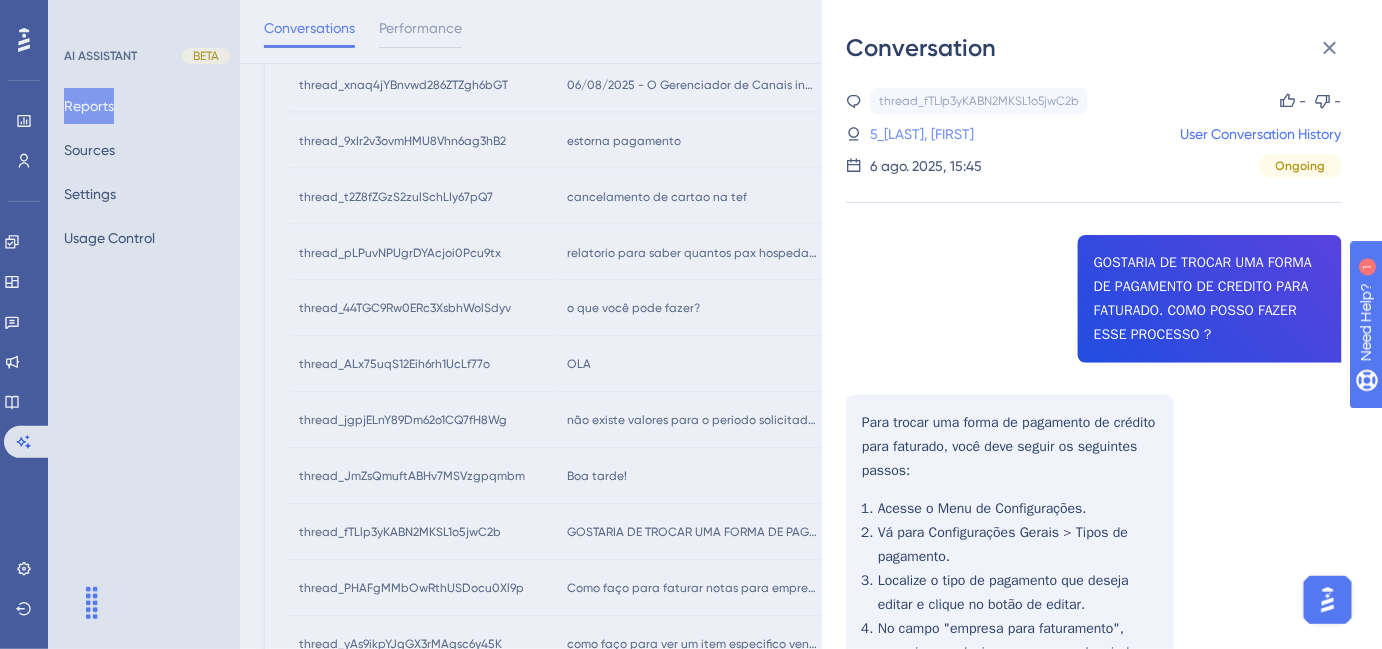 click on "5_[LAST], [FIRST]" at bounding box center [922, 134] 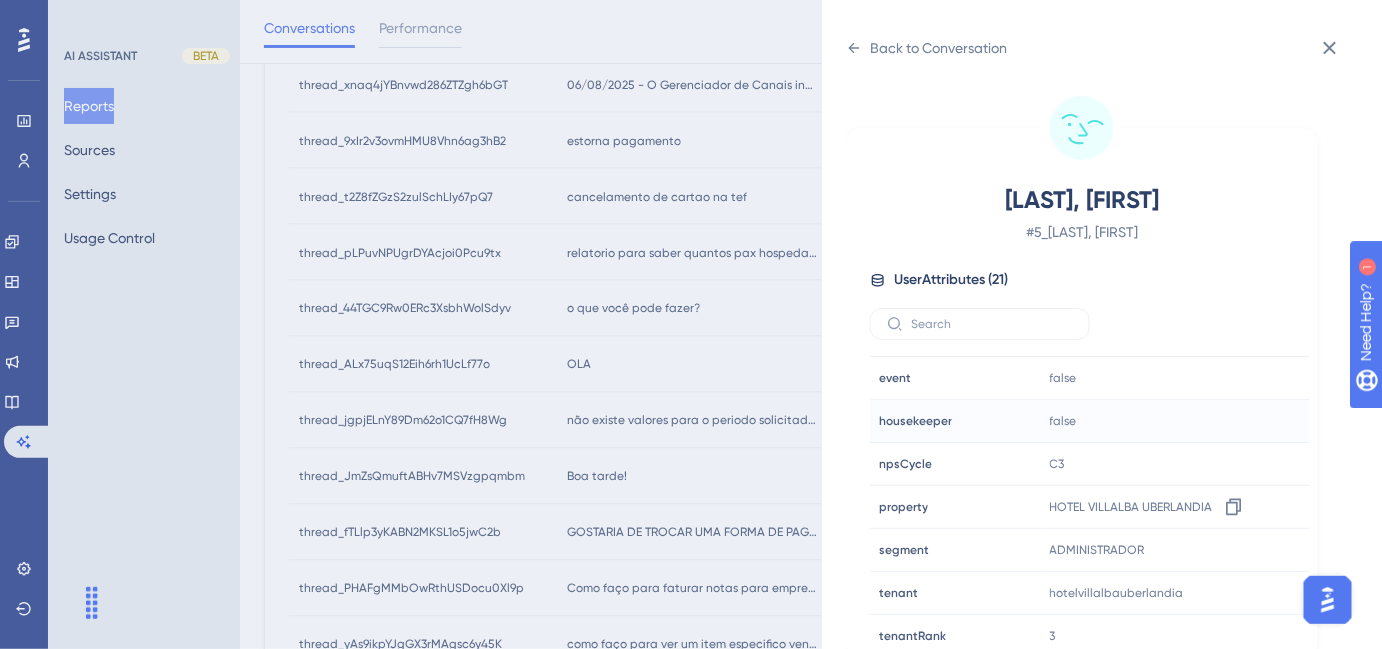 scroll, scrollTop: 545, scrollLeft: 0, axis: vertical 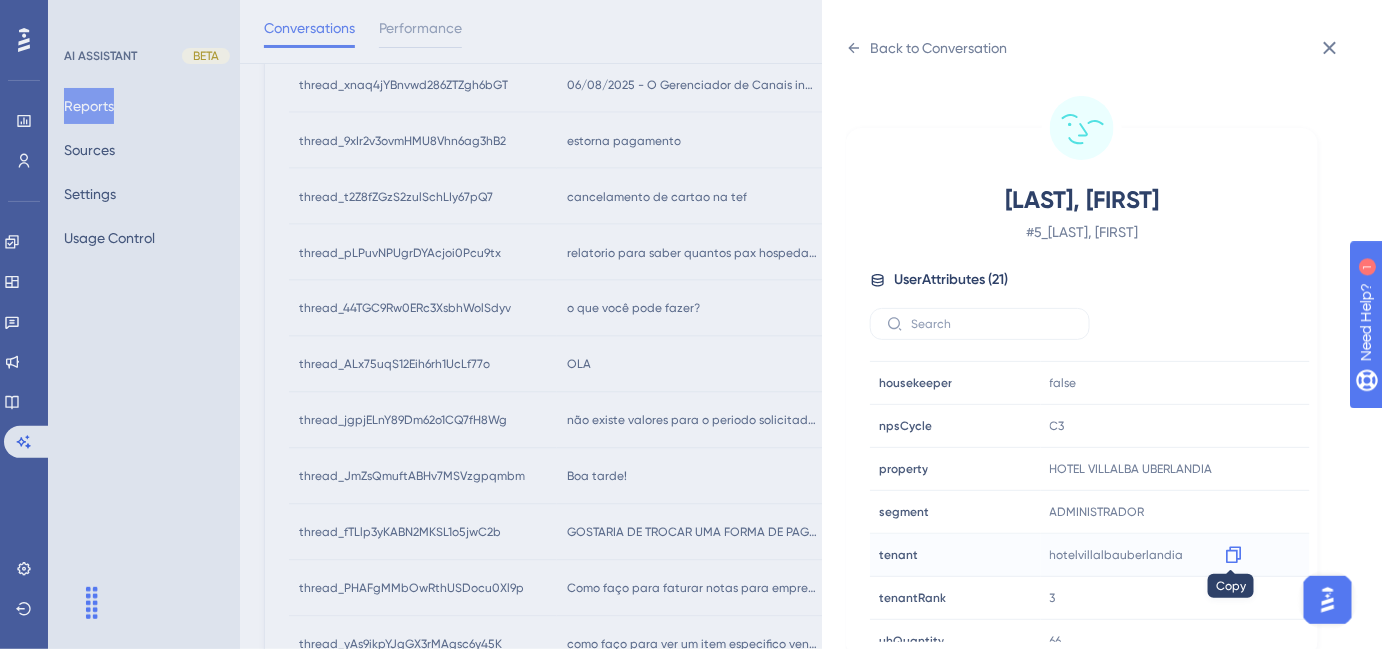 click 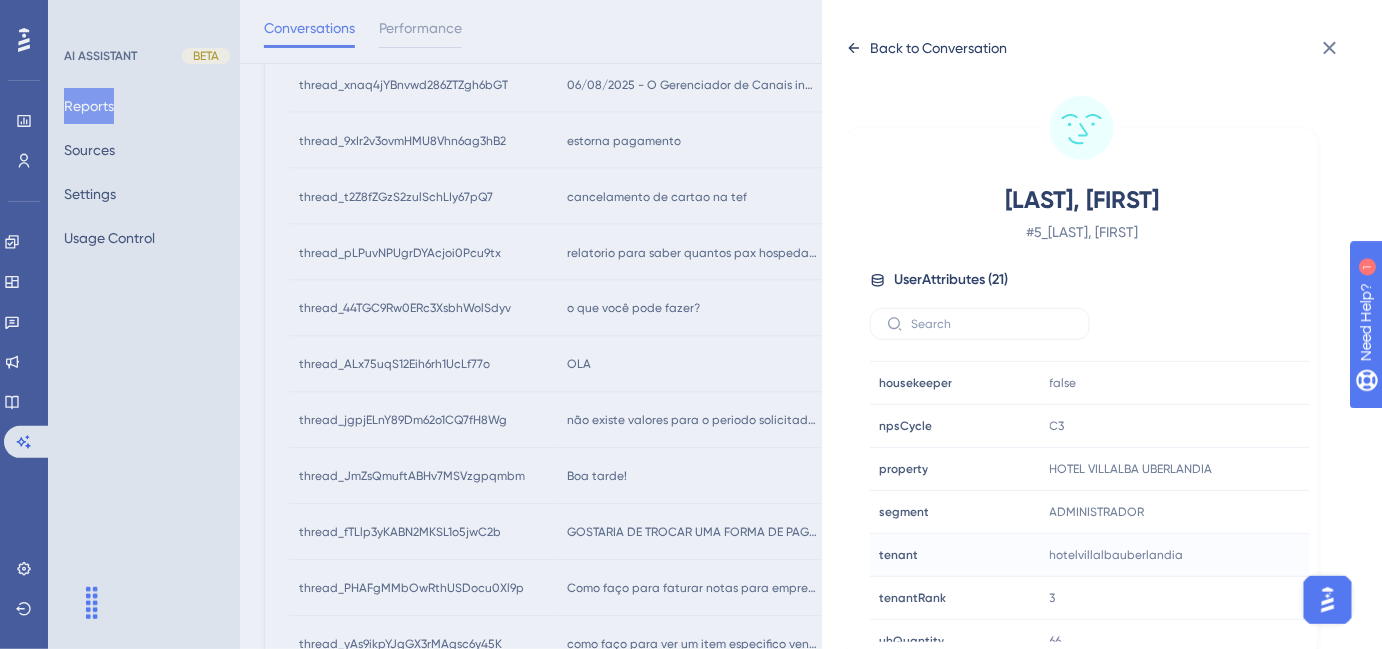 click on "Back to Conversation" at bounding box center (938, 48) 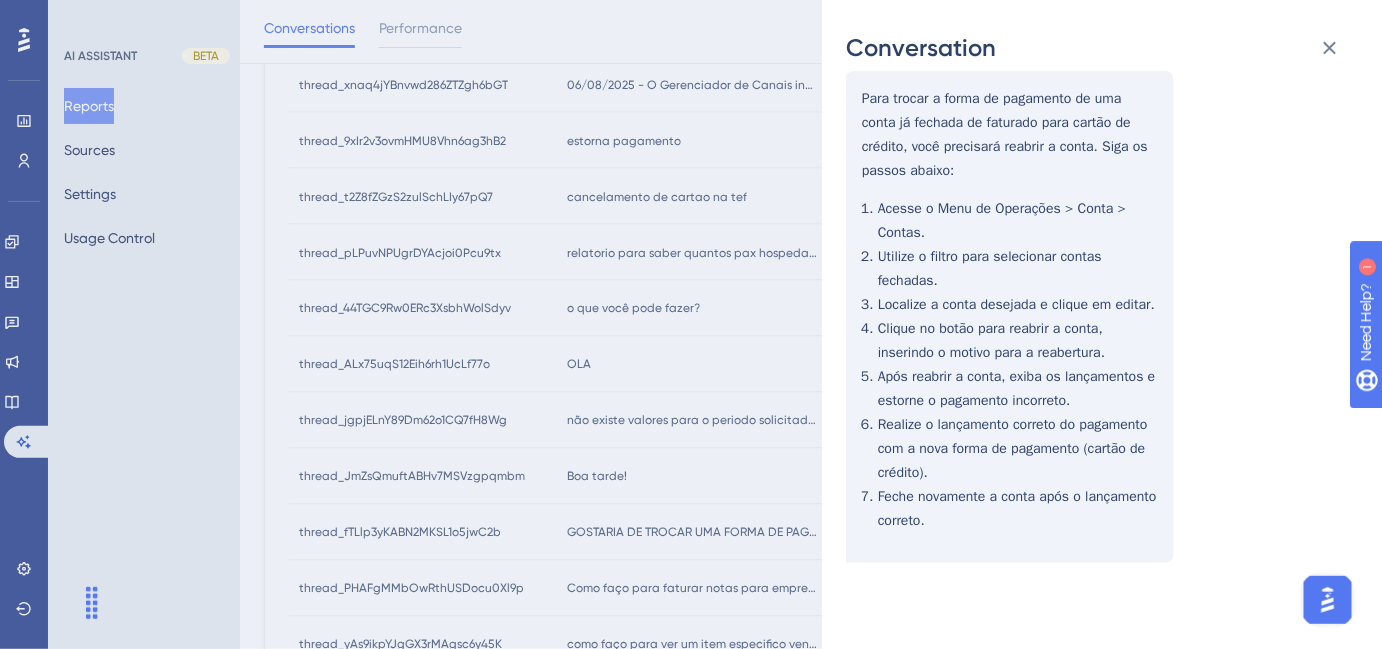 scroll, scrollTop: 1125, scrollLeft: 0, axis: vertical 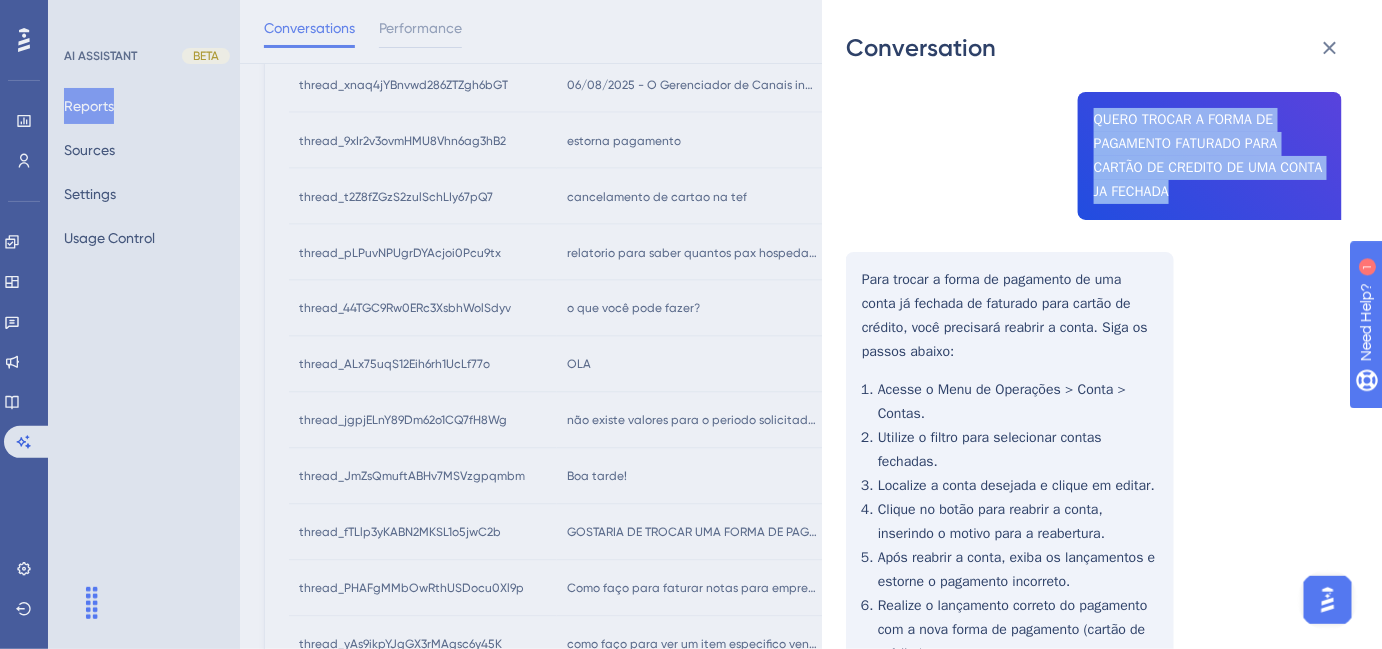 drag, startPoint x: 1080, startPoint y: 112, endPoint x: 1246, endPoint y: 182, distance: 180.15549 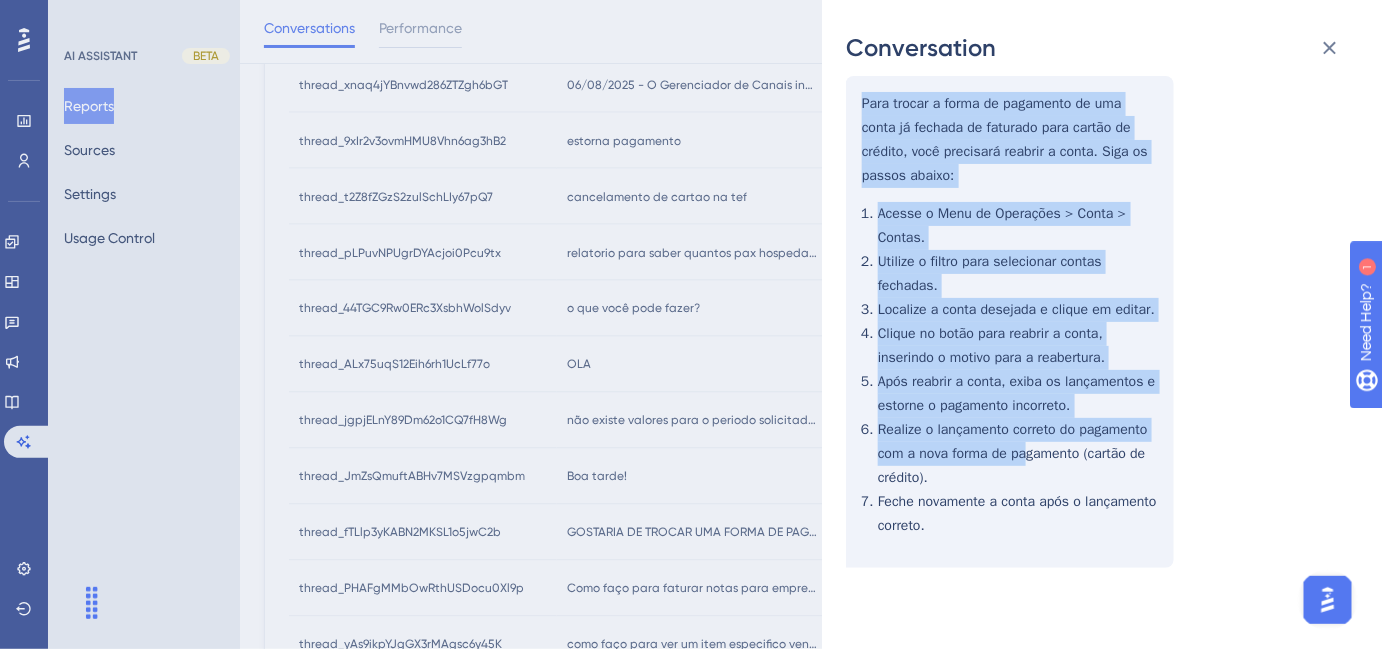 scroll, scrollTop: 1306, scrollLeft: 0, axis: vertical 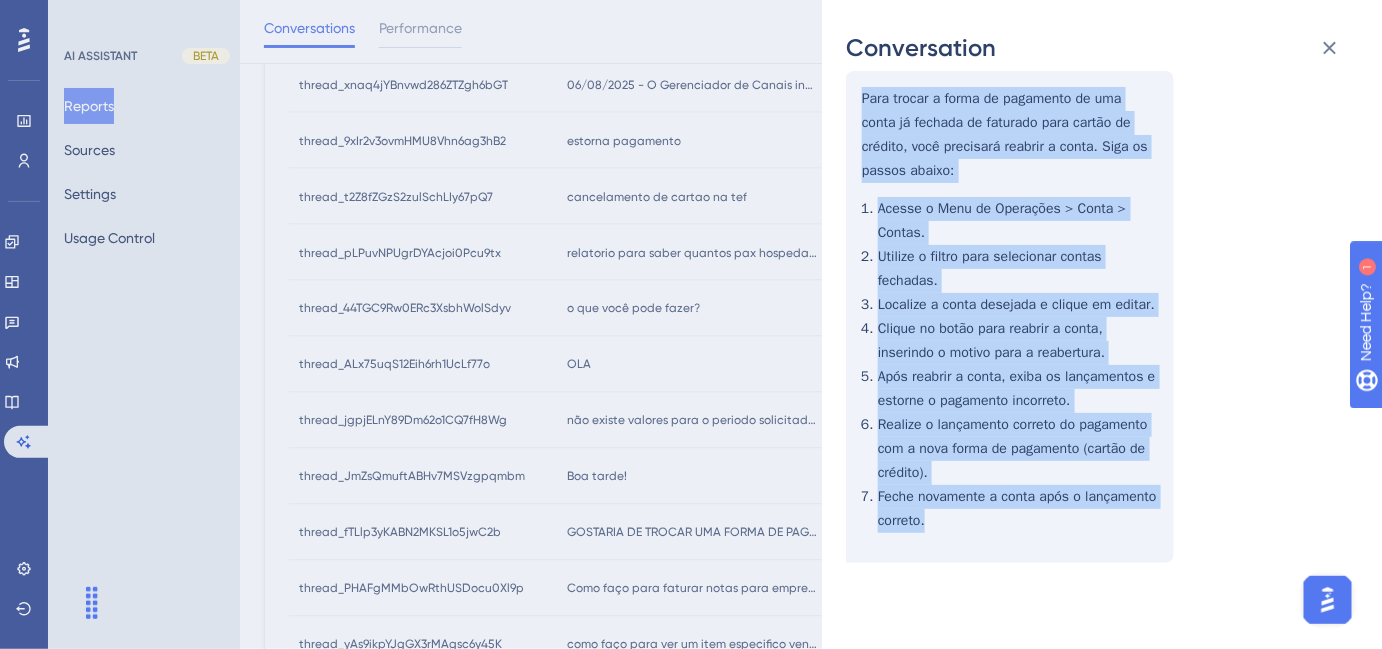 drag, startPoint x: 857, startPoint y: 276, endPoint x: 1050, endPoint y: 518, distance: 309.53674 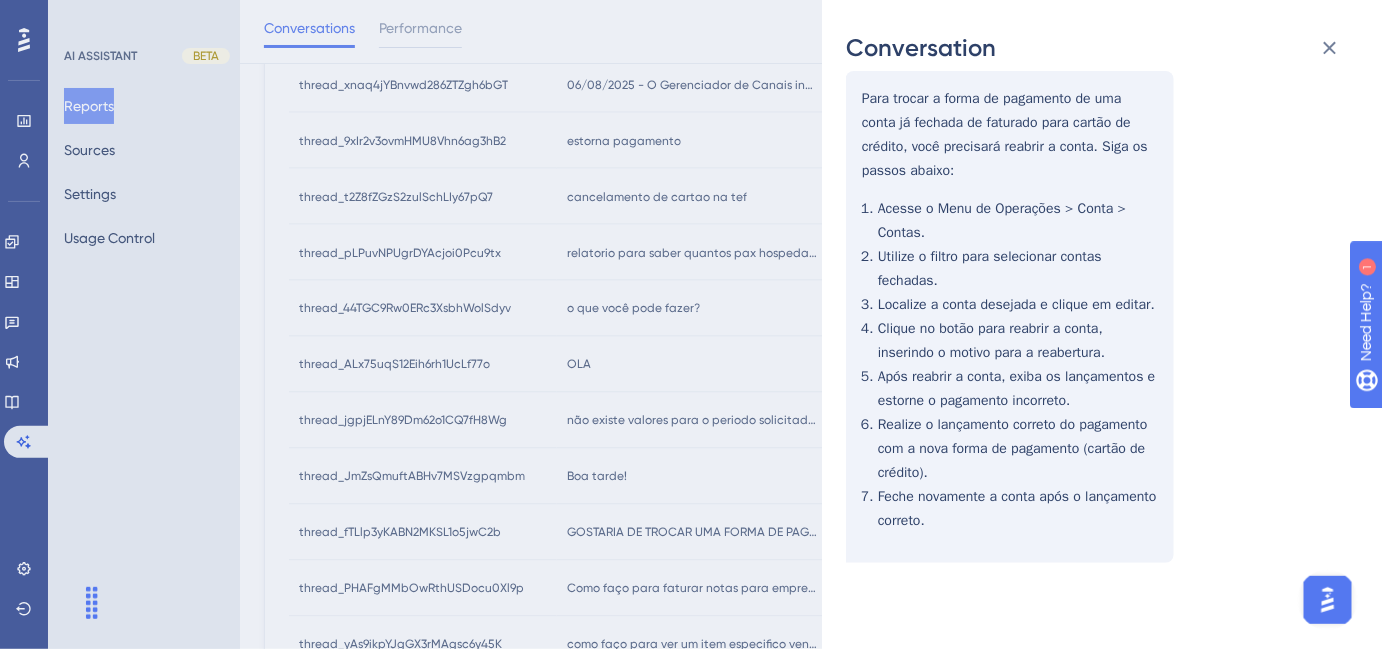 click on "Conversation thread_fTLlp3yKABN2MKSL1o5jwC2b Copy - - 5_Santos, Matheus User Conversation History 6 ago. 2025,
15:45 Ongoing GOSTARIA DE TROCAR UMA FORMA DE PAGAMENTO DE CREDITO PARA FATURADO. COMO POSSO FAZER ESSE PROCESSO ? Para trocar uma forma de pagamento de crédito para faturado, você deve seguir os seguintes passos:
Acesse o Menu de Configurações.
Vá para Configurações Gerais > Tipos de pagamento.
Localize o tipo de pagamento que deseja editar e clique no botão de editar.
No campo "empresa para faturamento", pesquise e selecione a empresa desejada.
Clique no botão para salvar as alterações.
Essas configurações são importantes para garantir que os títulos sejam gerados corretamente no sistema. GOSTARIA DE TROCAR A FORMA DE PAGAMENTO DE UMA CONTA QUE FOI FECHADA COMO FATURADA , PARA CARTAO DE CREDITO , COMO POSSO FAZER ? Não consegui entender sua dúvida, mas posso te colocar em contato com um atendente agora. Deseja continuar com um especialista? Fale com um humano" at bounding box center (691, 324) 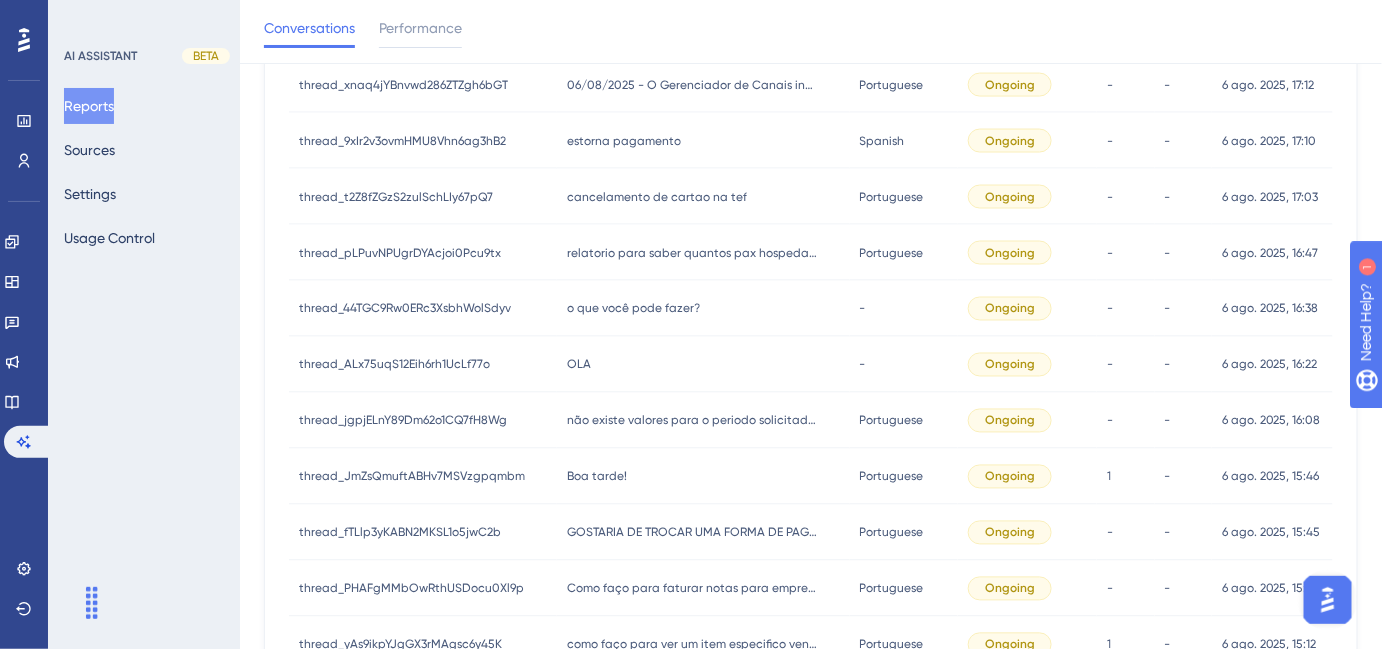 click on "Boa tarde! Boa tarde!" at bounding box center [703, 477] 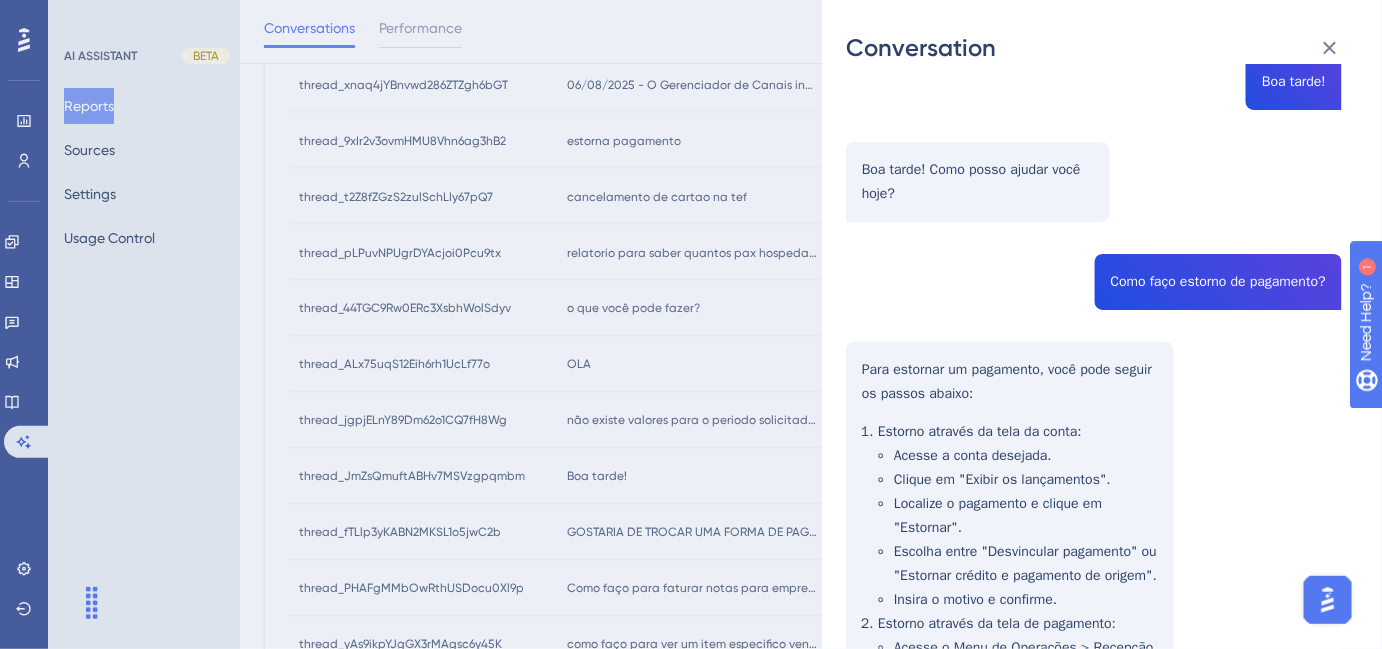 scroll, scrollTop: 272, scrollLeft: 0, axis: vertical 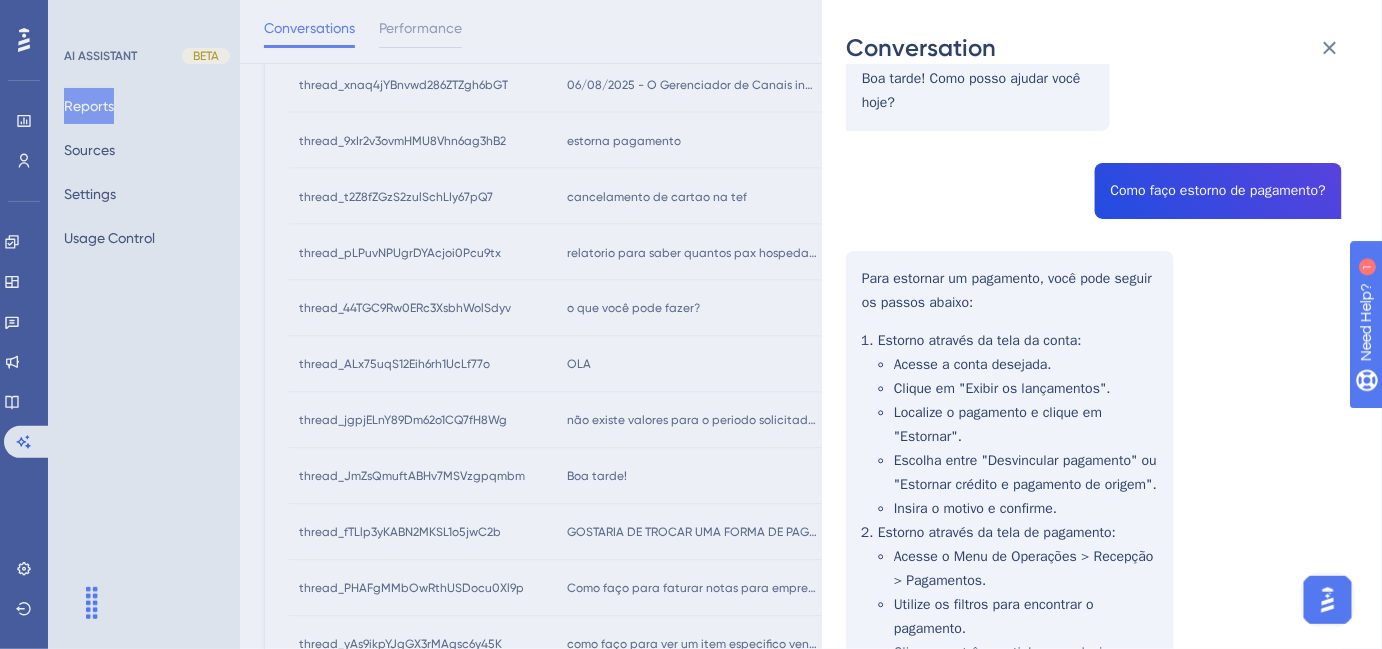 click on "Conversation thread_JmZsQmuftABHv7MSVzgpqmbm Copy 1 - 245_[LAST], [FIRST] User Conversation History 6 ago. 2025,
15:46 Ongoing Boa tarde! Boa tarde! Como posso ajudar você hoje? Como faço estorno de pagamento? Para estornar um pagamento, você pode seguir os passos abaixo:
Estorno através da tela da conta :
Acesse a conta desejada.
Clique em "Exibir os lançamentos".
Localize o pagamento e clique em "Estornar".
Escolha entre "Desvincular pagamento" ou "Estornar crédito e pagamento de origem".
Insira o motivo e confirme.
Estorno através da tela de pagamento :
Acesse o Menu de Operações > Recepção > Pagamentos.
Utilize os filtros para encontrar o pagamento.
Clique nos três pontinhos e selecione "Estornar".
Insira o motivo e confirme.
Estorno através da tela do caixa :
Acesse o Menu de Operações > Recepção > Caixas.
Encontre o caixa desejado e clique em "Informações".
Clique no botão de estorno do pagamento e confirme.
👍" at bounding box center (691, 324) 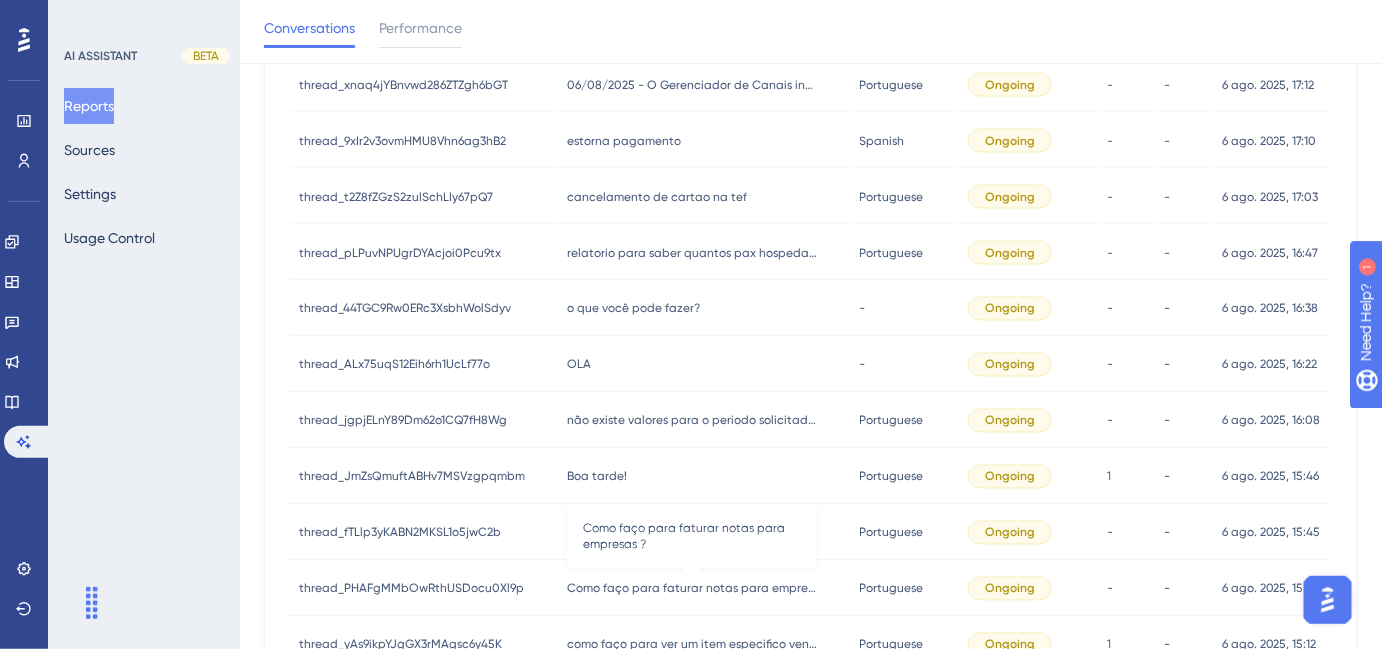 click on "Como faço para faturar notas para empresas ?" at bounding box center [692, 589] 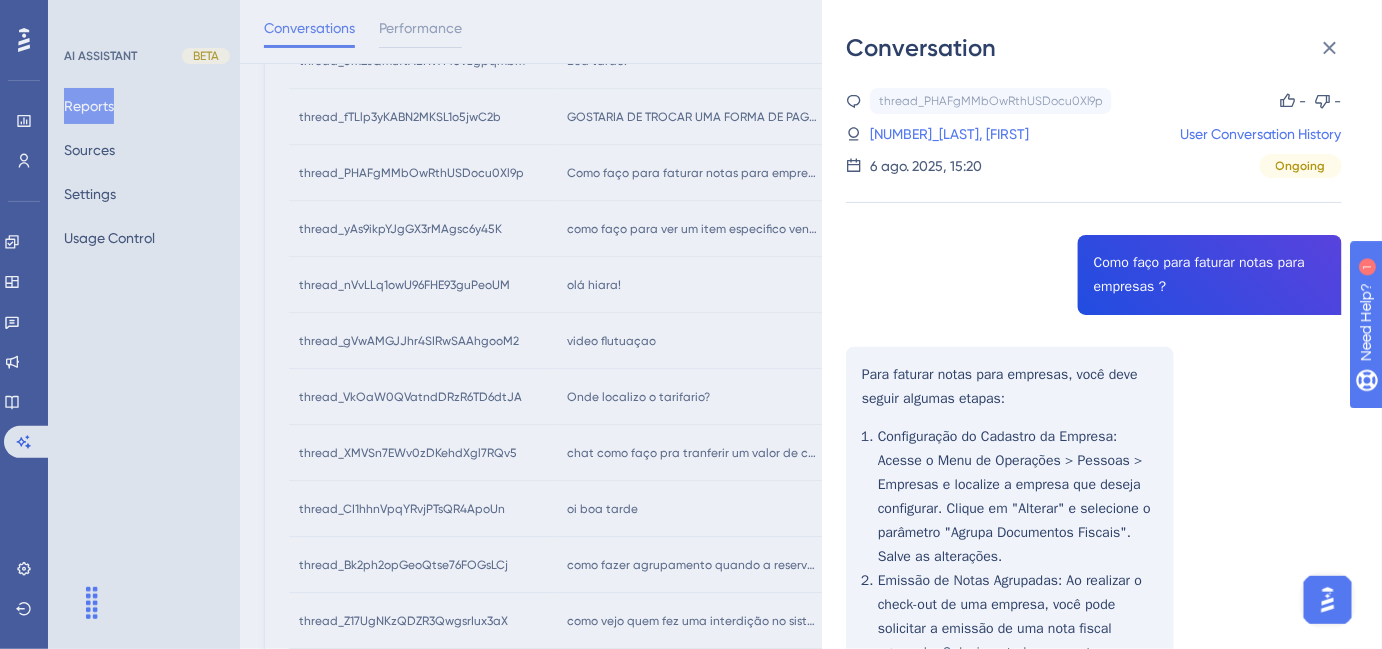 scroll, scrollTop: 1454, scrollLeft: 0, axis: vertical 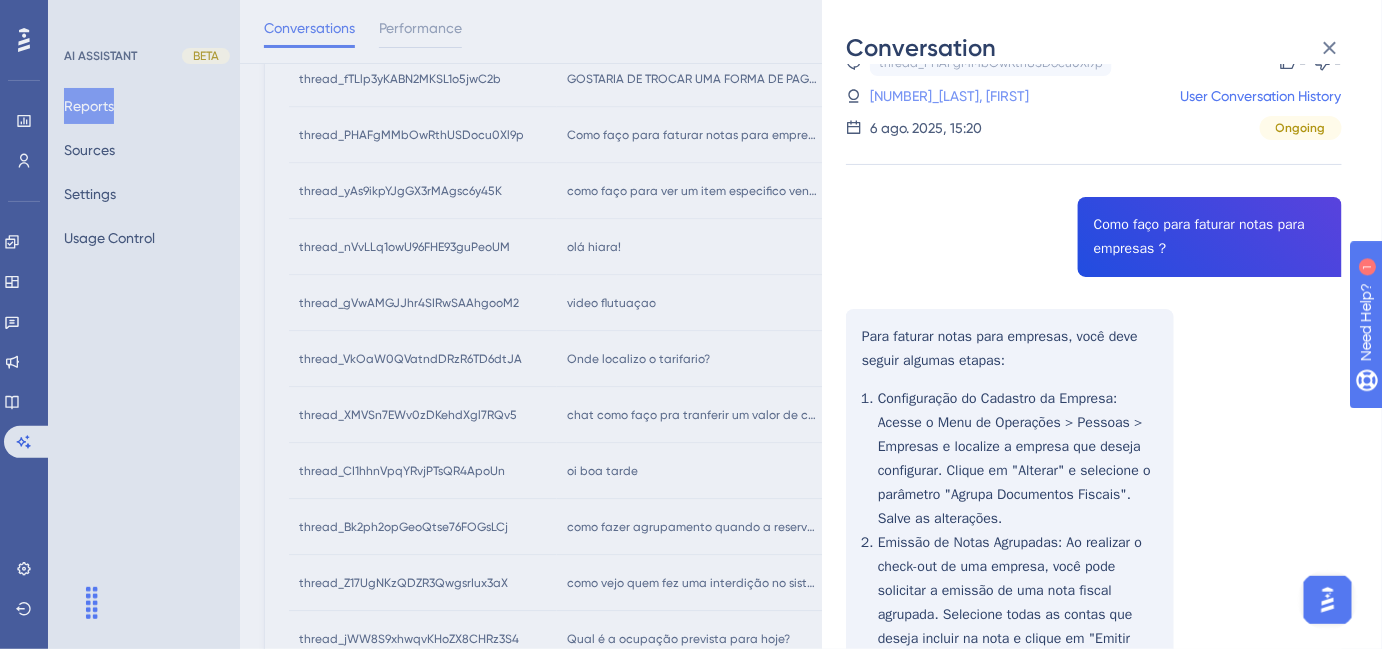 click on "144_[LAST], [FIRST]" at bounding box center (929, 96) 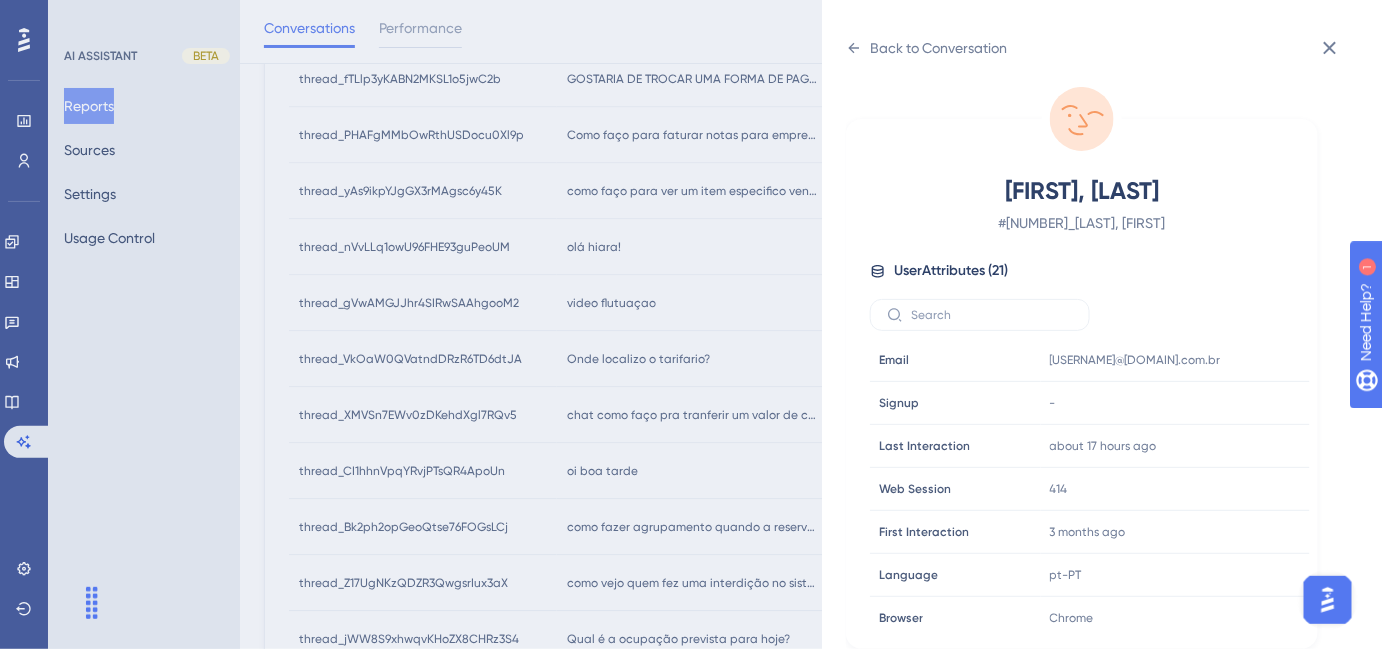 scroll, scrollTop: 0, scrollLeft: 0, axis: both 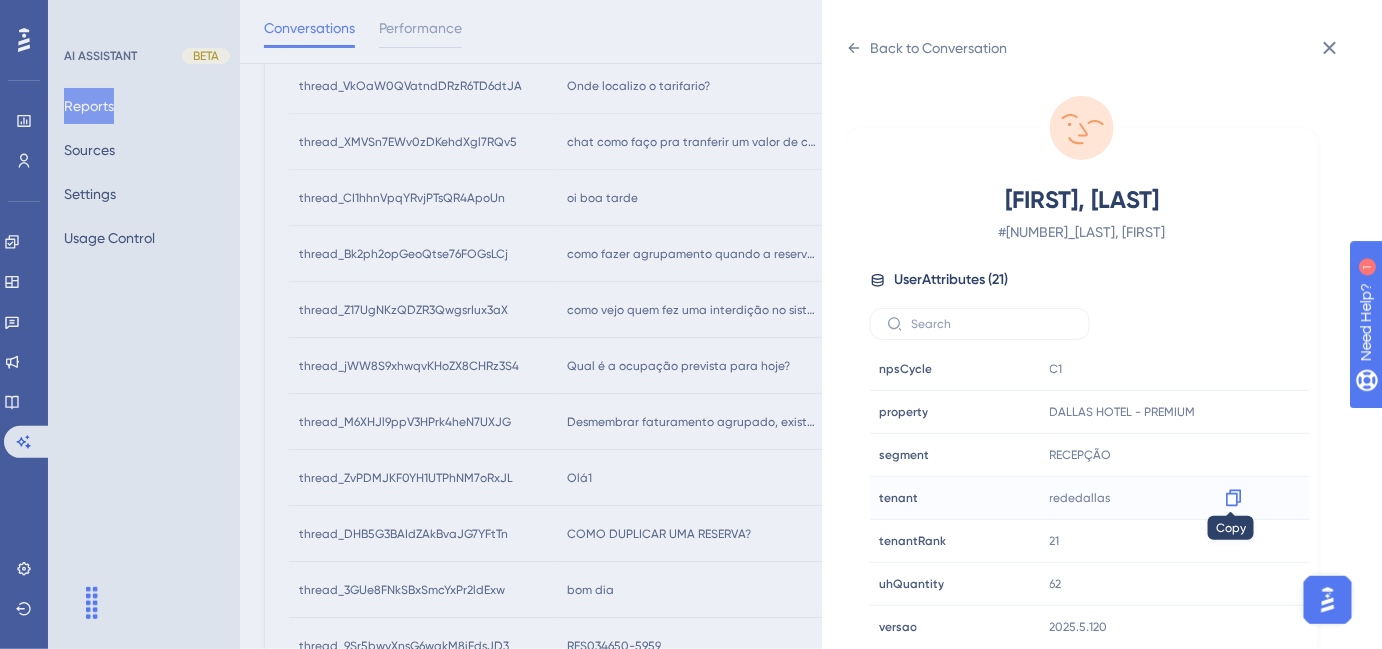 click 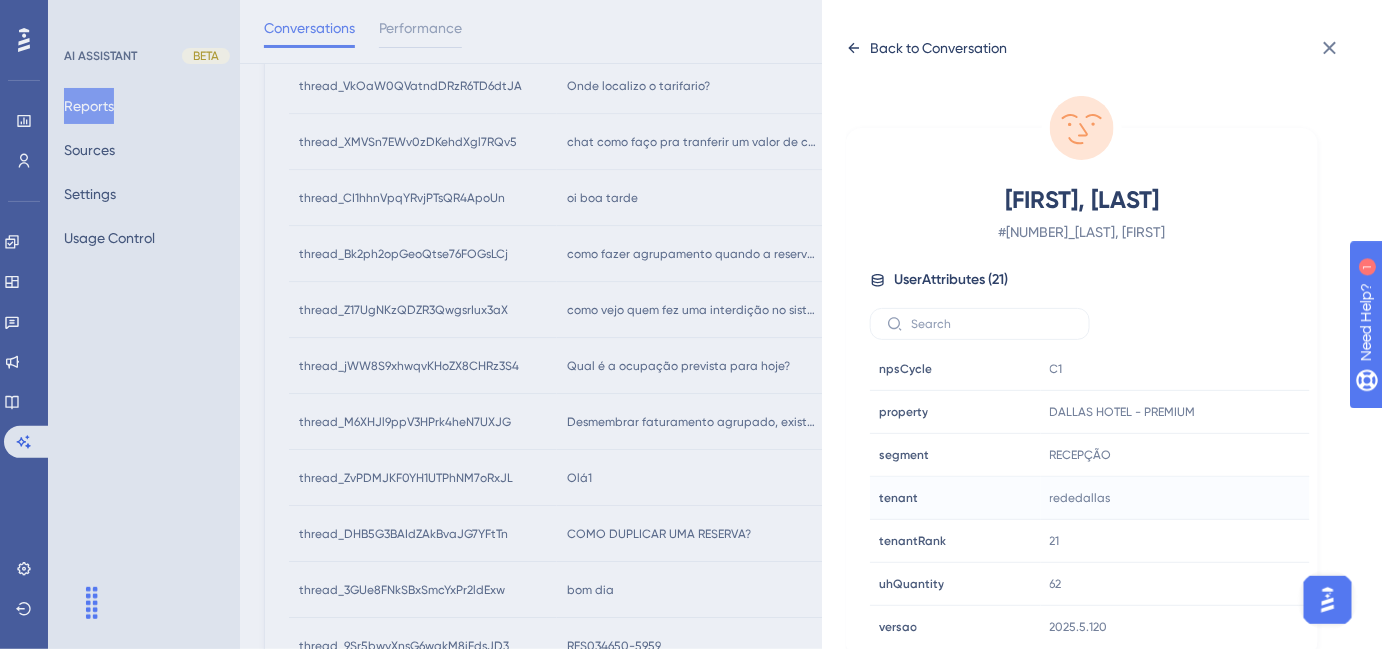 click on "Back to Conversation" at bounding box center (938, 48) 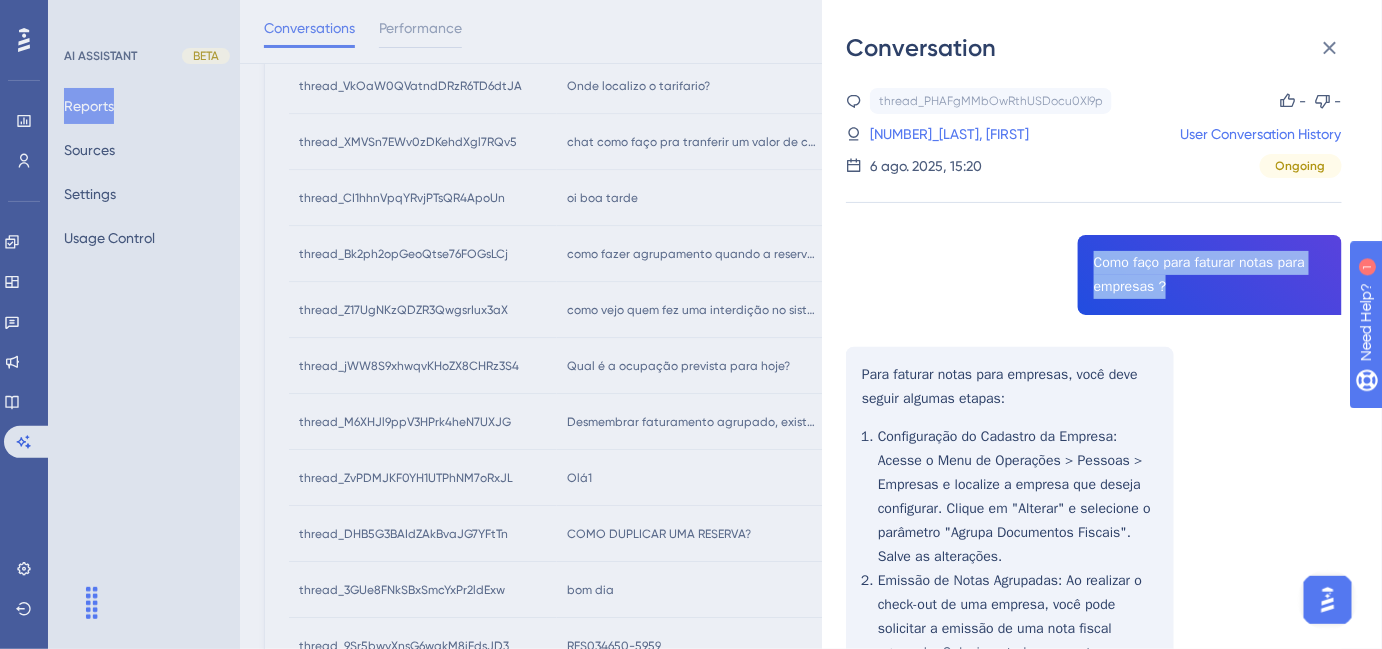 drag, startPoint x: 1168, startPoint y: 273, endPoint x: 1184, endPoint y: 289, distance: 22.627417 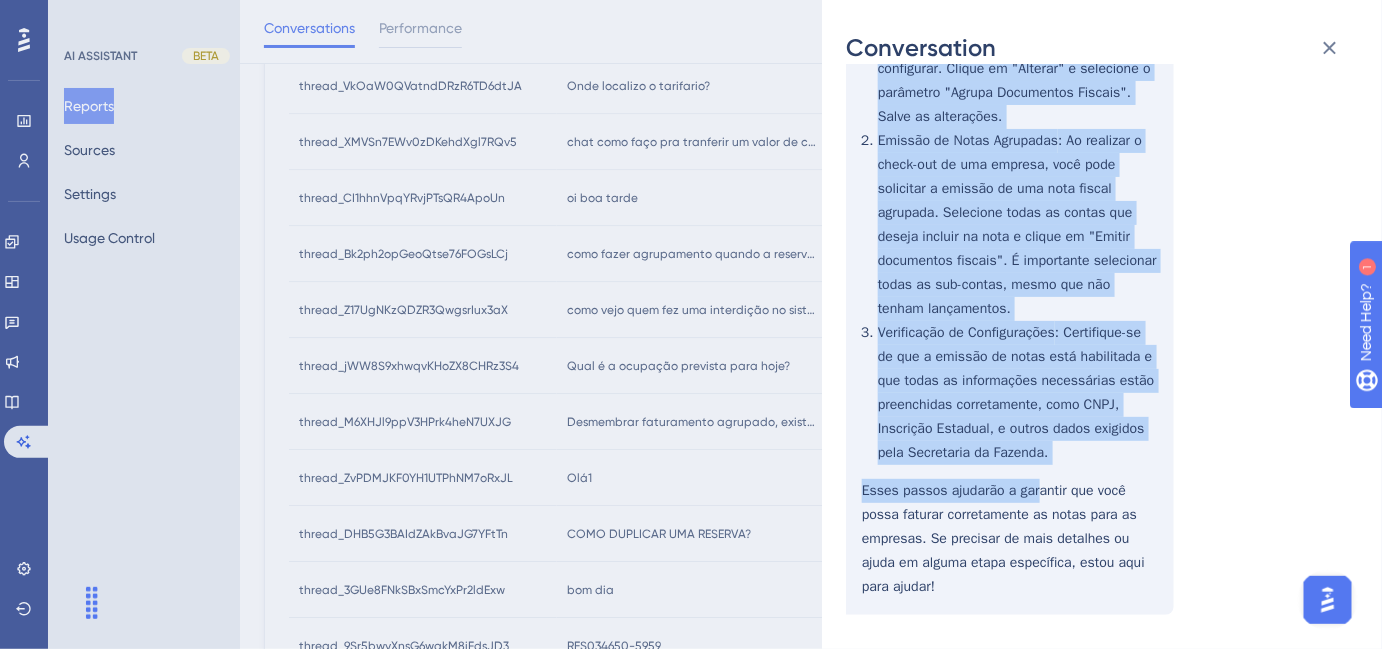 scroll, scrollTop: 454, scrollLeft: 0, axis: vertical 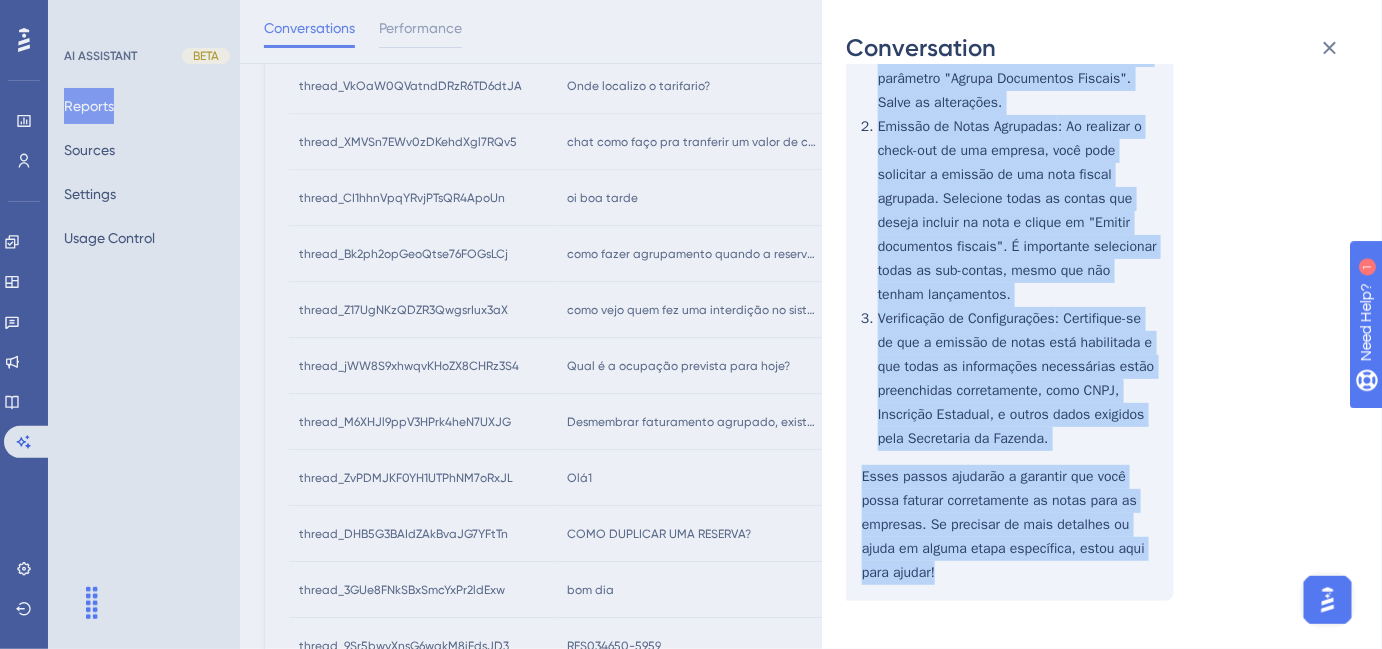 drag, startPoint x: 862, startPoint y: 372, endPoint x: 1064, endPoint y: 567, distance: 280.765 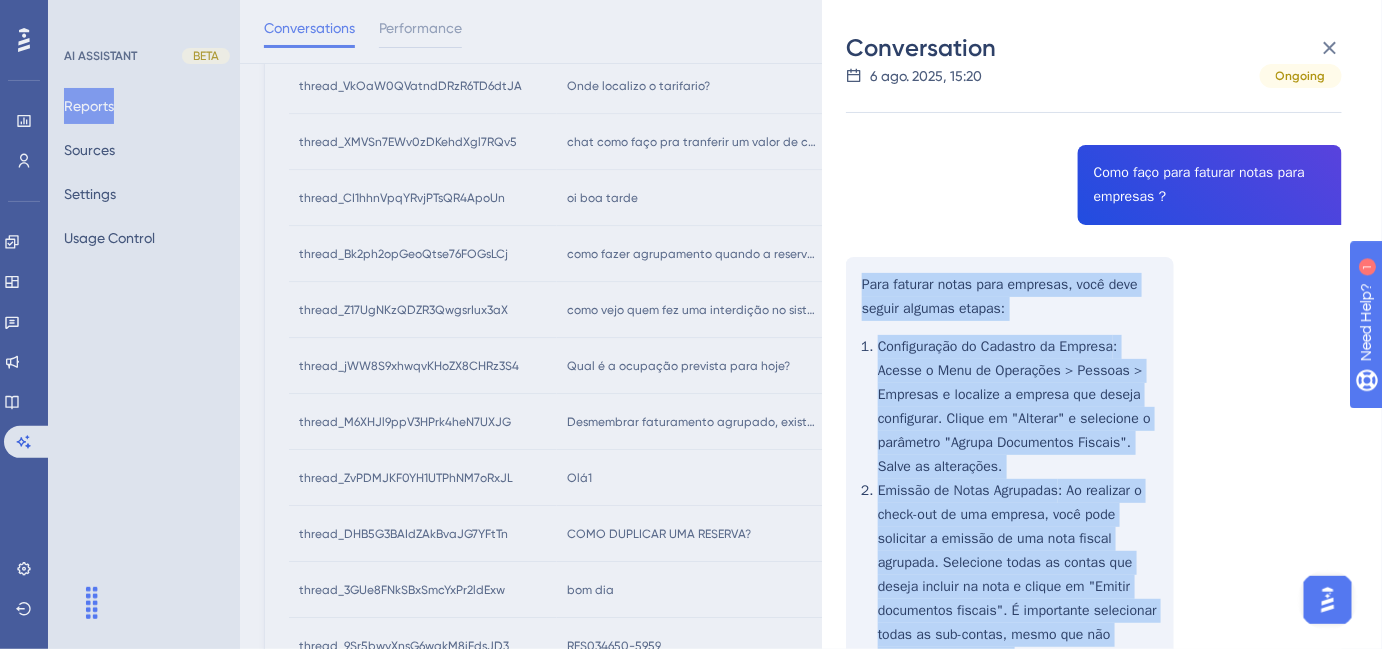 scroll, scrollTop: 0, scrollLeft: 0, axis: both 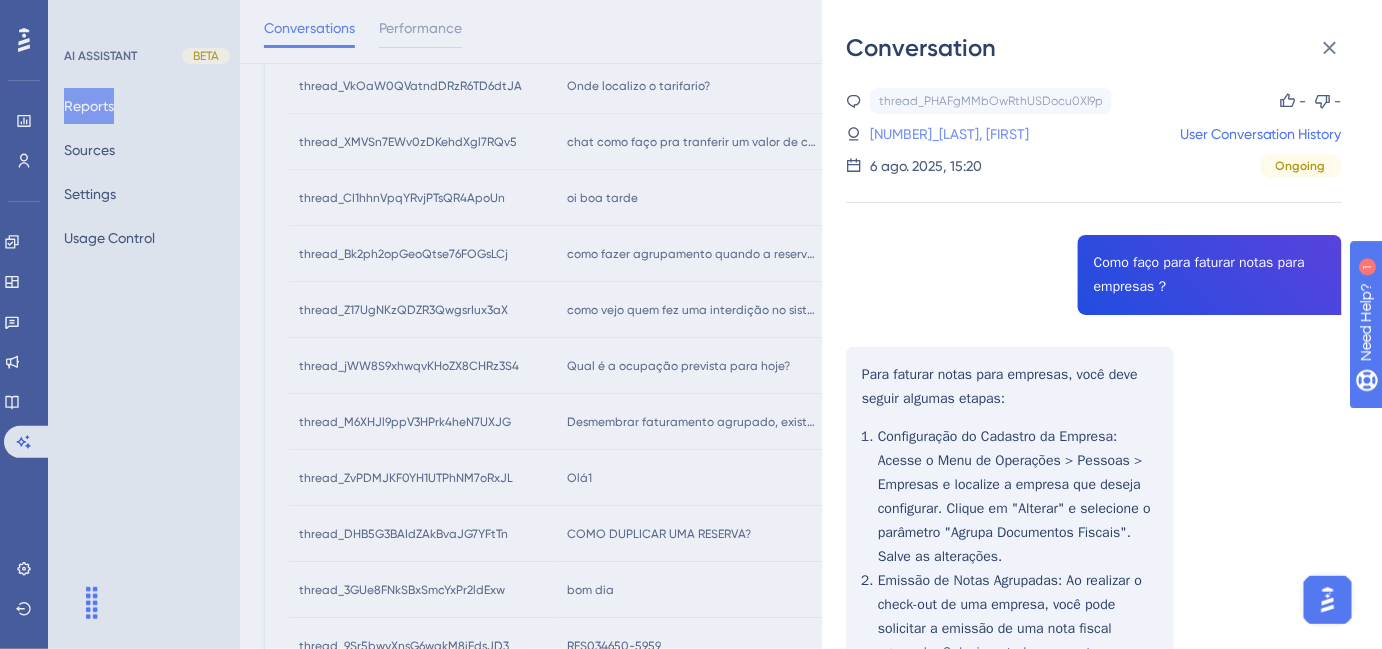 click on "144_[LAST], [FIRST]" at bounding box center (929, 134) 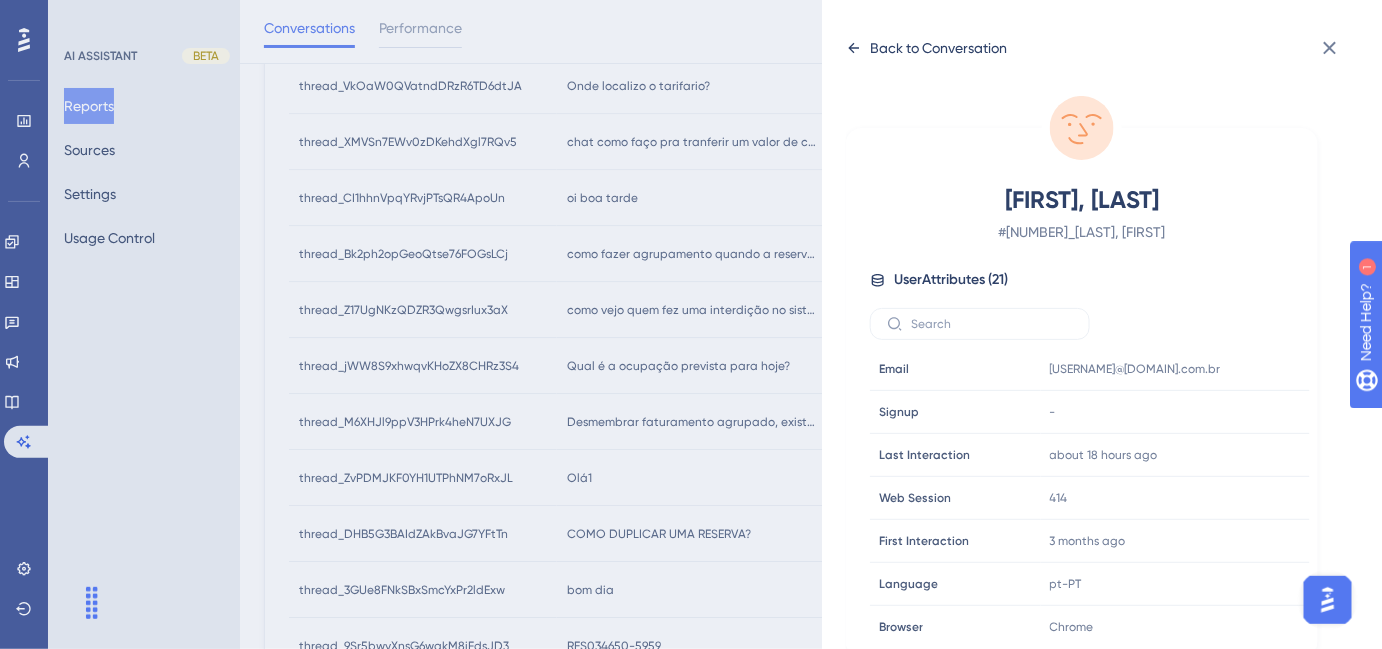 click on "Back to Conversation" at bounding box center [938, 48] 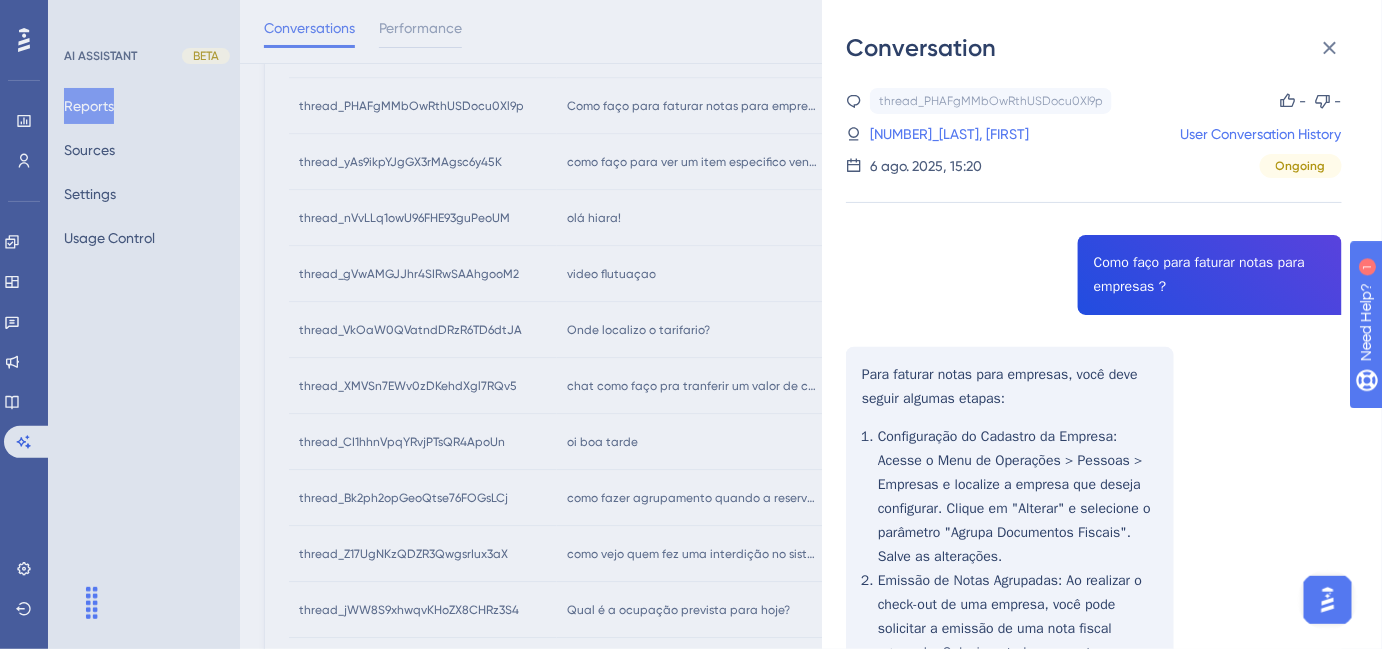 scroll, scrollTop: 1454, scrollLeft: 0, axis: vertical 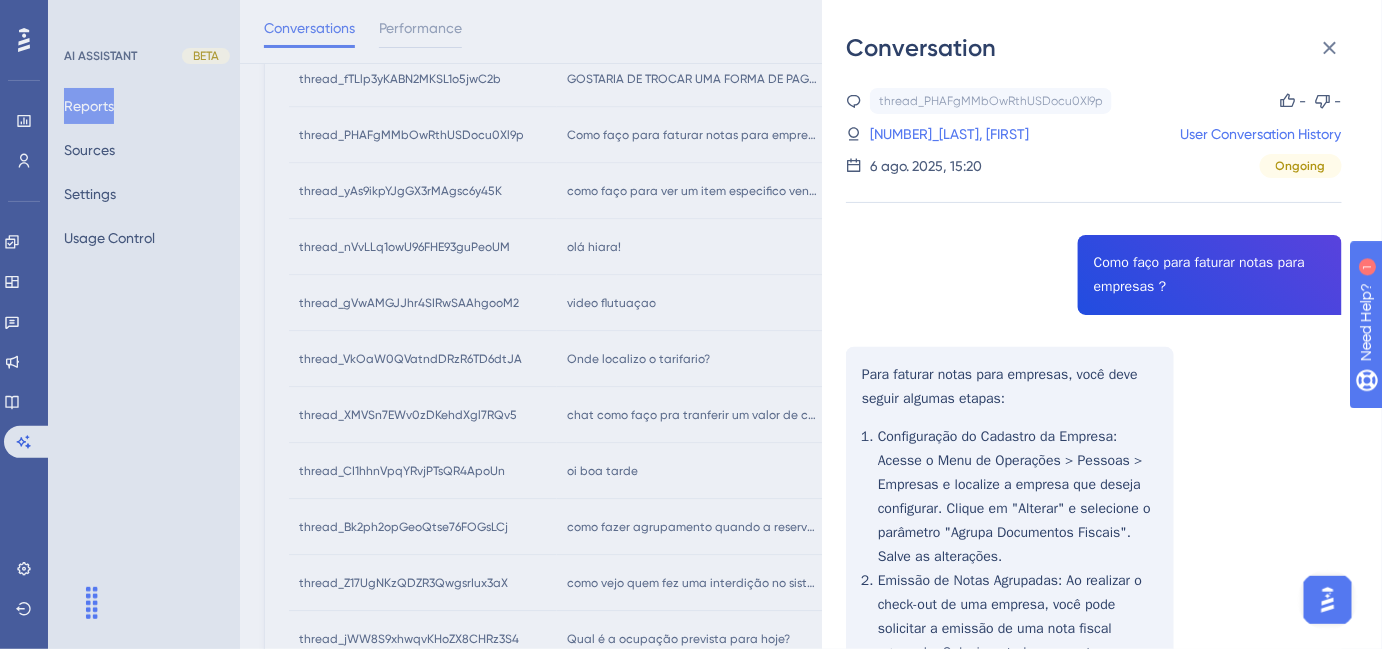 click on "Conversation thread_PHAFgMMbOwRthUSDocu0Xl9p Copy - - 144_[LAST], [FIRST] User Conversation History 6 ago. 2025,
15:20 Ongoing Como faço para faturar notas para empresas ? Para faturar notas para empresas, você deve seguir algumas etapas:
Configuração do Cadastro da Empresa : Acesse o Menu de Operações > Pessoas > Empresas e localize a empresa que deseja configurar. Clique em "Alterar" e selecione o parâmetro "Agrupa Documentos Fiscais". Salve as alterações.
Emissão de Notas Agrupadas : Ao realizar o check-out de uma empresa, você pode solicitar a emissão de uma nota fiscal agrupada. Selecione todas as contas que deseja incluir na nota e clique em "Emitir documentos fiscais". É importante selecionar todas as sub-contas, mesmo que não tenham lançamentos.
Verificação de Configurações" at bounding box center [691, 324] 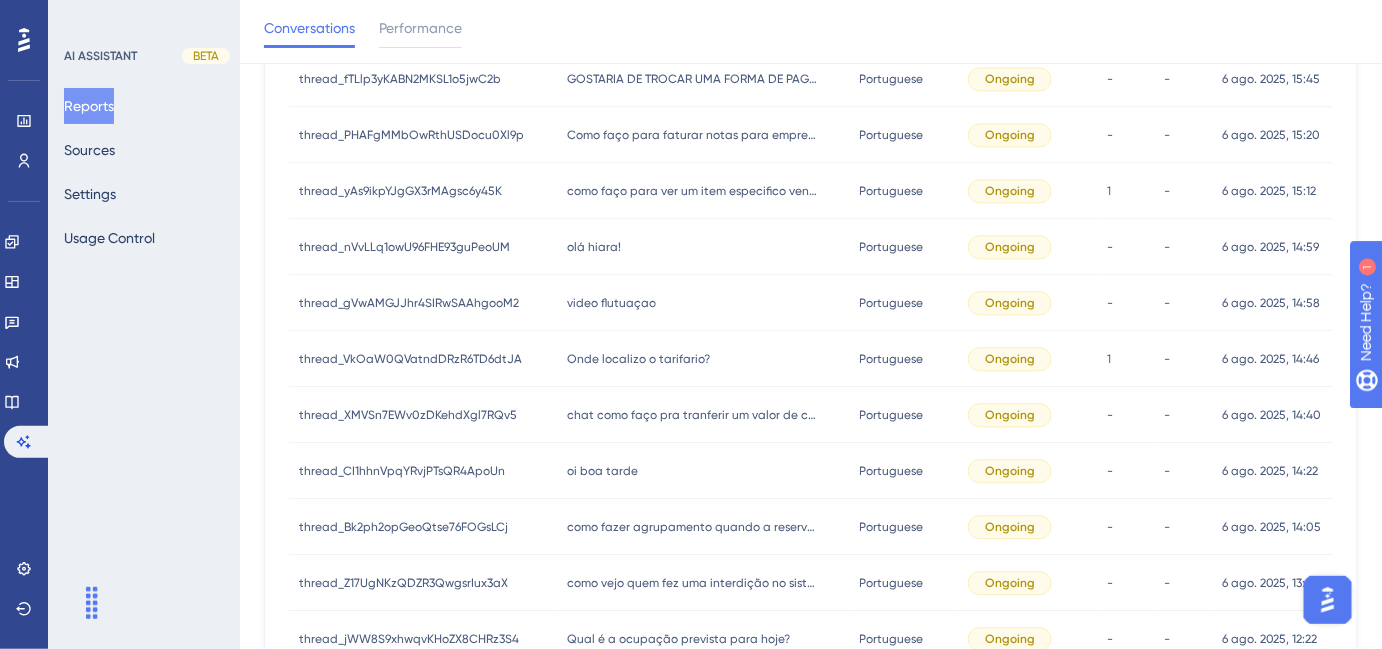 click on "como faço para ver um item especifico vendido durante o mes  como faço para ver um item especifico vendido durante o mes" at bounding box center (703, 191) 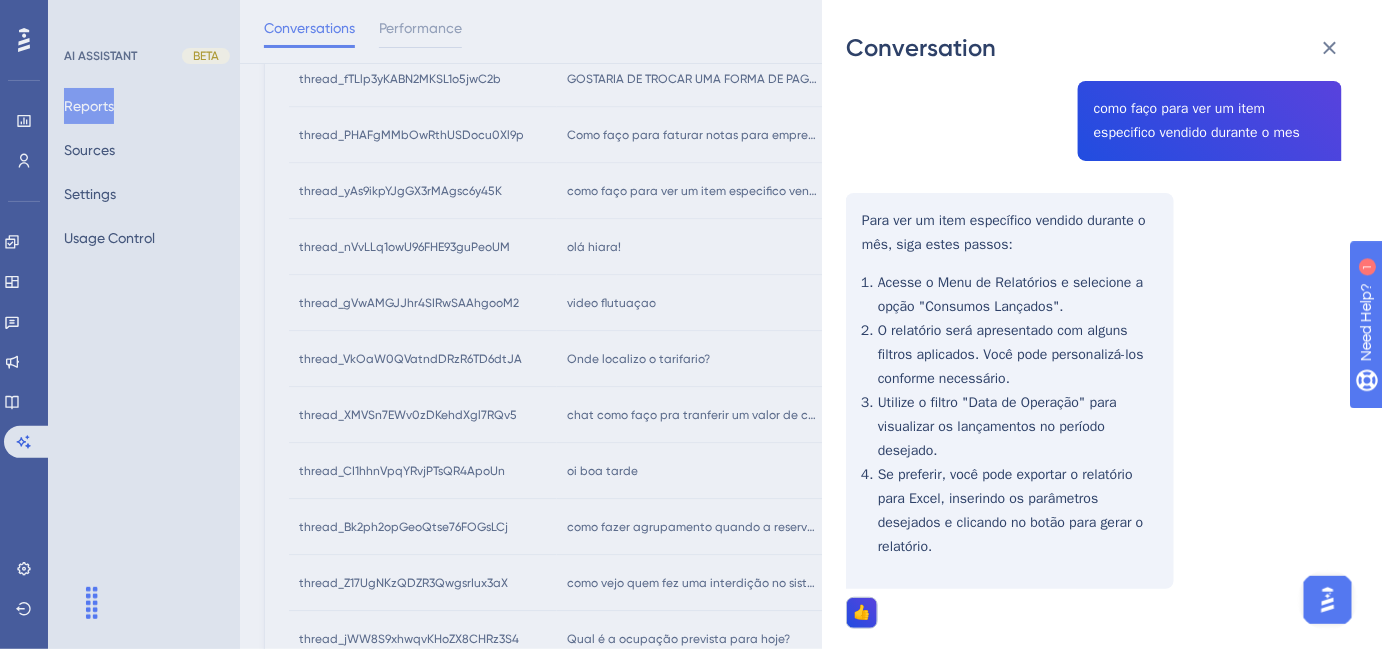 scroll, scrollTop: 130, scrollLeft: 0, axis: vertical 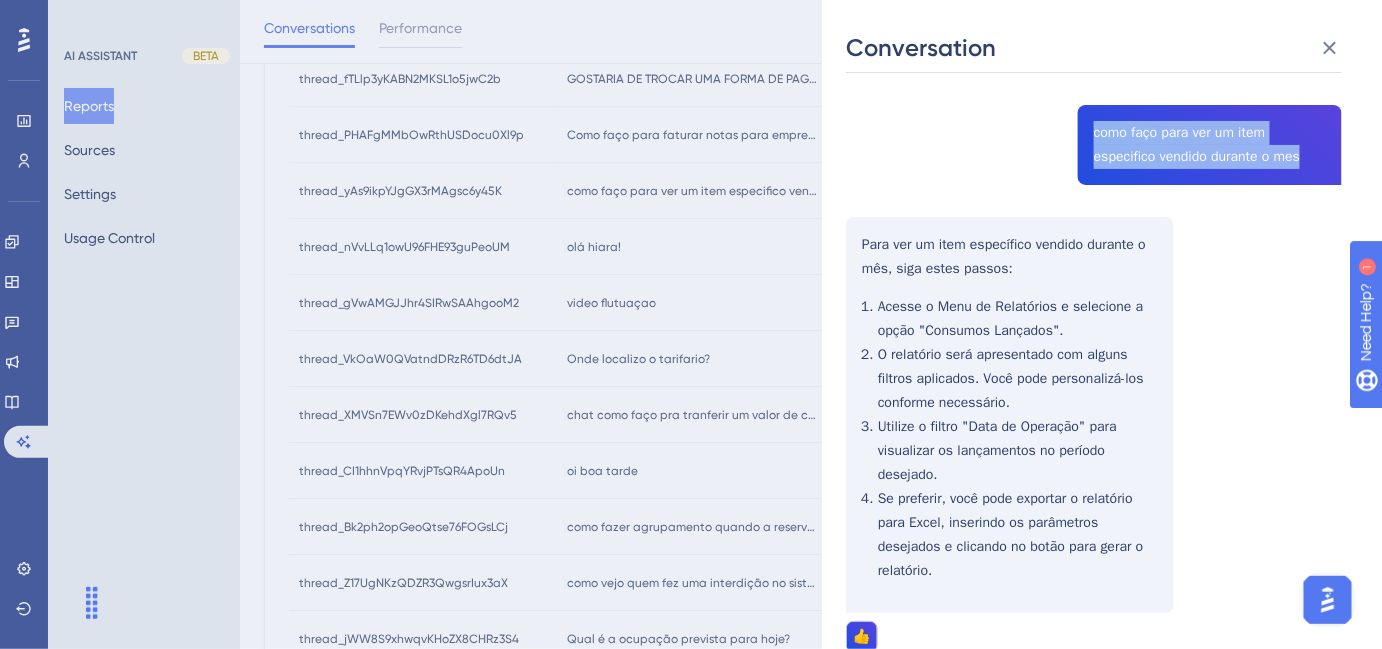 drag, startPoint x: 1090, startPoint y: 130, endPoint x: 1300, endPoint y: 155, distance: 211.48286 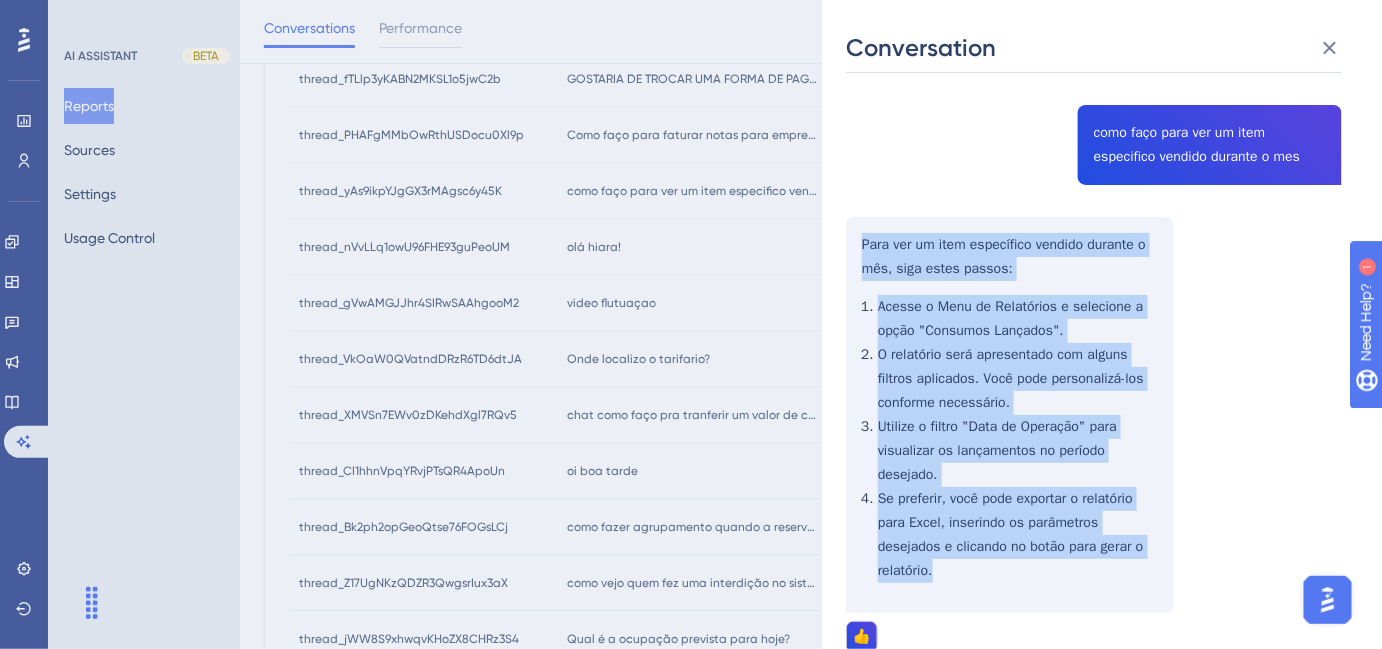 drag, startPoint x: 861, startPoint y: 246, endPoint x: 1032, endPoint y: 598, distance: 391.33746 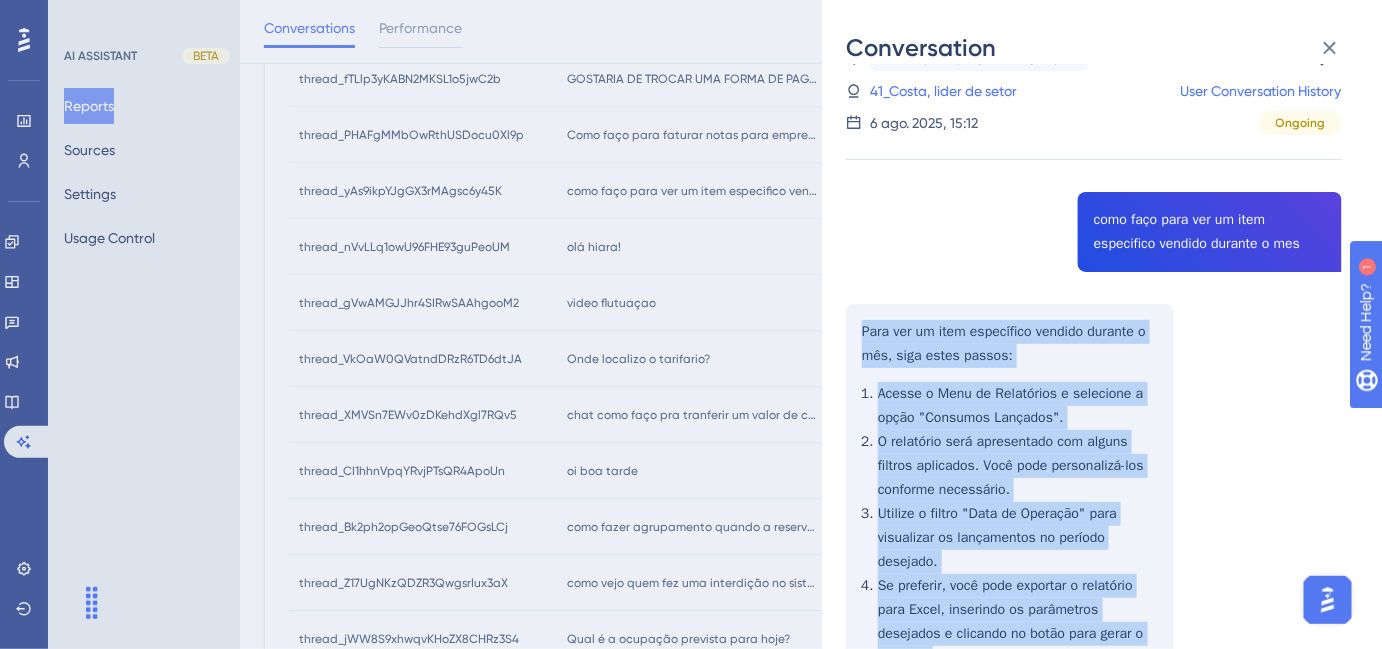 scroll, scrollTop: 0, scrollLeft: 0, axis: both 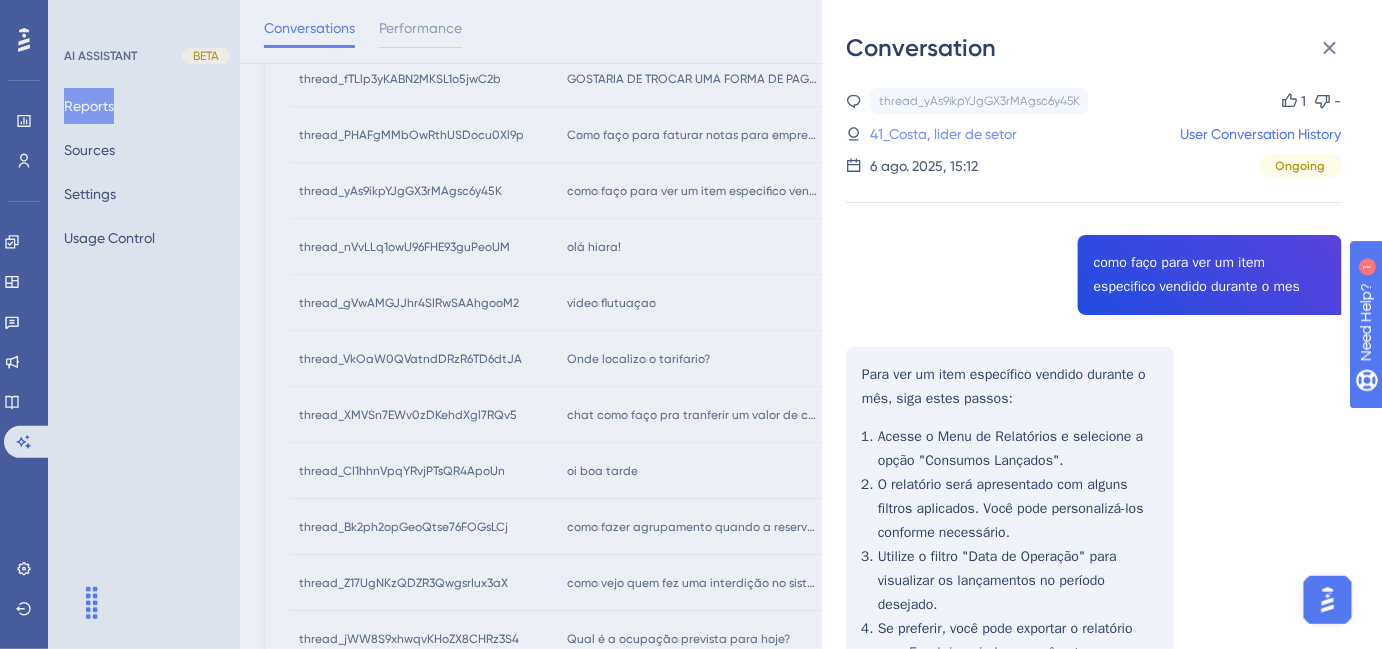 click on "41_Costa, lider de setor" at bounding box center [943, 134] 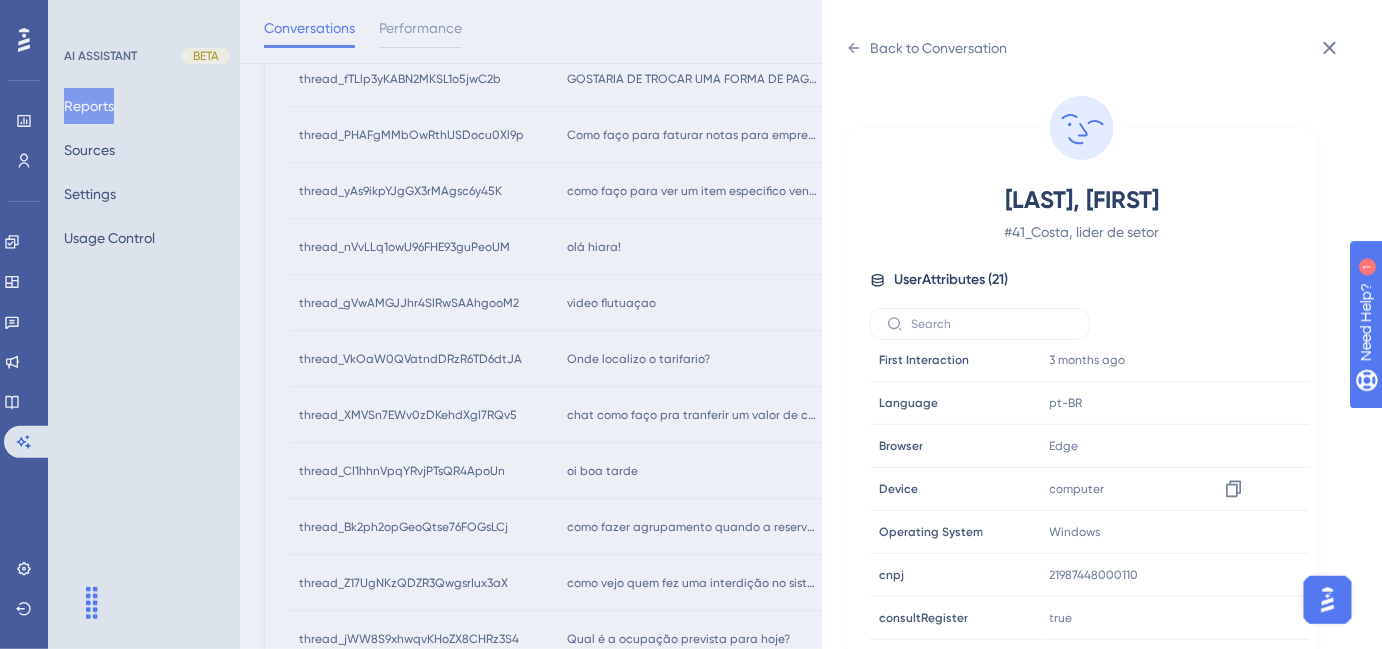 scroll, scrollTop: 545, scrollLeft: 0, axis: vertical 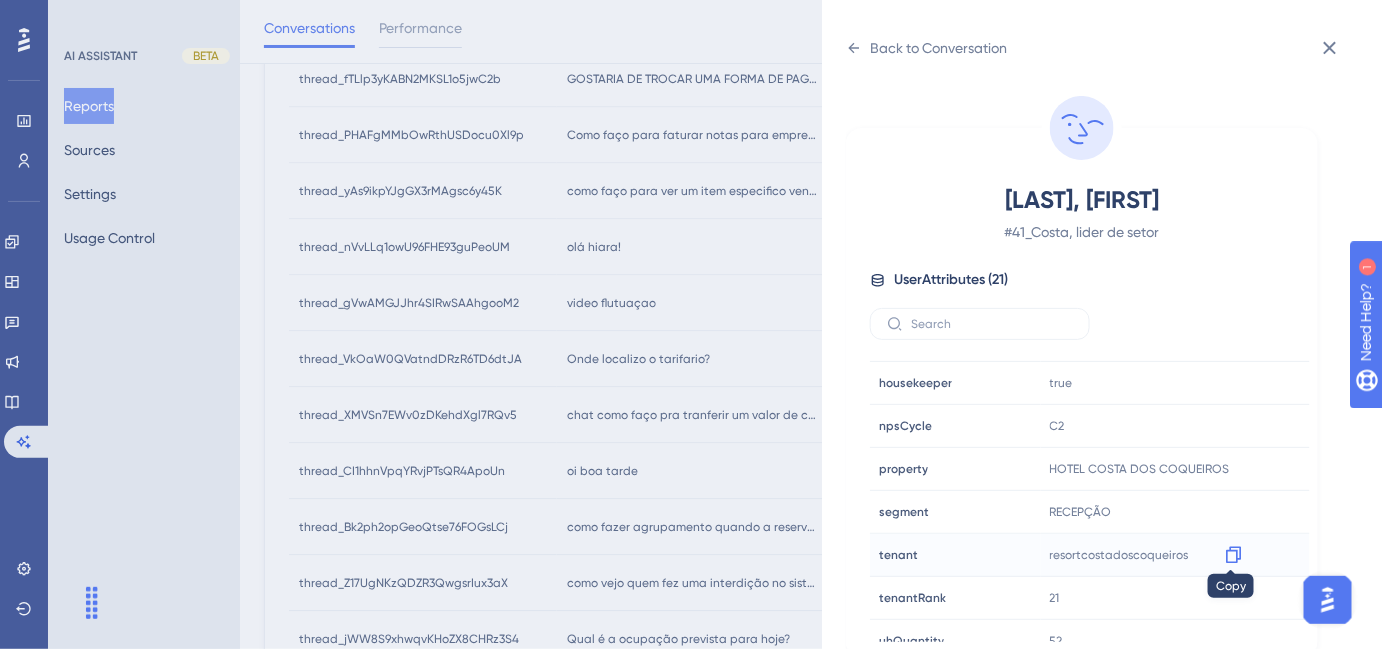 click 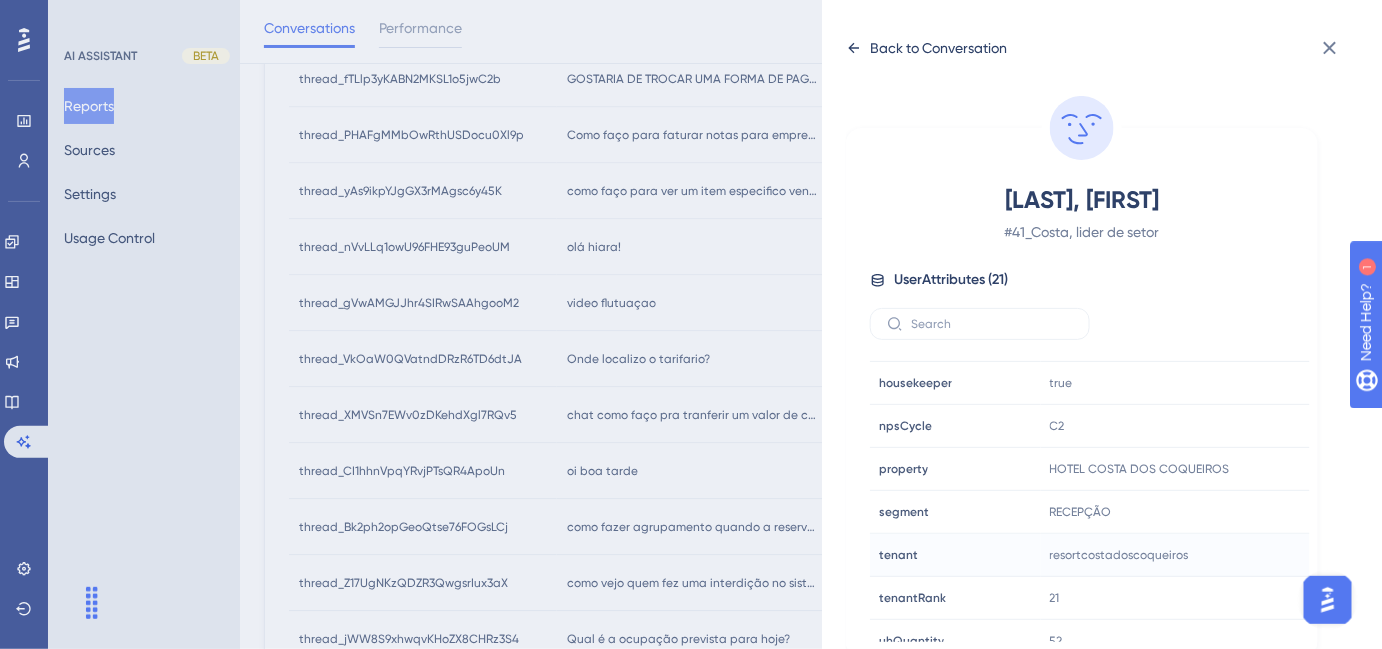 click on "Back to Conversation" at bounding box center [926, 48] 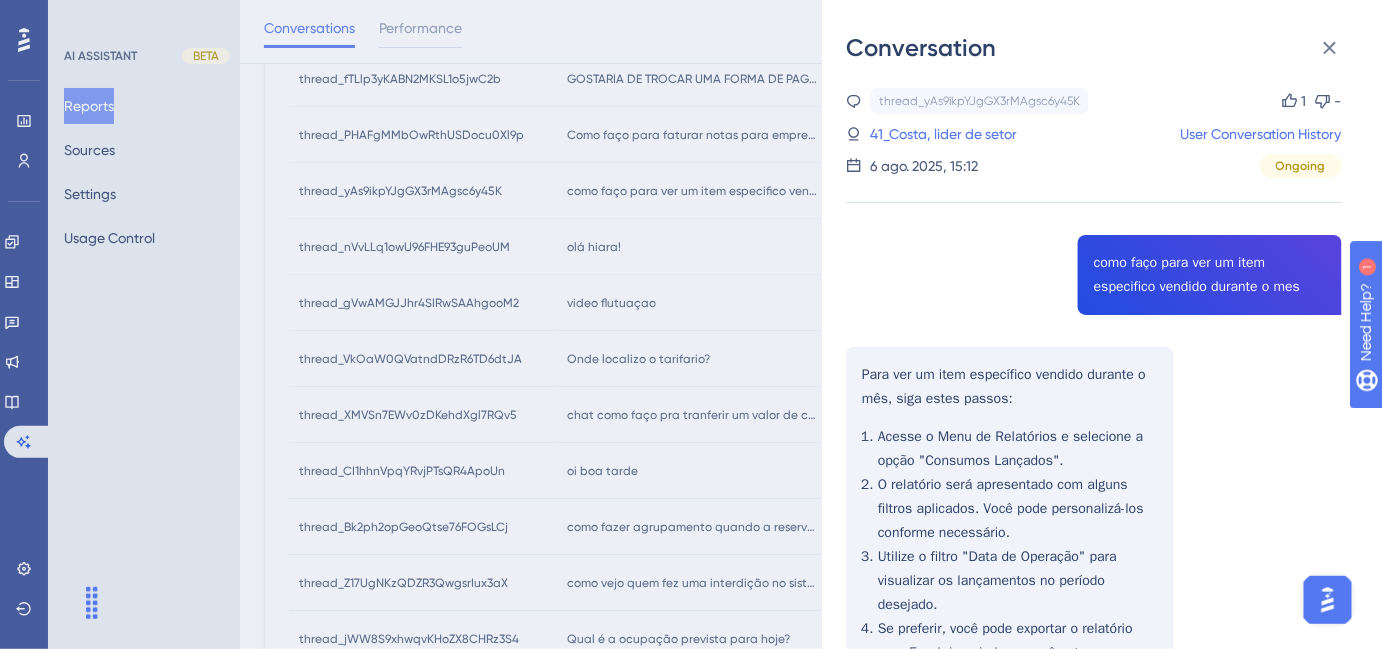 scroll, scrollTop: 221, scrollLeft: 0, axis: vertical 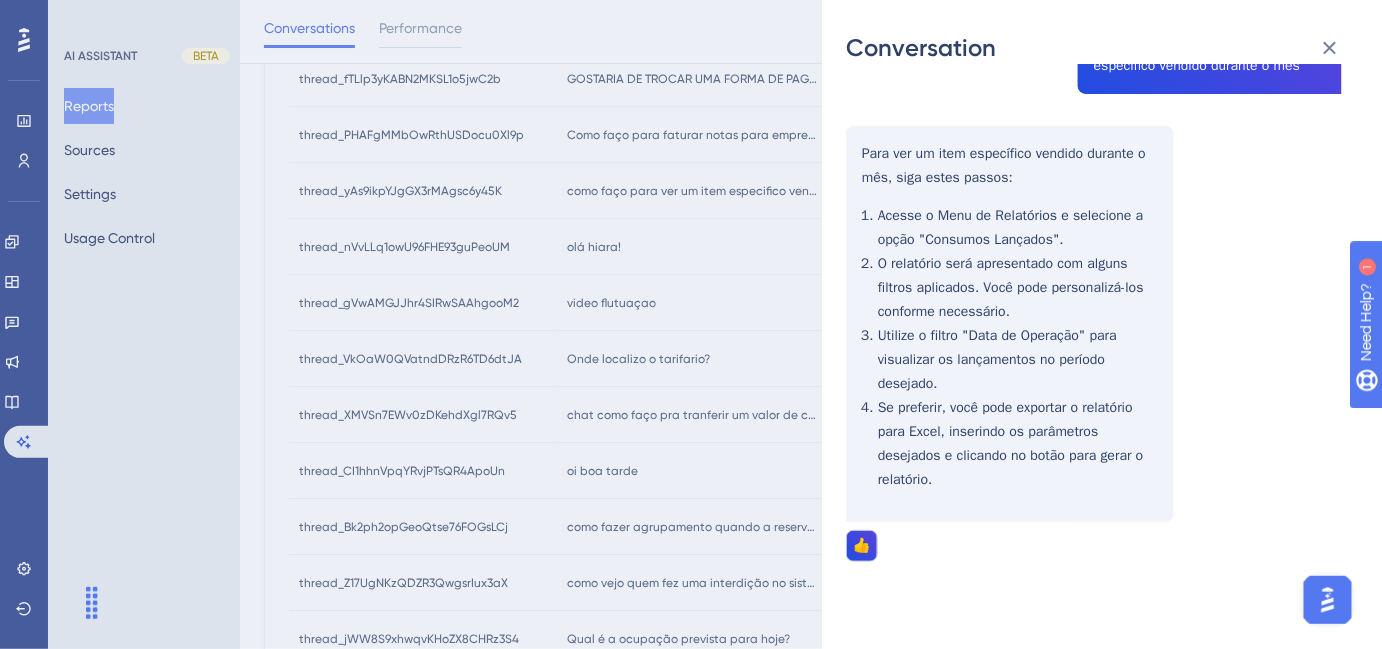 click on "Conversation thread_yAs9ikpYJgGX3rMAgsc6y45K Copy 1 - 41_Costa, lider de setor User Conversation History 6 ago. 2025,
15:12 Ongoing como faço para ver um item especifico vendido durante o mes  Para ver um item específico vendido durante o mês, siga estes passos:
Acesse o Menu de Relatórios e selecione a opção "Consumos Lançados".
O relatório será apresentado com alguns filtros aplicados. Você pode personalizá-los conforme necessário.
Utilize o filtro "Data de Operação" para visualizar os lançamentos no período desejado.
Se preferir, você pode exportar o relatório para Excel, inserindo os parâmetros desejados e clicando no botão para gerar o relatório.
👍" at bounding box center [691, 324] 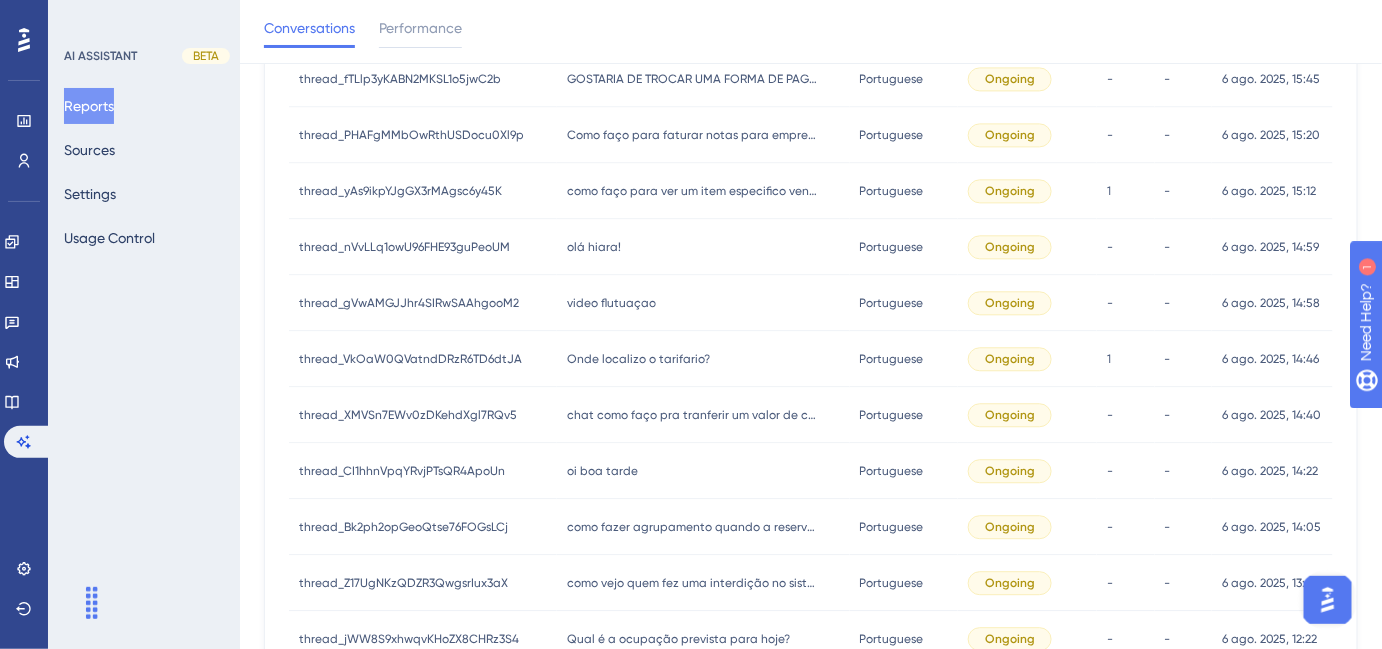 click on "olá hiara!" at bounding box center [594, 247] 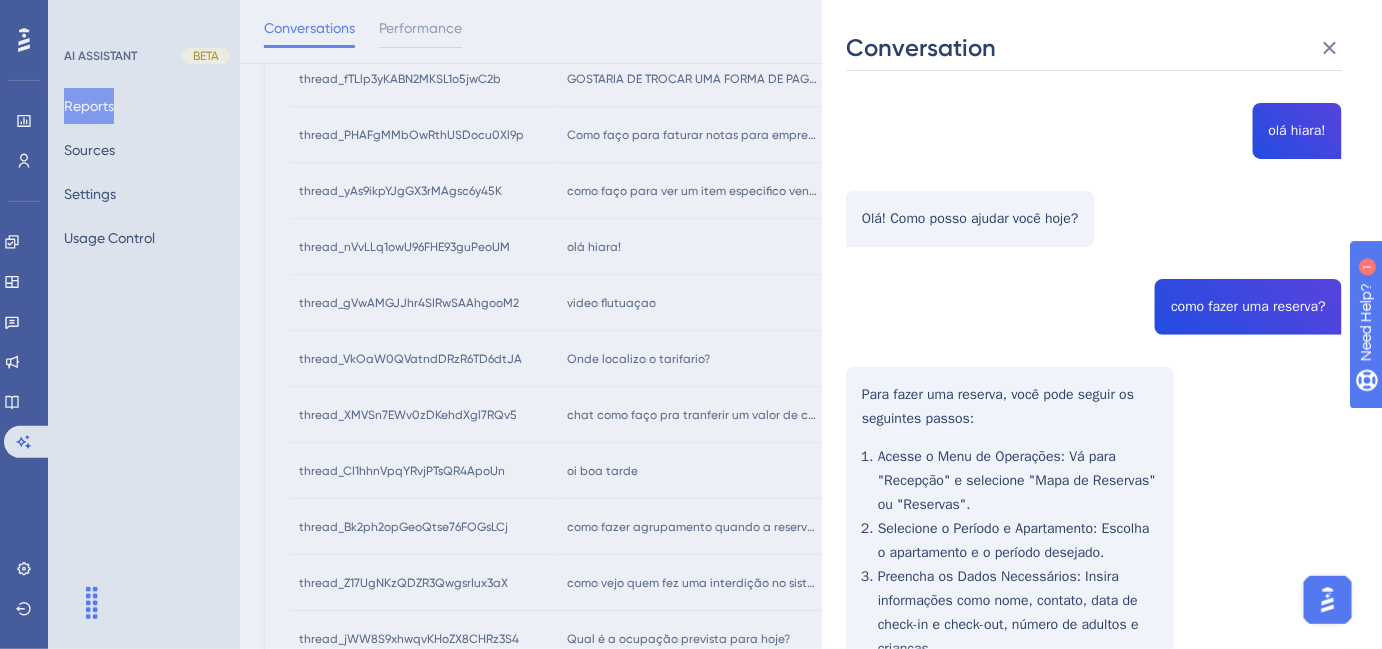 scroll, scrollTop: 181, scrollLeft: 0, axis: vertical 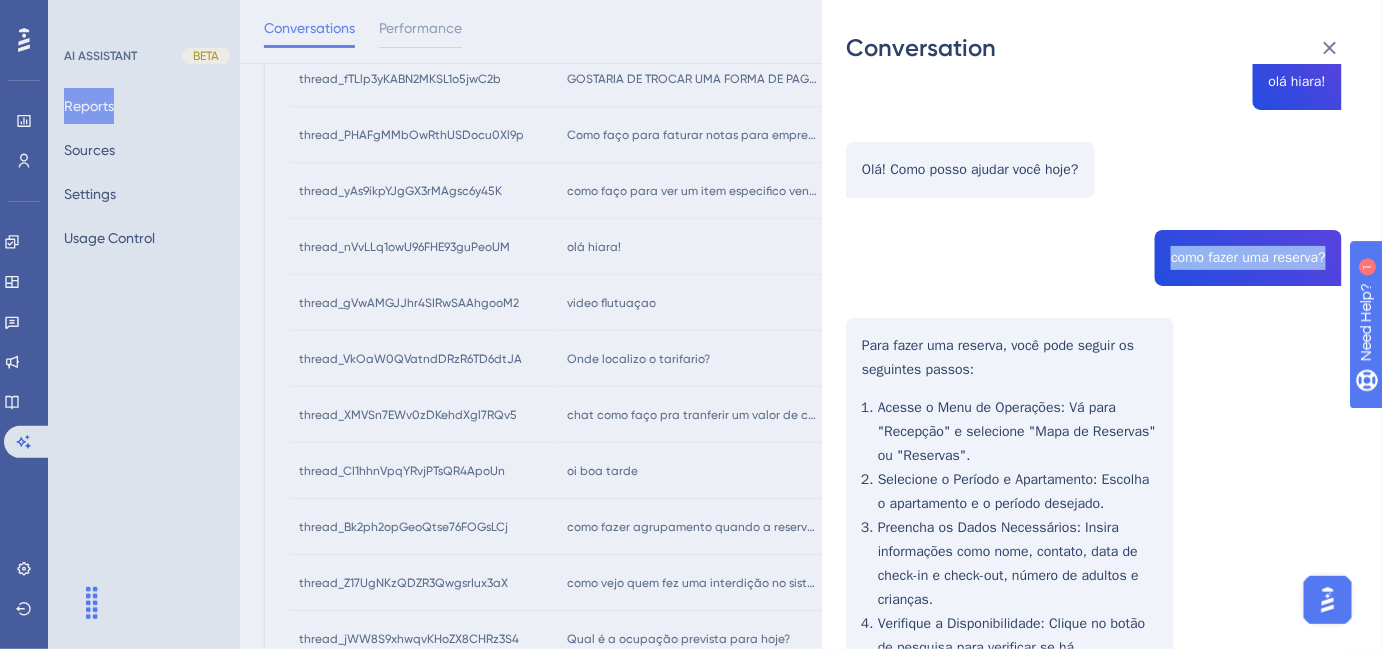 drag, startPoint x: 1165, startPoint y: 262, endPoint x: 1327, endPoint y: 254, distance: 162.19742 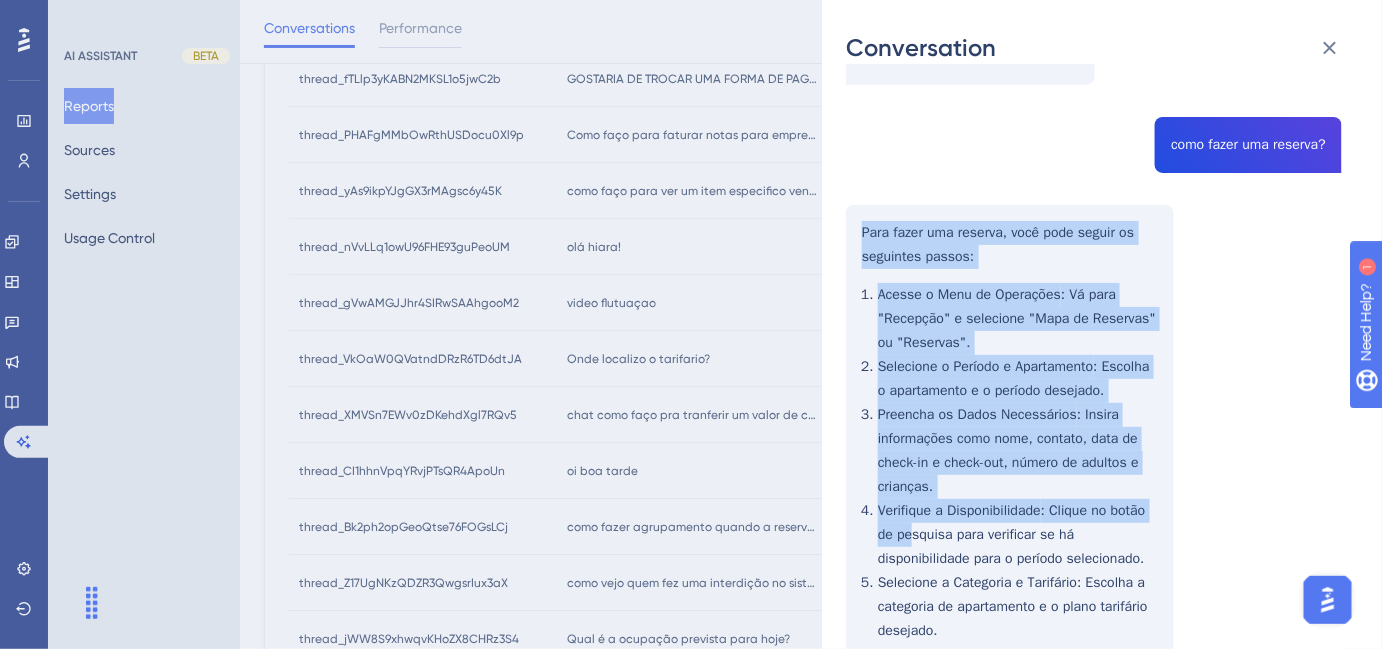 scroll, scrollTop: 454, scrollLeft: 0, axis: vertical 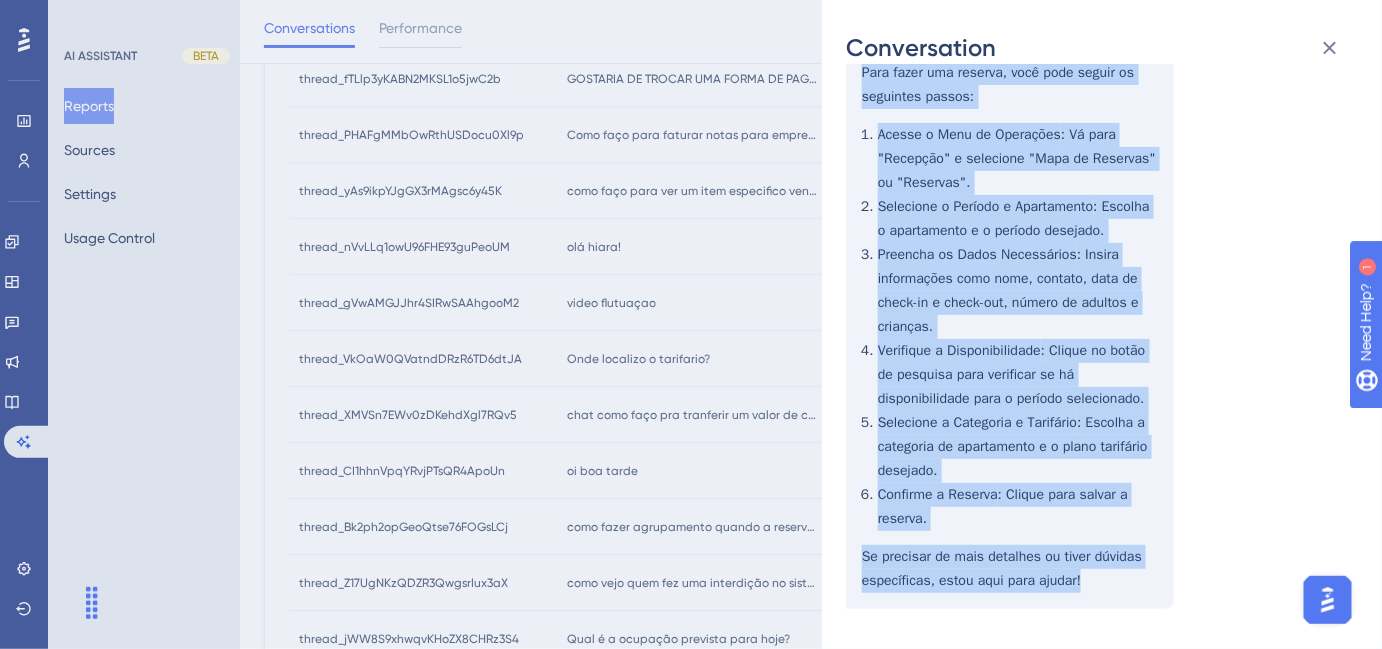 drag, startPoint x: 857, startPoint y: 344, endPoint x: 1081, endPoint y: 574, distance: 321.0545 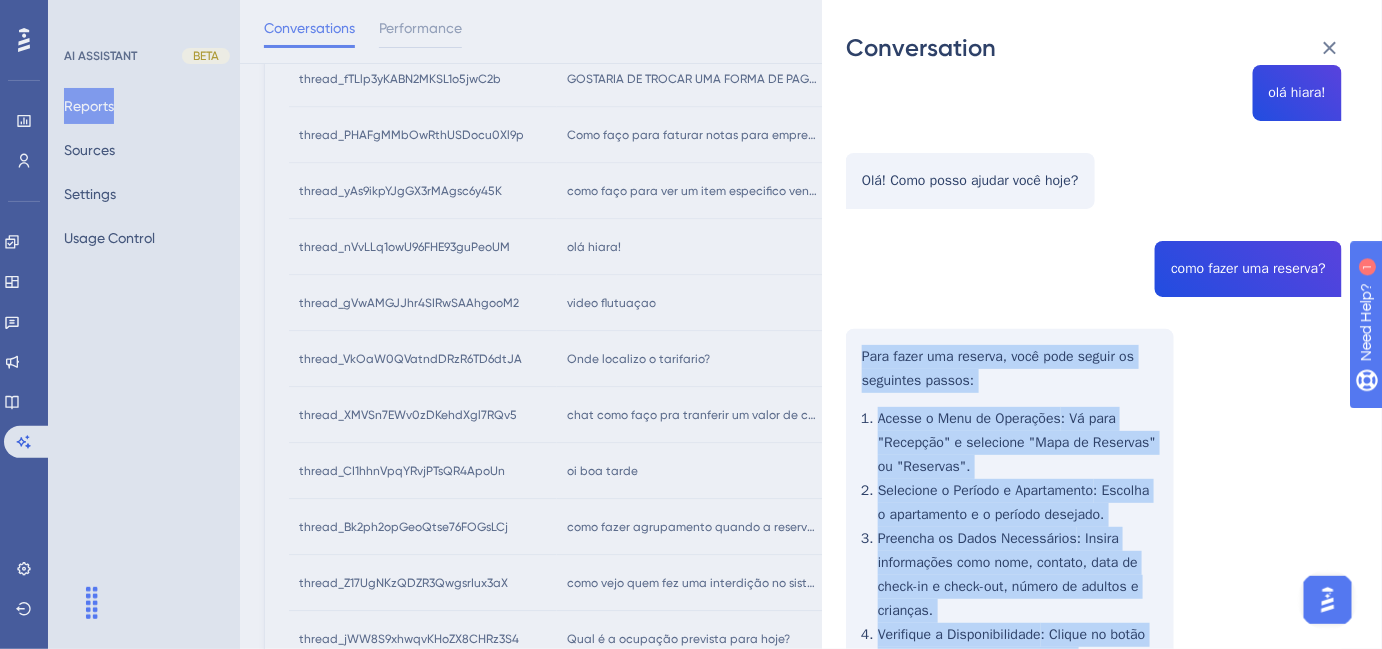 scroll, scrollTop: 0, scrollLeft: 0, axis: both 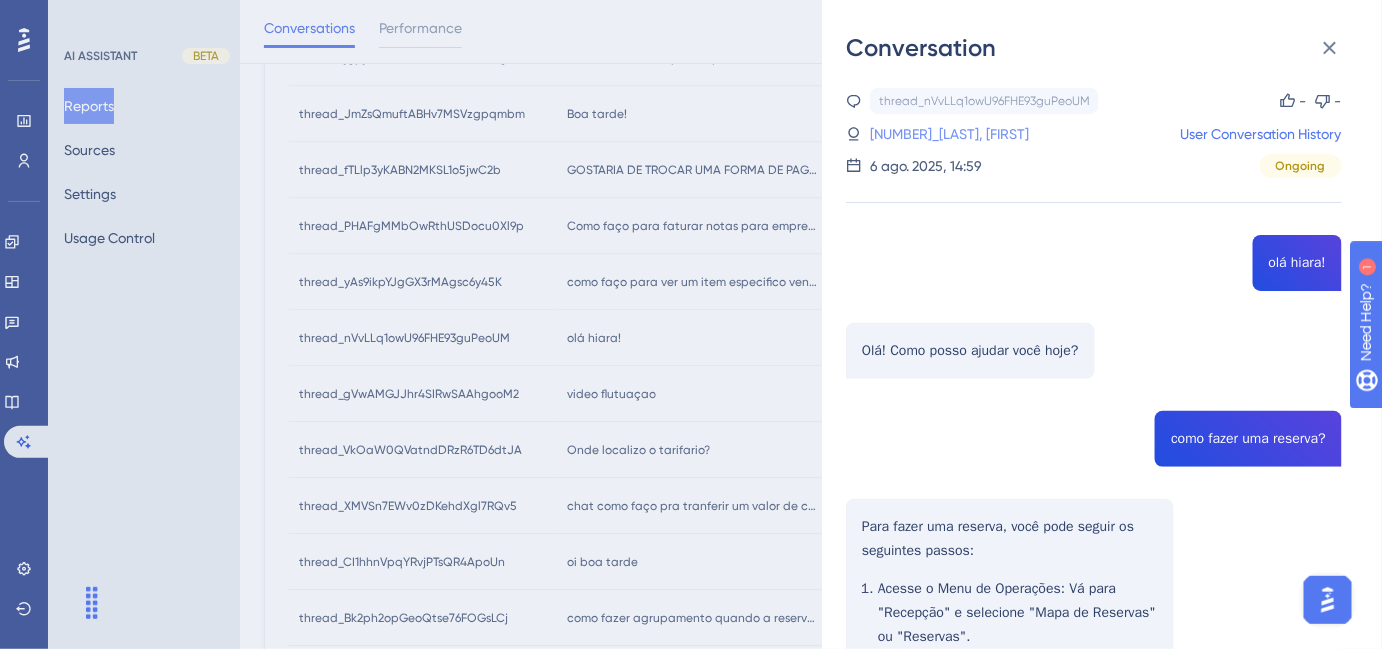click on "[NAME]" at bounding box center [892, 134] 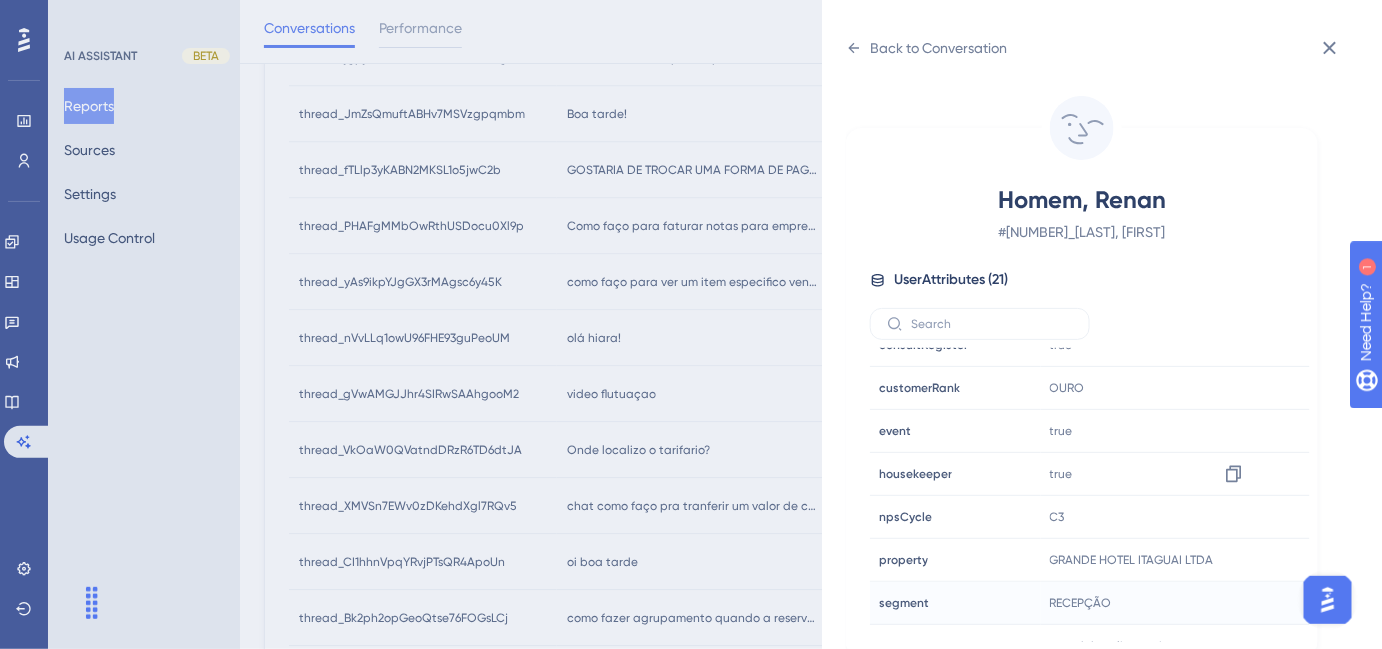 scroll, scrollTop: 545, scrollLeft: 0, axis: vertical 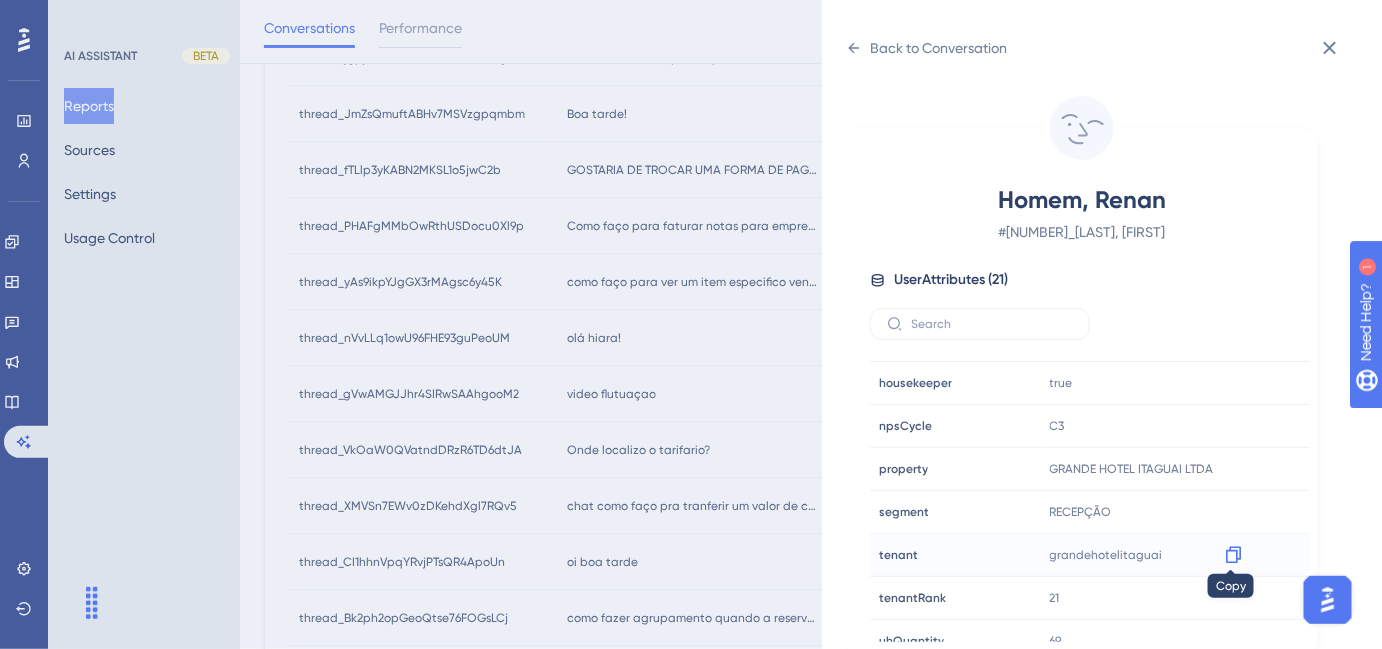 click 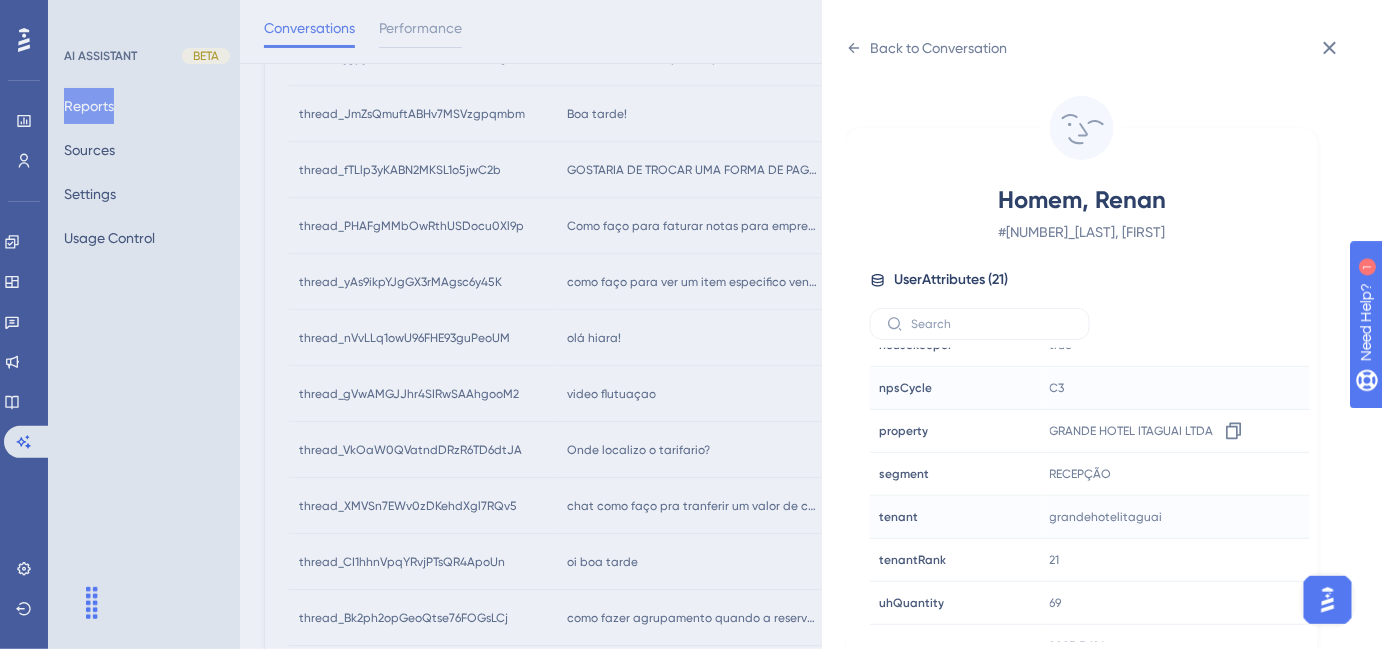 scroll, scrollTop: 602, scrollLeft: 0, axis: vertical 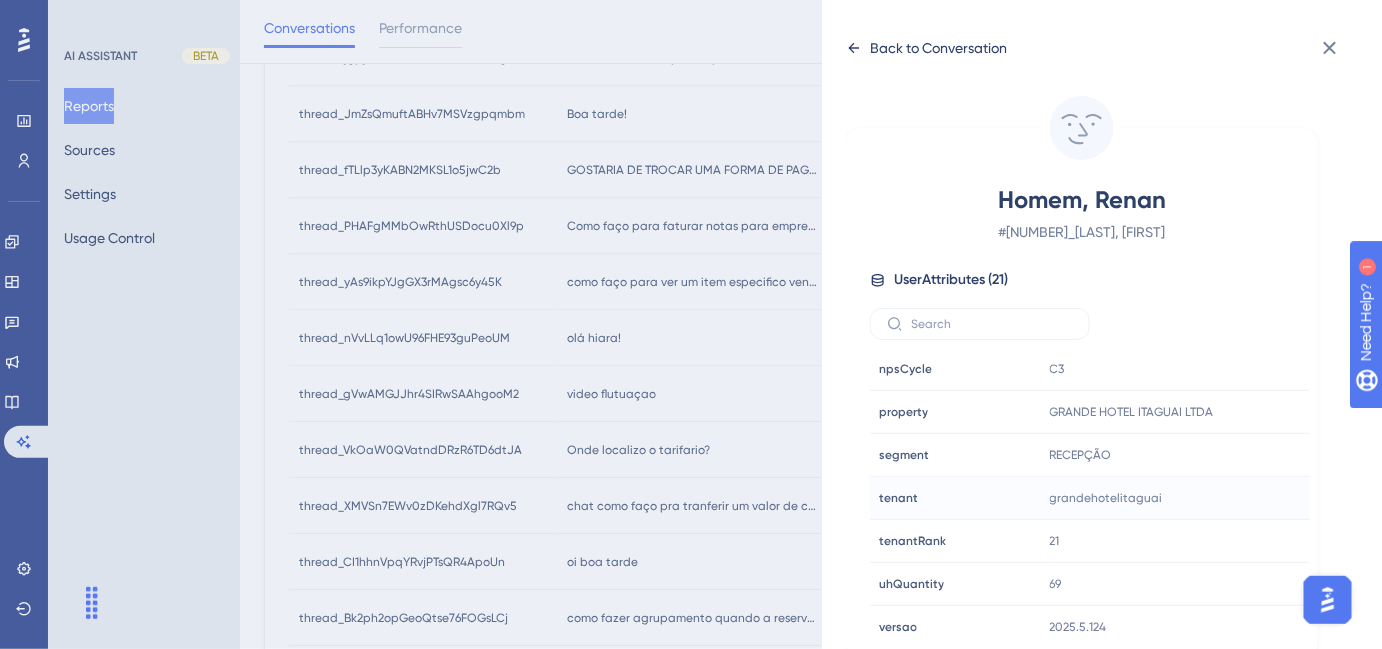 click on "Back to Conversation" at bounding box center (938, 48) 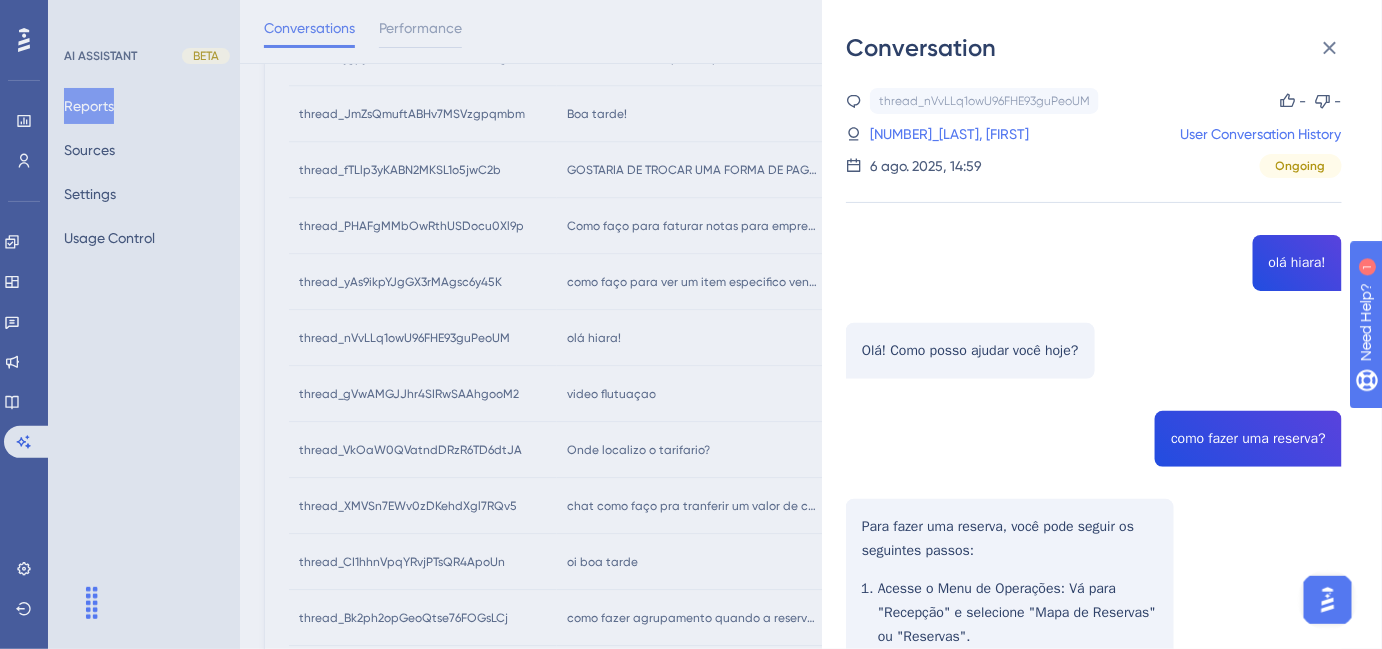 click on "Conversation thread_nVvLLq1owU96FHE93guPeoUM Copy - - 8_Homem, Renan User Conversation History 6 ago. 2025,
14:59 Ongoing olá hiara! Olá! Como posso ajudar você hoje? como fazer uma reserva? Para fazer uma reserva, você pode seguir os seguintes passos:
Acesse o Menu de Operações : Vá para "Recepção" e selecione "Mapa de Reservas" ou "Reservas".
Selecione o Período e Apartamento : Escolha o apartamento e o período desejado.
Preencha os Dados Necessários : Insira informações como nome, contato, data de check-in e check-out, número de adultos e crianças.
Verifique a Disponibilidade : Clique no botão de pesquisa para verificar se há disponibilidade para o período selecionado.
Selecione a Categoria e Tarifário : Escolha a categoria de apartamento e o plano tarifário desejado.
Confirme a Reserva : Clique para salvar a reserva.
Se precisar de mais detalhes ou tiver dúvidas específicas, estou aqui para ajudar!" at bounding box center [691, 324] 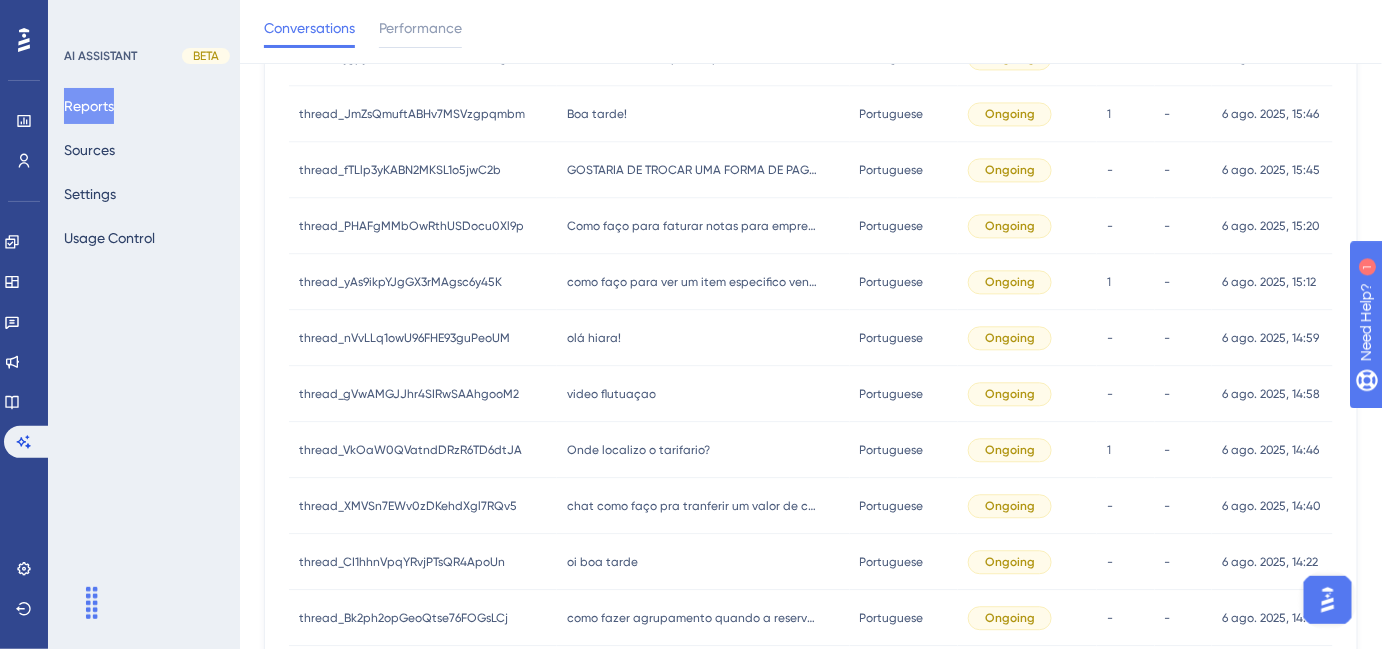 click on "video flutuaçao" at bounding box center (611, 394) 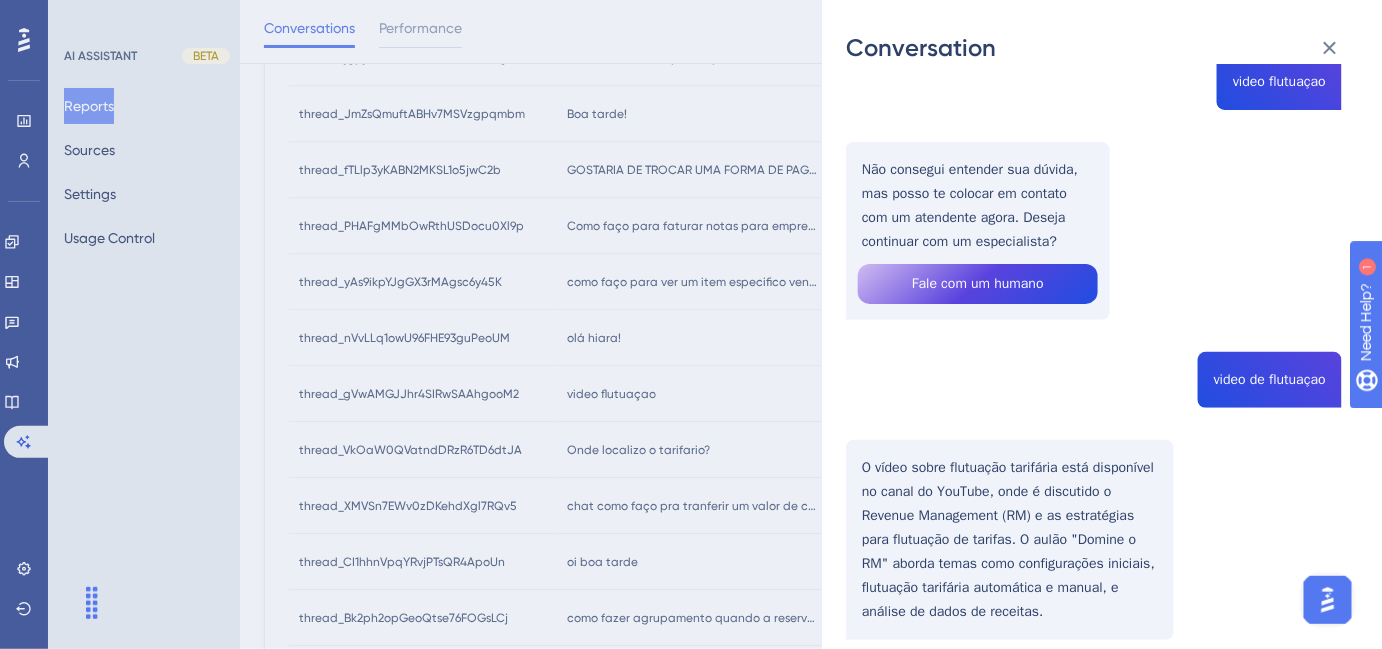 scroll, scrollTop: 258, scrollLeft: 0, axis: vertical 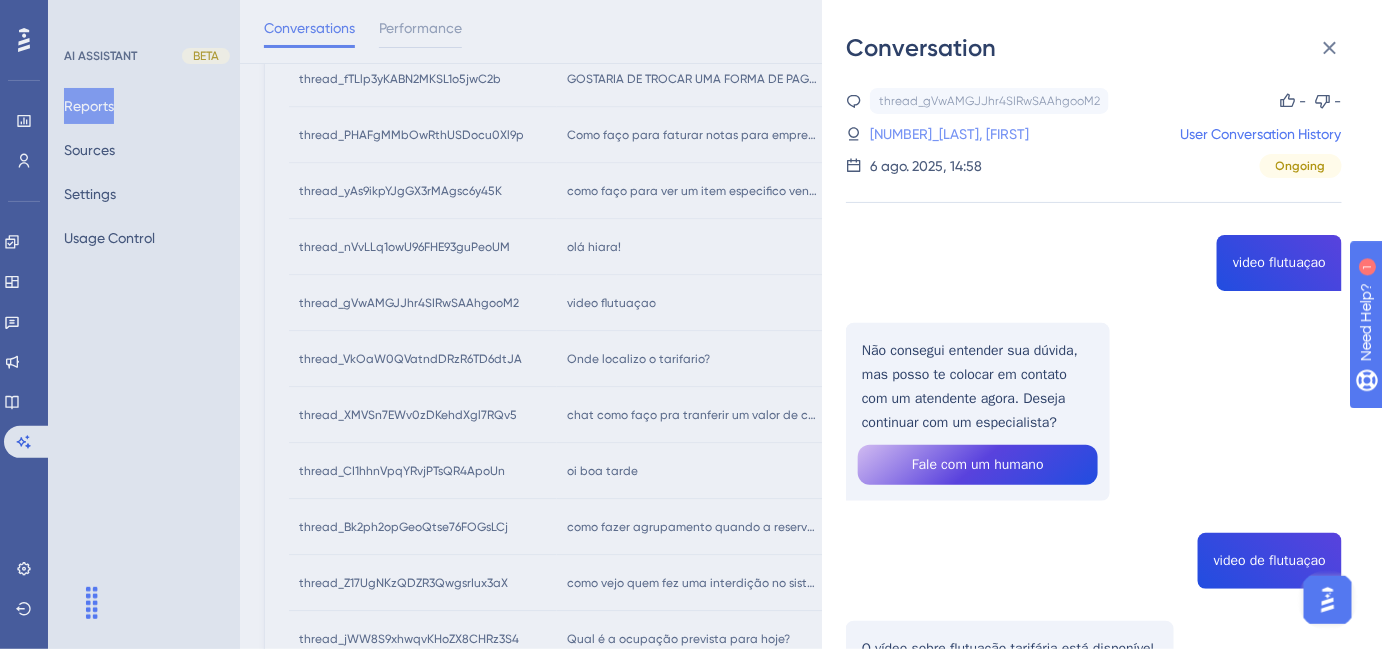 click on "2_[LAST], [FIRST]" at bounding box center (922, 134) 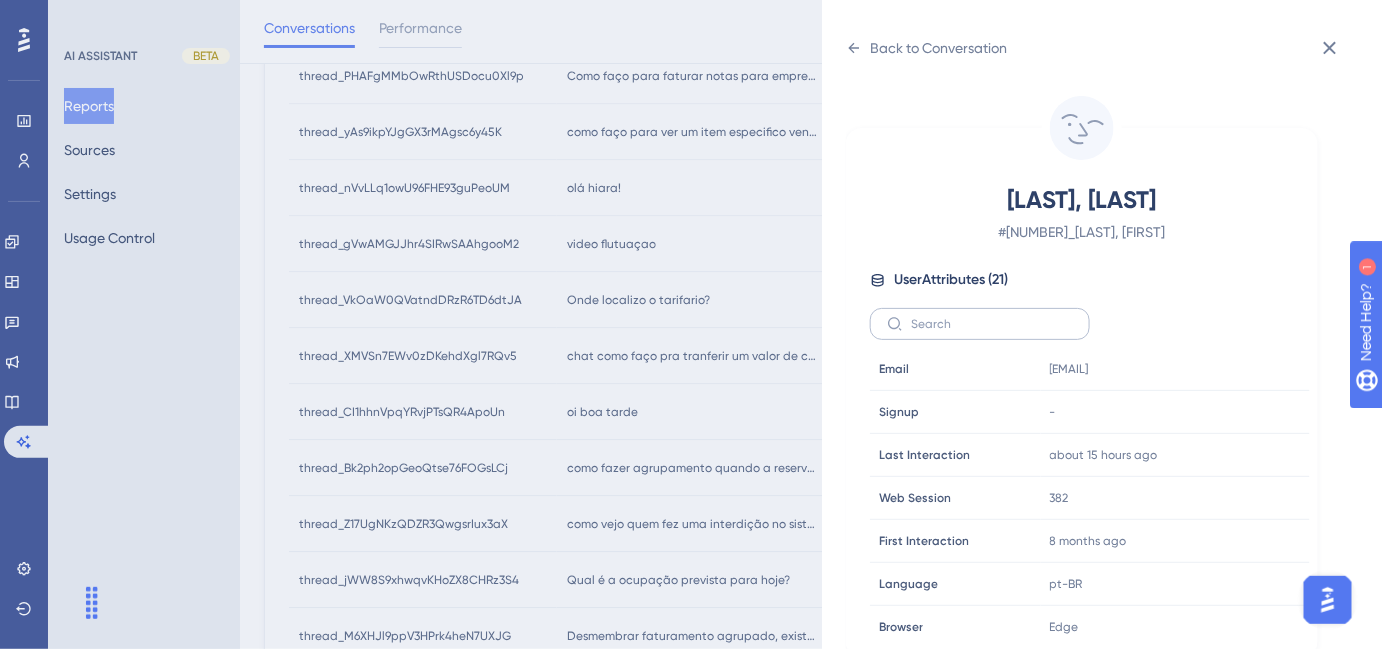 scroll, scrollTop: 1545, scrollLeft: 0, axis: vertical 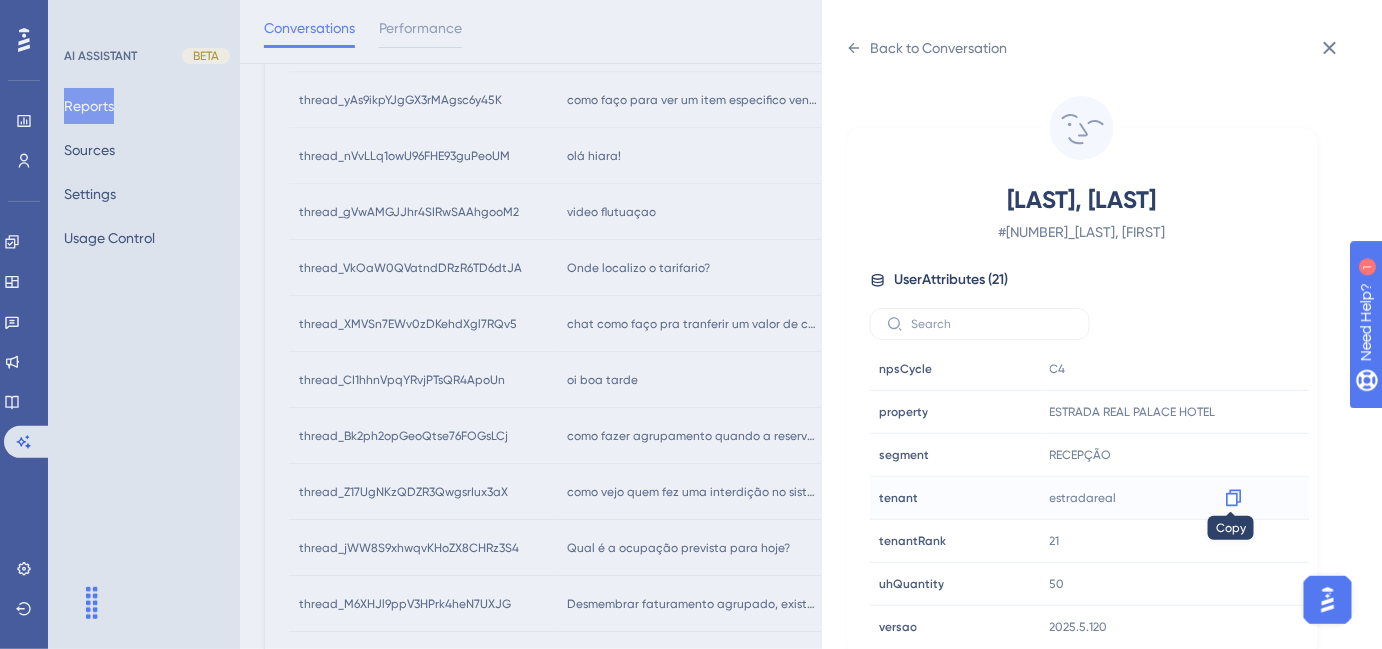 click 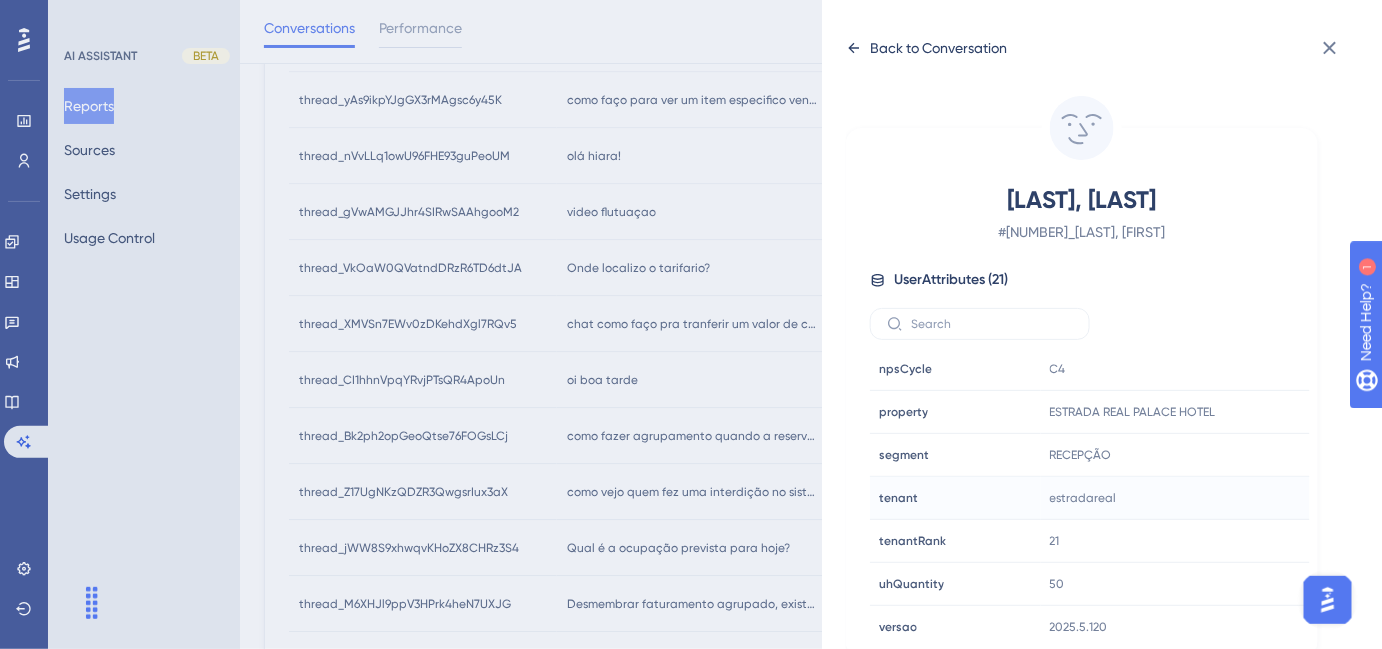 click on "Back to Conversation" at bounding box center [938, 48] 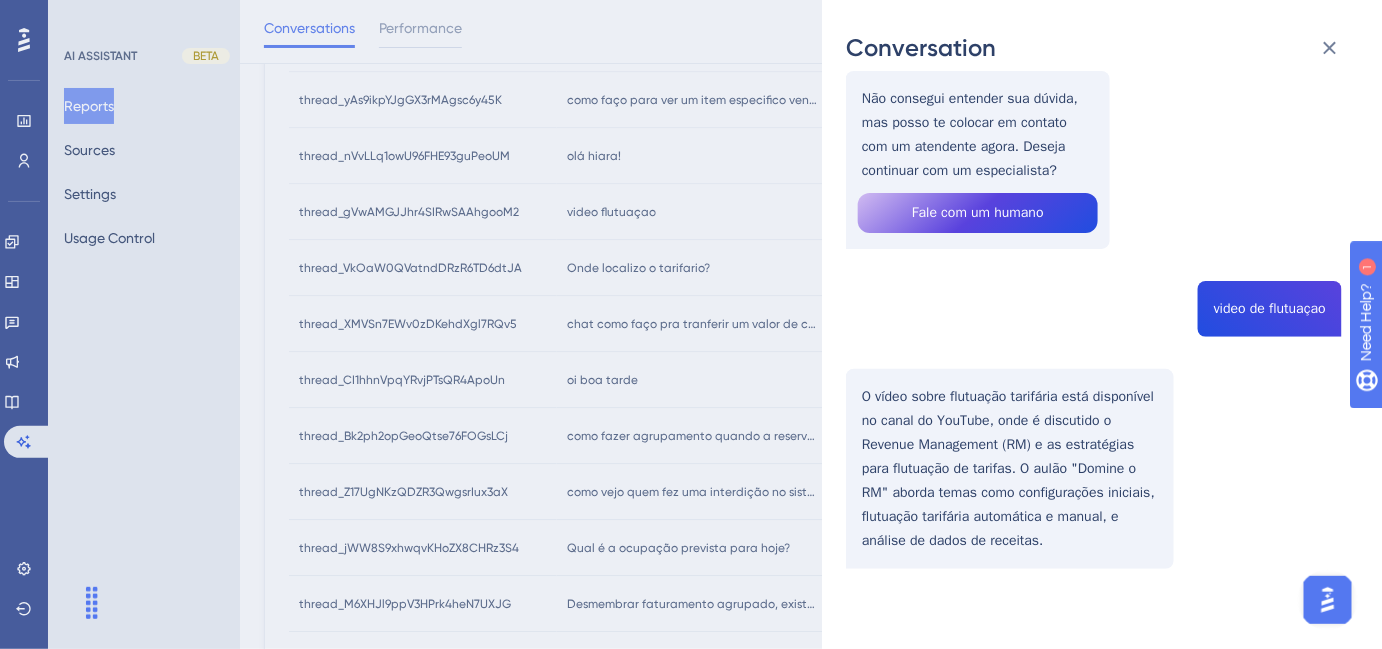 scroll, scrollTop: 258, scrollLeft: 0, axis: vertical 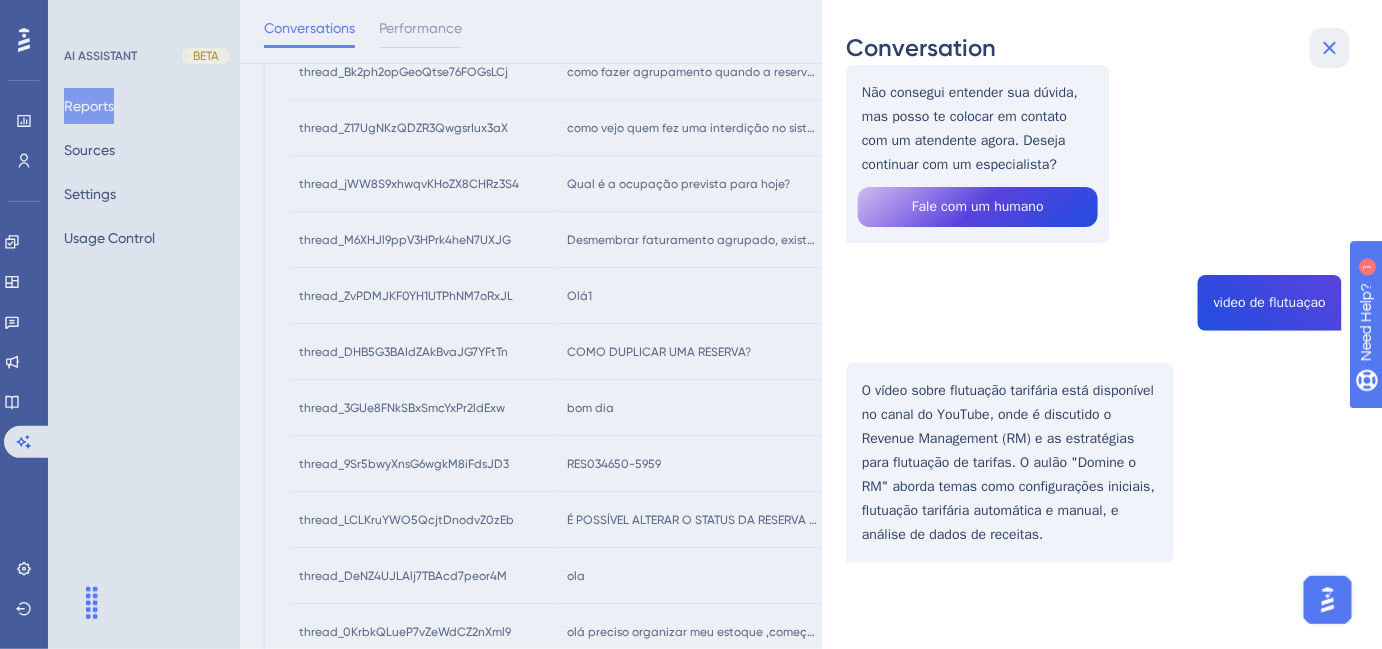 click 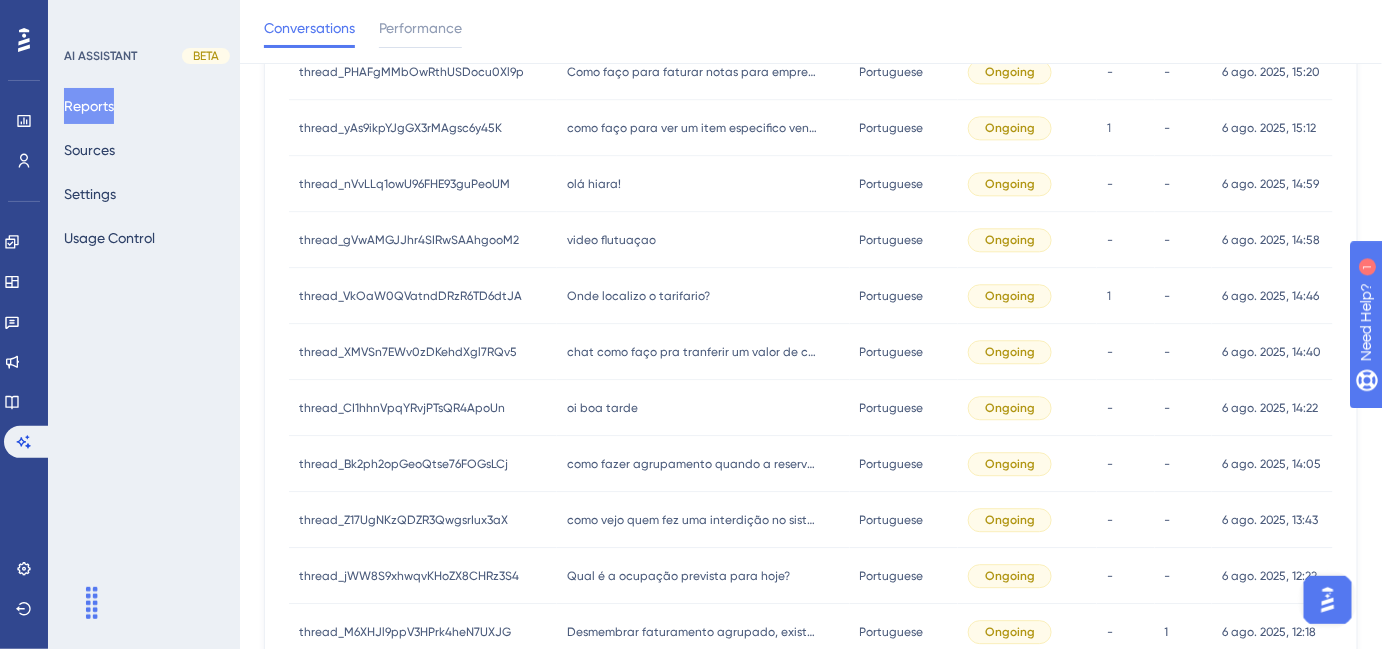 scroll, scrollTop: 1454, scrollLeft: 0, axis: vertical 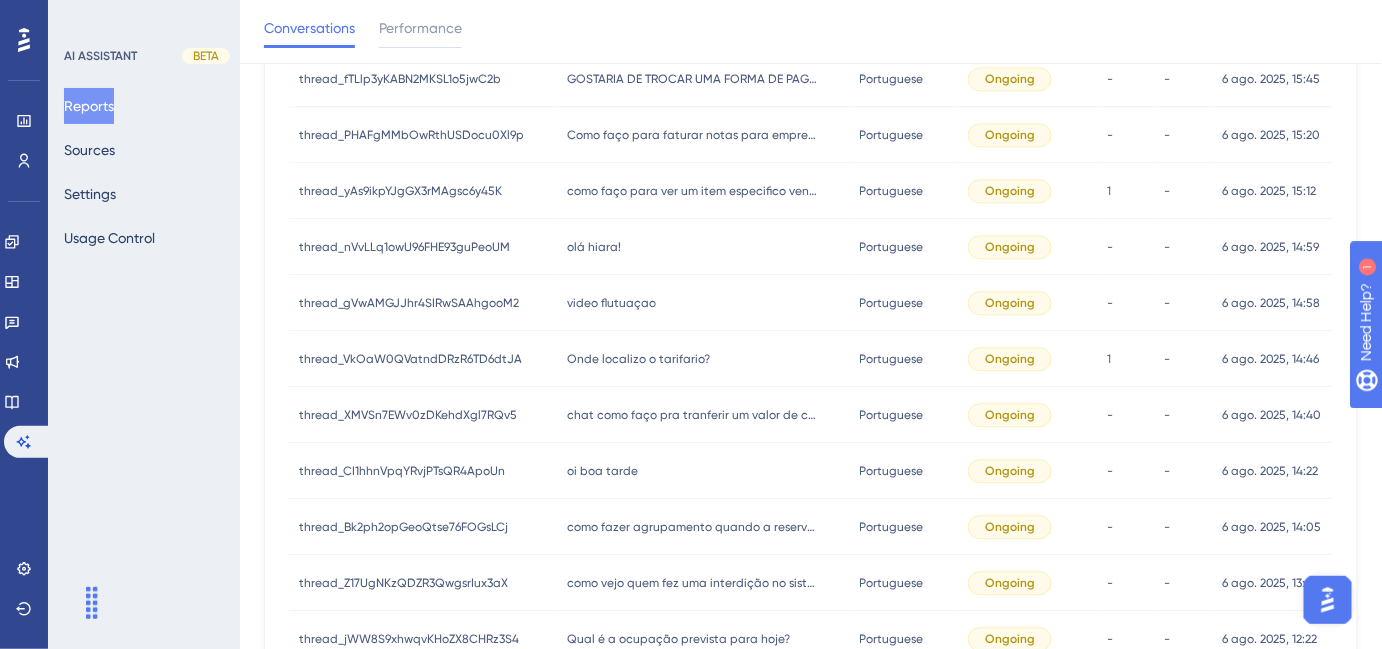click on "Onde localizo o tarifario?" at bounding box center [638, 359] 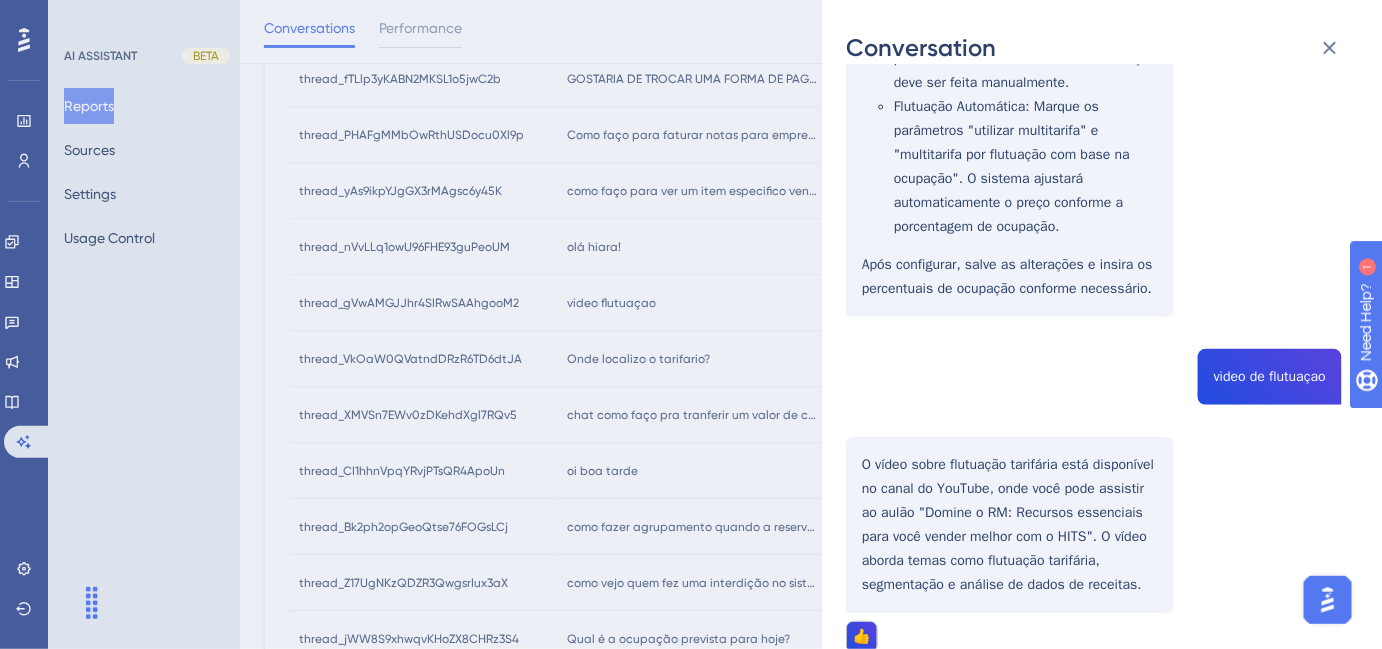 scroll, scrollTop: 909, scrollLeft: 0, axis: vertical 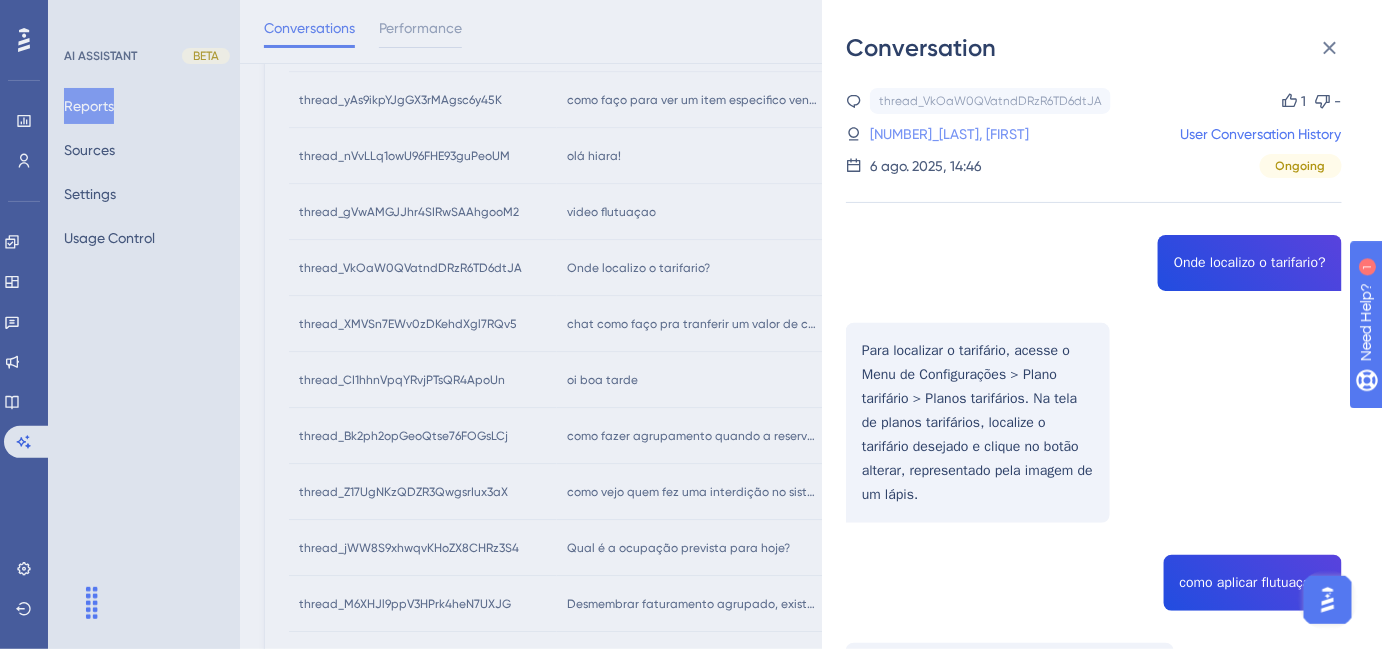 click on "2_[LAST], [FIRST]" at bounding box center [922, 134] 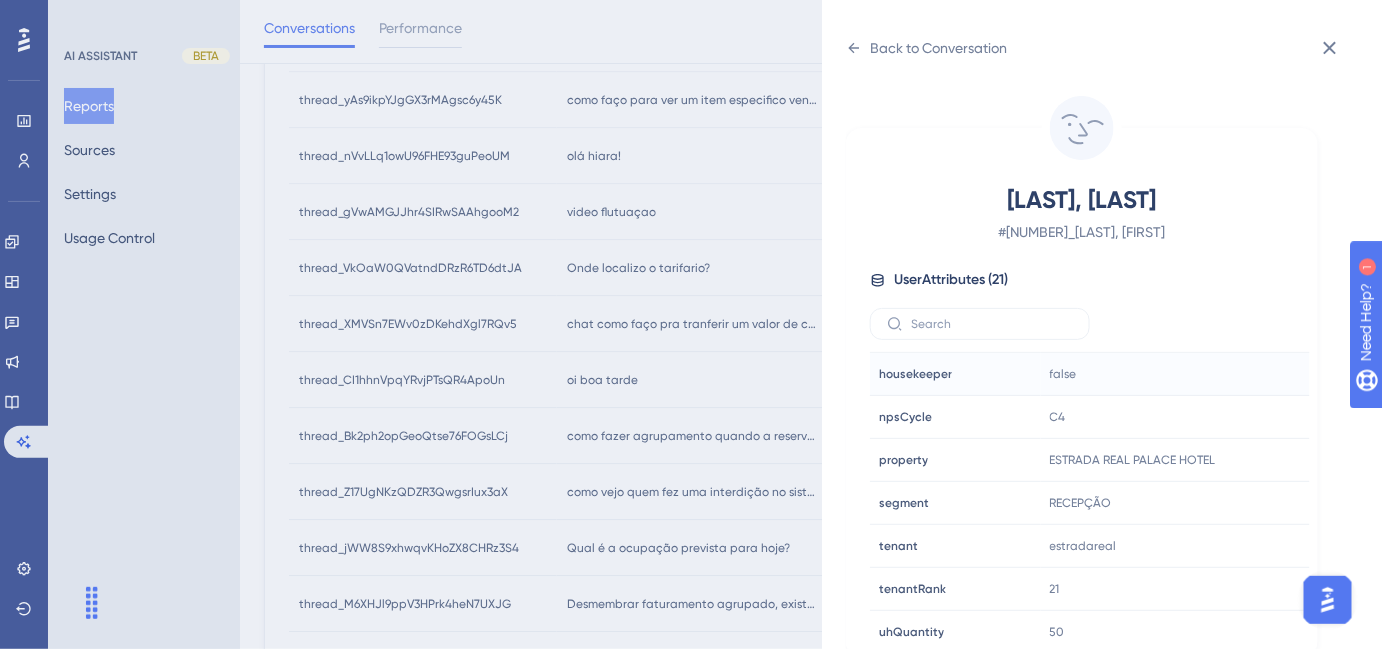 scroll, scrollTop: 602, scrollLeft: 0, axis: vertical 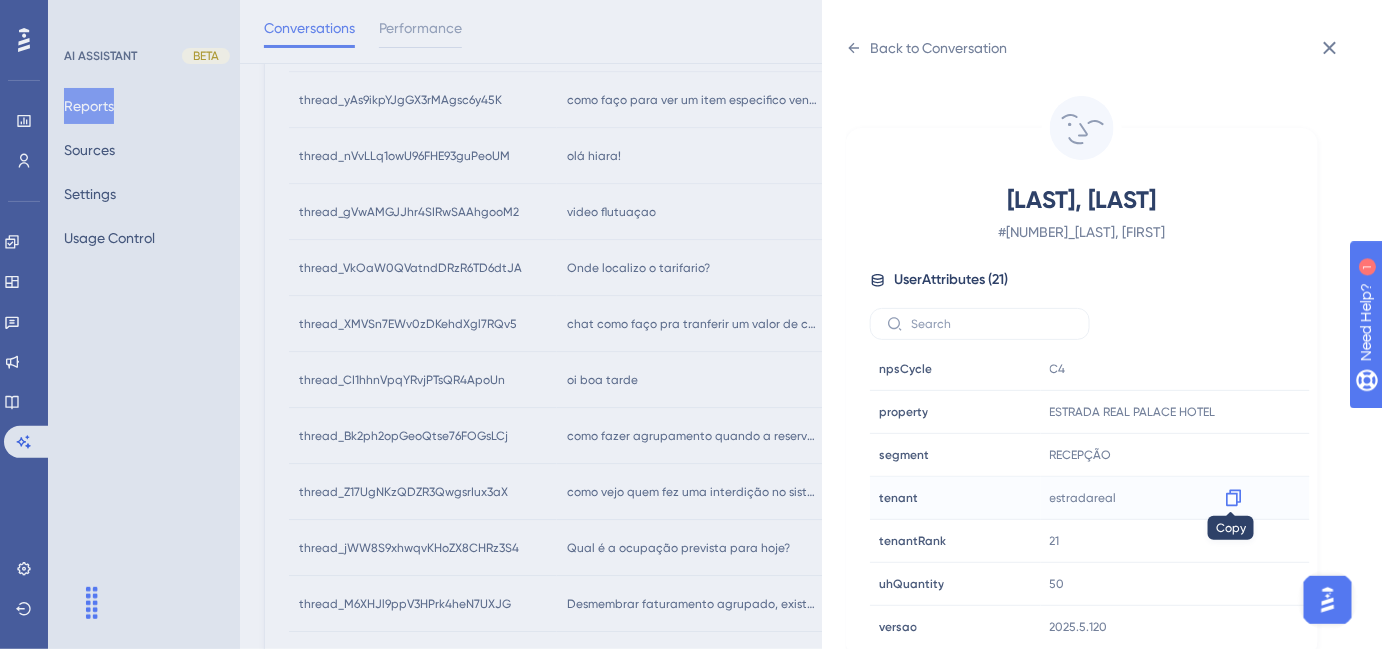click 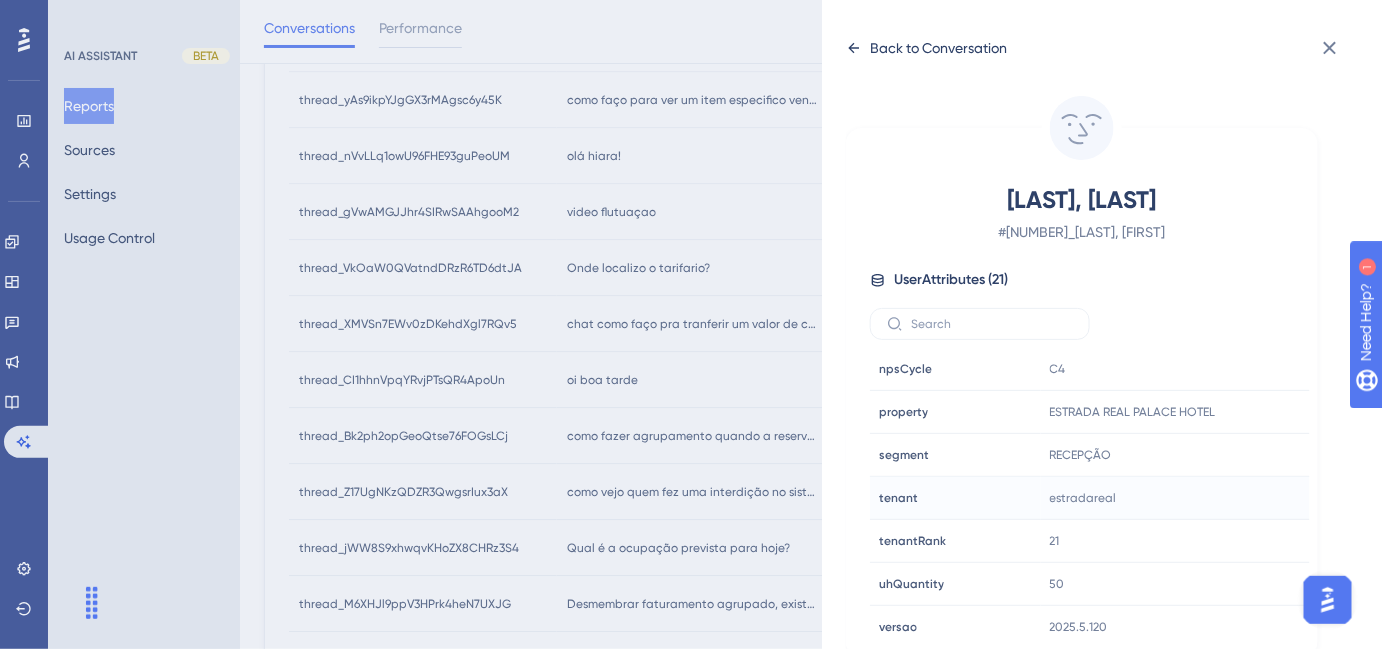 click on "Back to Conversation" at bounding box center [938, 48] 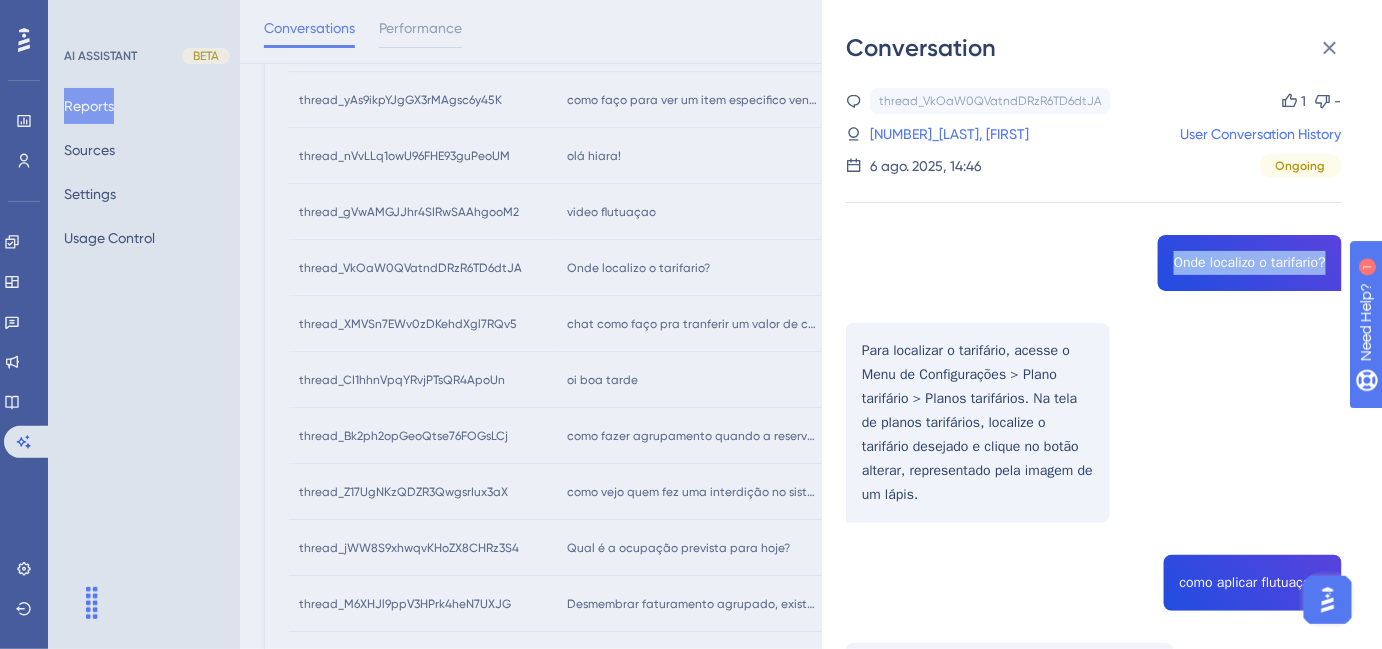 drag, startPoint x: 1167, startPoint y: 267, endPoint x: 1320, endPoint y: 265, distance: 153.01308 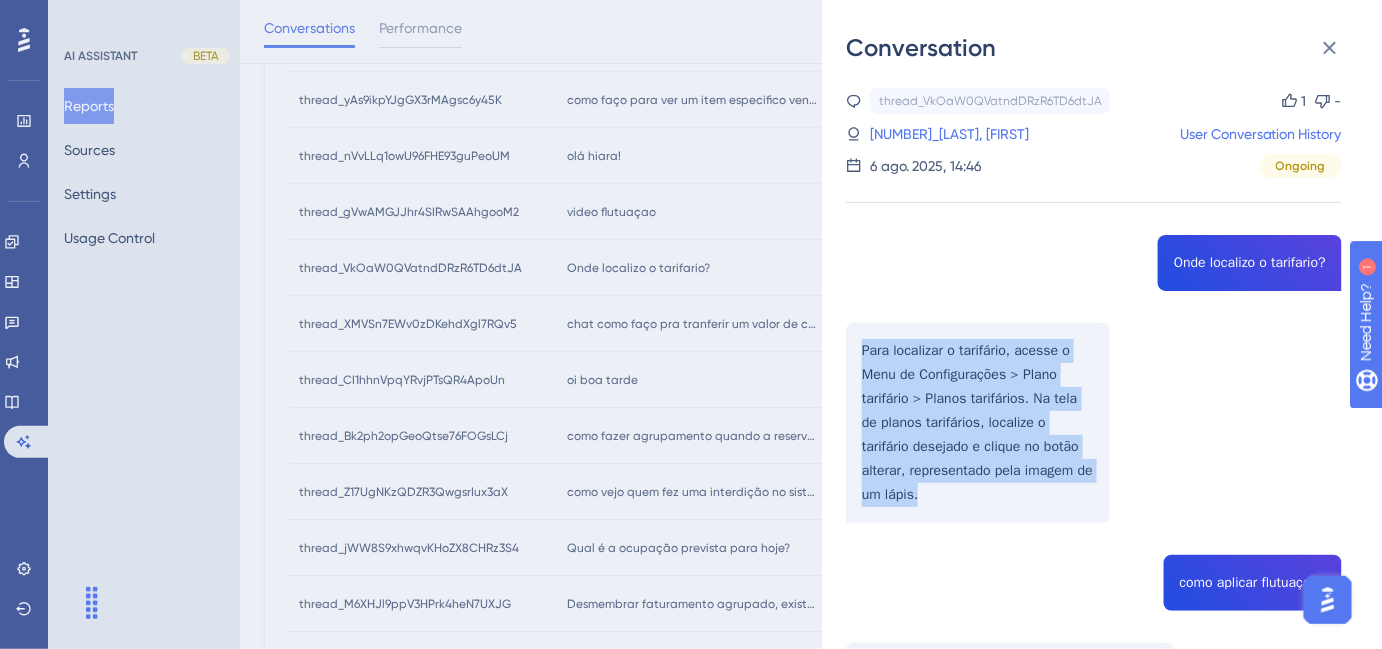 drag, startPoint x: 860, startPoint y: 347, endPoint x: 1024, endPoint y: 512, distance: 232.6392 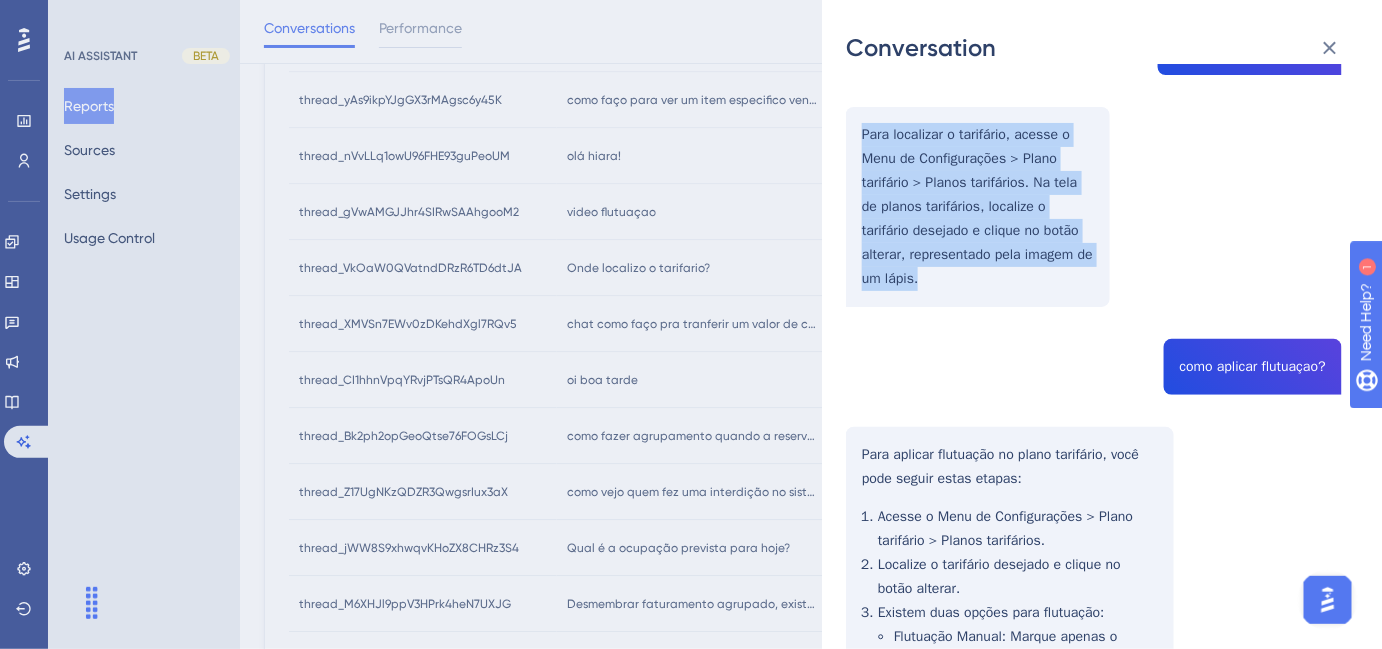 scroll, scrollTop: 272, scrollLeft: 0, axis: vertical 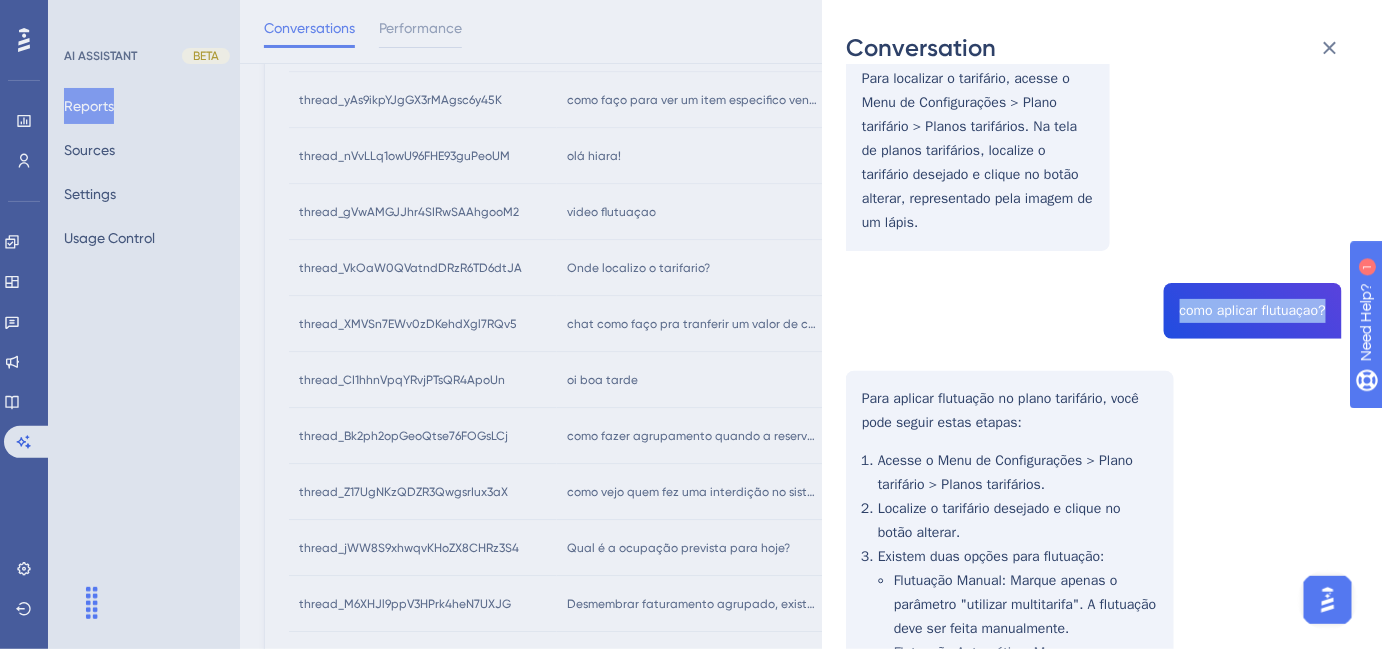 drag, startPoint x: 1174, startPoint y: 308, endPoint x: 1324, endPoint y: 304, distance: 150.05333 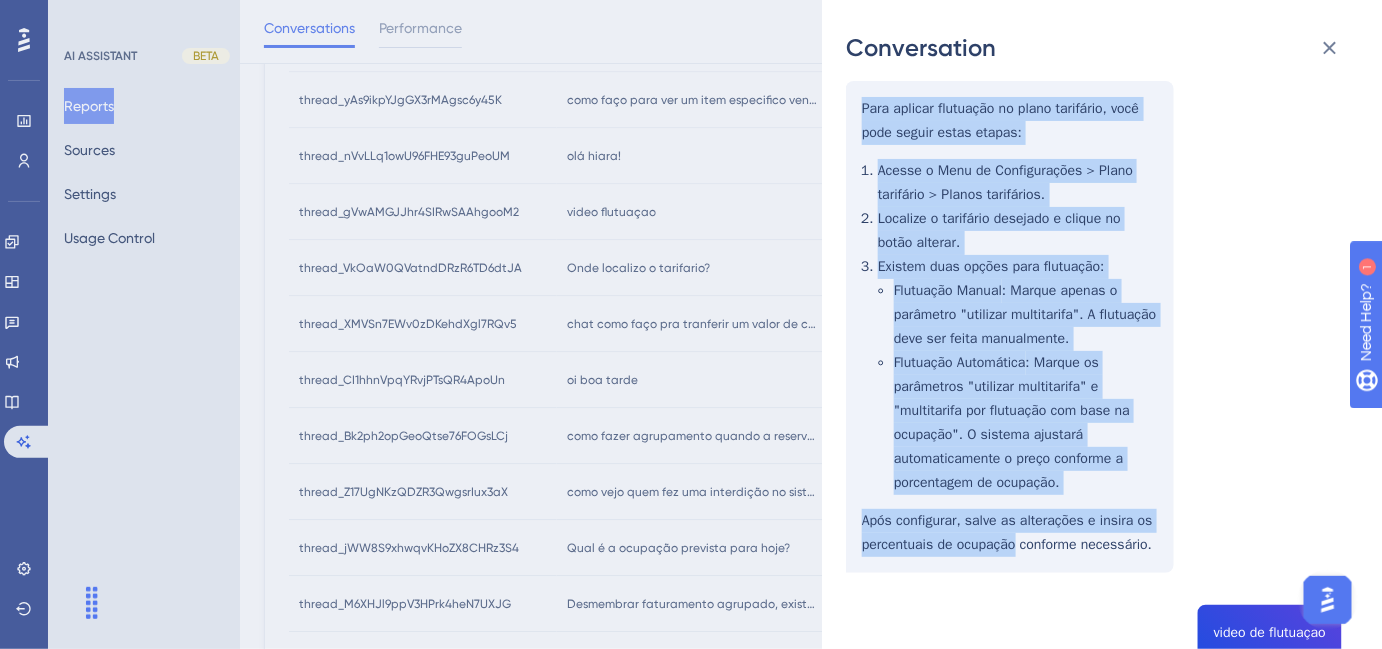 scroll, scrollTop: 727, scrollLeft: 0, axis: vertical 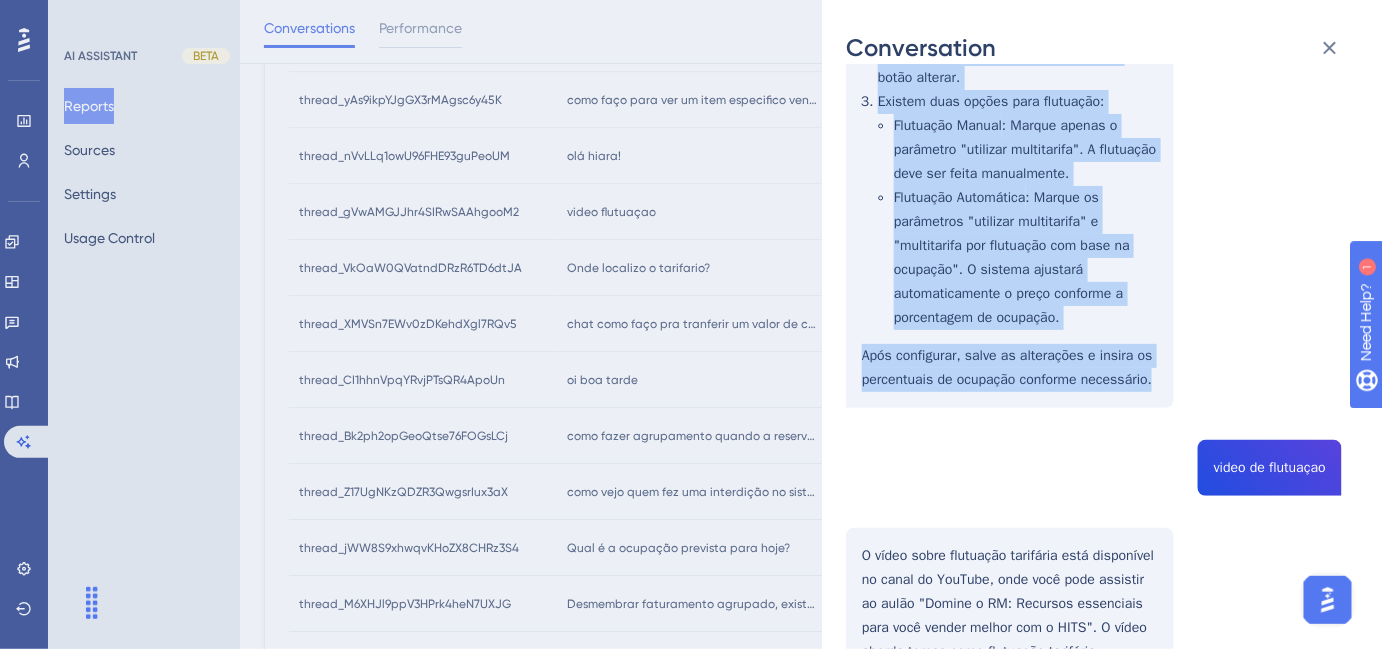 drag, startPoint x: 857, startPoint y: 214, endPoint x: 1160, endPoint y: 372, distance: 341.72064 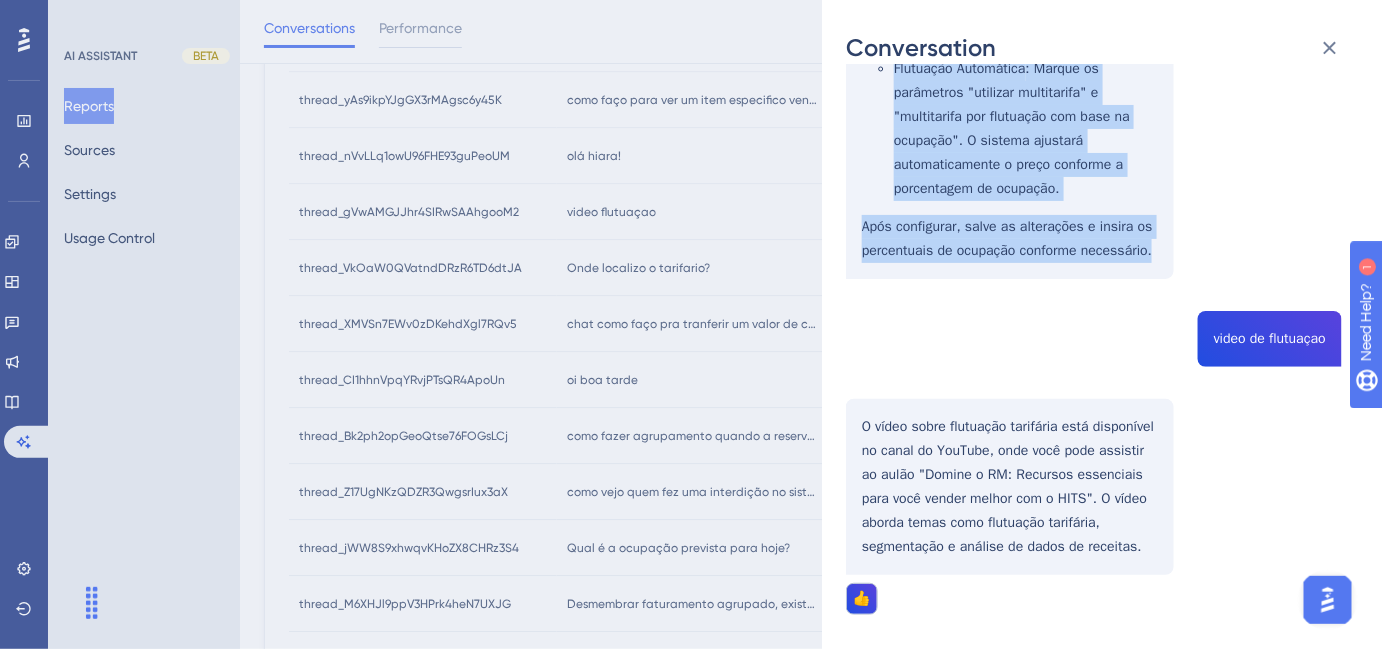 scroll, scrollTop: 909, scrollLeft: 0, axis: vertical 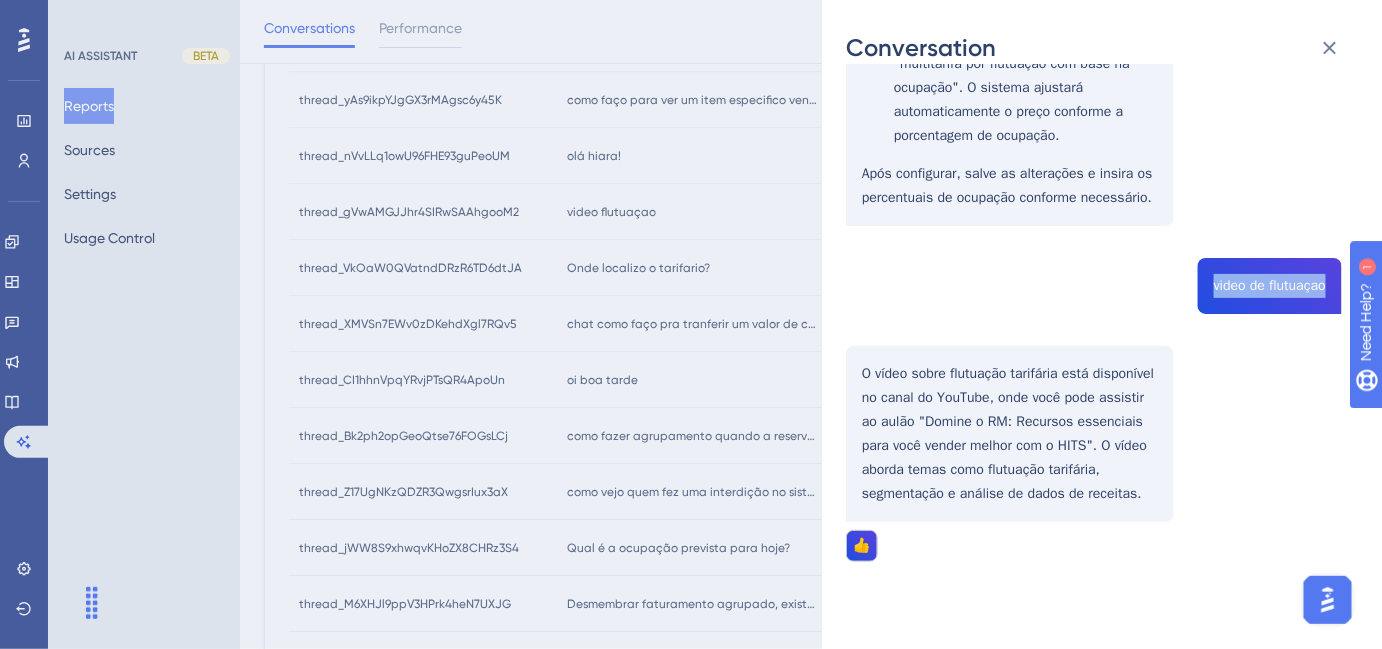 drag, startPoint x: 1201, startPoint y: 288, endPoint x: 1317, endPoint y: 282, distance: 116.15507 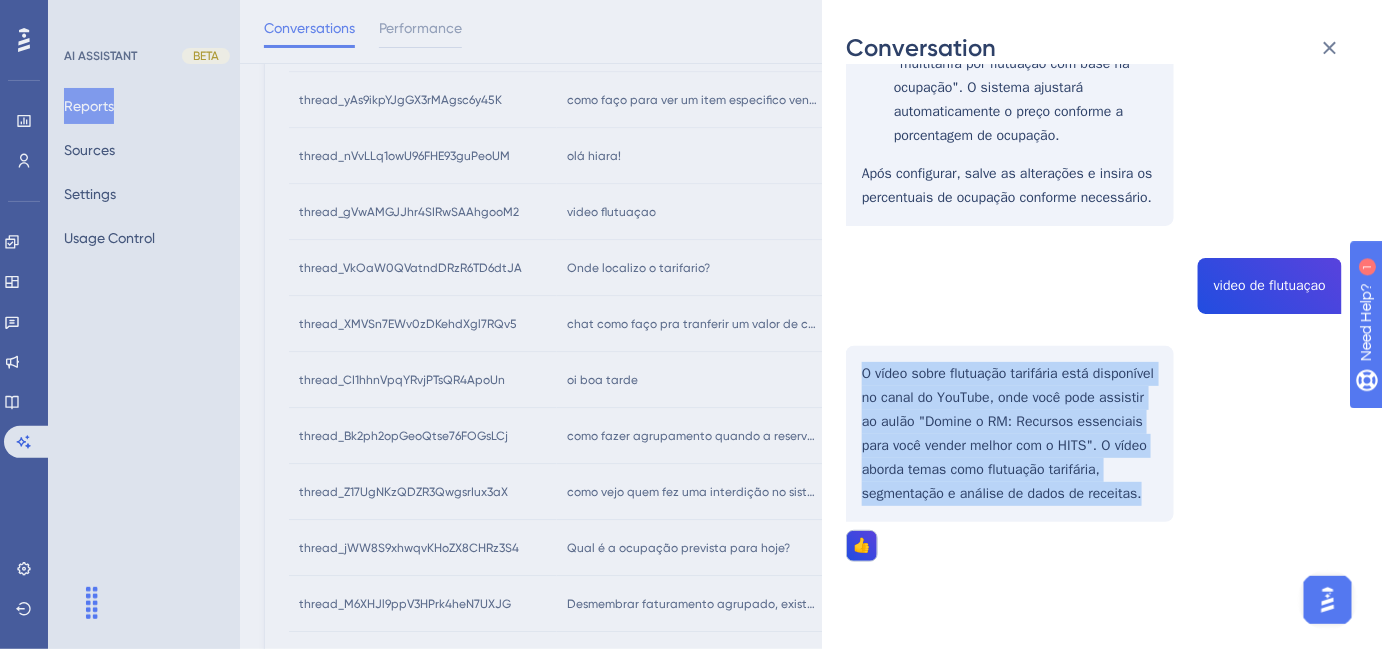 drag, startPoint x: 856, startPoint y: 372, endPoint x: 1168, endPoint y: 495, distance: 335.36993 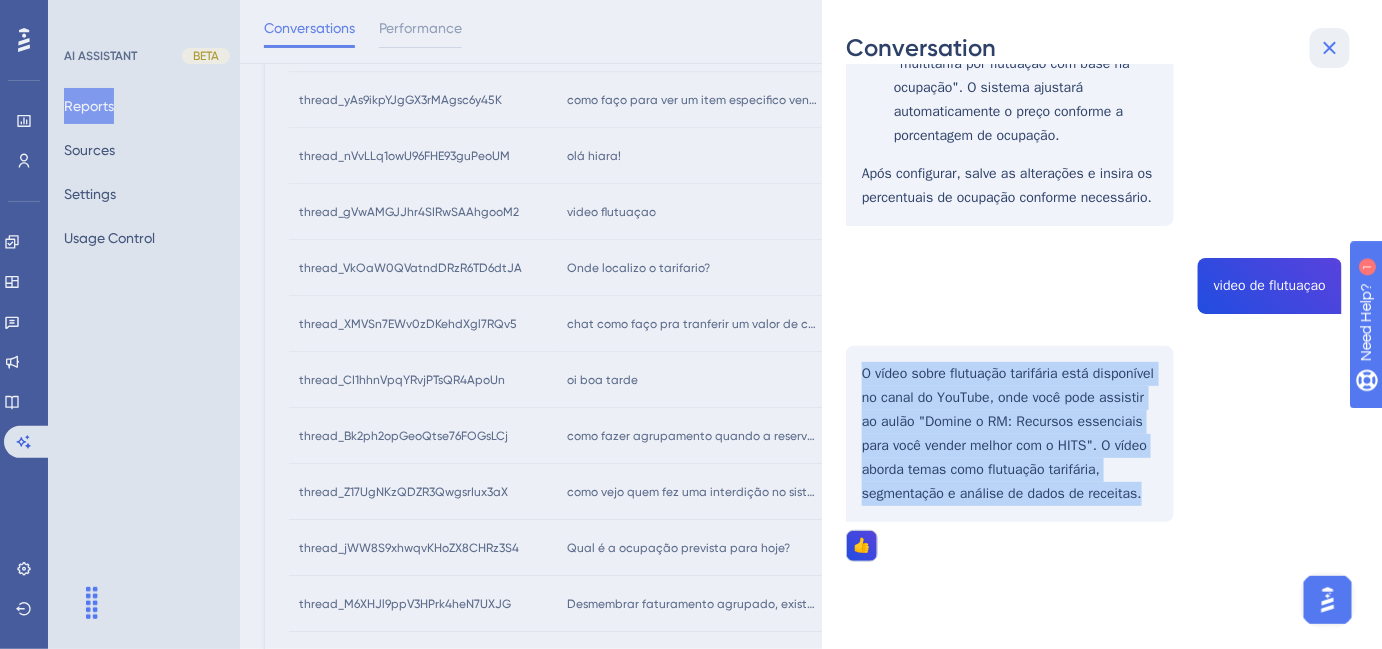 click 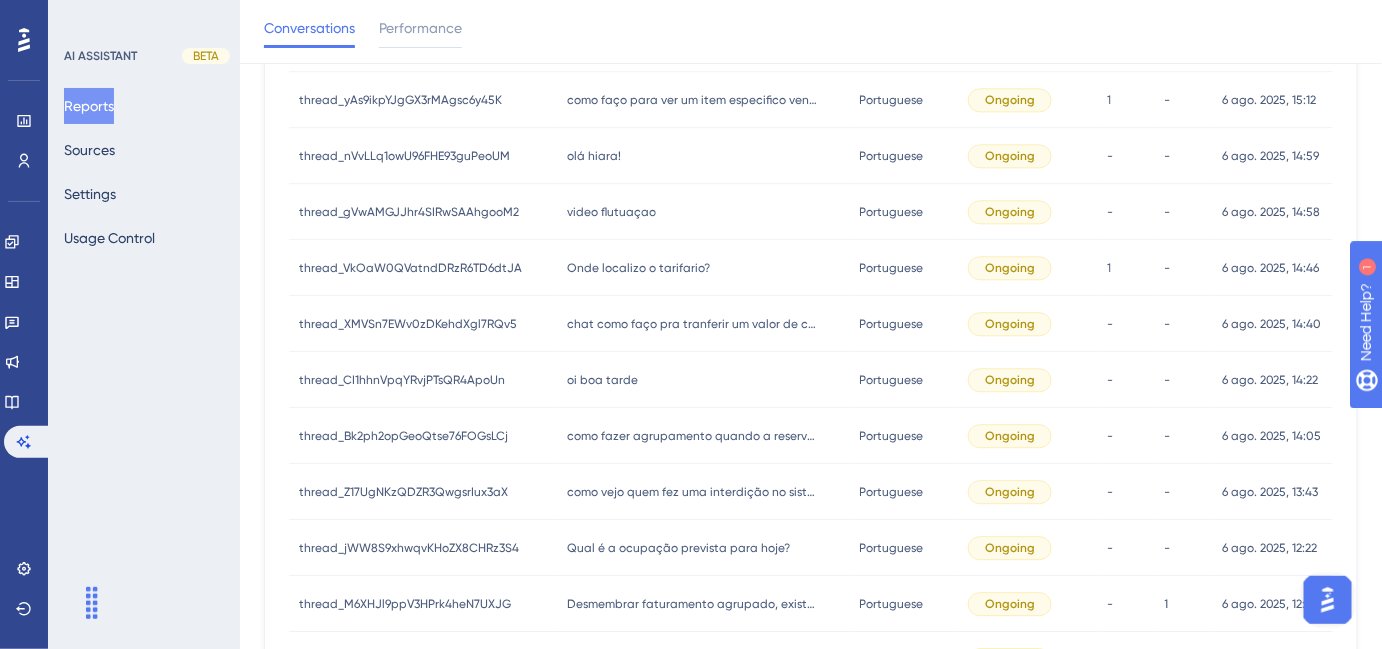 click on "Onde localizo o tarifario?" at bounding box center [638, 268] 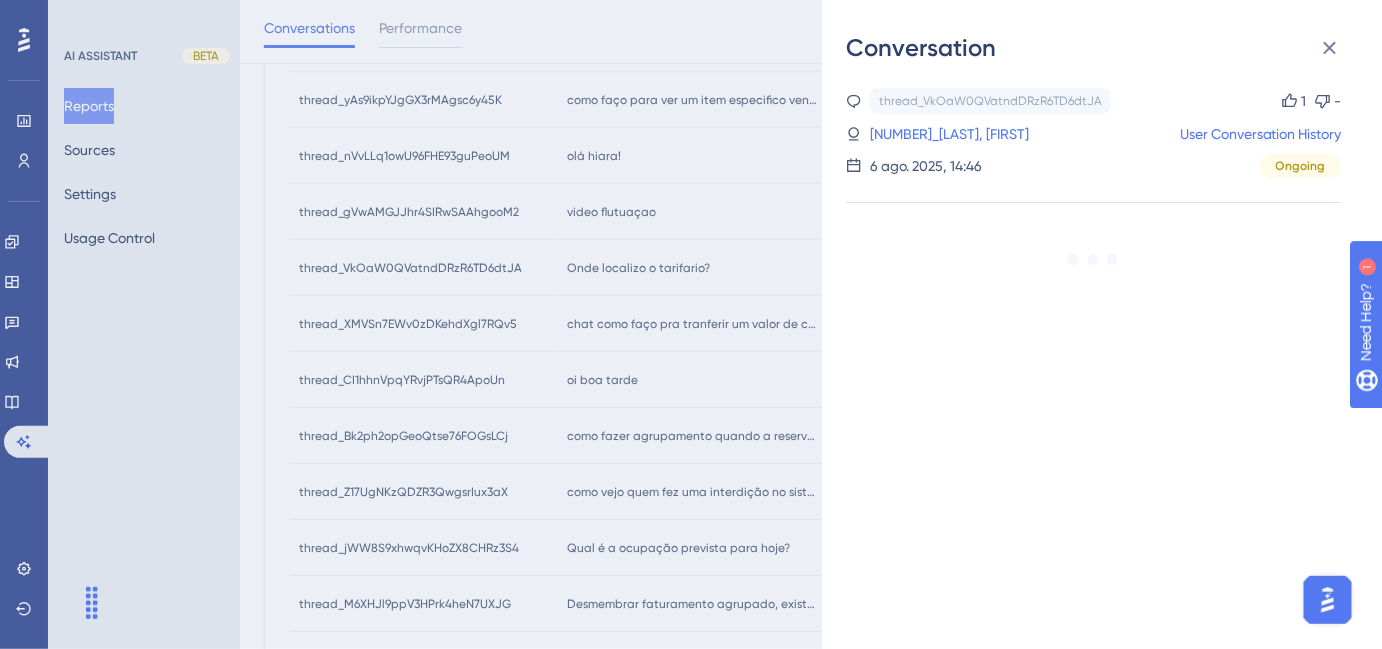 click on "Conversation thread_VkOaW0QVatndDRzR6TD6dtJA Copy 1 - 2_Las Casas, Clesia User Conversation History 6 ago. 2025,
14:46 Ongoing" at bounding box center [691, 324] 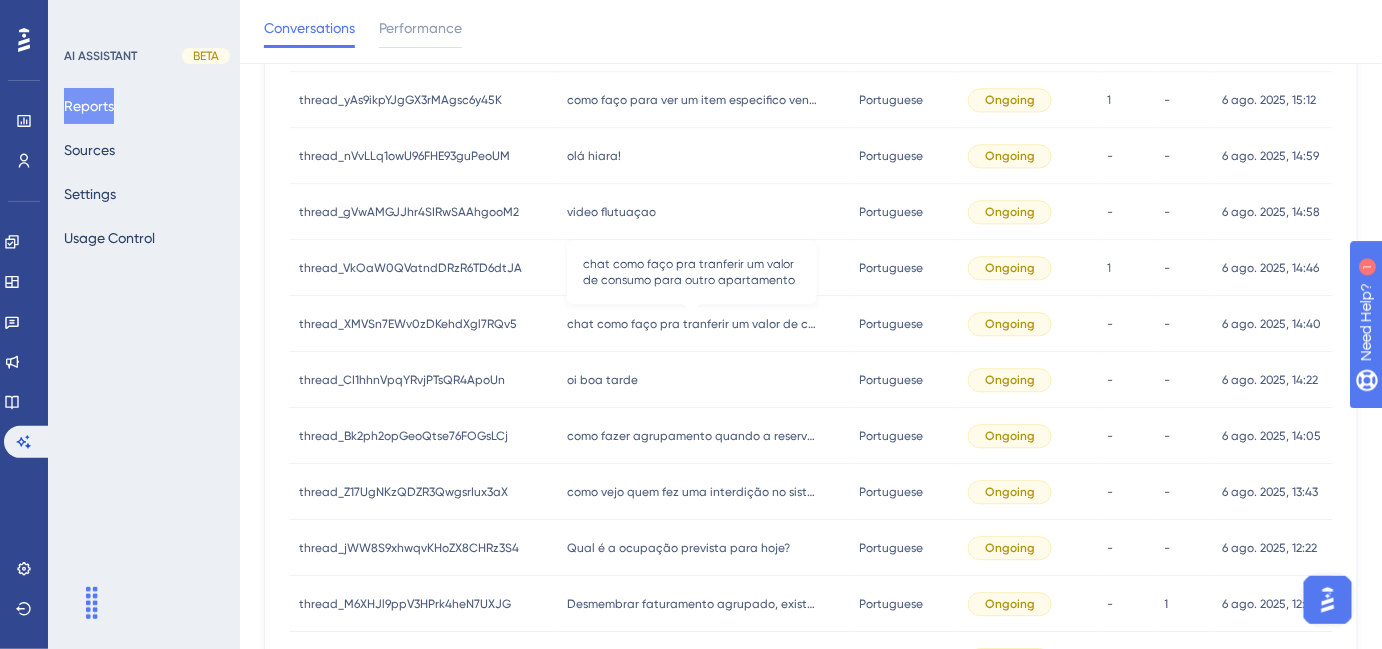click on "chat como faço pra tranferir um valor de consumo para outro apartamento" at bounding box center [692, 324] 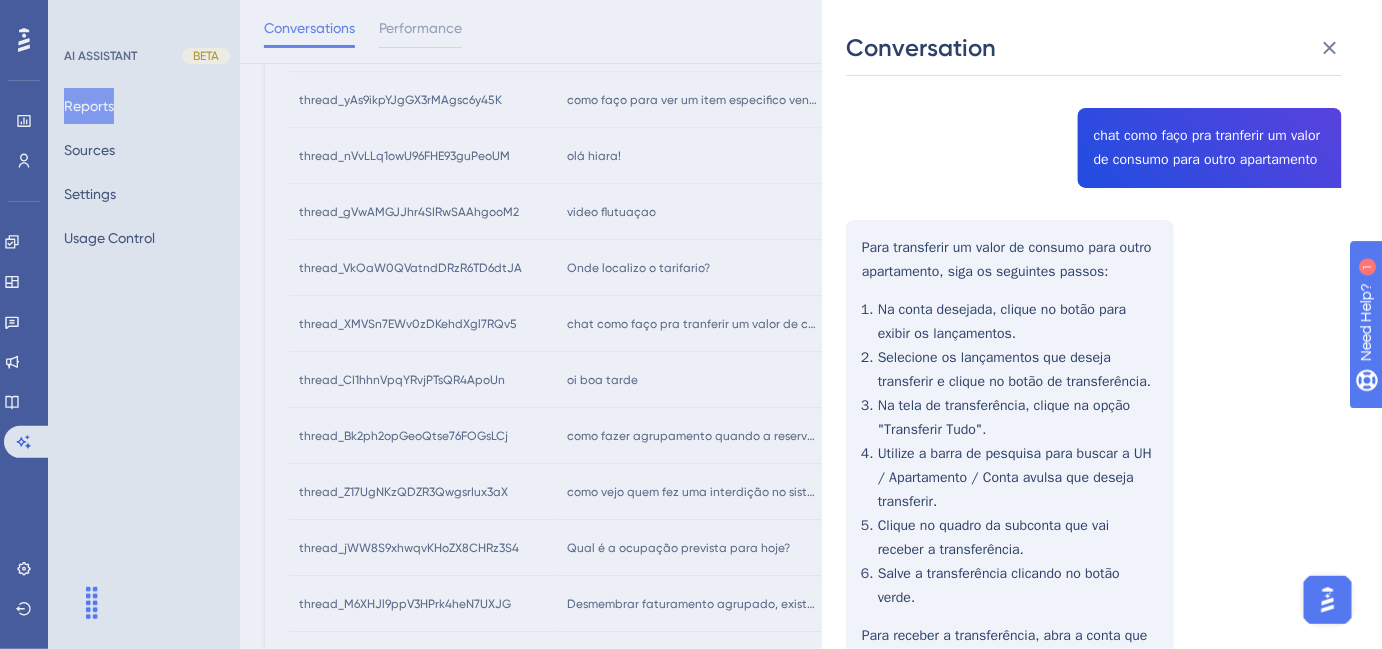 scroll, scrollTop: 0, scrollLeft: 0, axis: both 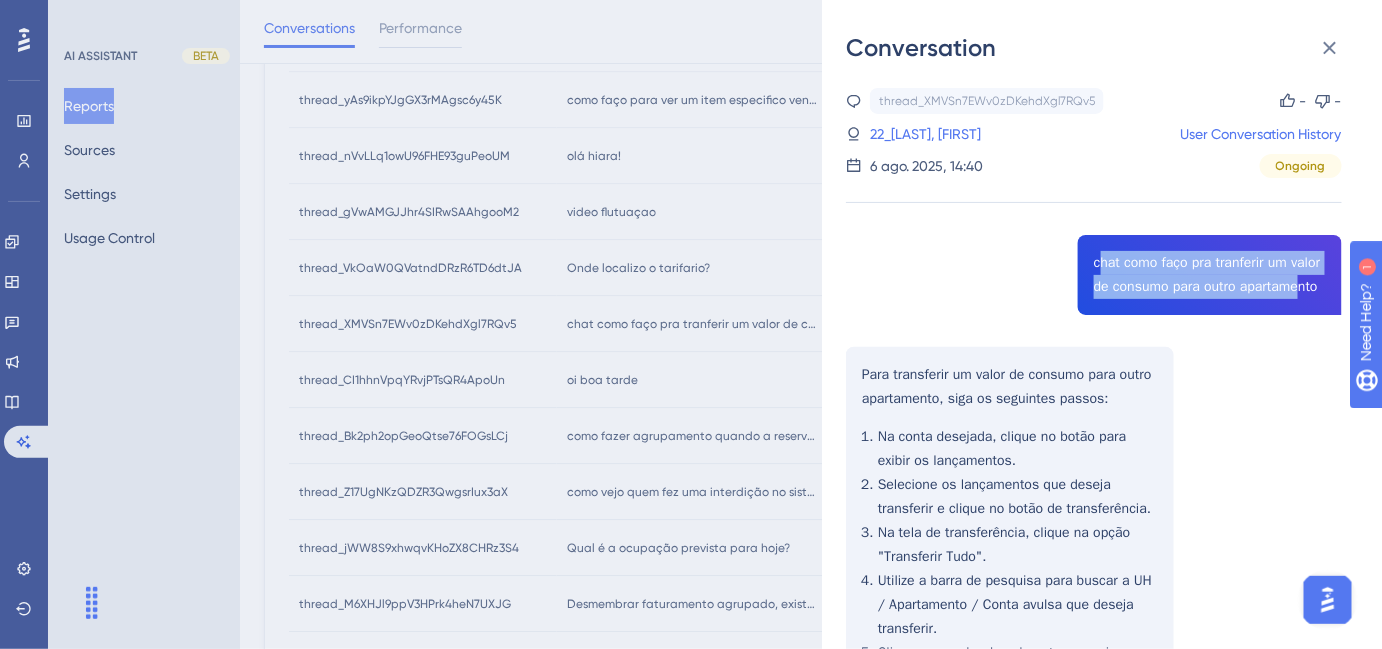 drag, startPoint x: 1091, startPoint y: 256, endPoint x: 1298, endPoint y: 287, distance: 209.30838 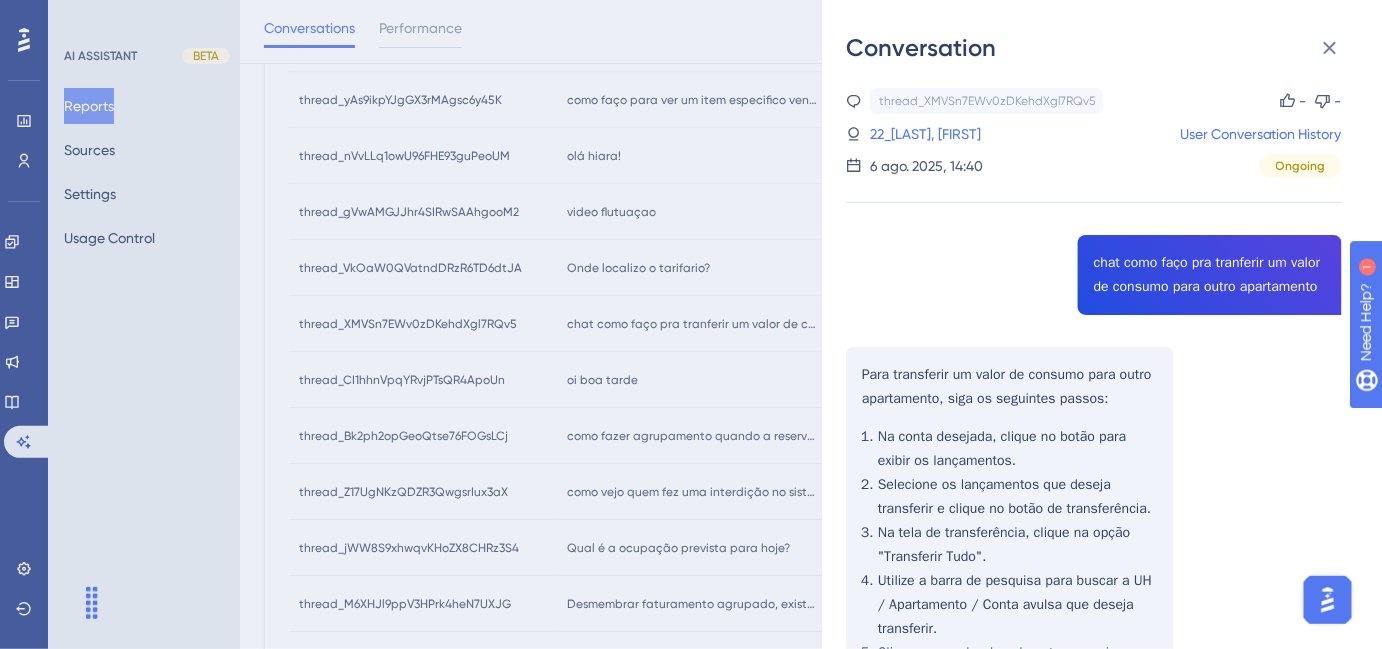 click on "thread_XMVSn7EWv0zDKehdXgl7RQv5 Copy - - 22_Pantoja dos Santos, Lauryn User Conversation History 6 ago. 2025,
14:40 Ongoing chat como faço pra tranferir um valor de consumo para outro apartamento Para transferir um valor de consumo para outro apartamento, siga os seguintes passos:
Na conta desejada, clique no botão para exibir os lançamentos.
Selecione os lançamentos que deseja transferir e clique no botão de transferência.
Na tela de transferência, clique na opção "Transferir Tudo".
Utilize a barra de pesquisa para buscar a UH / Apartamento / Conta avulsa que deseja transferir.
Clique no quadro da subconta que vai receber a transferência.
Salve a transferência clicando no botão verde.
Para receber a transferência, abra a conta que irá receber o lançamento e clique no botão "Receber transferências". Selecione as contas de origem e confirme a operação." at bounding box center [1094, 526] 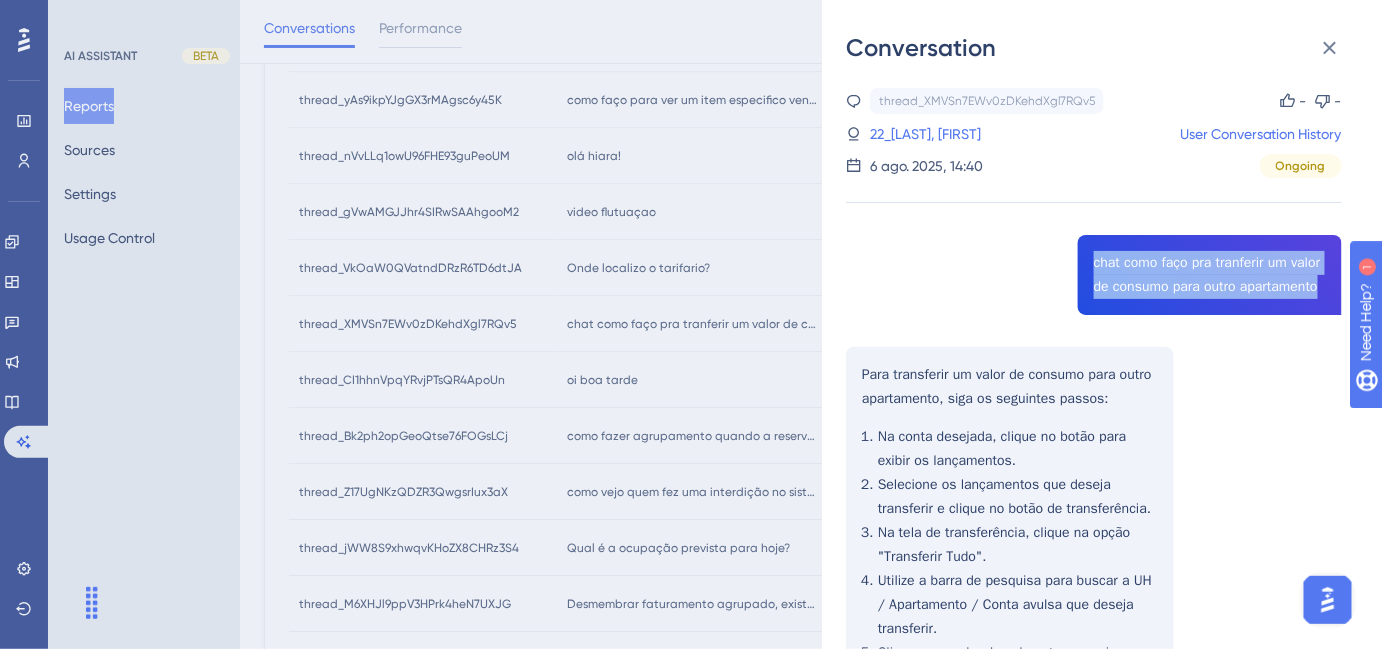 drag, startPoint x: 1085, startPoint y: 256, endPoint x: 1322, endPoint y: 283, distance: 238.53302 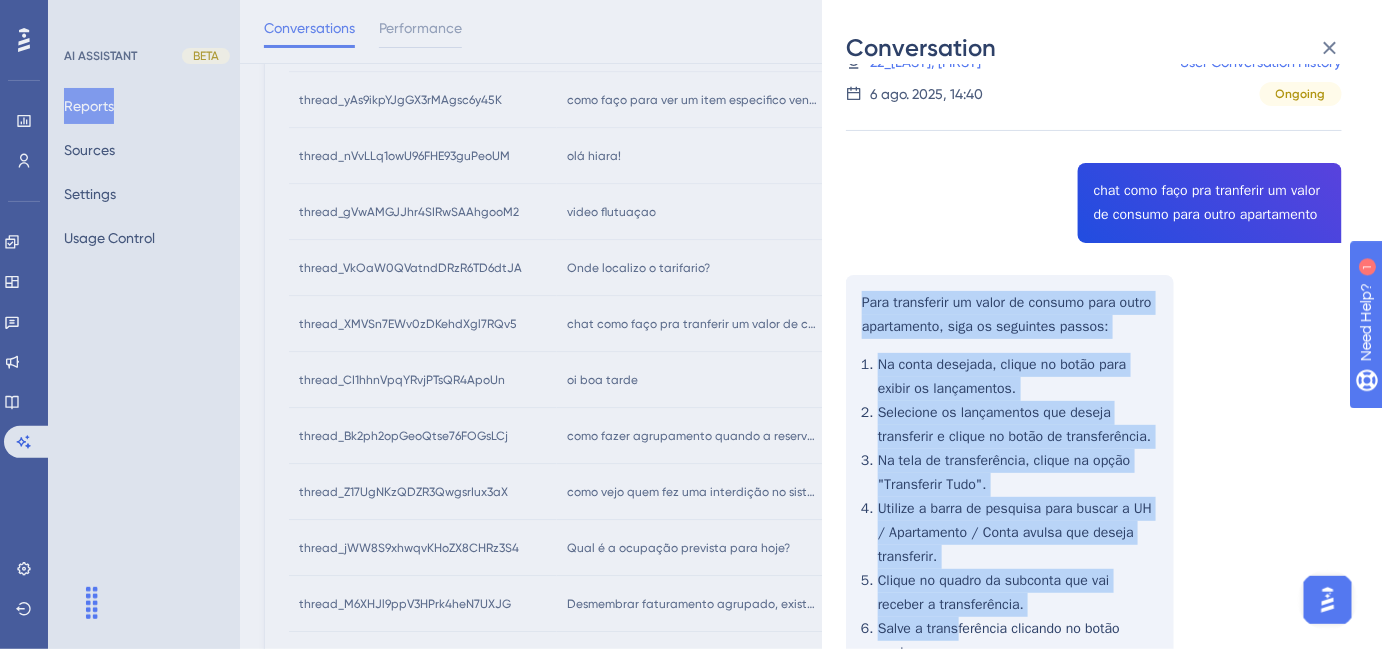 scroll, scrollTop: 272, scrollLeft: 0, axis: vertical 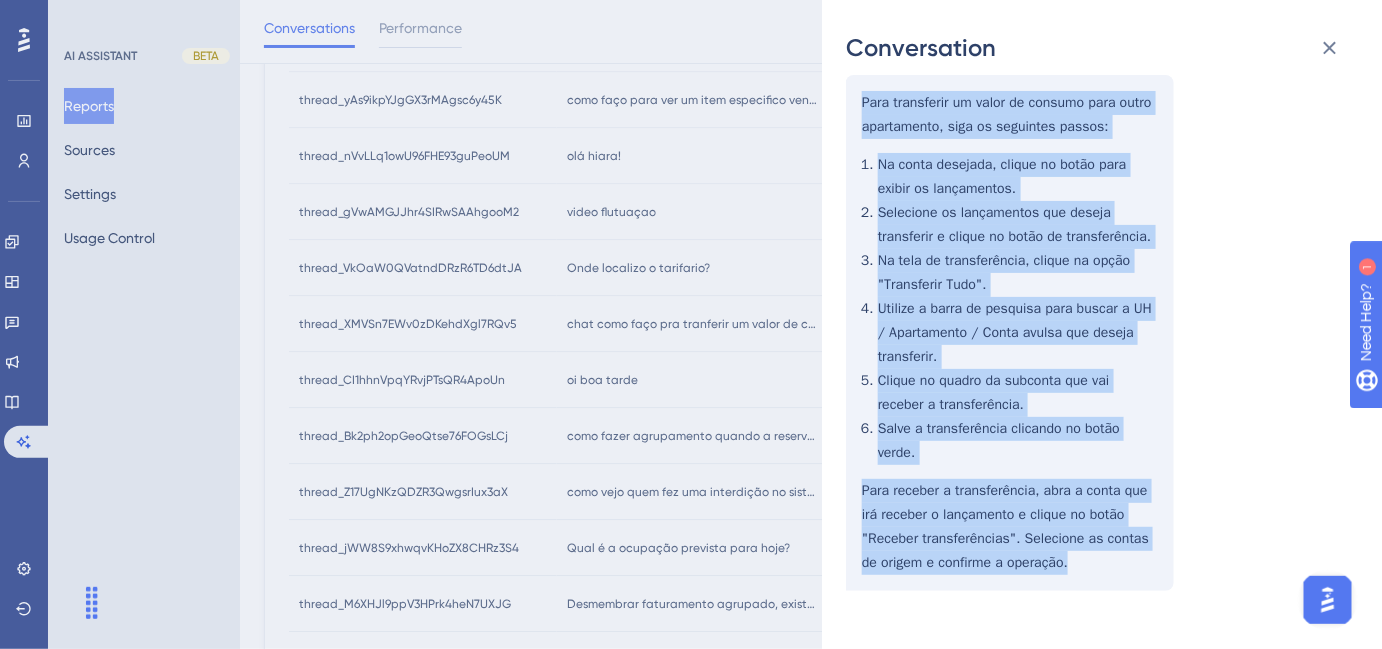 drag, startPoint x: 865, startPoint y: 371, endPoint x: 1092, endPoint y: 568, distance: 300.5628 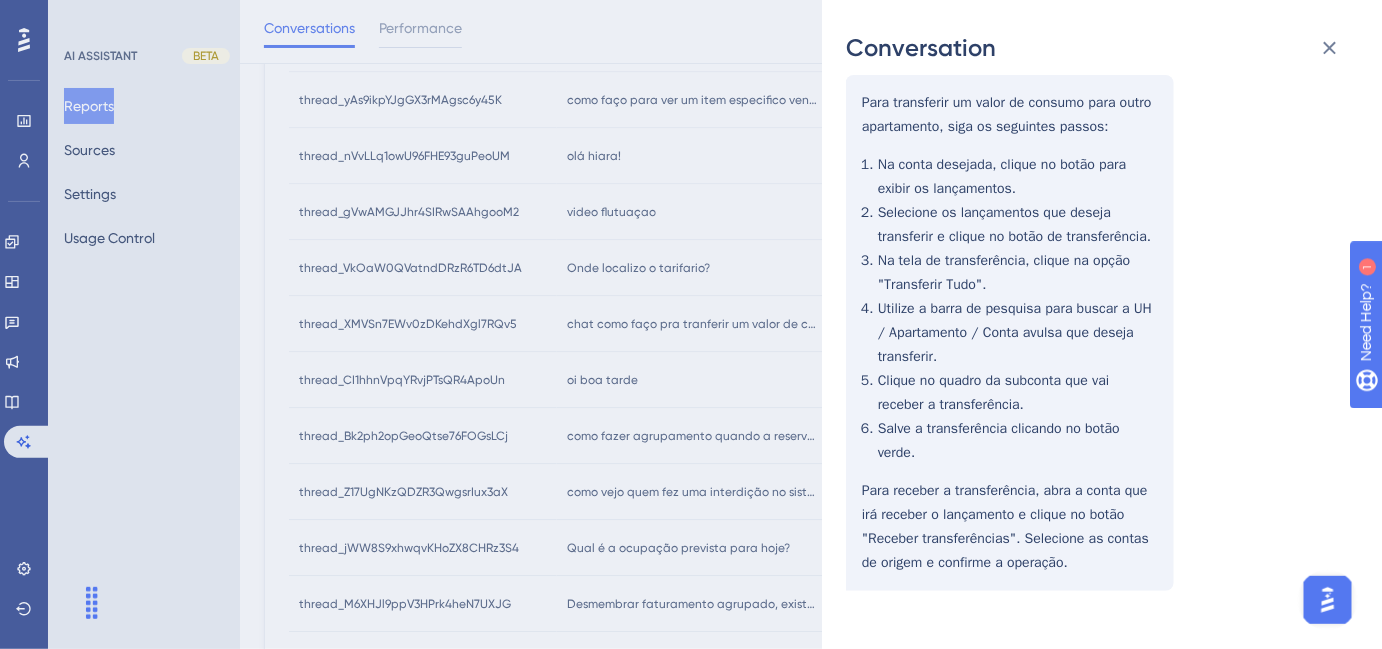 click on "Conversation thread_XMVSn7EWv0zDKehdXgl7RQv5 Copy - - 22_Pantoja dos Santos, Lauryn User Conversation History 6 ago. 2025,
14:40 Ongoing chat como faço pra tranferir um valor de consumo para outro apartamento Para transferir um valor de consumo para outro apartamento, siga os seguintes passos:
Na conta desejada, clique no botão para exibir os lançamentos.
Selecione os lançamentos que deseja transferir e clique no botão de transferência.
Na tela de transferência, clique na opção "Transferir Tudo".
Utilize a barra de pesquisa para buscar a UH / Apartamento / Conta avulsa que deseja transferir.
Clique no quadro da subconta que vai receber a transferência.
Salve a transferência clicando no botão verde.
Para receber a transferência, abra a conta que irá receber o lançamento e clique no botão "Receber transferências". Selecione as contas de origem e confirme a operação." at bounding box center [691, 324] 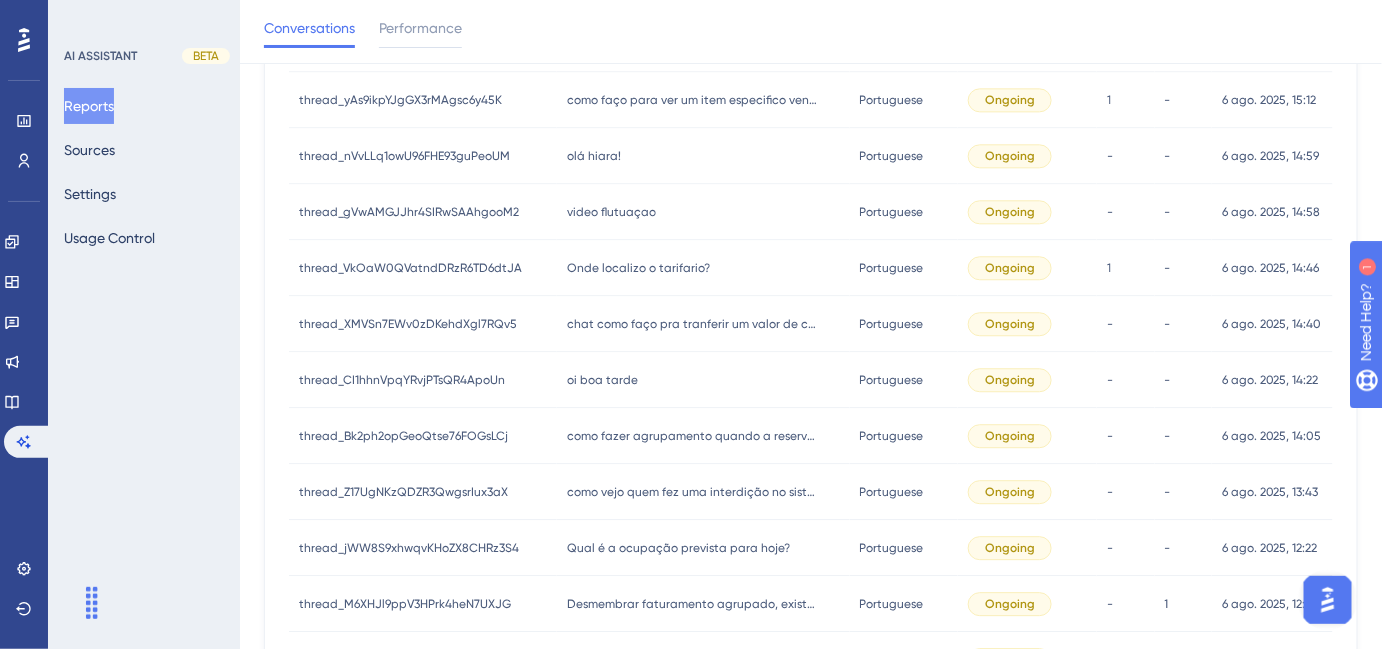 click on "Onde localizo o tarifario?" at bounding box center [638, 268] 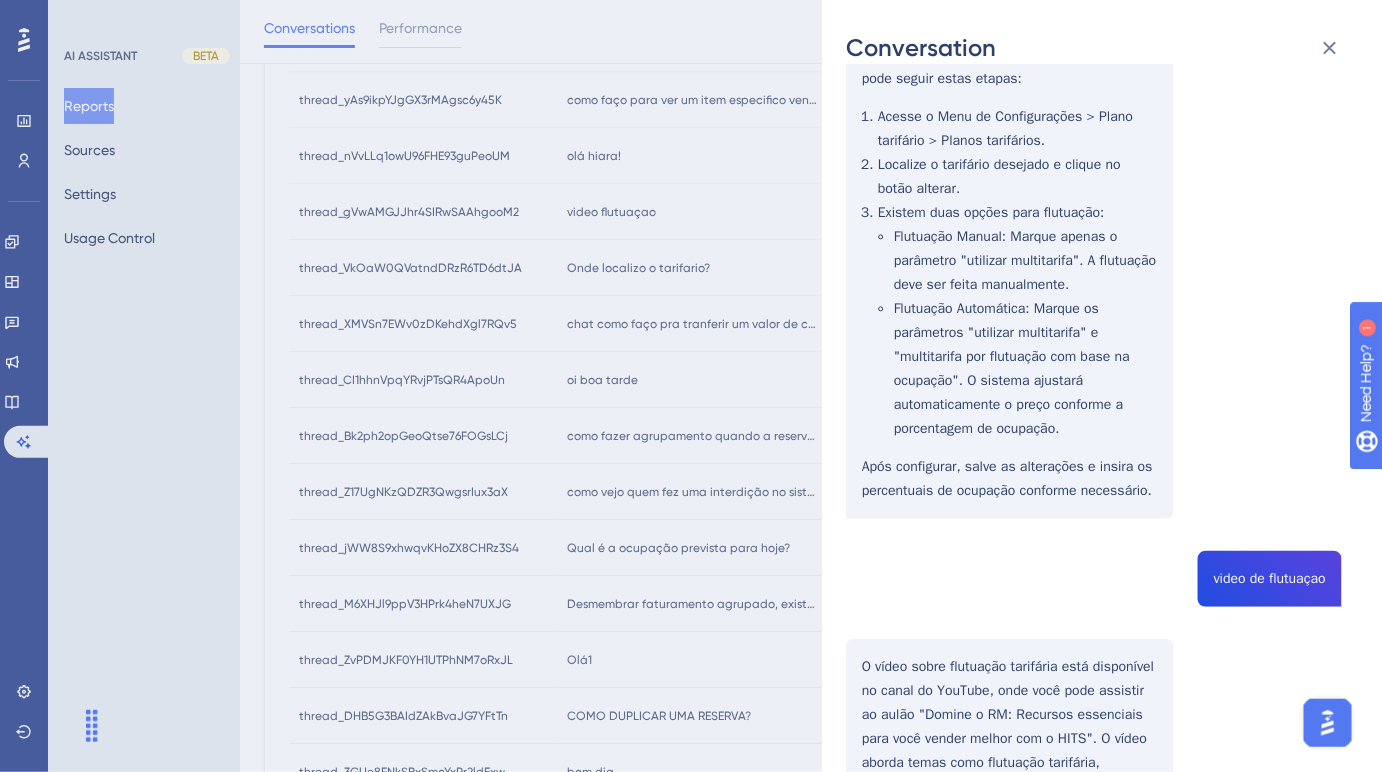 scroll, scrollTop: 727, scrollLeft: 0, axis: vertical 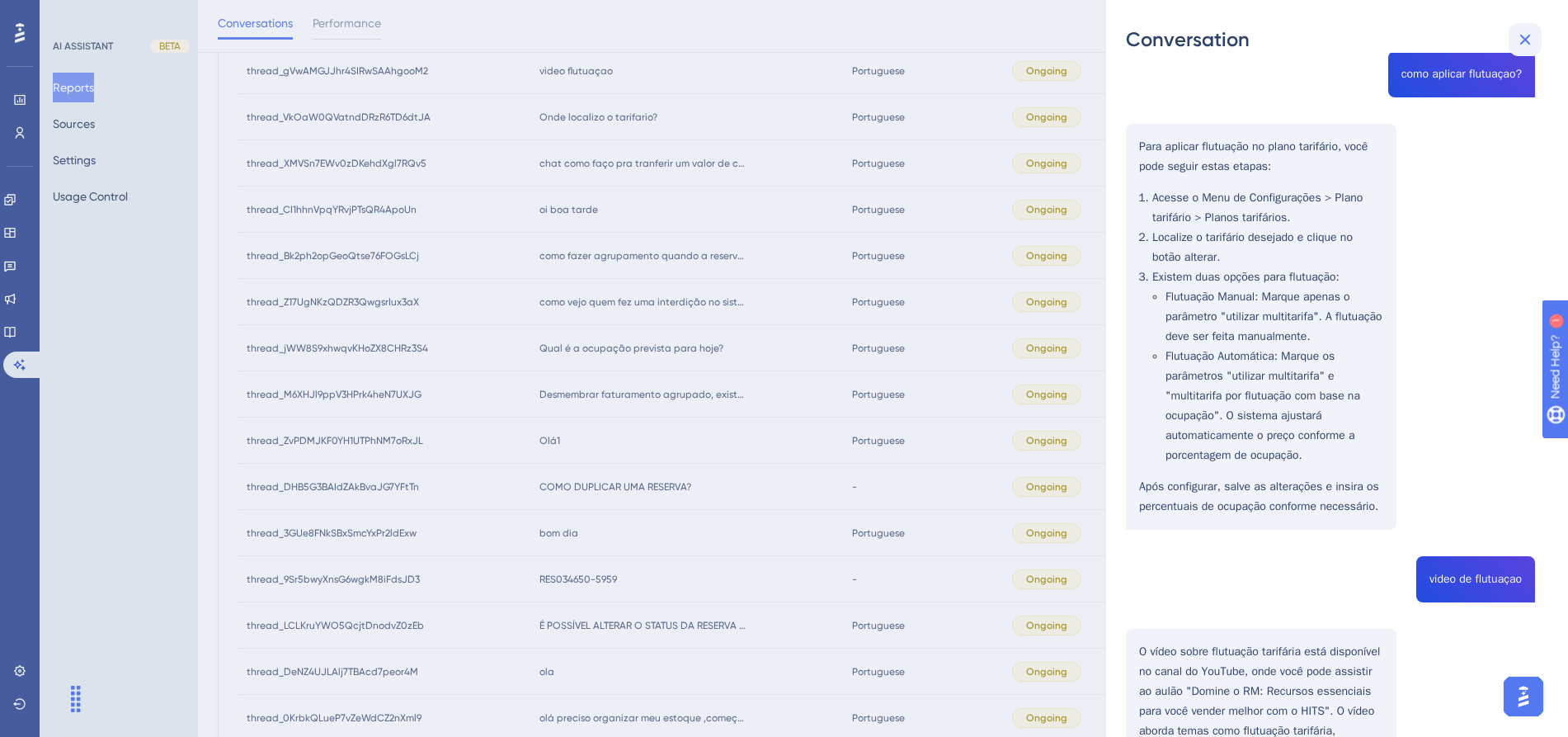 click 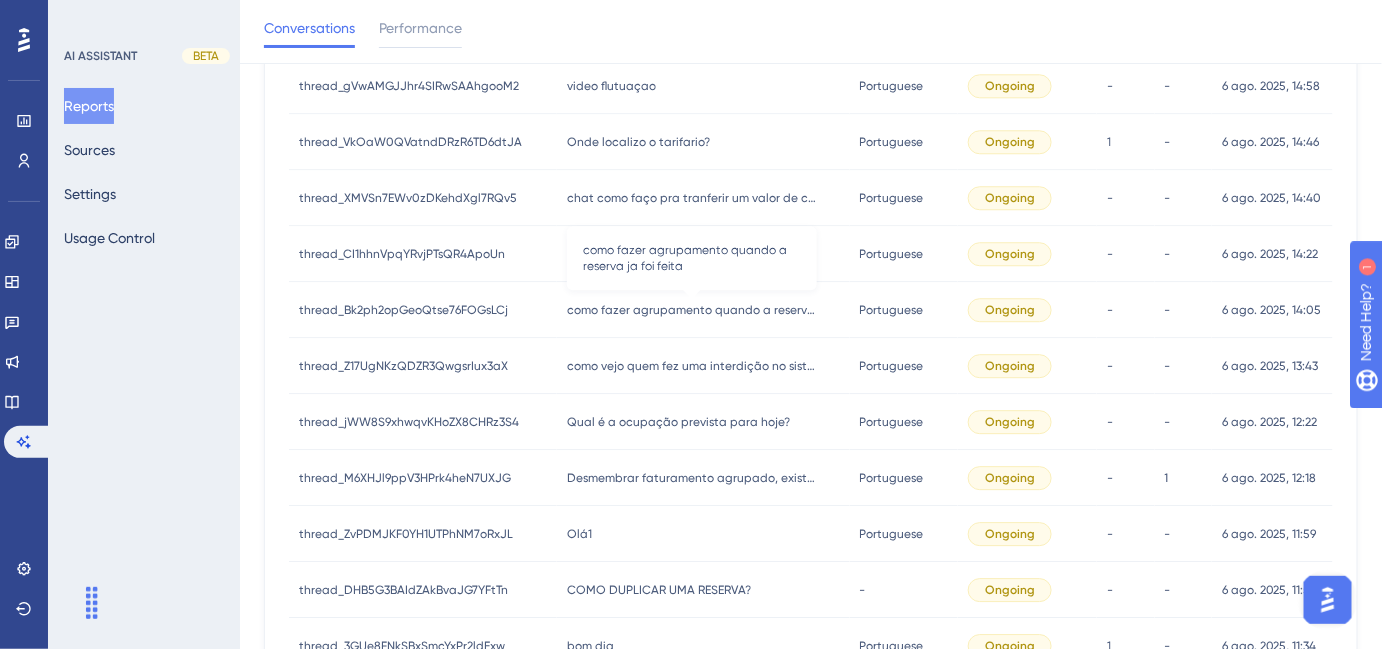 scroll, scrollTop: 1580, scrollLeft: 0, axis: vertical 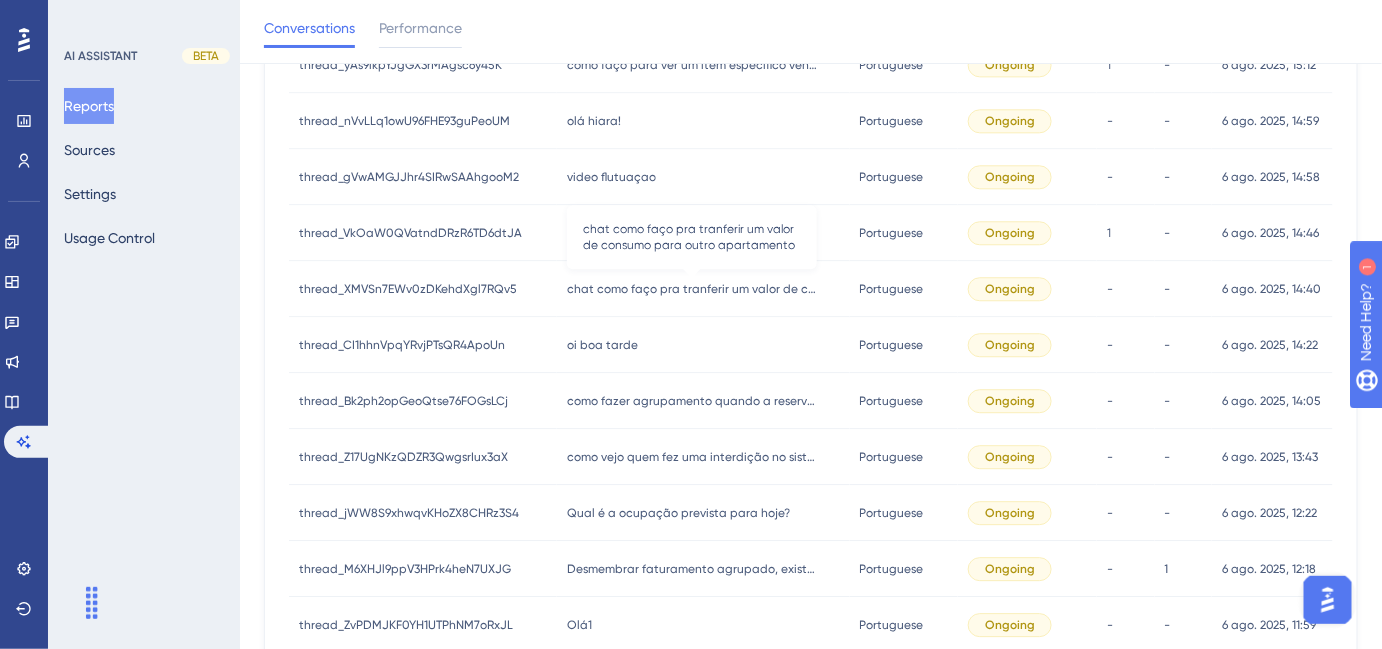 click on "chat como faço pra tranferir um valor de consumo para outro apartamento" at bounding box center (692, 289) 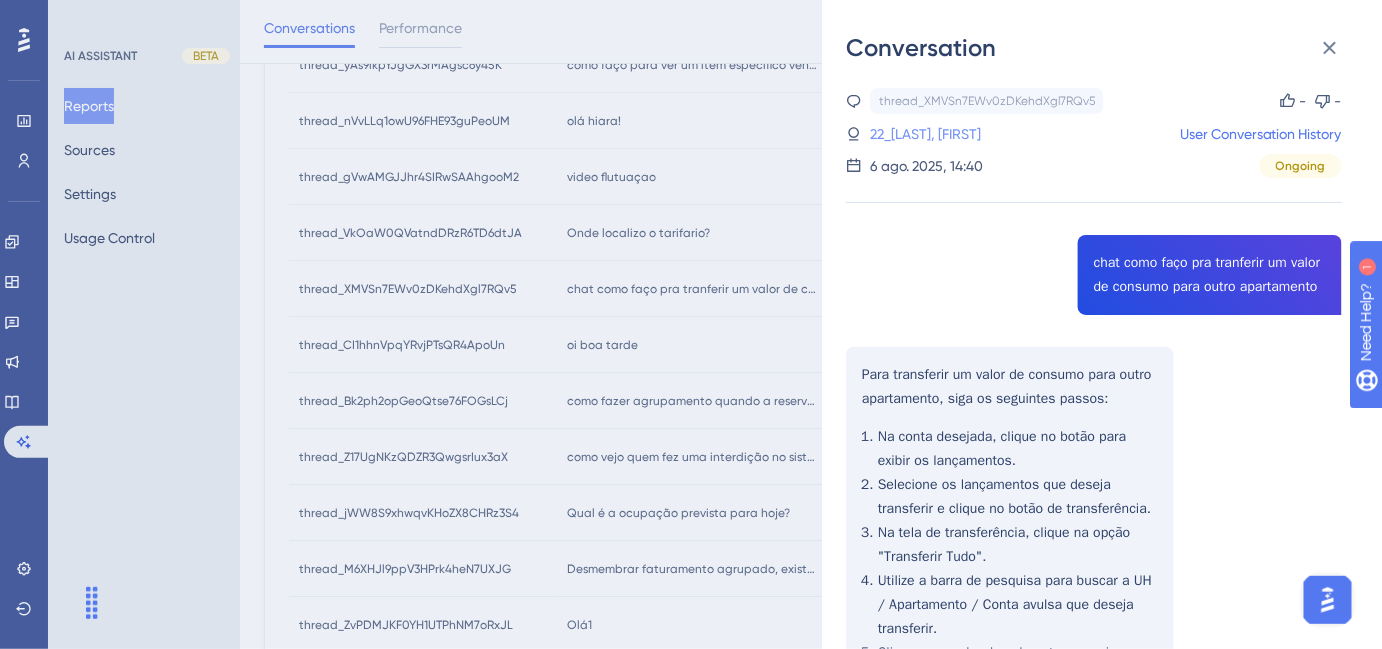 click on "Pantoja dos Santos, Lauryn" at bounding box center [956, 134] 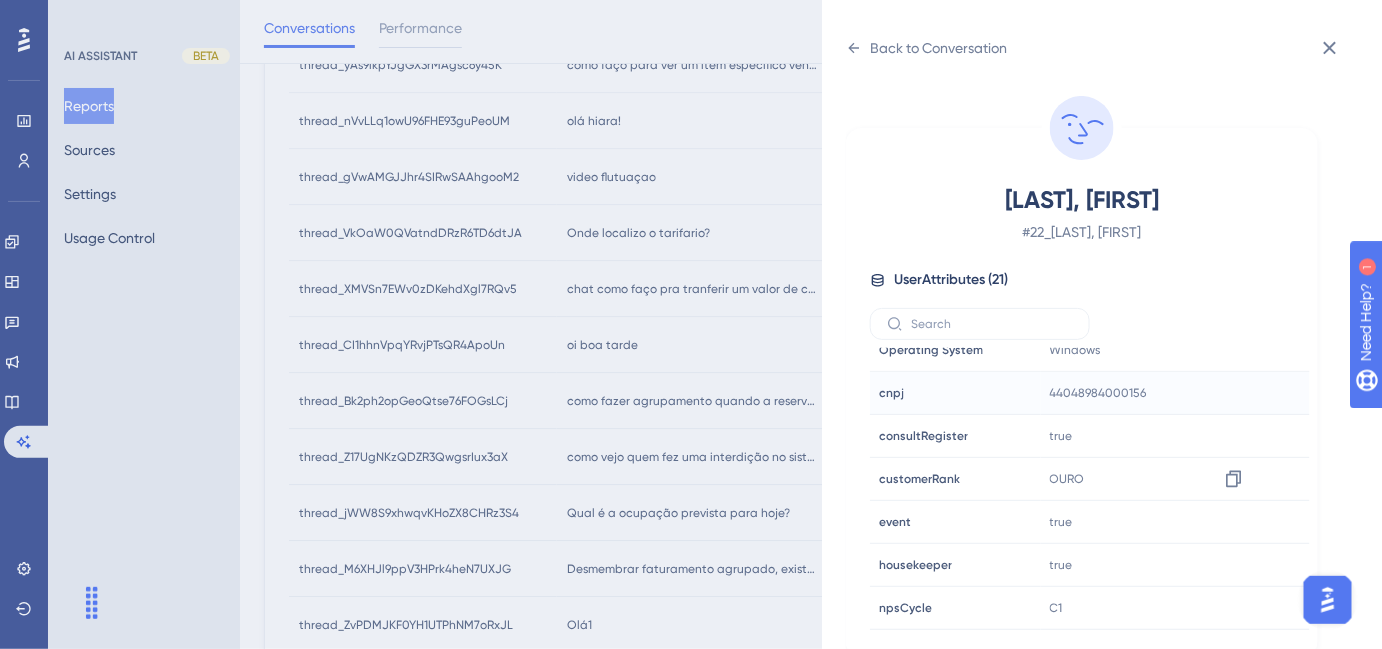 scroll, scrollTop: 545, scrollLeft: 0, axis: vertical 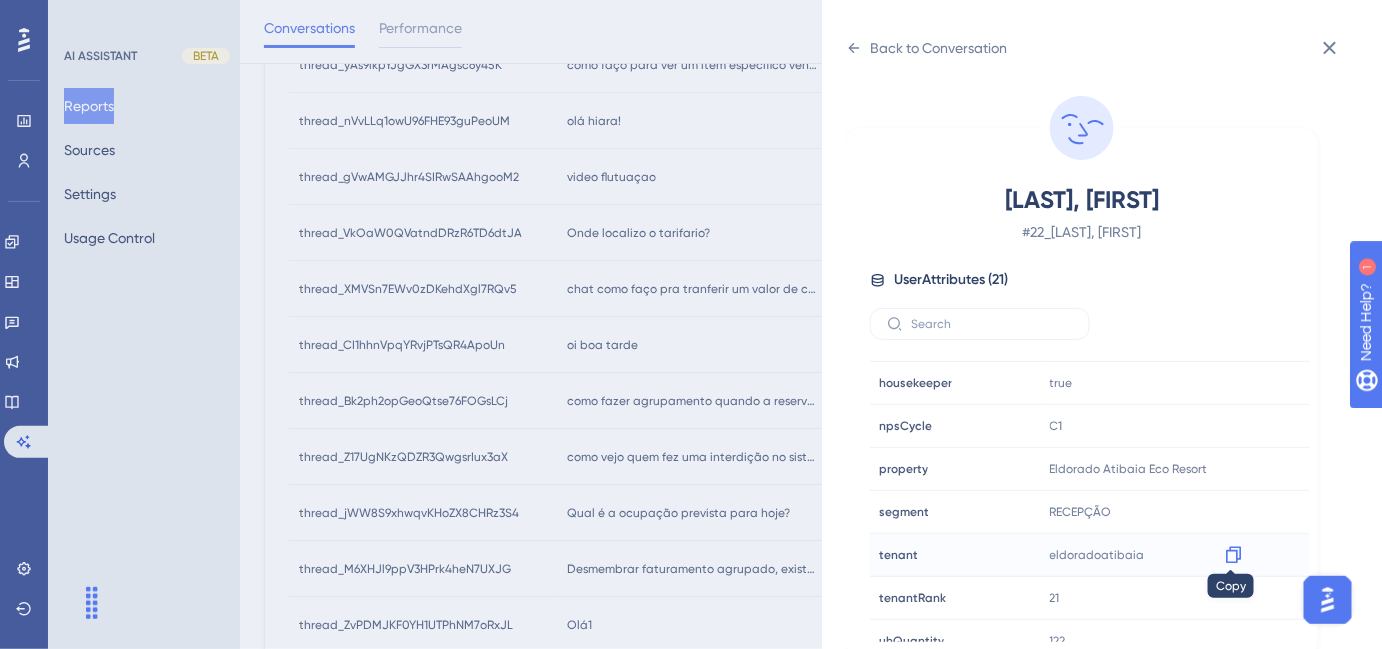 click 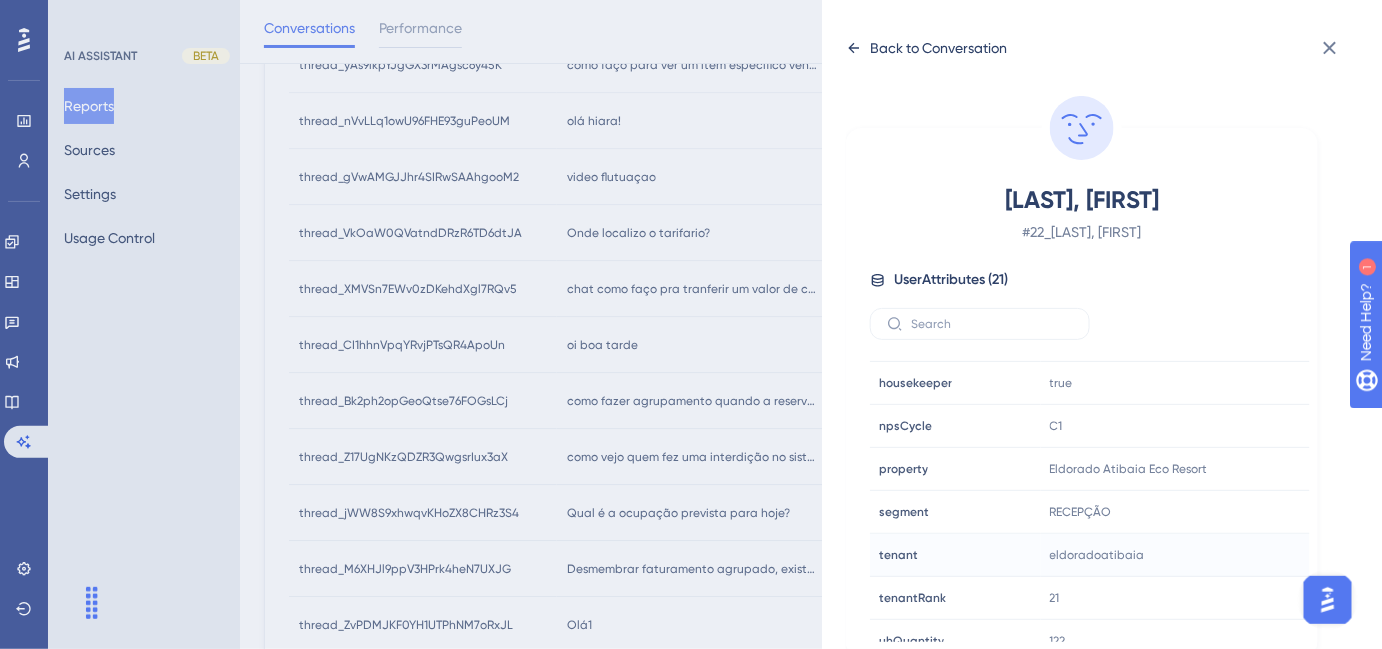 click on "Back to Conversation" at bounding box center (938, 48) 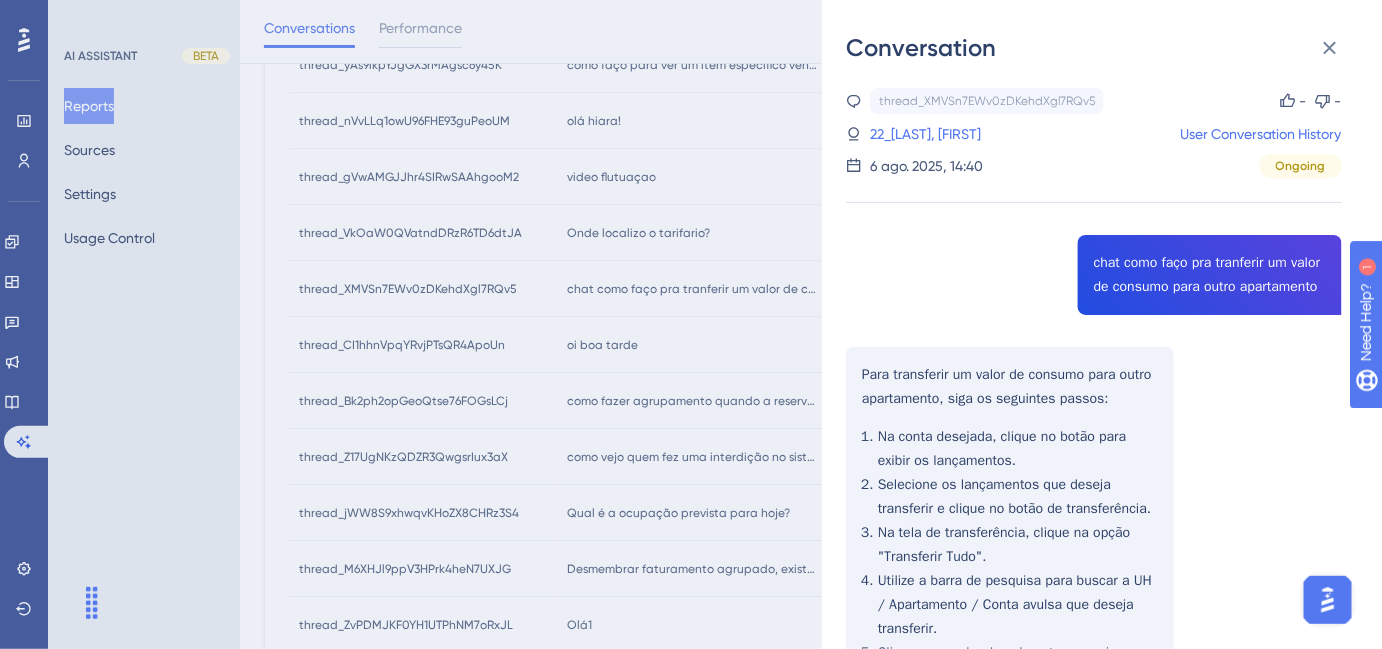 drag, startPoint x: 637, startPoint y: 349, endPoint x: 581, endPoint y: 349, distance: 56 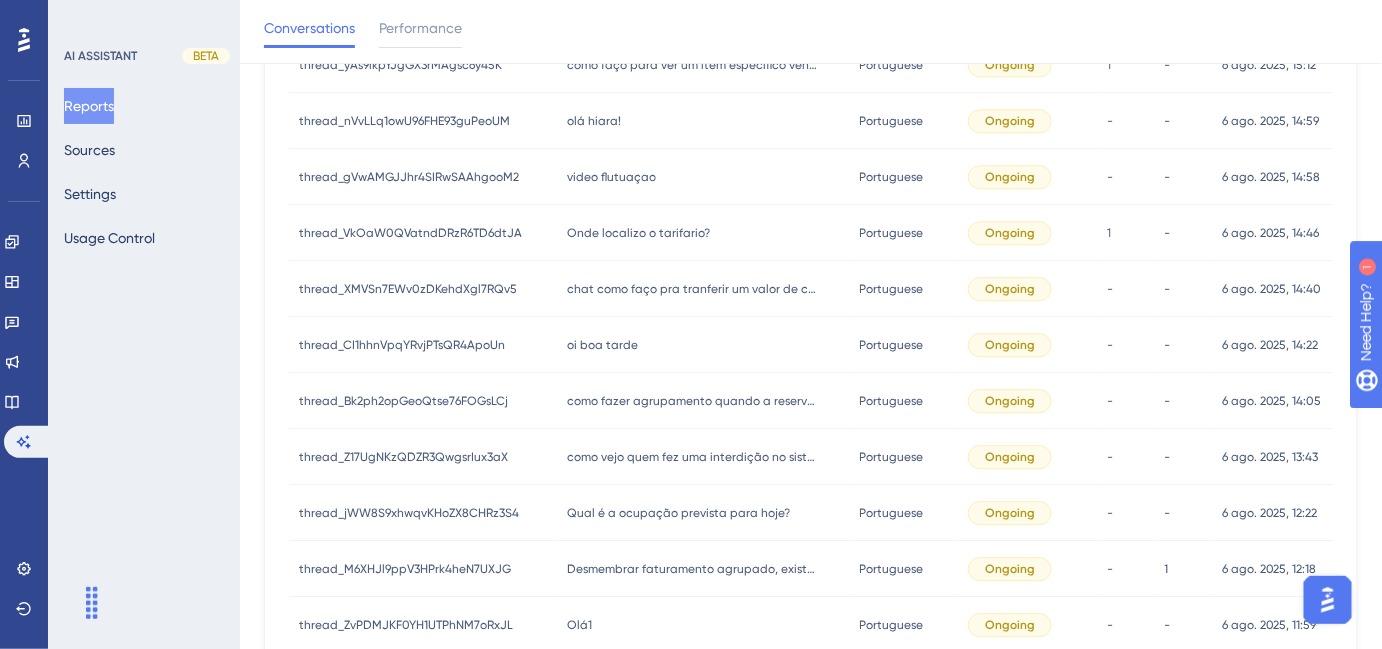 click on "oi boa tarde" at bounding box center [602, 345] 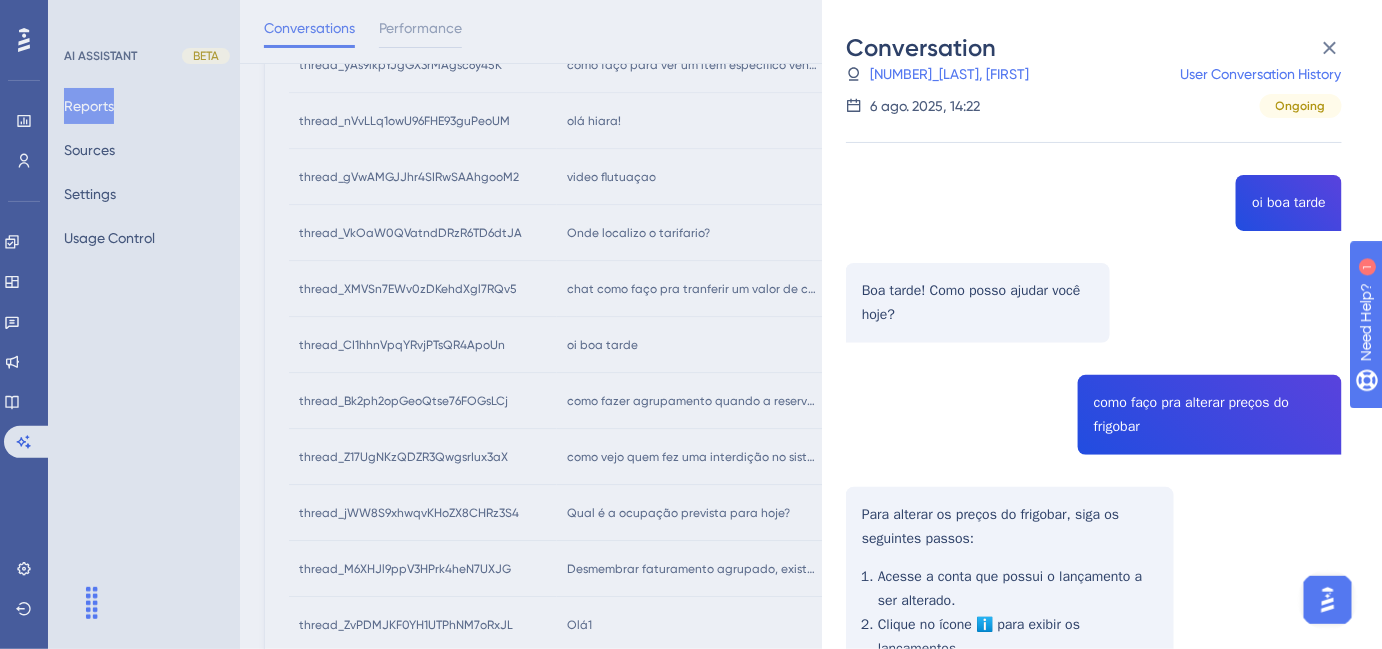 scroll, scrollTop: 90, scrollLeft: 0, axis: vertical 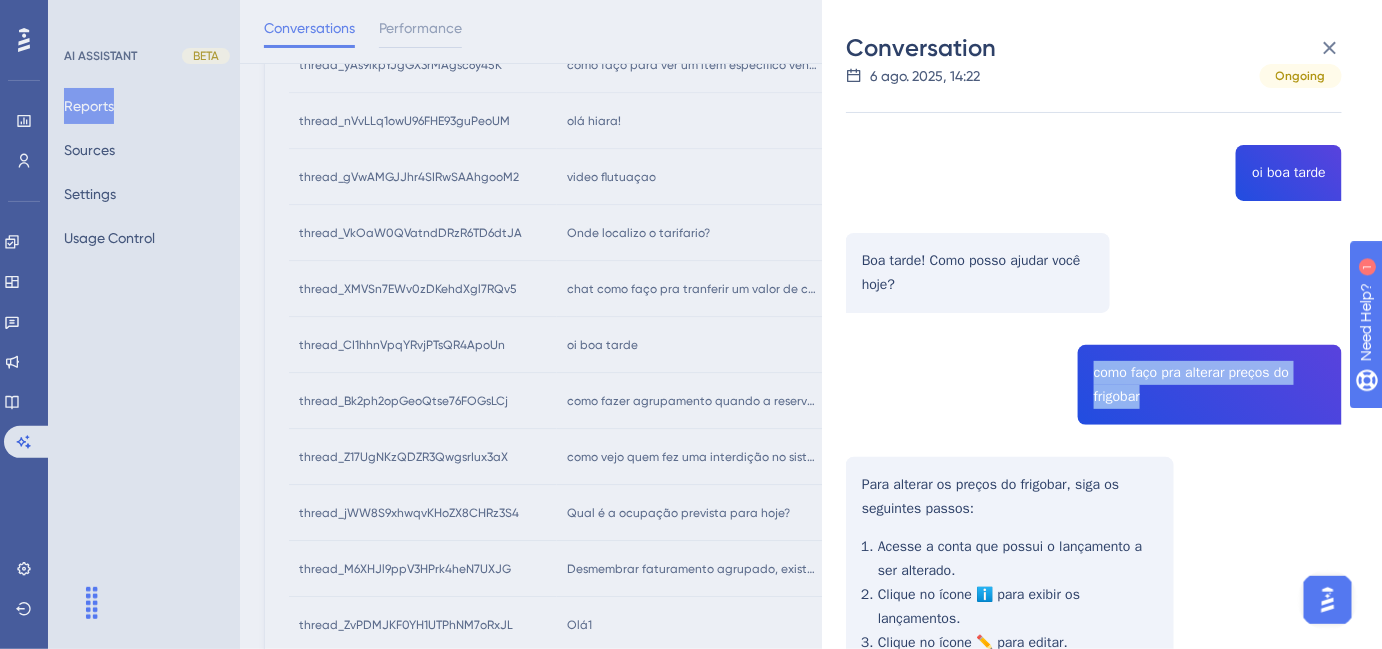 drag, startPoint x: 1087, startPoint y: 374, endPoint x: 1162, endPoint y: 400, distance: 79.37884 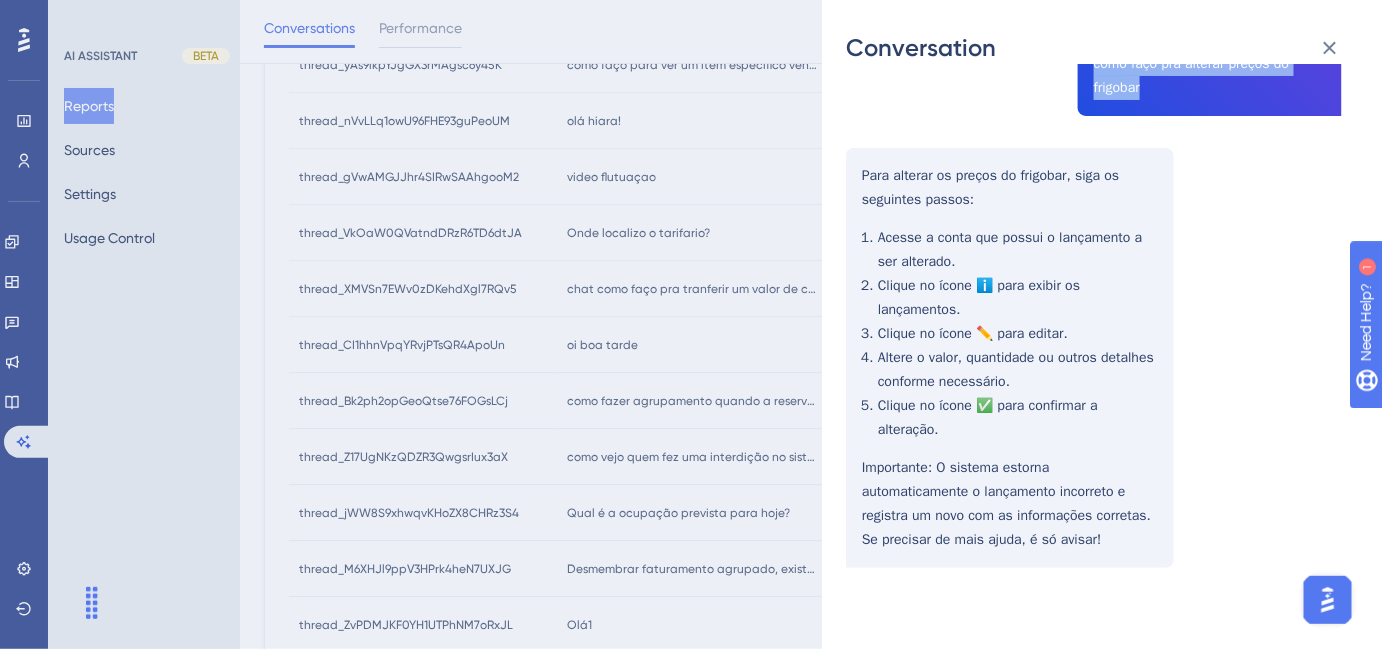 scroll, scrollTop: 405, scrollLeft: 0, axis: vertical 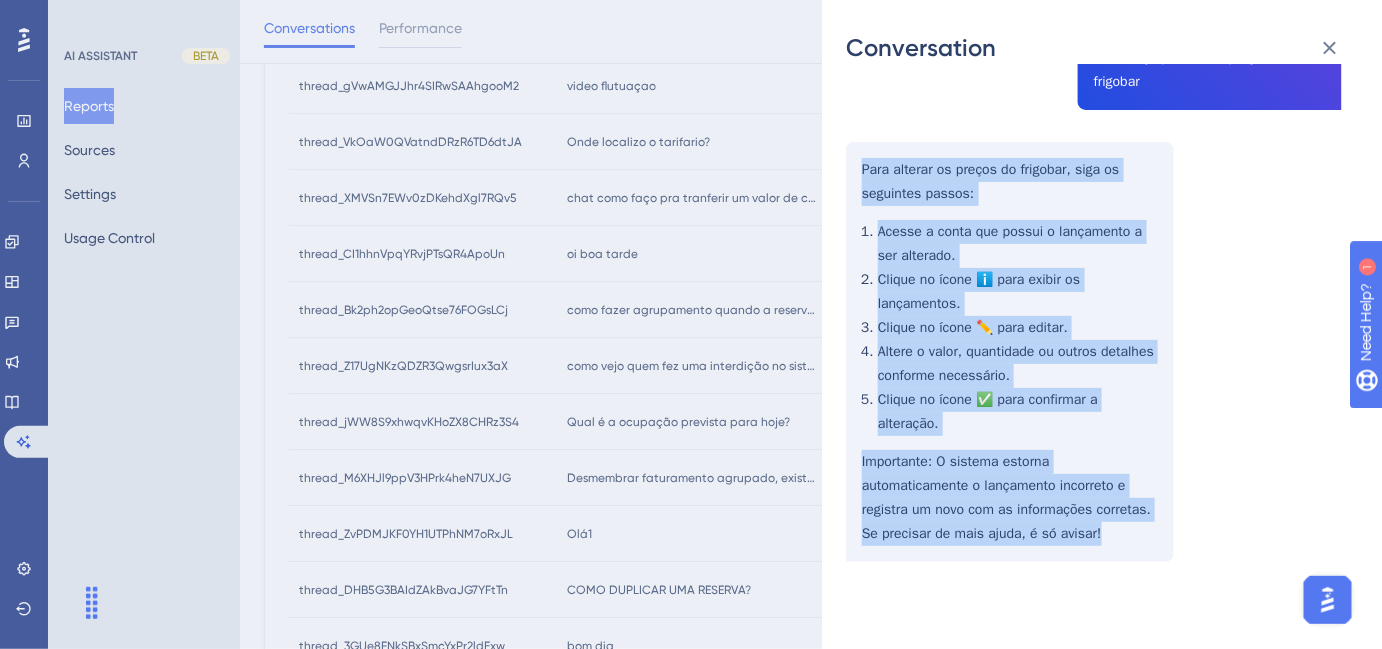 drag, startPoint x: 874, startPoint y: 175, endPoint x: 1132, endPoint y: 525, distance: 434.8149 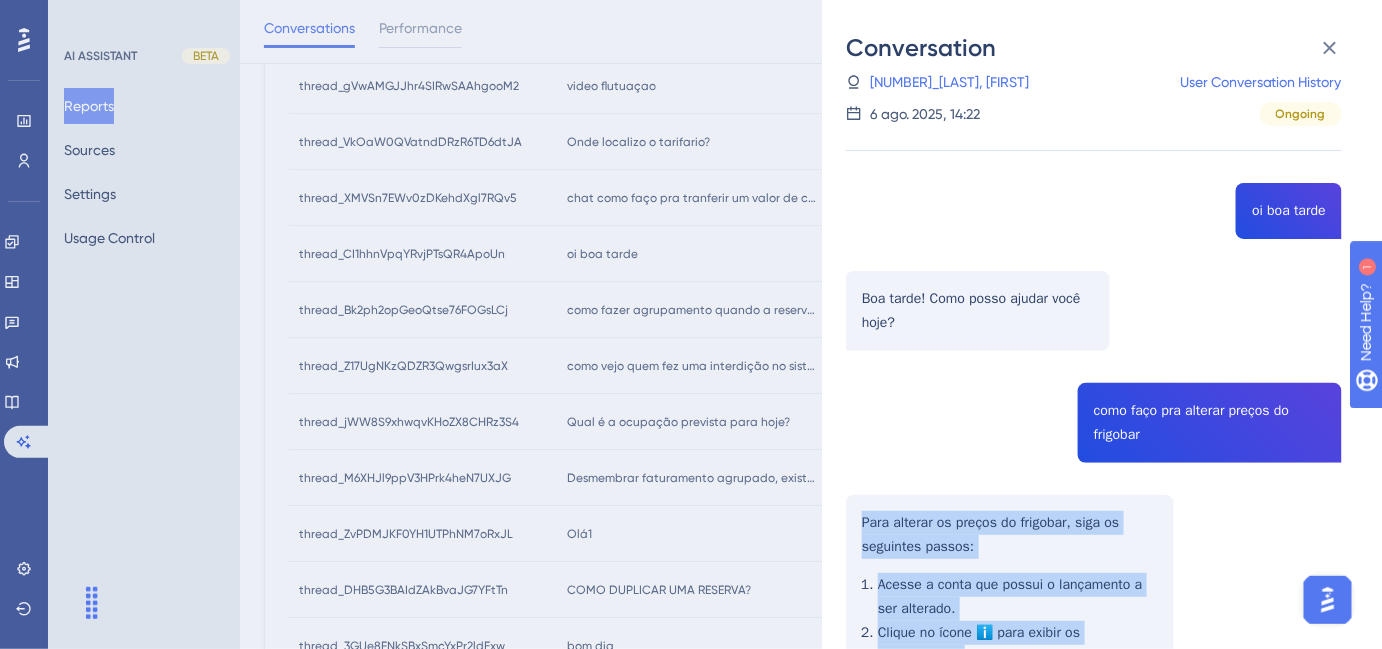 scroll, scrollTop: 41, scrollLeft: 0, axis: vertical 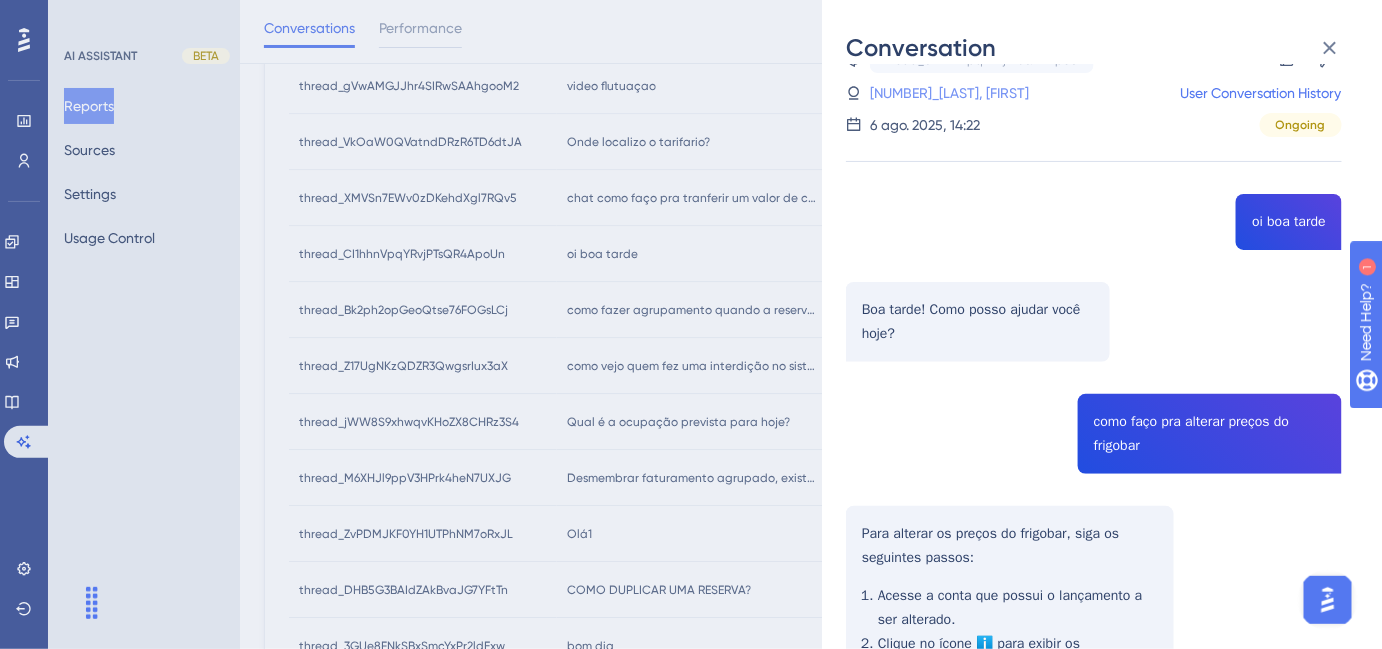 click on "PEREIRA DA SILVA, TARCISIO" at bounding box center [959, 93] 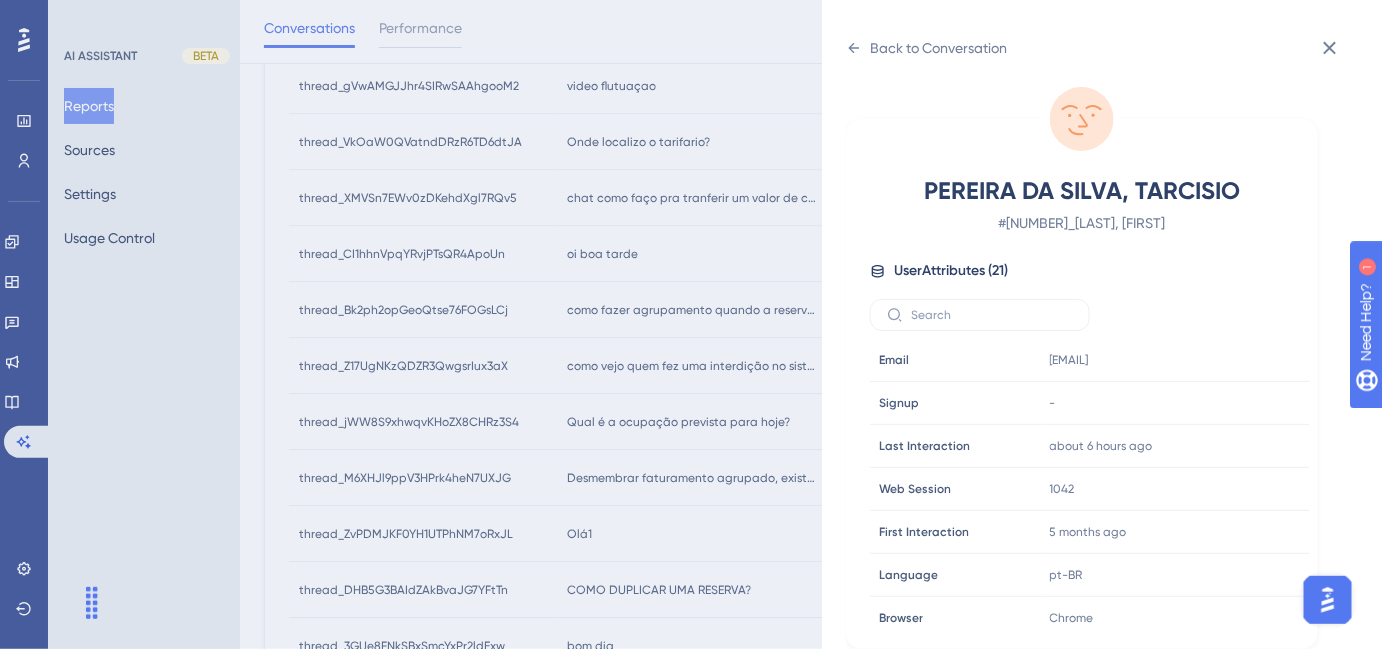 scroll, scrollTop: 0, scrollLeft: 0, axis: both 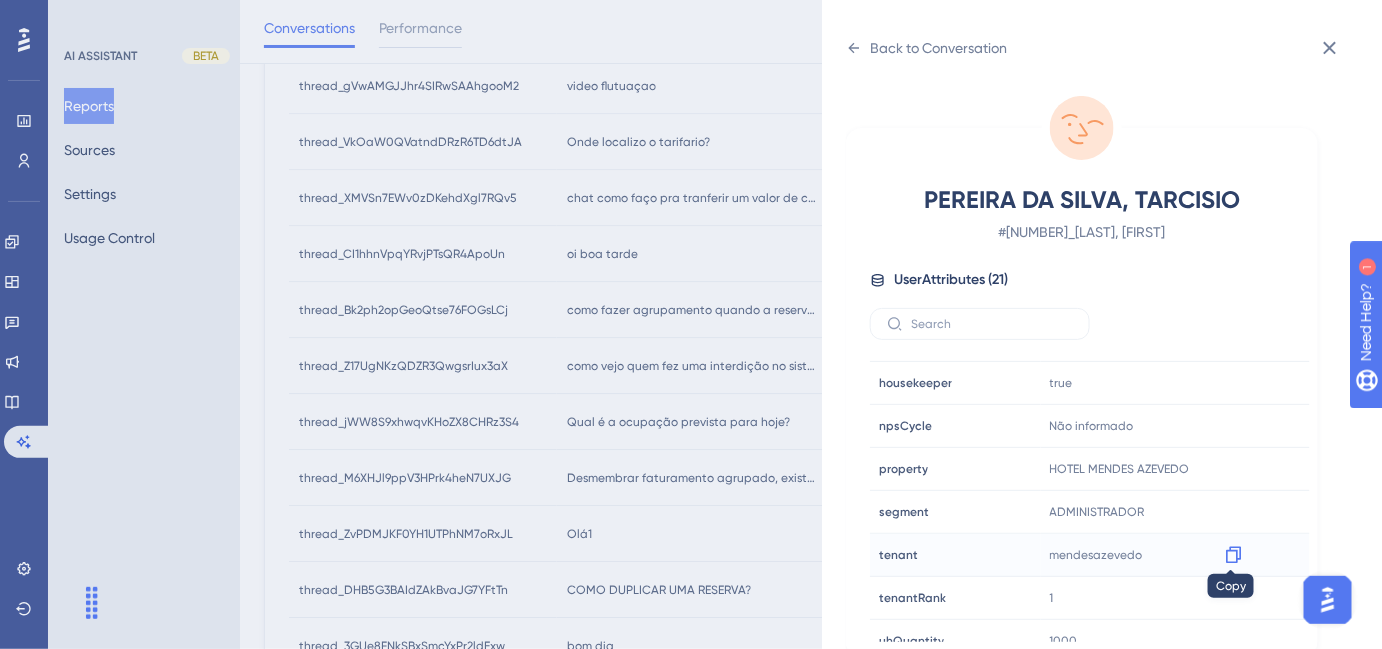 click 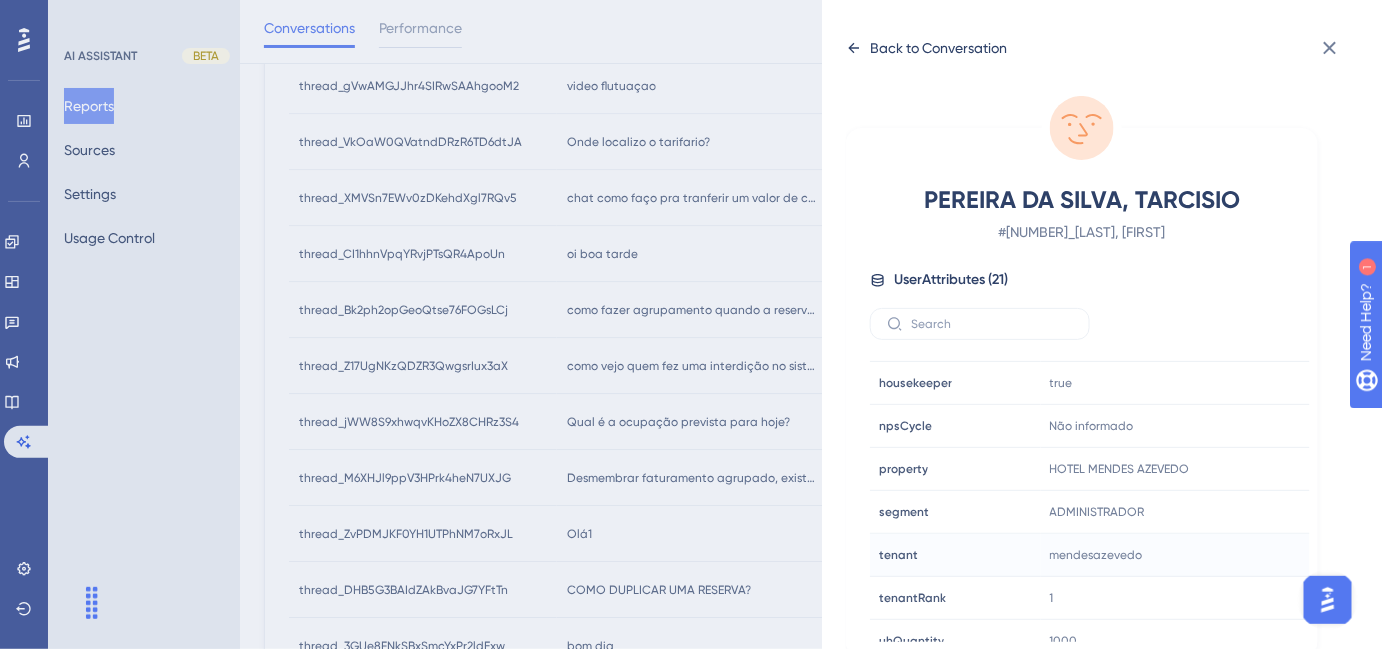 click on "Back to Conversation" at bounding box center [938, 48] 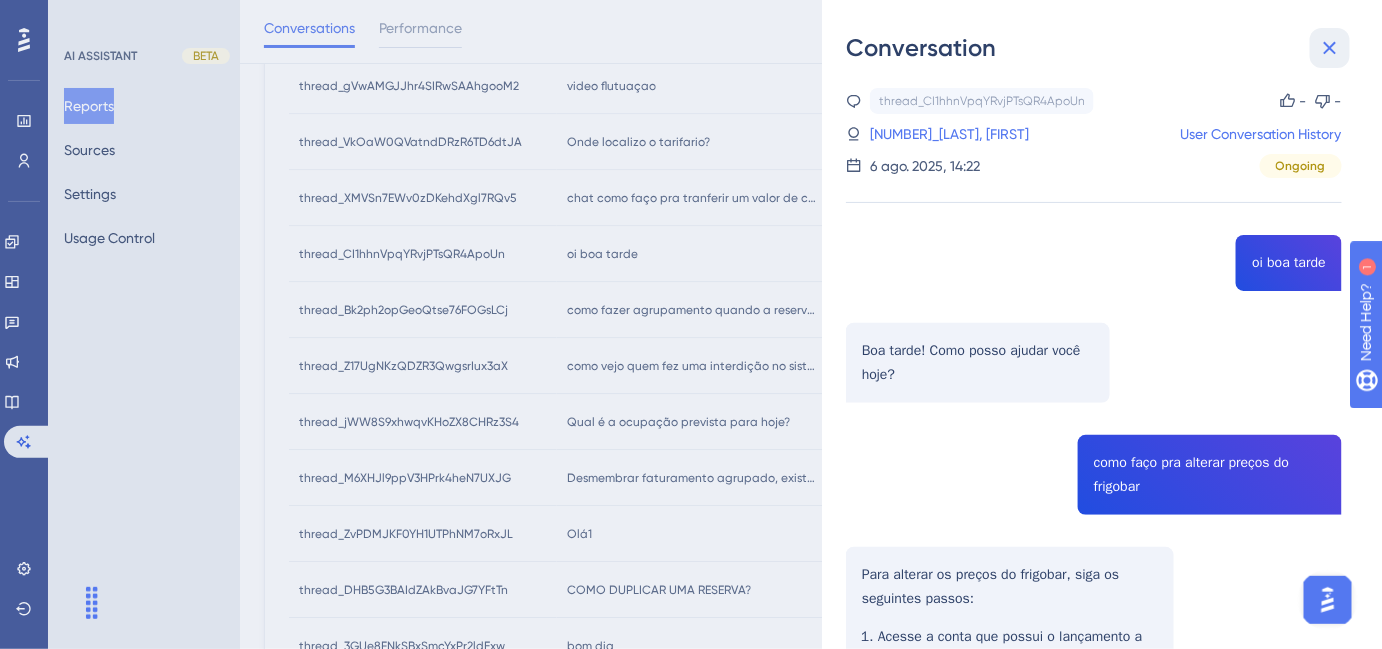 click 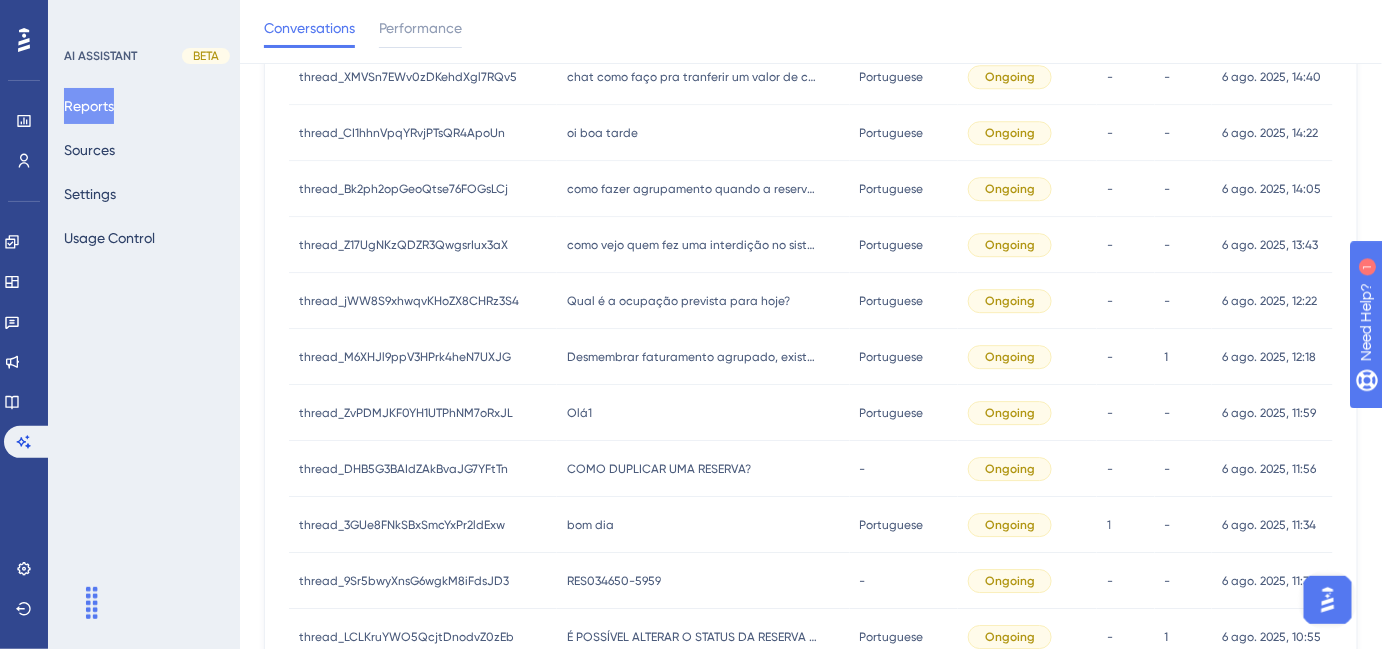 scroll, scrollTop: 1578, scrollLeft: 0, axis: vertical 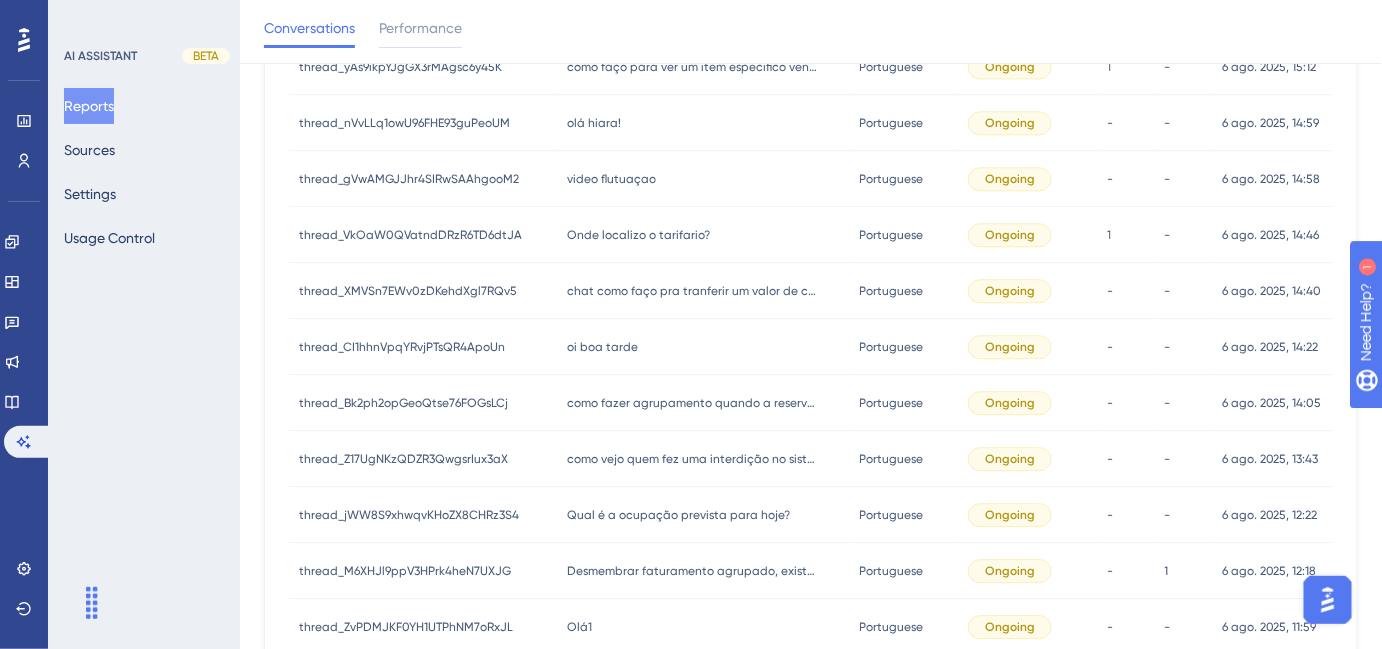 click on "como fazer agrupamento quando a reserva ja foi feita como fazer agrupamento quando a reserva ja foi feita" at bounding box center [703, 403] 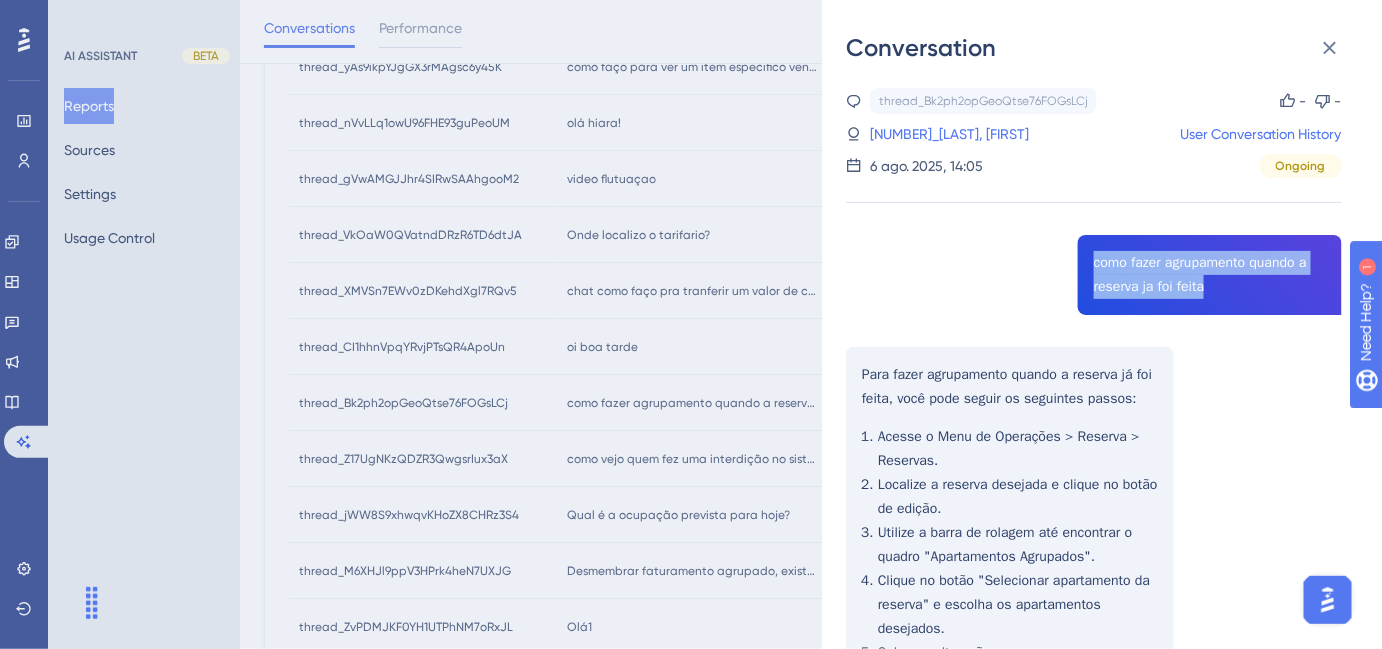 drag, startPoint x: 1084, startPoint y: 262, endPoint x: 1227, endPoint y: 291, distance: 145.91093 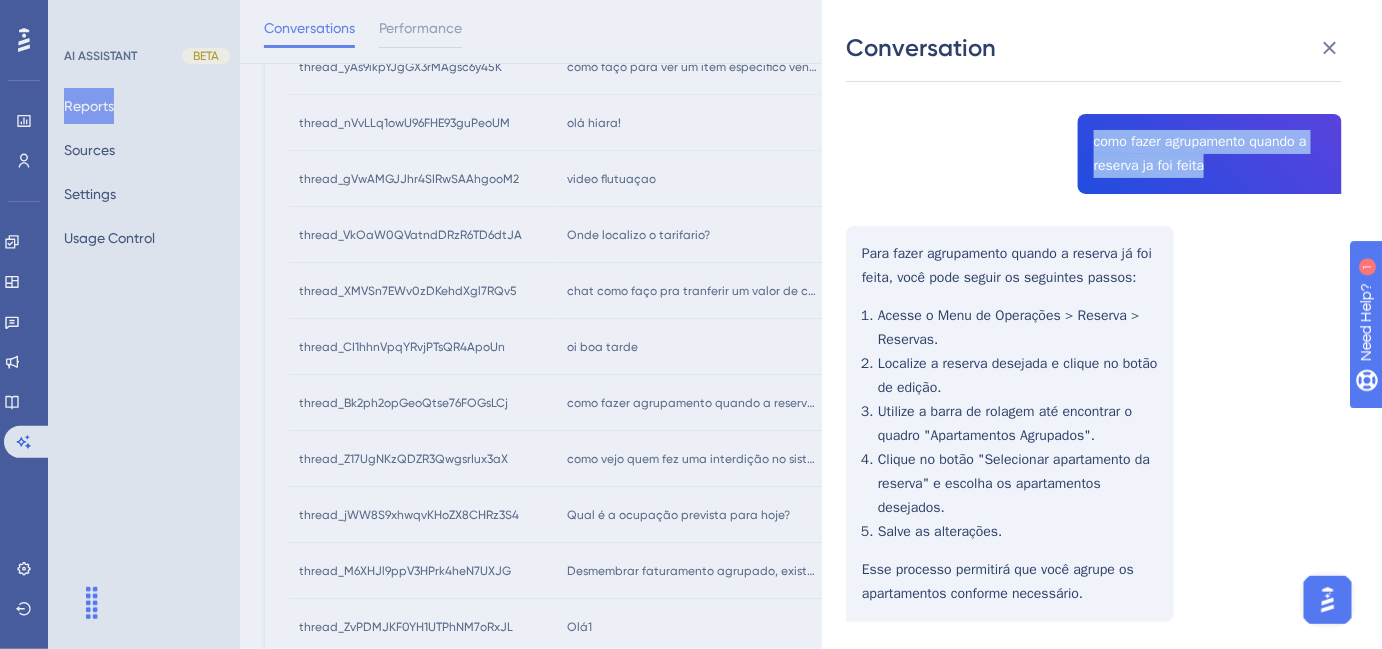 scroll, scrollTop: 90, scrollLeft: 0, axis: vertical 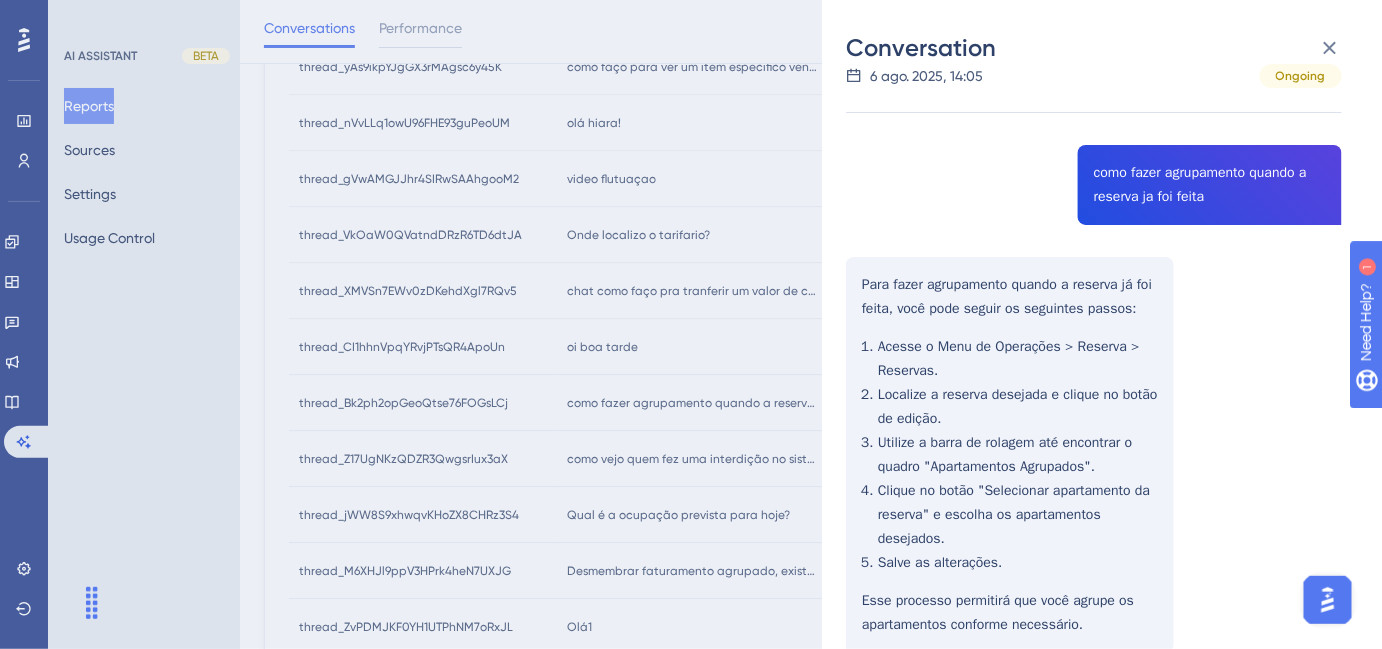 click on "Conversation thread_Bk2ph2opGeoQtse76FOGsLCj Copy - - 5_[LAST], [FIRST] User Conversation History 6 ago. 2025,
14:05 Ongoing como fazer agrupamento quando a reserva ja foi feita Para fazer agrupamento quando a reserva já foi feita, você pode seguir os seguintes passos:
Acesse o Menu de Operações > Reserva > Reservas.
Localize a reserva desejada e clique no botão de edição.
Utilize a barra de rolagem até encontrar o quadro "Apartamentos Agrupados".
Clique no botão "Selecionar apartamento da reserva" e escolha os apartamentos desejados.
Salve as alterações.
Esse processo permitirá que você agrupe os apartamentos conforme necessário." at bounding box center (691, 324) 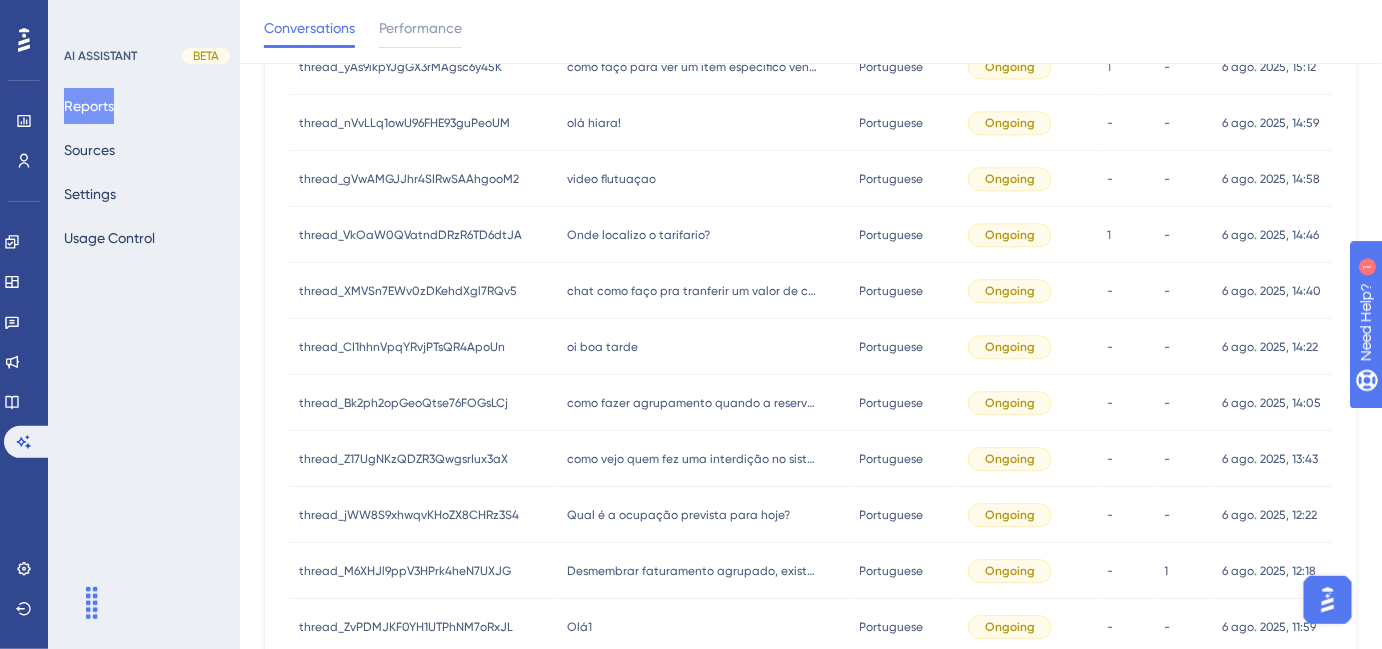 click on "oi boa tarde" at bounding box center (602, 347) 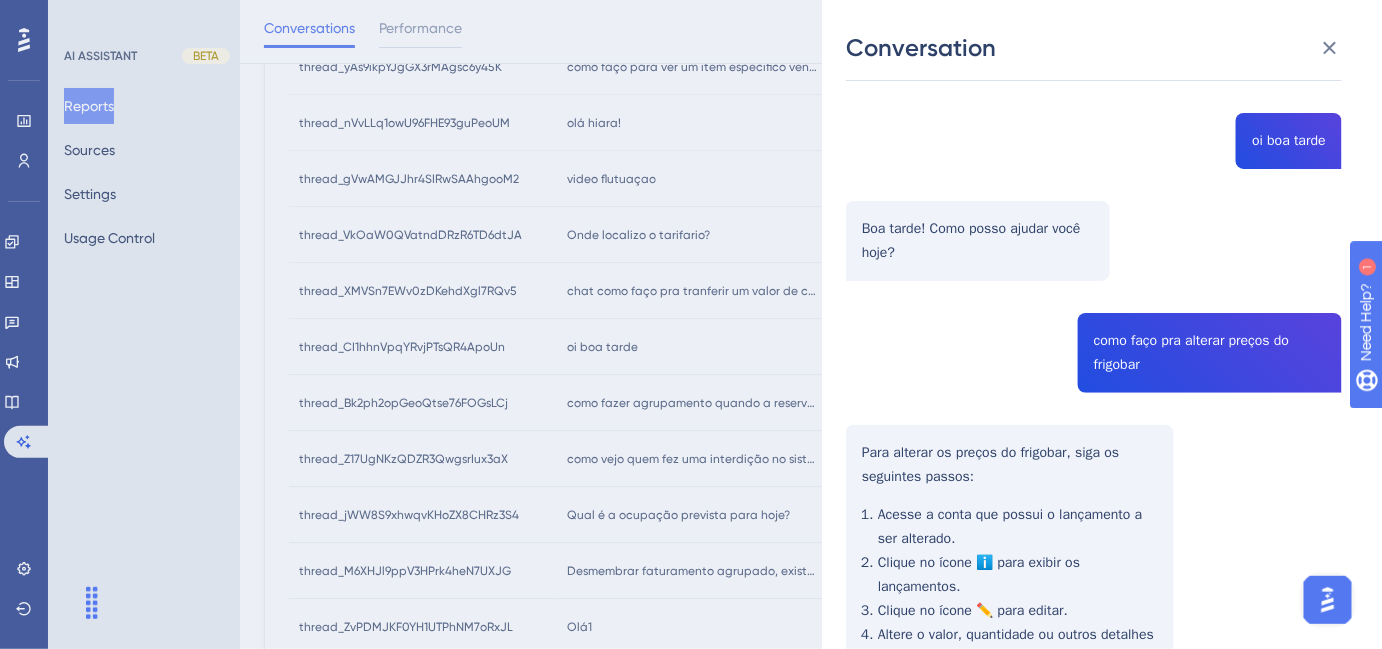 scroll, scrollTop: 181, scrollLeft: 0, axis: vertical 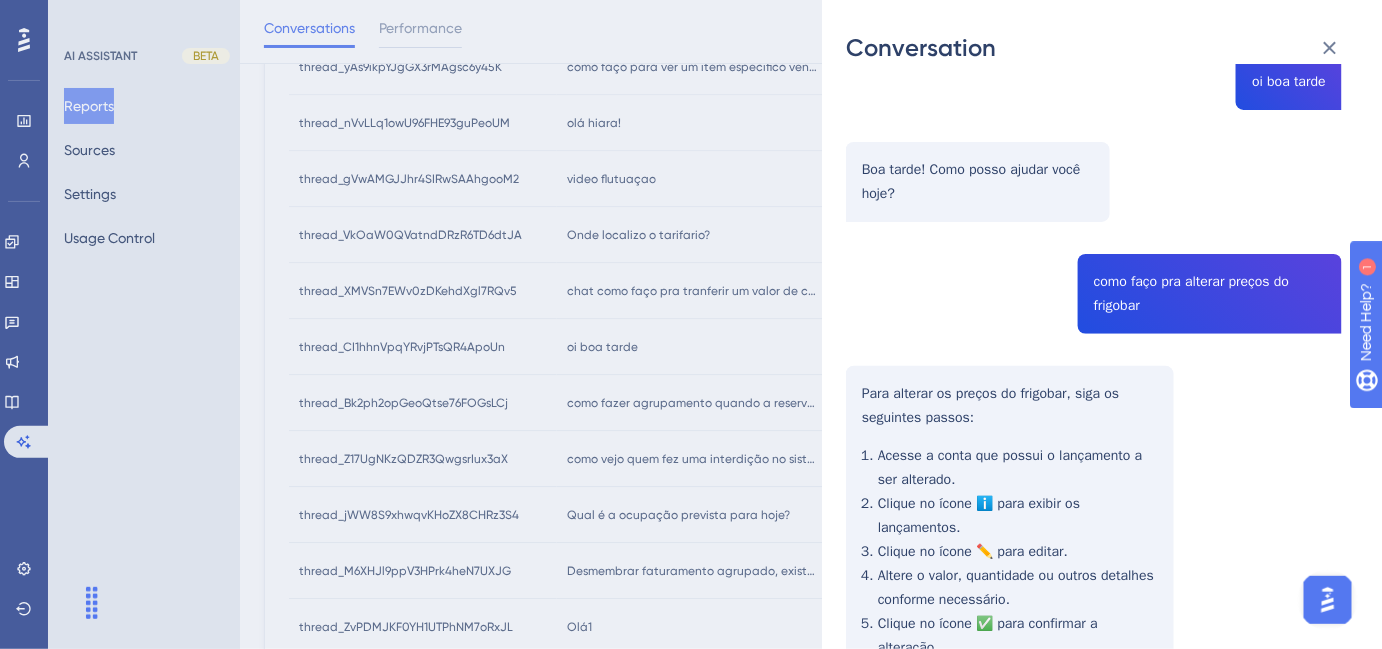 click on "Conversation thread_CI1hhnVpqYRvjPTsQR4ApoUn Copy - - 11_[LAST], [FIRST] User Conversation History 6 ago. 2025,
14:22 Ongoing oi boa tarde  Boa tarde! Como posso ajudar você hoje? como faço pra alterar preços do frigobar  Para alterar os preços do frigobar, siga os seguintes passos:
Acesse a conta que possui o lançamento a ser alterado.
Clique no ícone ℹ️ para exibir os lançamentos.
Clique no ícone ✏️ para editar.
Altere o valor, quantidade ou outros detalhes conforme necessário.
Clique no ícone ✅ para confirmar a alteração.
Importante: O sistema estorna automaticamente o lançamento incorreto e registra um novo com as informações corretas.
Se precisar de mais ajuda, é só avisar!" at bounding box center (691, 324) 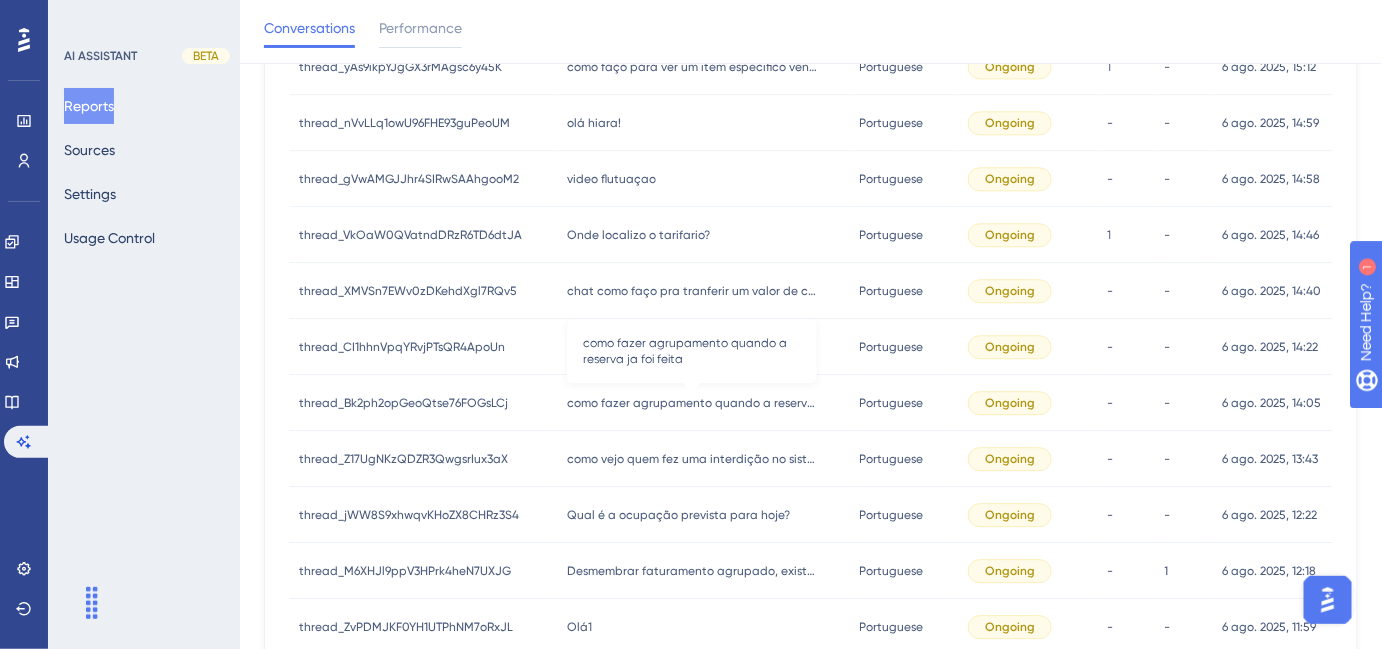 click on "como fazer agrupamento quando a reserva ja foi feita" at bounding box center [692, 403] 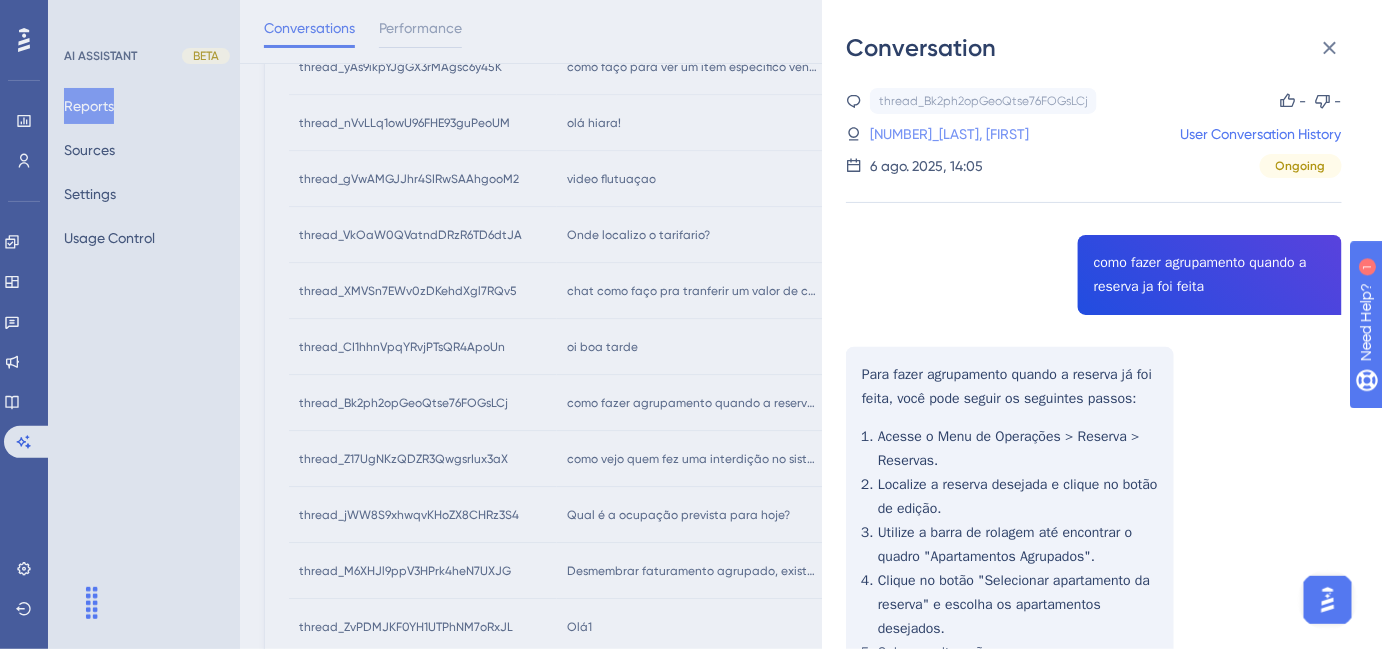 click on "5_[LAST], [FIRST]" at bounding box center [922, 134] 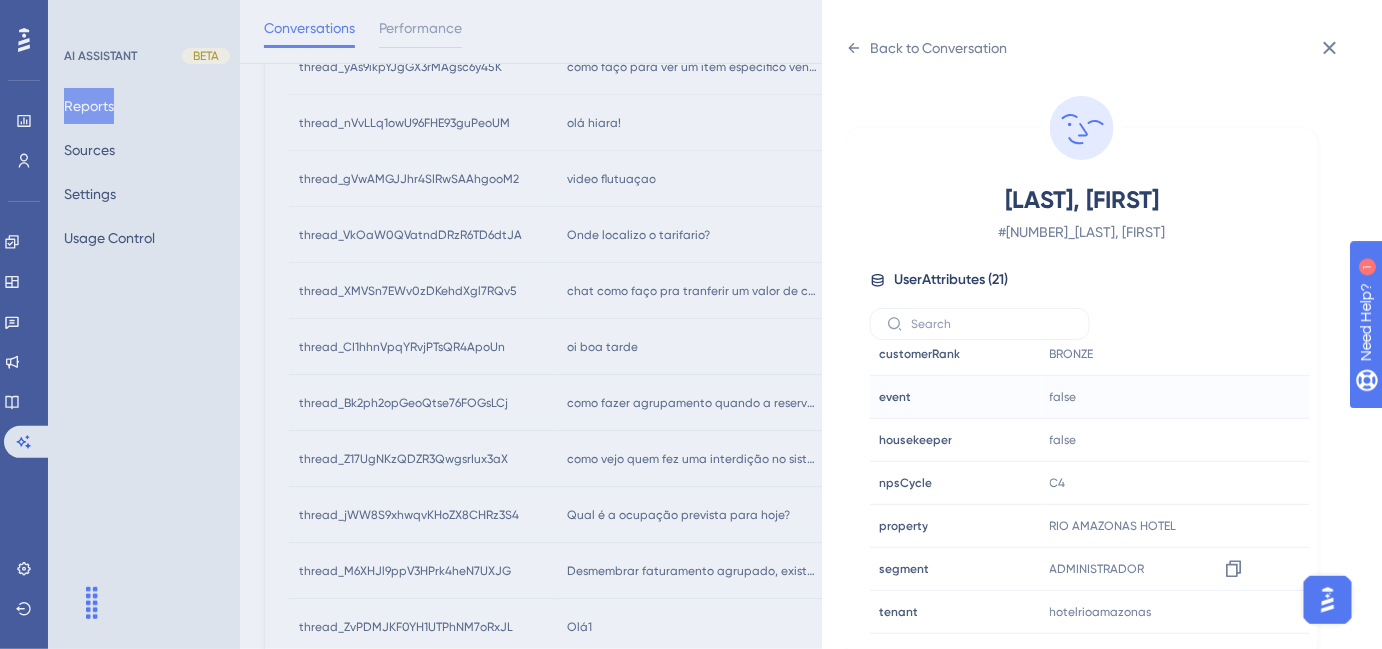 scroll, scrollTop: 545, scrollLeft: 0, axis: vertical 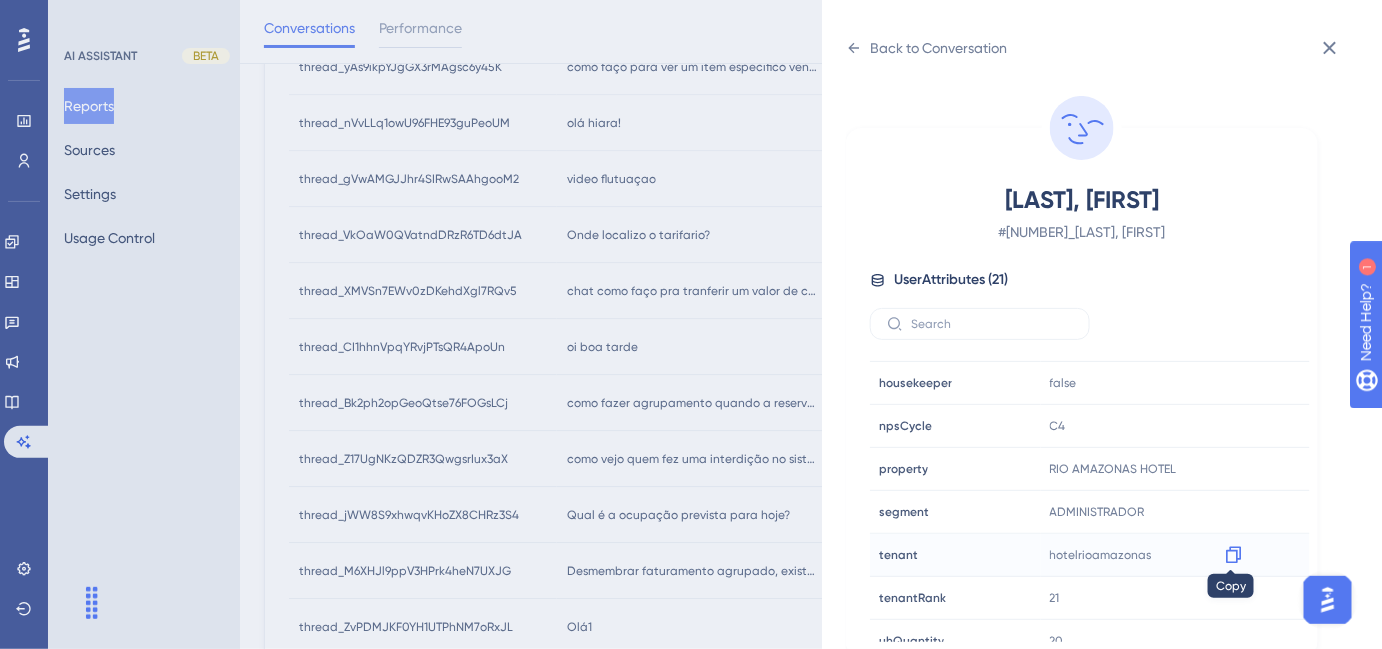 click 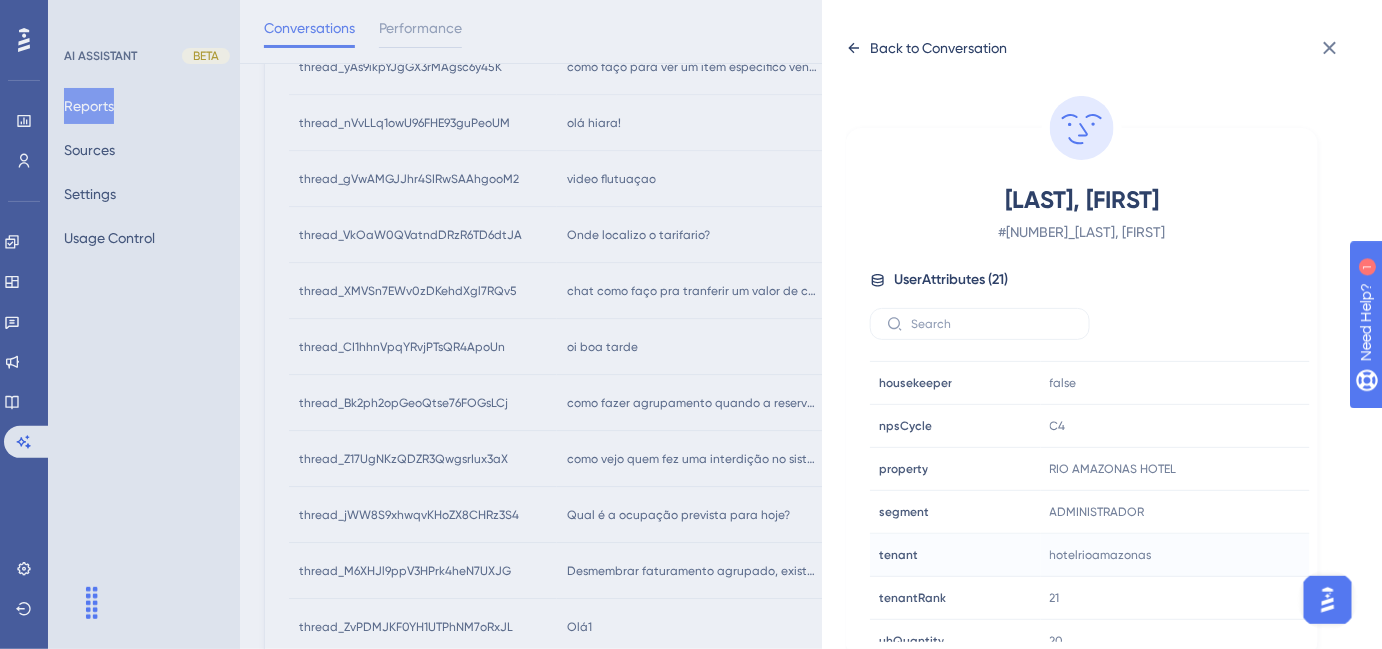 click on "Back to Conversation" at bounding box center (938, 48) 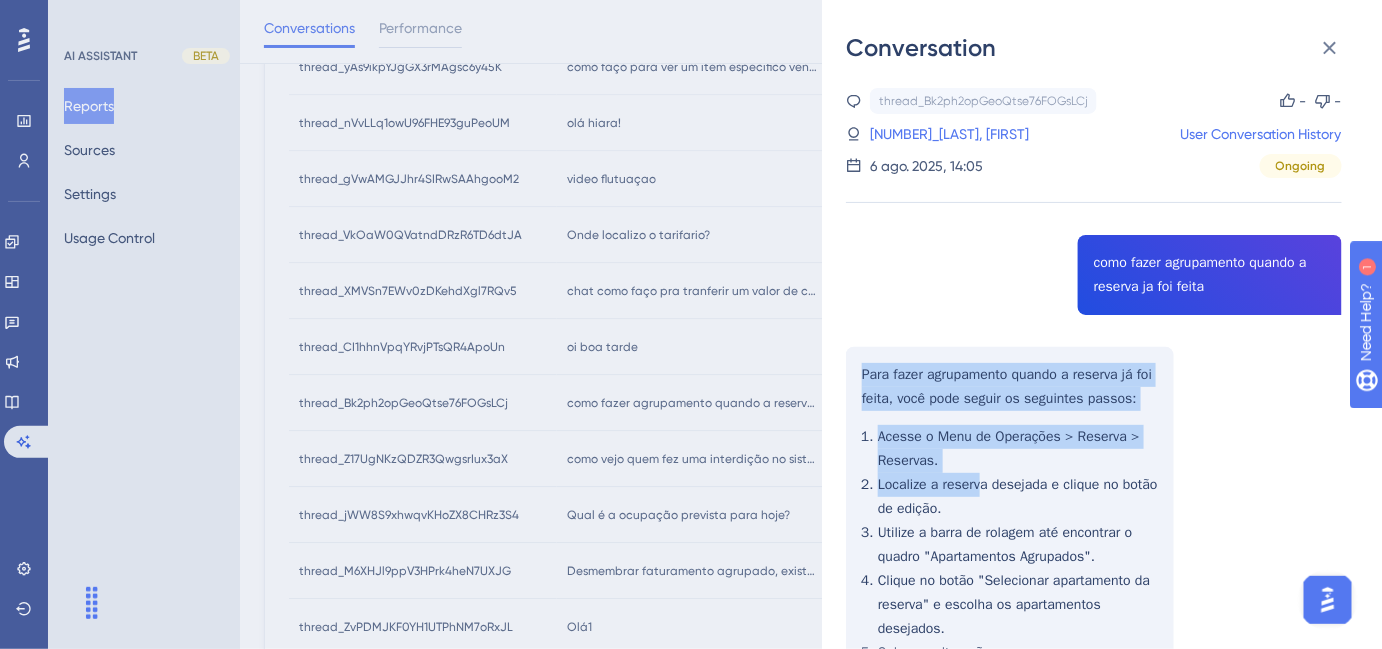 scroll, scrollTop: 90, scrollLeft: 0, axis: vertical 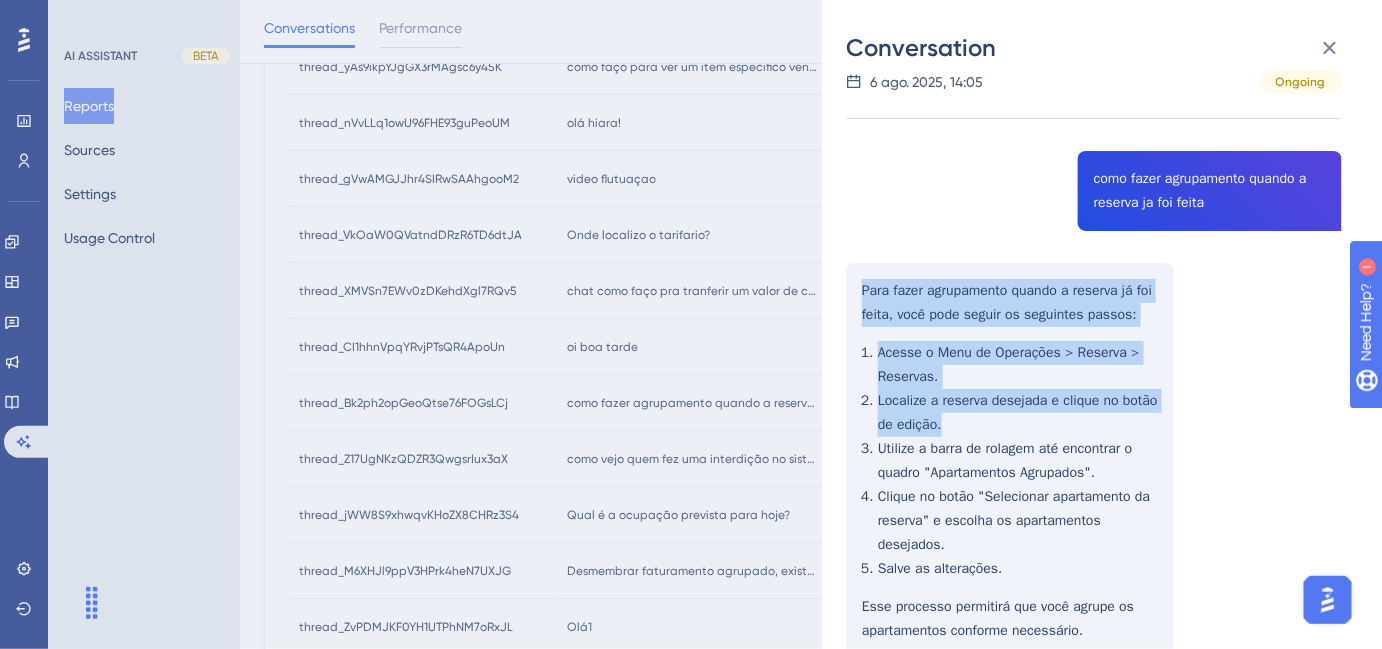 drag, startPoint x: 856, startPoint y: 371, endPoint x: 1062, endPoint y: 305, distance: 216.31459 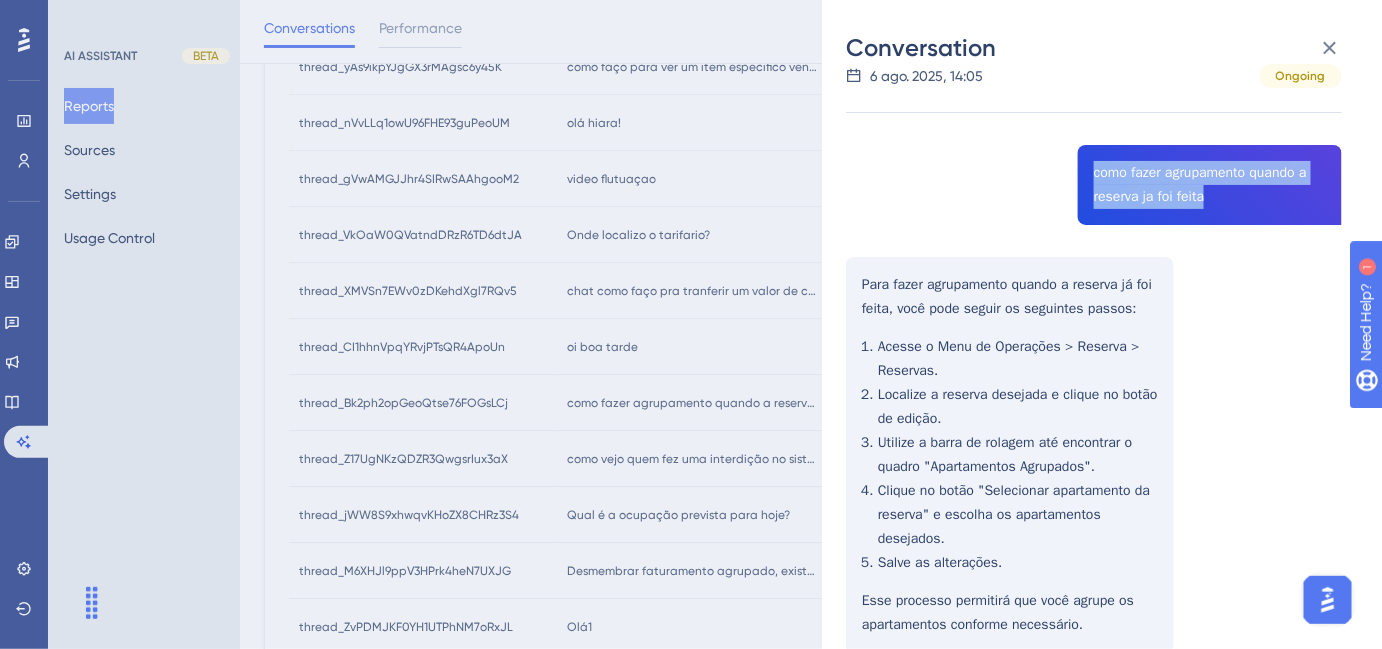 drag, startPoint x: 1082, startPoint y: 174, endPoint x: 1223, endPoint y: 189, distance: 141.79562 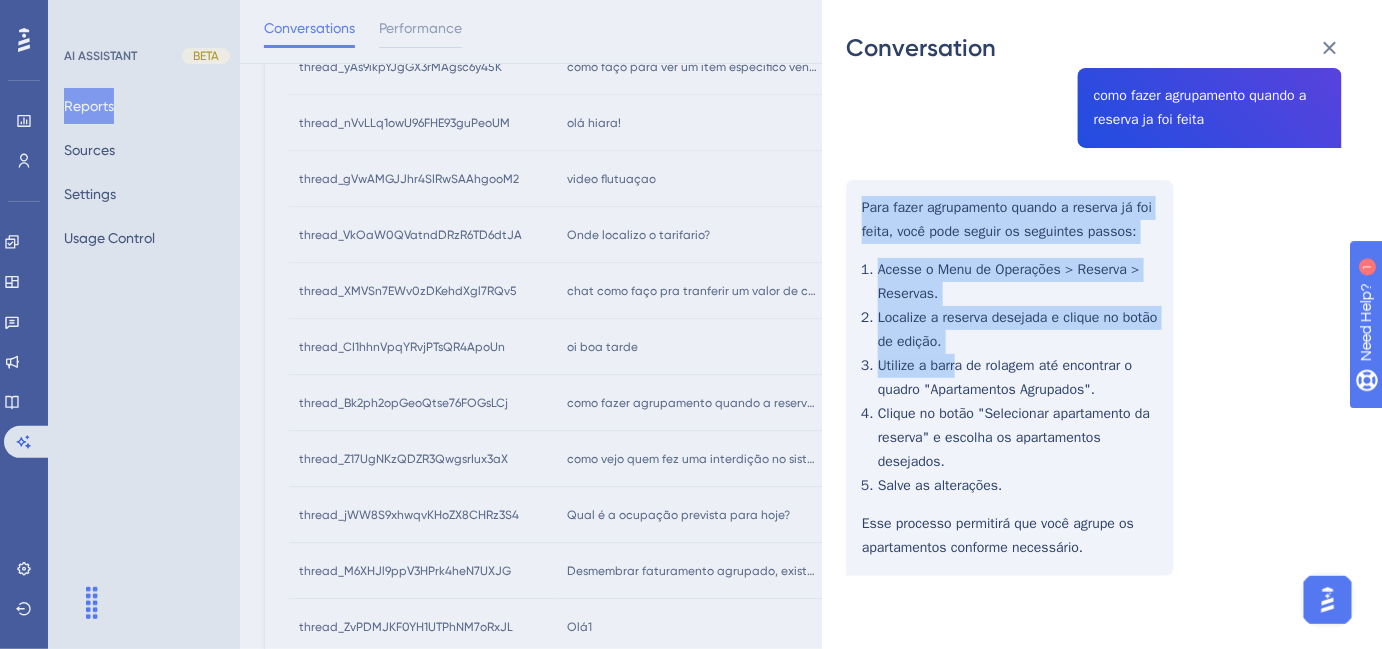 scroll, scrollTop: 181, scrollLeft: 0, axis: vertical 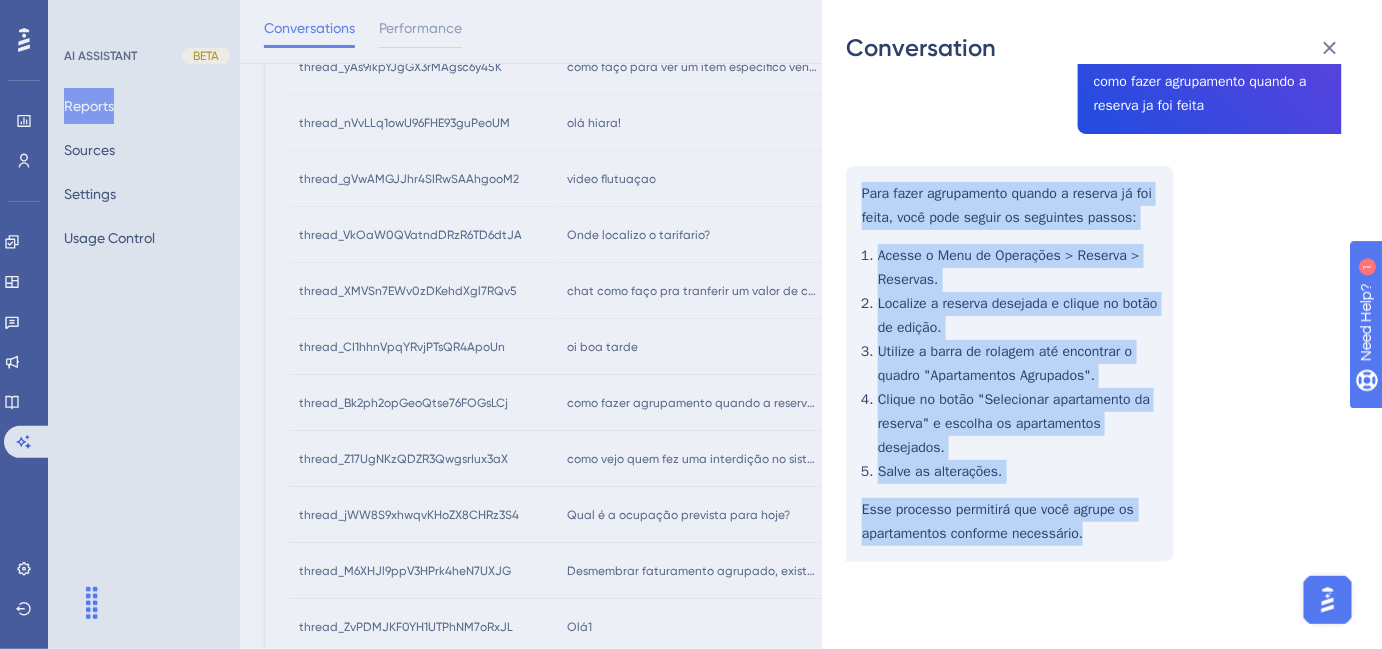 drag, startPoint x: 863, startPoint y: 283, endPoint x: 1123, endPoint y: 531, distance: 359.31046 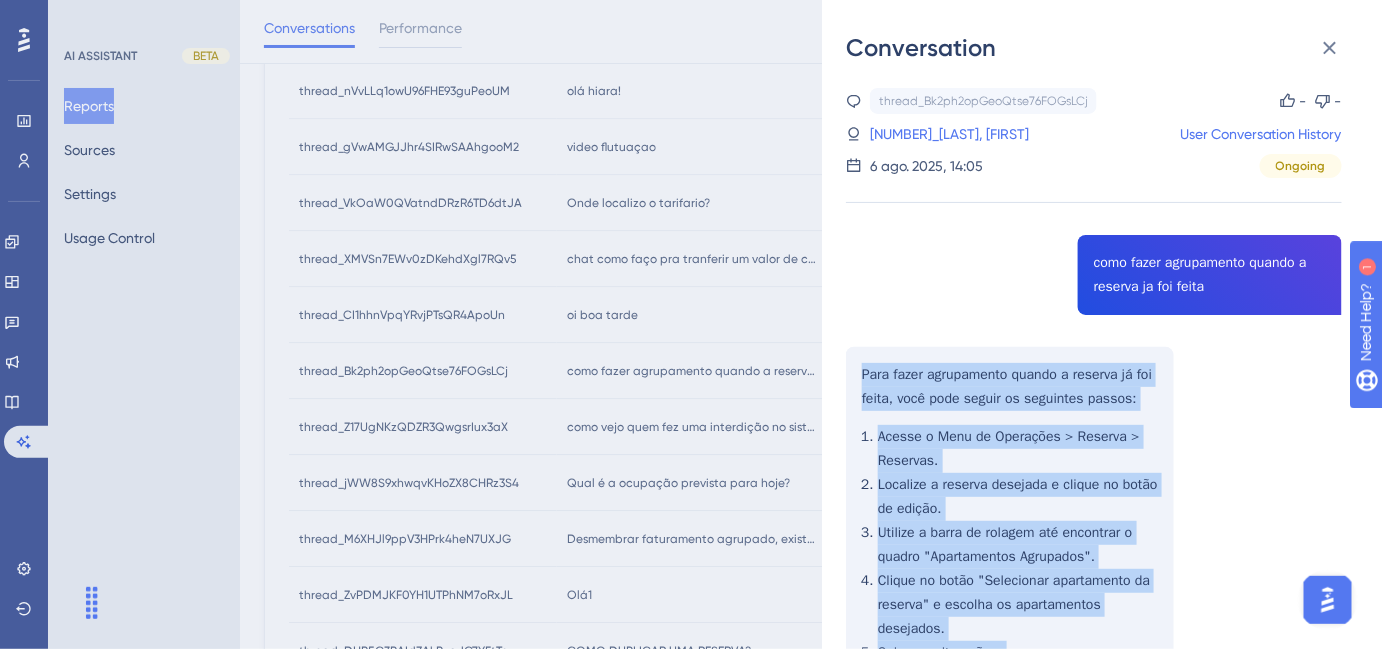 scroll, scrollTop: 1669, scrollLeft: 0, axis: vertical 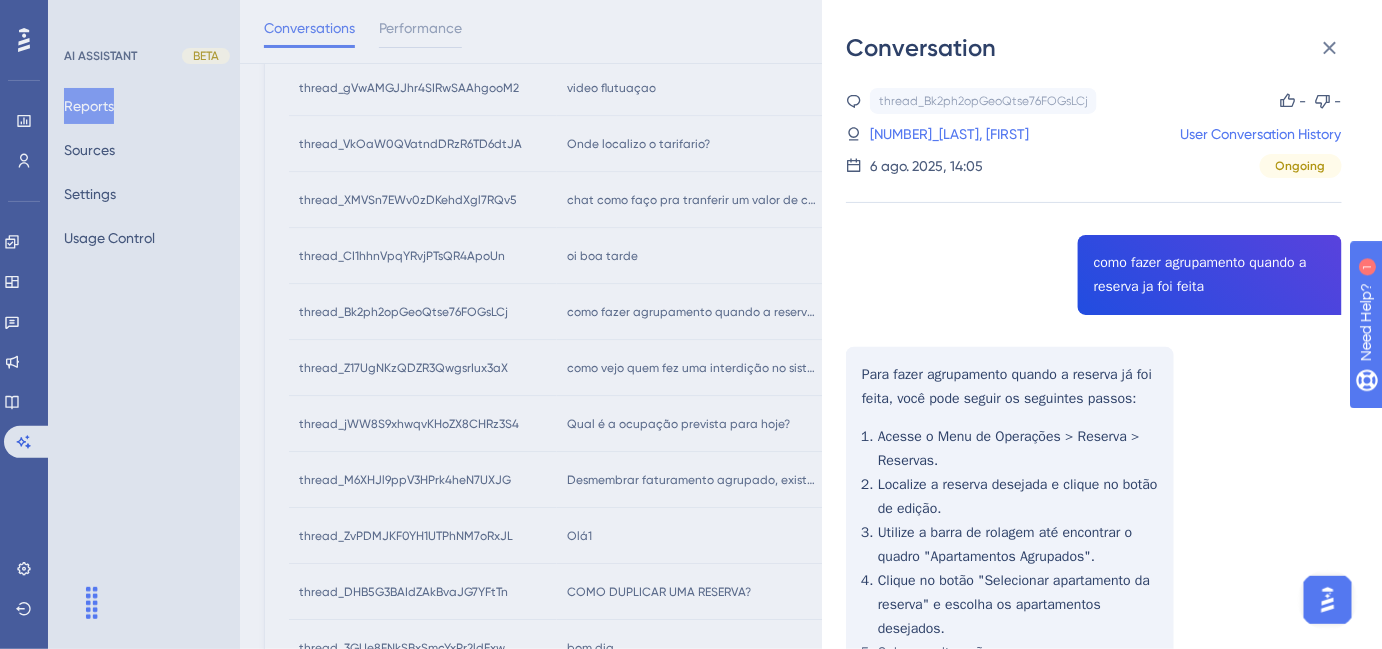 click on "Conversation thread_Bk2ph2opGeoQtse76FOGsLCj Copy - - 5_[LAST], [FIRST] User Conversation History 6 ago. 2025,
14:05 Ongoing como fazer agrupamento quando a reserva ja foi feita Para fazer agrupamento quando a reserva já foi feita, você pode seguir os seguintes passos:
Acesse o Menu de Operações > Reserva > Reservas.
Localize a reserva desejada e clique no botão de edição.
Utilize a barra de rolagem até encontrar o quadro "Apartamentos Agrupados".
Clique no botão "Selecionar apartamento da reserva" e escolha os apartamentos desejados.
Salve as alterações.
Esse processo permitirá que você agrupe os apartamentos conforme necessário." at bounding box center (691, 324) 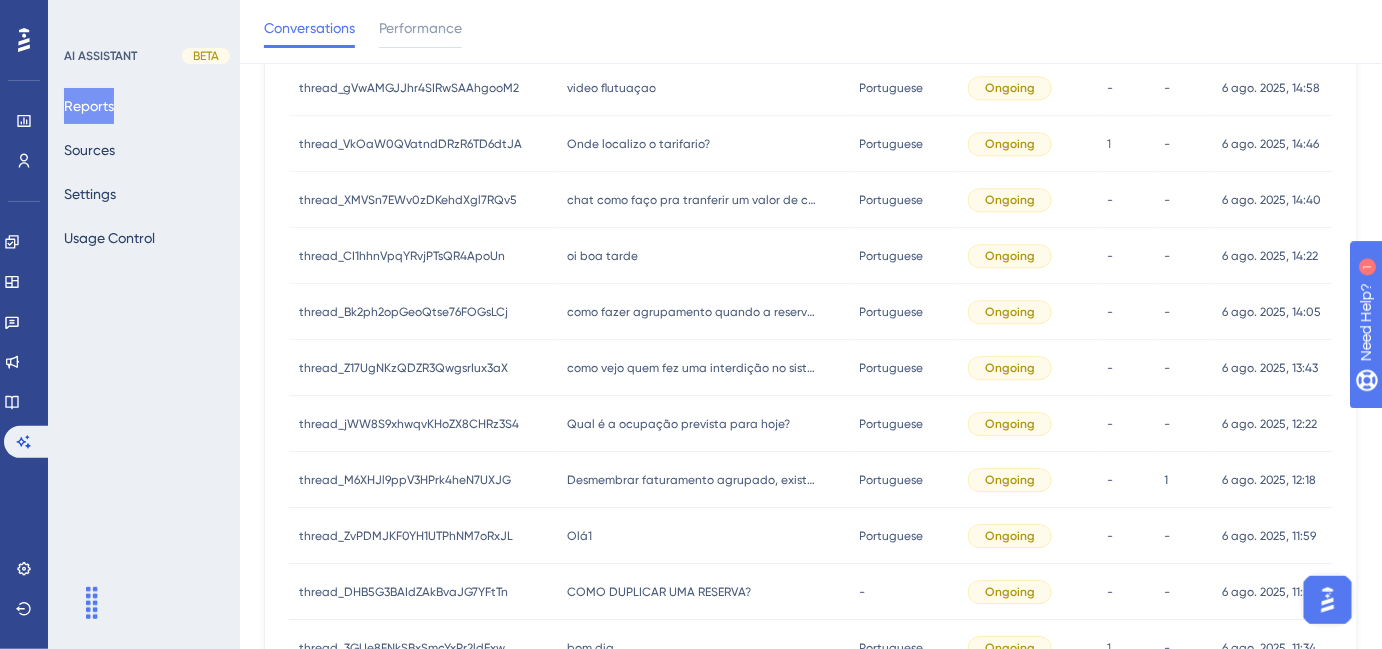 click on "como vejo quem fez uma interdição no sistema? como vejo quem fez uma interdição no sistema?" at bounding box center [703, 368] 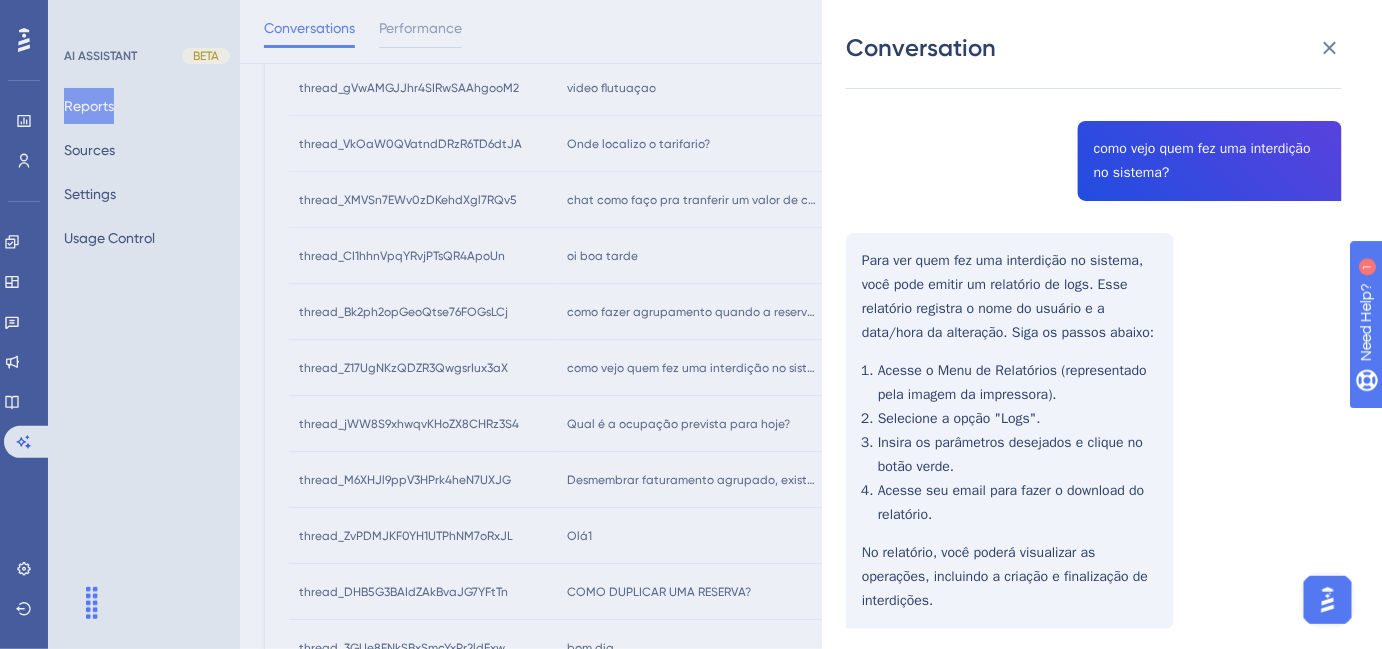 scroll, scrollTop: 90, scrollLeft: 0, axis: vertical 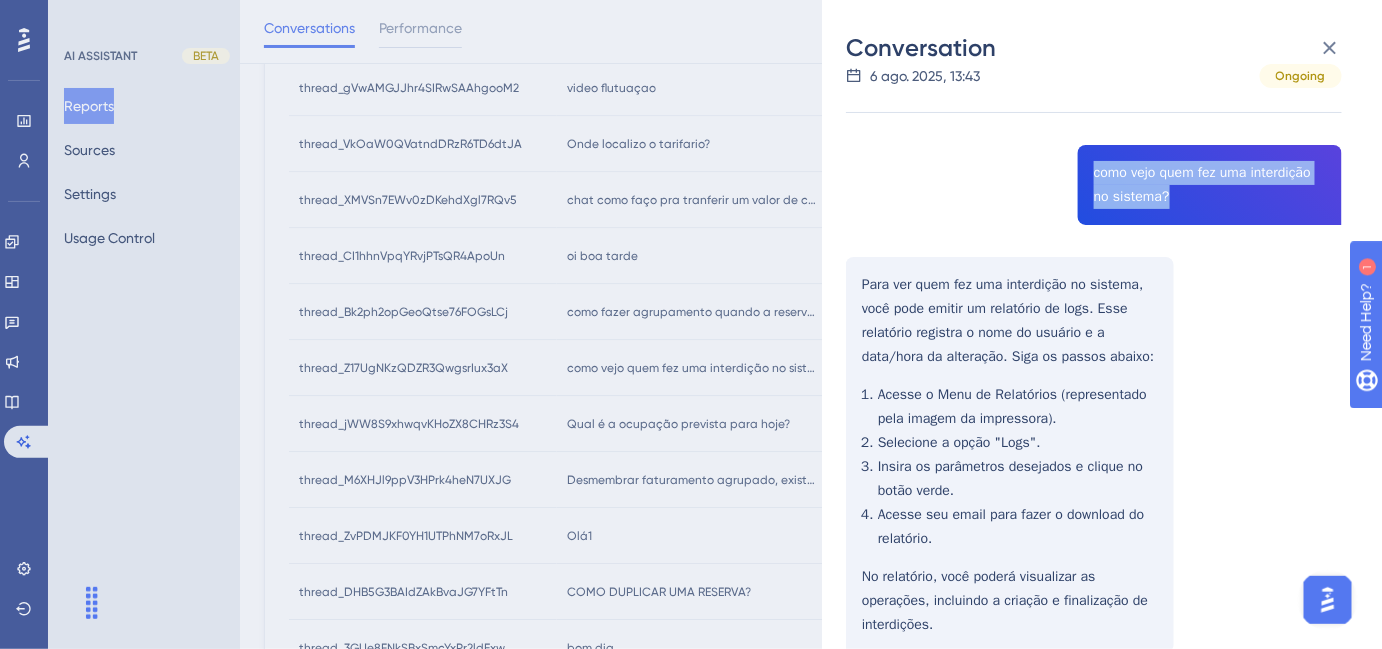 drag, startPoint x: 1089, startPoint y: 174, endPoint x: 1169, endPoint y: 201, distance: 84.4334 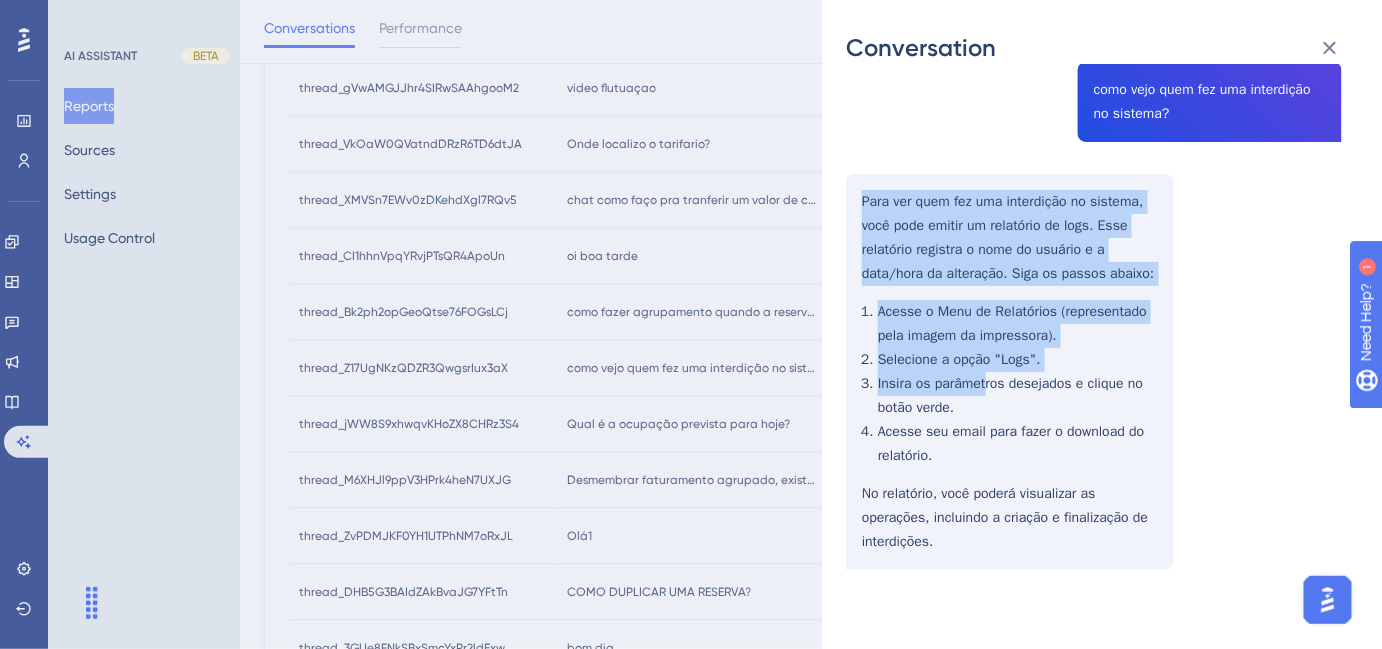 scroll, scrollTop: 181, scrollLeft: 0, axis: vertical 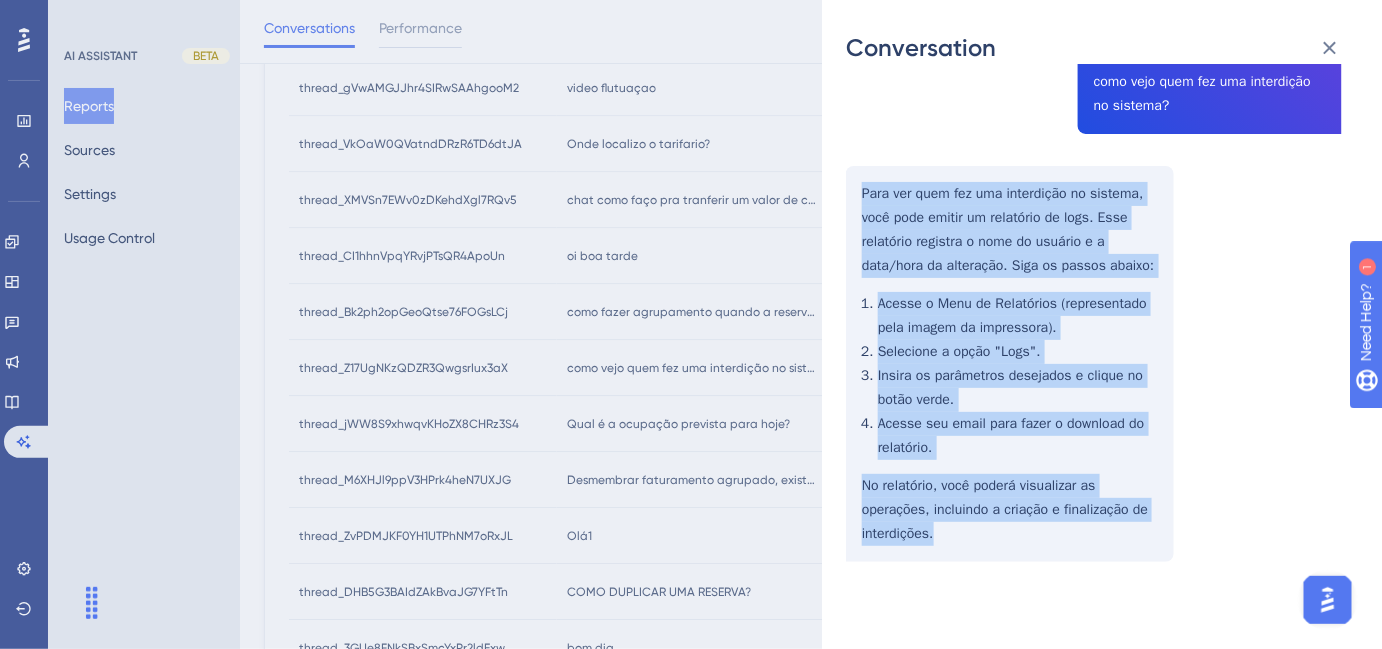 drag, startPoint x: 856, startPoint y: 280, endPoint x: 954, endPoint y: 528, distance: 266.66083 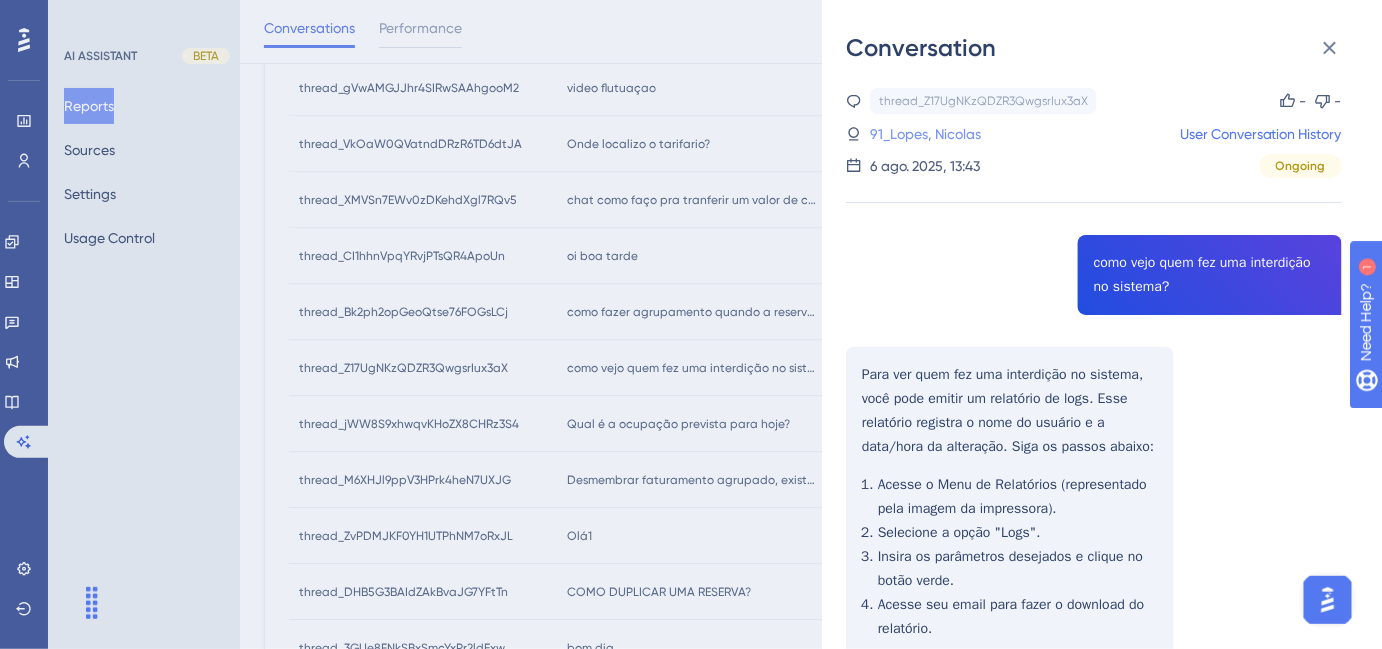 click on "91_Lopes, Nicolas" at bounding box center (925, 134) 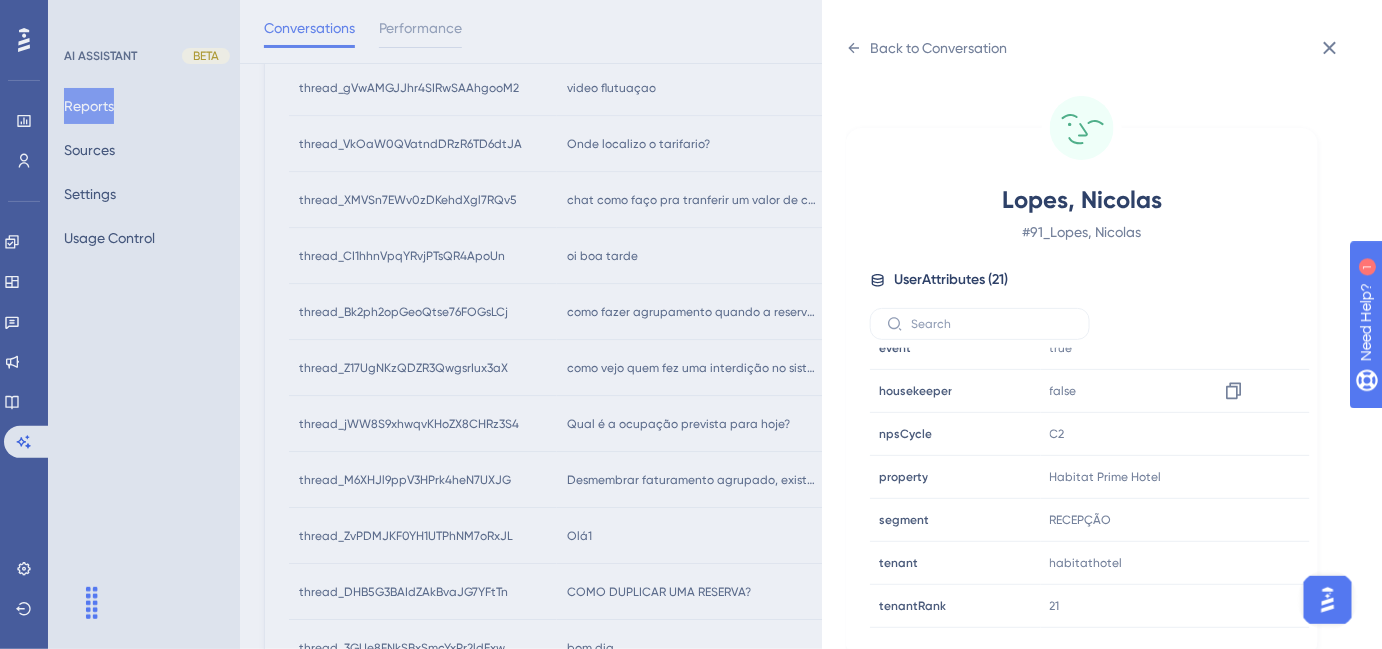 scroll, scrollTop: 545, scrollLeft: 0, axis: vertical 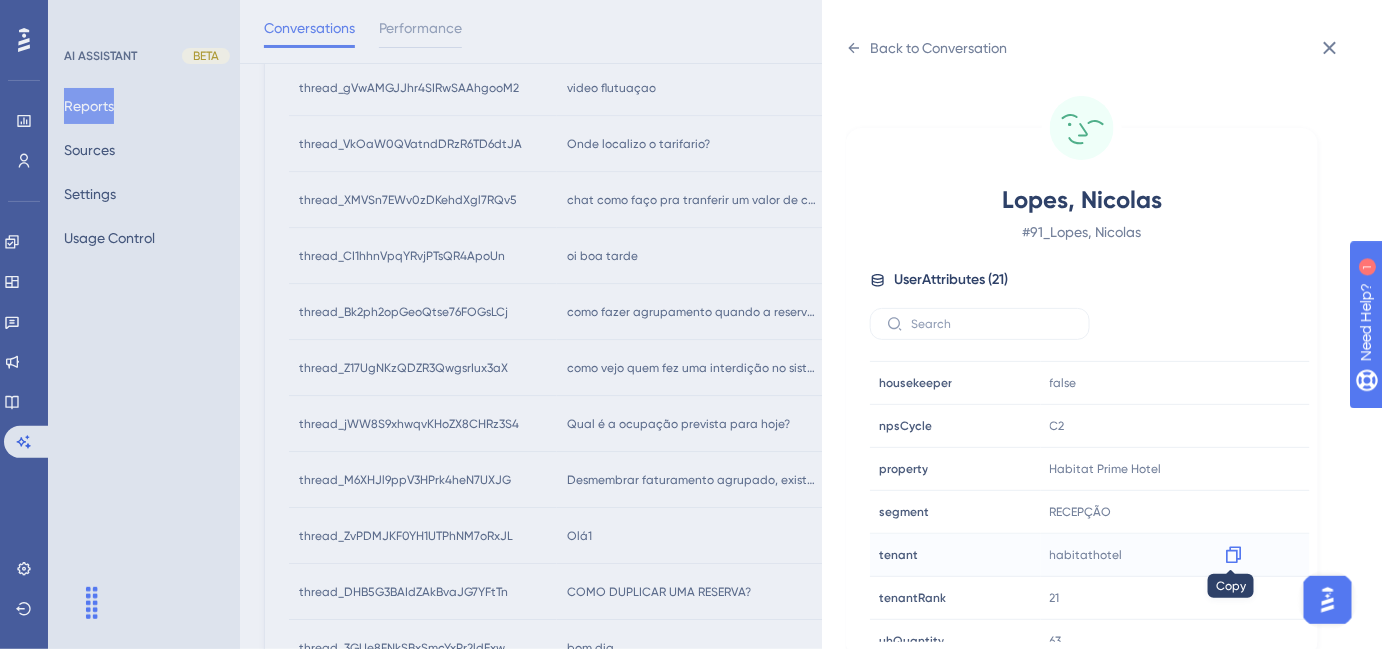 click at bounding box center (1234, 555) 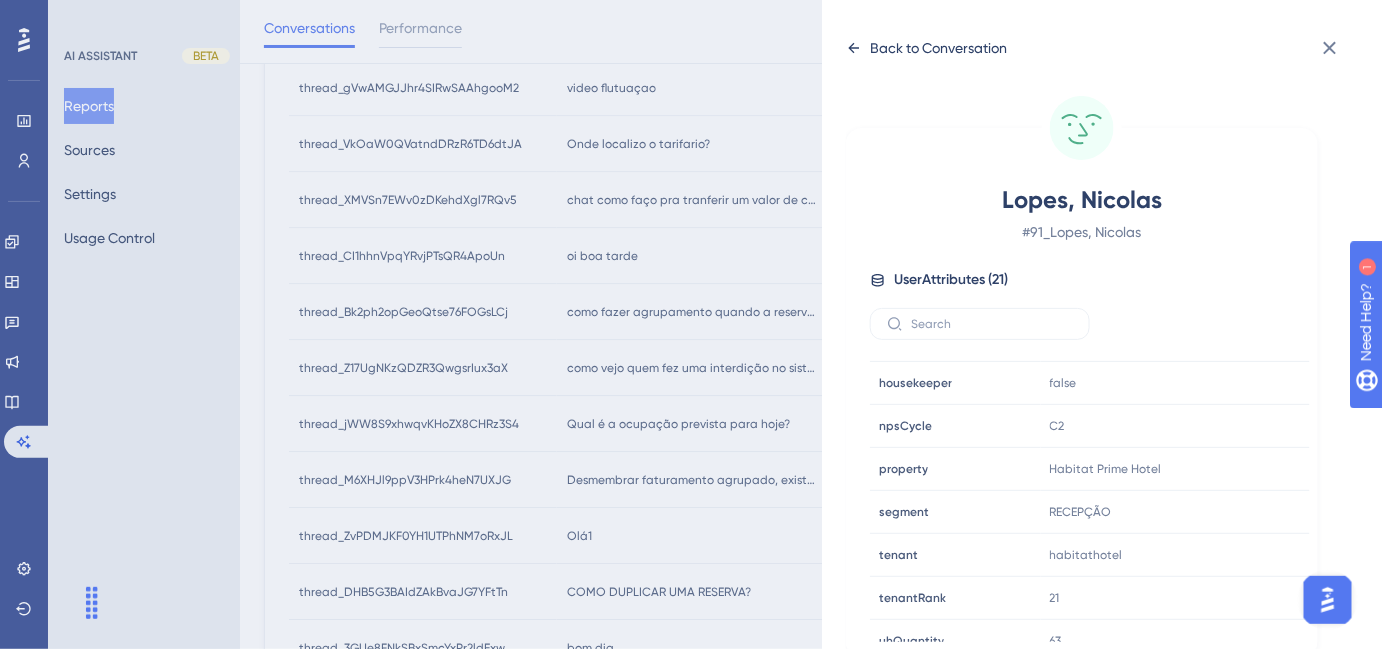 click on "Back to Conversation" at bounding box center (938, 48) 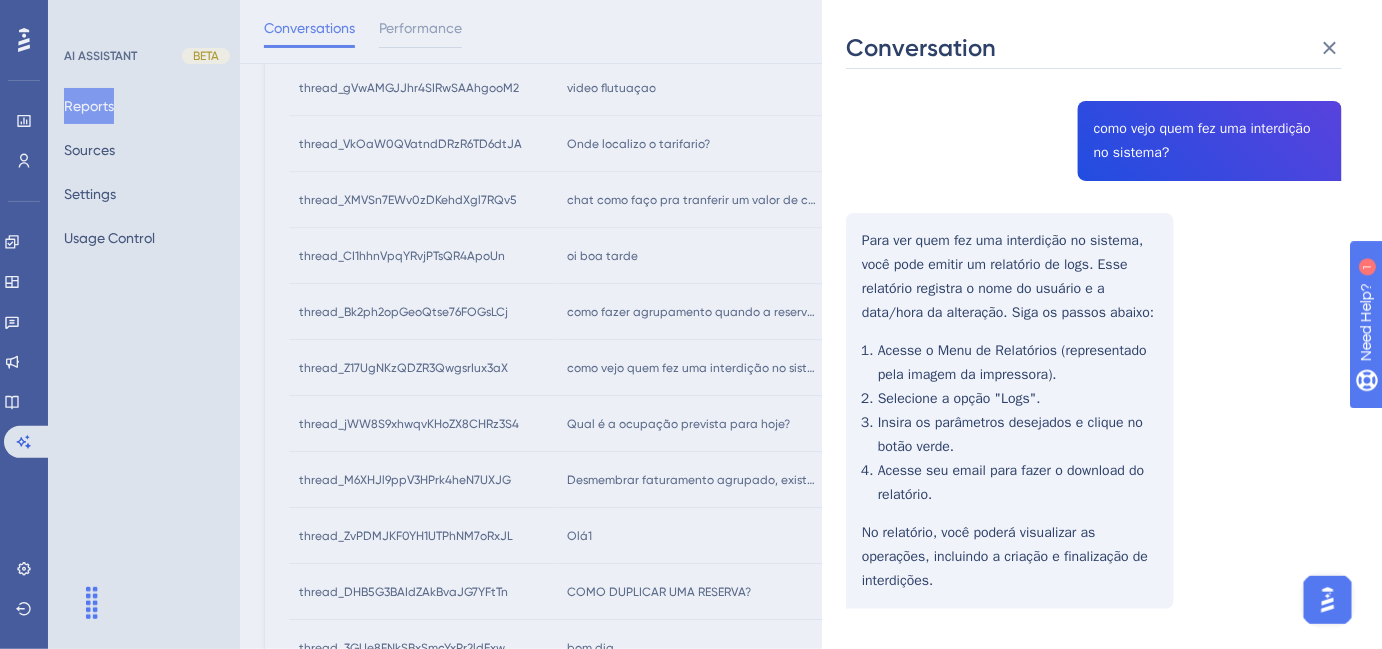 scroll, scrollTop: 181, scrollLeft: 0, axis: vertical 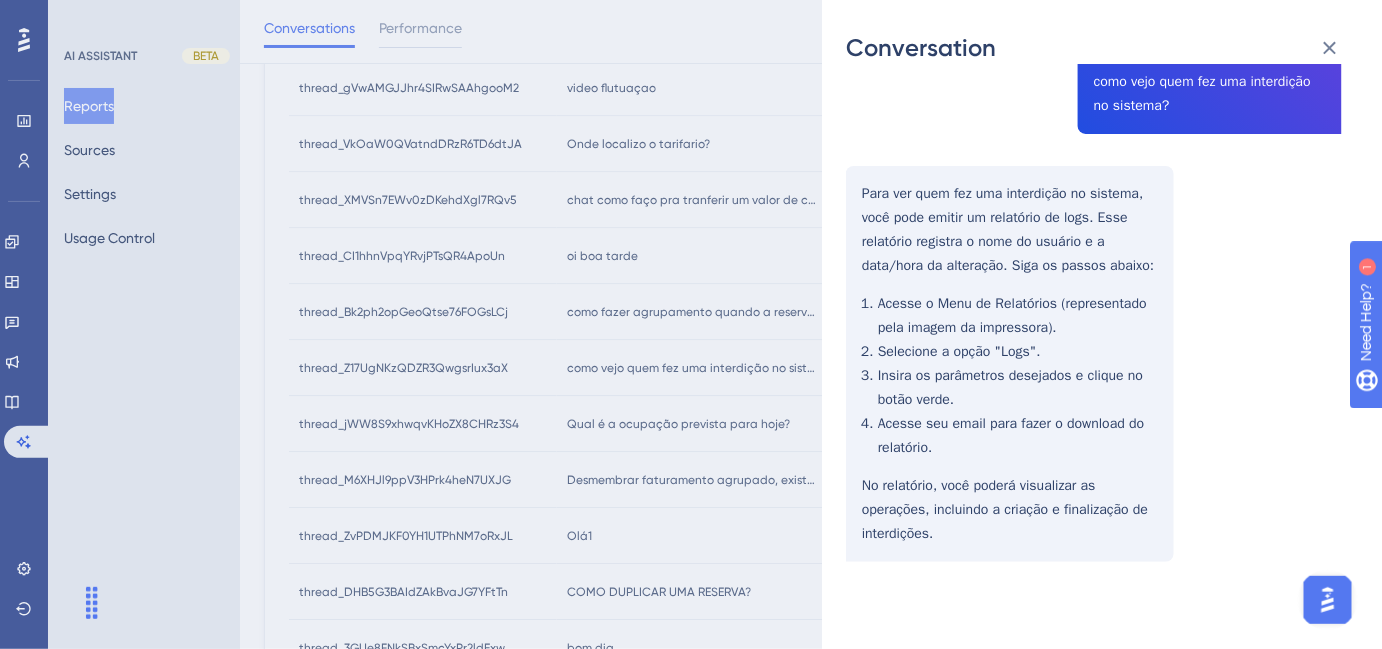 click on "Conversation thread_Z17UgNKzQDZR3QwgsrIux3aX Copy - - 91_Lopes, Nicolas User Conversation History 6 ago. 2025,
13:43 Ongoing como vejo quem fez uma interdição no sistema? Para ver quem fez uma interdição no sistema, você pode emitir um relatório de logs. Esse relatório registra o nome do usuário e a data/hora da alteração. Siga os passos abaixo:
Acesse o Menu de Relatórios (representado pela imagem da impressora).
Selecione a opção "Logs".
Insira os parâmetros desejados e clique no botão verde.
Acesse seu email para fazer o download do relatório.
No relatório, você poderá visualizar as operações, incluindo a criação e finalização de interdições." at bounding box center [691, 324] 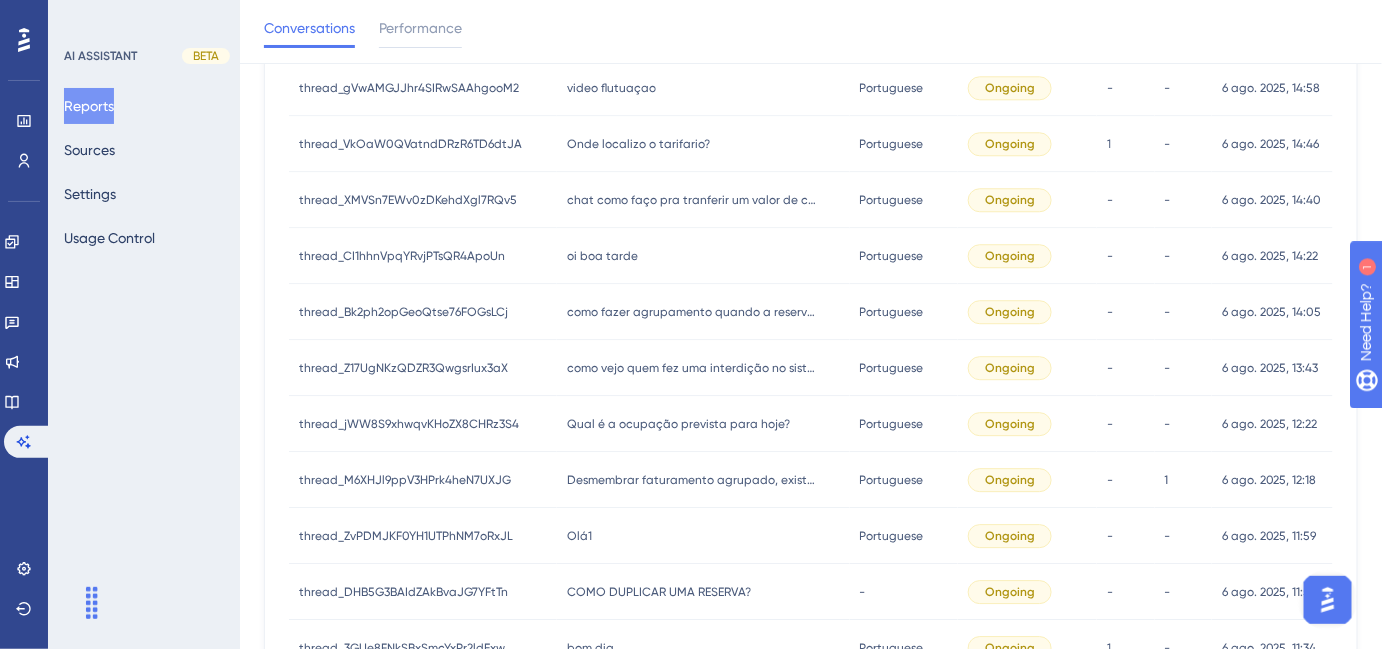 click on "Qual é a ocupação prevista para hoje?" at bounding box center (678, 424) 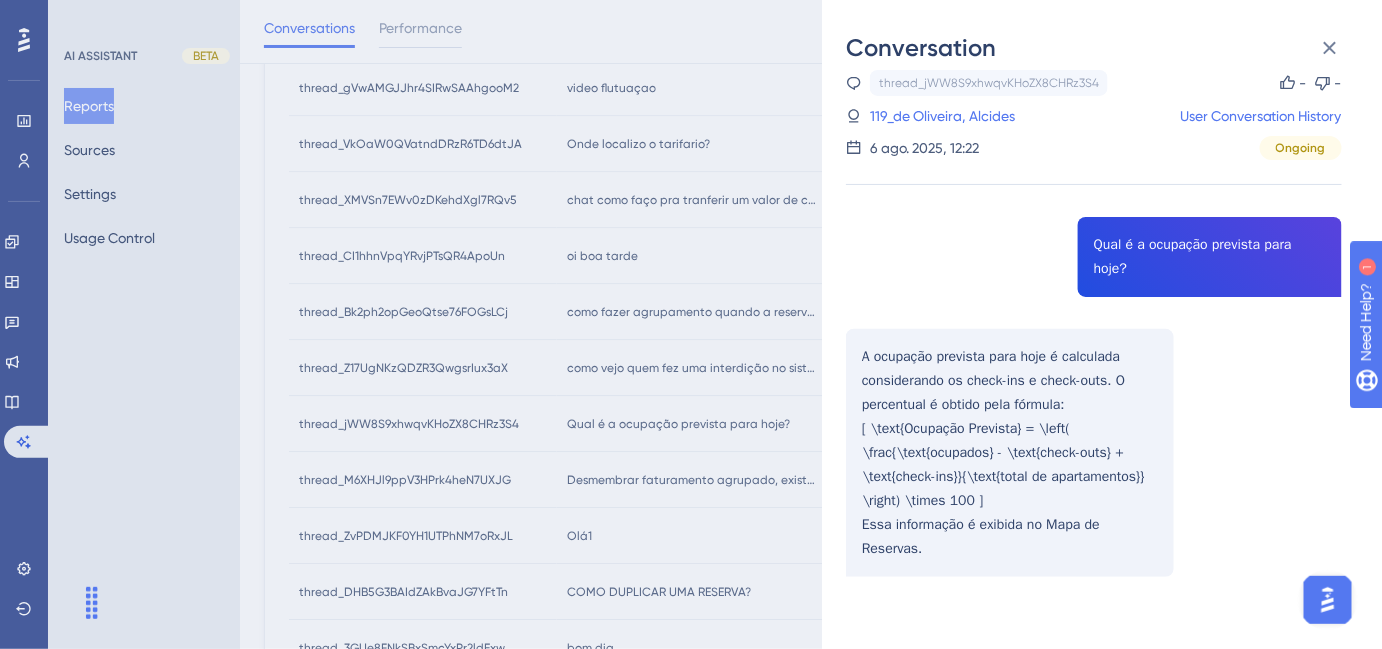 scroll, scrollTop: 32, scrollLeft: 0, axis: vertical 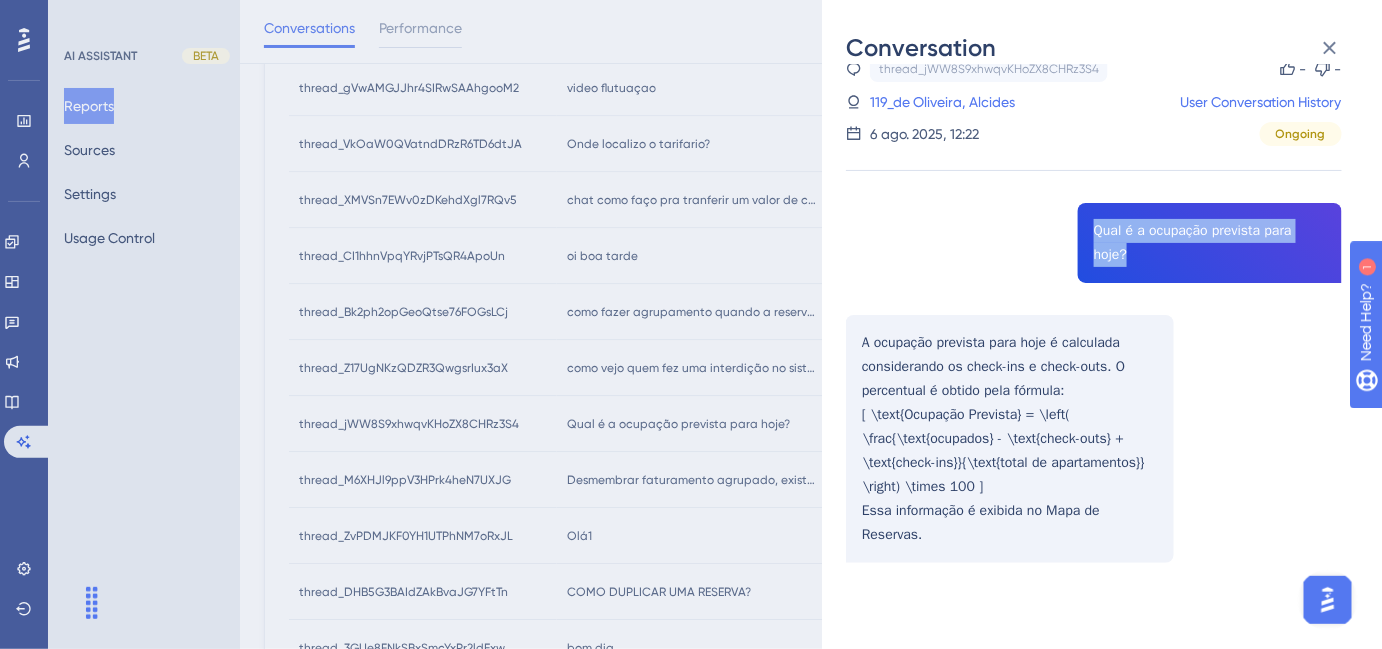 drag, startPoint x: 1086, startPoint y: 224, endPoint x: 1132, endPoint y: 255, distance: 55.470715 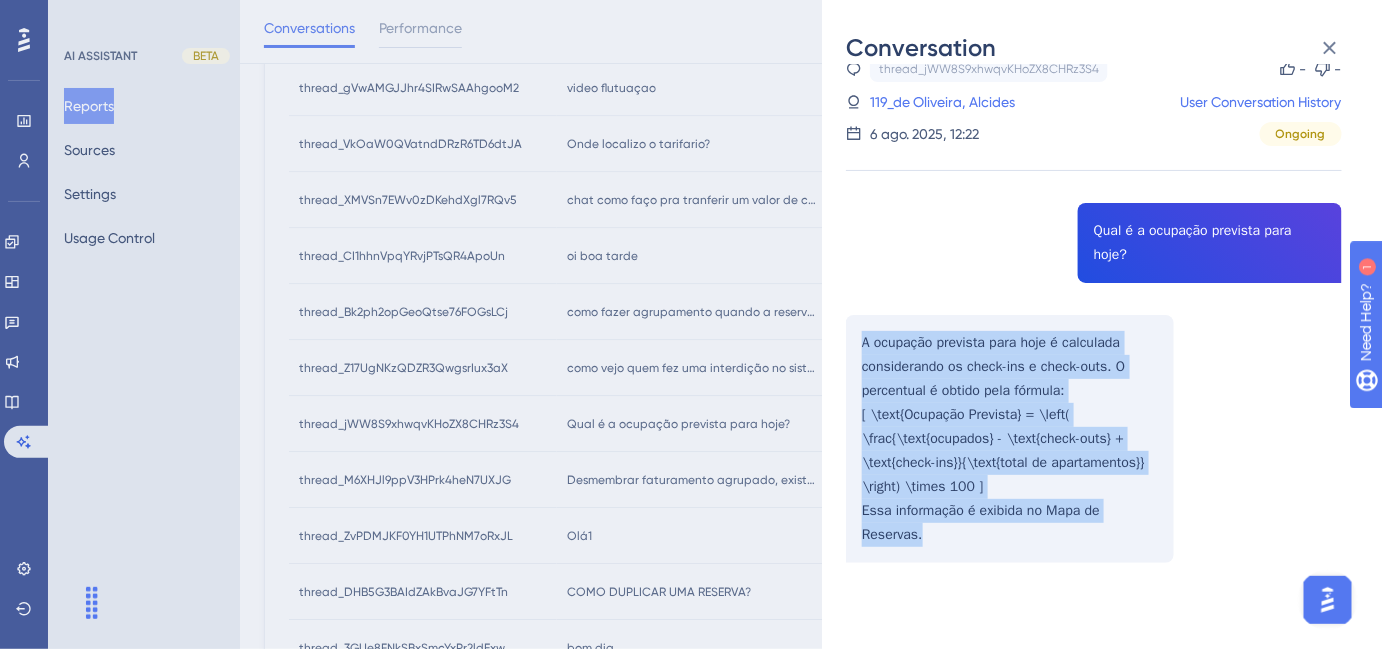 drag, startPoint x: 862, startPoint y: 346, endPoint x: 973, endPoint y: 526, distance: 211.4734 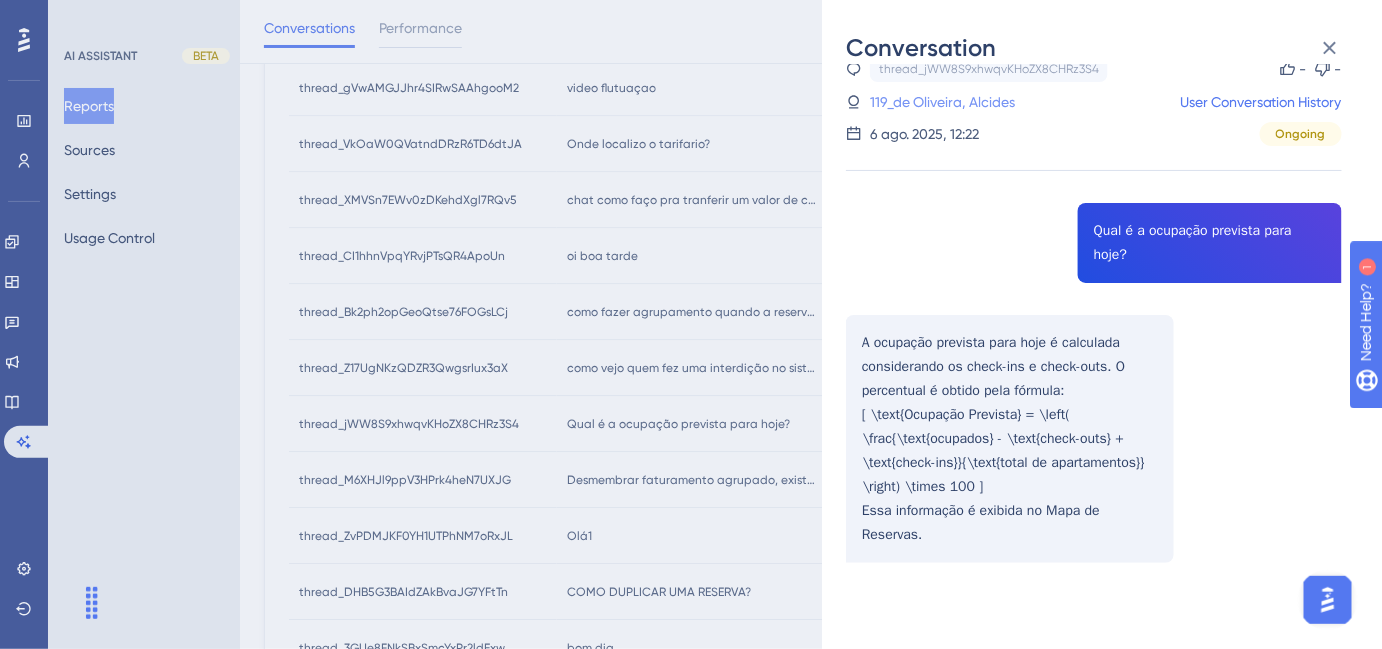 click on "119_de Oliveira, Alcides" at bounding box center (942, 102) 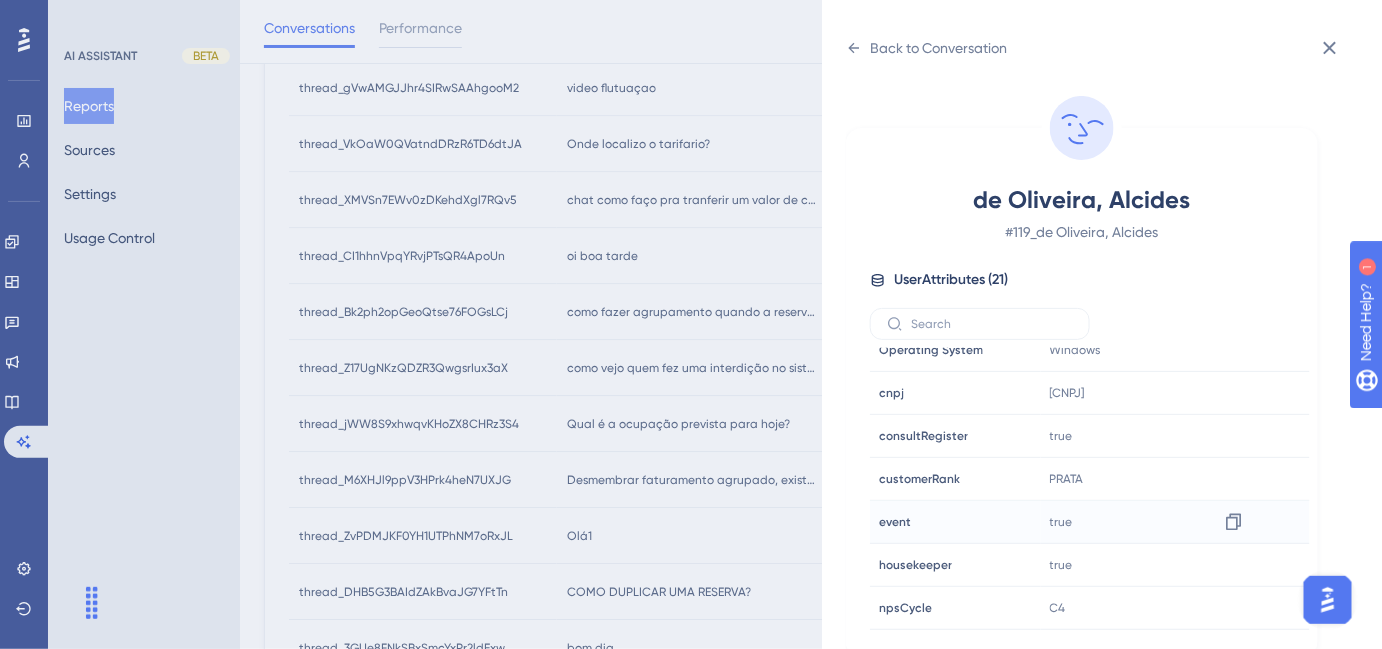 scroll, scrollTop: 602, scrollLeft: 0, axis: vertical 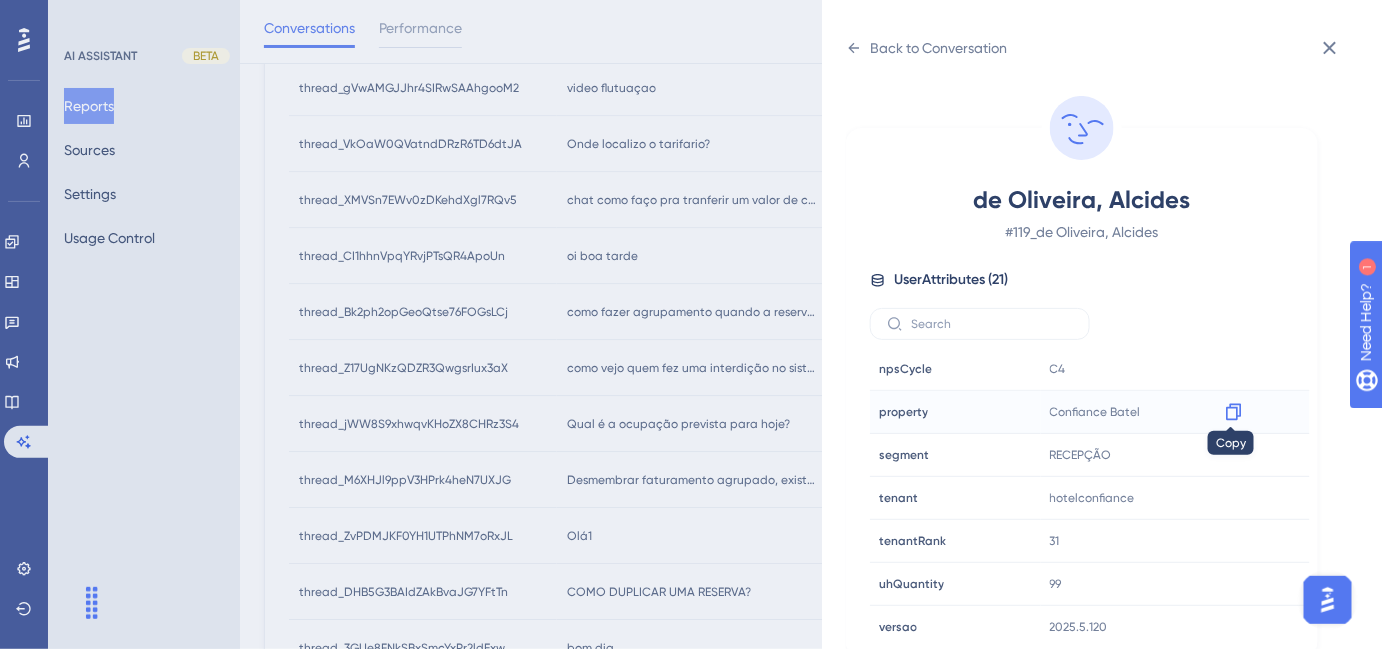 click at bounding box center (1234, 412) 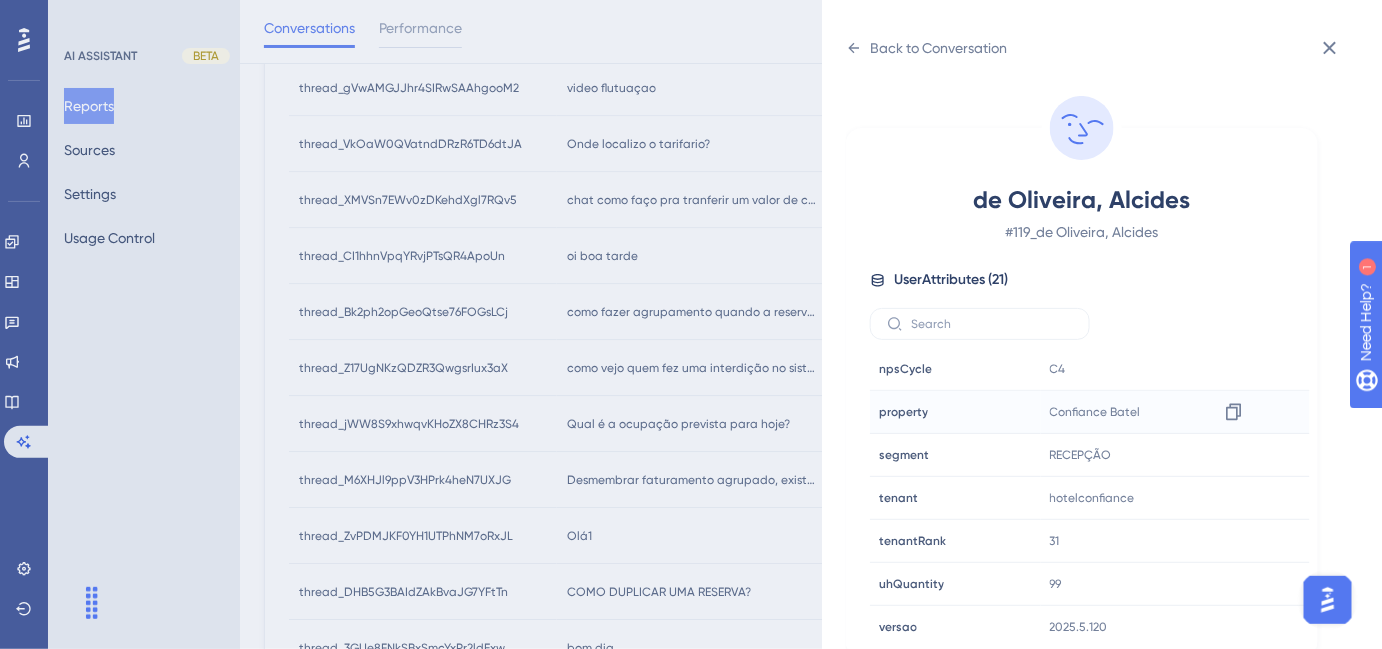 scroll, scrollTop: 1760, scrollLeft: 0, axis: vertical 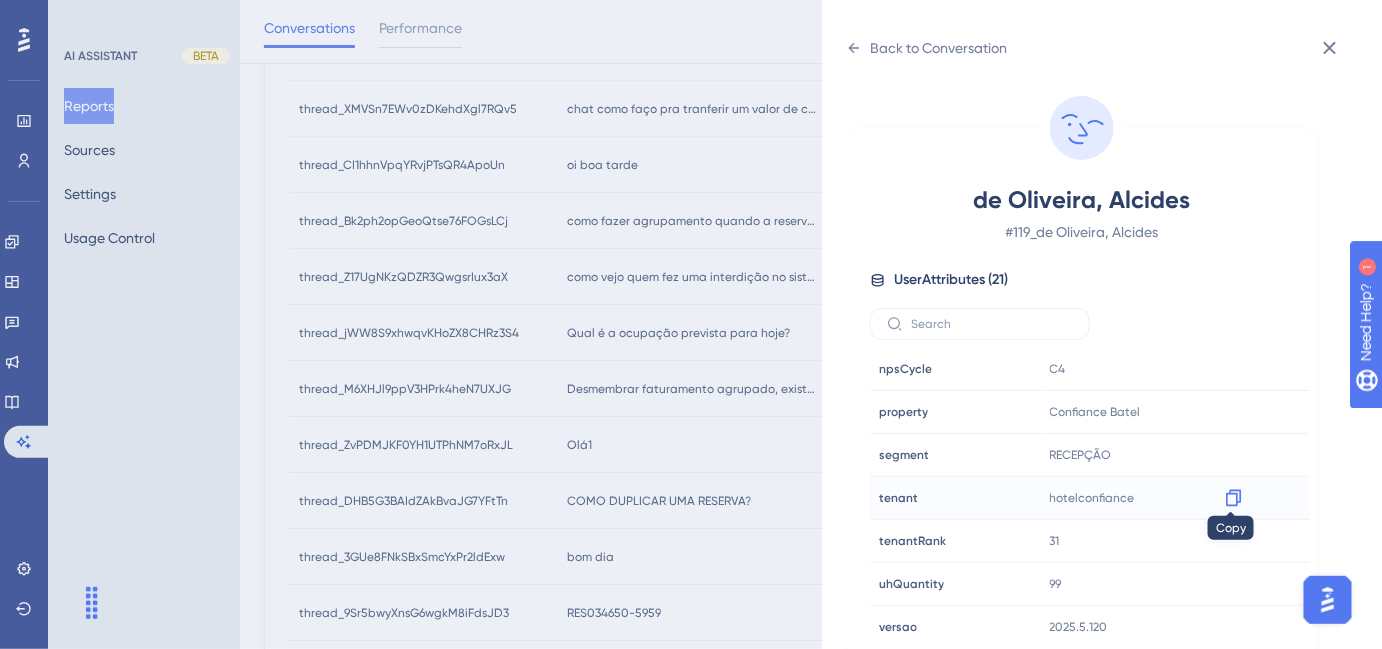 click 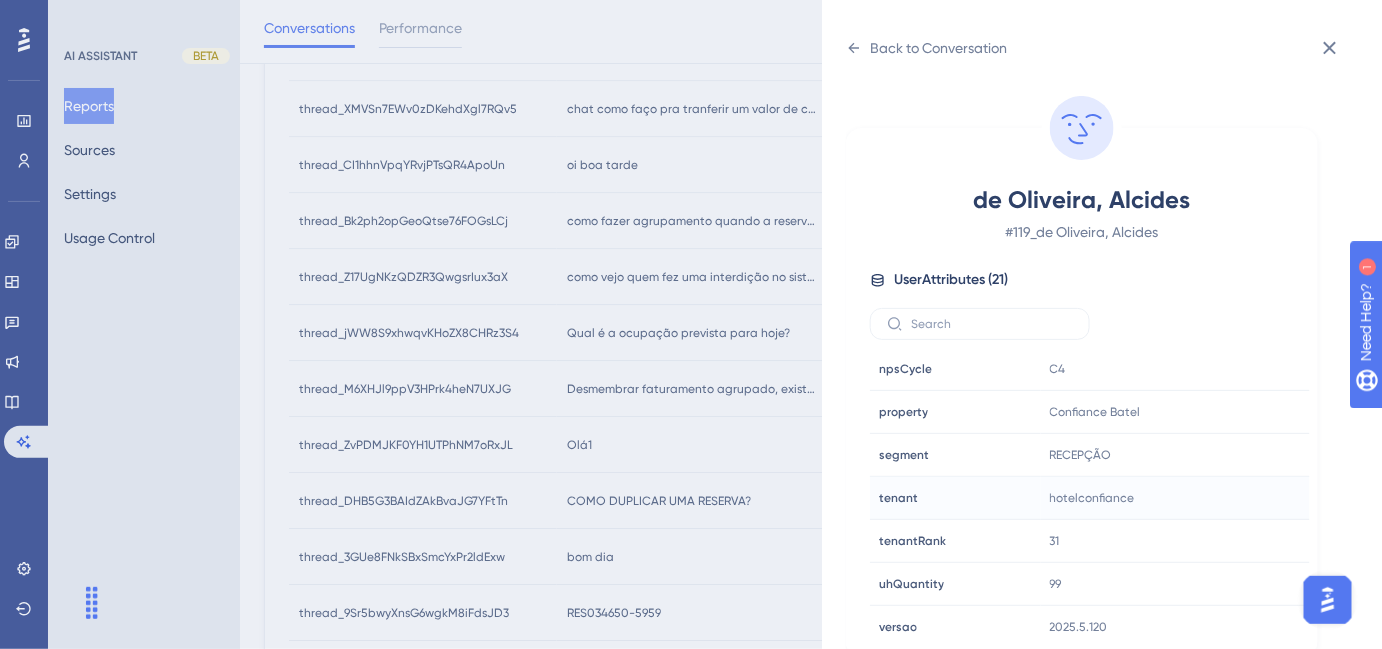 click on "Back to Conversation de Oliveira, [FIRST] #  119_de Oliveira, [FIRST] User  Attributes ( 21 ) Email Email [EMAIL] Signup Signup - Last Interaction Last Interaction about 18 hours ago 06 Aug 2025, 18:58 Web Session Web Session 1936 First Interaction First Interaction 11 months ago 18 Sep 2024, 17:41 Language Language pt-BR Browser Browser Chrome Device Device computer Operating System Operating System Windows cnpj cnpj 08417937000179  consultRegister consultRegister true customerRank customerRank PRATA event event true housekeeper housekeeper true npsCycle npsCycle C4 property property Confiance Batel segment segment RECEPÇÃO tenant tenant hotelconfiance tenantRank tenantRank 31 uhQuantity uhQuantity 99 versao versao 2025.5.120" at bounding box center [691, 324] 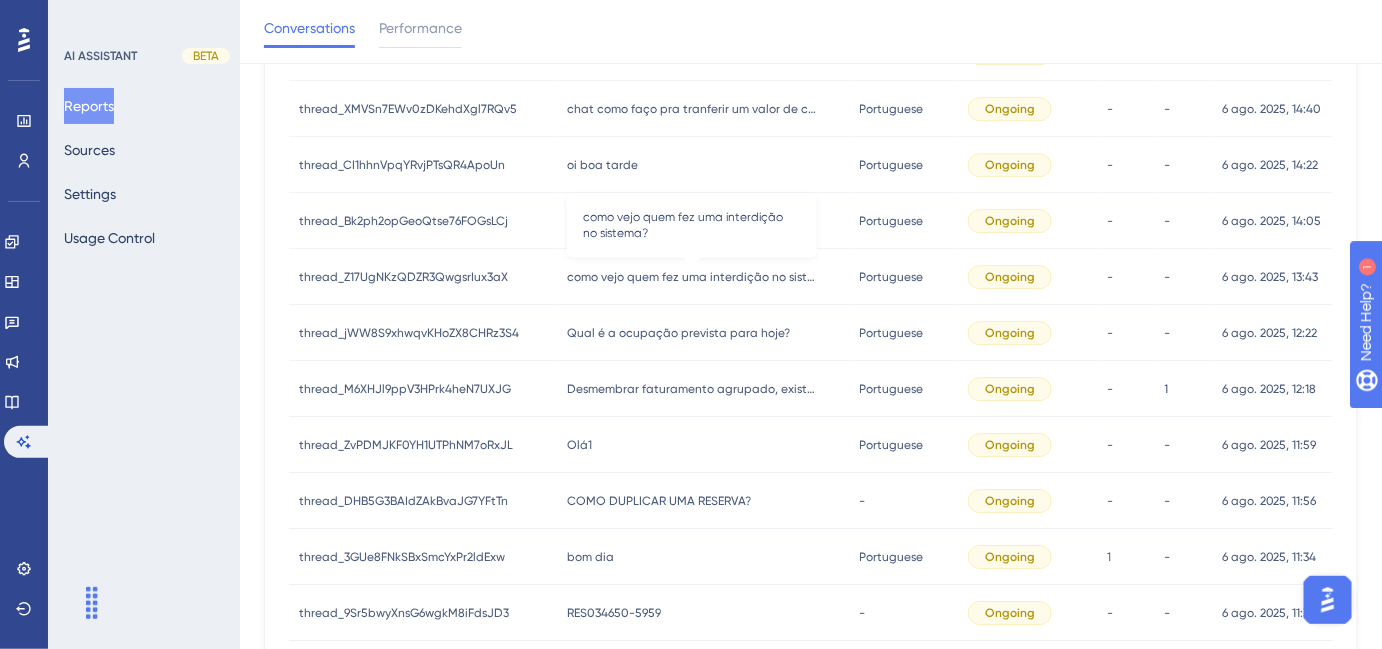 click on "como vejo quem fez uma interdição no sistema?" at bounding box center (692, 277) 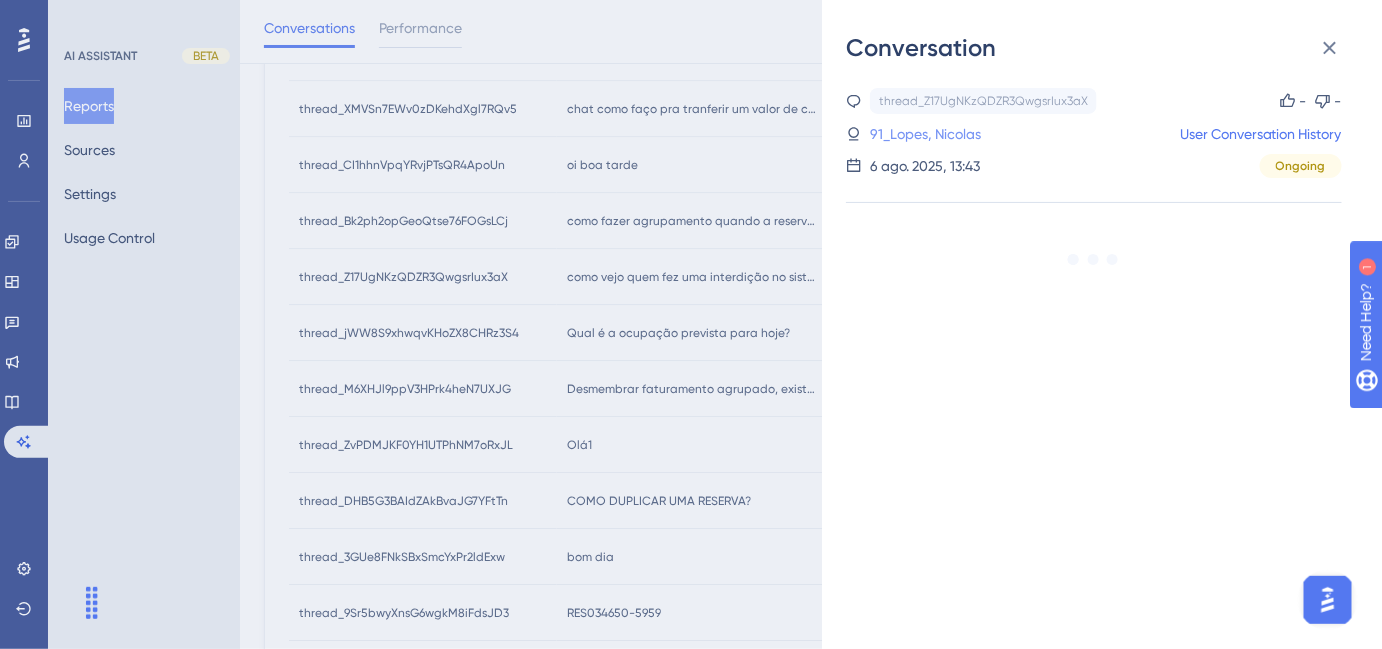 click on "91_Lopes, Nicolas" at bounding box center [925, 134] 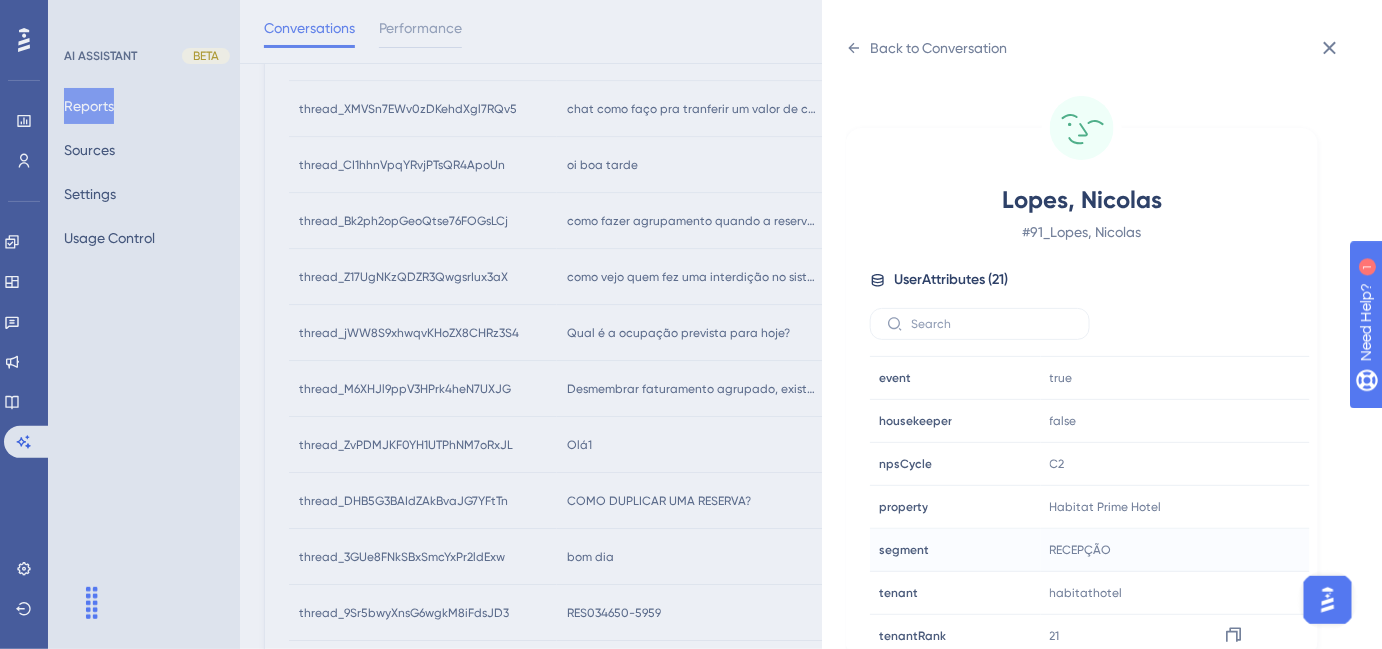 scroll, scrollTop: 545, scrollLeft: 0, axis: vertical 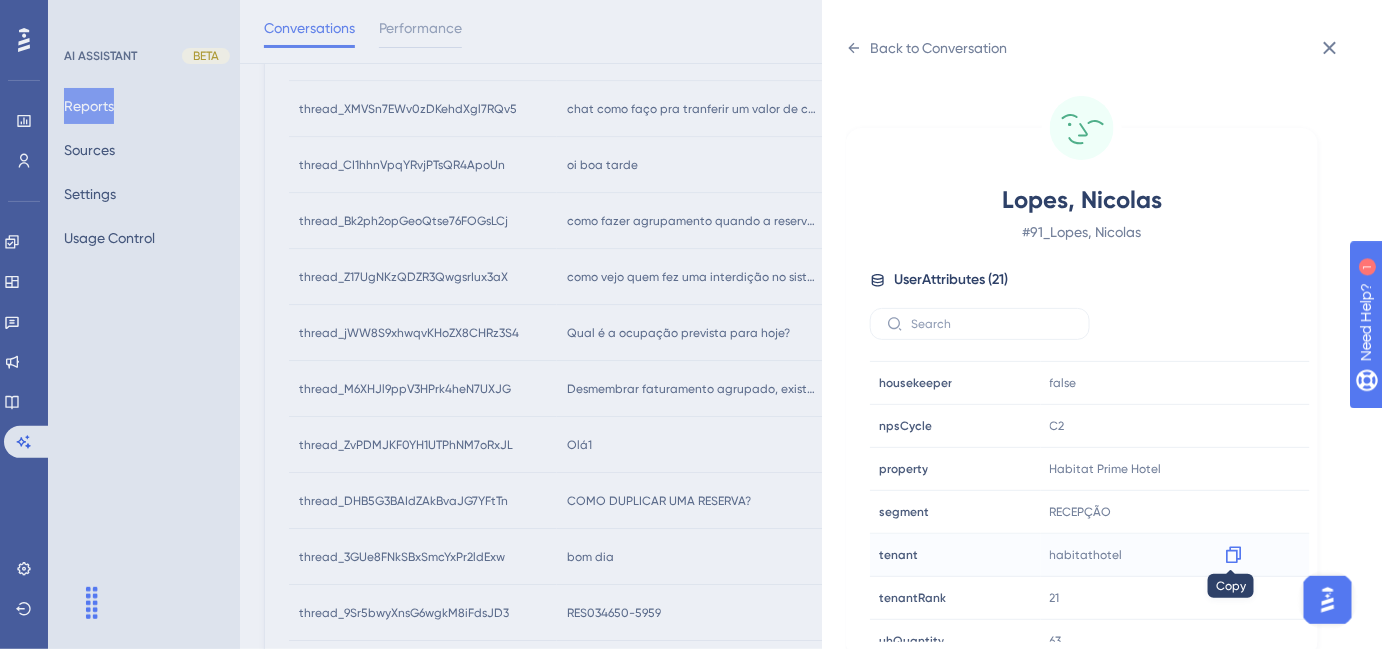 click 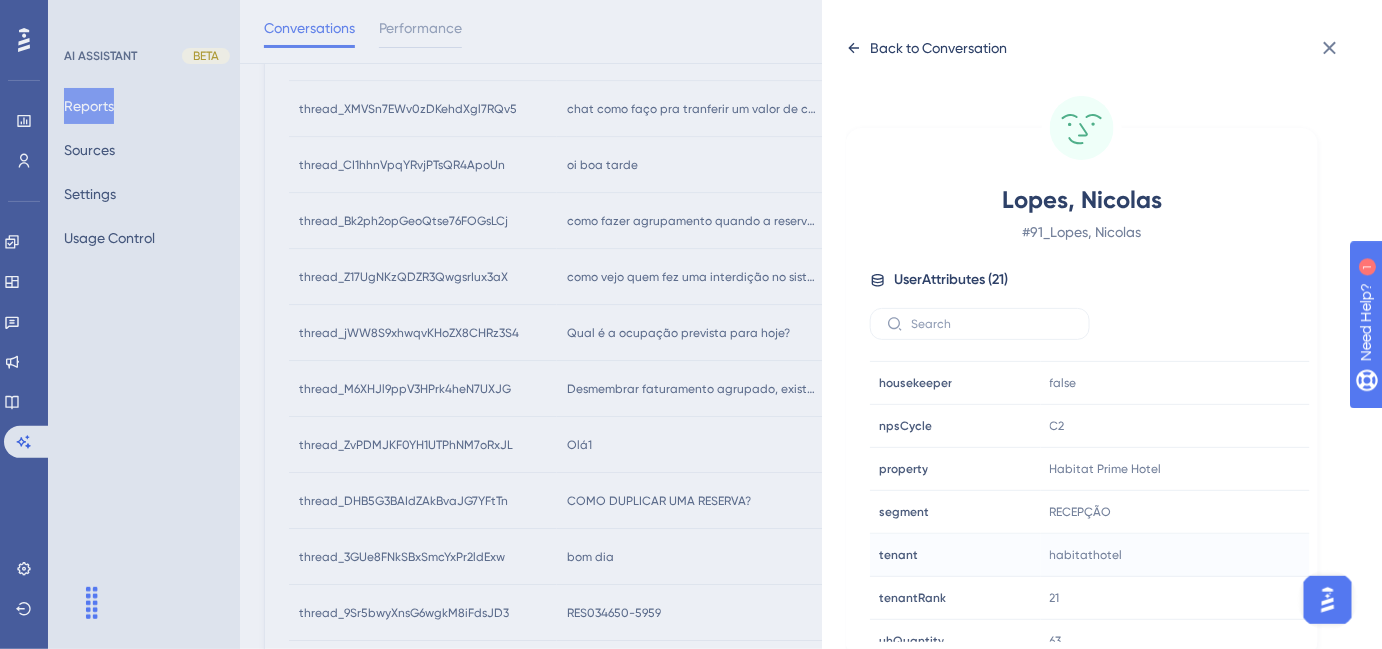 click on "Back to Conversation" at bounding box center (938, 48) 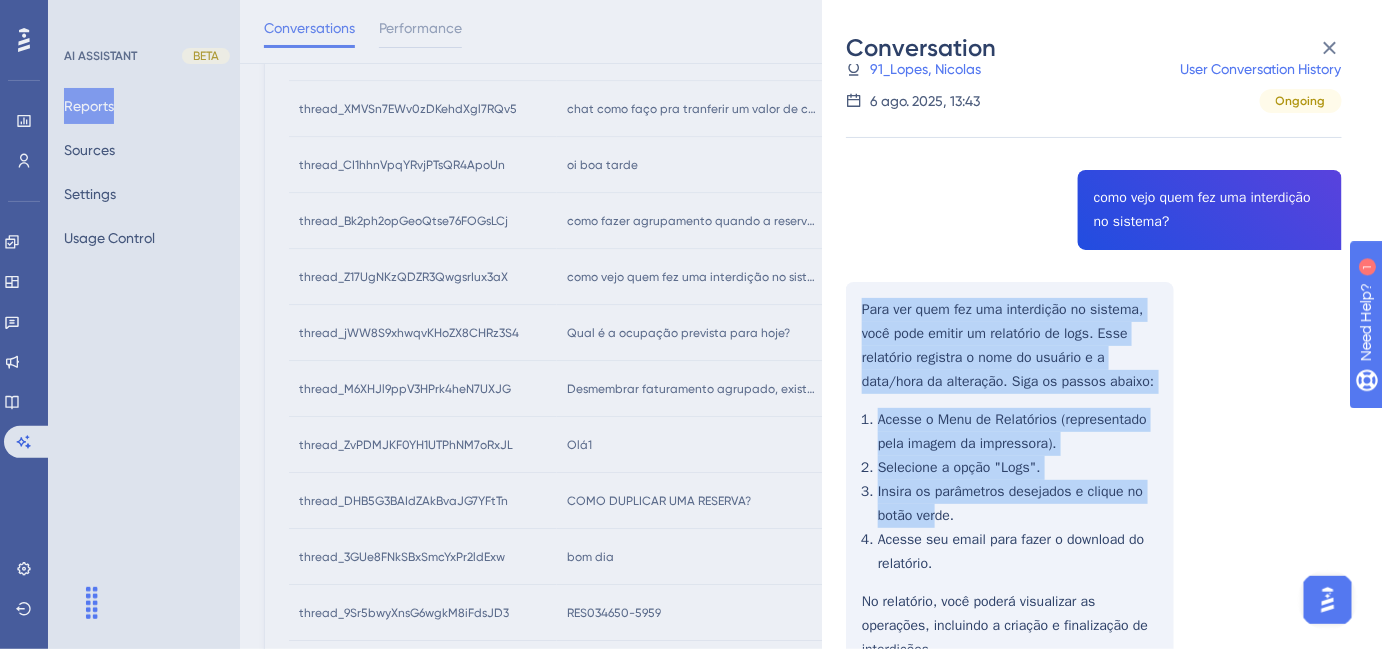 scroll, scrollTop: 181, scrollLeft: 0, axis: vertical 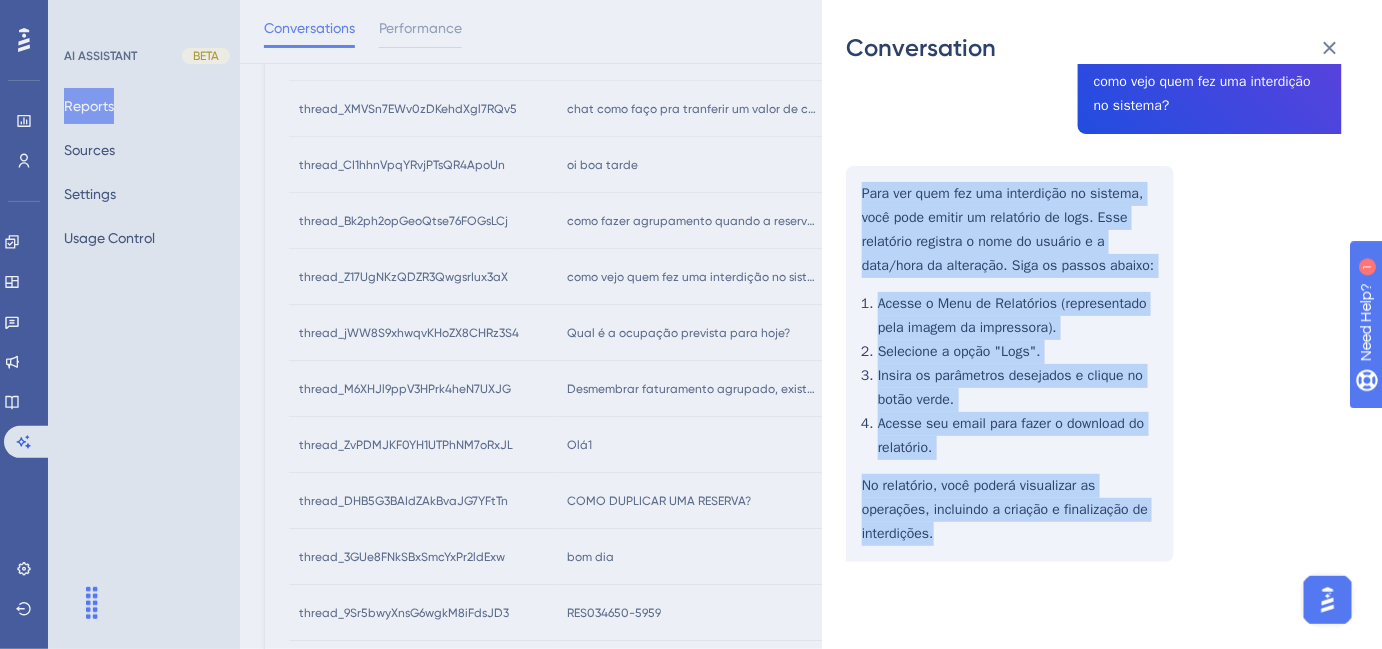 drag, startPoint x: 864, startPoint y: 374, endPoint x: 1026, endPoint y: 528, distance: 223.51733 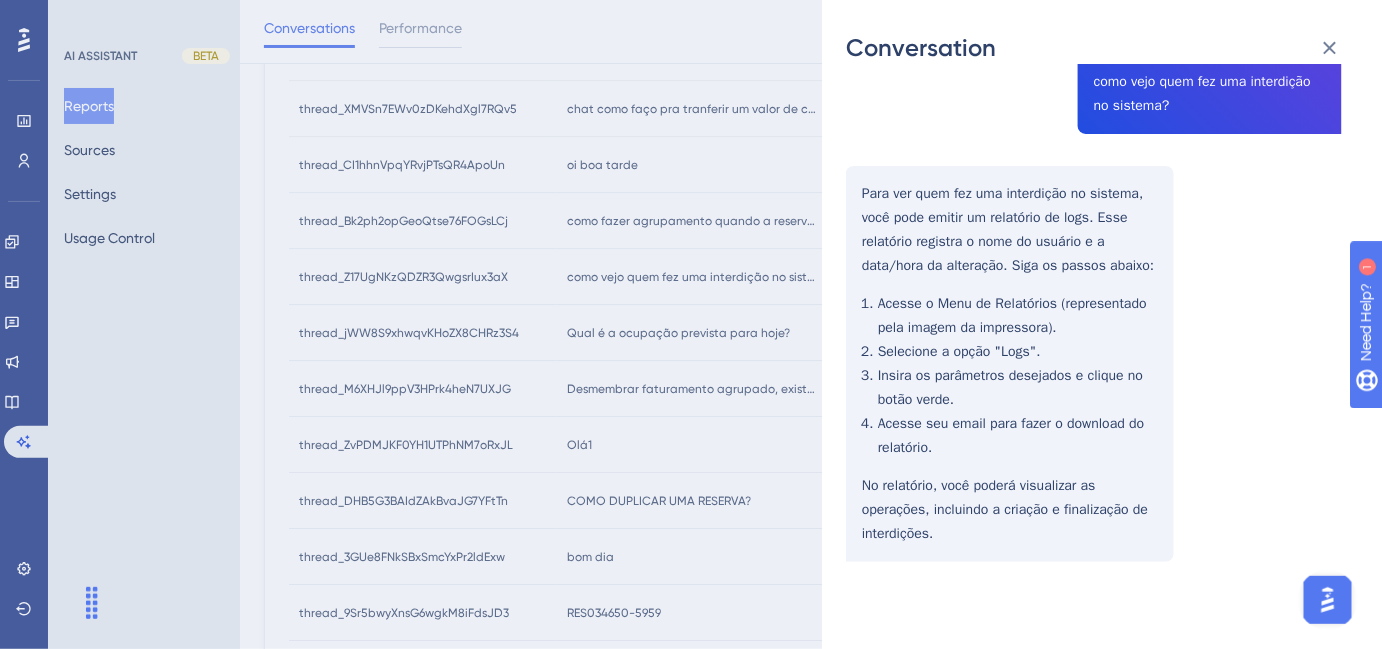 click on "Conversation thread_Z17UgNKzQDZR3QwgsrIux3aX Copy - - 91_Lopes, Nicolas User Conversation History 6 ago. 2025,
13:43 Ongoing como vejo quem fez uma interdição no sistema? Para ver quem fez uma interdição no sistema, você pode emitir um relatório de logs. Esse relatório registra o nome do usuário e a data/hora da alteração. Siga os passos abaixo:
Acesse o Menu de Relatórios (representado pela imagem da impressora).
Selecione a opção "Logs".
Insira os parâmetros desejados e clique no botão verde.
Acesse seu email para fazer o download do relatório.
No relatório, você poderá visualizar as operações, incluindo a criação e finalização de interdições." at bounding box center (691, 324) 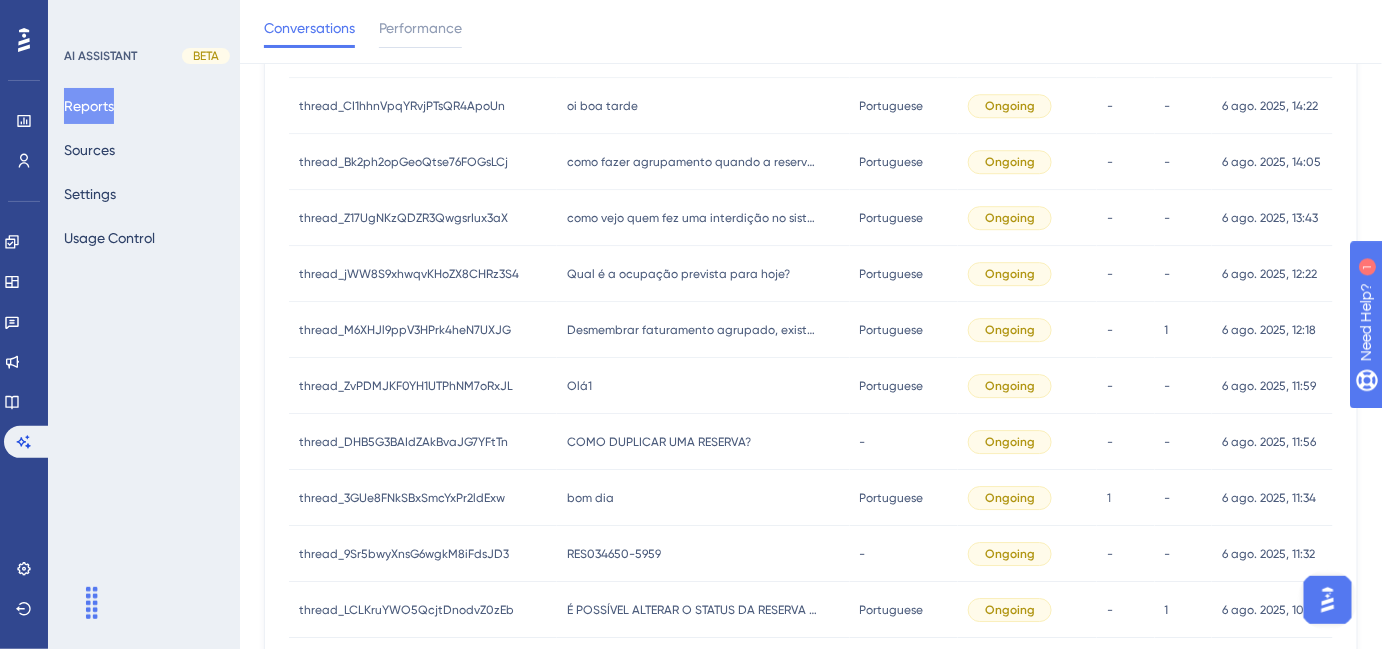 scroll, scrollTop: 1850, scrollLeft: 0, axis: vertical 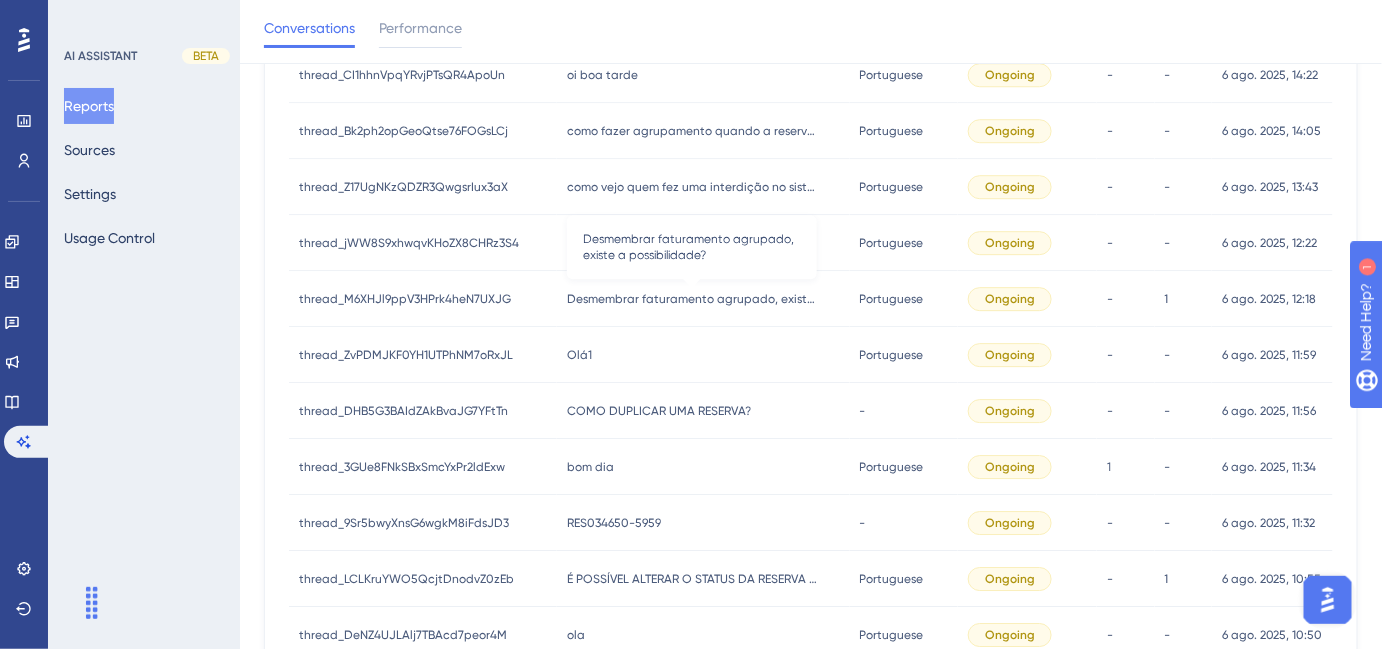 click on "Desmembrar faturamento agrupado, existe a possibilidade?" at bounding box center [692, 299] 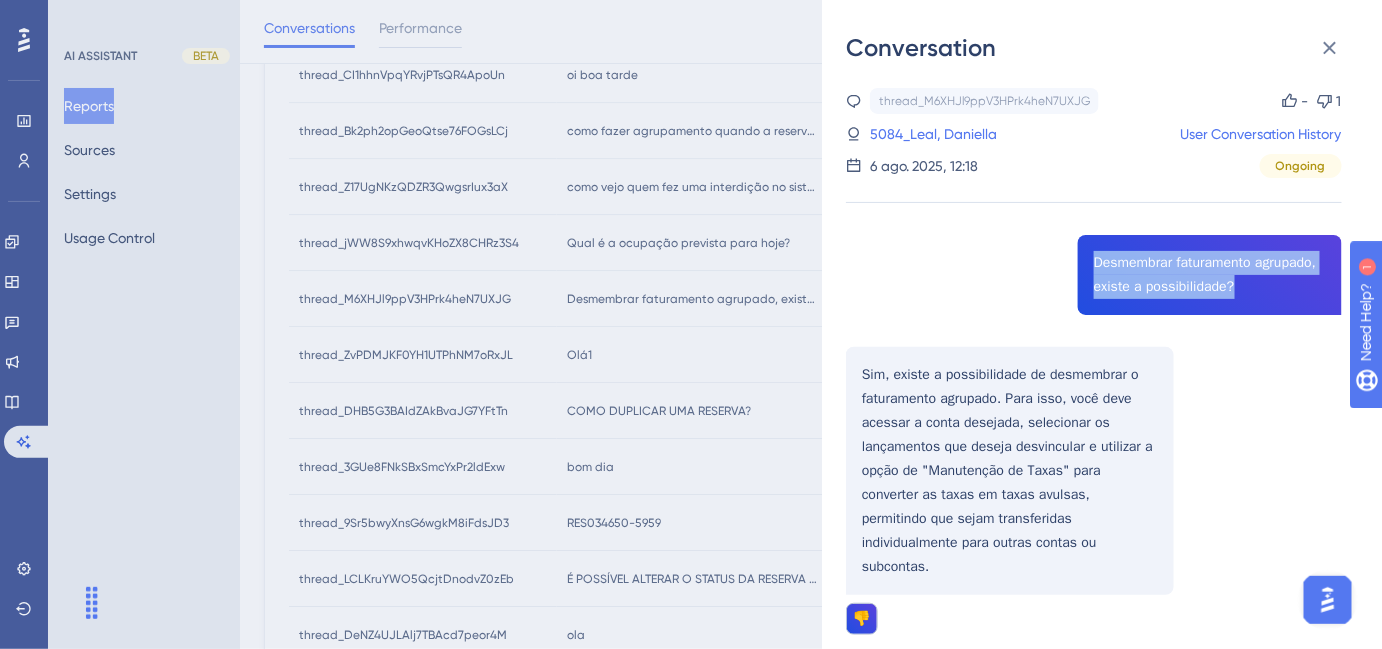 drag, startPoint x: 1088, startPoint y: 264, endPoint x: 1227, endPoint y: 285, distance: 140.57738 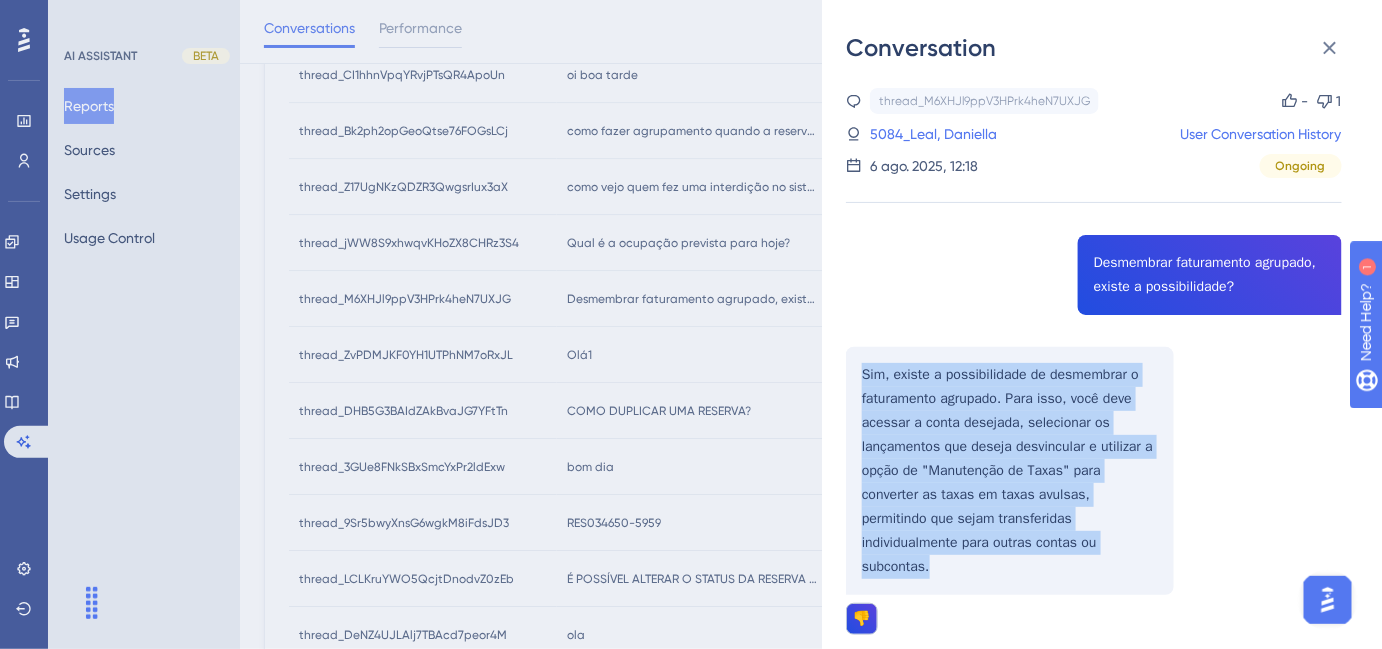 drag, startPoint x: 861, startPoint y: 373, endPoint x: 1074, endPoint y: 541, distance: 271.2803 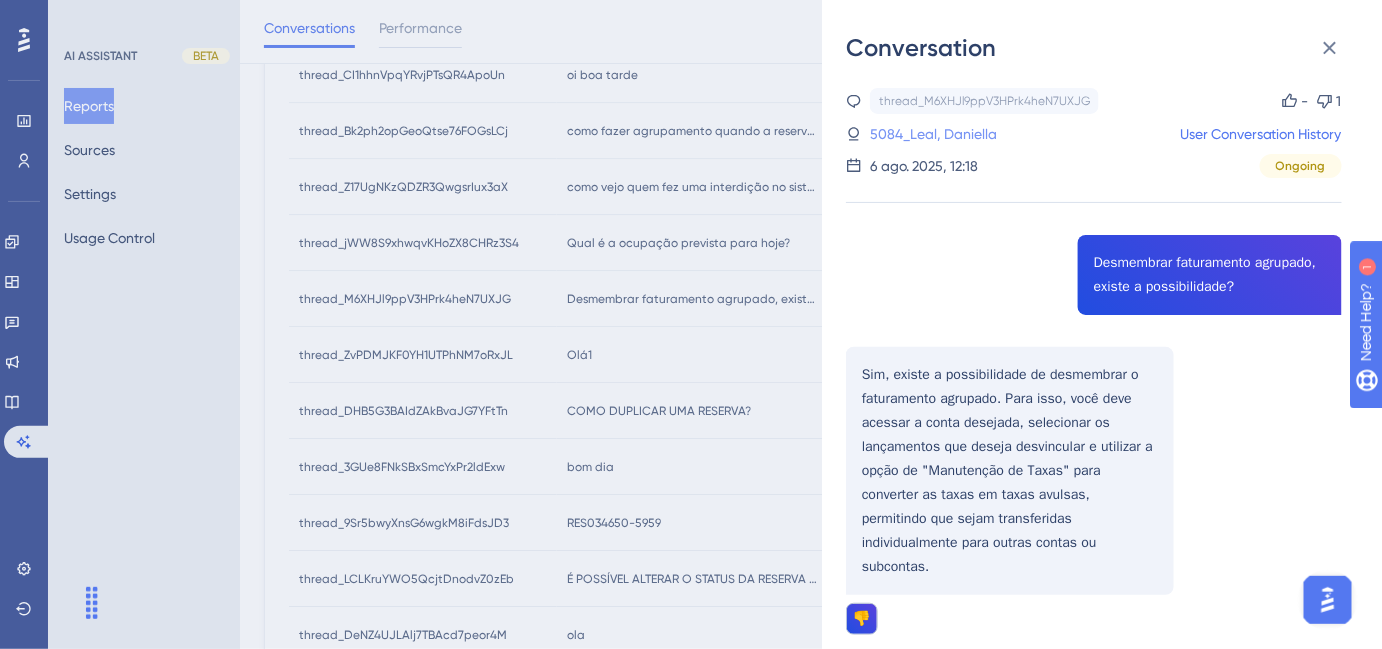 click on "5084_Leal, Daniella" at bounding box center (933, 134) 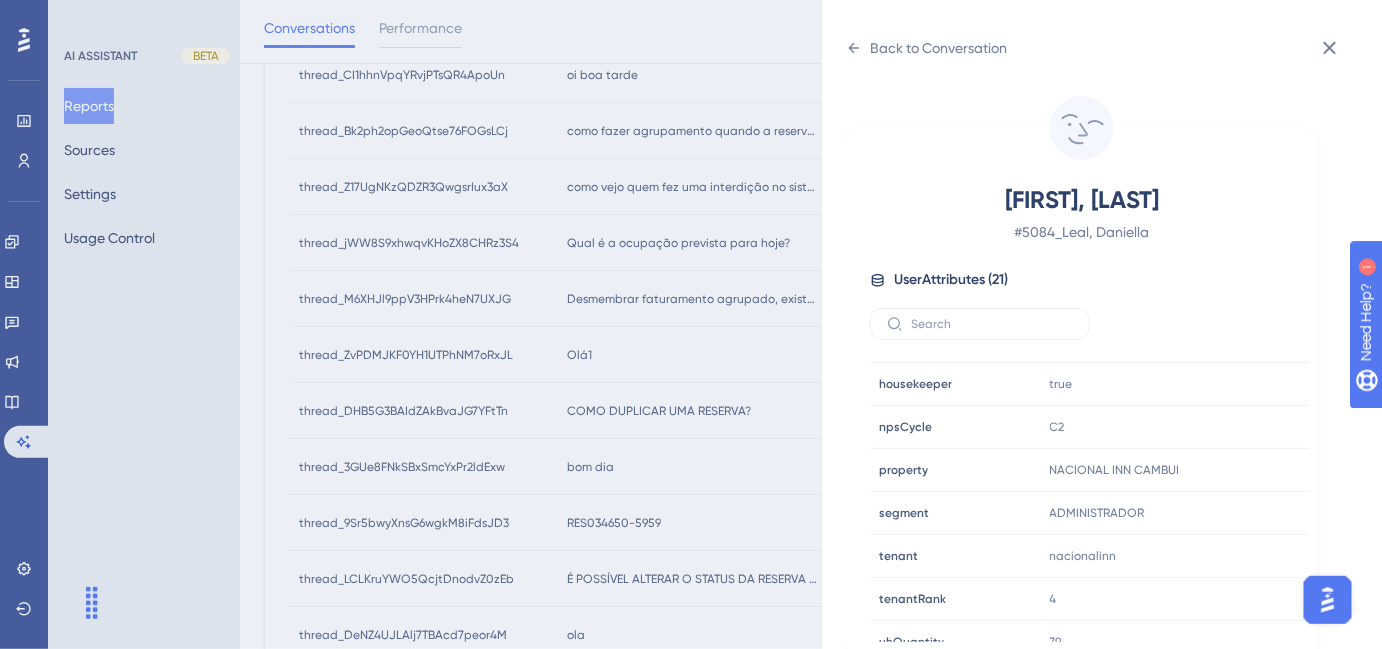 scroll, scrollTop: 545, scrollLeft: 0, axis: vertical 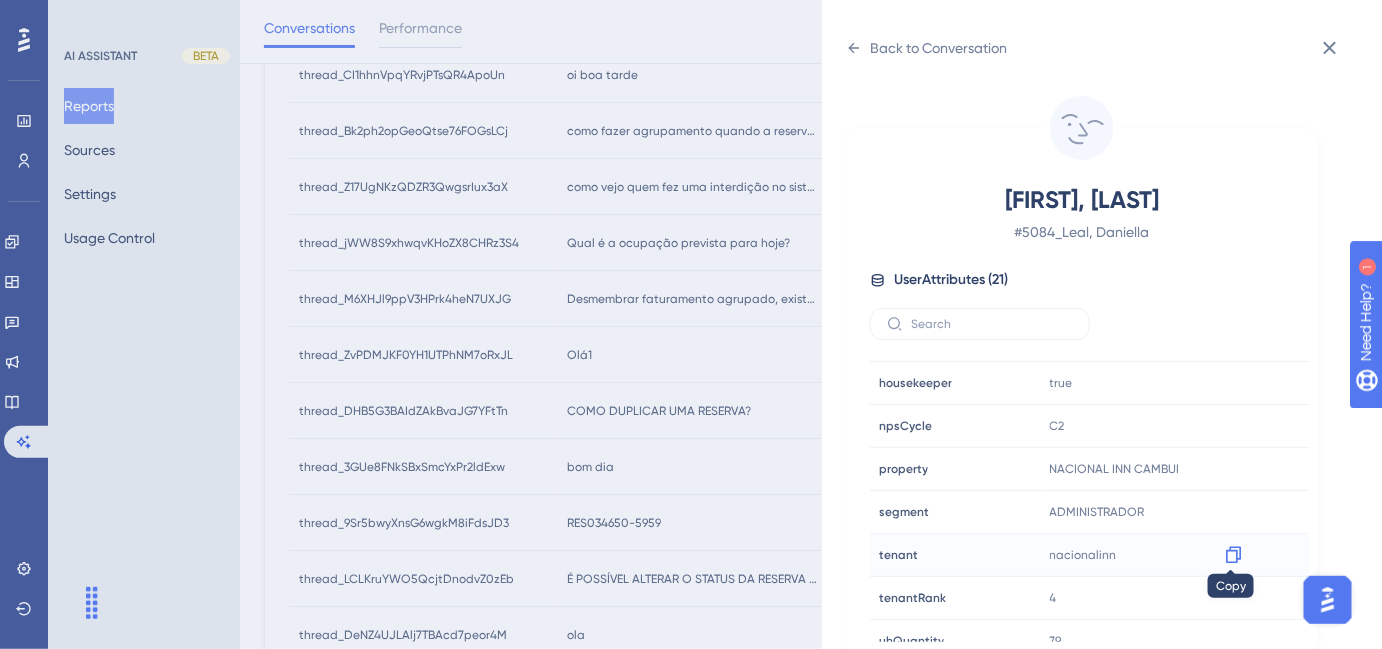 click 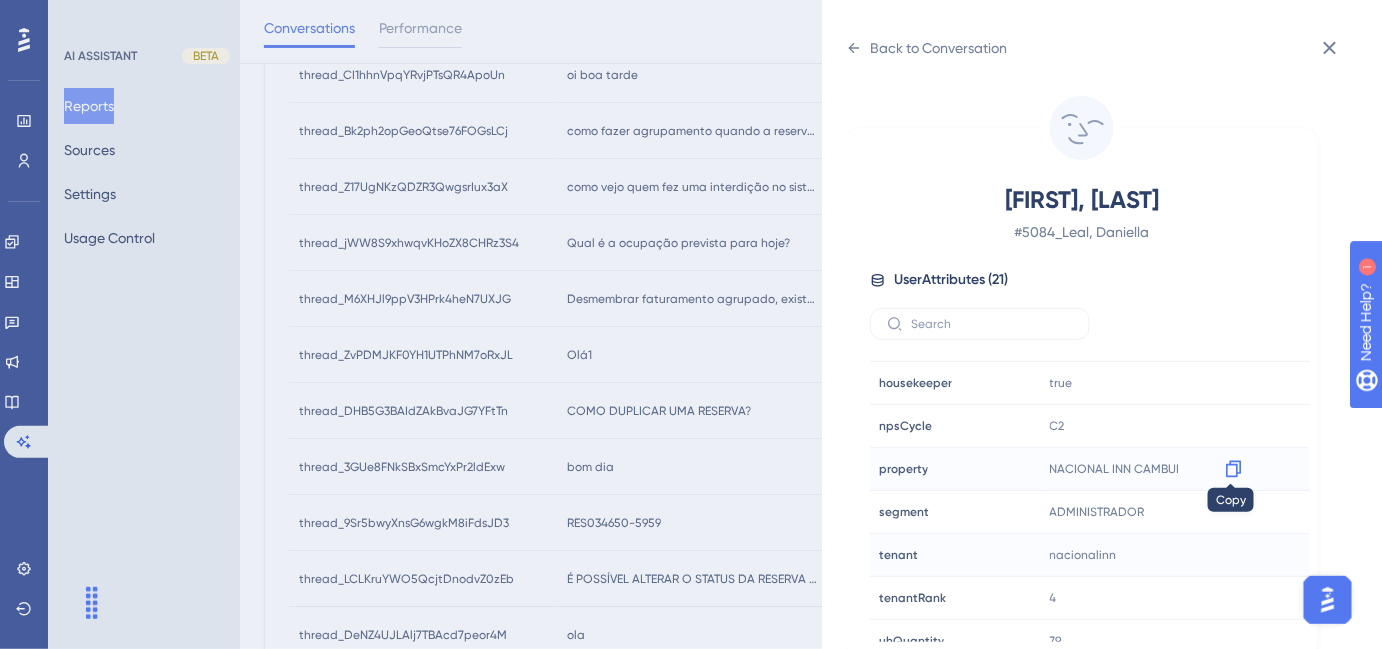 drag, startPoint x: 1232, startPoint y: 467, endPoint x: 954, endPoint y: 219, distance: 372.5426 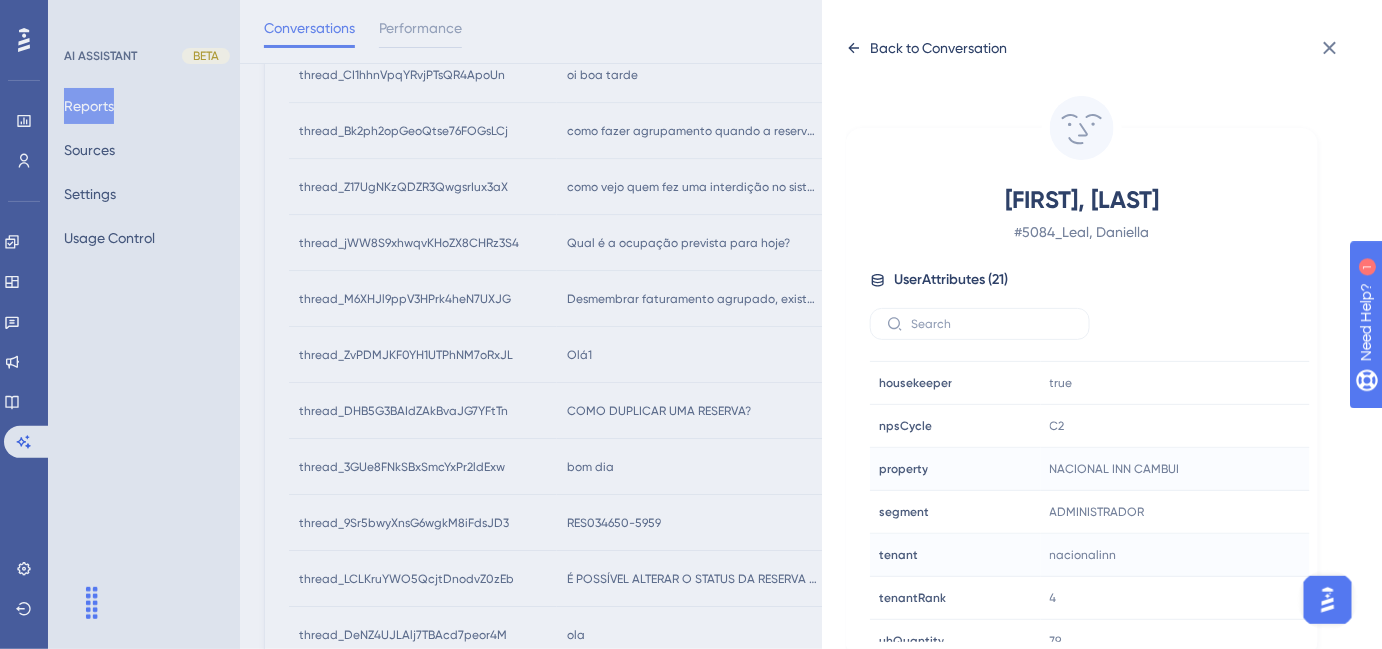 drag, startPoint x: 864, startPoint y: 54, endPoint x: 883, endPoint y: 70, distance: 24.839485 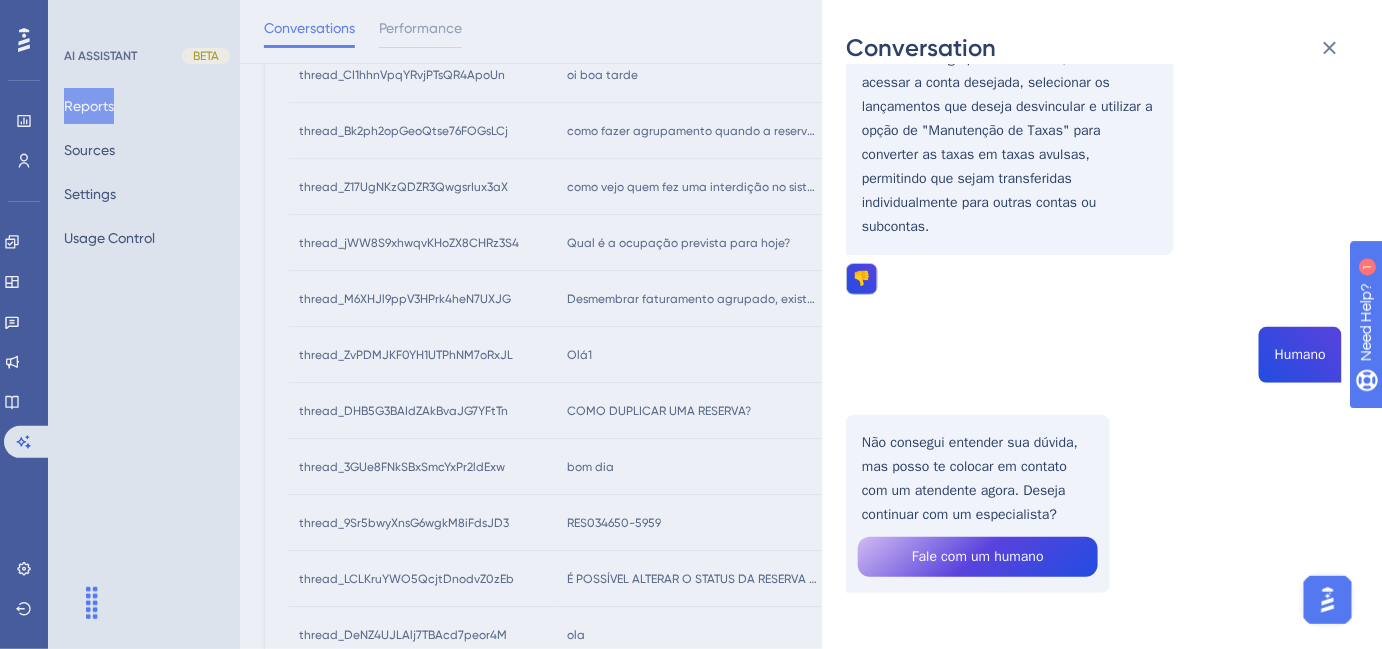 scroll, scrollTop: 346, scrollLeft: 0, axis: vertical 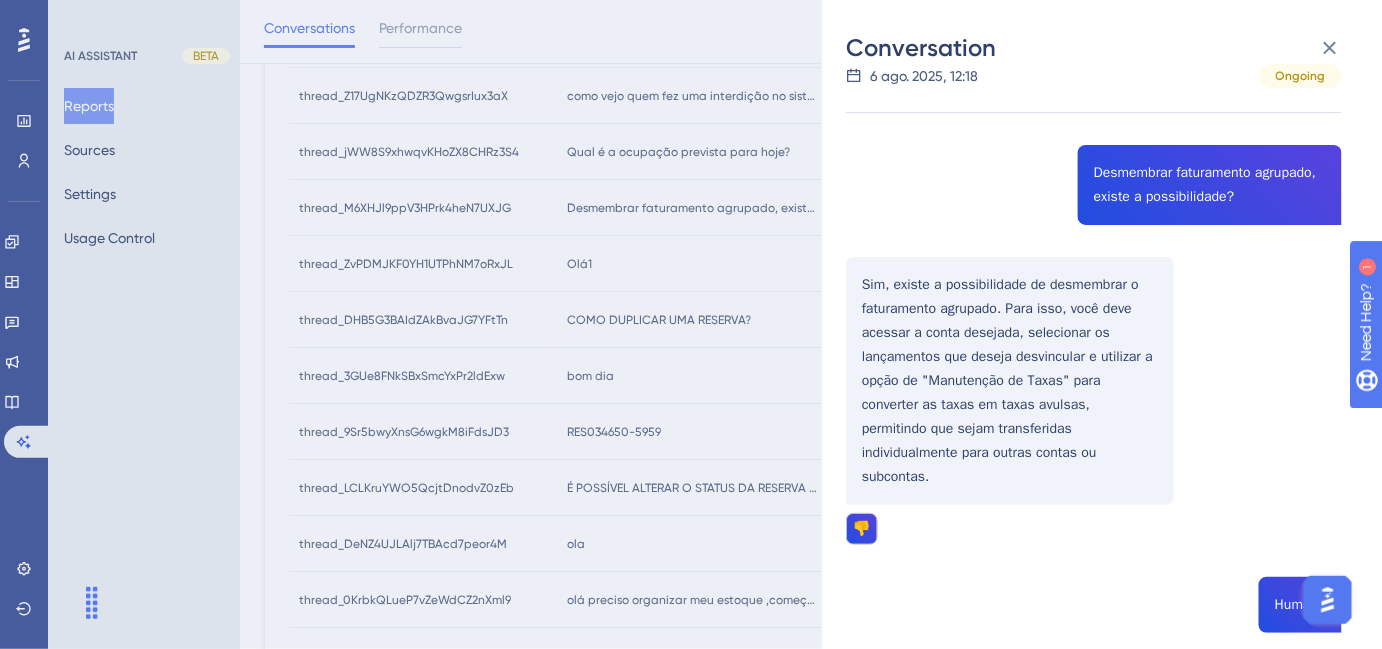 drag, startPoint x: 575, startPoint y: 253, endPoint x: 568, endPoint y: 266, distance: 14.764823 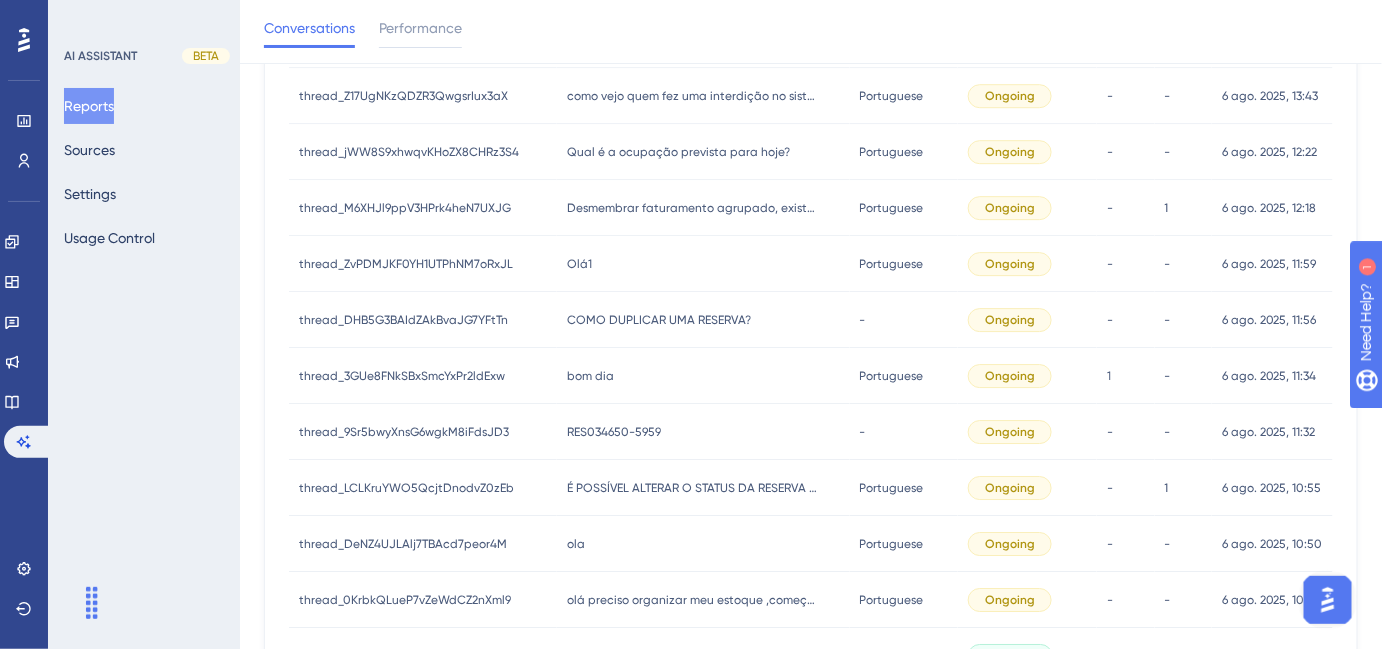 click on "Olá1" at bounding box center [579, 264] 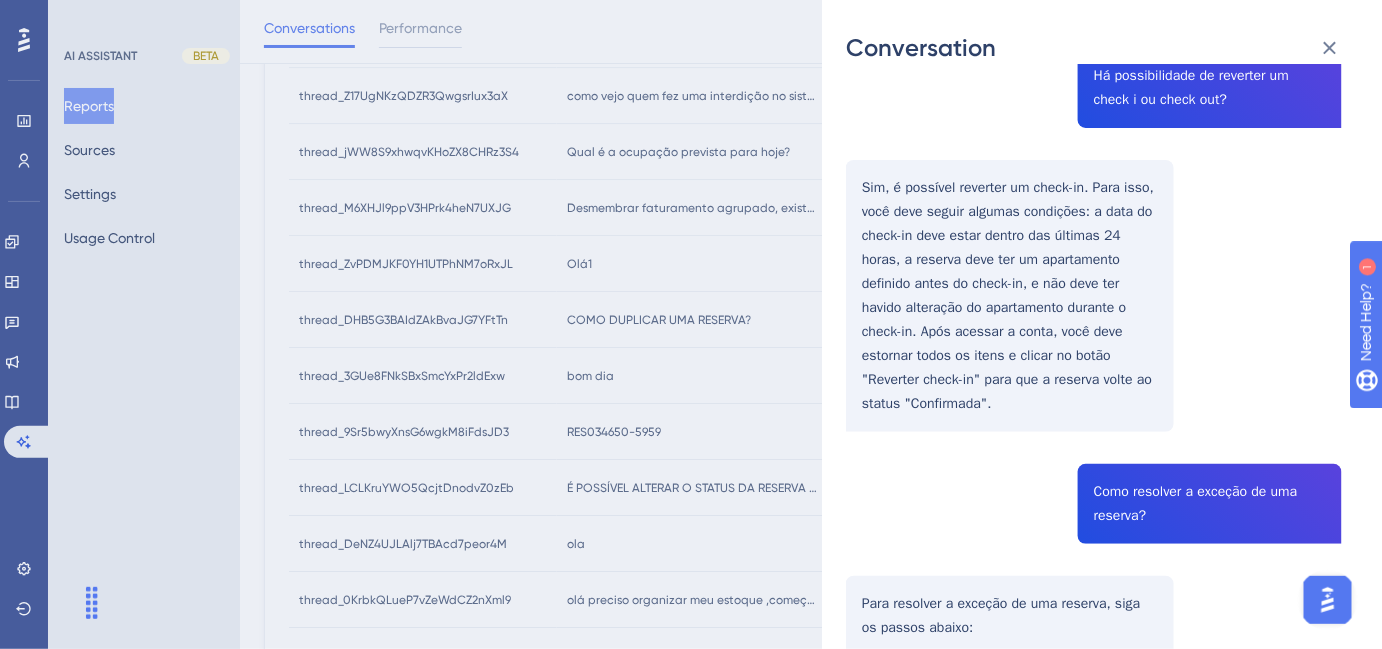 scroll, scrollTop: 272, scrollLeft: 0, axis: vertical 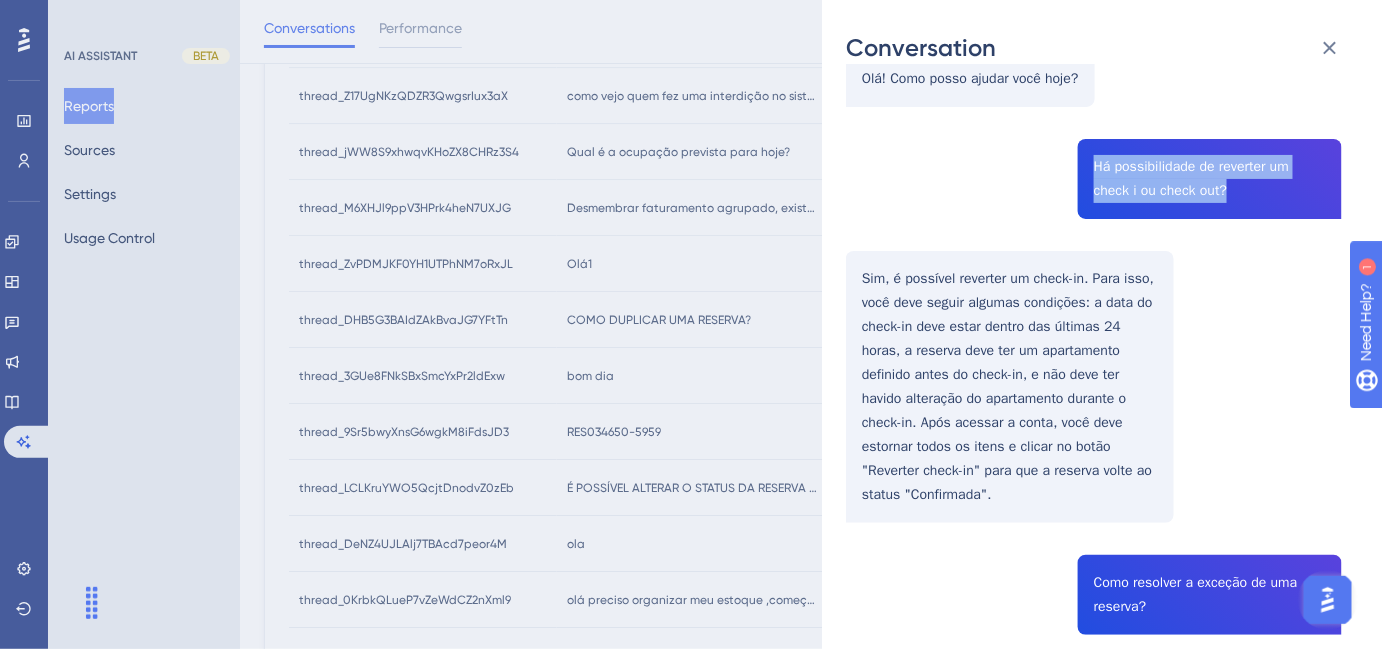 drag, startPoint x: 1085, startPoint y: 172, endPoint x: 1227, endPoint y: 188, distance: 142.89856 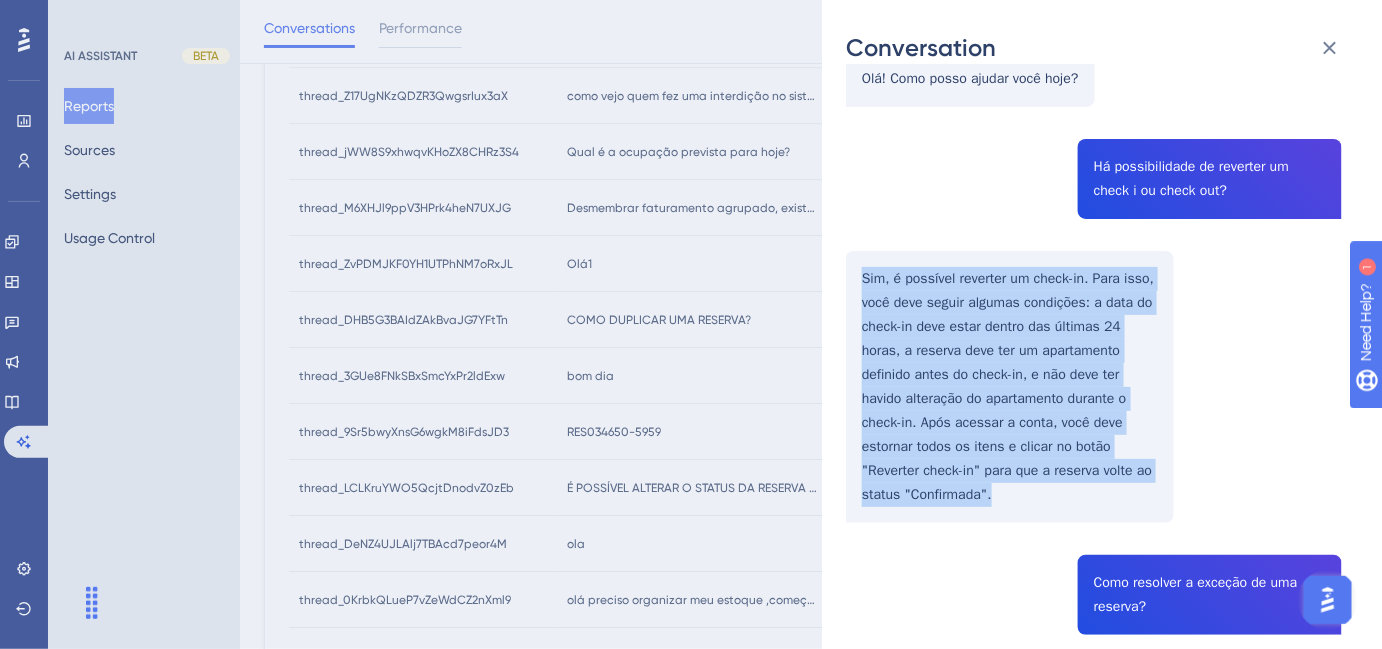 drag, startPoint x: 862, startPoint y: 273, endPoint x: 1024, endPoint y: 490, distance: 270.80066 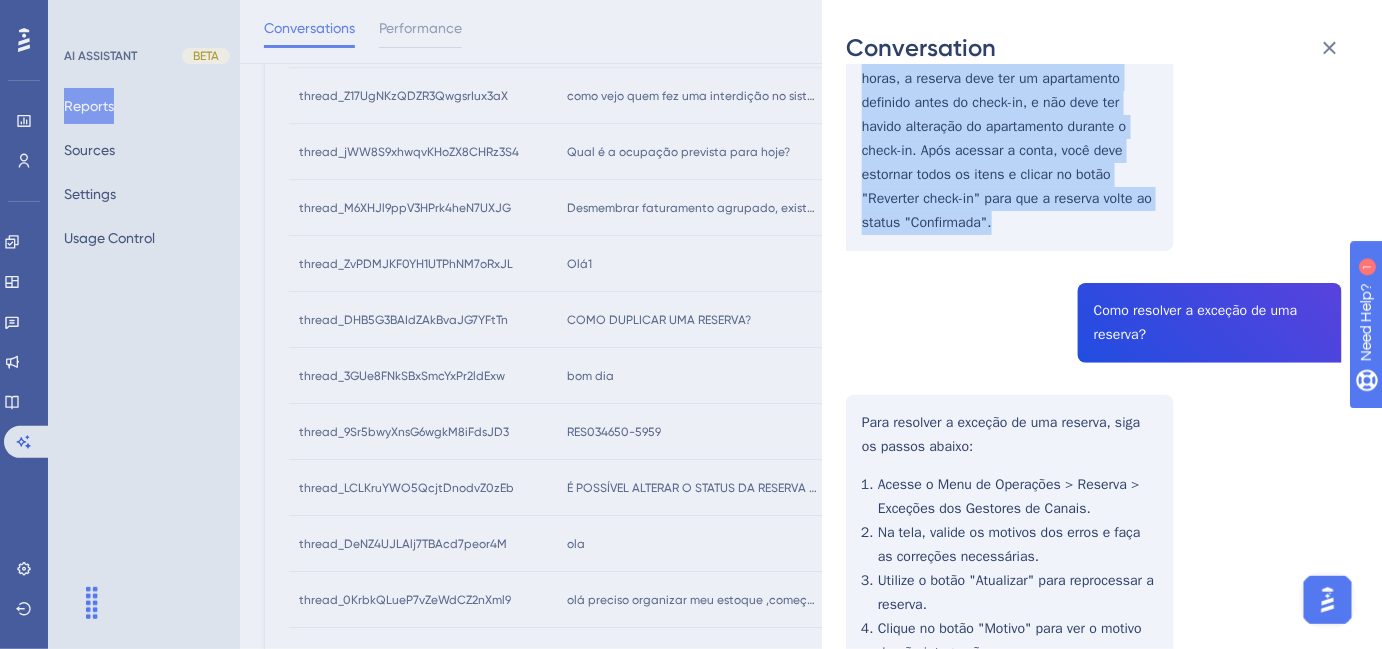 scroll, scrollTop: 545, scrollLeft: 0, axis: vertical 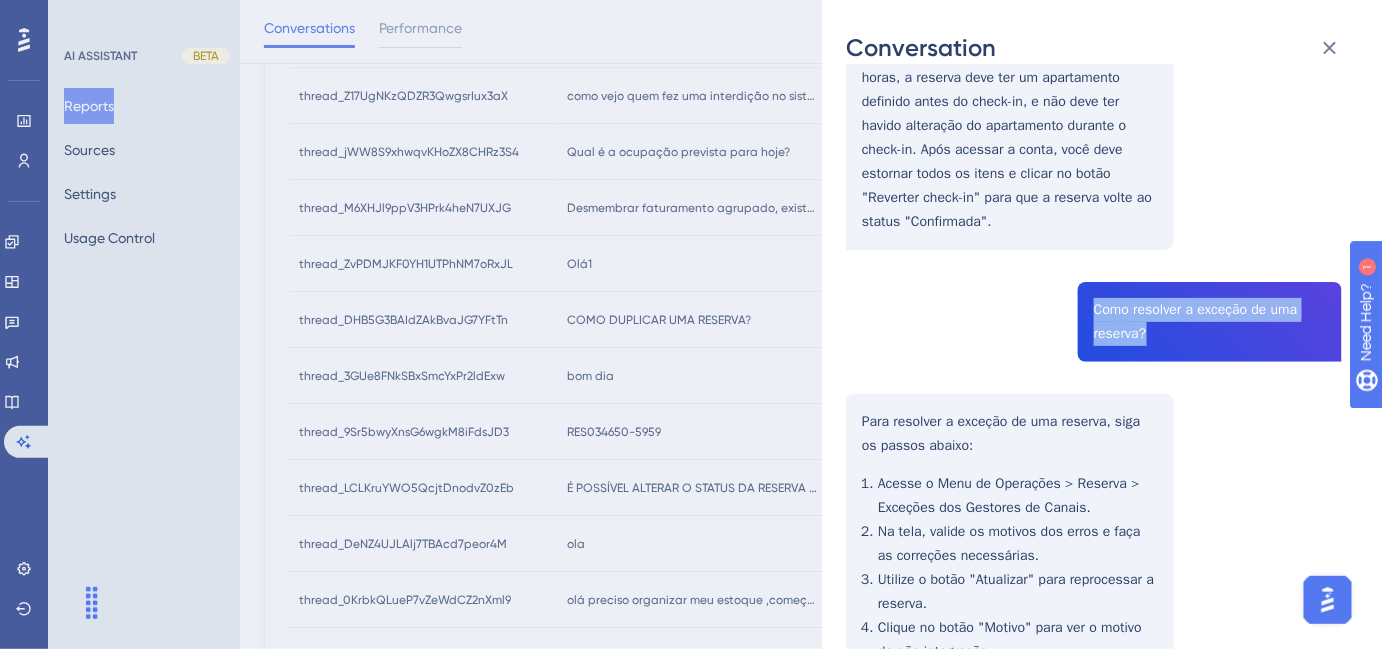 drag, startPoint x: 1086, startPoint y: 307, endPoint x: 1165, endPoint y: 330, distance: 82.28001 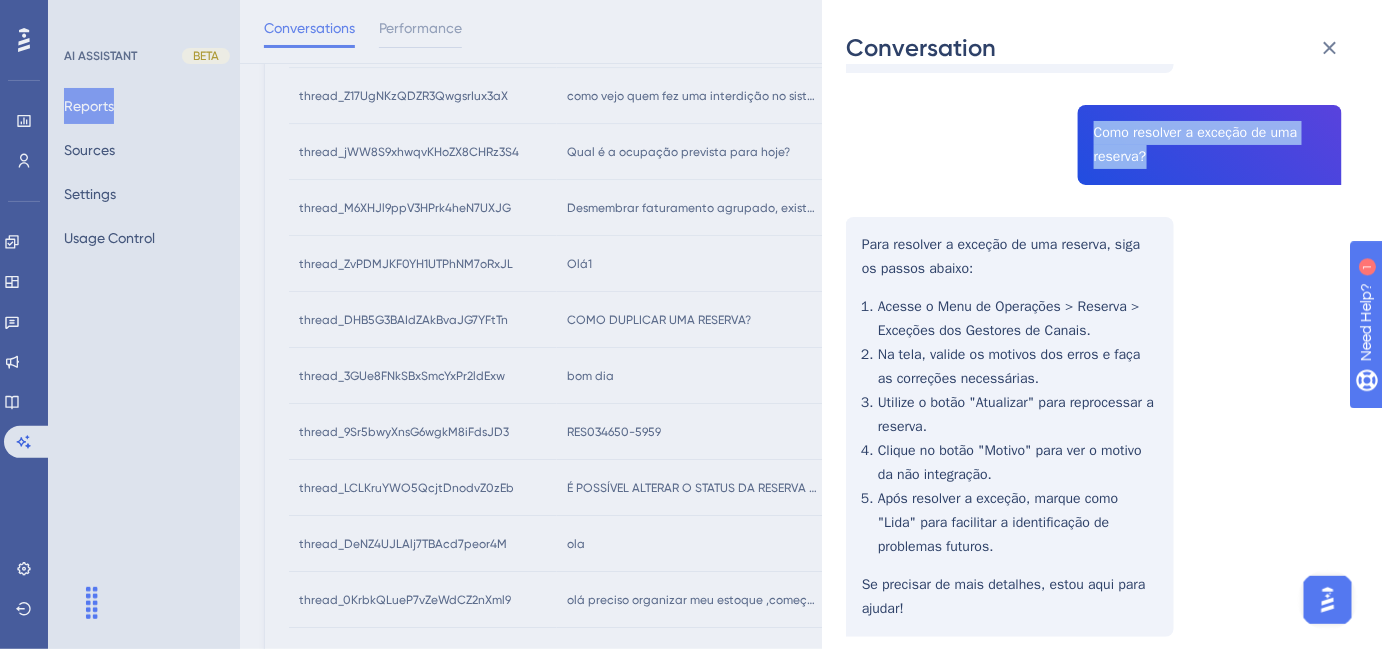 scroll, scrollTop: 797, scrollLeft: 0, axis: vertical 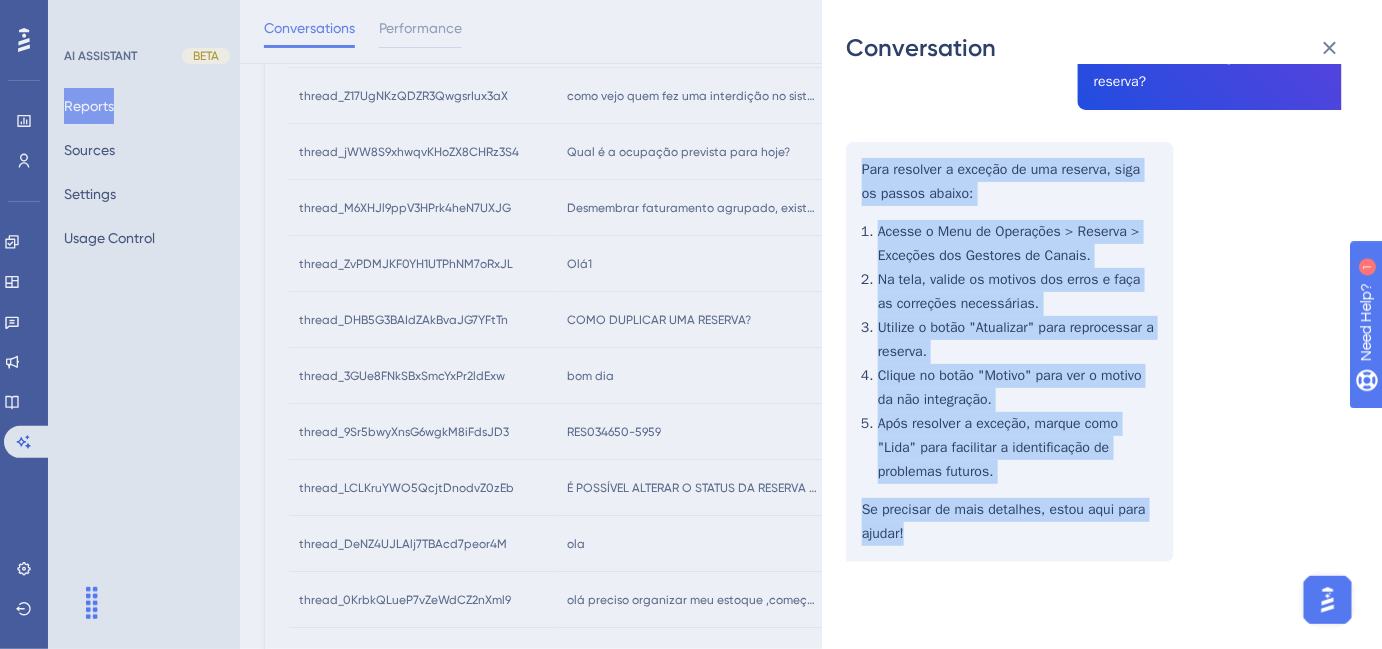 drag, startPoint x: 869, startPoint y: 178, endPoint x: 961, endPoint y: 523, distance: 357.05603 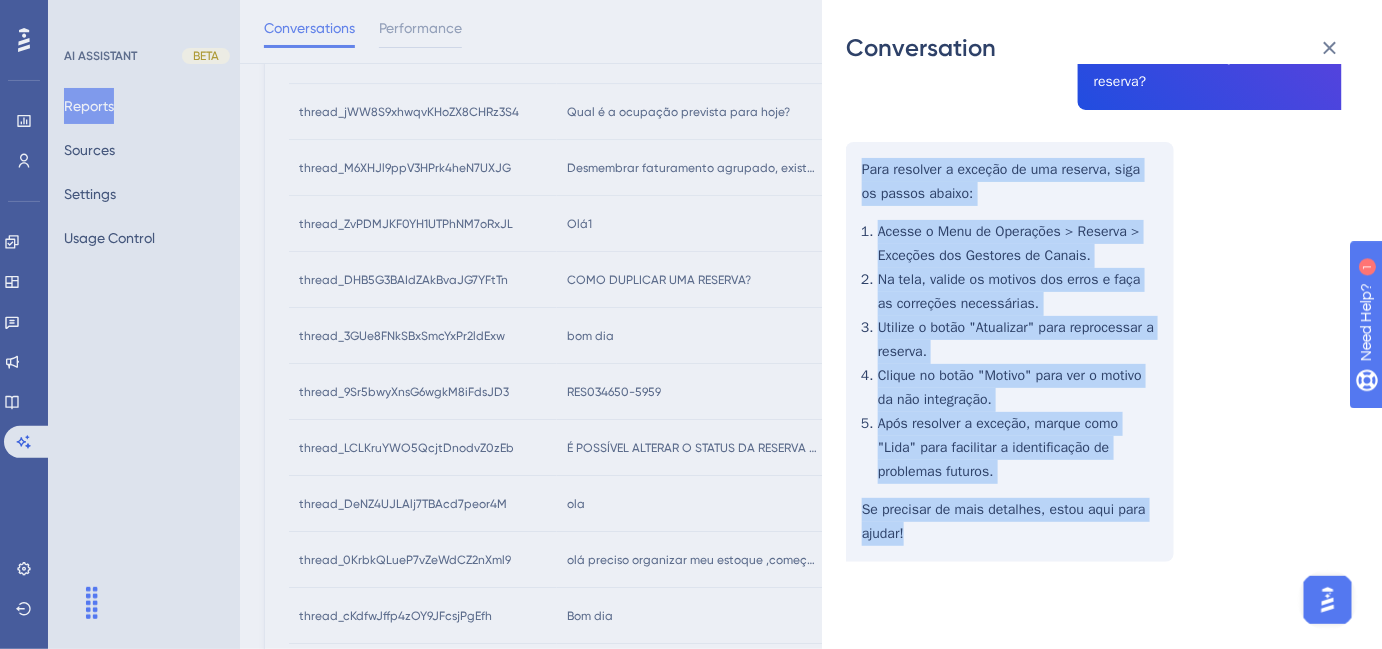 scroll, scrollTop: 2032, scrollLeft: 0, axis: vertical 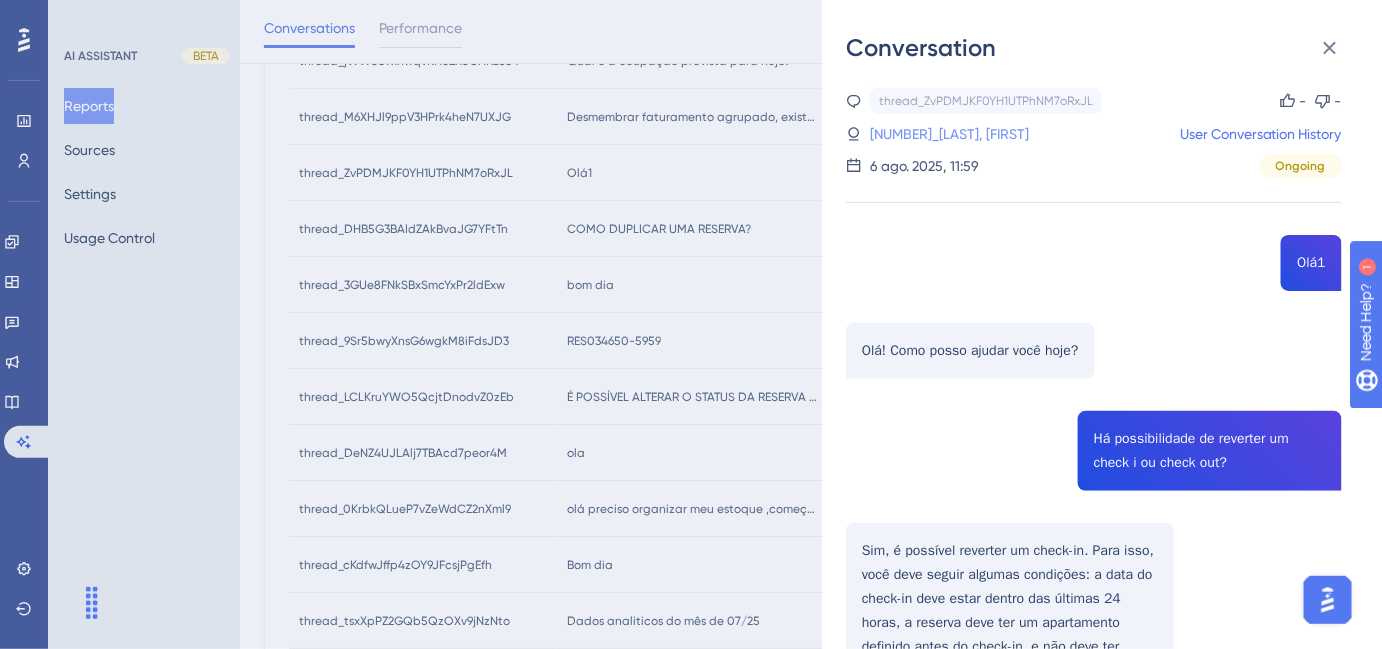 click on "Oliveira, Lídia" at bounding box center [913, 134] 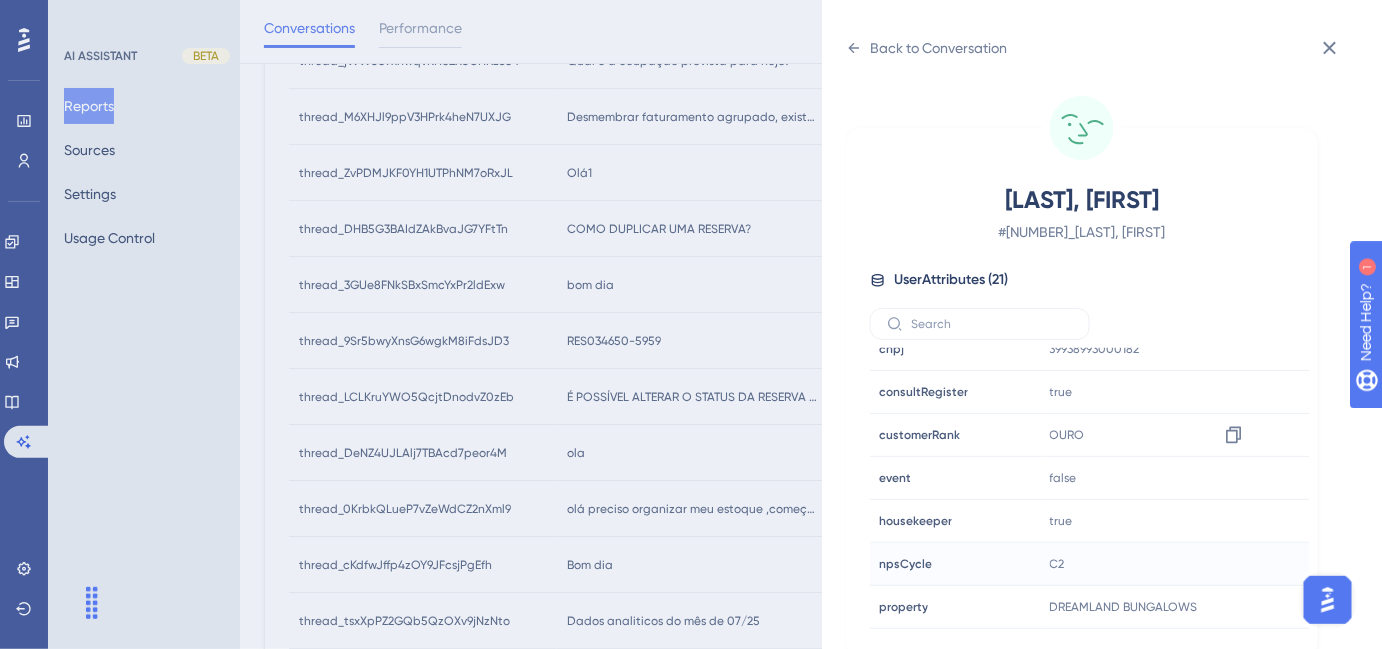 scroll, scrollTop: 545, scrollLeft: 0, axis: vertical 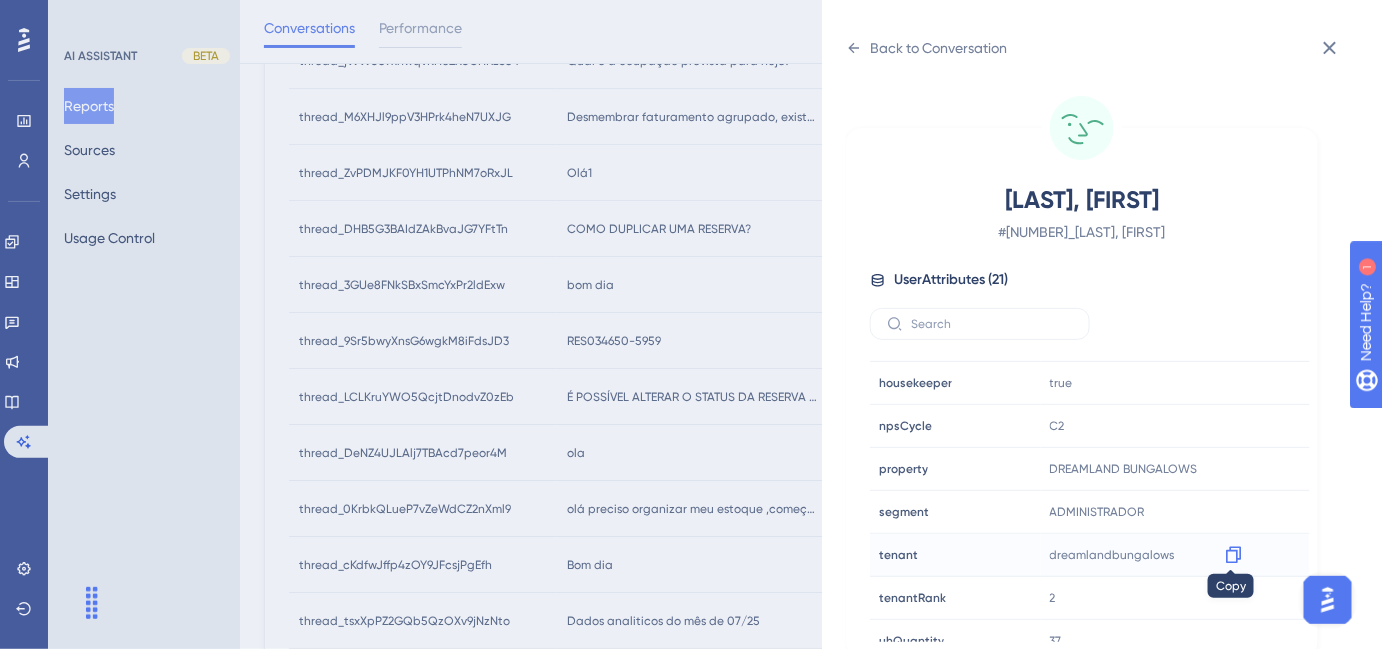 click 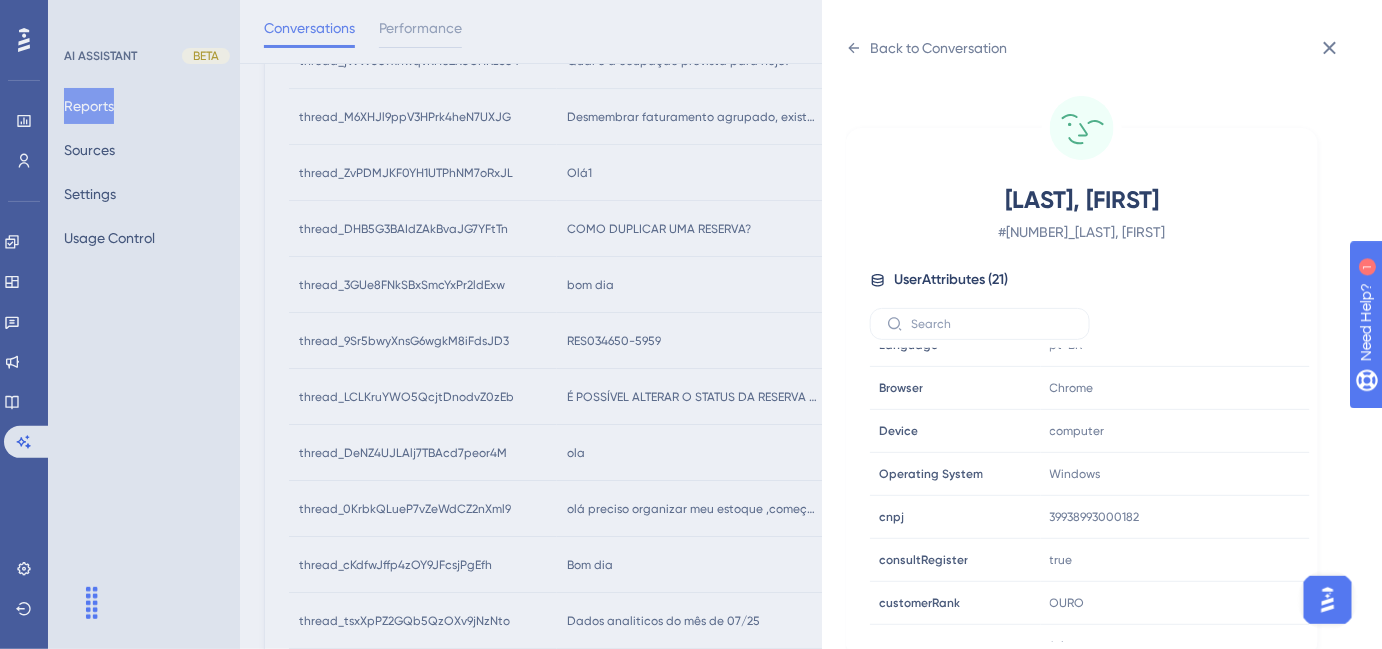 scroll, scrollTop: 0, scrollLeft: 0, axis: both 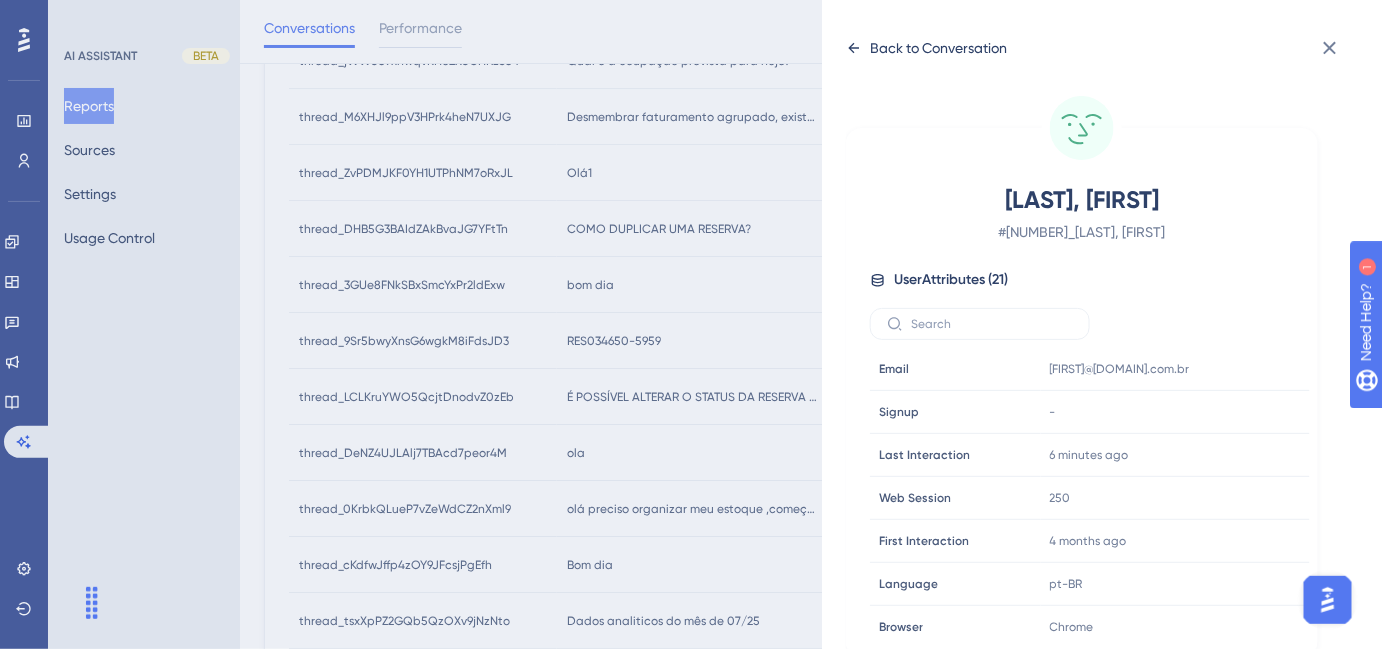click 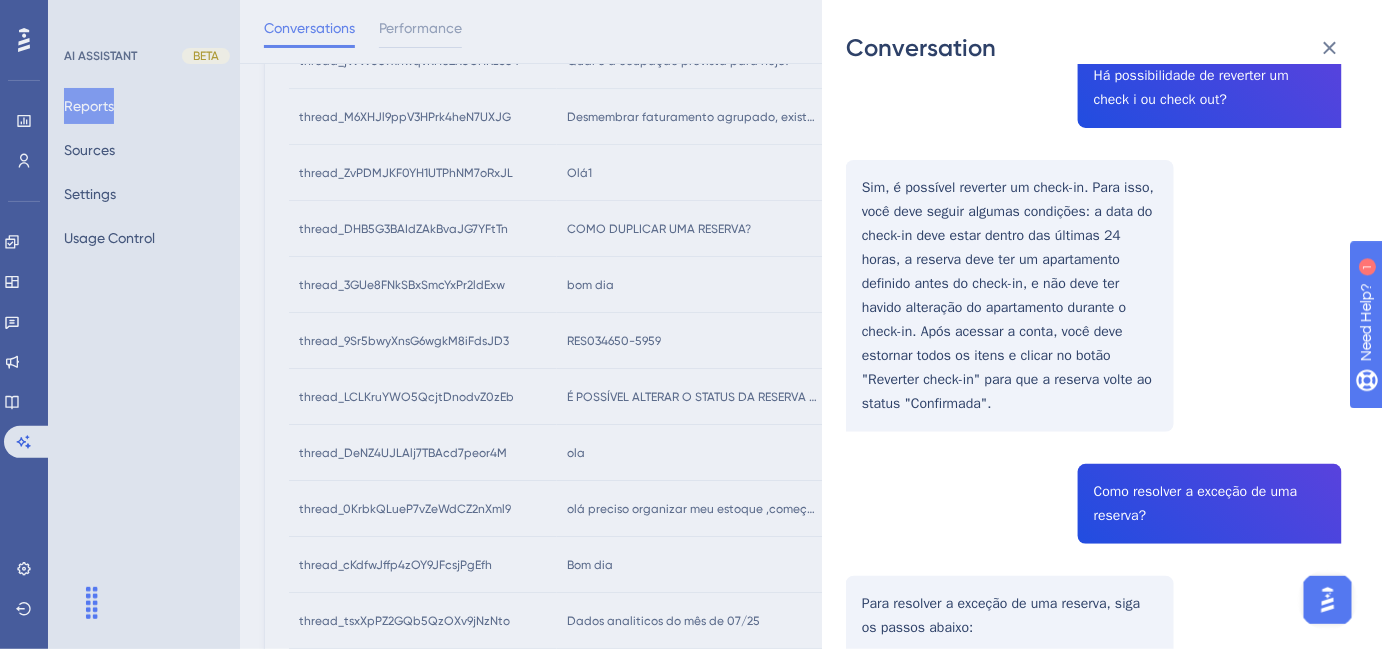 scroll, scrollTop: 0, scrollLeft: 0, axis: both 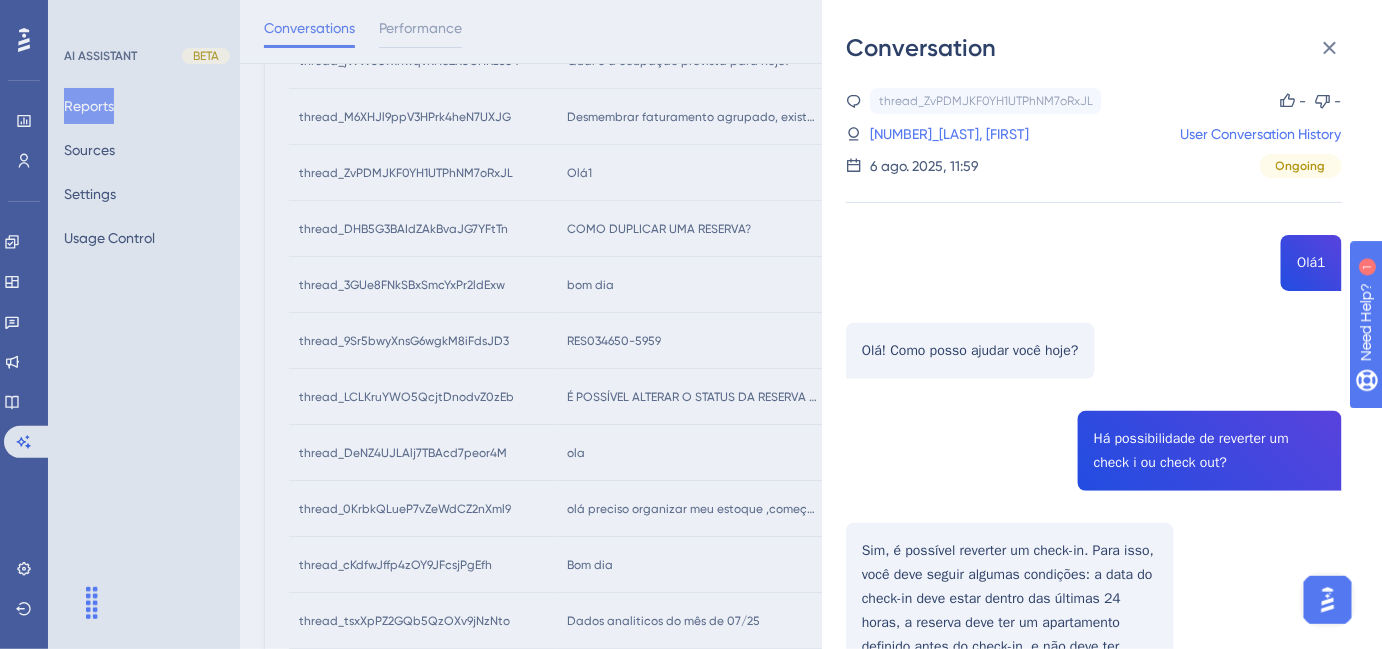 click on "Conversation thread_ZvPDMJKF0YH1UTPhNM7oRxJL Copy - - 5_[LAST], [FIRST] User Conversation History 6 ago. 2025,
11:59 Ongoing Olá1 Olá! Como posso ajudar você hoje? Há possibilidade de reverter um check i ou check out? Sim, é possível reverter um check-in. Para isso, você deve seguir algumas condições: a data do check-in deve estar dentro das últimas 24 horas, a reserva deve ter um apartamento definido antes do check-in, e não deve ter havido alteração do apartamento durante o check-in. Após acessar a conta, você deve estornar todos os itens e clicar no botão "Reverter check-in" para que a reserva volte ao status "Confirmada". Como resolver a exceção de uma reserva? Para resolver a exceção de uma reserva, siga os passos abaixo:
Acesse o Menu de Operações > Reserva > Exceções dos Gestores de Canais.
Na tela, valide os motivos dos erros e faça as correções necessárias.
Utilize o botão "Atualizar" para reprocessar a reserva." at bounding box center [691, 324] 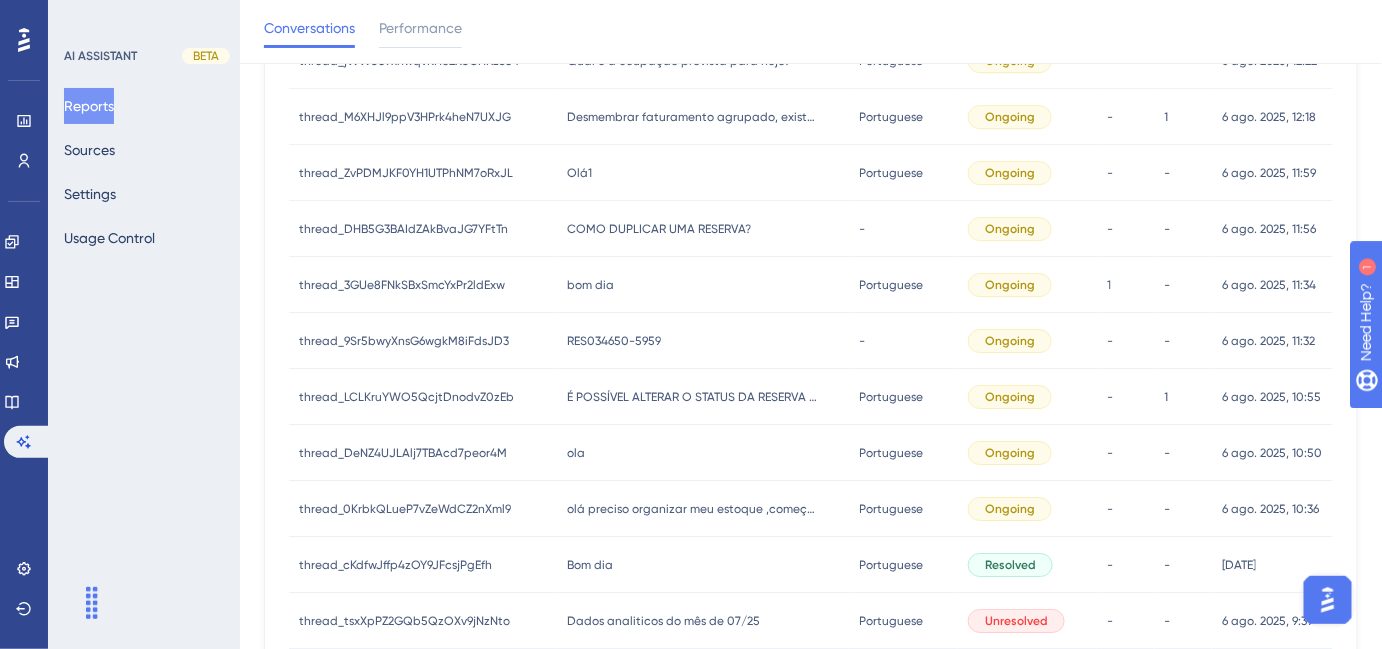click on "Olá1 Olá1" at bounding box center (703, 173) 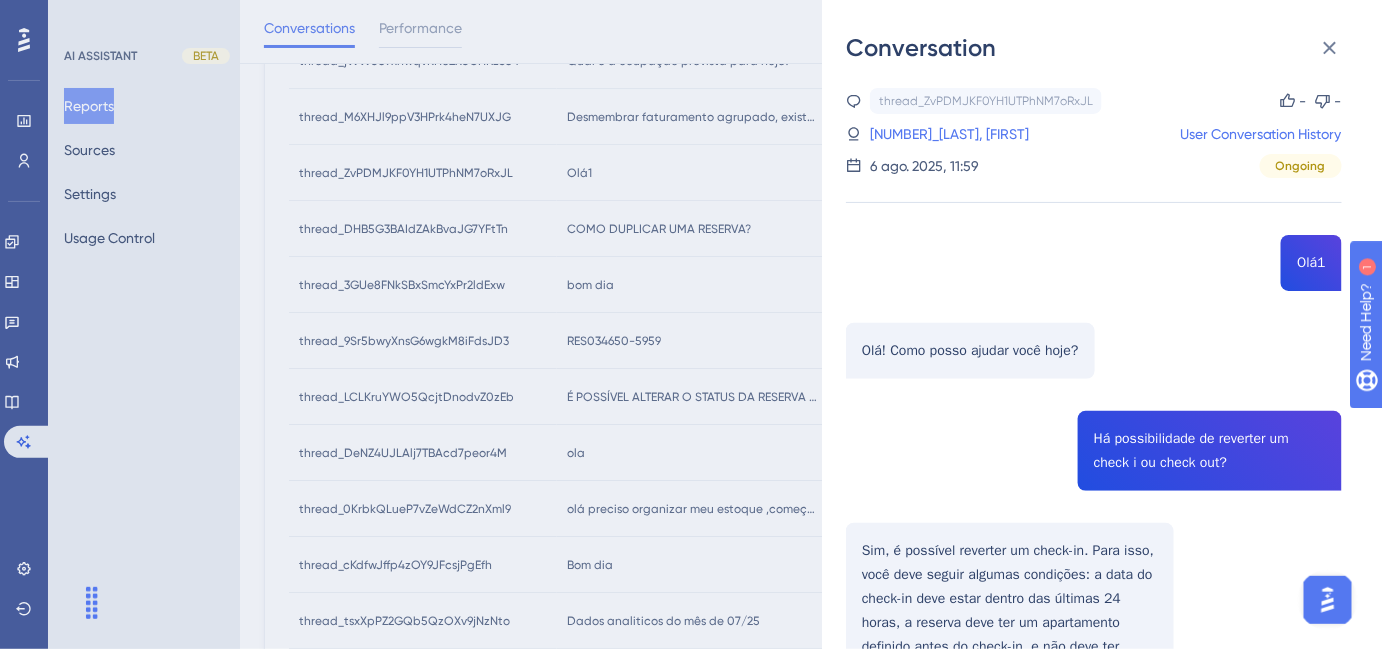 click on "Conversation thread_ZvPDMJKF0YH1UTPhNM7oRxJL Copy - - 5_[LAST], [FIRST] User Conversation History 6 ago. 2025,
11:59 Ongoing Olá1 Olá! Como posso ajudar você hoje? Há possibilidade de reverter um check i ou check out? Sim, é possível reverter um check-in. Para isso, você deve seguir algumas condições: a data do check-in deve estar dentro das últimas 24 horas, a reserva deve ter um apartamento definido antes do check-in, e não deve ter havido alteração do apartamento durante o check-in. Após acessar a conta, você deve estornar todos os itens e clicar no botão "Reverter check-in" para que a reserva volte ao status "Confirmada". Como resolver a exceção de uma reserva? Para resolver a exceção de uma reserva, siga os passos abaixo:
Acesse o Menu de Operações > Reserva > Exceções dos Gestores de Canais.
Na tela, valide os motivos dos erros e faça as correções necessárias.
Utilize o botão "Atualizar" para reprocessar a reserva." at bounding box center [691, 324] 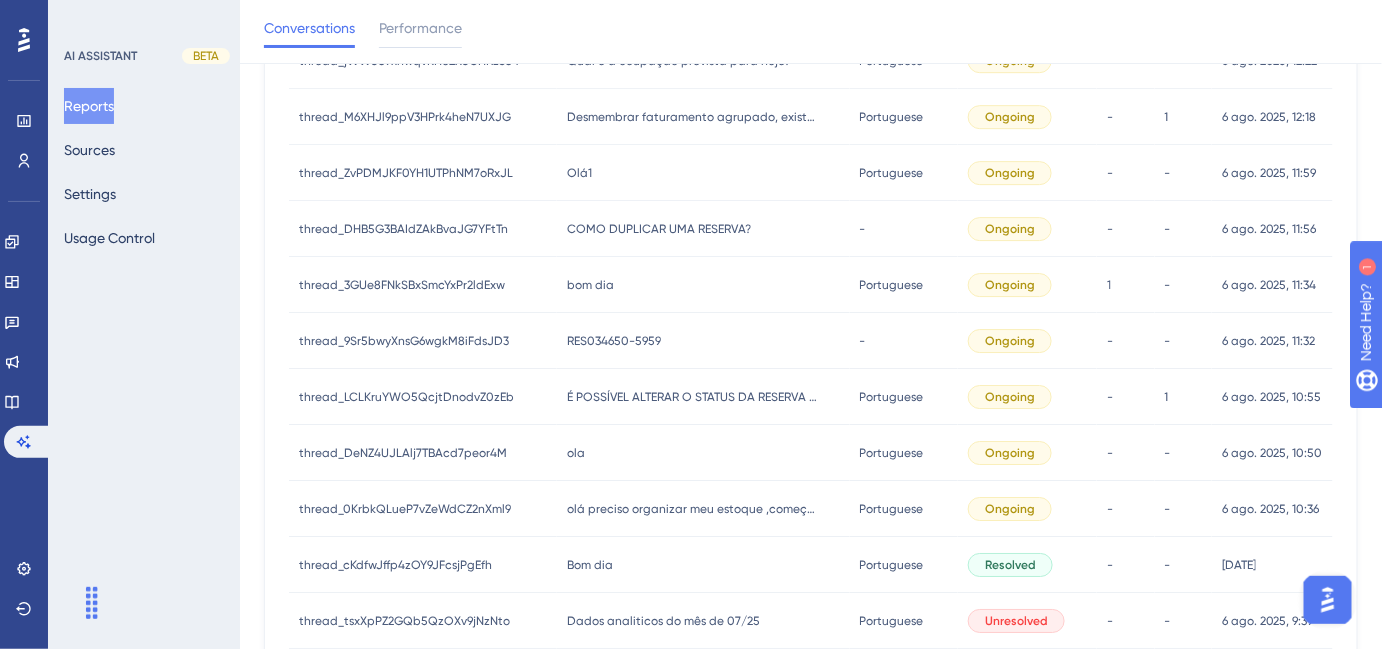click on "COMO DUPLICAR UMA RESERVA?" at bounding box center (659, 229) 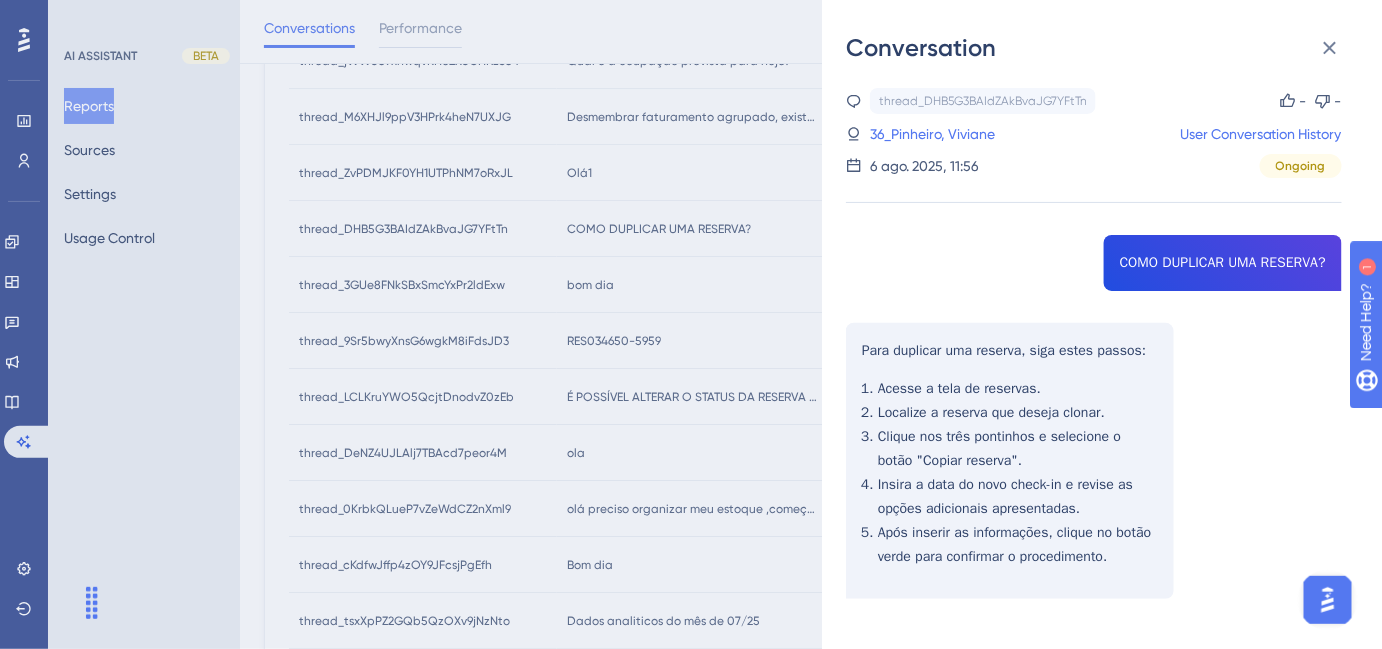 scroll, scrollTop: 37, scrollLeft: 0, axis: vertical 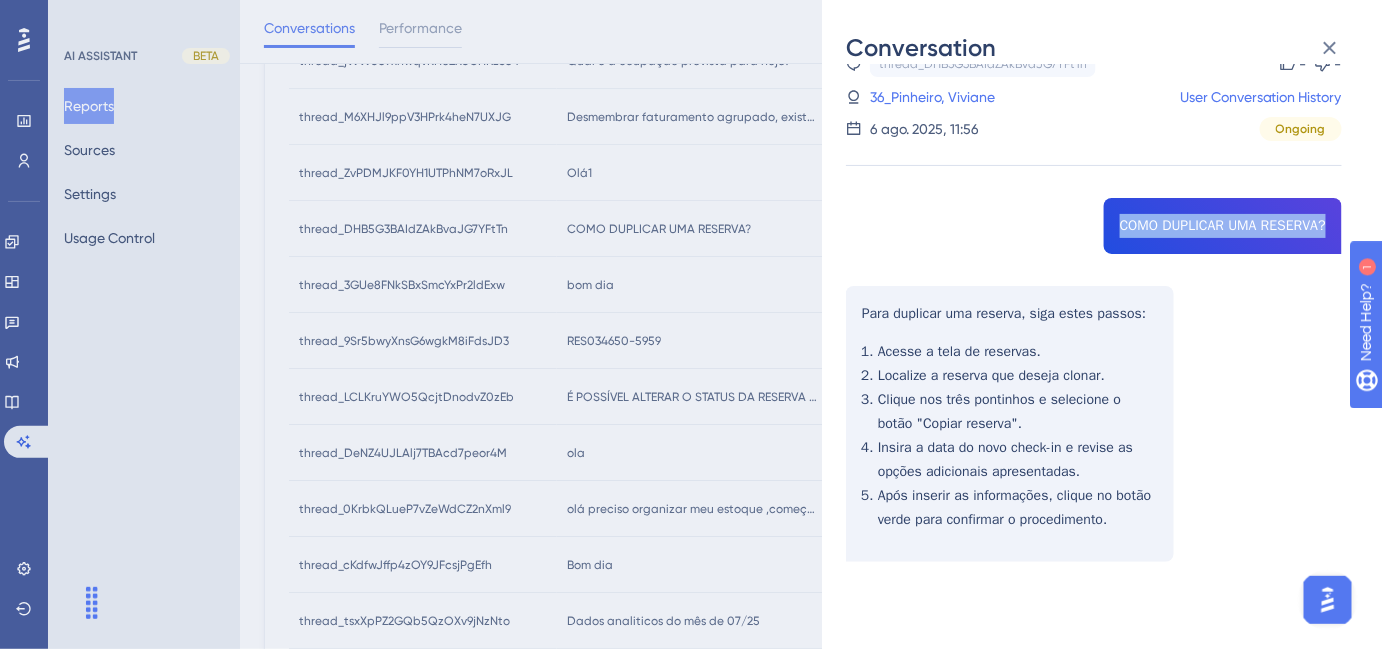 drag, startPoint x: 1213, startPoint y: 227, endPoint x: 1326, endPoint y: 229, distance: 113.0177 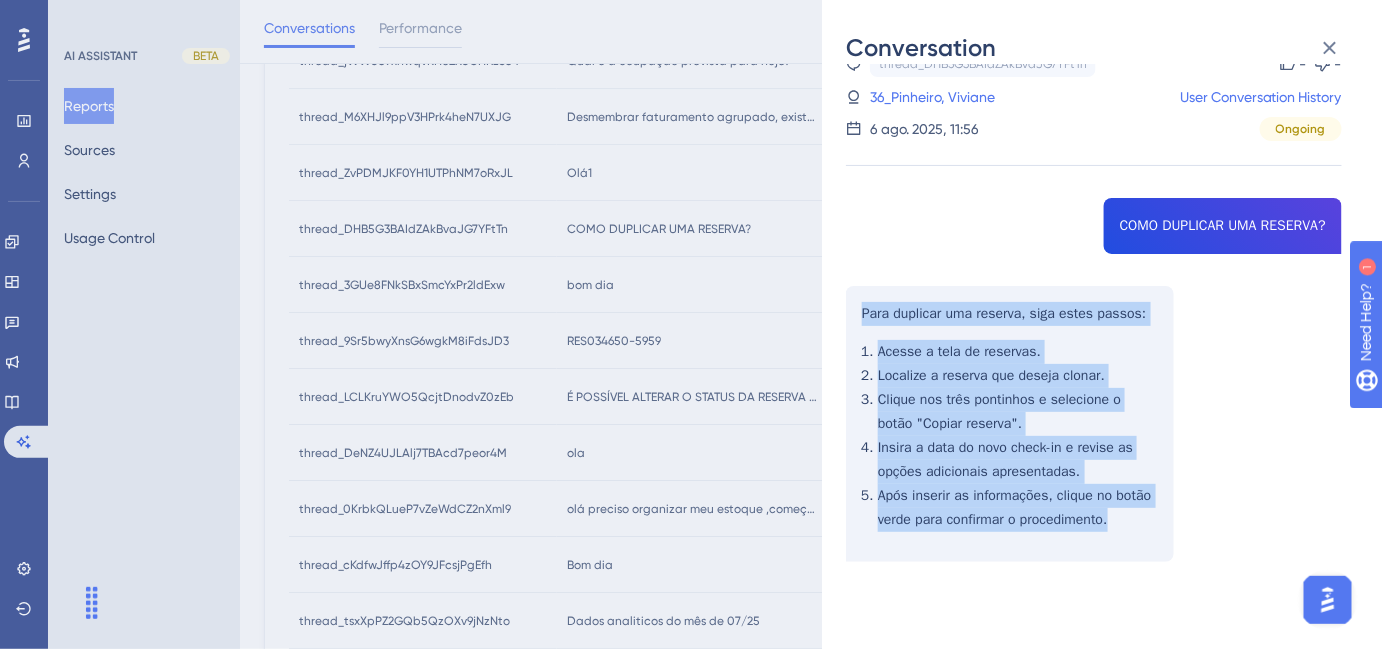 drag, startPoint x: 859, startPoint y: 314, endPoint x: 1156, endPoint y: 555, distance: 382.47876 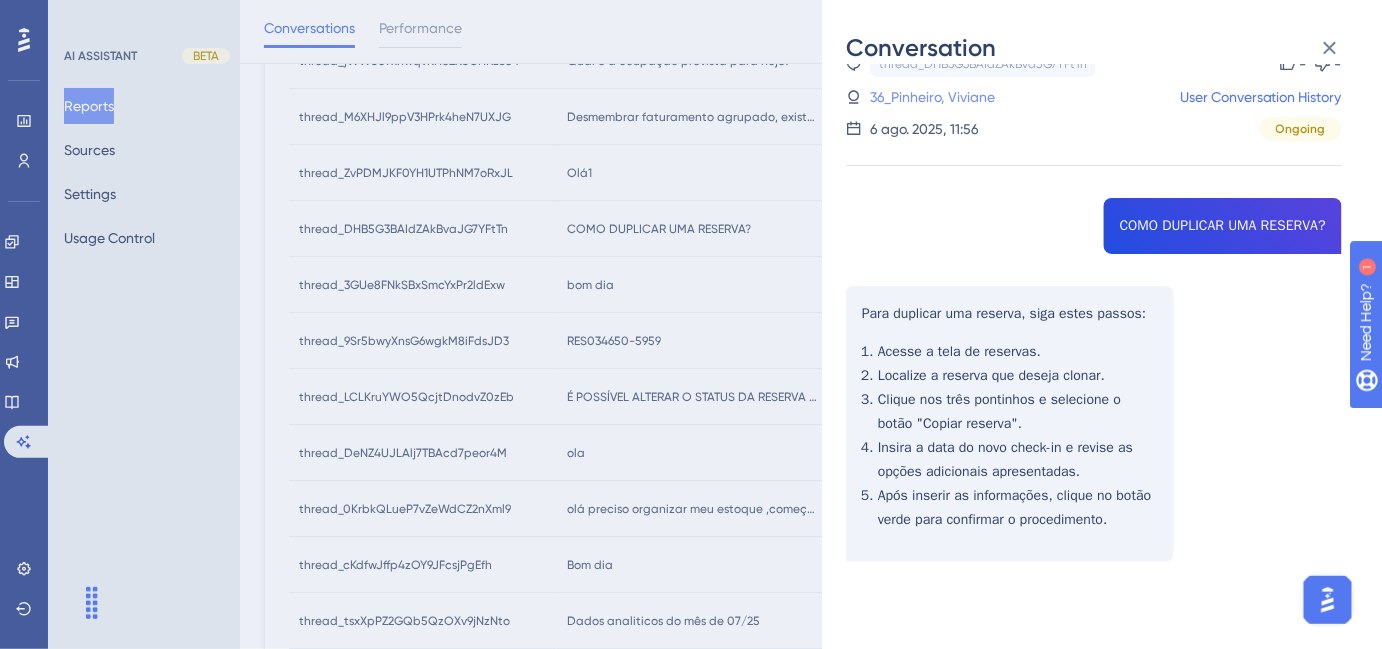 click on "36_Pinheiro, Viviane" at bounding box center (932, 97) 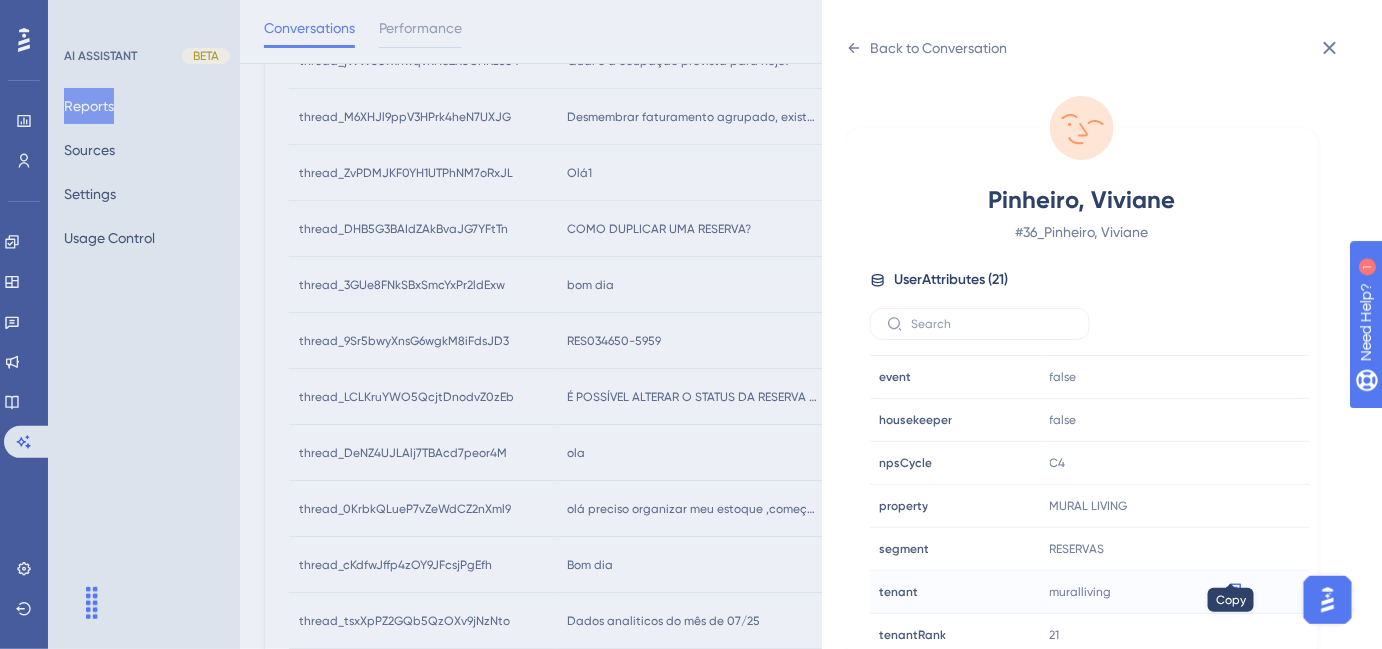 scroll, scrollTop: 545, scrollLeft: 0, axis: vertical 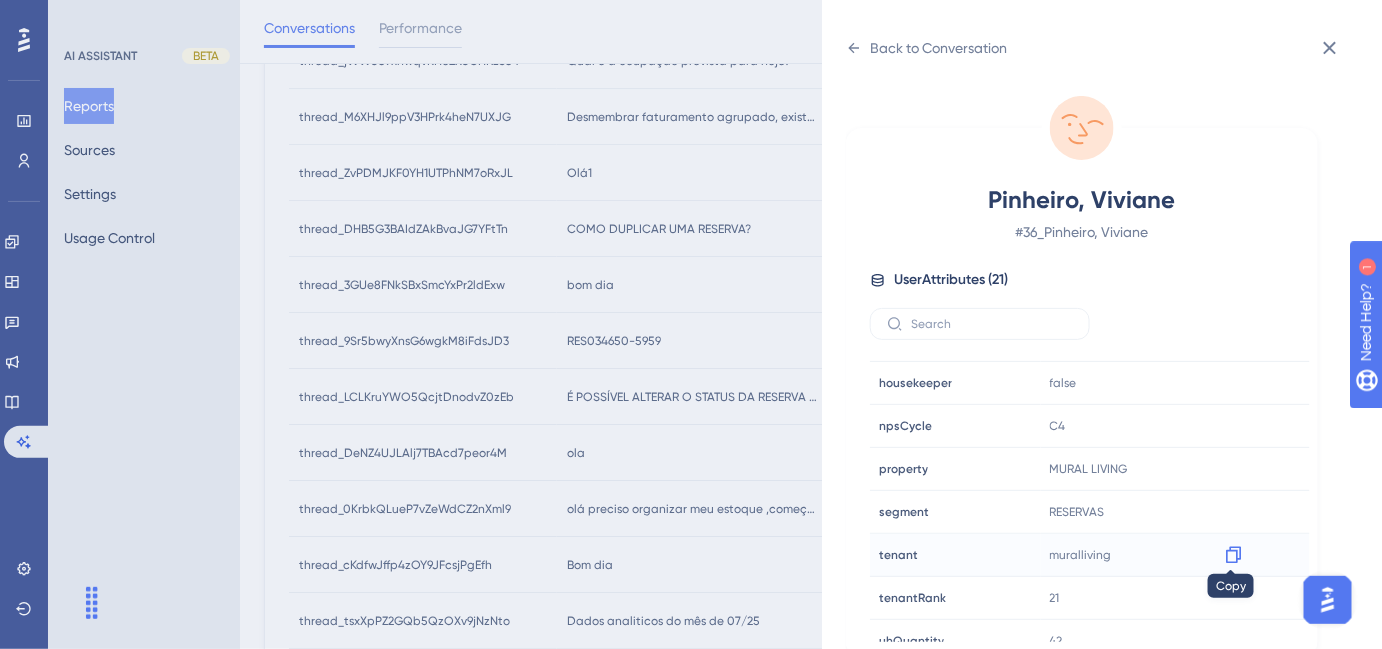 click 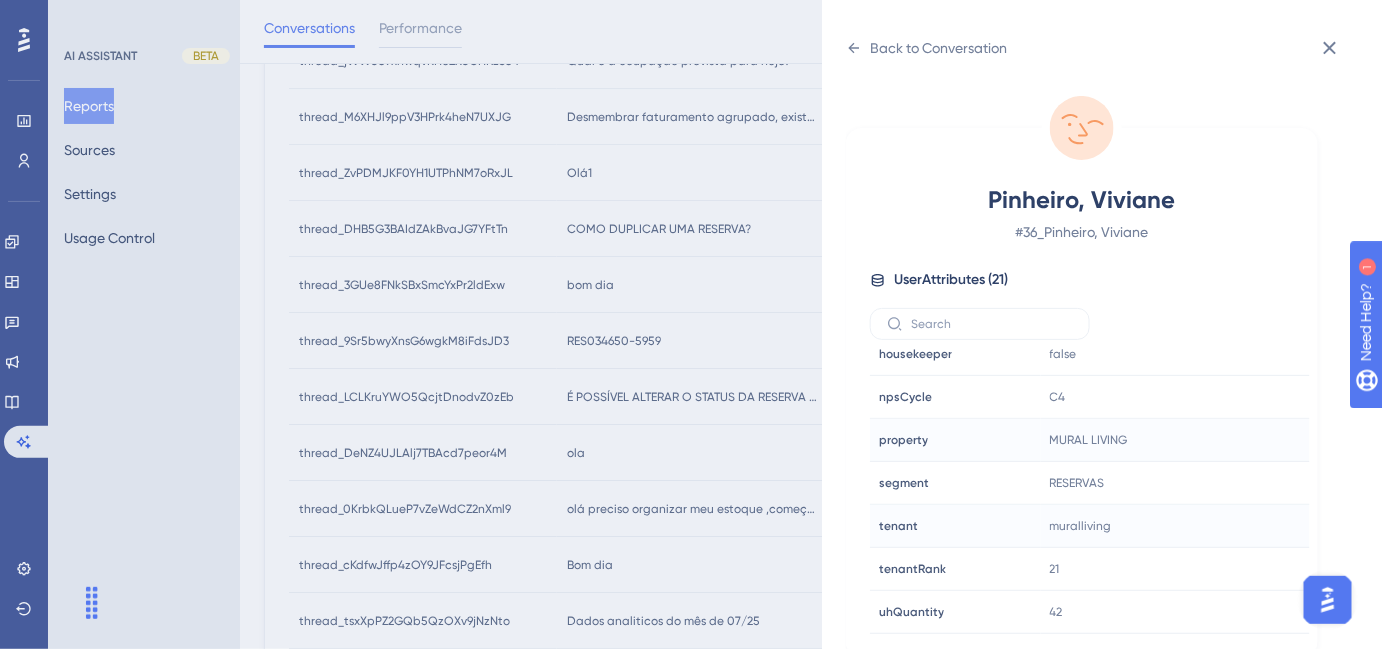 scroll, scrollTop: 602, scrollLeft: 0, axis: vertical 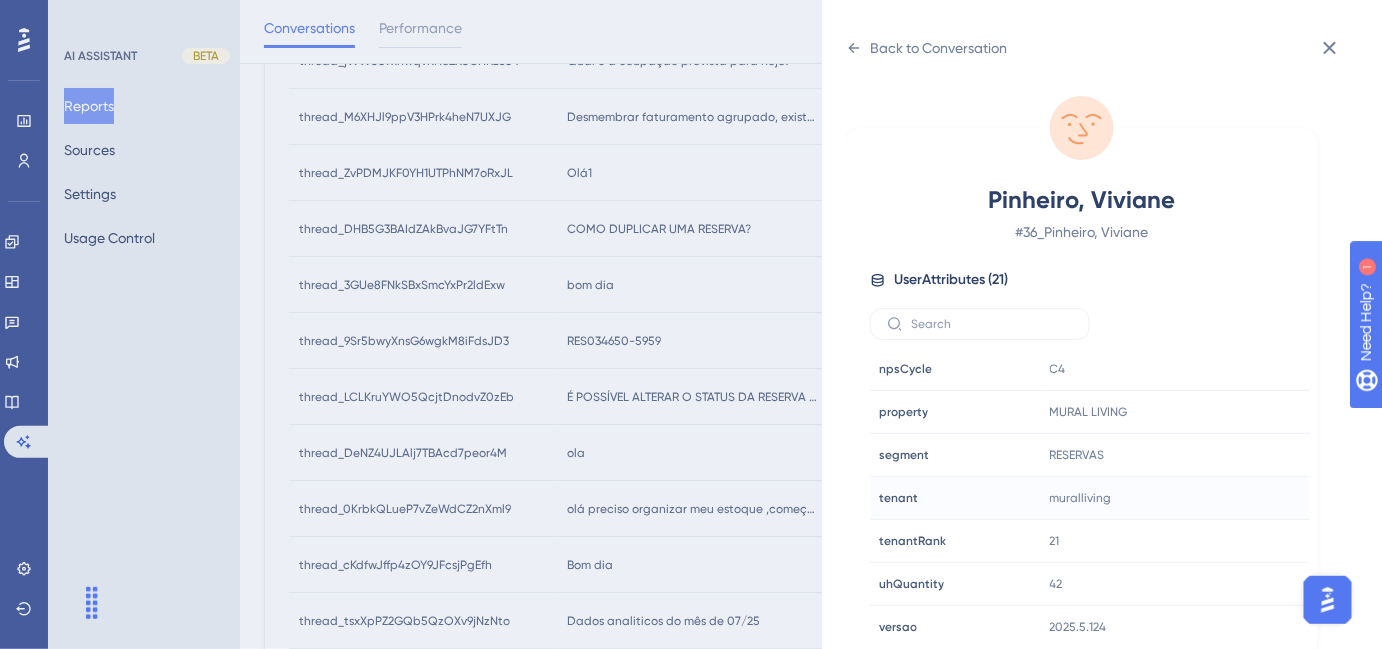 drag, startPoint x: 597, startPoint y: 301, endPoint x: 580, endPoint y: 288, distance: 21.400934 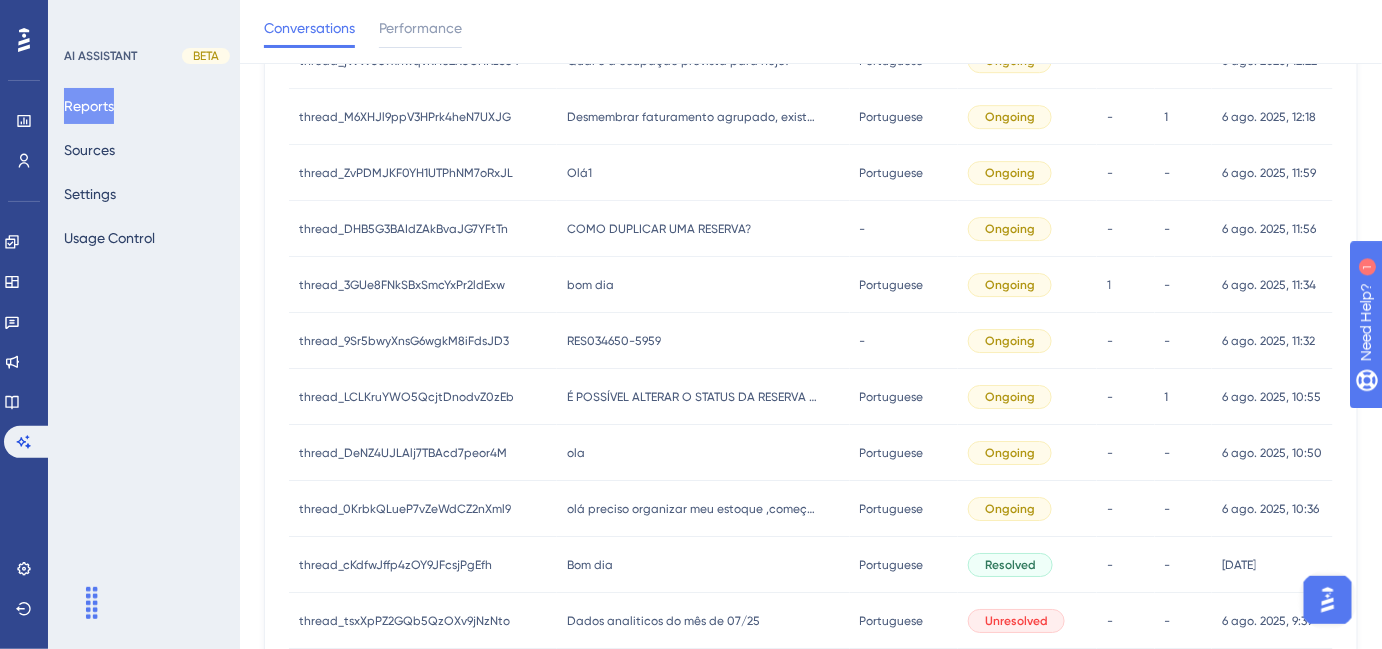 click on "bom dia" at bounding box center (590, 285) 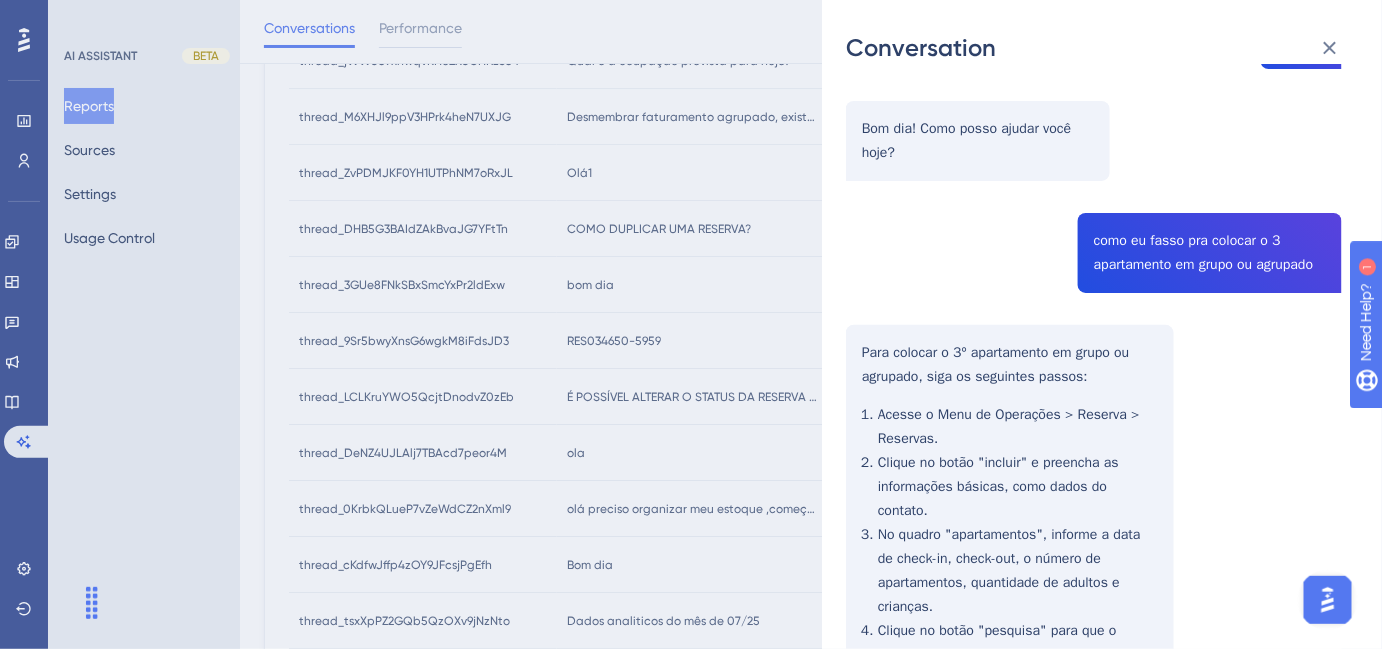 scroll, scrollTop: 90, scrollLeft: 0, axis: vertical 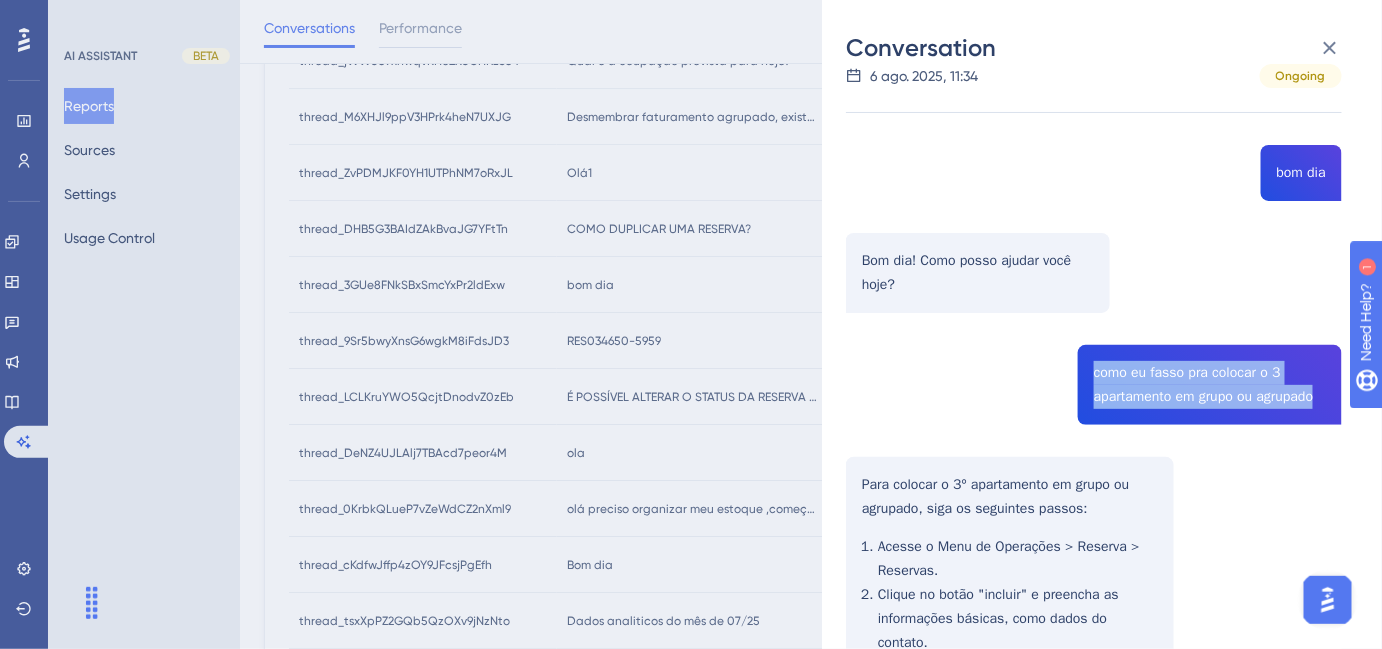 drag, startPoint x: 1088, startPoint y: 374, endPoint x: 1317, endPoint y: 395, distance: 229.96086 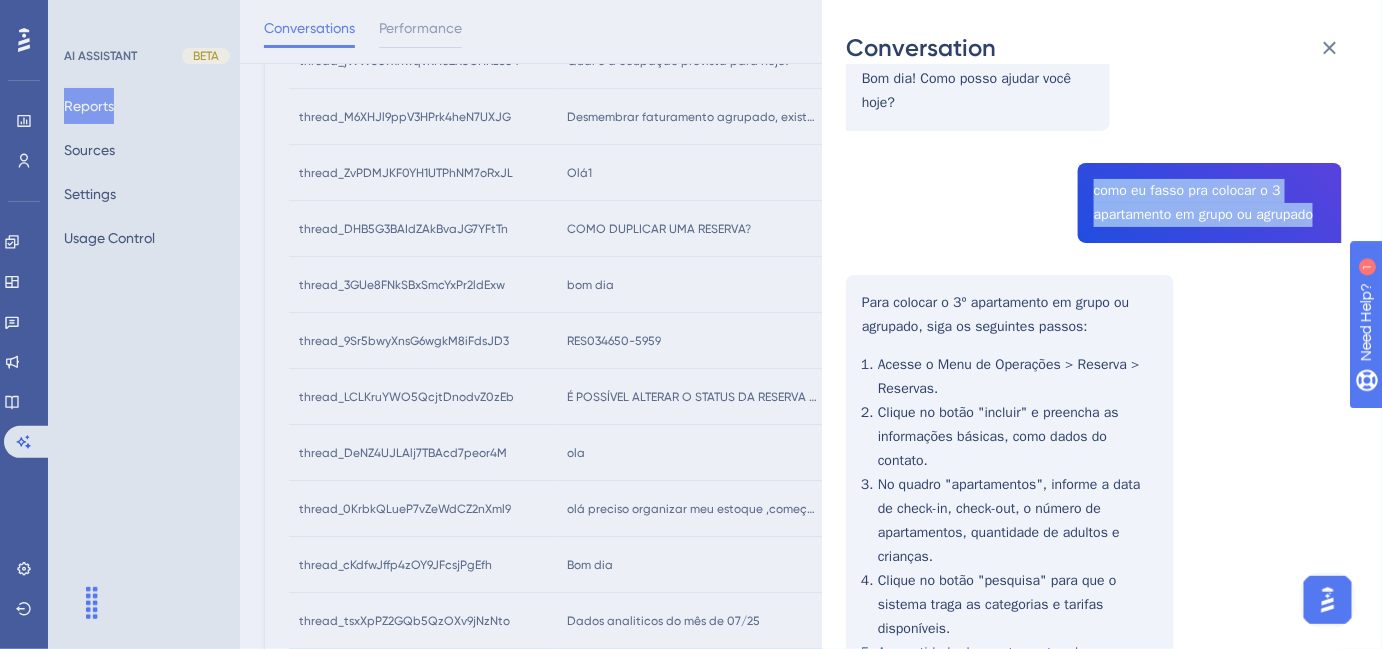 scroll, scrollTop: 272, scrollLeft: 0, axis: vertical 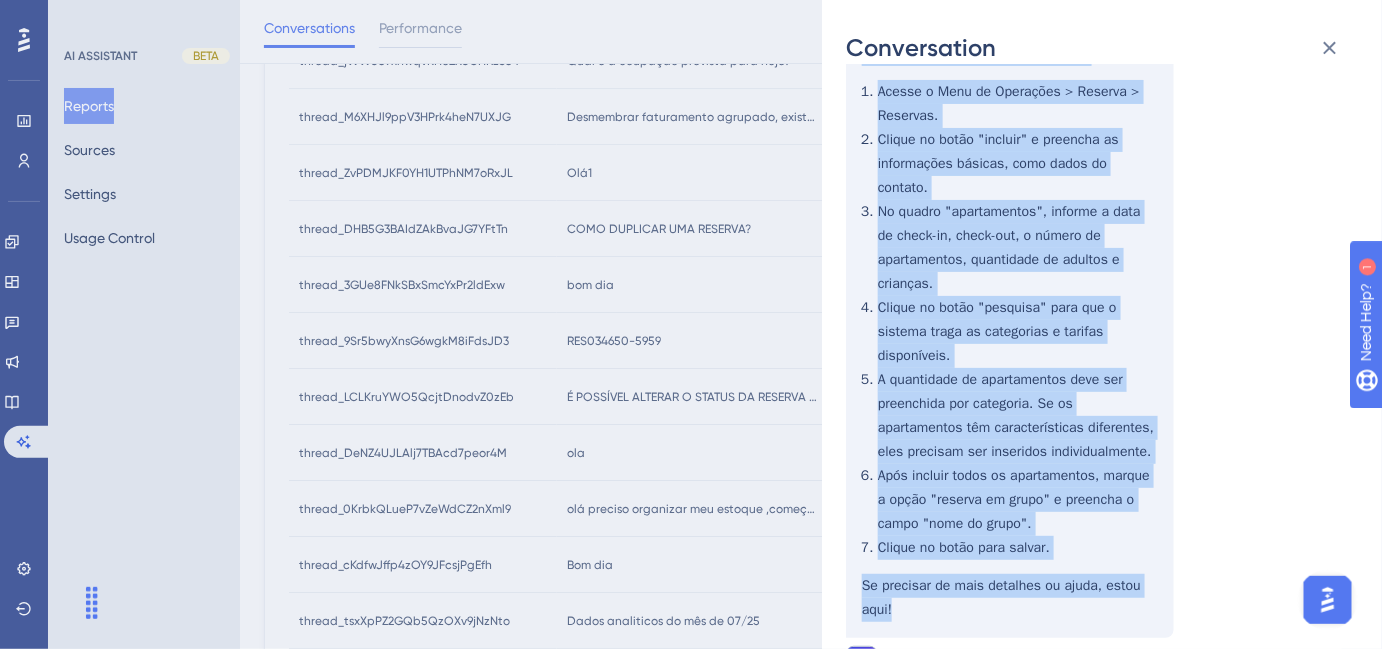 drag, startPoint x: 862, startPoint y: 300, endPoint x: 1002, endPoint y: 608, distance: 338.3253 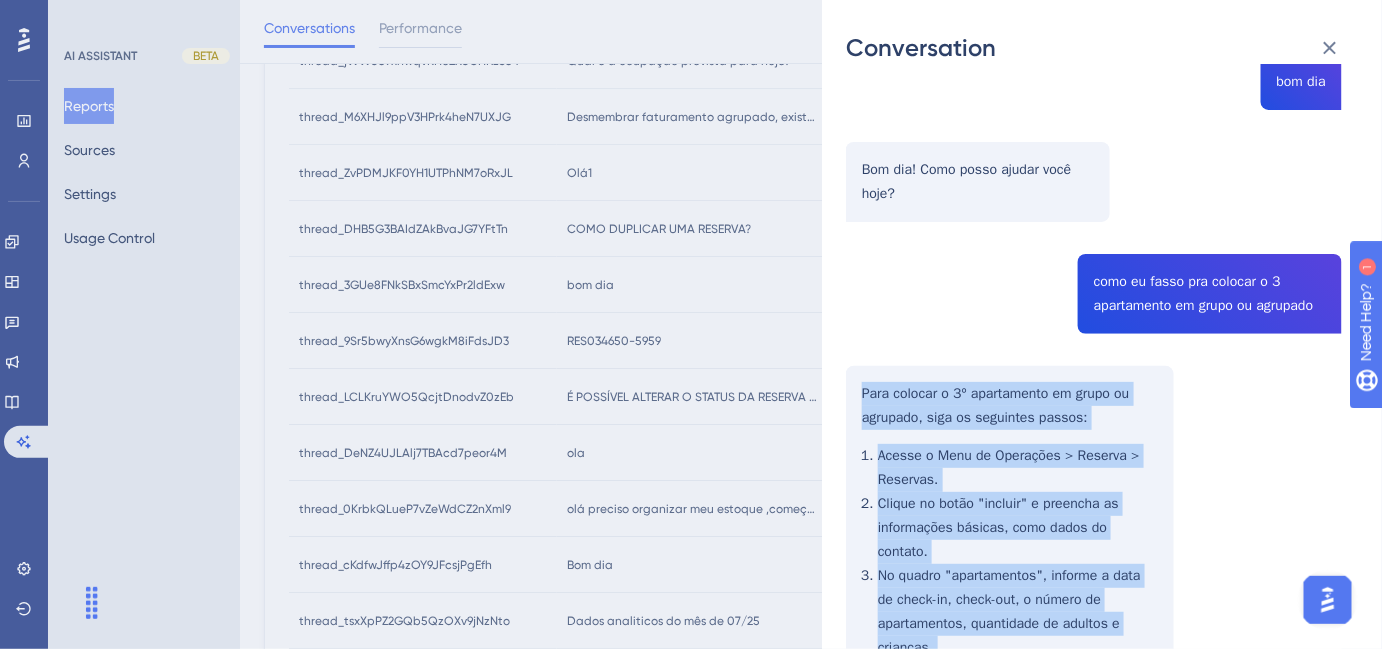scroll, scrollTop: 0, scrollLeft: 0, axis: both 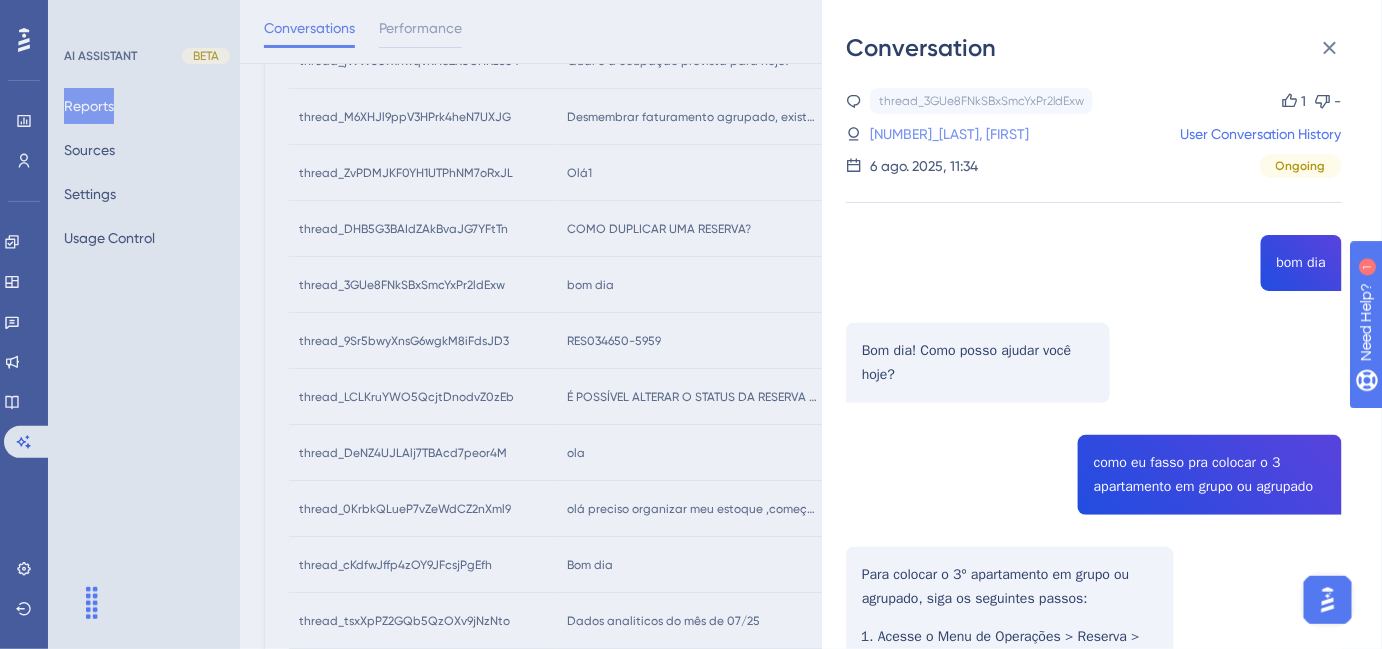 click on "5_[LAST], [FIRST]" at bounding box center (922, 134) 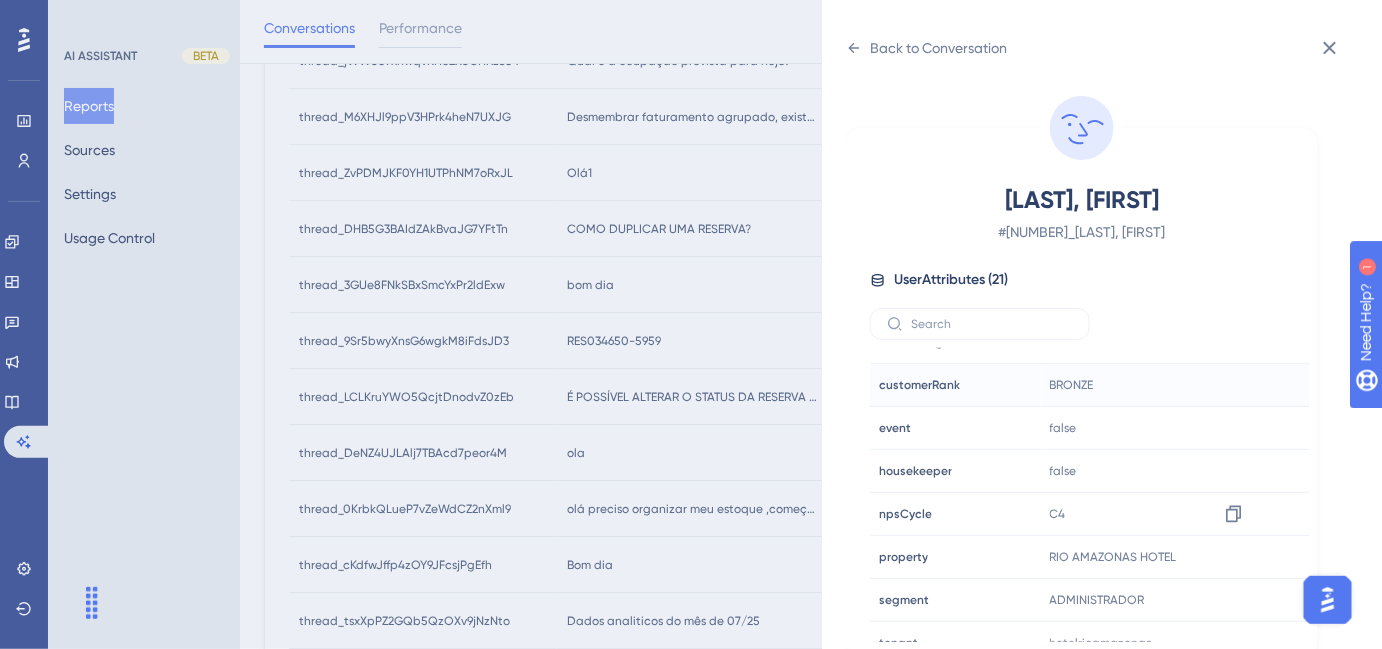 scroll, scrollTop: 545, scrollLeft: 0, axis: vertical 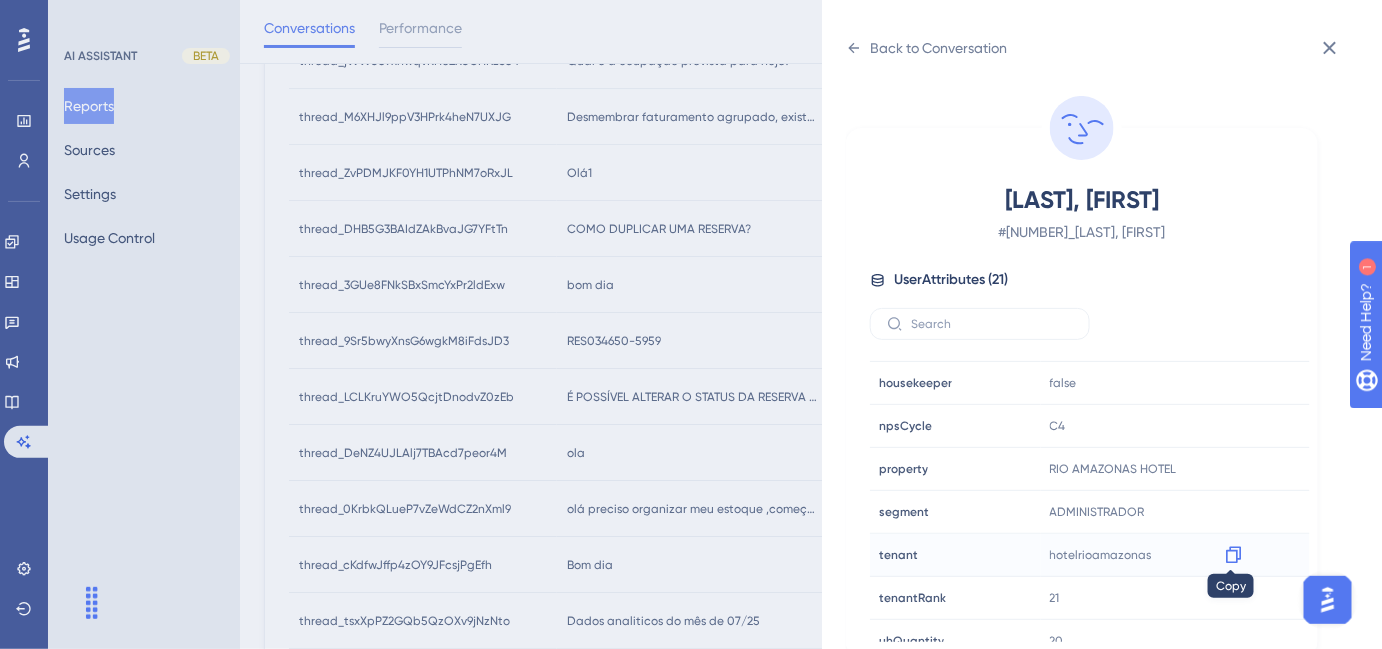 click 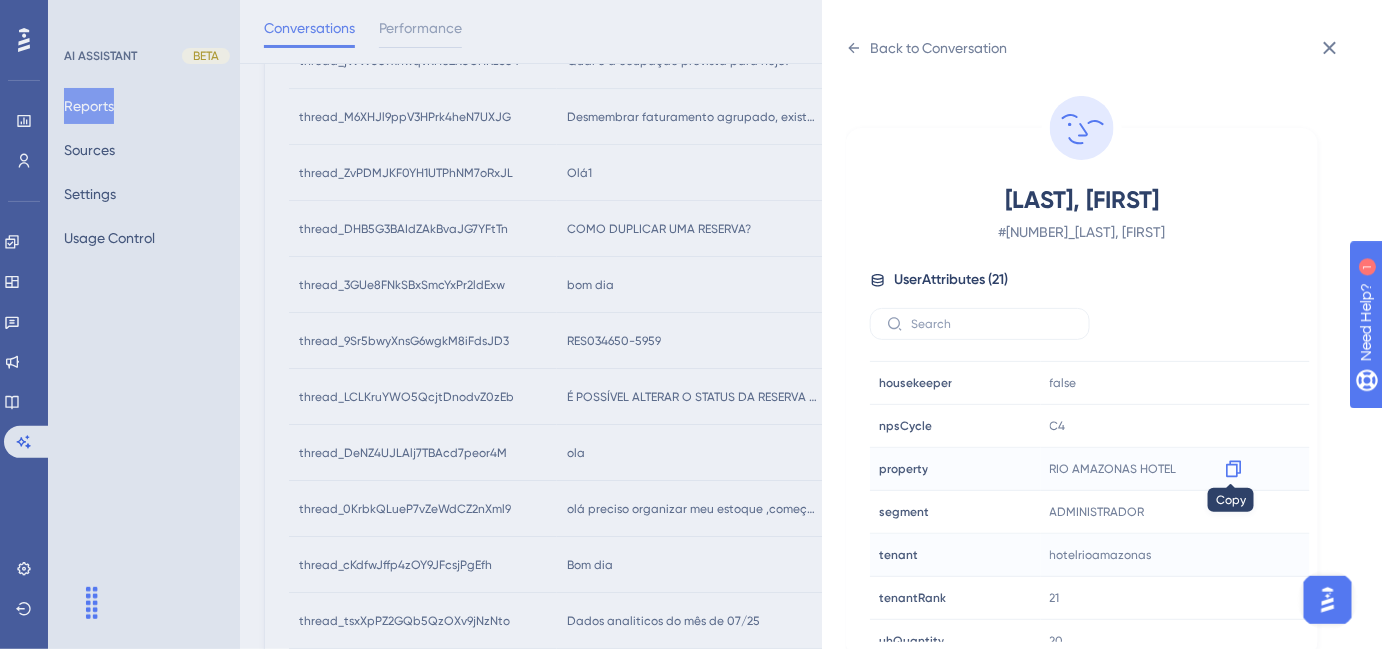 click 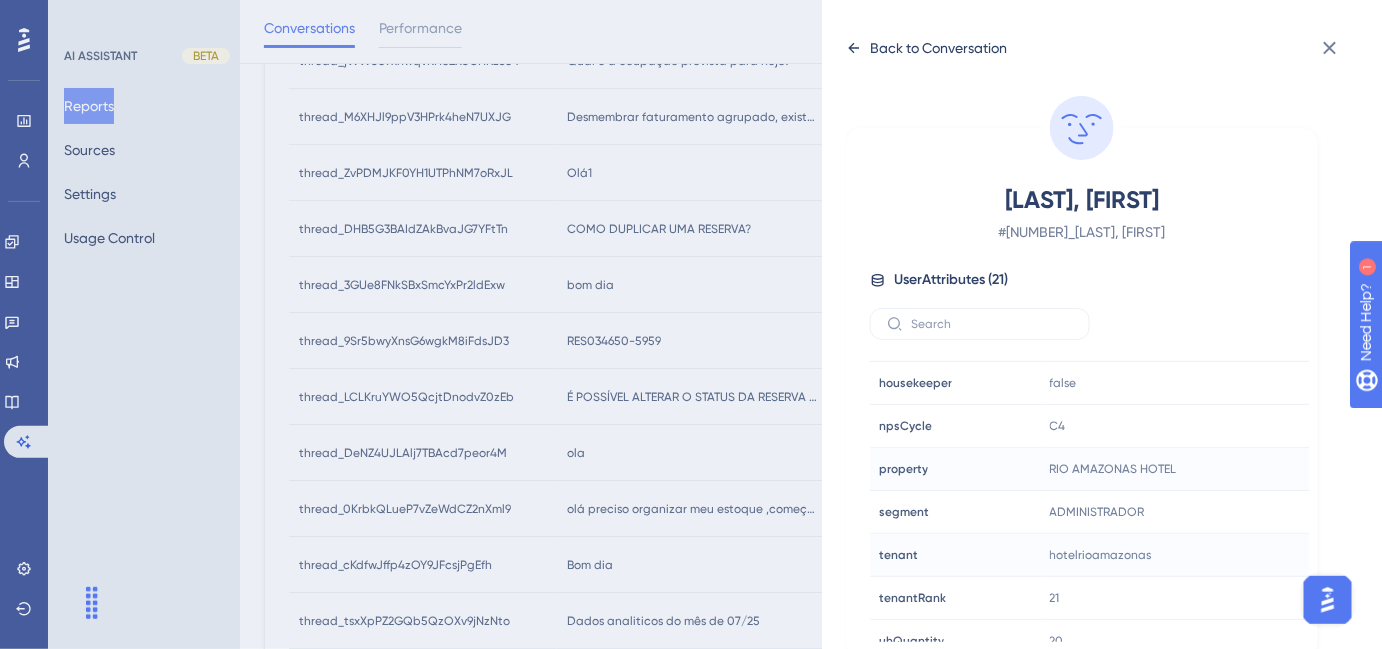 click on "Back to Conversation" at bounding box center [938, 48] 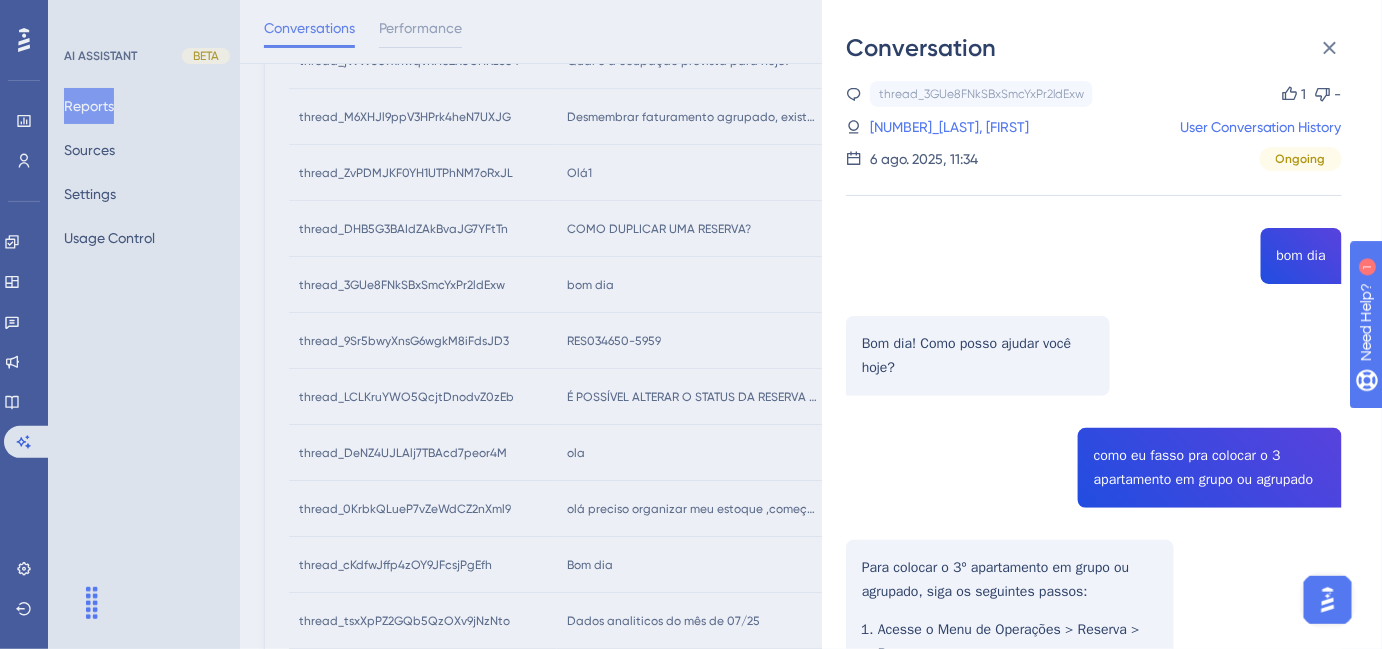 scroll, scrollTop: 0, scrollLeft: 0, axis: both 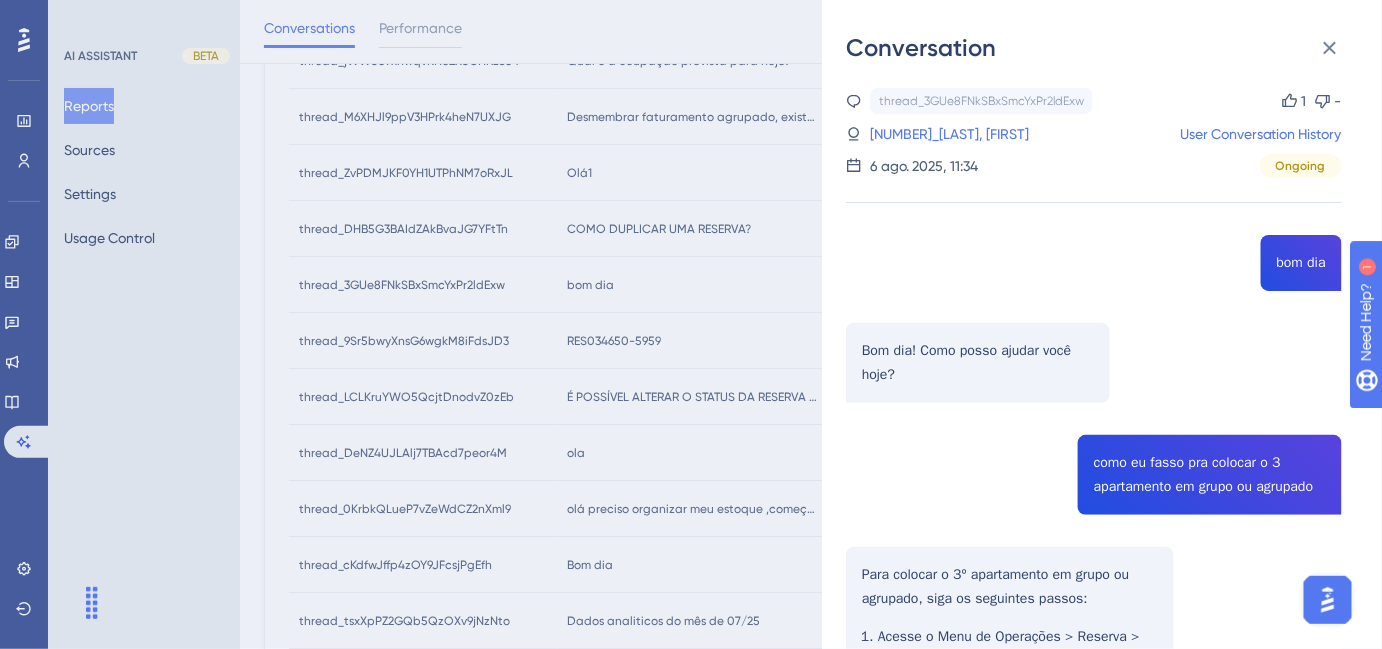 click on "Conversation thread_3GUe8FNkSBxSmcYxPr2ldExw Copy 1 - 5_[LAST], [FIRST] User Conversation History 6 ago. 2025,
11:34 Ongoing bom dia Bom dia! Como posso ajudar você hoje? como eu fasso pra colocar o 3 apartamento em grupo ou agrupado Para colocar o 3º apartamento em grupo ou agrupado, siga os seguintes passos:
Acesse o Menu de Operações > Reserva > Reservas.
Clique no botão "incluir" e preencha as informações básicas, como dados do contato.
No quadro "apartamentos", informe a data de check-in, check-out, o número de apartamentos, quantidade de adultos e crianças.
Clique no botão "pesquisa" para que o sistema traga as categorias e tarifas disponíveis.
A quantidade de apartamentos deve ser preenchida por categoria. Se os apartamentos têm características diferentes, eles precisam ser inseridos individualmente.
Após incluir todos os apartamentos, marque a opção "reserva em grupo" e preencha o campo "nome do grupo".
Clique no botão para salvar.
👍" at bounding box center (691, 324) 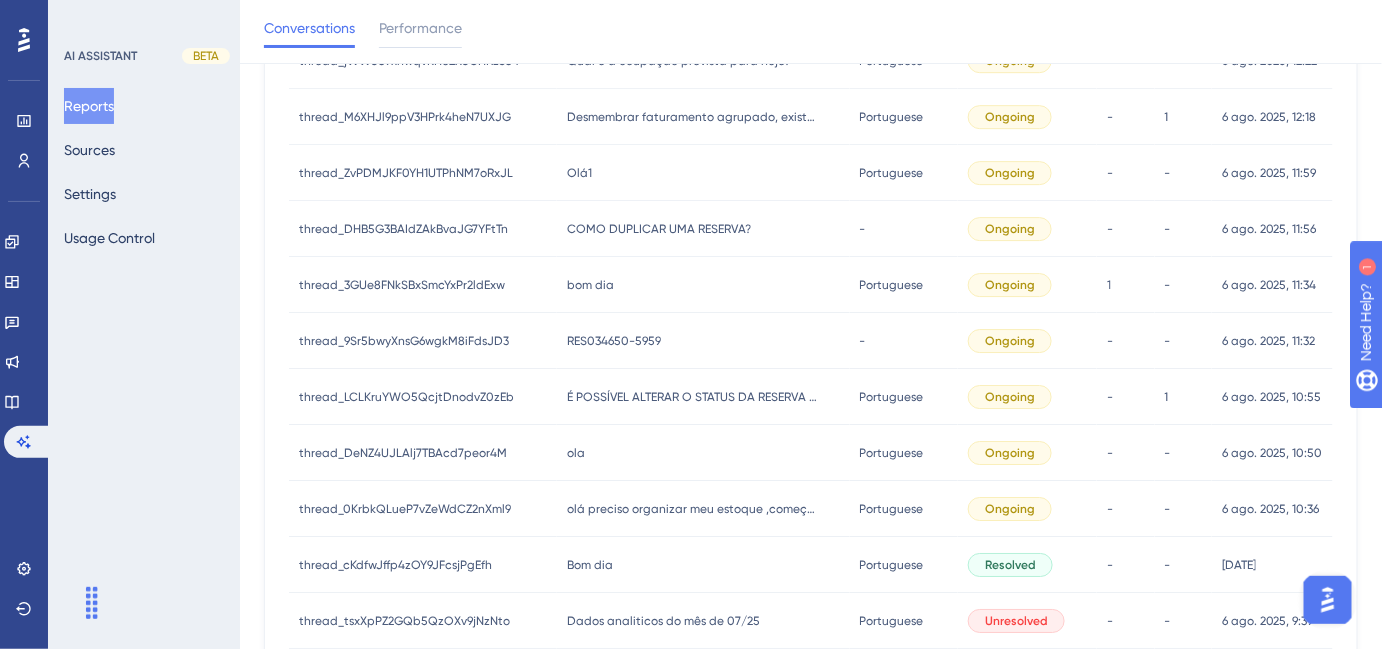 click on "RES034650-5959" at bounding box center (614, 341) 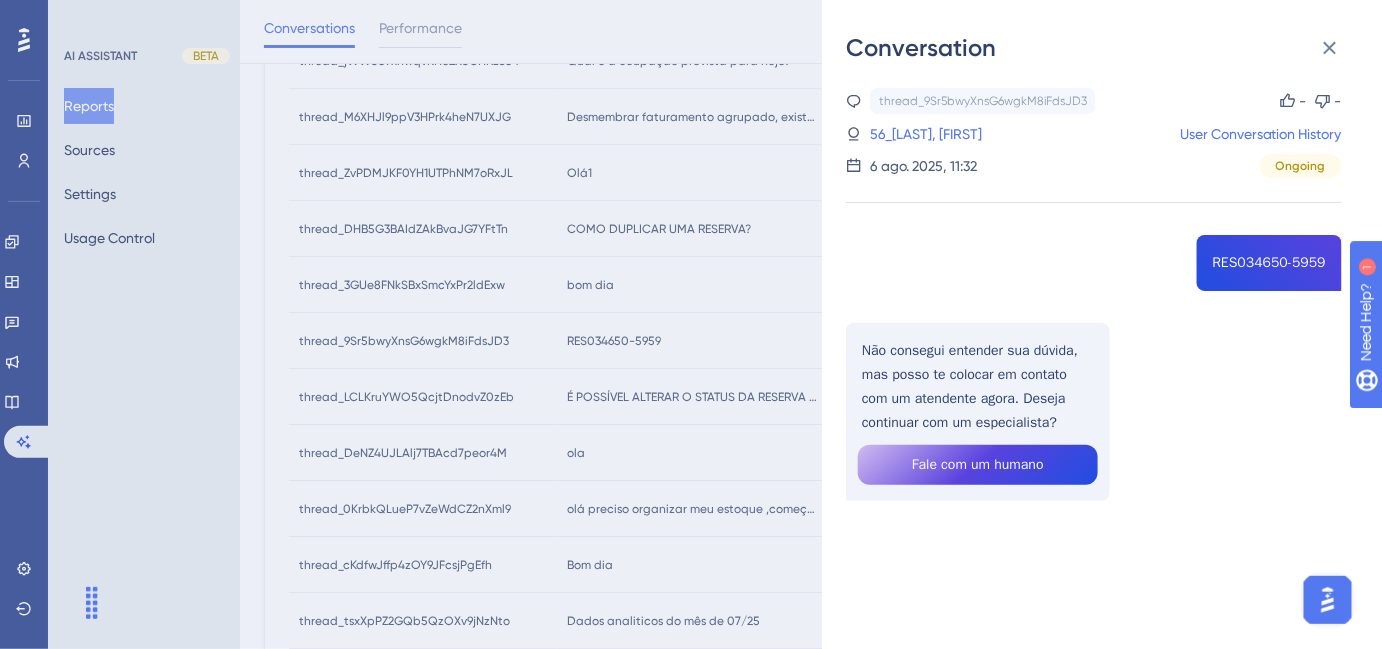 click on "Conversation thread_9Sr5bwyXnsG6wgkM8iFdsJD3 Copy - - 56_DE JESUS, MISAEL User Conversation History 6 ago. 2025,
11:32 Ongoing RES034650-5959 Não consegui entender sua dúvida, mas posso te colocar em contato com um atendente agora. Deseja continuar com um especialista? Fale com um humano" at bounding box center (691, 324) 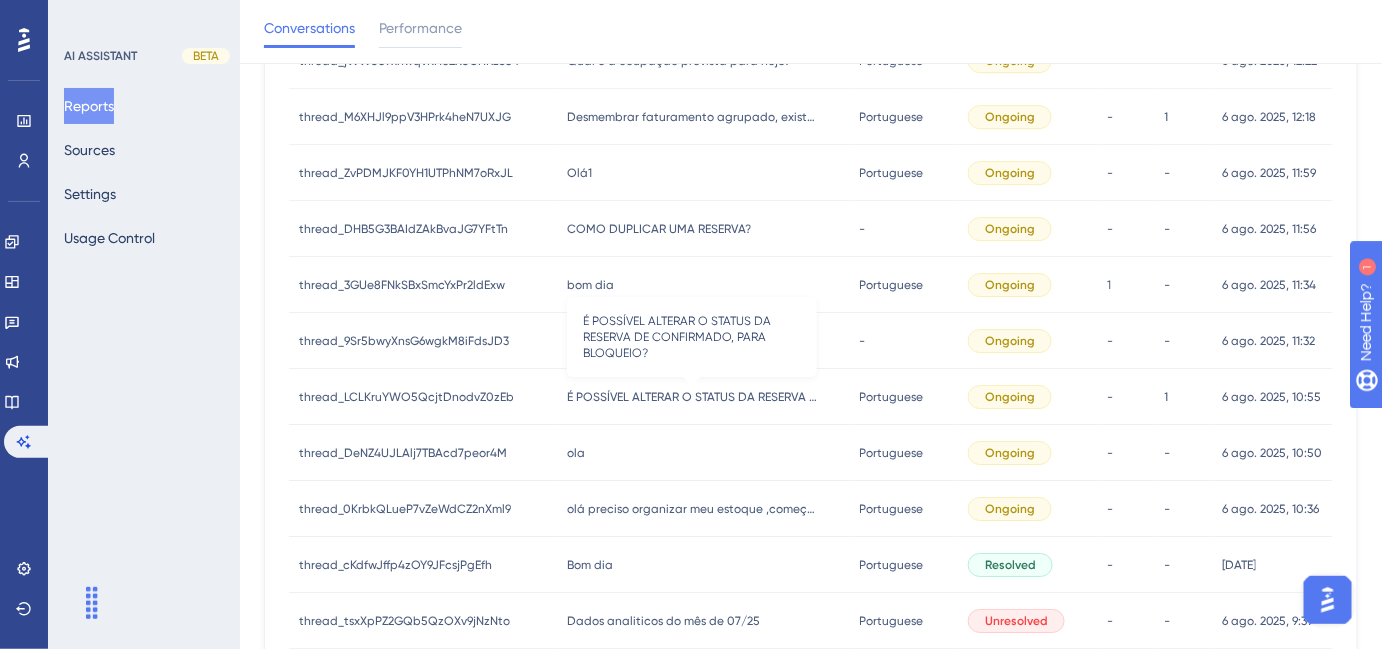 click on "É POSSÍVEL ALTERAR O STATUS DA RESERVA DE CONFIRMADO, PARA BLOQUEIO?" at bounding box center (692, 397) 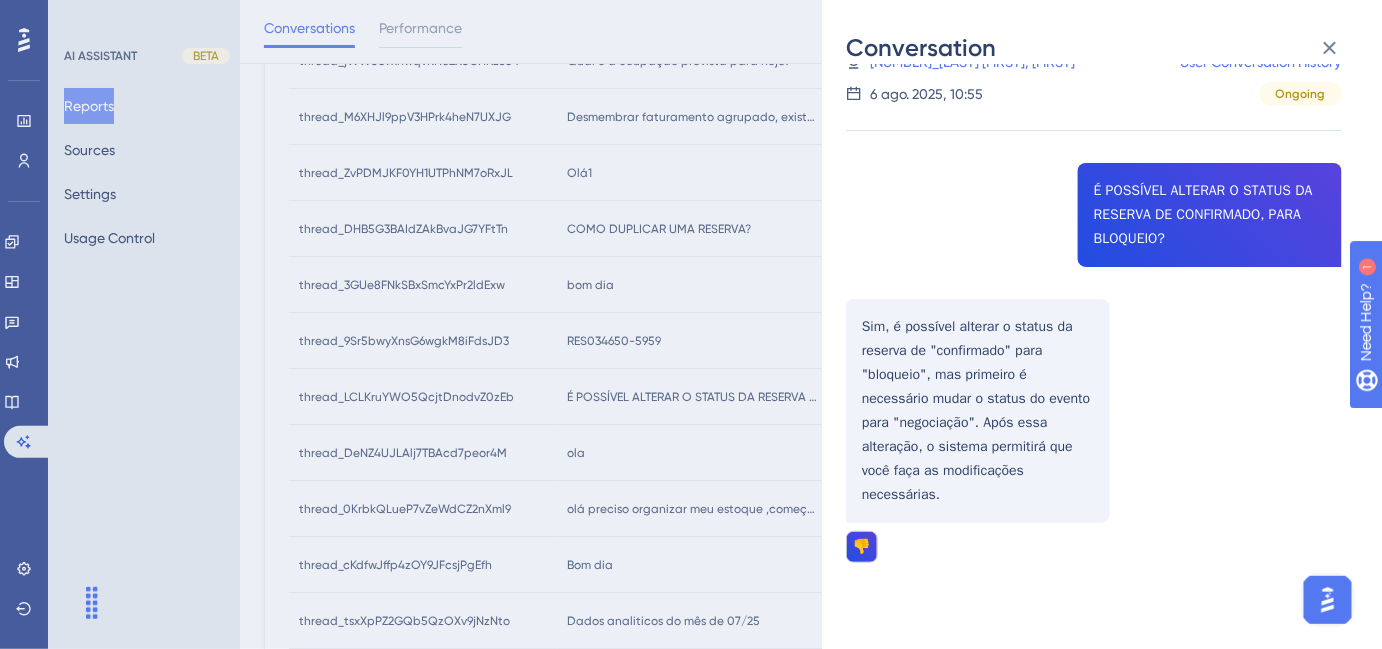 scroll, scrollTop: 0, scrollLeft: 0, axis: both 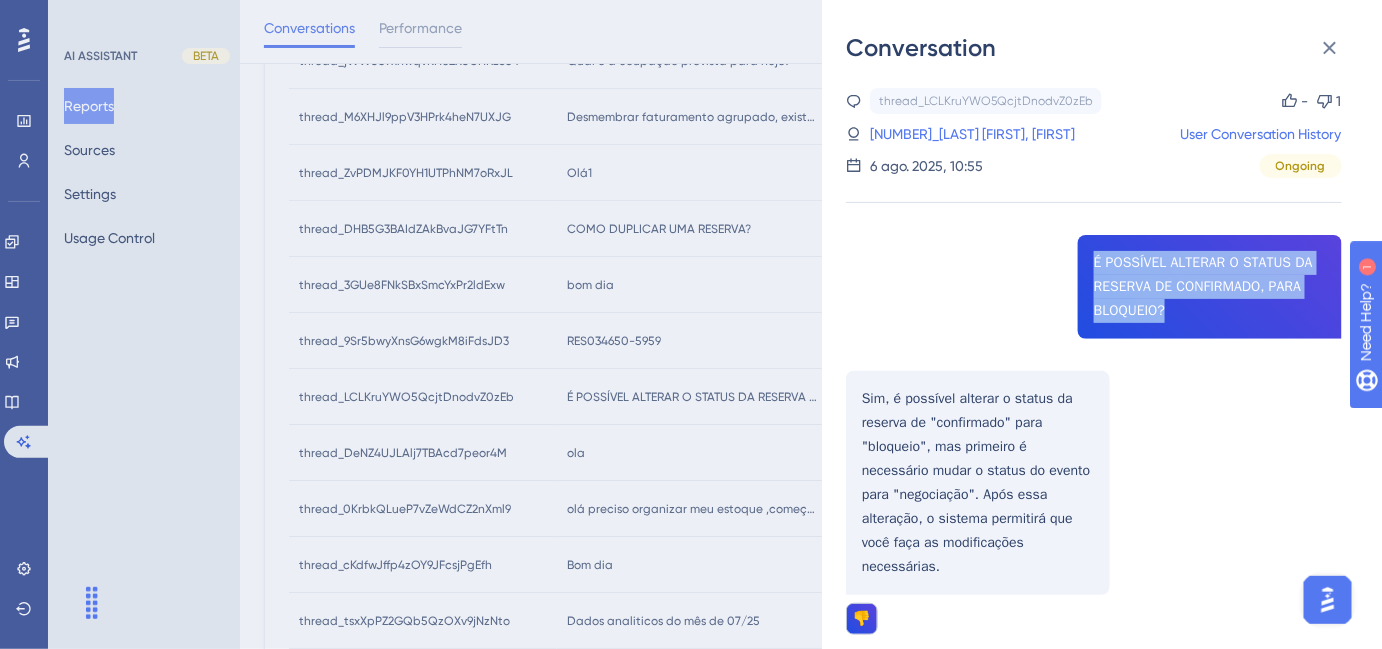 drag, startPoint x: 1085, startPoint y: 263, endPoint x: 1211, endPoint y: 310, distance: 134.48048 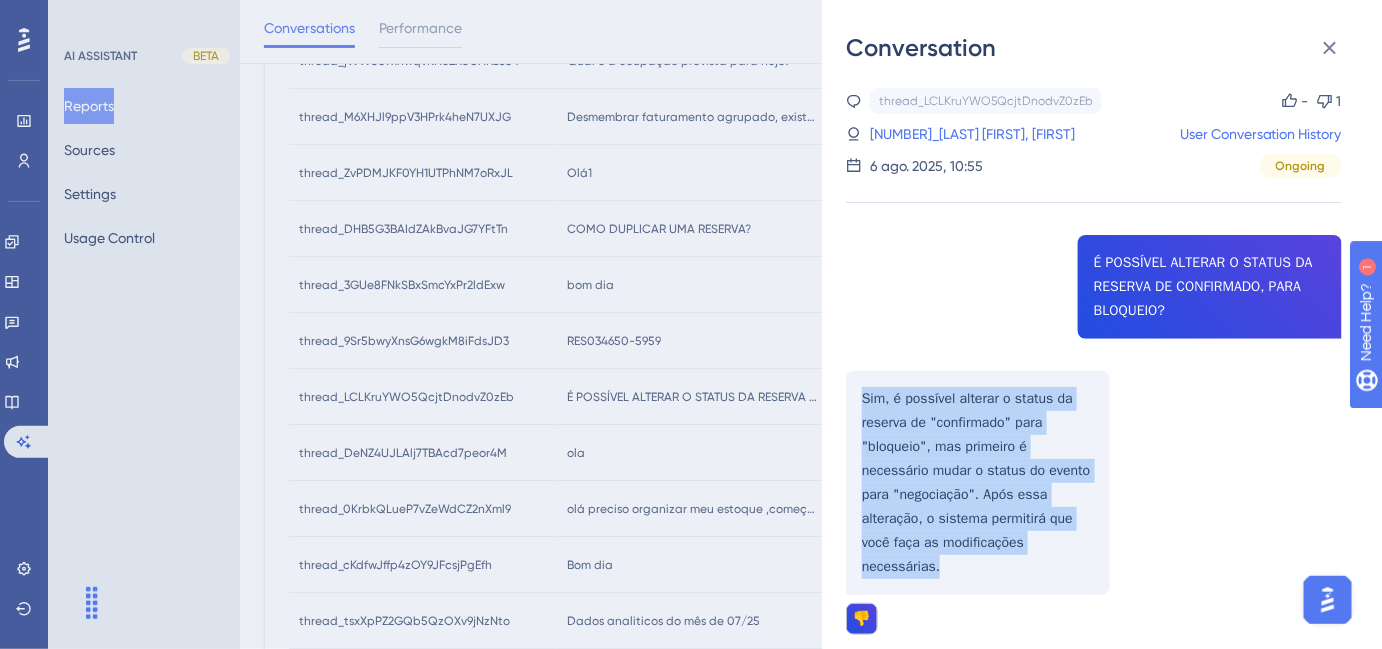 drag, startPoint x: 860, startPoint y: 401, endPoint x: 1002, endPoint y: 562, distance: 214.67418 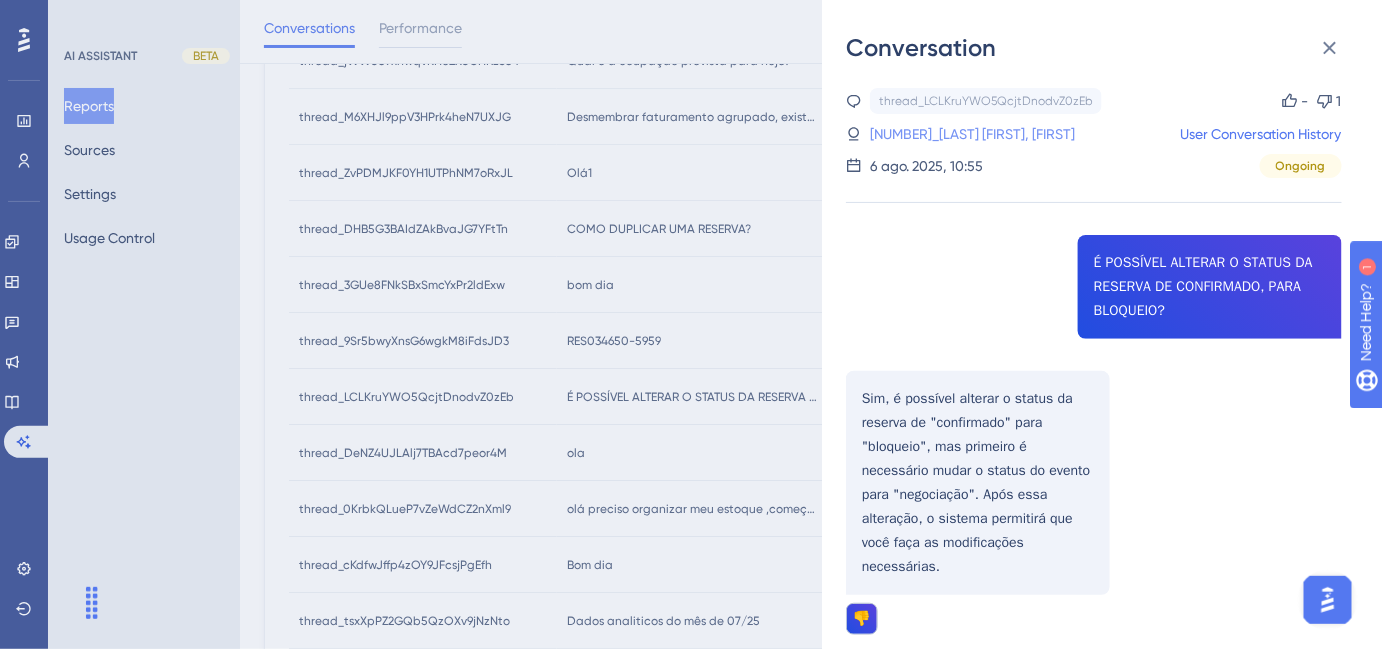 click on "[NAME]" at bounding box center (892, 134) 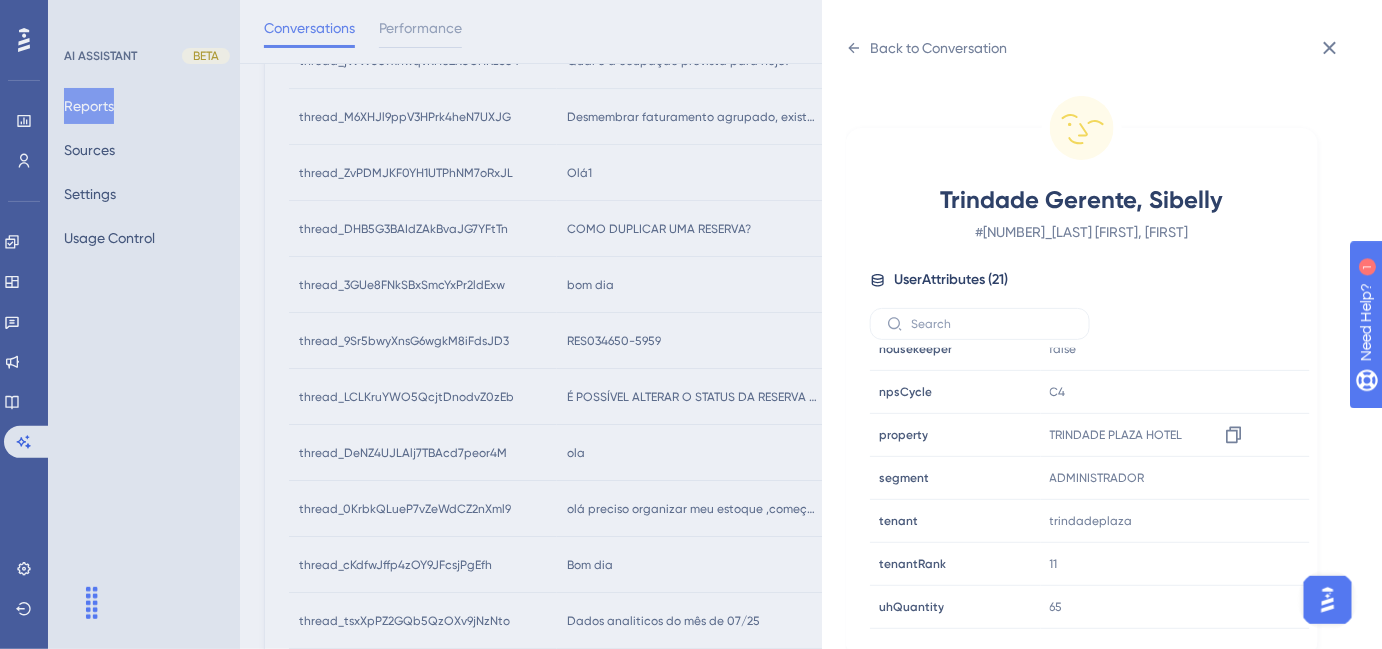 scroll, scrollTop: 602, scrollLeft: 0, axis: vertical 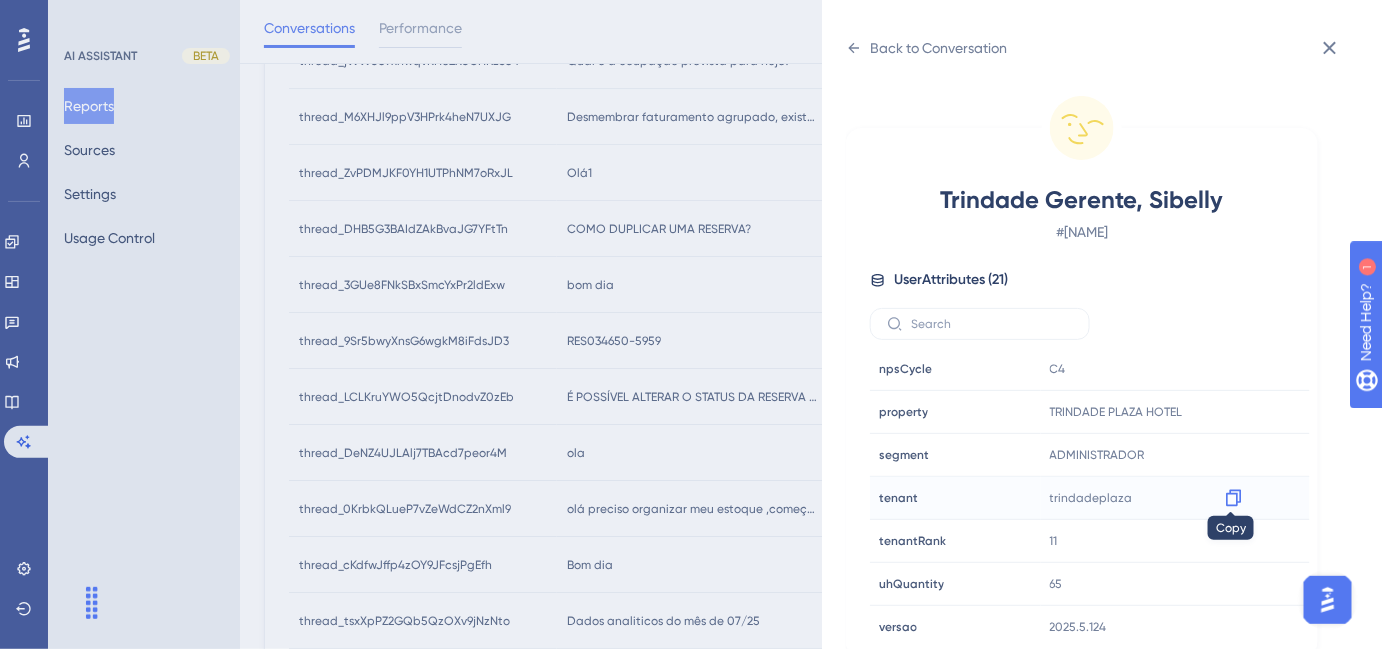 click 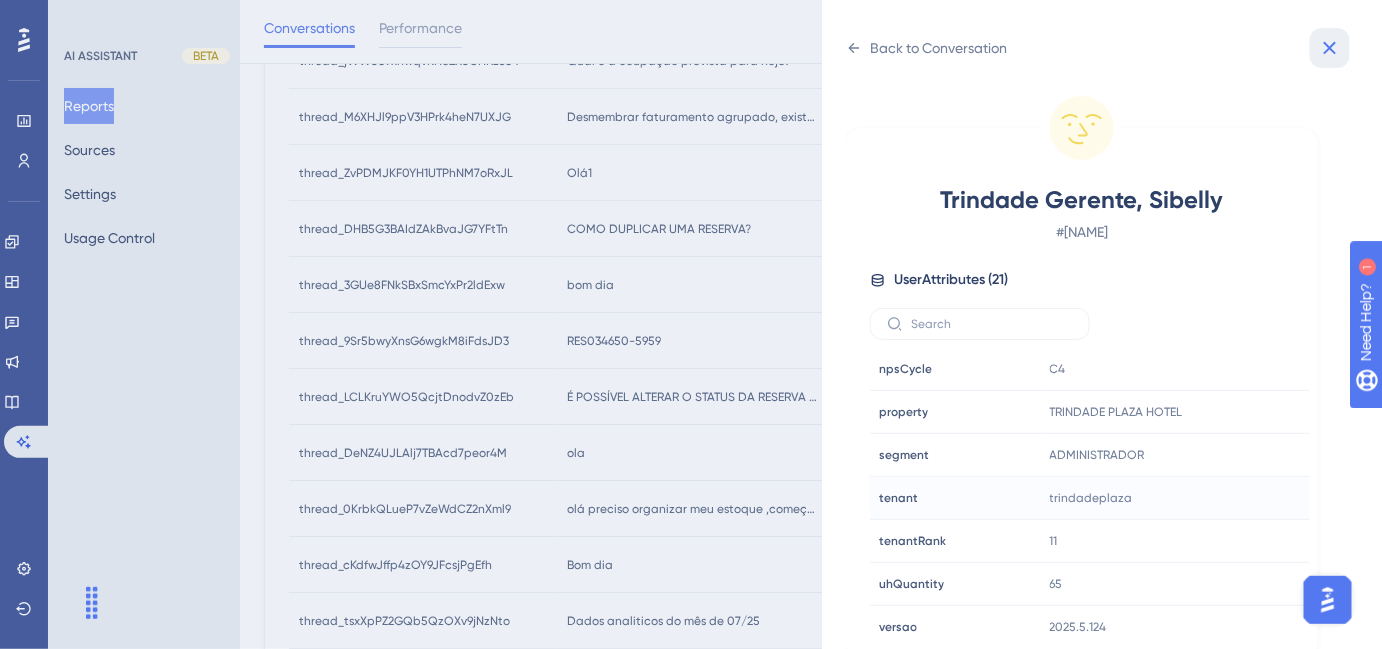 click 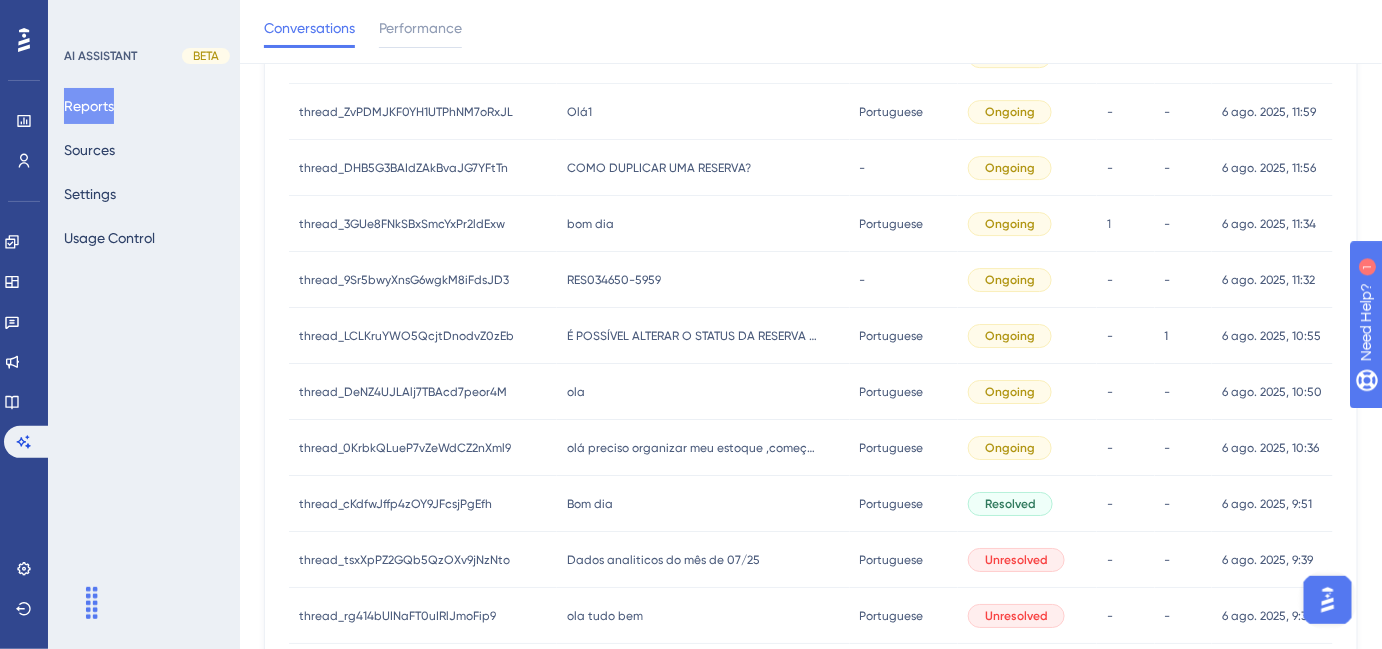 scroll, scrollTop: 2123, scrollLeft: 0, axis: vertical 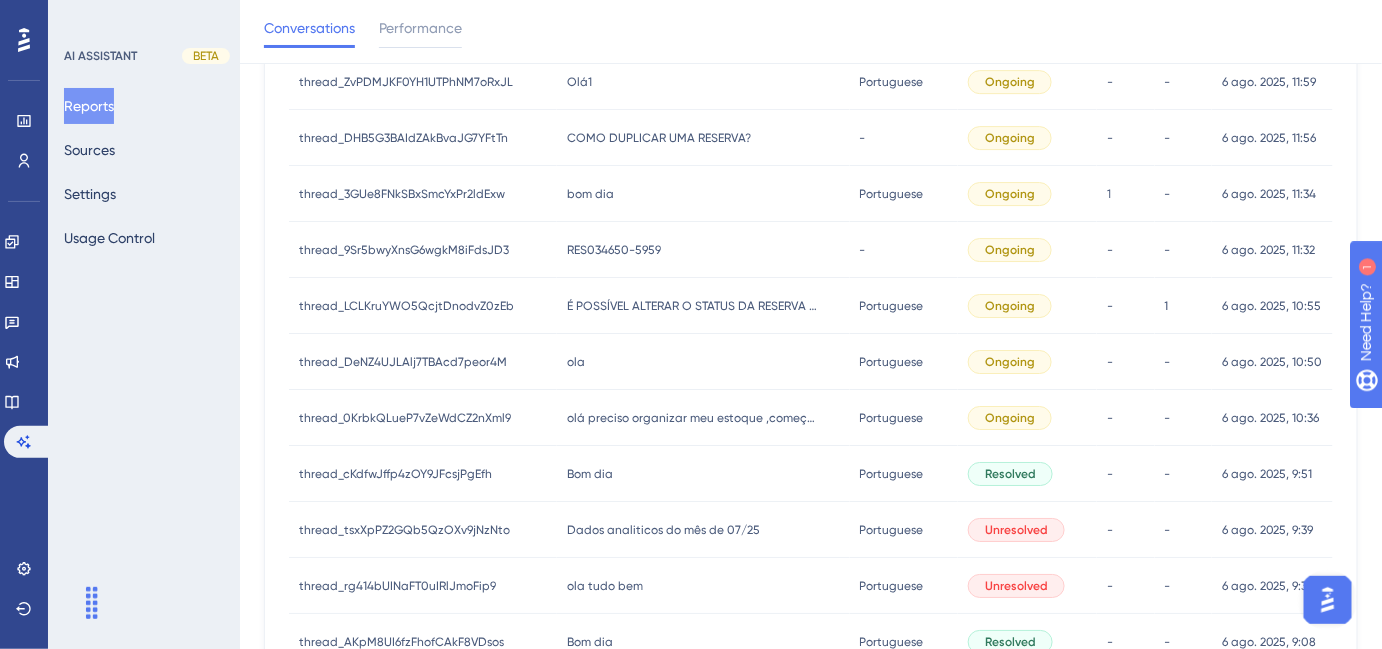 click on "ola" at bounding box center (576, 362) 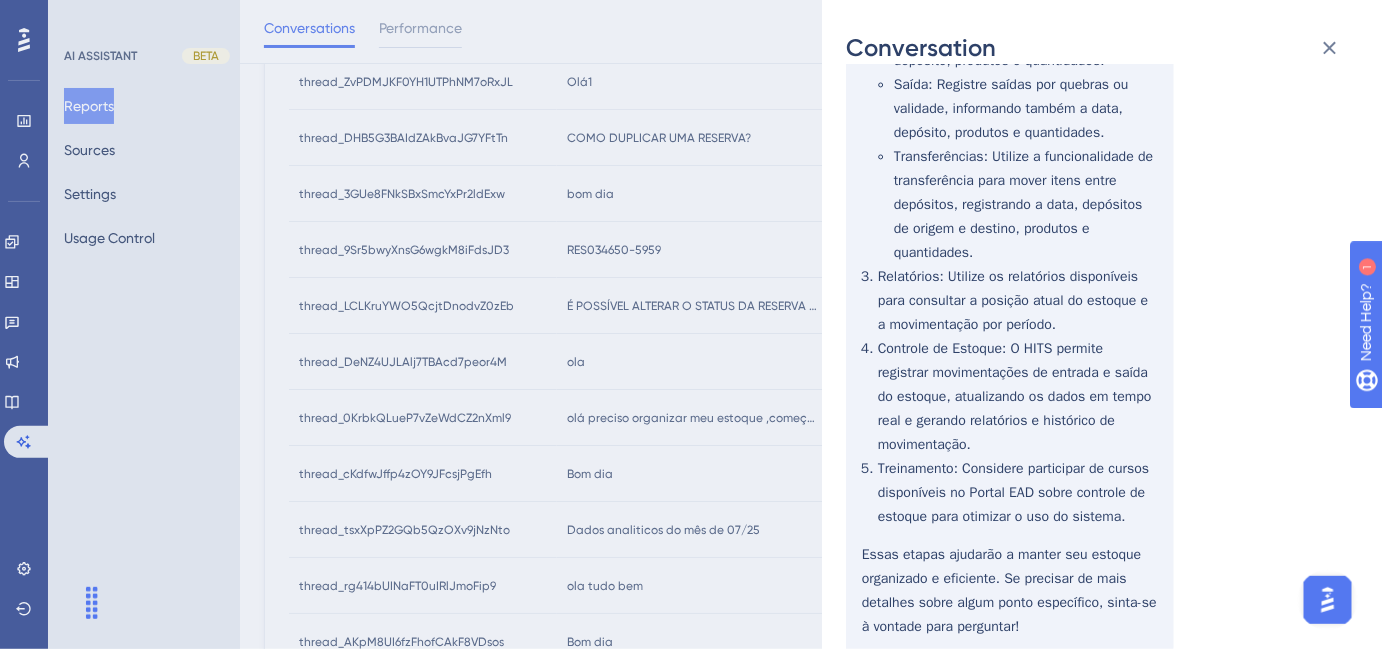 scroll, scrollTop: 727, scrollLeft: 0, axis: vertical 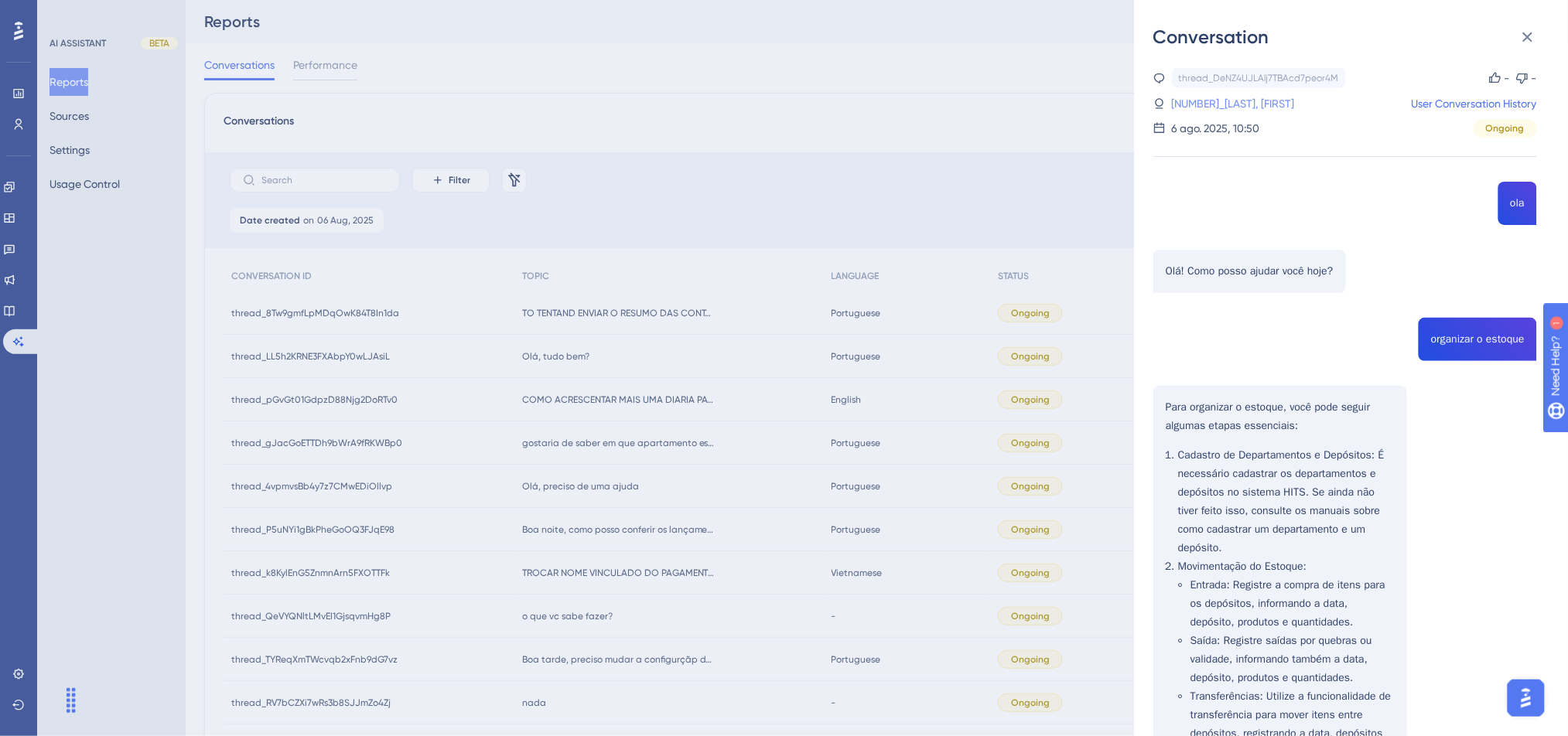 click on "[NUMBER]_[LAST], [FIRST]" at bounding box center (1233, 104) 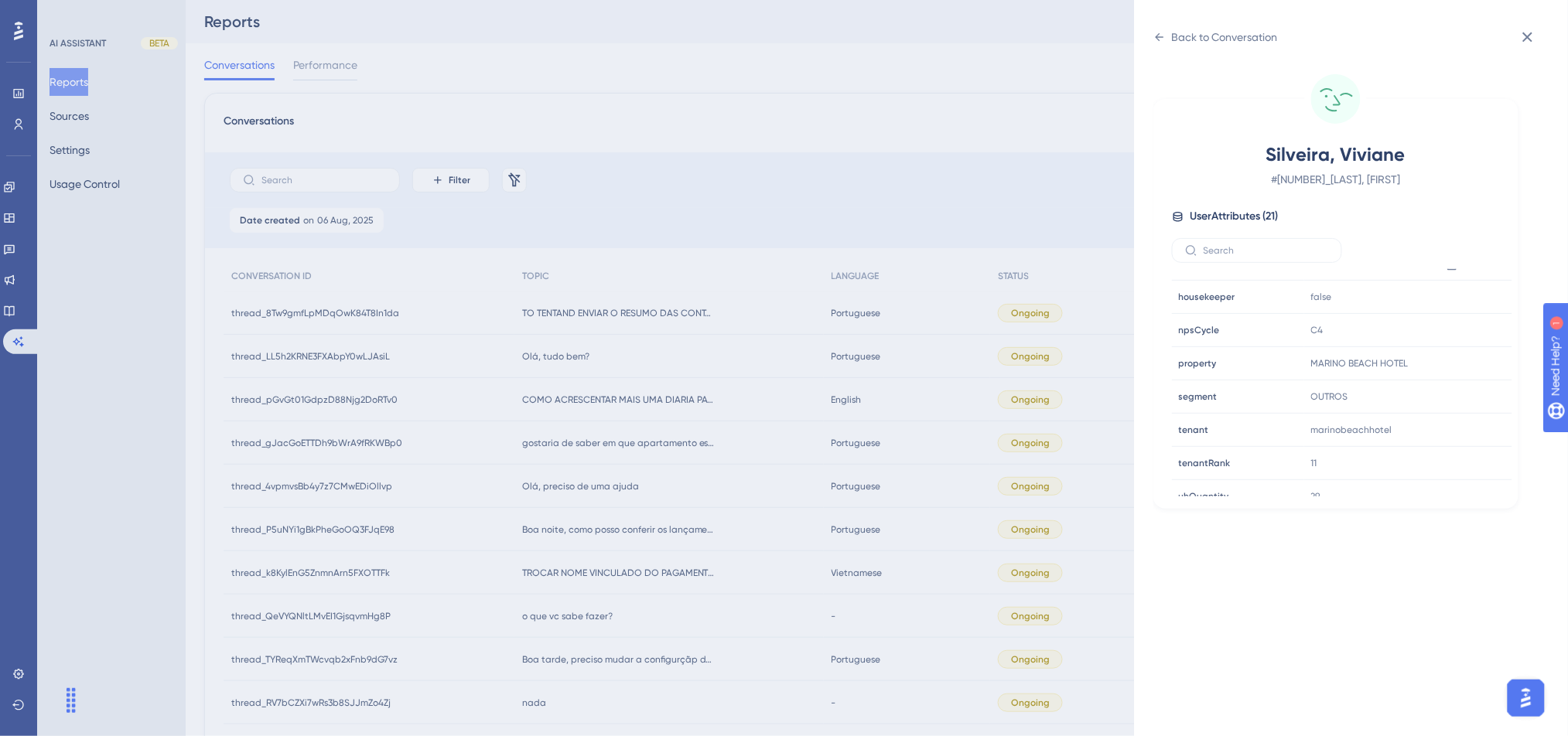 scroll, scrollTop: 472, scrollLeft: 0, axis: vertical 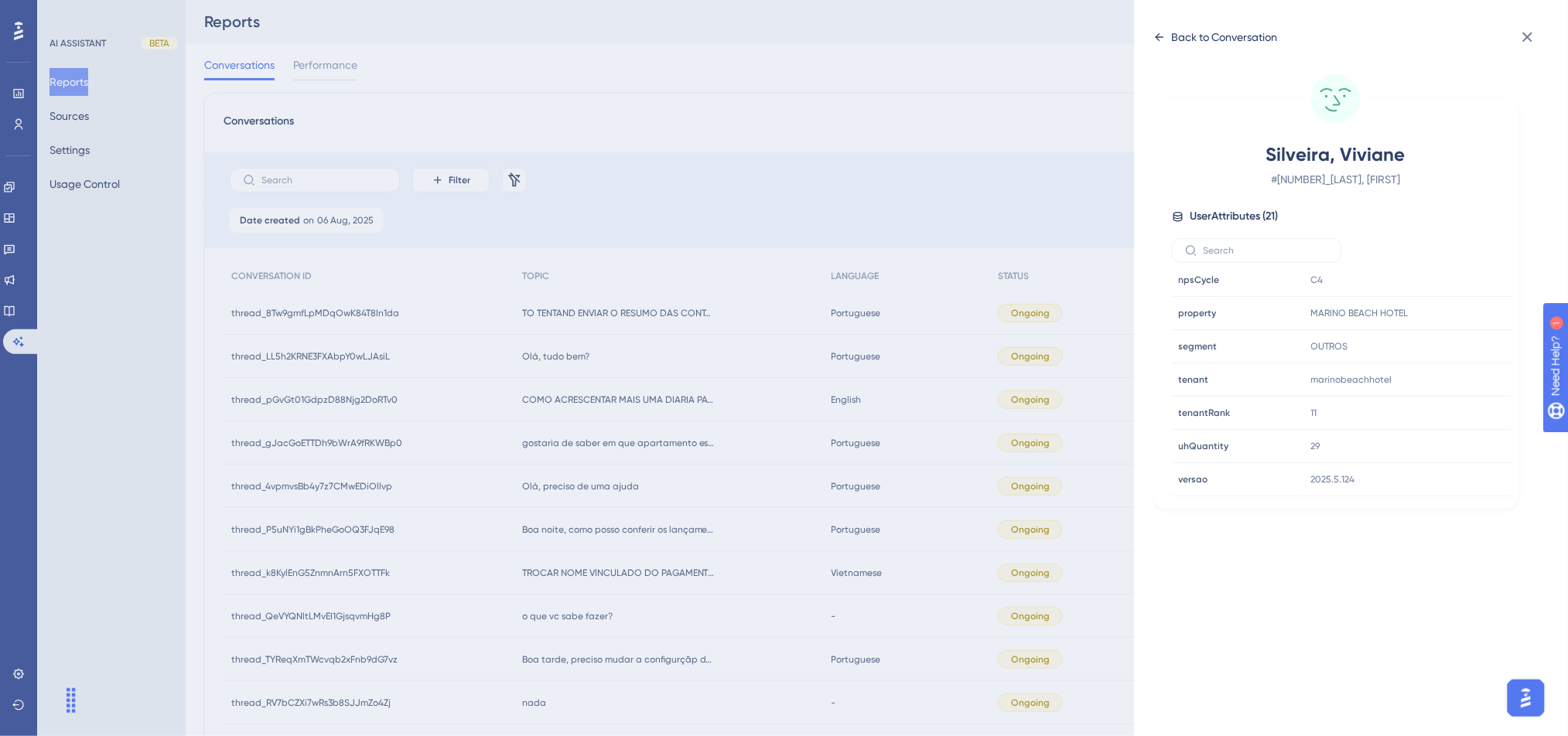 click on "Back to Conversation" at bounding box center [1225, 37] 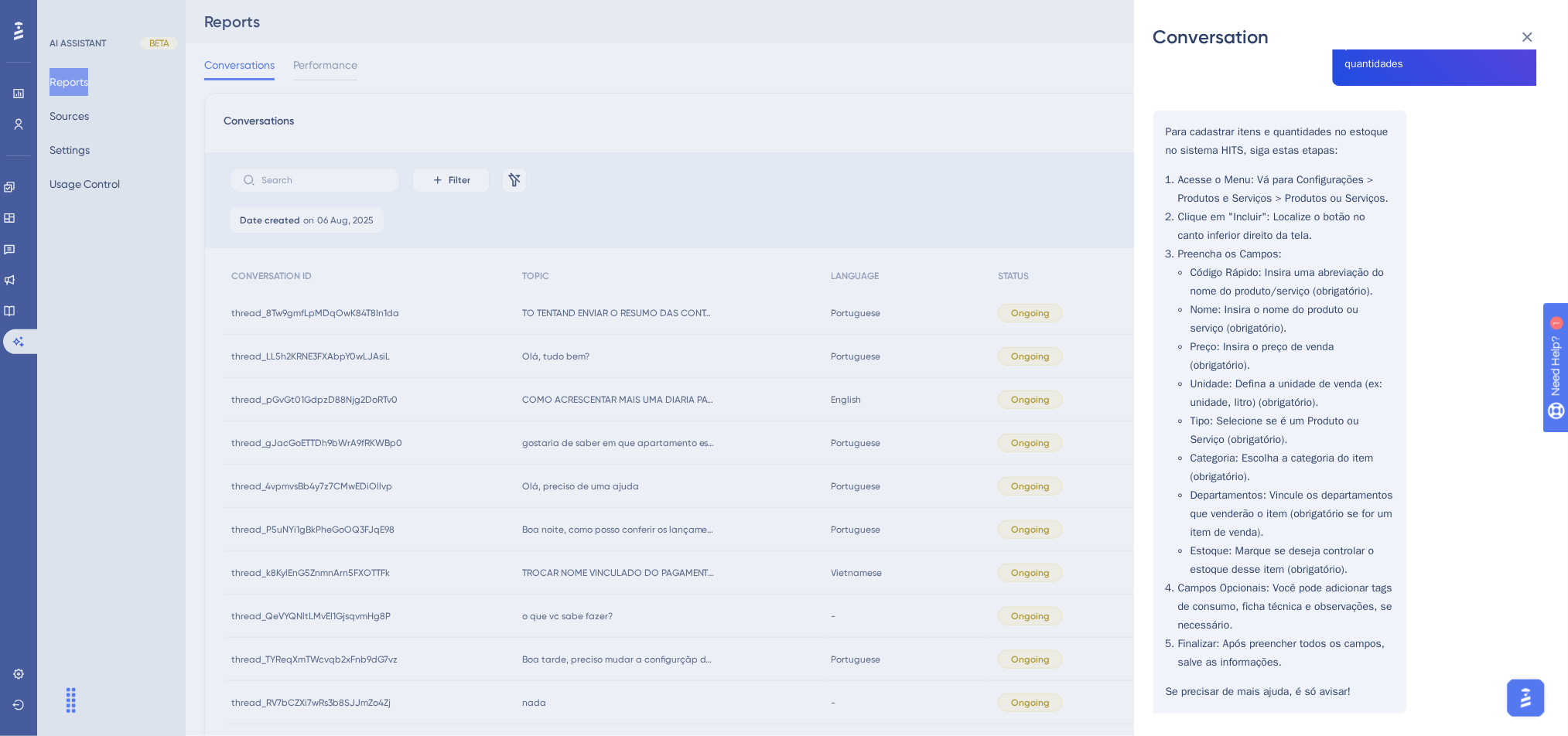 scroll, scrollTop: 1031, scrollLeft: 0, axis: vertical 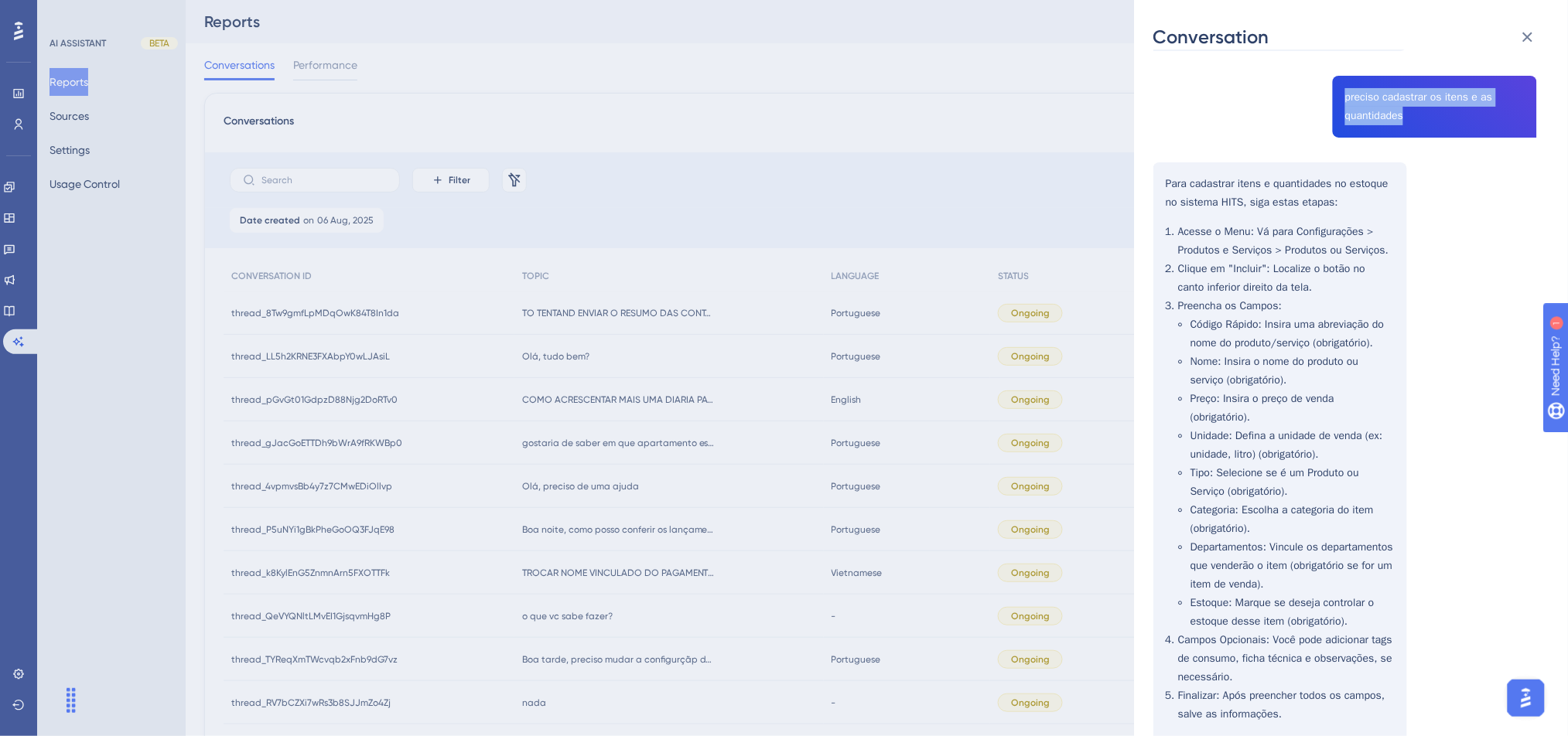 drag, startPoint x: 1341, startPoint y: 79, endPoint x: 1425, endPoint y: 107, distance: 88.543774 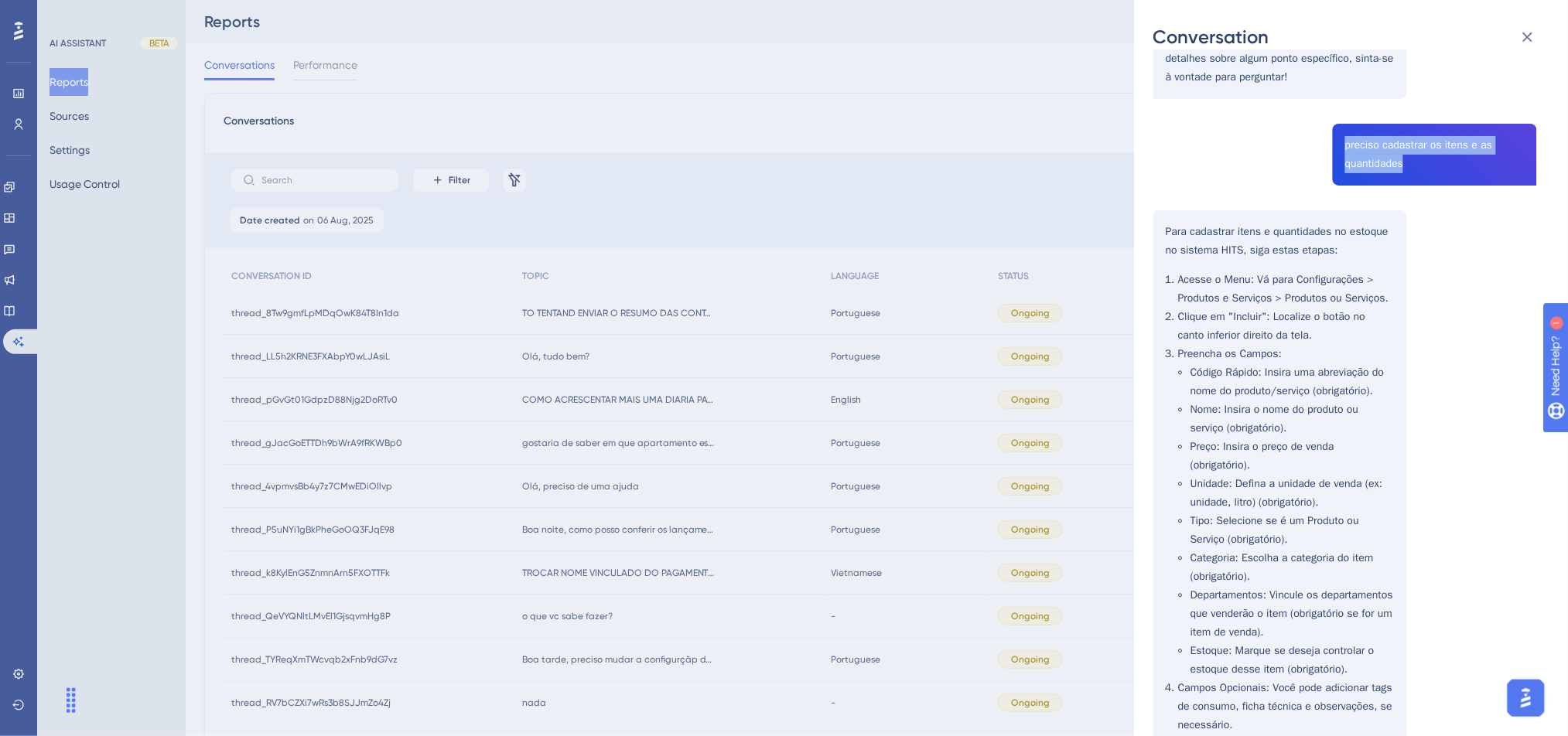 scroll, scrollTop: 824, scrollLeft: 0, axis: vertical 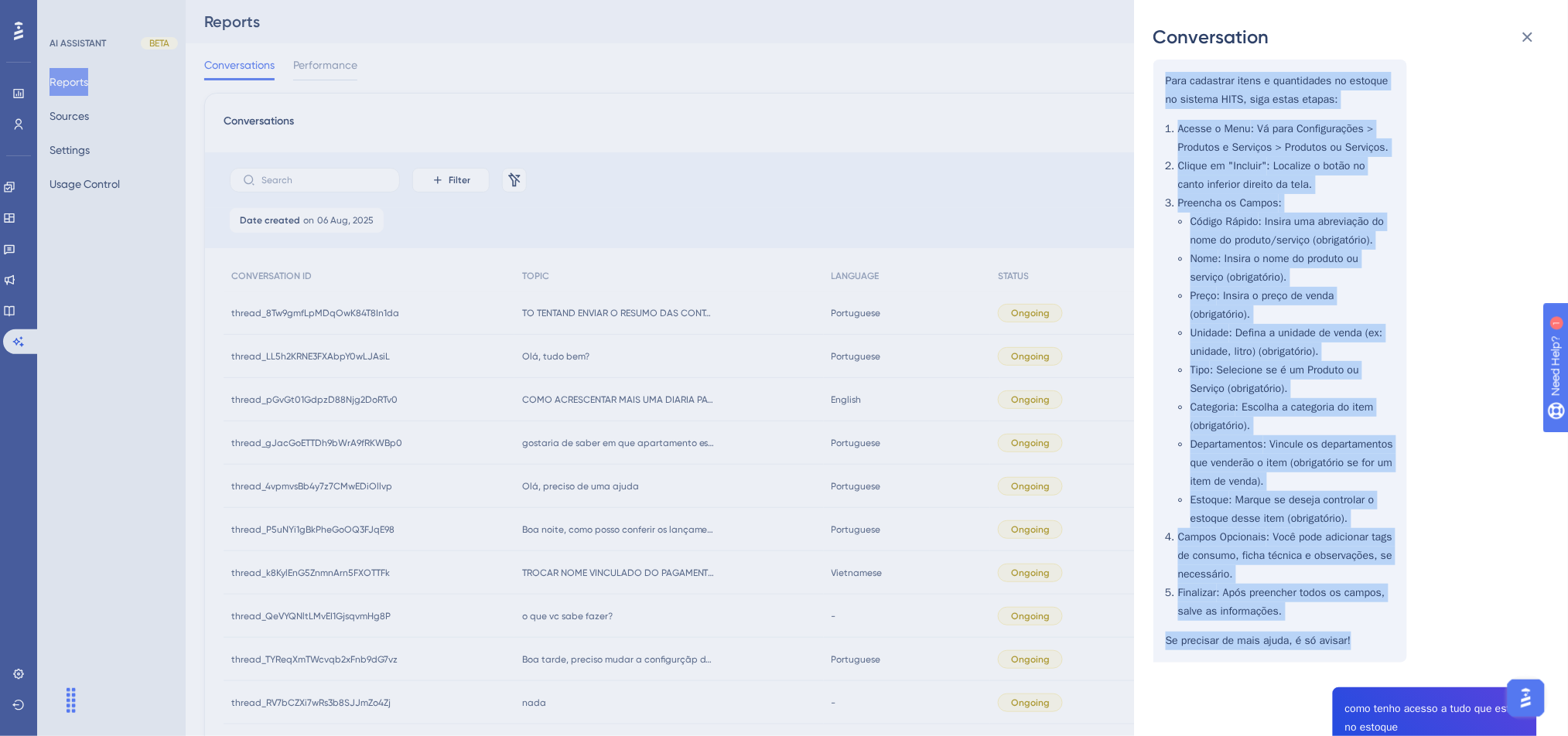 drag, startPoint x: 1168, startPoint y: 368, endPoint x: 1374, endPoint y: 626, distance: 330.1515 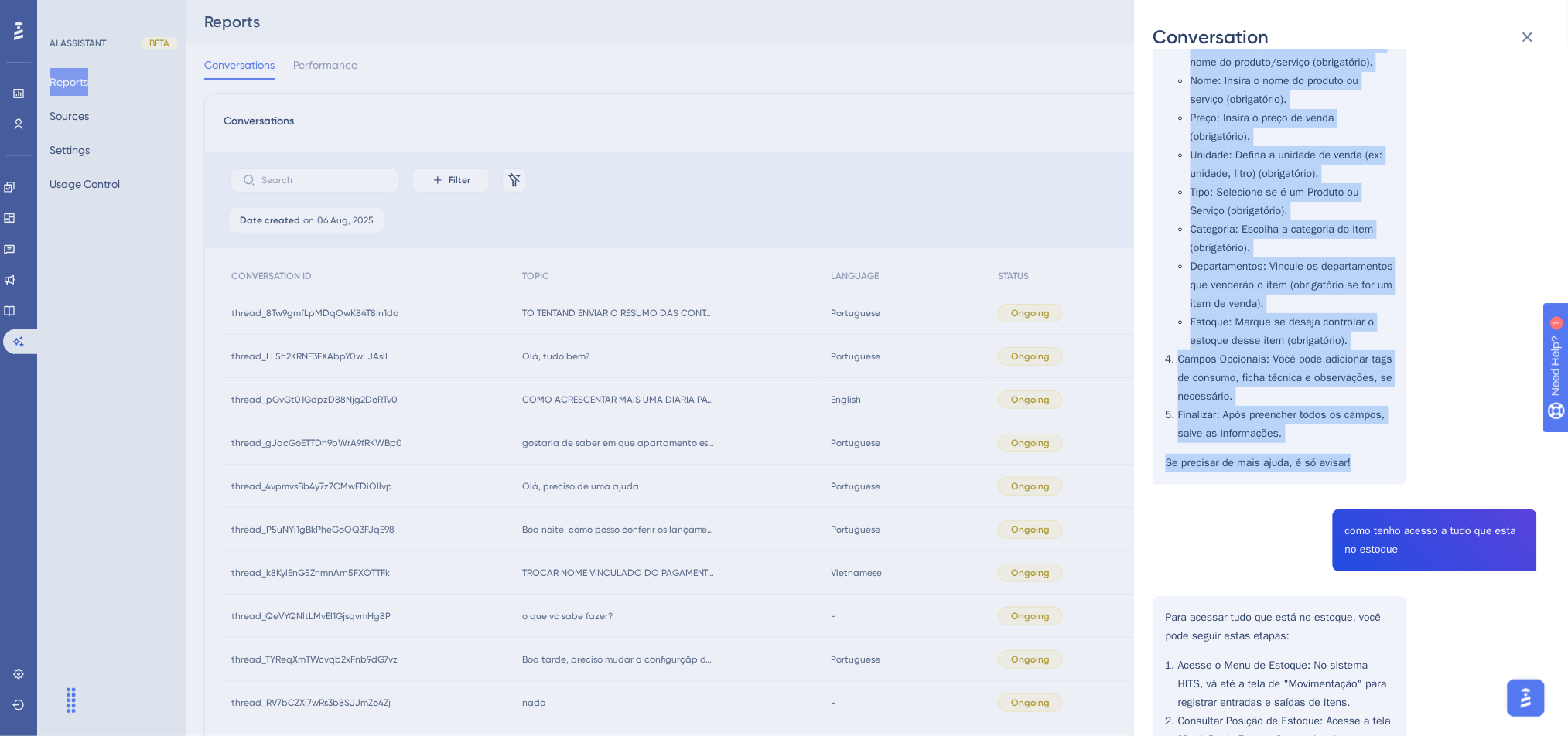 scroll, scrollTop: 1443, scrollLeft: 0, axis: vertical 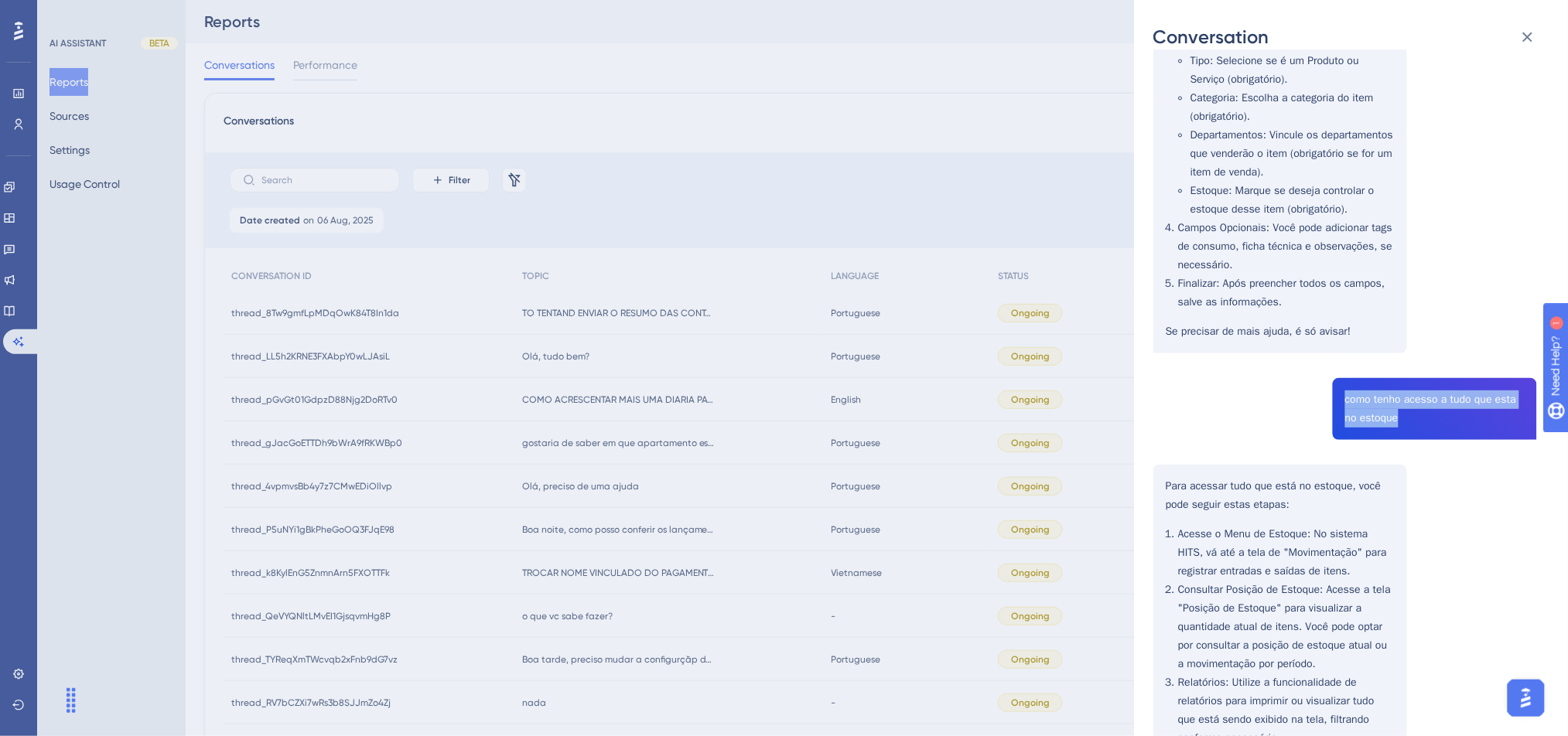 drag, startPoint x: 1340, startPoint y: 382, endPoint x: 1425, endPoint y: 400, distance: 86.884981 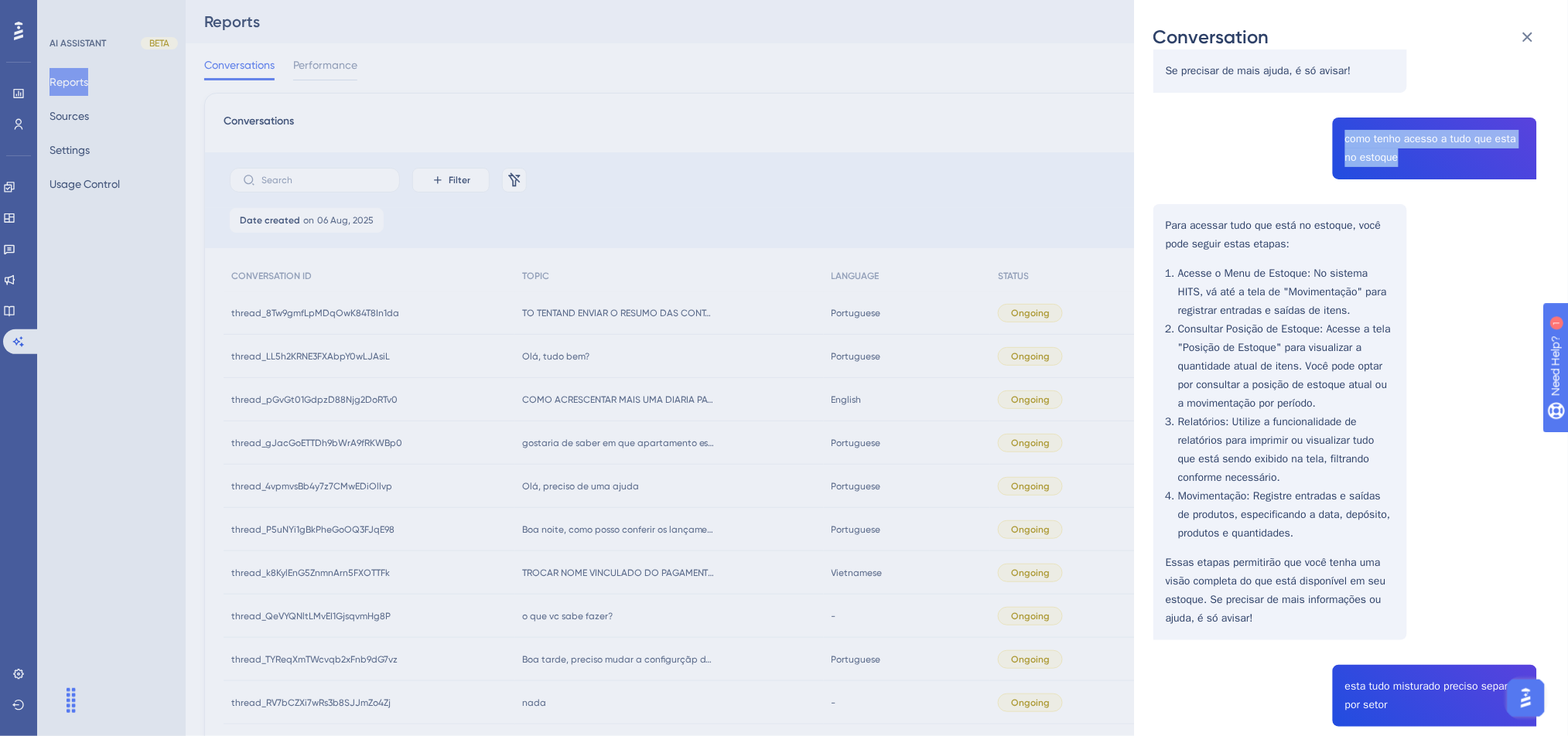 scroll, scrollTop: 1752, scrollLeft: 0, axis: vertical 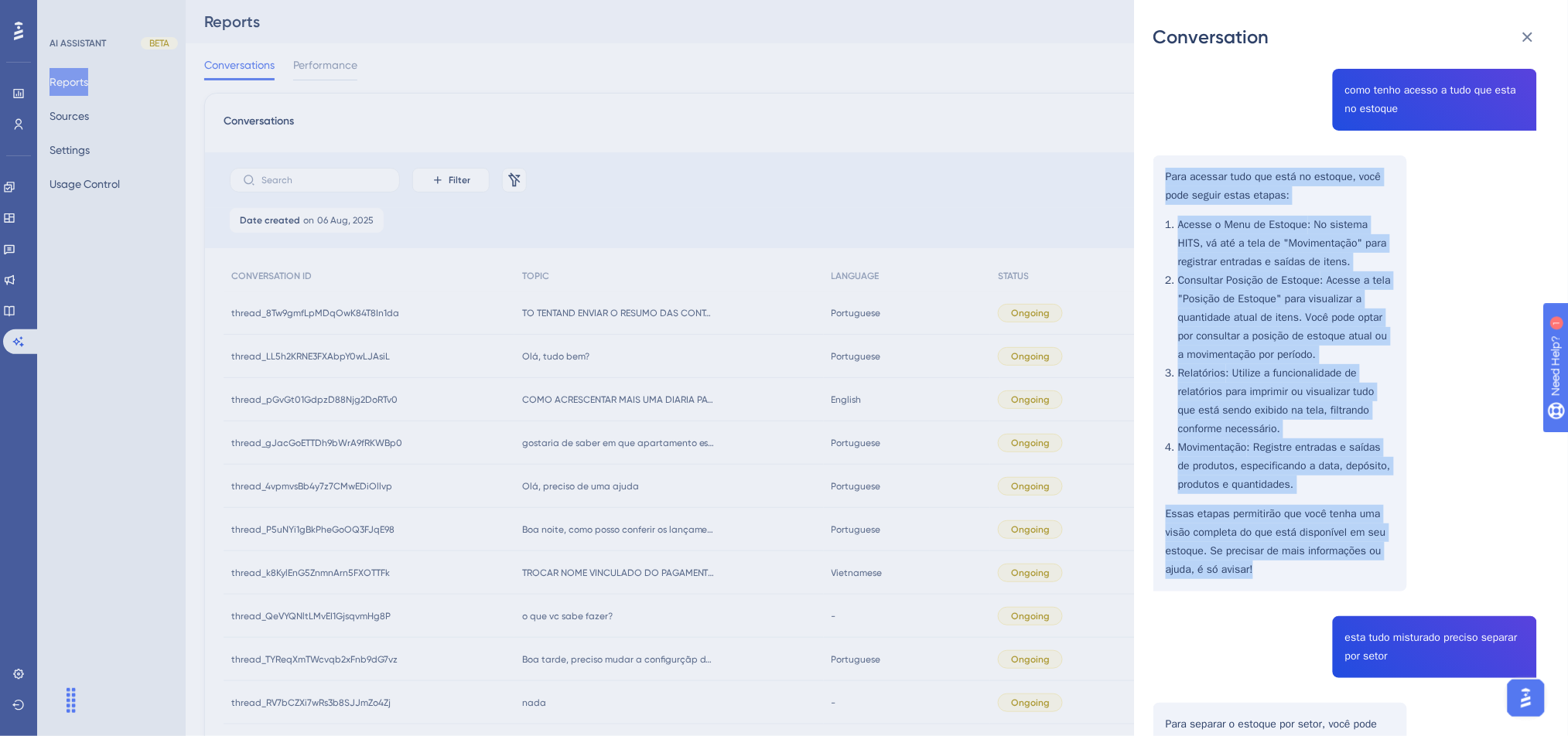 drag, startPoint x: 1162, startPoint y: 159, endPoint x: 1297, endPoint y: 554, distance: 417.4326 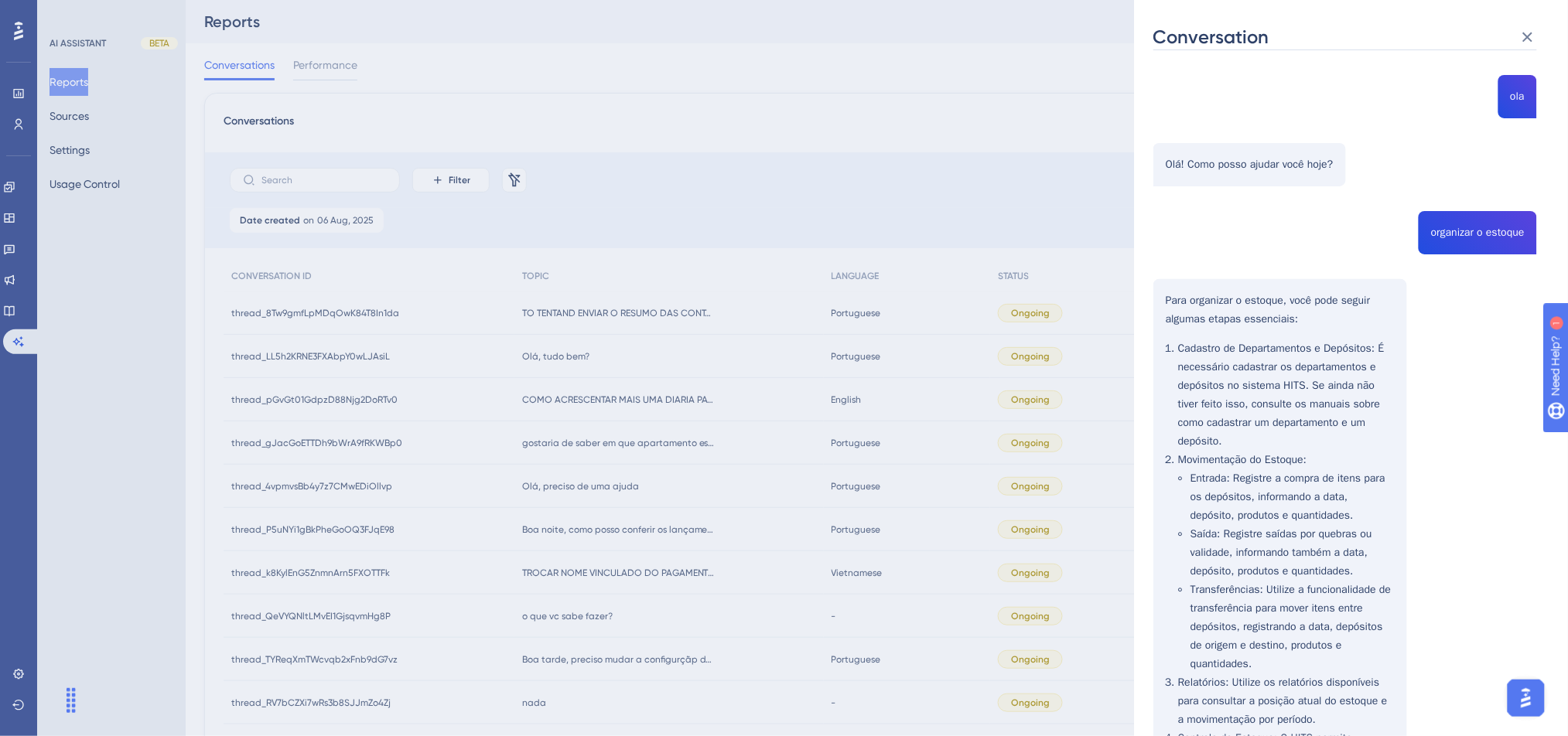 scroll, scrollTop: 0, scrollLeft: 0, axis: both 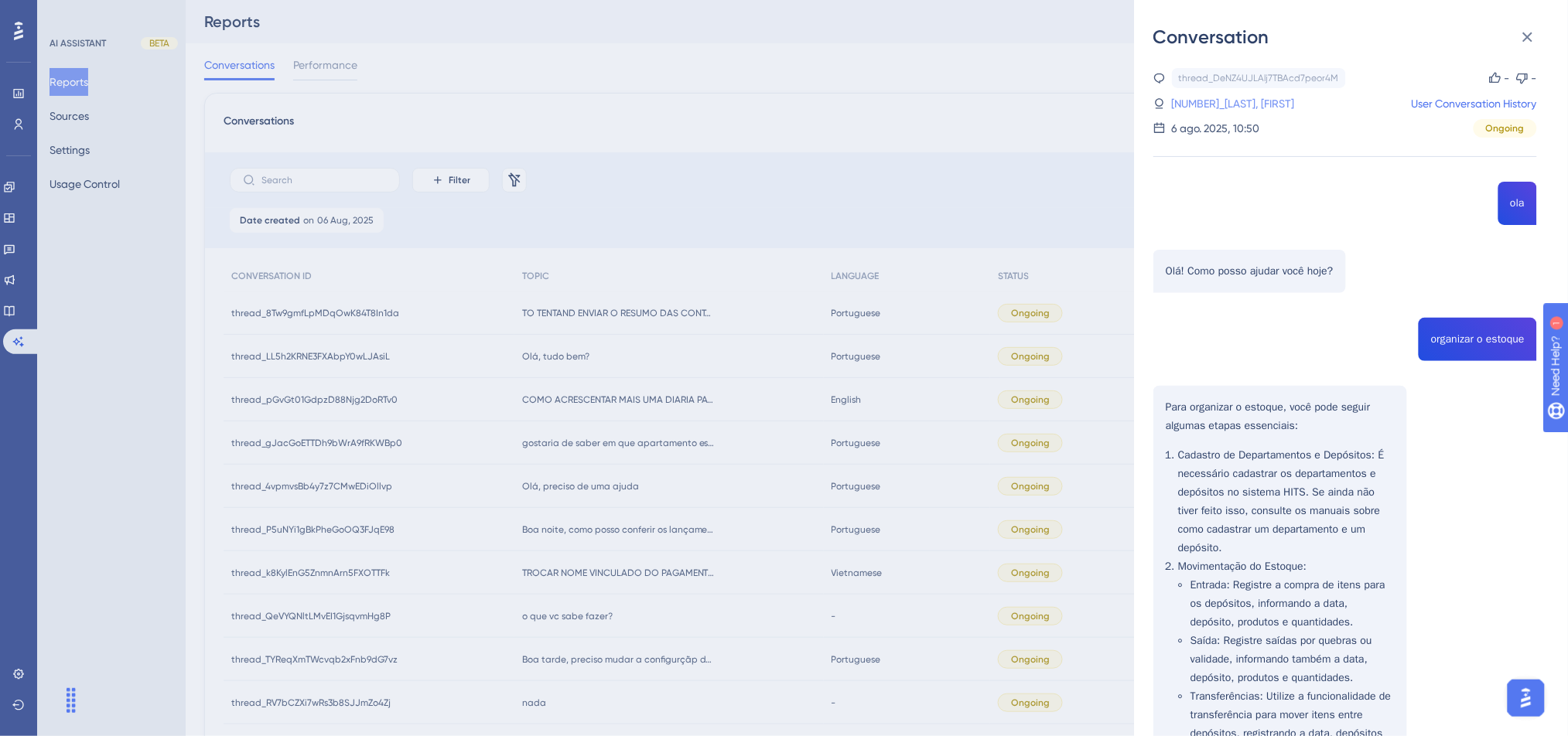 click on "[NUMBER]_[LAST], [FIRST]" at bounding box center [1233, 104] 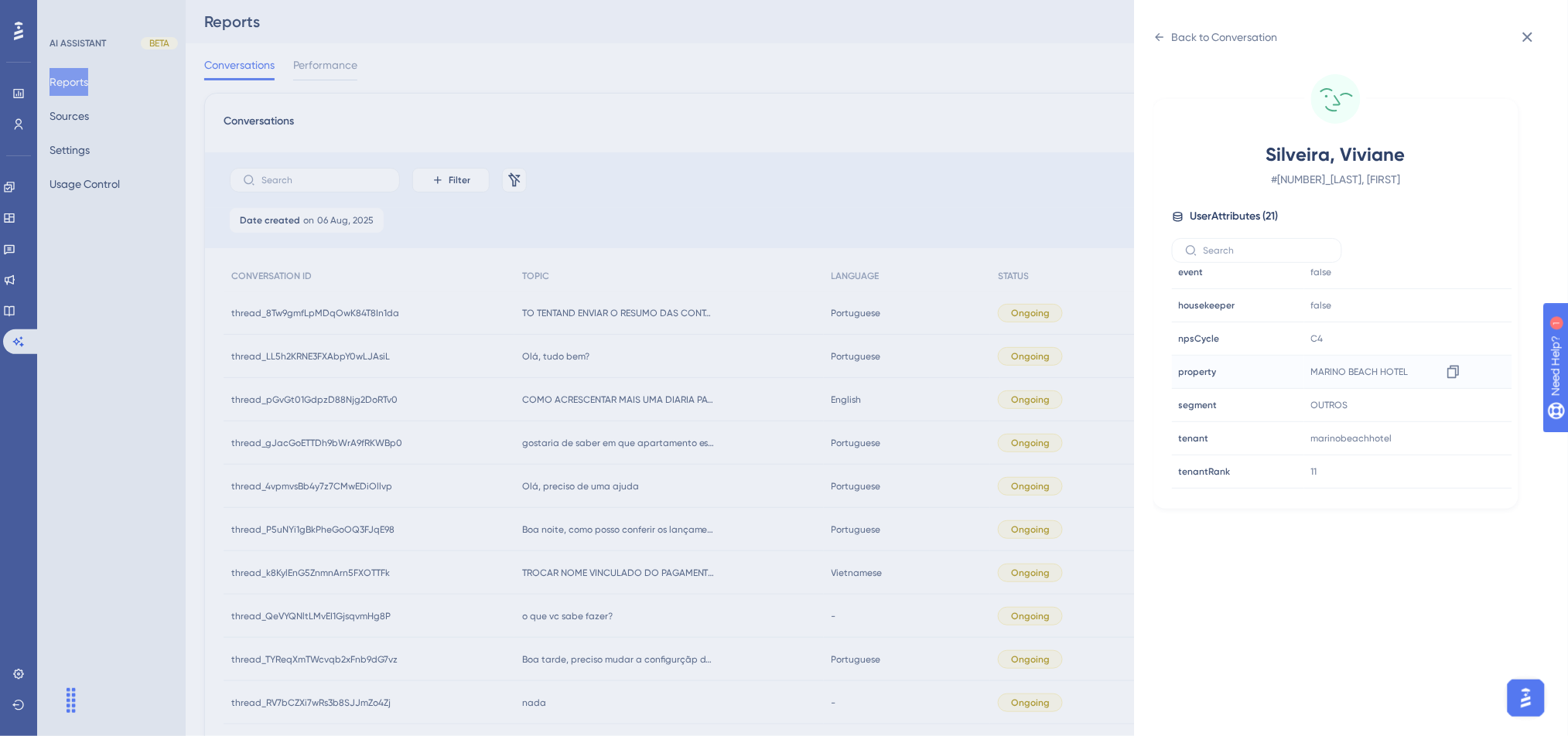 scroll, scrollTop: 472, scrollLeft: 0, axis: vertical 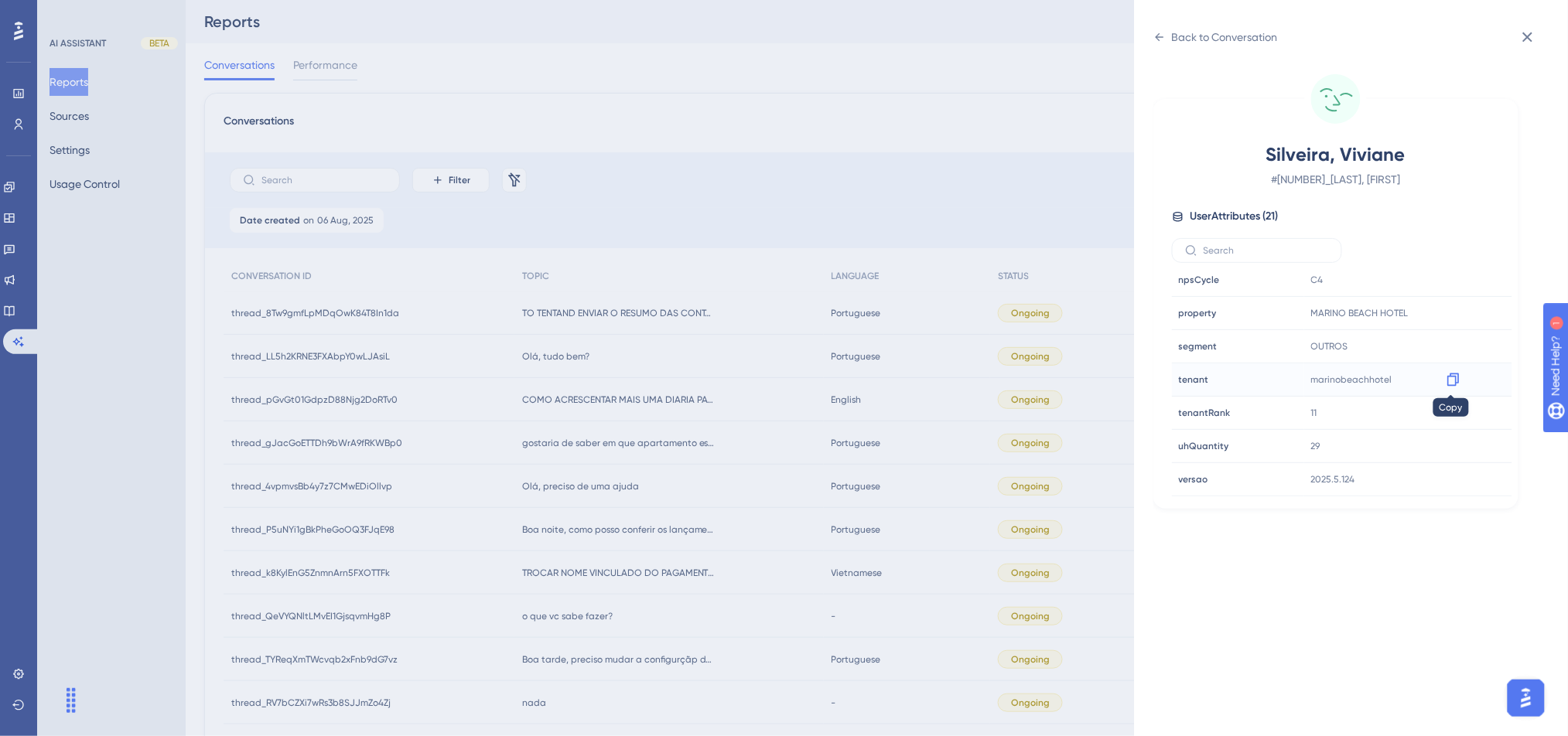 click 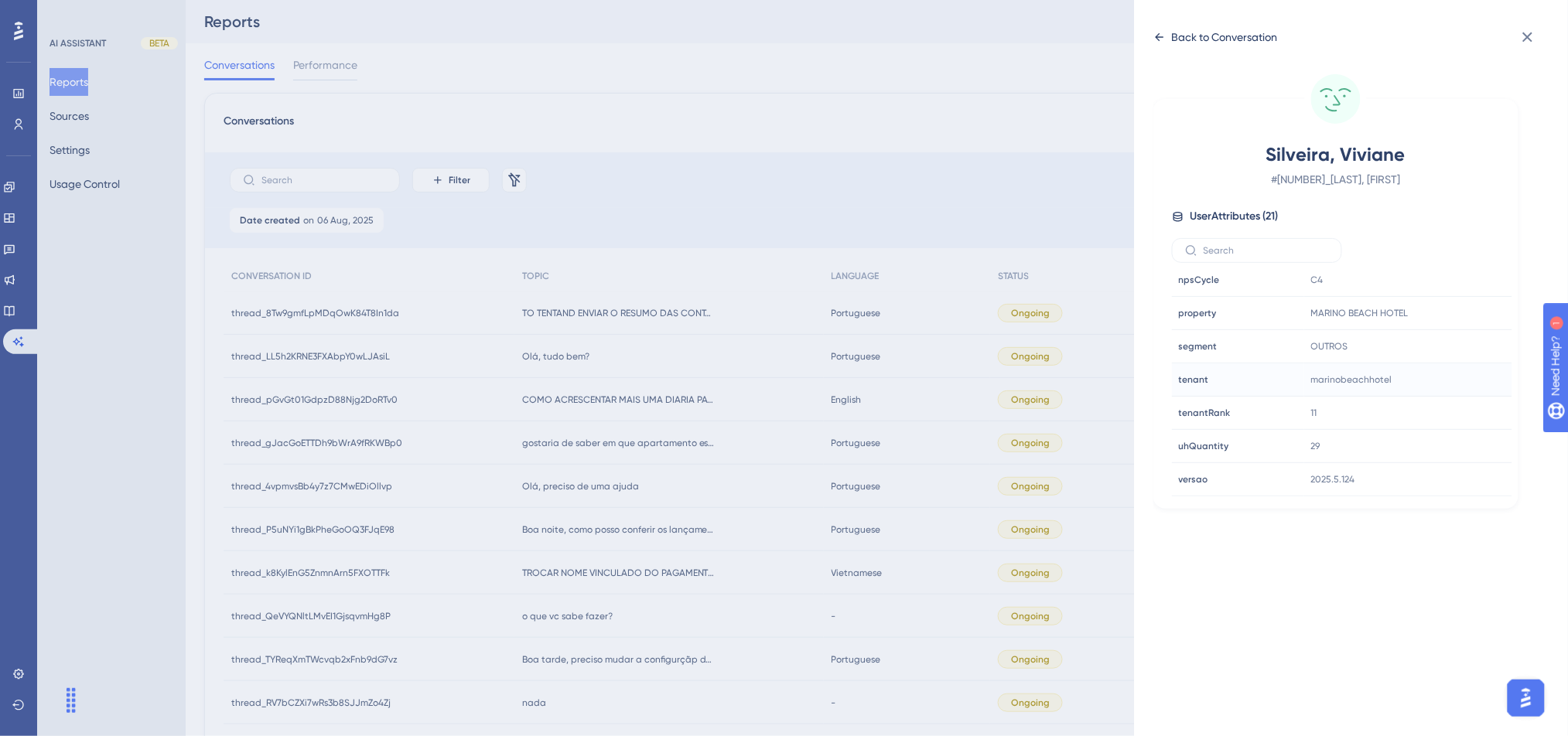 click on "Back to Conversation" at bounding box center [1225, 37] 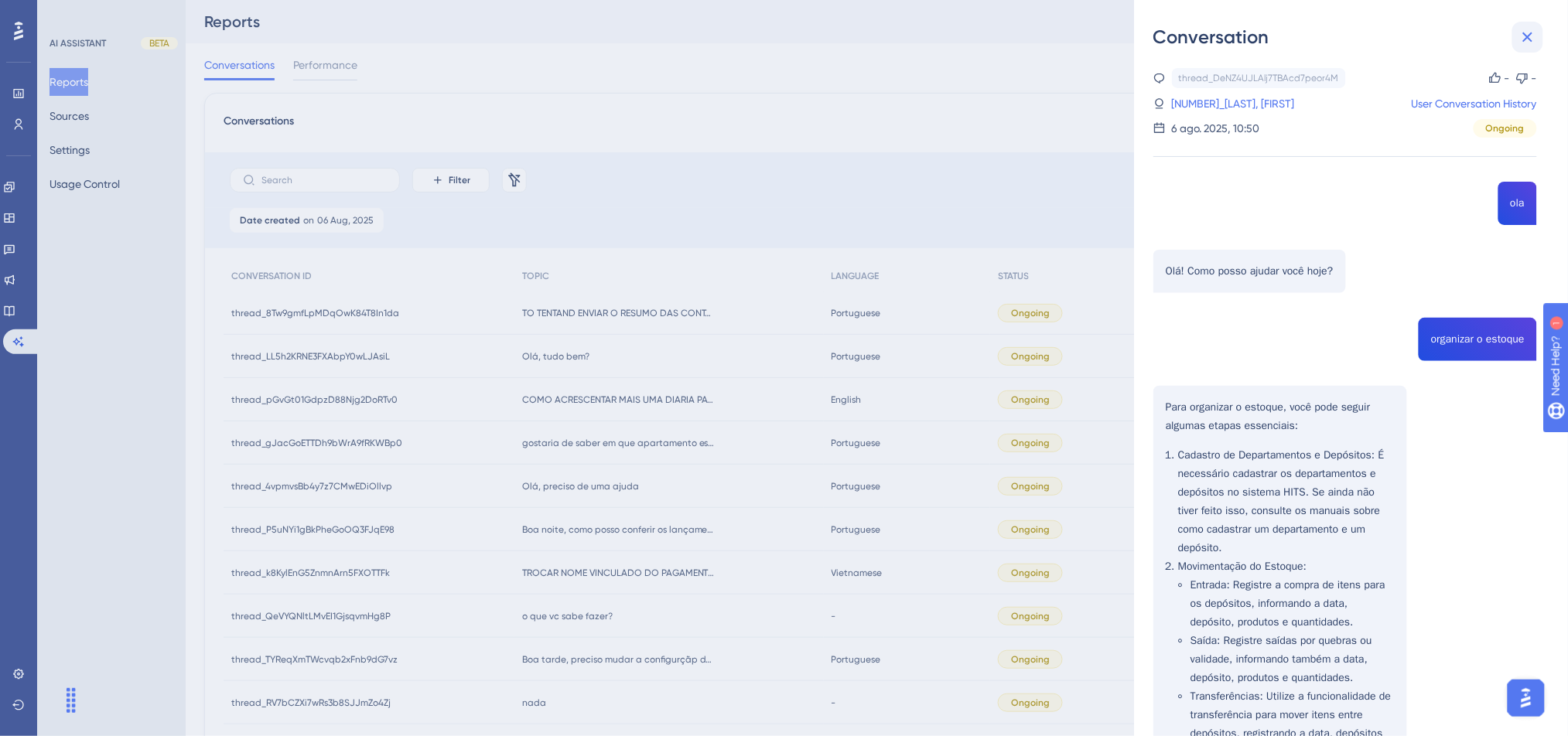 click 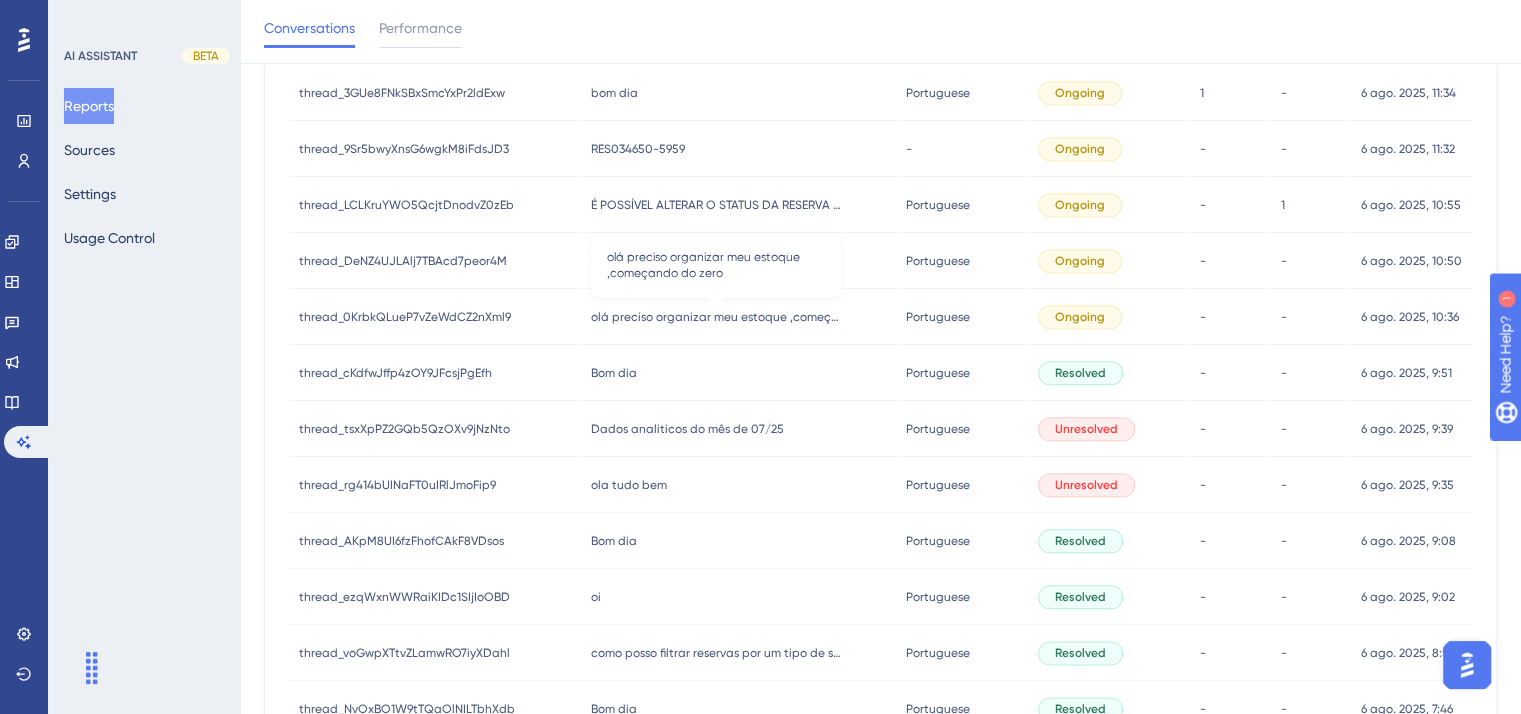 scroll, scrollTop: 2257, scrollLeft: 0, axis: vertical 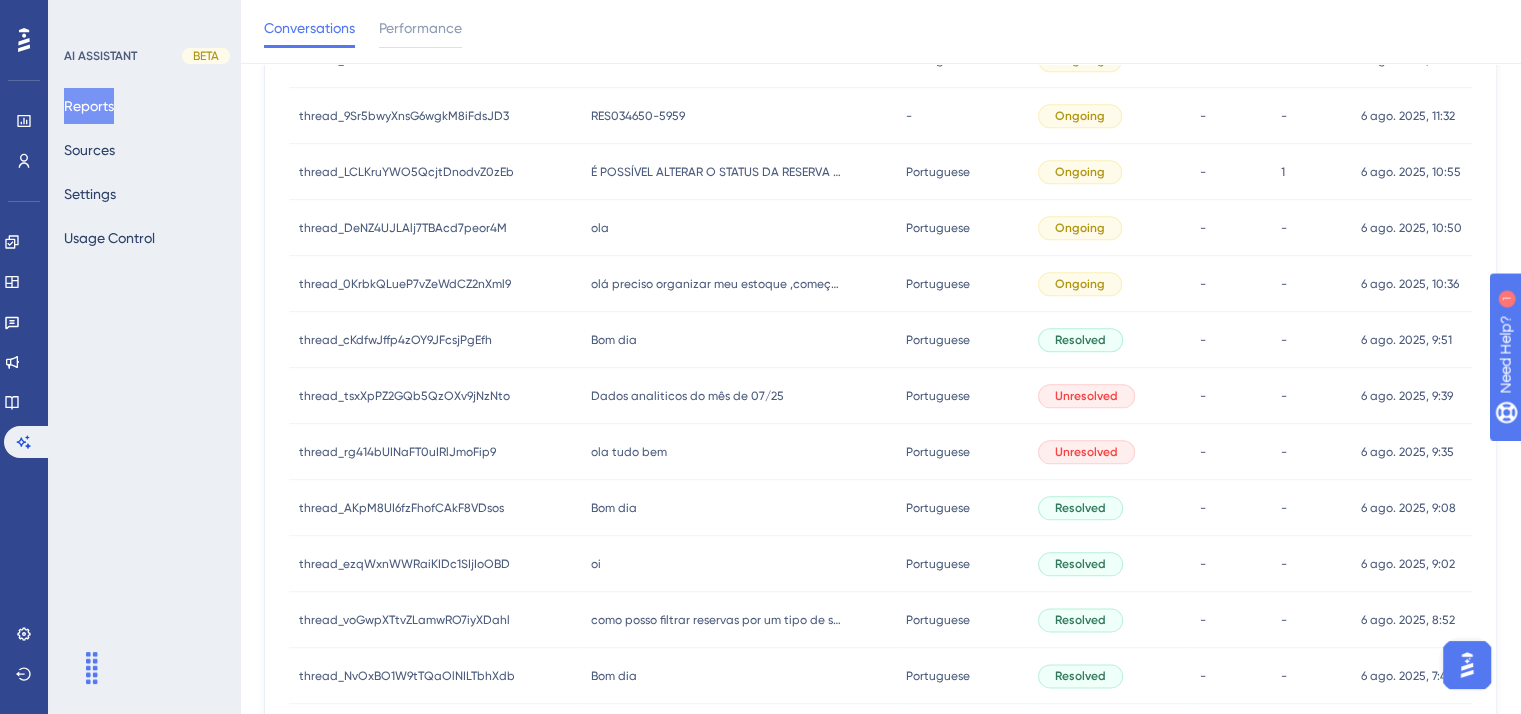 click on "olá preciso organizar meu estoque ,começando do zero olá preciso organizar meu estoque ,começando do zero" at bounding box center (739, 284) 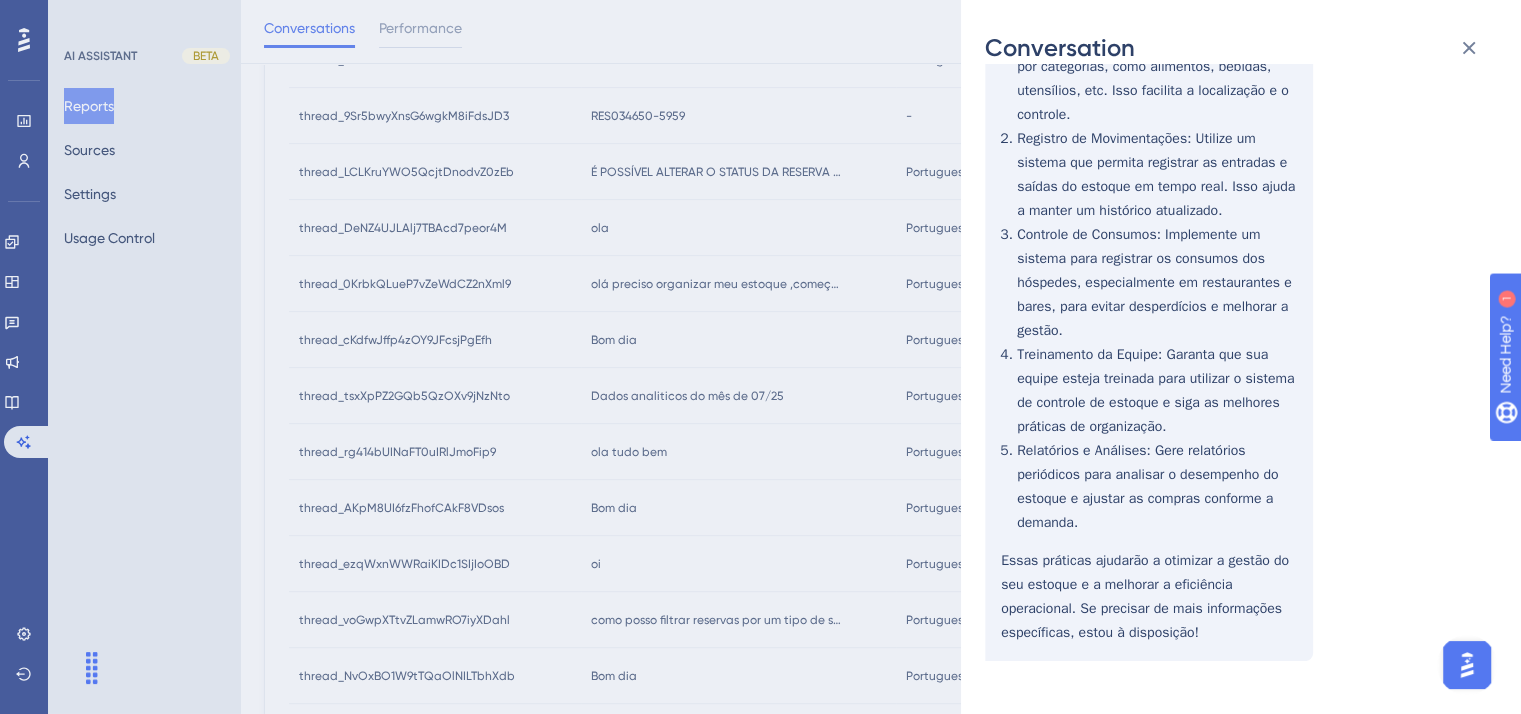 scroll, scrollTop: 723, scrollLeft: 0, axis: vertical 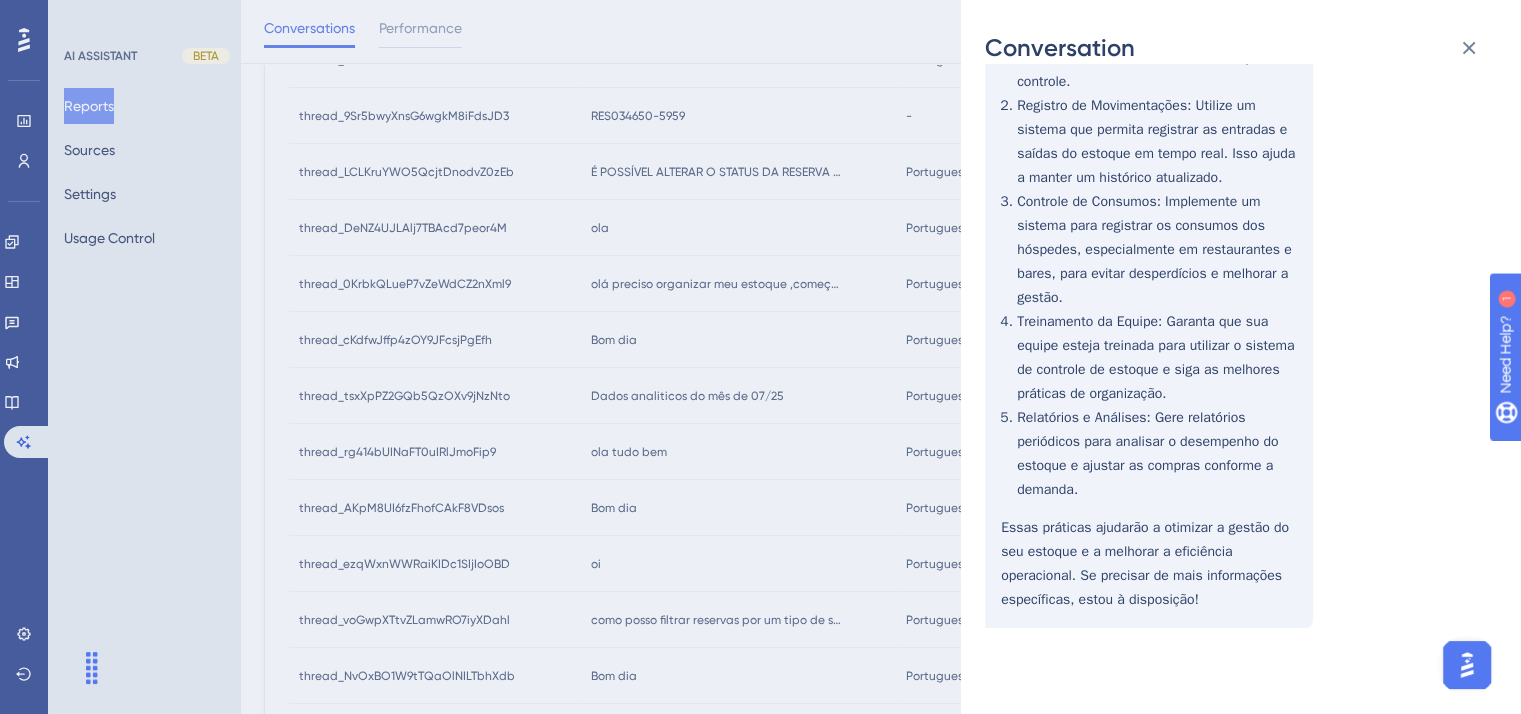 click on "Silveira, Viviane User Conversation History 6 ago. 2025,
10:36 Ongoing olá preciso organizar meu estoque ,começando do zero Que tipo de estoque você está organizando? Você precisa de dicas específicas sobre como categorizar produtos, controlar inventário ou algo mais? estoque principal, estoque bar,estoque restaurante Para organizar seu estoque principal, bar e restaurante, considere as seguintes dicas:
Classificação dos Produtos : Separe os itens por categorias, como alimentos, bebidas, utensílios, etc. Isso facilita a localização e o controle.
Registro de Movimentações : Utilize um sistema que permita registrar as entradas e saídas do estoque em tempo real. Isso ajuda a manter um histórico atualizado.
Controle de Consumos : Implemente um sistema para registrar os consumos dos hóspedes, especialmente em restaurantes e bares, para evitar desperdícios e melhorar a gestão.
Treinamento da Equipe" at bounding box center [760, 357] 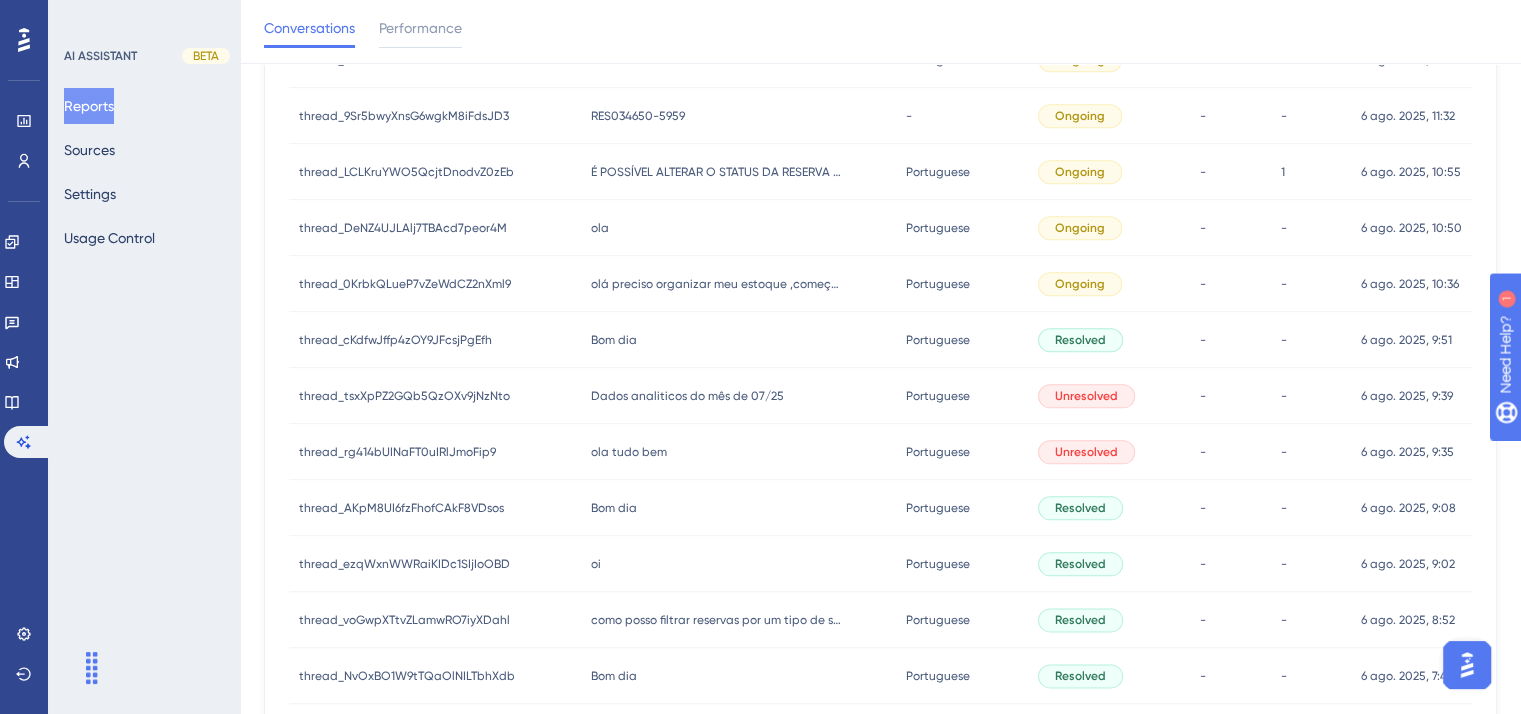 click on "Bom dia" at bounding box center (614, 340) 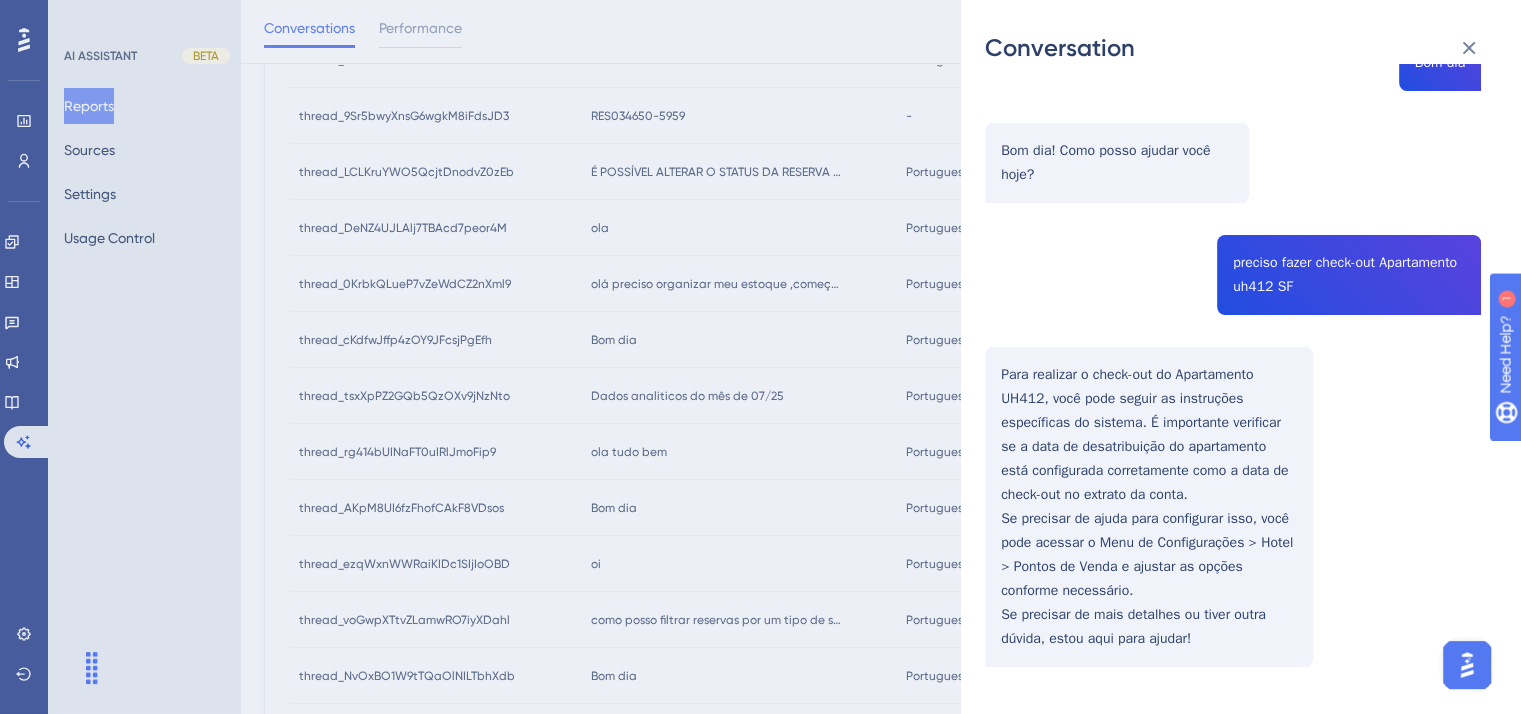scroll, scrollTop: 239, scrollLeft: 0, axis: vertical 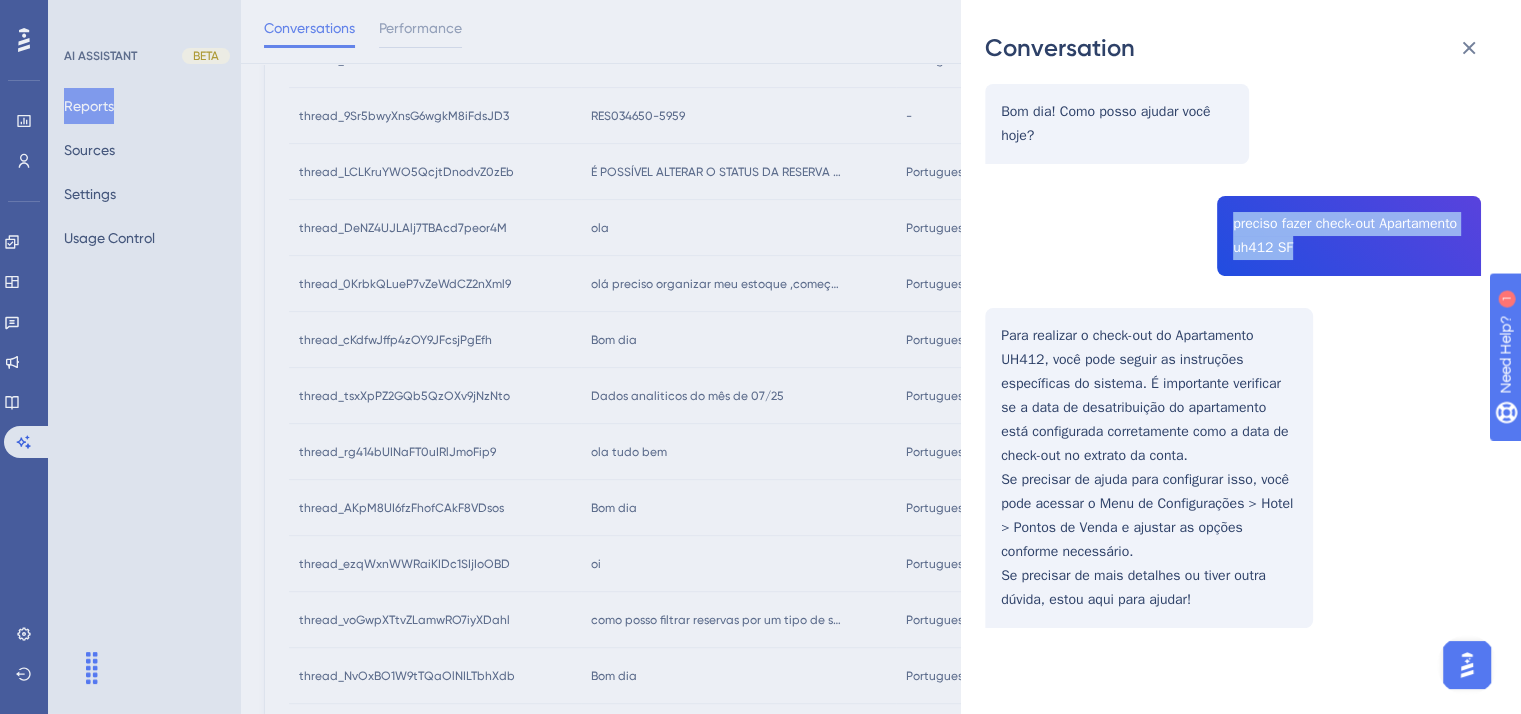 drag, startPoint x: 1214, startPoint y: 218, endPoint x: 1348, endPoint y: 251, distance: 138.00362 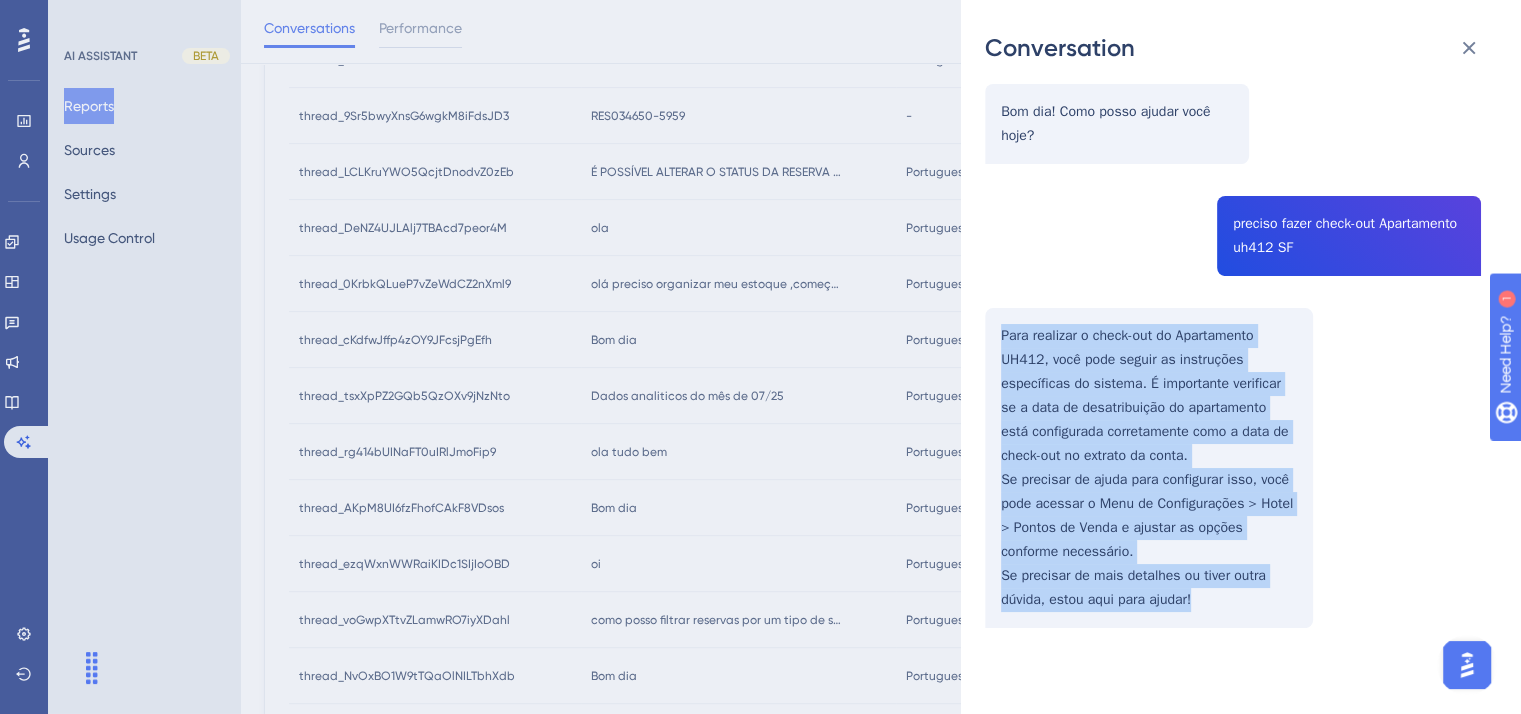 drag, startPoint x: 993, startPoint y: 327, endPoint x: 1220, endPoint y: 638, distance: 385.03247 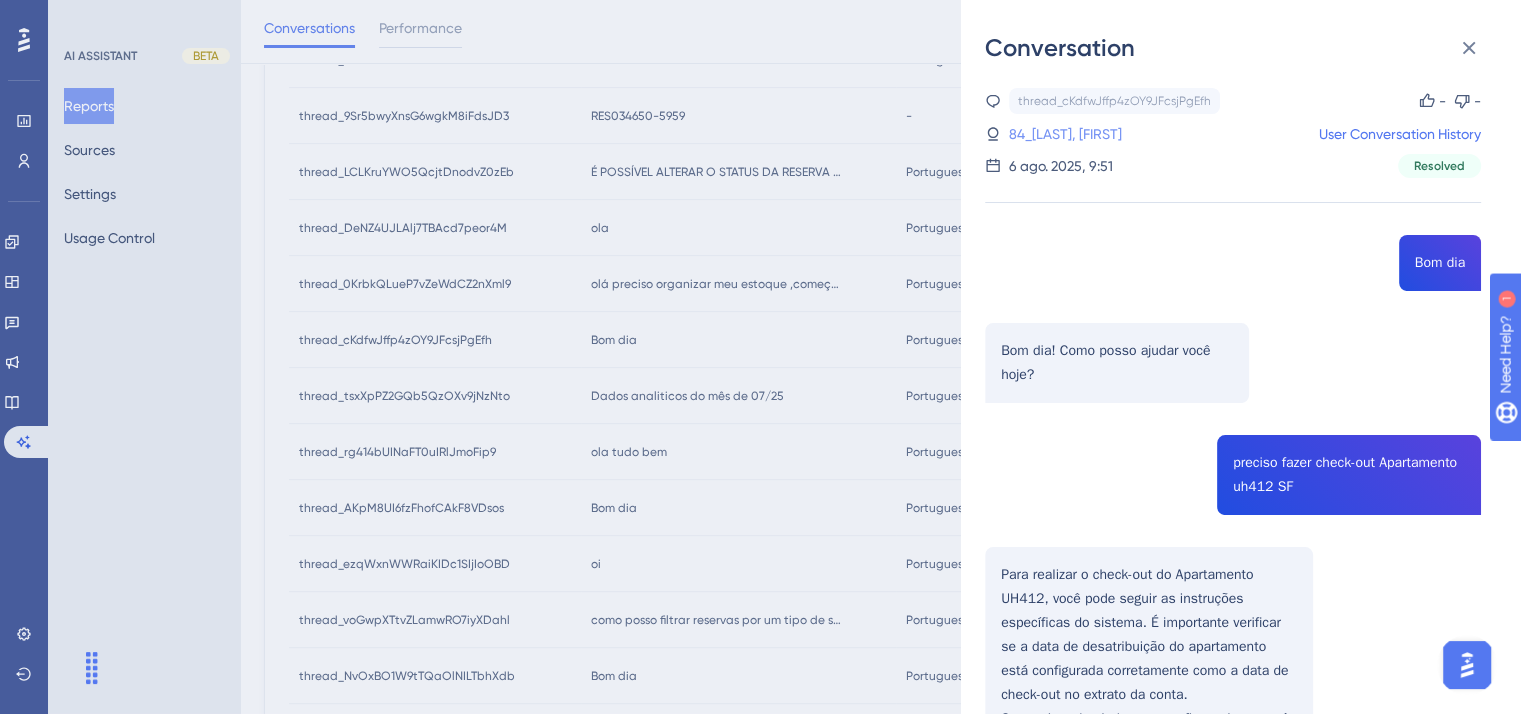 click on "84_[LAST], [FIRST]" at bounding box center [1065, 134] 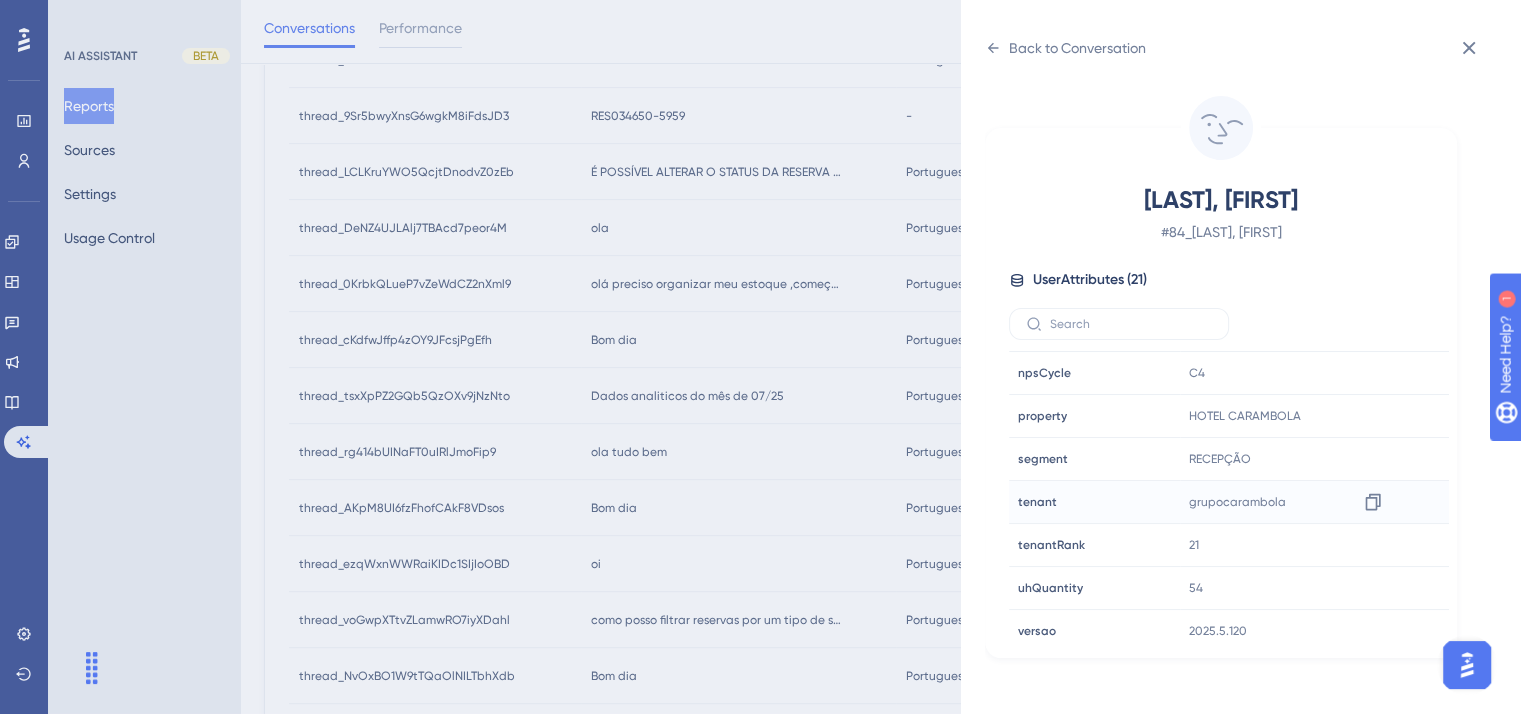 scroll, scrollTop: 600, scrollLeft: 0, axis: vertical 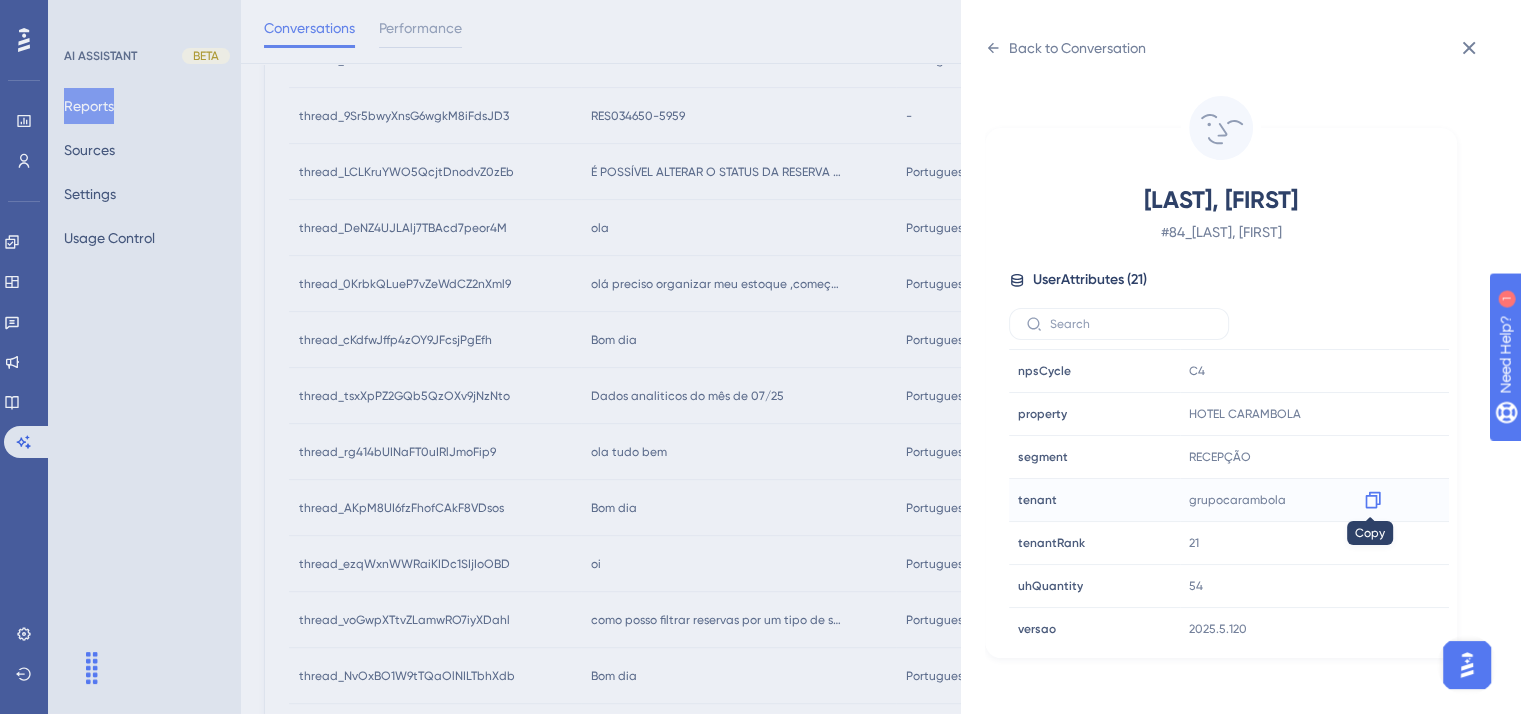 click 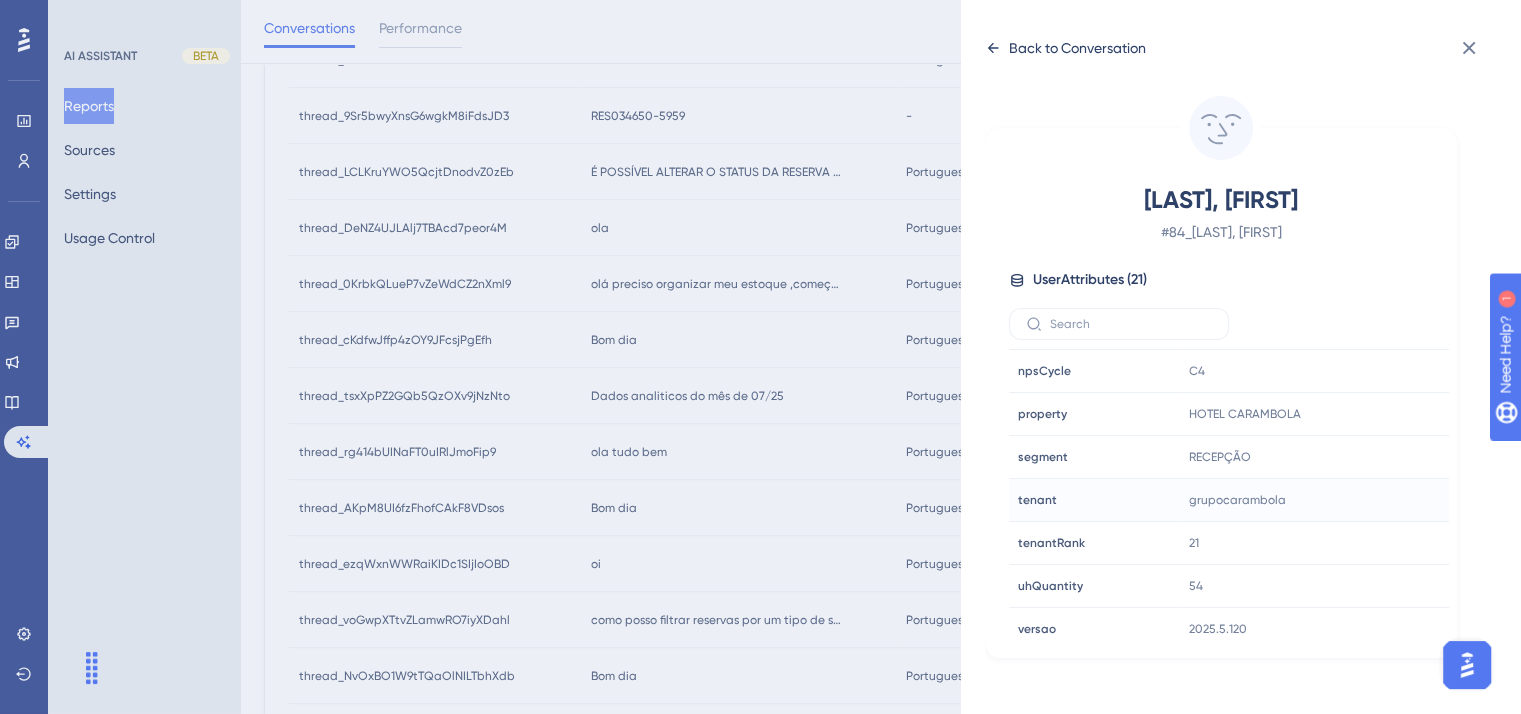 click on "Back to Conversation" at bounding box center [1065, 48] 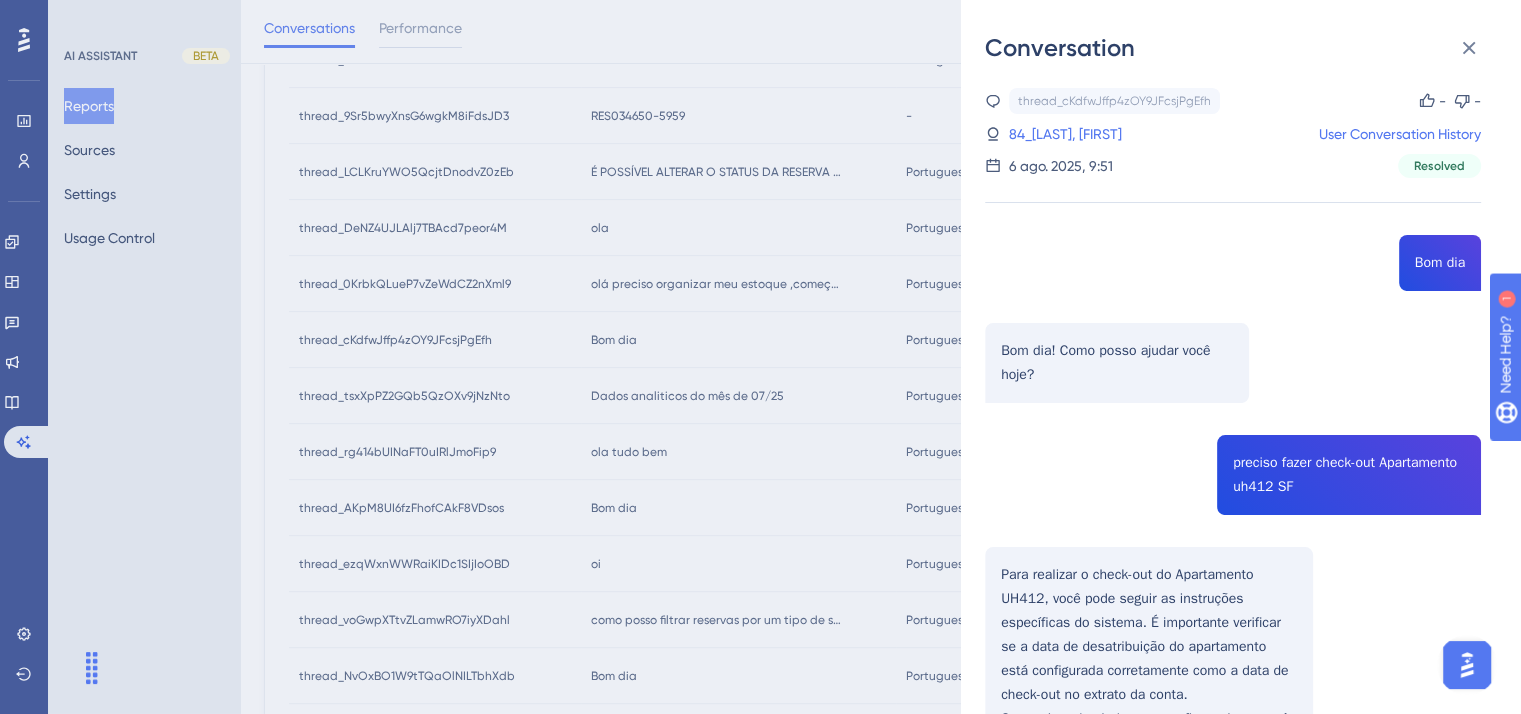 scroll, scrollTop: 100, scrollLeft: 0, axis: vertical 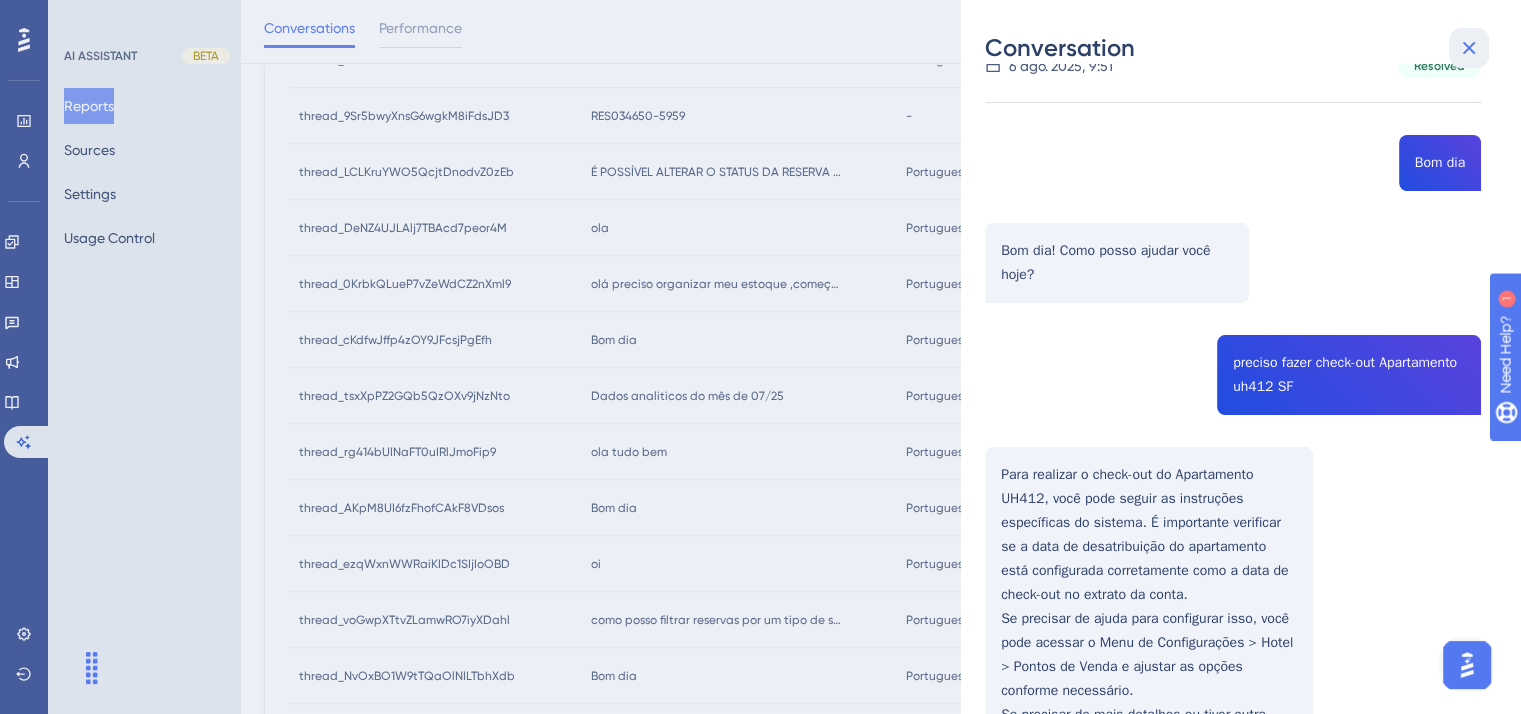 click 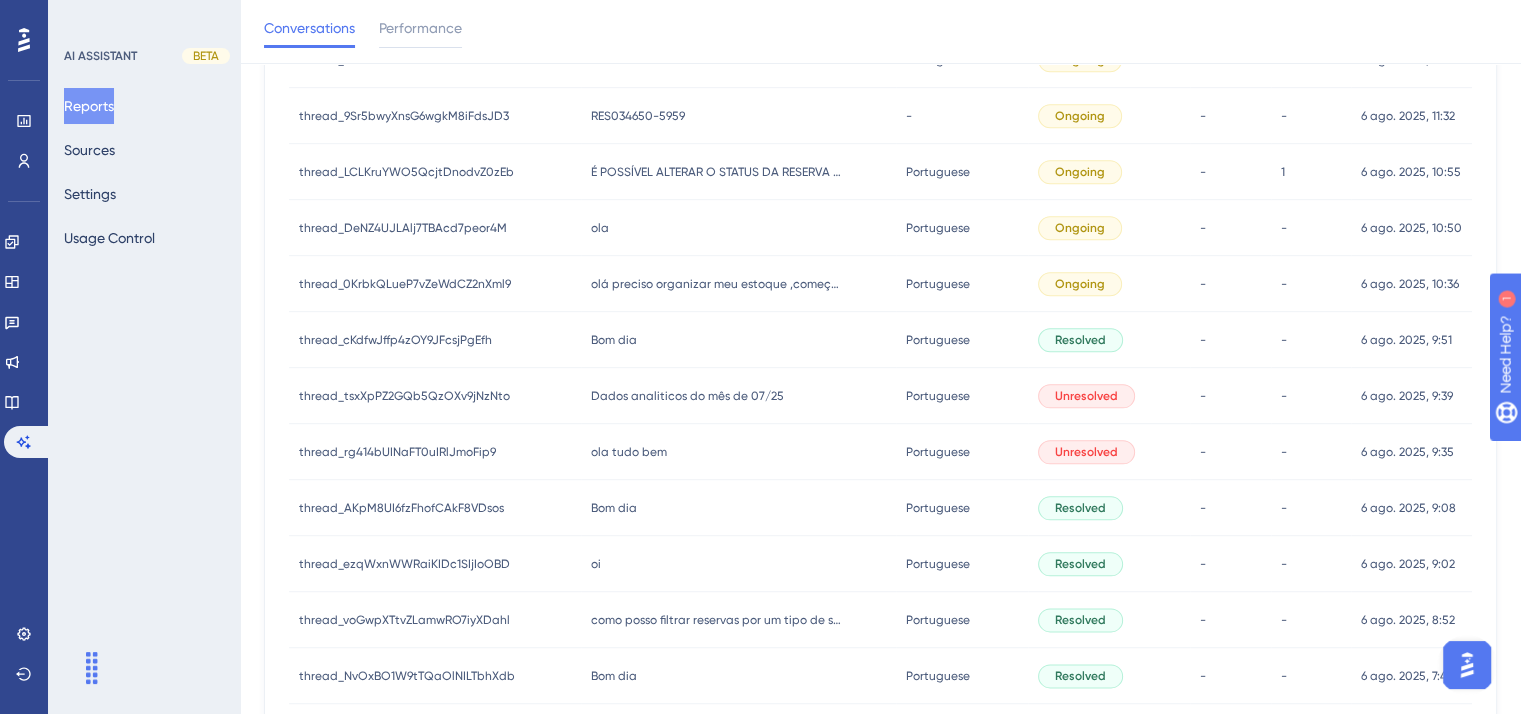 scroll, scrollTop: 2357, scrollLeft: 0, axis: vertical 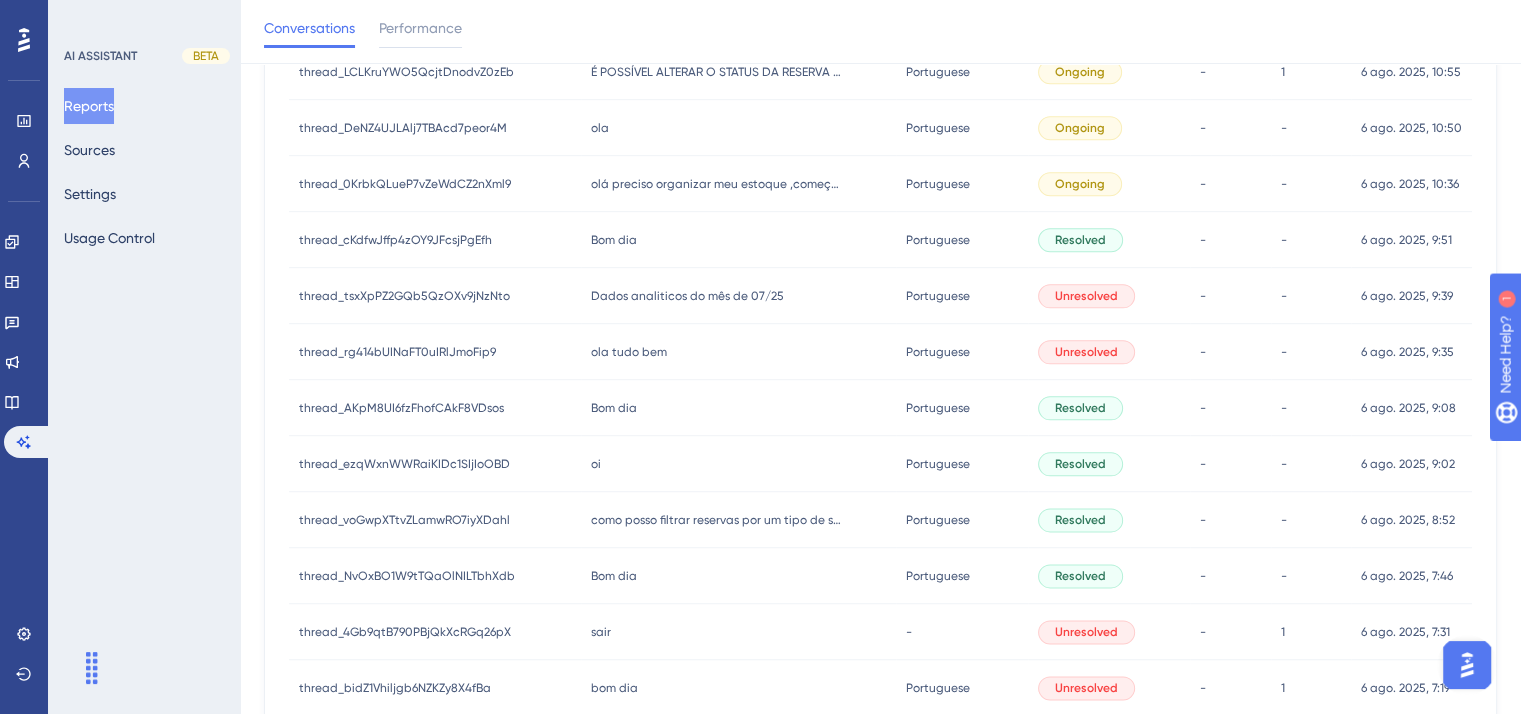 click on "Bom dia" at bounding box center (614, 240) 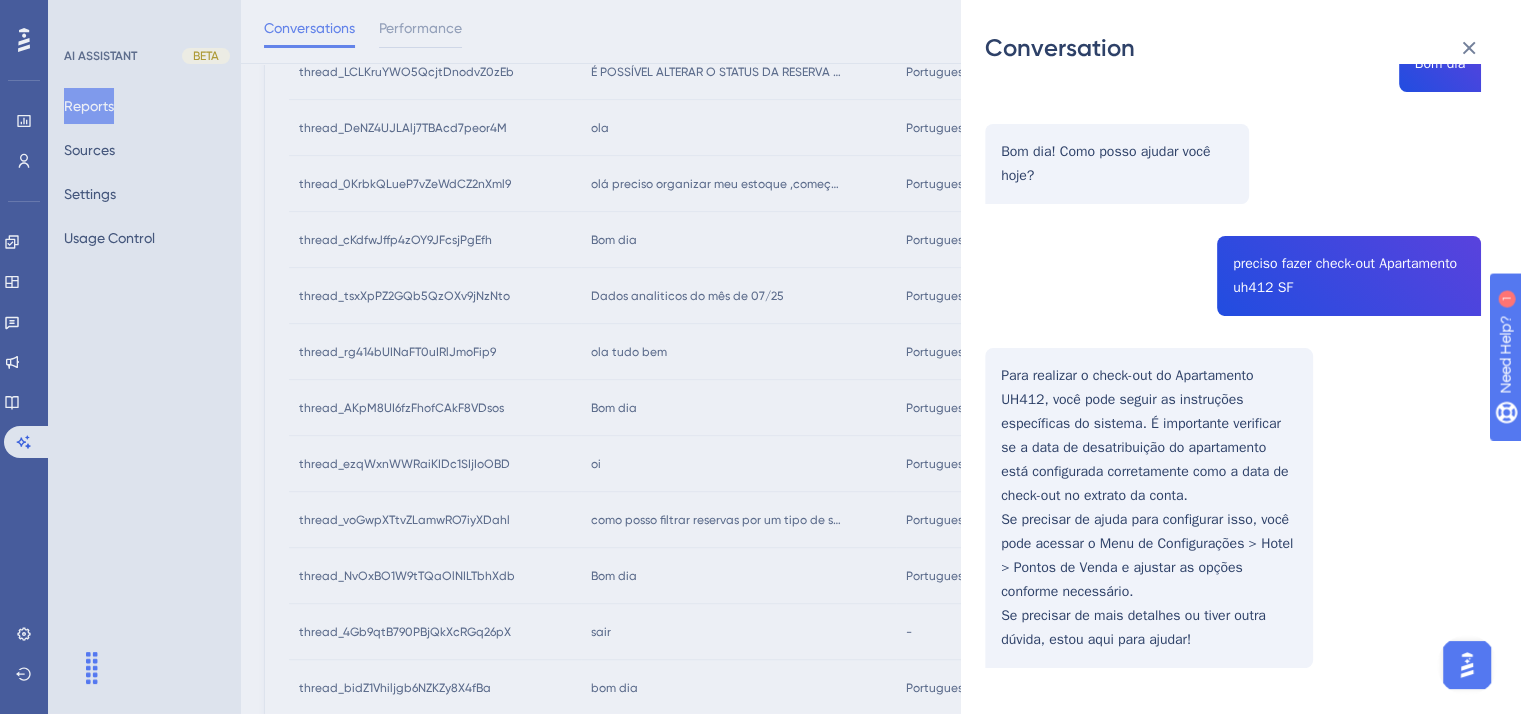 scroll, scrollTop: 200, scrollLeft: 0, axis: vertical 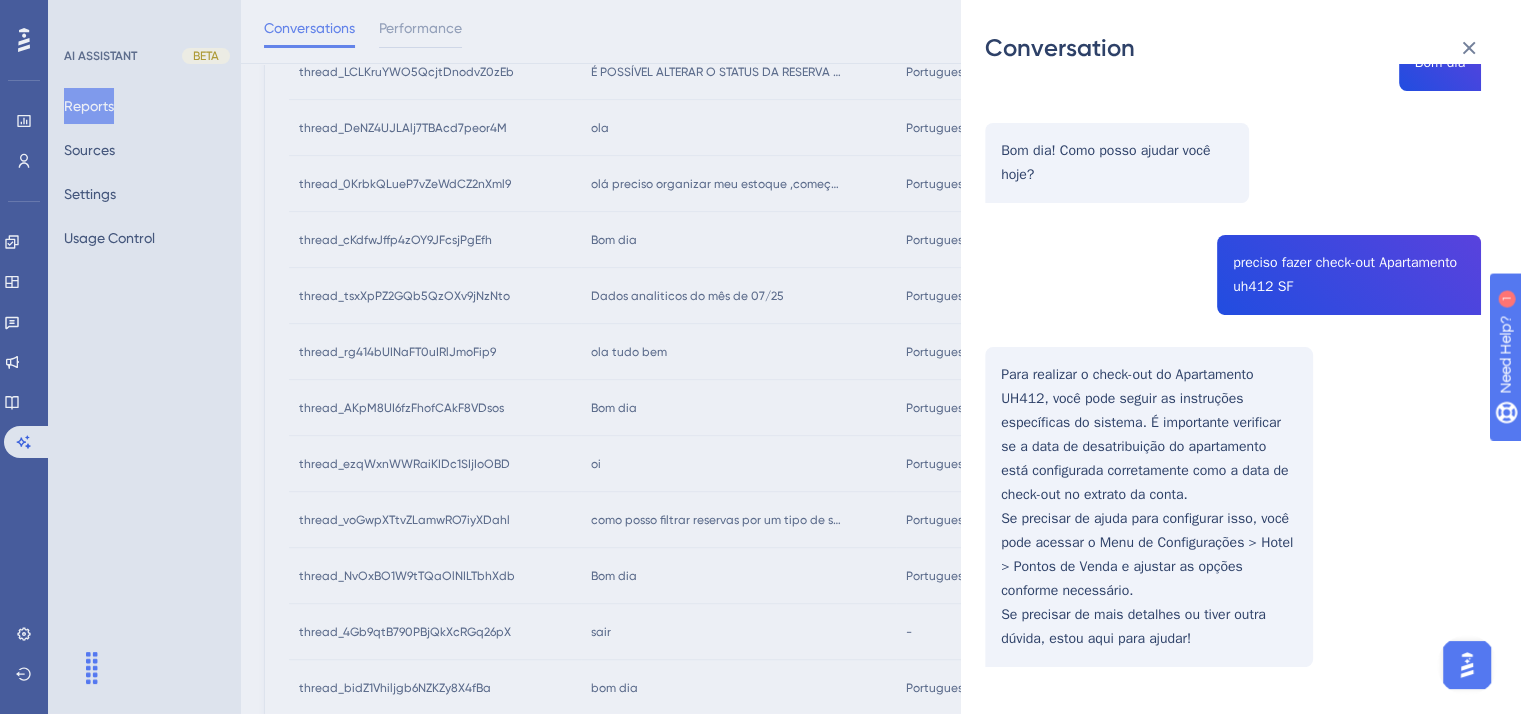 drag, startPoint x: 712, startPoint y: 309, endPoint x: 696, endPoint y: 297, distance: 20 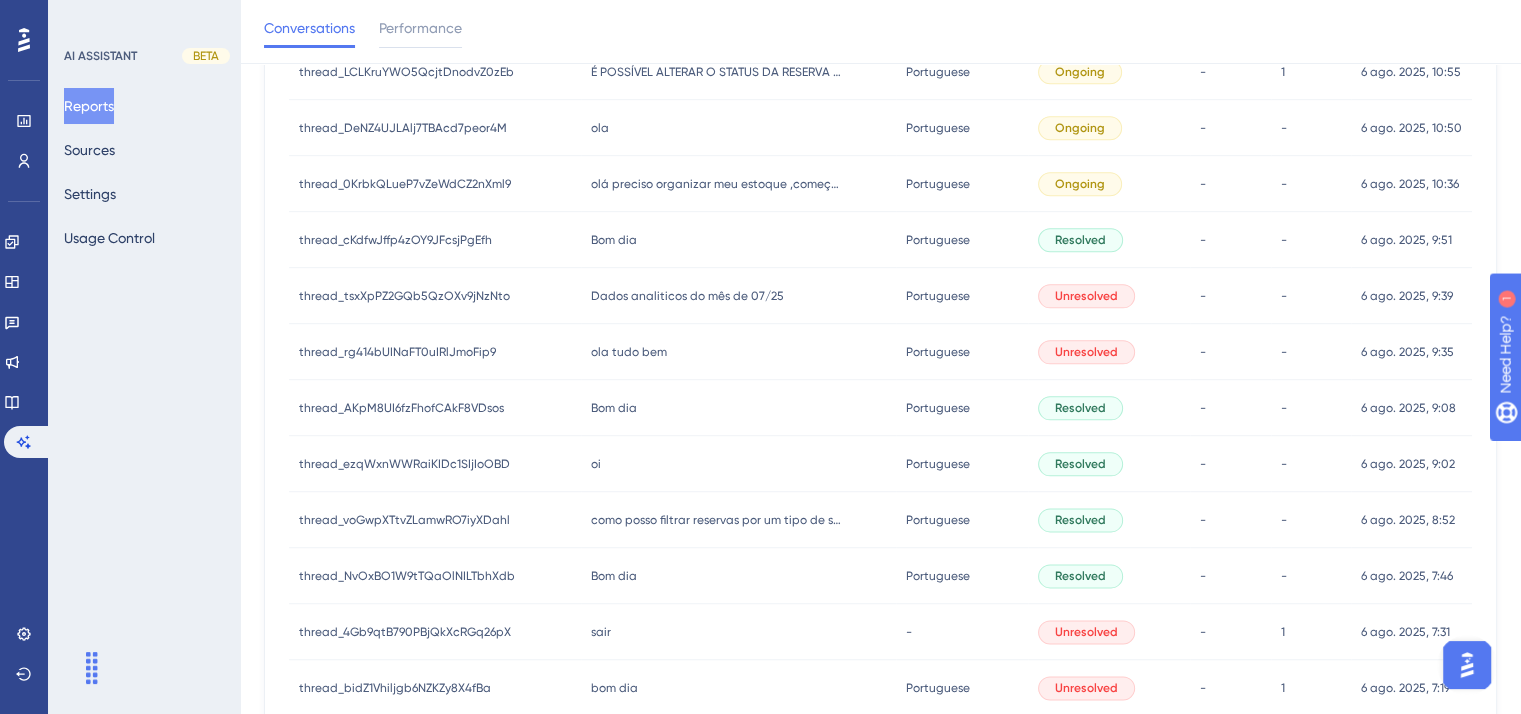 click on "Dados analiticos do mês de 07/25" at bounding box center (687, 296) 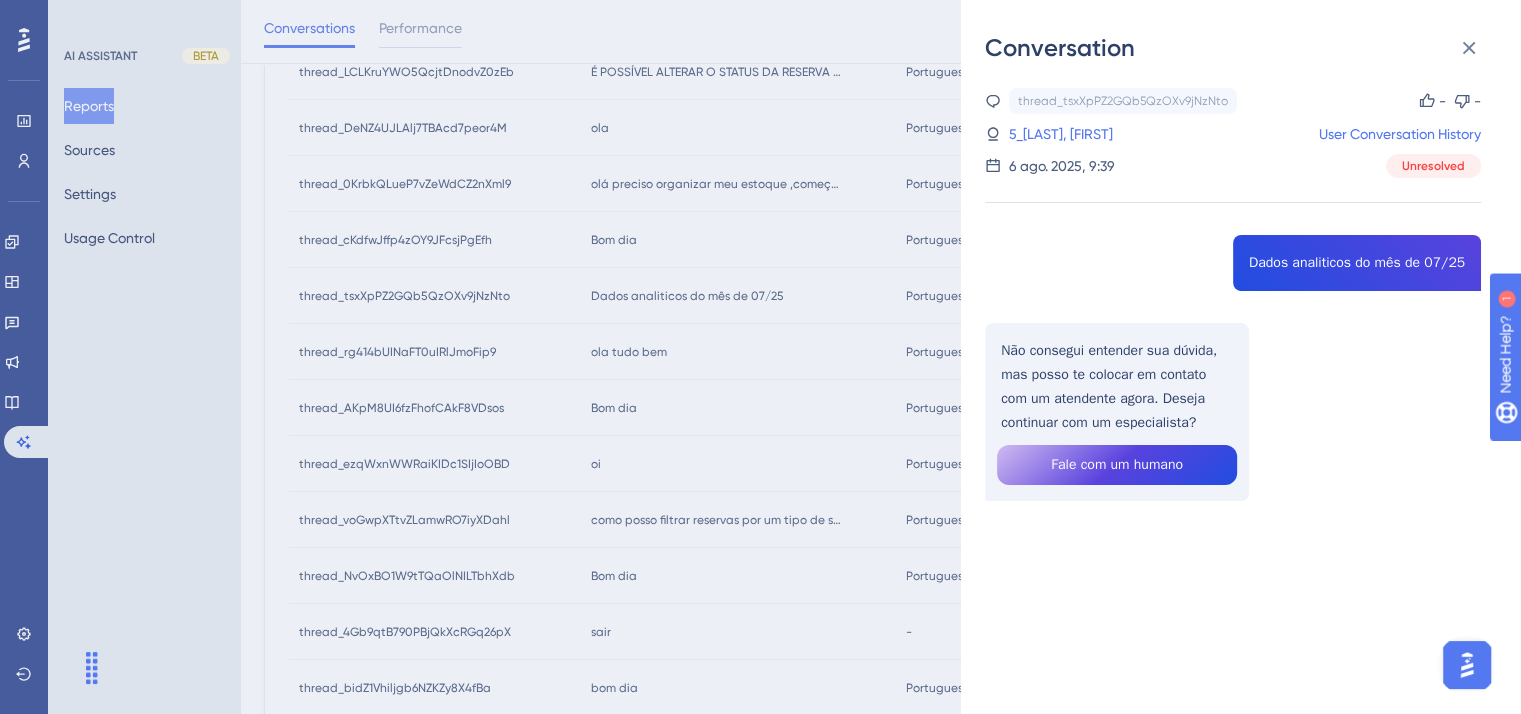 click on "Conversation thread_tsxXpPZ2GQb5QzOXv9jNzNto Copy - - 5_Xavier, Sayra User Conversation History 6 ago. 2025,
9:39 Unresolved Dados analiticos do mês de 07/25 Não consegui entender sua dúvida, mas posso te colocar em contato com um atendente agora. Deseja continuar com um especialista? Fale com um humano" at bounding box center (760, 357) 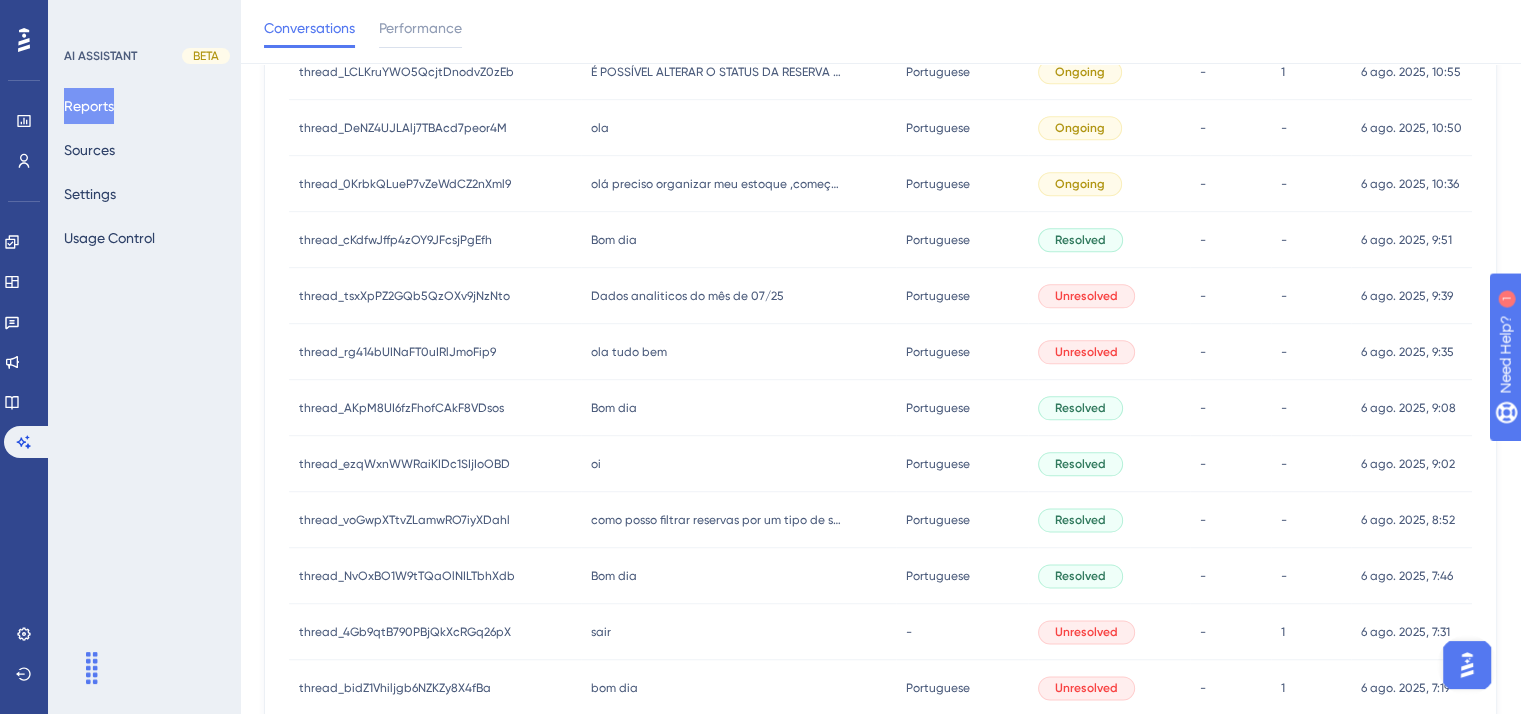 click on "ola tudo bem" at bounding box center (629, 352) 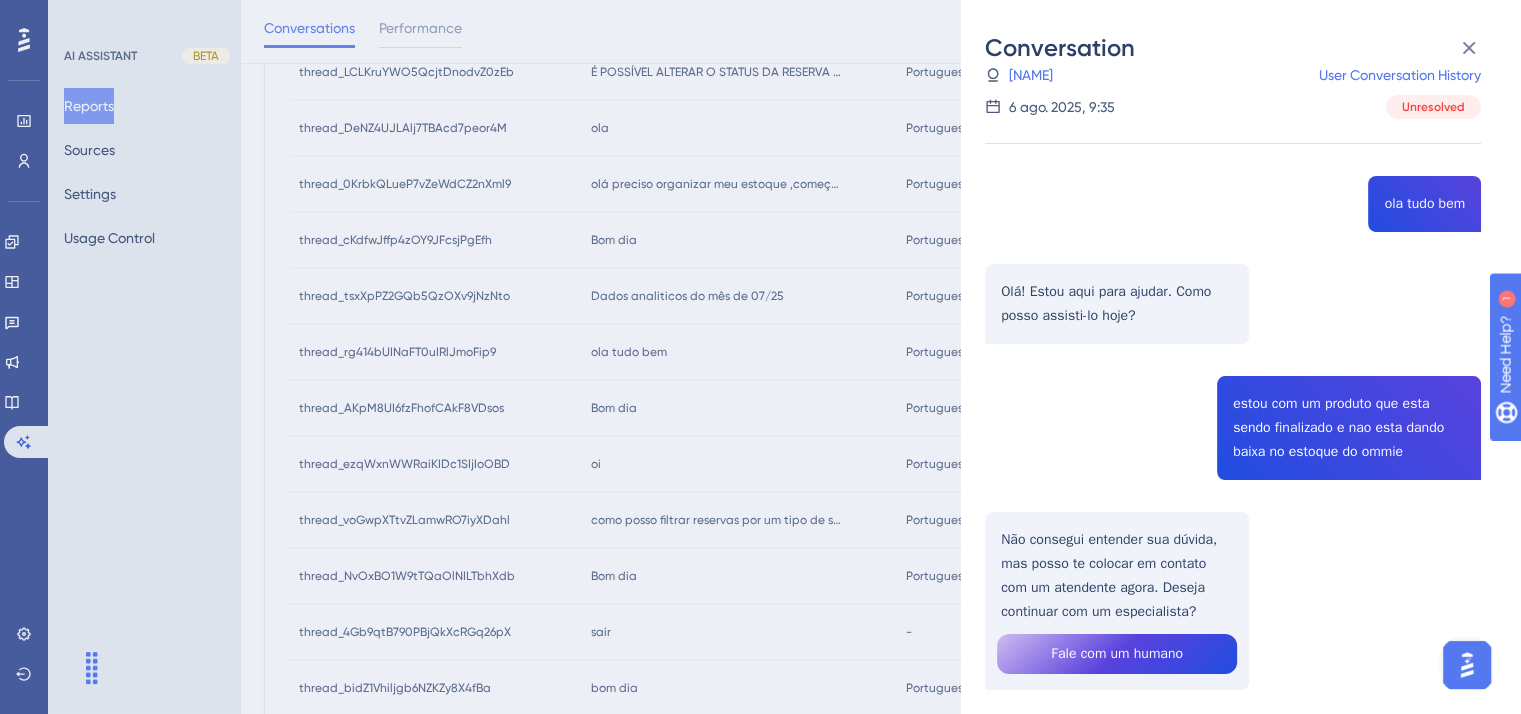 scroll, scrollTop: 100, scrollLeft: 0, axis: vertical 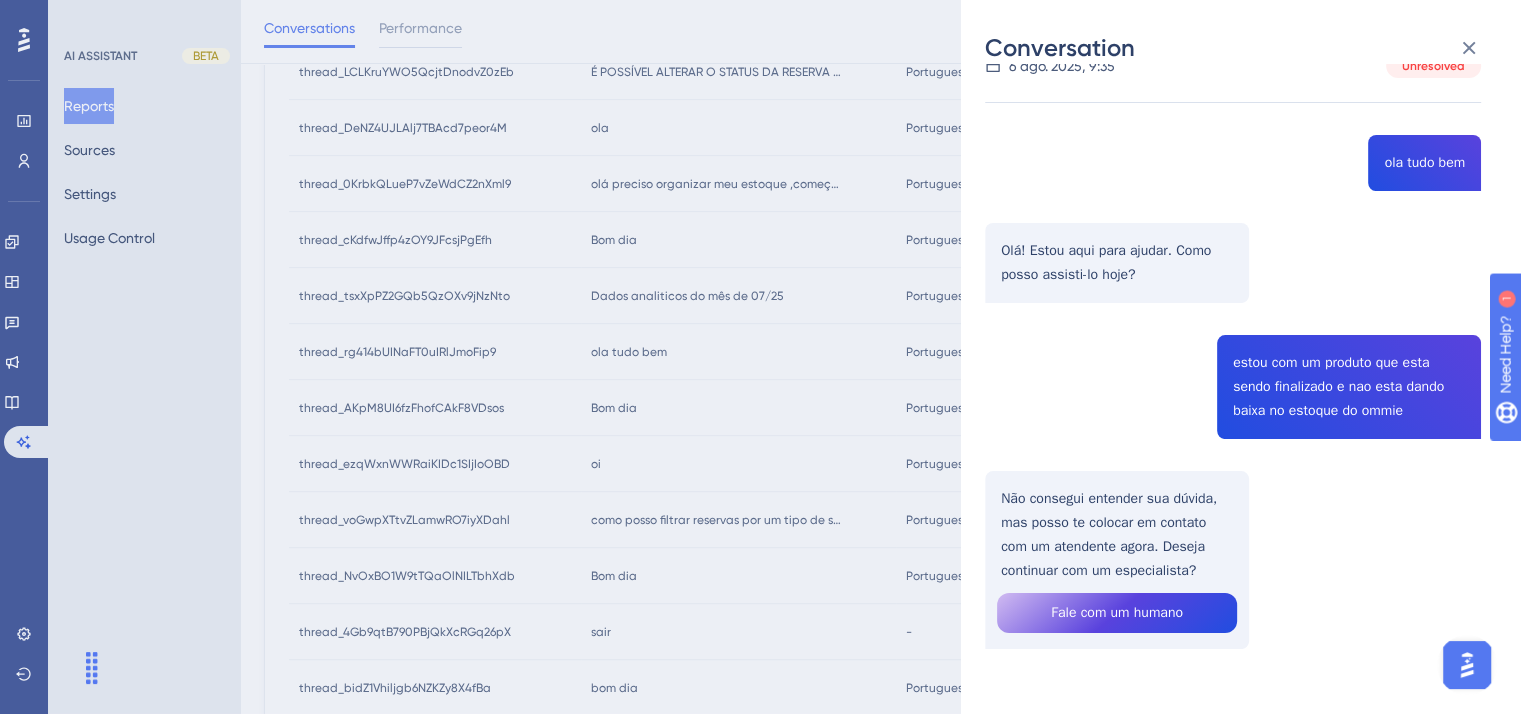 click on "Cintra, Rhuam User Conversation History 6 ago. 2025,
9:35 Unresolved ola tudo bem  Olá! Estou aqui para ajudar. Como posso assisti-lo hoje? estou com um produto que esta sendo finalizado e nao esta dando baixa no estoque do ommie Não consegui entender sua dúvida, mas posso te colocar em contato com um atendente agora. Deseja continuar com um especialista? Fale com um humano" at bounding box center (760, 357) 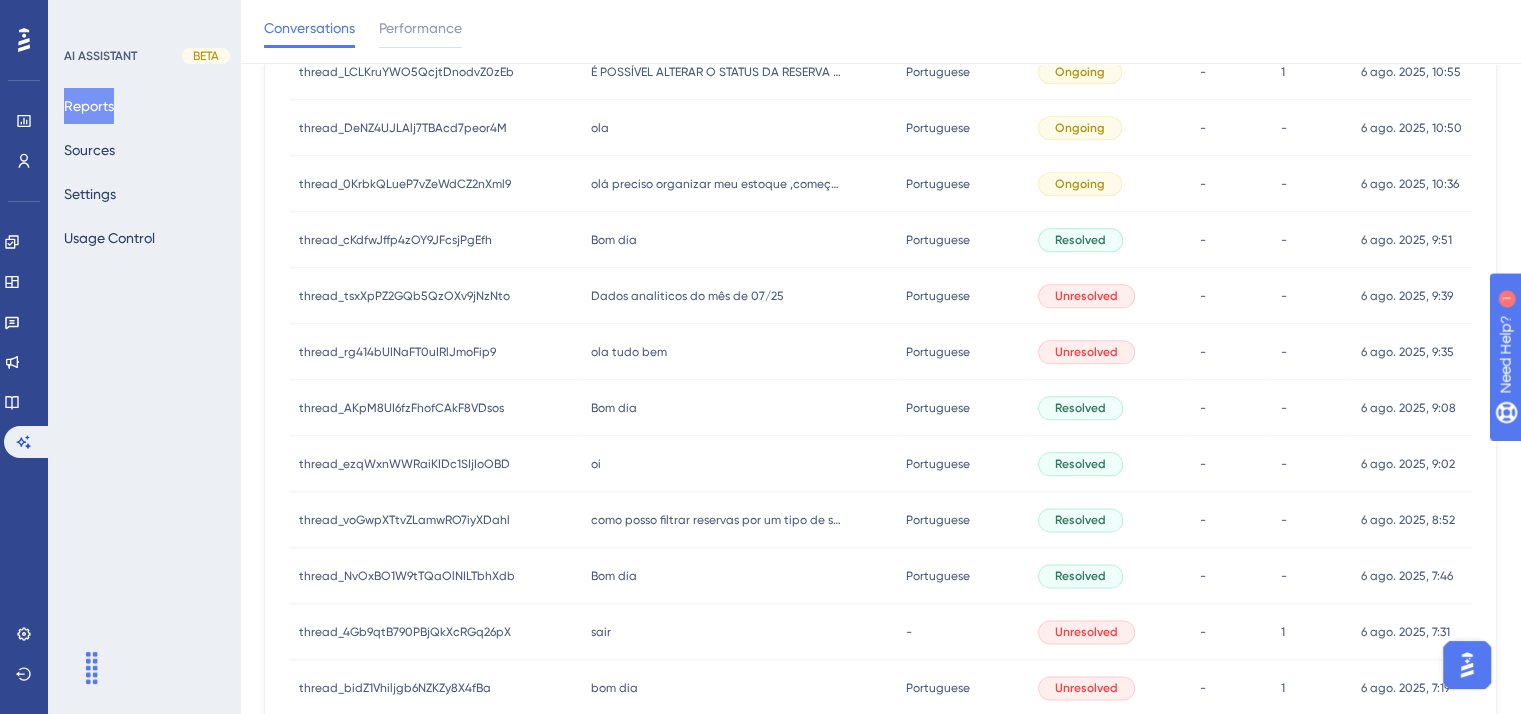 click on "Bom dia" at bounding box center (614, 408) 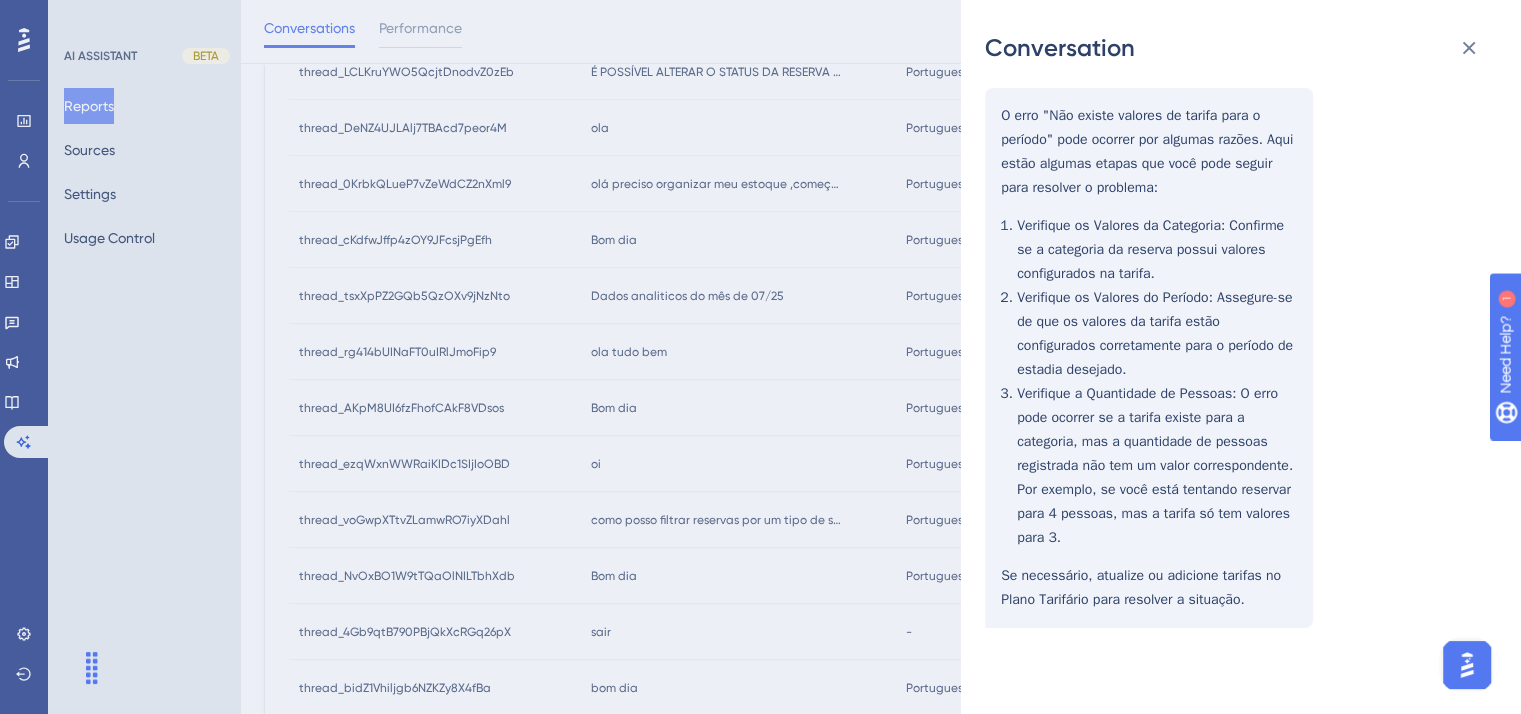 scroll, scrollTop: 207, scrollLeft: 0, axis: vertical 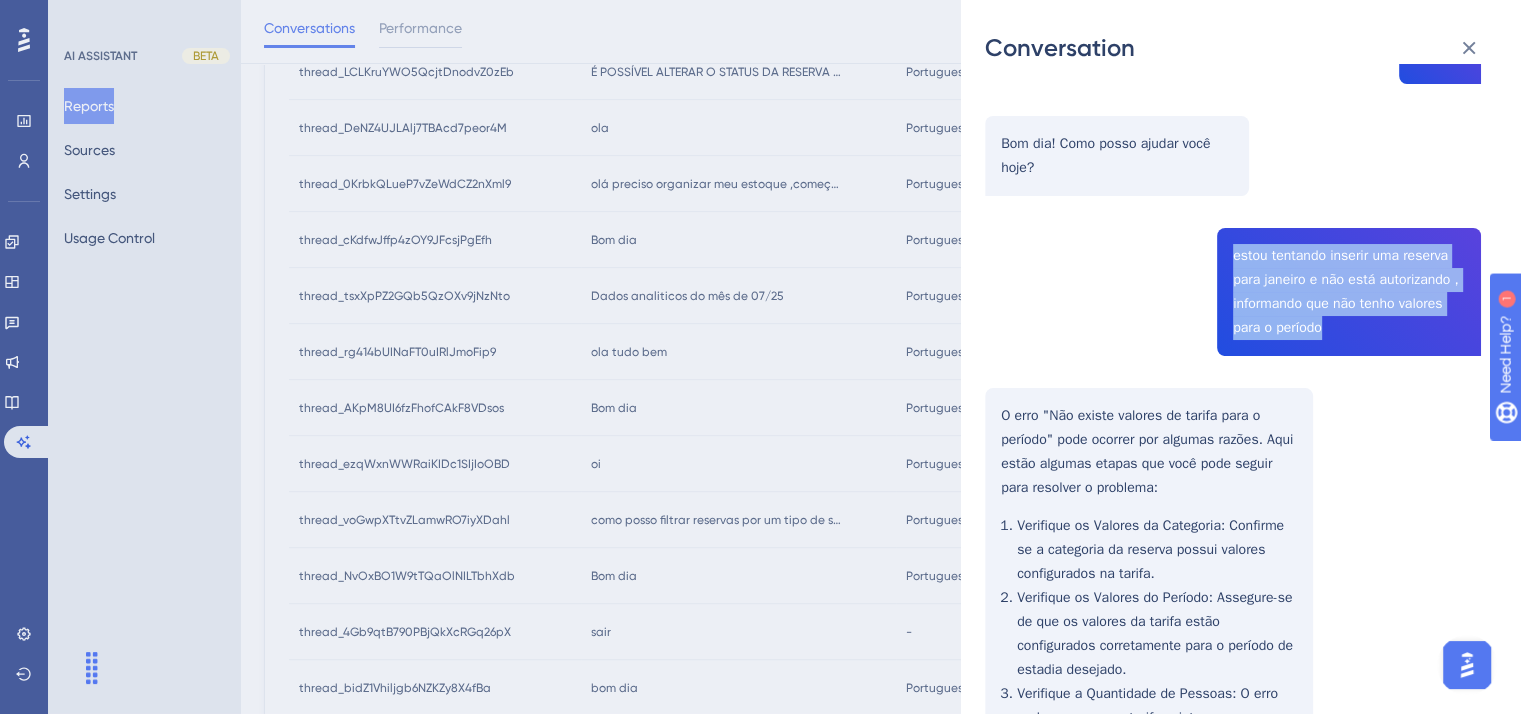 drag, startPoint x: 1225, startPoint y: 256, endPoint x: 1358, endPoint y: 339, distance: 156.77373 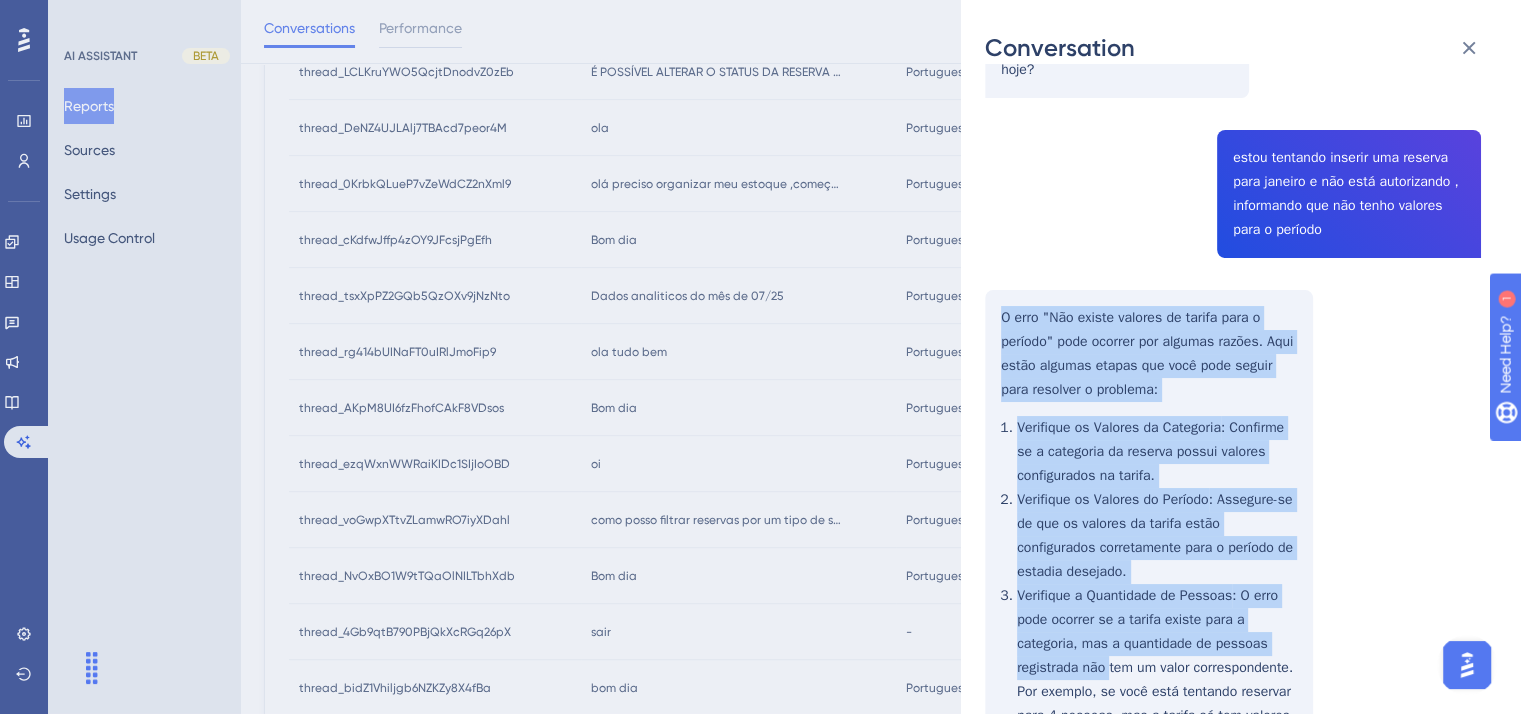scroll, scrollTop: 507, scrollLeft: 0, axis: vertical 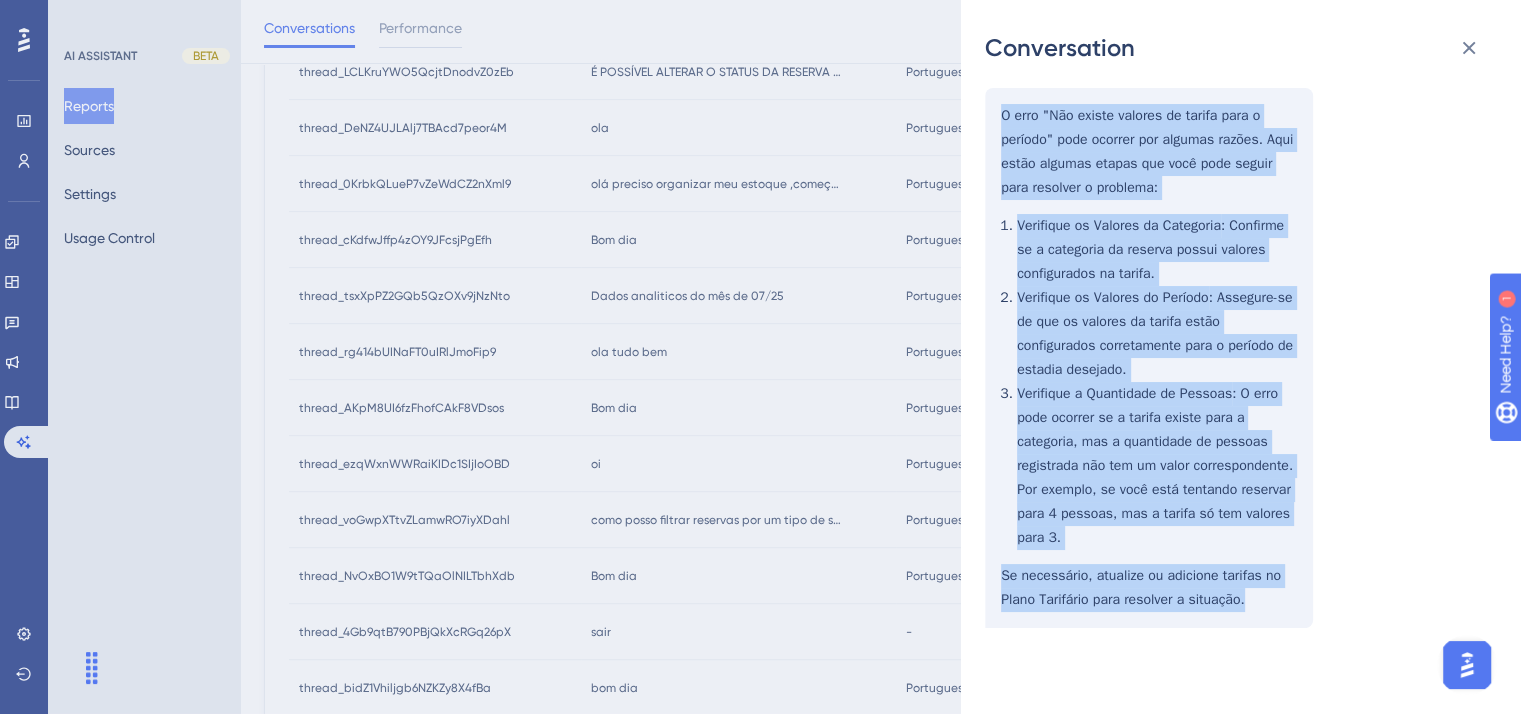 drag, startPoint x: 1001, startPoint y: 411, endPoint x: 1280, endPoint y: 605, distance: 339.81906 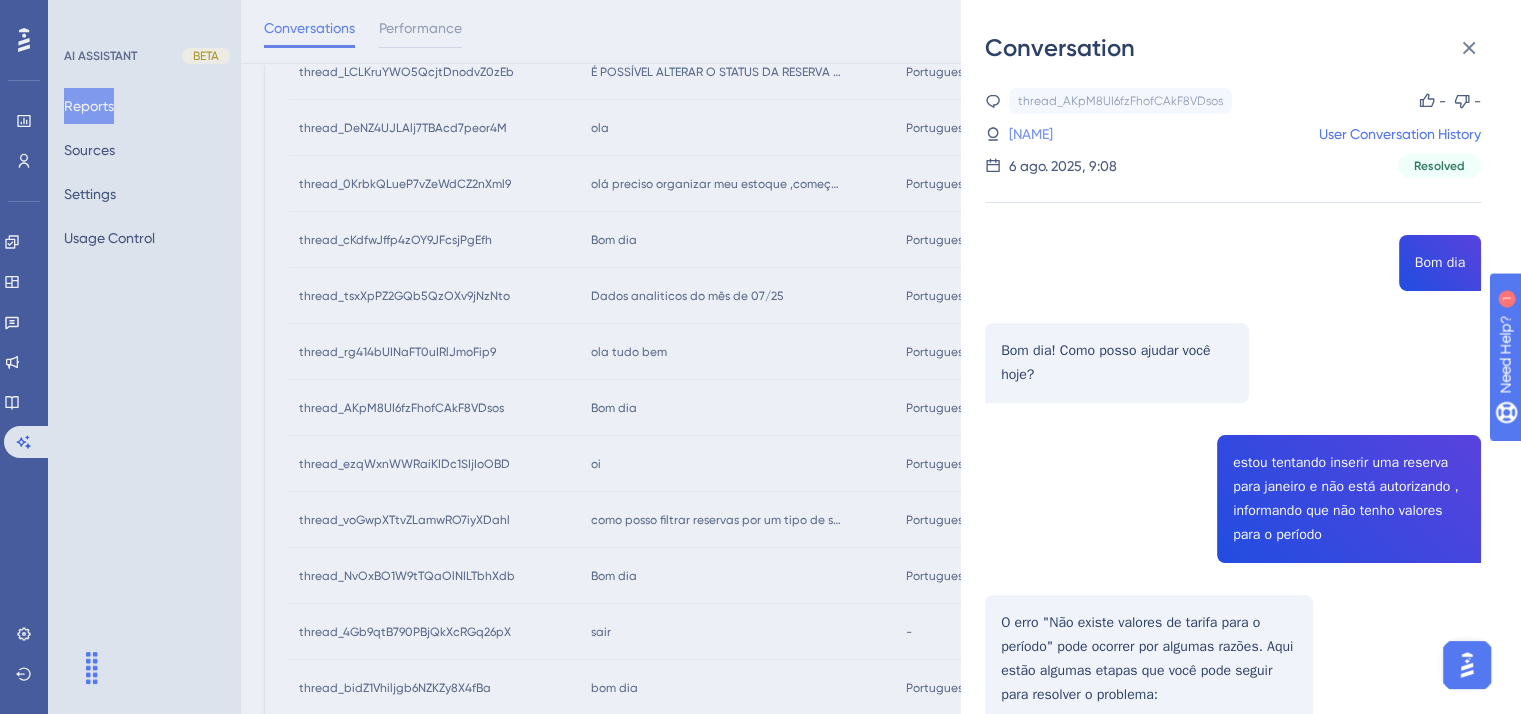 click on "[NAME]" at bounding box center (1031, 134) 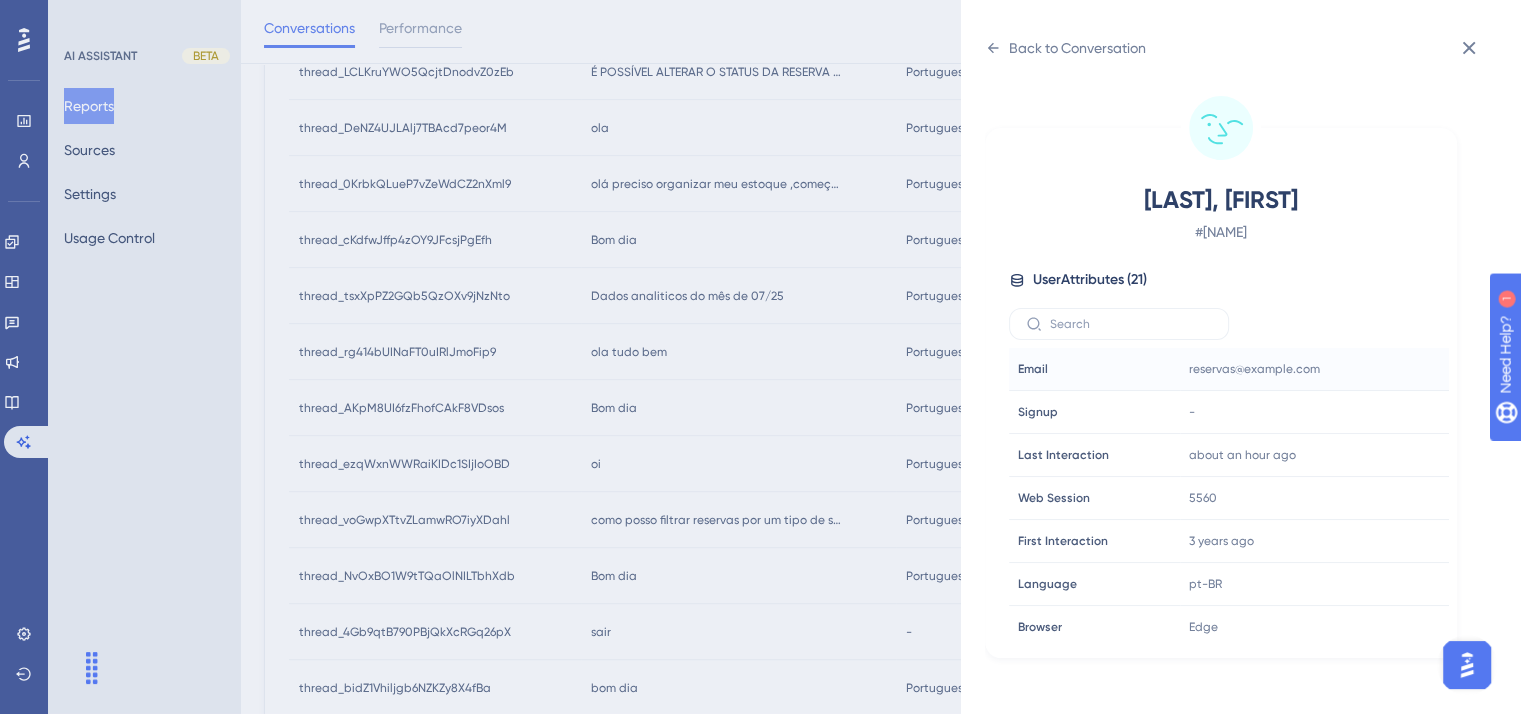 scroll, scrollTop: 2557, scrollLeft: 0, axis: vertical 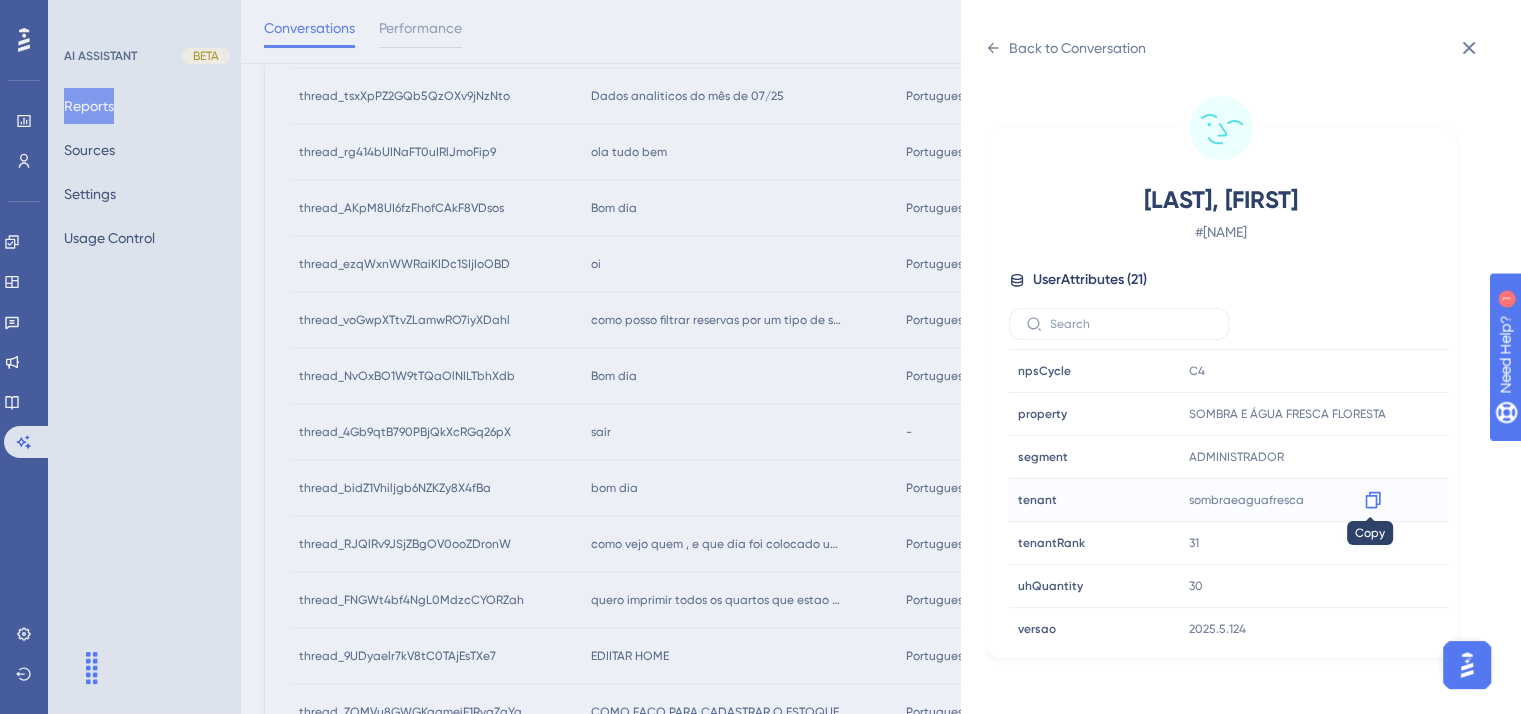 click 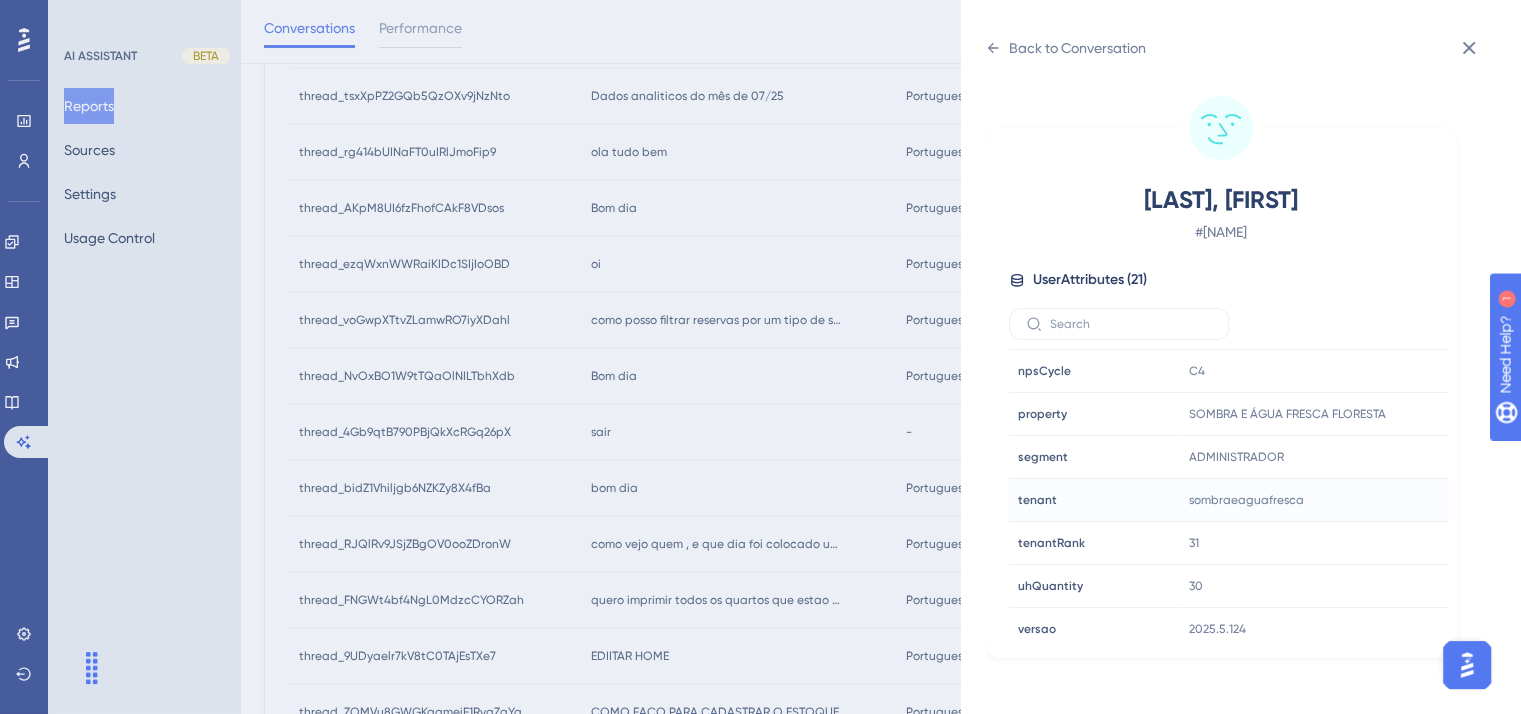 click on "Martins, Glauce User  Attributes ( 21 ) Email Email [EMAIL] Signup Signup - Last Interaction Last Interaction about an hour ago 07 Aug 2025, 11:52 Web Session Web Session 5560 First Interaction First Interaction 3 years ago 05 May 2022, 07:21 Language Language pt-BR Browser Browser Edge Device Device computer Operating System Operating System Windows cnpj cnpj 06036746000131 consultRegister consultRegister true customerRank customerRank BRONZE event event false housekeeper housekeeper false npsCycle npsCycle C4 property property SOMBRA E ÁGUA FRESCA FLORESTA segment segment ADMINISTRADOR tenant tenant sombraeaguafresca tenantRank tenantRank 31 uhQuantity uhQuantity 30 versao versao 2025.5.124" at bounding box center [760, 357] 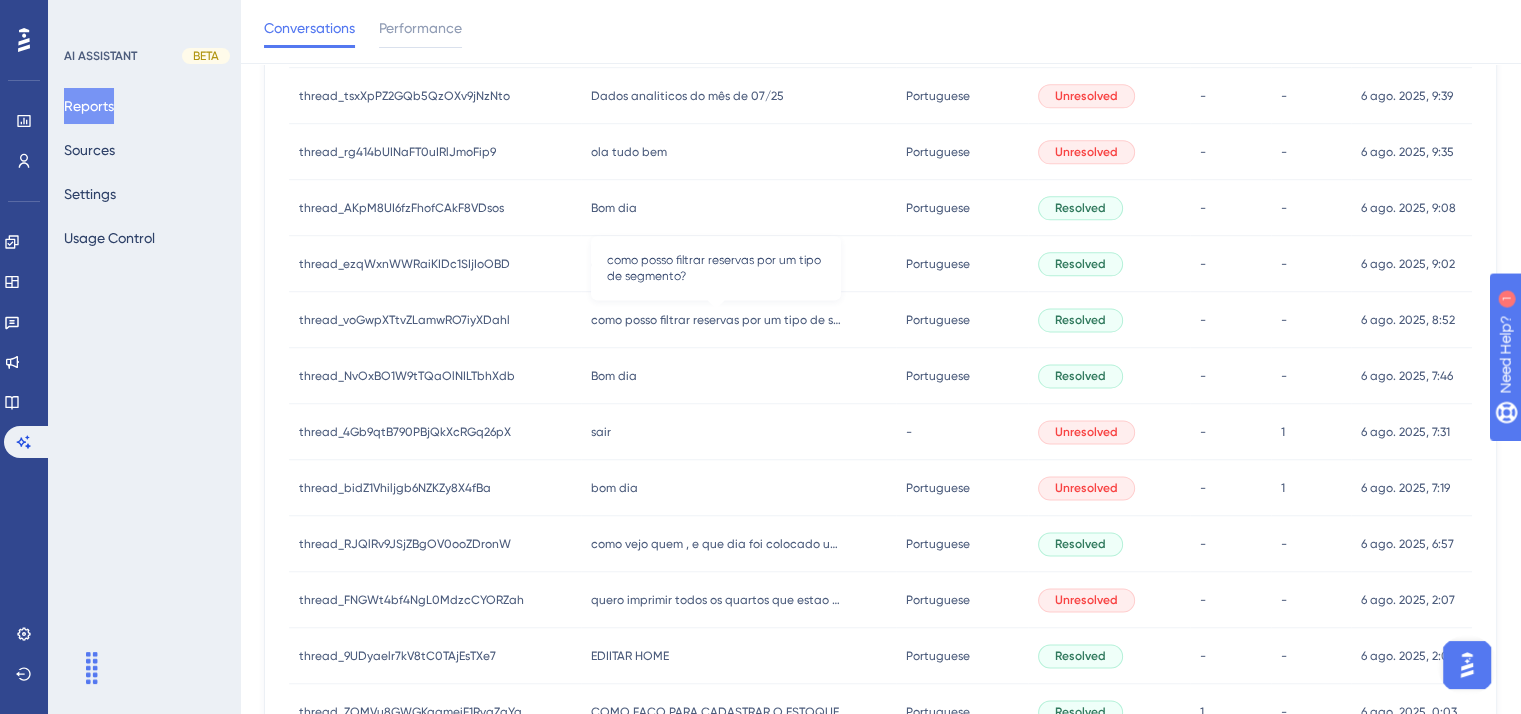 click on "como posso filtrar reservas por um tipo de segmento?" at bounding box center (716, 320) 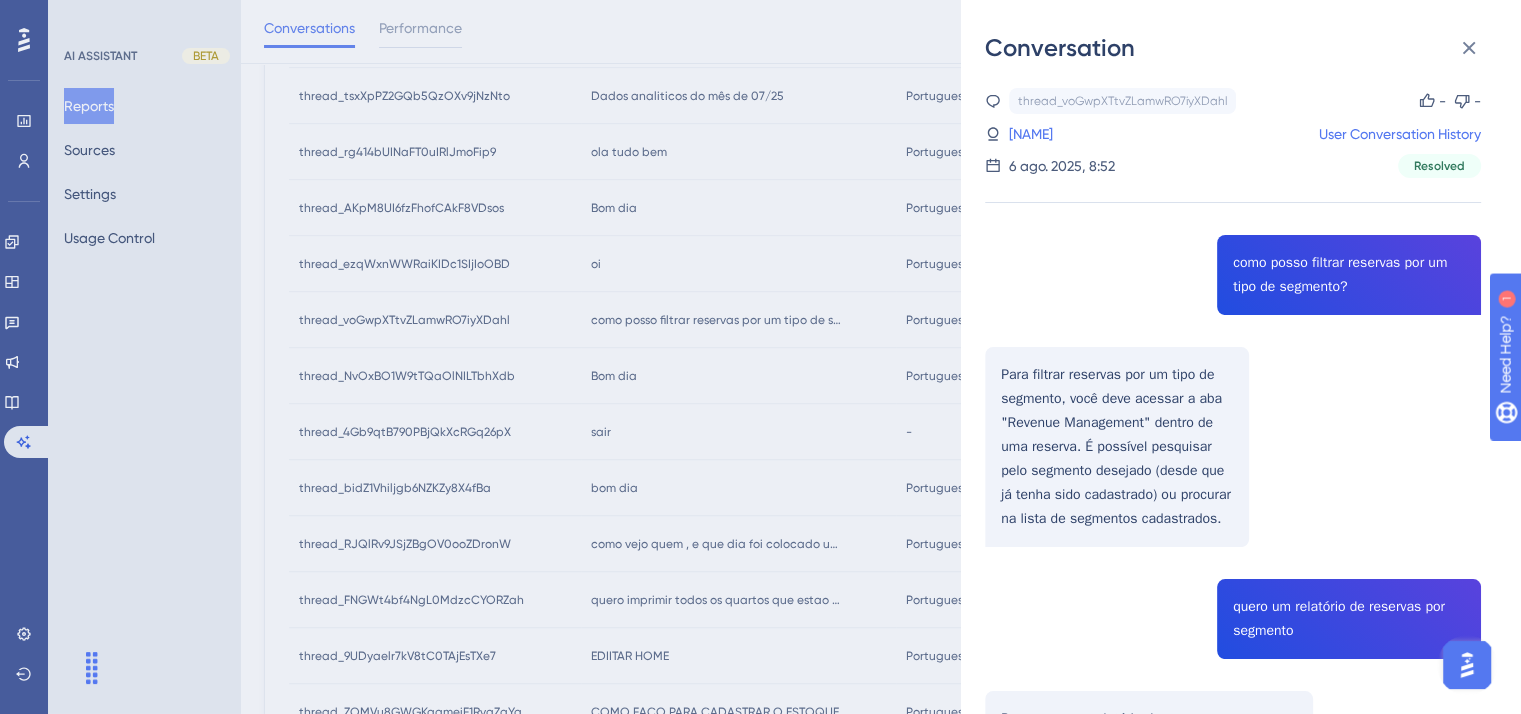 click on "Conversation thread_voGwpXTtvZLamwRO7iyXDahl Copy - - 89_[LAST], [FIRST] User Conversation History 6 ago. 2025,
8:52 Resolved como posso filtrar reservas por um tipo de segmento? Para filtrar reservas por um tipo de segmento, você deve acessar a aba "Revenue Management" dentro de uma reserva. É possível pesquisar pelo segmento desejado (desde que já tenha sido cadastrado) ou procurar na lista de segmentos cadastrados. quero um relatório de reservas por segmento Para gerar um relatório de reservas por segmento, você pode seguir os seguintes passos:
Acesse o Menu Relatórios.
Selecione o relatório chamado "Reservas no Período" ou "Reservas Incluídas no Período".
Aplique os filtros desejados, como status, data de check-in, e outros critérios relevantes.
Após configurar os filtros, o relatório será enviado para o e-mail informado.
Se precisar de mais detalhes sobre como aplicar os filtros, estou à disposição!" at bounding box center (760, 357) 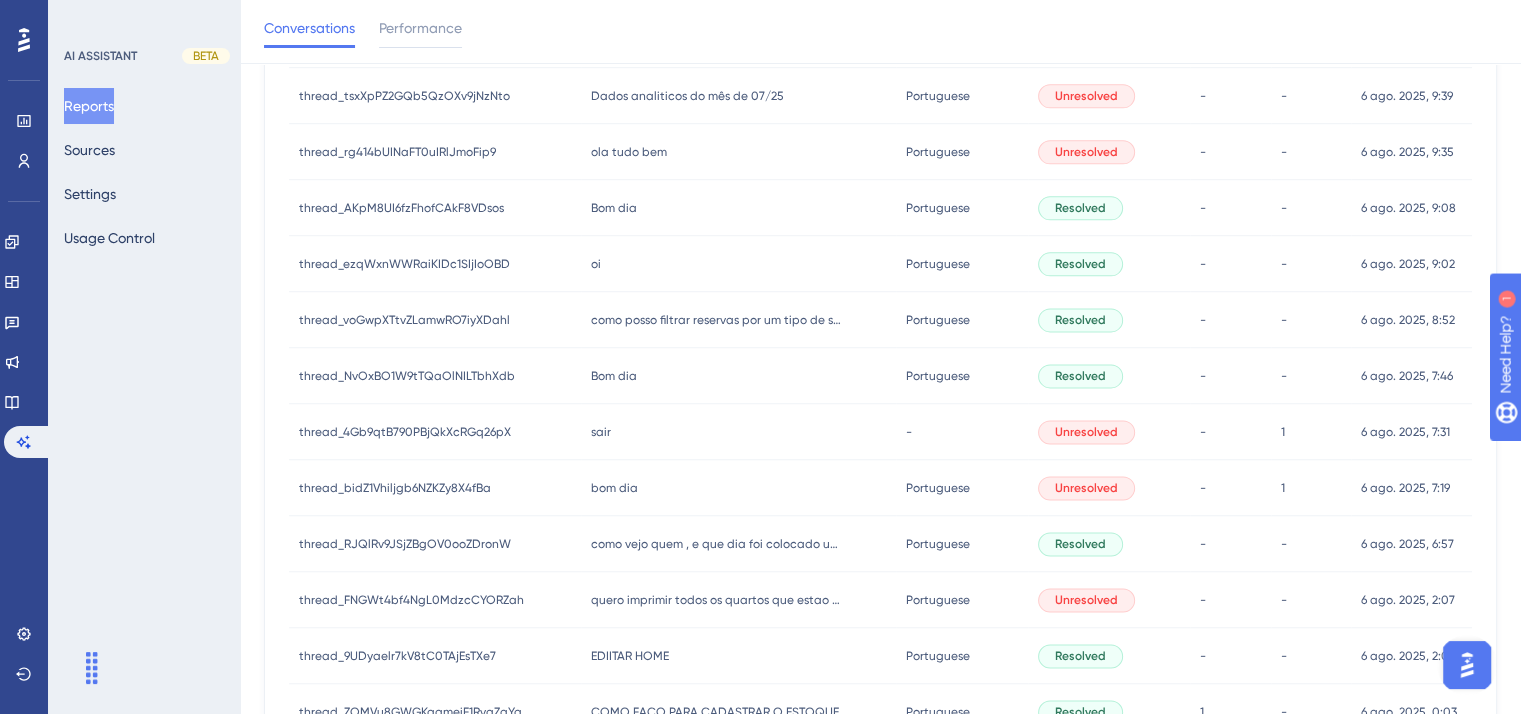 click on "Bom dia" at bounding box center (614, 208) 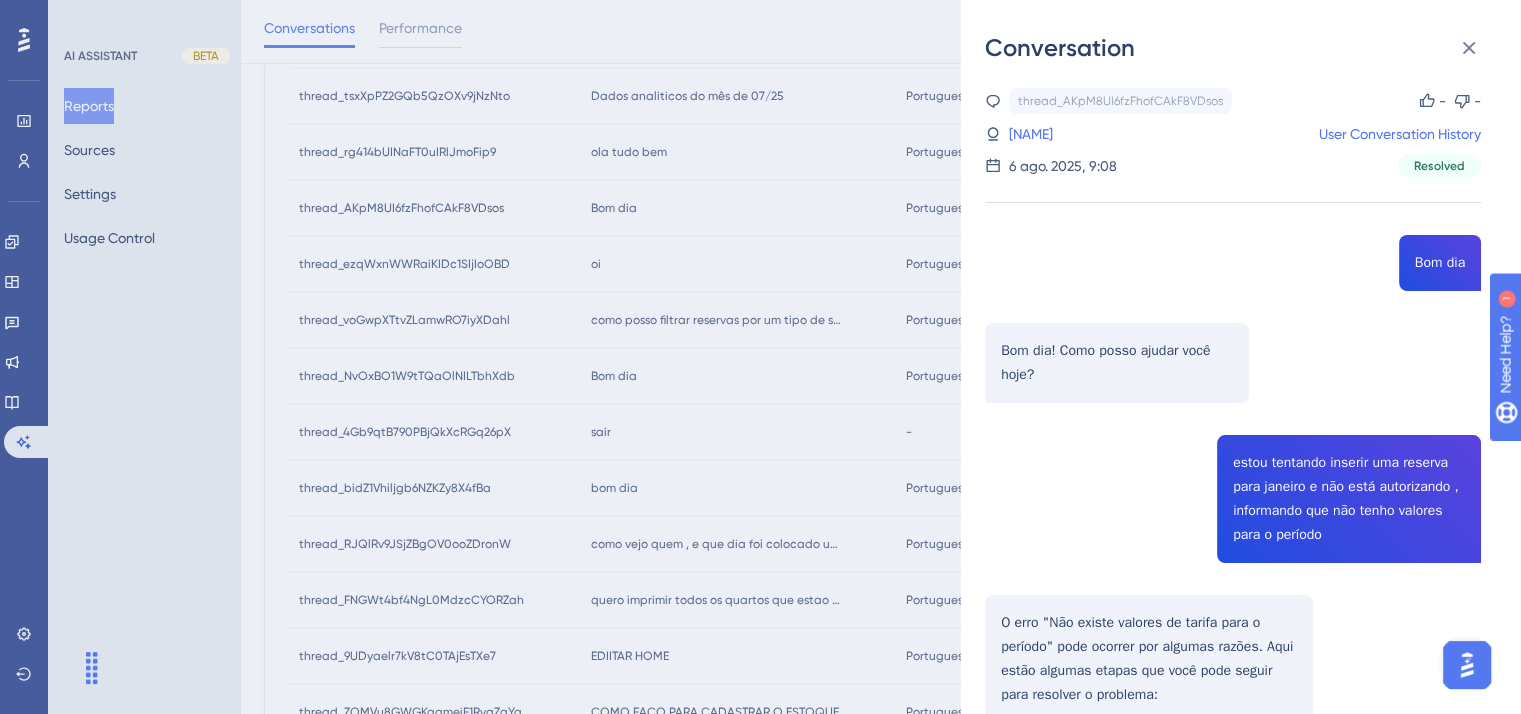 click on "Conversation thread_AKpM8UI6fzFhofCAkF8VDsos Copy - - 6_[LAST], [FIRST] User Conversation History 6 ago. 2025,
9:08 Resolved Bom dia  Bom dia! Como posso ajudar você hoje? estou tentando inserir uma reserva para janeiro e não está autorizando , informando que não tenho valores para o período  O erro "Não existe valores de tarifa para o período" pode ocorrer por algumas razões. Aqui estão algumas etapas que você pode seguir para resolver o problema:
Verifique os Valores da Categoria : Confirme se a categoria da reserva possui valores configurados na tarifa.
Verifique os Valores do Período : Assegure-se de que os valores da tarifa estão configurados corretamente para o período de estadia desejado.
Verifique a Quantidade de Pessoas : O erro pode ocorrer se a tarifa existe para a categoria, mas a quantidade de pessoas registrada não tem um valor correspondente. Por exemplo, se você está tentando reservar para 4 pessoas, mas a tarifa só tem valores para 3." at bounding box center (760, 357) 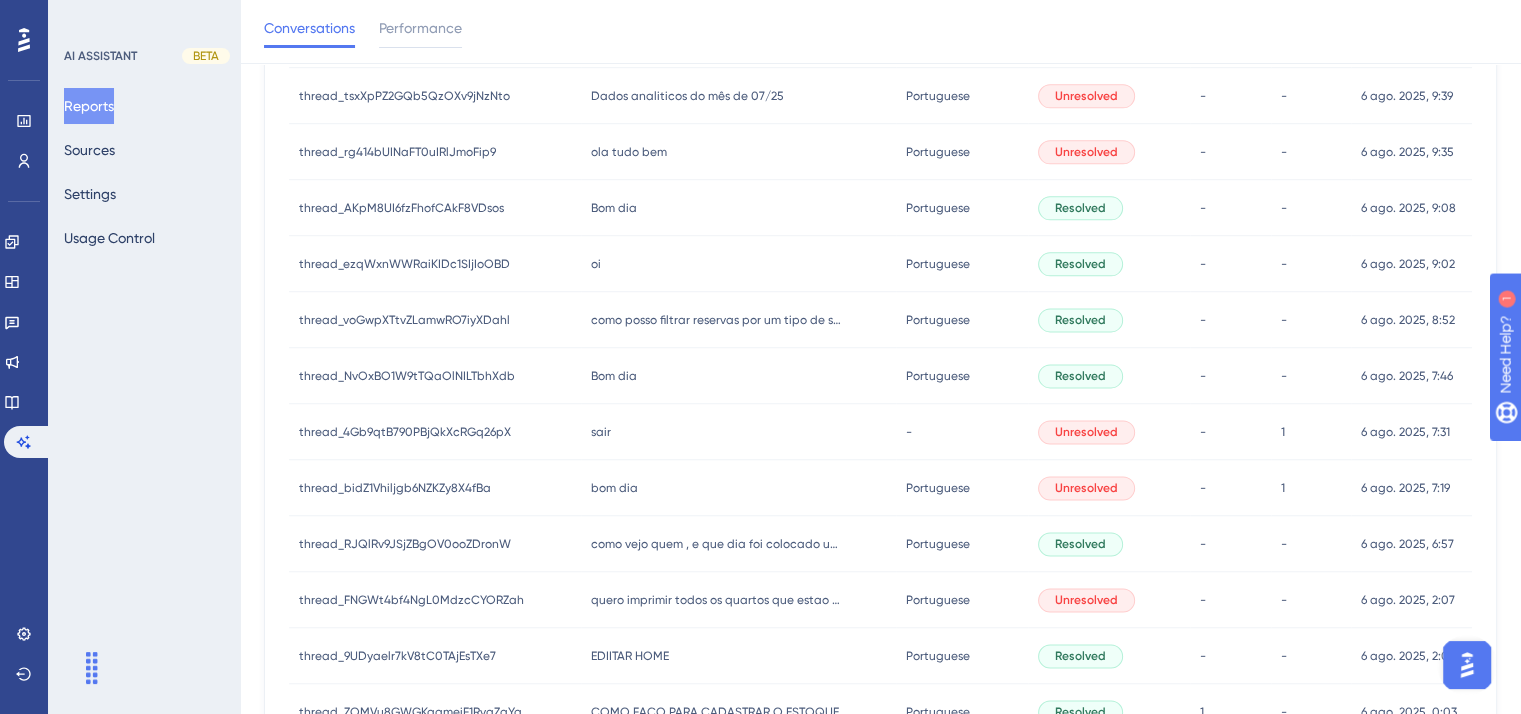 click on "oi oi" at bounding box center (739, 264) 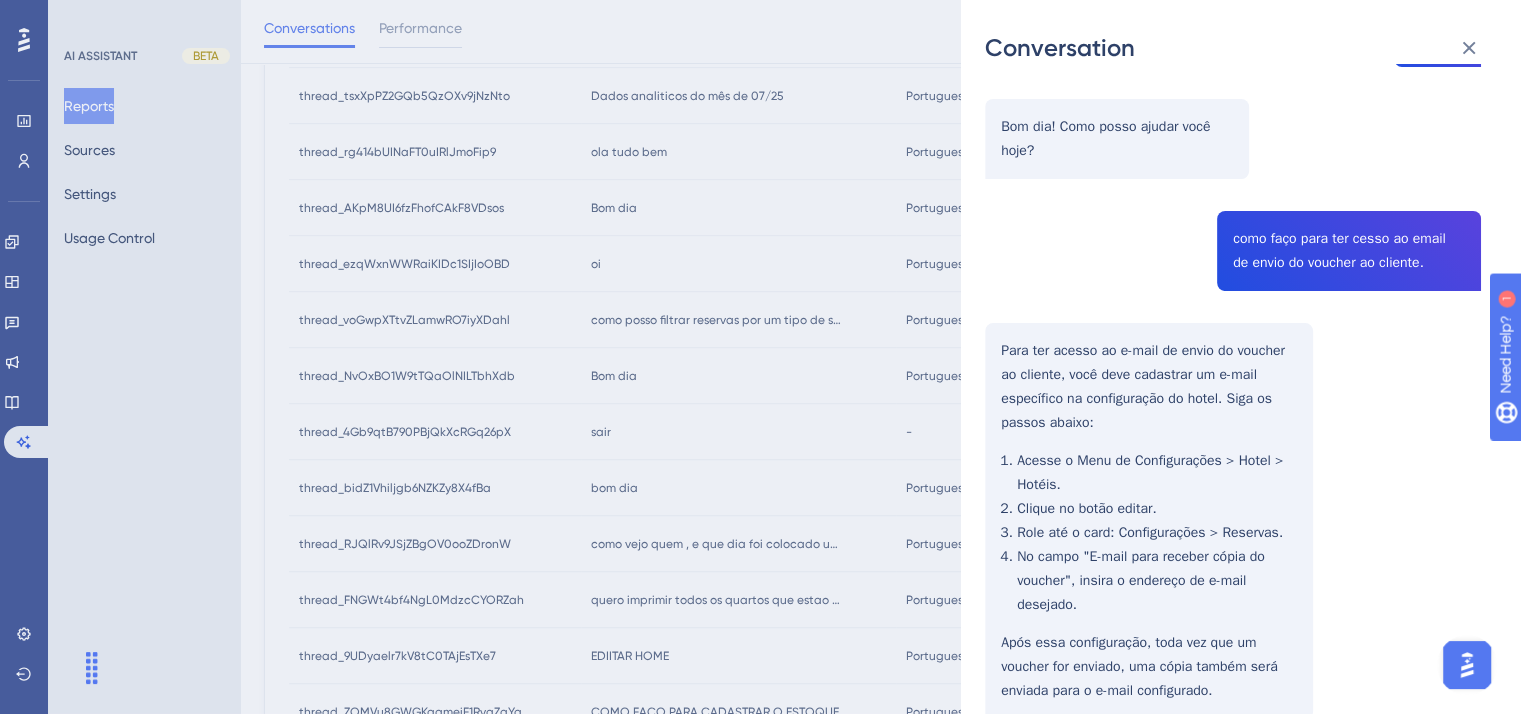 scroll, scrollTop: 500, scrollLeft: 0, axis: vertical 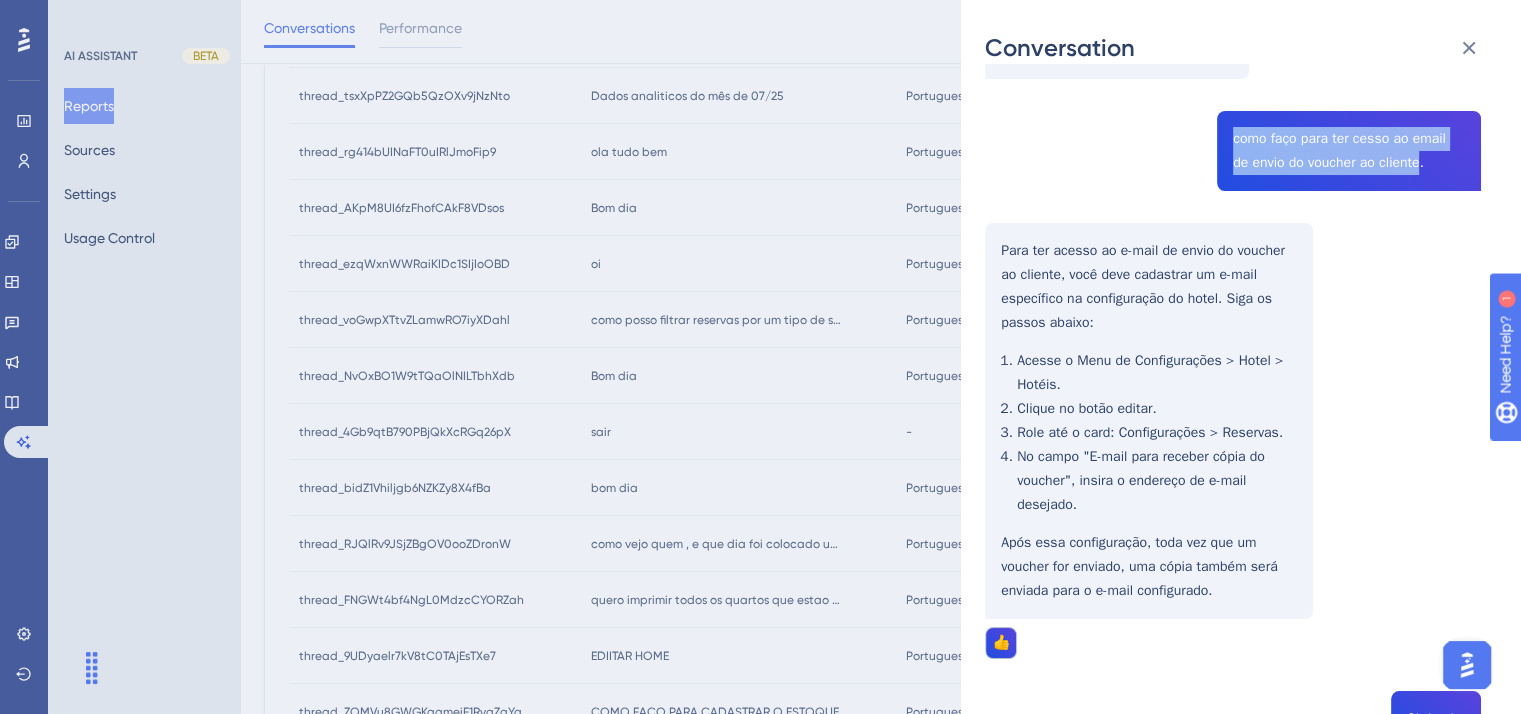 drag, startPoint x: 1225, startPoint y: 133, endPoint x: 1398, endPoint y: 157, distance: 174.6568 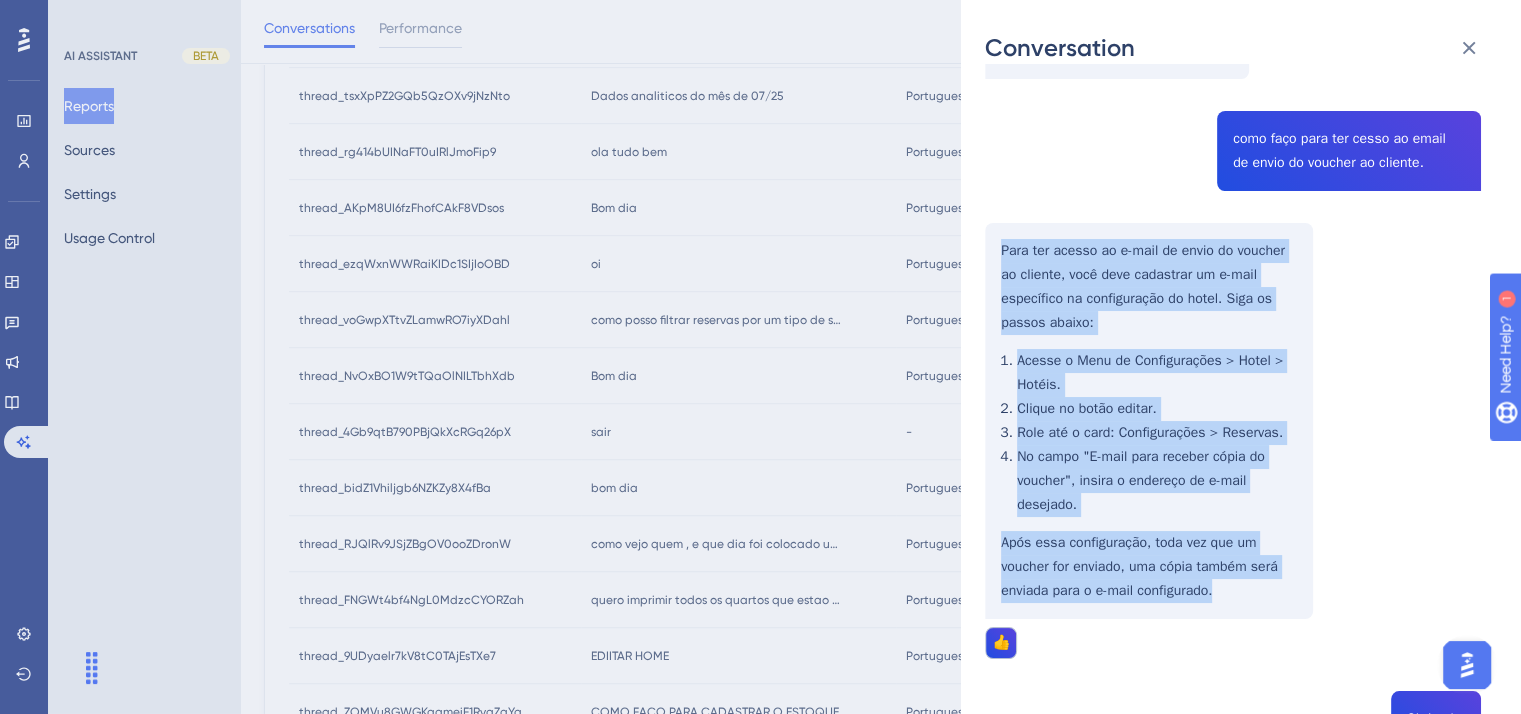 drag, startPoint x: 1002, startPoint y: 250, endPoint x: 1265, endPoint y: 591, distance: 430.63907 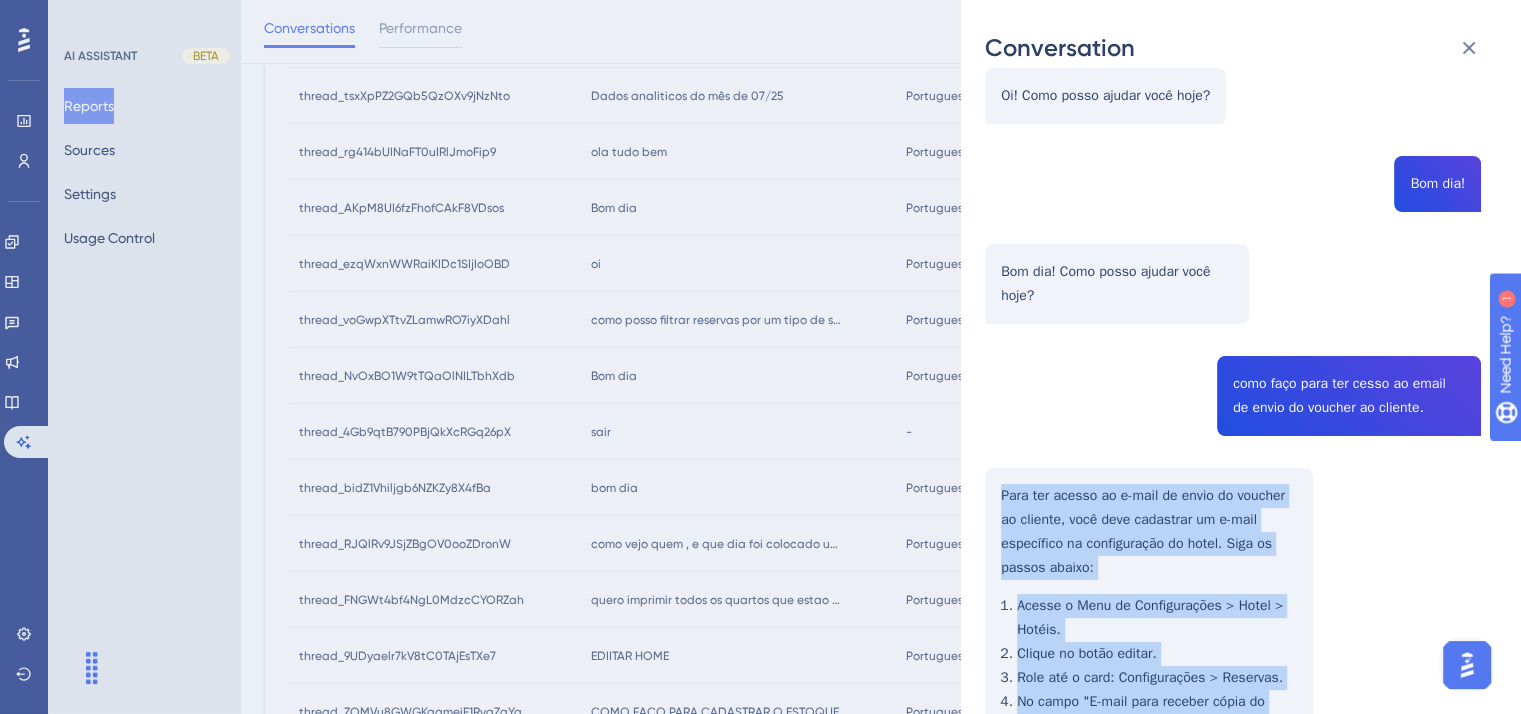 scroll, scrollTop: 0, scrollLeft: 0, axis: both 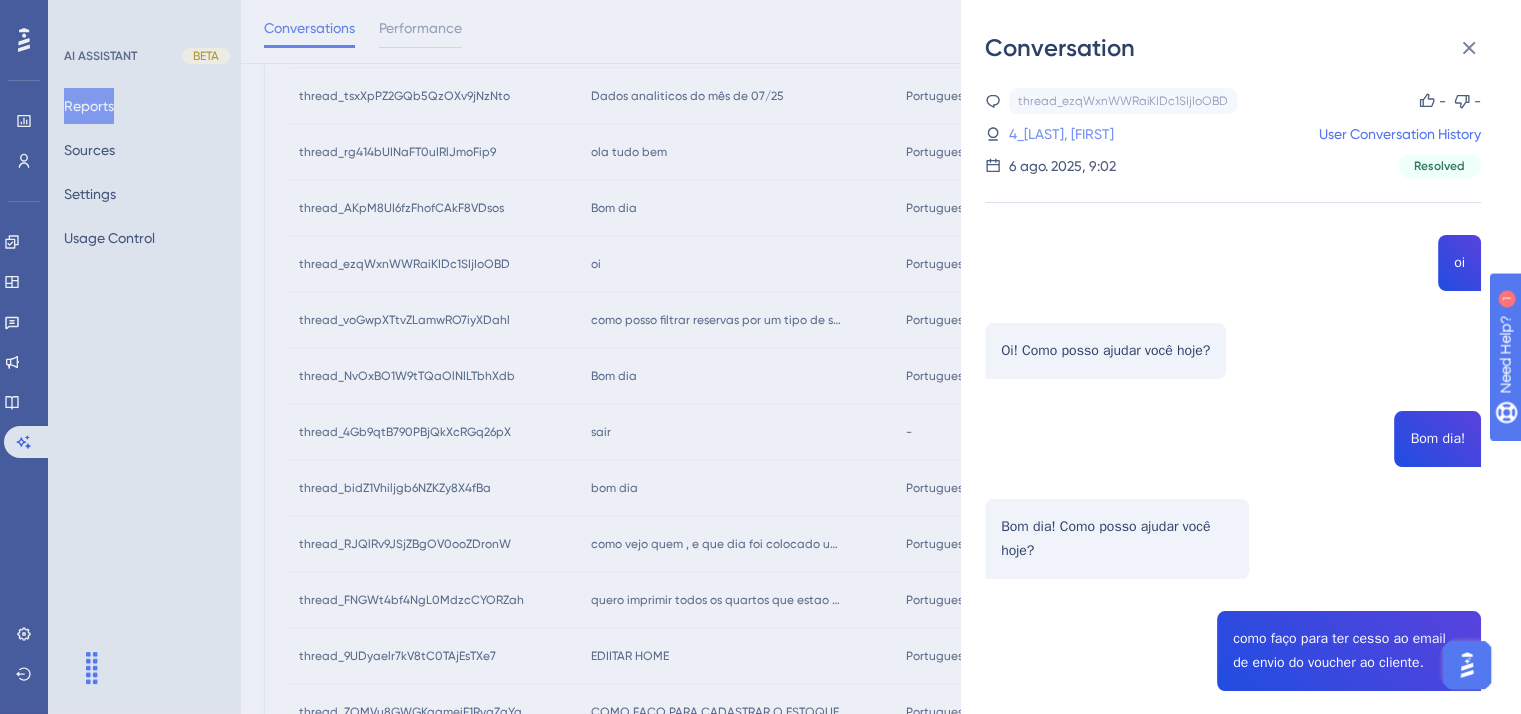 click on "4_[LAST], [FIRST]" at bounding box center (1061, 134) 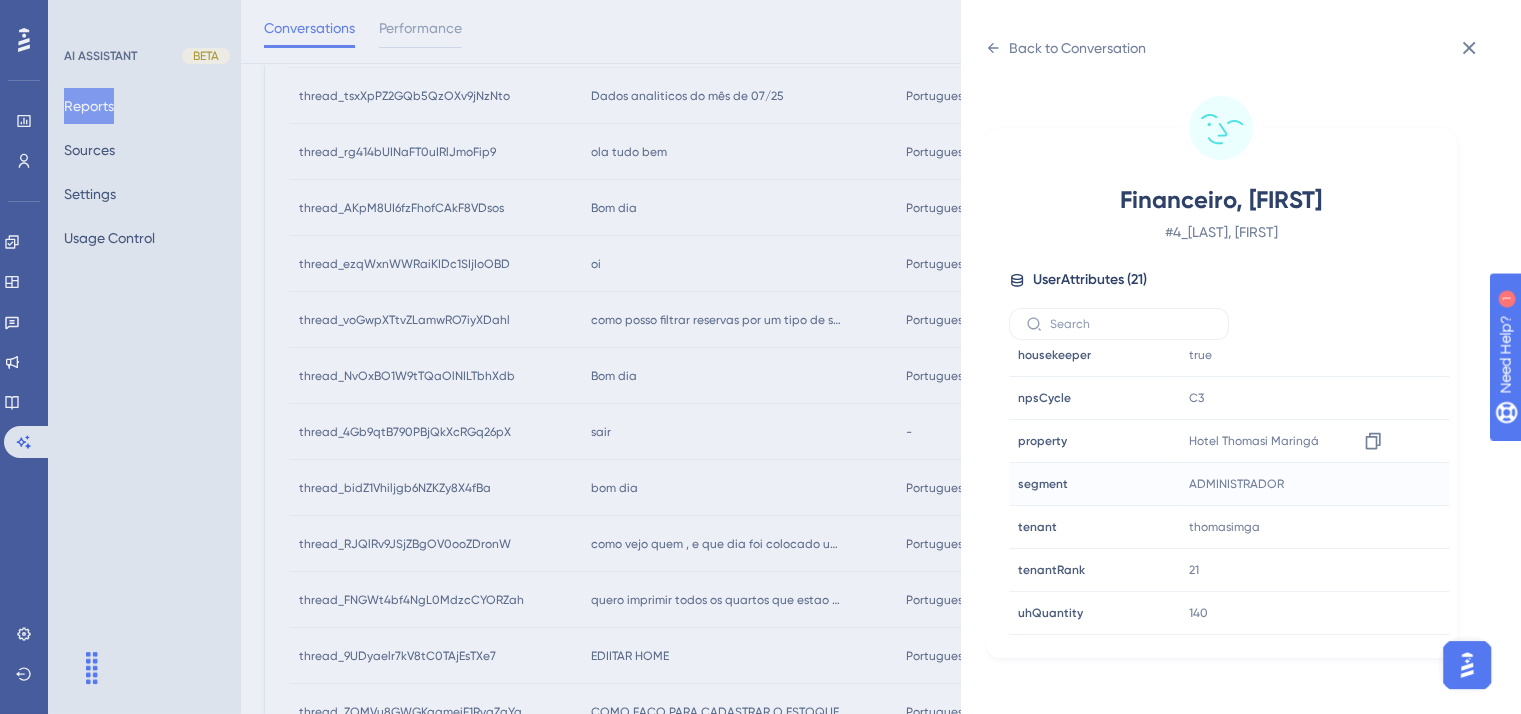 scroll, scrollTop: 600, scrollLeft: 0, axis: vertical 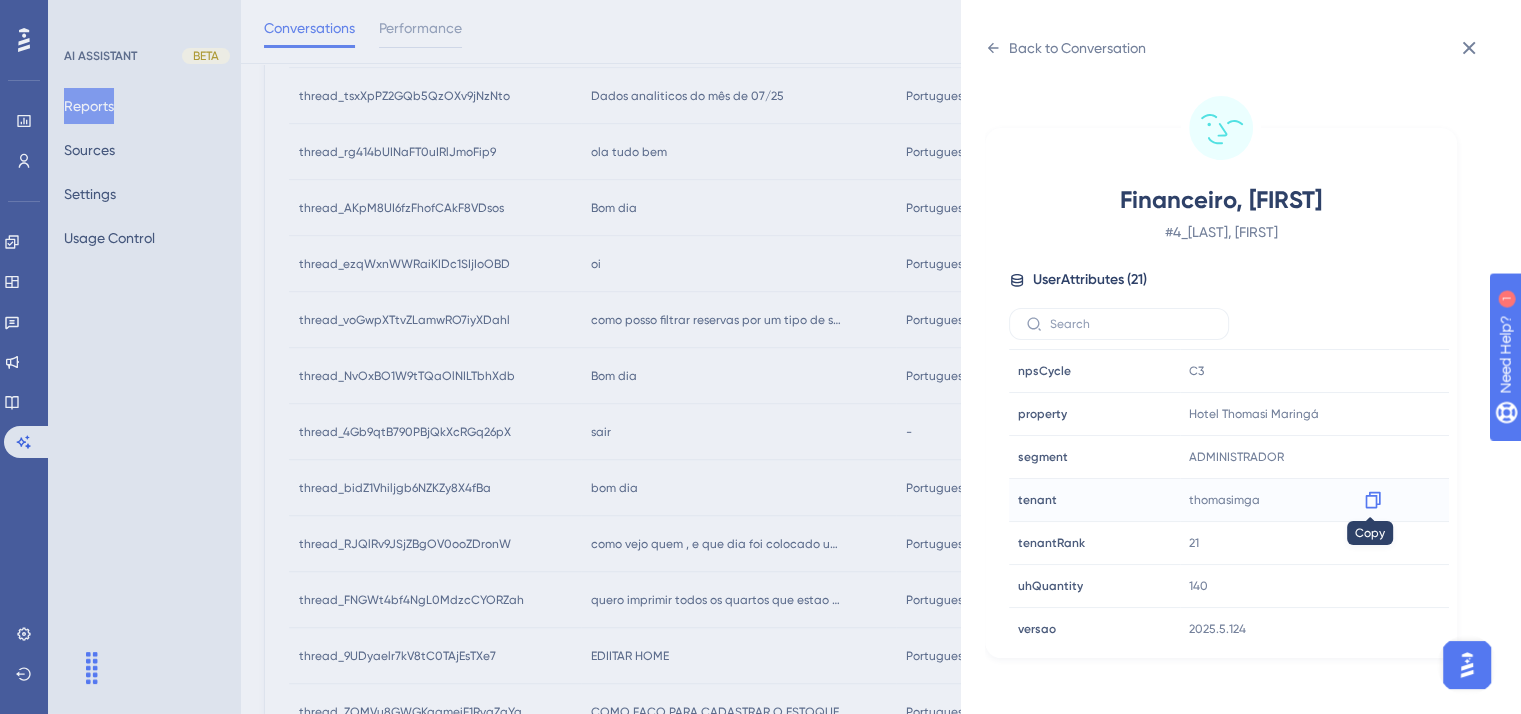 click 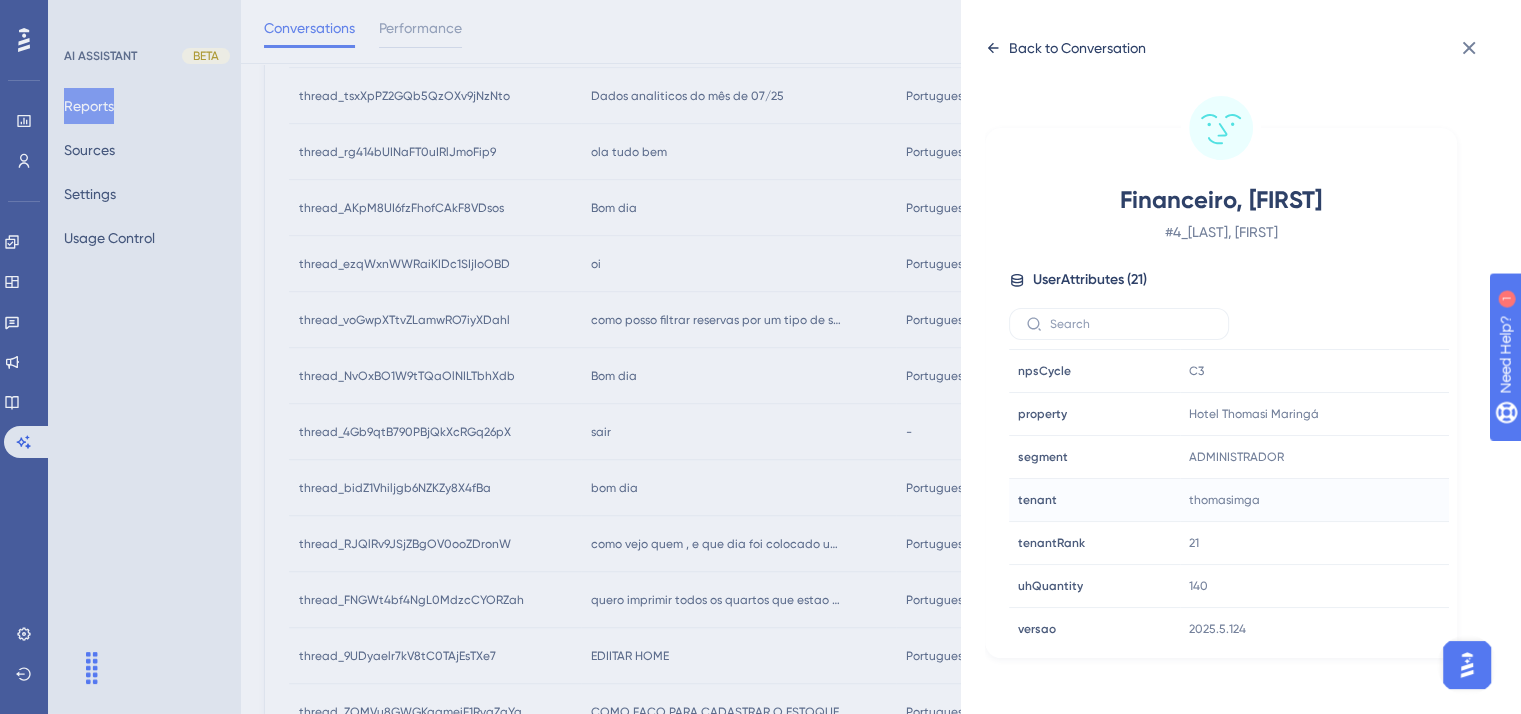 click on "Back to Conversation" at bounding box center [1077, 48] 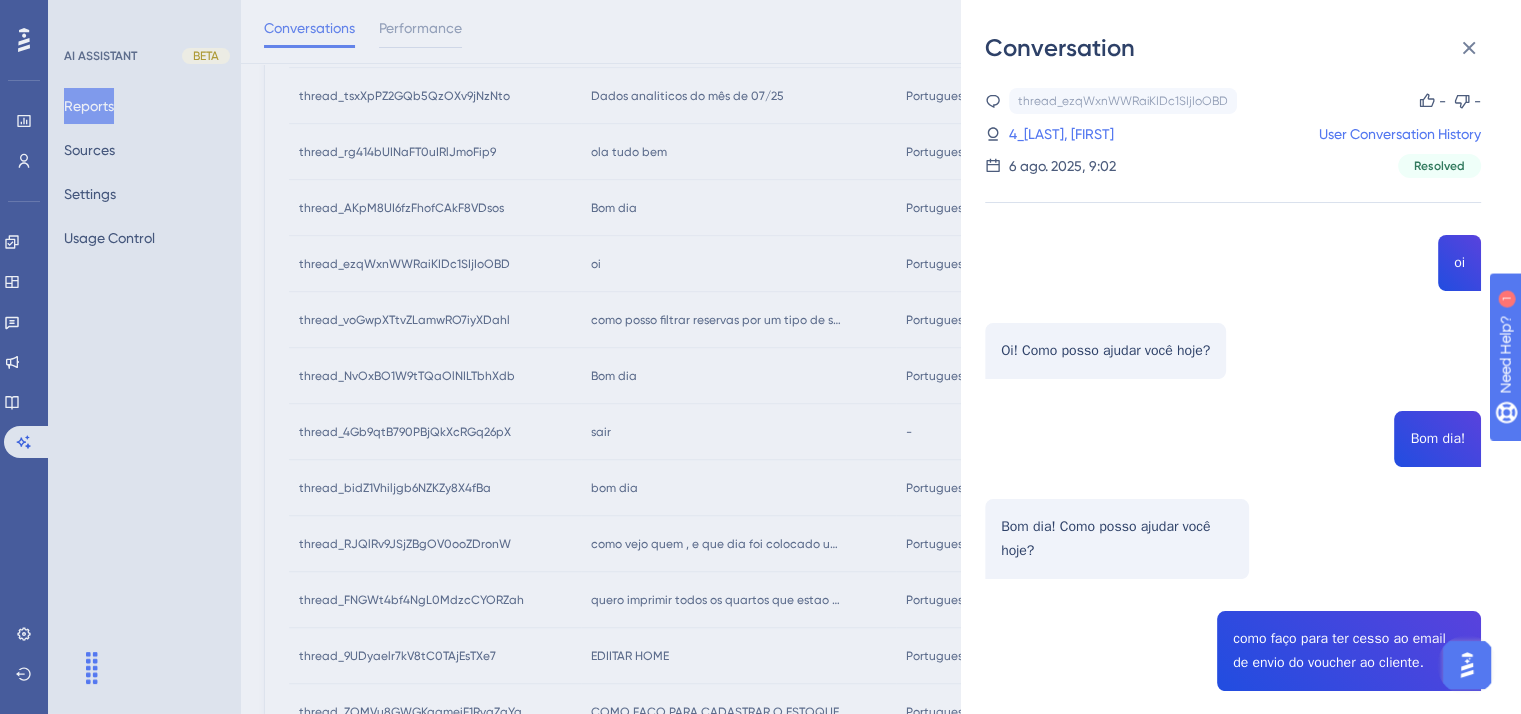 click on "Conversation thread_ezqWxnWWRaiKIDc1SIjIoOBD Copy - - 4_Financeiro, Andressa User Conversation History 6 ago. 2025,
9:02 Resolved oi Oi! Como posso ajudar você hoje? Bom dia! Bom dia! Como posso ajudar você hoje? como faço para ter cesso ao email de envio do voucher ao cliente.  Para ter acesso ao e-mail de envio do voucher ao cliente, você deve cadastrar um e-mail específico na configuração do hotel. Siga os passos abaixo:
Acesse o Menu de Configurações > Hotel > Hotéis.
Clique no botão editar.
Role até o card: Configurações > Reservas.
No campo "E-mail para receber cópia do voucher", insira o endereço de e-mail desejado.
Após essa configuração, toda vez que um voucher for enviado, uma cópia também será enviada para o e-mail configurado. 👍 Obrigada.  De nada! Se precisar de mais alguma coisa, é só avisar. Estou aqui para ajudar!" at bounding box center (760, 357) 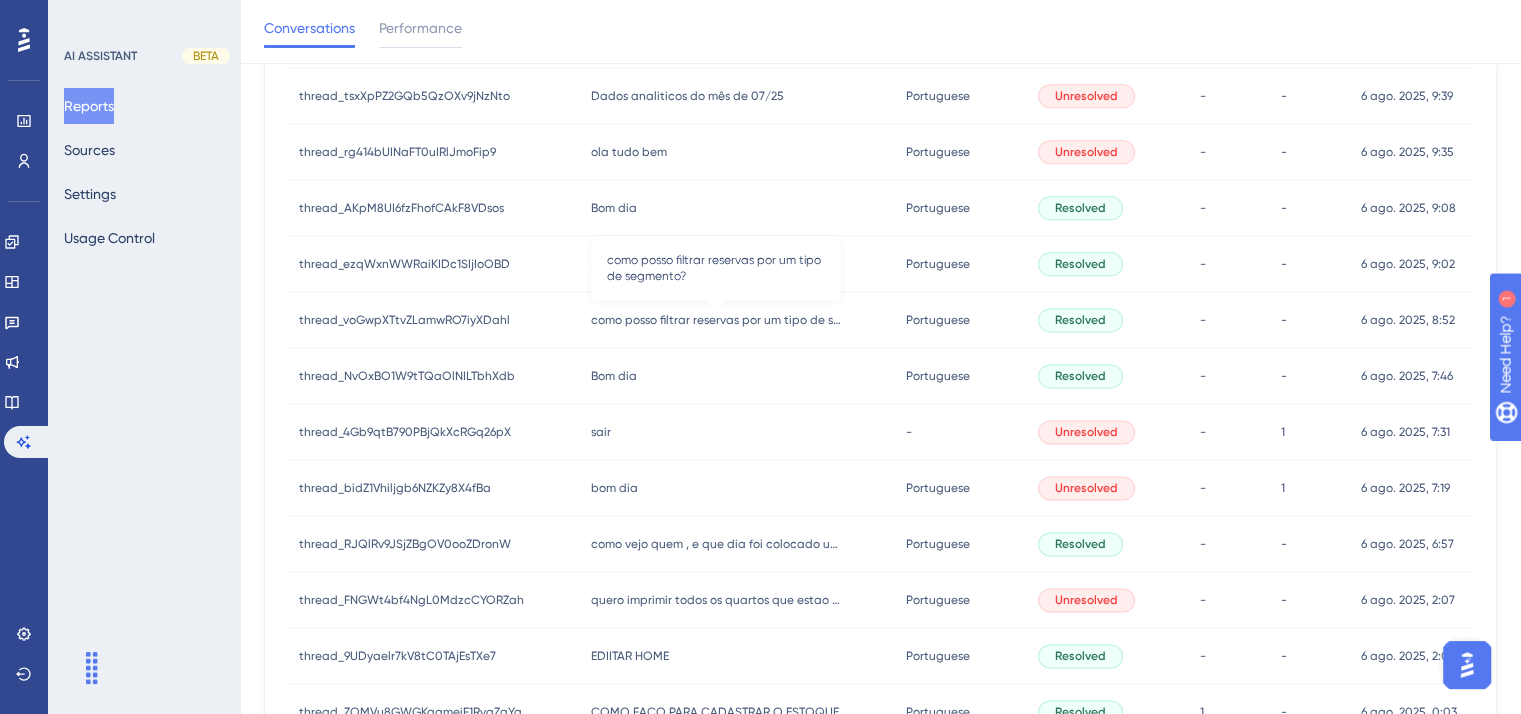 click on "como posso filtrar reservas por um tipo de segmento?" at bounding box center (716, 320) 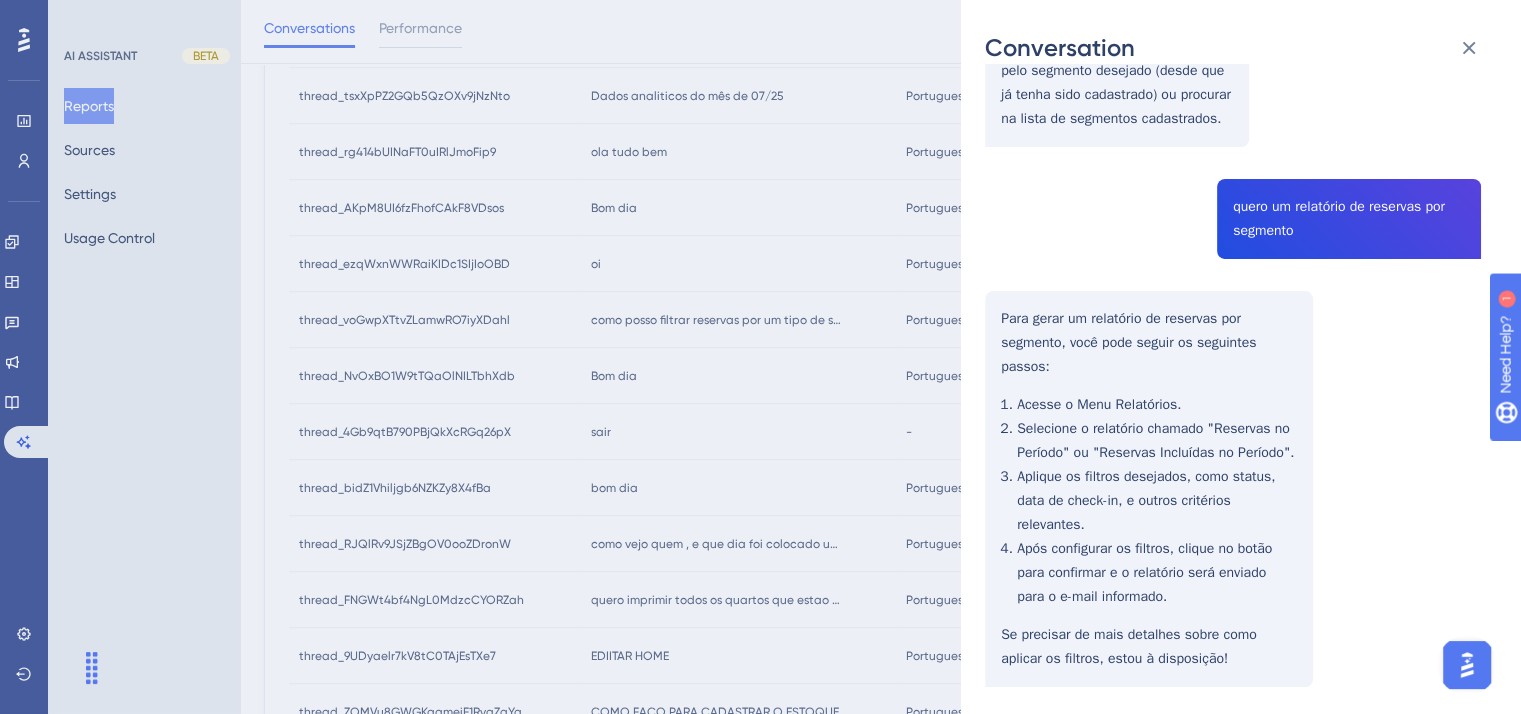 scroll, scrollTop: 359, scrollLeft: 0, axis: vertical 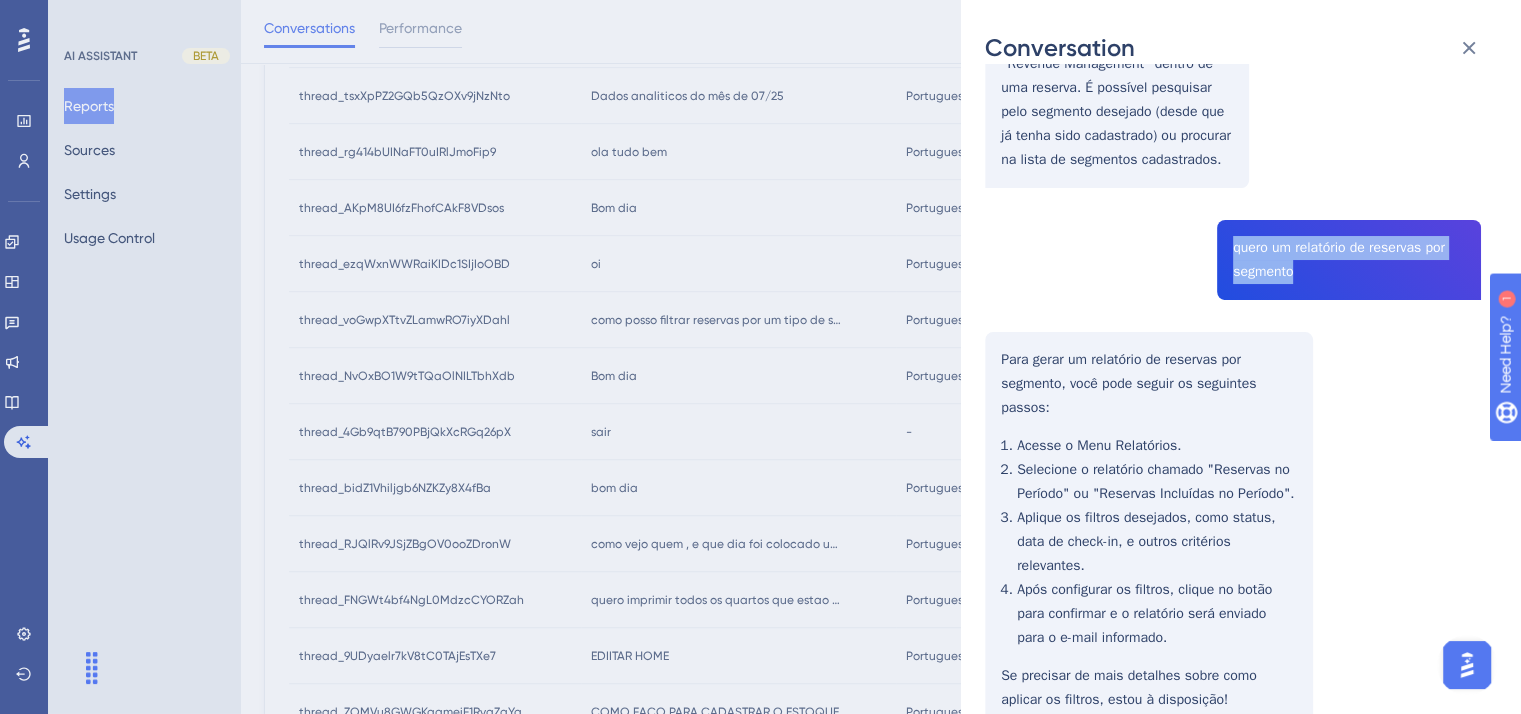 drag, startPoint x: 1225, startPoint y: 245, endPoint x: 1388, endPoint y: 268, distance: 164.6147 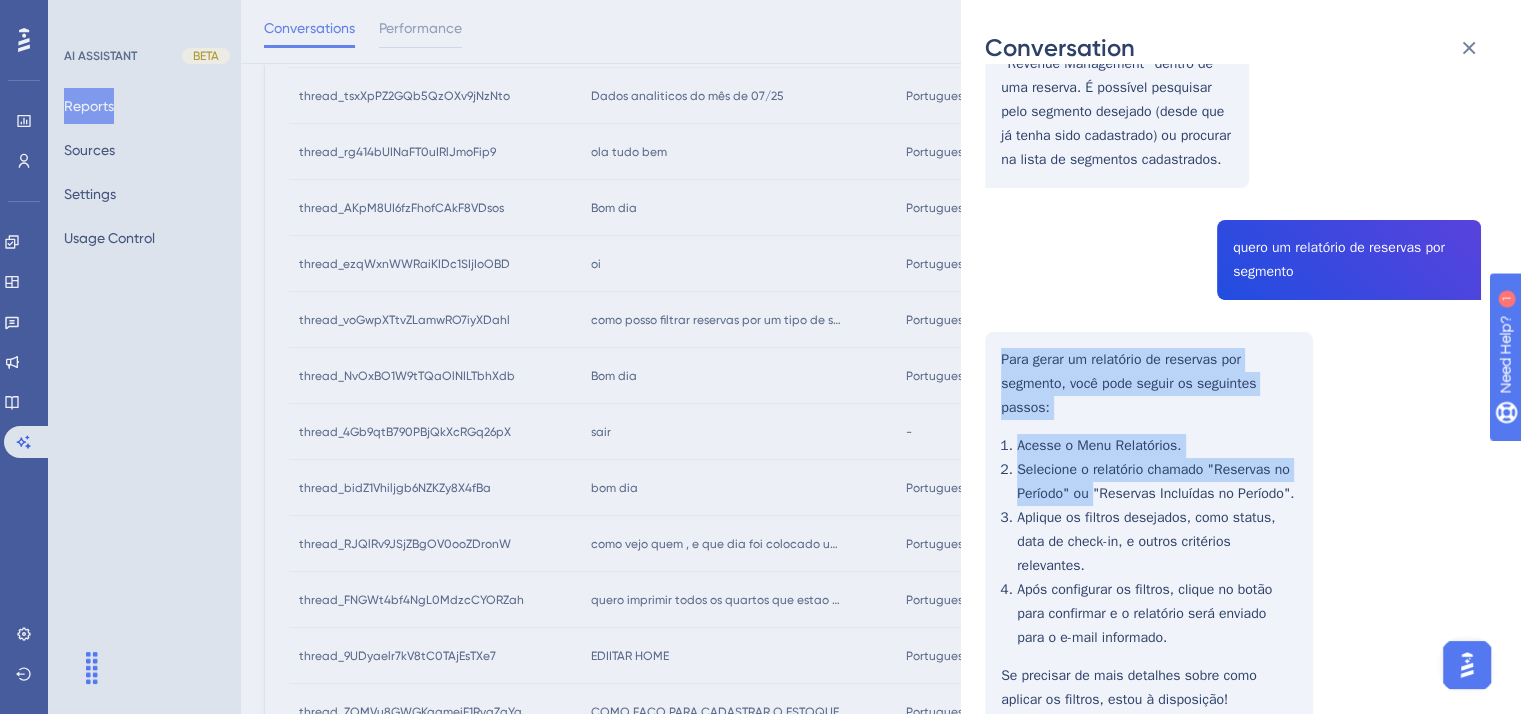 scroll, scrollTop: 459, scrollLeft: 0, axis: vertical 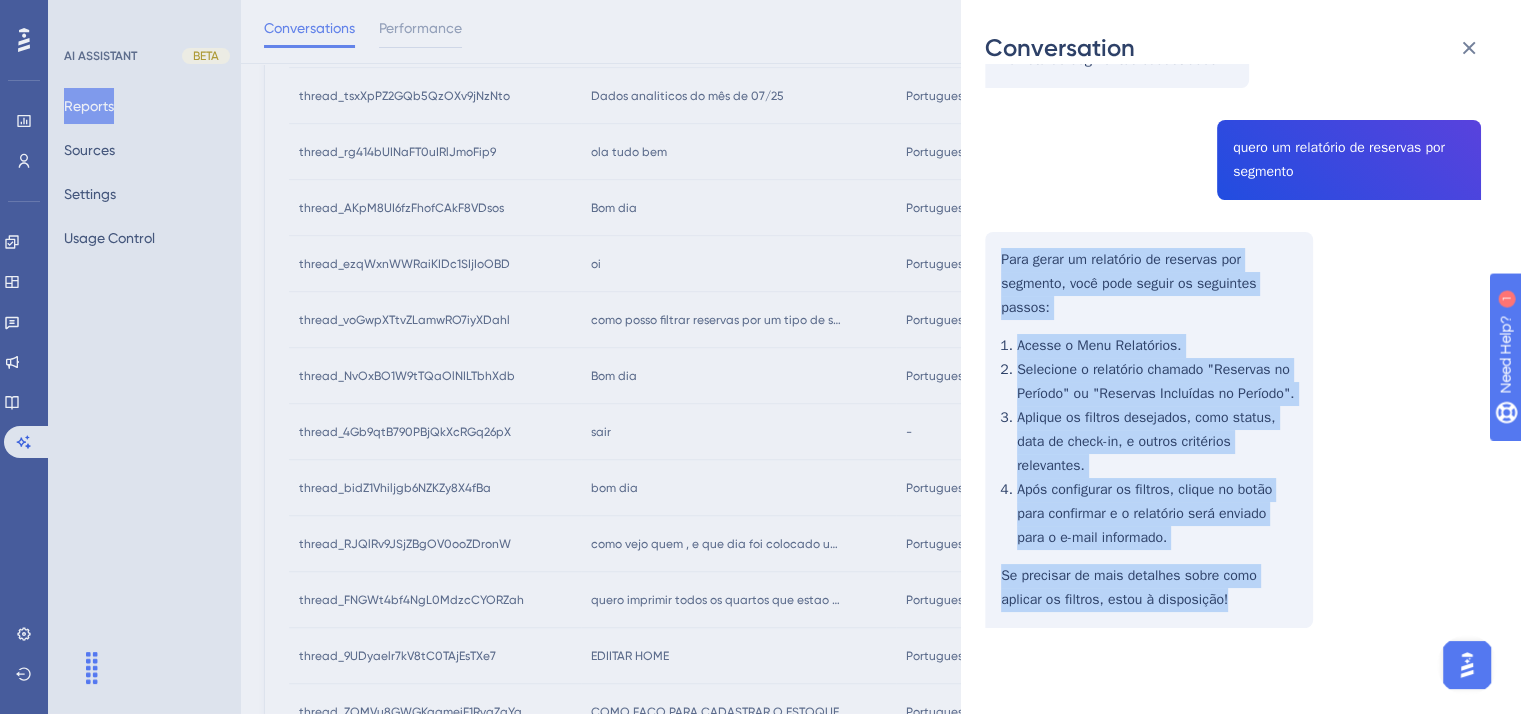 drag, startPoint x: 994, startPoint y: 363, endPoint x: 1221, endPoint y: 601, distance: 328.89664 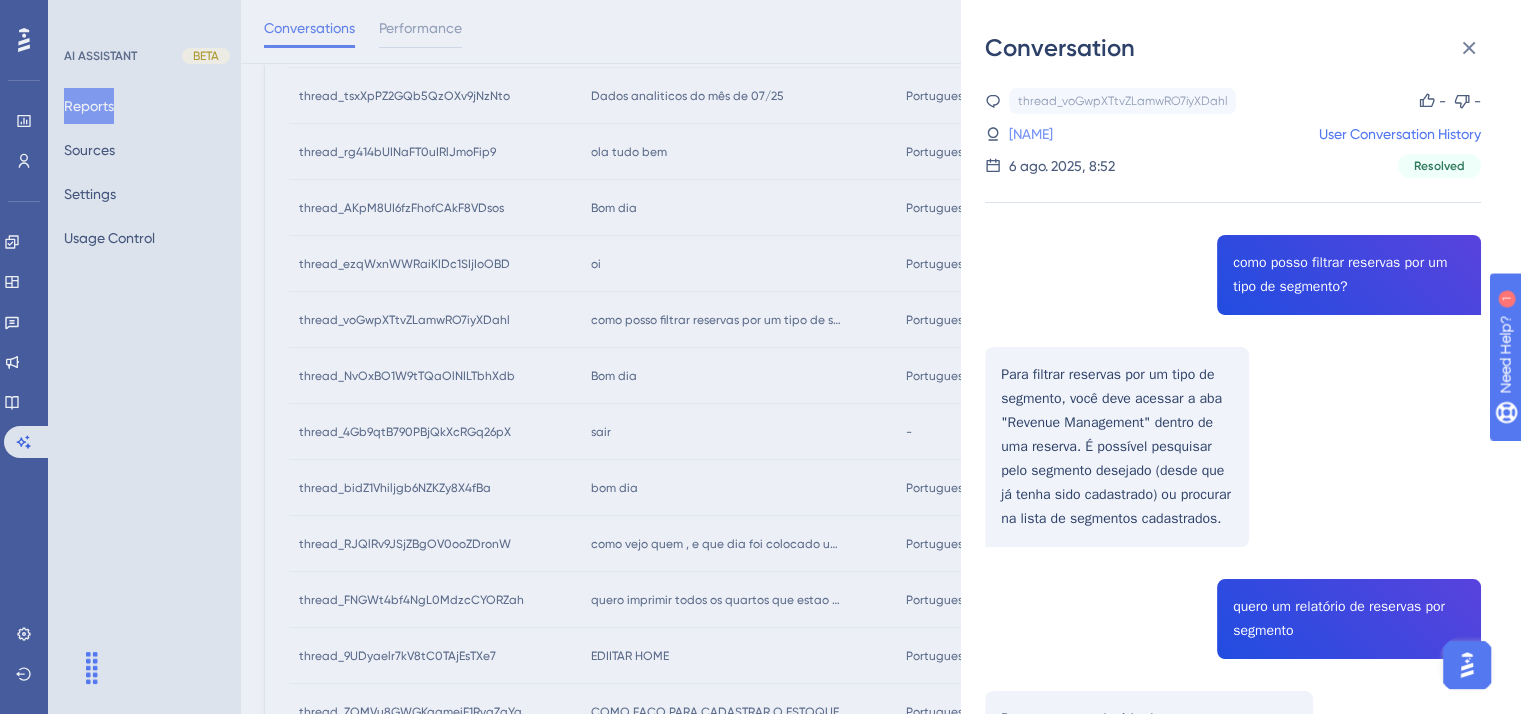 click on "[NAME]" at bounding box center [1031, 134] 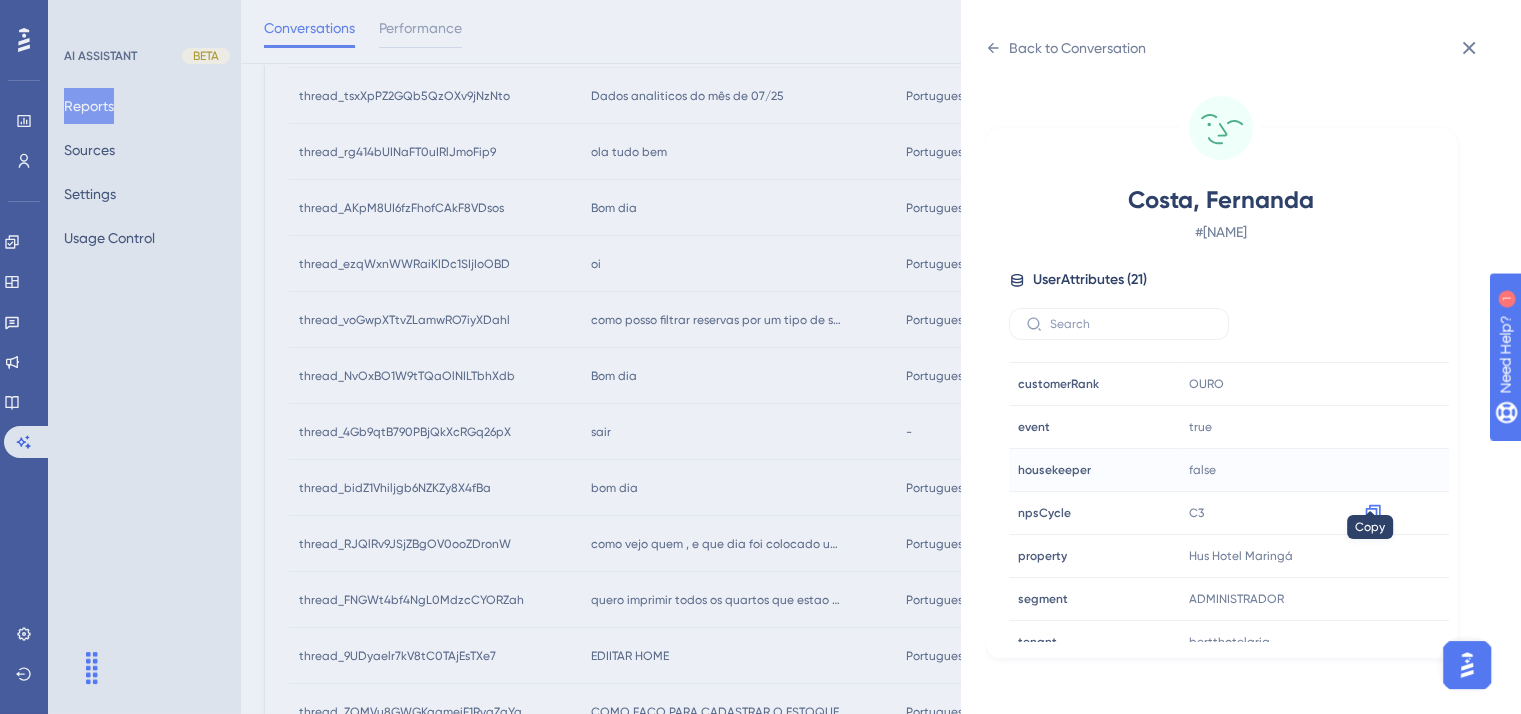 scroll, scrollTop: 500, scrollLeft: 0, axis: vertical 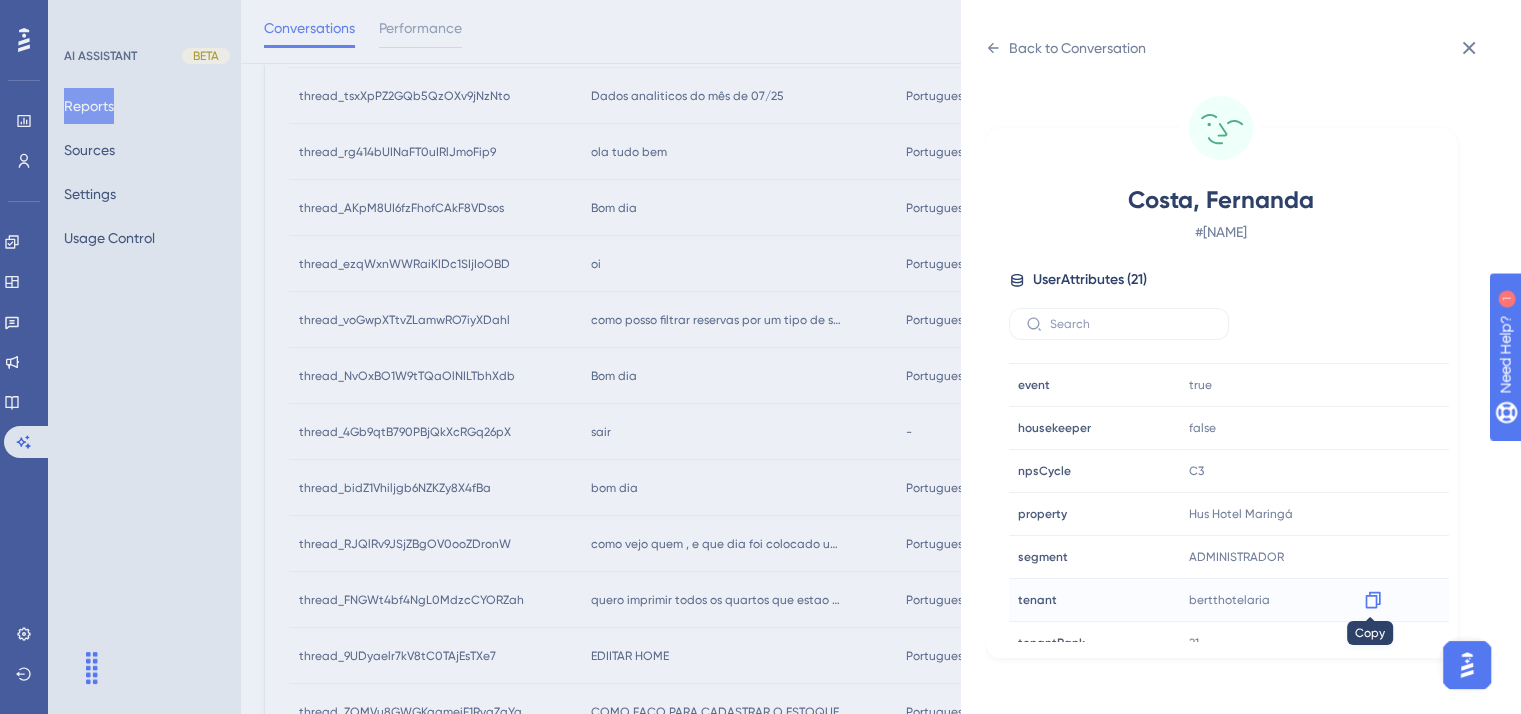click 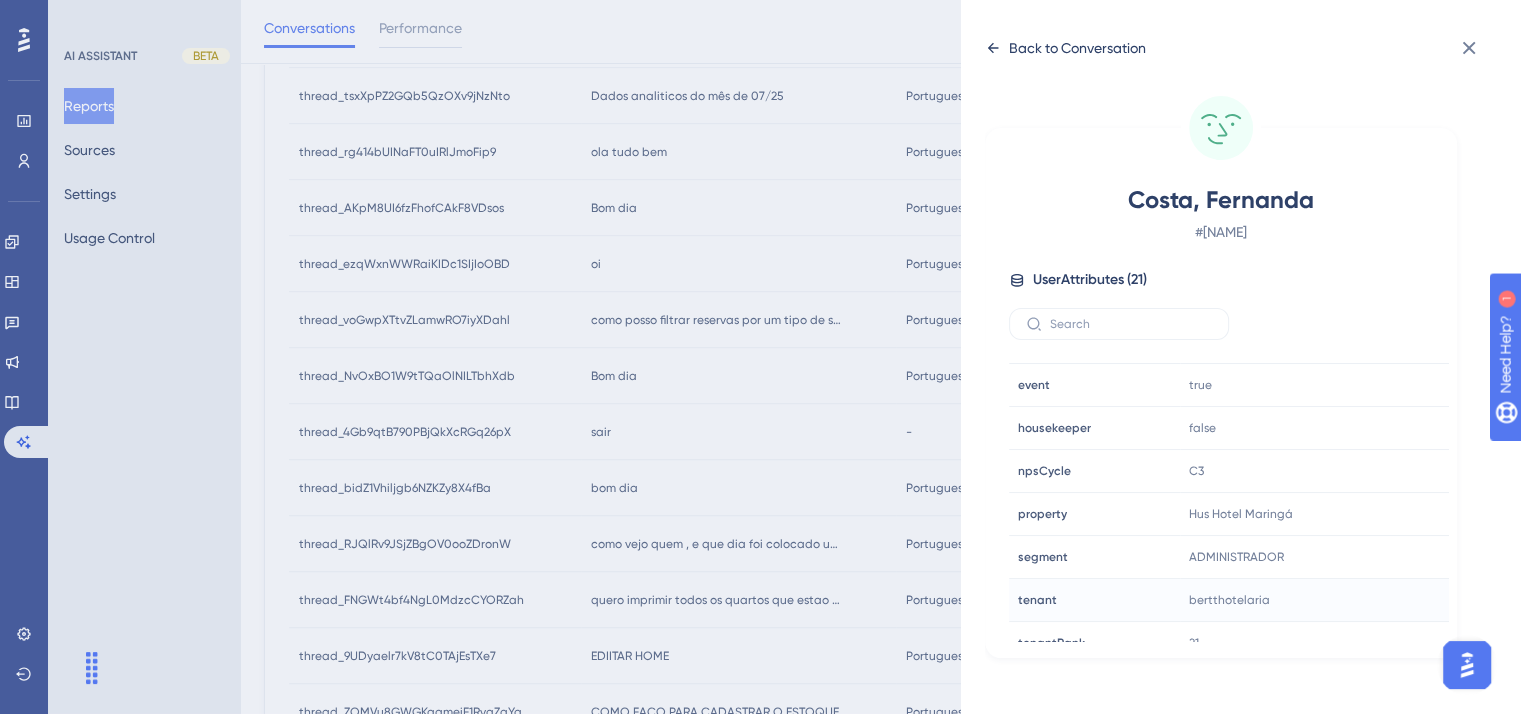 click on "Back to Conversation" at bounding box center [1065, 48] 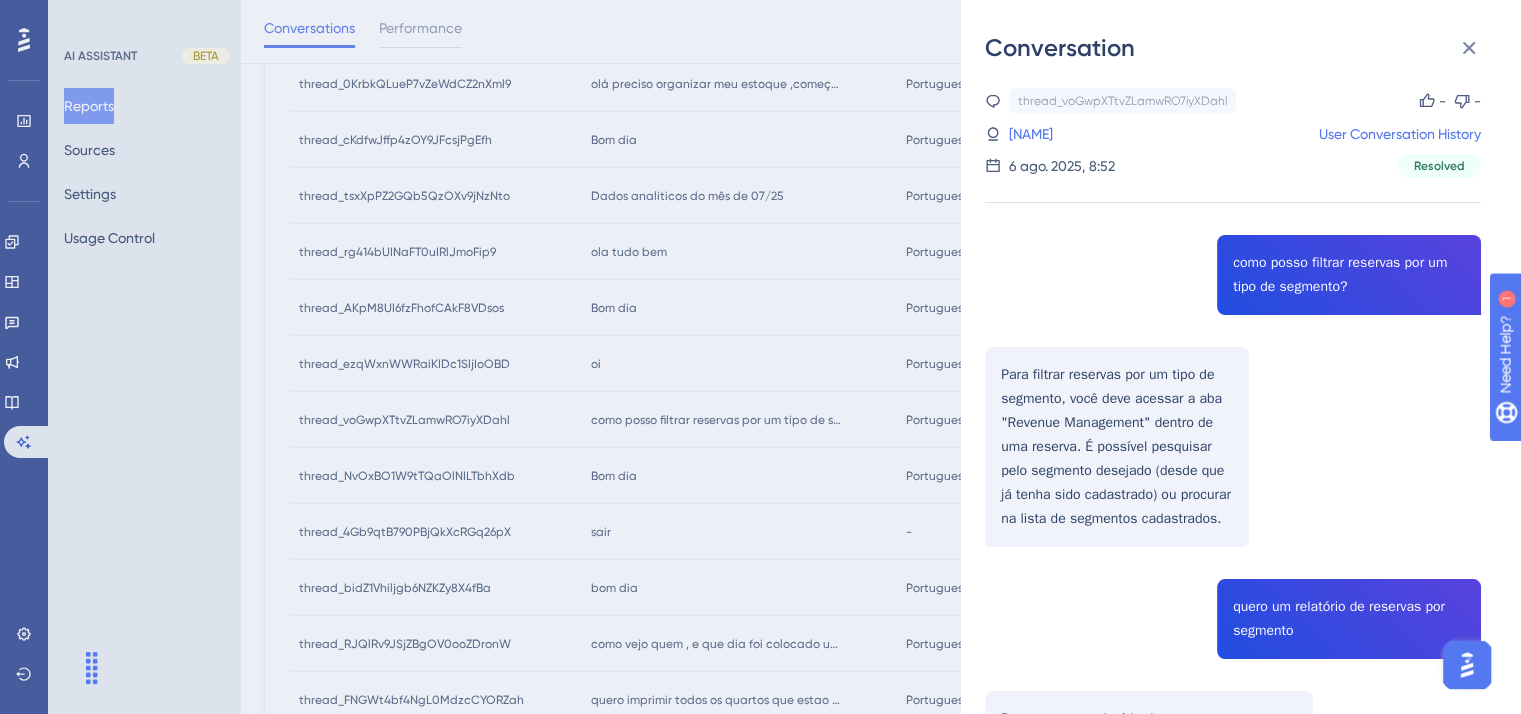 scroll, scrollTop: 2557, scrollLeft: 0, axis: vertical 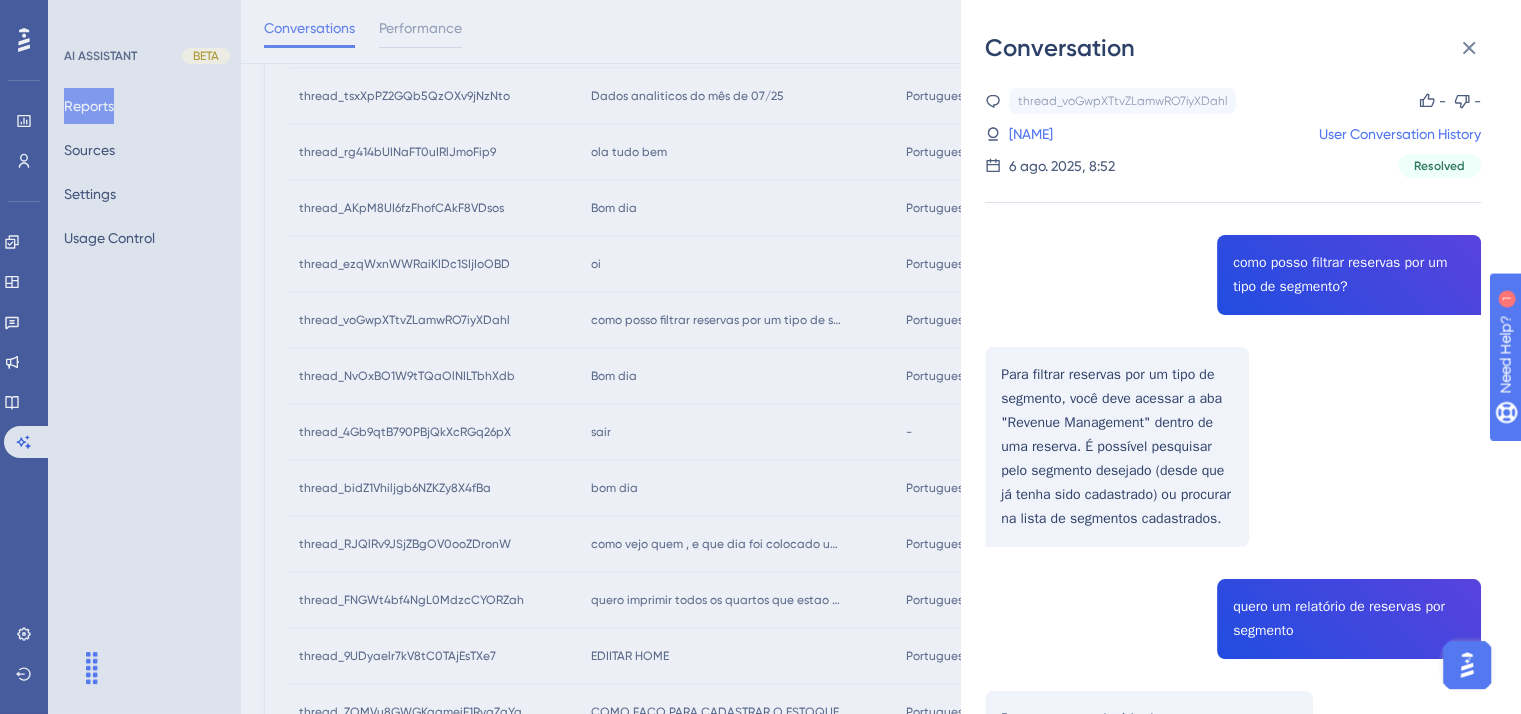 click on "Conversation thread_voGwpXTtvZLamwRO7iyXDahl Copy - - 89_[LAST], [FIRST] User Conversation History 6 ago. 2025,
8:52 Resolved como posso filtrar reservas por um tipo de segmento? Para filtrar reservas por um tipo de segmento, você deve acessar a aba "Revenue Management" dentro de uma reserva. É possível pesquisar pelo segmento desejado (desde que já tenha sido cadastrado) ou procurar na lista de segmentos cadastrados. quero um relatório de reservas por segmento Para gerar um relatório de reservas por segmento, você pode seguir os seguintes passos:
Acesse o Menu Relatórios.
Selecione o relatório chamado "Reservas no Período" ou "Reservas Incluídas no Período".
Aplique os filtros desejados, como status, data de check-in, e outros critérios relevantes.
Após configurar os filtros, o relatório será enviado para o e-mail informado.
Se precisar de mais detalhes sobre como aplicar os filtros, estou à disposição!" at bounding box center (760, 357) 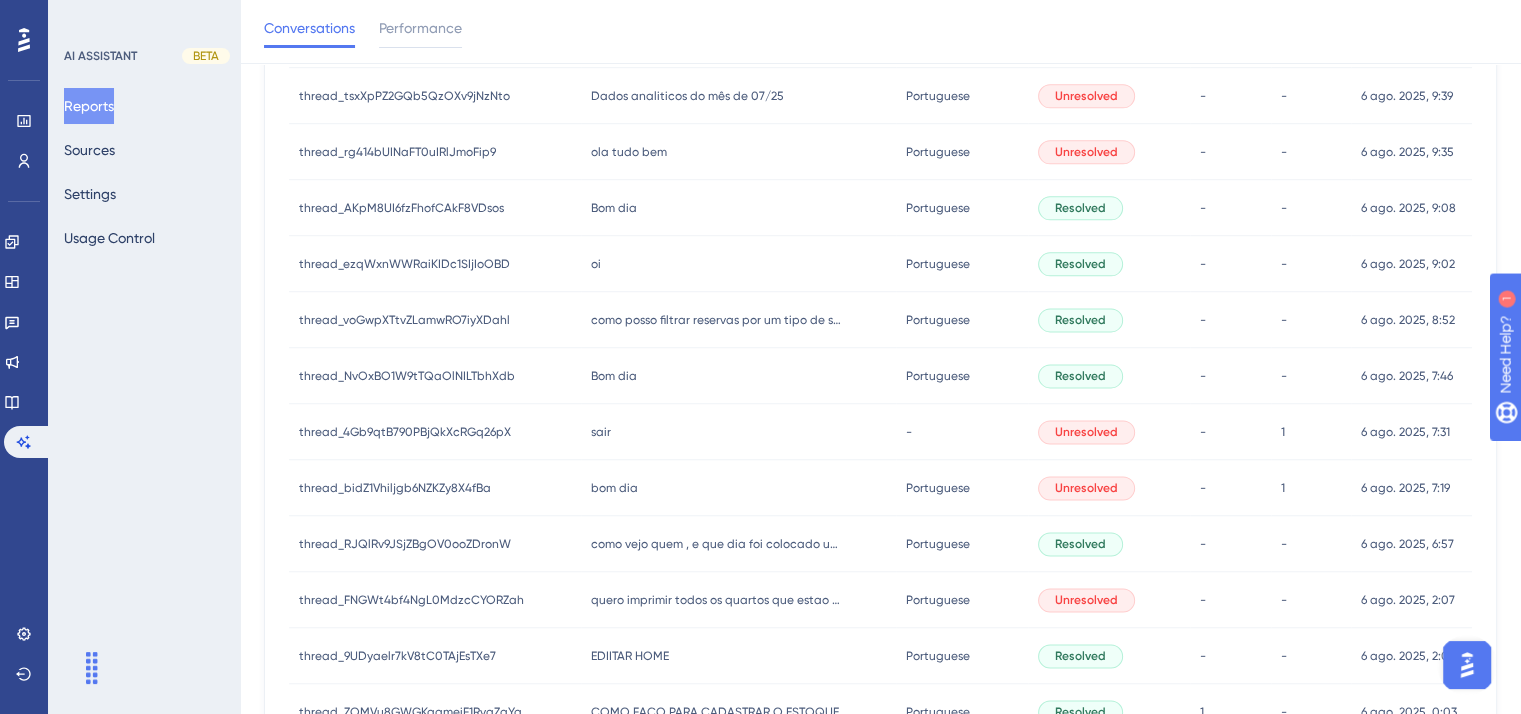 click on "Bom dia" at bounding box center [614, 376] 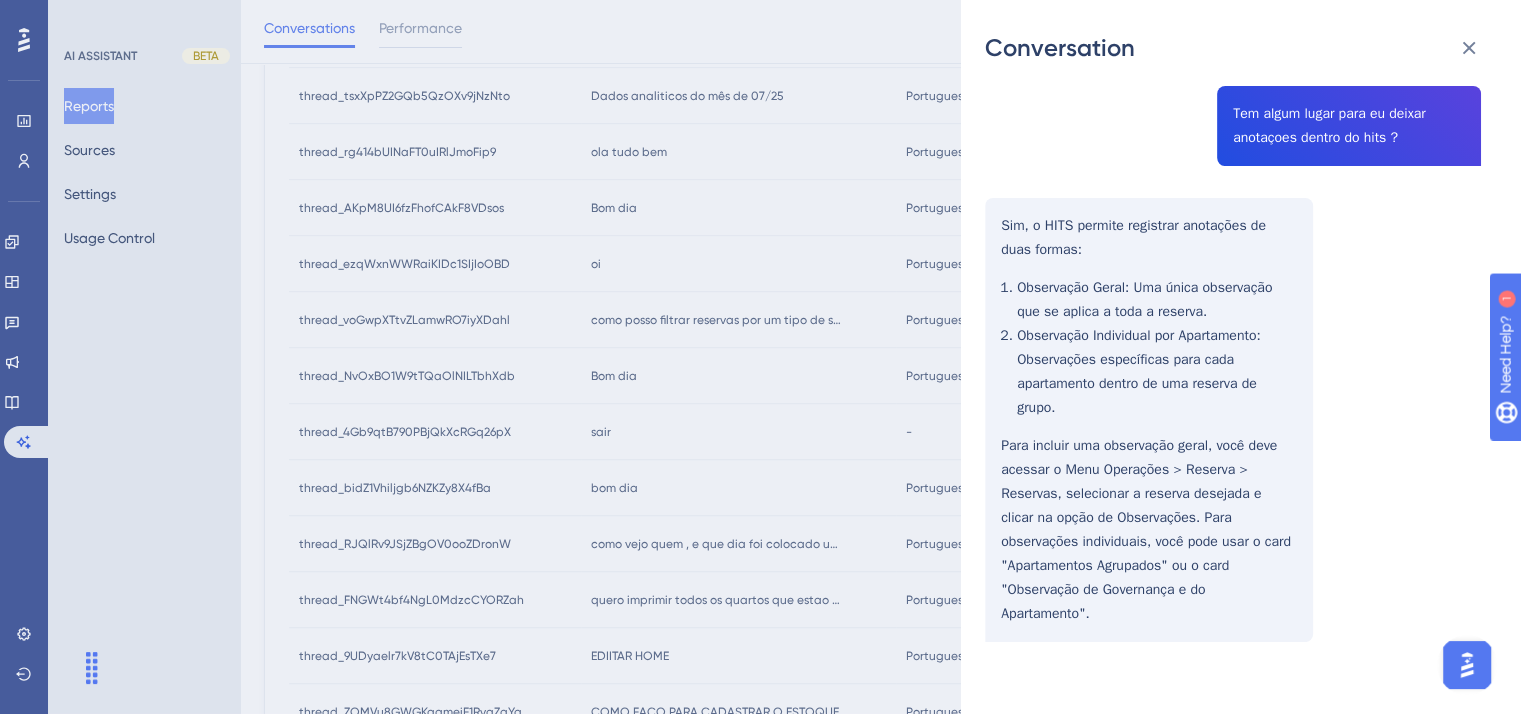 scroll, scrollTop: 363, scrollLeft: 0, axis: vertical 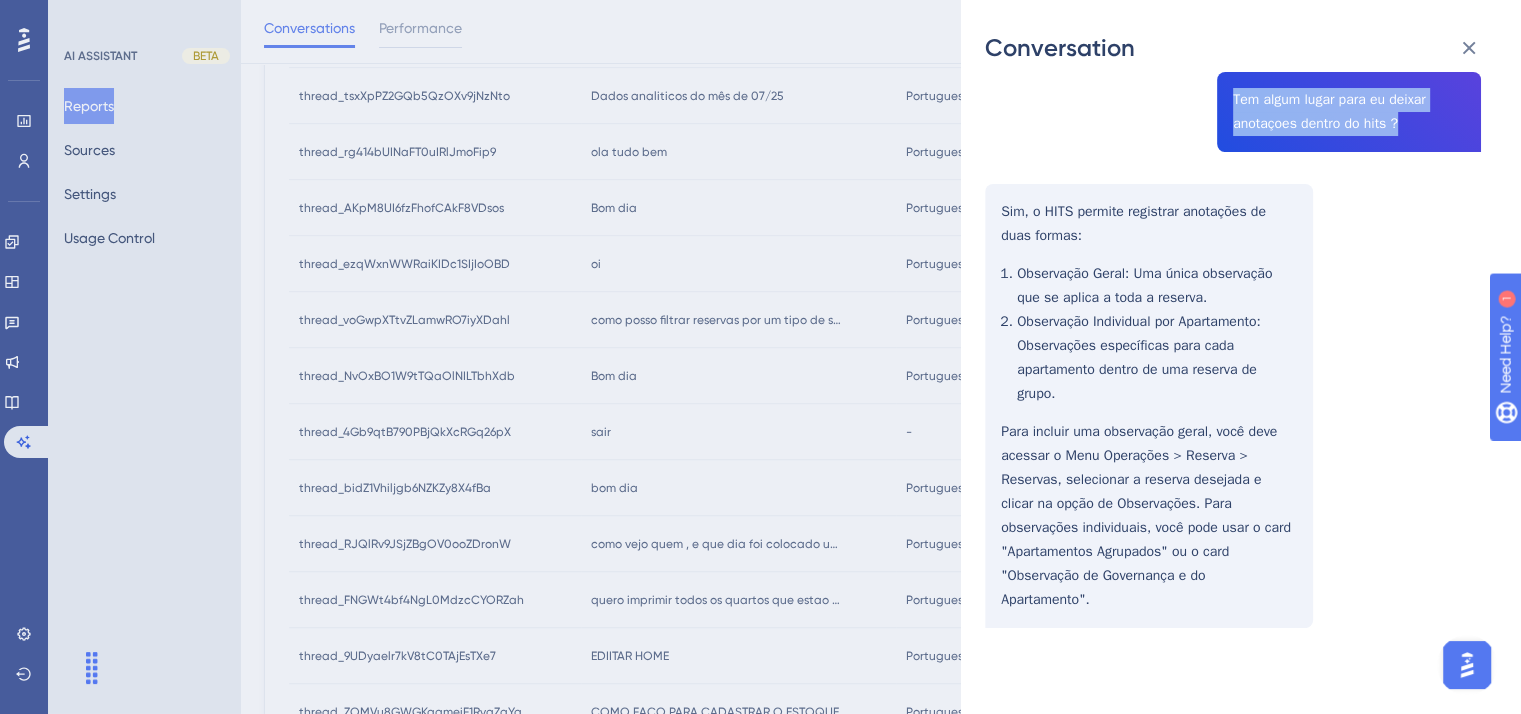 drag, startPoint x: 1222, startPoint y: 101, endPoint x: 1395, endPoint y: 127, distance: 174.94284 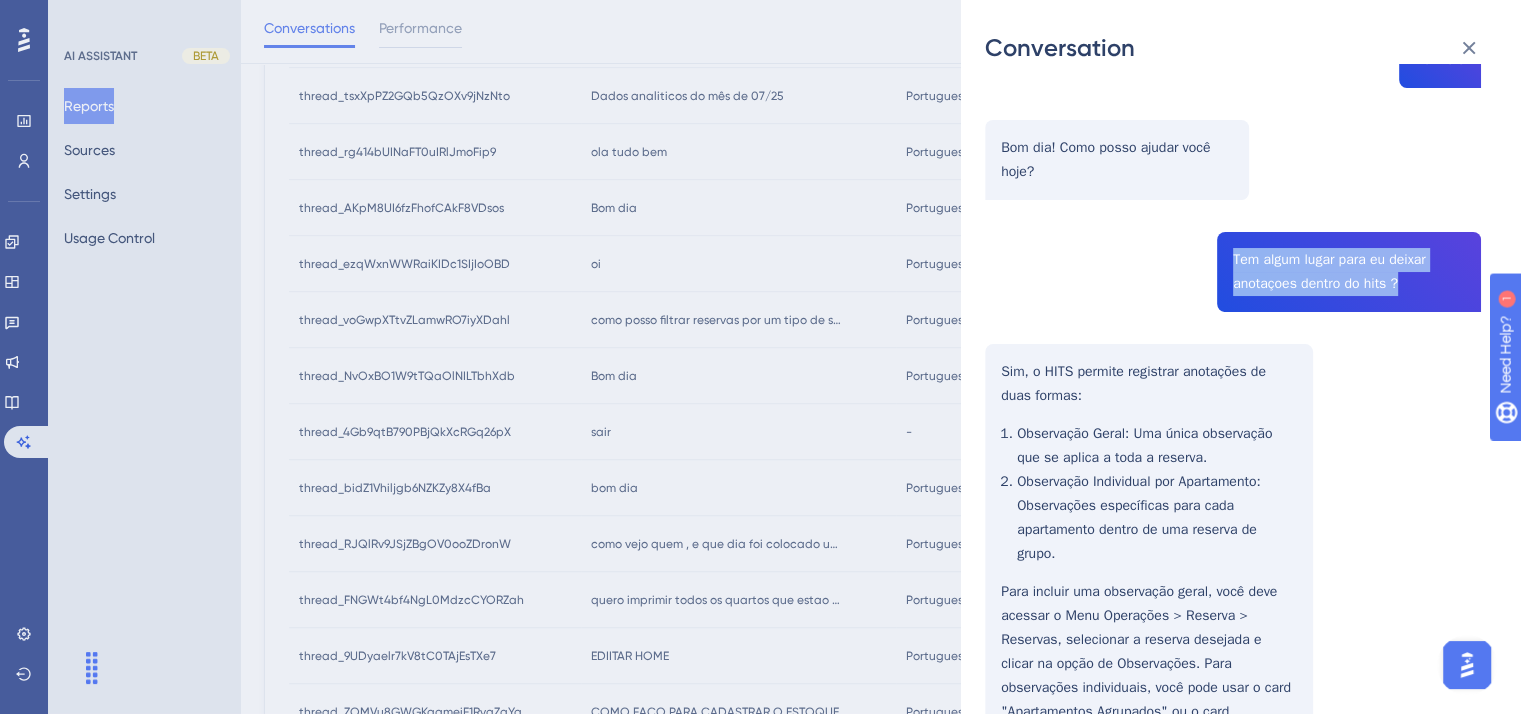 scroll, scrollTop: 163, scrollLeft: 0, axis: vertical 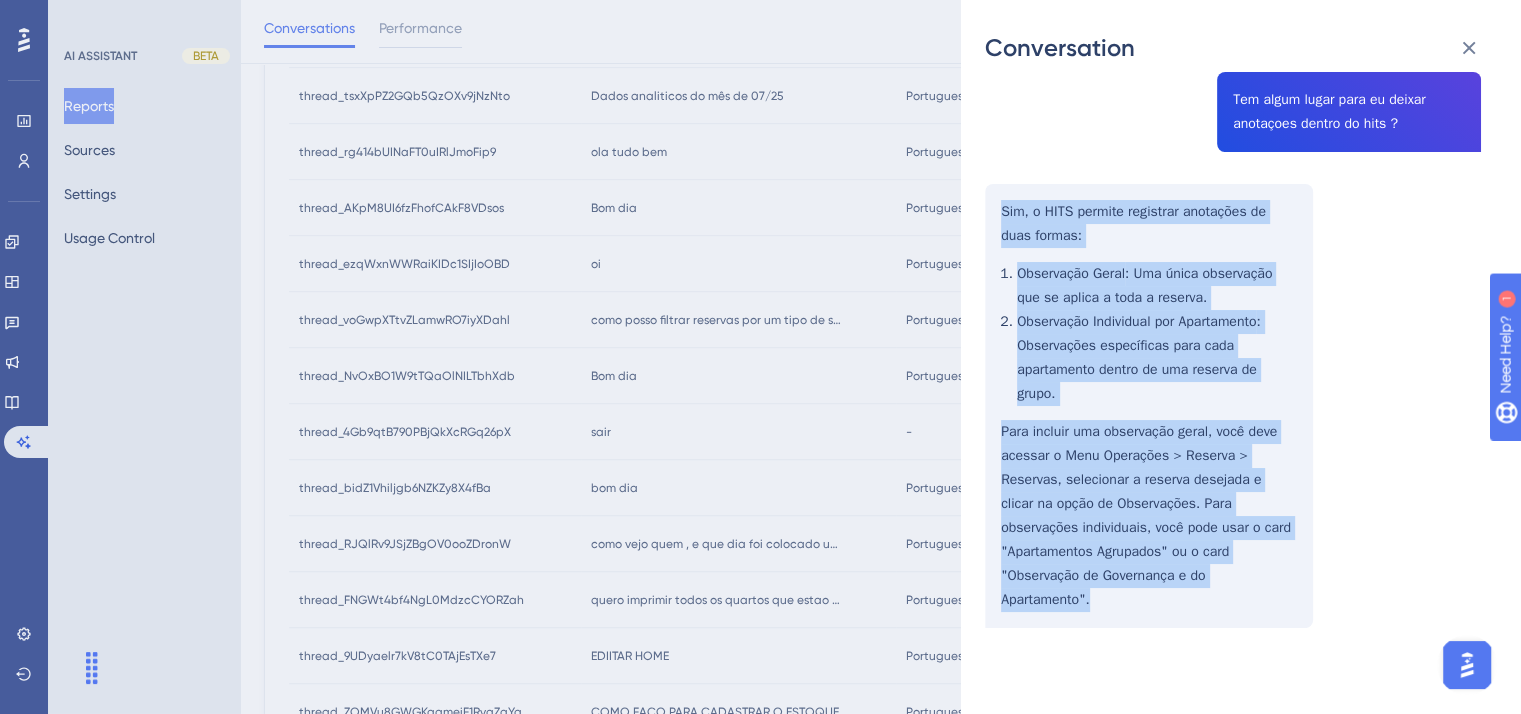 drag, startPoint x: 1000, startPoint y: 412, endPoint x: 1234, endPoint y: 625, distance: 316.42535 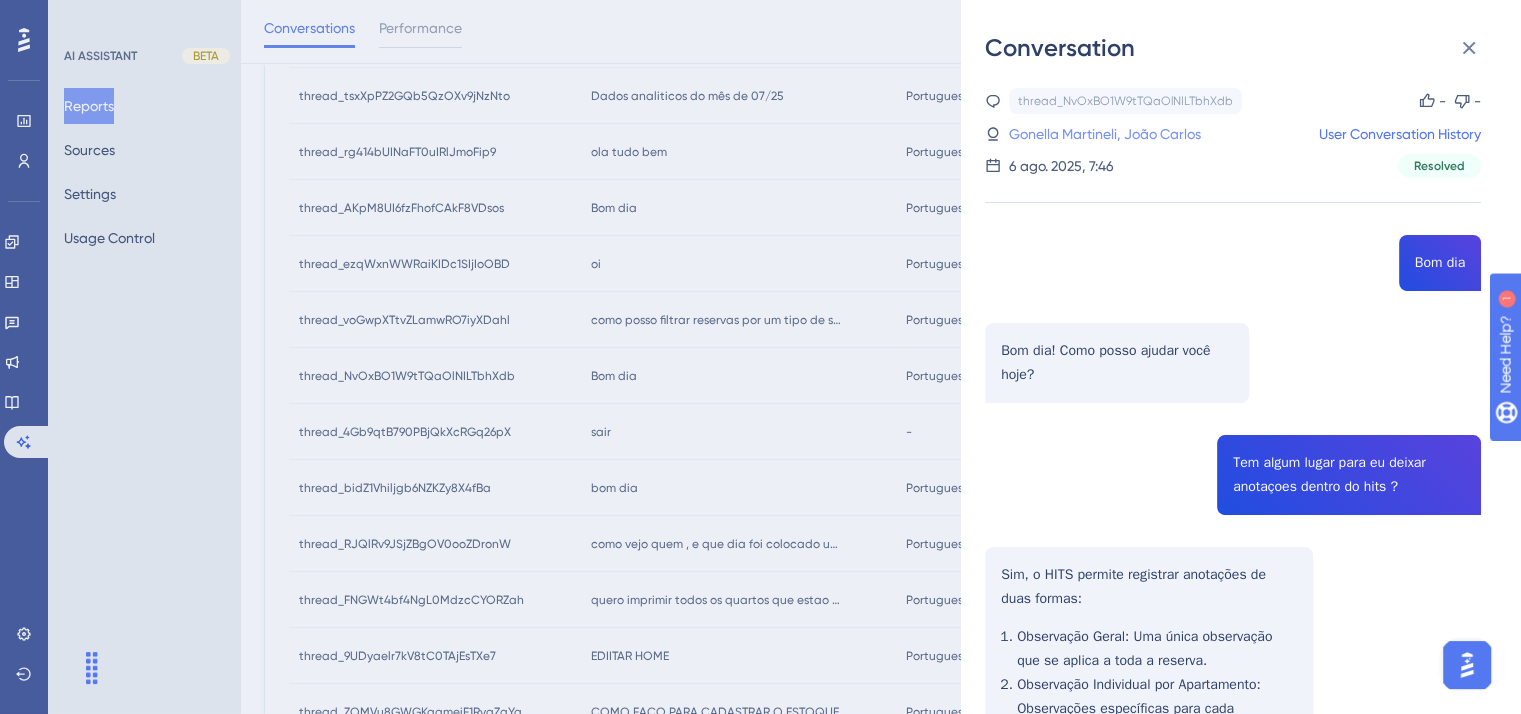 click on "Gonella Martineli, João Carlos" at bounding box center (1105, 134) 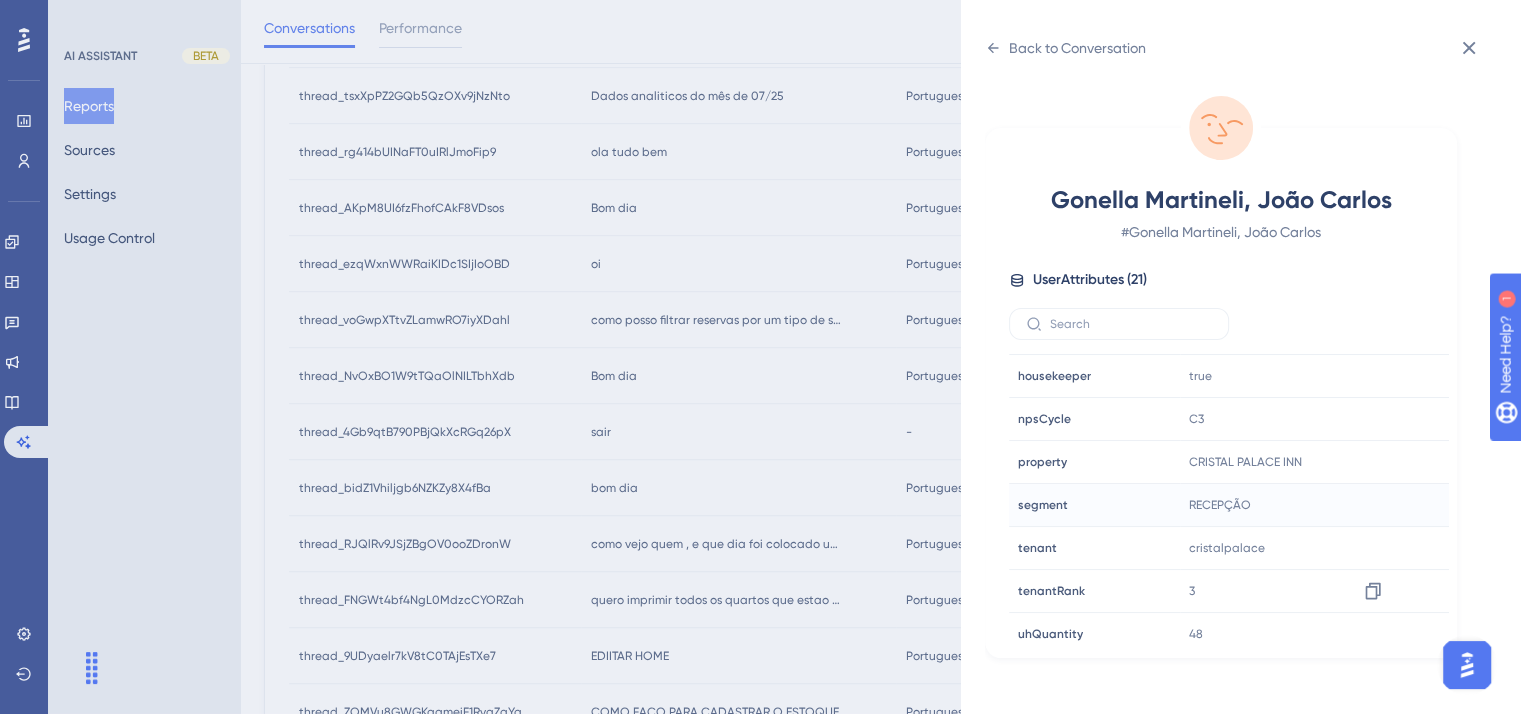 scroll, scrollTop: 600, scrollLeft: 0, axis: vertical 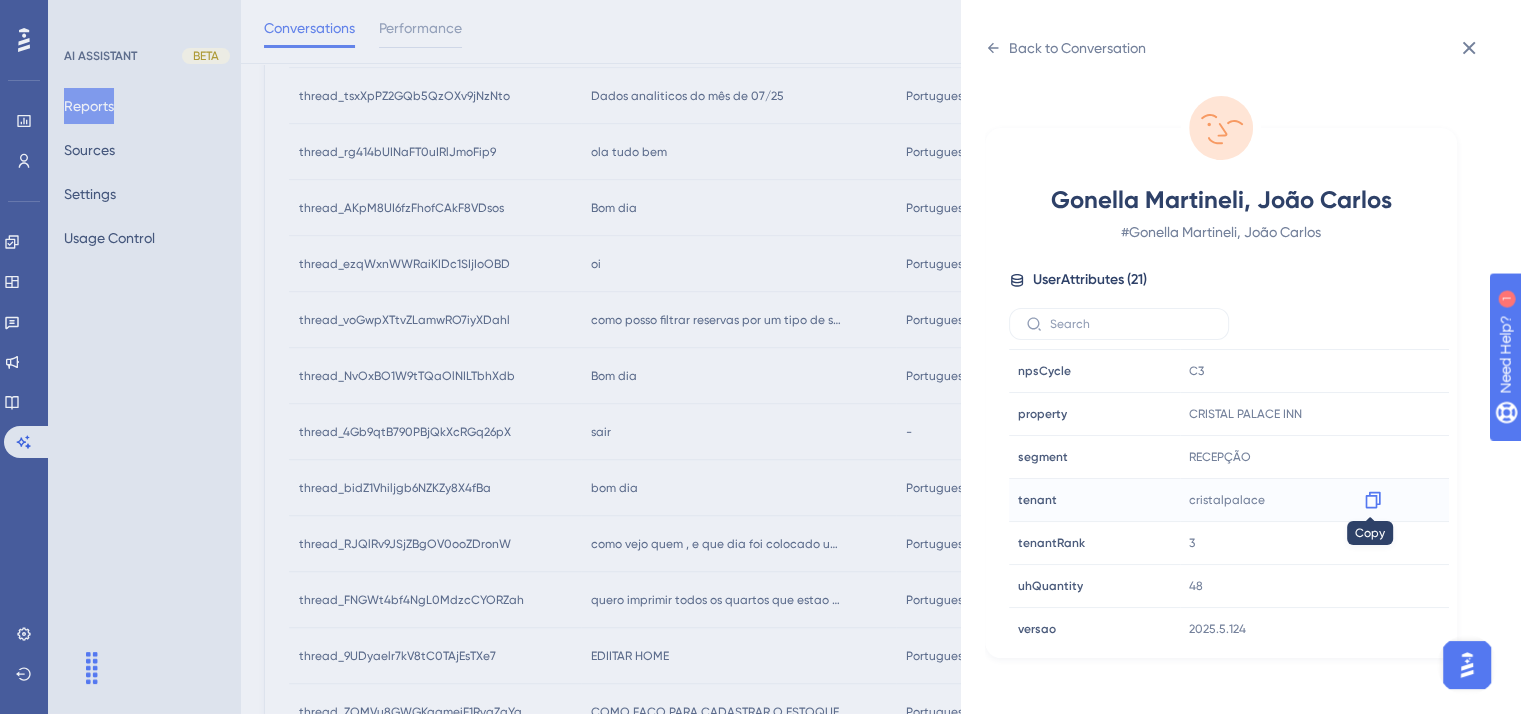 click 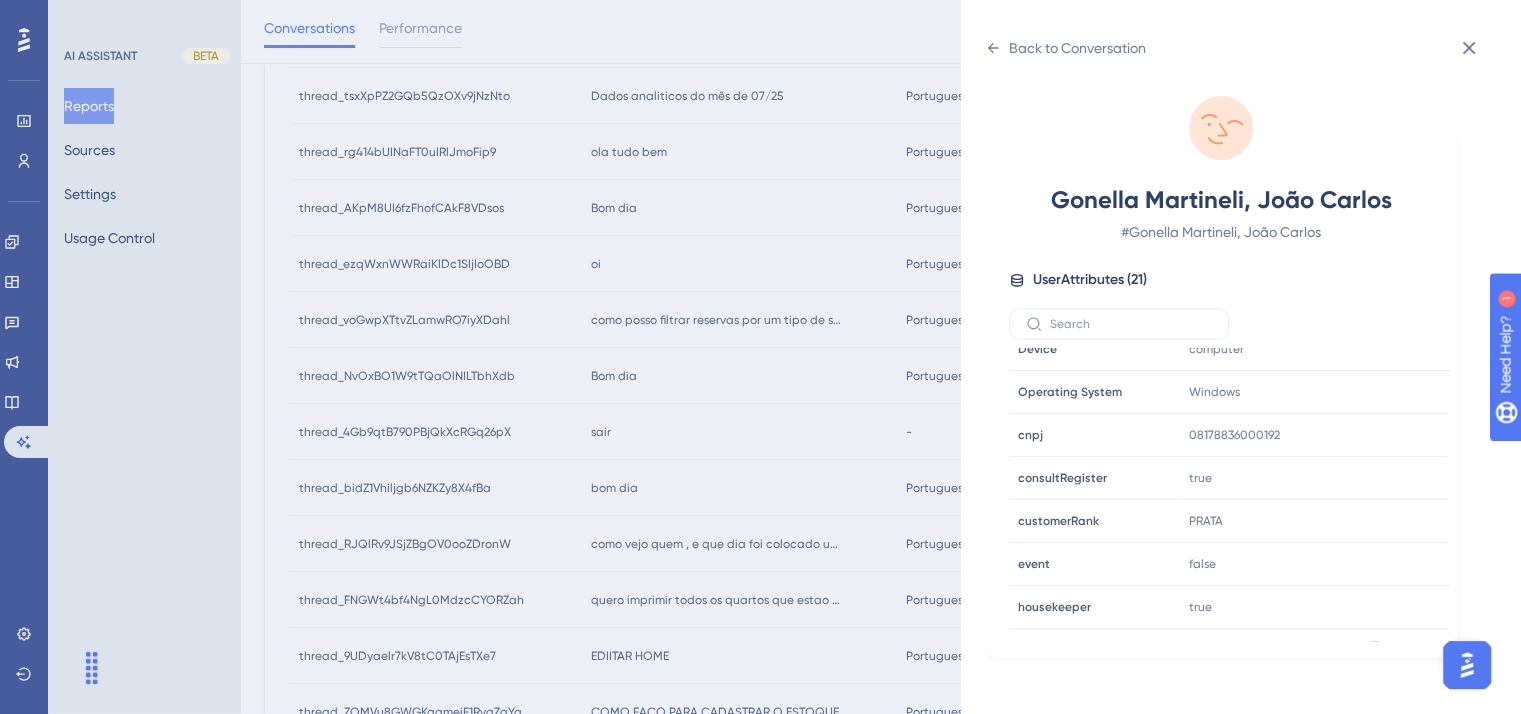 scroll, scrollTop: 300, scrollLeft: 0, axis: vertical 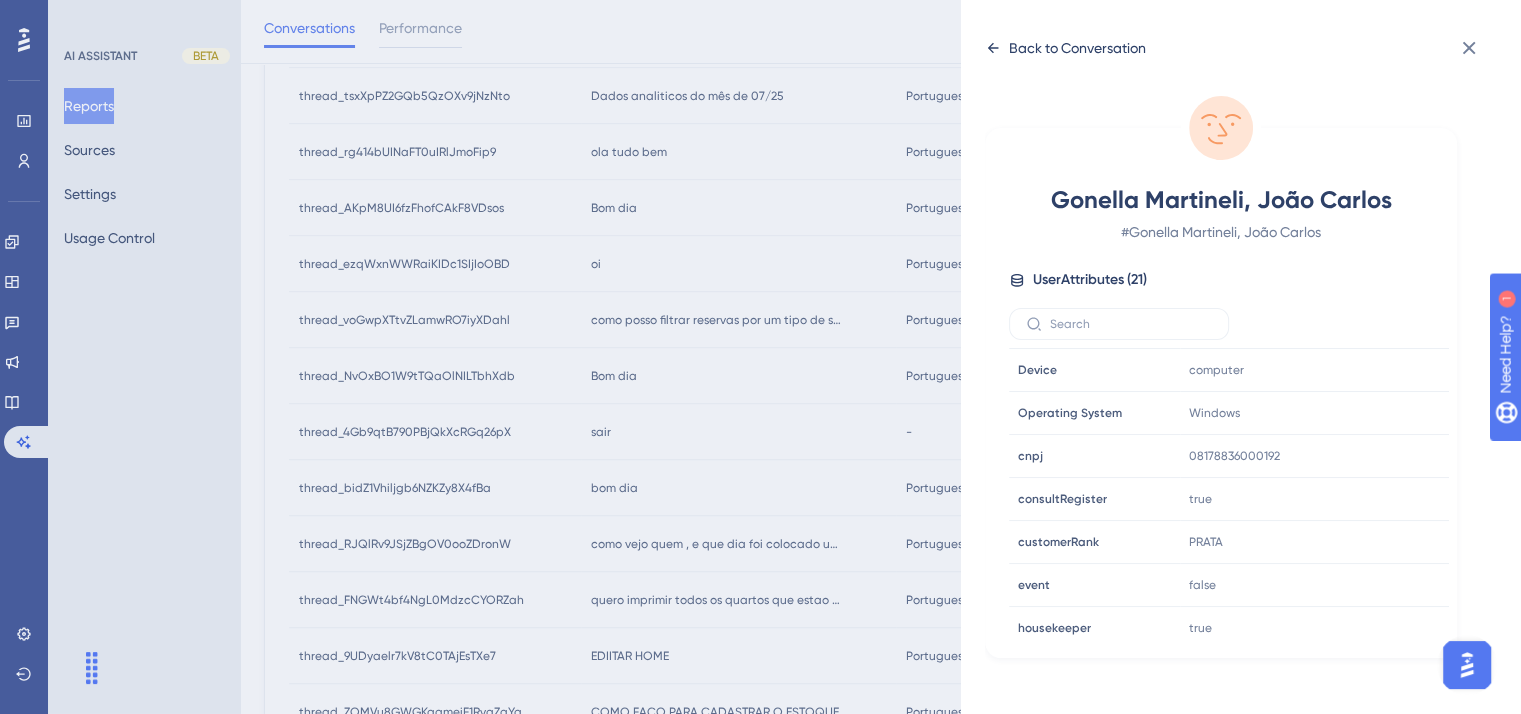 click on "Back to Conversation" at bounding box center (1077, 48) 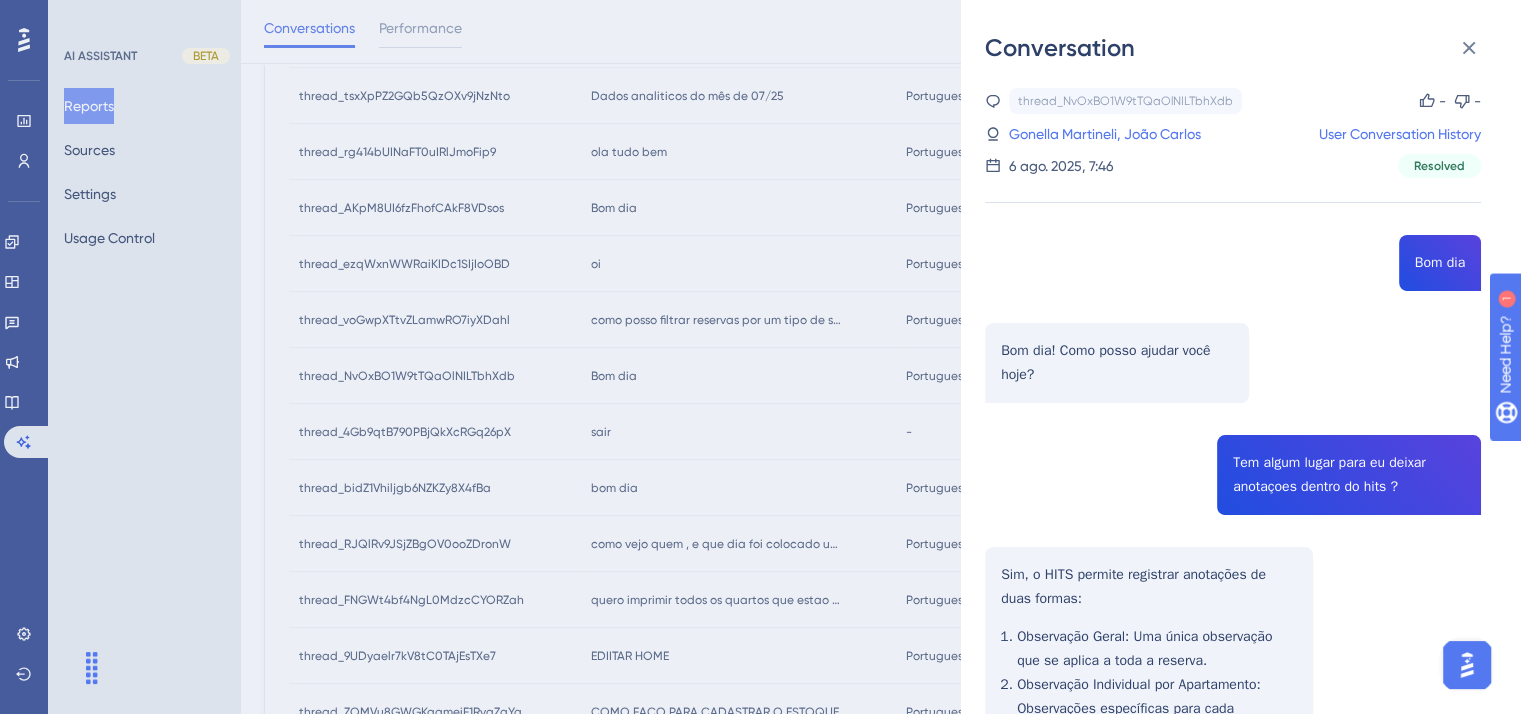 drag, startPoint x: 710, startPoint y: 425, endPoint x: 691, endPoint y: 425, distance: 19 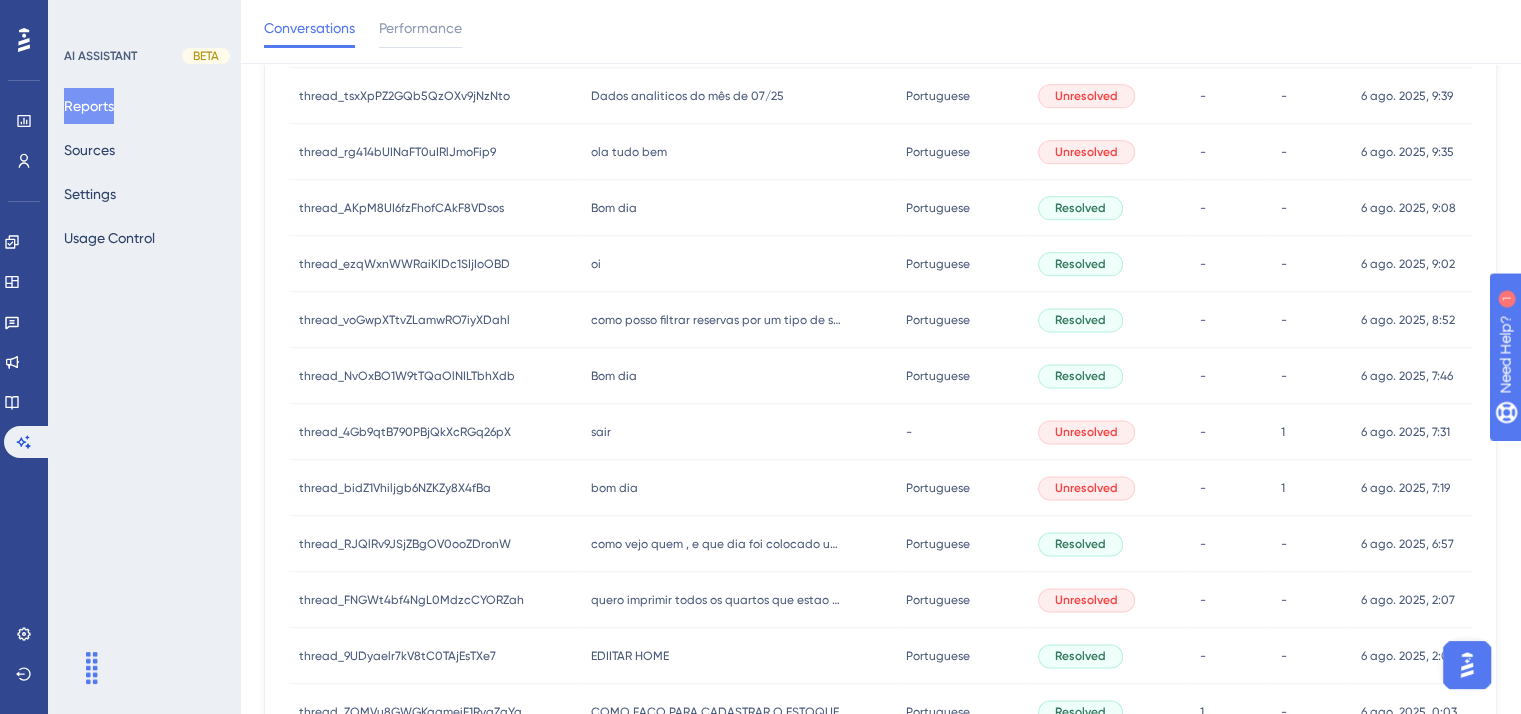 click on "sair sair" at bounding box center (739, 432) 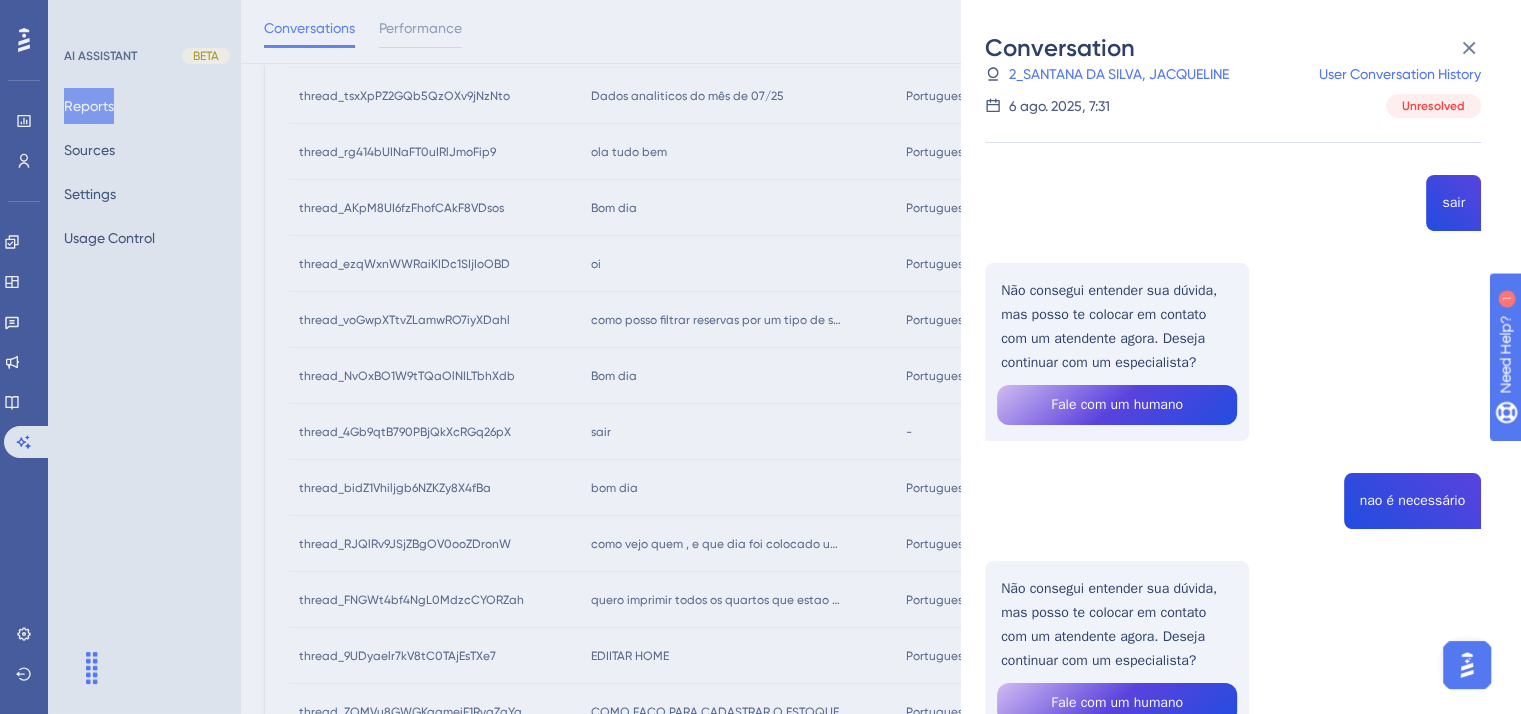 scroll, scrollTop: 211, scrollLeft: 0, axis: vertical 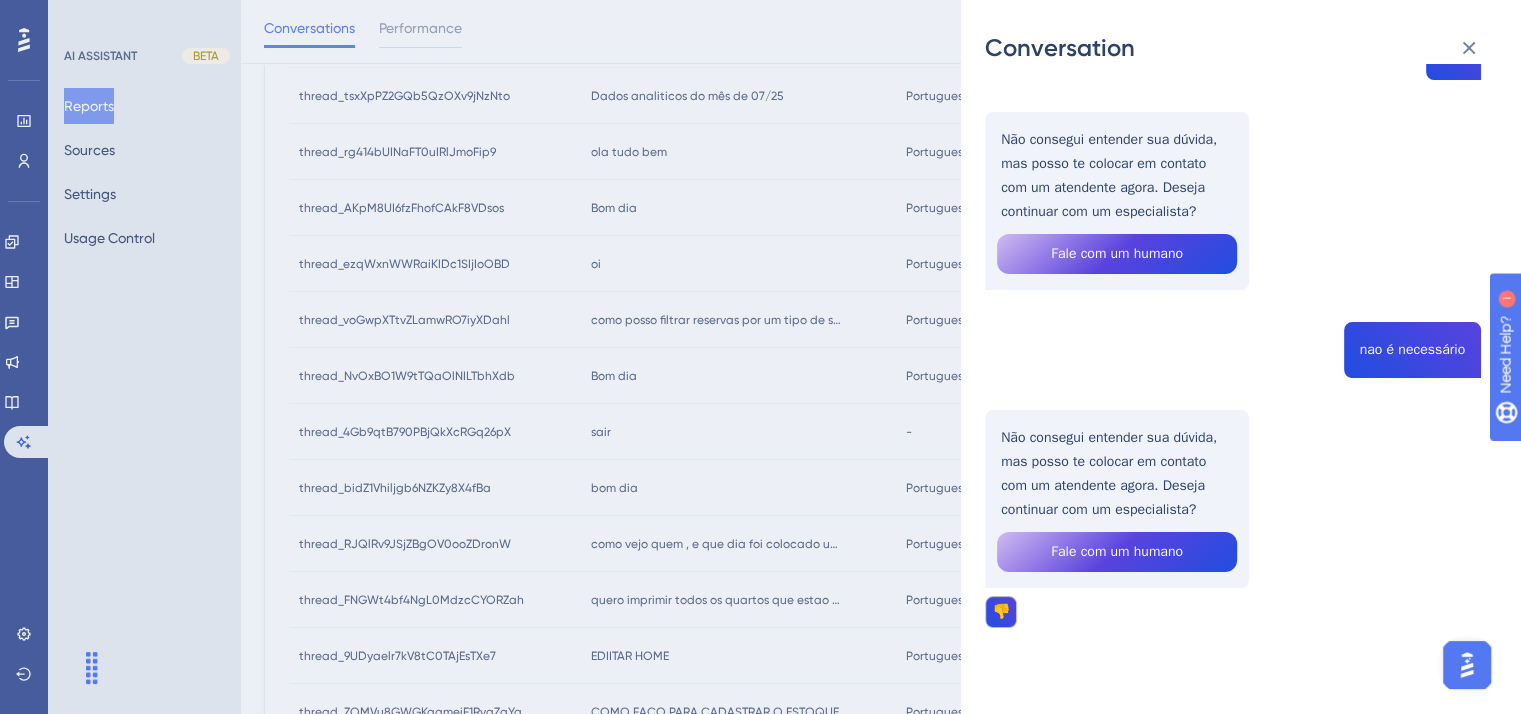click on "Conversation thread_4Gb9qtB790PBjQkXcRGq26pX Copy - 1 2_[LAST] [LAST], [FIRST] User Conversation History 6 ago. 2025,
7:31 Unresolved sair Não consegui entender sua dúvida, mas posso te colocar em contato com um atendente agora. Deseja continuar com um especialista? Fale com um humano nao é necessário Não consegui entender sua dúvida, mas posso te colocar em contato com um atendente agora. Deseja continuar com um especialista? Fale com um humano 👎" at bounding box center (760, 357) 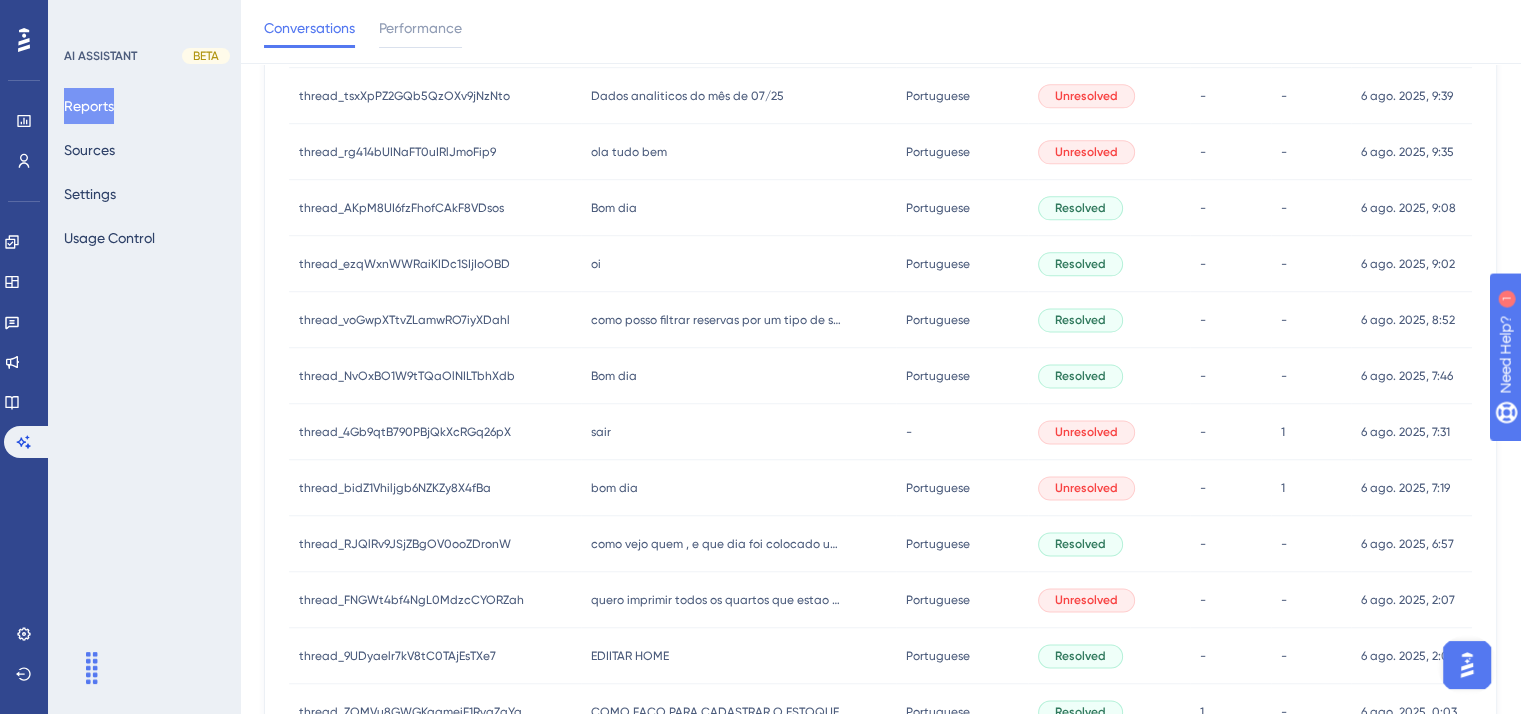 click on "bom dia bom dia" at bounding box center [739, 488] 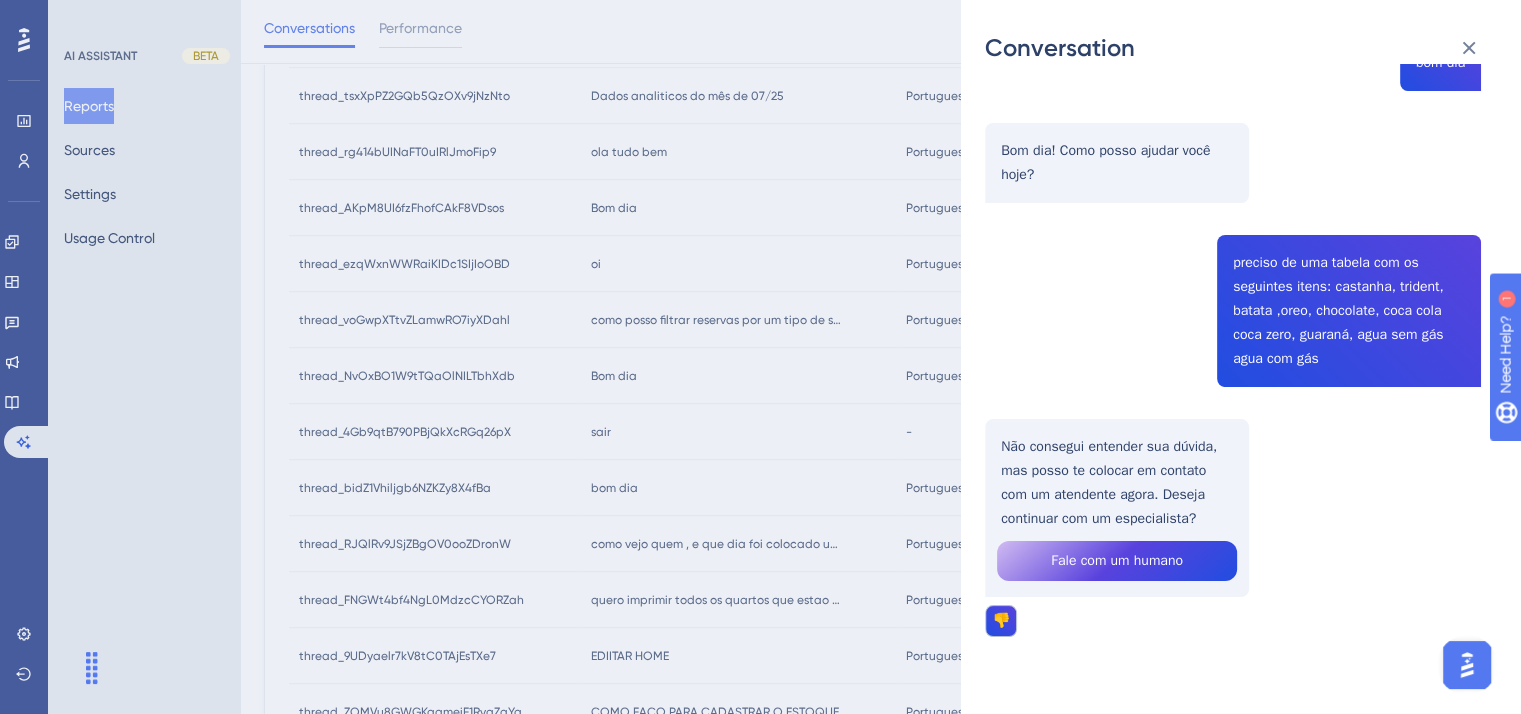 scroll, scrollTop: 208, scrollLeft: 0, axis: vertical 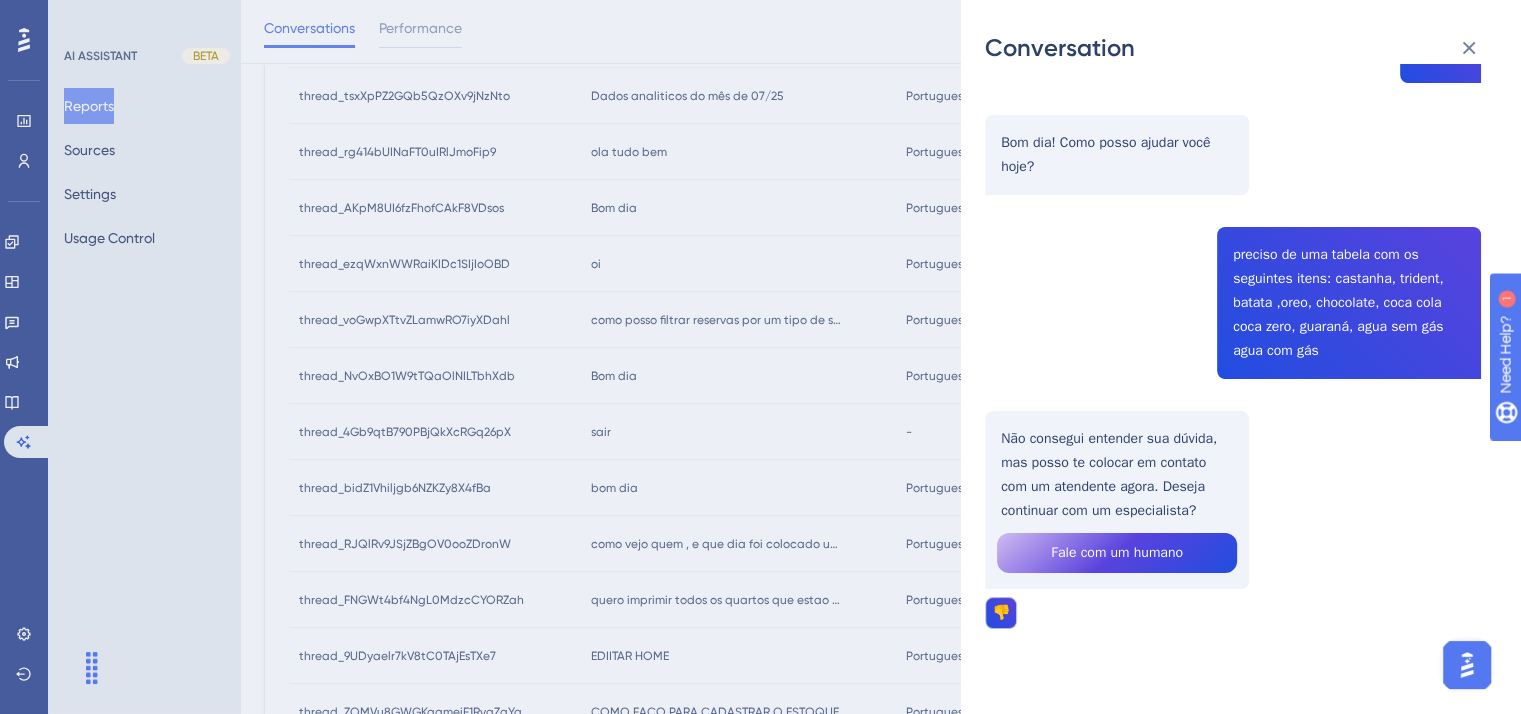 click on "Conversation thread_bidZ1Vhiljgb6NZKZy8X4fBa Copy - 1 8_Alves, [FIRST] User Conversation History 6 ago. 2025,
7:19 Unresolved bom dia Bom dia! Como posso ajudar você hoje? preciso de uma tabela com os seguintes itens: castanha, trident, batata ,oreo, chocolate, coca cola coca zero, guaraná, agua sem gás agua com gás Não consegui entender sua dúvida, mas posso te colocar em contato com um atendente agora. Deseja continuar com um especialista? Fale com um humano 👎" at bounding box center (760, 357) 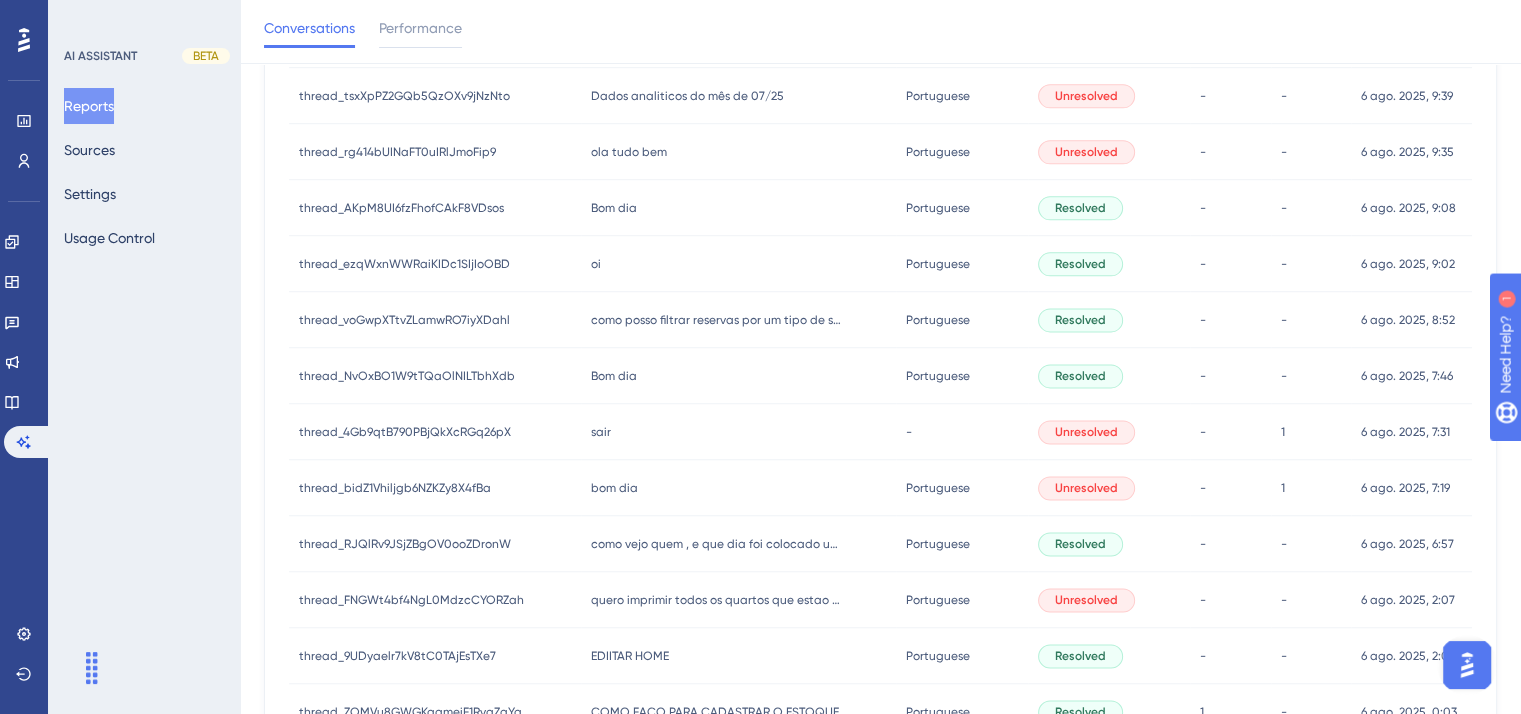 click on "como vejo quem , e que dia foi colocado uma reserva na grade do Hits? como vejo quem , e que dia foi colocado uma reserva na grade do Hits?" at bounding box center [739, 544] 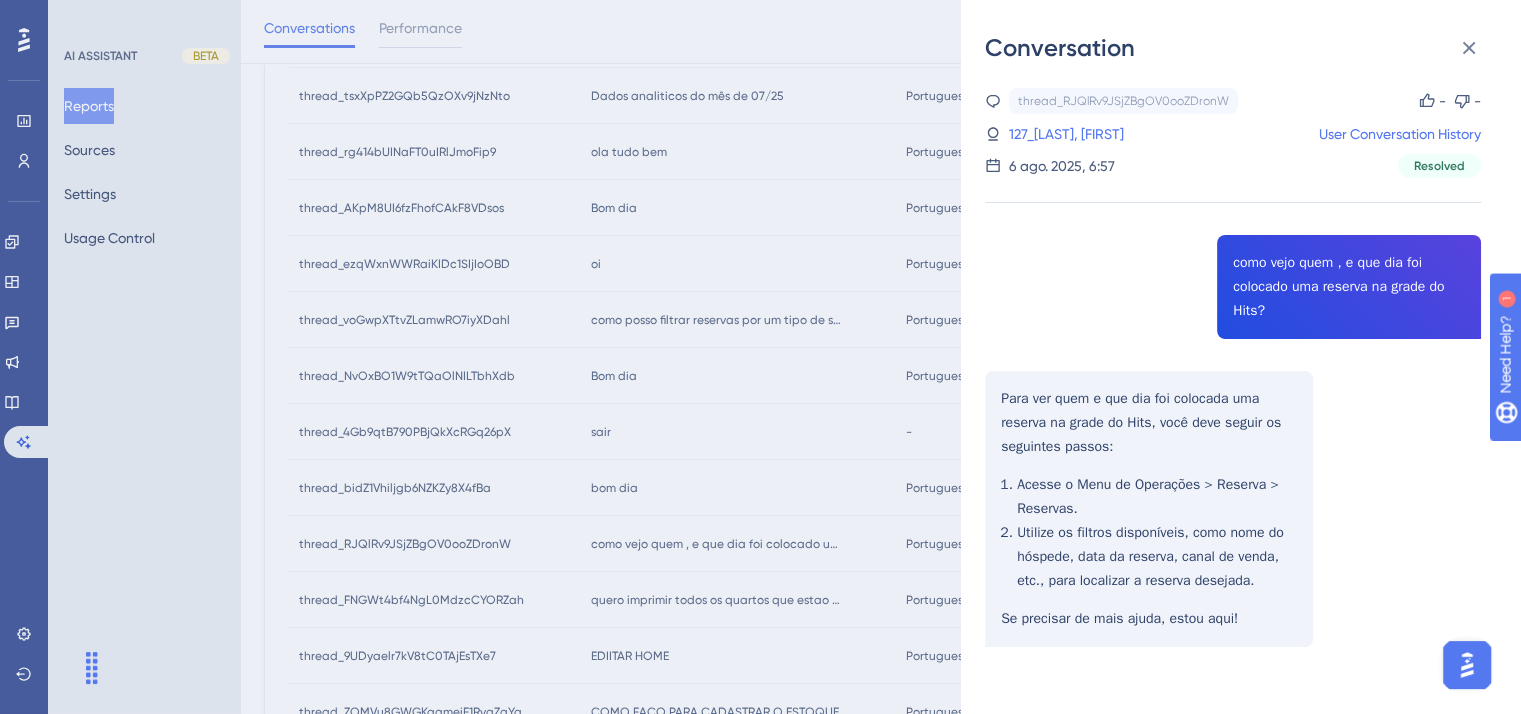 click on "Conversation thread_RJQlRv9JSjZBgOV0ooZDronW Copy - - 127_[LAST], [FIRST] User Conversation History 6 ago. 2025,
6:57 Resolved como vejo quem , e que dia foi colocado uma reserva na grade do Hits? Para ver quem e que dia foi colocada uma reserva na grade do Hits, você deve seguir os seguintes passos:
Acesse o Menu de Operações > Reserva > Reservas.
Utilize os filtros disponíveis, como nome do hóspede, data da reserva, canal de venda, etc., para localizar a reserva desejada.
Se precisar de mais ajuda, estou aqui!" at bounding box center [760, 357] 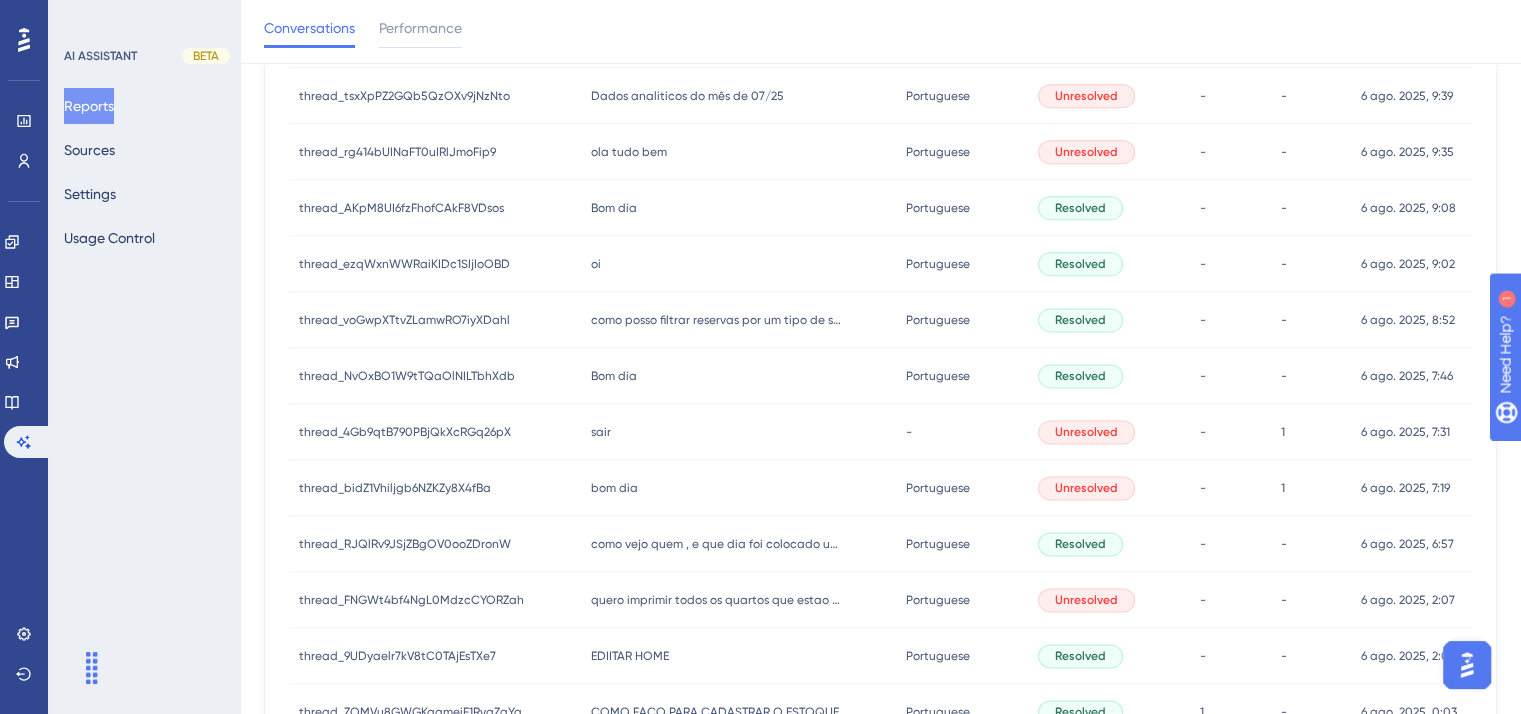 click on "bom dia bom dia" at bounding box center (739, 488) 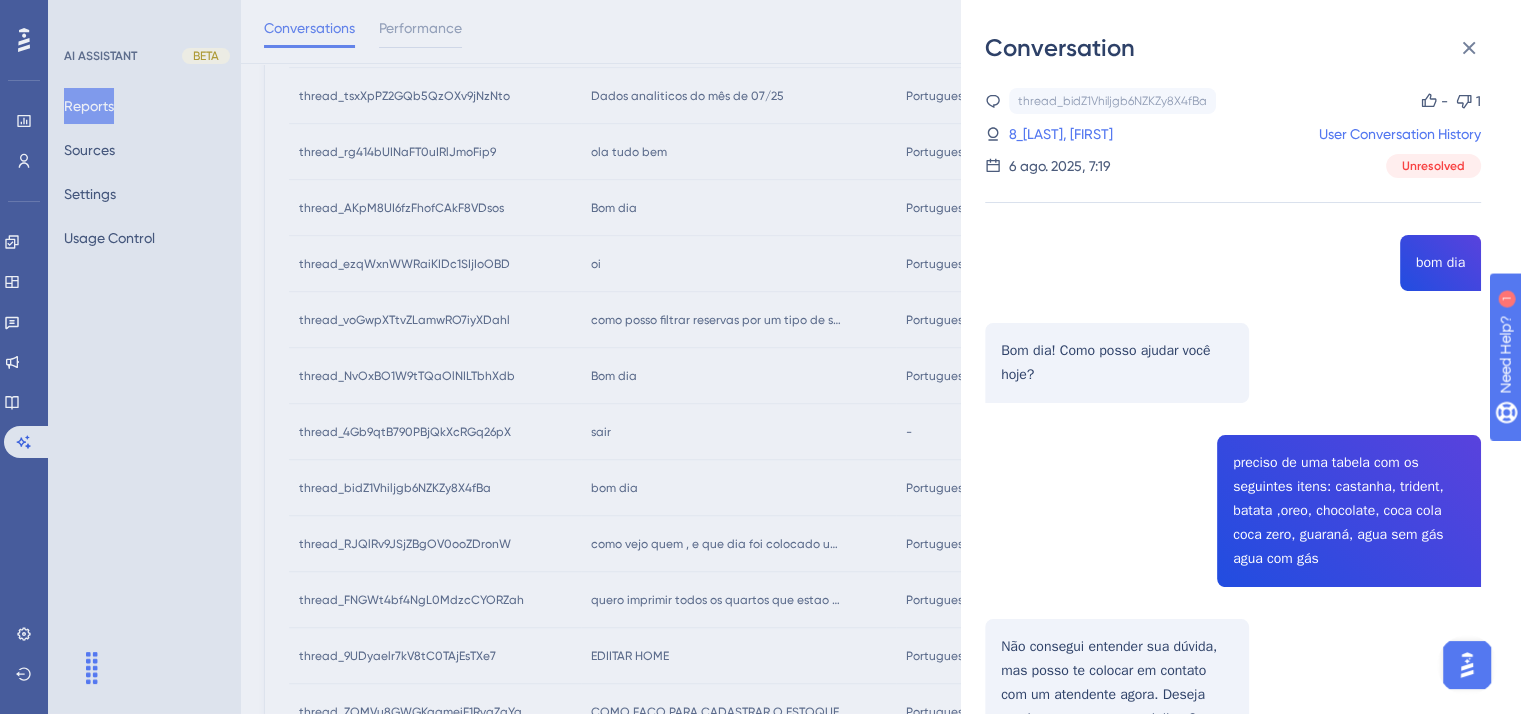 click on "Conversation thread_bidZ1Vhiljgb6NZKZy8X4fBa Copy - 1 8_Alves, [FIRST] User Conversation History 6 ago. 2025,
7:19 Unresolved bom dia Bom dia! Como posso ajudar você hoje? preciso de uma tabela com os seguintes itens: castanha, trident, batata ,oreo, chocolate, coca cola coca zero, guaraná, agua sem gás agua com gás Não consegui entender sua dúvida, mas posso te colocar em contato com um atendente agora. Deseja continuar com um especialista? Fale com um humano 👎" at bounding box center [760, 357] 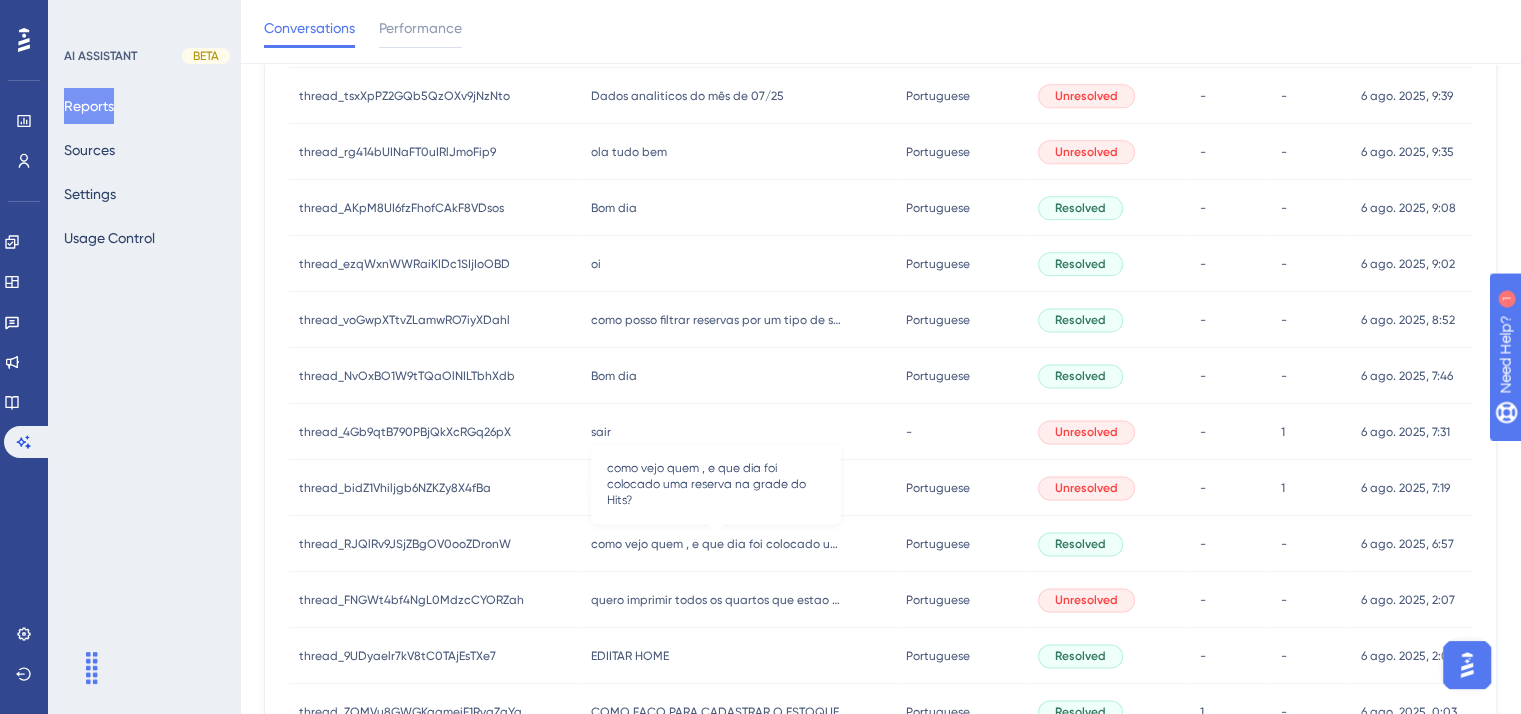 click on "como vejo quem , e que dia foi colocado uma reserva na grade do Hits?" at bounding box center [716, 544] 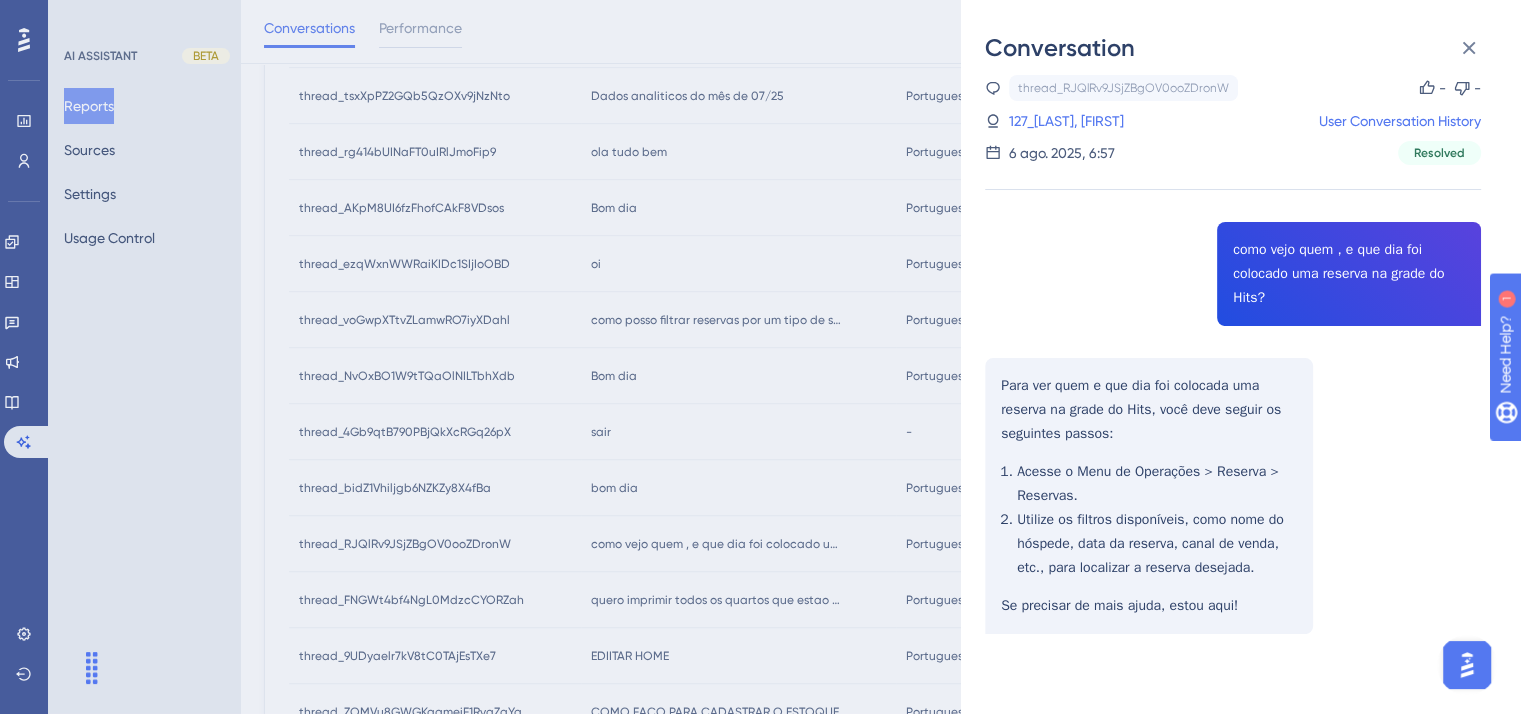 scroll, scrollTop: 19, scrollLeft: 0, axis: vertical 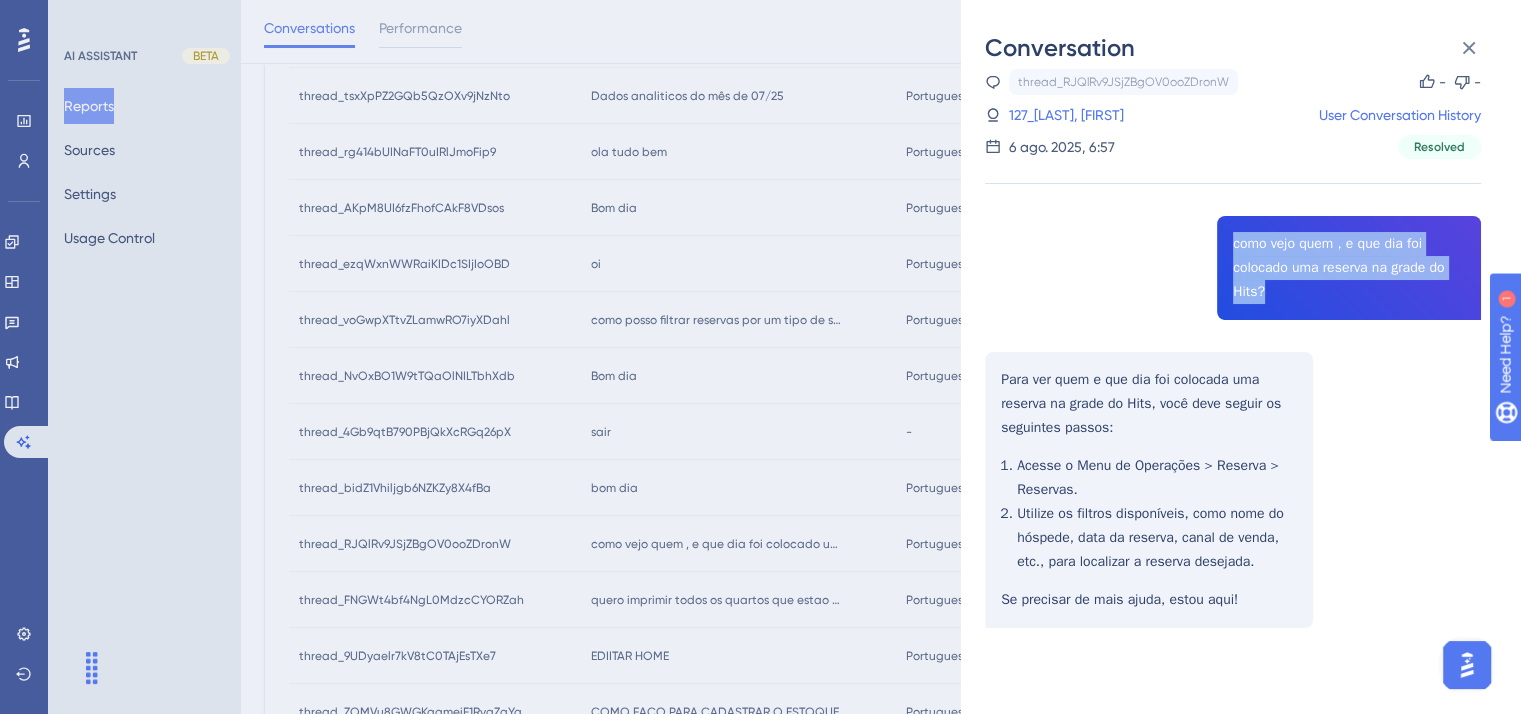 drag, startPoint x: 1227, startPoint y: 248, endPoint x: 1300, endPoint y: 296, distance: 87.36704 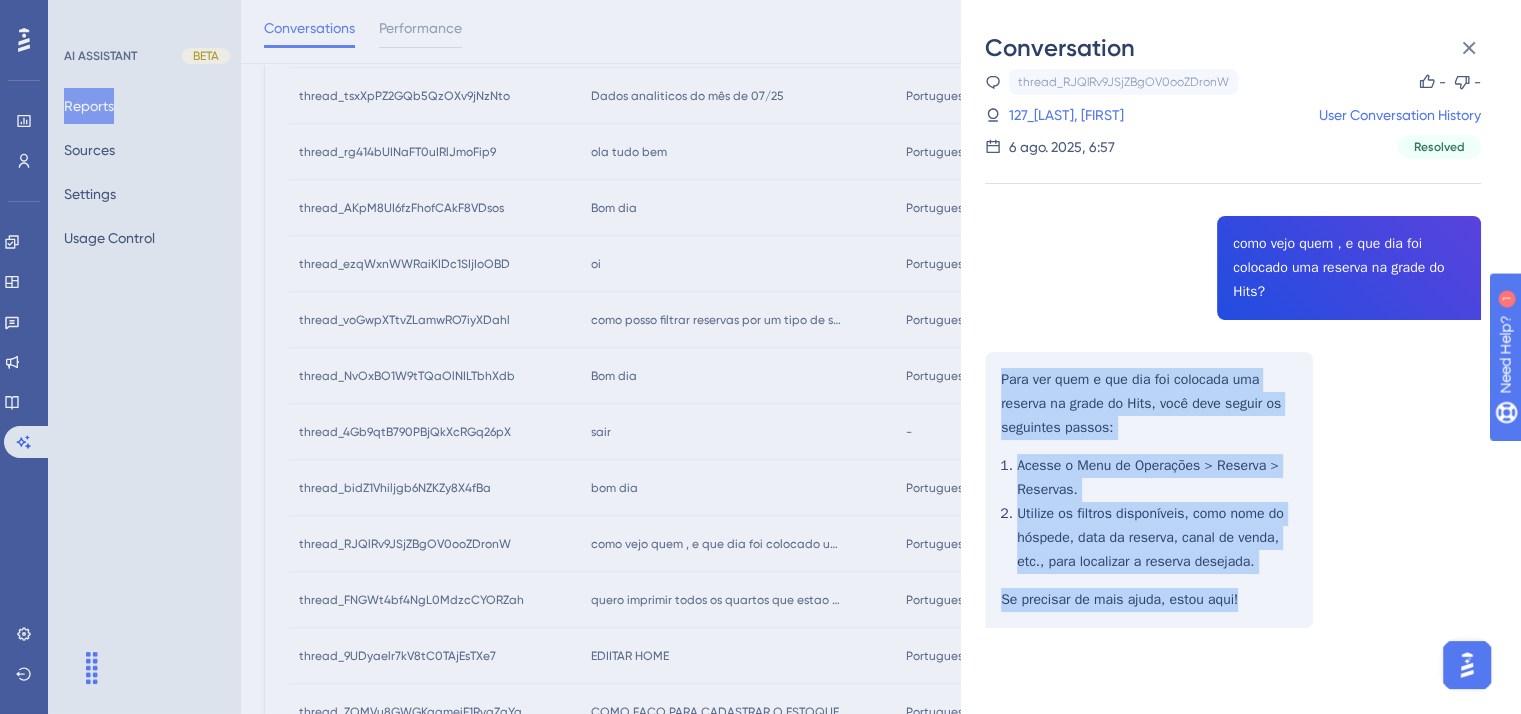 drag, startPoint x: 988, startPoint y: 377, endPoint x: 1252, endPoint y: 597, distance: 343.651 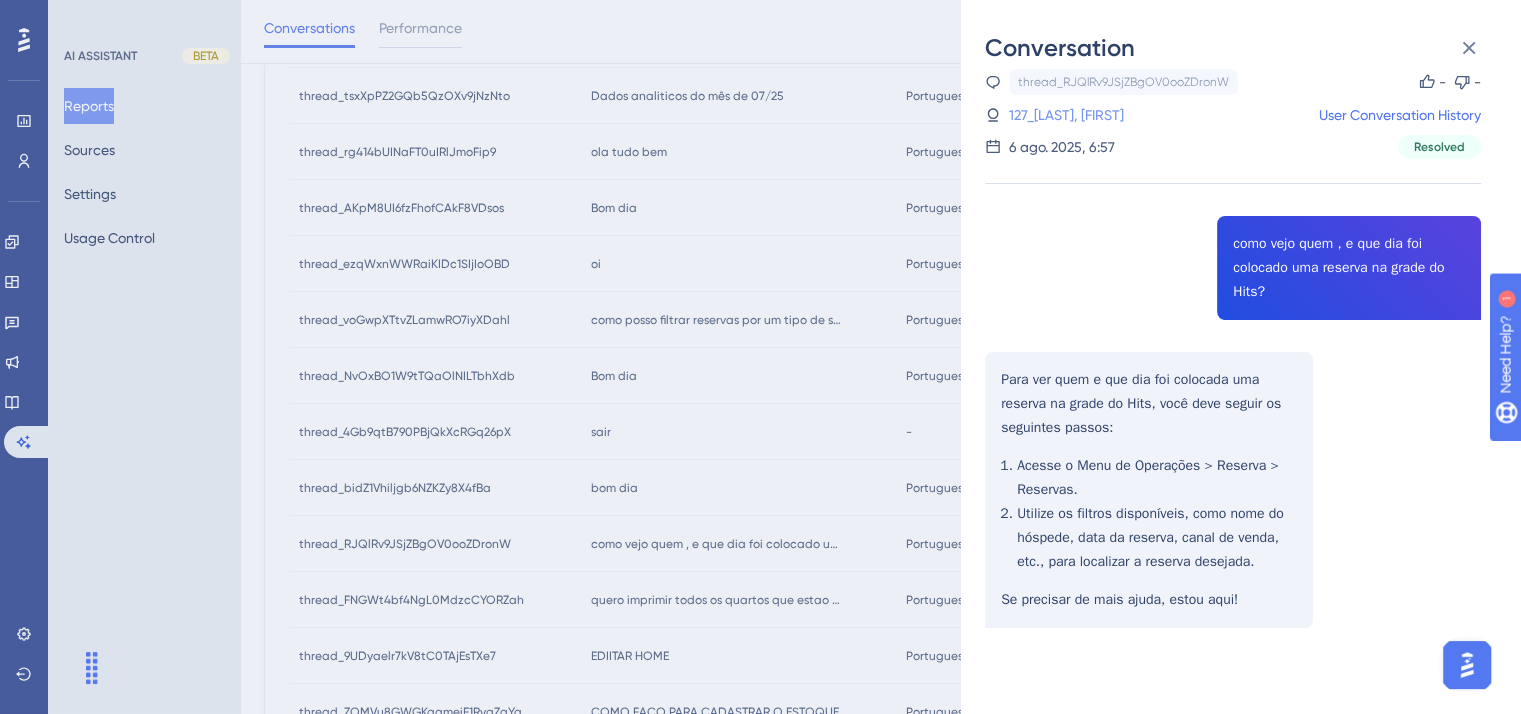 click on "127_[LAST], [FIRST]" at bounding box center (1066, 115) 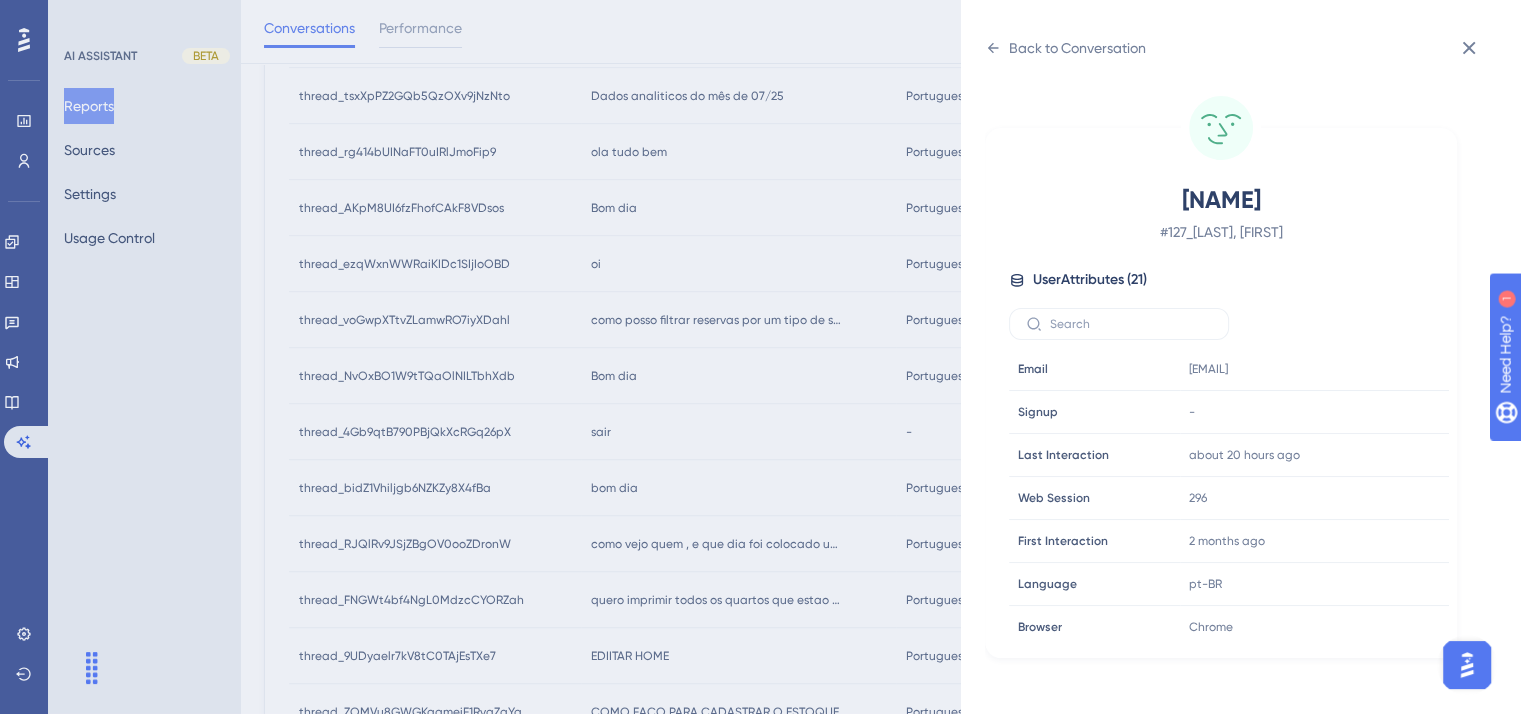 scroll, scrollTop: 0, scrollLeft: 0, axis: both 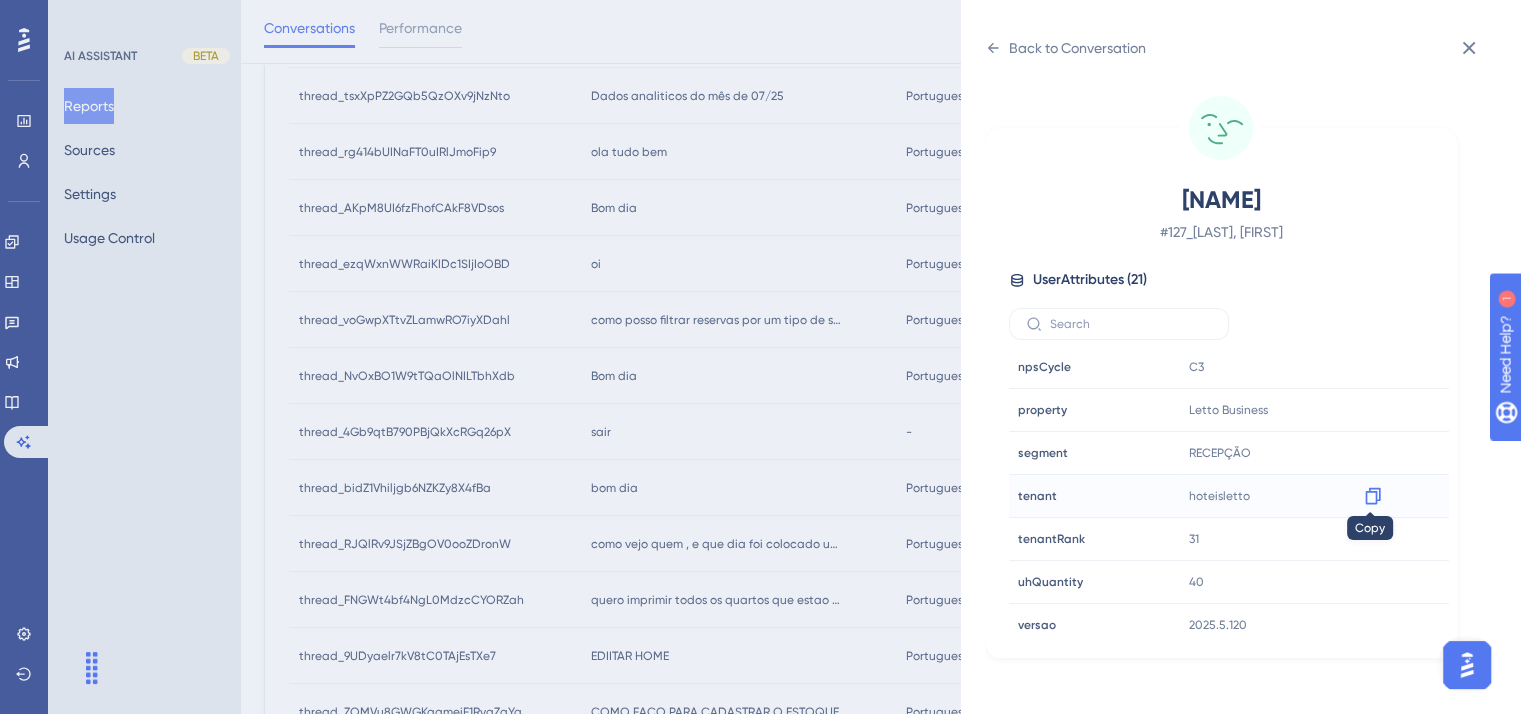 click 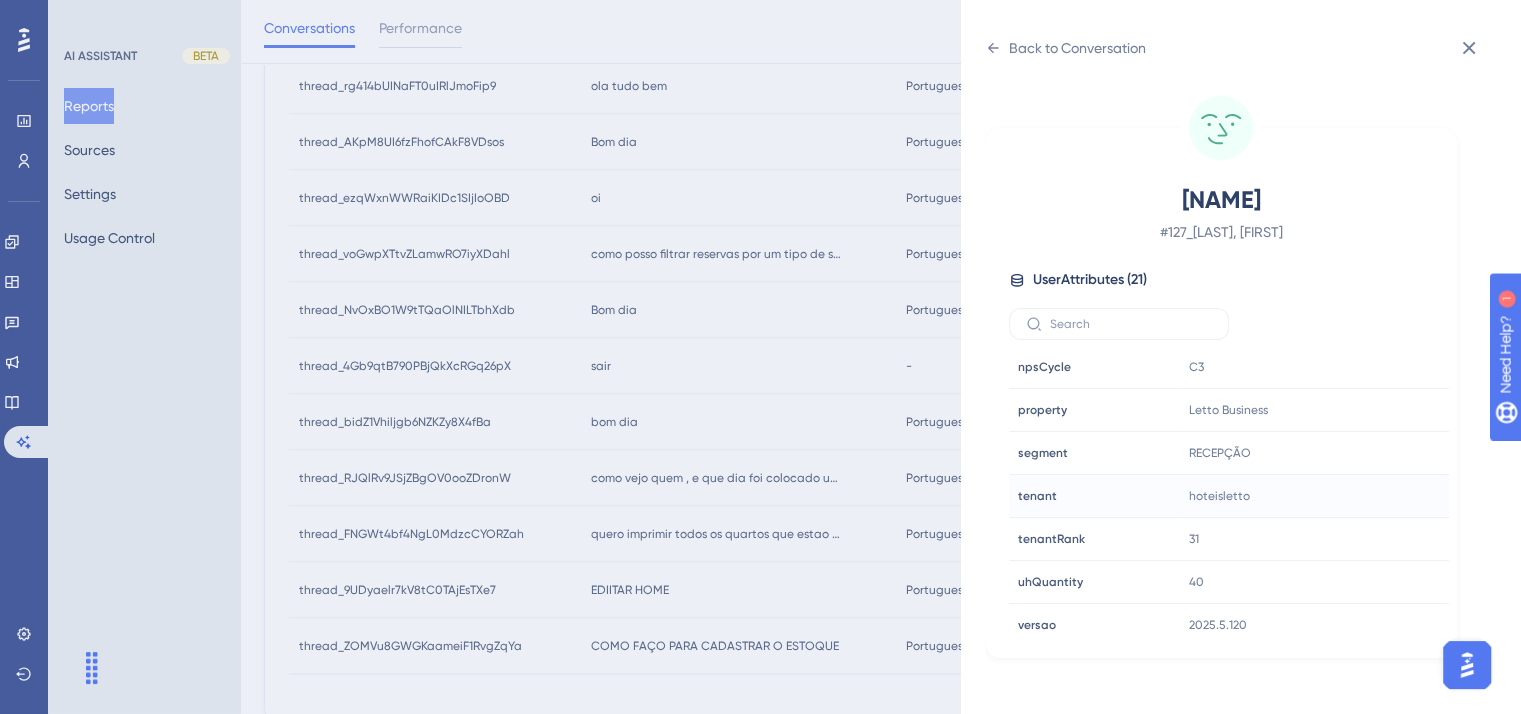 scroll, scrollTop: 2657, scrollLeft: 0, axis: vertical 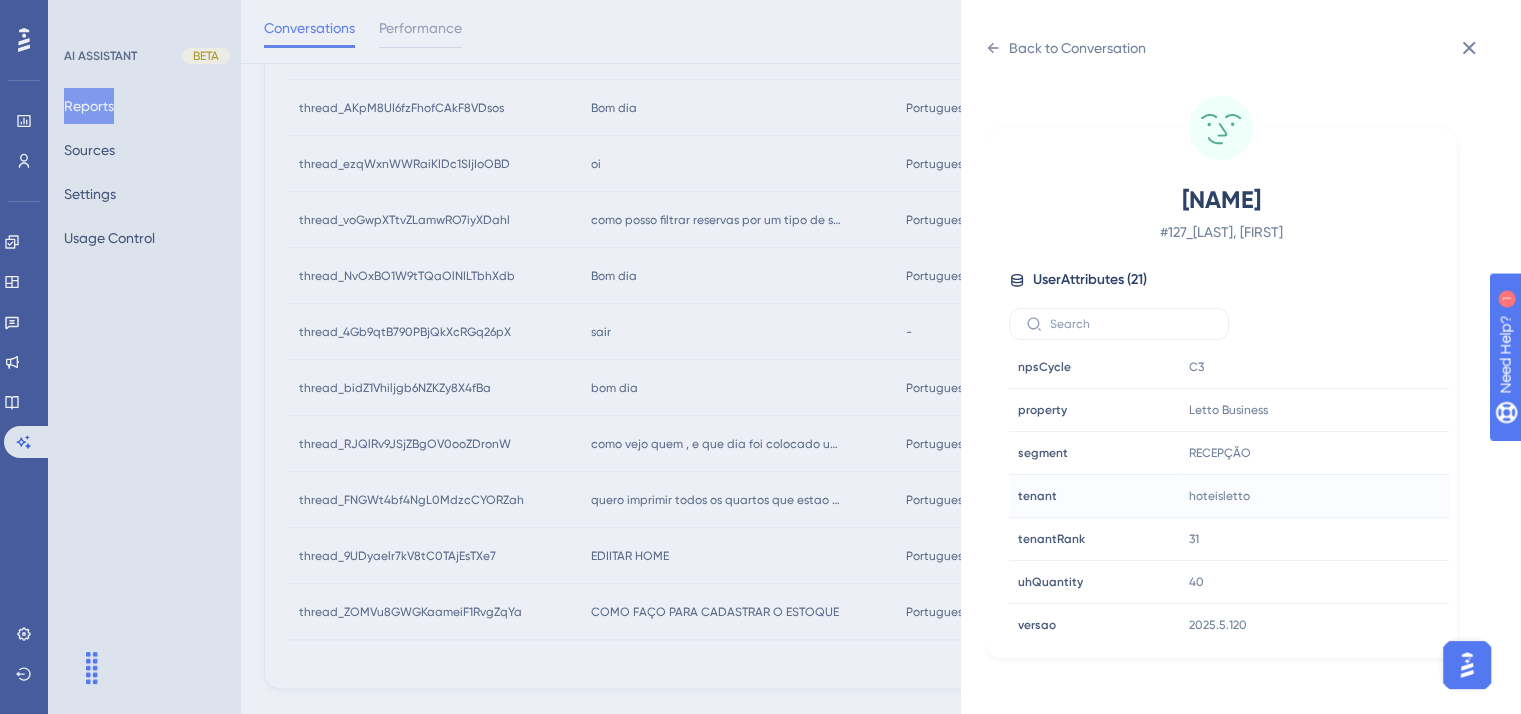 click on "Back to Conversation [LAST], [FIRST] #  127_[LAST], [FIRST] User  Attributes ( 21 ) Email Email [EMAIL] Signup Signup - Last Interaction Last Interaction about 20 hours ago 06 Aug 2025, 16:57 Web Session Web Session 296 First Interaction First Interaction 2 months ago 09 Jun 2025, 07:25 Language Language pt-BR Browser Browser Chrome Device Device computer Operating System Operating System Windows cnpj cnpj 51652083000215 consultRegister consultRegister true customerRank customerRank PRATA event event true housekeeper housekeeper false npsCycle npsCycle C3 property property Letto Business segment segment RECEPÇÃO tenant tenant hoteisletto tenantRank tenantRank 31 uhQuantity uhQuantity 40 versao versao 2025.5.120" at bounding box center (760, 357) 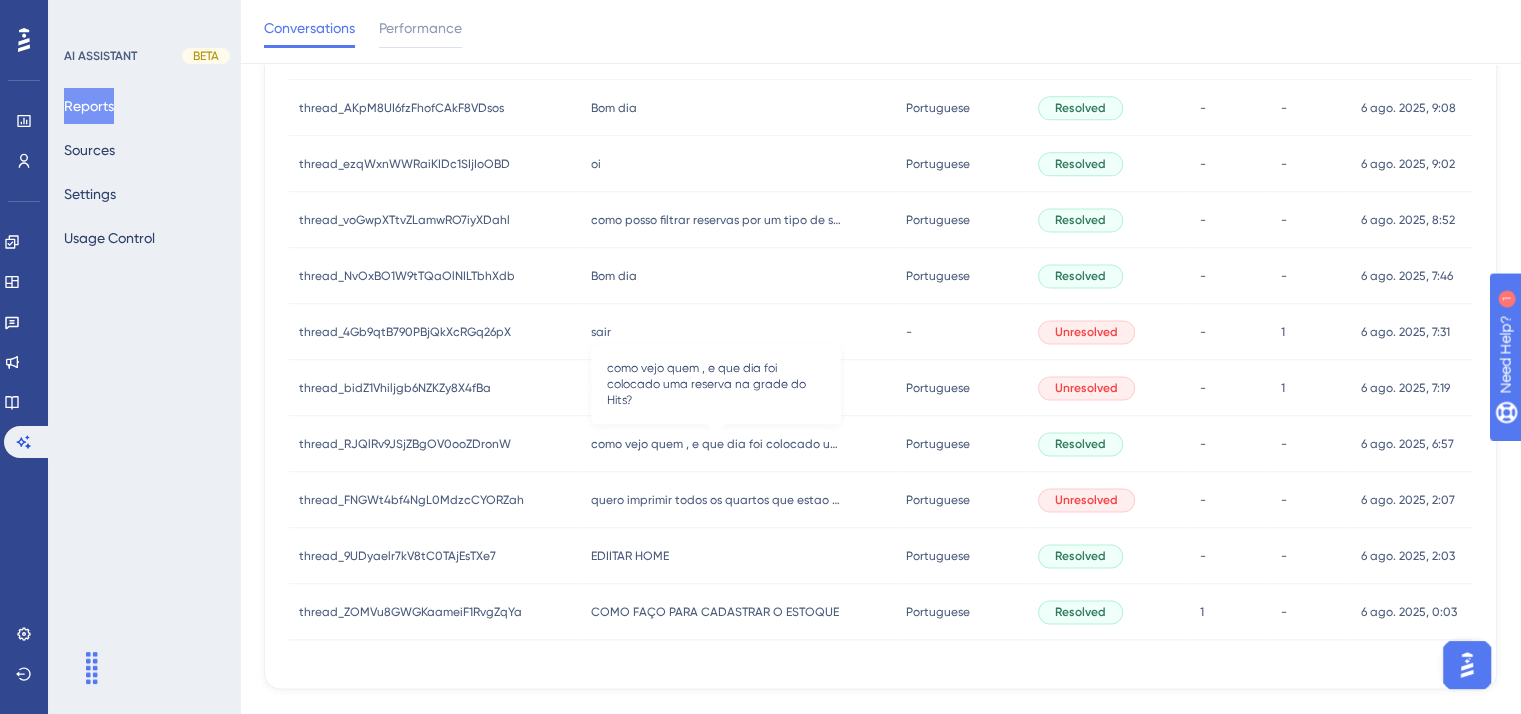 click on "como vejo quem , e que dia foi colocado uma reserva na grade do Hits?" at bounding box center [716, 444] 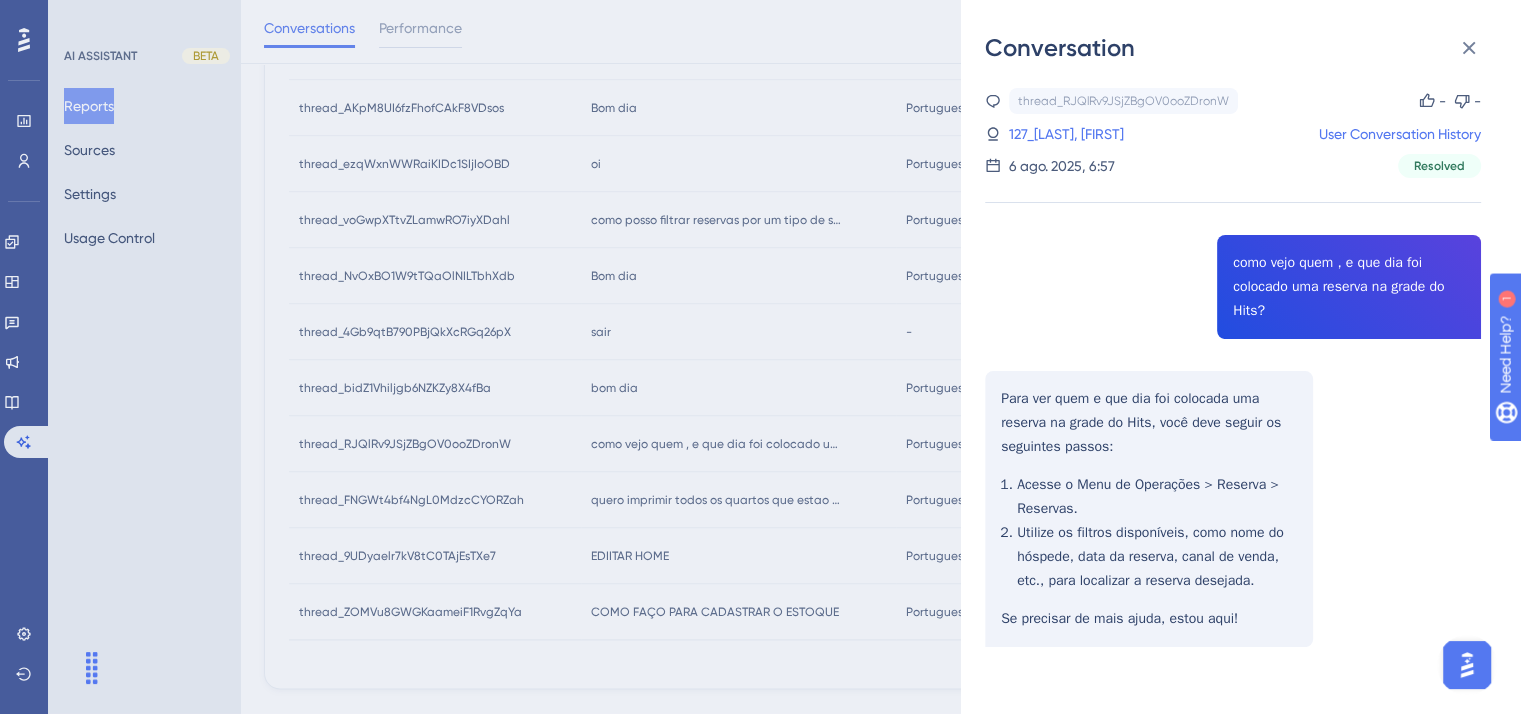 click on "Conversation thread_RJQlRv9JSjZBgOV0ooZDronW Copy - - 127_[LAST], [FIRST] User Conversation History 6 ago. 2025,
6:57 Resolved como vejo quem , e que dia foi colocado uma reserva na grade do Hits? Para ver quem e que dia foi colocada uma reserva na grade do Hits, você deve seguir os seguintes passos:
Acesse o Menu de Operações > Reserva > Reservas.
Utilize os filtros disponíveis, como nome do hóspede, data da reserva, canal de venda, etc., para localizar a reserva desejada.
Se precisar de mais ajuda, estou aqui!" at bounding box center (760, 357) 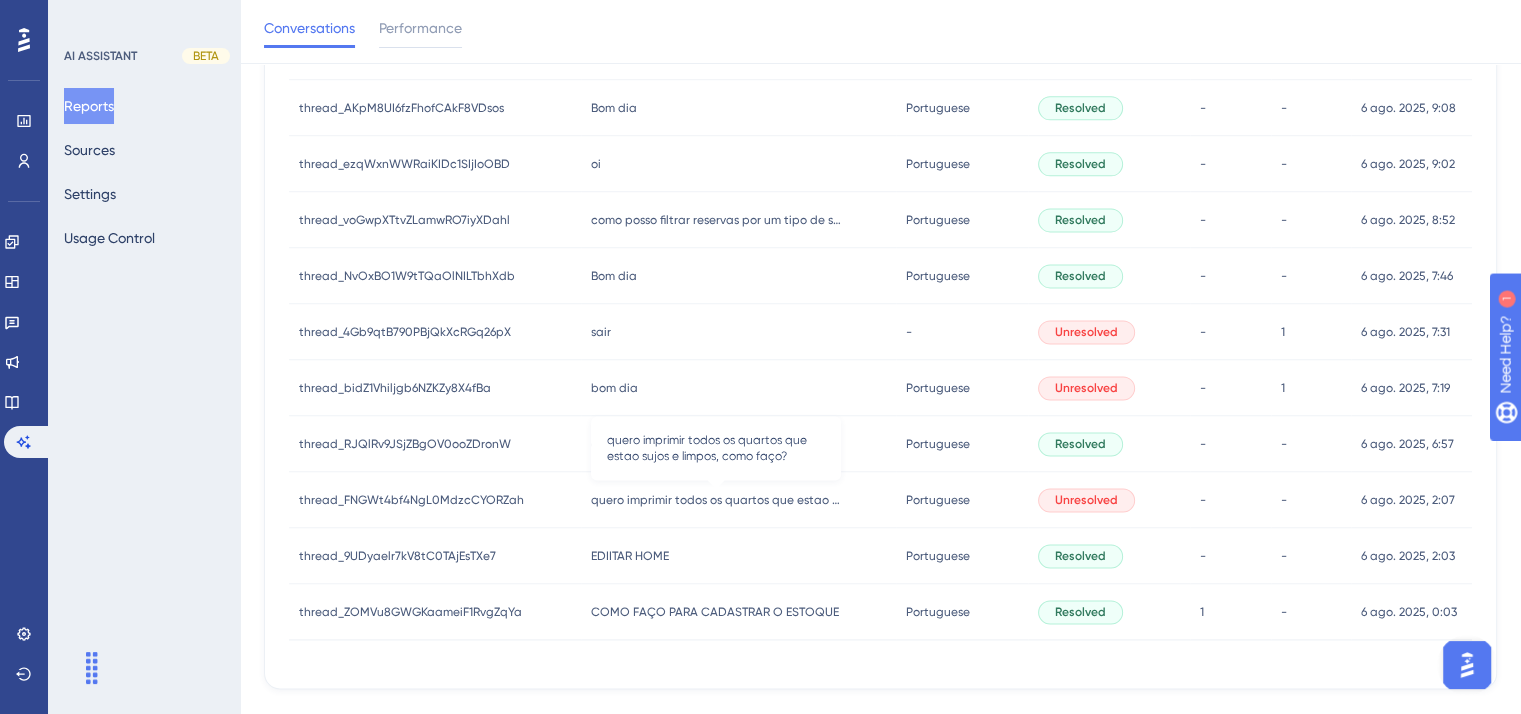 click on "quero imprimir todos os quartos que estao sujos e limpos, como faço?" at bounding box center (716, 500) 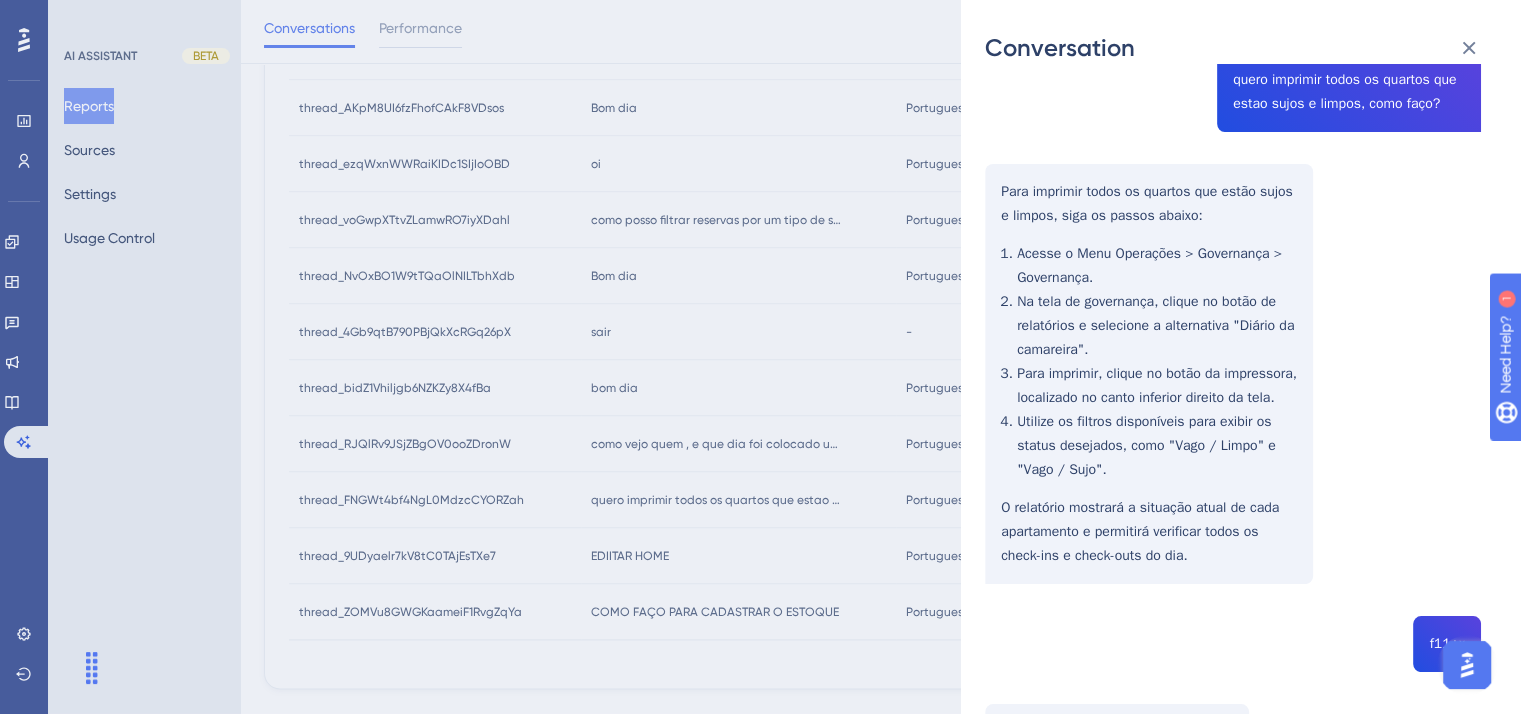 scroll, scrollTop: 100, scrollLeft: 0, axis: vertical 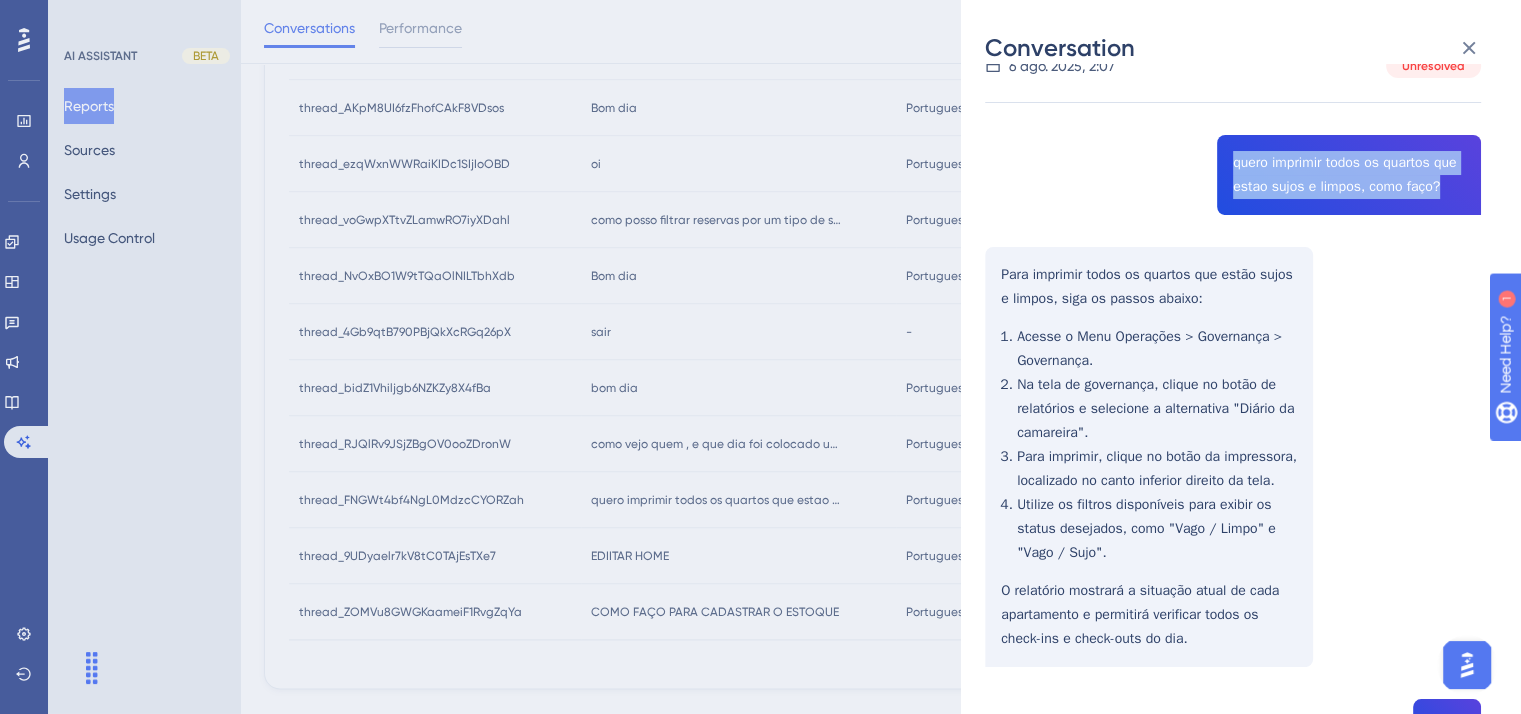 drag, startPoint x: 1223, startPoint y: 163, endPoint x: 1476, endPoint y: 204, distance: 256.3006 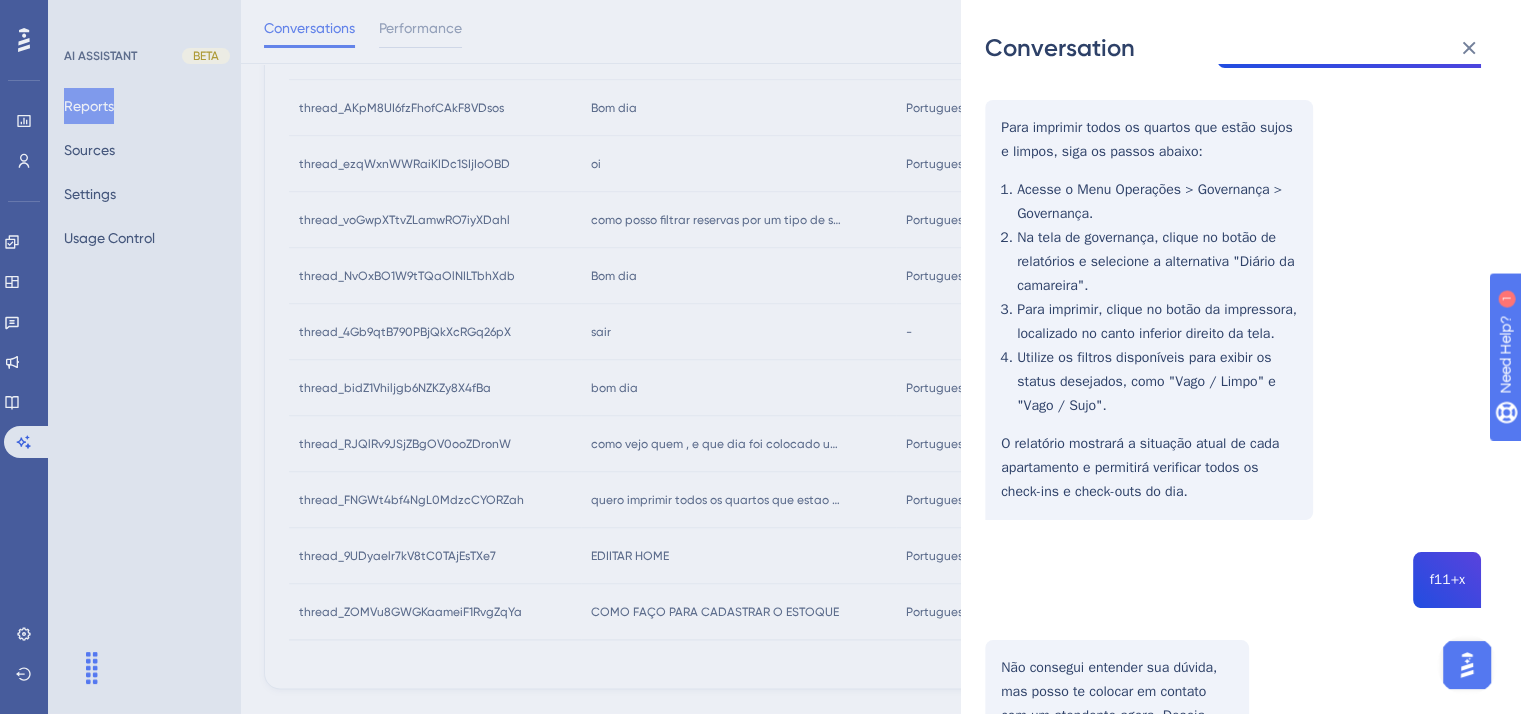 scroll, scrollTop: 200, scrollLeft: 0, axis: vertical 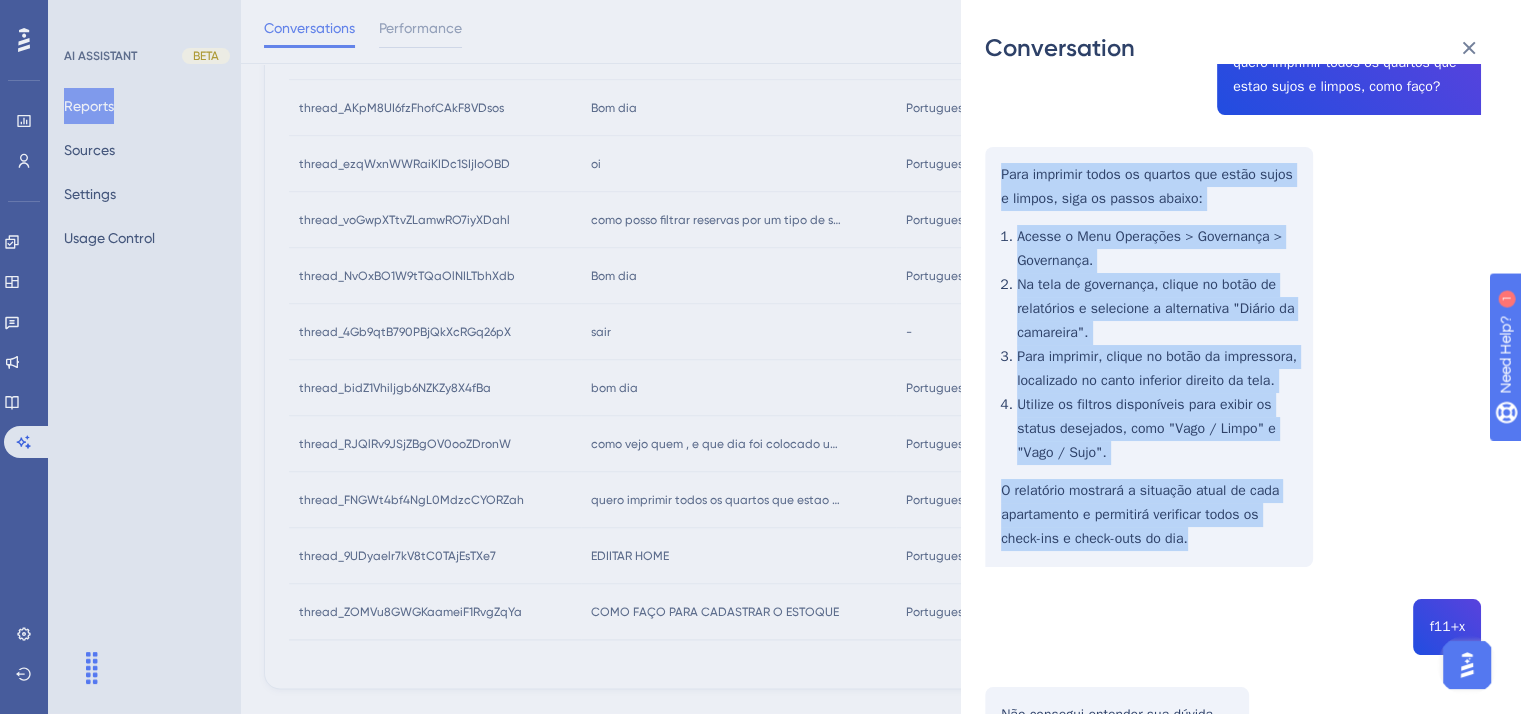 drag, startPoint x: 998, startPoint y: 174, endPoint x: 1218, endPoint y: 561, distance: 445.16177 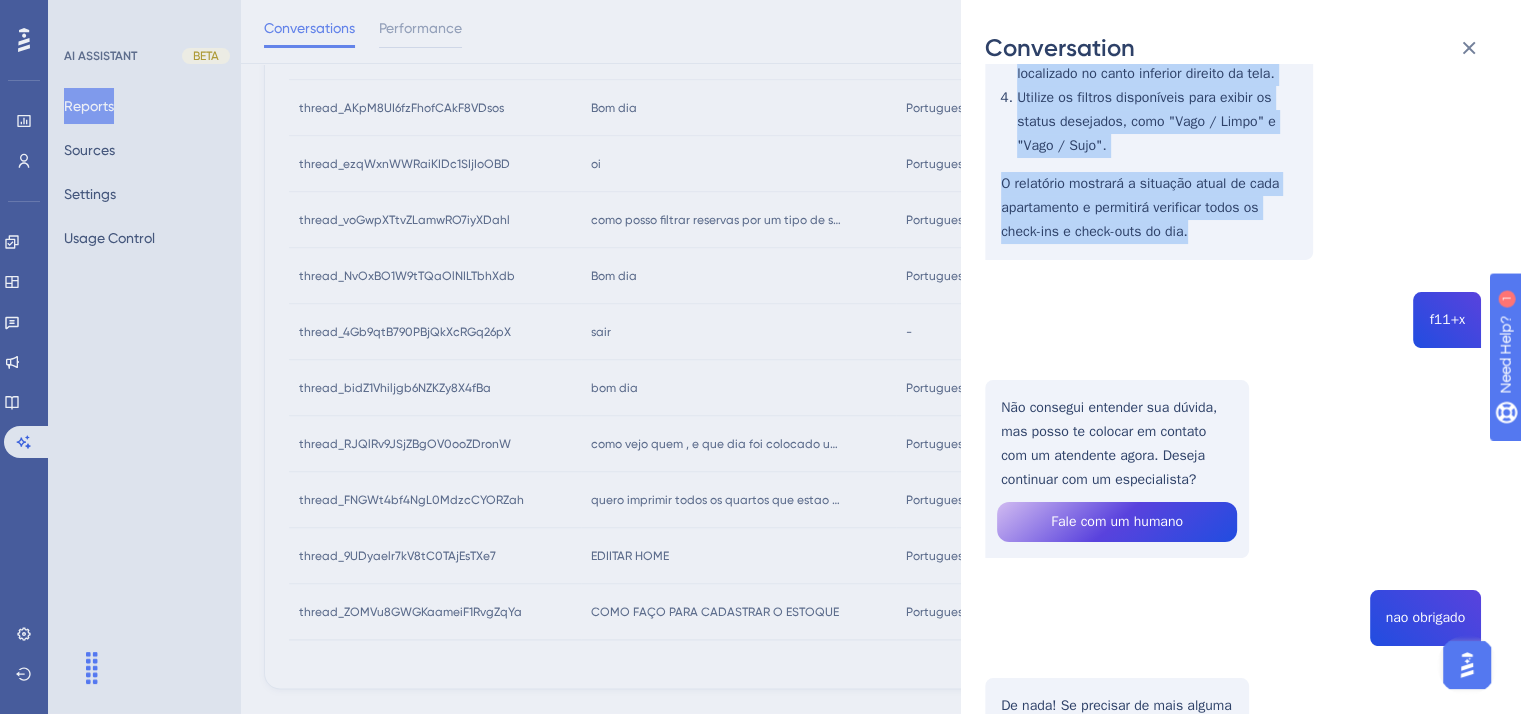 scroll, scrollTop: 0, scrollLeft: 0, axis: both 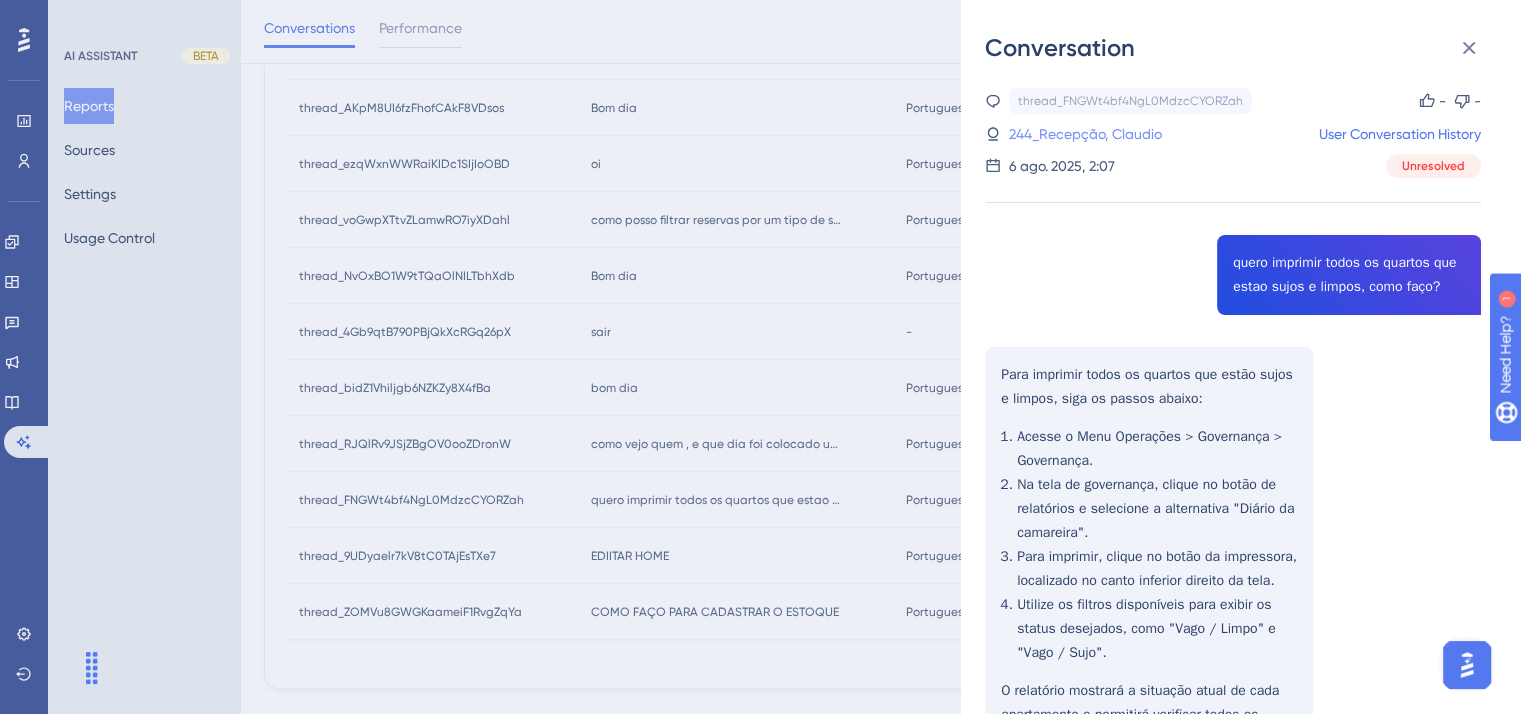 click on "244_Recepção, Claudio" at bounding box center (1085, 134) 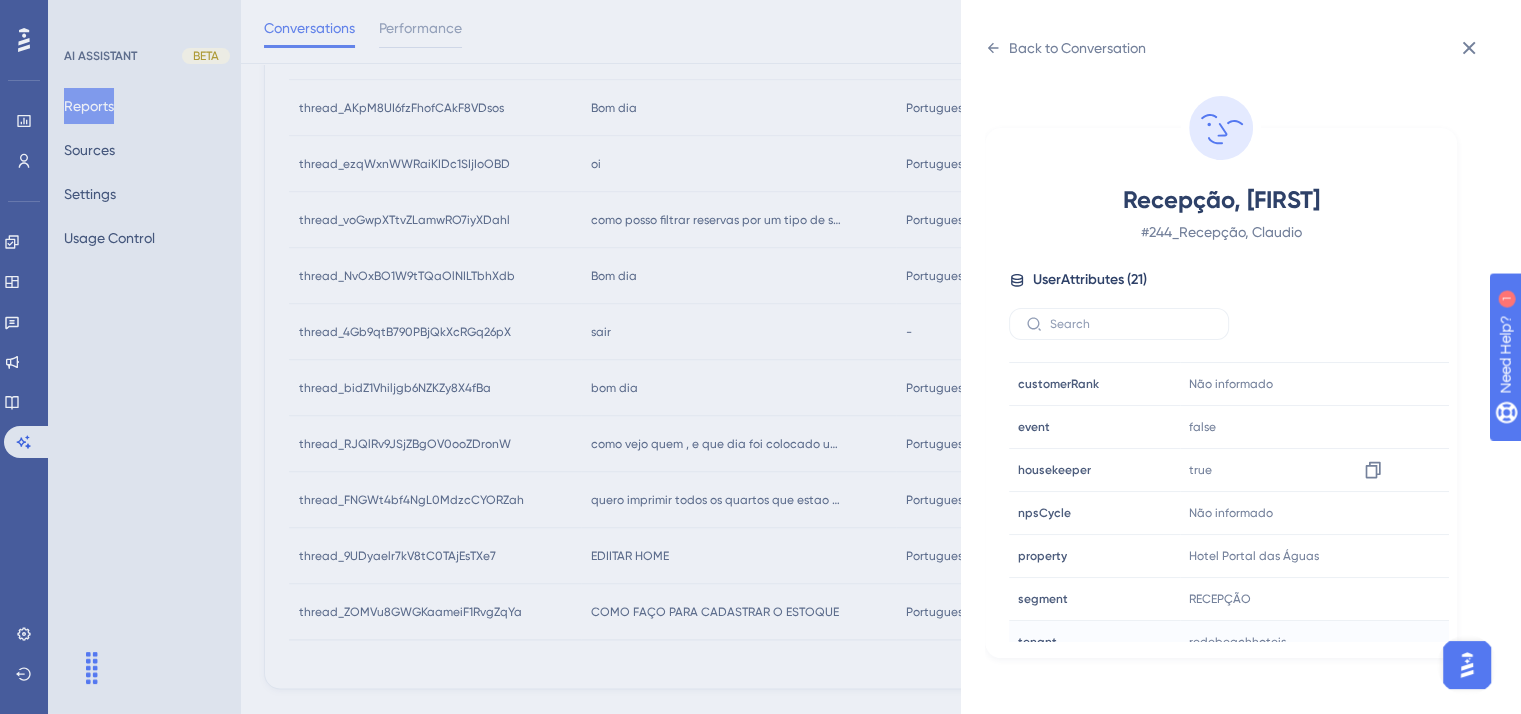 scroll, scrollTop: 500, scrollLeft: 0, axis: vertical 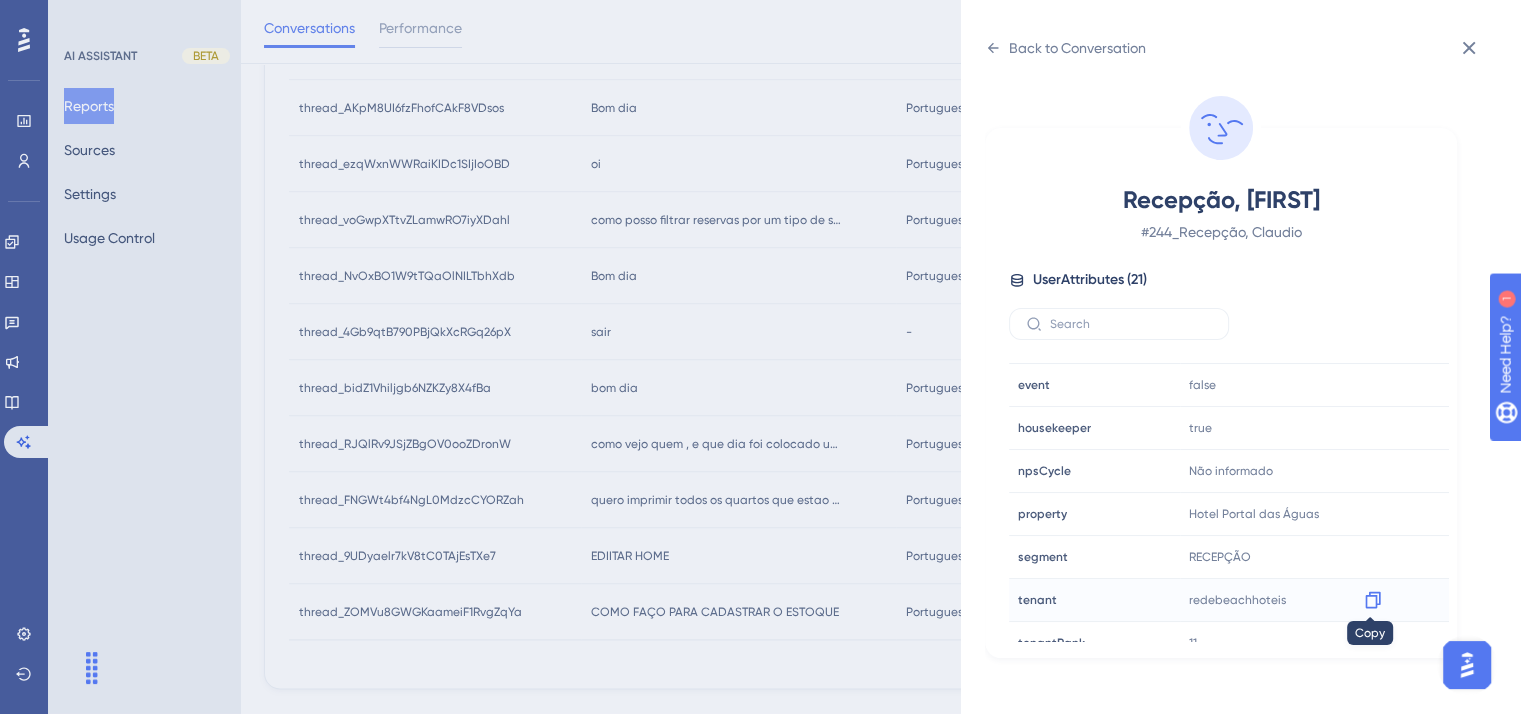 click 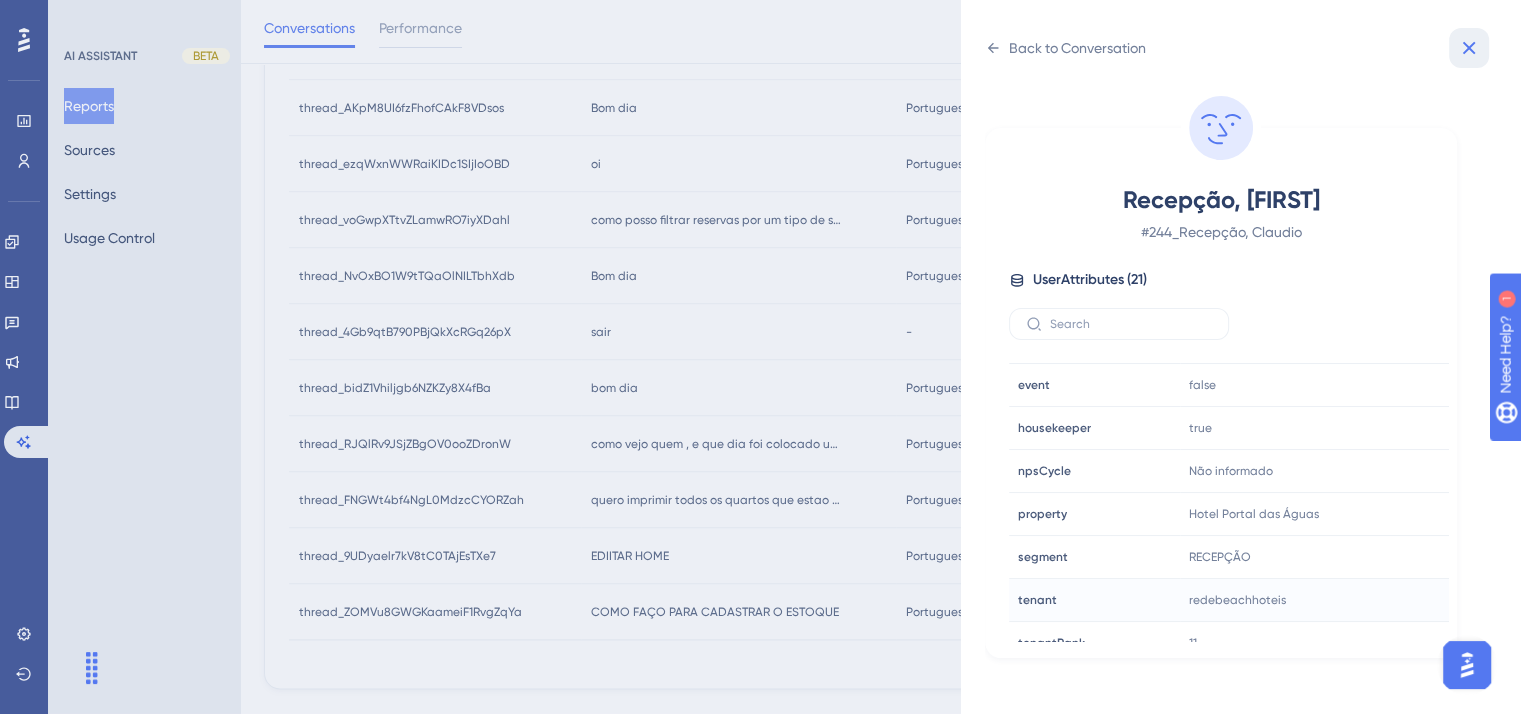 click 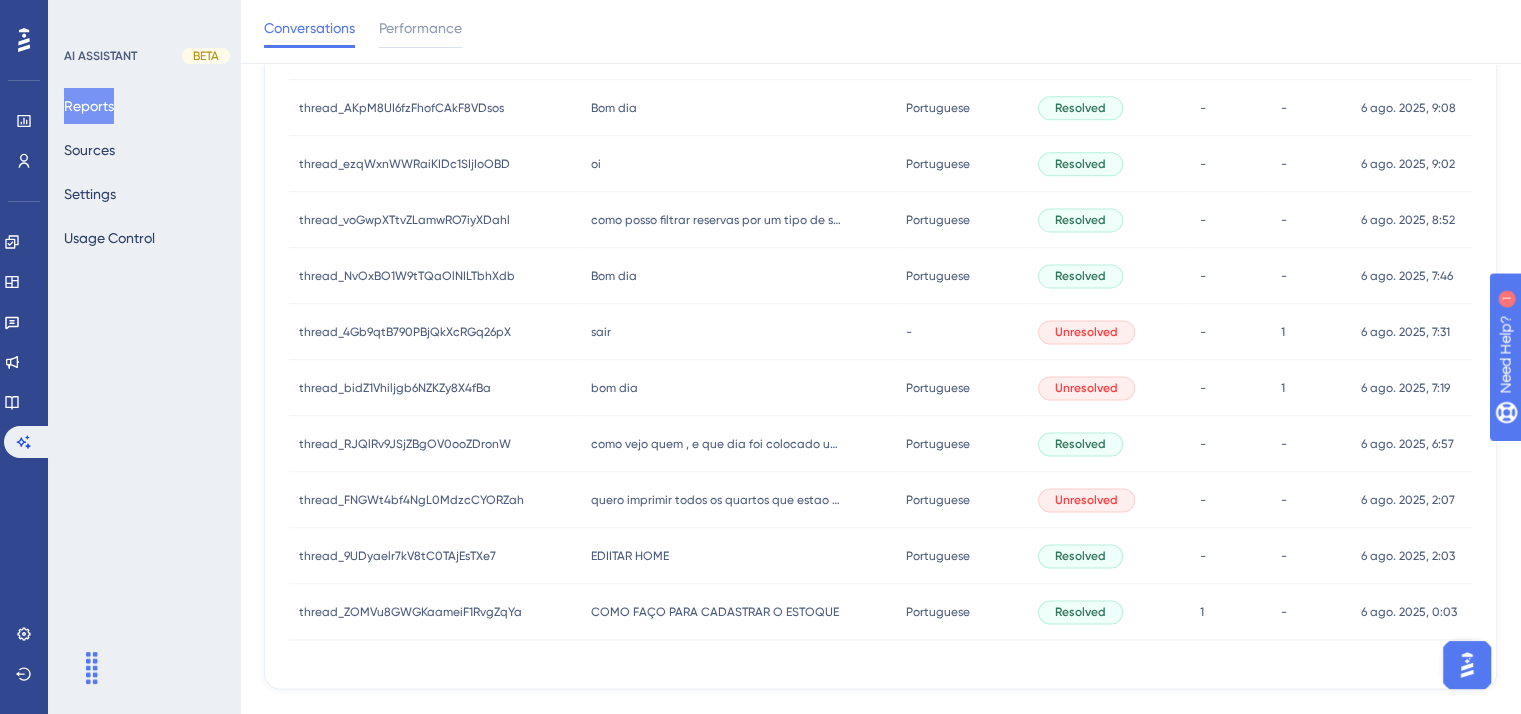 click on "EDIITAR HOME" at bounding box center (630, 556) 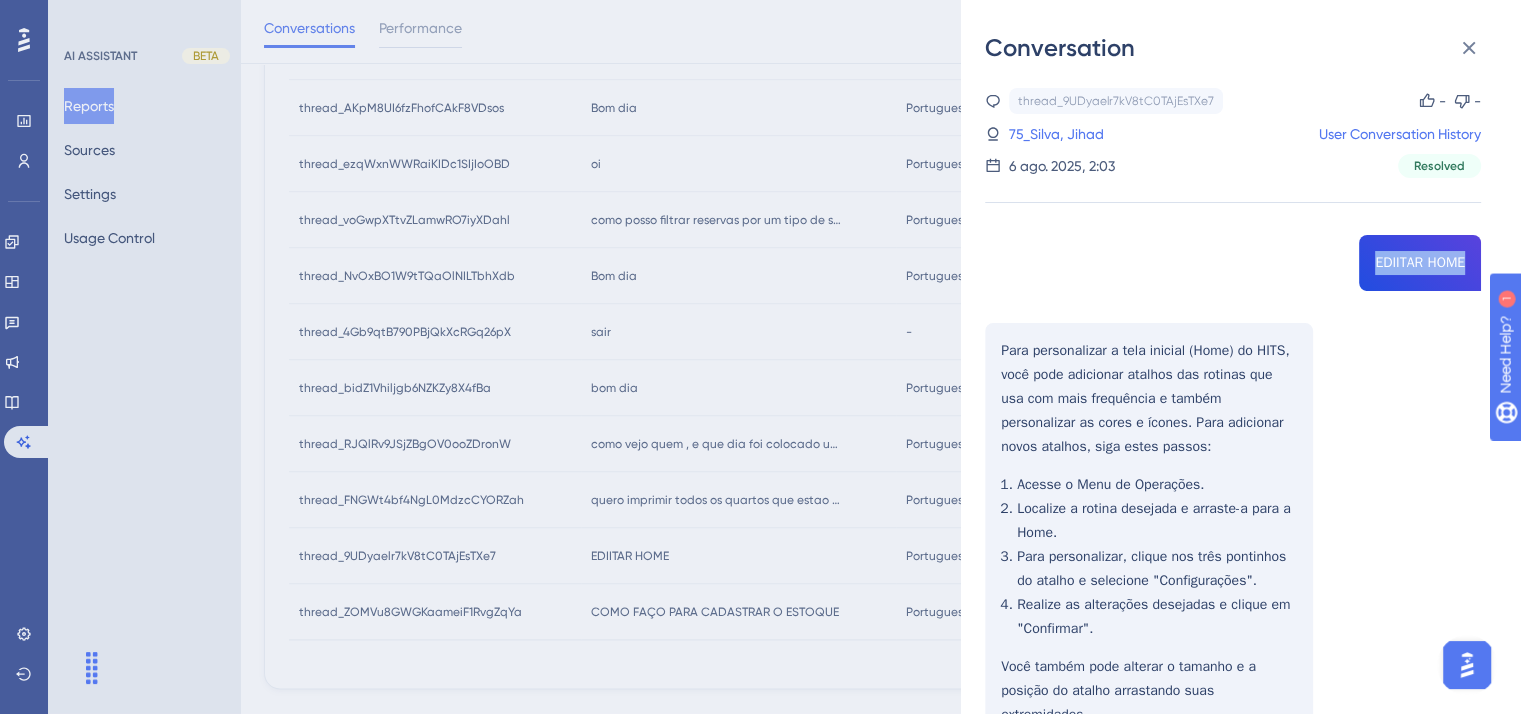 drag, startPoint x: 1354, startPoint y: 260, endPoint x: 1460, endPoint y: 258, distance: 106.01887 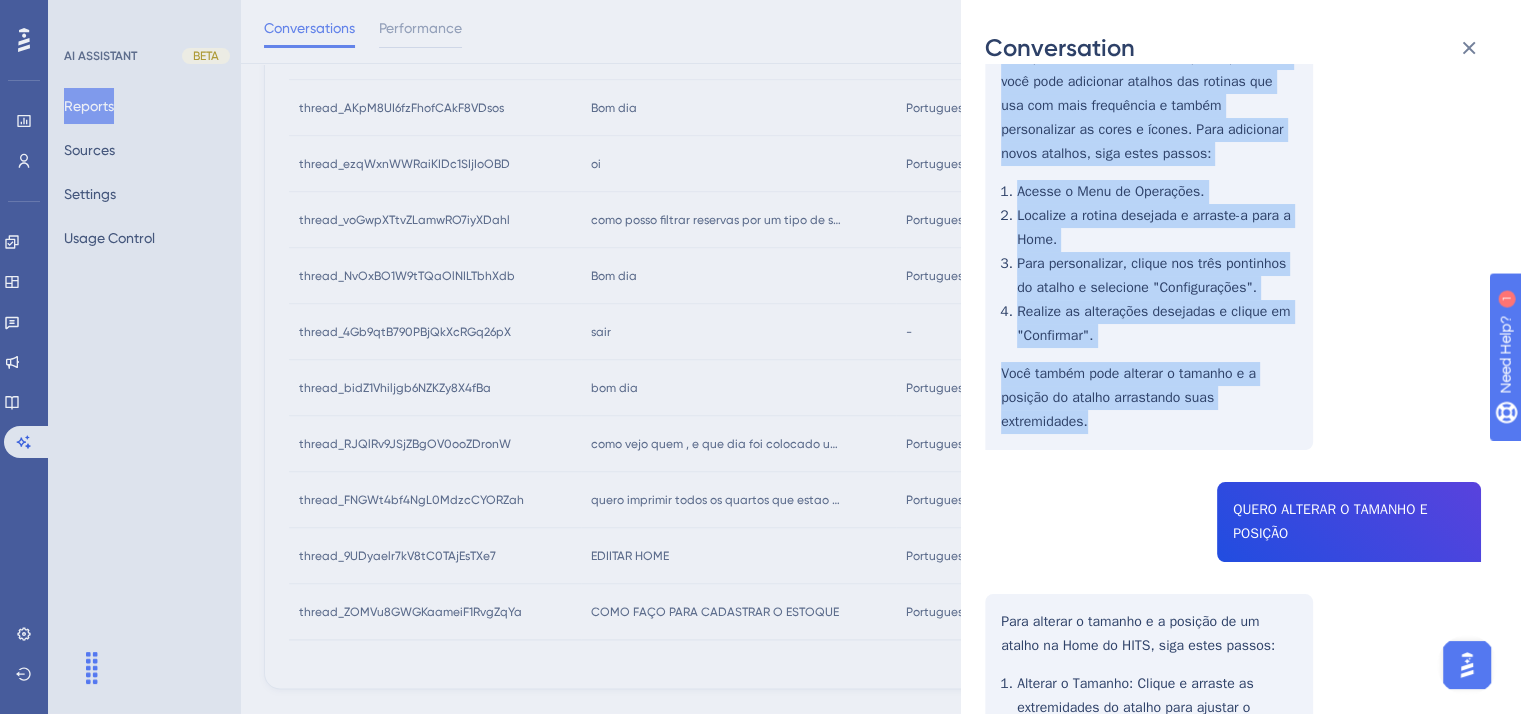 scroll, scrollTop: 300, scrollLeft: 0, axis: vertical 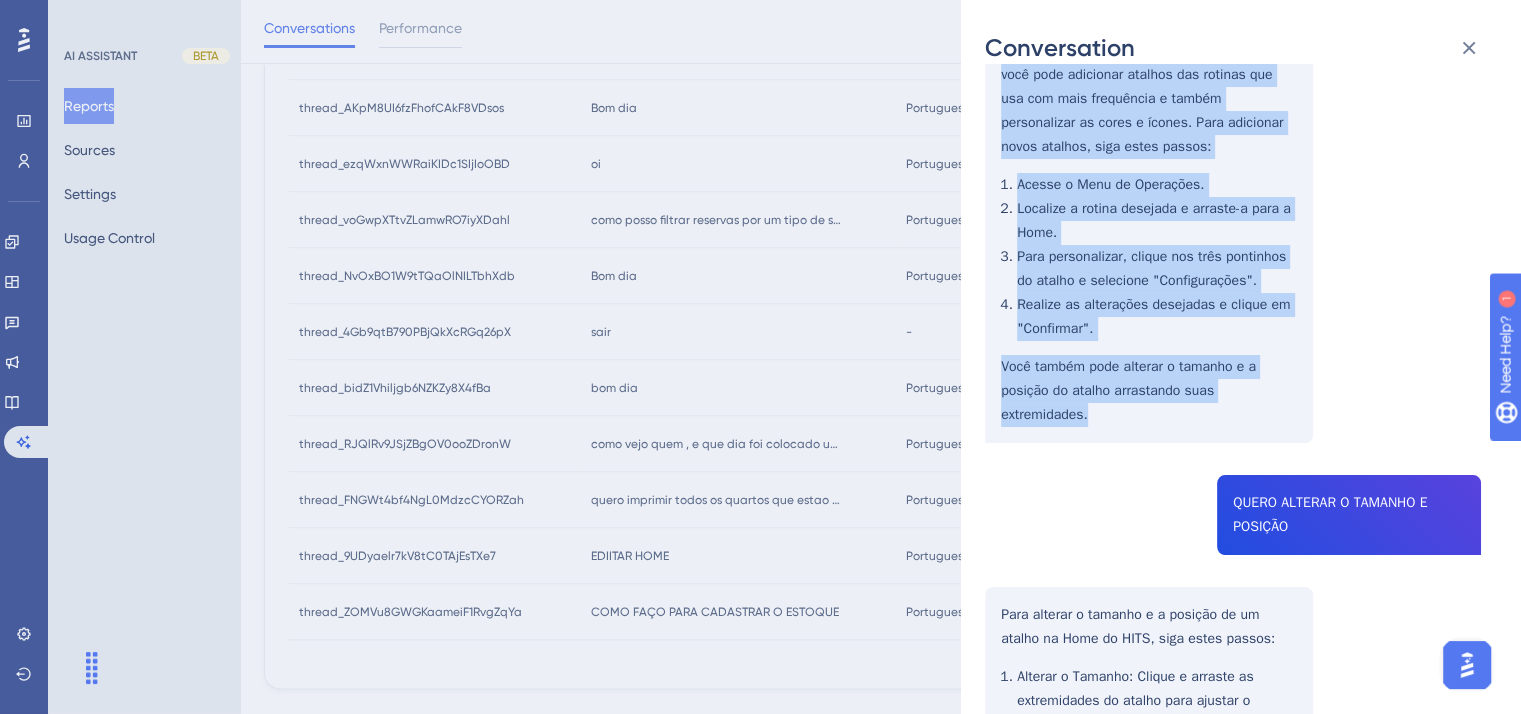 drag, startPoint x: 997, startPoint y: 343, endPoint x: 1174, endPoint y: 421, distance: 193.42441 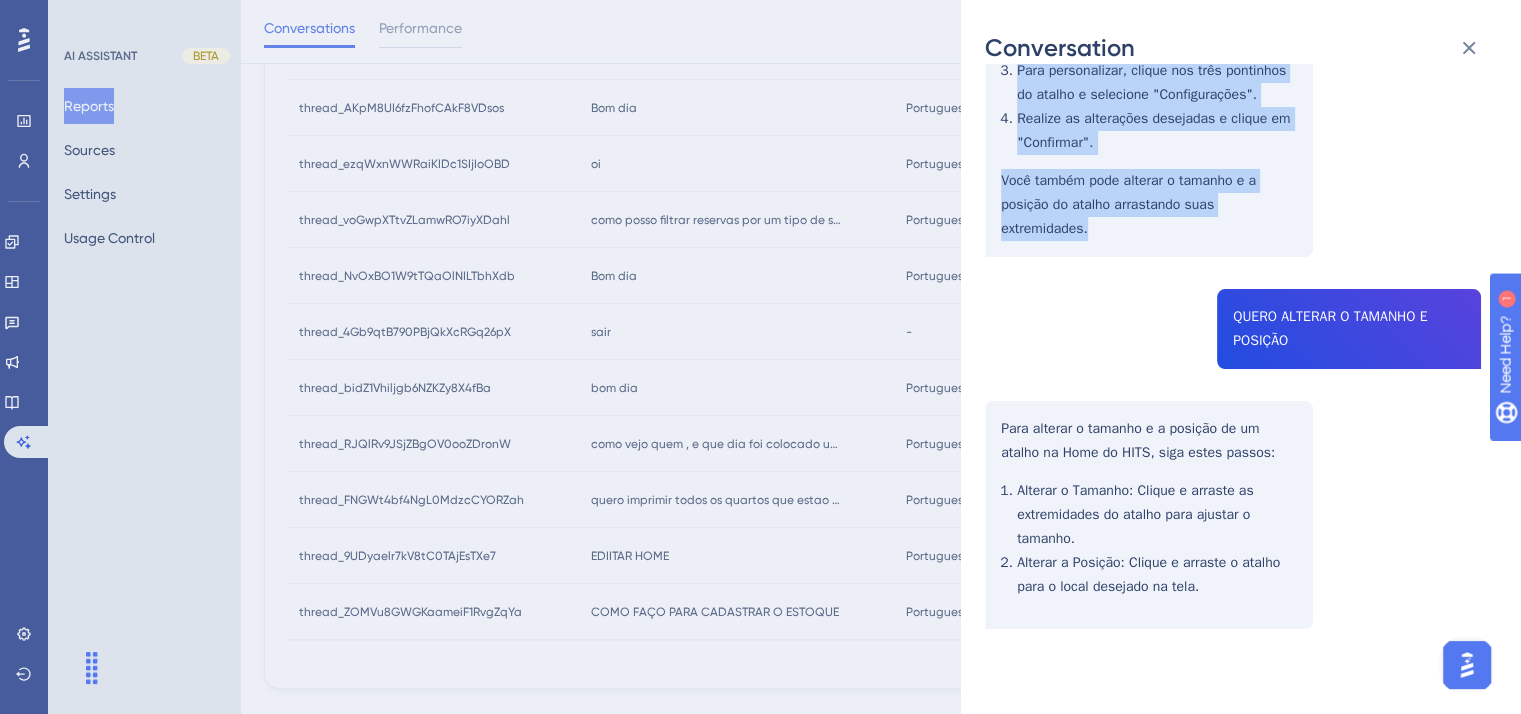 scroll, scrollTop: 487, scrollLeft: 0, axis: vertical 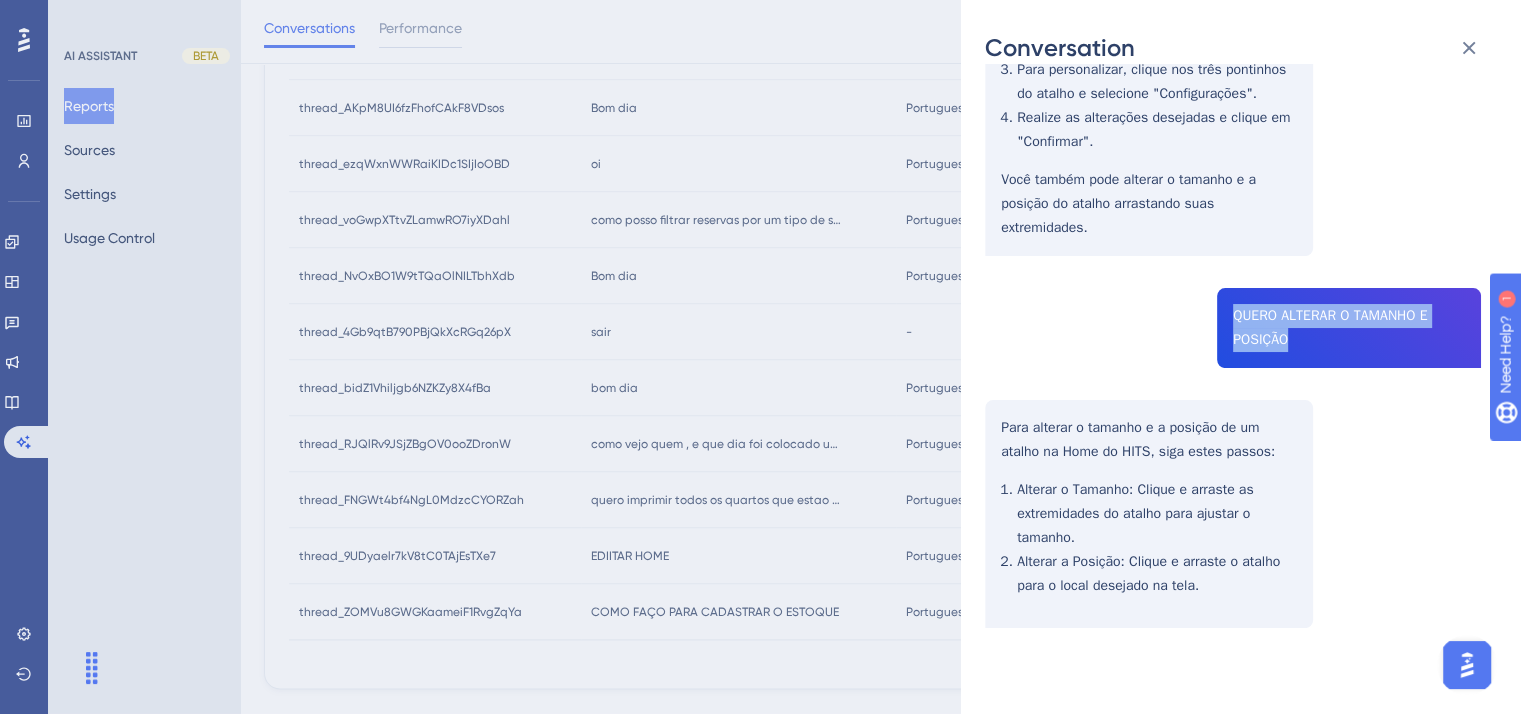 drag, startPoint x: 1227, startPoint y: 311, endPoint x: 1324, endPoint y: 345, distance: 102.78619 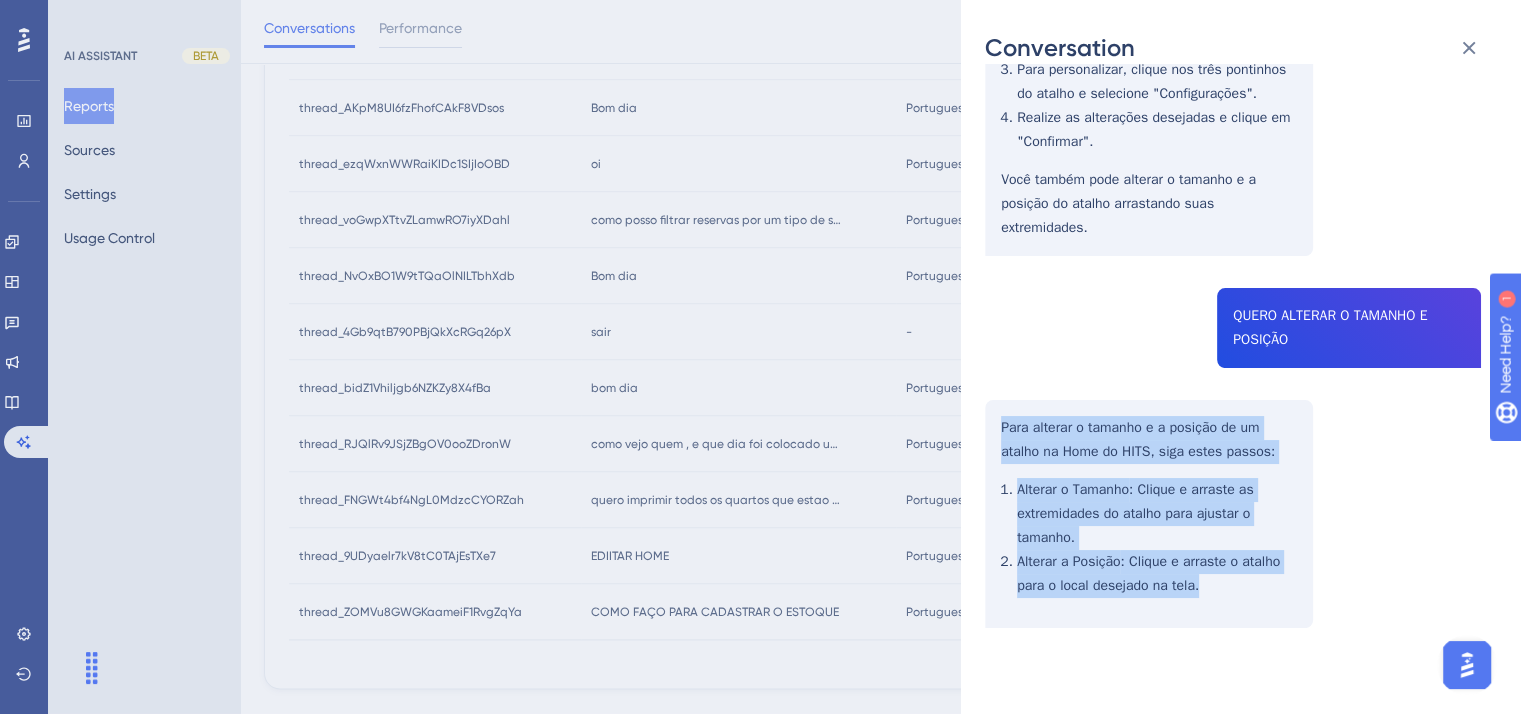 drag, startPoint x: 1032, startPoint y: 436, endPoint x: 1220, endPoint y: 629, distance: 269.43088 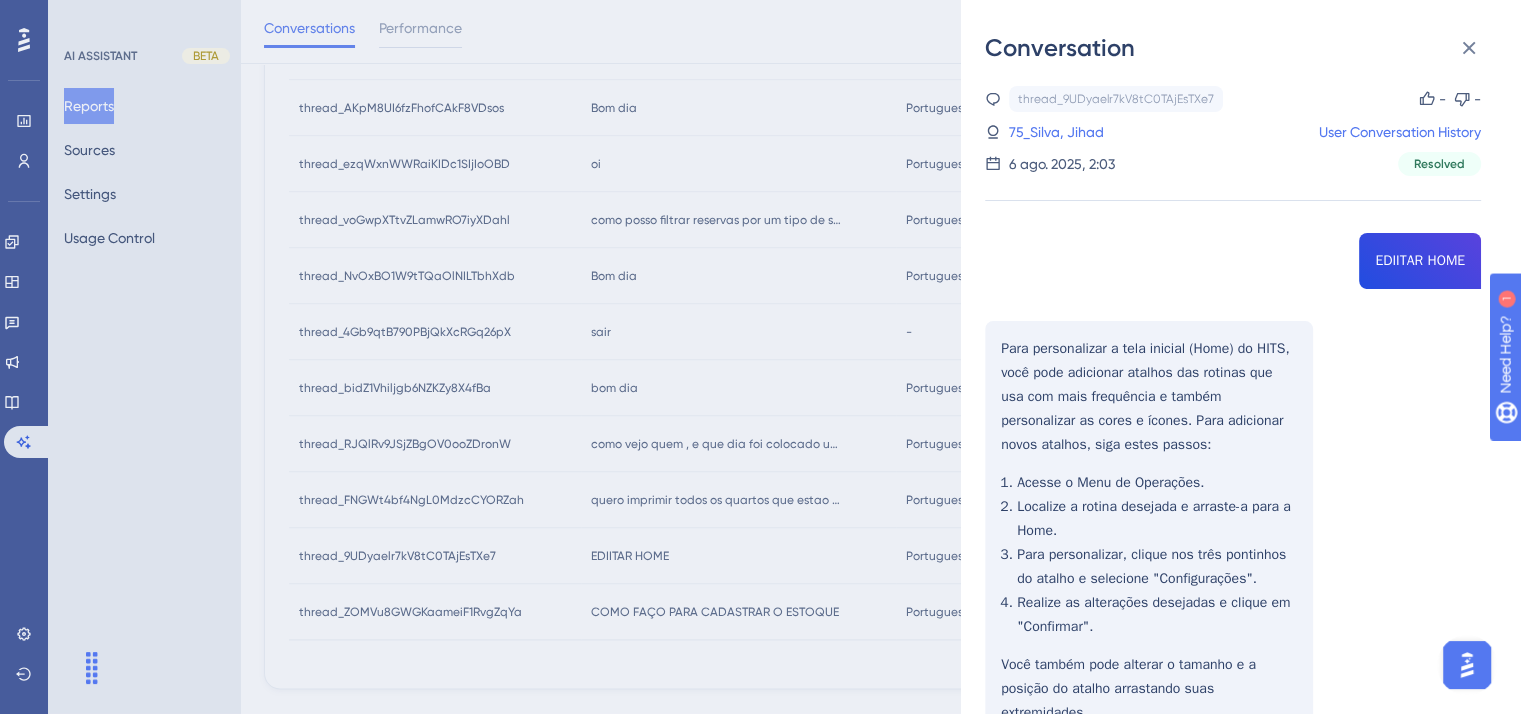 scroll, scrollTop: 0, scrollLeft: 0, axis: both 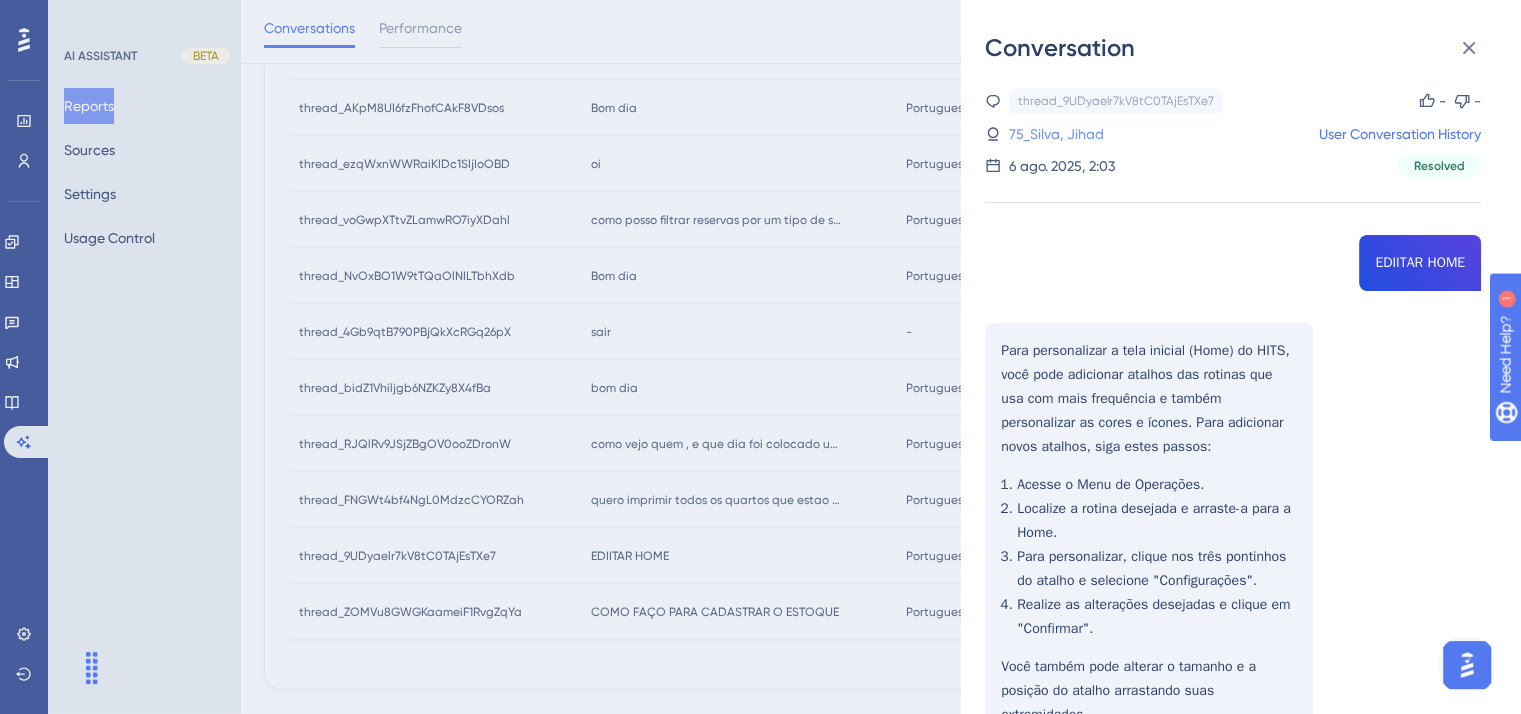 click on "75_Silva, Jihad" at bounding box center [1056, 134] 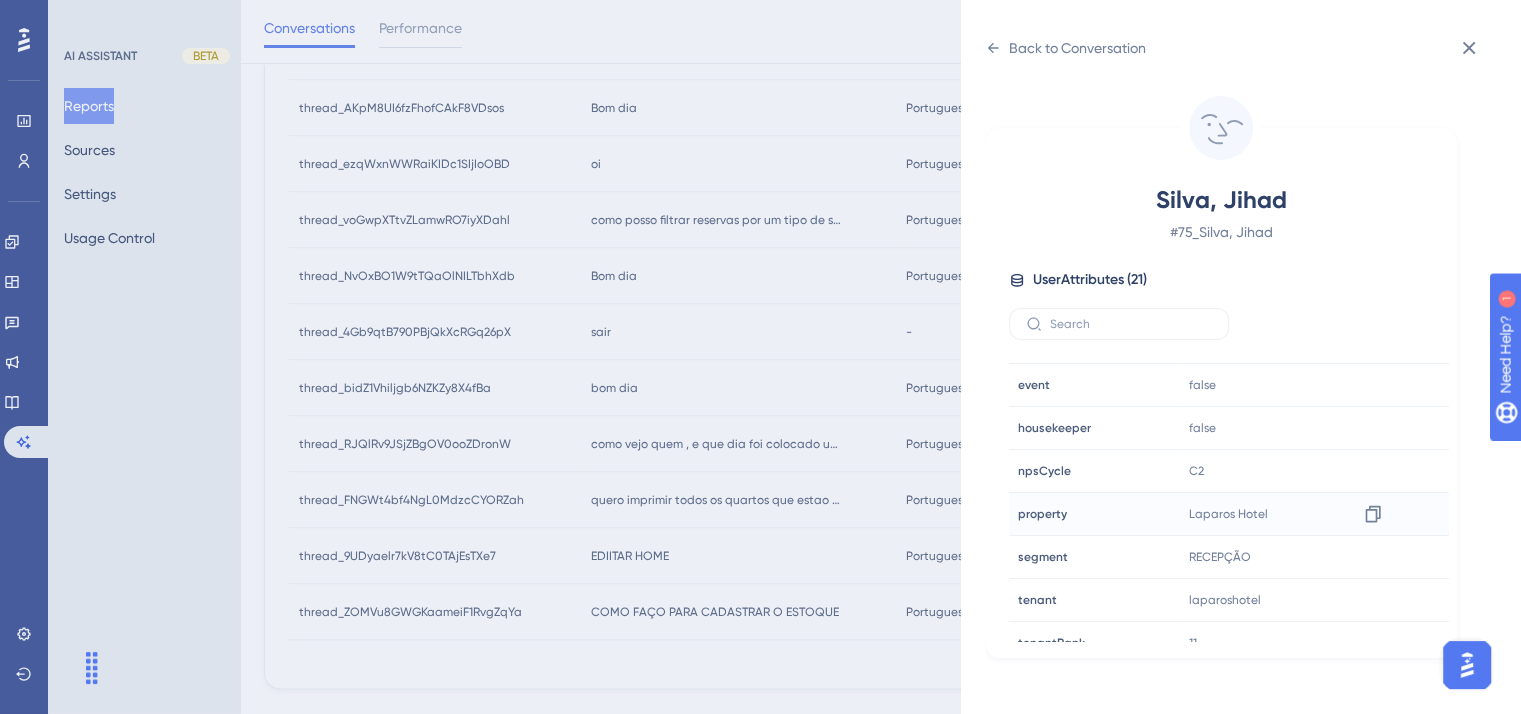 scroll, scrollTop: 600, scrollLeft: 0, axis: vertical 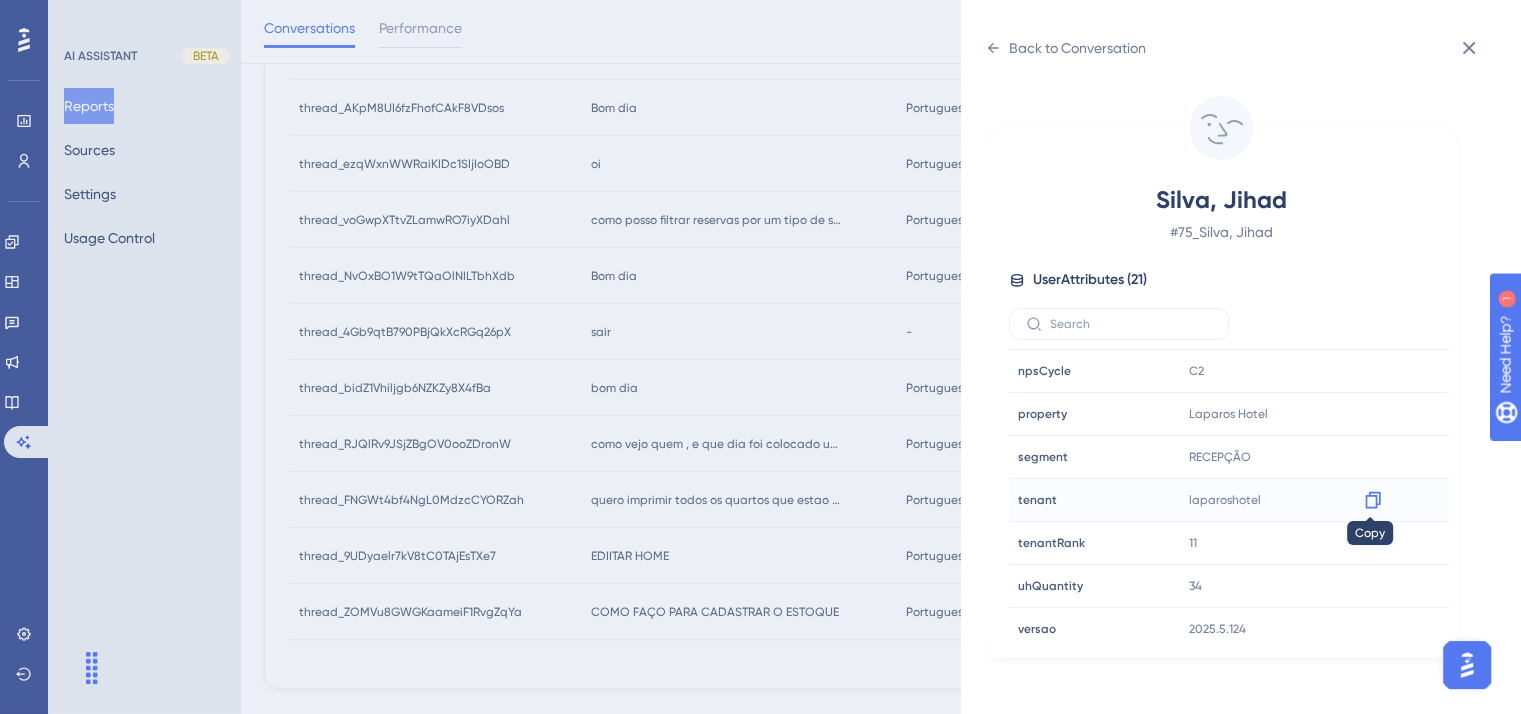 click 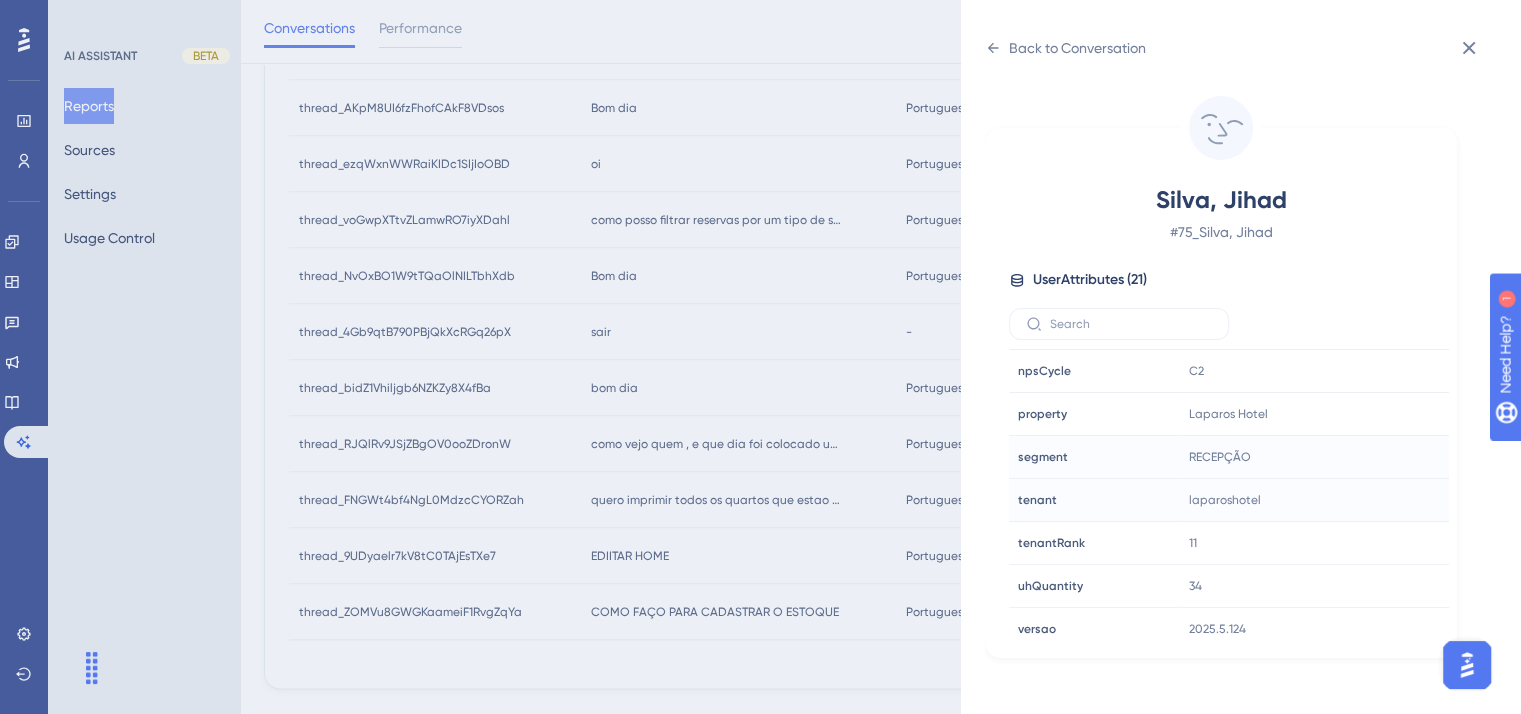 scroll, scrollTop: 604, scrollLeft: 0, axis: vertical 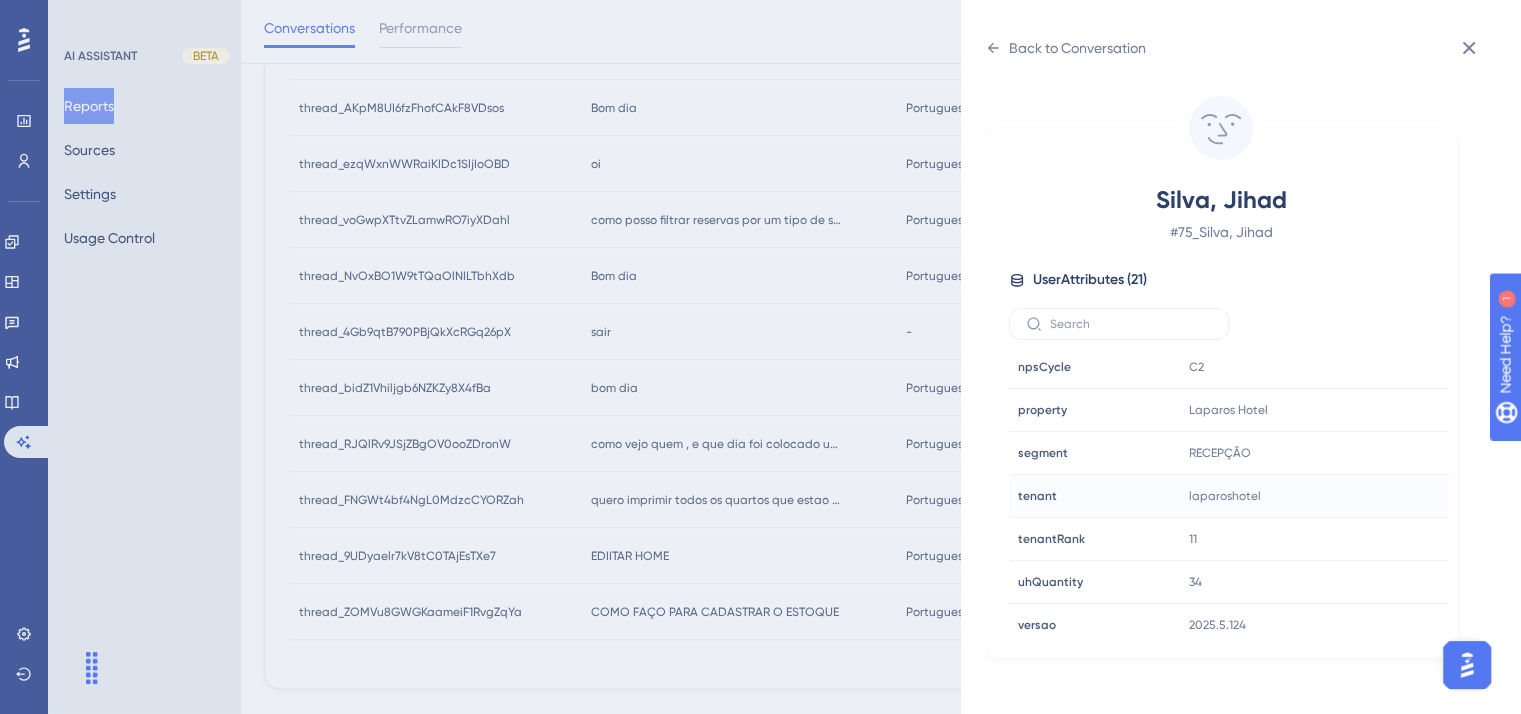 drag, startPoint x: 799, startPoint y: 609, endPoint x: 708, endPoint y: 609, distance: 91 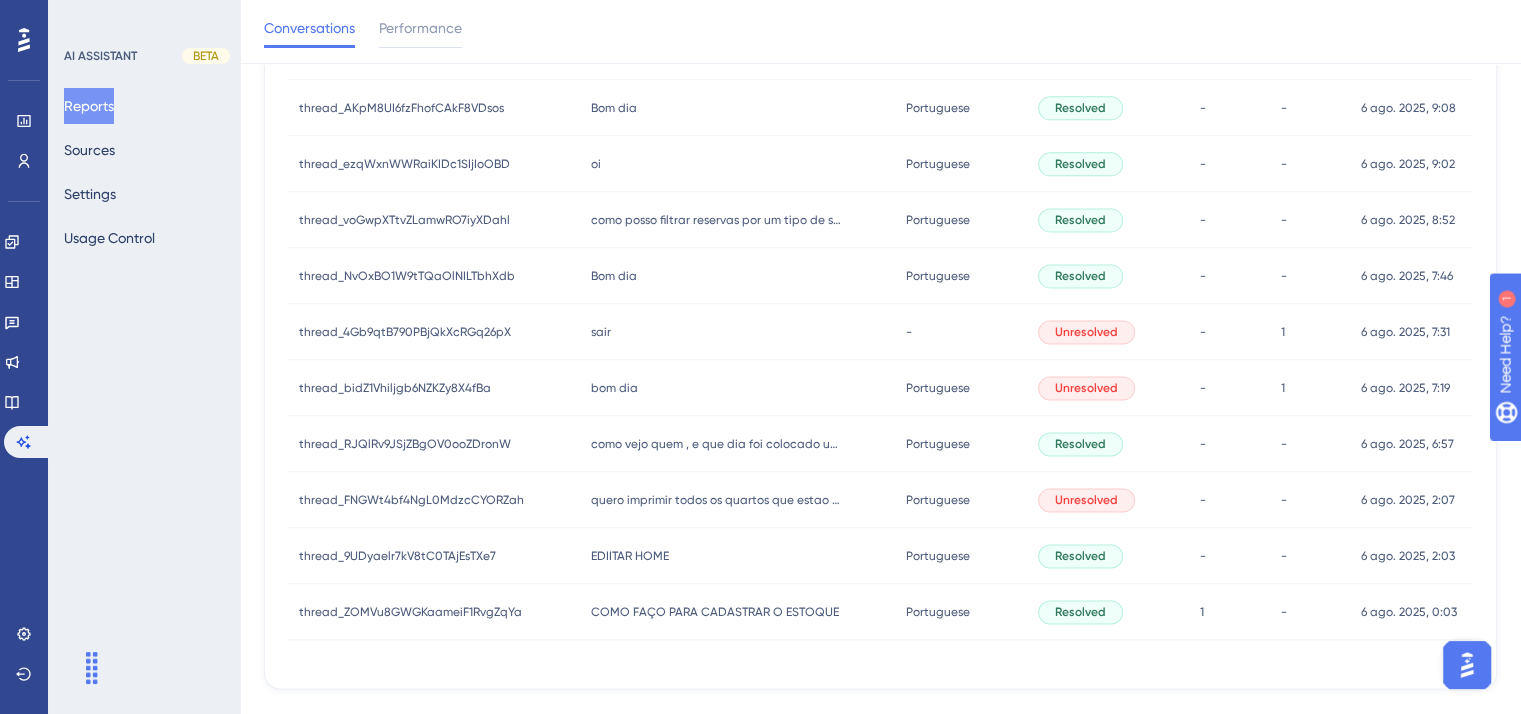 click on "COMO FAÇO PARA CADASTRAR O ESTOQUE" at bounding box center [715, 612] 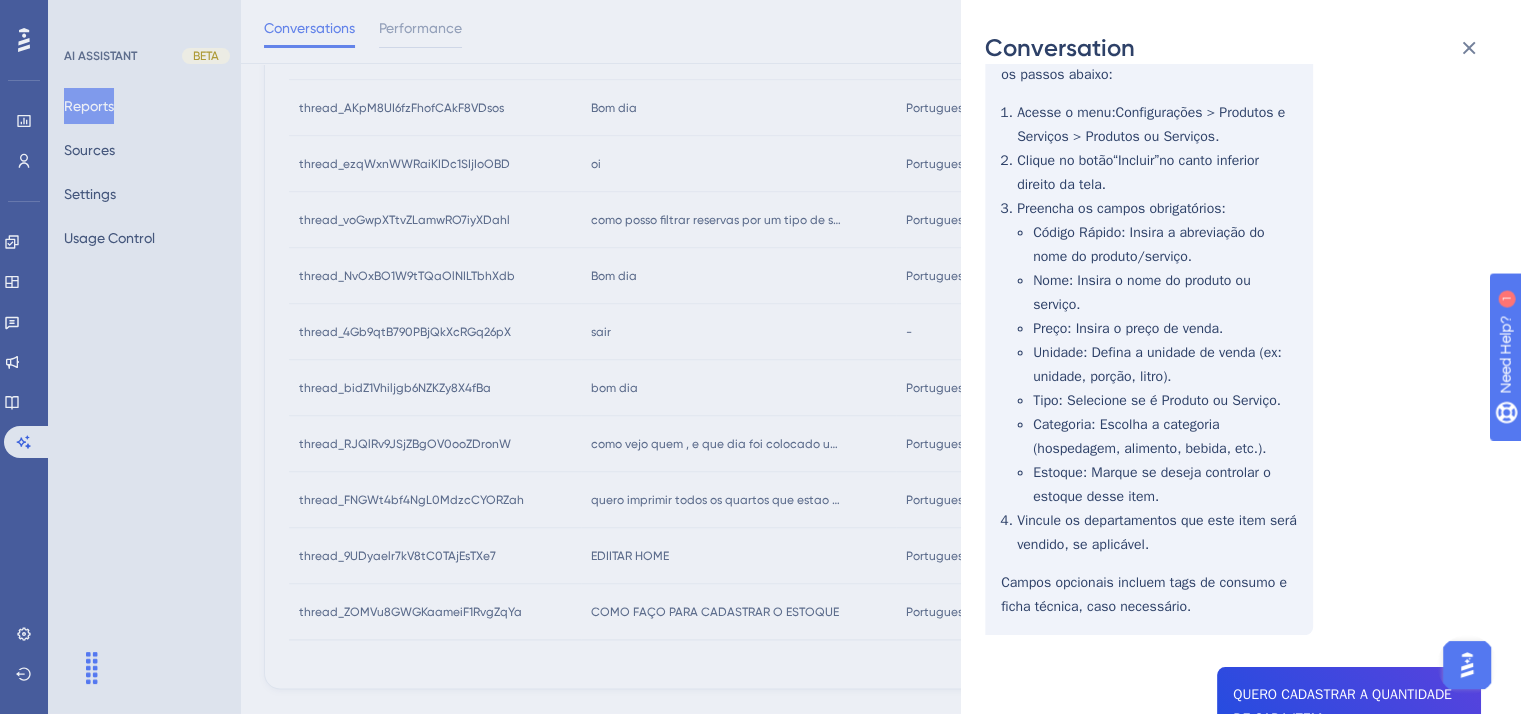 scroll, scrollTop: 7, scrollLeft: 0, axis: vertical 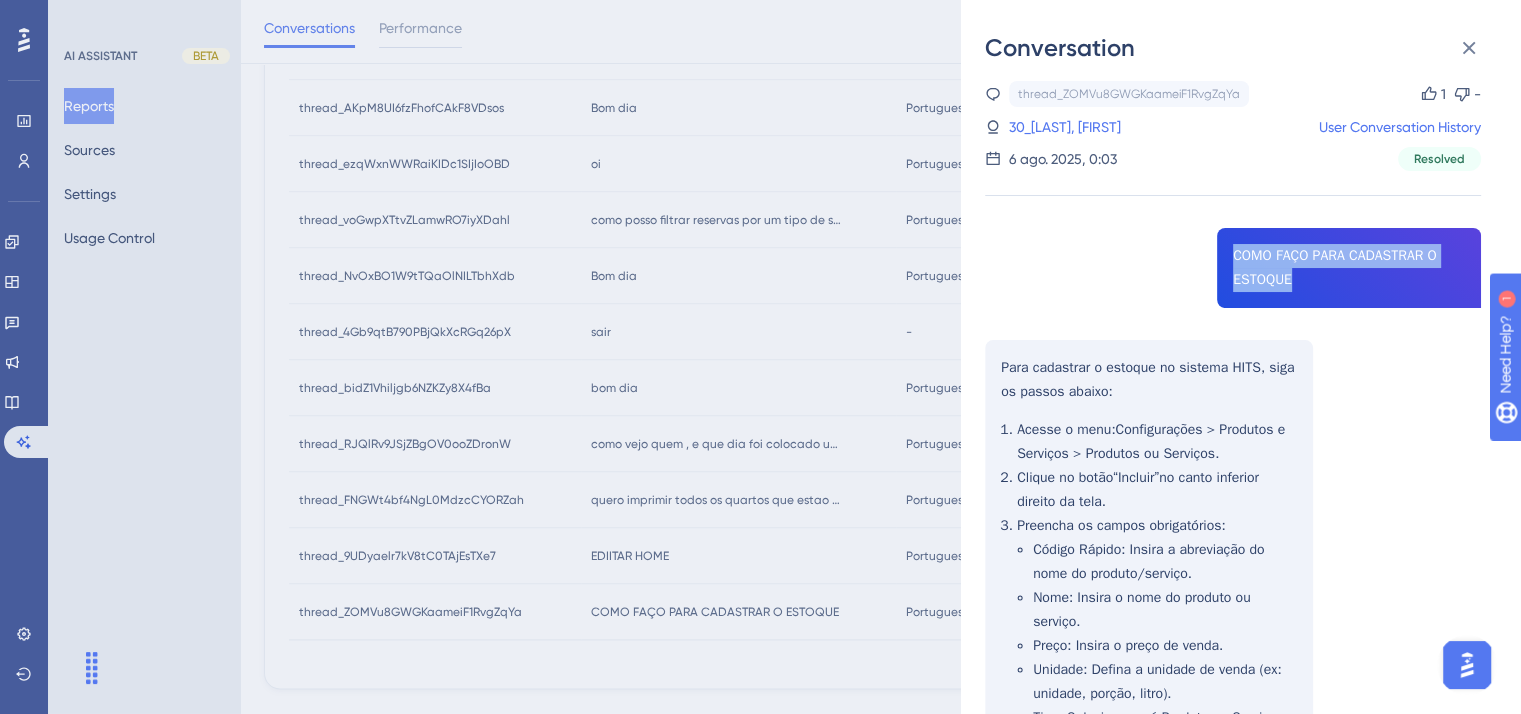 drag, startPoint x: 1226, startPoint y: 251, endPoint x: 1310, endPoint y: 280, distance: 88.86507 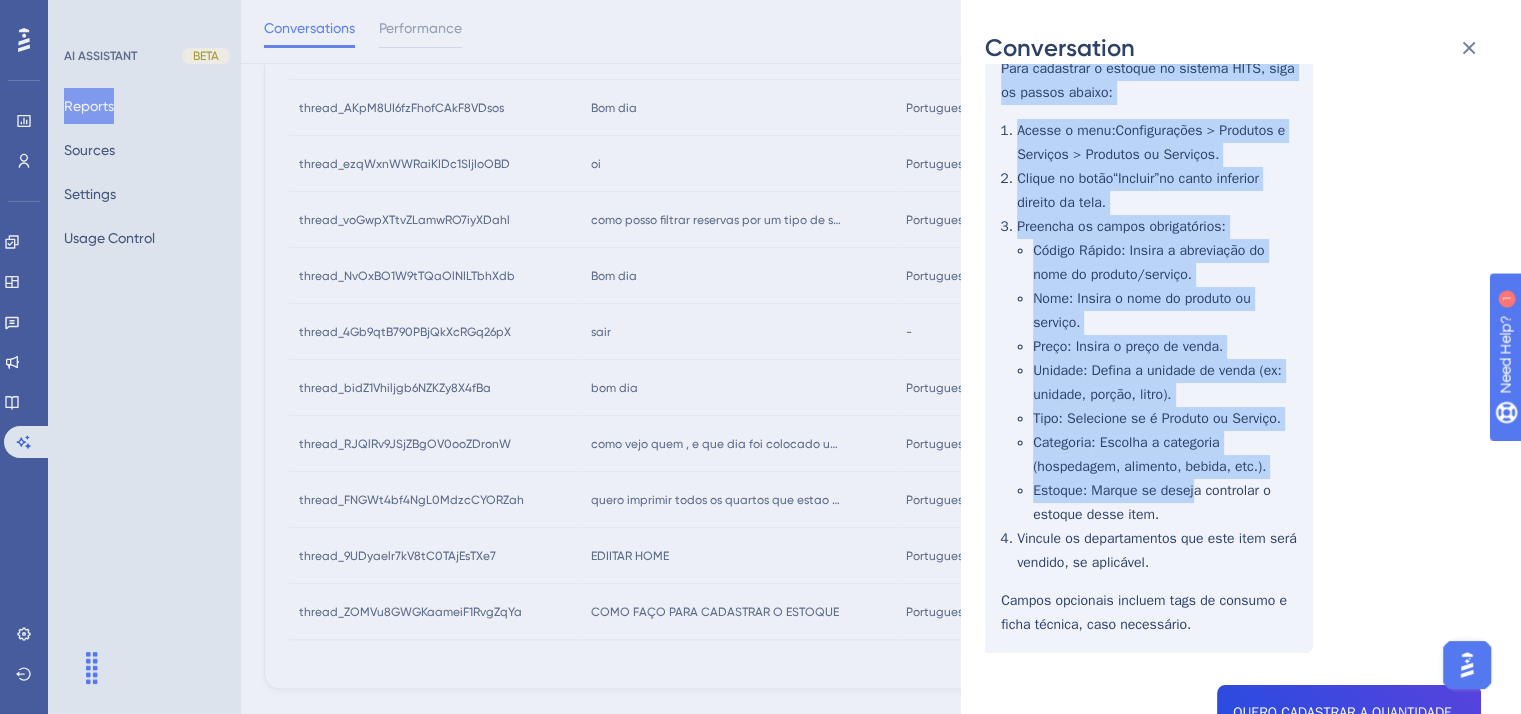 scroll, scrollTop: 307, scrollLeft: 0, axis: vertical 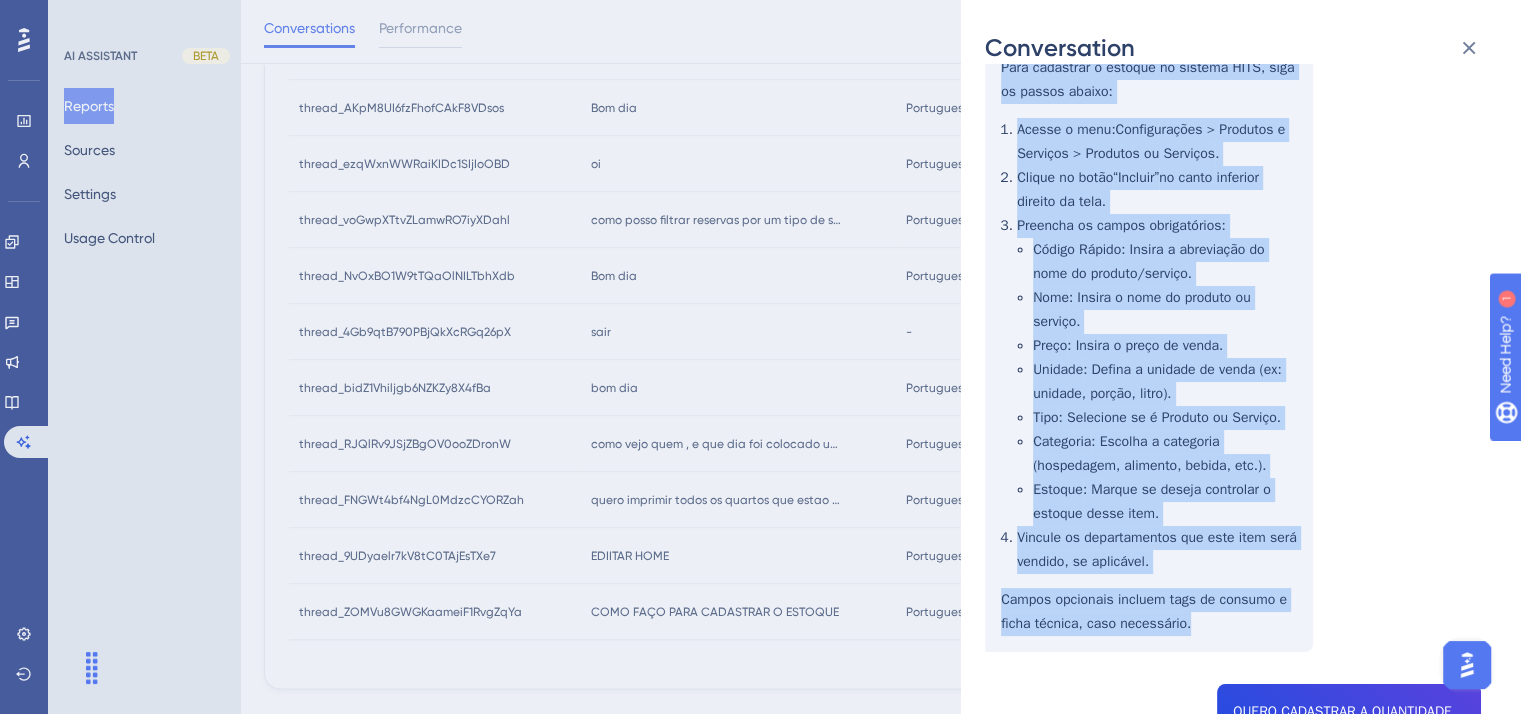 drag, startPoint x: 996, startPoint y: 367, endPoint x: 1225, endPoint y: 619, distance: 340.507 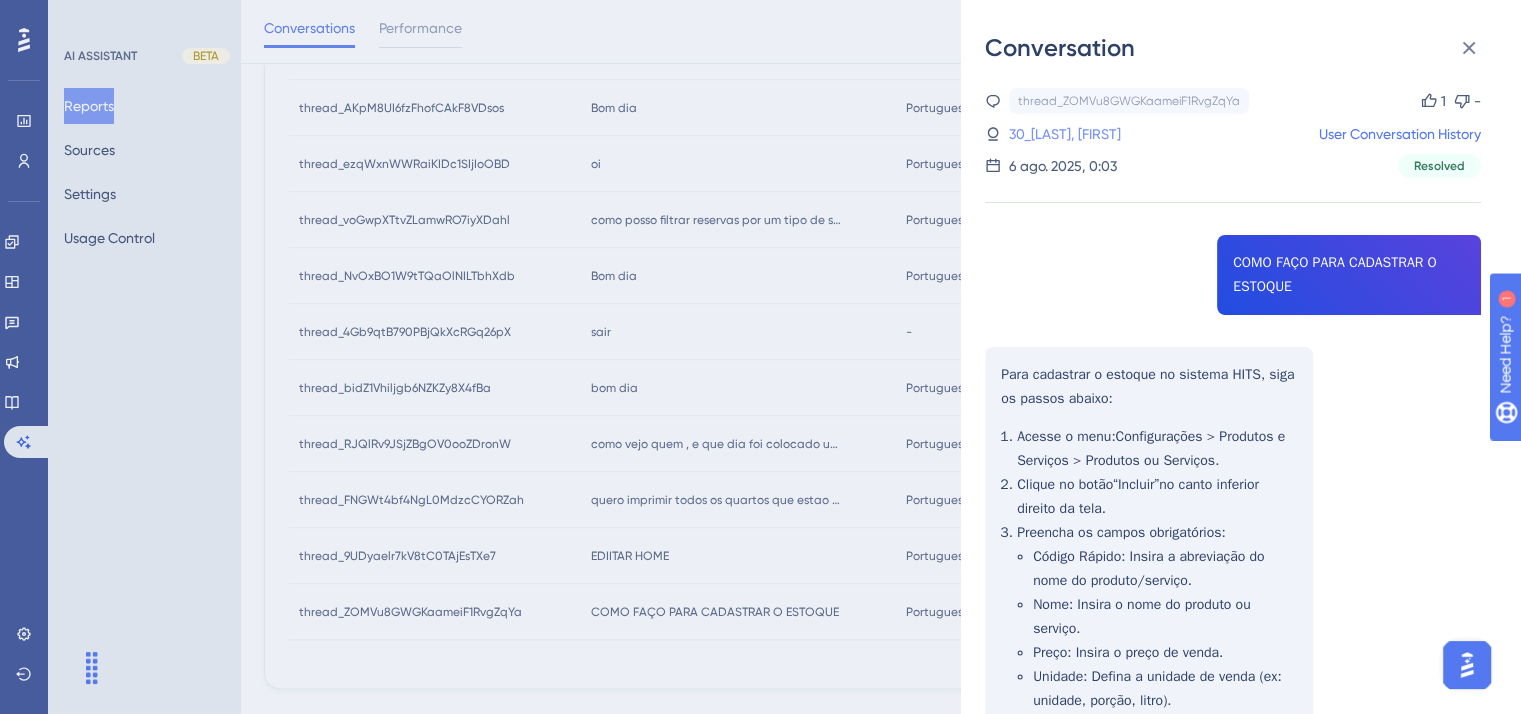 click on "30_[LAST], [FIRST]" at bounding box center (1065, 134) 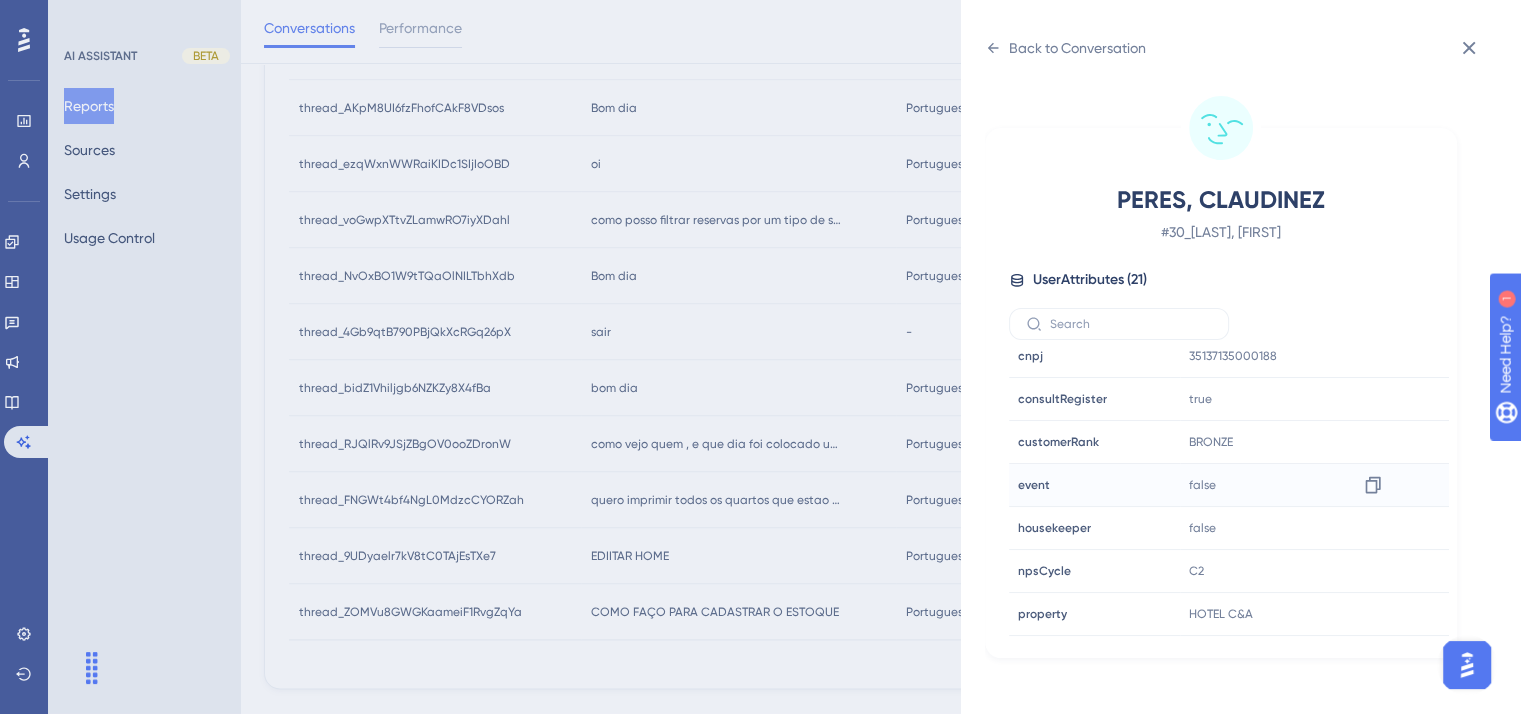 scroll, scrollTop: 604, scrollLeft: 0, axis: vertical 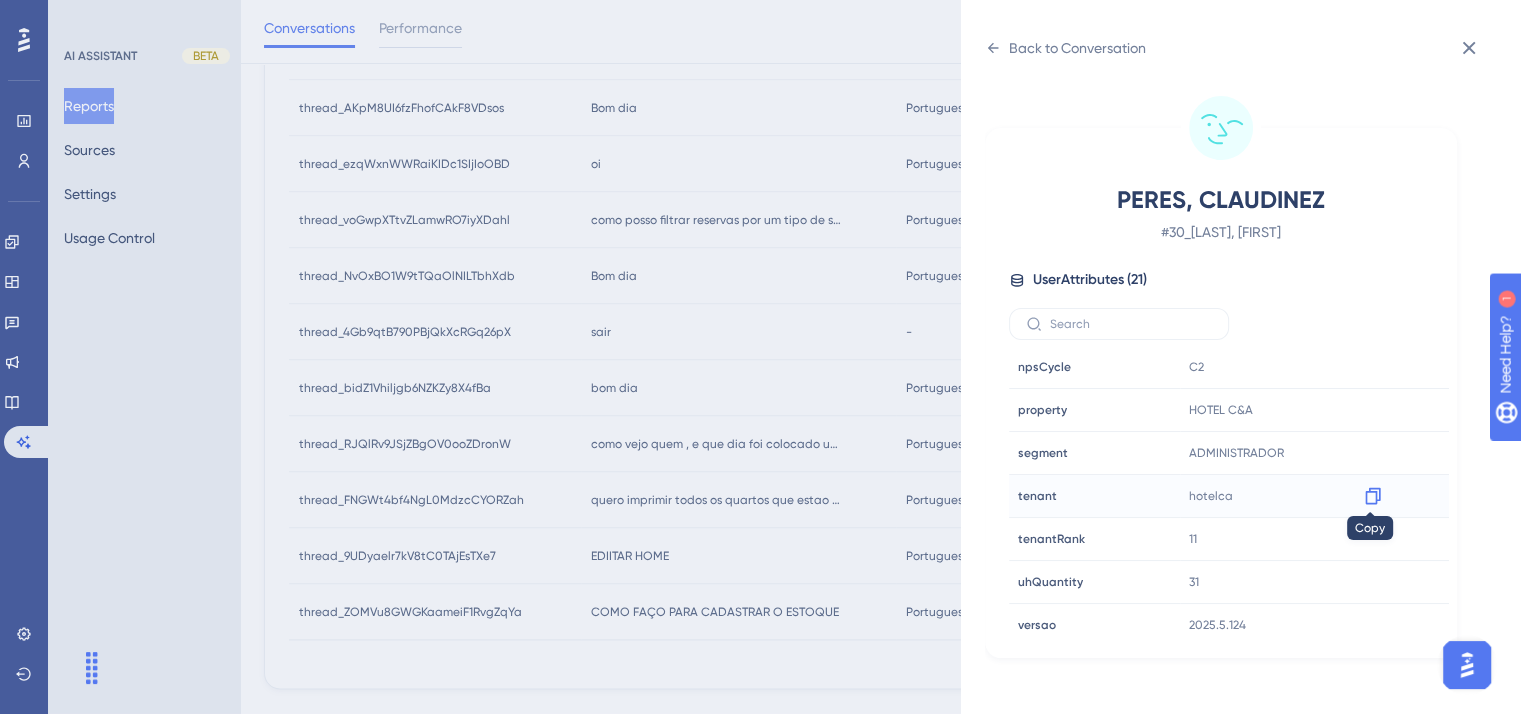 click 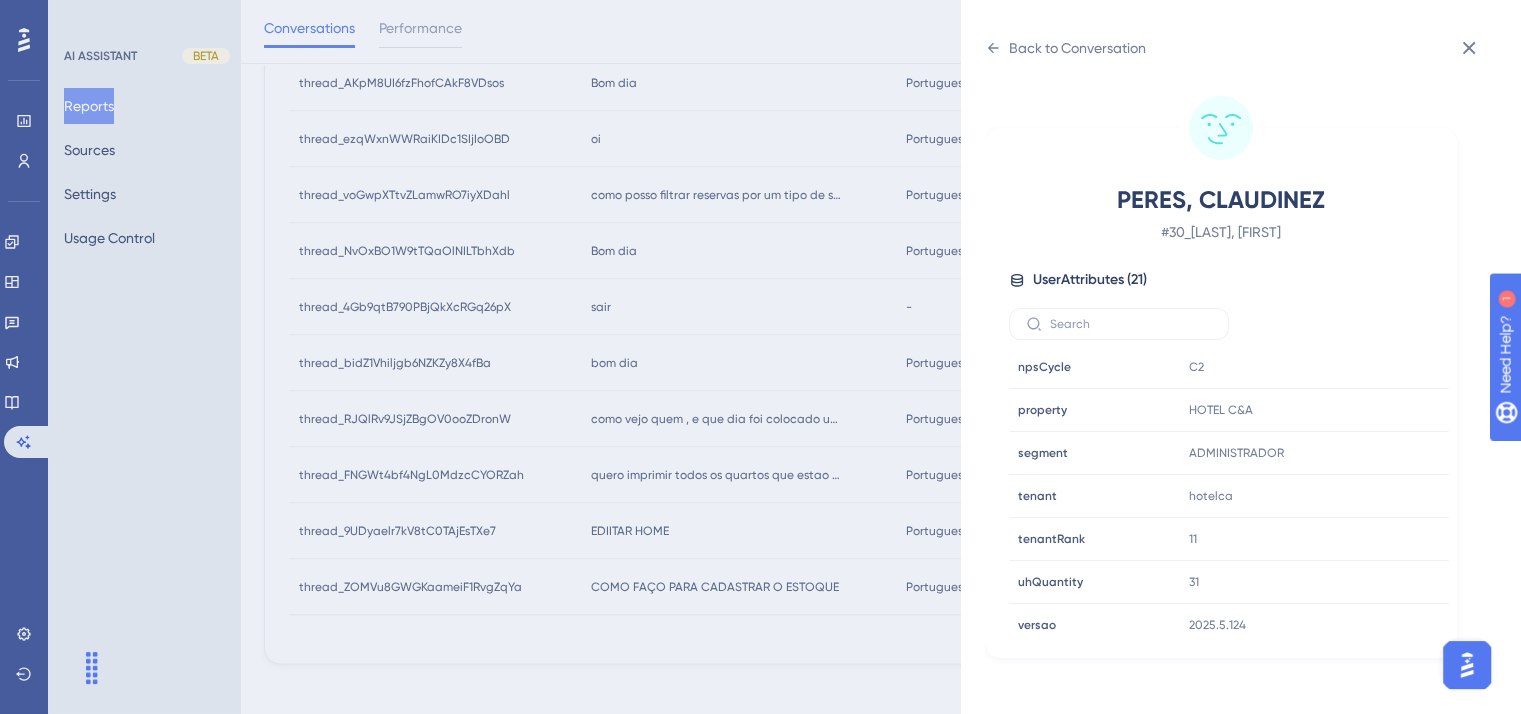 scroll, scrollTop: 2695, scrollLeft: 0, axis: vertical 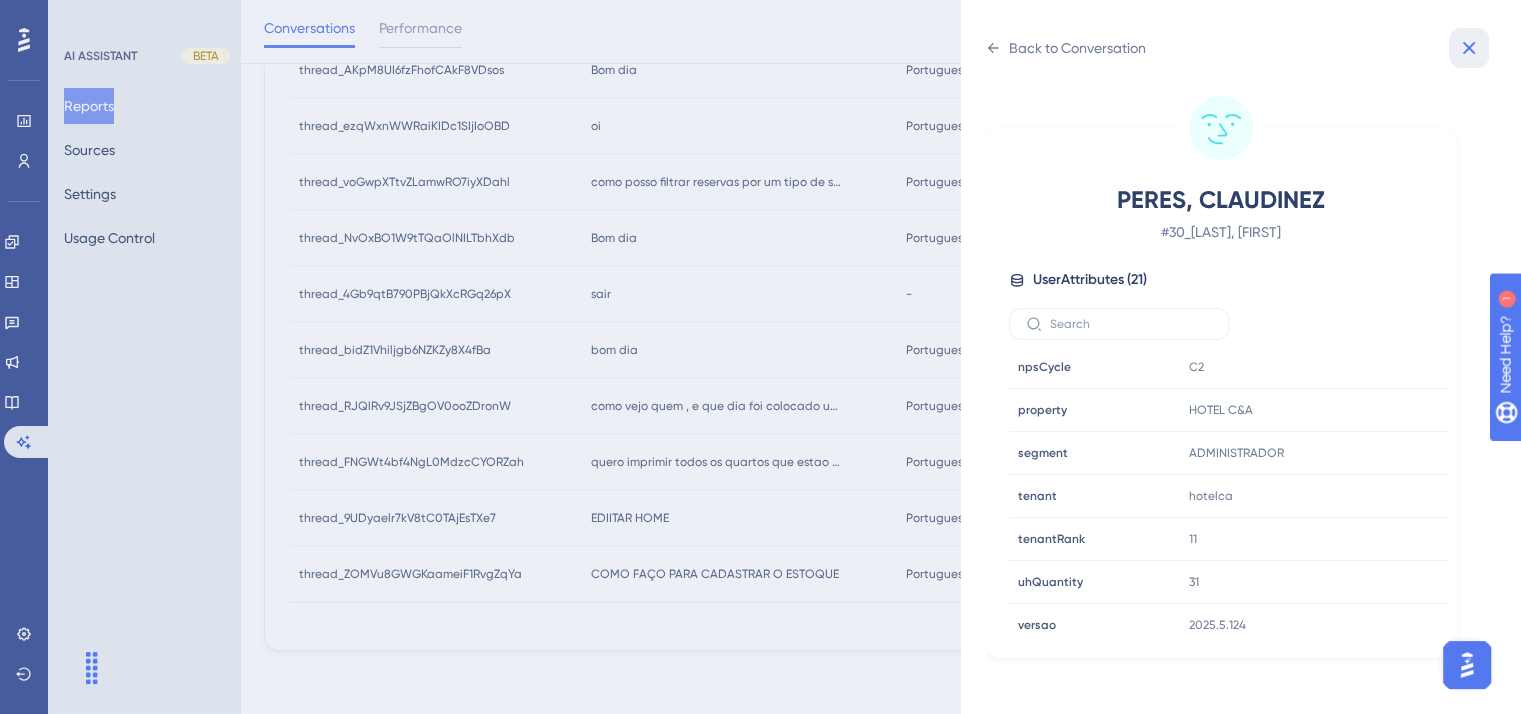 click 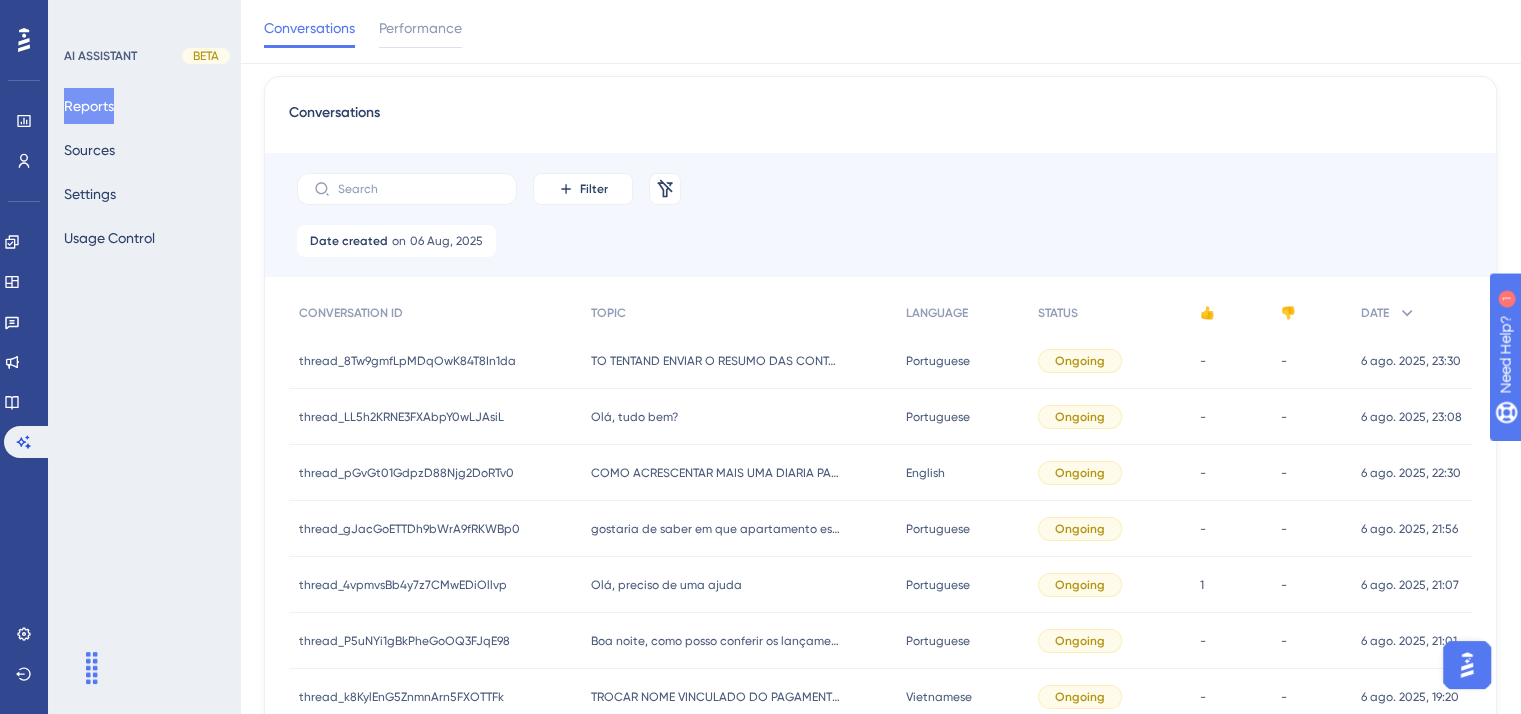 scroll, scrollTop: 0, scrollLeft: 0, axis: both 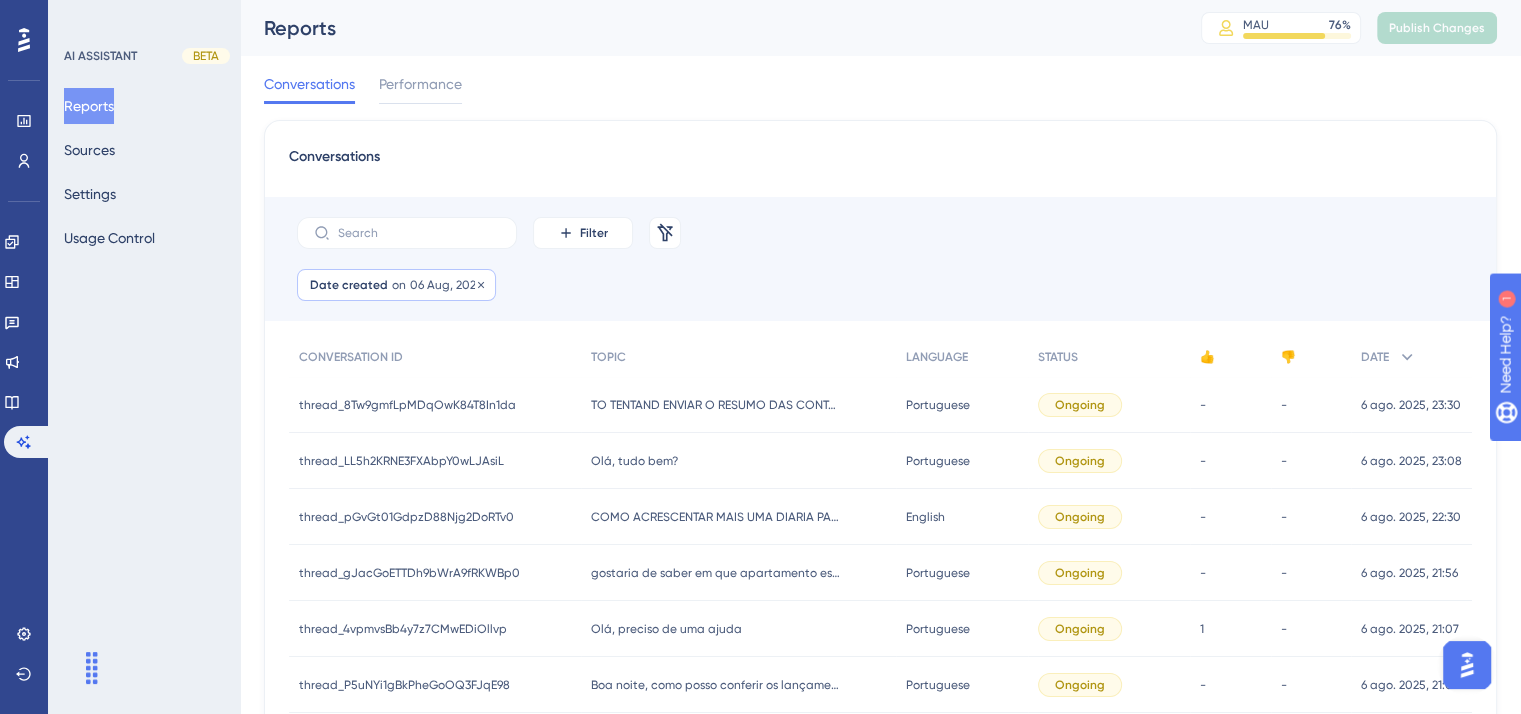 click on "06 Aug, 2025" at bounding box center [446, 285] 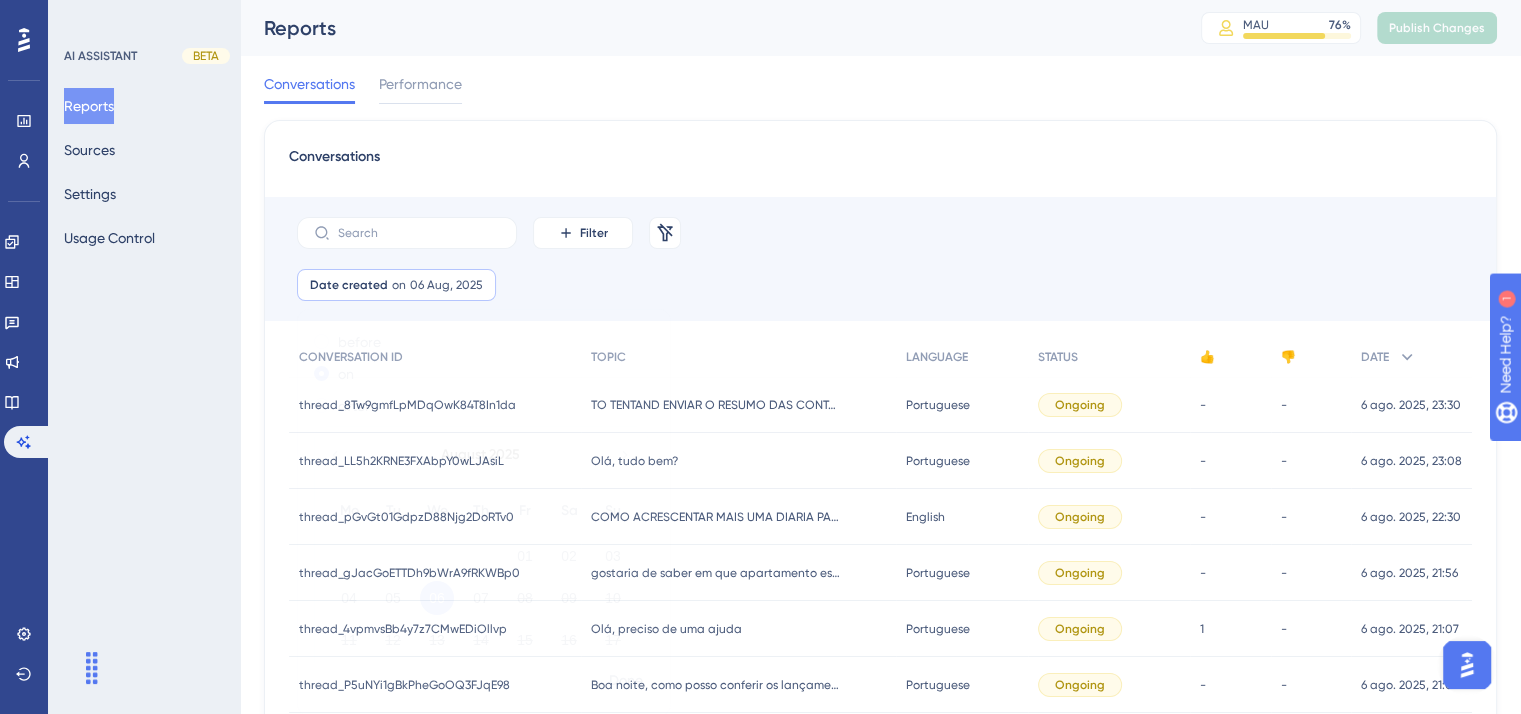 click on "04" at bounding box center (349, 598) 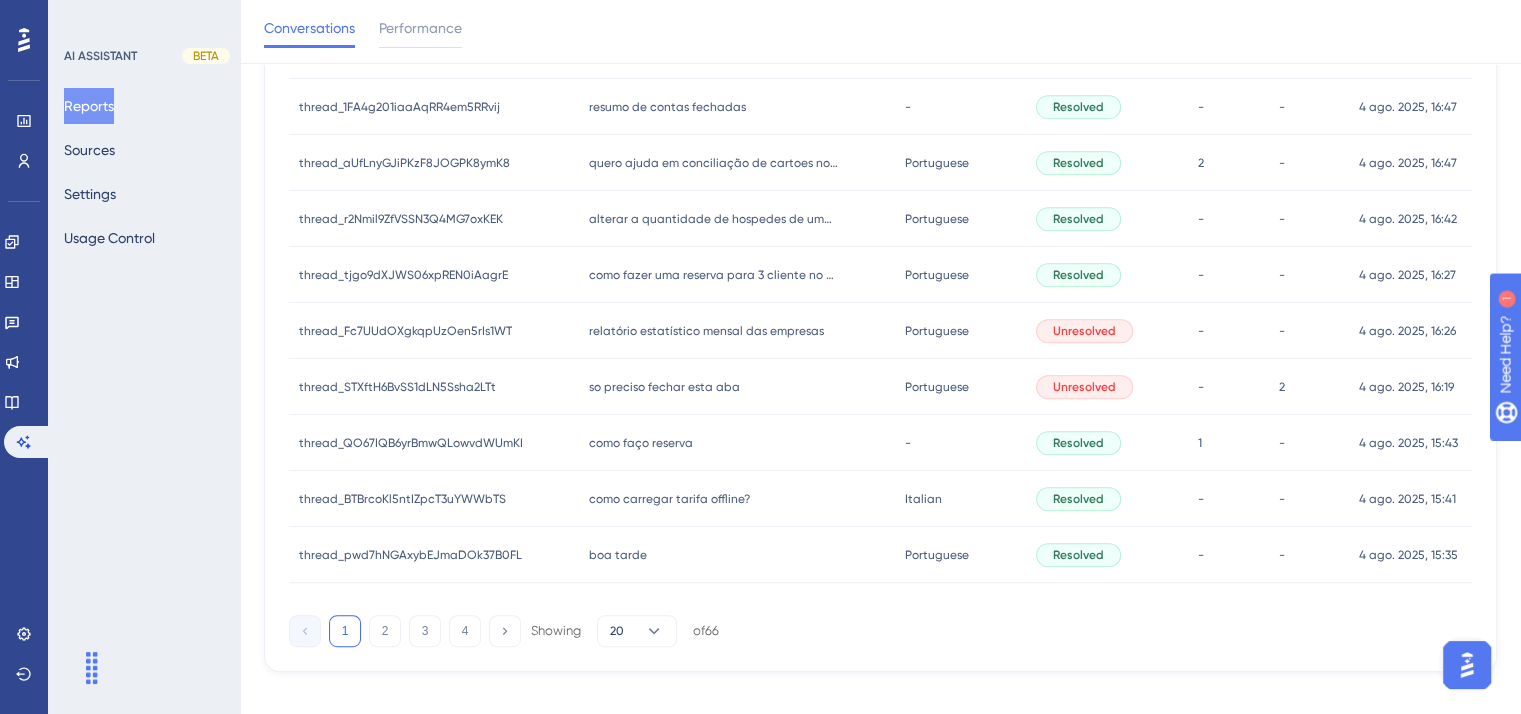 scroll, scrollTop: 943, scrollLeft: 0, axis: vertical 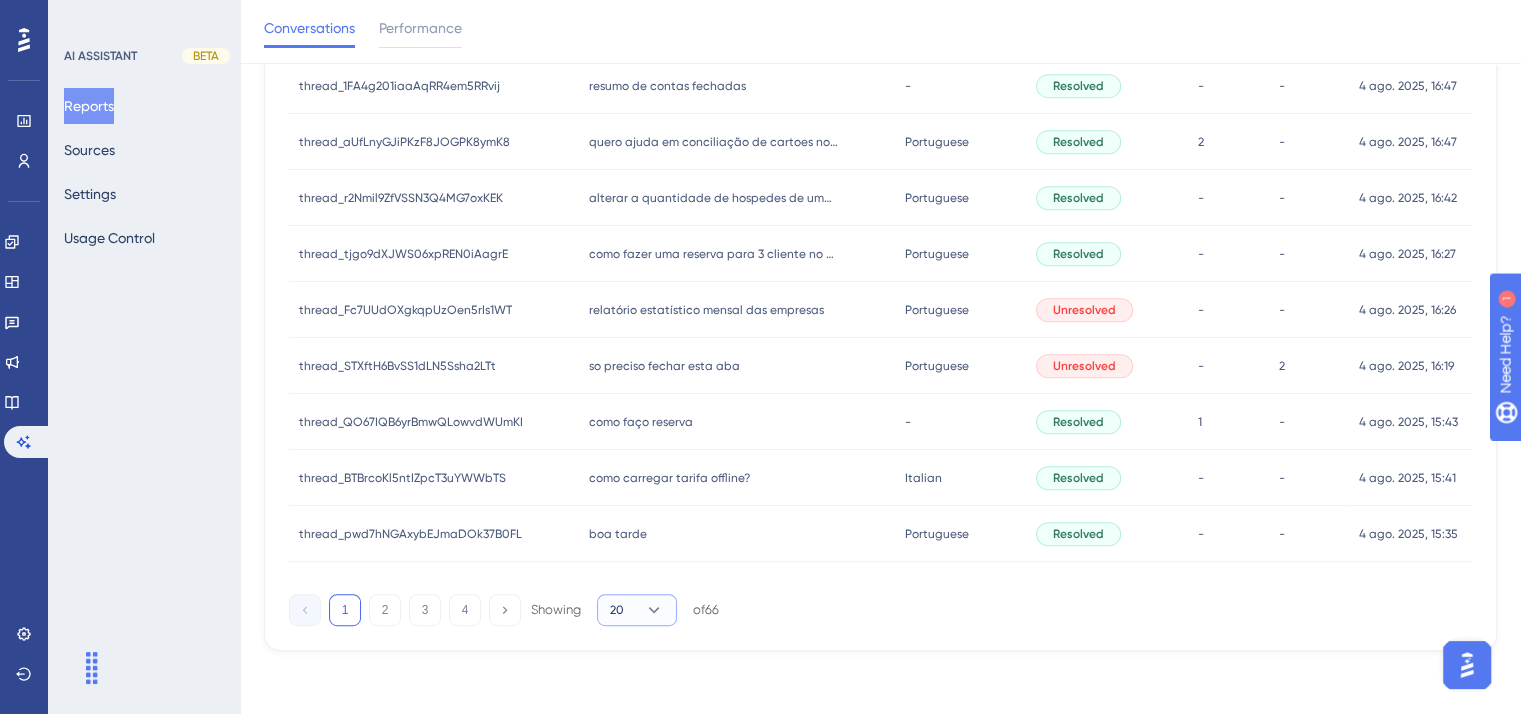 click on "20" at bounding box center [617, 610] 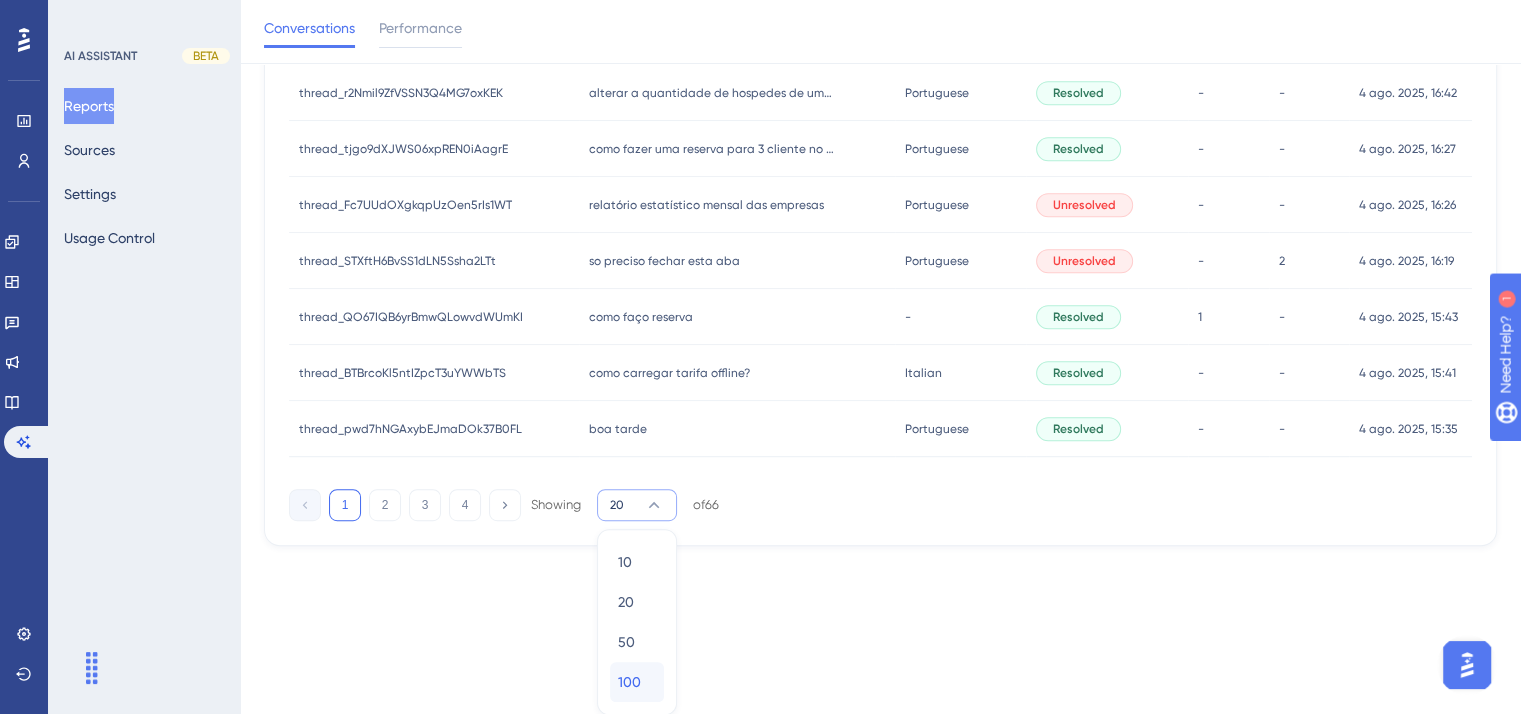 click on "100" at bounding box center (629, 682) 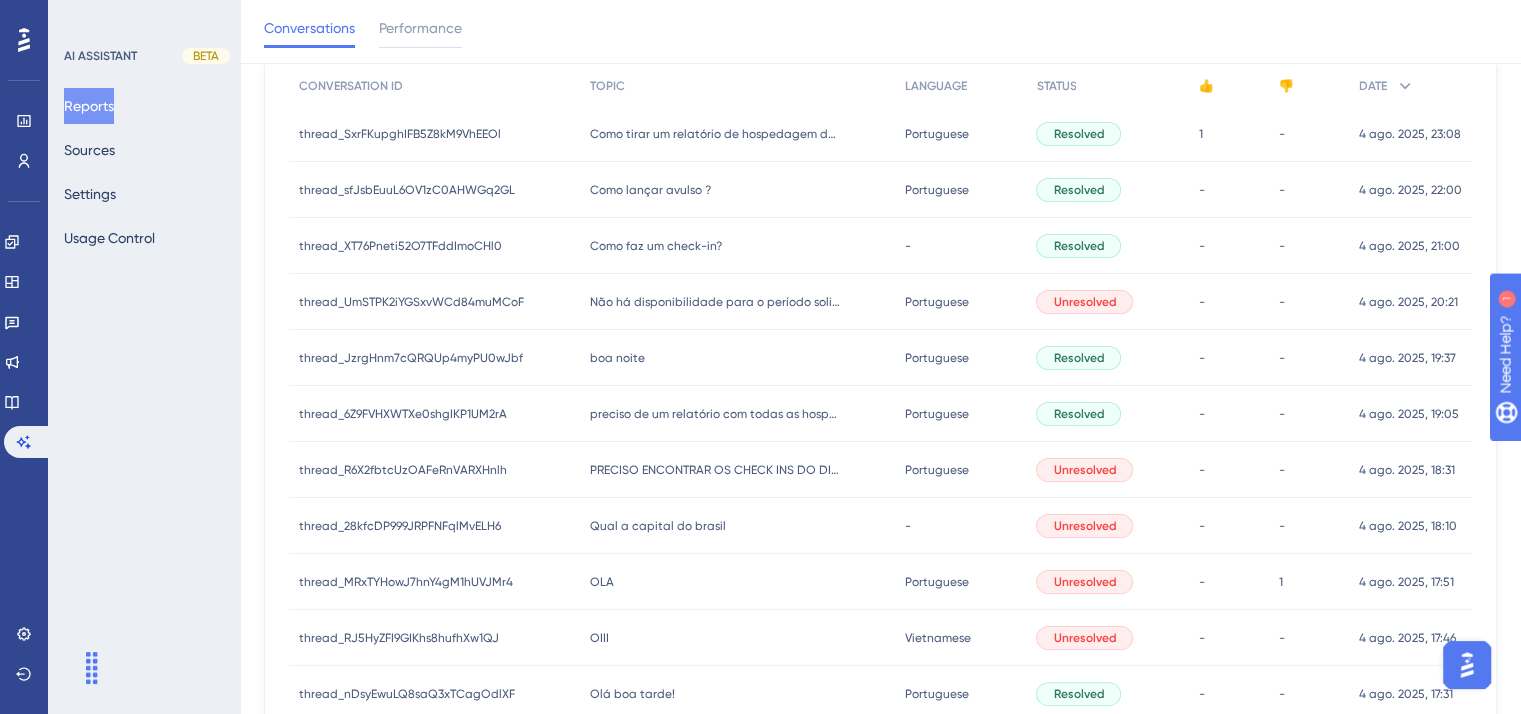 scroll, scrollTop: 79, scrollLeft: 0, axis: vertical 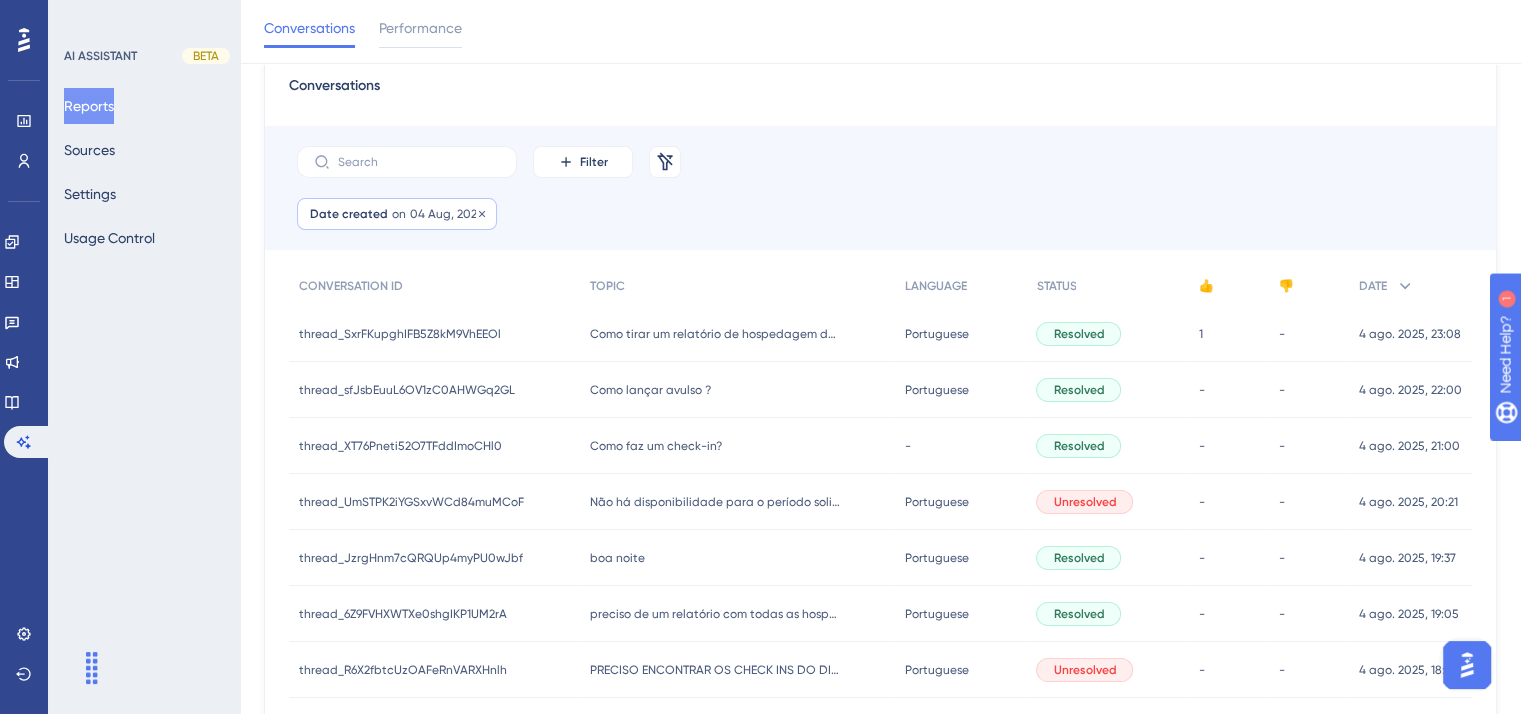 click on "04 Aug, 2025" at bounding box center (447, 214) 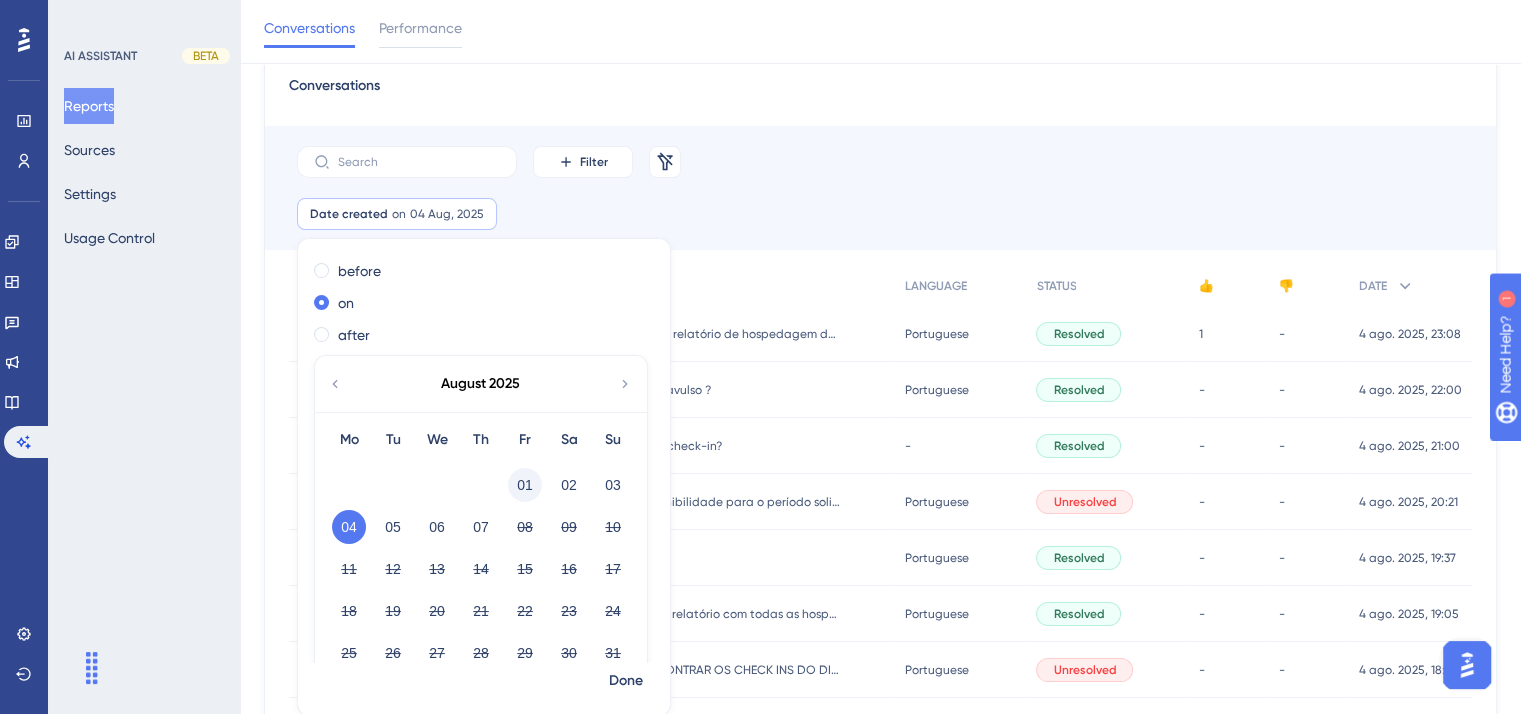 click on "01" at bounding box center (525, 485) 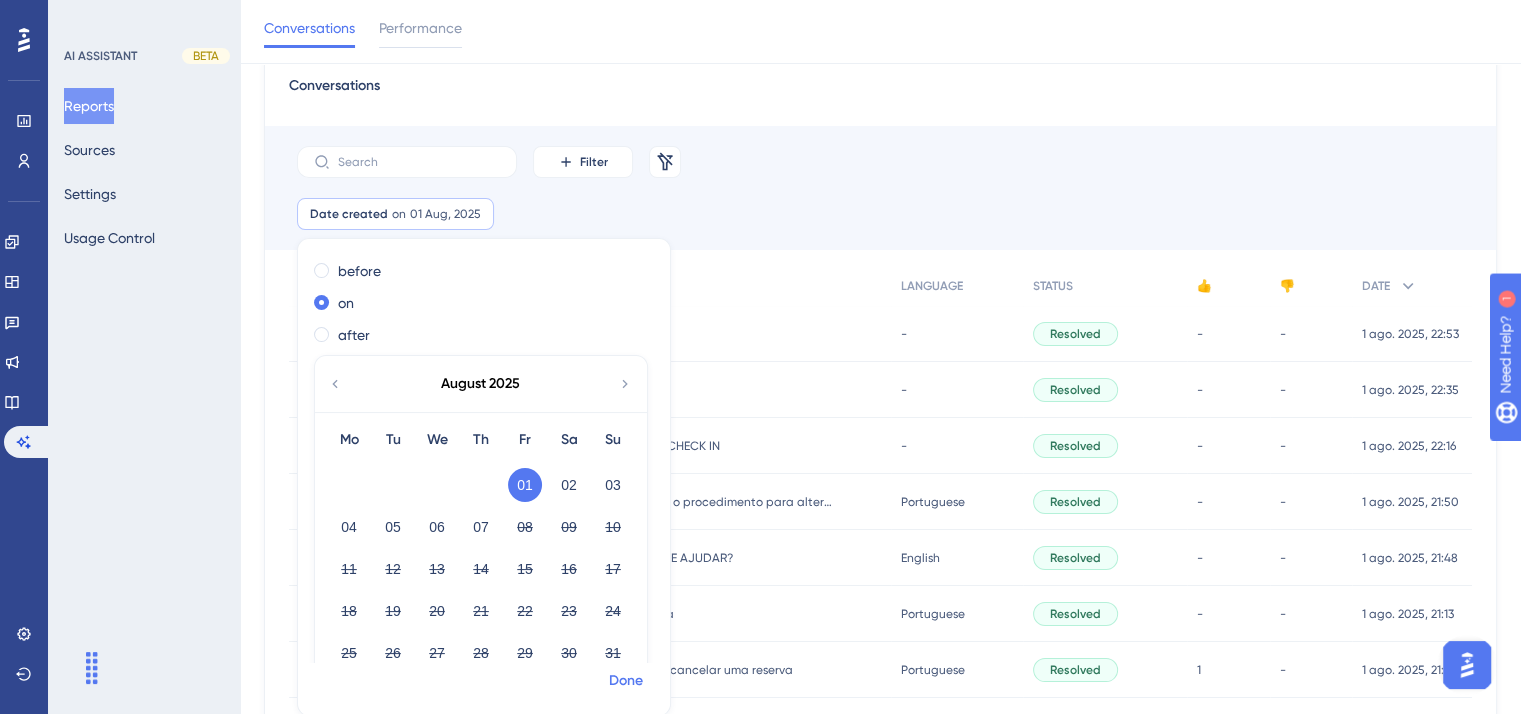 click on "Done" at bounding box center [626, 681] 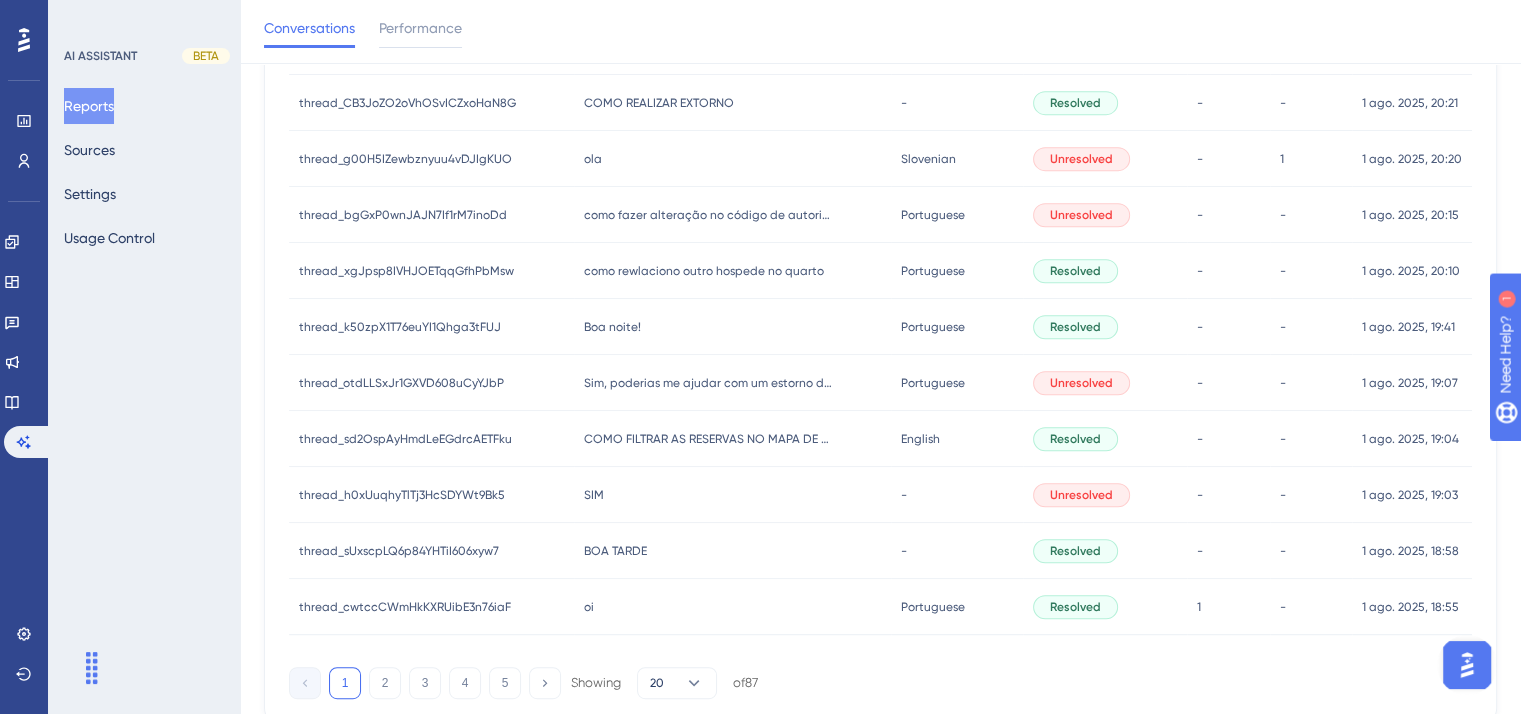 scroll, scrollTop: 943, scrollLeft: 0, axis: vertical 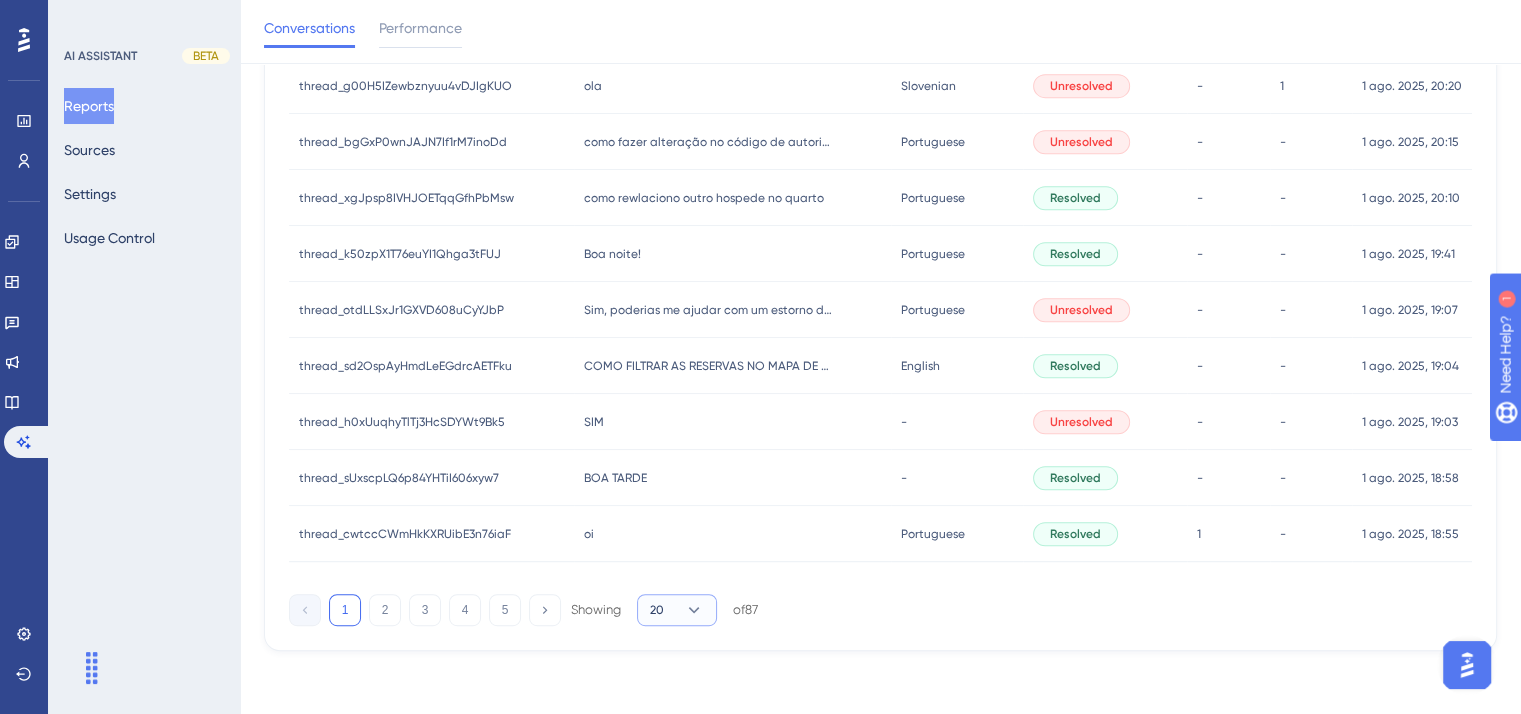 click on "20" at bounding box center (657, 610) 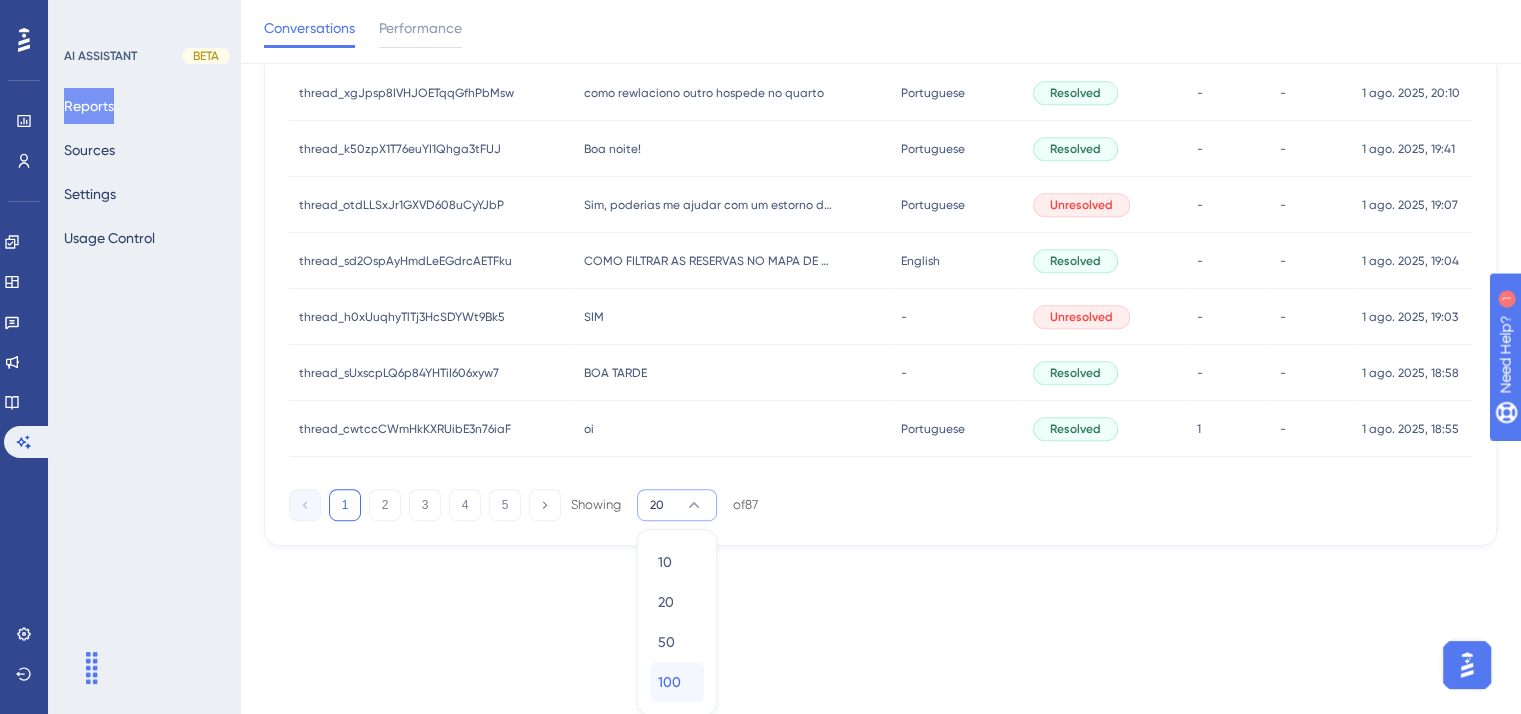 click on "100" at bounding box center [669, 682] 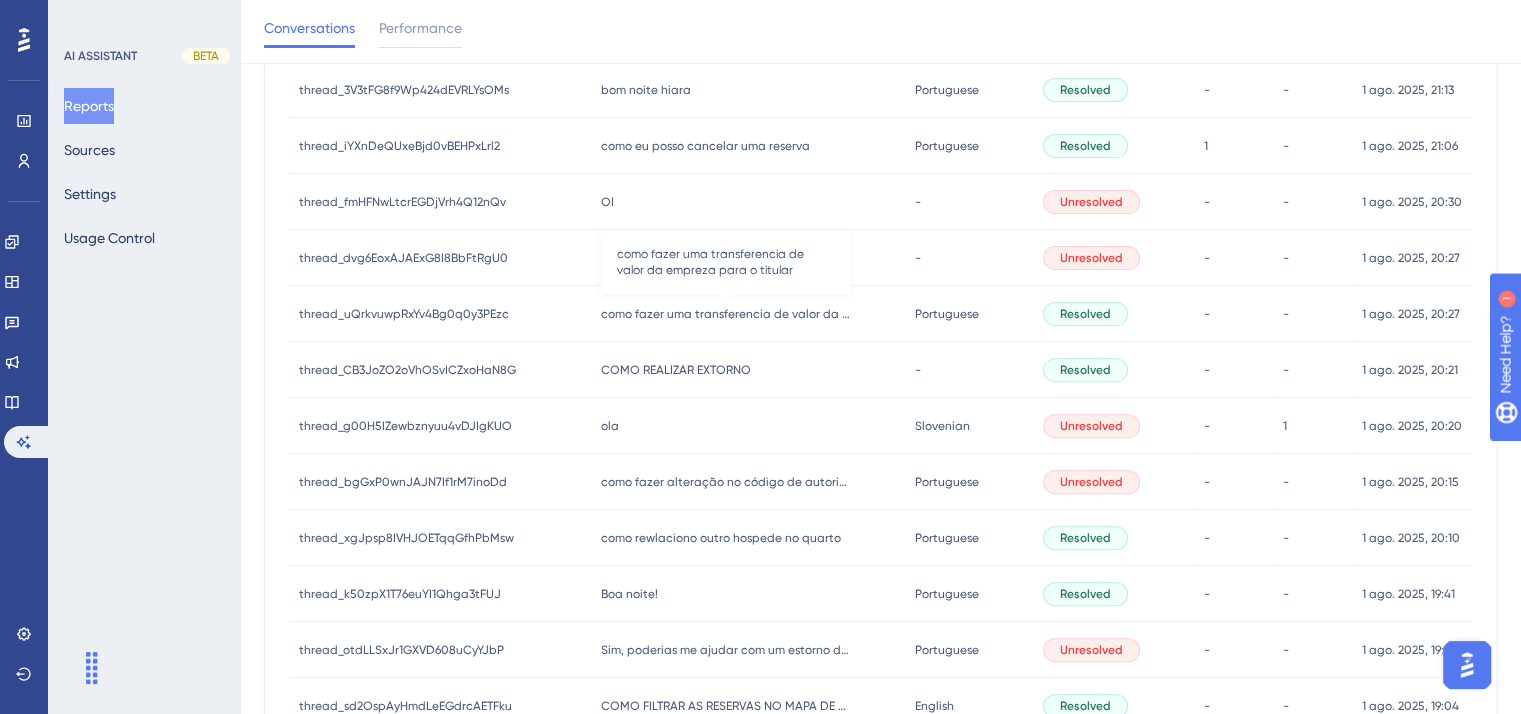 scroll, scrollTop: 103, scrollLeft: 0, axis: vertical 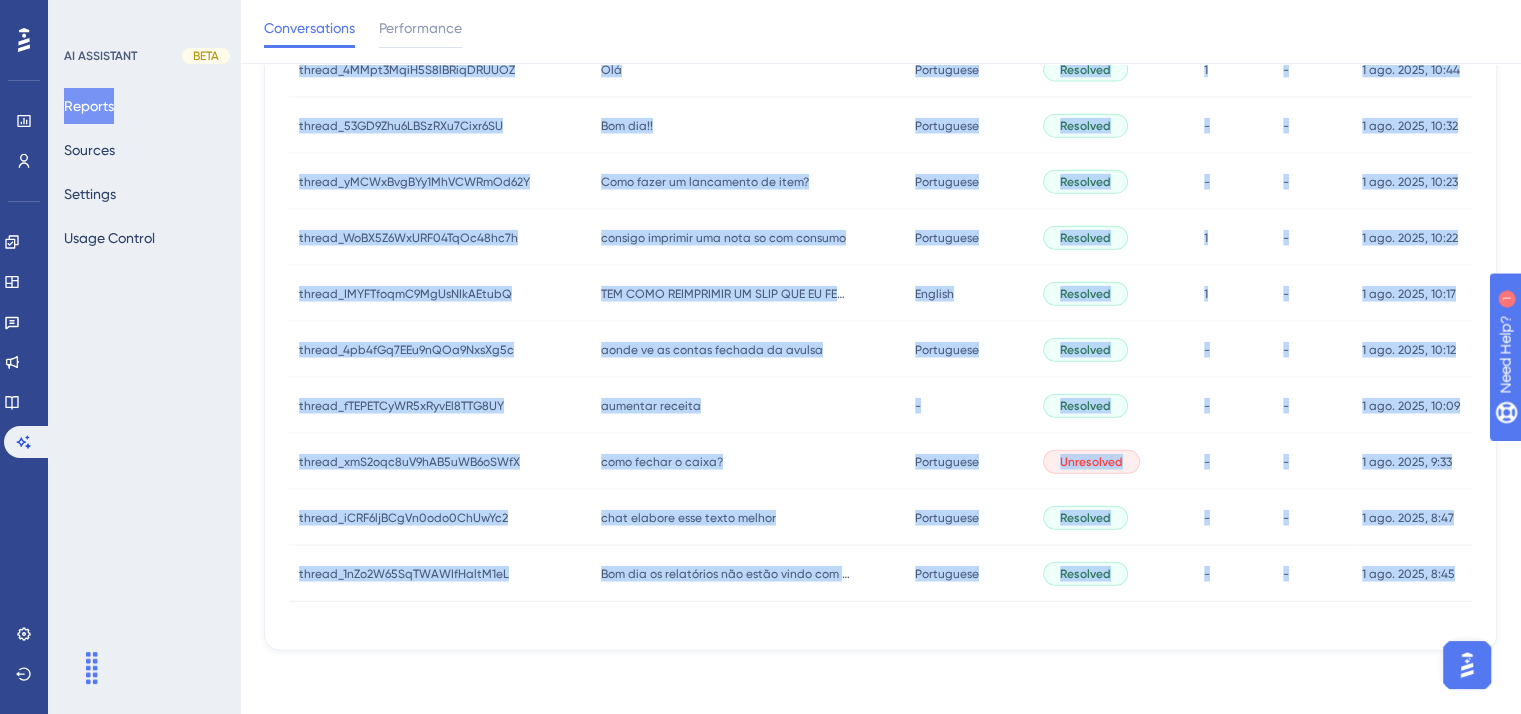 drag, startPoint x: 291, startPoint y: 307, endPoint x: 1453, endPoint y: 581, distance: 1193.8677 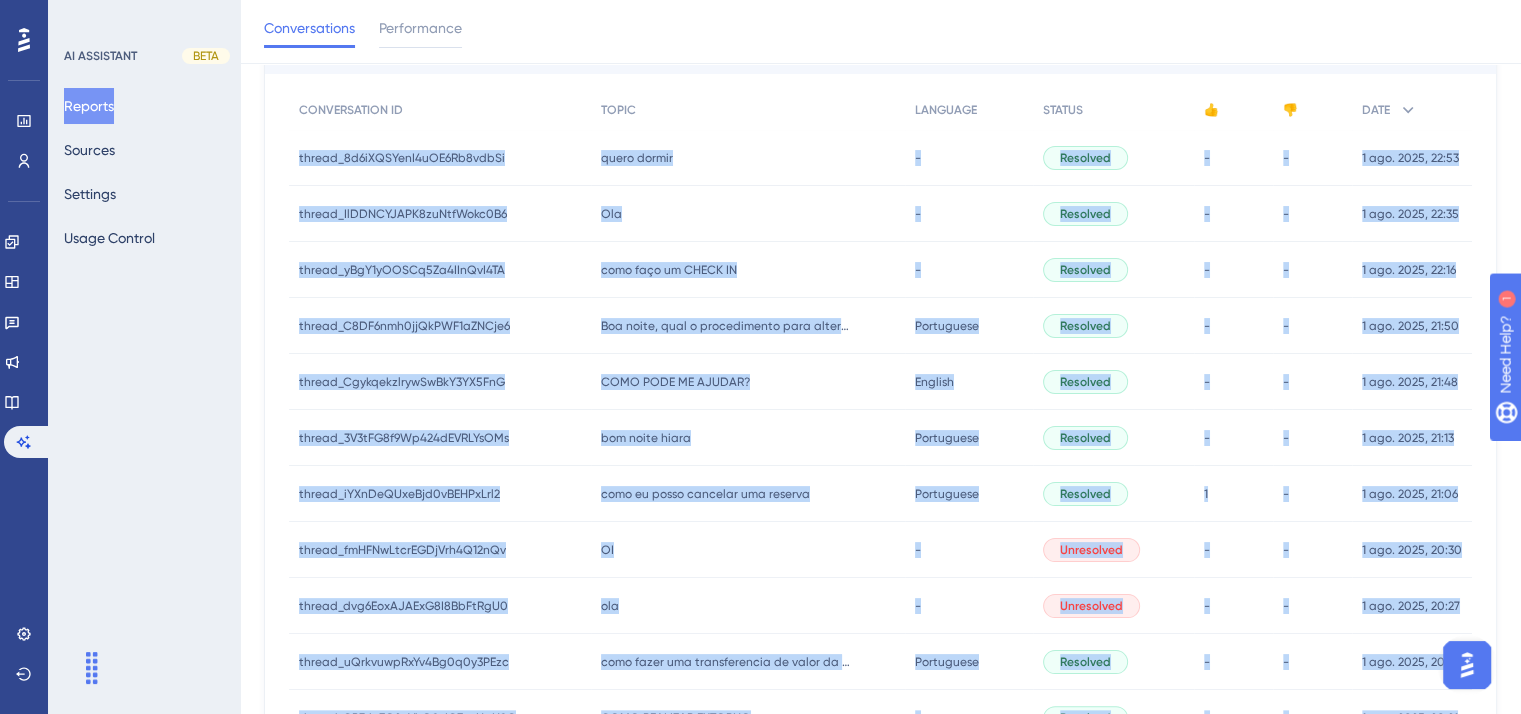 scroll, scrollTop: 0, scrollLeft: 0, axis: both 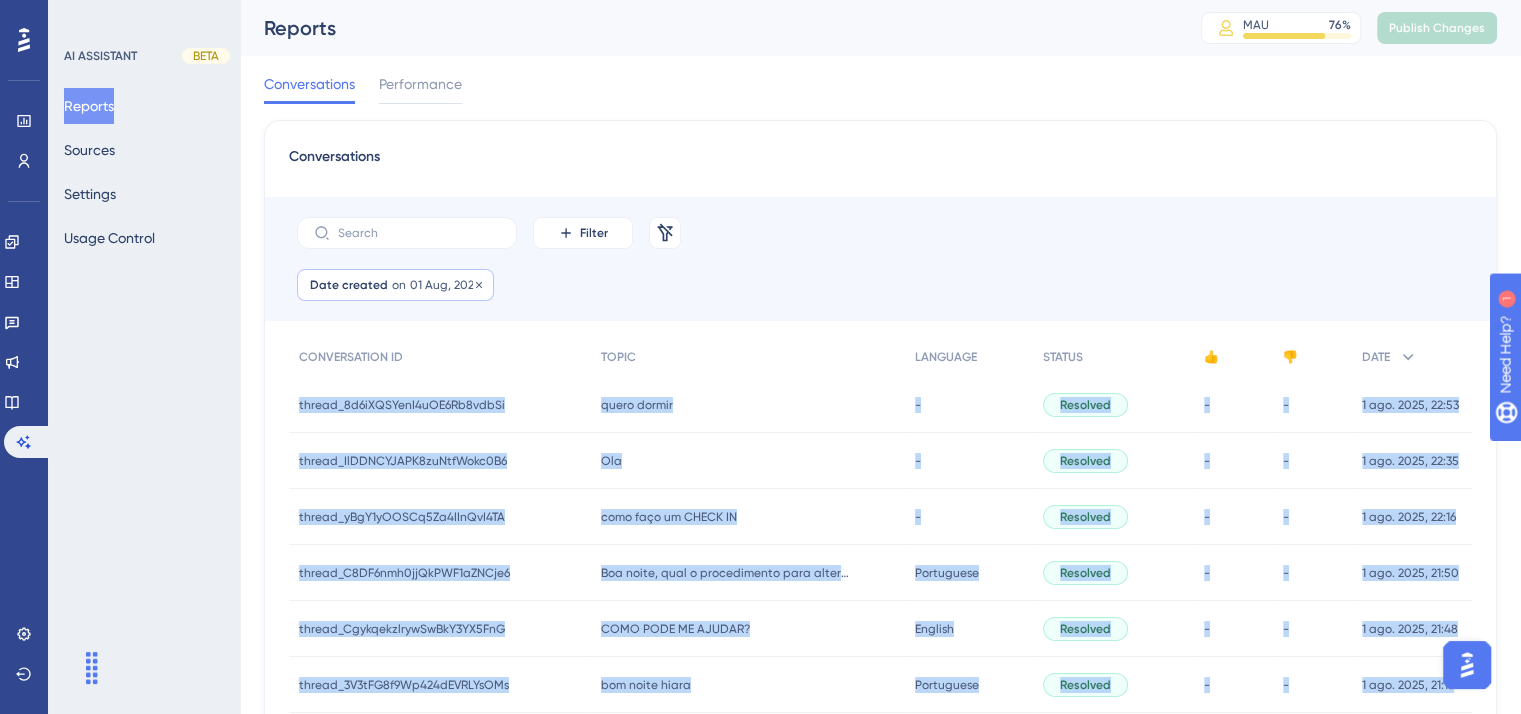 click on "01 Aug, 2025" at bounding box center (445, 285) 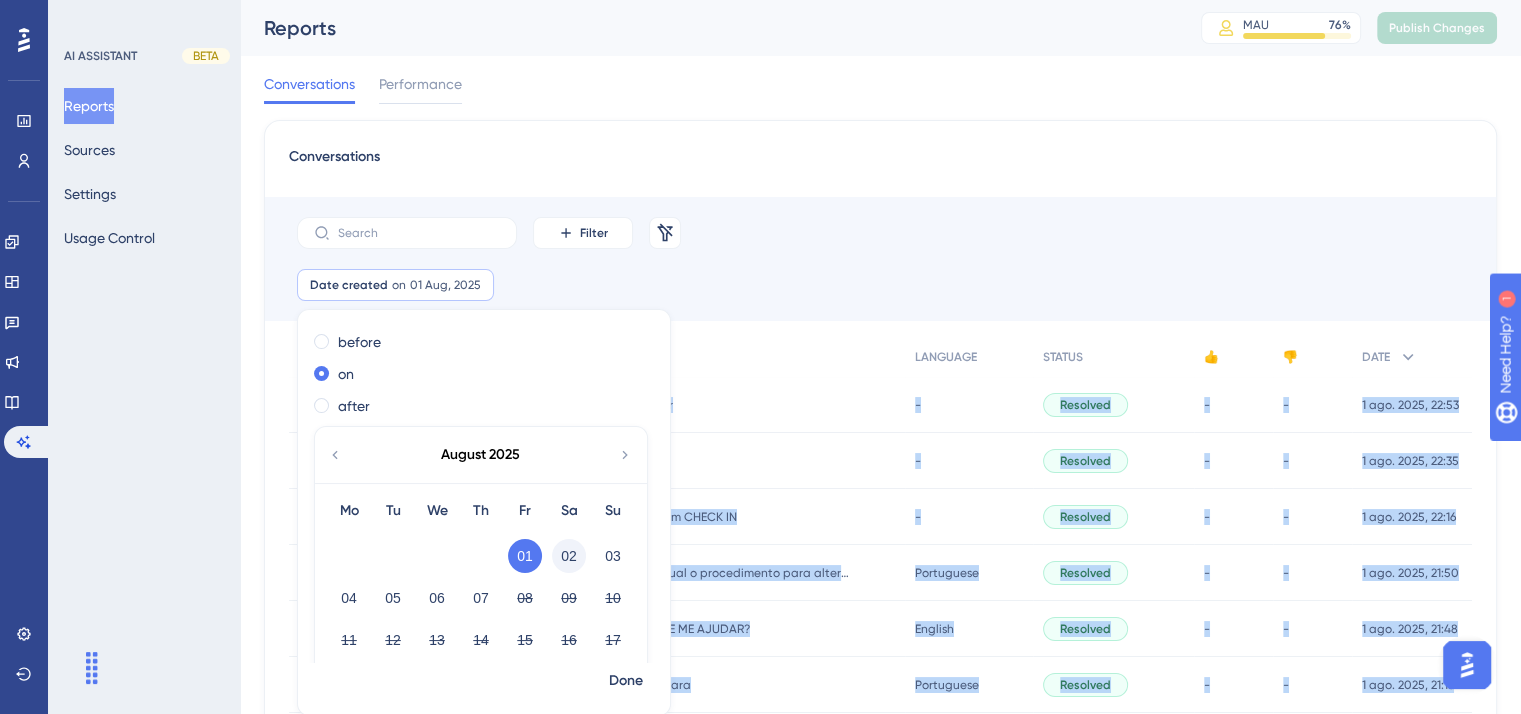 click on "02" at bounding box center (569, 556) 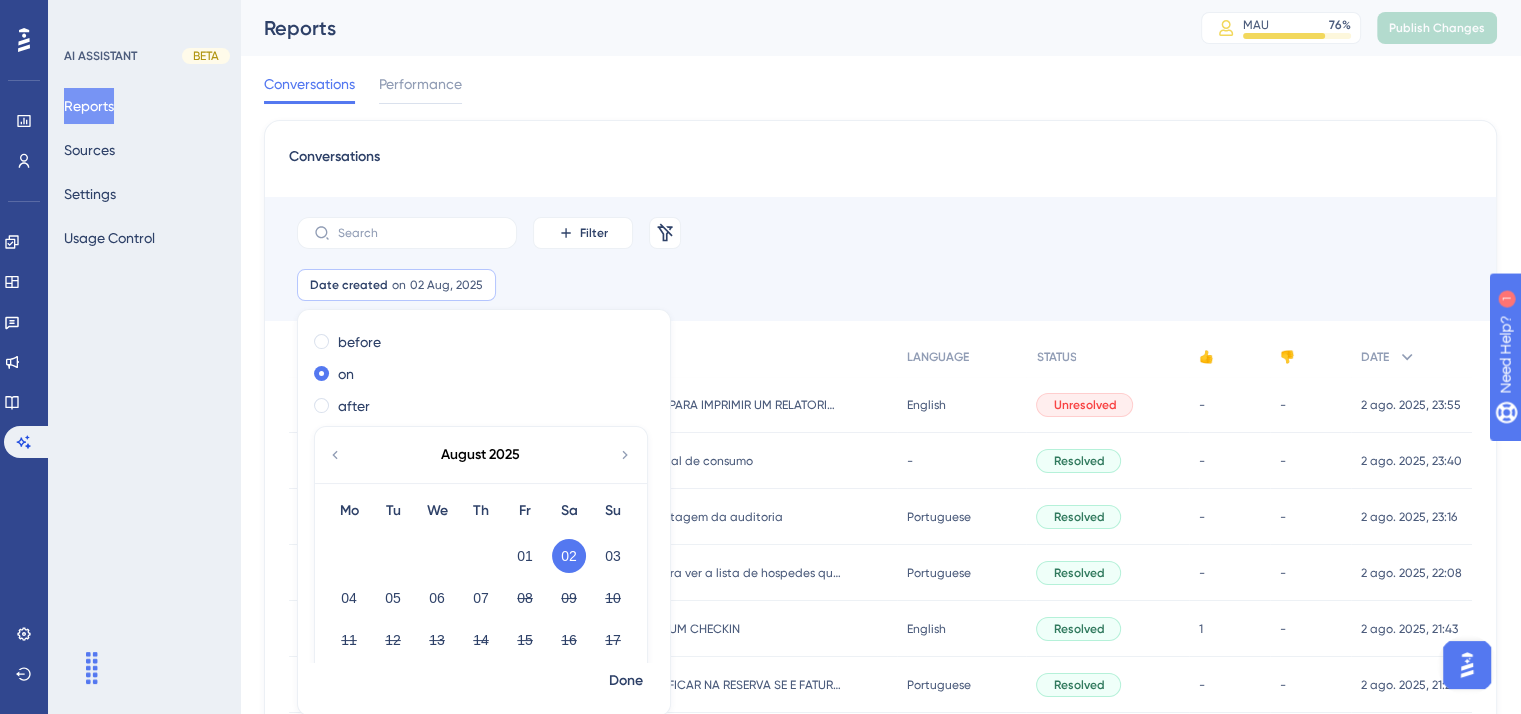 click on "Conversations" at bounding box center (880, 163) 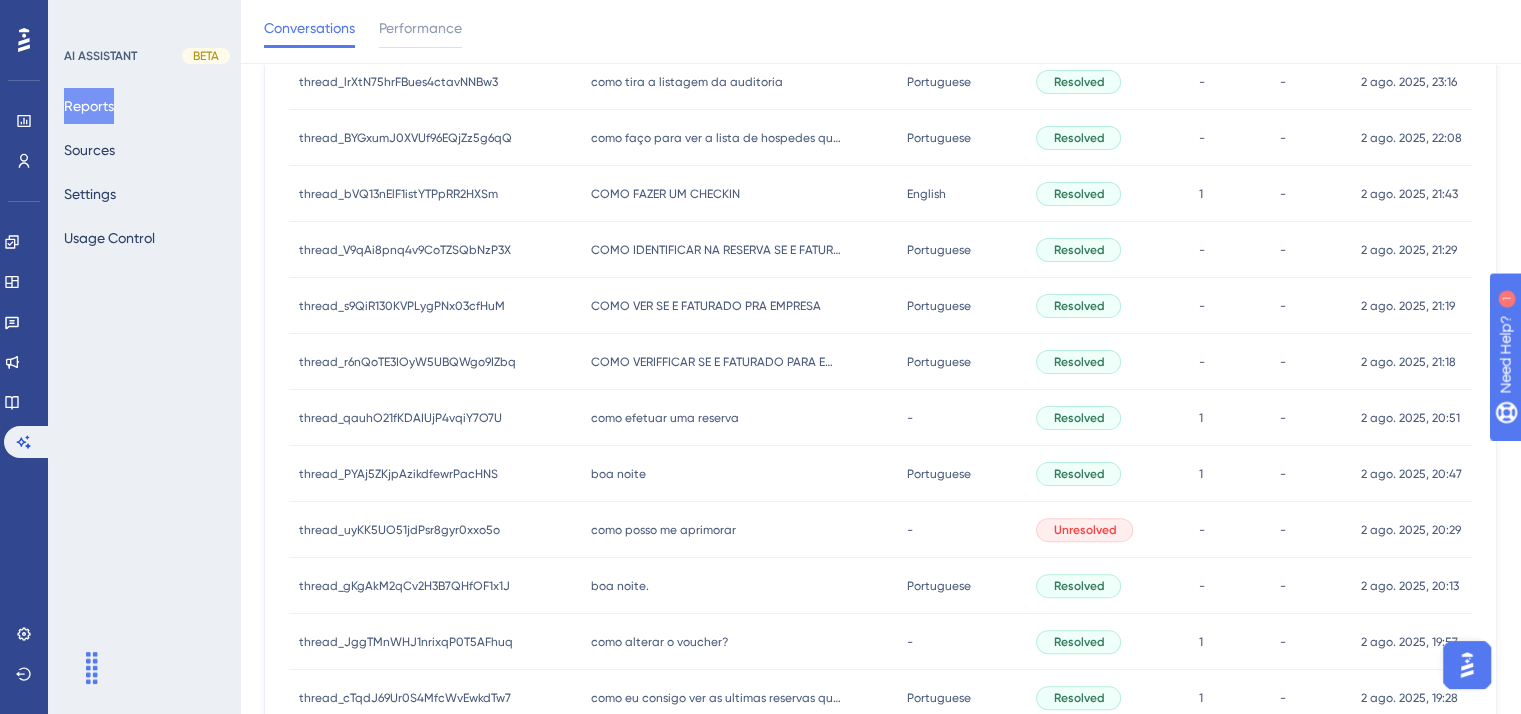 scroll, scrollTop: 0, scrollLeft: 0, axis: both 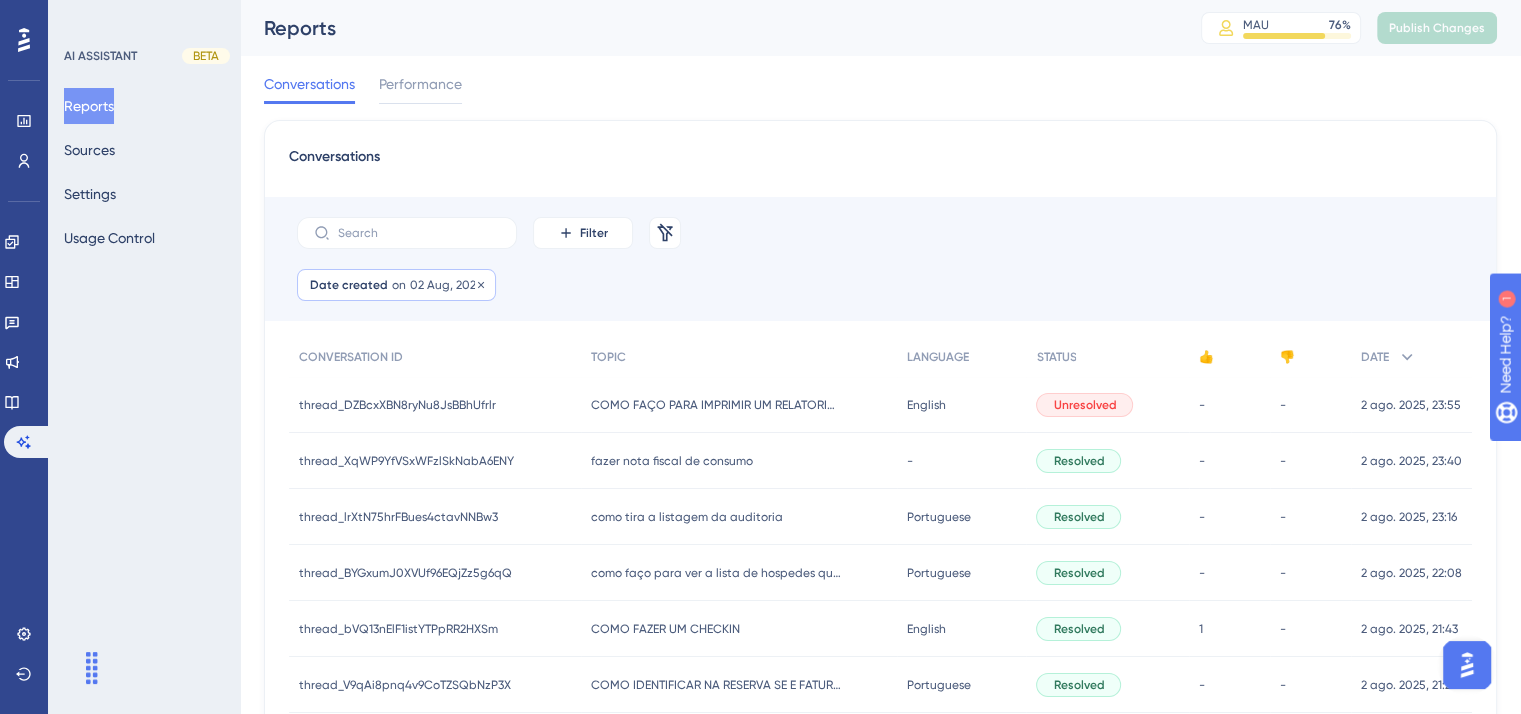 click on "on" at bounding box center [399, 285] 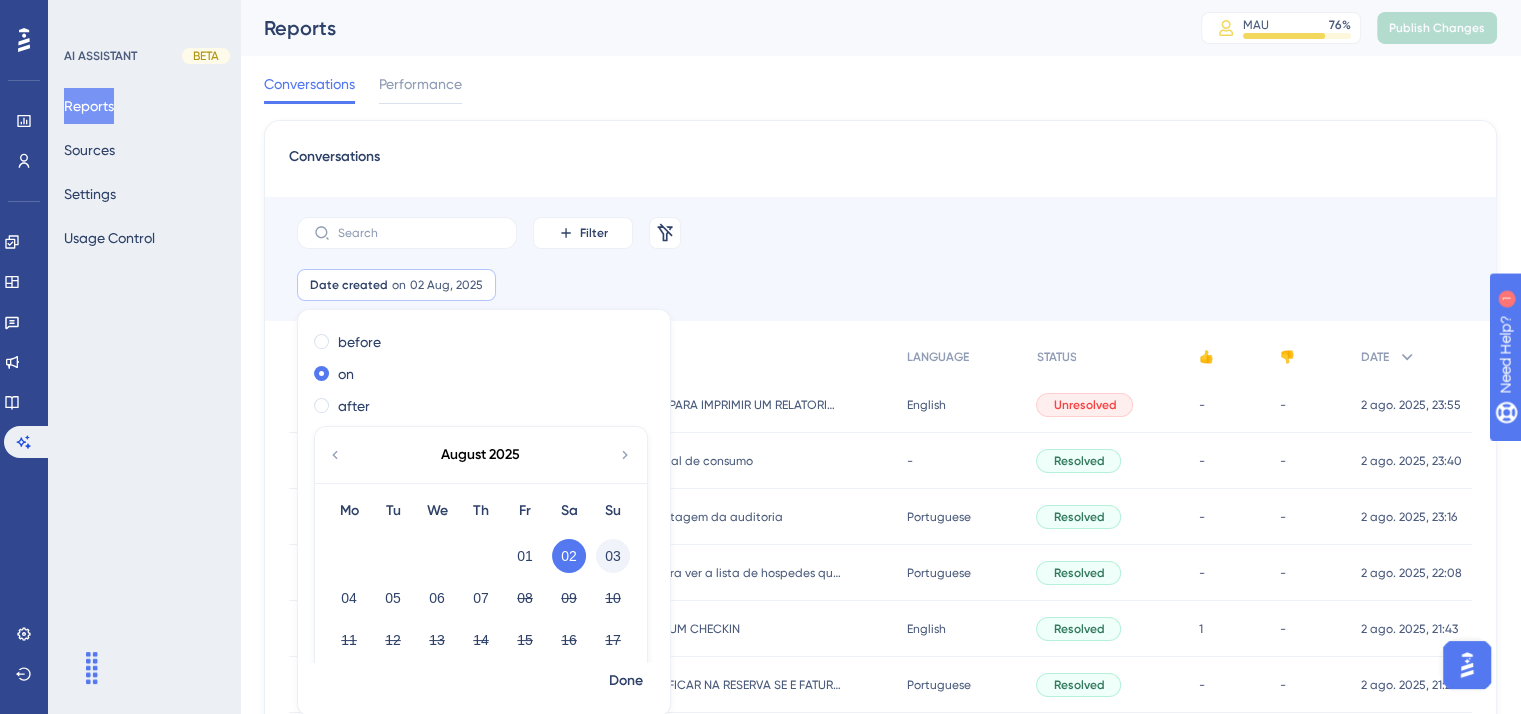 click on "03" at bounding box center (613, 556) 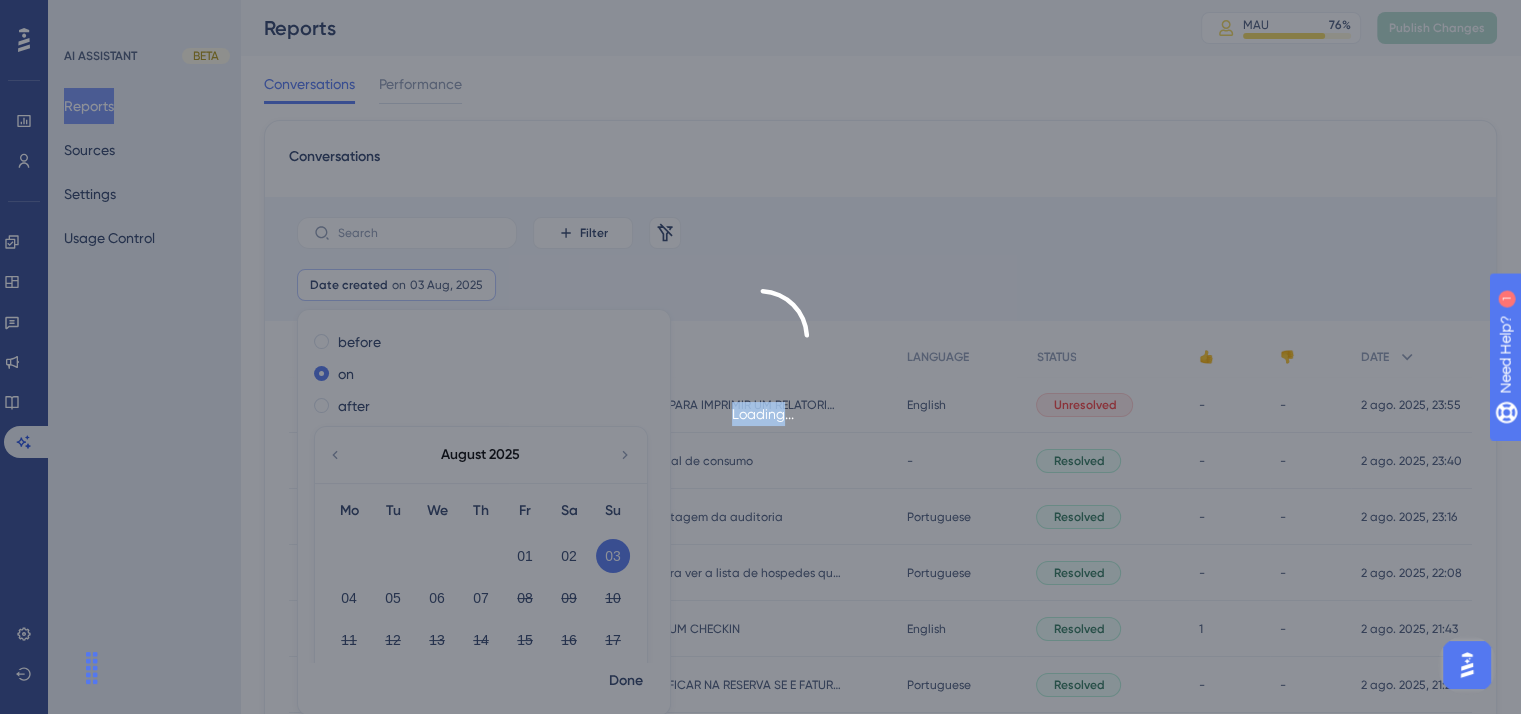 click on "Loading..." at bounding box center [760, 357] 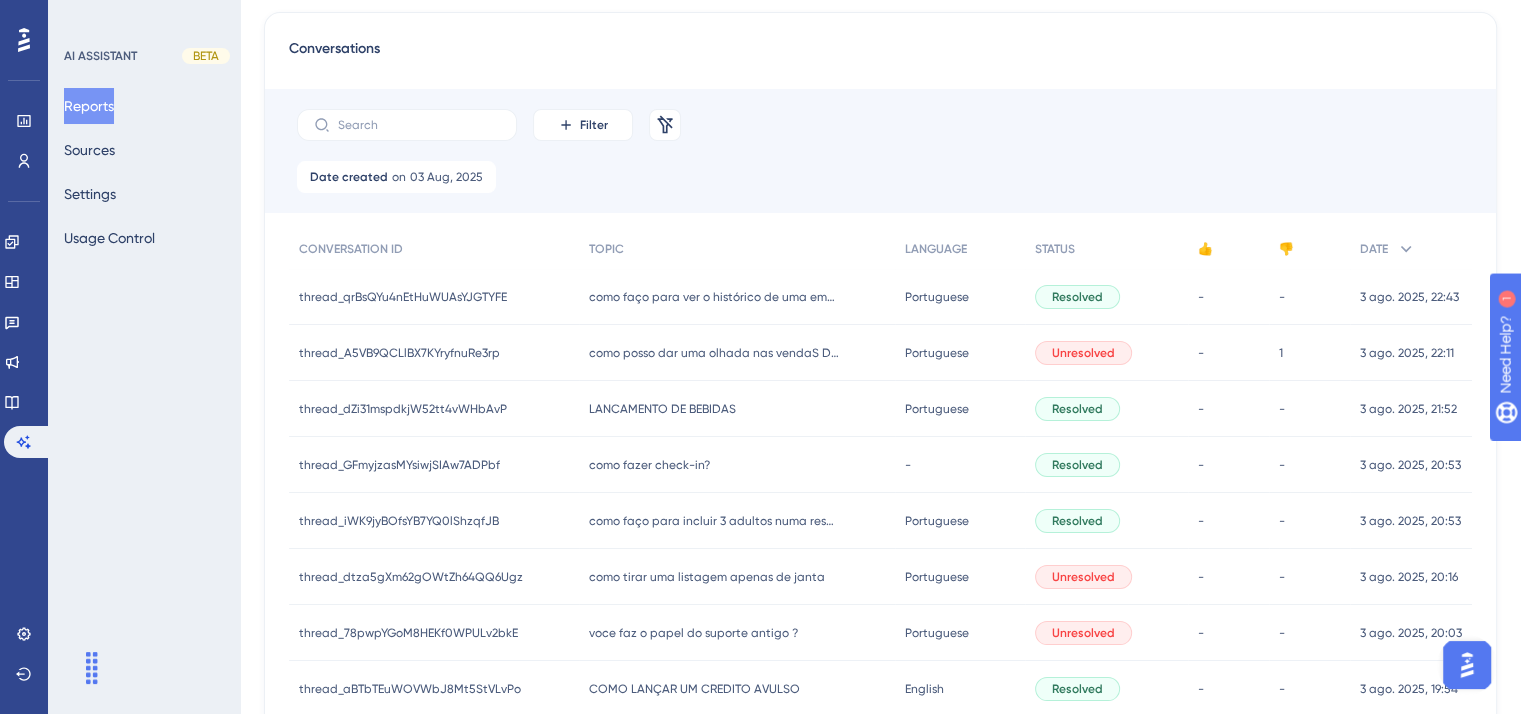 scroll, scrollTop: 0, scrollLeft: 0, axis: both 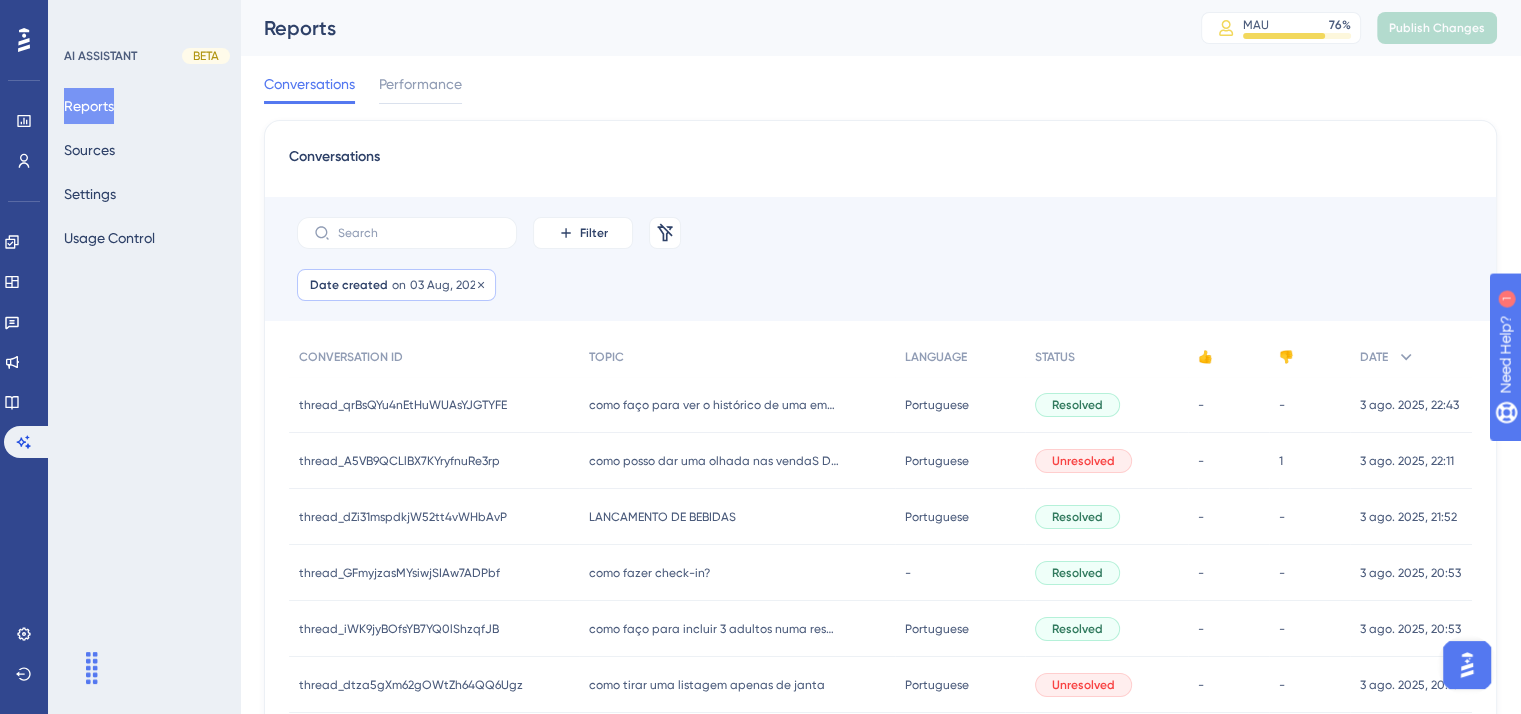 click on "03 Aug, 2025" at bounding box center (446, 285) 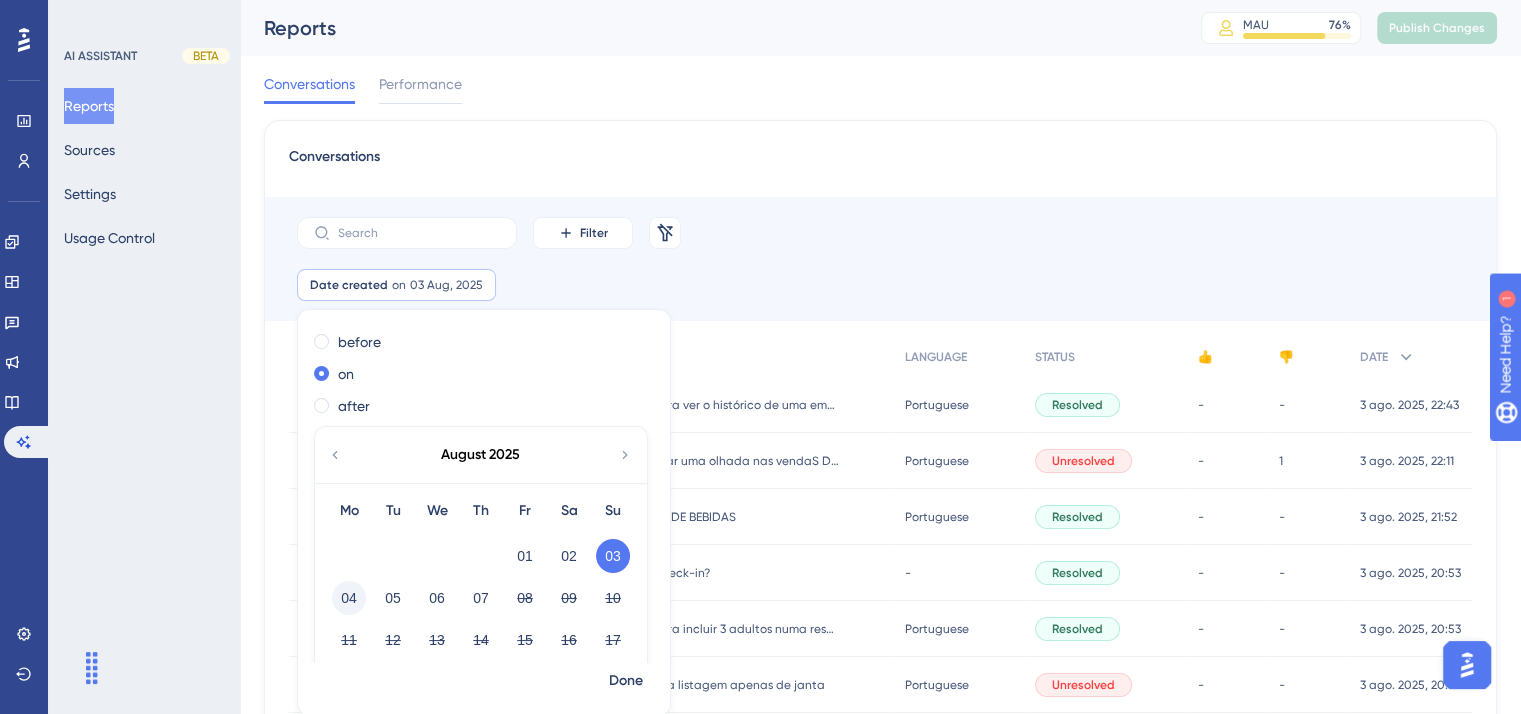 click on "04" at bounding box center [349, 598] 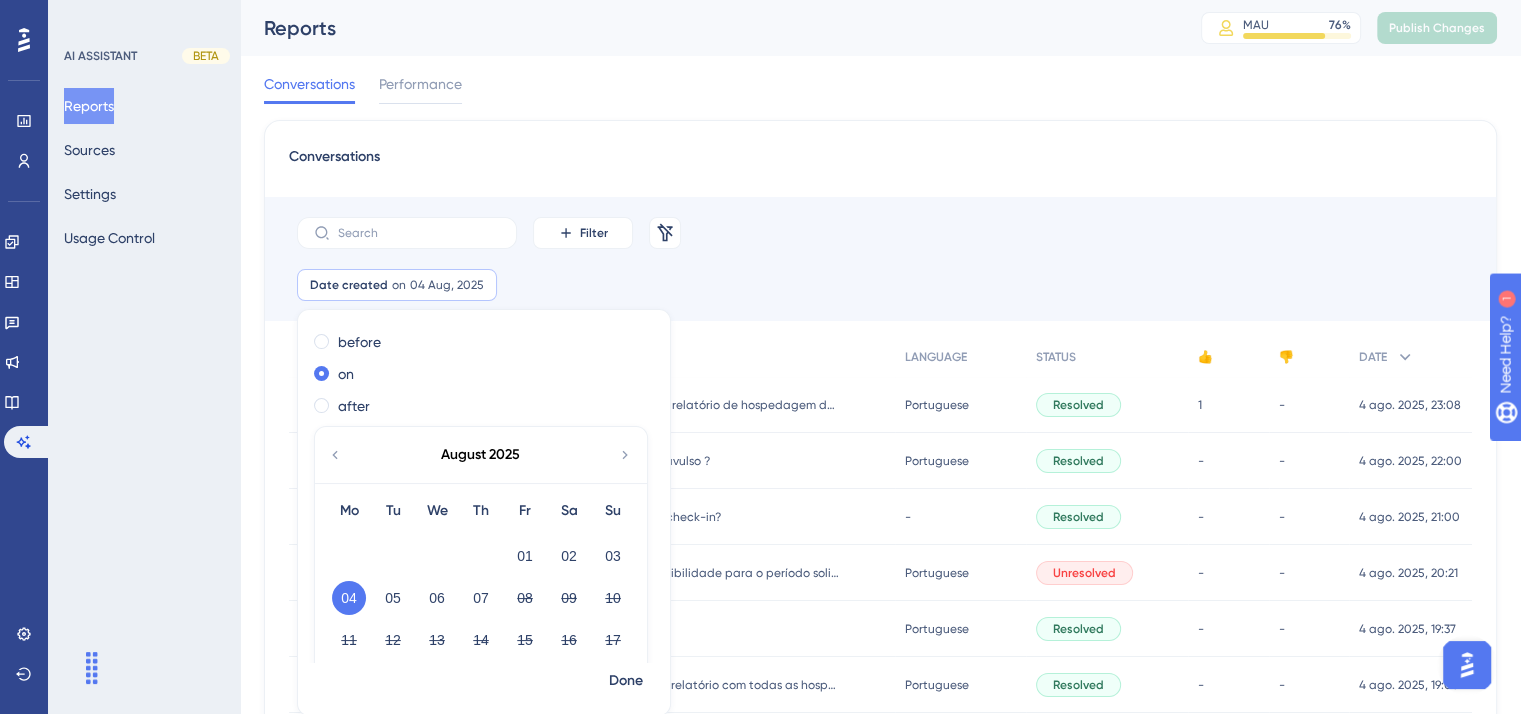 click on "Filter Remove Filters" at bounding box center [880, 233] 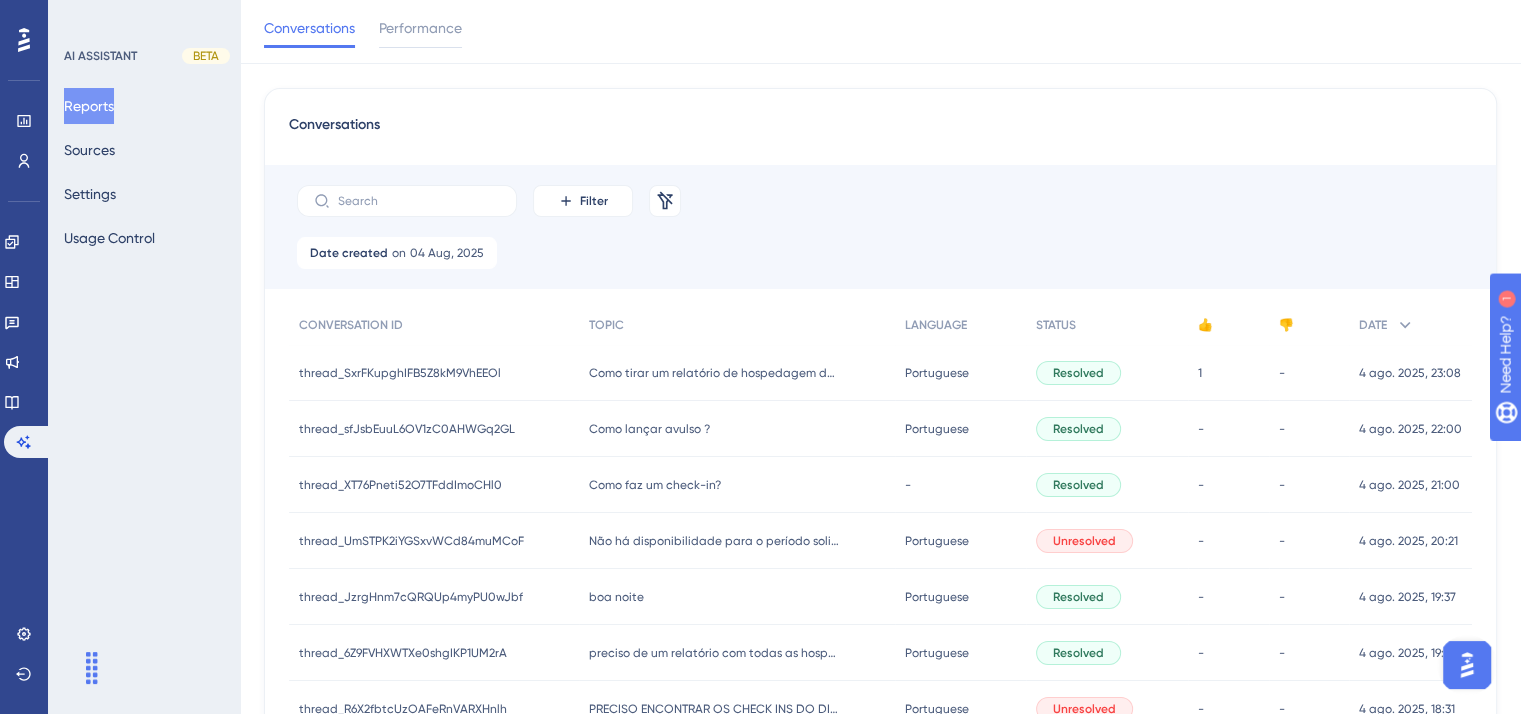 scroll, scrollTop: 0, scrollLeft: 0, axis: both 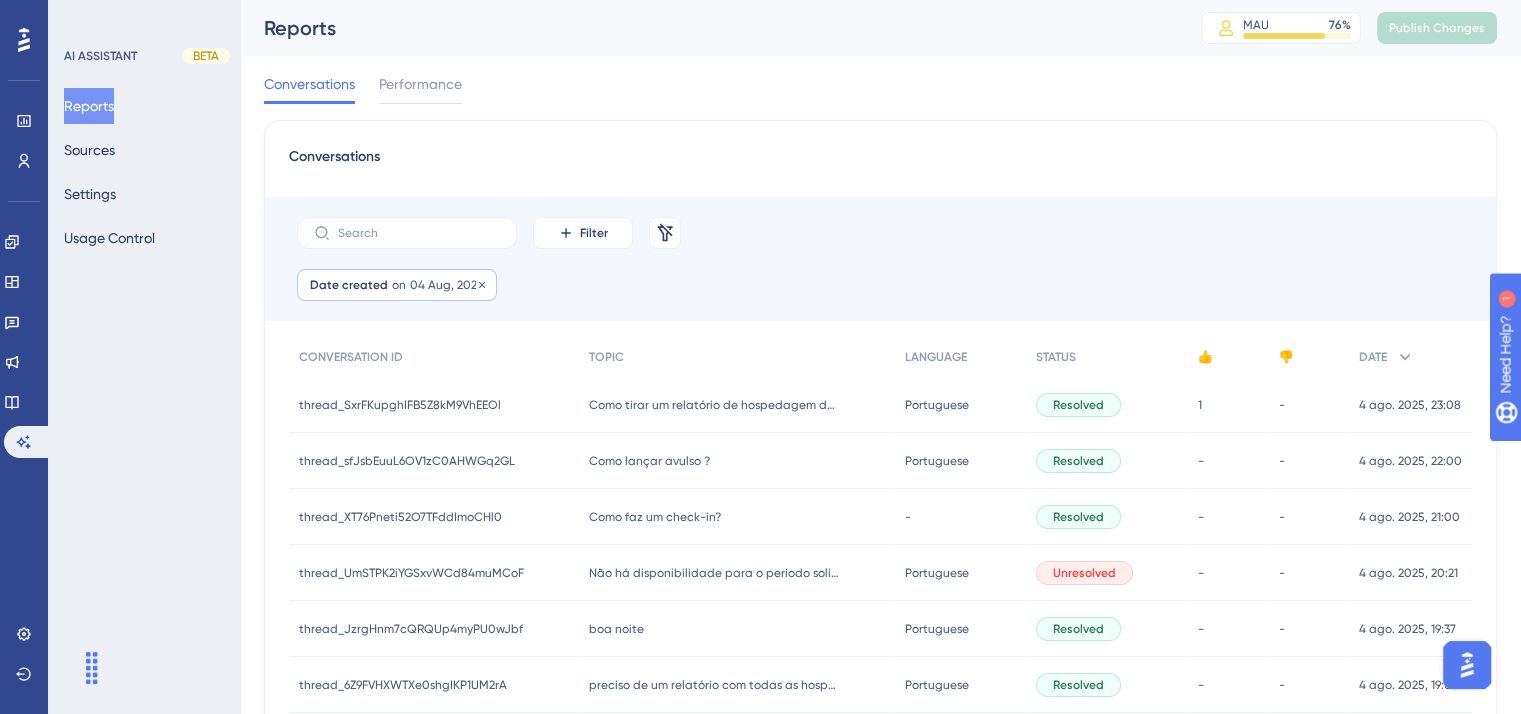 click on "04 Aug, 2025" at bounding box center (447, 285) 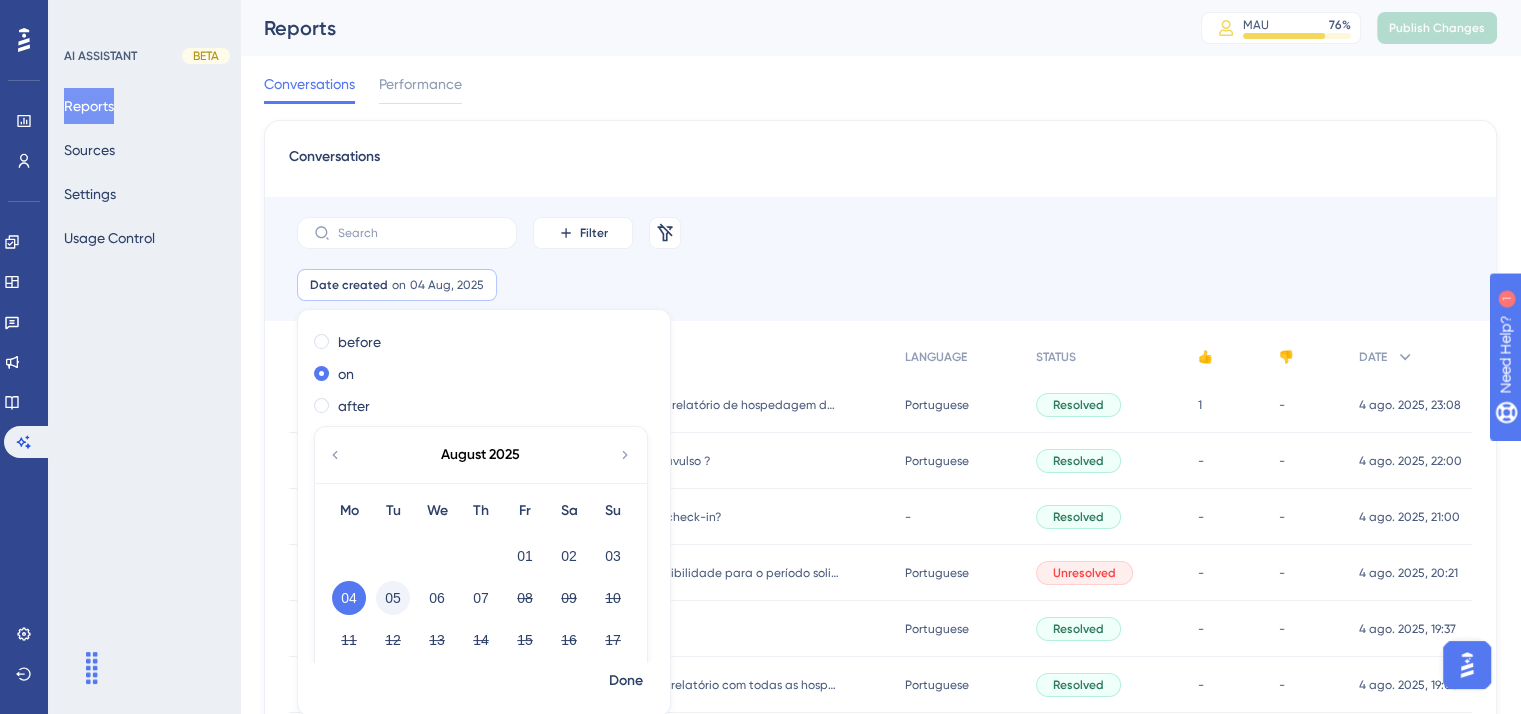 click on "05" at bounding box center [393, 598] 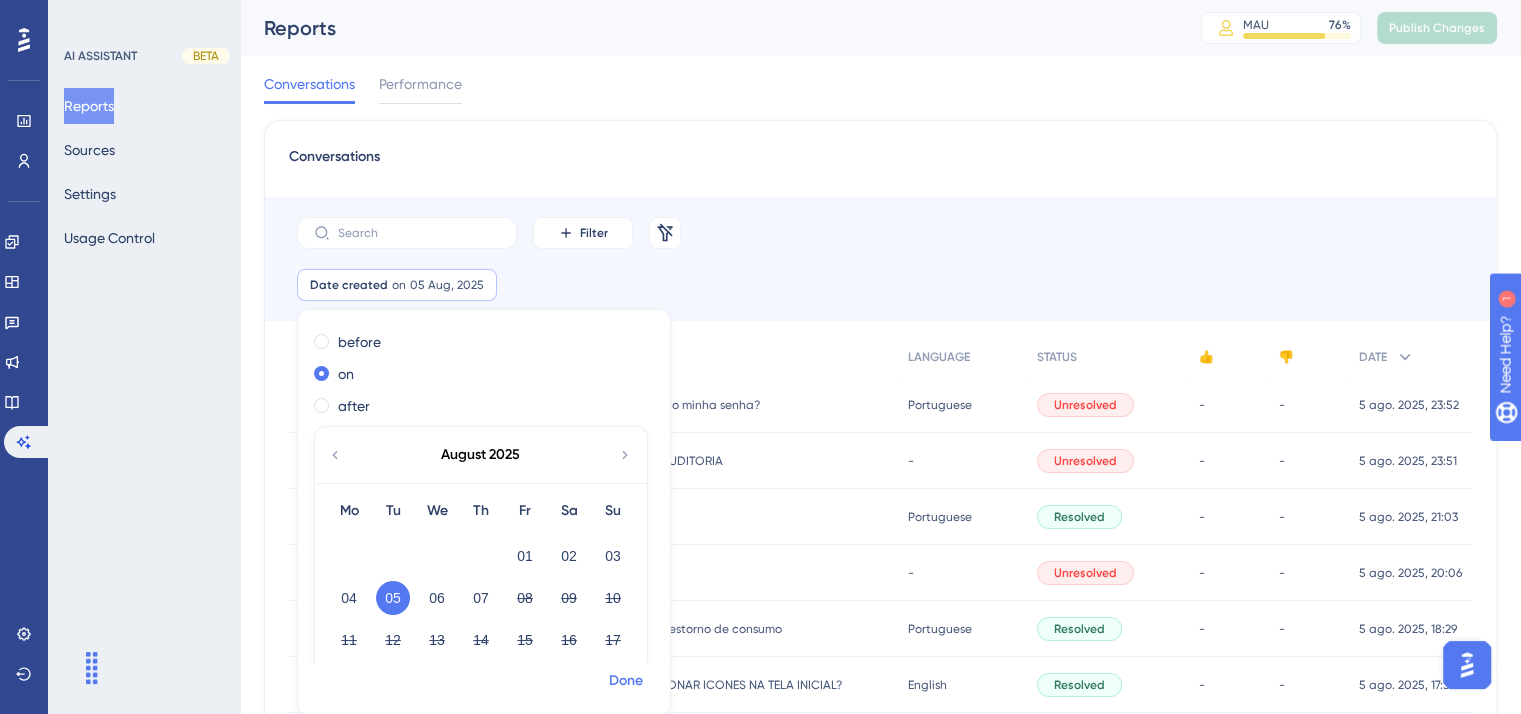 click on "Done" at bounding box center [626, 681] 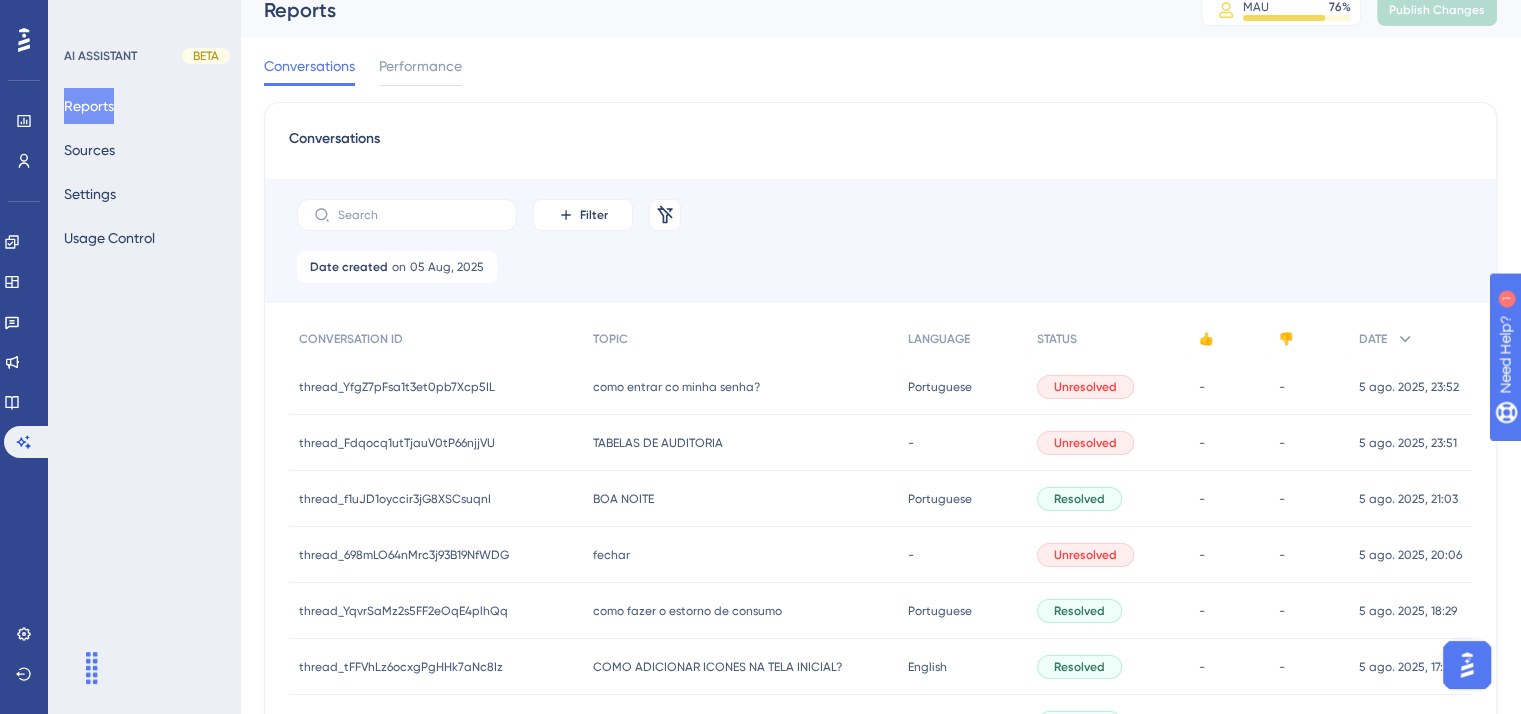 scroll, scrollTop: 0, scrollLeft: 0, axis: both 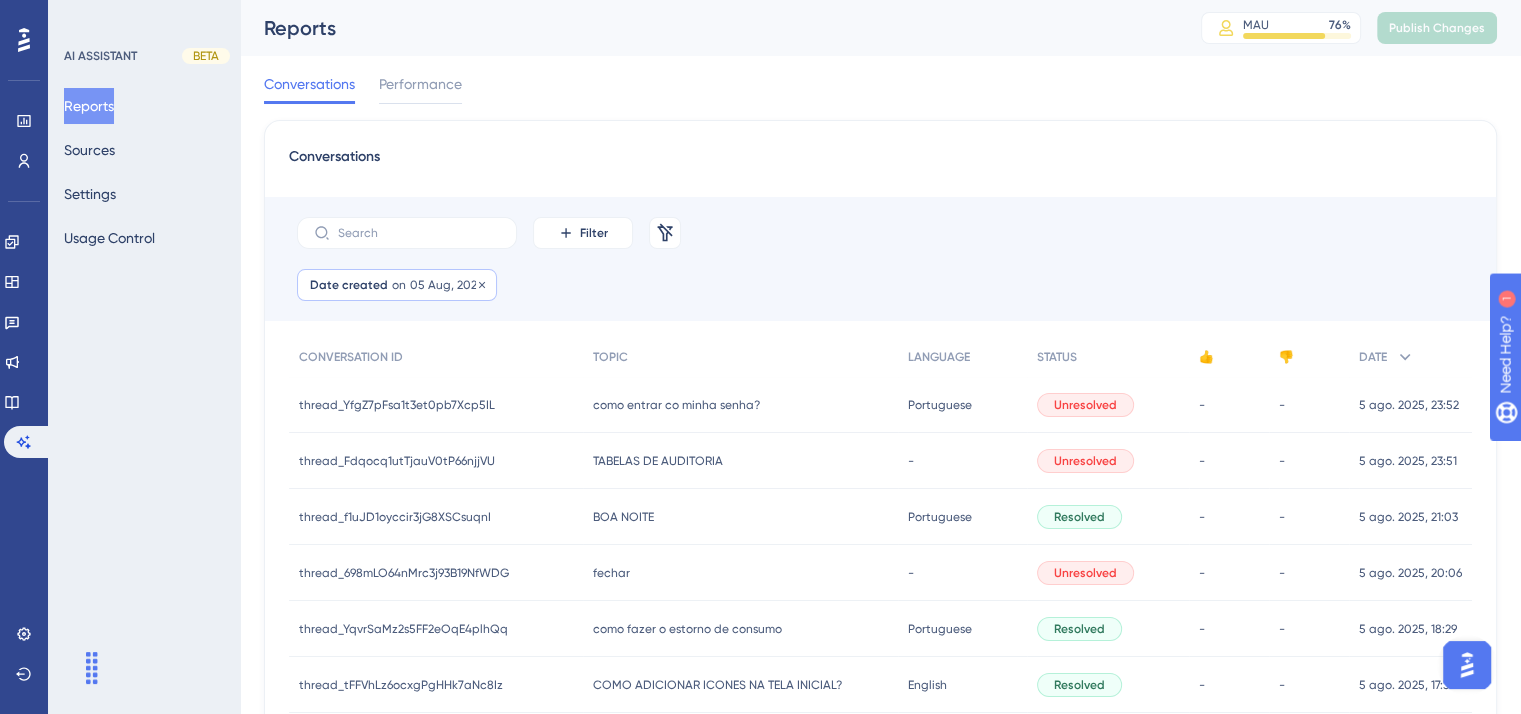 click on "Date created on 05 Aug, 2025 05 Aug, 2025 Remove" at bounding box center (397, 285) 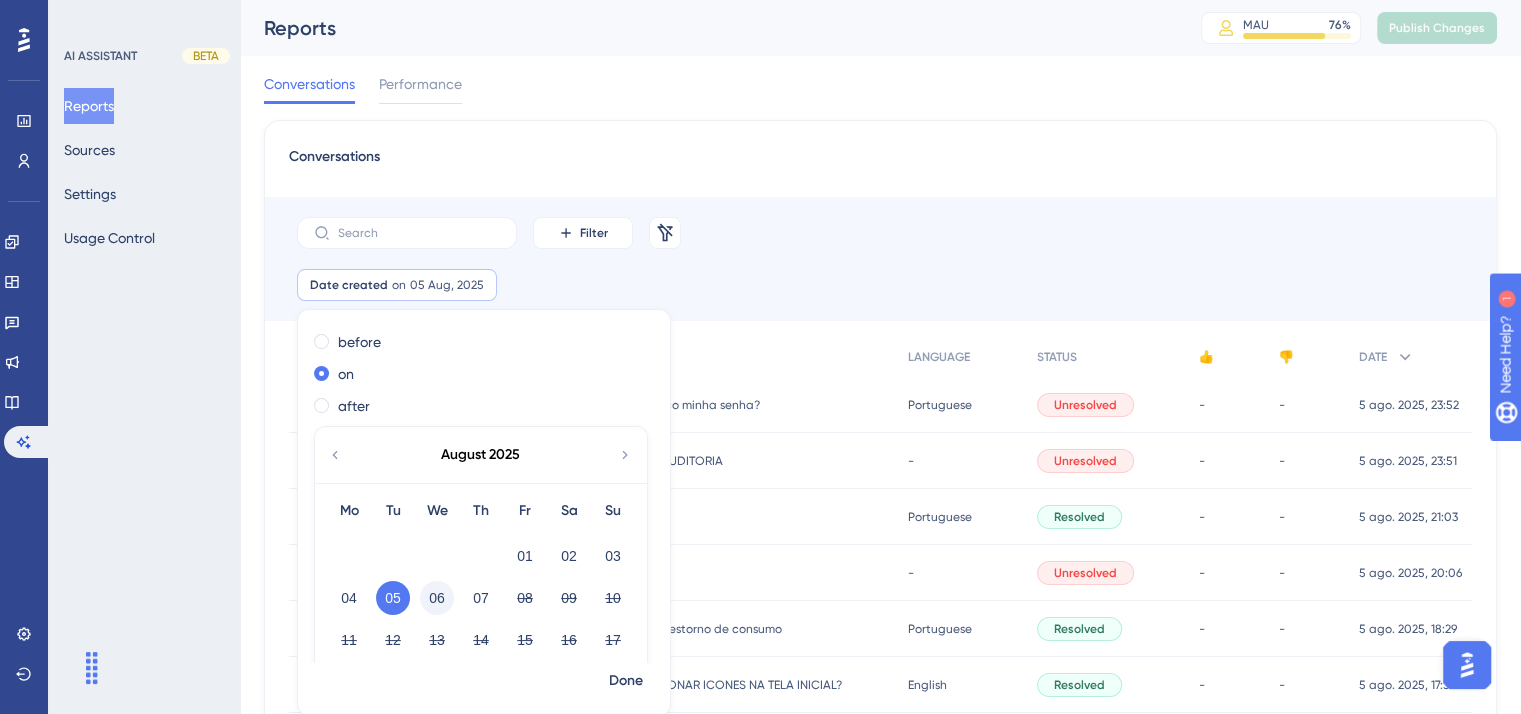 click on "06" at bounding box center [437, 598] 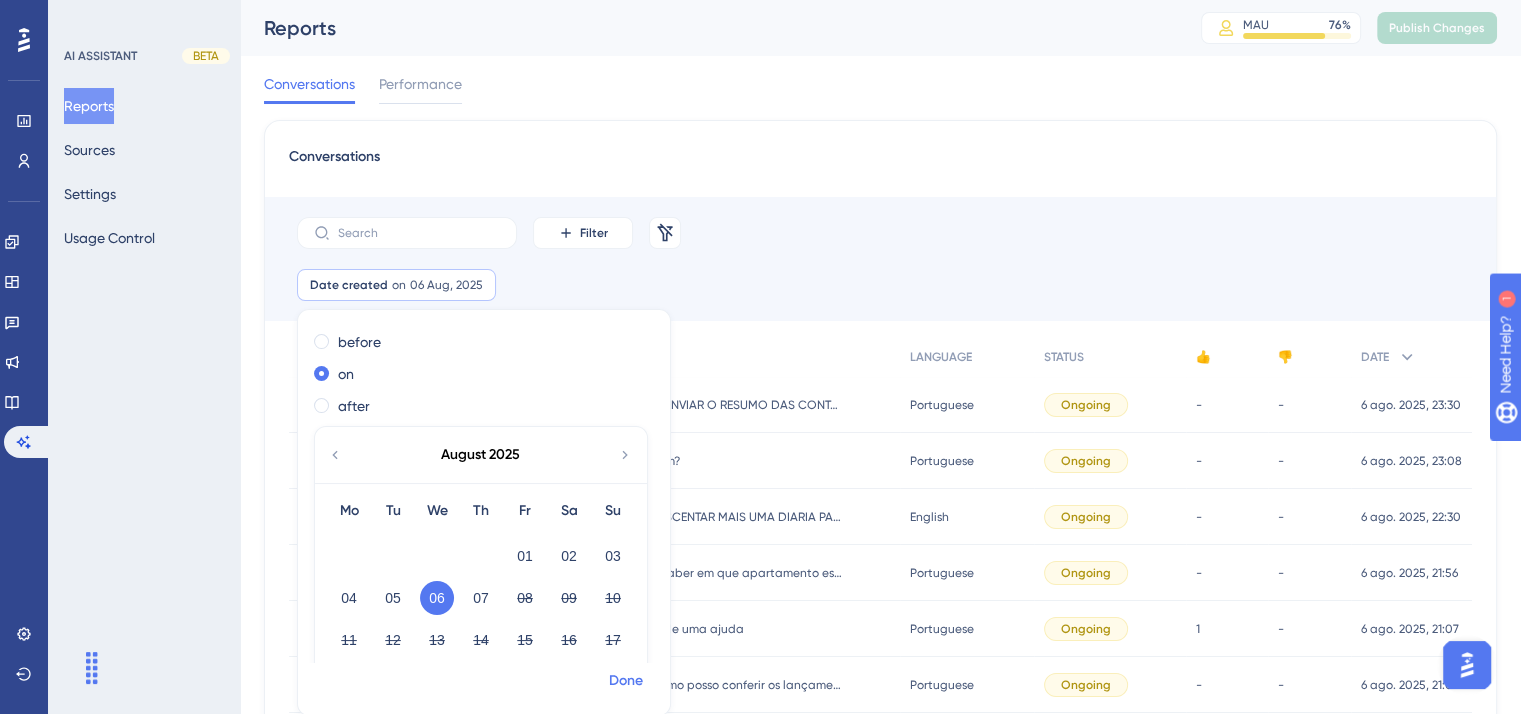 click on "Done" at bounding box center [626, 681] 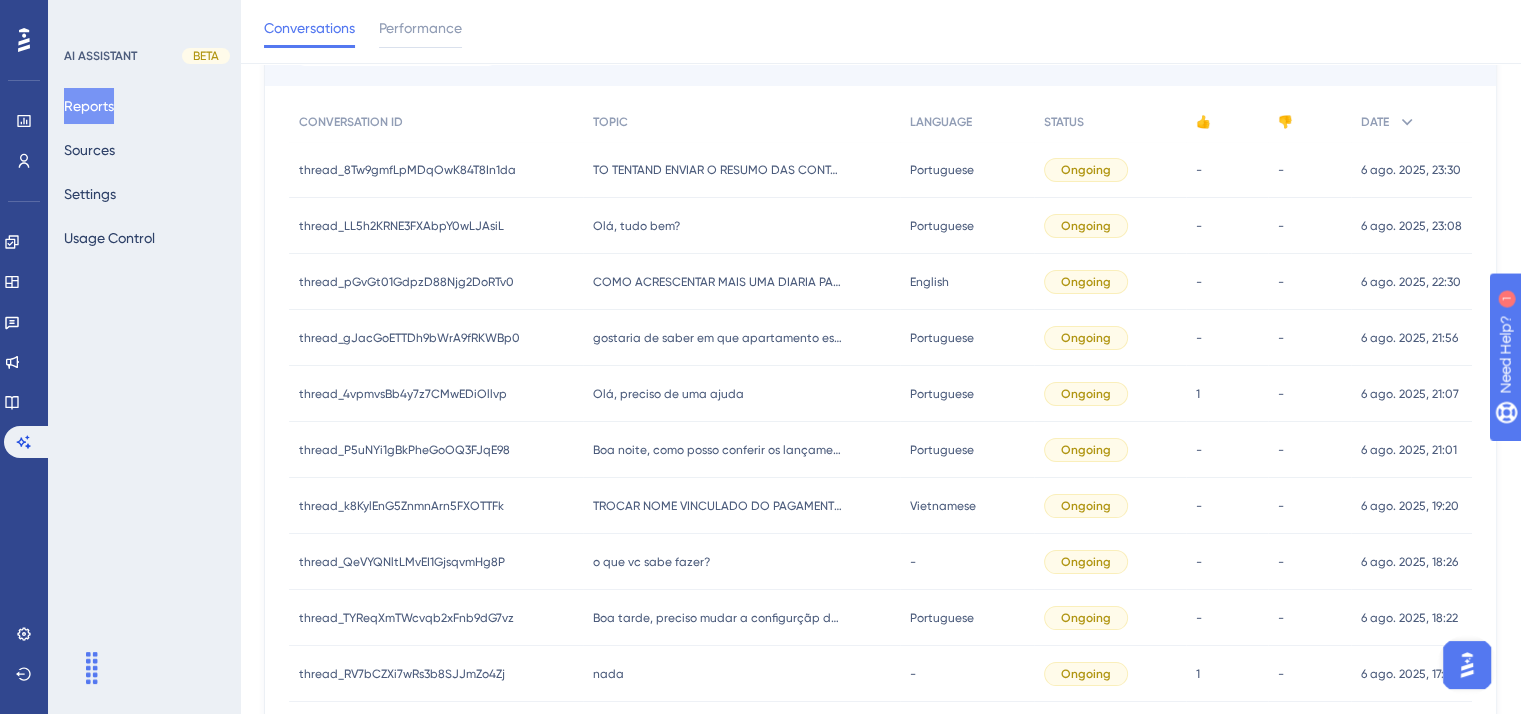scroll, scrollTop: 0, scrollLeft: 0, axis: both 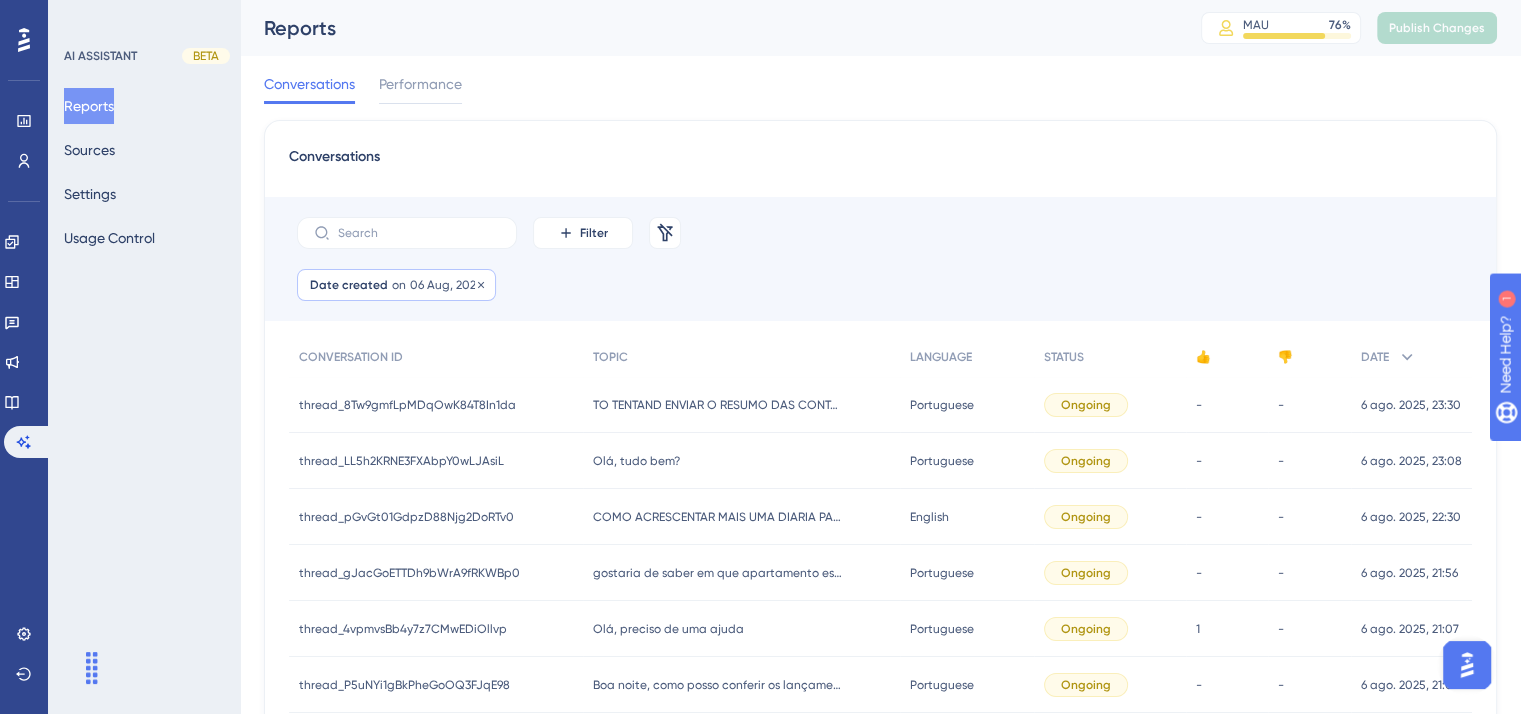 click on "Date created on 06 Aug, 2025 06 Aug, 2025 Remove" at bounding box center (396, 285) 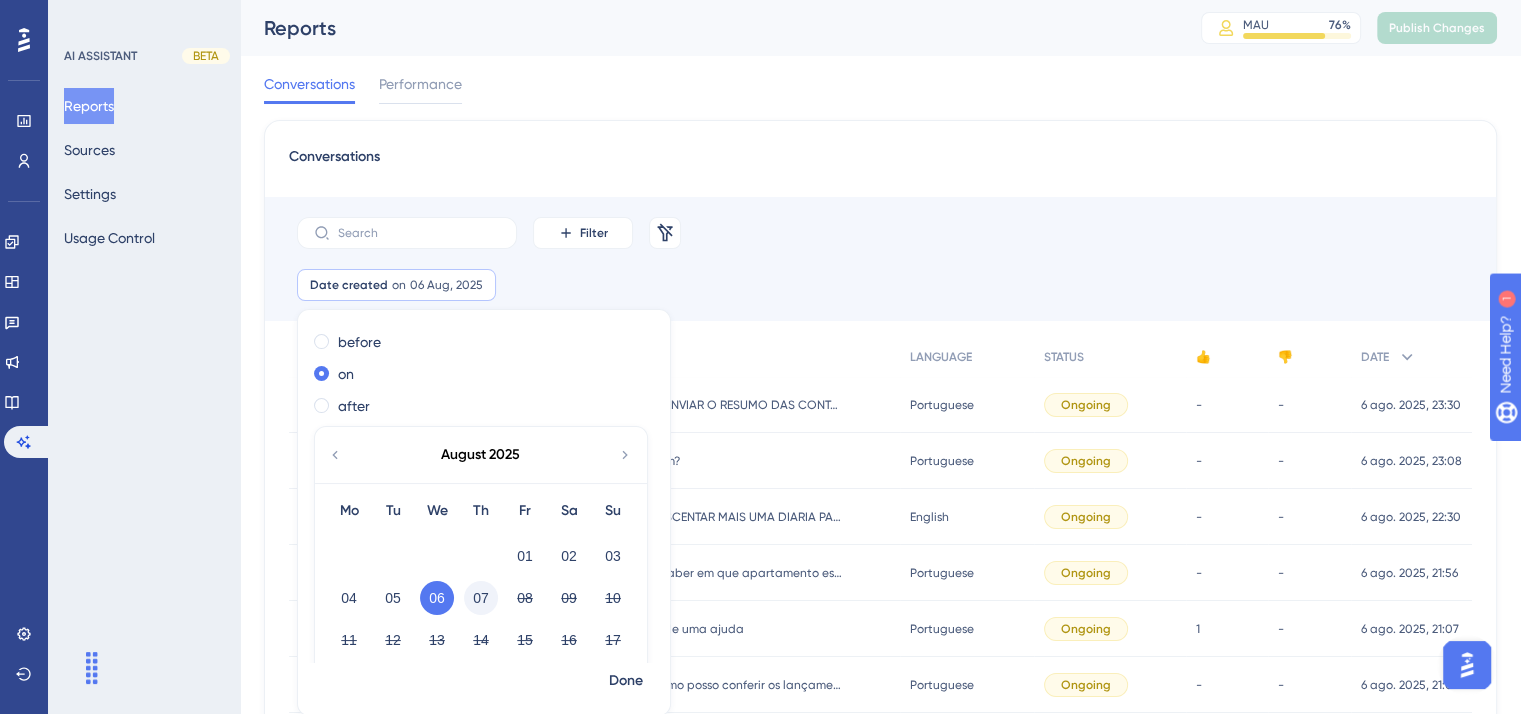 click on "07" at bounding box center (481, 598) 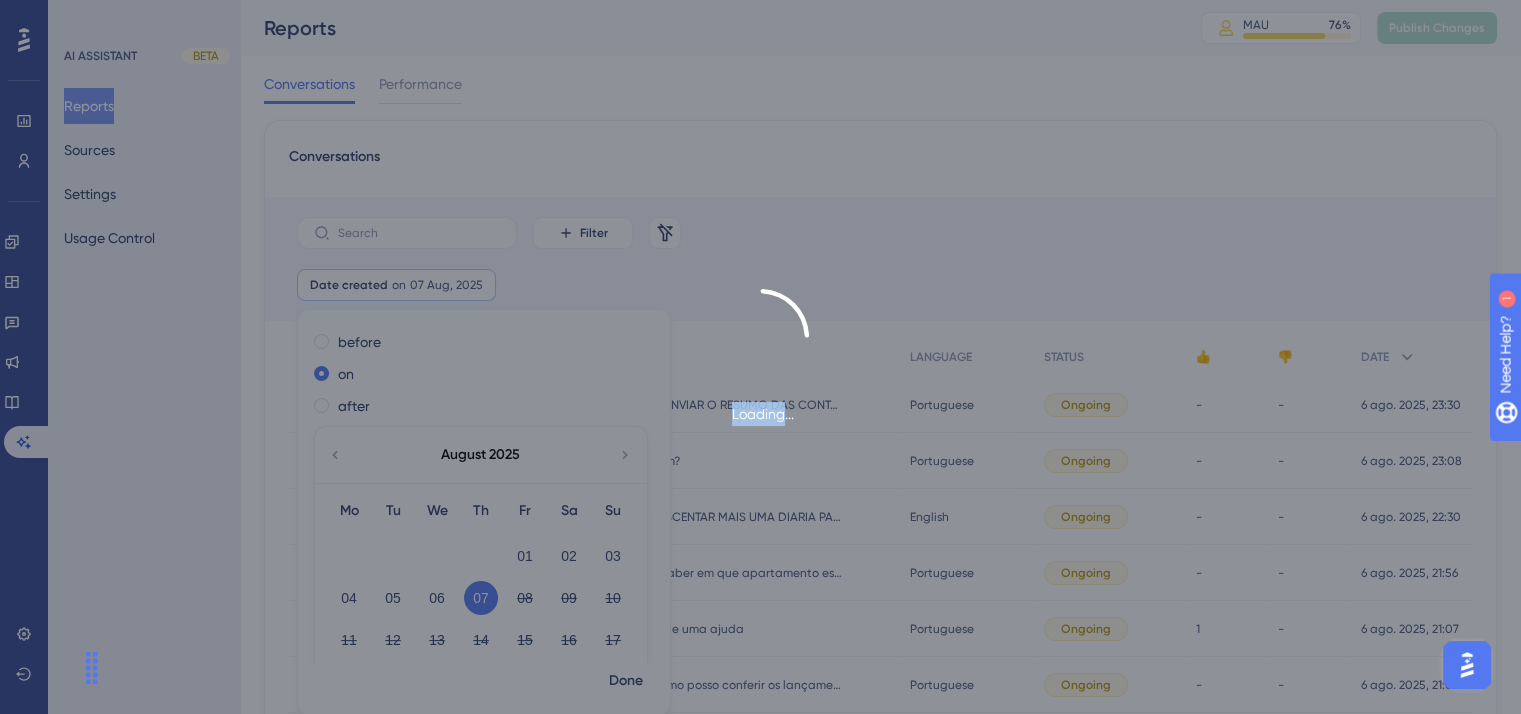 click on "Loading..." at bounding box center (760, 357) 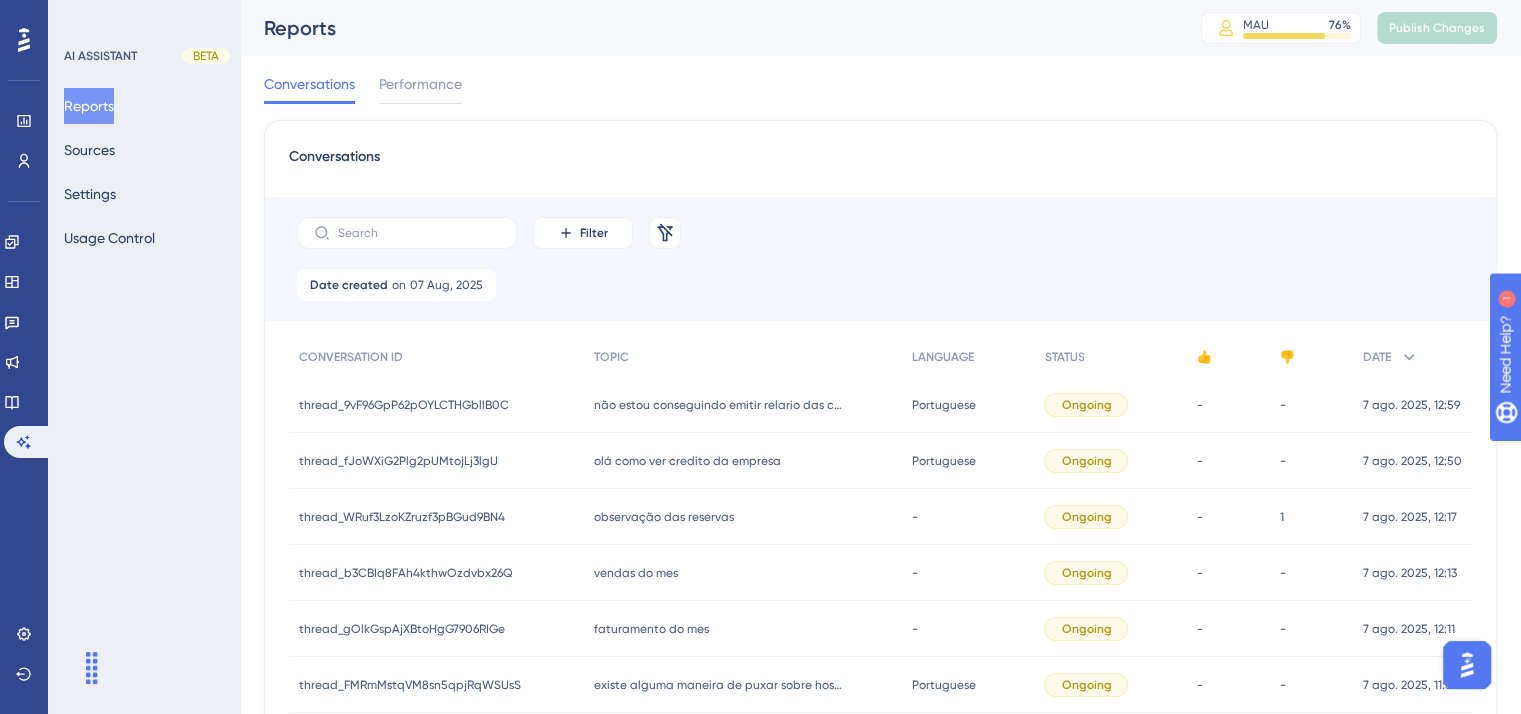 click on "Conversations" at bounding box center (880, 163) 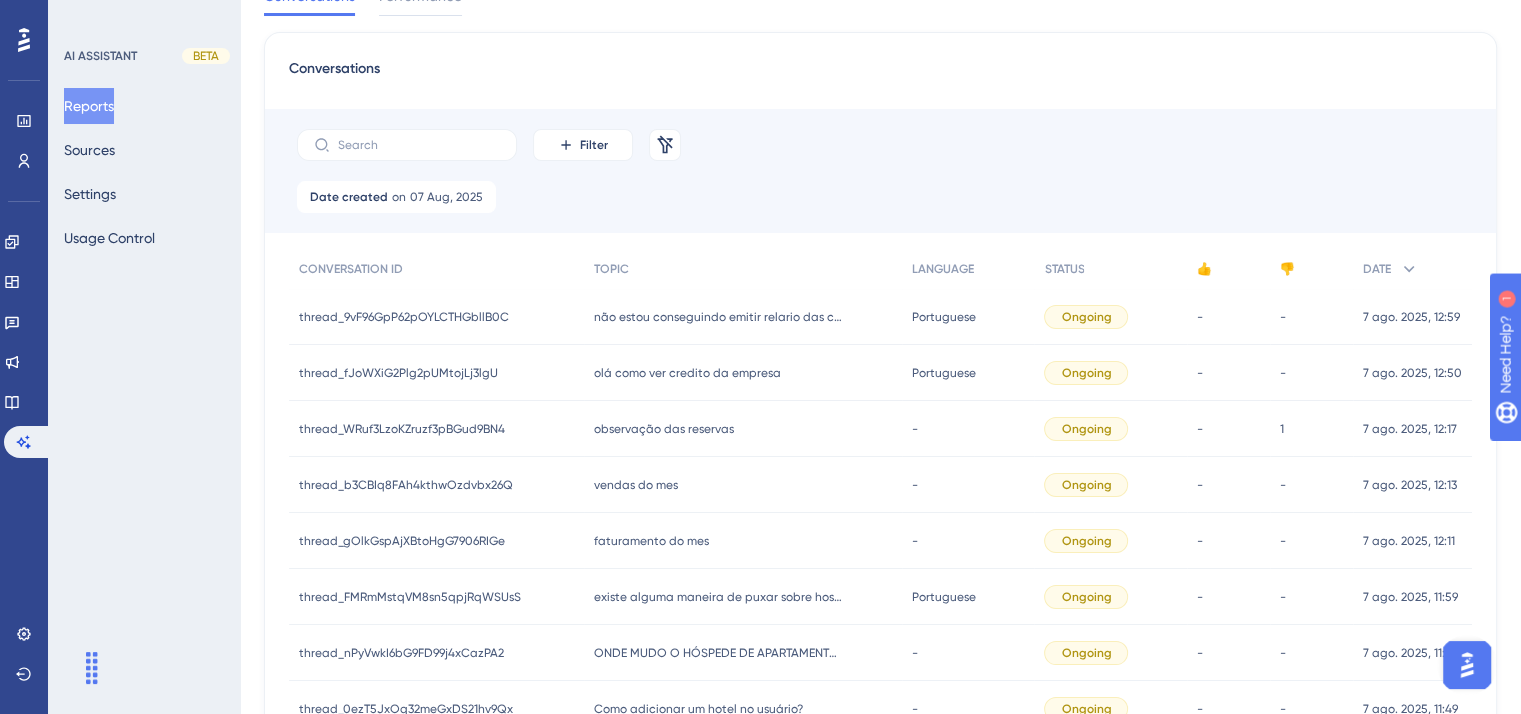 scroll, scrollTop: 0, scrollLeft: 0, axis: both 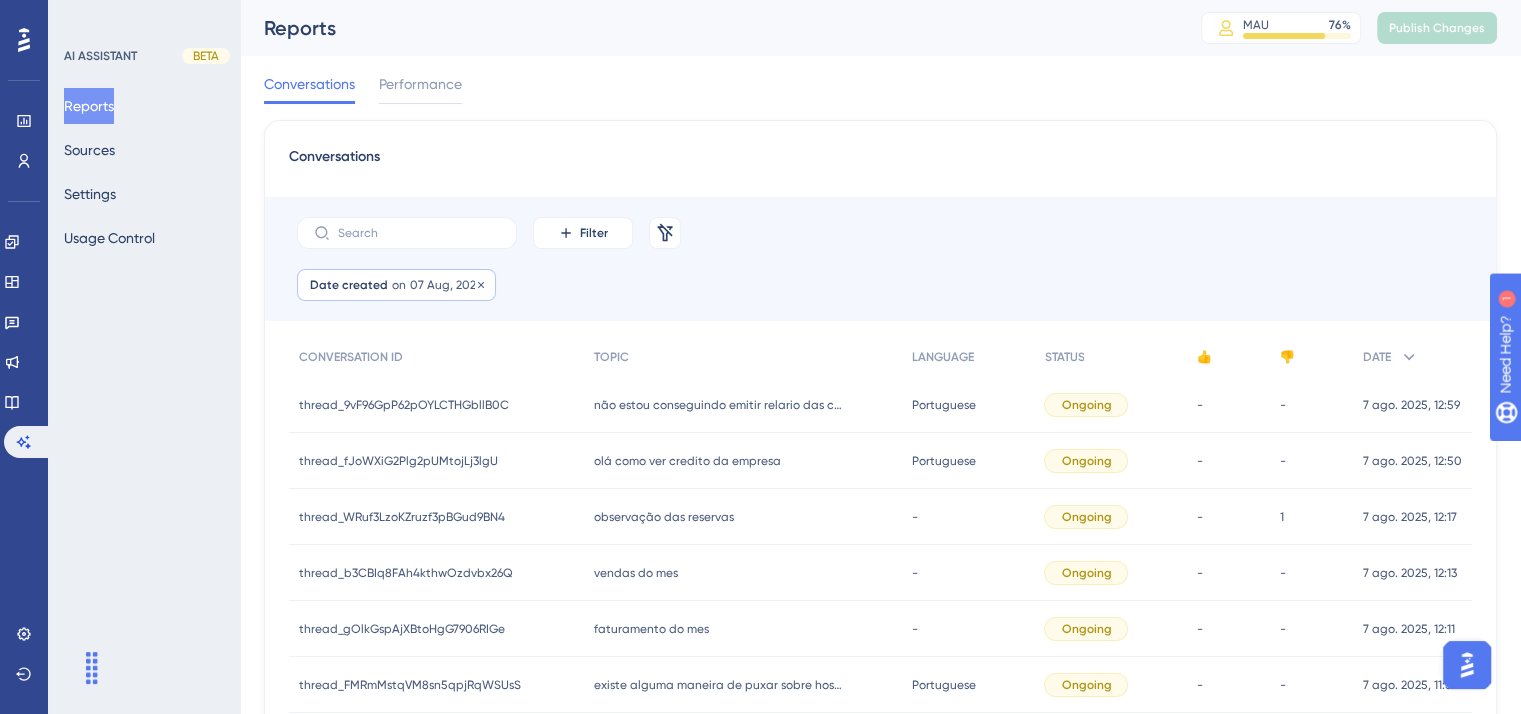click on "07 Aug, 2025" at bounding box center (446, 285) 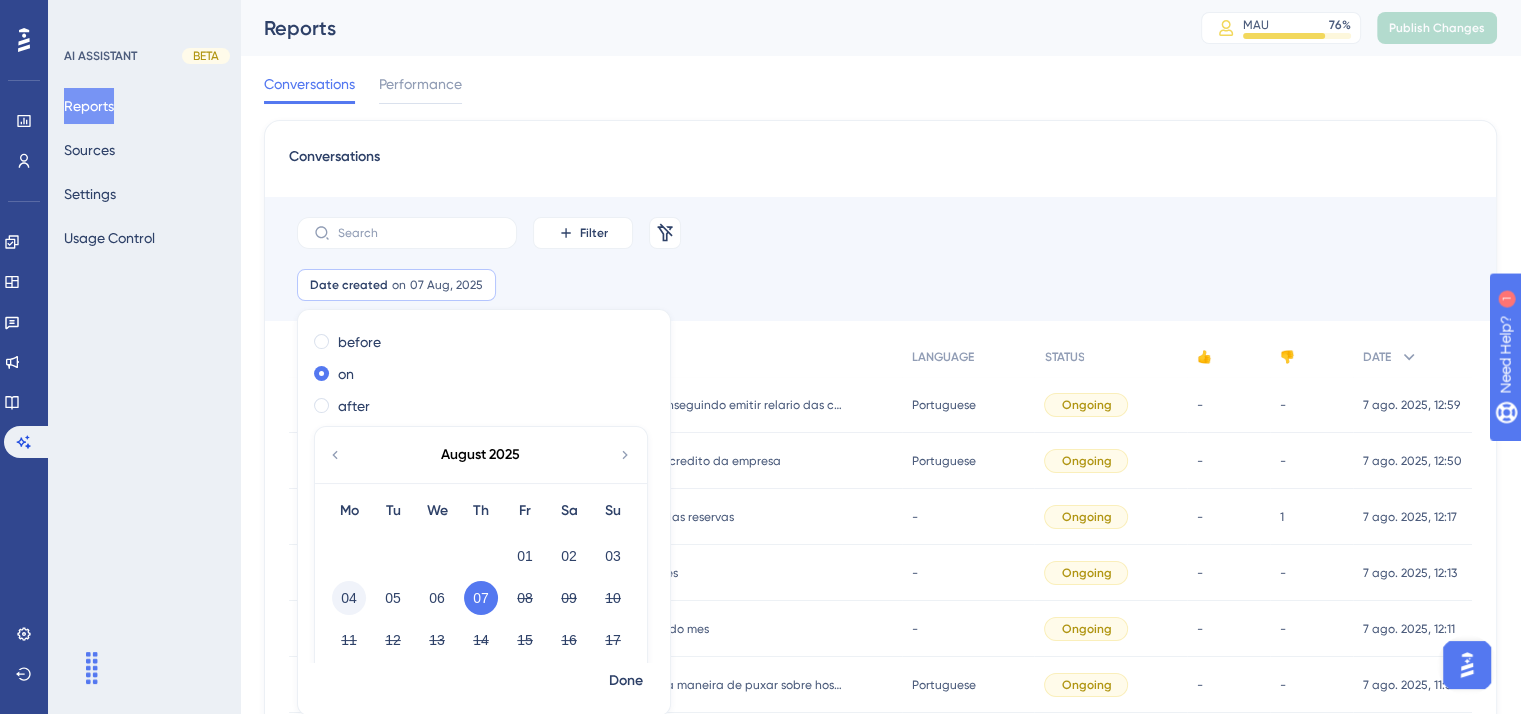 click on "04" at bounding box center [349, 598] 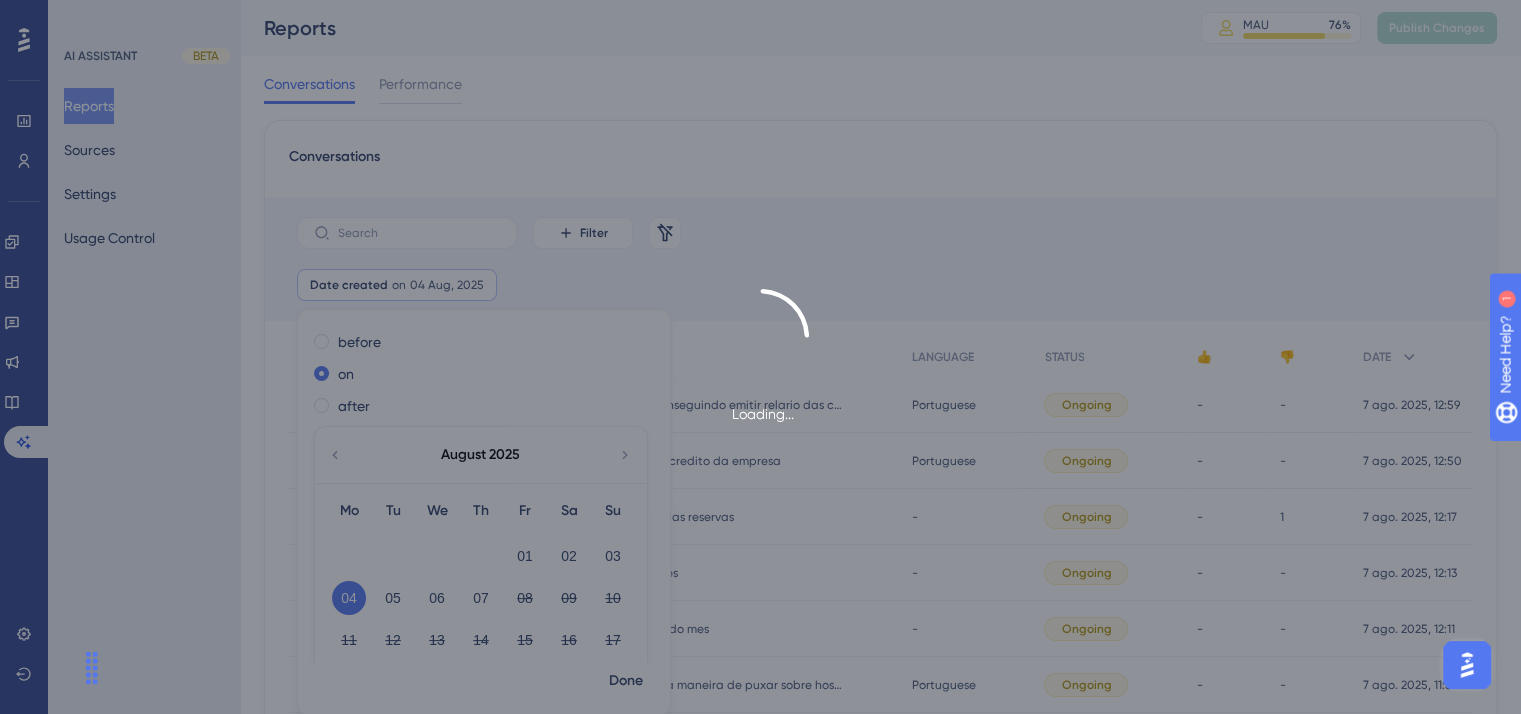 click on "Loading..." at bounding box center (760, 357) 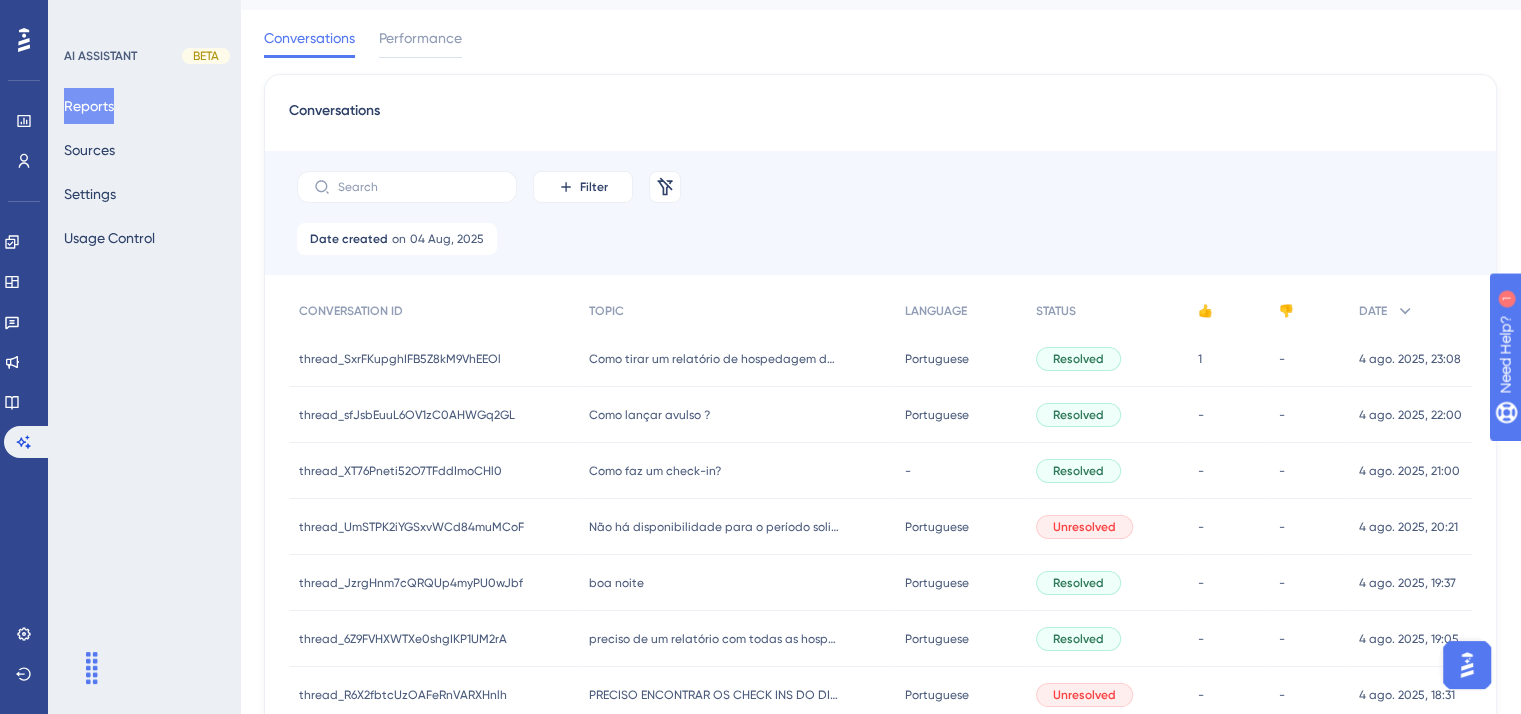 scroll, scrollTop: 0, scrollLeft: 0, axis: both 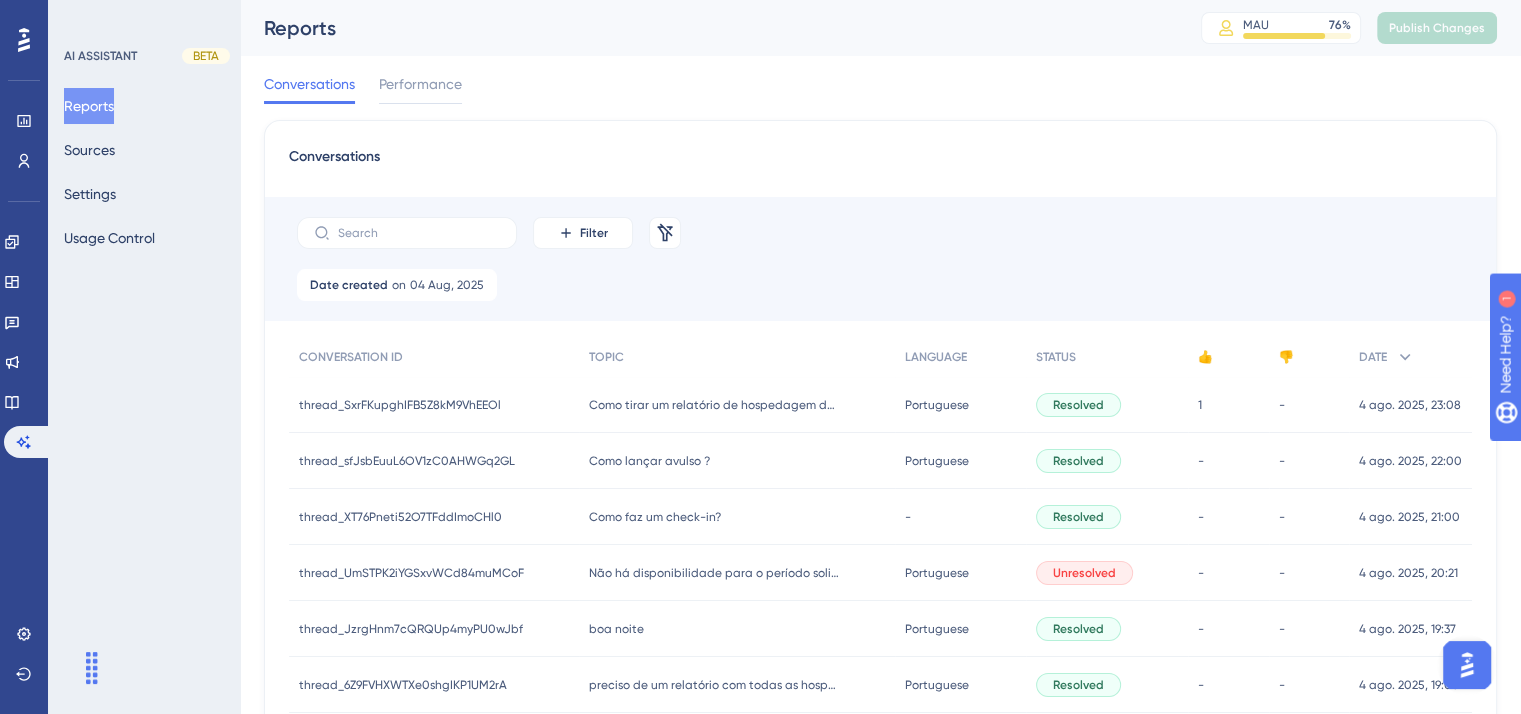 click on "Como tirar um relatório de hospedagem dos últimos seis meses? Como tirar um relatório de hospedagem dos últimos seis meses?" at bounding box center (736, 405) 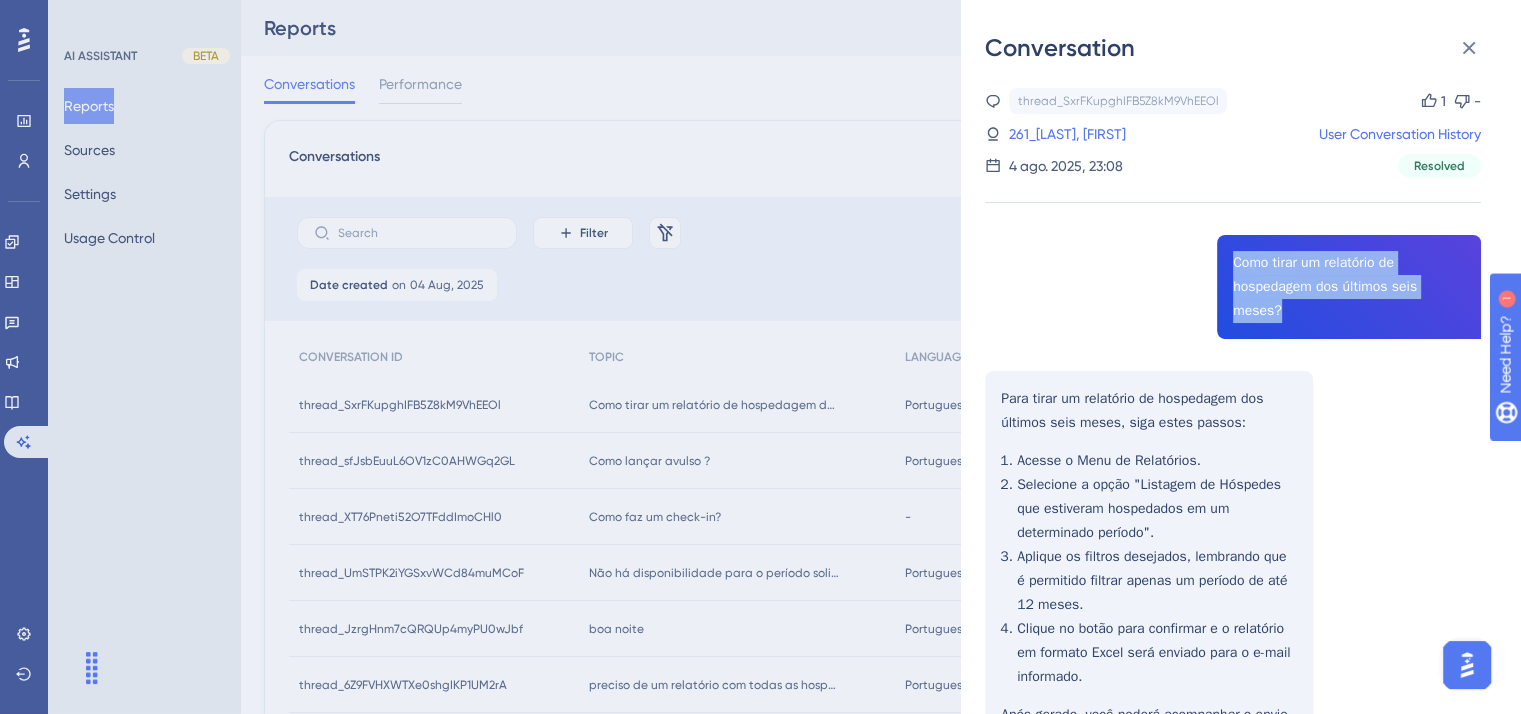 drag, startPoint x: 1228, startPoint y: 278, endPoint x: 1484, endPoint y: 313, distance: 258.3815 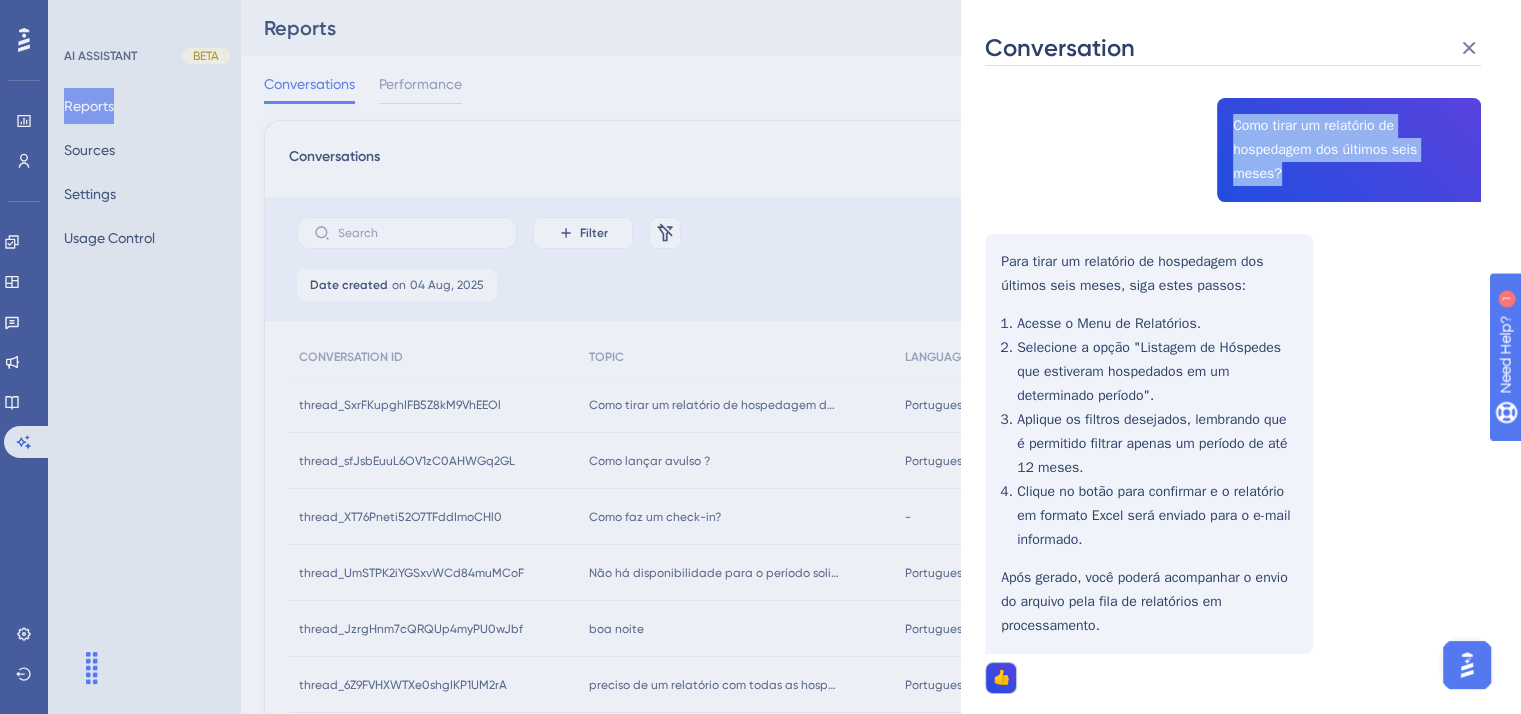 scroll, scrollTop: 200, scrollLeft: 0, axis: vertical 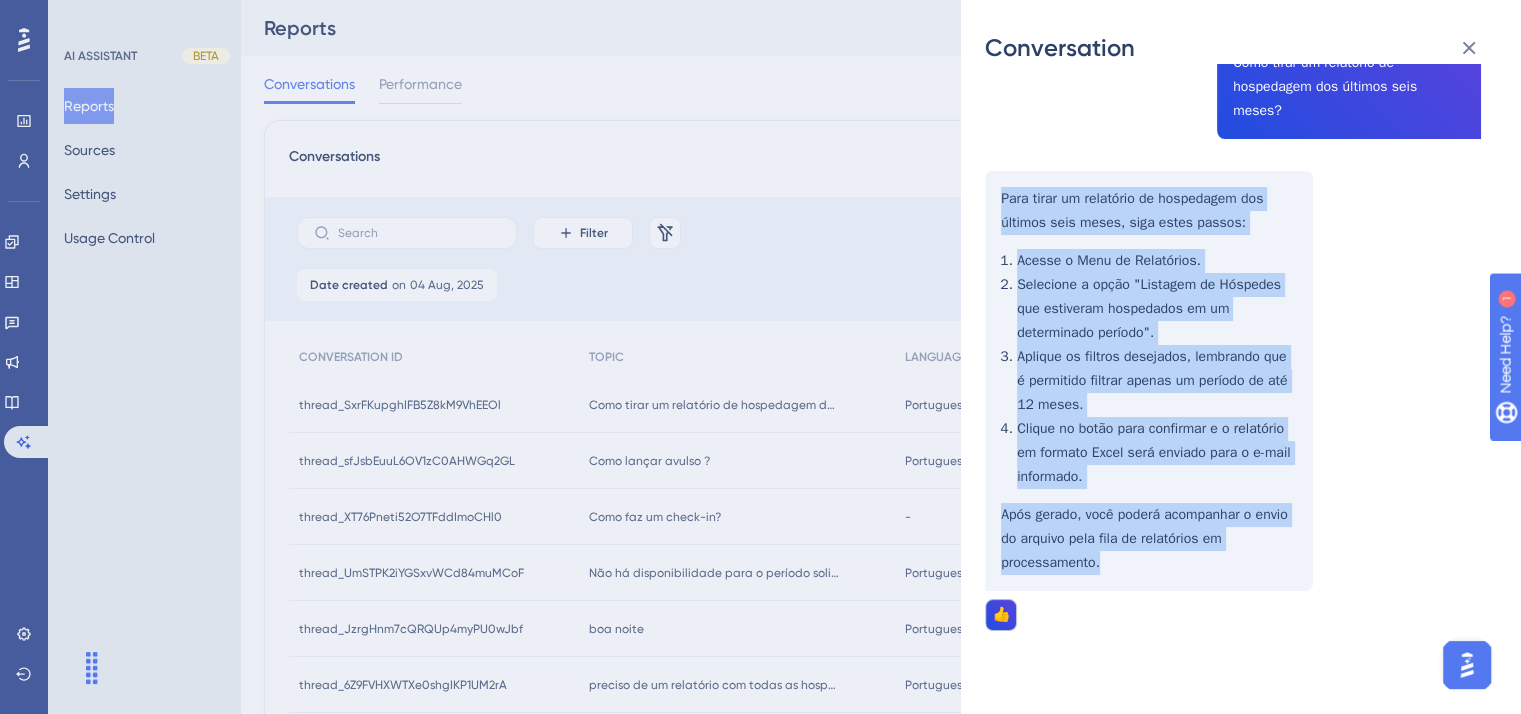 drag, startPoint x: 1003, startPoint y: 196, endPoint x: 1267, endPoint y: 589, distance: 473.43954 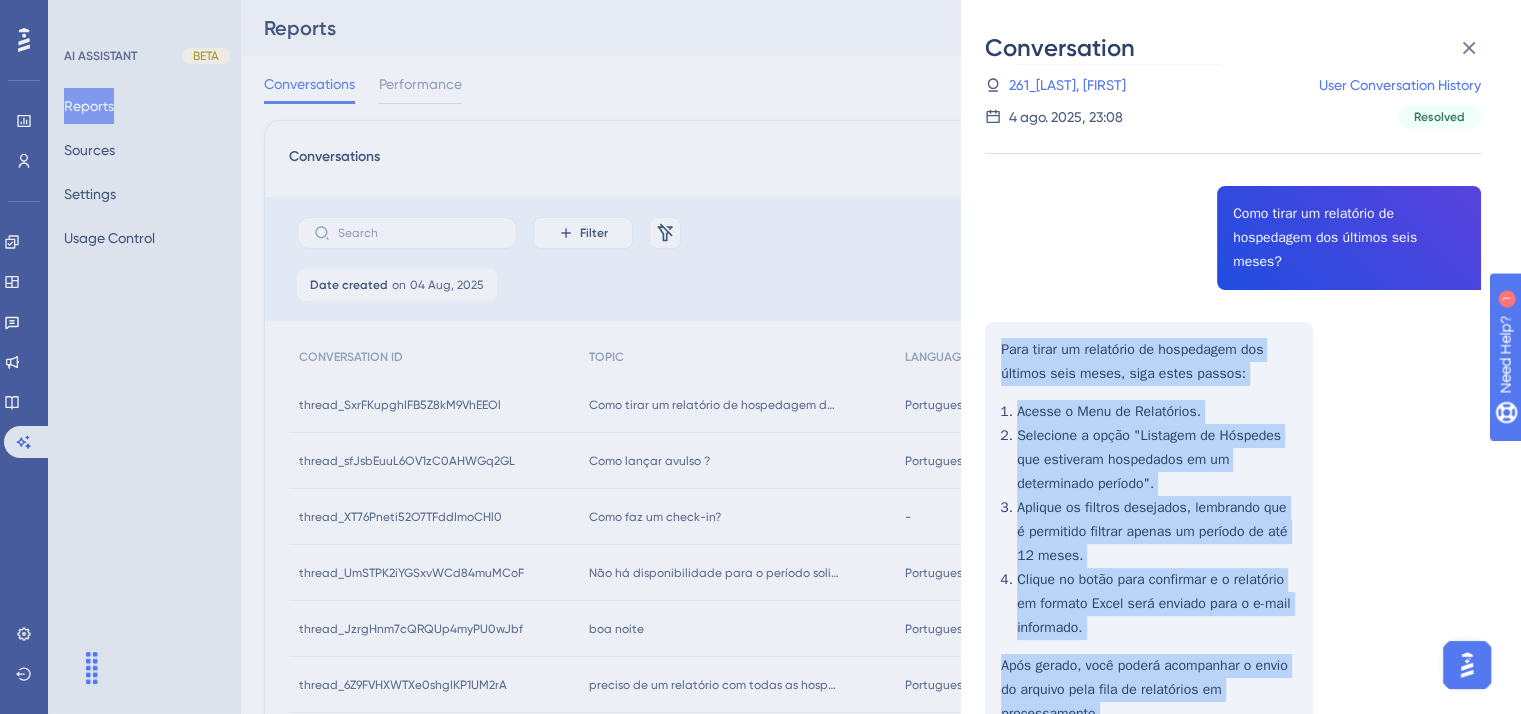 scroll, scrollTop: 0, scrollLeft: 0, axis: both 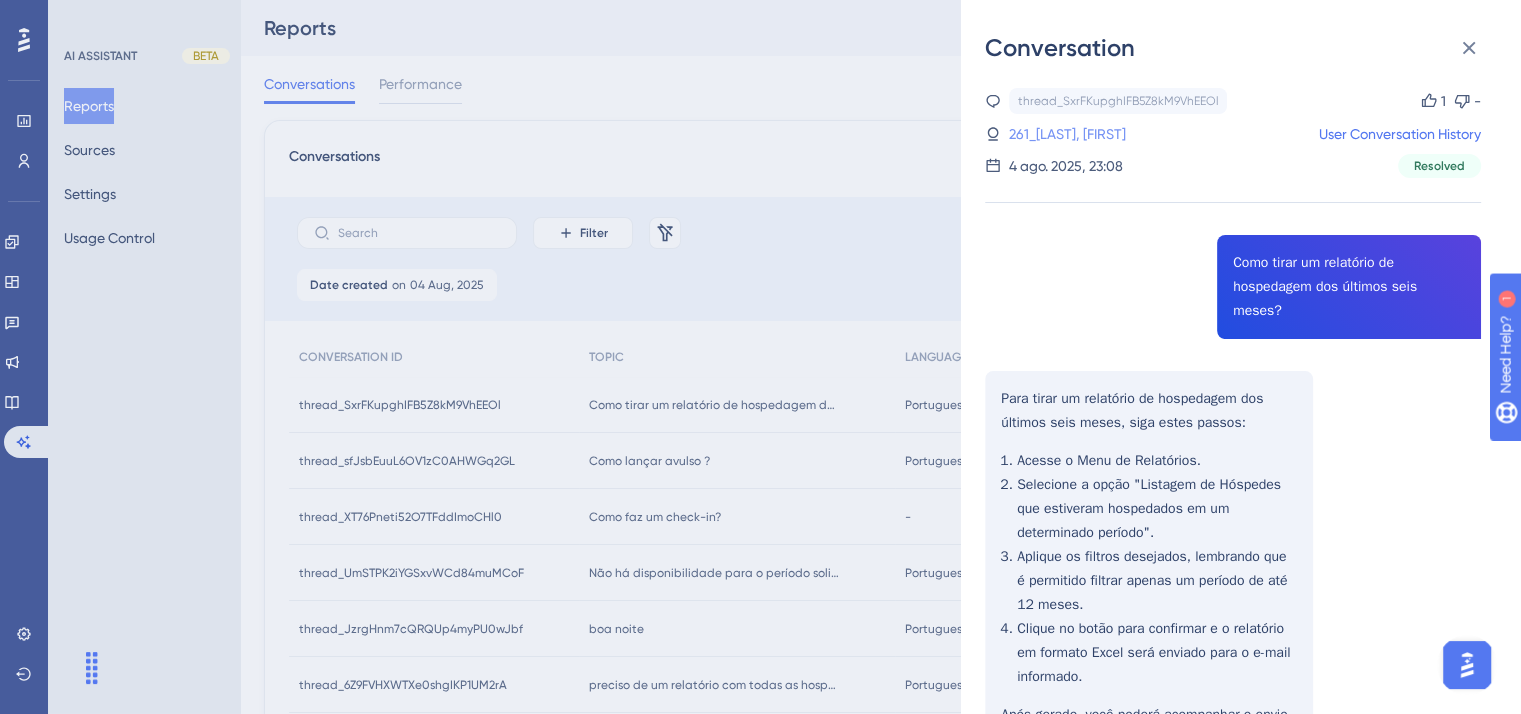 click on "261_[LAST], [FIRST]" at bounding box center [1067, 134] 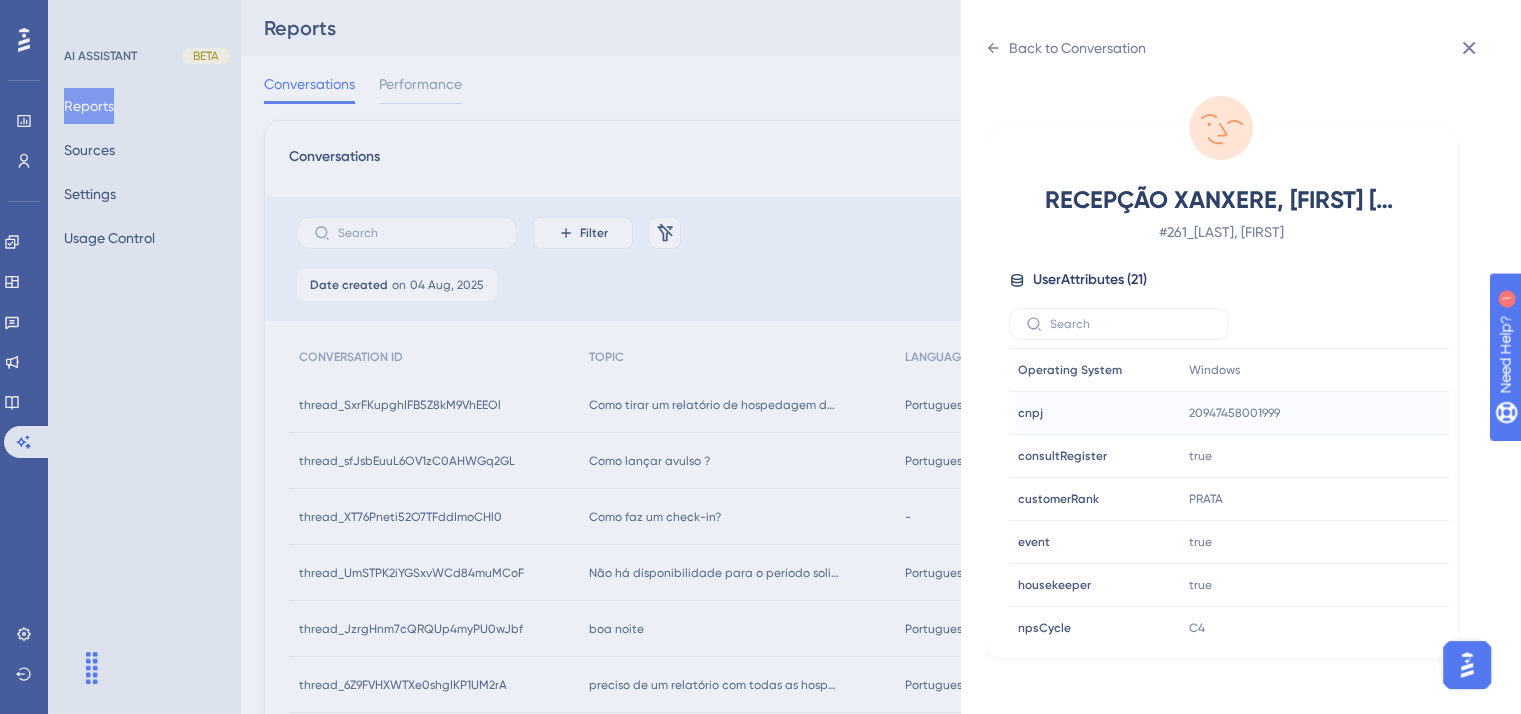 scroll, scrollTop: 500, scrollLeft: 0, axis: vertical 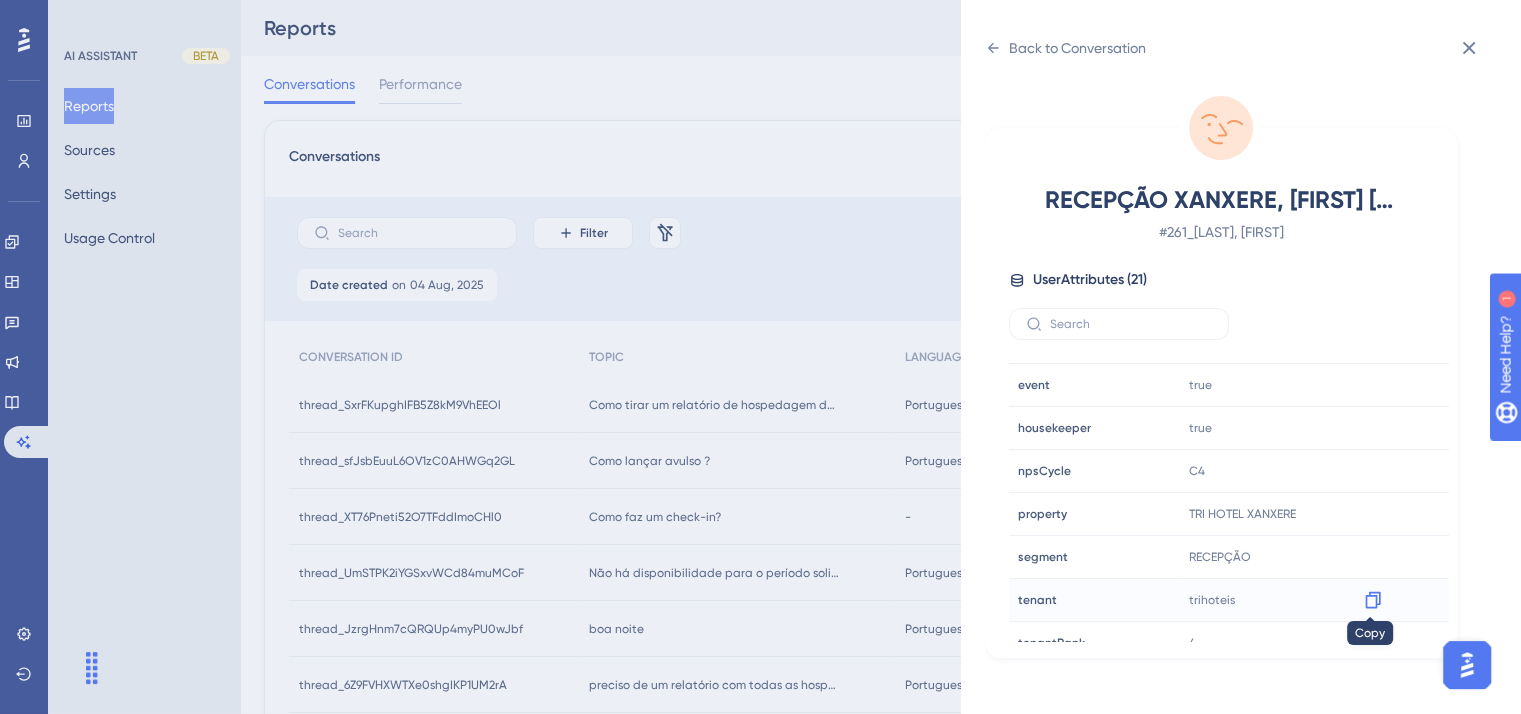 click 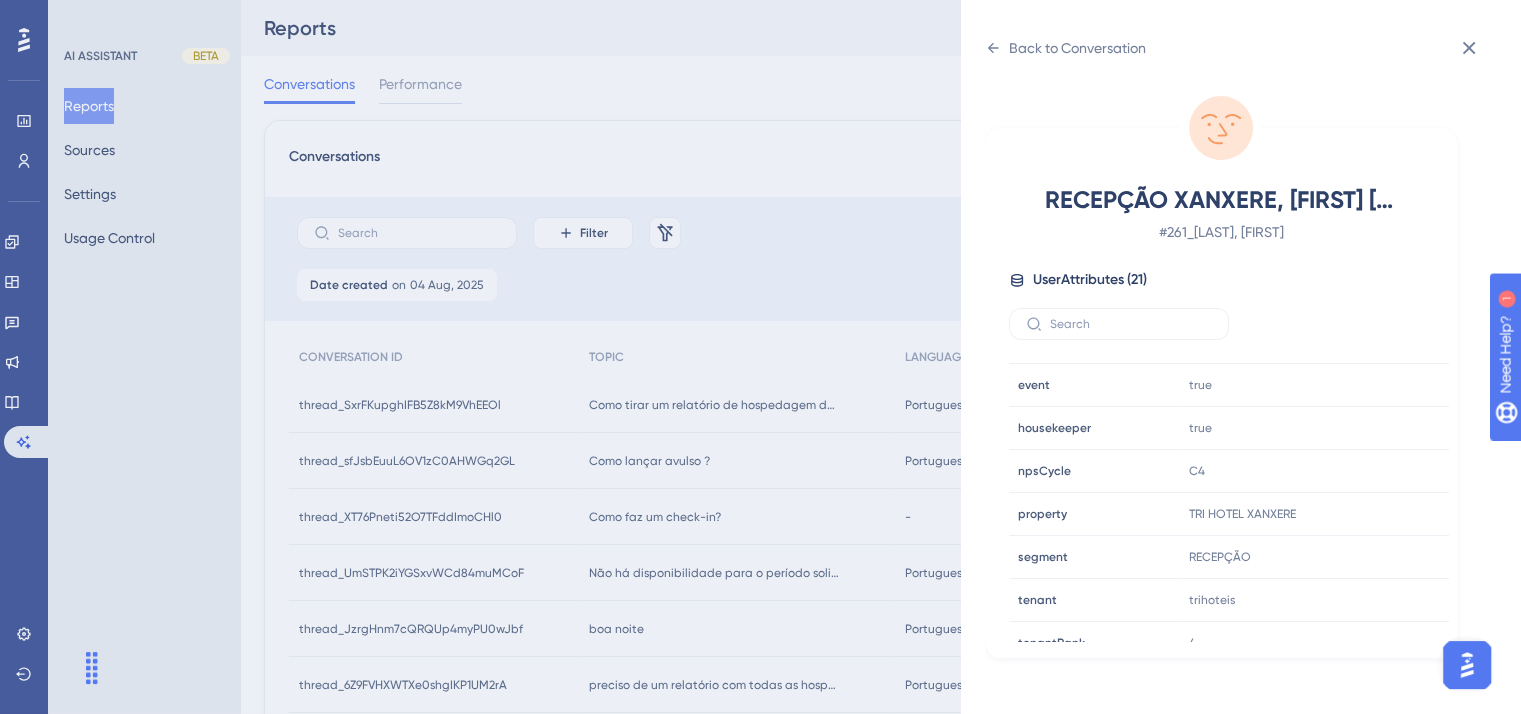 click on "Back to Conversation RECEPÇÃO XANXERE, [FIRST] [LAST] #  261_RECEPÇÃO XANXERE, [FIRST] [LAST] User  Attributes ( 21 ) Email Email [EMAIL] Signup Signup - Last Interaction Last Interaction 2 days ago 05 Aug 2025, 03:25 Web Session Web Session 3745 First Interaction First Interaction 2 years ago 21 Dec 2023, 22:23 Language Language pt-BR Browser Browser Chrome Device Device computer Operating System Operating System Windows cnpj cnpj [CNPJ] consultRegister consultRegister true customerRank customerRank PRATA event event true housekeeper housekeeper true npsCycle npsCycle C4 property property TRI HOTEL XANXERE segment segment RECEPÇÃO tenant tenant trihoteis tenantRank tenantRank 4 uhQuantity uhQuantity 72 versao versao 2025.5.108" at bounding box center (760, 357) 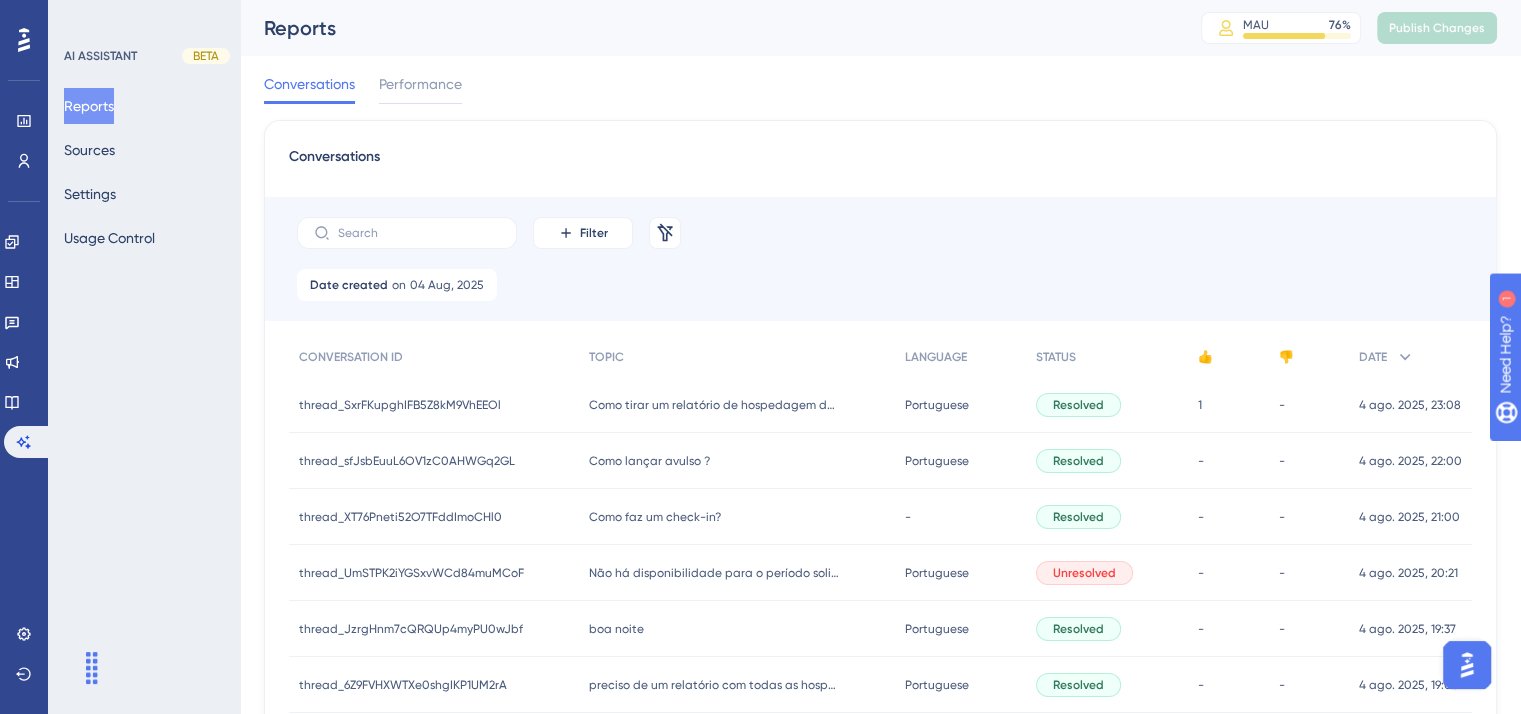 click on "Como lançar avulso ?" at bounding box center [649, 461] 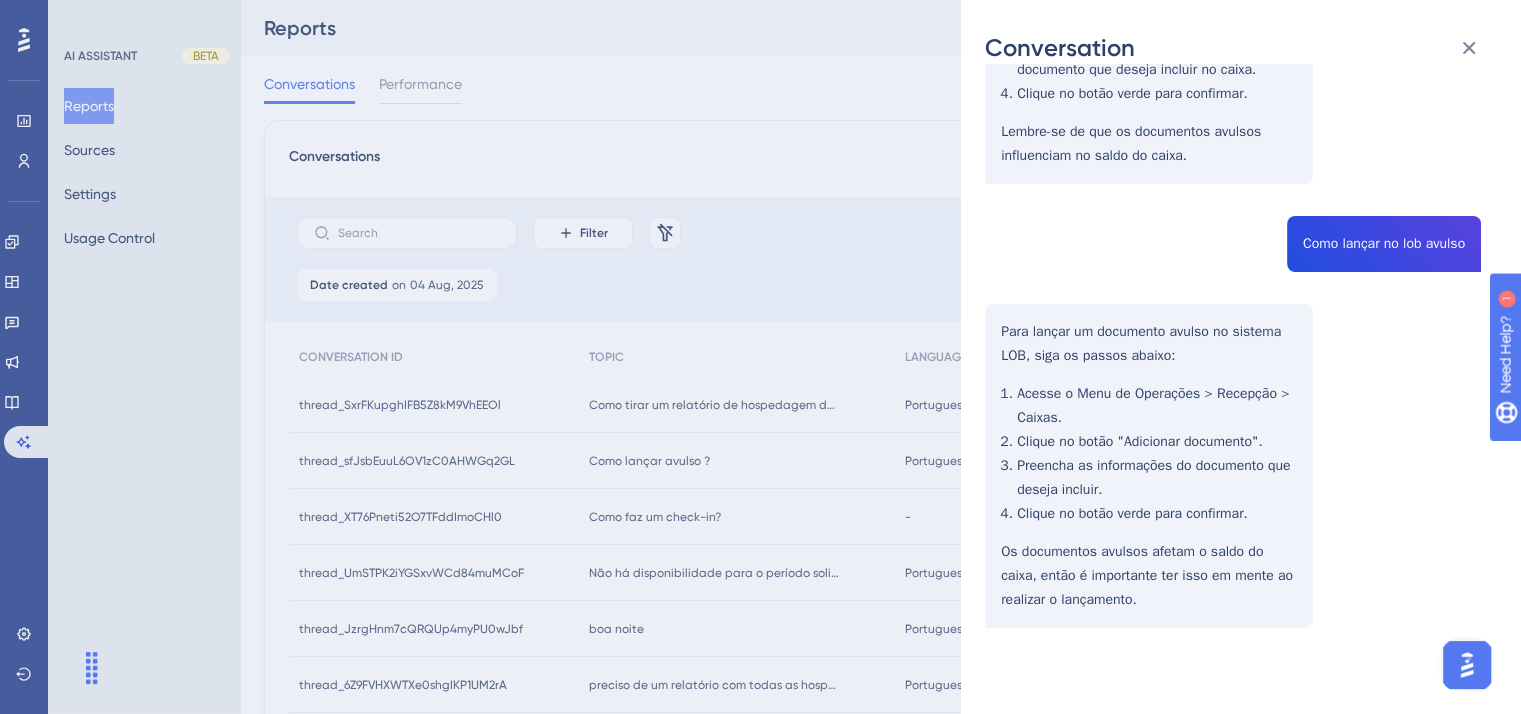 scroll, scrollTop: 39, scrollLeft: 0, axis: vertical 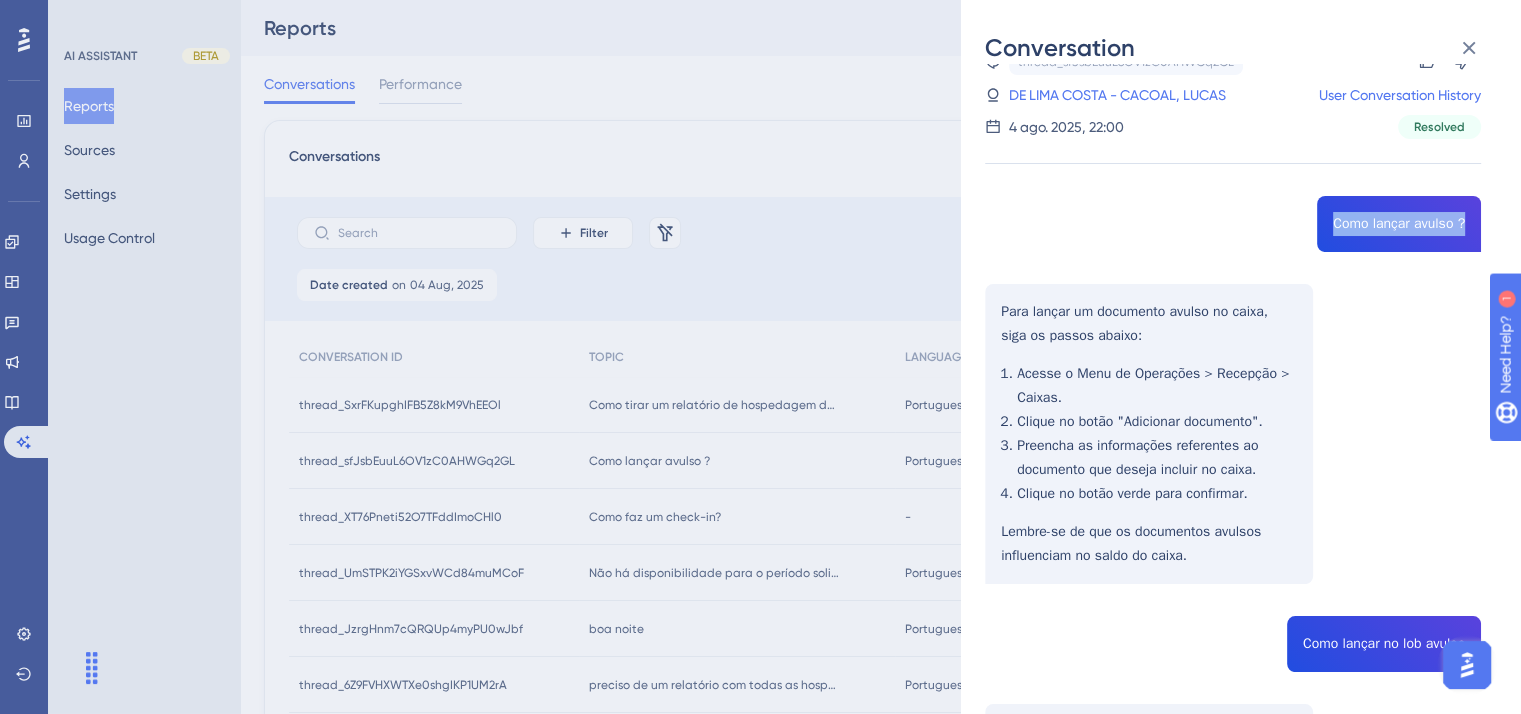 drag, startPoint x: 1339, startPoint y: 221, endPoint x: 1474, endPoint y: 229, distance: 135.23683 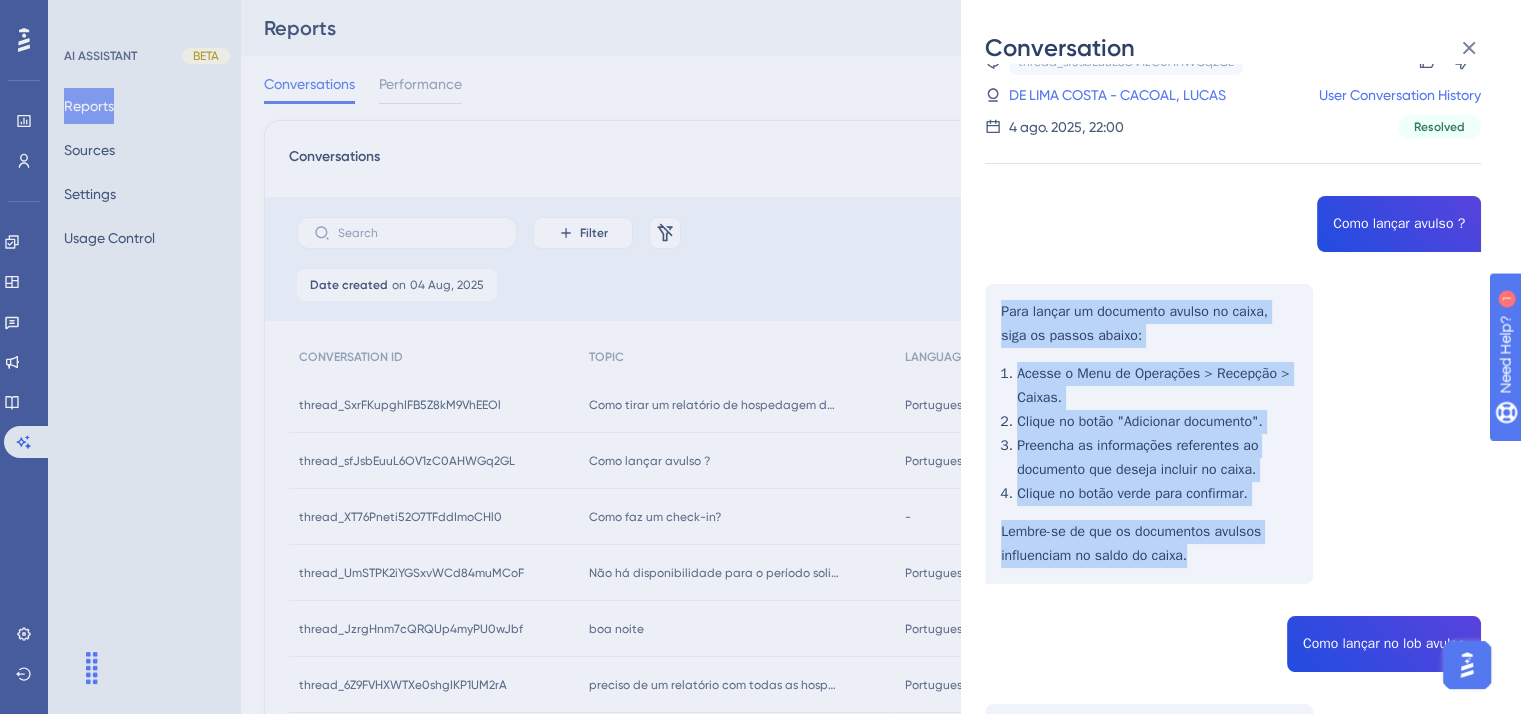 drag, startPoint x: 1057, startPoint y: 350, endPoint x: 1224, endPoint y: 553, distance: 262.865 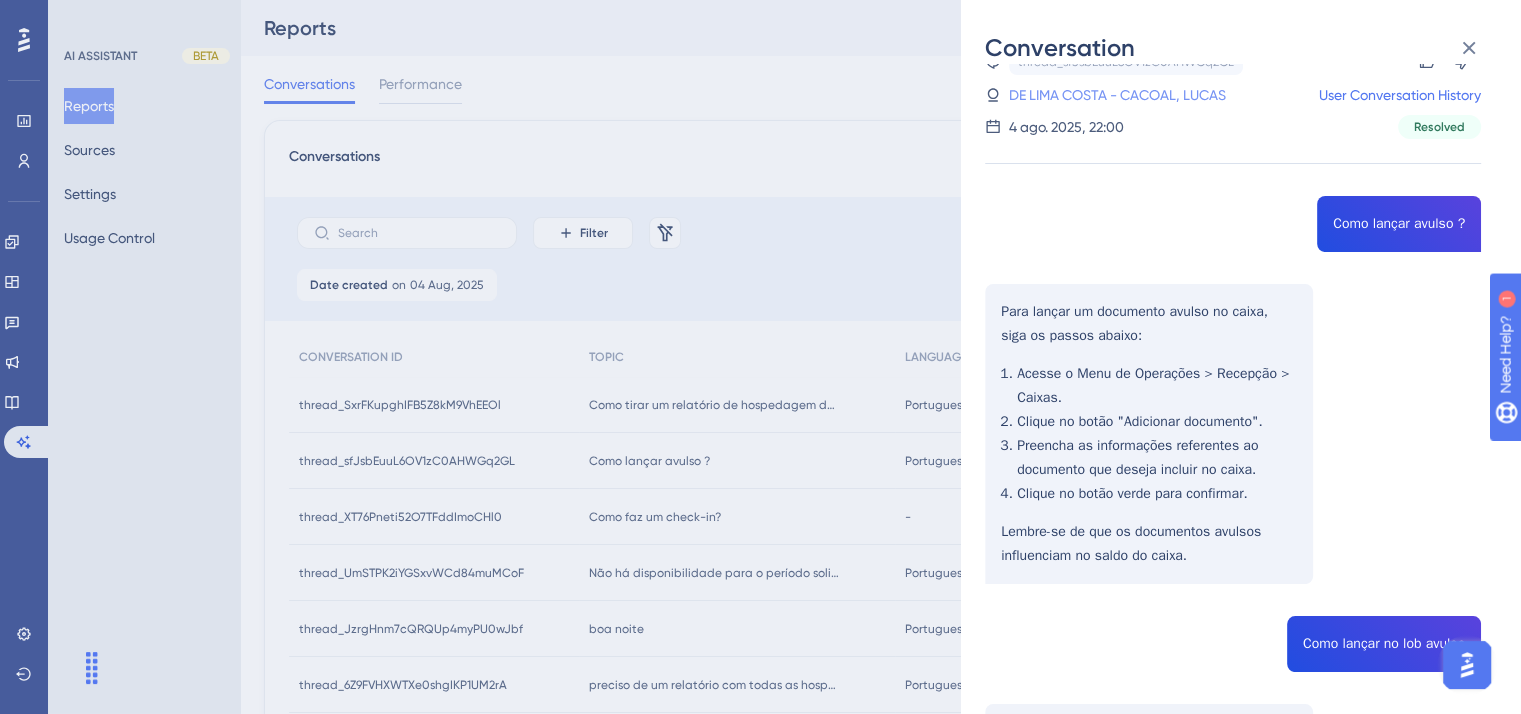 click on "DE LIMA COSTA - CACOAL, LUCAS" at bounding box center [1117, 95] 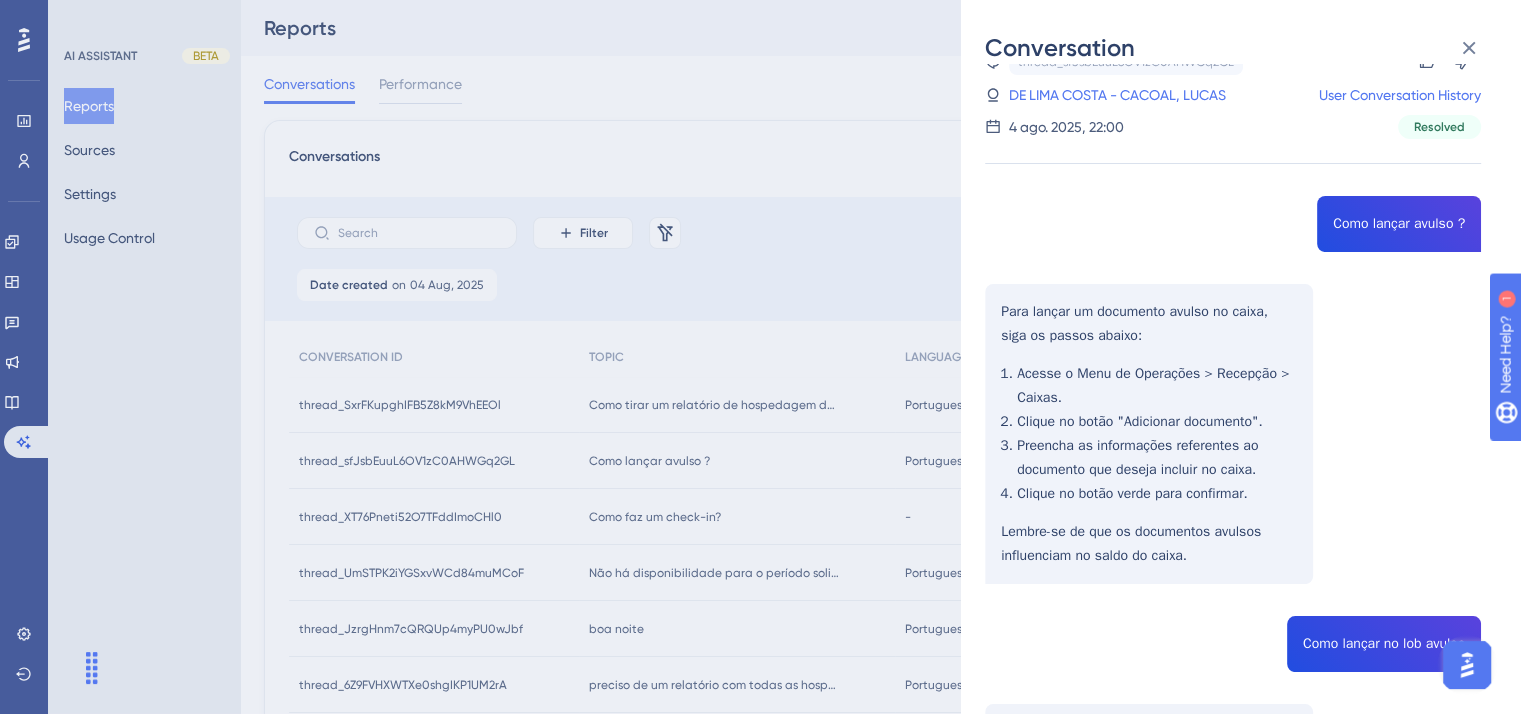 scroll, scrollTop: 0, scrollLeft: 0, axis: both 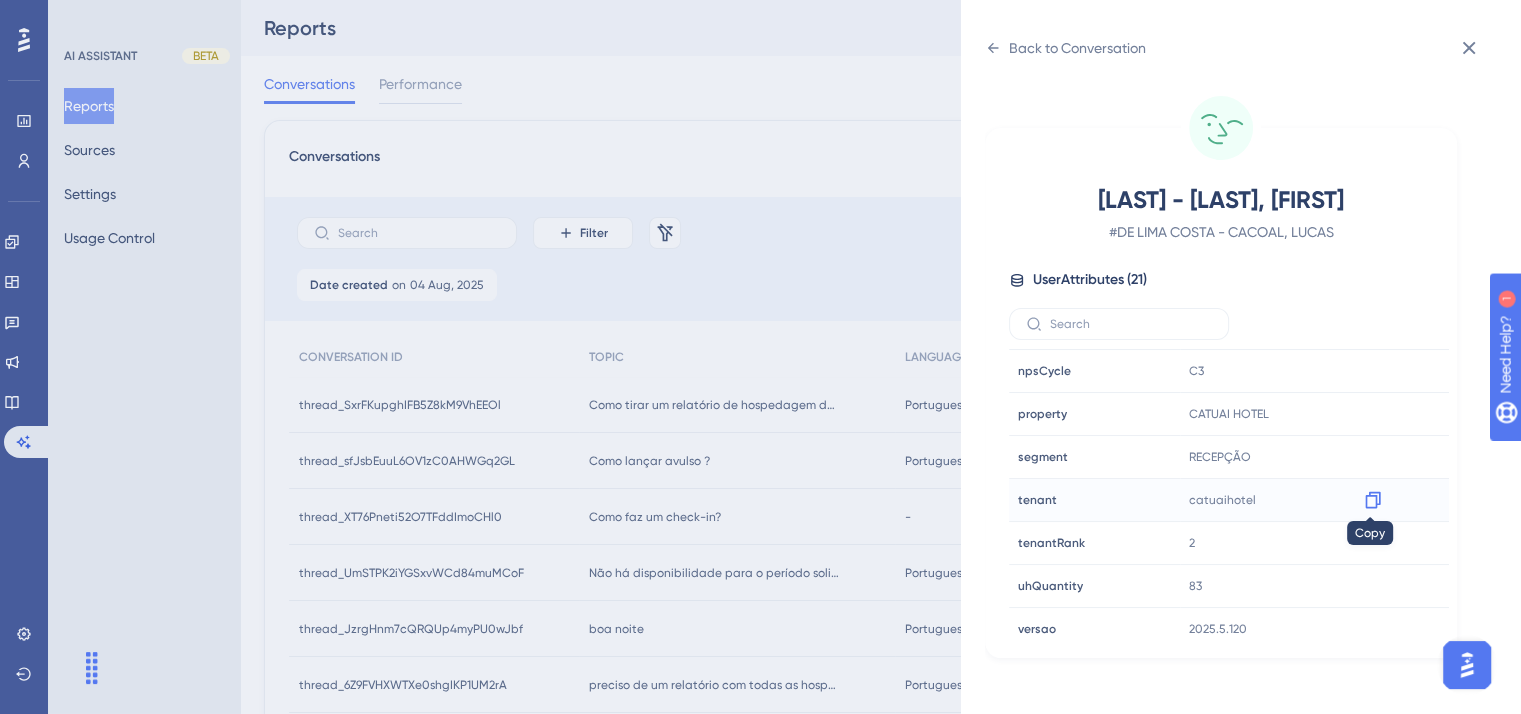 click 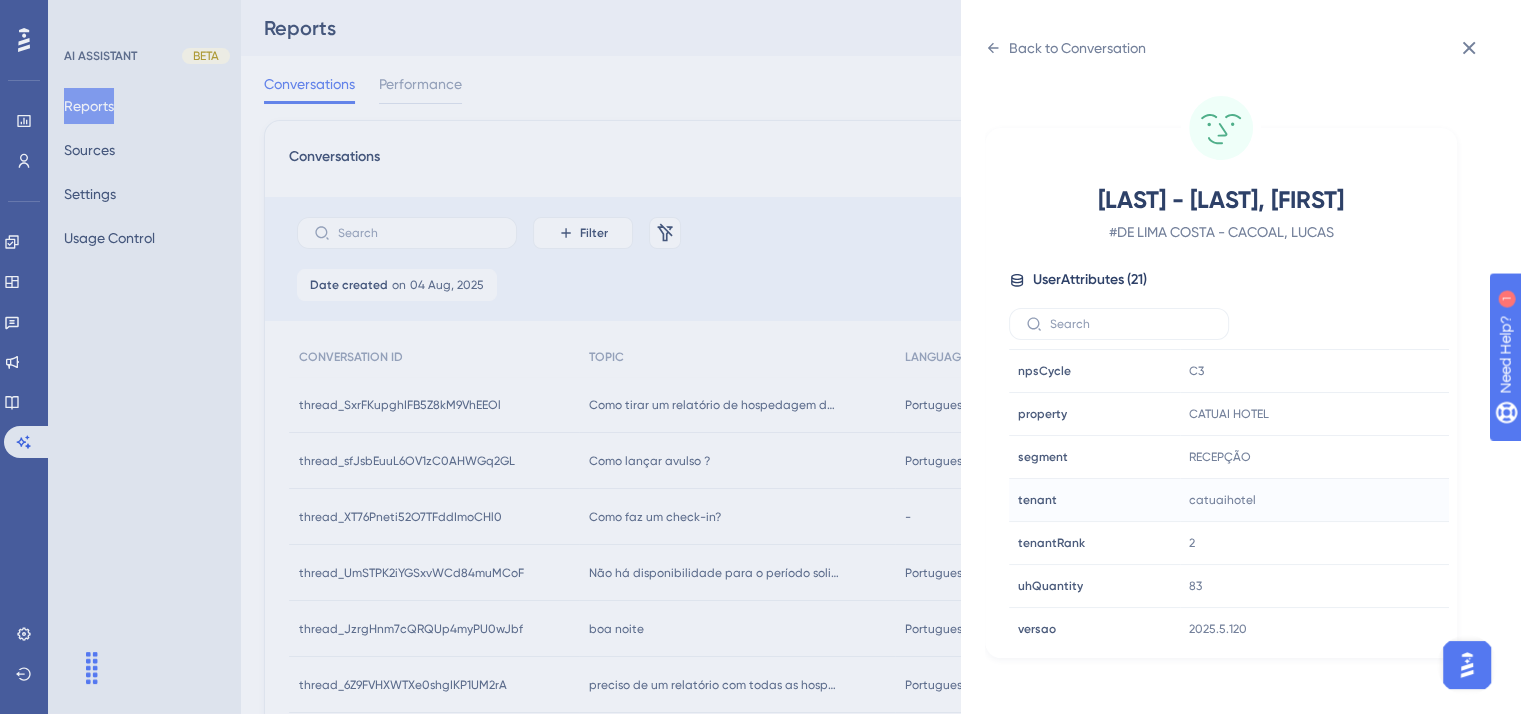 click on "Back to Conversation DE LIMA COSTA - CACOAL, LUCAS #  28_DE LIMA COSTA - CACOAL, LUCAS User  Attributes ( 21 ) Email Email lucasdelimacosta@hotmail.com Signup Signup - Last Interaction Last Interaction about 11 hours ago 07 Aug 2025, 02:00 Web Session Web Session 2 First Interaction First Interaction 5 days ago 02 Aug 2025, 19:29 Language Language pt-BR Browser Browser Chrome Device Device computer Operating System Operating System Windows cnpj cnpj 10751843000183 consultRegister consultRegister false customerRank customerRank OURO event event true housekeeper housekeeper false npsCycle npsCycle C3 property property CATUAI HOTEL segment segment RECEPÇÃO tenant tenant catuaihotel tenantRank tenantRank 2 uhQuantity uhQuantity 83 versao versao 2025.5.120" at bounding box center [760, 357] 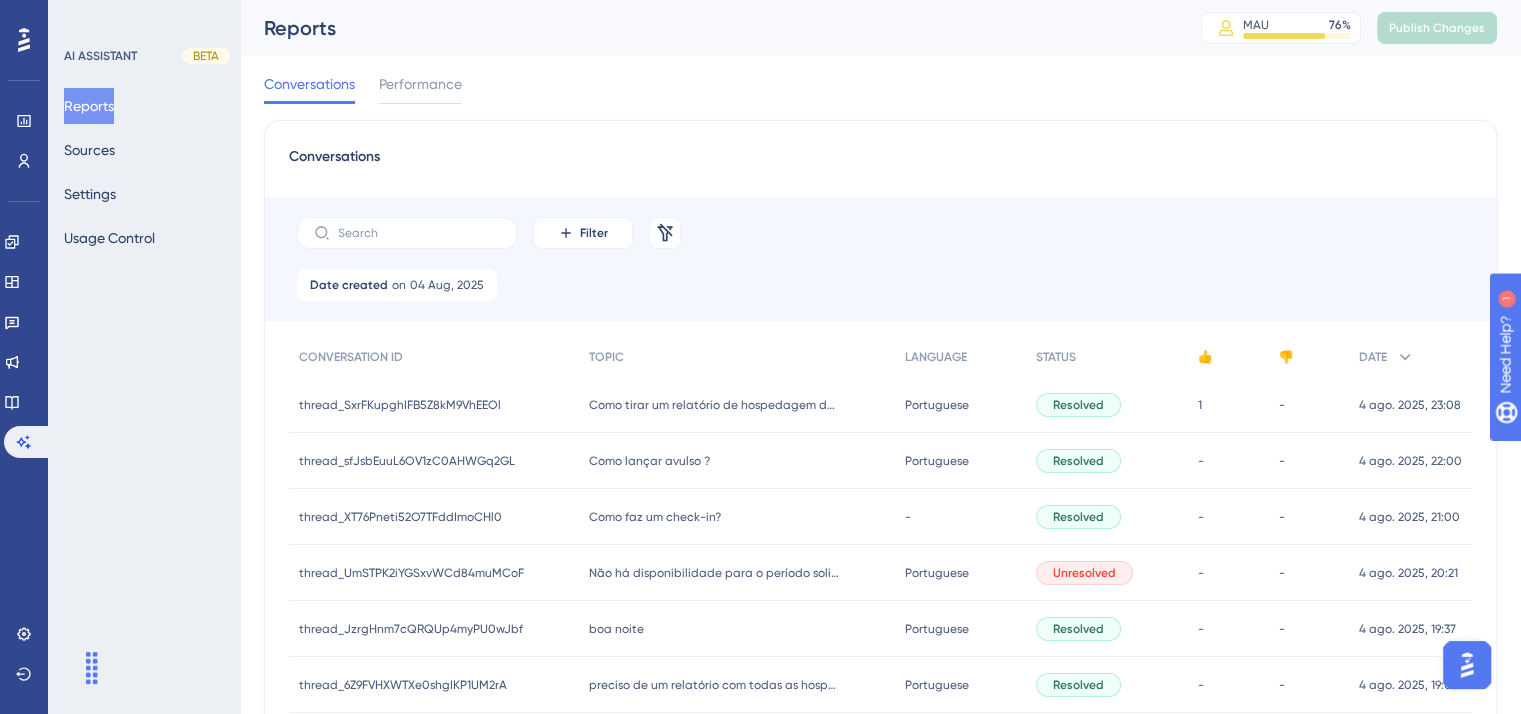 click on "Como faz um check-in?" at bounding box center (655, 517) 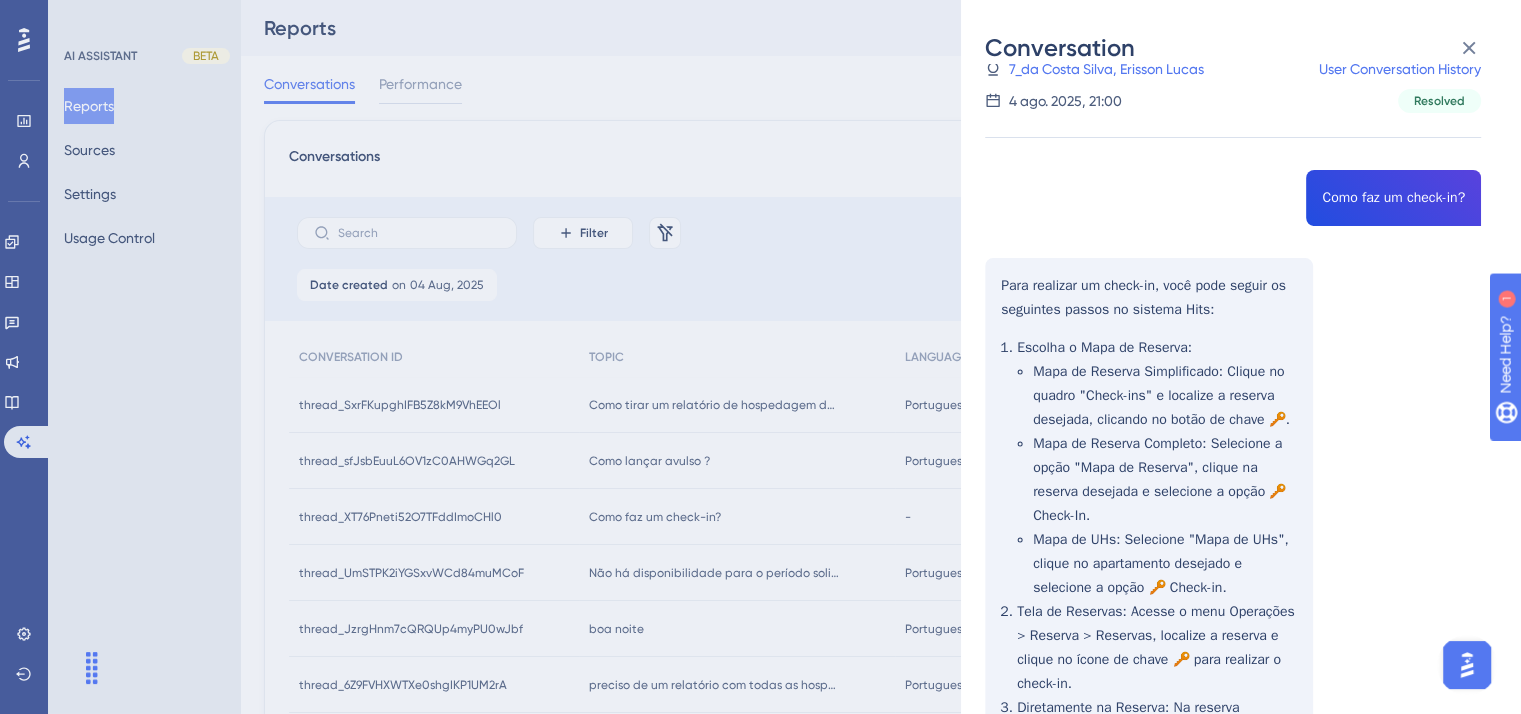 scroll, scrollTop: 100, scrollLeft: 0, axis: vertical 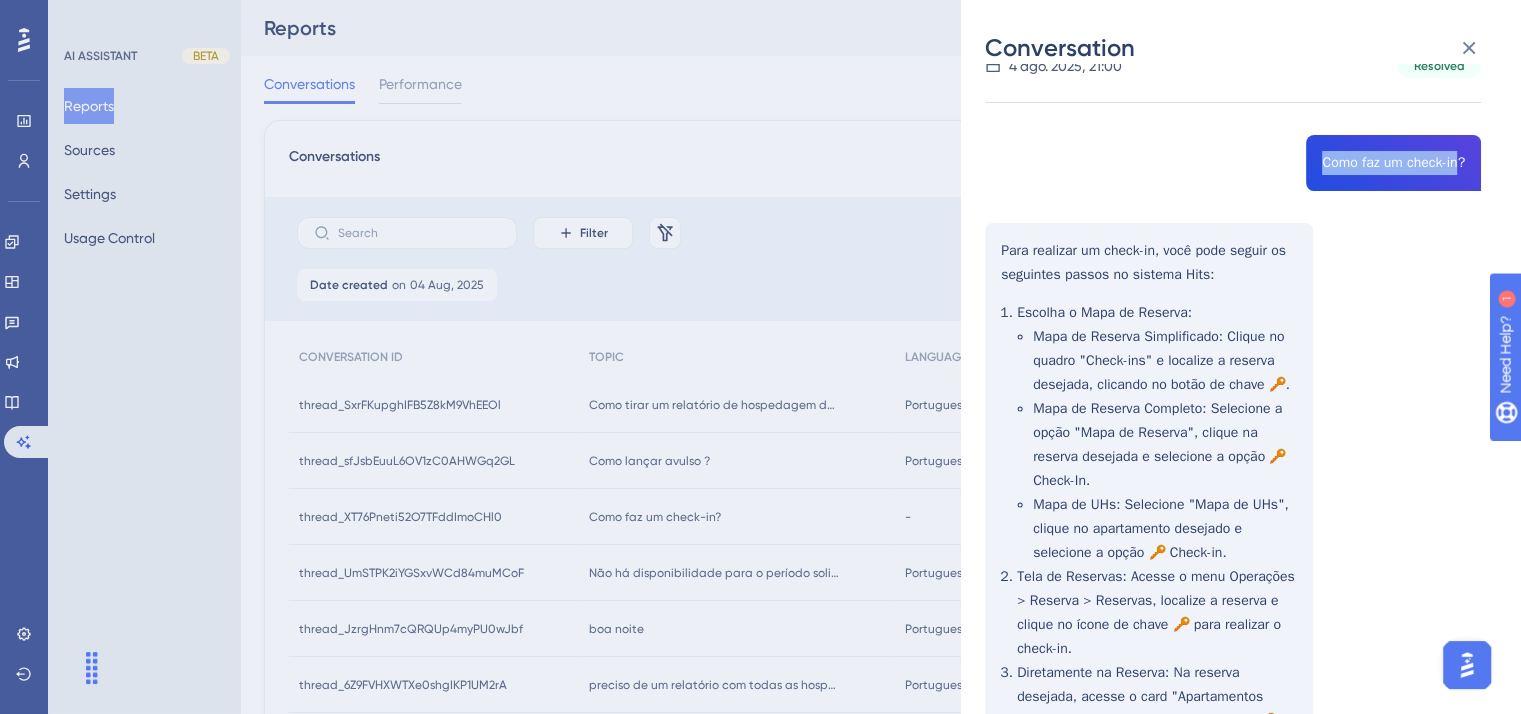 drag, startPoint x: 1412, startPoint y: 161, endPoint x: 1455, endPoint y: 159, distance: 43.046486 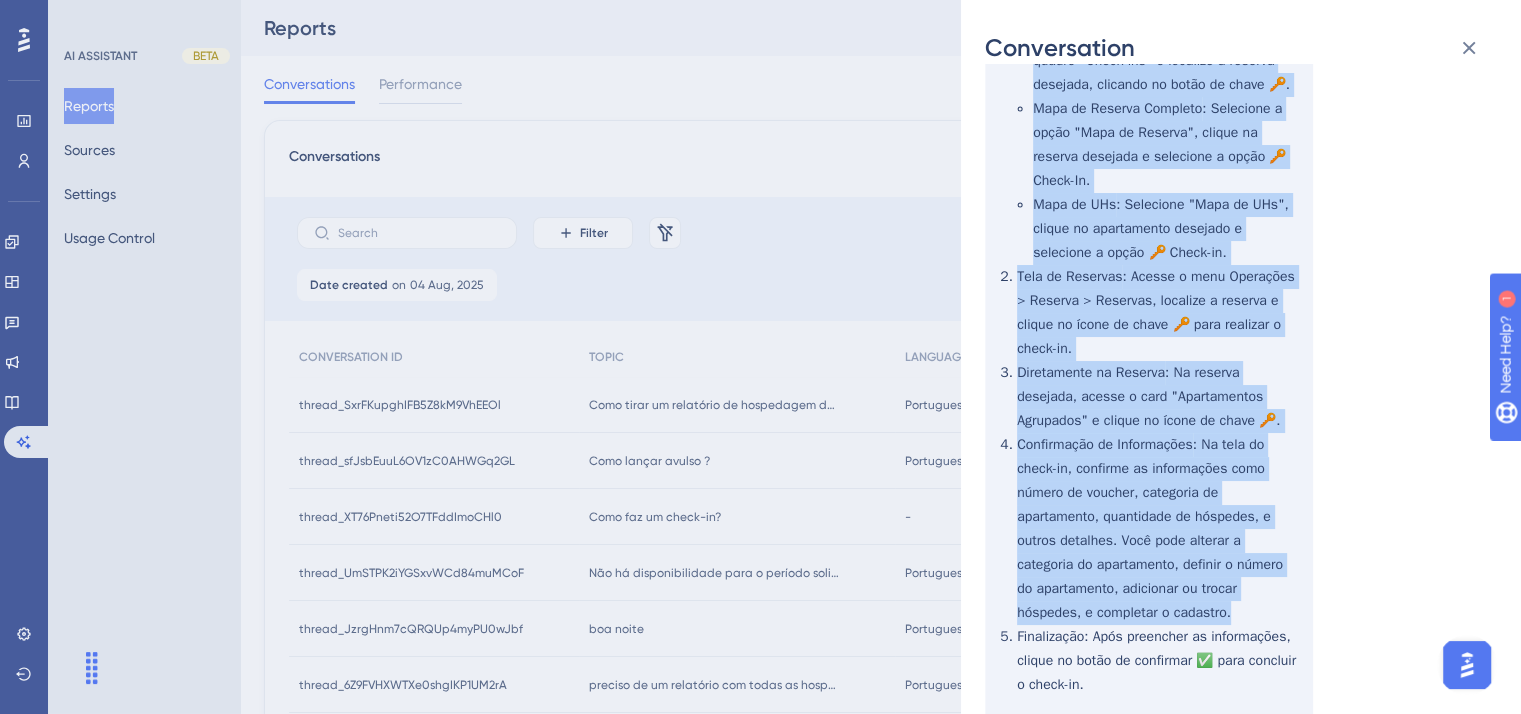 scroll, scrollTop: 499, scrollLeft: 0, axis: vertical 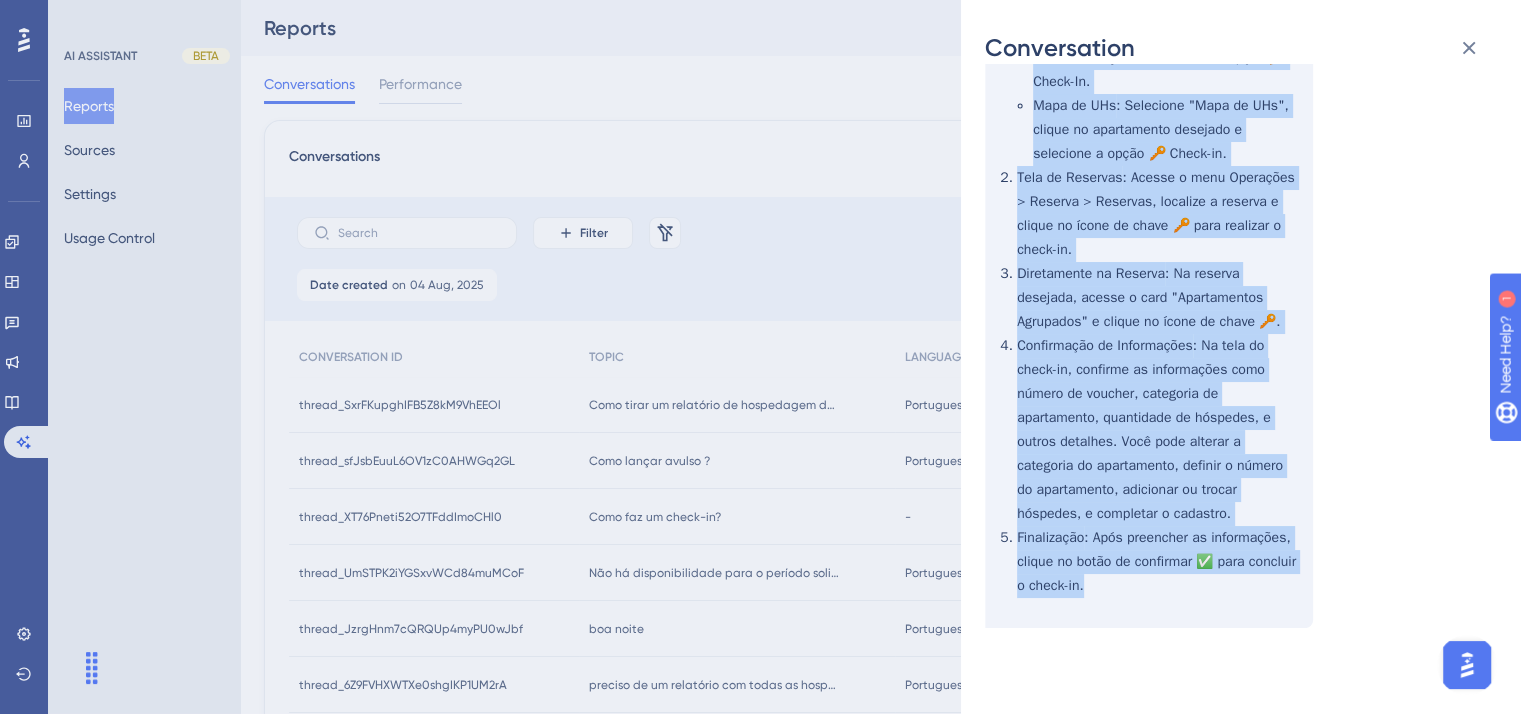 drag, startPoint x: 1002, startPoint y: 258, endPoint x: 1225, endPoint y: 579, distance: 390.85803 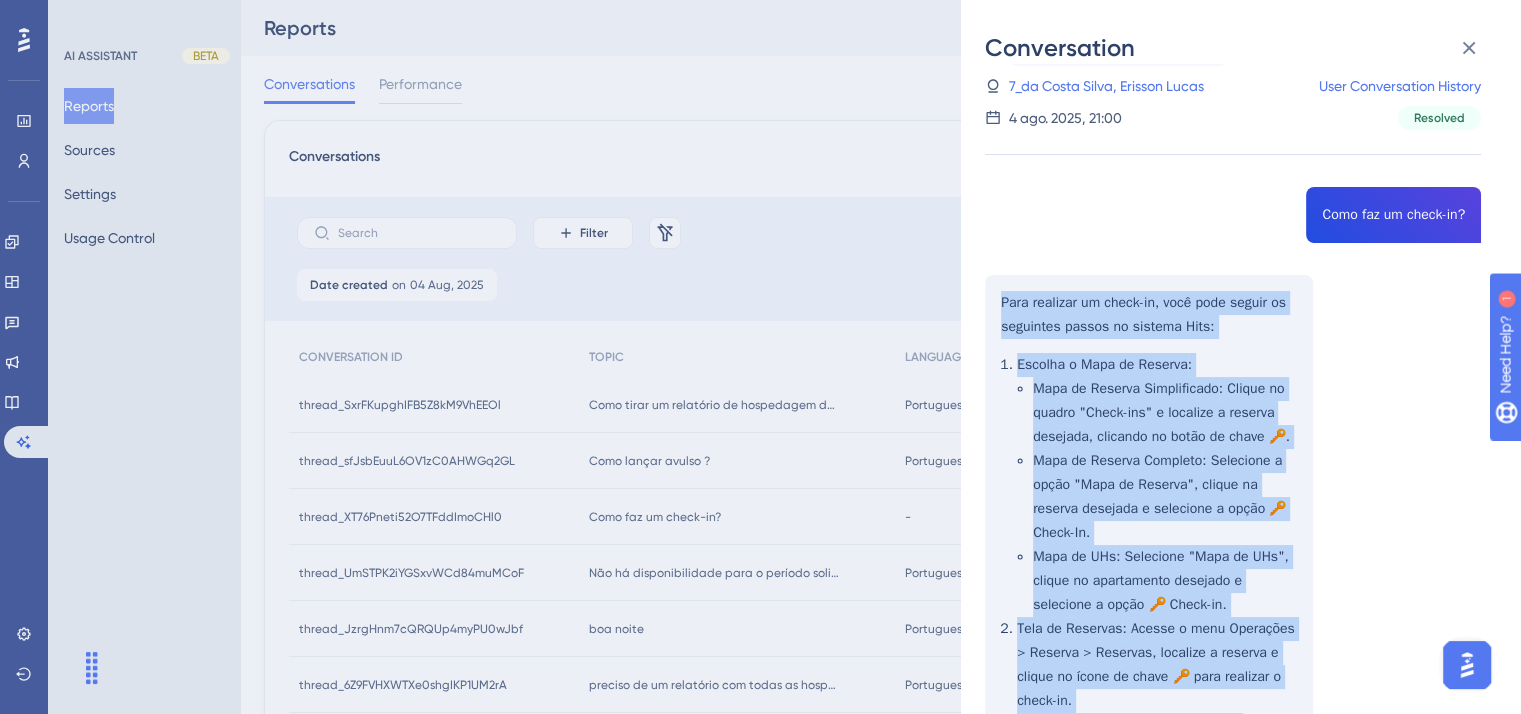 scroll, scrollTop: 0, scrollLeft: 0, axis: both 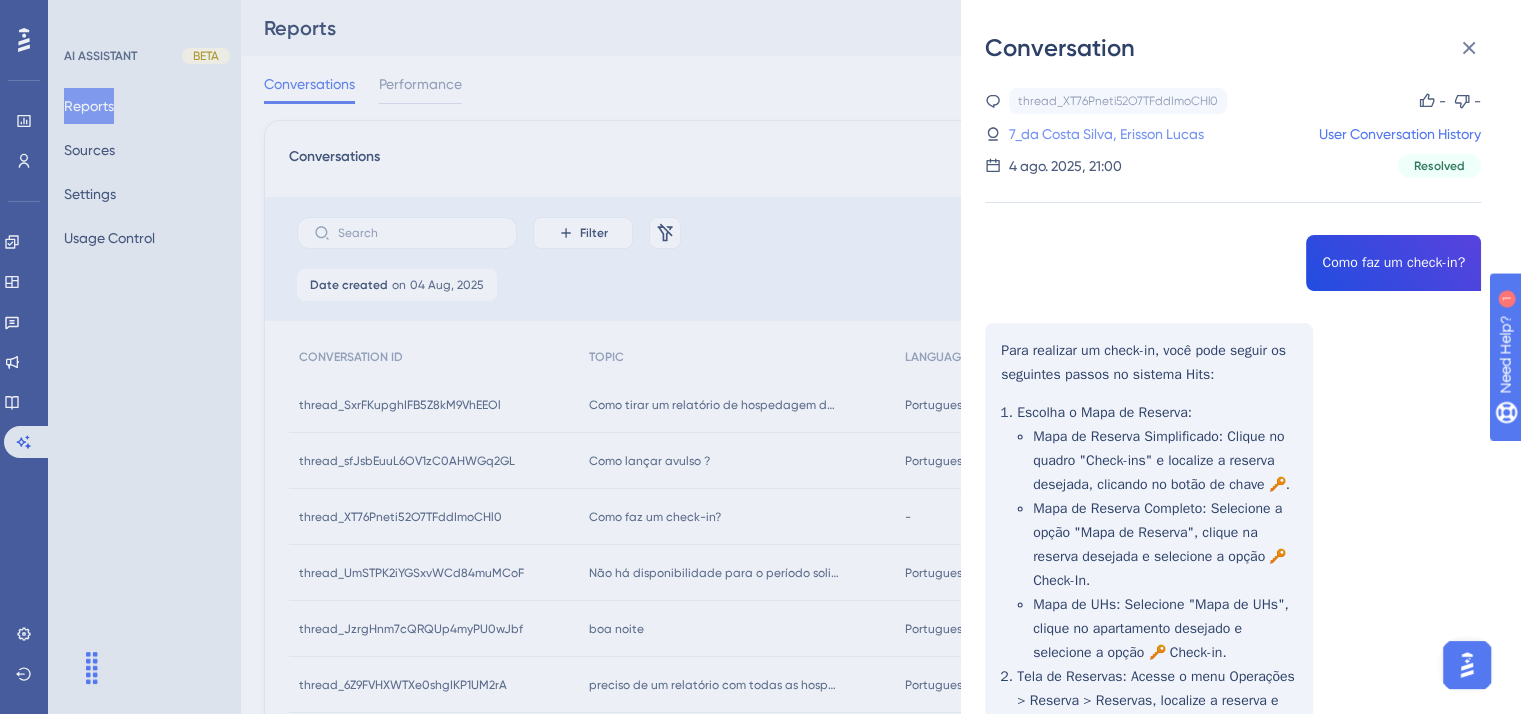 click on "7_da Costa Silva, Erisson Lucas" at bounding box center [1106, 134] 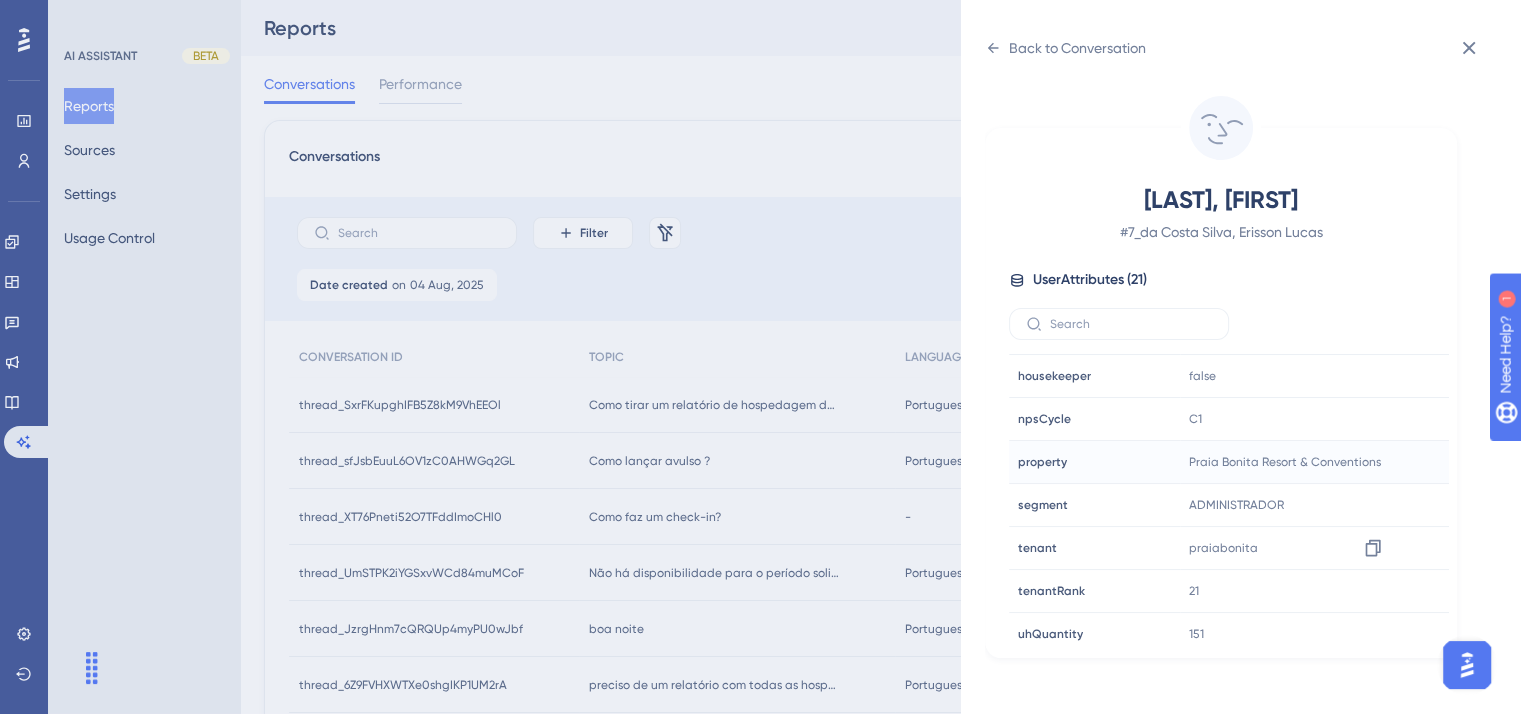scroll, scrollTop: 600, scrollLeft: 0, axis: vertical 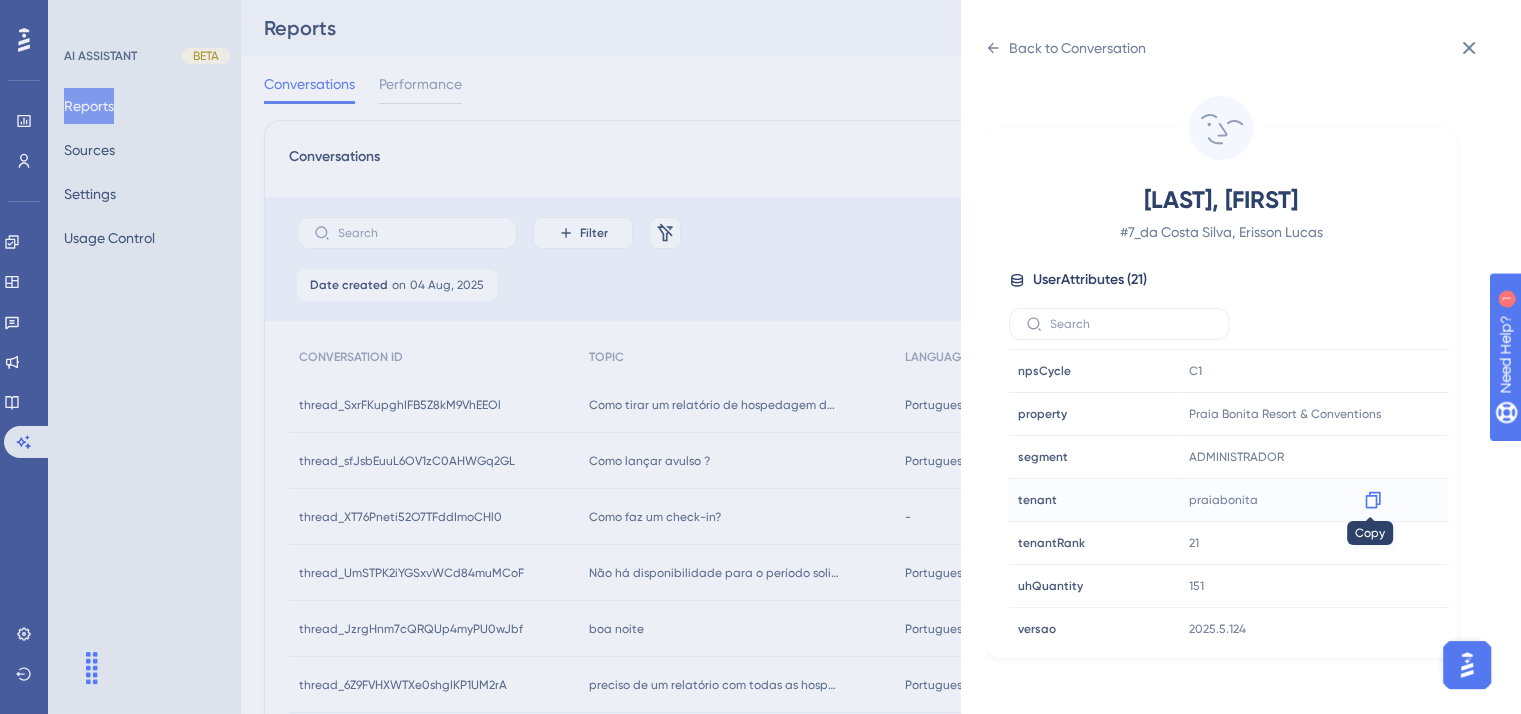 click 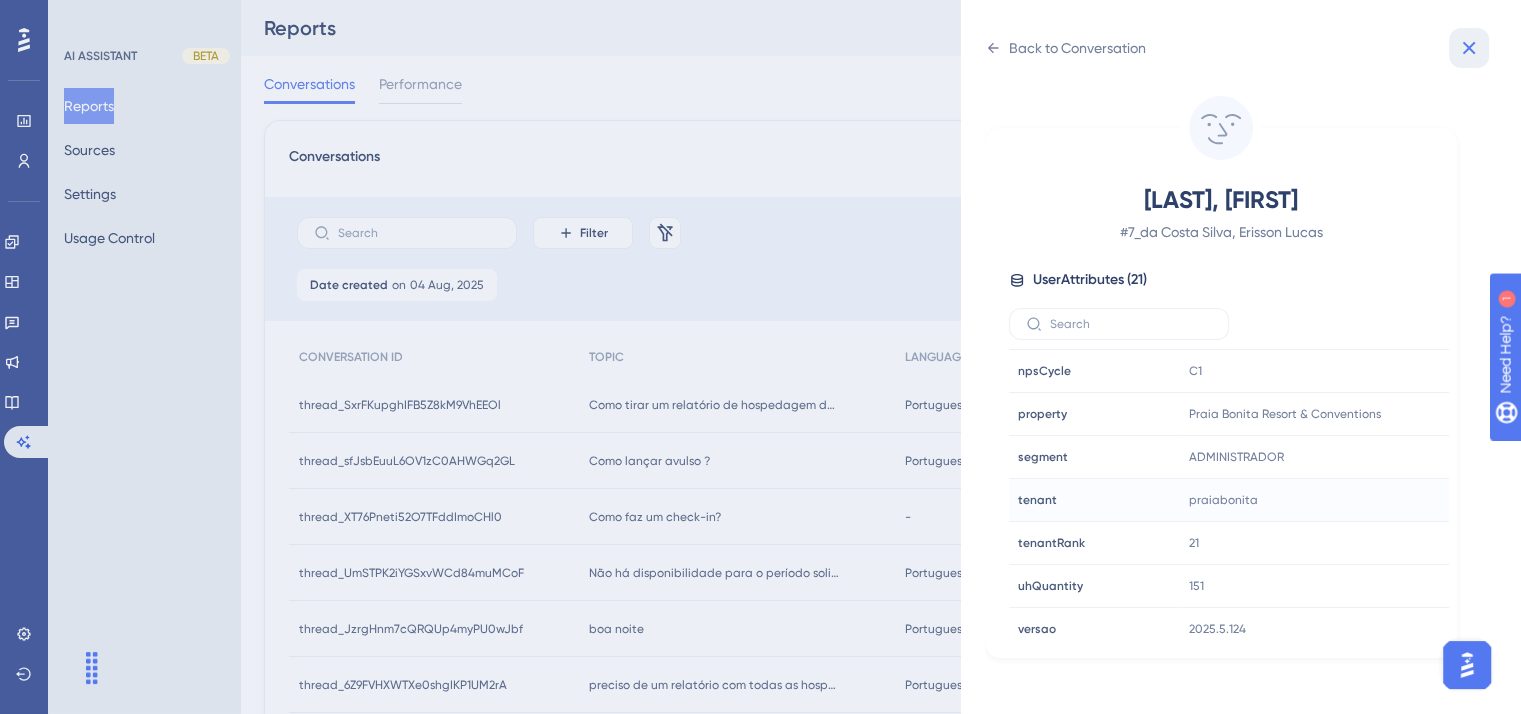 click 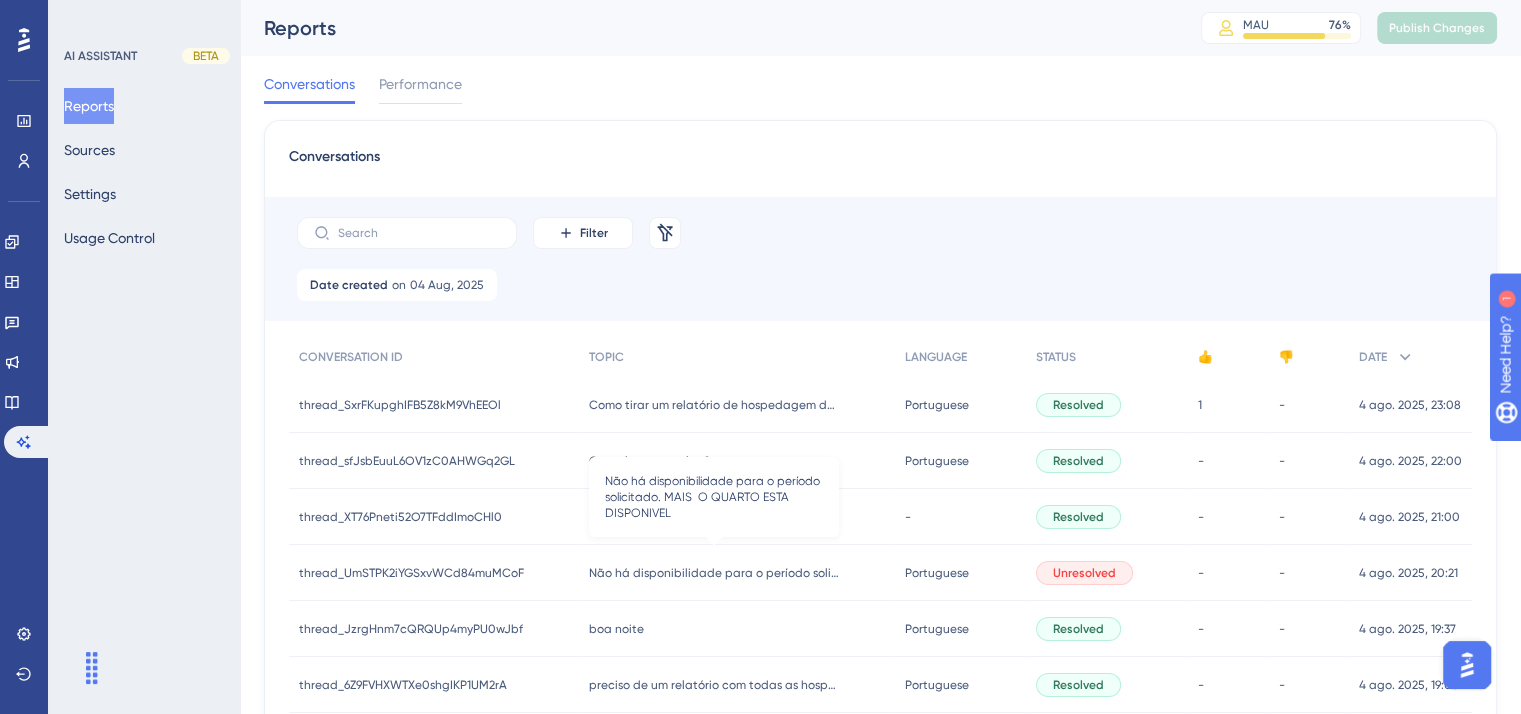 click on "Não há disponibilidade para o período solicitado. MAIS  O QUARTO ESTA DISPONIVEL" at bounding box center (714, 573) 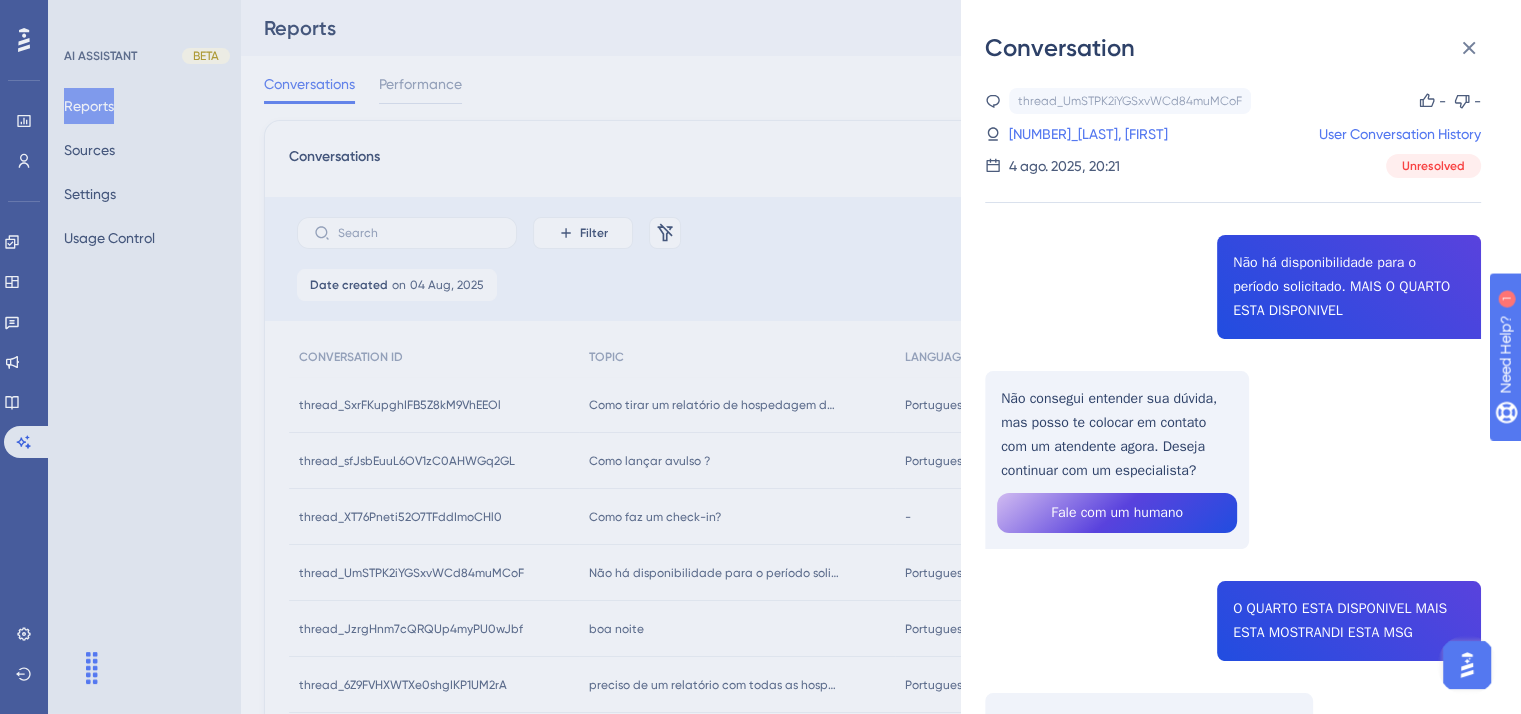 scroll, scrollTop: 0, scrollLeft: 0, axis: both 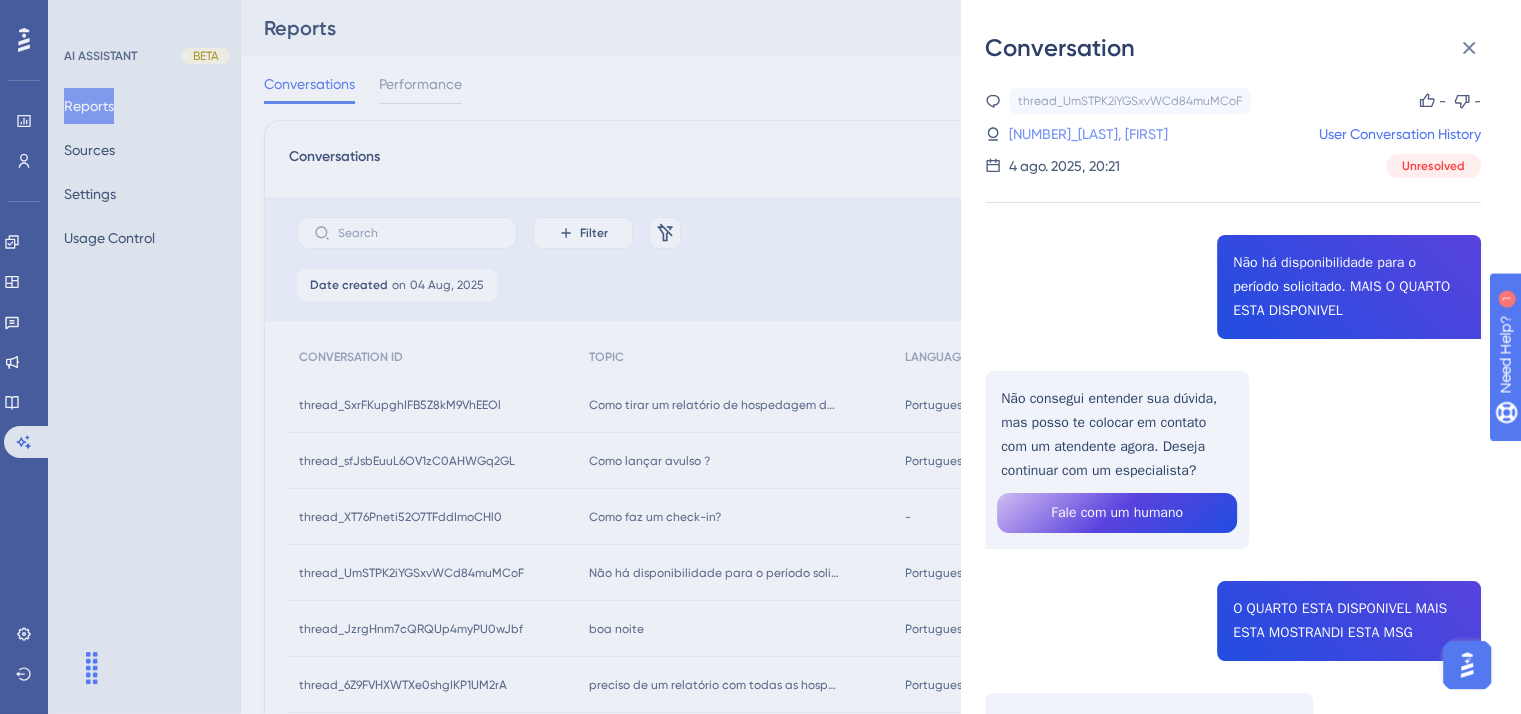 click on "[NUMBER]_[LAST], [FIRST]" at bounding box center [1088, 134] 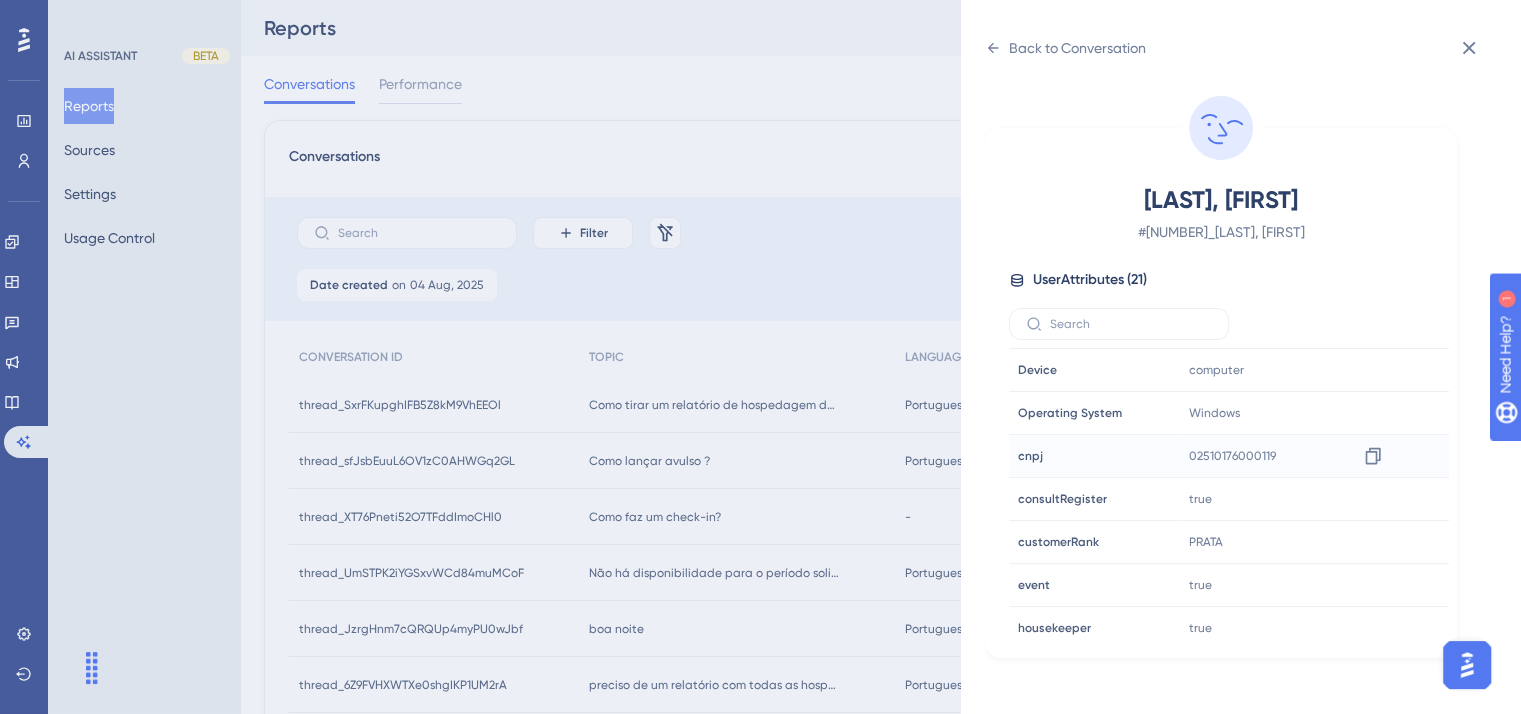scroll, scrollTop: 500, scrollLeft: 0, axis: vertical 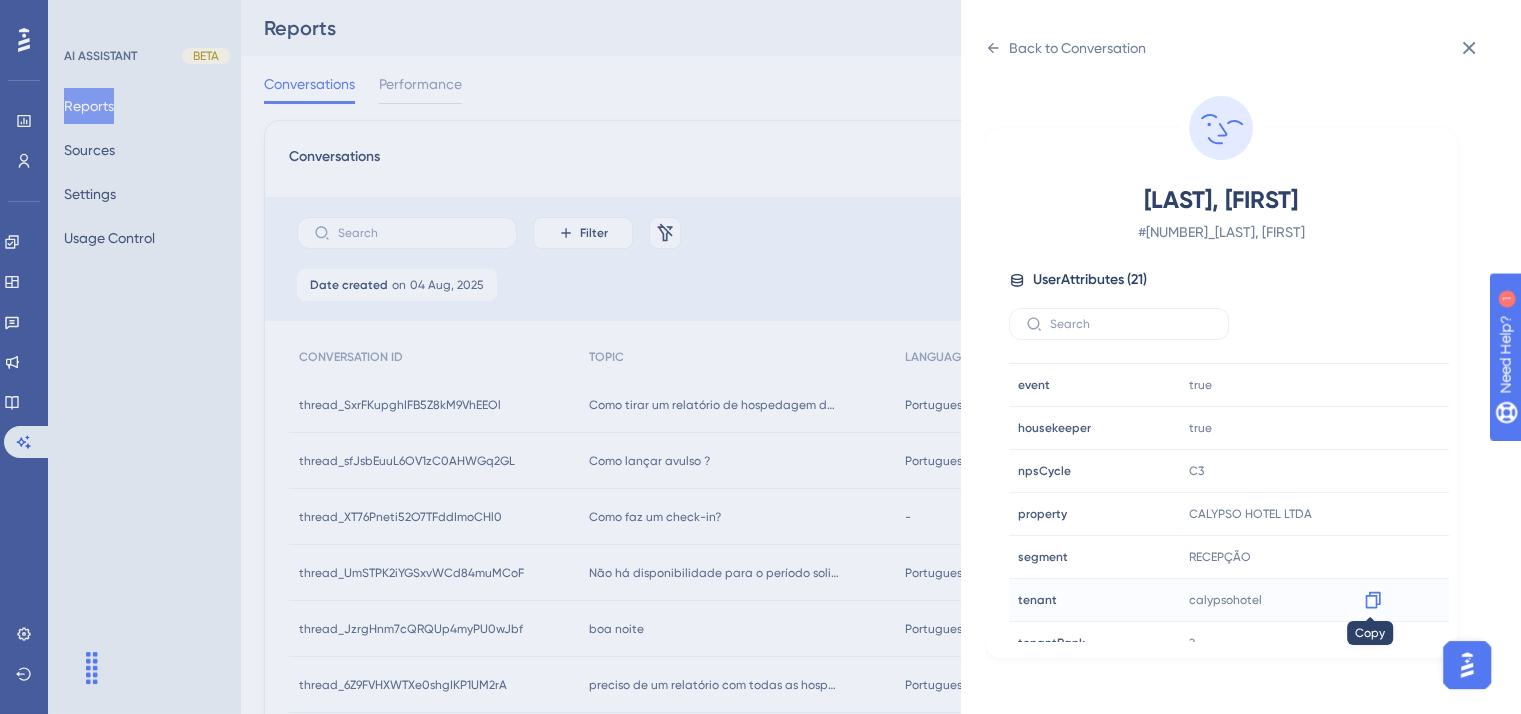 click 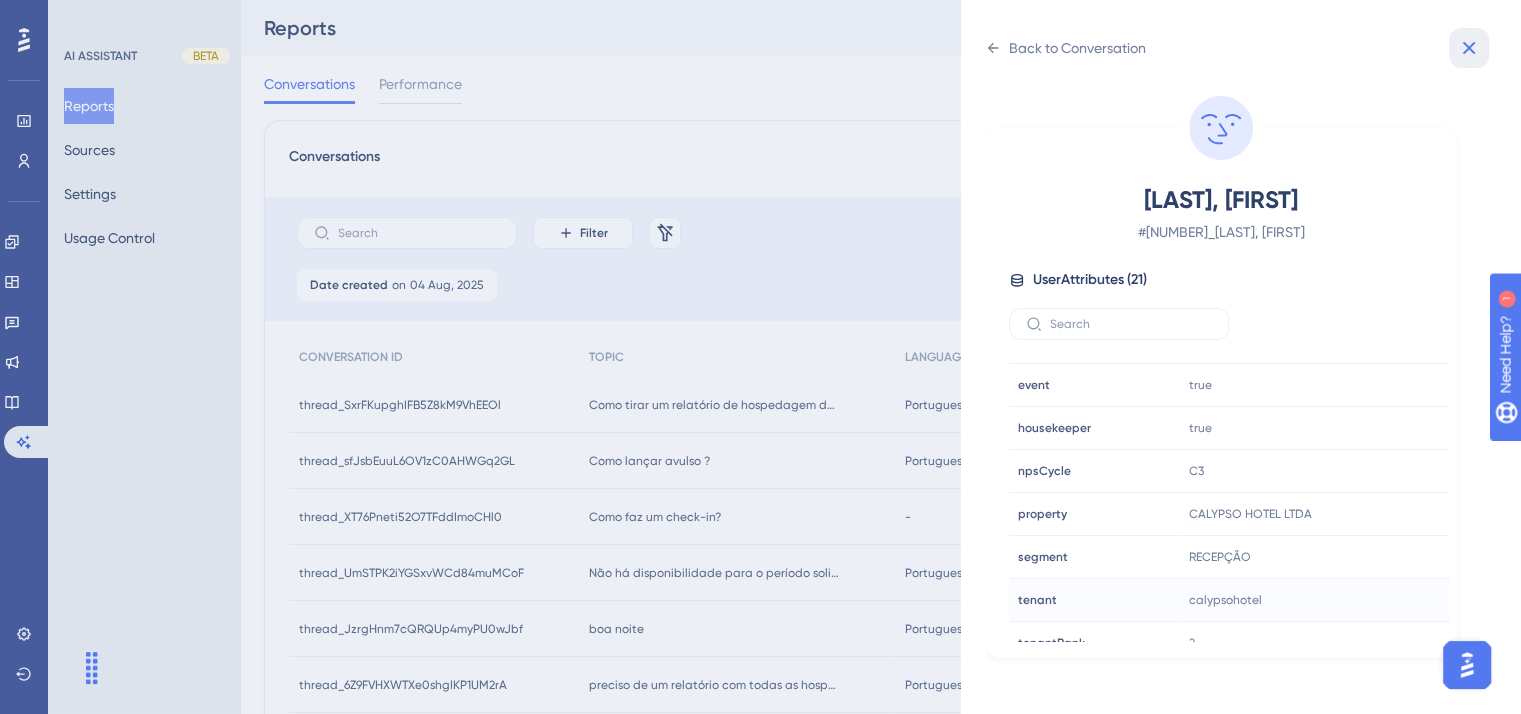 click 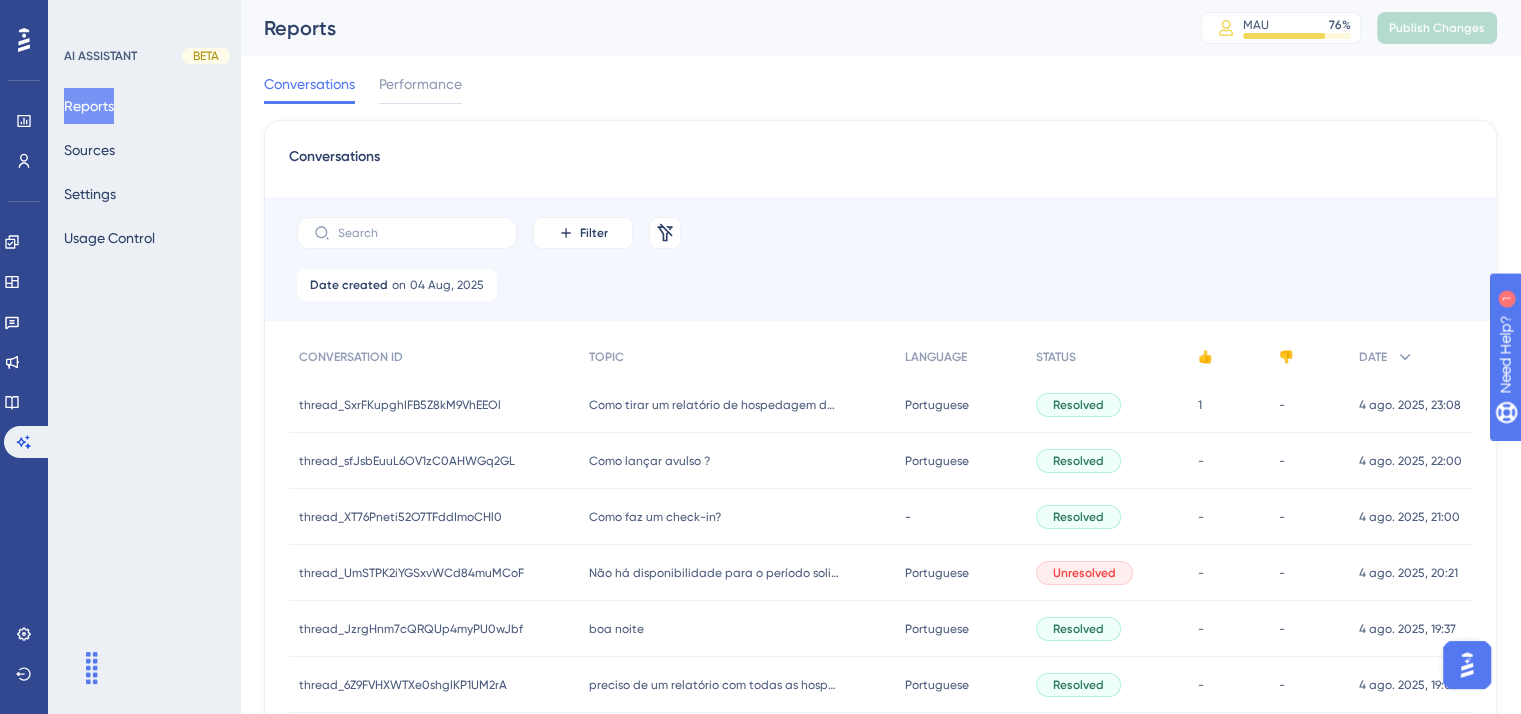 scroll, scrollTop: 100, scrollLeft: 0, axis: vertical 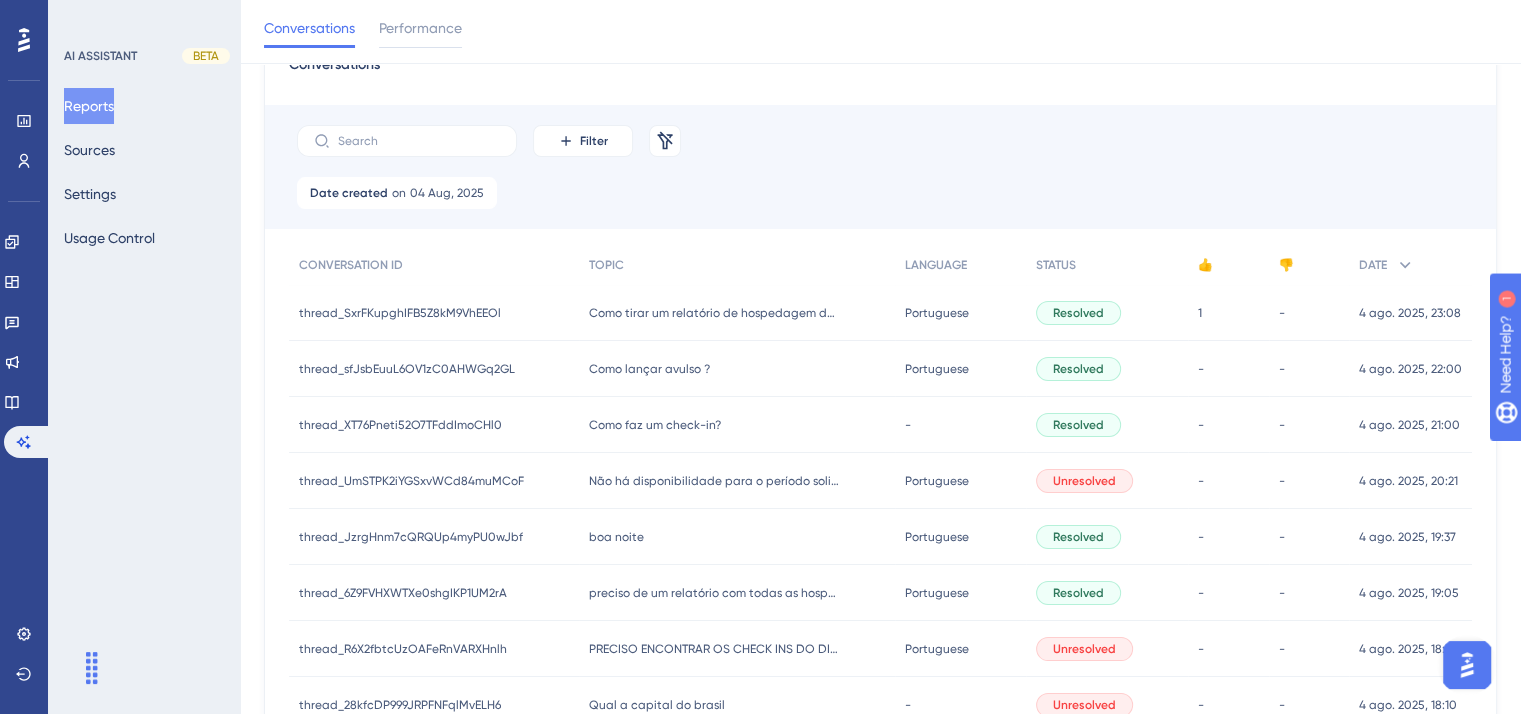 click on "boa noite" at bounding box center [616, 537] 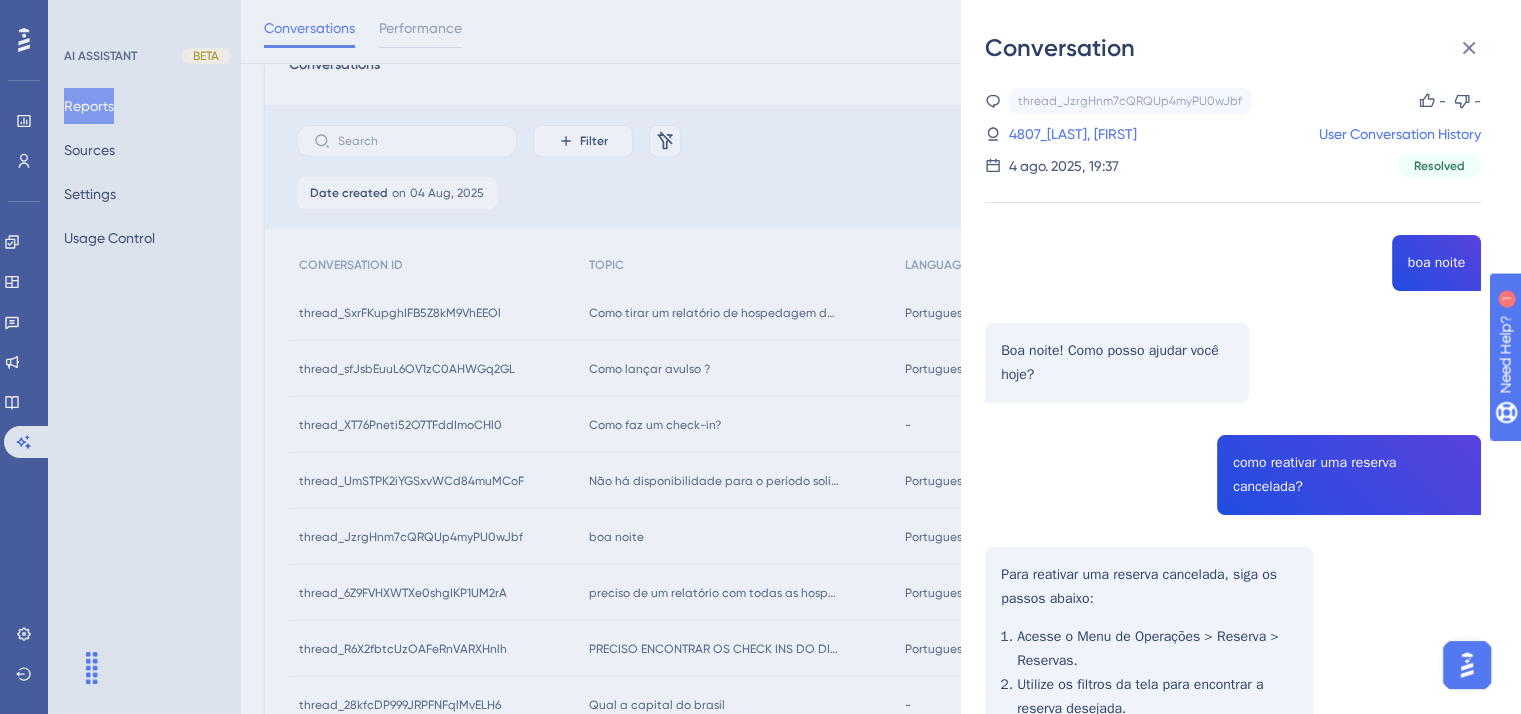 scroll, scrollTop: 100, scrollLeft: 0, axis: vertical 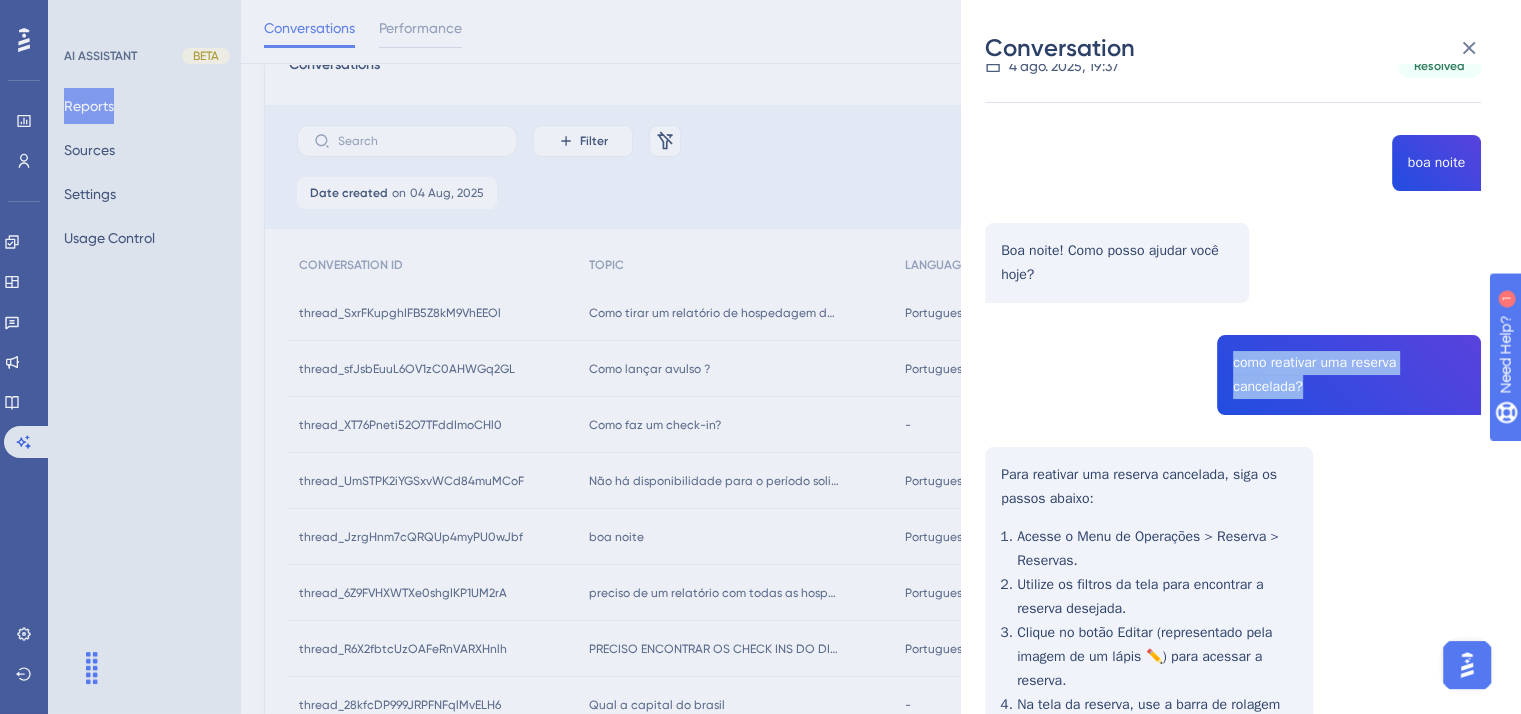 drag, startPoint x: 1227, startPoint y: 365, endPoint x: 1322, endPoint y: 379, distance: 96.02604 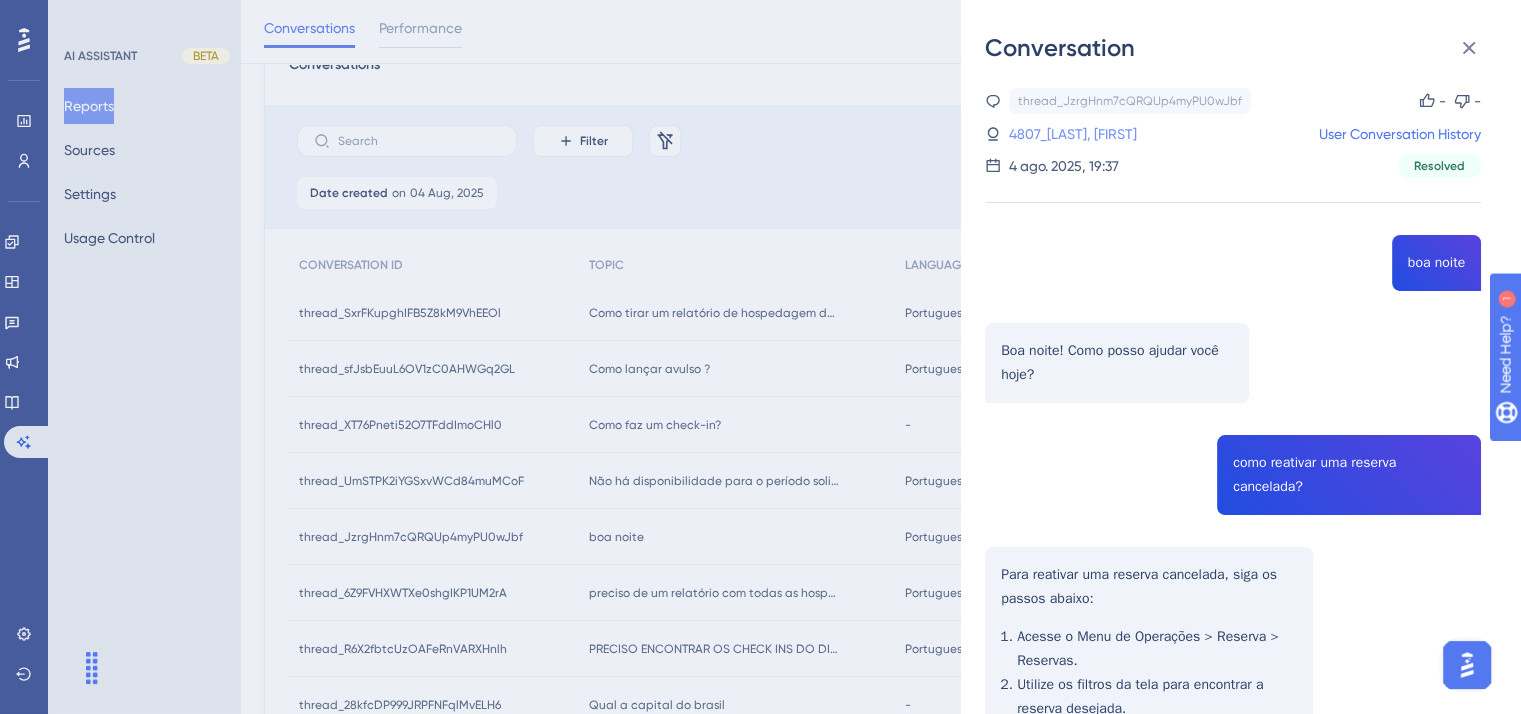 click on "4807_[LAST], [FIRST]" at bounding box center [1073, 134] 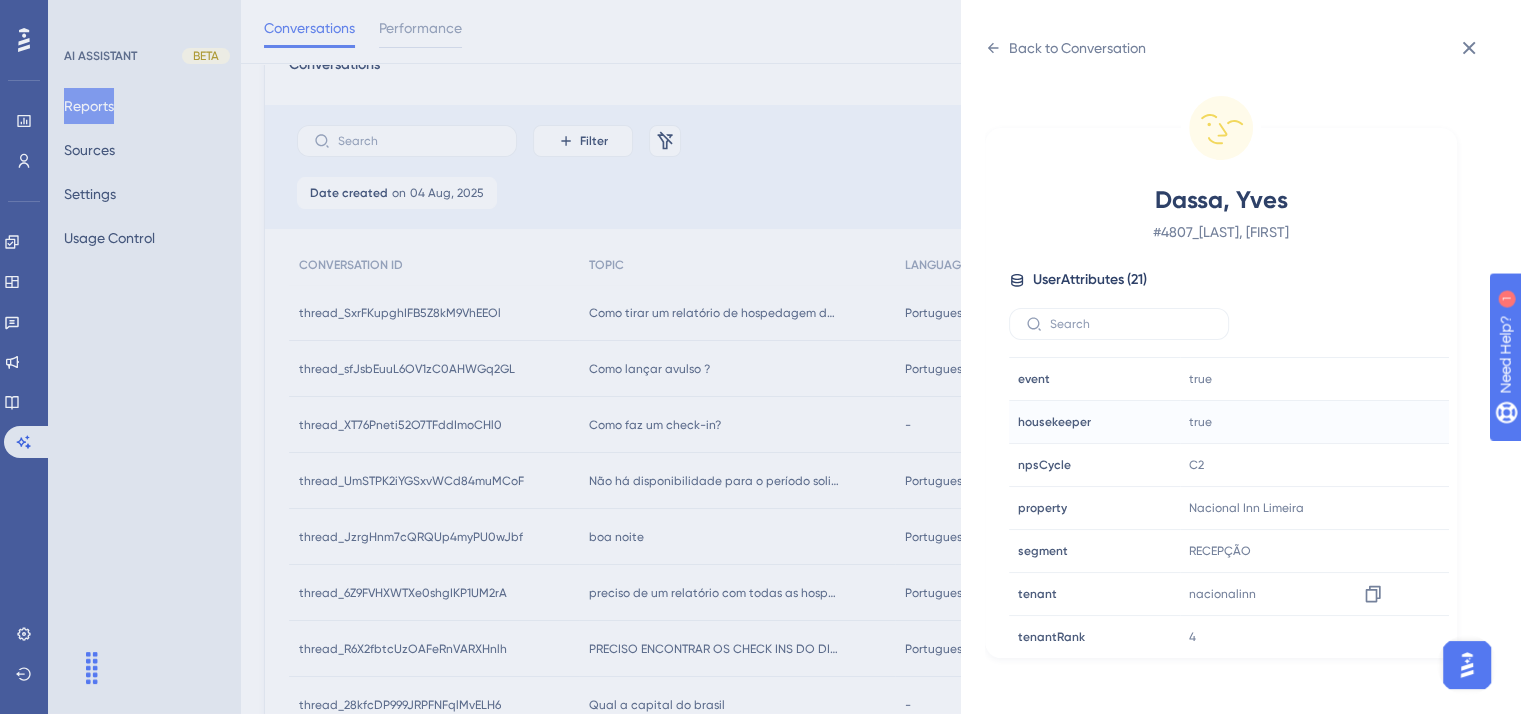 scroll, scrollTop: 600, scrollLeft: 0, axis: vertical 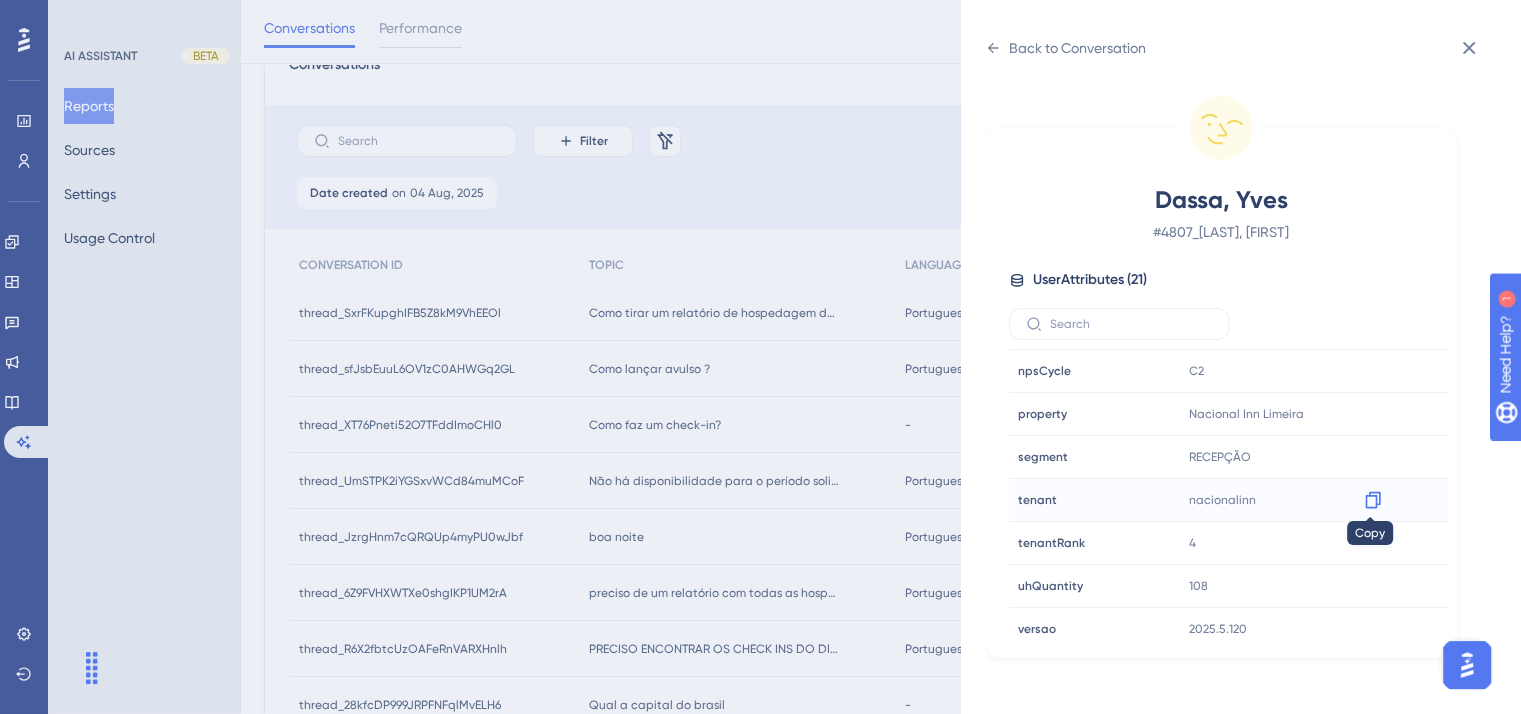 click 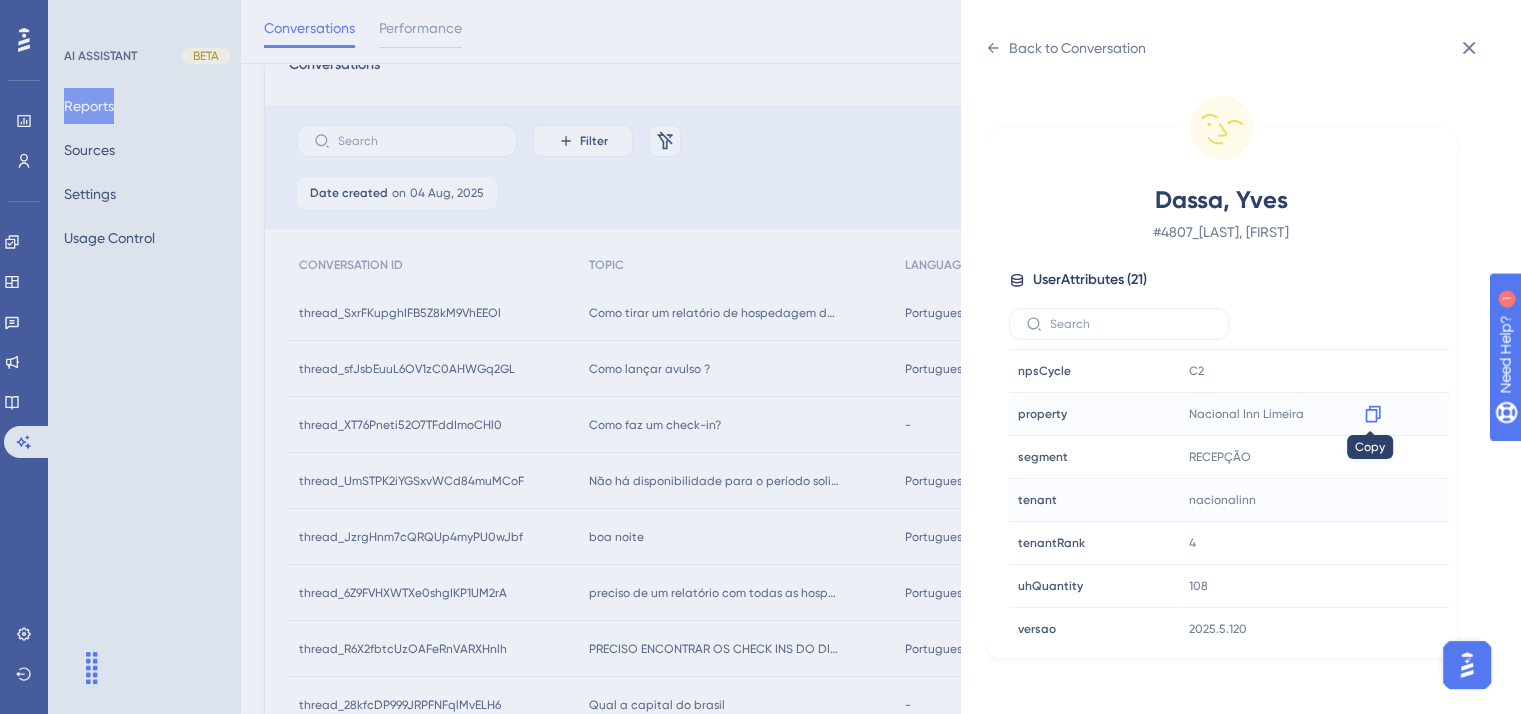 click 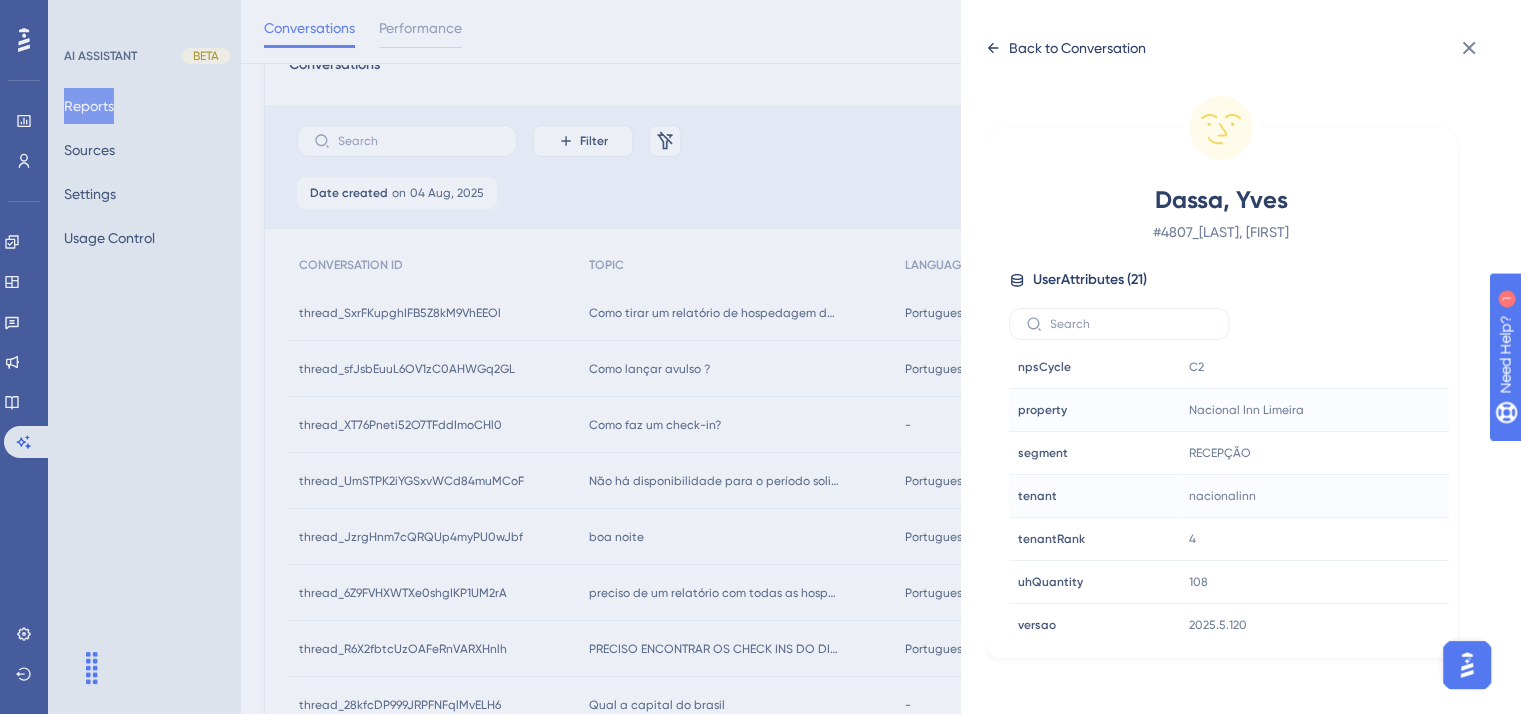 scroll, scrollTop: 604, scrollLeft: 0, axis: vertical 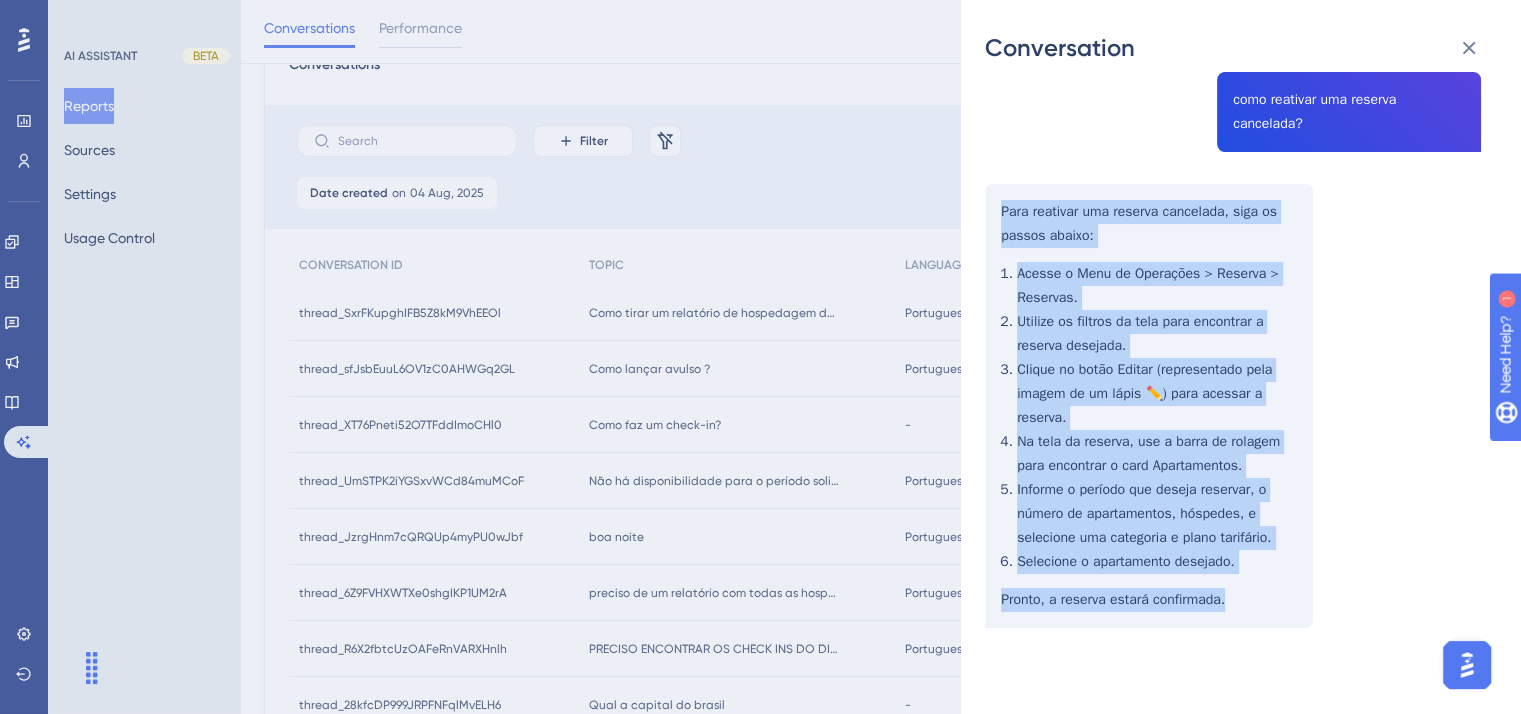 drag, startPoint x: 1001, startPoint y: 219, endPoint x: 1255, endPoint y: 621, distance: 475.52075 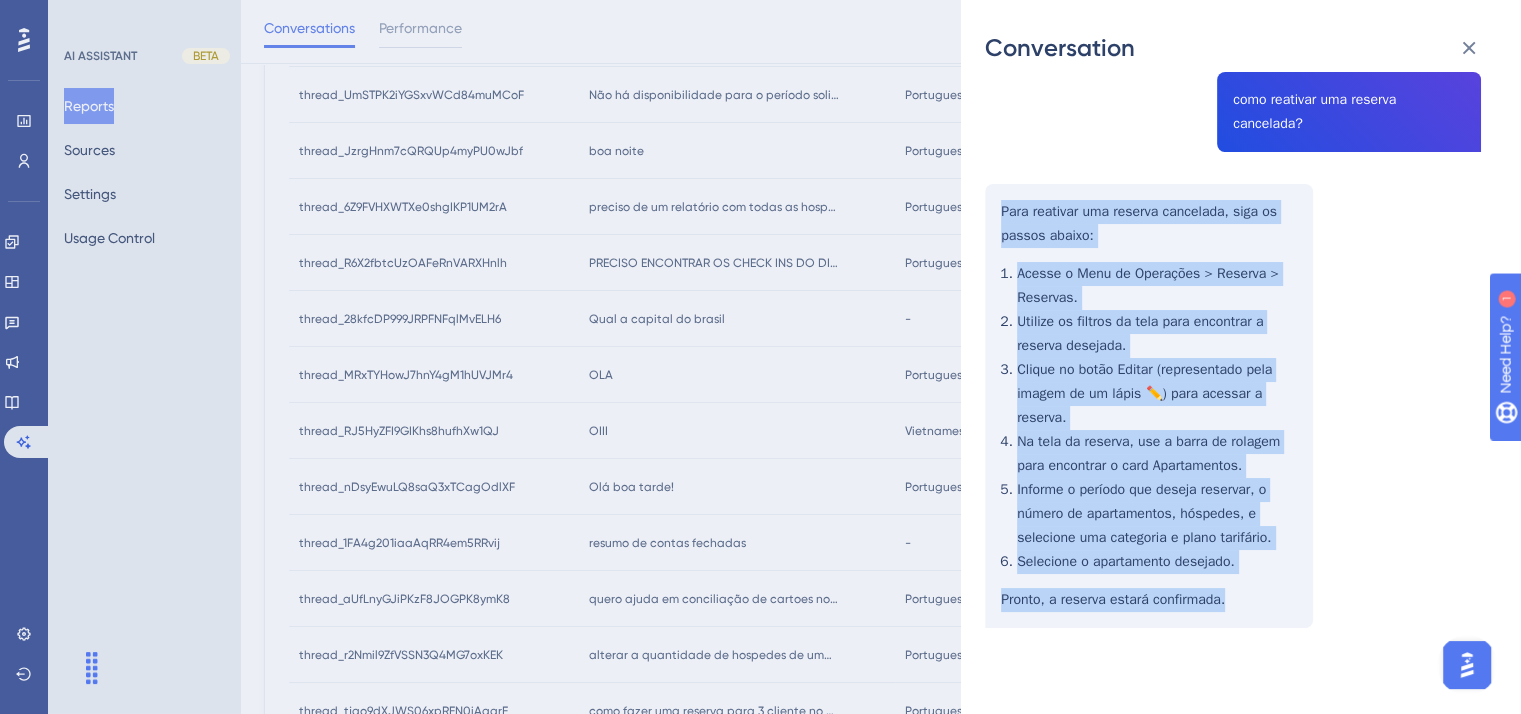 scroll, scrollTop: 500, scrollLeft: 0, axis: vertical 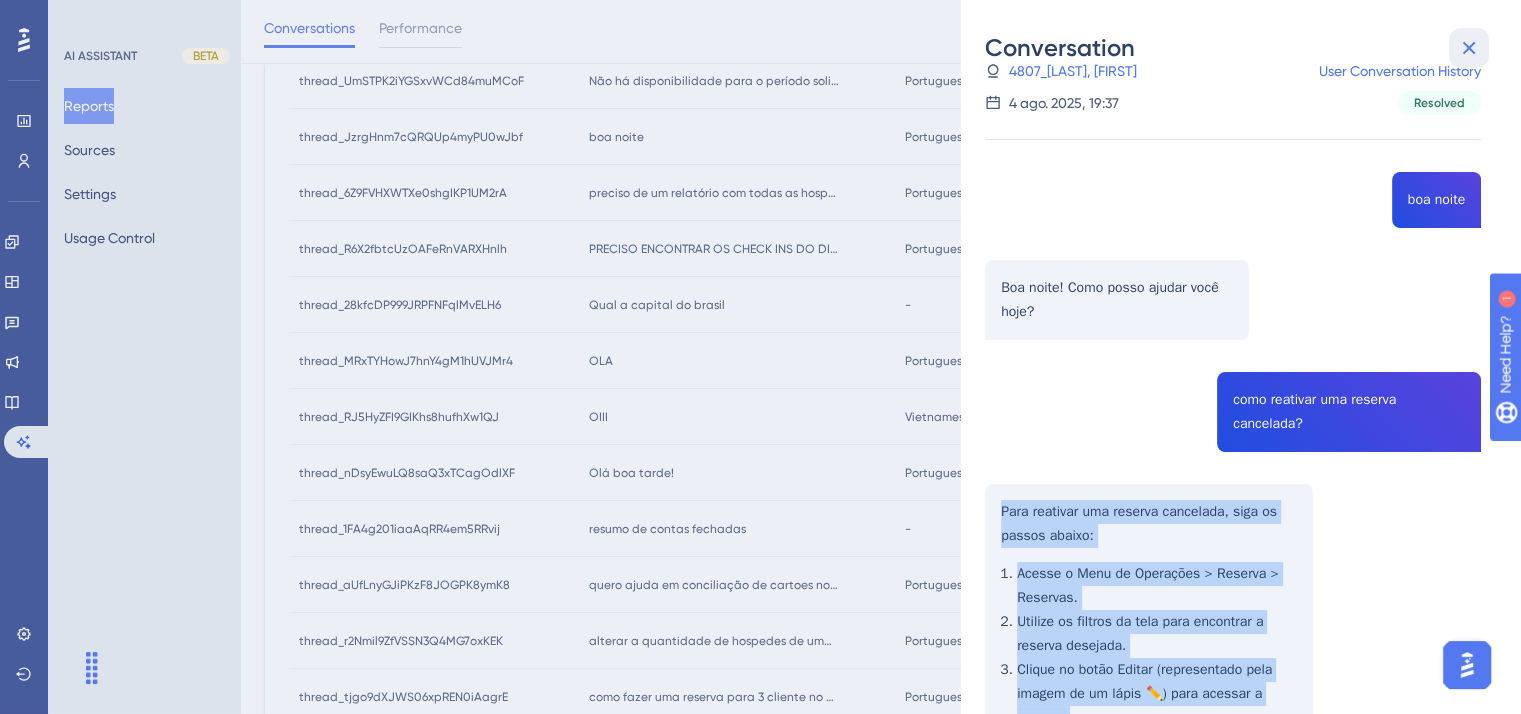 click 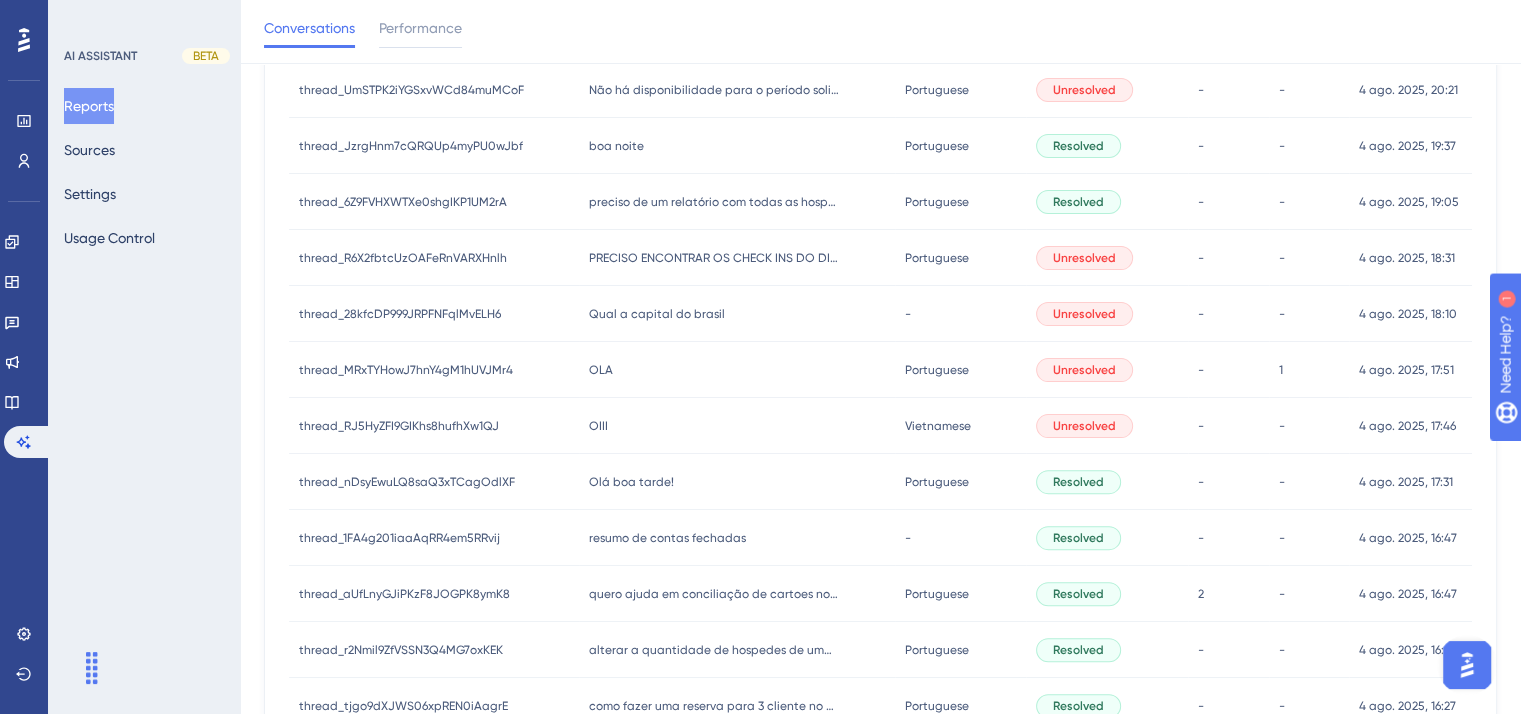 scroll, scrollTop: 500, scrollLeft: 0, axis: vertical 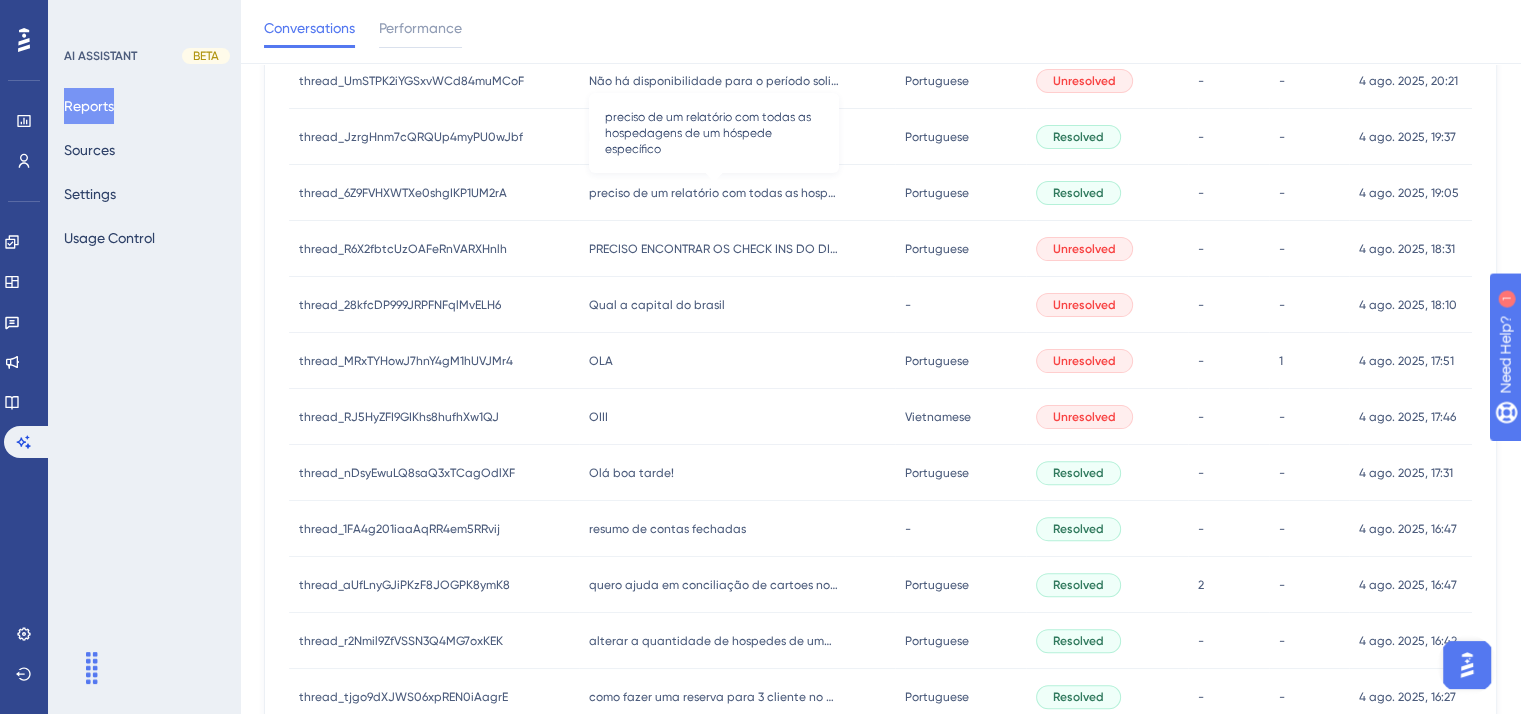click on "preciso de um relatório com todas as hospedagens de um hóspede específico" at bounding box center [714, 193] 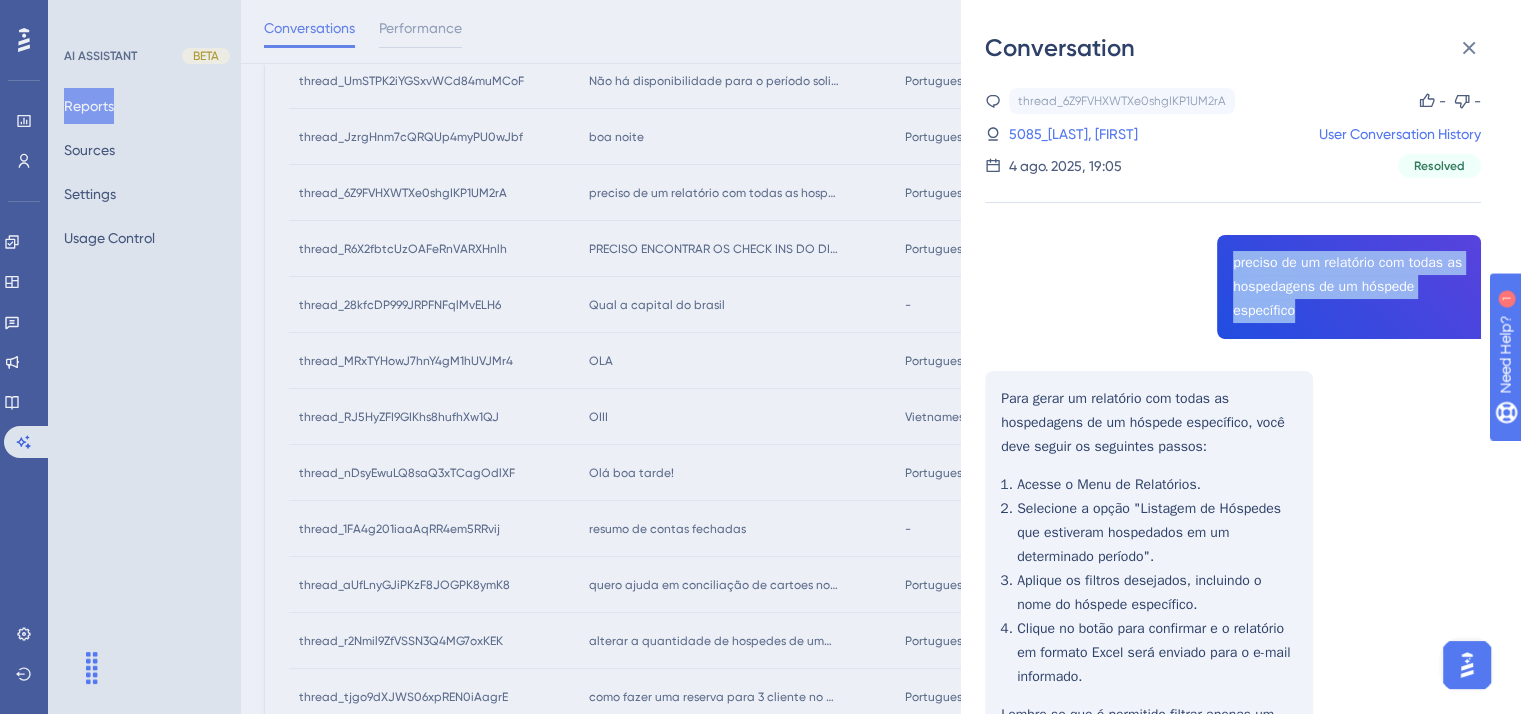 drag, startPoint x: 1221, startPoint y: 261, endPoint x: 1324, endPoint y: 326, distance: 121.79491 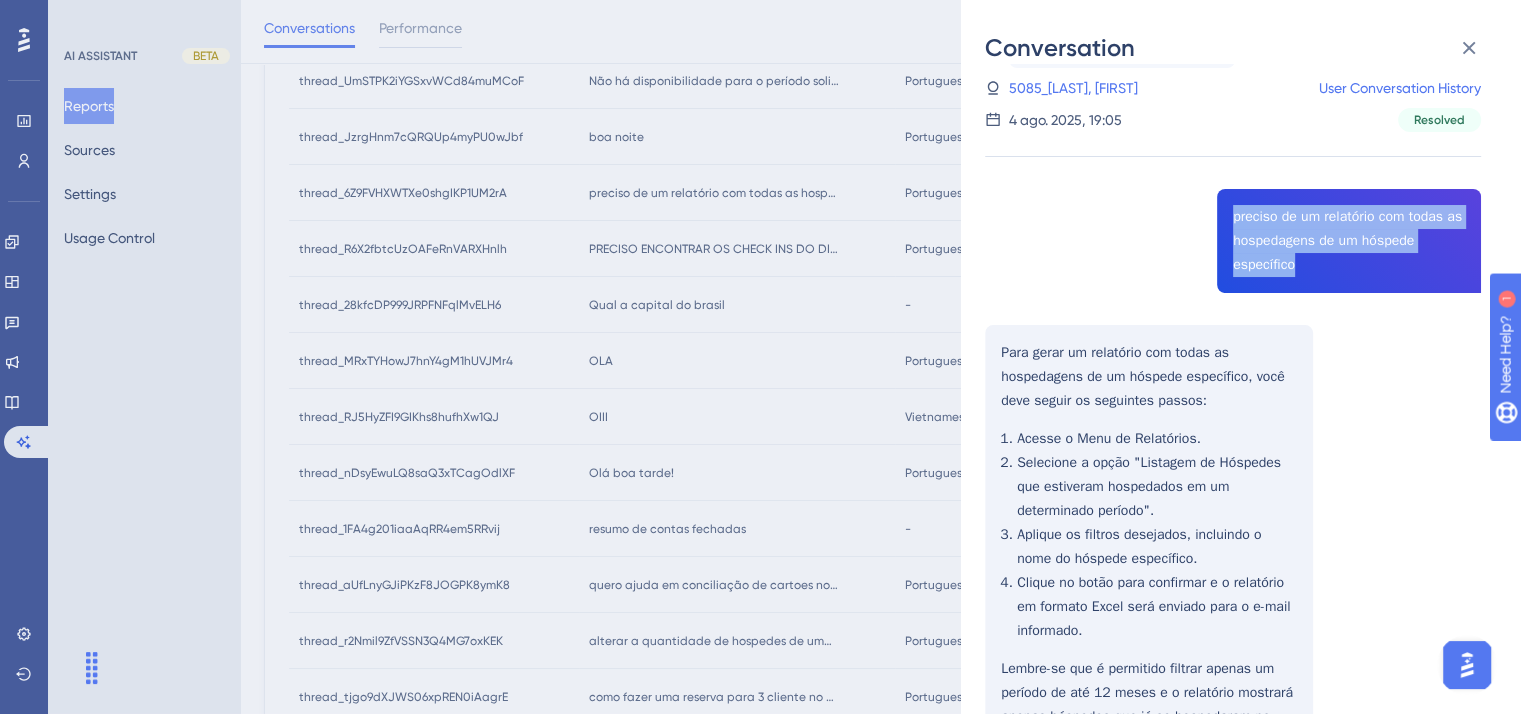 scroll, scrollTop: 27, scrollLeft: 0, axis: vertical 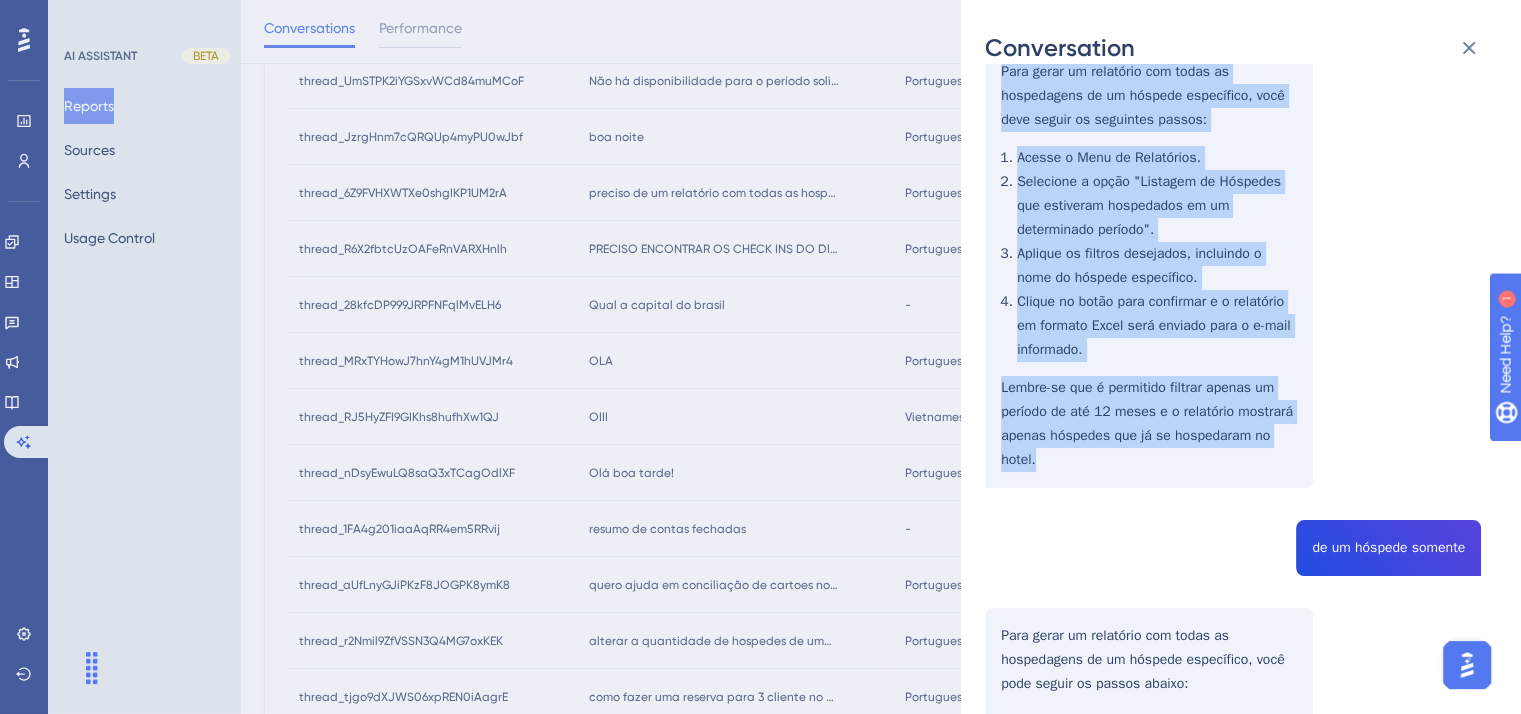 drag, startPoint x: 995, startPoint y: 368, endPoint x: 1161, endPoint y: 457, distance: 188.3534 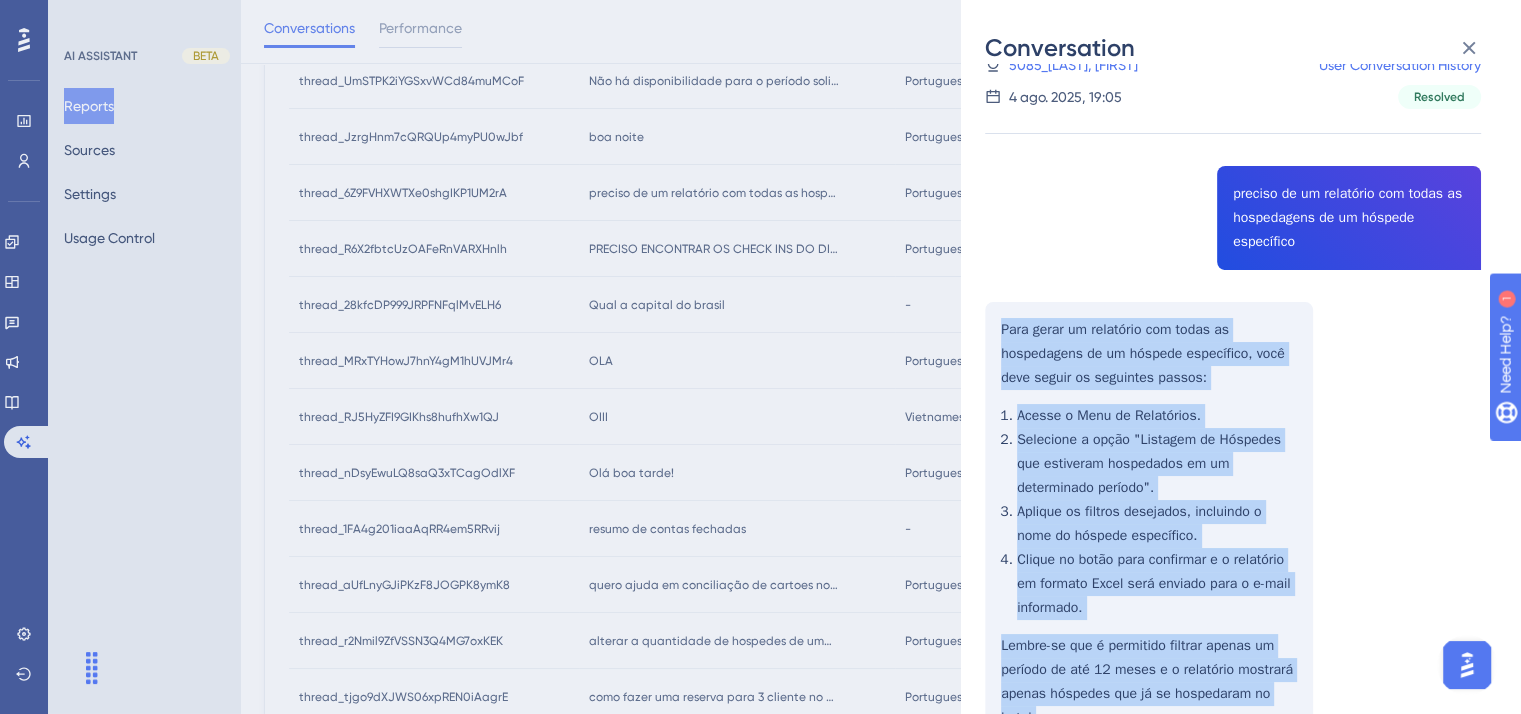 scroll, scrollTop: 0, scrollLeft: 0, axis: both 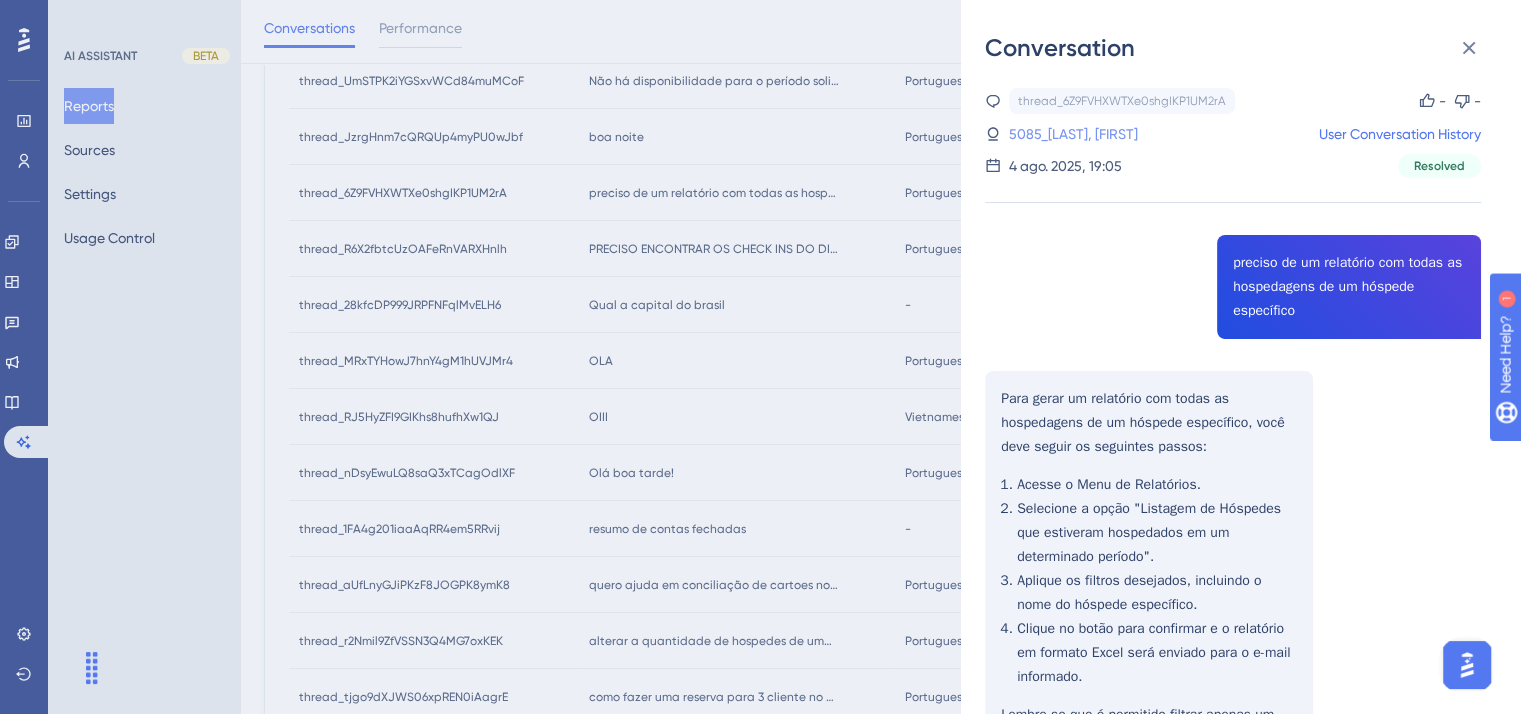 click on "5085_[LAST], [FIRST]" at bounding box center (1073, 134) 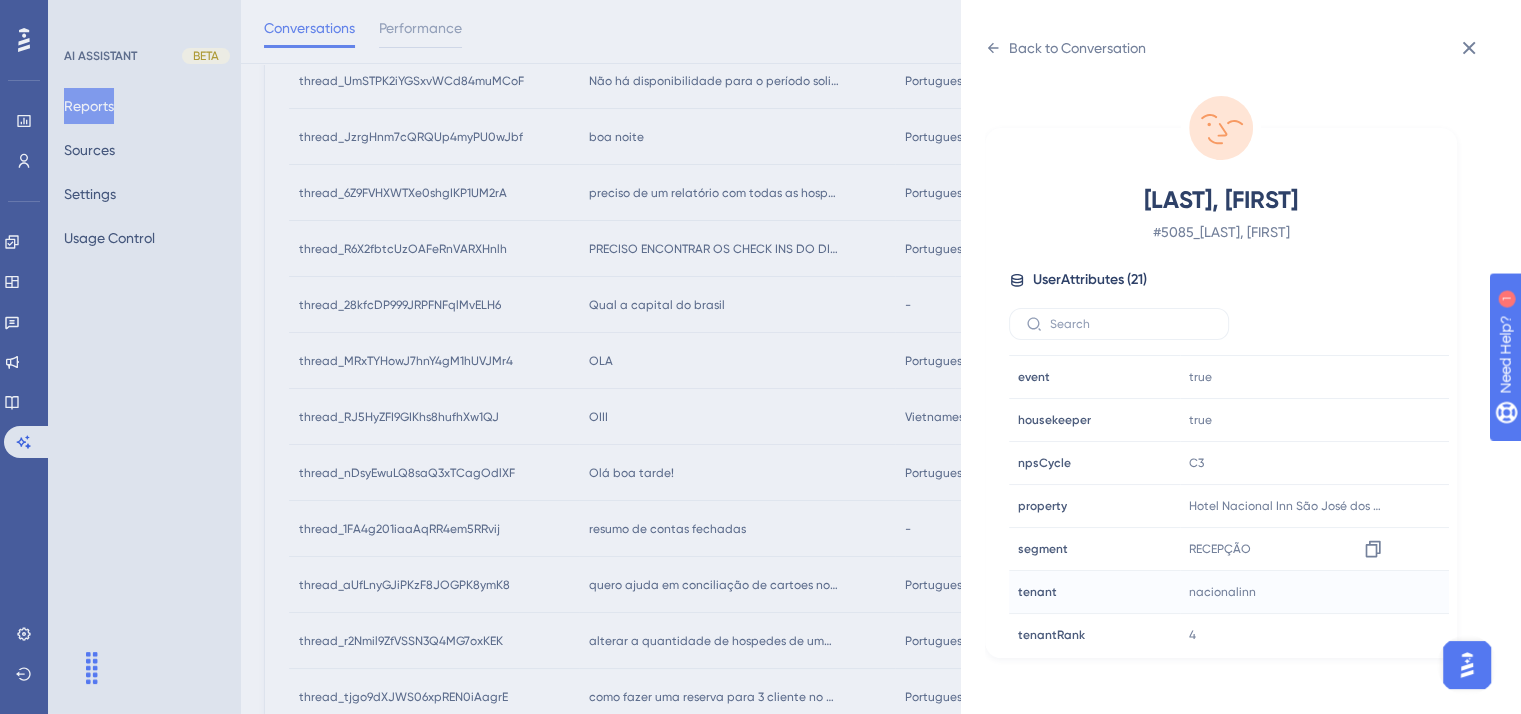 scroll, scrollTop: 600, scrollLeft: 0, axis: vertical 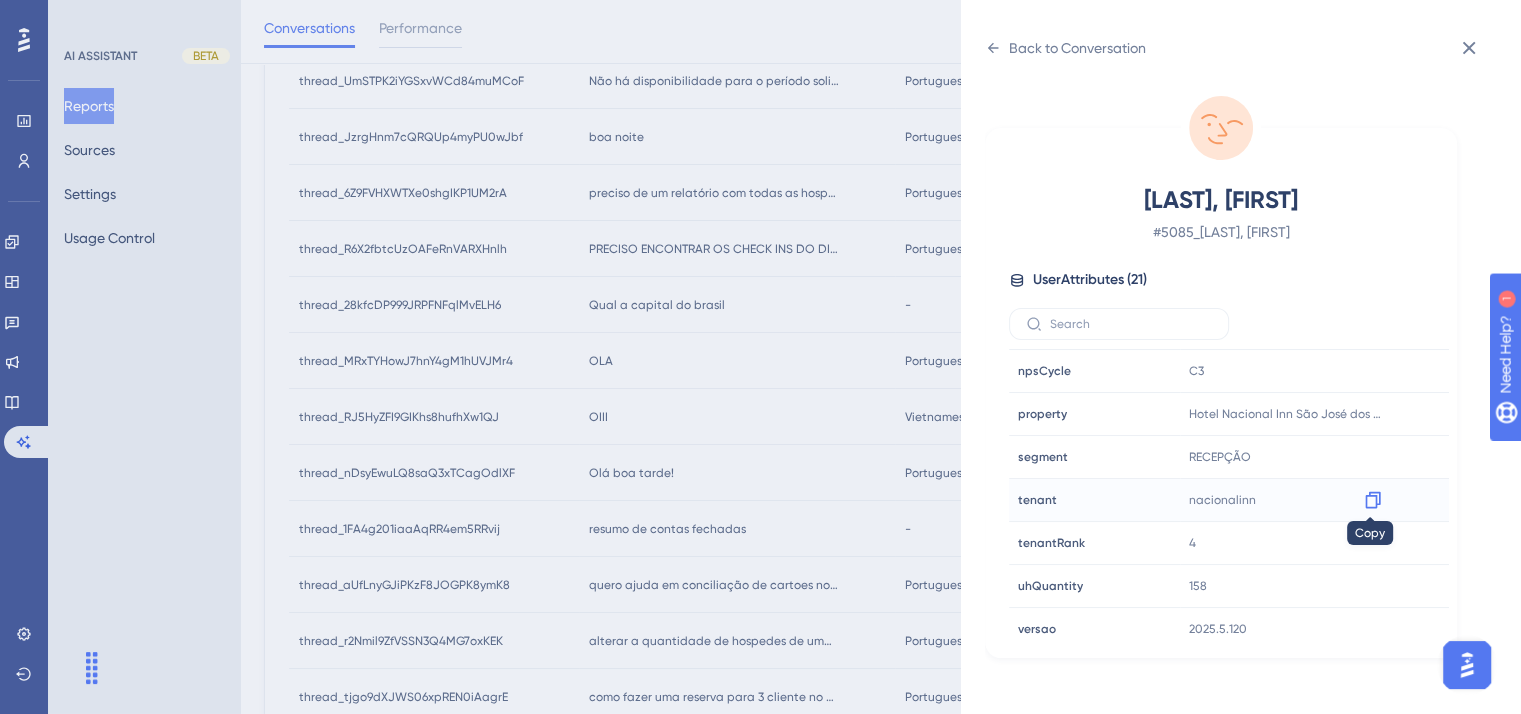 click 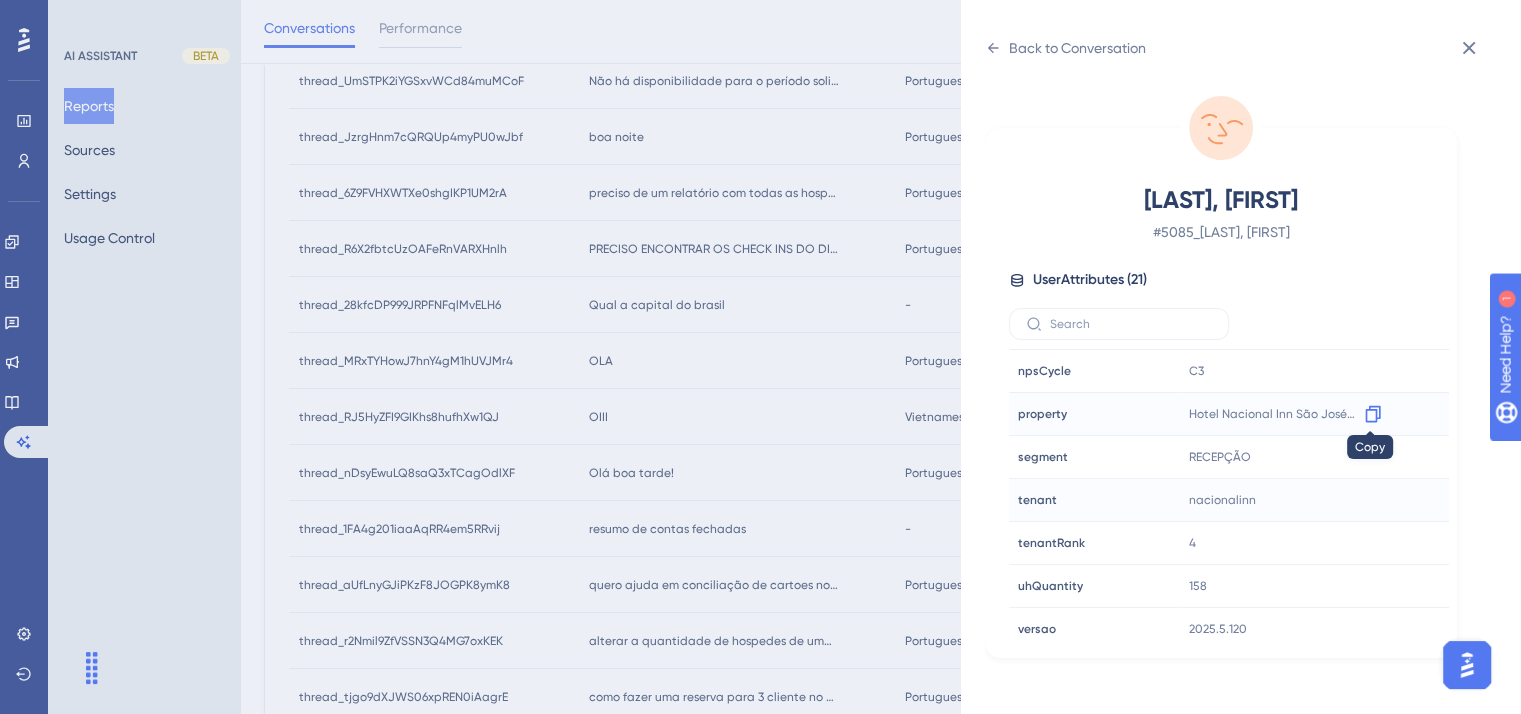 click 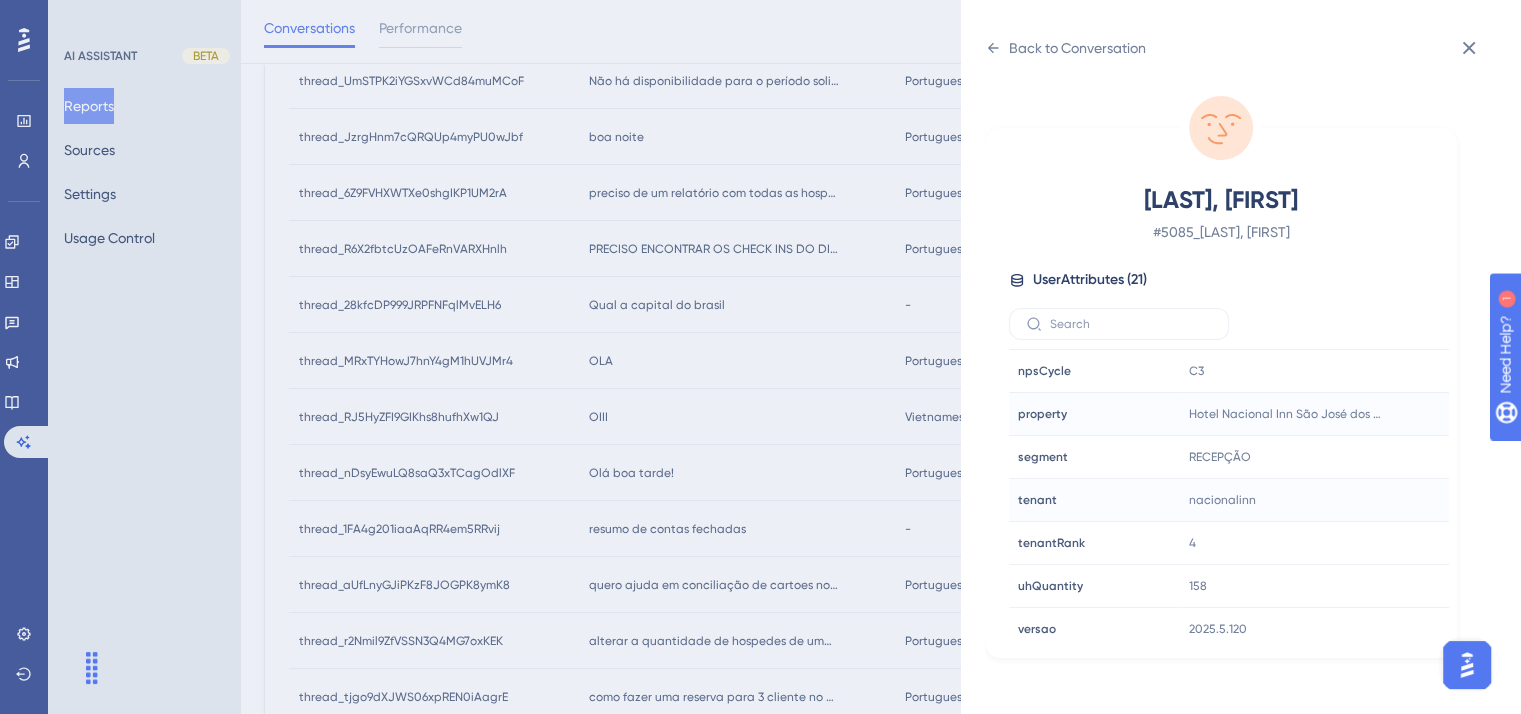 click on "Back to Conversation Pereira, Milena #  5085_Pereira, Milena User  Attributes ( 21 ) Email Email milena.pereira.app@nacionalinnsjc.com.br Signup Signup - Last Interaction Last Interaction about 14 hours ago 06 Aug 2025, 22:54 Web Session Web Session 106 First Interaction First Interaction about a month ago 08 Jul 2025, 11:46 Language Language pt-BR Browser Browser Chrome Device Device computer Operating System Operating System Windows cnpj cnpj 17832672000166 consultRegister consultRegister true customerRank customerRank OURO event event true housekeeper housekeeper true npsCycle npsCycle C3 property property Hotel Nacional Inn São José dos Campos segment segment RECEPÇÃO tenant tenant nacionalinn tenantRank tenantRank 4 uhQuantity uhQuantity 158 versao versao 2025.5.120" at bounding box center (760, 357) 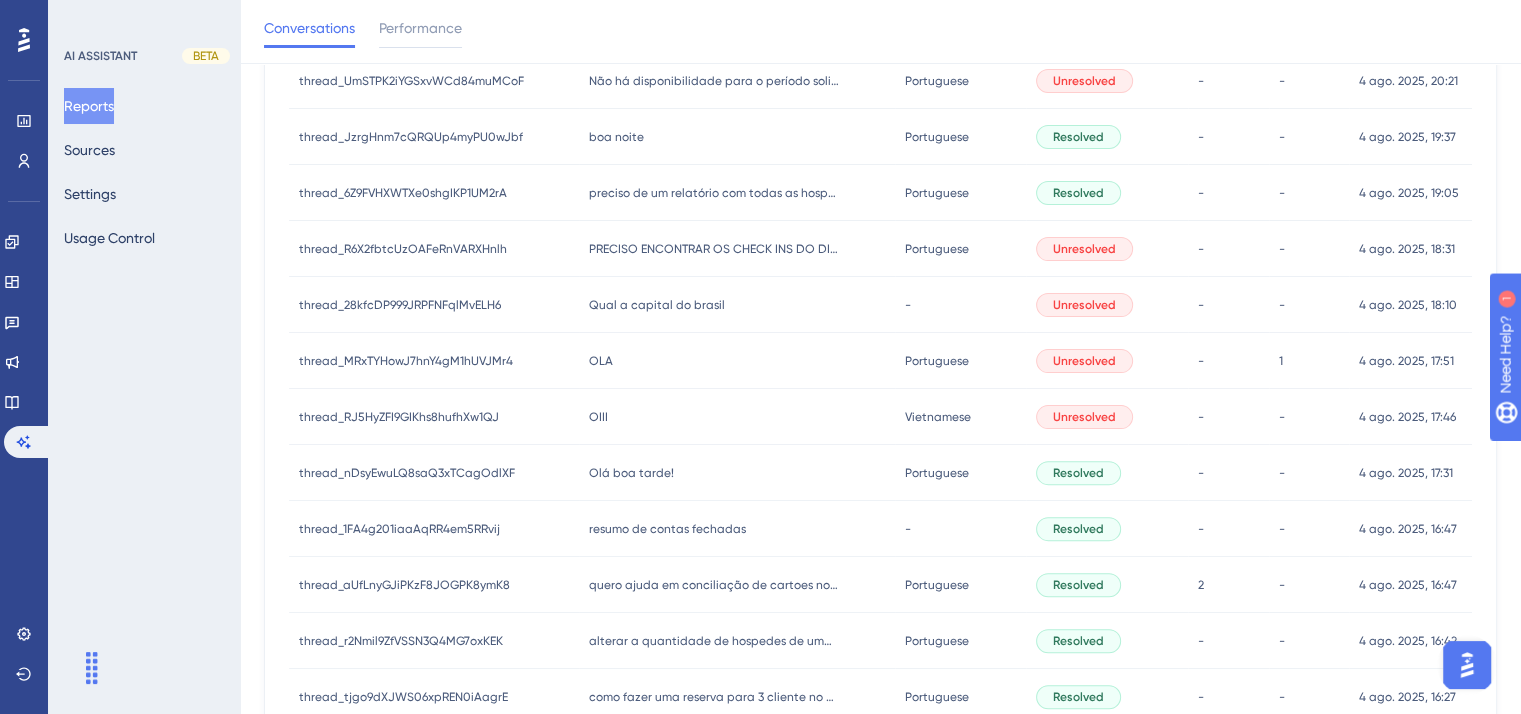 click on "PRECISO ENCONTRAR OS CHECK INS DO DIA 08/08 PRECISO ENCONTRAR OS CHECK INS DO DIA 08/08" at bounding box center [736, 249] 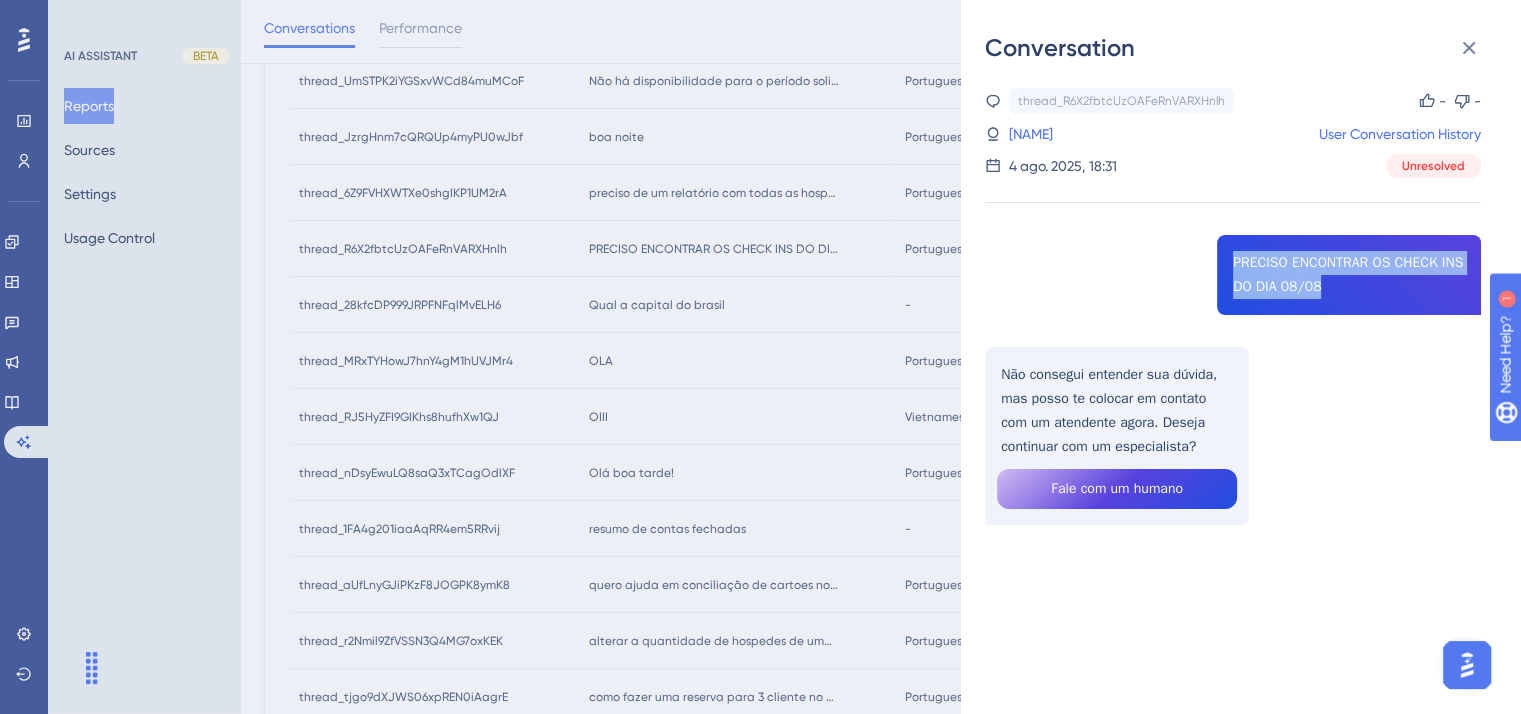 drag, startPoint x: 1224, startPoint y: 266, endPoint x: 1333, endPoint y: 290, distance: 111.61093 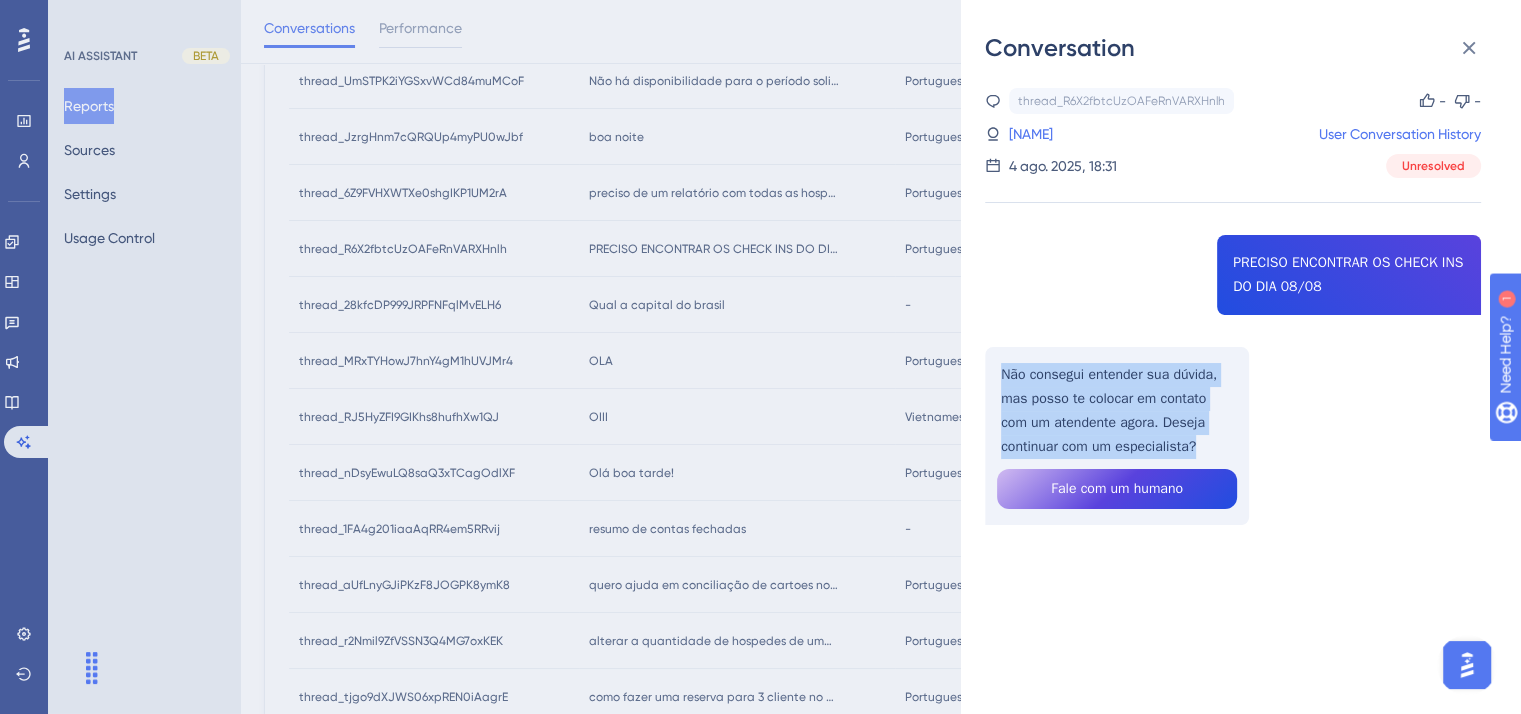 drag, startPoint x: 1012, startPoint y: 373, endPoint x: 1216, endPoint y: 455, distance: 219.8636 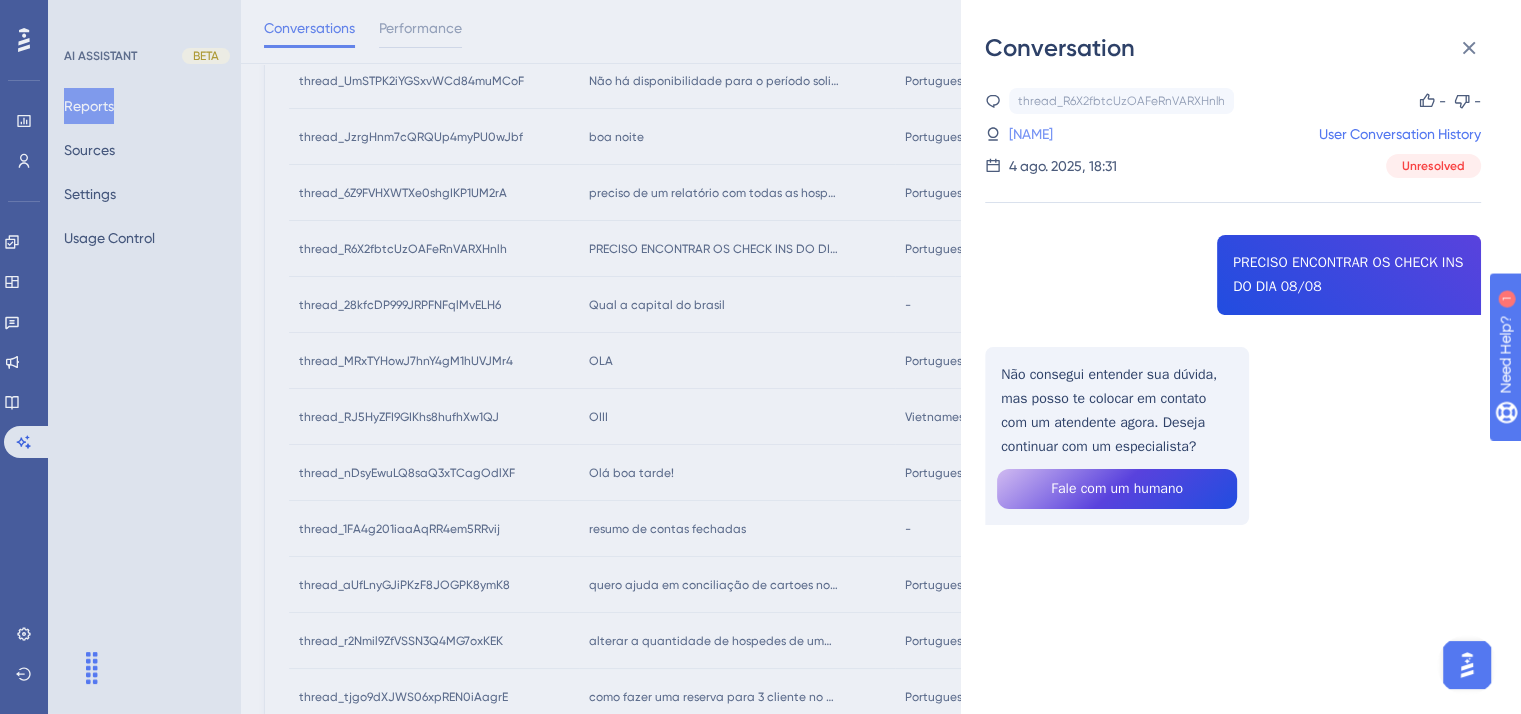 click on "[NAME]" at bounding box center (1031, 134) 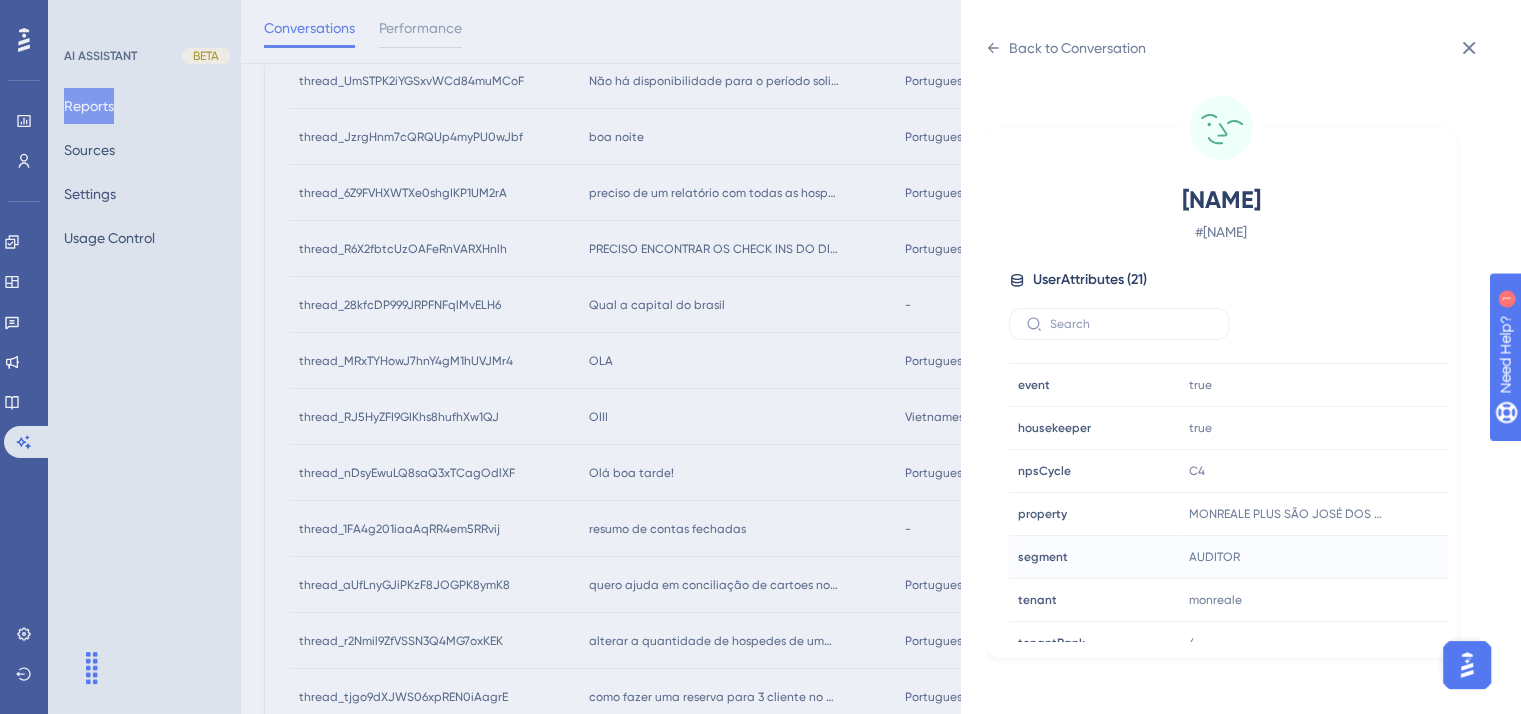 scroll, scrollTop: 600, scrollLeft: 0, axis: vertical 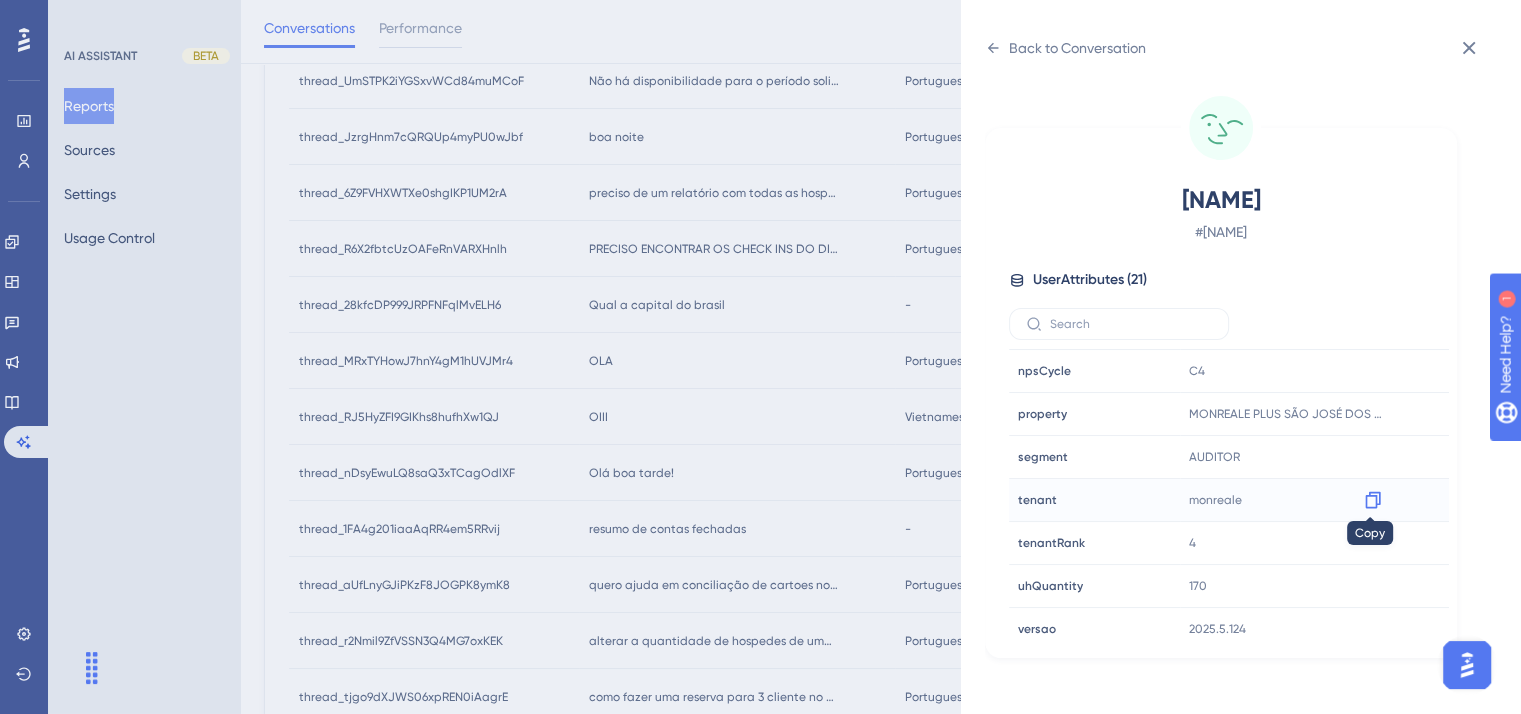 click 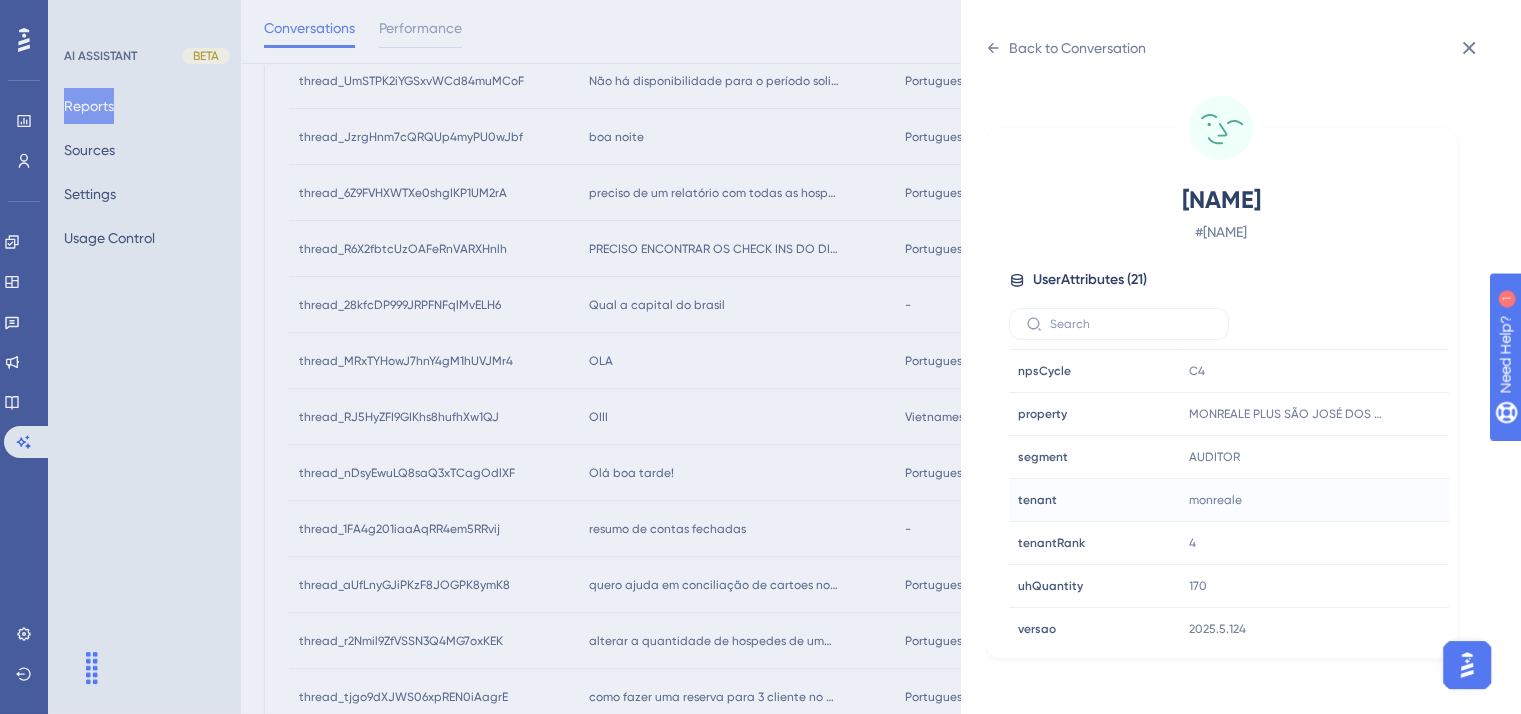 scroll, scrollTop: 400, scrollLeft: 0, axis: vertical 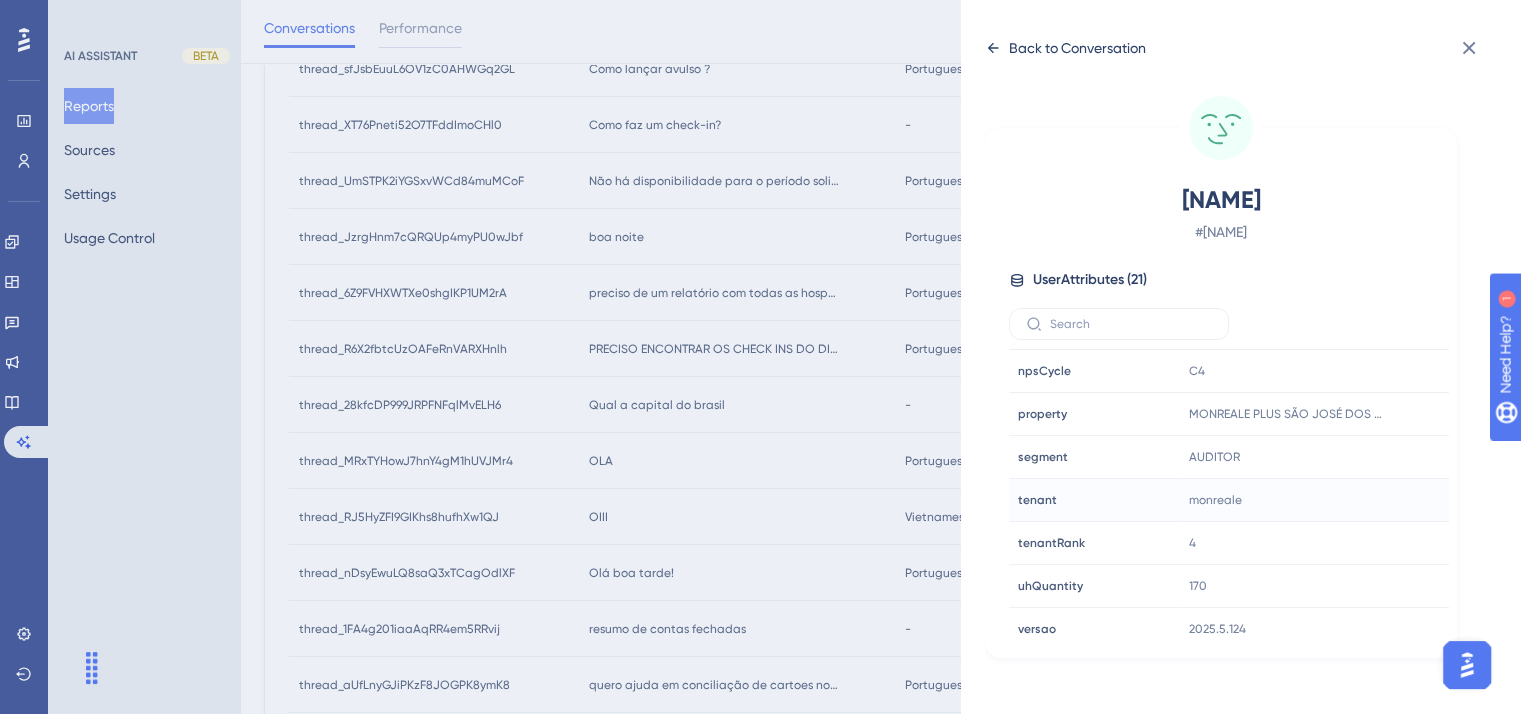 click on "Back to Conversation" at bounding box center (1077, 48) 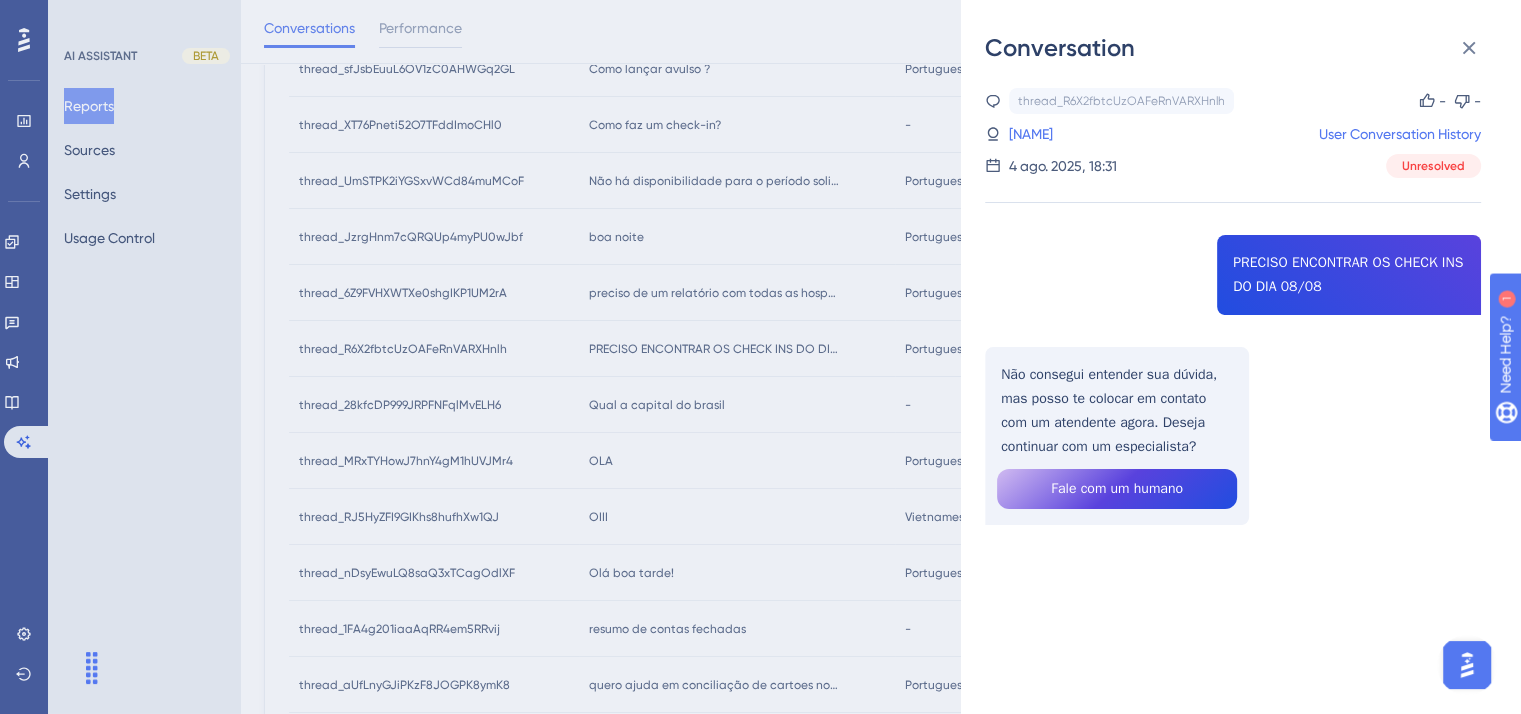 drag, startPoint x: 715, startPoint y: 271, endPoint x: 690, endPoint y: 307, distance: 43.829212 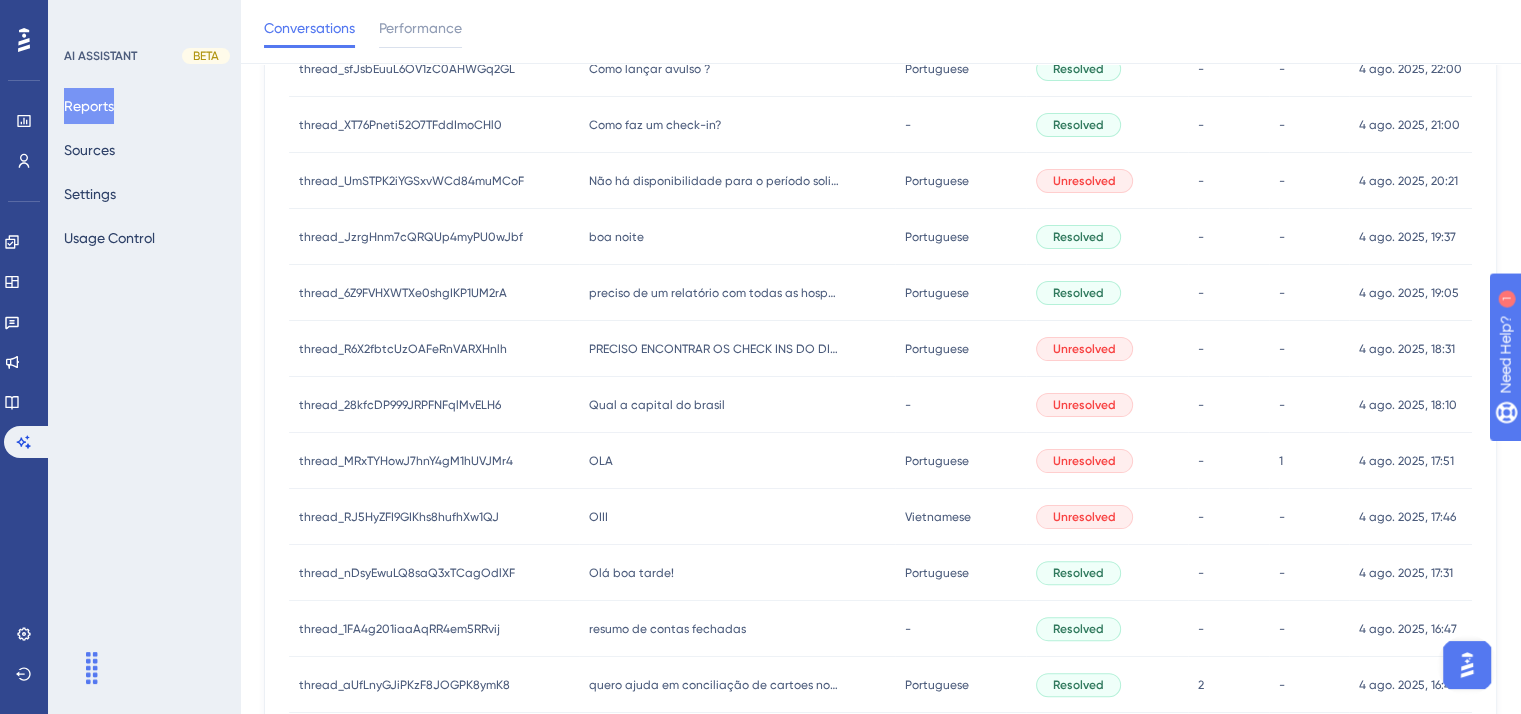 click on "Qual a capital do brasil Qual a capital do brasil" at bounding box center [736, 405] 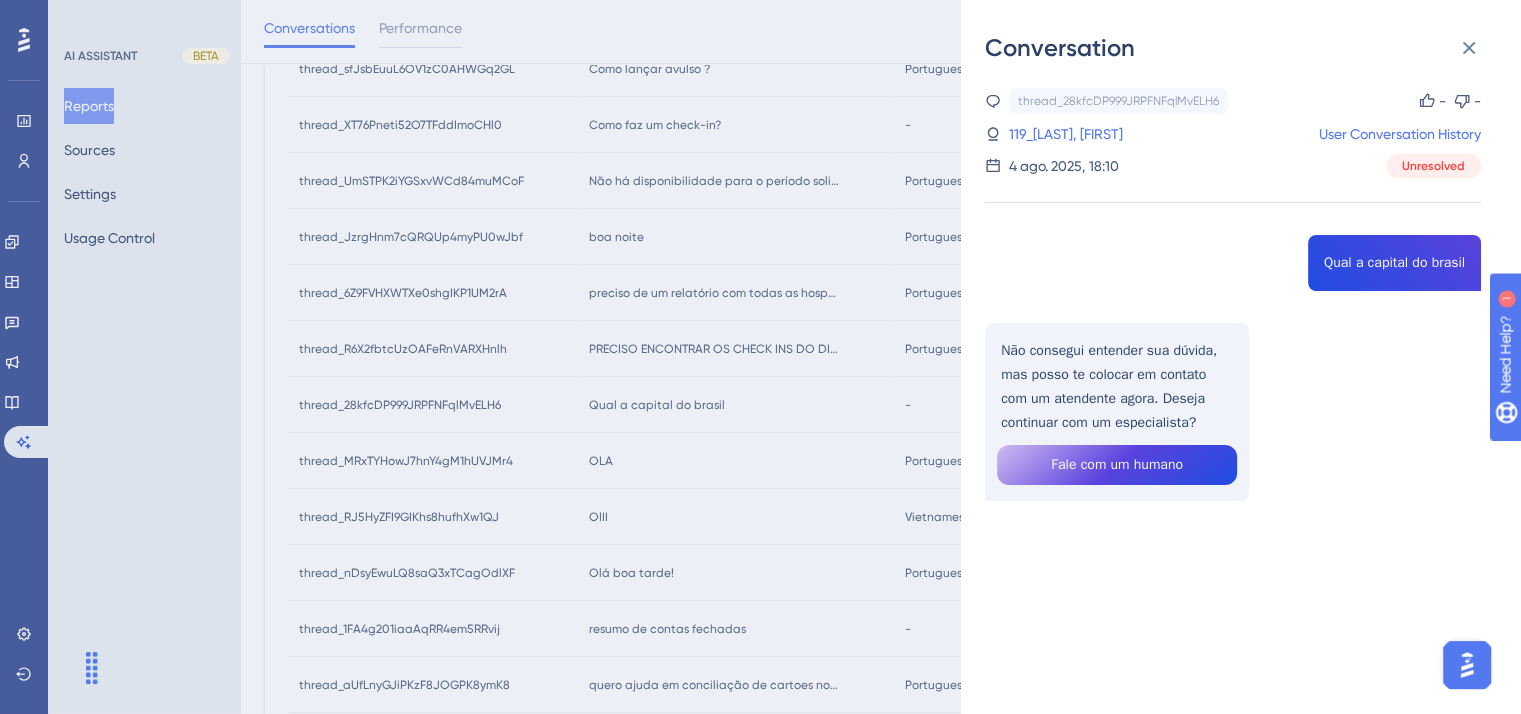 click on "Conversation thread_28kfcDP999JRPFNFqlMvELH6 Copy - - 119_Vieira, Jefferson User Conversation History 4 ago. 2025,
18:10 Unresolved Qual a capital do brasil Não consegui entender sua dúvida, mas posso te colocar em contato com um atendente agora. Deseja continuar com um especialista? Fale com um humano" at bounding box center (760, 357) 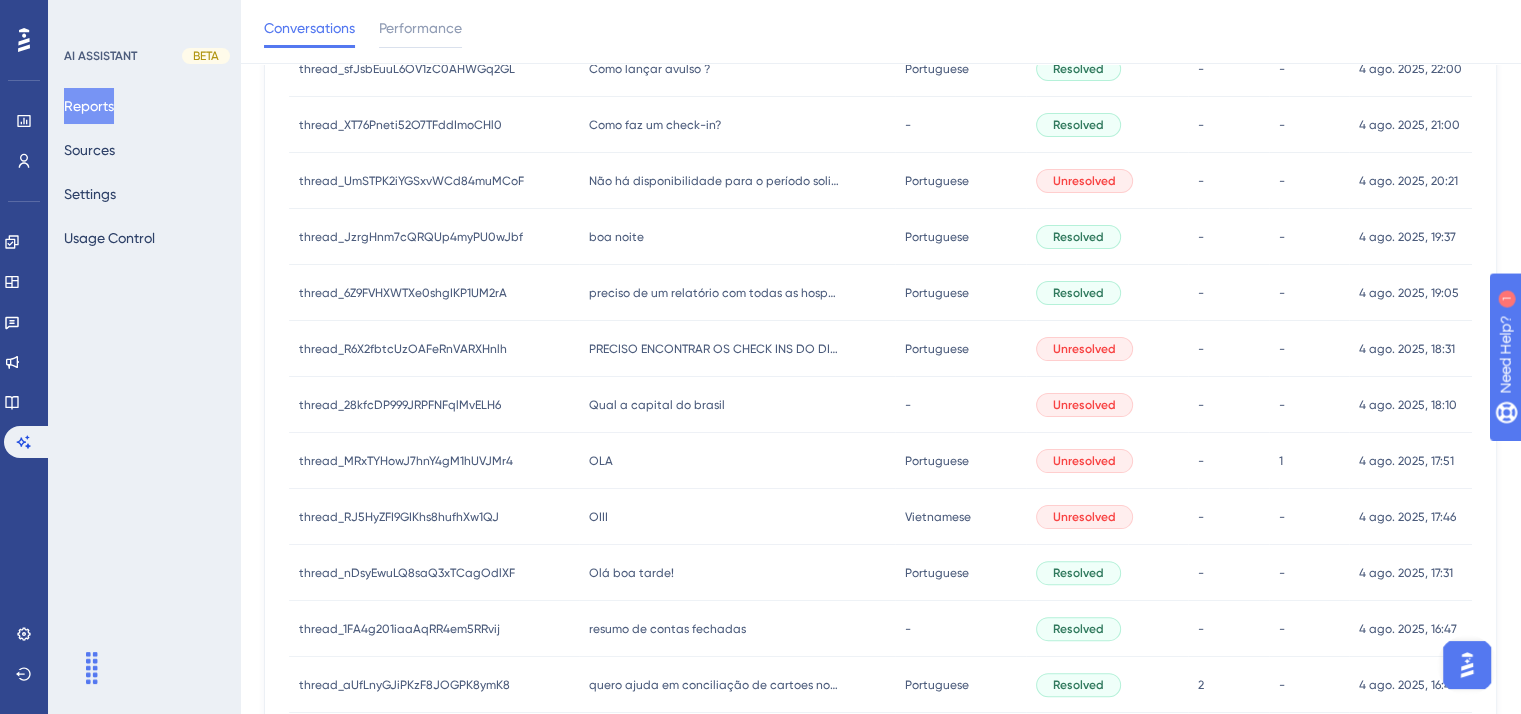 click on "OLA" at bounding box center [601, 461] 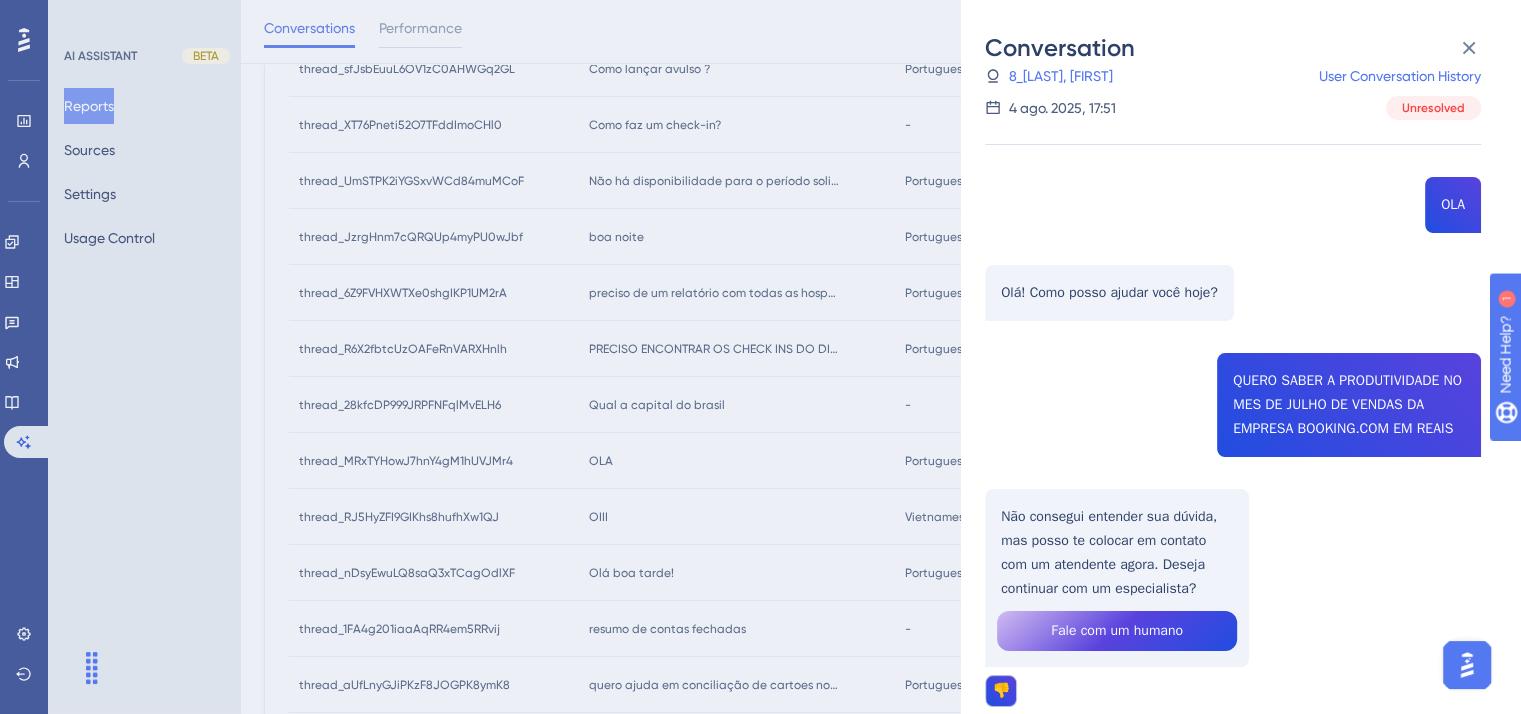 scroll, scrollTop: 100, scrollLeft: 0, axis: vertical 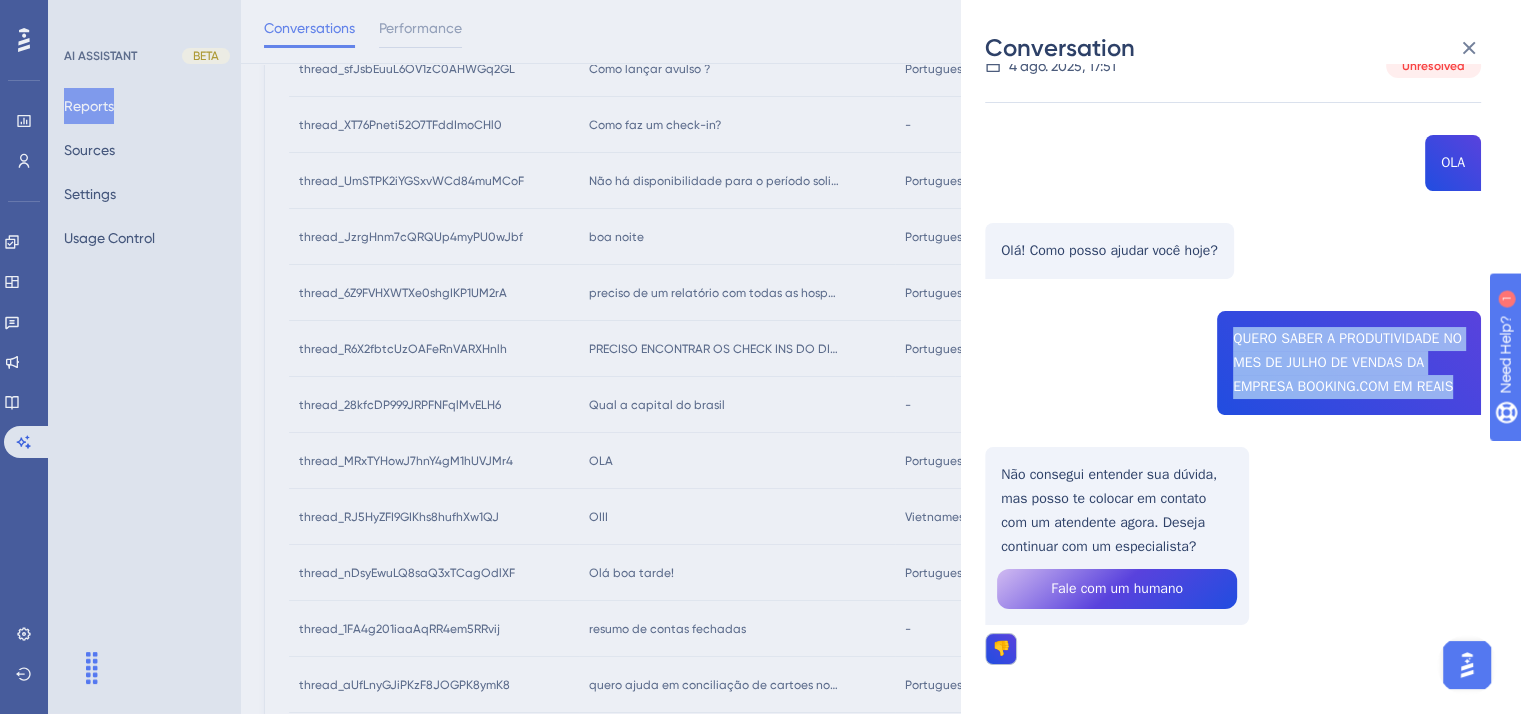 drag, startPoint x: 1219, startPoint y: 335, endPoint x: 1458, endPoint y: 378, distance: 242.83739 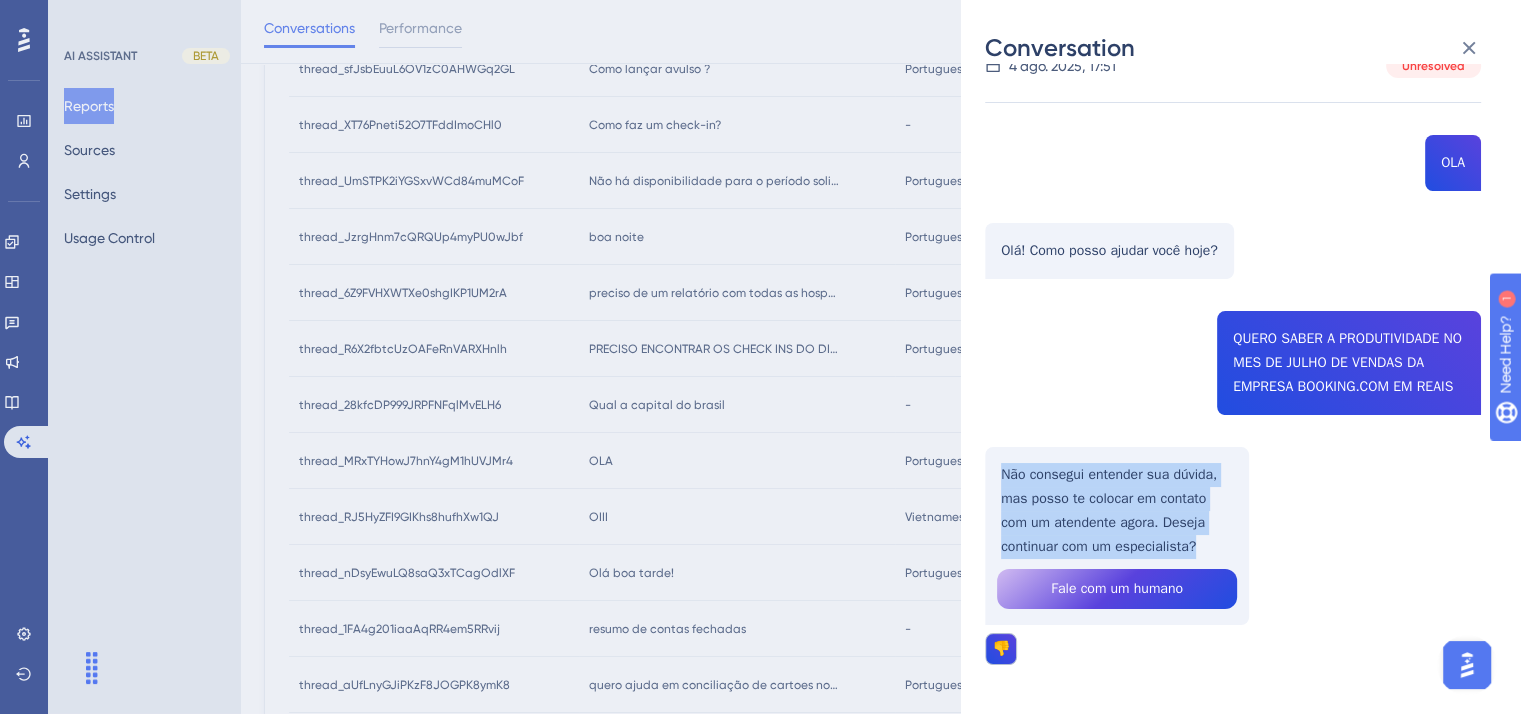 drag, startPoint x: 998, startPoint y: 474, endPoint x: 1204, endPoint y: 553, distance: 220.62865 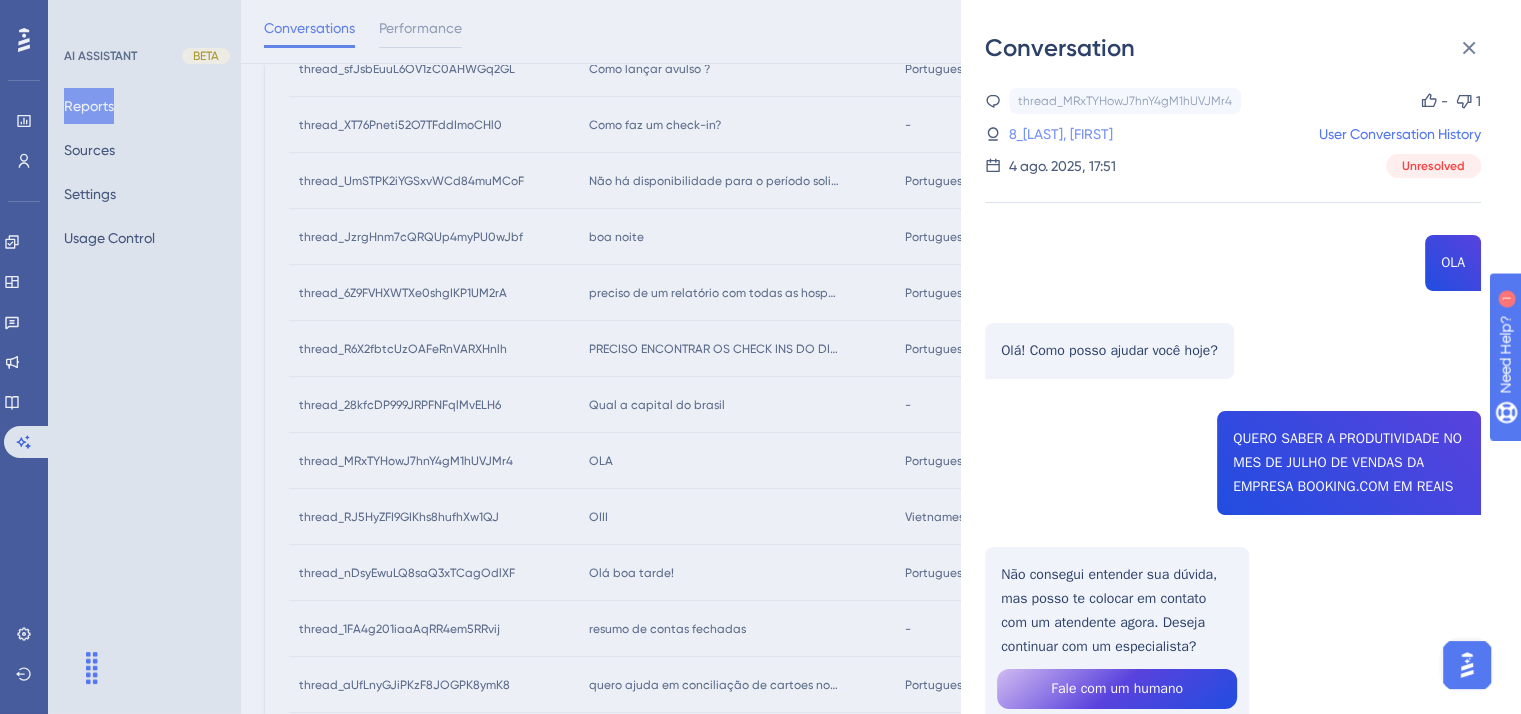 click on "8_[LAST], [FIRST]" at bounding box center [1061, 134] 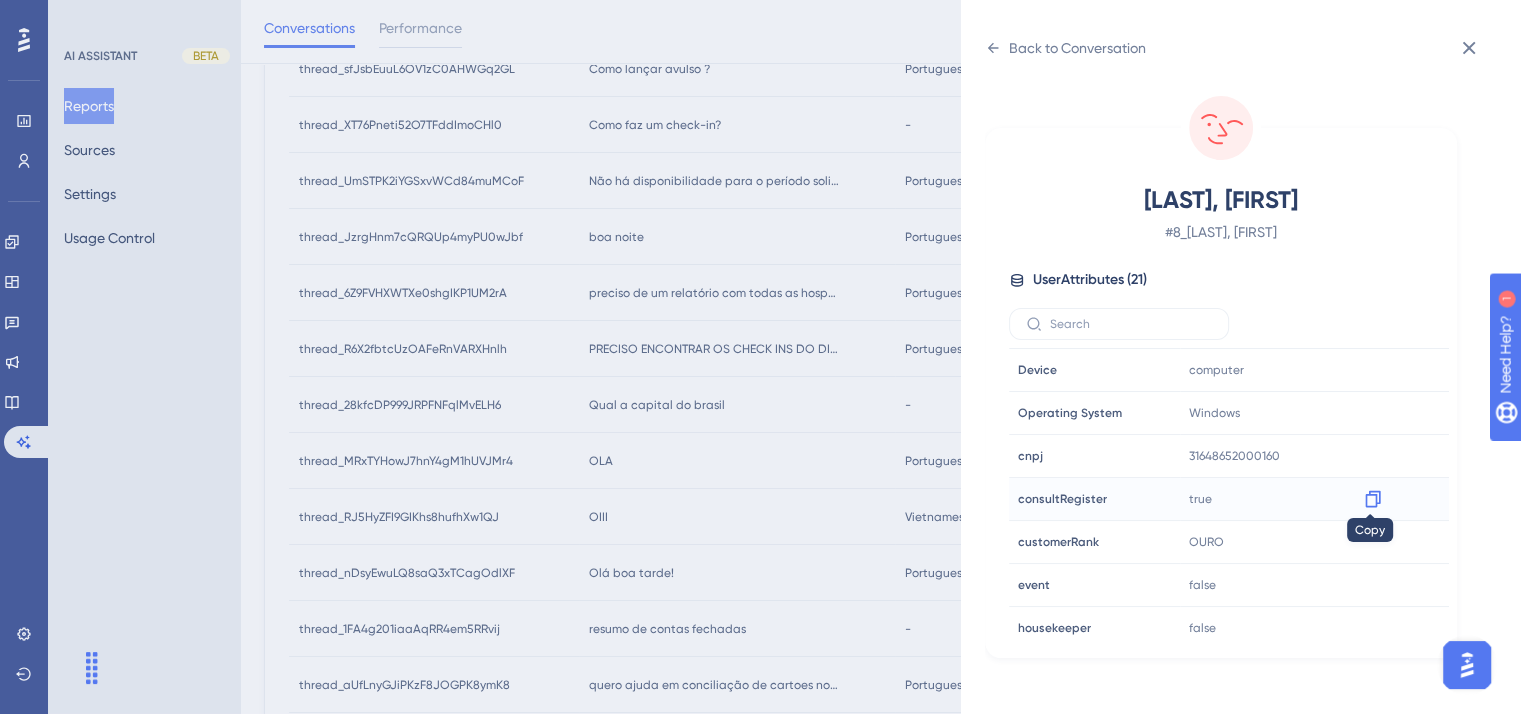 scroll, scrollTop: 600, scrollLeft: 0, axis: vertical 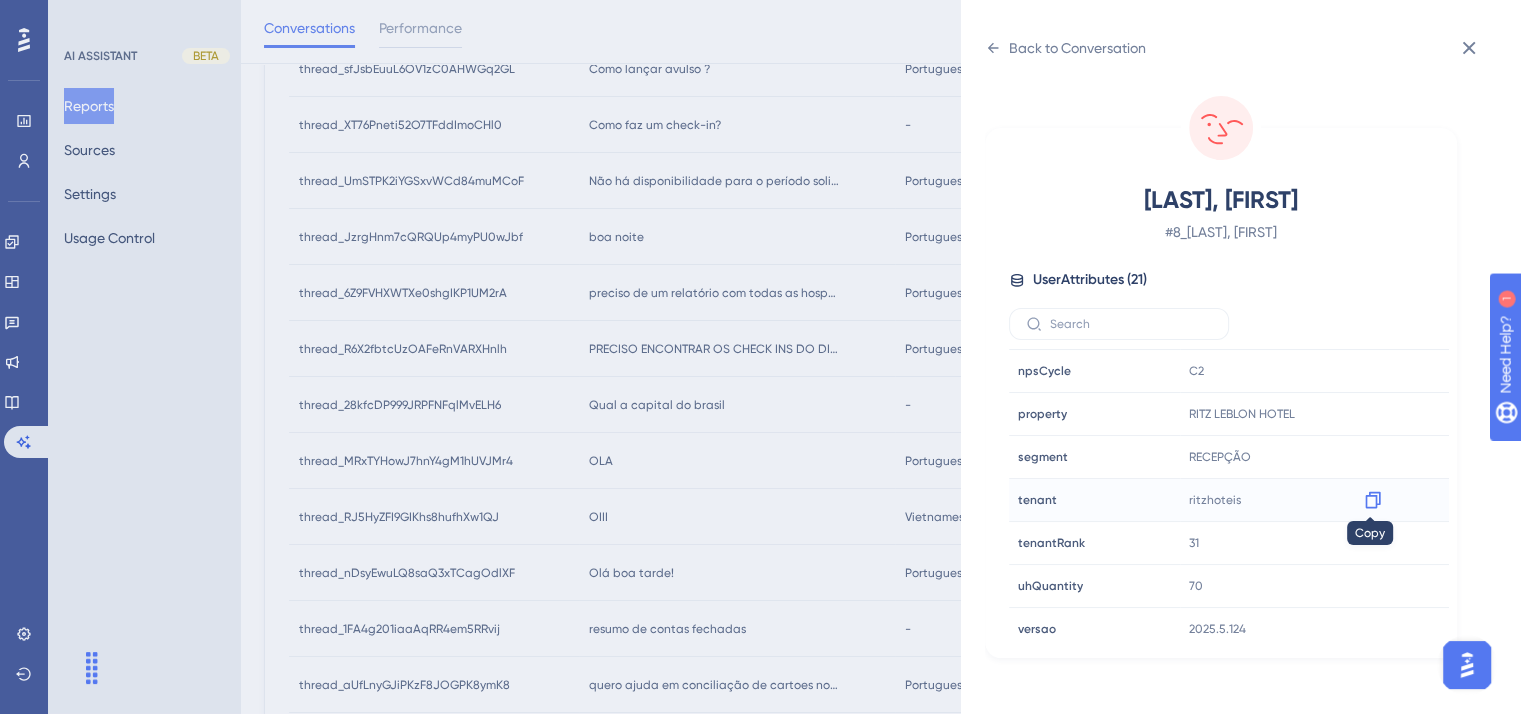 click 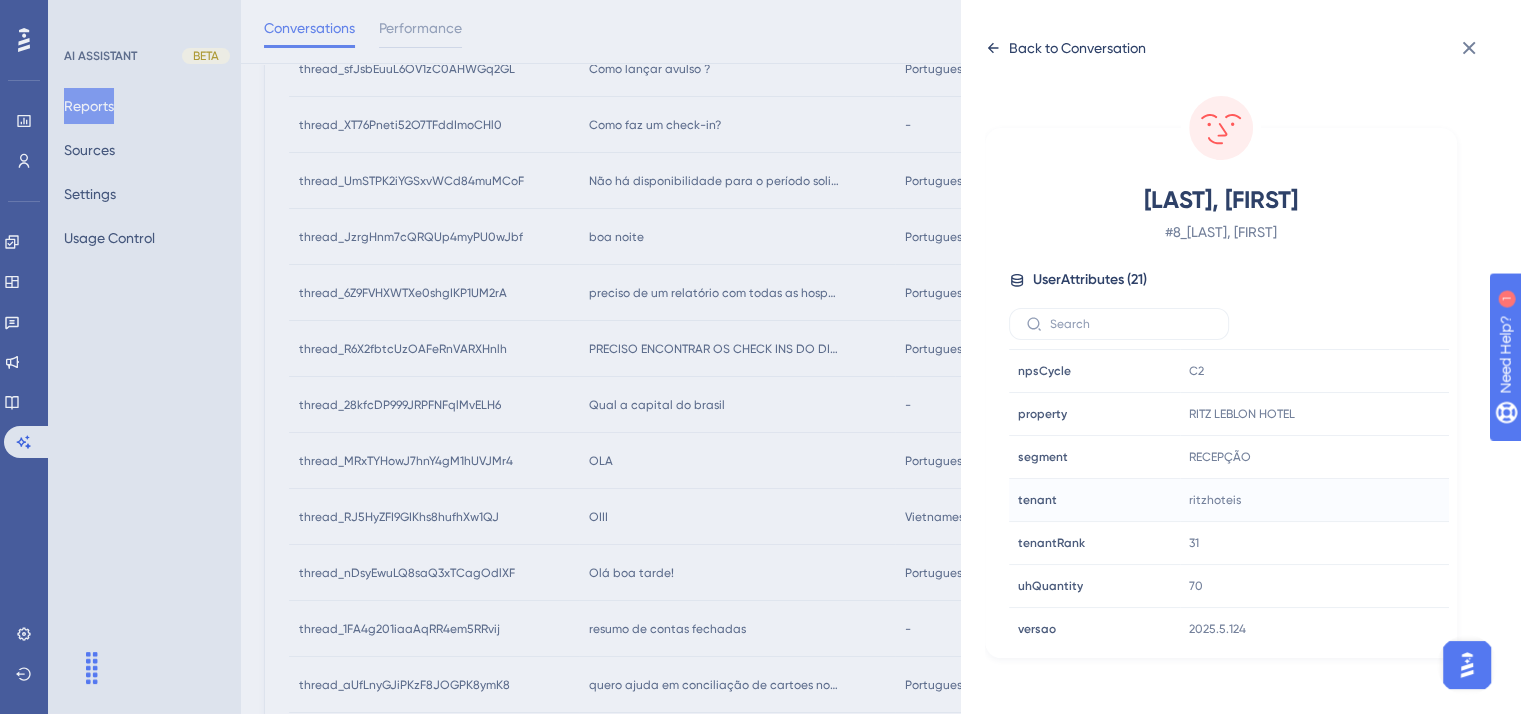 click on "Back to Conversation" at bounding box center (1077, 48) 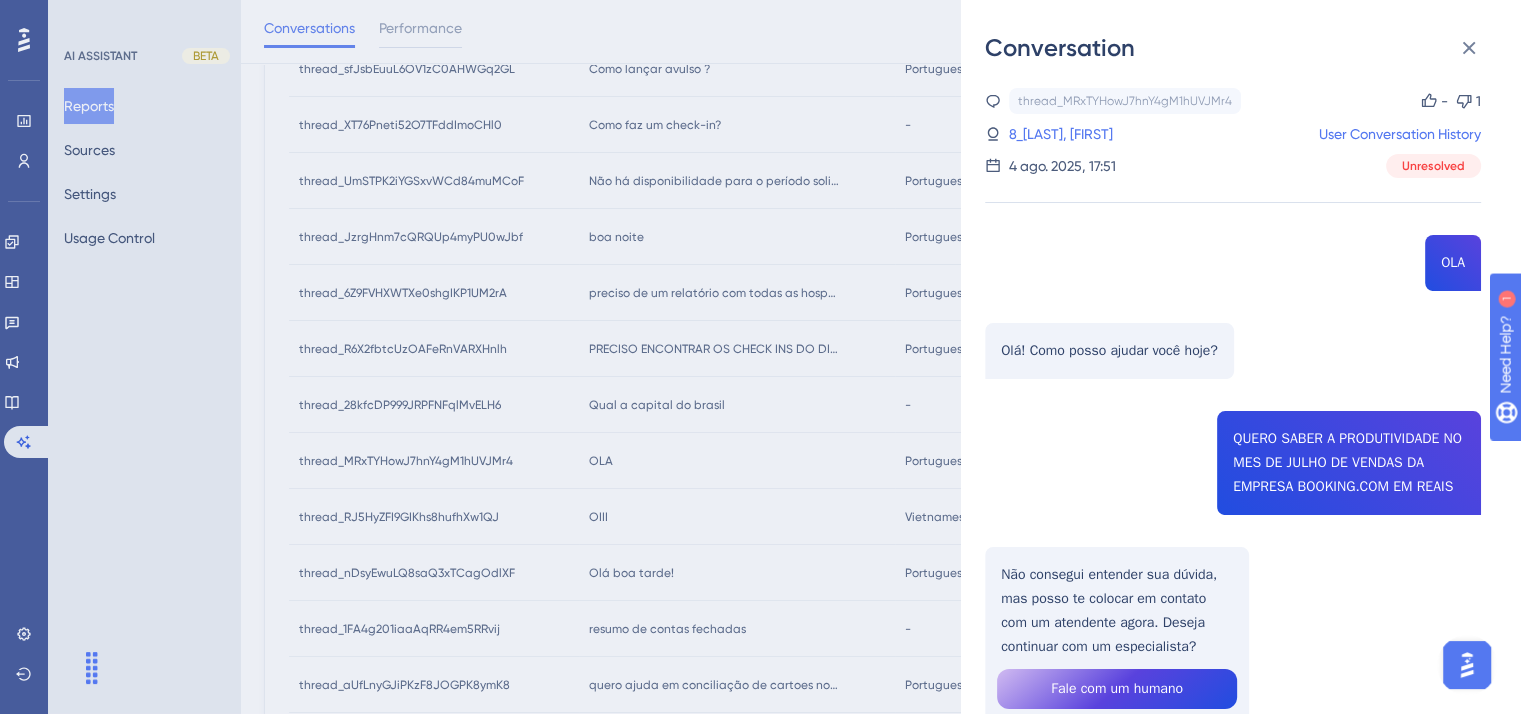 click on "Conversation thread_MRxTYHowJ7hnY4gM1hUVJMr4 Copy - 1 8_Cruz, Victor User Conversation History 4 ago. 2025,
17:51 Unresolved OLA Olá! Como posso ajudar você hoje? QUERO SABER A PRODUTIVIDADE NO MES DE JULHO DE VENDAS DA EMPRESA BOOKING.COM EM REAIS Não consegui entender sua dúvida, mas posso te colocar em contato com um atendente agora. Deseja continuar com um especialista? Fale com um humano 👎" at bounding box center (760, 357) 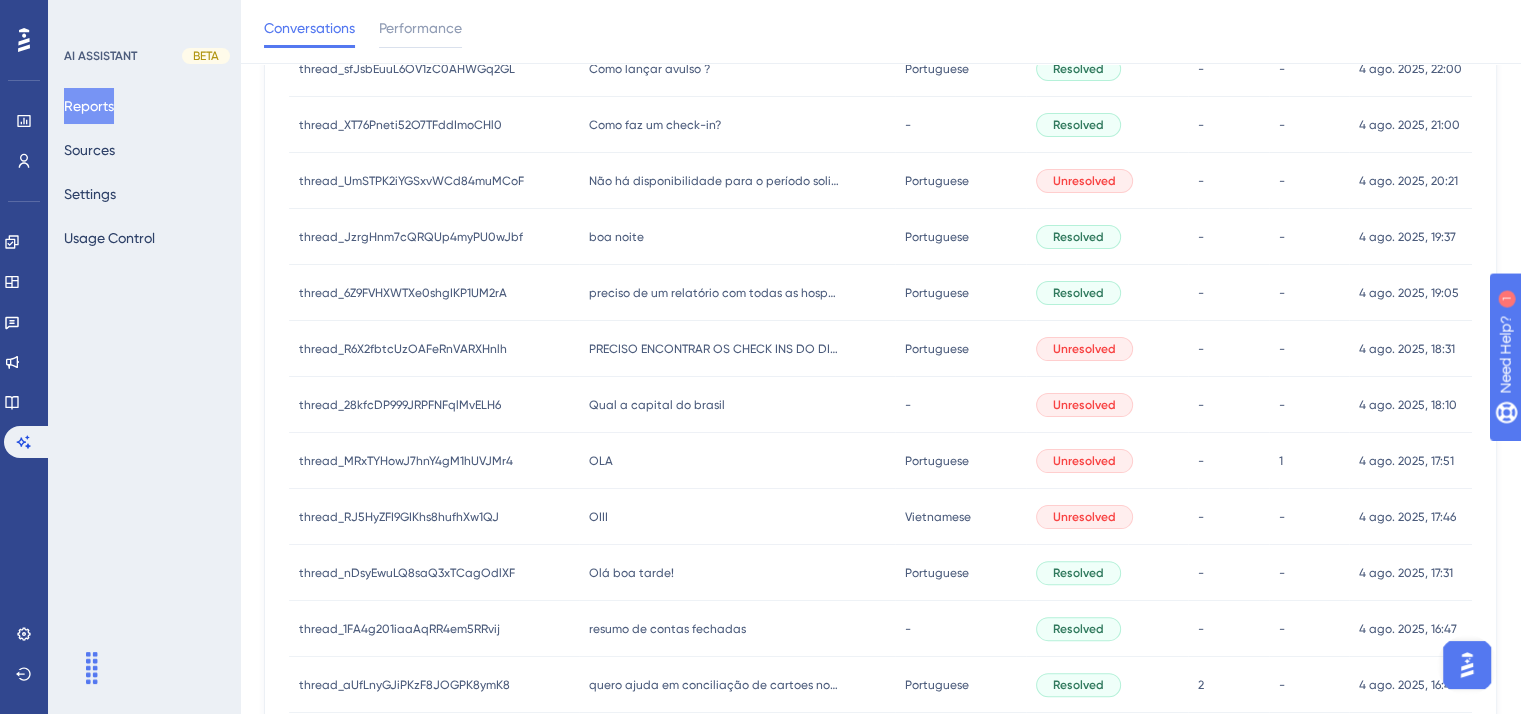 click on "OIII" at bounding box center [598, 517] 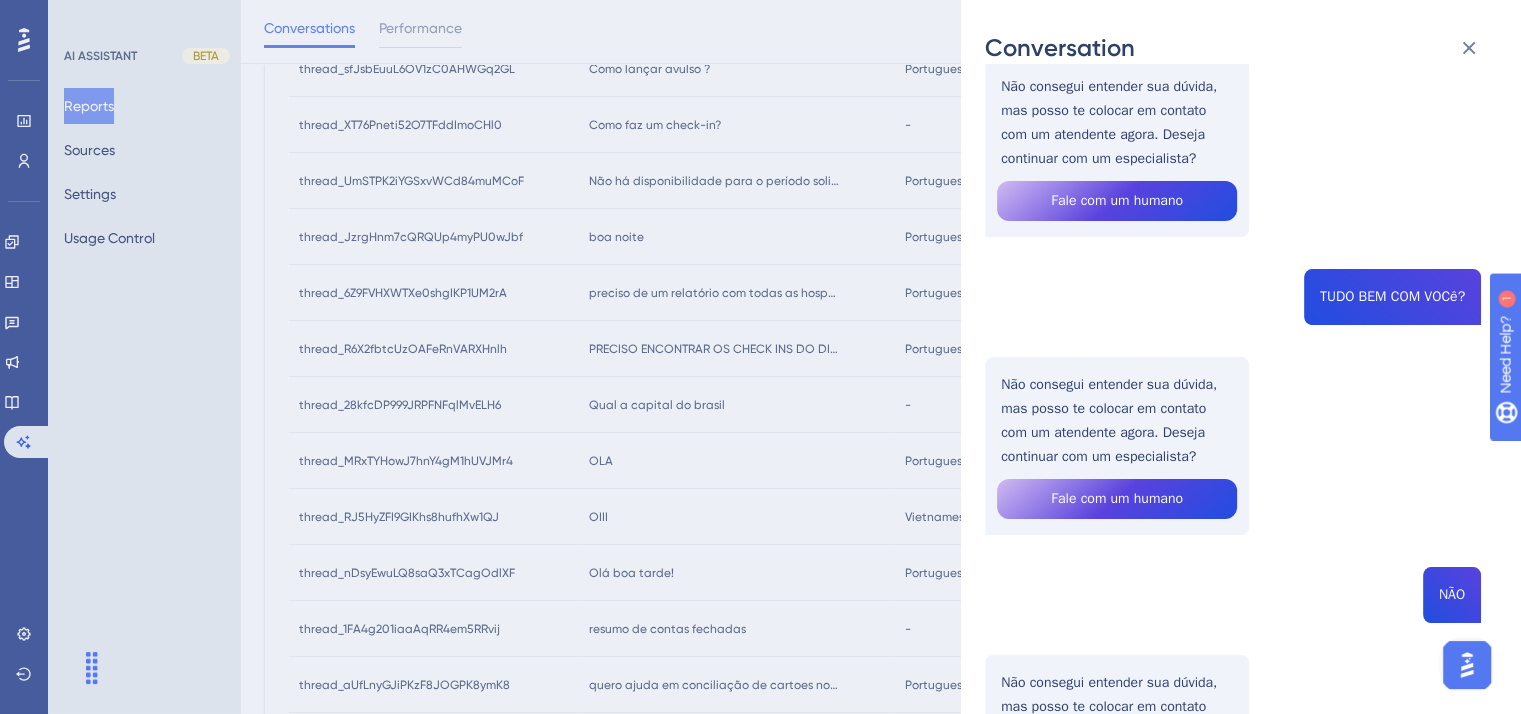 scroll, scrollTop: 0, scrollLeft: 0, axis: both 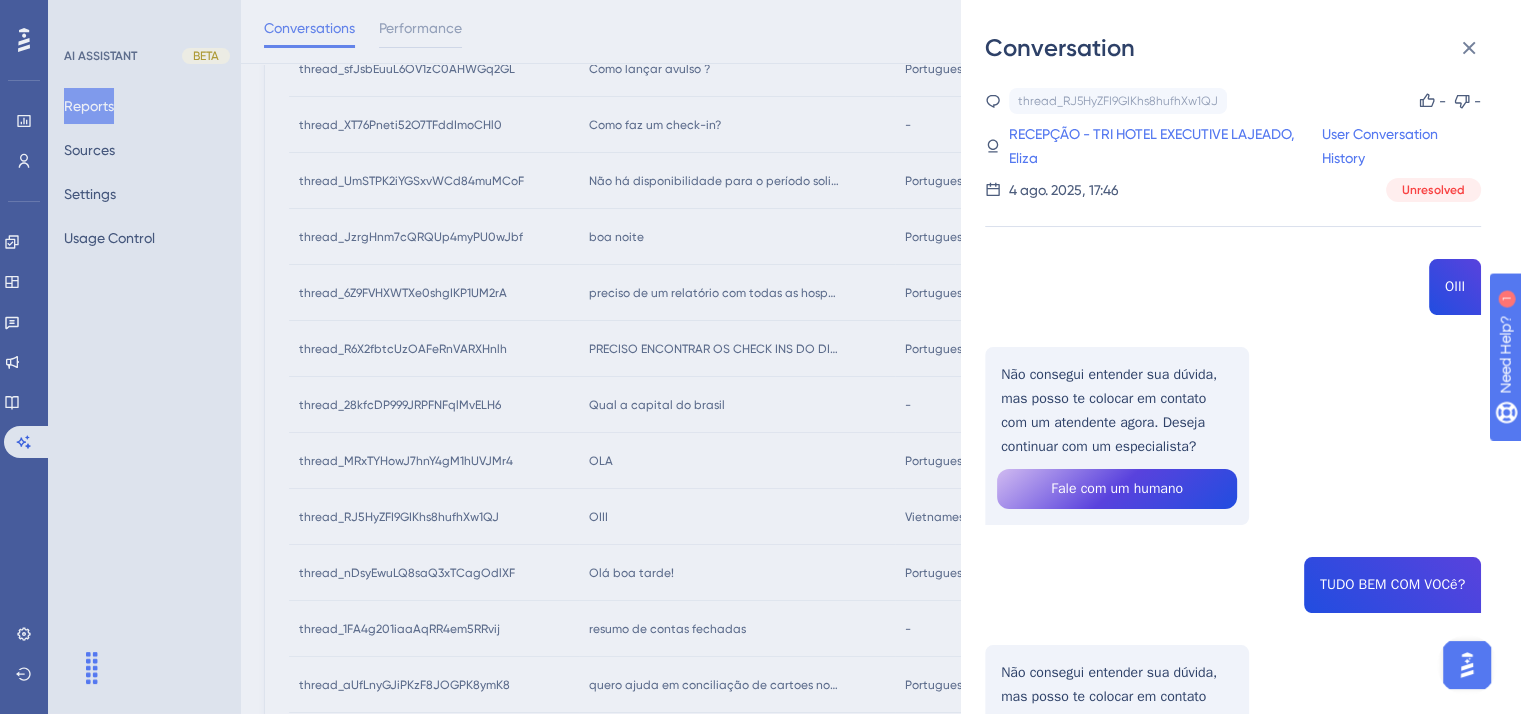 click on "Conversation thread_RJ5HyZFI9GIKhs8hufhXw1QJ Copy - - 448_[LAST] - [CITY], [STATE], [FIRST] User Conversation History 4 ago. 2025,
17:46 Unresolved OIII Não consegui entender sua dúvida, mas posso te colocar em contato com um atendente agora. Deseja continuar com um especialista? Fale com um humano TUDO BEM COM VOCê? Não consegui entender sua dúvida, mas posso te colocar em contato com um atendente agora. Deseja continuar com um especialista? Fale com um humano NÃO  Não consegui entender sua dúvida, mas posso te colocar em contato com um atendente agora. Deseja continuar com um especialista? Fale com um humano BOM TRABALHO  Não consegui entender sua dúvida, mas posso te colocar em contato com um atendente agora. Deseja continuar com um especialista? Fale com um humano BJUU Não consegui entender sua dúvida, mas posso te colocar em contato com um atendente agora. Deseja continuar com um especialista? Fale com um humano" at bounding box center (760, 357) 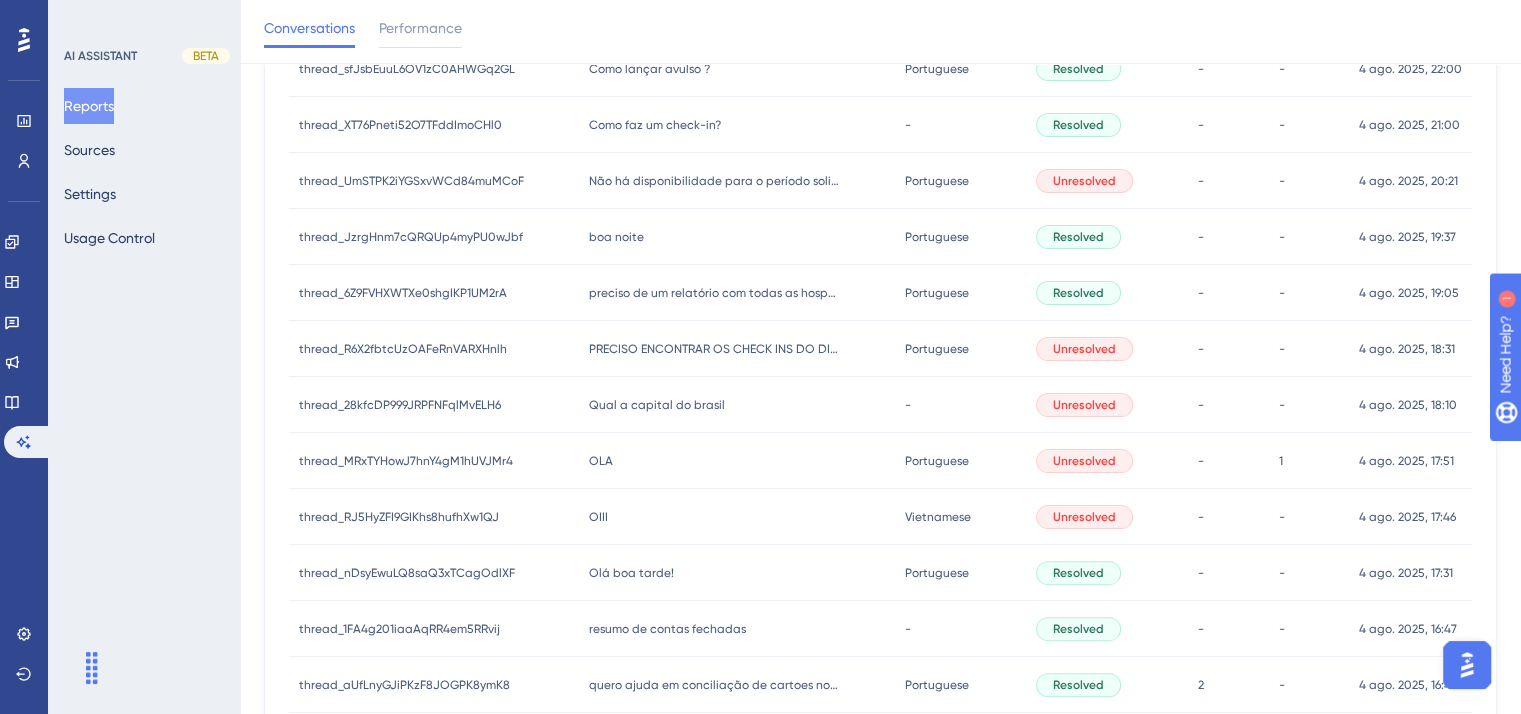click on "Olá boa tarde!" at bounding box center [631, 573] 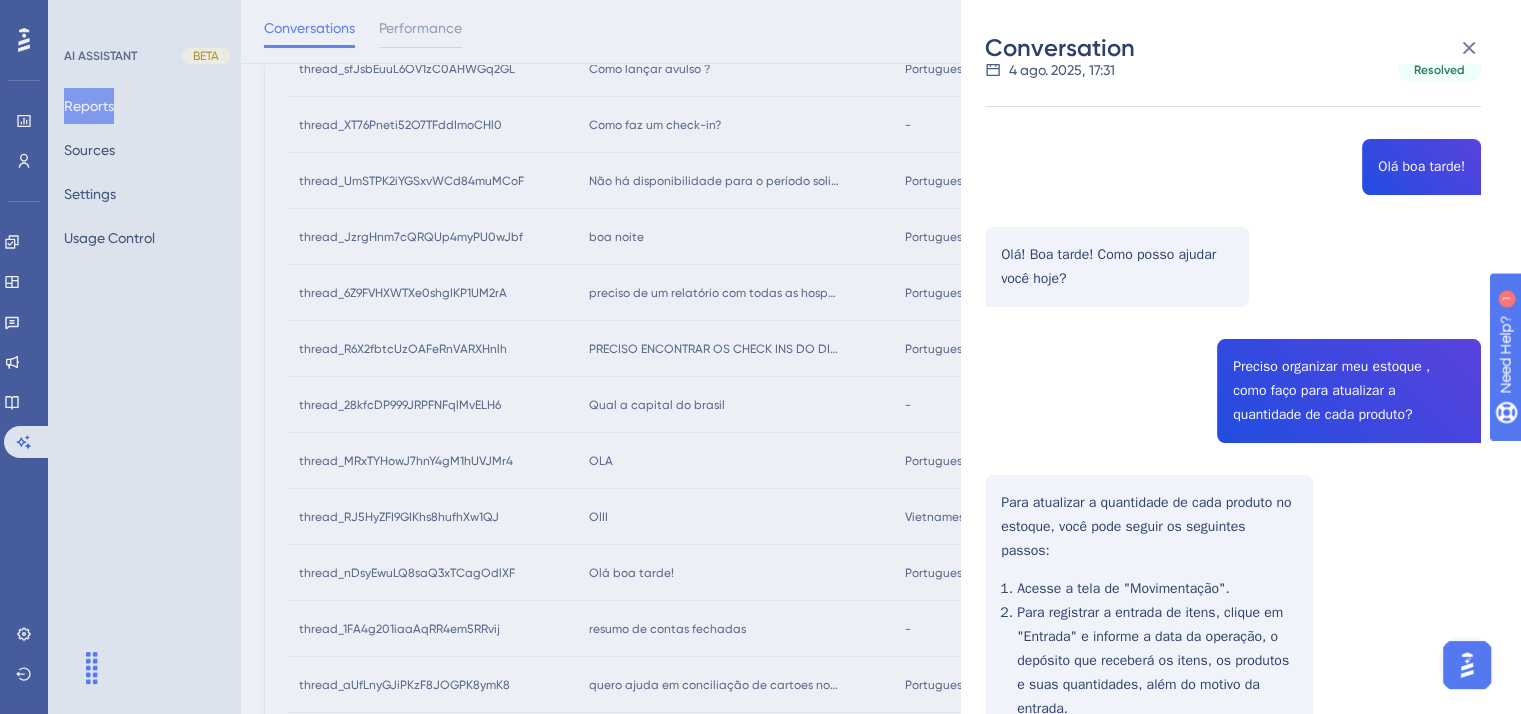 scroll, scrollTop: 39, scrollLeft: 0, axis: vertical 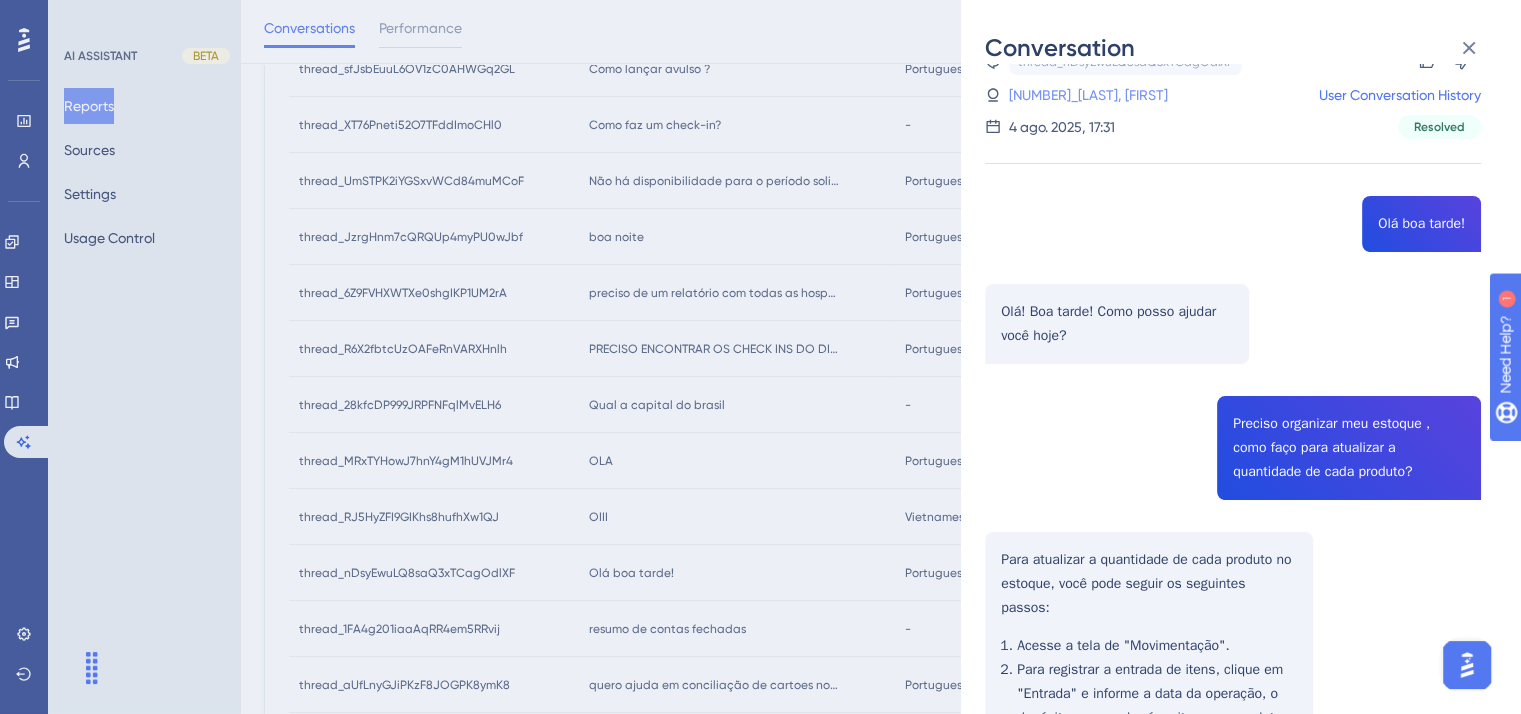 click on "[NUMBER]_[LAST], [FIRST]" at bounding box center (1088, 95) 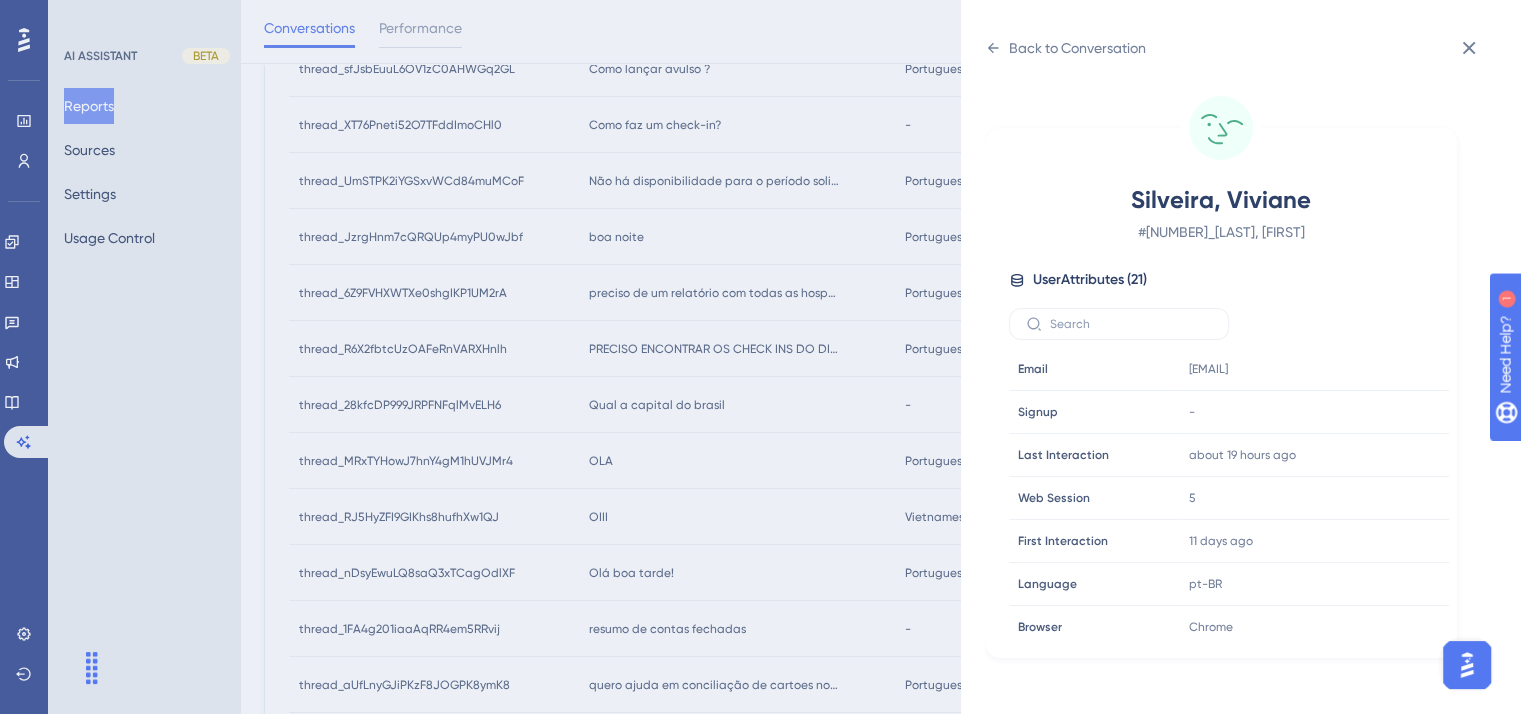 scroll, scrollTop: 0, scrollLeft: 0, axis: both 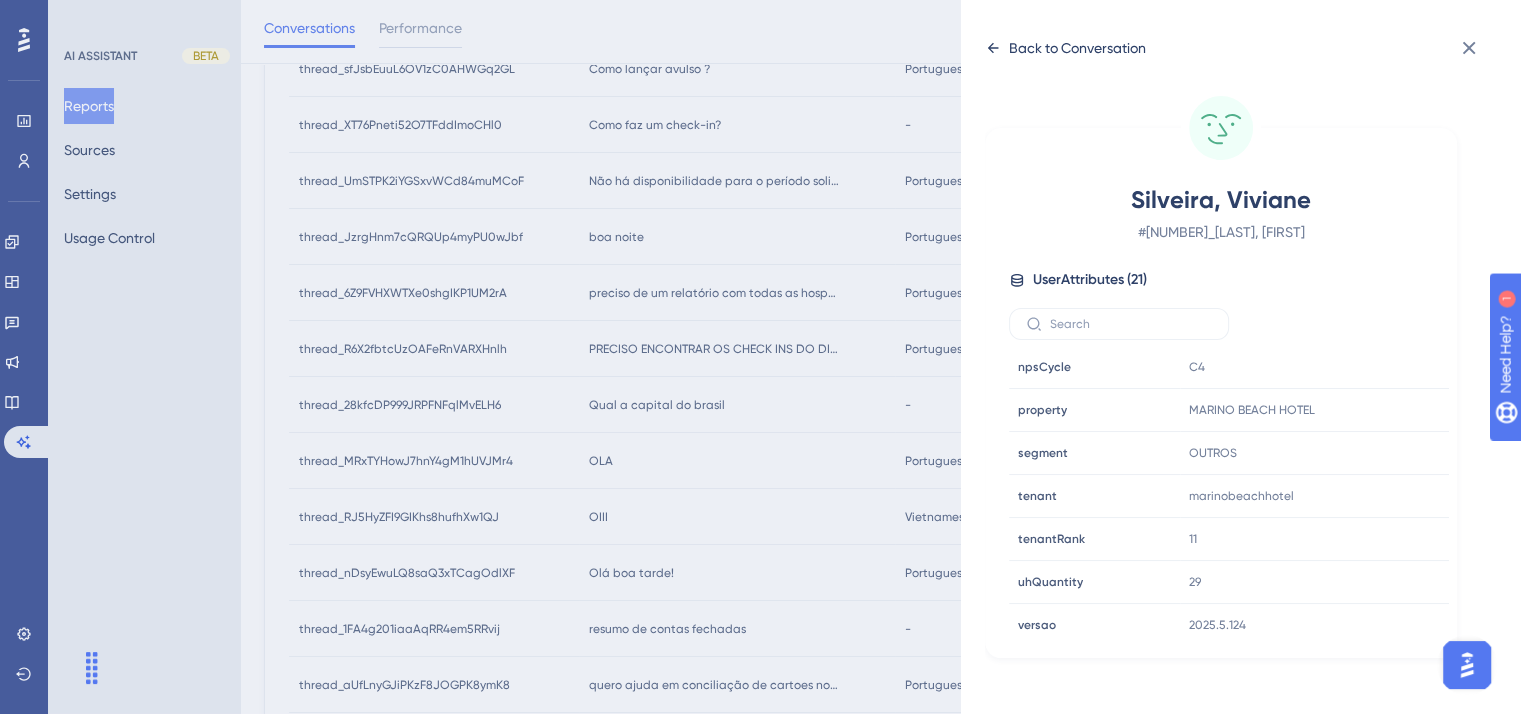 click on "Back to Conversation" at bounding box center [1077, 48] 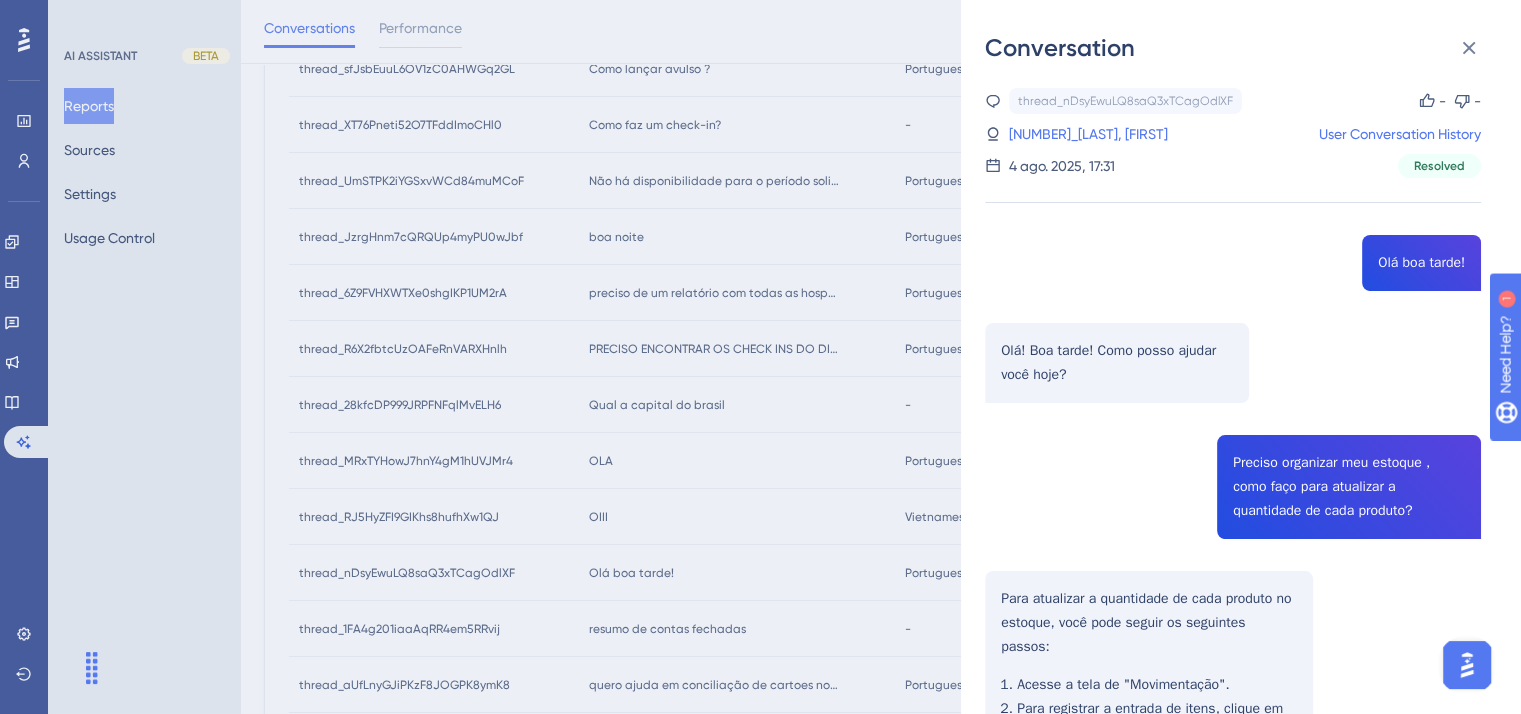 drag, startPoint x: 676, startPoint y: 654, endPoint x: 655, endPoint y: 633, distance: 29.698484 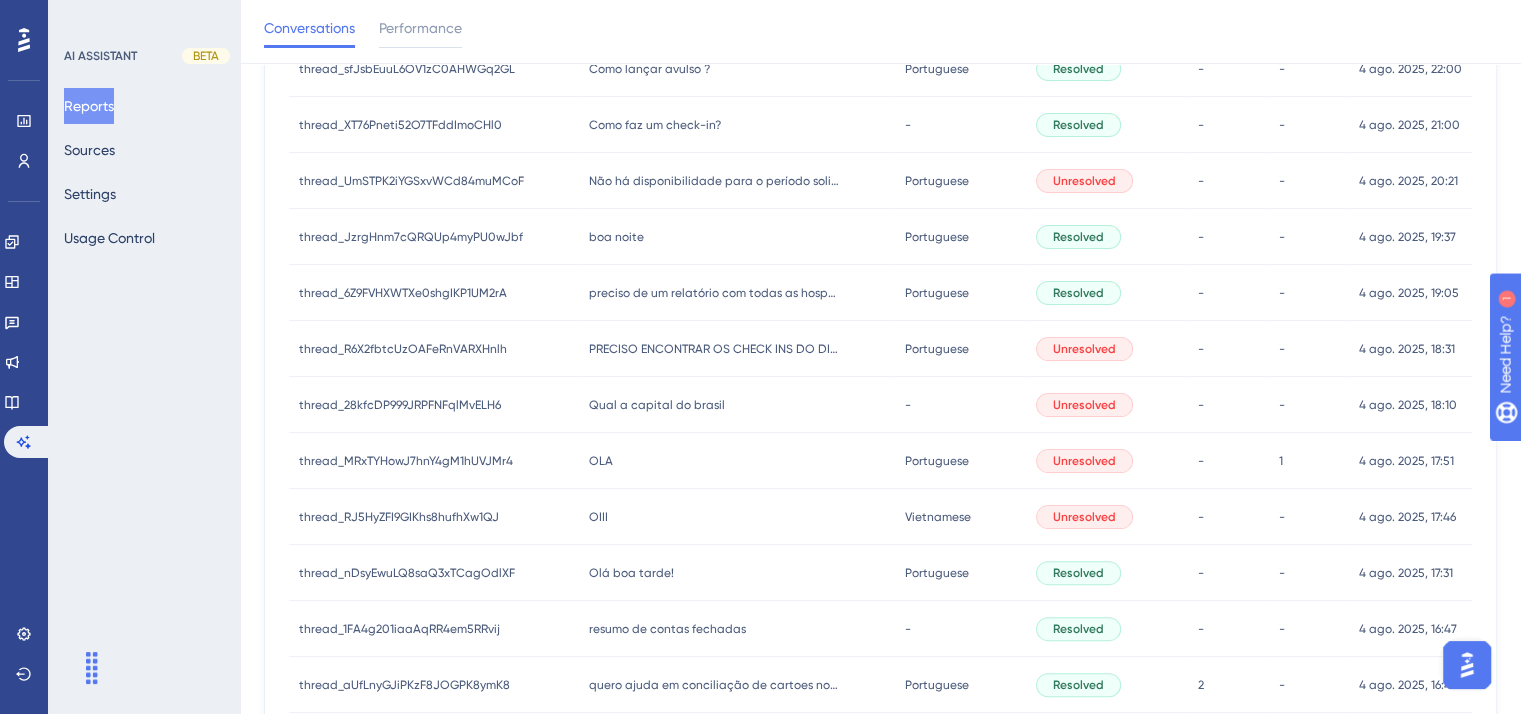 click on "resumo de contas fechadas" at bounding box center (667, 629) 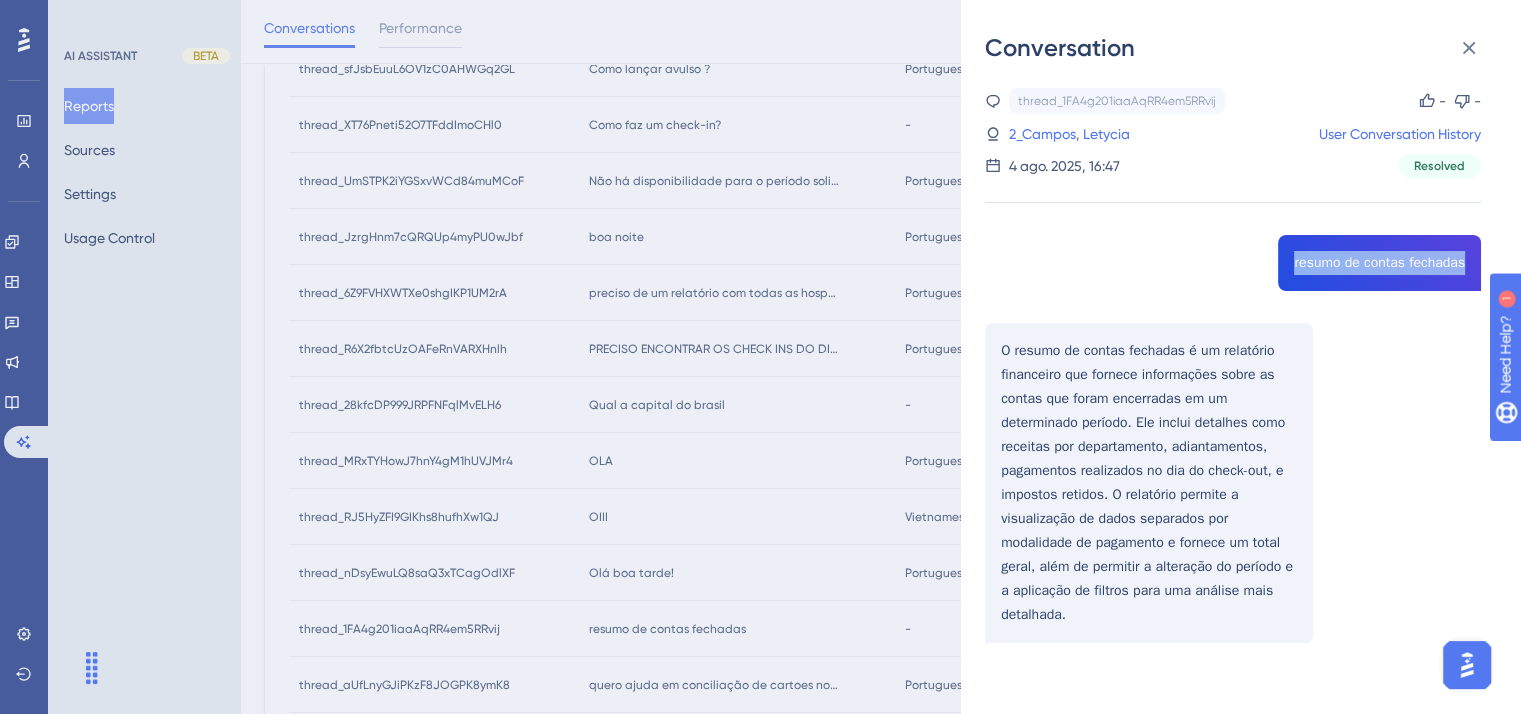 drag, startPoint x: 1288, startPoint y: 258, endPoint x: 1457, endPoint y: 261, distance: 169.02663 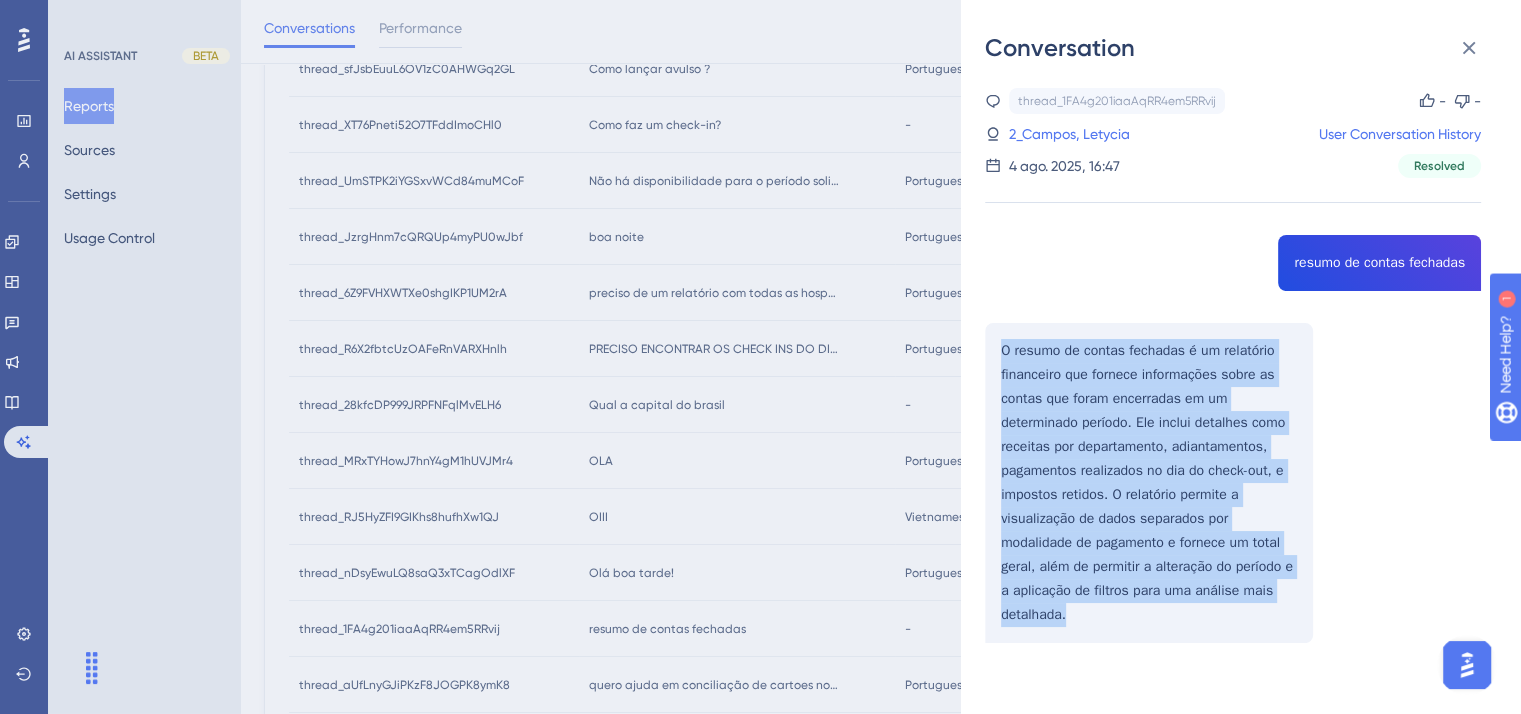 drag, startPoint x: 996, startPoint y: 357, endPoint x: 1117, endPoint y: 645, distance: 312.386 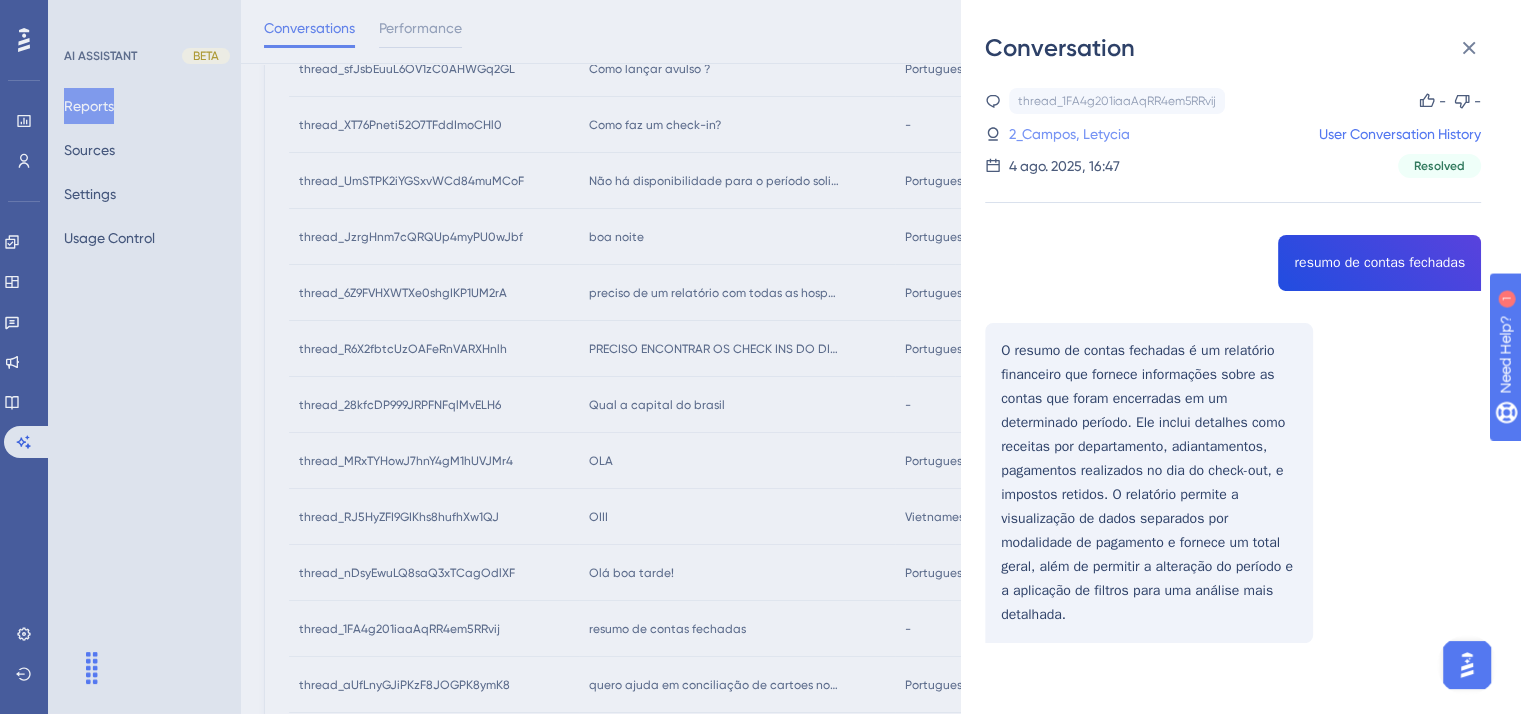 click on "2_Campos, Letycia" at bounding box center (1069, 134) 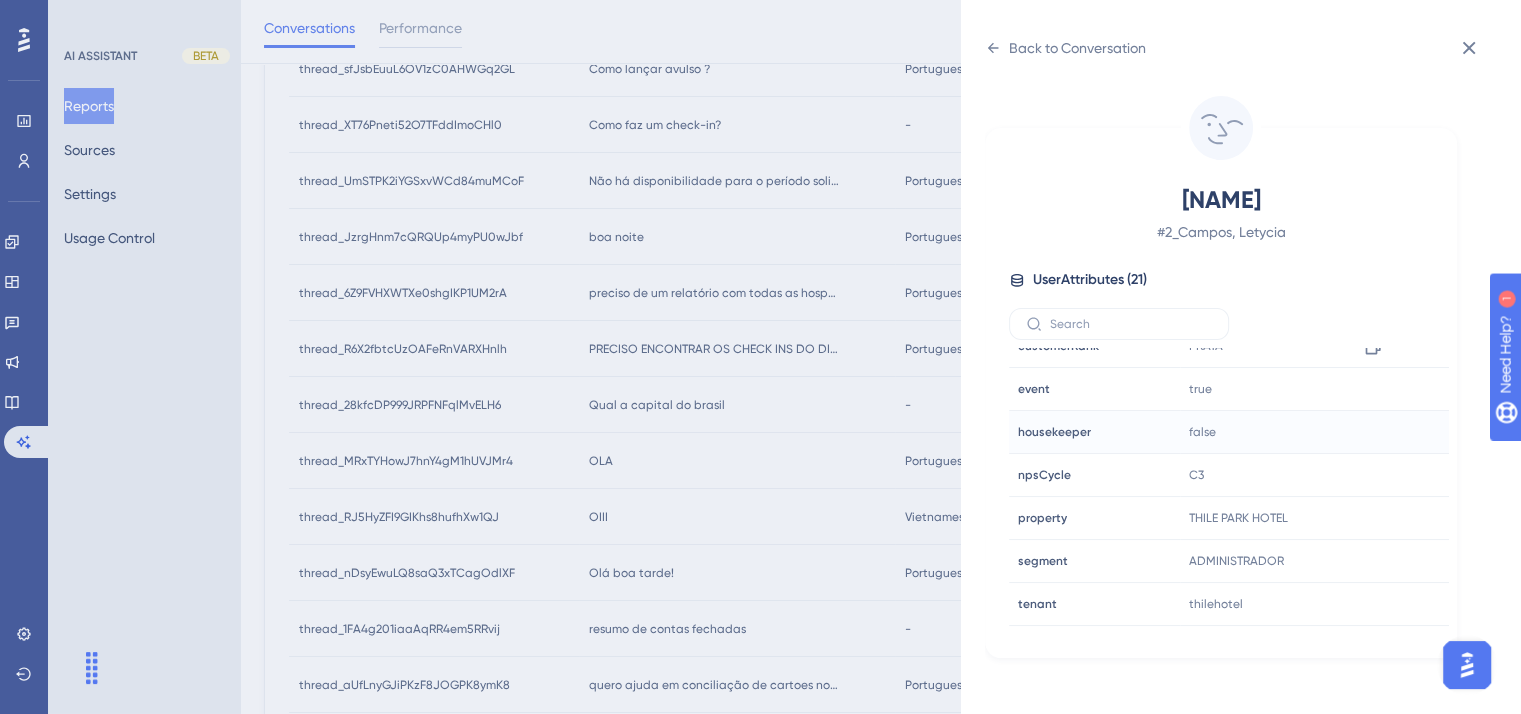 scroll, scrollTop: 500, scrollLeft: 0, axis: vertical 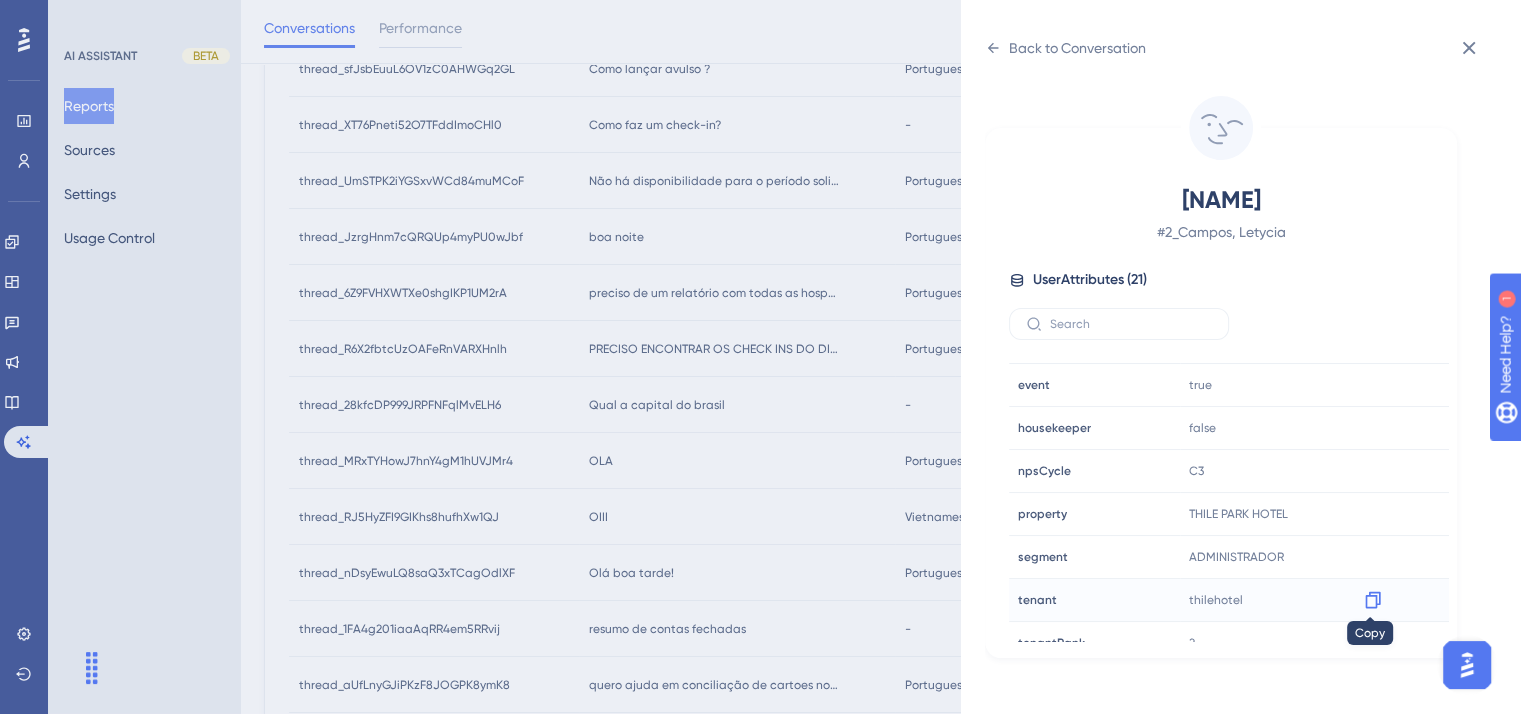 click 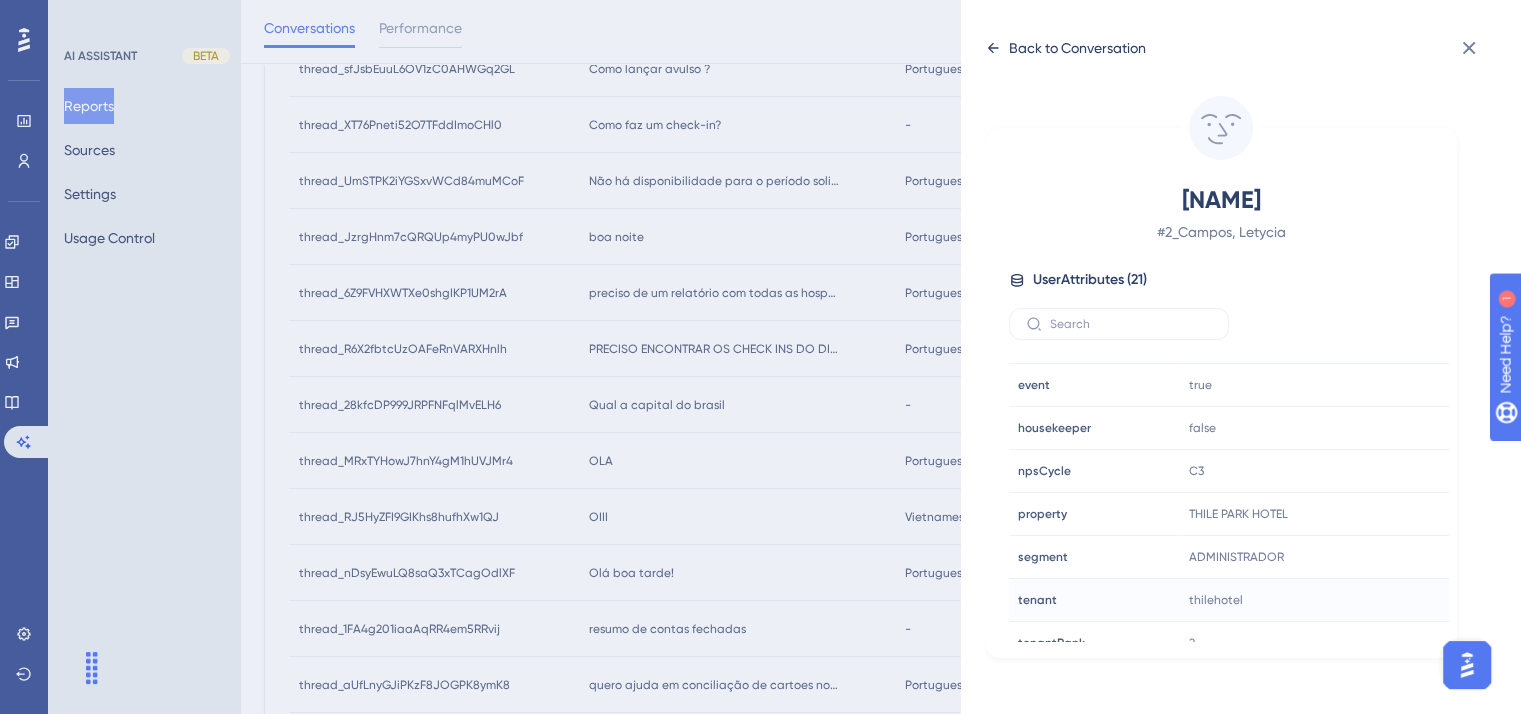click on "Back to Conversation" at bounding box center [1065, 48] 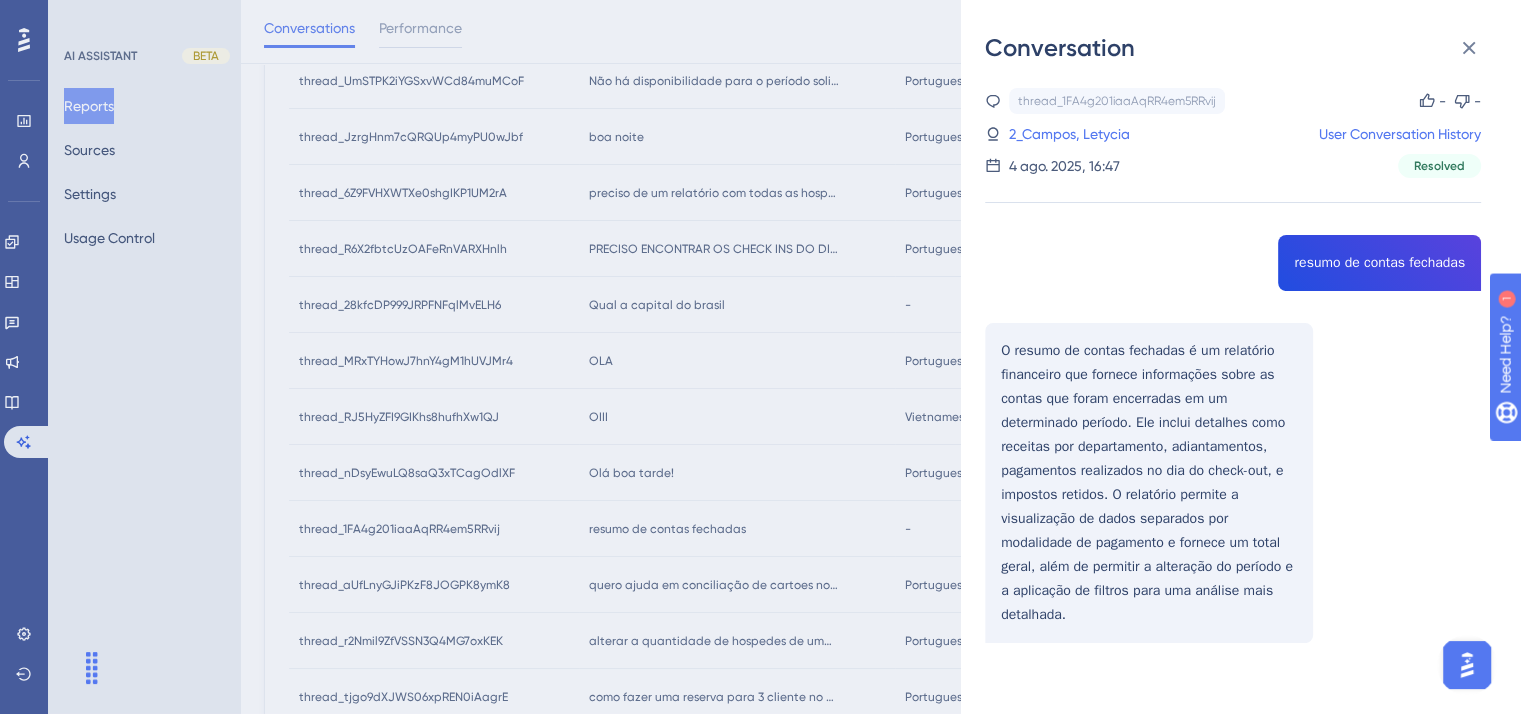 scroll, scrollTop: 600, scrollLeft: 0, axis: vertical 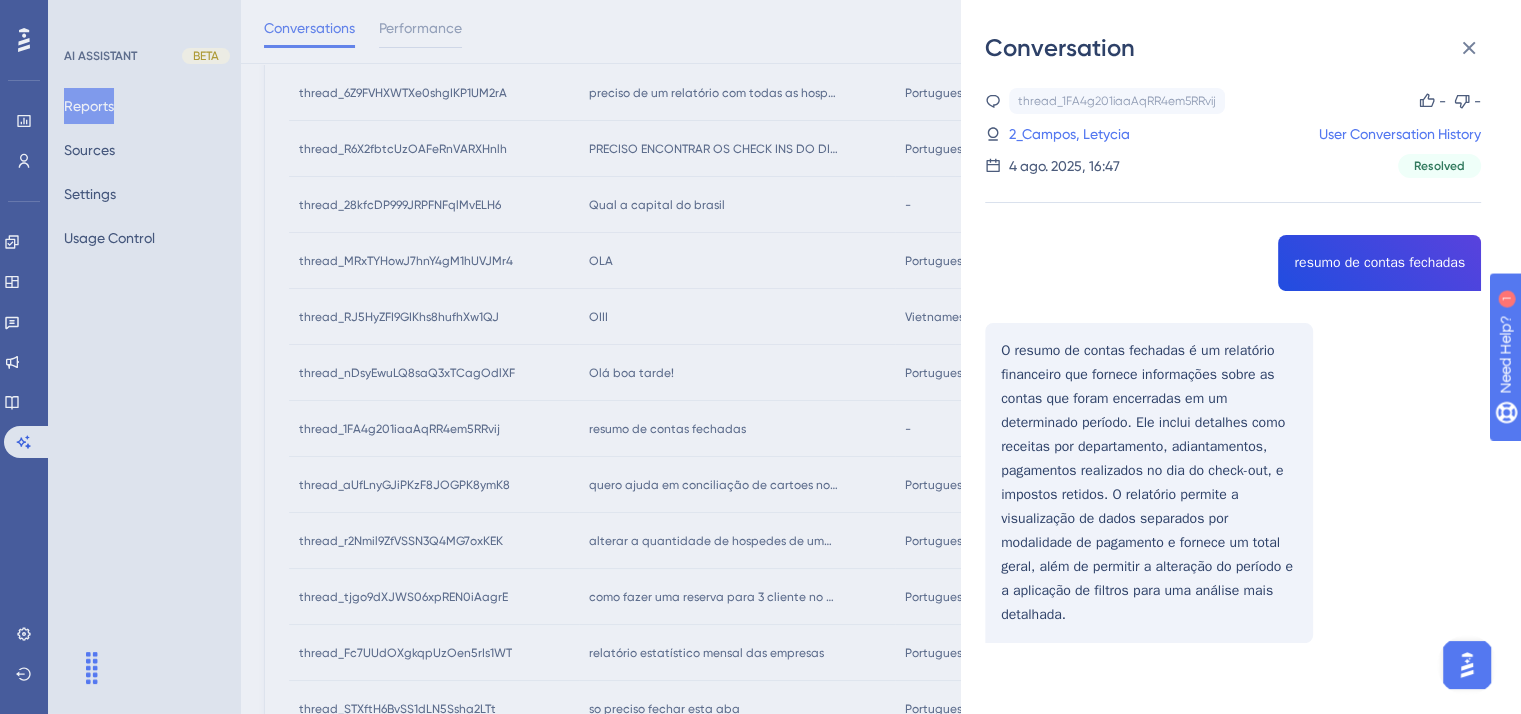 click on "Conversation thread_1FA4g201iaaAqRR4em5RRvij Copy - - 2_Campos, Letycia User Conversation History 4 ago. 2025,
16:47 Resolved resumo de contas fechadas O resumo de contas fechadas é um relatório financeiro que fornece informações sobre as contas que foram encerradas em um determinado período. Ele inclui detalhes como receitas por departamento, adiantamentos, pagamentos realizados no dia do check-out, e impostos retidos. O relatório permite a visualização de dados separados por modalidade de pagamento e fornece um total geral, além de permitir a alteração do período e a aplicação de filtros para uma análise mais detalhada." at bounding box center (760, 357) 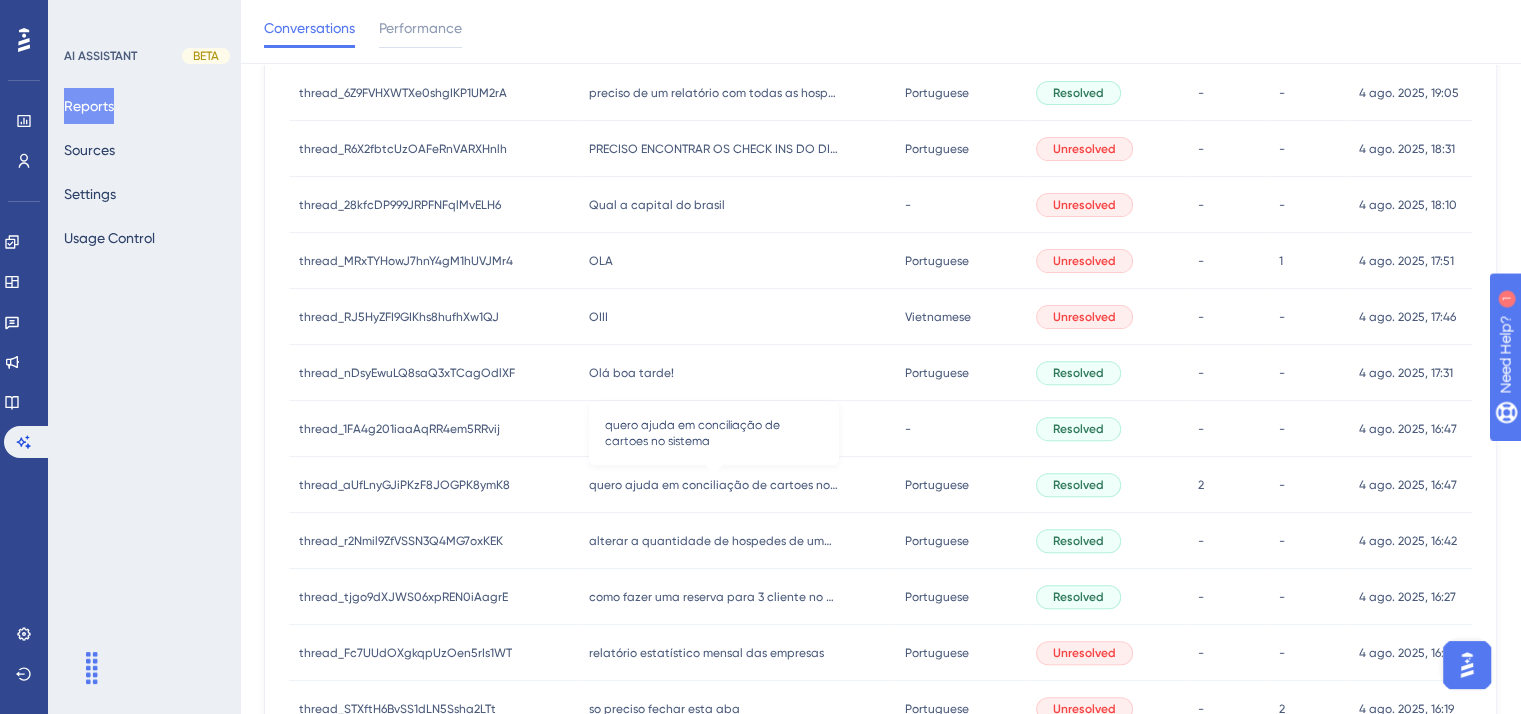 click on "quero ajuda em conciliação de cartoes no sistema" at bounding box center (714, 485) 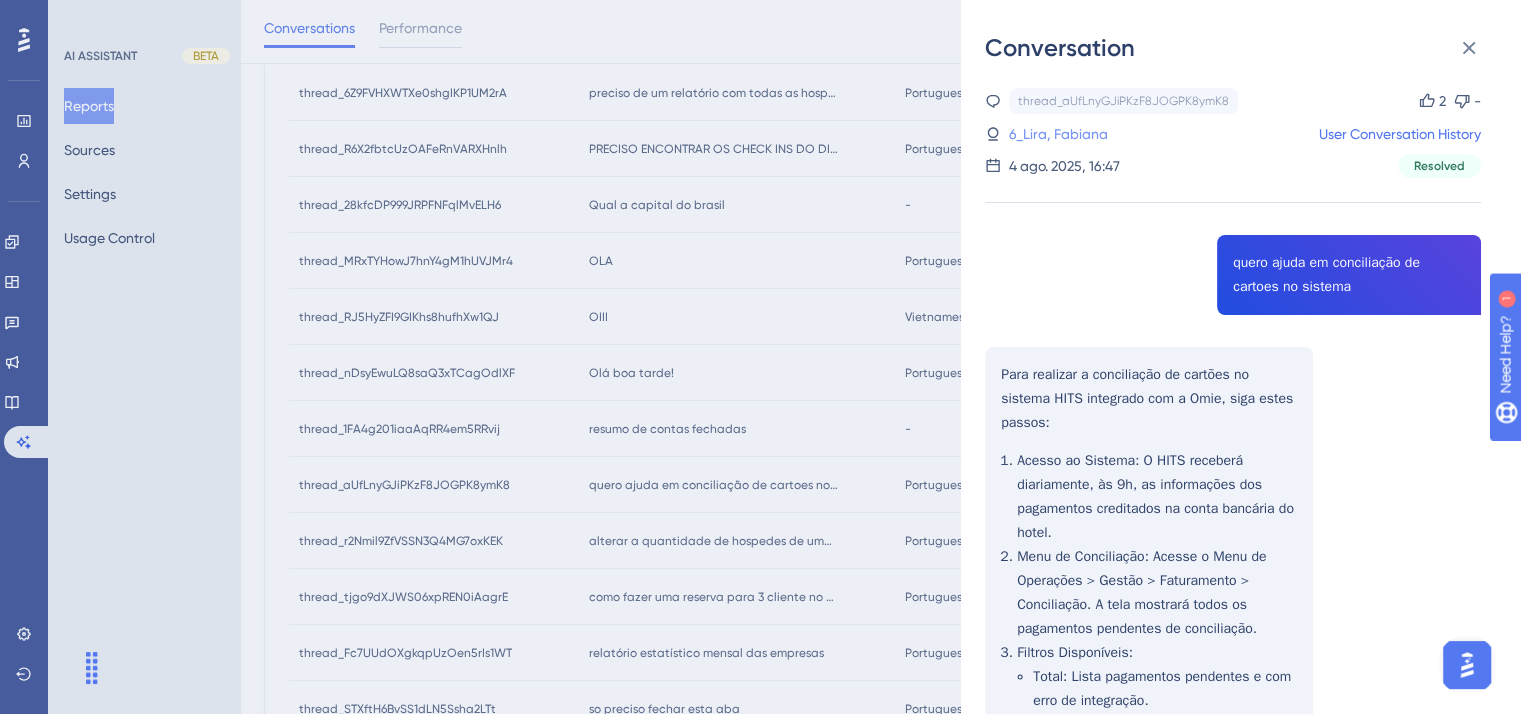 click on "6_Lira, Fabiana" at bounding box center (1058, 134) 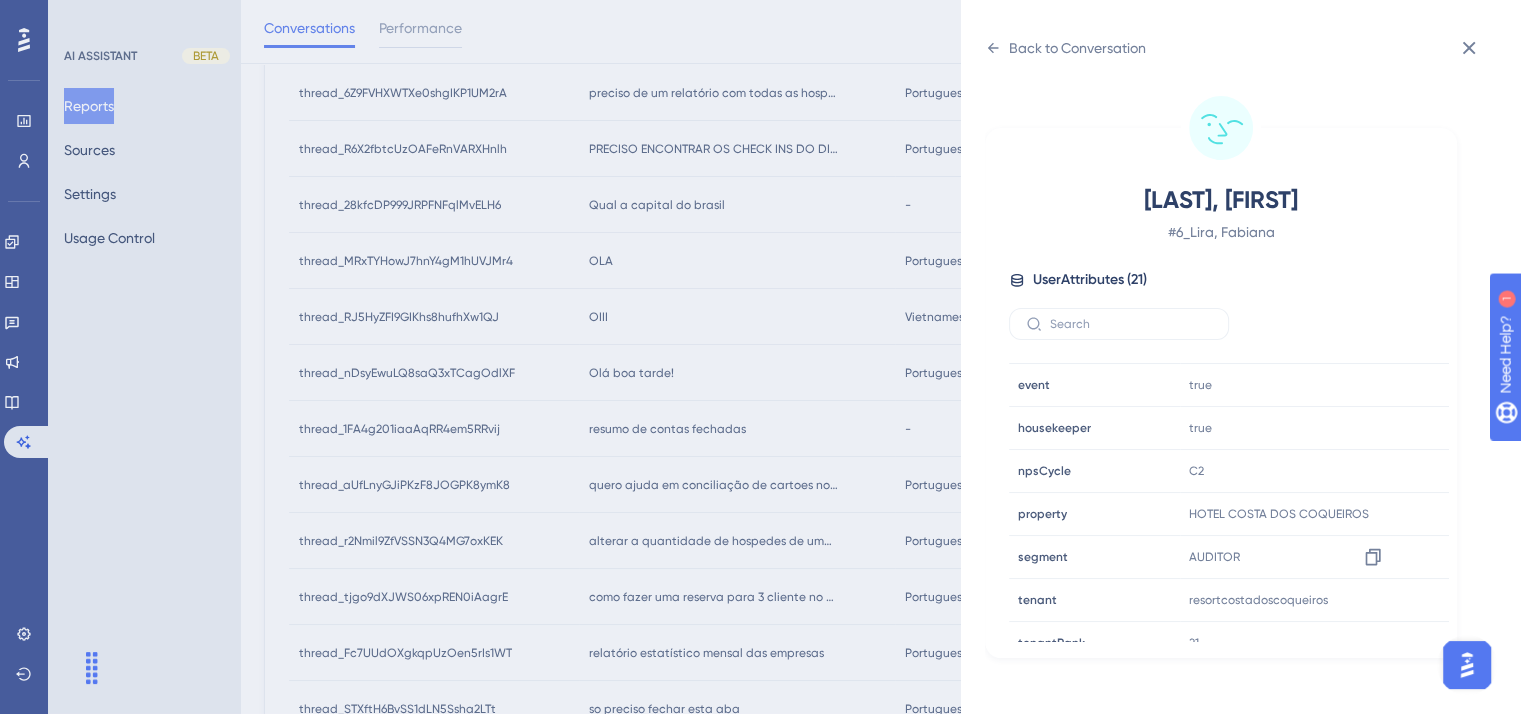 scroll, scrollTop: 600, scrollLeft: 0, axis: vertical 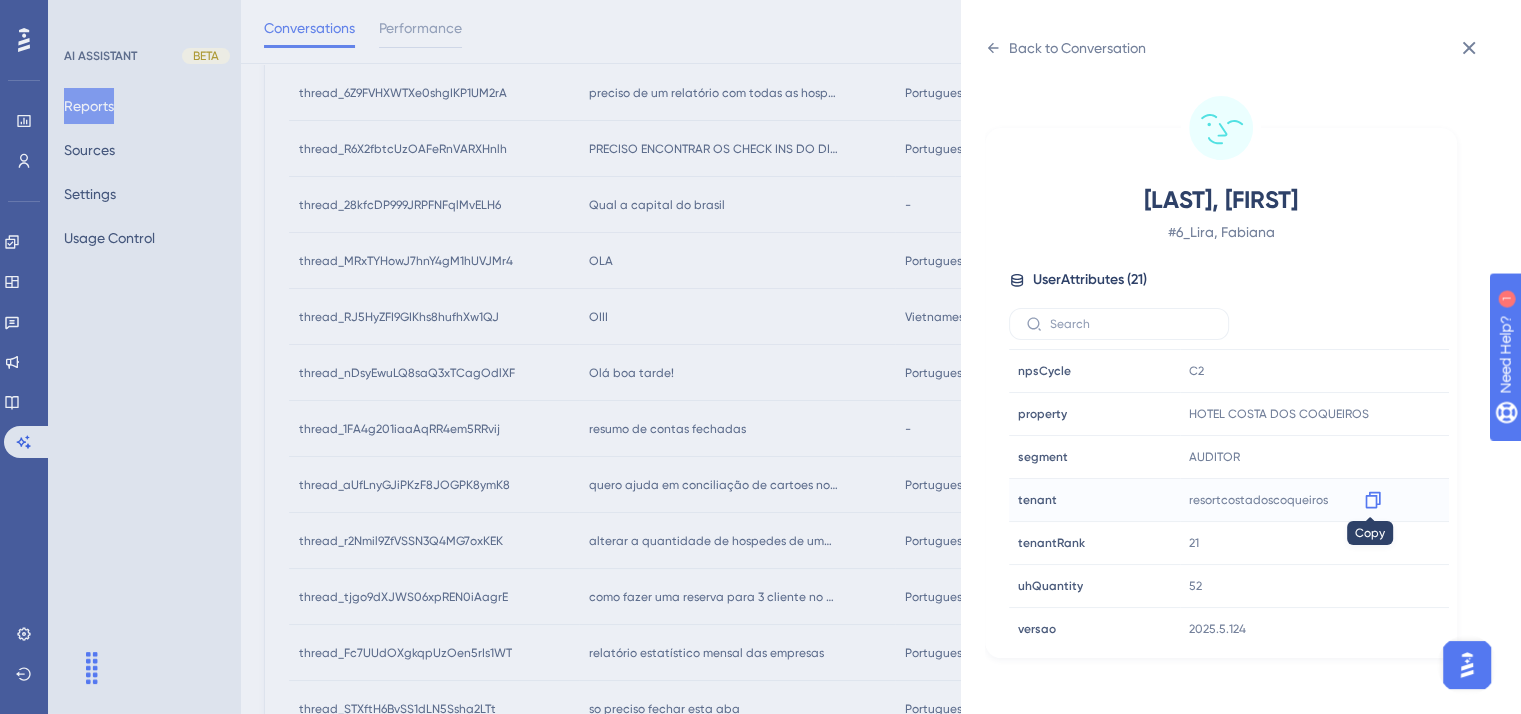 click 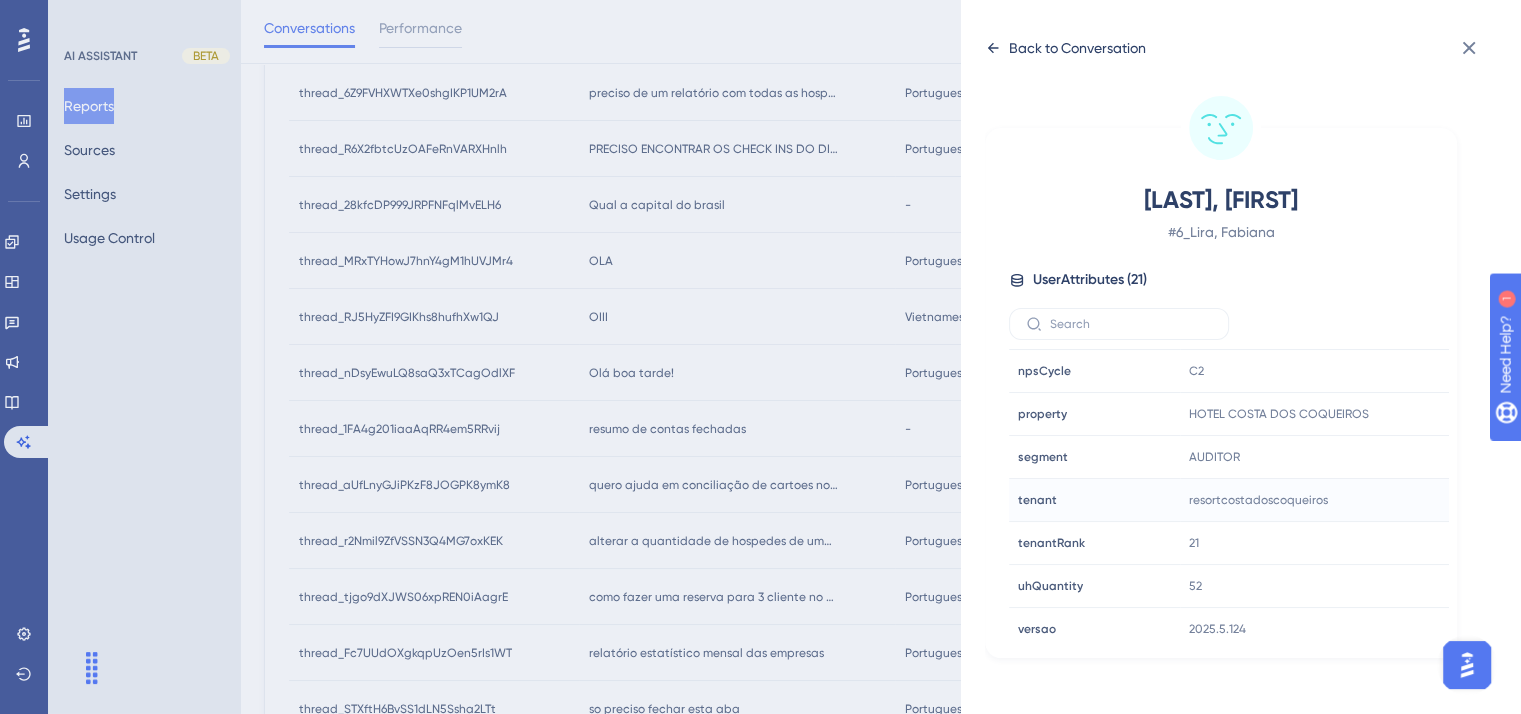 click on "Back to Conversation" at bounding box center [1077, 48] 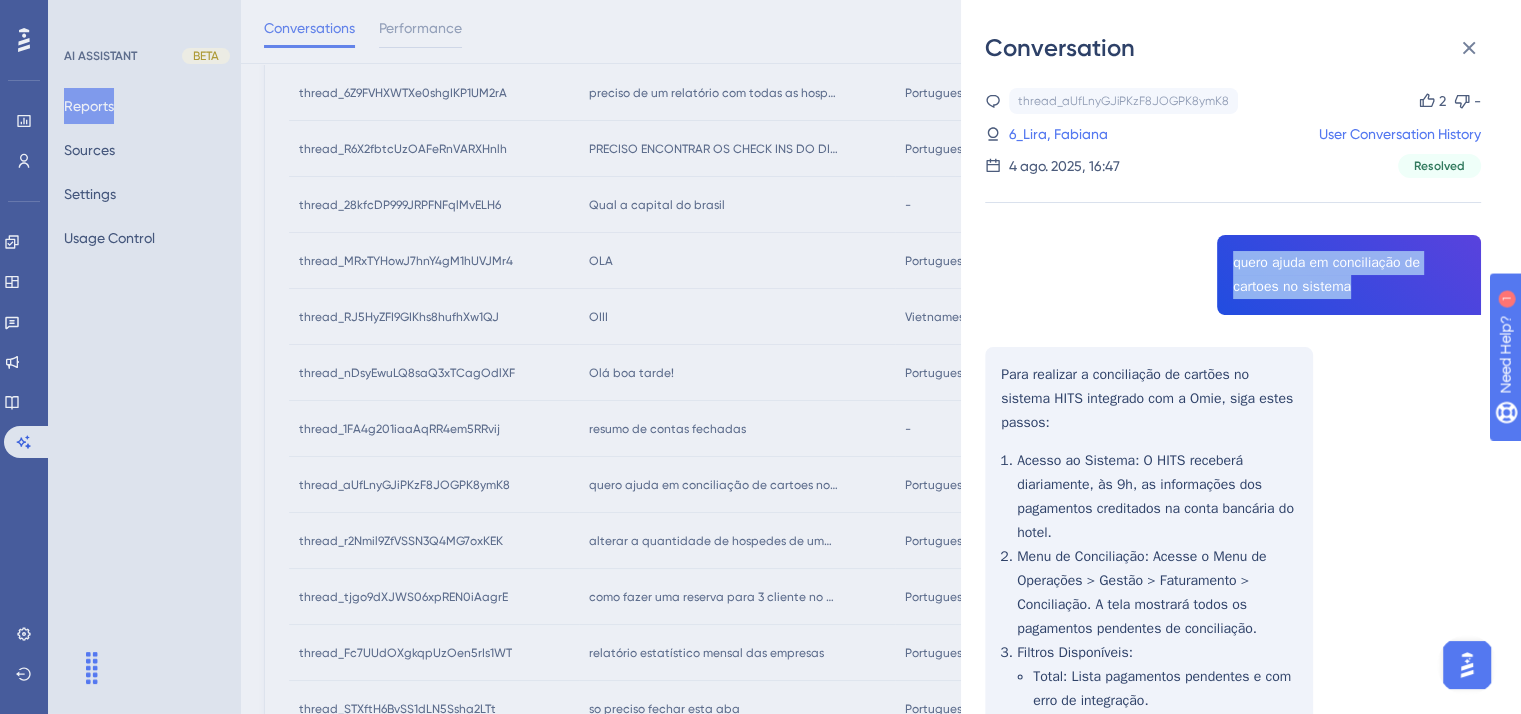 drag, startPoint x: 1230, startPoint y: 264, endPoint x: 1357, endPoint y: 282, distance: 128.26924 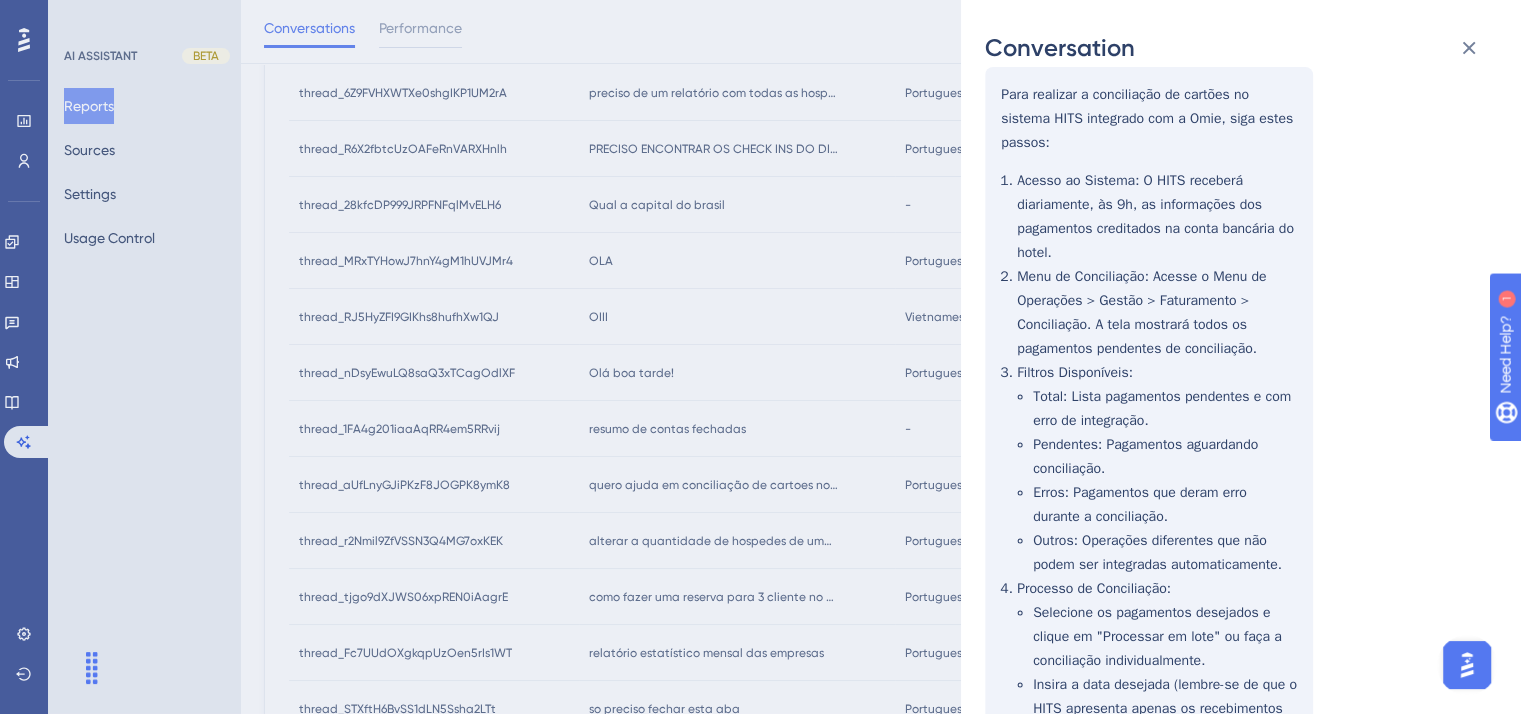 scroll, scrollTop: 171, scrollLeft: 0, axis: vertical 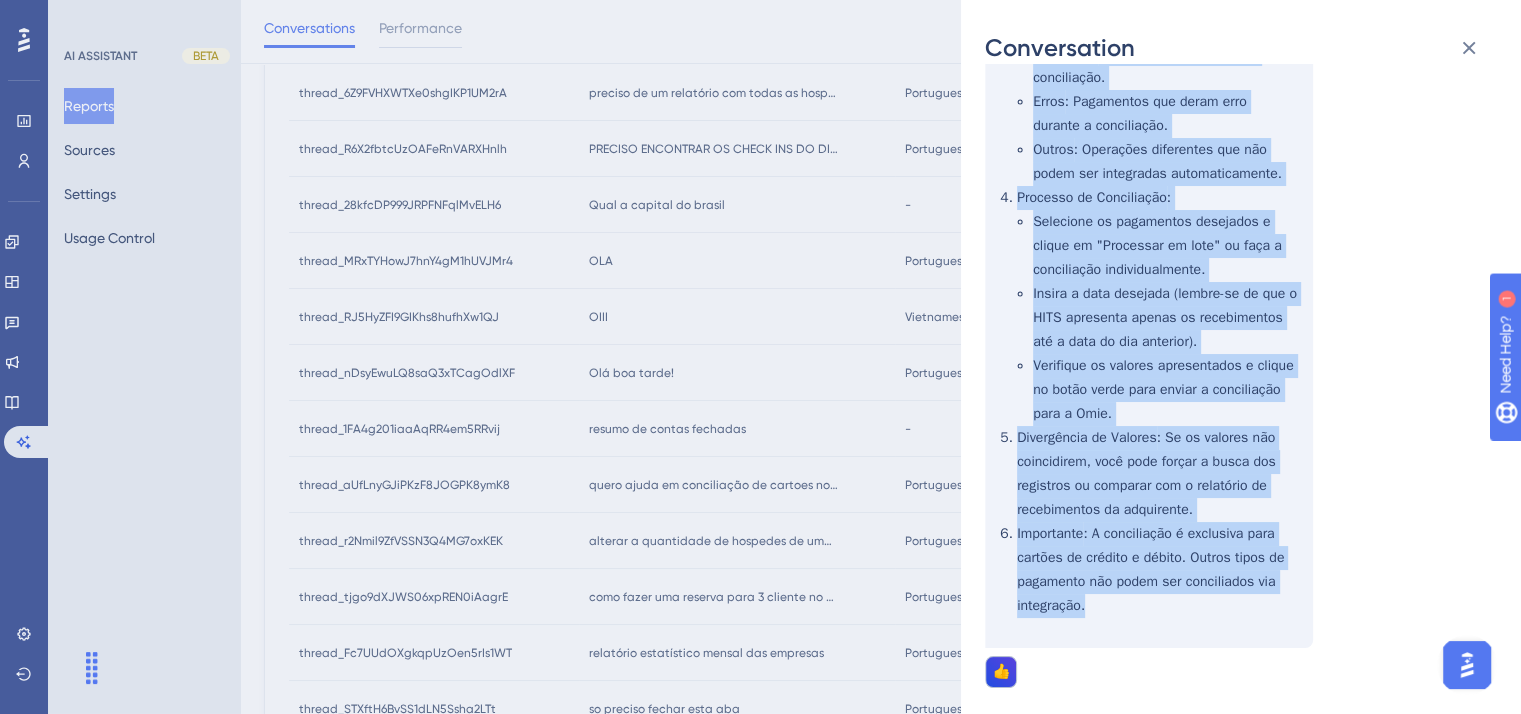 drag, startPoint x: 1004, startPoint y: 209, endPoint x: 1203, endPoint y: 601, distance: 439.61914 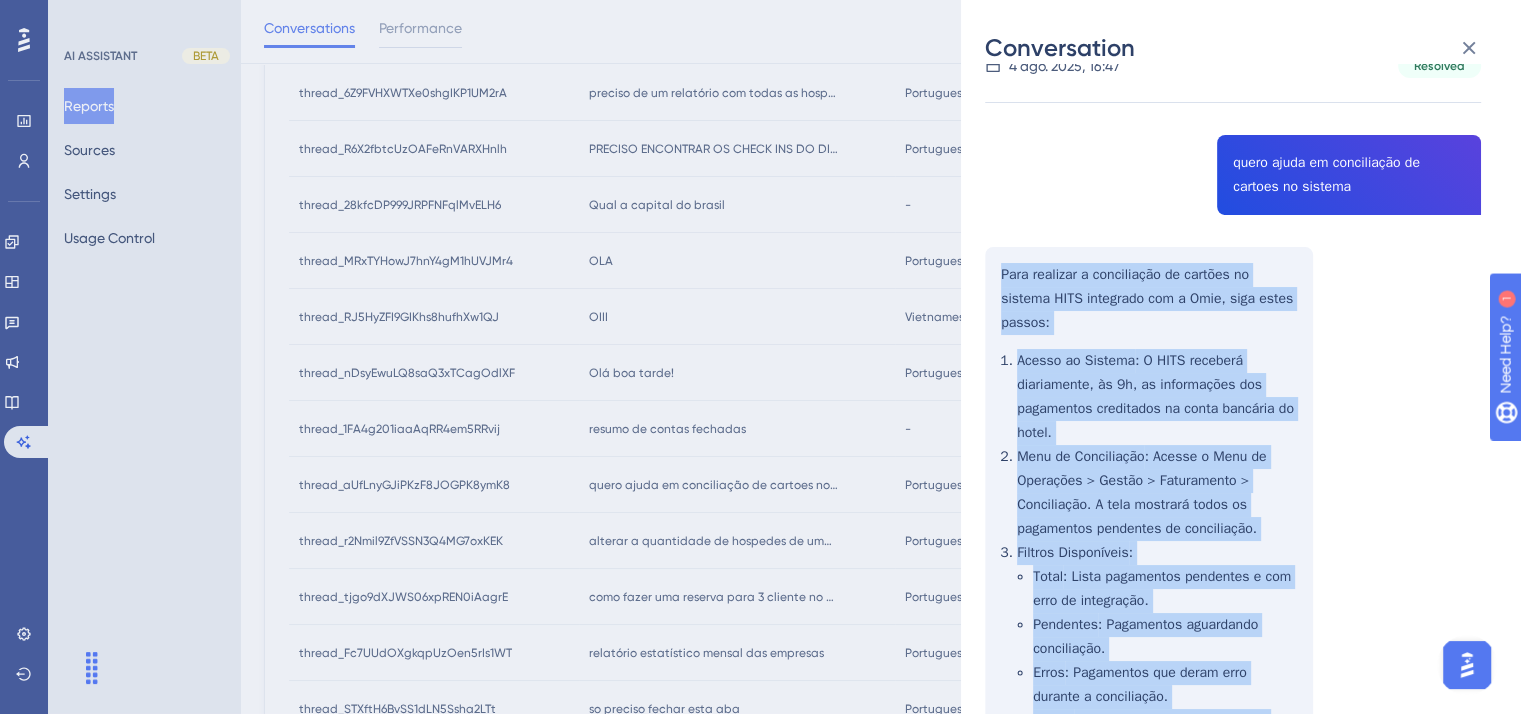 scroll, scrollTop: 0, scrollLeft: 0, axis: both 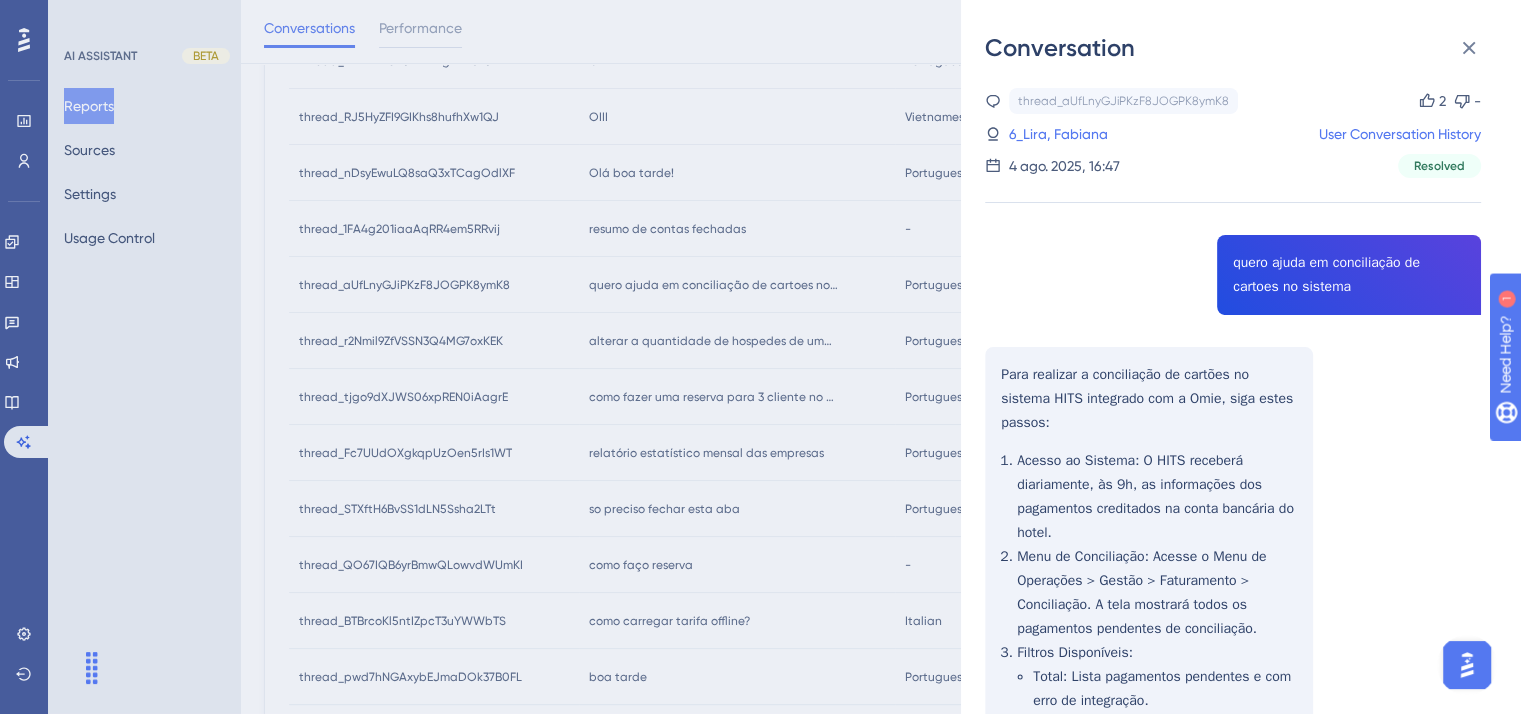click on "Conversation thread_aUfLnyGJiPKzF8JOGPK8ymK8 Copy 2 - 6_Lira, Fabiana User Conversation History 4 ago. 2025,
16:47 Resolved quero ajuda em conciliação de cartoes no sistema Para realizar a conciliação de cartões no sistema HITS integrado com a Omie, siga estes passos:
Acesso ao Sistema : O HITS receberá diariamente, às 9h, as informações dos pagamentos creditados na conta bancária do hotel.
Menu de Conciliação : Acesse o Menu de Operações > Gestão > Faturamento > Conciliação. A tela mostrará todos os pagamentos pendentes de conciliação.
Filtros Disponíveis :
Total : Lista pagamentos pendentes e com erro de integração.
Pendentes : Pagamentos aguardando conciliação.
Erros : Pagamentos que deram erro durante a conciliação.
Outros : Operações diferentes que não podem ser integradas automaticamente.
Processo de Conciliação :
Selecione os pagamentos desejados e clique em "Processar em lote" ou faça a conciliação individualmente." at bounding box center (760, 357) 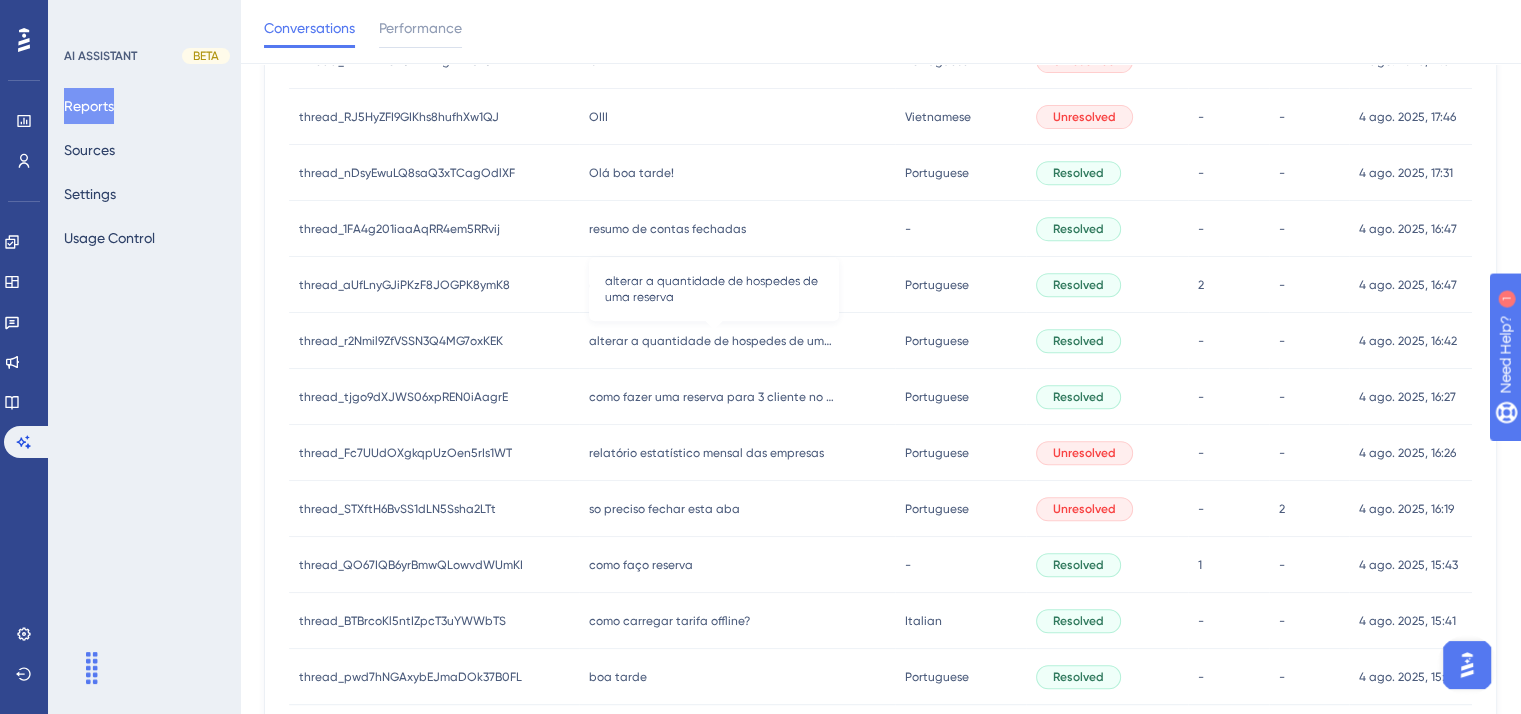 click on "alterar a quantidade de hospedes de uma reserva" at bounding box center (714, 341) 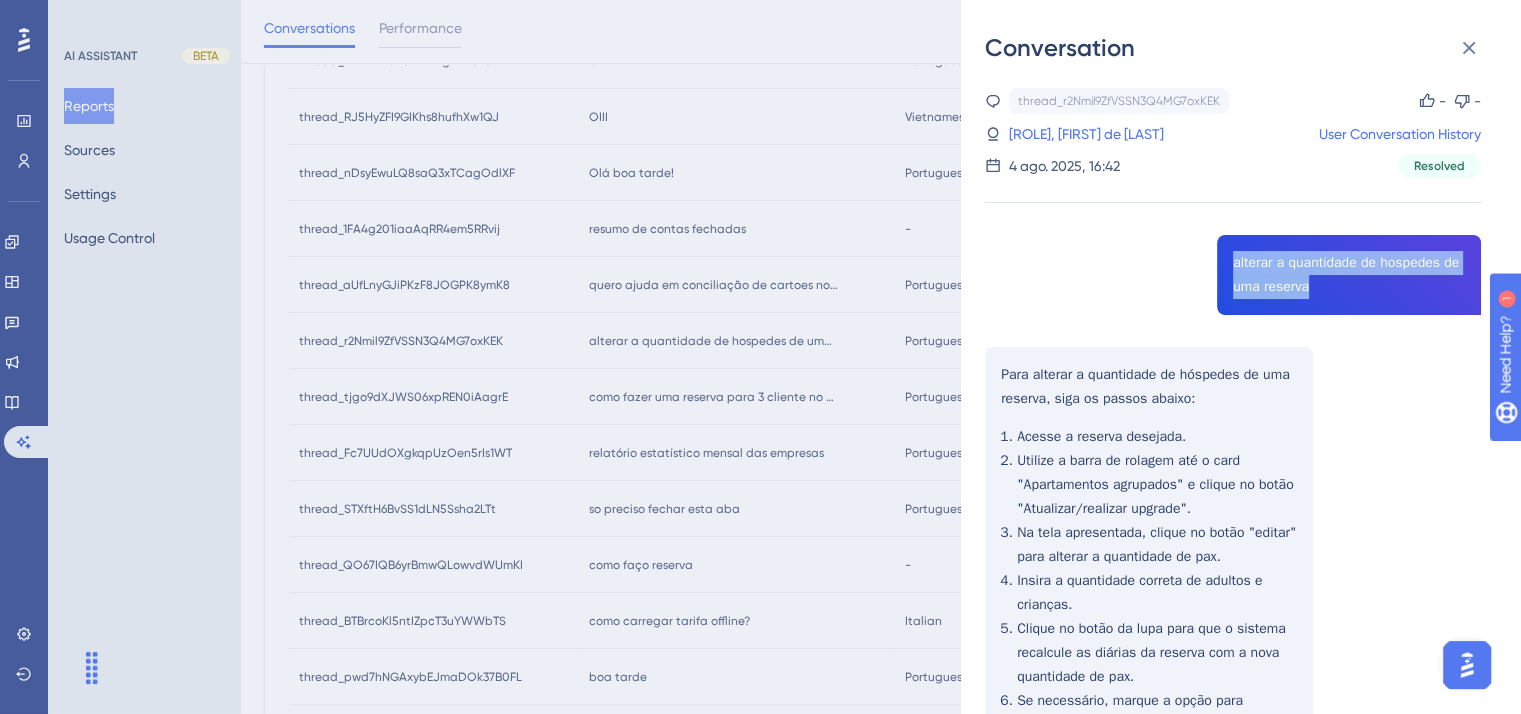 drag, startPoint x: 1240, startPoint y: 262, endPoint x: 1332, endPoint y: 285, distance: 94.83143 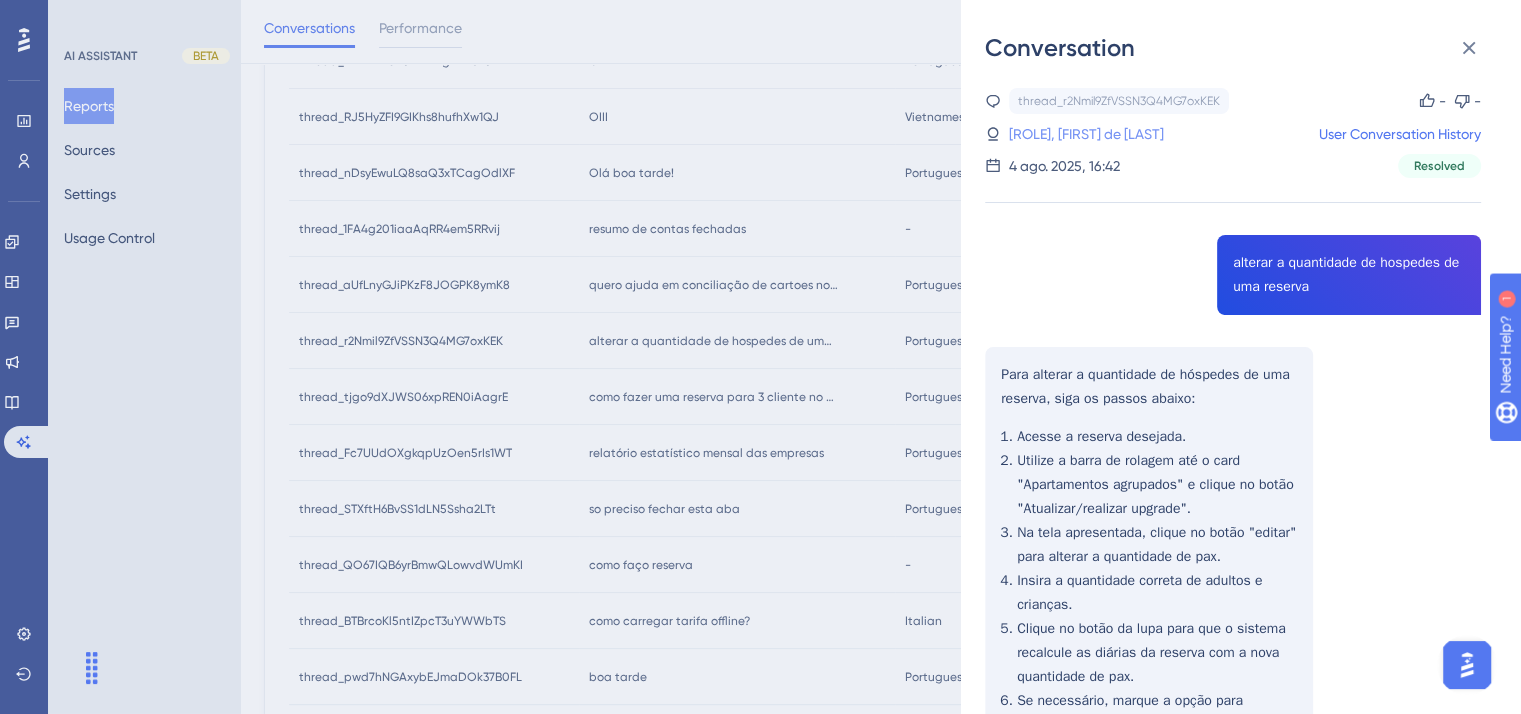 click on "[ROLE], [FIRST] de [LAST]" at bounding box center (1086, 134) 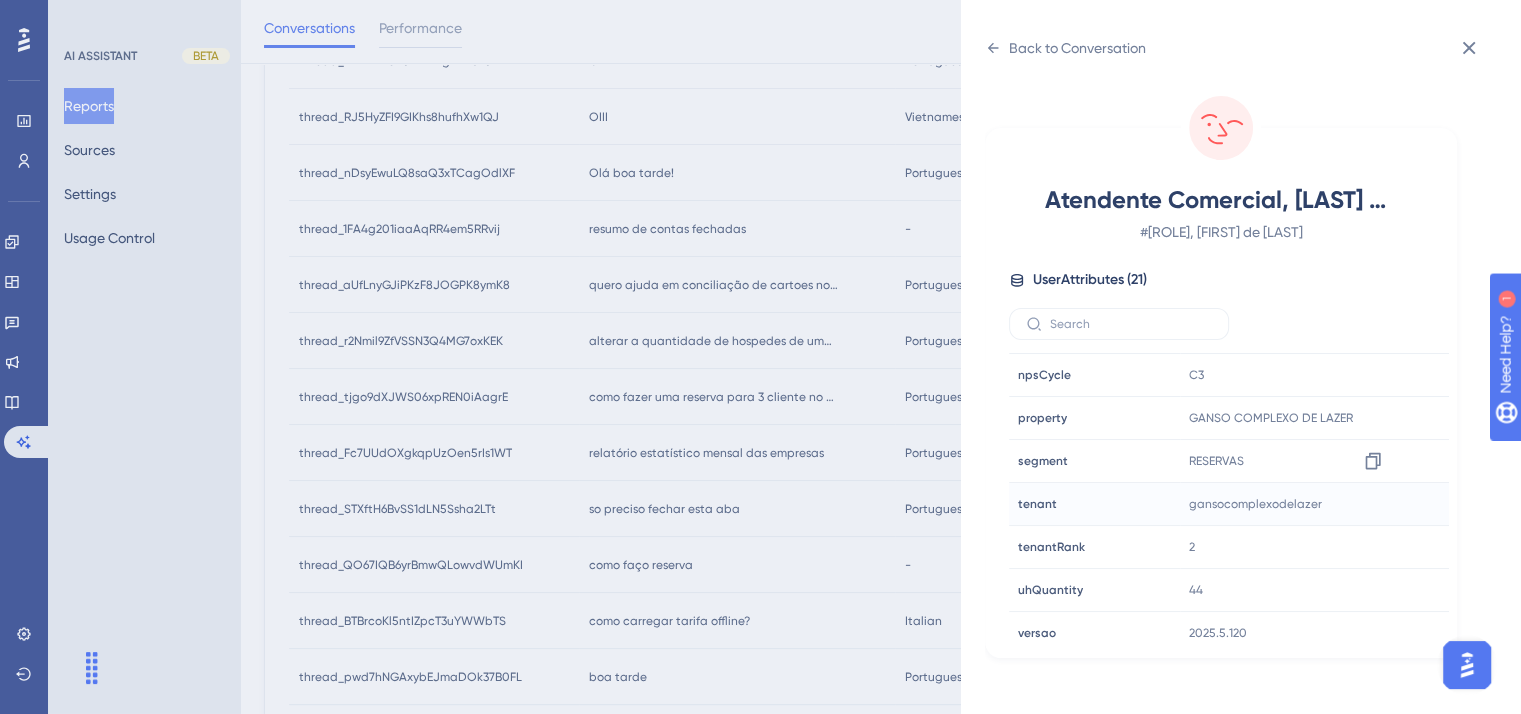 scroll, scrollTop: 600, scrollLeft: 0, axis: vertical 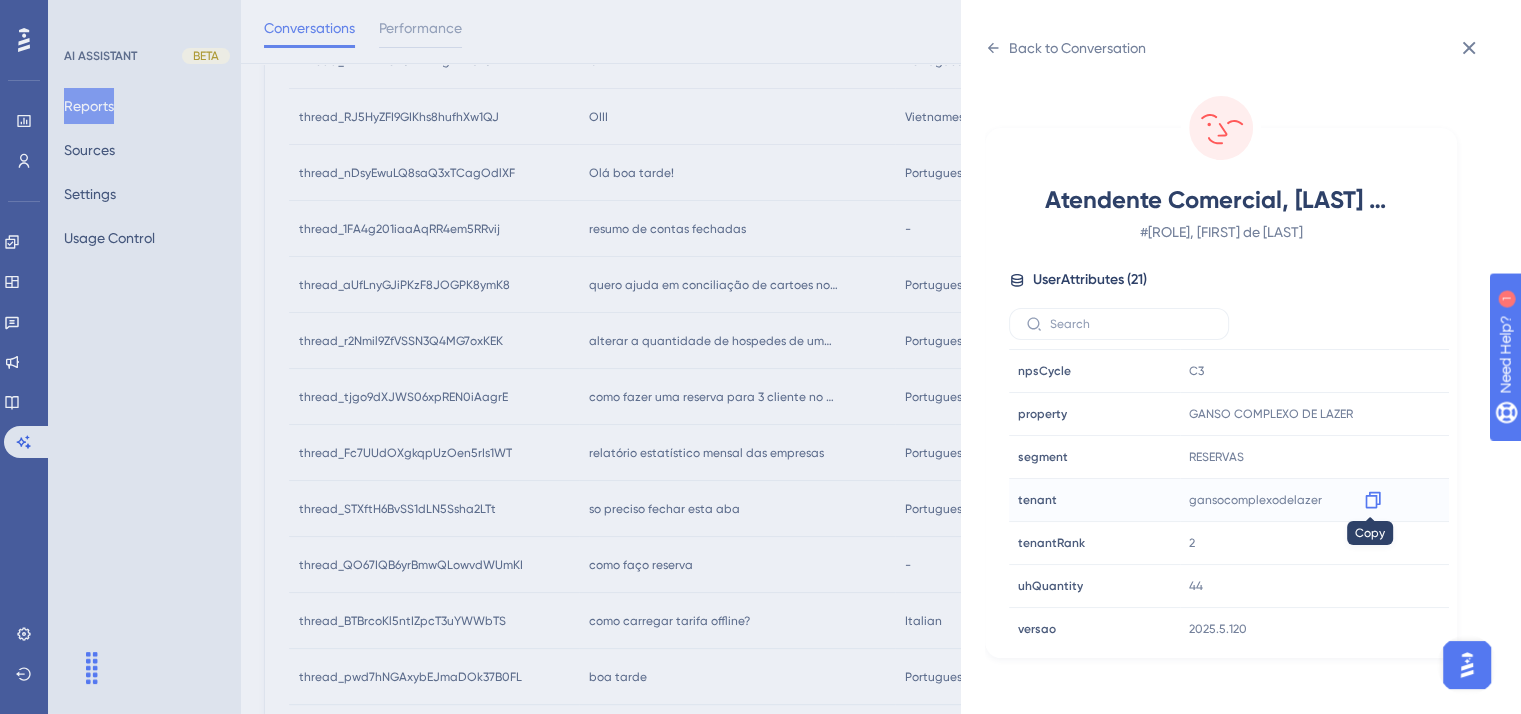 click 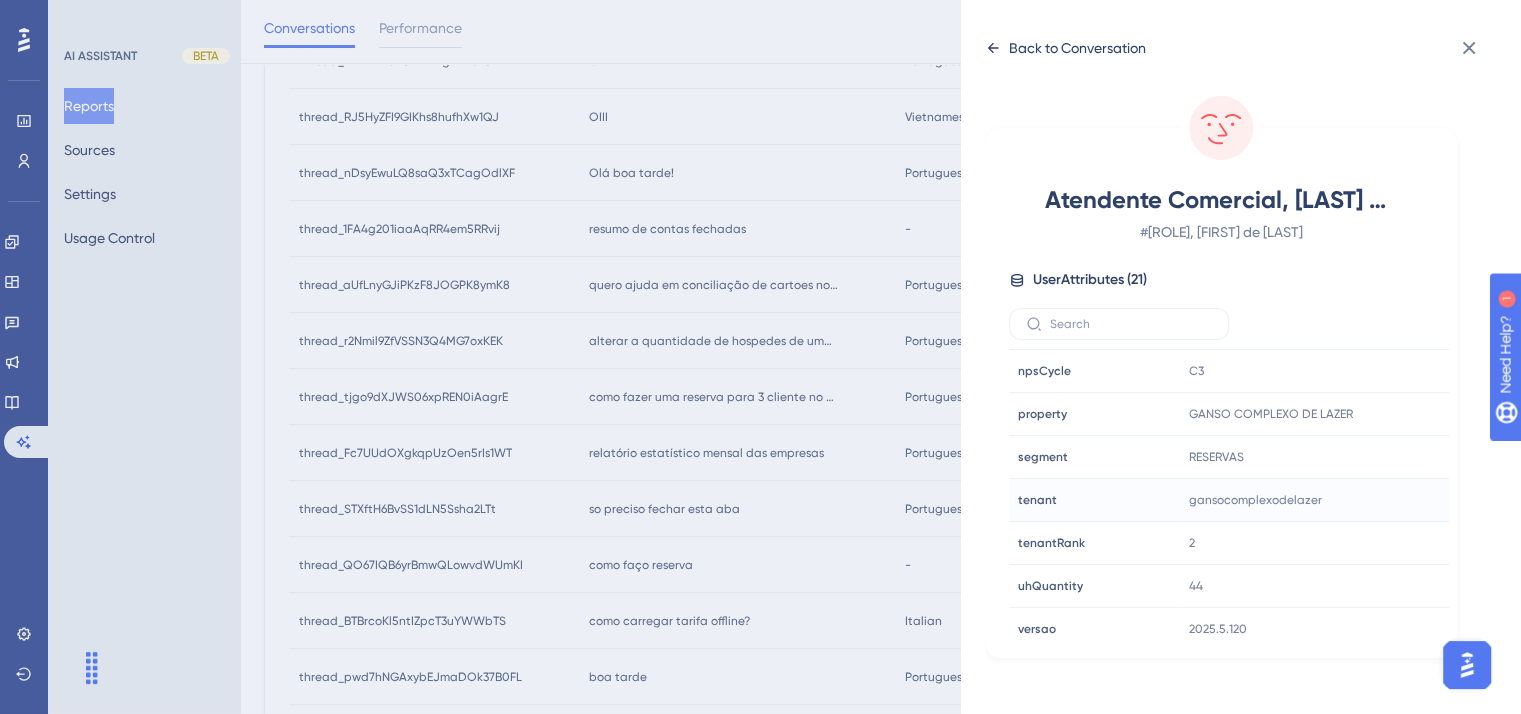 click on "Back to Conversation" at bounding box center (1077, 48) 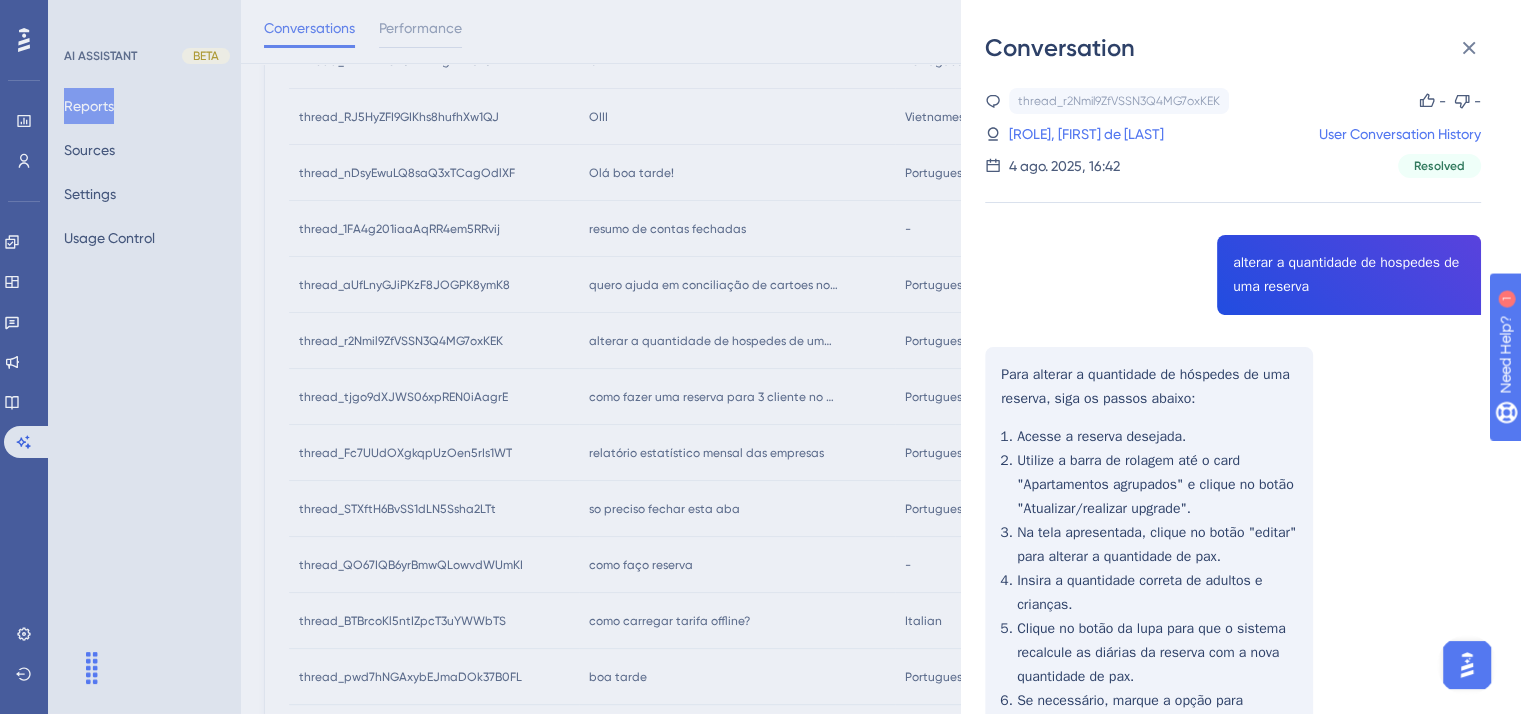 scroll, scrollTop: 100, scrollLeft: 0, axis: vertical 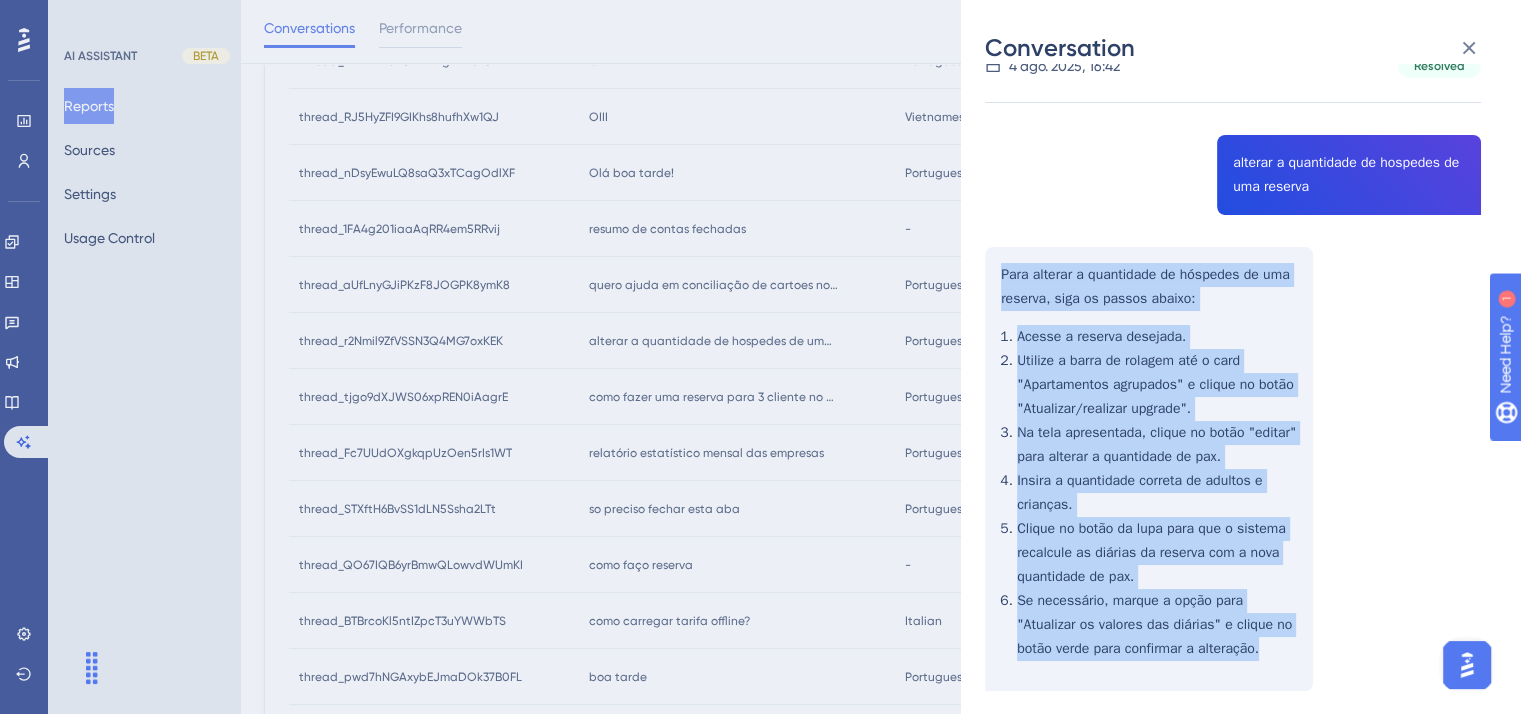 drag, startPoint x: 1001, startPoint y: 273, endPoint x: 1308, endPoint y: 654, distance: 489.2954 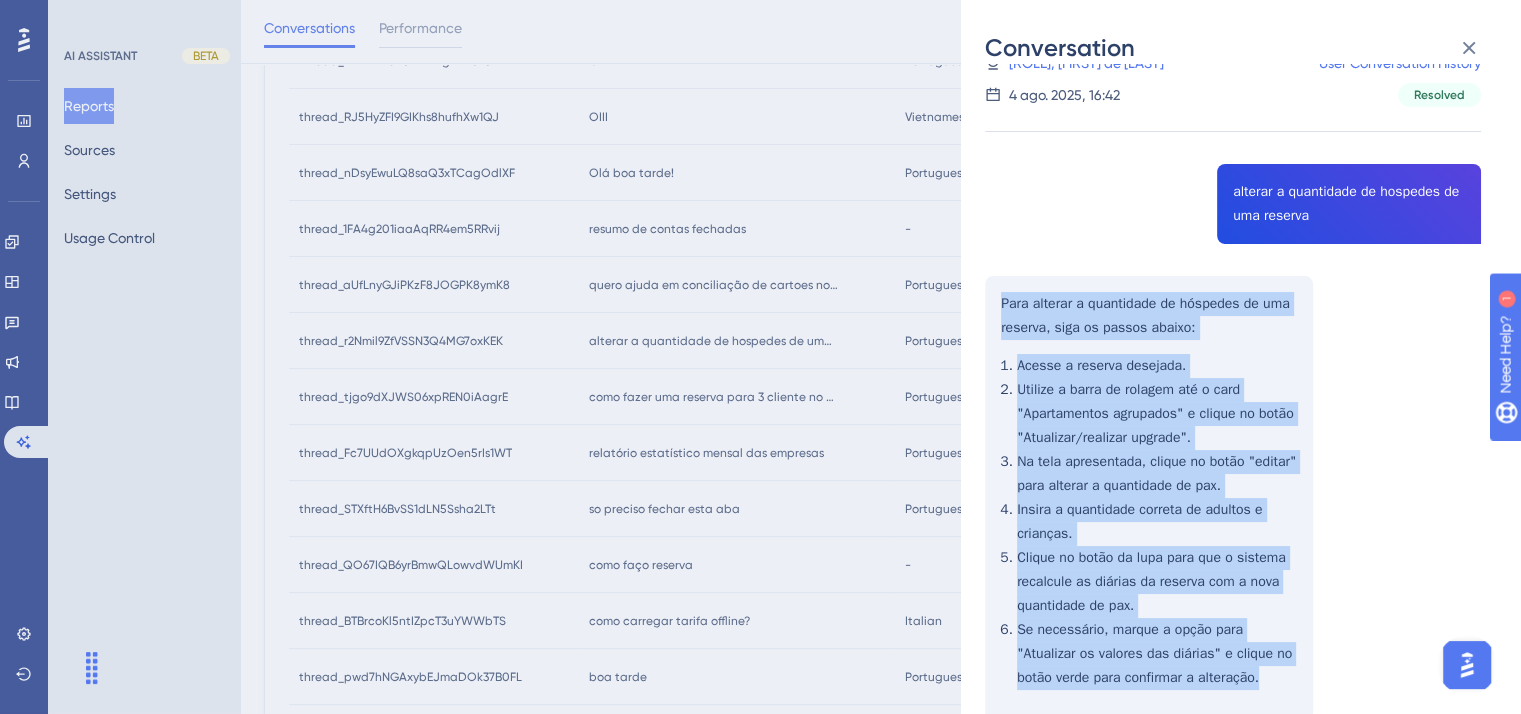 scroll, scrollTop: 0, scrollLeft: 0, axis: both 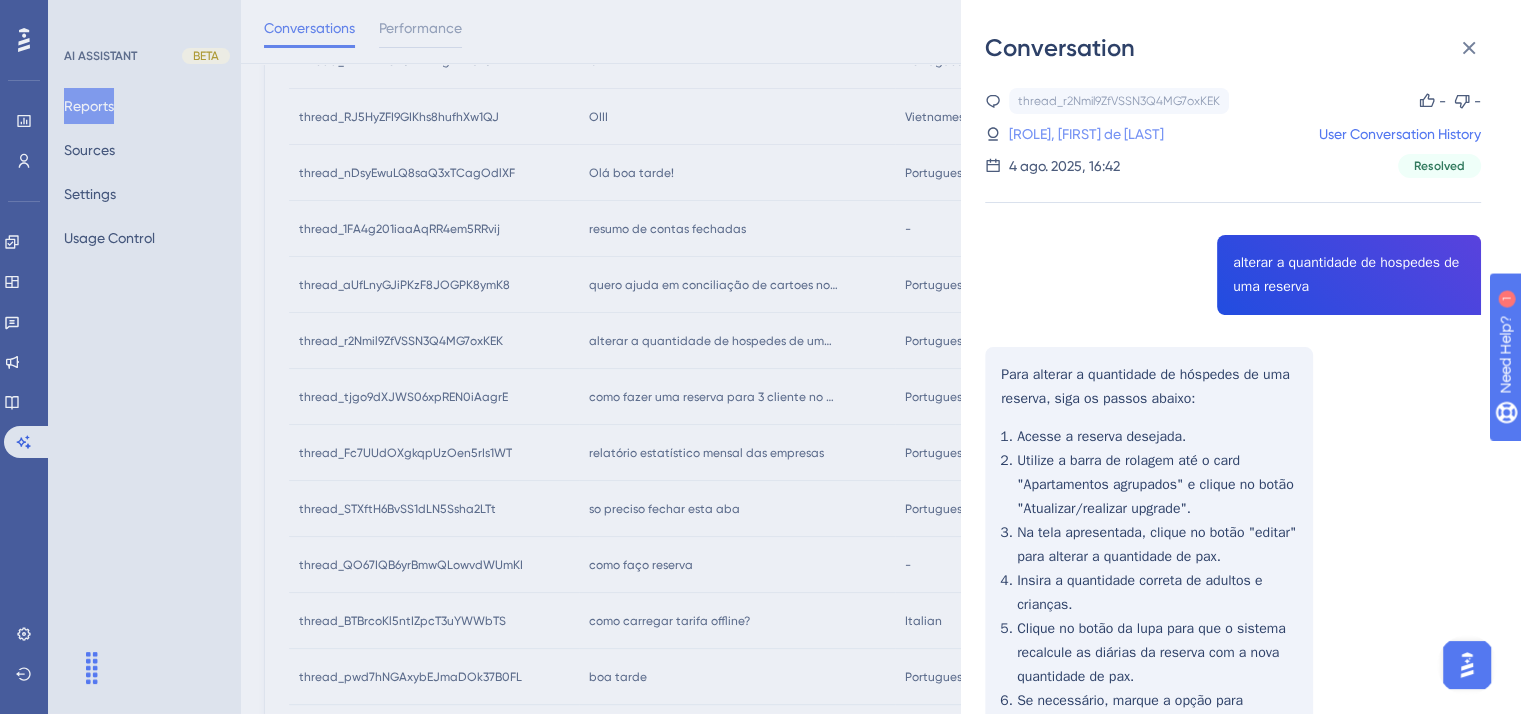 click on "[ROLE], [FIRST] de [LAST]" at bounding box center (1086, 134) 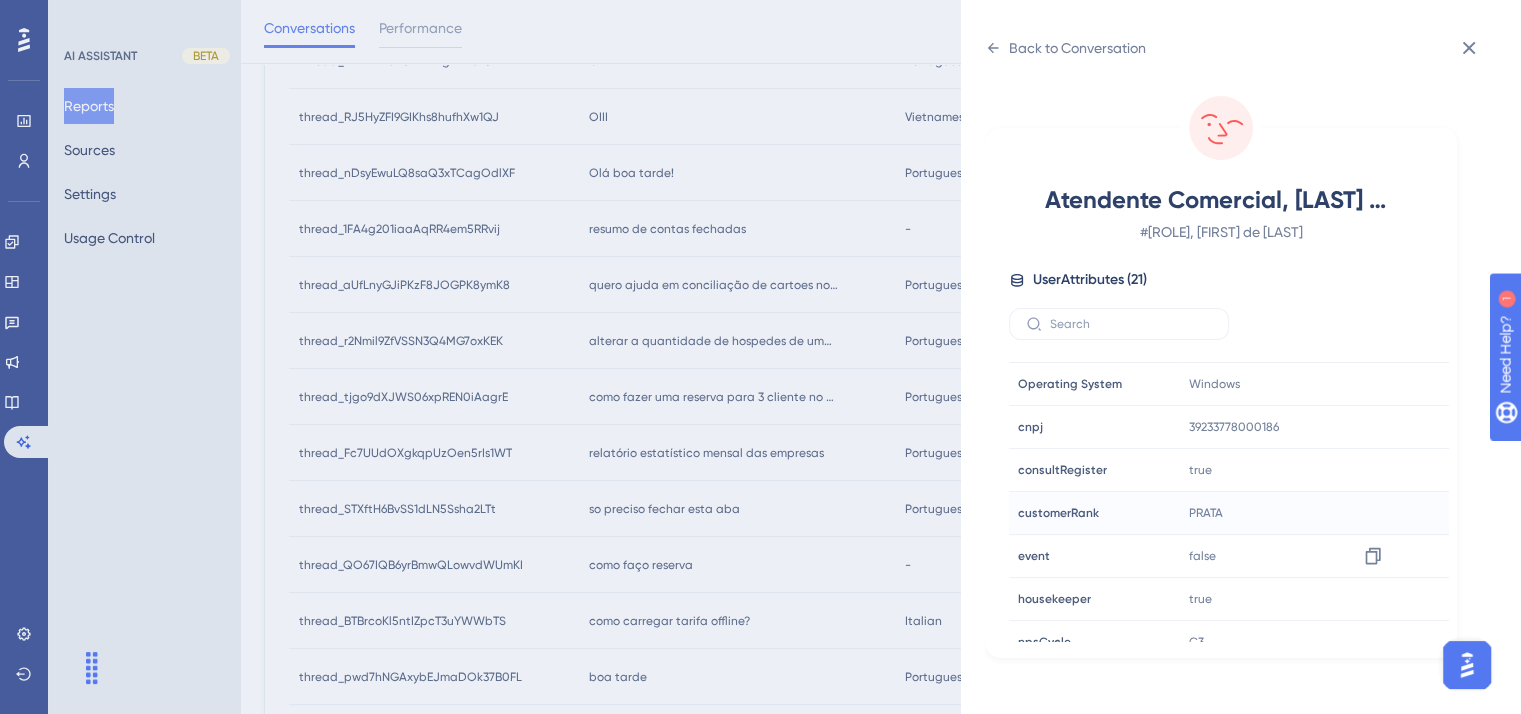 scroll, scrollTop: 500, scrollLeft: 0, axis: vertical 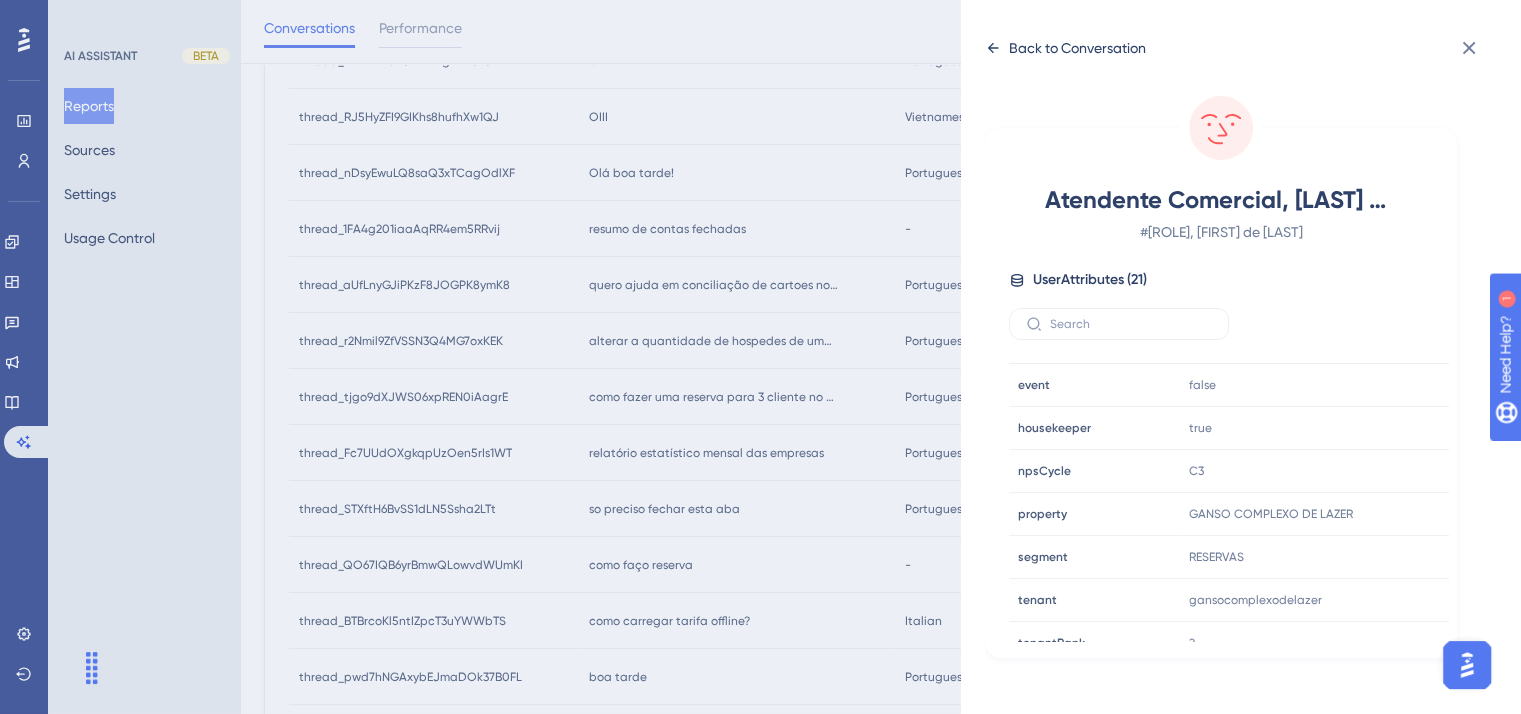 click on "Back to Conversation" at bounding box center [1077, 48] 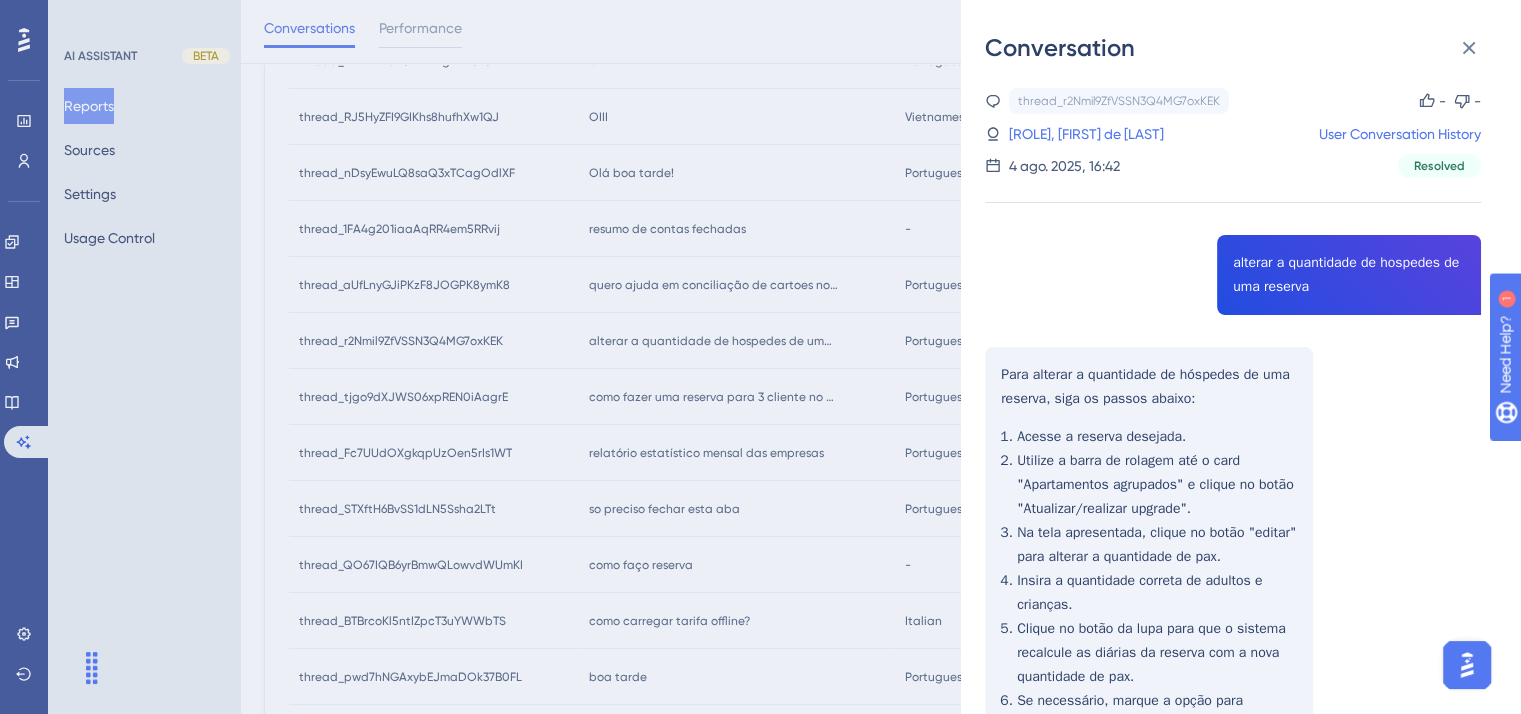 click on "Atendente Comercial, Verônica de Souza User Conversation History 4 ago. 2025,
16:42 Resolved alterar a quantidade de hospedes de uma reserva Para alterar a quantidade de hóspedes de uma reserva, siga os passos abaixo:
Acesse a reserva desejada.
Utilize a barra de rolagem até o card "Apartamentos agrupados" e clique no botão "Atualizar/realizar upgrade".
Na tela apresentada, clique no botão "editar" para alterar a quantidade de pax.
Insira a quantidade correta de adultos e crianças.
Clique no botão da lupa para que o sistema recalcule as diárias da reserva com a nova quantidade de pax.
Se necessário, marque a opção para "Atualizar os valores das diárias" e clique no botão verde para confirmar a alteração." at bounding box center (760, 357) 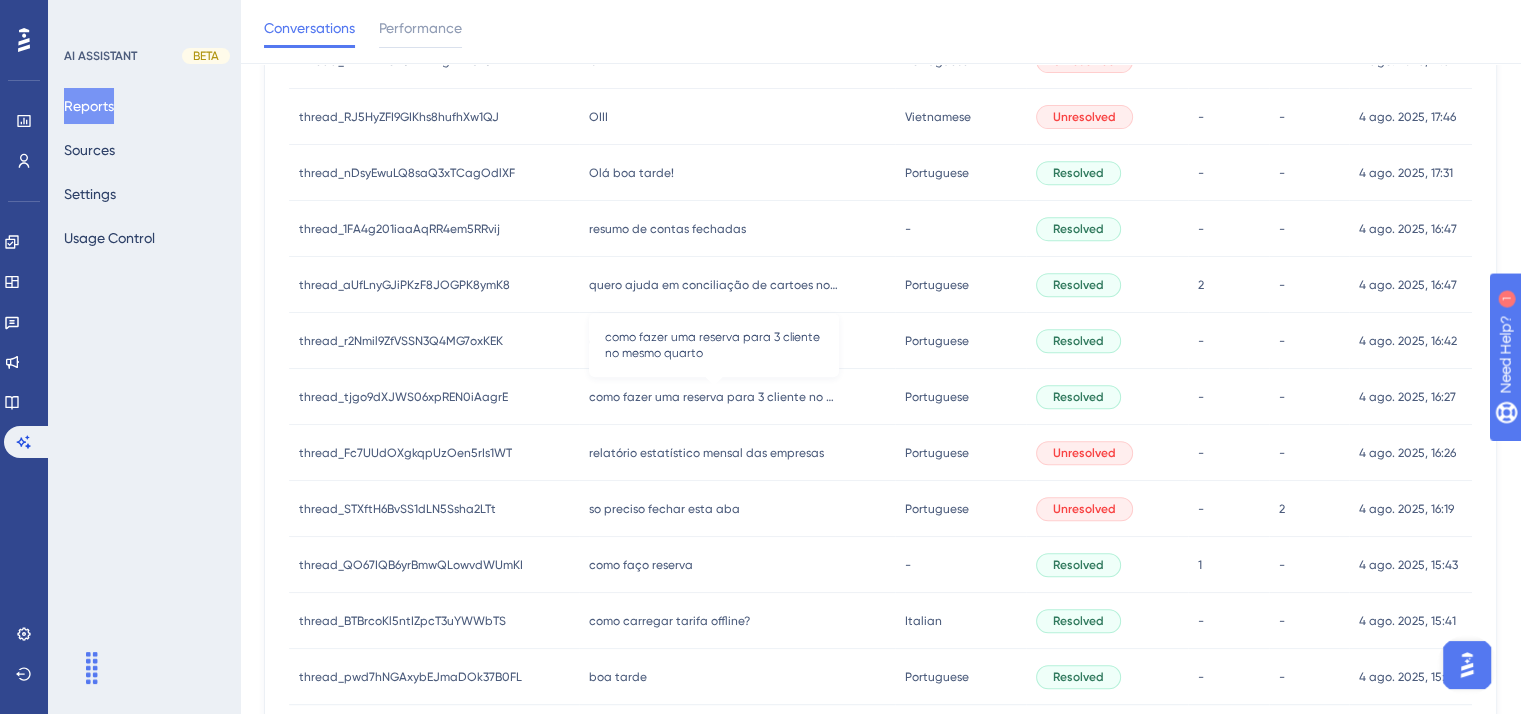 click on "como fazer uma reserva para 3 cliente no mesmo quarto" at bounding box center [714, 397] 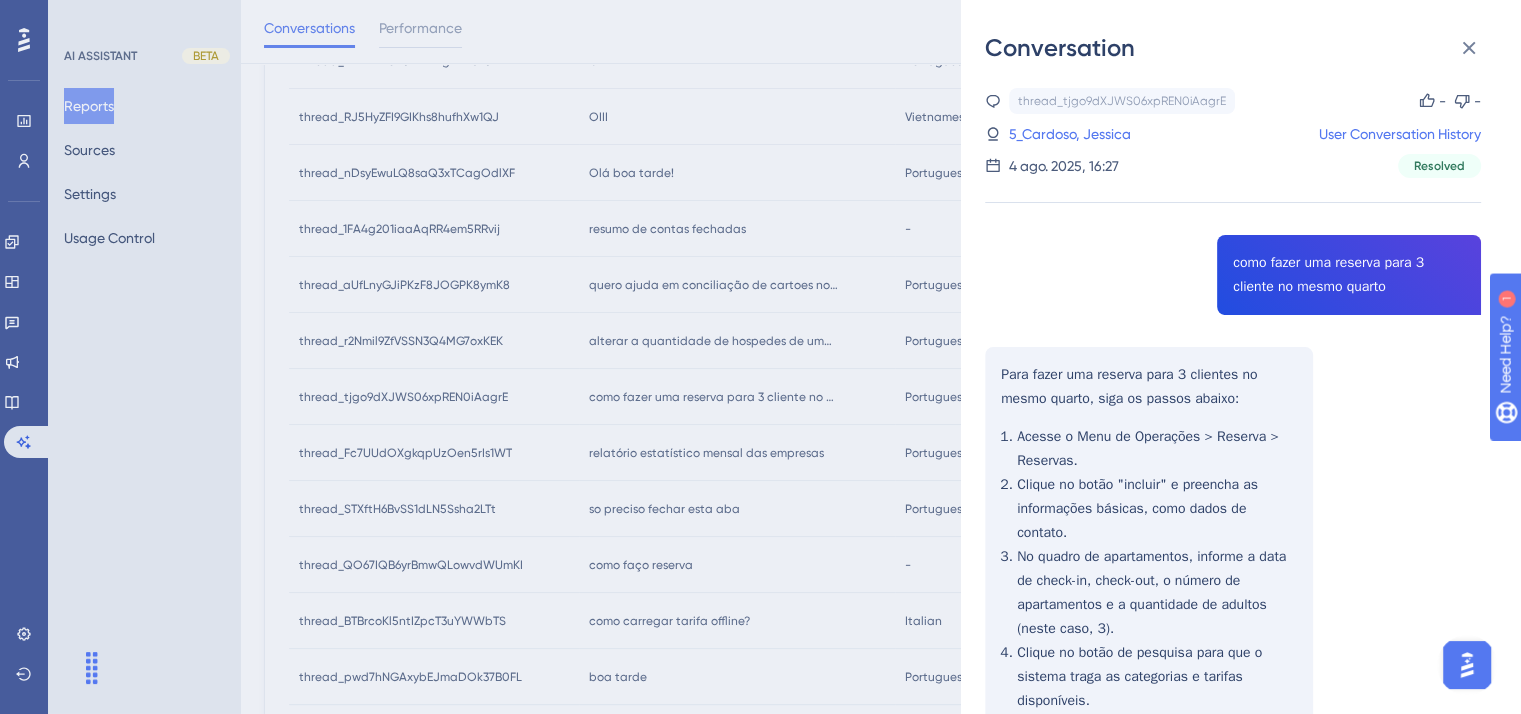 scroll, scrollTop: 100, scrollLeft: 0, axis: vertical 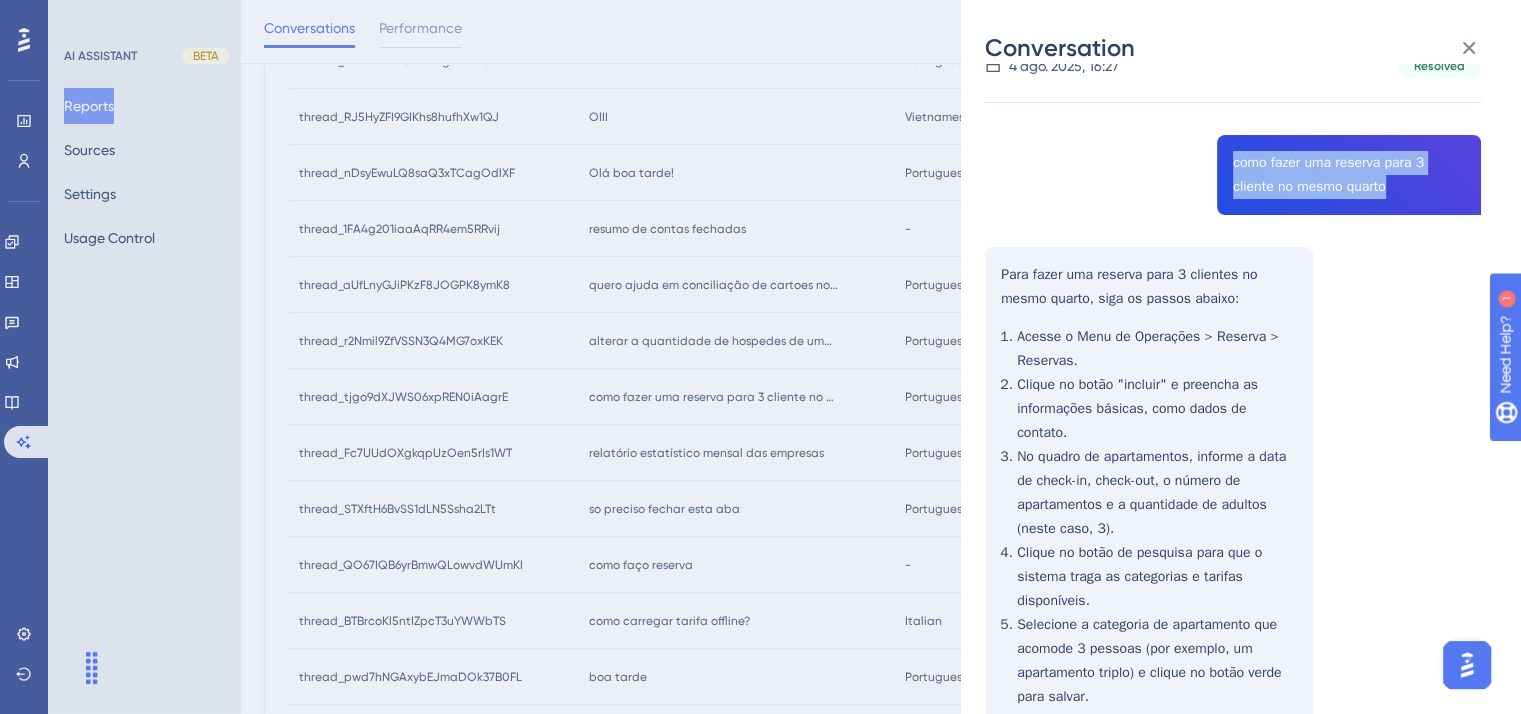 drag, startPoint x: 1243, startPoint y: 161, endPoint x: 1391, endPoint y: 189, distance: 150.62537 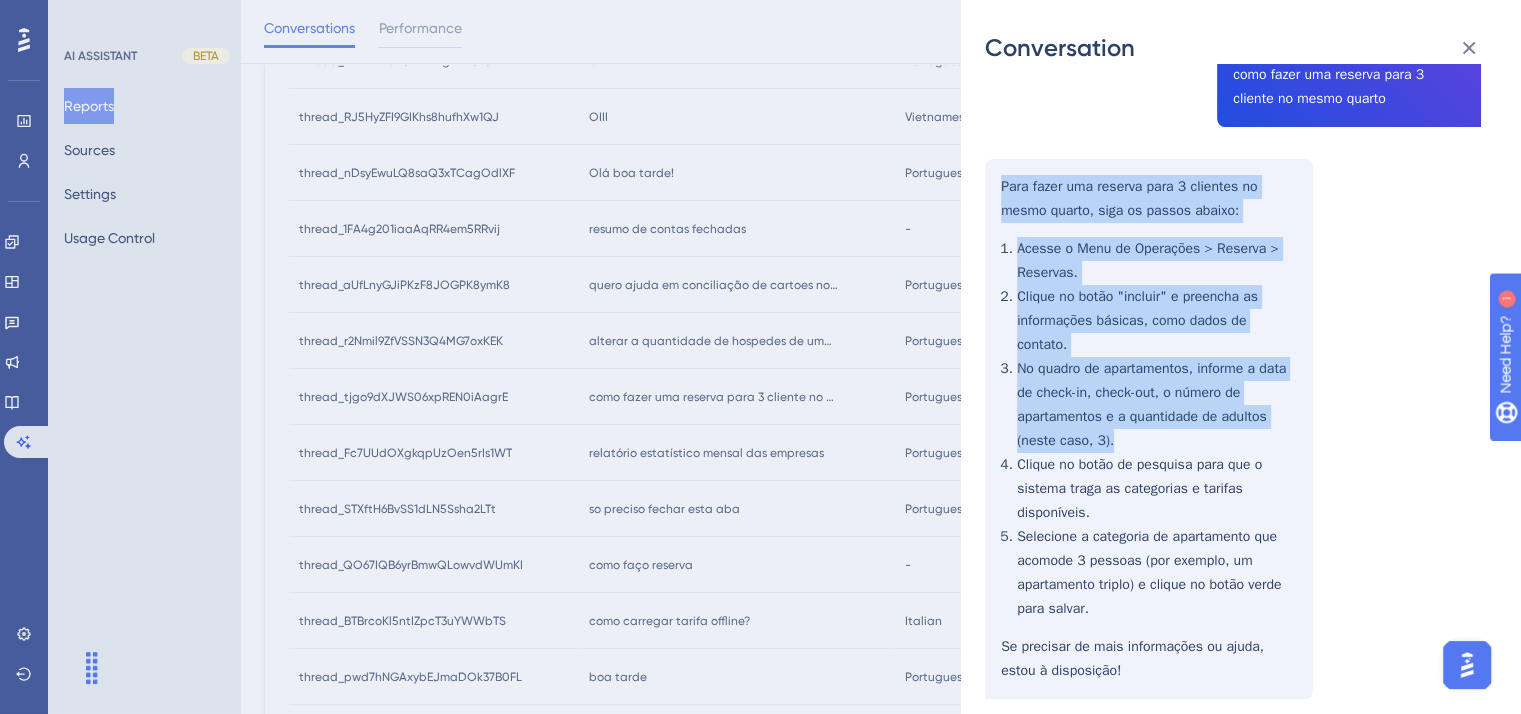 scroll, scrollTop: 259, scrollLeft: 0, axis: vertical 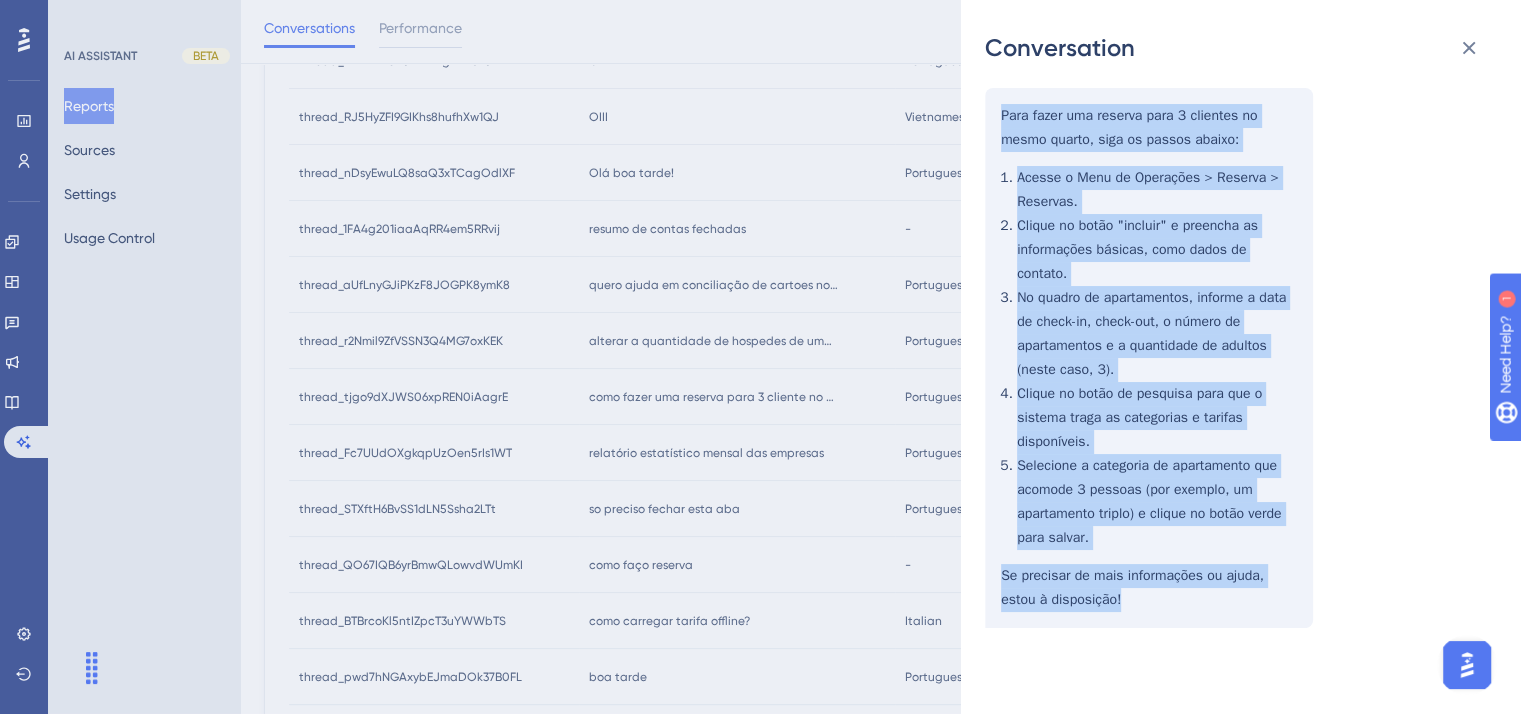 drag, startPoint x: 1002, startPoint y: 271, endPoint x: 1156, endPoint y: 591, distance: 355.12814 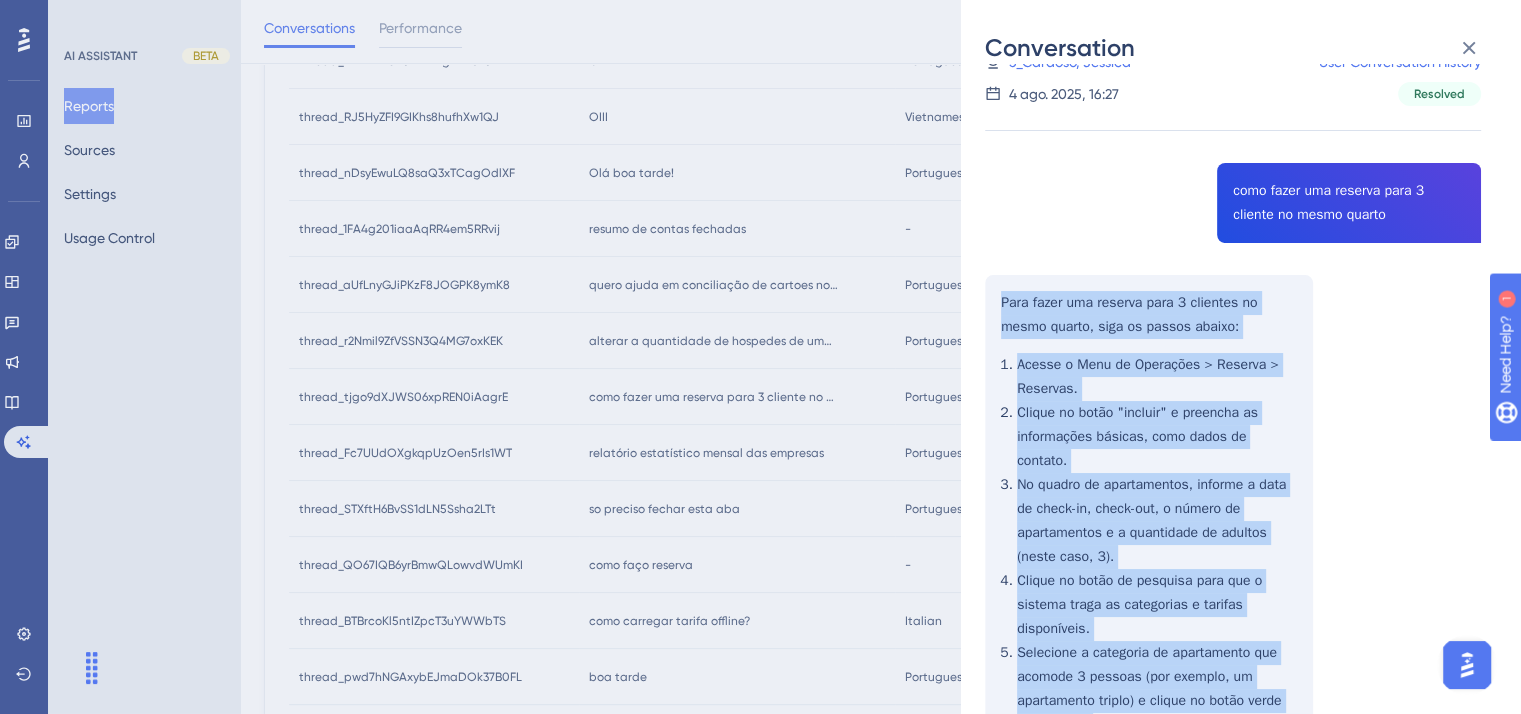 scroll, scrollTop: 0, scrollLeft: 0, axis: both 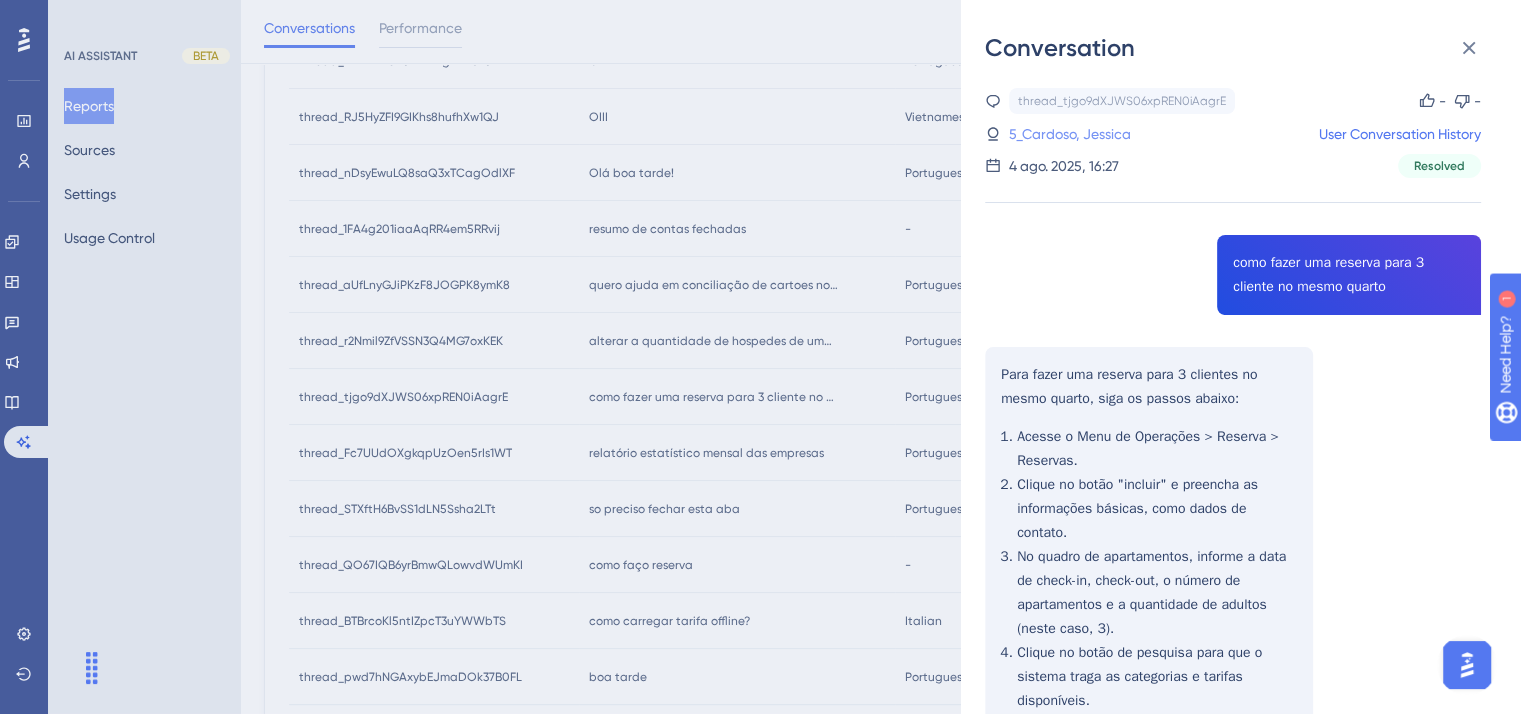 click on "5_Cardoso, Jessica" at bounding box center [1070, 134] 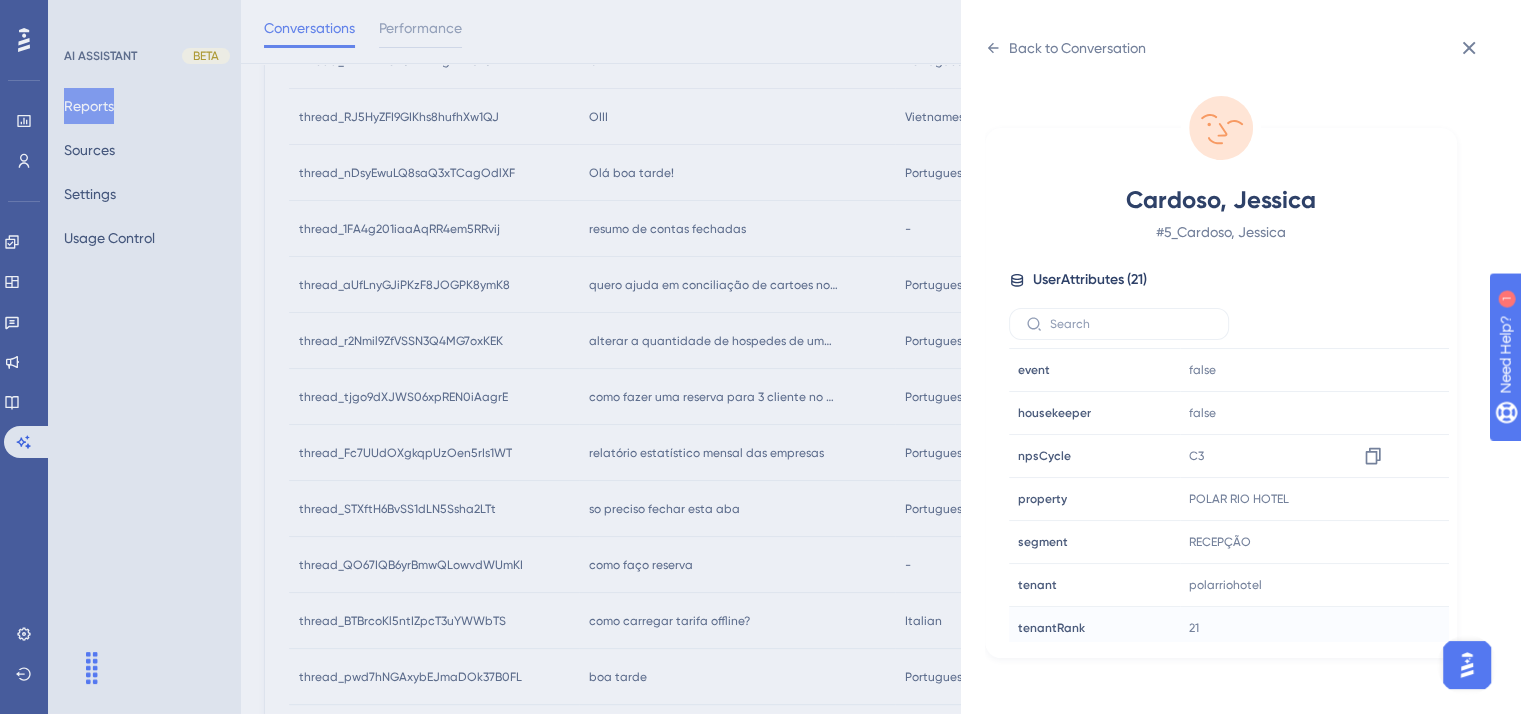 scroll, scrollTop: 600, scrollLeft: 0, axis: vertical 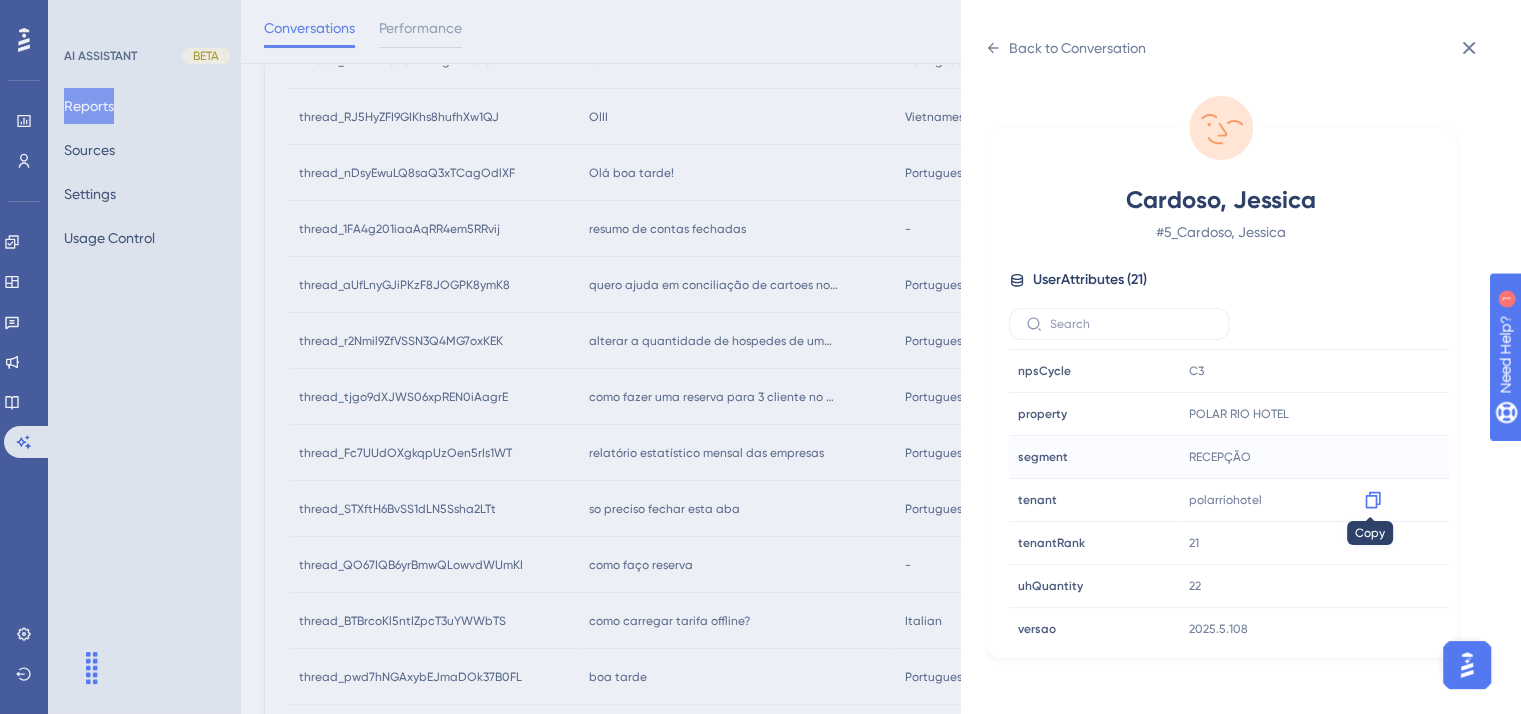 click 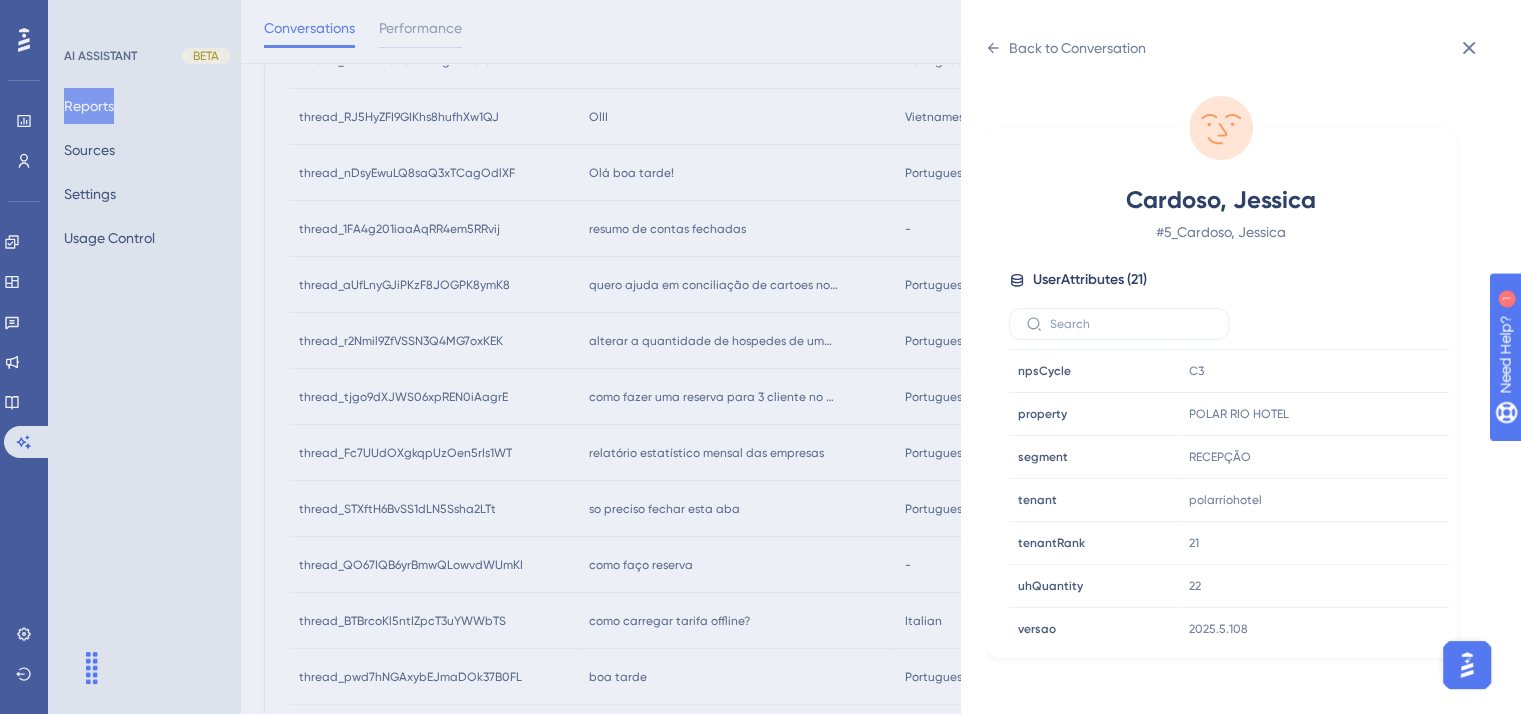 drag, startPoint x: 768, startPoint y: 444, endPoint x: 690, endPoint y: 453, distance: 78.51752 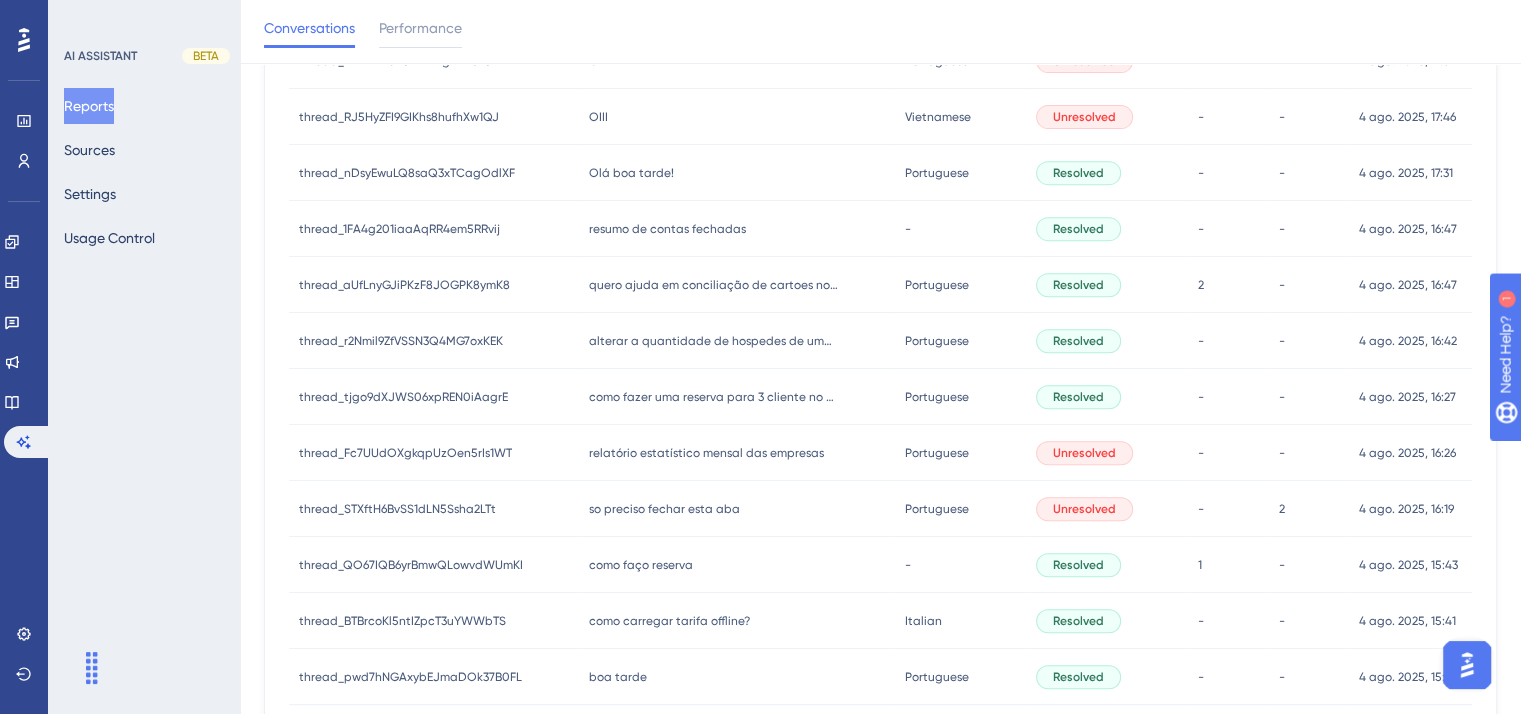 click on "relatório estatístico mensal das empresas" at bounding box center (706, 453) 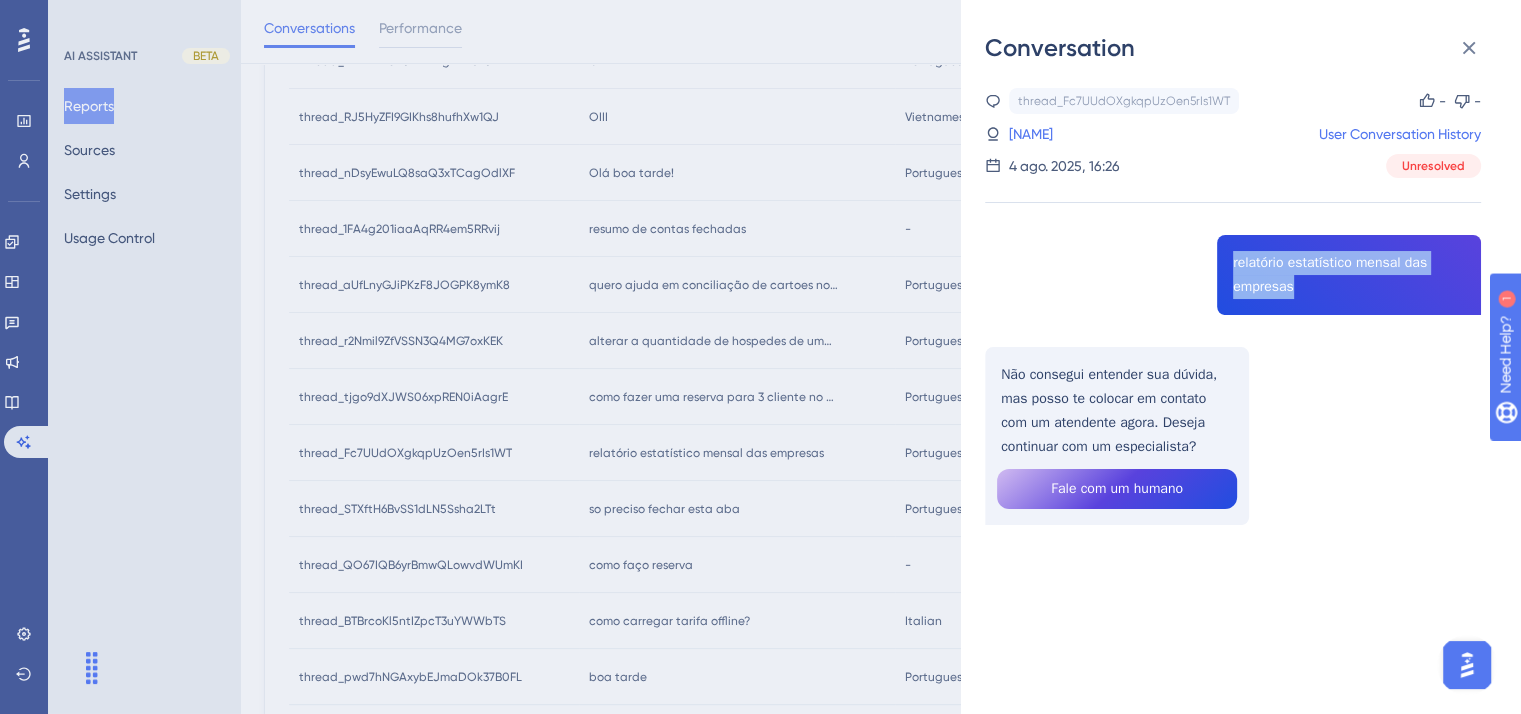 drag, startPoint x: 1228, startPoint y: 257, endPoint x: 1367, endPoint y: 281, distance: 141.05673 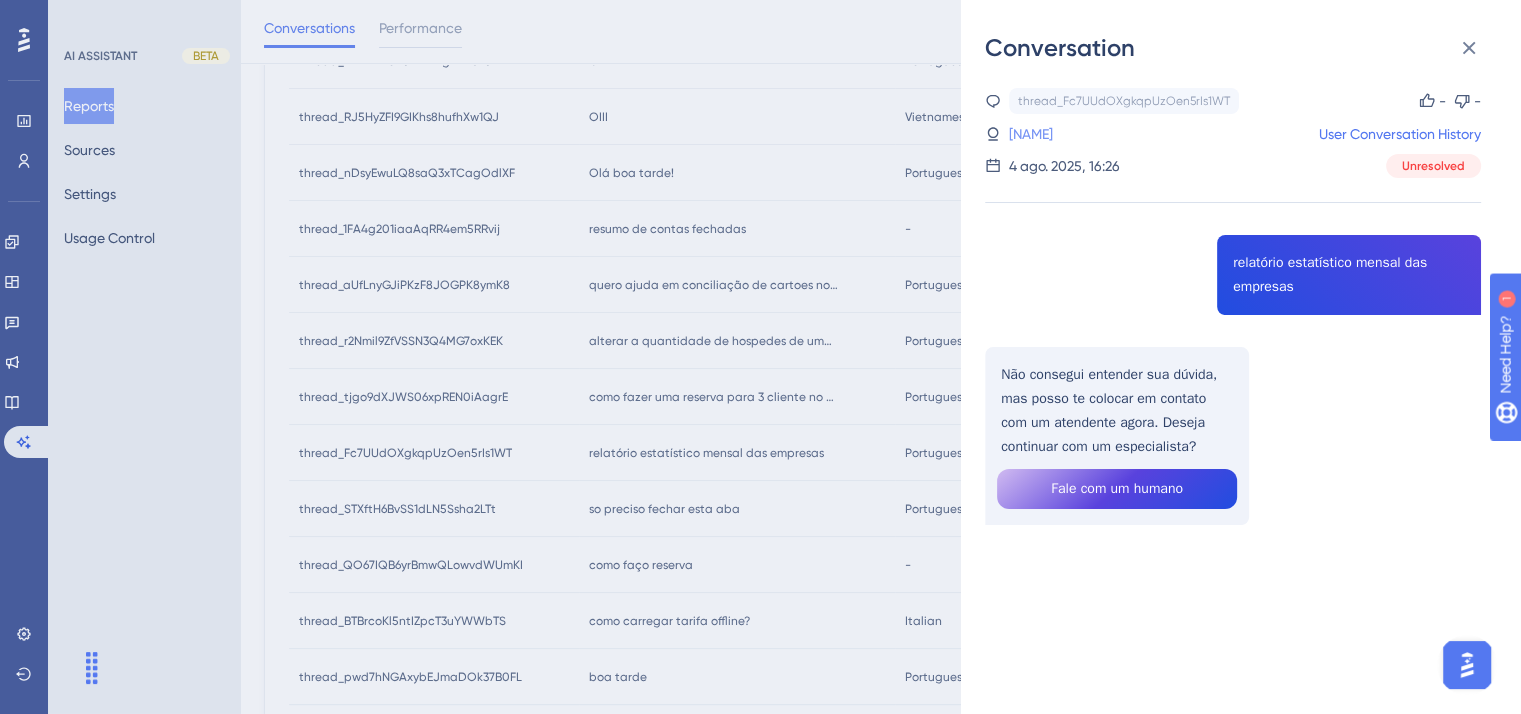 click on "[NAME]" at bounding box center (1031, 134) 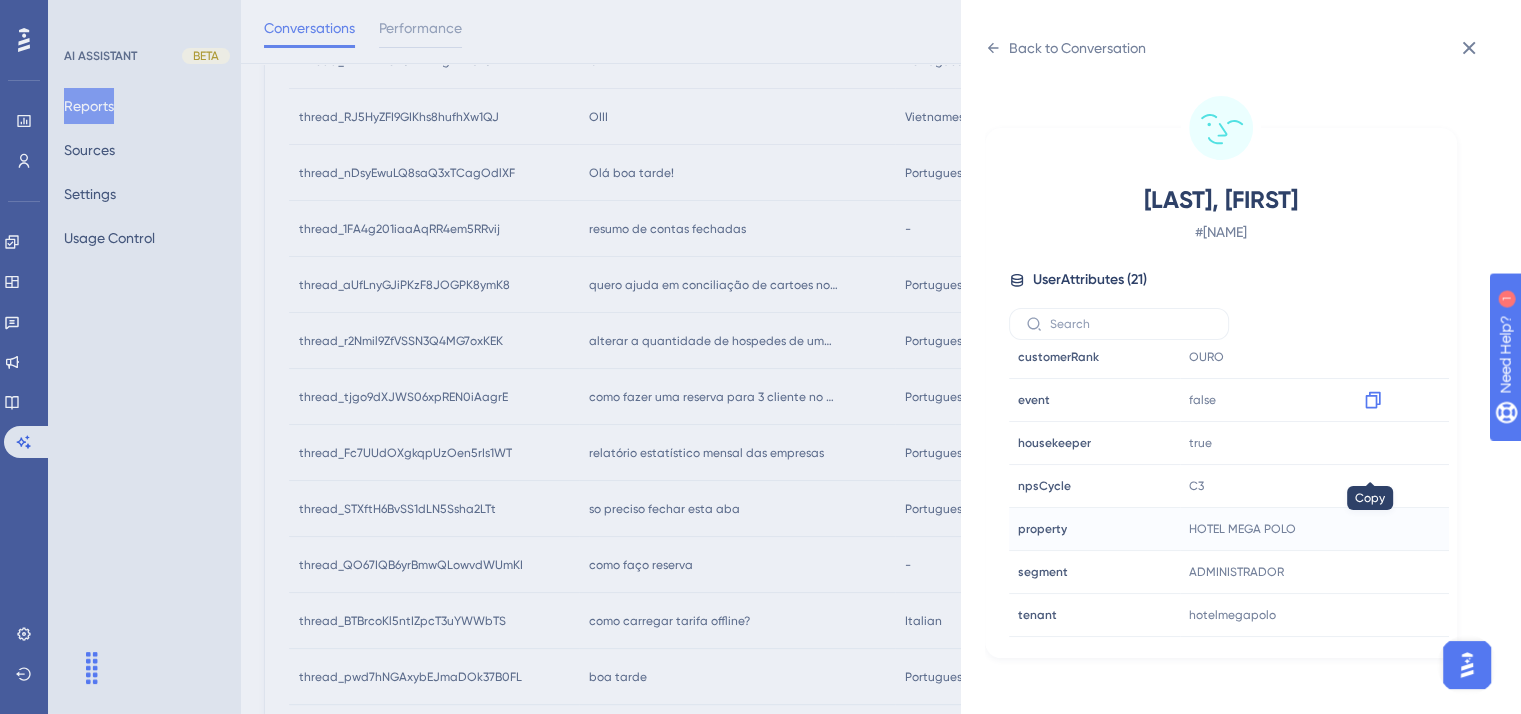 scroll, scrollTop: 500, scrollLeft: 0, axis: vertical 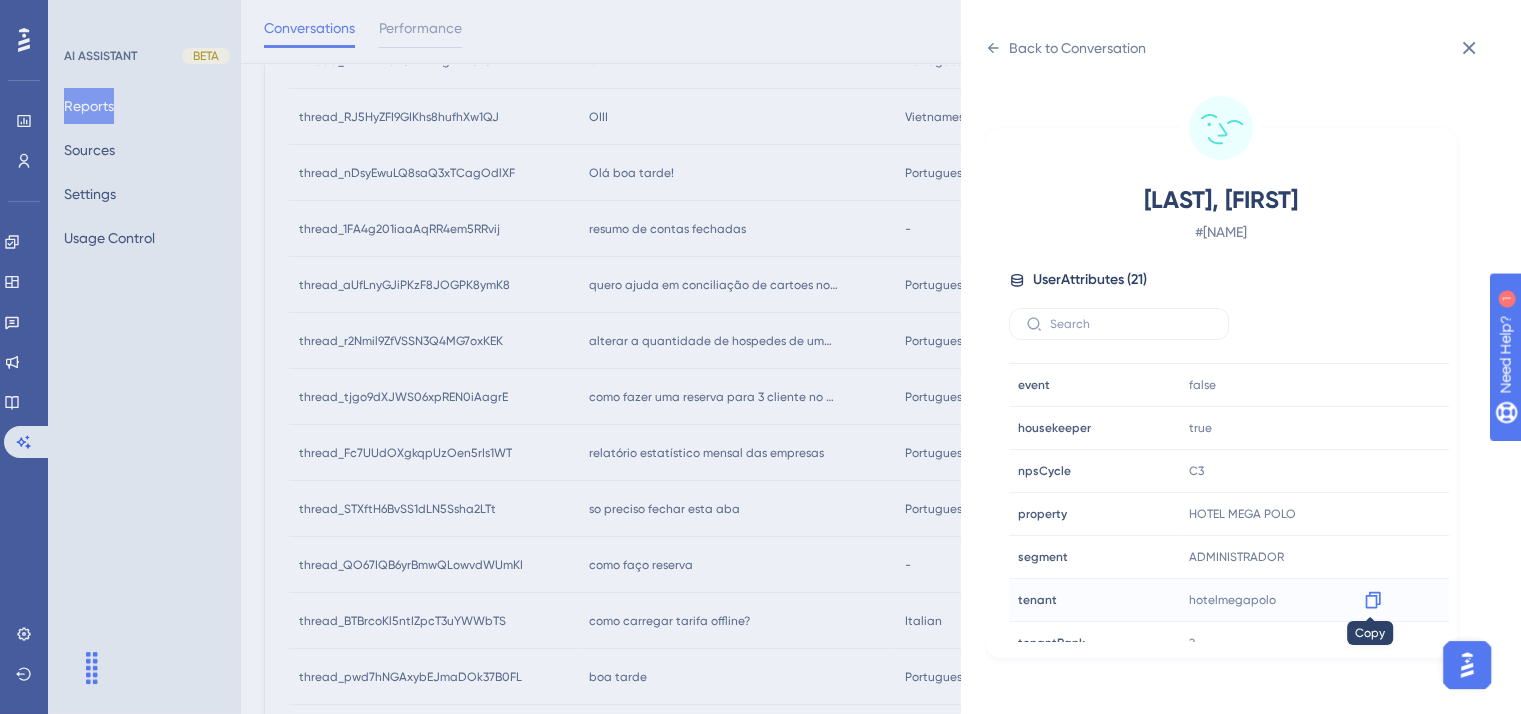 click 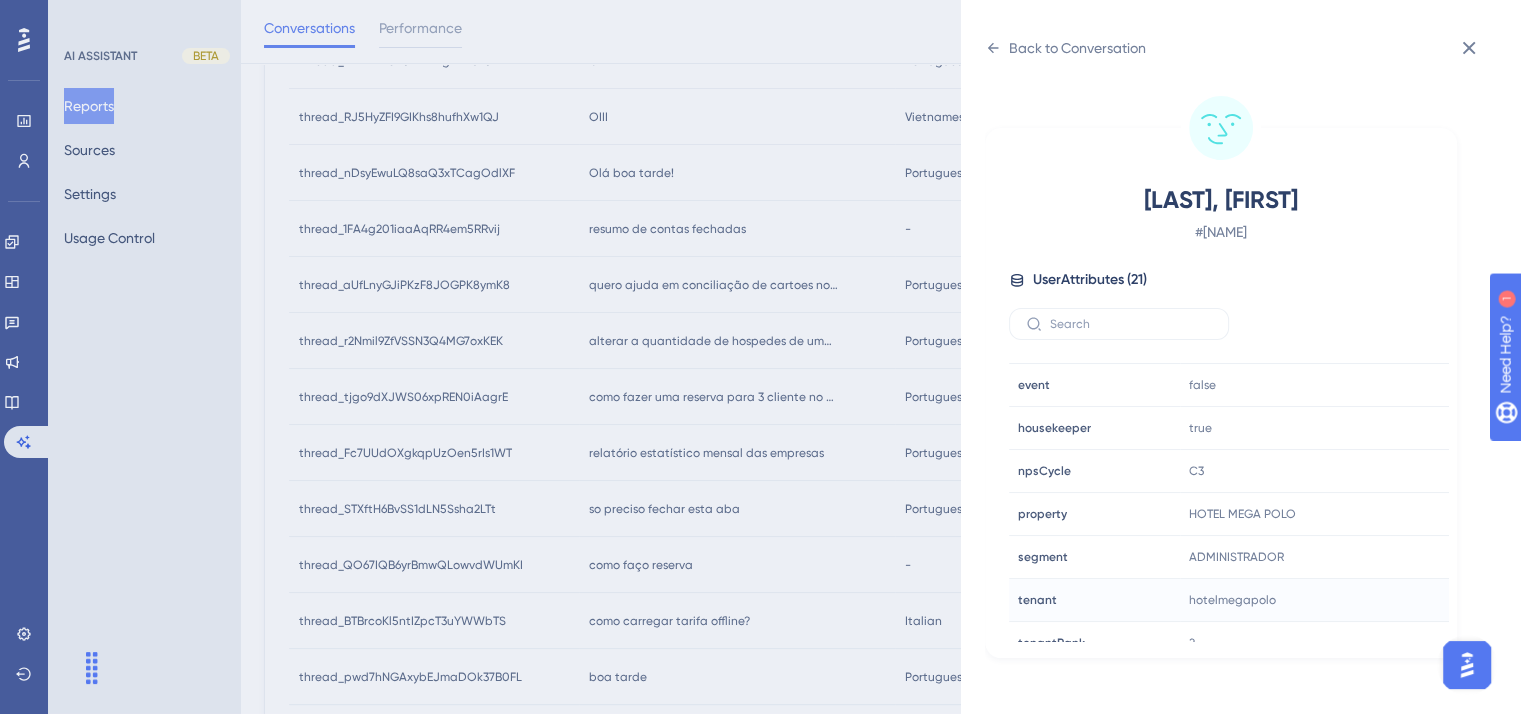 click on "Back to Conversation" at bounding box center [1077, 48] 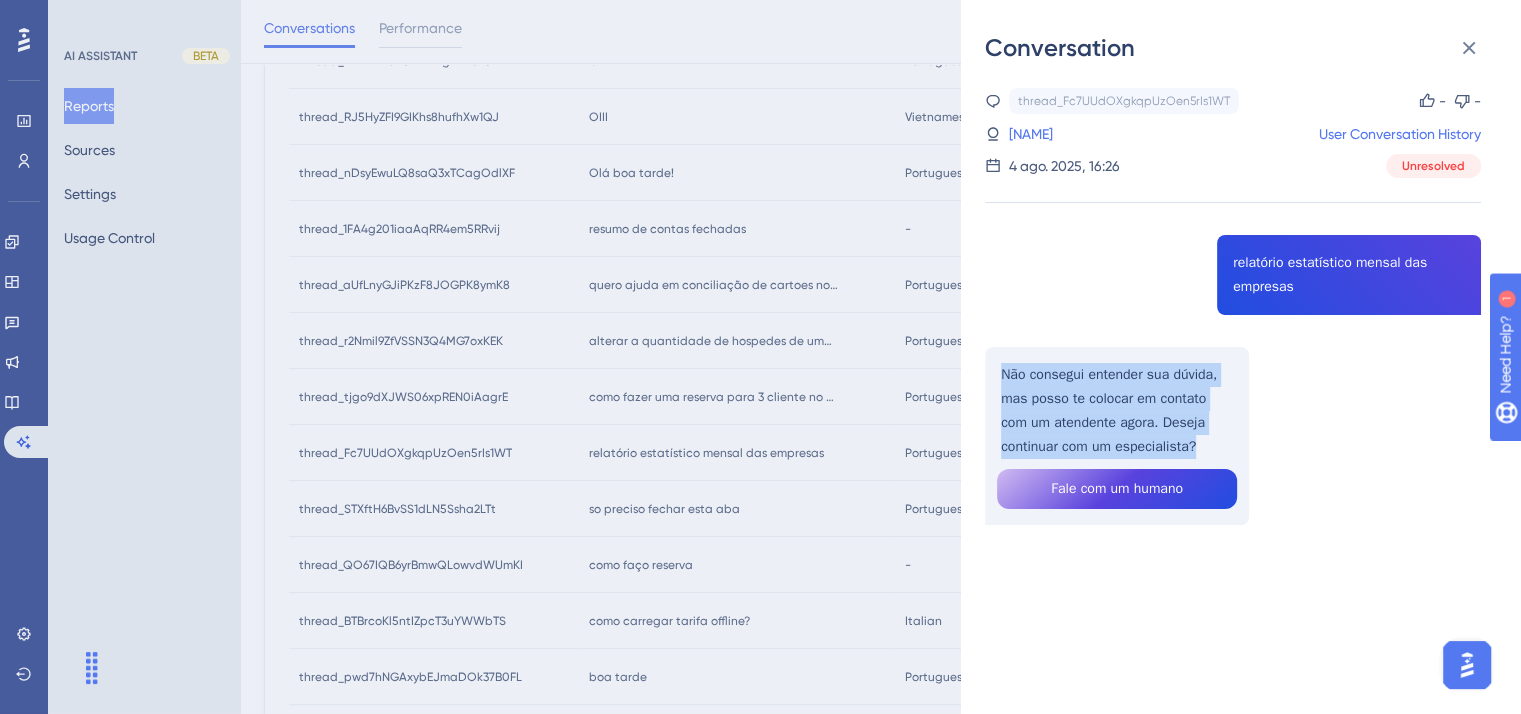 drag, startPoint x: 1022, startPoint y: 377, endPoint x: 1218, endPoint y: 456, distance: 211.32204 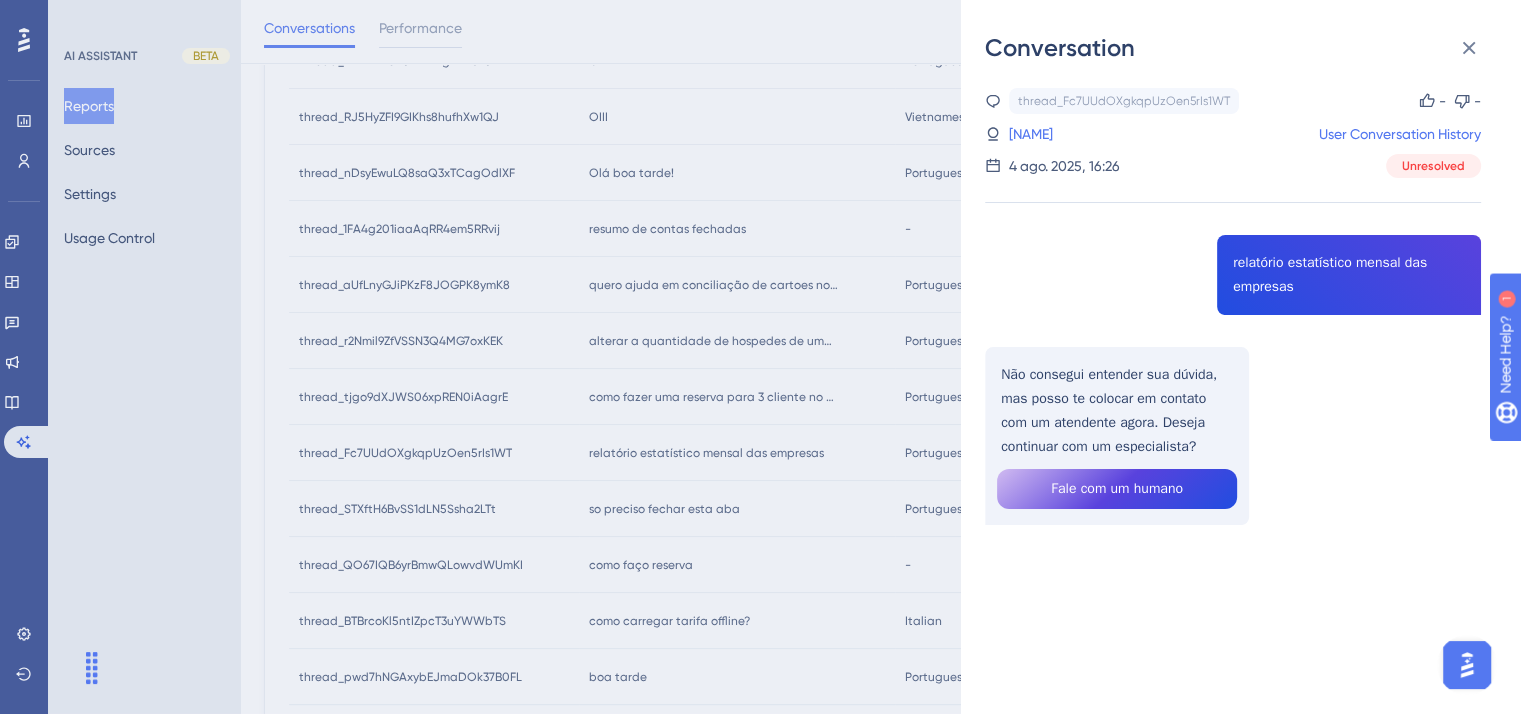 drag, startPoint x: 656, startPoint y: 501, endPoint x: 636, endPoint y: 505, distance: 20.396078 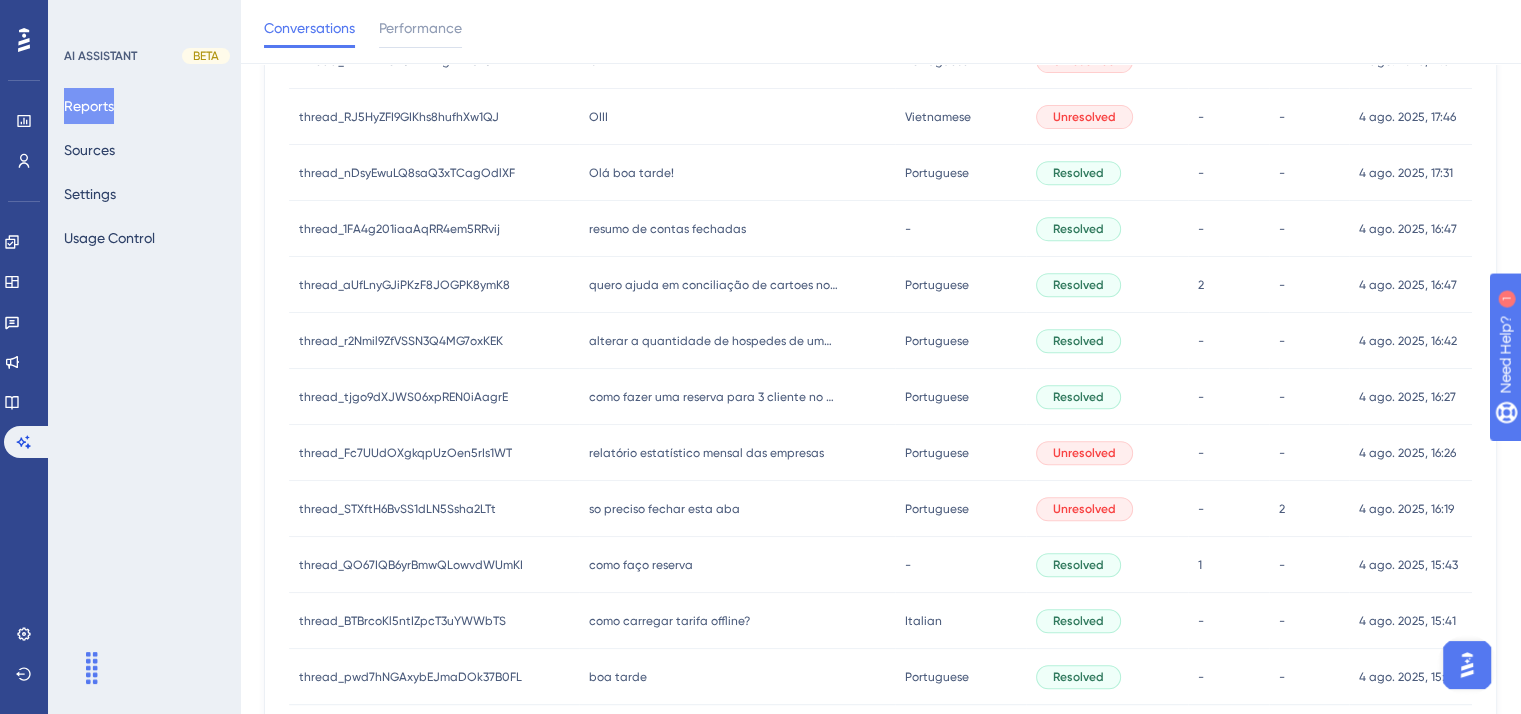 click on "so preciso fechar esta aba" at bounding box center (664, 509) 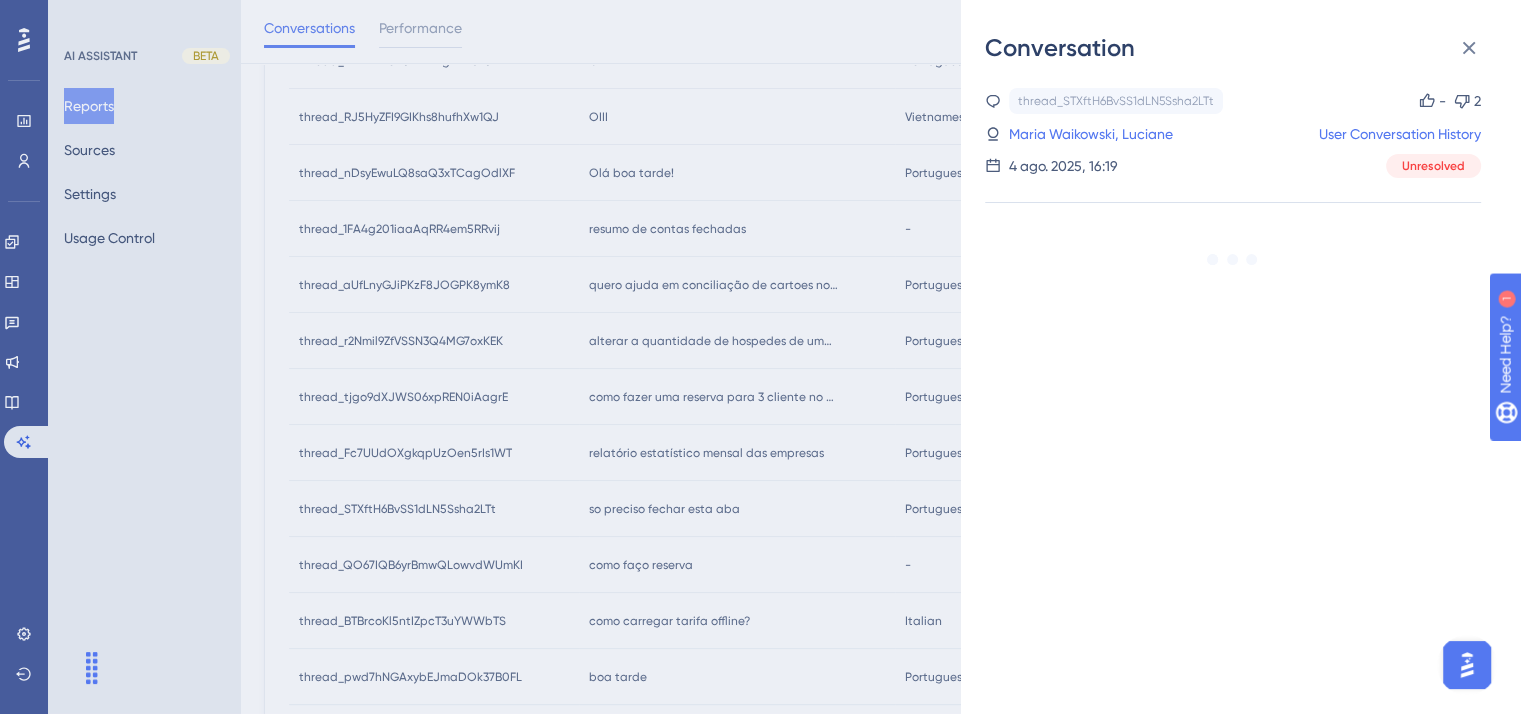 click on "Conversation thread_STXftH6BvSS1dLN5Ssha2LTt Copy - 2 227_Maria Waikowski, Luciane User Conversation History 4 ago. 2025,
16:19 Unresolved" at bounding box center (760, 357) 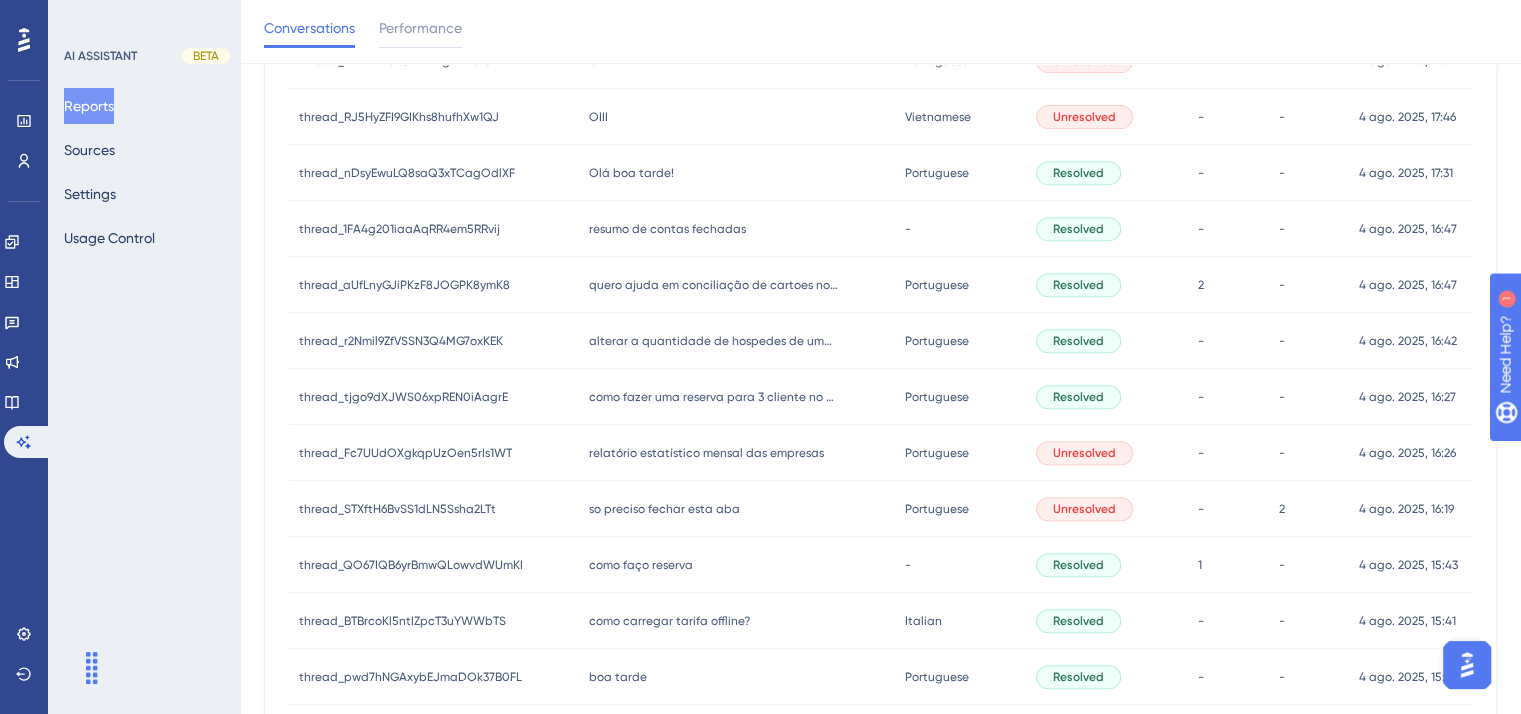 click on "como faço reserva" at bounding box center (641, 565) 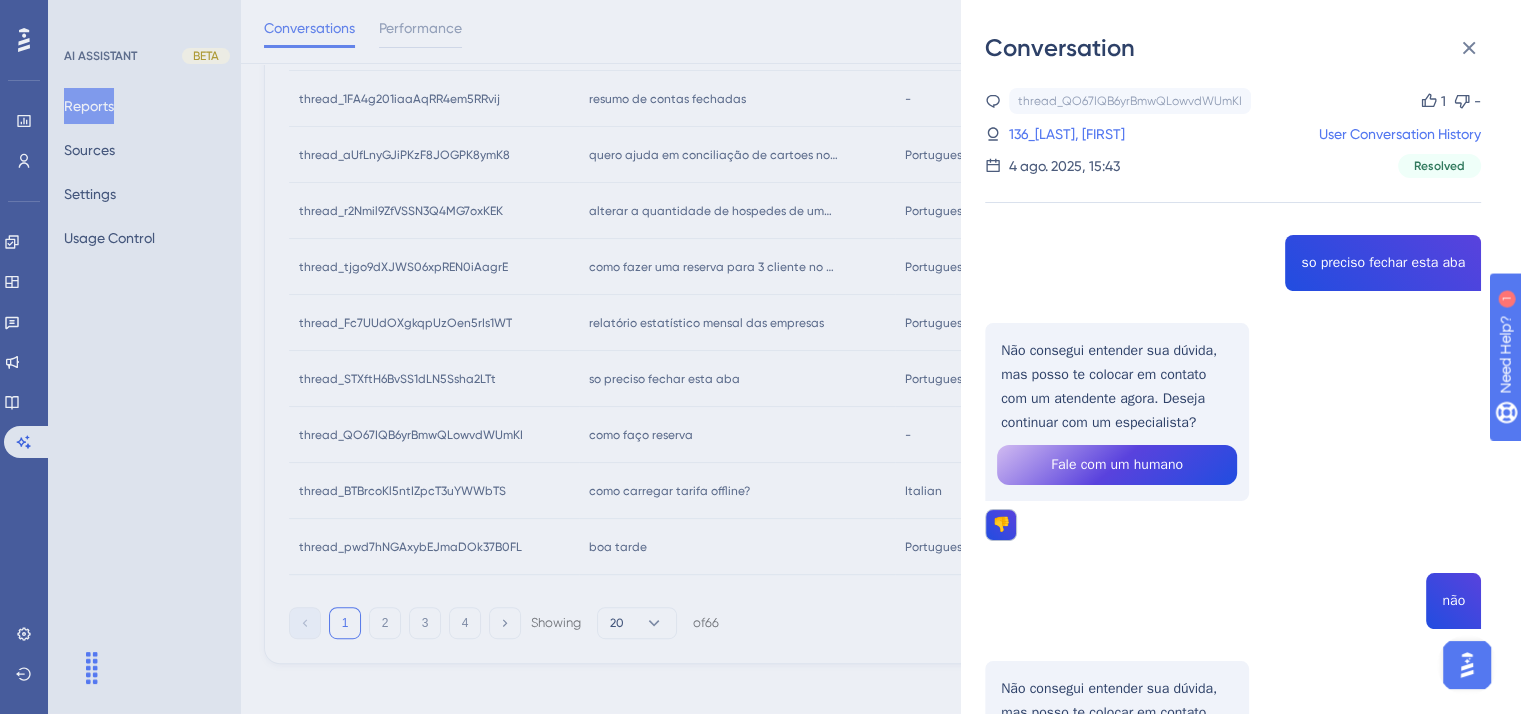 scroll, scrollTop: 943, scrollLeft: 0, axis: vertical 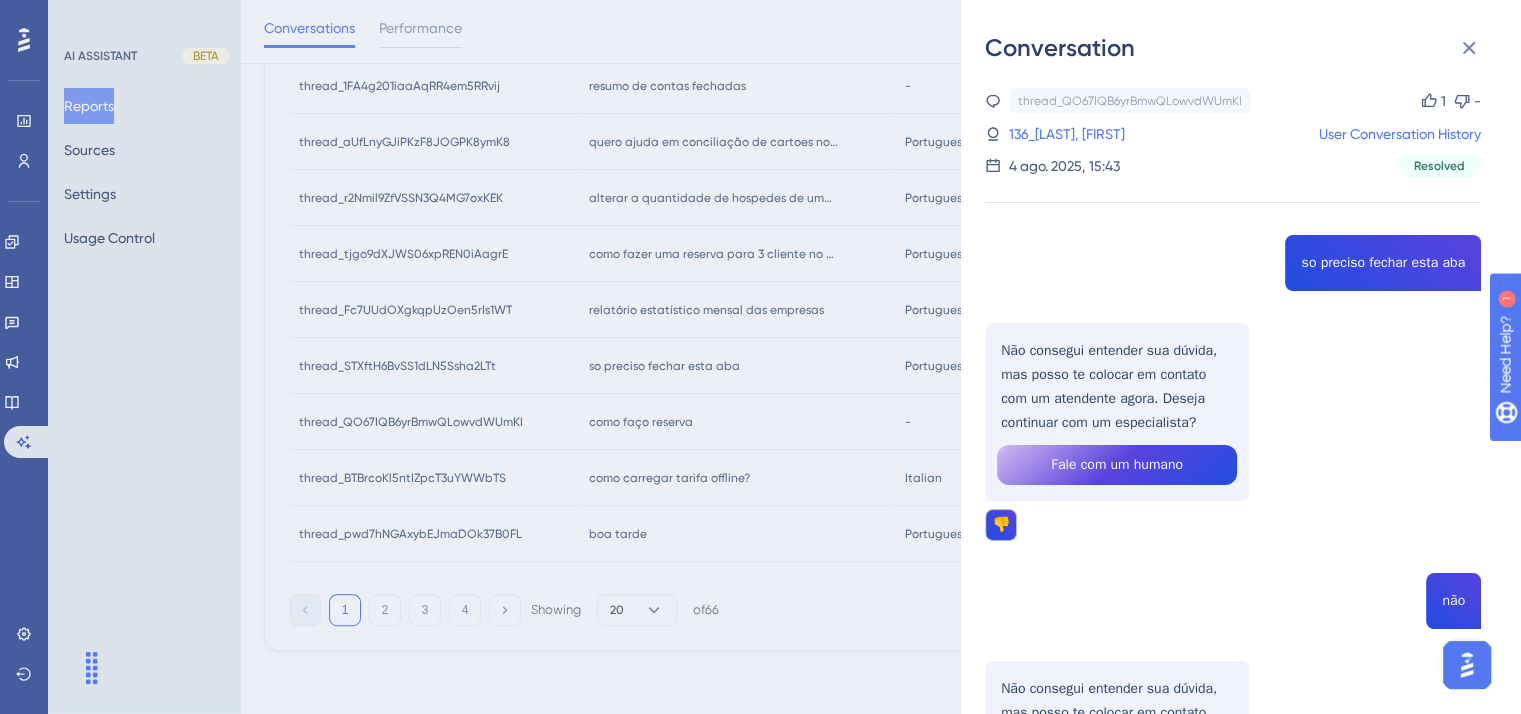 click on "Conversation thread_QO67IQB6yrBmwQLowvdWUmKI Copy 1 - 136_[LAST], [FIRST] User Conversation History 4 ago. 2025,
15:43 Resolved so preciso fechar esta aba Não consegui entender sua dúvida, mas posso te colocar em contato com um atendente agora. Deseja continuar com um especialista? Fale com um humano 👎 não Não consegui entender sua dúvida, mas posso te colocar em contato com um atendente agora. Deseja continuar com um especialista? Fale com um humano 👎" at bounding box center [760, 357] 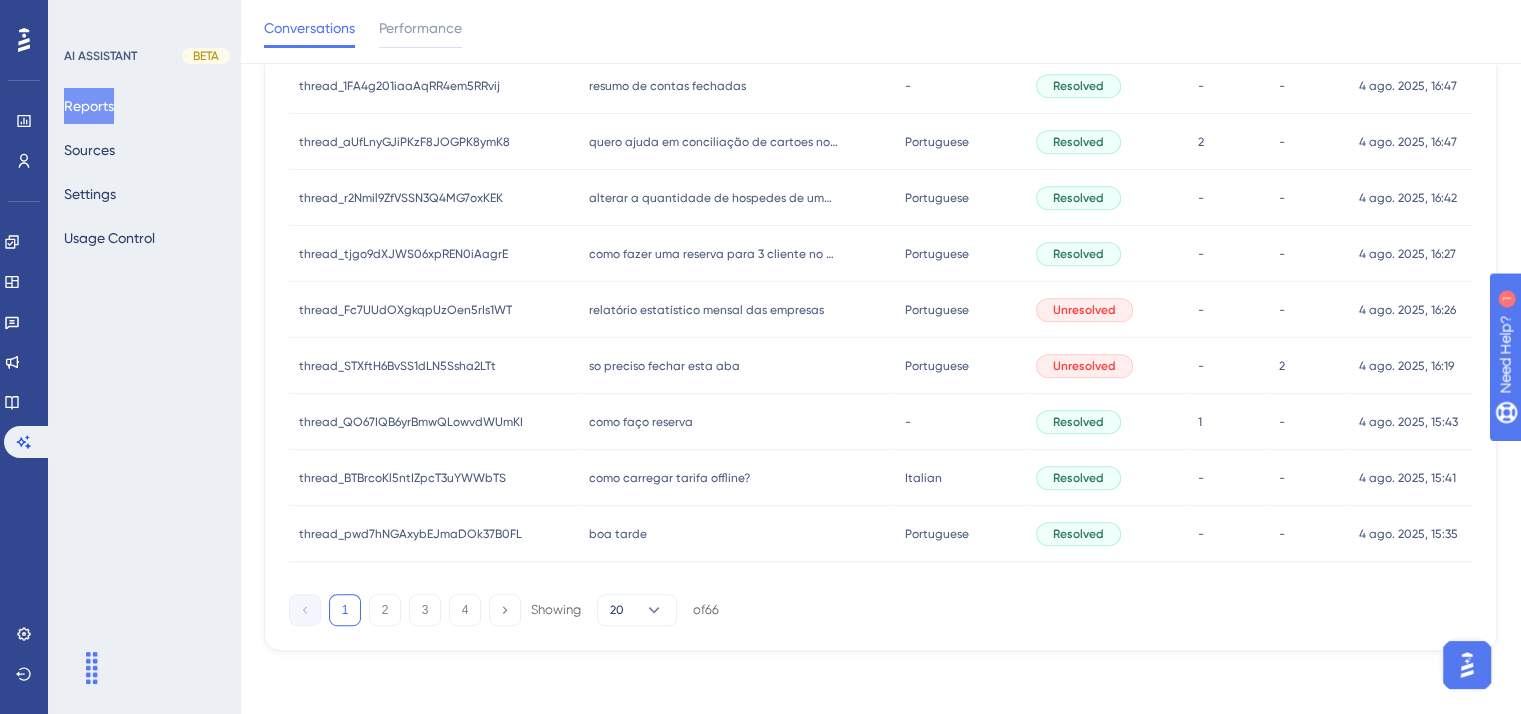 click on "como faço reserva" at bounding box center [641, 422] 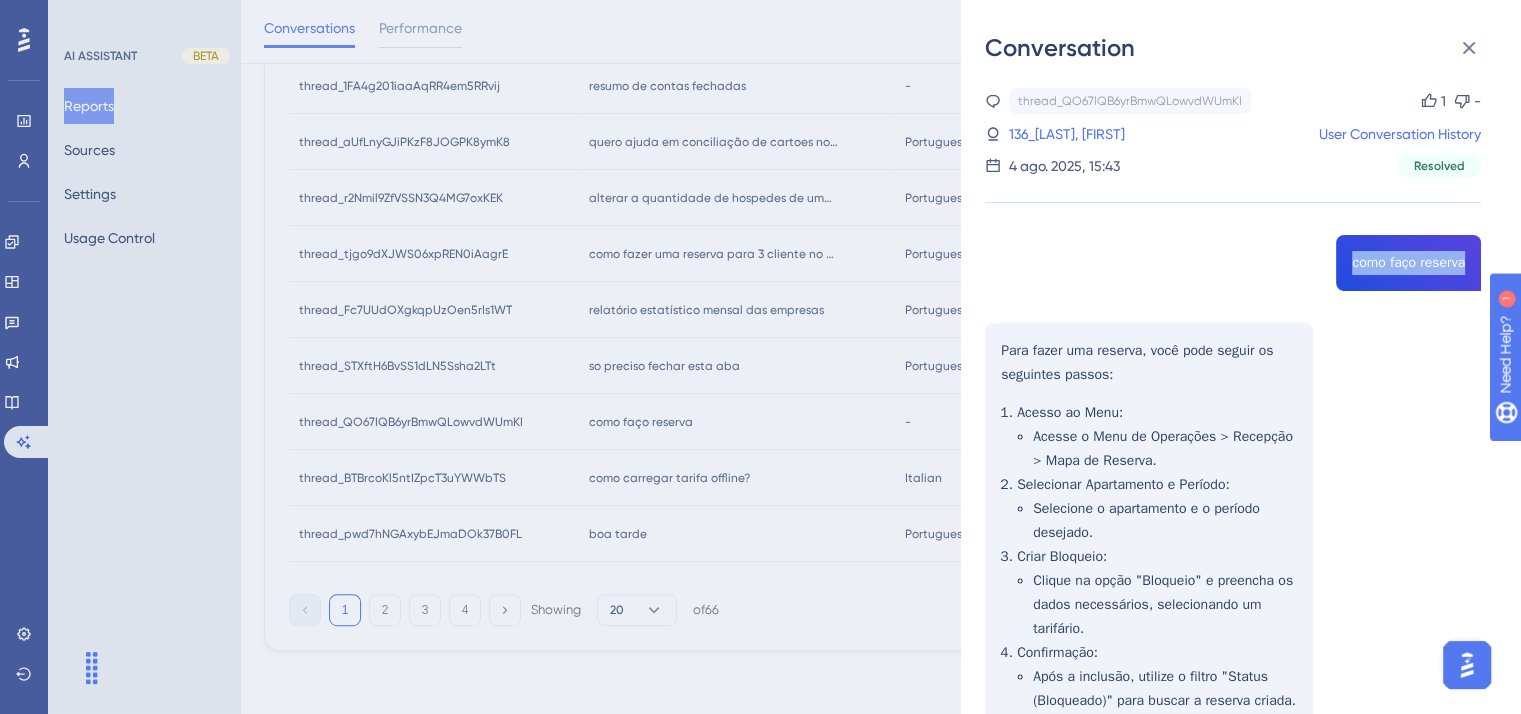 drag, startPoint x: 1331, startPoint y: 269, endPoint x: 1464, endPoint y: 269, distance: 133 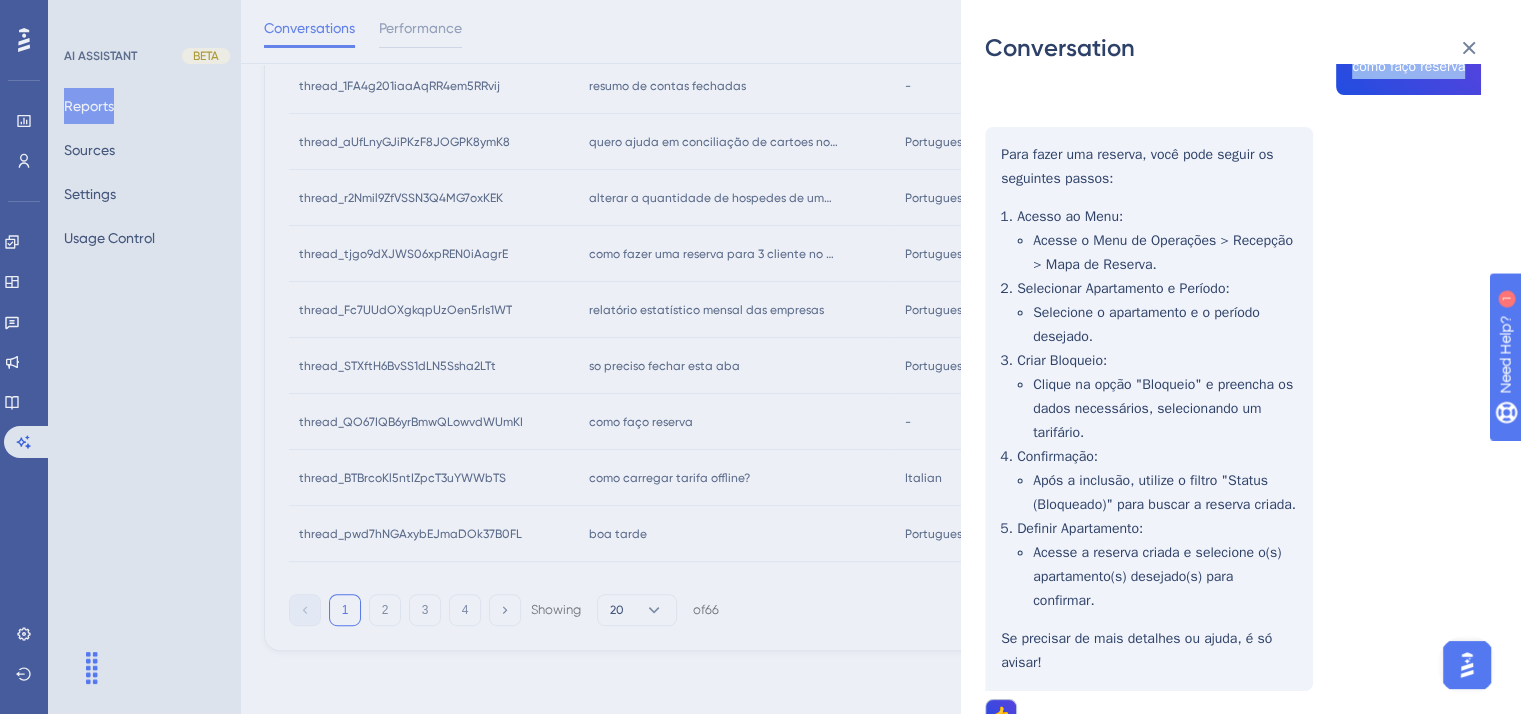 scroll, scrollTop: 200, scrollLeft: 0, axis: vertical 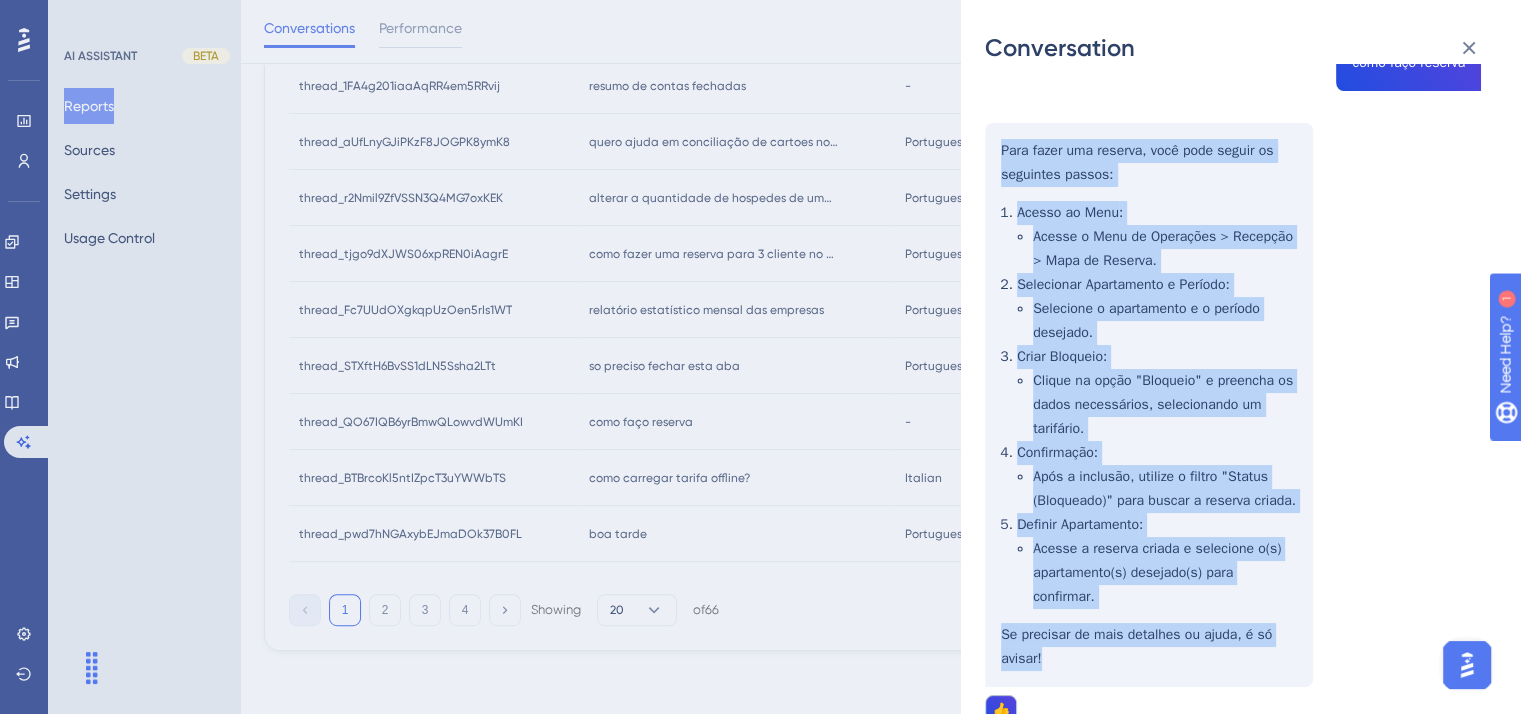 drag, startPoint x: 1004, startPoint y: 149, endPoint x: 1279, endPoint y: 652, distance: 573.26605 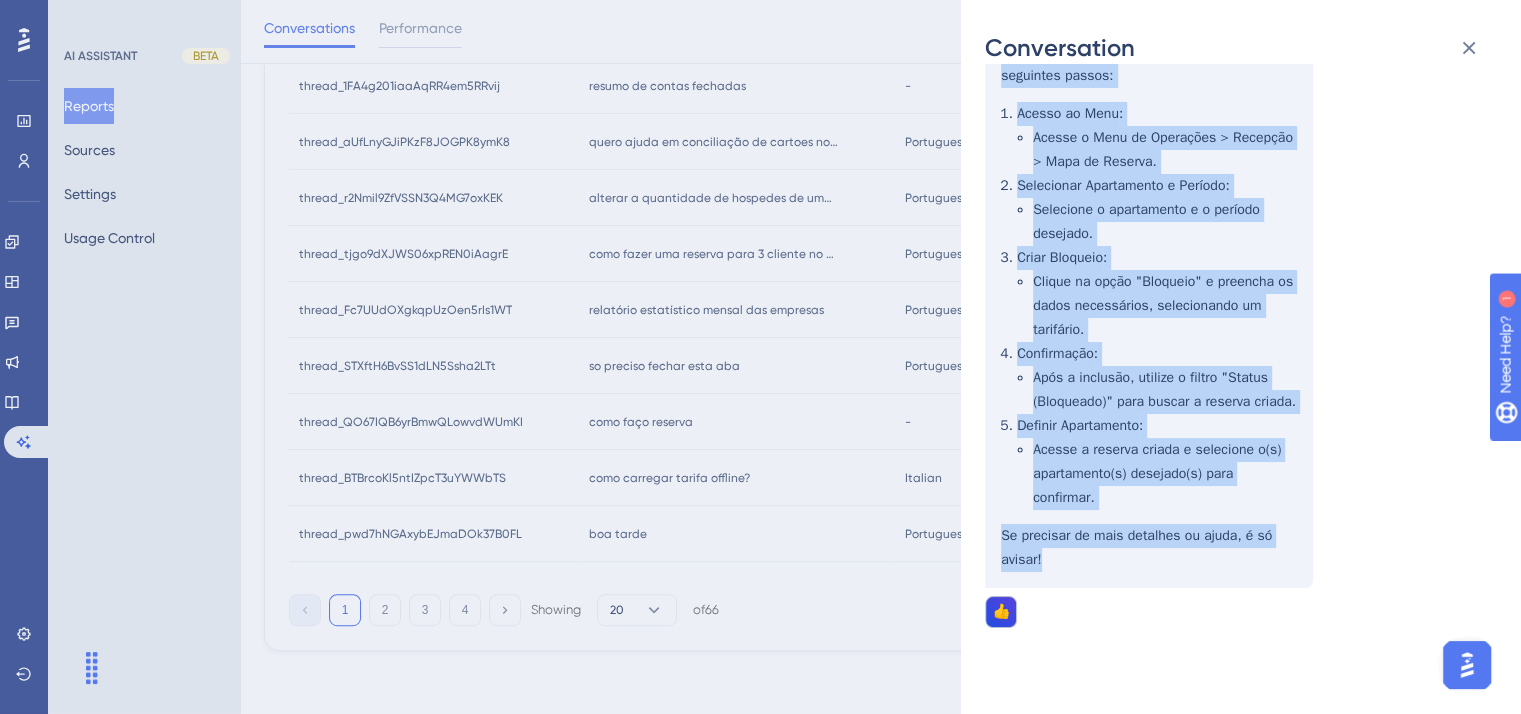 scroll, scrollTop: 0, scrollLeft: 0, axis: both 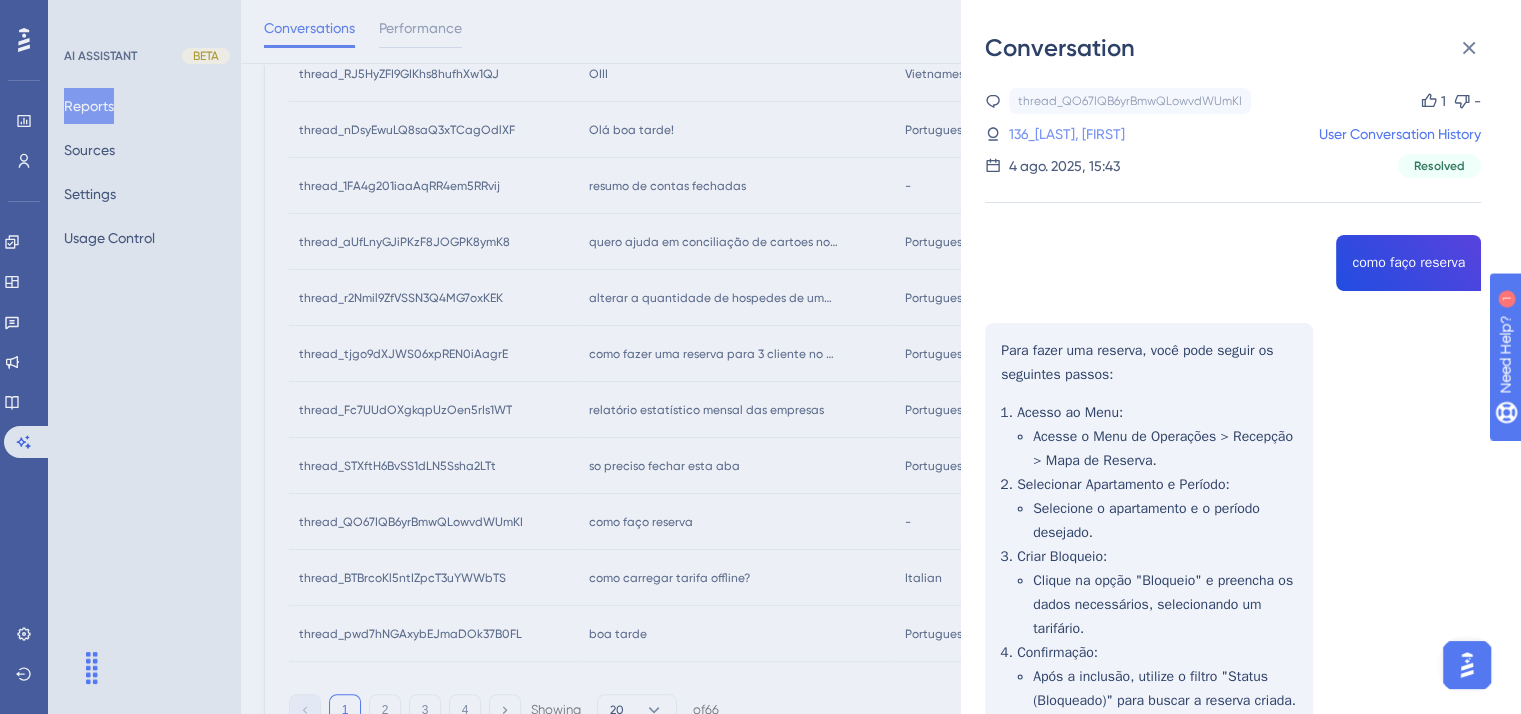 click on "136_[LAST], [FIRST]" at bounding box center [1067, 134] 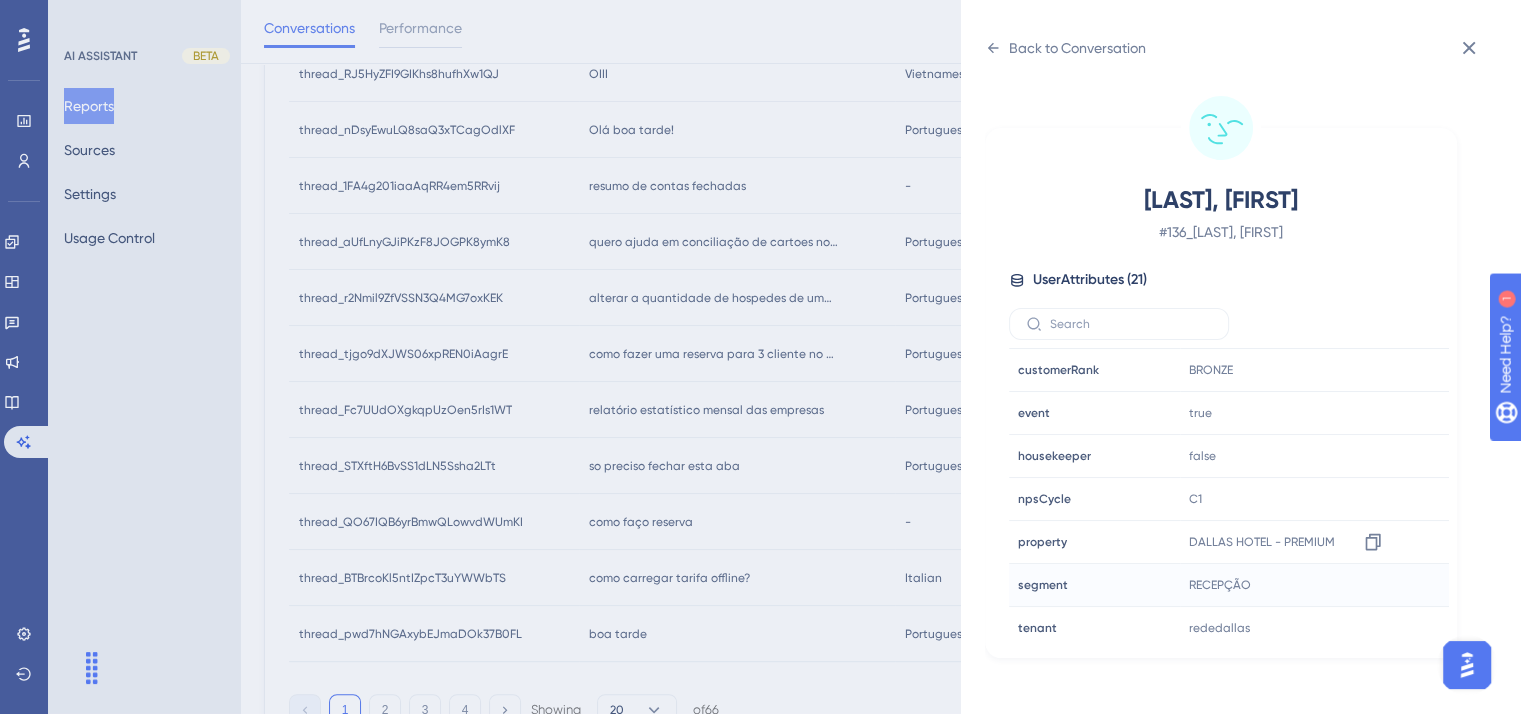 scroll, scrollTop: 500, scrollLeft: 0, axis: vertical 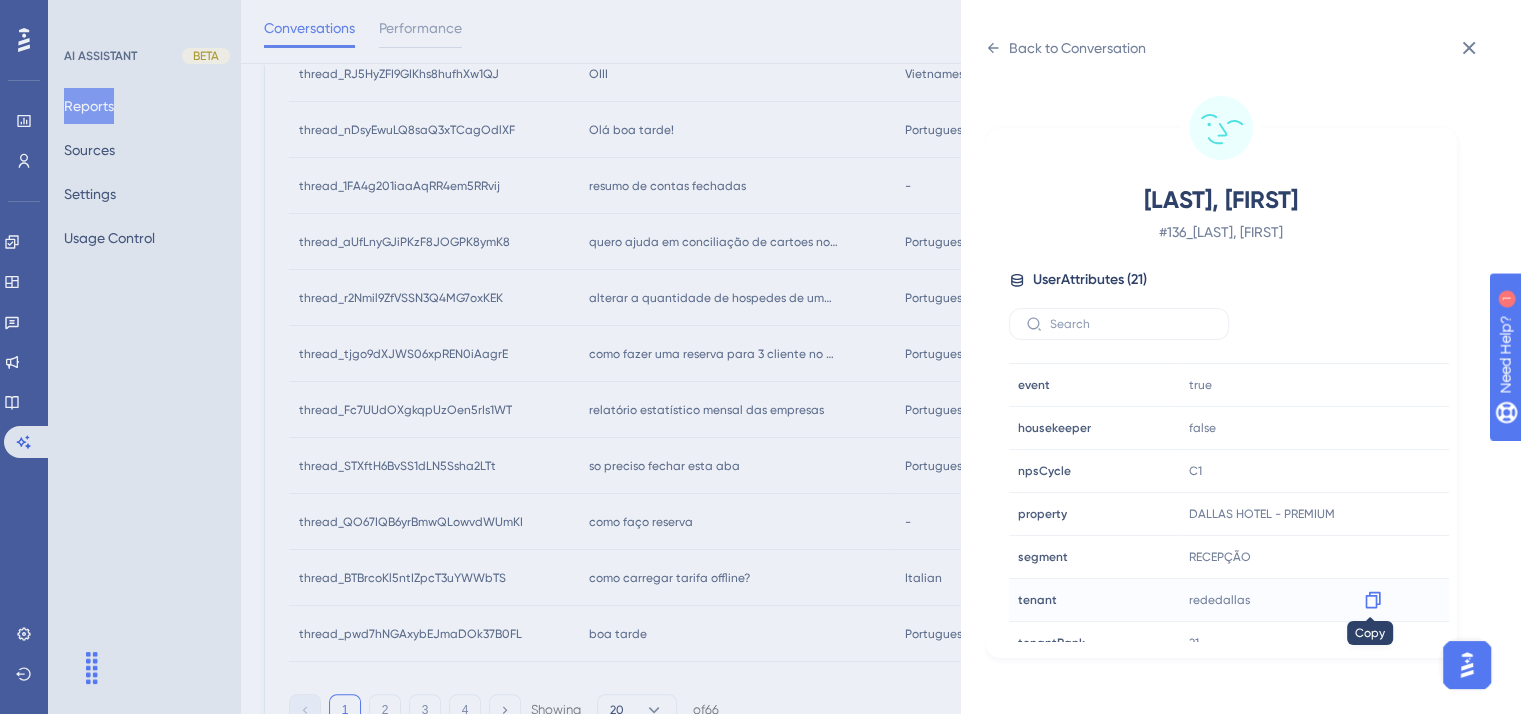 click at bounding box center (1373, 600) 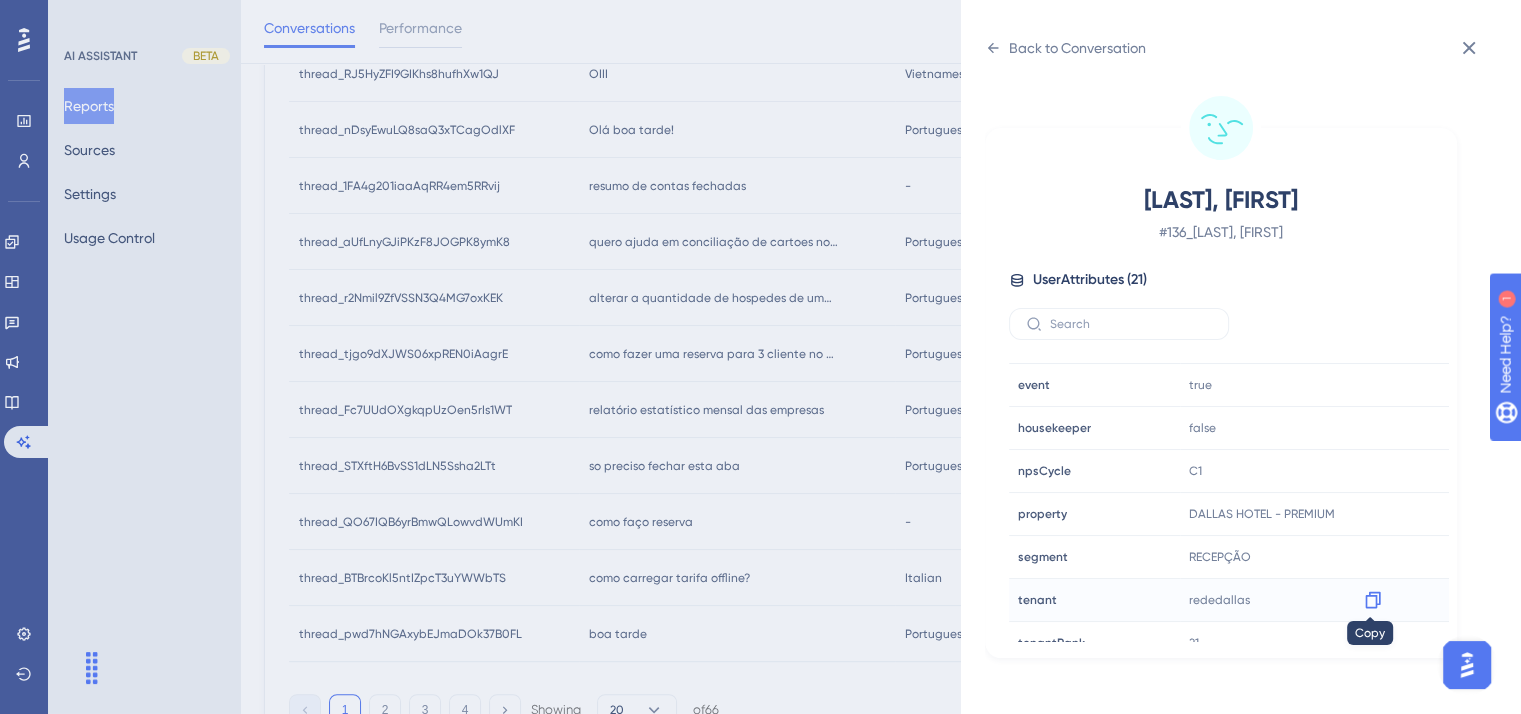 click 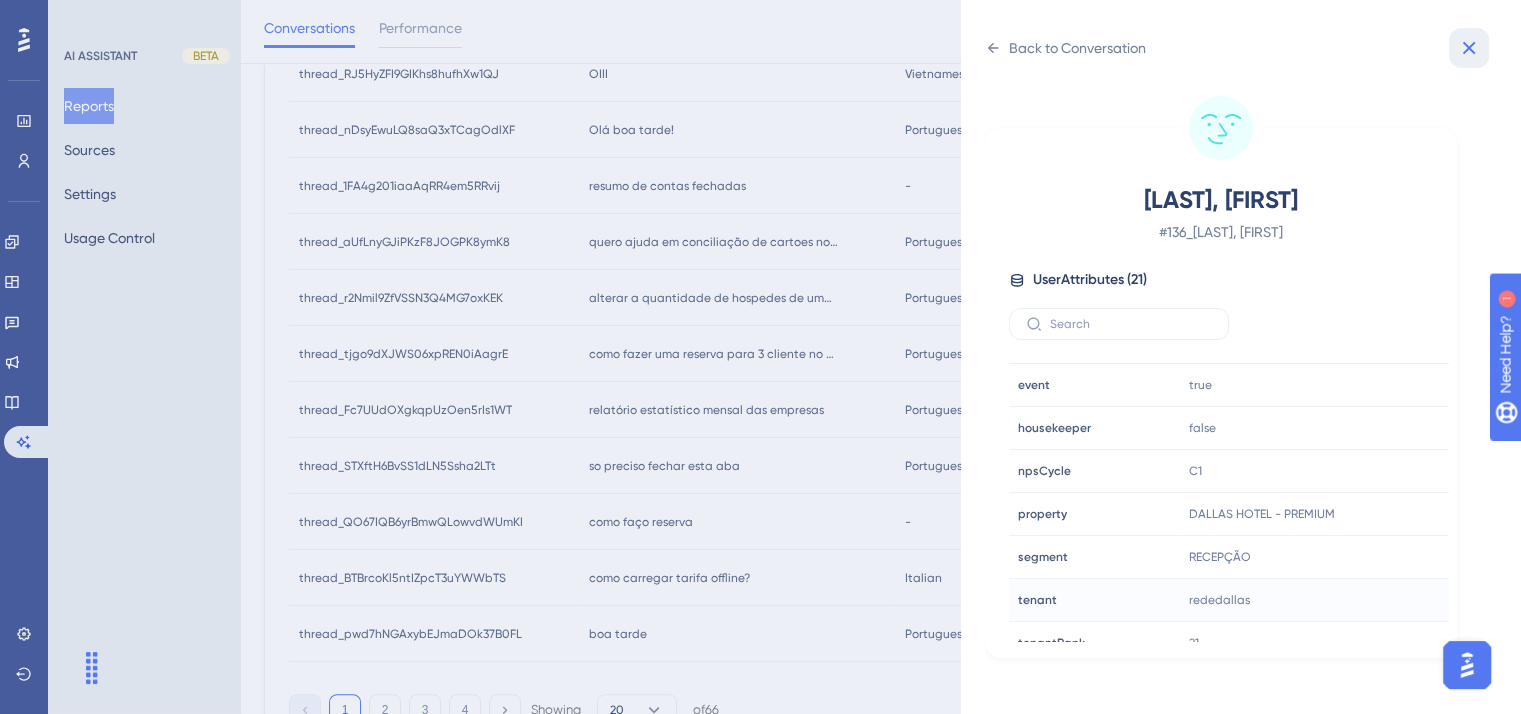 click 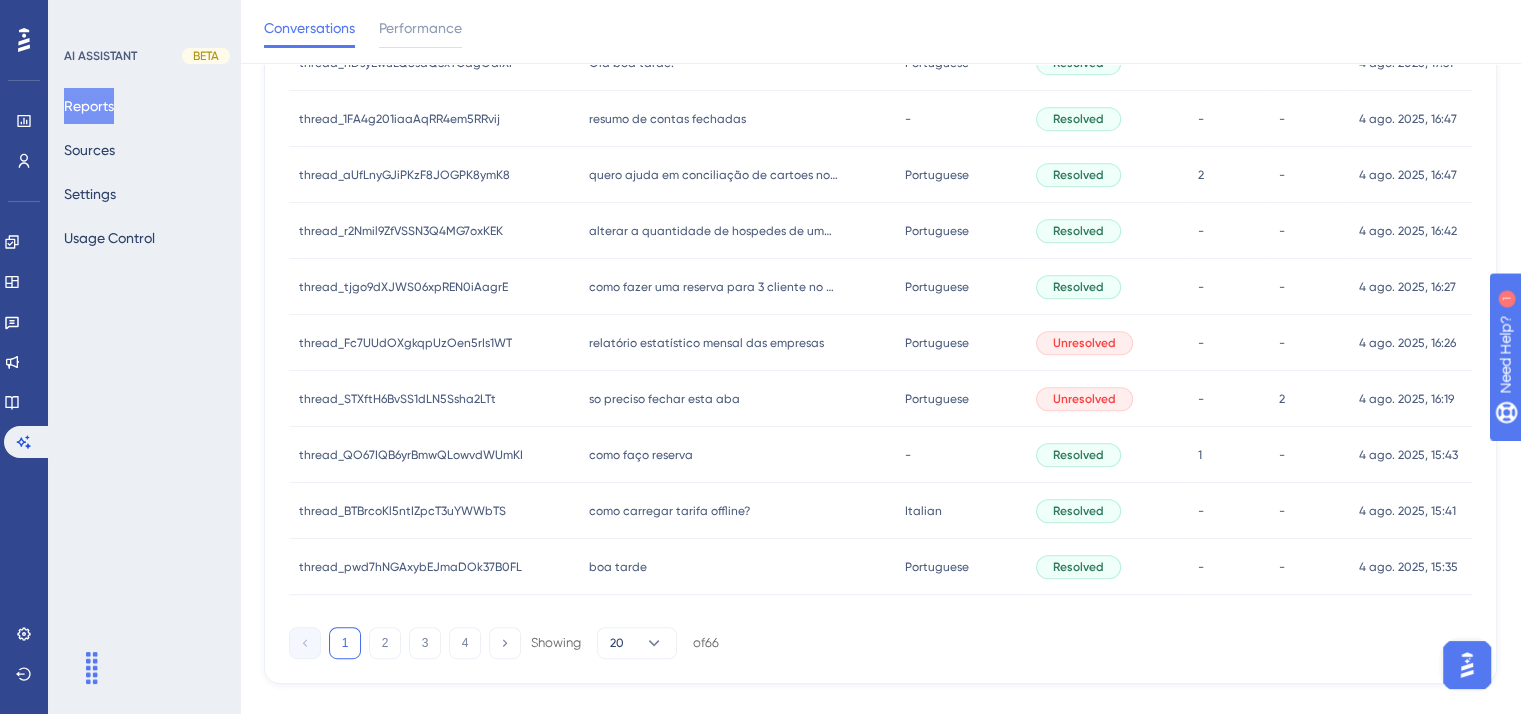 scroll, scrollTop: 943, scrollLeft: 0, axis: vertical 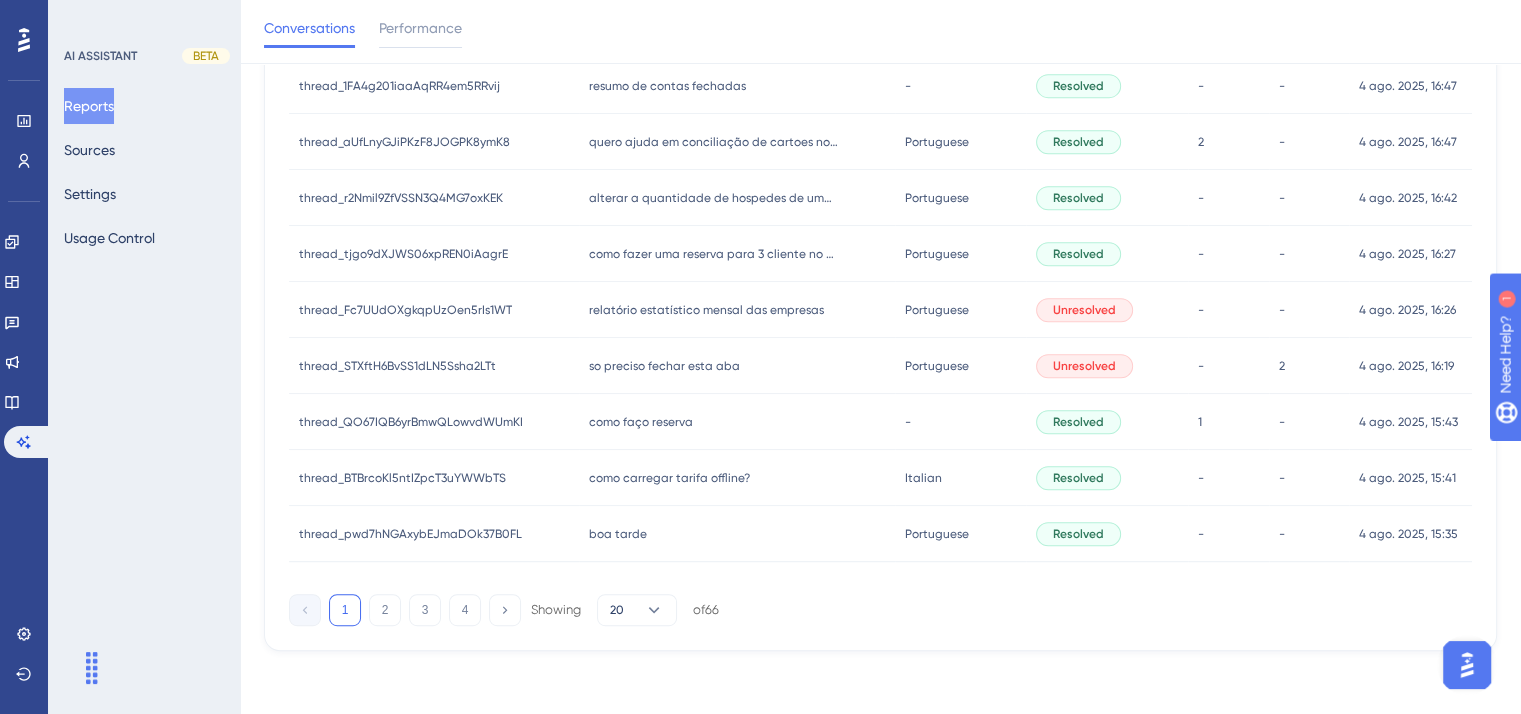 click on "como carregar tarifa offline?" at bounding box center (669, 478) 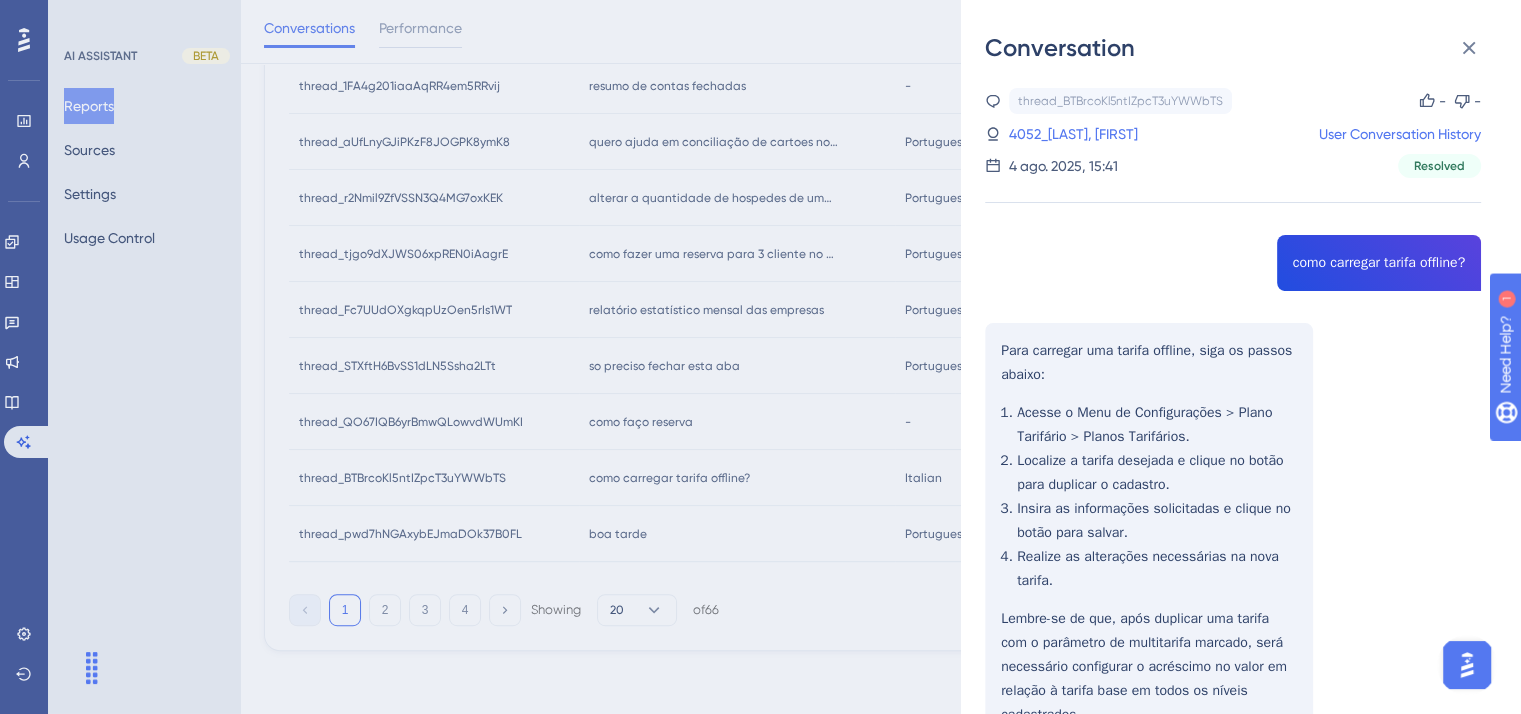 scroll, scrollTop: 100, scrollLeft: 0, axis: vertical 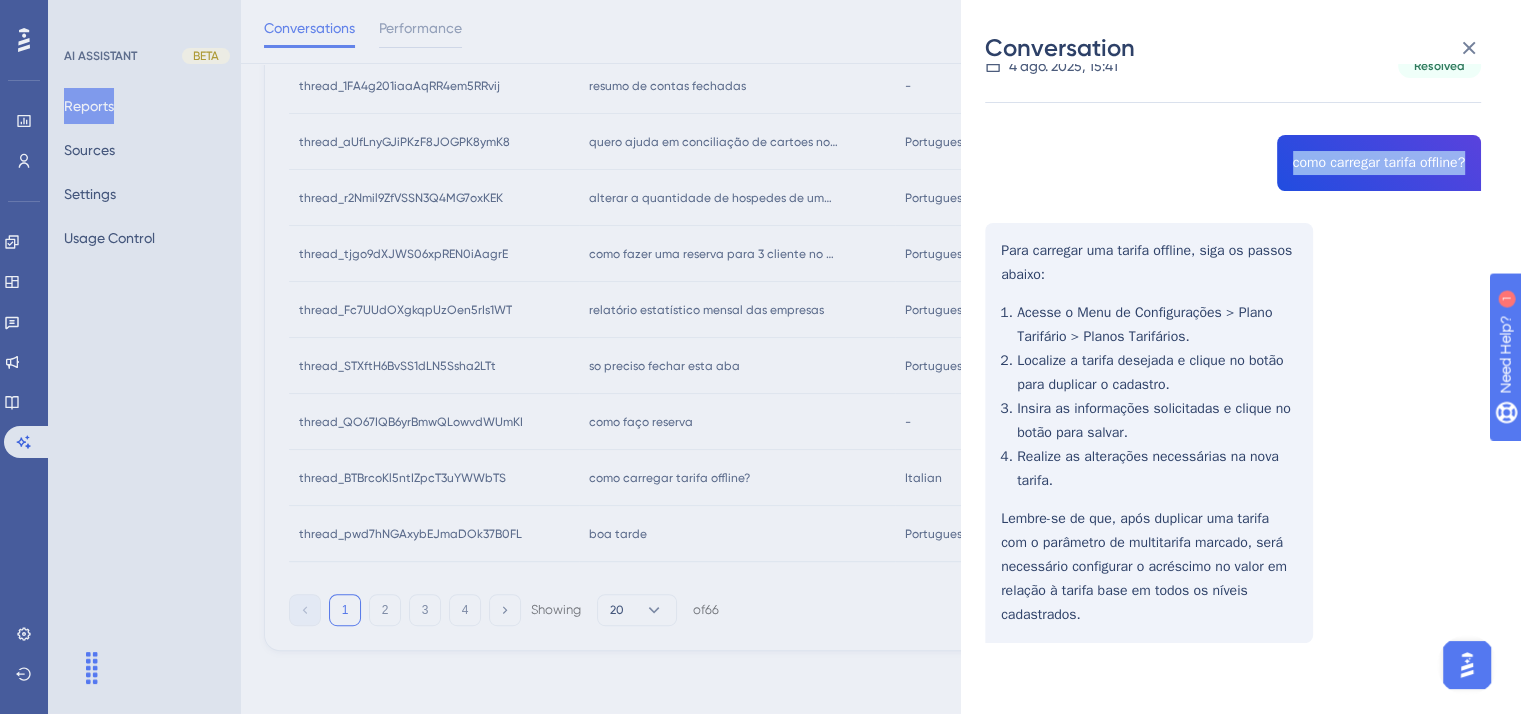 drag, startPoint x: 1294, startPoint y: 157, endPoint x: 1508, endPoint y: 165, distance: 214.14948 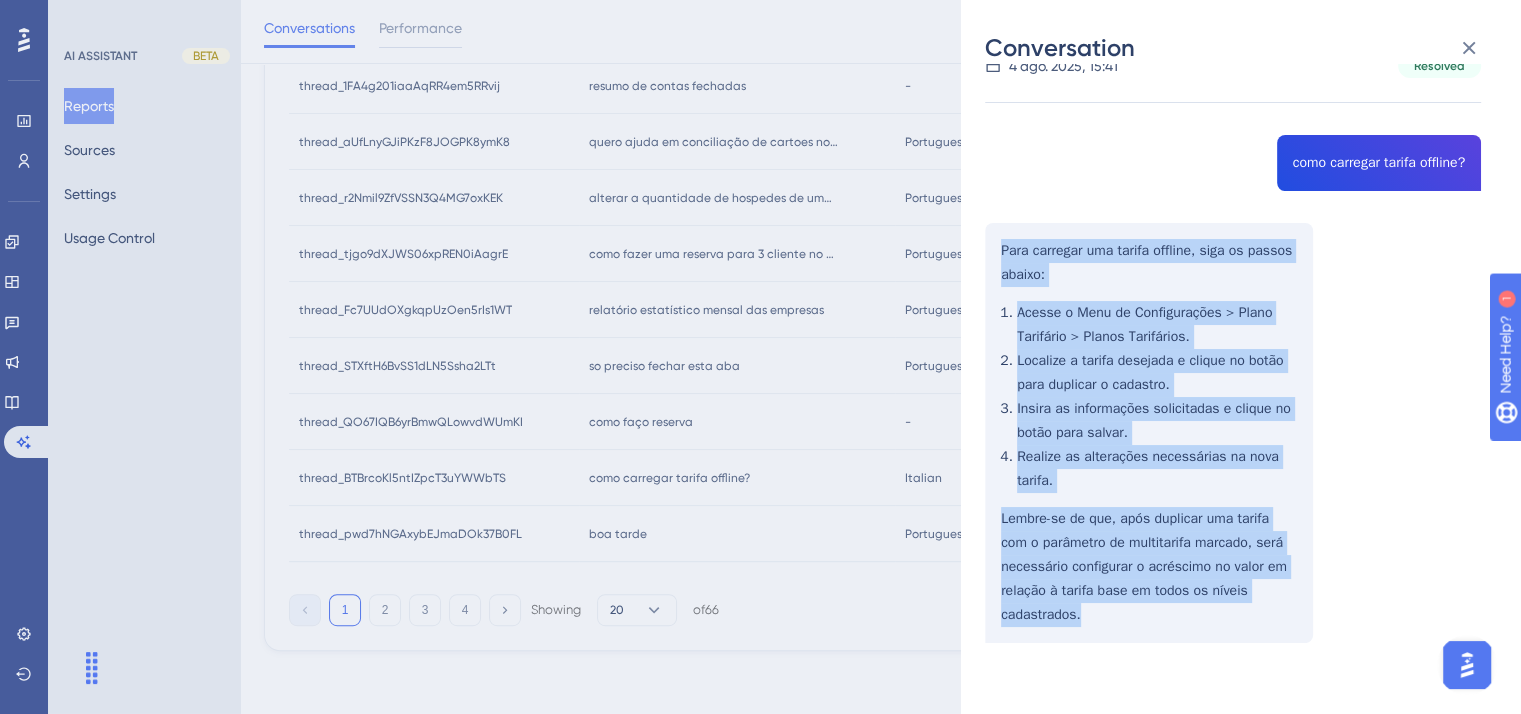 drag, startPoint x: 1002, startPoint y: 243, endPoint x: 1151, endPoint y: 627, distance: 411.8944 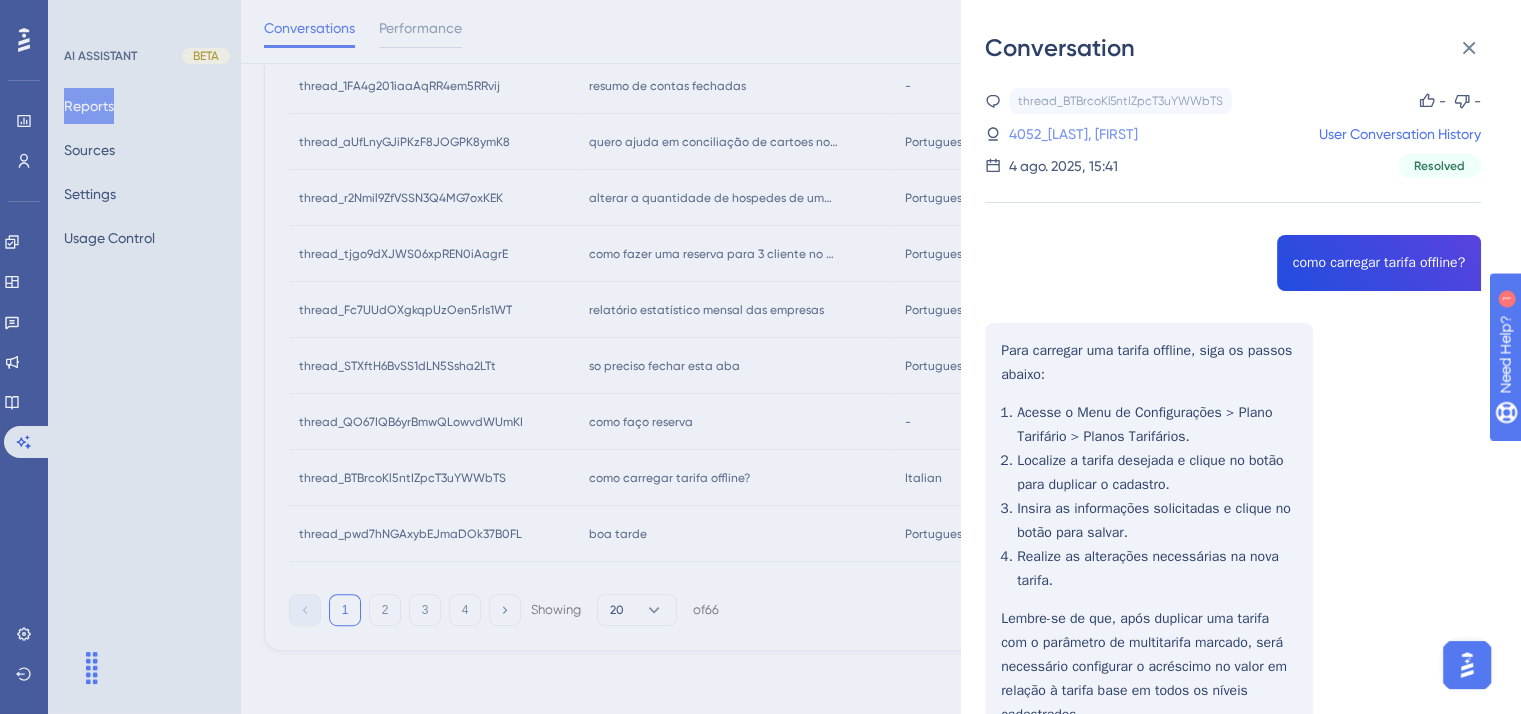 click on "4052_[LAST], [FIRST]" at bounding box center (1073, 134) 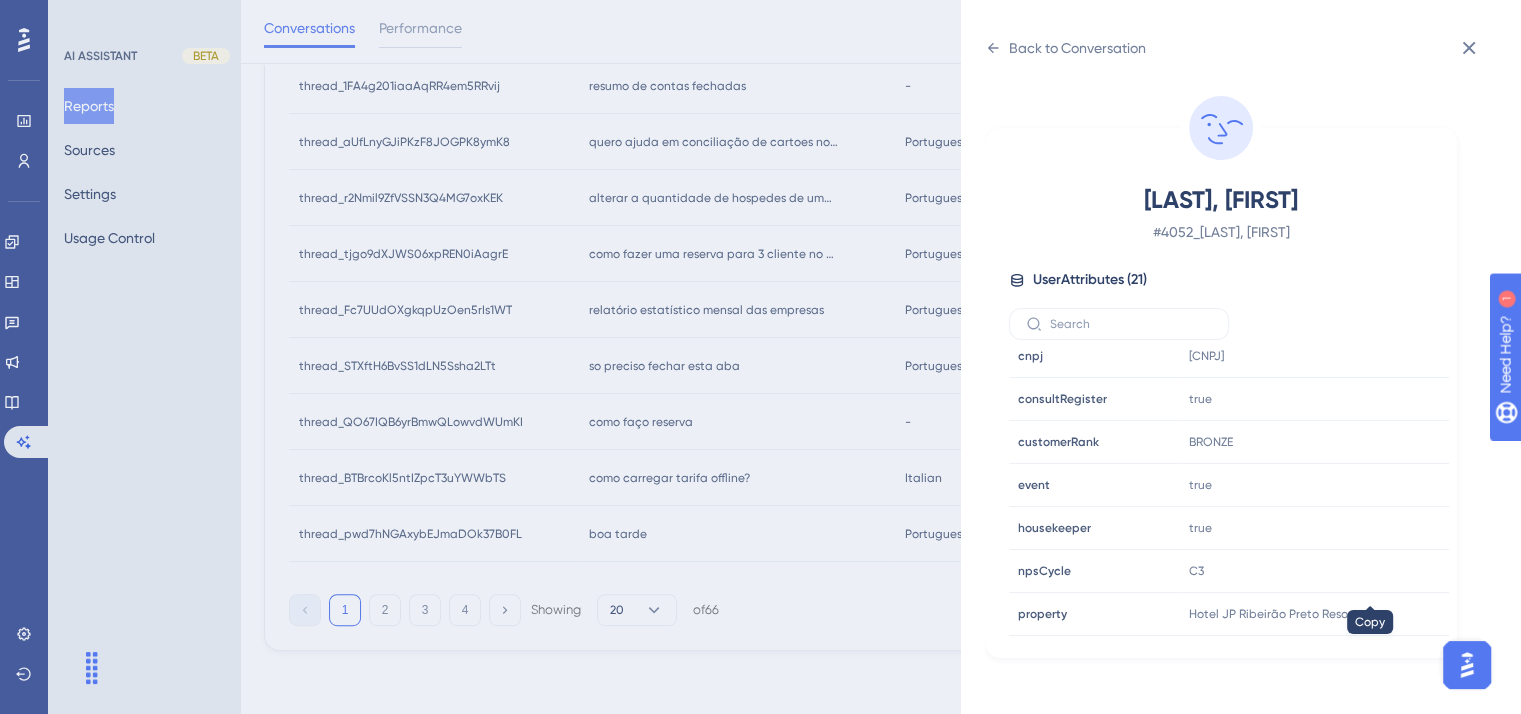 scroll, scrollTop: 600, scrollLeft: 0, axis: vertical 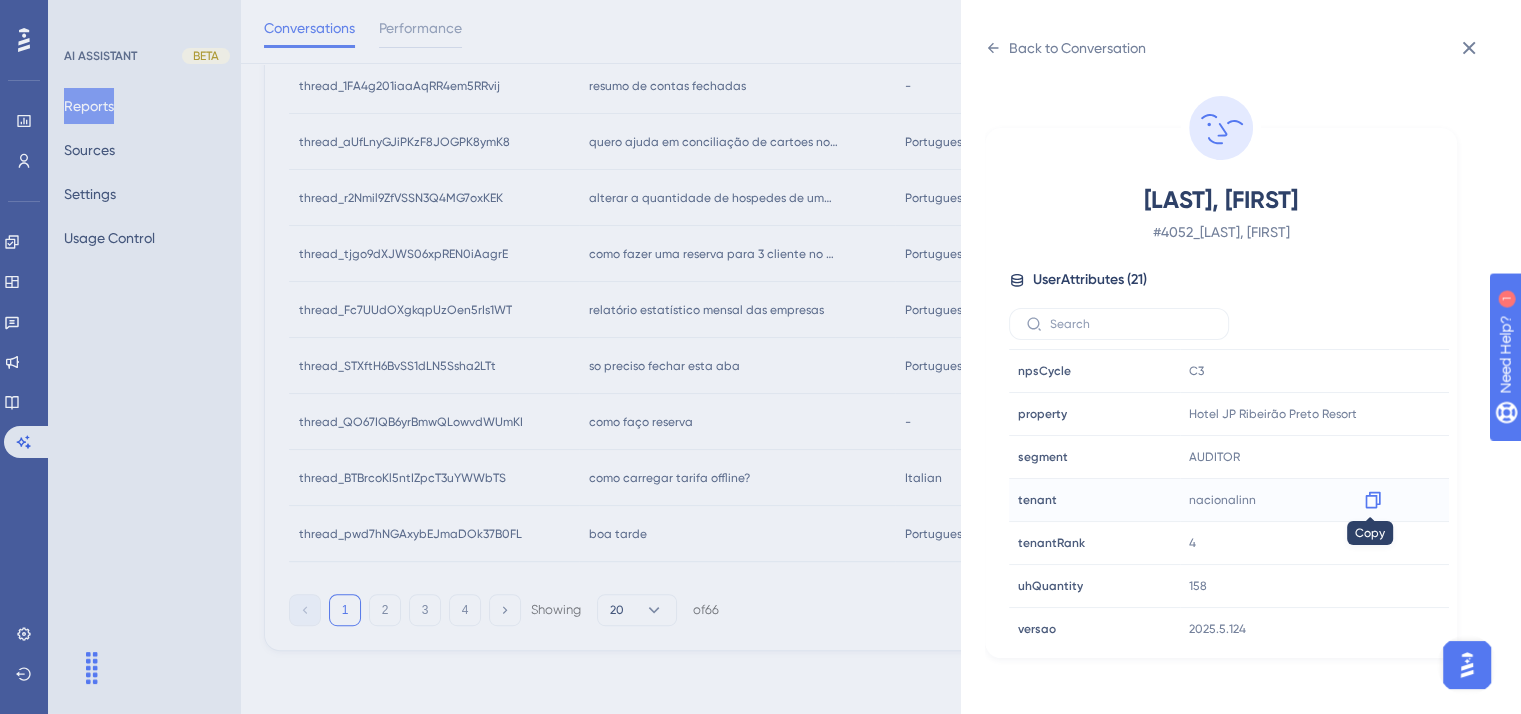 click 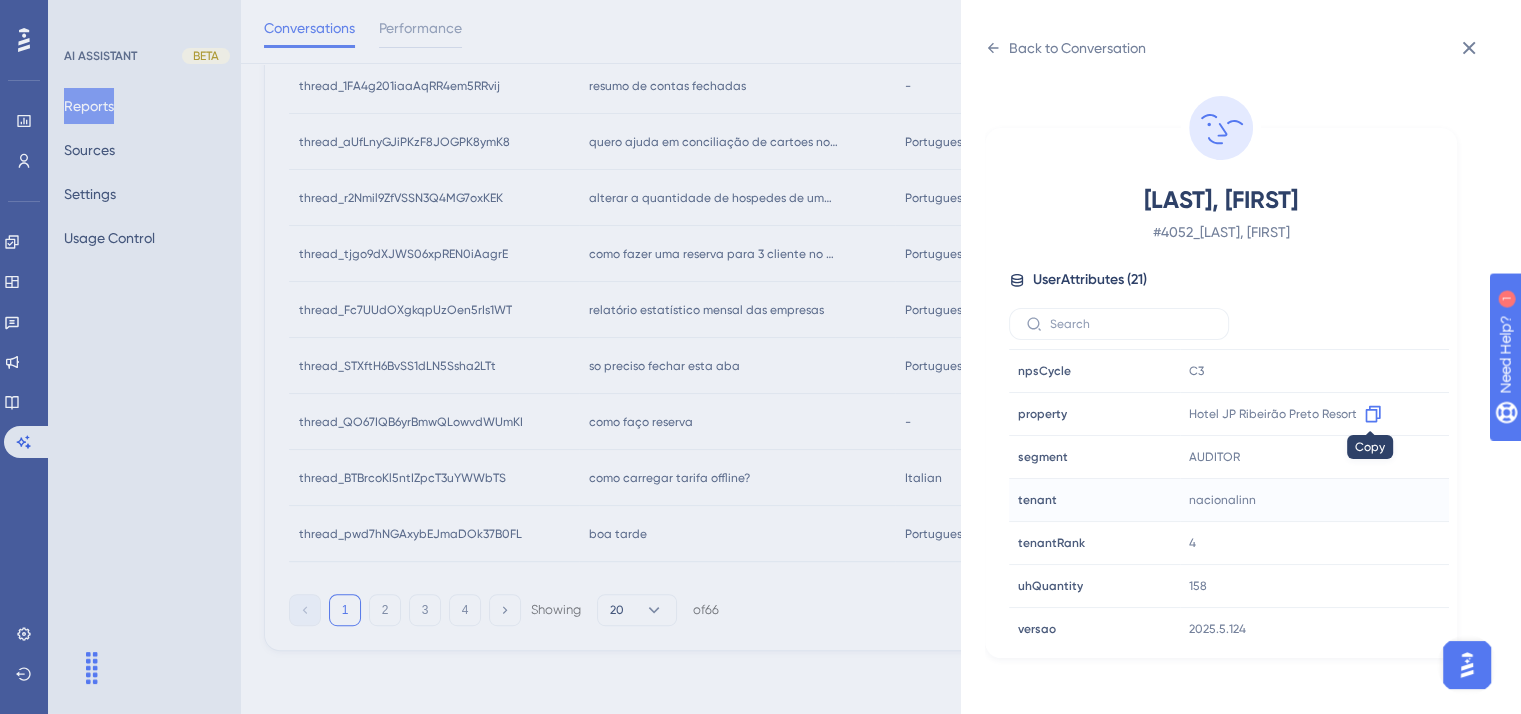drag, startPoint x: 1364, startPoint y: 409, endPoint x: 1019, endPoint y: 207, distance: 399.7862 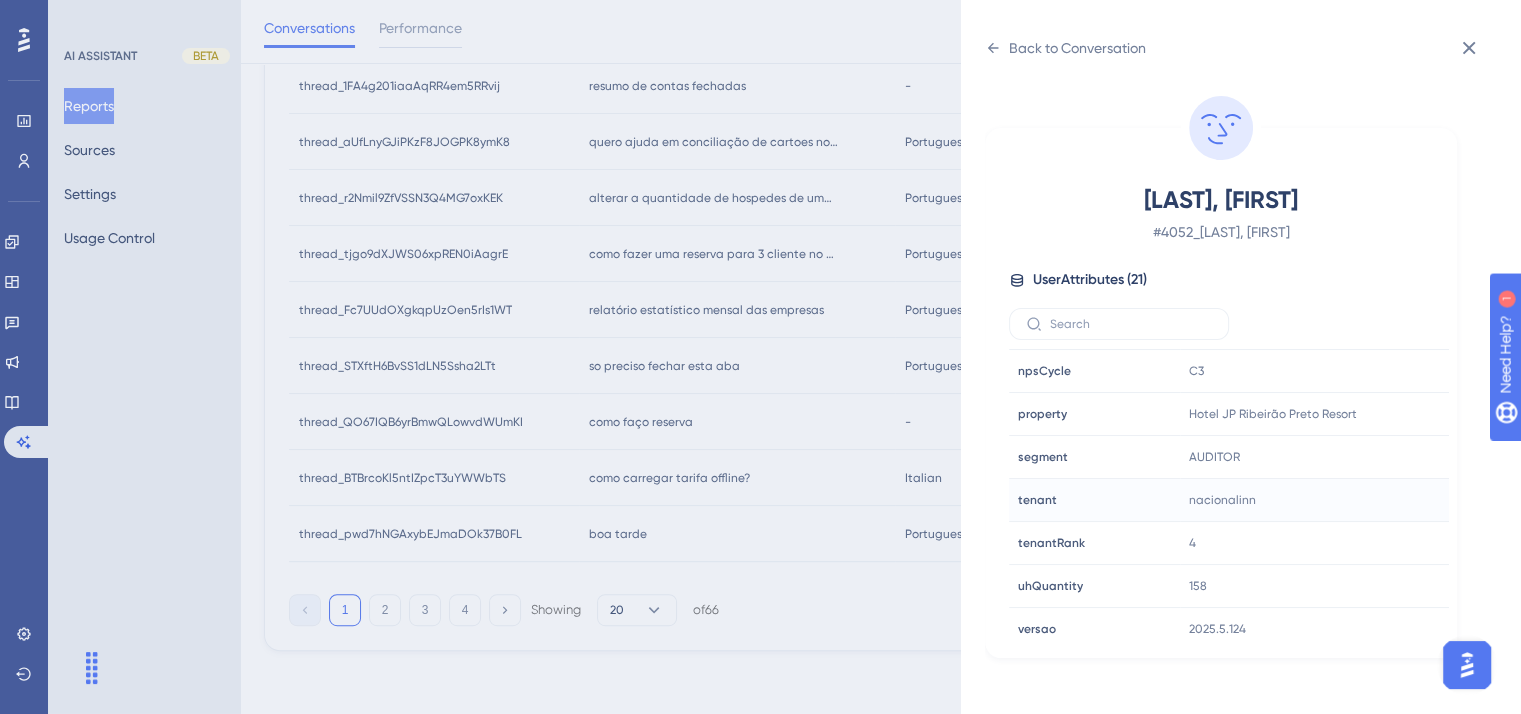 click on "Back to Conversation [LAST], [FIRST] # 4052_[LAST], [FIRST] User Attributes ( 21 ) Email Email [EMAIL] Signup Signup - Last Interaction Last Interaction 47 minutes ago 07 Aug 2025, 12:42 Web Session Web Session 910 First Interaction First Interaction 10 months ago 10 Oct 2024, 08:11 Language Language pt-BR Browser Browser Chrome Device Device computer Operating System Operating System Windows cnpj cnpj [NUMBER] consultRegister consultRegister true customerRank customerRank BRONZE event event true housekeeper housekeeper true npsCycle npsCycle C3 property property Hotel JP Ribeirão Preto Resort segment segment AUDITOR tenant tenant nacionalinn tenantRank tenantRank 4 uhQuantity uhQuantity 158 versao versao 2025.5.124" at bounding box center (760, 357) 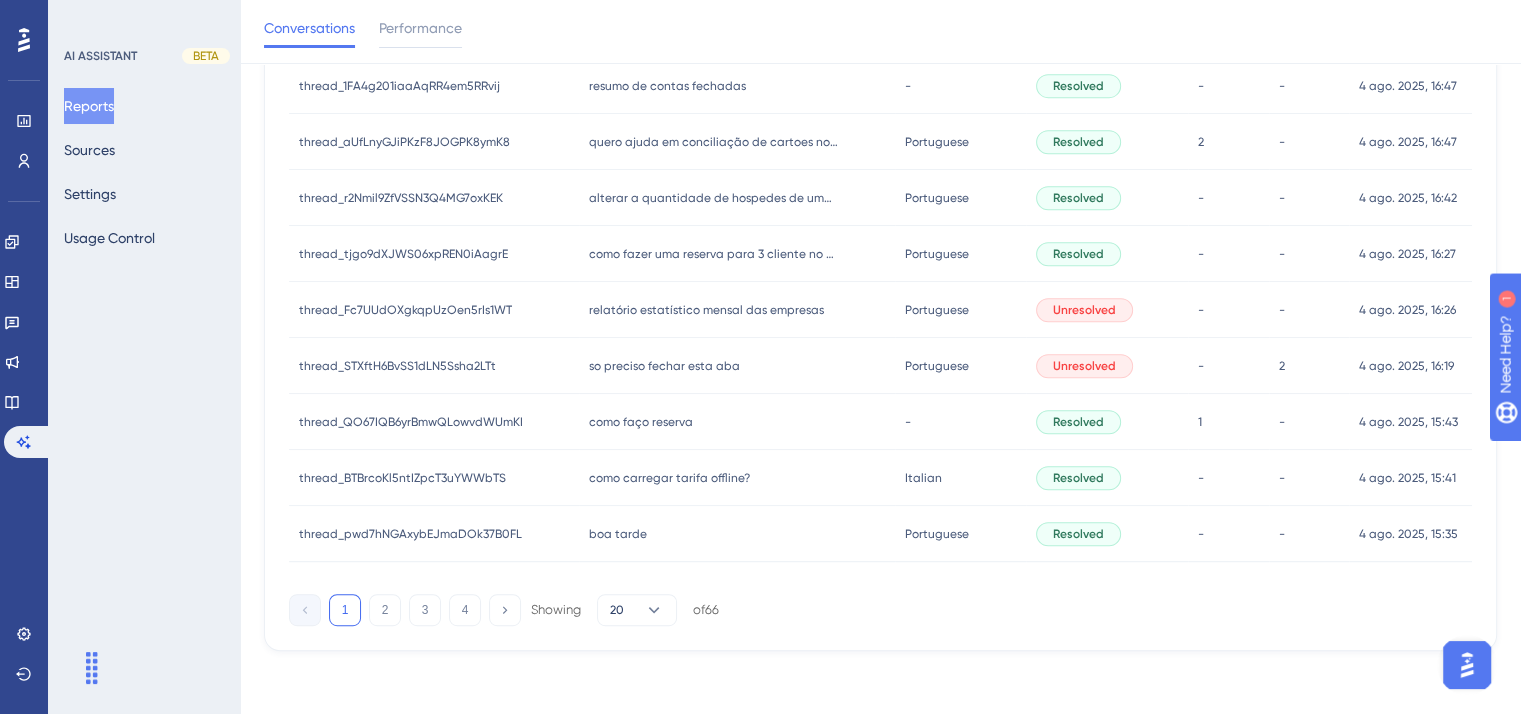 click on "boa tarde" at bounding box center [618, 534] 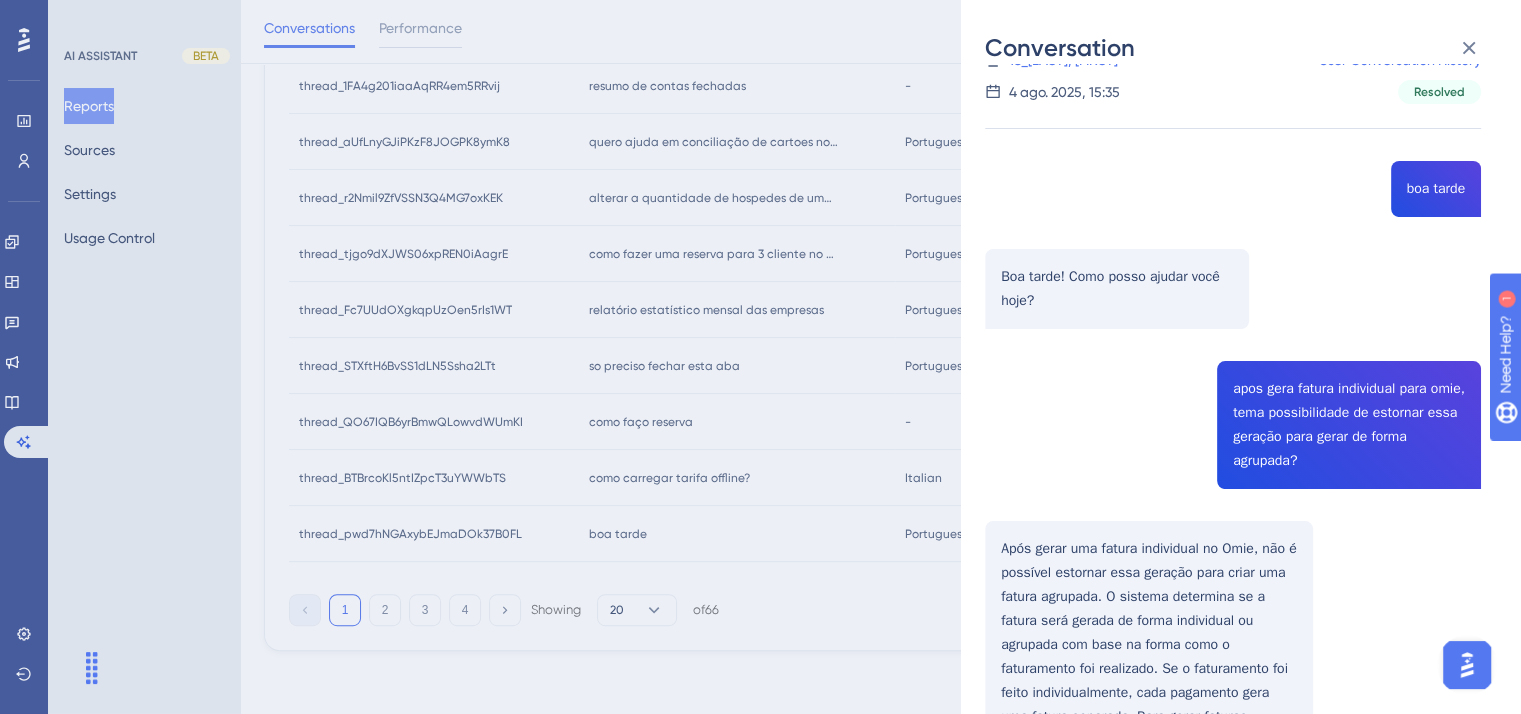 scroll, scrollTop: 100, scrollLeft: 0, axis: vertical 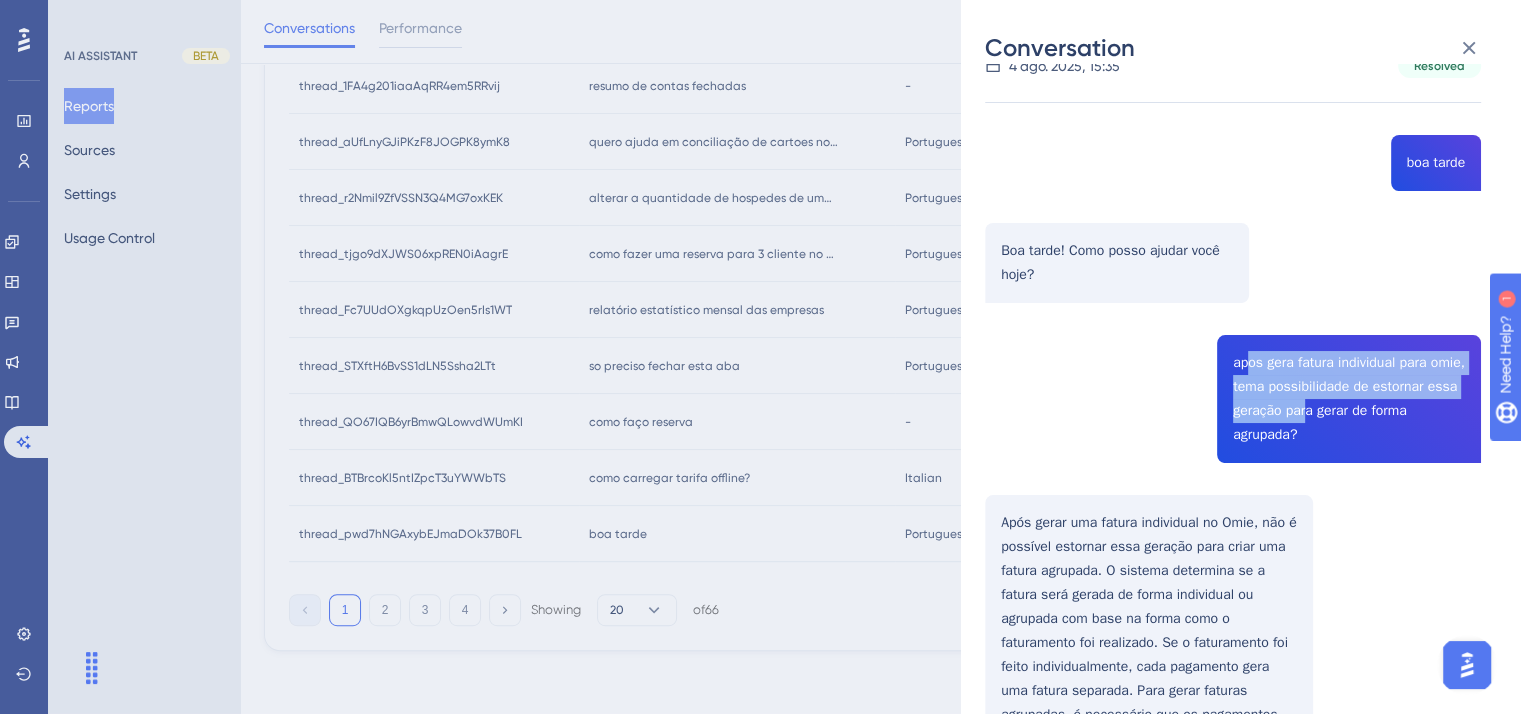 drag, startPoint x: 1239, startPoint y: 371, endPoint x: 1331, endPoint y: 408, distance: 99.16148 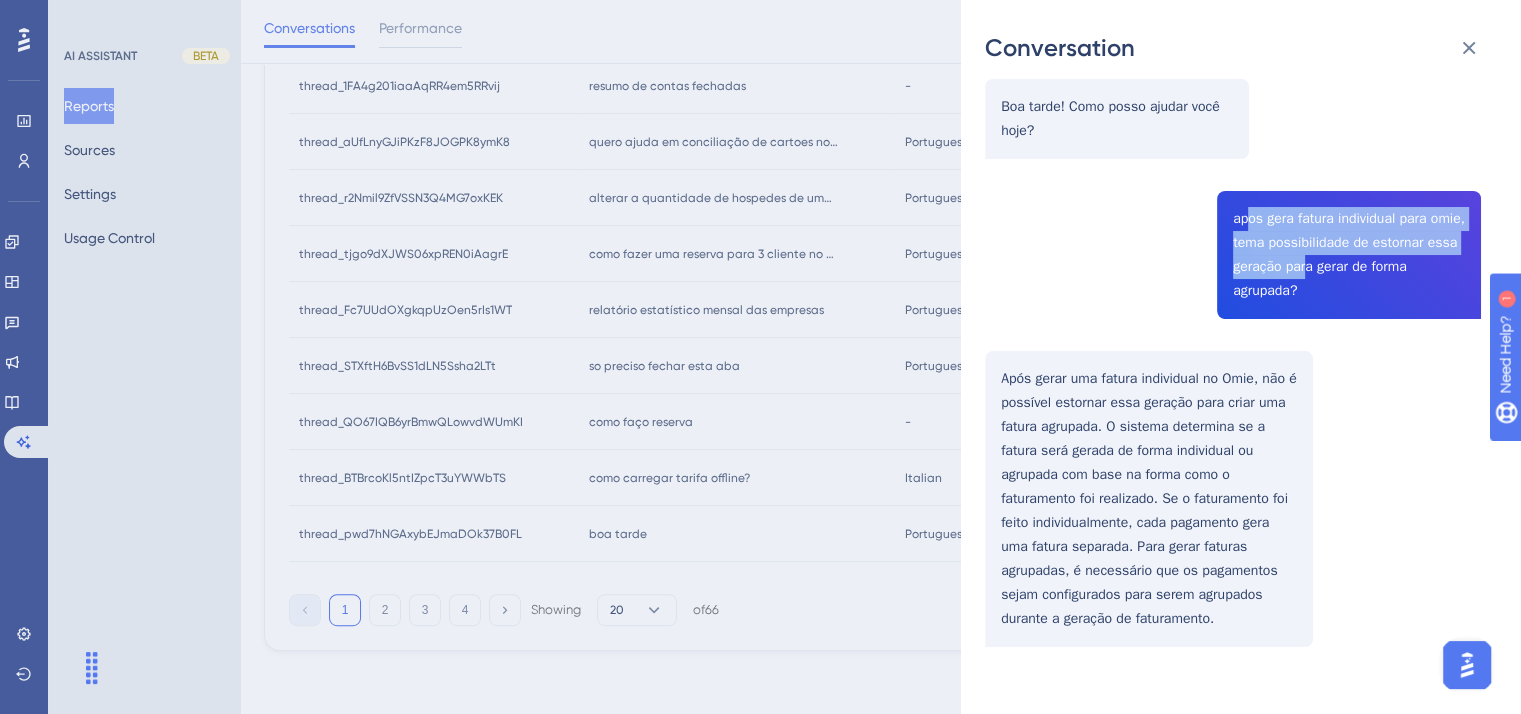 scroll, scrollTop: 263, scrollLeft: 0, axis: vertical 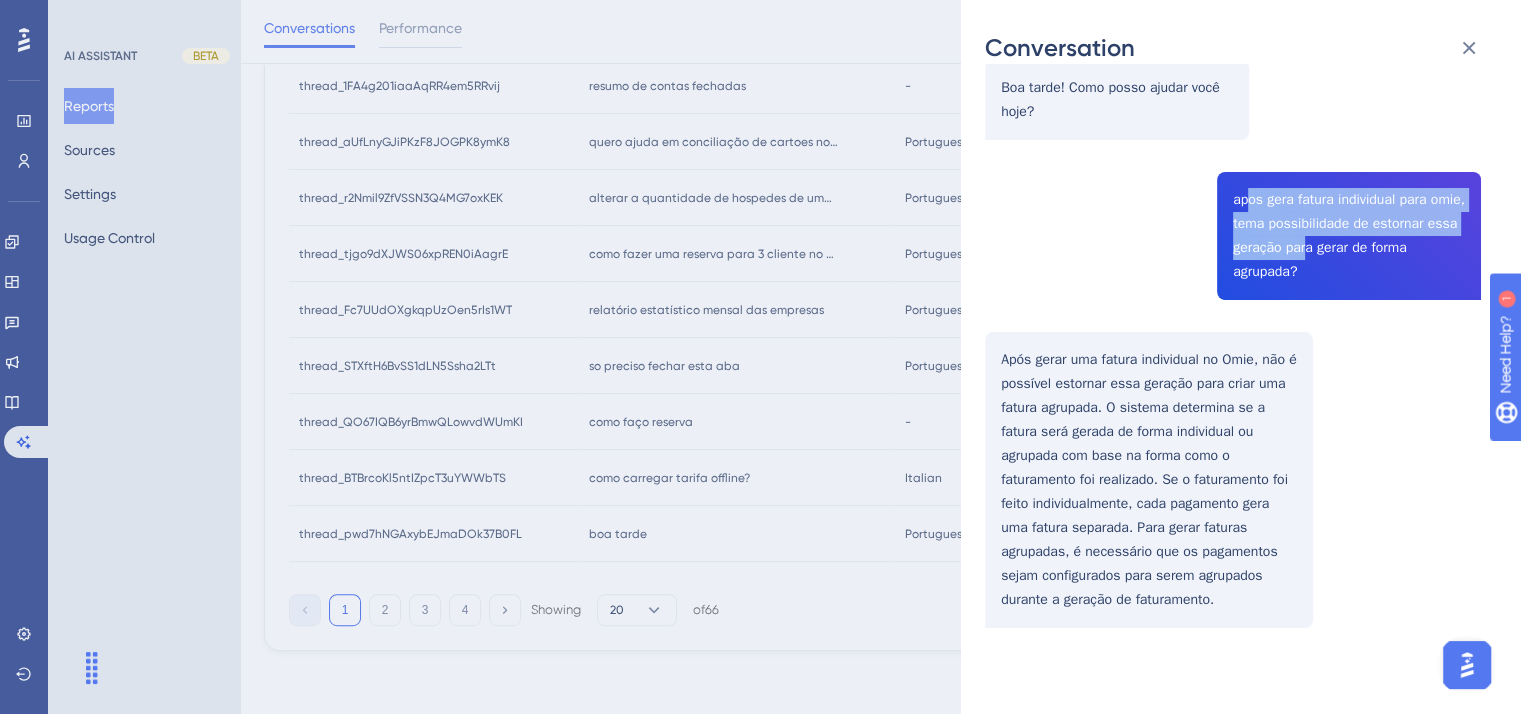click on "thread_pwd7hNGAxybEJmaDOk37B0FL Copy - - 18_[LAST], [FIRST] User Conversation History 4 ago. 2025,
15:35 Resolved boa tarde Boa tarde! Como posso ajudar você hoje? apos gera fatura individual para omie, tema possibilidade de estornar essa geração para gerar de forma agrupada? Após gerar uma fatura individual no Omie, não é possível estornar essa geração para criar uma fatura agrupada. O sistema determina se a fatura será gerada de forma individual ou agrupada com base na forma como o faturamento foi realizado. Se o faturamento foi feito individualmente, cada pagamento gera uma fatura separada. Para gerar faturas agrupadas, é necessário que os pagamentos sejam configurados para serem agrupados durante a geração de faturamento." at bounding box center (1233, 277) 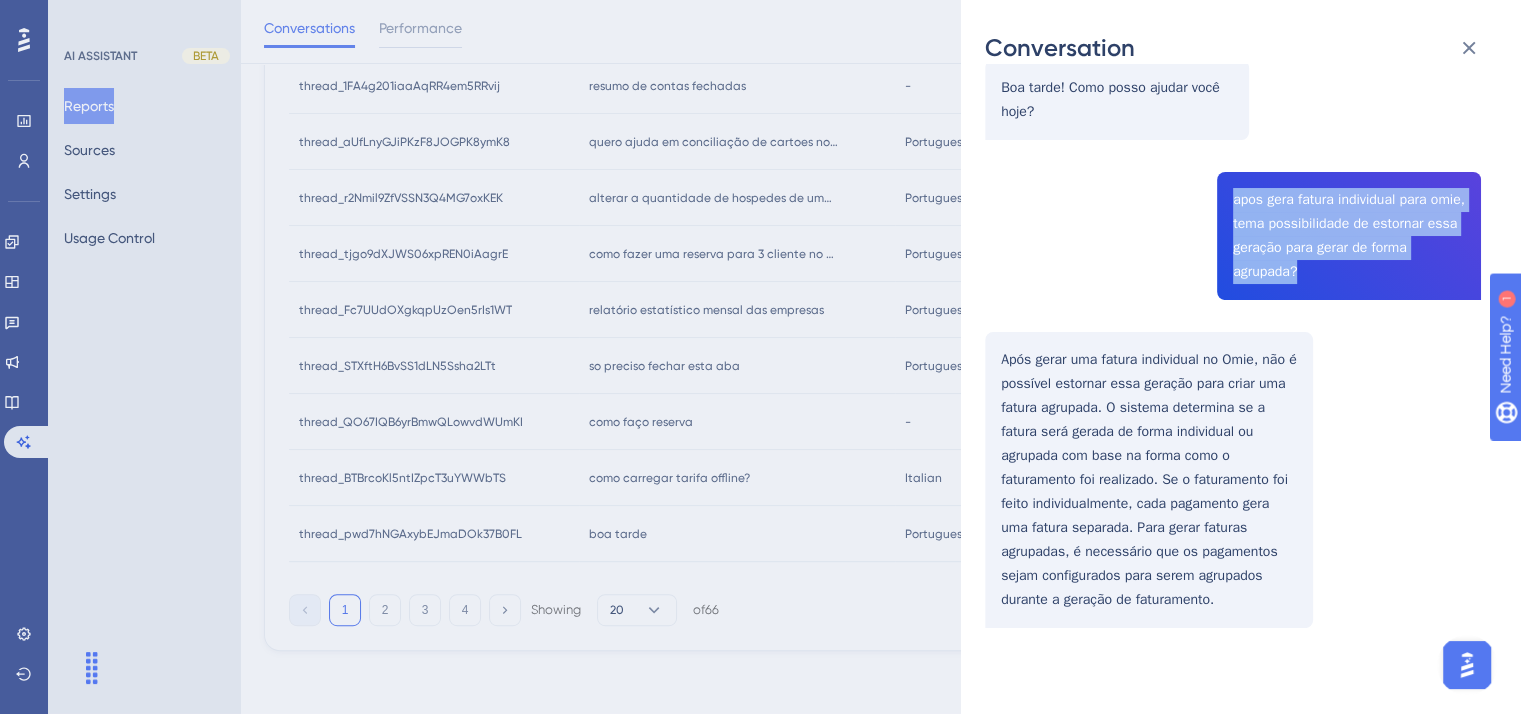 drag, startPoint x: 1293, startPoint y: 241, endPoint x: 1318, endPoint y: 271, distance: 39.051247 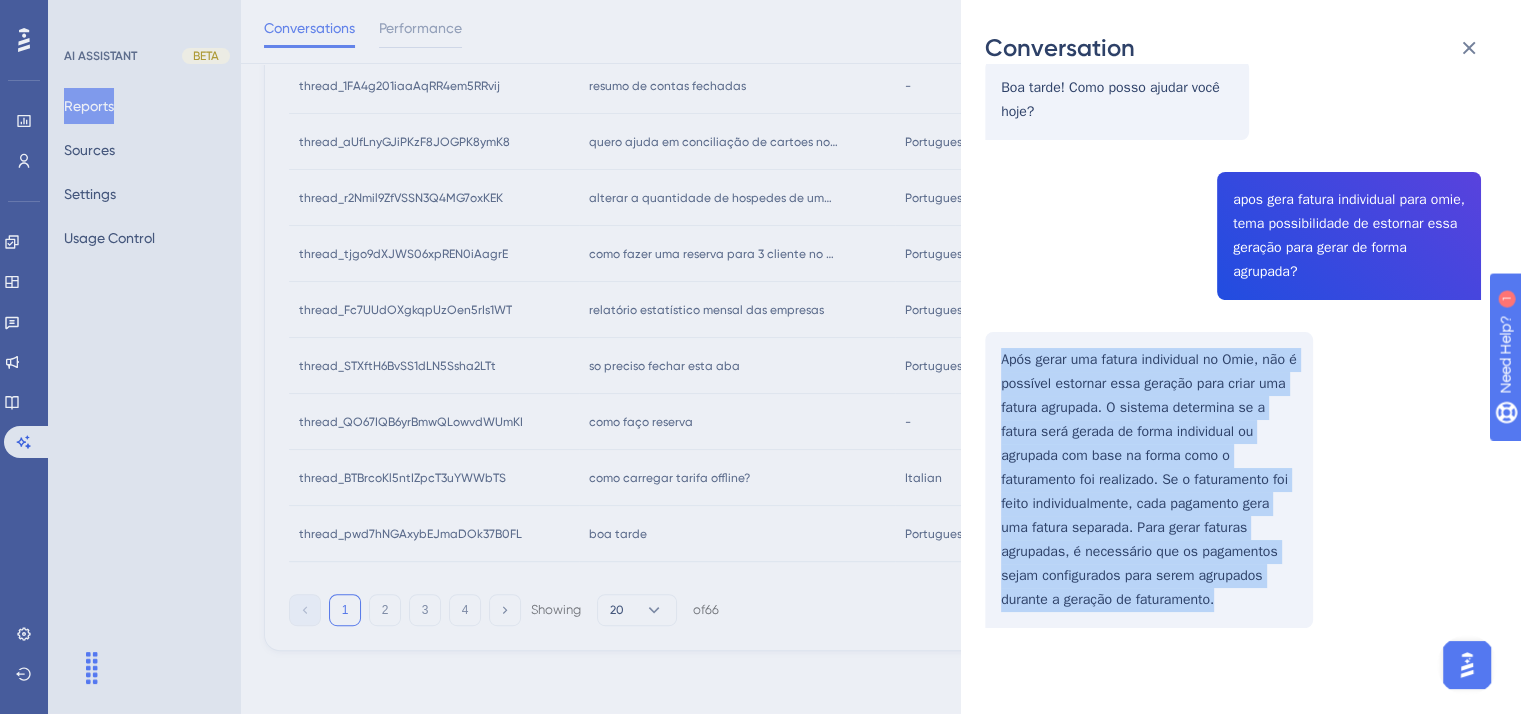 drag, startPoint x: 998, startPoint y: 353, endPoint x: 1244, endPoint y: 611, distance: 356.48282 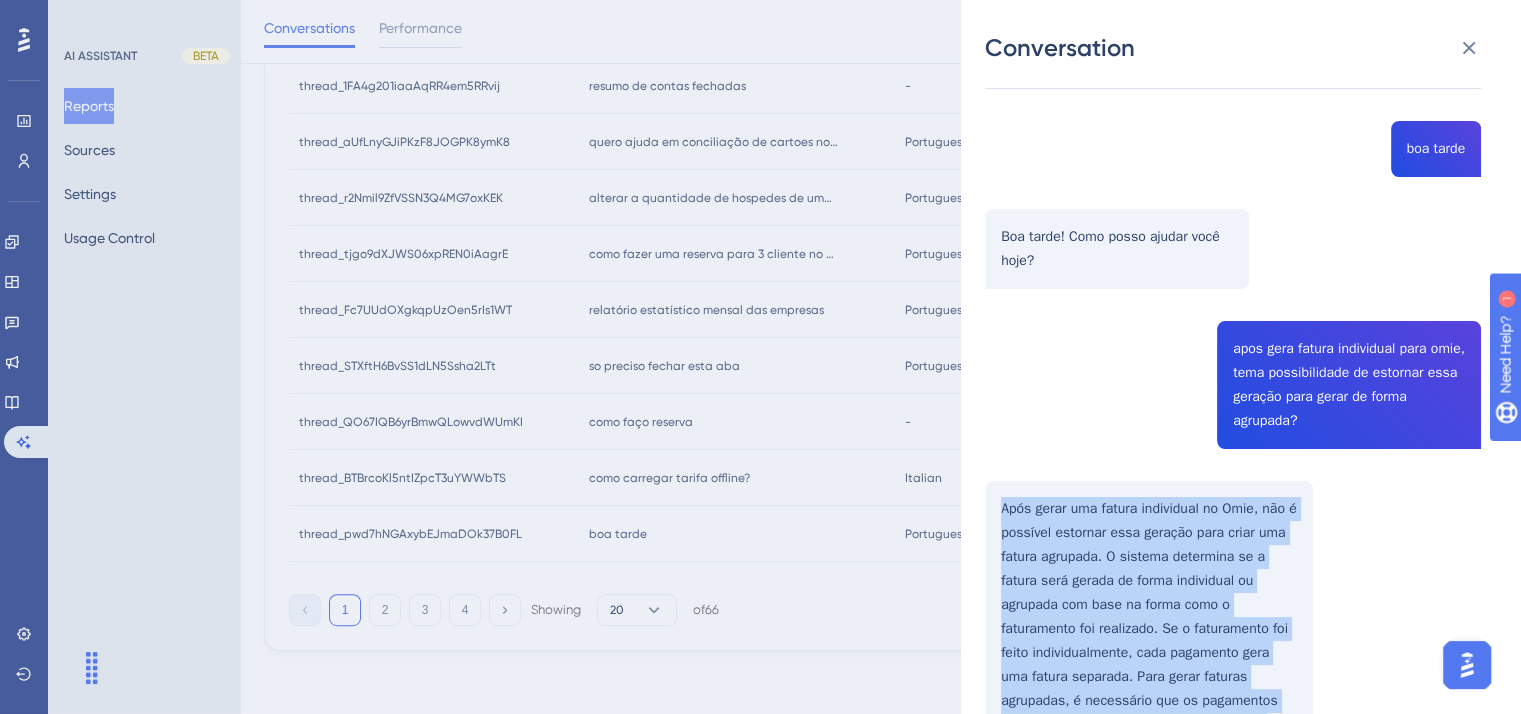 scroll, scrollTop: 0, scrollLeft: 0, axis: both 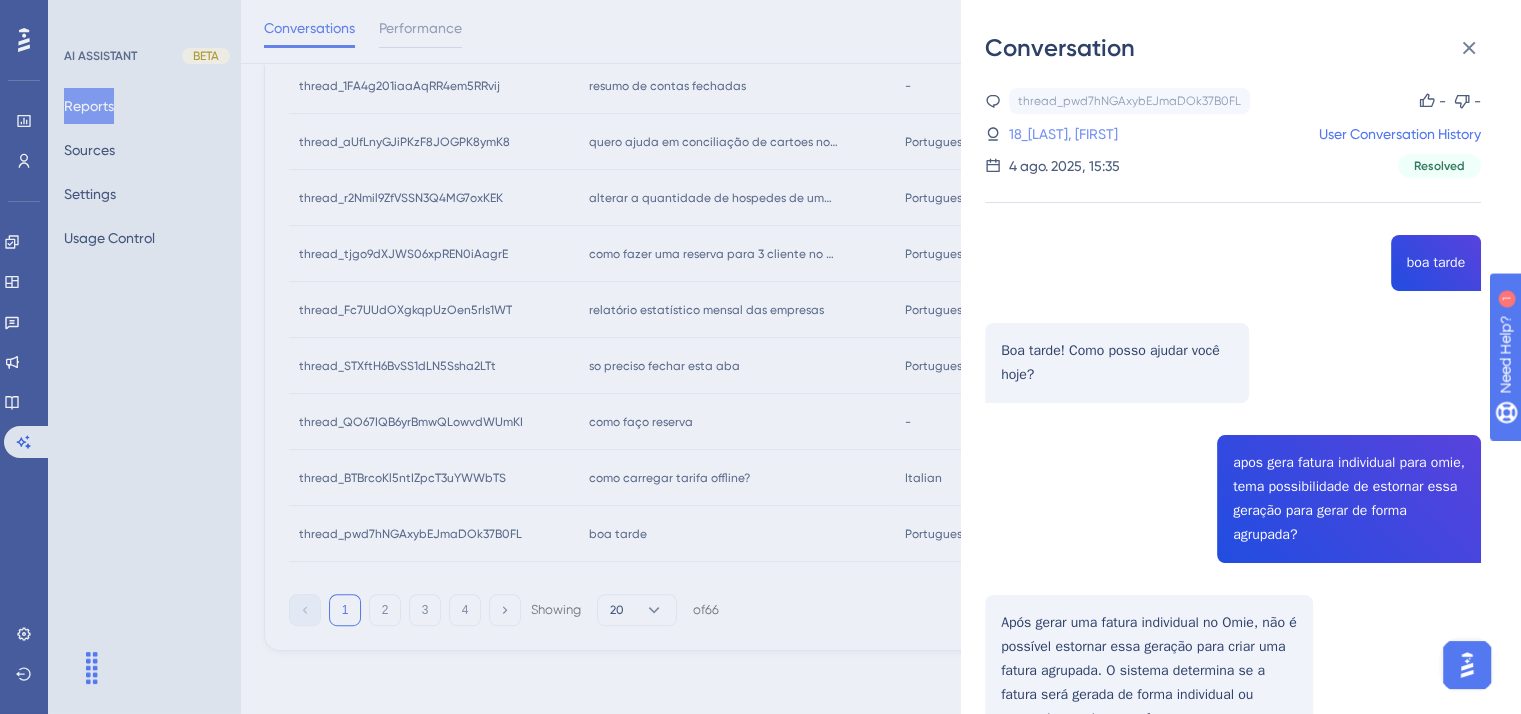 click on "18_[LAST], [FIRST]" at bounding box center [1063, 134] 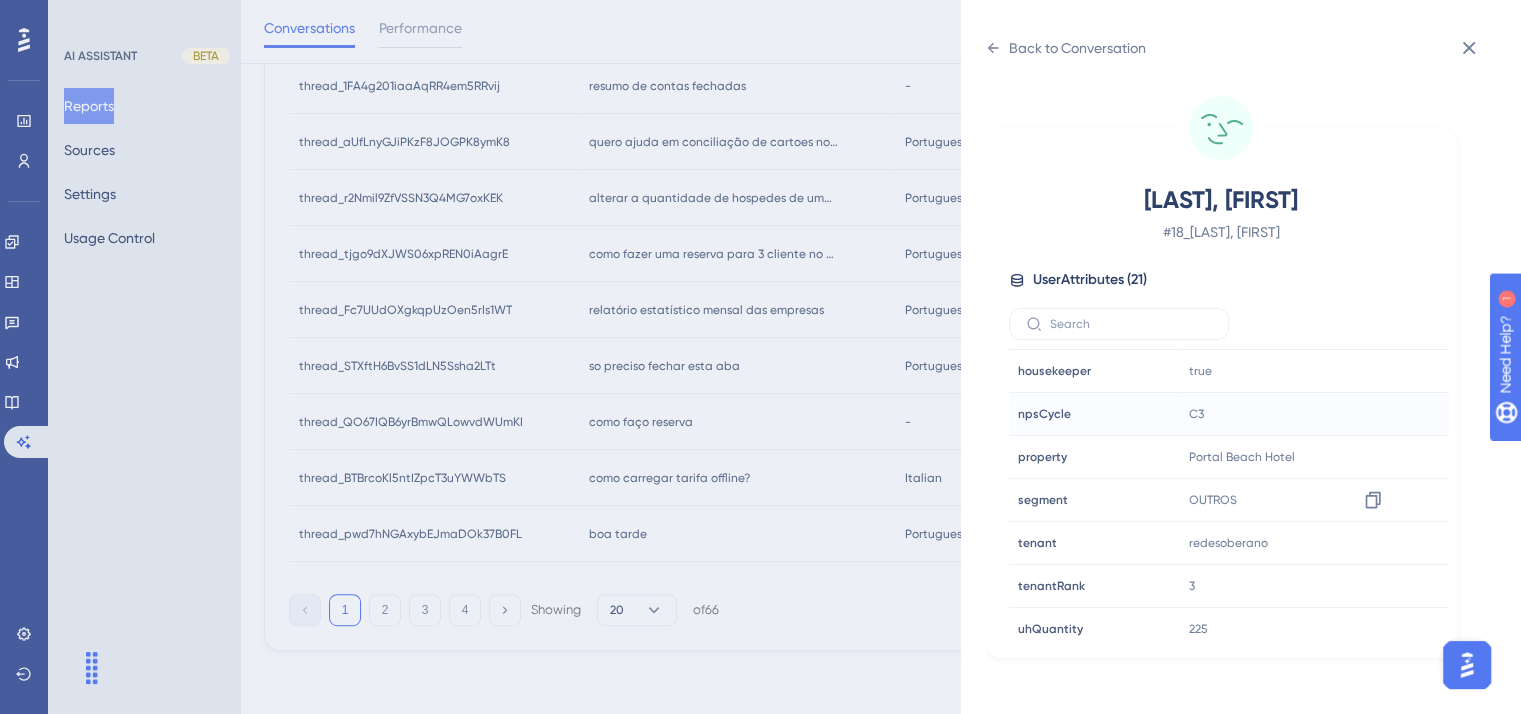 scroll, scrollTop: 600, scrollLeft: 0, axis: vertical 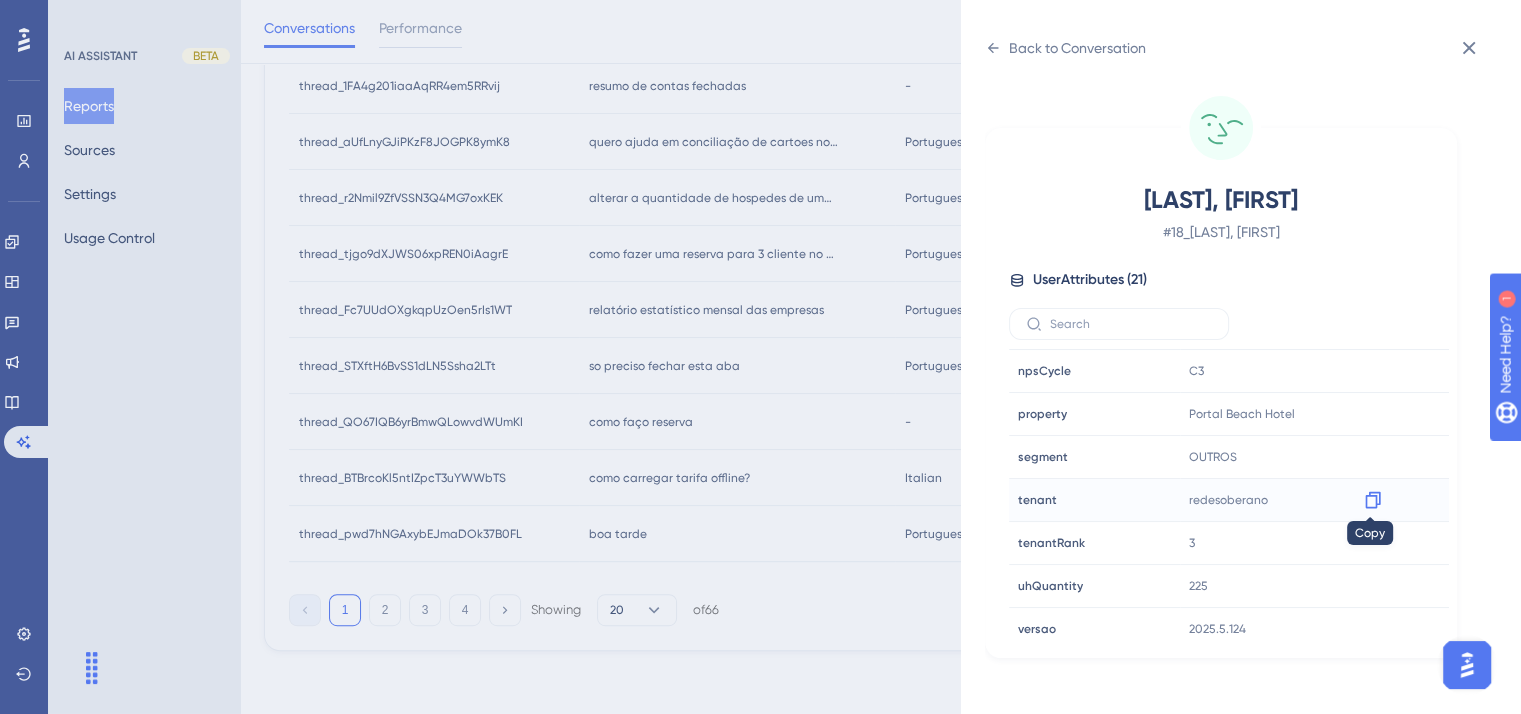 click 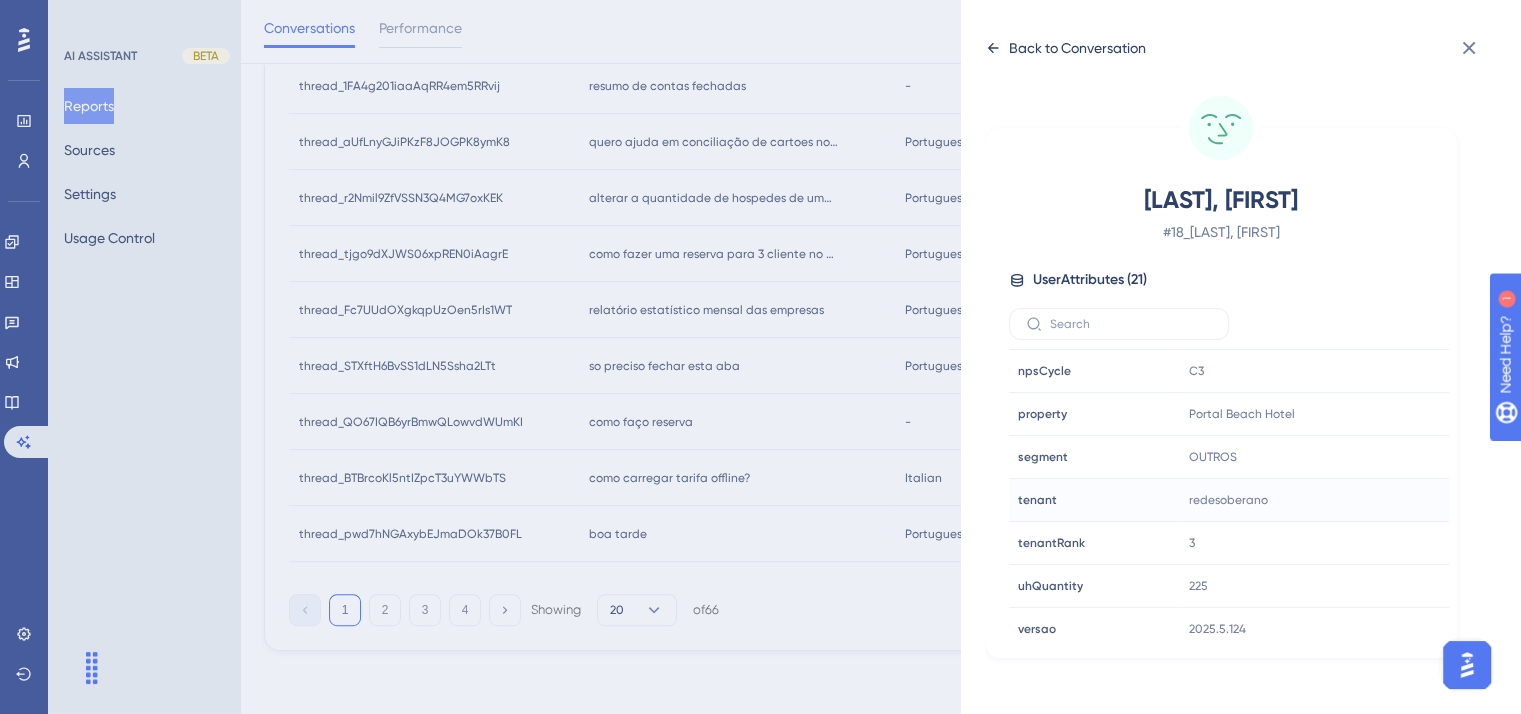 drag, startPoint x: 1127, startPoint y: 41, endPoint x: 1140, endPoint y: 80, distance: 41.109608 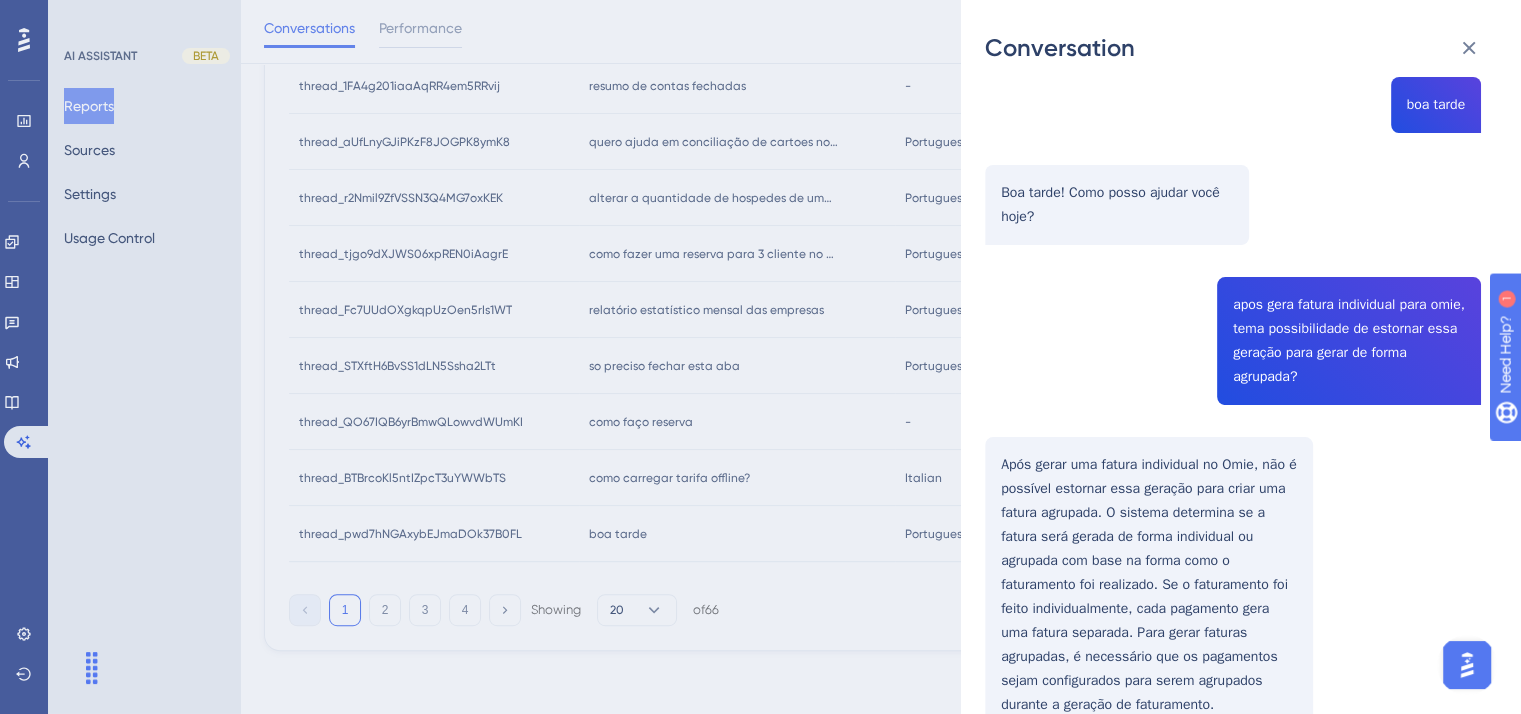 scroll, scrollTop: 263, scrollLeft: 0, axis: vertical 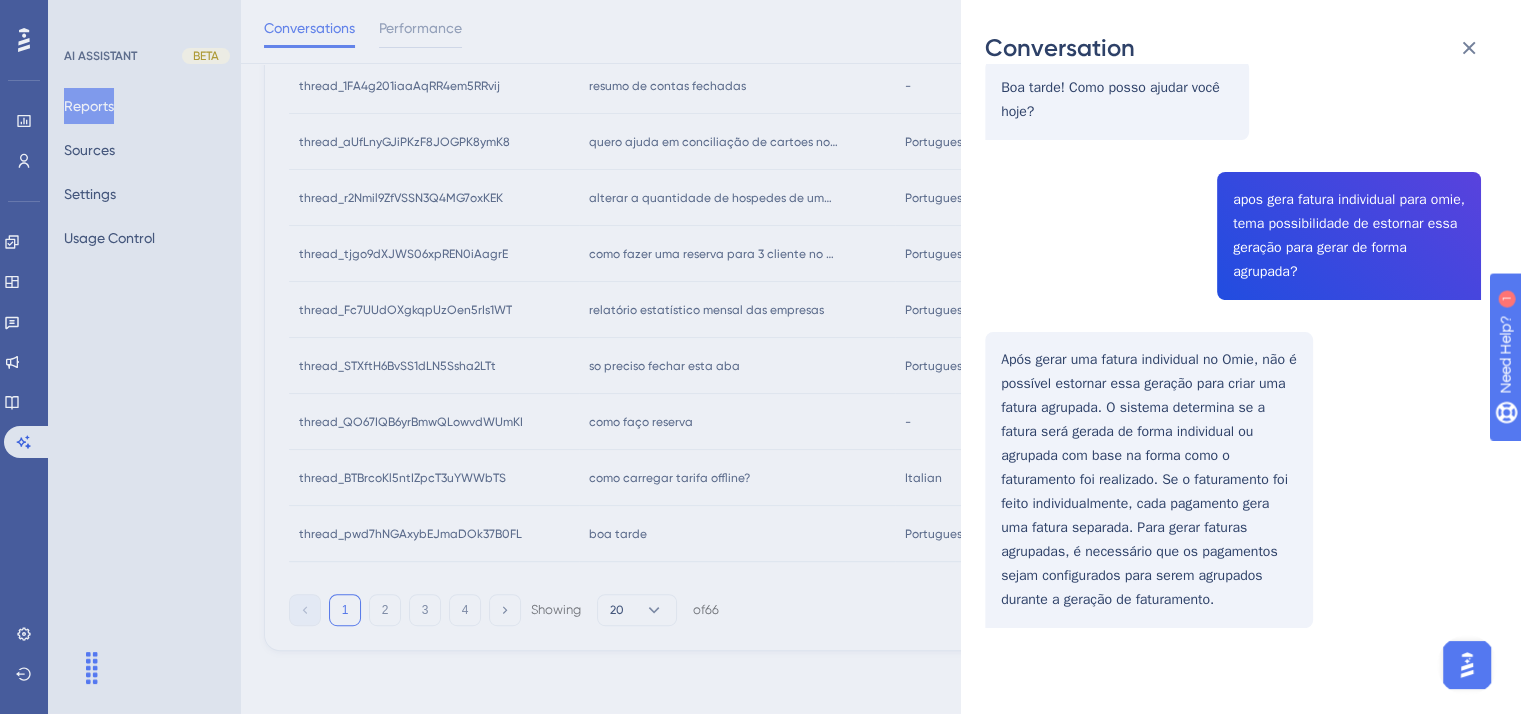 click on "Conversation thread_pwd7hNGAxybEJmaDOk37B0FL Copy - - 18_[LAST], [FIRST] User Conversation History 4 ago. 2025,
15:35 Resolved boa tarde Boa tarde! Como posso ajudar você hoje? apos gera fatura individual para omie, tema possibilidade de estornar essa geração para gerar de forma agrupada? Após gerar uma fatura individual no Omie, não é possível estornar essa geração para criar uma fatura agrupada. O sistema determina se a fatura será gerada de forma individual ou agrupada com base na forma como o faturamento foi realizado. Se o faturamento foi feito individualmente, cada pagamento gera uma fatura separada. Para gerar faturas agrupadas, é necessário que os pagamentos sejam configurados para serem agrupados durante a geração de faturamento." at bounding box center [760, 357] 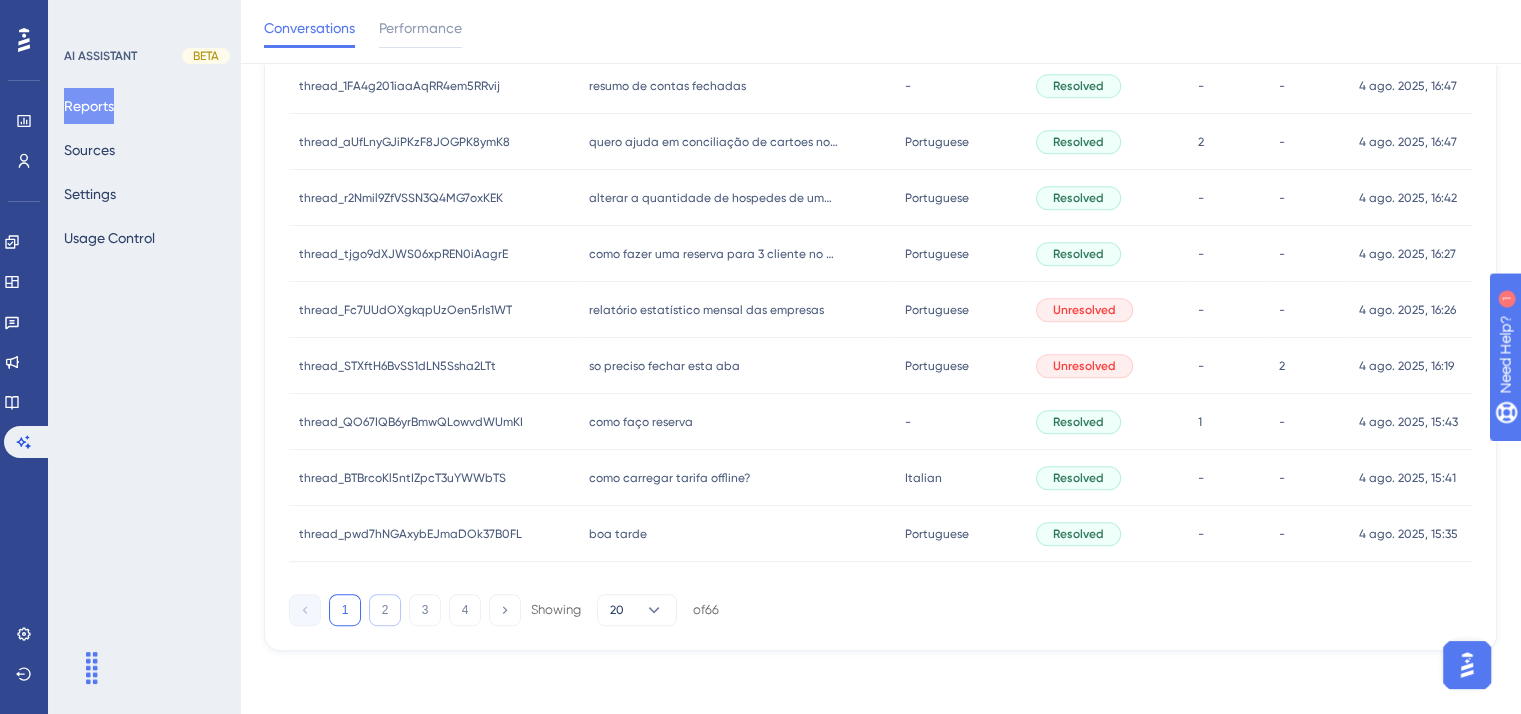 click on "2" at bounding box center (385, 610) 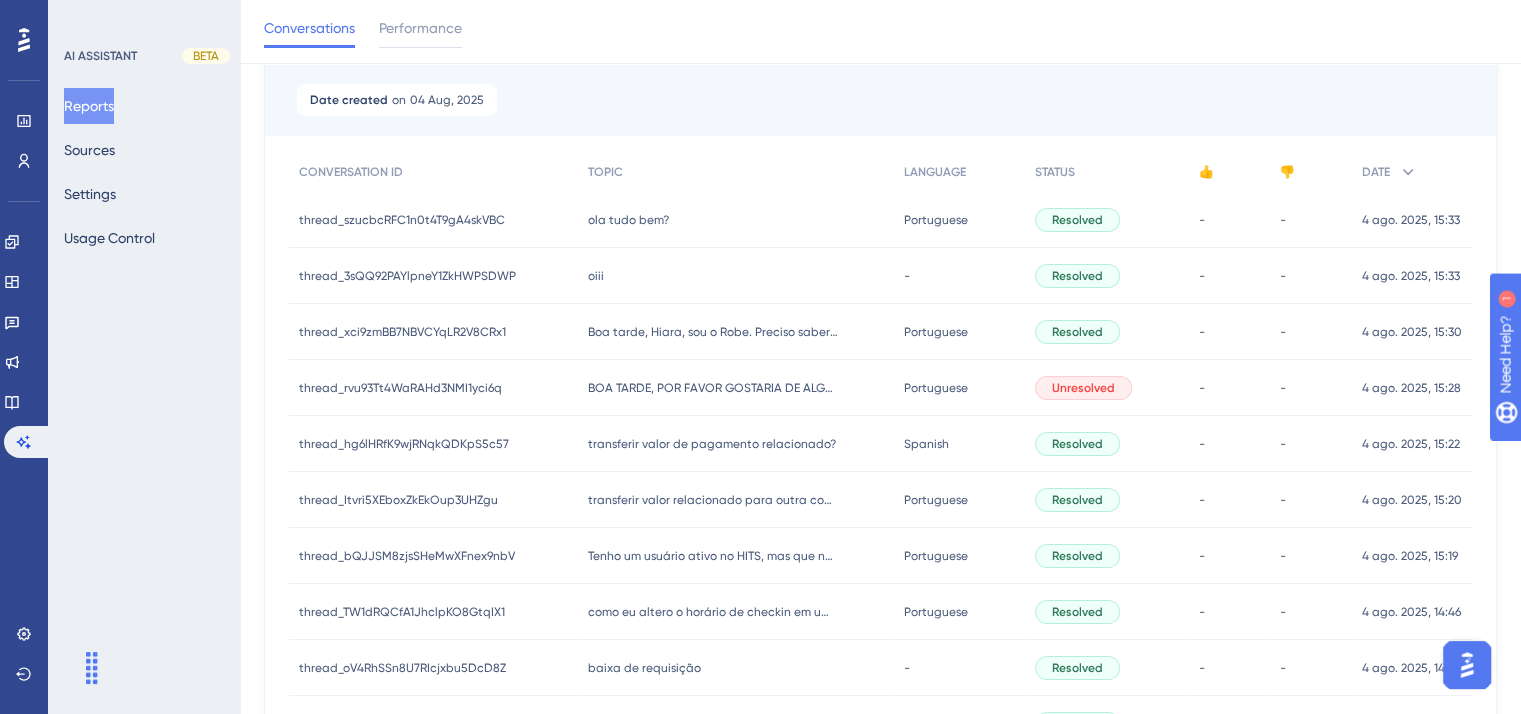 scroll, scrollTop: 143, scrollLeft: 0, axis: vertical 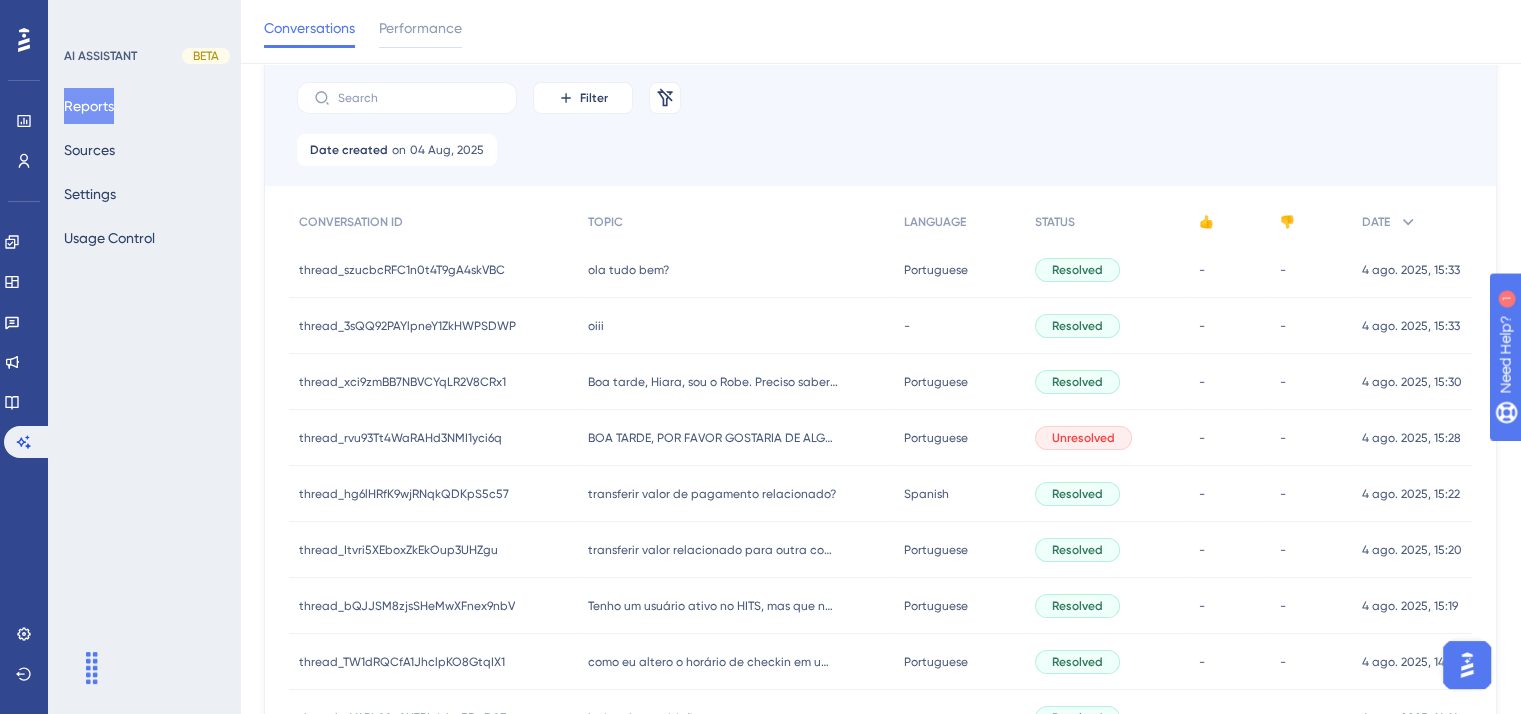 click on "ola tudo bem? ola tudo bem?" at bounding box center [736, 270] 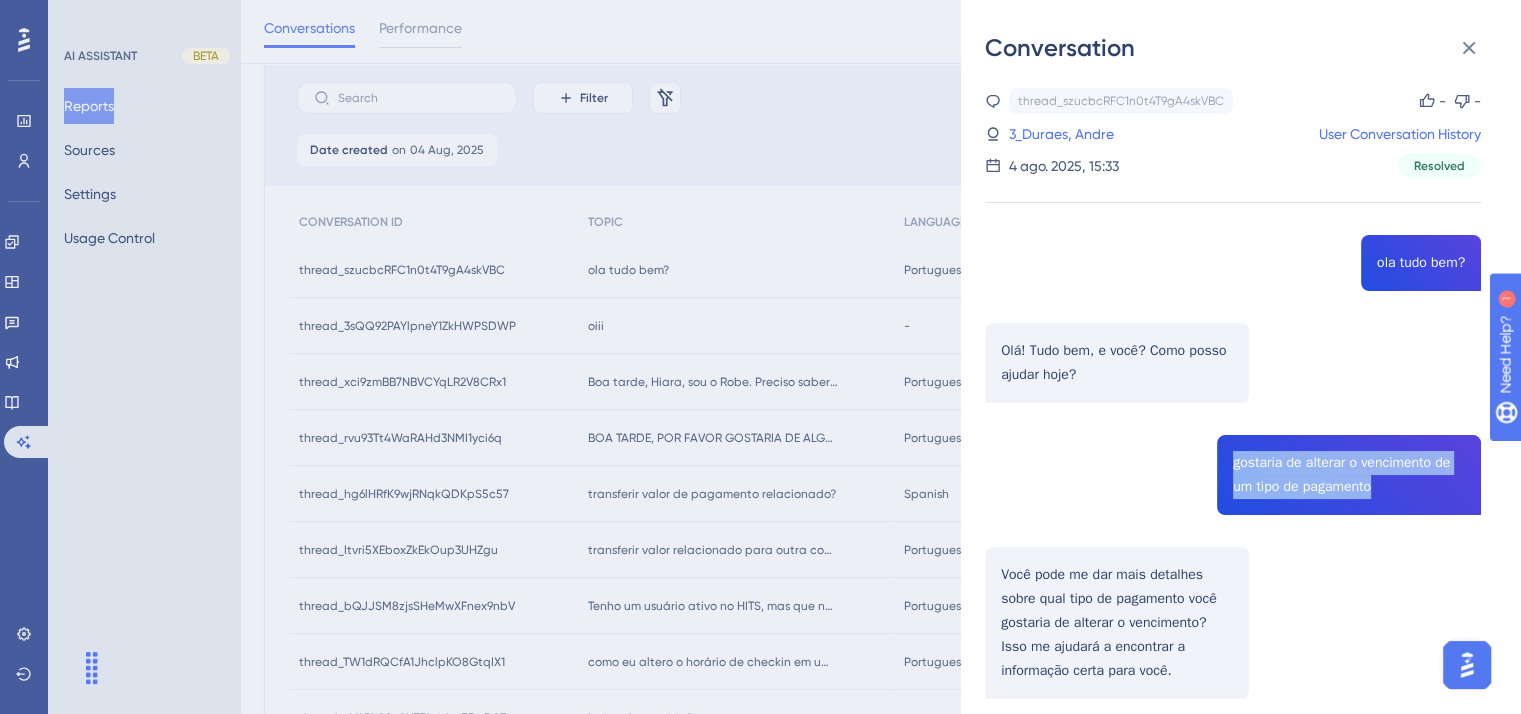 drag, startPoint x: 1222, startPoint y: 465, endPoint x: 1416, endPoint y: 500, distance: 197.13194 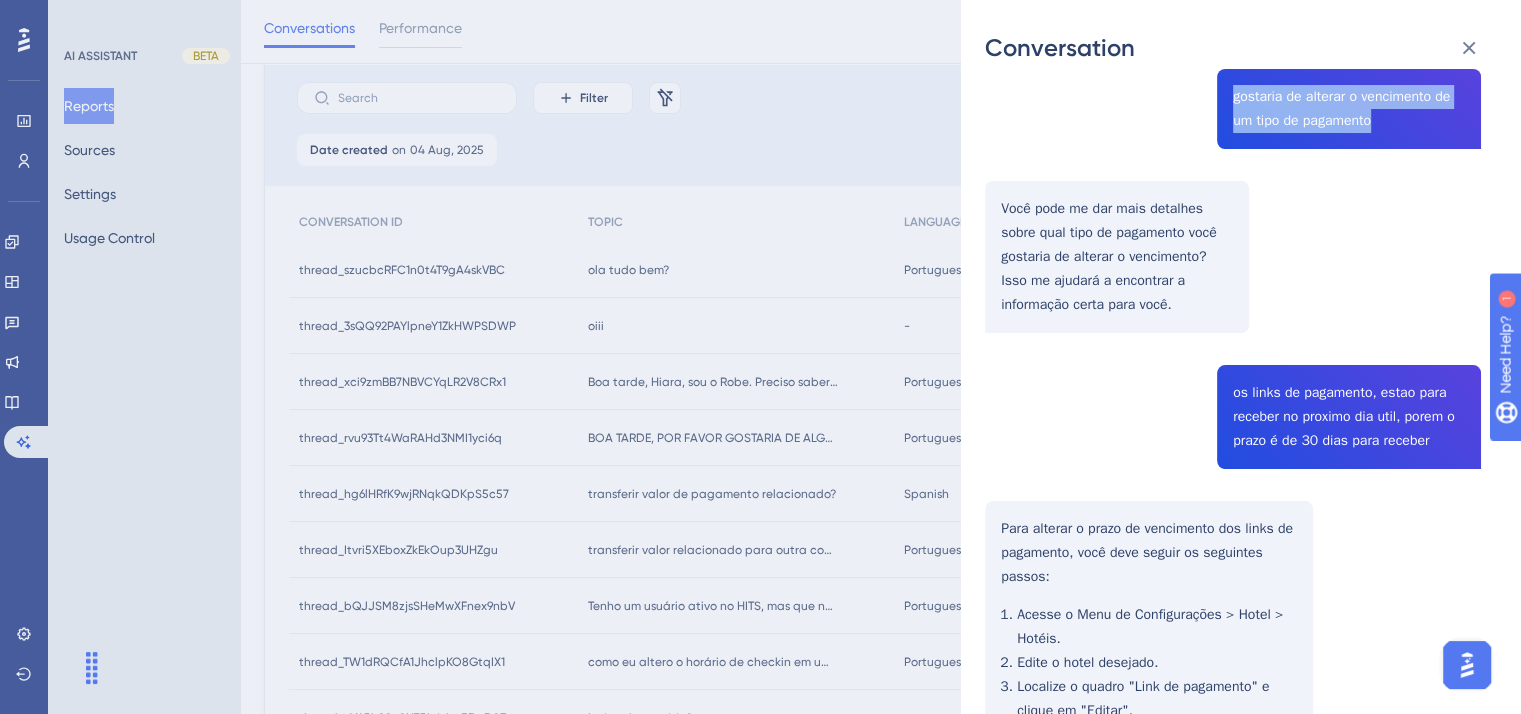 scroll, scrollTop: 400, scrollLeft: 0, axis: vertical 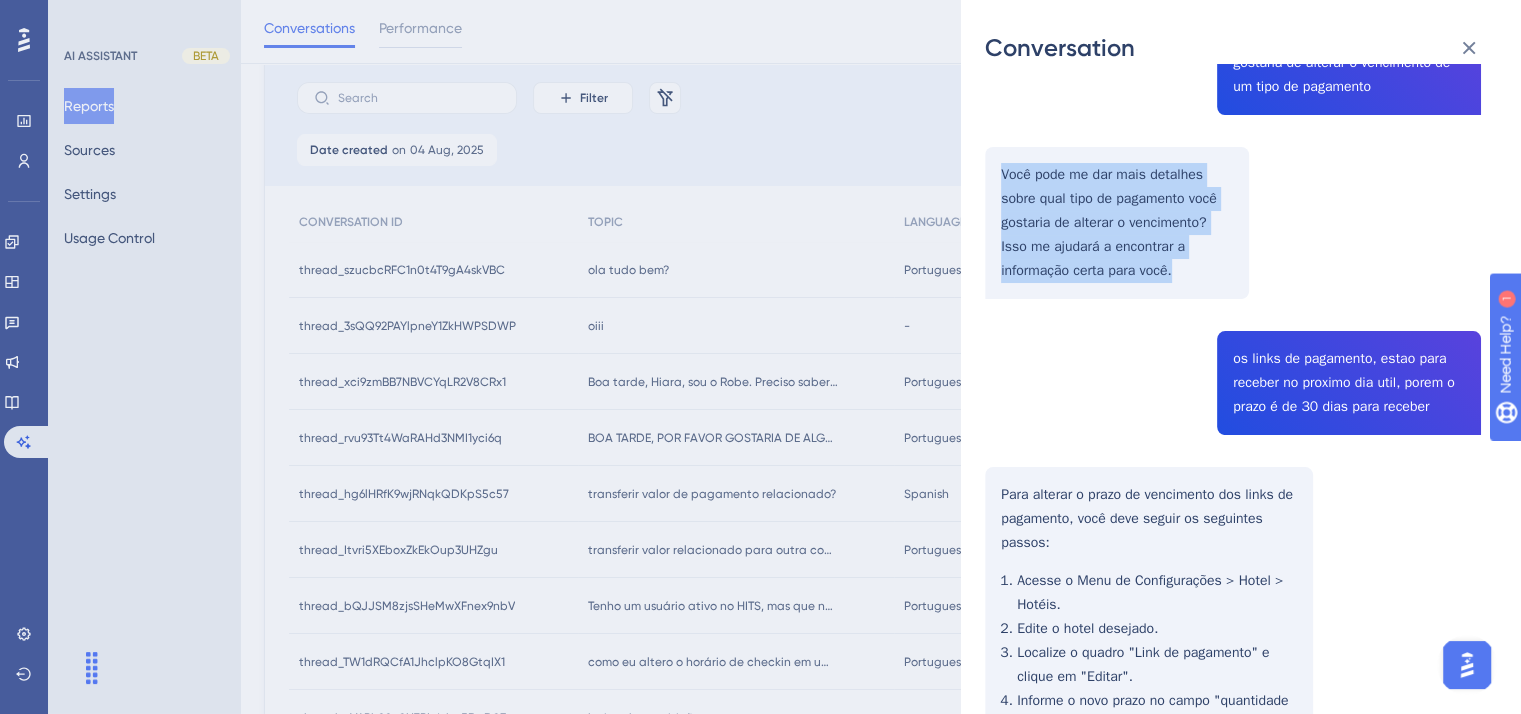 drag, startPoint x: 1002, startPoint y: 177, endPoint x: 1171, endPoint y: 275, distance: 195.35864 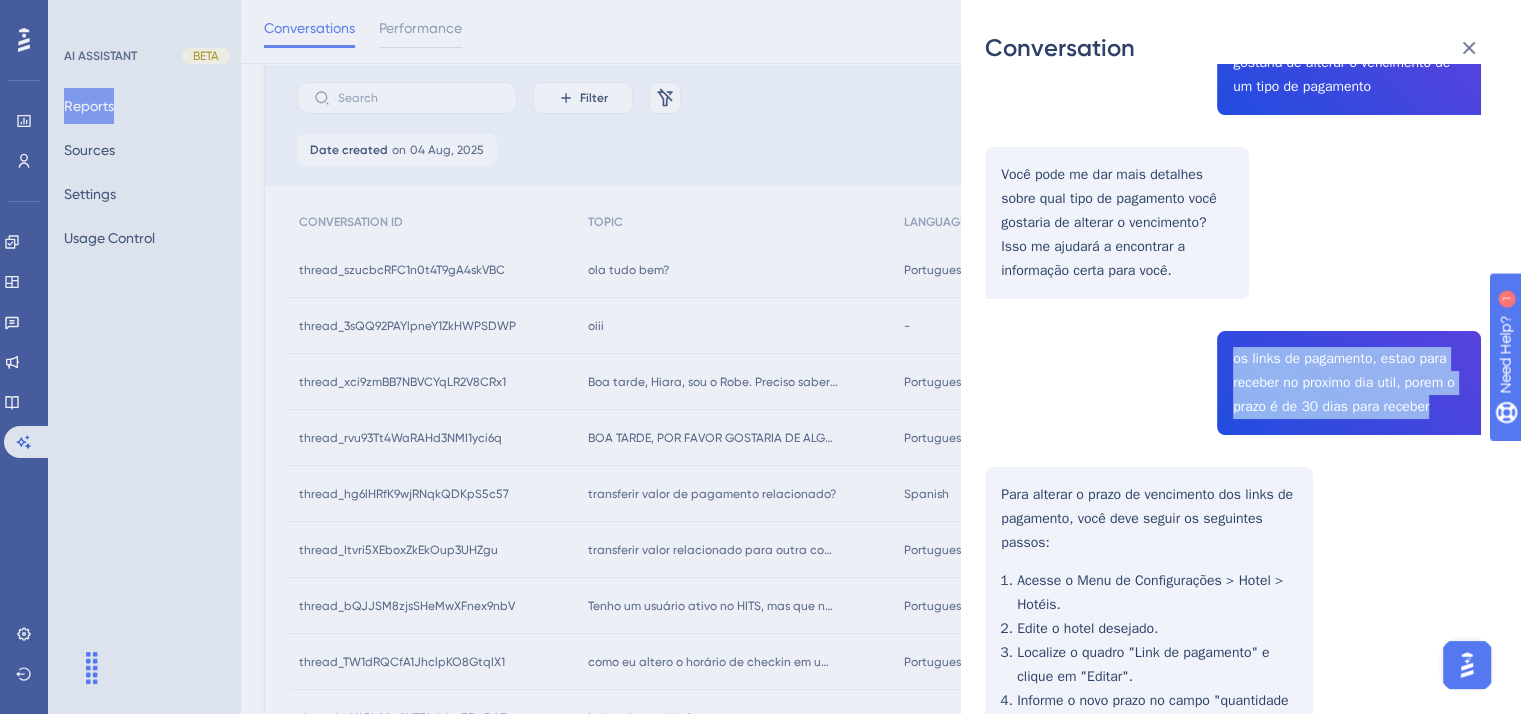 drag, startPoint x: 1224, startPoint y: 353, endPoint x: 1445, endPoint y: 416, distance: 229.80426 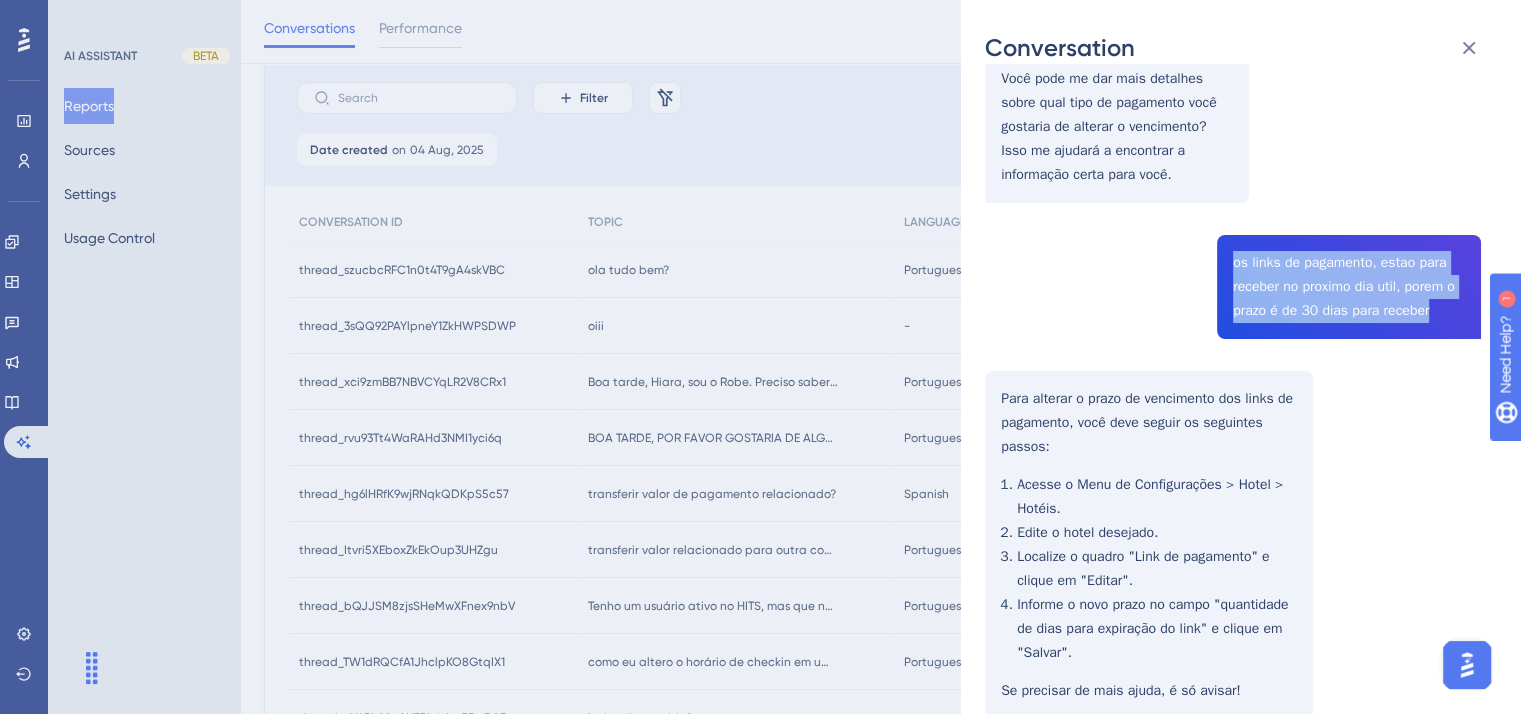 scroll, scrollTop: 600, scrollLeft: 0, axis: vertical 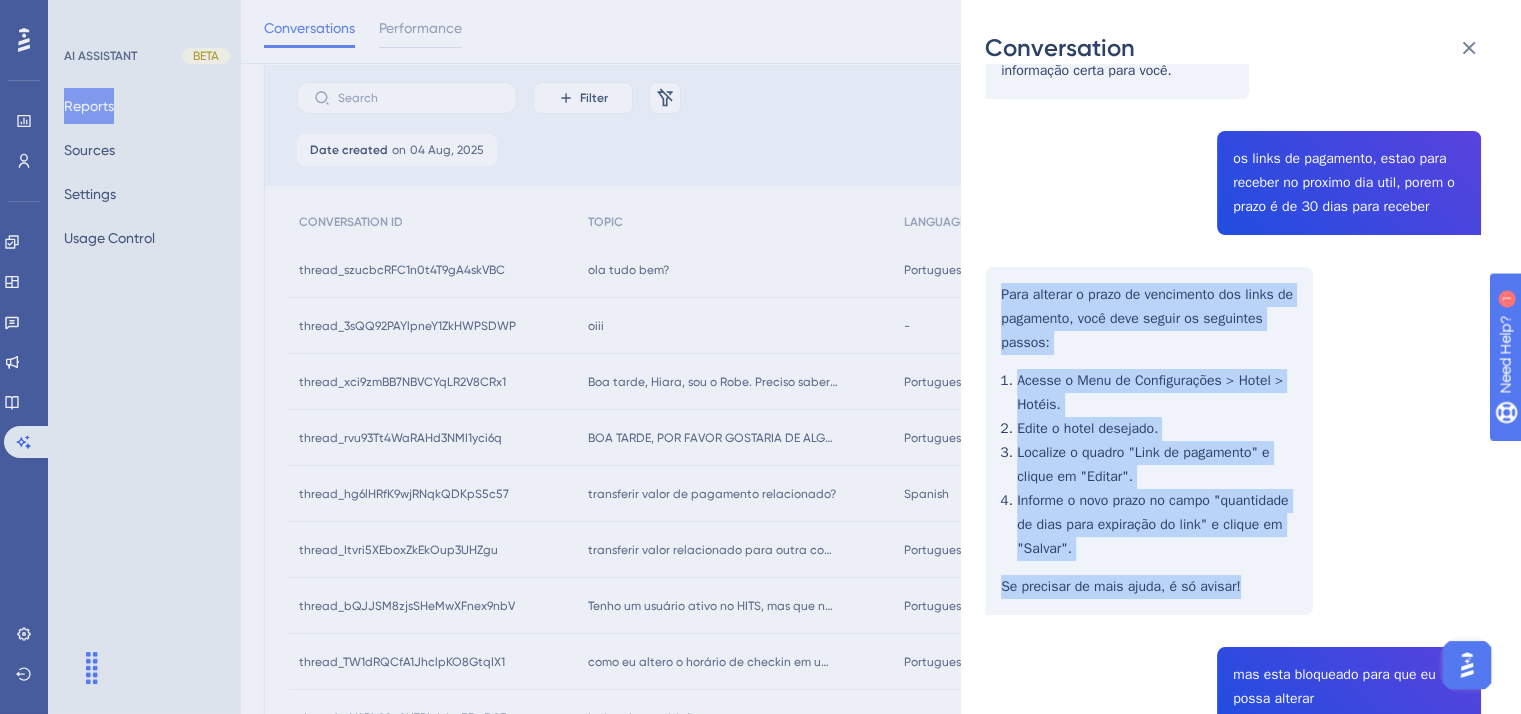 drag, startPoint x: 1087, startPoint y: 341, endPoint x: 1262, endPoint y: 579, distance: 295.41327 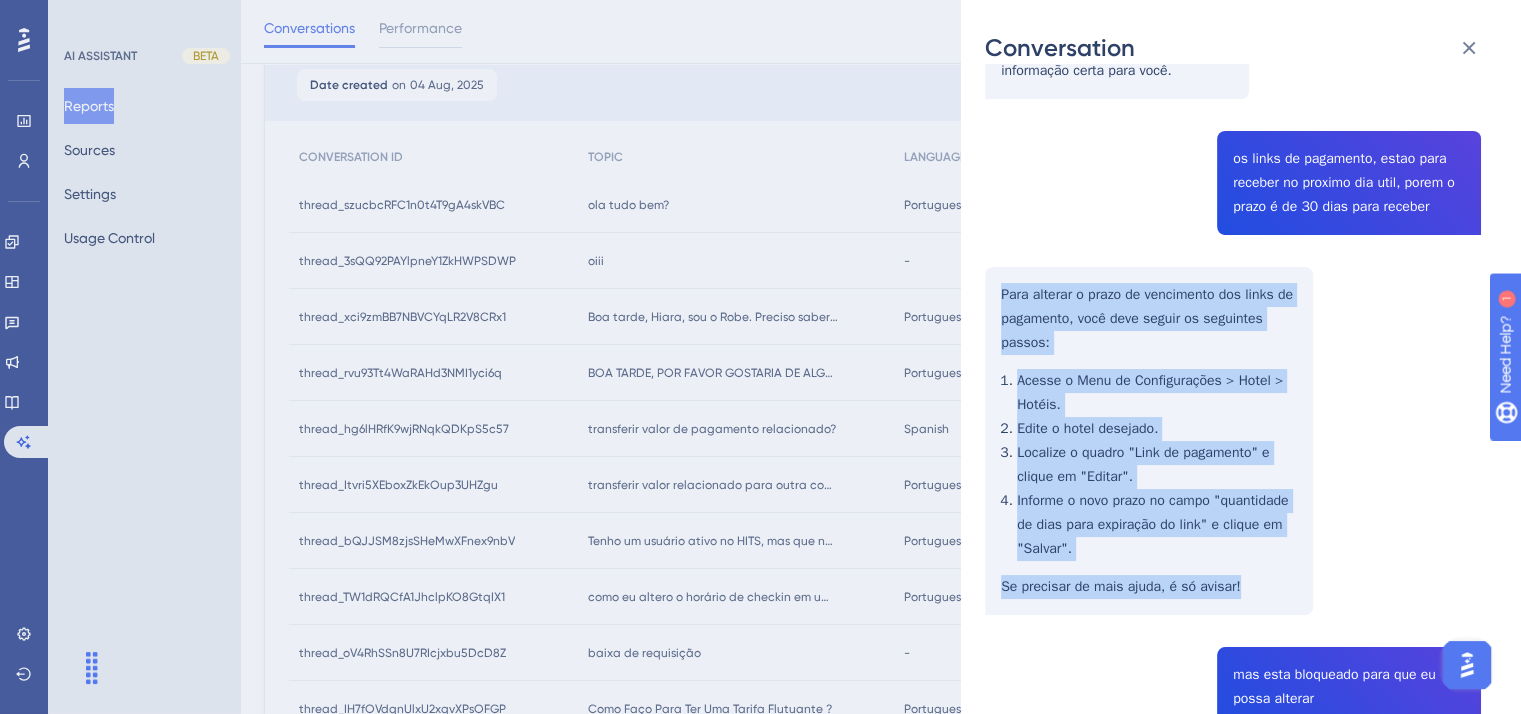 scroll, scrollTop: 143, scrollLeft: 0, axis: vertical 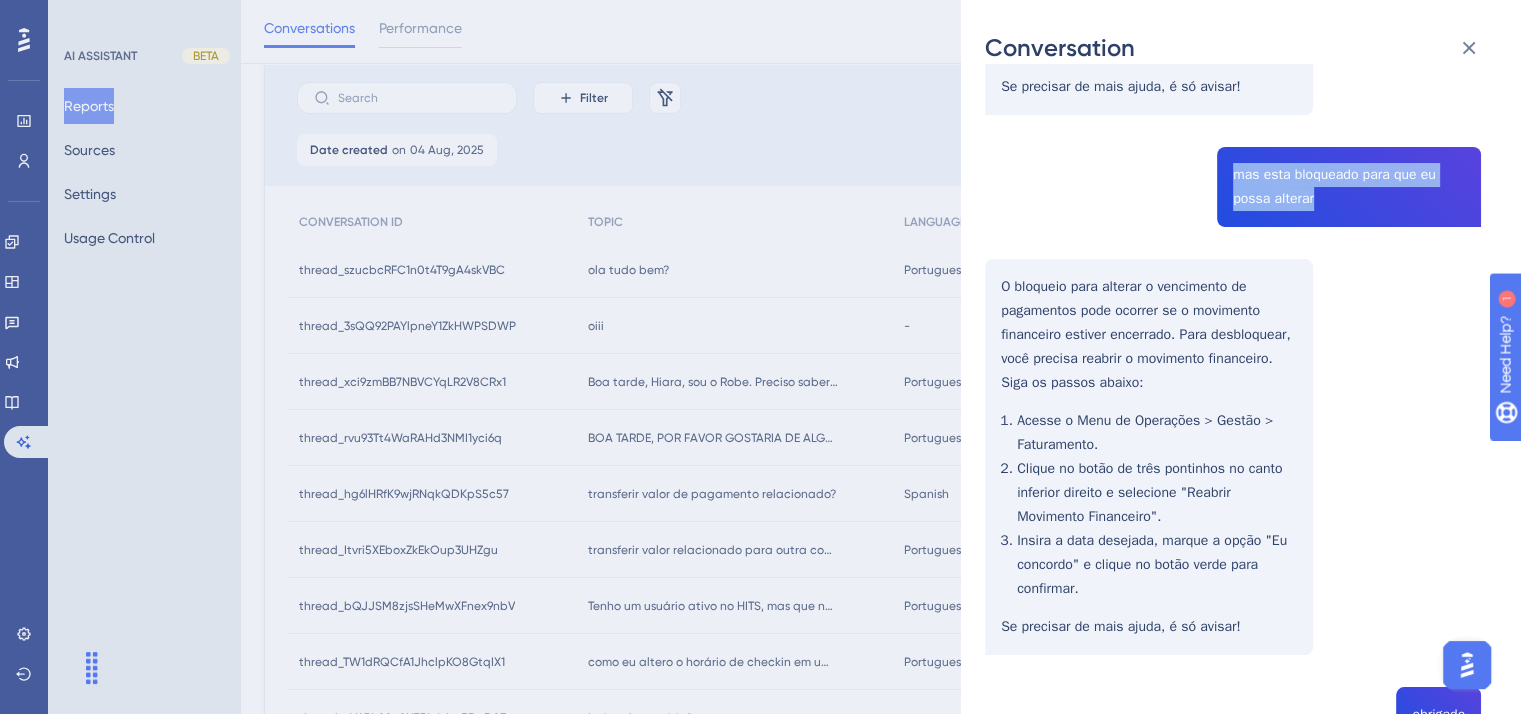 drag, startPoint x: 1227, startPoint y: 171, endPoint x: 1331, endPoint y: 196, distance: 106.96261 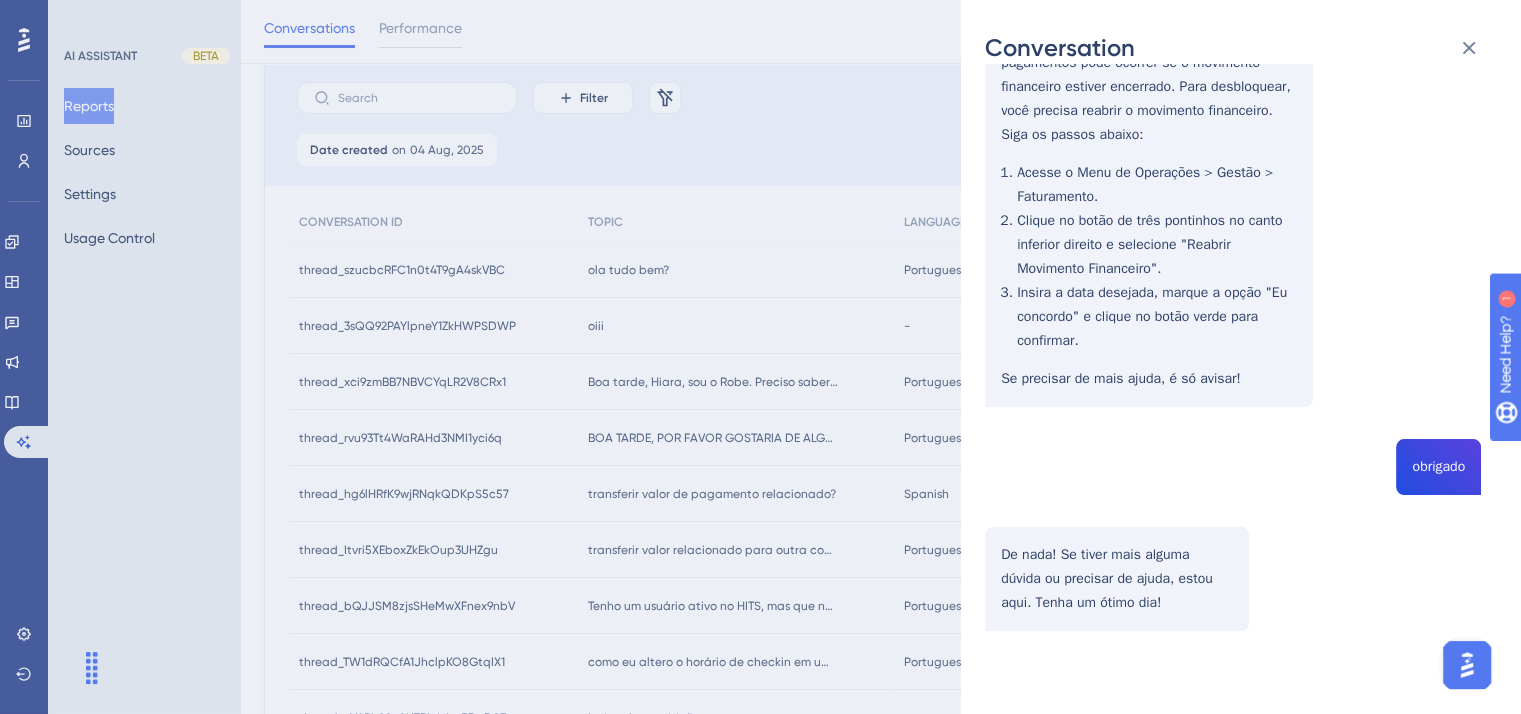 scroll, scrollTop: 1351, scrollLeft: 0, axis: vertical 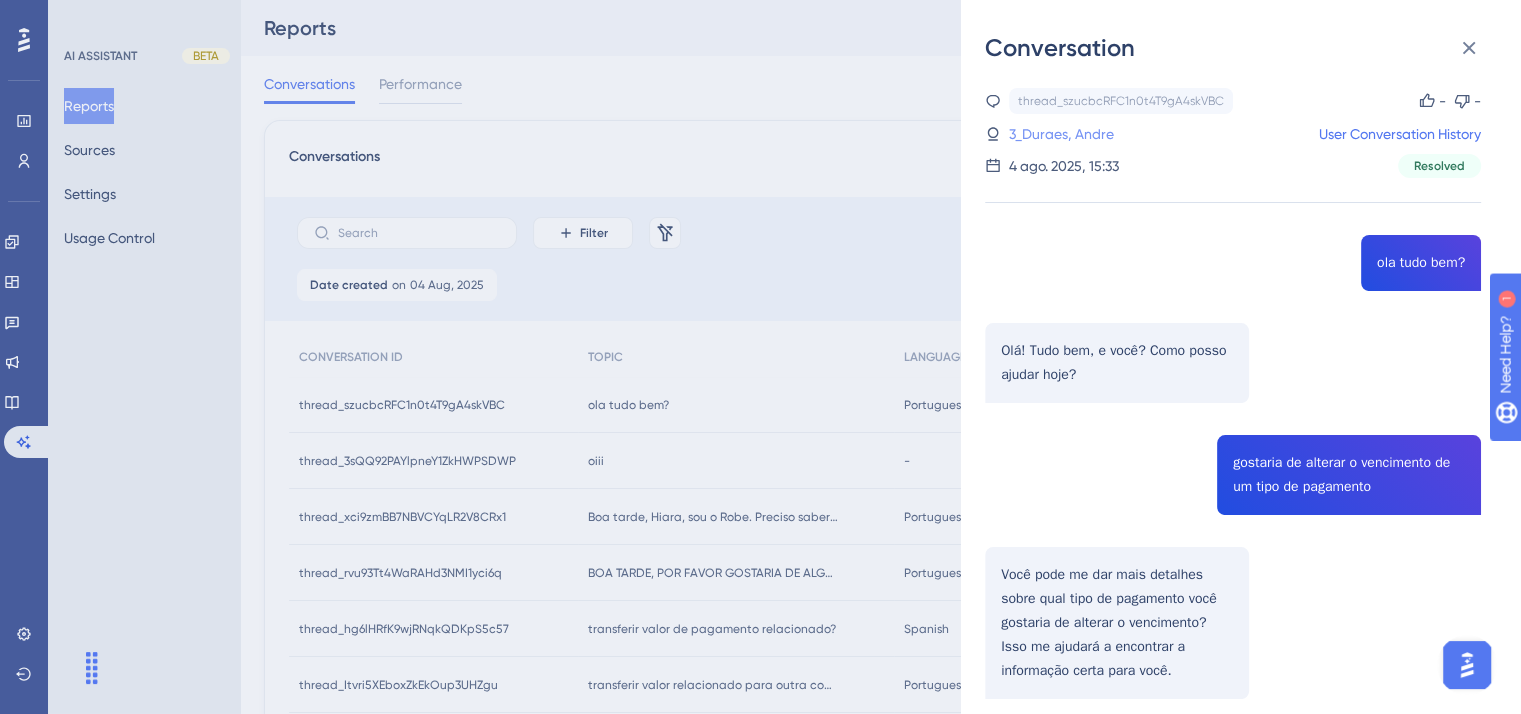 click on "3_Duraes, Andre" at bounding box center (1061, 134) 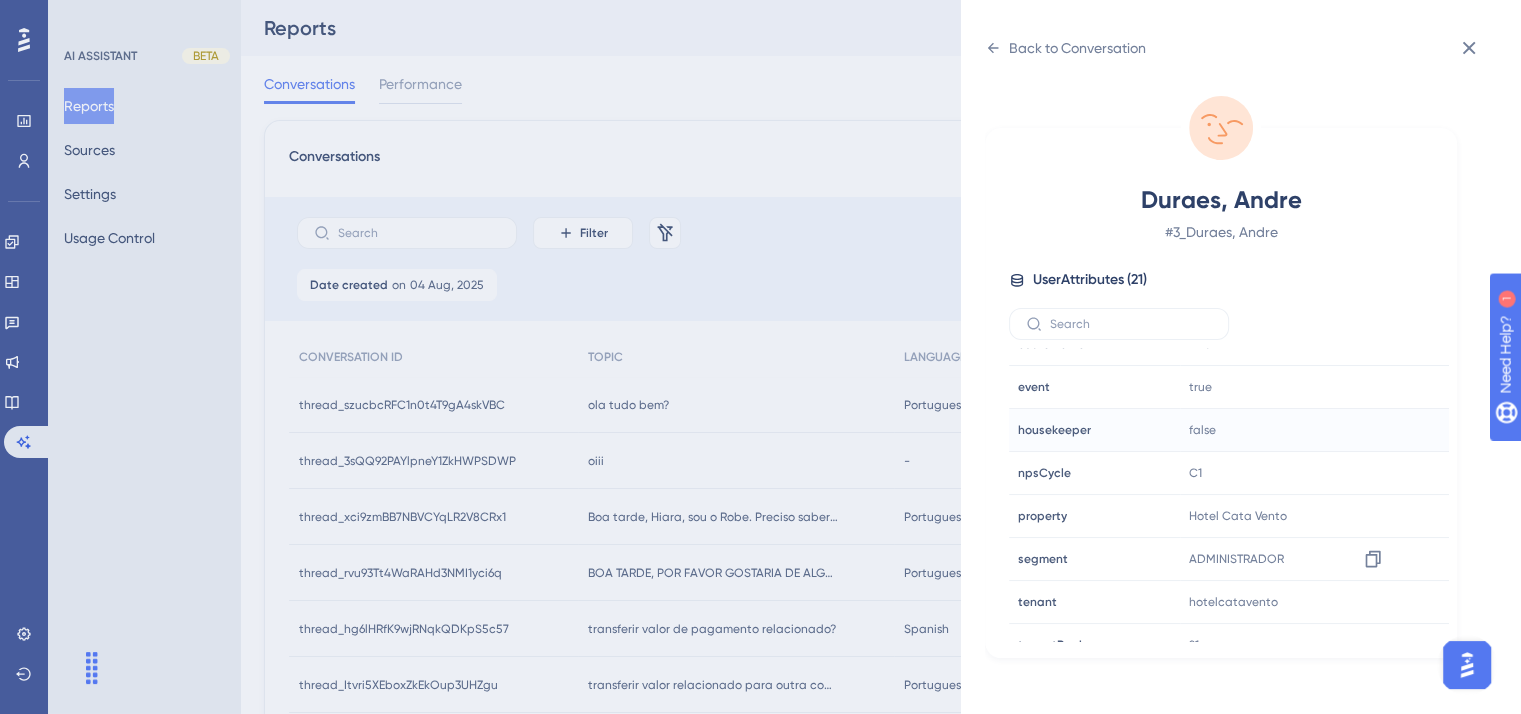 scroll, scrollTop: 604, scrollLeft: 0, axis: vertical 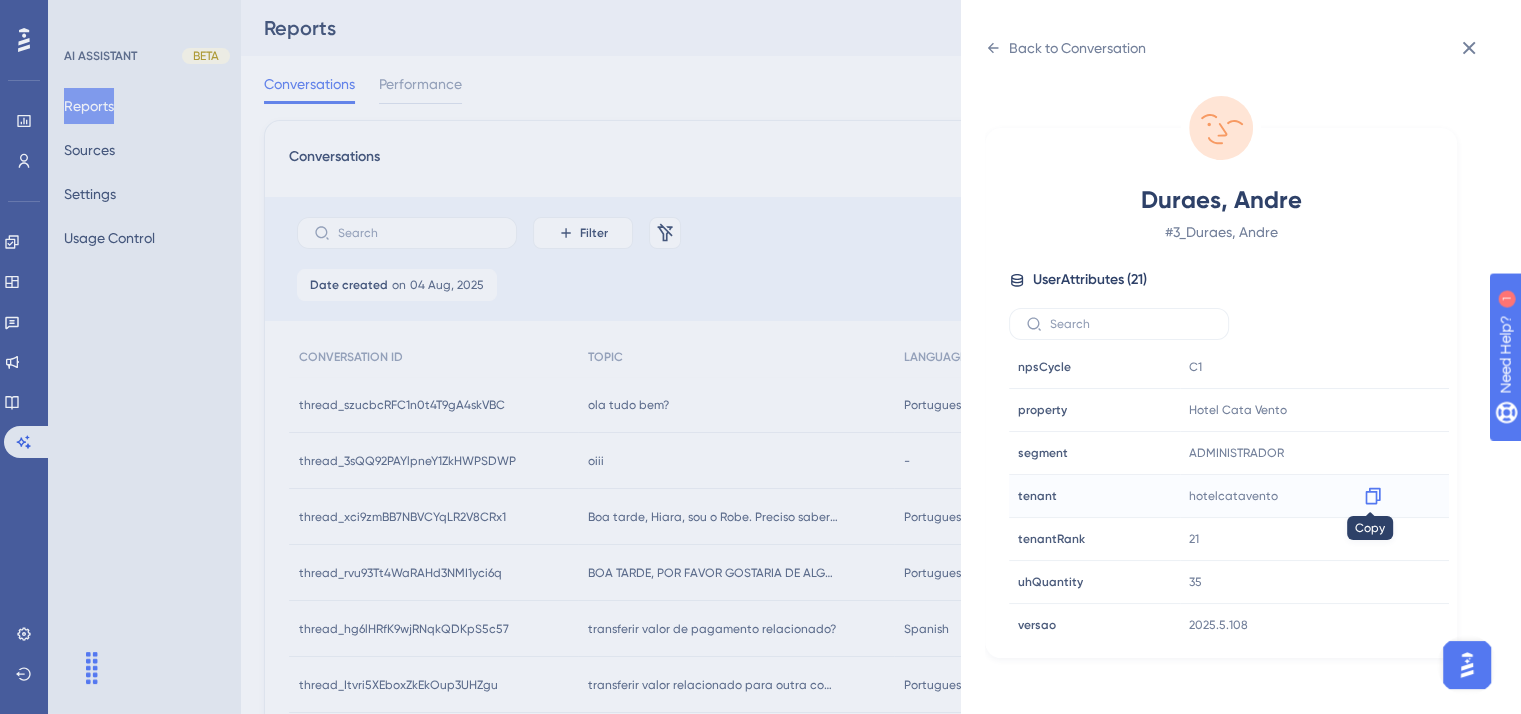 click 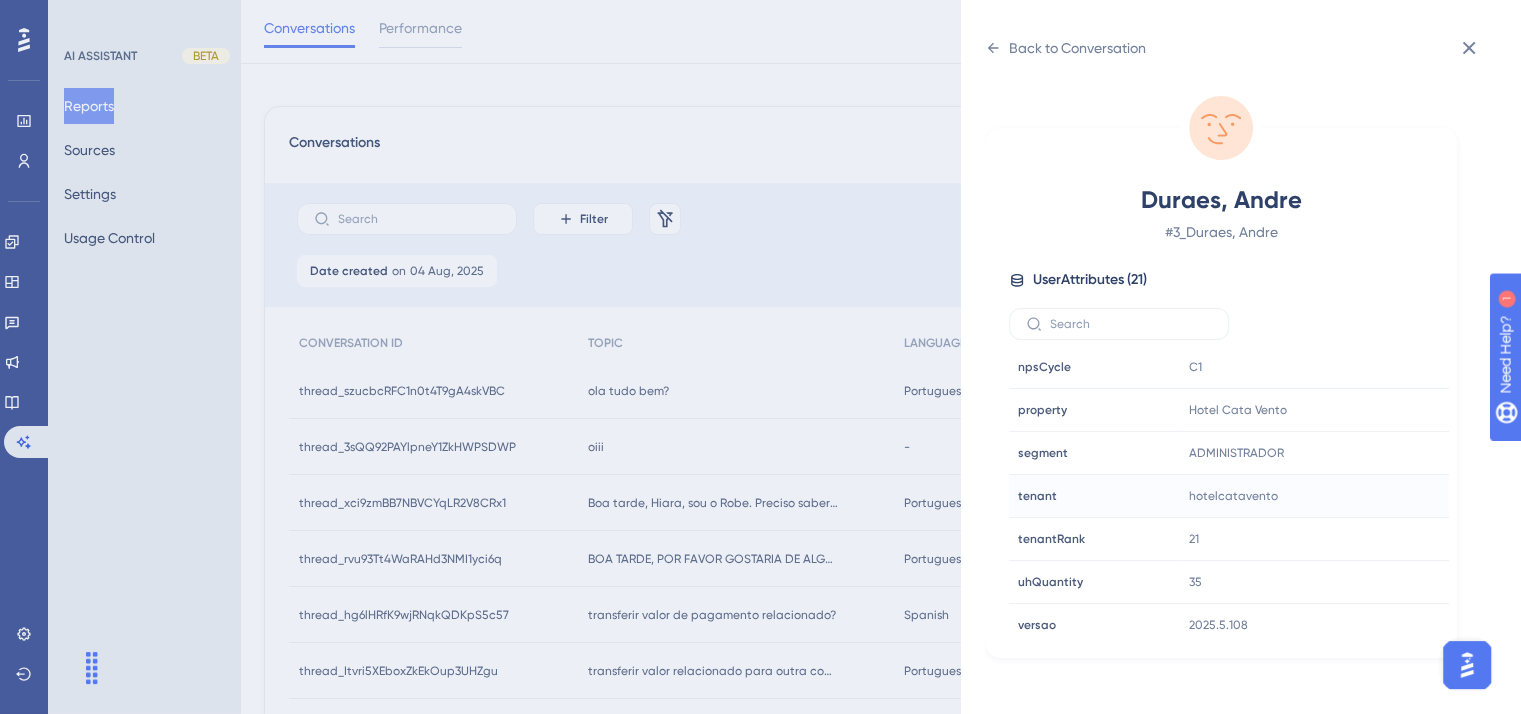 scroll, scrollTop: 0, scrollLeft: 0, axis: both 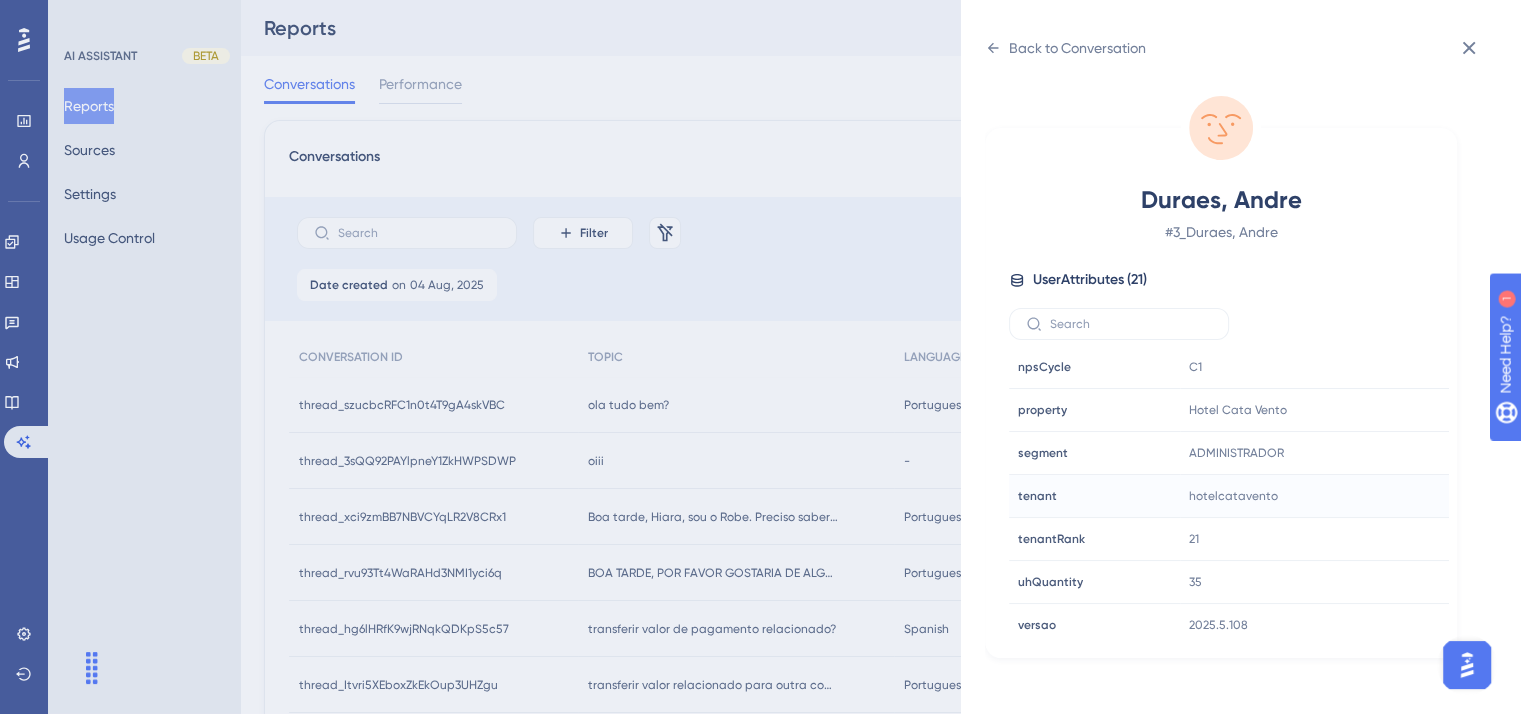 drag, startPoint x: 673, startPoint y: 458, endPoint x: 615, endPoint y: 453, distance: 58.21512 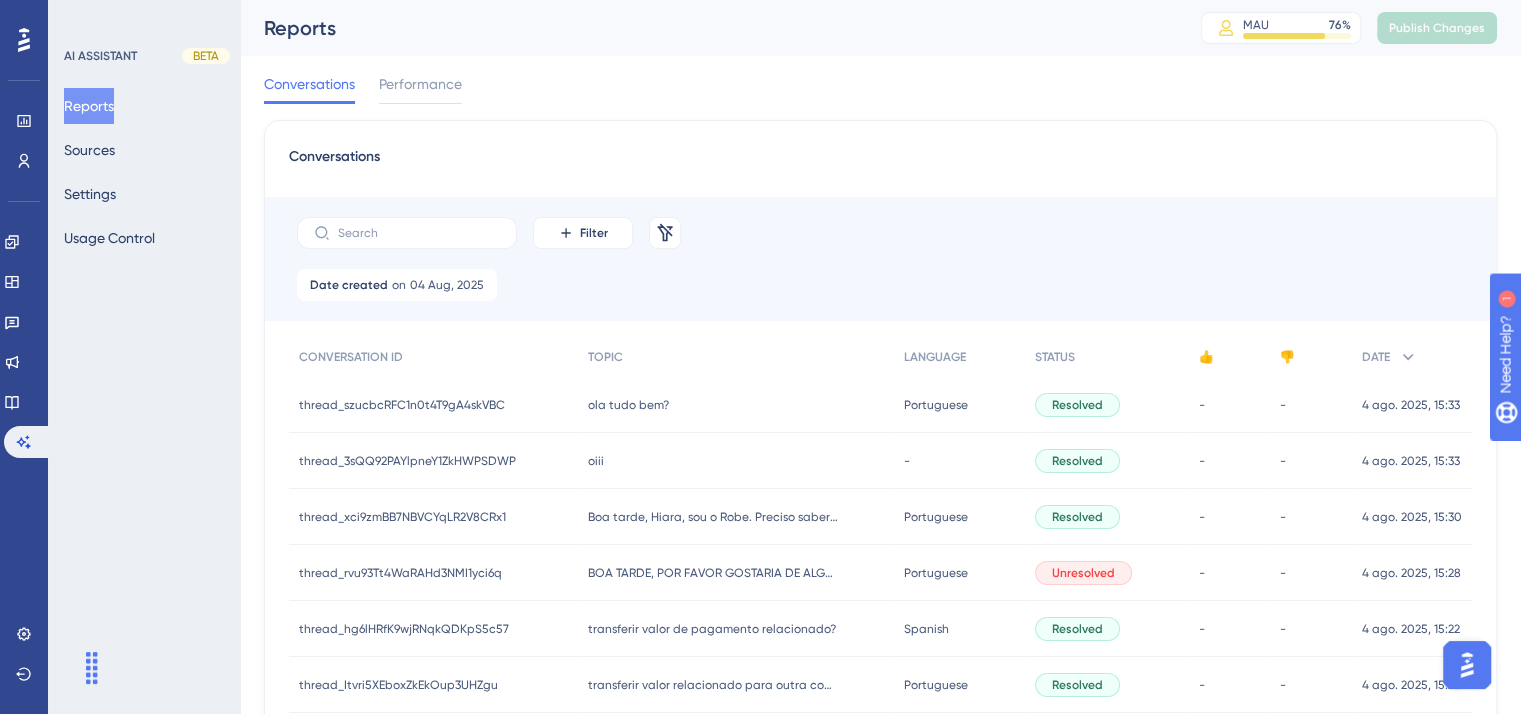 click on "oiii" at bounding box center [596, 461] 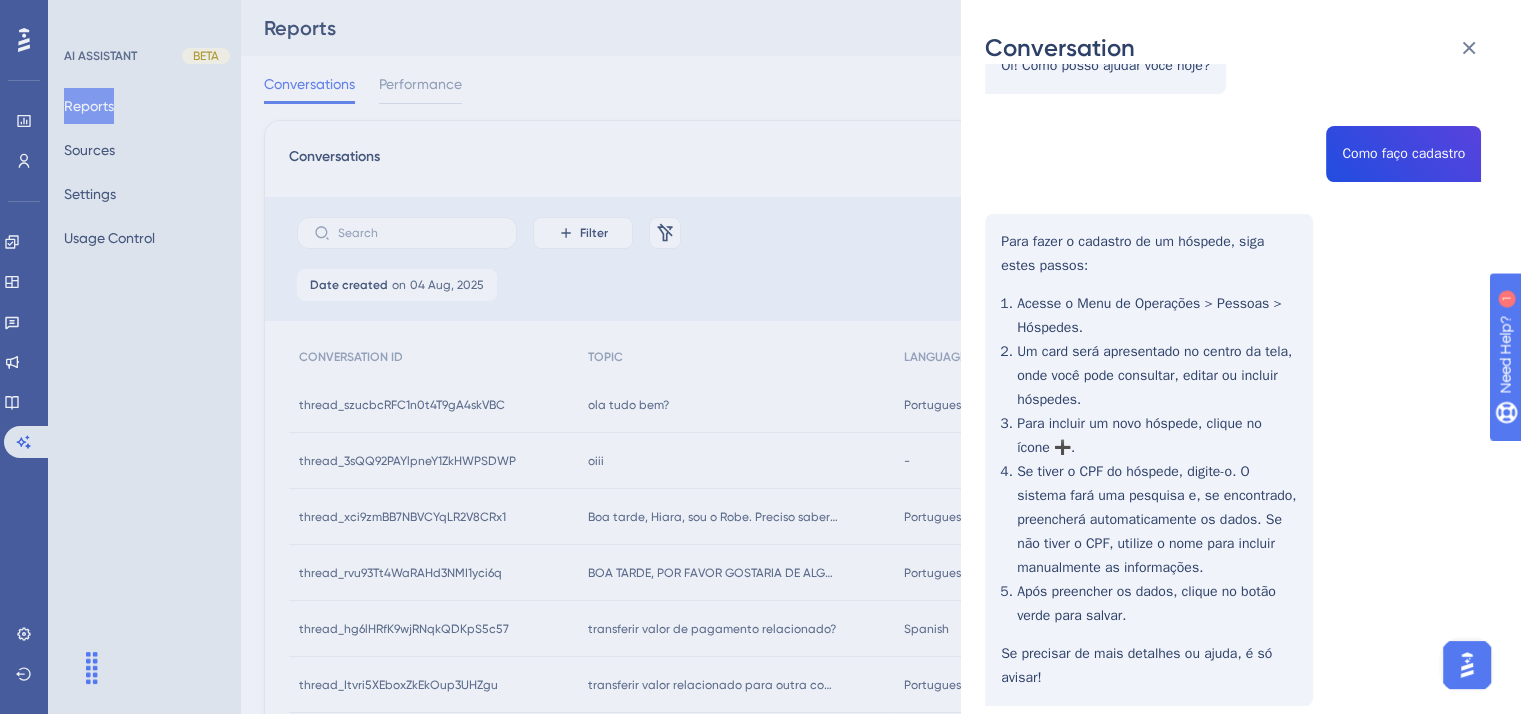 scroll, scrollTop: 163, scrollLeft: 0, axis: vertical 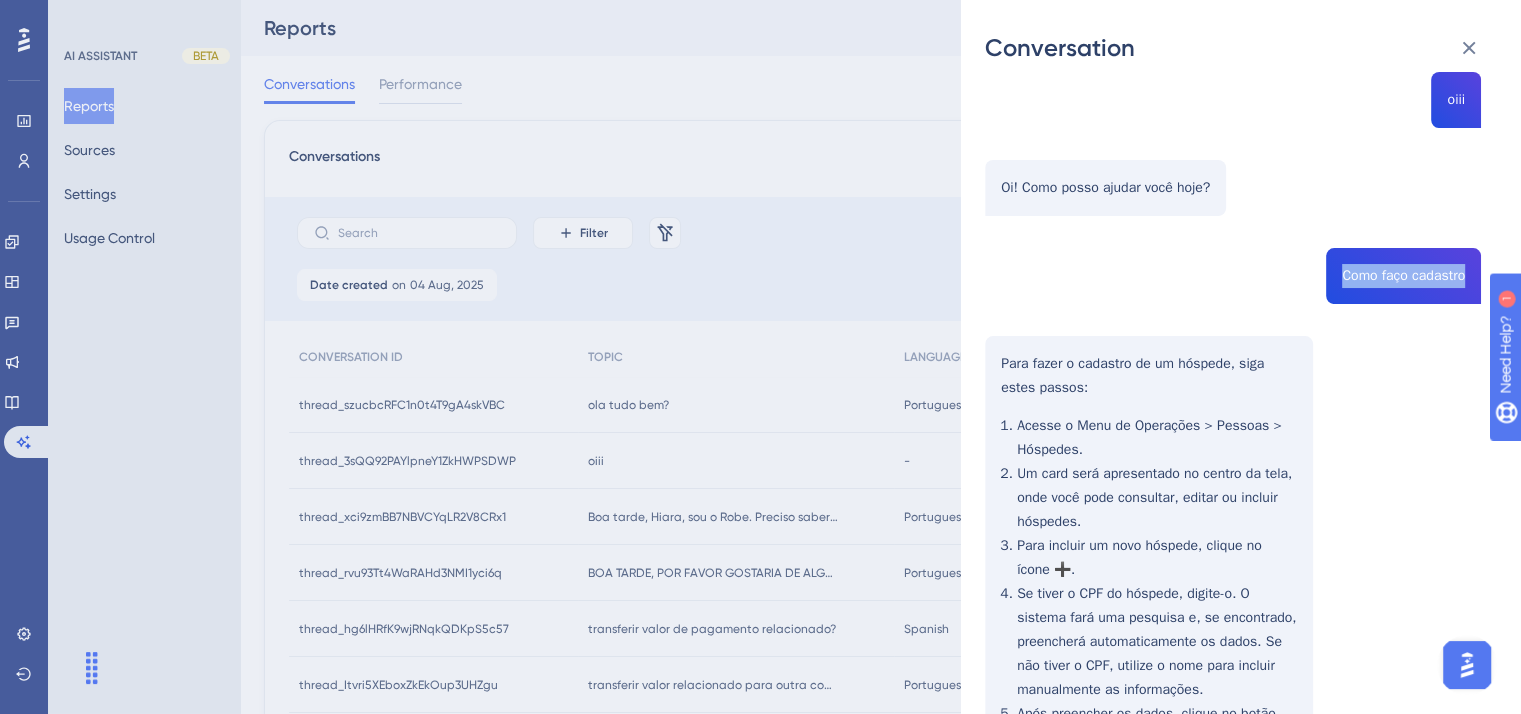 drag, startPoint x: 1328, startPoint y: 273, endPoint x: 1458, endPoint y: 272, distance: 130.00385 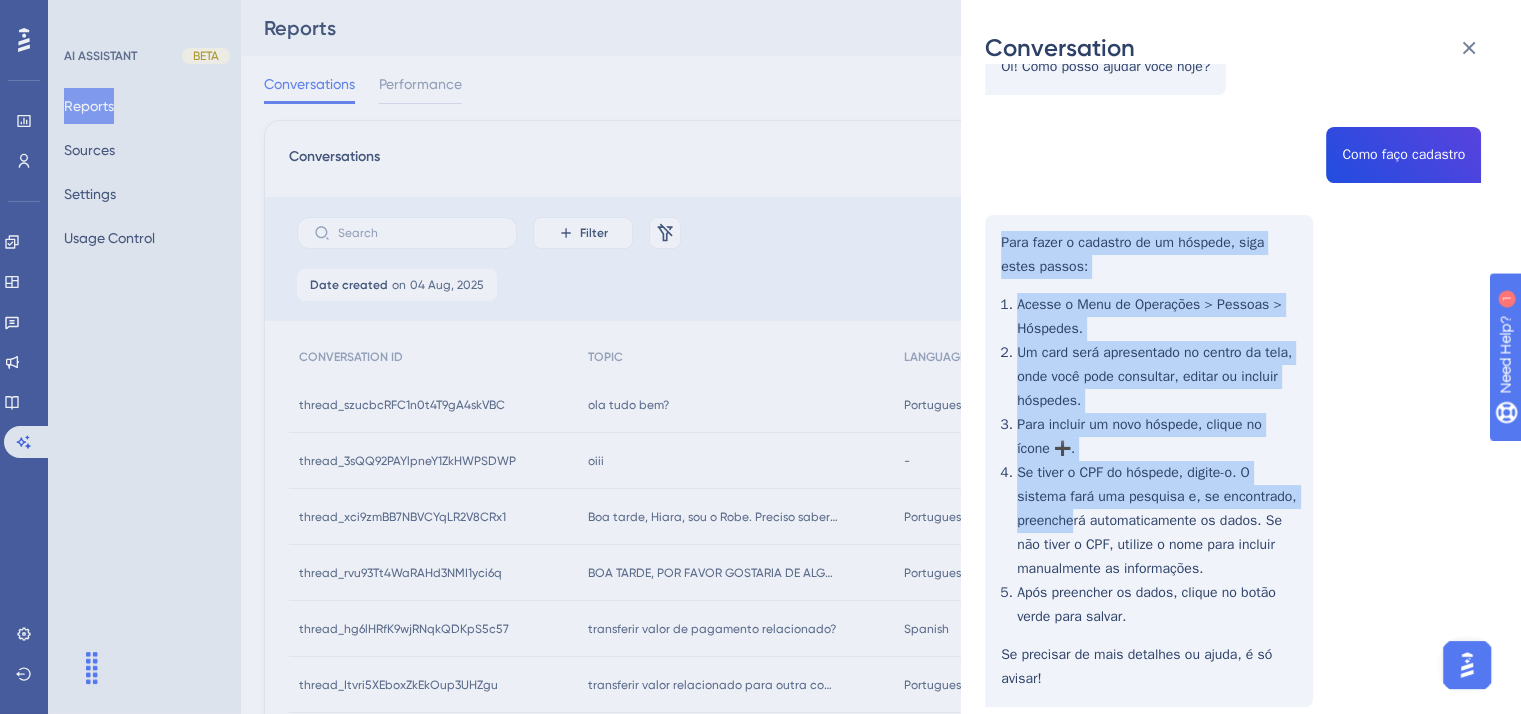 scroll, scrollTop: 363, scrollLeft: 0, axis: vertical 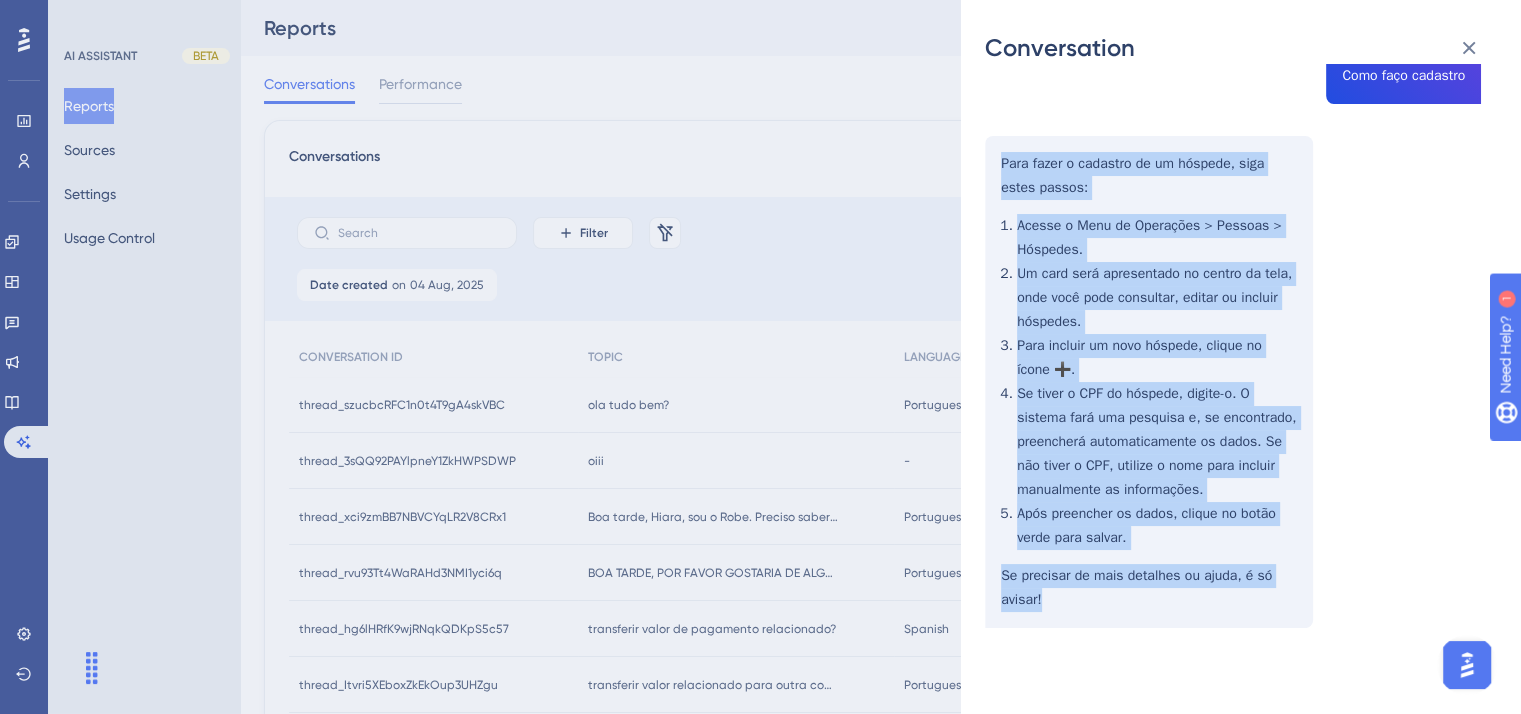 drag, startPoint x: 997, startPoint y: 361, endPoint x: 1212, endPoint y: 594, distance: 317.03943 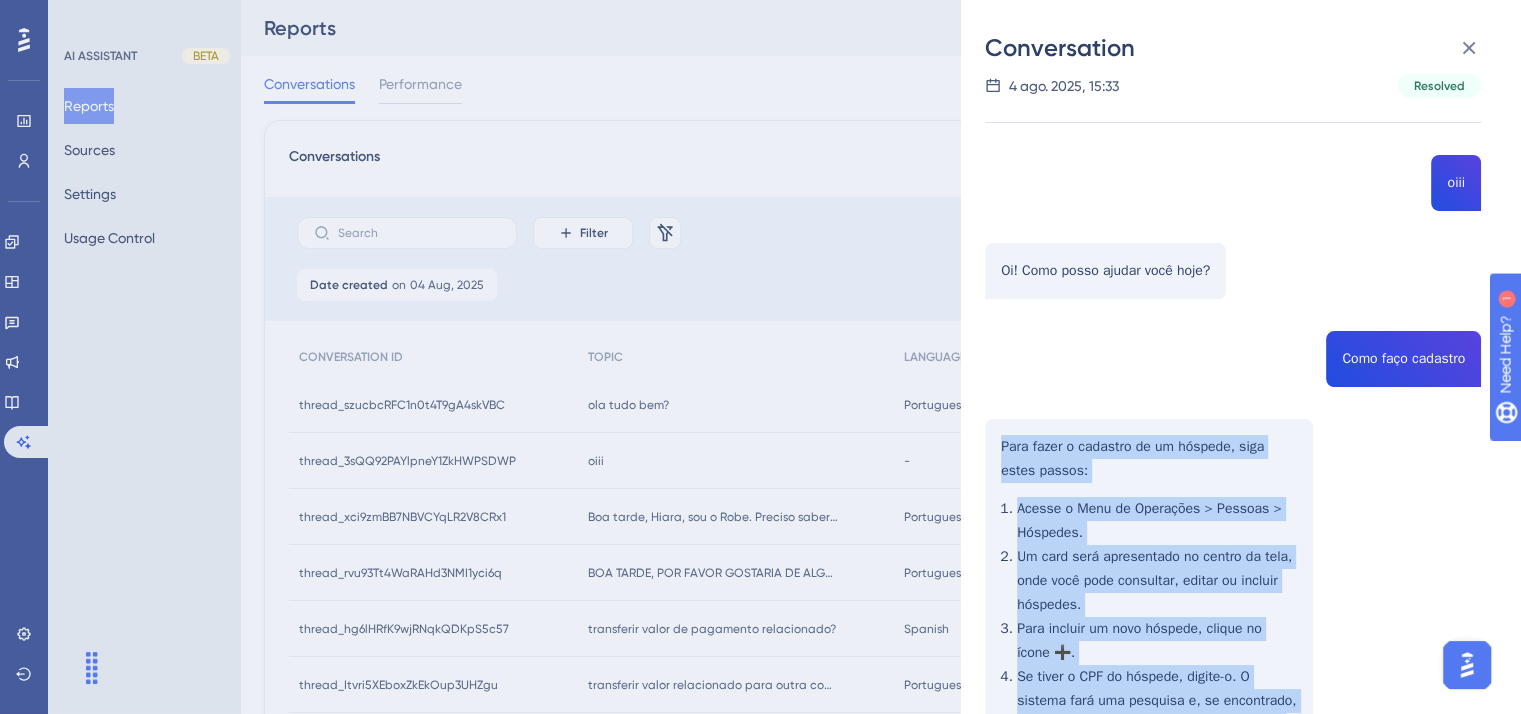 scroll, scrollTop: 0, scrollLeft: 0, axis: both 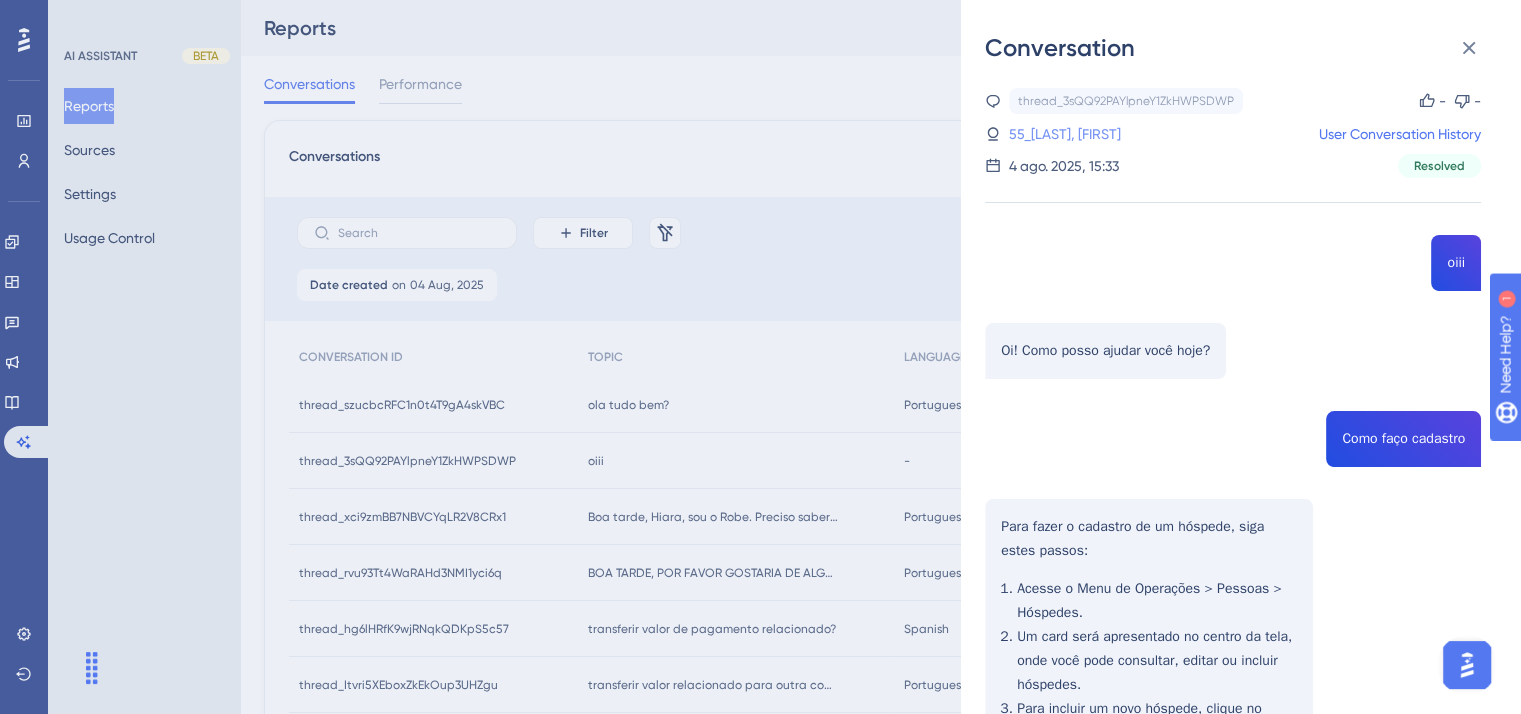 click on "55_[LAST], [FIRST]" at bounding box center [1065, 134] 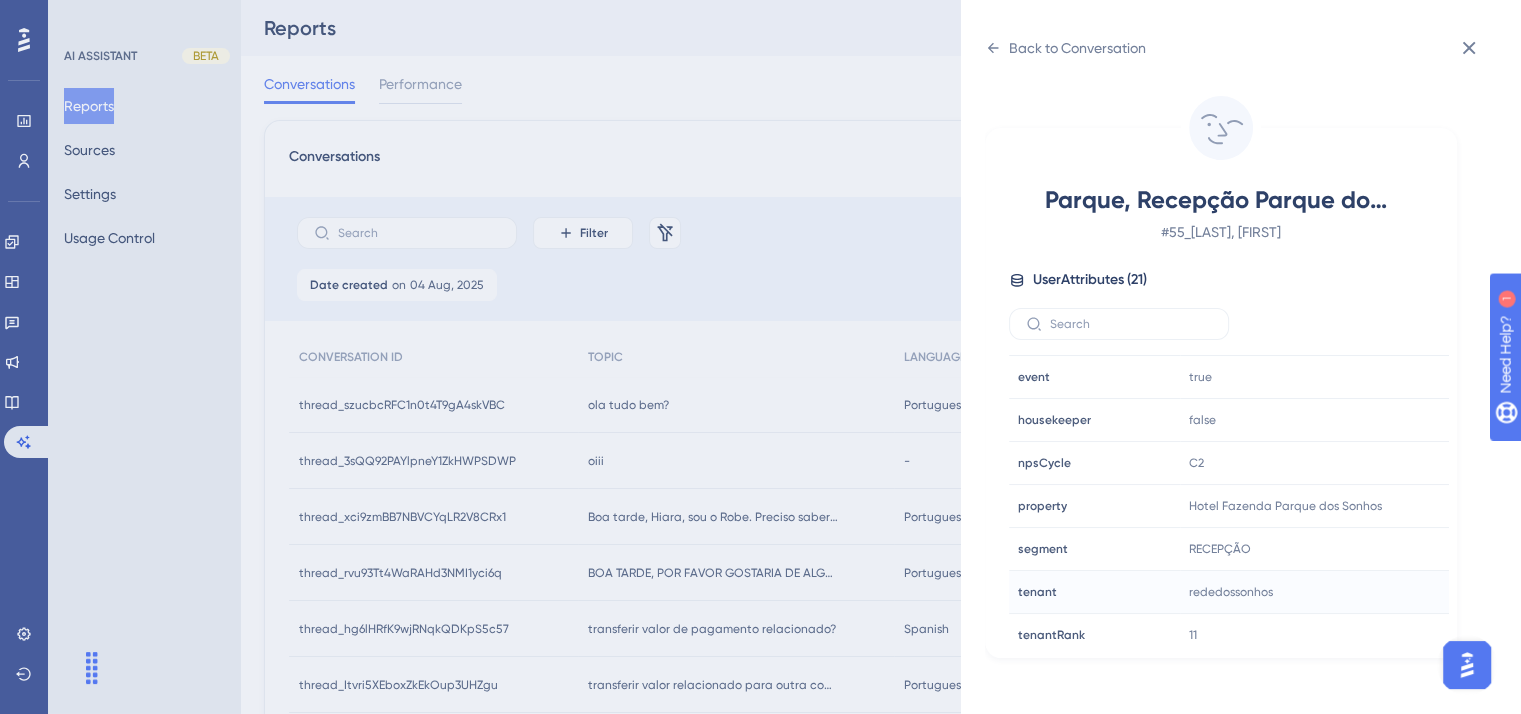 scroll, scrollTop: 604, scrollLeft: 0, axis: vertical 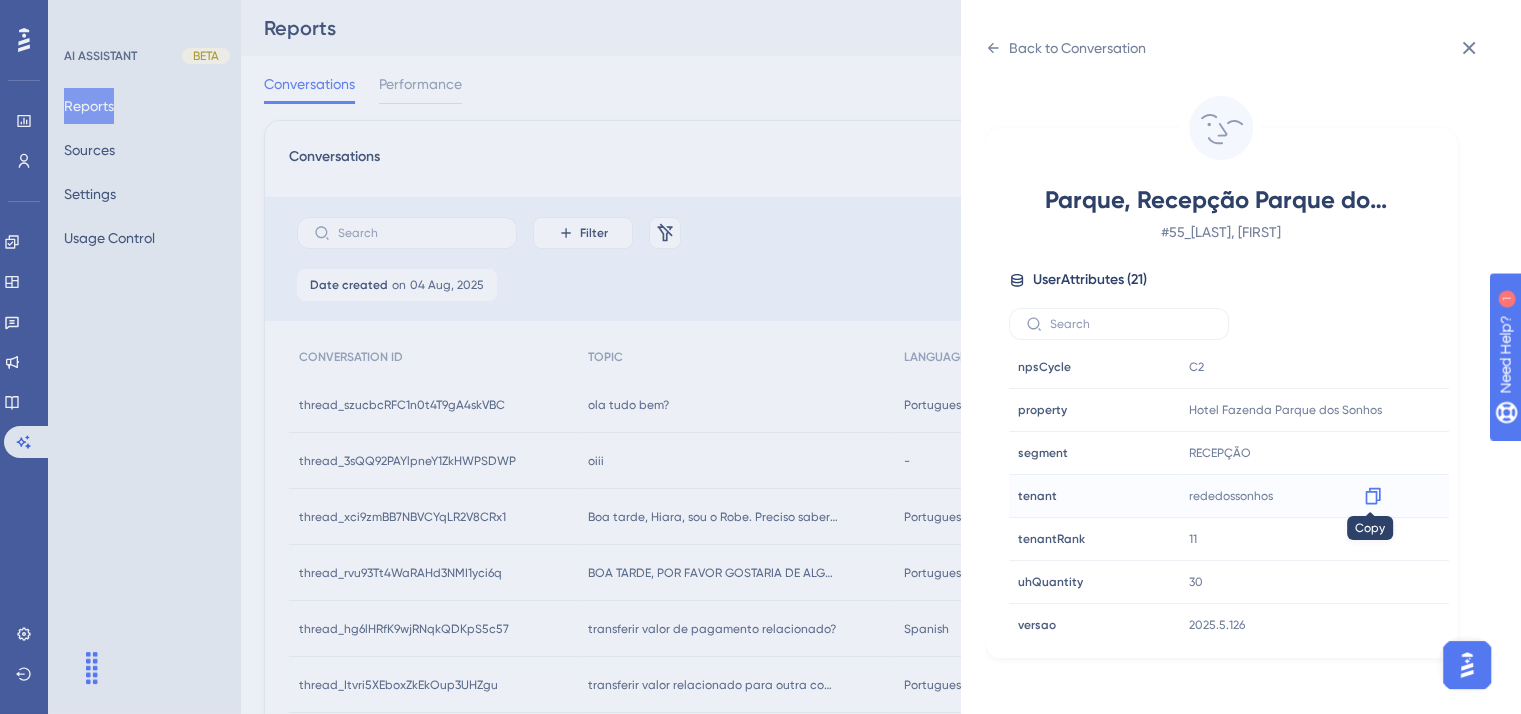 click 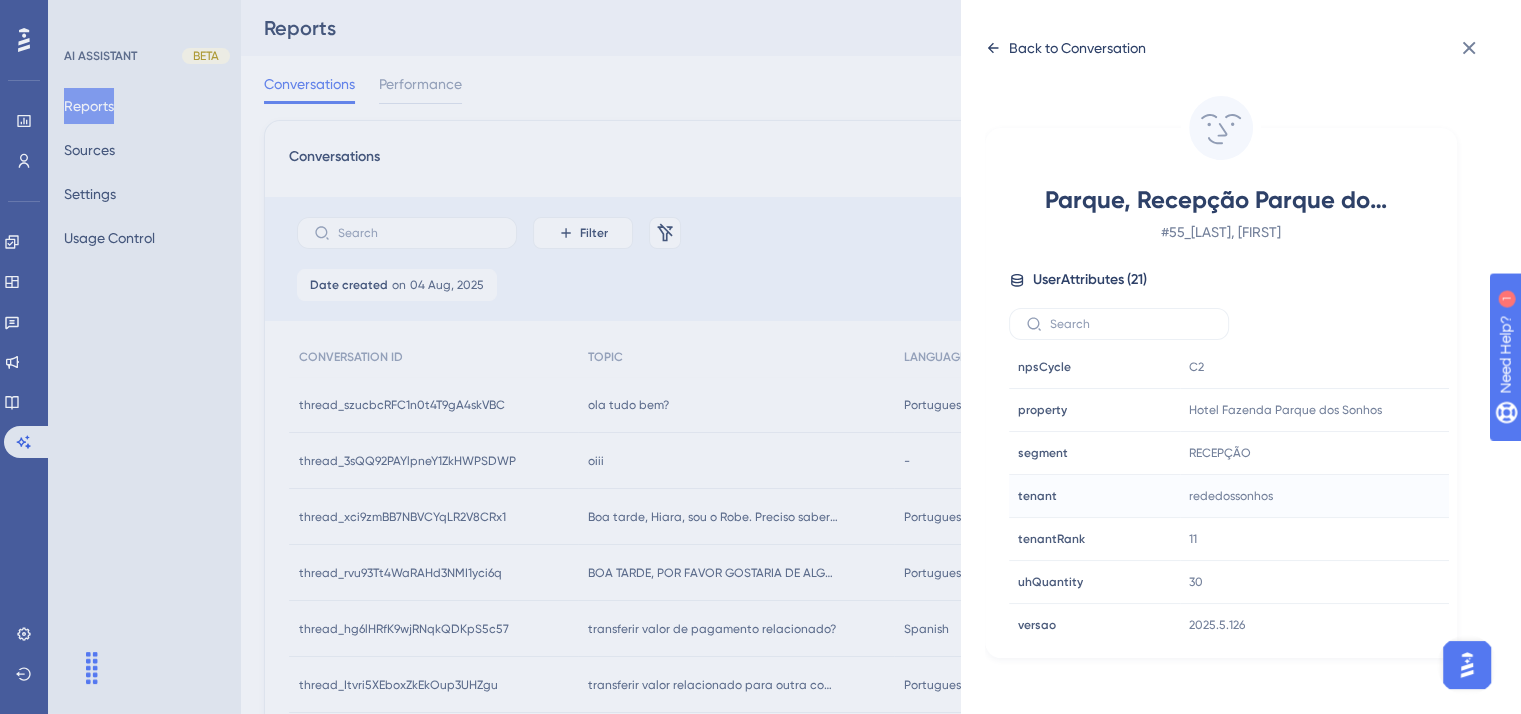 click on "Back to Conversation" at bounding box center (1077, 48) 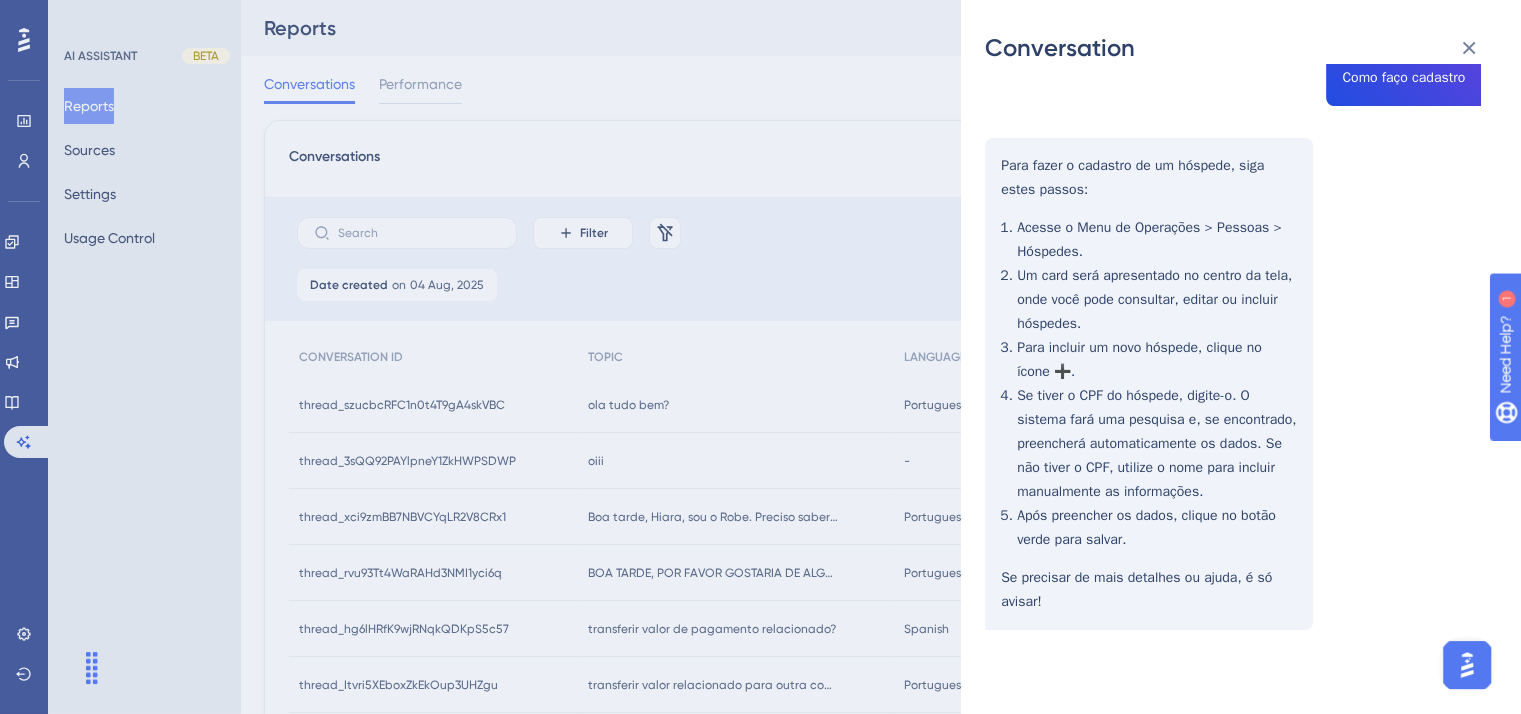 scroll, scrollTop: 363, scrollLeft: 0, axis: vertical 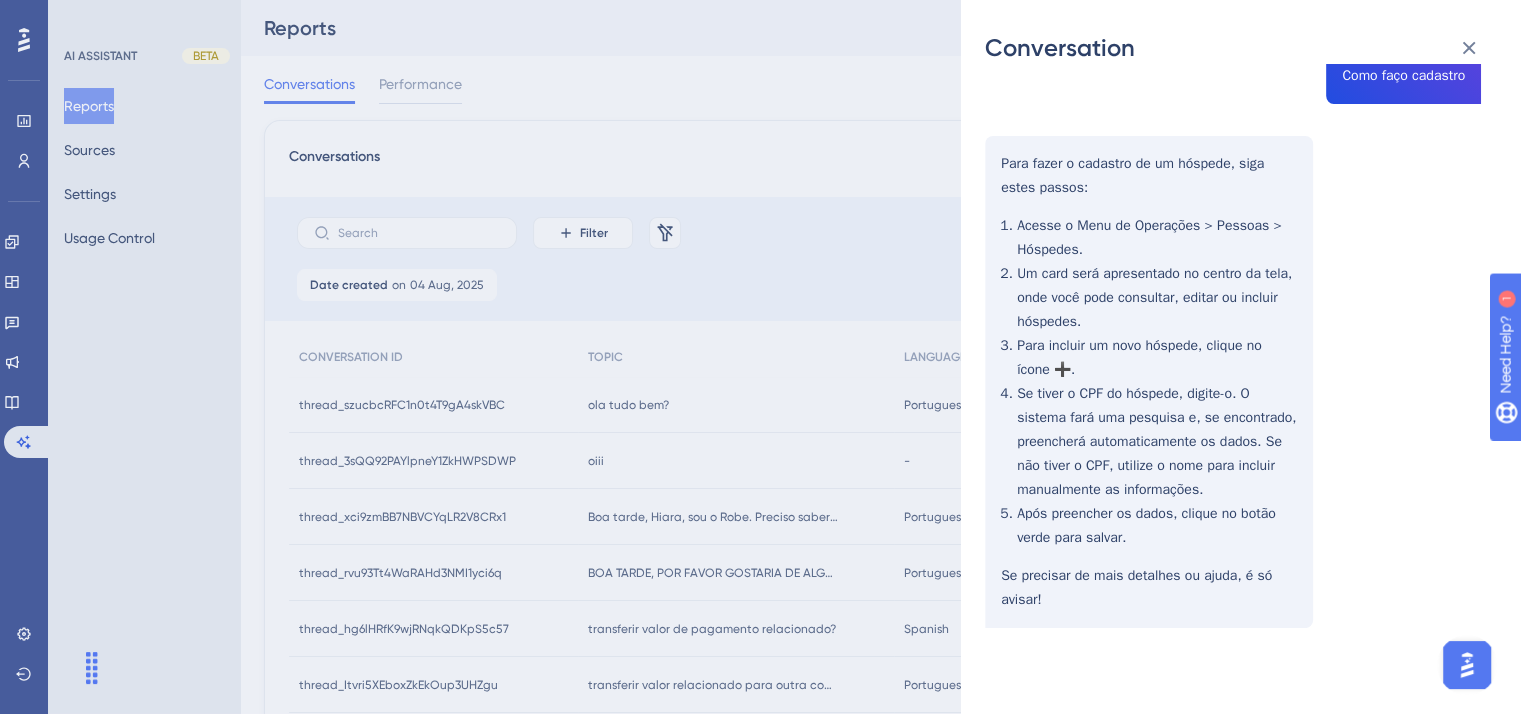 click on "Conversation thread_3sQQ92PAYlpneY1ZkHWPSDWP Copy - - 55_Parque, Recepção Parque dos Sonhos User Conversation History 4 ago. 2025,
15:33 Resolved oiii Oi! Como posso ajudar você hoje? Como faço cadastro  Para fazer o cadastro de um hóspede, siga estes passos:
Acesse o Menu de Operações > Pessoas > Hóspedes.
Um card será apresentado no centro da tela, onde você pode consultar, editar ou incluir hóspedes.
Para incluir um novo hóspede, clique no ícone ➕.
Se tiver o CPF do hóspede, digite-o. O sistema fará uma pesquisa e, se encontrado, preencherá automaticamente os dados. Se não tiver o CPF, utilize o nome para incluir manualmente as informações.
Após preencher os dados, clique no botão verde para salvar.
Se precisar de mais detalhes ou ajuda, é só avisar!" at bounding box center (760, 357) 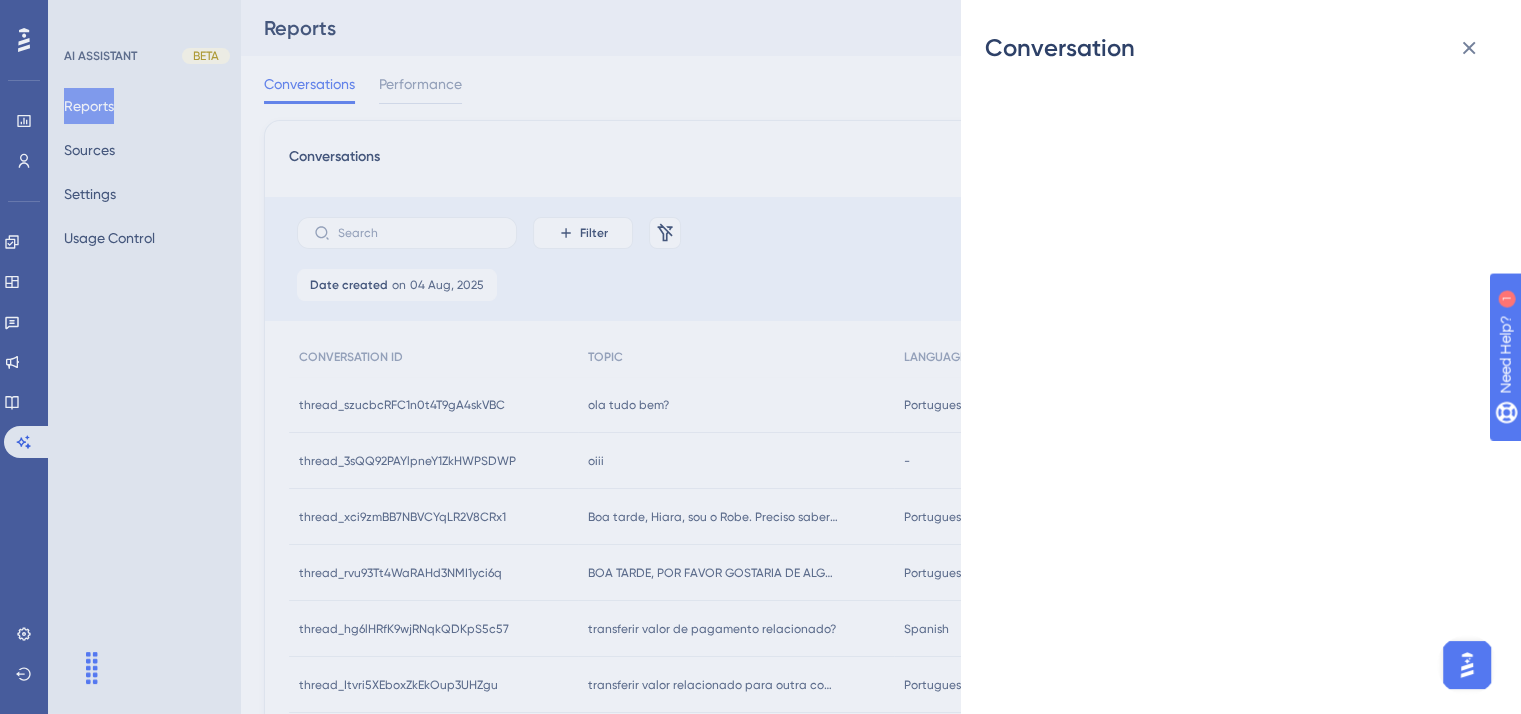 scroll, scrollTop: 0, scrollLeft: 0, axis: both 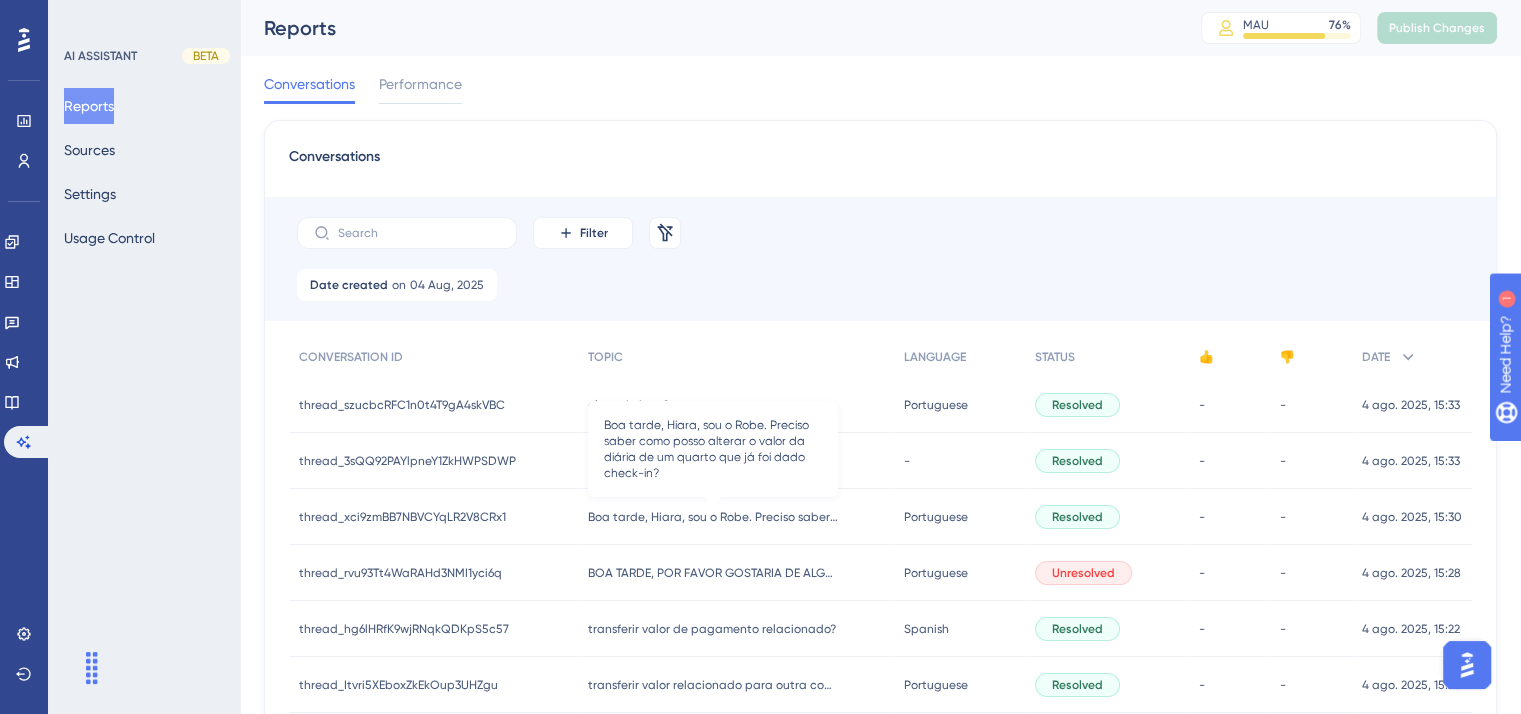 click on "Boa tarde, Hiara, sou o Robe. Preciso saber como posso alterar o valor da diária de um quarto que já foi dado check-in?" at bounding box center [713, 517] 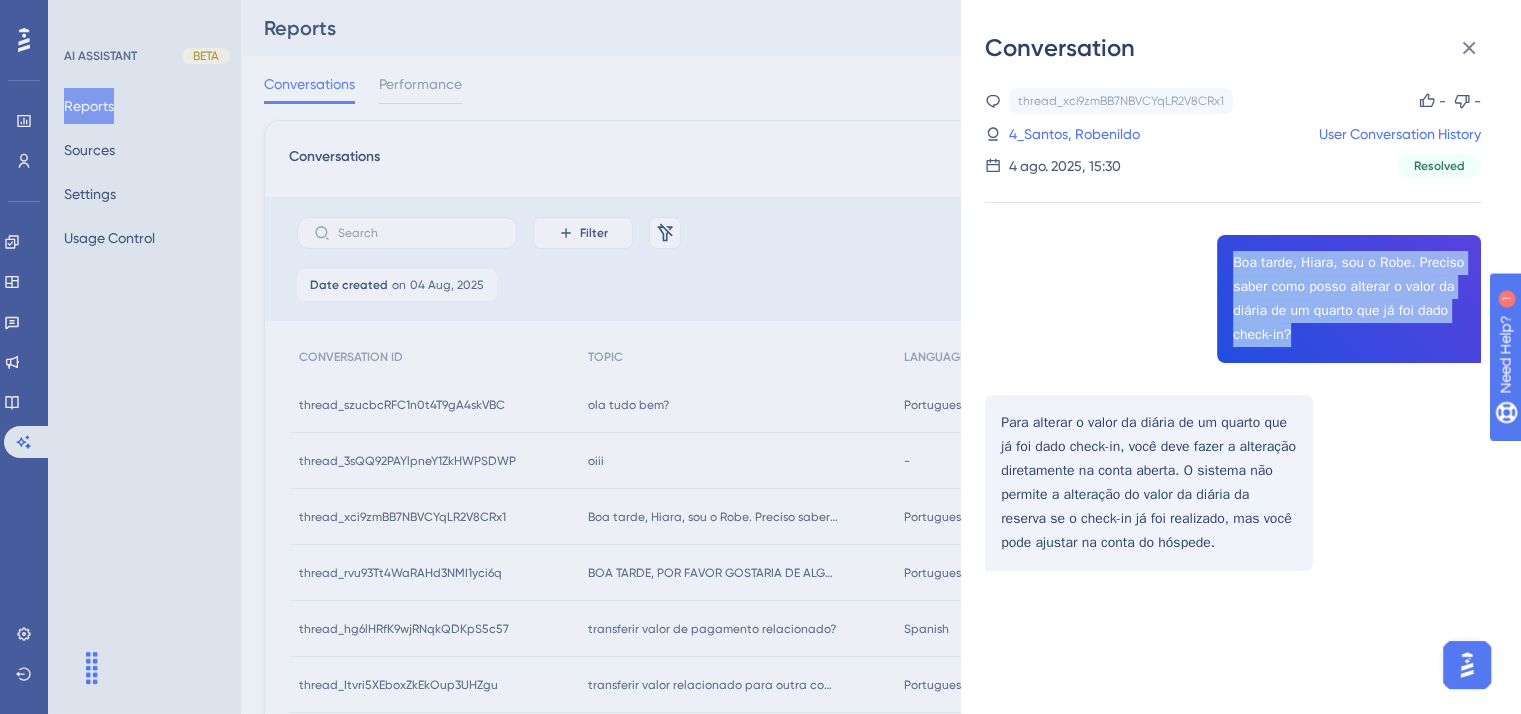drag, startPoint x: 1328, startPoint y: 298, endPoint x: 1326, endPoint y: 337, distance: 39.051247 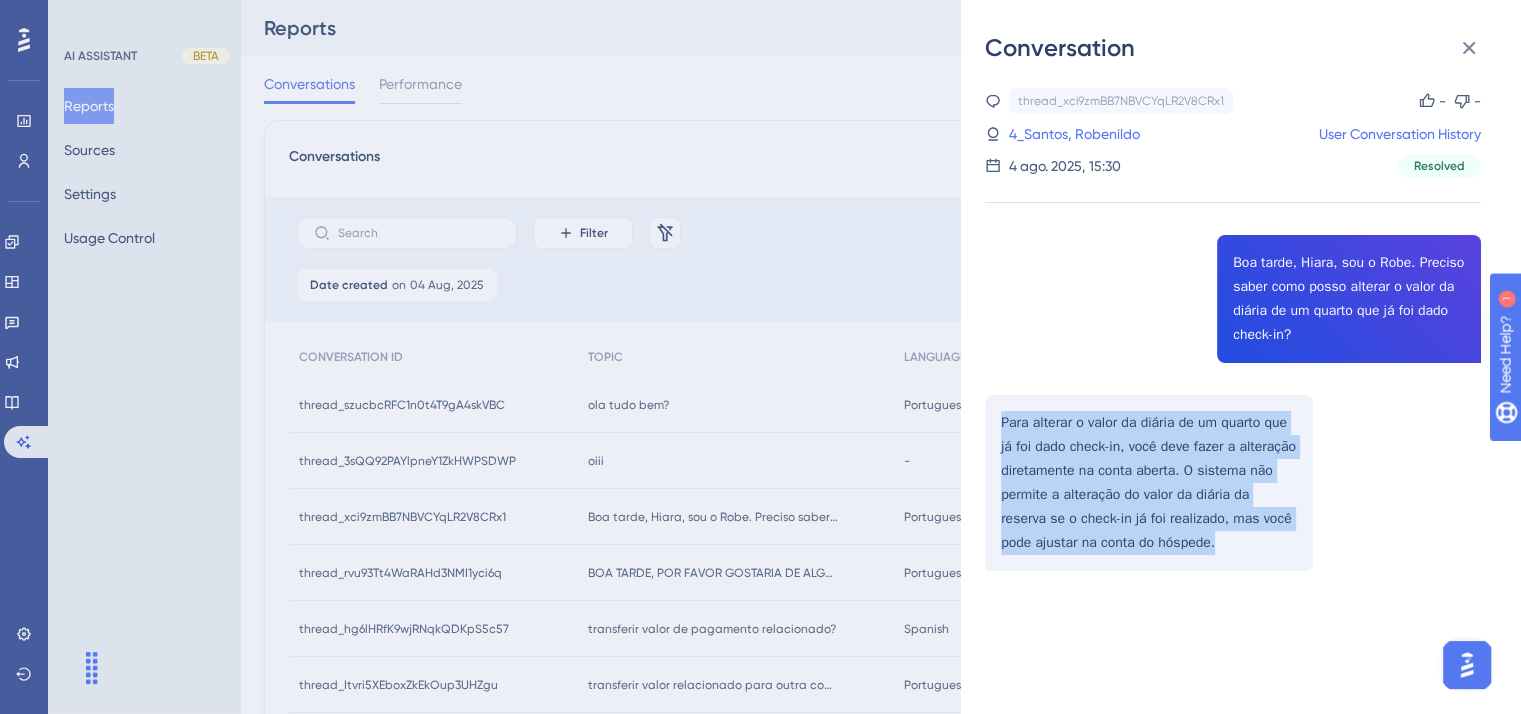 drag, startPoint x: 994, startPoint y: 425, endPoint x: 1240, endPoint y: 538, distance: 270.71204 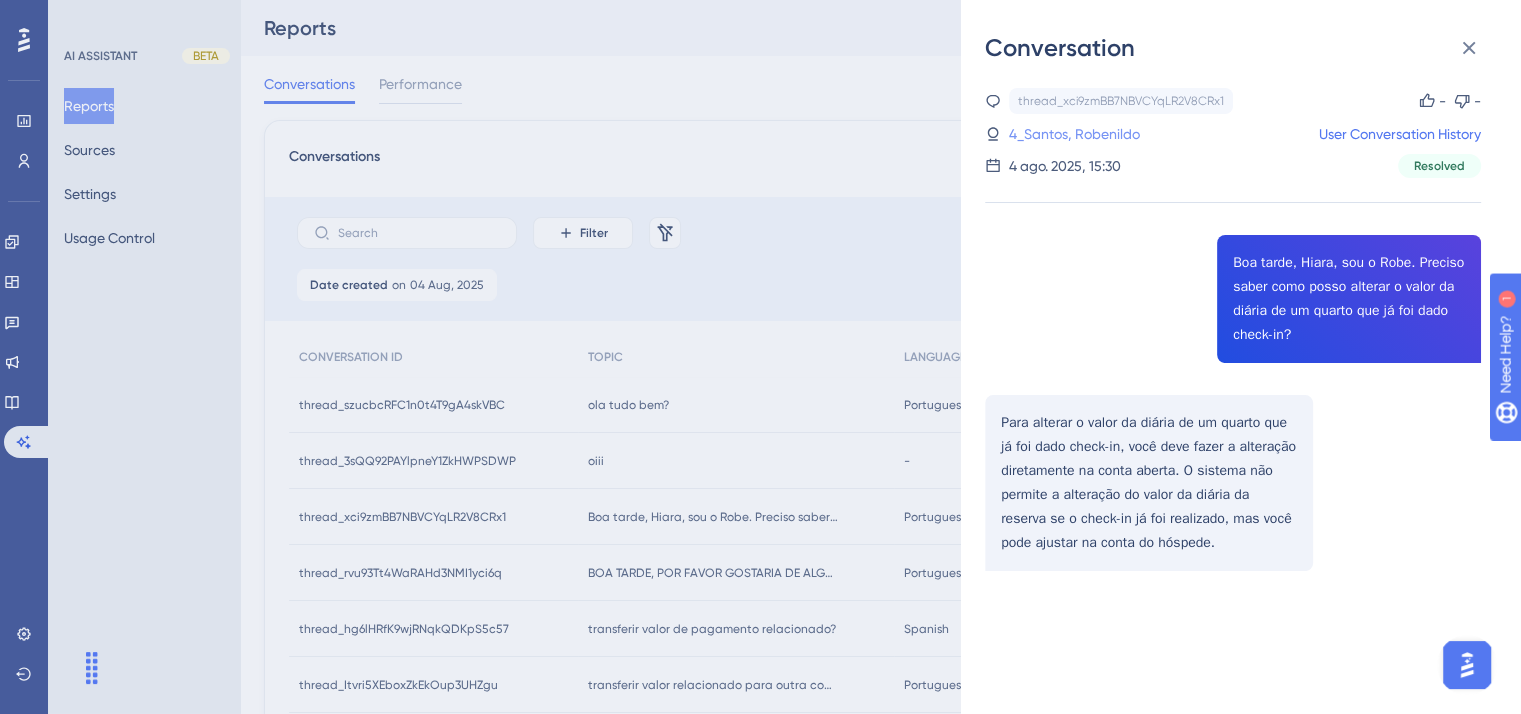 click on "4_Santos, Robenildo" at bounding box center (1074, 134) 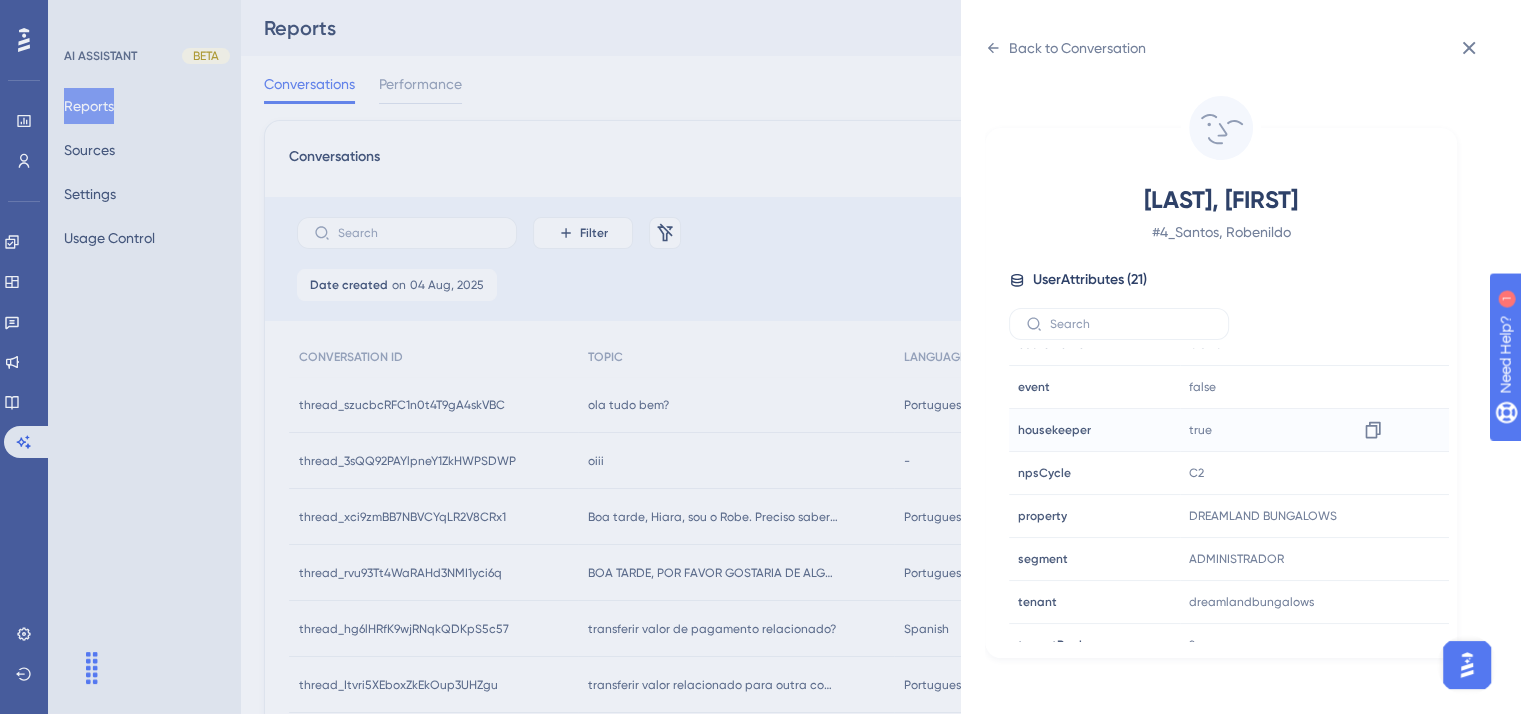 scroll, scrollTop: 500, scrollLeft: 0, axis: vertical 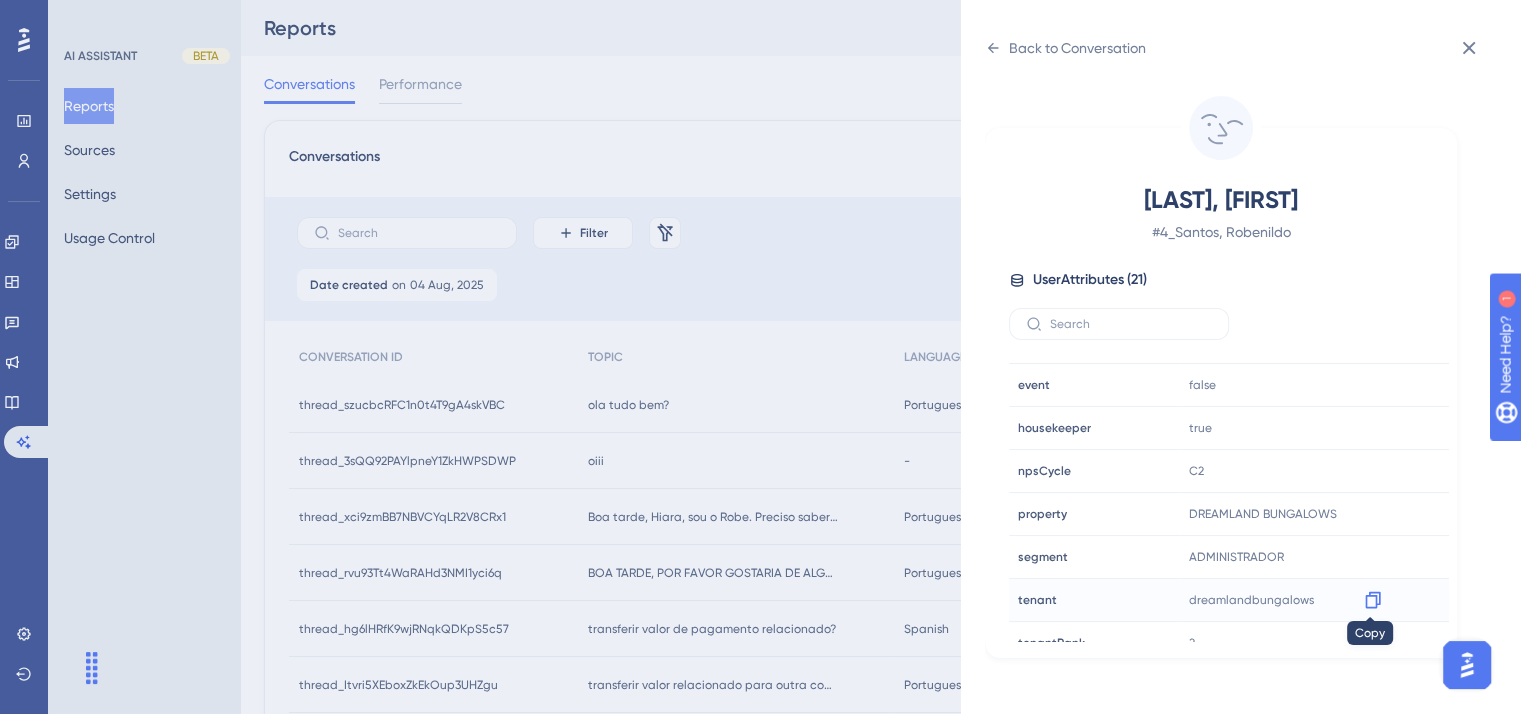 click 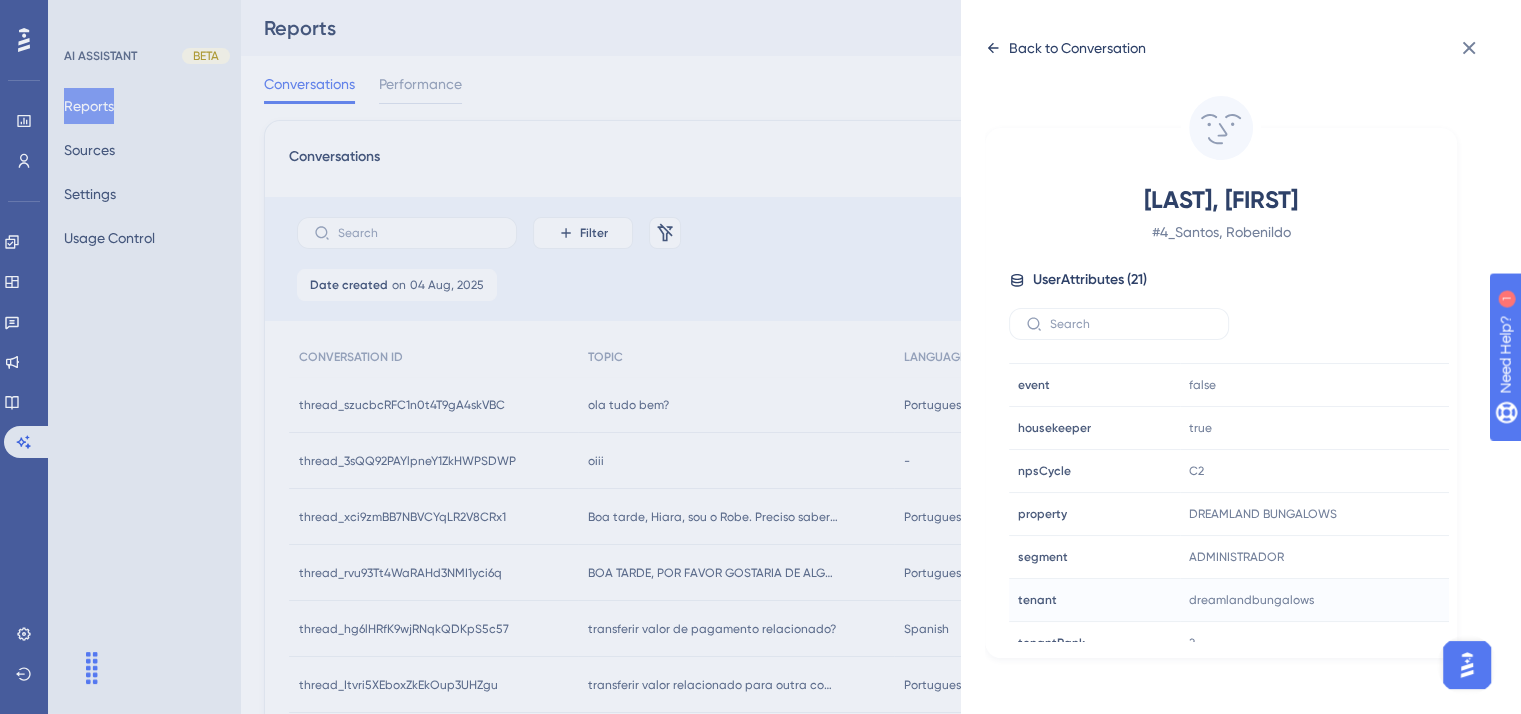 click on "Back to Conversation" at bounding box center [1077, 48] 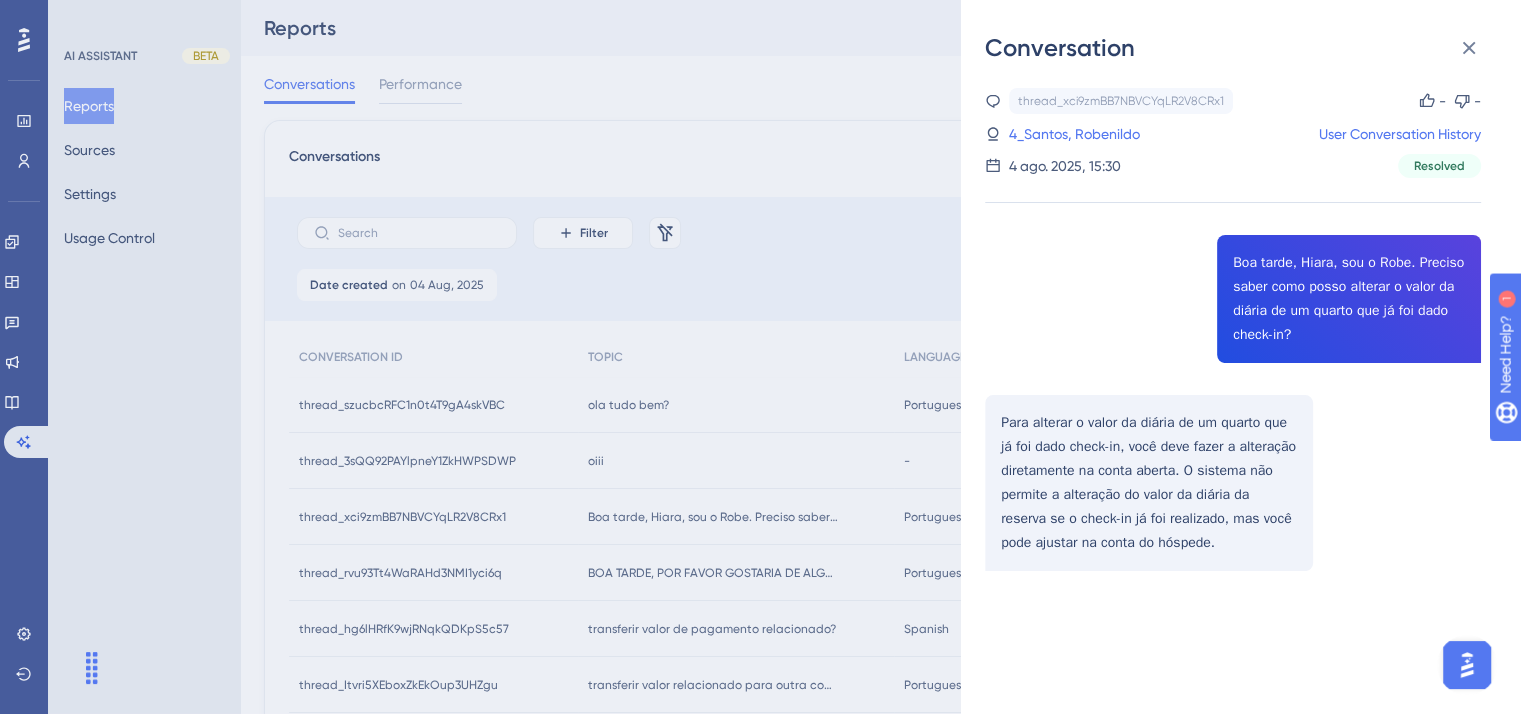 click on "Conversation thread_xci9zmBB7NBVCYqLR2V8CRx1 Copy - - 4_[LAST], [FIRST] User Conversation History 4 ago. 2025,
15:30 Resolved Boa tarde, Hiara, sou o Robe. Preciso saber como posso alterar o valor da diária de um quarto que já foi dado check-in? Para alterar o valor da diária de um quarto que já foi dado check-in, você deve fazer a alteração diretamente na conta aberta. O sistema não permite a alteração do valor da diária da reserva se o check-in já foi realizado, mas você pode ajustar na conta do hóspede." at bounding box center (760, 357) 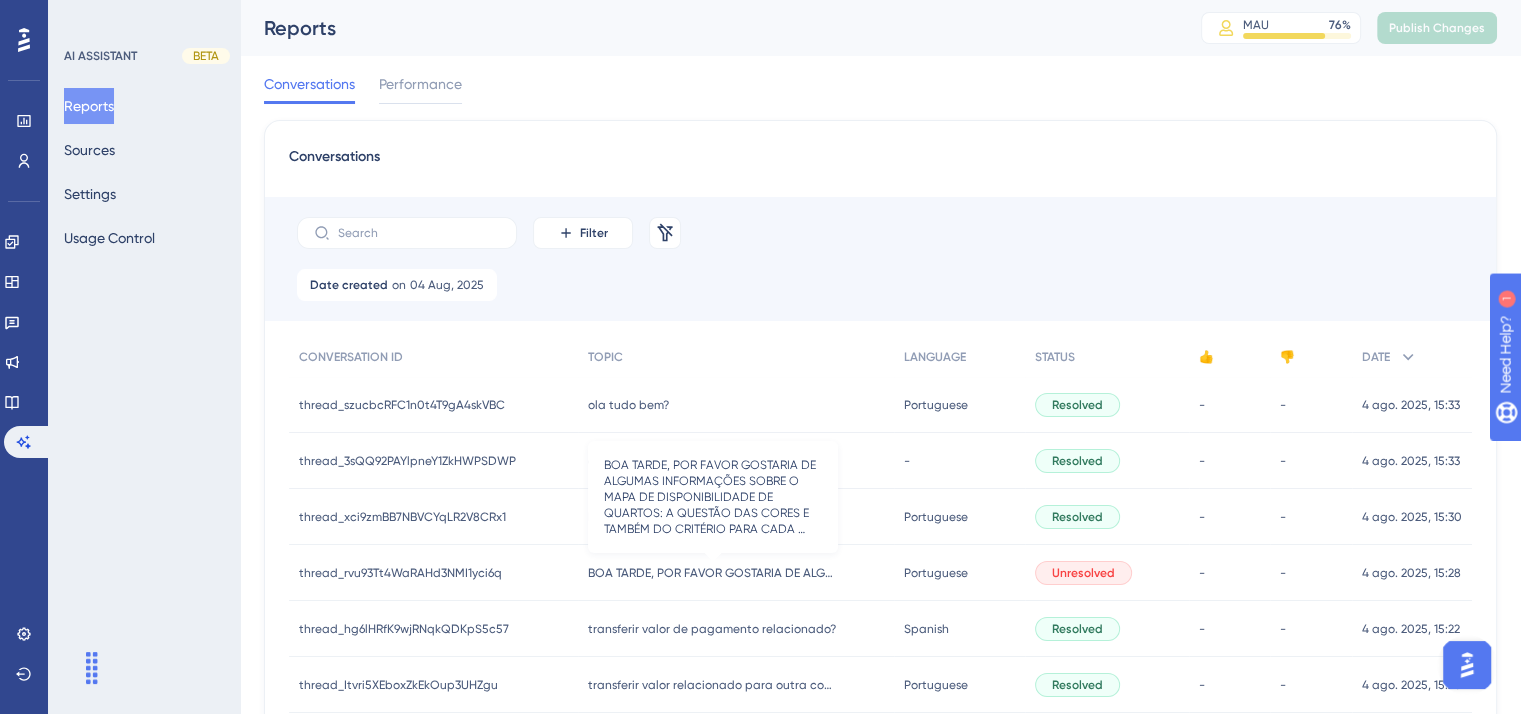 click on "BOA TARDE, POR FAVOR GOSTARIA DE ALGUMAS INFORMAÇÕES SOBRE O MAPA DE DISPONIBILIDADE DE QUARTOS: A QUESTÃO DAS CORES E TAMBÉM DO CRITÉRIO PARA CADA COR (% OU QUAJTIDADES DE QUARTOS DISPOSNÍVEIS)" at bounding box center (713, 573) 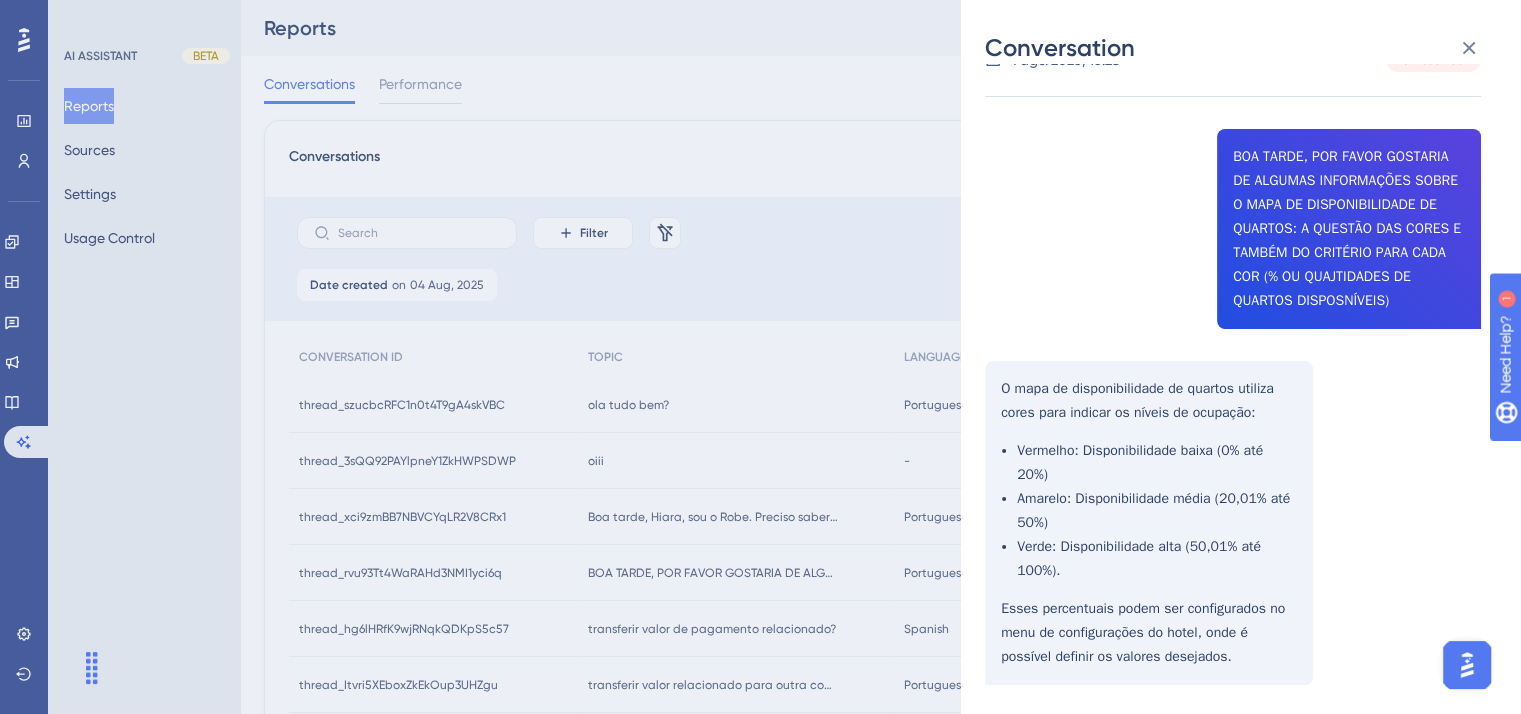 scroll, scrollTop: 100, scrollLeft: 0, axis: vertical 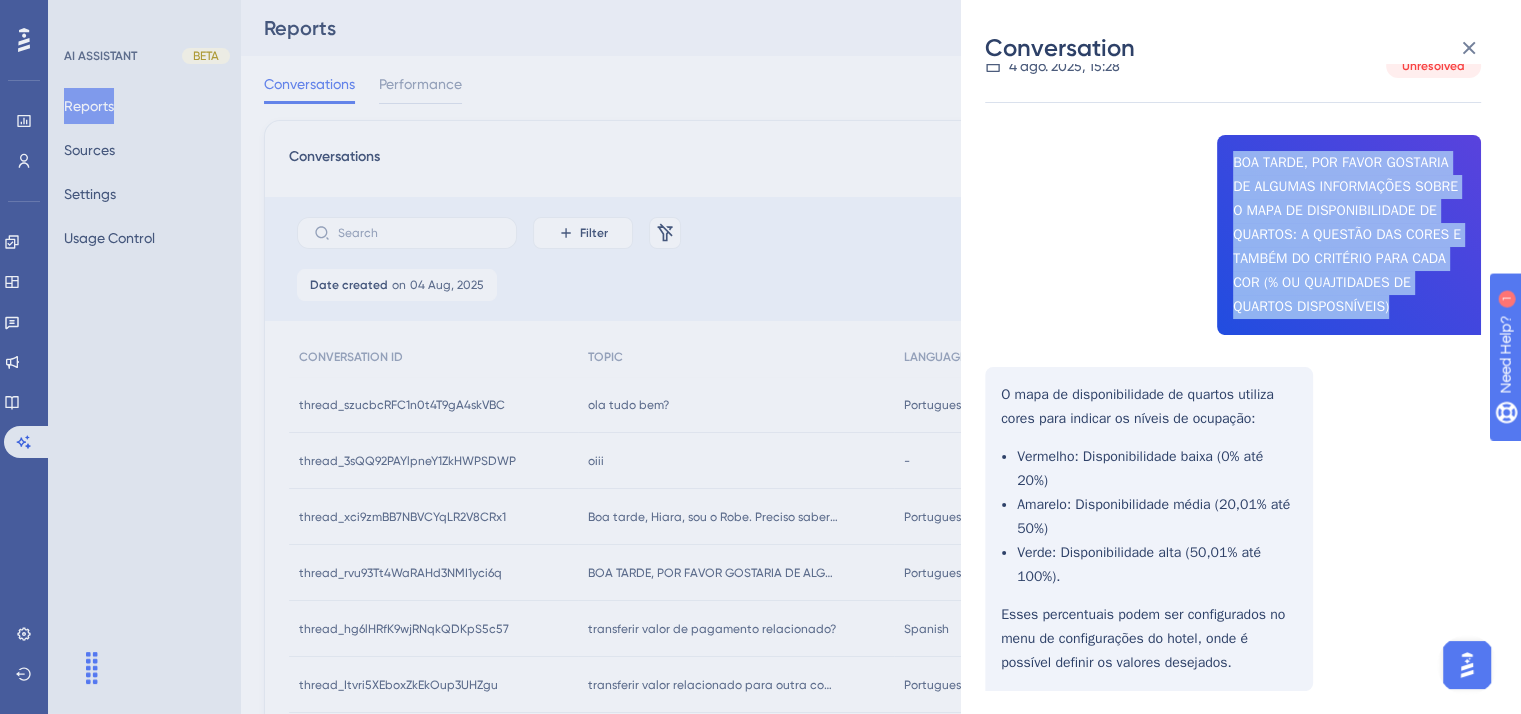 drag, startPoint x: 1225, startPoint y: 160, endPoint x: 1420, endPoint y: 313, distance: 247.85883 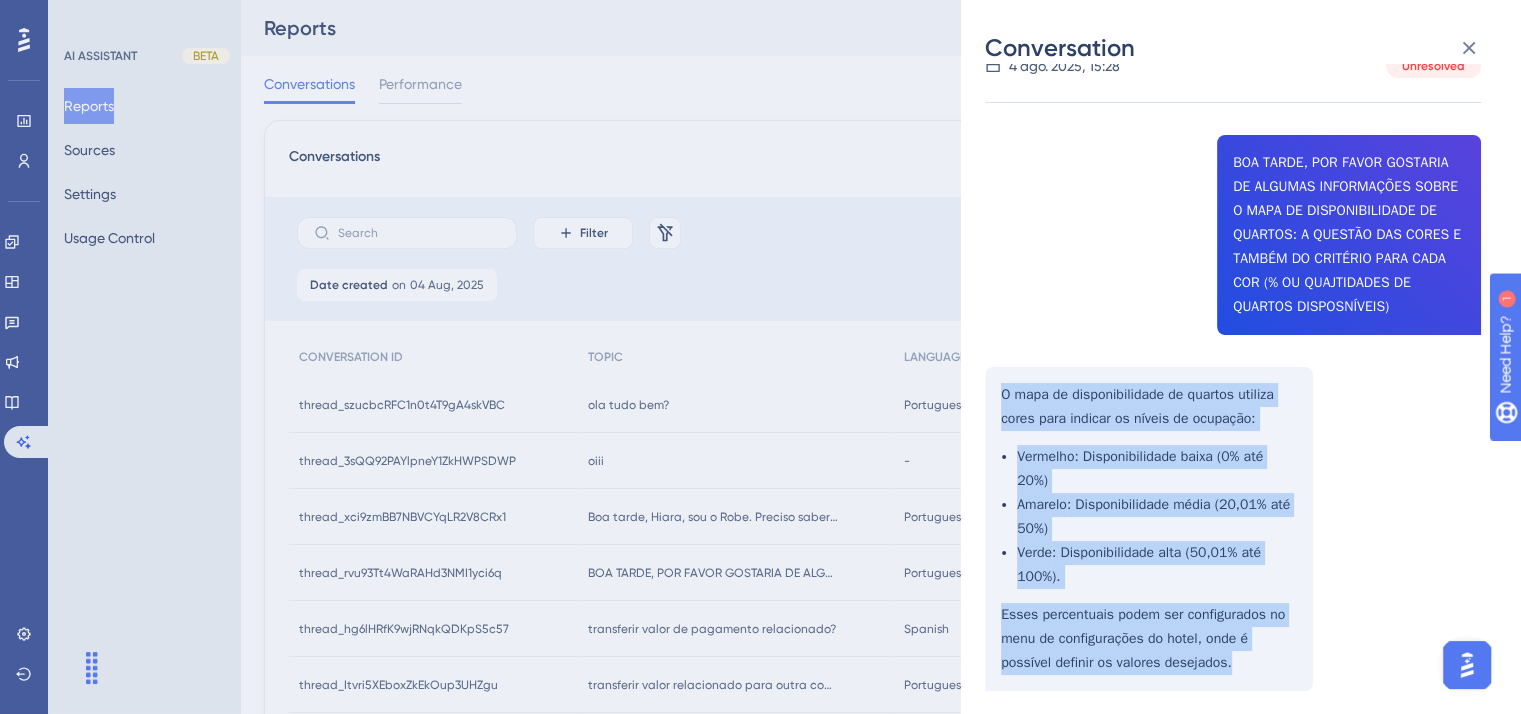 drag, startPoint x: 997, startPoint y: 389, endPoint x: 1259, endPoint y: 674, distance: 387.12918 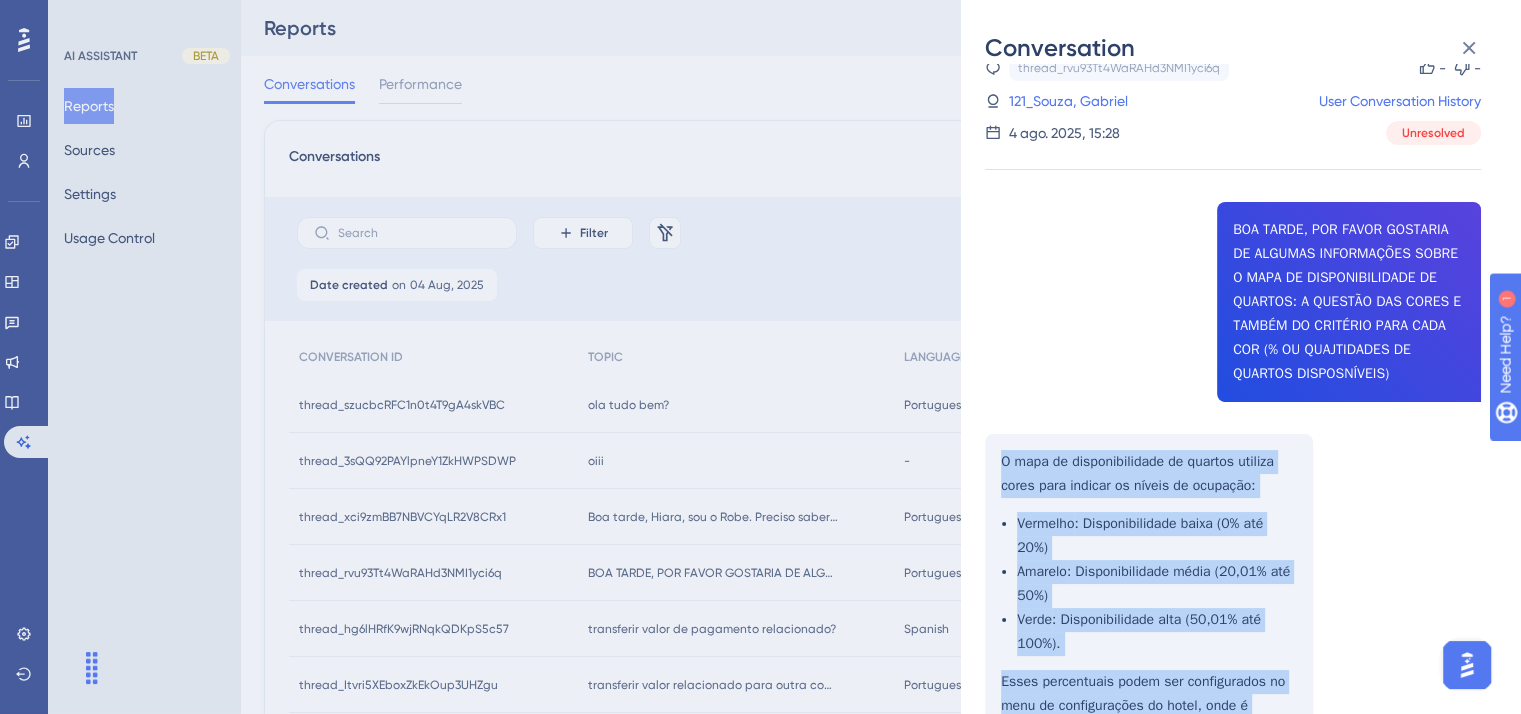 scroll, scrollTop: 0, scrollLeft: 0, axis: both 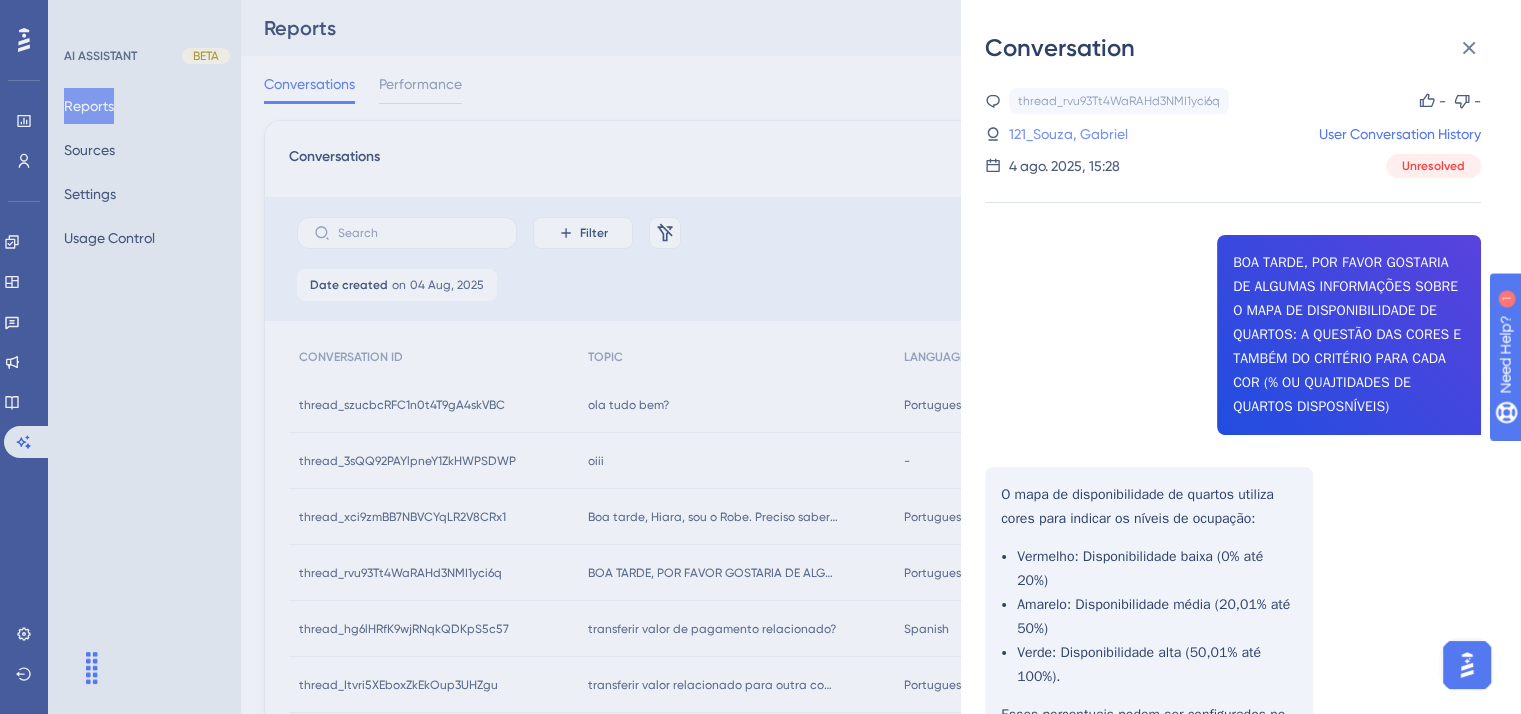 click on "121_Souza, Gabriel" at bounding box center (1068, 134) 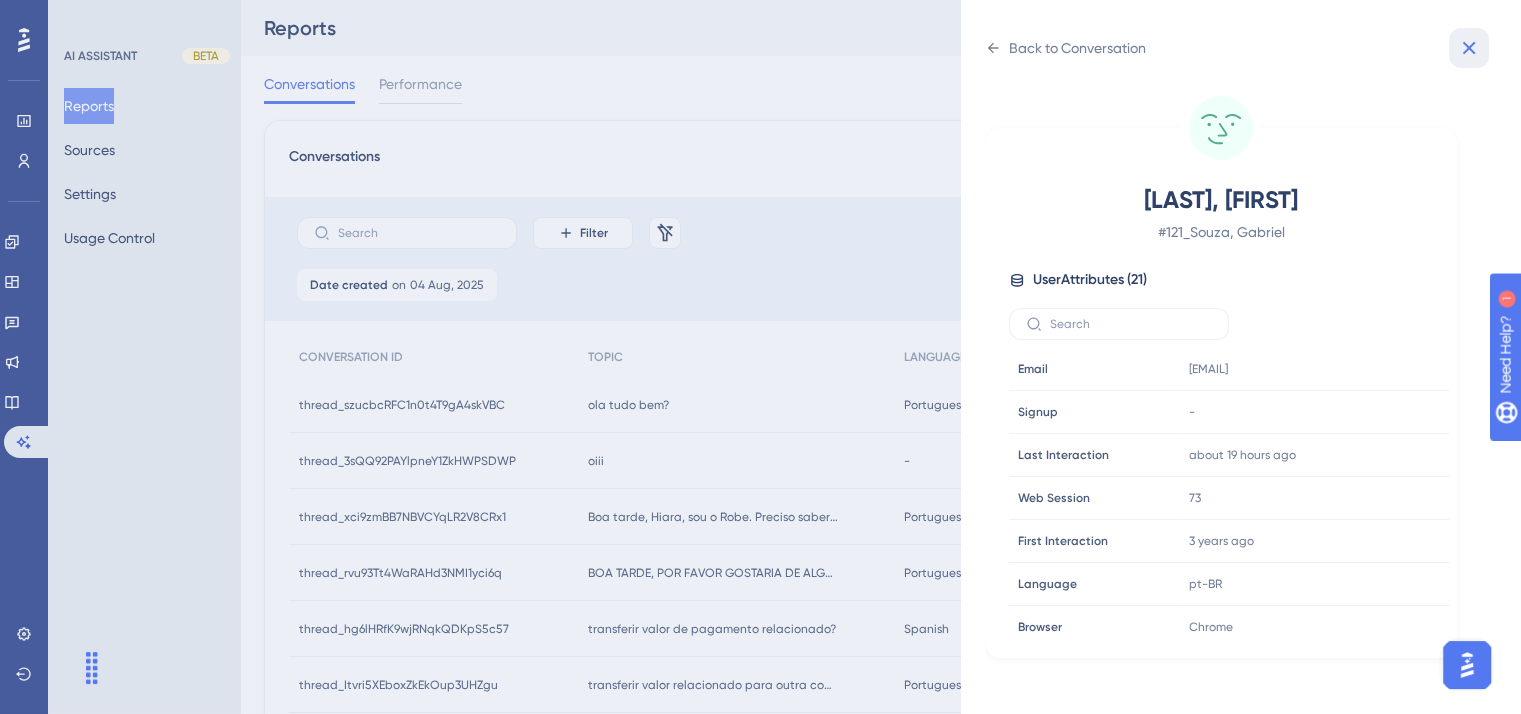 click 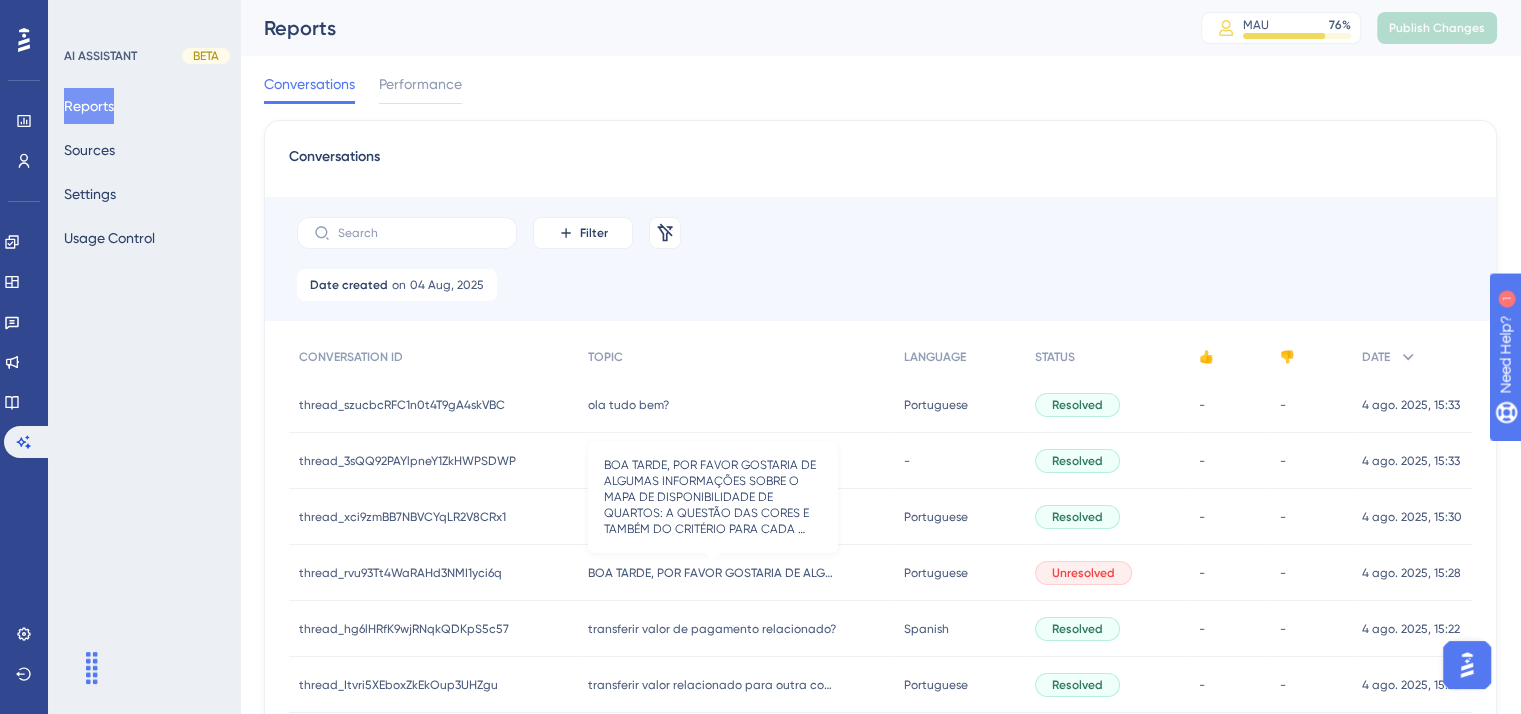 click on "BOA TARDE, POR FAVOR GOSTARIA DE ALGUMAS INFORMAÇÕES SOBRE O MAPA DE DISPONIBILIDADE DE QUARTOS: A QUESTÃO DAS CORES E TAMBÉM DO CRITÉRIO PARA CADA COR (% OU QUAJTIDADES DE QUARTOS DISPOSNÍVEIS)" at bounding box center (713, 573) 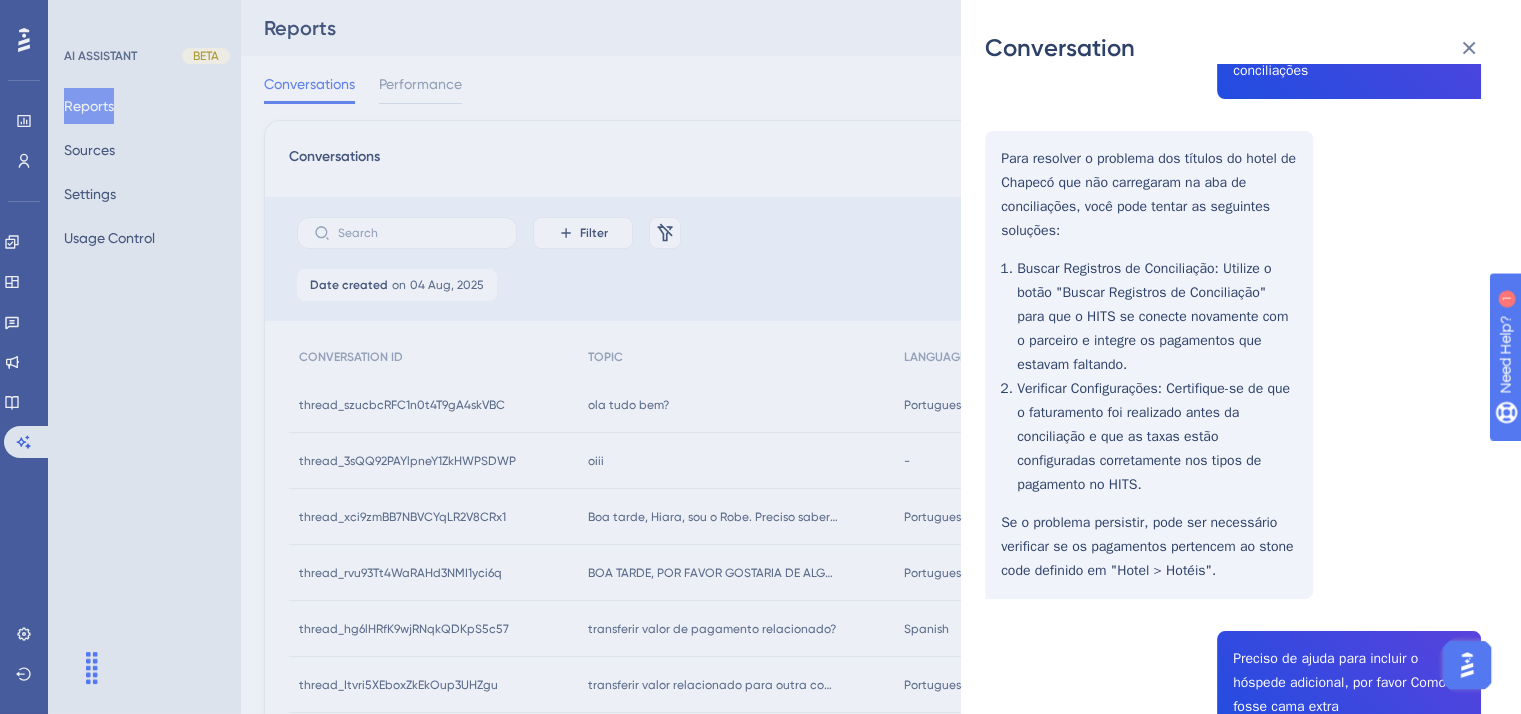 scroll, scrollTop: 1600, scrollLeft: 0, axis: vertical 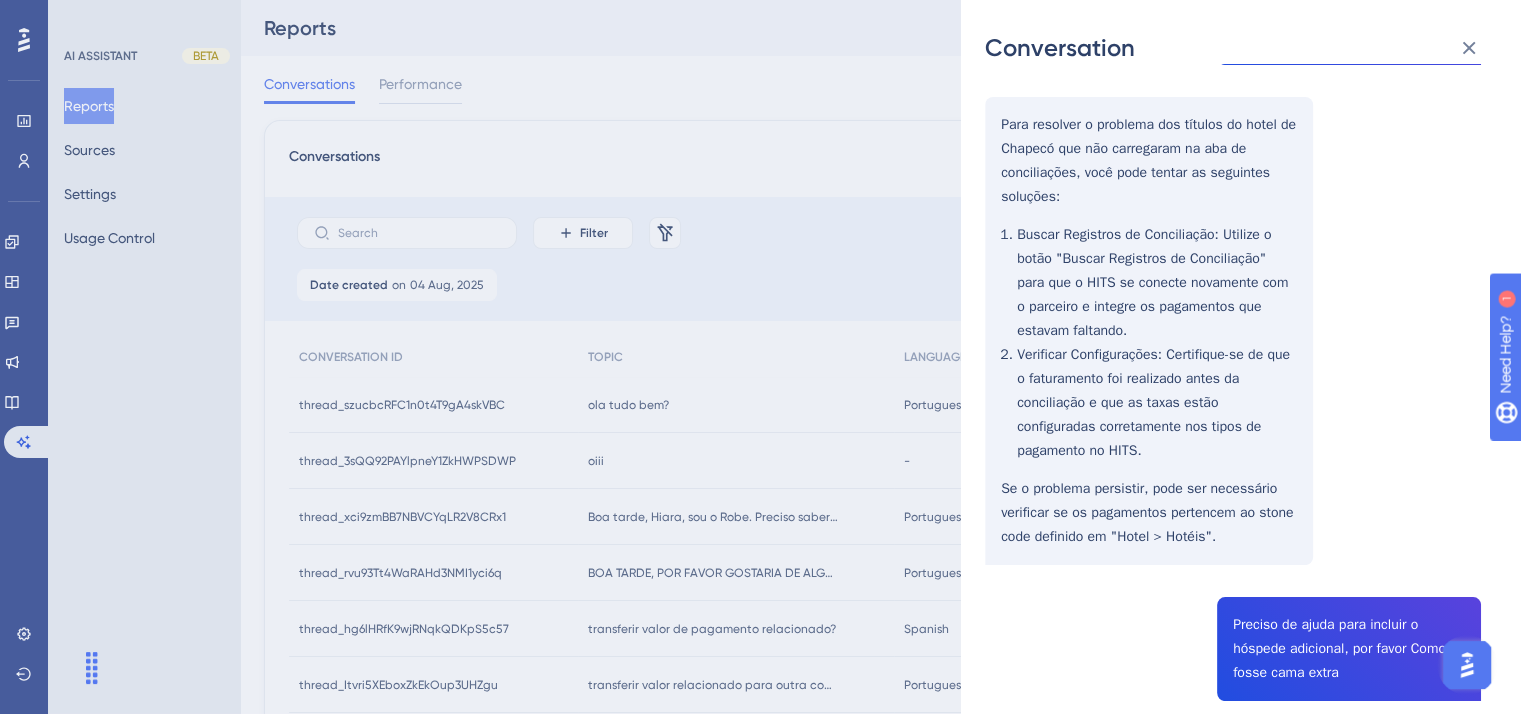 click on "Conversation thread_rvu93Tt4WaRAHd3NMI1yci6q Copy - - 121_[LAST], [FIRST] User Conversation History 4 ago. 2025,
15:28 Unresolved BOA TARDE, POR FAVOR GOSTARIA DE ALGUMAS INFORMAÇÕES SOBRE O MAPA DE DISPONIBILIDADE DE QUARTOS: A QUESTÃO DAS CORES E TAMBÉM DO CRITÉRIO PARA CADA COR (% OU QUAJTIDADES DE QUARTOS DISPOSNÍVEIS) O mapa de disponibilidade de quartos utiliza cores para indicar os níveis de ocupação:
Vermelho : Disponibilidade baixa (0% até 20%)
Amarelo : Disponibilidade média (20,01% até 50%)
Verde : Disponibilidade alta (50,01% até 100%).
Esses percentuais podem ser configurados no menu de configurações do hotel, onde é possível definir os valores desejados. Por algum motivo o ícone EXTRAS DIVERSOS sumiu do hits
Não consegui entender sua dúvida, mas posso te colocar em contato com um atendente agora. Deseja continuar com um especialista? Fale com um humano Por gentileza, qual relatório consta a informação de quais reservas possuem crédito ou não?" at bounding box center [760, 357] 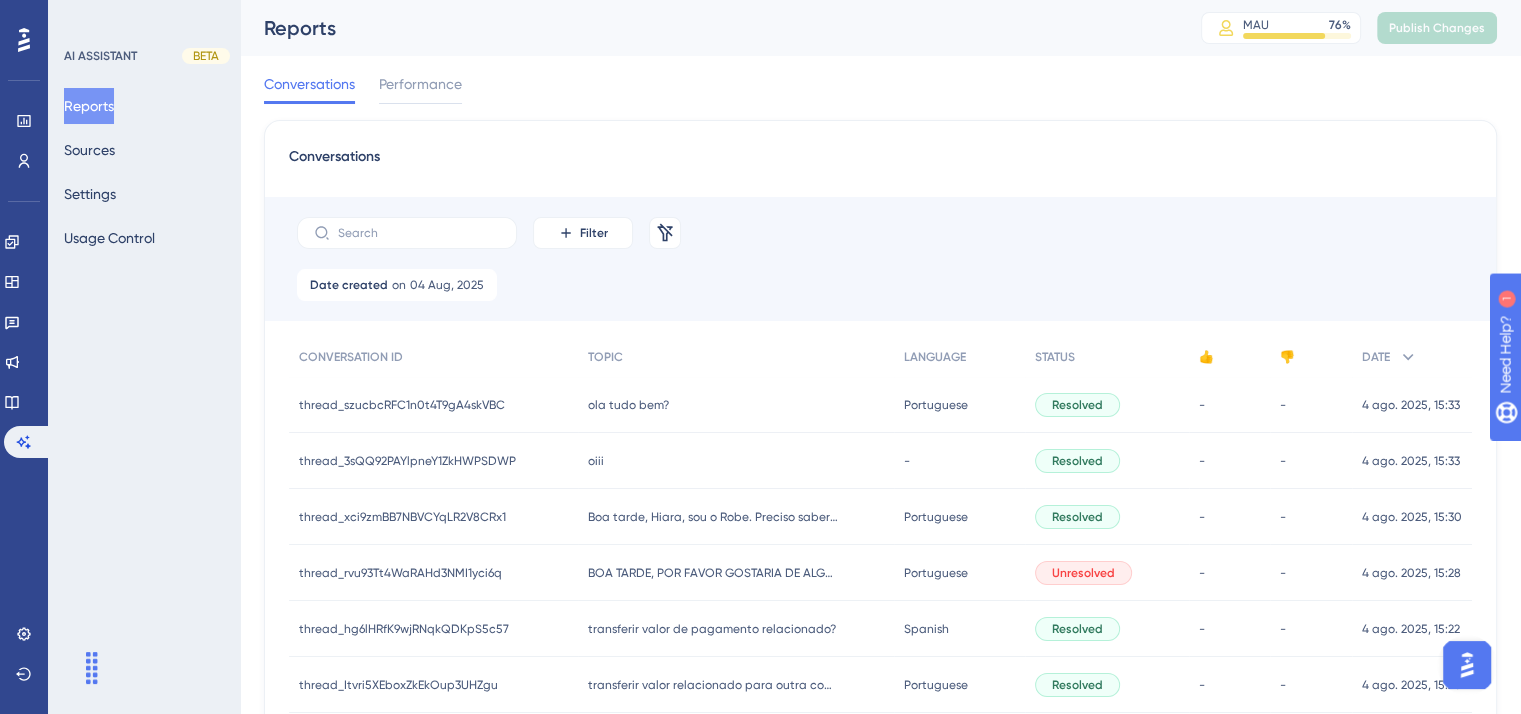 click on "transferir valor de pagamento relacionado?" at bounding box center [712, 629] 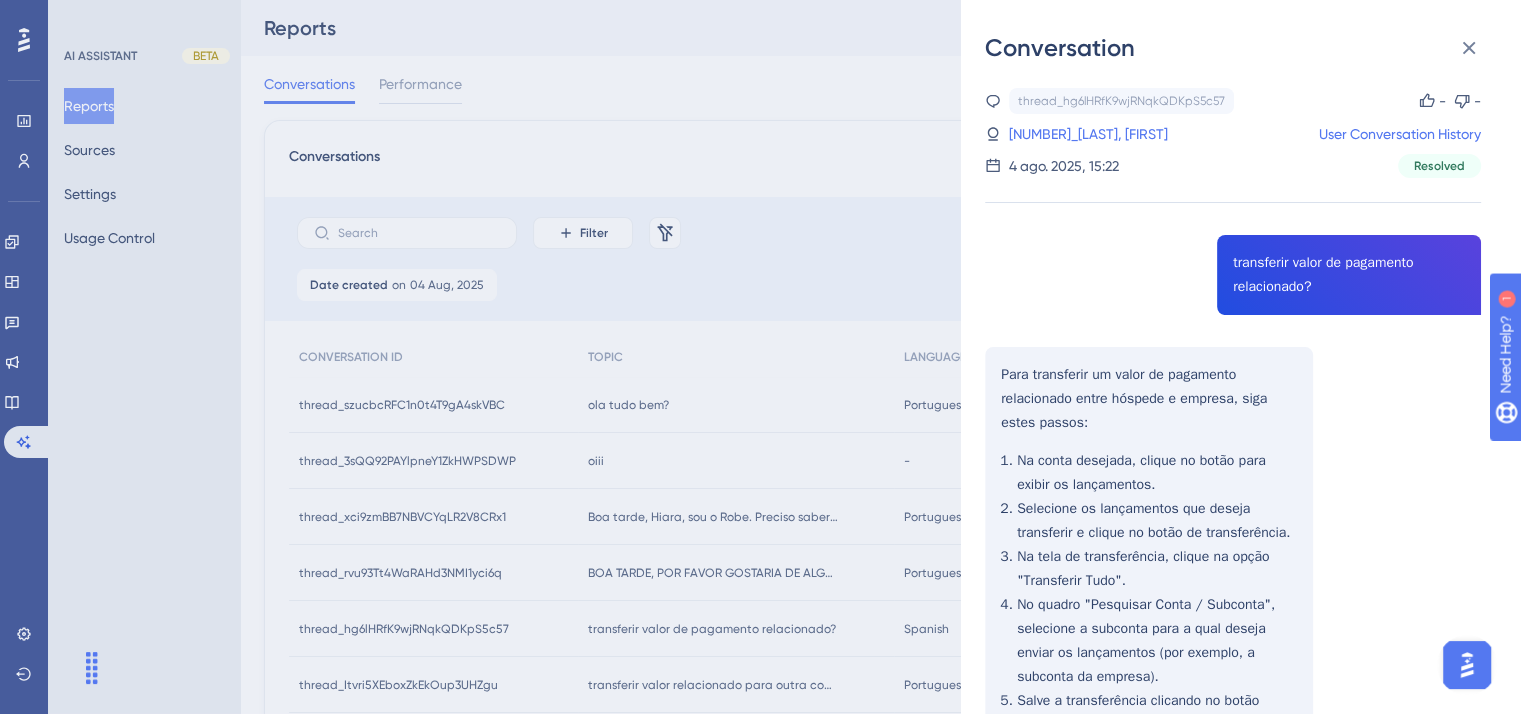 scroll, scrollTop: 0, scrollLeft: 0, axis: both 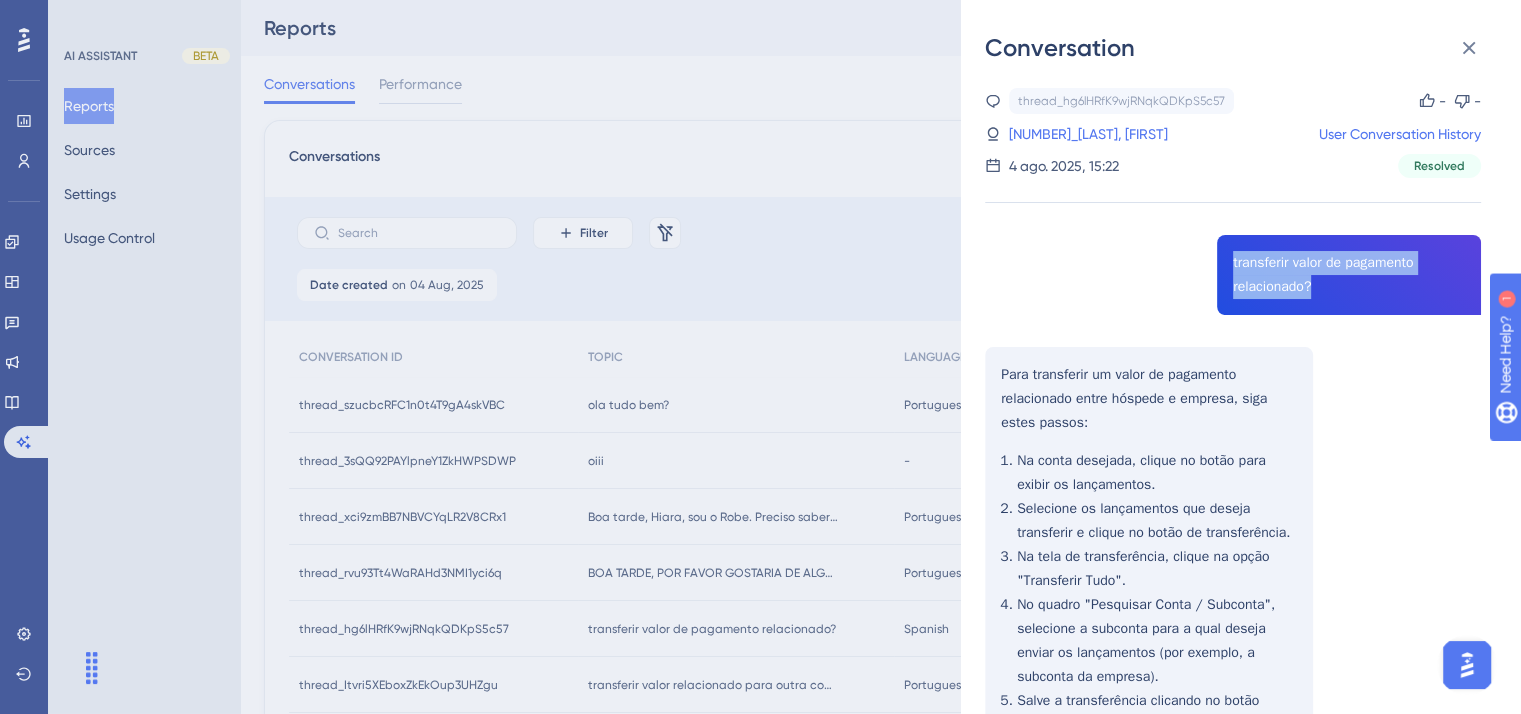 drag, startPoint x: 1220, startPoint y: 261, endPoint x: 1361, endPoint y: 293, distance: 144.58562 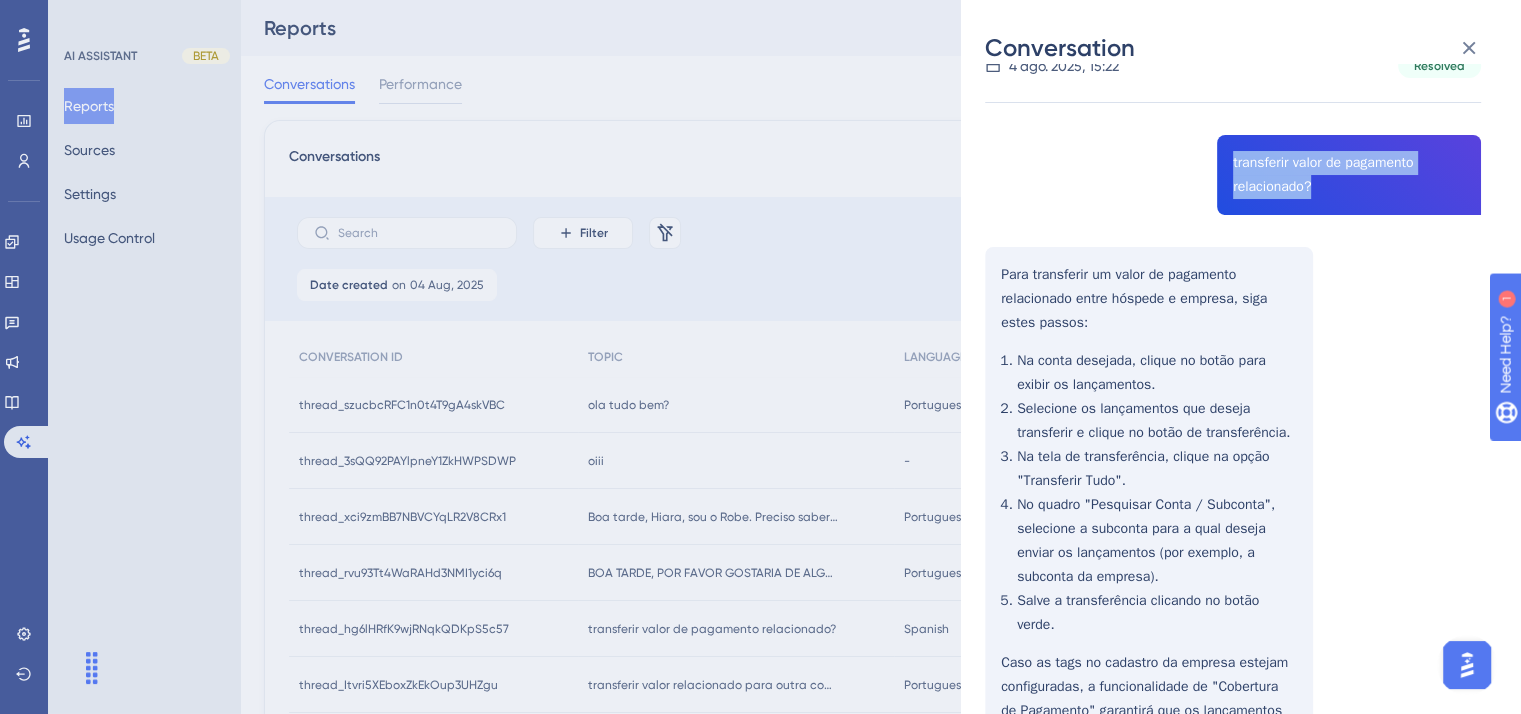 scroll, scrollTop: 200, scrollLeft: 0, axis: vertical 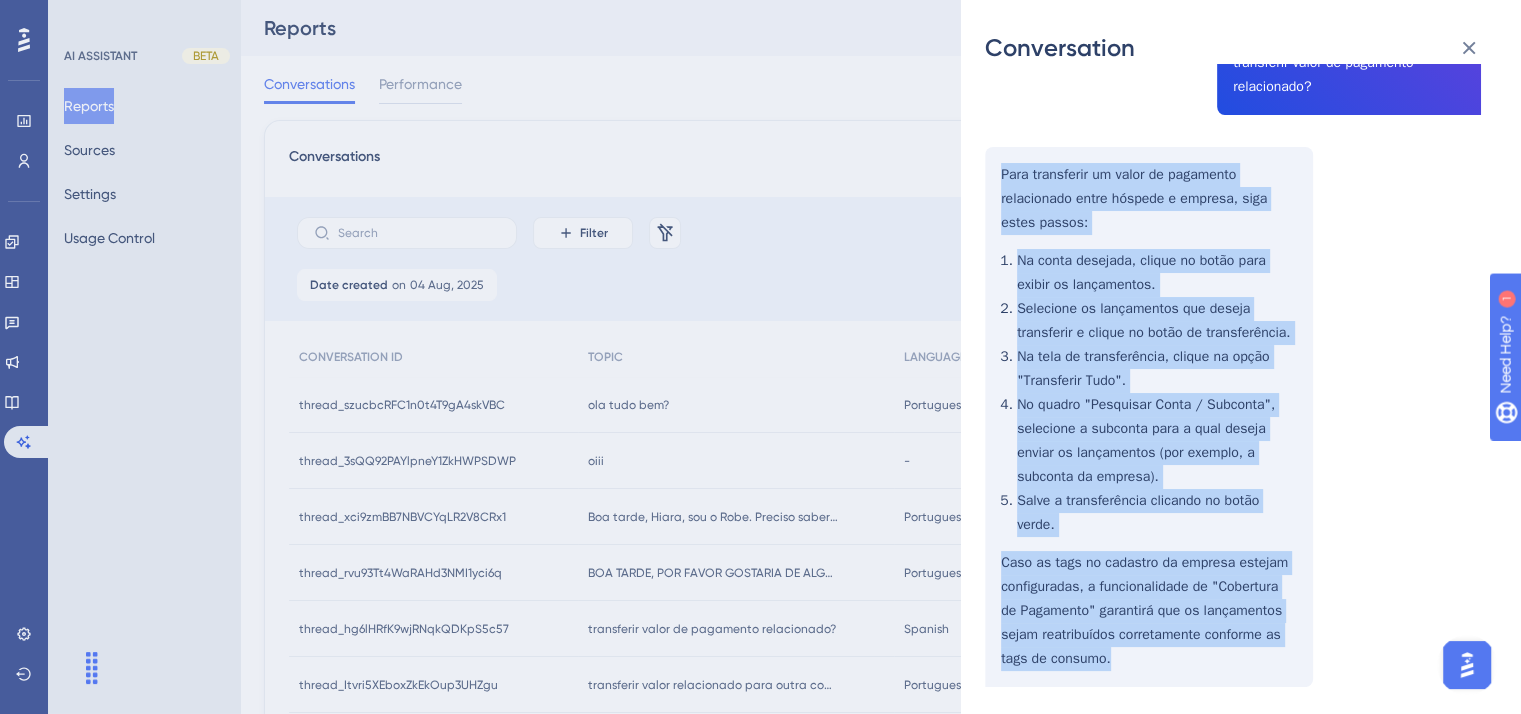 drag, startPoint x: 1003, startPoint y: 180, endPoint x: 1200, endPoint y: 668, distance: 526.26324 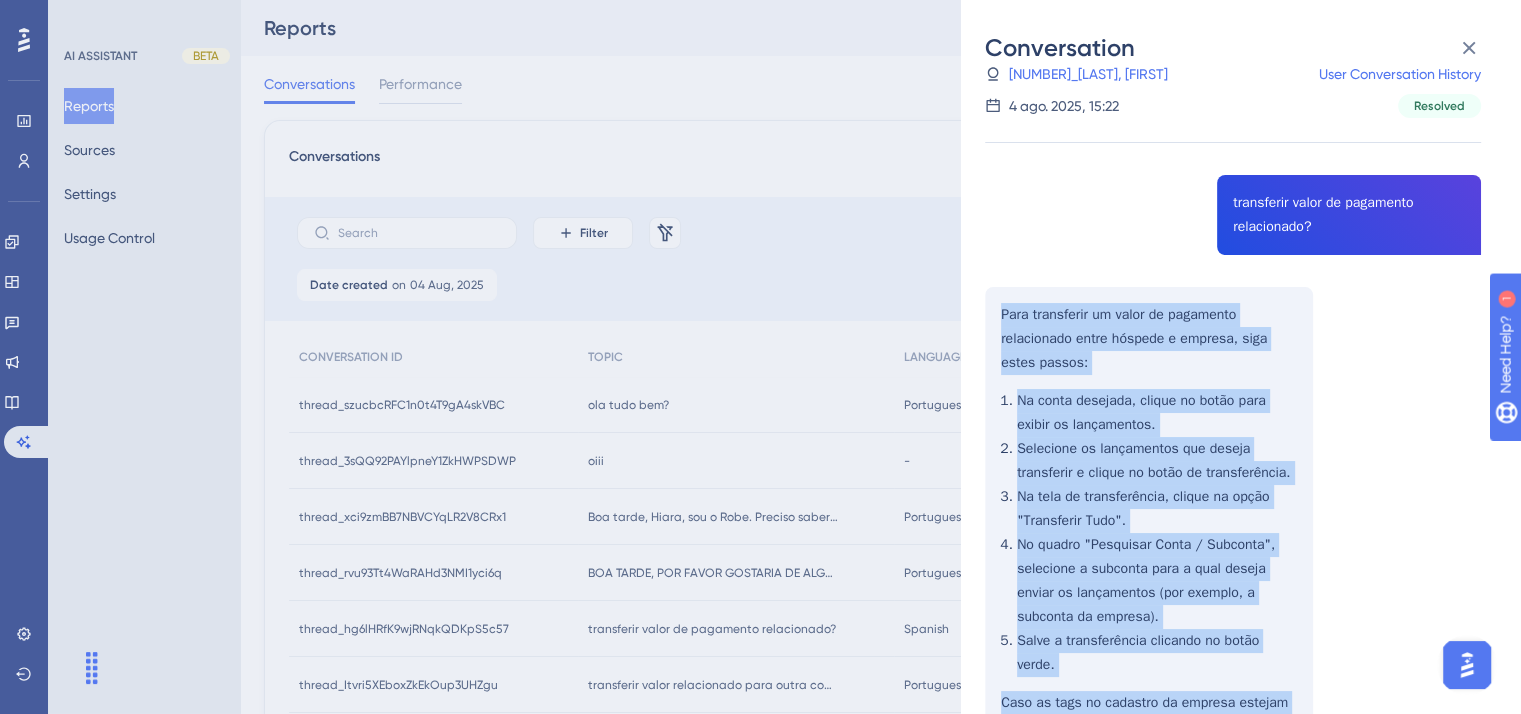scroll, scrollTop: 0, scrollLeft: 0, axis: both 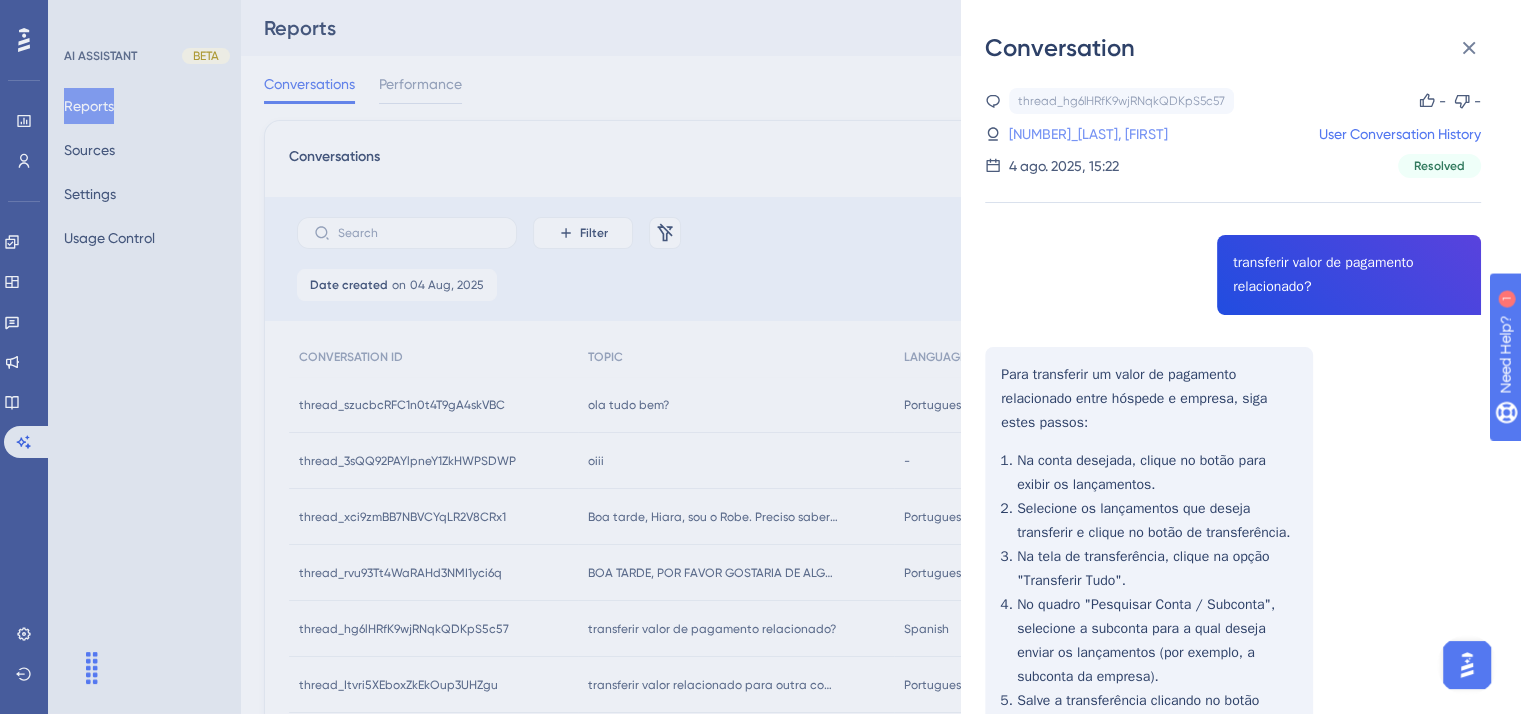 click on "[NUMBER]_[LAST], [FIRST]" at bounding box center [1088, 134] 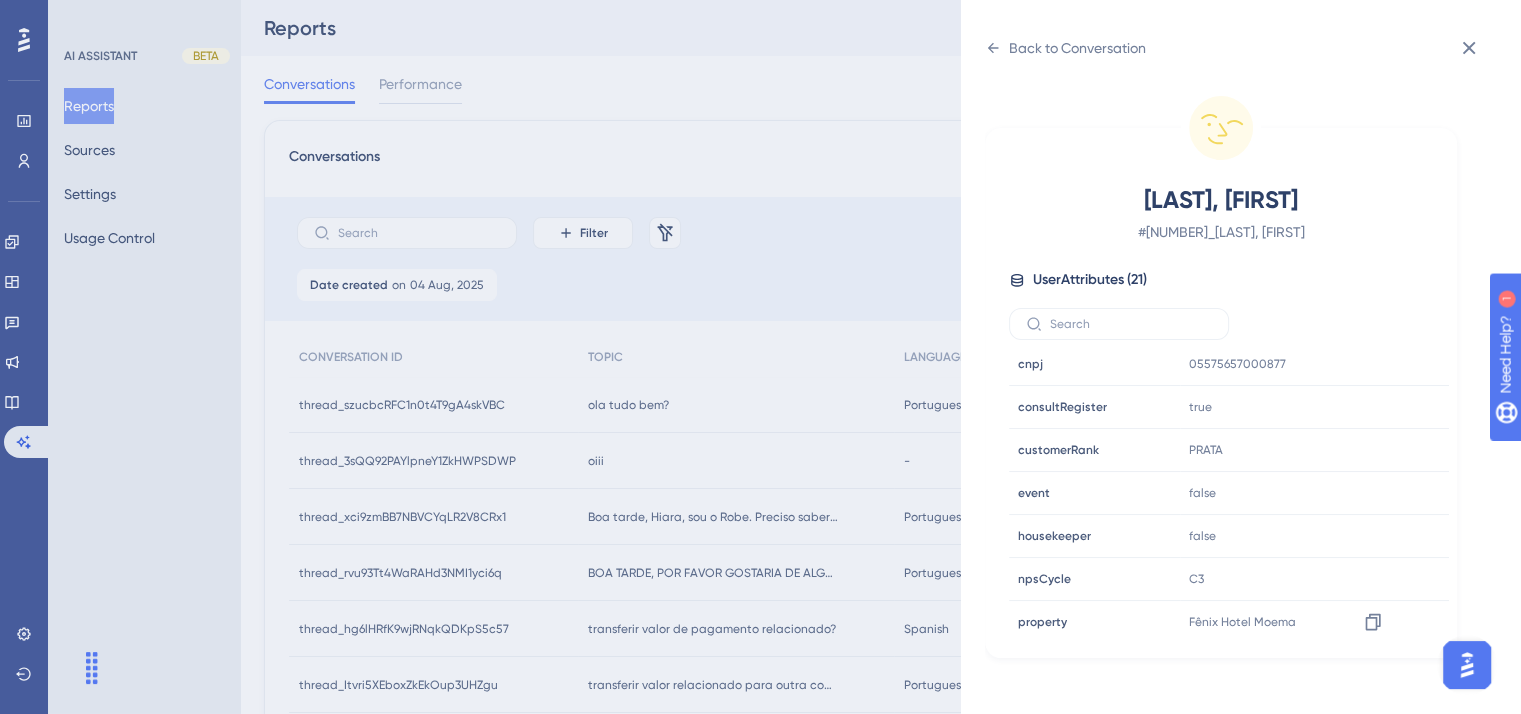 scroll, scrollTop: 500, scrollLeft: 0, axis: vertical 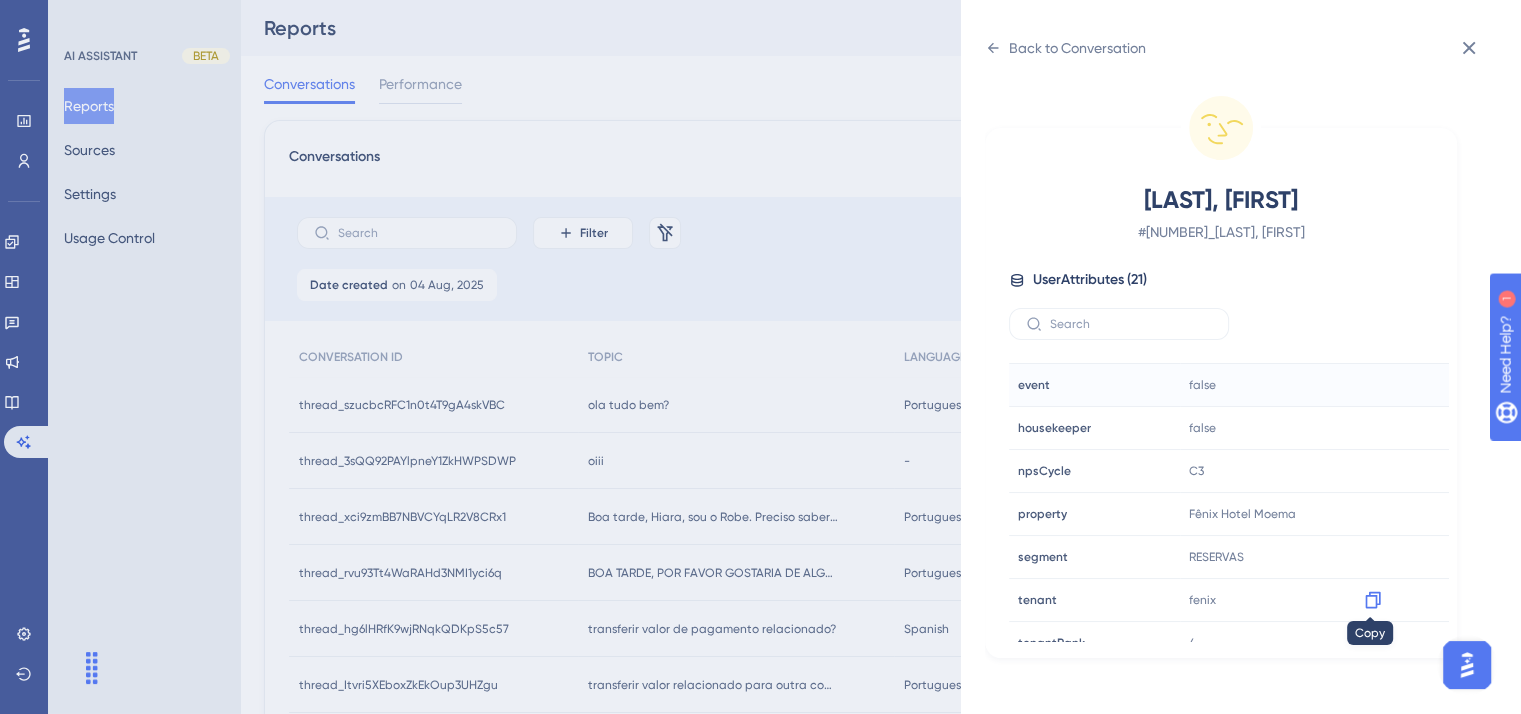 drag, startPoint x: 1367, startPoint y: 597, endPoint x: 1144, endPoint y: 396, distance: 300.21658 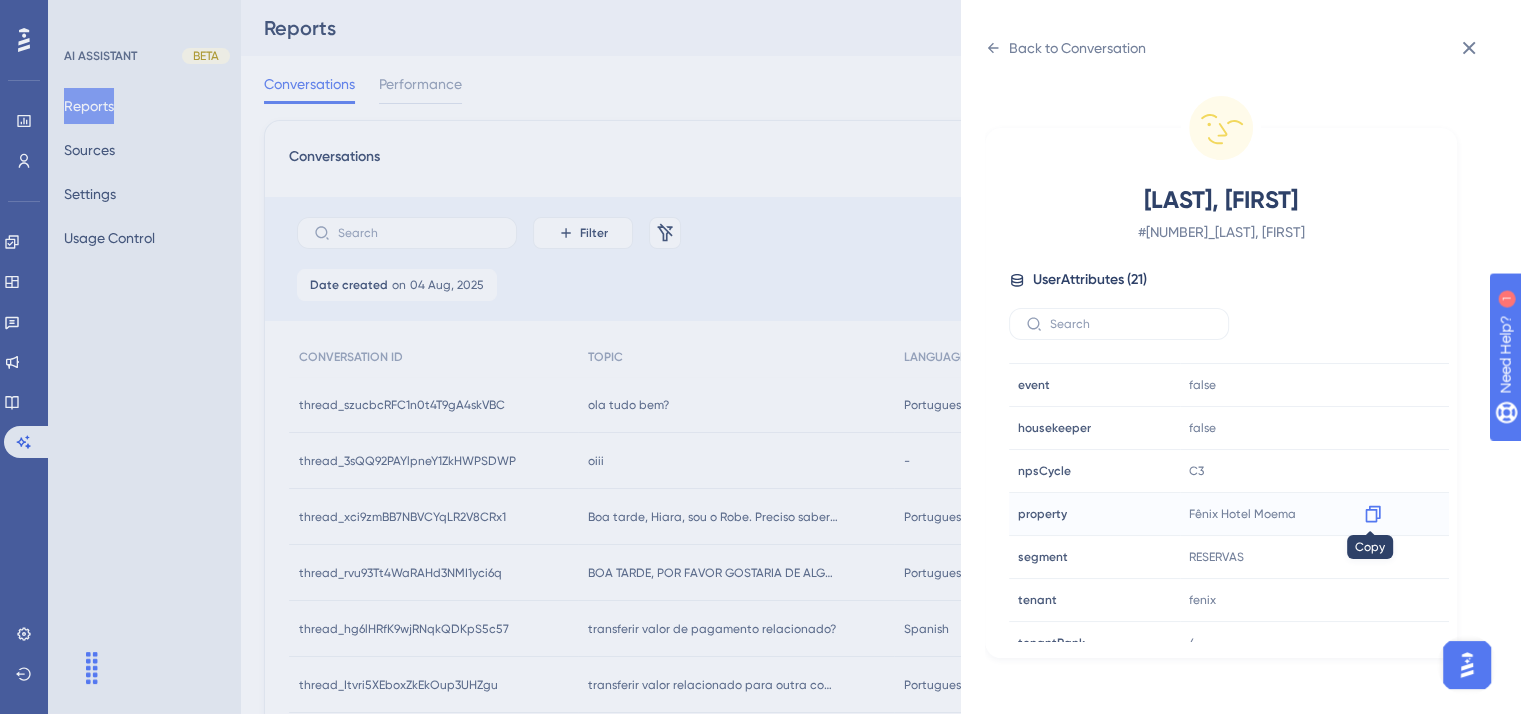 click 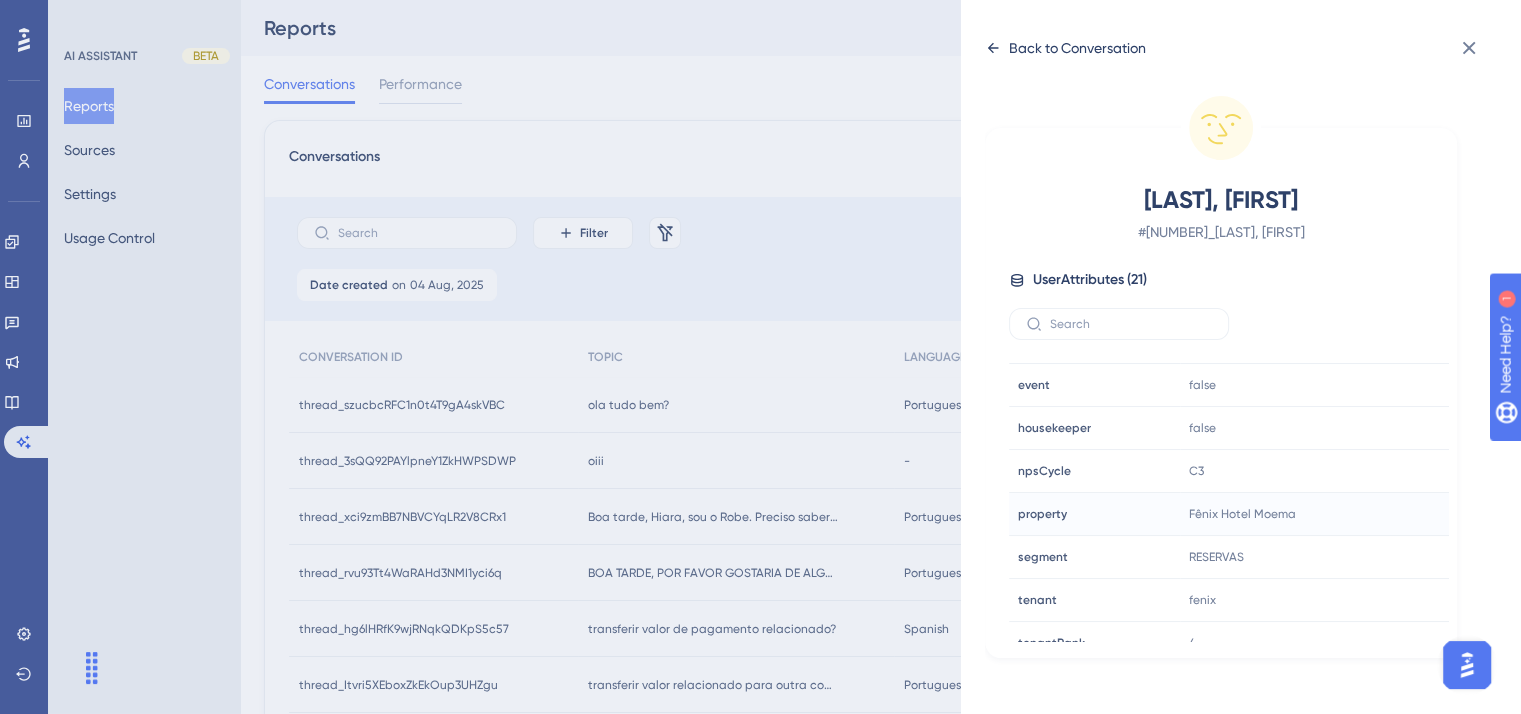 click on "Back to Conversation" at bounding box center [1077, 48] 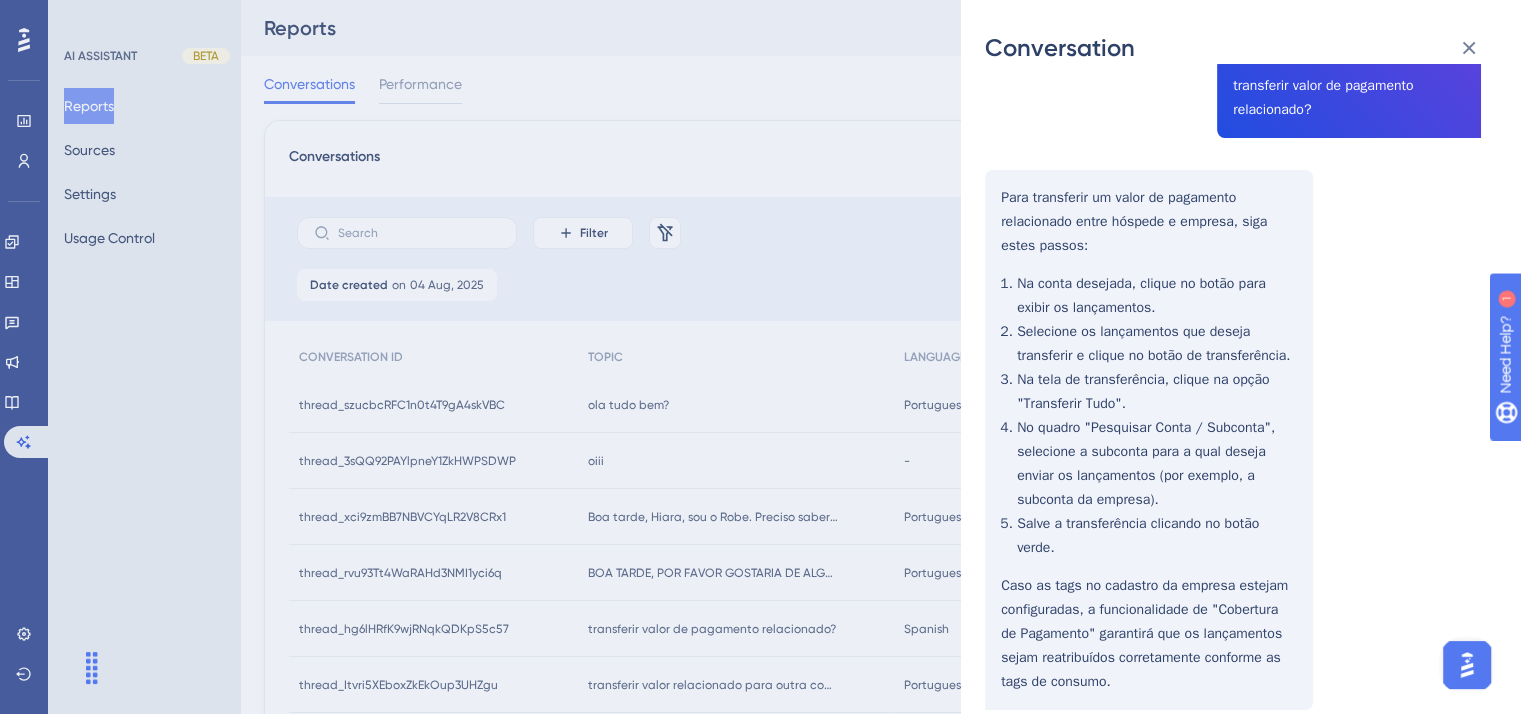 scroll, scrollTop: 259, scrollLeft: 0, axis: vertical 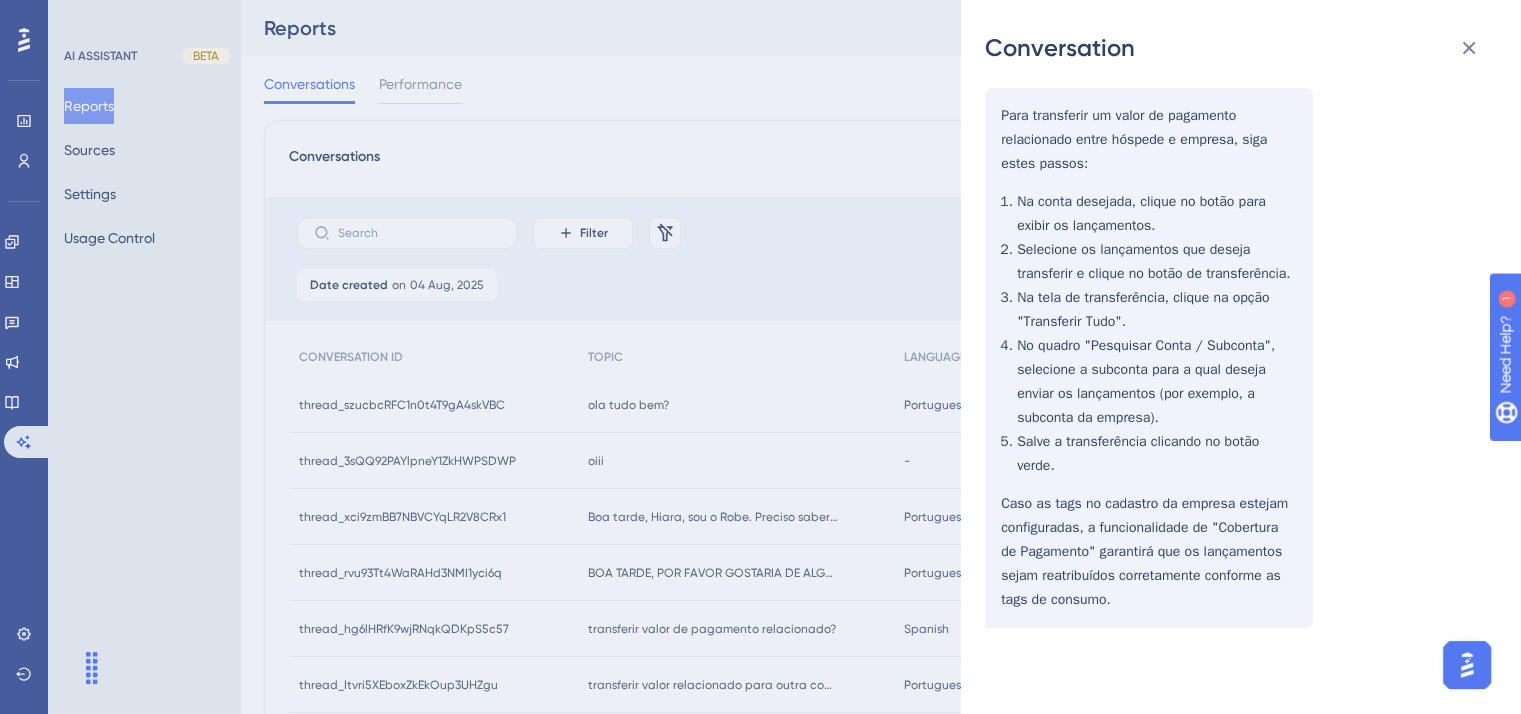 click on "Morais, Sabrina User Conversation History 4 ago. 2025,
15:22 Resolved transferir valor de pagamento relacionado? Para transferir um valor de pagamento relacionado entre hóspede e empresa, siga estes passos:
Na conta desejada, clique no botão para exibir os lançamentos.
Selecione os lançamentos que deseja transferir e clique no botão de transferência.
Na tela de transferência, clique na opção "Transferir Tudo".
No quadro "Pesquisar Conta / Subconta", selecione a subconta para a qual deseja enviar os lançamentos (por exemplo, a subconta da empresa).
Salve a transferência clicando no botão verde.
Caso as tags no cadastro da empresa estejam configuradas, a funcionalidade de "Cobertura de Pagamento" garantirá que os lançamentos sejam reatribuídos corretamente conforme as tags de consumo." at bounding box center (760, 357) 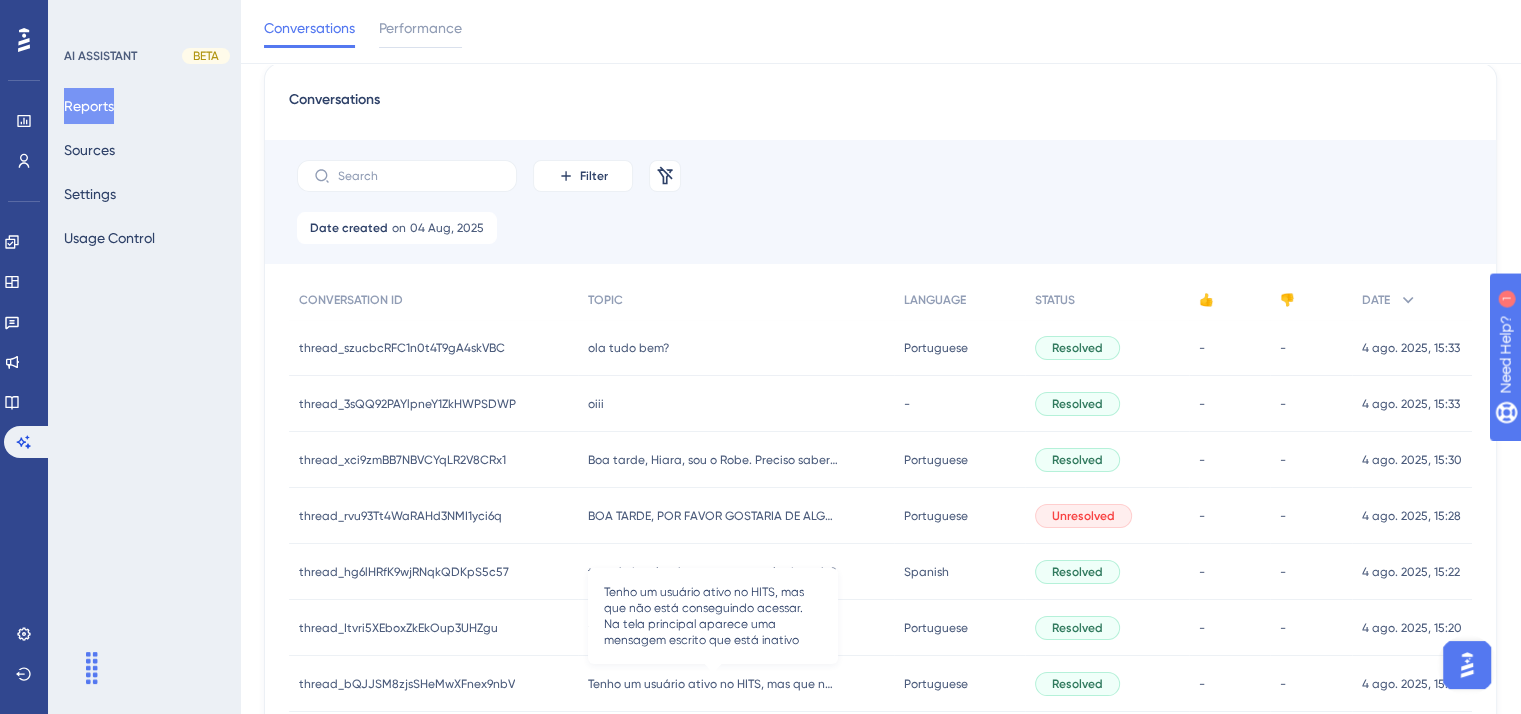 scroll, scrollTop: 100, scrollLeft: 0, axis: vertical 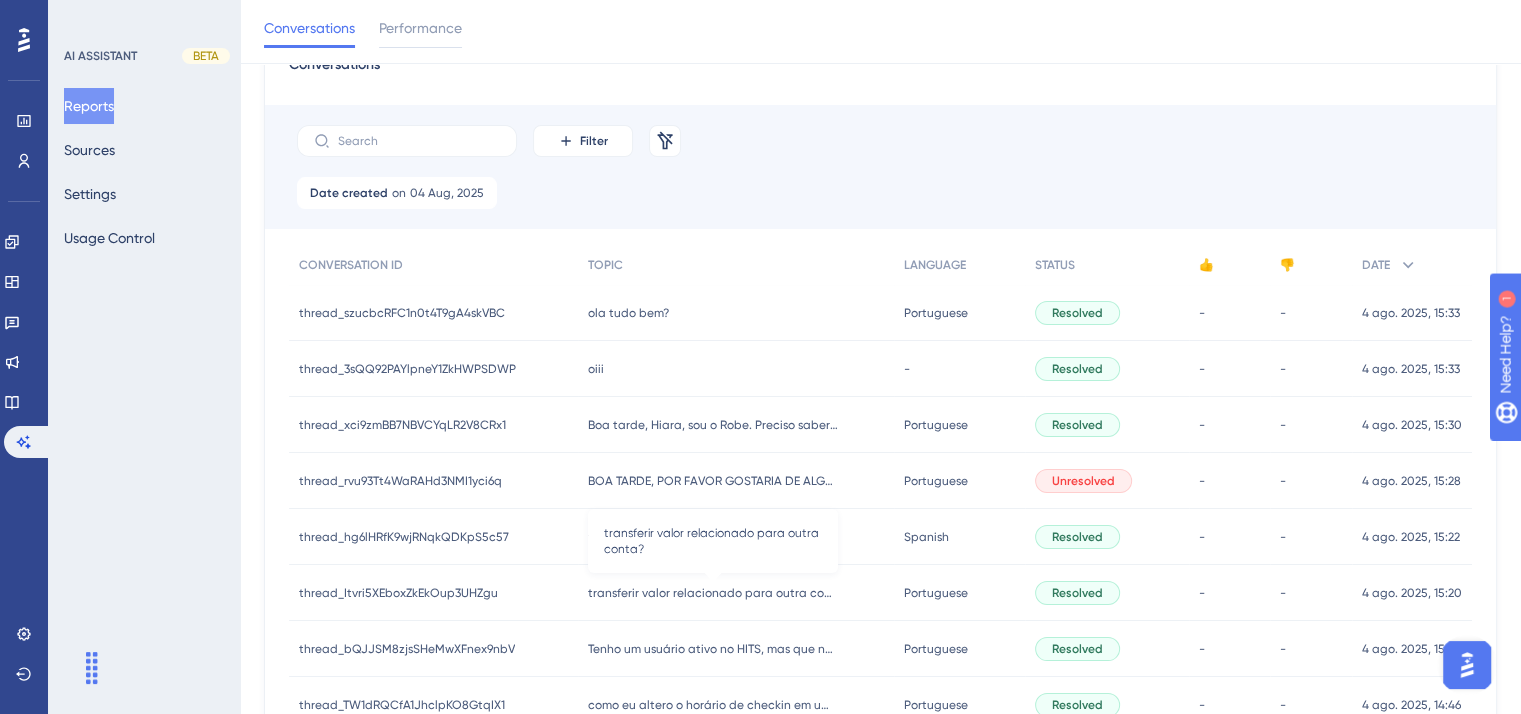 click on "transferir valor relacionado para outra conta?" at bounding box center (713, 593) 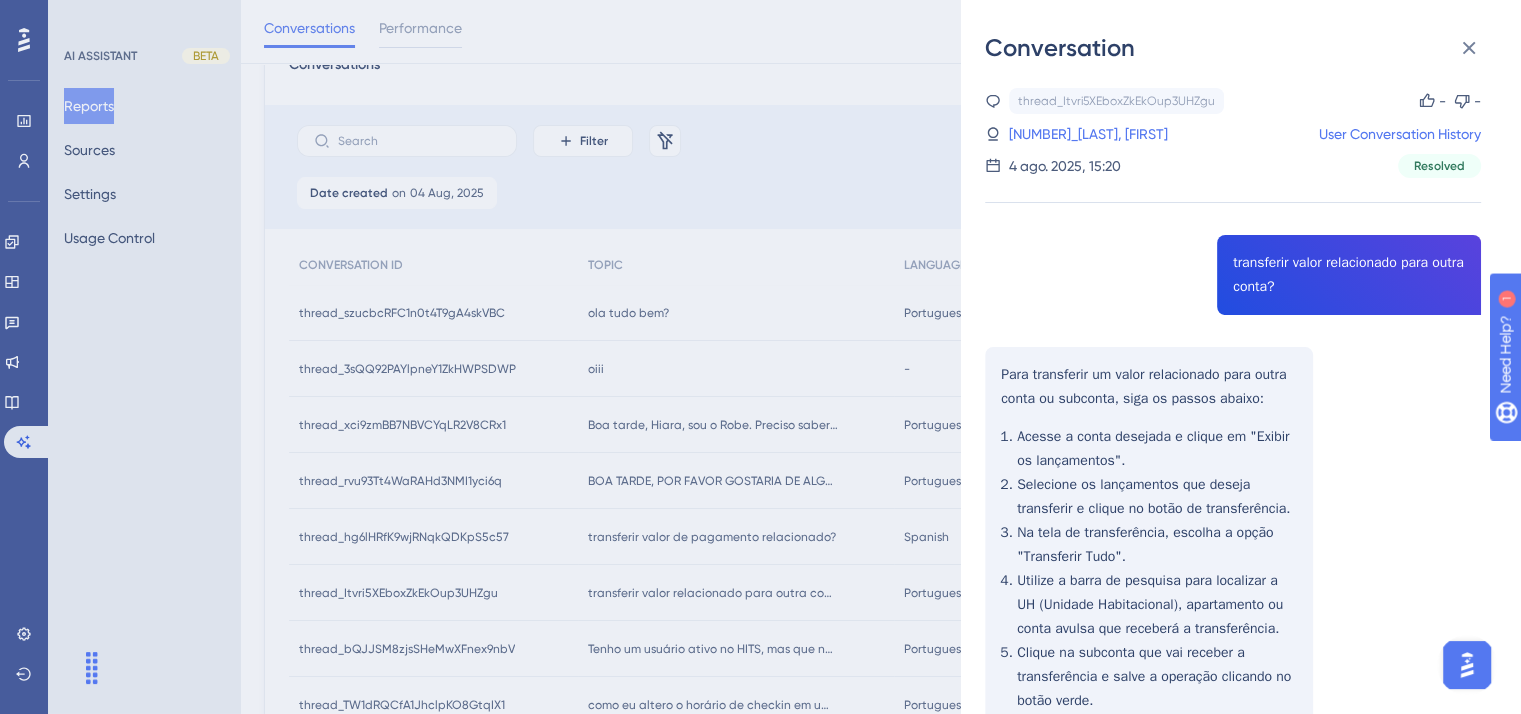 click on "Conversation thread_Itvri5XEboxZkEkOup3UHZgu Copy - - 109_Morais, Sabrina User Conversation History 4 ago. 2025,
15:20 Resolved transferir valor relacionado para outra conta? Para transferir um valor relacionado para outra conta ou subconta, siga os passos abaixo:
Acesse a conta desejada e clique em "Exibir os lançamentos".
Selecione os lançamentos que deseja transferir e clique no botão de transferência.
Na tela de transferência, escolha a opção "Transferir Tudo".
Utilize a barra de pesquisa para localizar a UH (Unidade Habitacional), apartamento ou conta avulsa que receberá a transferência.
Clique na subconta que vai receber a transferência e salve a operação clicando no botão verde.
Se você estiver recebendo transferências de outra conta, abra a conta de destino e clique em "Receber transferências", selecione as contas de origem e siga os passos para confirmar." at bounding box center (760, 357) 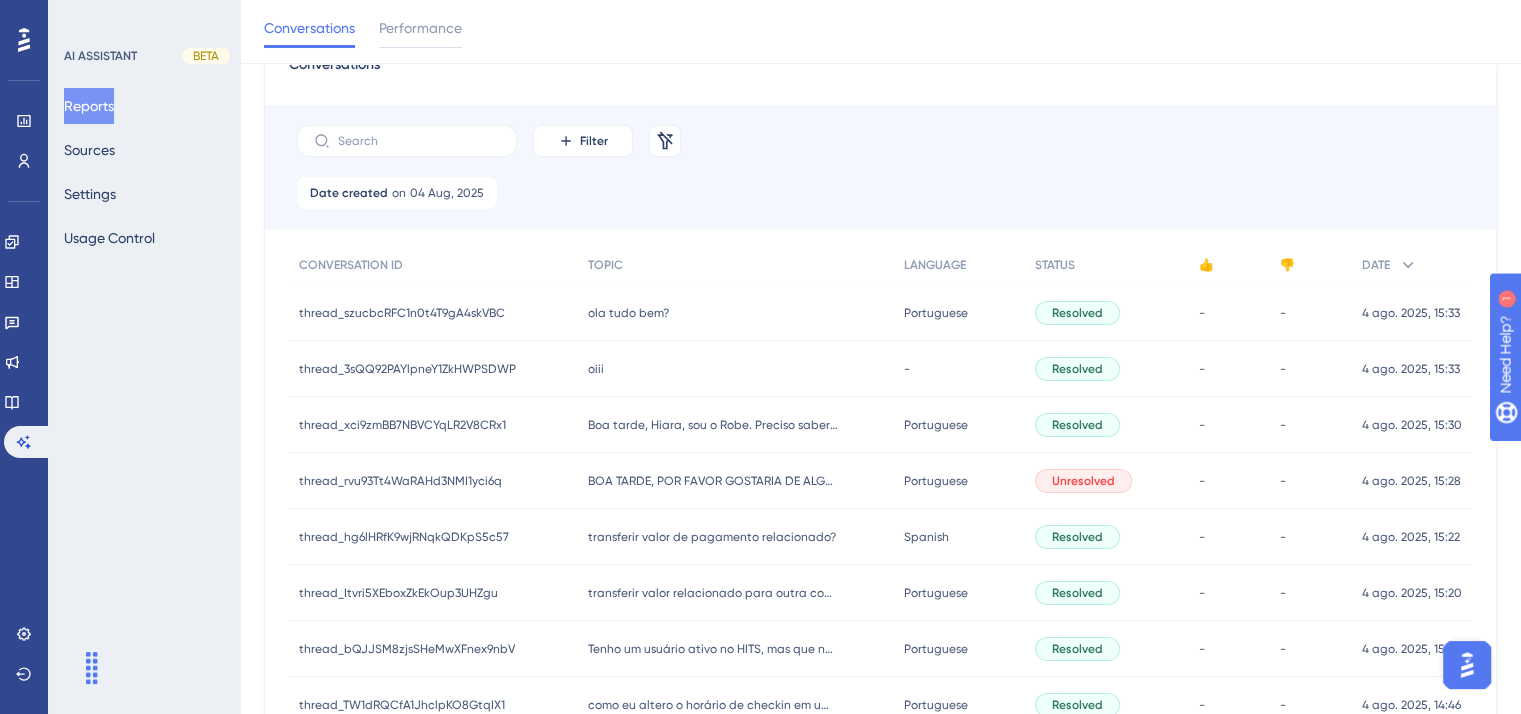click on "transferir valor de pagamento relacionado?" at bounding box center [712, 537] 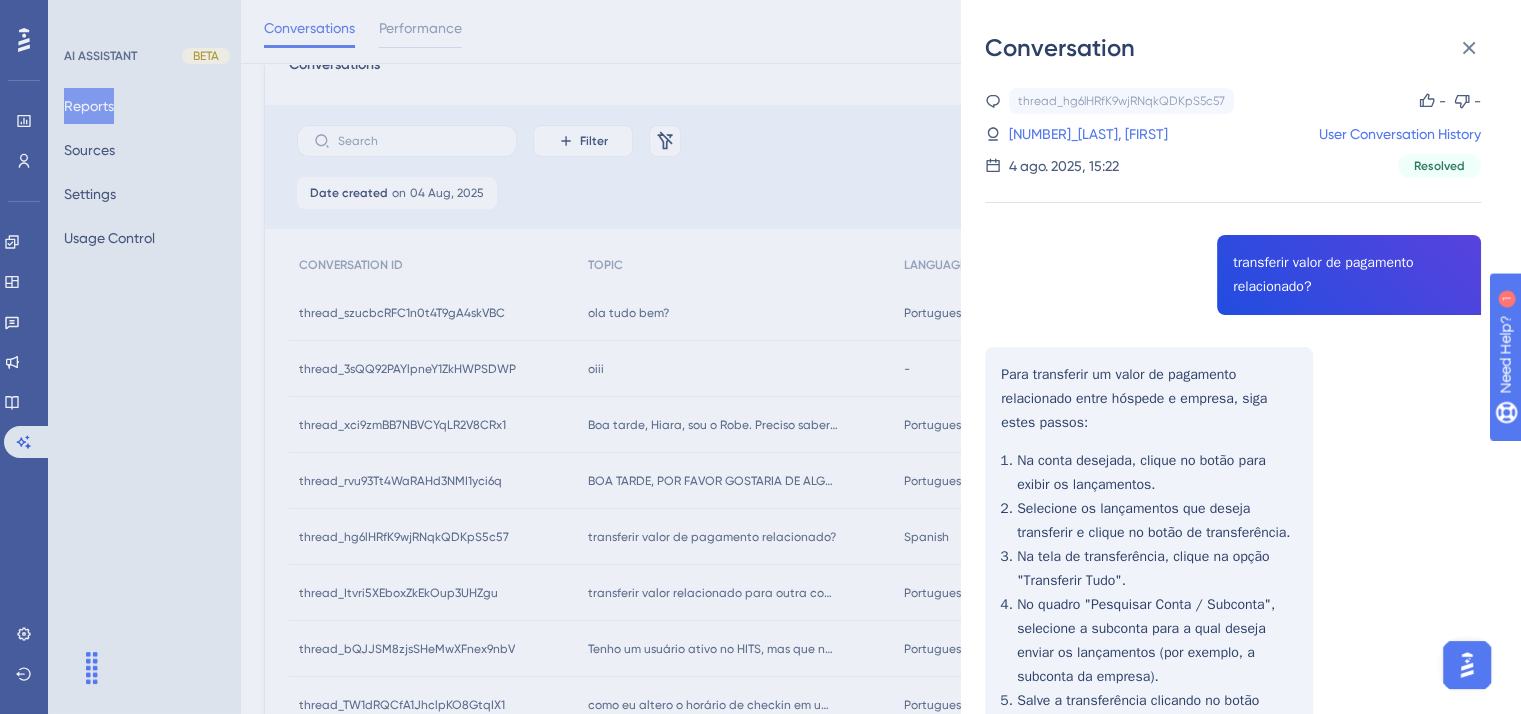 click on "Morais, Sabrina User Conversation History 4 ago. 2025,
15:22 Resolved transferir valor de pagamento relacionado? Para transferir um valor de pagamento relacionado entre hóspede e empresa, siga estes passos:
Na conta desejada, clique no botão para exibir os lançamentos.
Selecione os lançamentos que deseja transferir e clique no botão de transferência.
Na tela de transferência, clique na opção "Transferir Tudo".
No quadro "Pesquisar Conta / Subconta", selecione a subconta para a qual deseja enviar os lançamentos (por exemplo, a subconta da empresa).
Salve a transferência clicando no botão verde.
Caso as tags no cadastro da empresa estejam configuradas, a funcionalidade de "Cobertura de Pagamento" garantirá que os lançamentos sejam reatribuídos corretamente conforme as tags de consumo." at bounding box center (760, 357) 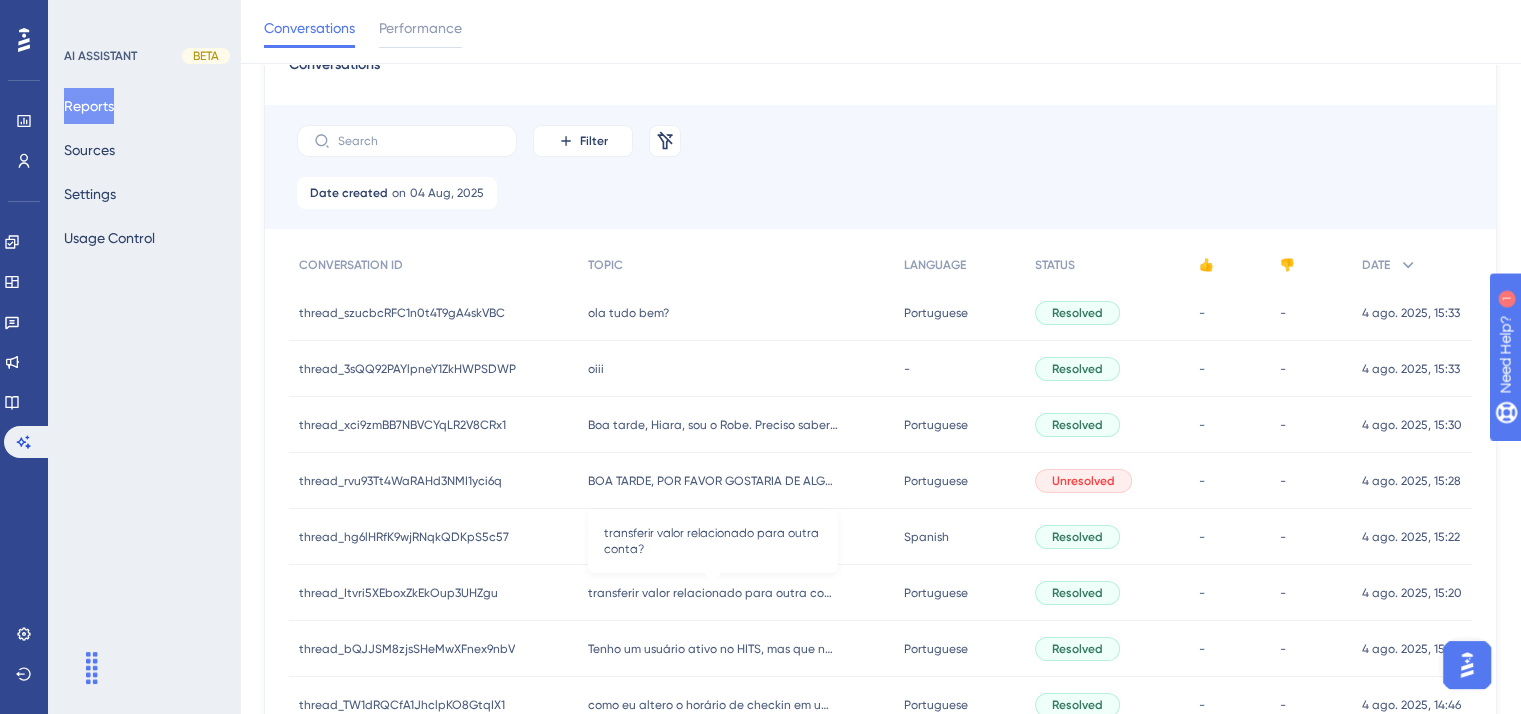 click on "transferir valor relacionado para outra conta?" at bounding box center [713, 593] 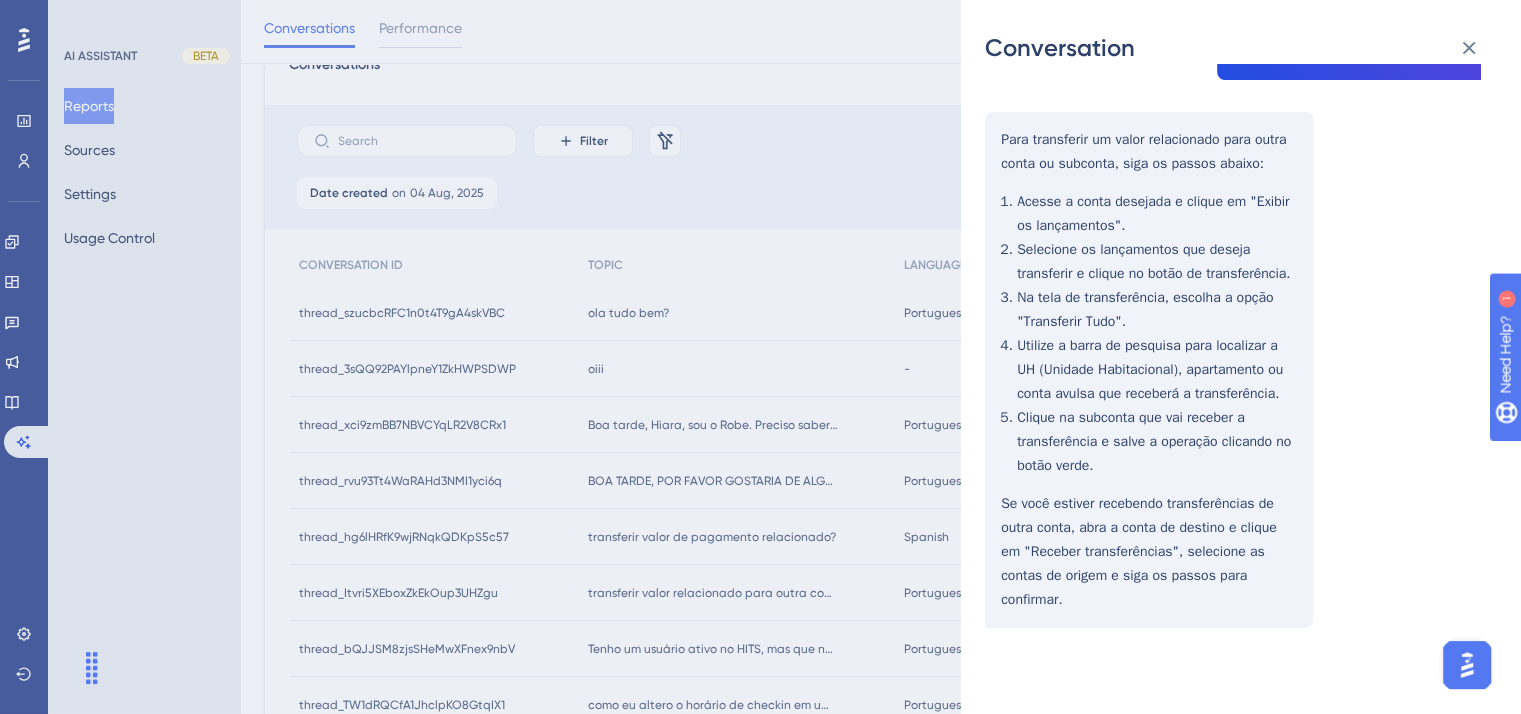 scroll, scrollTop: 35, scrollLeft: 0, axis: vertical 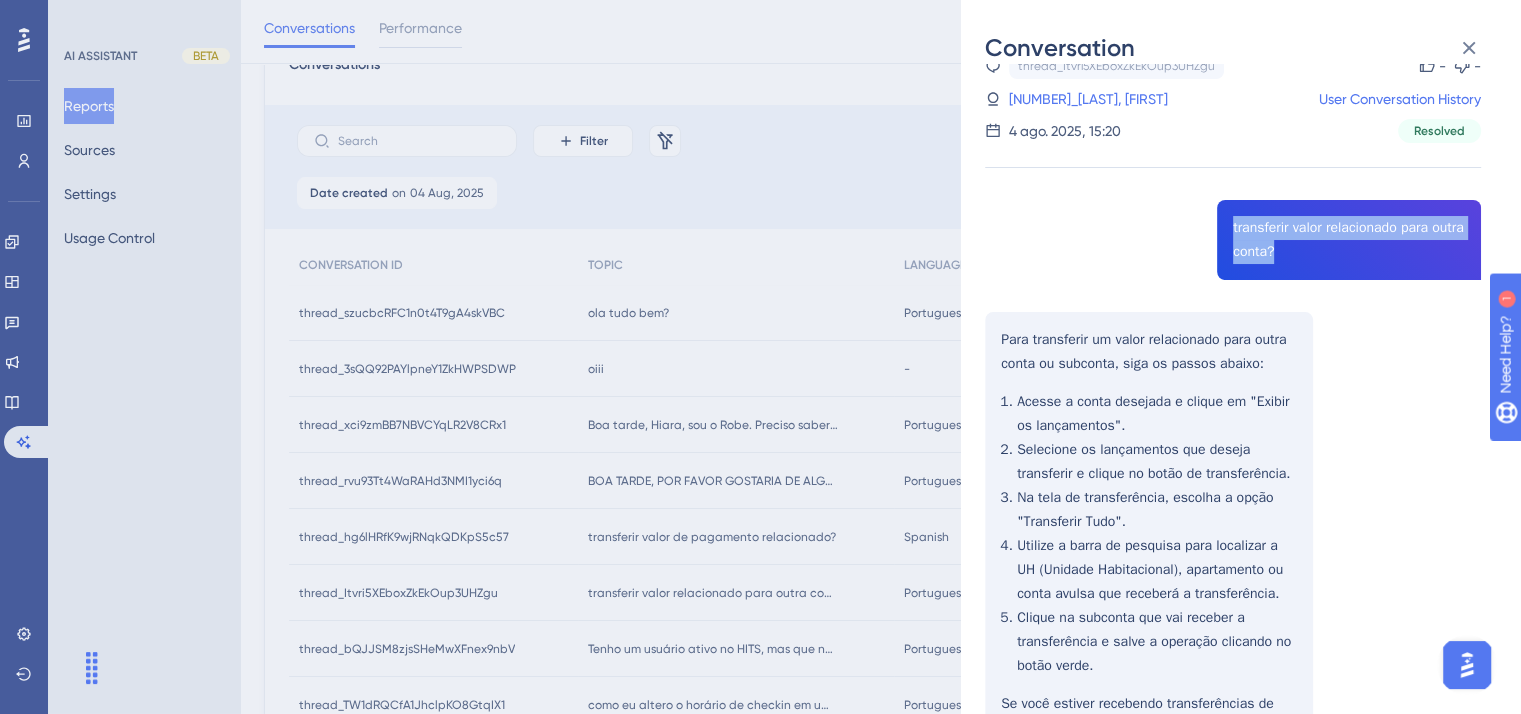 drag, startPoint x: 1217, startPoint y: 224, endPoint x: 1332, endPoint y: 260, distance: 120.50311 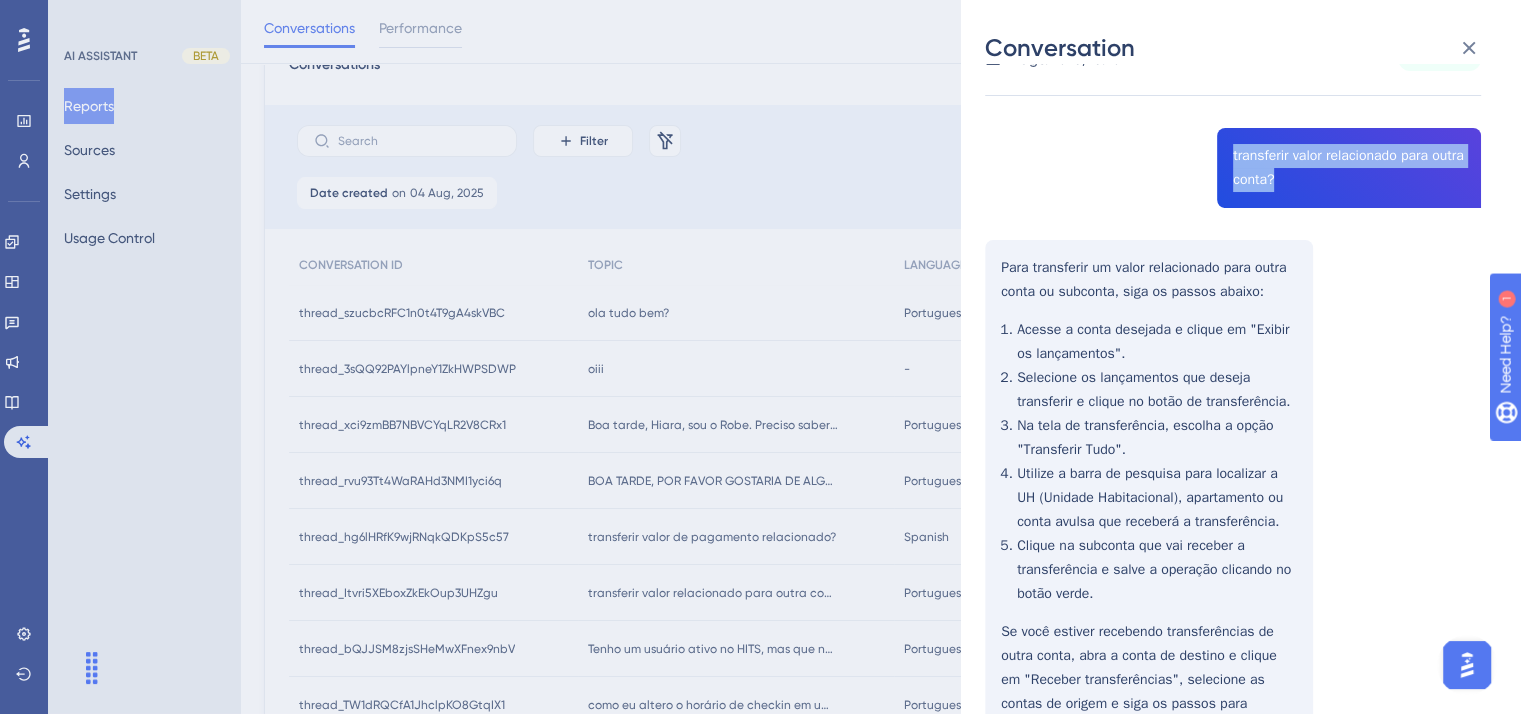 scroll, scrollTop: 135, scrollLeft: 0, axis: vertical 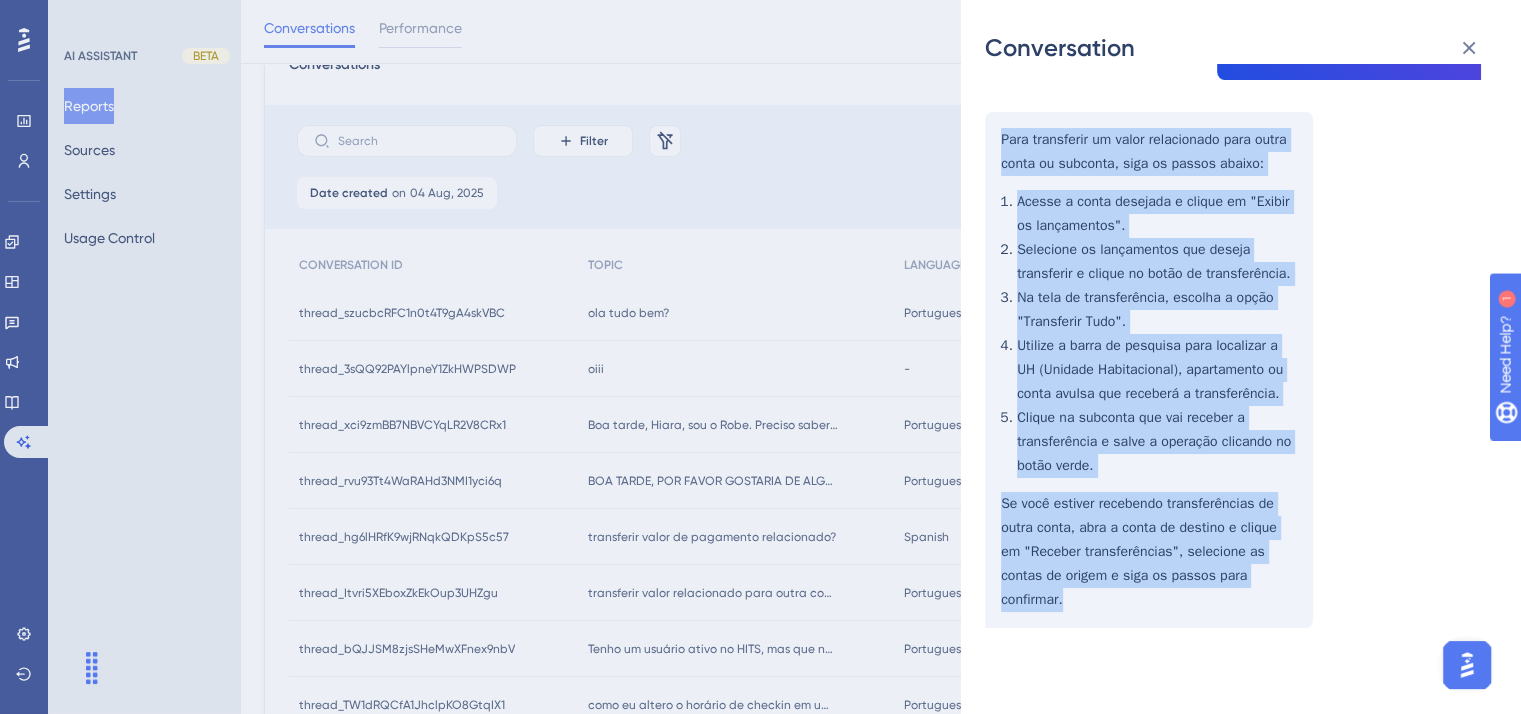 drag, startPoint x: 1002, startPoint y: 235, endPoint x: 1146, endPoint y: 604, distance: 396.10226 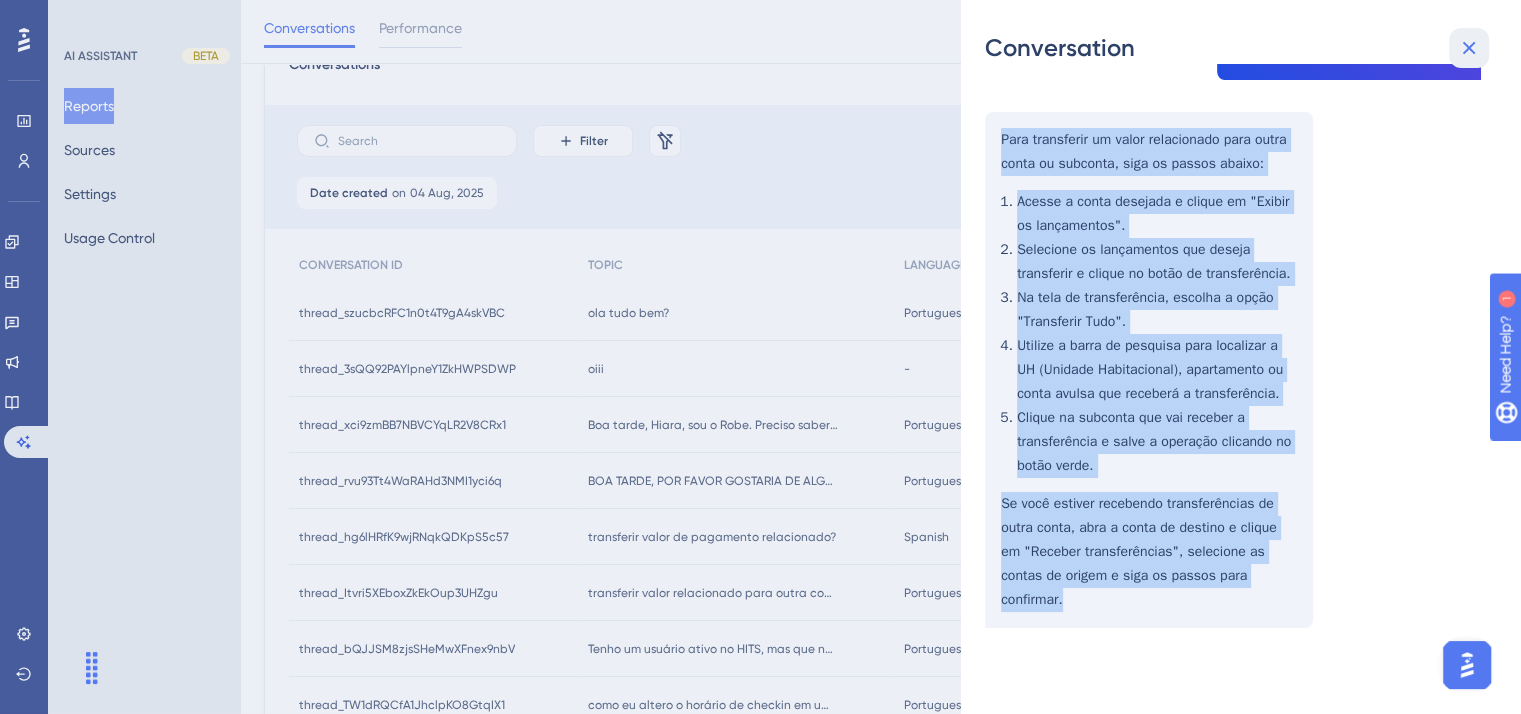click 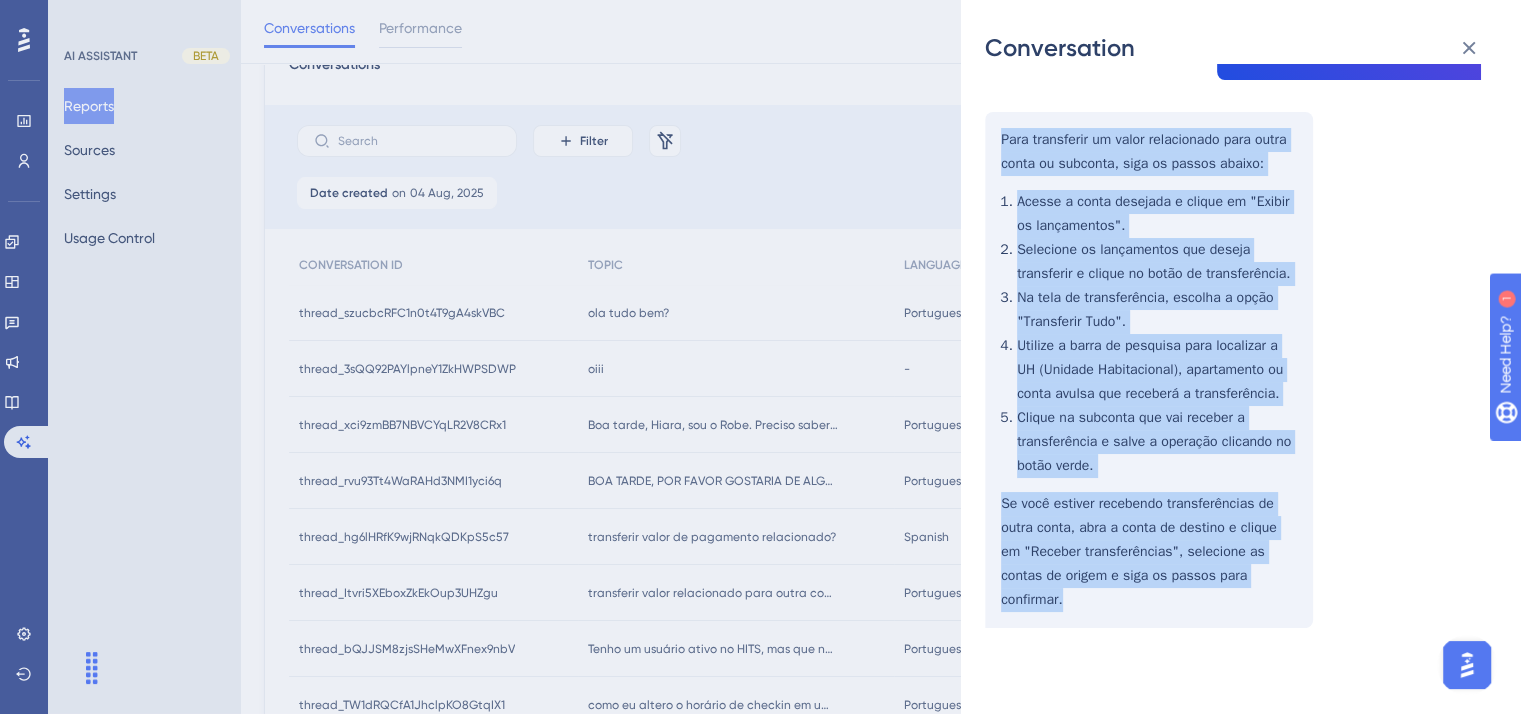 scroll, scrollTop: 0, scrollLeft: 0, axis: both 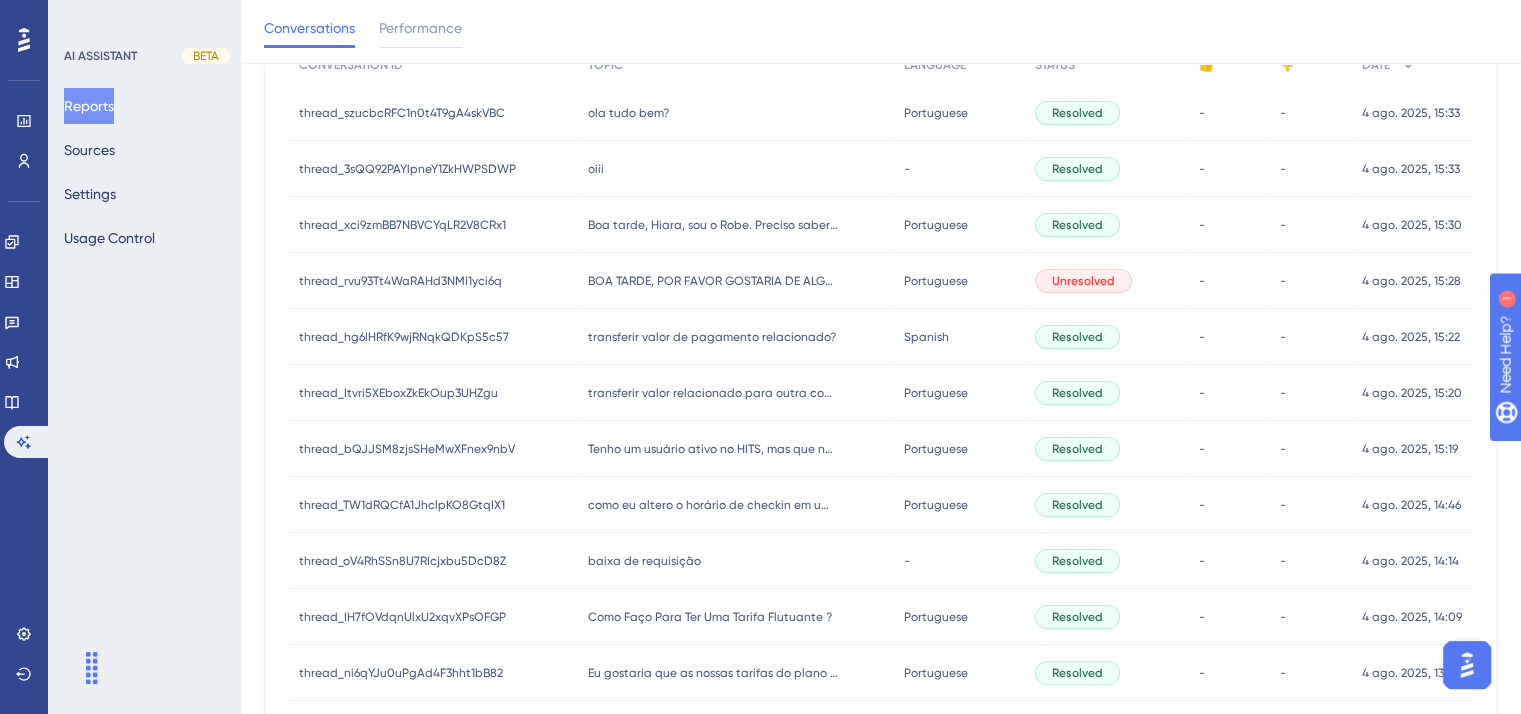 click on "Tenho um usuário ativo no HITS, mas que não está conseguindo acessar. Na tela principal aparece uma mensagem escrito que está inativo Tenho um usuário ativo no HITS, mas que não está conseguindo acessar. Na tela principal aparece uma mensagem escrito que está inativo" at bounding box center [736, 449] 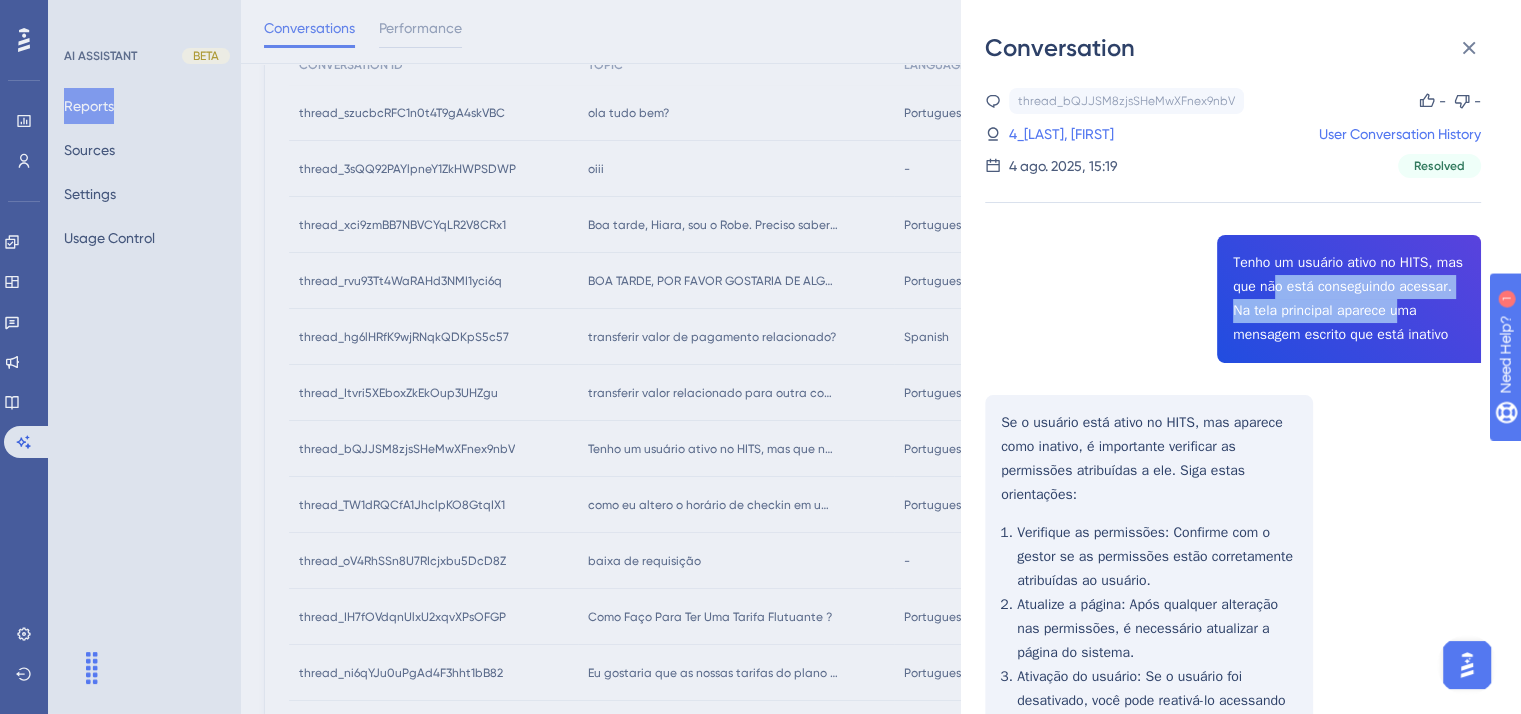 drag, startPoint x: 1266, startPoint y: 286, endPoint x: 1389, endPoint y: 310, distance: 125.31959 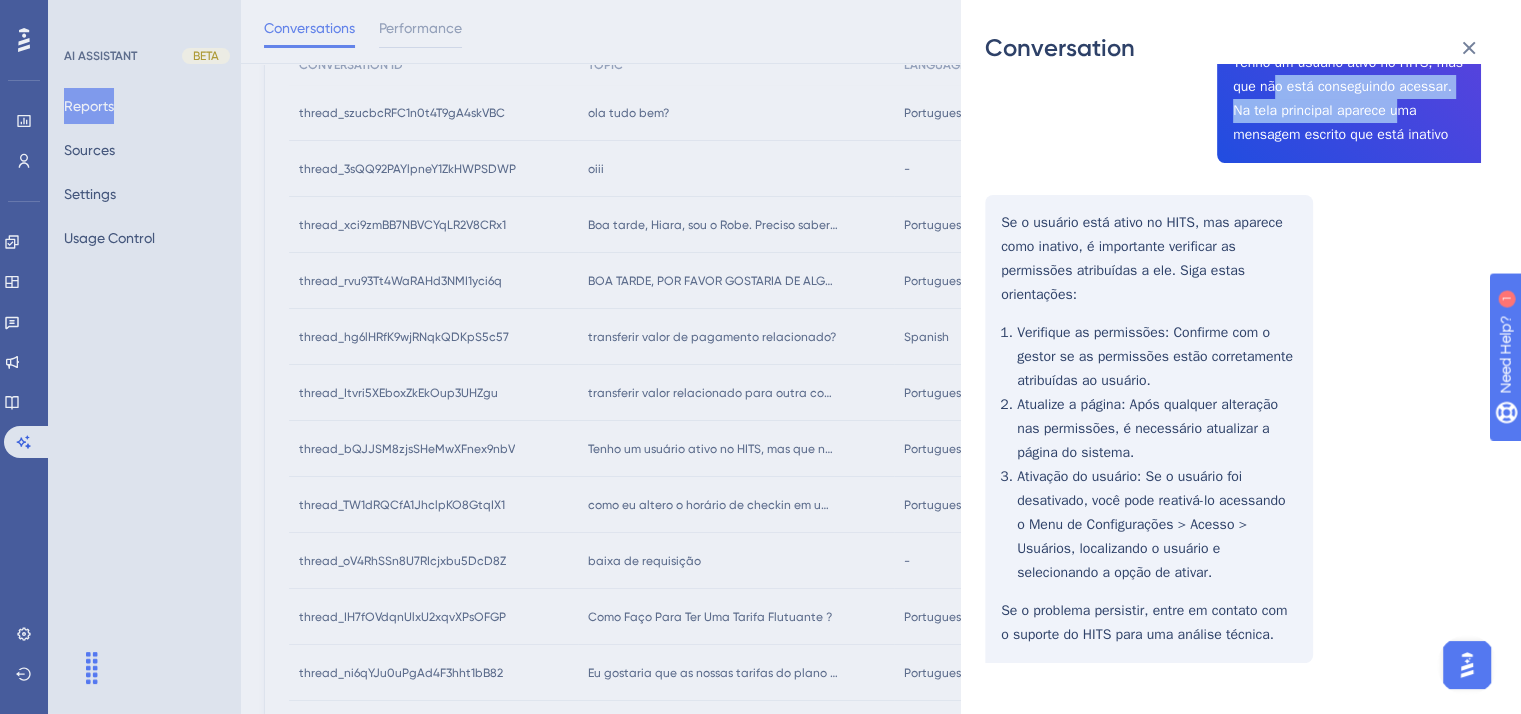 scroll, scrollTop: 235, scrollLeft: 0, axis: vertical 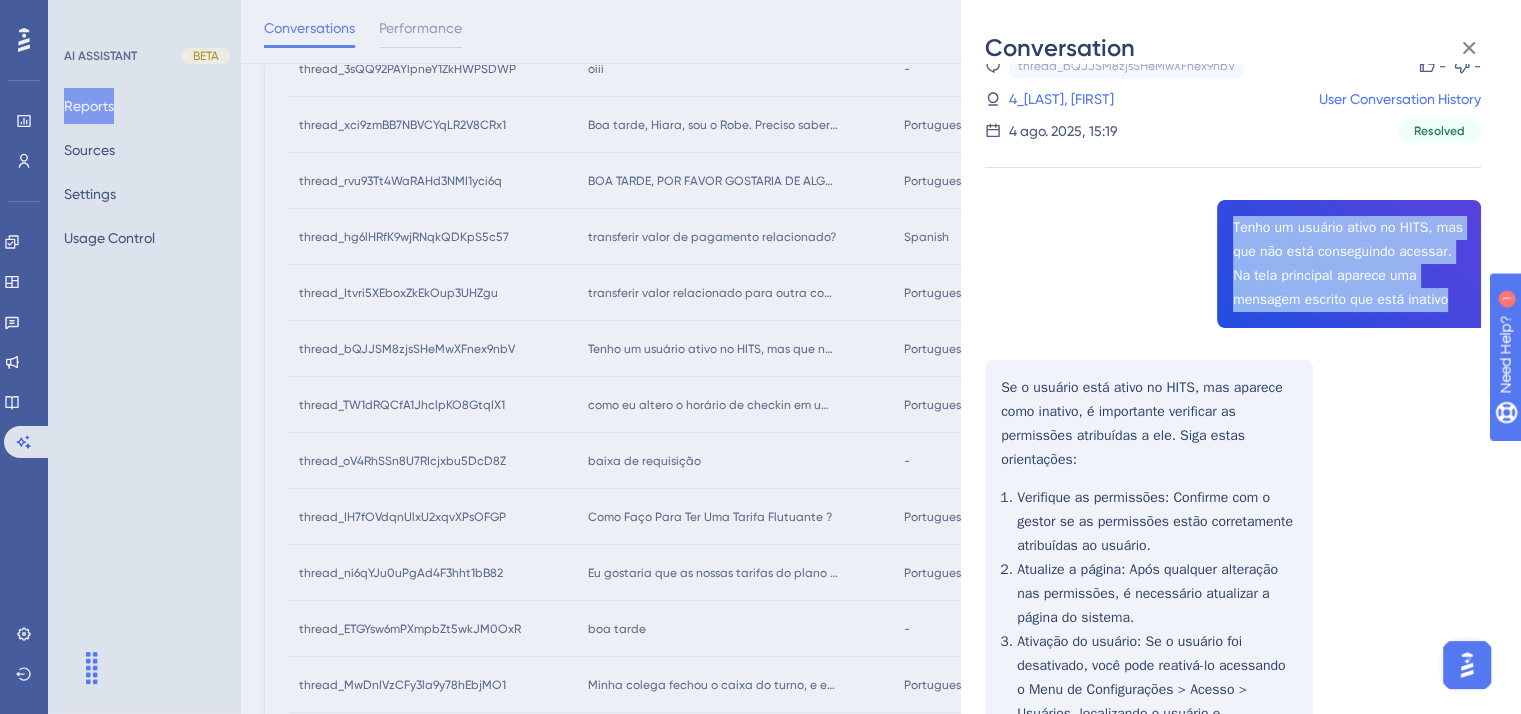 drag, startPoint x: 1224, startPoint y: 227, endPoint x: 1454, endPoint y: 296, distance: 240.12704 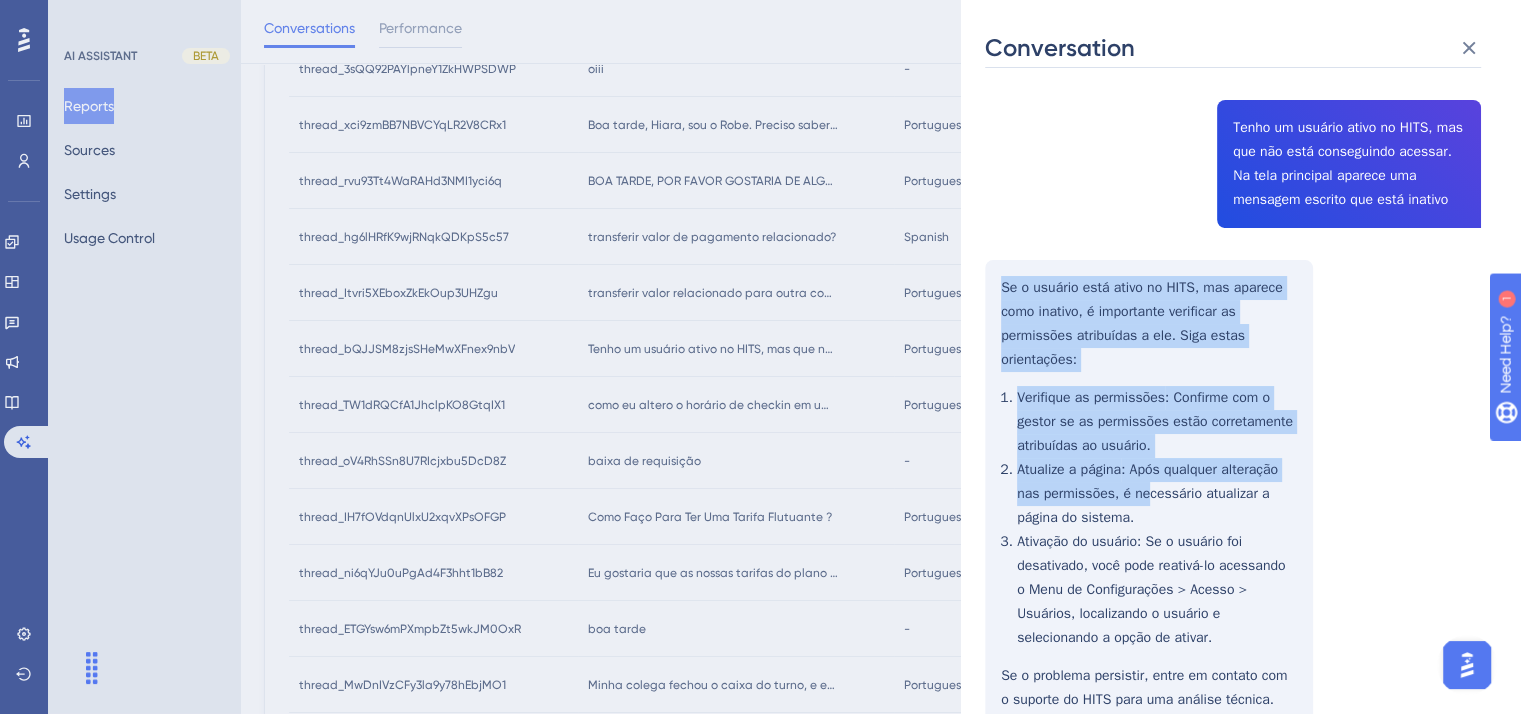 scroll, scrollTop: 235, scrollLeft: 0, axis: vertical 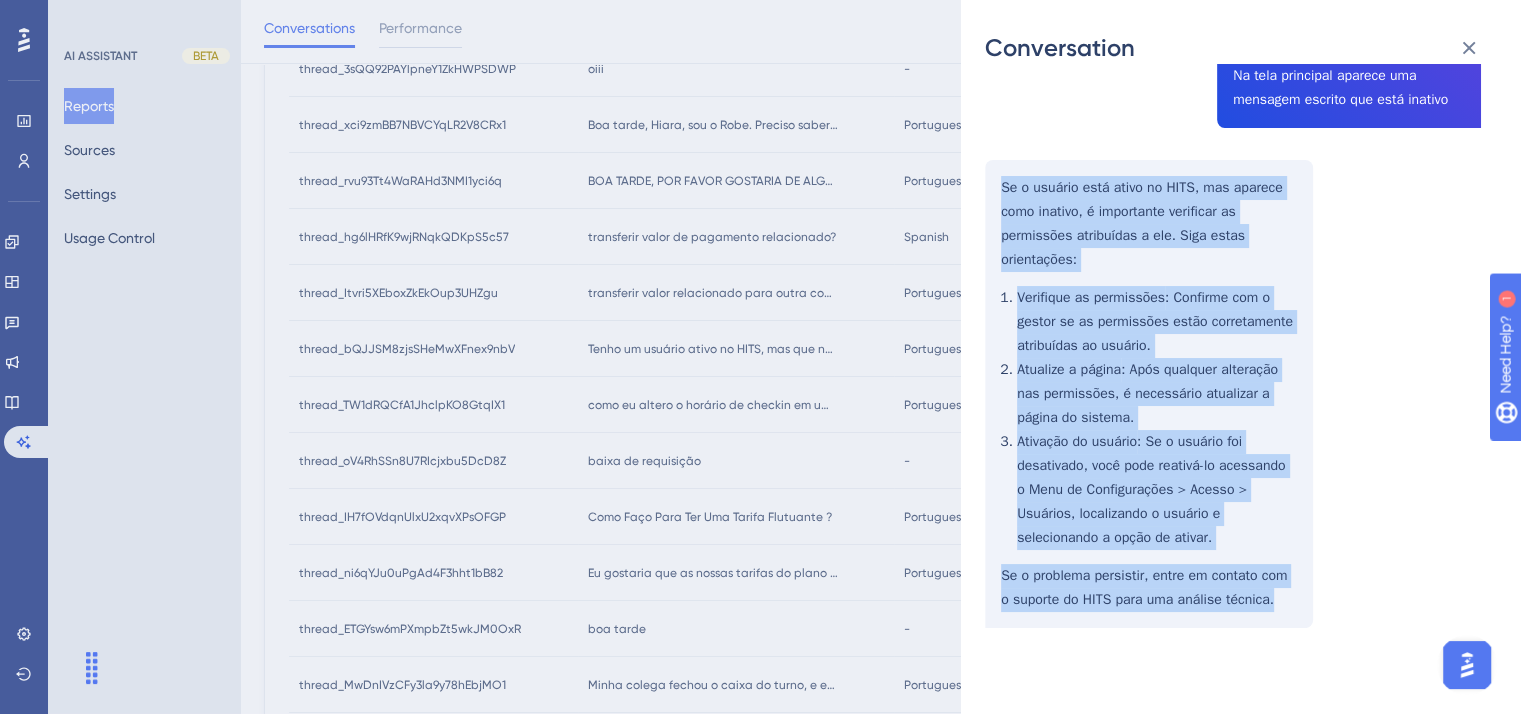 drag, startPoint x: 1000, startPoint y: 387, endPoint x: 1286, endPoint y: 601, distance: 357.20023 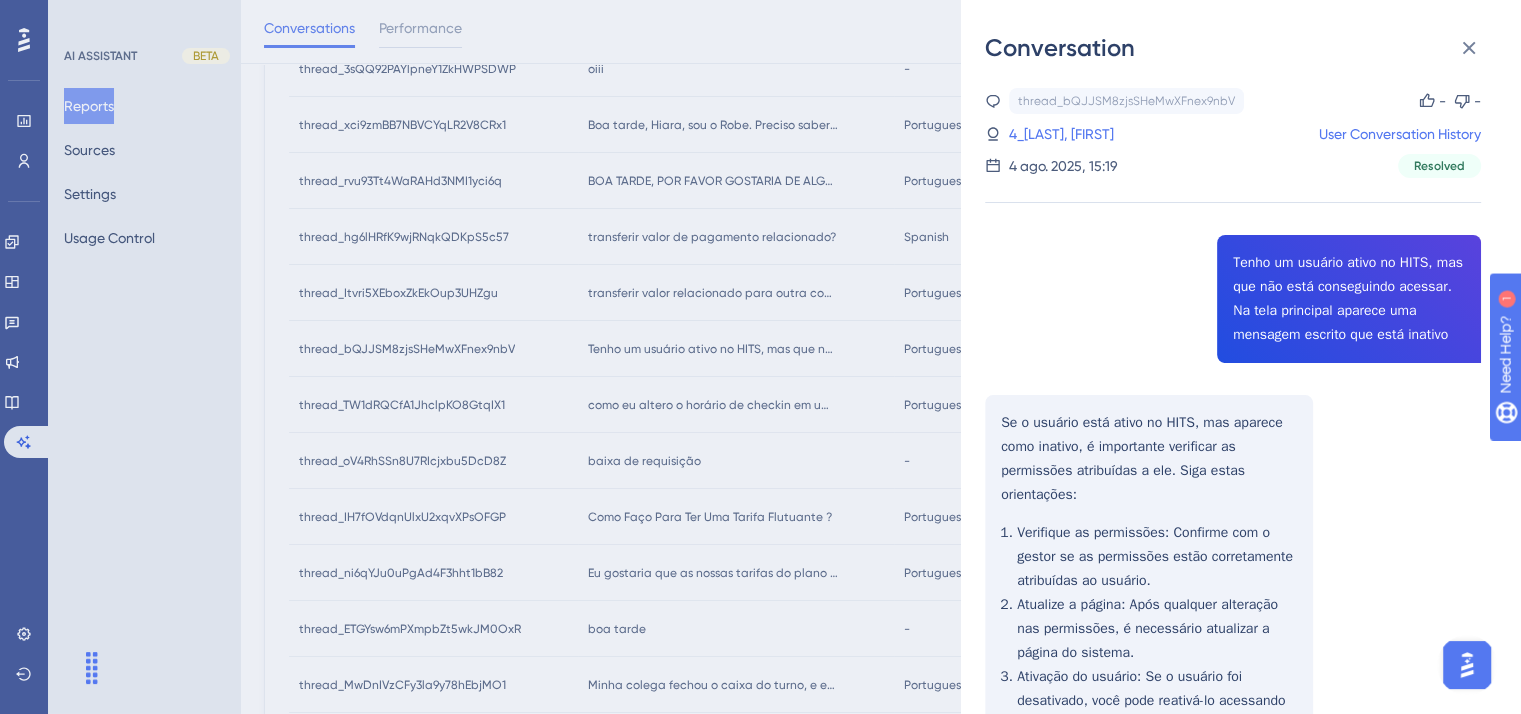 click on "4_[LAST], [FIRST]" at bounding box center (1061, 134) 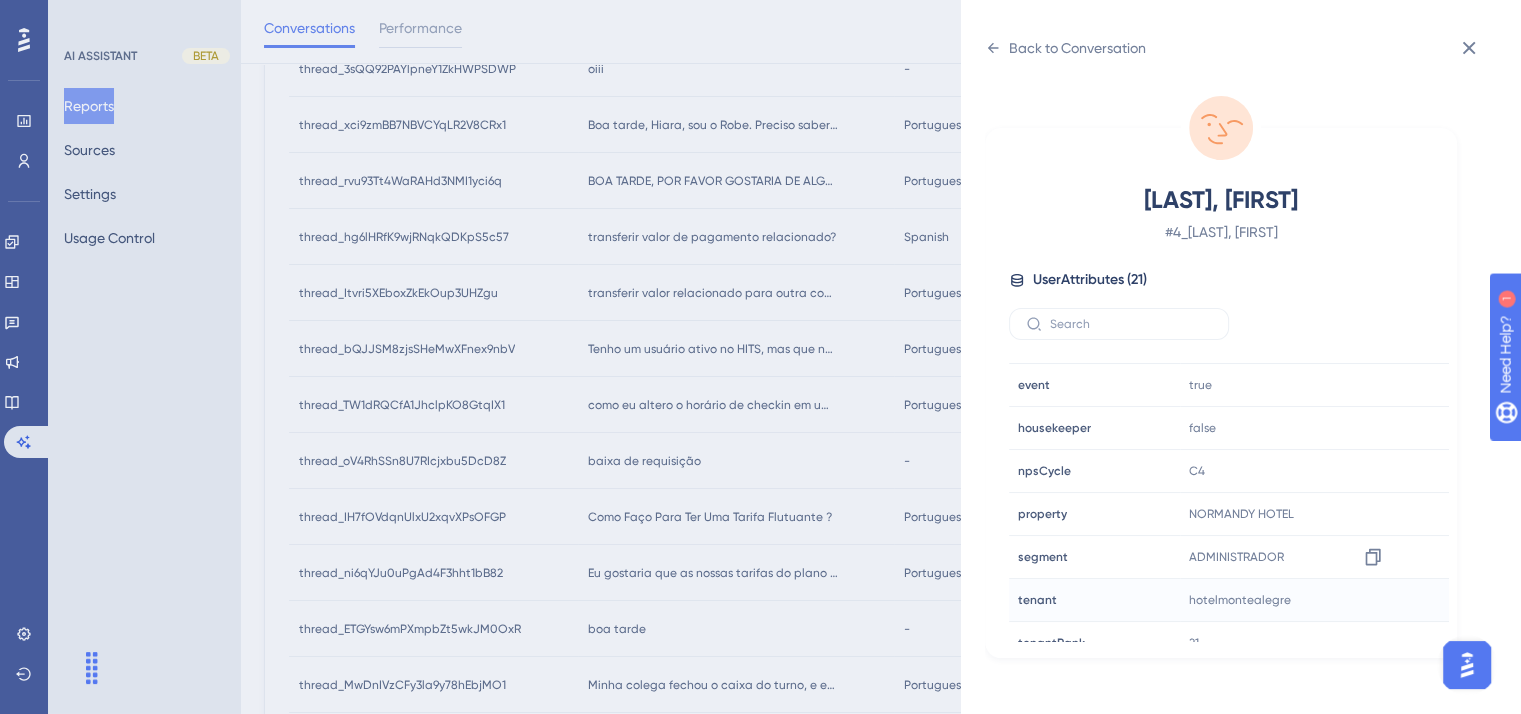 scroll, scrollTop: 600, scrollLeft: 0, axis: vertical 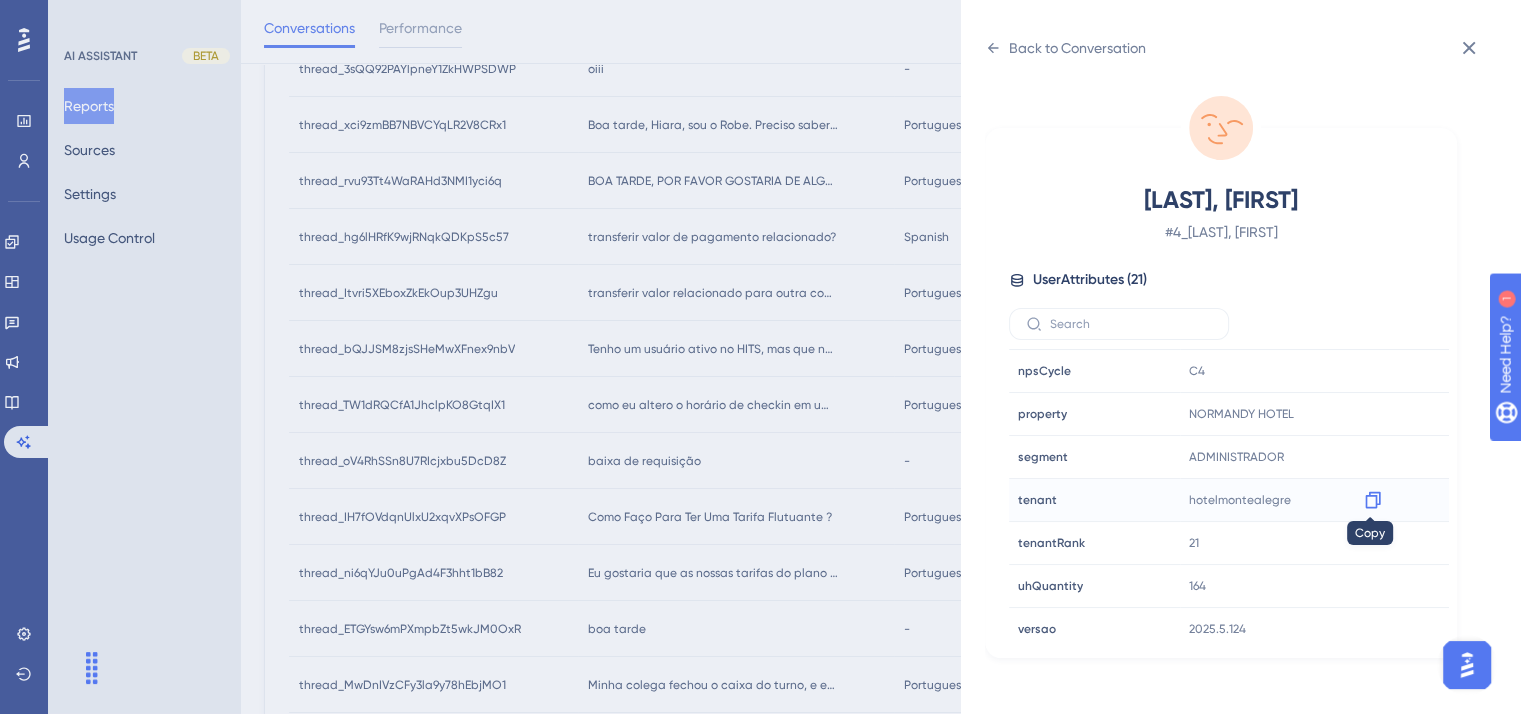 click 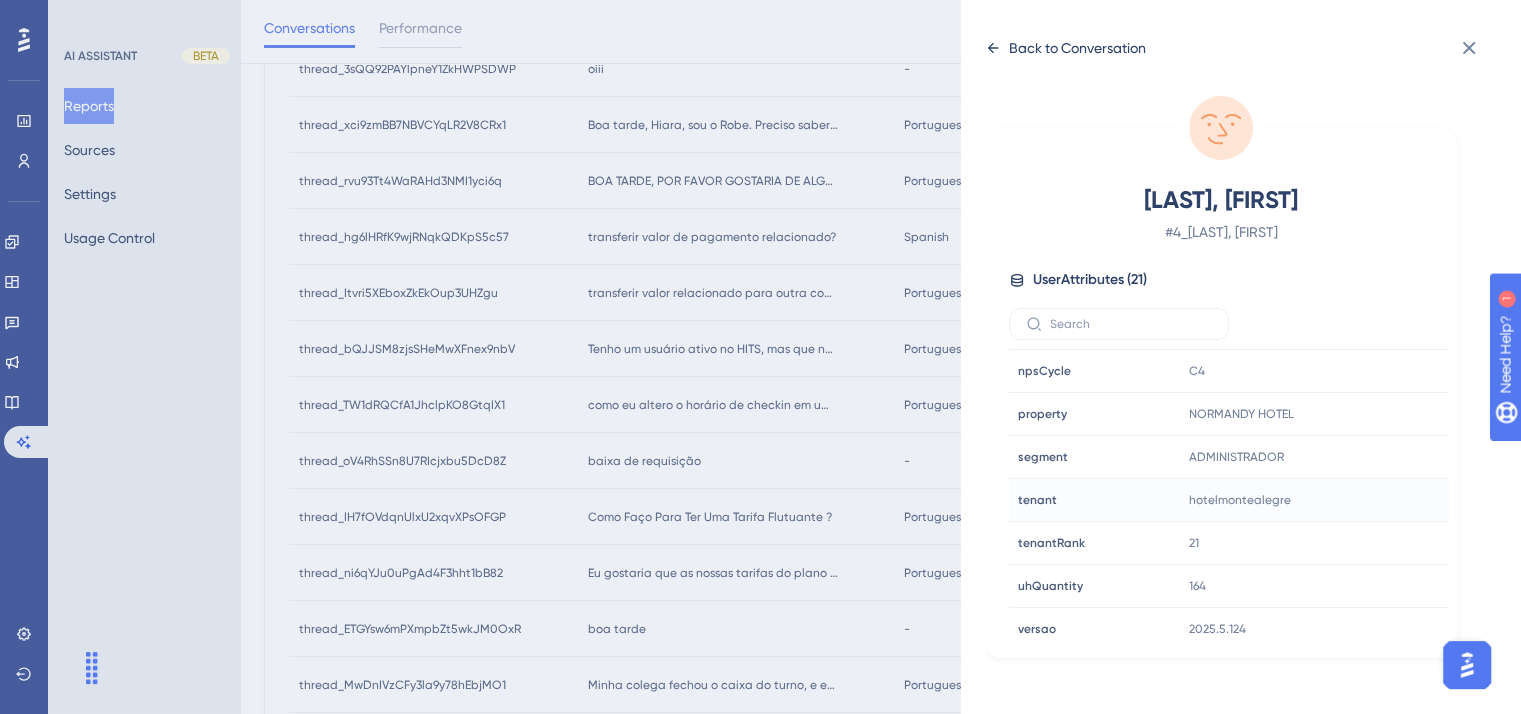 click on "Back to Conversation" at bounding box center [1077, 48] 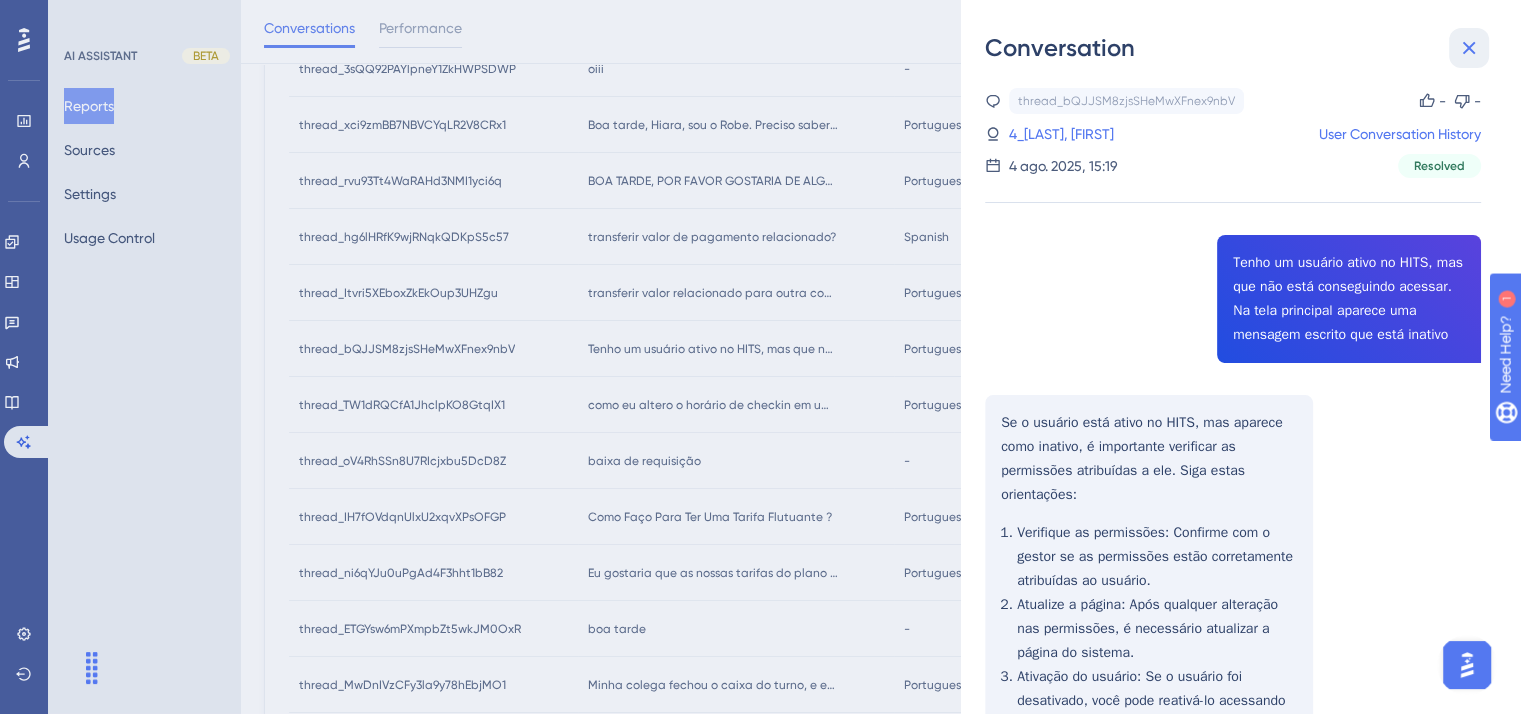 click 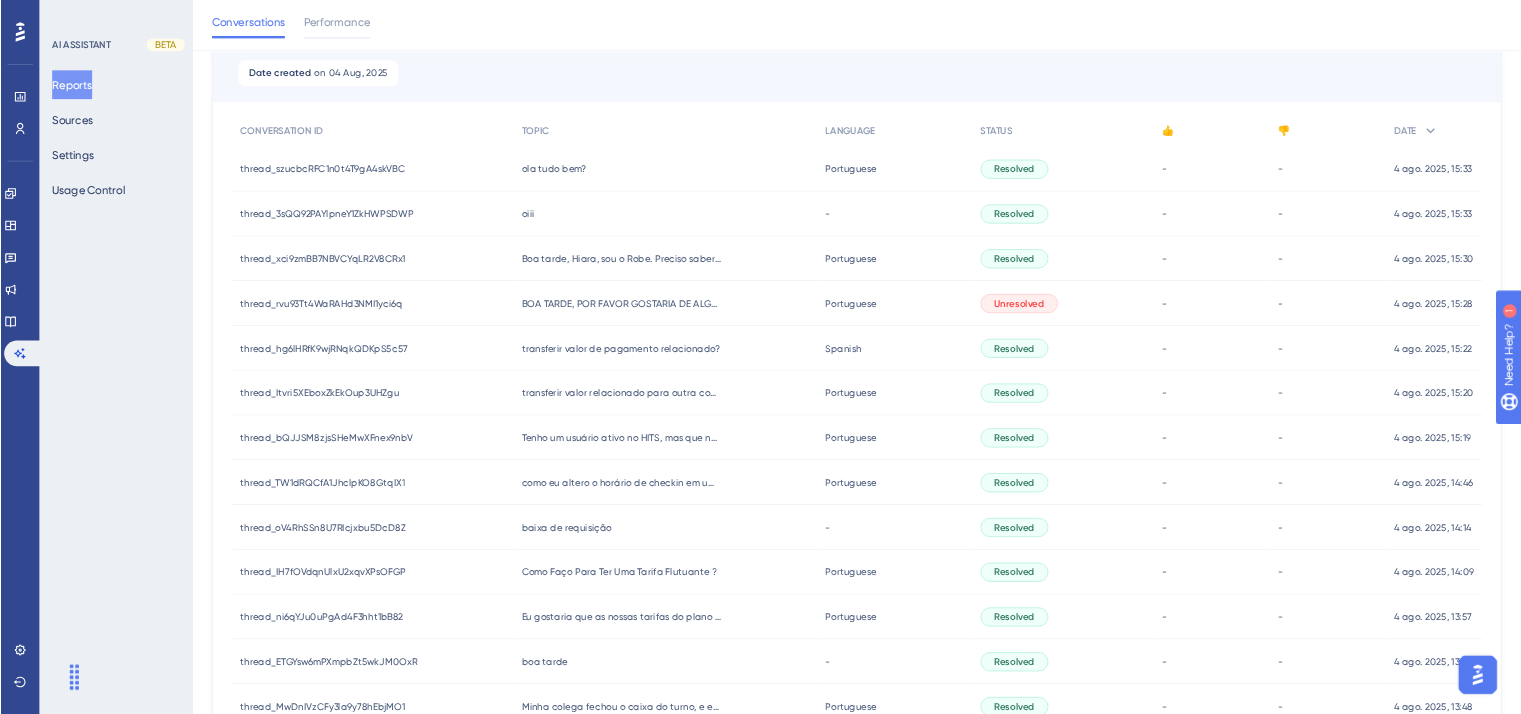 scroll, scrollTop: 200, scrollLeft: 0, axis: vertical 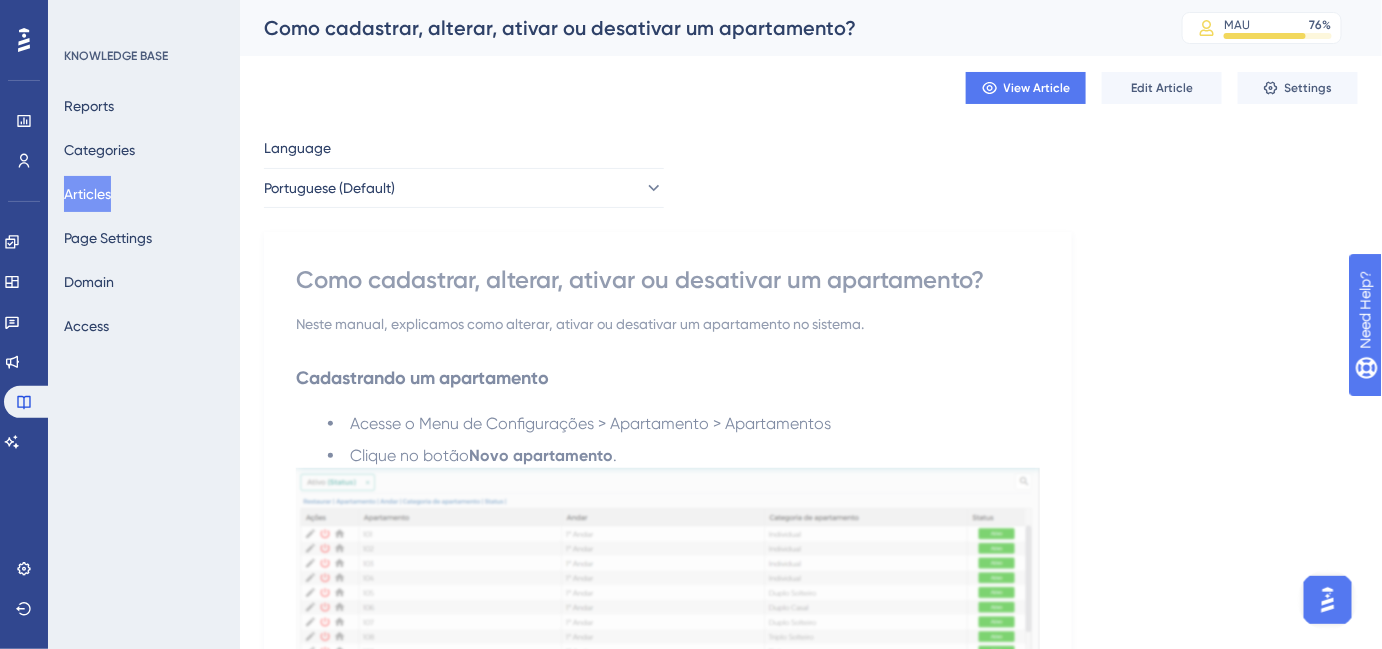 click on "Articles" at bounding box center [87, 194] 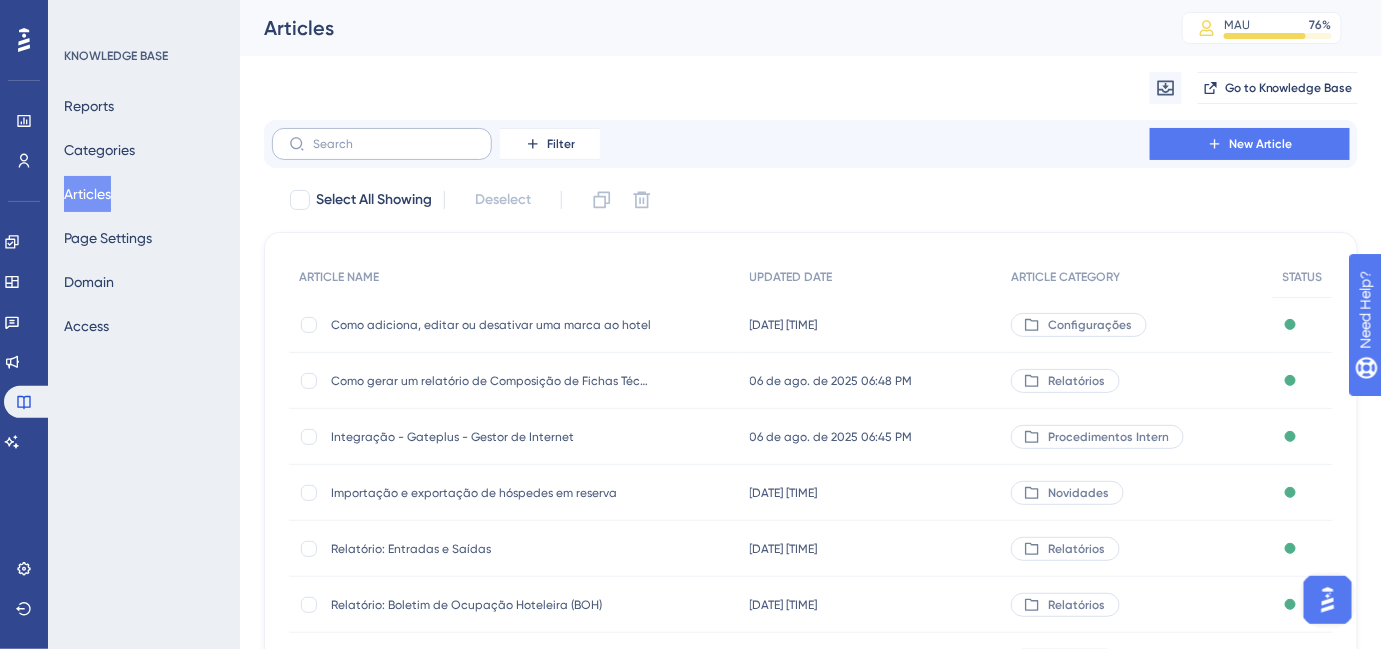 click at bounding box center [382, 144] 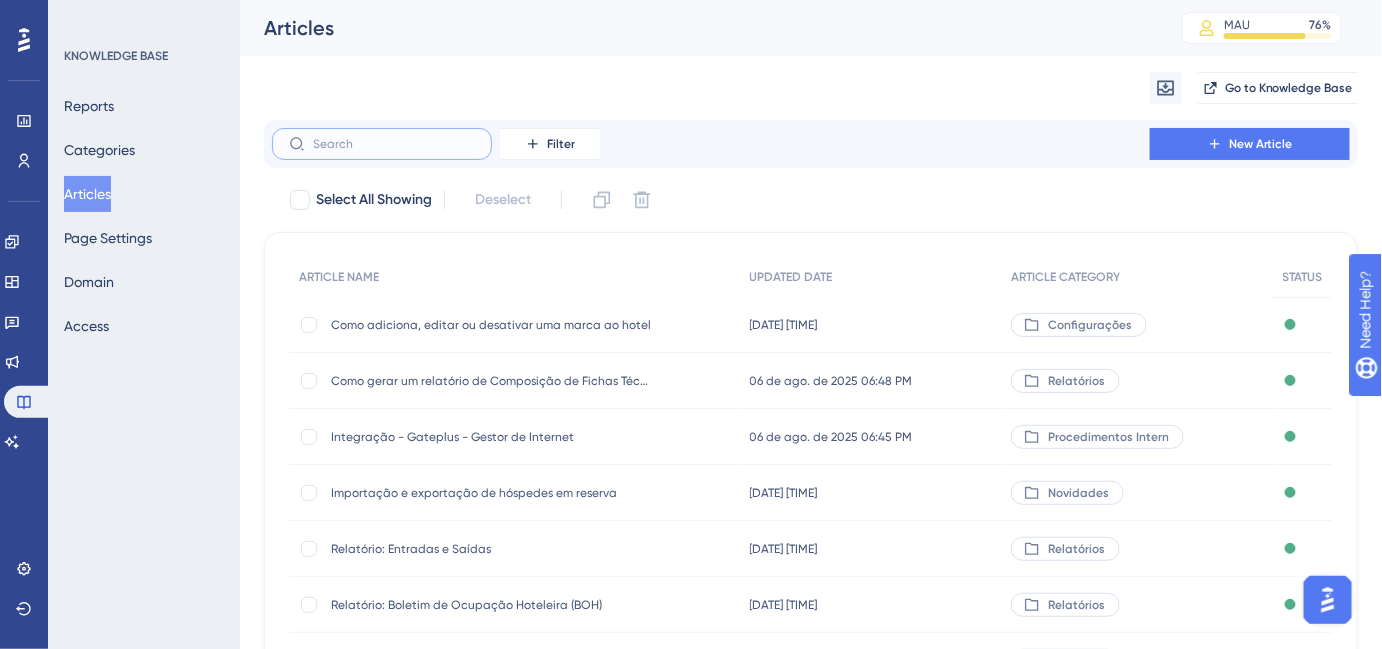 click at bounding box center (394, 144) 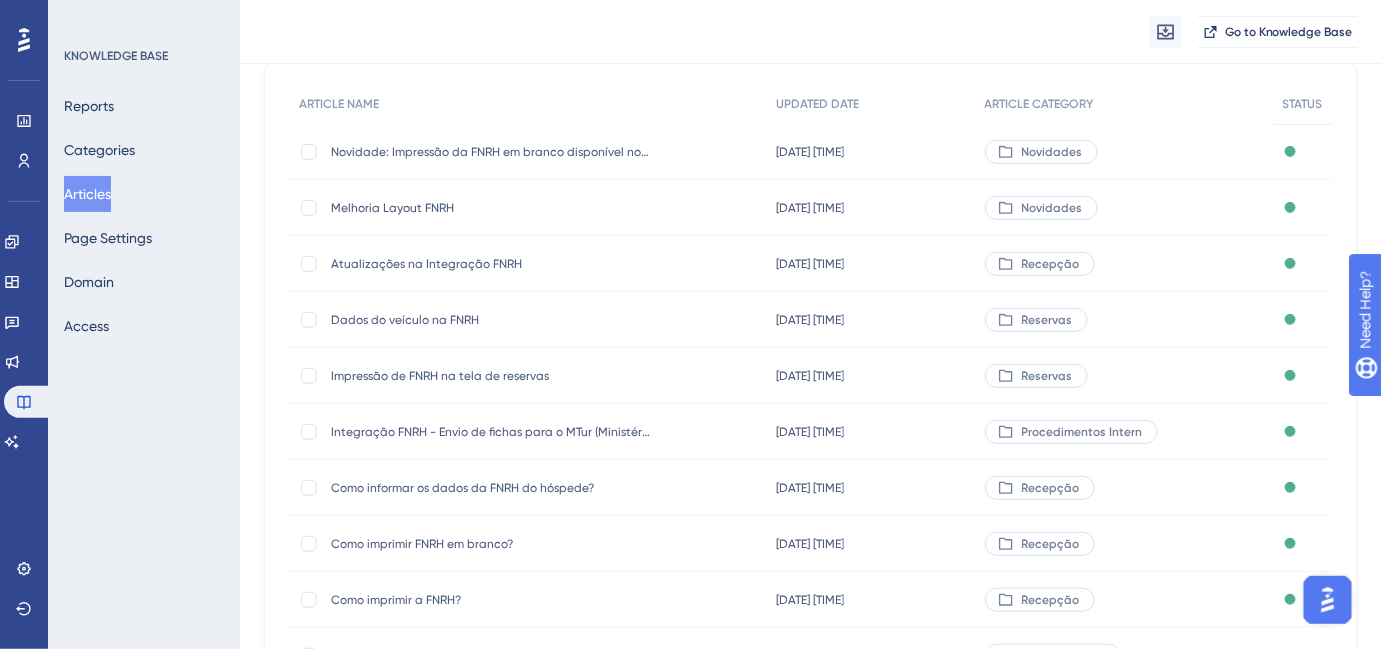 scroll, scrollTop: 272, scrollLeft: 0, axis: vertical 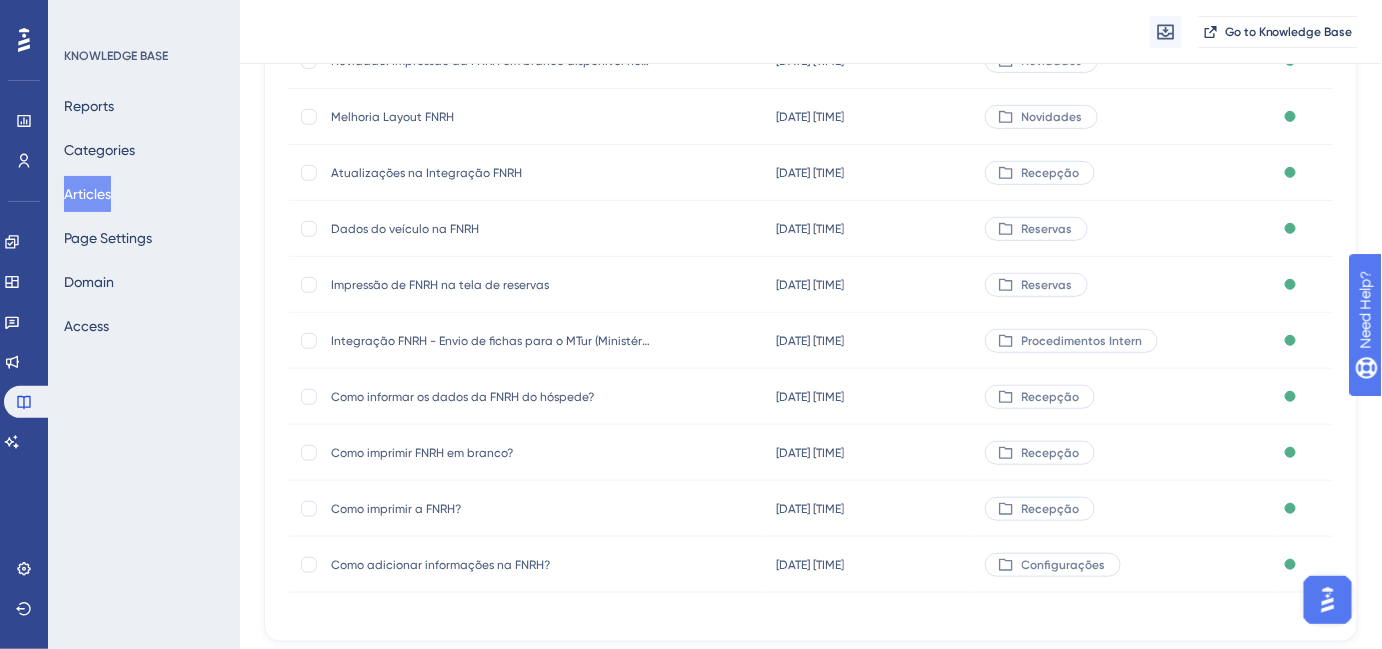 type on "fnrh" 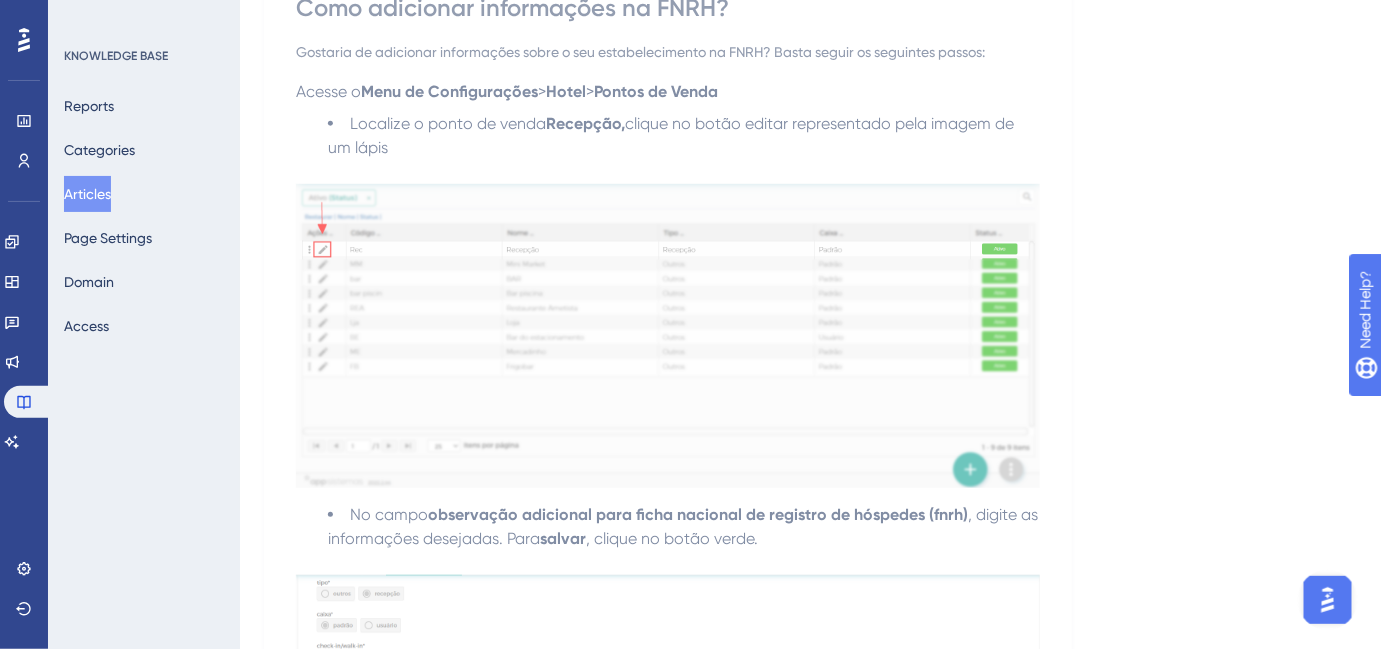 scroll, scrollTop: 0, scrollLeft: 0, axis: both 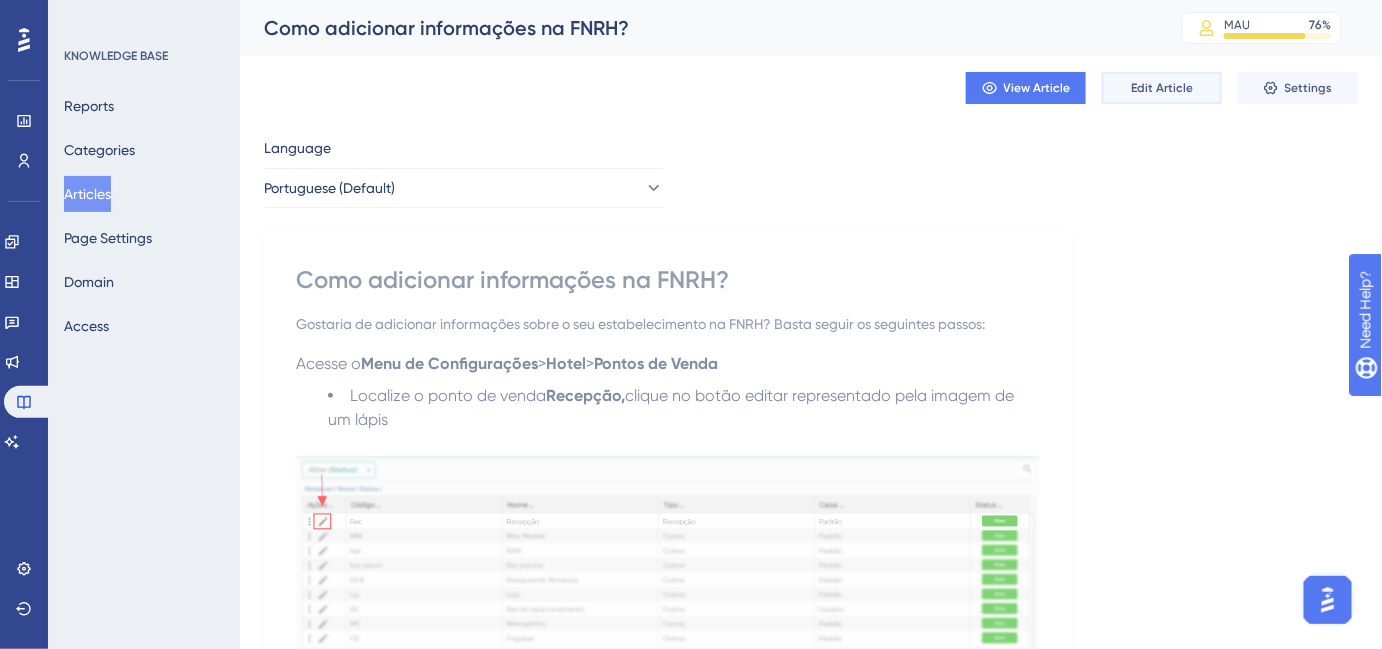 click on "Edit Article" at bounding box center [1162, 88] 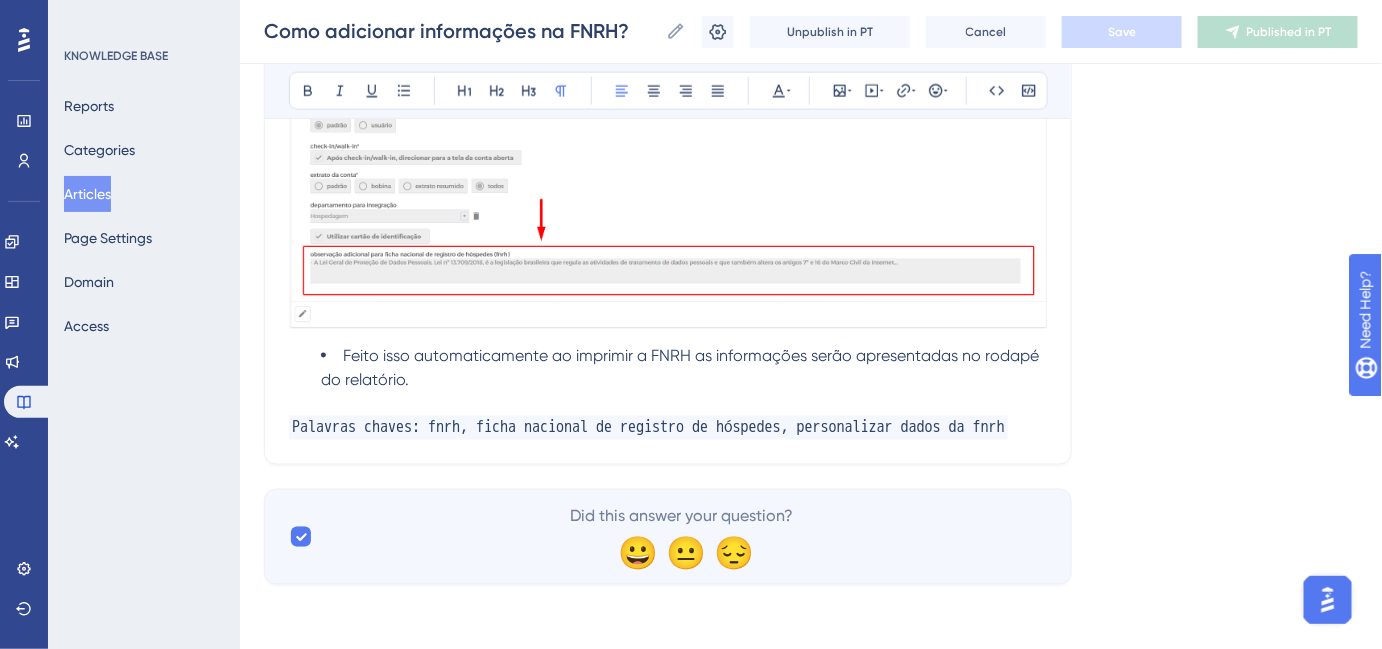 scroll, scrollTop: 874, scrollLeft: 0, axis: vertical 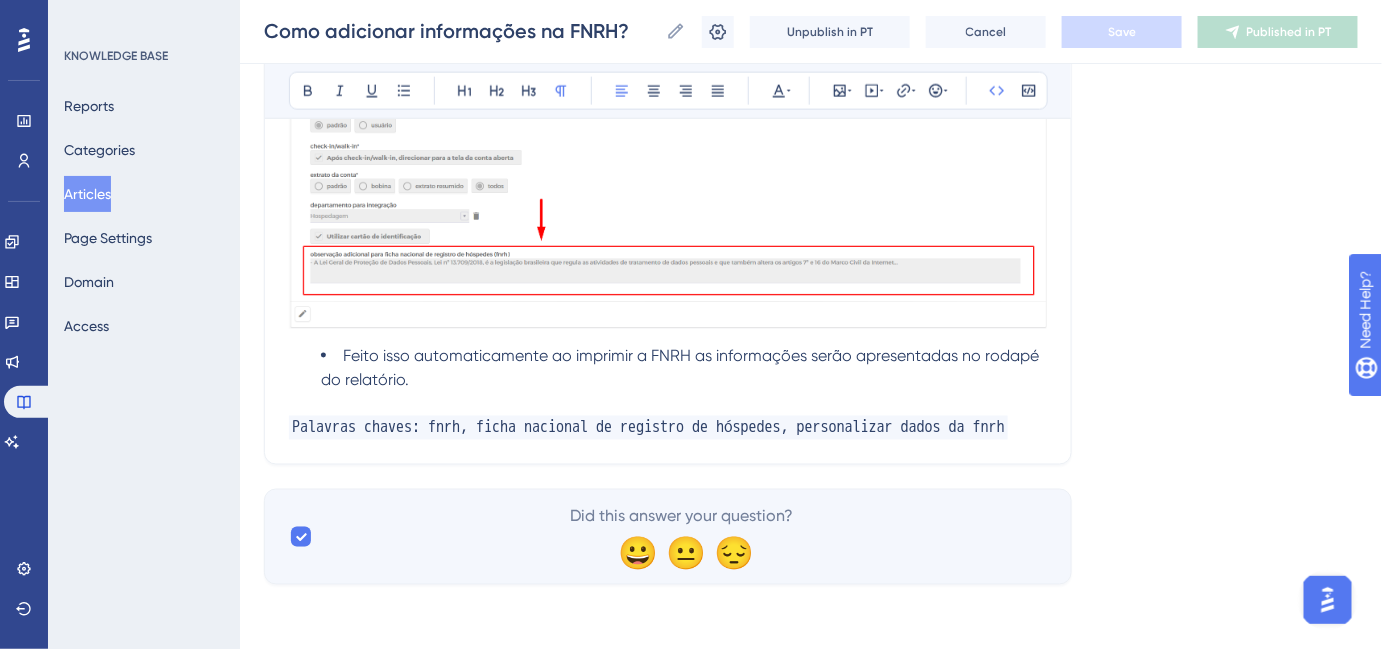 type 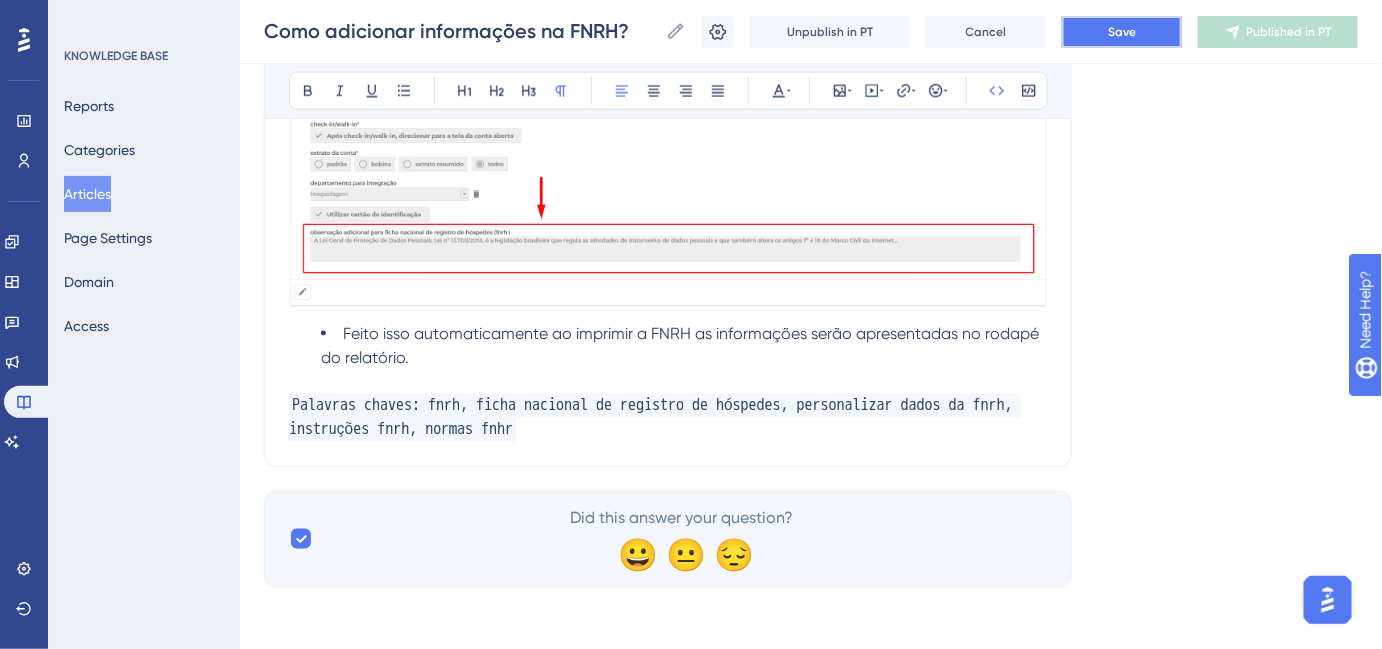 click on "Save" at bounding box center (1122, 32) 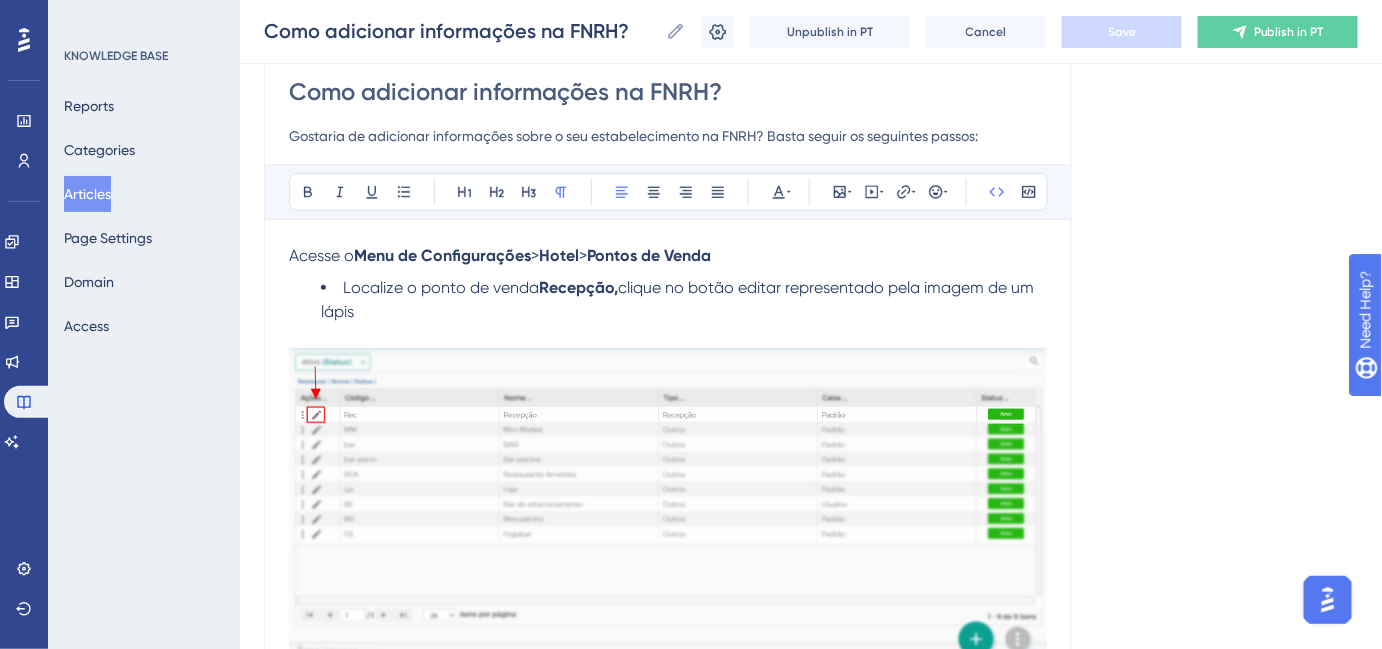 scroll, scrollTop: 237, scrollLeft: 0, axis: vertical 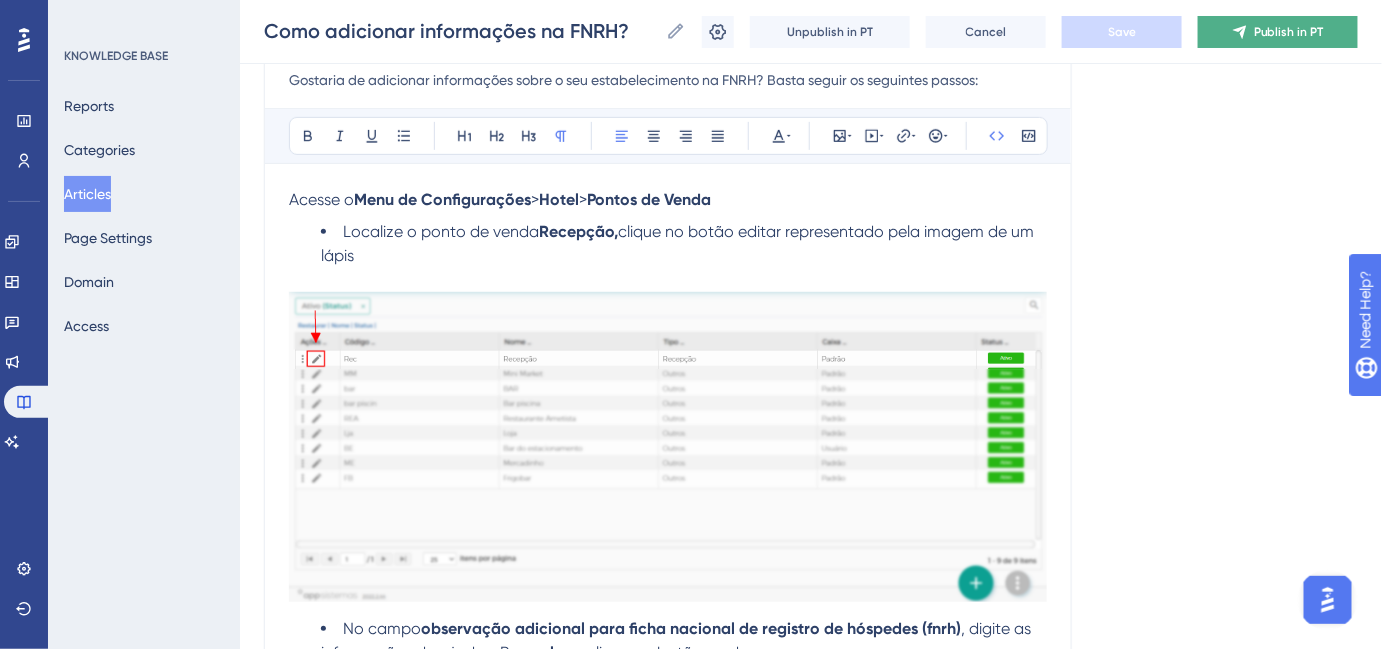 click on "Publish in PT" at bounding box center [1289, 32] 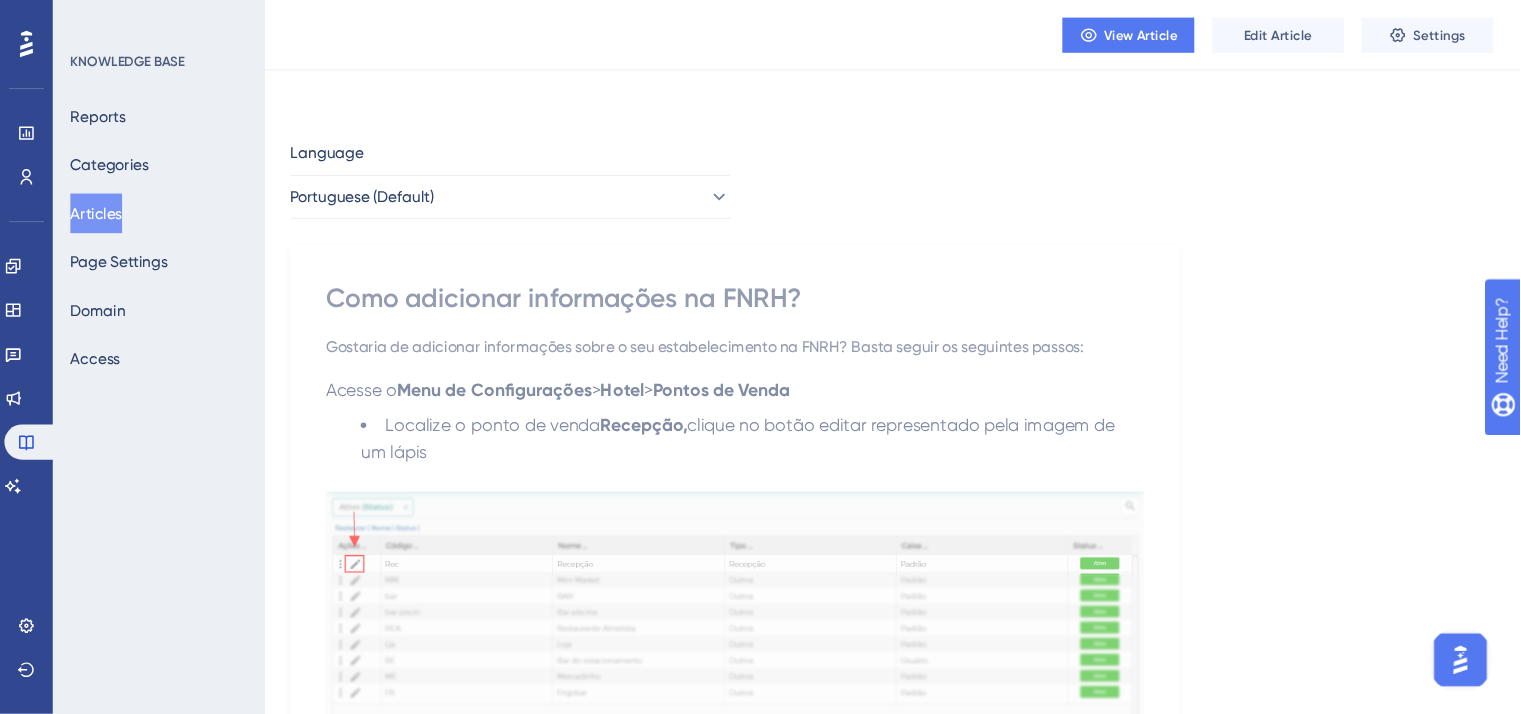 scroll, scrollTop: 0, scrollLeft: 0, axis: both 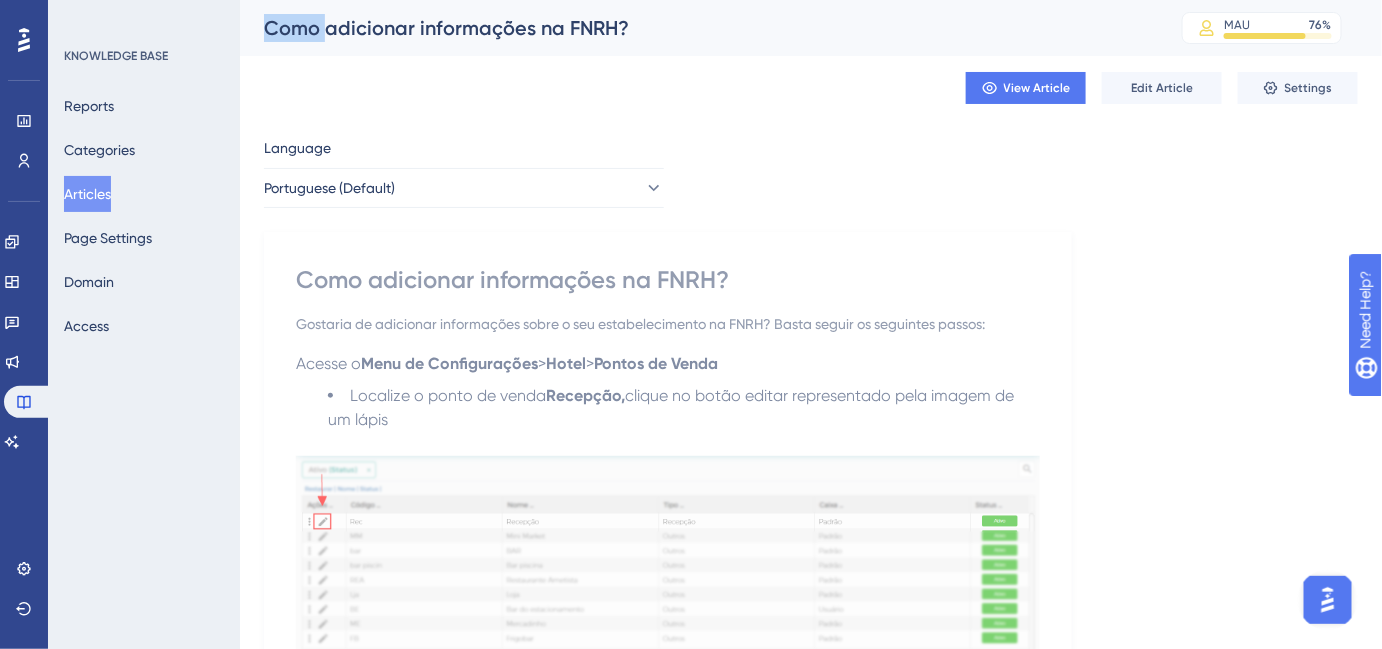 drag, startPoint x: 269, startPoint y: 30, endPoint x: 328, endPoint y: 32, distance: 59.03389 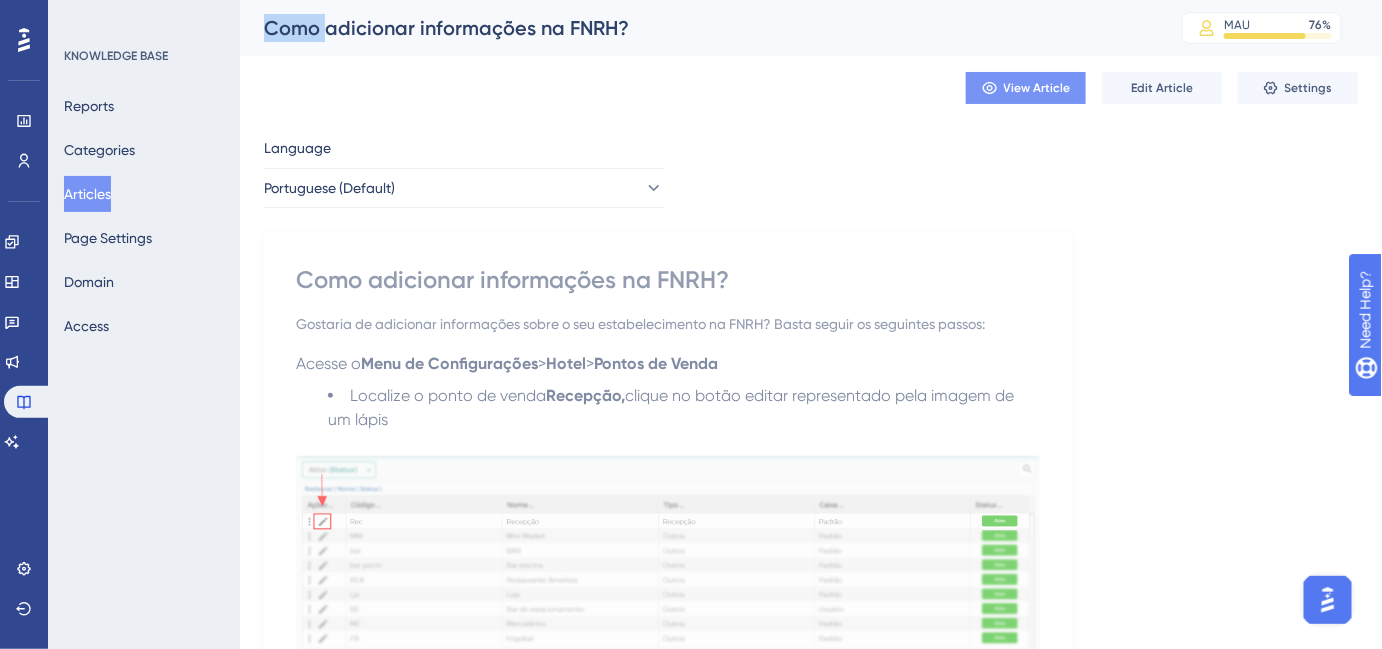 click on "View Article" at bounding box center [1037, 88] 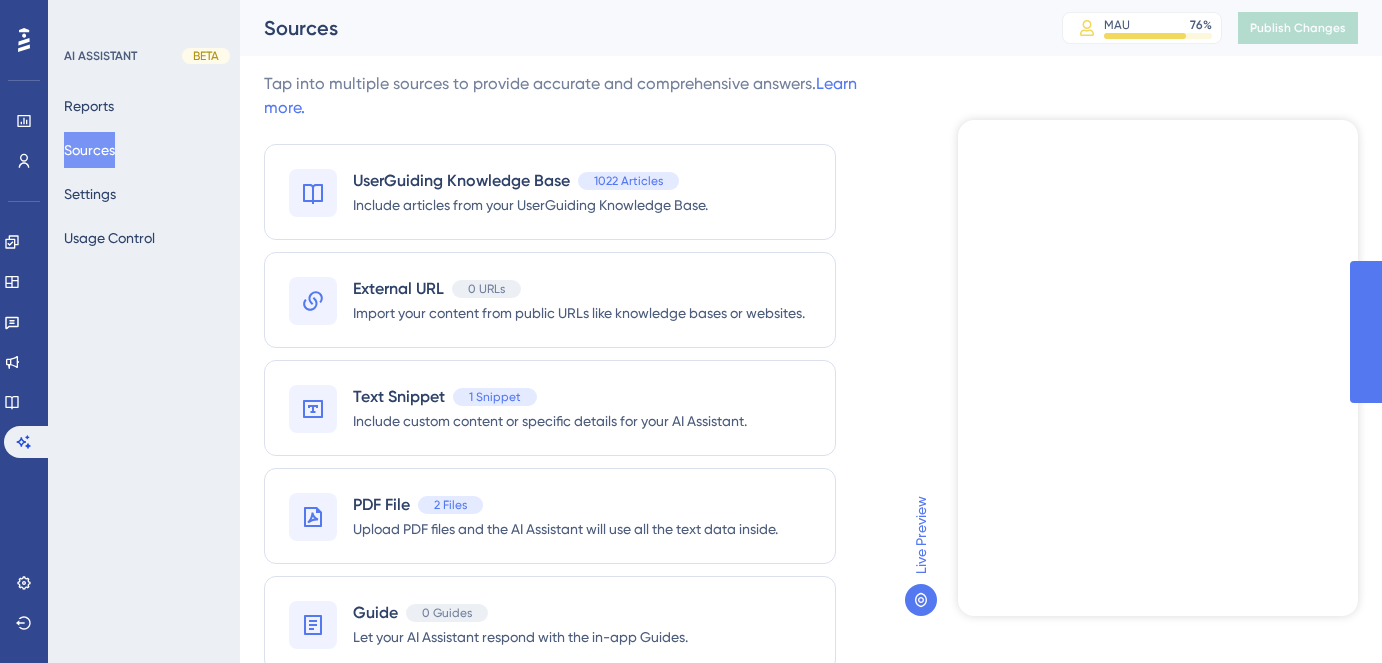 scroll, scrollTop: 72, scrollLeft: 0, axis: vertical 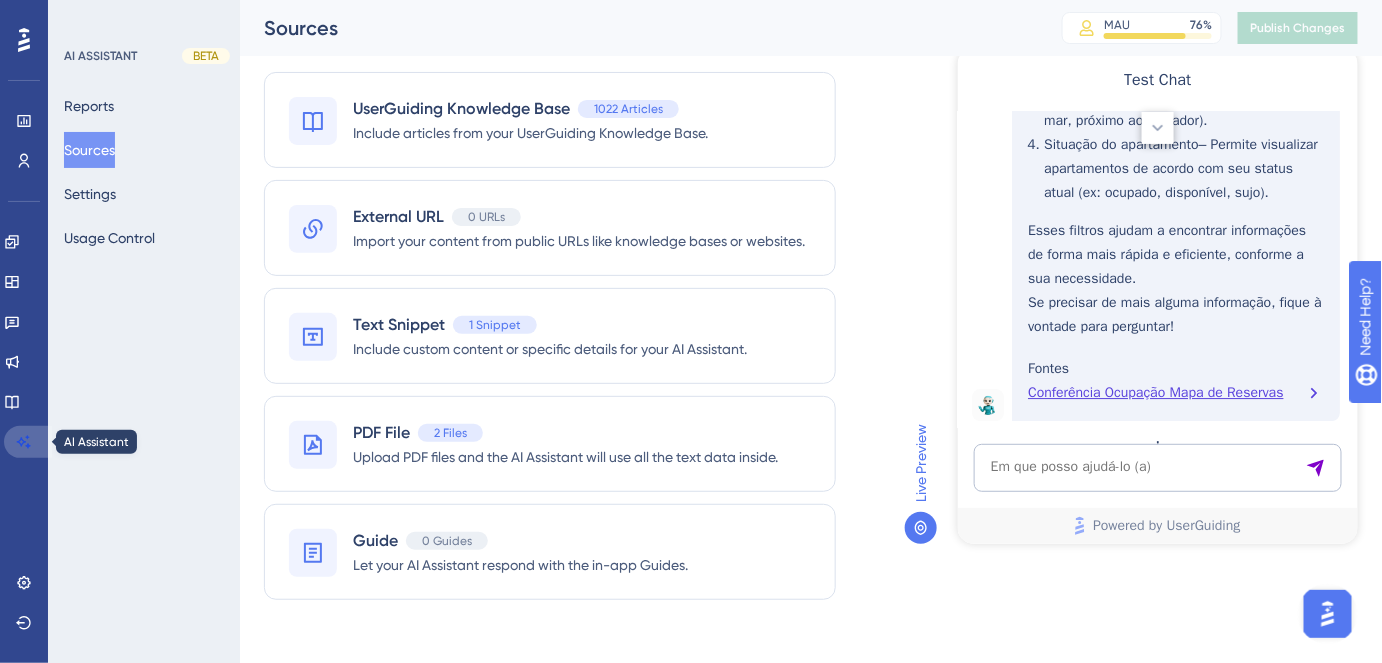 click 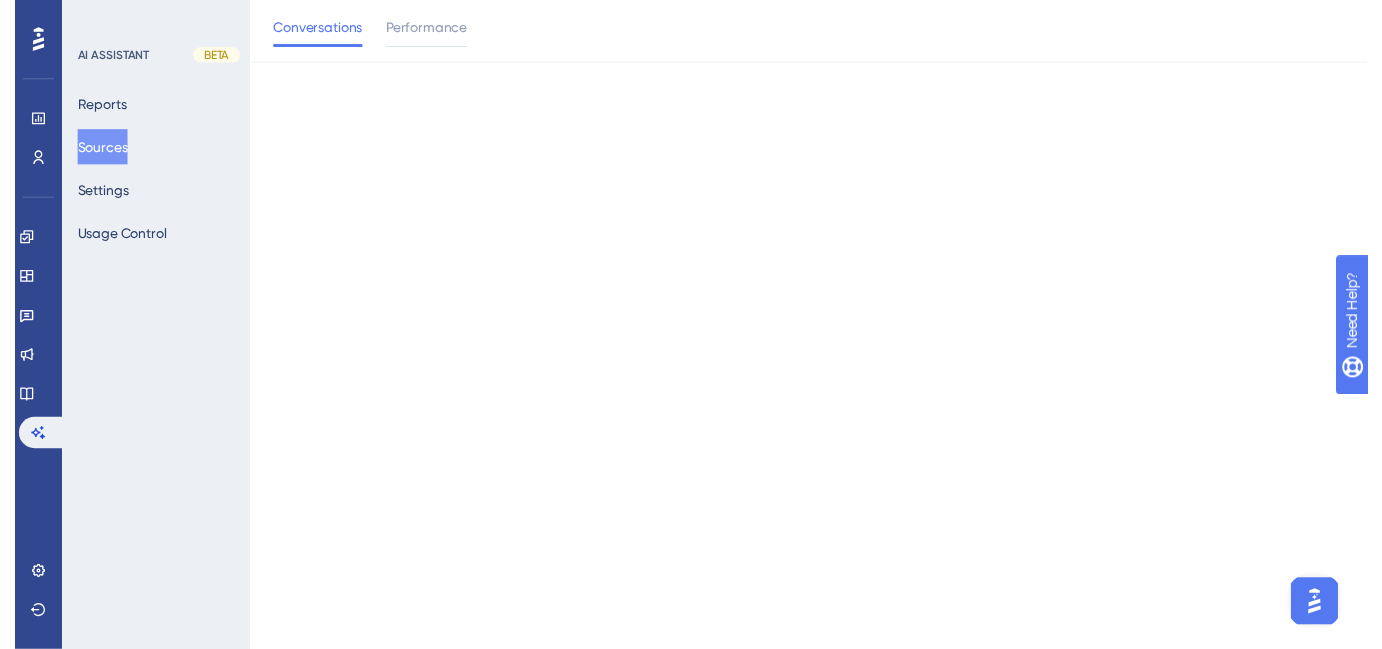 scroll, scrollTop: 0, scrollLeft: 0, axis: both 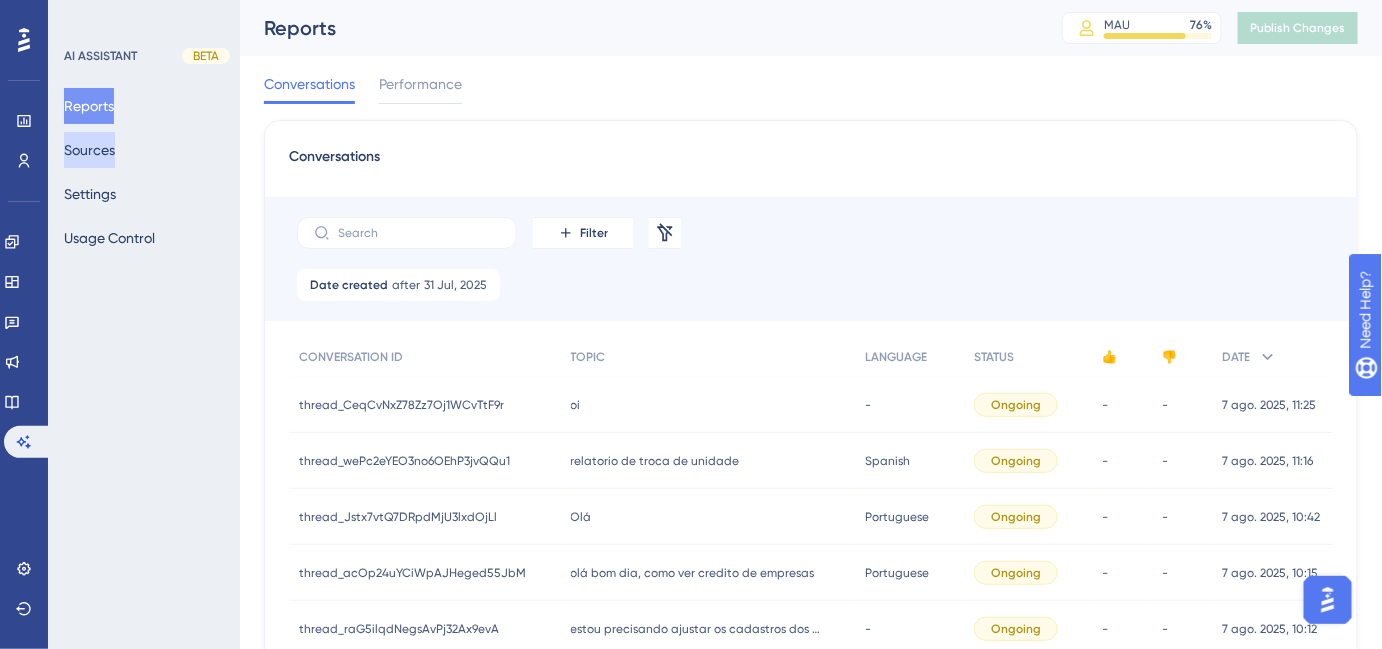 click on "Sources" at bounding box center (89, 150) 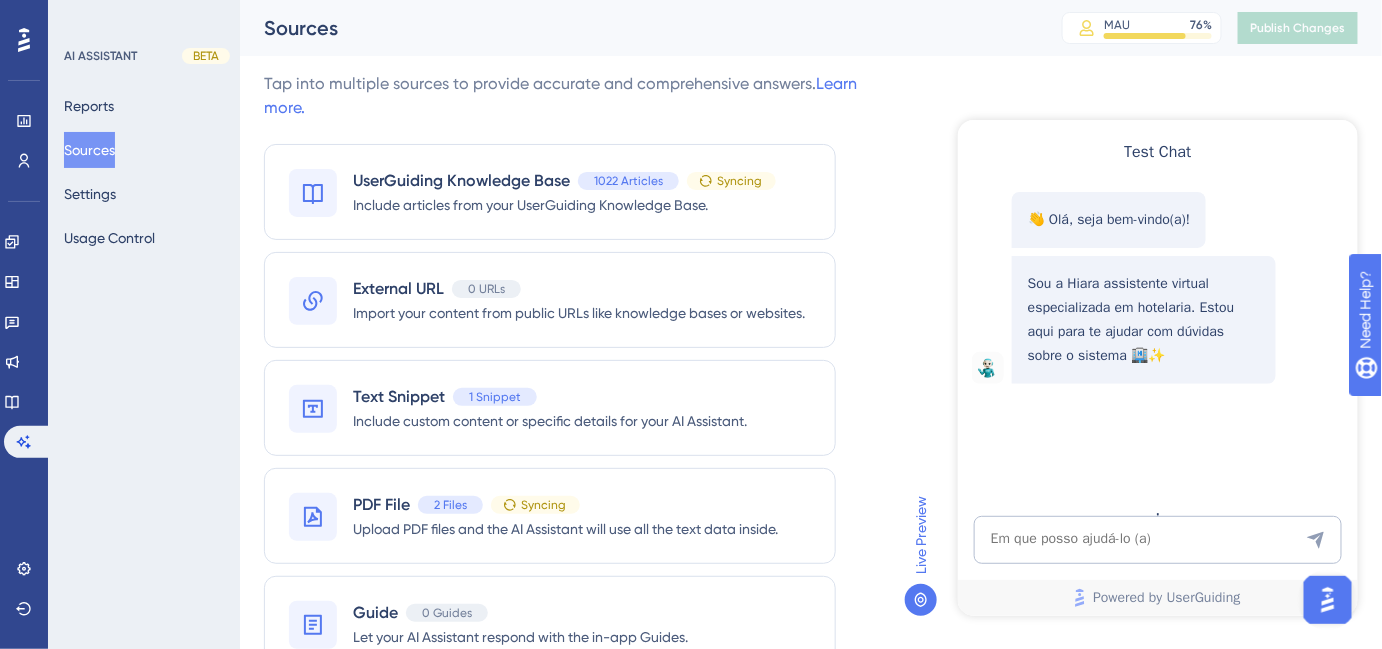 scroll, scrollTop: 0, scrollLeft: 0, axis: both 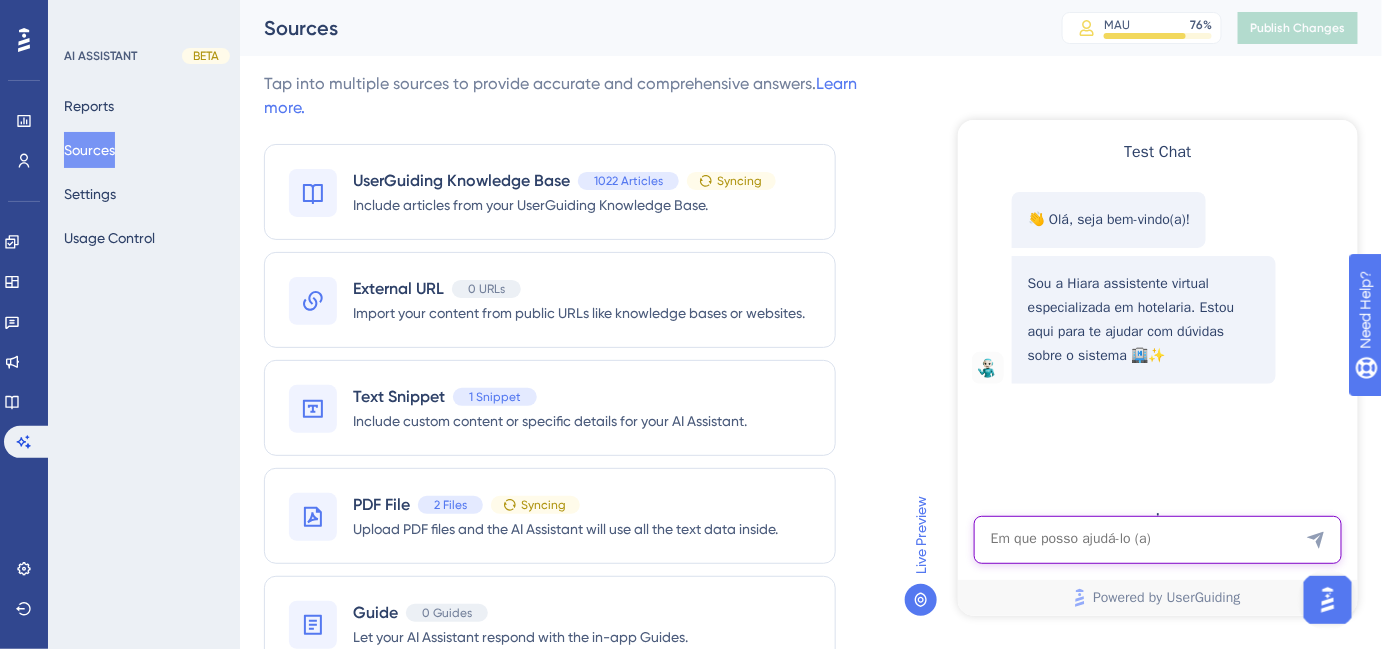 click at bounding box center (1157, 539) 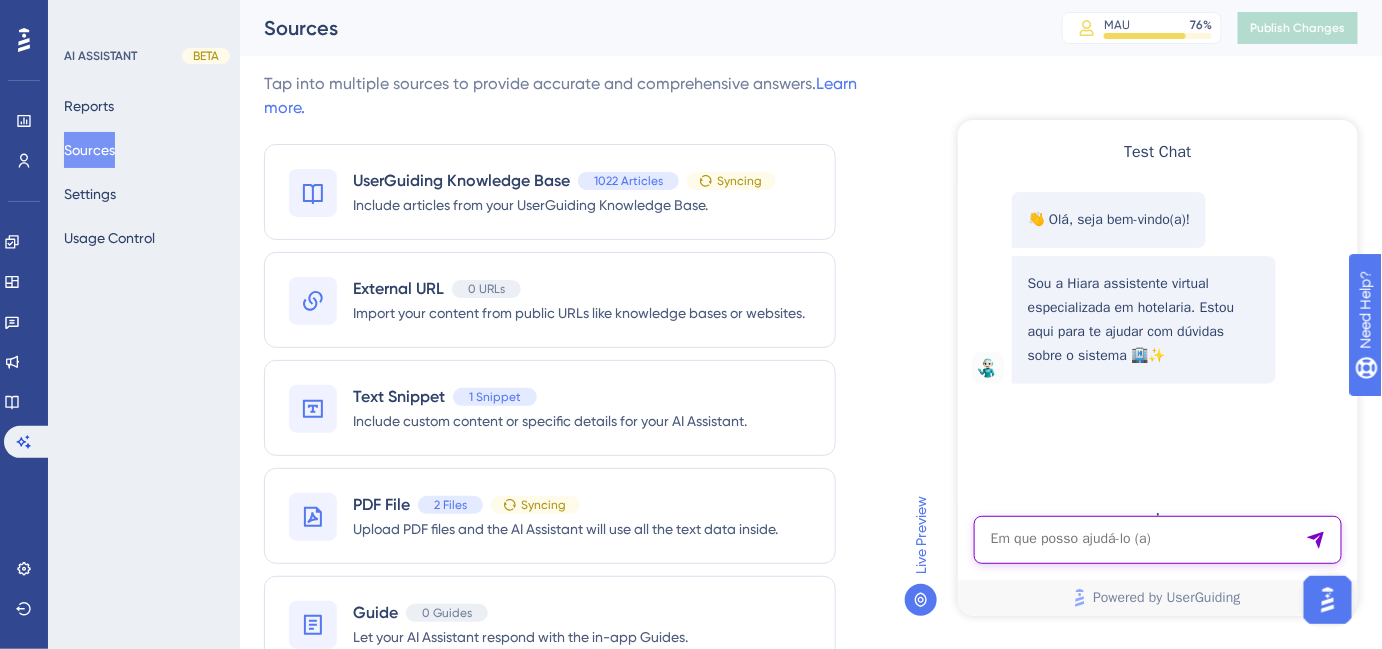 paste on "omo alterar instruções na frnh" 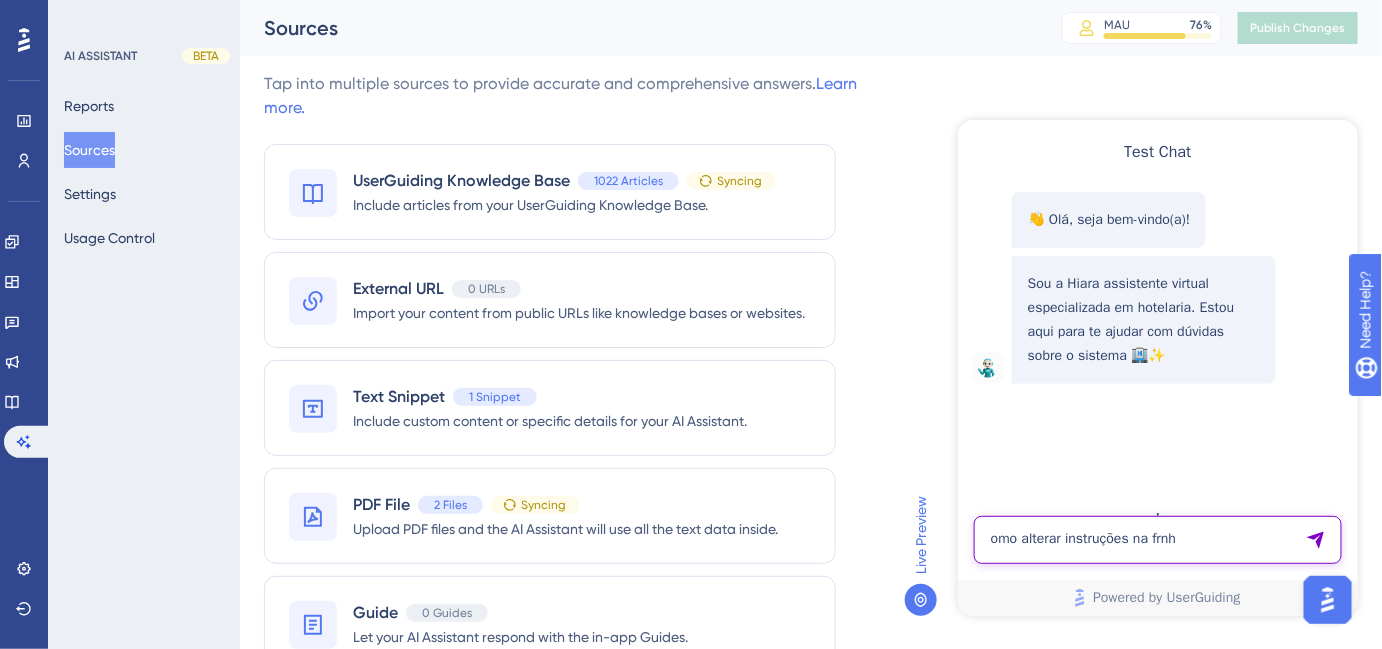 type on "omo alterar instruções na frnh" 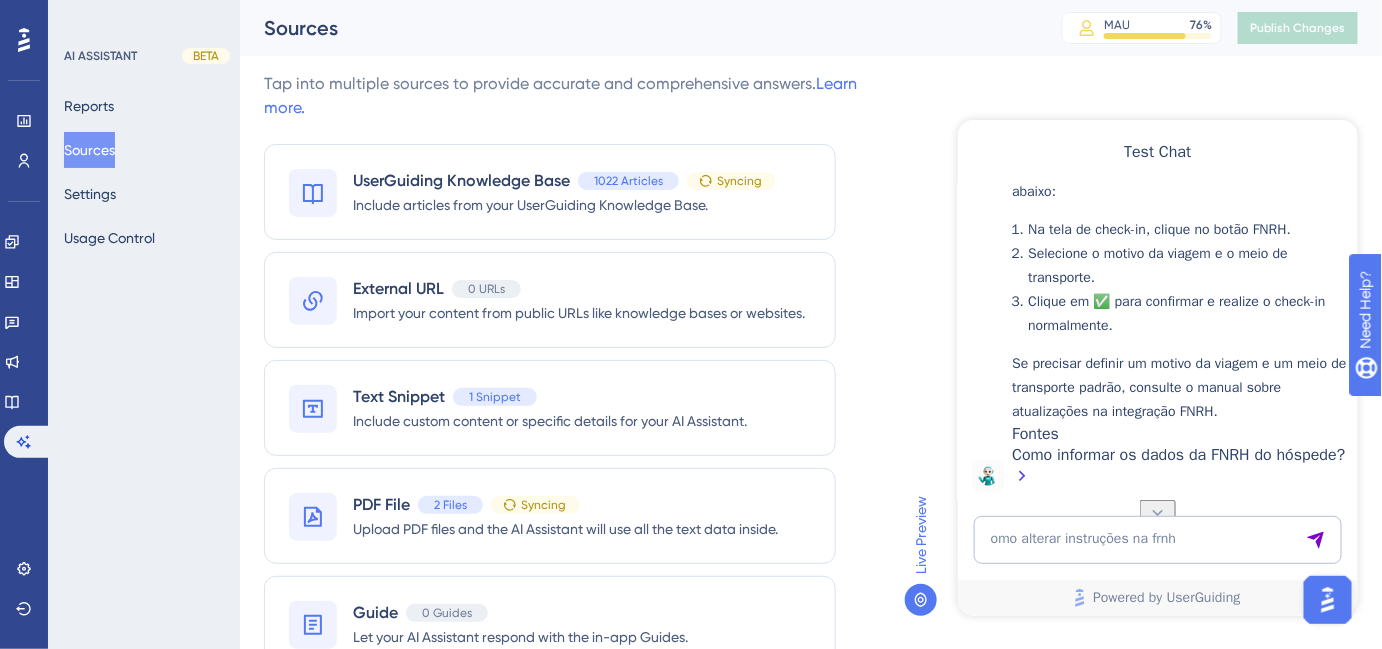 scroll, scrollTop: 449, scrollLeft: 0, axis: vertical 